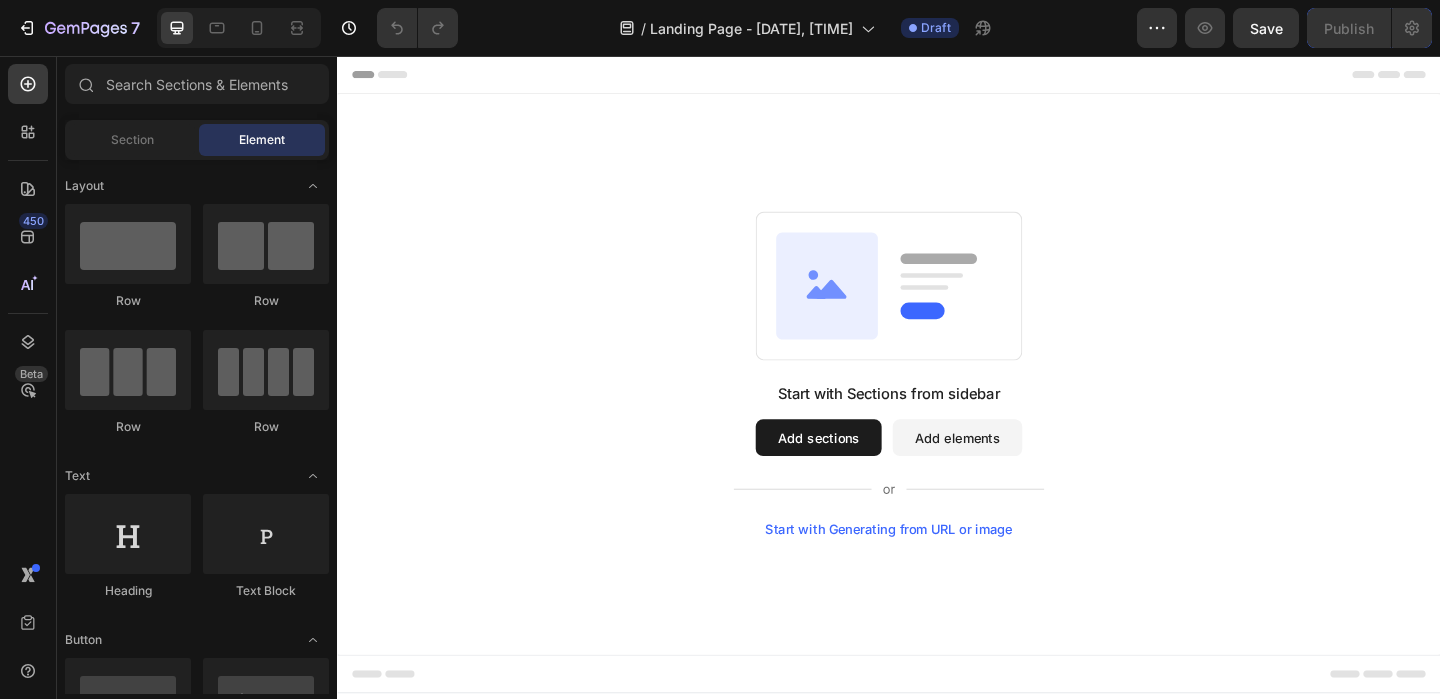 scroll, scrollTop: 0, scrollLeft: 0, axis: both 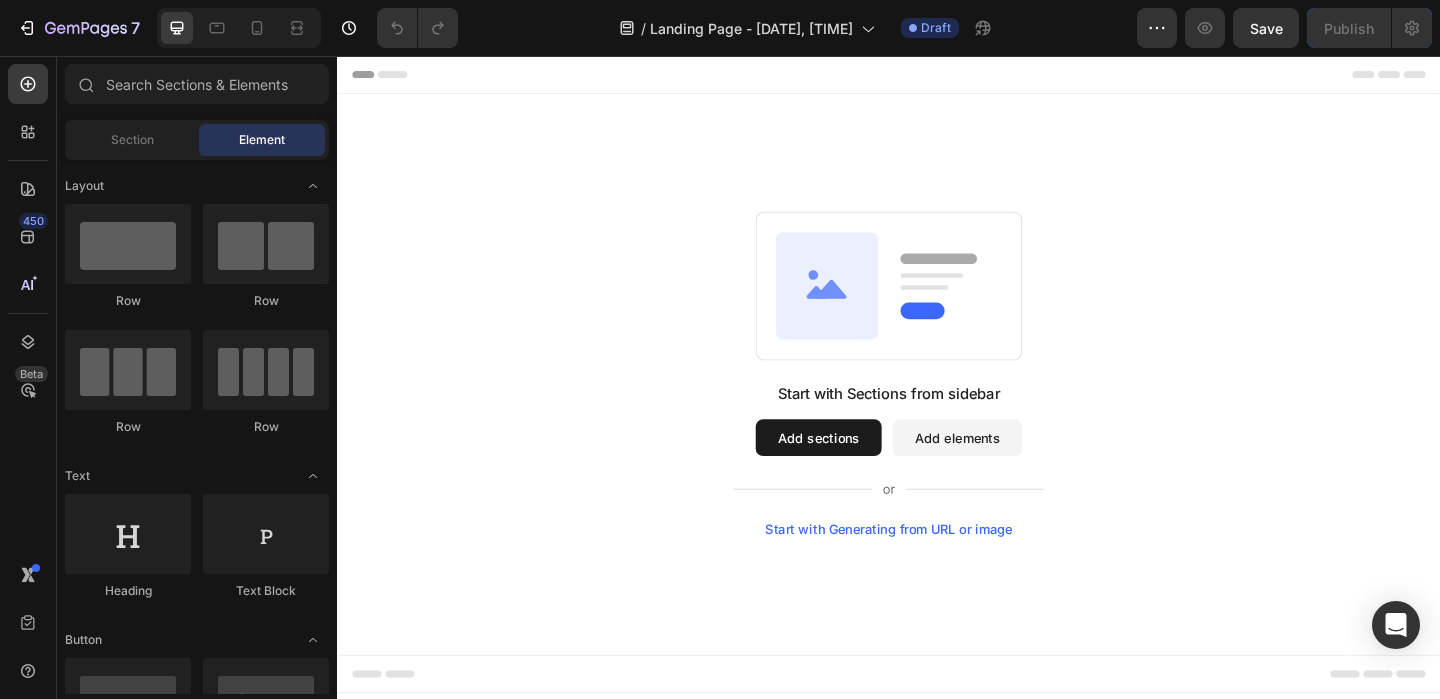 click on "Add sections" at bounding box center (860, 471) 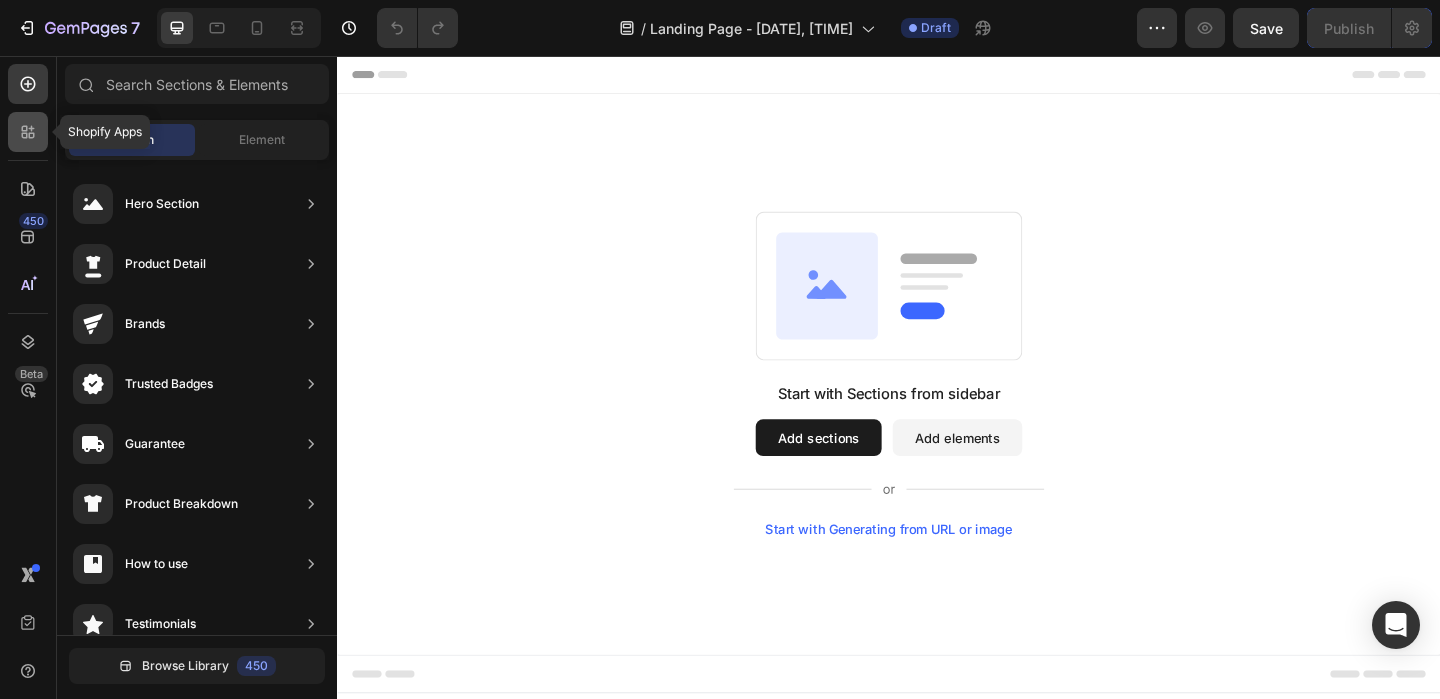 click 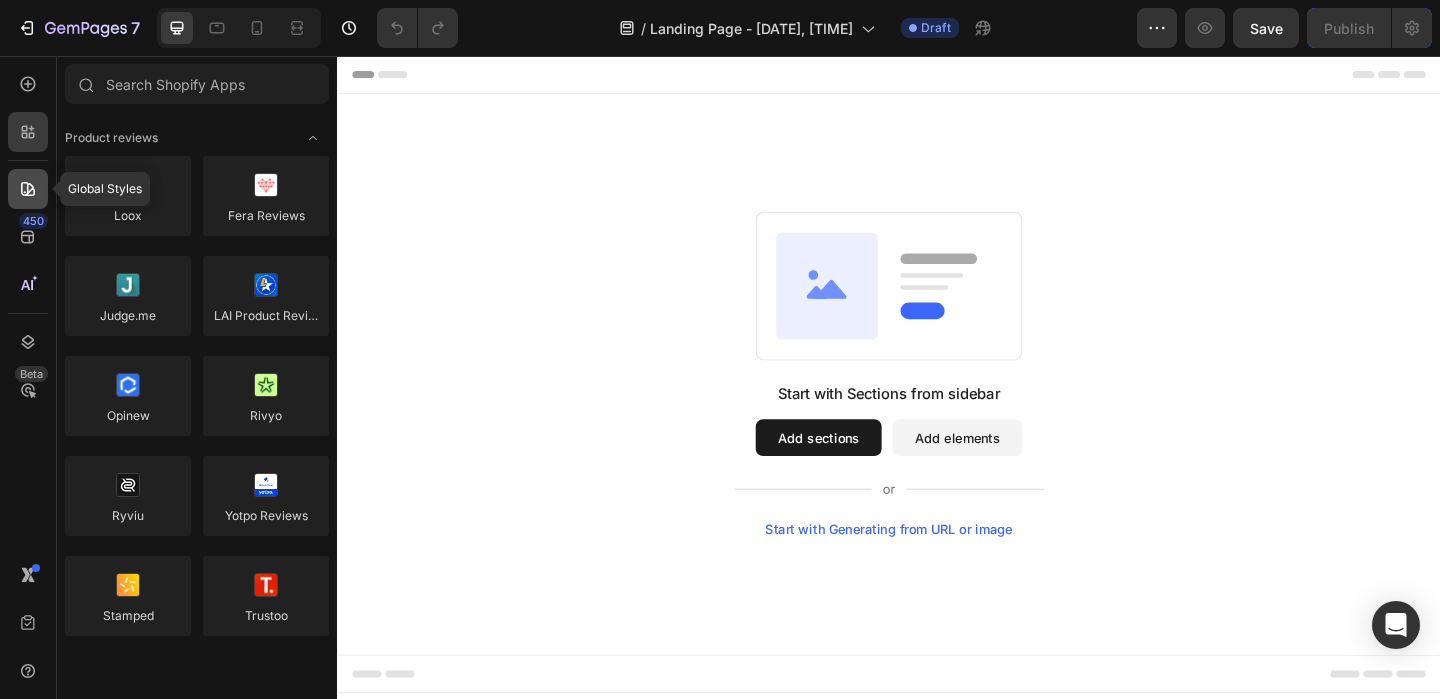click 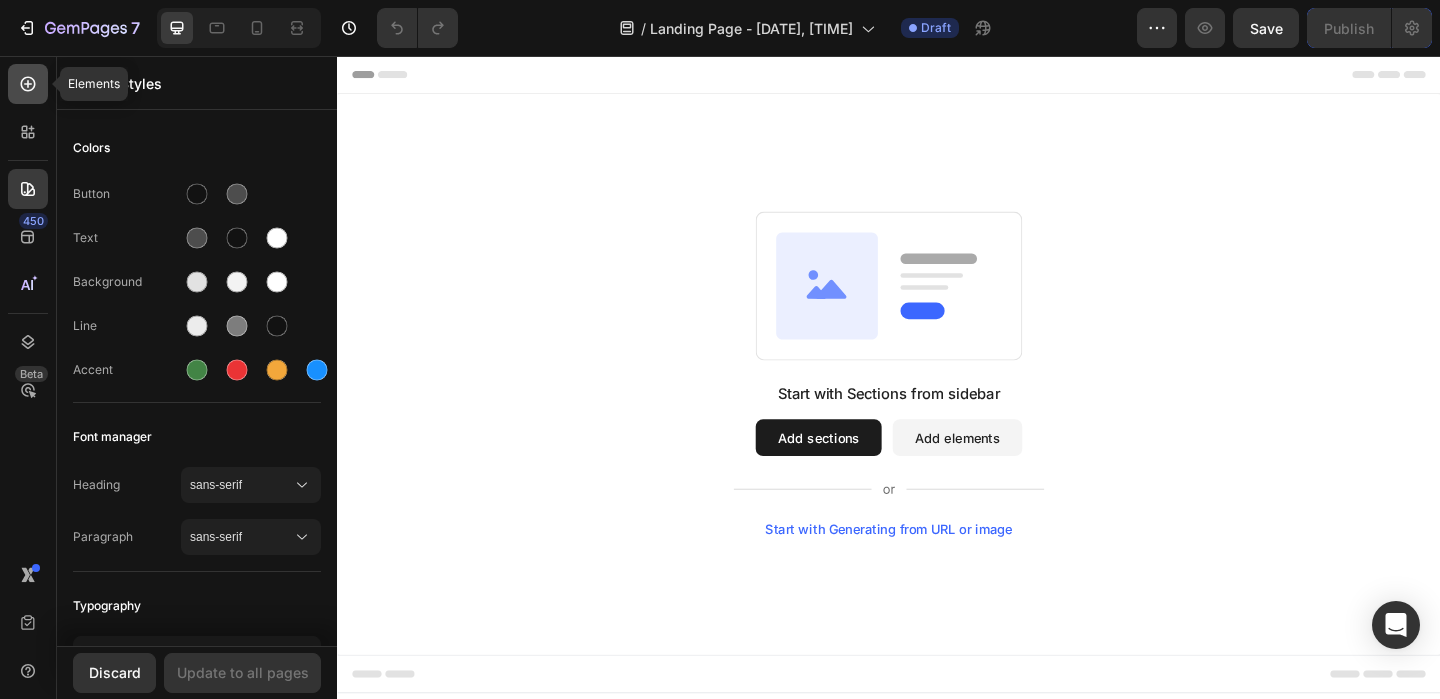 click 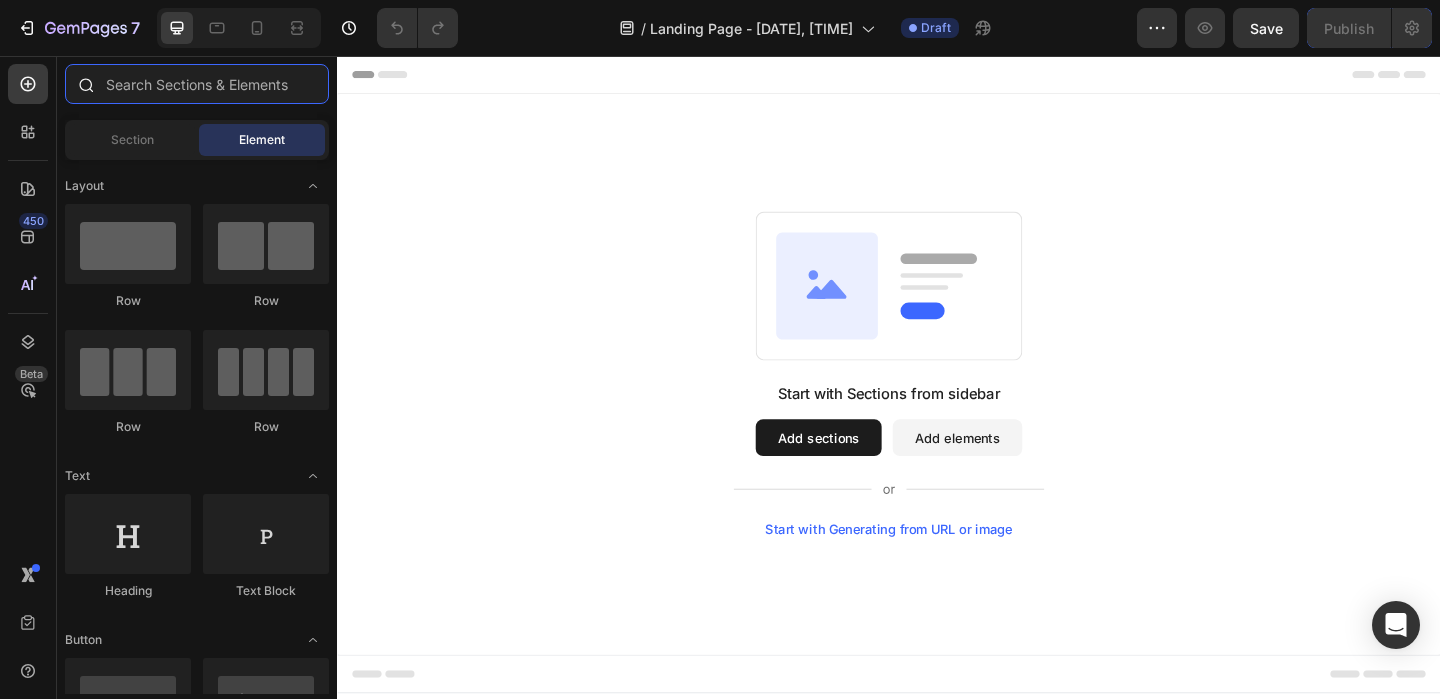 click at bounding box center [197, 84] 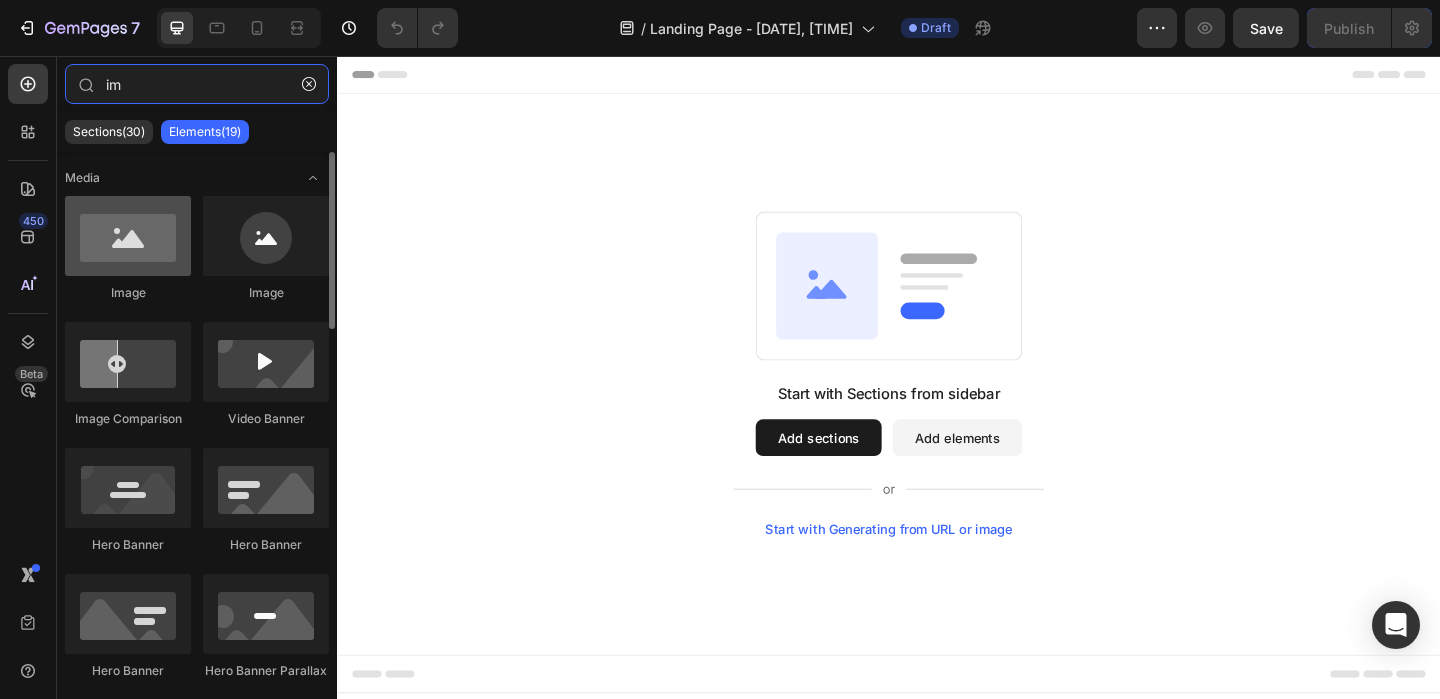 type on "im" 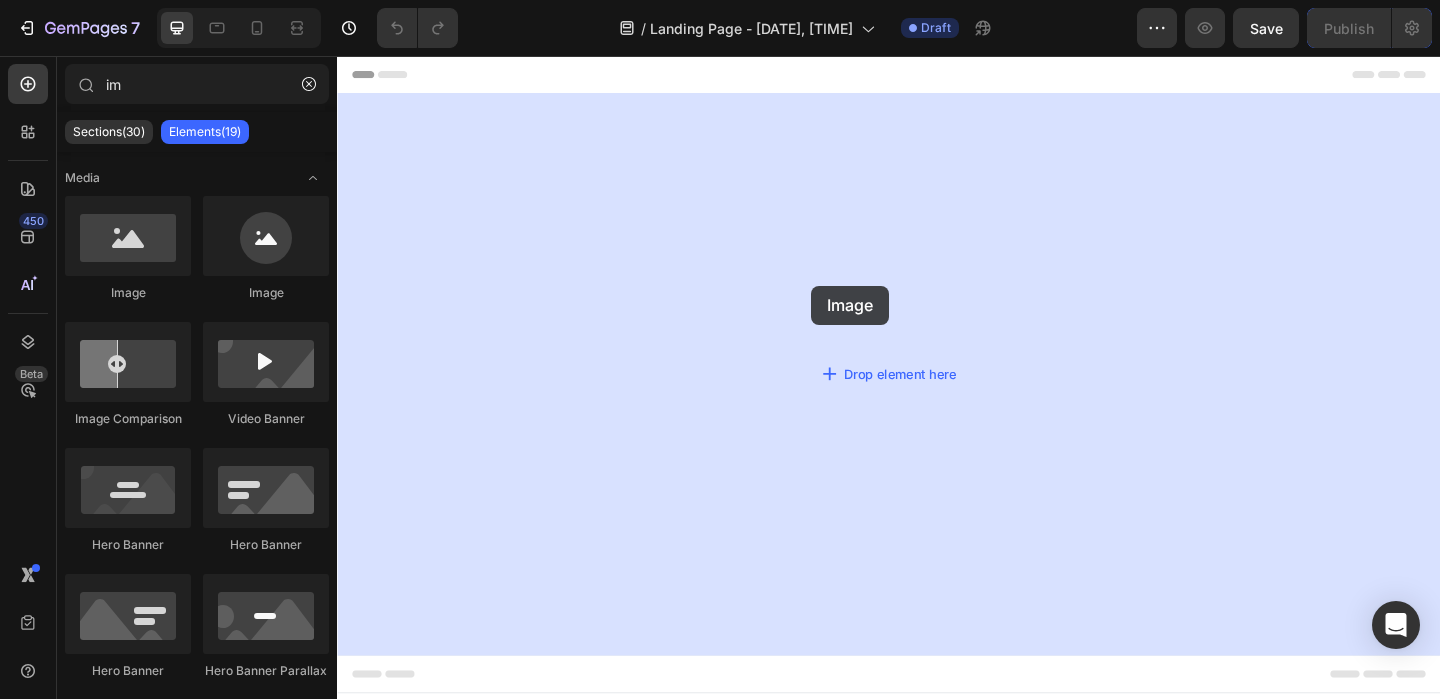drag, startPoint x: 486, startPoint y: 310, endPoint x: 853, endPoint y: 306, distance: 367.0218 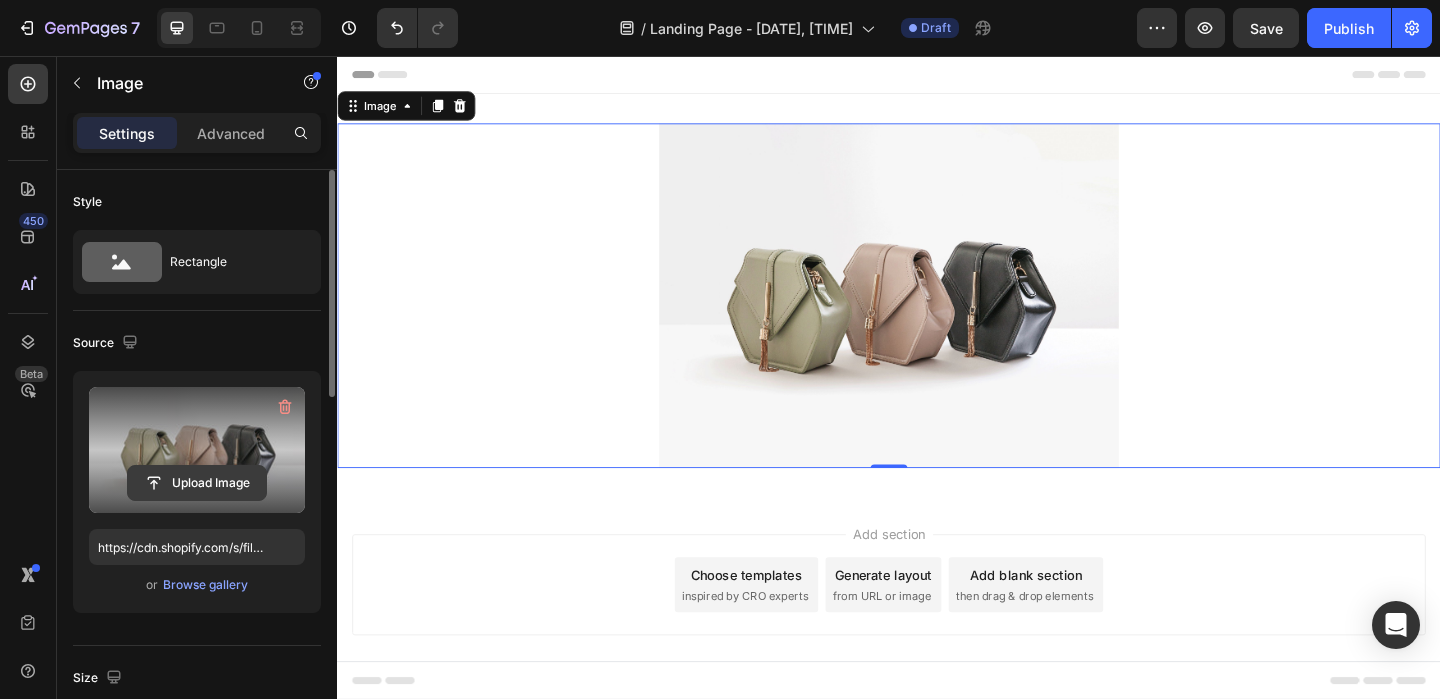 click 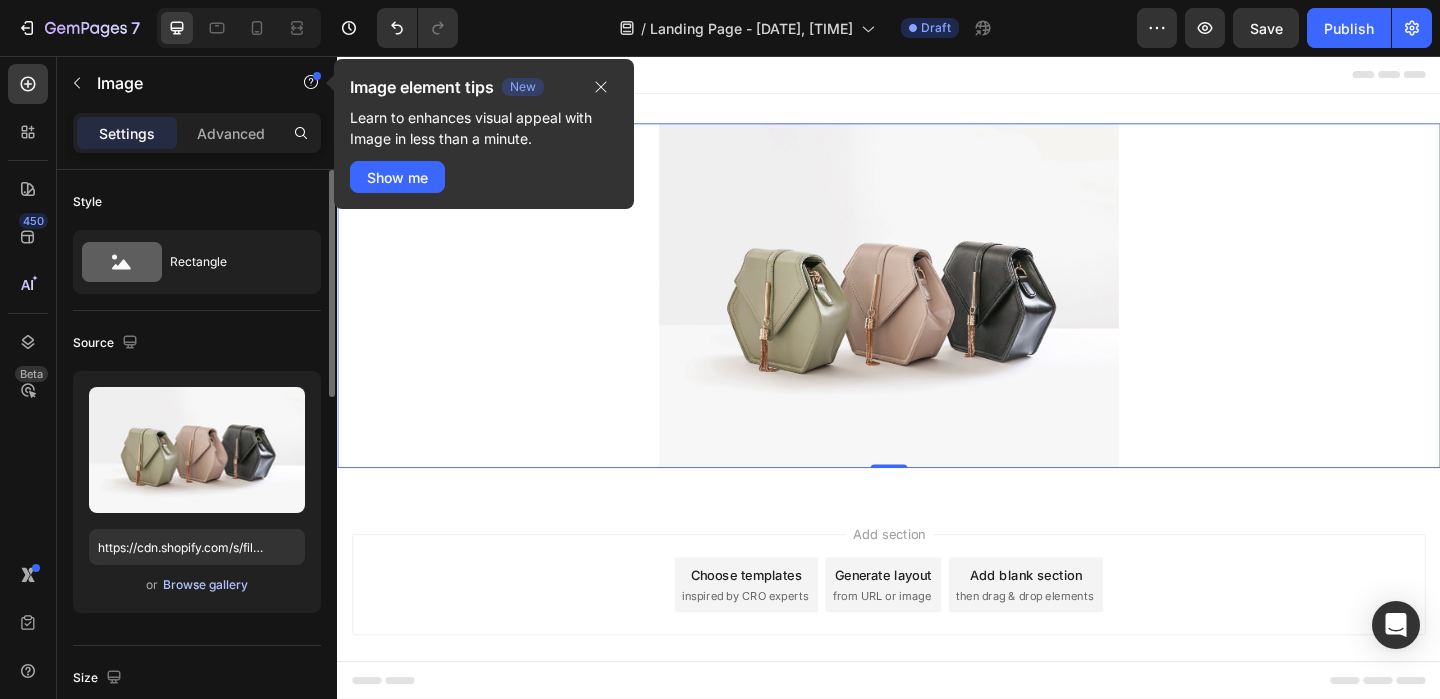 click on "Browse gallery" at bounding box center [205, 585] 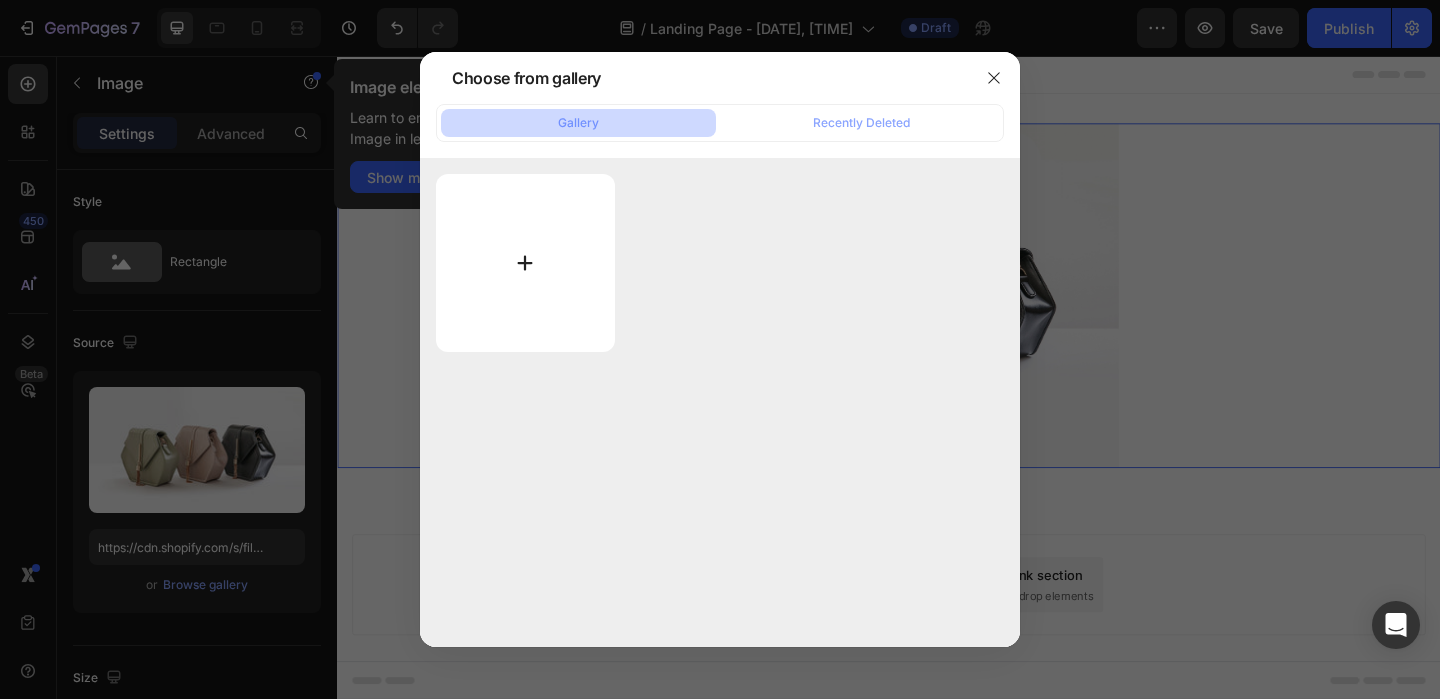 click at bounding box center (525, 263) 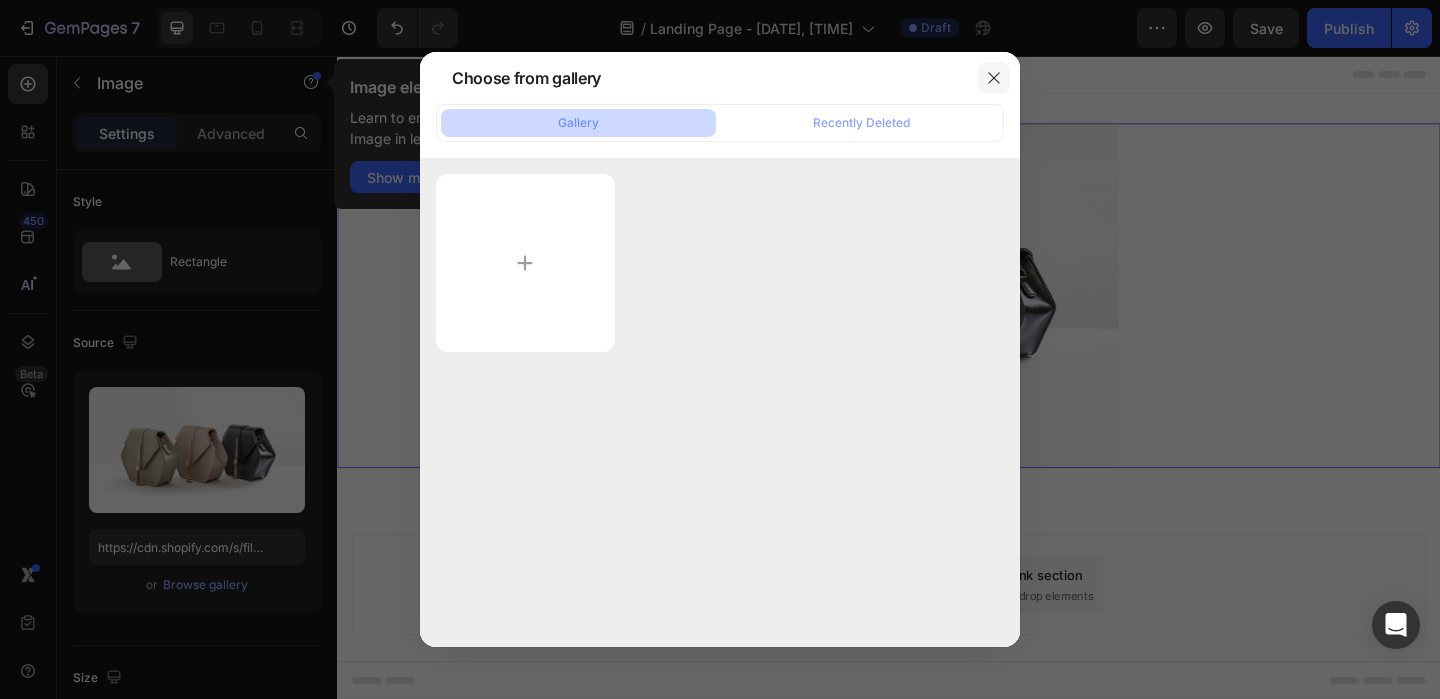 click 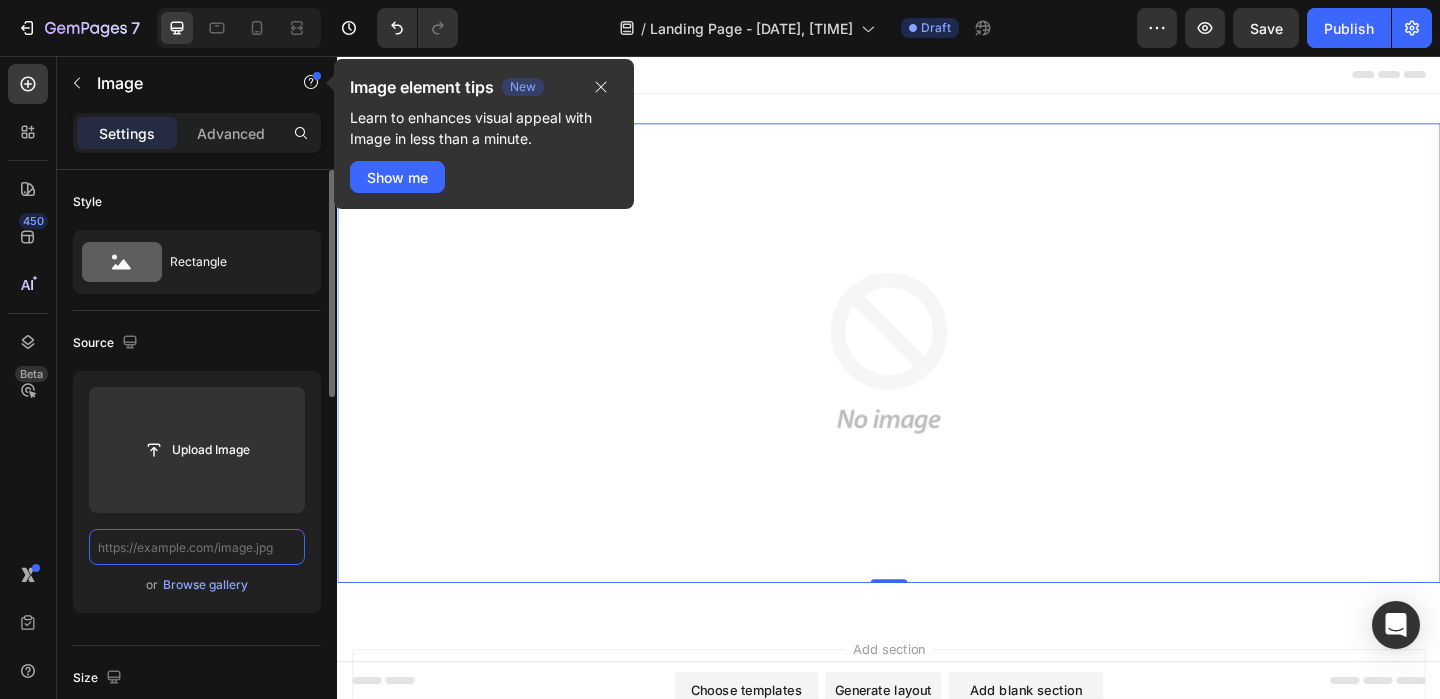 scroll, scrollTop: 0, scrollLeft: 0, axis: both 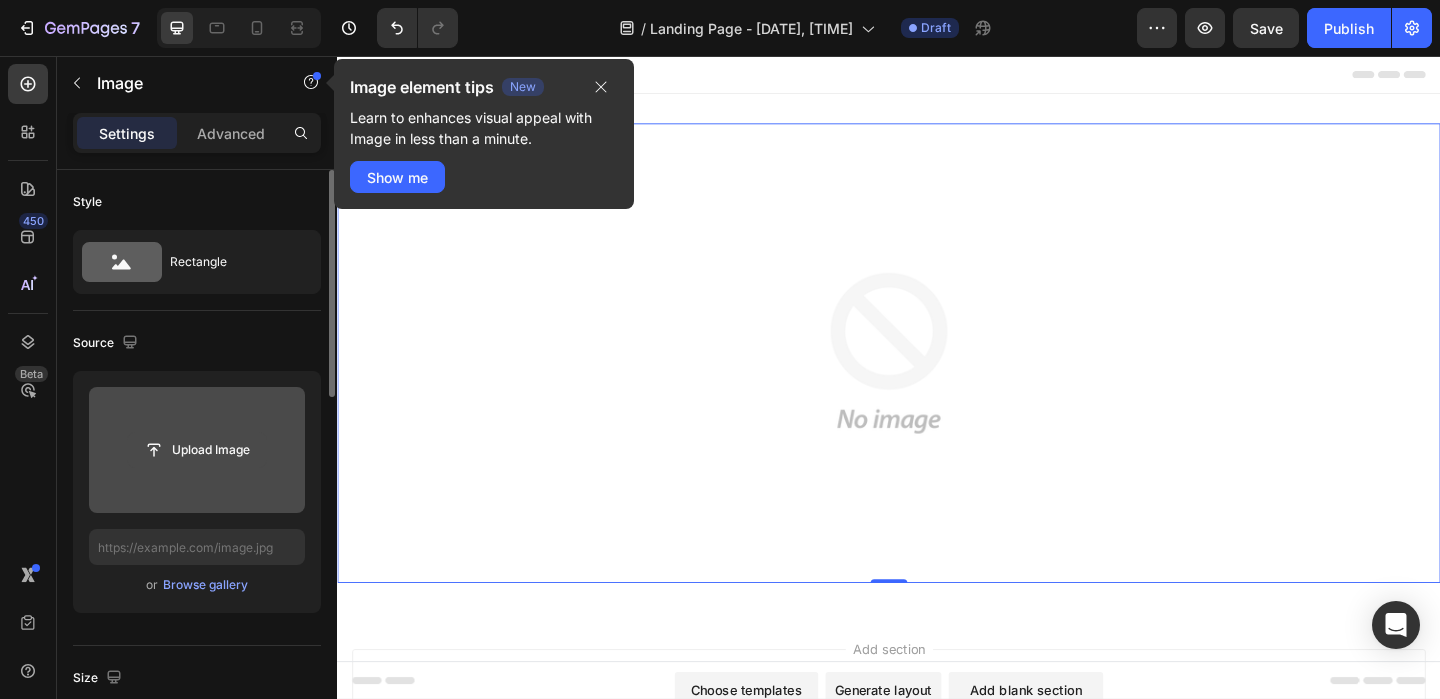 click 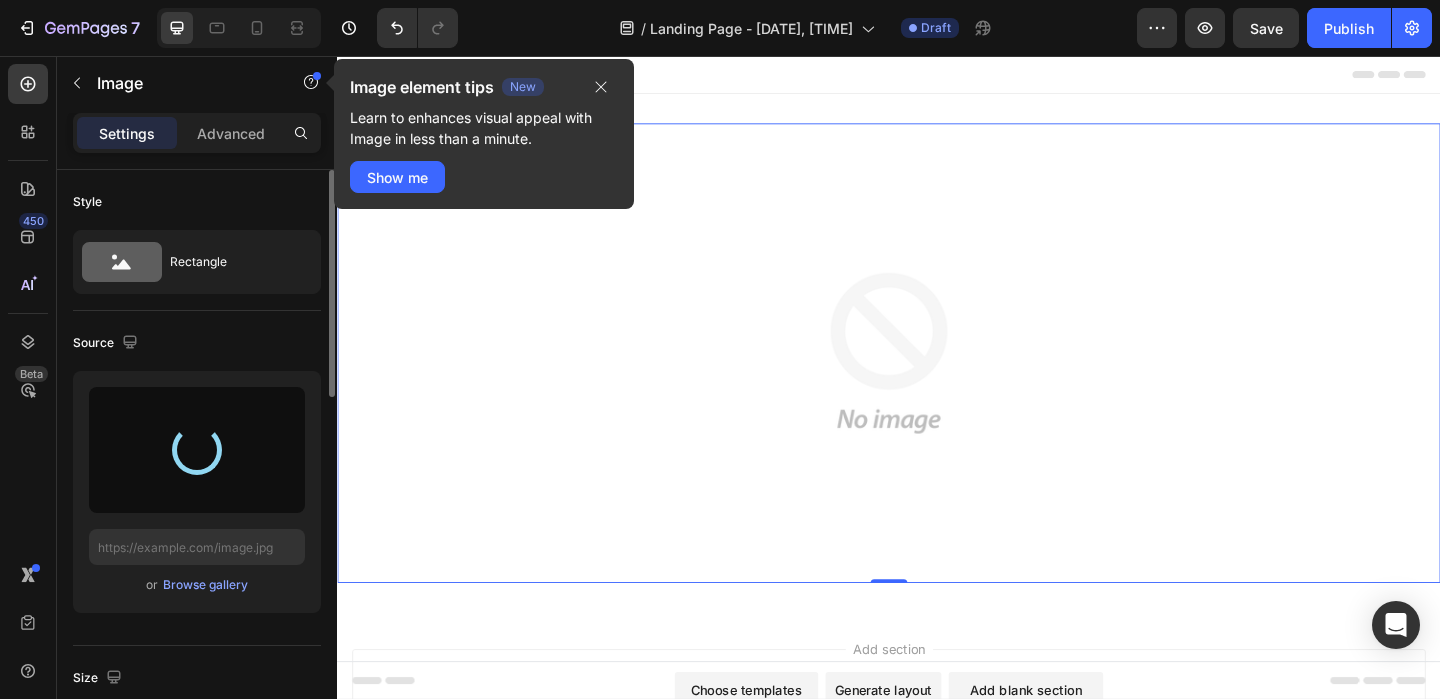type on "https://cdn.shopify.com/s/files/1/0659/1276/6541/files/gempages_578197753411142418-2bdbf2f3-197d-4cbd-b958-6de0dd495d78.jpg" 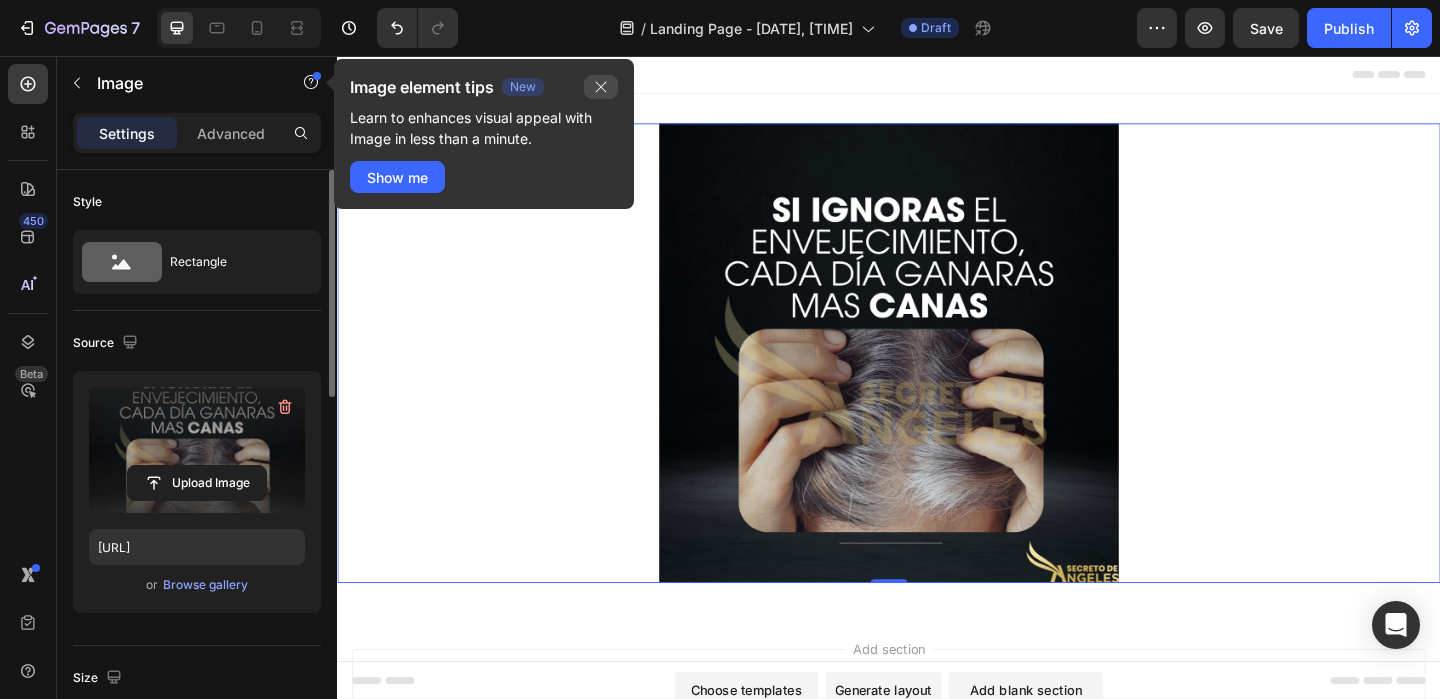 drag, startPoint x: 610, startPoint y: 94, endPoint x: 296, endPoint y: 41, distance: 318.44153 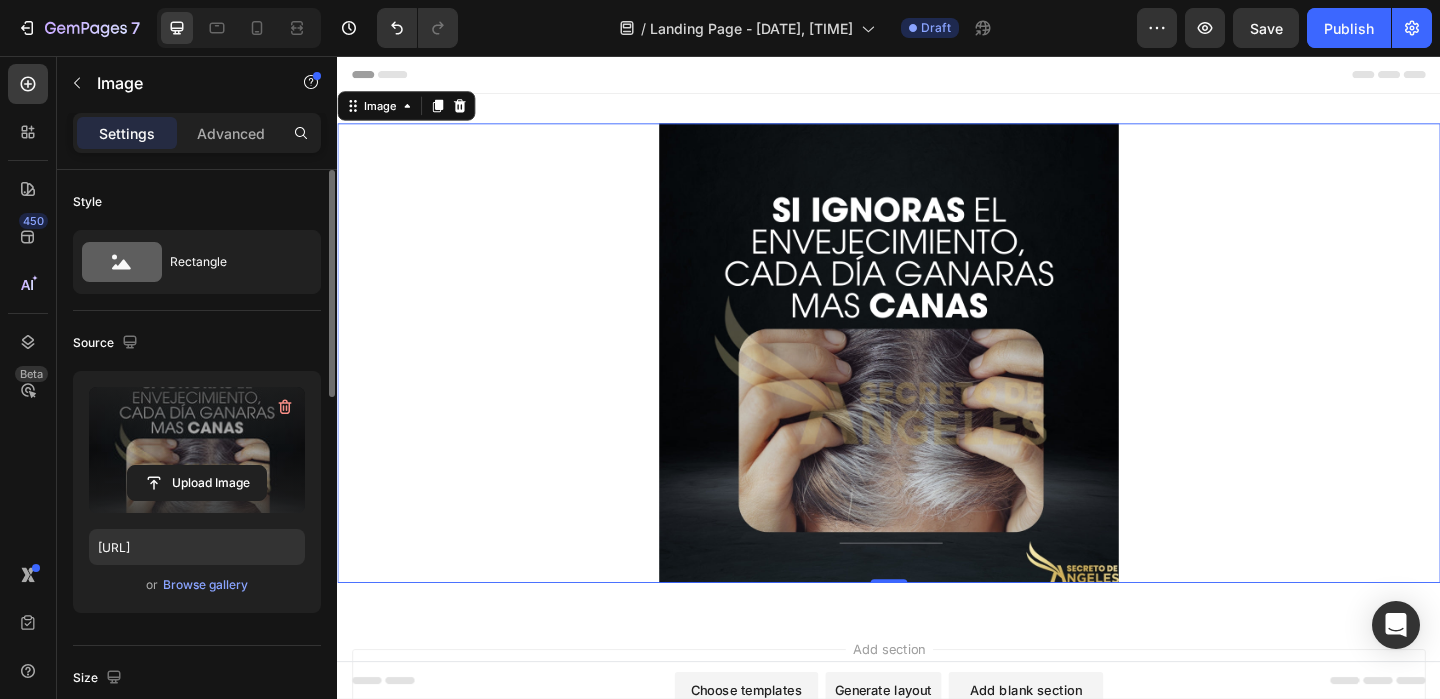 click at bounding box center (937, 379) 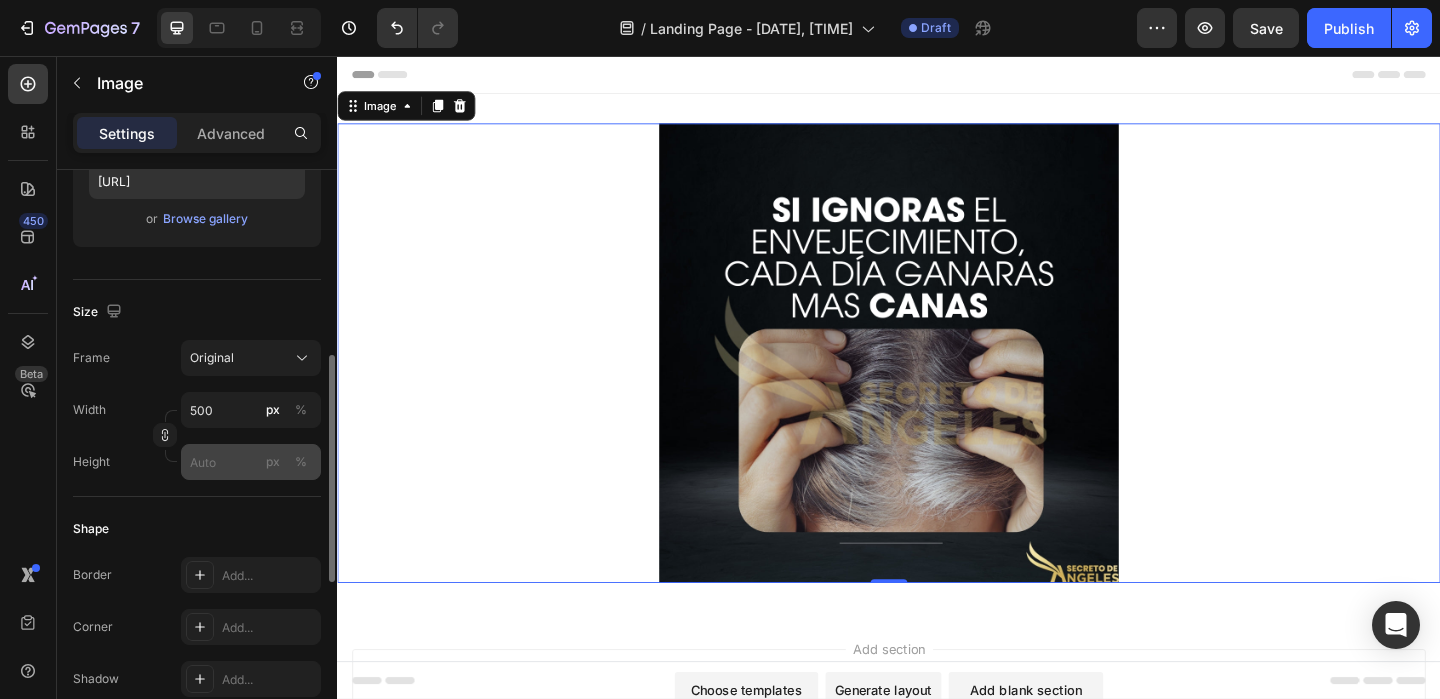scroll, scrollTop: 401, scrollLeft: 0, axis: vertical 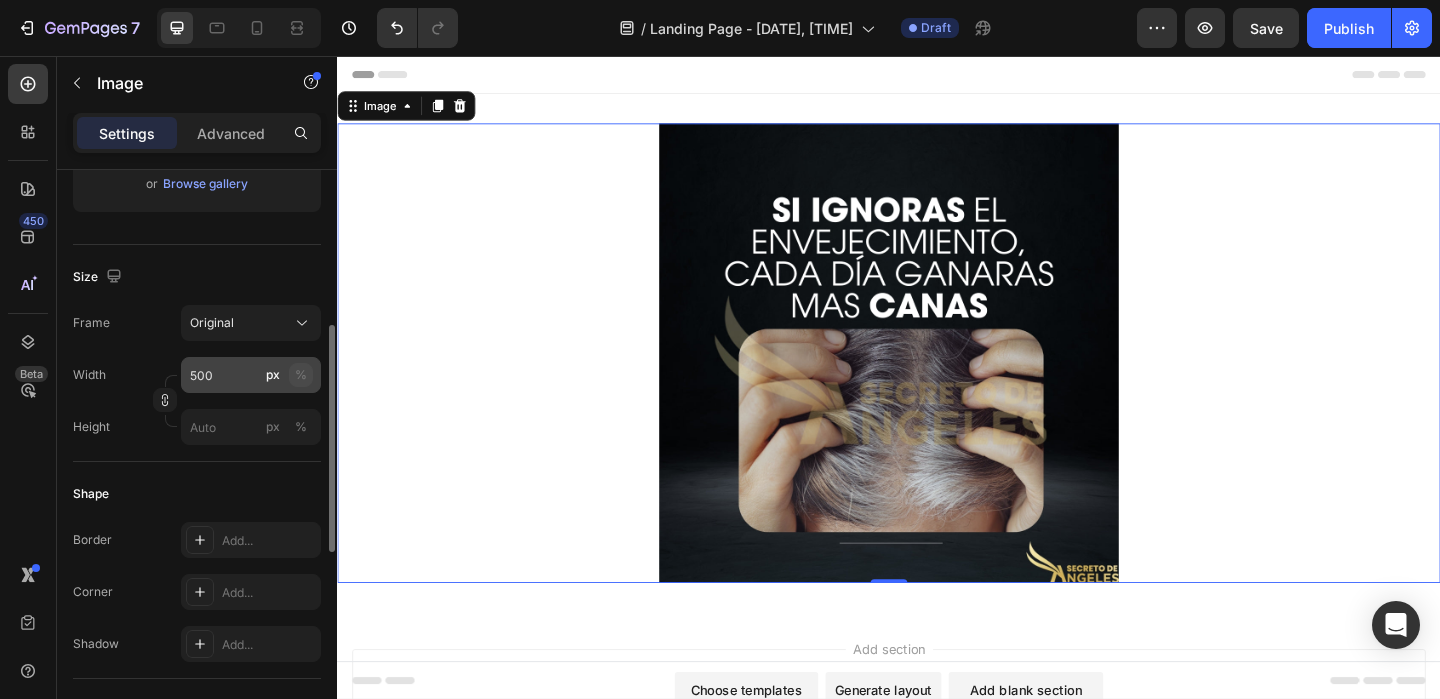 click on "%" 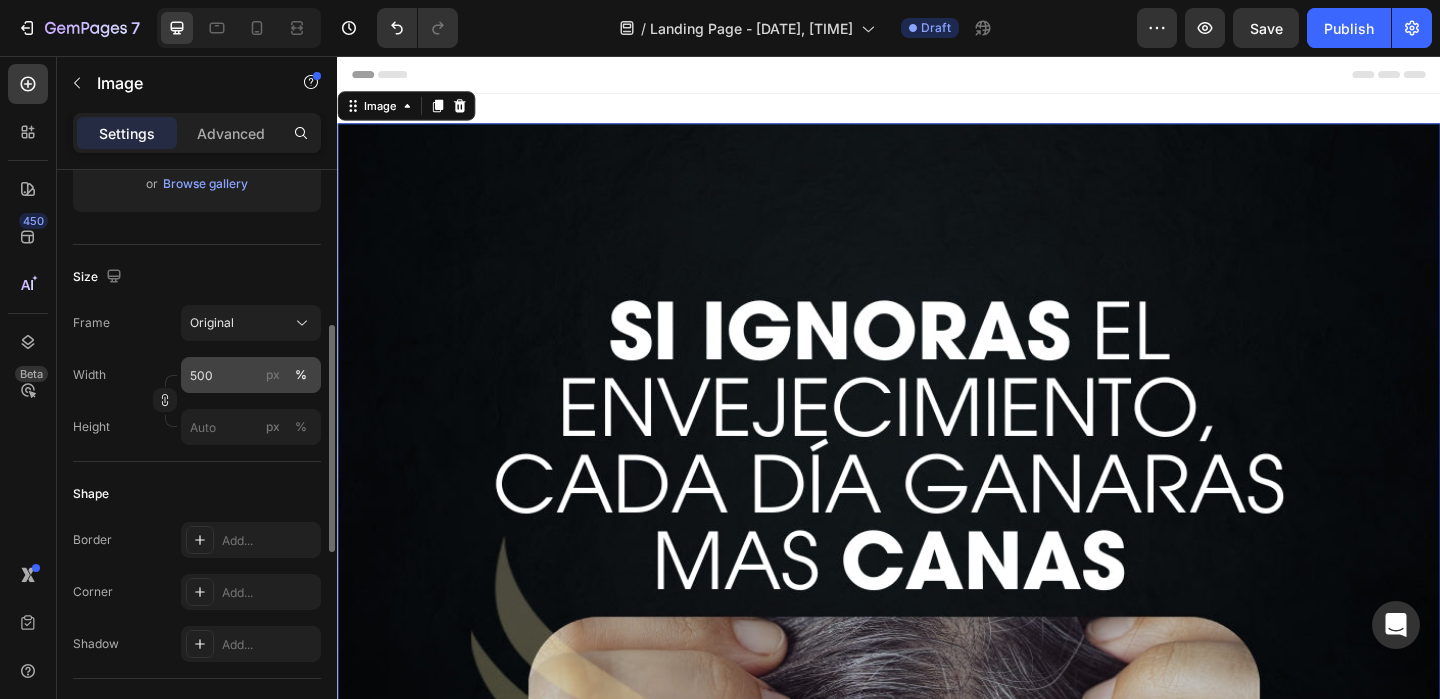 click on "%" at bounding box center (301, 375) 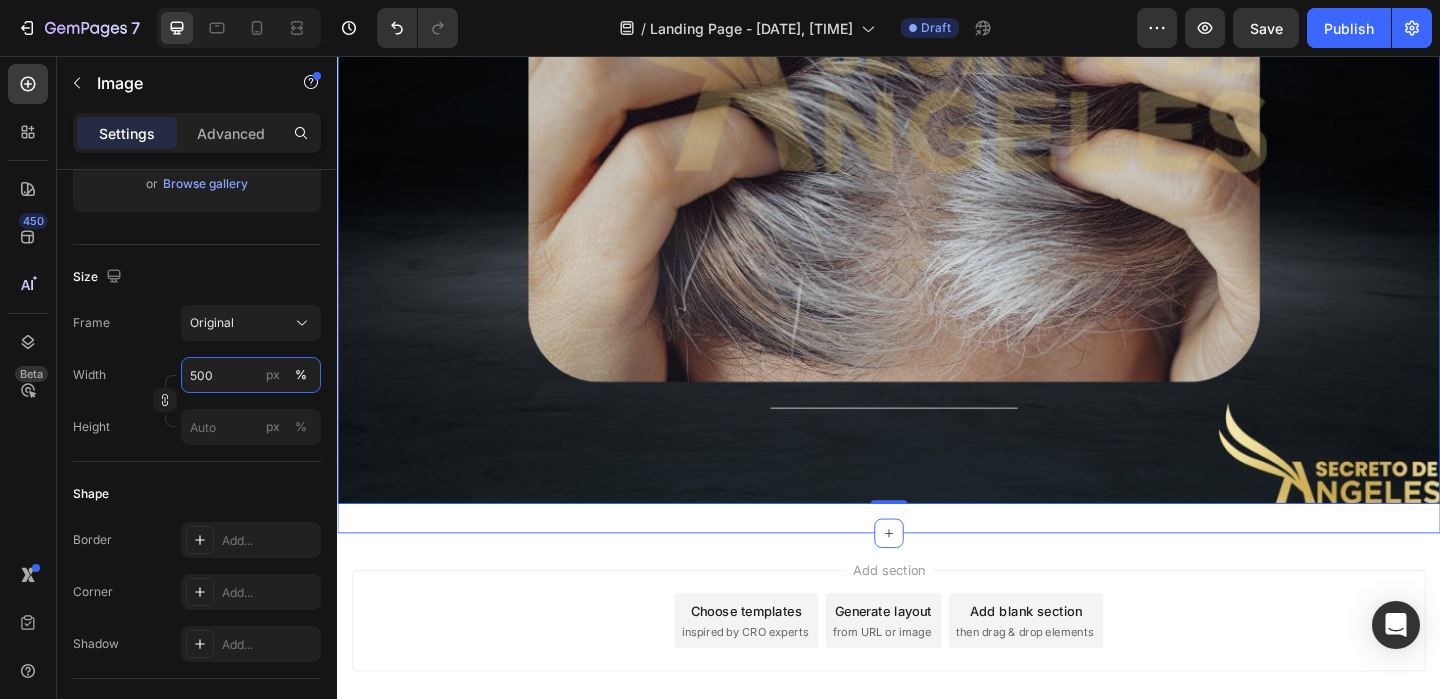 scroll, scrollTop: 765, scrollLeft: 0, axis: vertical 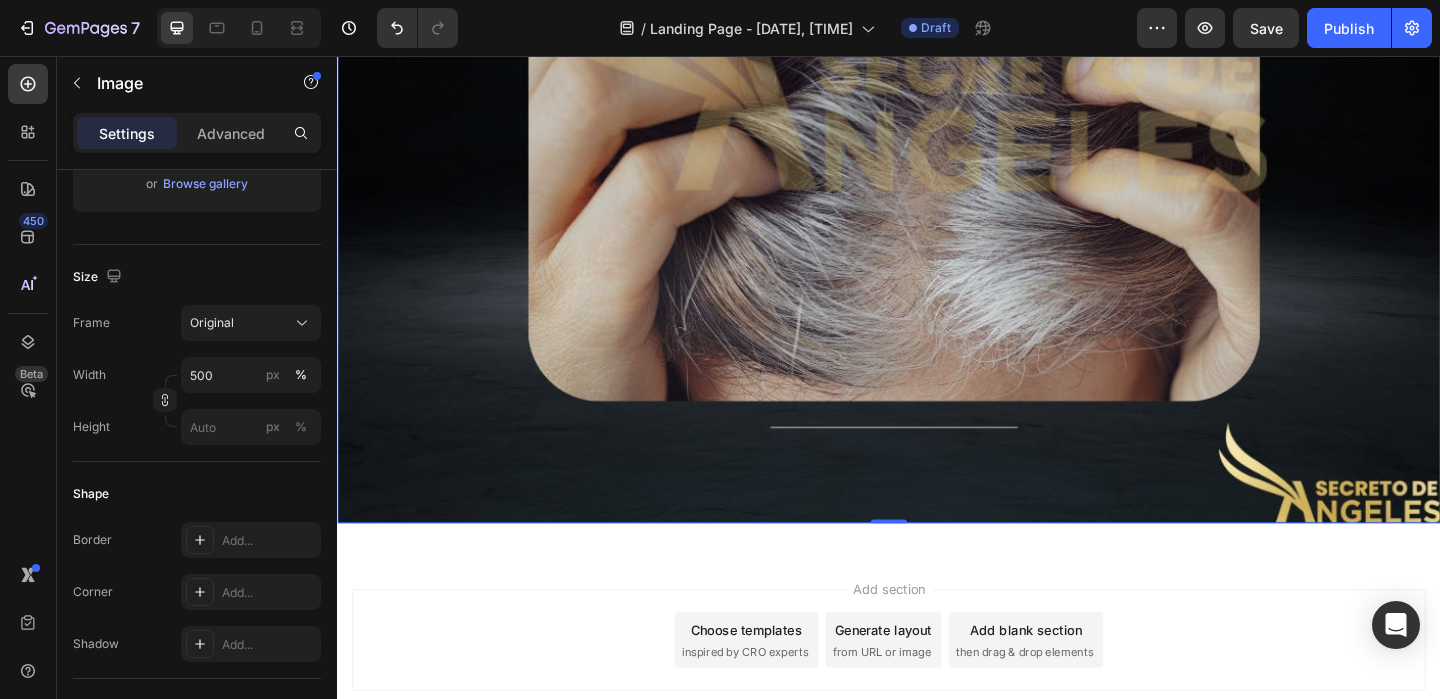 click at bounding box center [937, -36] 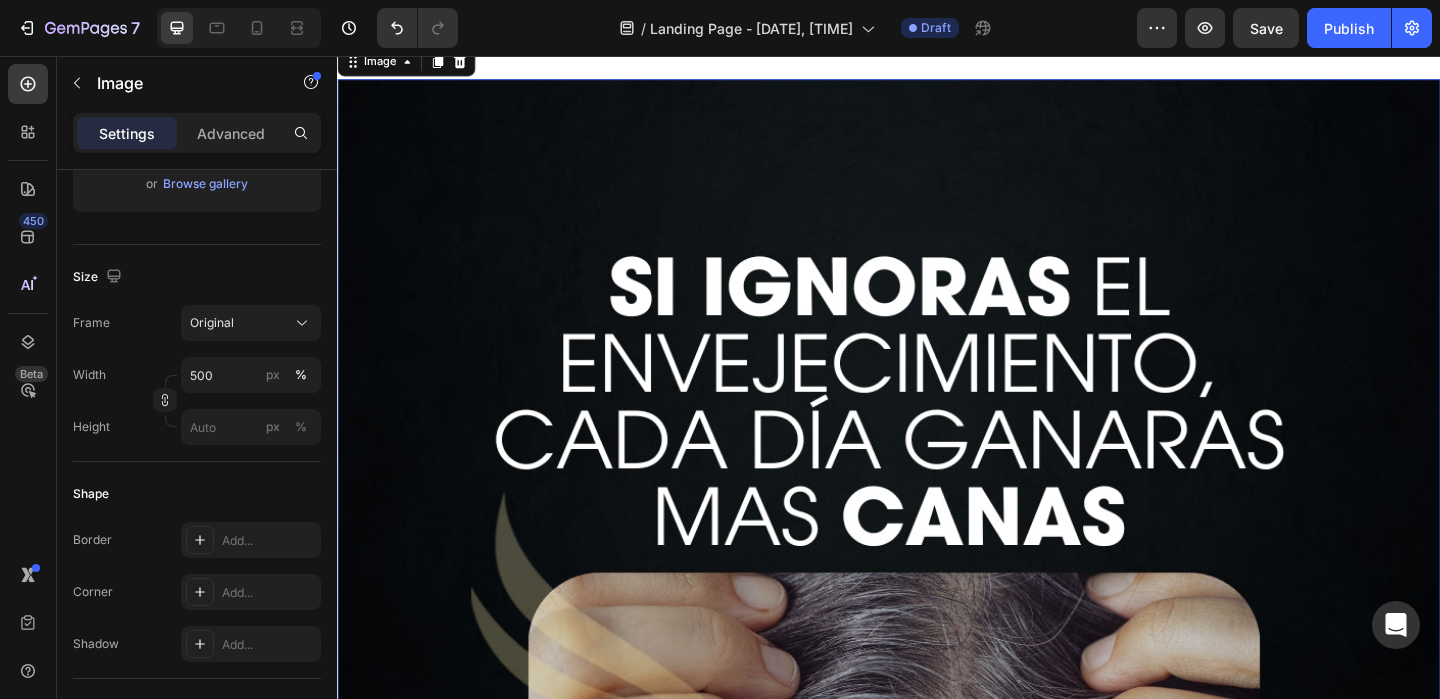 scroll, scrollTop: 0, scrollLeft: 0, axis: both 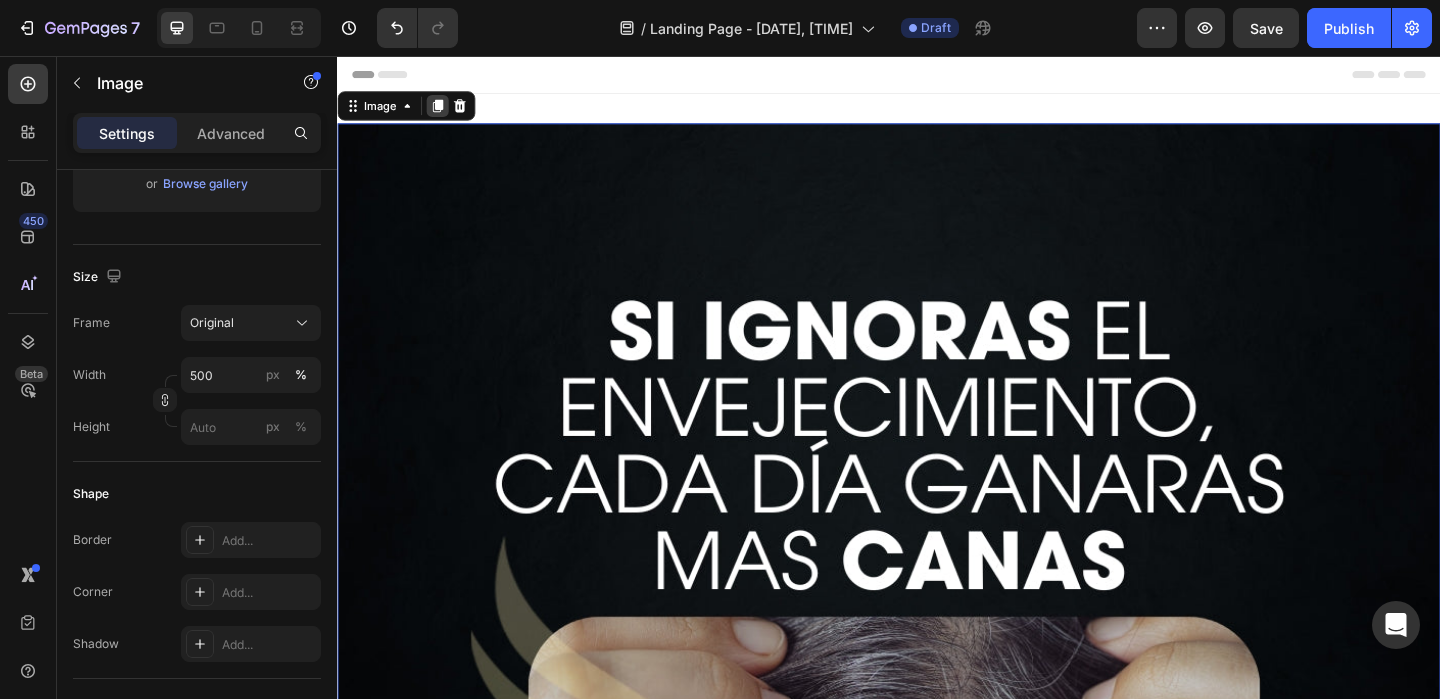 click 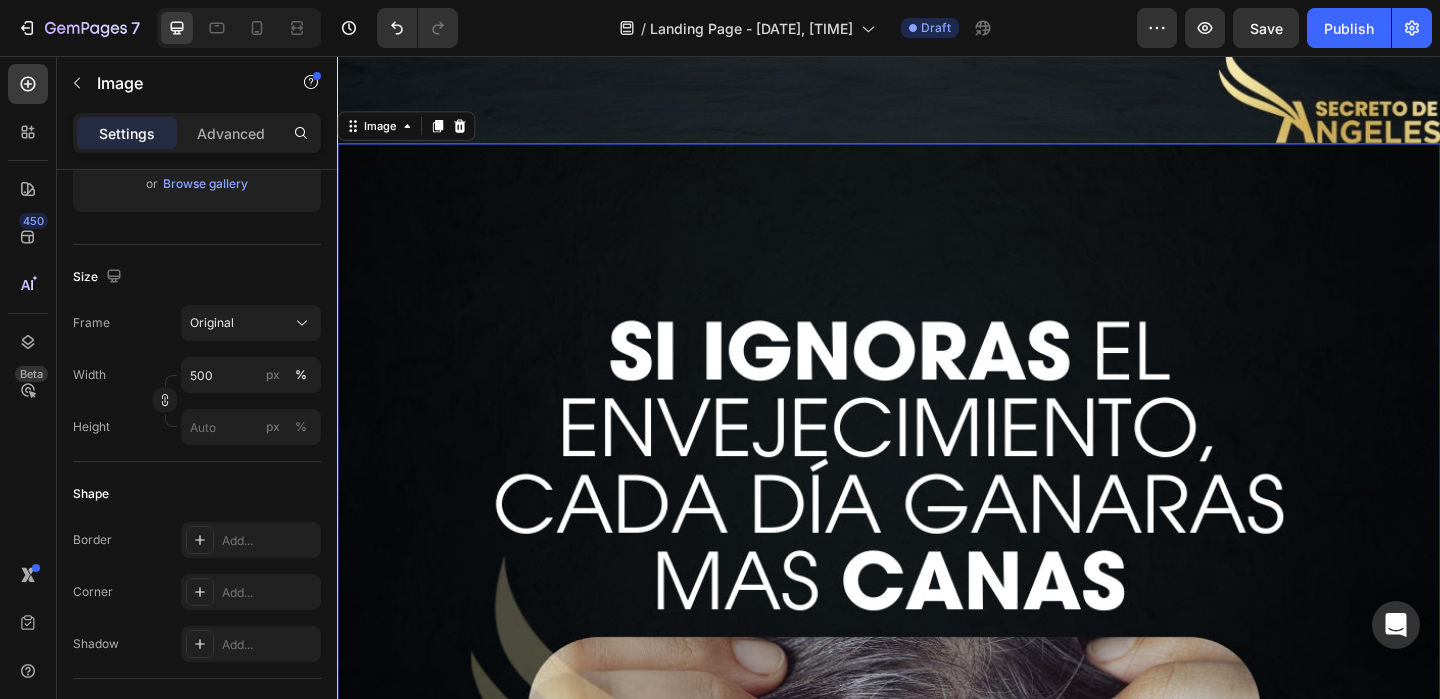 scroll, scrollTop: 1188, scrollLeft: 0, axis: vertical 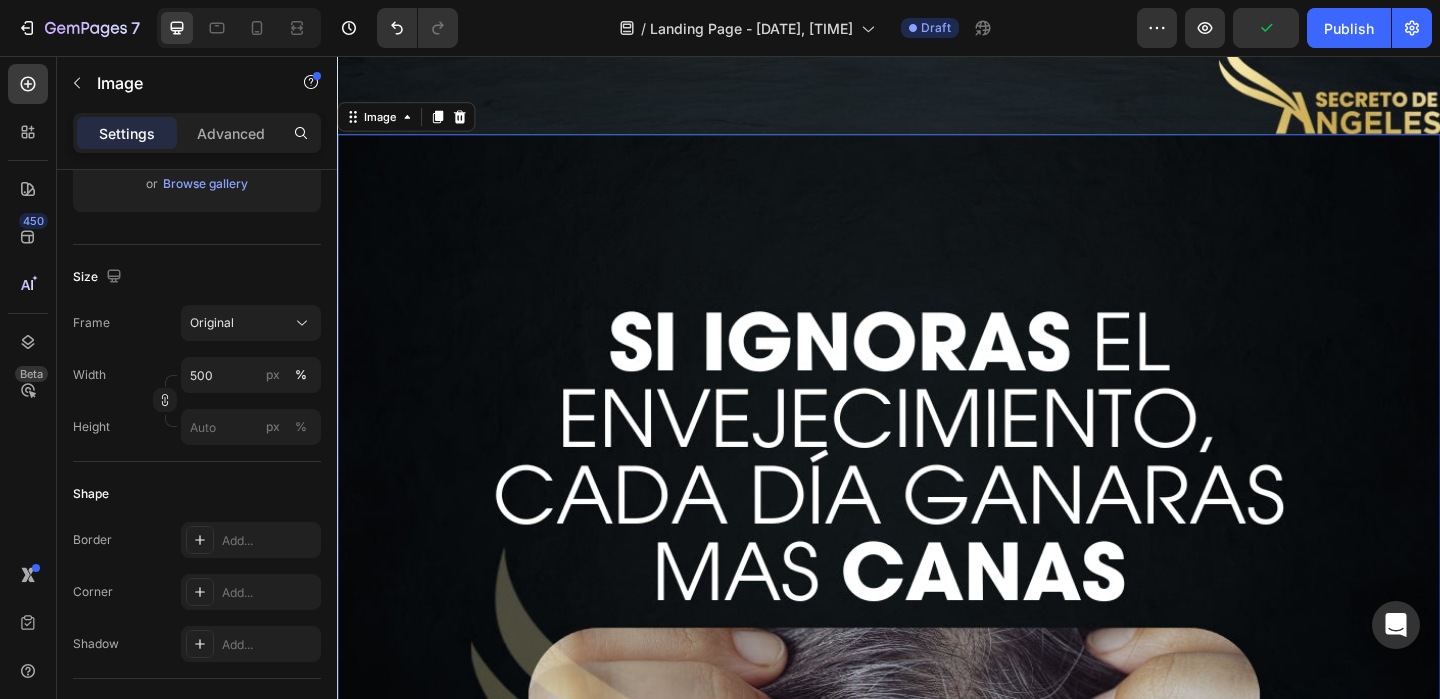 click at bounding box center (937, 741) 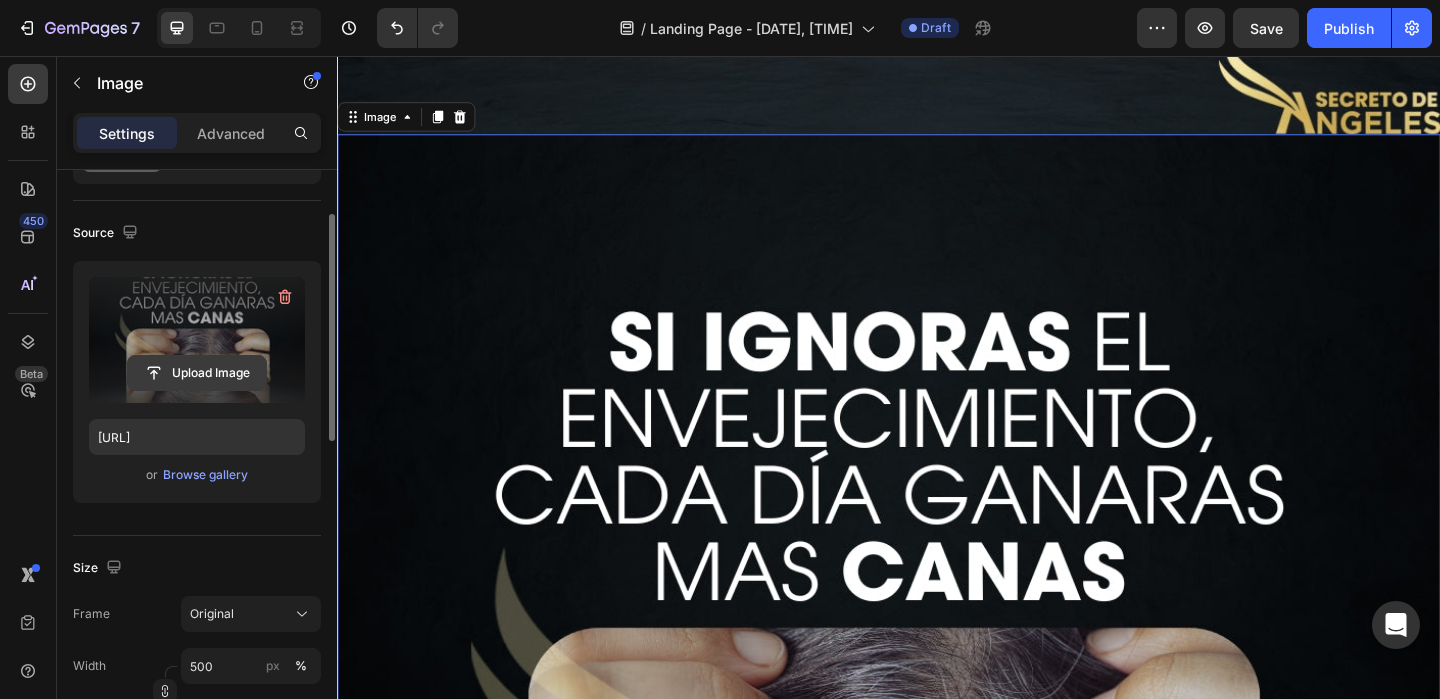 scroll, scrollTop: 112, scrollLeft: 0, axis: vertical 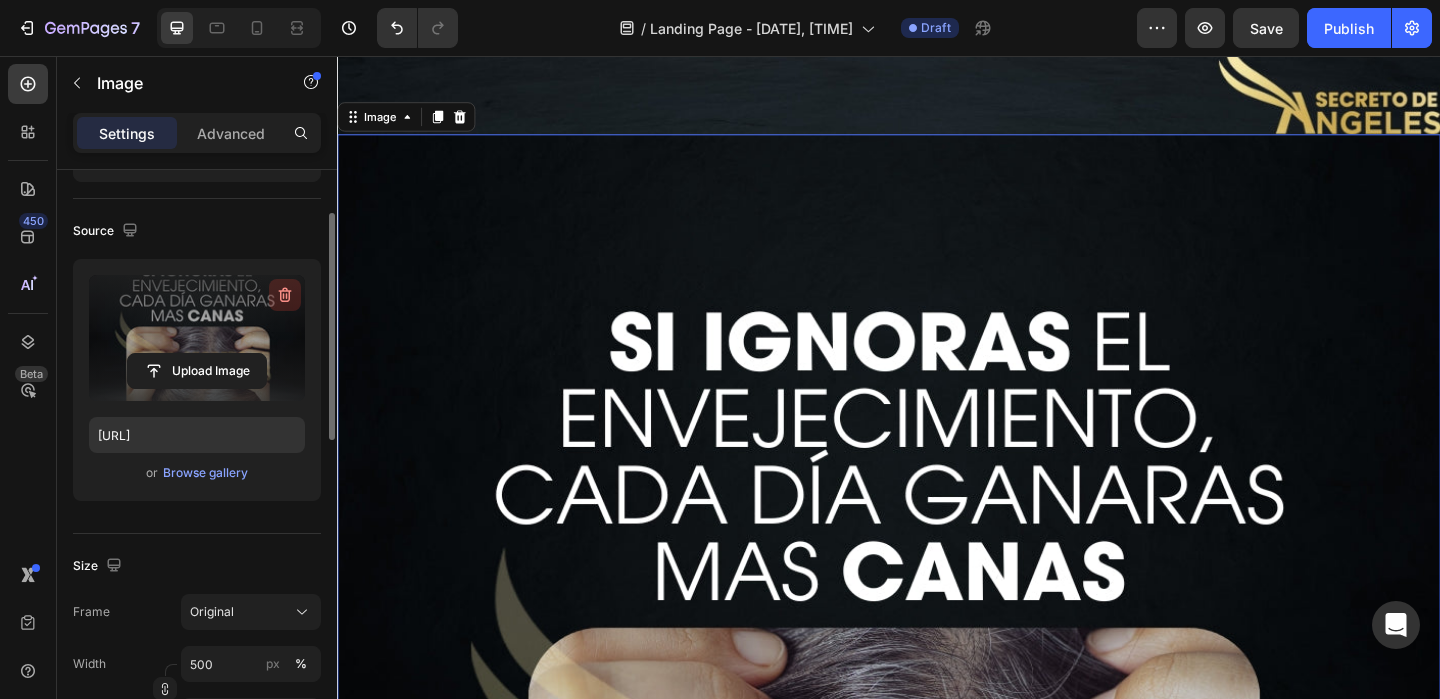 click 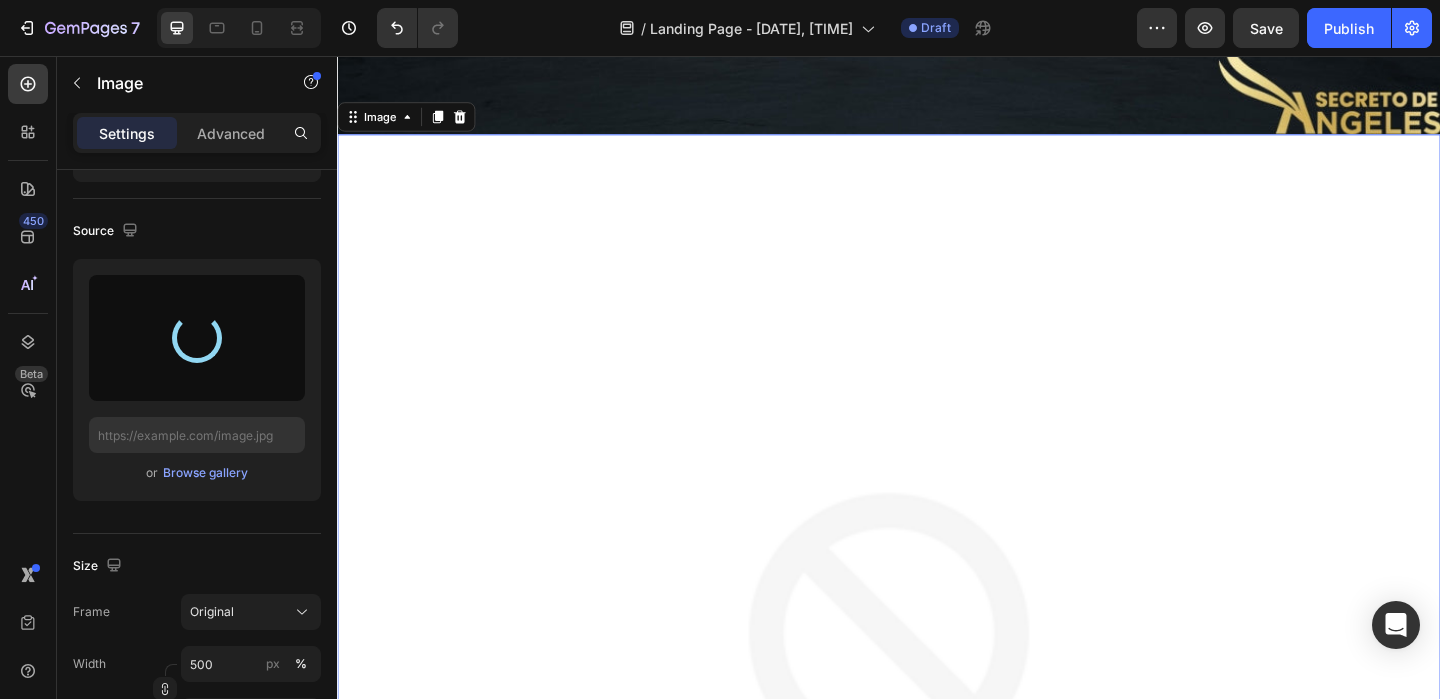 type on "https://cdn.shopify.com/s/files/1/0659/1276/6541/files/gempages_578197753411142418-9268122e-acbd-44a4-bac5-e3244850442c.jpg" 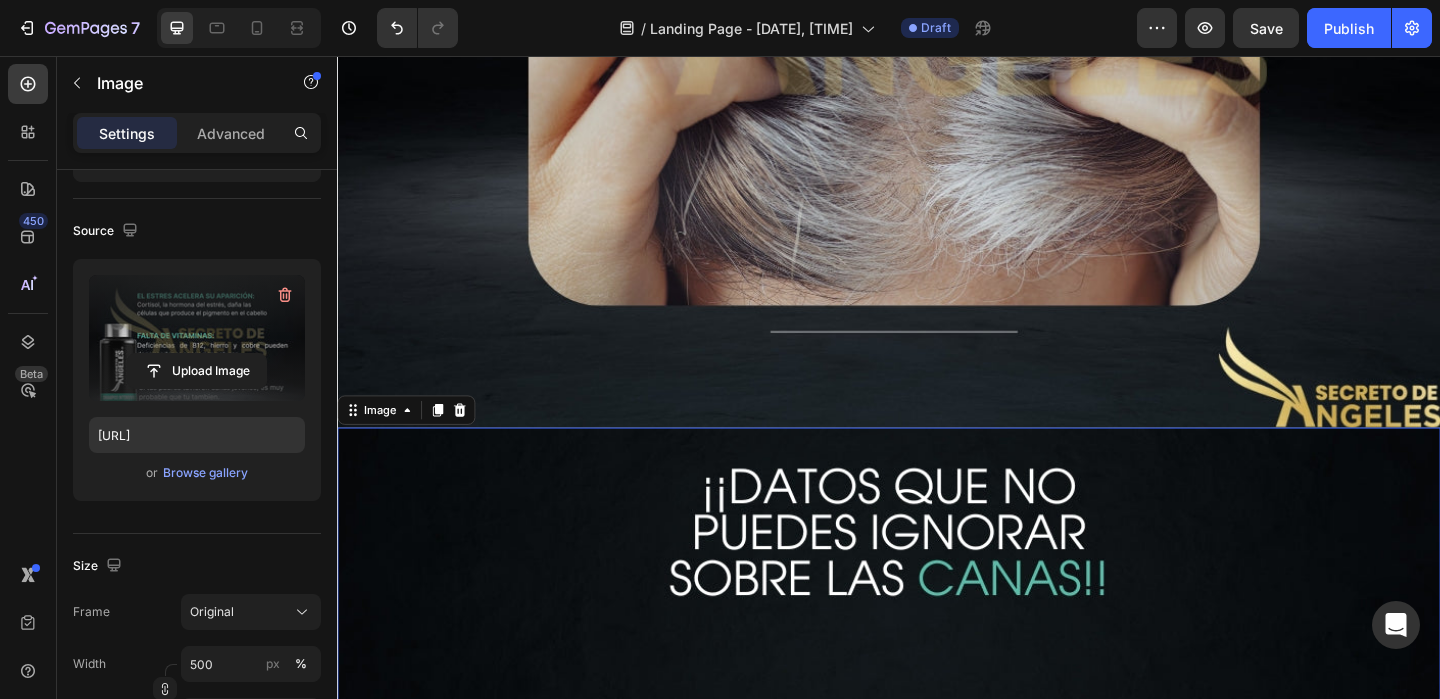scroll, scrollTop: 861, scrollLeft: 0, axis: vertical 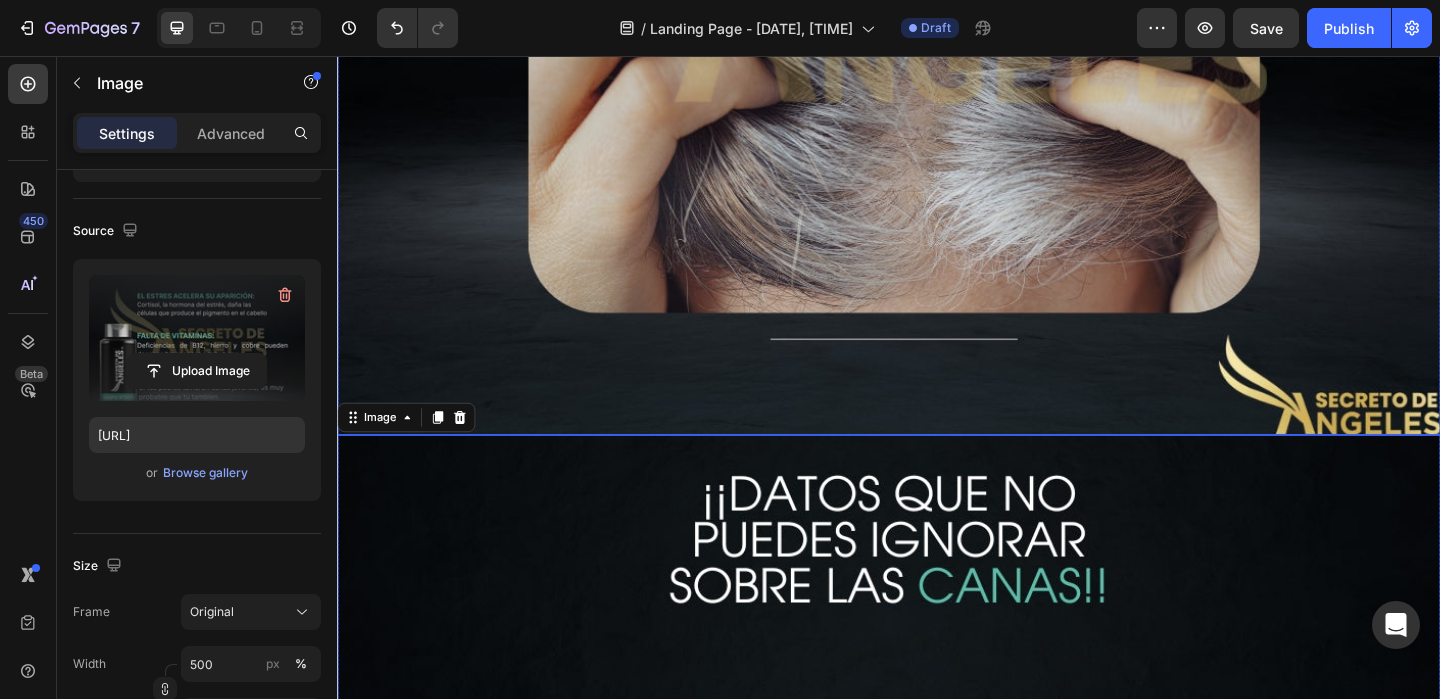 click at bounding box center [937, -132] 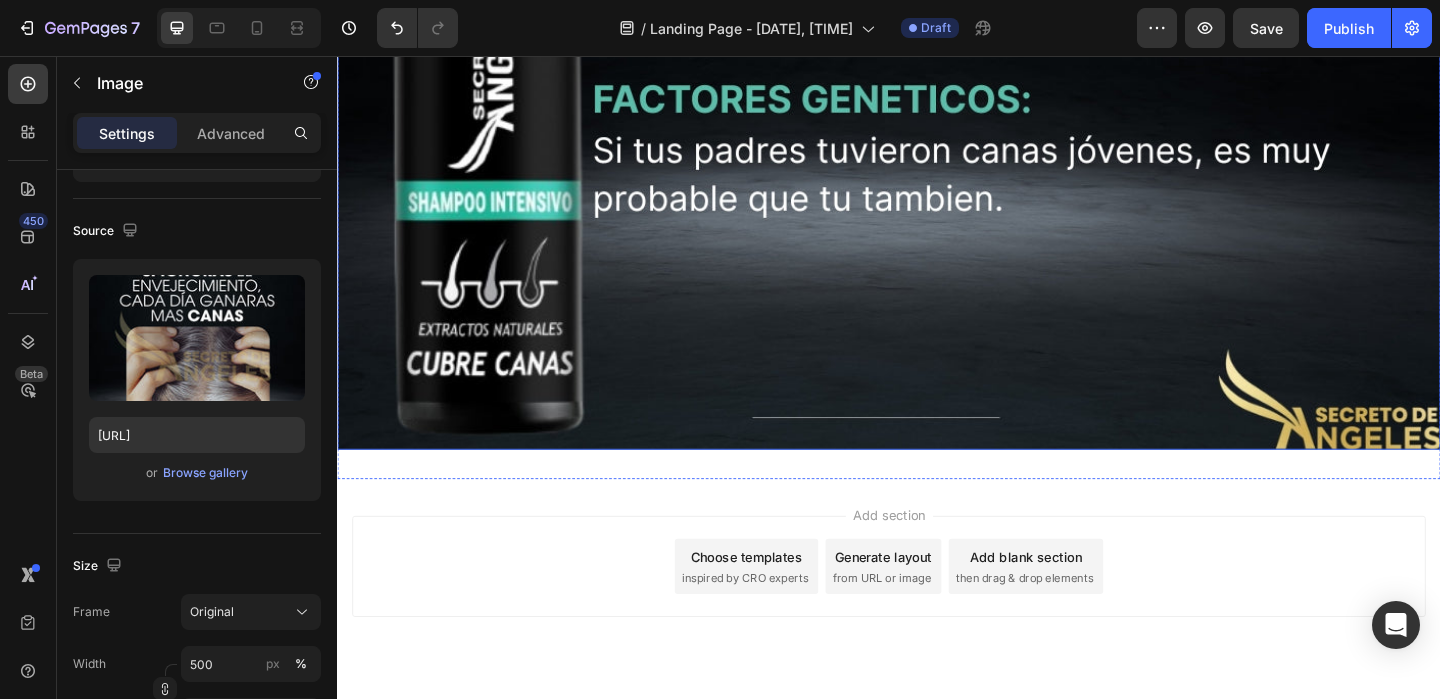 click at bounding box center (937, -116) 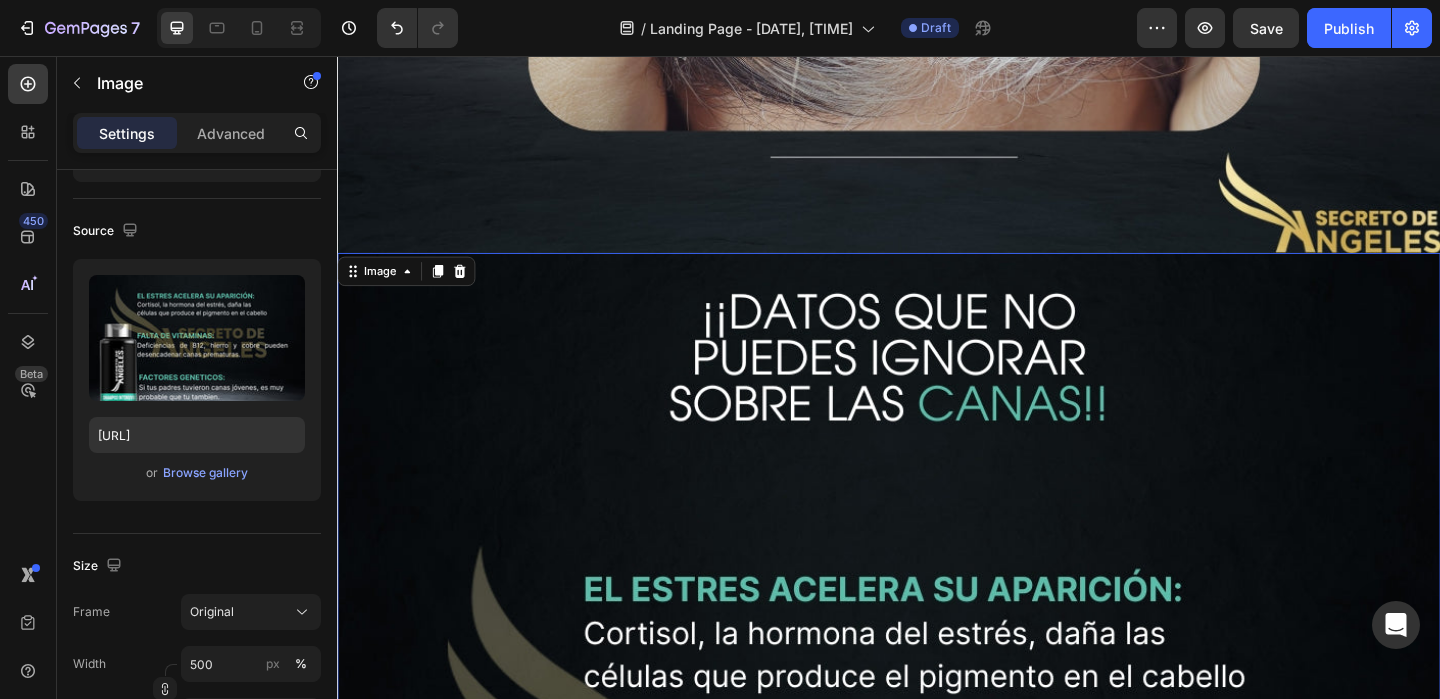 scroll, scrollTop: 968, scrollLeft: 0, axis: vertical 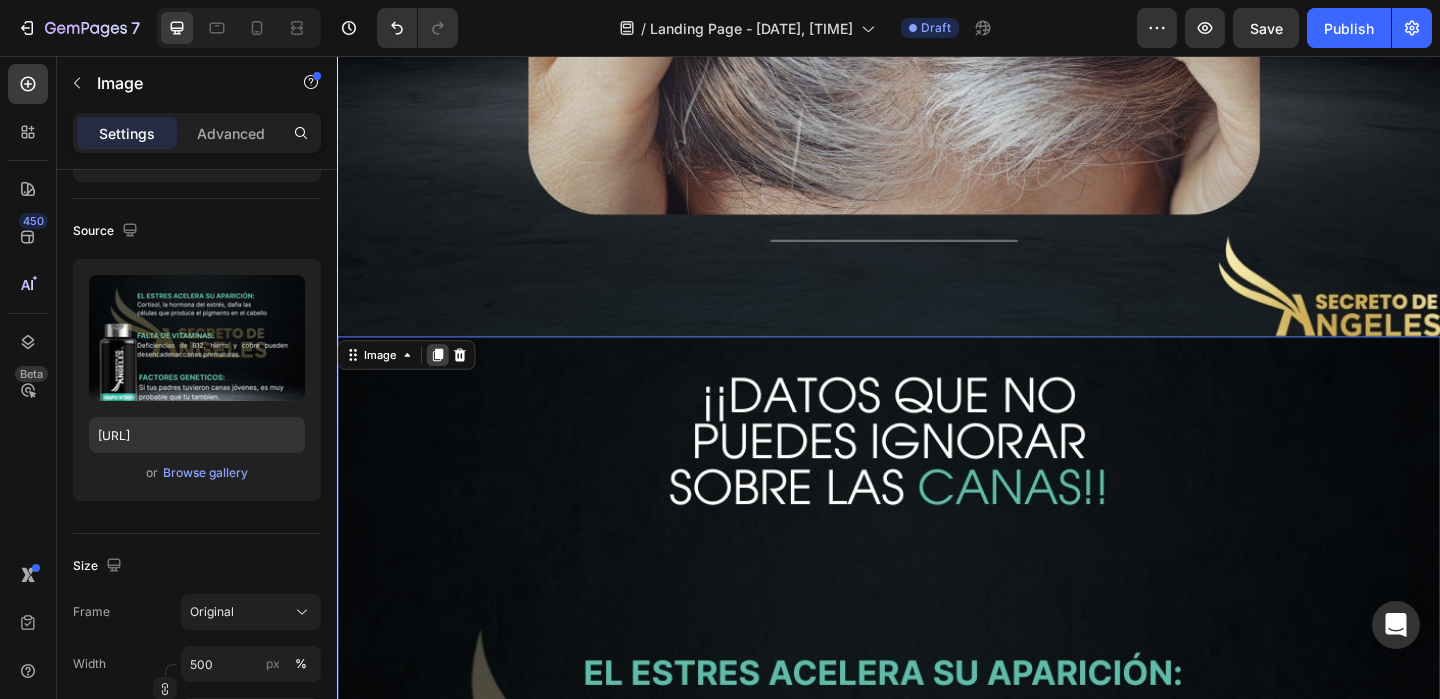 click 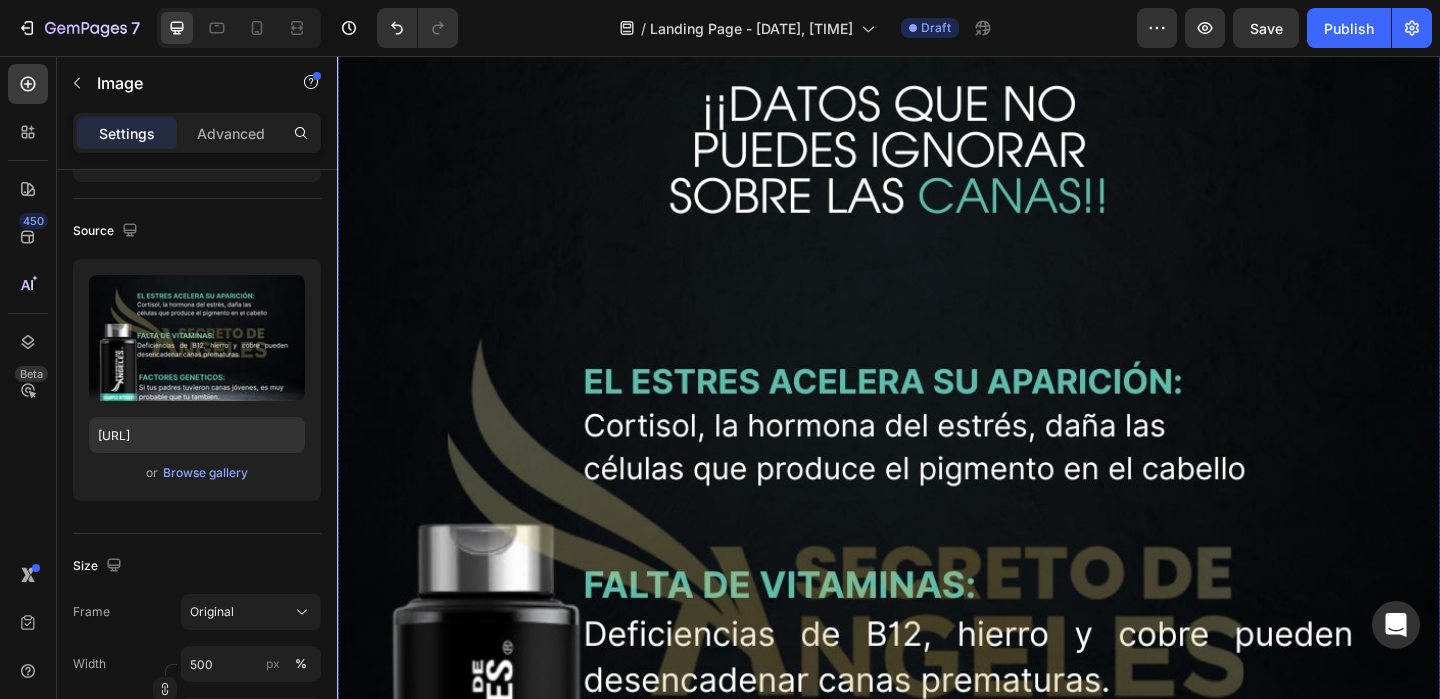 scroll, scrollTop: 2511, scrollLeft: 0, axis: vertical 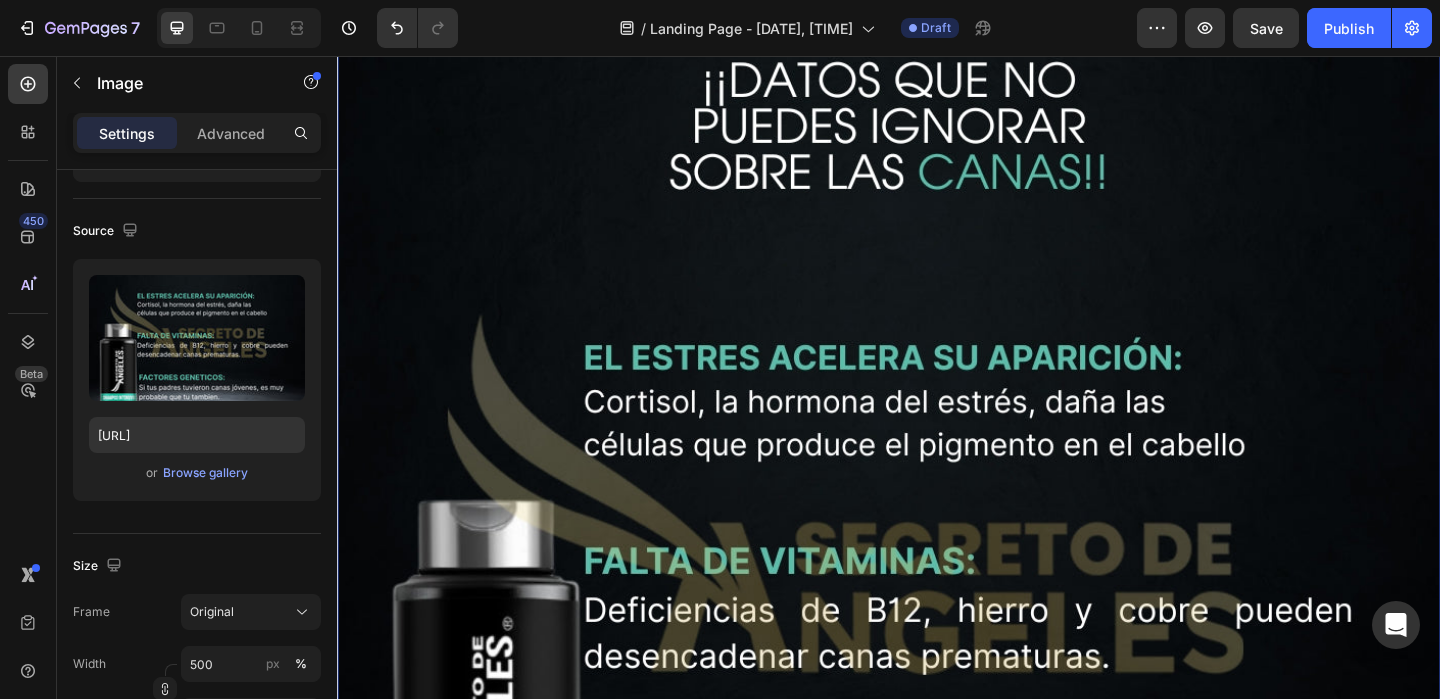 click at bounding box center (937, 618) 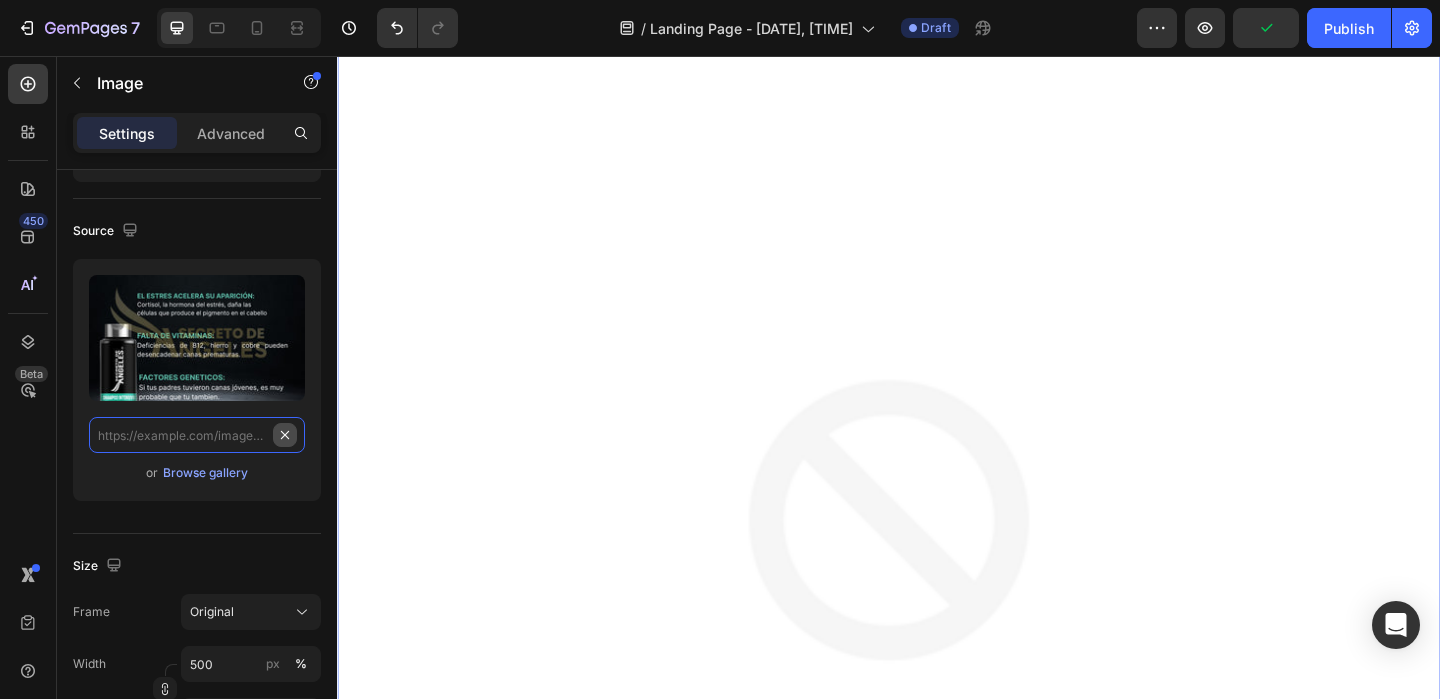 scroll, scrollTop: 0, scrollLeft: 0, axis: both 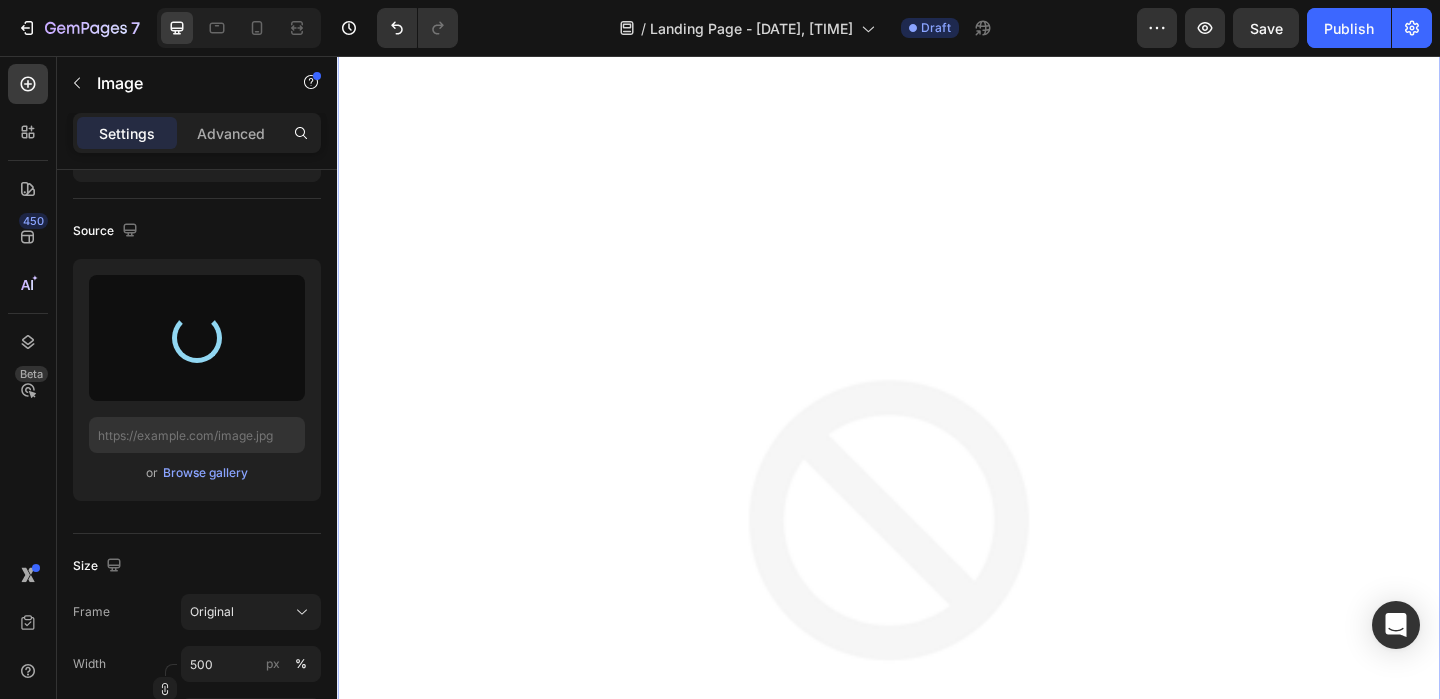 type on "https://cdn.shopify.com/s/files/1/0659/1276/6541/files/gempages_578197753411142418-c2fa7a86-b201-46a8-ab7a-daf6dcb06c08.jpg" 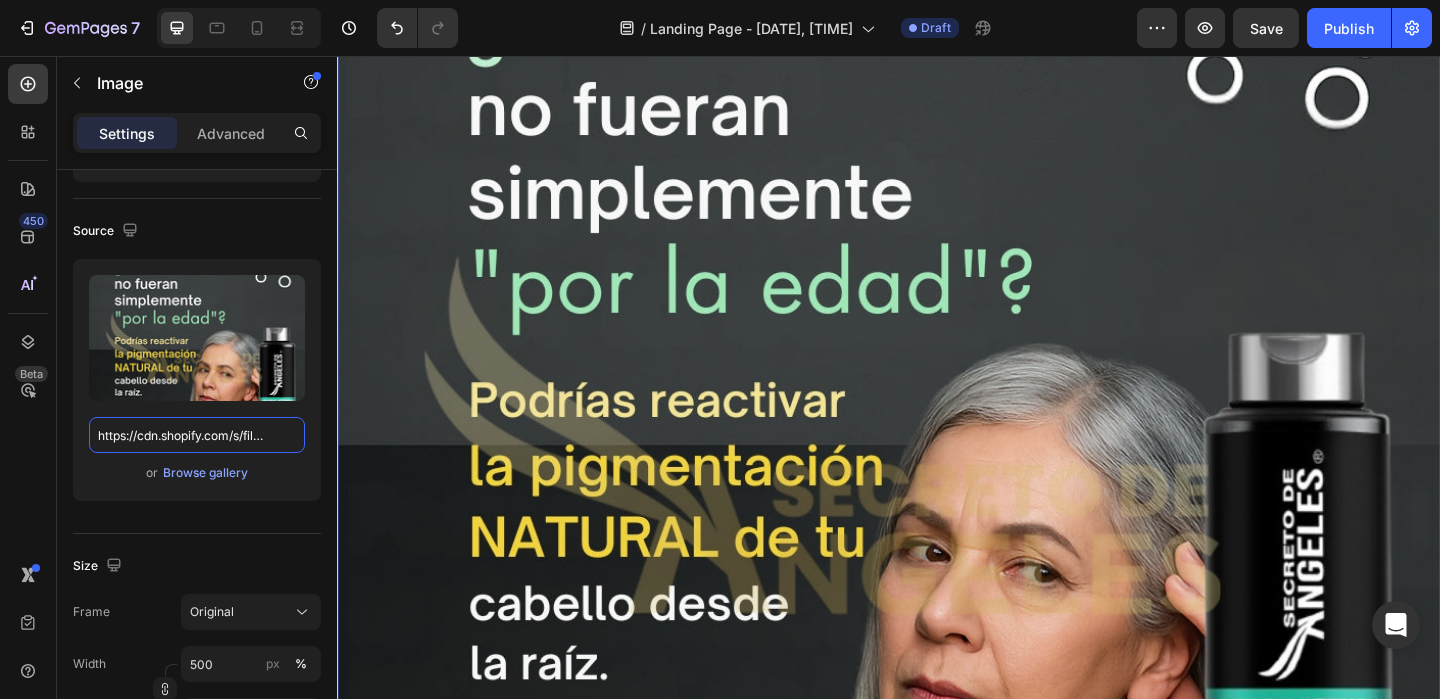 scroll, scrollTop: 2835, scrollLeft: 0, axis: vertical 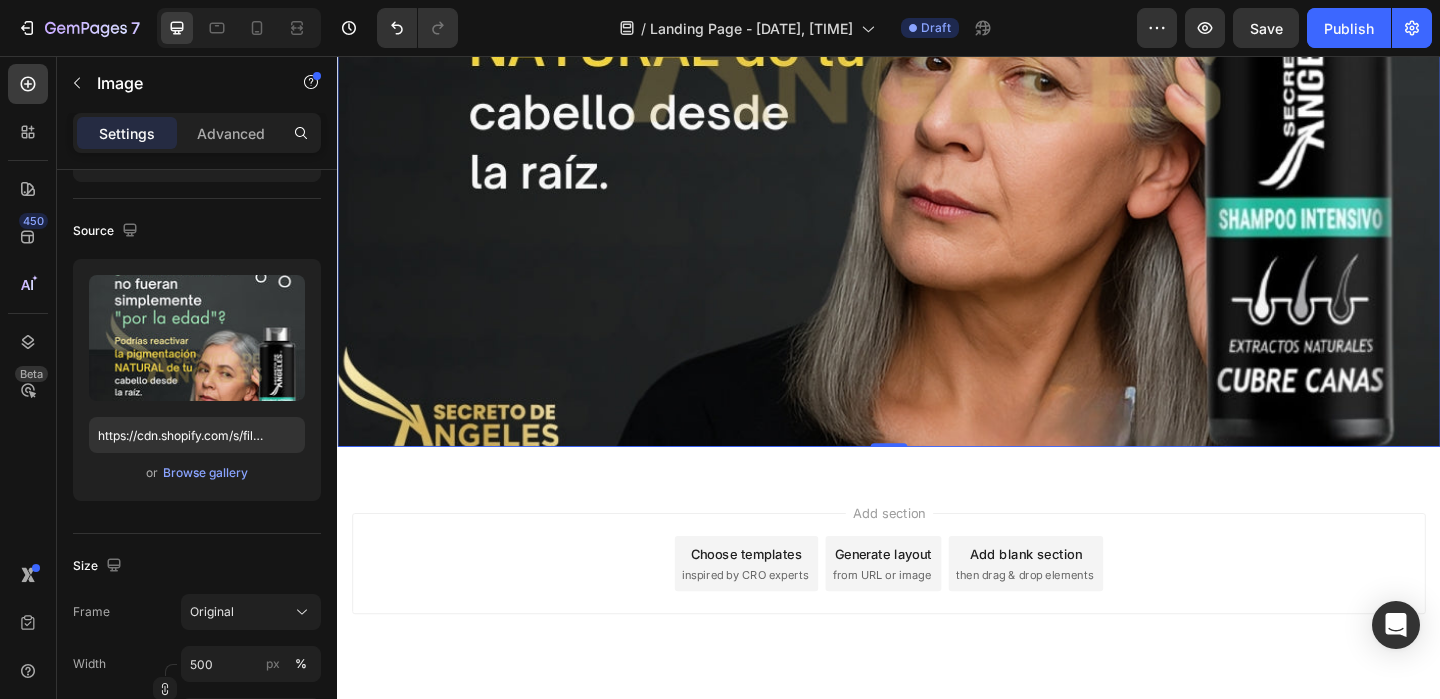 click at bounding box center (937, -119) 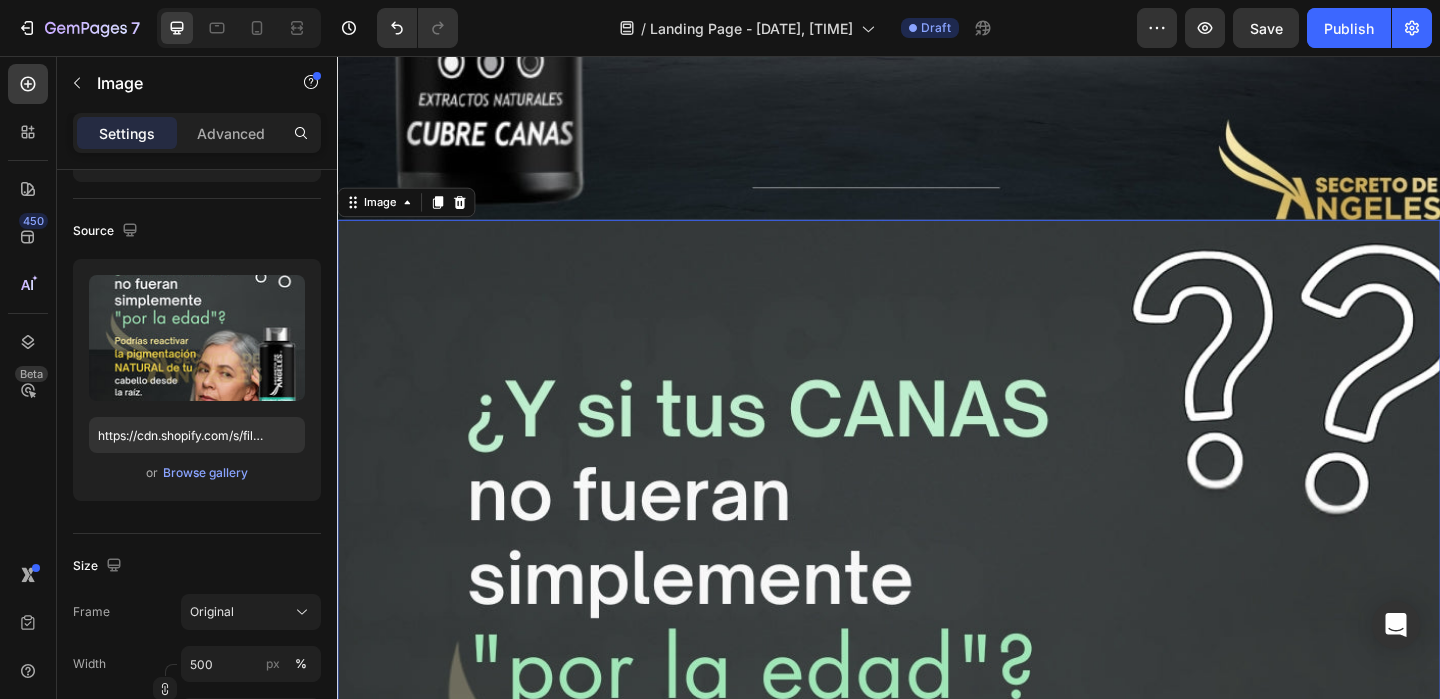 scroll, scrollTop: 2257, scrollLeft: 0, axis: vertical 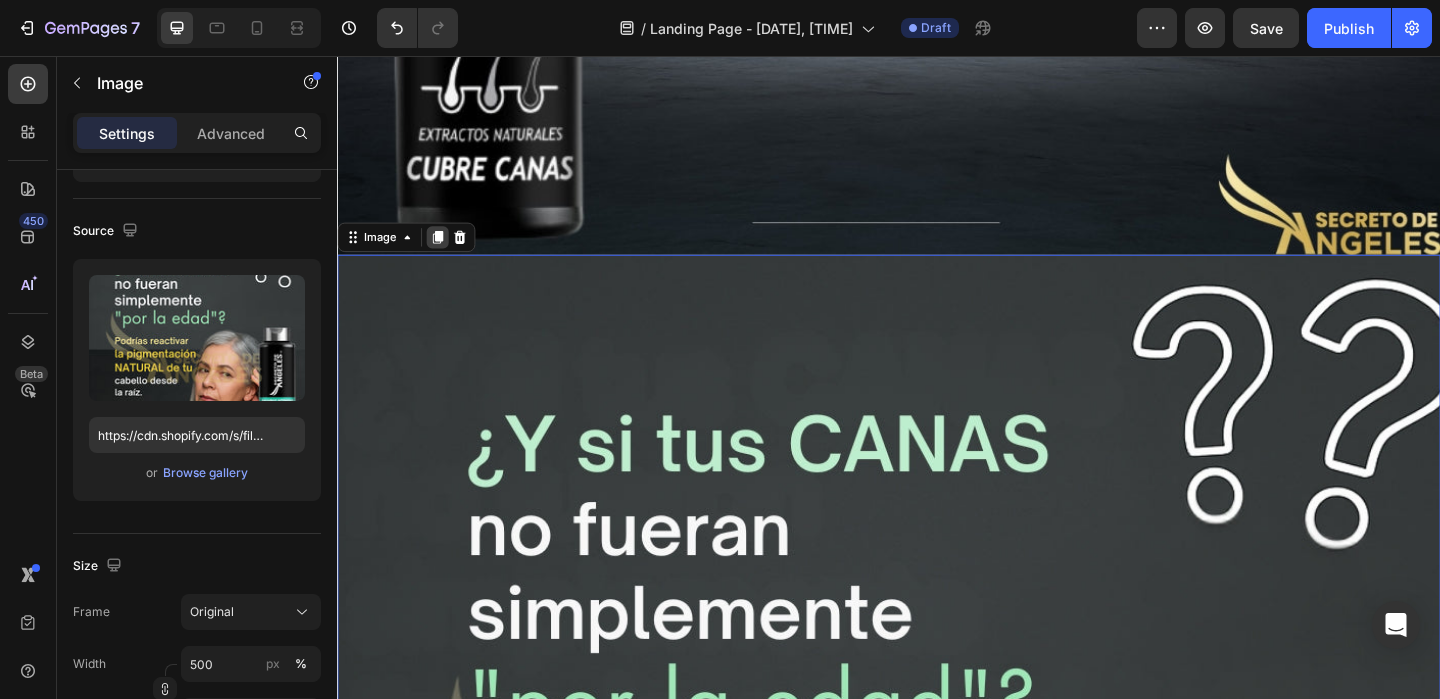 click 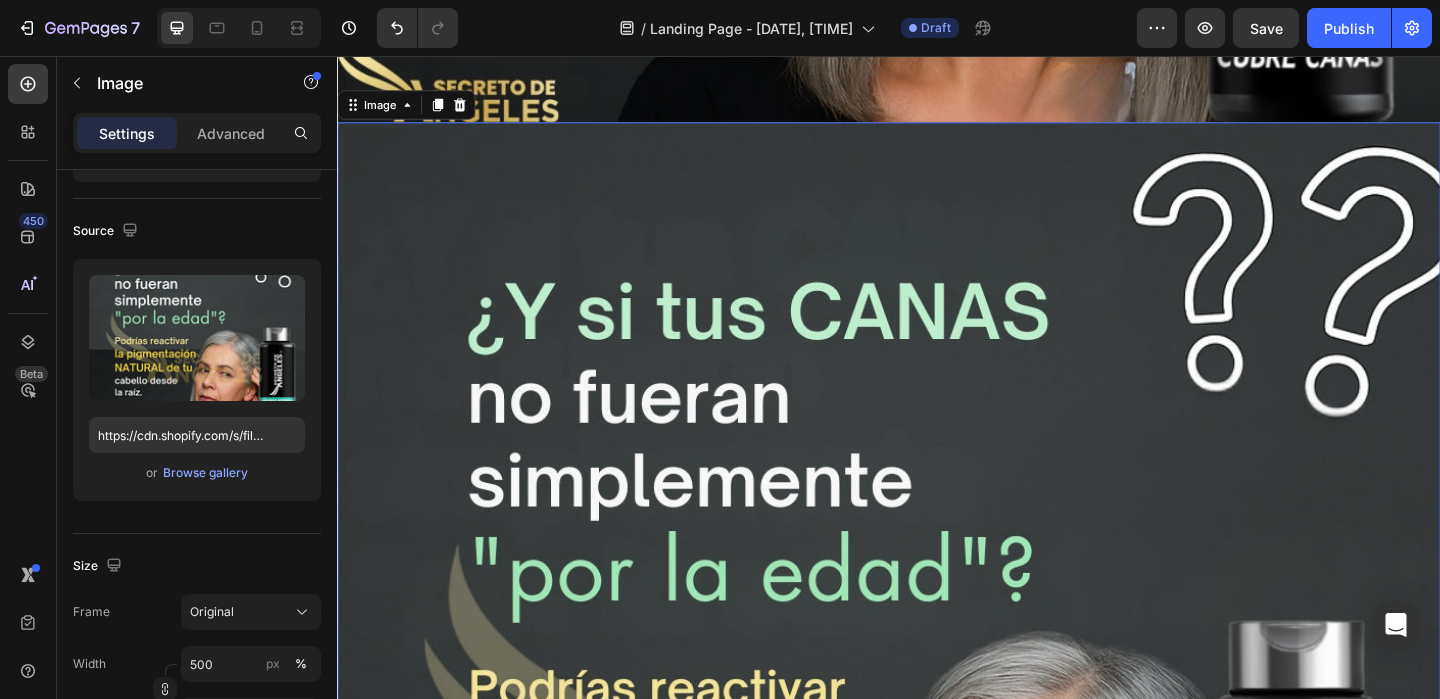 scroll, scrollTop: 3607, scrollLeft: 0, axis: vertical 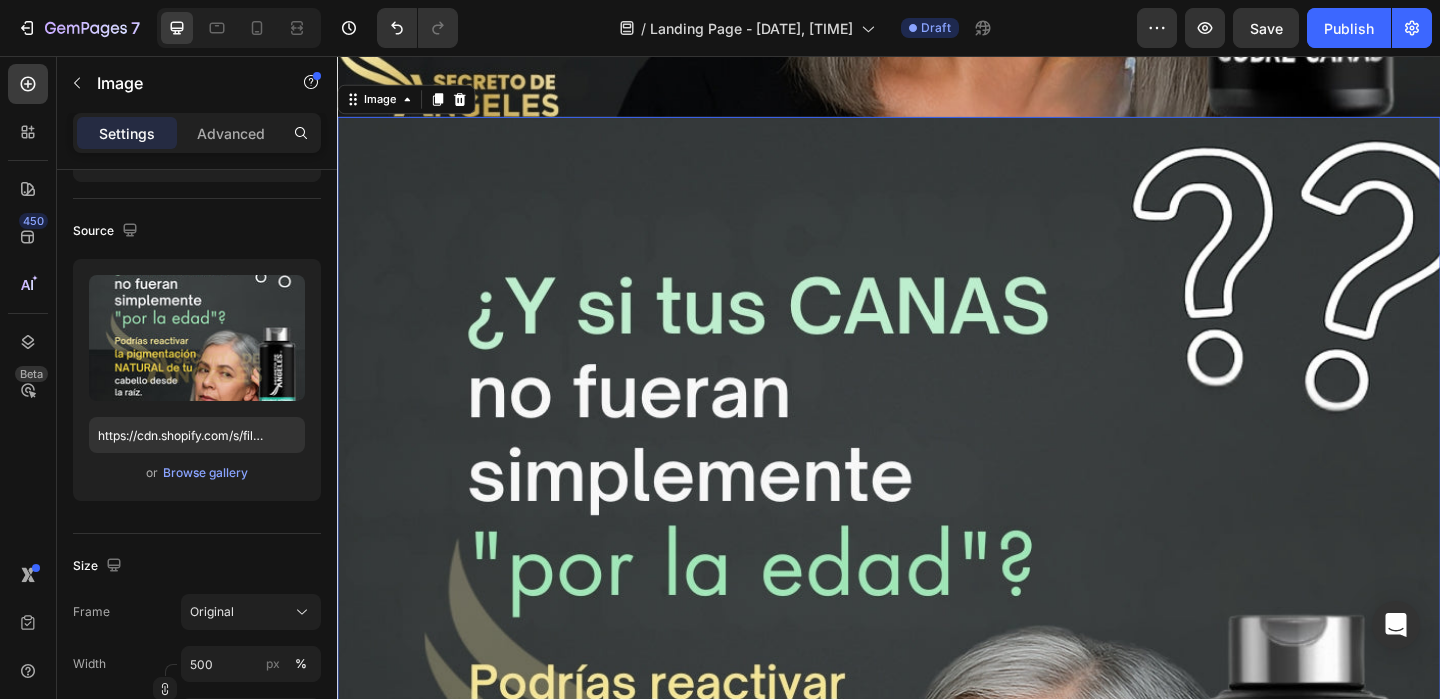 click at bounding box center [937, 722] 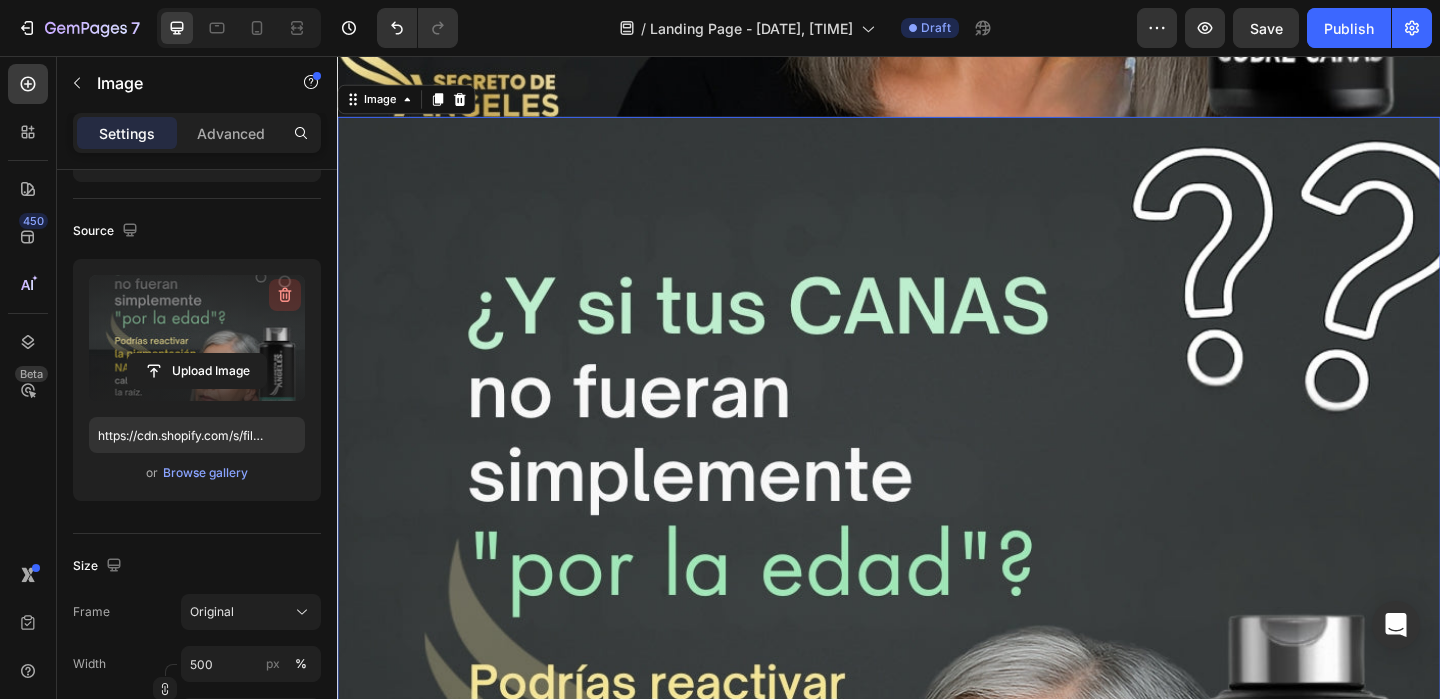 click 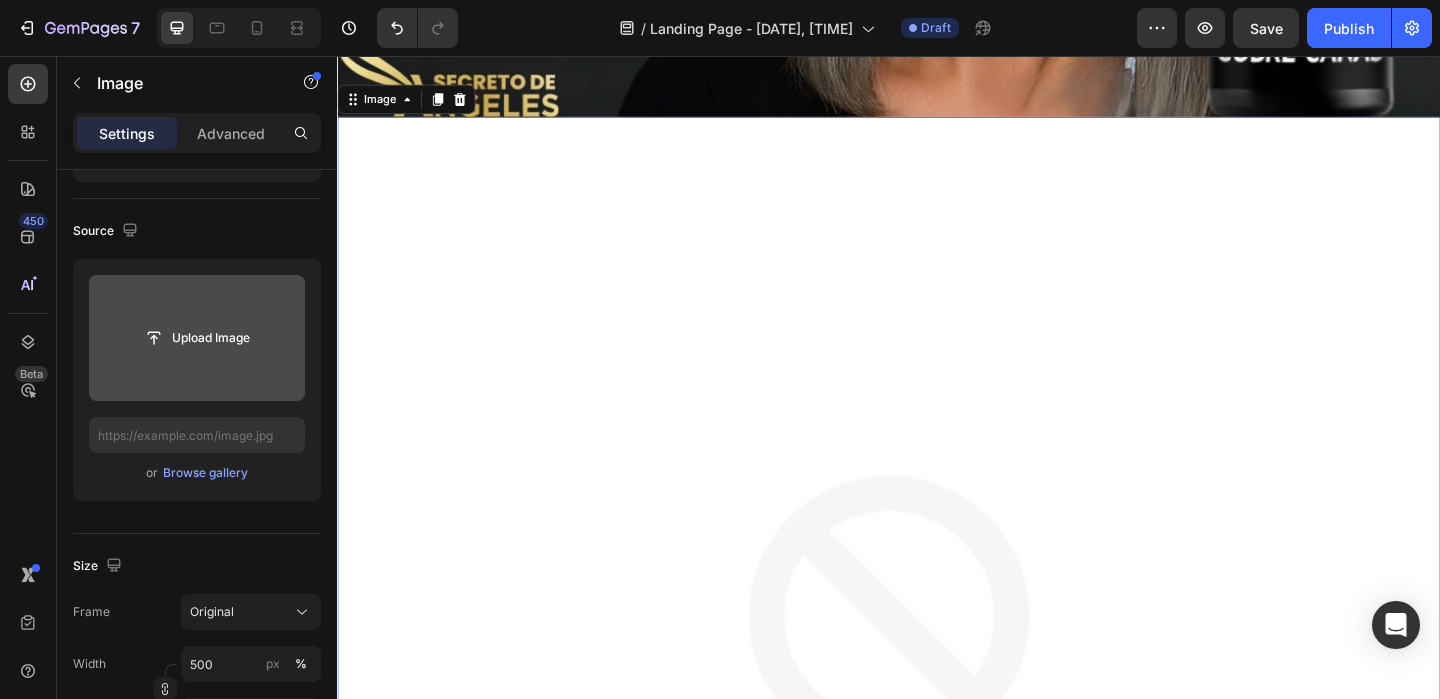 click 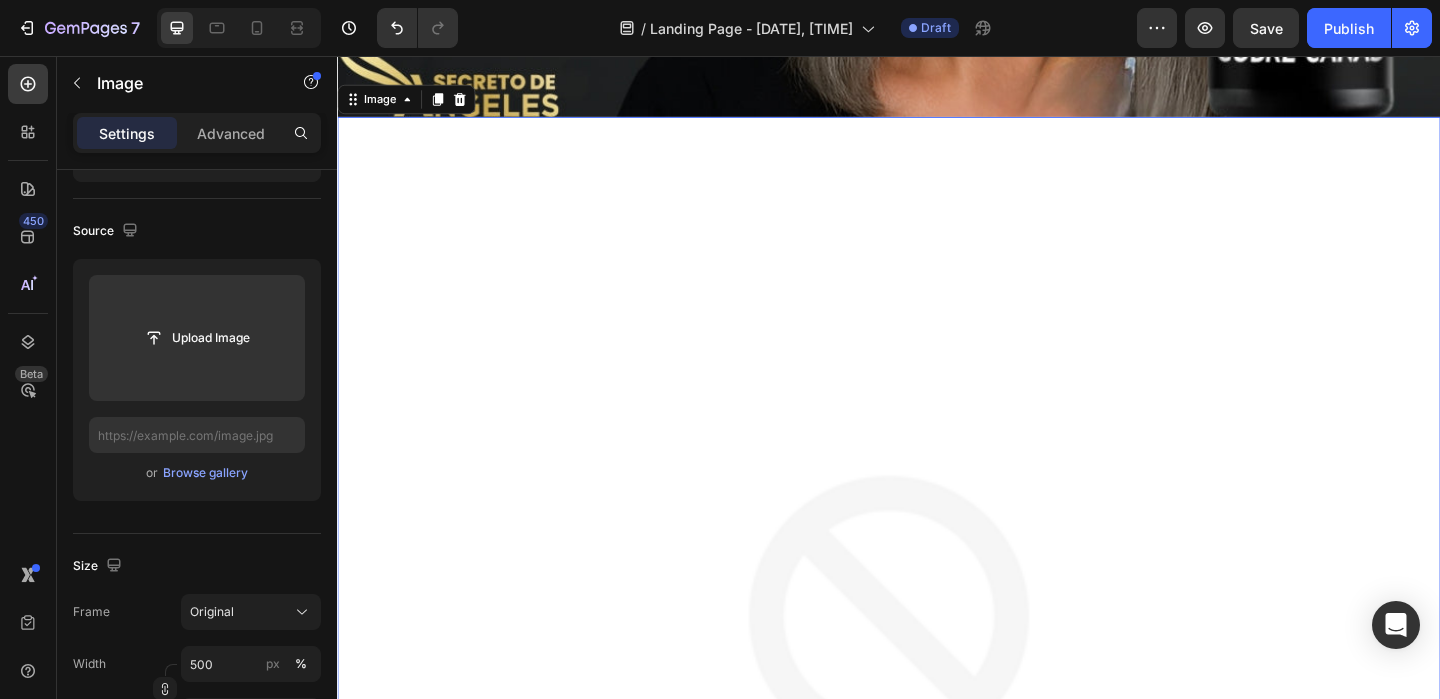 click at bounding box center [937, 722] 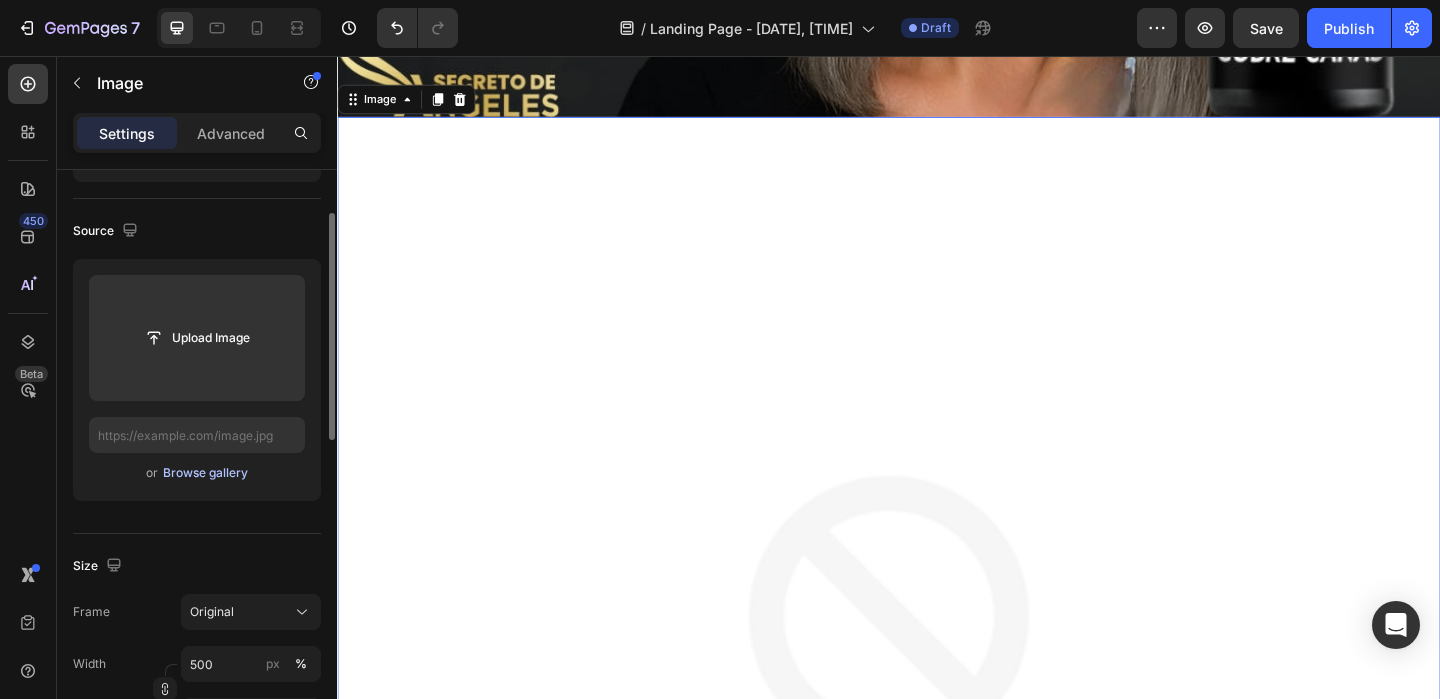 click on "Browse gallery" at bounding box center (205, 473) 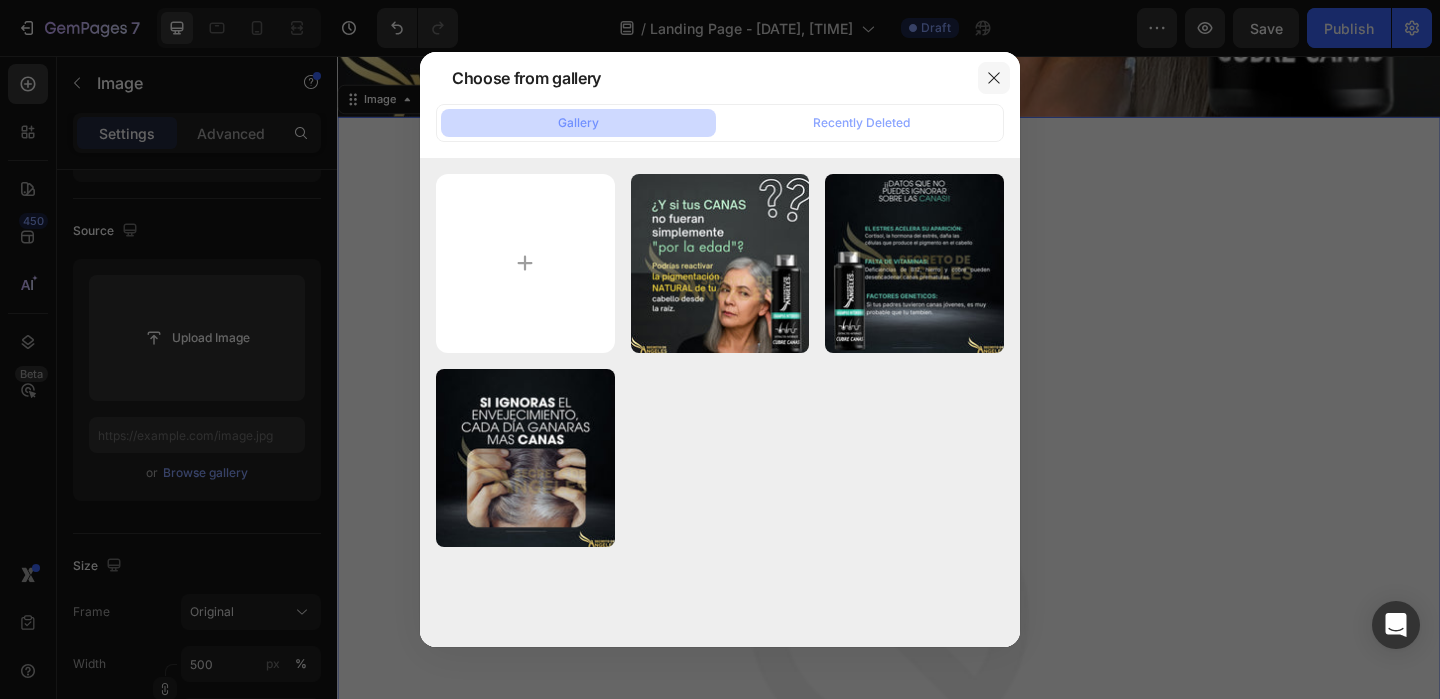click 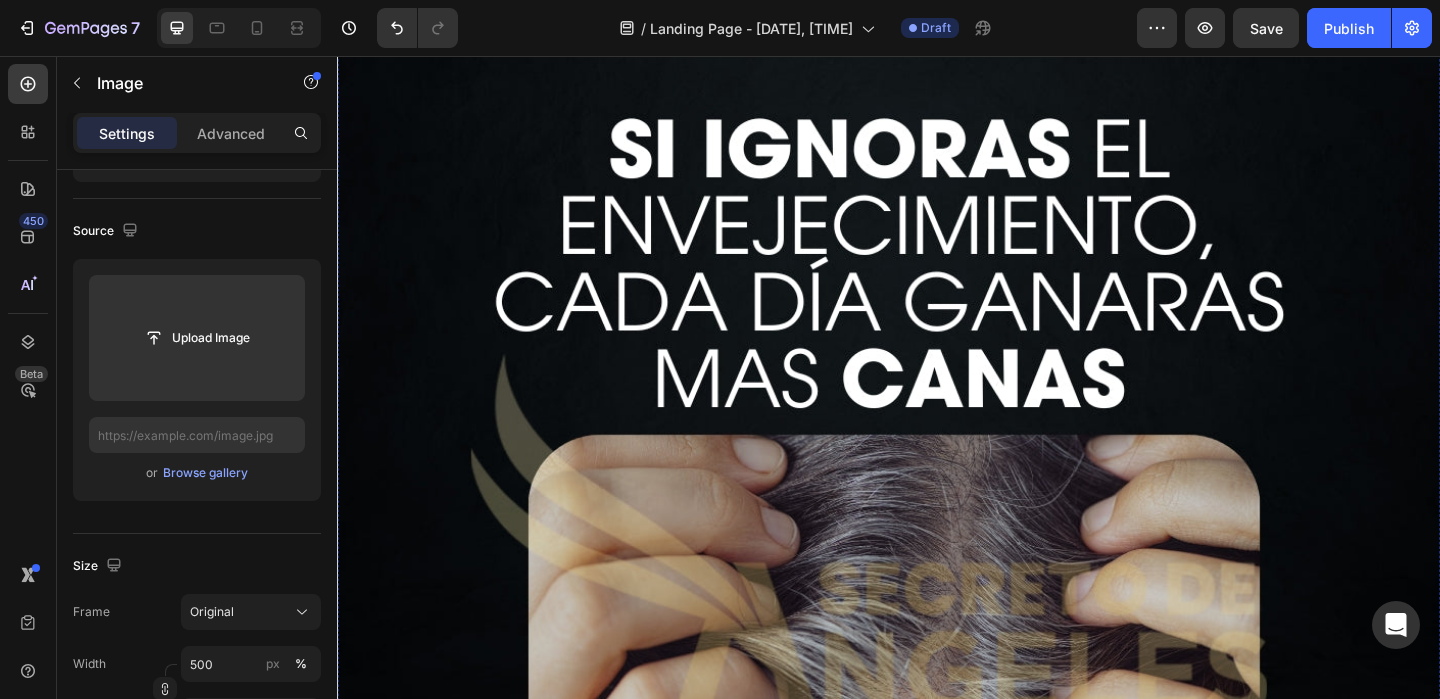 scroll, scrollTop: 0, scrollLeft: 0, axis: both 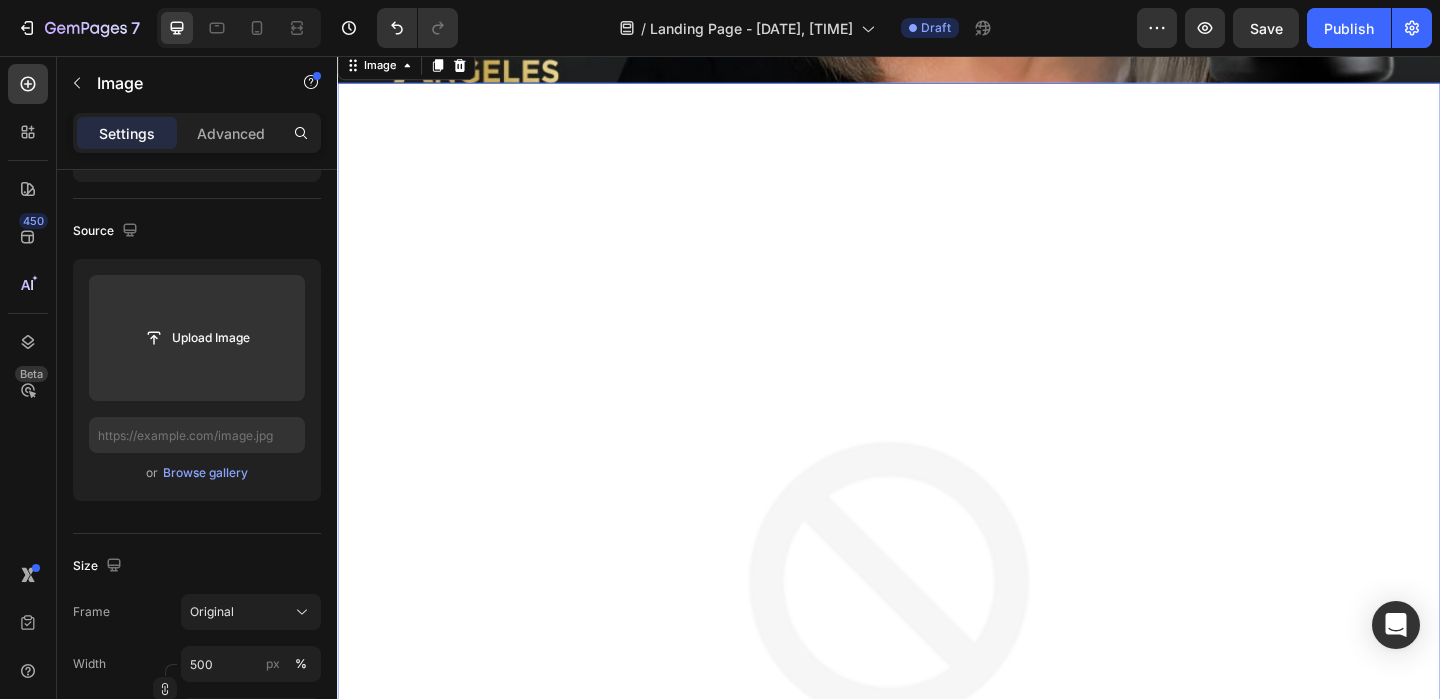 click at bounding box center (937, 685) 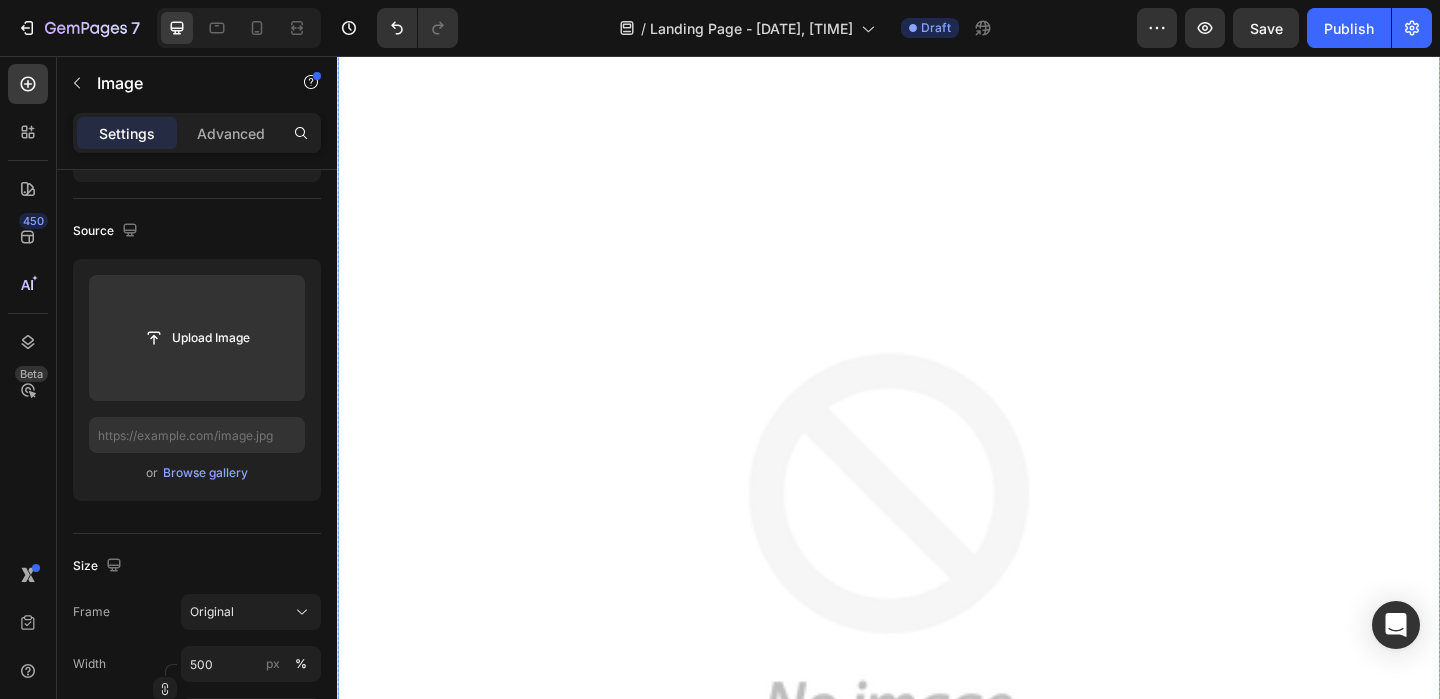 scroll, scrollTop: 3777, scrollLeft: 0, axis: vertical 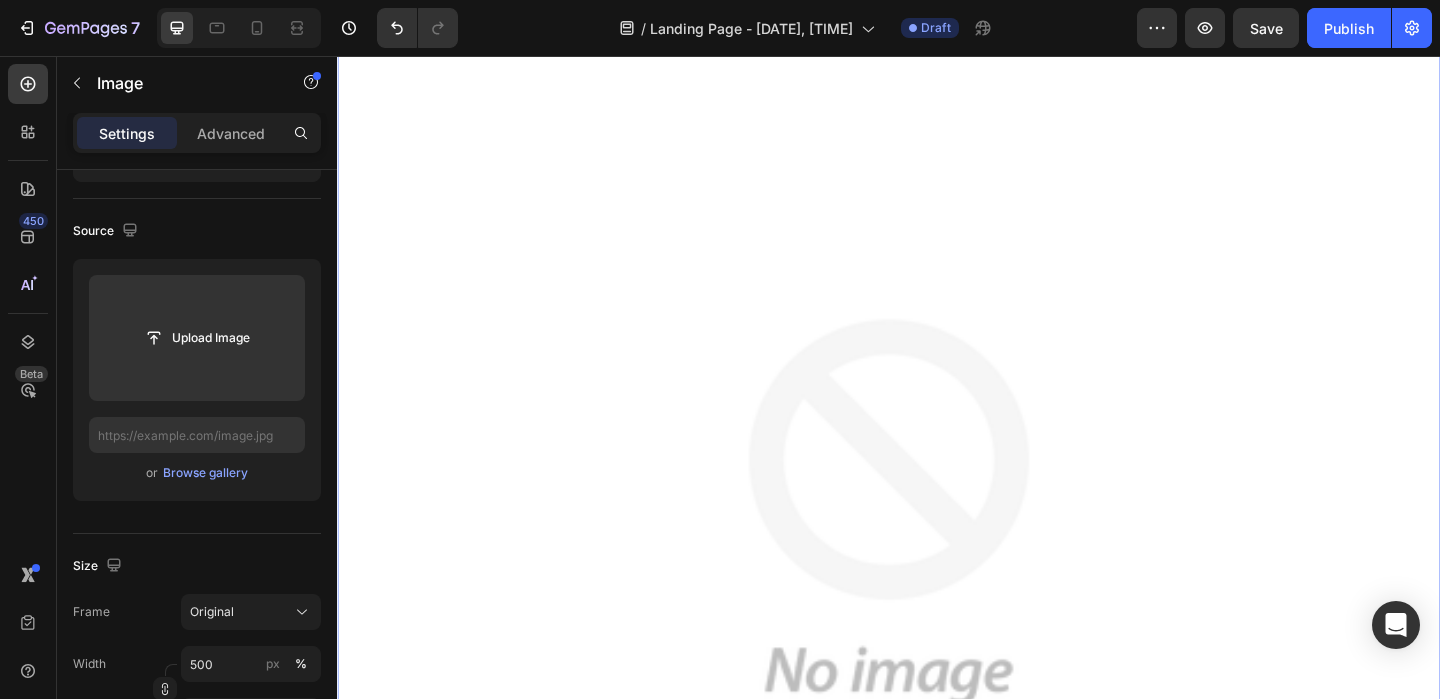 click at bounding box center (937, 552) 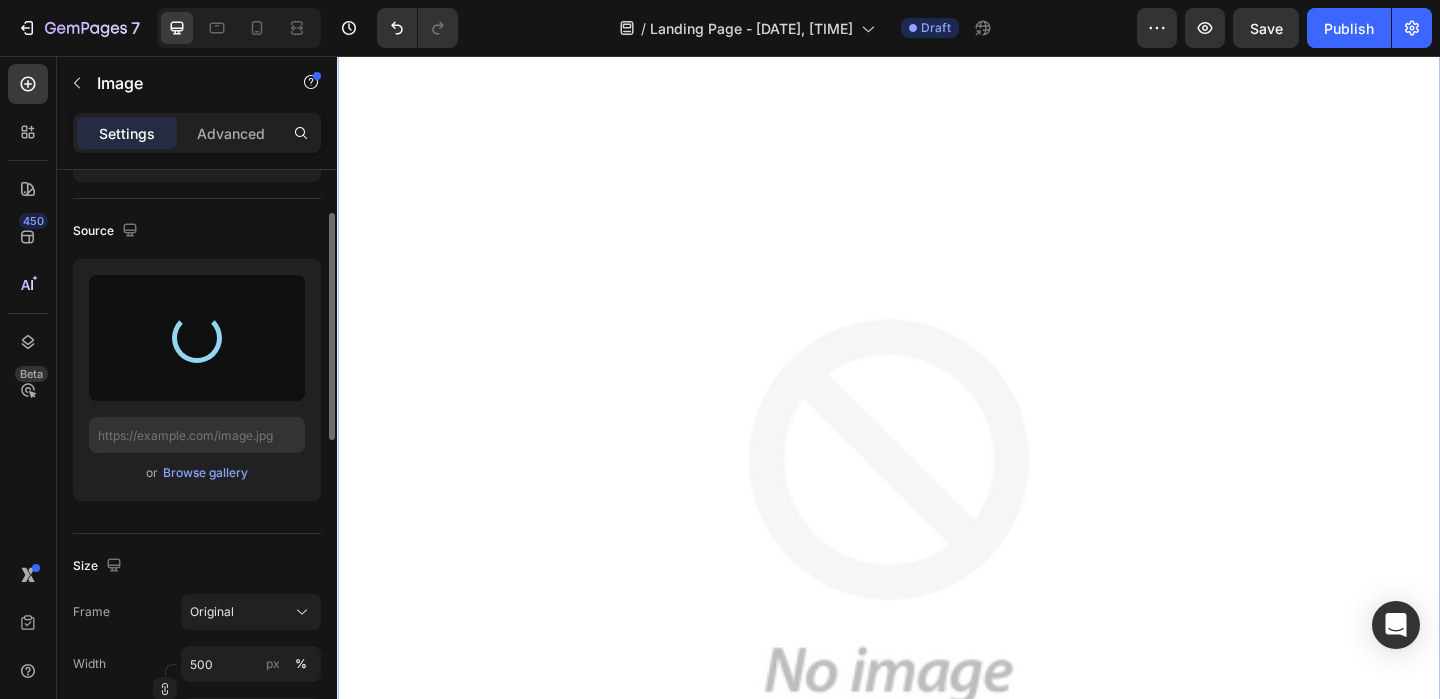 type on "https://cdn.shopify.com/s/files/1/0659/1276/6541/files/gempages_578197753411142418-080b1638-f2eb-40e3-9445-2203443c84bf.png" 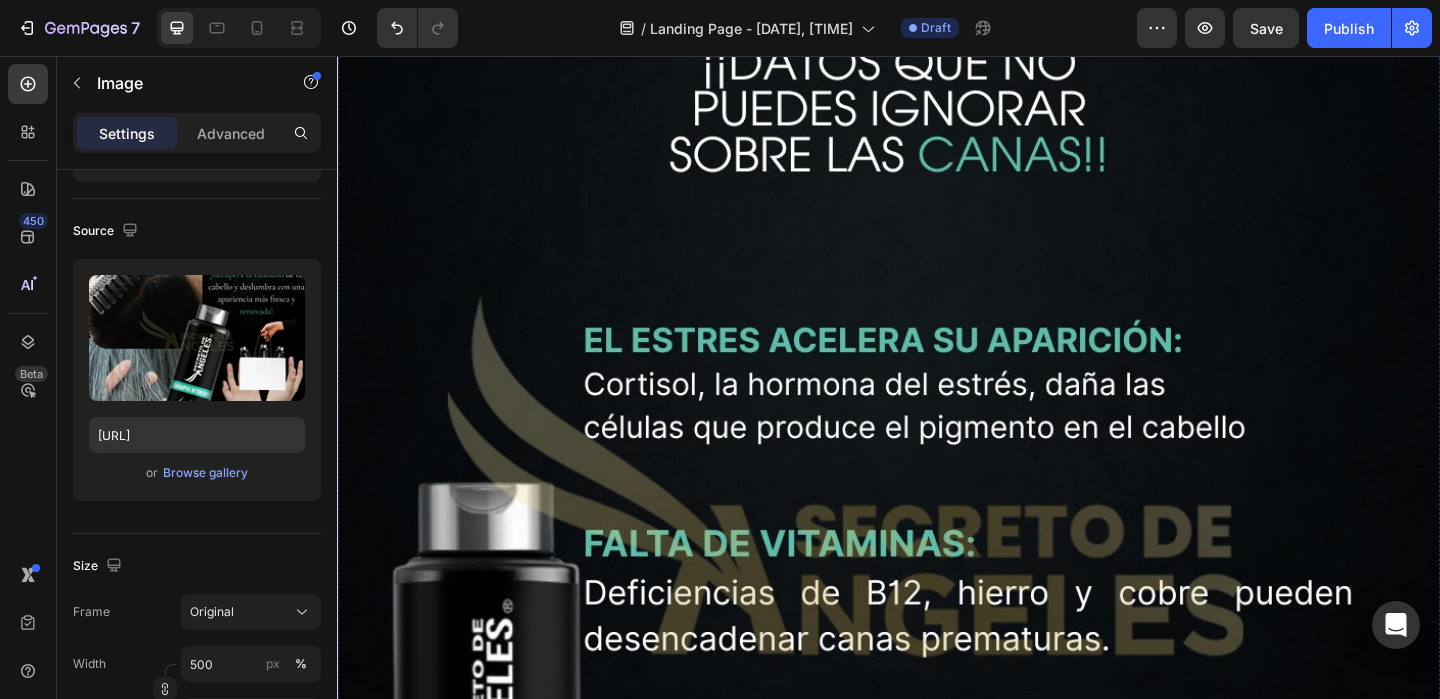 scroll, scrollTop: 1293, scrollLeft: 0, axis: vertical 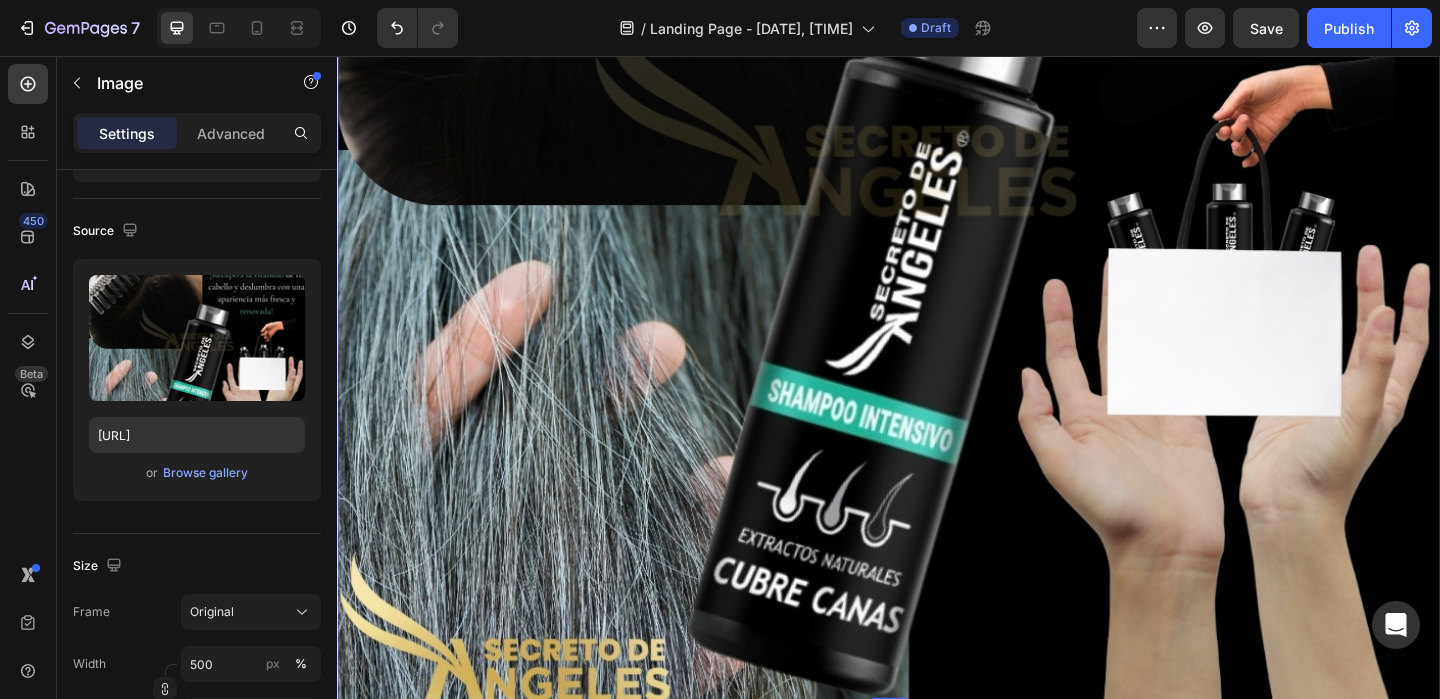 click at bounding box center (937, 158) 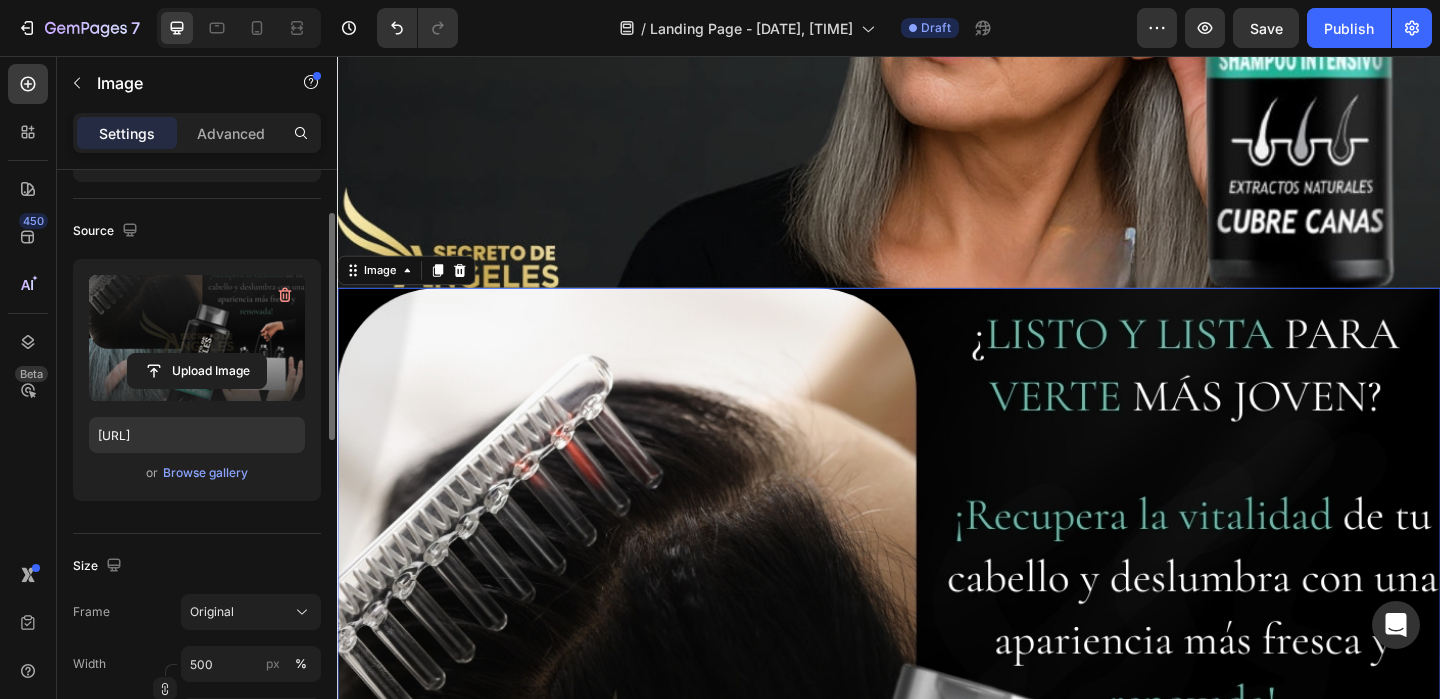 scroll, scrollTop: 3424, scrollLeft: 0, axis: vertical 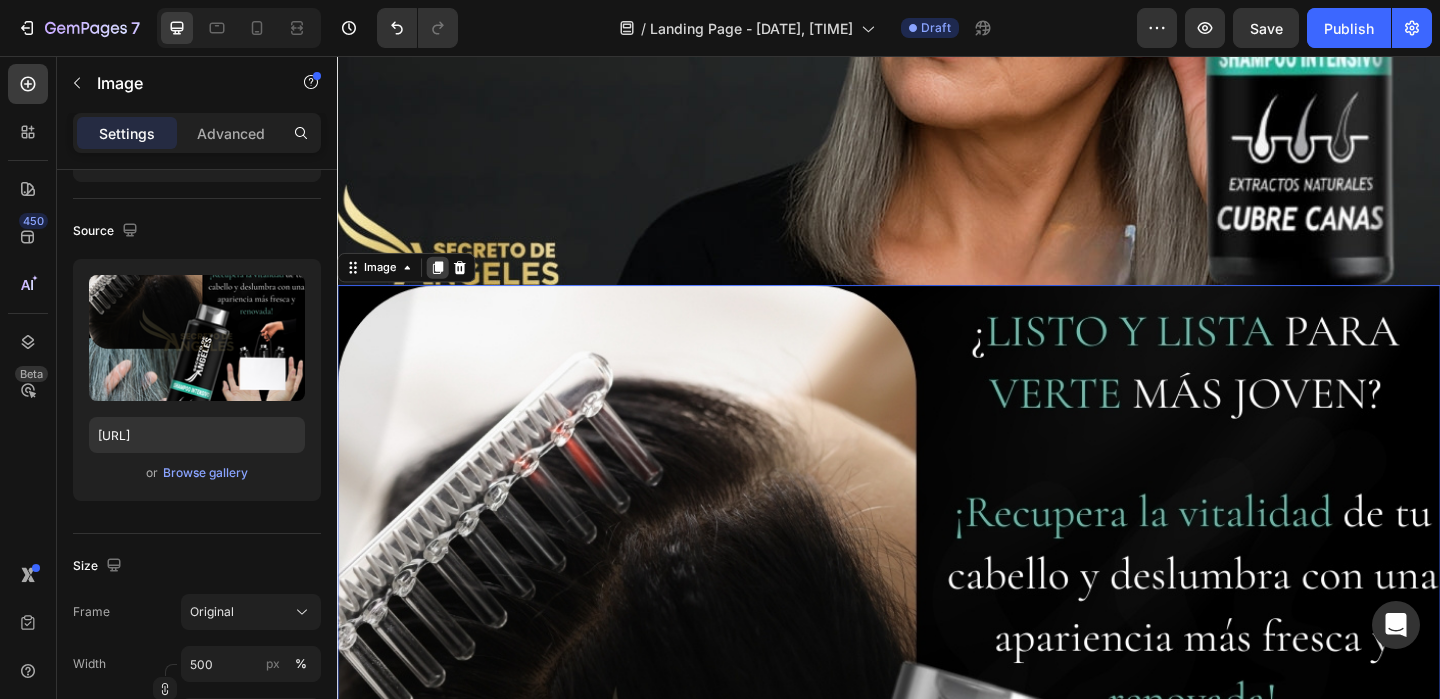 click 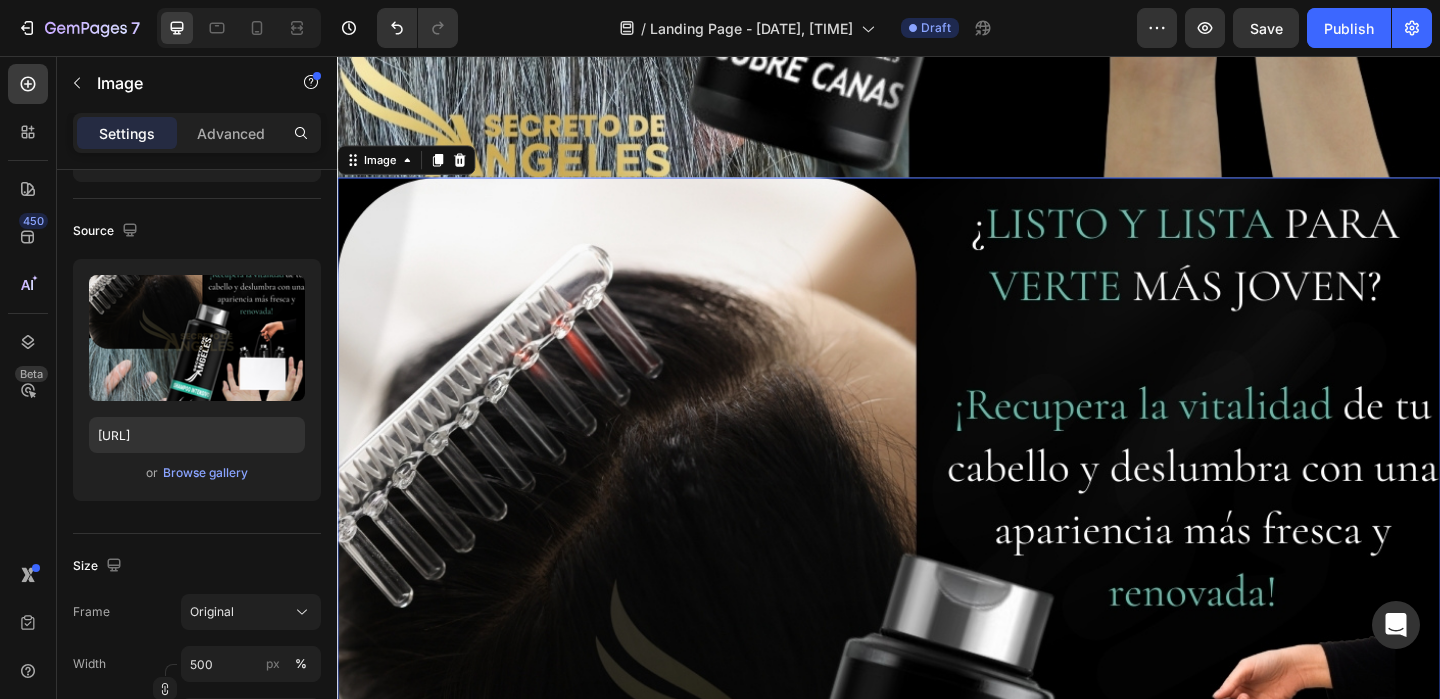 scroll, scrollTop: 4743, scrollLeft: 0, axis: vertical 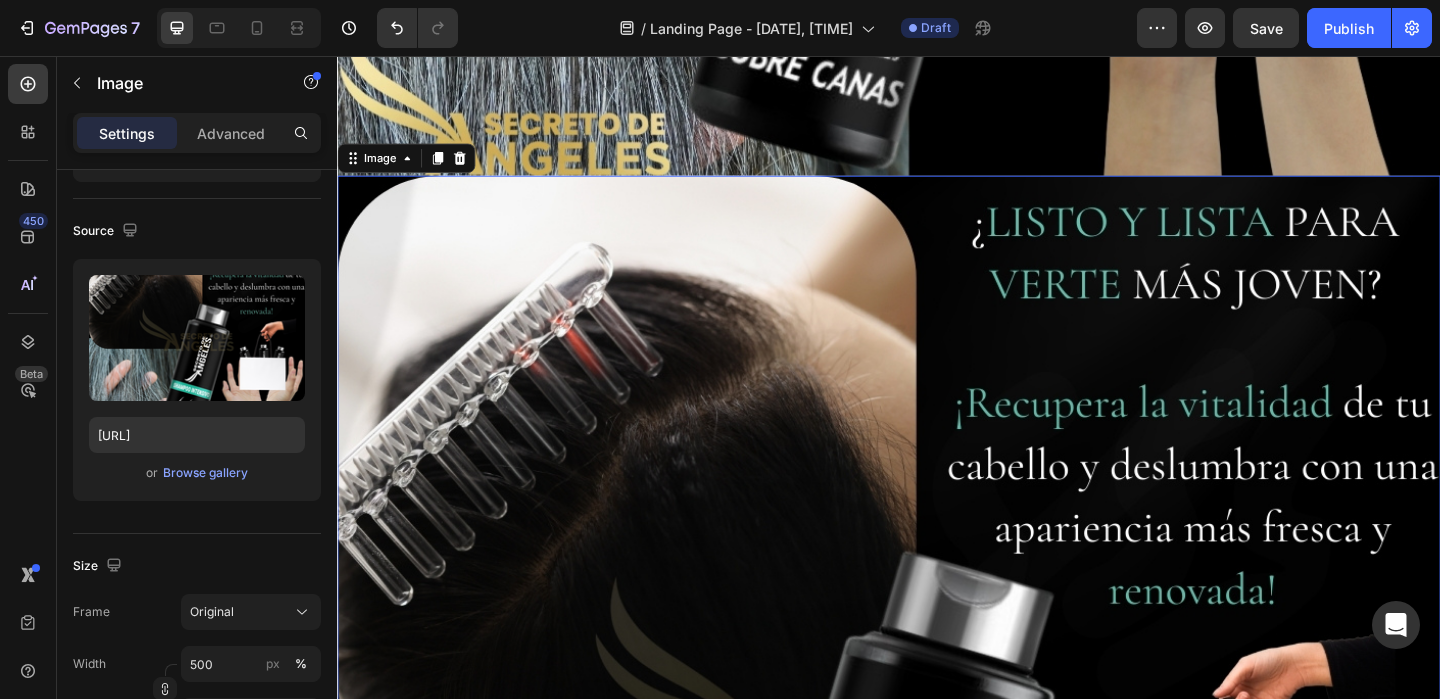 drag, startPoint x: 680, startPoint y: 431, endPoint x: 600, endPoint y: 461, distance: 85.44004 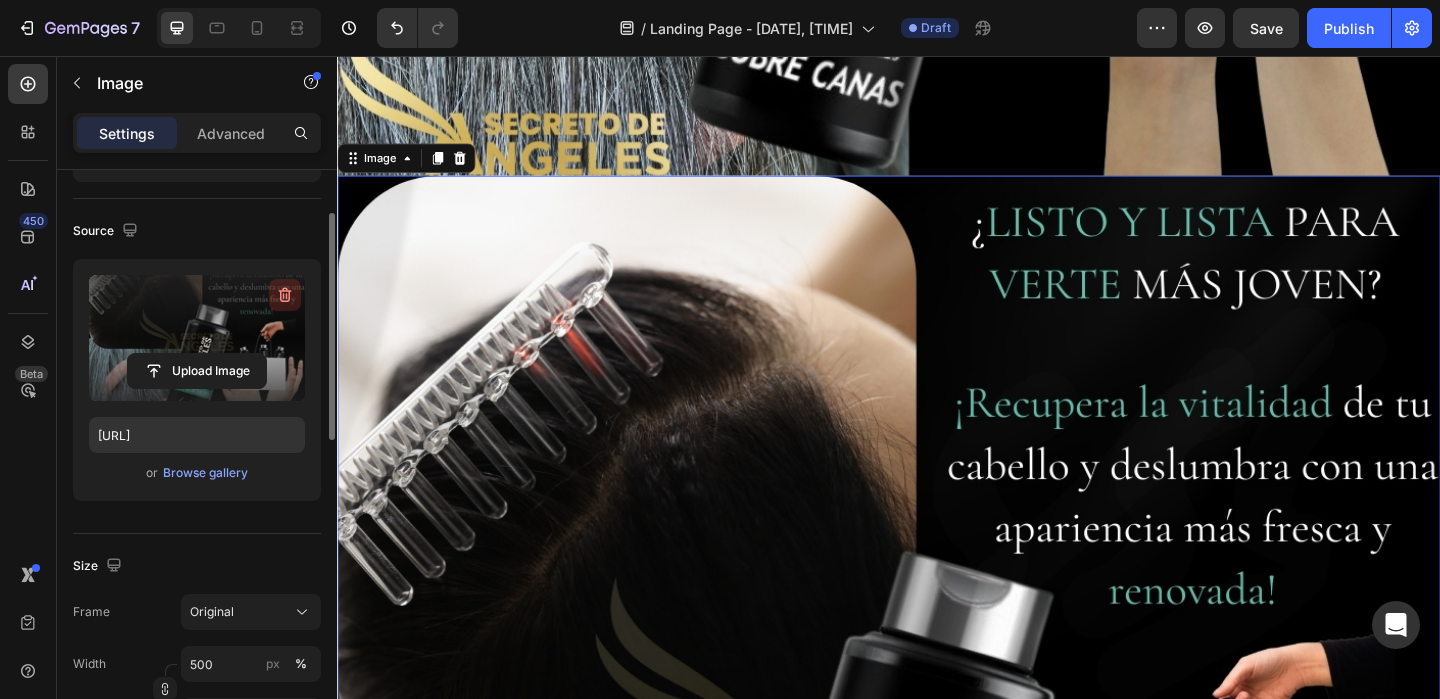 click 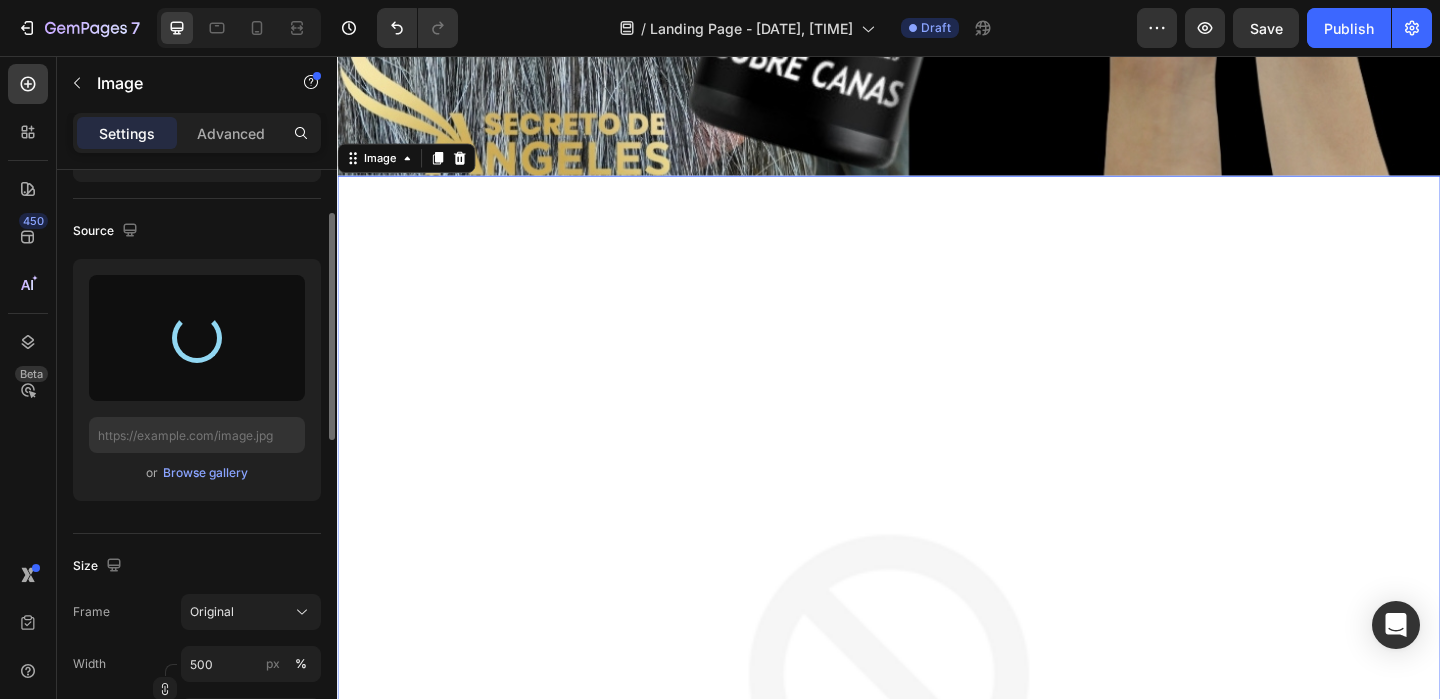 type on "https://cdn.shopify.com/s/files/1/0659/1276/6541/files/gempages_578197753411142418-ade12d1b-f74d-4e58-b714-2da9f3958923.png" 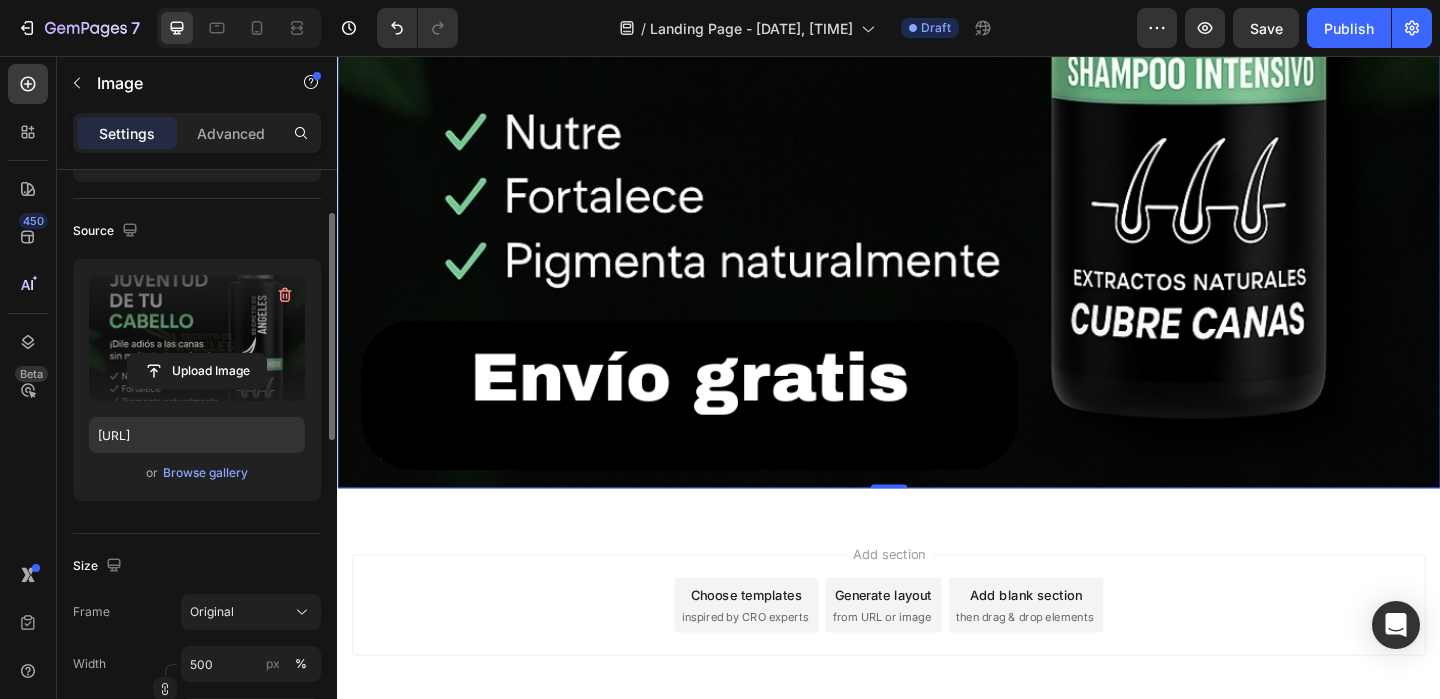 scroll, scrollTop: 5618, scrollLeft: 0, axis: vertical 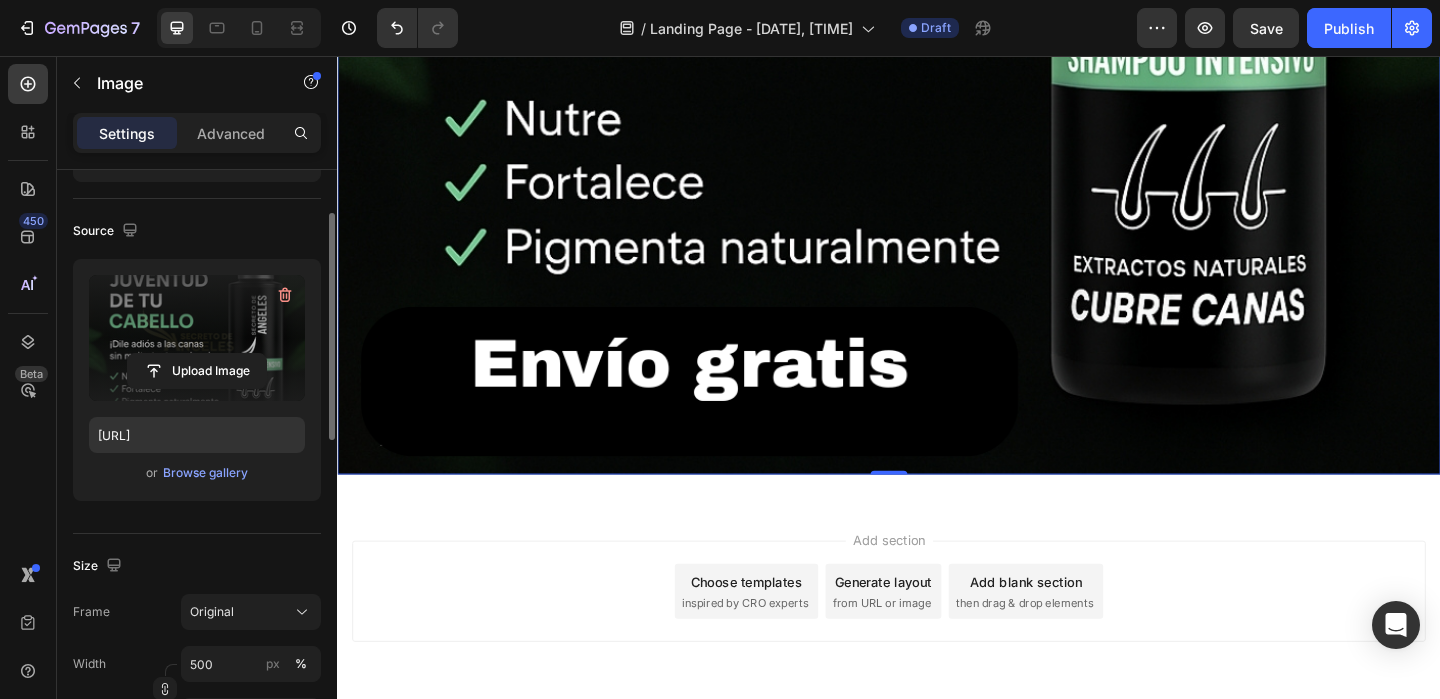 click at bounding box center [937, -89] 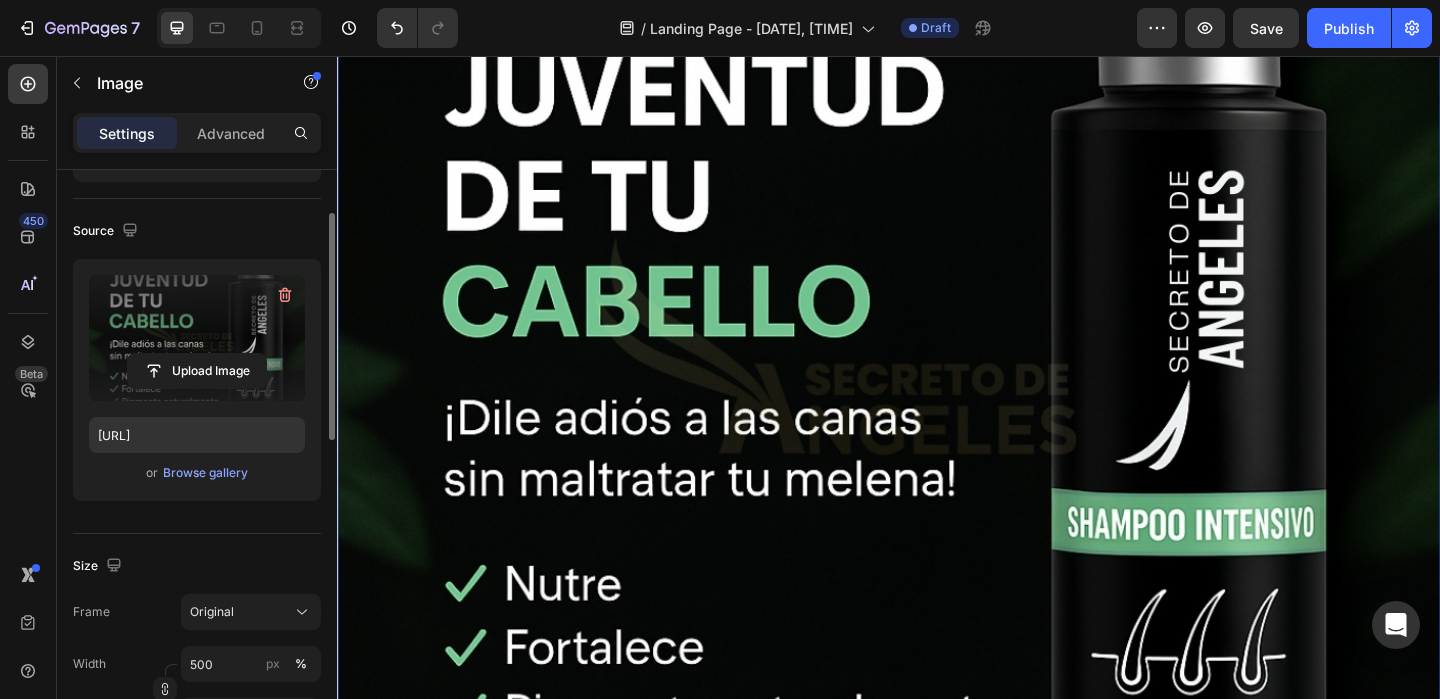 scroll, scrollTop: 5258, scrollLeft: 0, axis: vertical 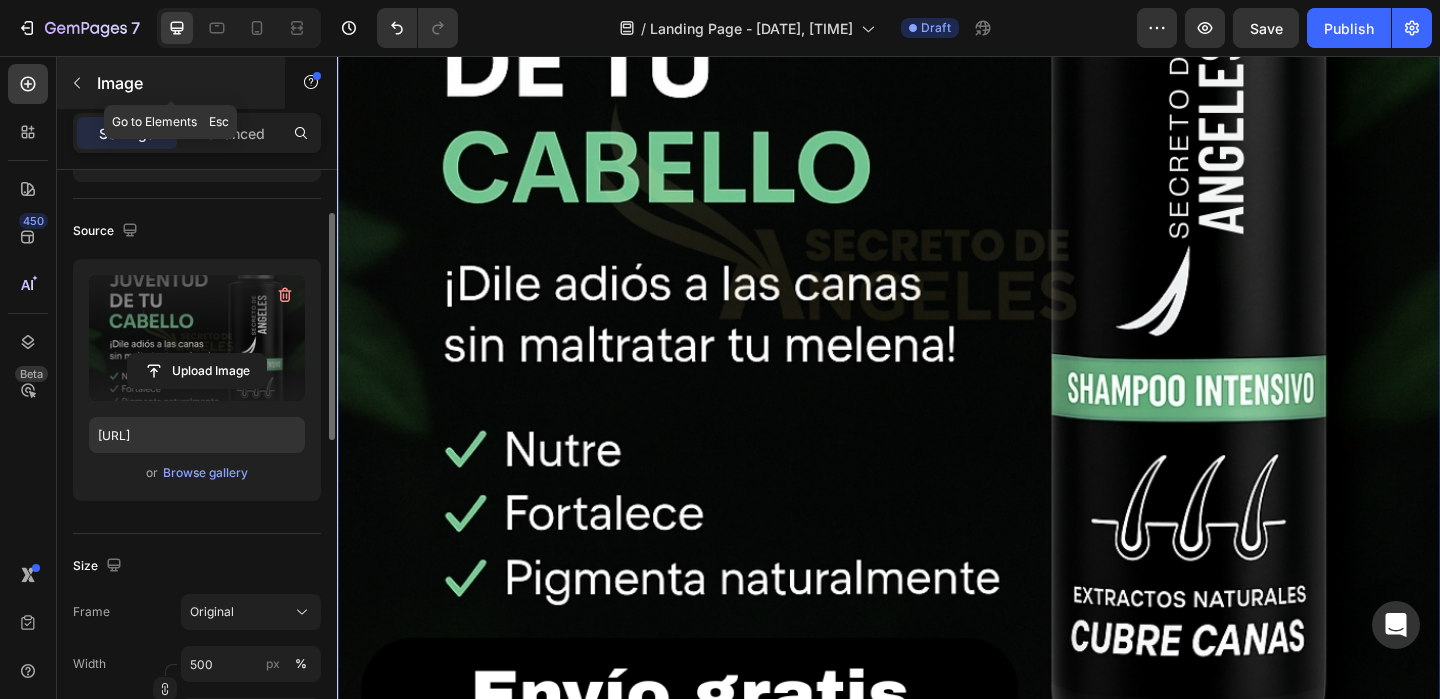 click 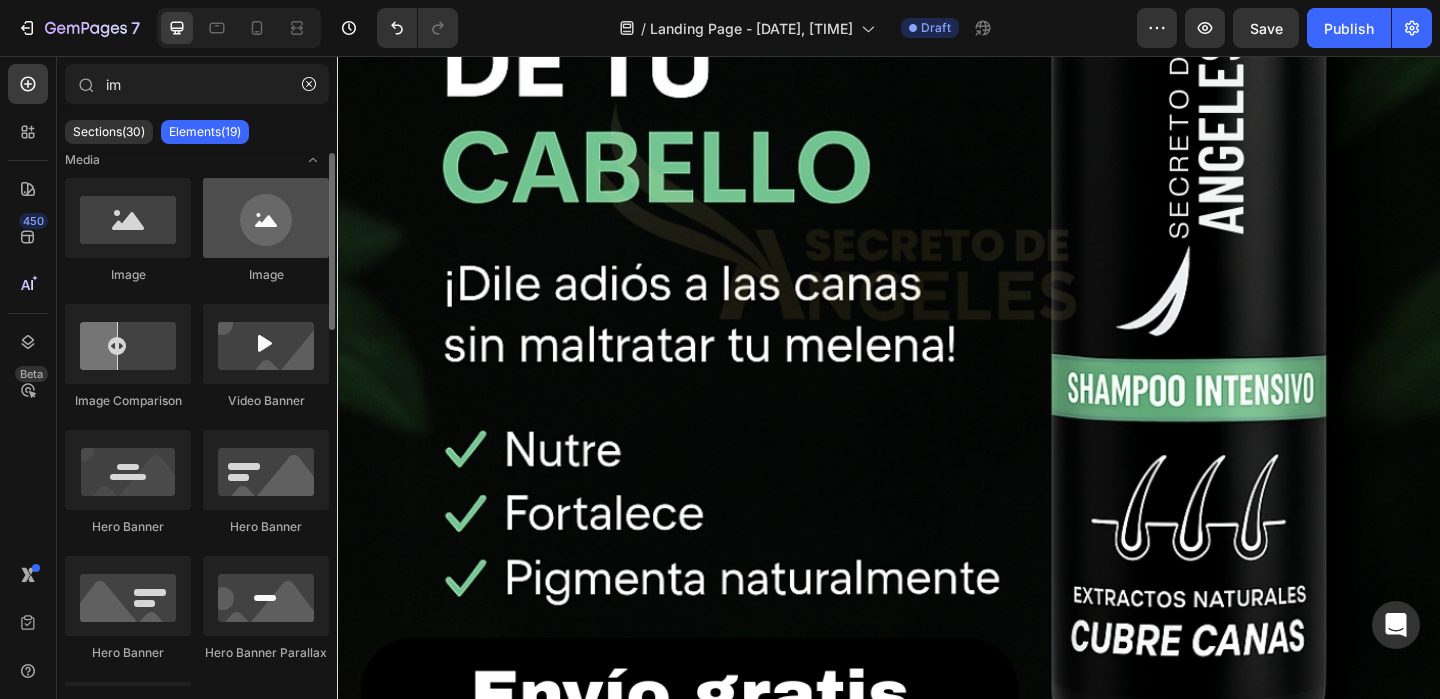 scroll, scrollTop: 0, scrollLeft: 0, axis: both 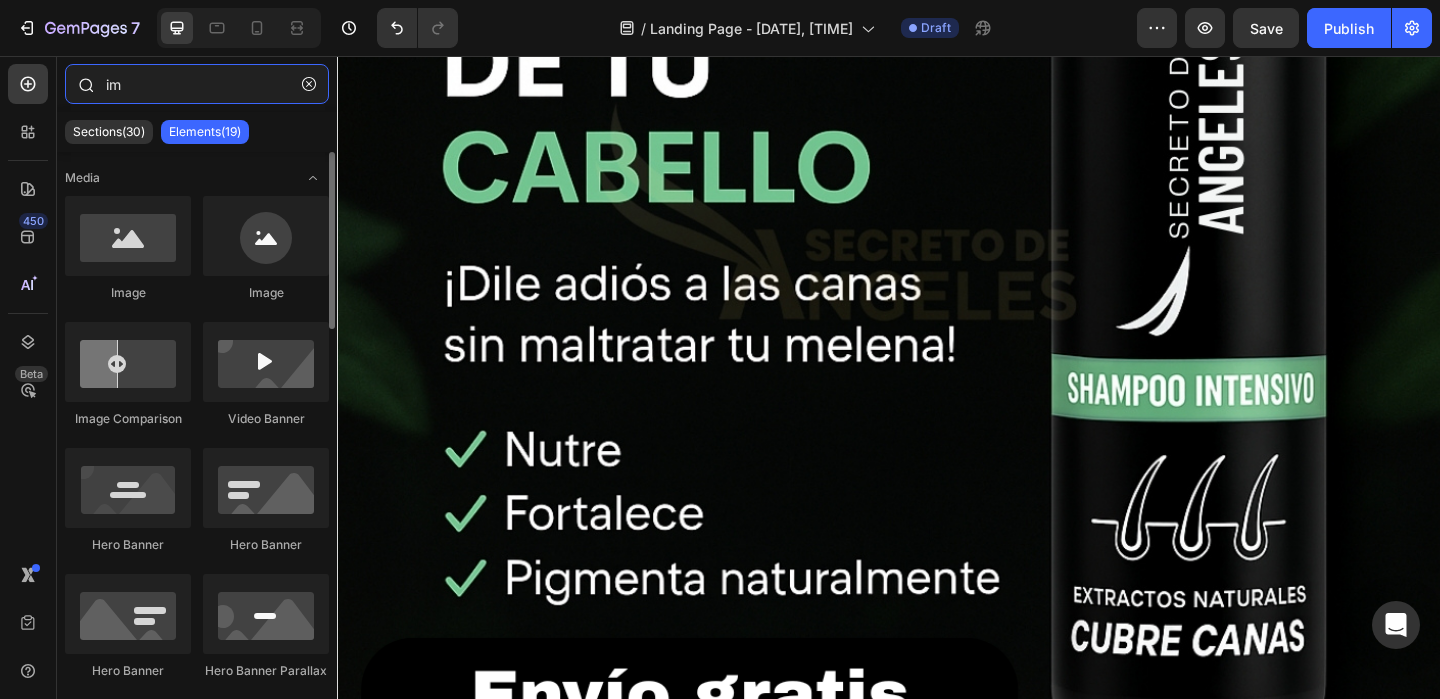 click on "im" at bounding box center (197, 84) 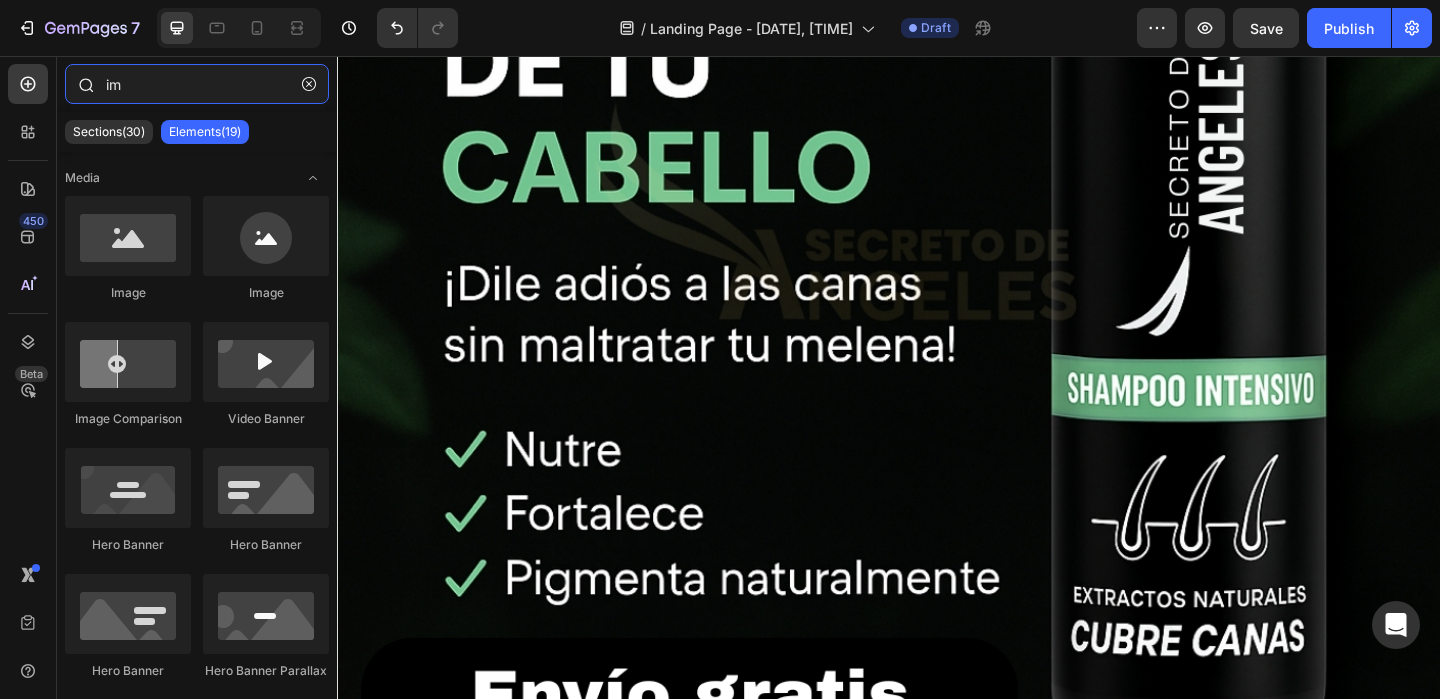 type on "i" 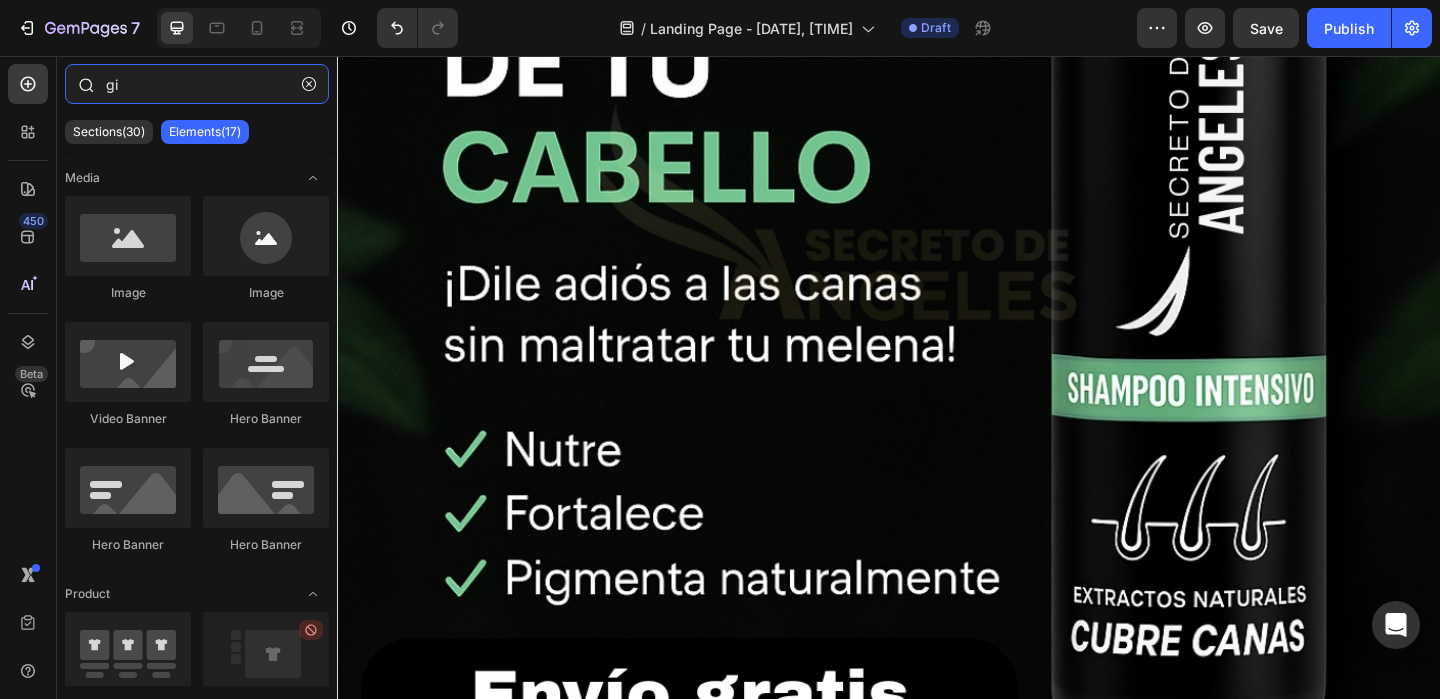 type on "gif" 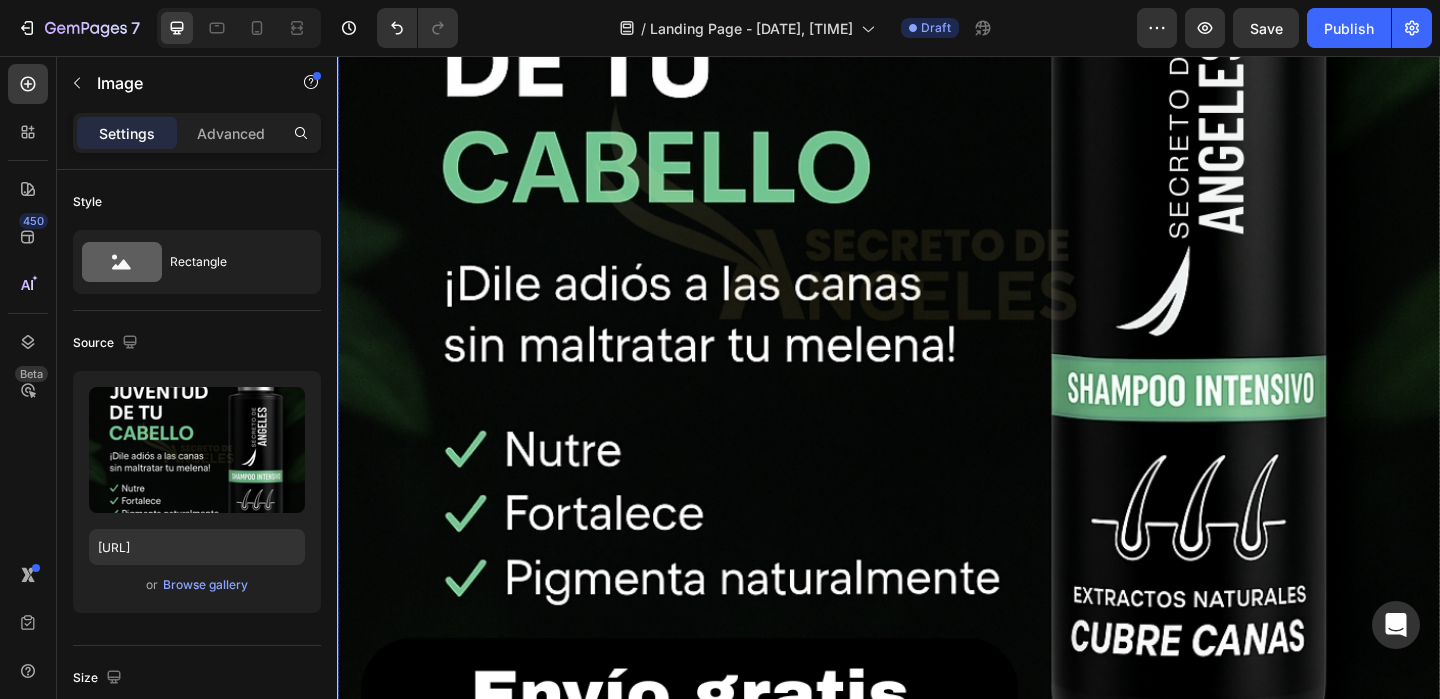 click at bounding box center [937, 271] 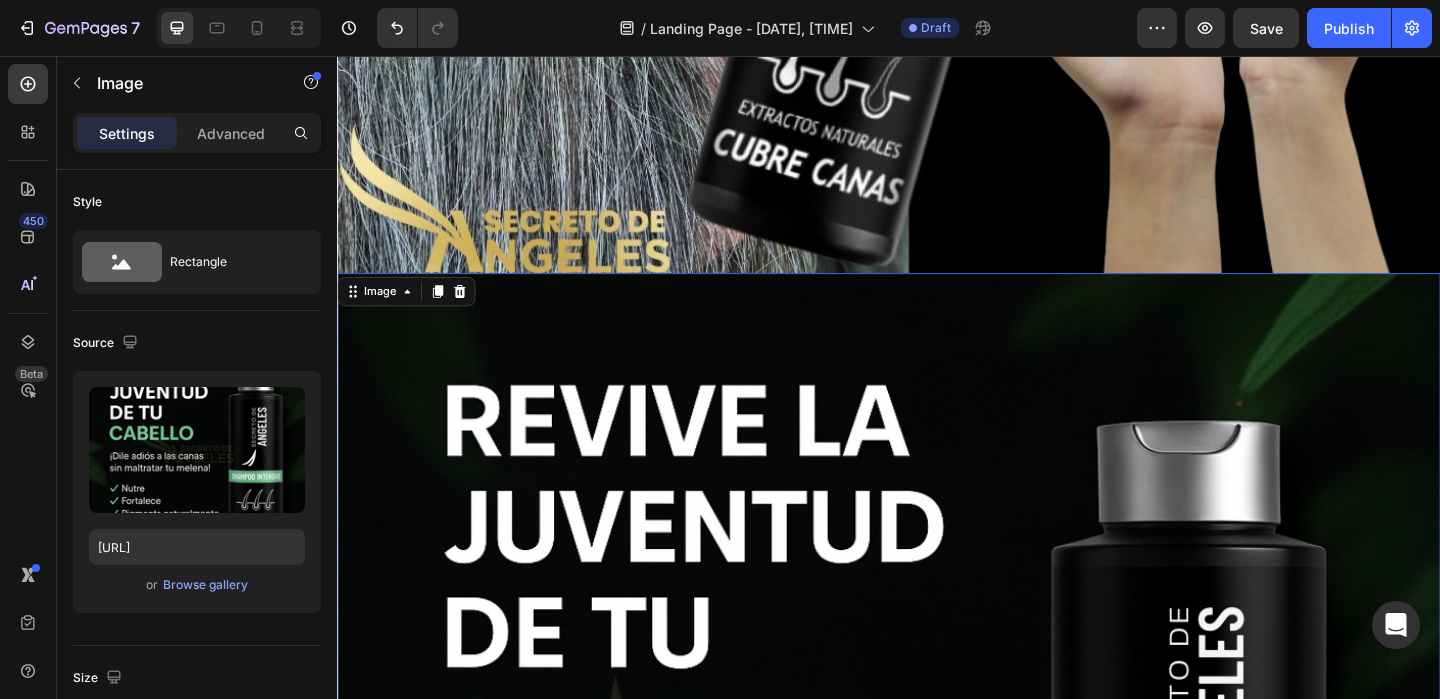 scroll, scrollTop: 4606, scrollLeft: 0, axis: vertical 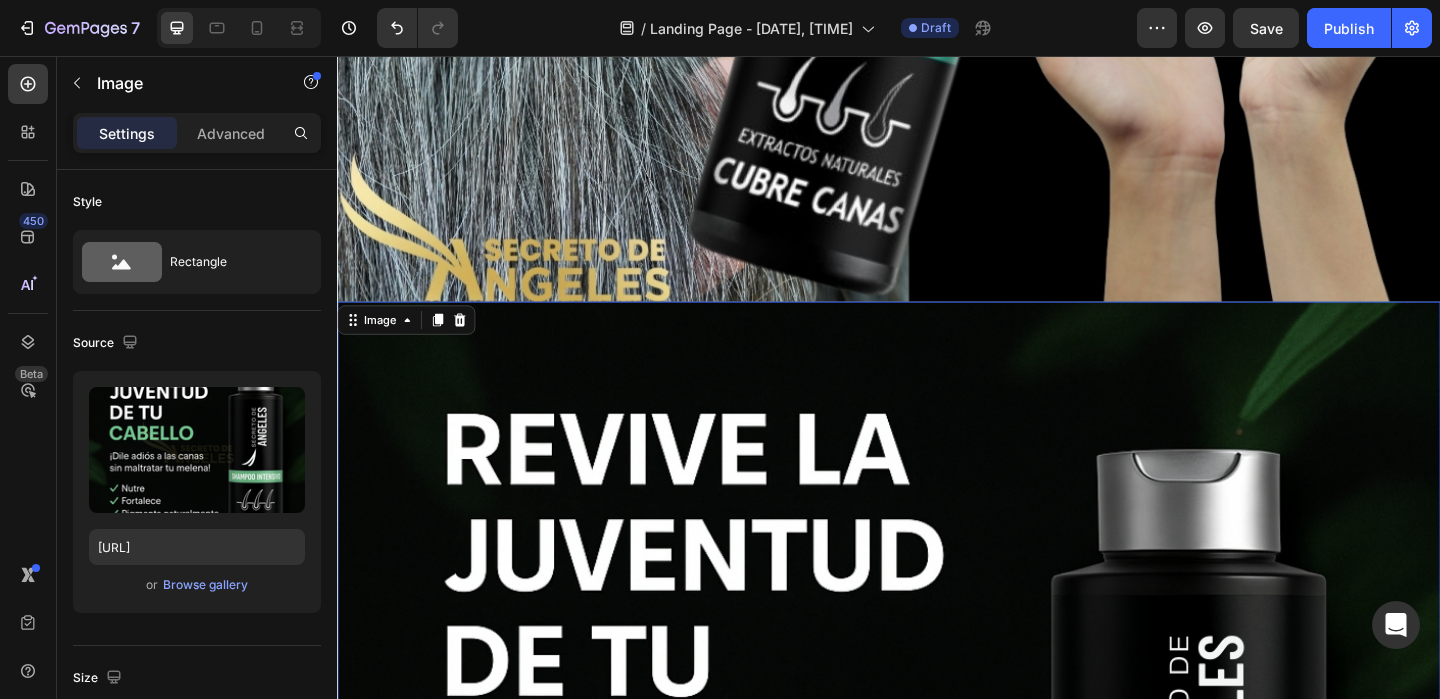 click at bounding box center (937, 923) 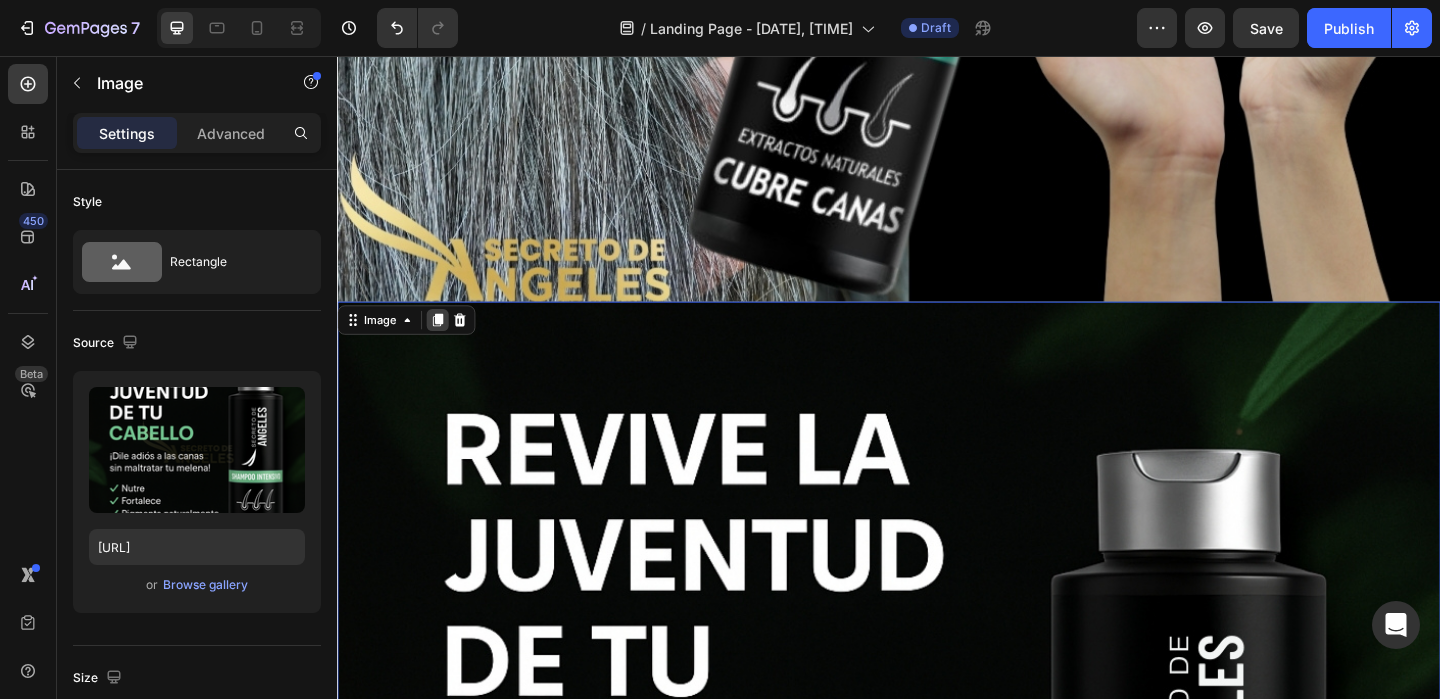 click 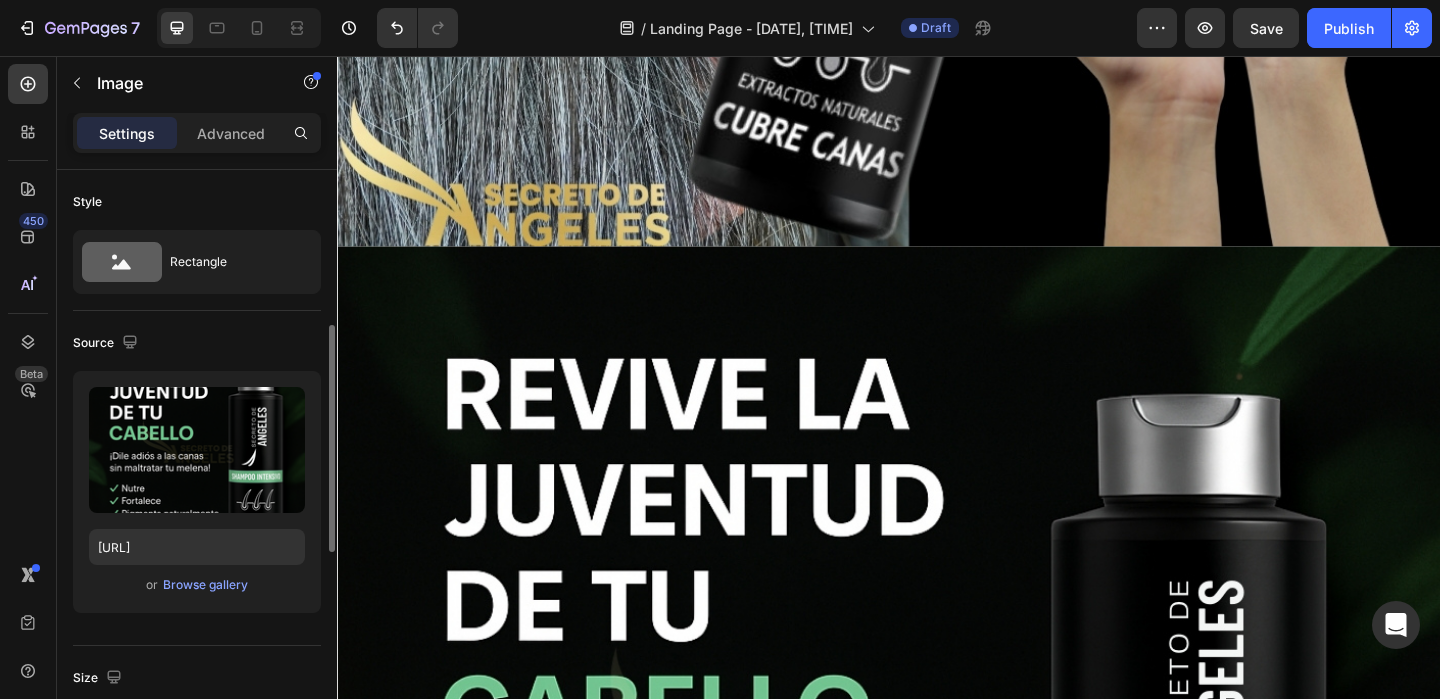 scroll, scrollTop: 112, scrollLeft: 0, axis: vertical 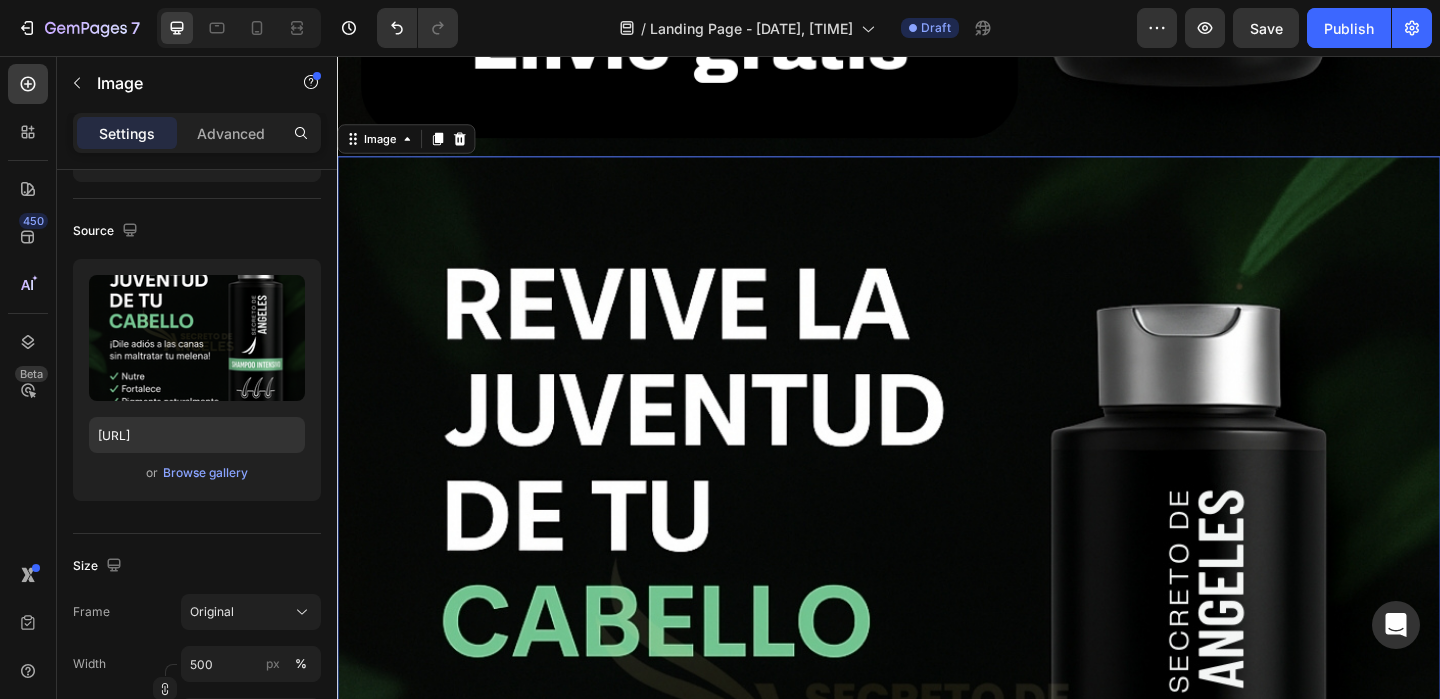 click at bounding box center (937, 765) 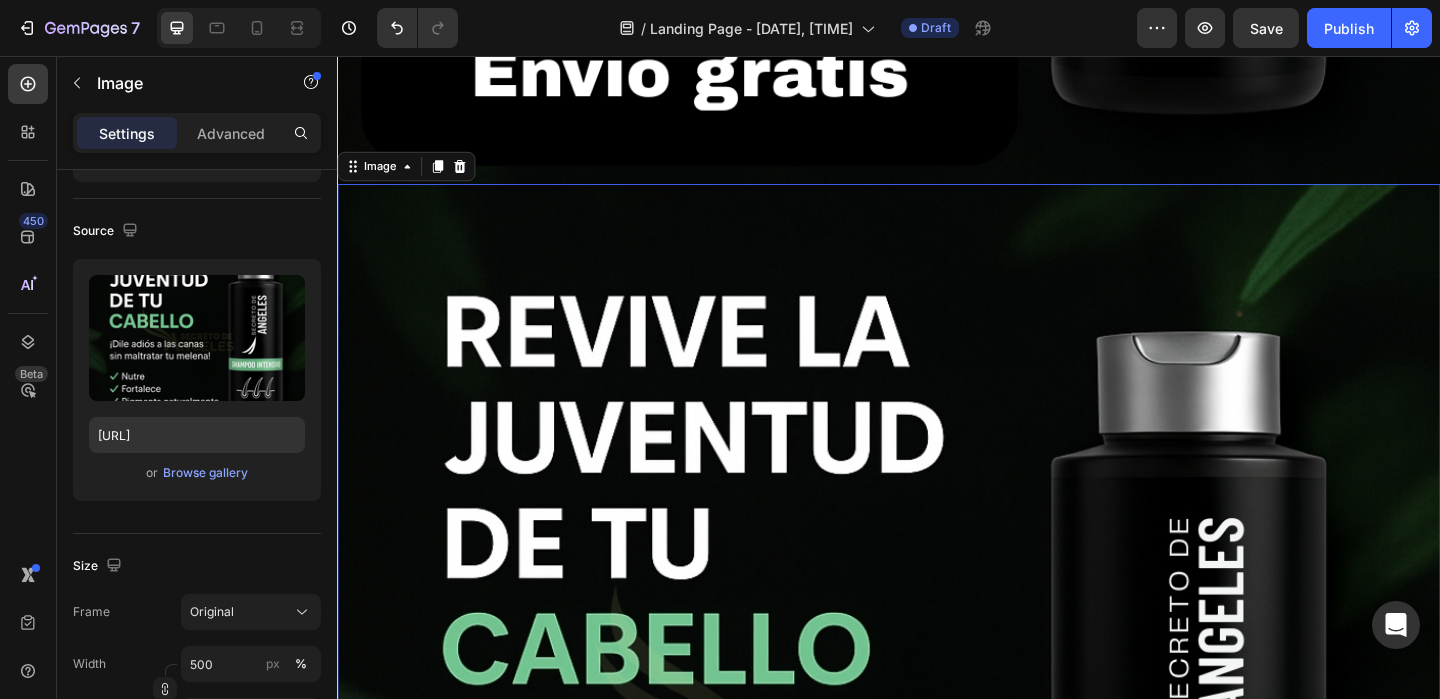 scroll, scrollTop: 5935, scrollLeft: 0, axis: vertical 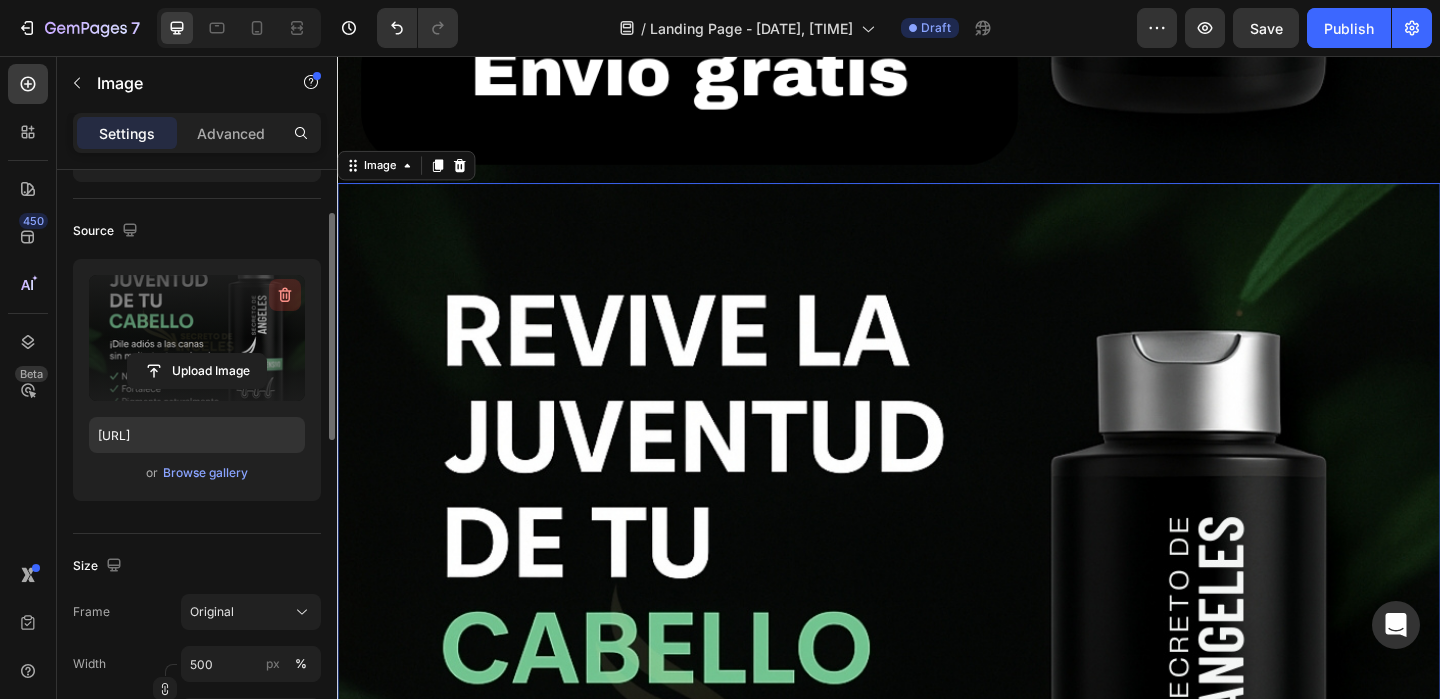 click 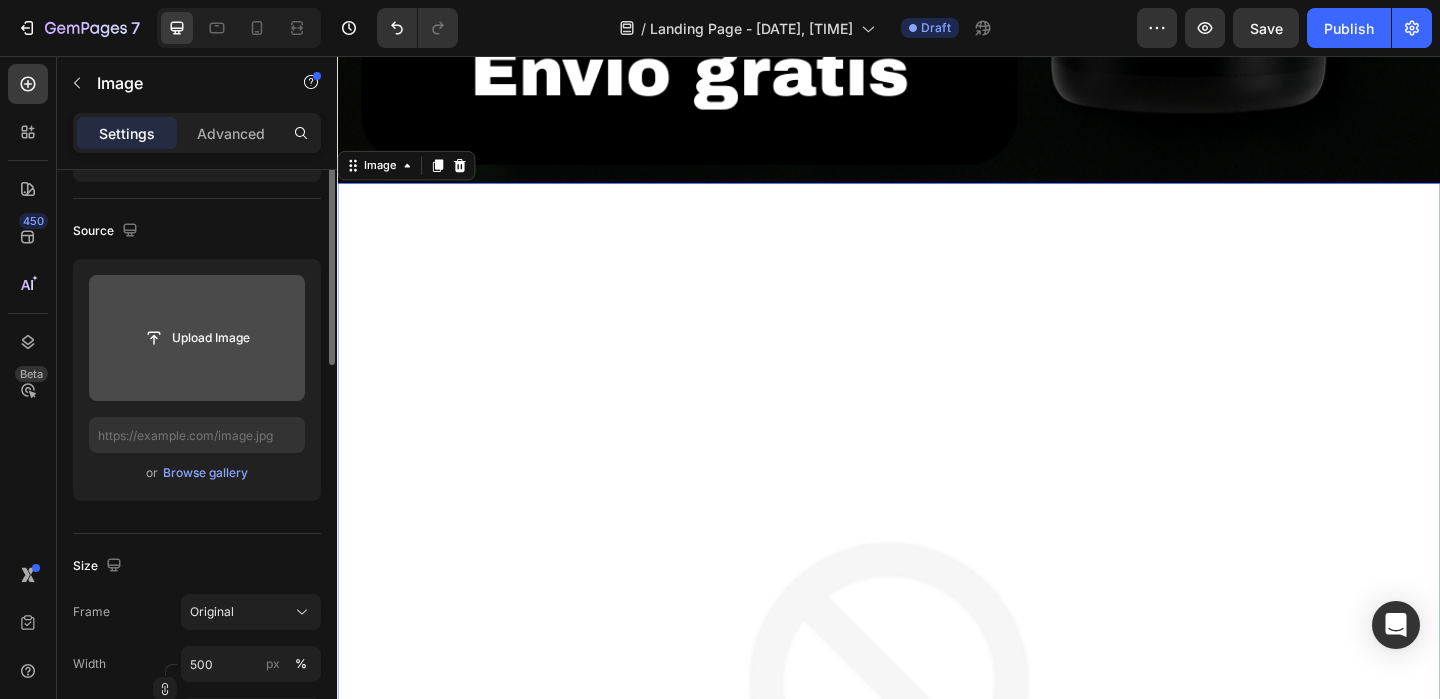 scroll, scrollTop: 0, scrollLeft: 0, axis: both 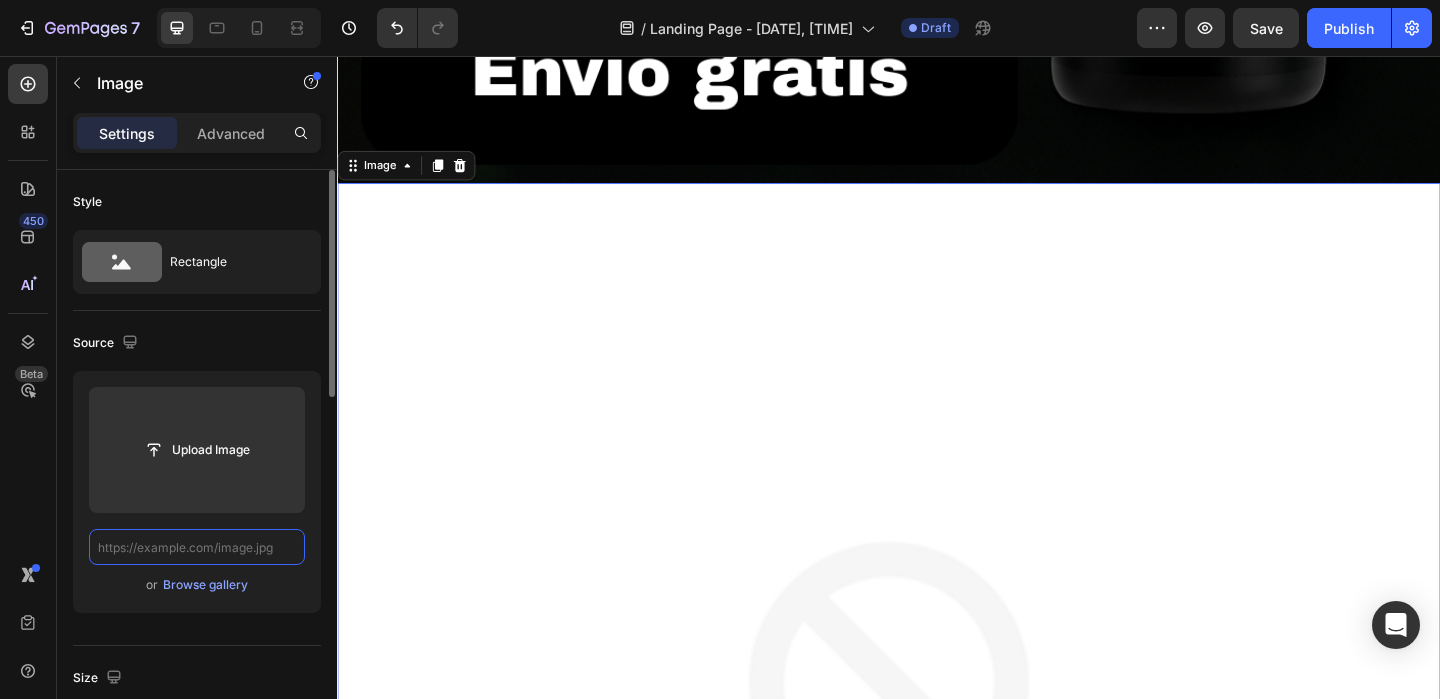 click at bounding box center (197, 547) 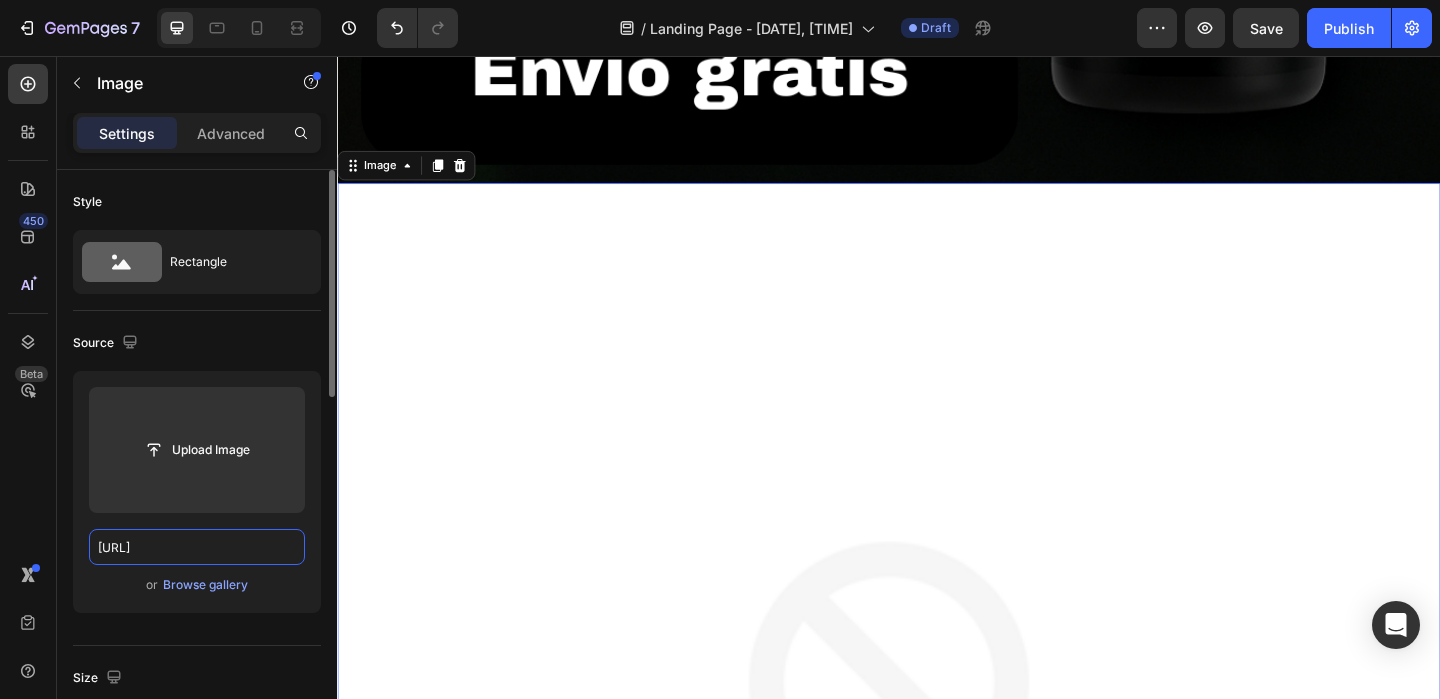 scroll, scrollTop: 0, scrollLeft: 1038, axis: horizontal 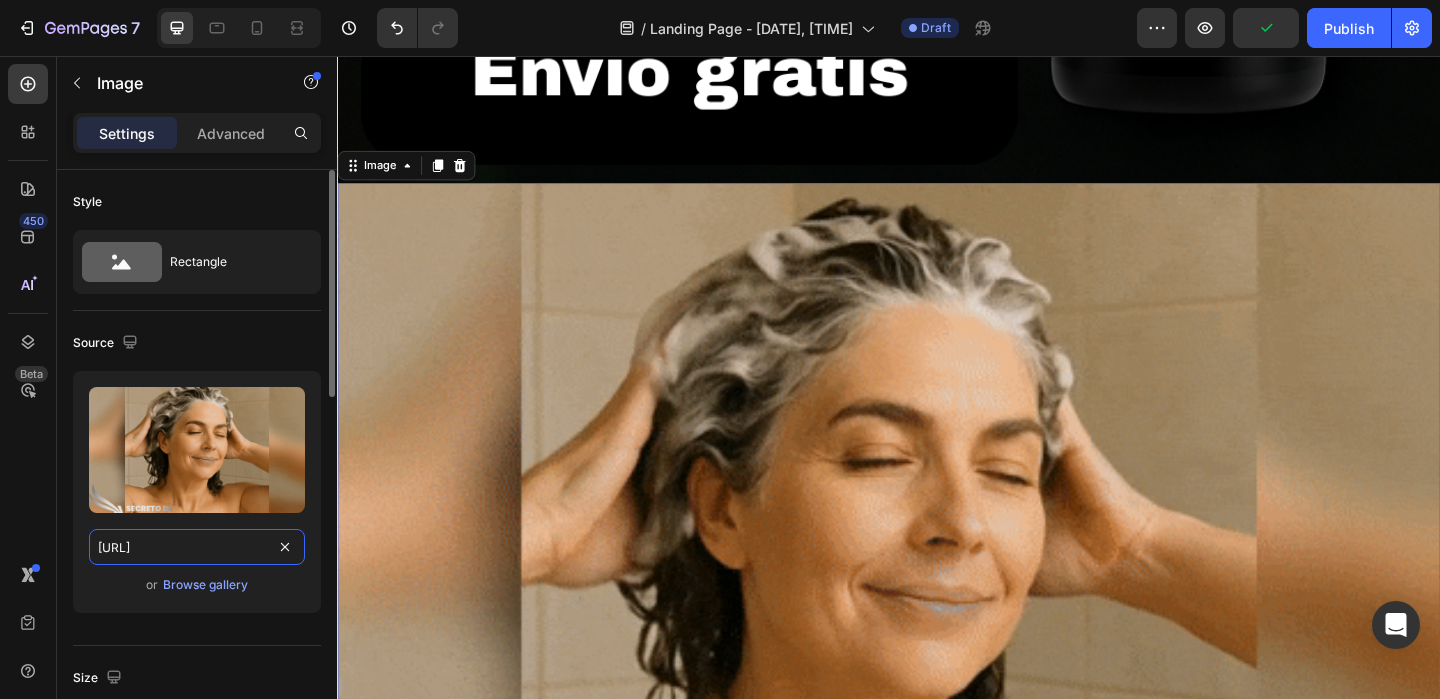 type on "https://media4.giphy.com/media/v1.Y2lkPTc5MGI3NjExM21zeHZ6ZjZlOWhoZ2Rzb3NraDQwczV5aHVxNjJoMW56MzI3MHI2NyZlcD12MV9pbnRlcm5hbF9naWZfYnlfaWQmY3Q9Zw/dcDISAnCHTuRpbHY0s/giphy.gif" 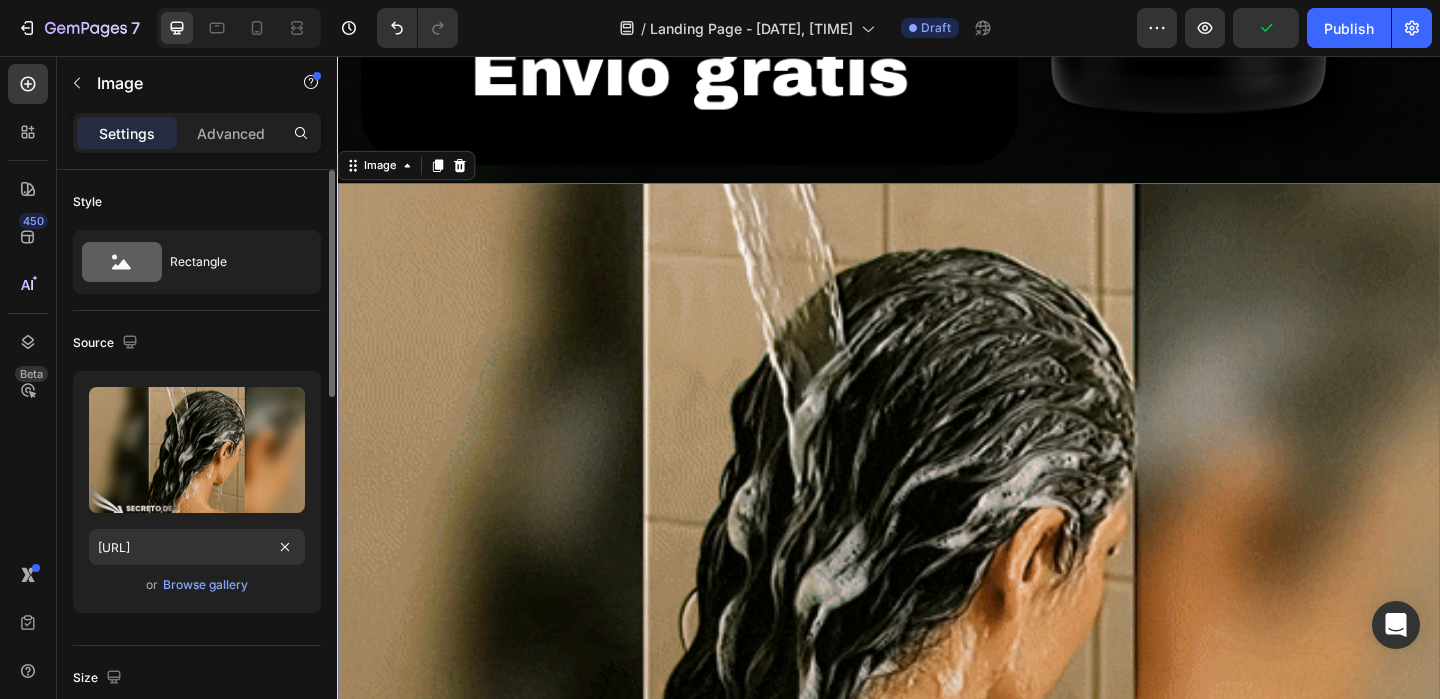 click on "Upload Image https://media4.giphy.com/media/v1.Y2lkPTc5MGI3NjExM21zeHZ6ZjZlOWhoZ2Rzb3NraDQwczV5aHVxNjJoMW56MzI3MHI2NyZlcD12MV9pbnRlcm5hbF9naWZfYnlfaWQmY3Q9Zw/dcDISAnCHTuRpbHY0s/giphy.gif or  Browse gallery" 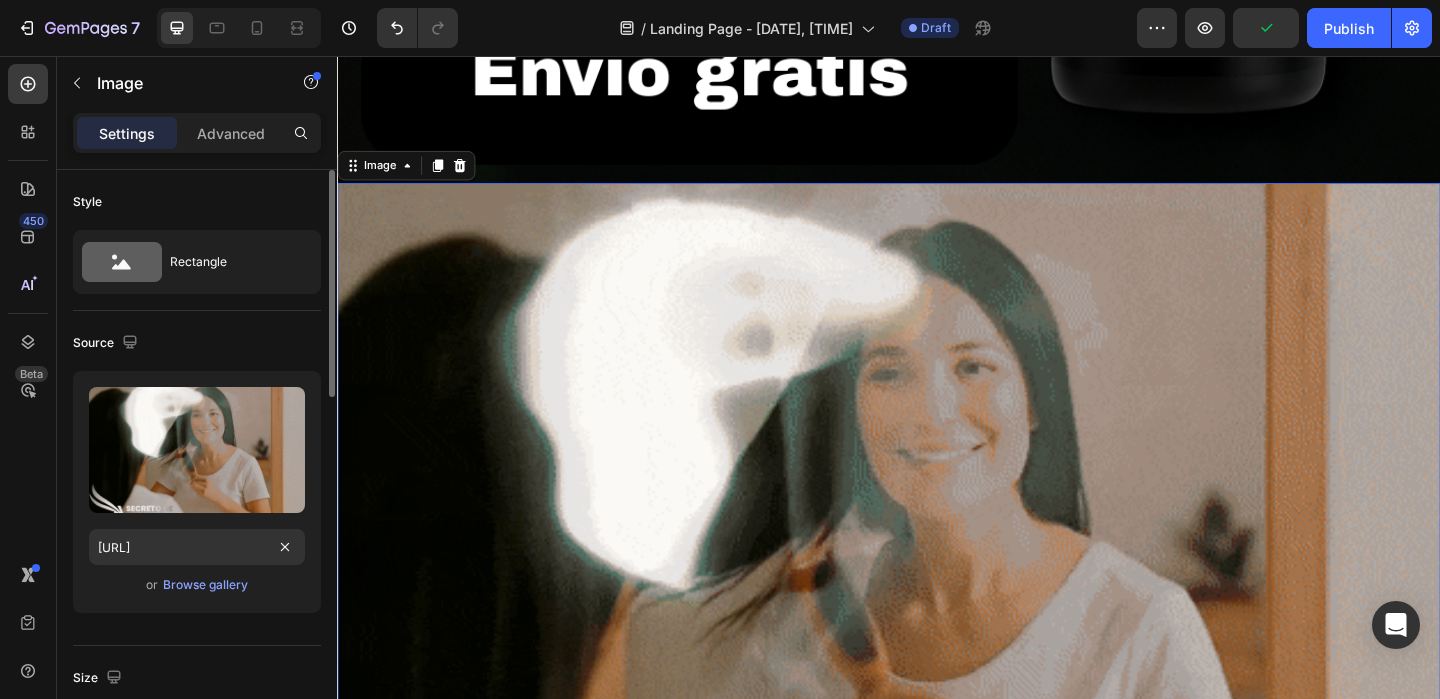 scroll, scrollTop: 0, scrollLeft: 0, axis: both 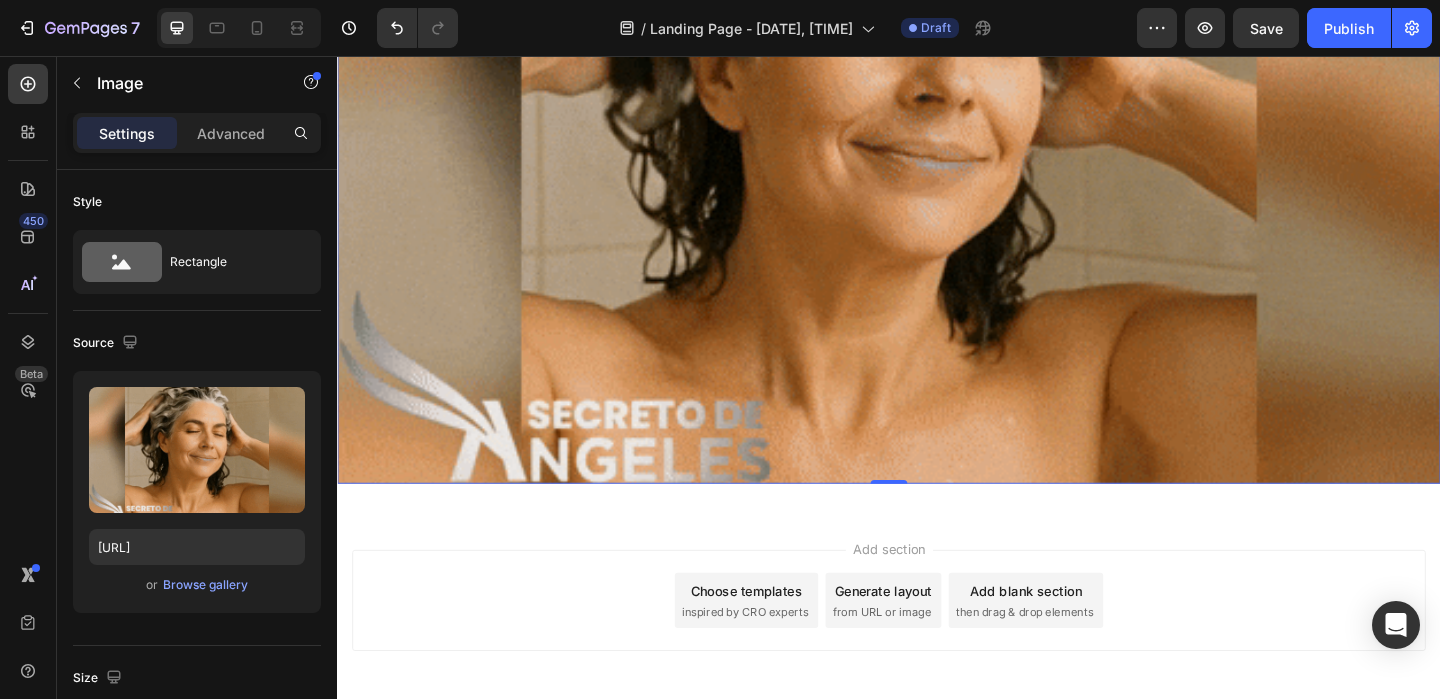 click at bounding box center [937, 121] 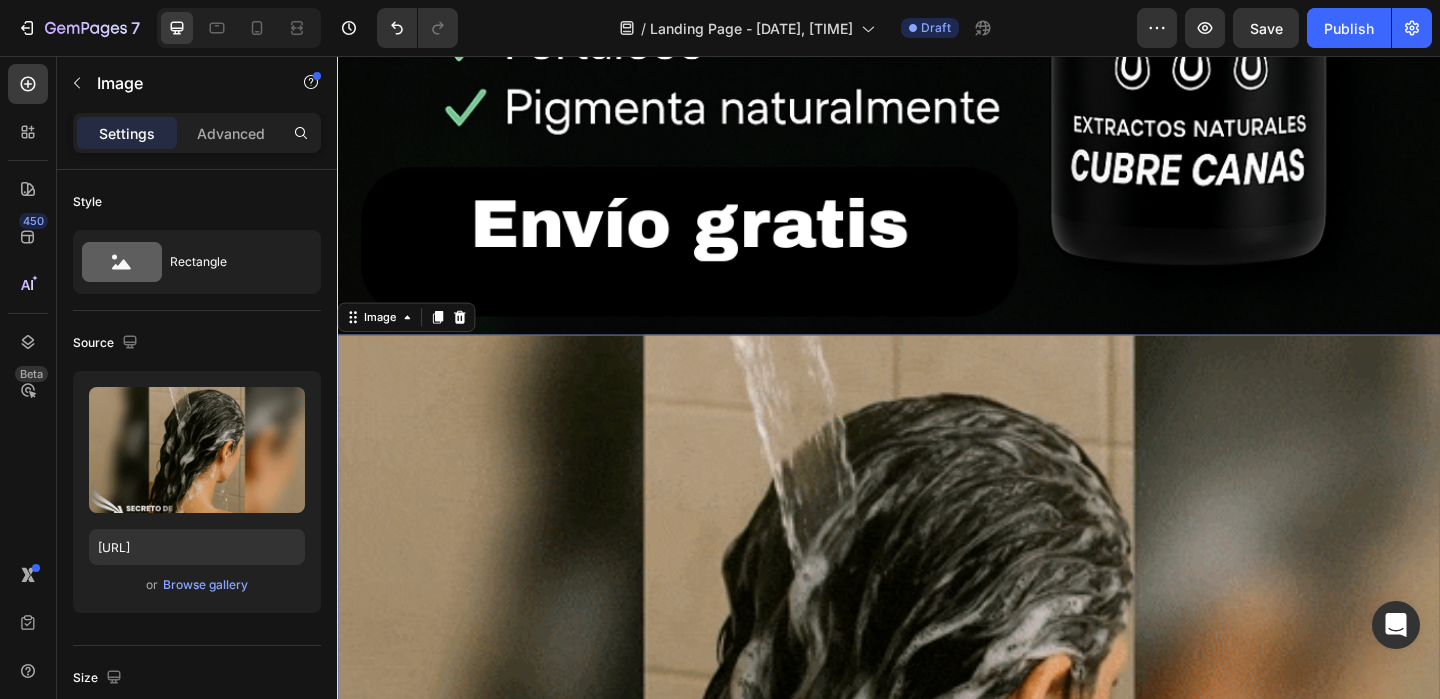 scroll, scrollTop: 5771, scrollLeft: 0, axis: vertical 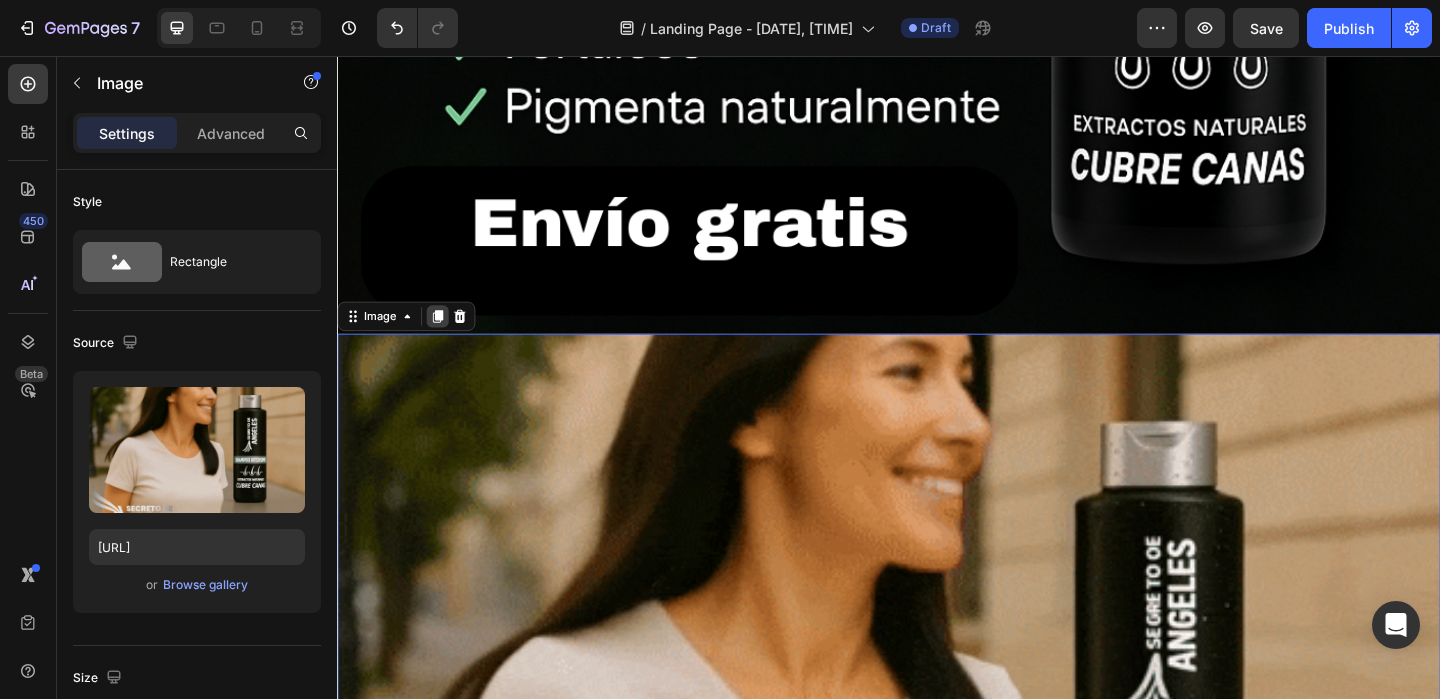 click 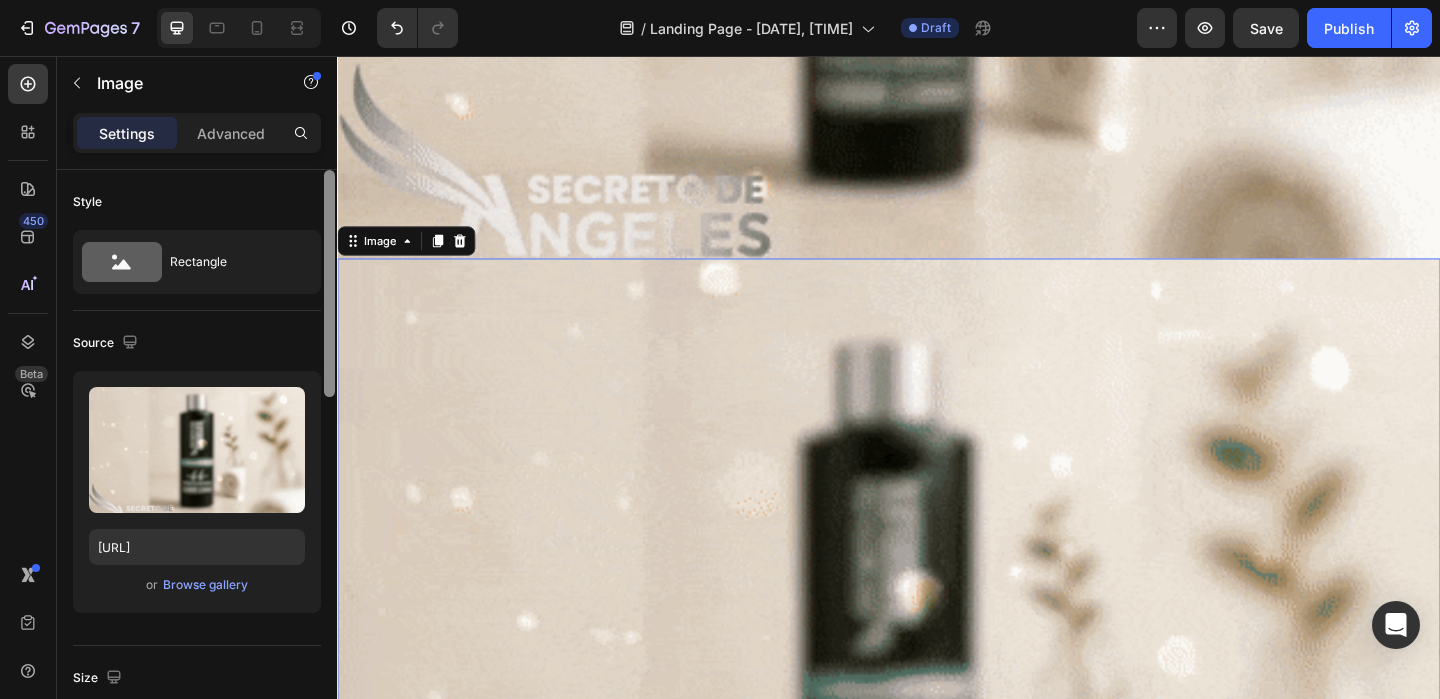 scroll, scrollTop: 6718, scrollLeft: 0, axis: vertical 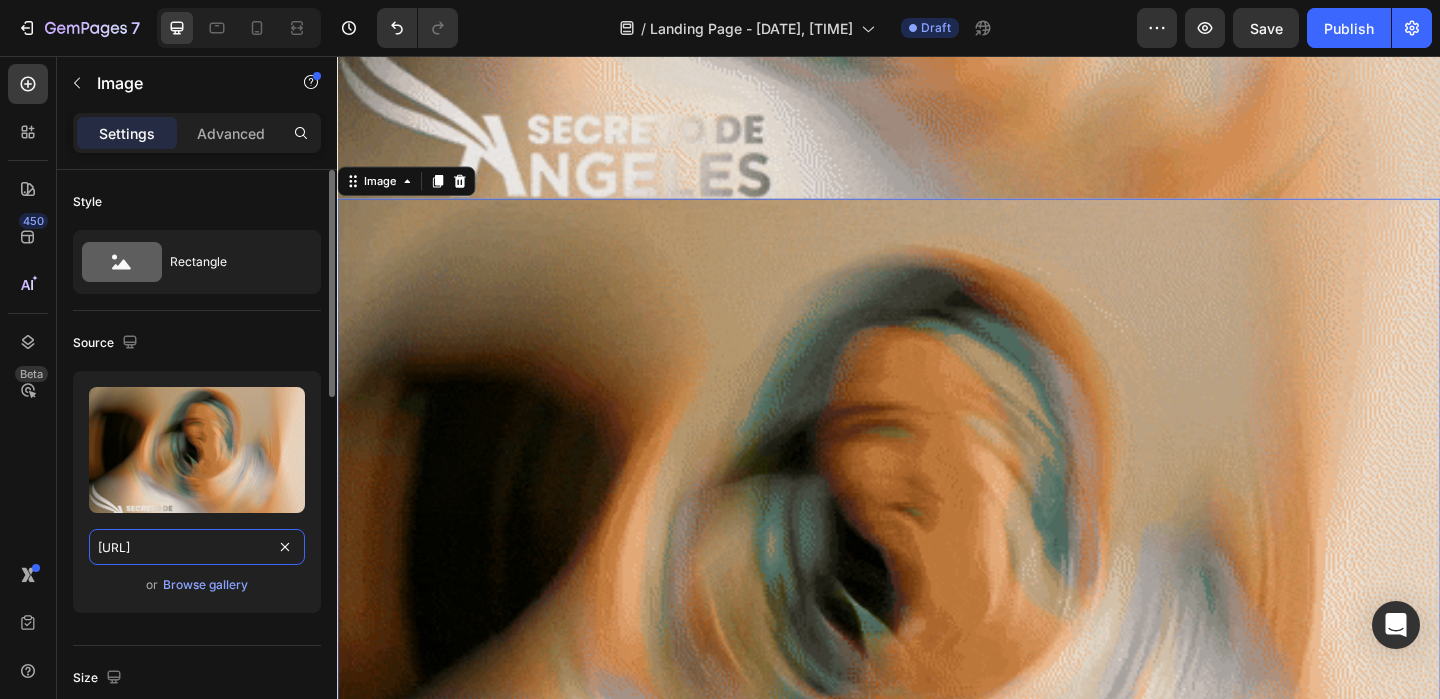 click on "https://media4.giphy.com/media/v1.Y2lkPTc5MGI3NjExM21zeHZ6ZjZlOWhoZ2Rzb3NraDQwczV5aHVxNjJoMW56MzI3MHI2NyZlcD12MV9pbnRlcm5hbF9naWZfYnlfaWQmY3Q9Zw/dcDISAnCHTuRpbHY0s/giphy.gif" at bounding box center (197, 547) 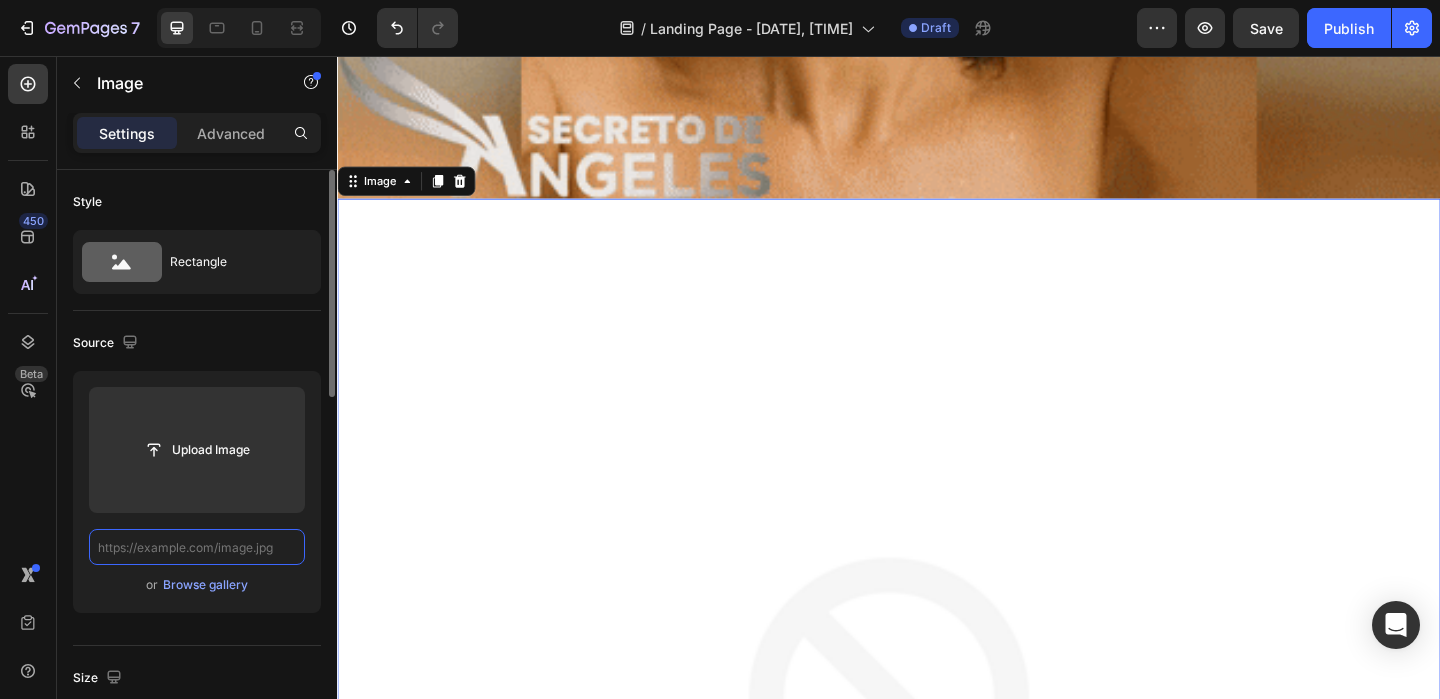 click at bounding box center (197, 547) 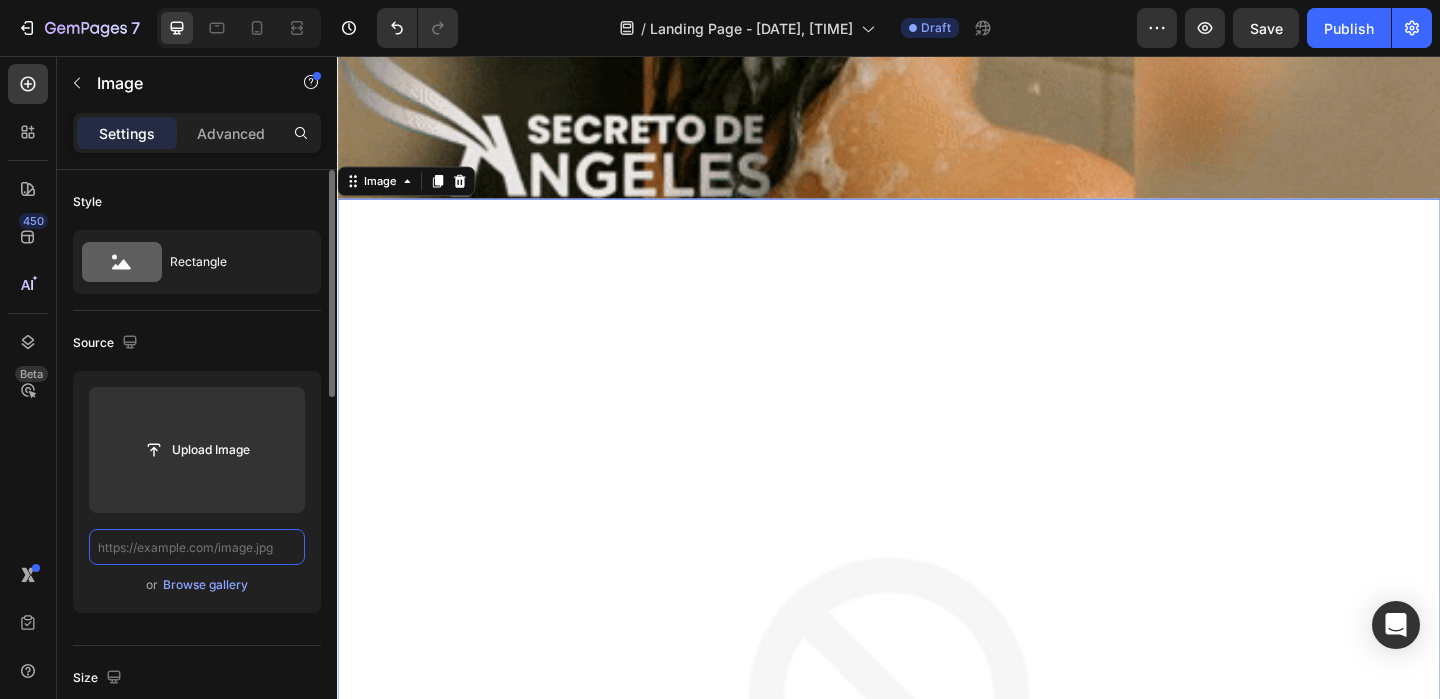 paste on "https://media0.giphy.com/media/v1.Y2lkPTc5MGI3NjExMnh5ZmFzeW11bHZyMzAzYW5xM2ZpbnpyNzcwczNoYXBjaHZ5czFxdSZlcD12MV9pbnRlcm5hbF9naWZfYnlfaWQmY3Q9Zw/xiDVY5v0ljkXz3TDSw/giphy.gif" 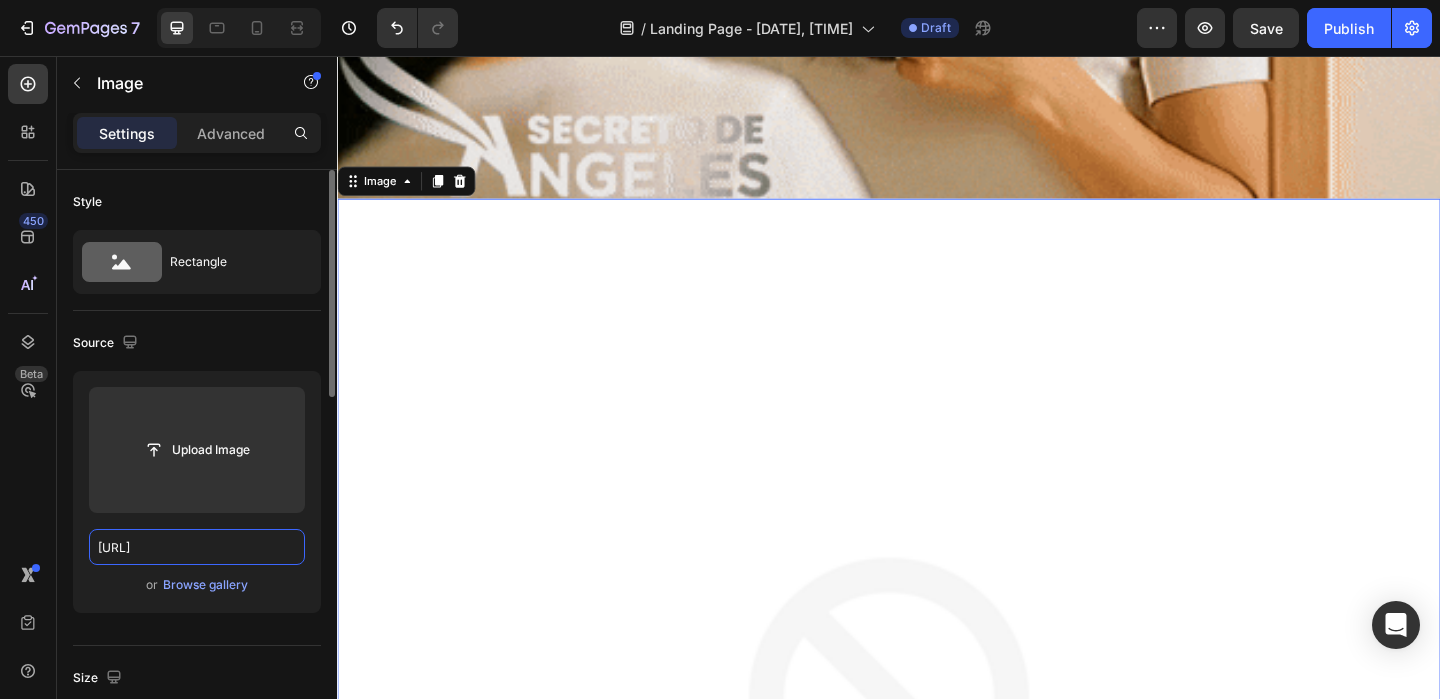 scroll, scrollTop: 0, scrollLeft: 1032, axis: horizontal 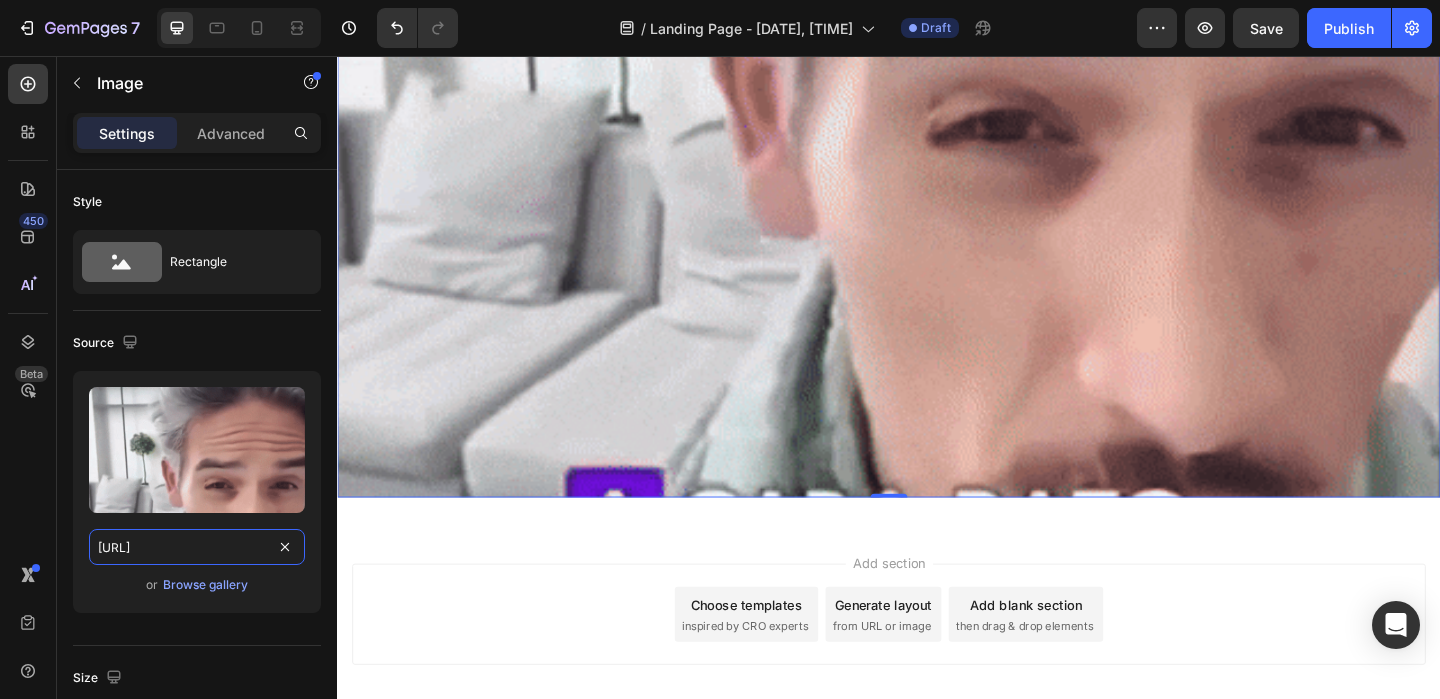 type on "https://media0.giphy.com/media/v1.Y2lkPTc5MGI3NjExMnh5ZmFzeW11bHZyMzAzYW5xM2ZpbnpyNzcwczNoYXBjaHZ5czFxdSZlcD12MV9pbnRlcm5hbF9naWZfYnlfaWQmY3Q9Zw/xiDVY5v0ljkXz3TDSw/giphy.gif" 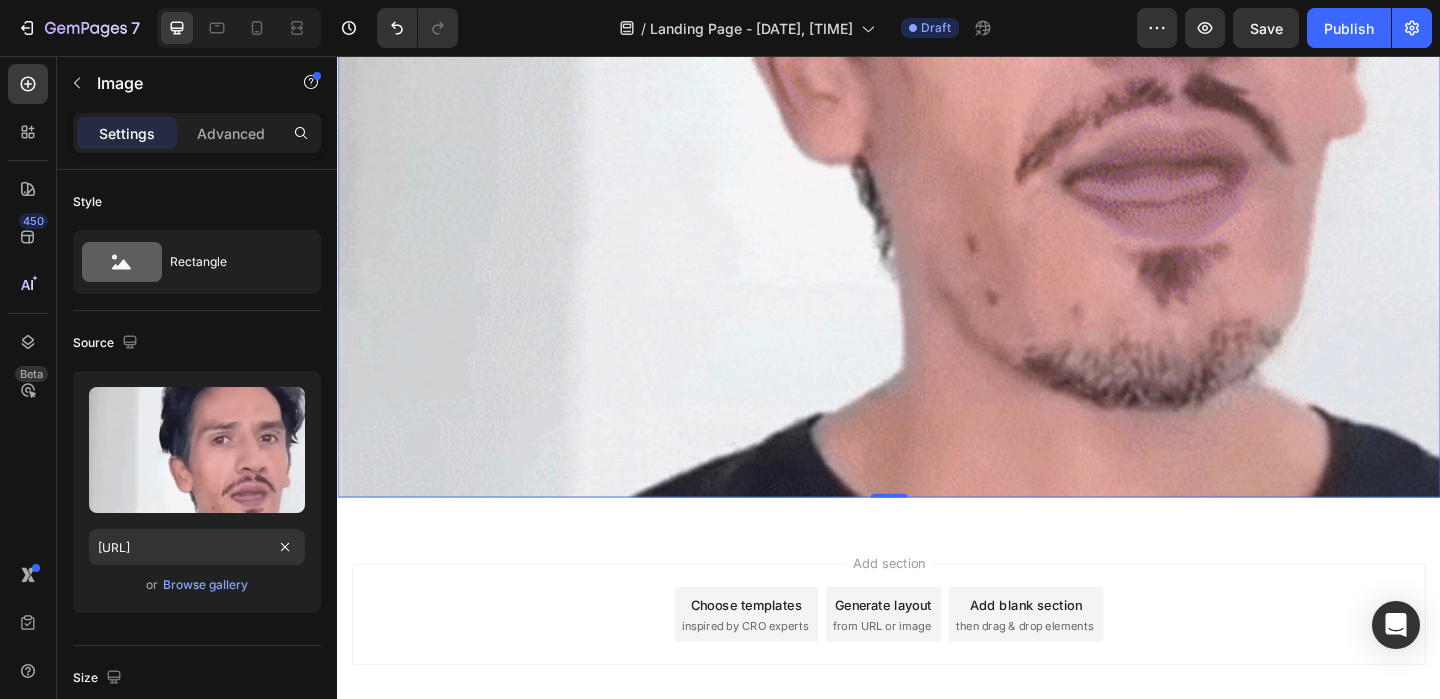 click at bounding box center [937, -64] 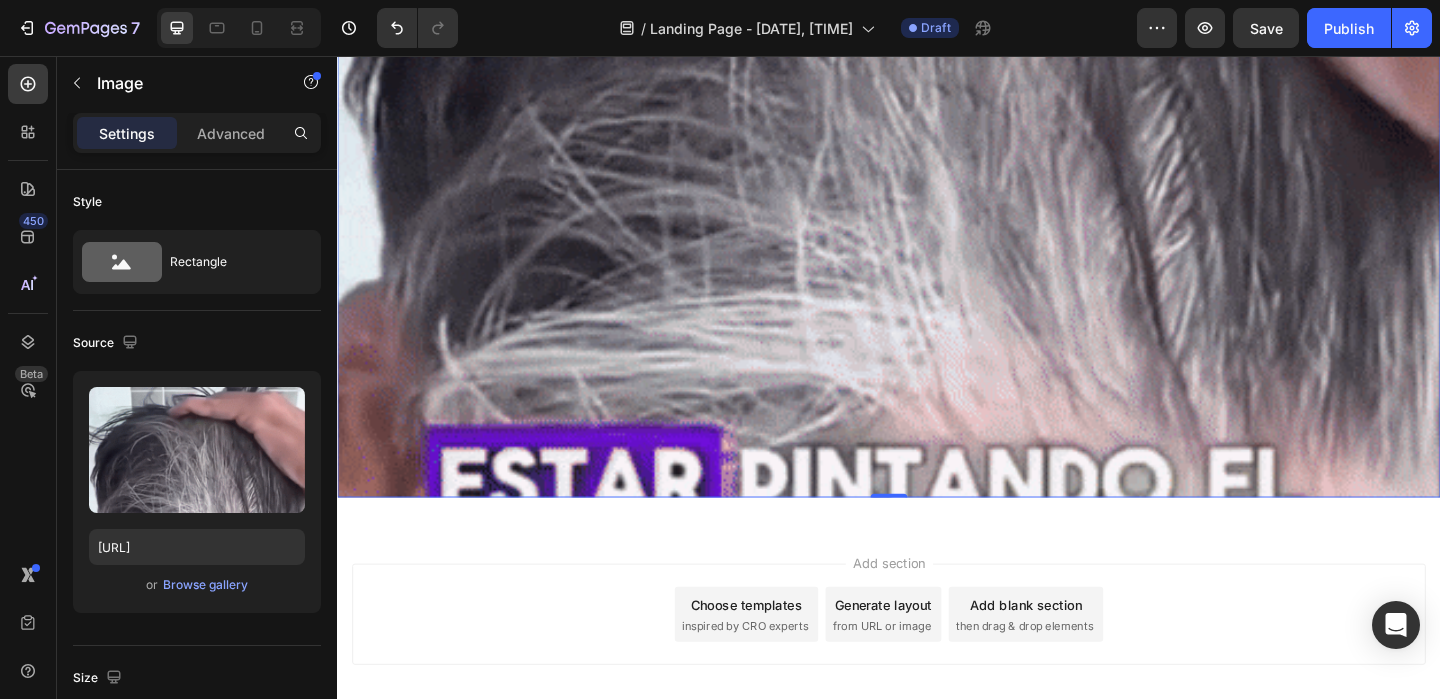 scroll, scrollTop: 0, scrollLeft: 0, axis: both 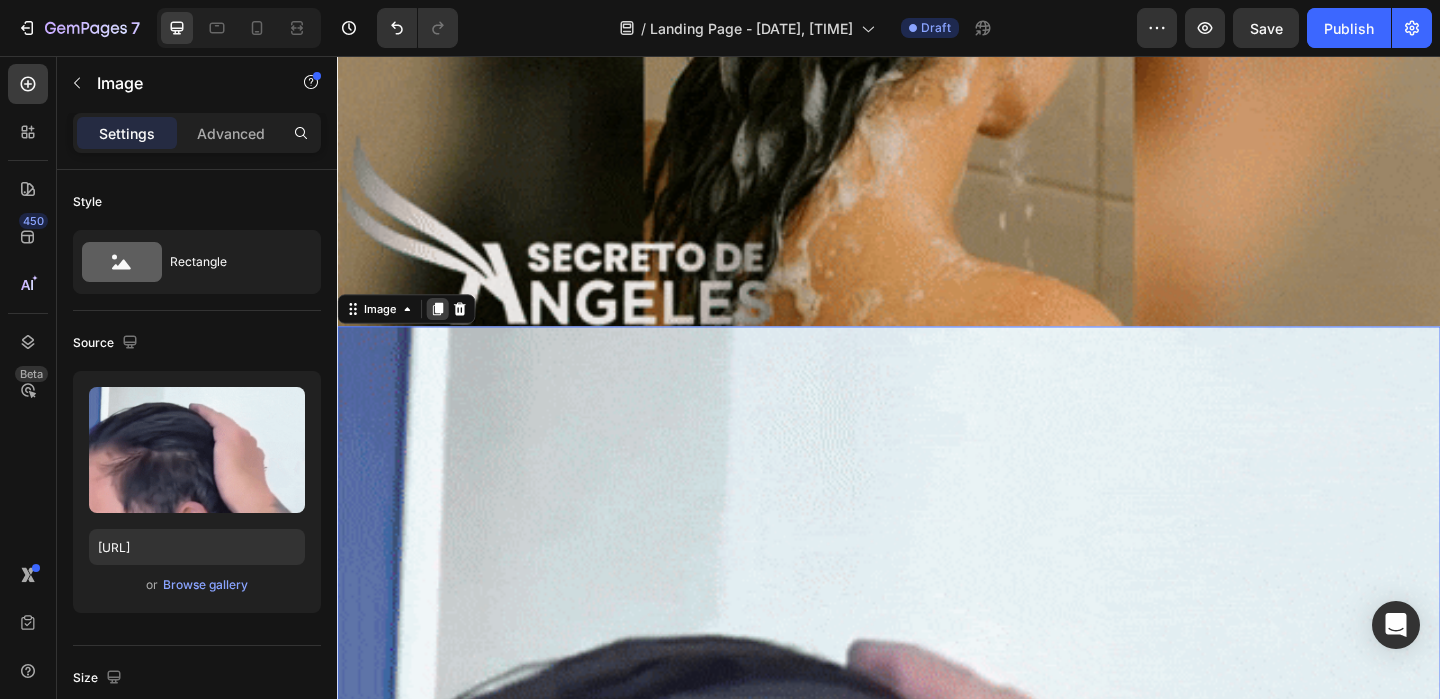 click 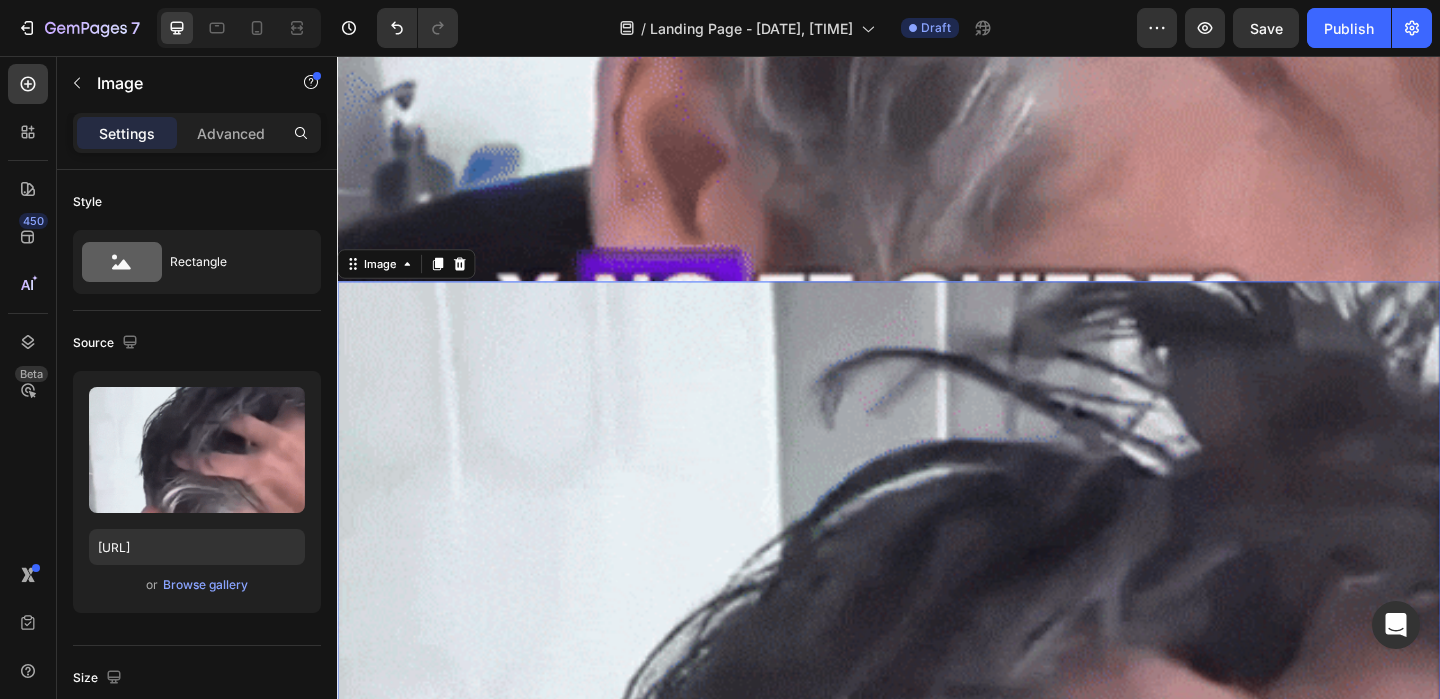 scroll, scrollTop: 7903, scrollLeft: 0, axis: vertical 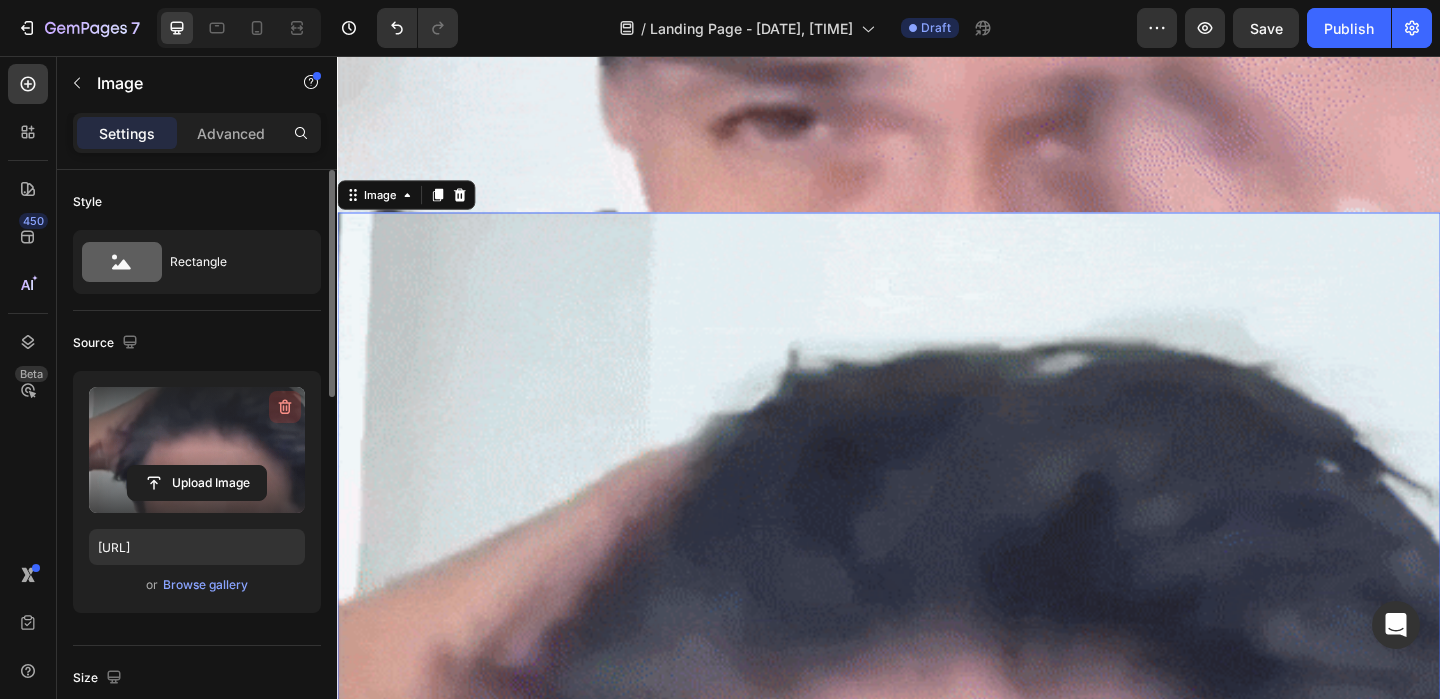 click 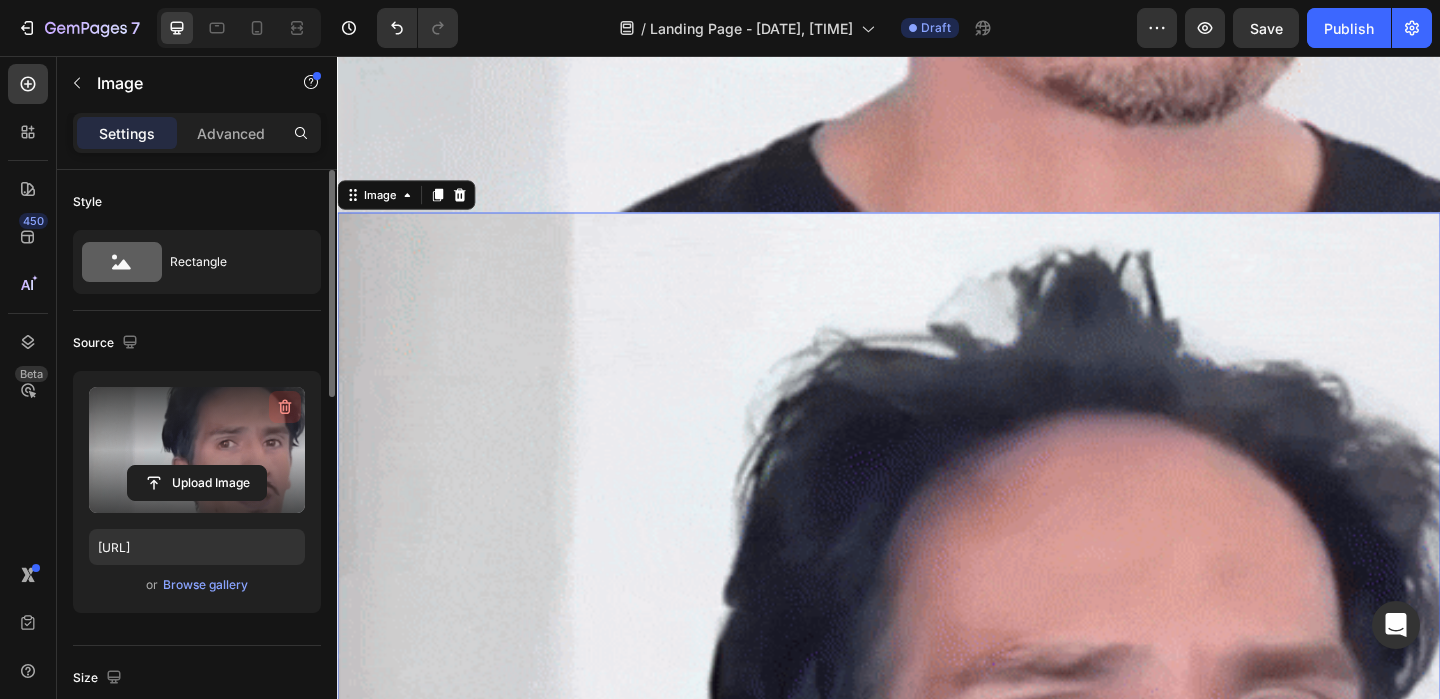 type 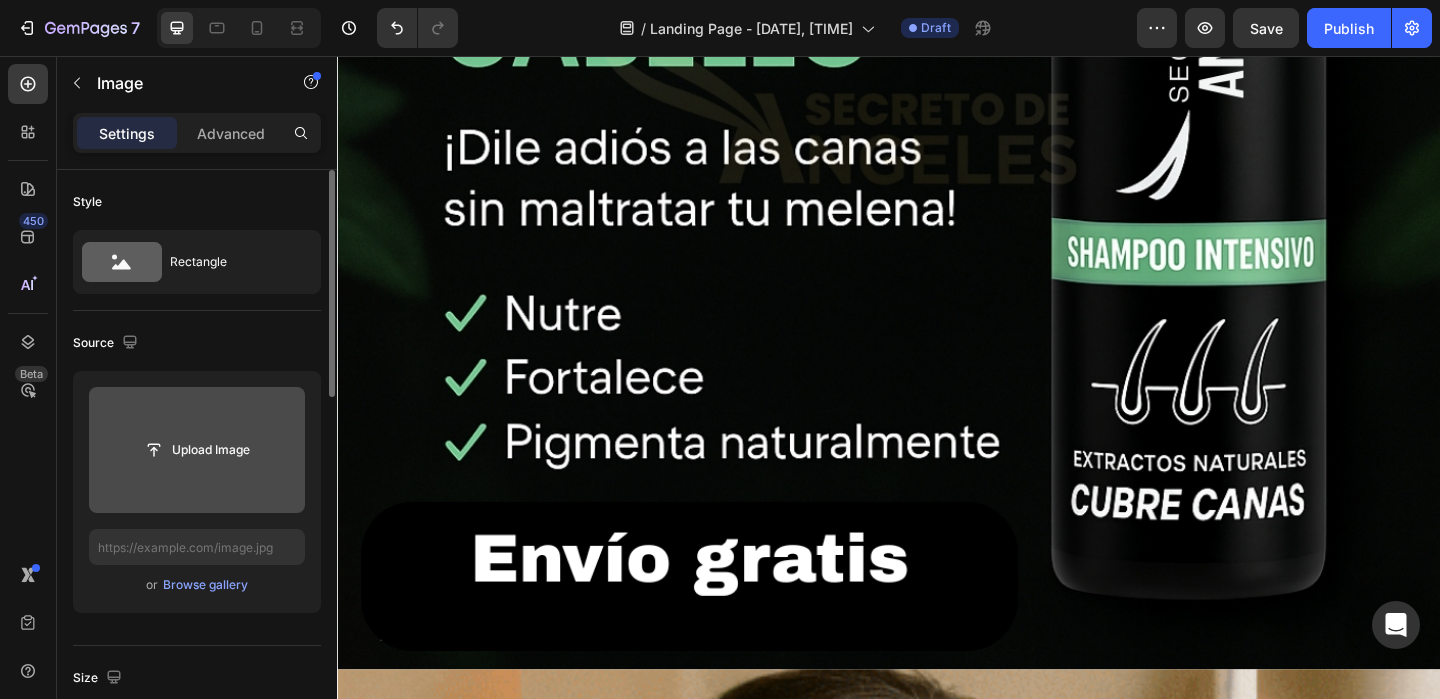 scroll, scrollTop: 5355, scrollLeft: 0, axis: vertical 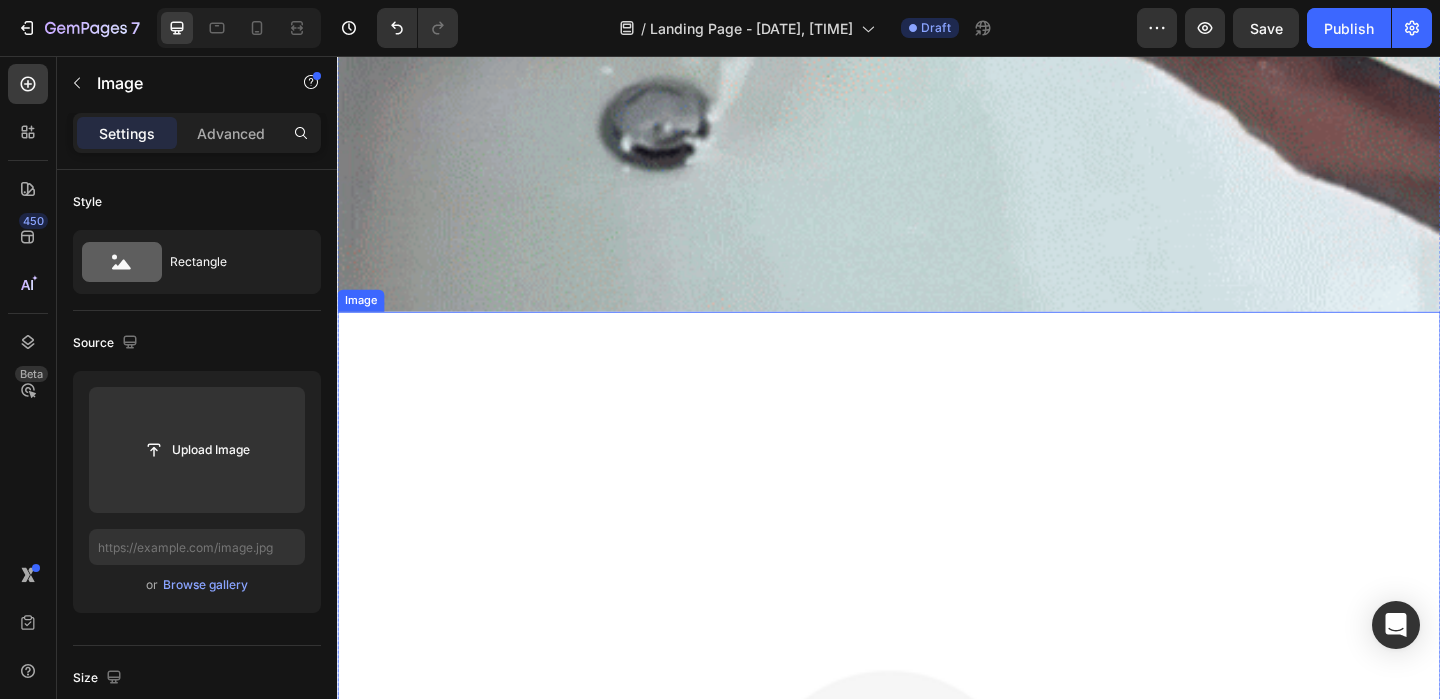 click at bounding box center [937, 934] 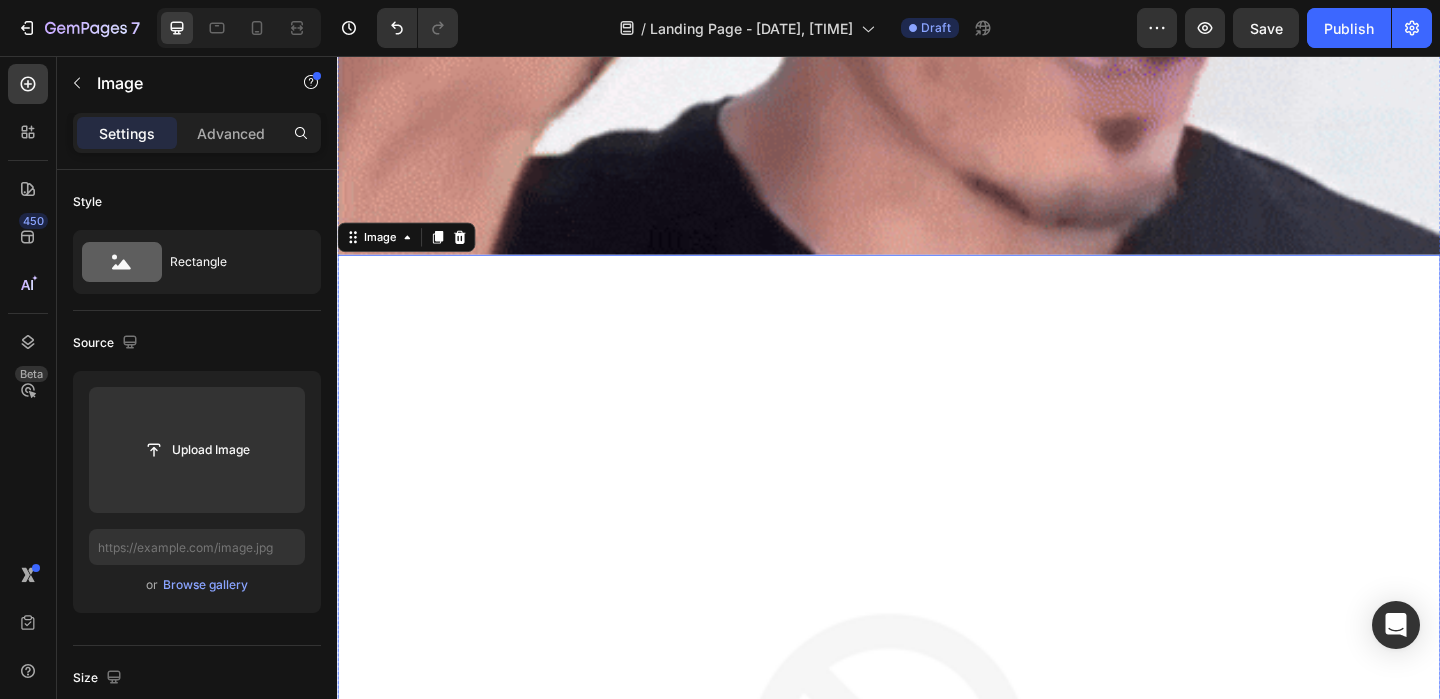 scroll, scrollTop: 7873, scrollLeft: 0, axis: vertical 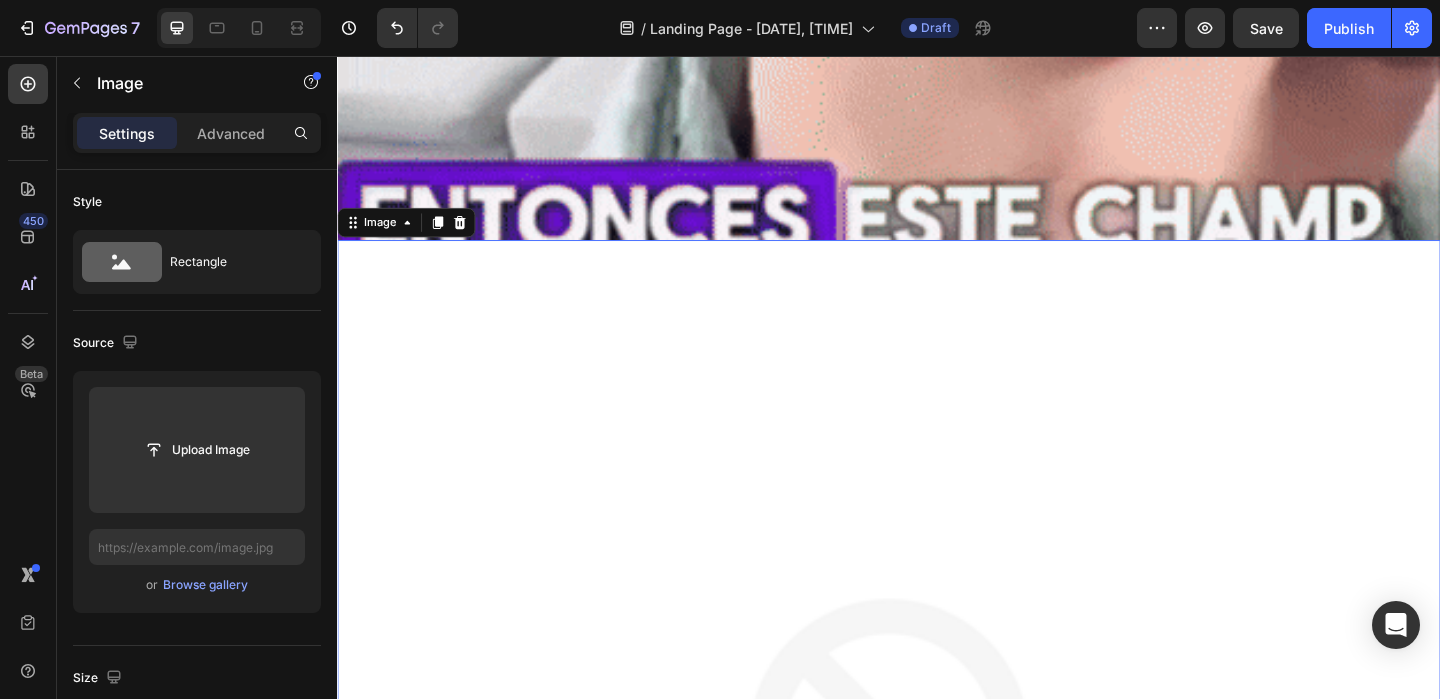 click at bounding box center (937, 856) 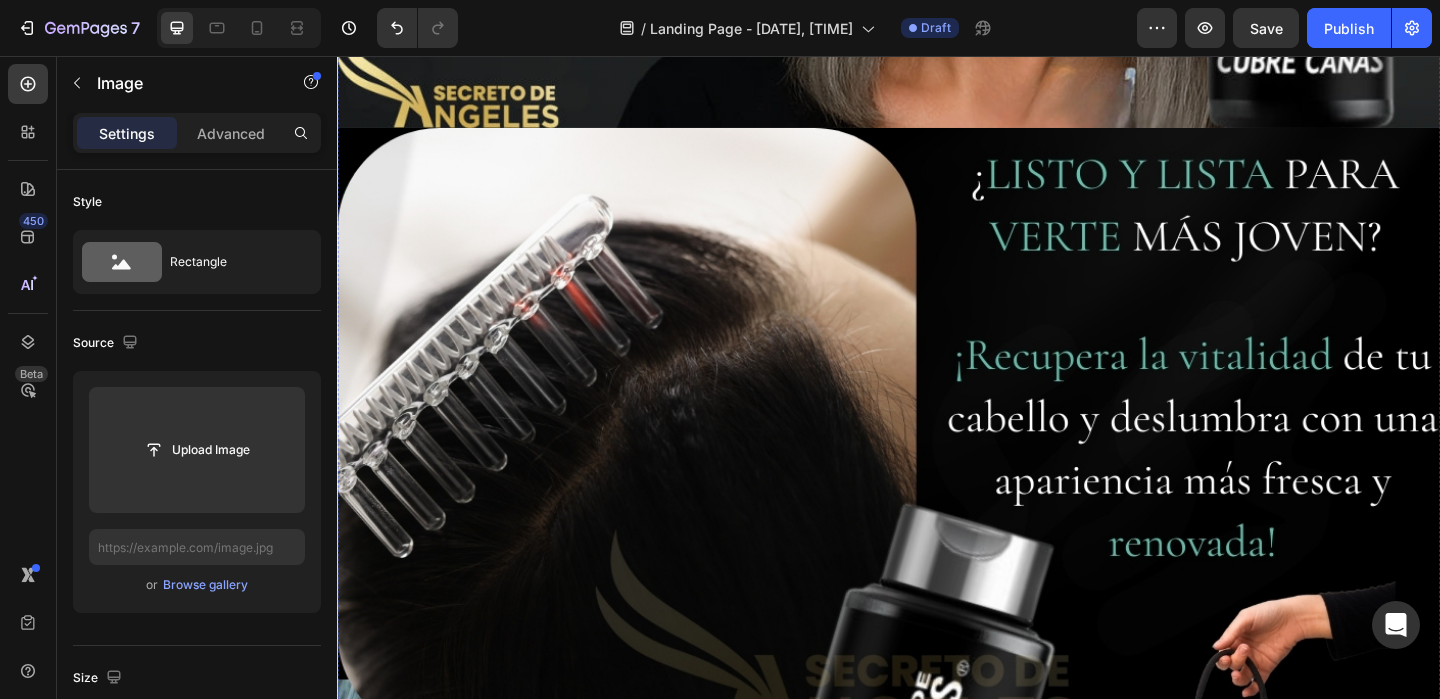 scroll, scrollTop: 3671, scrollLeft: 0, axis: vertical 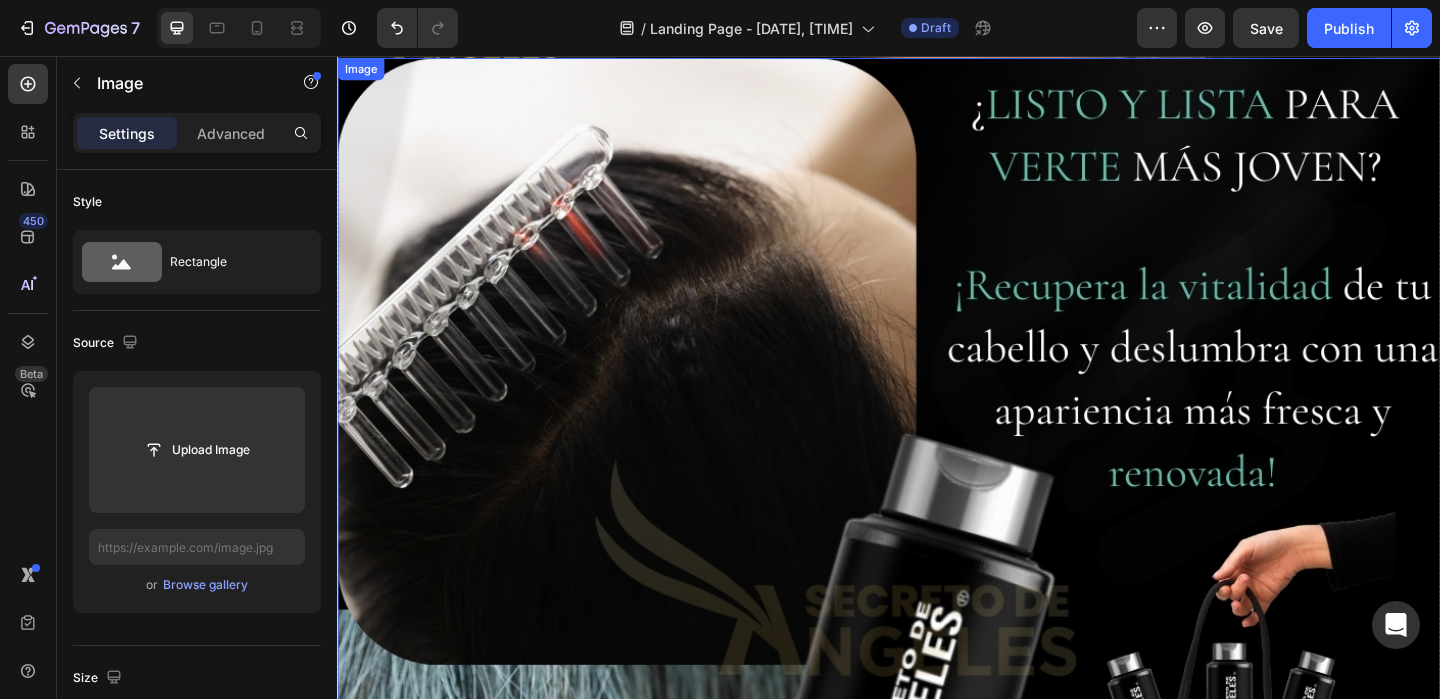 click at bounding box center (937, 658) 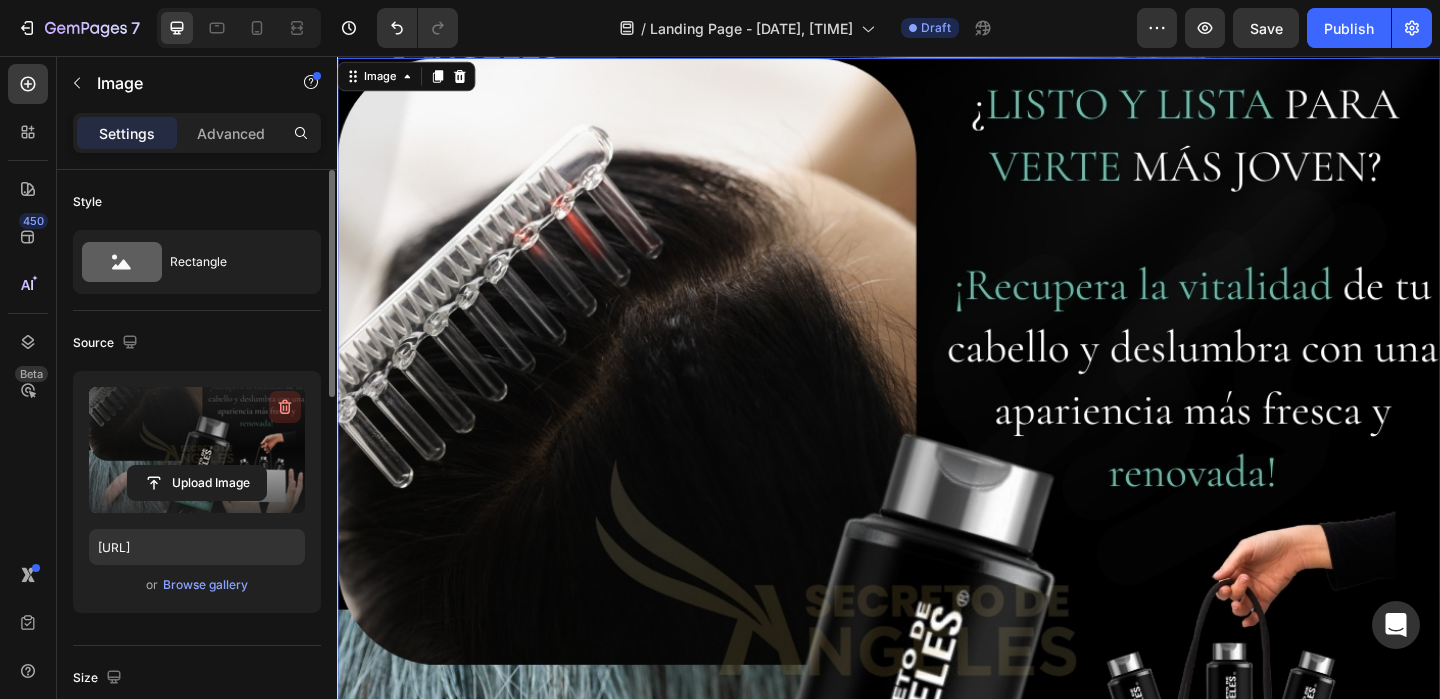 click 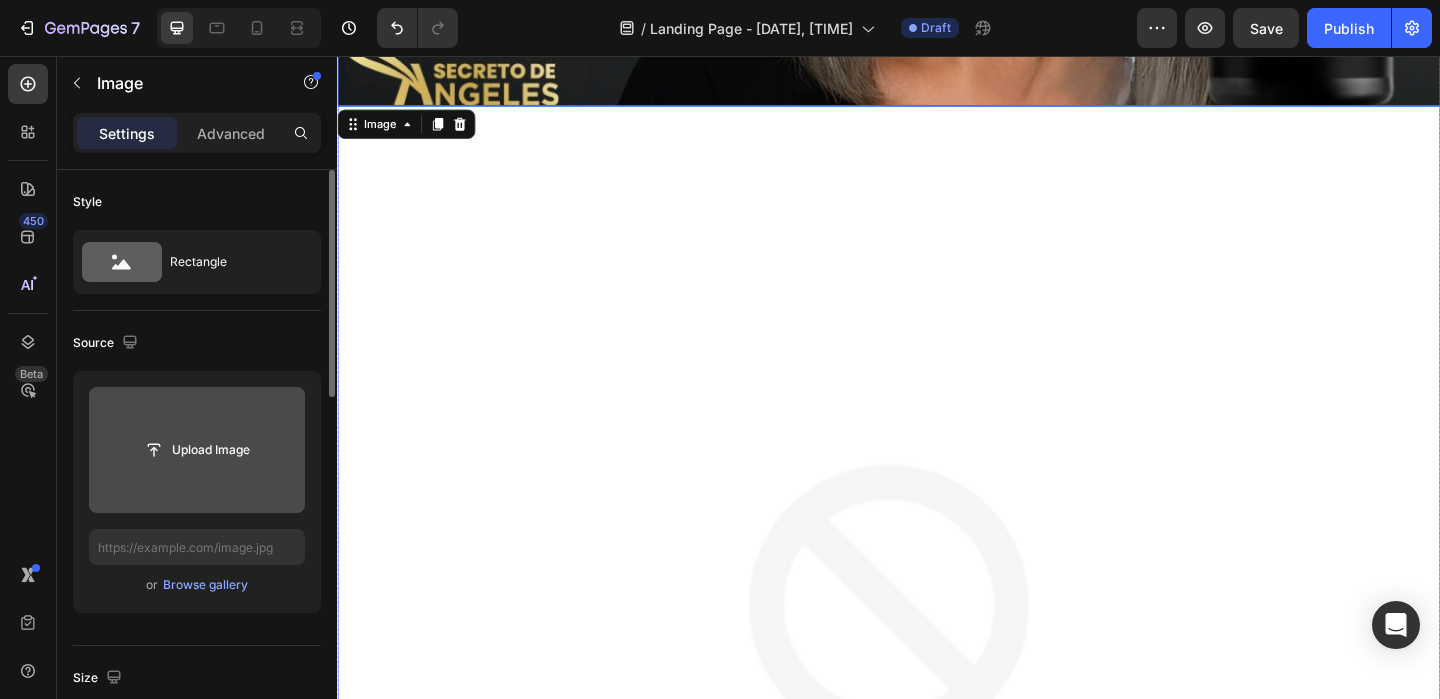 scroll, scrollTop: 3754, scrollLeft: 0, axis: vertical 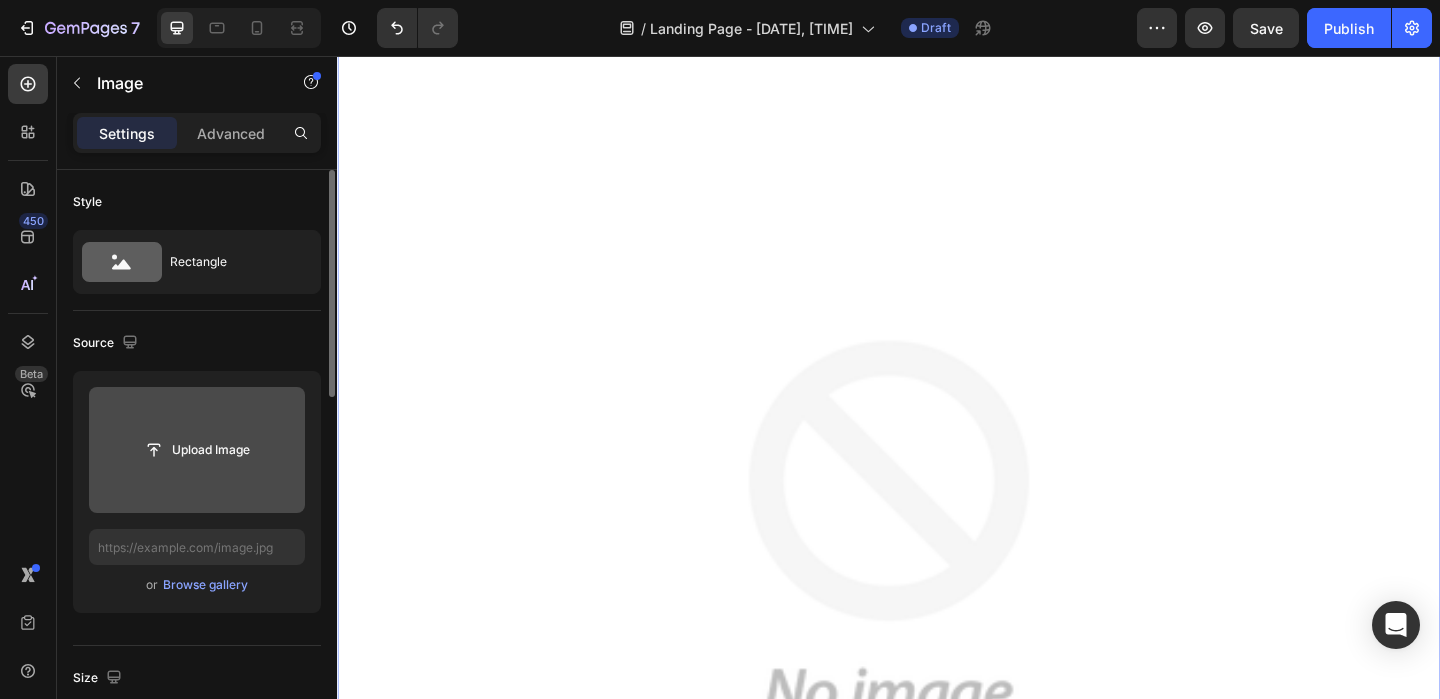 click at bounding box center (937, 575) 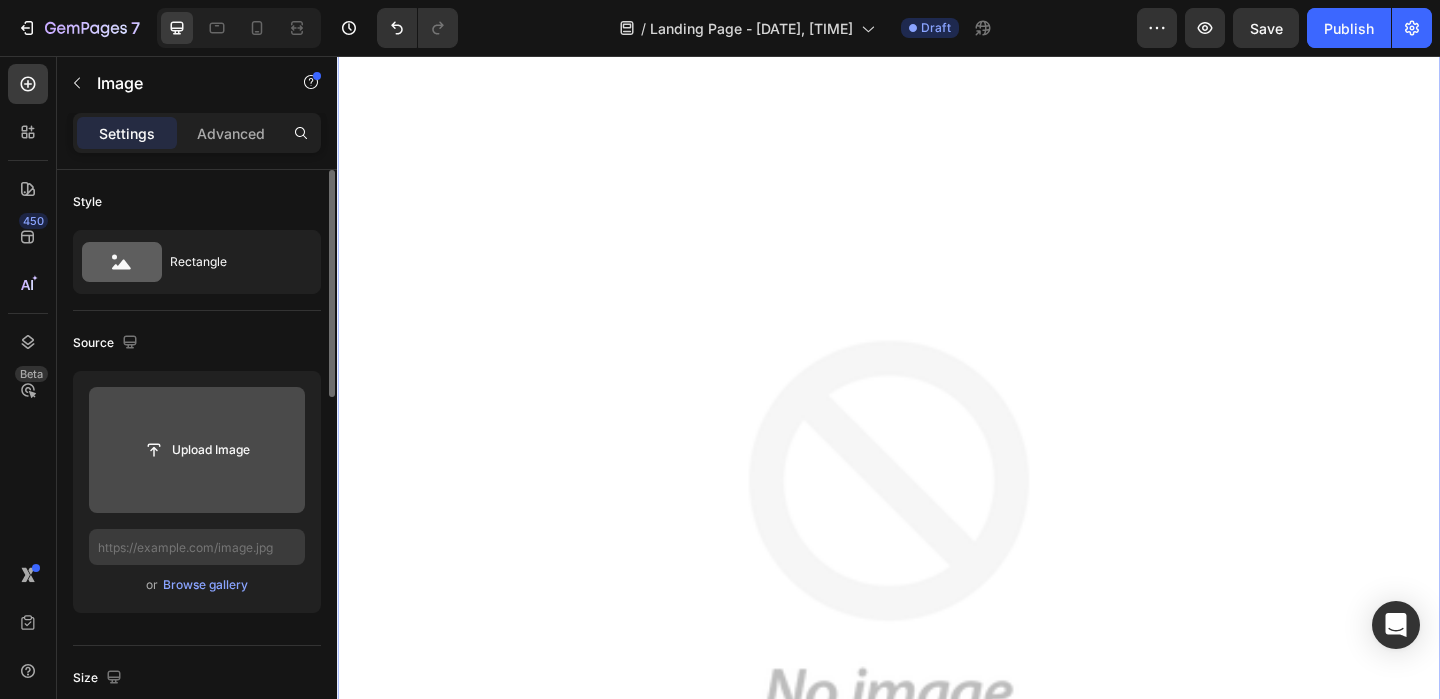 type on "https://cdn.shopify.com/s/files/1/0659/1276/6541/files/gempages_578197753411142418-080b1638-f2eb-40e3-9445-2203443c84bf.png" 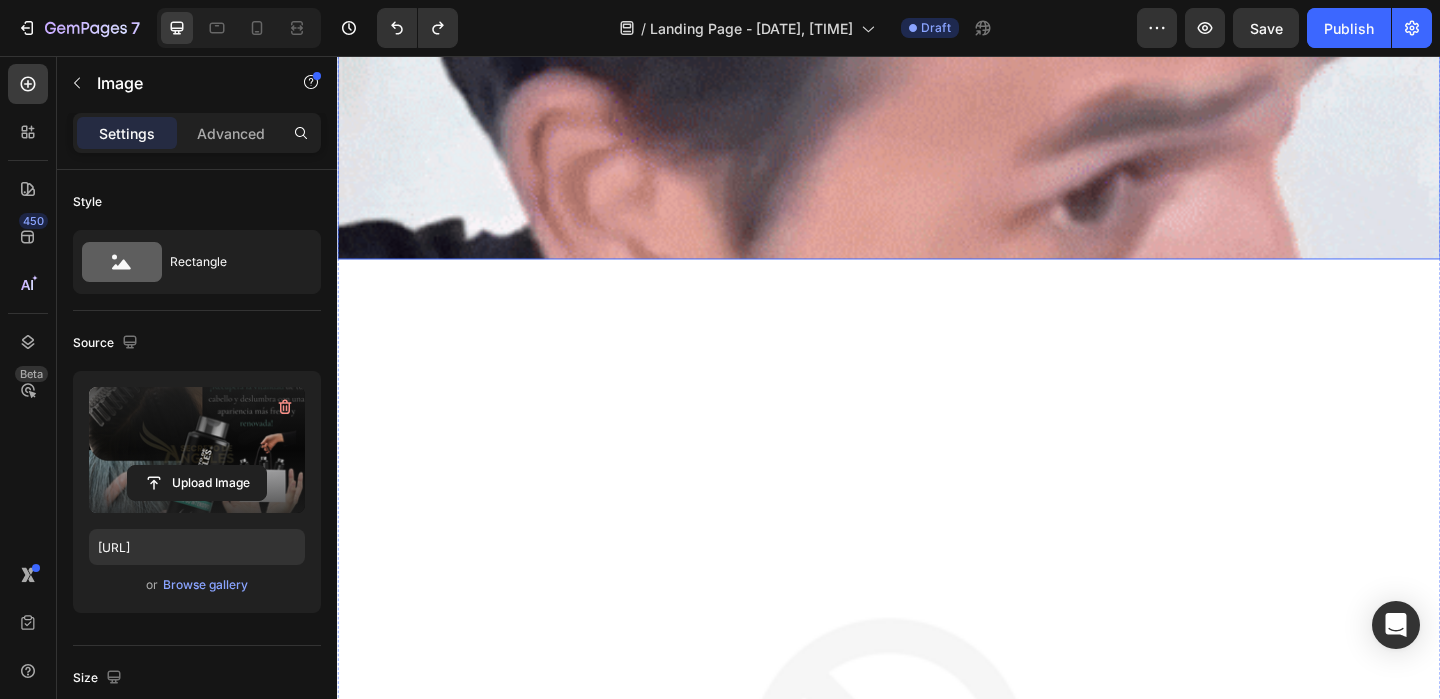 scroll, scrollTop: 7931, scrollLeft: 0, axis: vertical 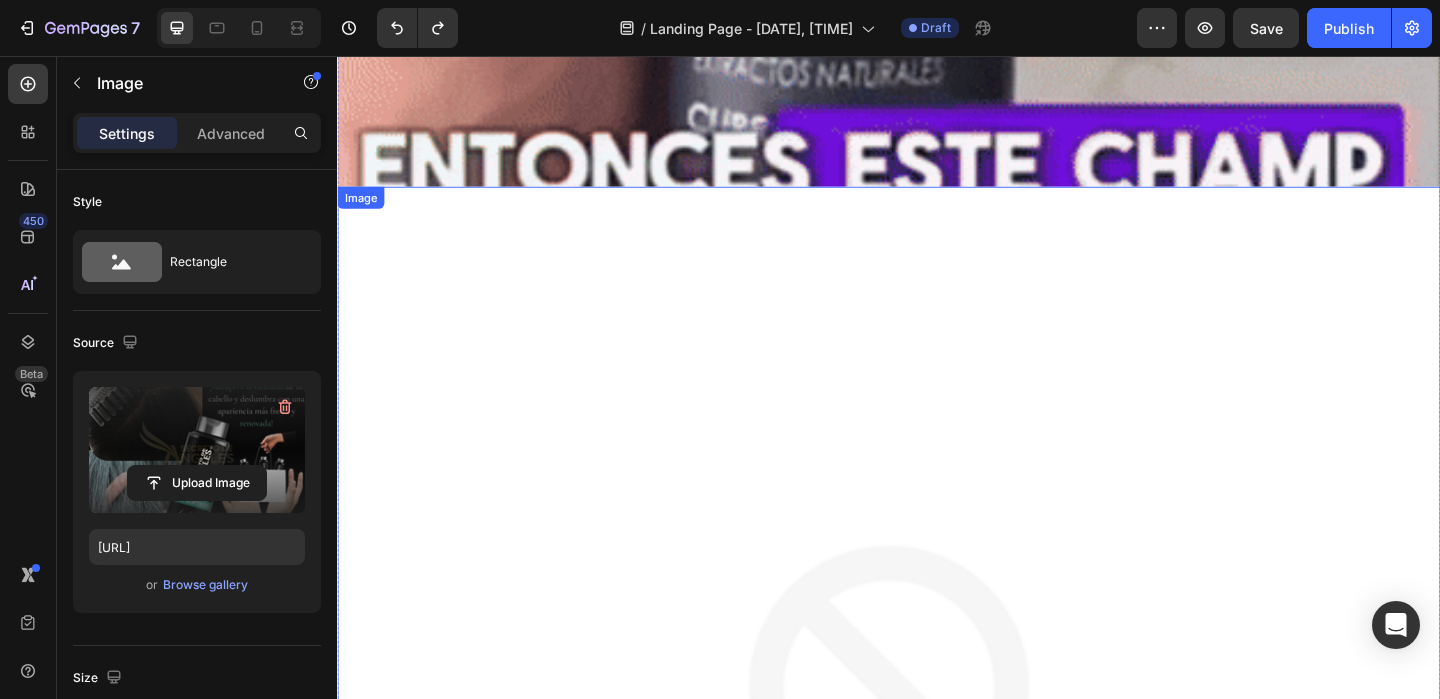 click at bounding box center (937, 798) 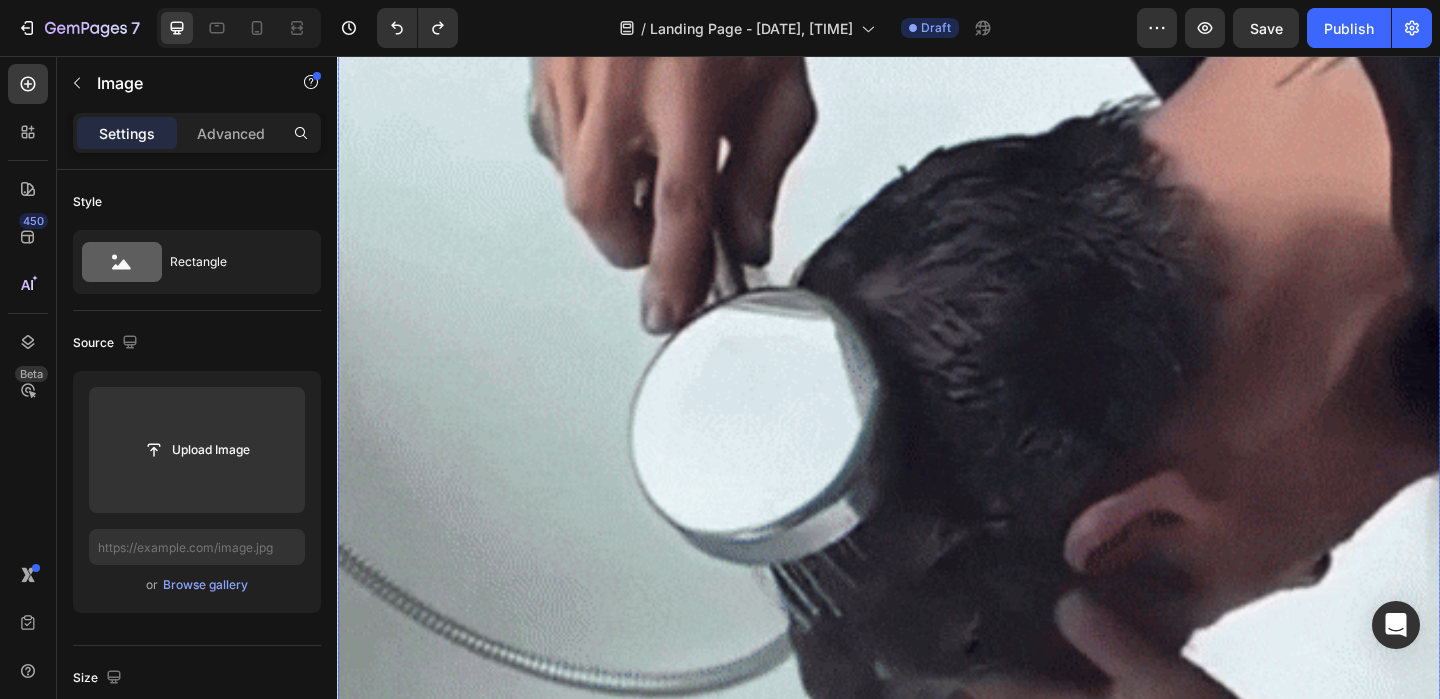 scroll, scrollTop: 6923, scrollLeft: 0, axis: vertical 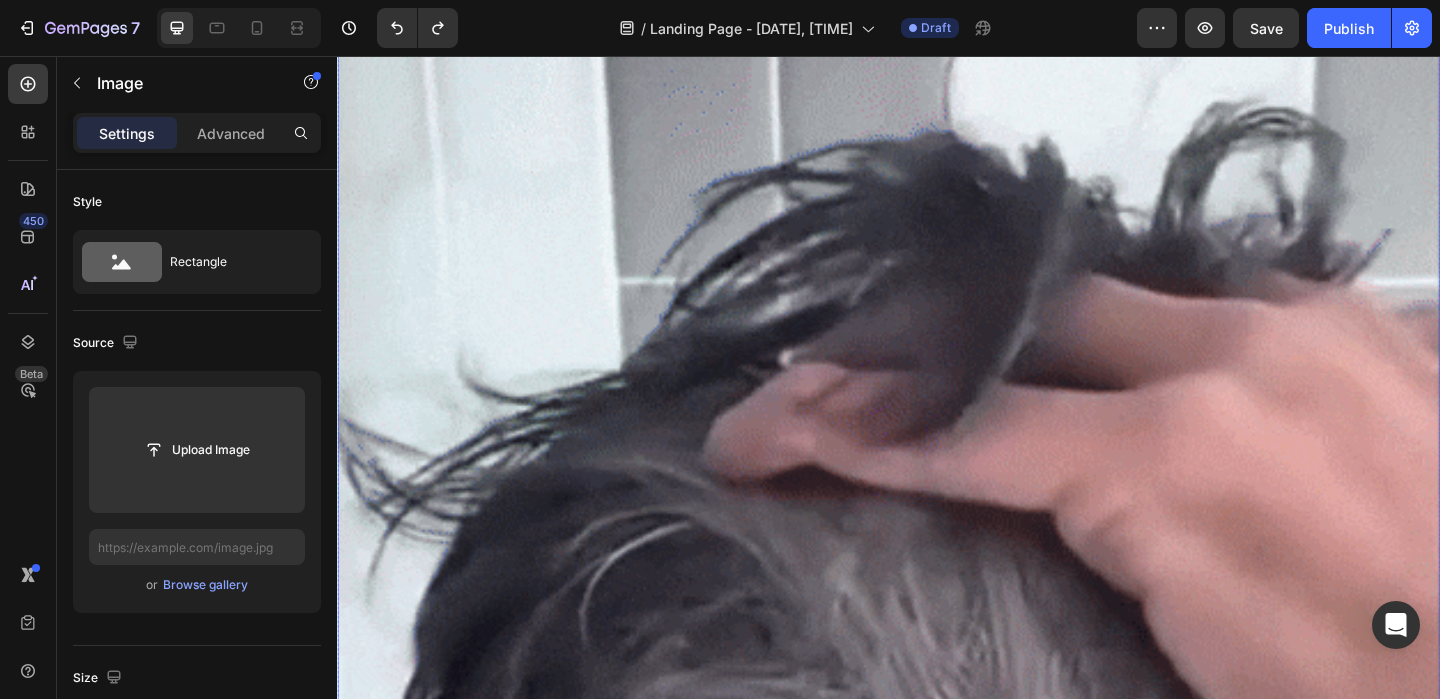 click at bounding box center (937, 606) 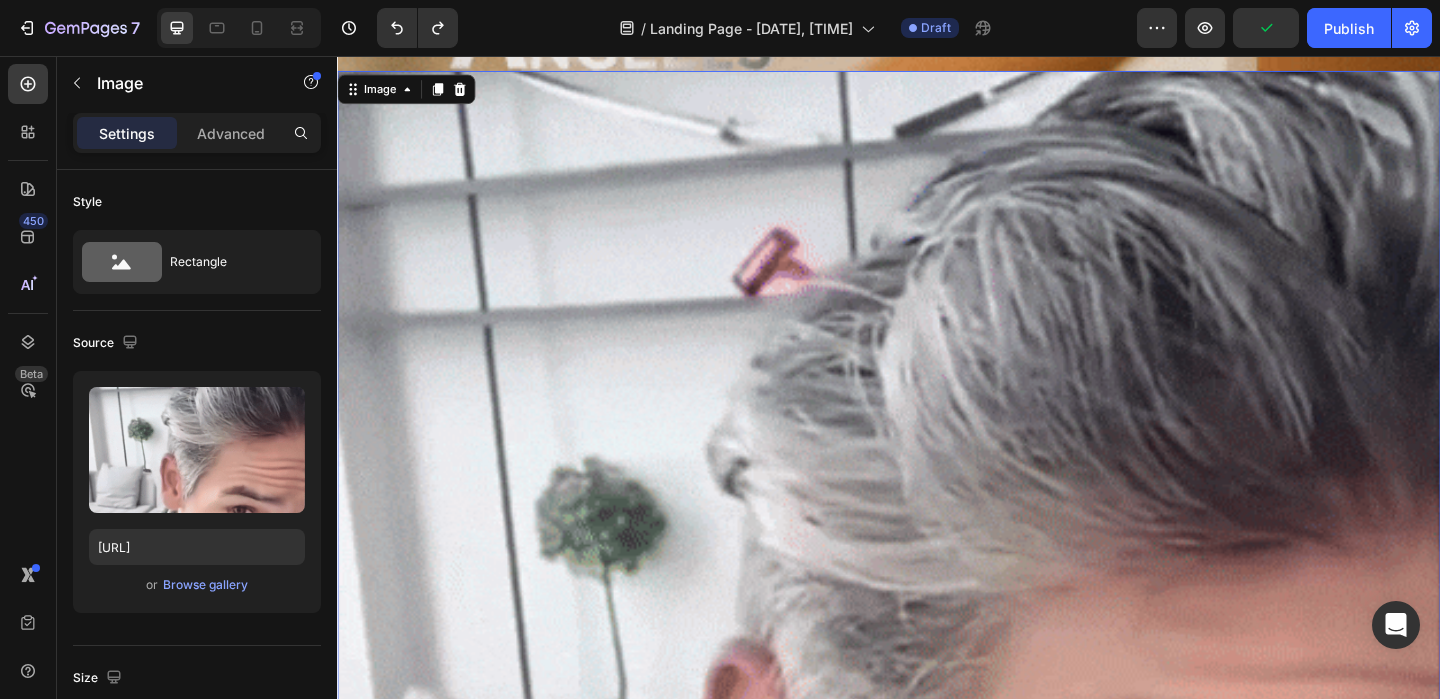 scroll, scrollTop: 6863, scrollLeft: 0, axis: vertical 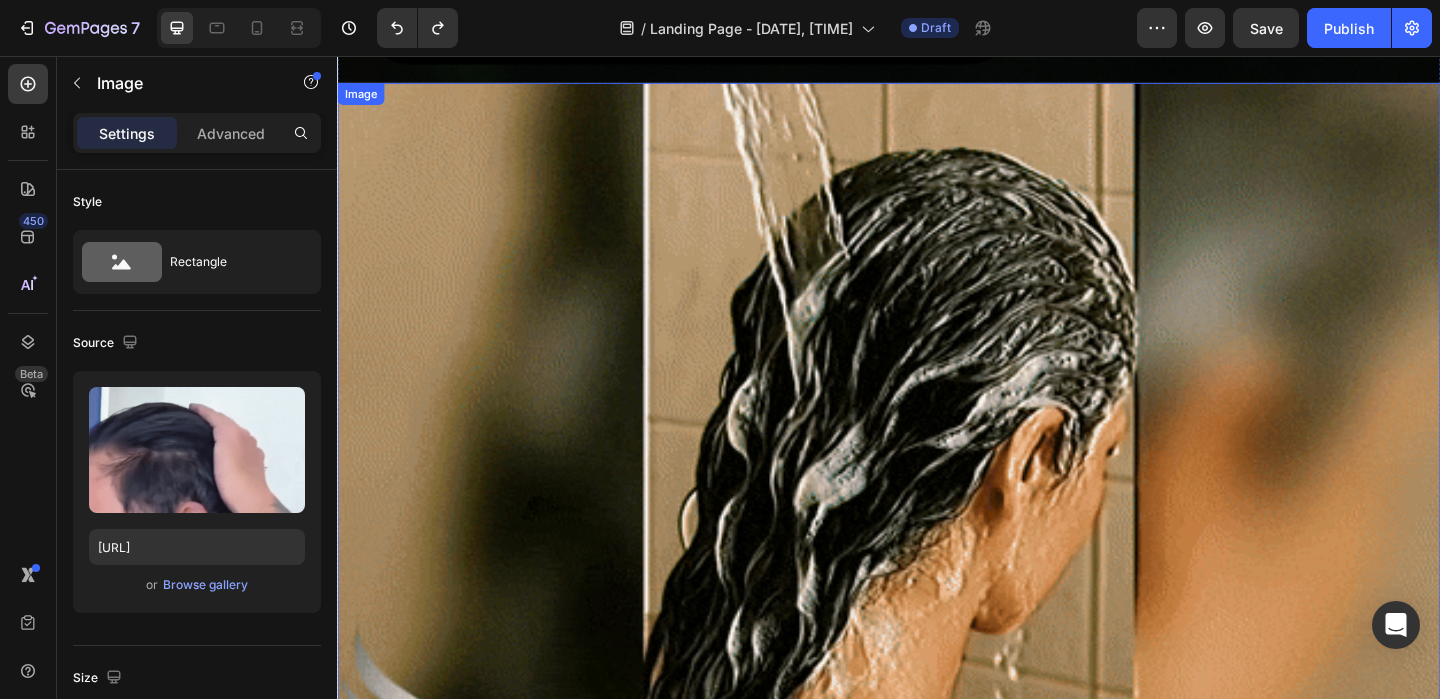 click at bounding box center (937, 485) 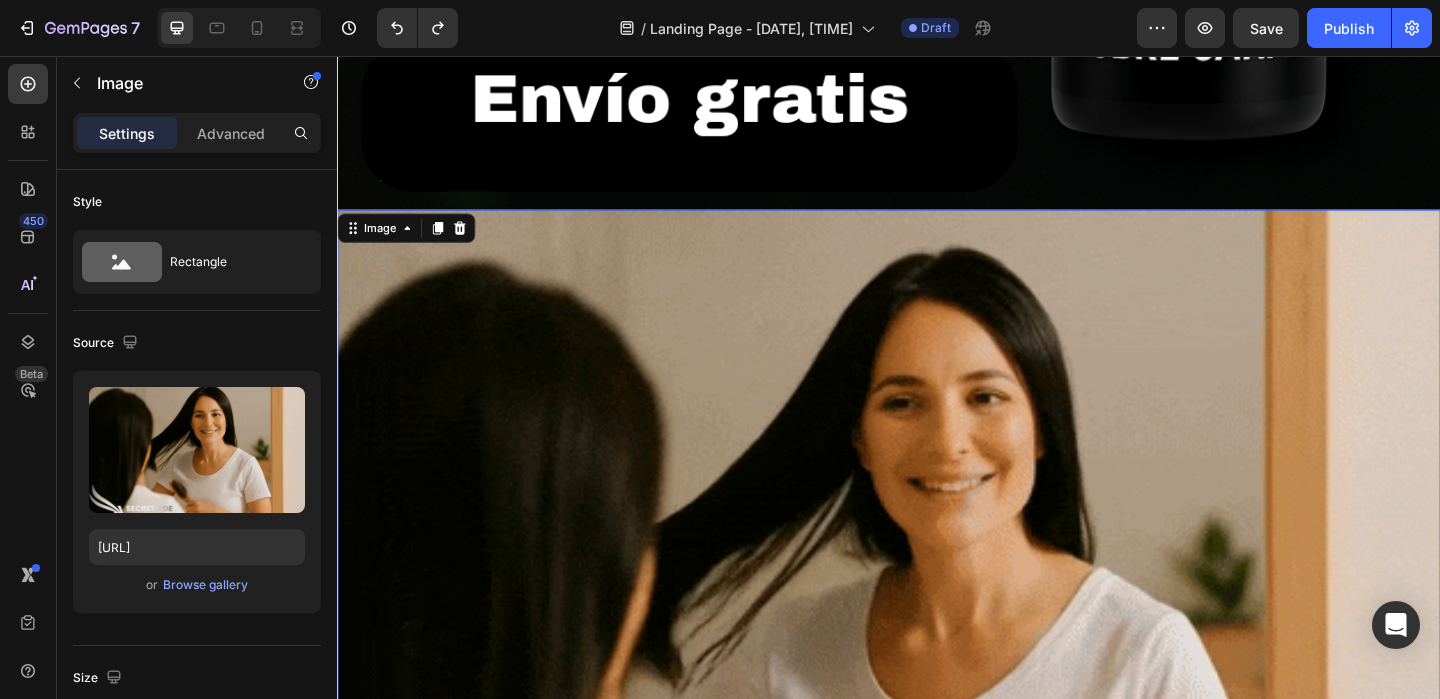 scroll, scrollTop: 5905, scrollLeft: 0, axis: vertical 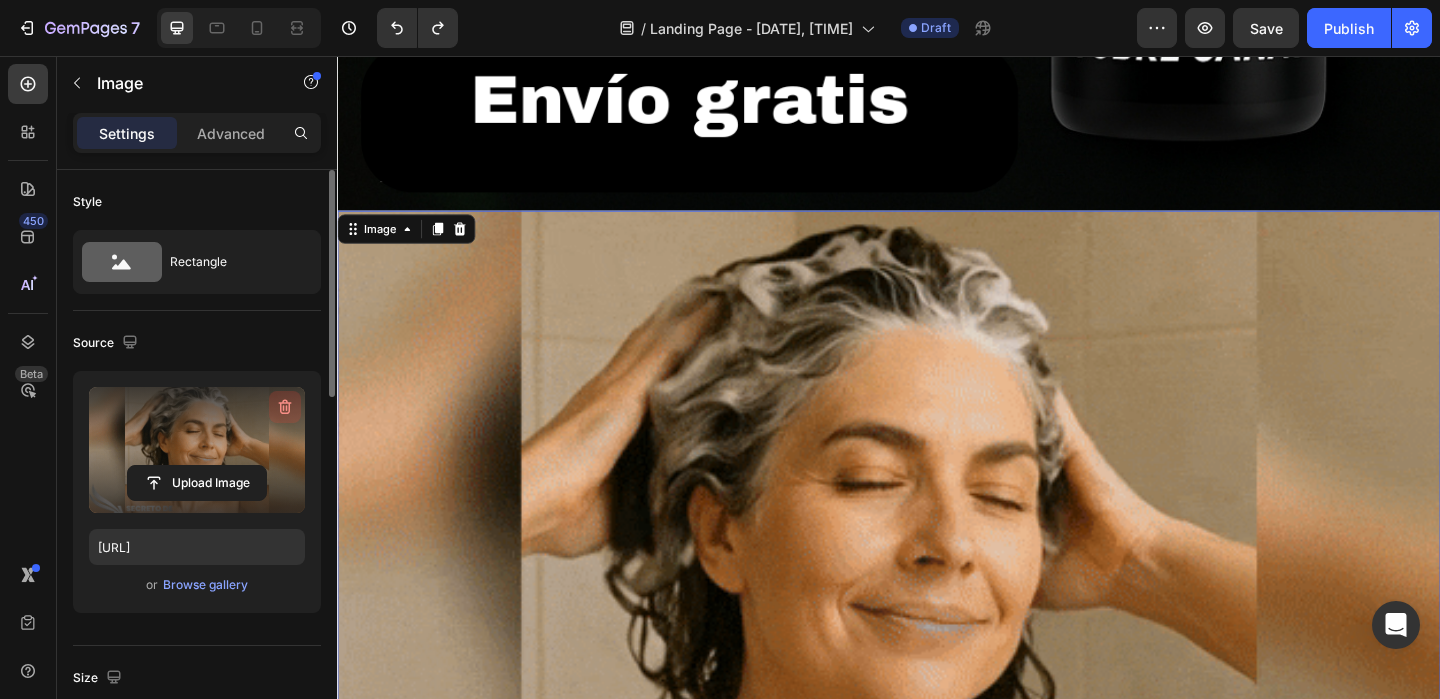 click 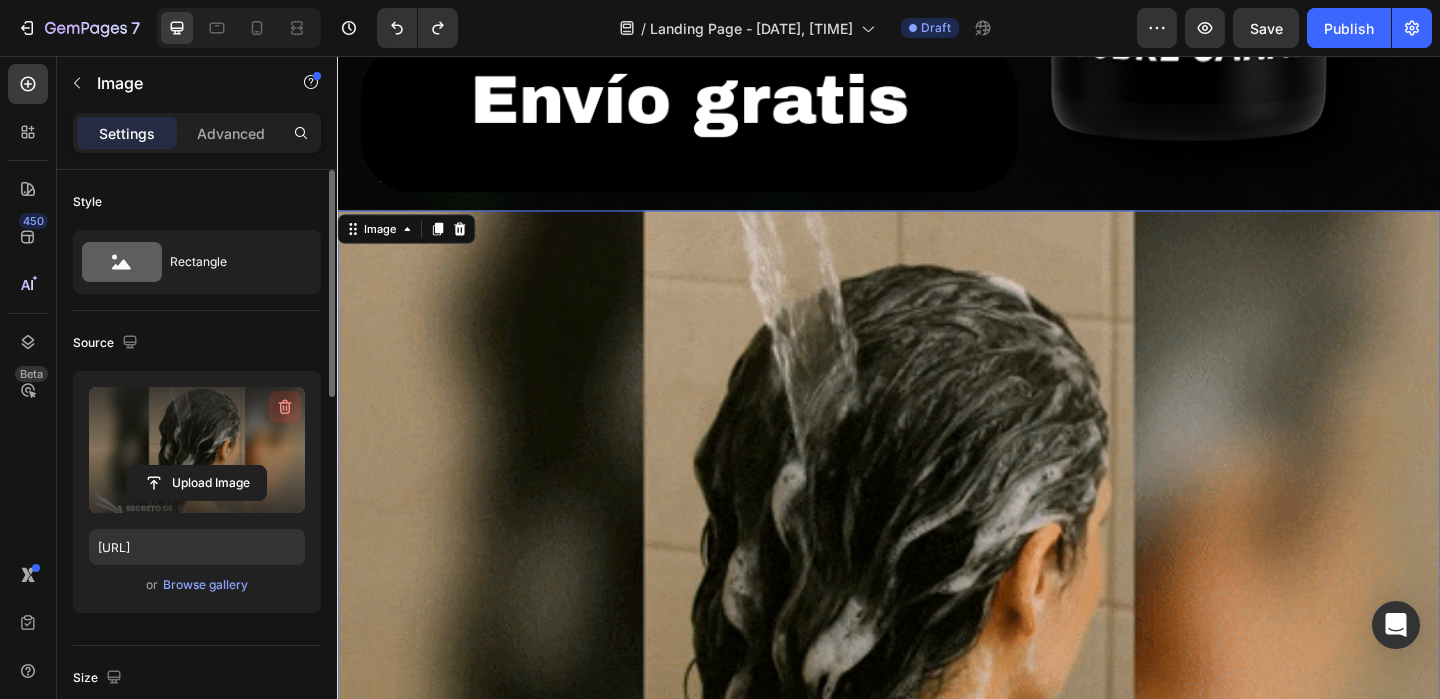 type 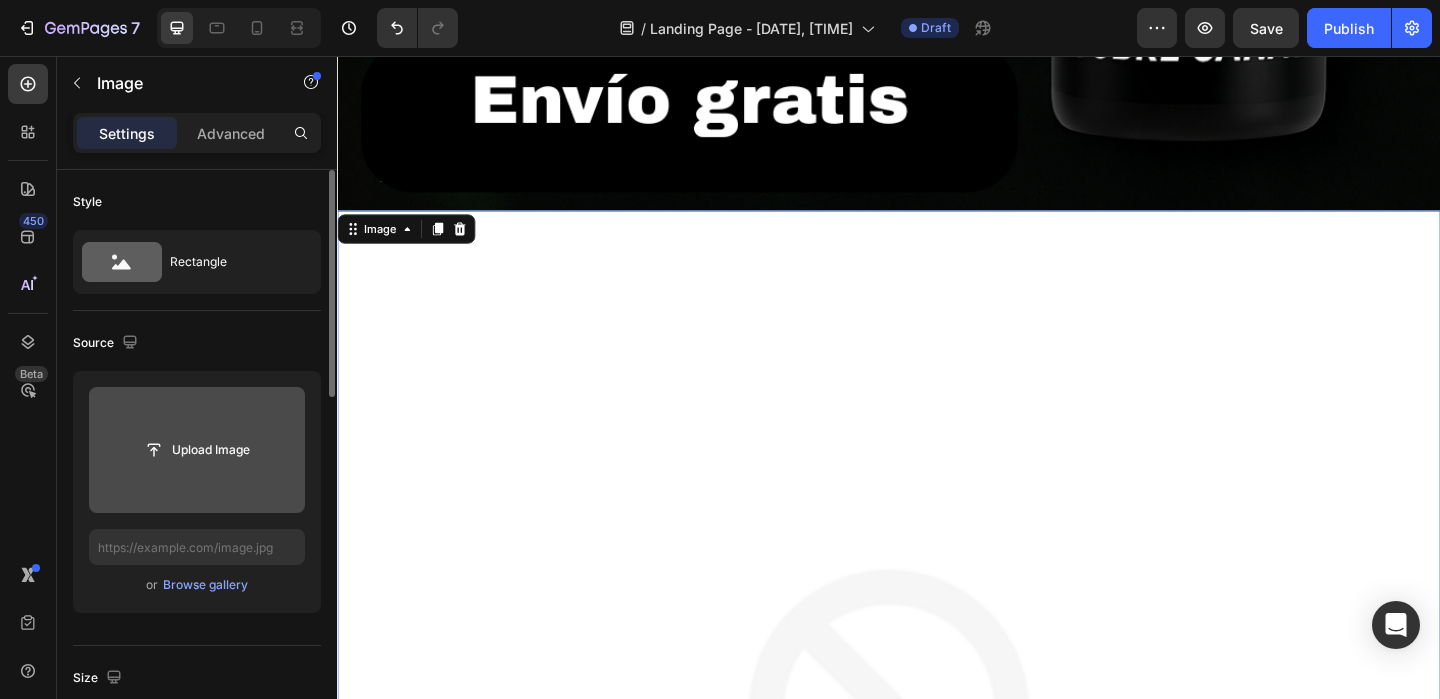 click at bounding box center [470, 244] 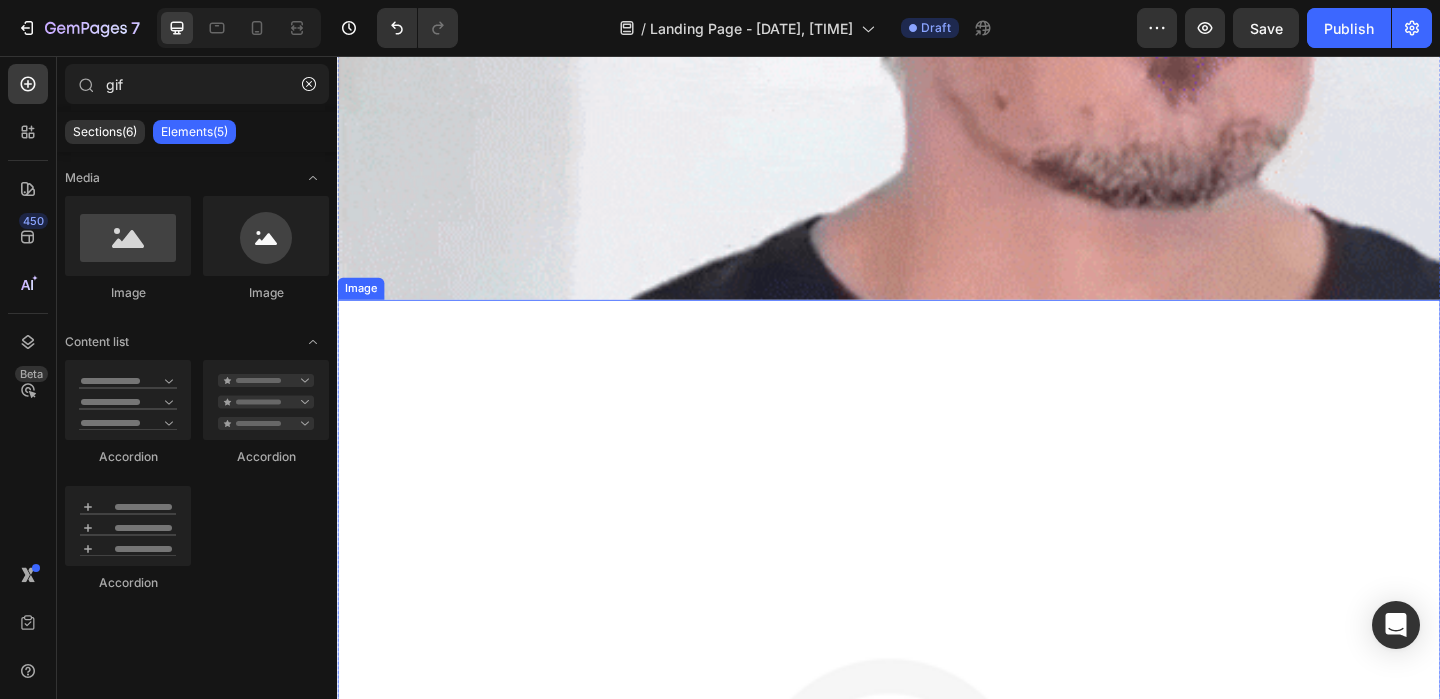 scroll, scrollTop: 7011, scrollLeft: 0, axis: vertical 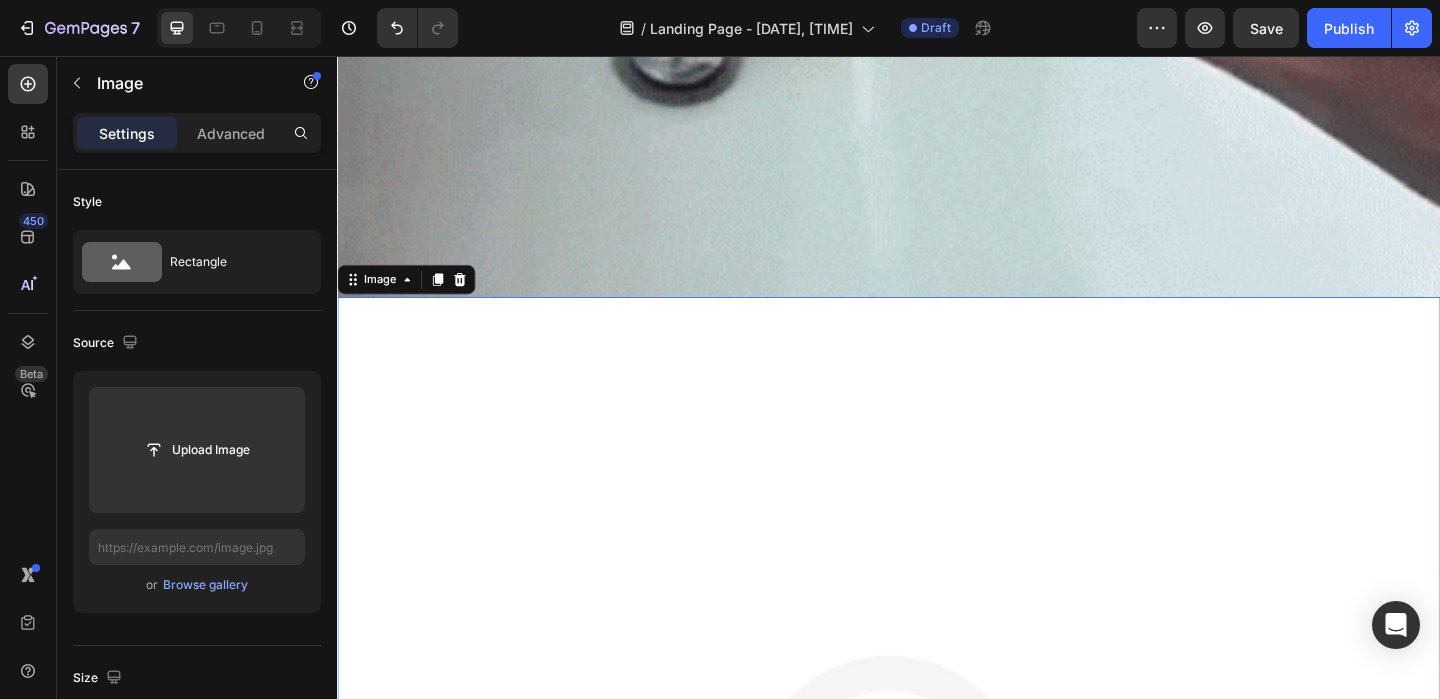 click at bounding box center (937, 918) 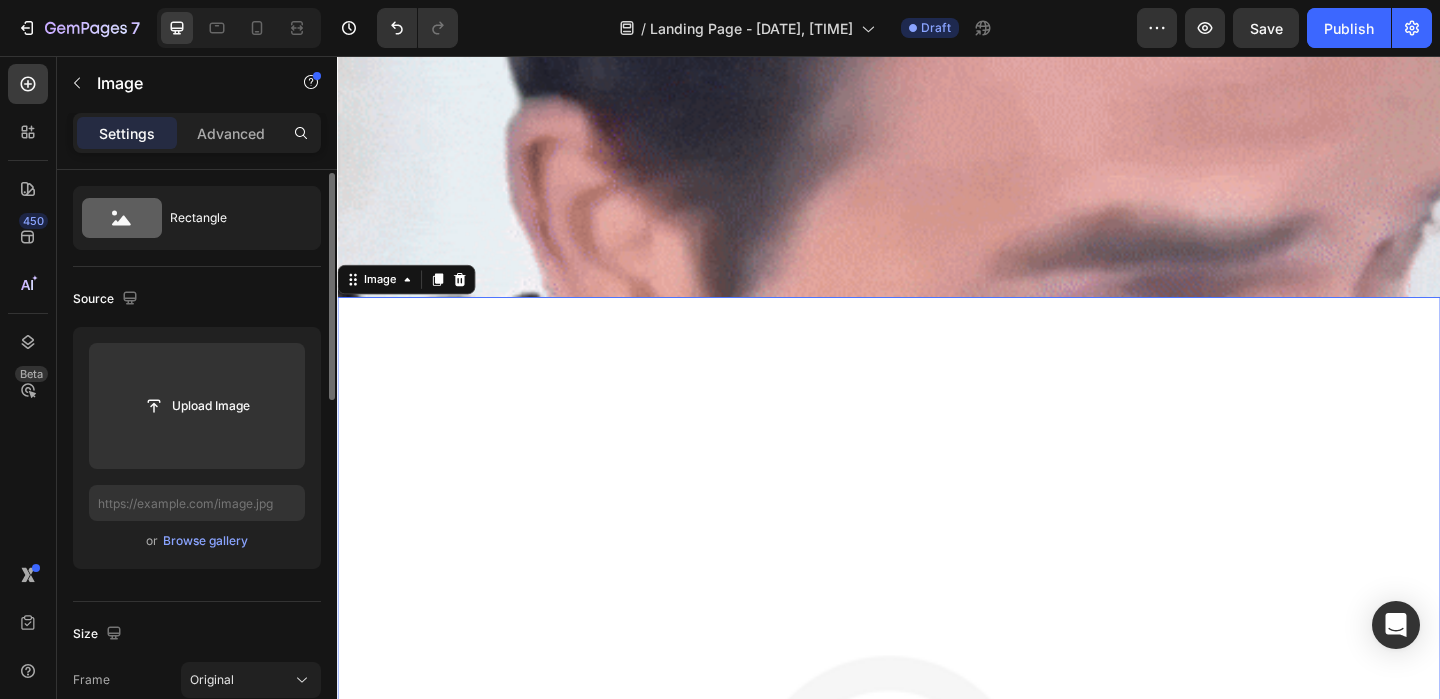 scroll, scrollTop: 54, scrollLeft: 0, axis: vertical 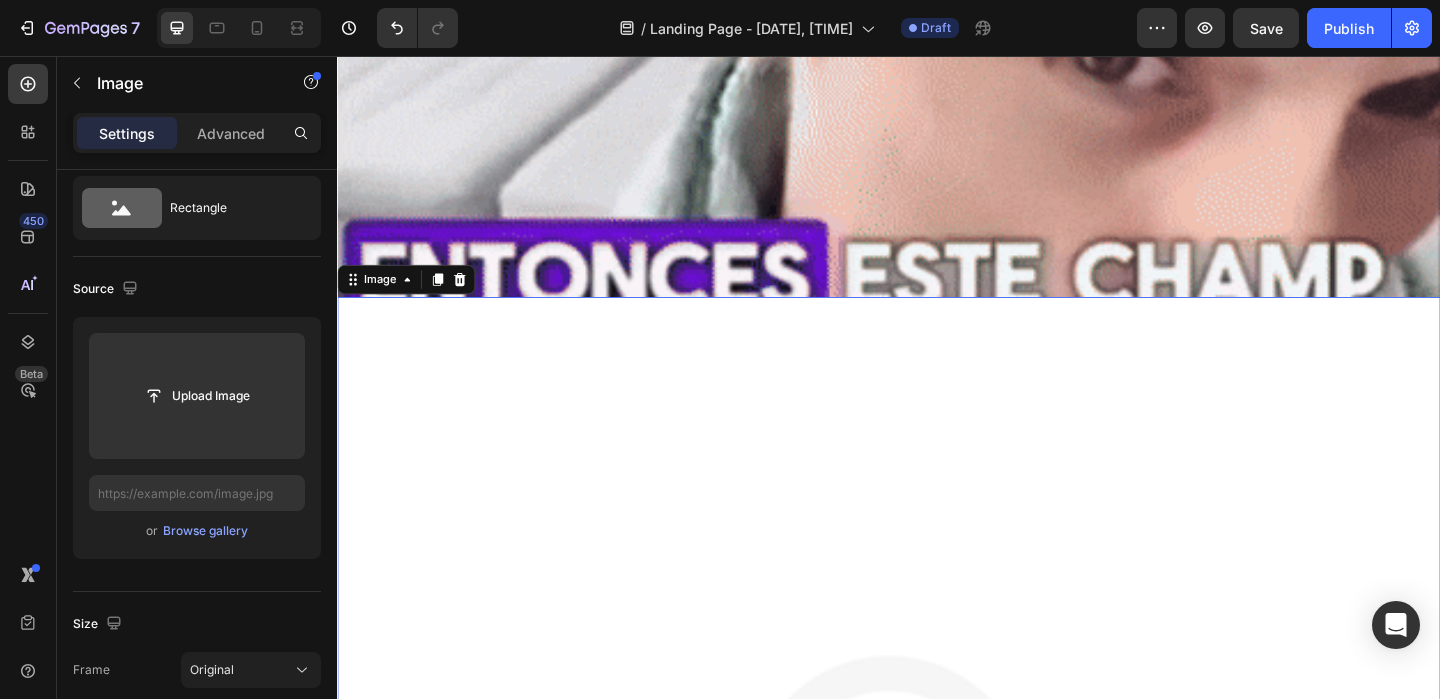 drag, startPoint x: 499, startPoint y: 447, endPoint x: 590, endPoint y: 468, distance: 93.39165 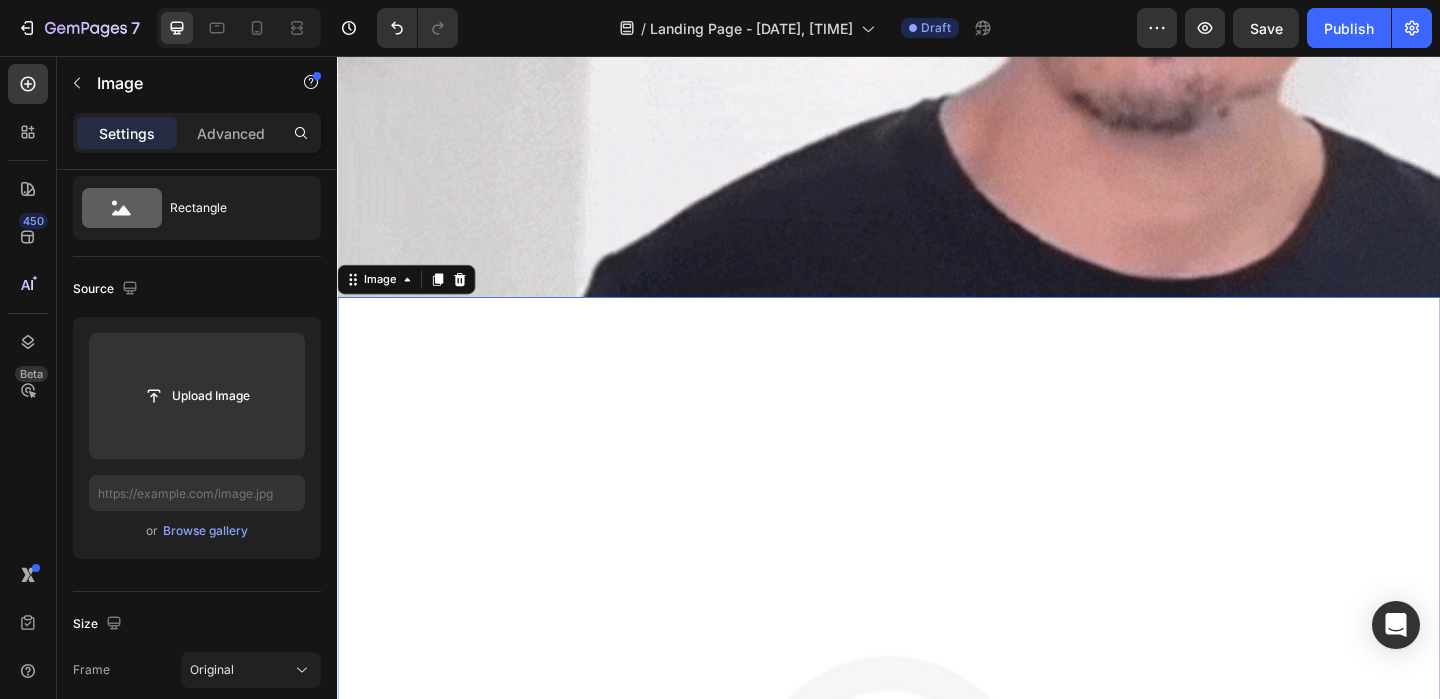 click at bounding box center (937, 918) 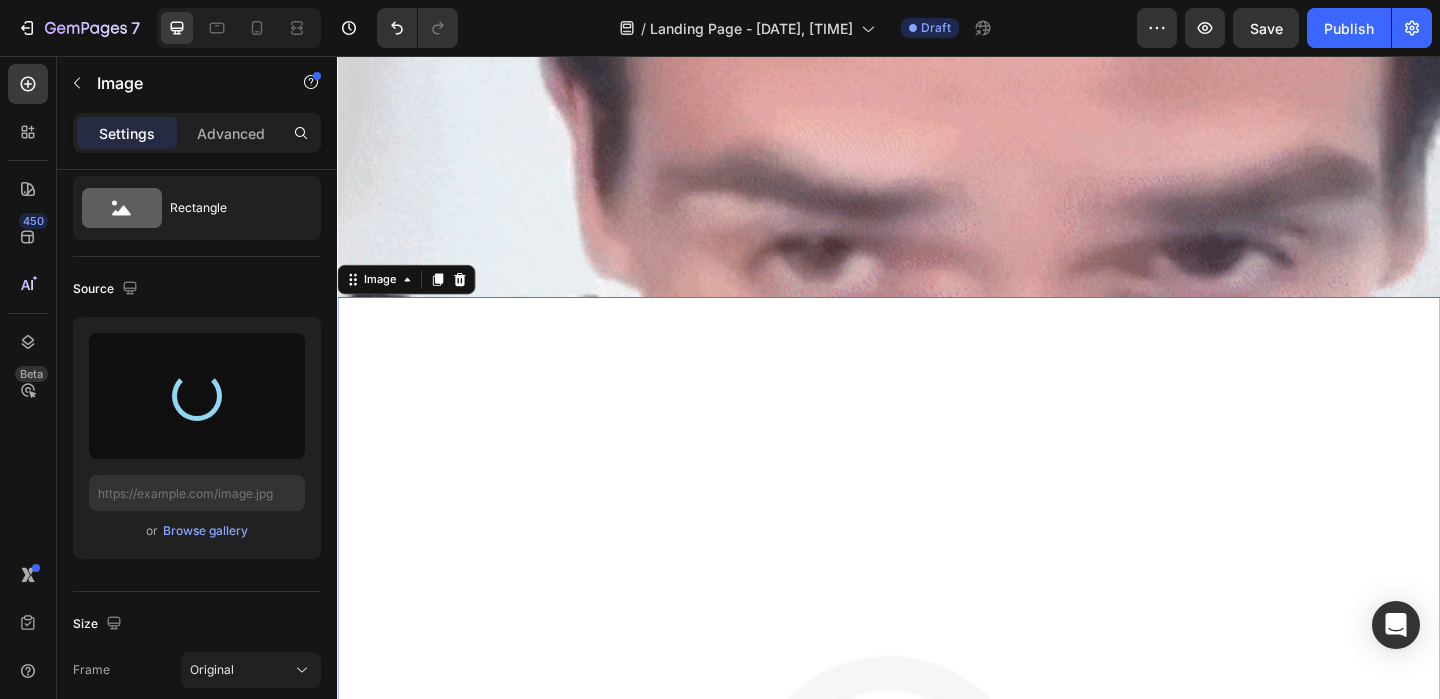 type on "https://cdn.shopify.com/s/files/1/0659/1276/6541/files/gempages_578197753411142418-215e96d8-c2c6-4ab2-b516-127163f6471c.jpg" 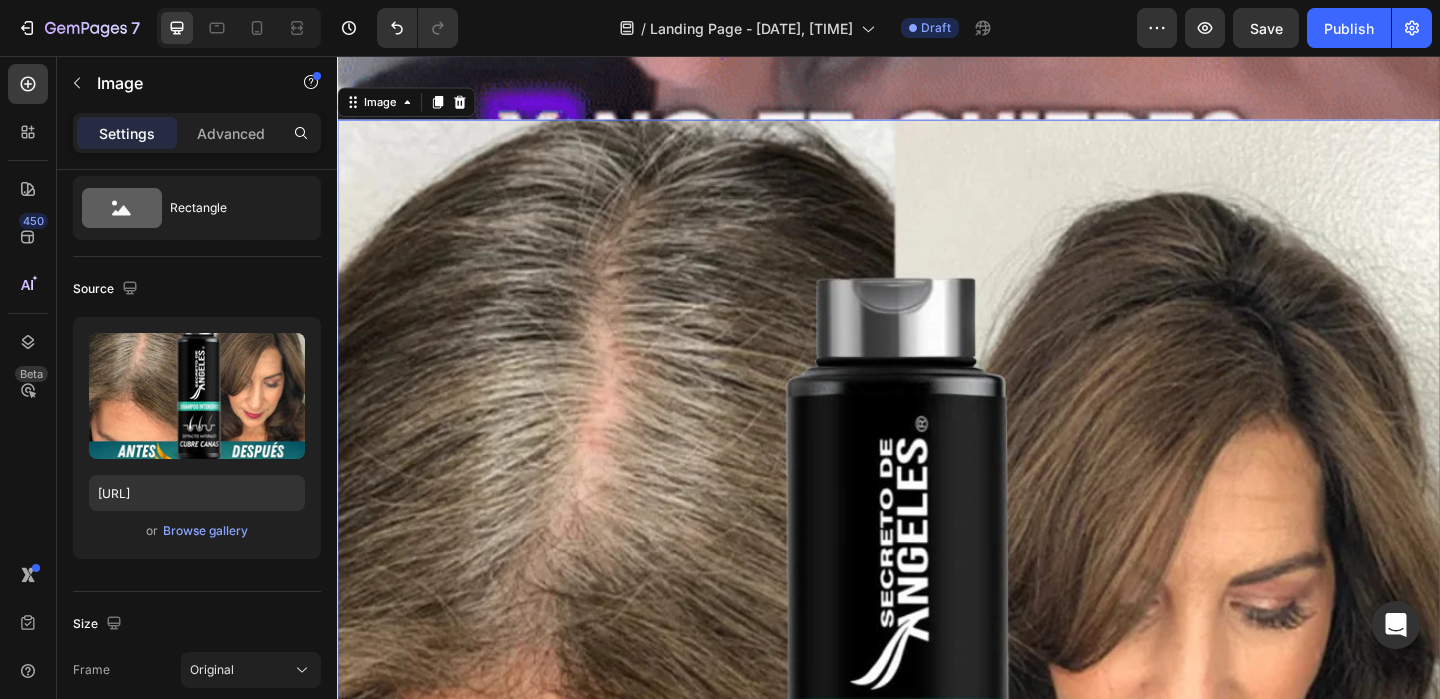 scroll, scrollTop: 7187, scrollLeft: 0, axis: vertical 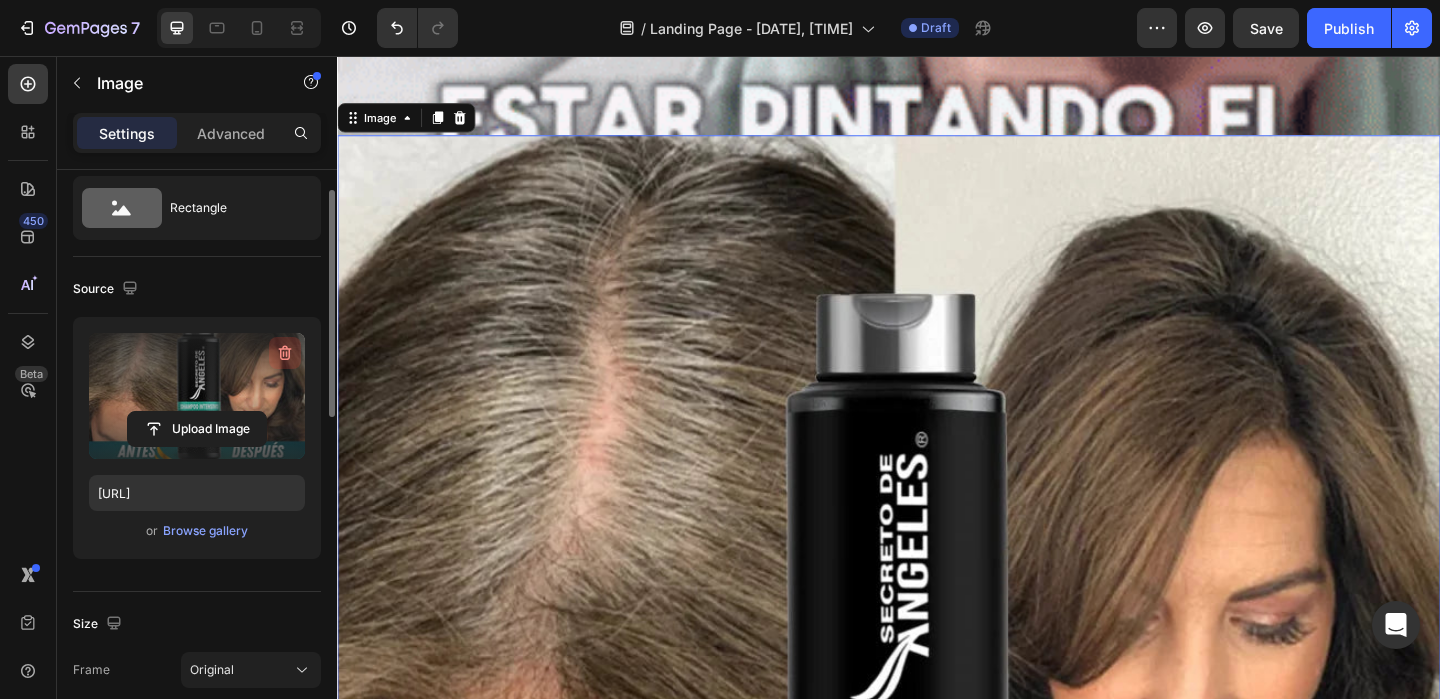 click 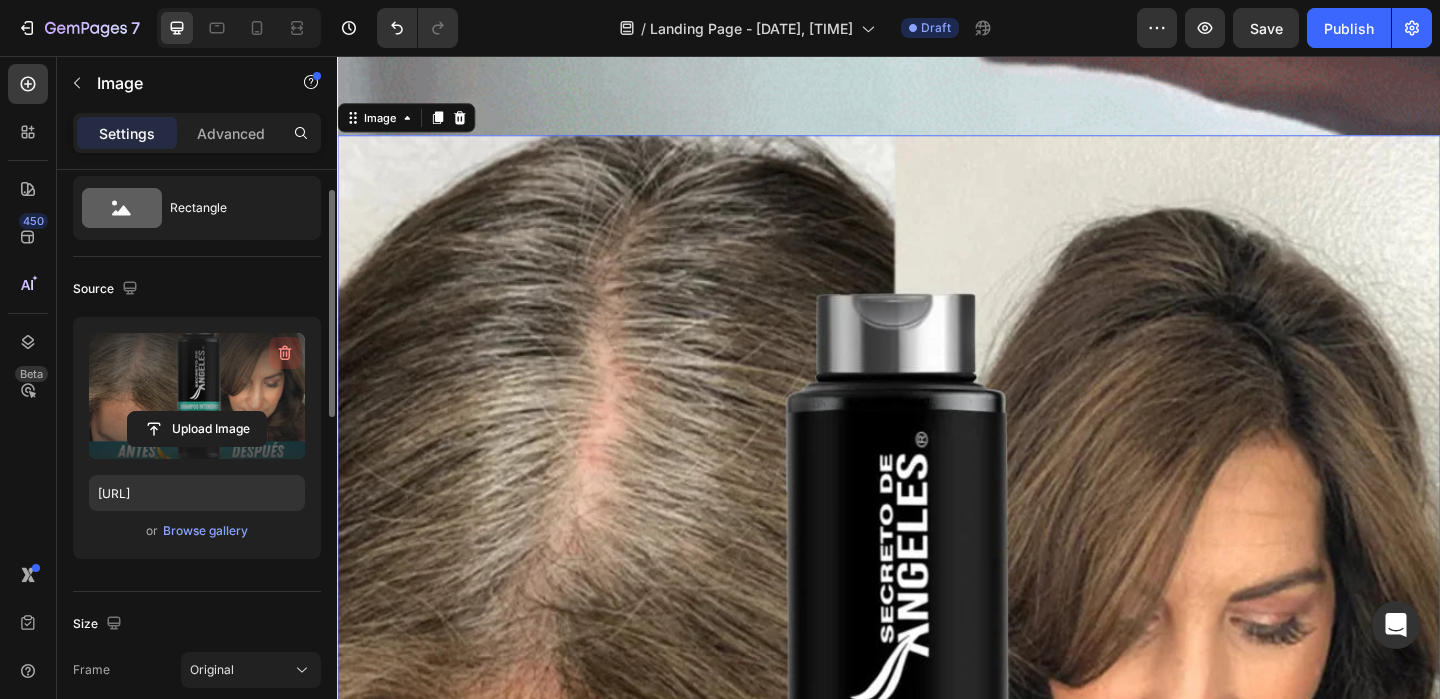 type 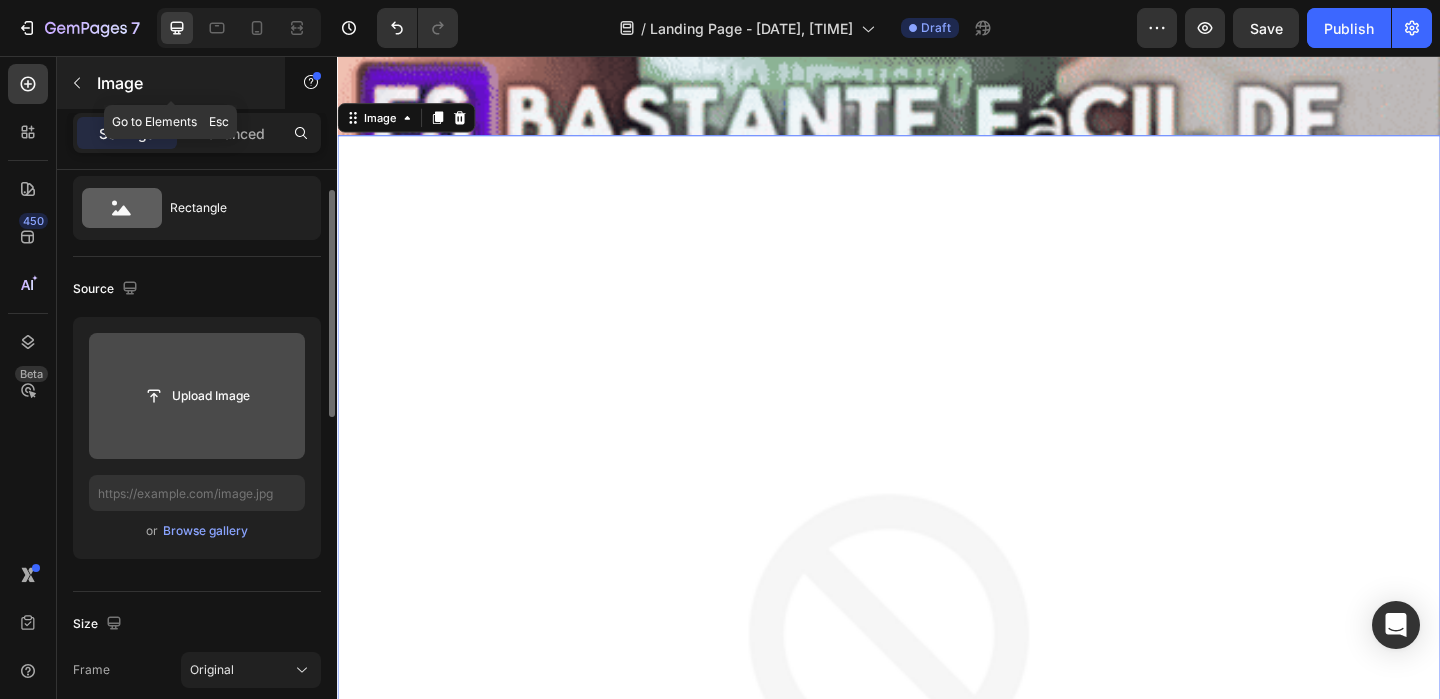 click 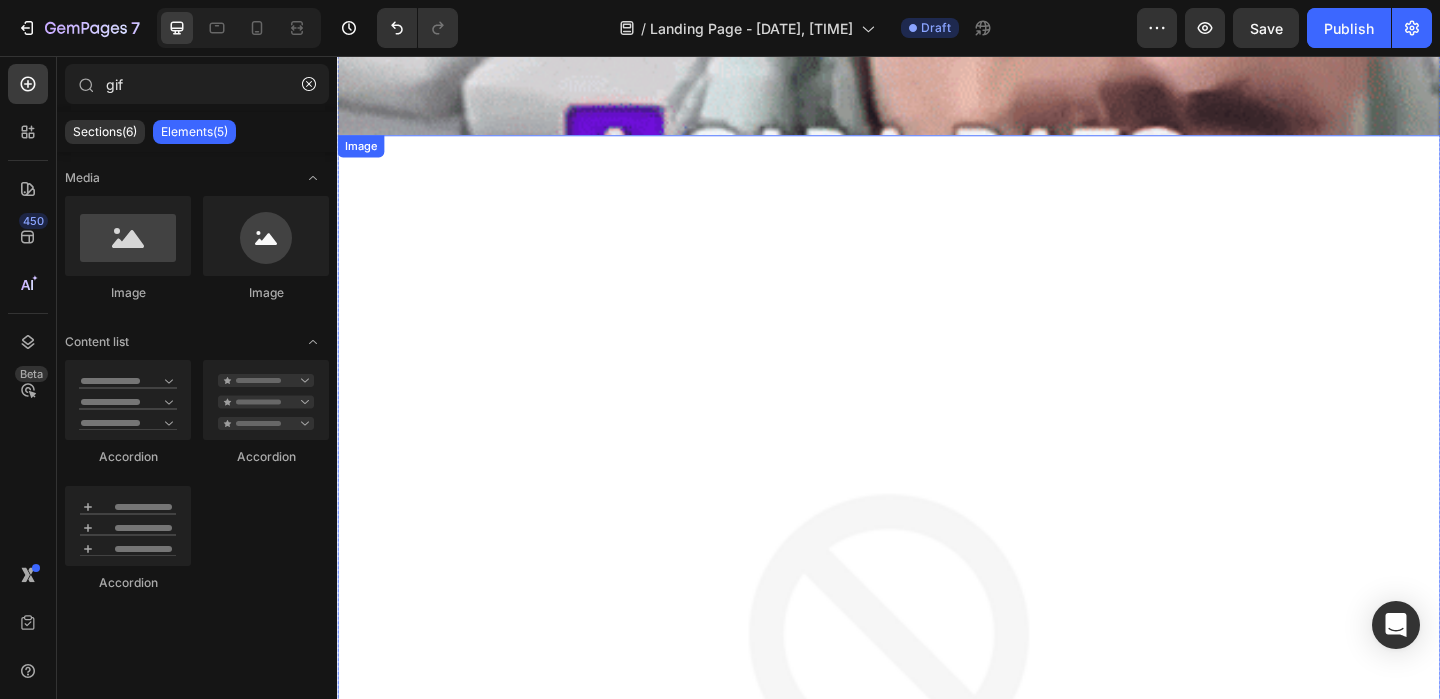 click at bounding box center (937, 742) 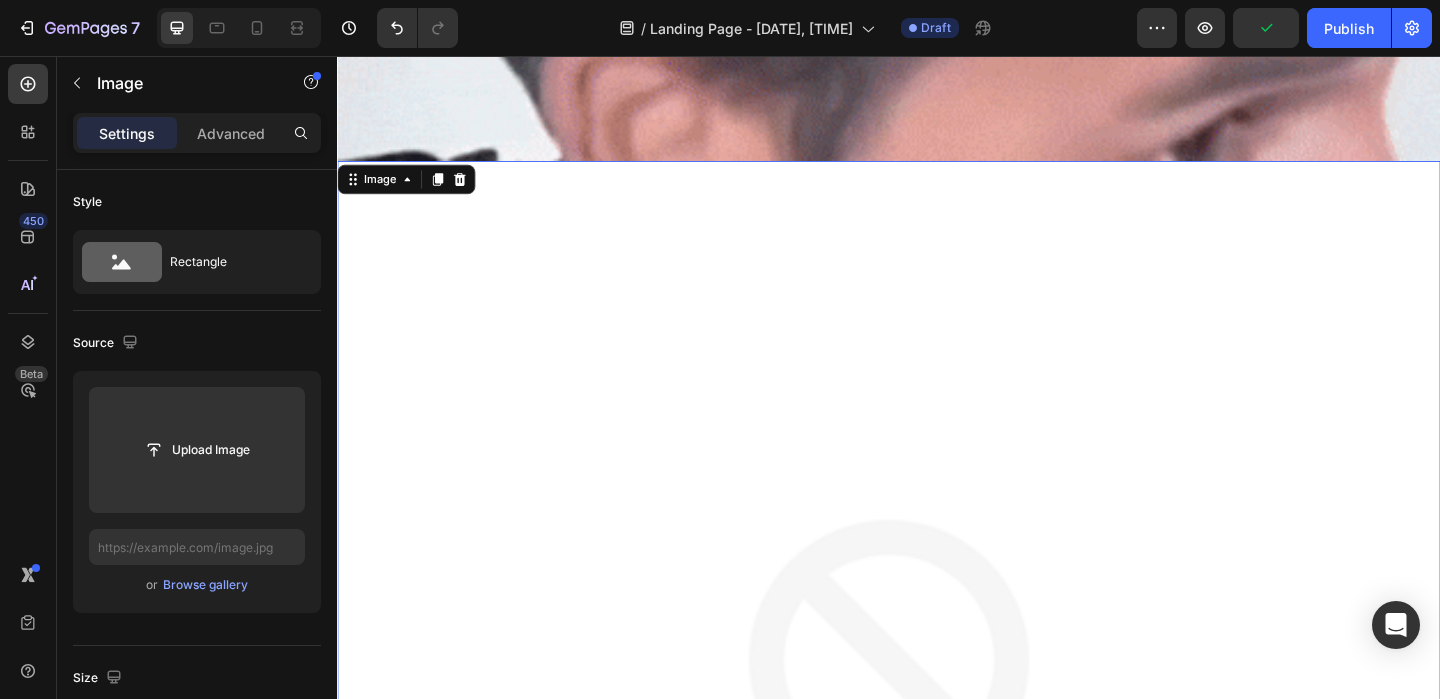 click at bounding box center [937, 770] 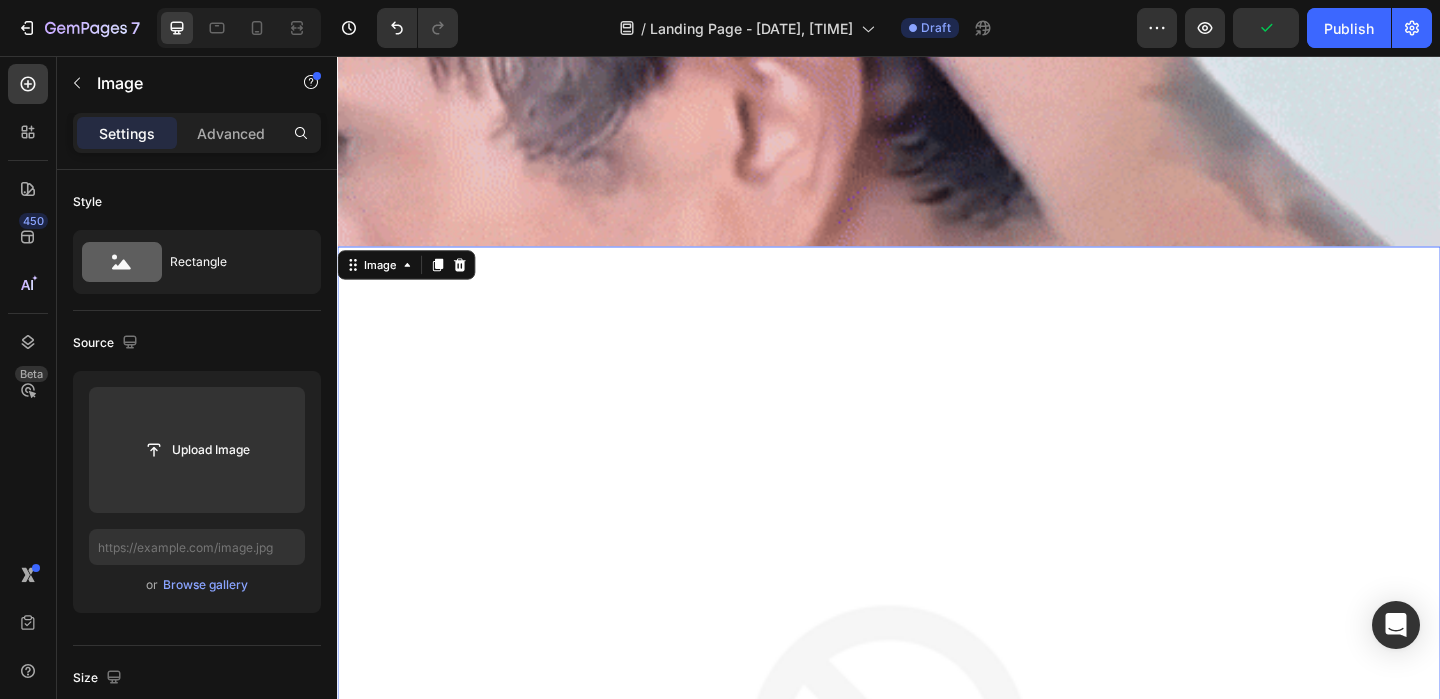 scroll, scrollTop: 7062, scrollLeft: 0, axis: vertical 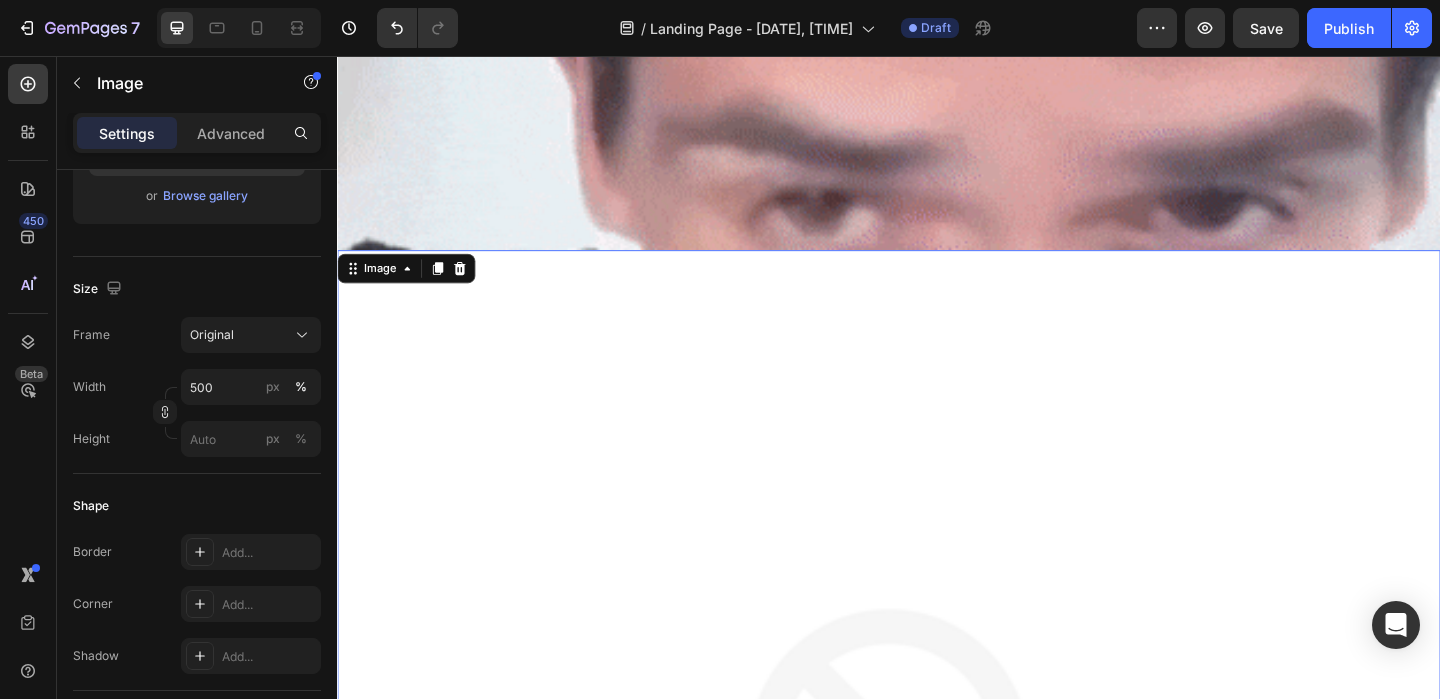 click at bounding box center (937, 867) 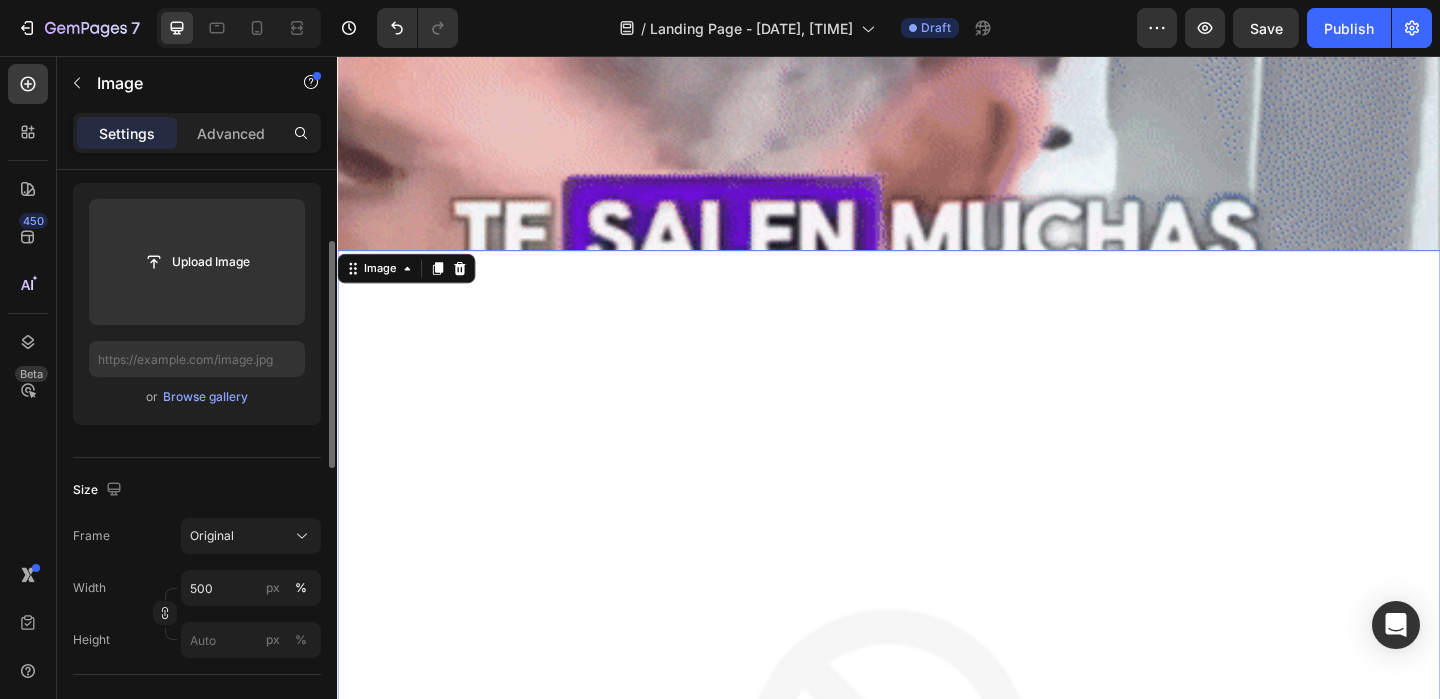 scroll, scrollTop: 187, scrollLeft: 0, axis: vertical 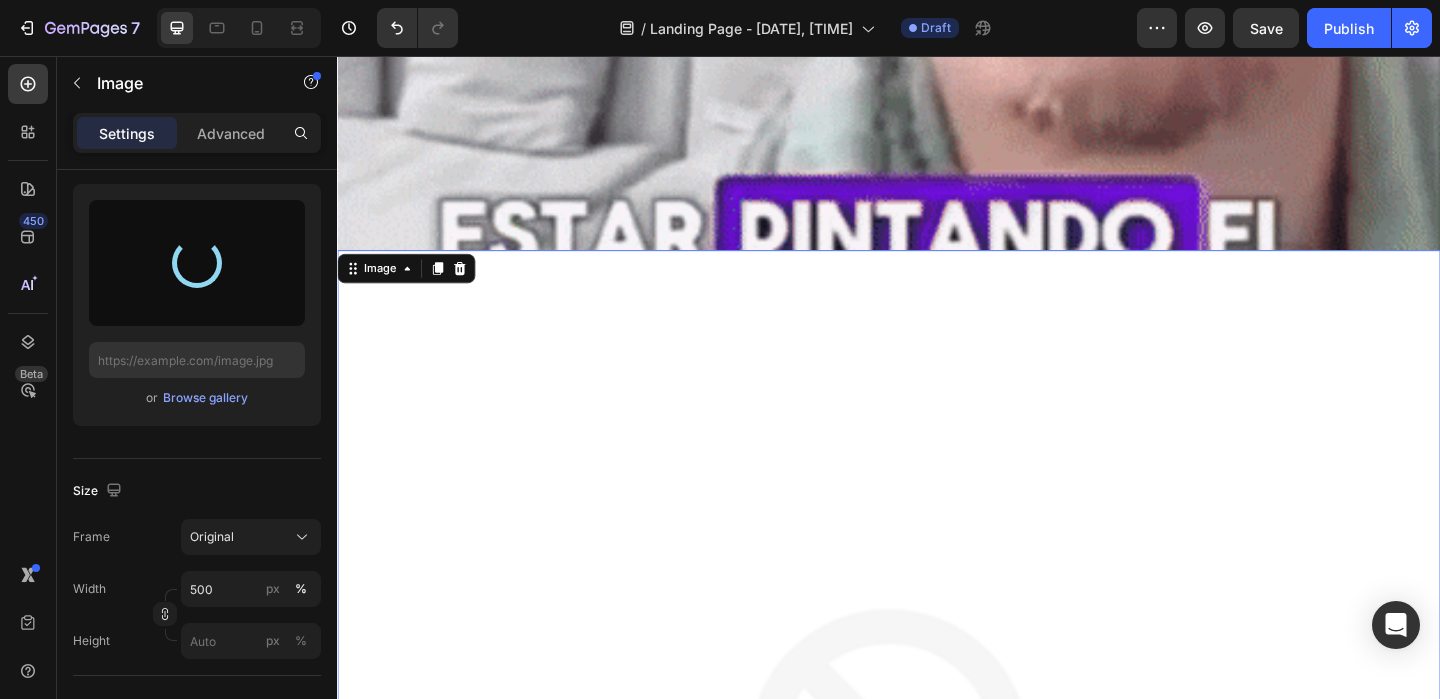 type on "https://cdn.shopify.com/s/files/1/0659/1276/6541/files/gempages_578197753411142418-215e96d8-c2c6-4ab2-b516-127163f6471c.jpg" 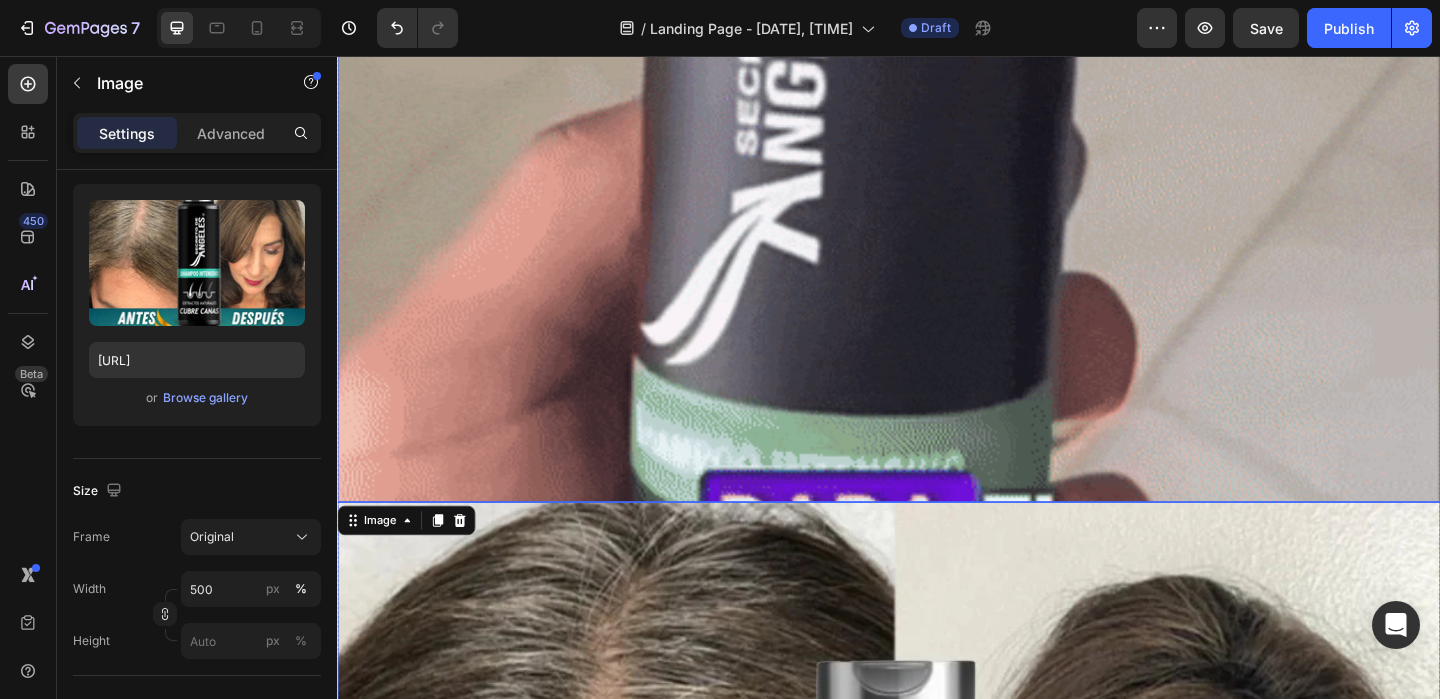 scroll, scrollTop: 6772, scrollLeft: 0, axis: vertical 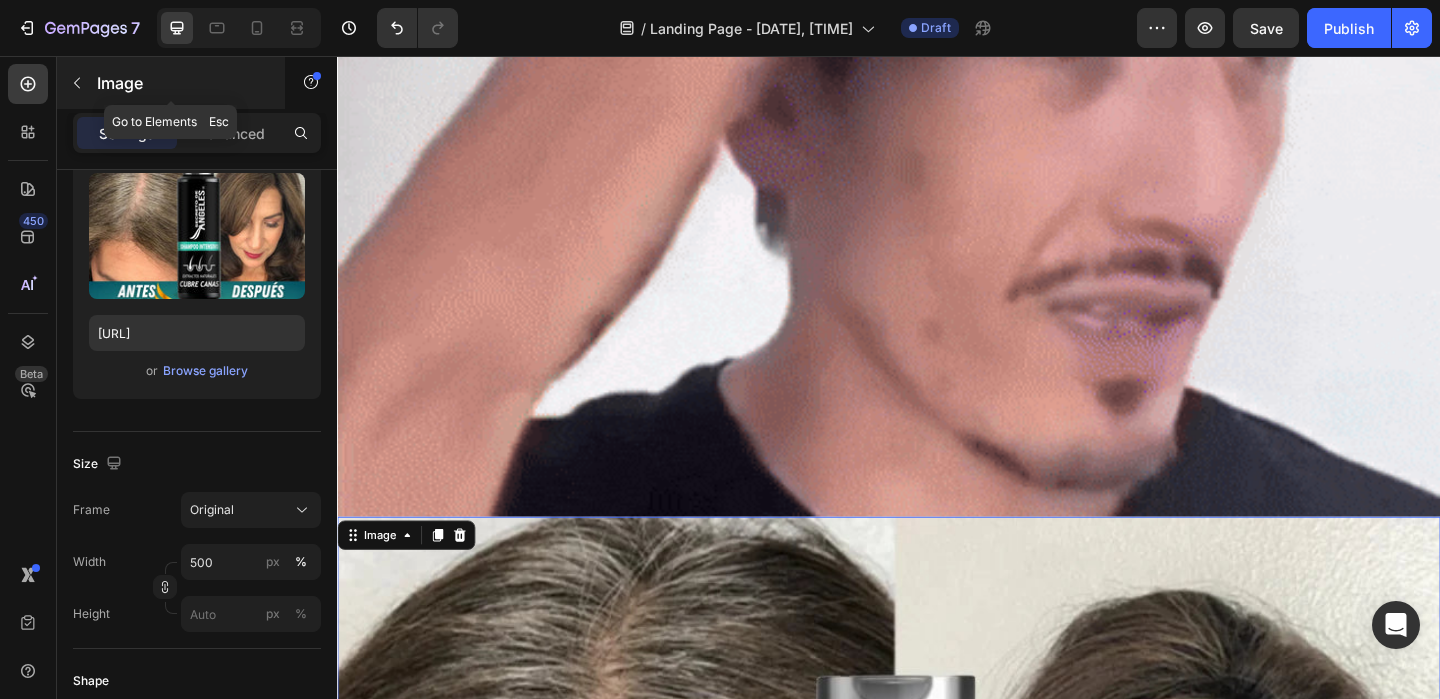 click 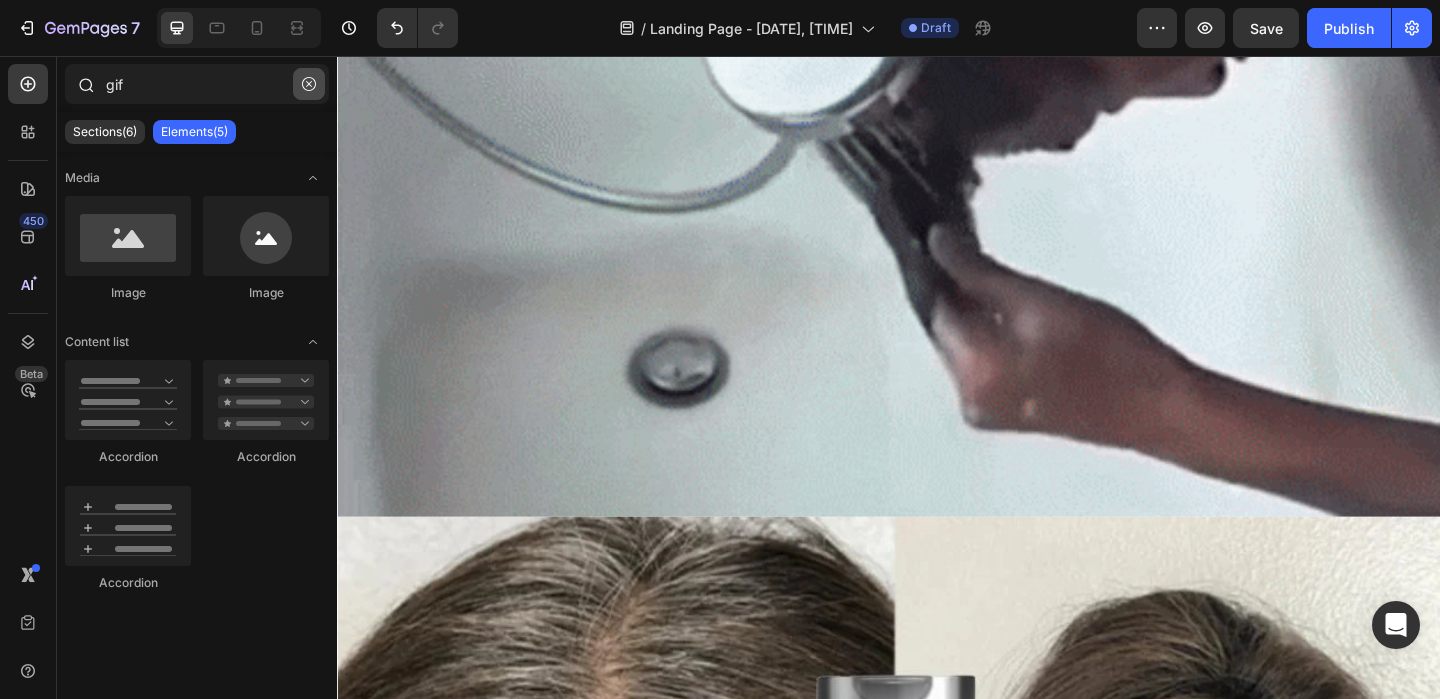 click 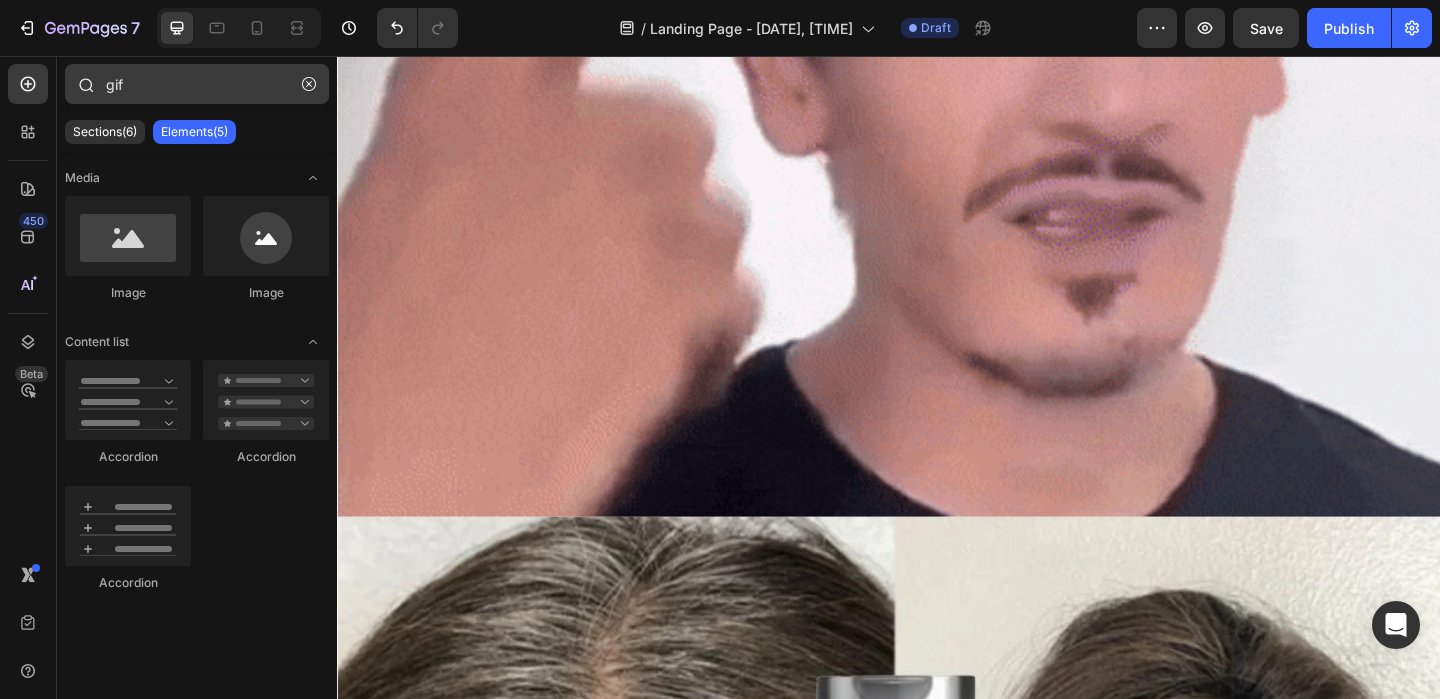 type 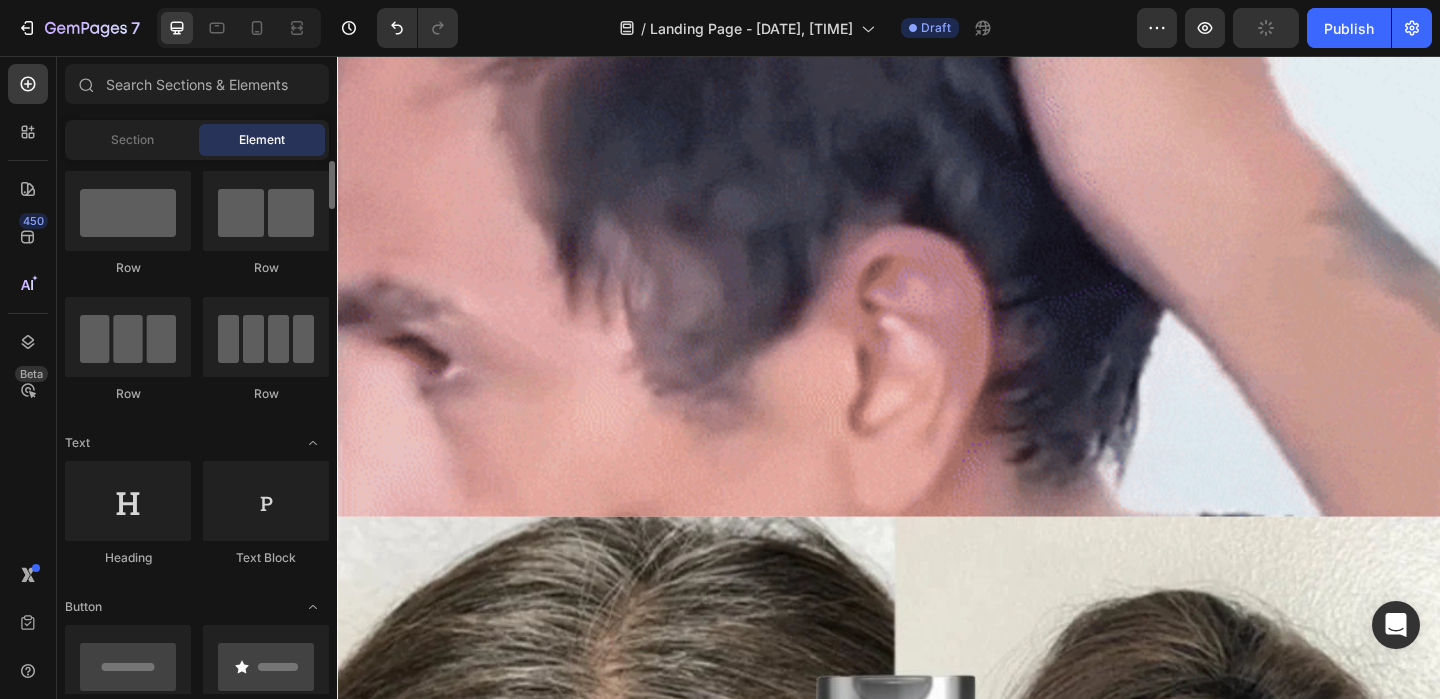 scroll, scrollTop: 35, scrollLeft: 0, axis: vertical 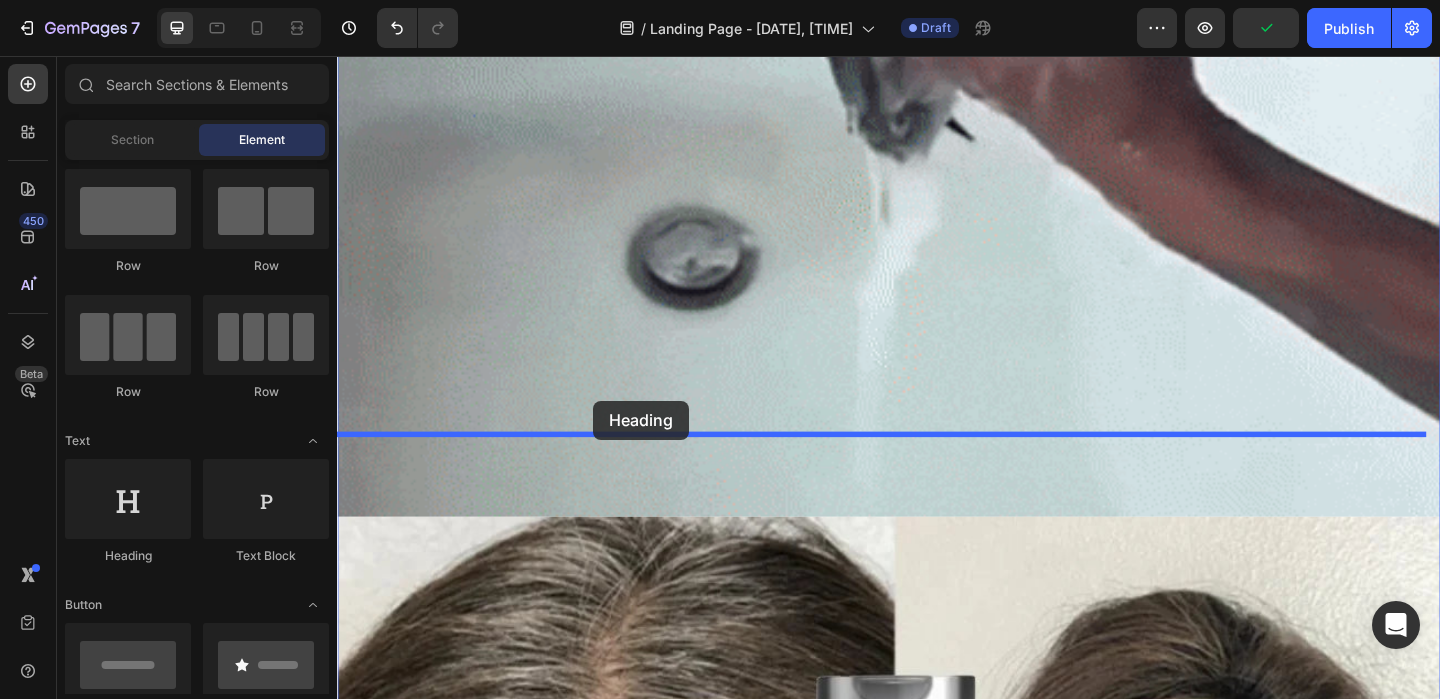drag, startPoint x: 476, startPoint y: 564, endPoint x: 847, endPoint y: 535, distance: 372.13168 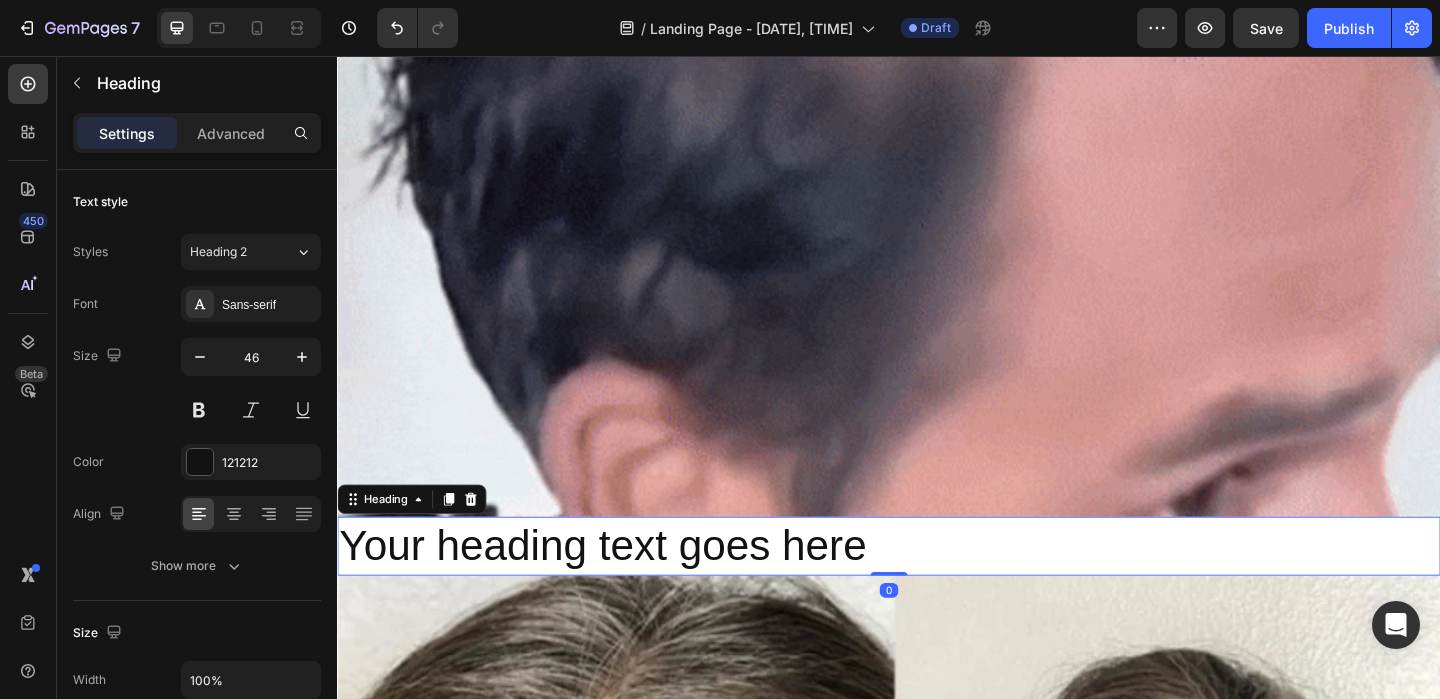 click on "Your heading text goes here" at bounding box center [937, 589] 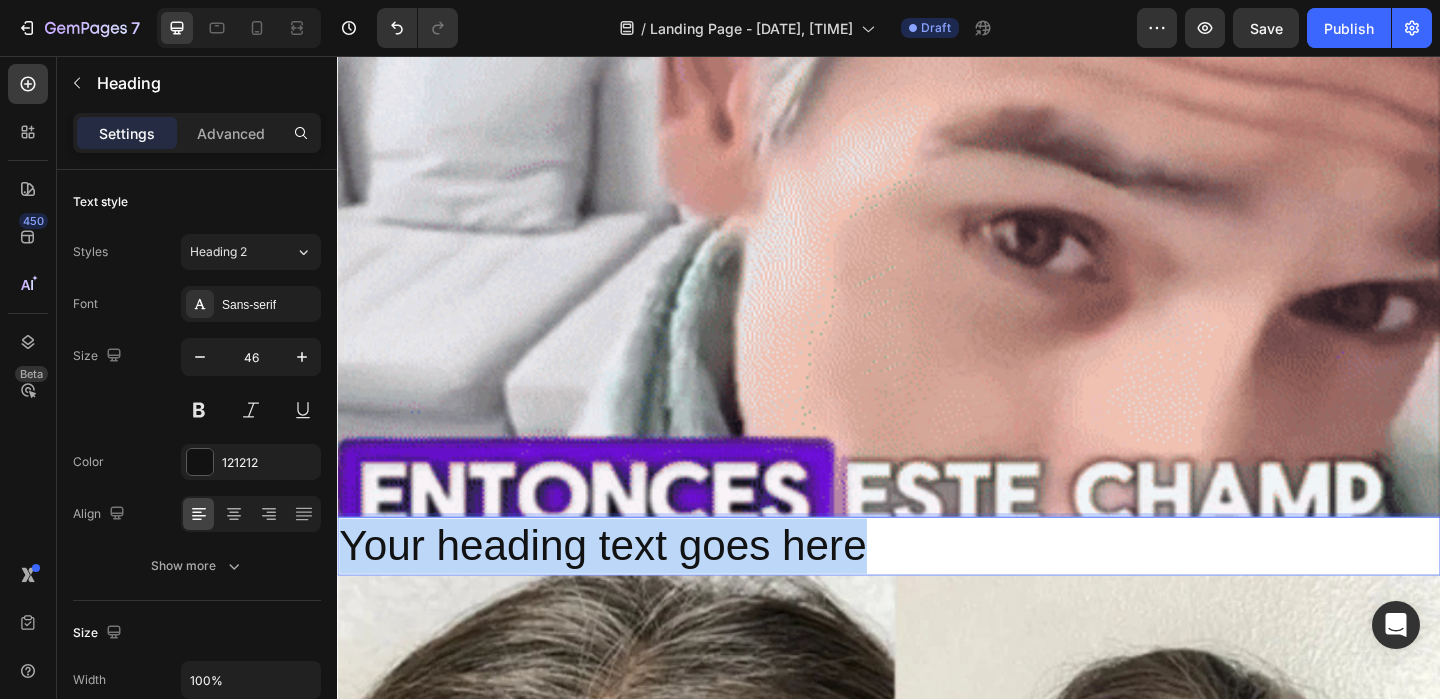 drag, startPoint x: 955, startPoint y: 507, endPoint x: 667, endPoint y: 506, distance: 288.00174 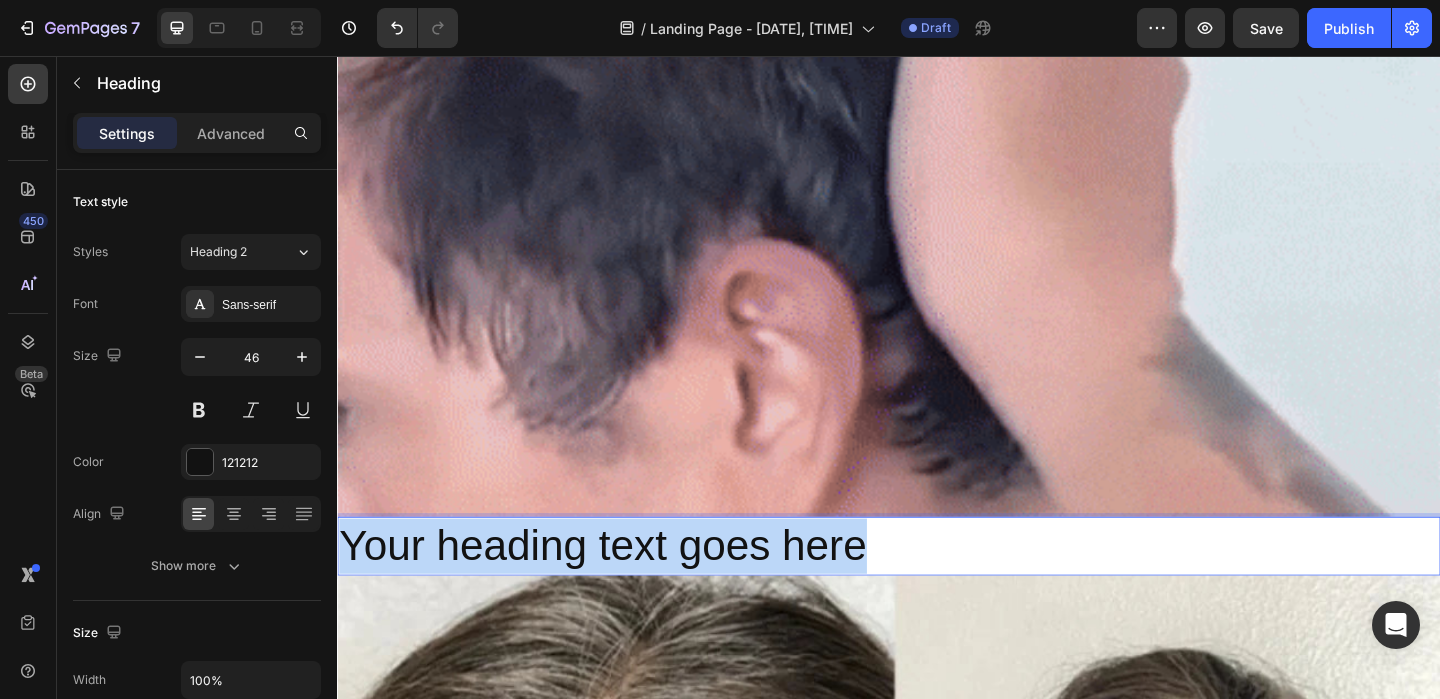 click on "Header Image Image Image Image Image Image Your heading text goes here Heading   0 Image Section 1 Root Start with Sections from sidebar Add sections Add elements Start with Generating from URL or image Add section Choose templates inspired by CRO experts Generate layout from URL or image Add blank section then drag & drop elements Footer" at bounding box center (937, -2288) 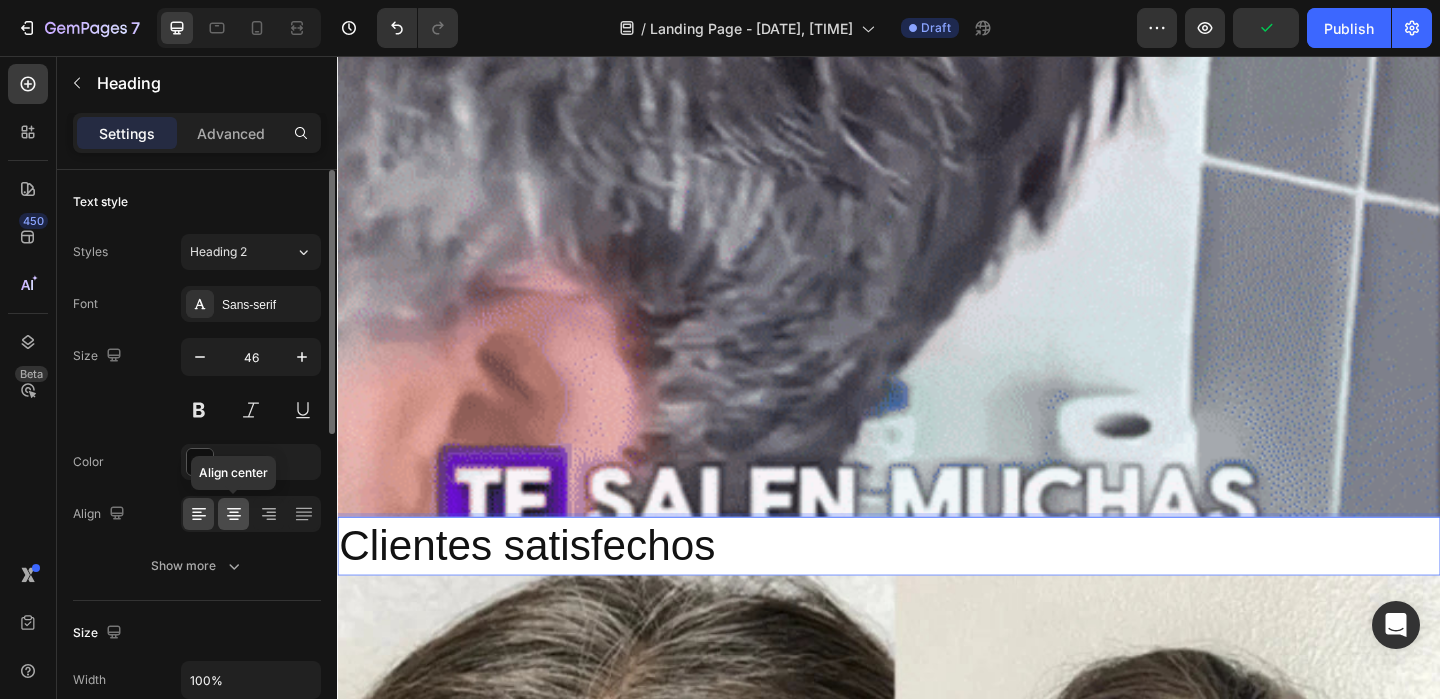 click 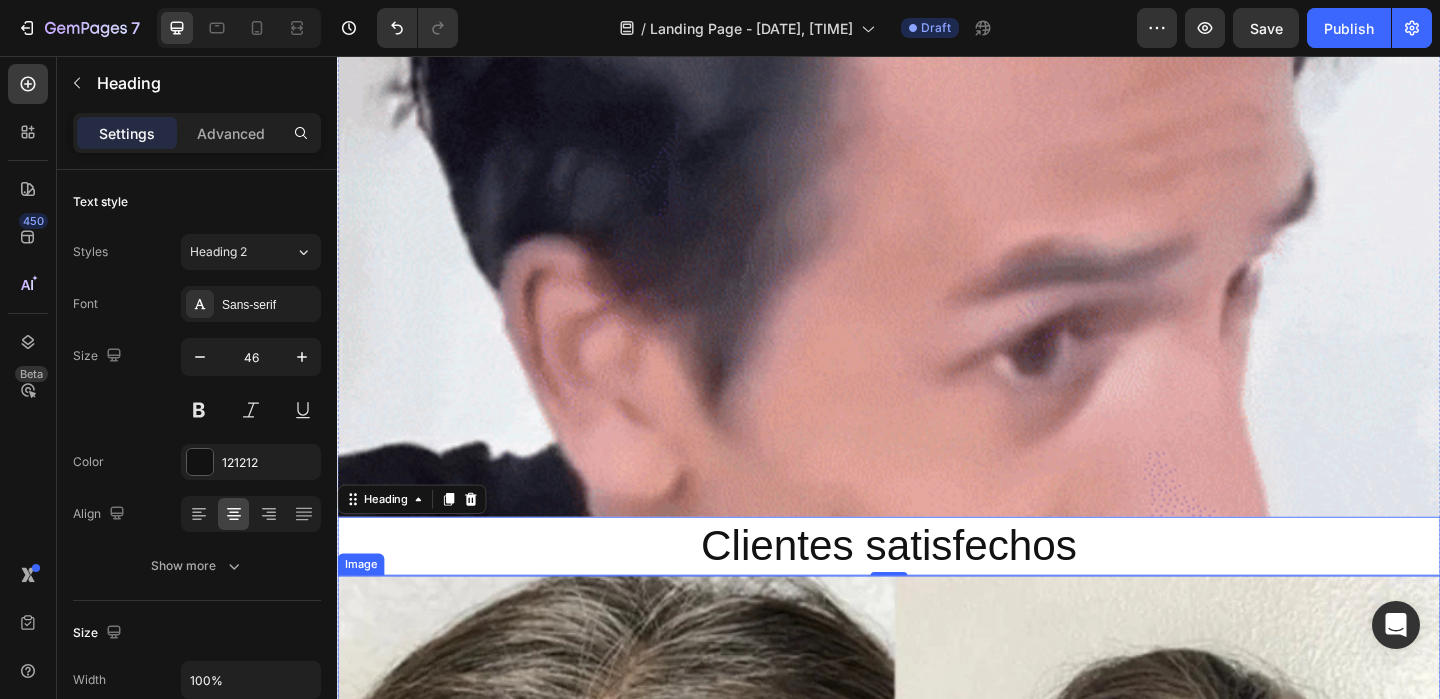 click at bounding box center (937, 1221) 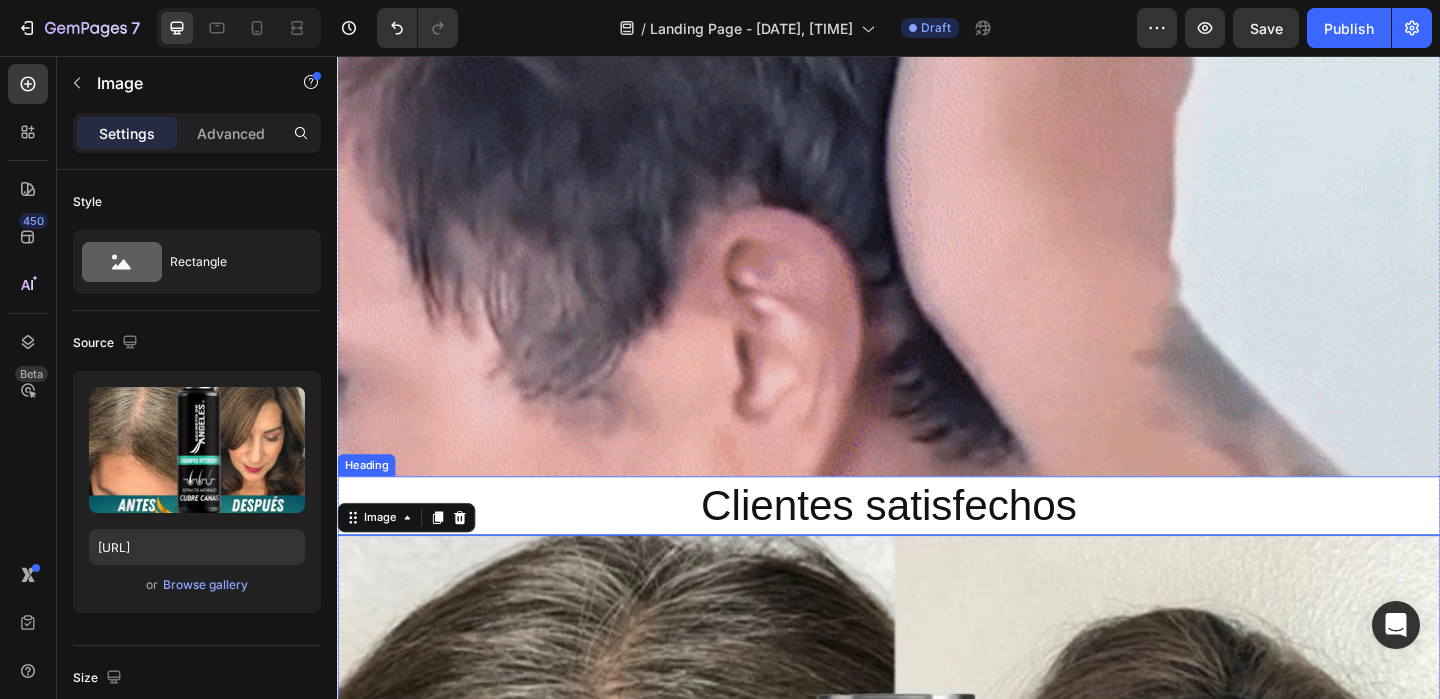 scroll, scrollTop: 6884, scrollLeft: 0, axis: vertical 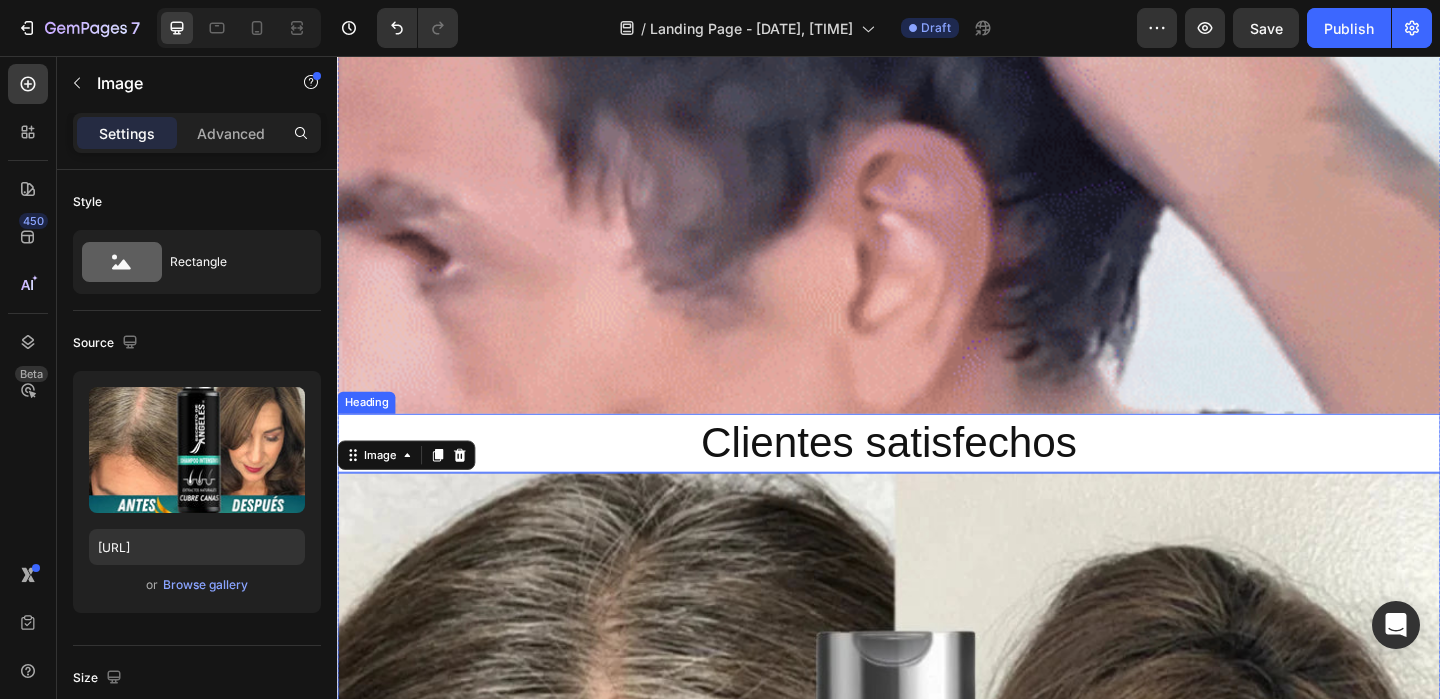 click on "Clientes satisfechos" at bounding box center [937, 477] 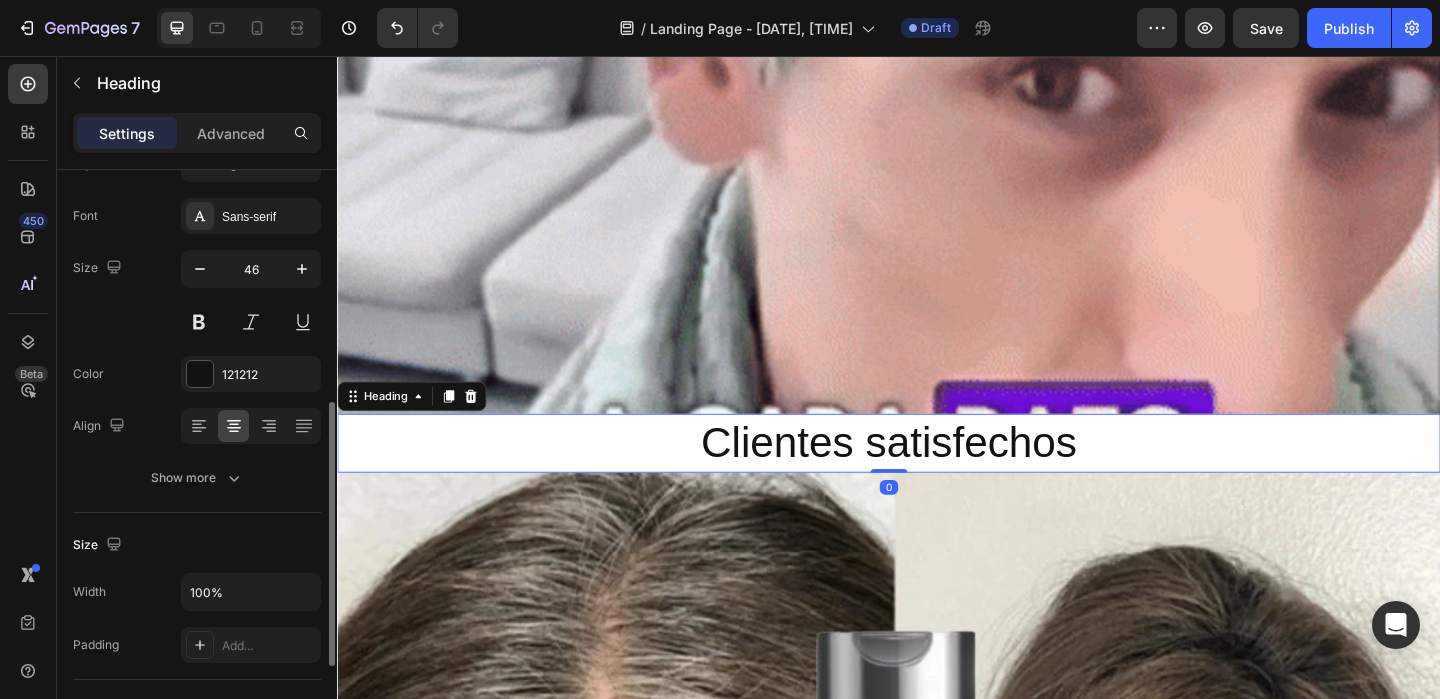 scroll, scrollTop: 0, scrollLeft: 0, axis: both 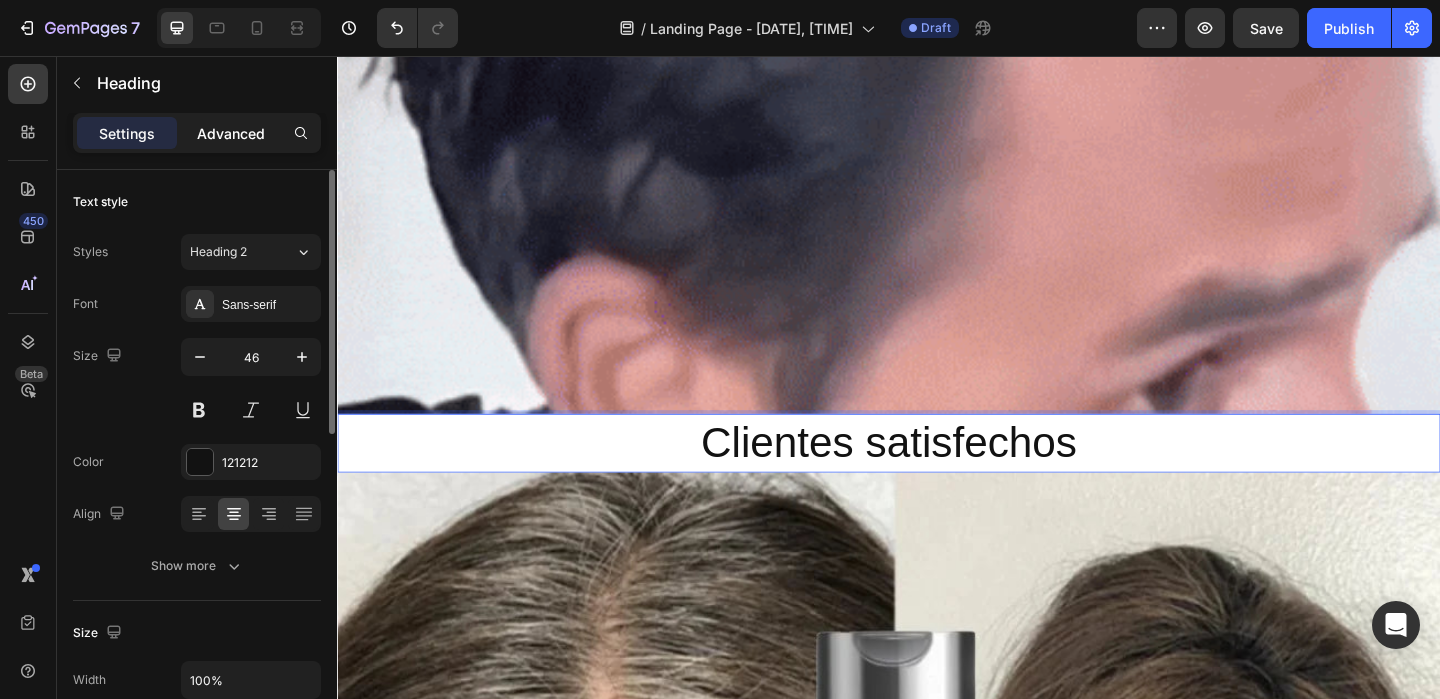 click on "Advanced" at bounding box center (231, 133) 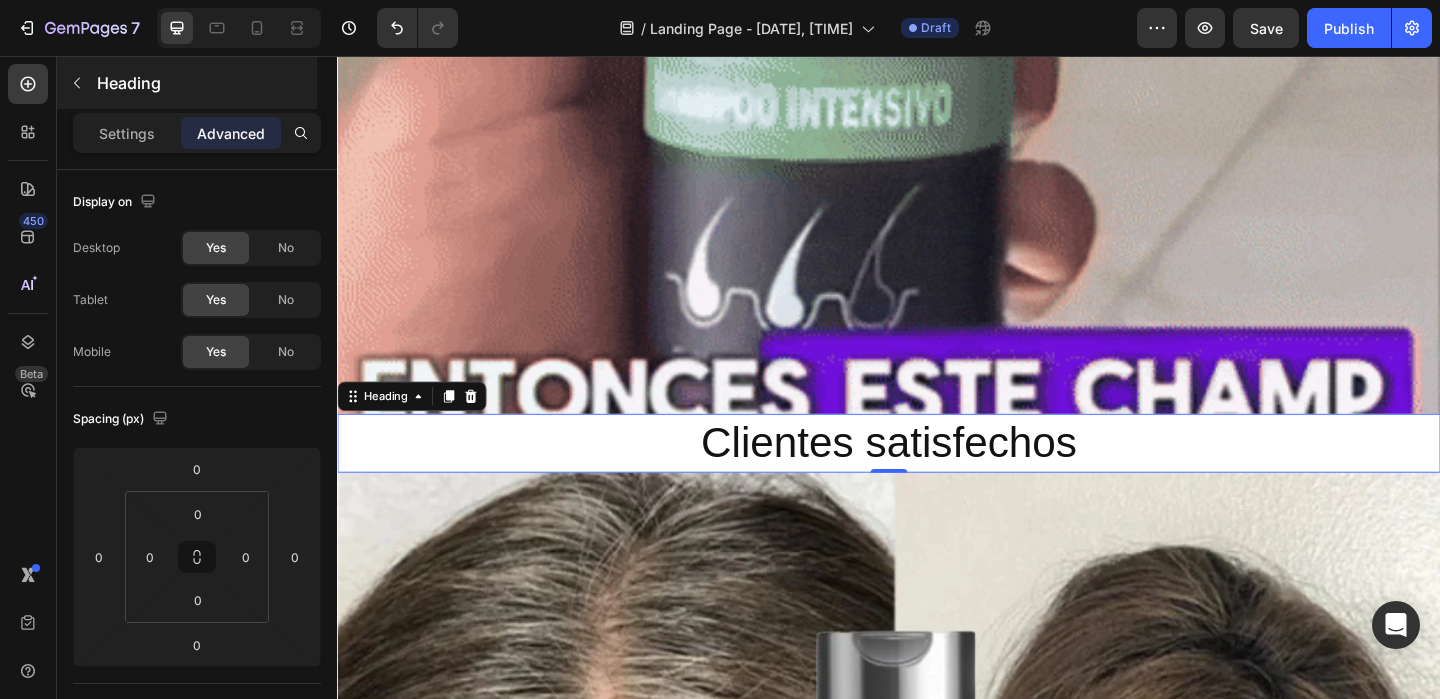 click on "Settings" at bounding box center [127, 133] 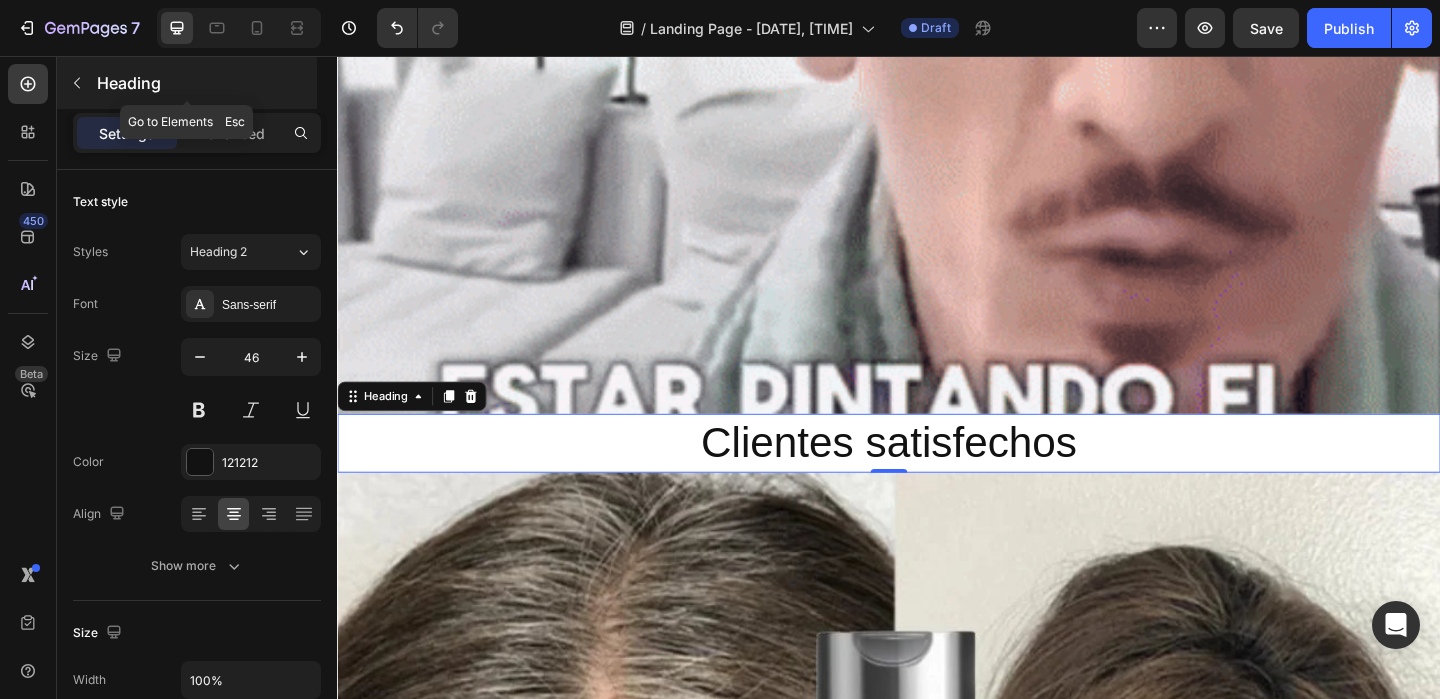 click 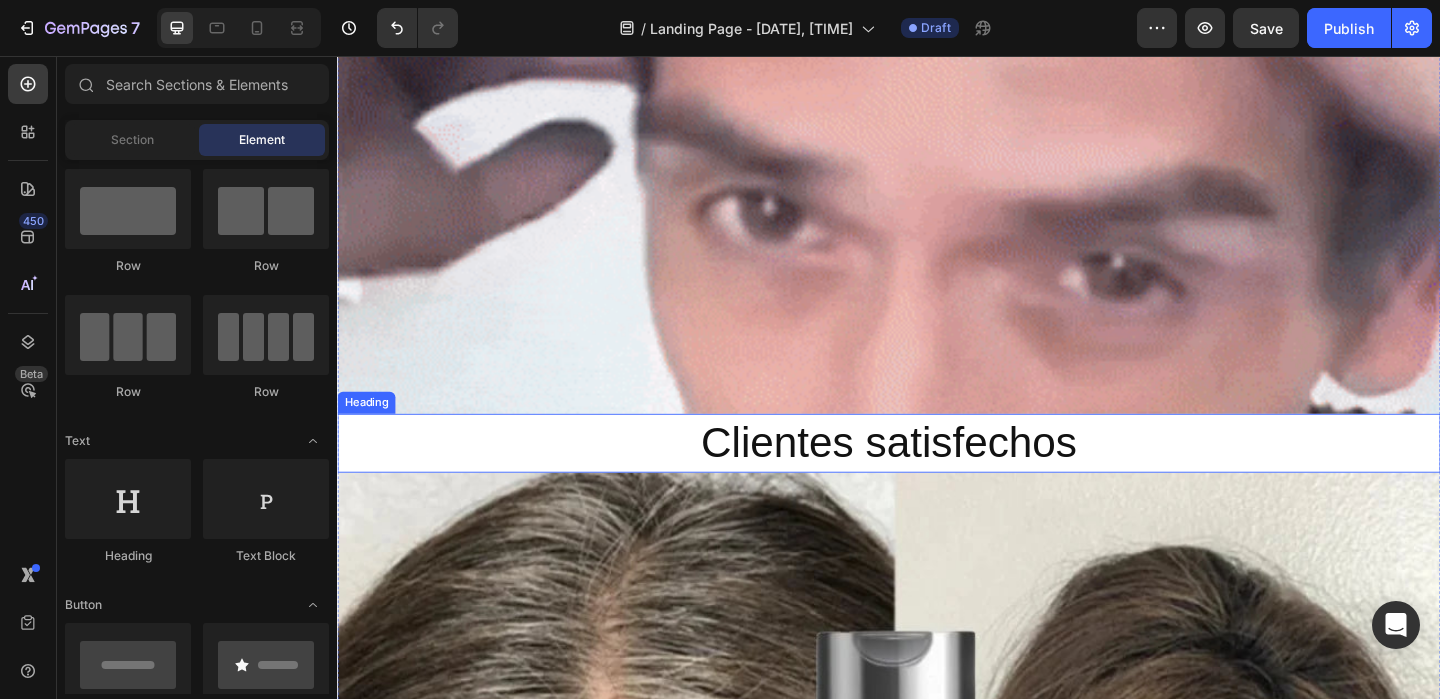 click on "Clientes satisfechos" at bounding box center [937, 477] 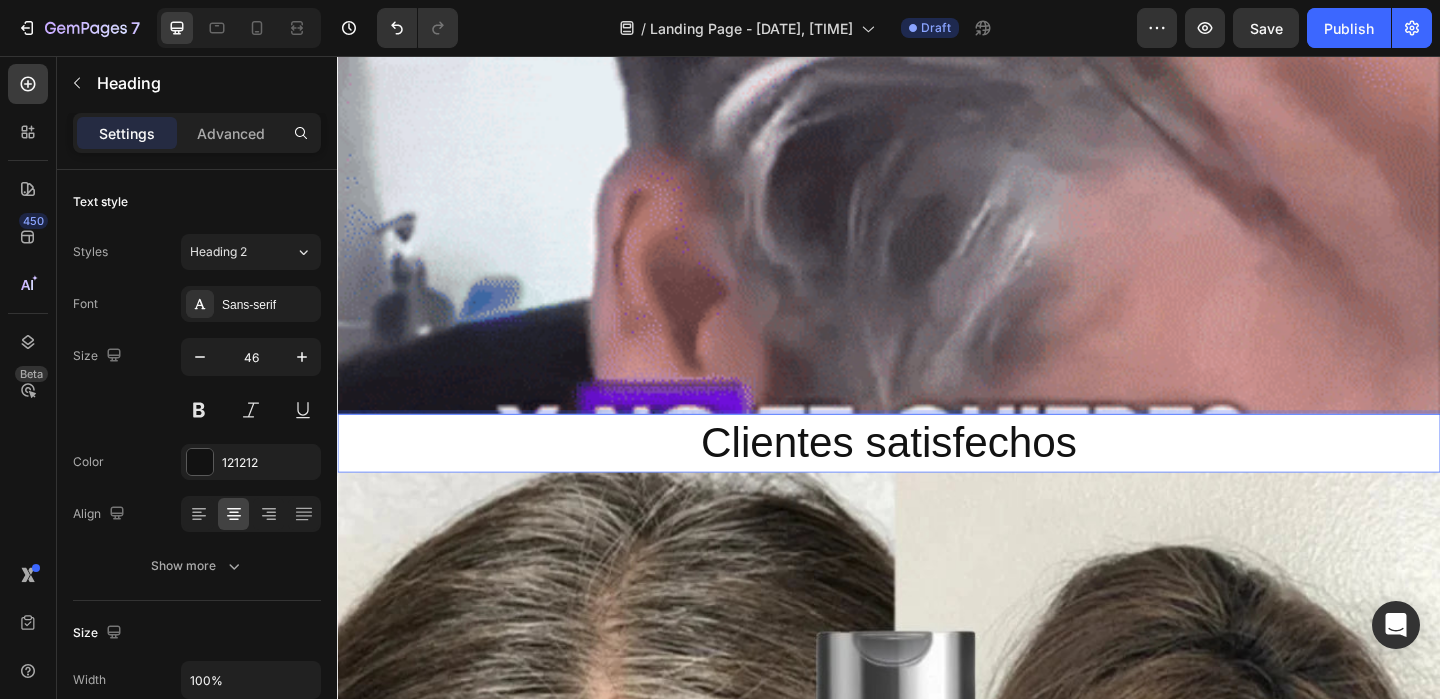click on "Clientes satisfechos" at bounding box center (937, 477) 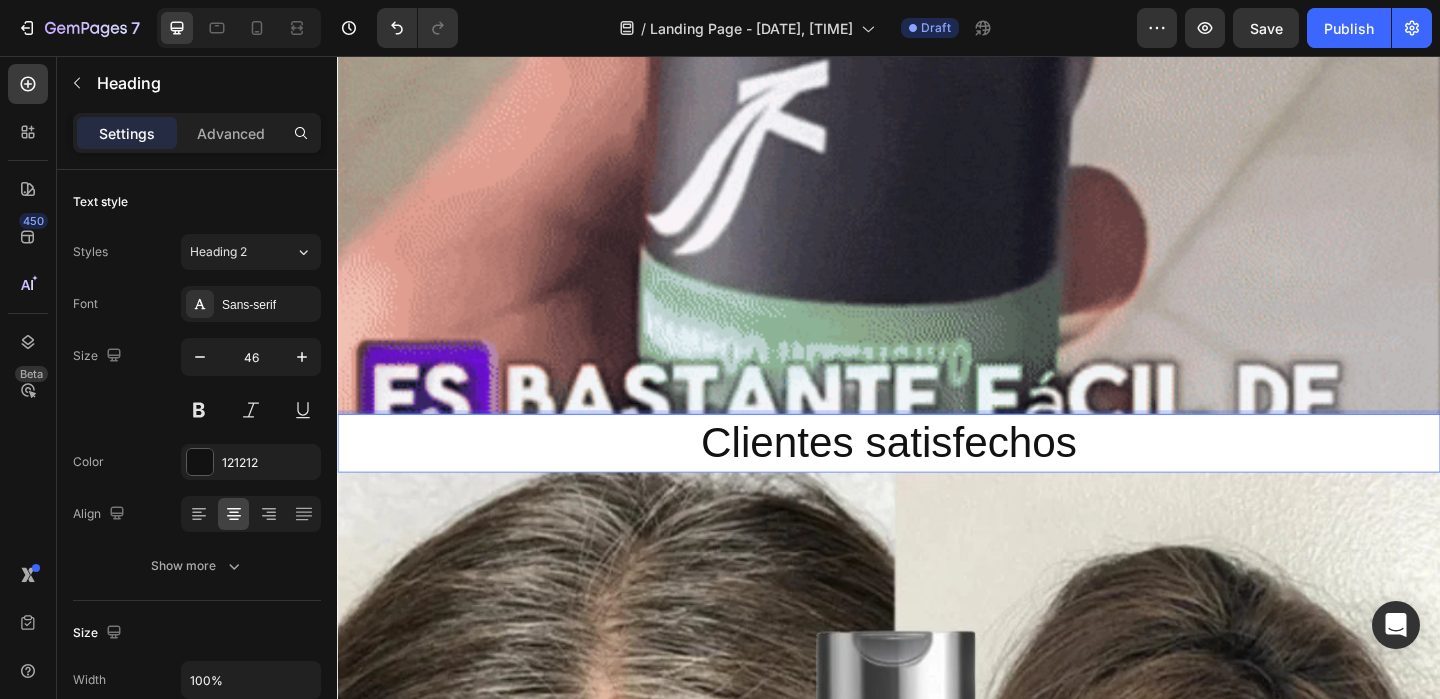 click on "Clientes satisfechos" at bounding box center [937, 477] 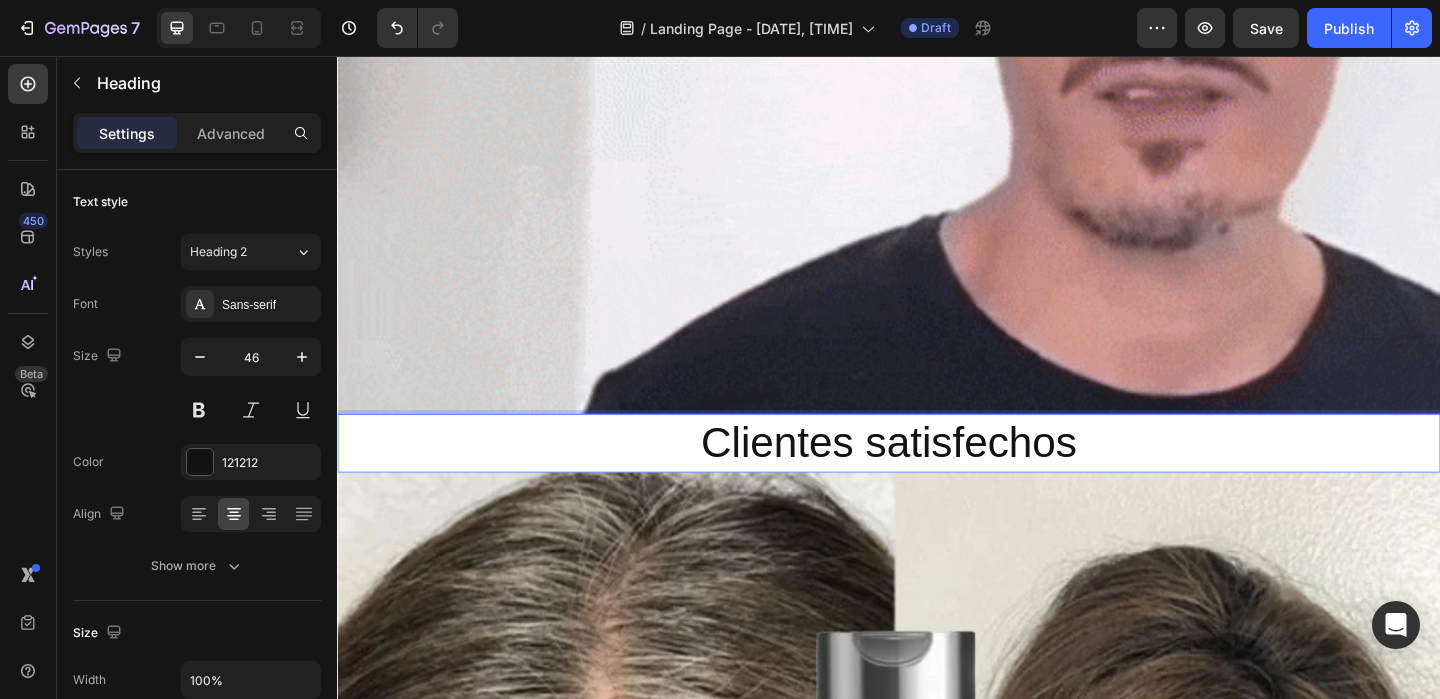 click on "Clientes satisfechos" at bounding box center (937, 477) 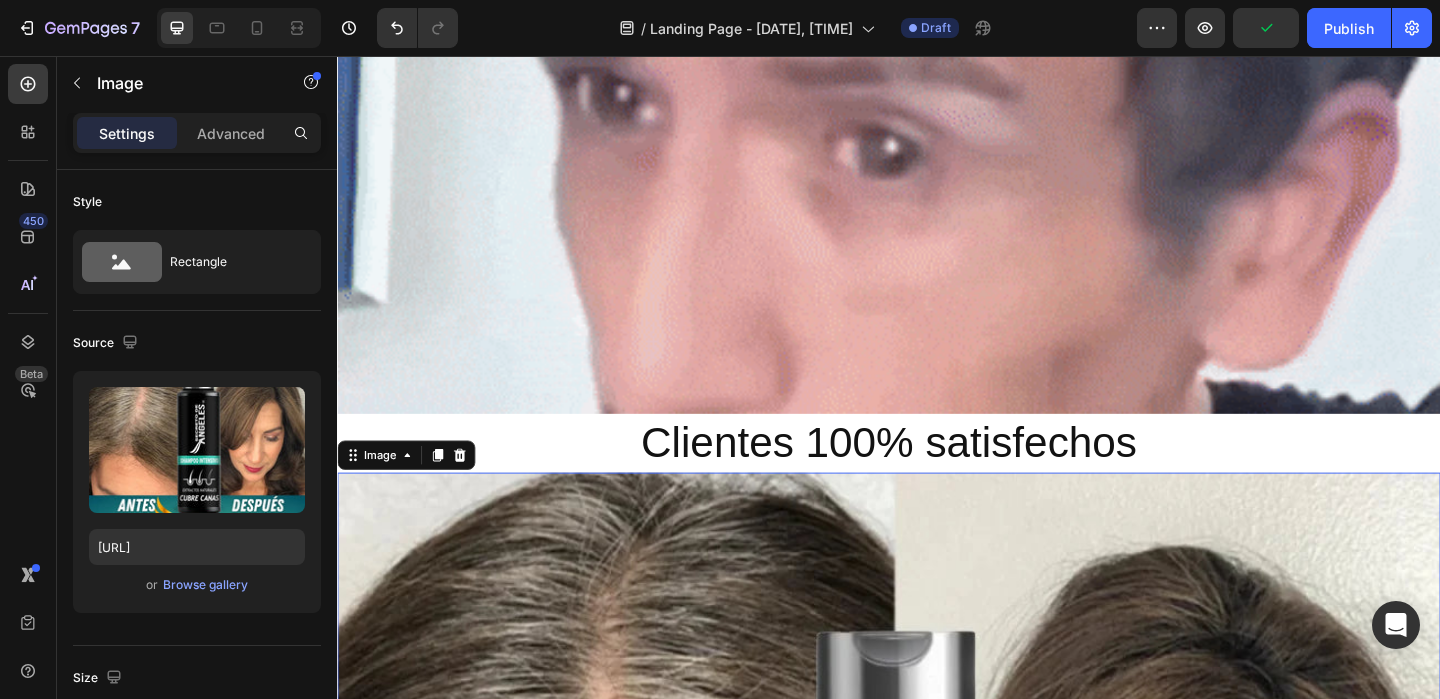 click at bounding box center [937, 1109] 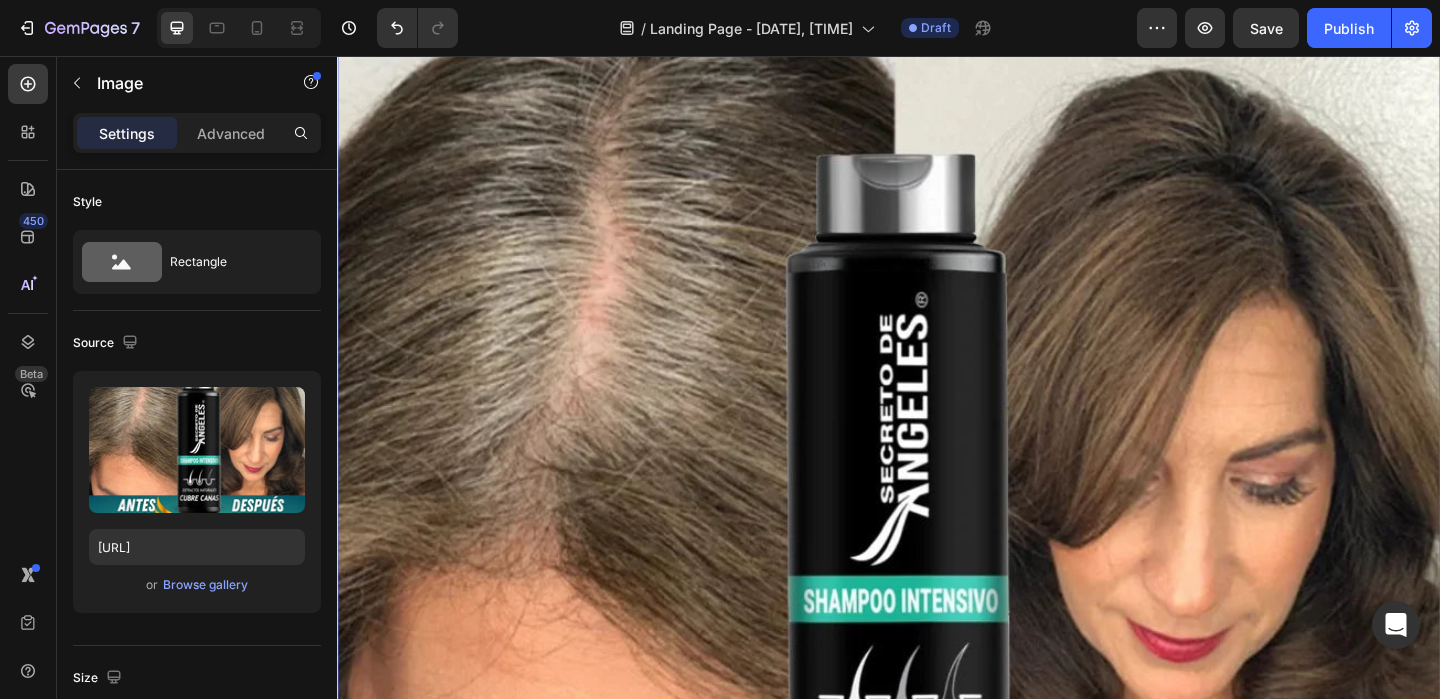 click at bounding box center (937, 590) 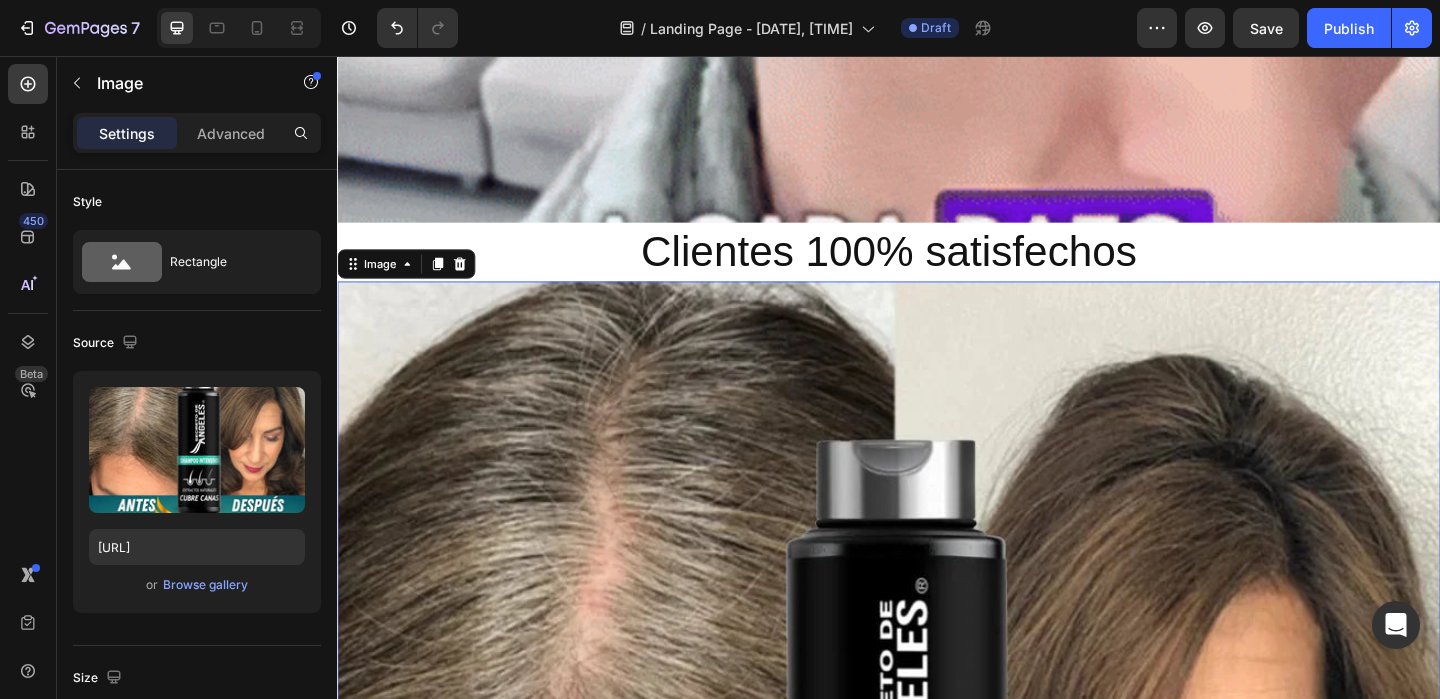 scroll, scrollTop: 7091, scrollLeft: 0, axis: vertical 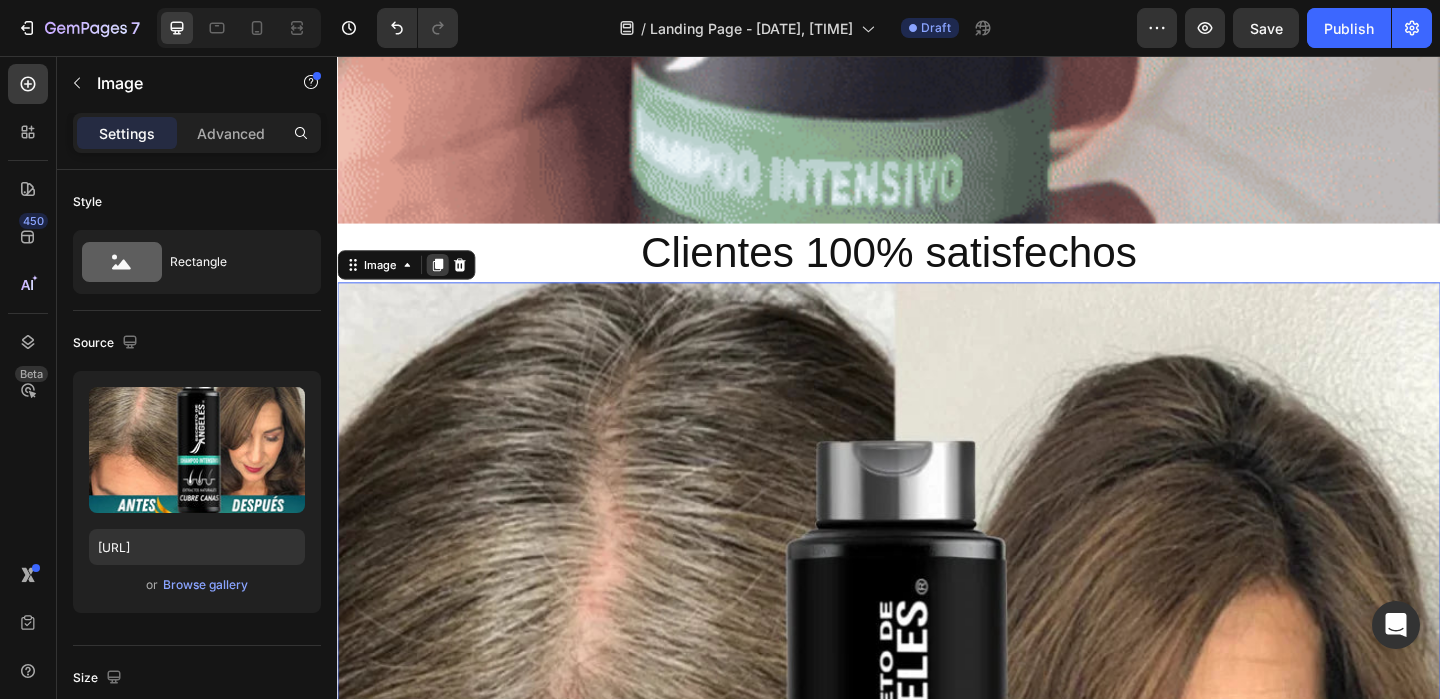 click 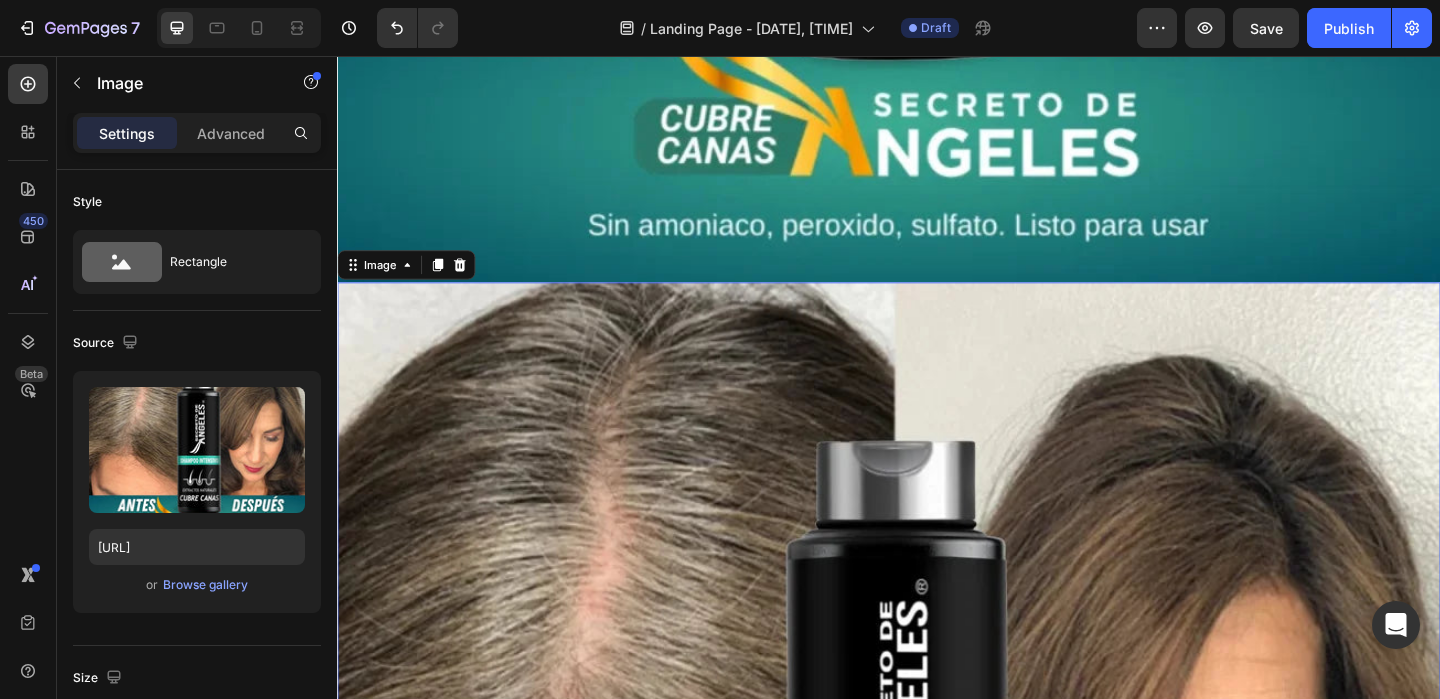 scroll, scrollTop: 8362, scrollLeft: 0, axis: vertical 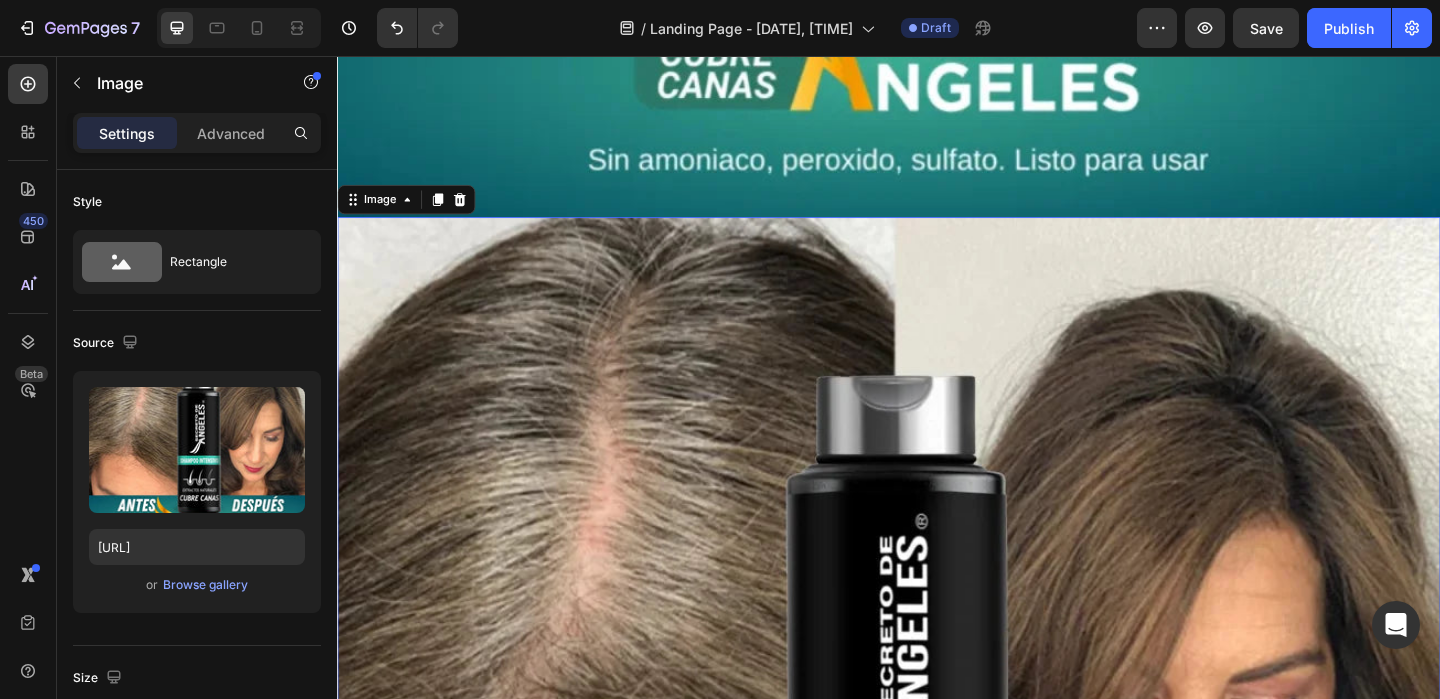 click at bounding box center [937, 831] 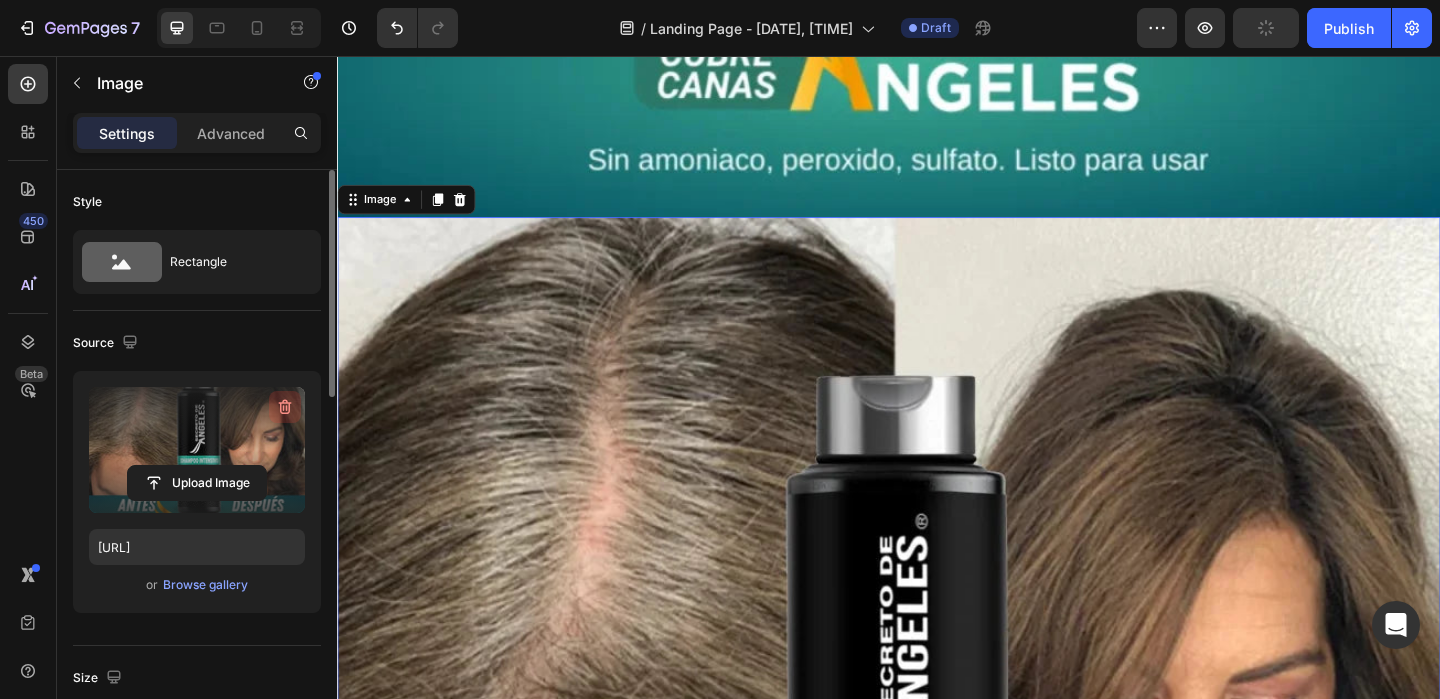click 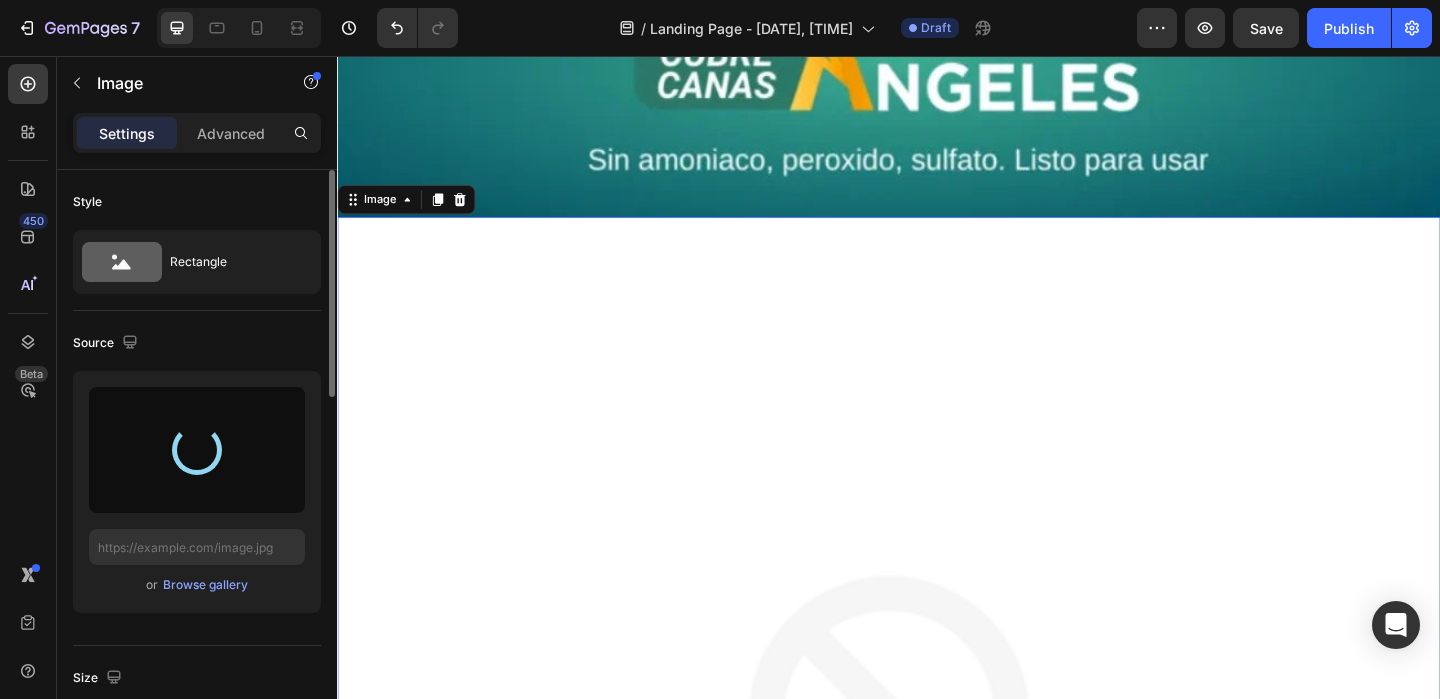 type on "https://cdn.shopify.com/s/files/1/0659/1276/6541/files/gempages_578197753411142418-eb36b3c5-a88d-46cb-ab24-77a641b63da5.jpg" 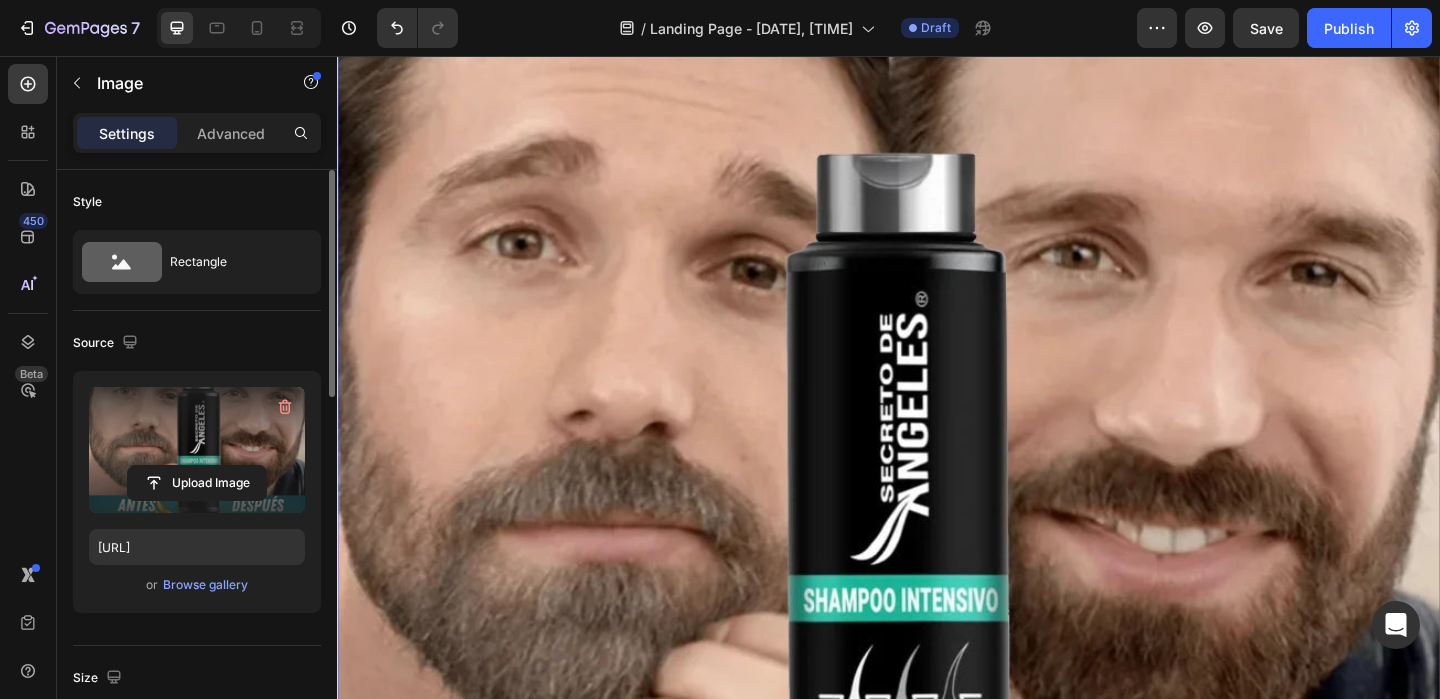 scroll, scrollTop: 8739, scrollLeft: 0, axis: vertical 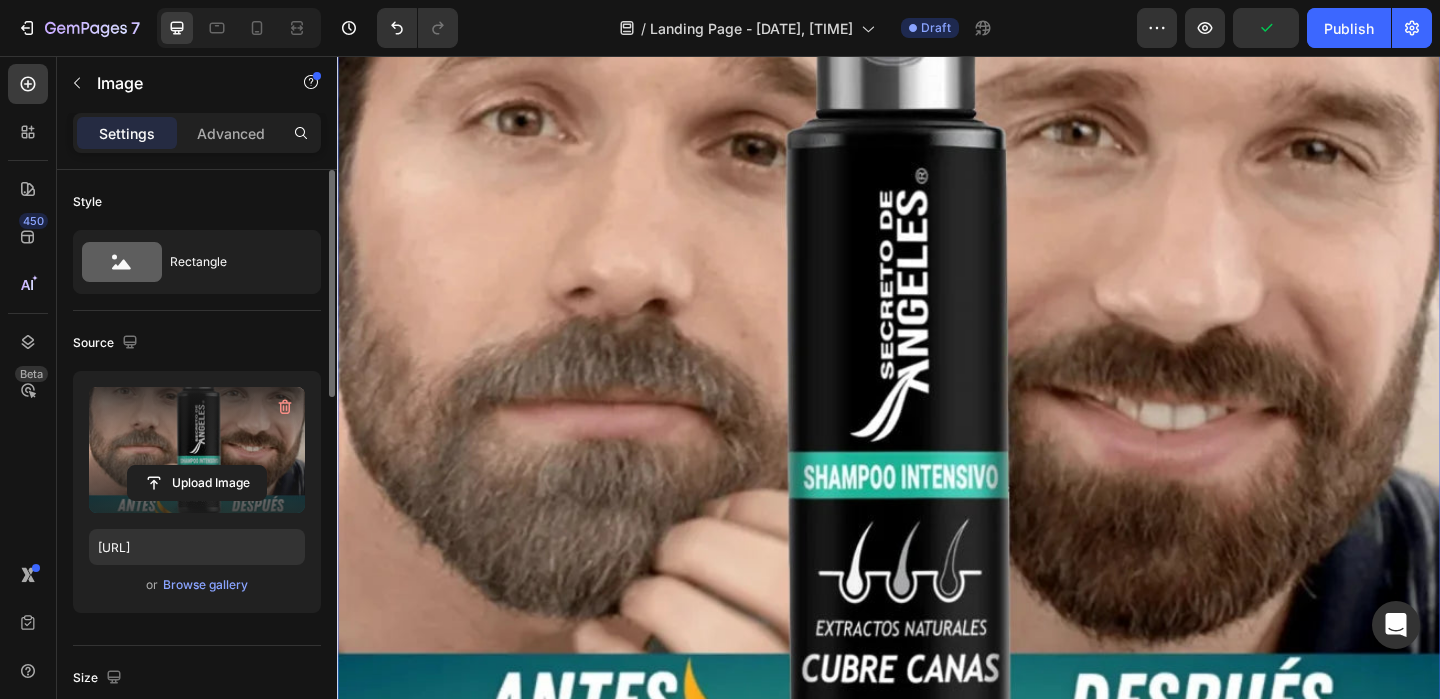 click at bounding box center (937, 454) 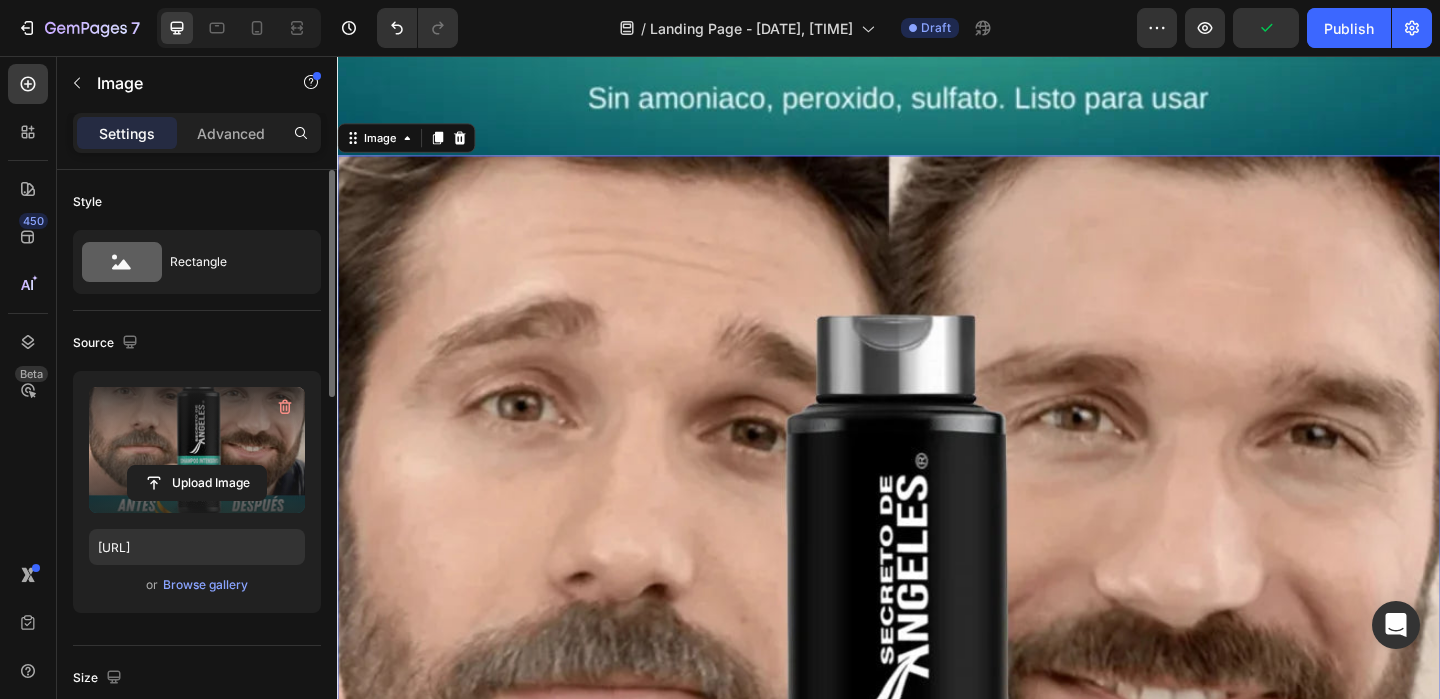 scroll, scrollTop: 8434, scrollLeft: 0, axis: vertical 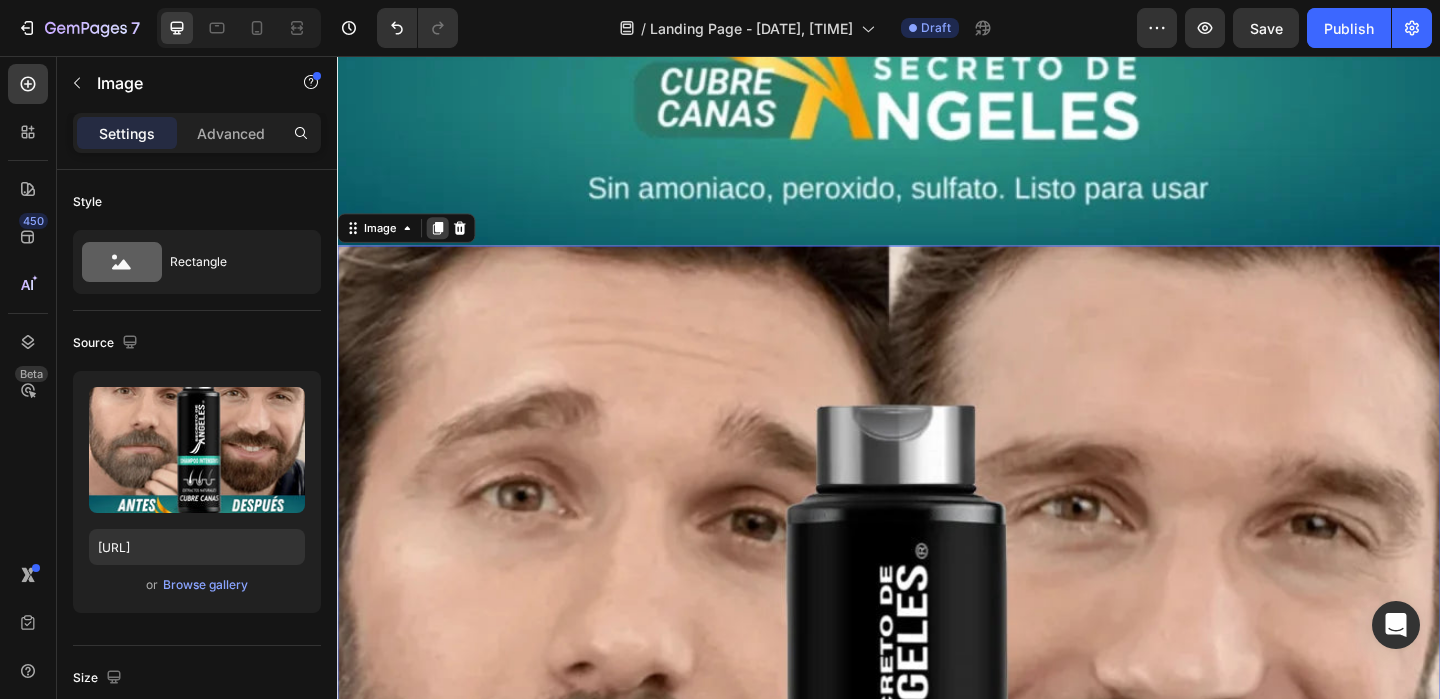 click 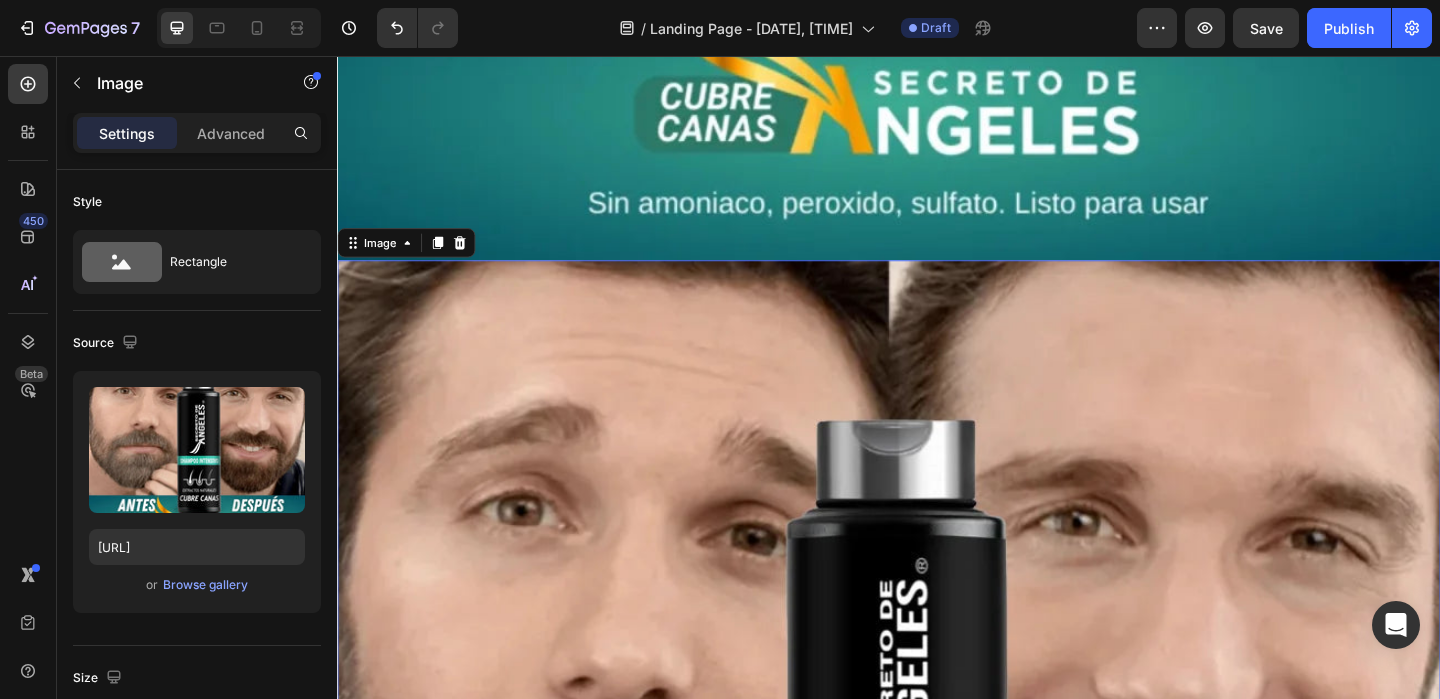 scroll, scrollTop: 9547, scrollLeft: 0, axis: vertical 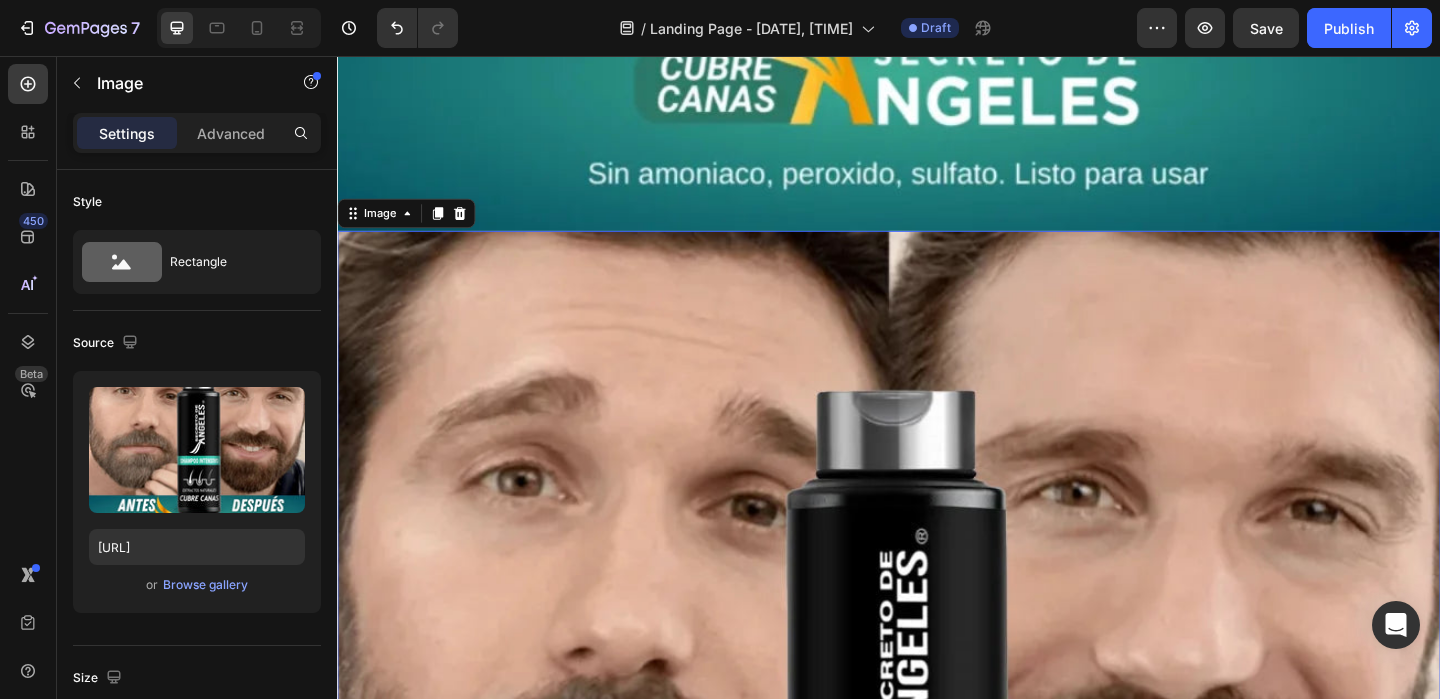 click at bounding box center (937, 846) 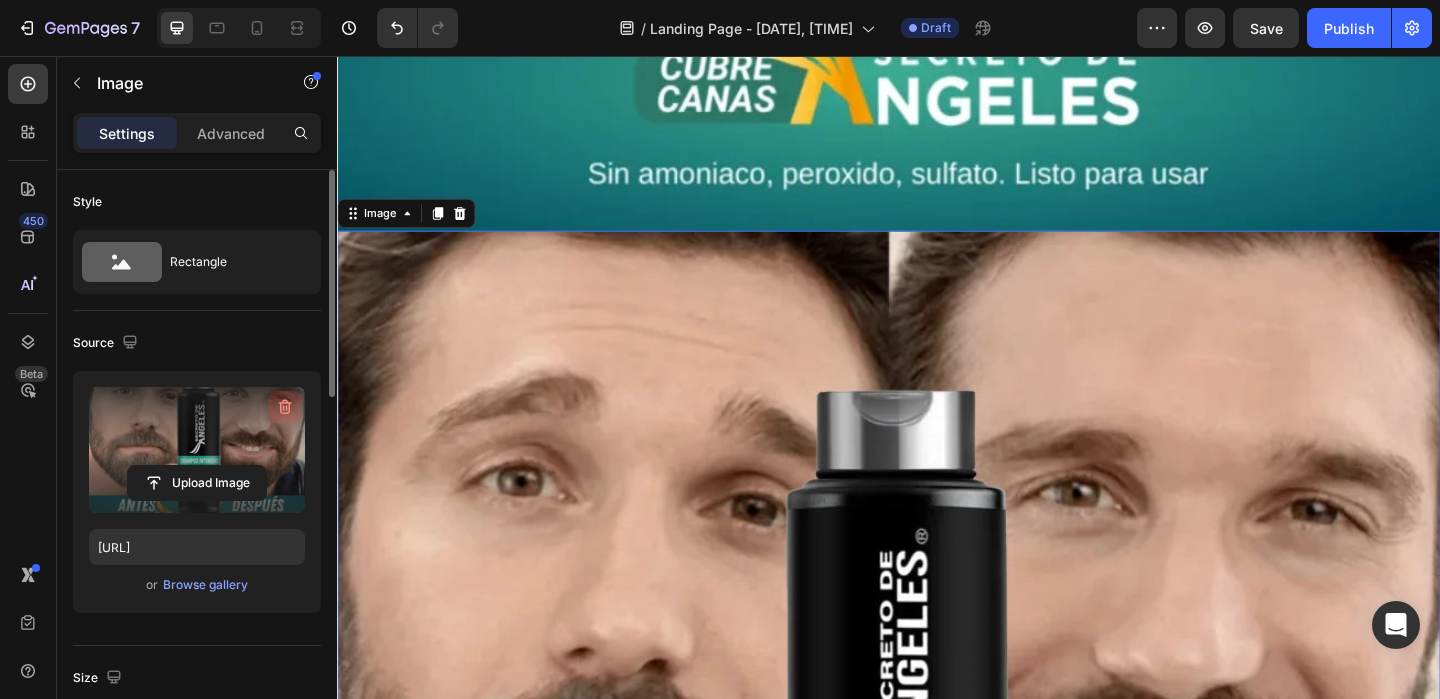 click 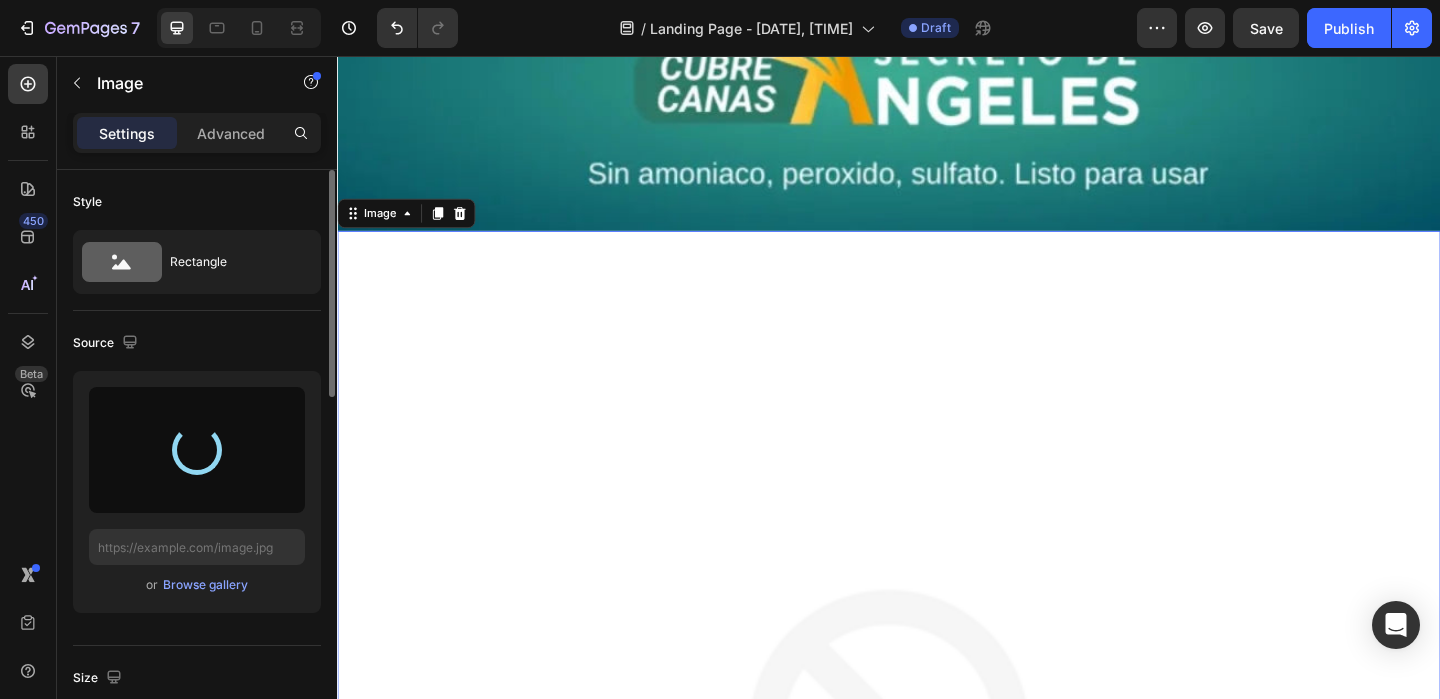 type on "https://cdn.shopify.com/s/files/1/0659/1276/6541/files/gempages_578197753411142418-68b5dfa3-8d70-4eb2-8010-2facf69e1e7e.jpg" 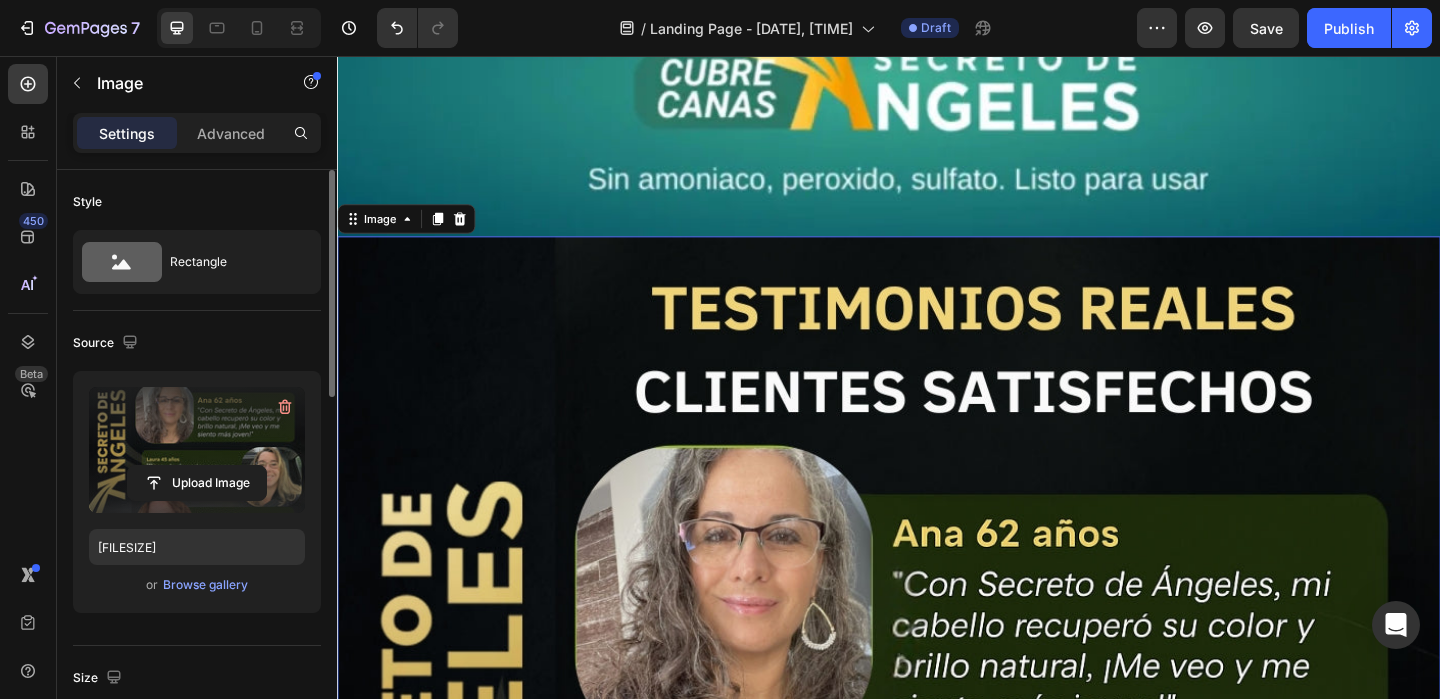 scroll, scrollTop: 9464, scrollLeft: 0, axis: vertical 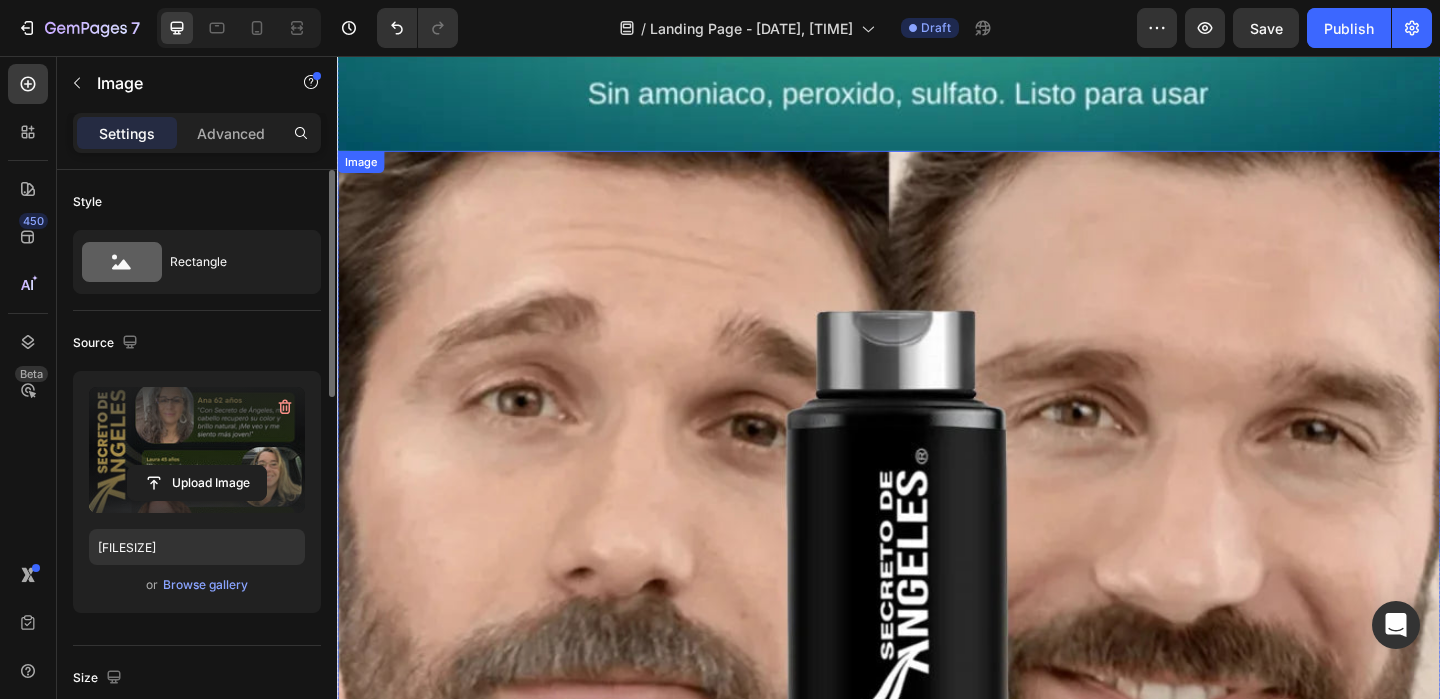 click at bounding box center (937, 759) 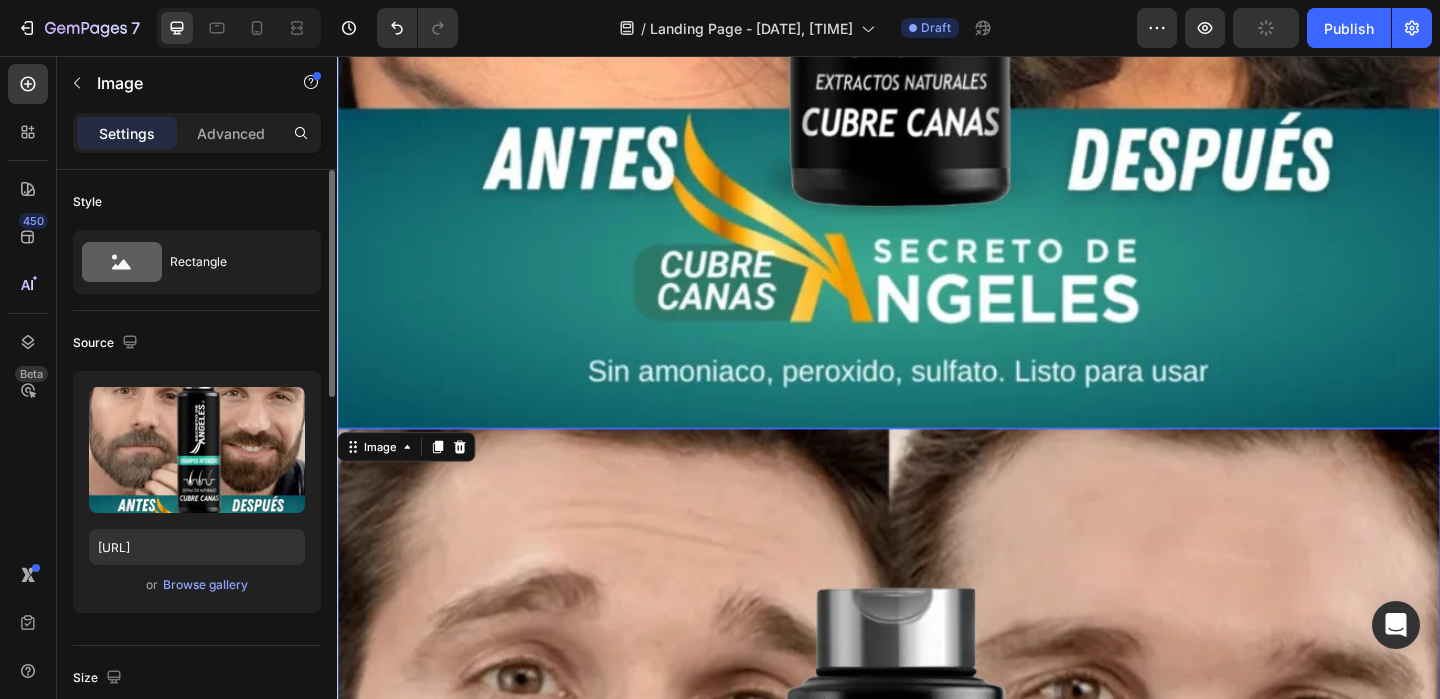 scroll, scrollTop: 7964, scrollLeft: 0, axis: vertical 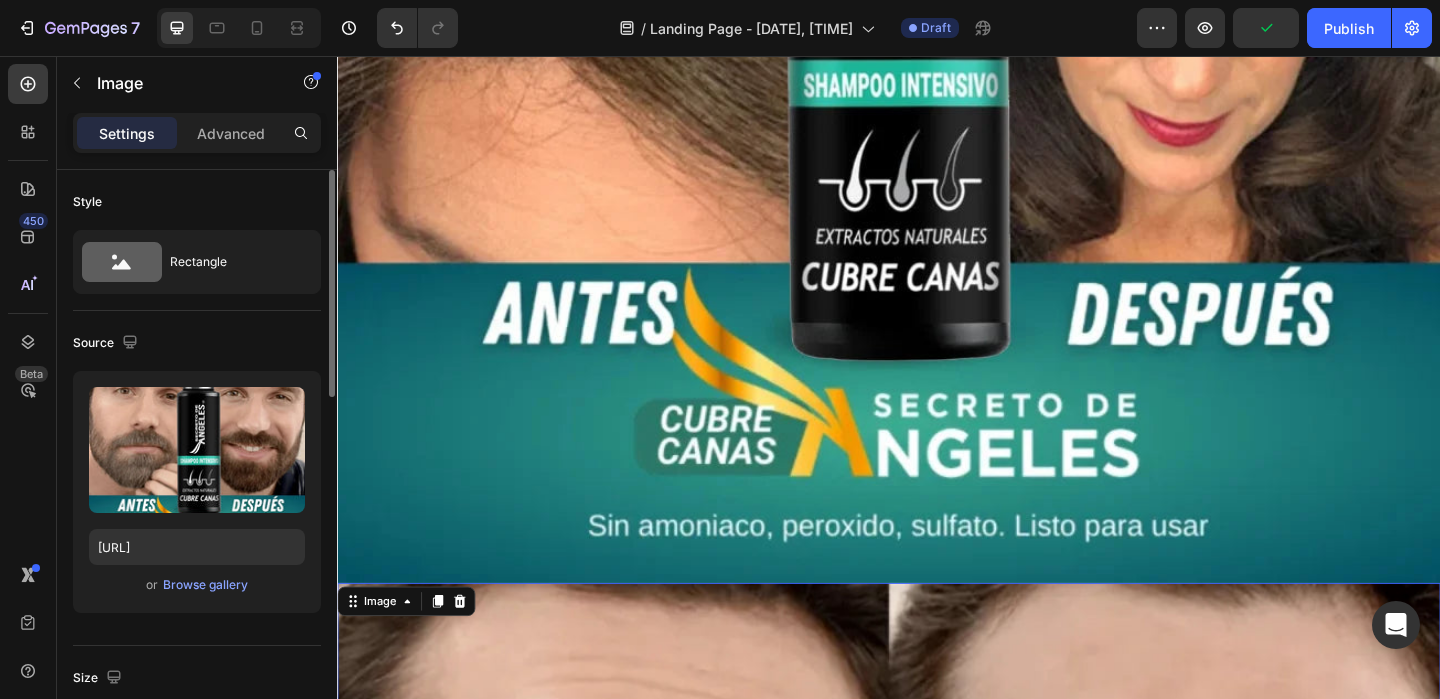 click 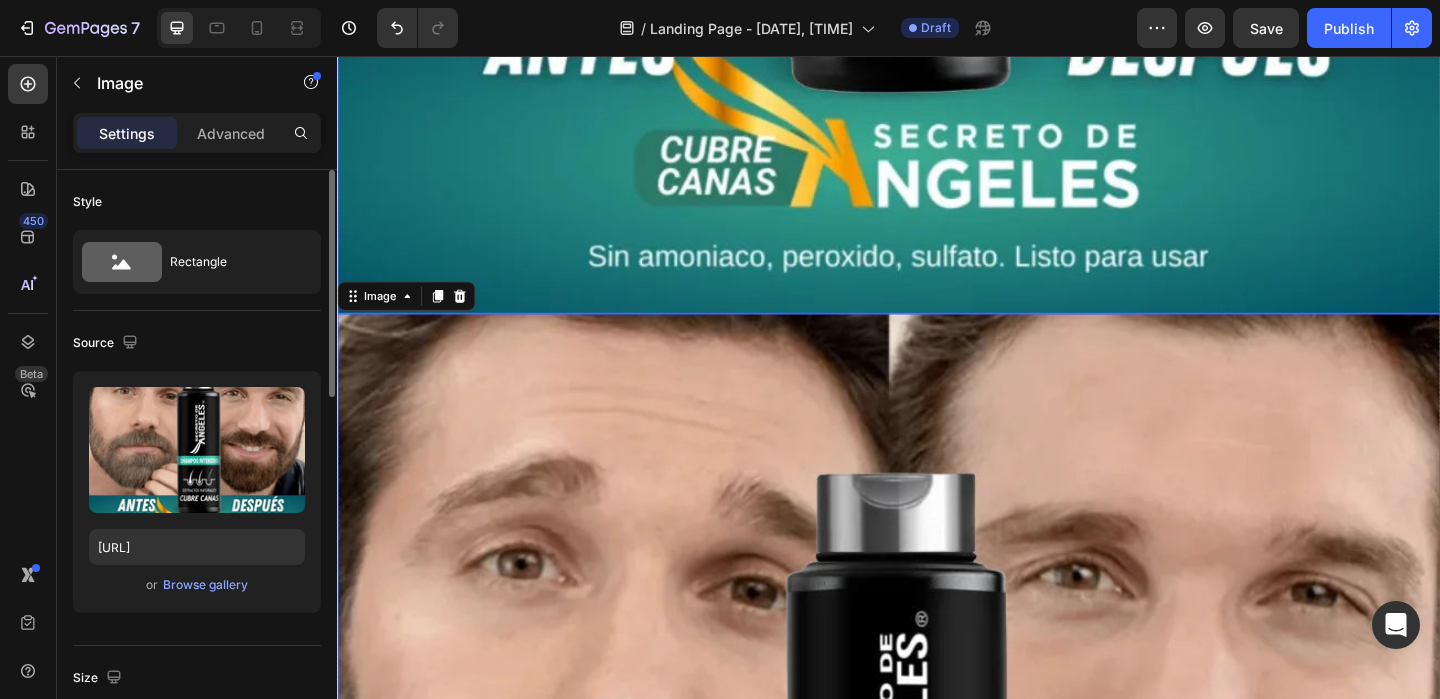 scroll, scrollTop: 9547, scrollLeft: 0, axis: vertical 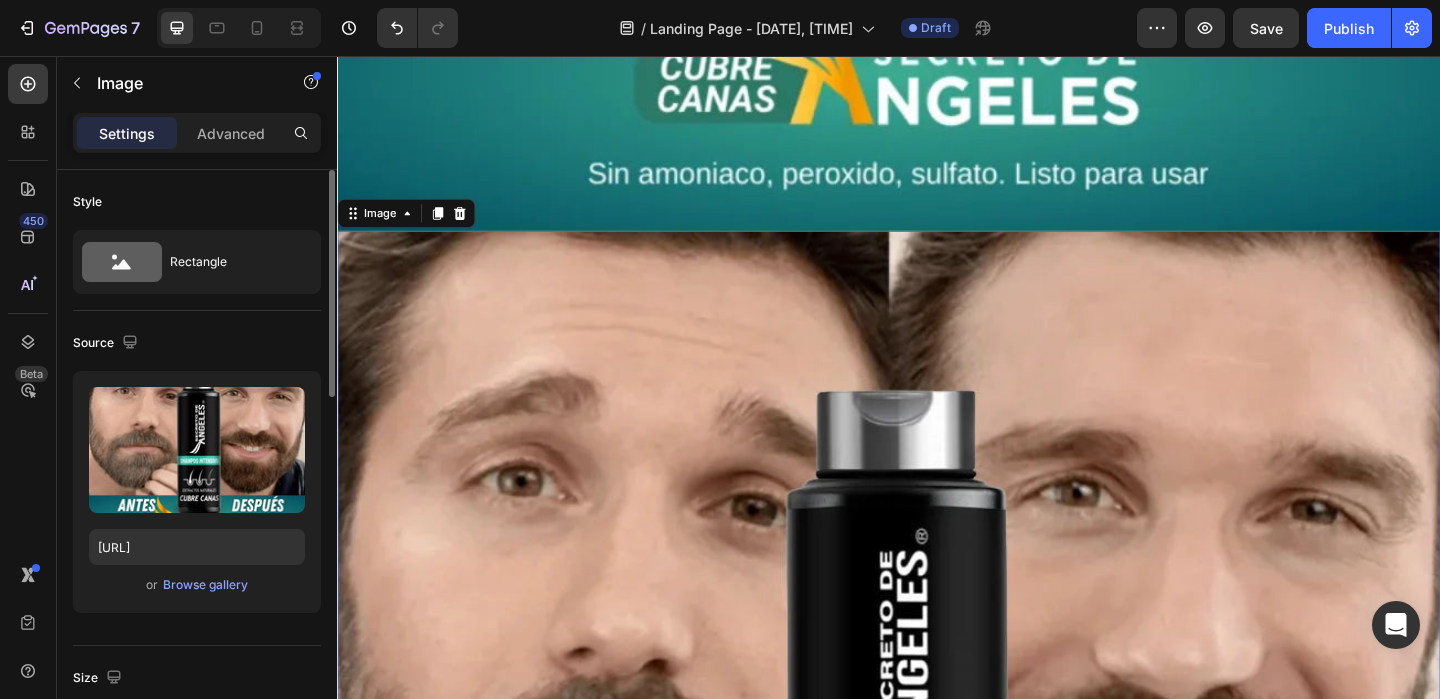 click at bounding box center (937, 846) 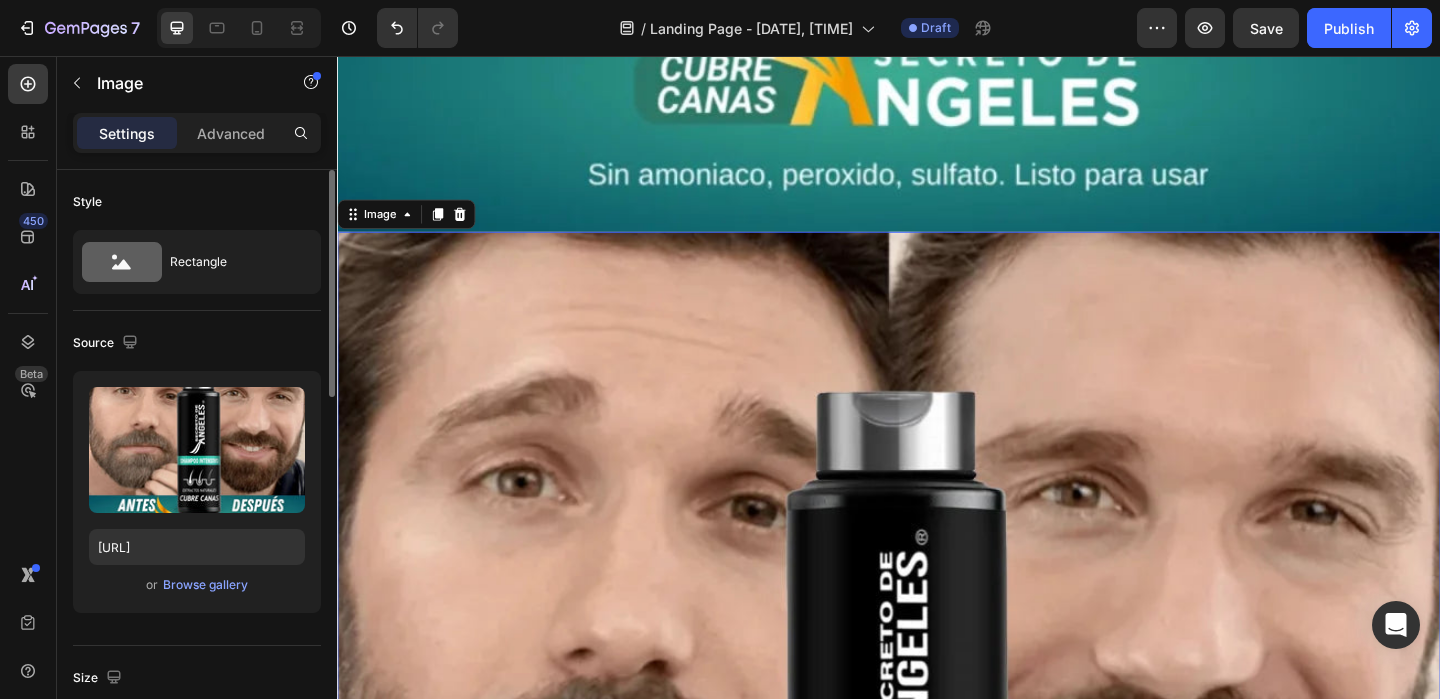 scroll, scrollTop: 9551, scrollLeft: 0, axis: vertical 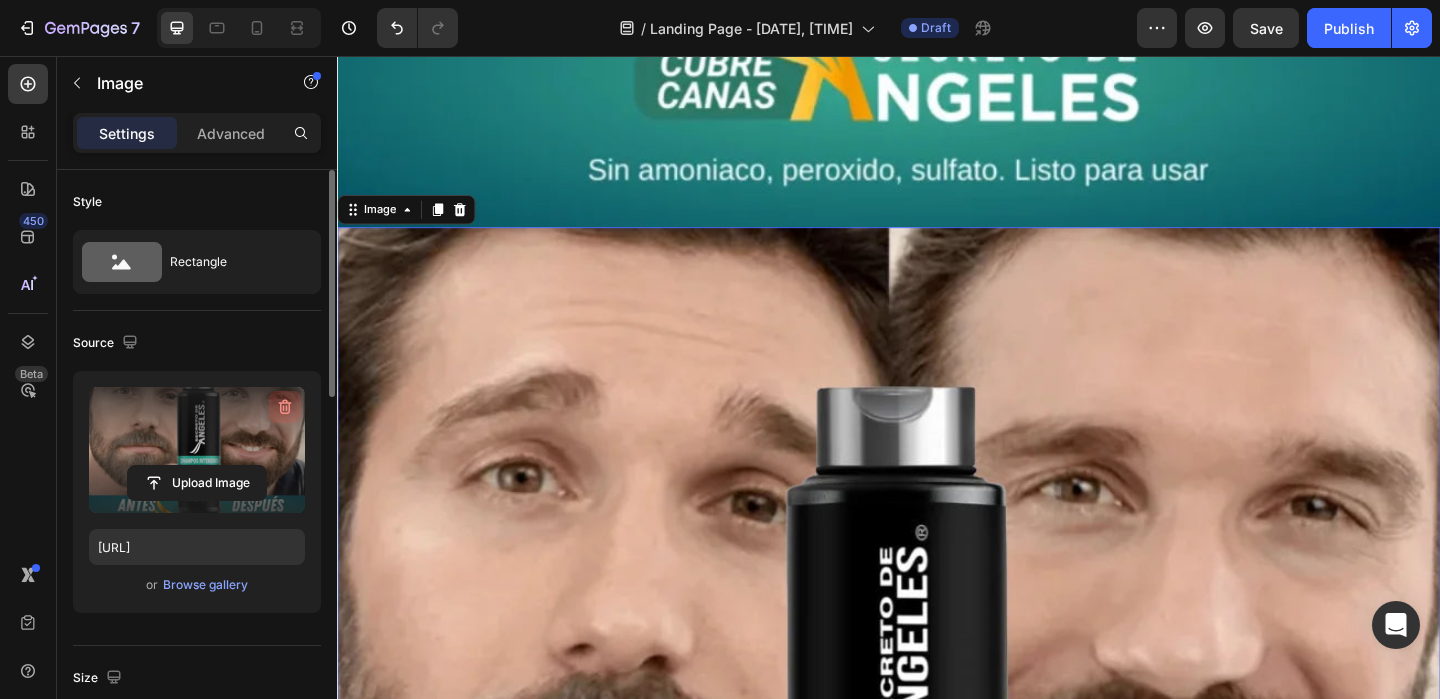 click 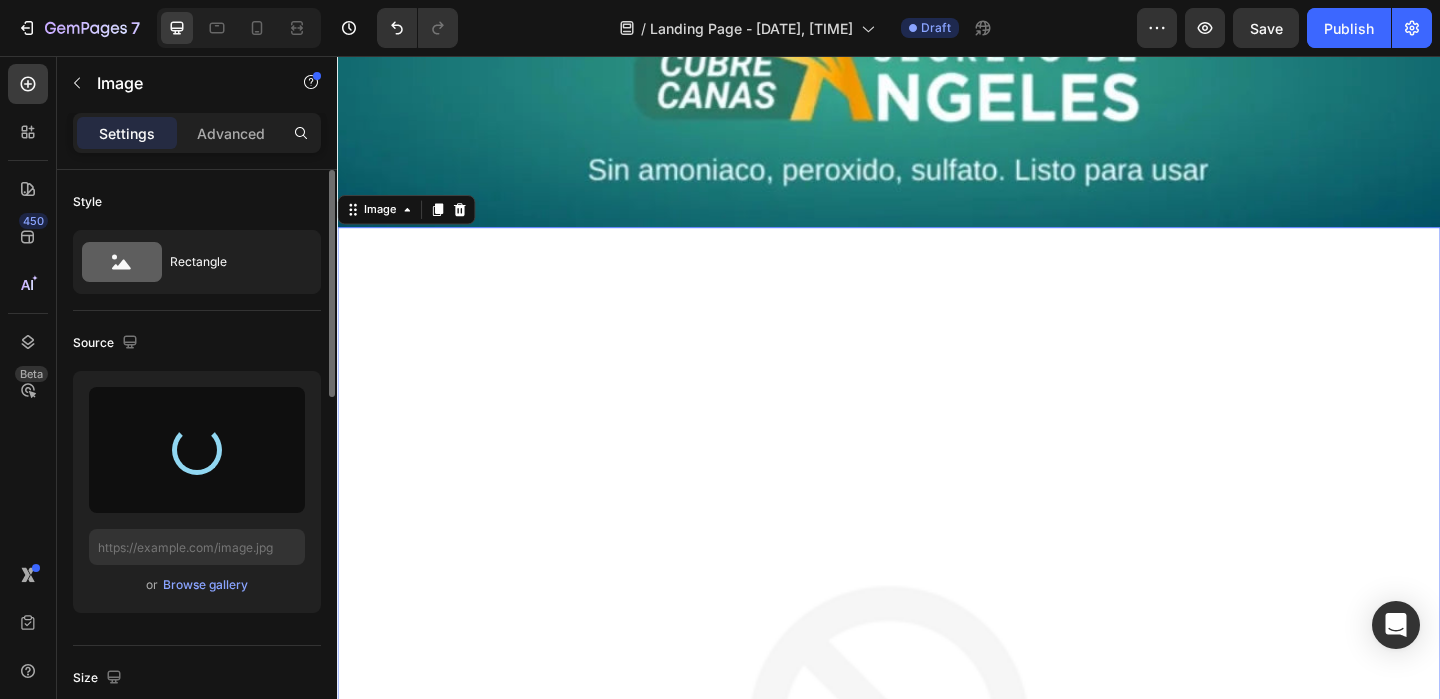 type on "https://cdn.shopify.com/s/files/1/0659/1276/6541/files/gempages_578197753411142418-36442be3-dedf-4a46-812c-b7f715dfe94a.jpg" 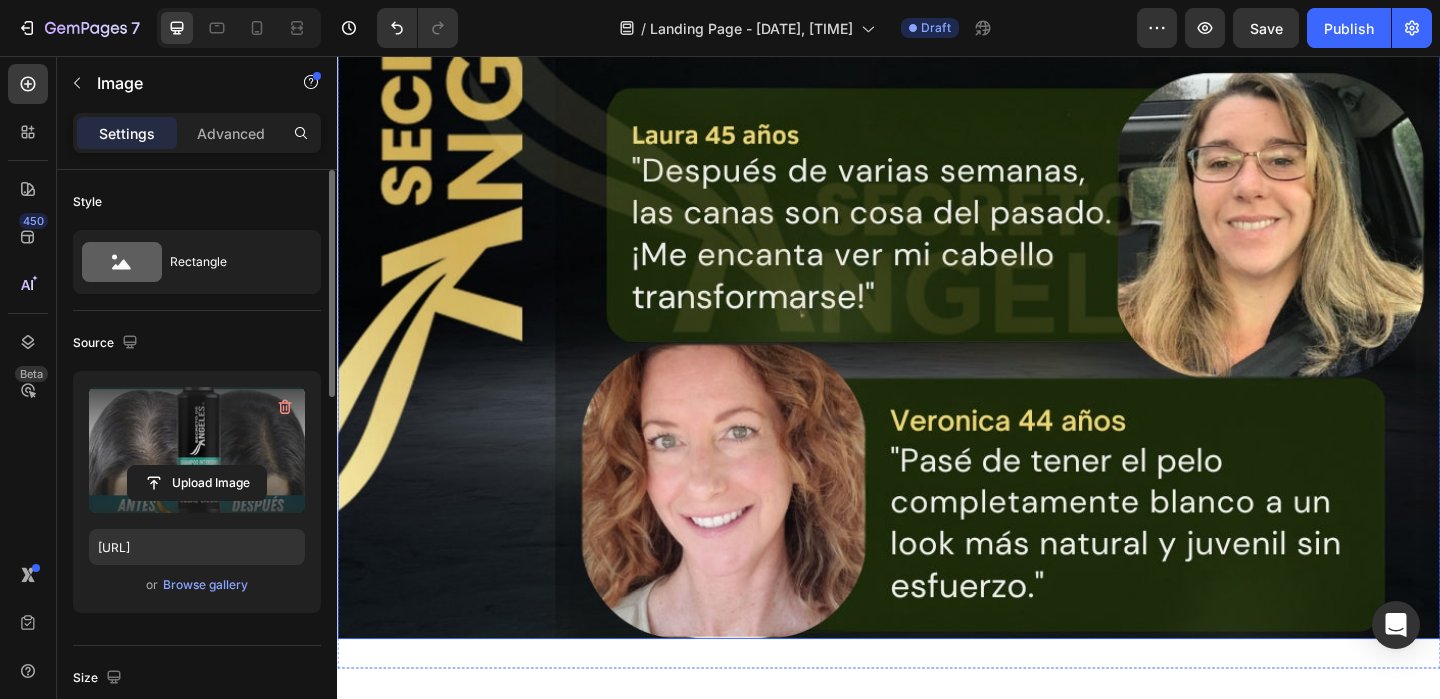 scroll, scrollTop: 11489, scrollLeft: 0, axis: vertical 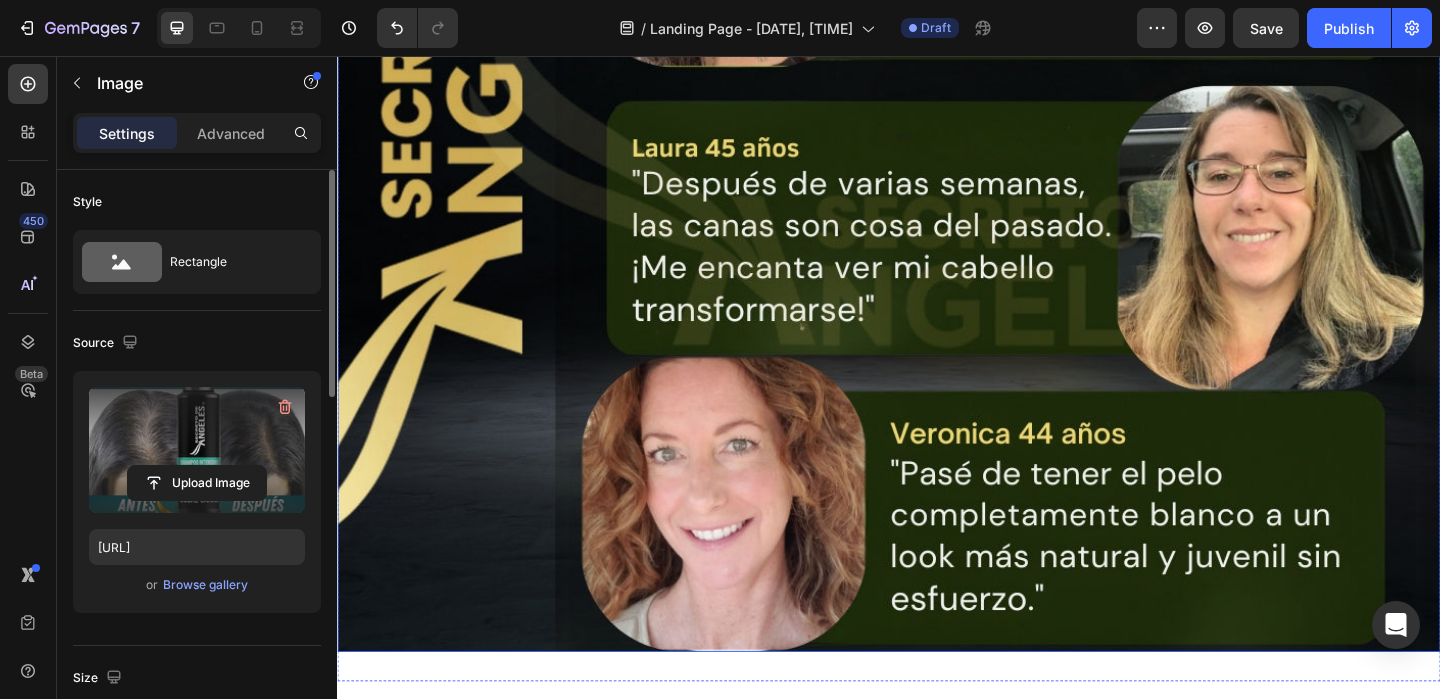 click at bounding box center [937, 104] 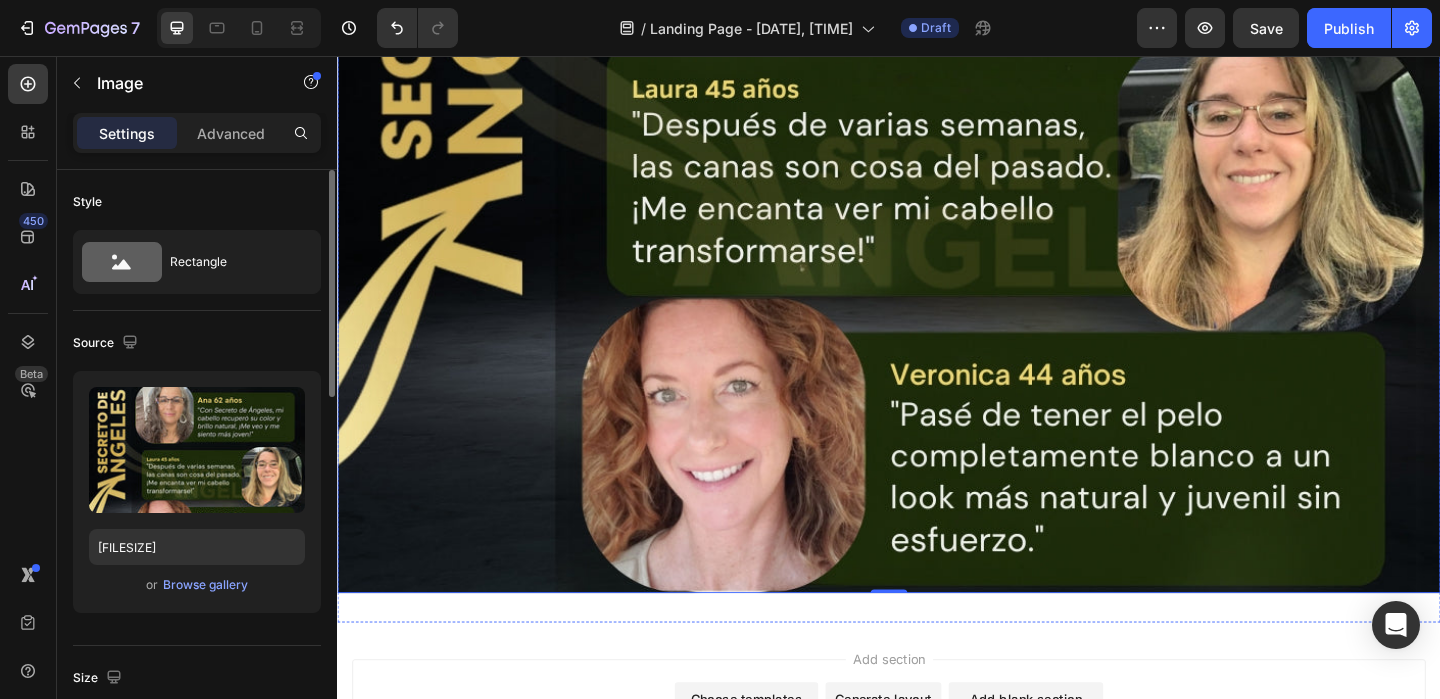 scroll, scrollTop: 11607, scrollLeft: 0, axis: vertical 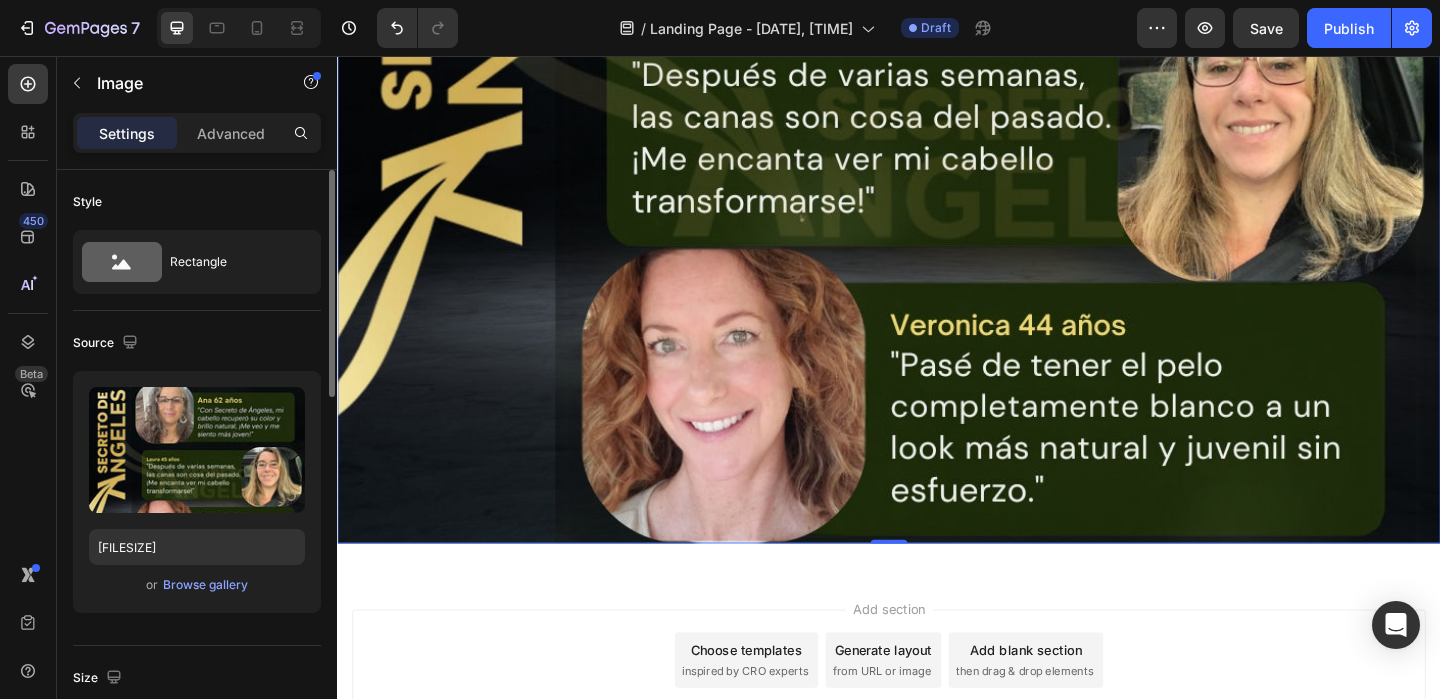 click at bounding box center [937, -14] 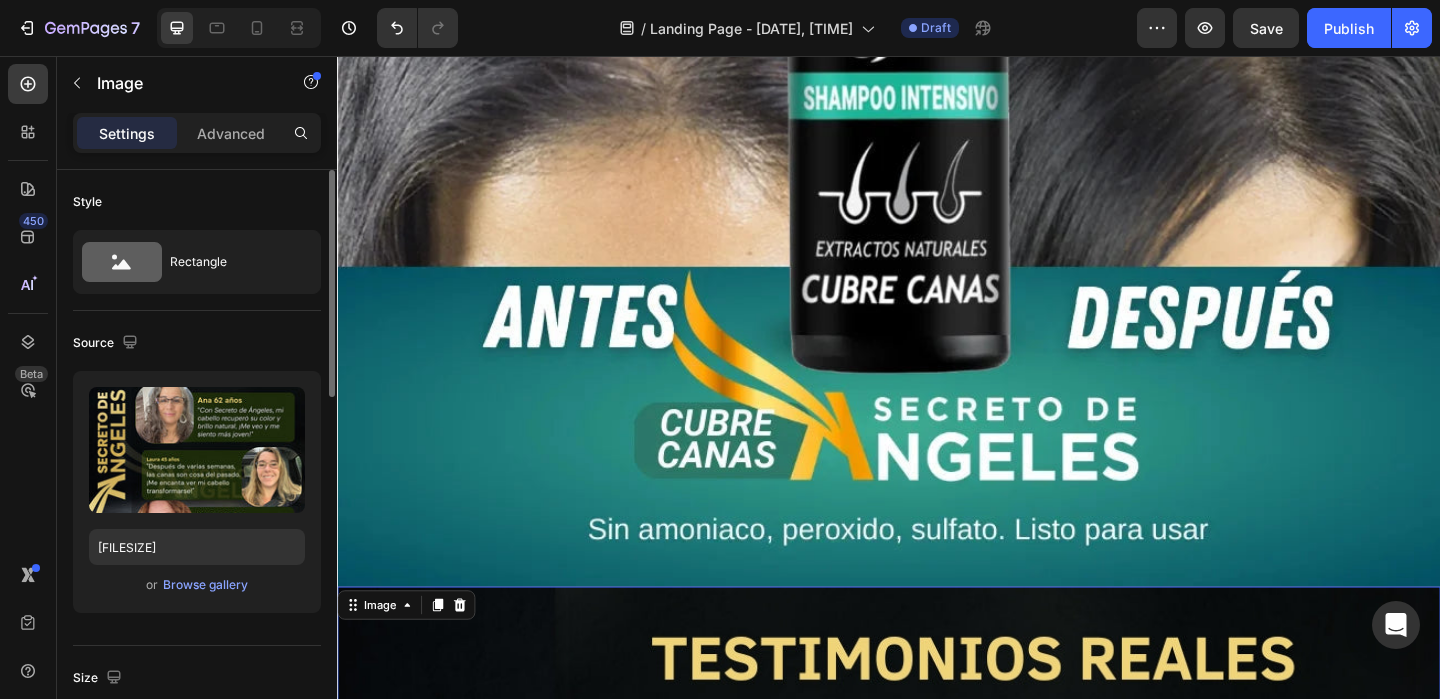 scroll, scrollTop: 10363, scrollLeft: 0, axis: vertical 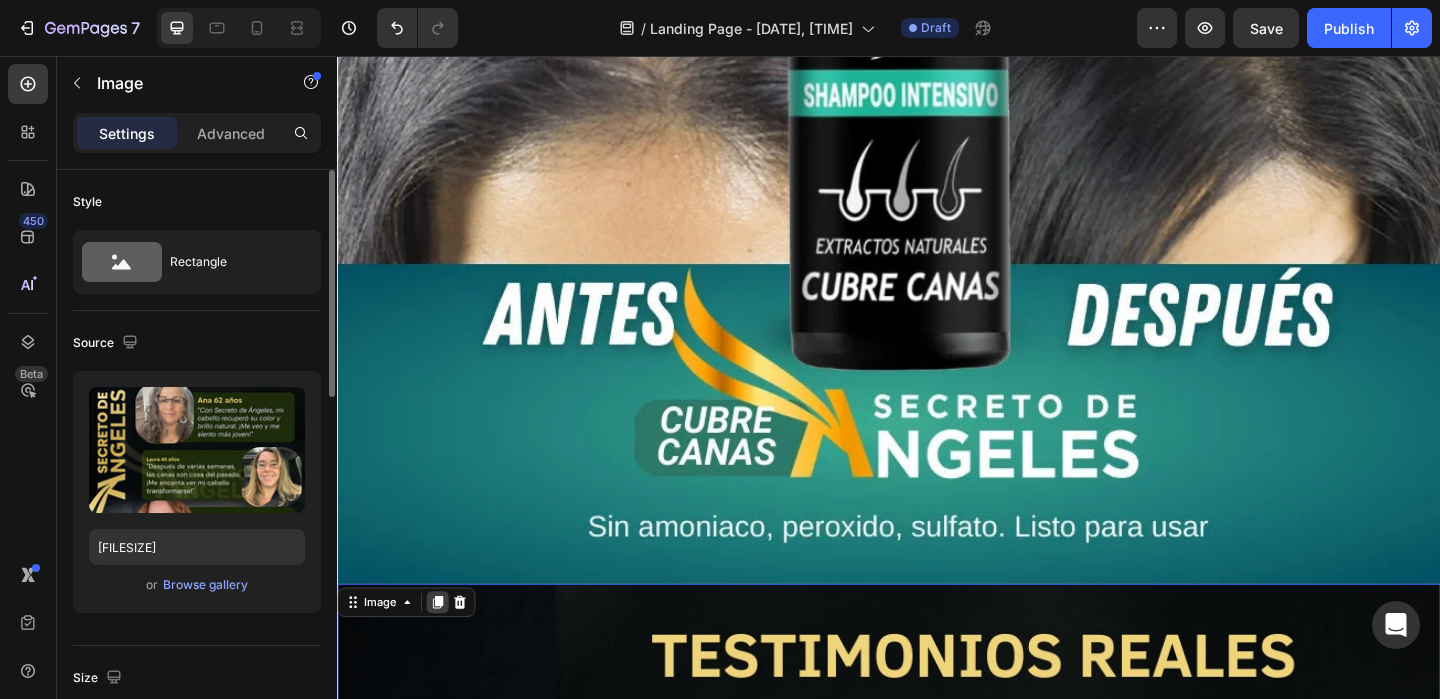 click 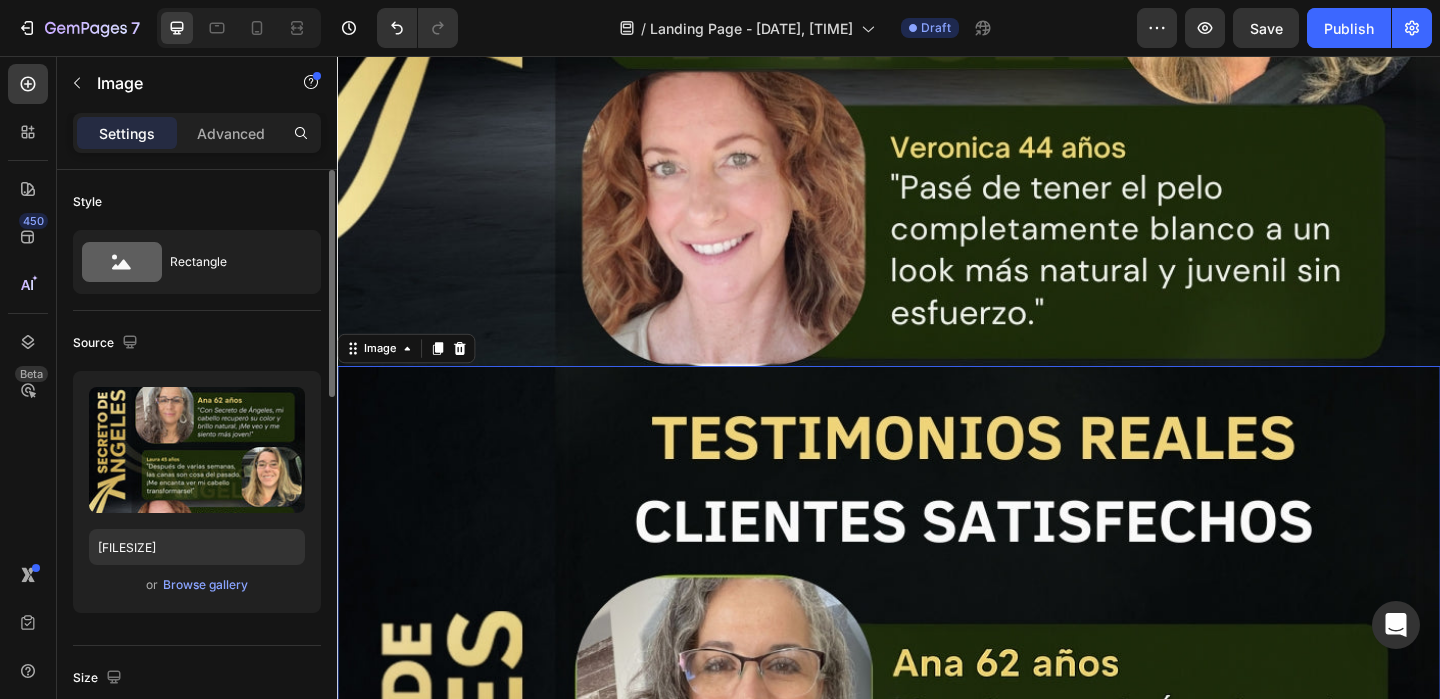 scroll, scrollTop: 11917, scrollLeft: 0, axis: vertical 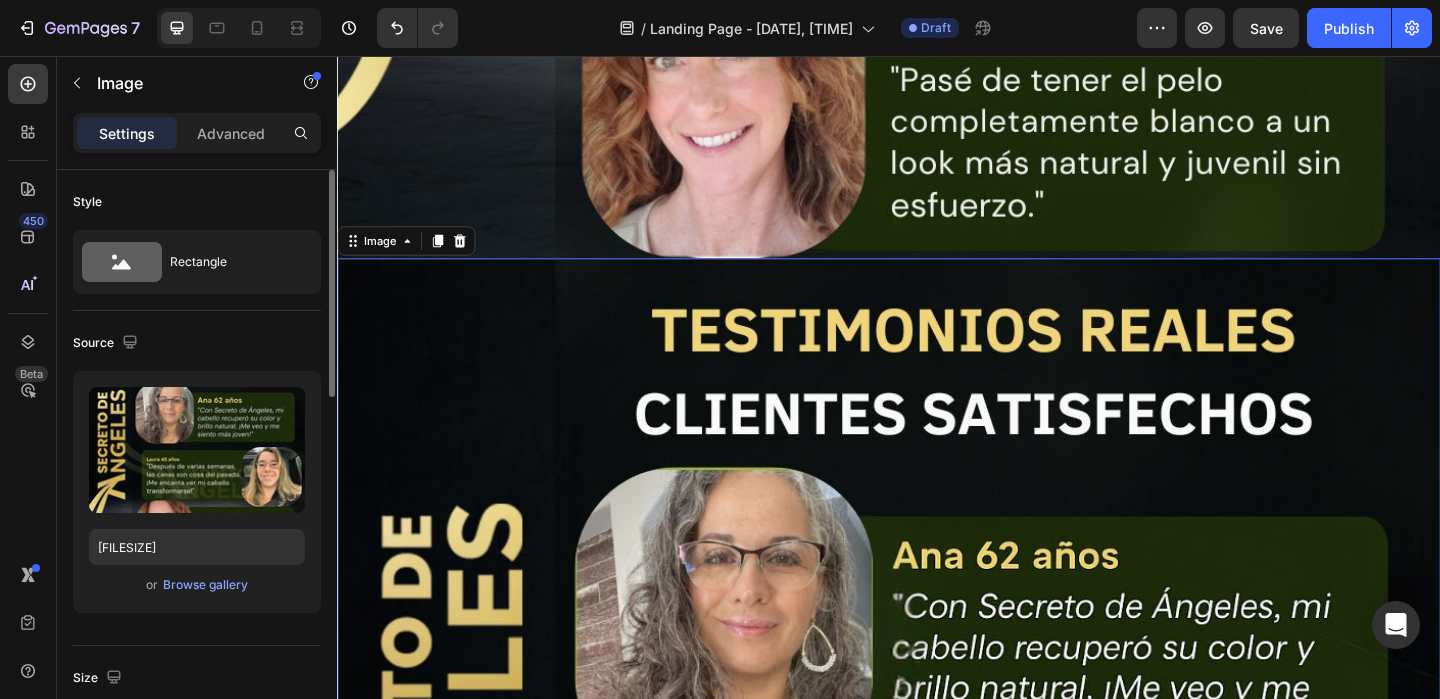 click at bounding box center [937, 876] 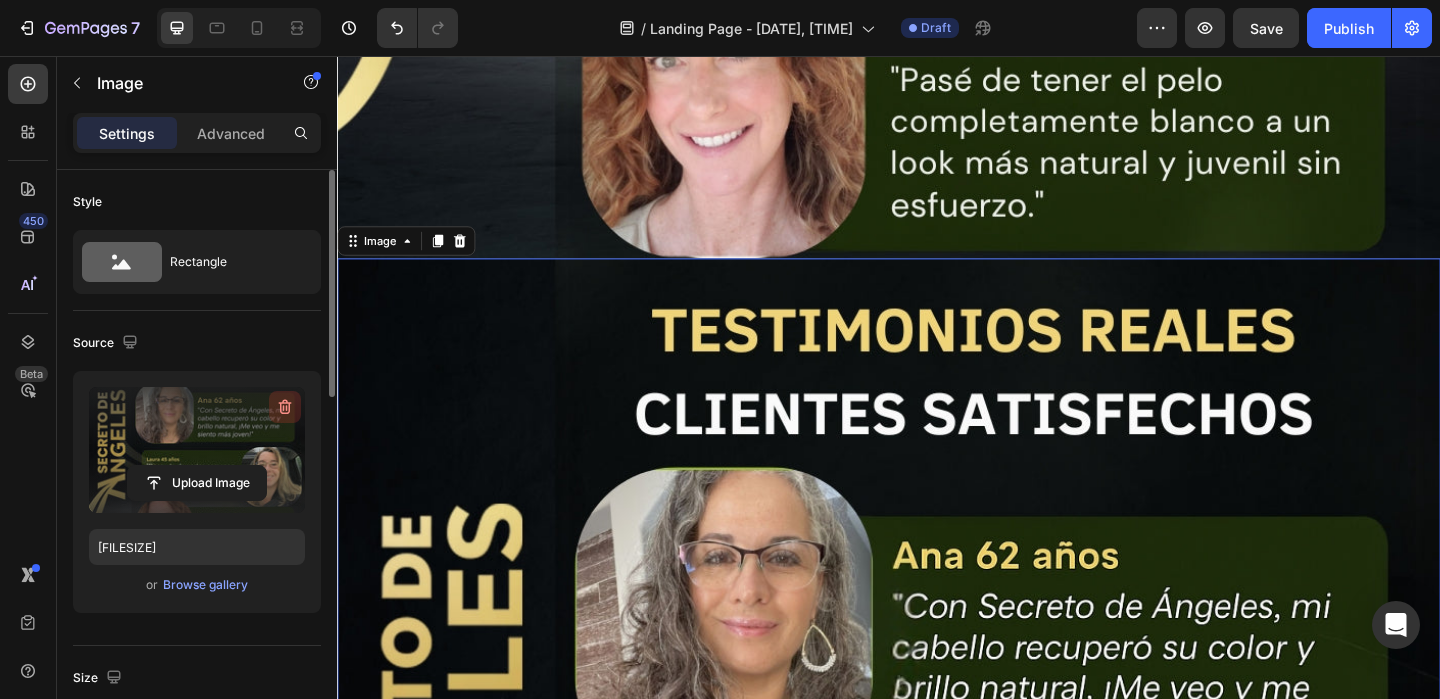 click 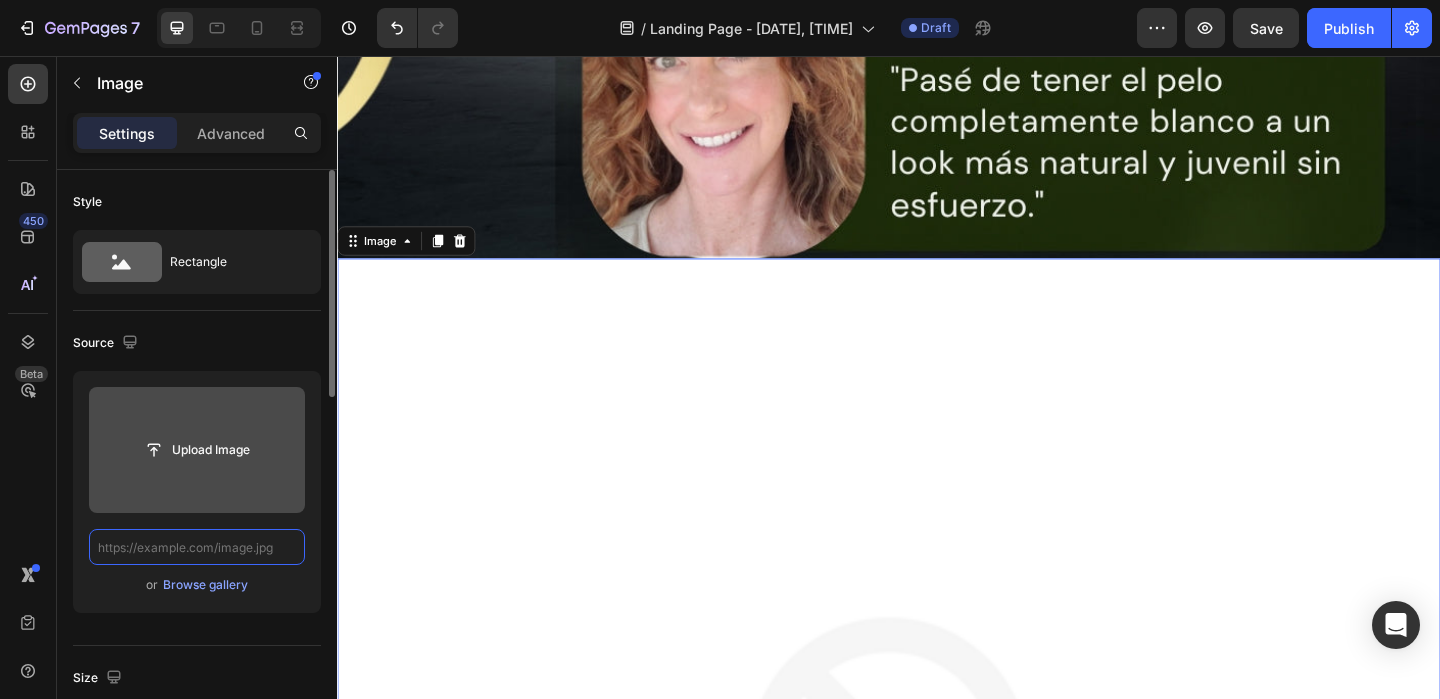 click at bounding box center [197, 547] 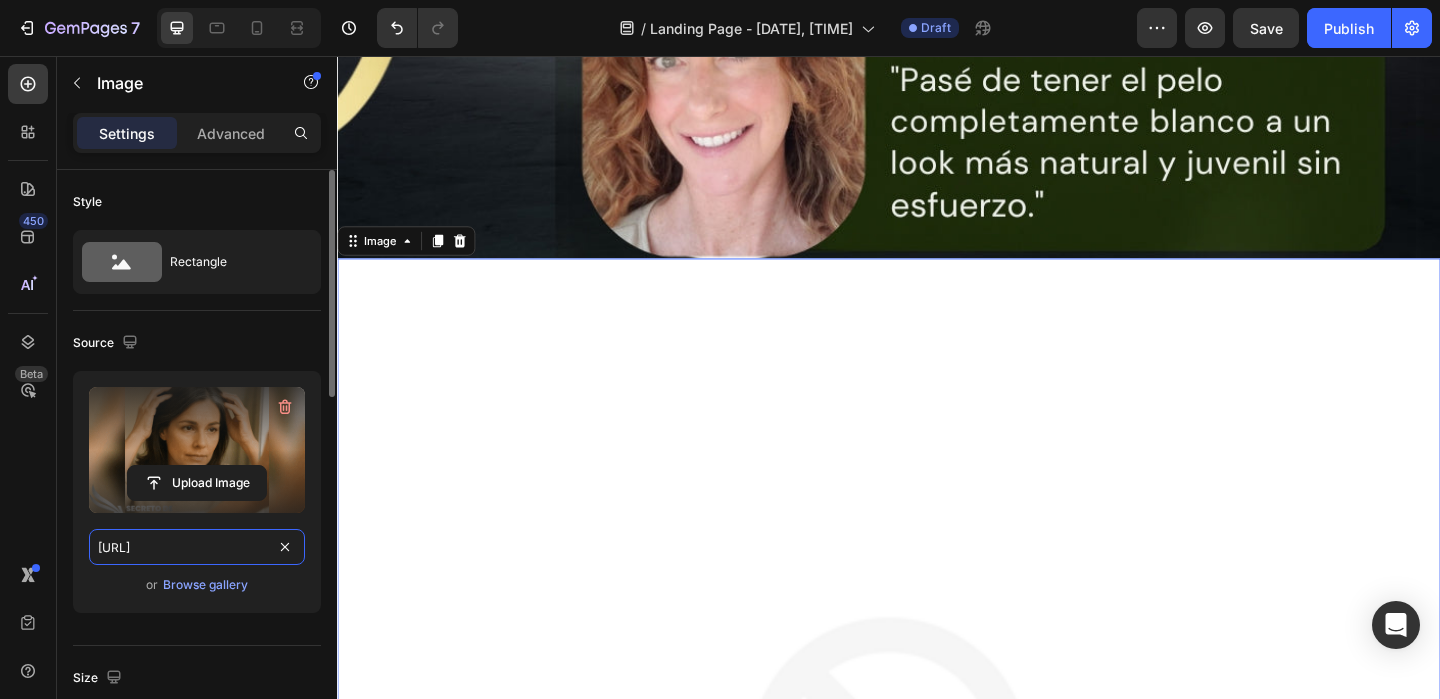 scroll, scrollTop: 0, scrollLeft: 1053, axis: horizontal 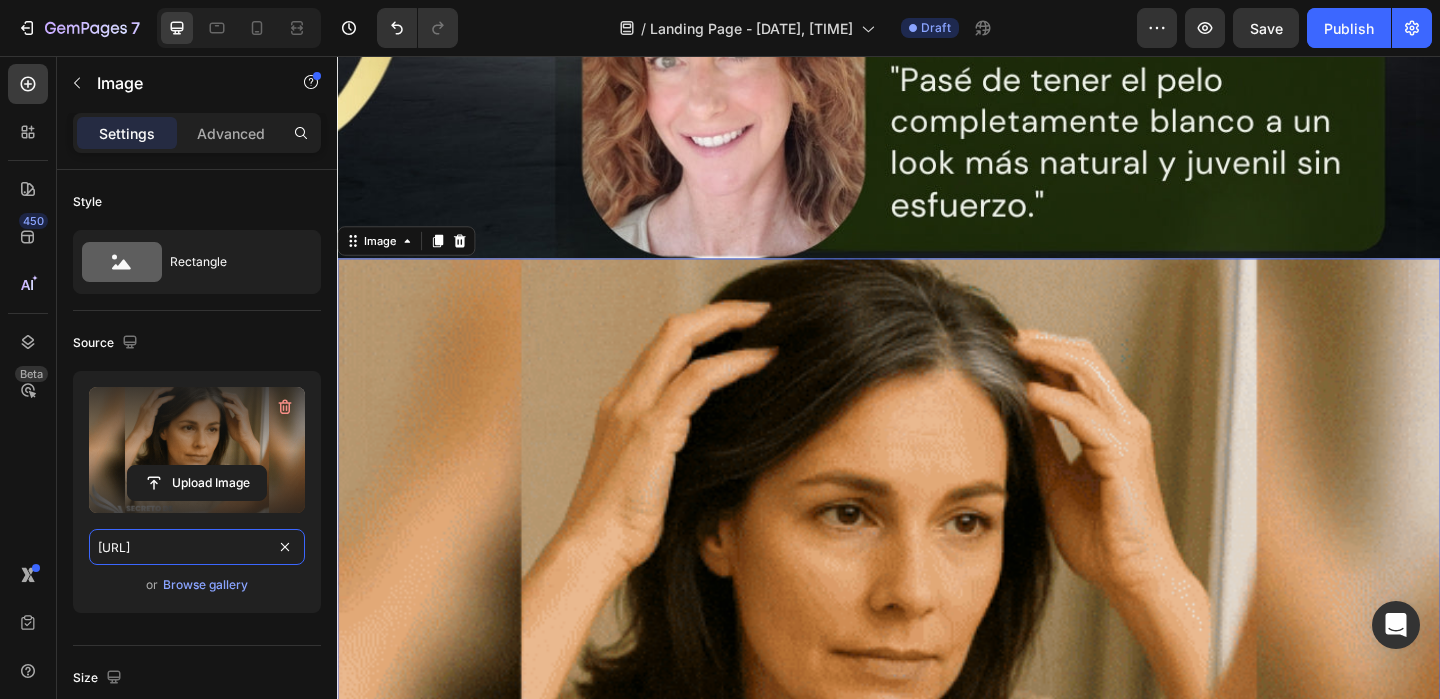 type on "https://media4.giphy.com/media/v1.Y2lkPTc5MGI3NjExMTUycDhlMXlxenM0N2c2bW14aWZmemFxZWJuNWpncnkza29mZmJ1byZlcD12MV9pbnRlcm5hbF9naWZfYnlfaWQmY3Q9Zw/dcDISAnCHTuRpbHY0s/giphy.gif" 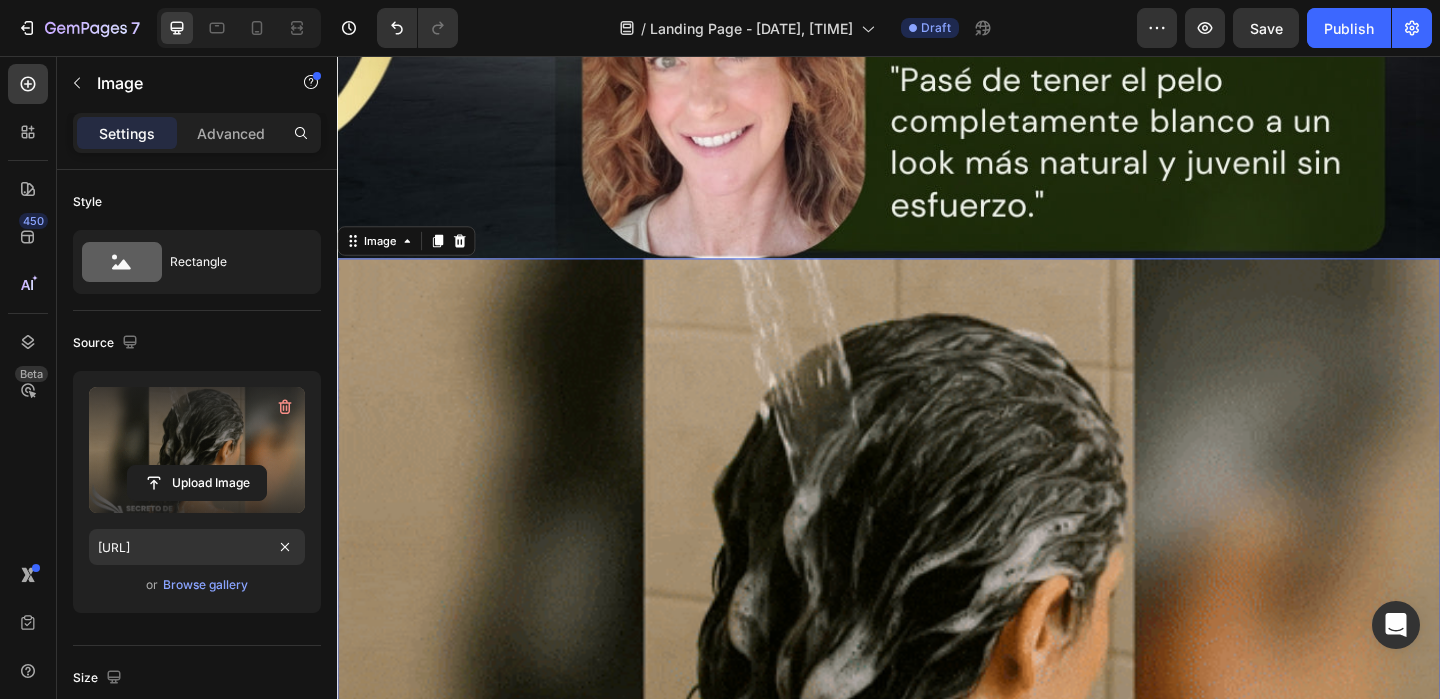 click at bounding box center [937, 676] 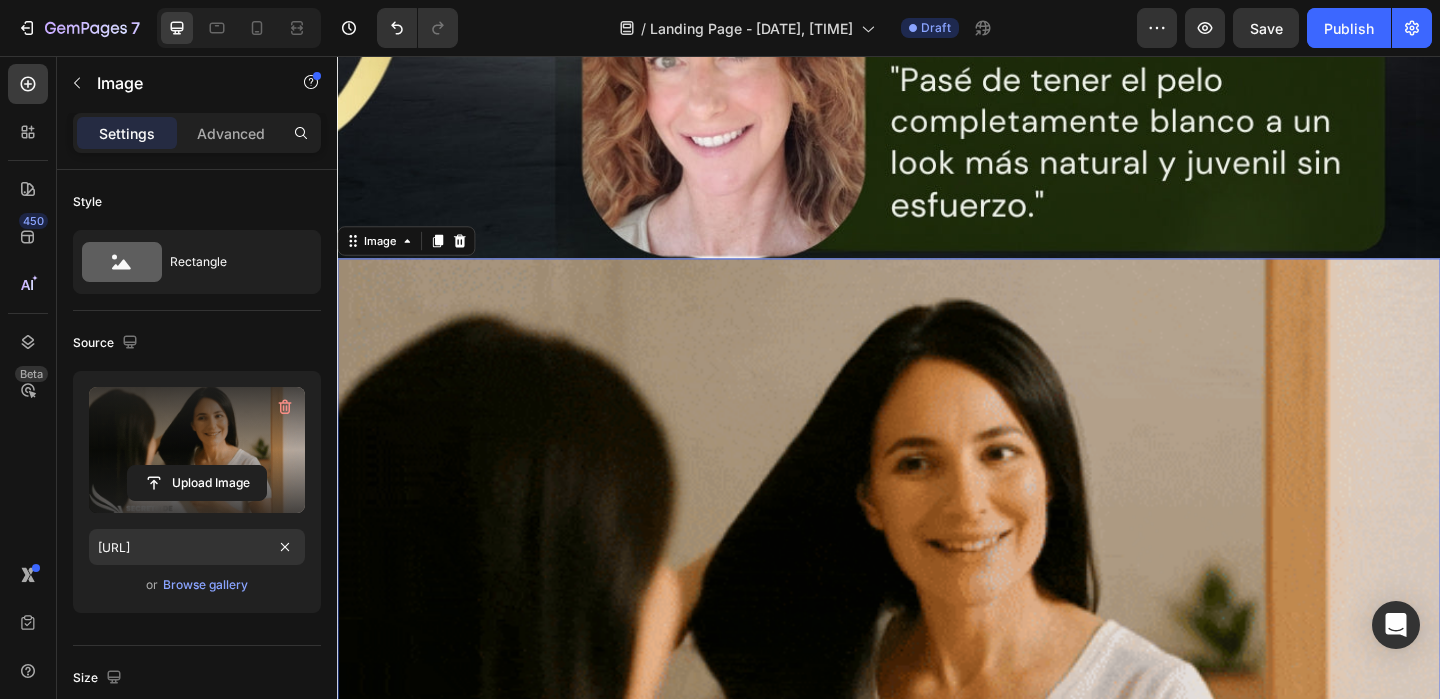 scroll, scrollTop: 0, scrollLeft: 0, axis: both 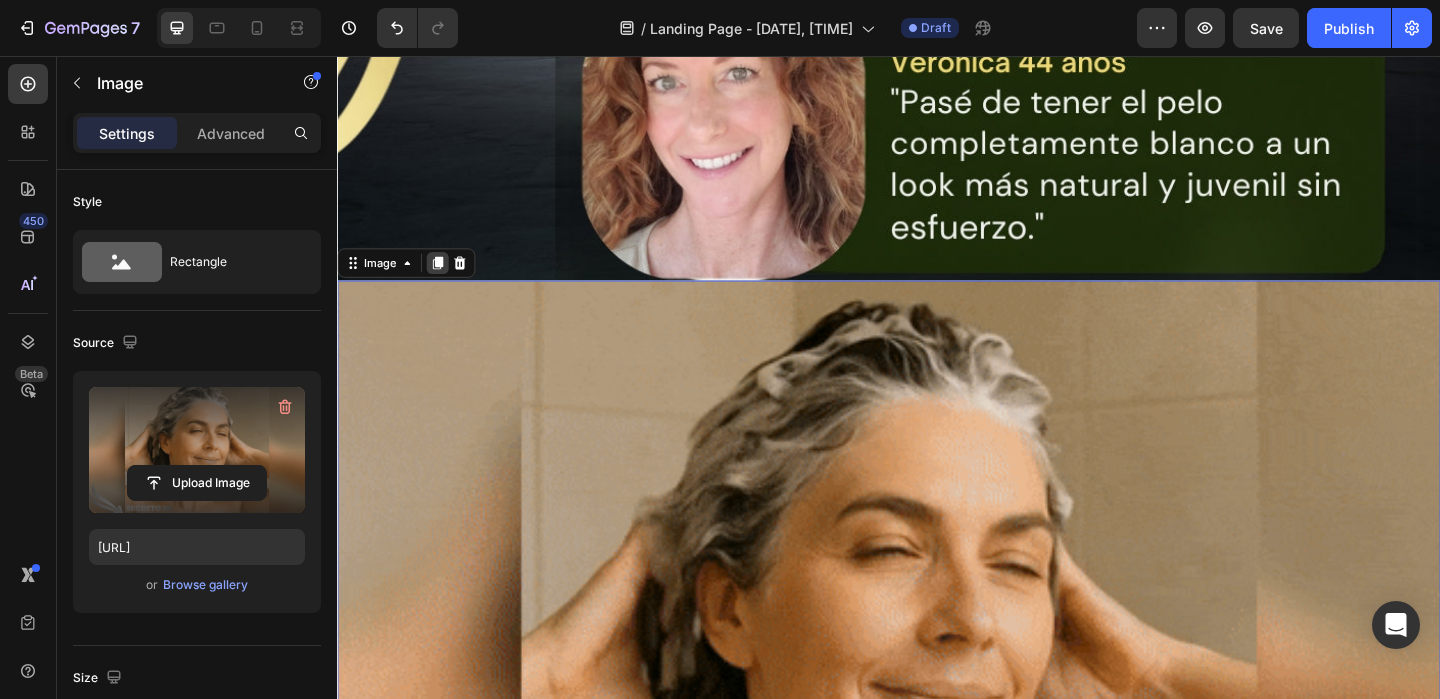 click 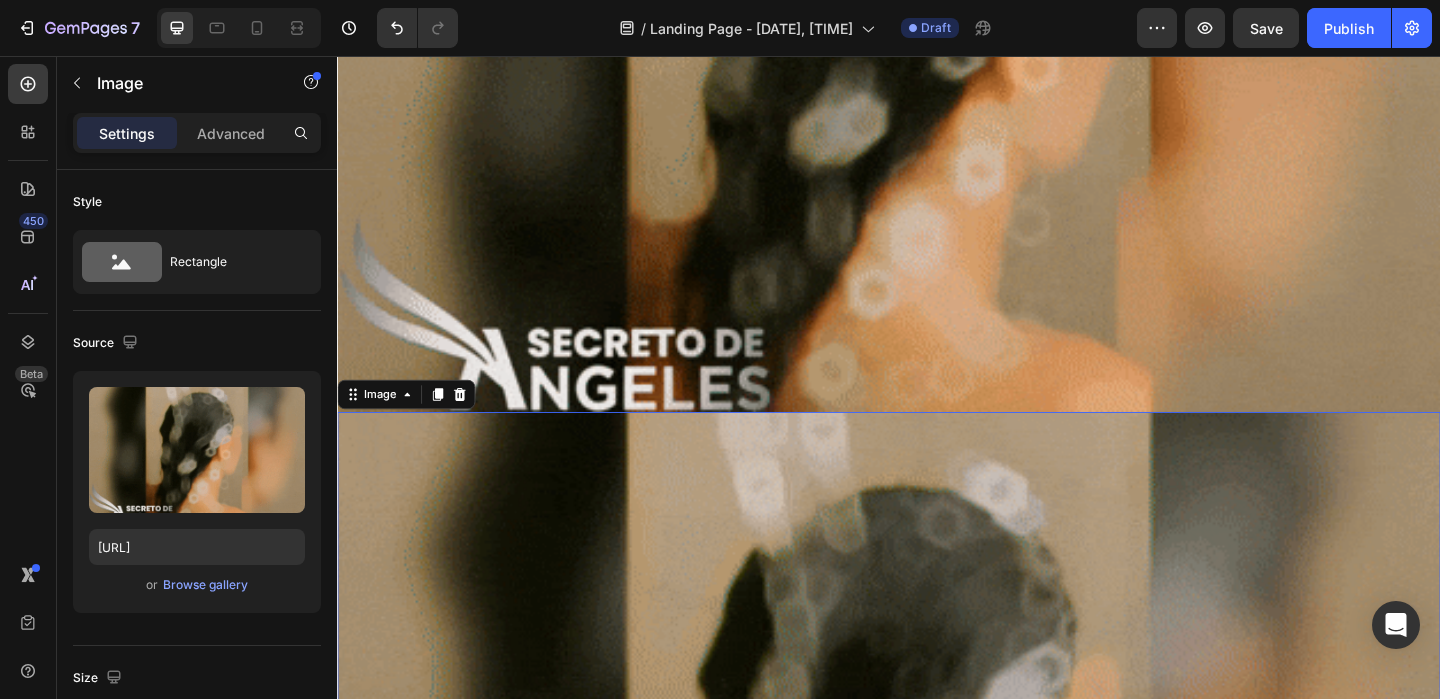 scroll, scrollTop: 12707, scrollLeft: 0, axis: vertical 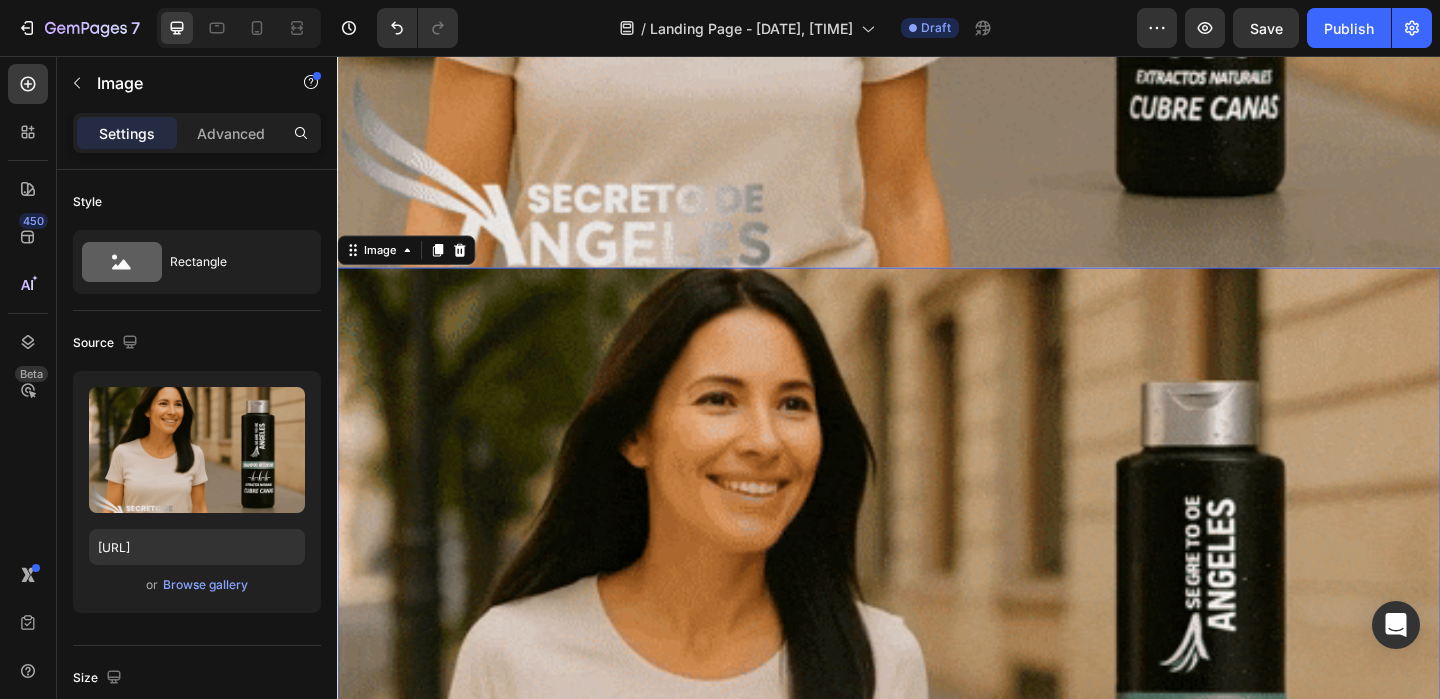 click at bounding box center [937, 686] 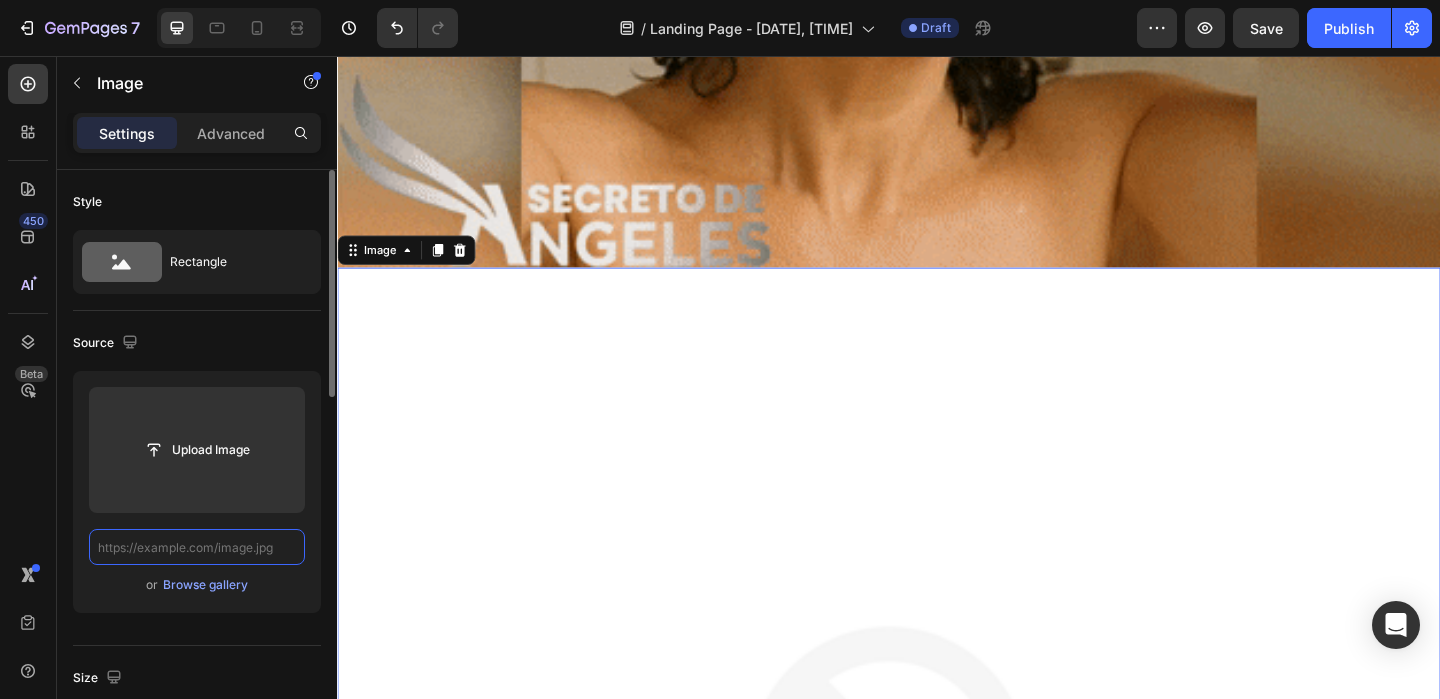 scroll, scrollTop: 0, scrollLeft: 0, axis: both 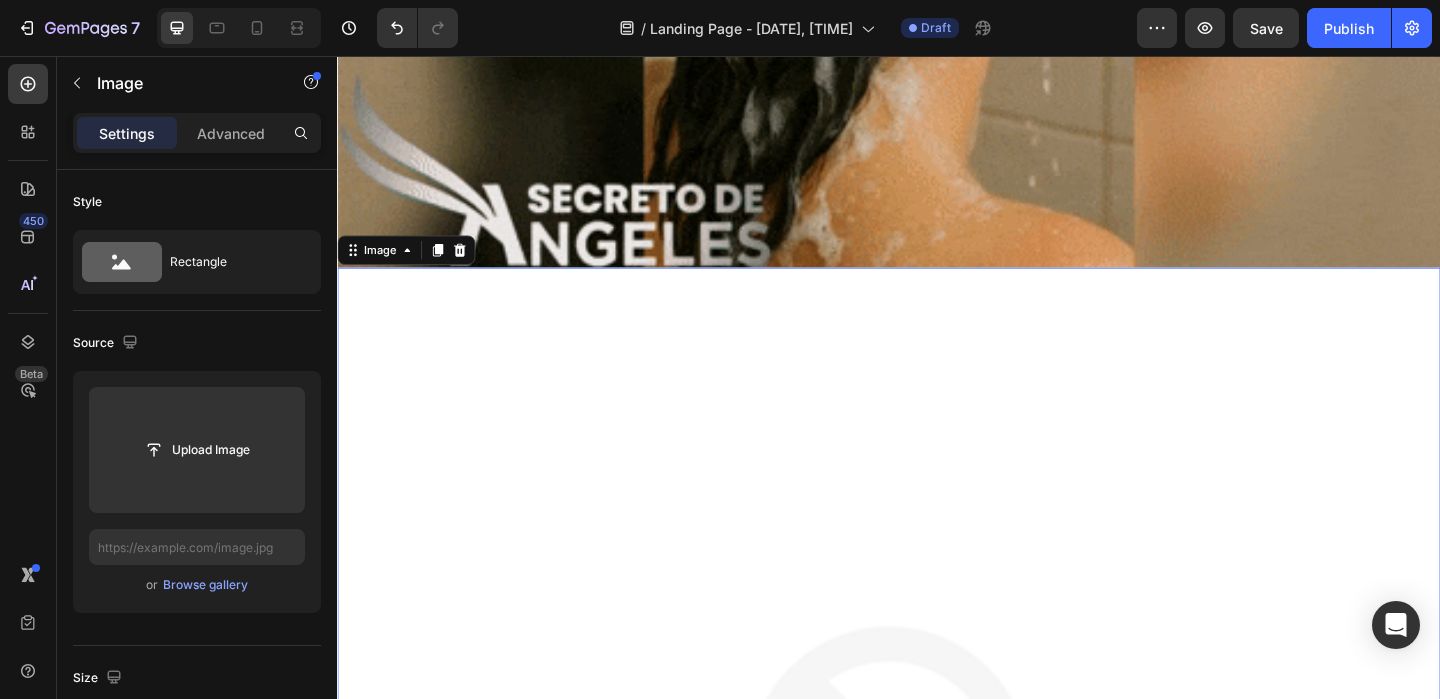 click at bounding box center [937, 886] 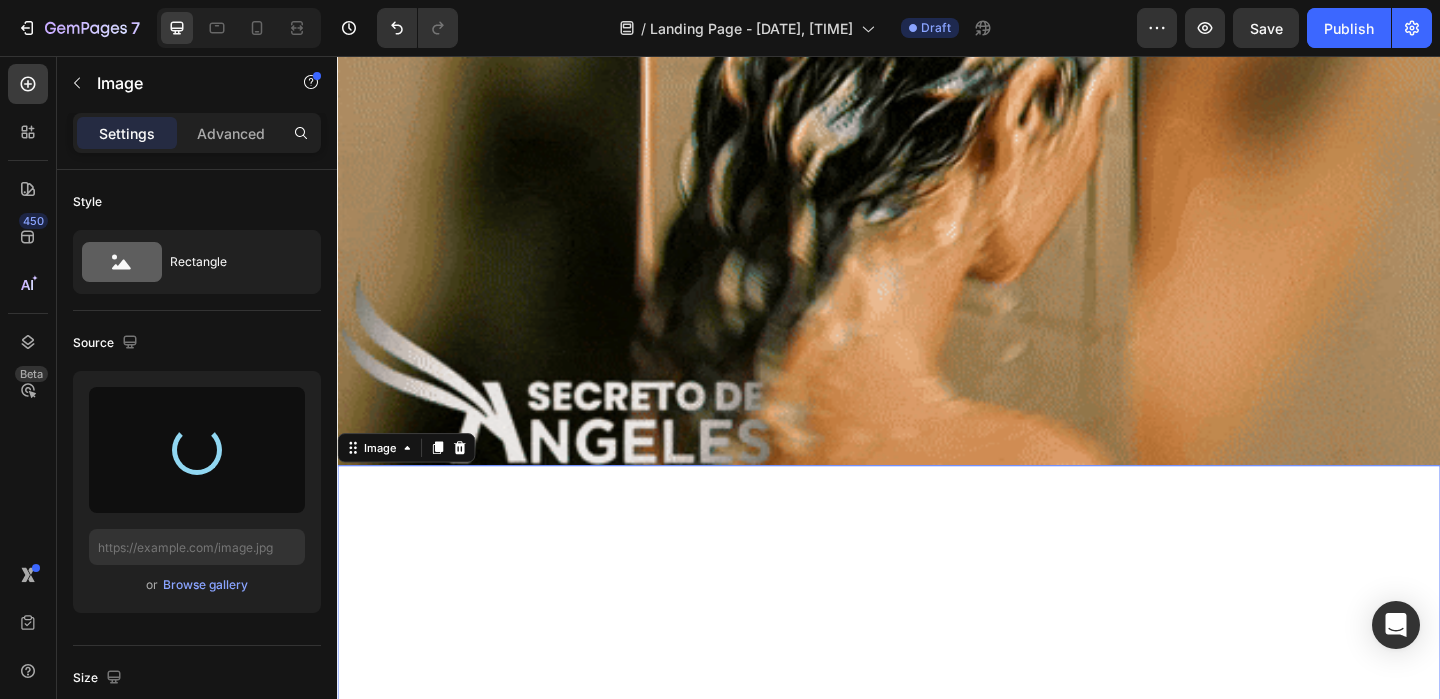 type on "https://cdn.shopify.com/s/files/1/0659/1276/6541/files/gempages_578197753411142418-7fc24780-4dea-484b-a016-c768fa4e07b5.jpg" 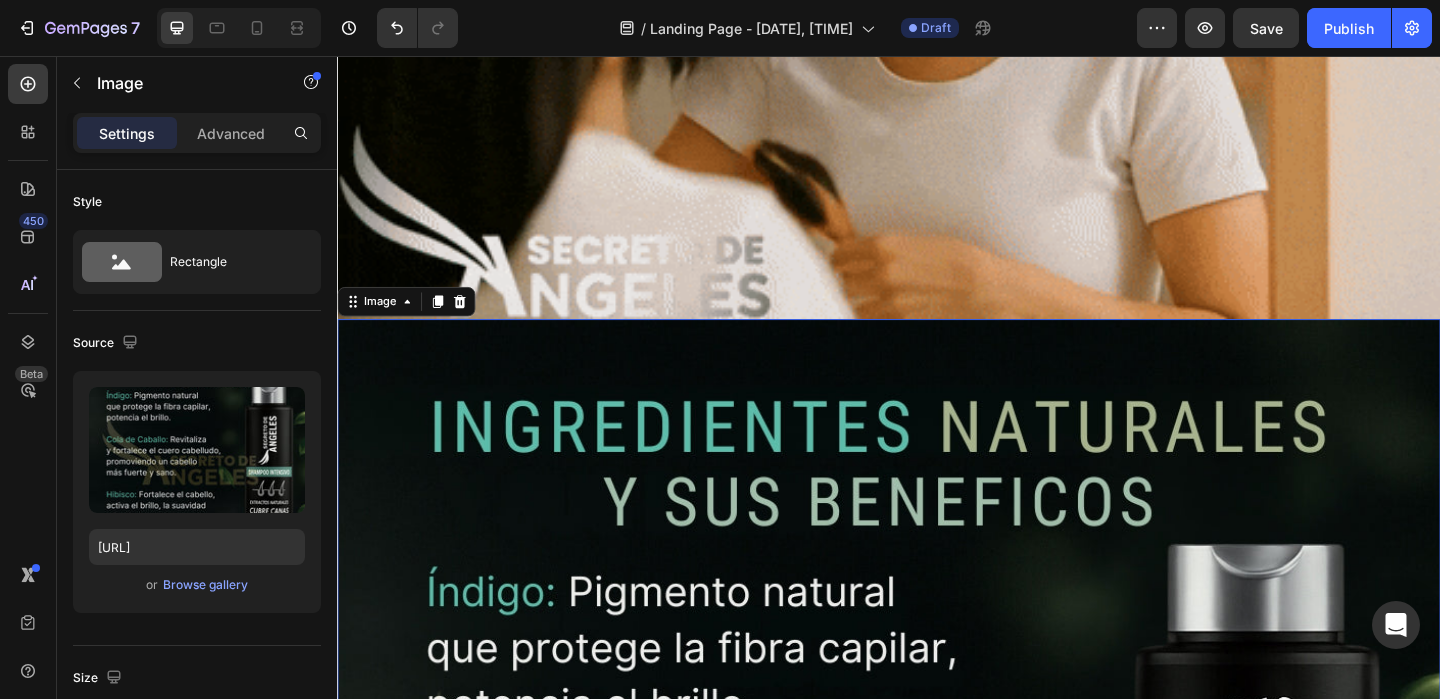 scroll, scrollTop: 12648, scrollLeft: 0, axis: vertical 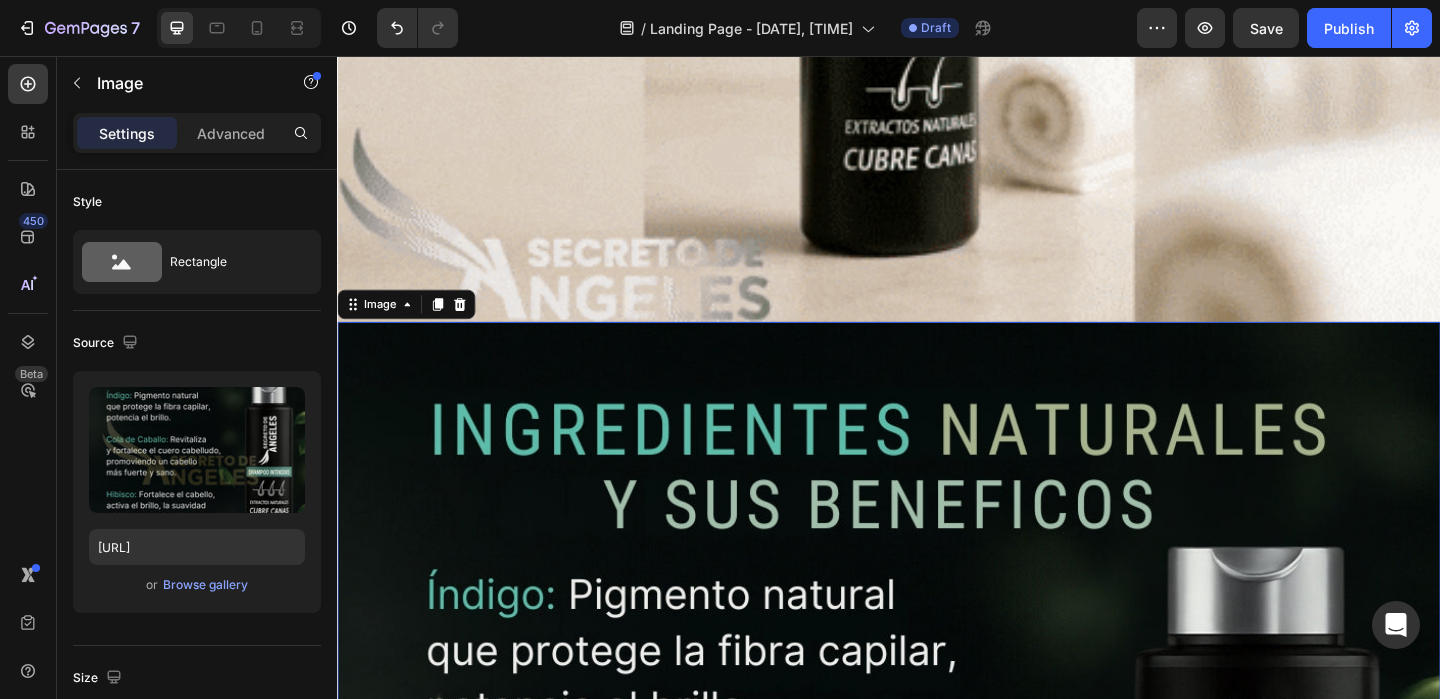 click at bounding box center [937, 945] 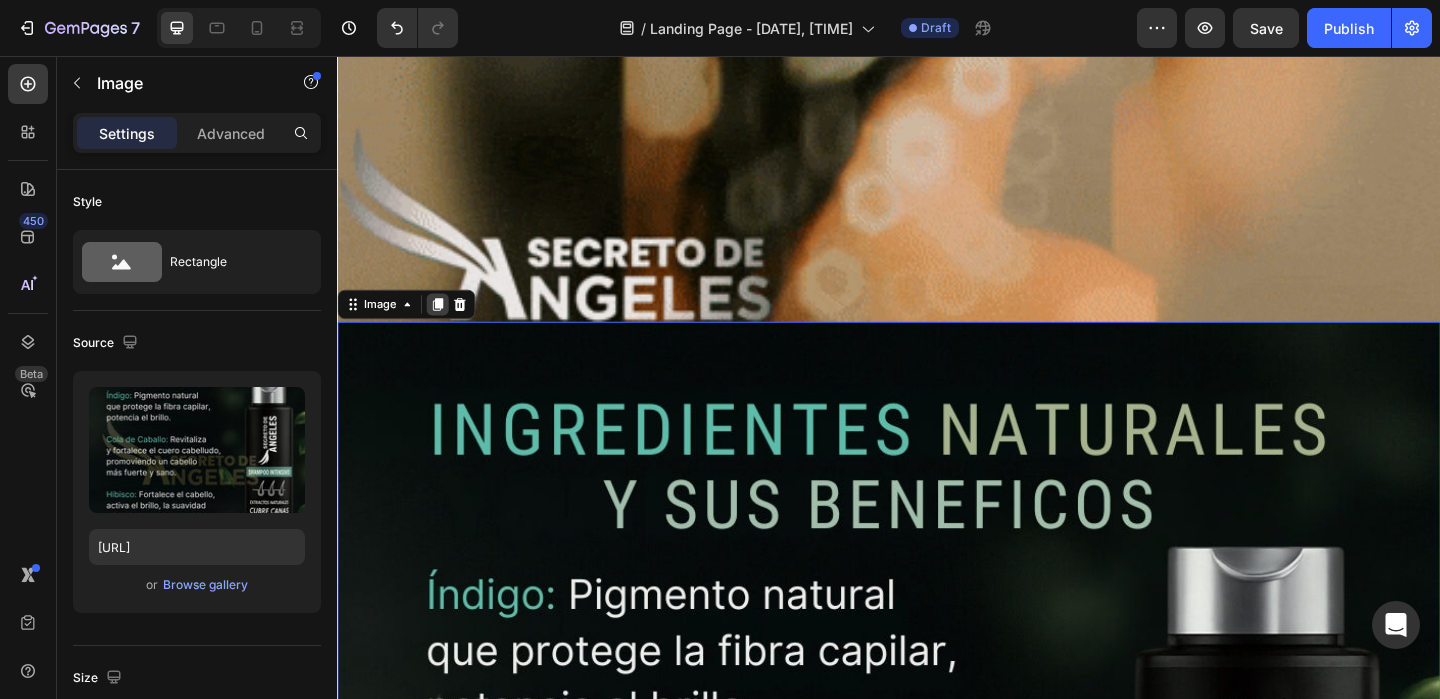 click 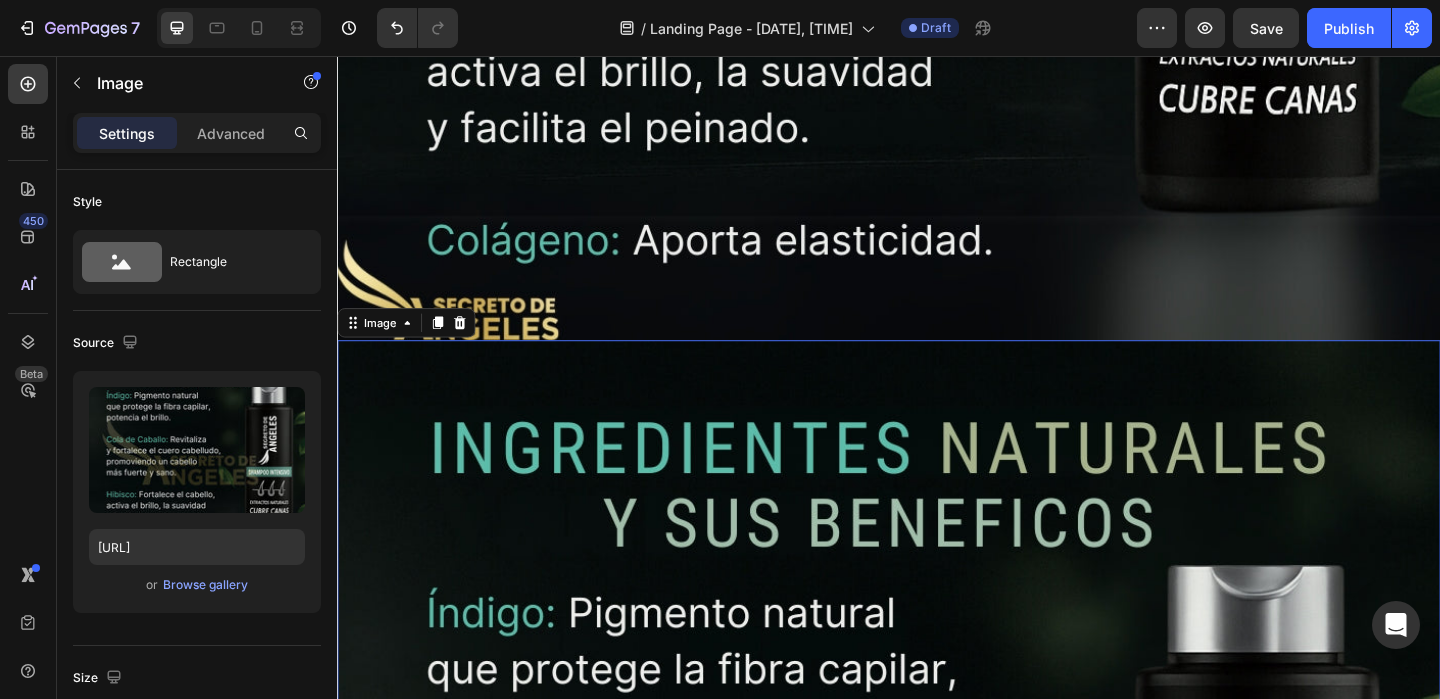 scroll, scrollTop: 13892, scrollLeft: 0, axis: vertical 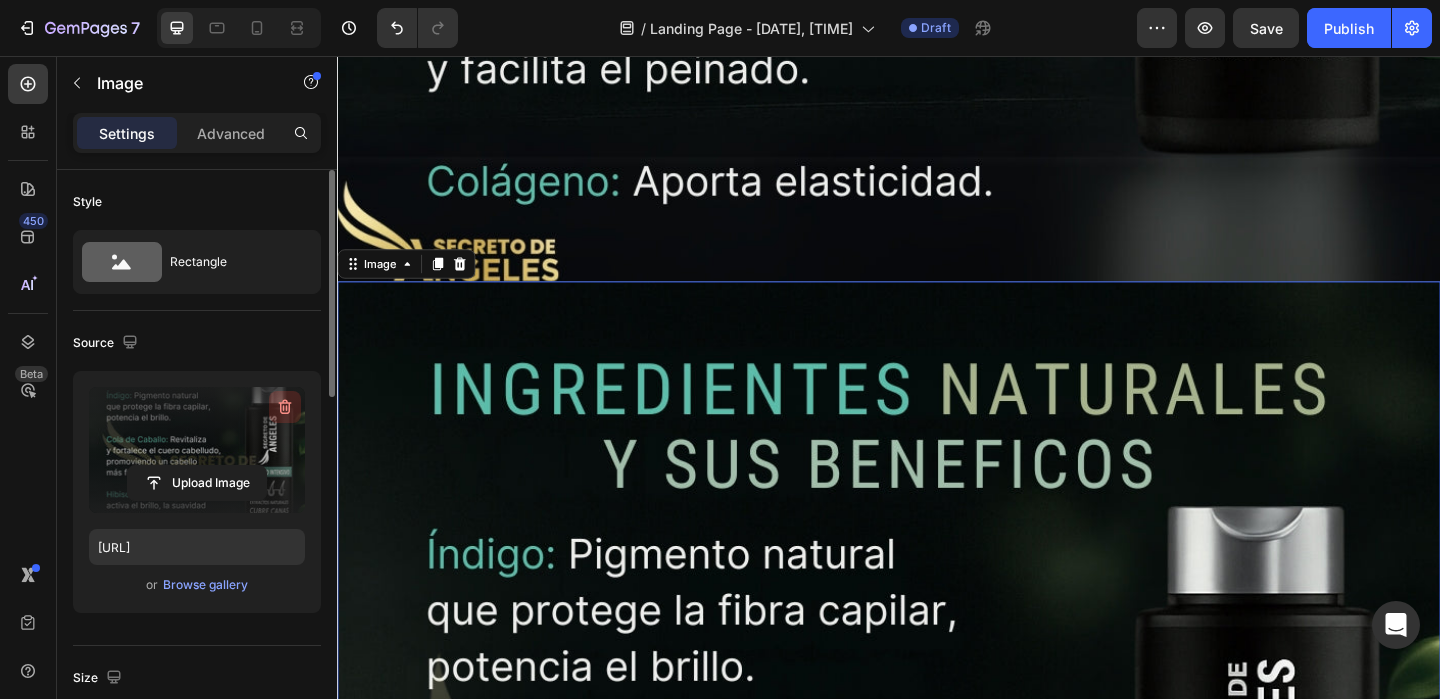 click 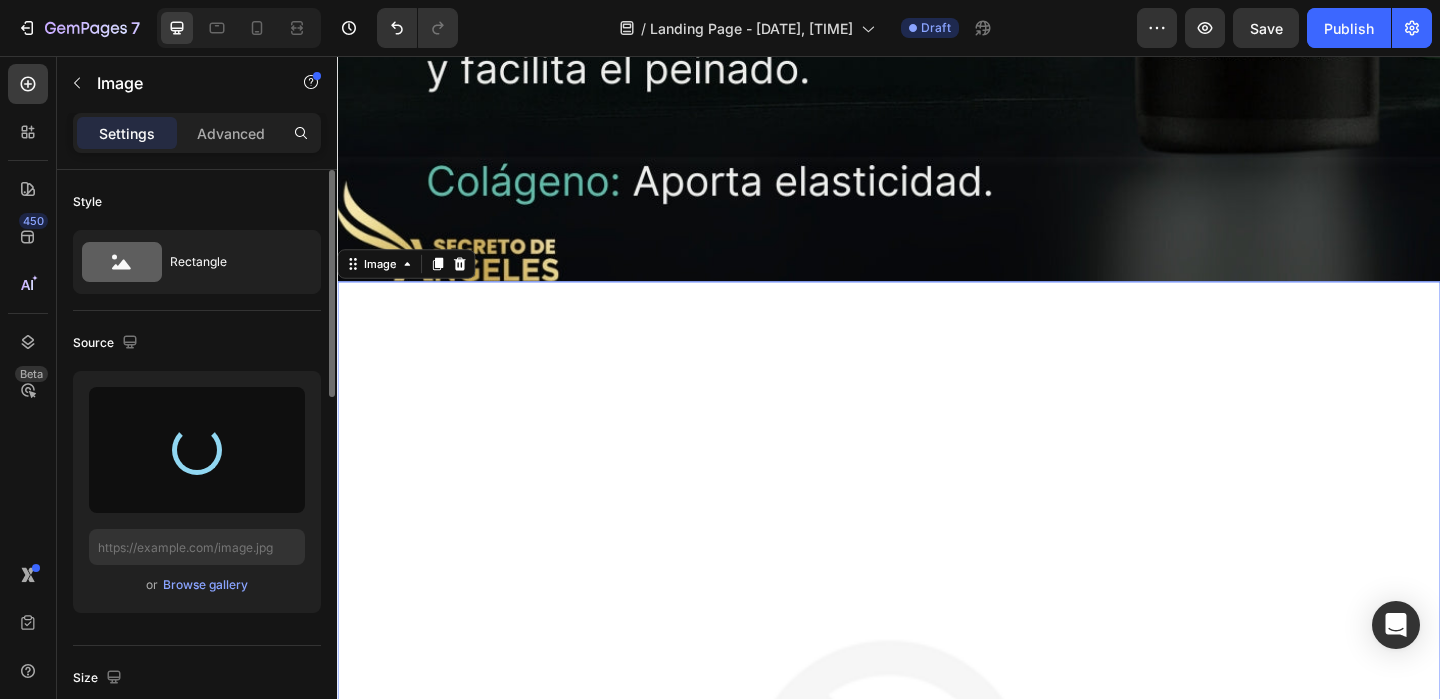 type on "https://cdn.shopify.com/s/files/1/0659/1276/6541/files/gempages_578197753411142418-adb47fb7-2e8b-488b-b329-7b13f1d0086e.jpg" 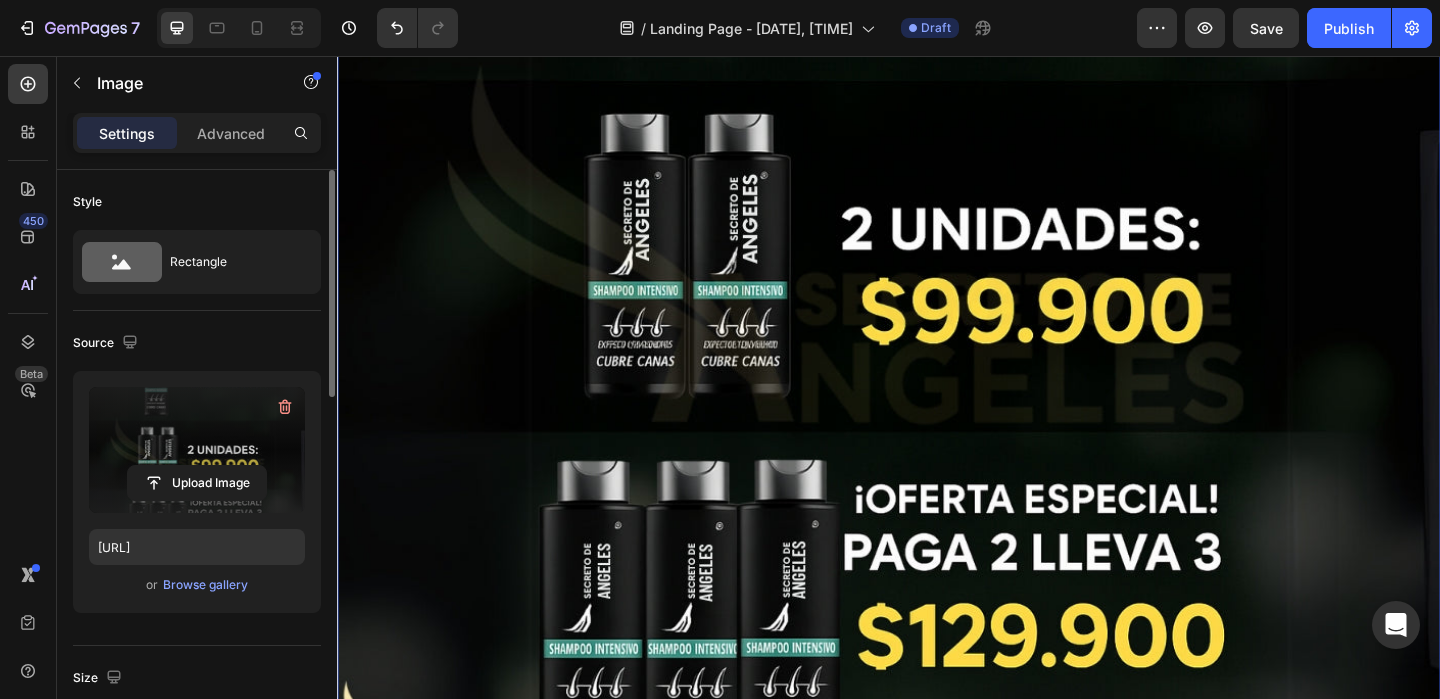 scroll, scrollTop: 14561, scrollLeft: 0, axis: vertical 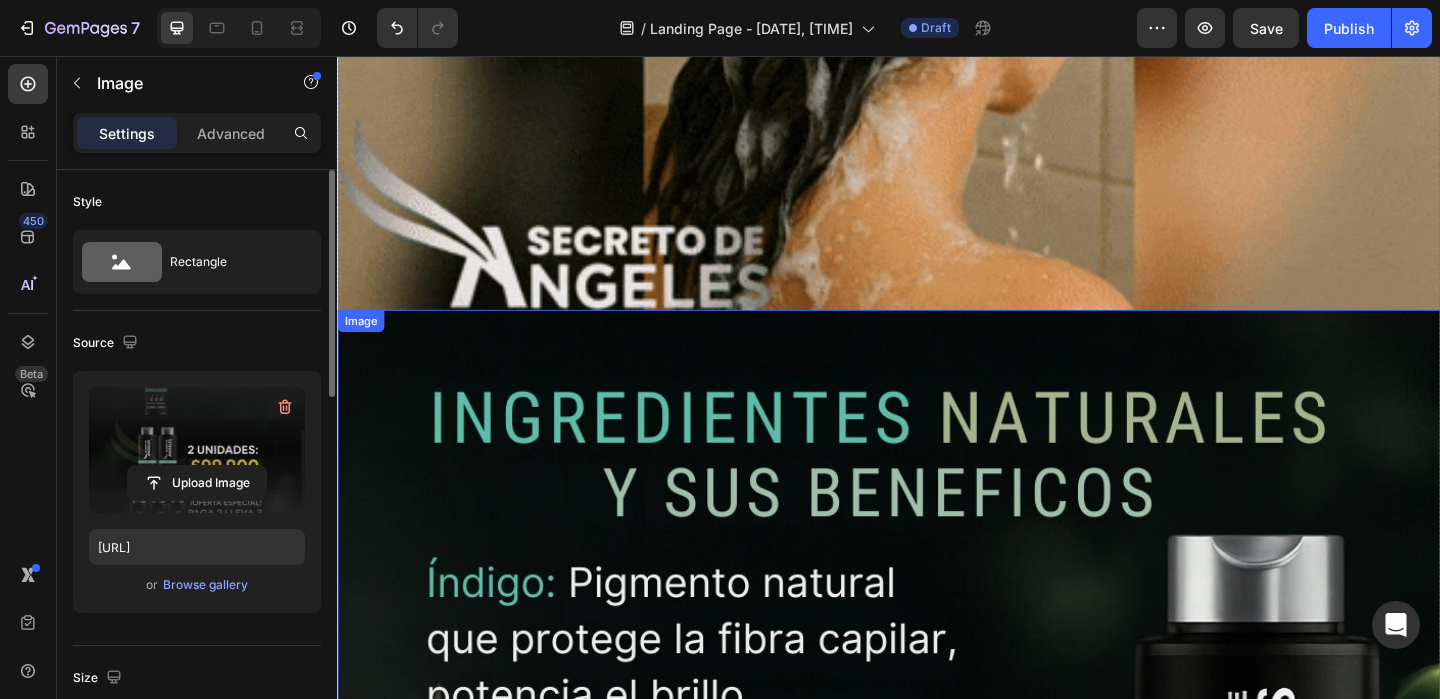 click at bounding box center (937, 932) 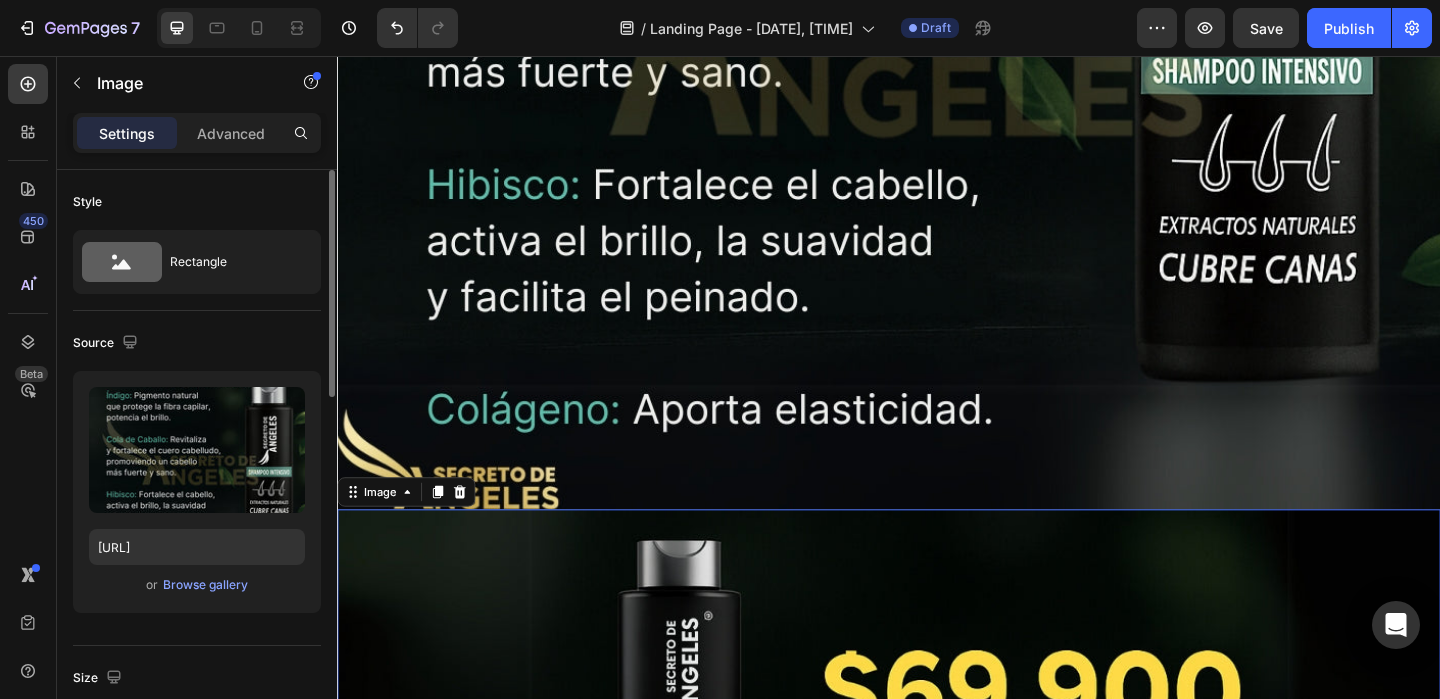 click at bounding box center [937, 1149] 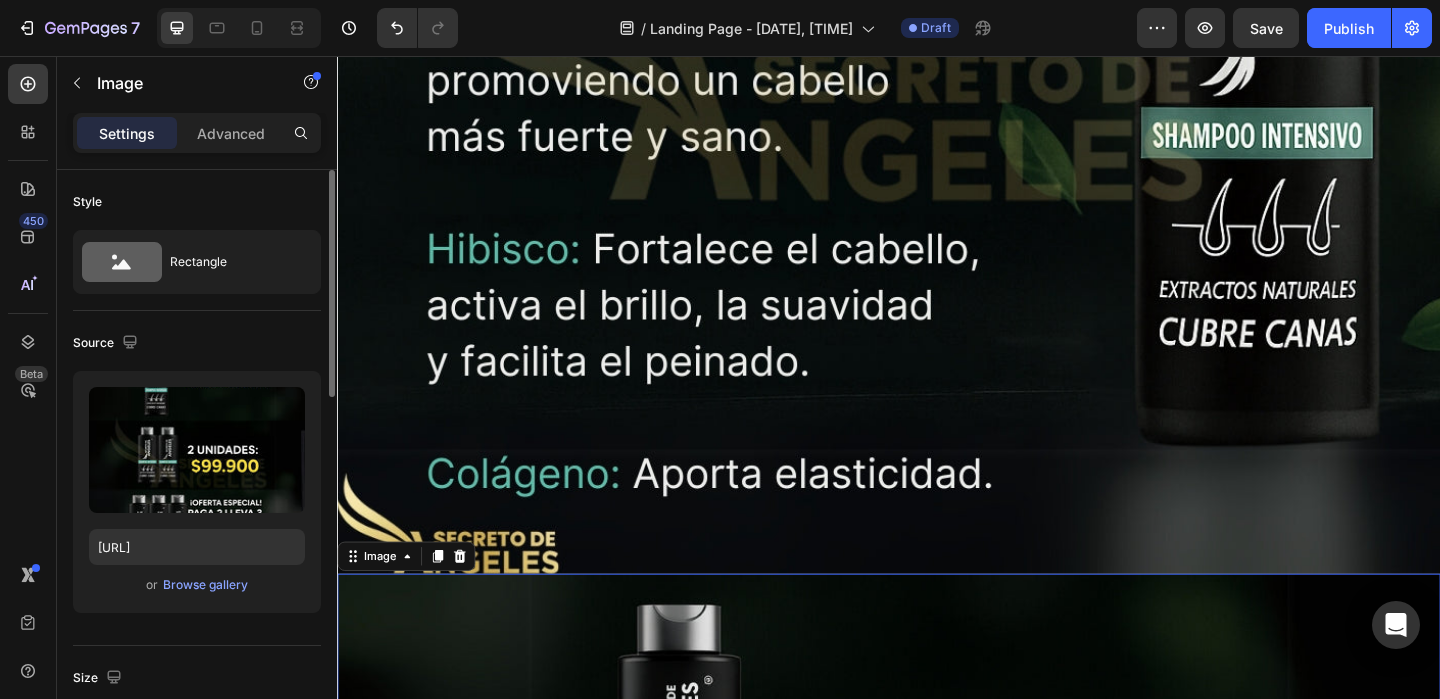 scroll, scrollTop: 13564, scrollLeft: 0, axis: vertical 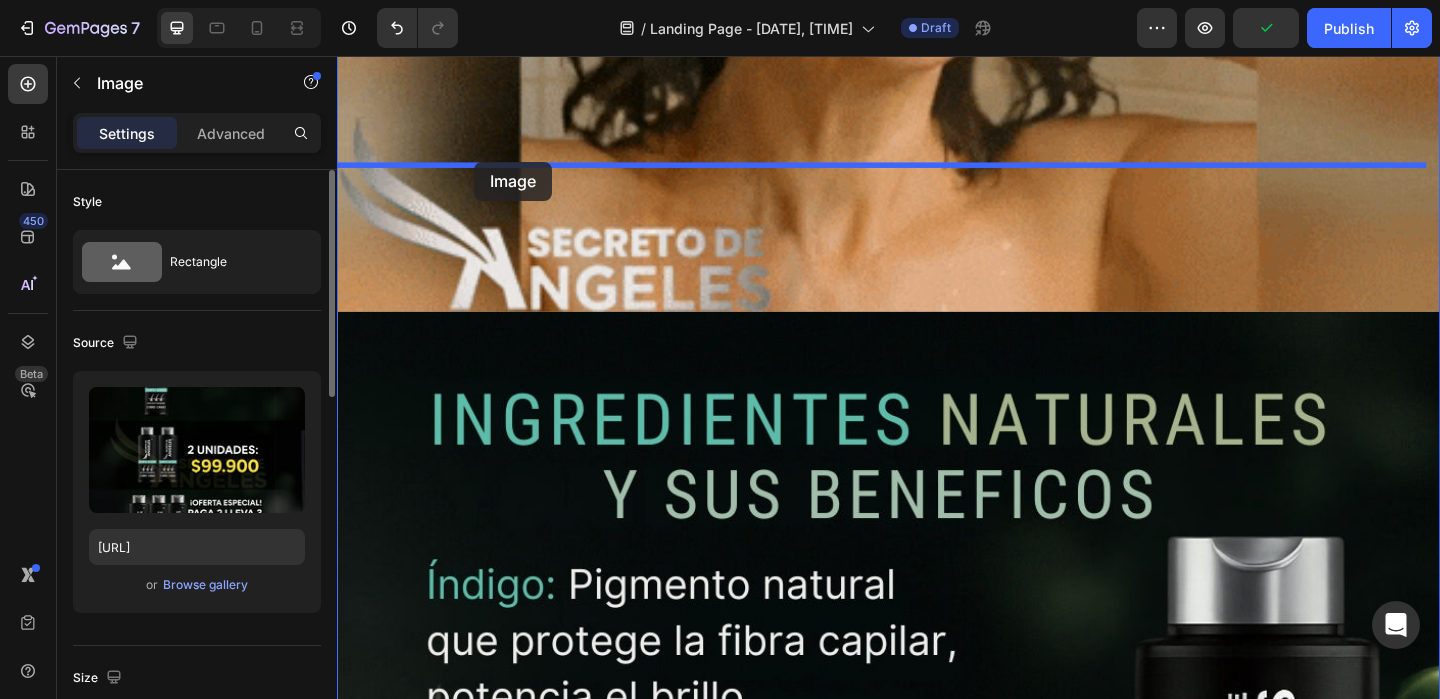drag, startPoint x: 384, startPoint y: 435, endPoint x: 486, endPoint y: 171, distance: 283.01944 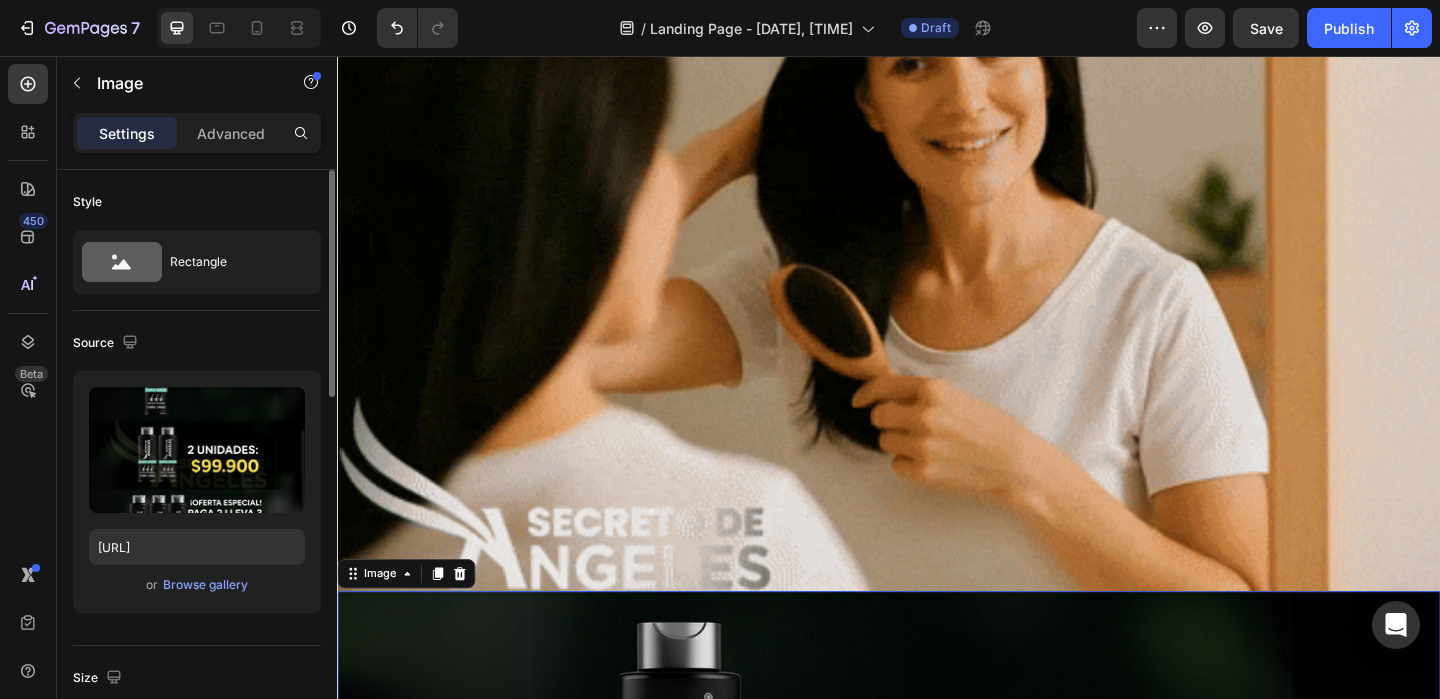 scroll, scrollTop: 12337, scrollLeft: 0, axis: vertical 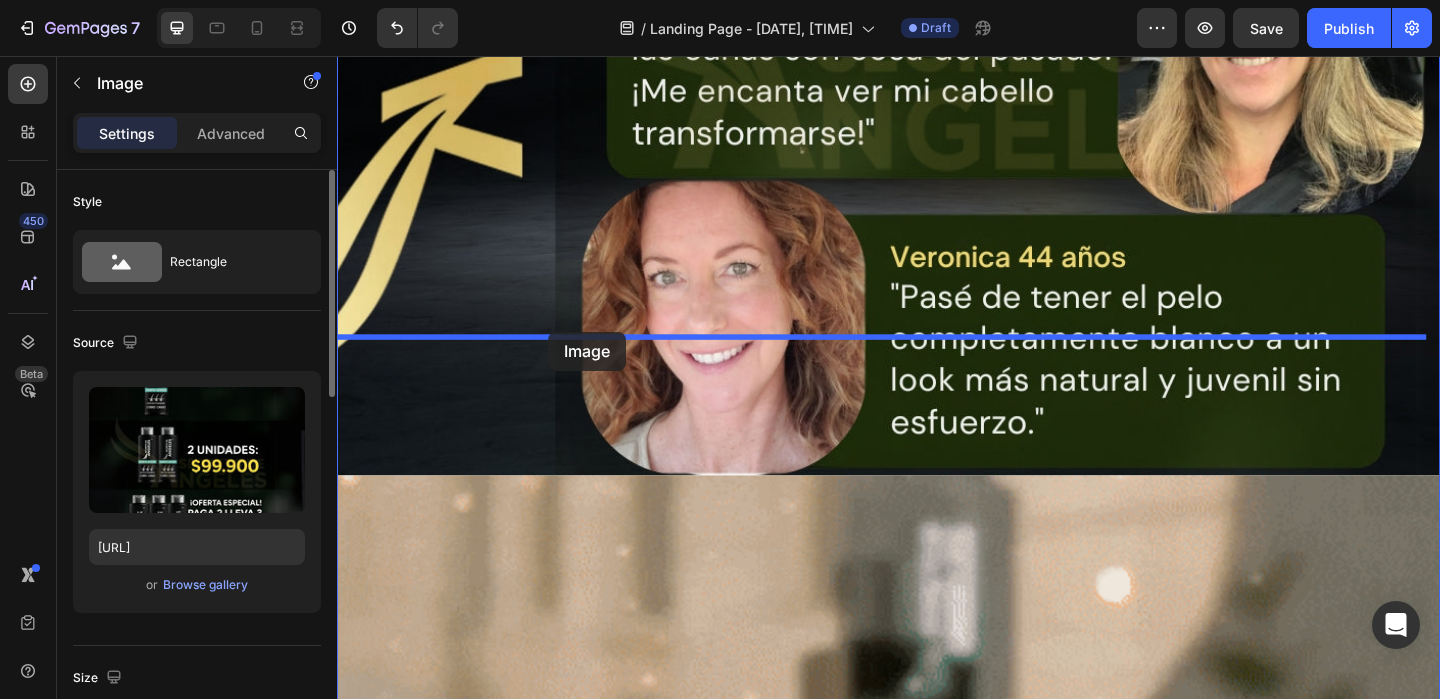 drag, startPoint x: 383, startPoint y: 479, endPoint x: 562, endPoint y: 350, distance: 220.63998 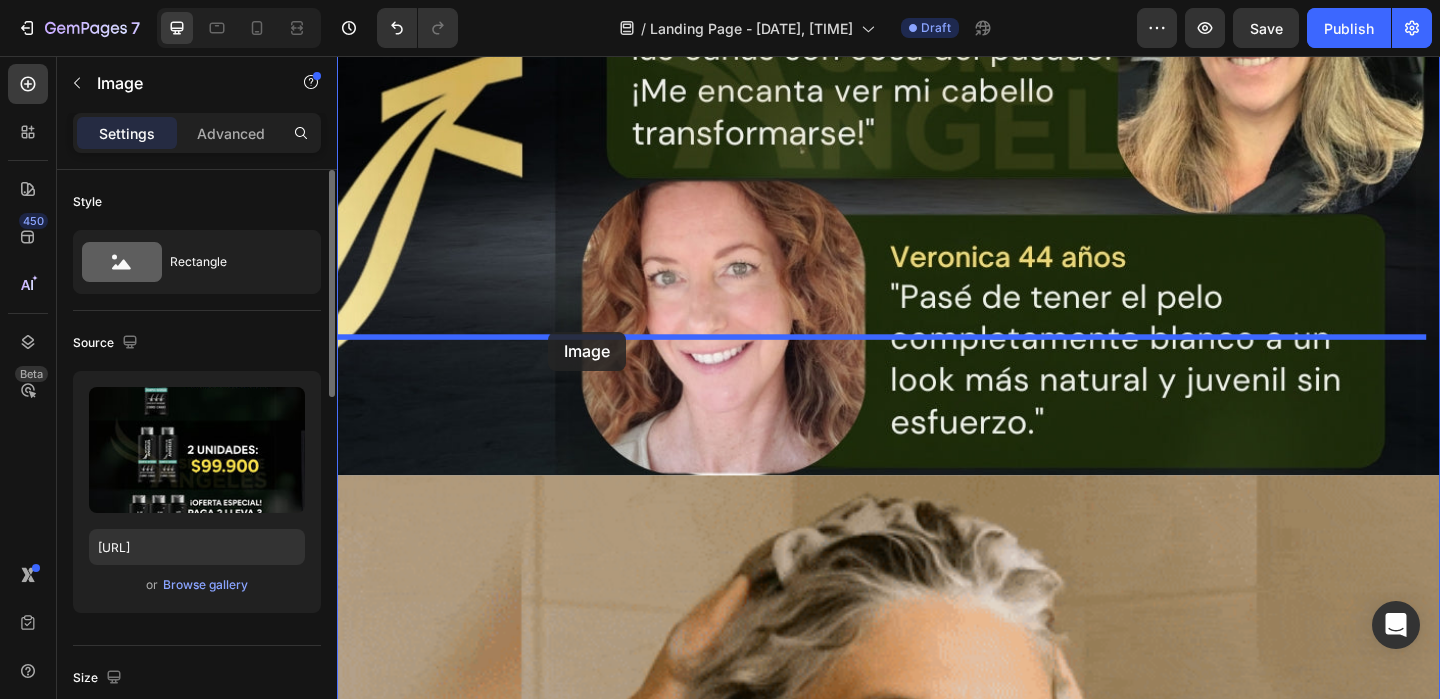click on "Header Image Image Image Image Image Image Clientes 100% satisfechos Heading Image Image Image Image Image Image   0 Image   0 Image Section 1 Root Start with Sections from sidebar Add sections Add elements Start with Generating from URL or image Add section Choose templates inspired by CRO experts Generate layout from URL or image Add blank section then drag & drop elements Footer" at bounding box center (937, -3804) 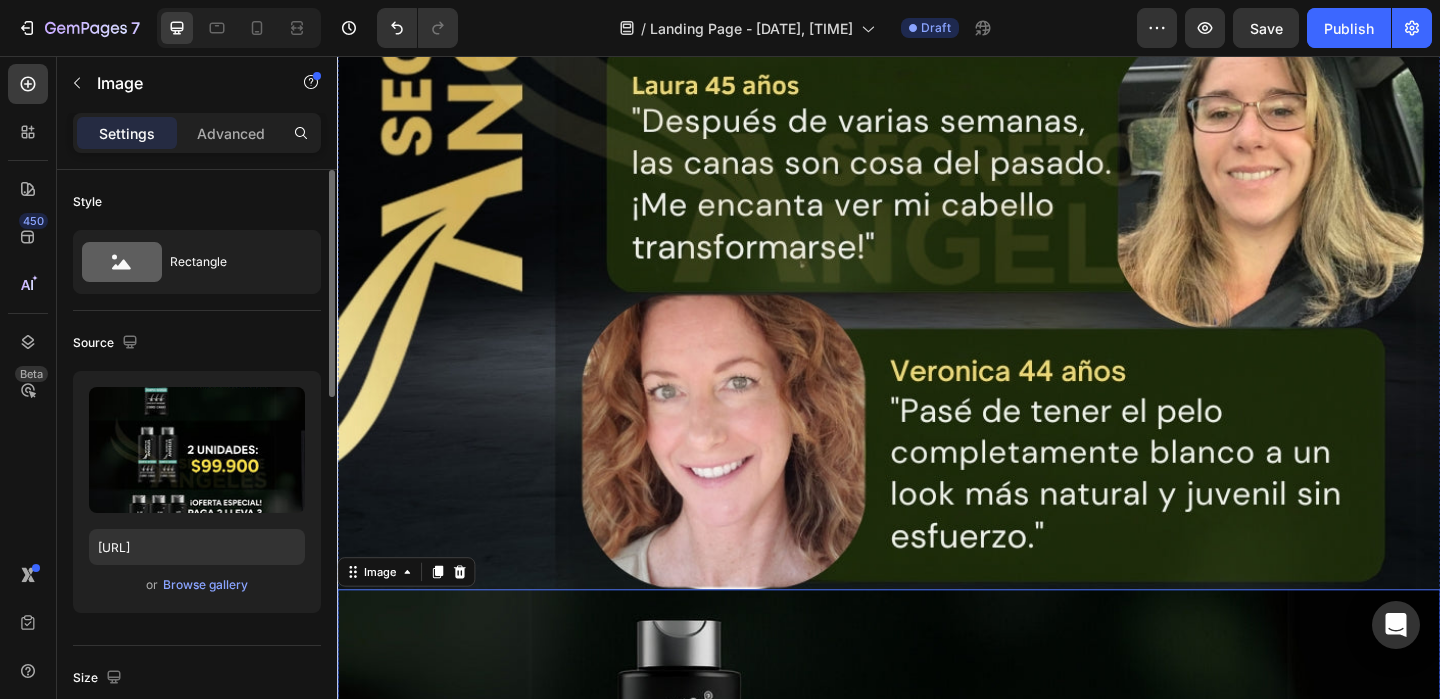 scroll, scrollTop: 11613, scrollLeft: 0, axis: vertical 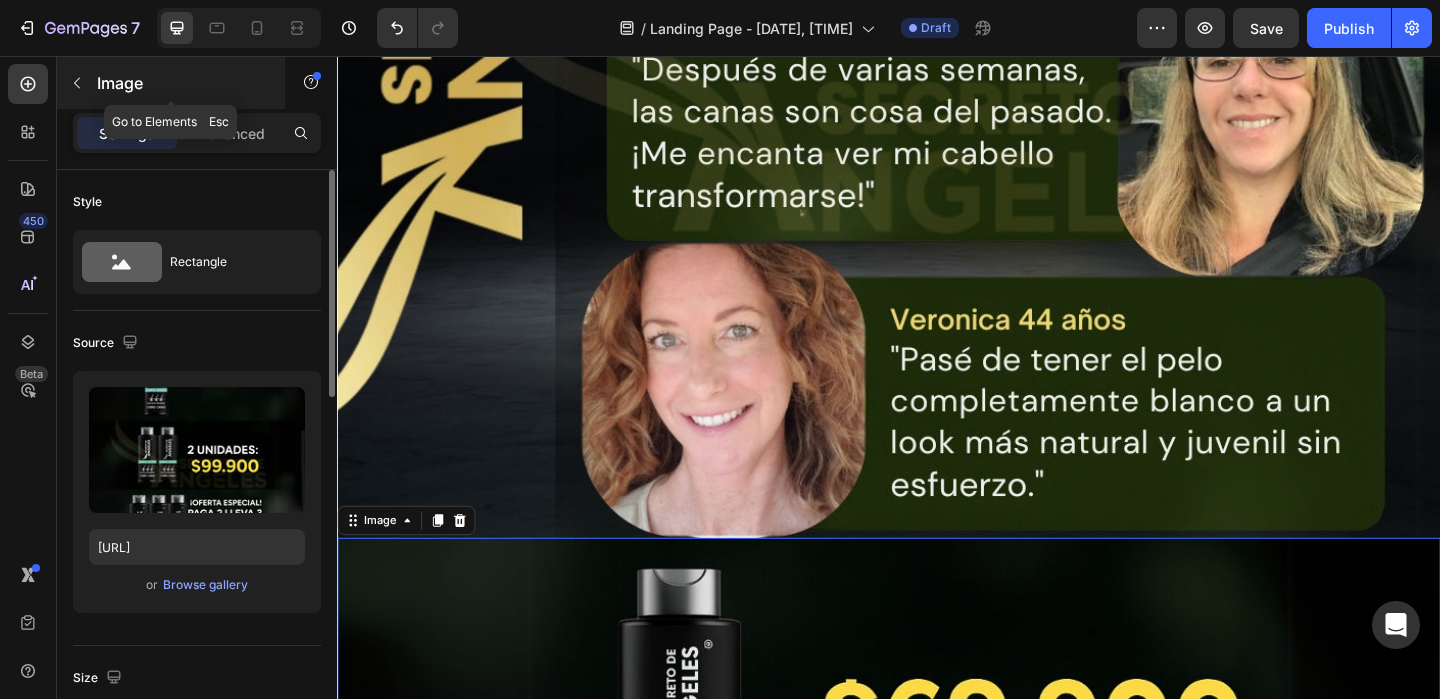 click 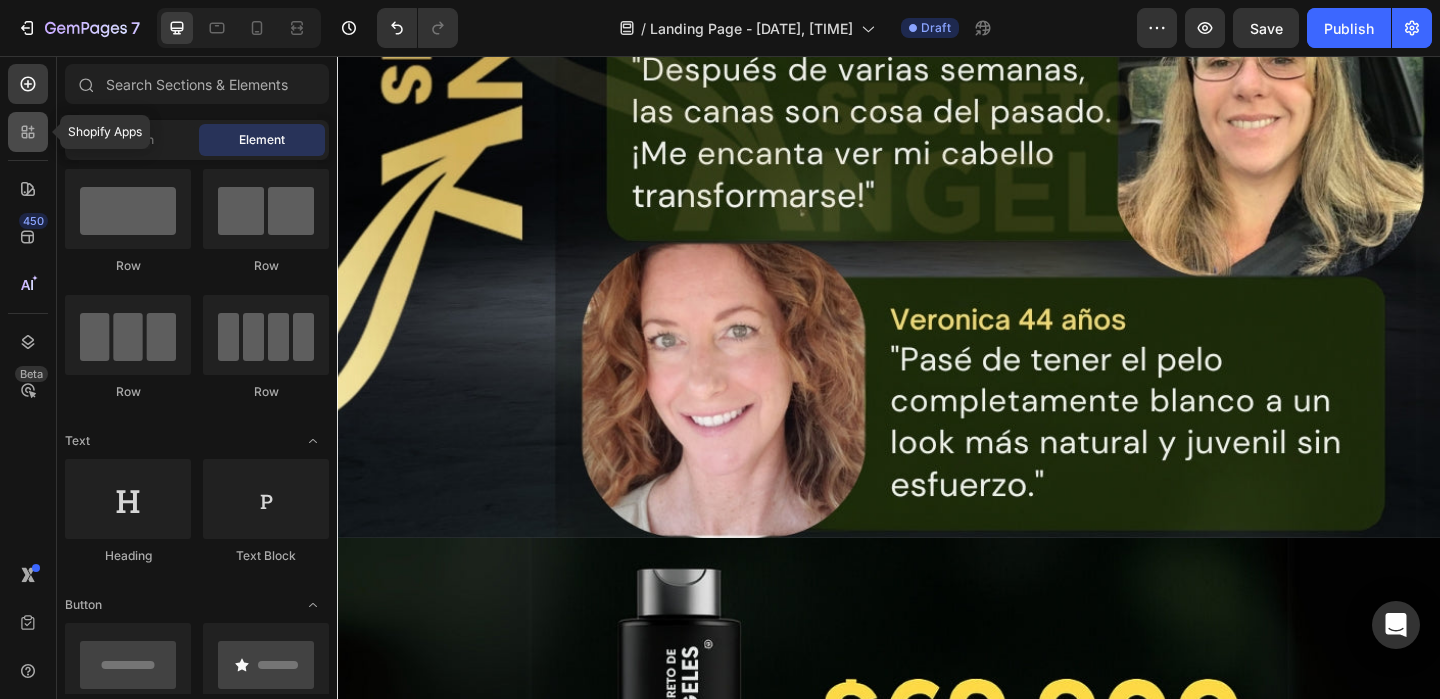 click 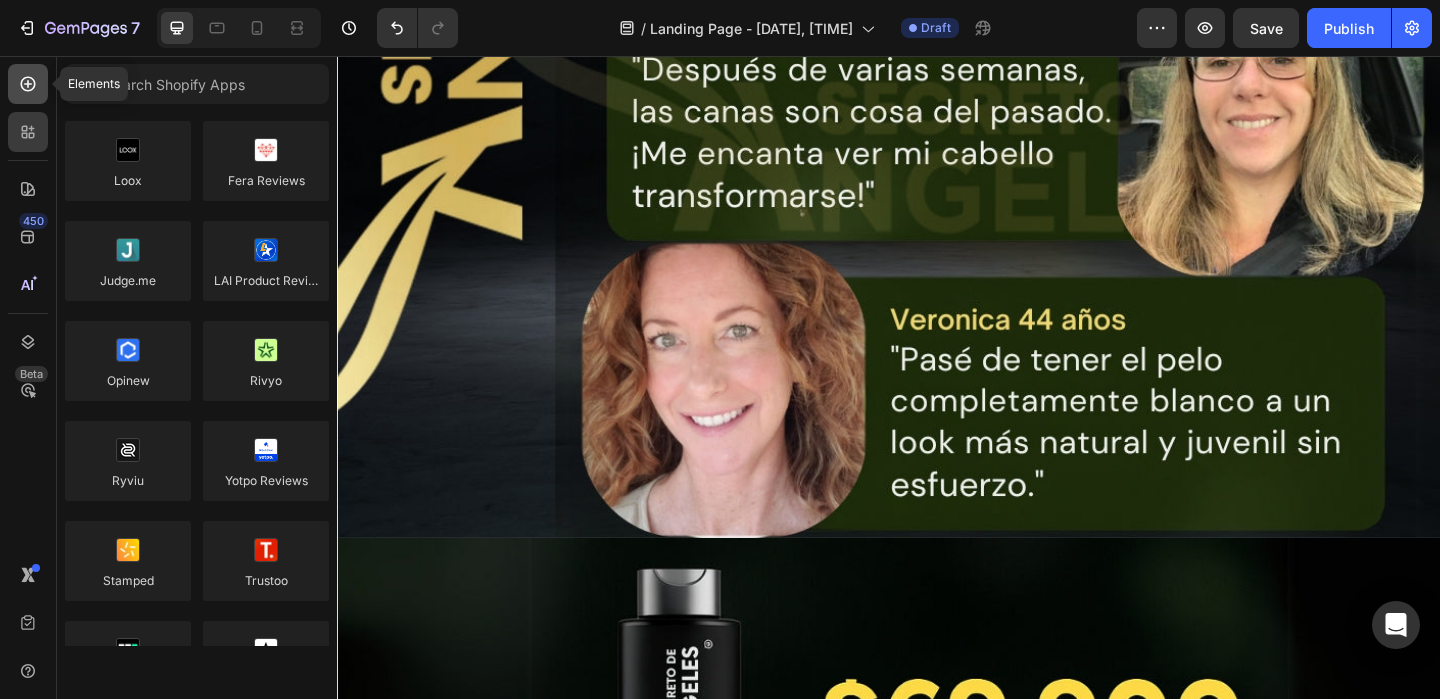 click 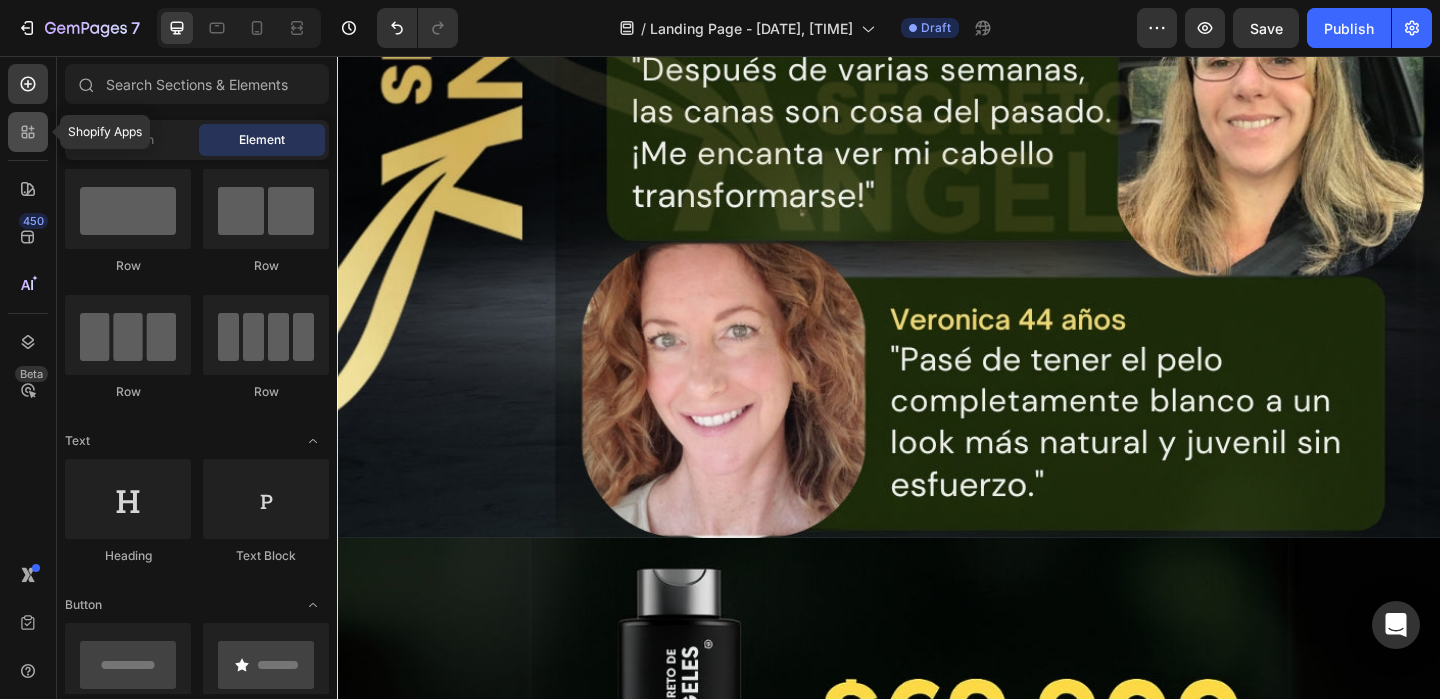 click 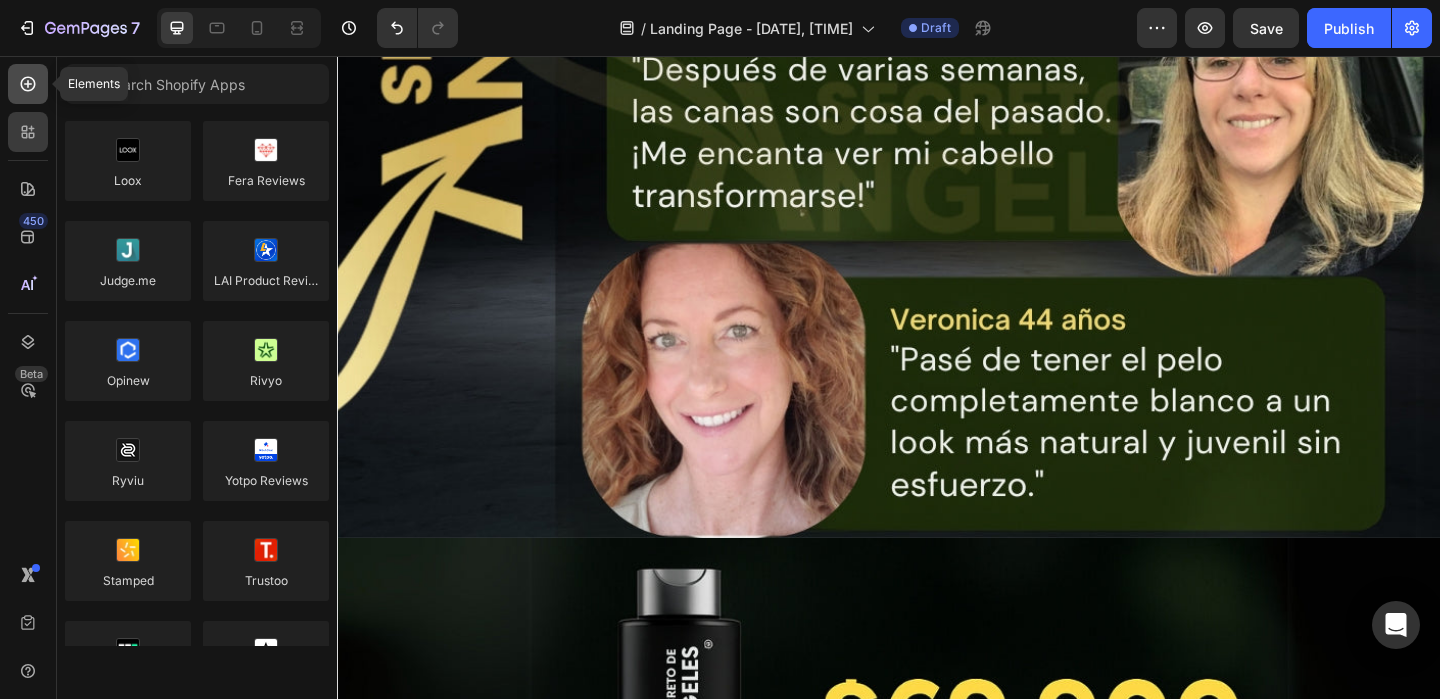click 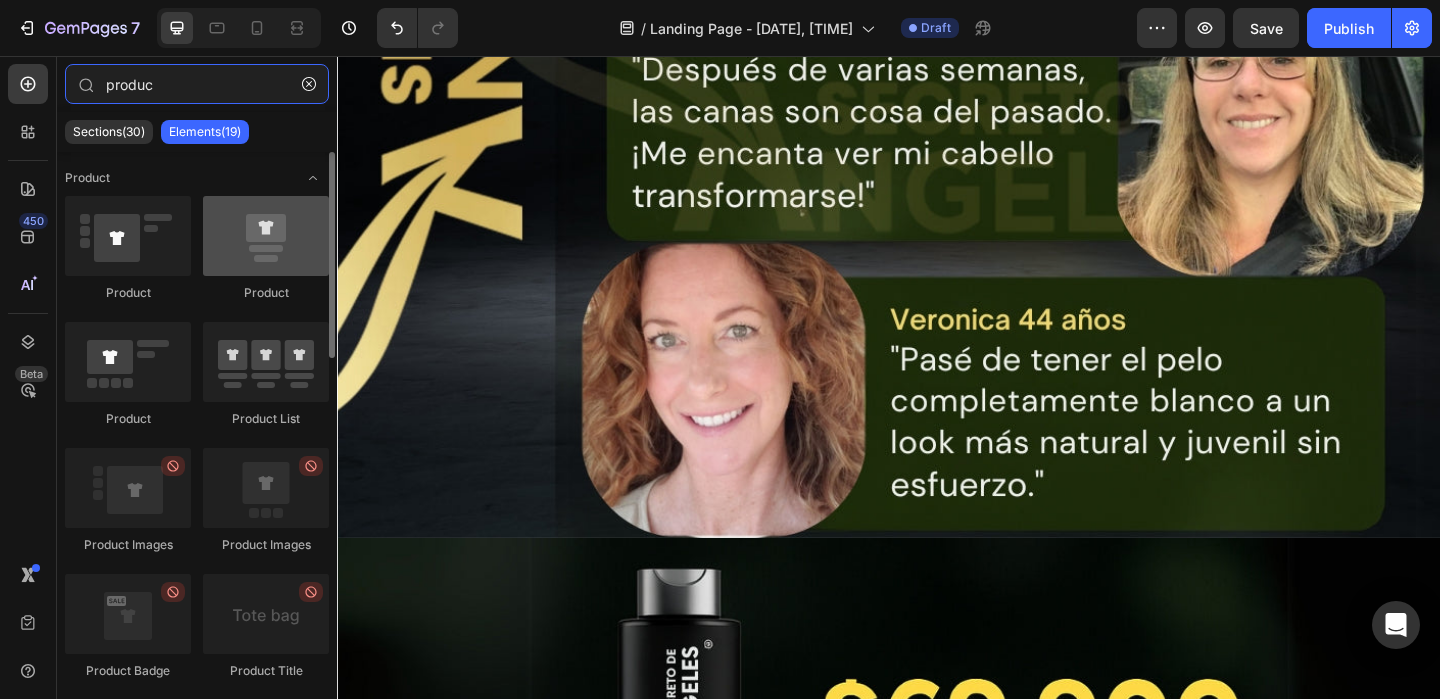 type on "produc" 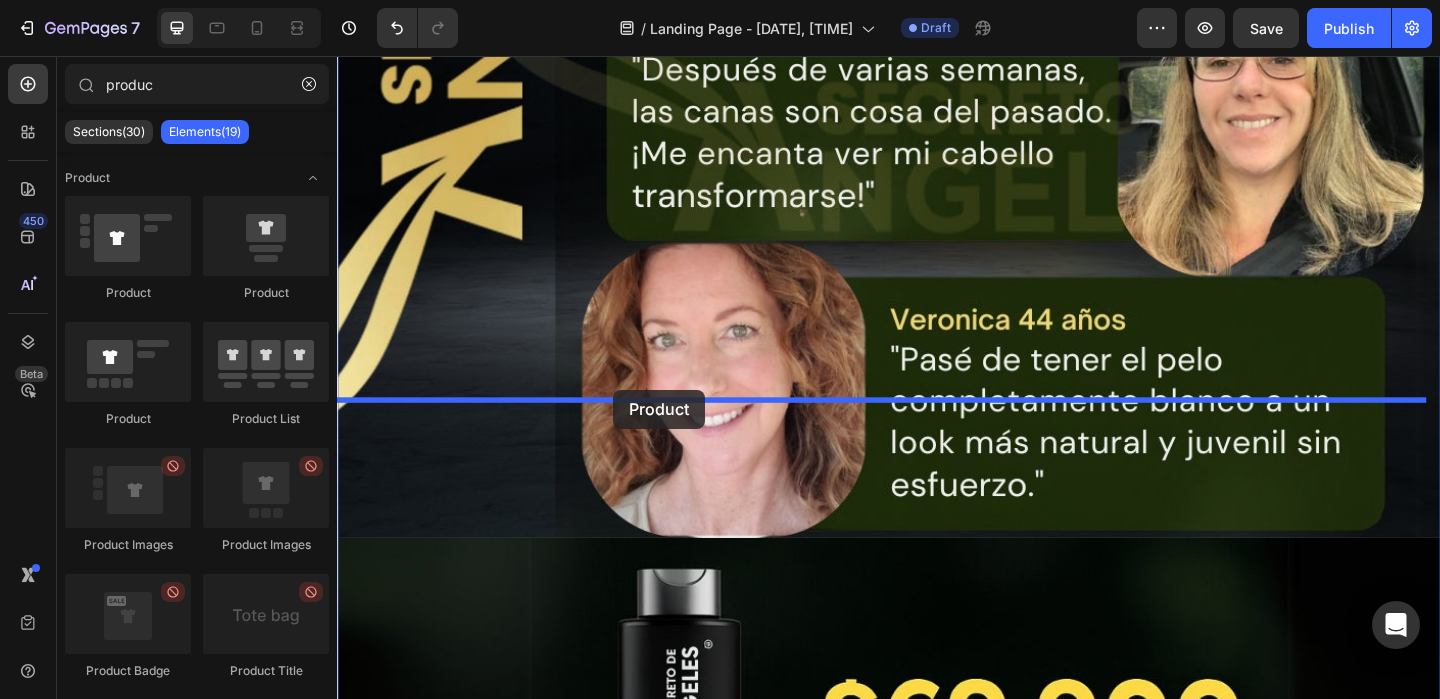 drag, startPoint x: 602, startPoint y: 301, endPoint x: 637, endPoint y: 419, distance: 123.081276 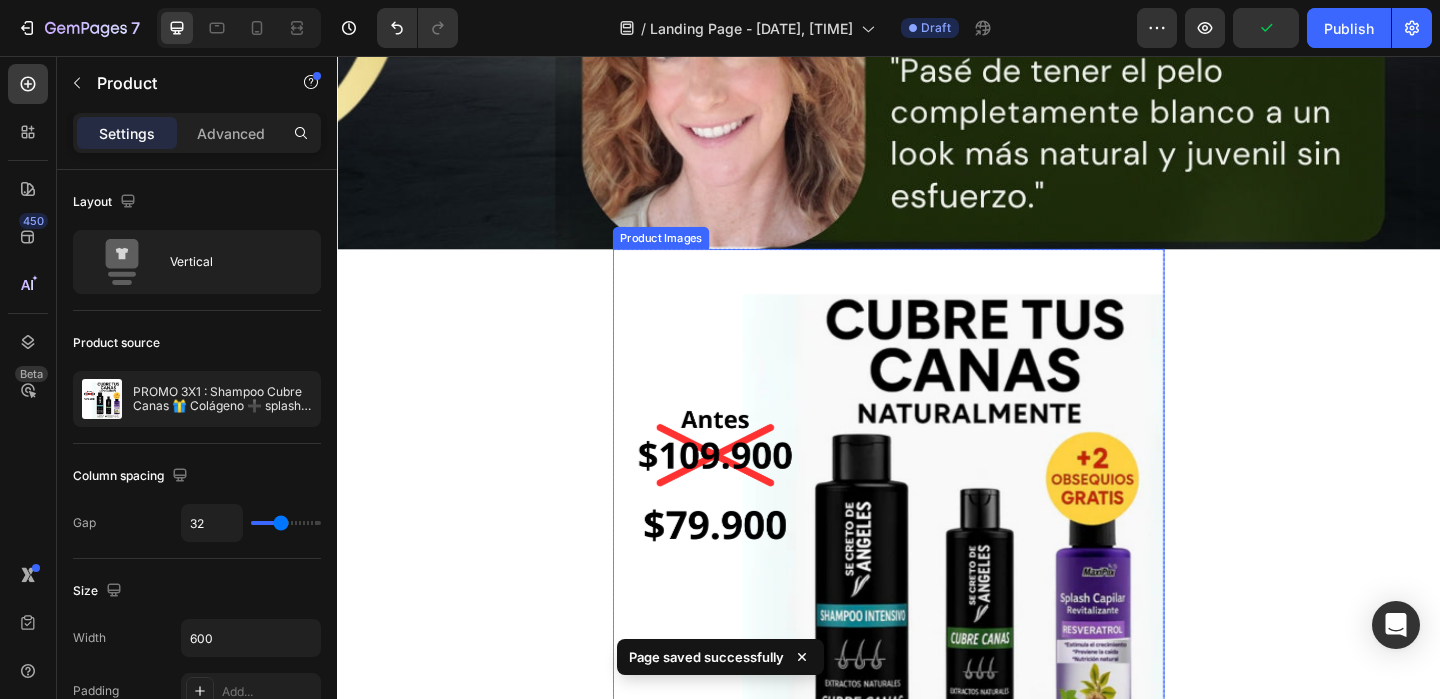 scroll, scrollTop: 11942, scrollLeft: 0, axis: vertical 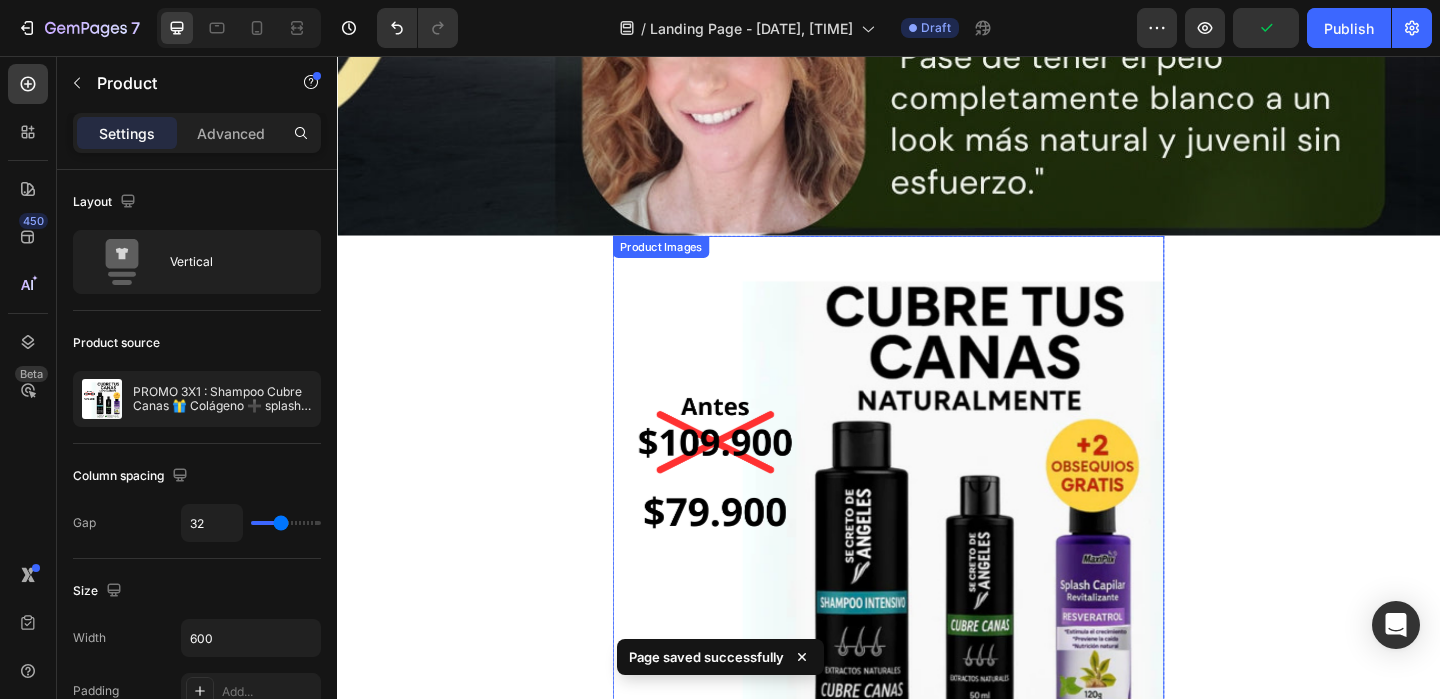 click at bounding box center (937, 551) 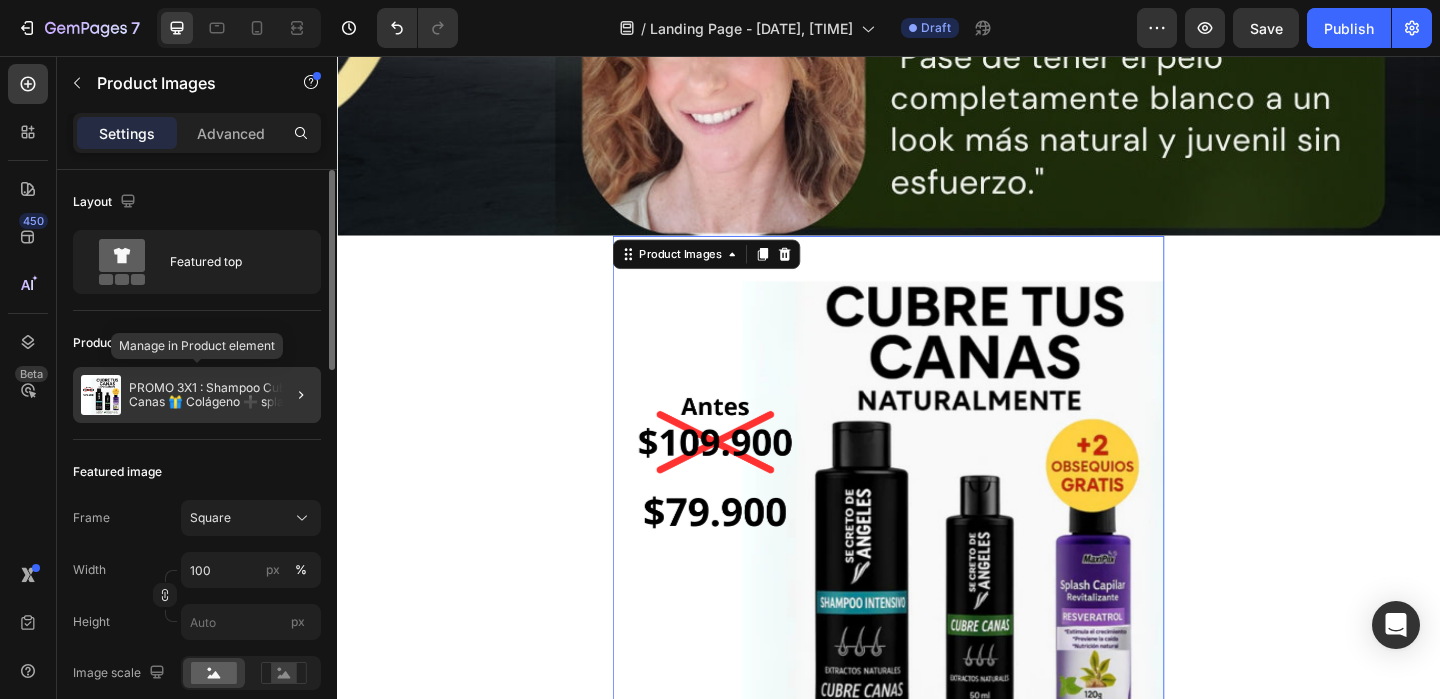 click on "PROMO 3X1 : Shampoo Cubre Canas 🎁 Colágeno ➕ splash capilar de resveratrol 🎁 3 A PRECIO DE 1" at bounding box center [221, 395] 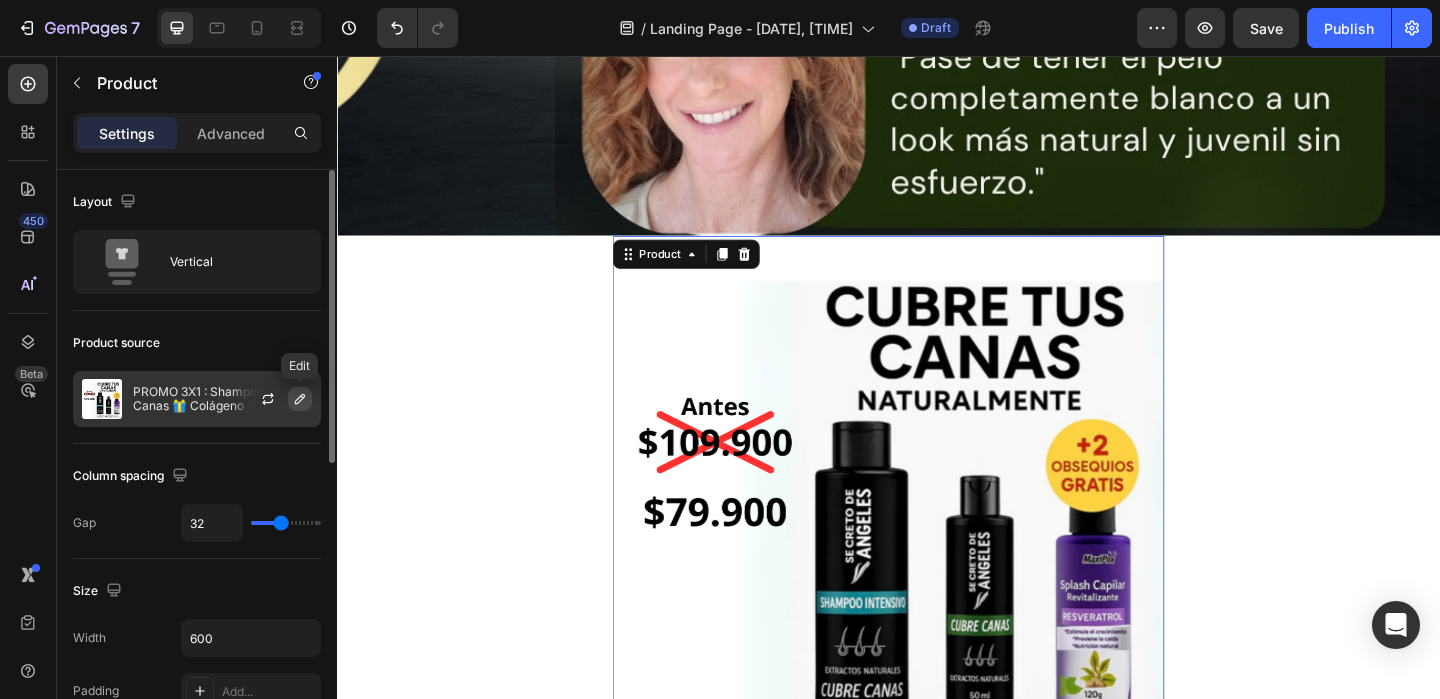 click 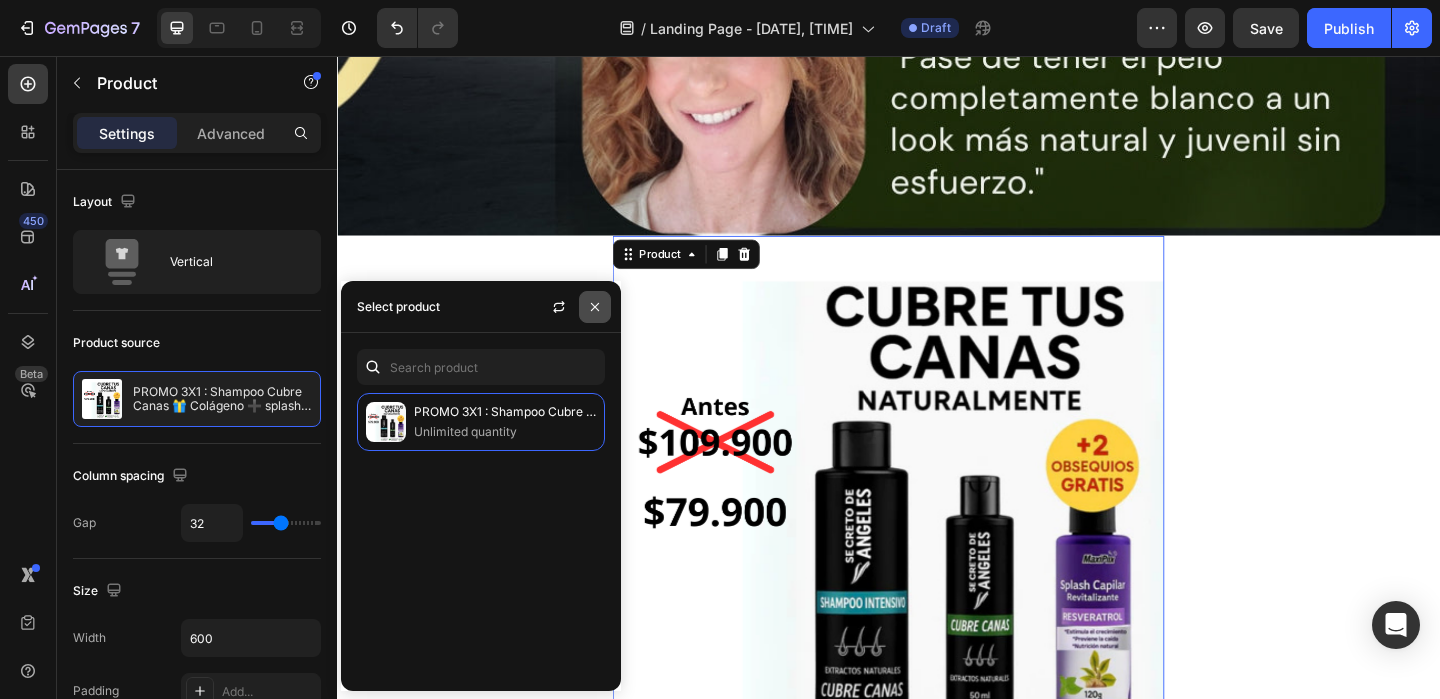 click 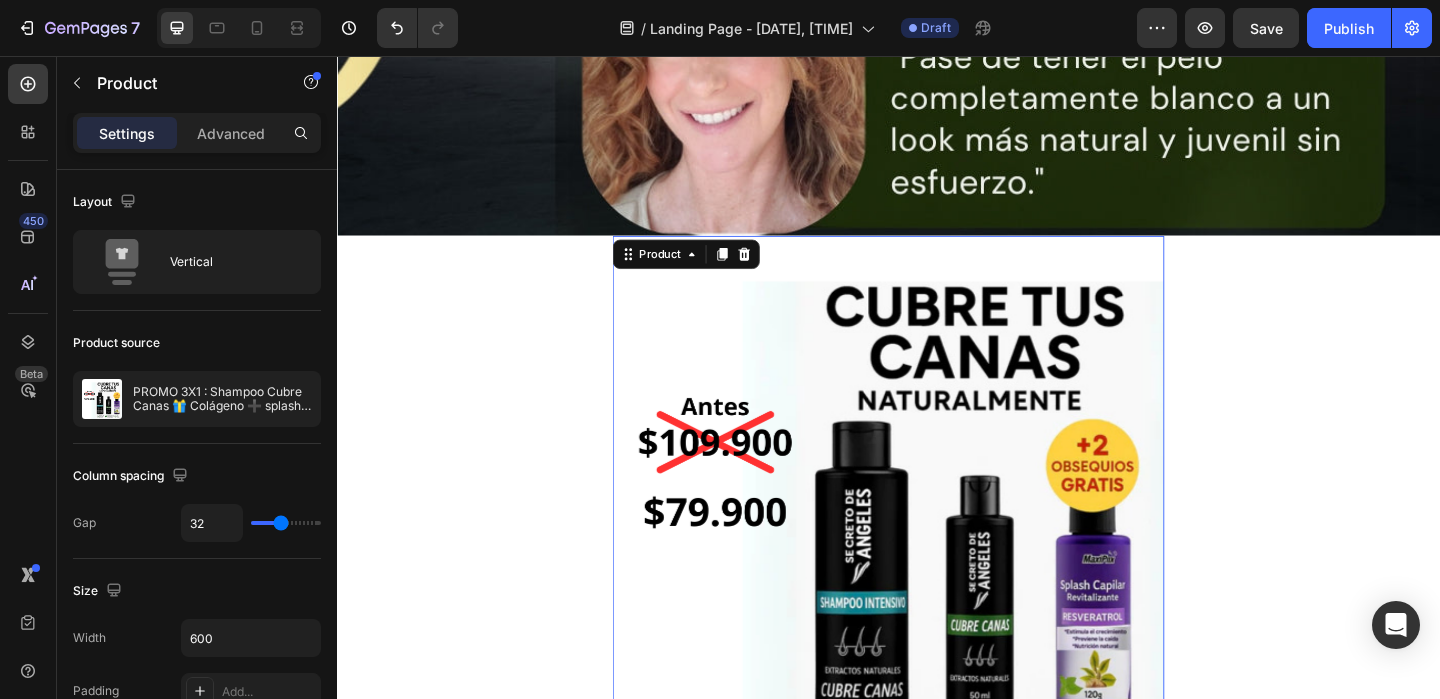 click at bounding box center [937, 551] 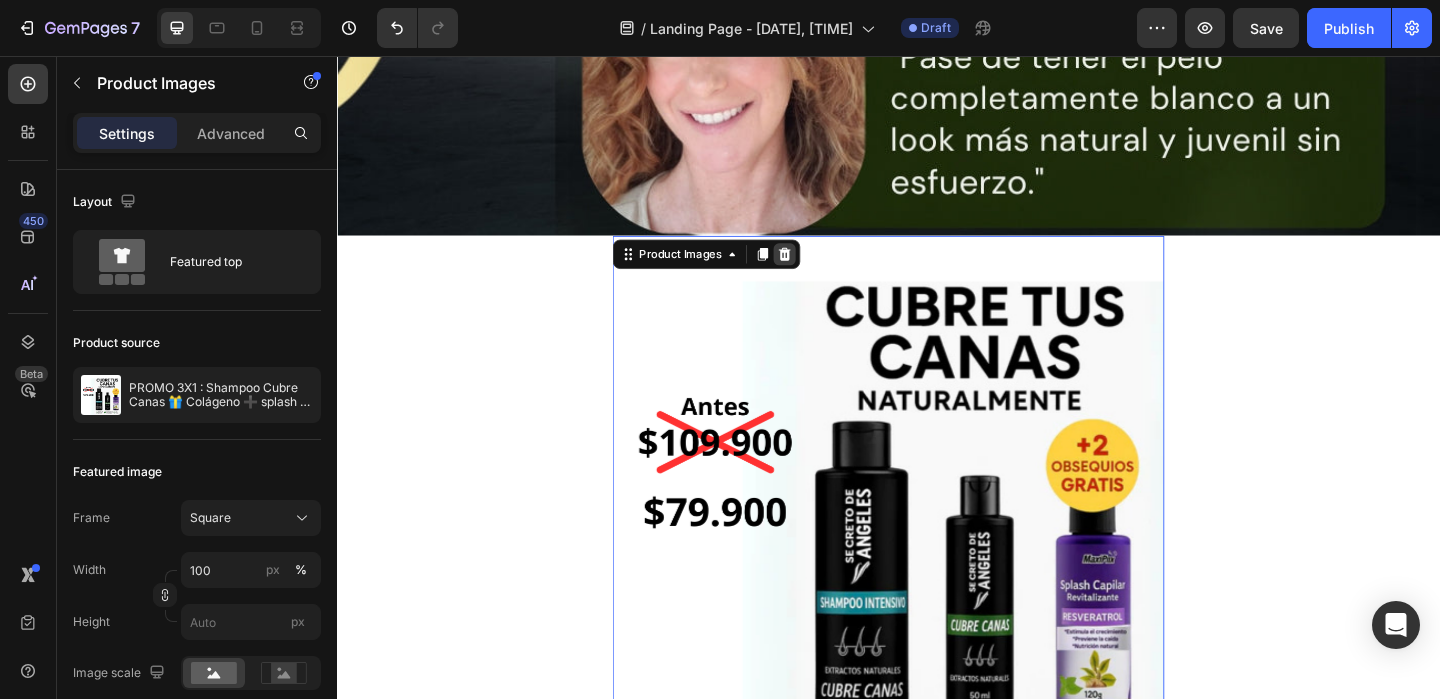 click 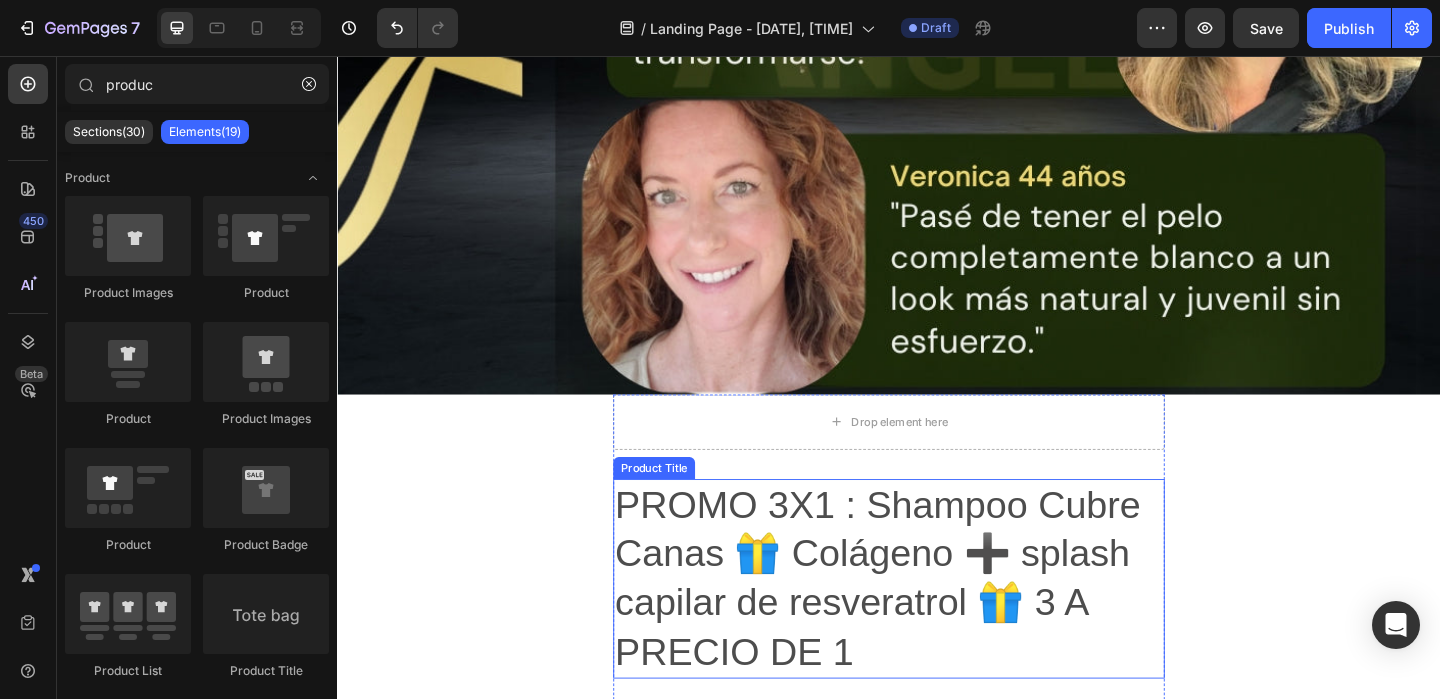 scroll, scrollTop: 11749, scrollLeft: 0, axis: vertical 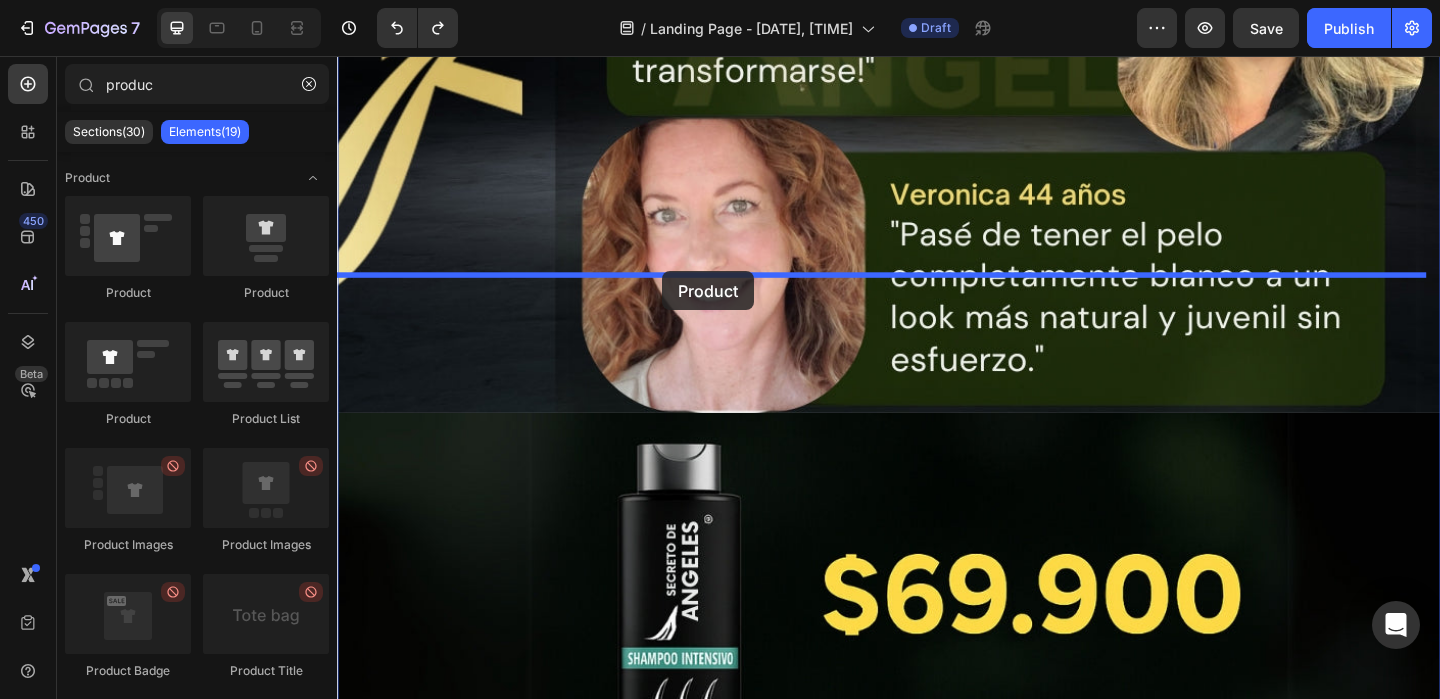 drag, startPoint x: 478, startPoint y: 296, endPoint x: 691, endPoint y: 290, distance: 213.08449 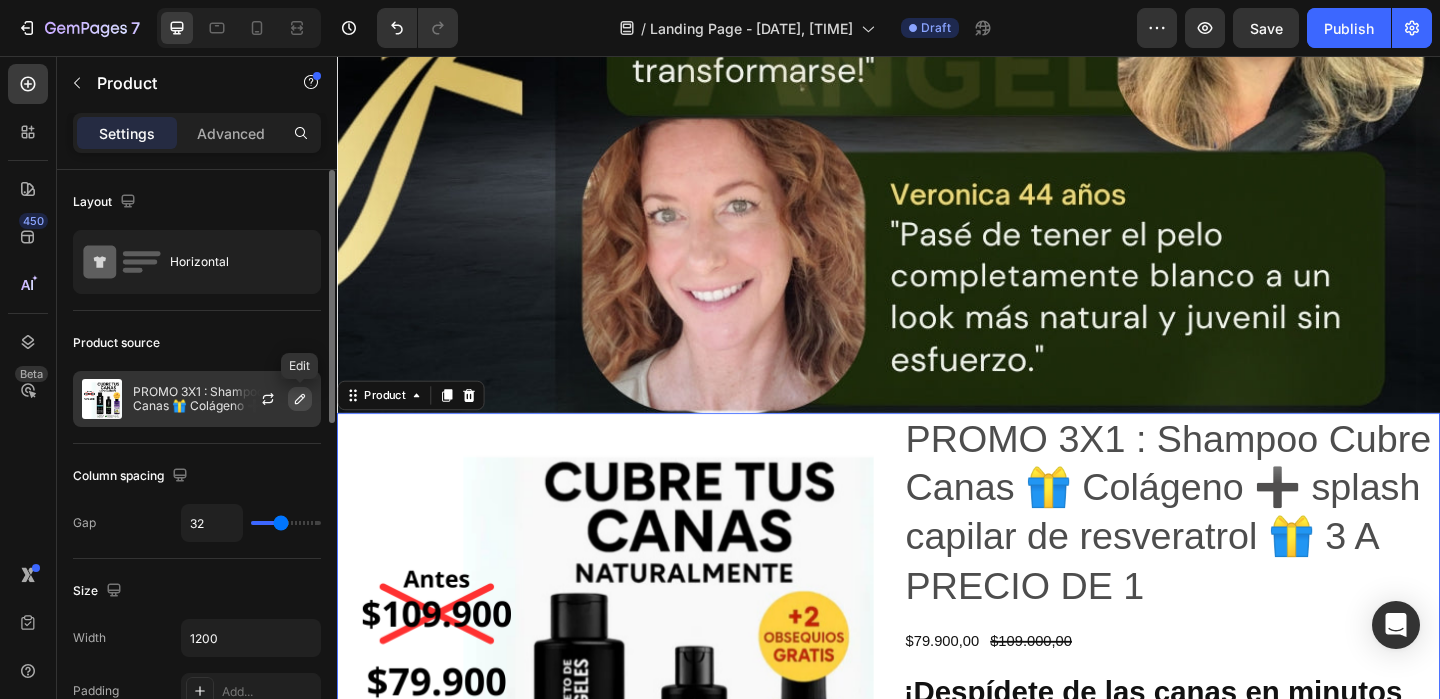click 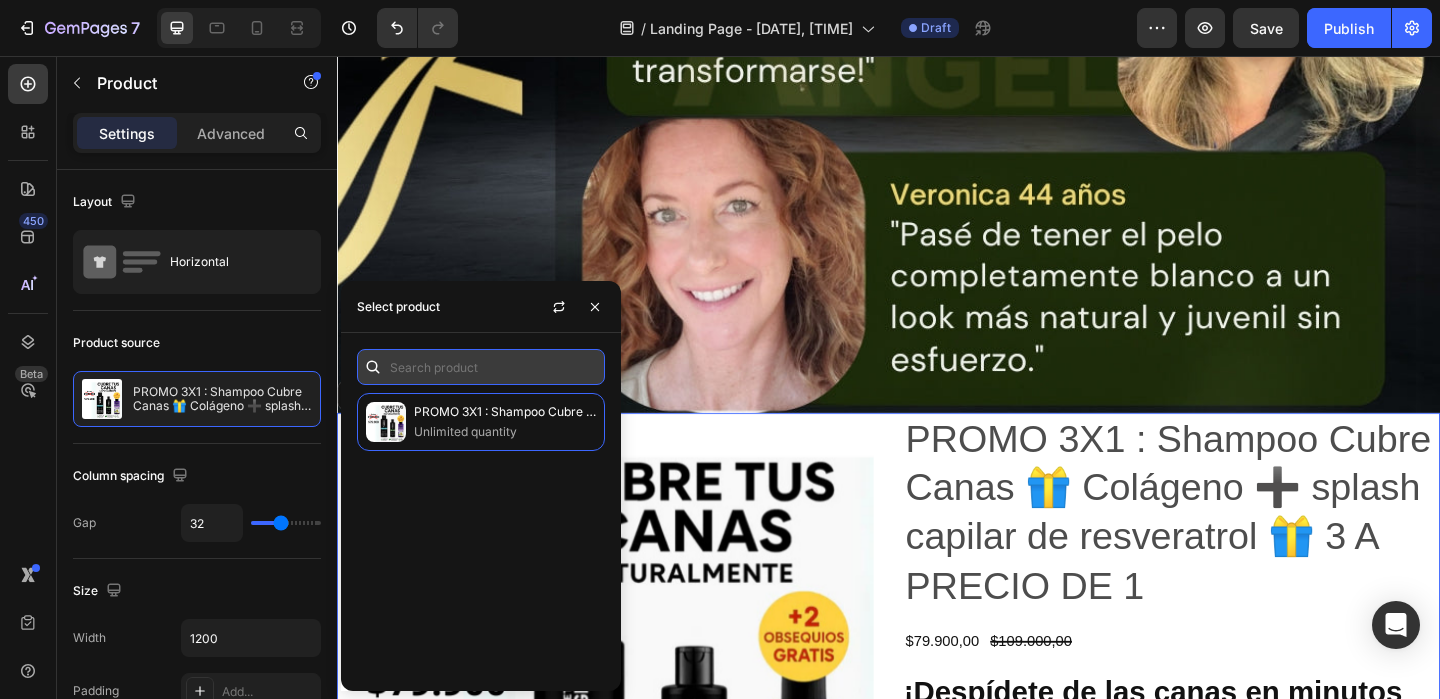 click at bounding box center (481, 367) 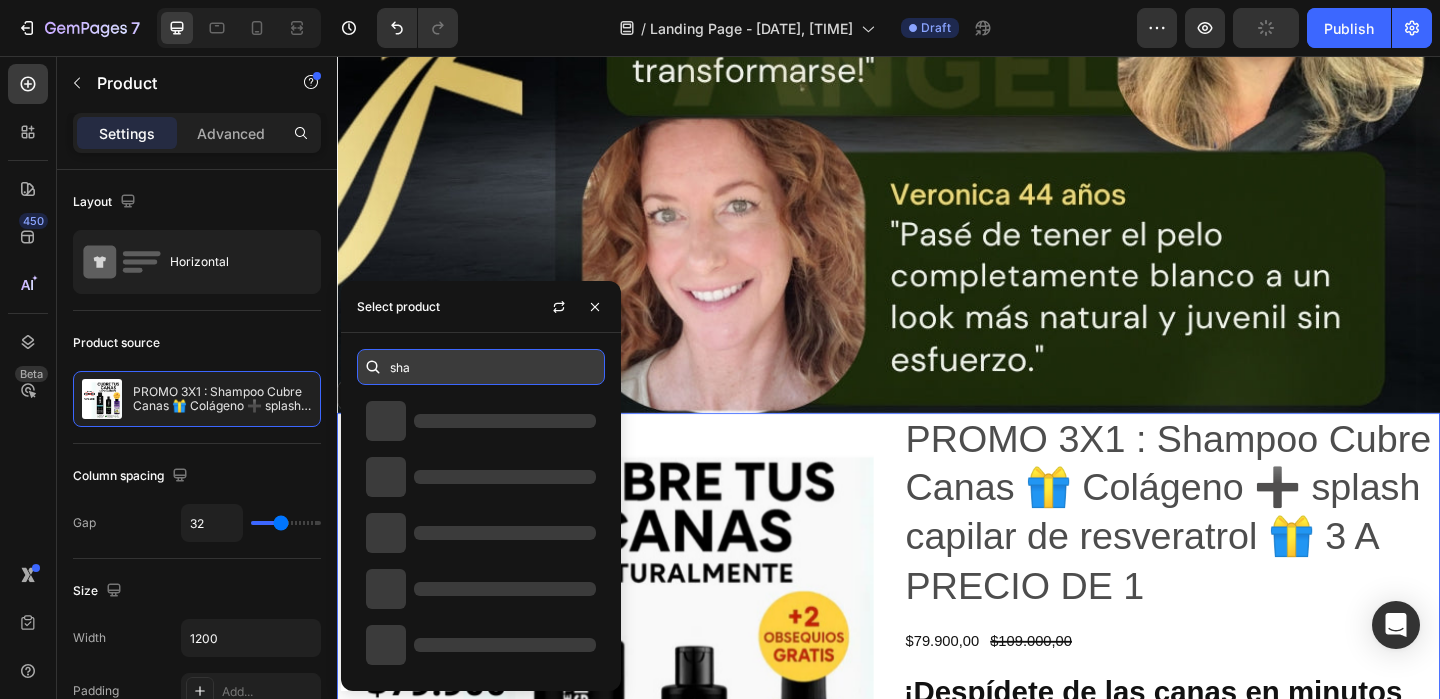 type on "sham" 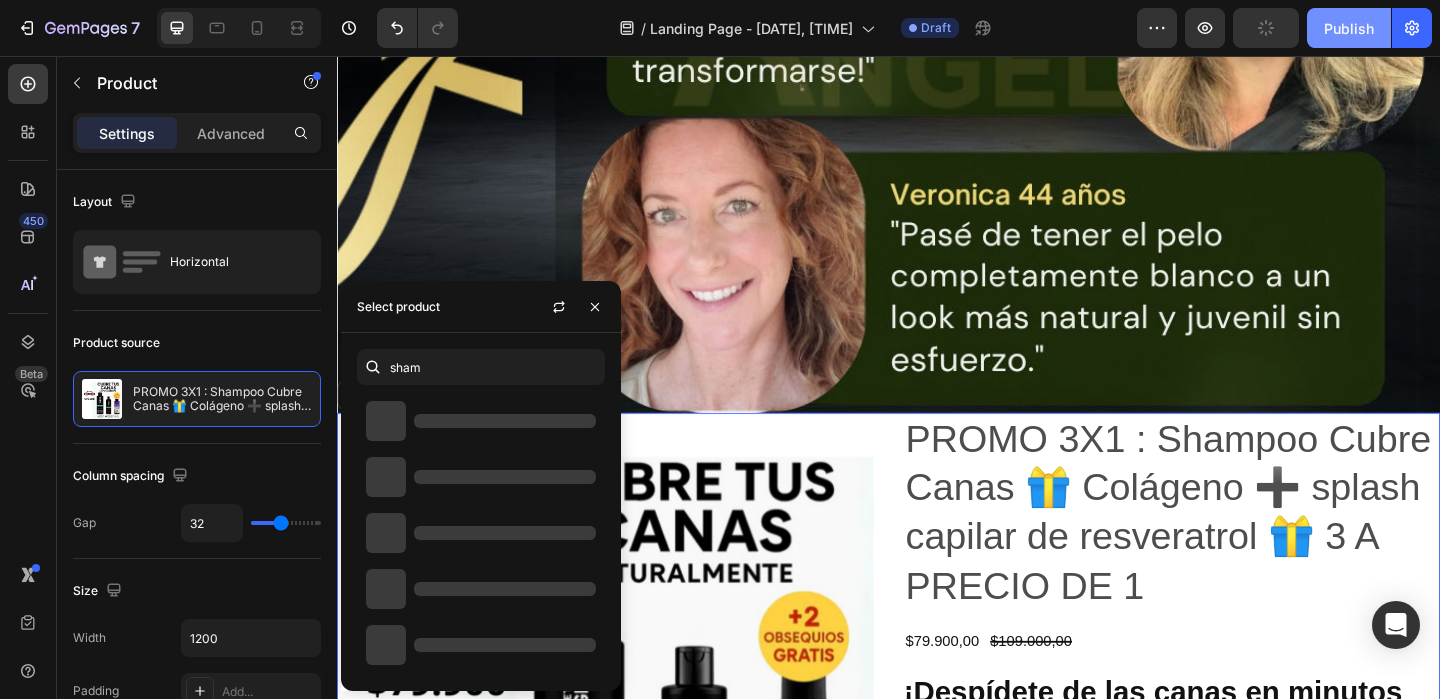 click on "Publish" 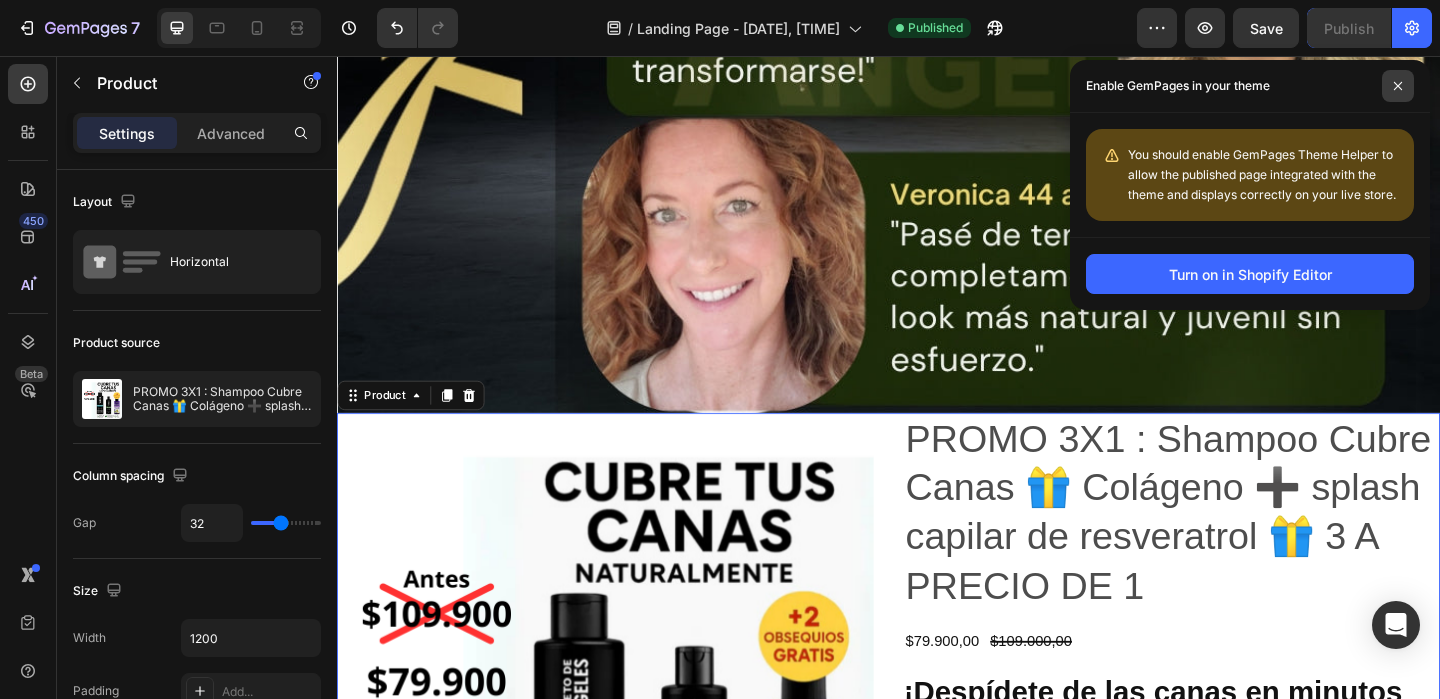 click 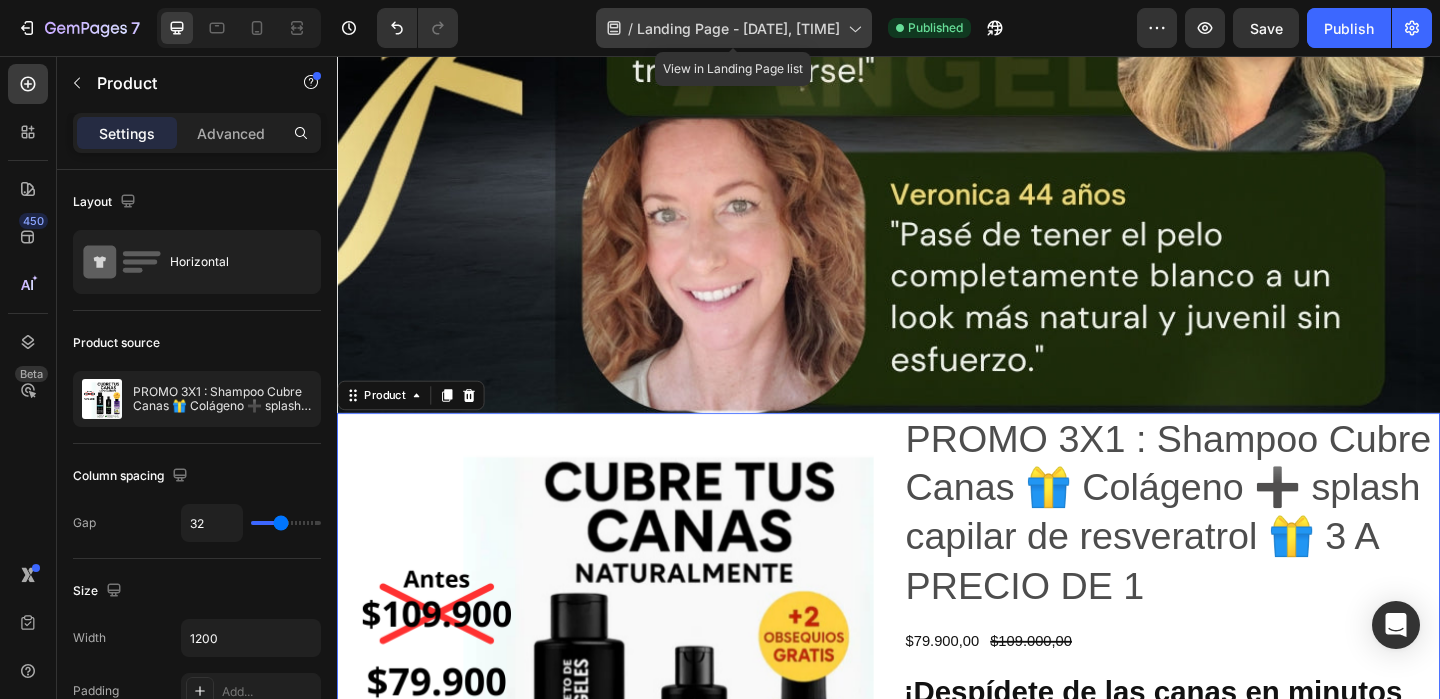 click 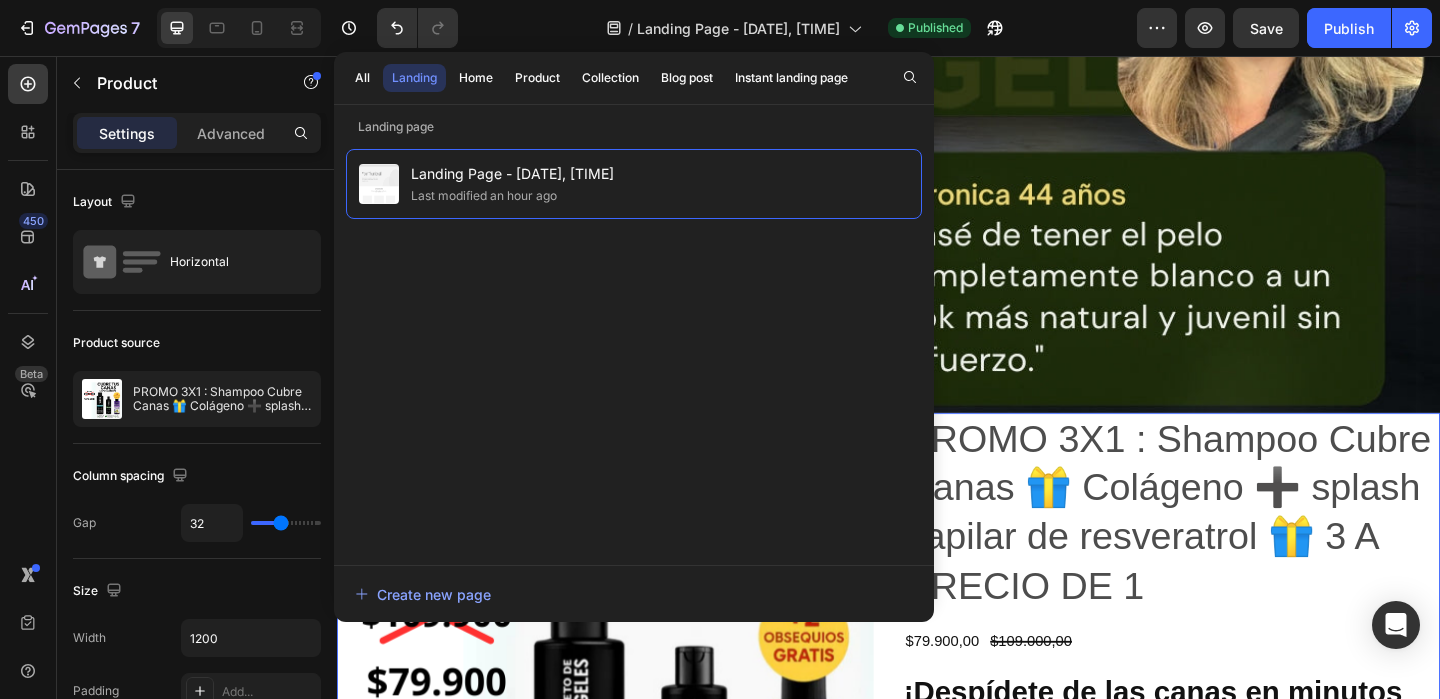 click on "/  Landing Page - Aug 2, 14:18:11 Published" 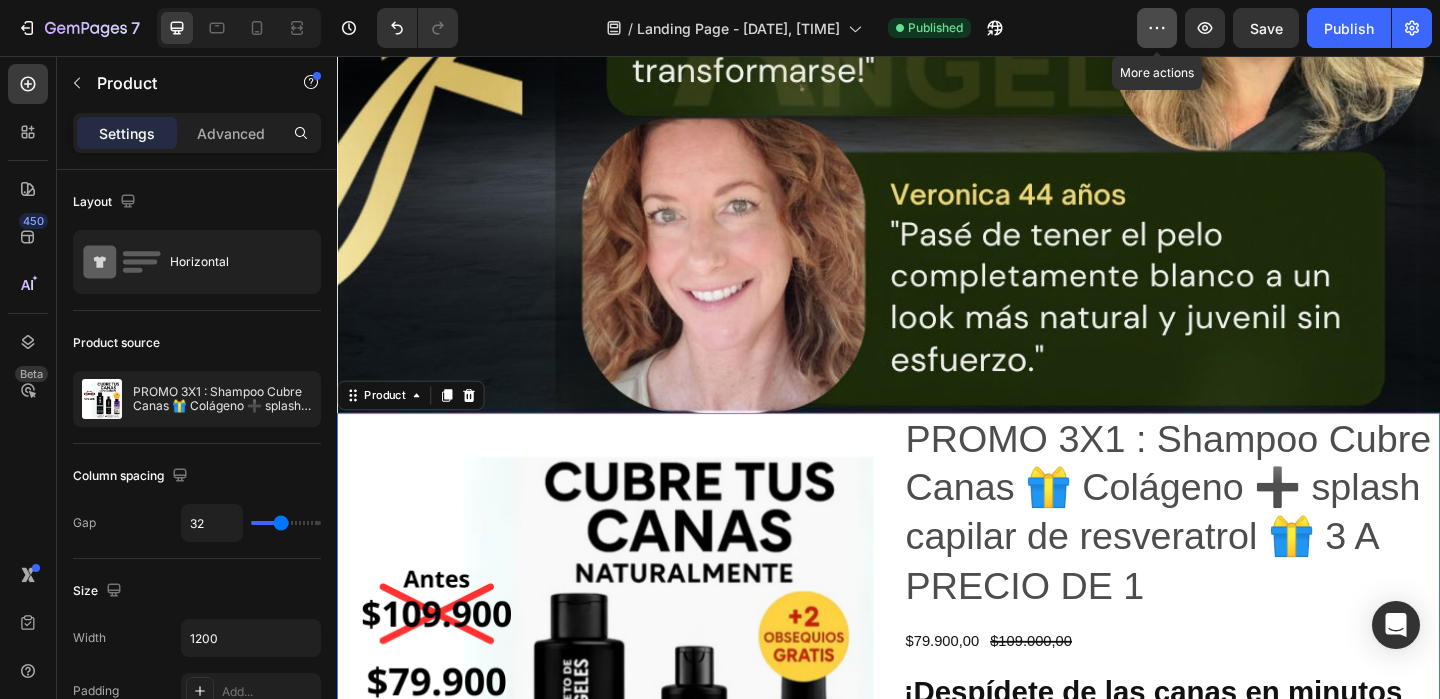 click 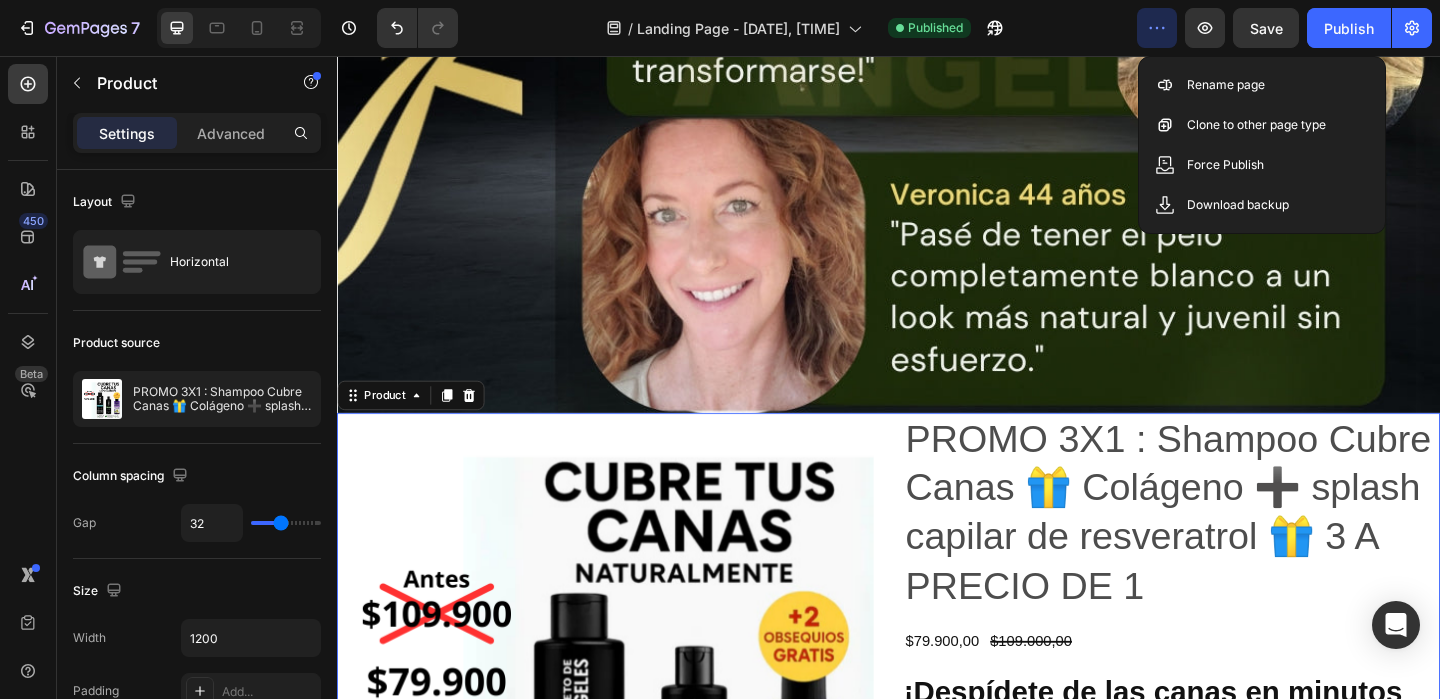 click on "/  Landing Page - Aug 2, 14:18:11 Published" 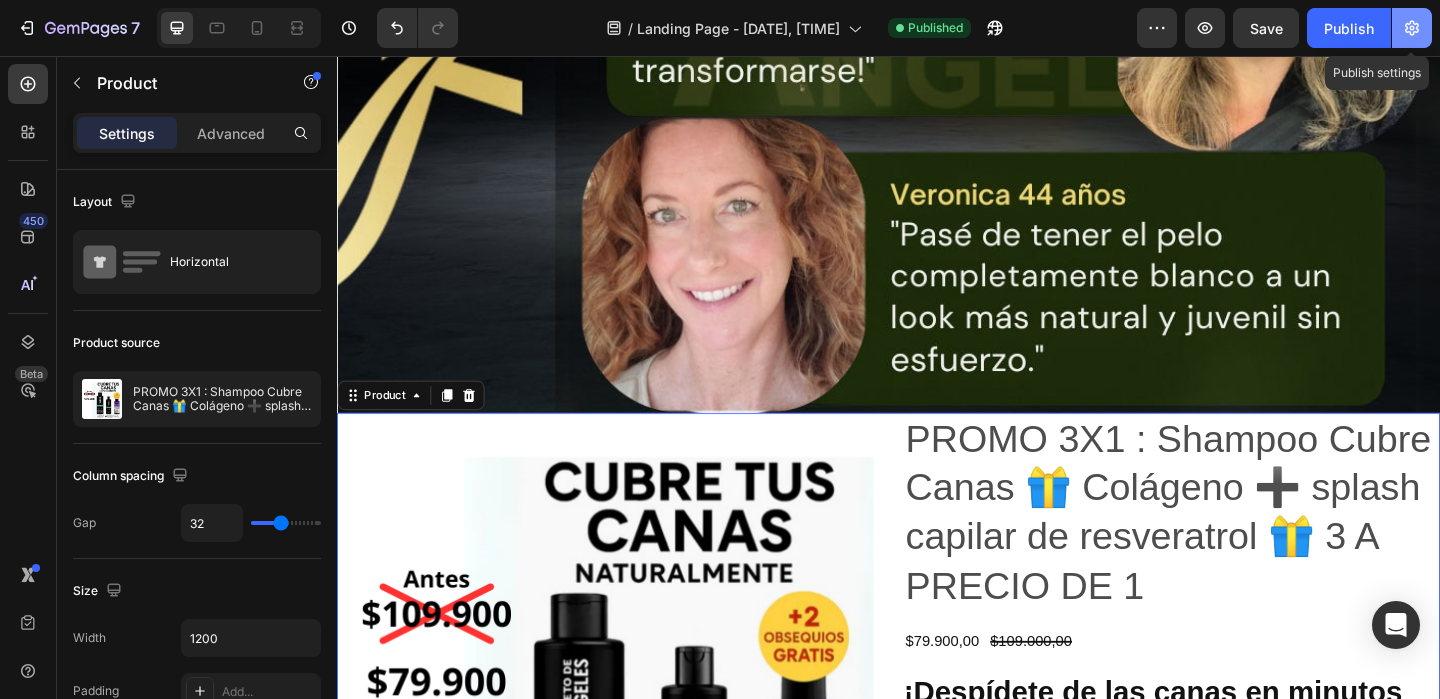 click 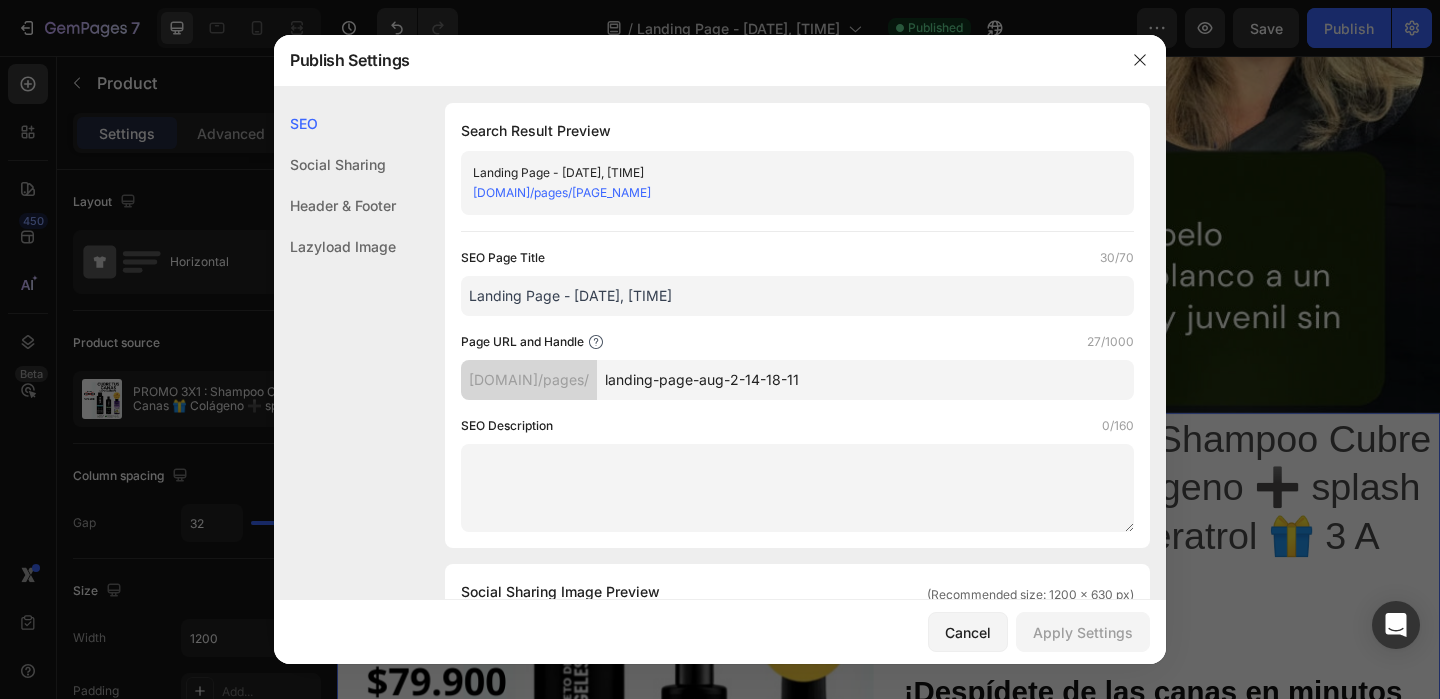 click on "SEO Description  0/160" at bounding box center (797, 426) 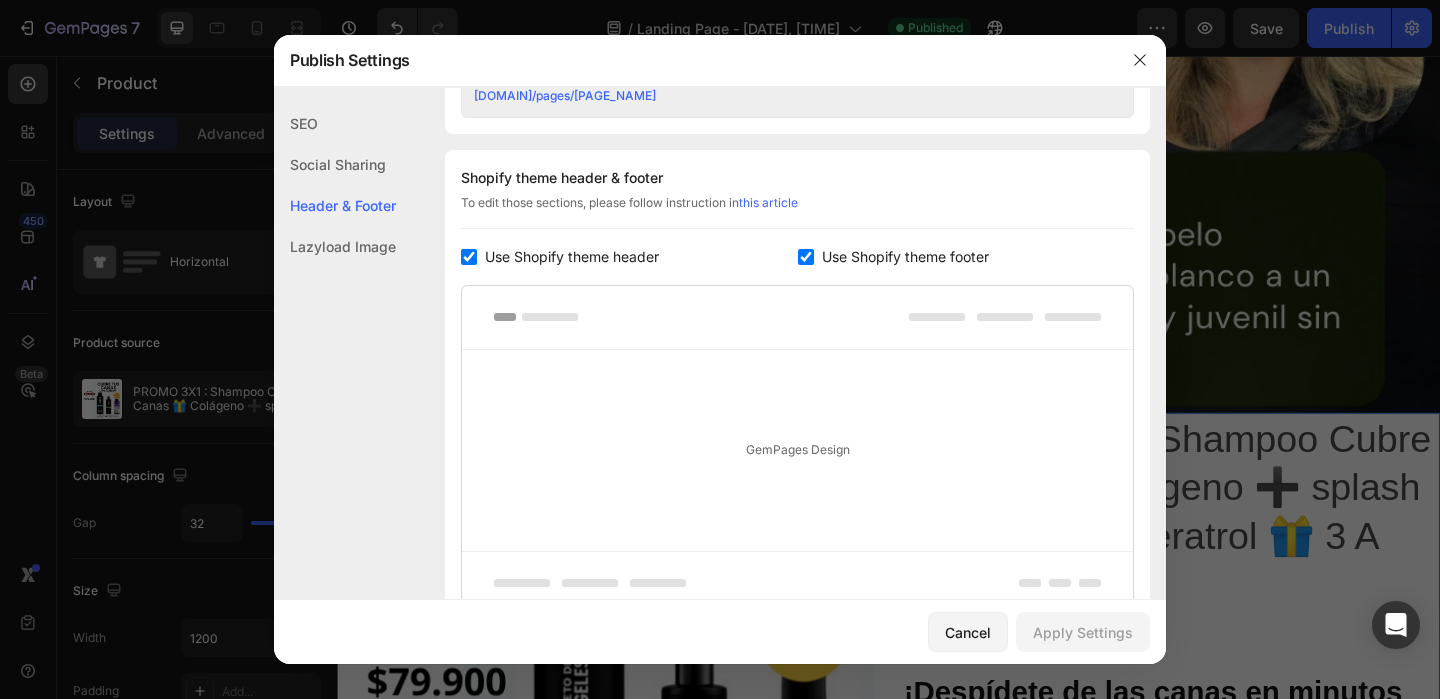 scroll, scrollTop: 887, scrollLeft: 0, axis: vertical 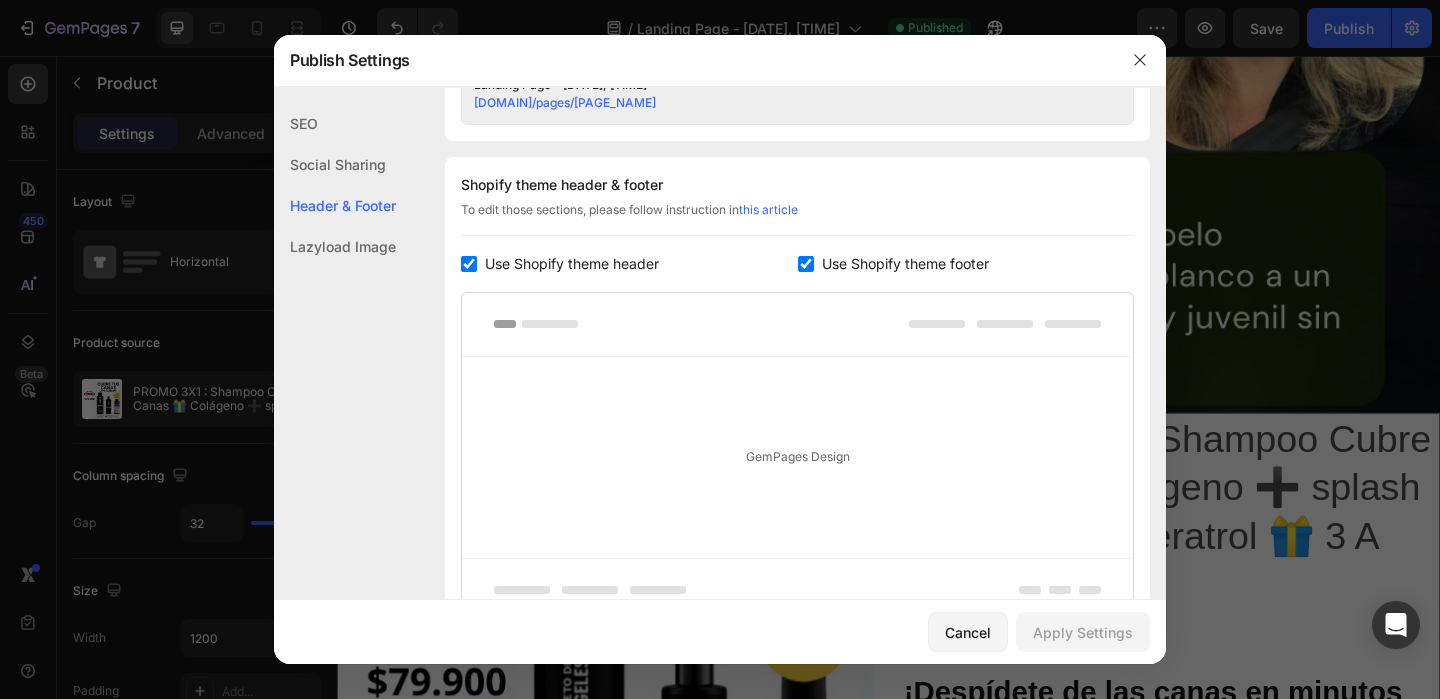 click at bounding box center (469, 264) 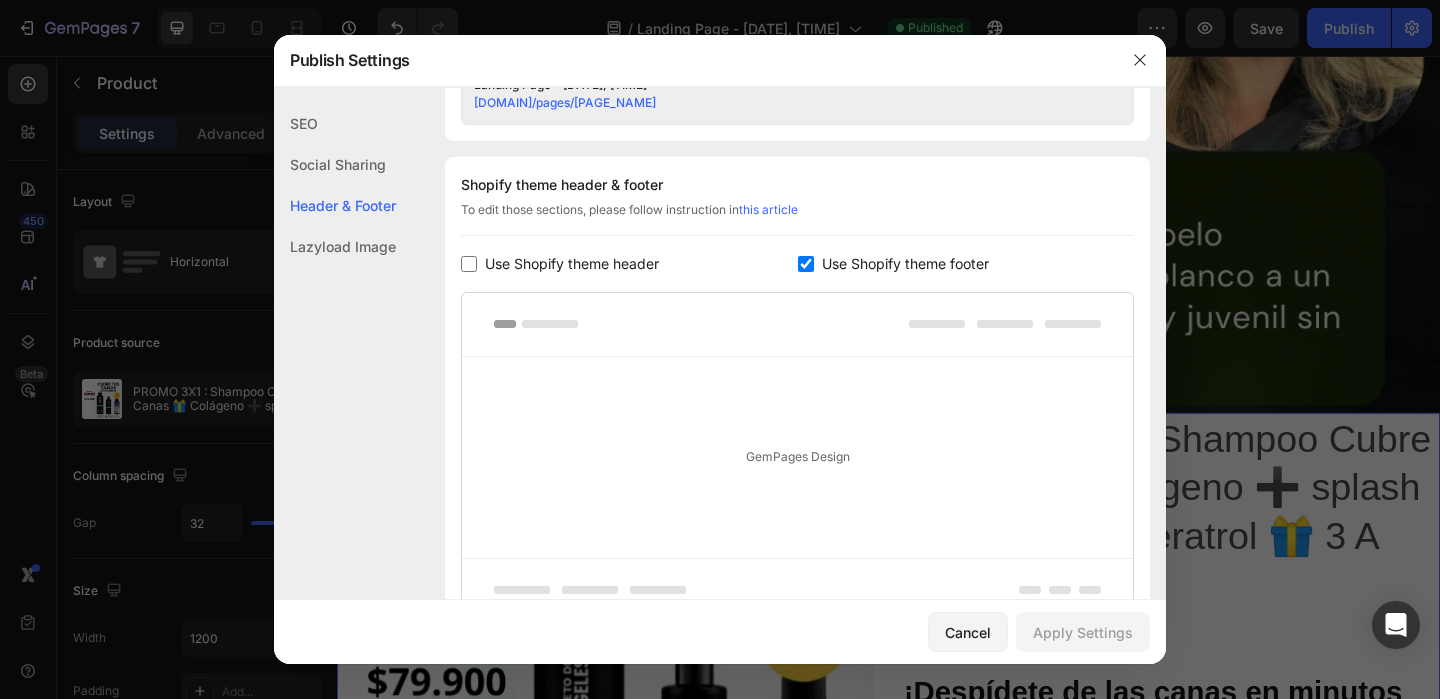 checkbox on "false" 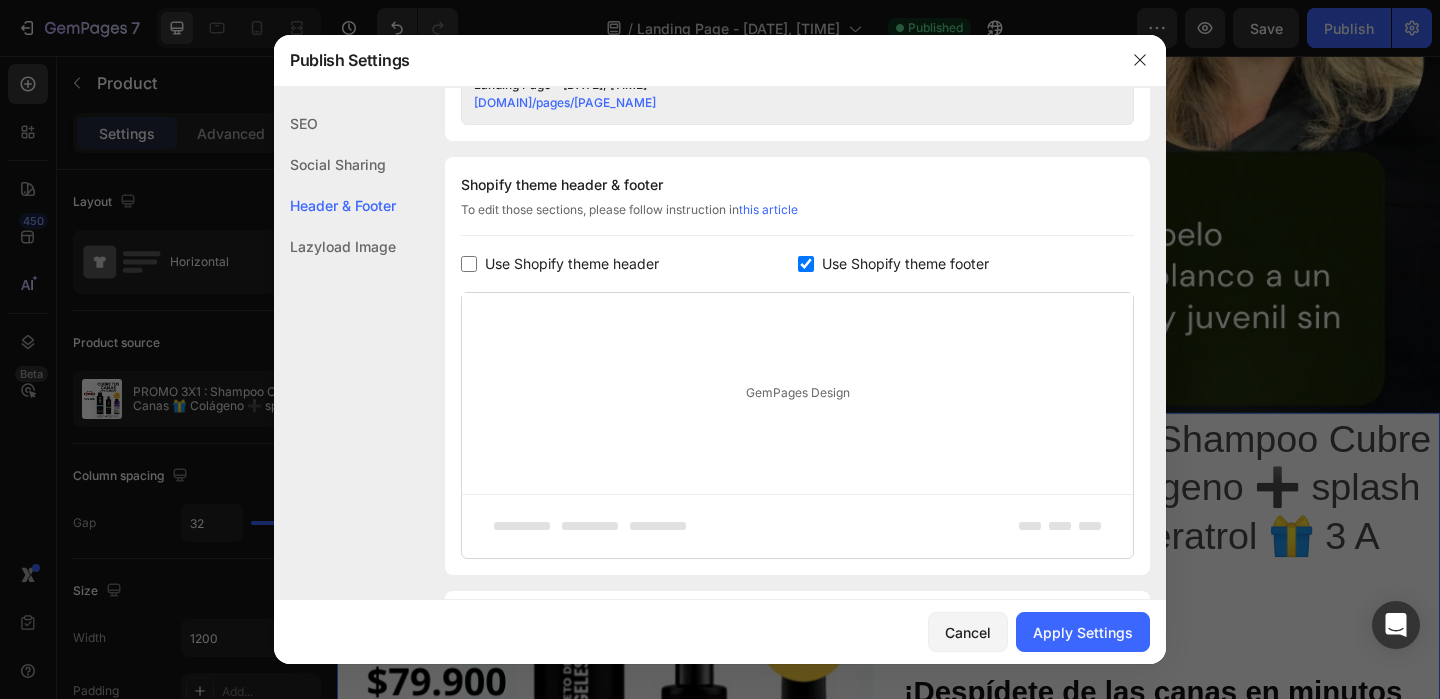 click at bounding box center [806, 264] 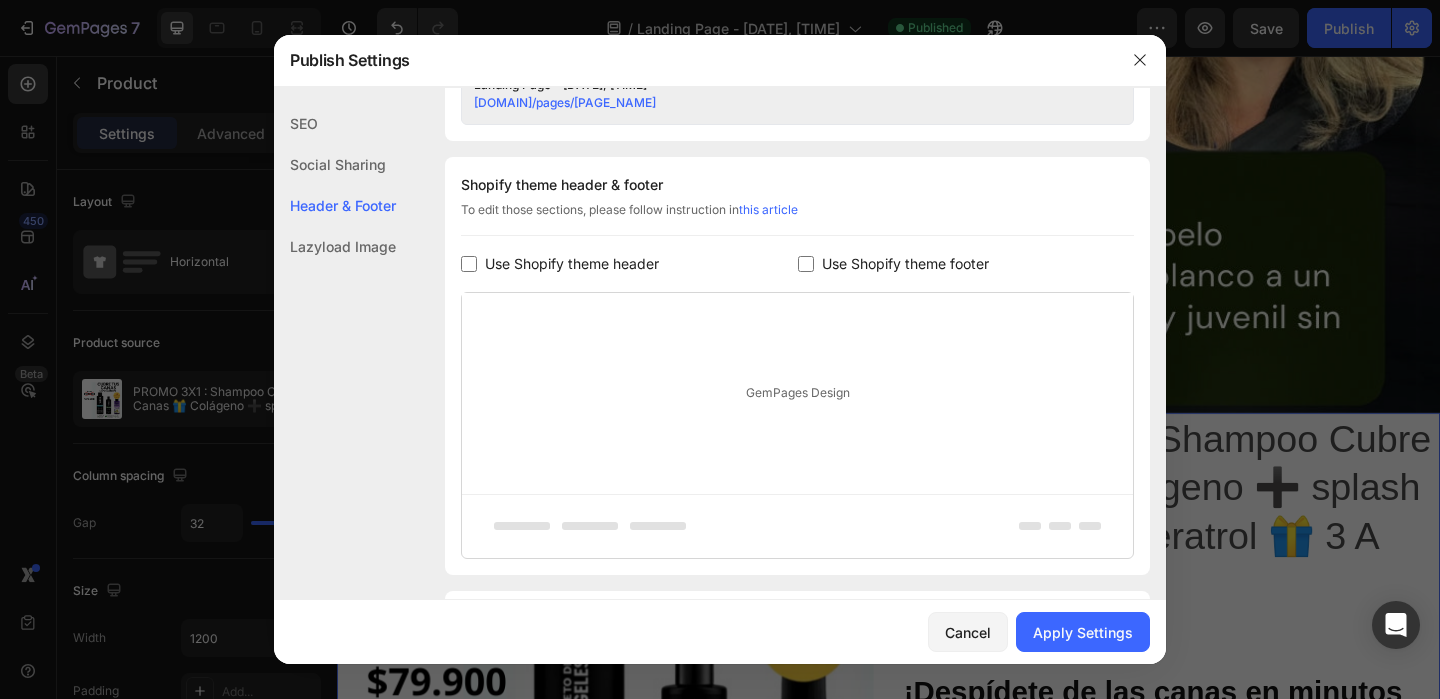 checkbox on "false" 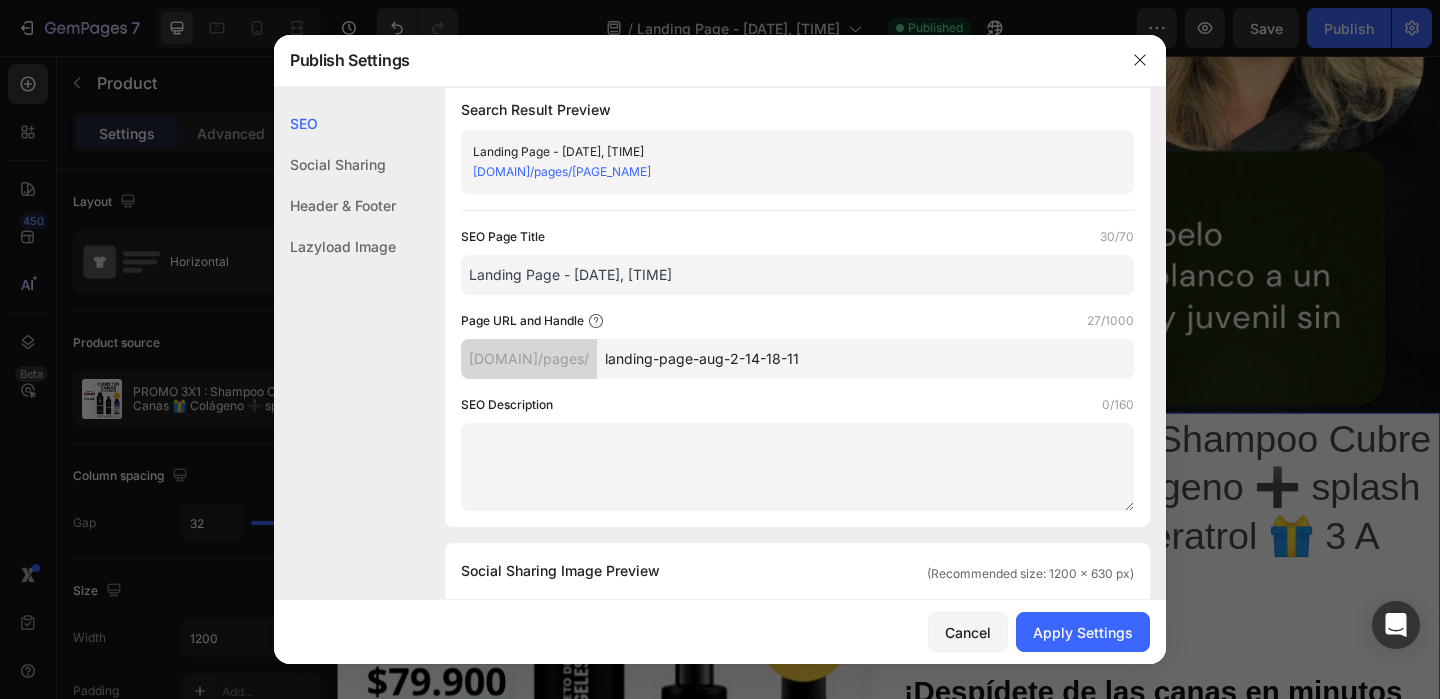 scroll, scrollTop: 0, scrollLeft: 0, axis: both 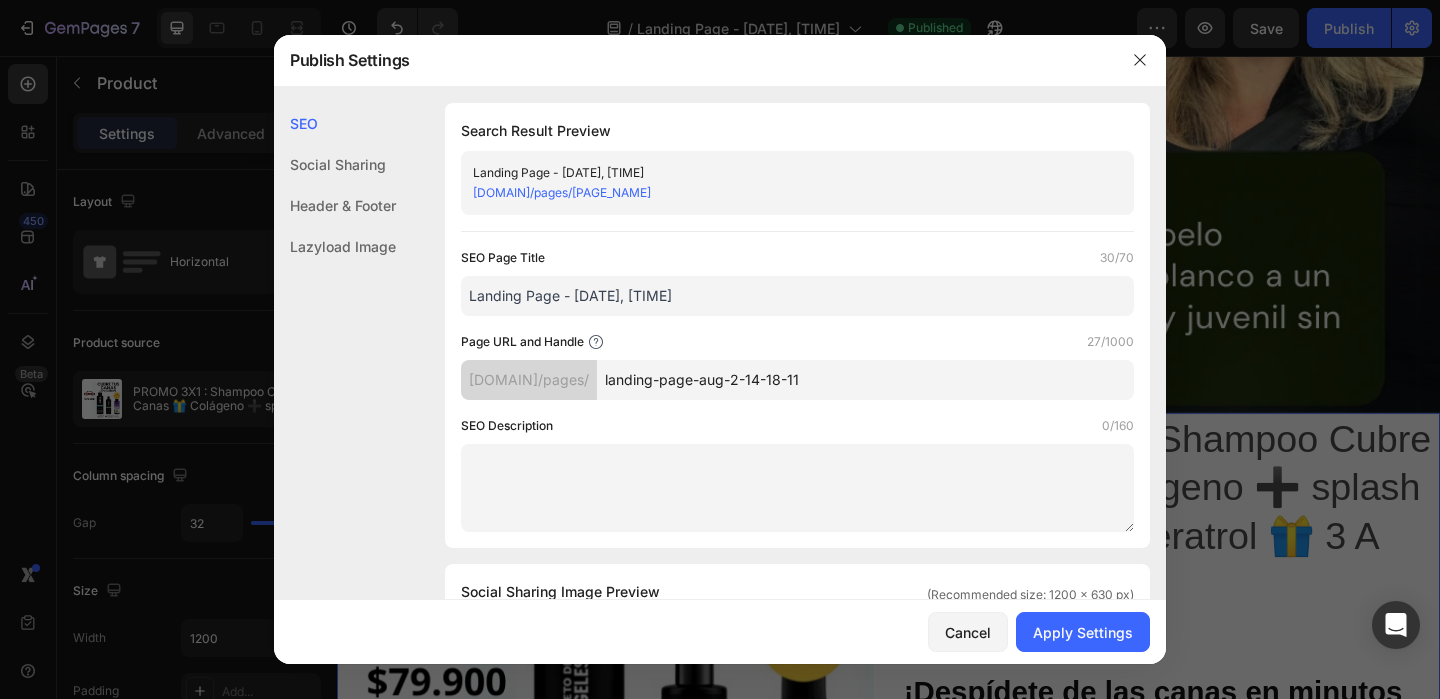 drag, startPoint x: 911, startPoint y: 385, endPoint x: 652, endPoint y: 371, distance: 259.3781 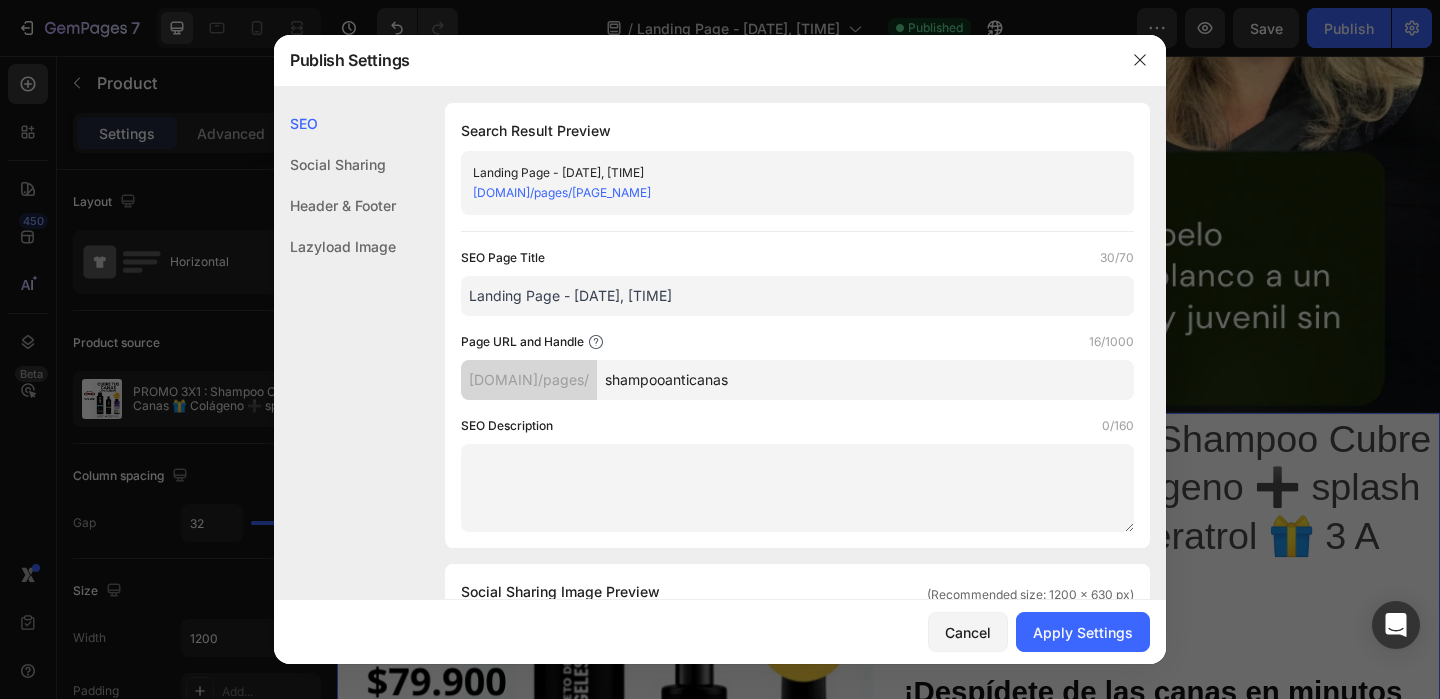 type on "shampooanticanas" 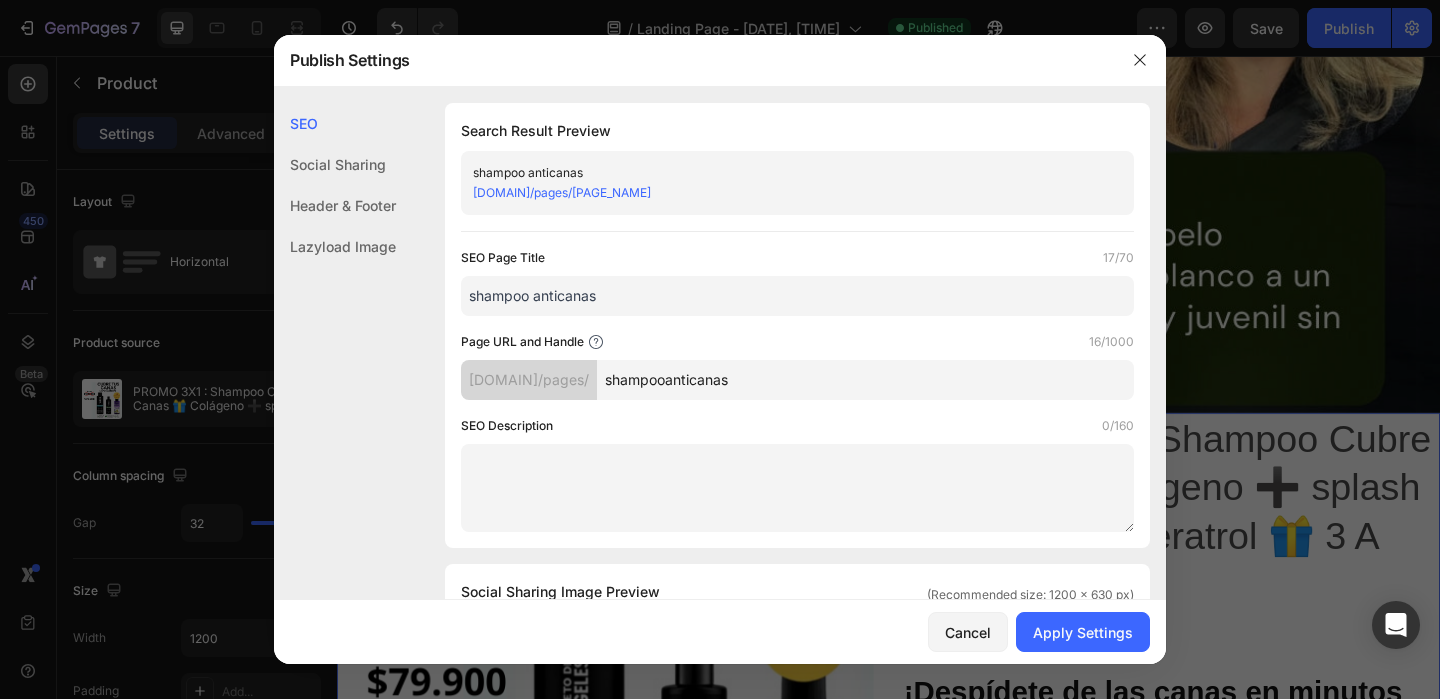 click on "shampoo anticanas" at bounding box center [797, 296] 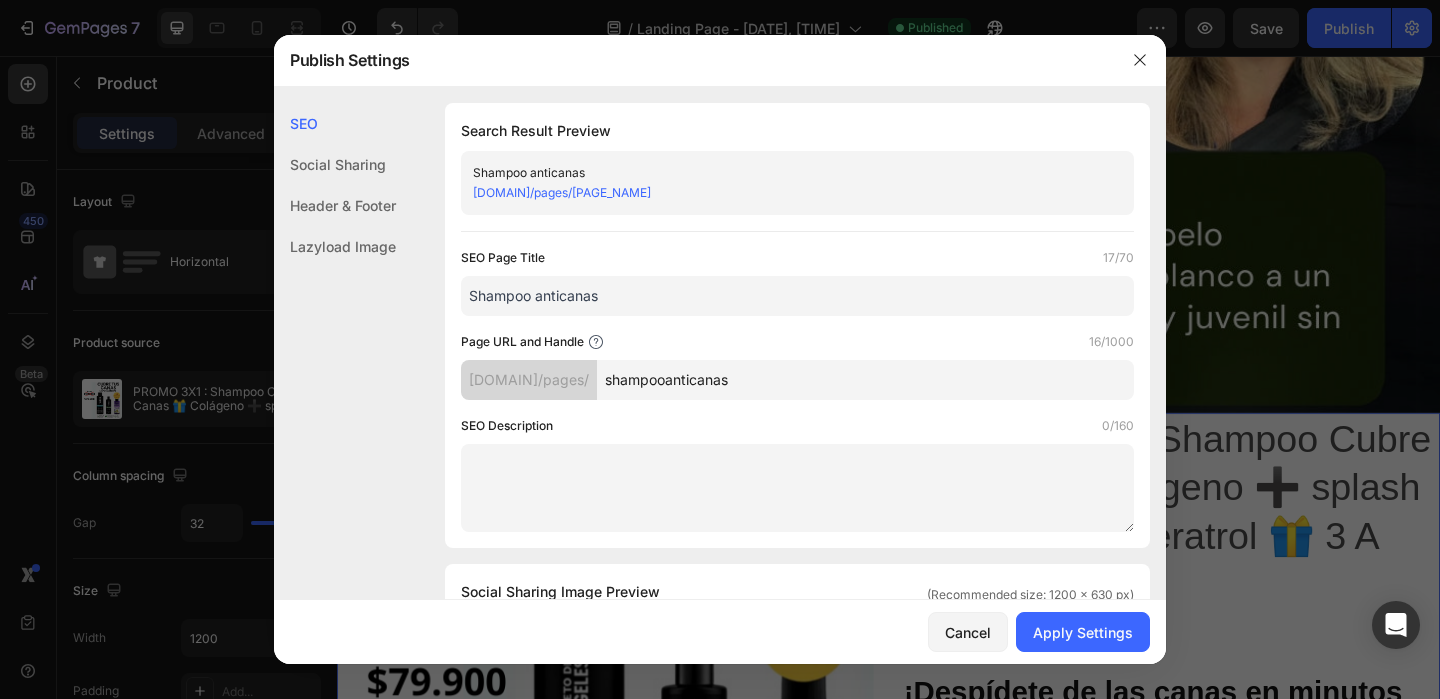 type on "Shampoo anticanas" 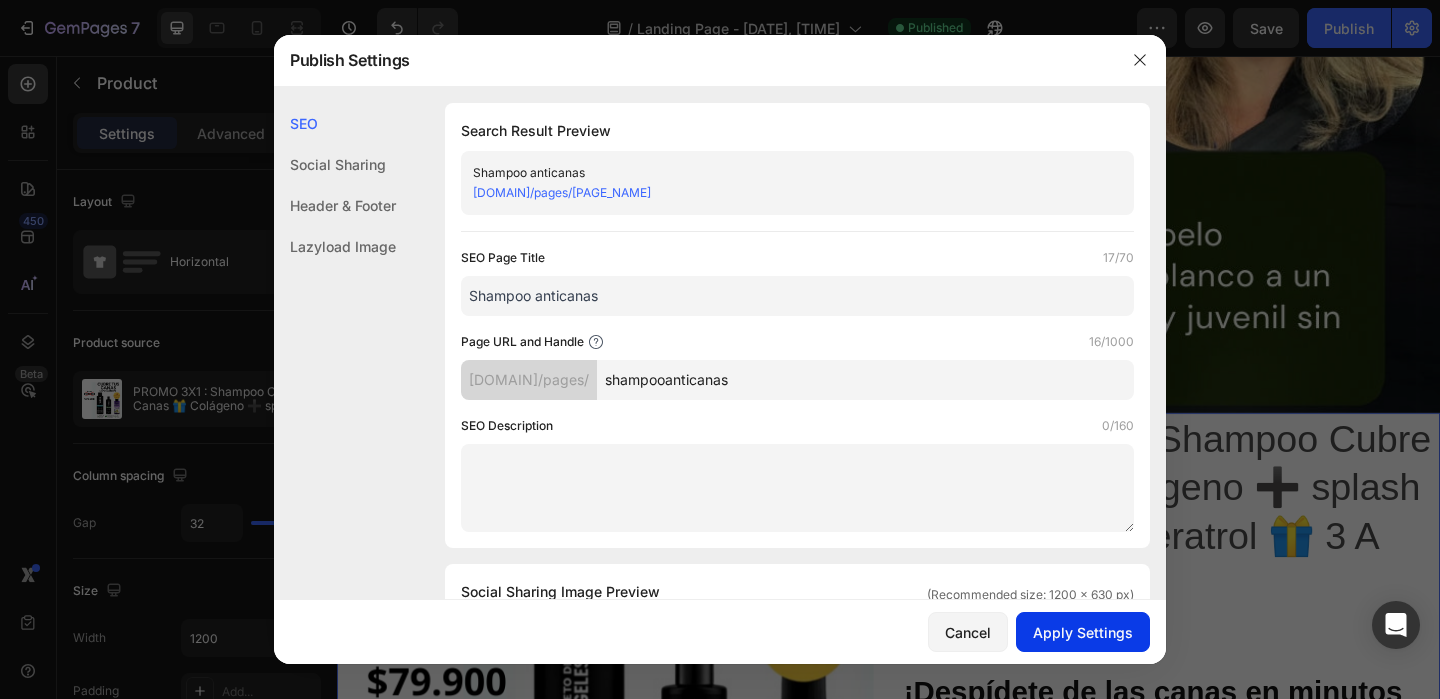 click on "Apply Settings" at bounding box center [1083, 632] 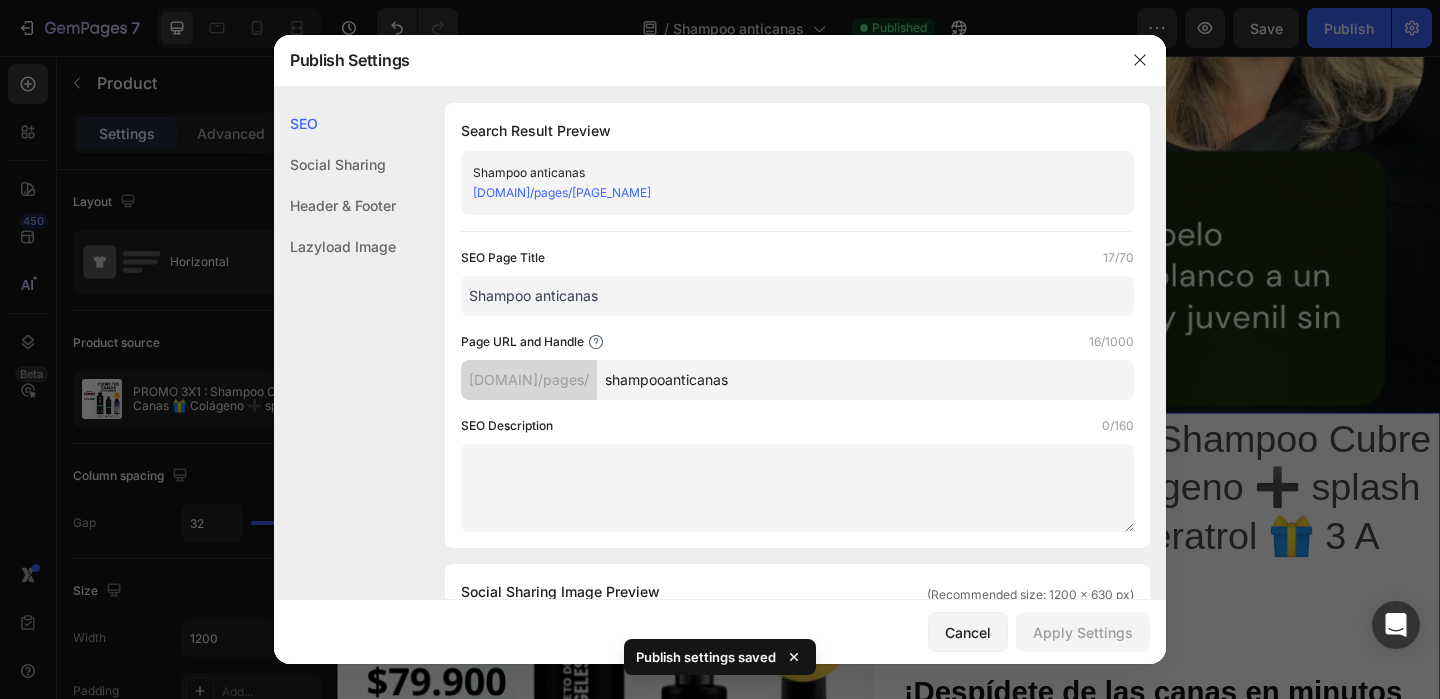 click on "Header & Footer" 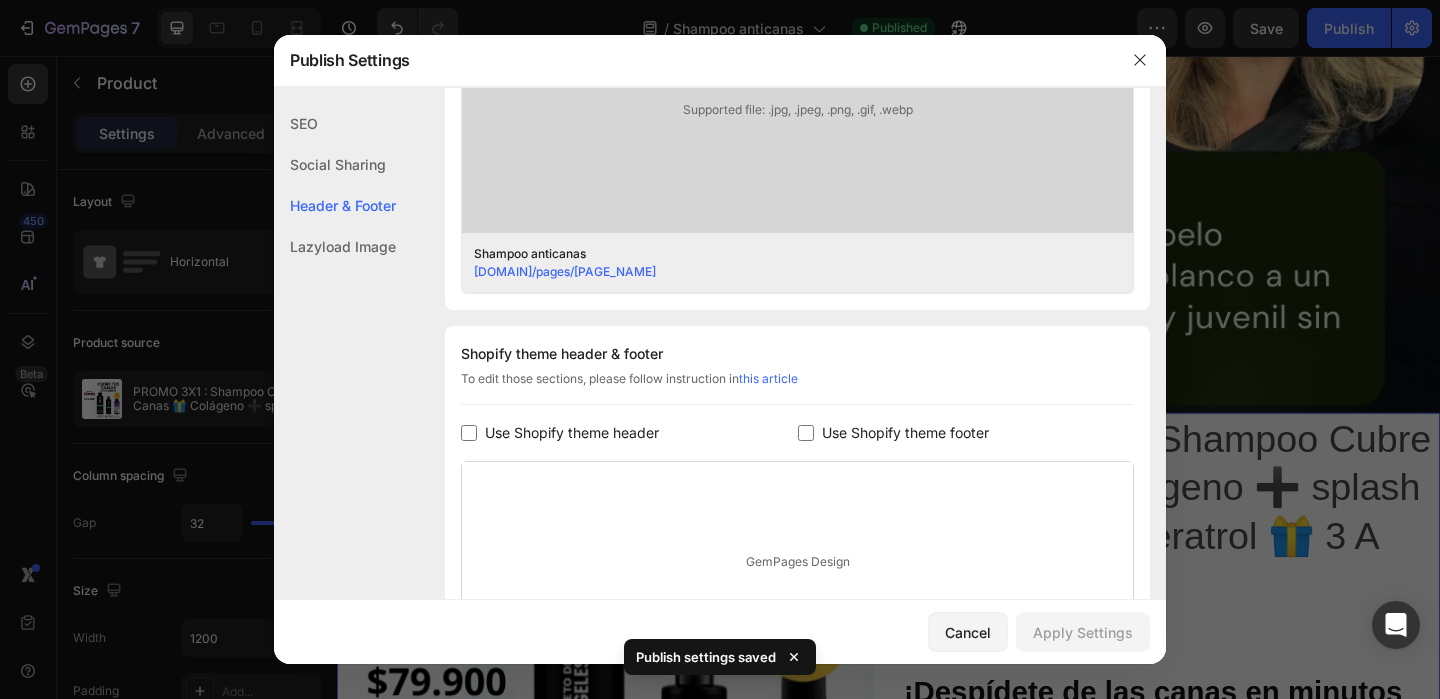 scroll, scrollTop: 937, scrollLeft: 0, axis: vertical 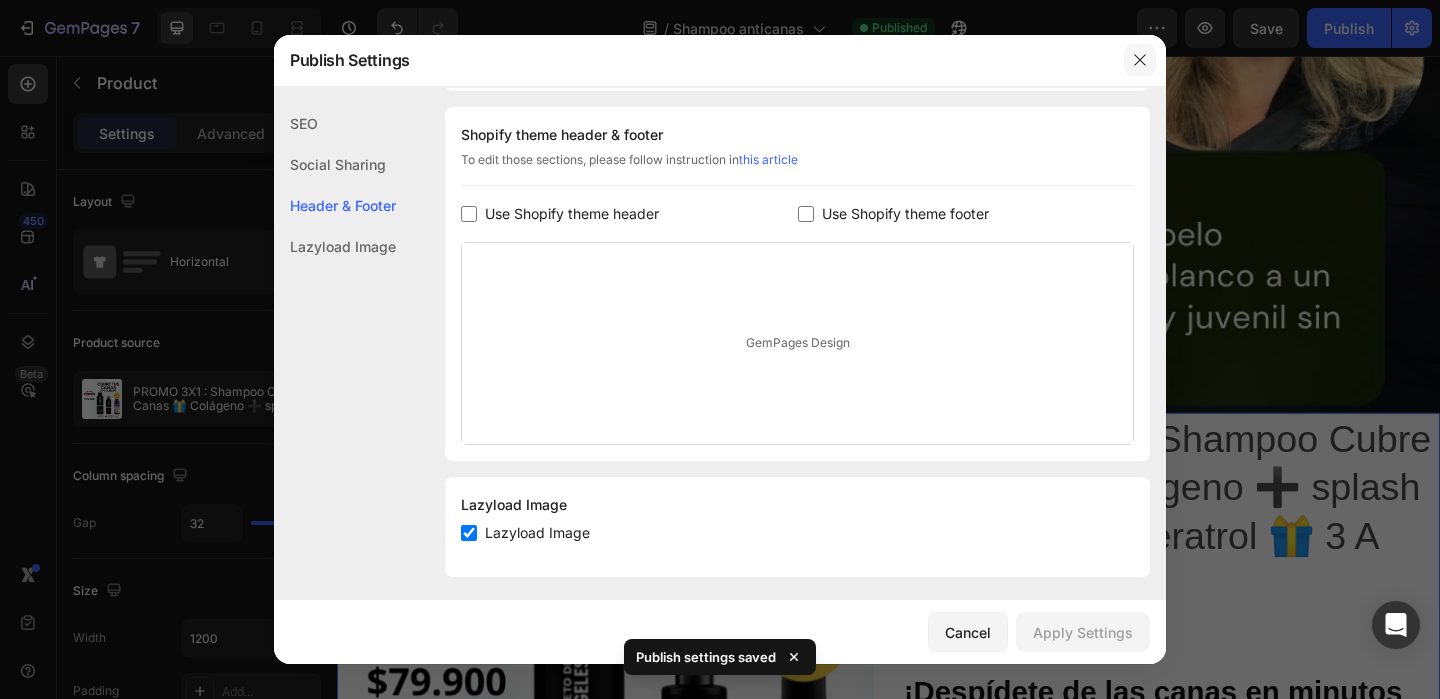 click at bounding box center [1140, 60] 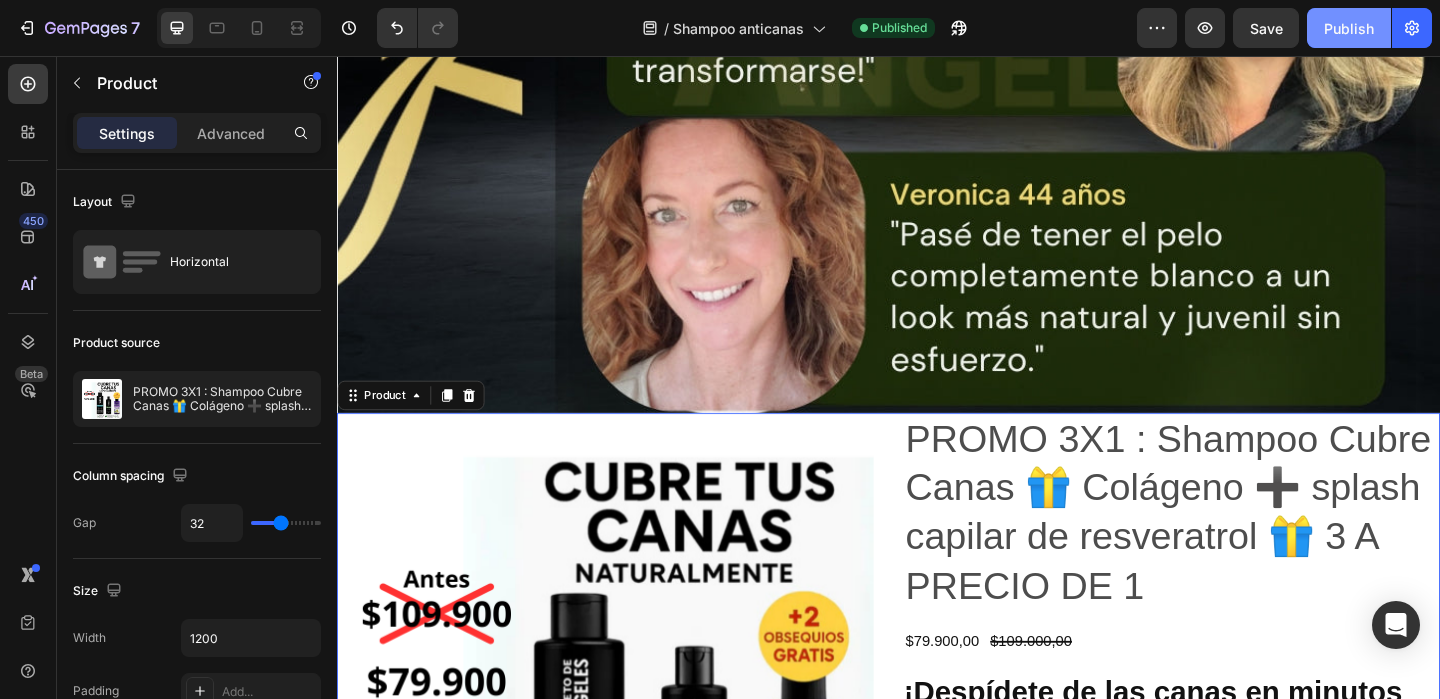 click on "Publish" at bounding box center (1349, 28) 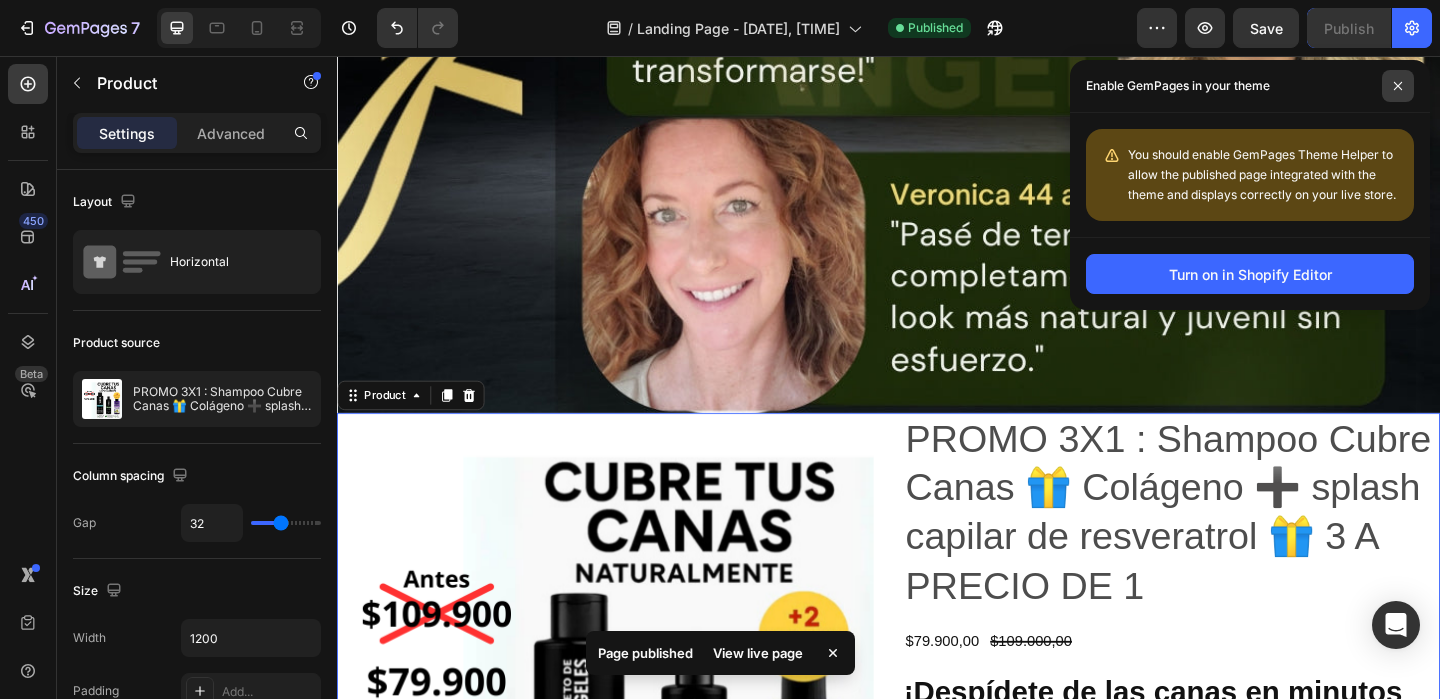 click 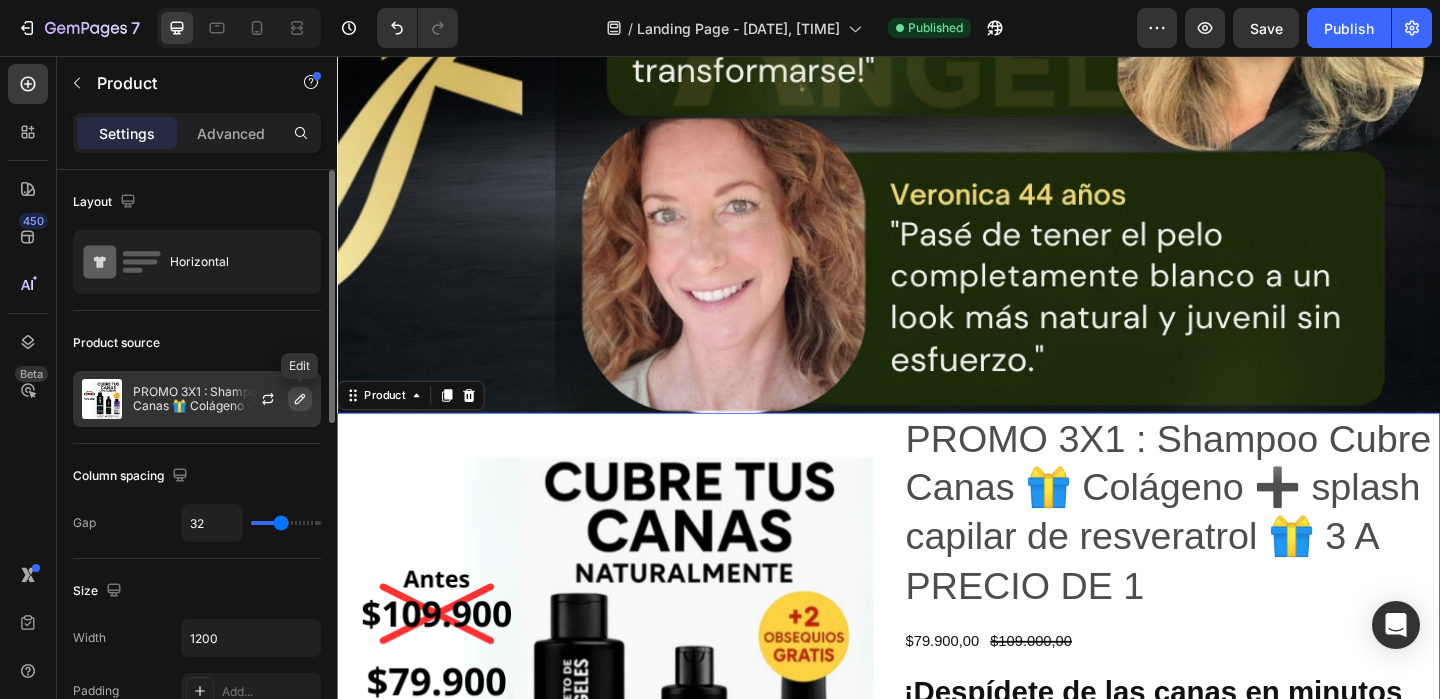 click 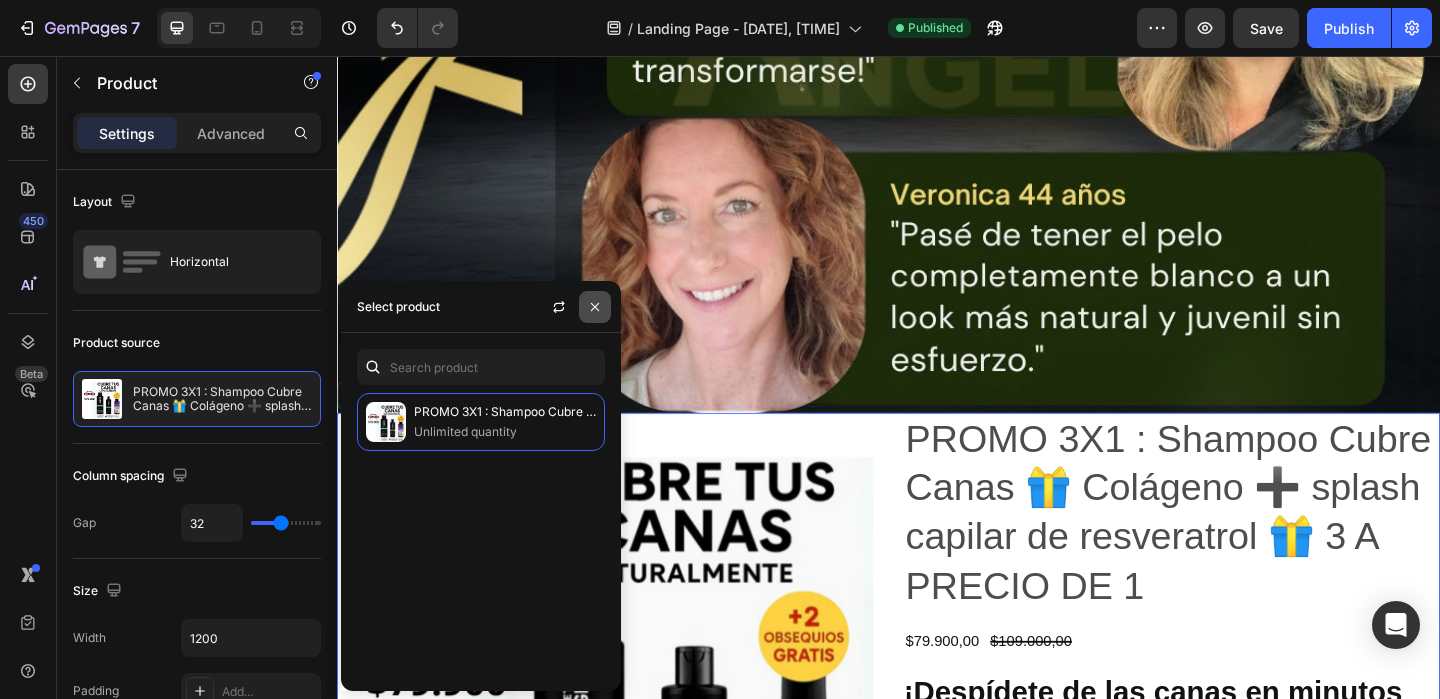 click 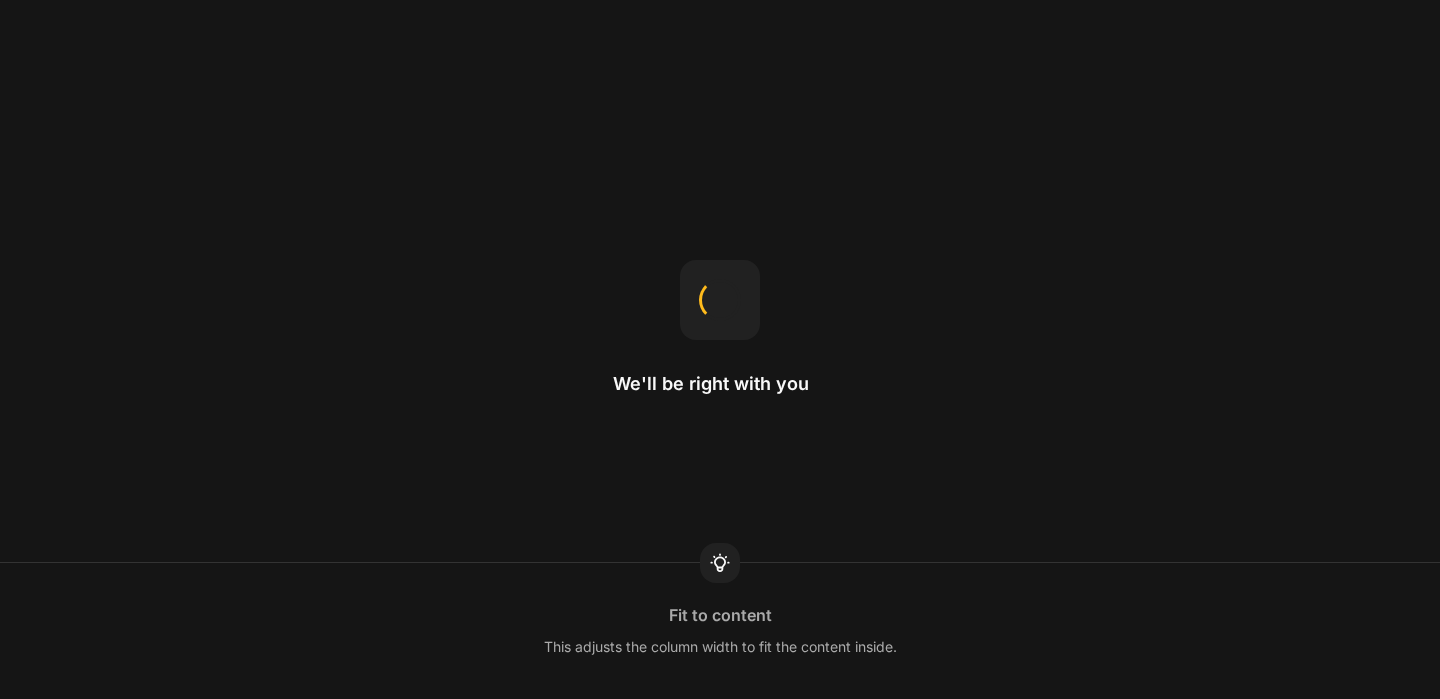 scroll, scrollTop: 0, scrollLeft: 0, axis: both 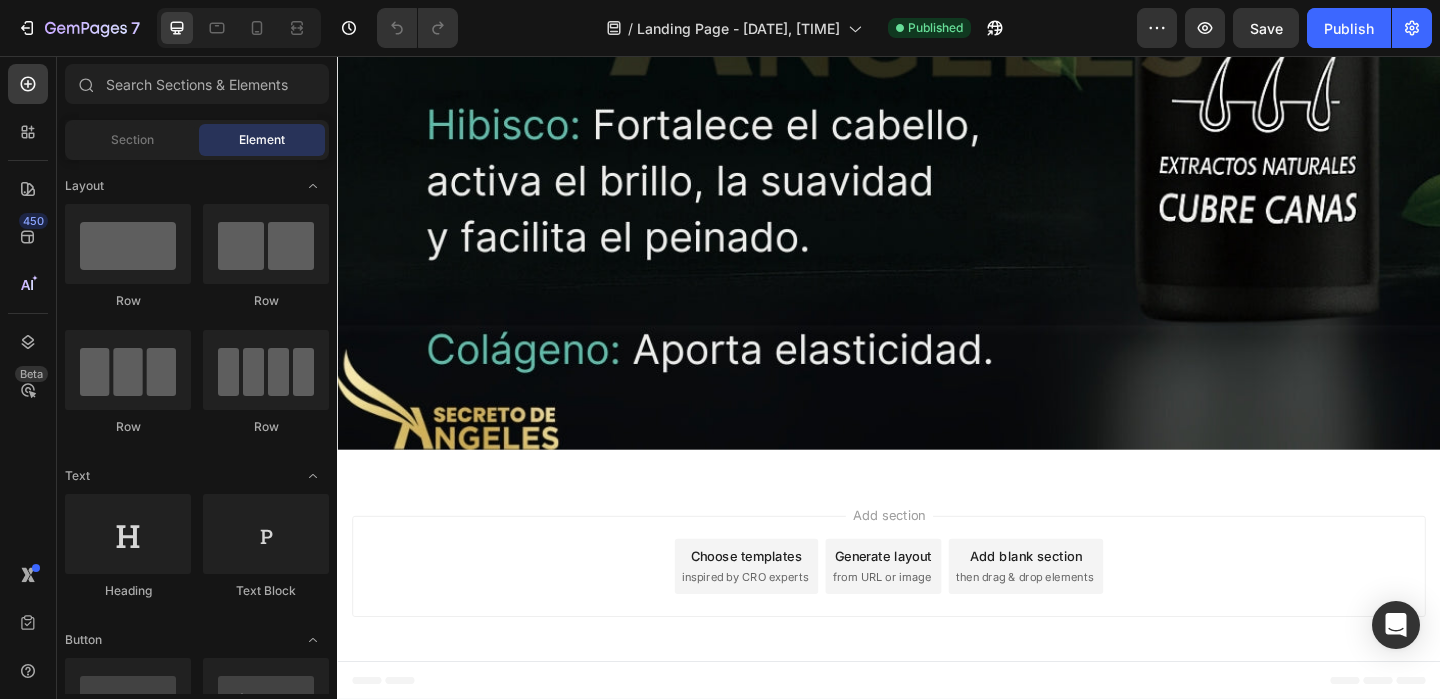 click at bounding box center [629, -3198] 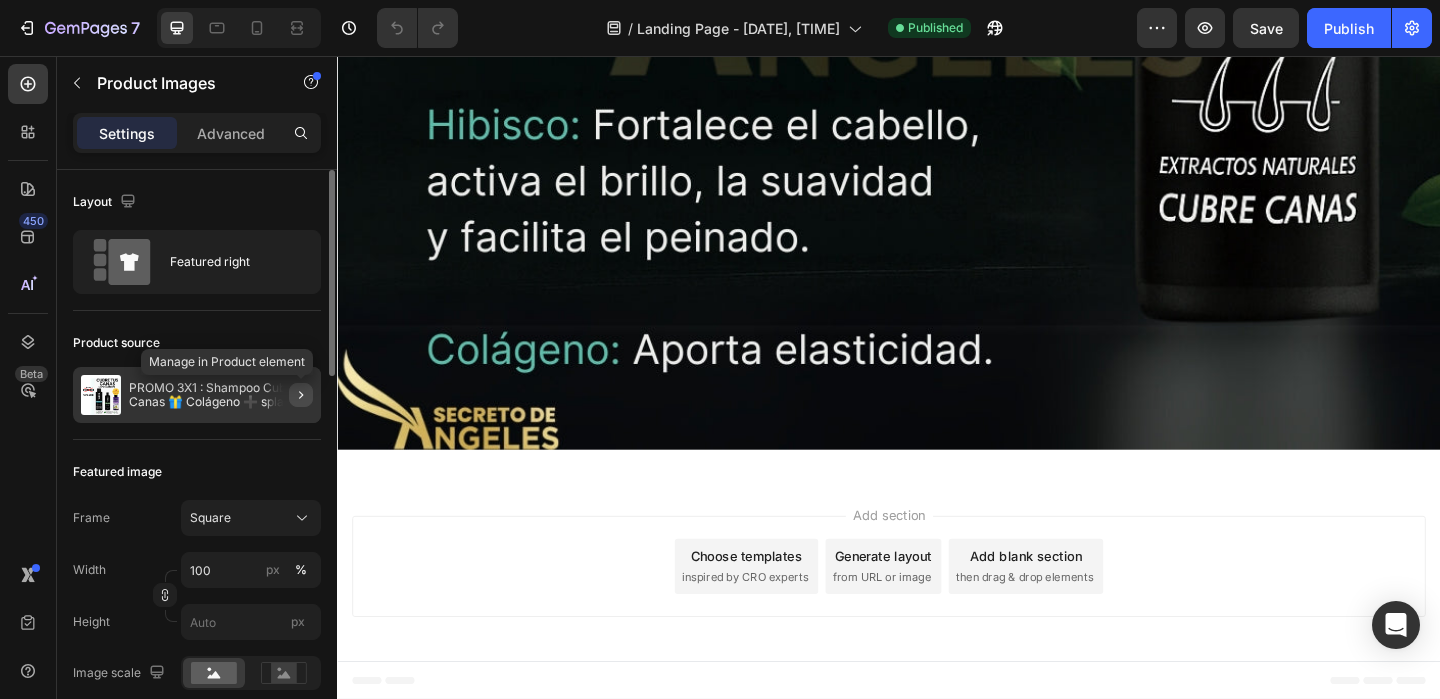 click 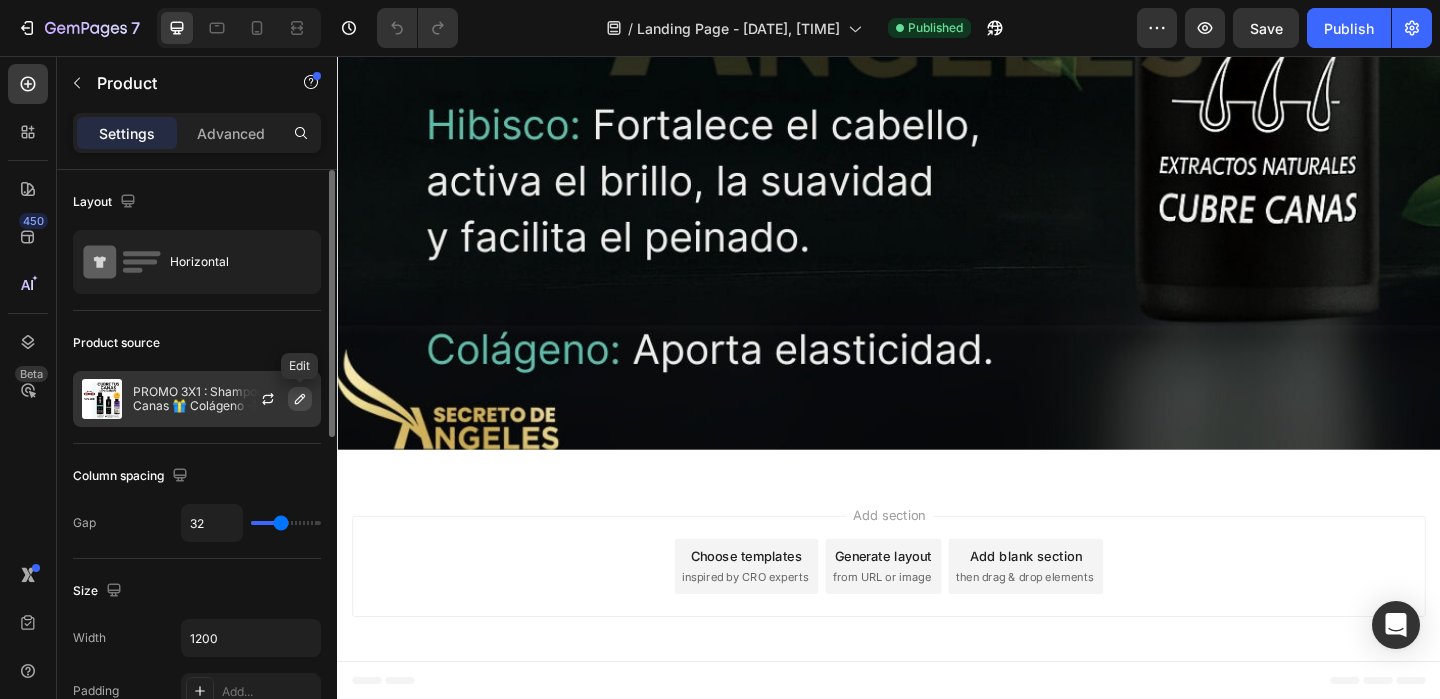 click 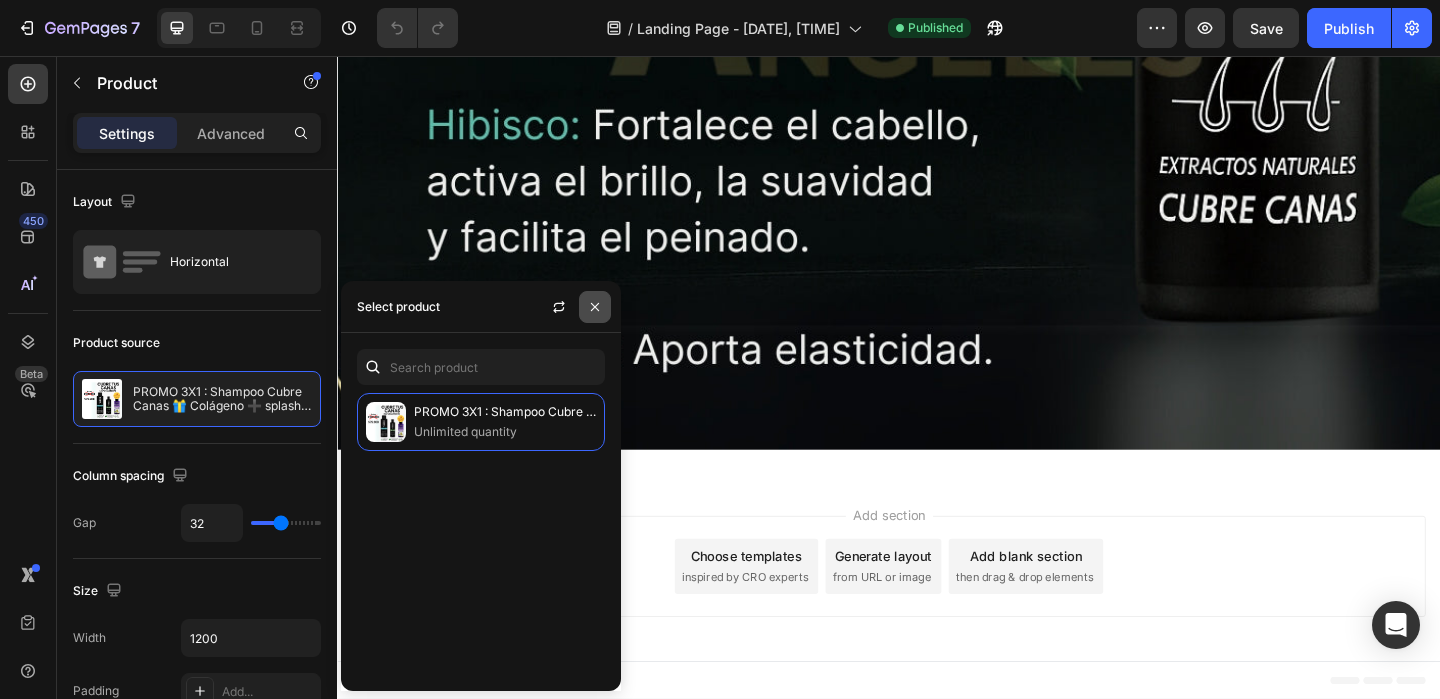 click 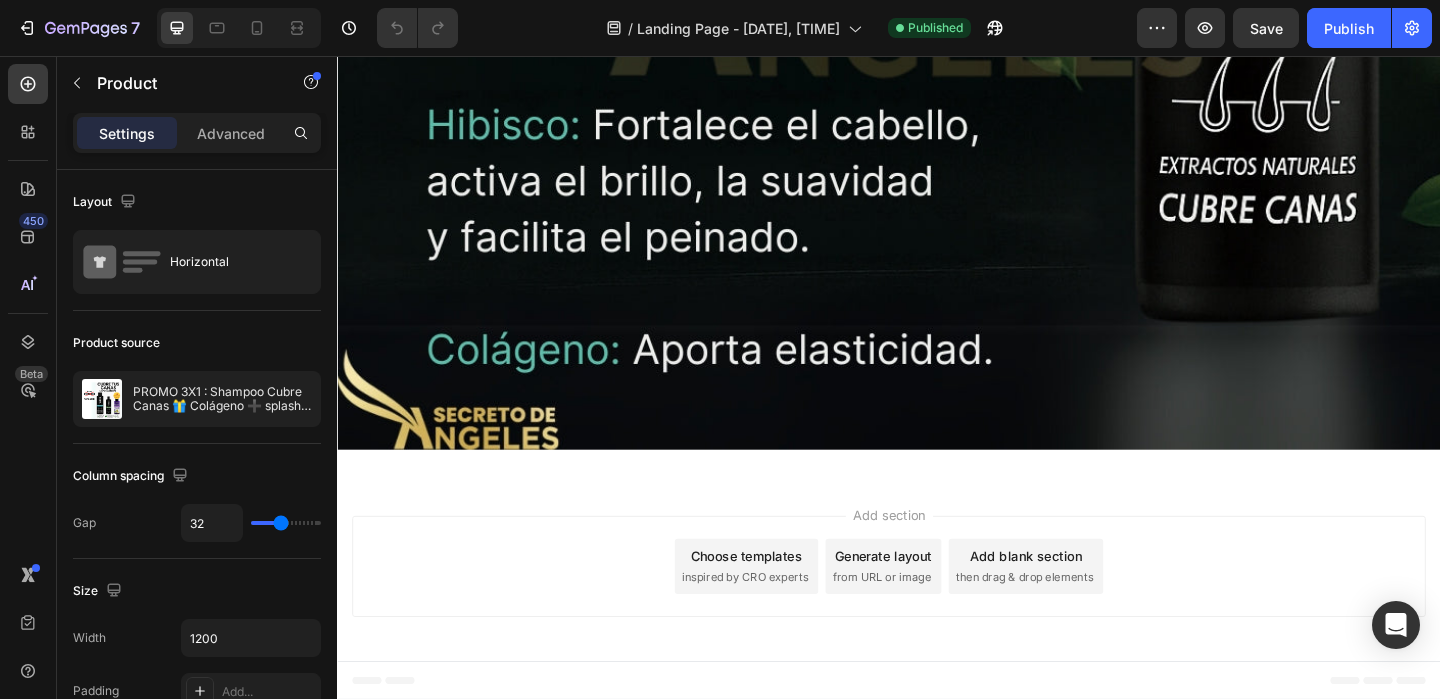 scroll, scrollTop: 11761, scrollLeft: 0, axis: vertical 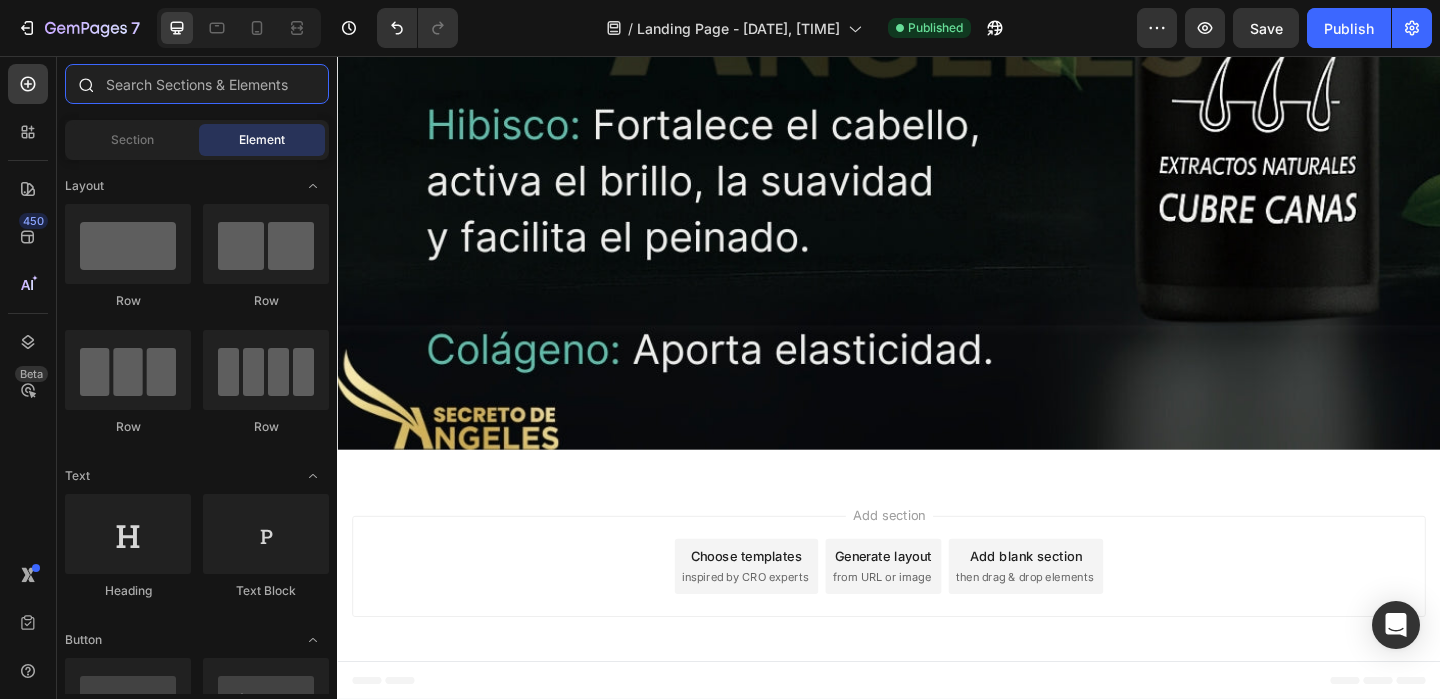 click at bounding box center (197, 84) 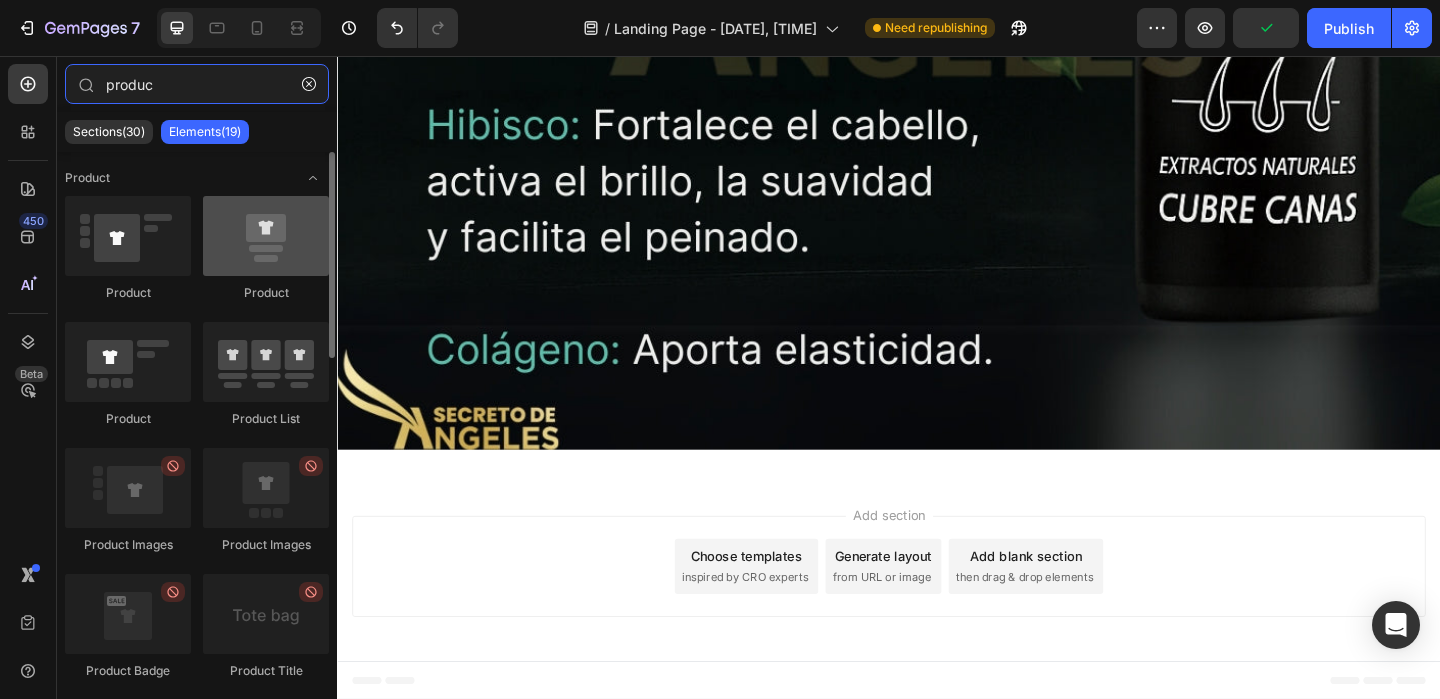 type on "produc" 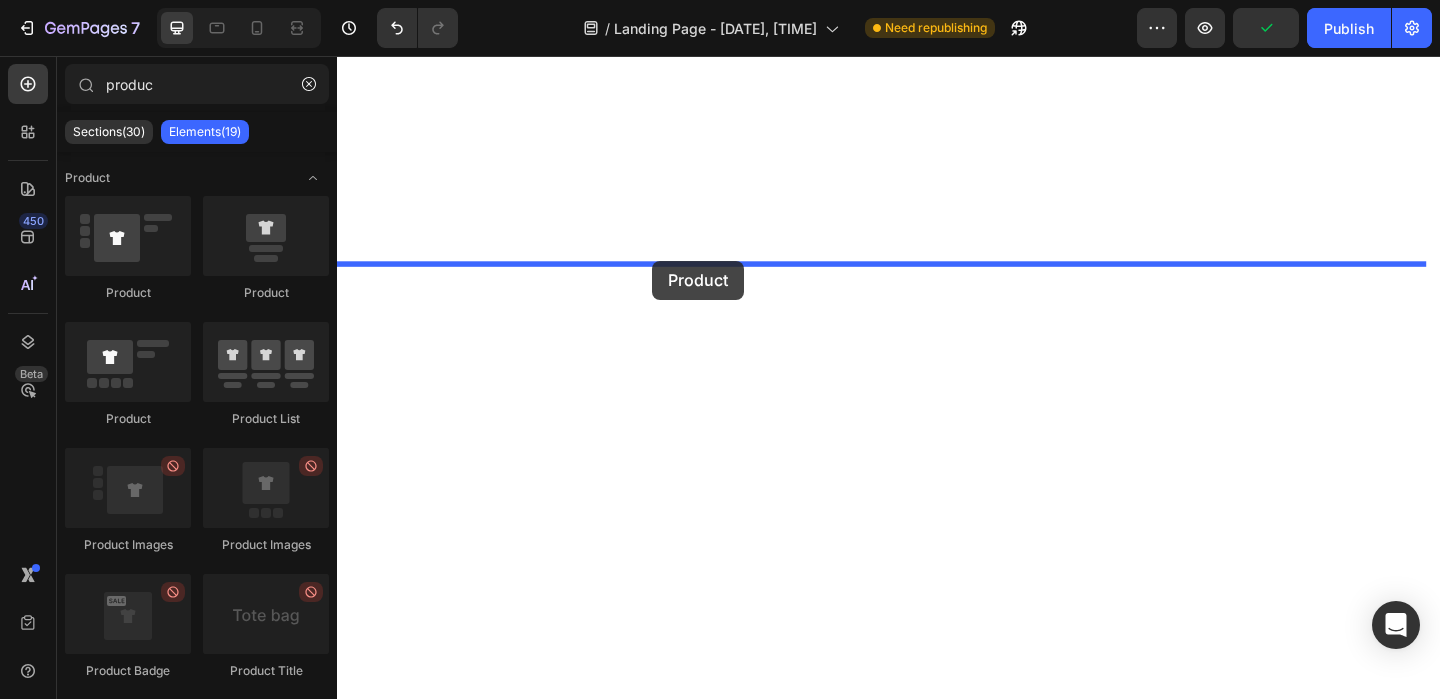 drag, startPoint x: 607, startPoint y: 312, endPoint x: 680, endPoint y: 279, distance: 80.11242 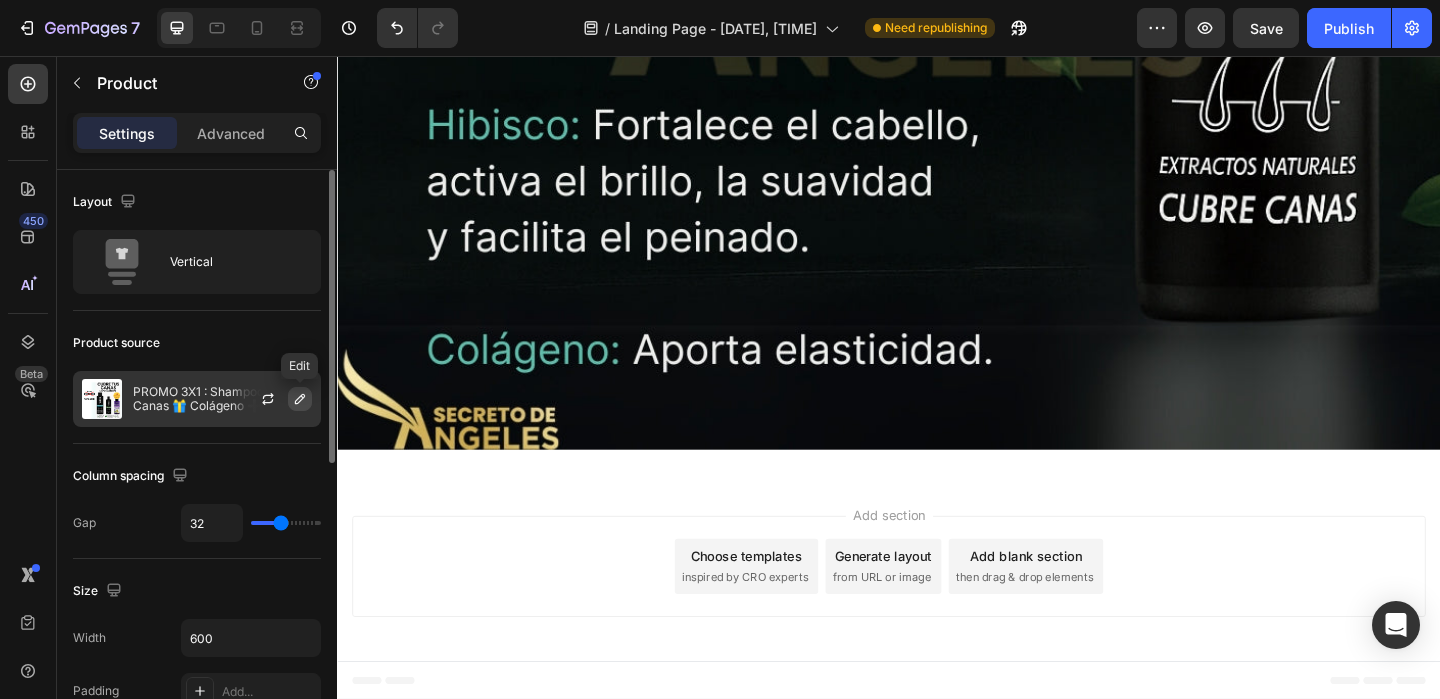 click 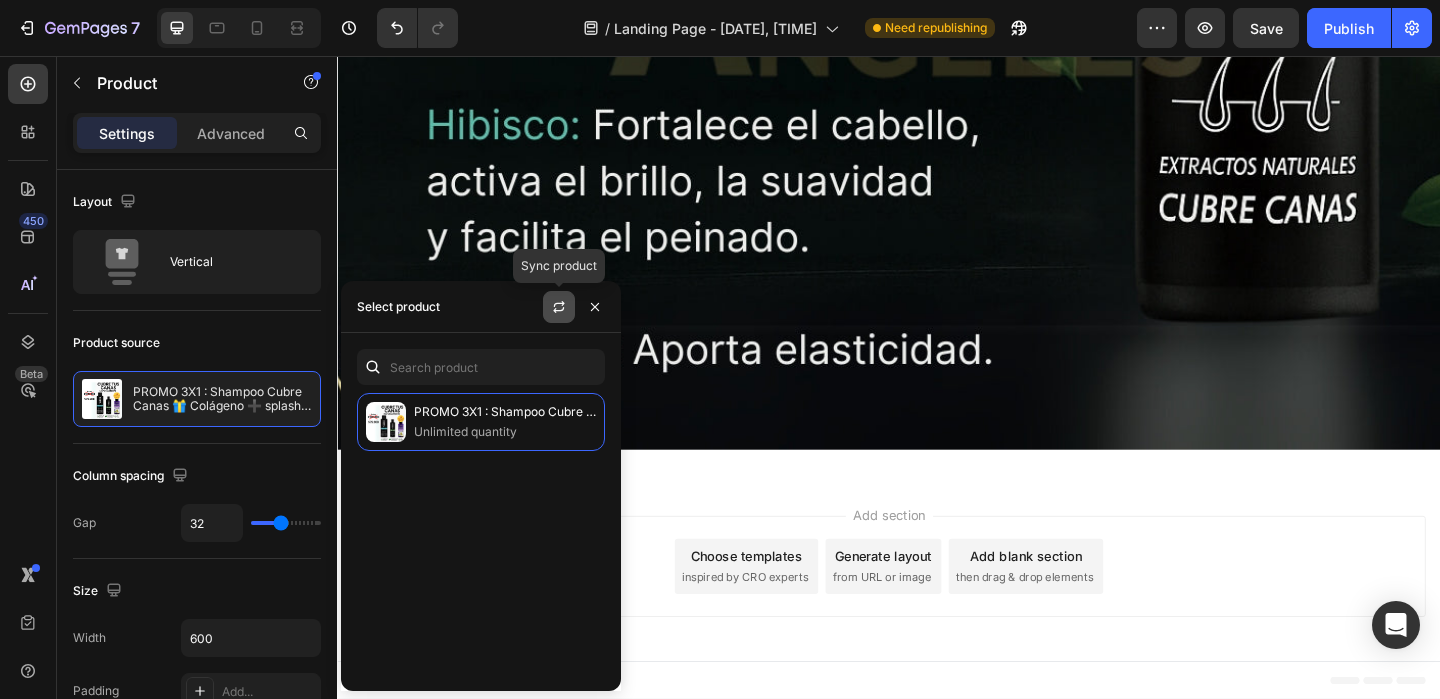 click 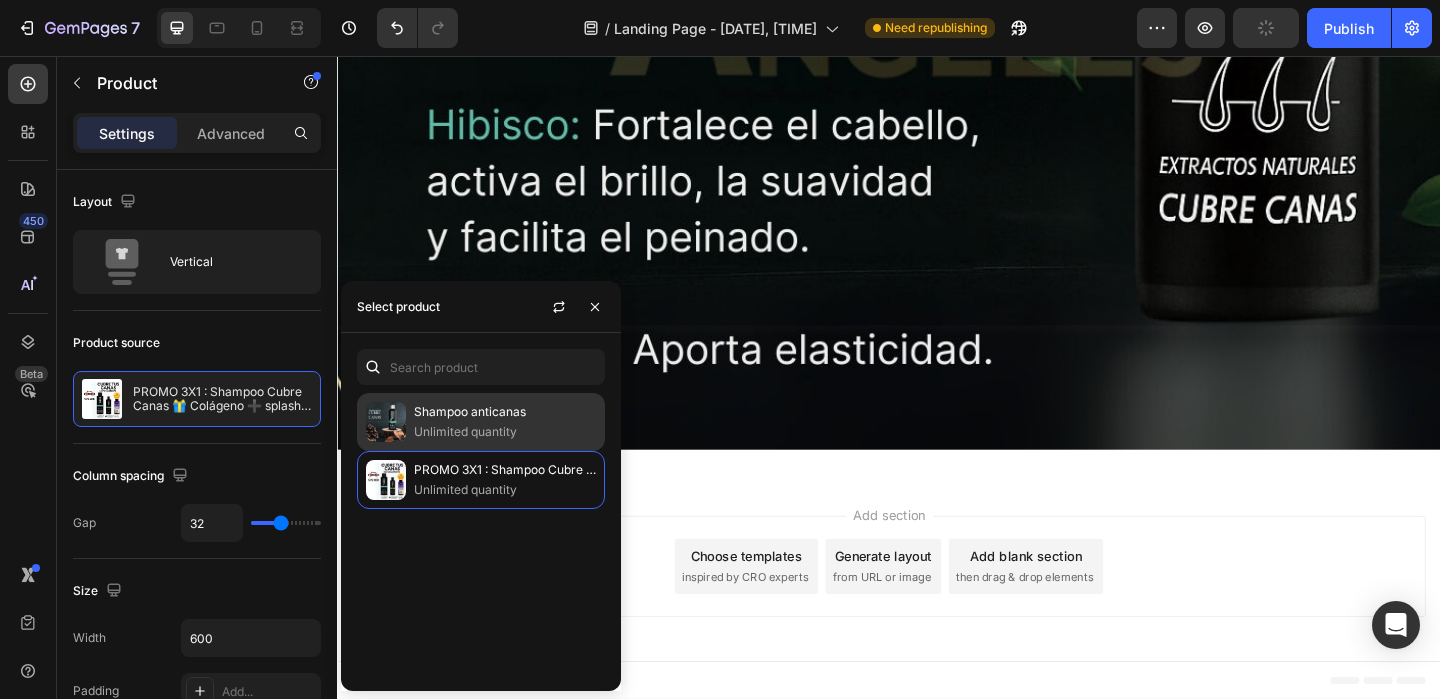 click on "Unlimited quantity" at bounding box center [505, 432] 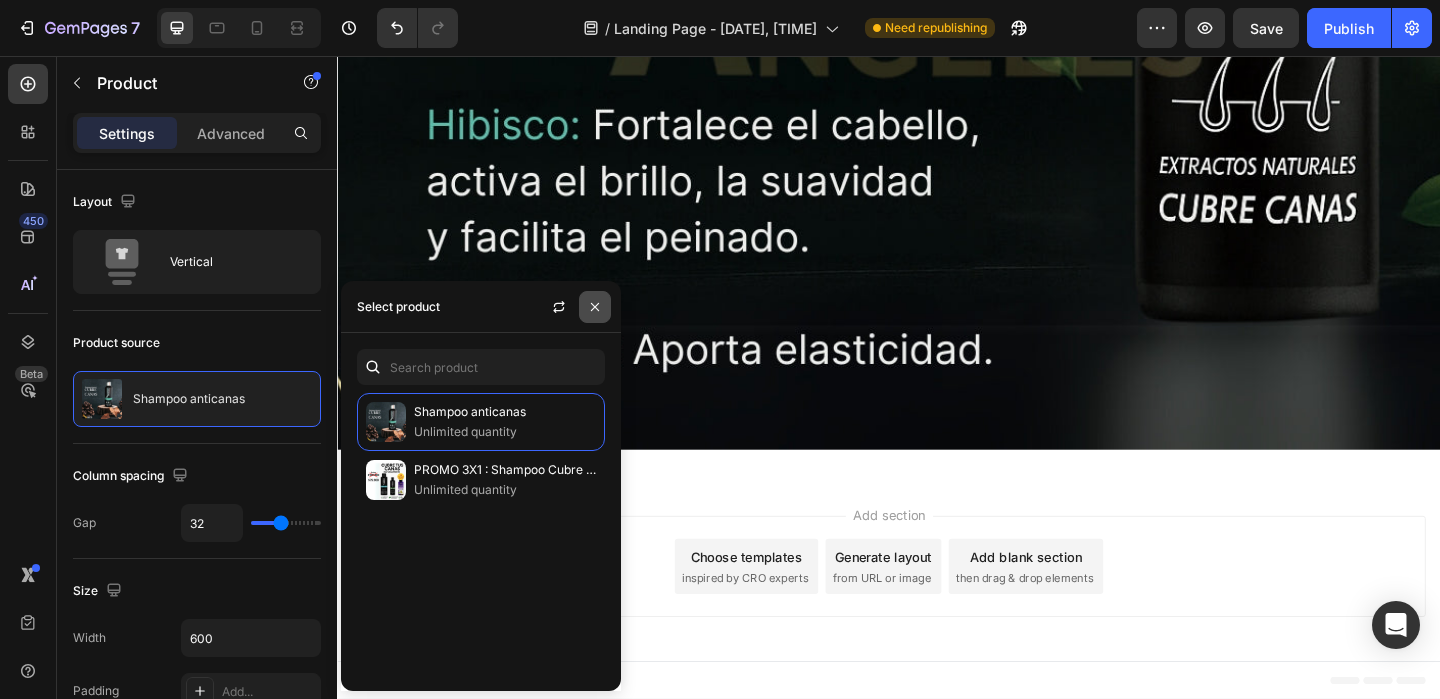 click 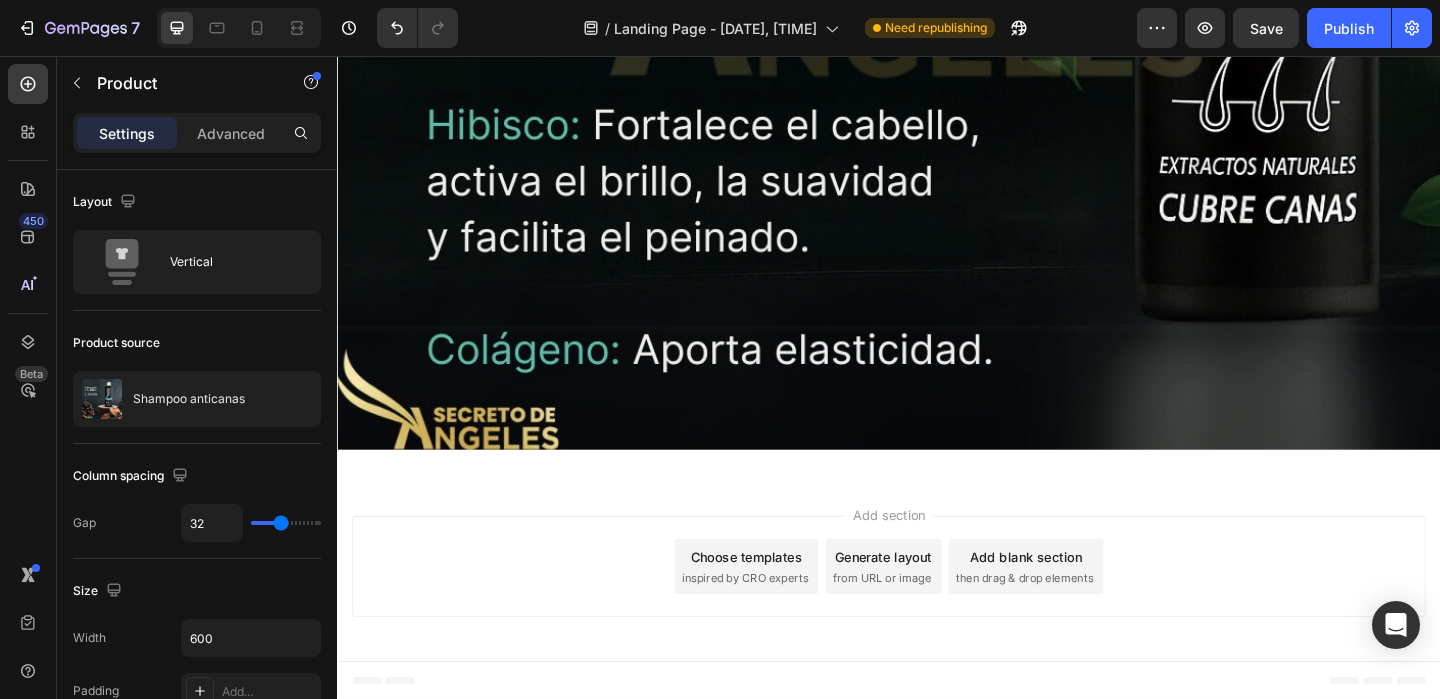 scroll, scrollTop: 11877, scrollLeft: 0, axis: vertical 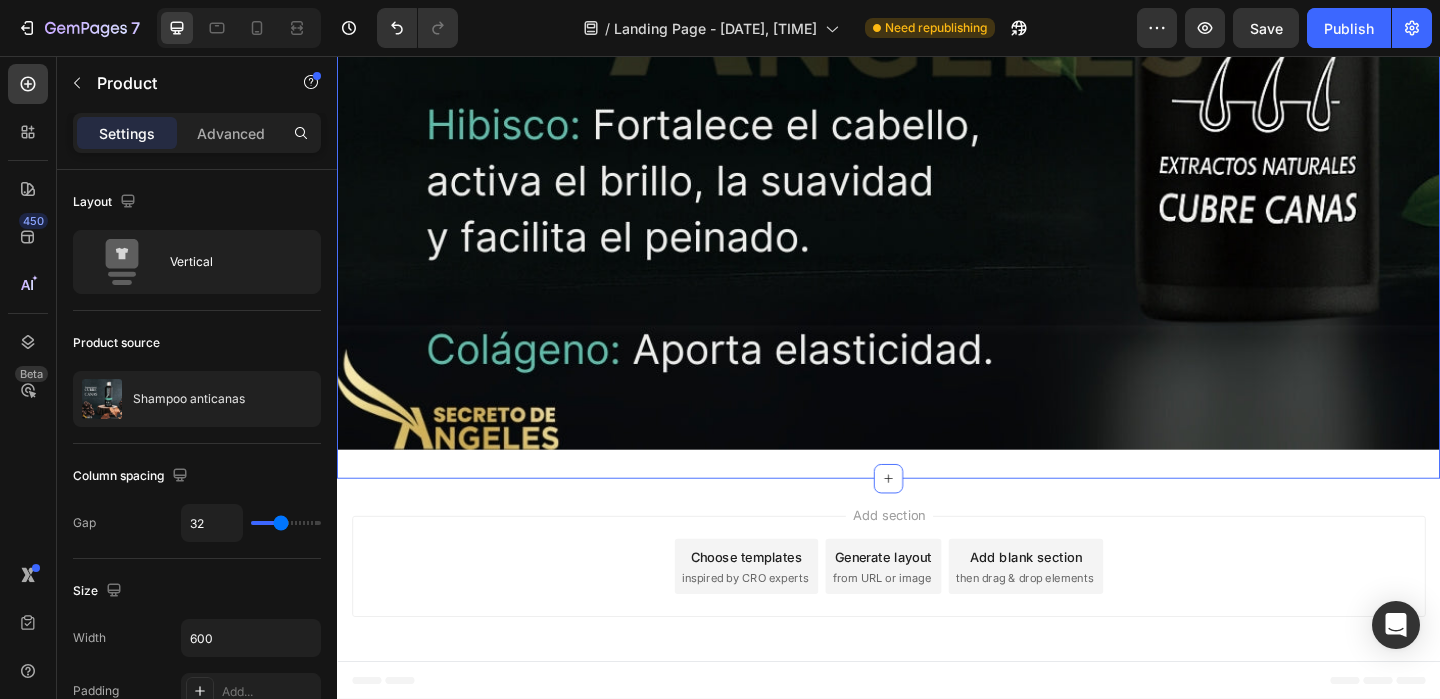 click on "Image Image Image Image Image Image Clientes 100% satisfechos Heading Image Image Image Image Product Images Shampoo anticanas Product Title $69.900,00 Product Price Product Price $109.000,00 Product Price Product Price Row
¡Despídete de las canas en minutos sin químicos agresivos ni tintes costosos!
🌿  Cobertura total de canas en minutos No más raíces blancas ni tonos apagados. Resultado visible desde el primer uso.
💧  Sin químicos agresivos Libre de amoníaco, parabenos y sulfatos. Cuida tu cuero cabelludo y la fibra capilar.
🕒  Aplicación rápida y sencilla Solo necesitas 10 minutos en la ducha para notar la diferencia.
🌈  Variedad de tonos naturales Elige el tono que más se parece a tu color natural y recupera tu estilo sin esfuerzo.
💆♀️  Aporta nutrición y brillo Enriquecido con extractos naturales que reparan y suavizan tu cabello.
💰  Ahorra tiempo y dinero
📦 ¿Qué incluye tu compra?" at bounding box center [937, -1779] 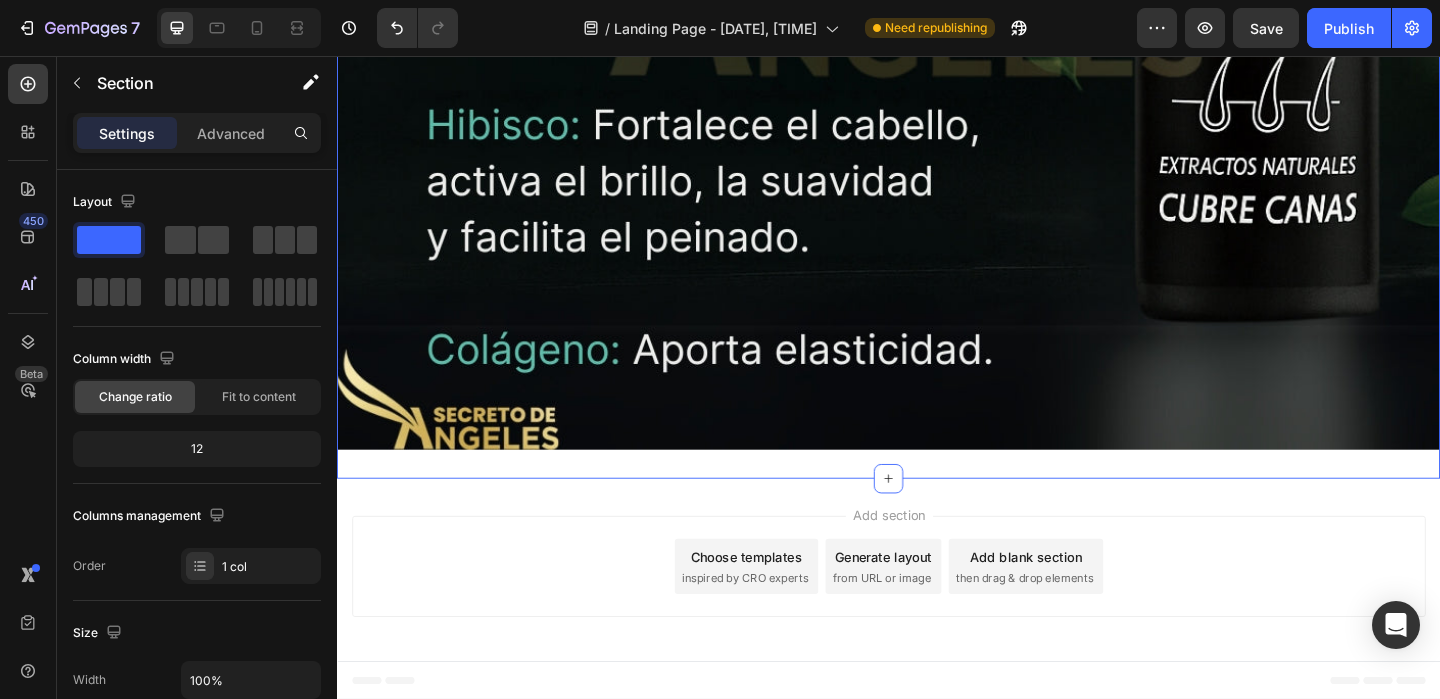 scroll, scrollTop: 12611, scrollLeft: 0, axis: vertical 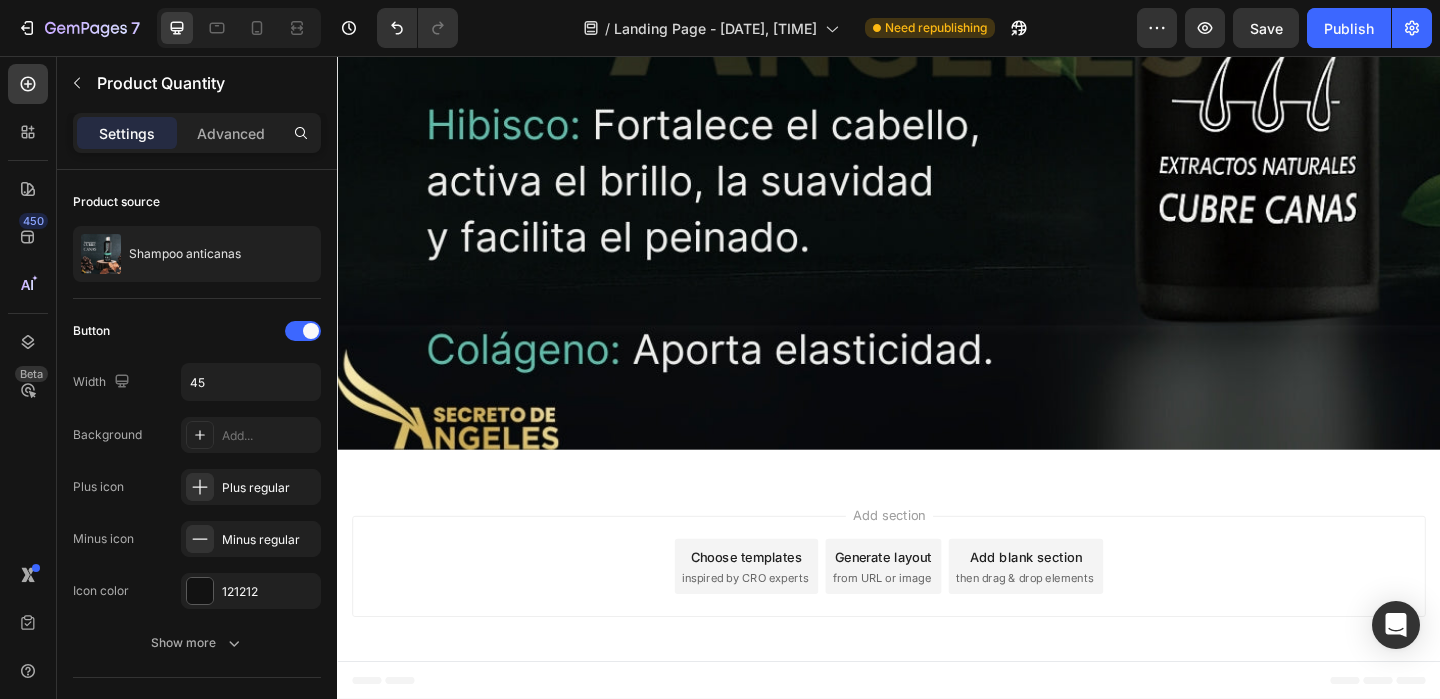 click on "Quantity" at bounding box center (937, -2947) 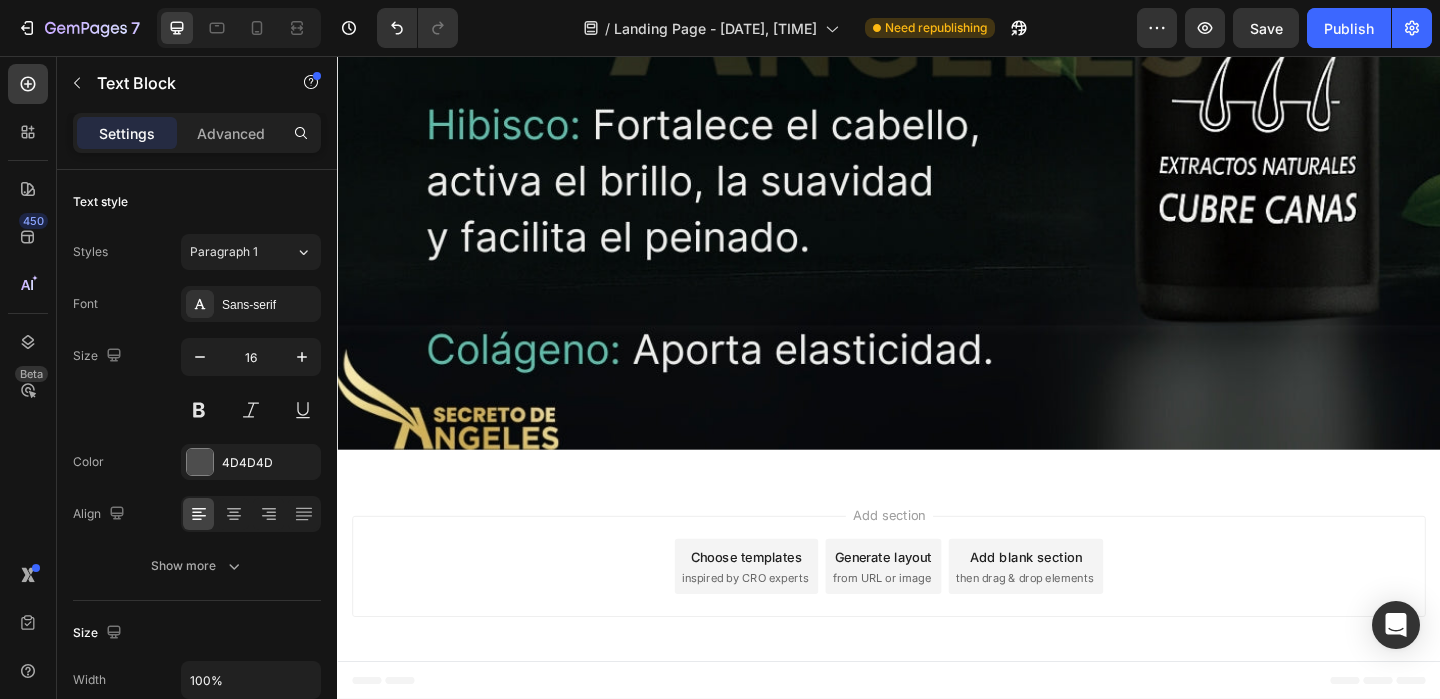 scroll, scrollTop: 11772, scrollLeft: 0, axis: vertical 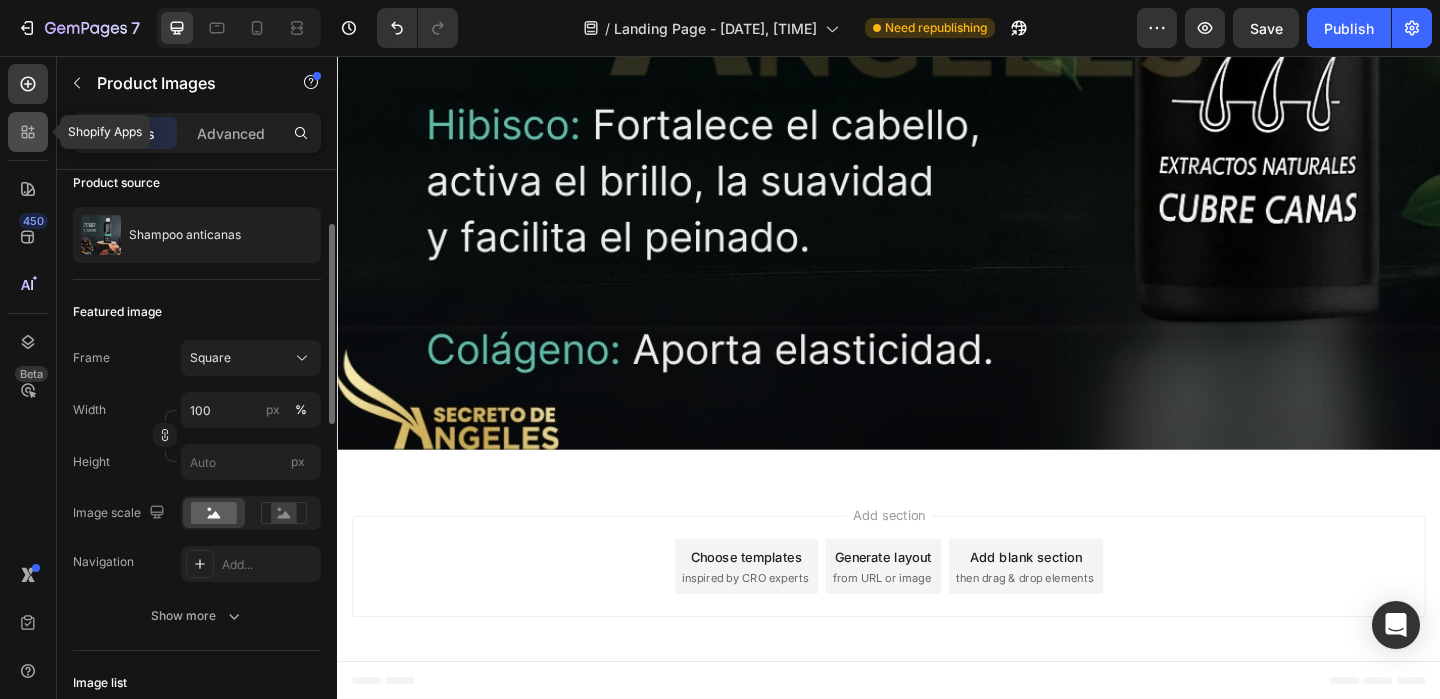 click 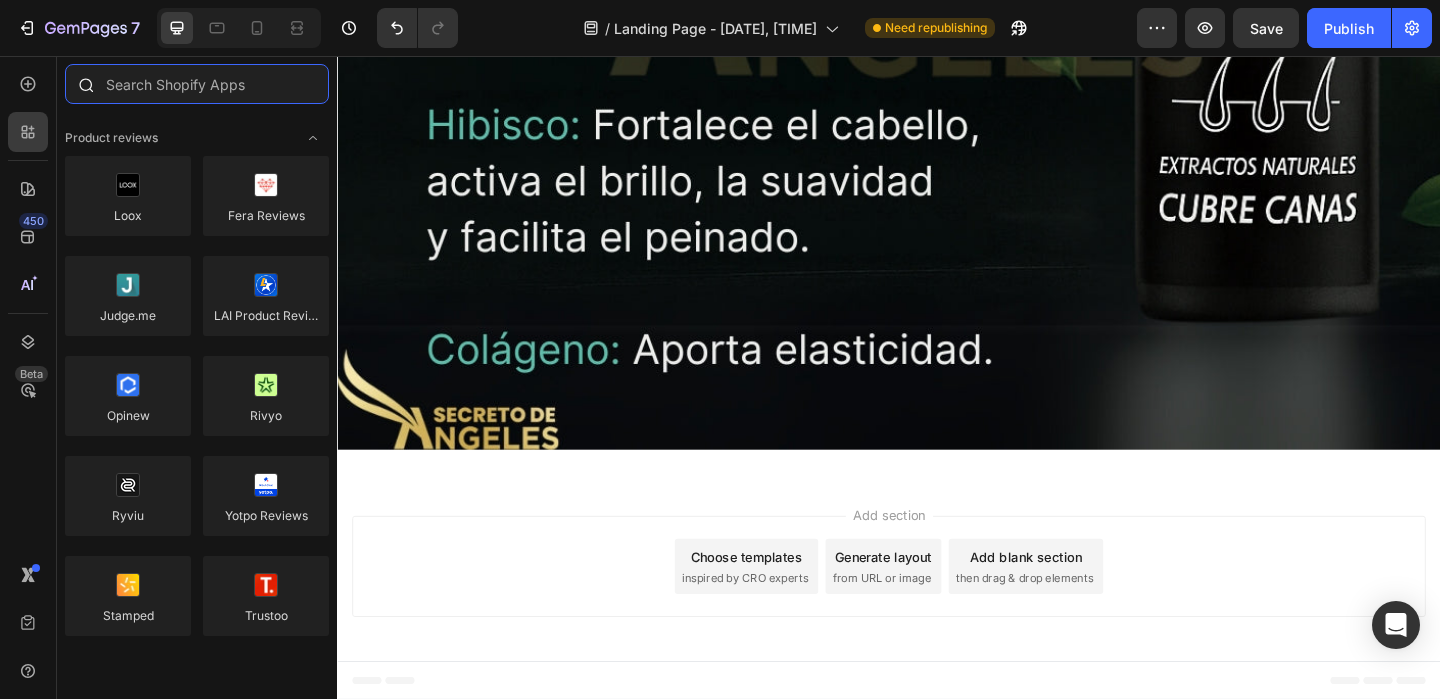 click at bounding box center [197, 84] 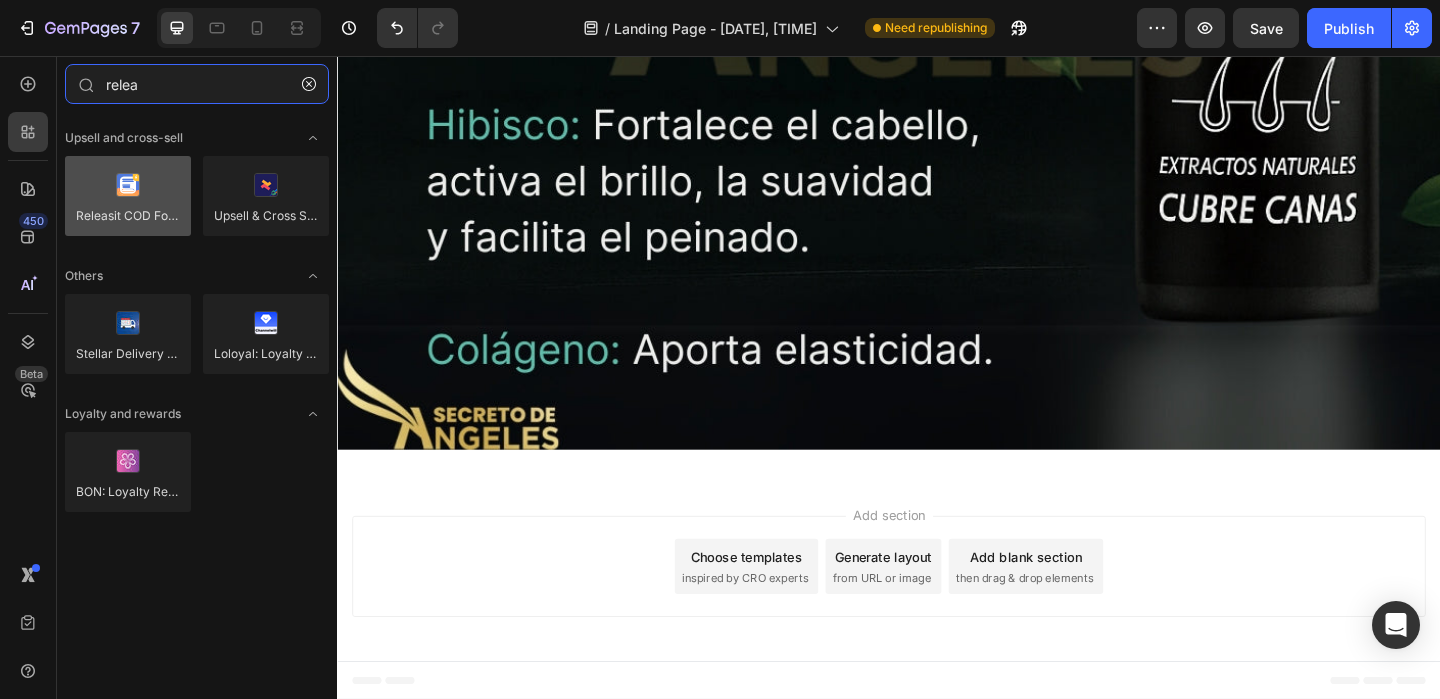 type on "relea" 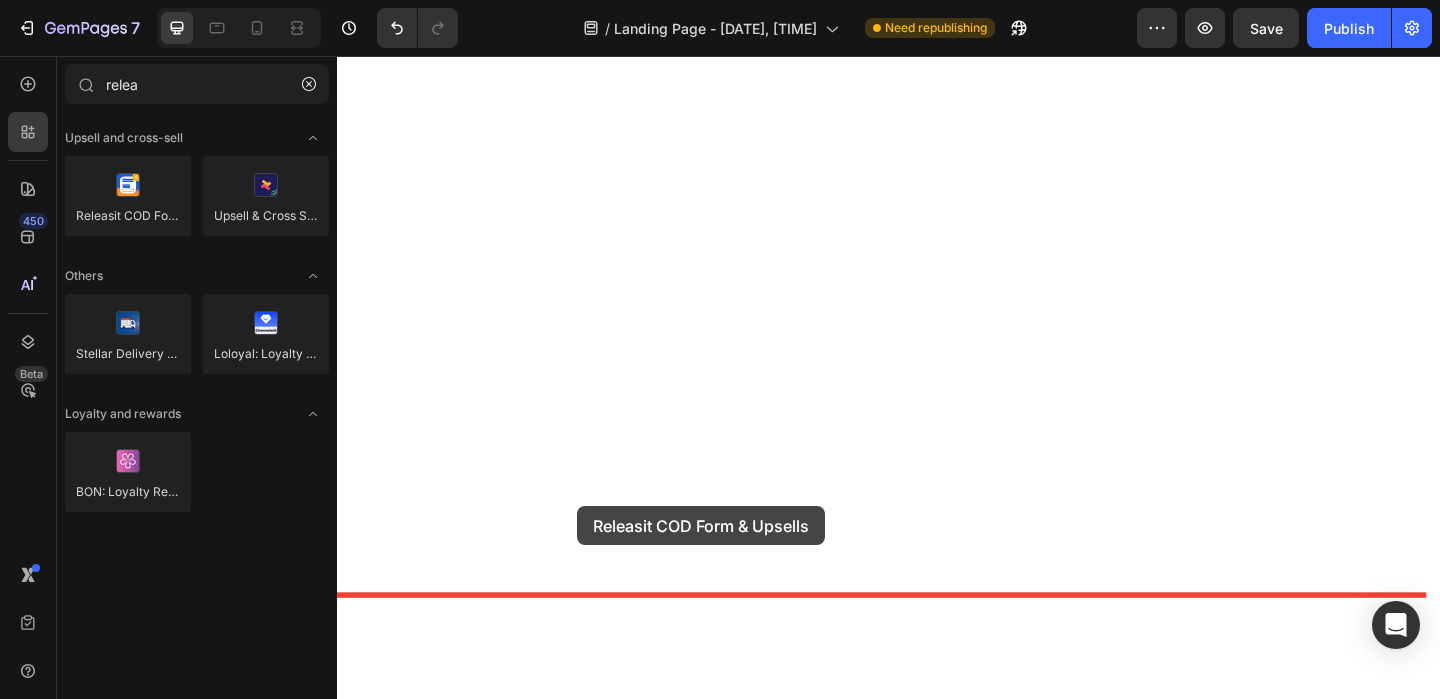 scroll, scrollTop: 12710, scrollLeft: 0, axis: vertical 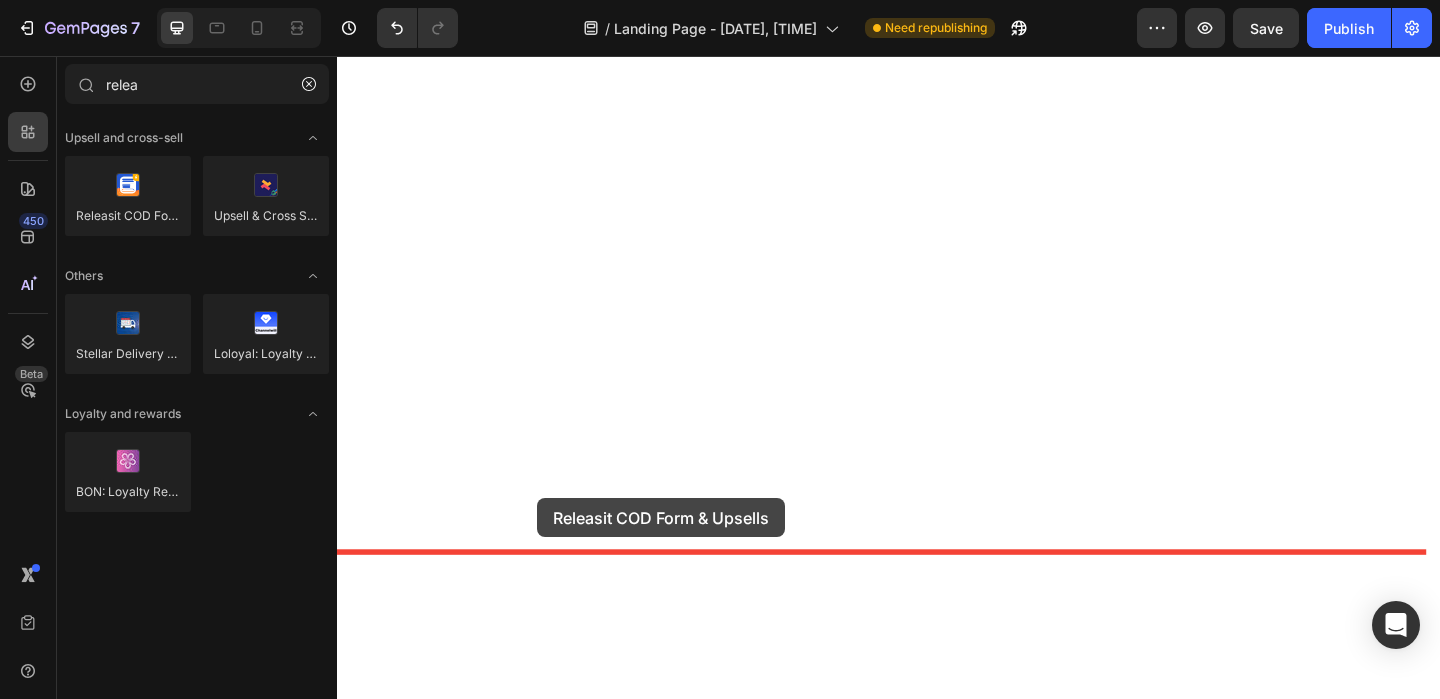 drag, startPoint x: 473, startPoint y: 242, endPoint x: 555, endPoint y: 537, distance: 306.18457 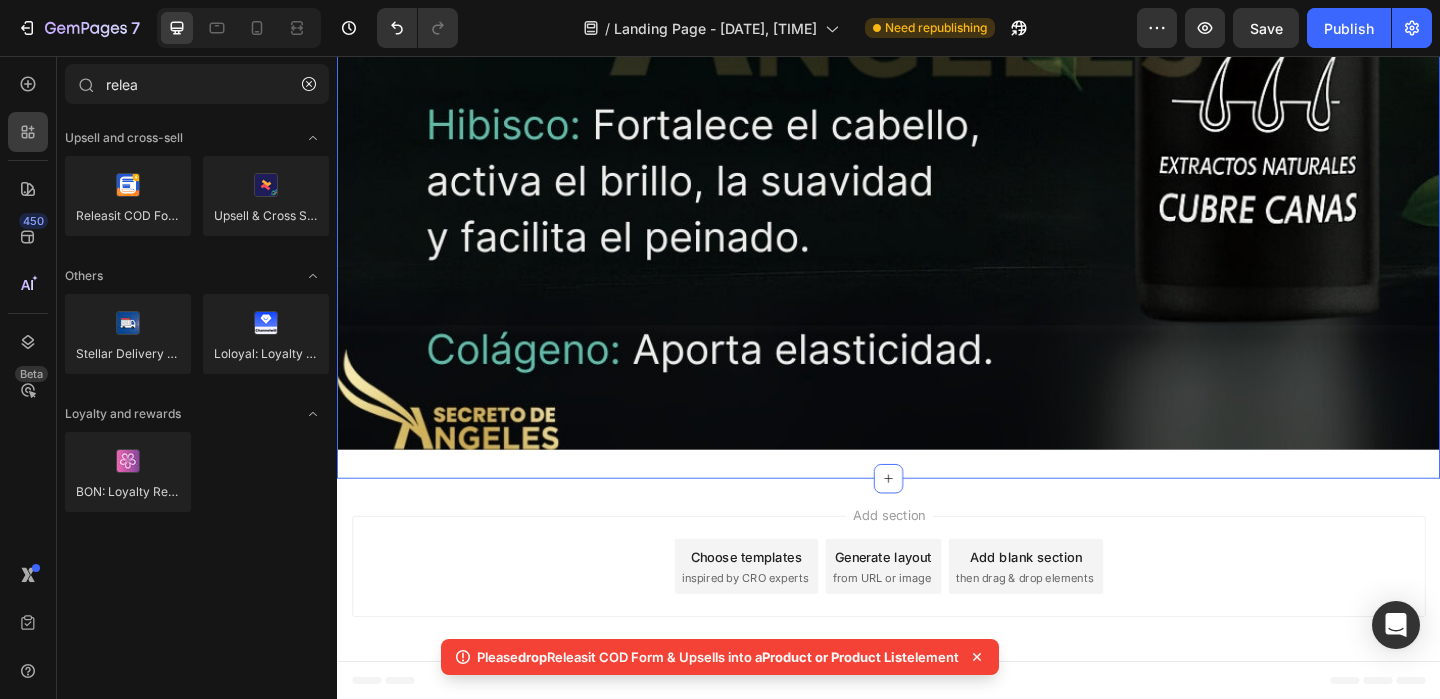 click on "Image Image Image Image Image Image Clientes 100% satisfechos Heading Image Image Image Image Product Images Shampoo anticanas Product Title $69.900,00 Product Price Product Price $109.000,00 Product Price Product Price Row
¡Despídete de las canas en minutos sin químicos agresivos ni tintes costosos!
🌿  Cobertura total de canas en minutos No más raíces blancas ni tonos apagados. Resultado visible desde el primer uso.
💧  Sin químicos agresivos Libre de amoníaco, parabenos y sulfatos. Cuida tu cuero cabelludo y la fibra capilar.
🕒  Aplicación rápida y sencilla Solo necesitas 10 minutos en la ducha para notar la diferencia.
🌈  Variedad de tonos naturales Elige el tono que más se parece a tu color natural y recupera tu estilo sin esfuerzo.
💆♀️  Aporta nutrición y brillo Enriquecido con extractos naturales que reparan y suavizan tu cabello.
💰  Ahorra tiempo y dinero
📦 ¿Qué incluye tu compra?" at bounding box center (937, -1779) 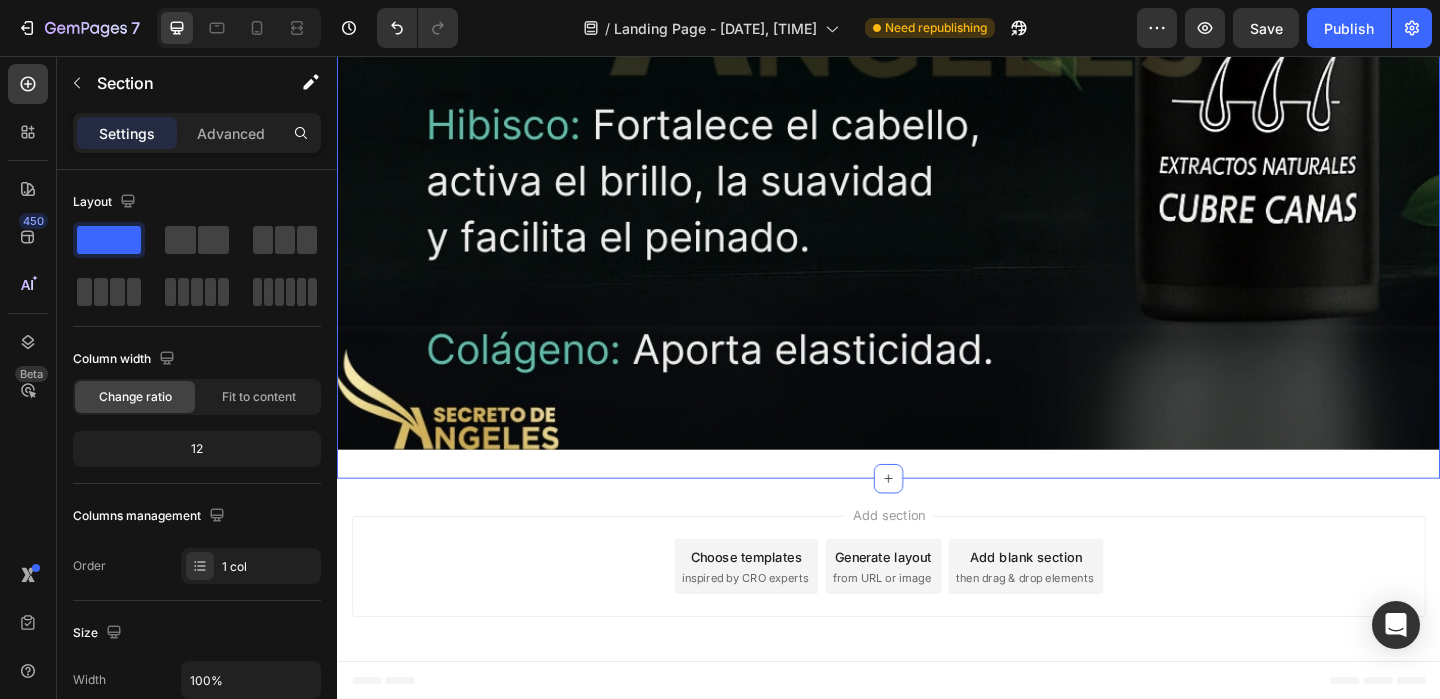 scroll, scrollTop: 12444, scrollLeft: 0, axis: vertical 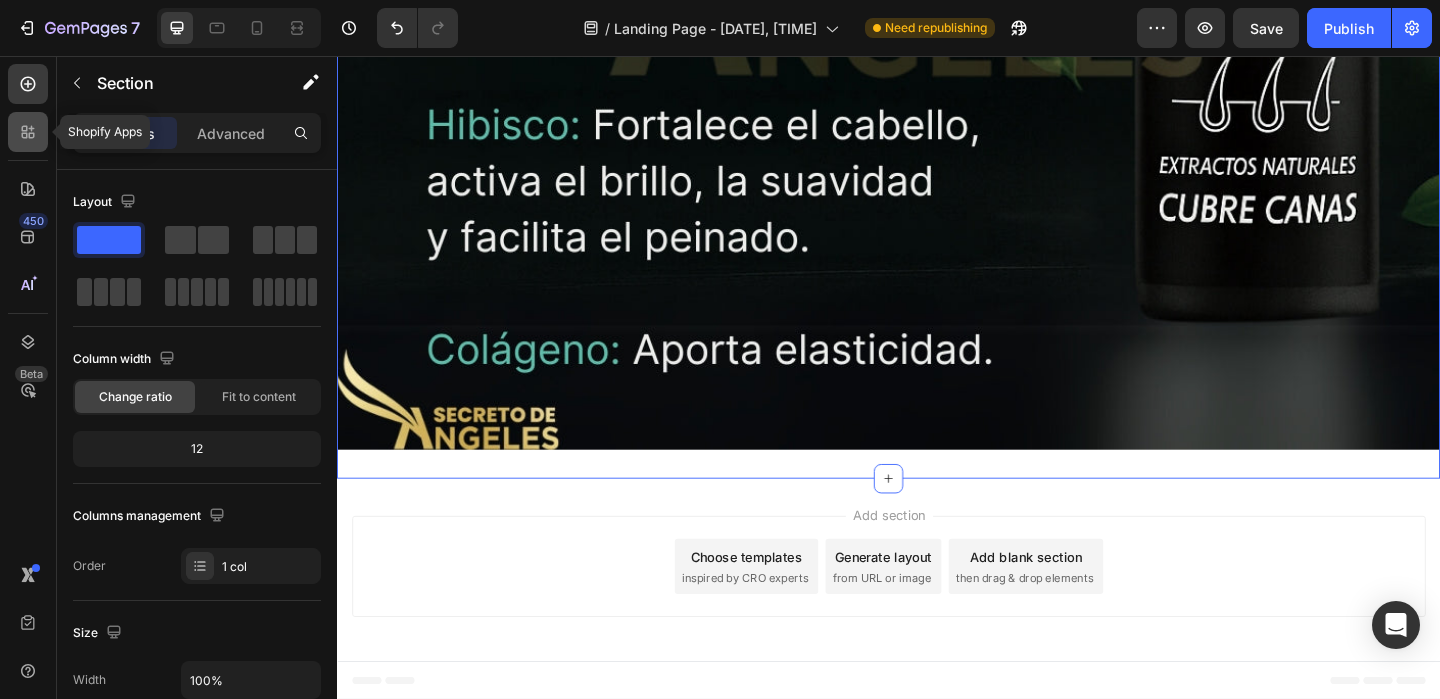 click 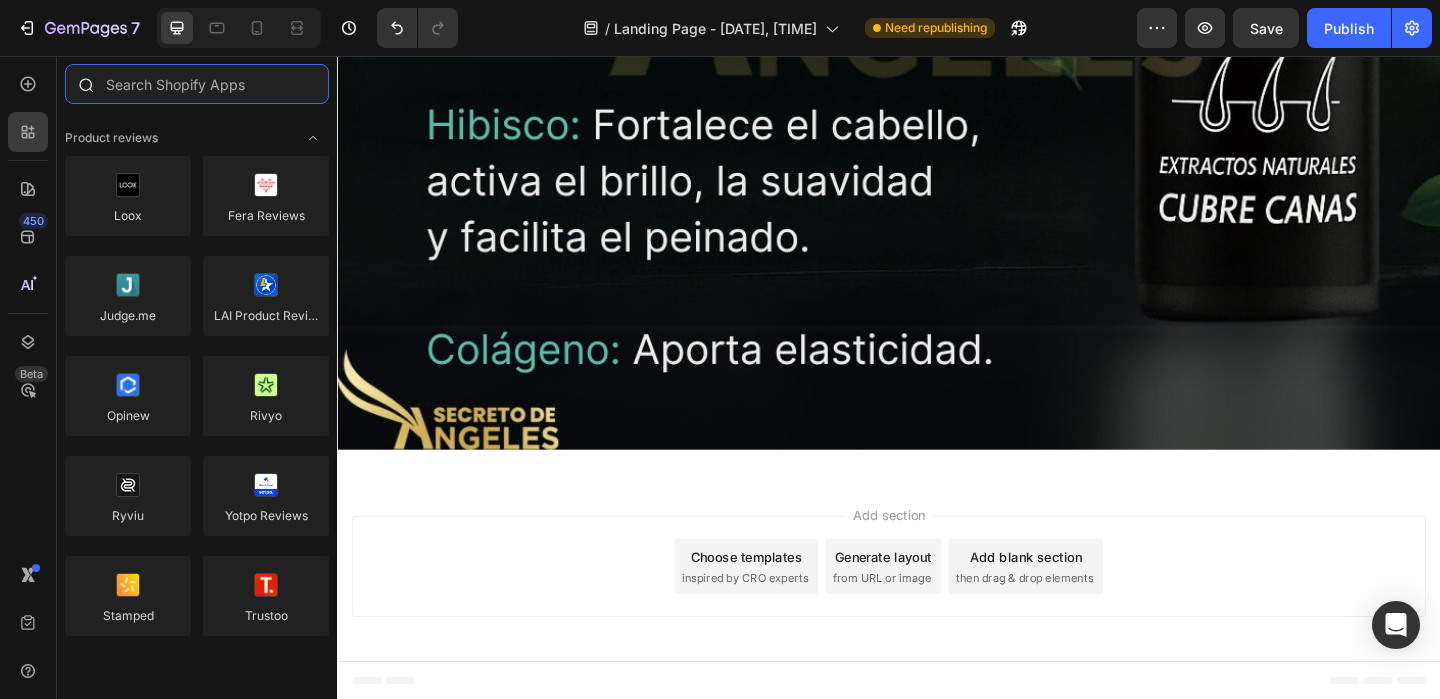 click at bounding box center [197, 84] 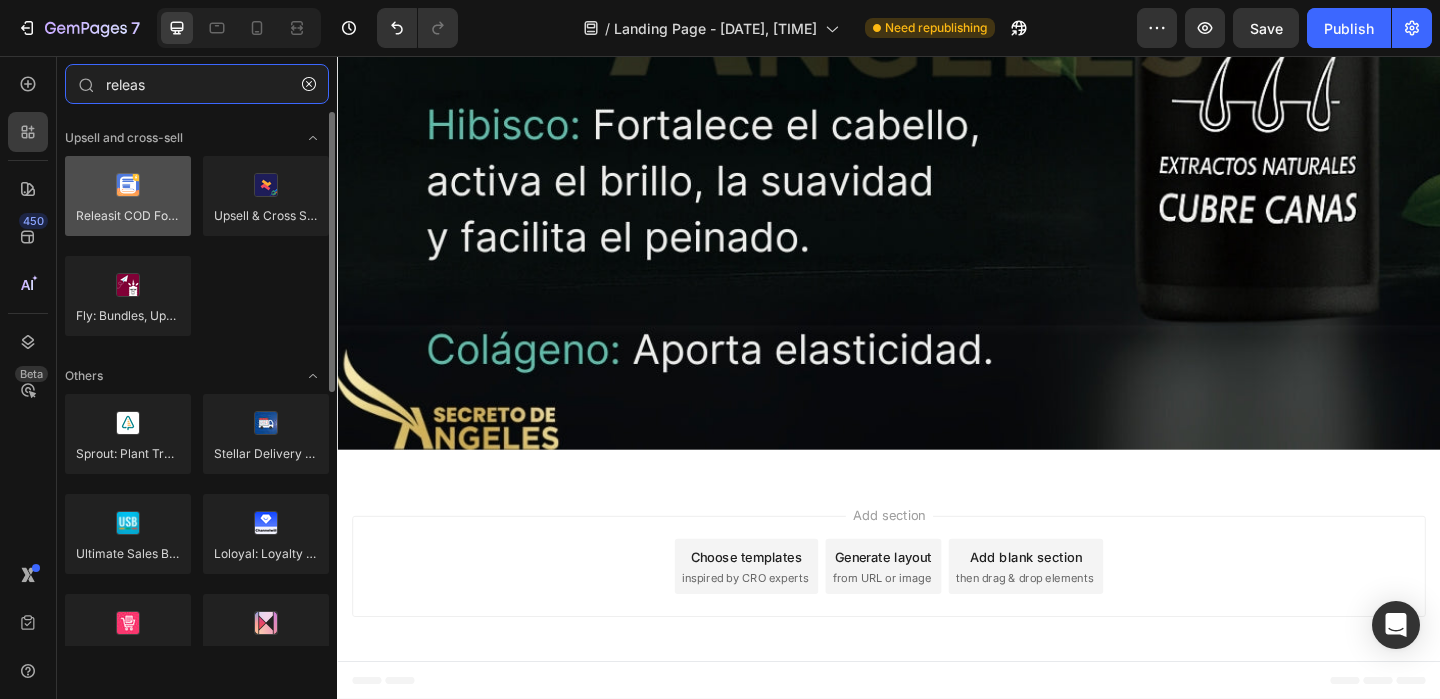 type on "releas" 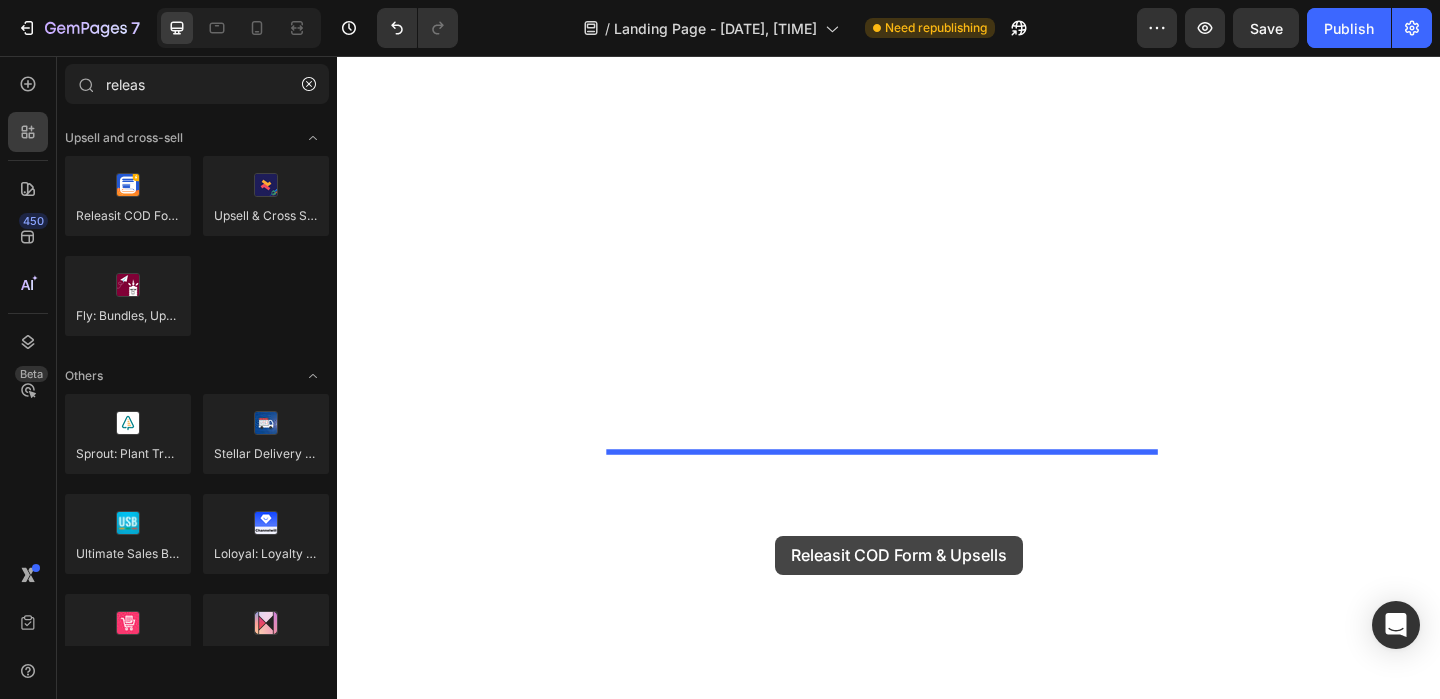 scroll, scrollTop: 12603, scrollLeft: 0, axis: vertical 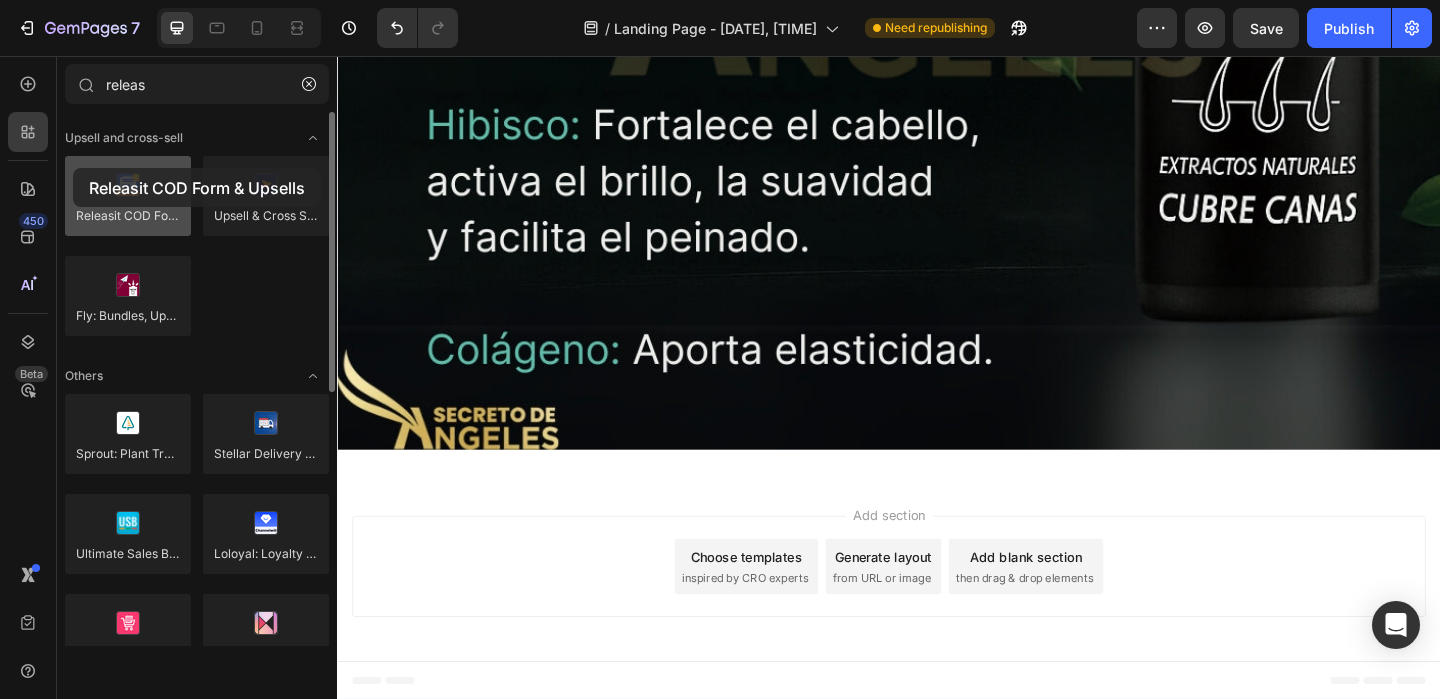 drag, startPoint x: 144, startPoint y: 217, endPoint x: 75, endPoint y: 169, distance: 84.05355 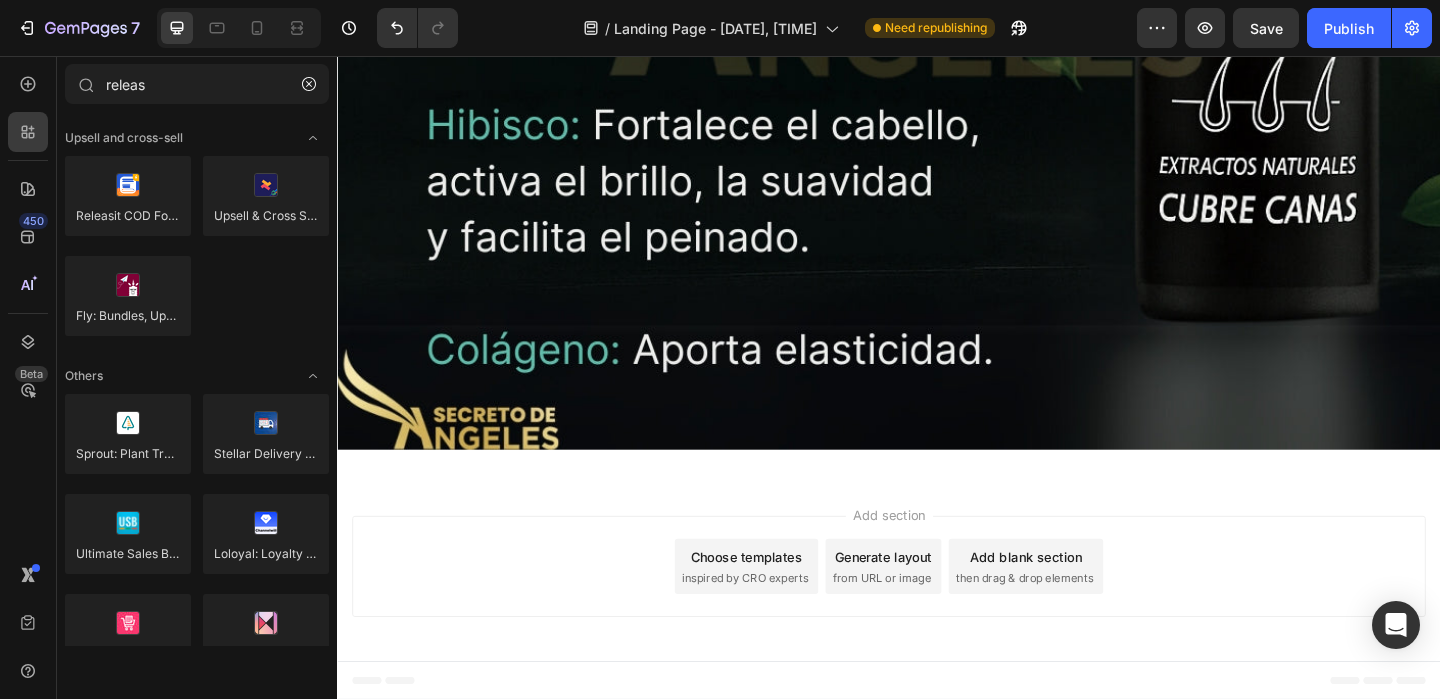 scroll, scrollTop: 11810, scrollLeft: 0, axis: vertical 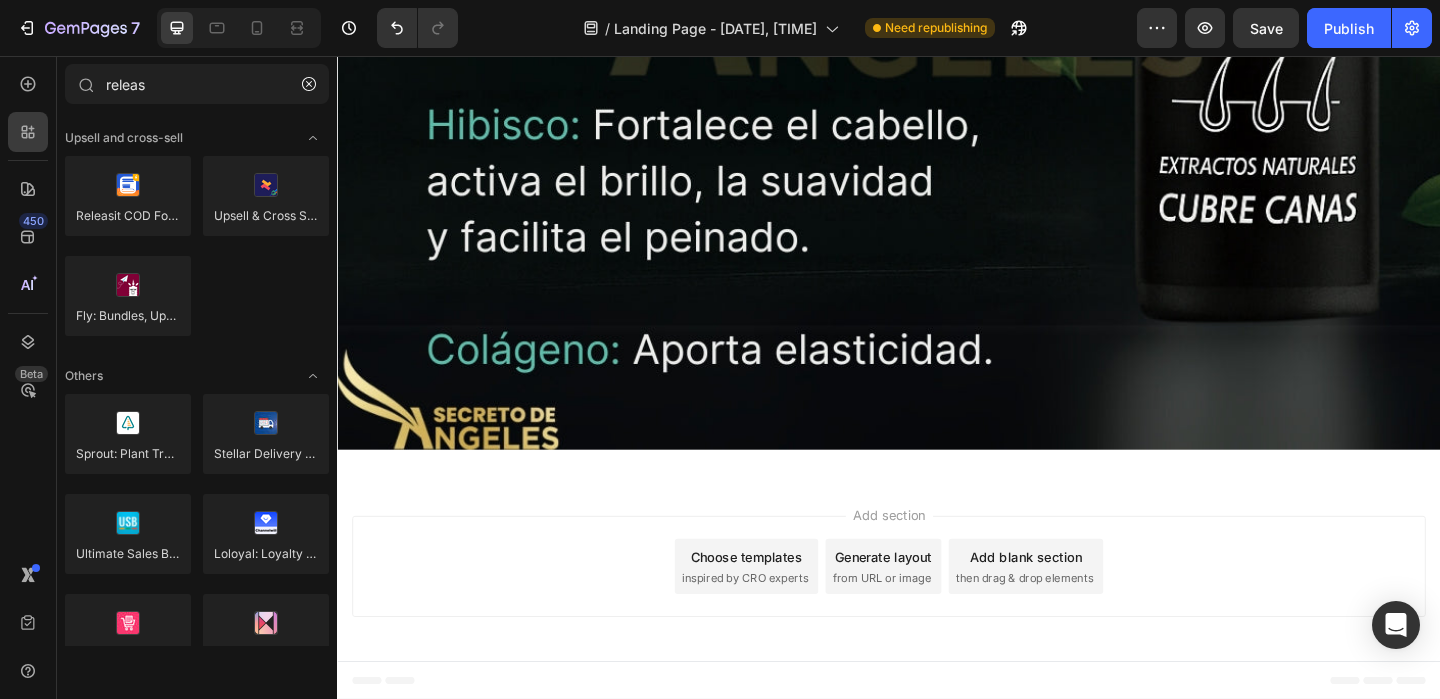click at bounding box center (937, -3678) 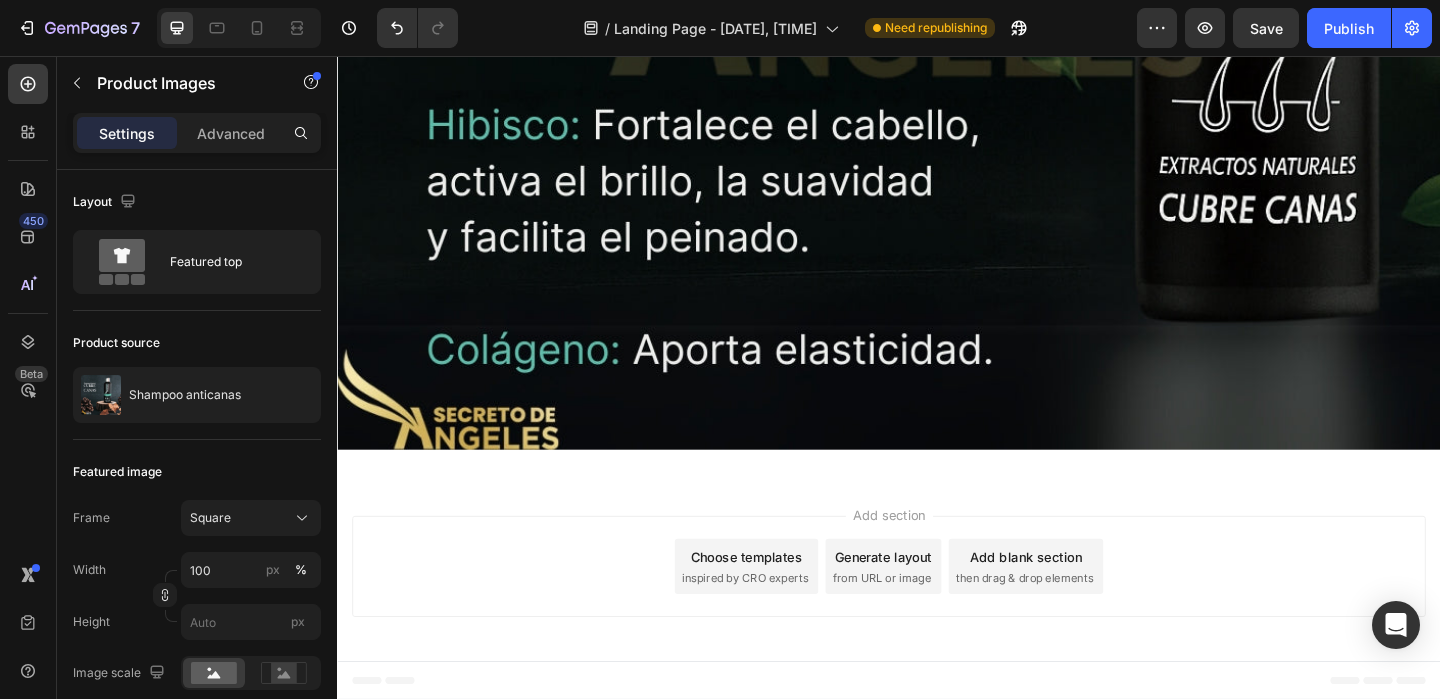scroll, scrollTop: 11850, scrollLeft: 0, axis: vertical 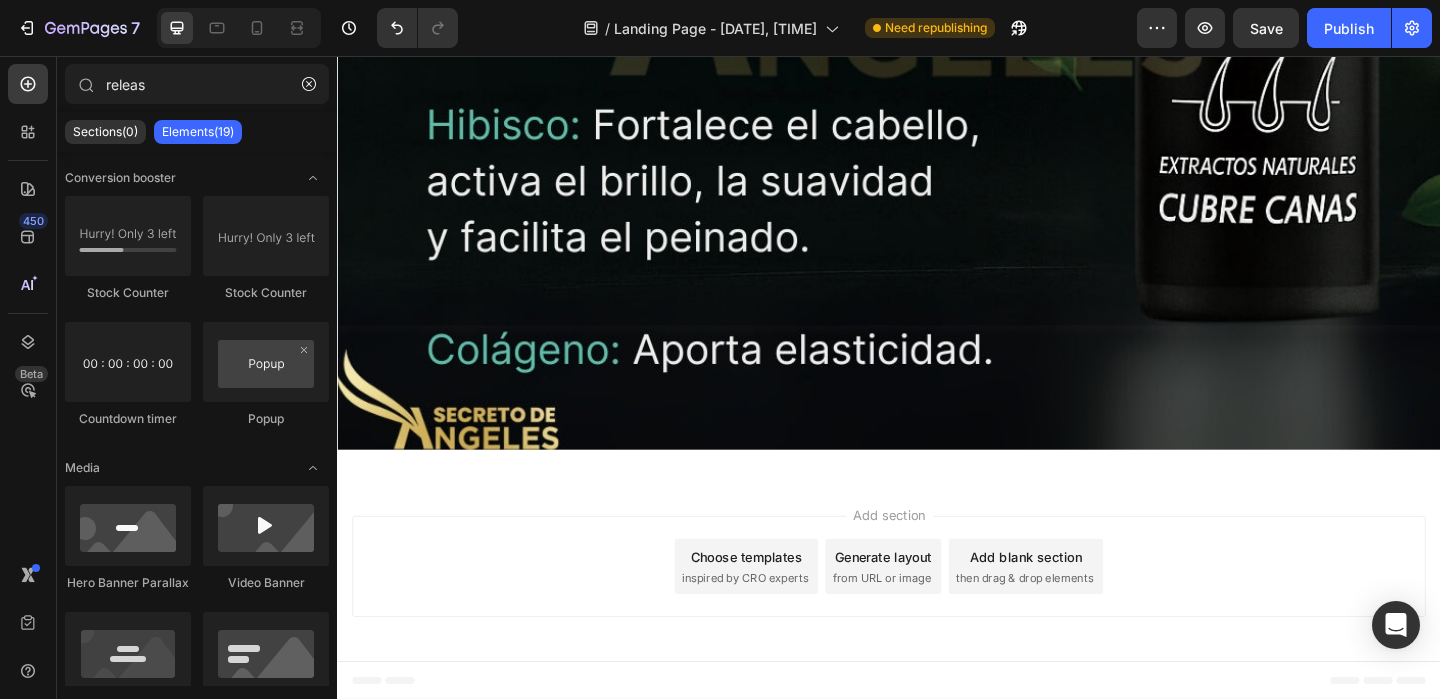 click on "Shampoo anticanas" at bounding box center [937, -3302] 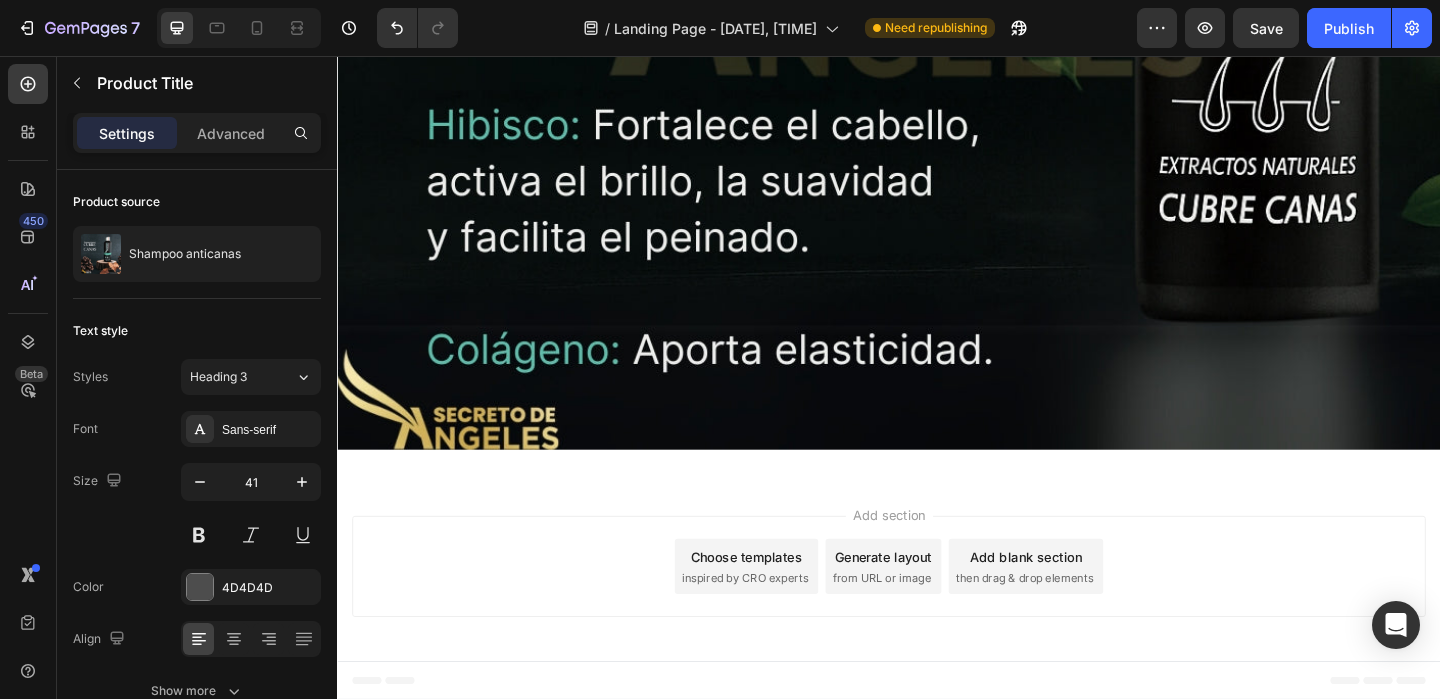 click at bounding box center [832, -3349] 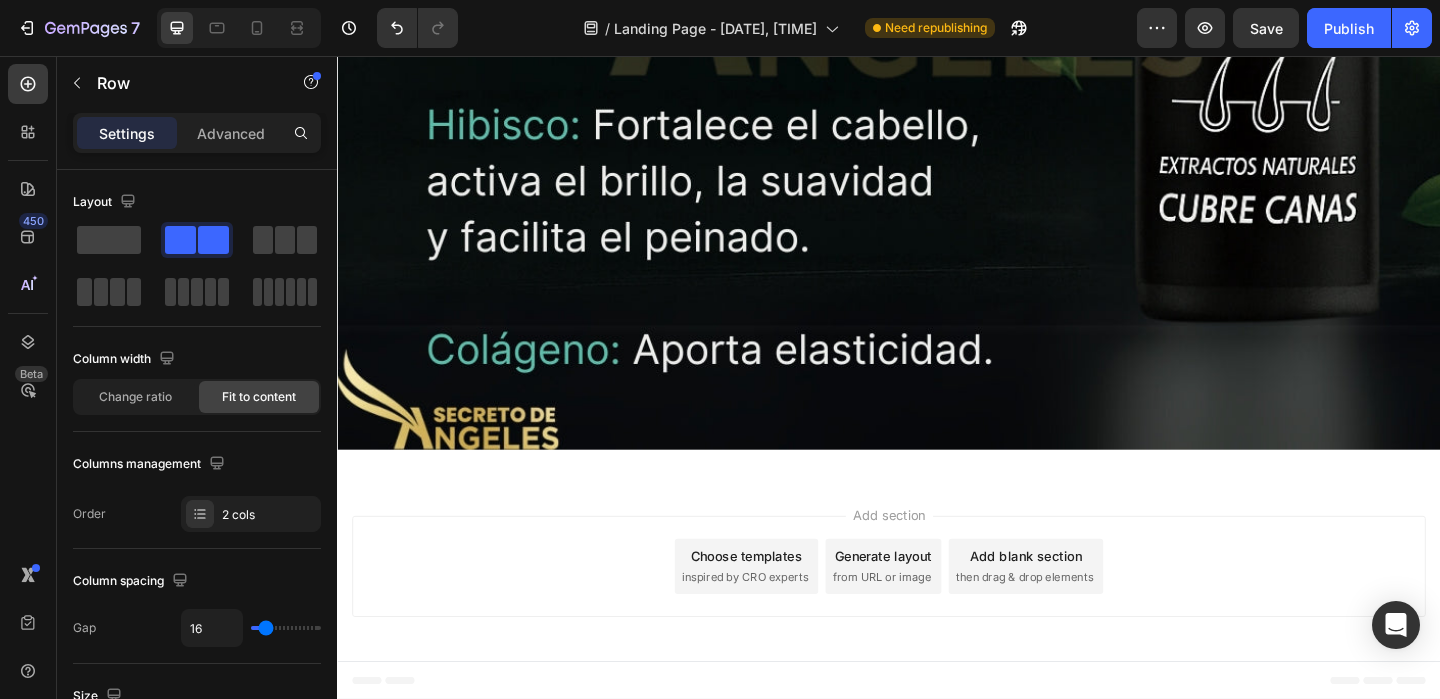 click on "$69.900,00 Product Price Product Price $109.000,00 Product Price Product Price Row" at bounding box center (937, -3241) 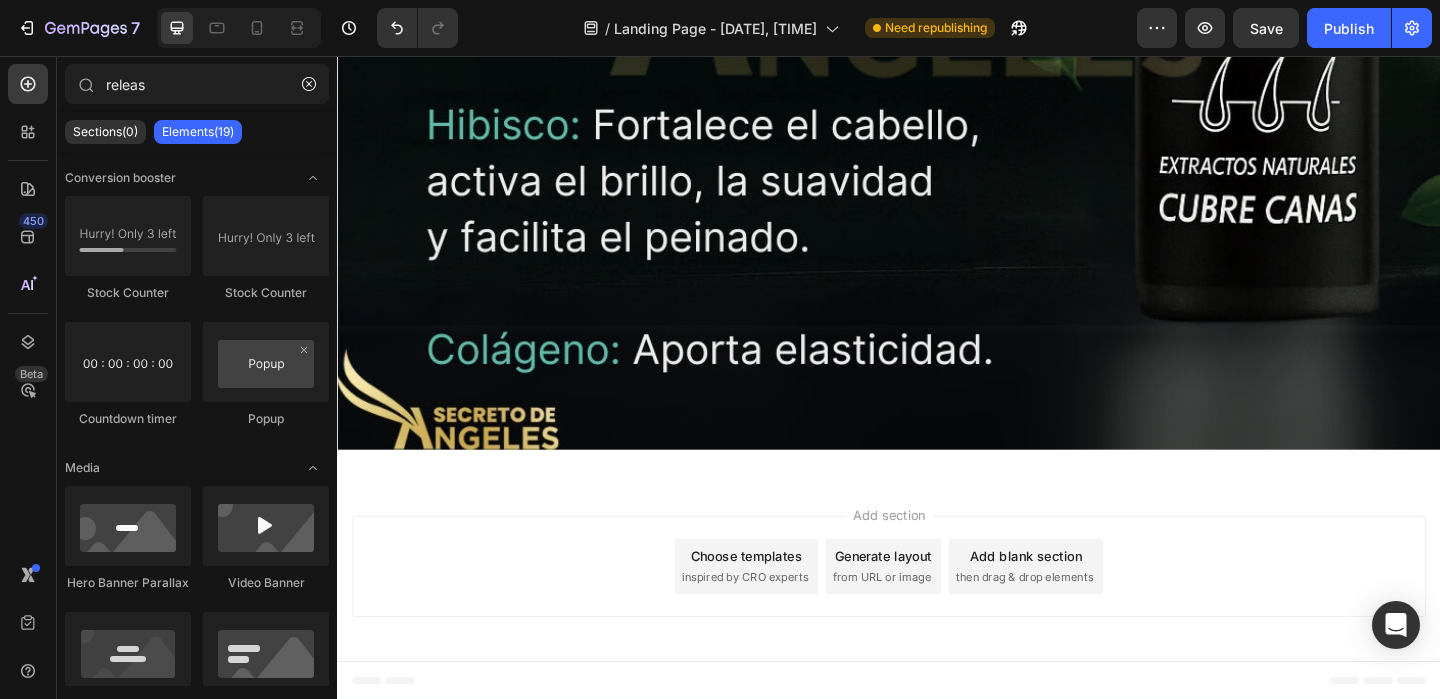 click on "¡Despídete de las canas en minutos sin químicos agresivos ni tintes costosos!" at bounding box center [936, -3164] 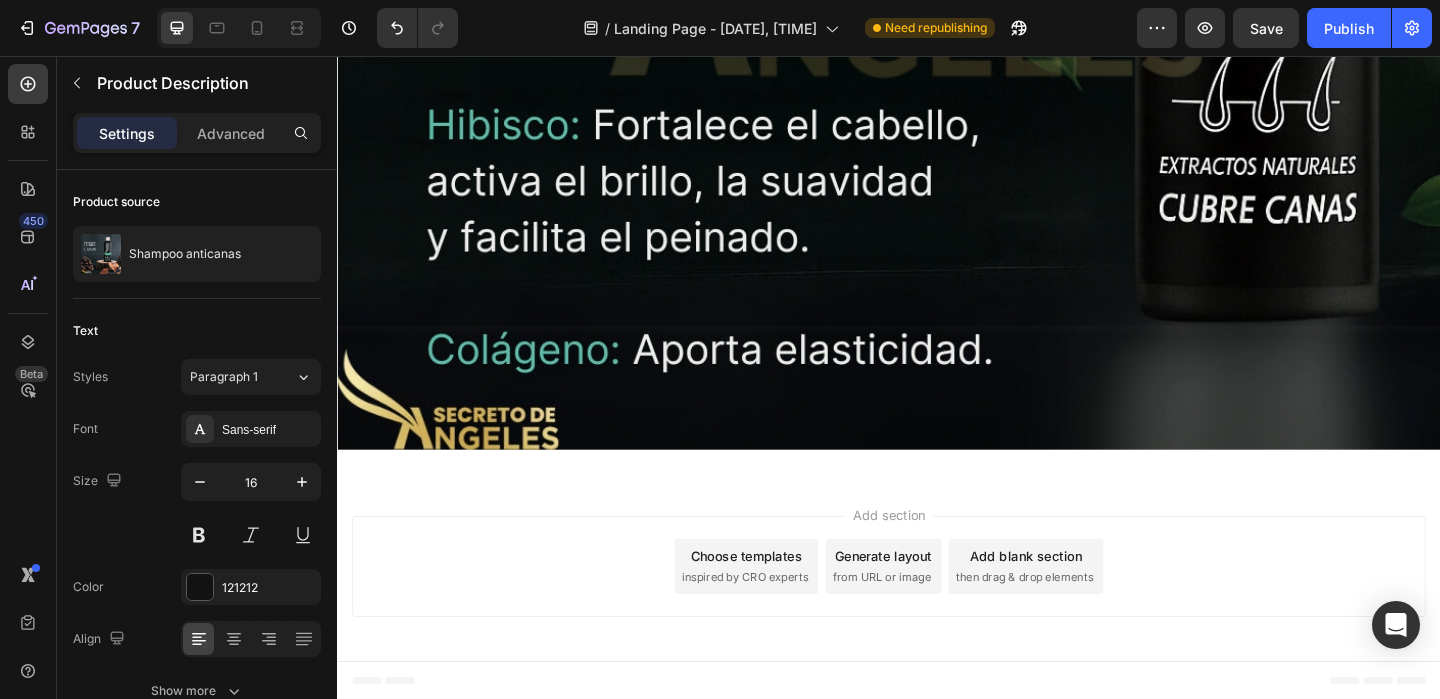 click 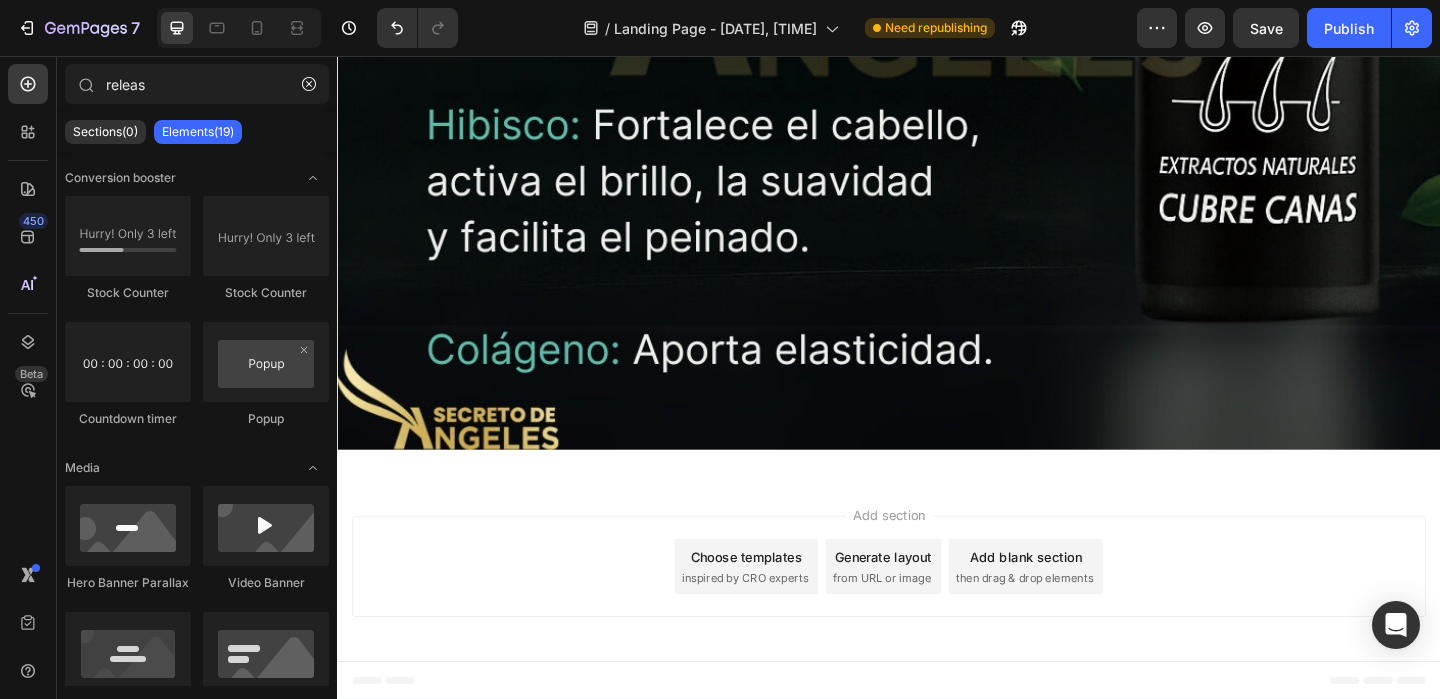 click on "Color: Negro Negro Negro Negro Rubio Rubio Rubio Castaño claro Castaño claro Castaño claro Castaño oscuro Castaño oscuro Castaño oscuro" at bounding box center (937, -3020) 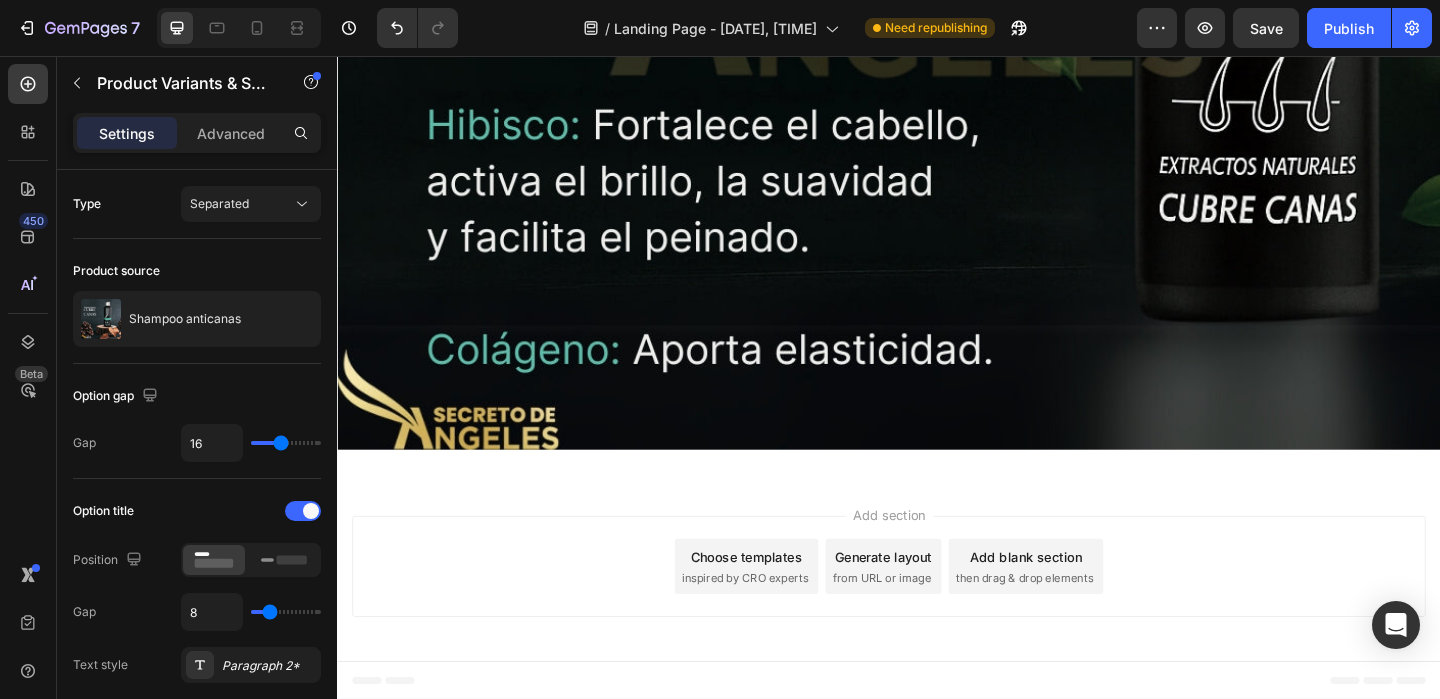 click 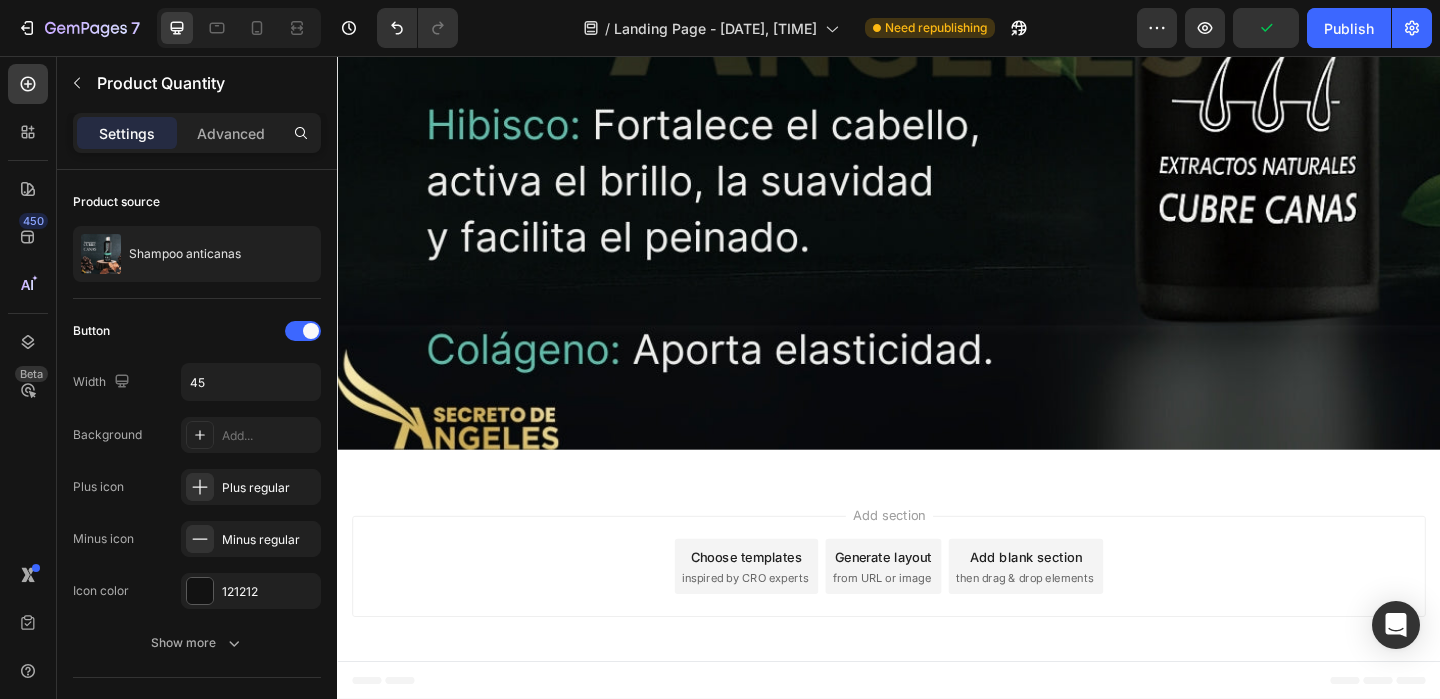 click on "1" at bounding box center (937, -2892) 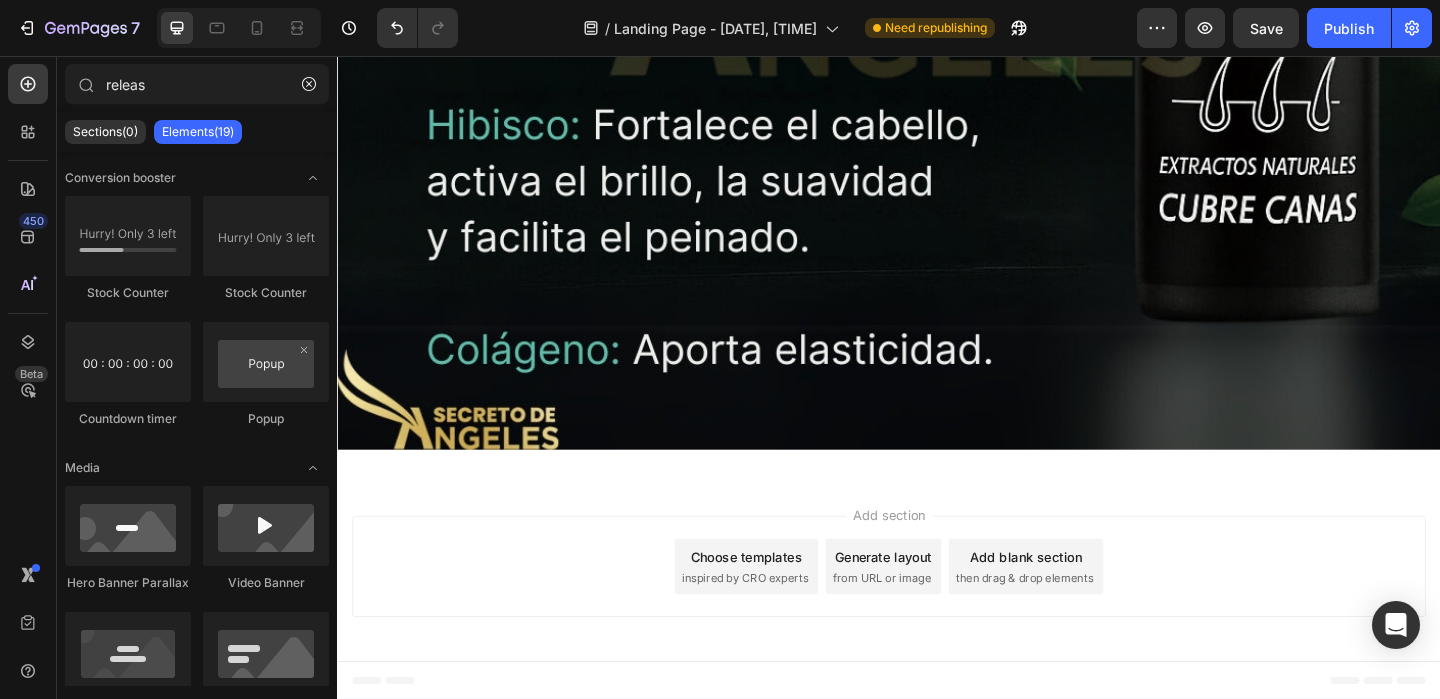 click on "Quantity" at bounding box center [937, -2886] 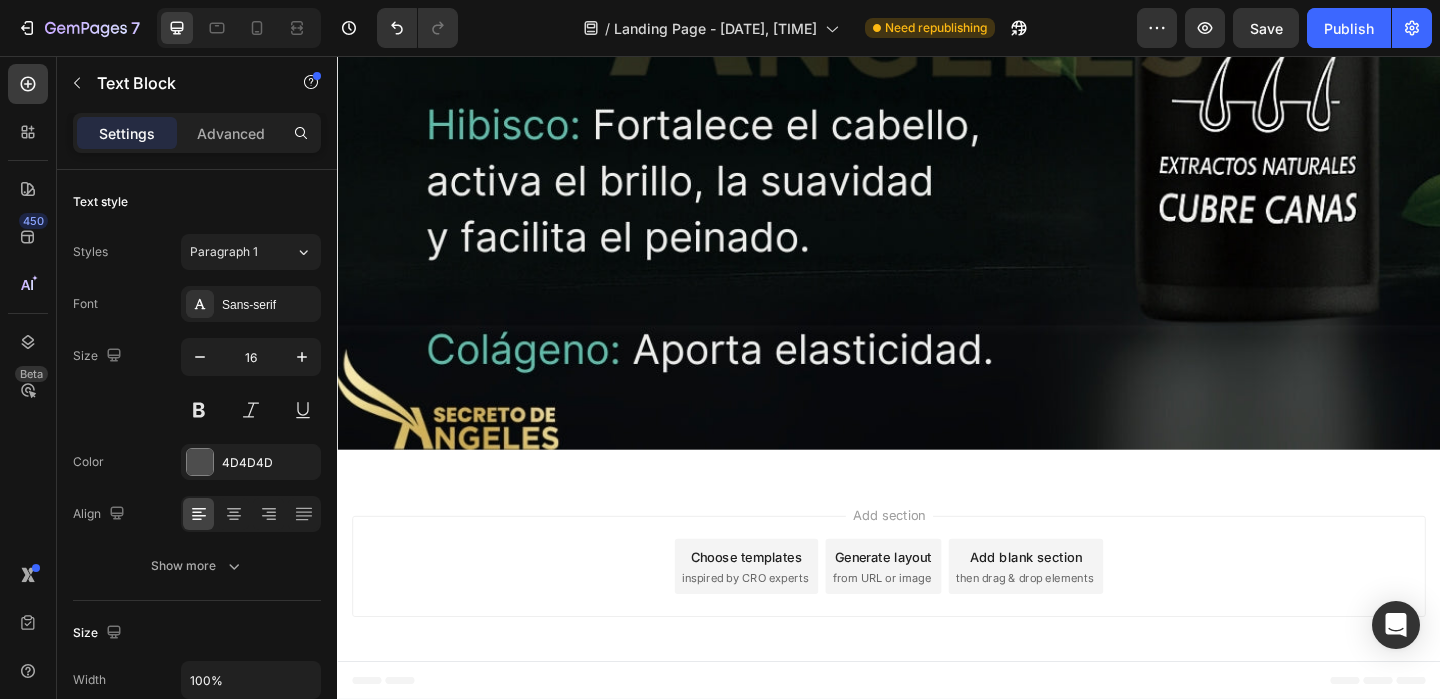 click 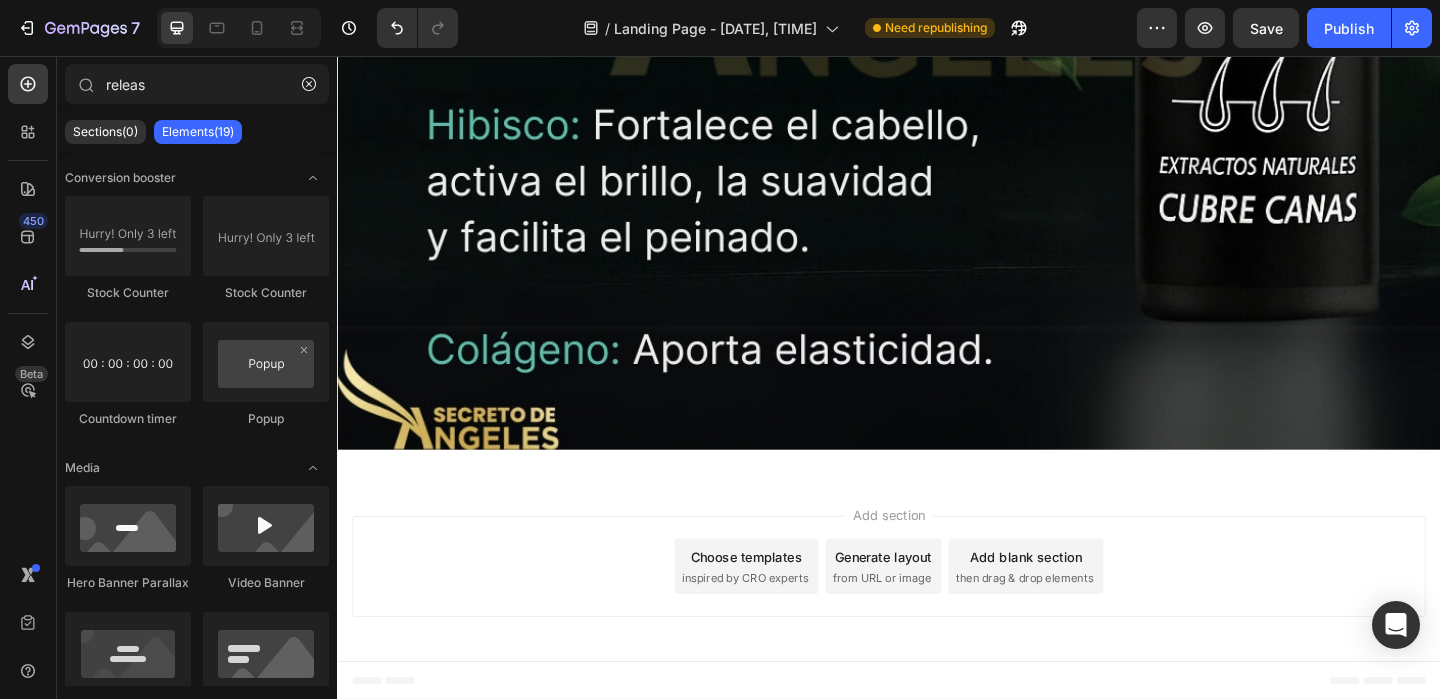 click on "Buy it now" at bounding box center [937, -2758] 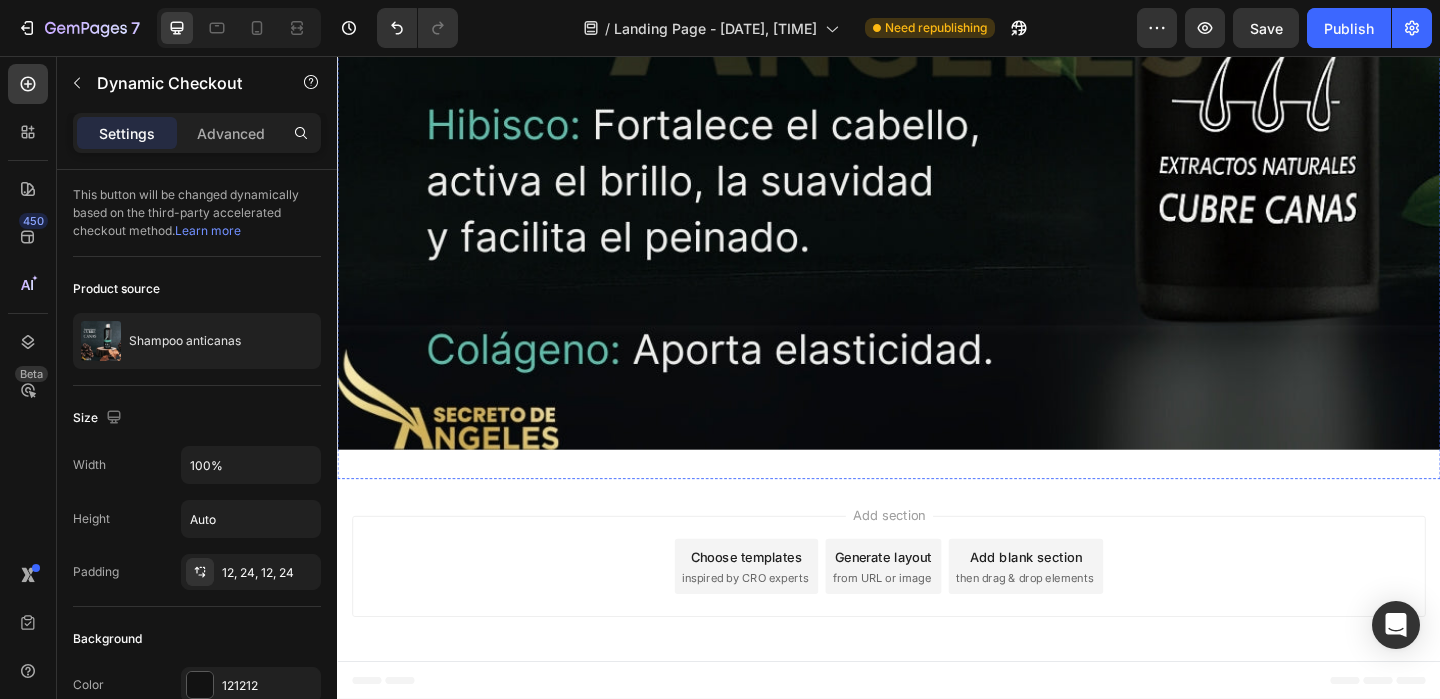 click on "Add to cart Add to Cart" at bounding box center (937, -2819) 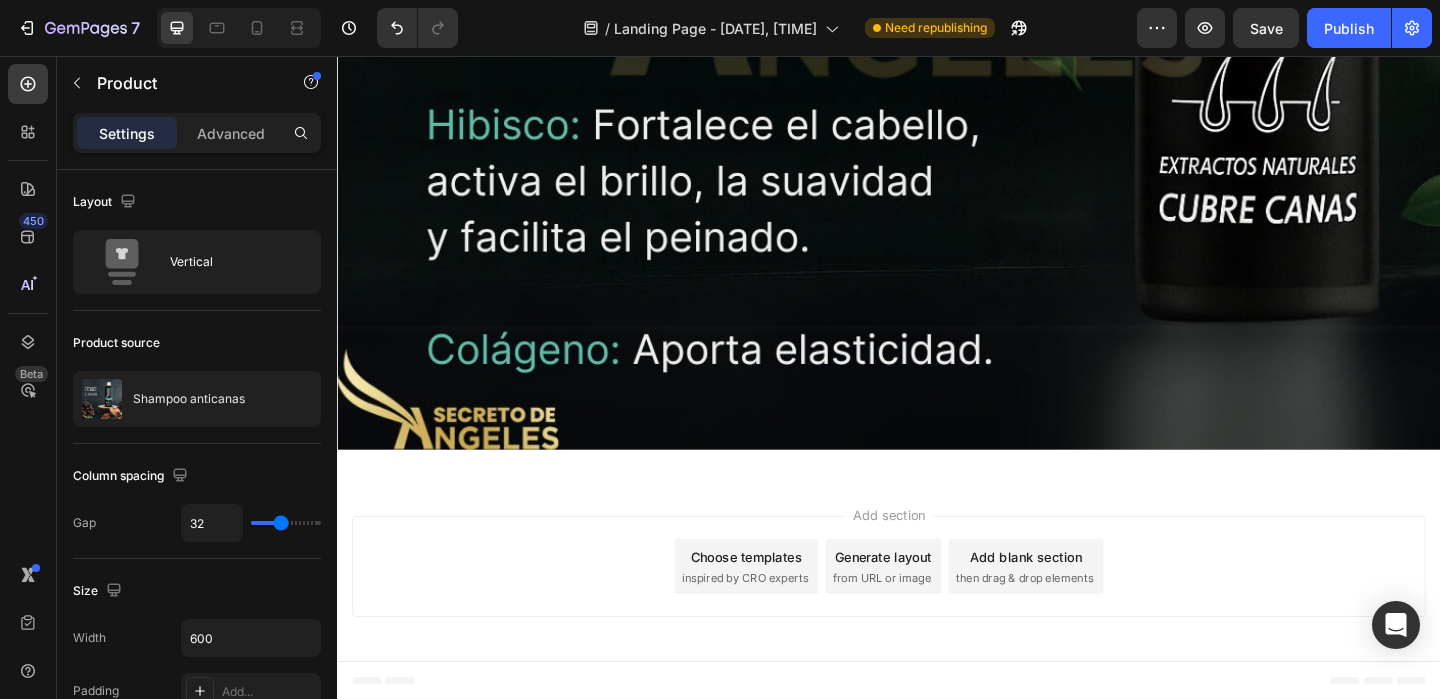 click on "Add to cart" at bounding box center (937, -2827) 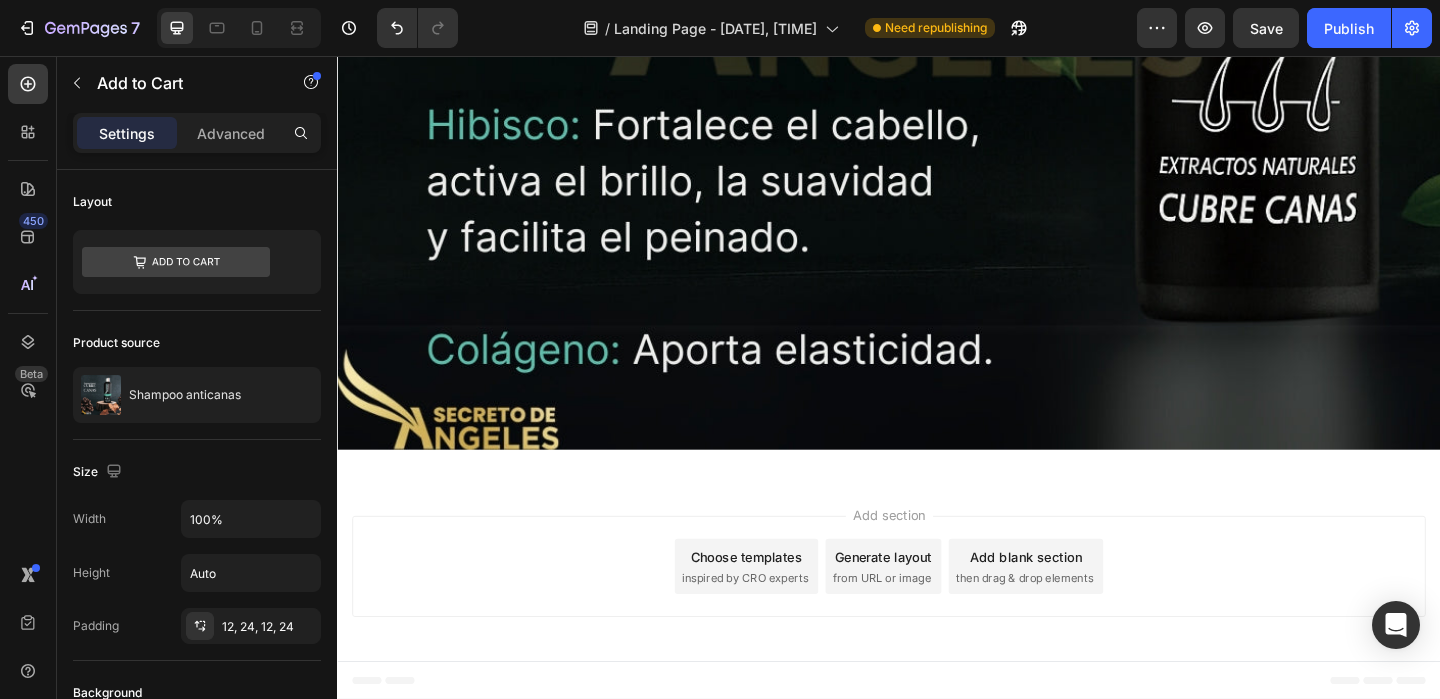 click 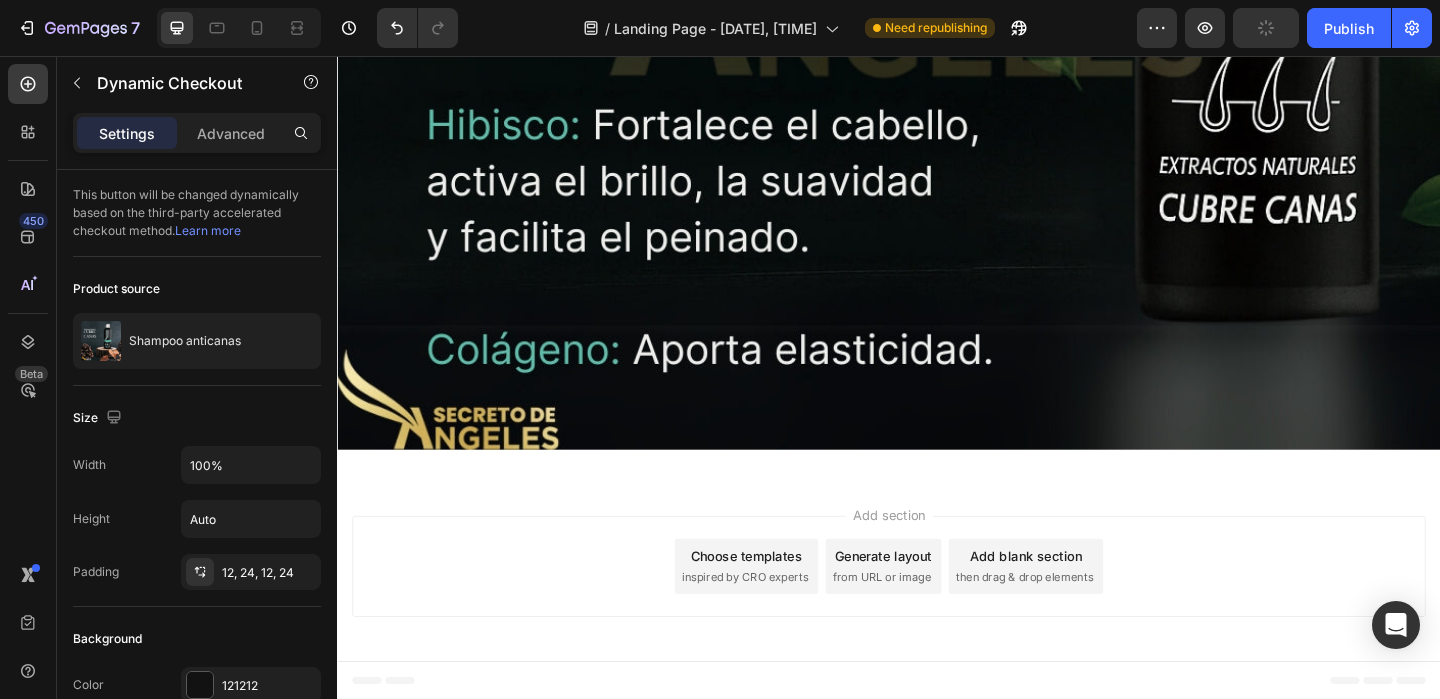 click on "Buy it now" at bounding box center (937, -2759) 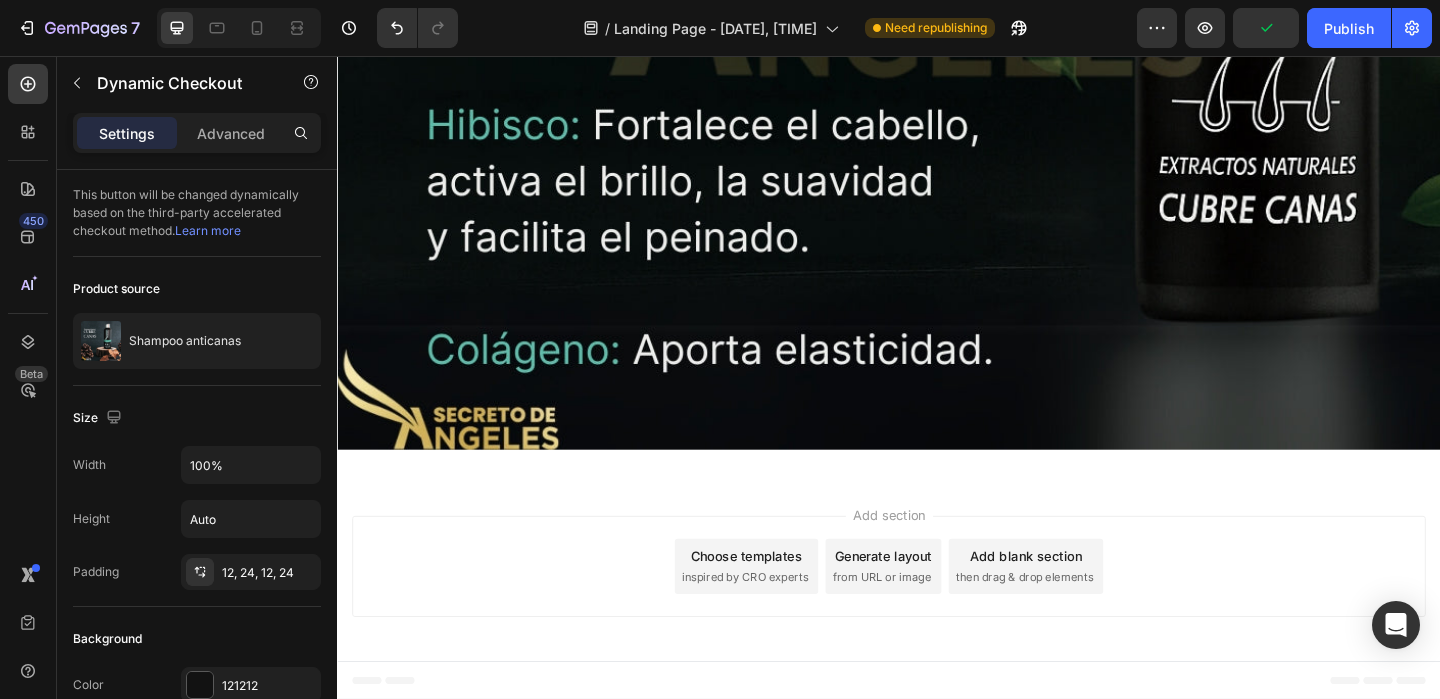 click 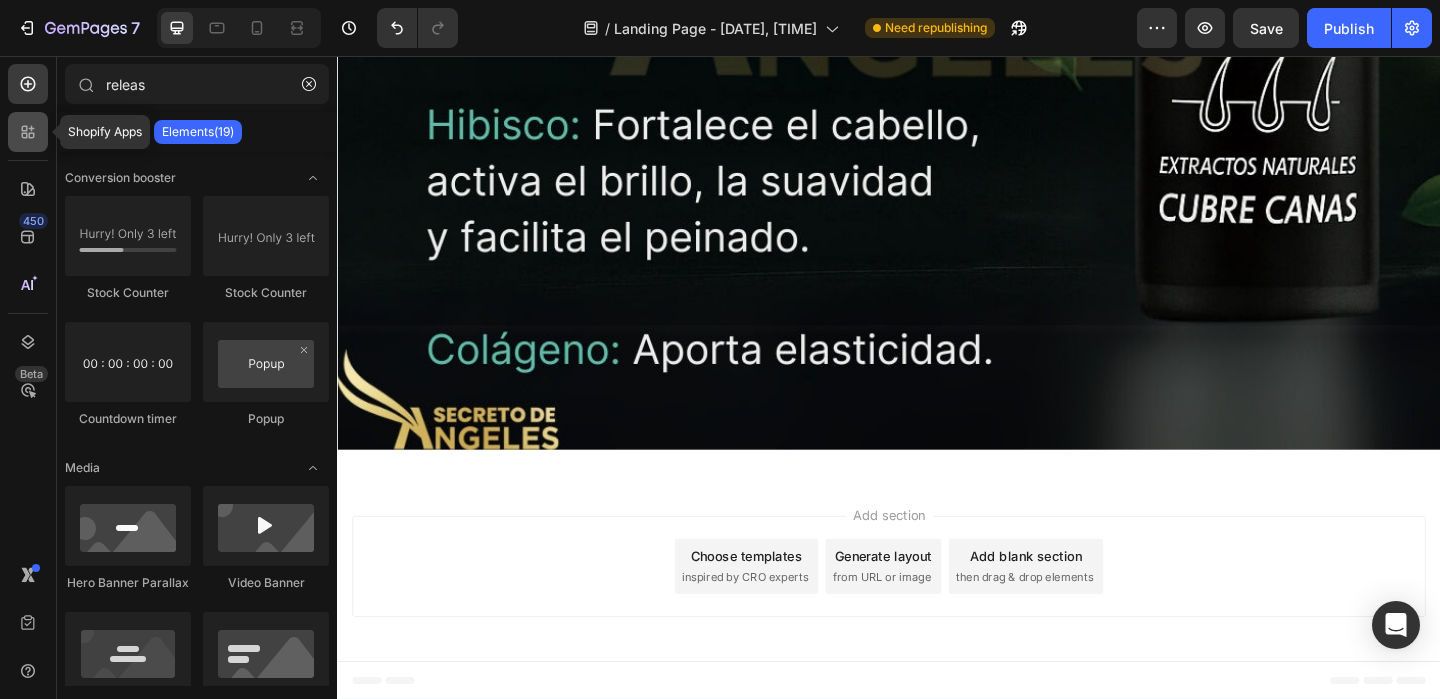 click 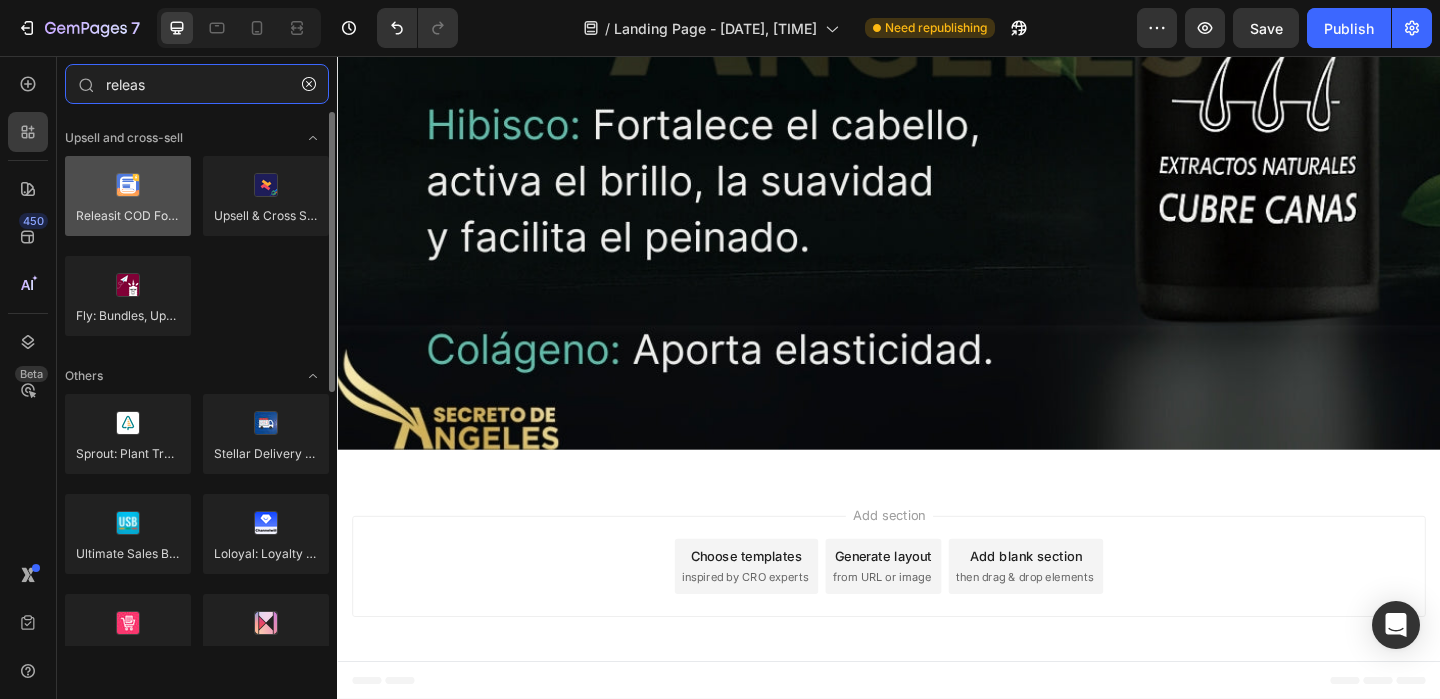 type on "releas" 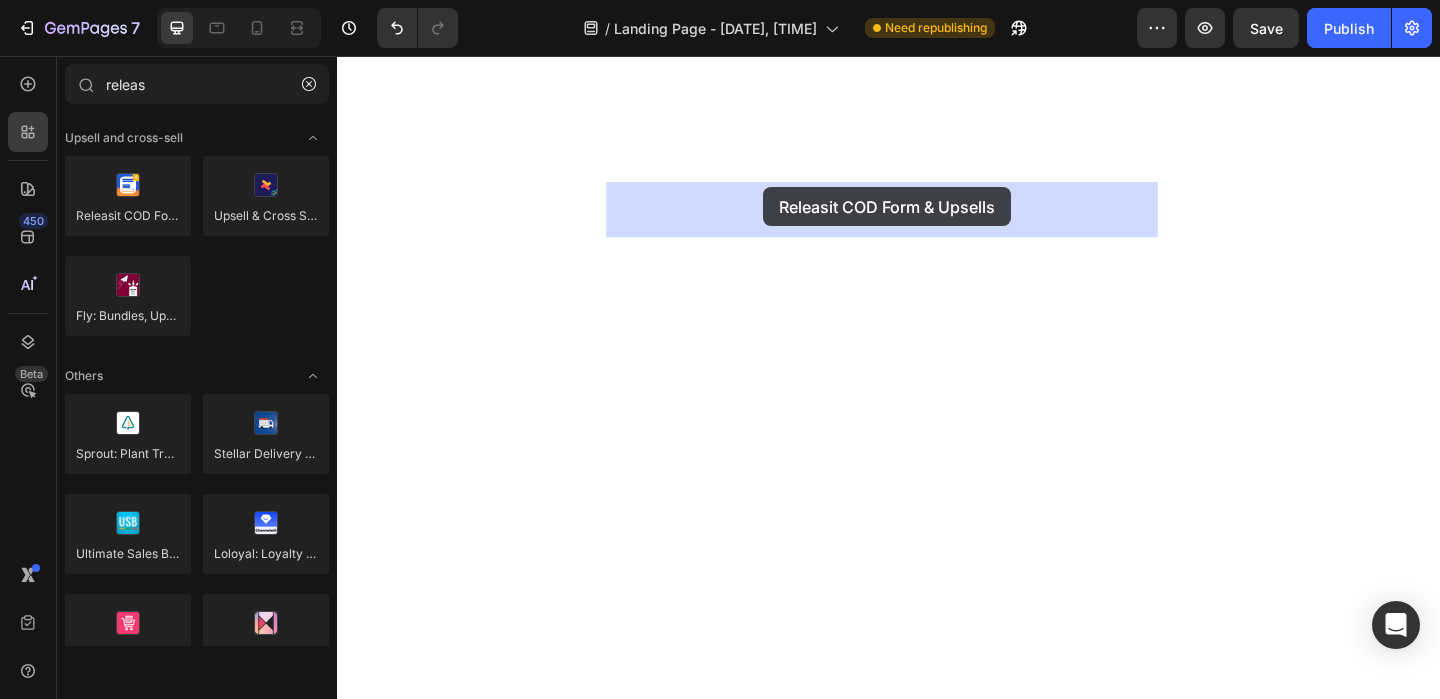 drag, startPoint x: 484, startPoint y: 245, endPoint x: 800, endPoint y: 199, distance: 319.33054 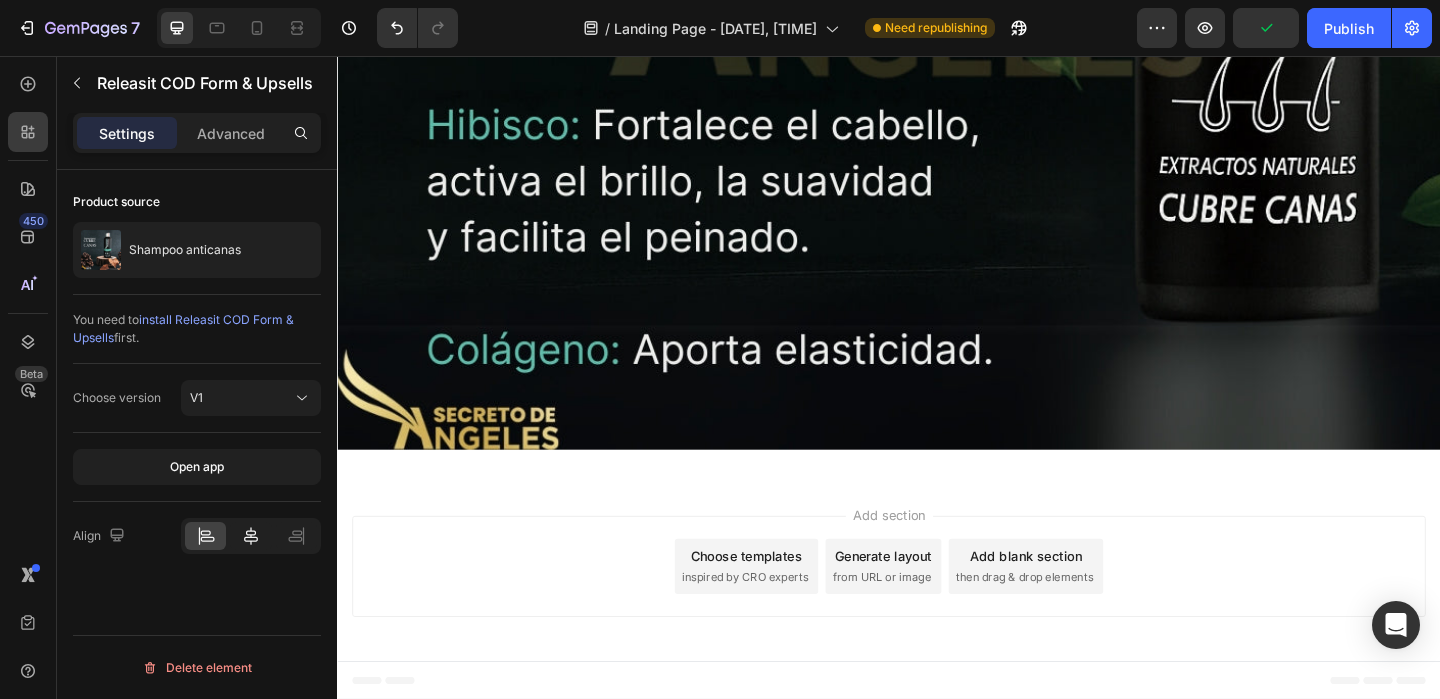 click 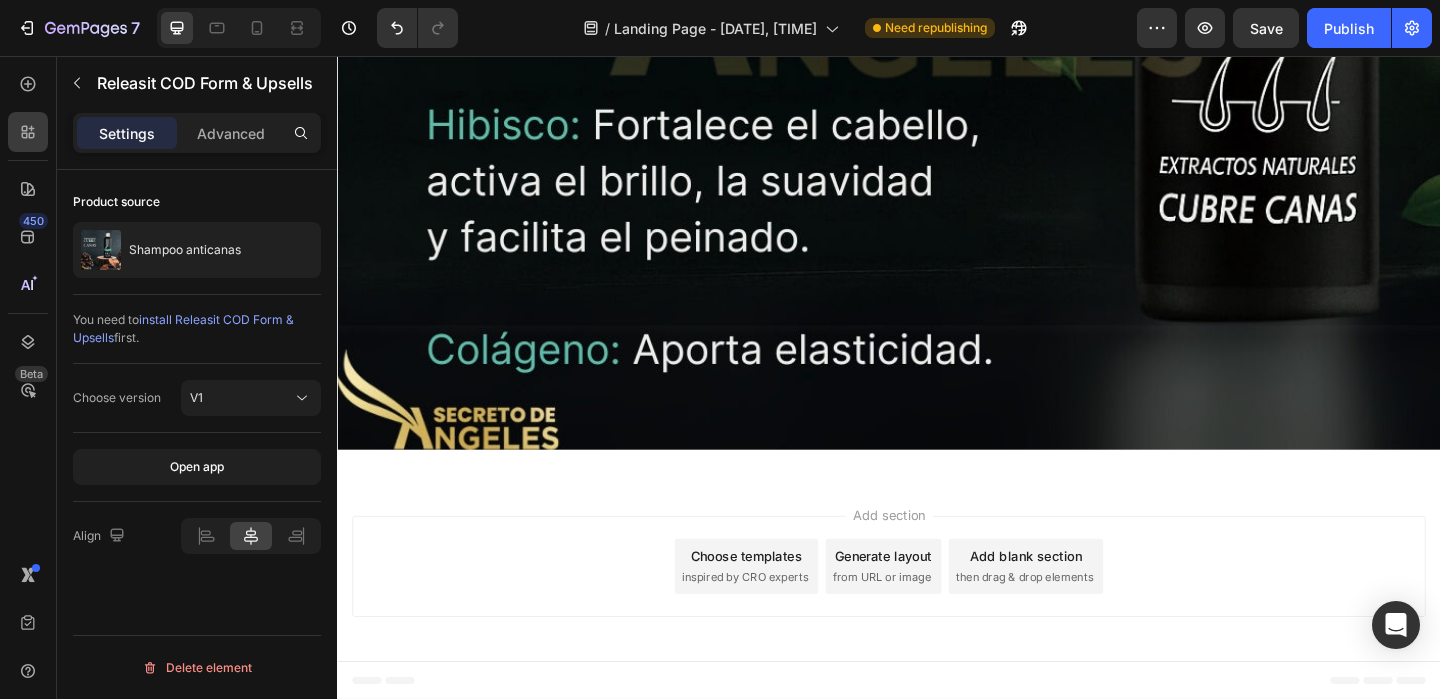 click on "Releasit COD Form & Upsells" at bounding box center [937, -2840] 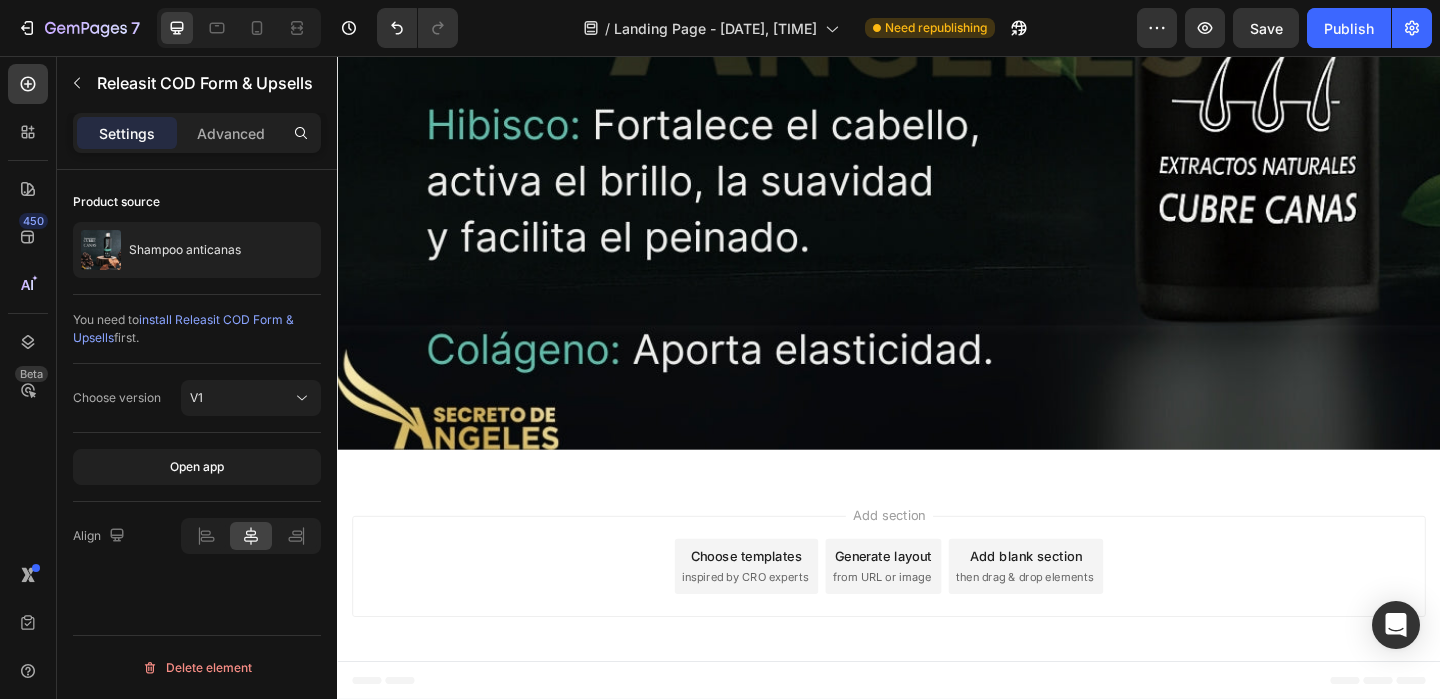 click 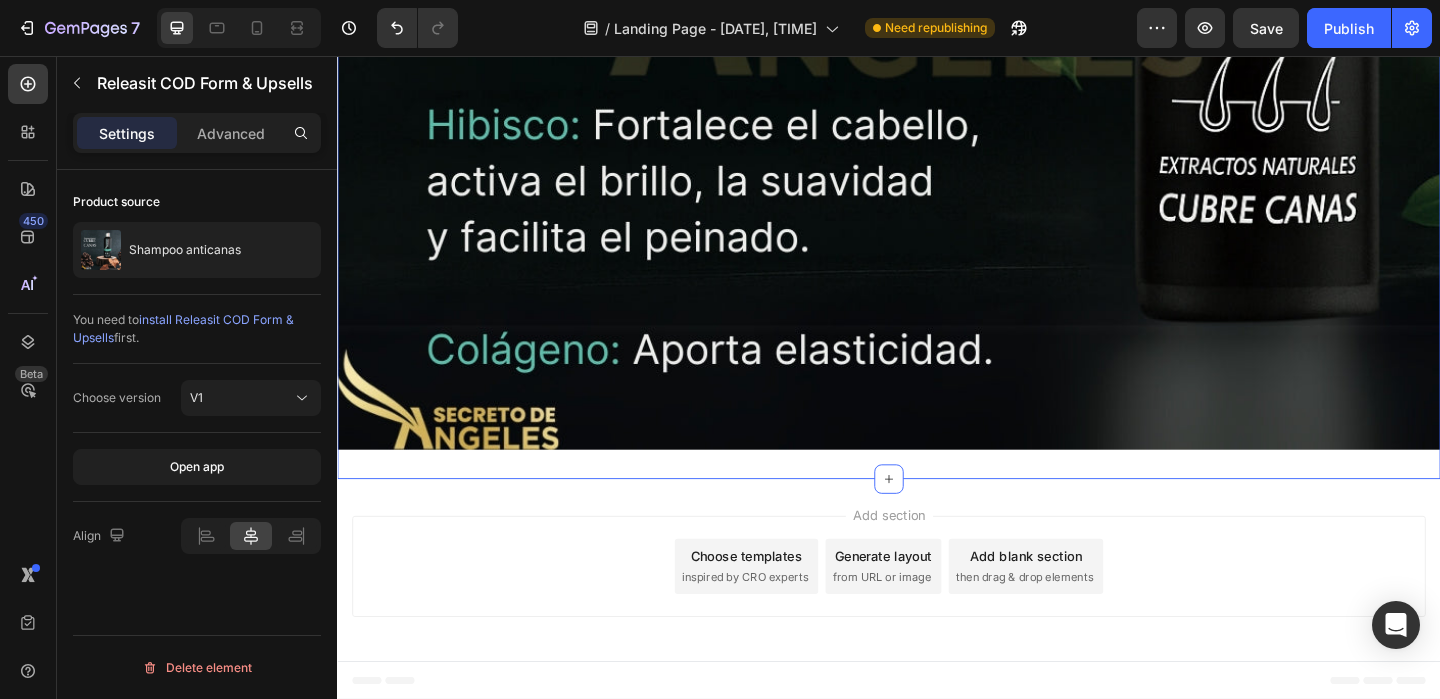 click on "Image Image Image Image Image Image Clientes 100% satisfechos Heading Image Image Image Image Releasit COD Form & Upsells Releasit COD Form & Upsells
Drop element here Product Image Image Image" at bounding box center (937, -1226) 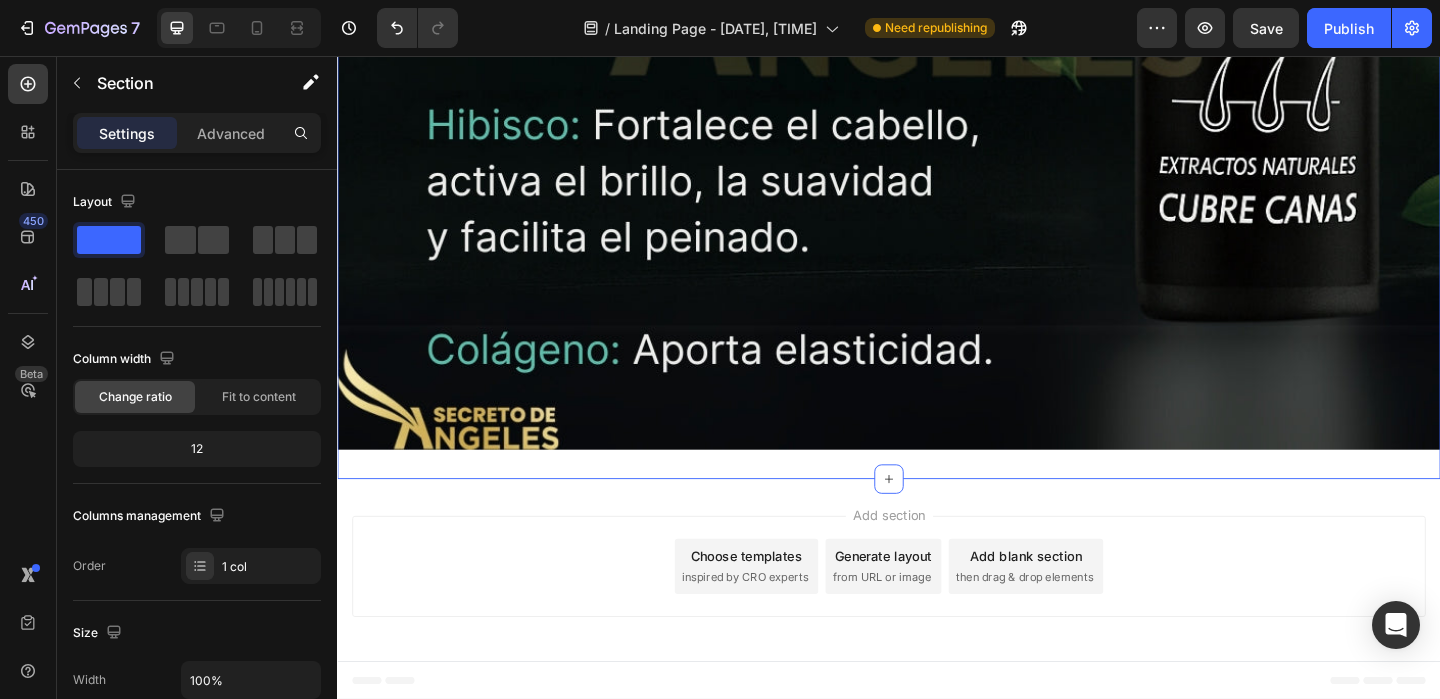 click on "Releasit COD Form & Upsells" at bounding box center [937, -2840] 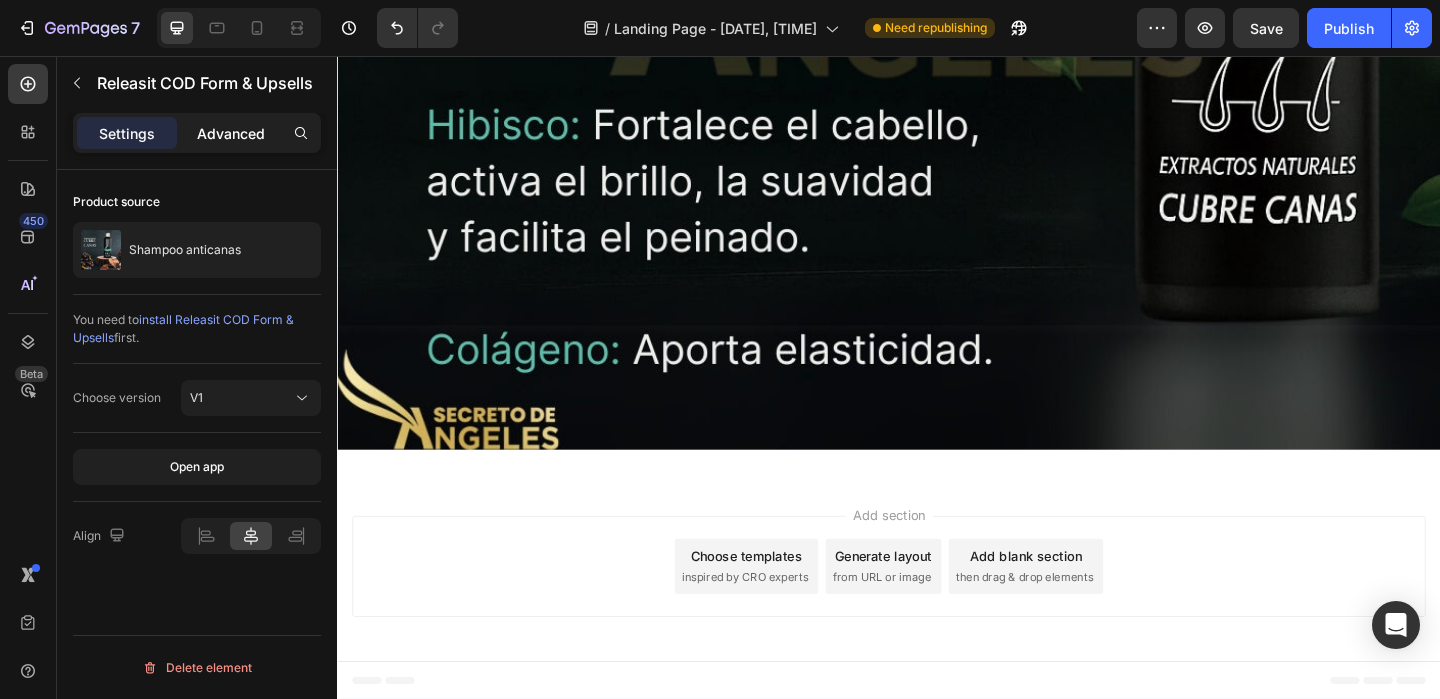 click on "Advanced" 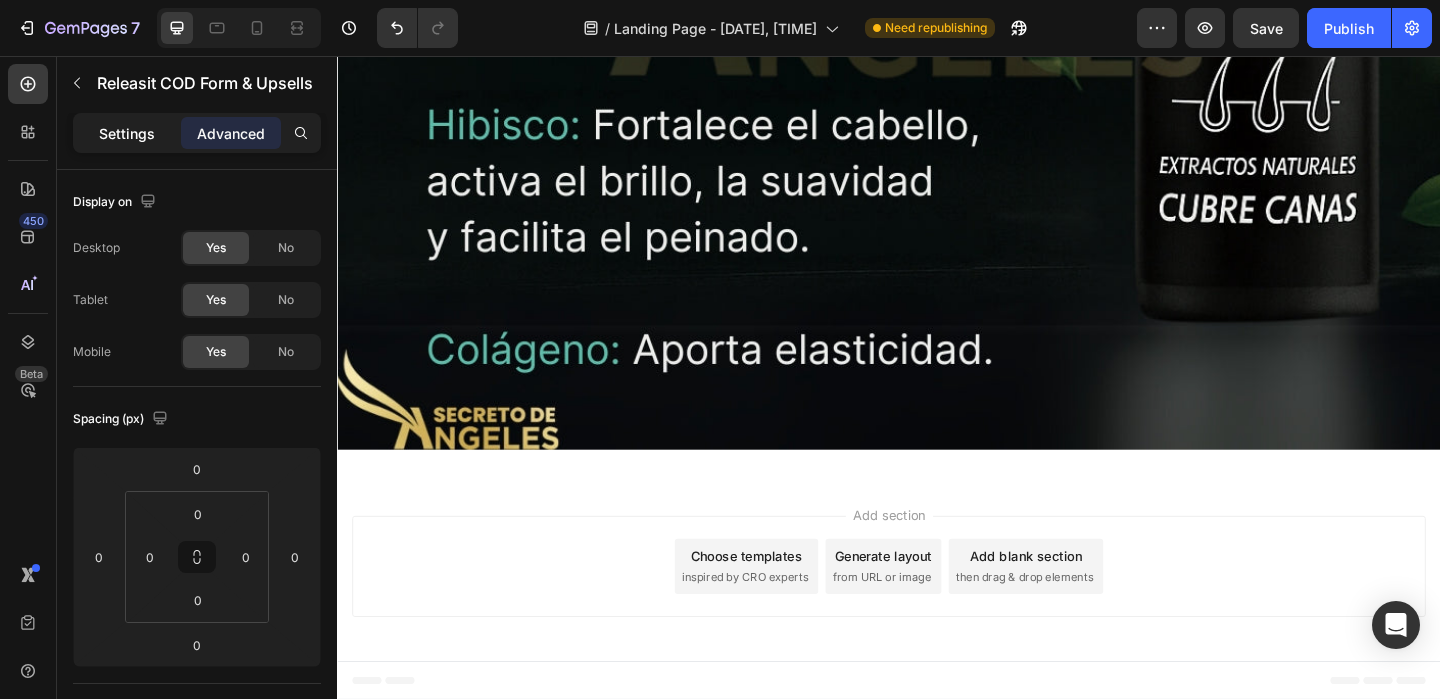click on "Settings" at bounding box center [127, 133] 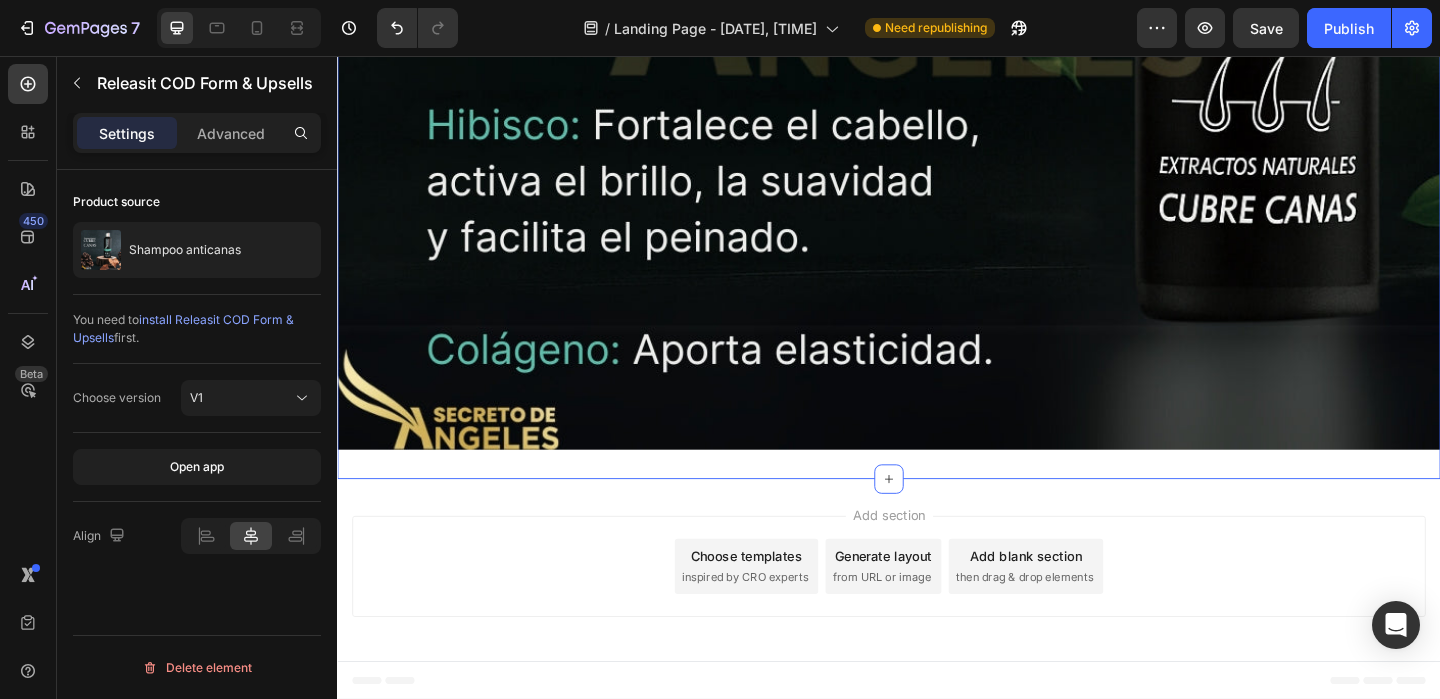 click on "Image Image Image Image Image Image Clientes 100% satisfechos Heading Image Image Image Image Releasit COD Form & Upsells Releasit COD Form & Upsells   0
Drop element here Product Image Image Image" at bounding box center (937, -1226) 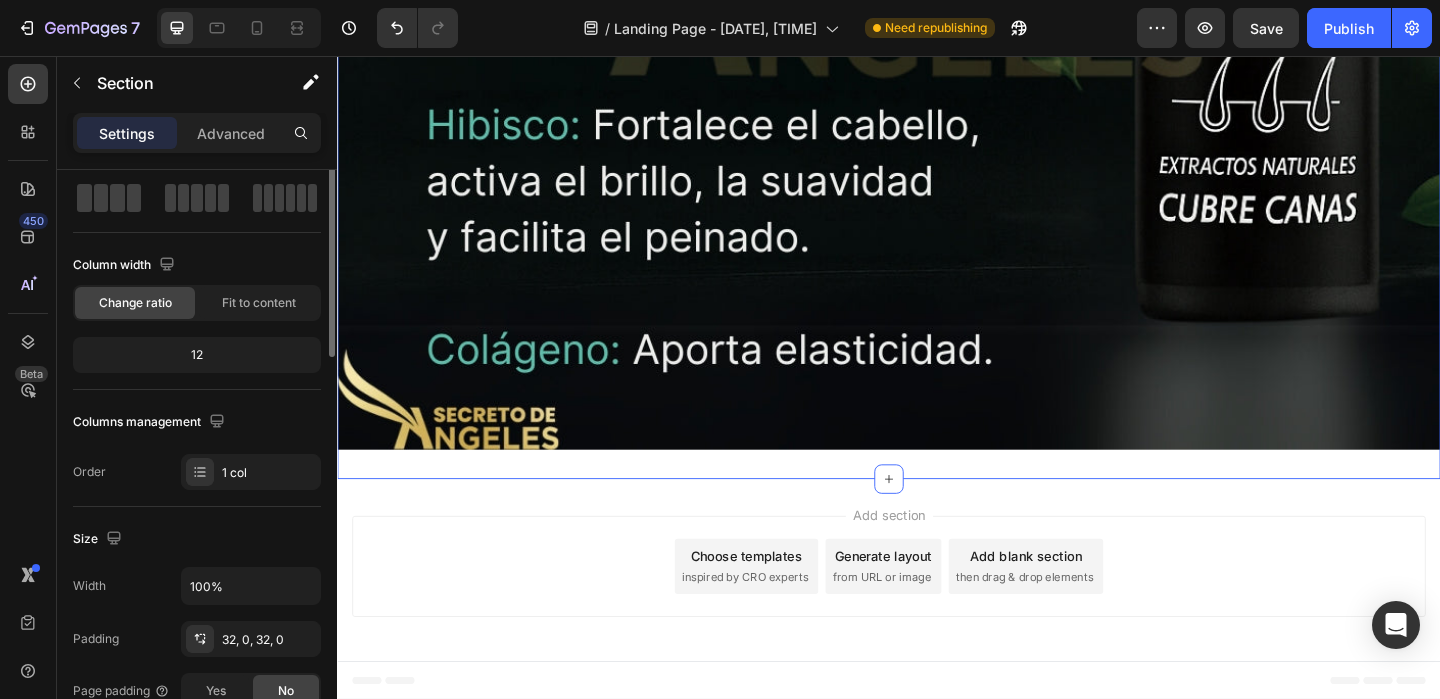 scroll, scrollTop: 0, scrollLeft: 0, axis: both 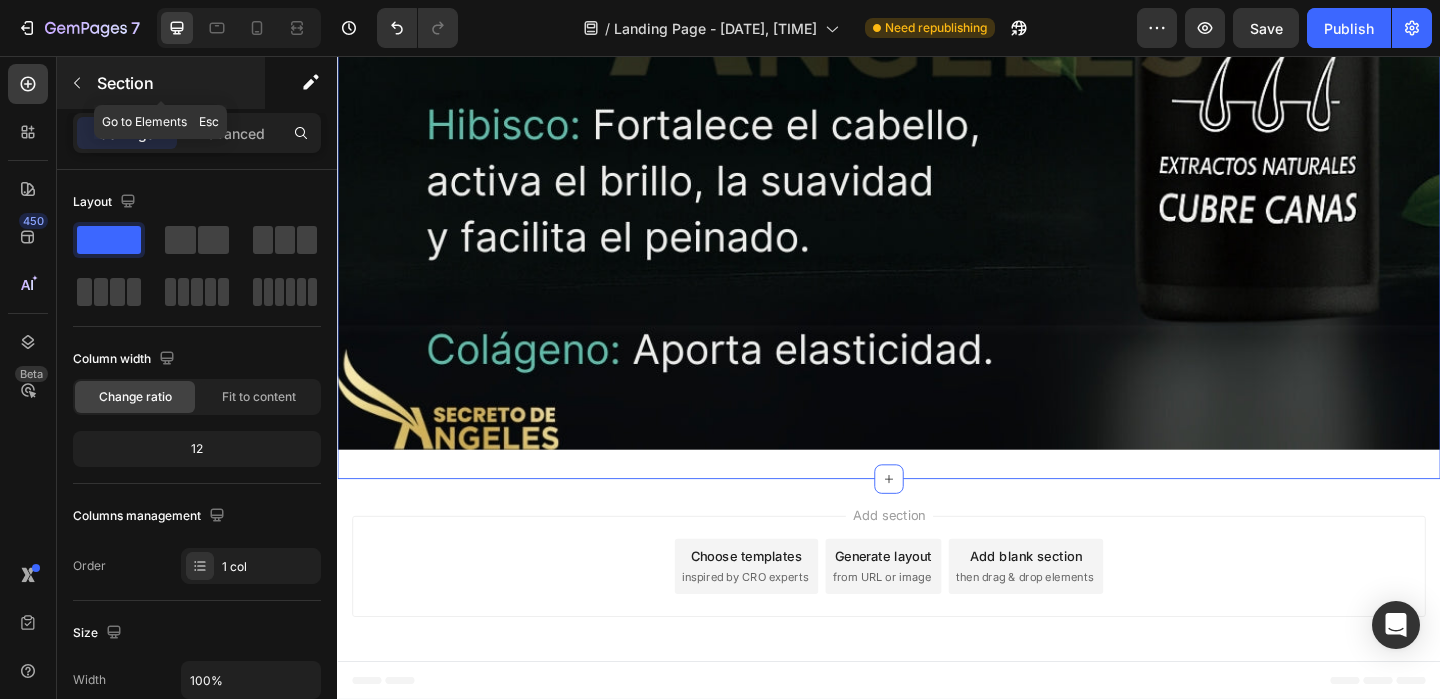 click 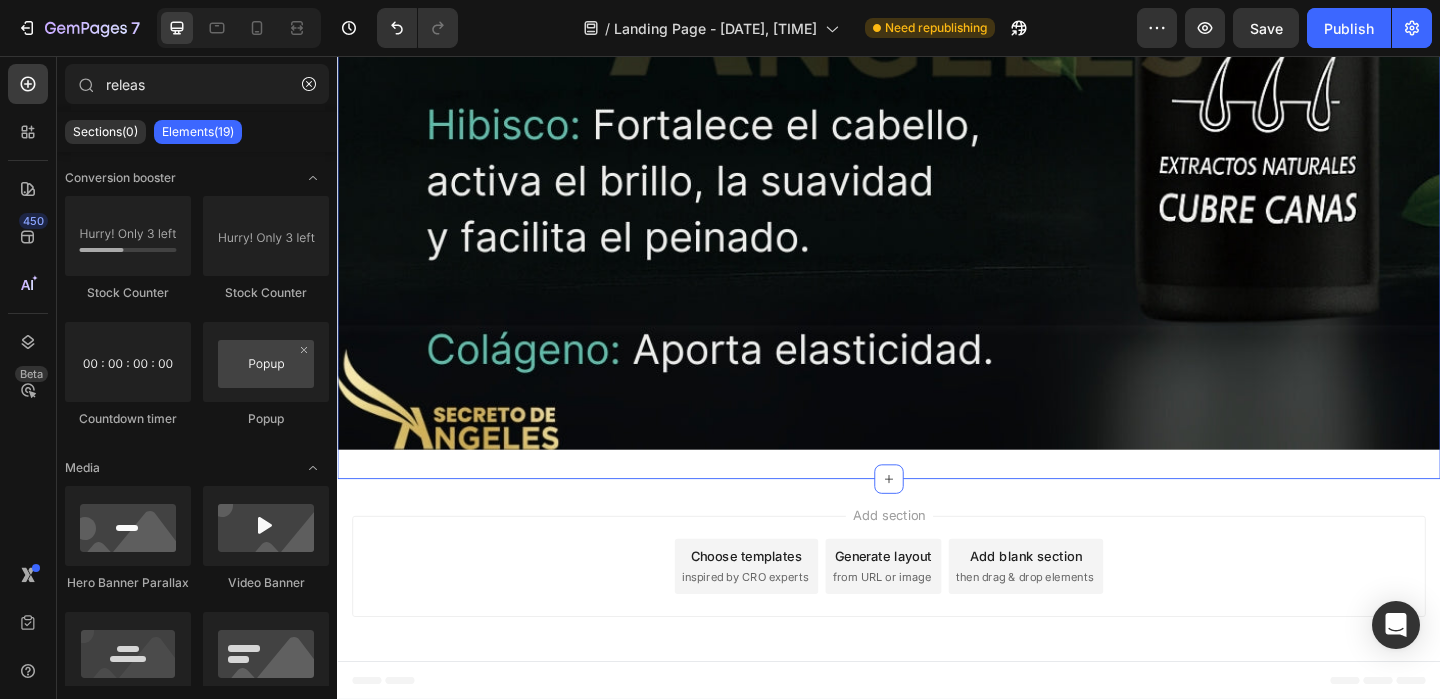 click on "Image Image Image Image Image Image Clientes 100% satisfechos Heading Image Image Image Image Releasit COD Form & Upsells Releasit COD Form & Upsells
Drop element here Product Image Image Image" at bounding box center [937, -1226] 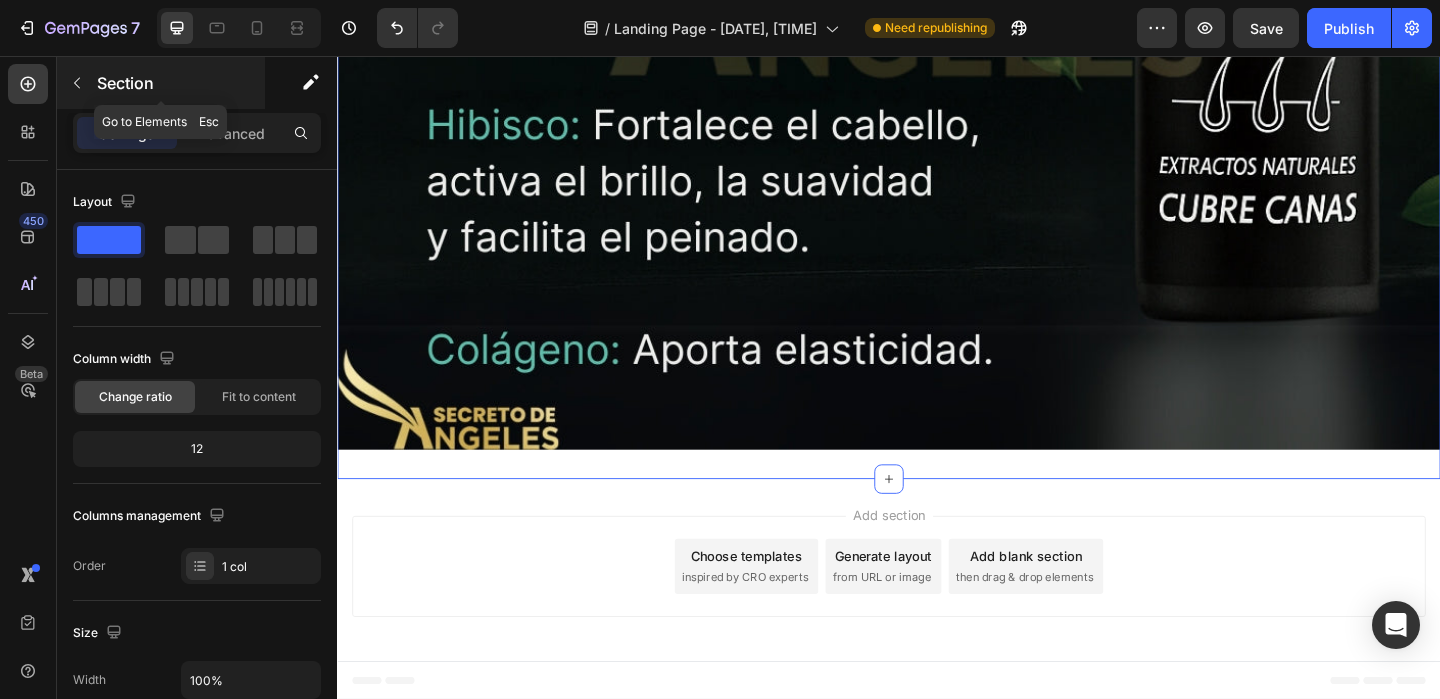 click 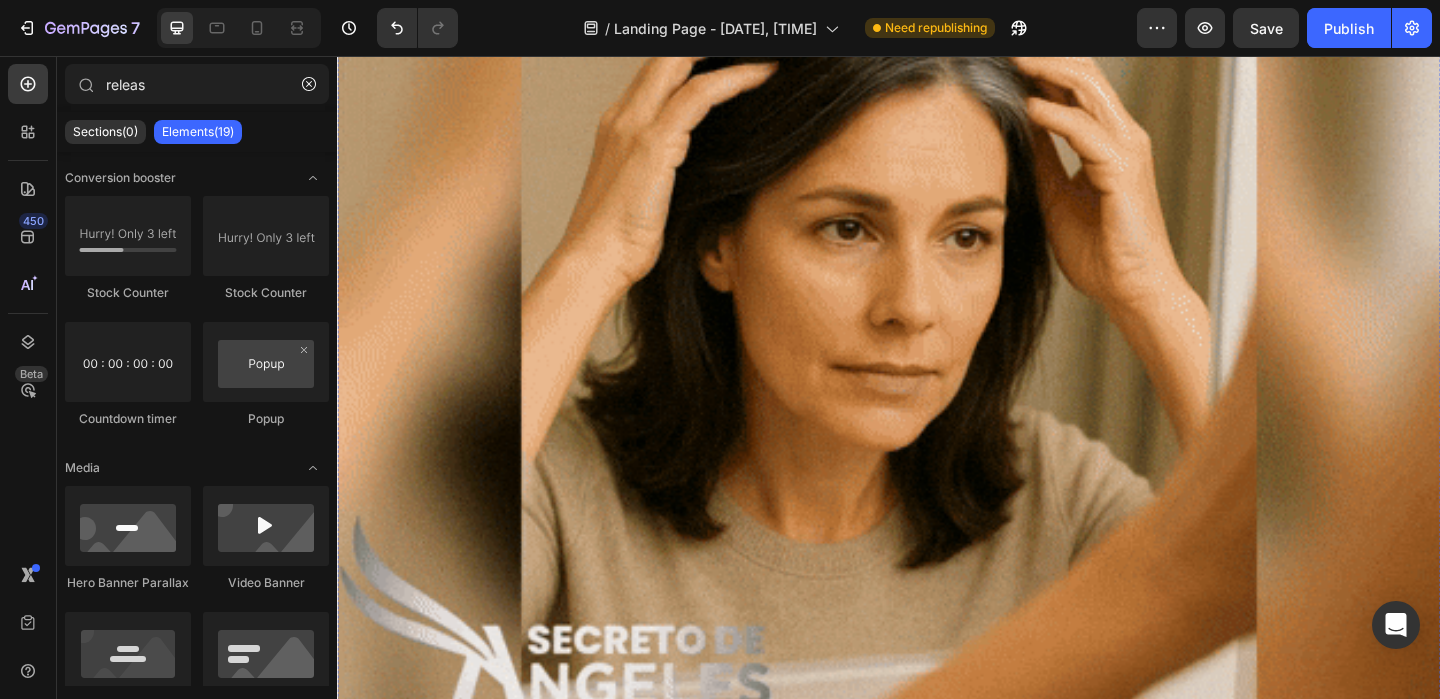 scroll, scrollTop: 1811, scrollLeft: 0, axis: vertical 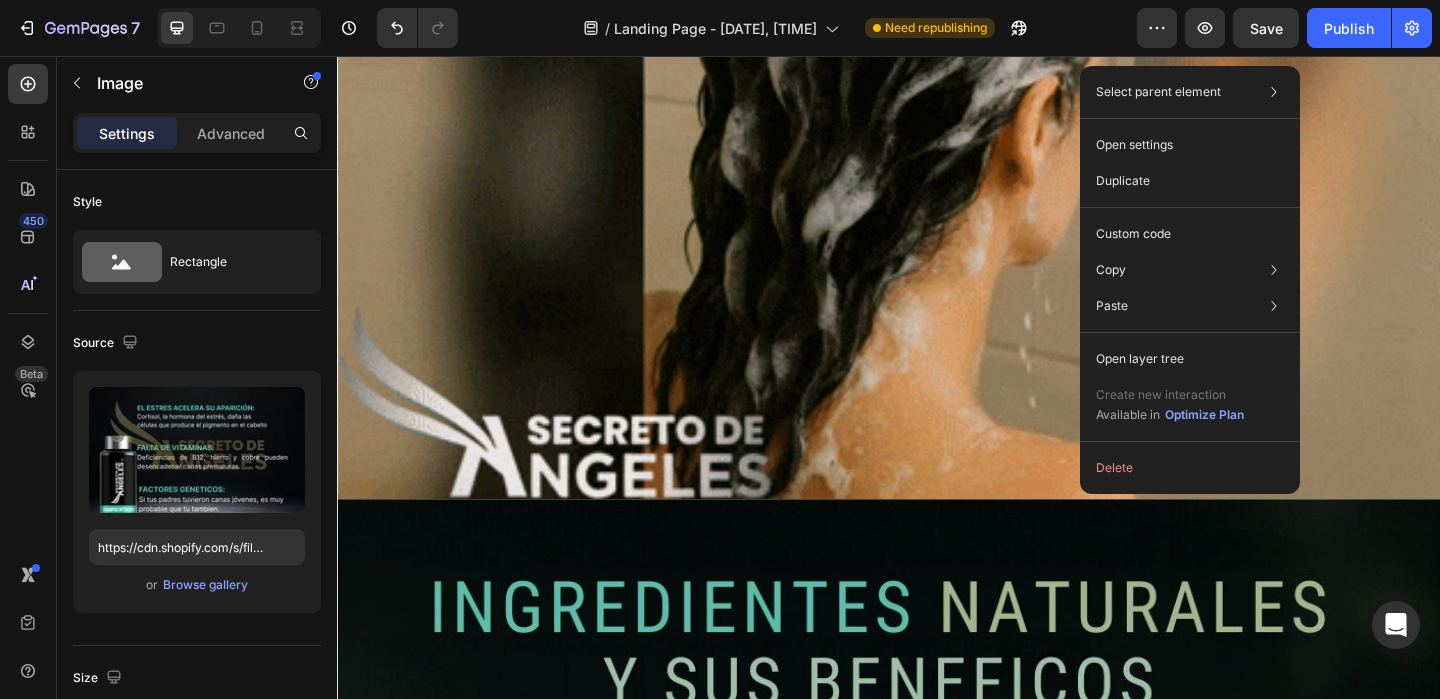 click at bounding box center [937, -1682] 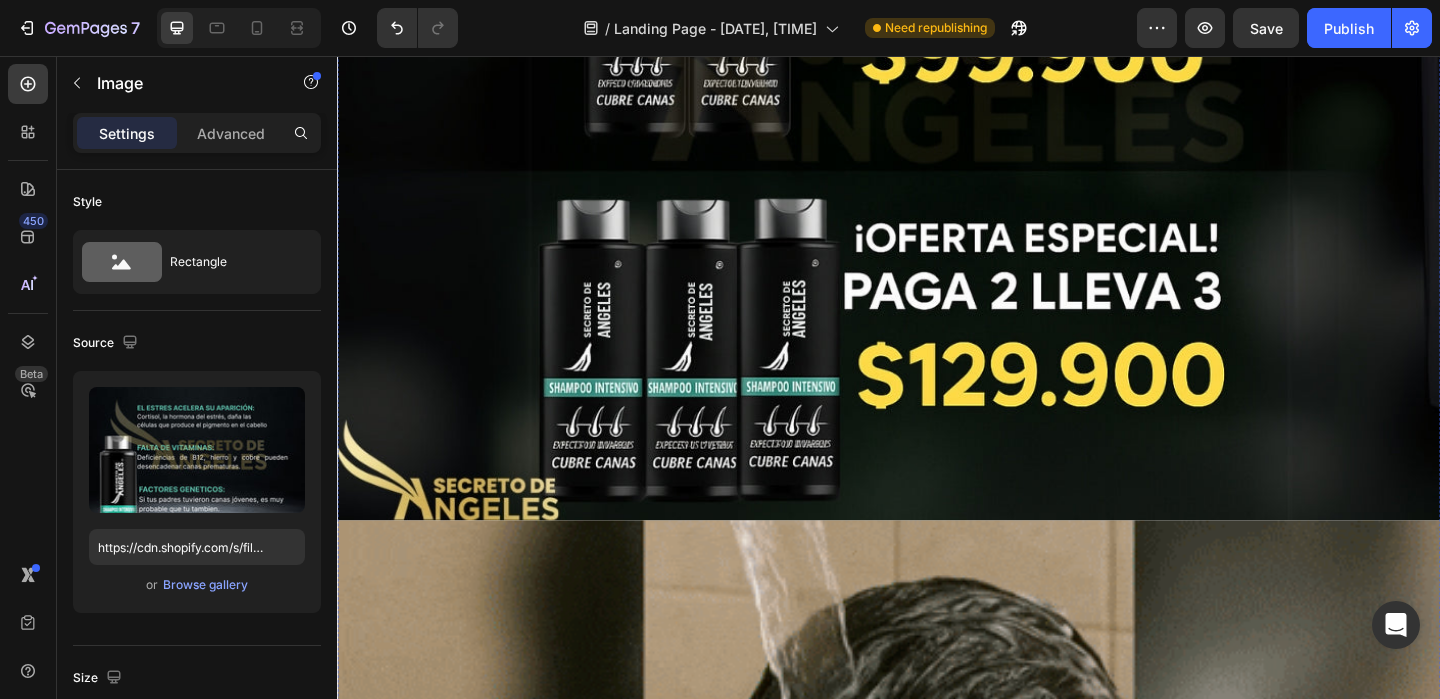 scroll, scrollTop: 1223, scrollLeft: 0, axis: vertical 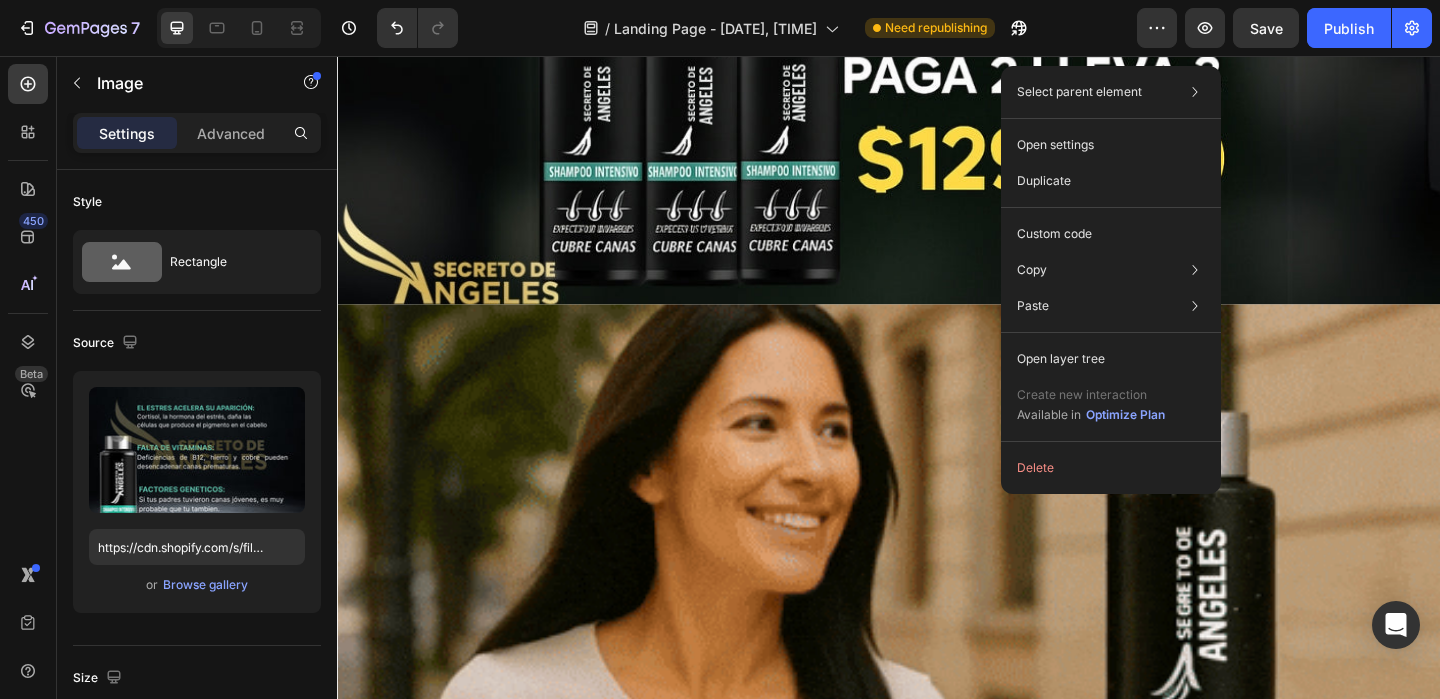 click at bounding box center (937, -1094) 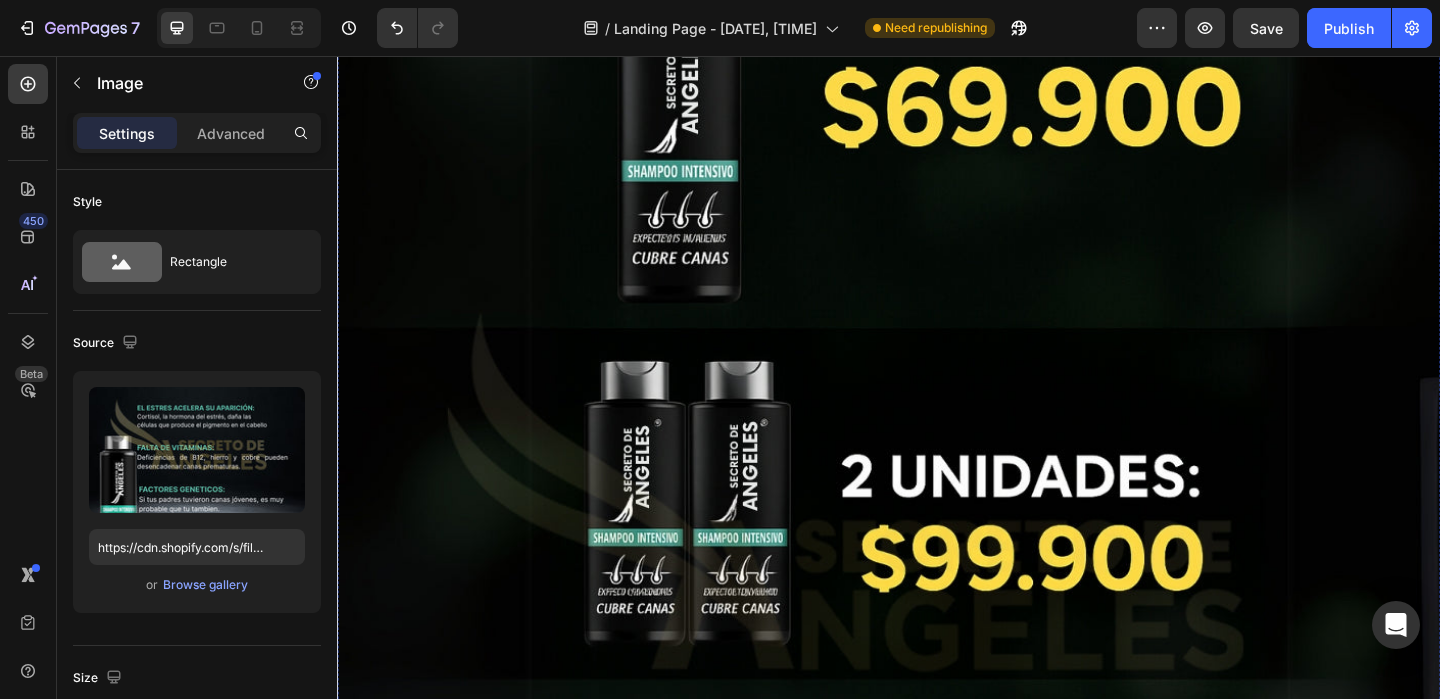 scroll, scrollTop: 0, scrollLeft: 0, axis: both 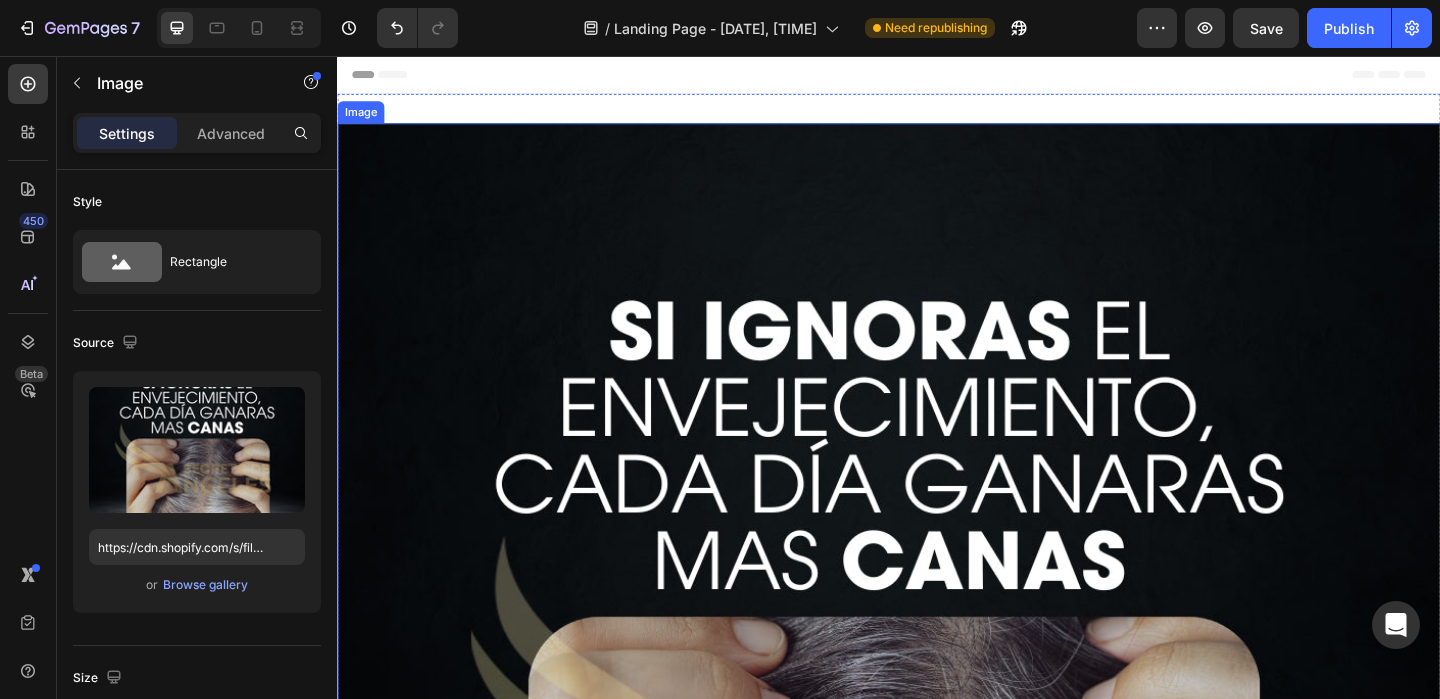 click at bounding box center [937, 729] 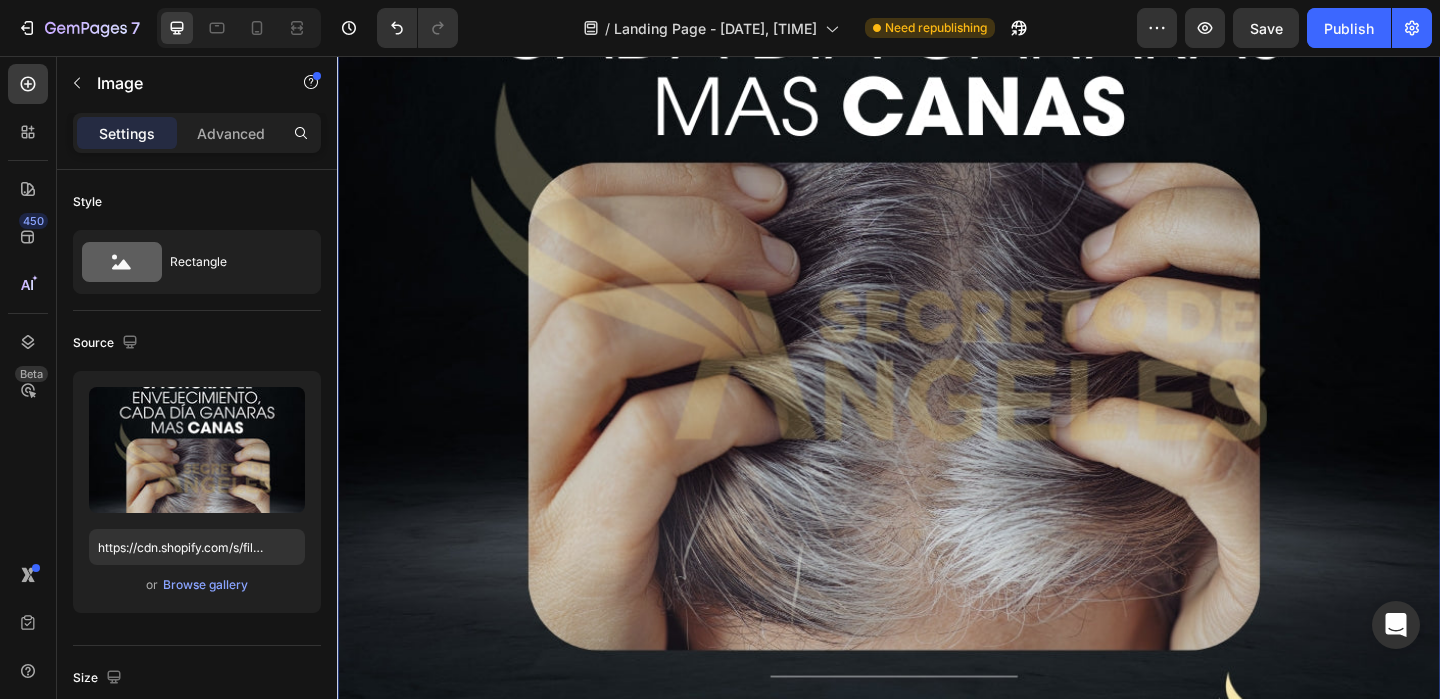 scroll, scrollTop: 552, scrollLeft: 0, axis: vertical 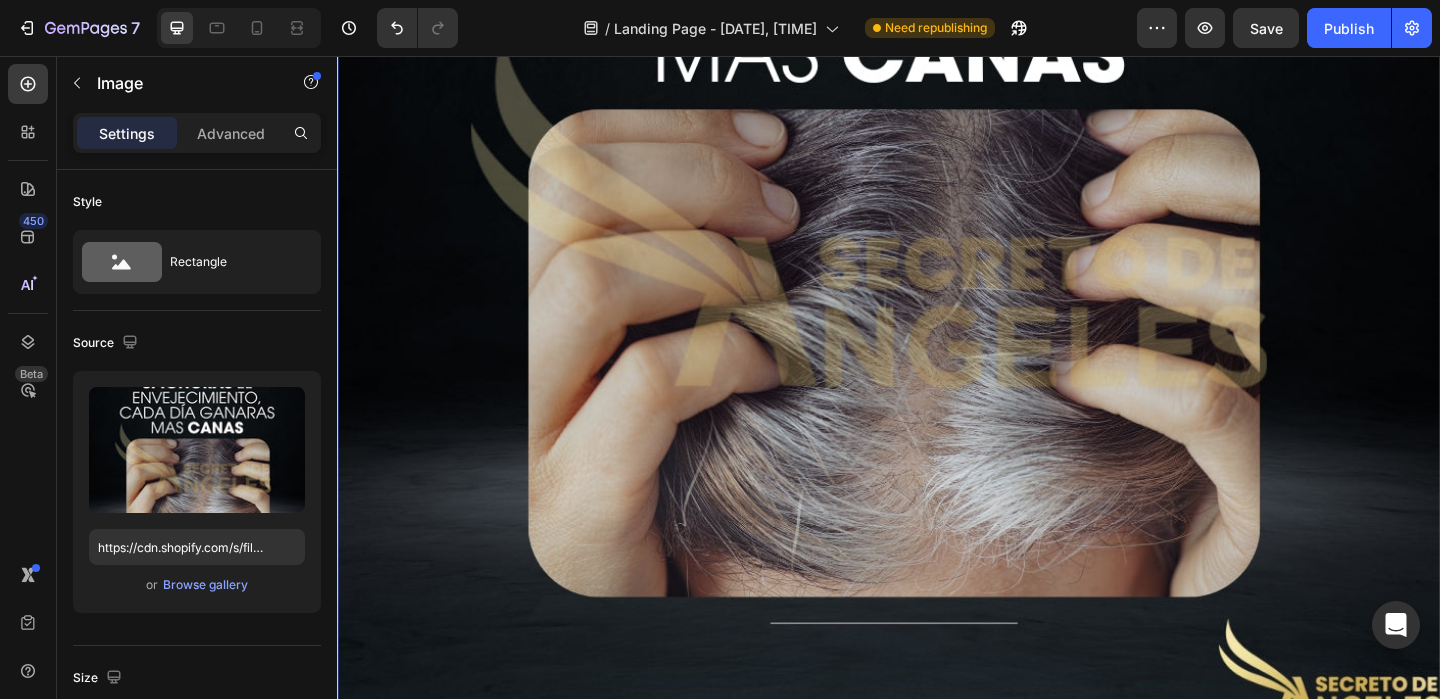 click at bounding box center (937, 177) 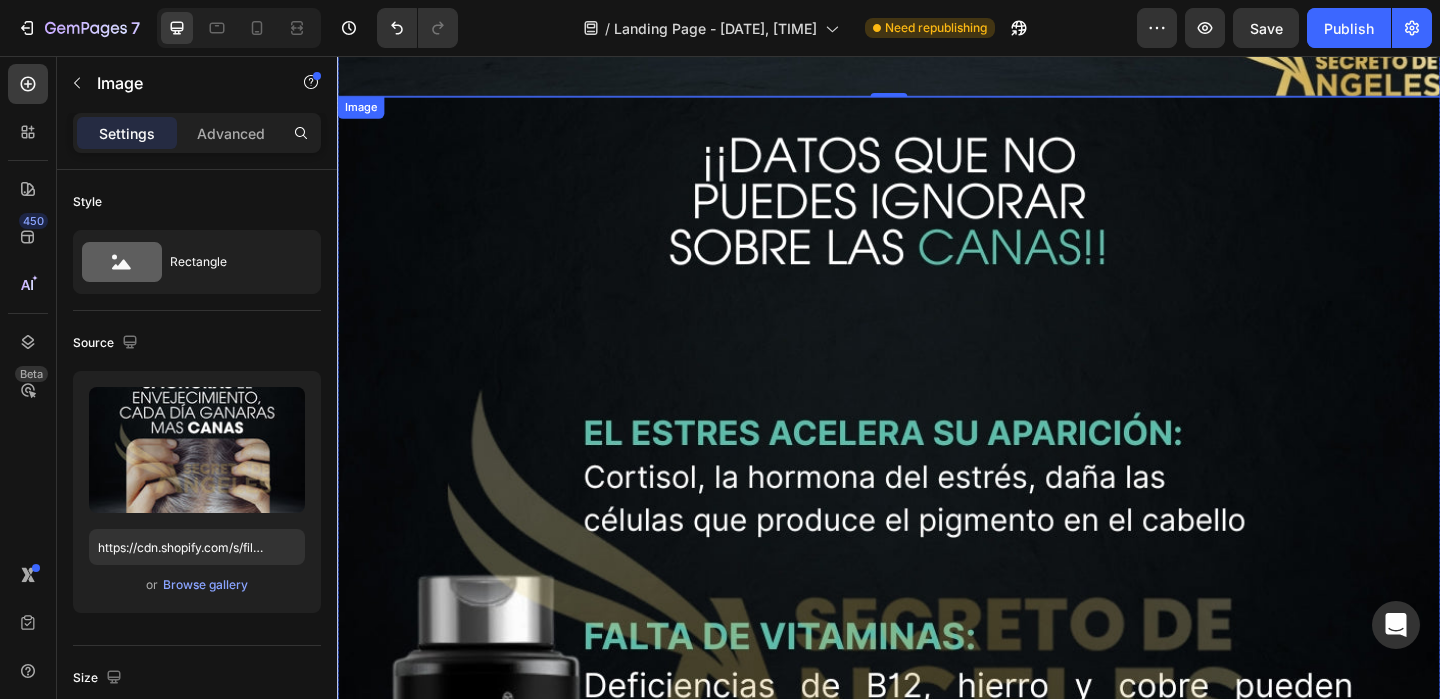 scroll, scrollTop: 1219, scrollLeft: 0, axis: vertical 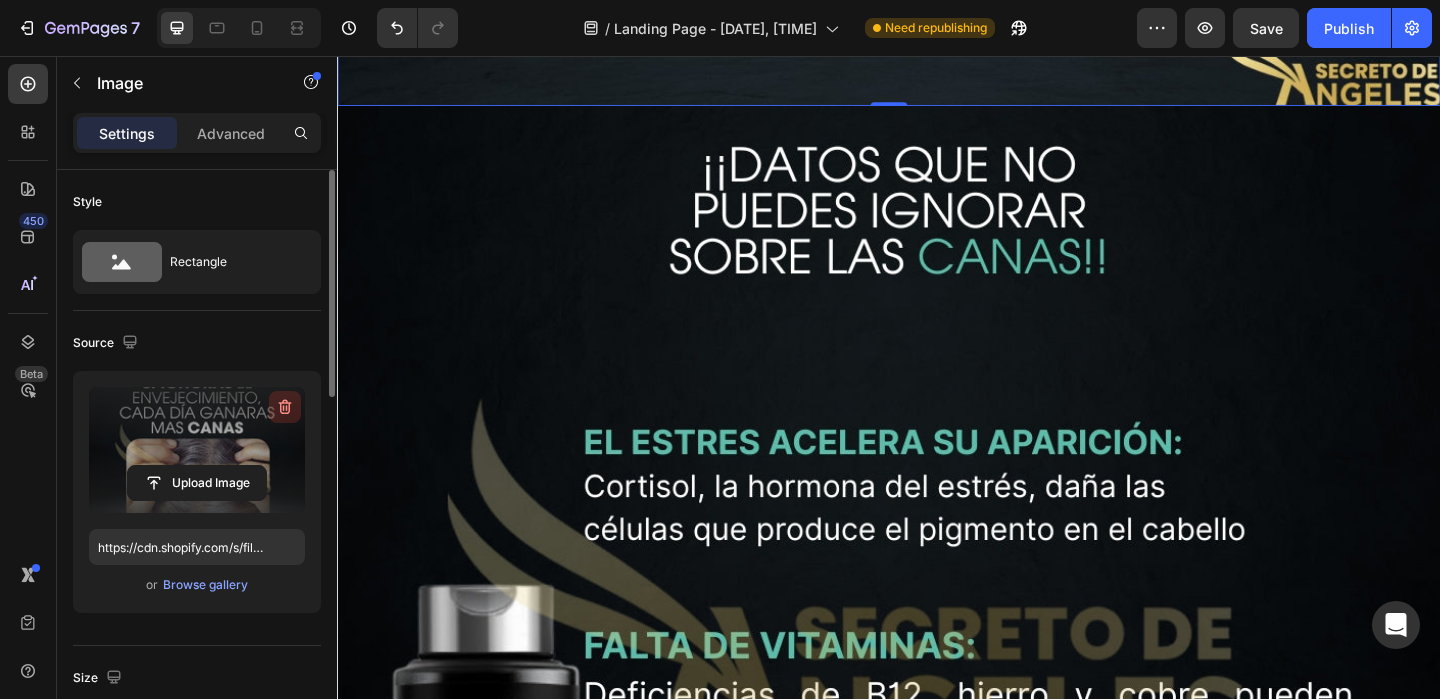 click 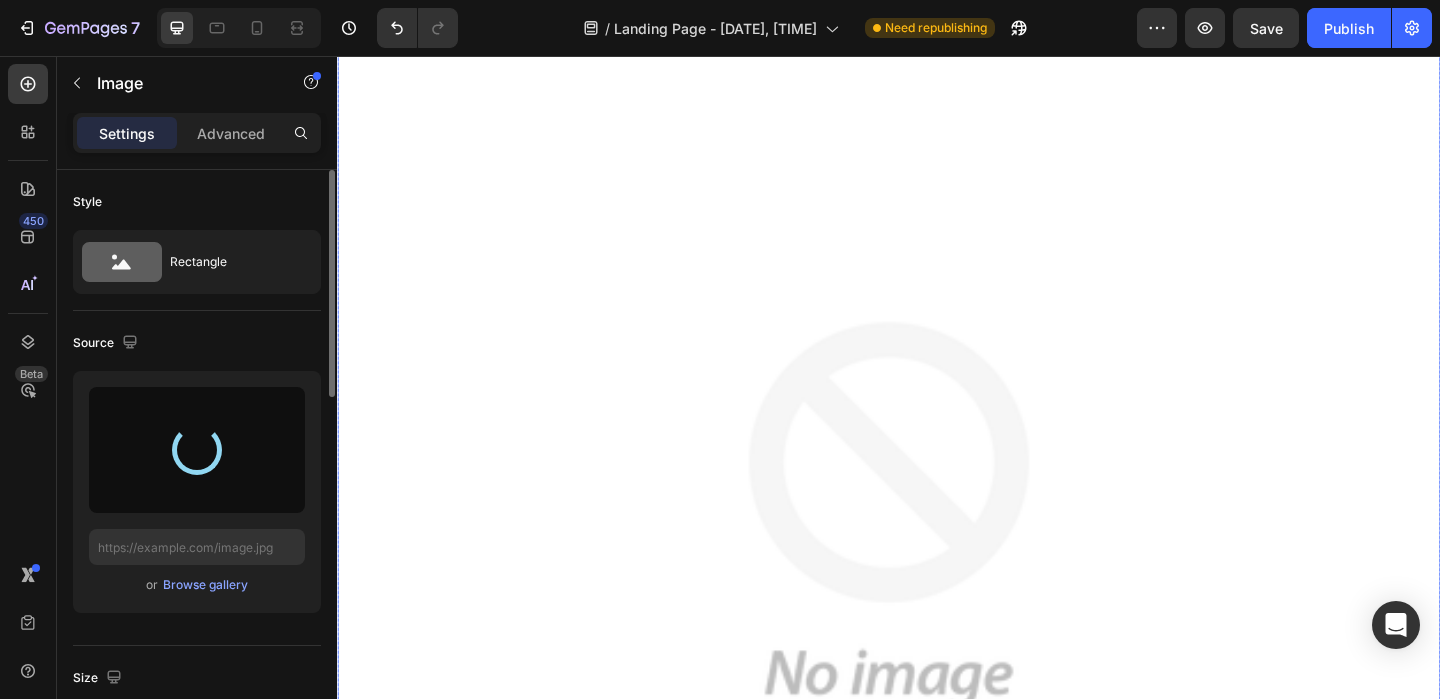 scroll, scrollTop: 0, scrollLeft: 0, axis: both 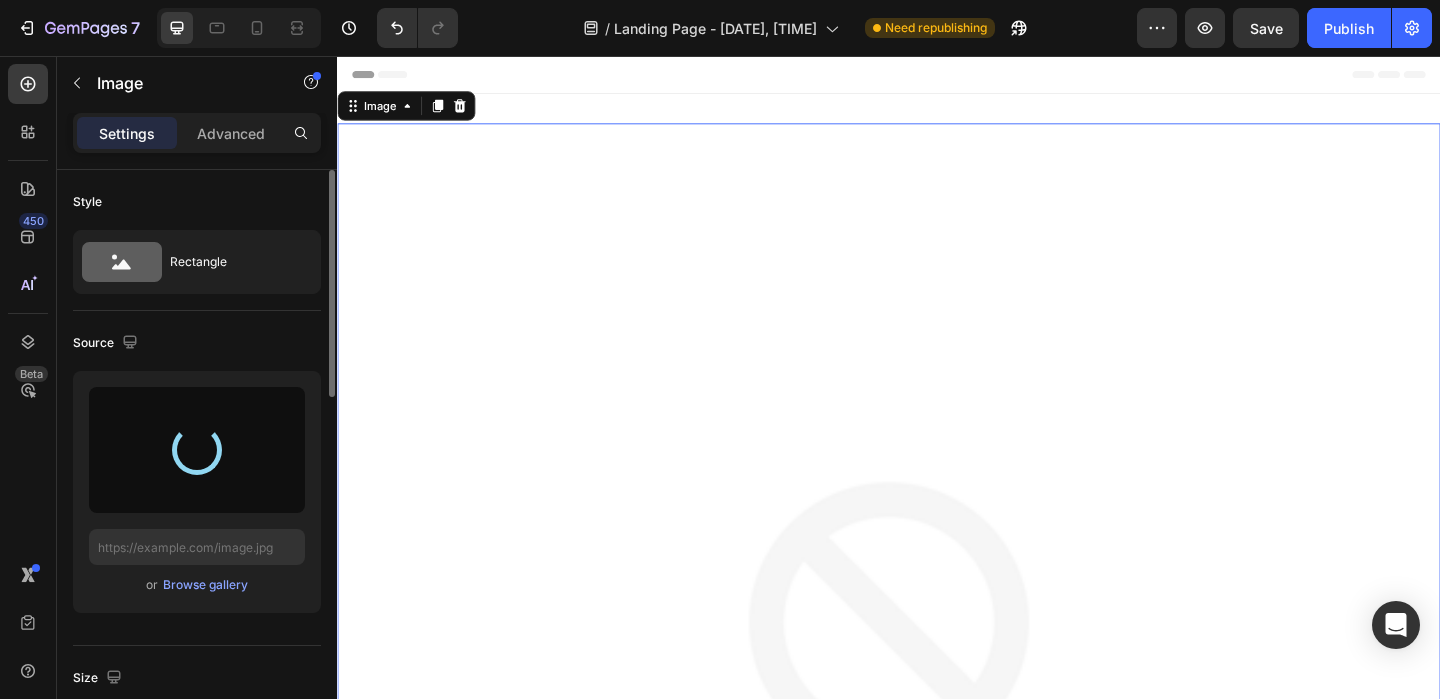 type on "https://cdn.shopify.com/s/files/1/0659/1276/6541/files/gempages_578197753411142418-7d917b82-c4fc-44f9-9379-e7bd30a0f08b.png" 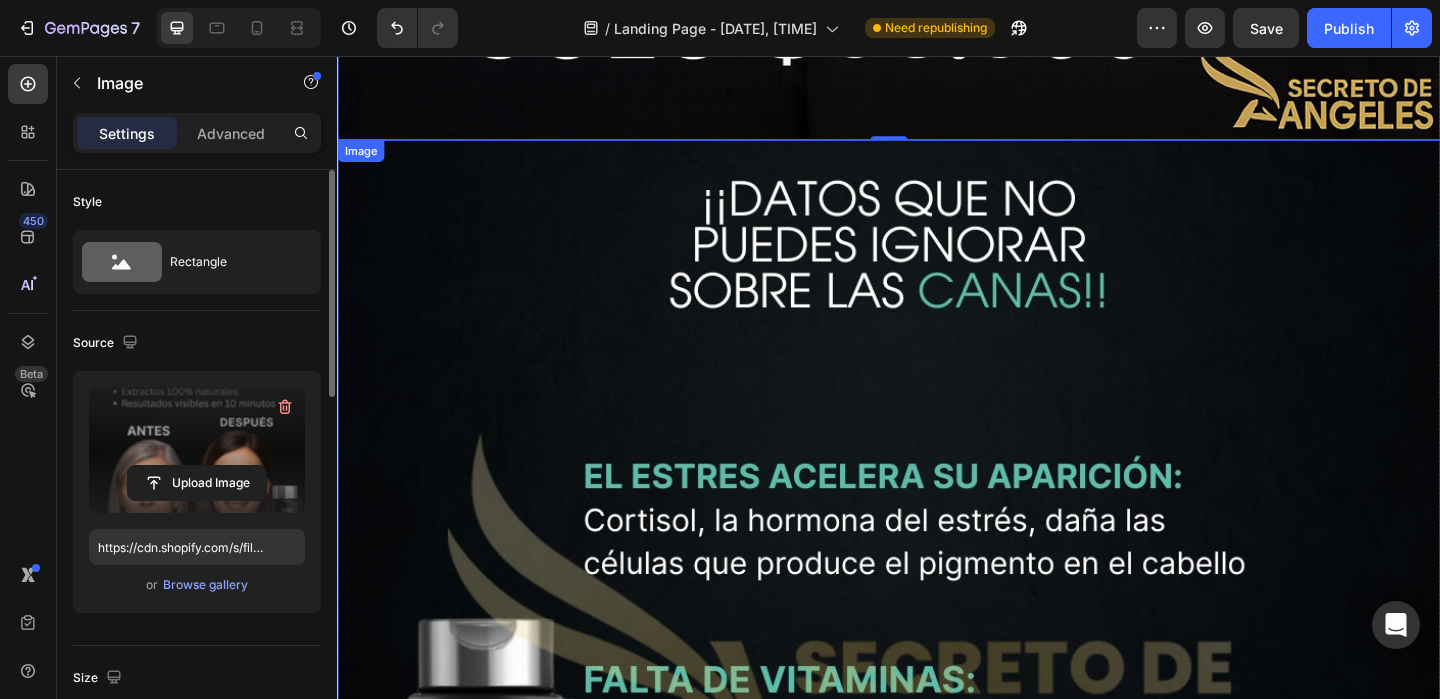 scroll, scrollTop: 1785, scrollLeft: 0, axis: vertical 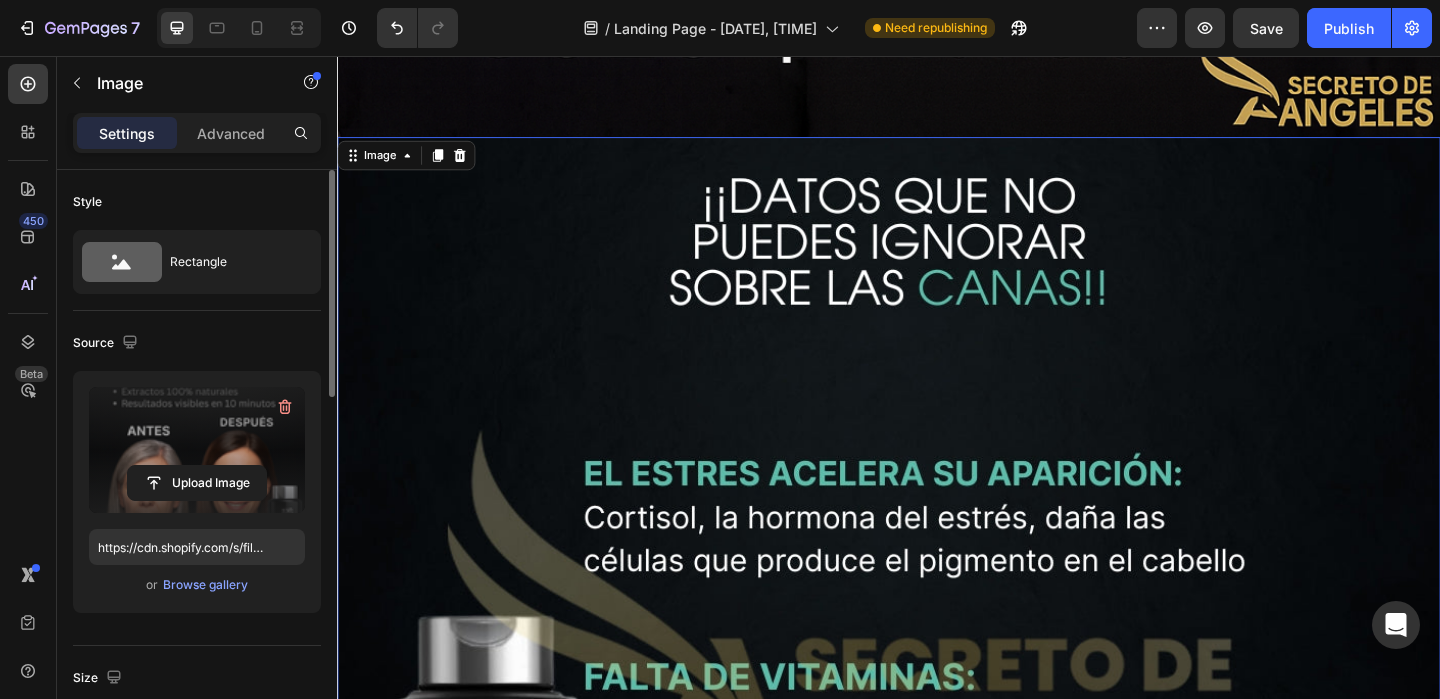 click at bounding box center (937, 744) 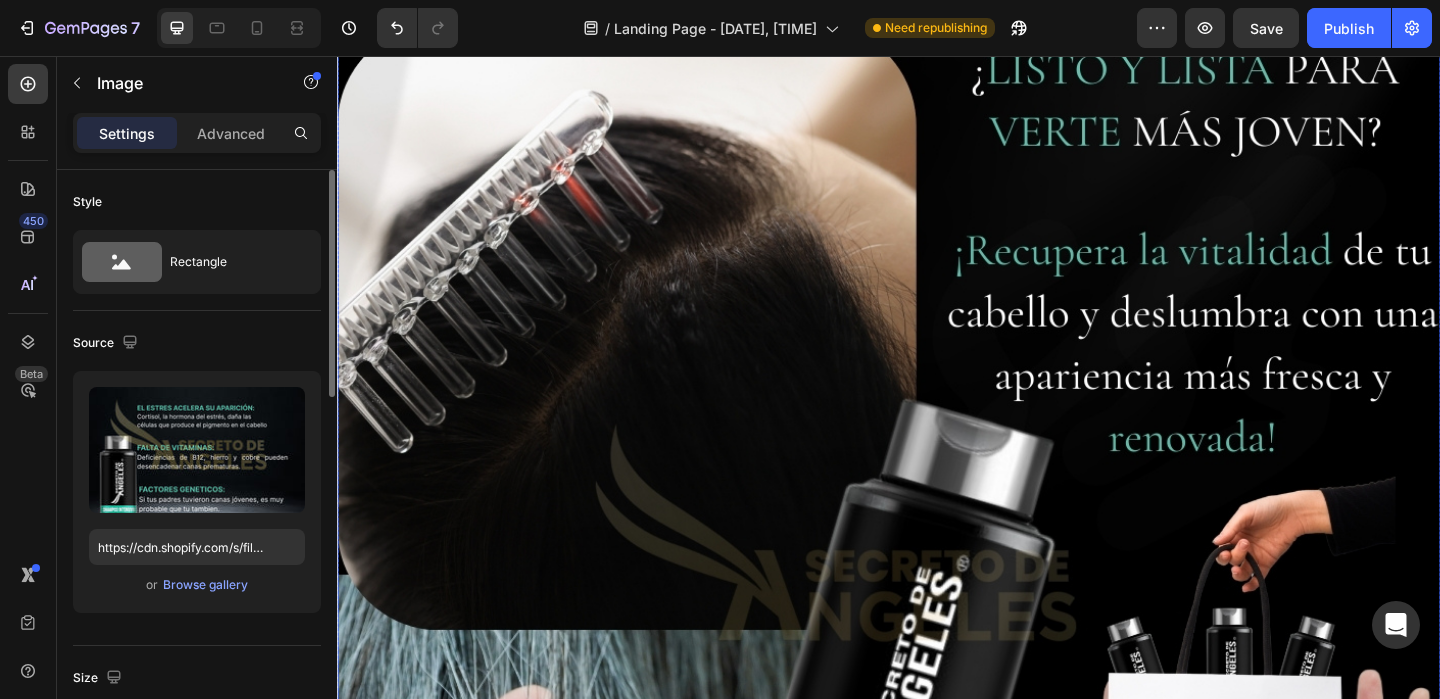 scroll, scrollTop: 4291, scrollLeft: 0, axis: vertical 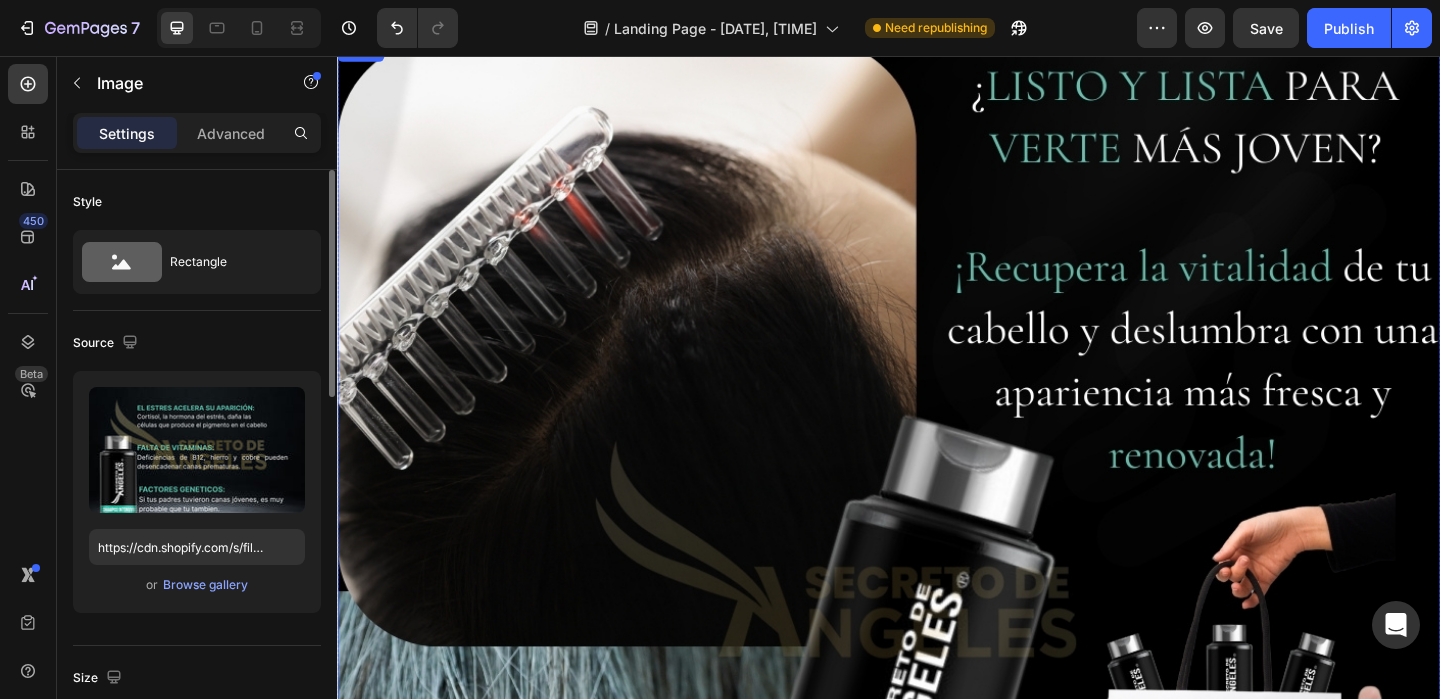 click at bounding box center [937, 638] 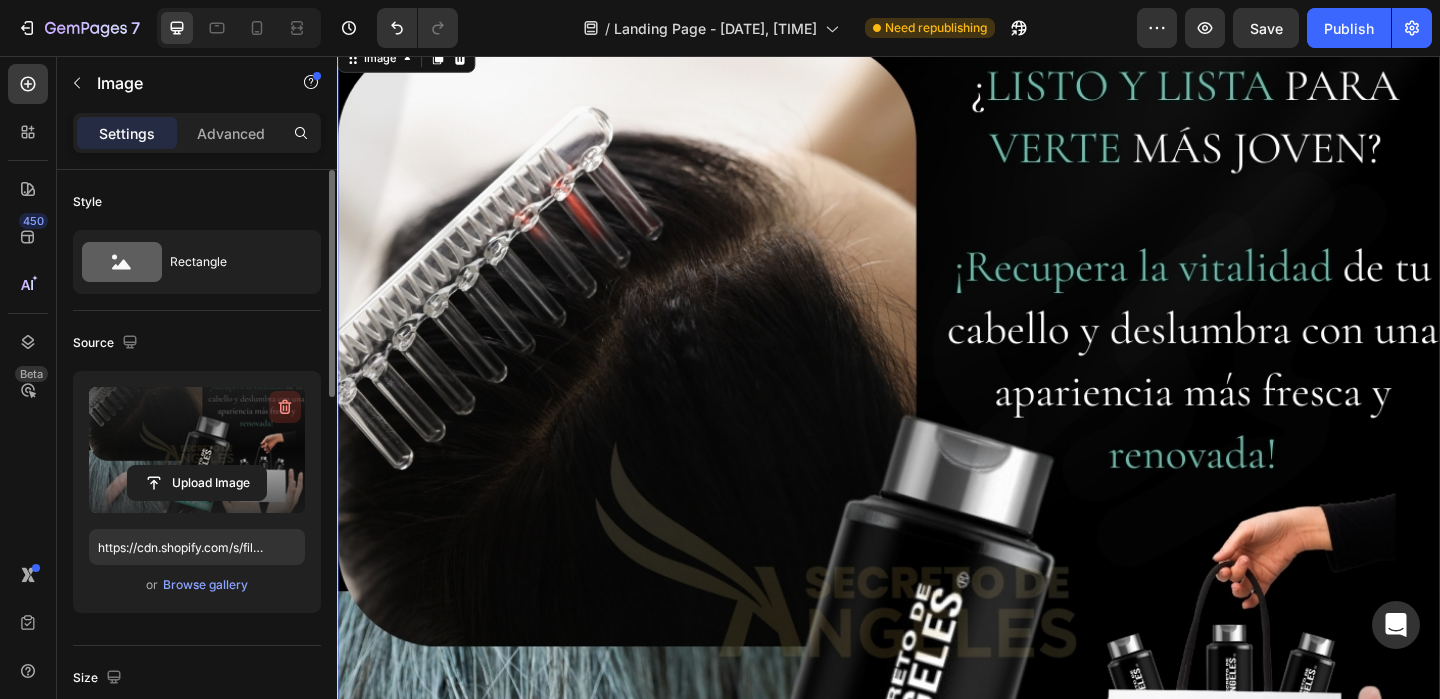click 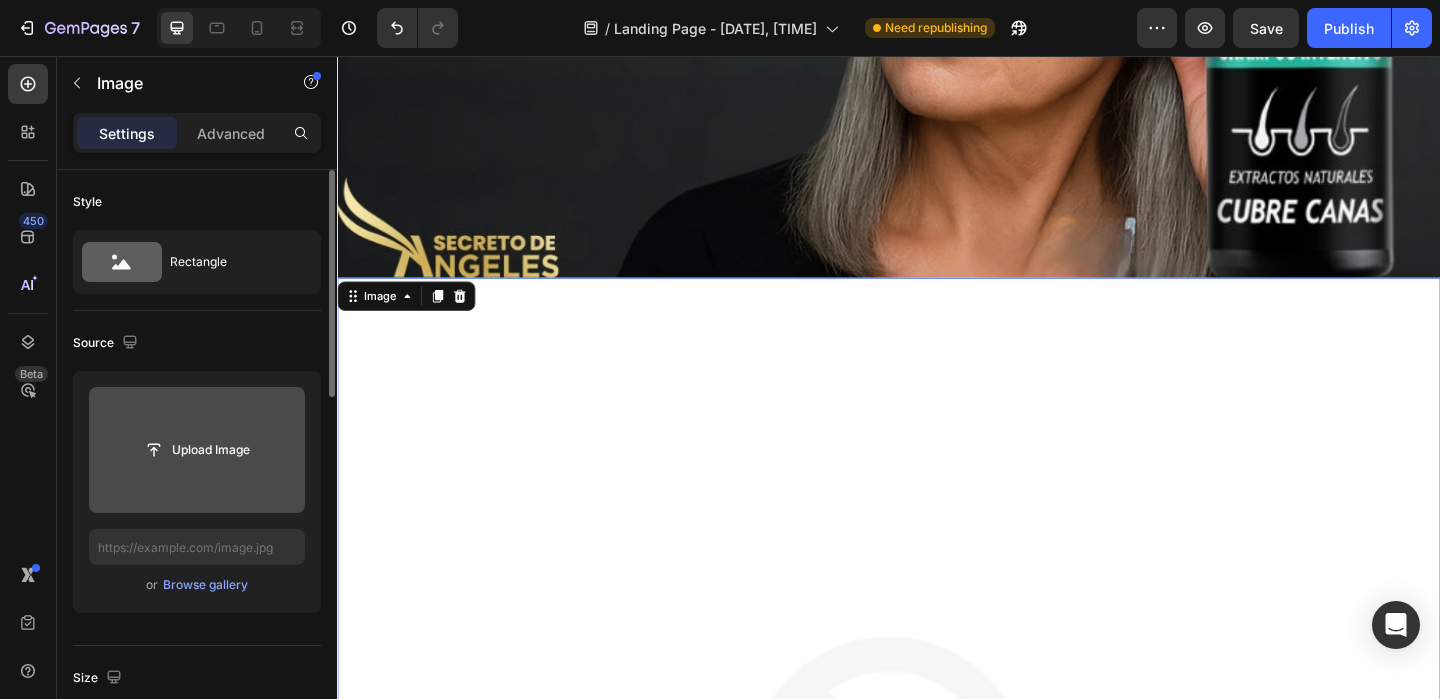 scroll, scrollTop: 4006, scrollLeft: 0, axis: vertical 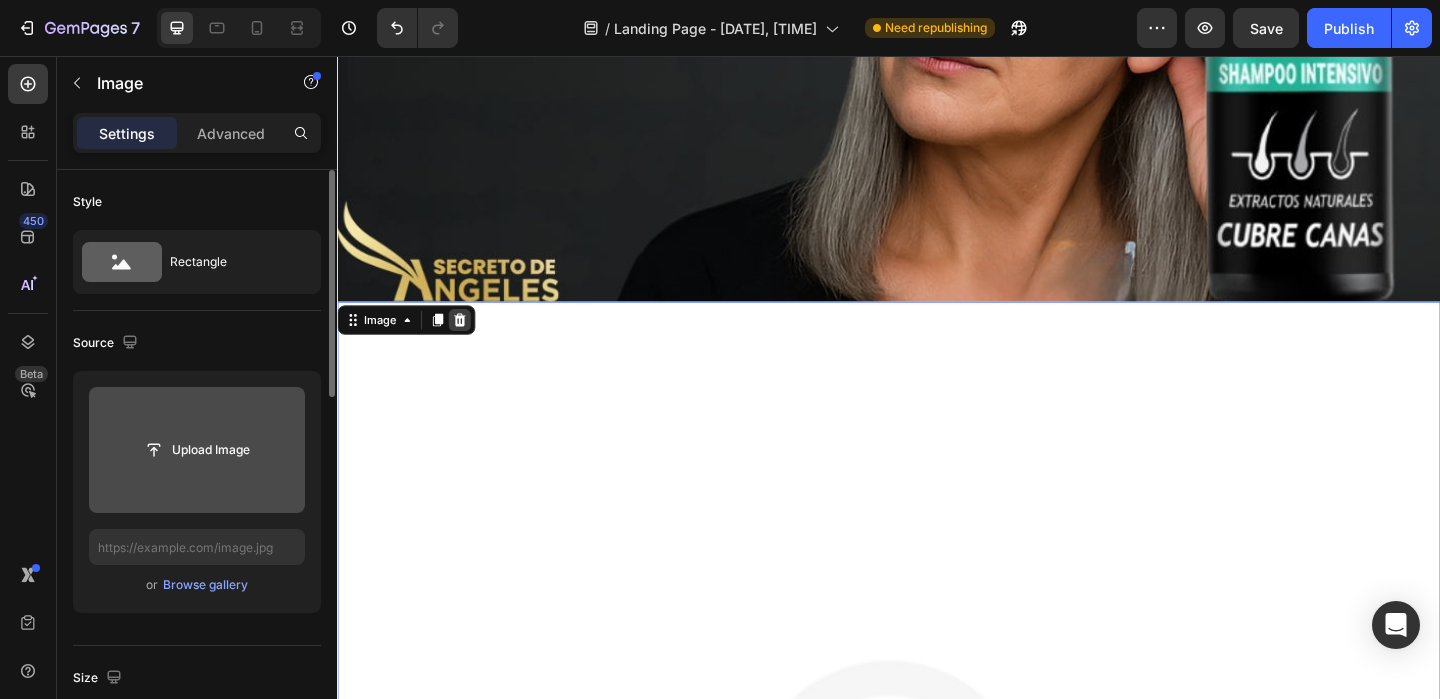 click 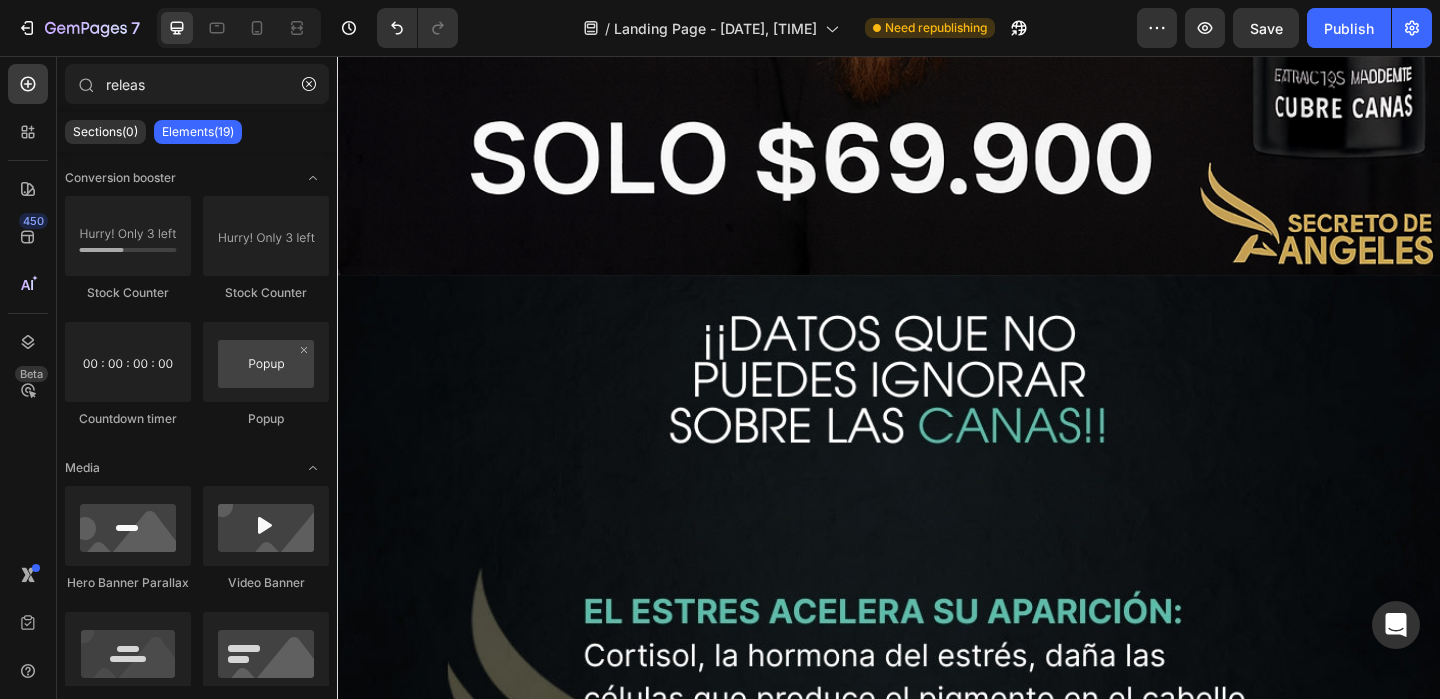 scroll, scrollTop: 1518, scrollLeft: 0, axis: vertical 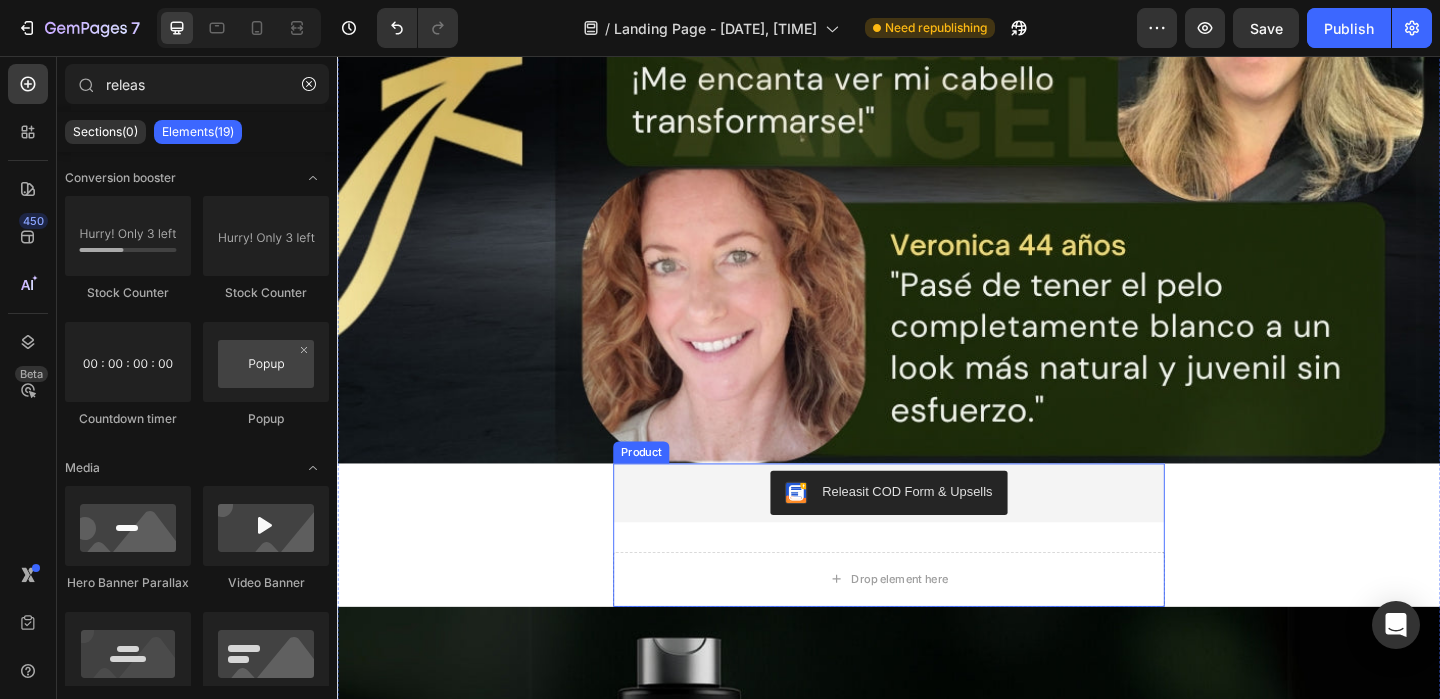 click on "Releasit COD Form & Upsells Releasit COD Form & Upsells
Drop element here Product" at bounding box center (937, 577) 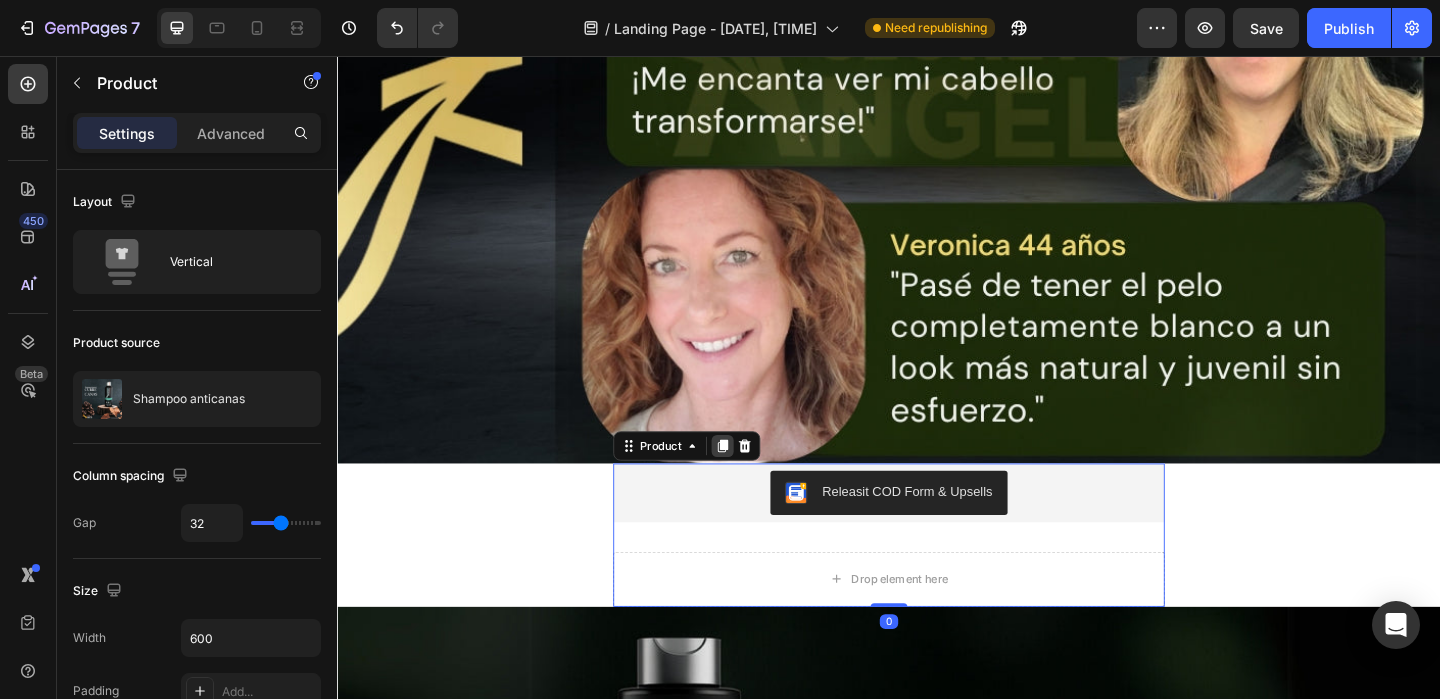 click 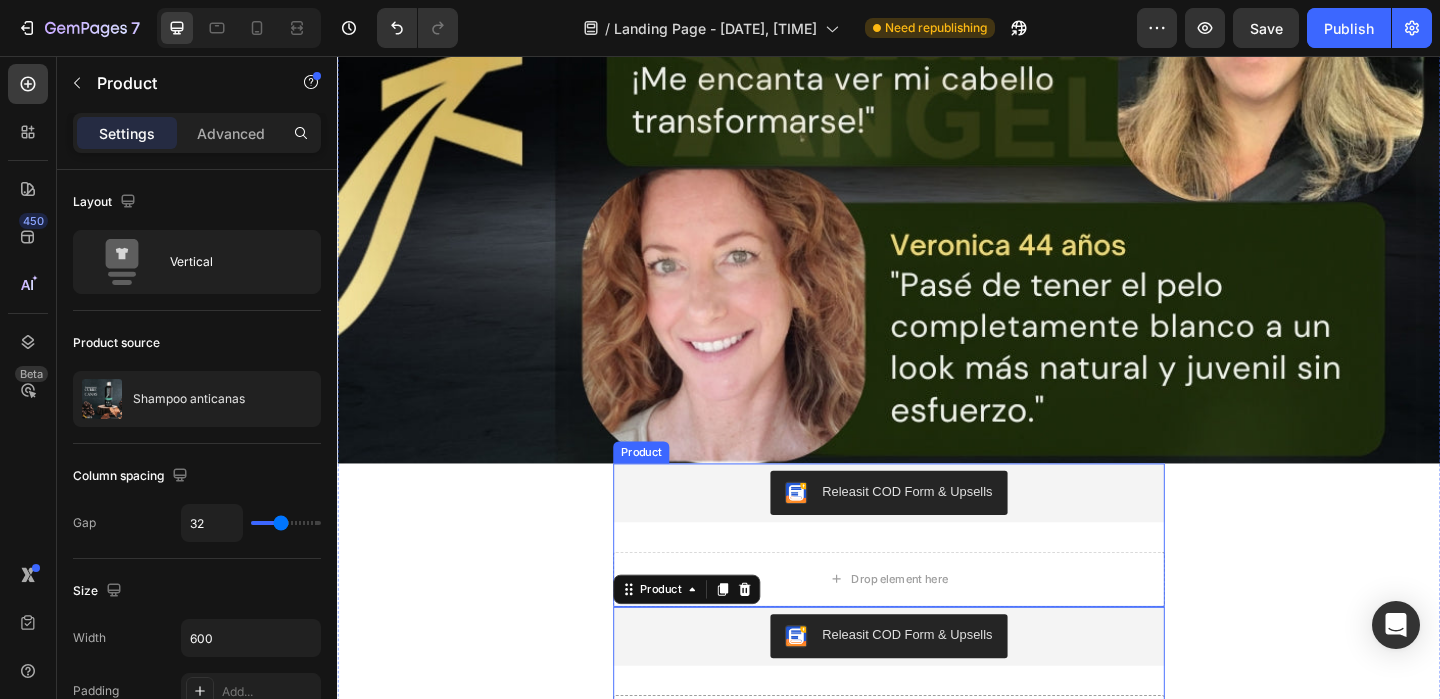 click on "Releasit COD Form & Upsells Releasit COD Form & Upsells
Drop element here Product" at bounding box center [937, 577] 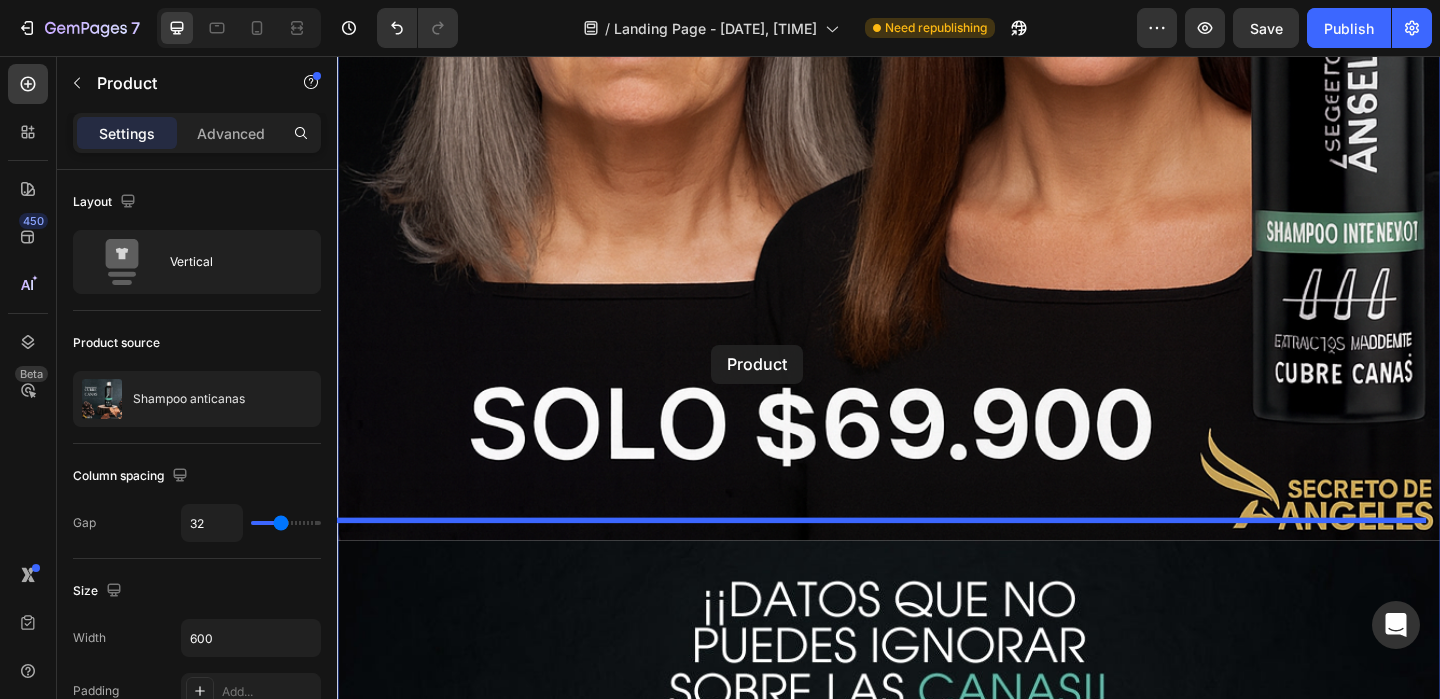 scroll, scrollTop: 1373, scrollLeft: 0, axis: vertical 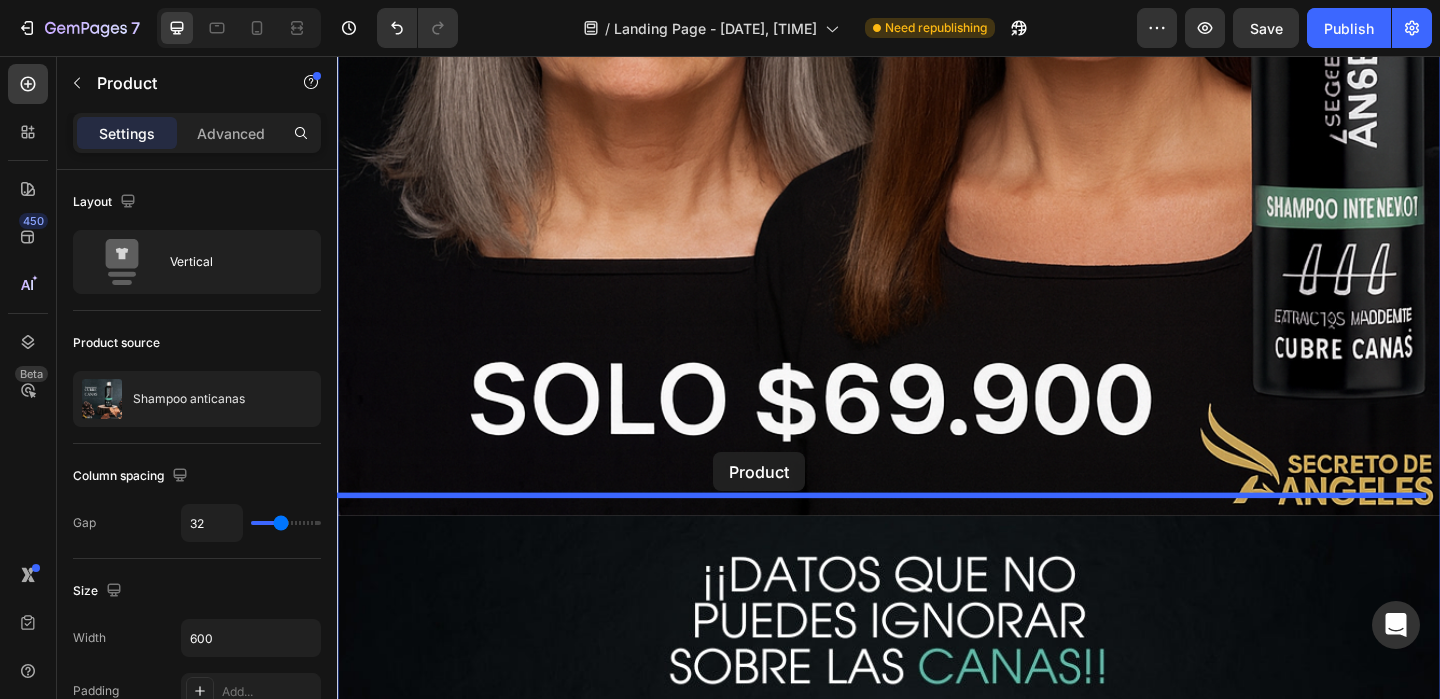 drag, startPoint x: 704, startPoint y: 339, endPoint x: 746, endPoint y: 487, distance: 153.84407 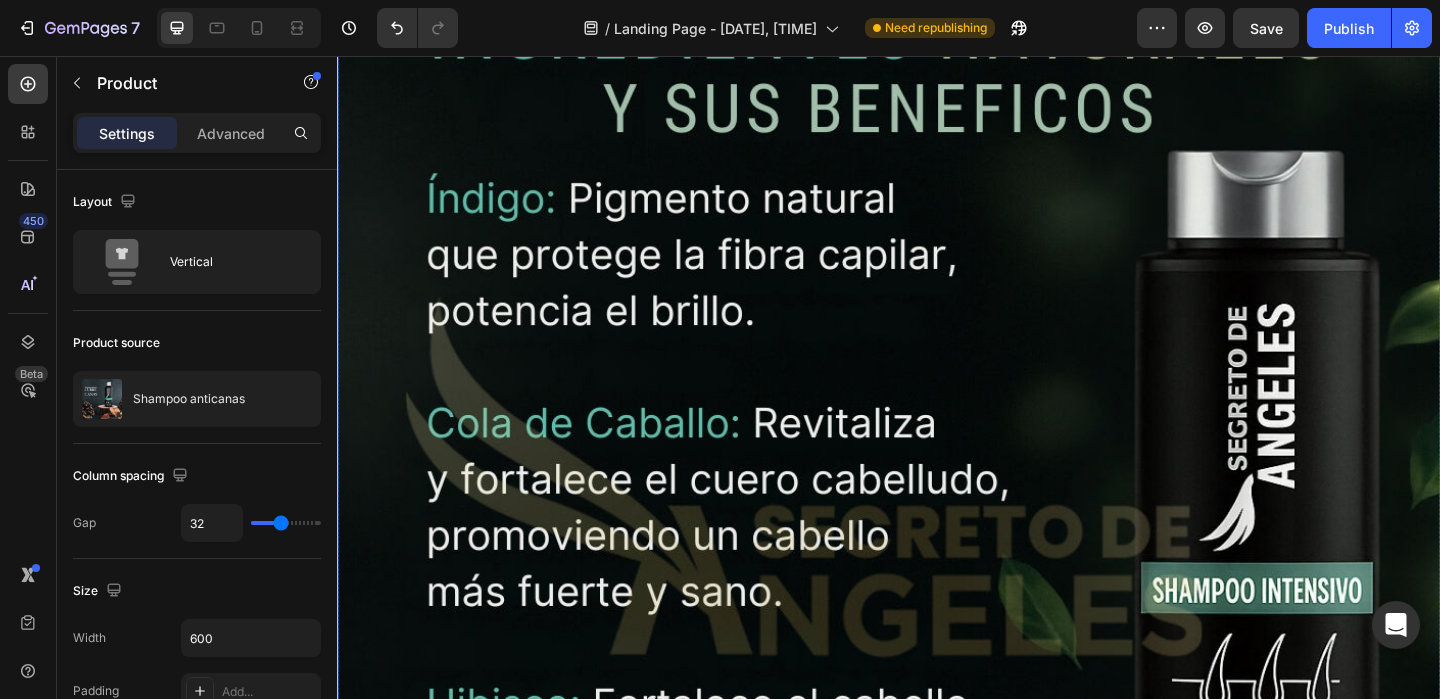 scroll, scrollTop: 13404, scrollLeft: 0, axis: vertical 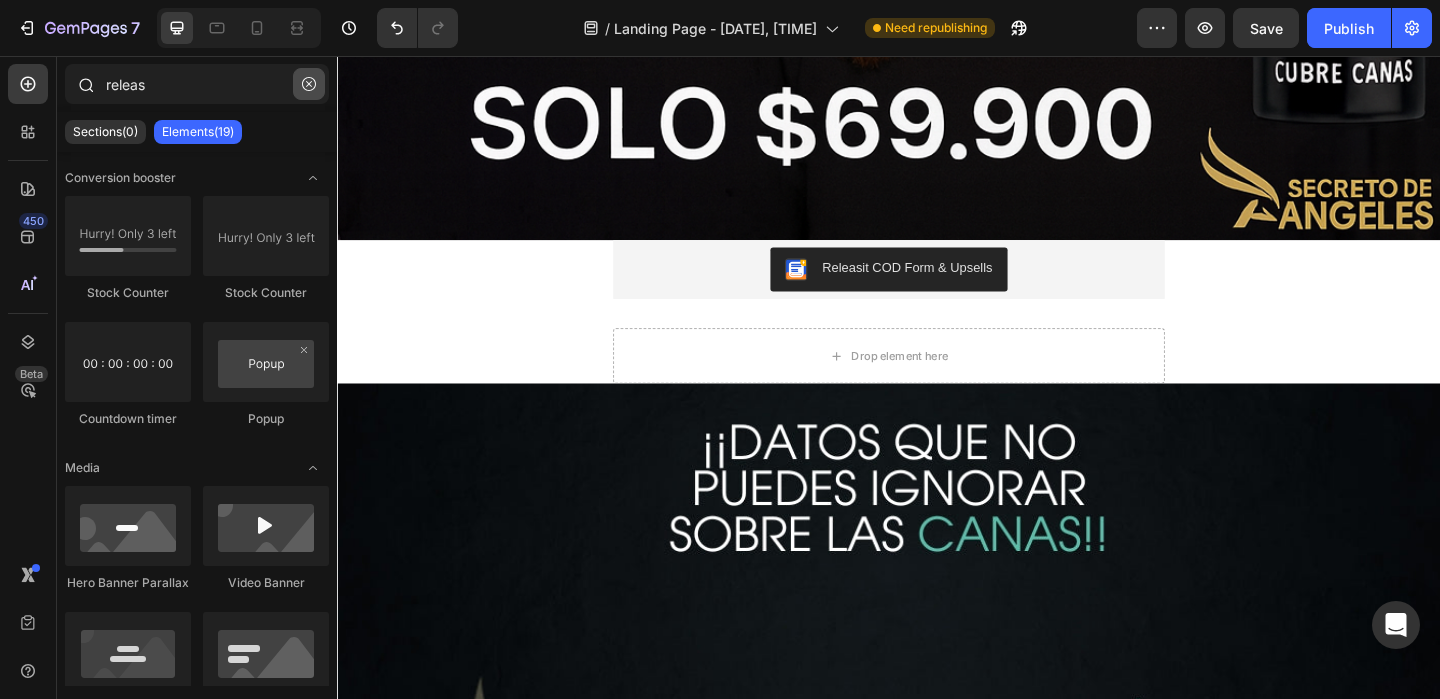 click 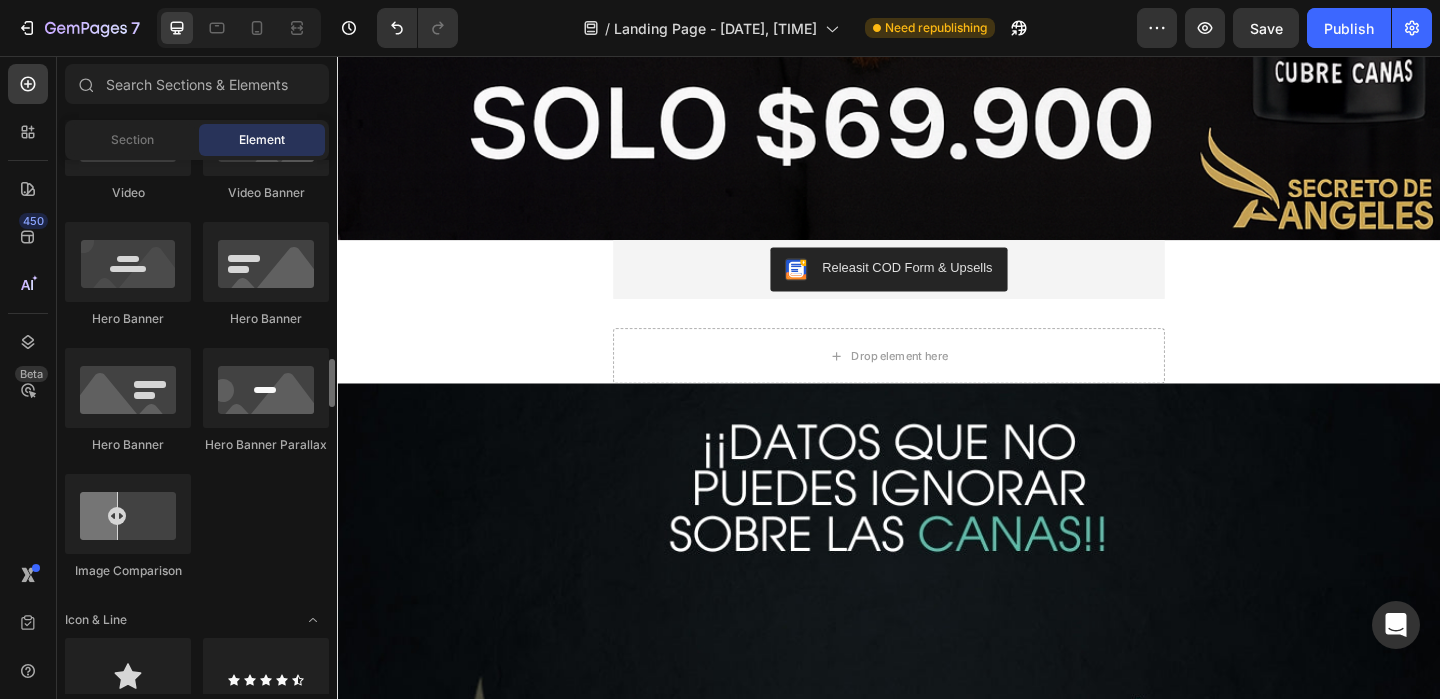 scroll, scrollTop: 965, scrollLeft: 0, axis: vertical 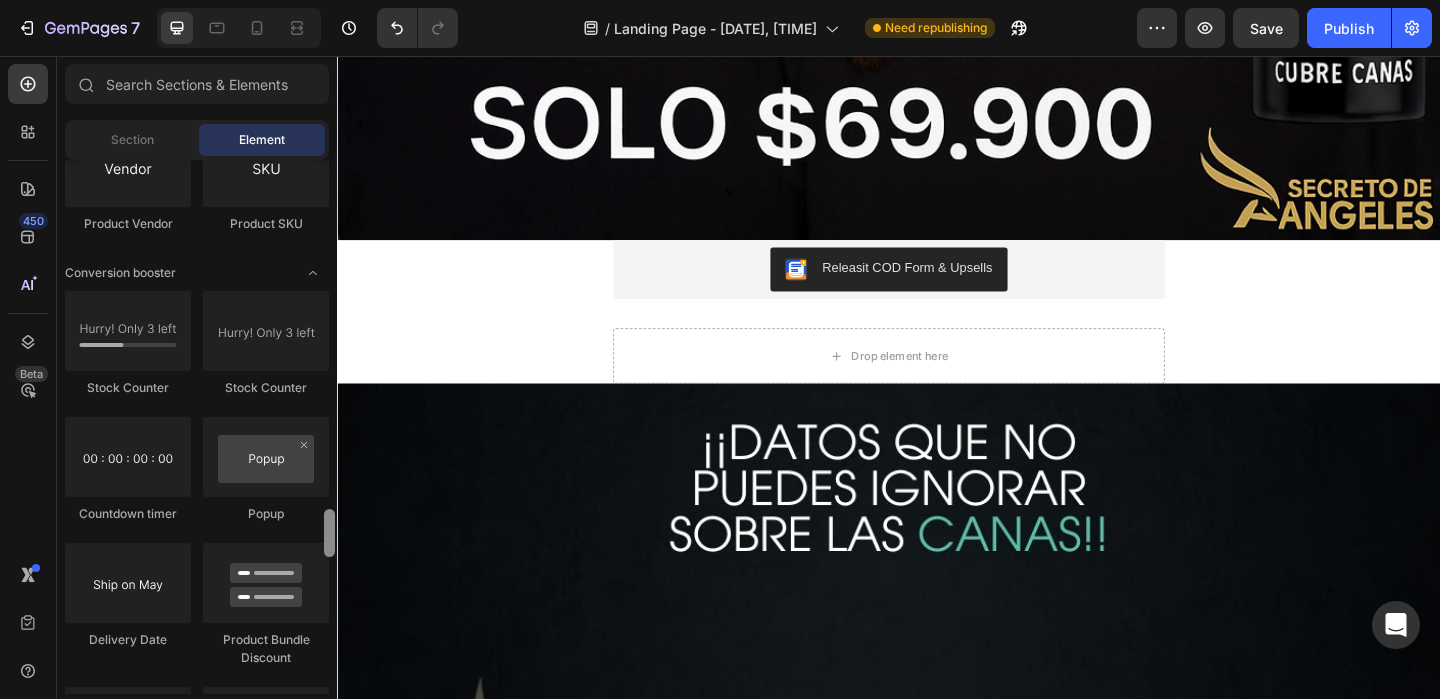 drag, startPoint x: 330, startPoint y: 273, endPoint x: 316, endPoint y: 536, distance: 263.37234 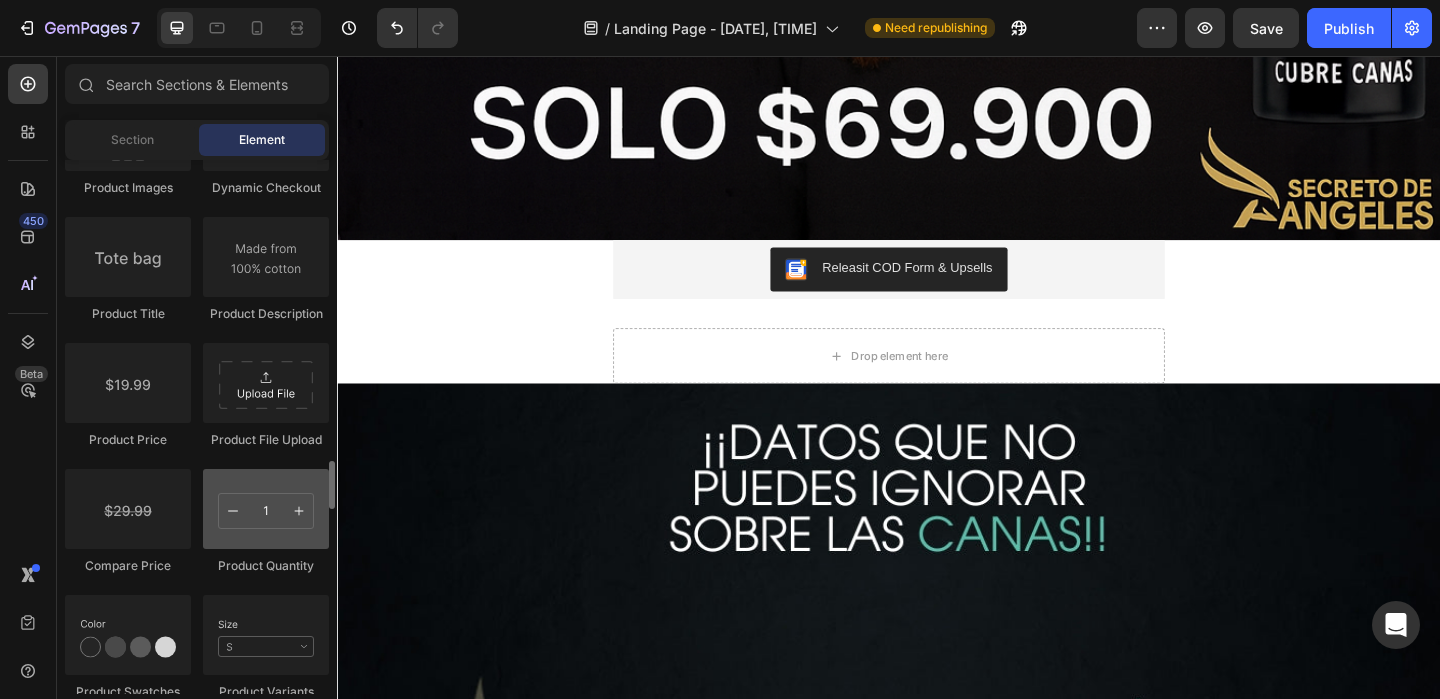 scroll, scrollTop: 3140, scrollLeft: 0, axis: vertical 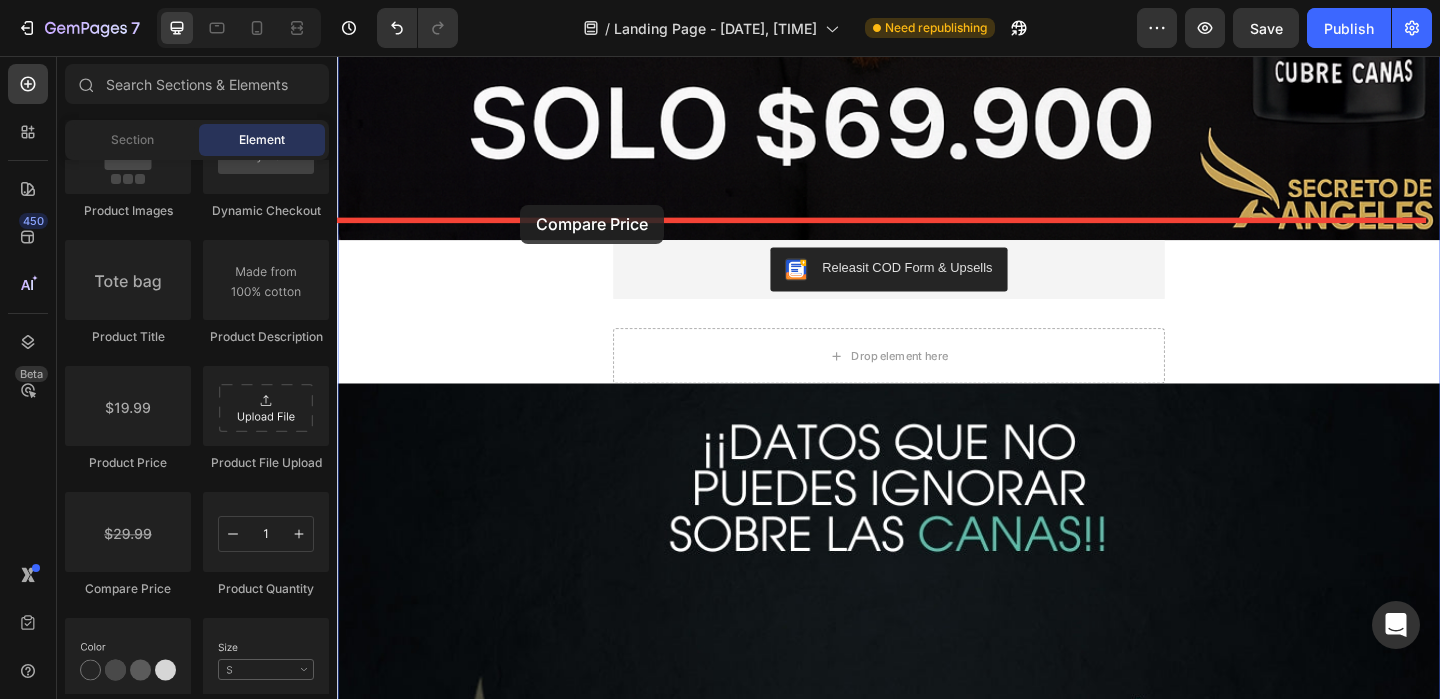 drag, startPoint x: 464, startPoint y: 606, endPoint x: 536, endPoint y: 218, distance: 394.62387 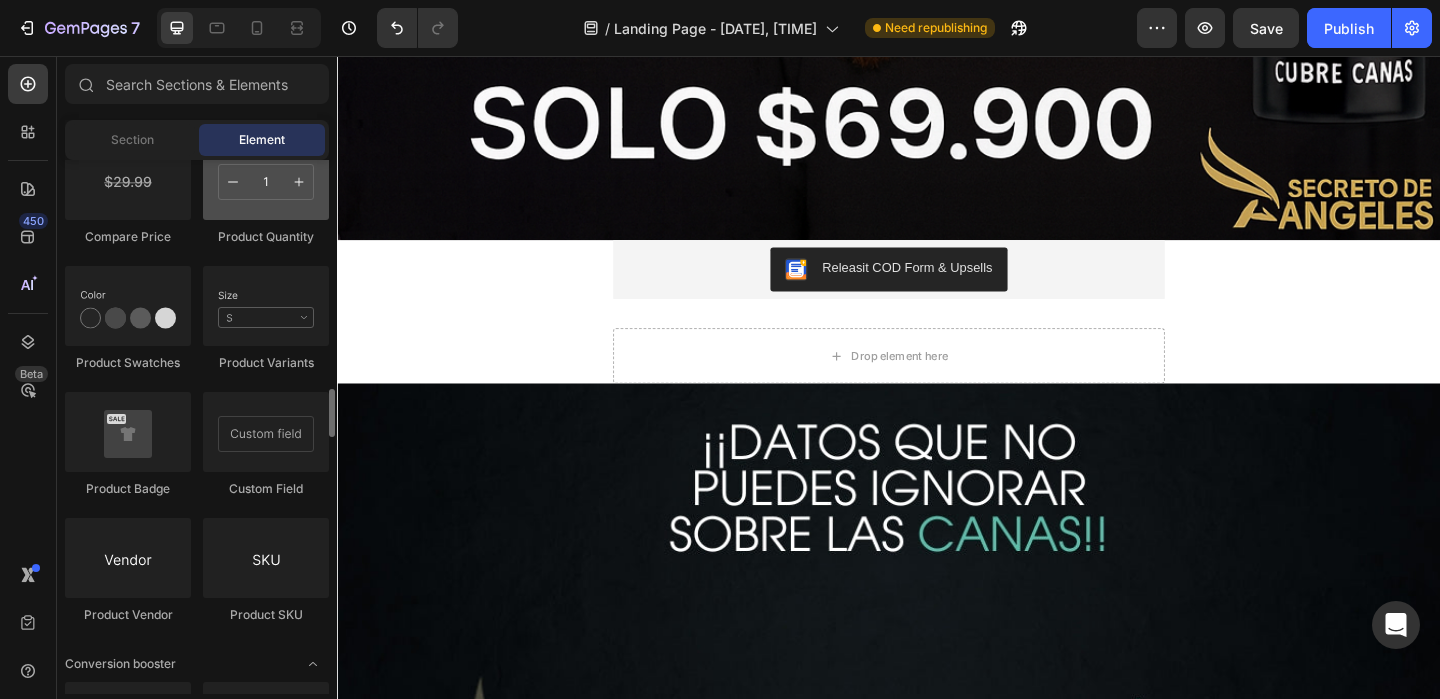 scroll, scrollTop: 3770, scrollLeft: 0, axis: vertical 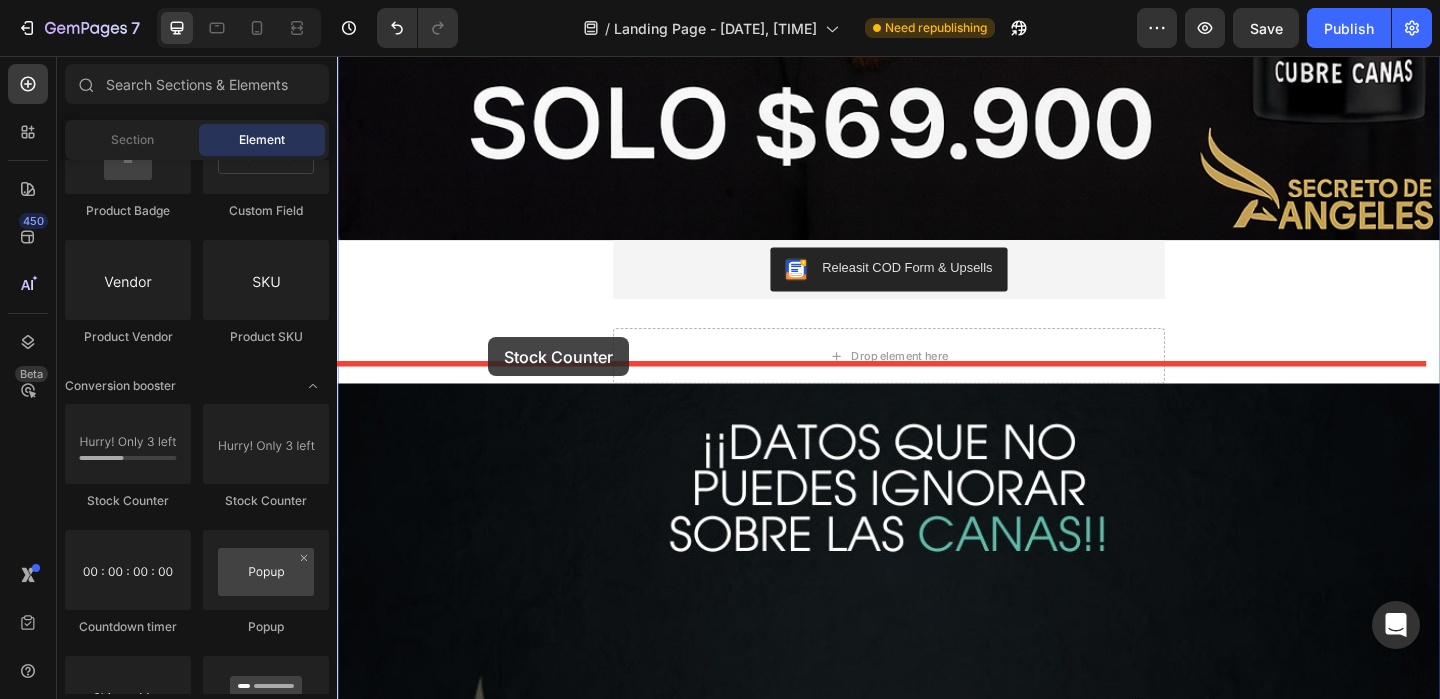drag, startPoint x: 457, startPoint y: 521, endPoint x: 501, endPoint y: 362, distance: 164.97575 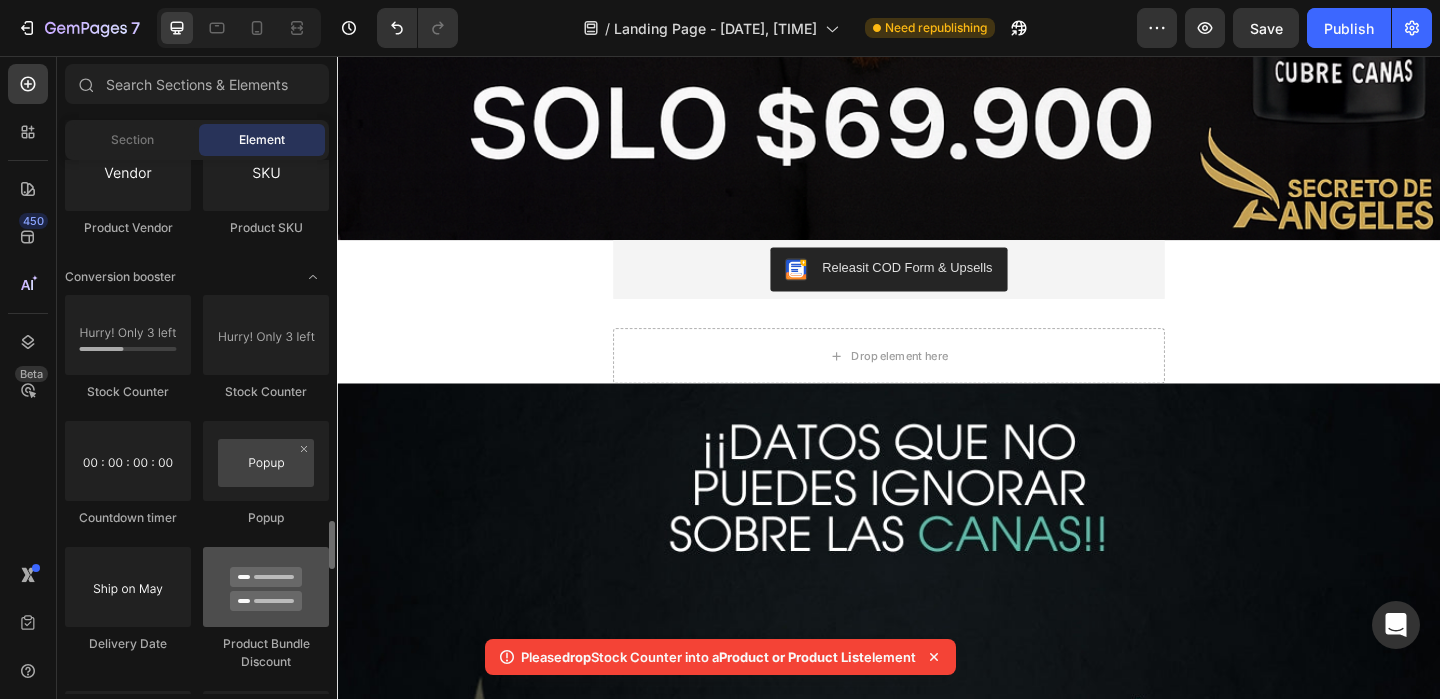 scroll, scrollTop: 3944, scrollLeft: 0, axis: vertical 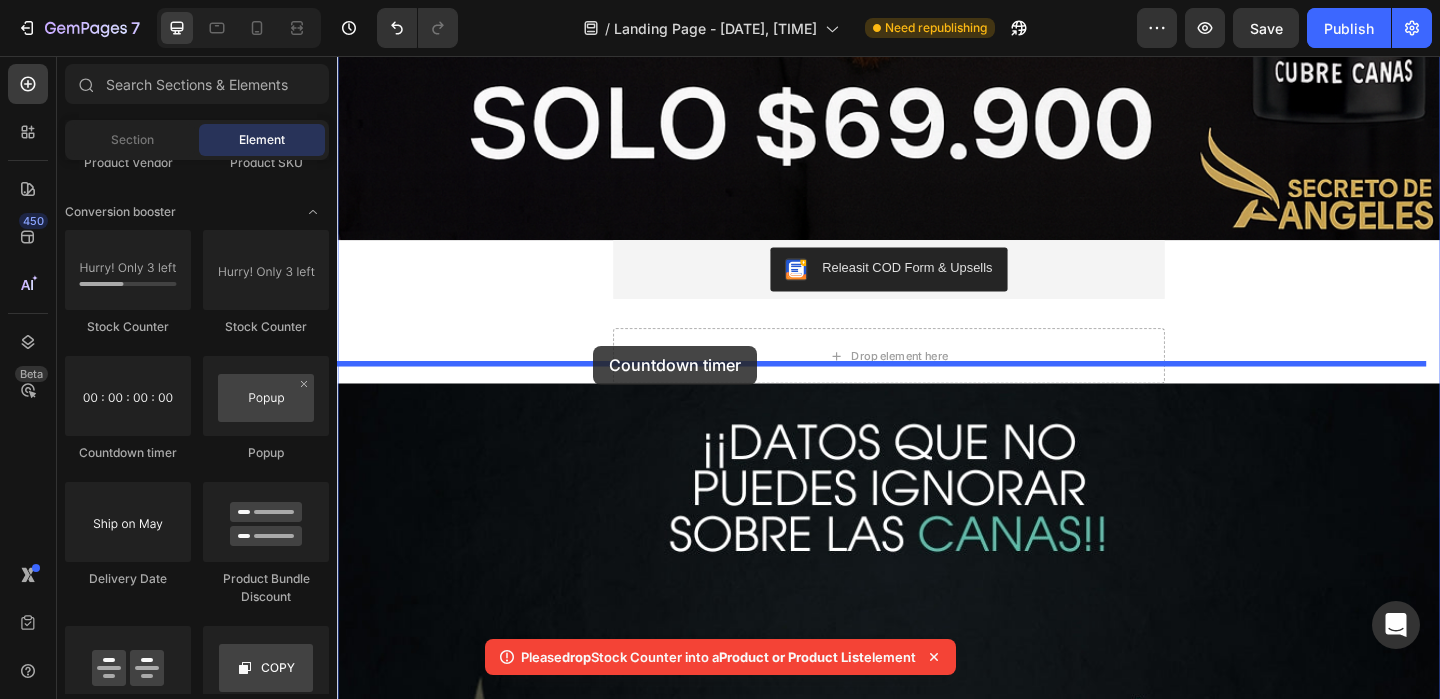 drag, startPoint x: 439, startPoint y: 465, endPoint x: 615, endPoint y: 371, distance: 199.52945 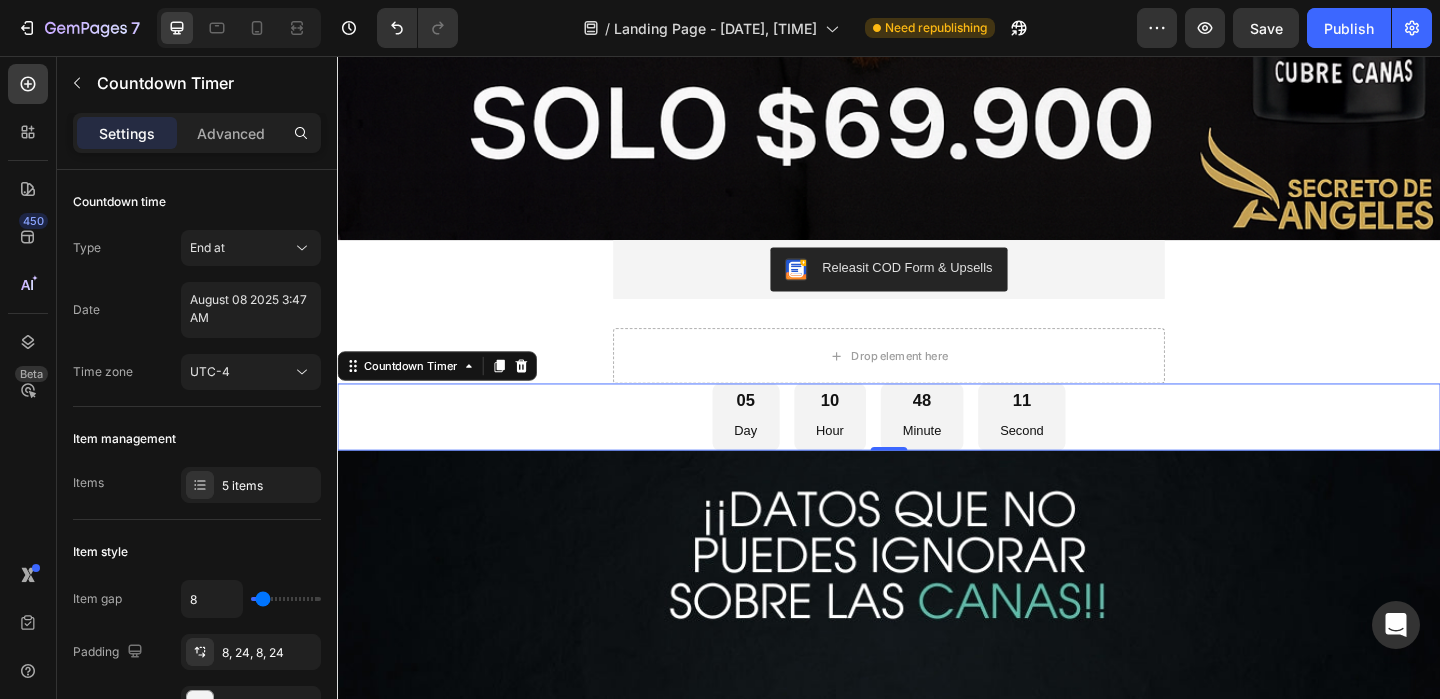 click on "05 Day 10 Hour 48 Minute 11 Second" at bounding box center [937, 448] 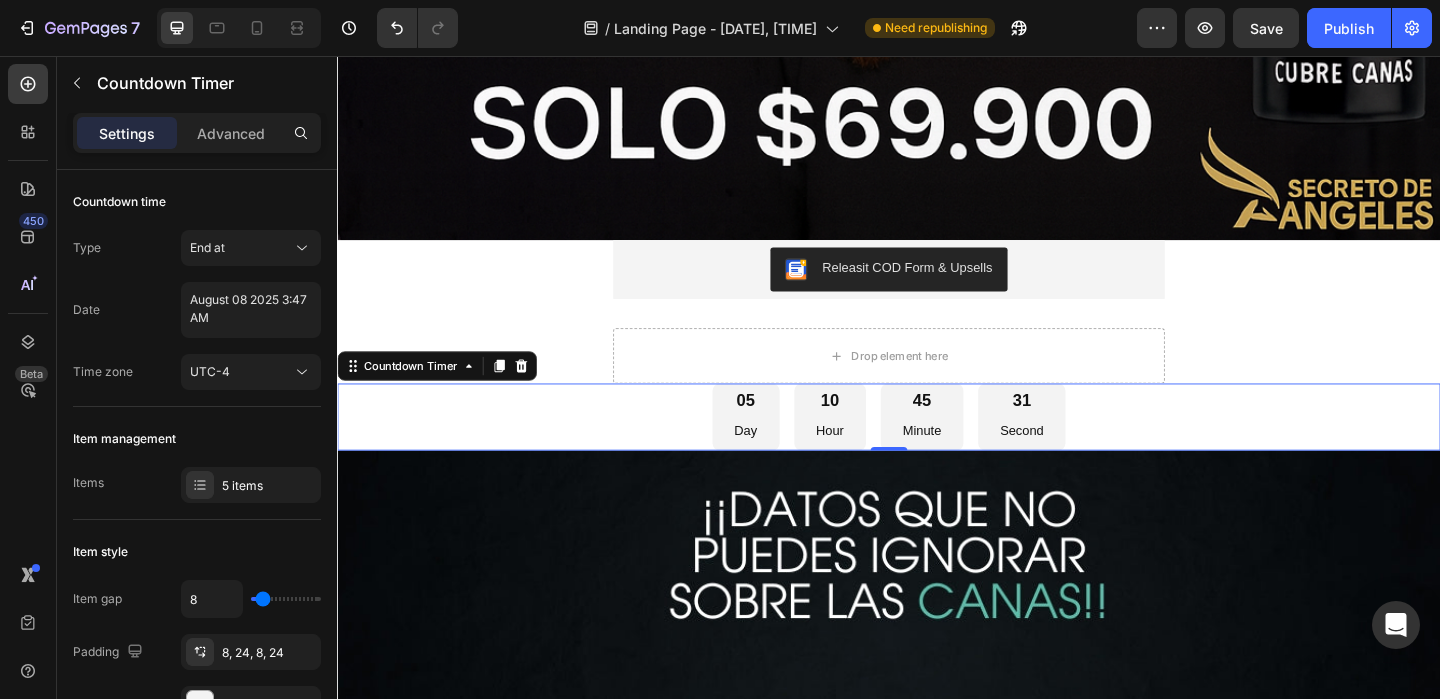 click on "05" at bounding box center (781, 431) 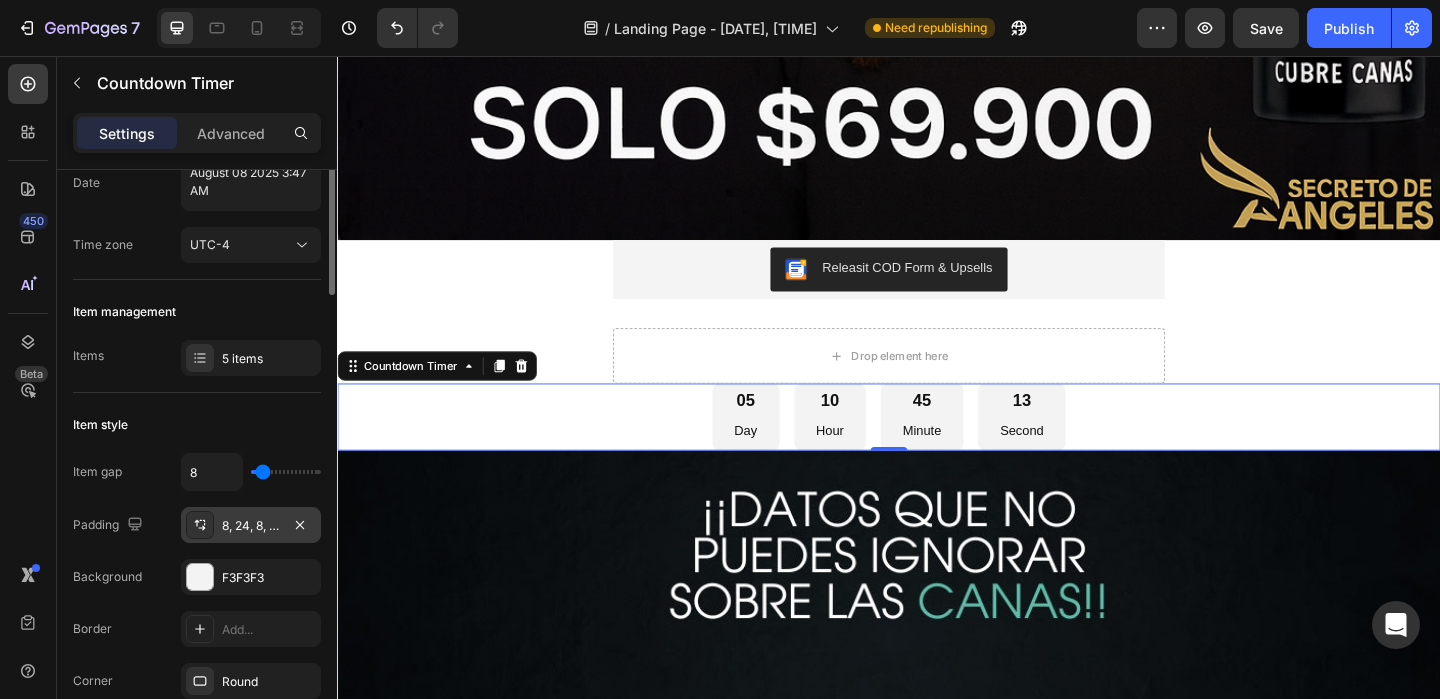 scroll, scrollTop: 40, scrollLeft: 0, axis: vertical 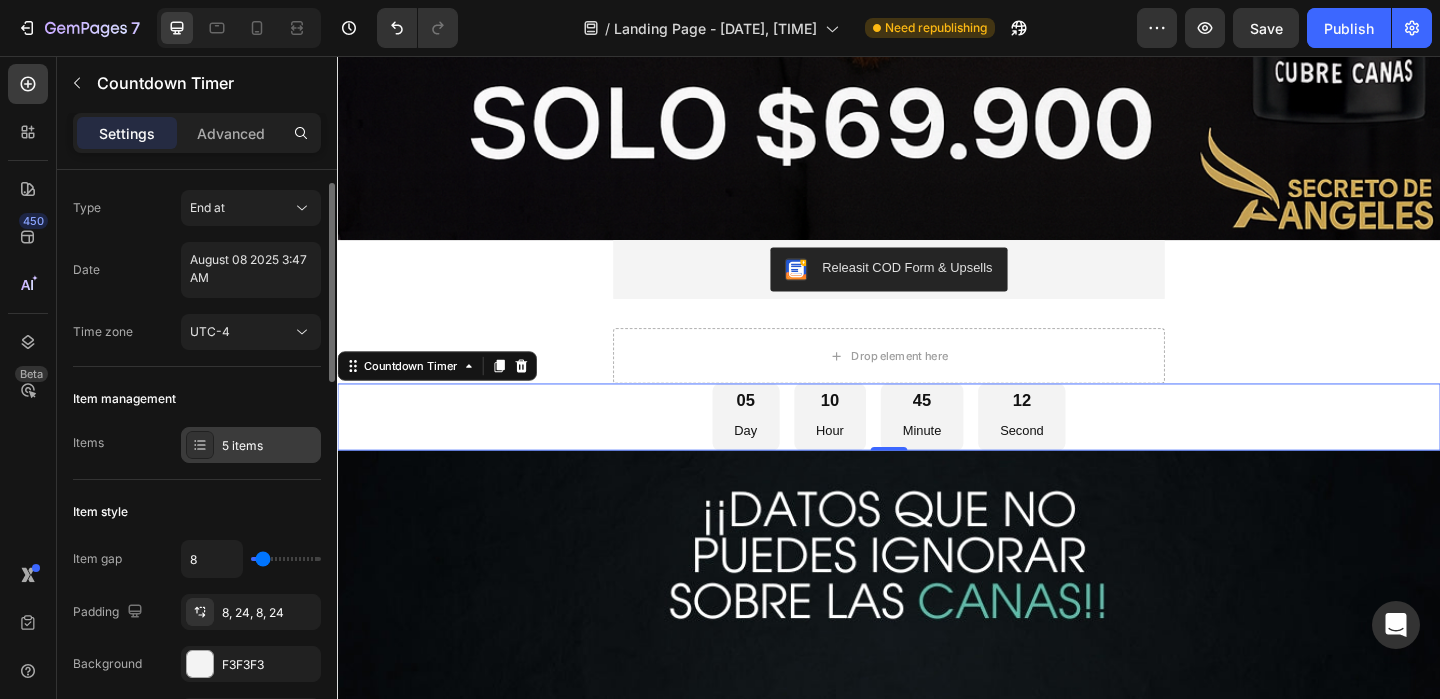 click on "5 items" at bounding box center [269, 446] 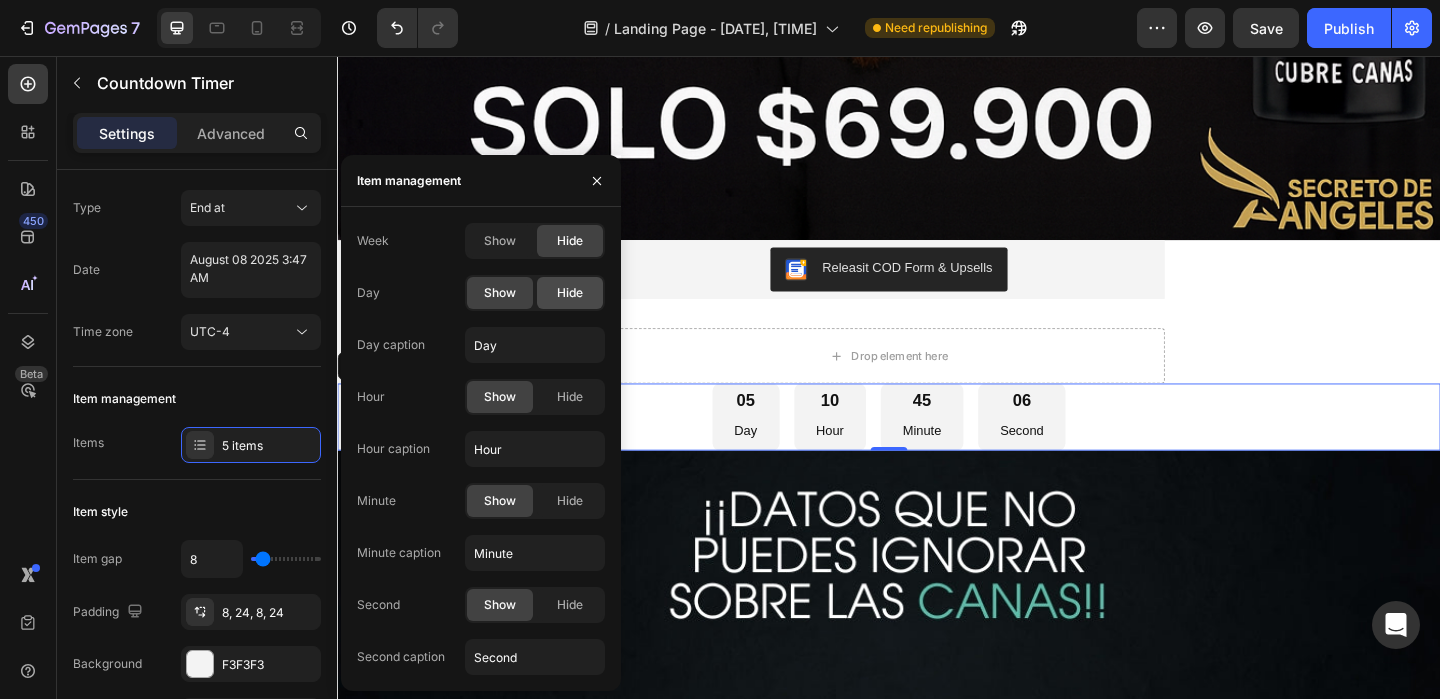 click on "Hide" 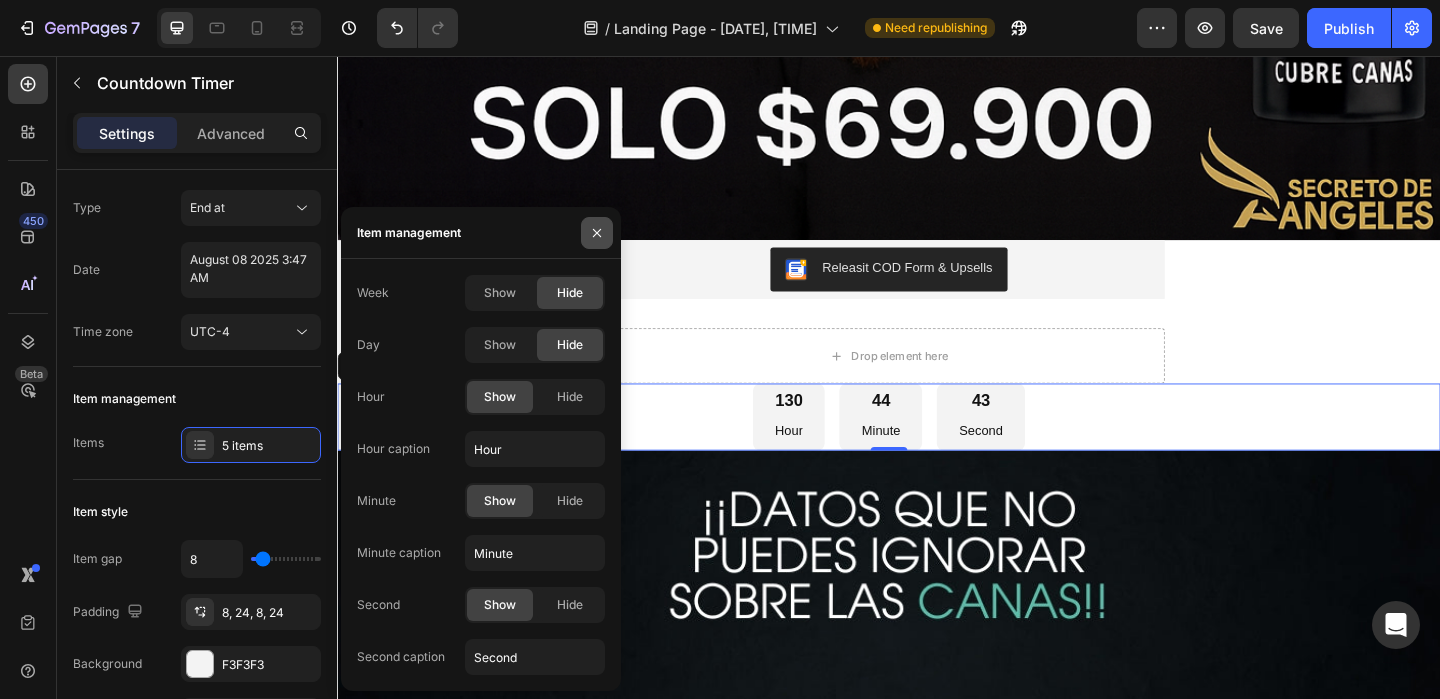 click 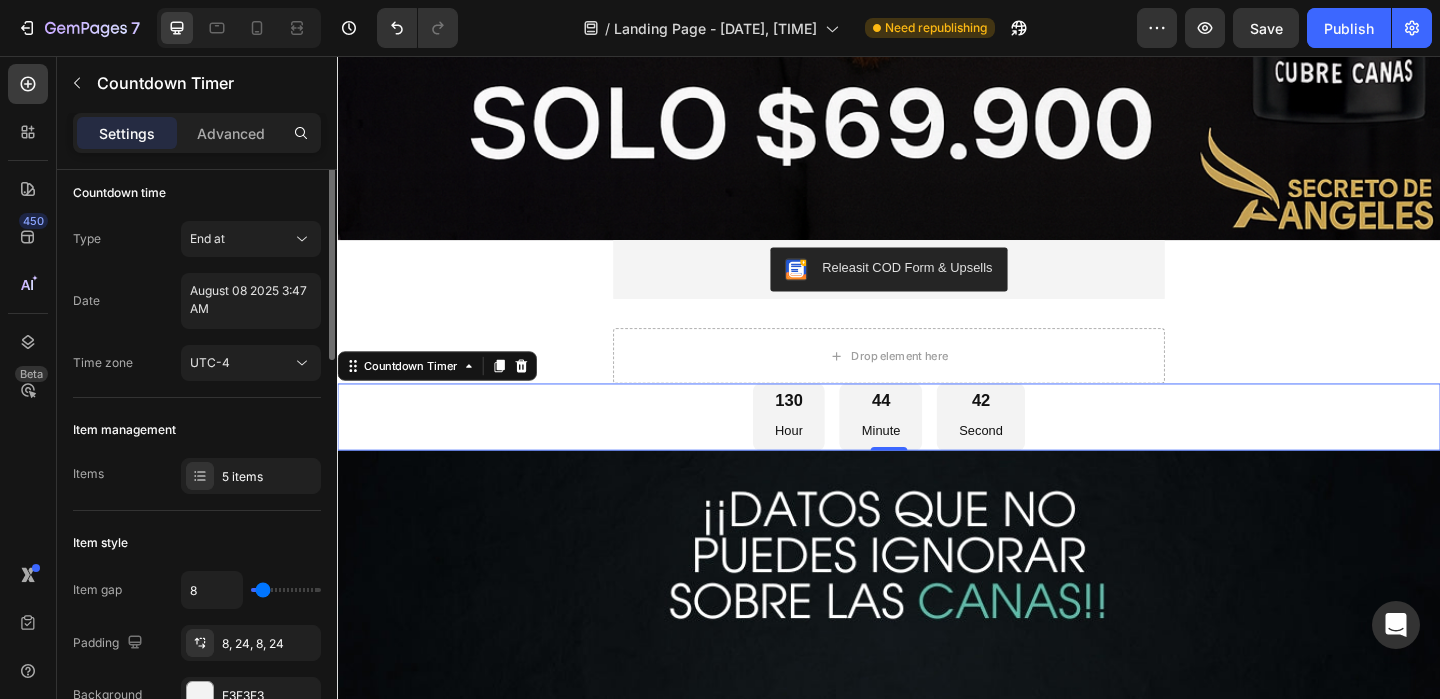 scroll, scrollTop: 0, scrollLeft: 0, axis: both 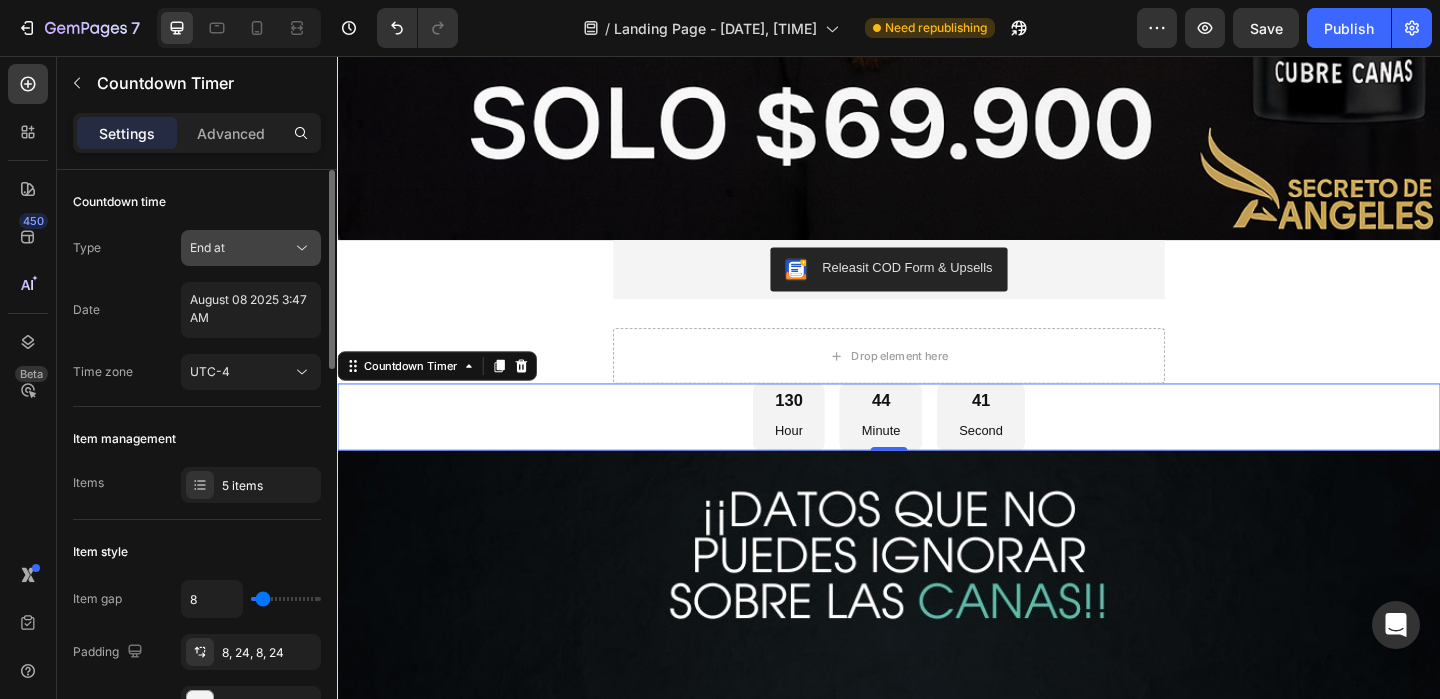 click on "End at" at bounding box center (241, 248) 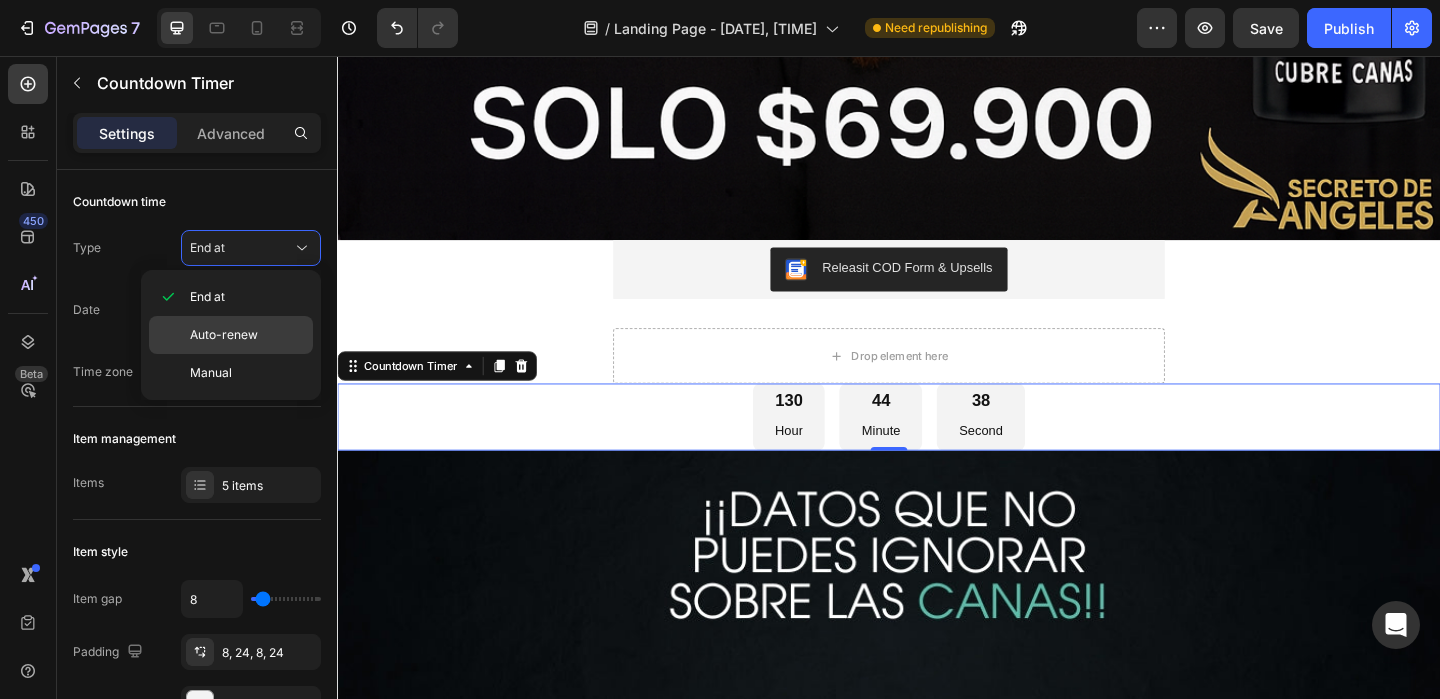 click on "Auto-renew" at bounding box center (224, 335) 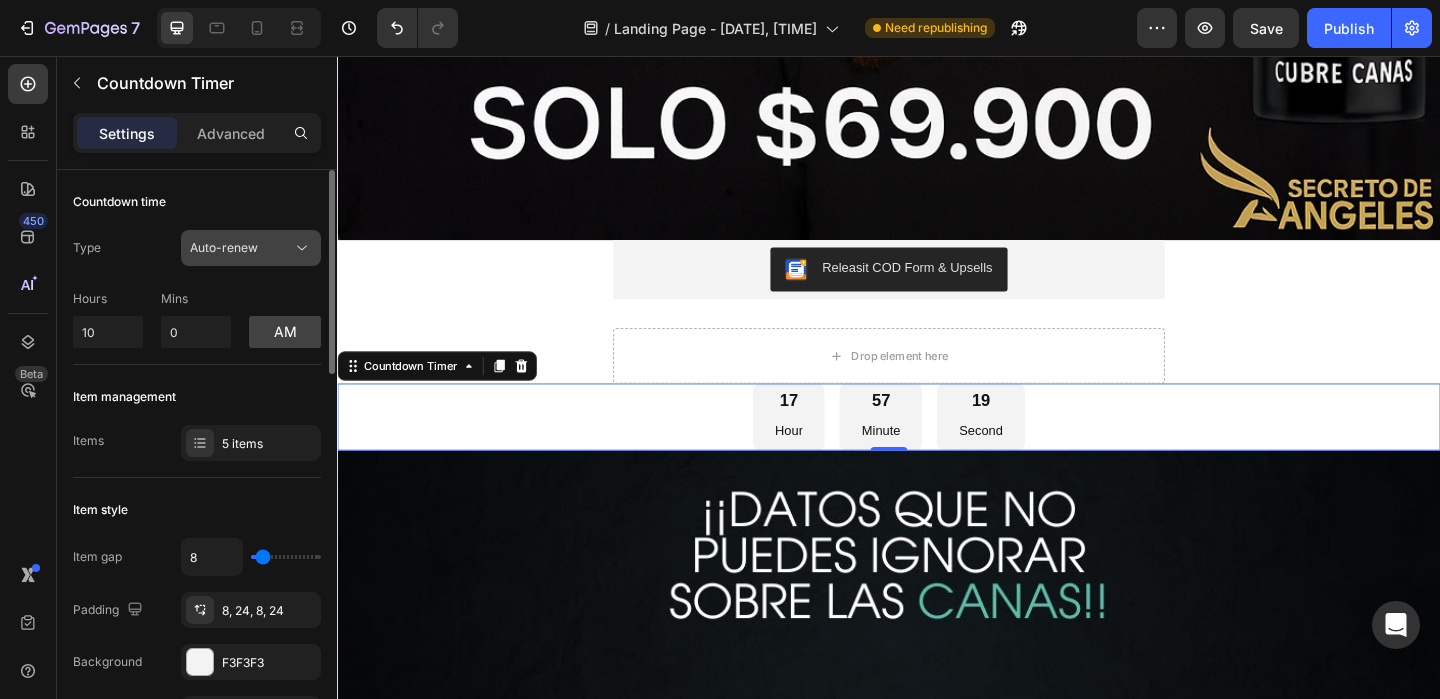 click on "Auto-renew" at bounding box center [241, 248] 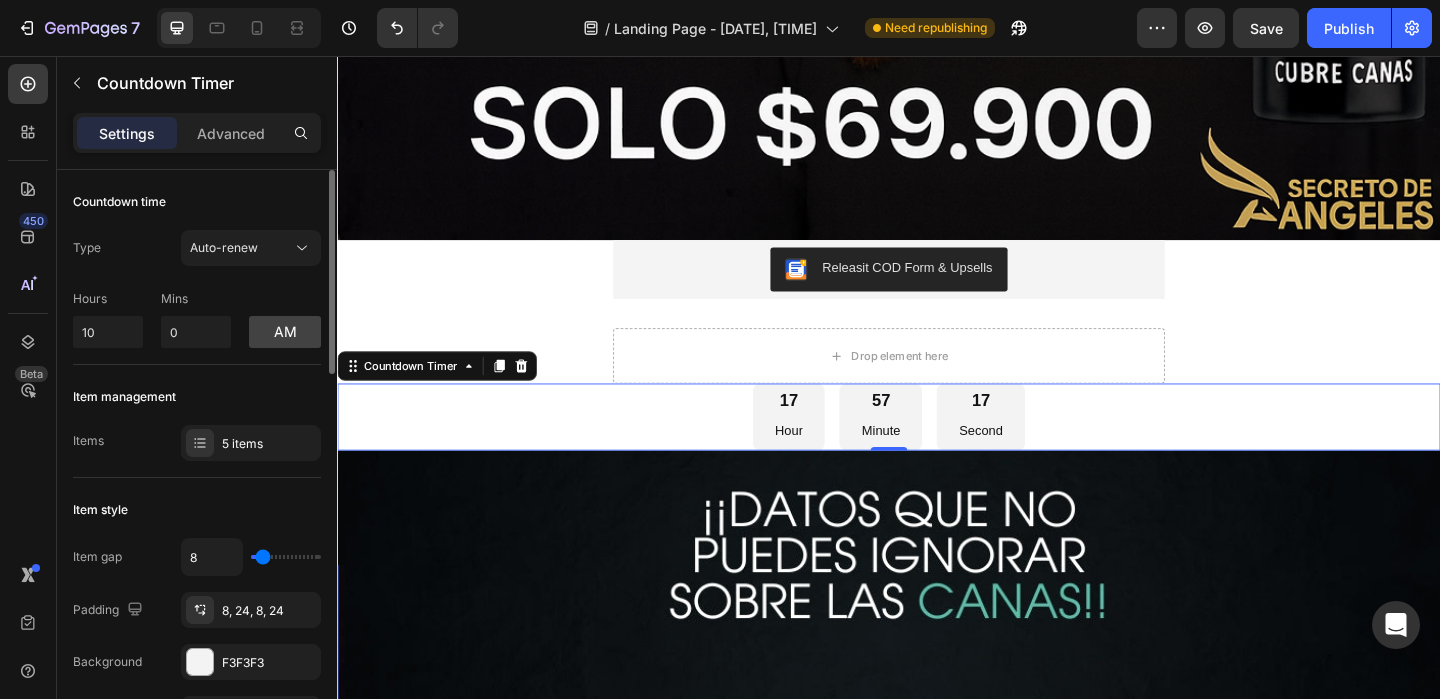 click on "Item management Items 5 items" 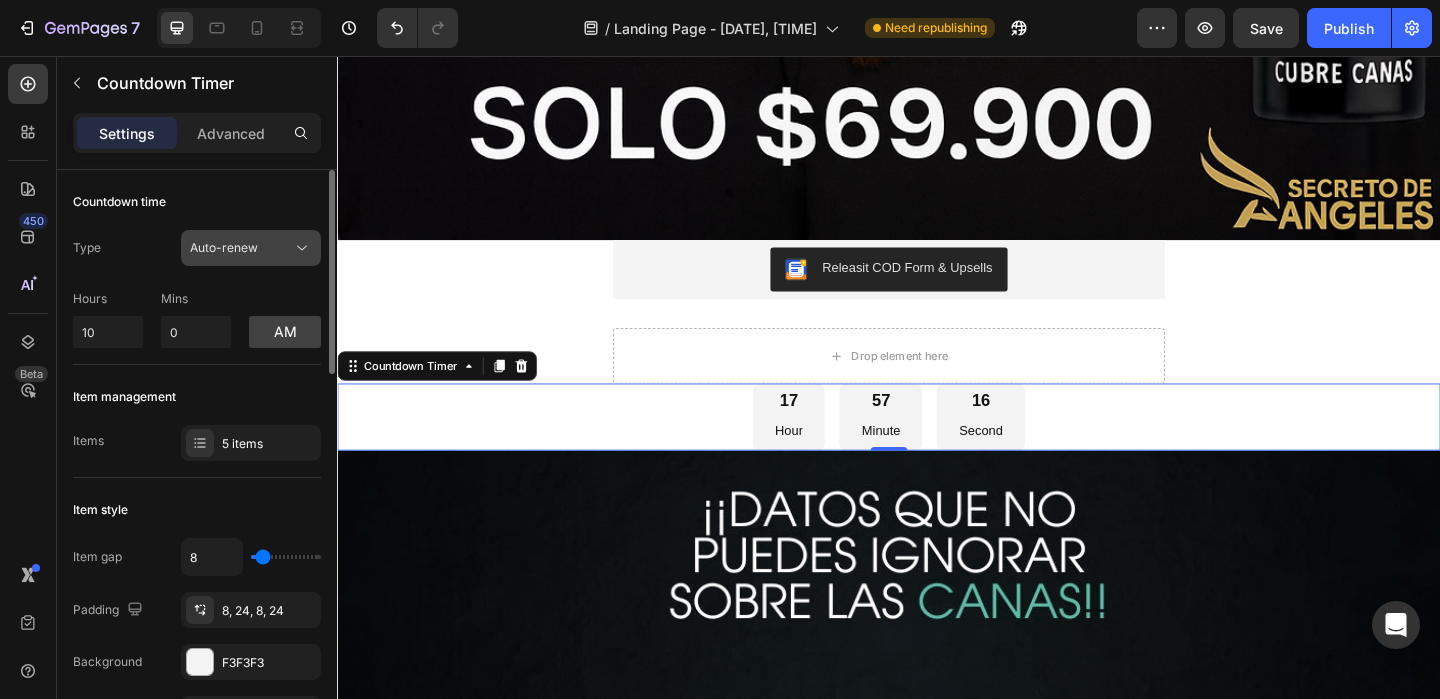 click on "Auto-renew" at bounding box center (241, 248) 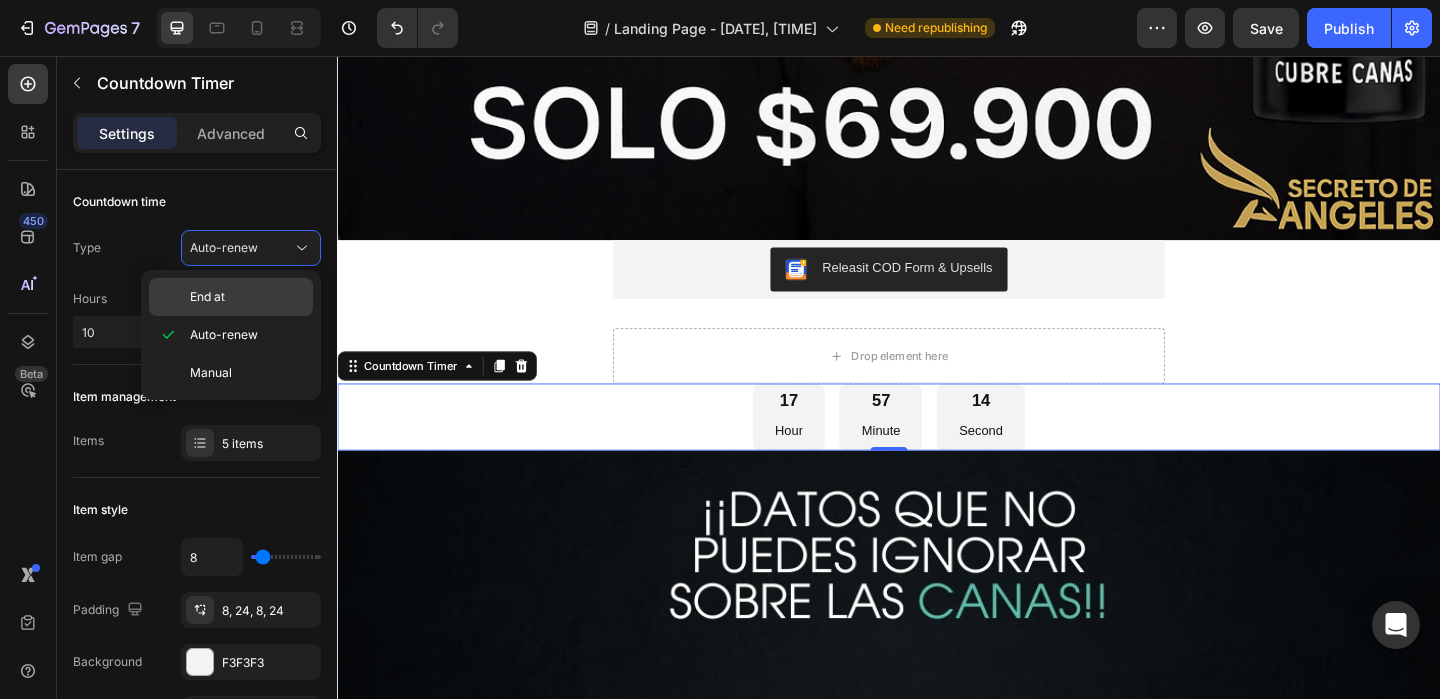 click on "End at" at bounding box center (247, 297) 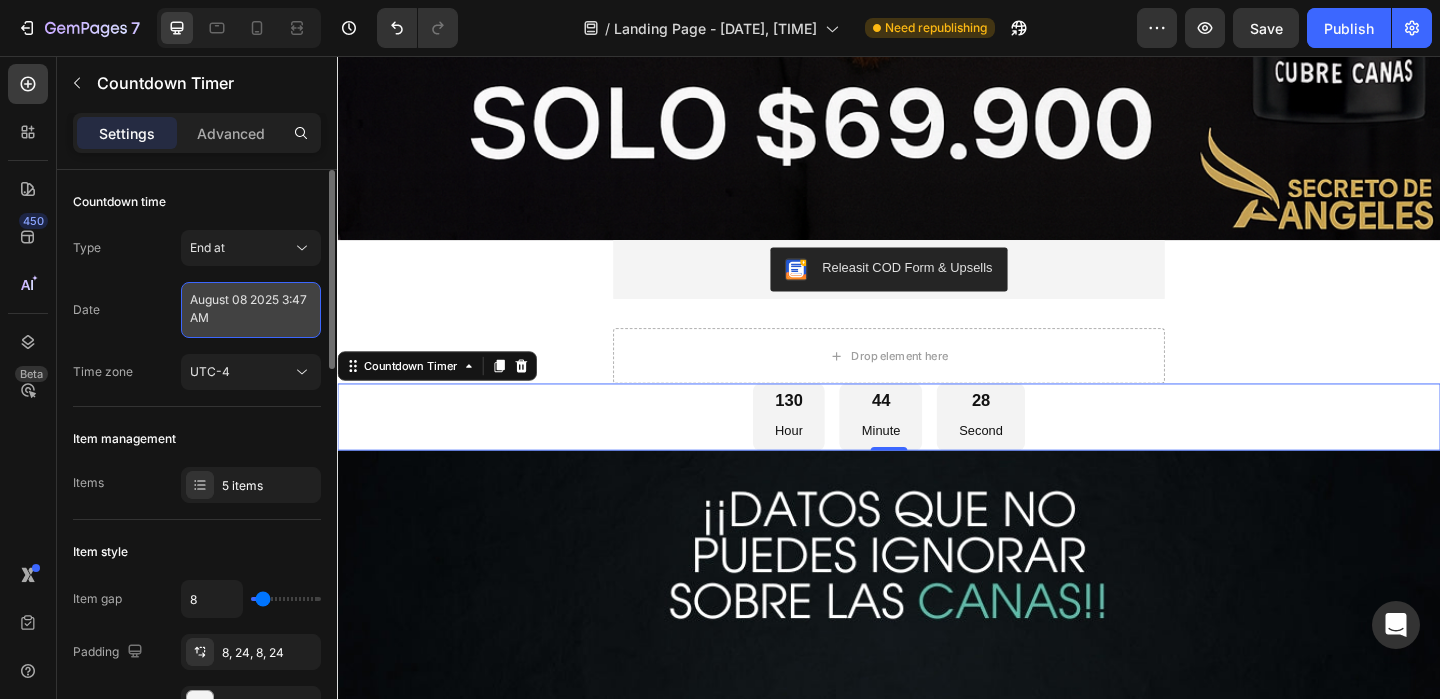 select on "3" 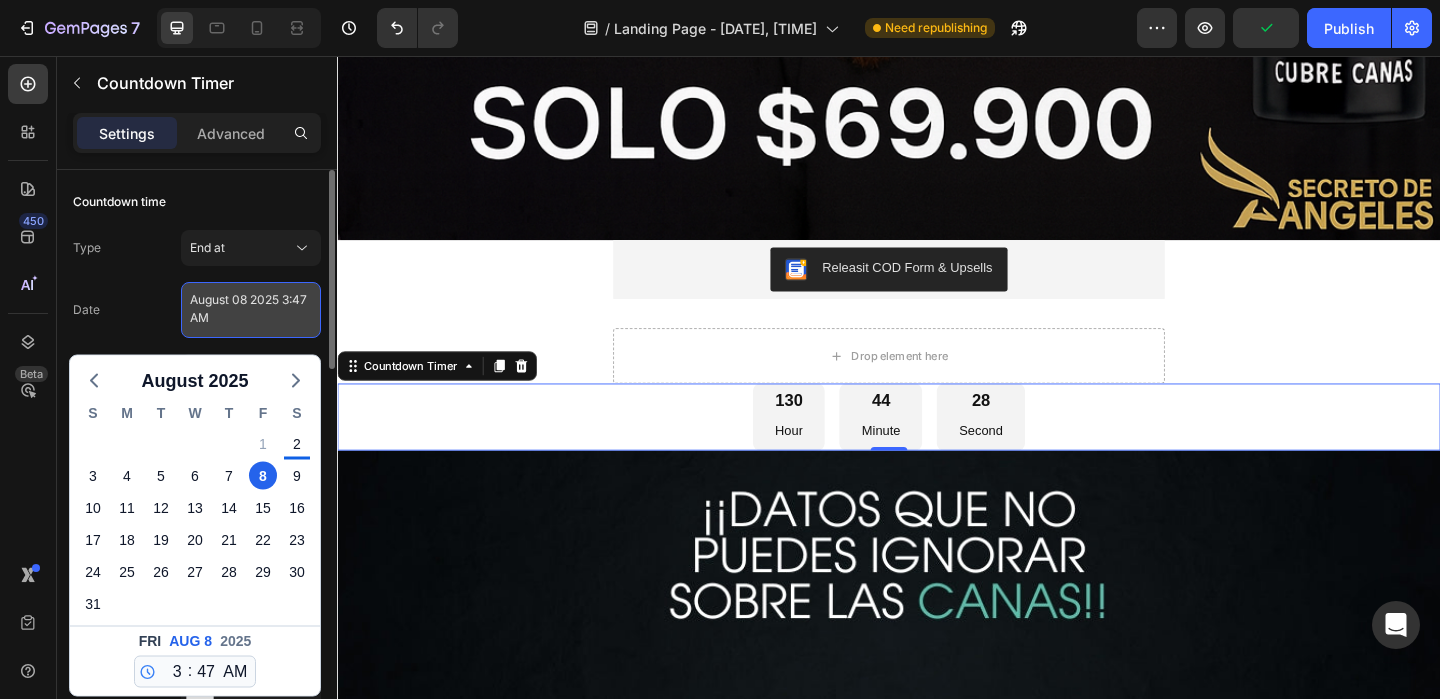 click on "August 08 2025 3:47 AM" at bounding box center (251, 310) 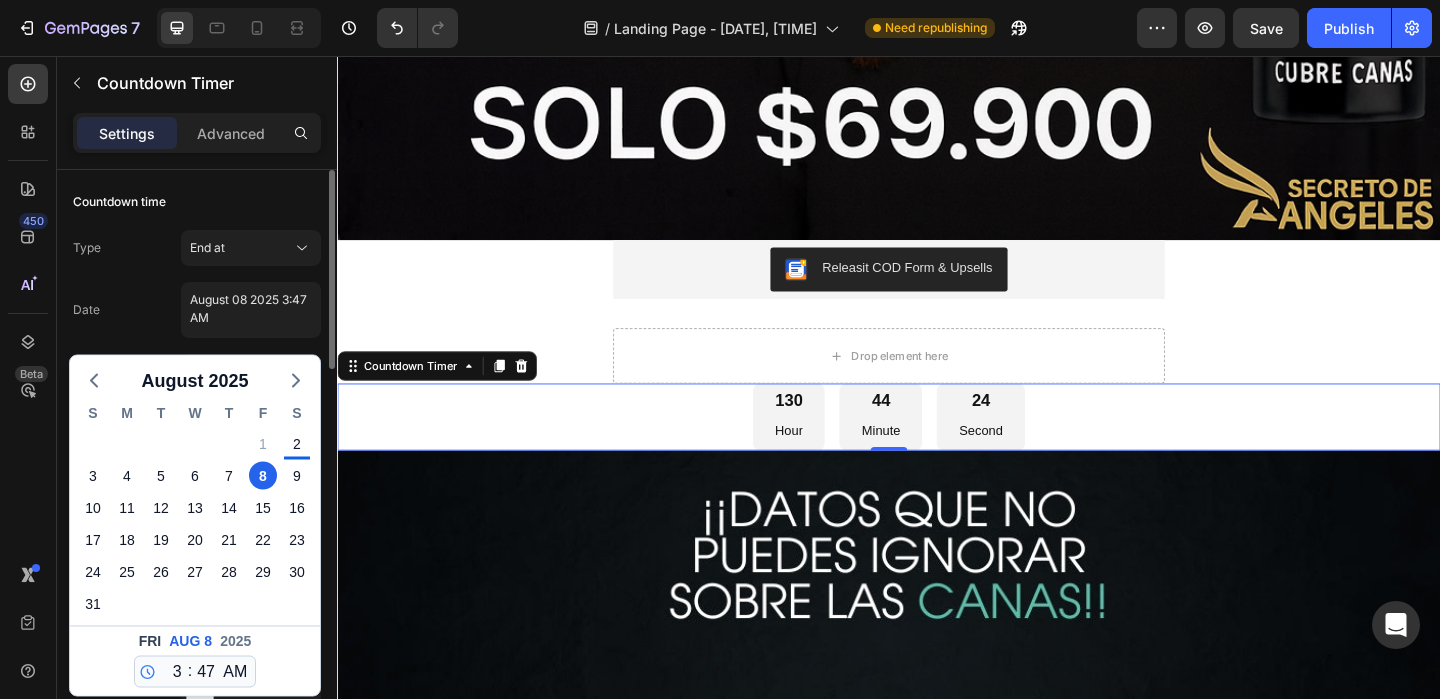 click on "Date August 08 2025 3:47 AM August 2025 S M T W T F S 27 28 29 30 31 1 2 3 4 5 6 7 8 9 10 11 12 13 14 15 16 17 18 19 20 21 22 23 24 25 26 27 28 29 30 31 1 2 3 4 5 6 Fri Aug 8 2025 12 1 2 3 4 5 6 7 8 9 10 11 : 00 01 02 03 04 05 06 07 08 09 10 11 12 13 14 15 16 17 18 19 20 21 22 23 24 25 26 27 28 29 30 31 32 33 34 35 36 37 38 39 40 41 42 43 44 45 46 47 48 49 50 51 52 53 54 55 56 57 58 59 AM PM" at bounding box center [197, 310] 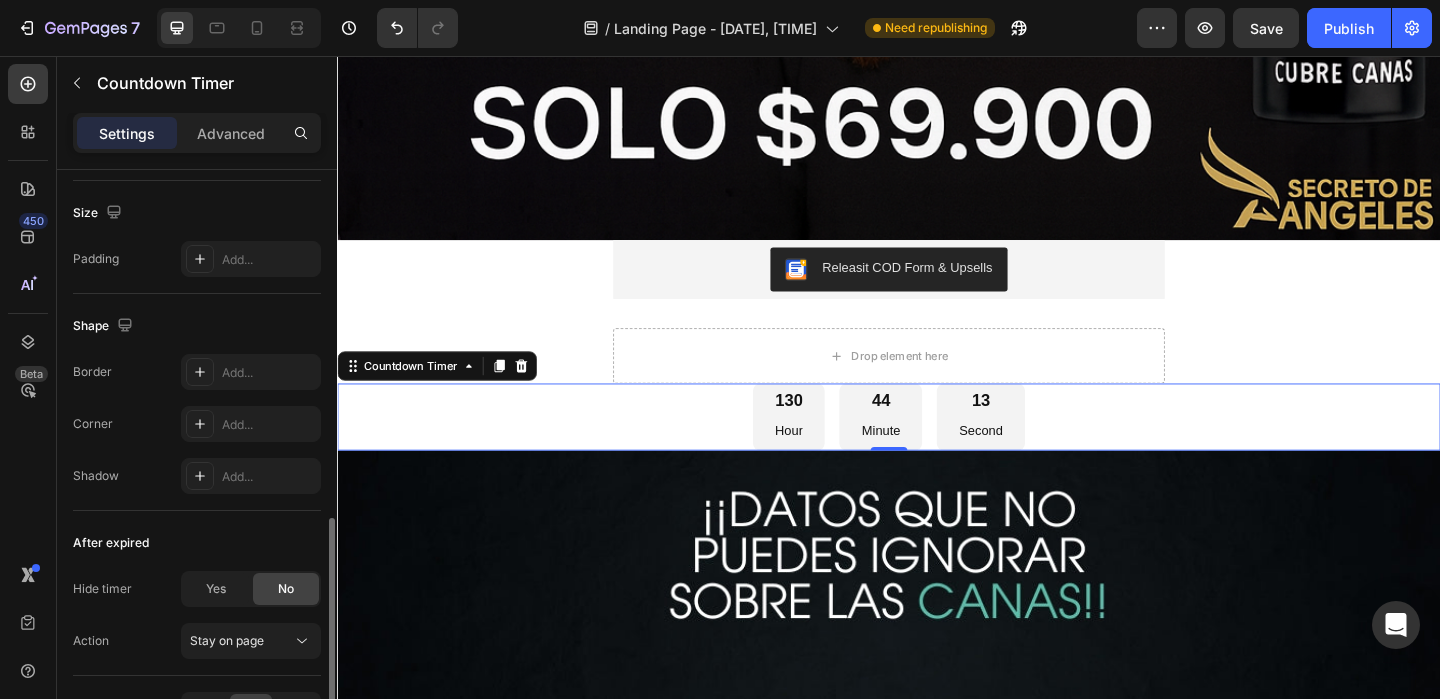 scroll, scrollTop: 1006, scrollLeft: 0, axis: vertical 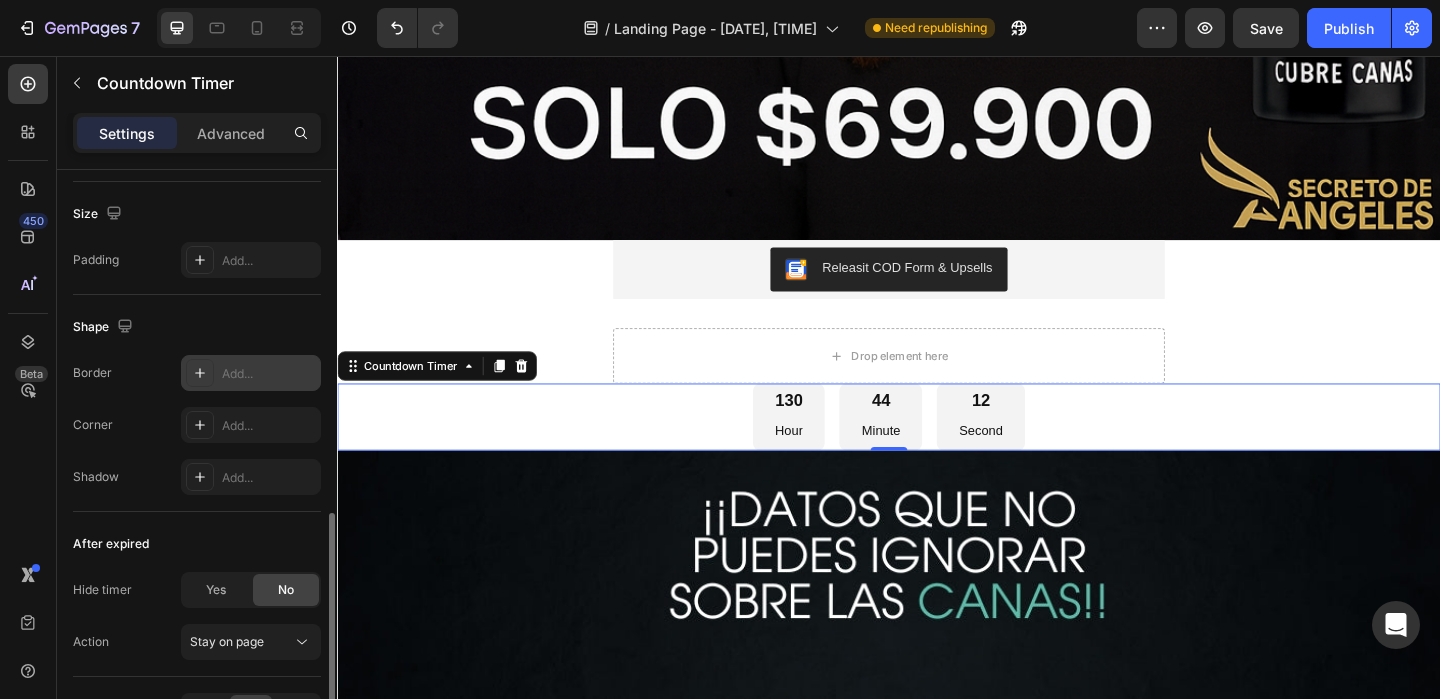 click on "Add..." at bounding box center [269, 374] 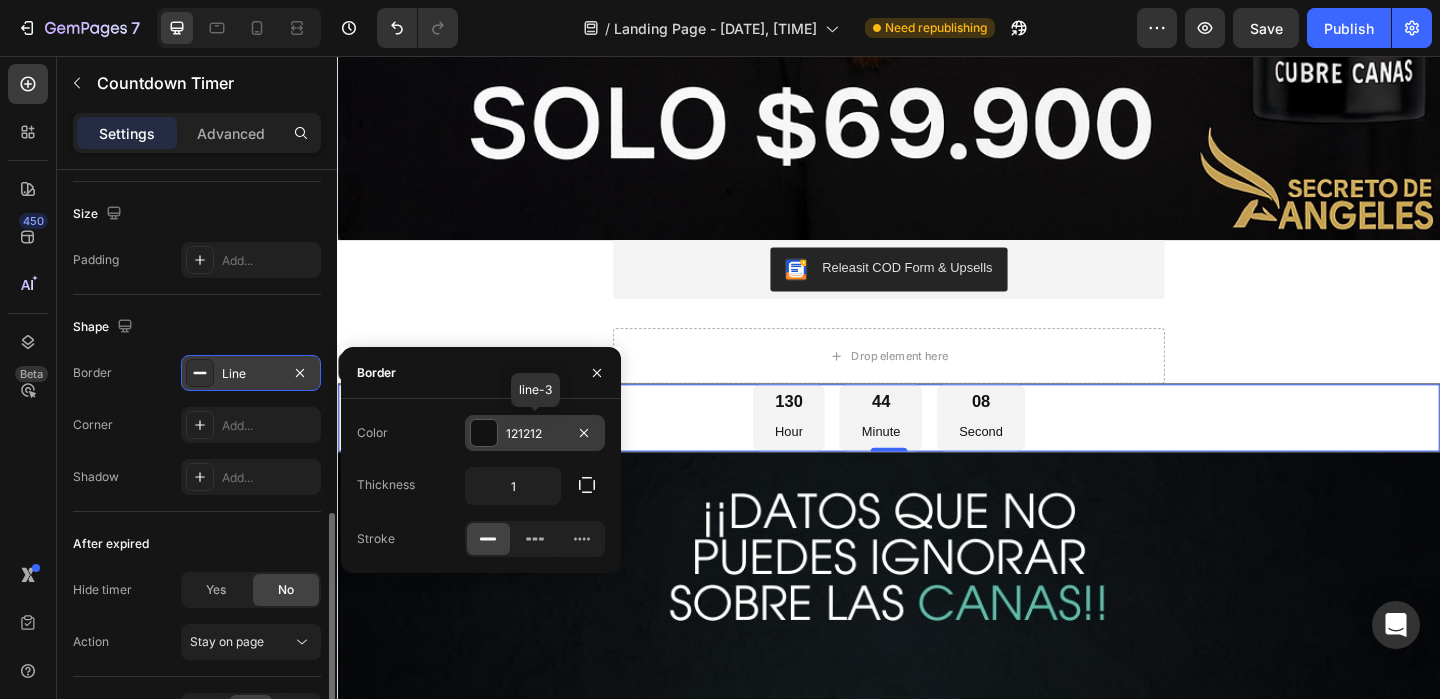 click at bounding box center [484, 433] 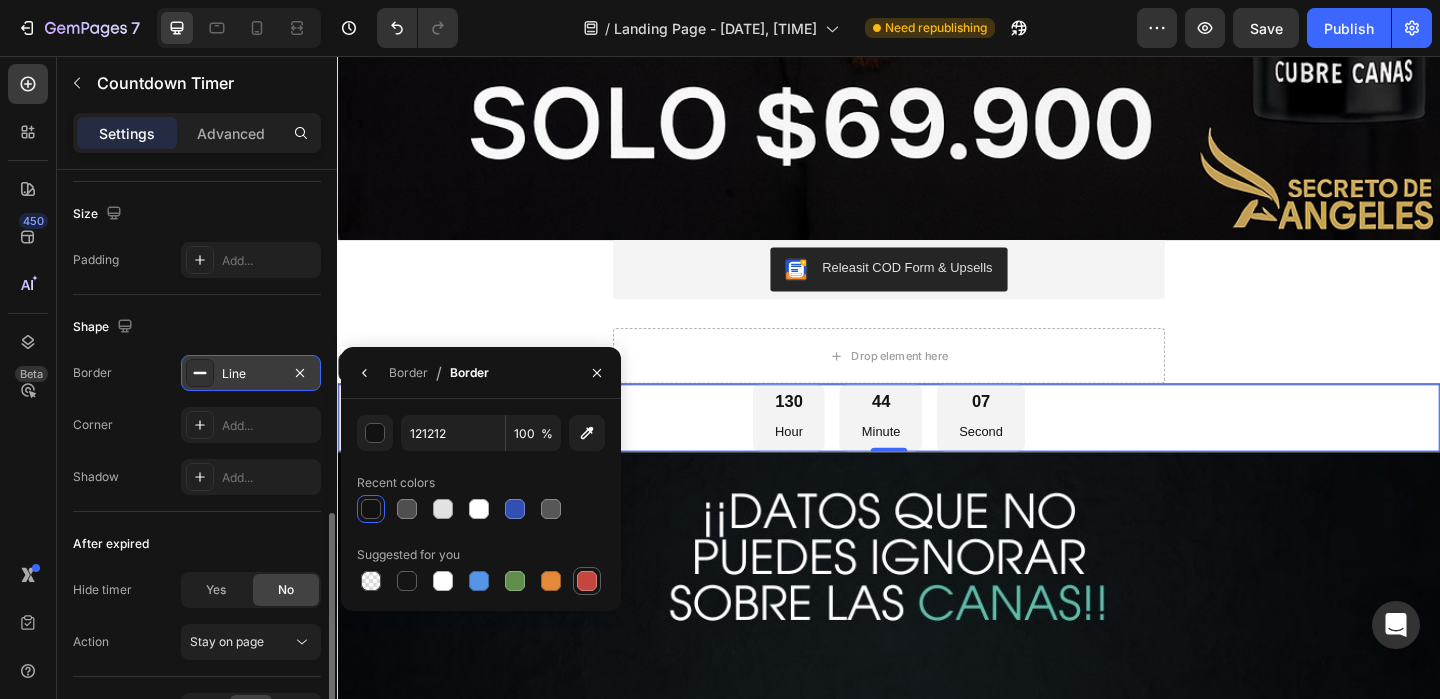 click at bounding box center [587, 581] 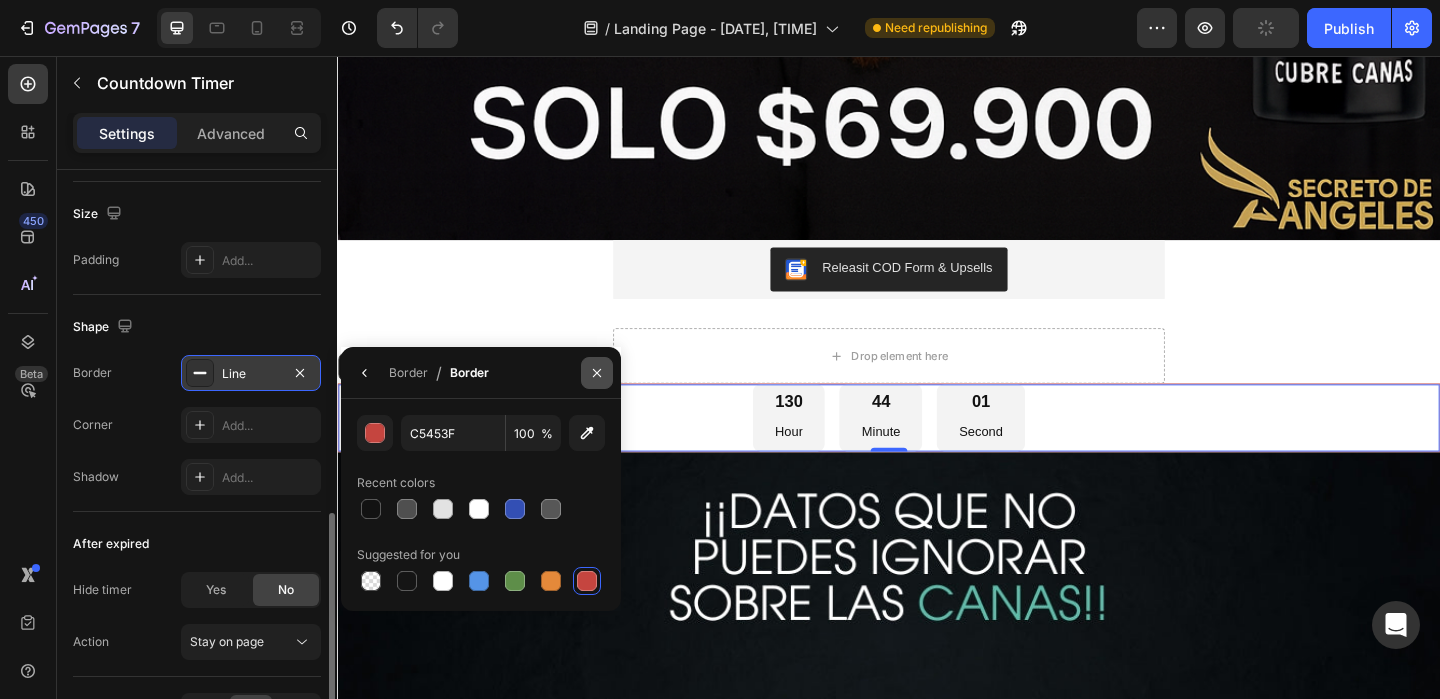 click 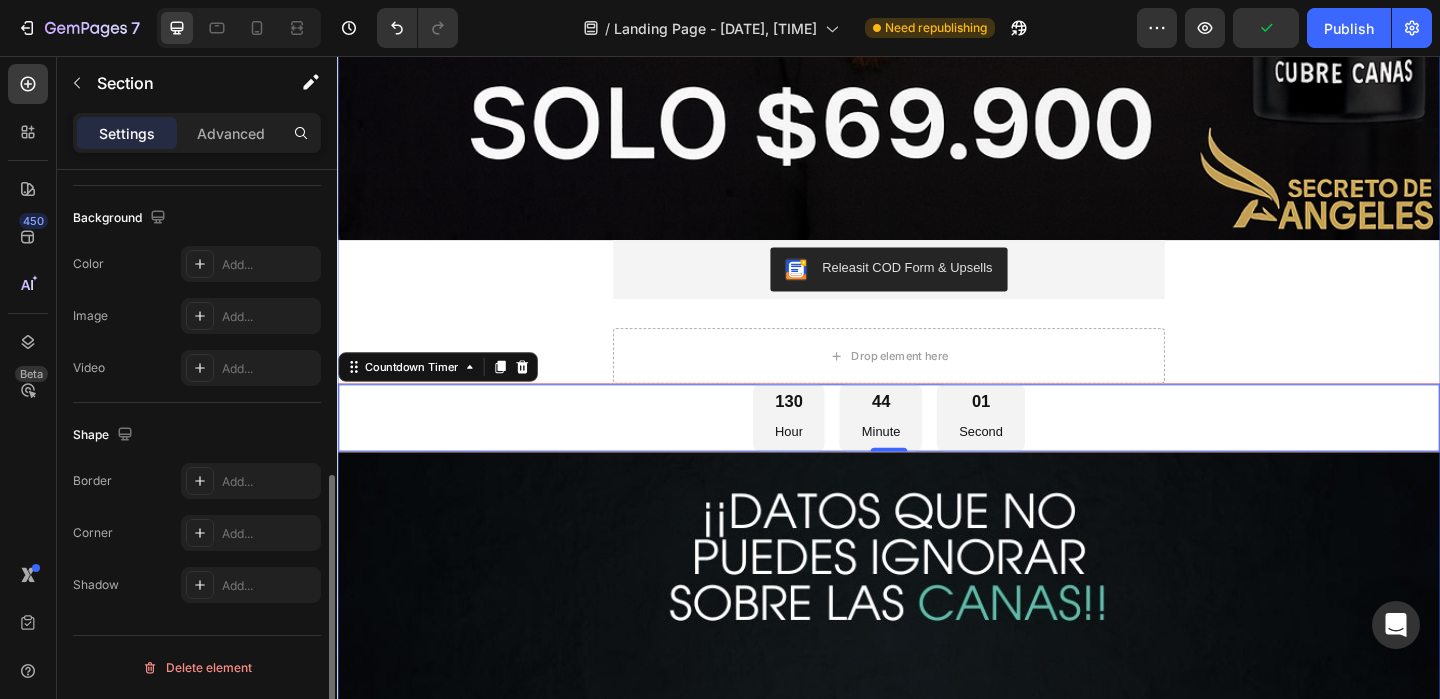 click on "Image Releasit COD Form & Upsells Releasit COD Form & Upsells
Drop element here Product 130 Hour 44 Minute 01 Second Countdown Timer   0 Image Image Image Image Clientes 100% satisfechos Heading Image Image Image Image Releasit COD Form & Upsells Releasit COD Form & Upsells
Drop element here Product Image Image Image" at bounding box center [937, 5981] 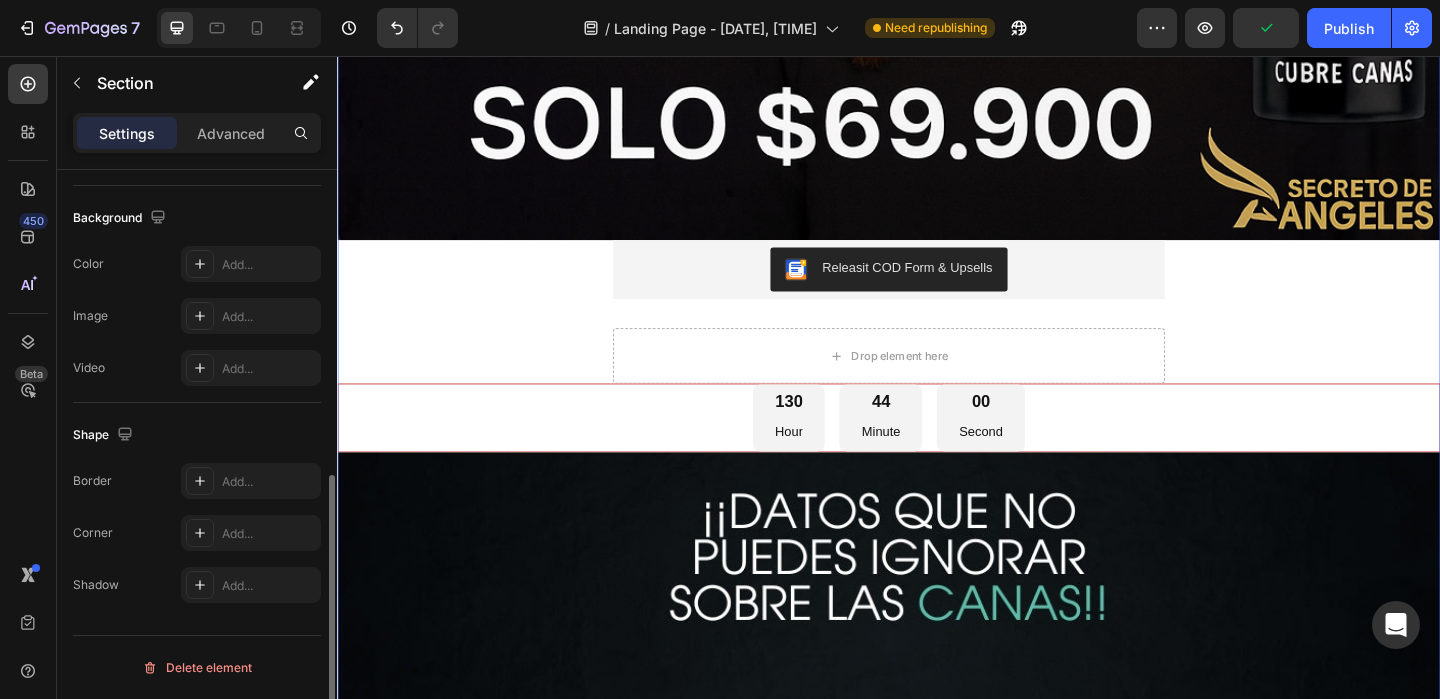scroll, scrollTop: 0, scrollLeft: 0, axis: both 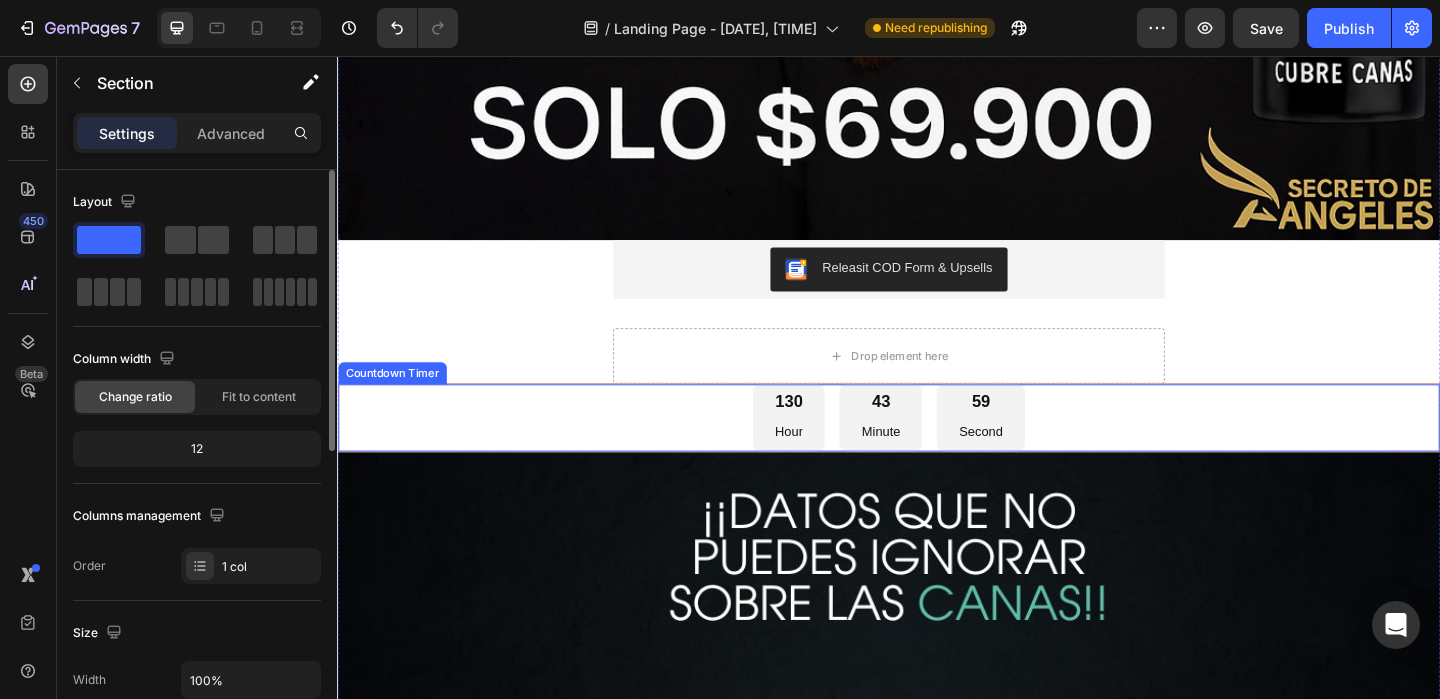 click on "130 Hour 43 Minute 59 Second" at bounding box center (937, 449) 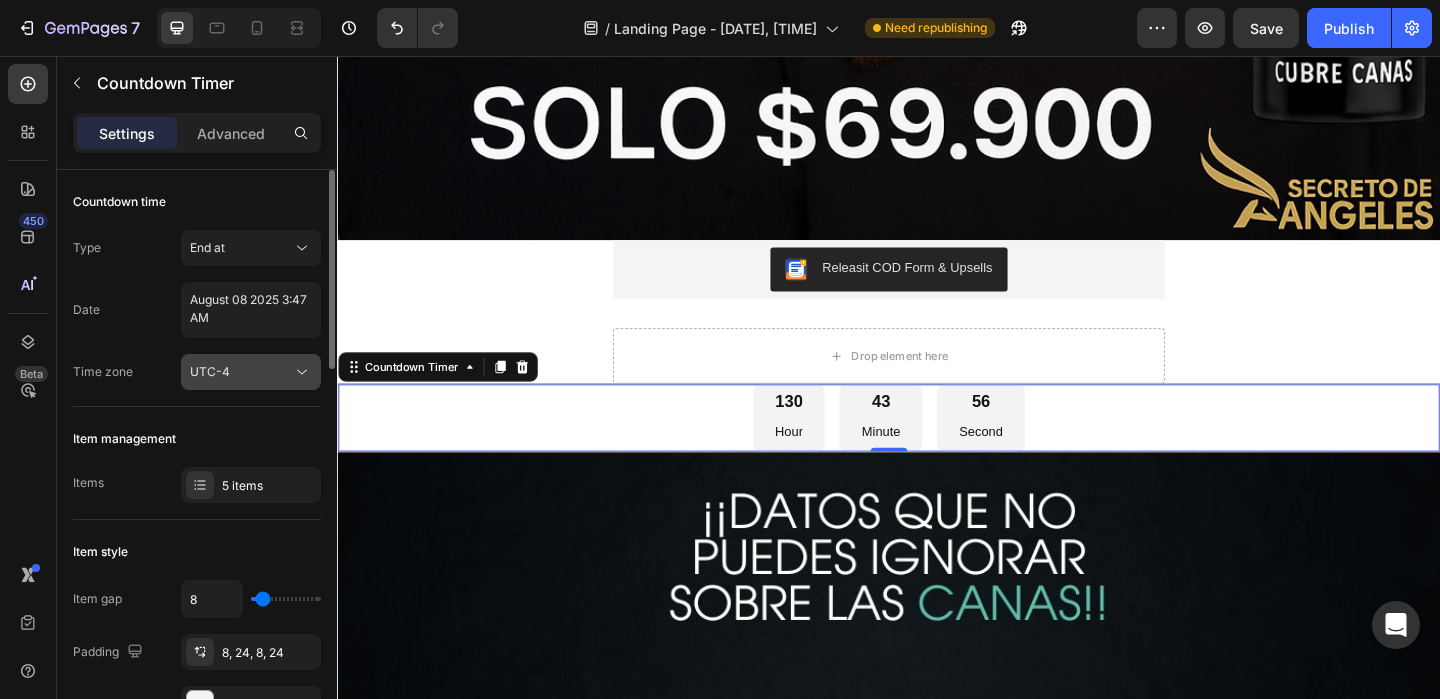 click on "UTC-4" at bounding box center (241, 372) 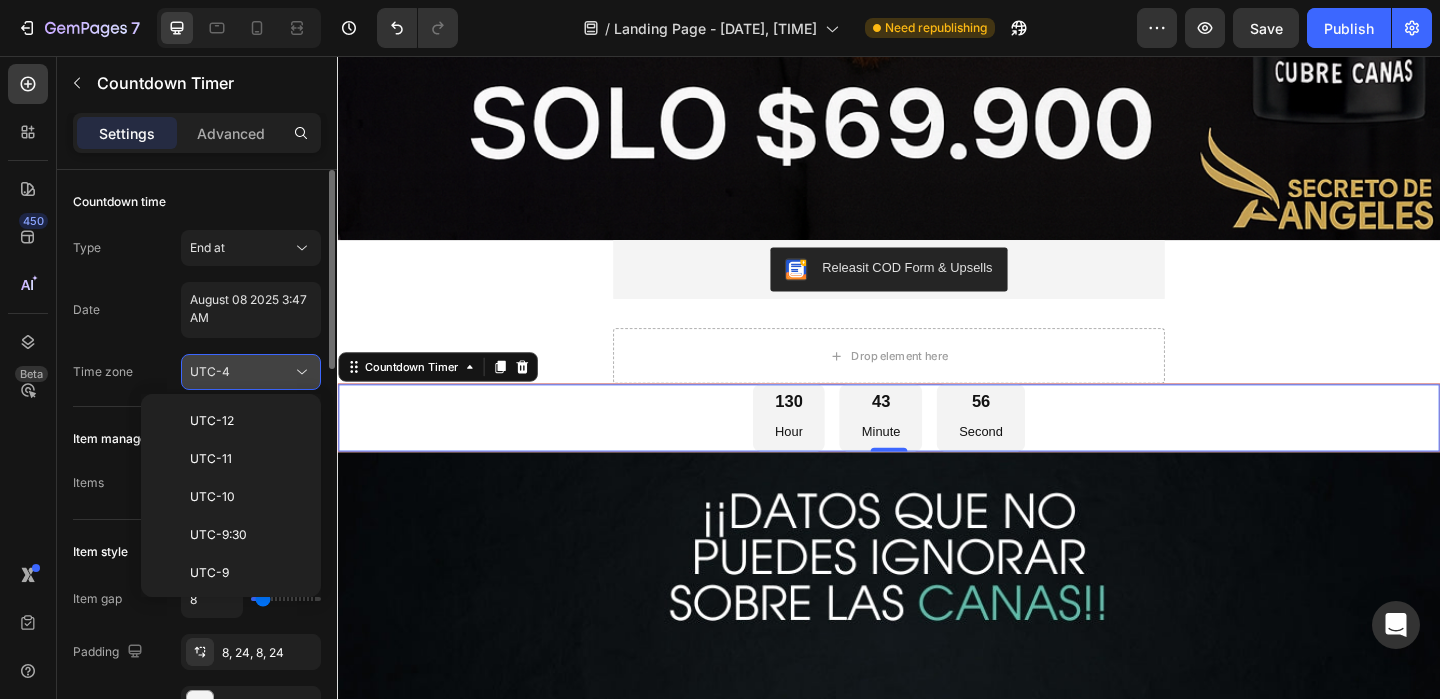 scroll, scrollTop: 216, scrollLeft: 0, axis: vertical 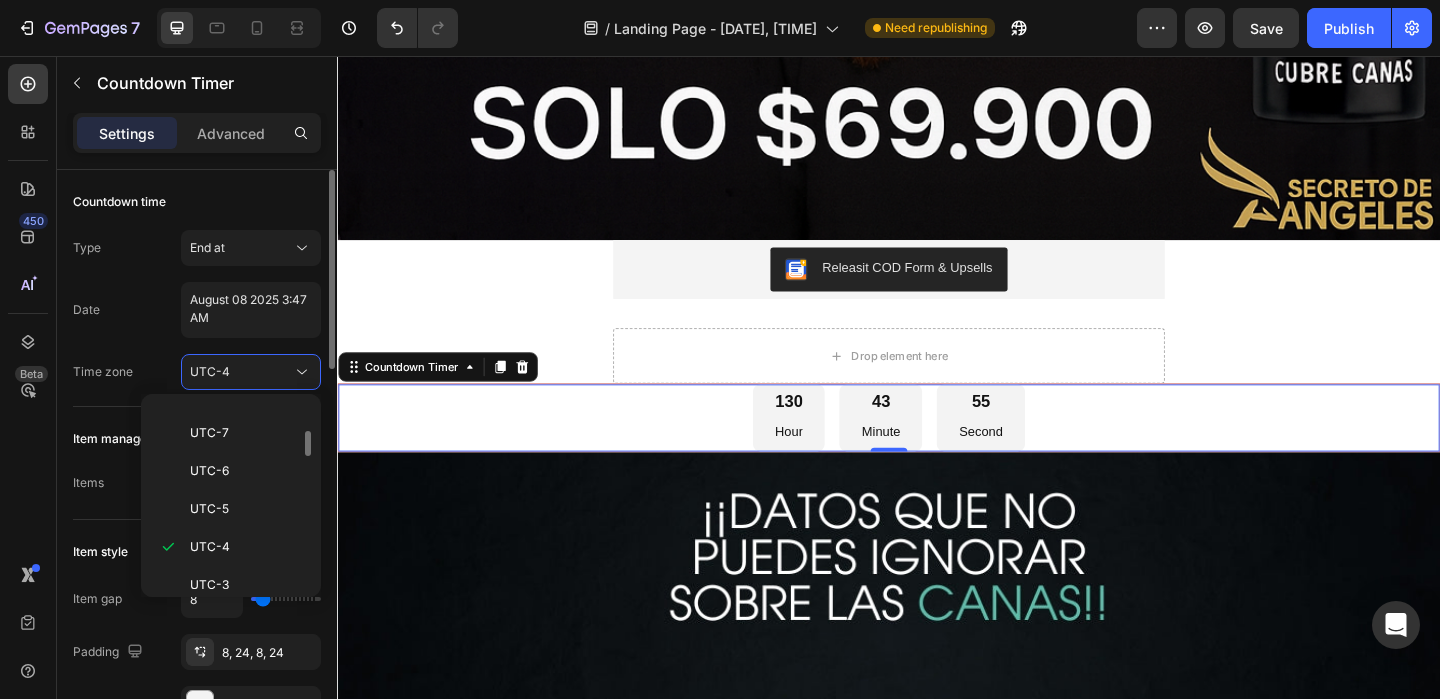 click on "Countdown time Type End at Date August 08 2025 3:47 AM Time zone UTC-4" 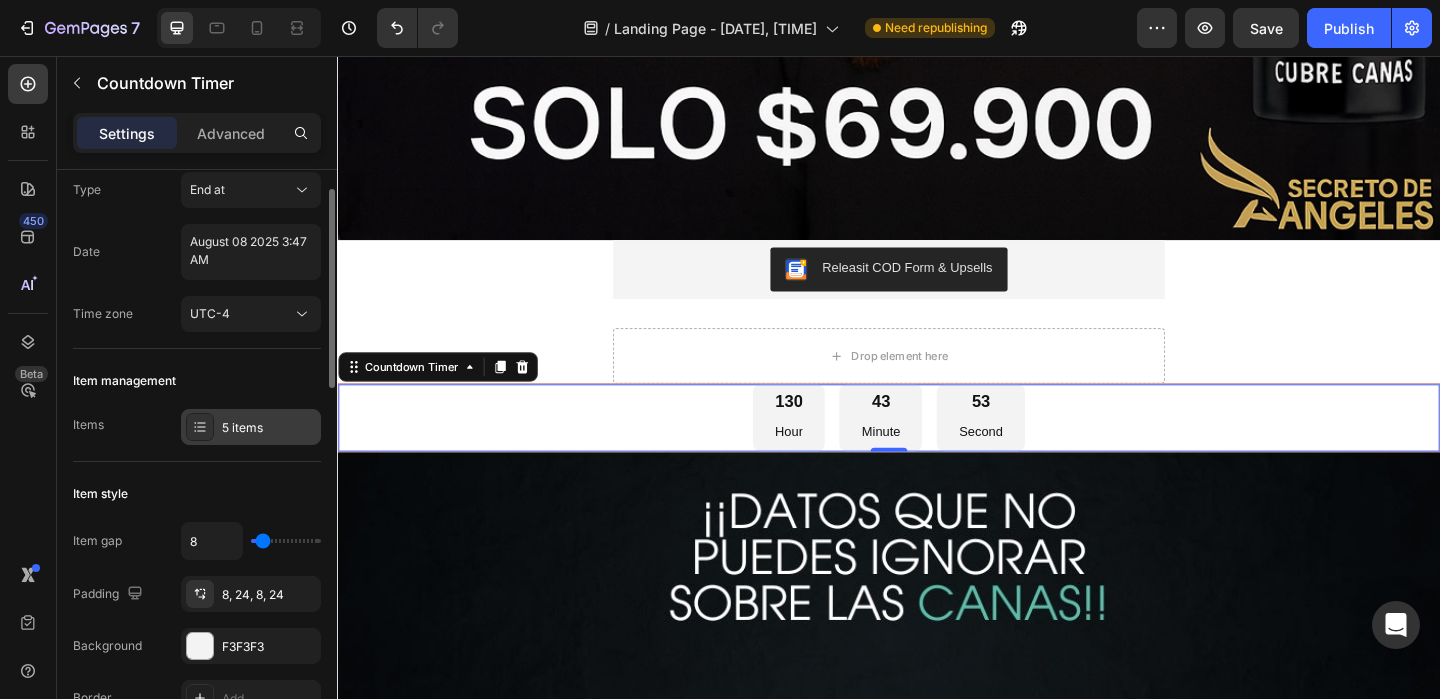 scroll, scrollTop: 60, scrollLeft: 0, axis: vertical 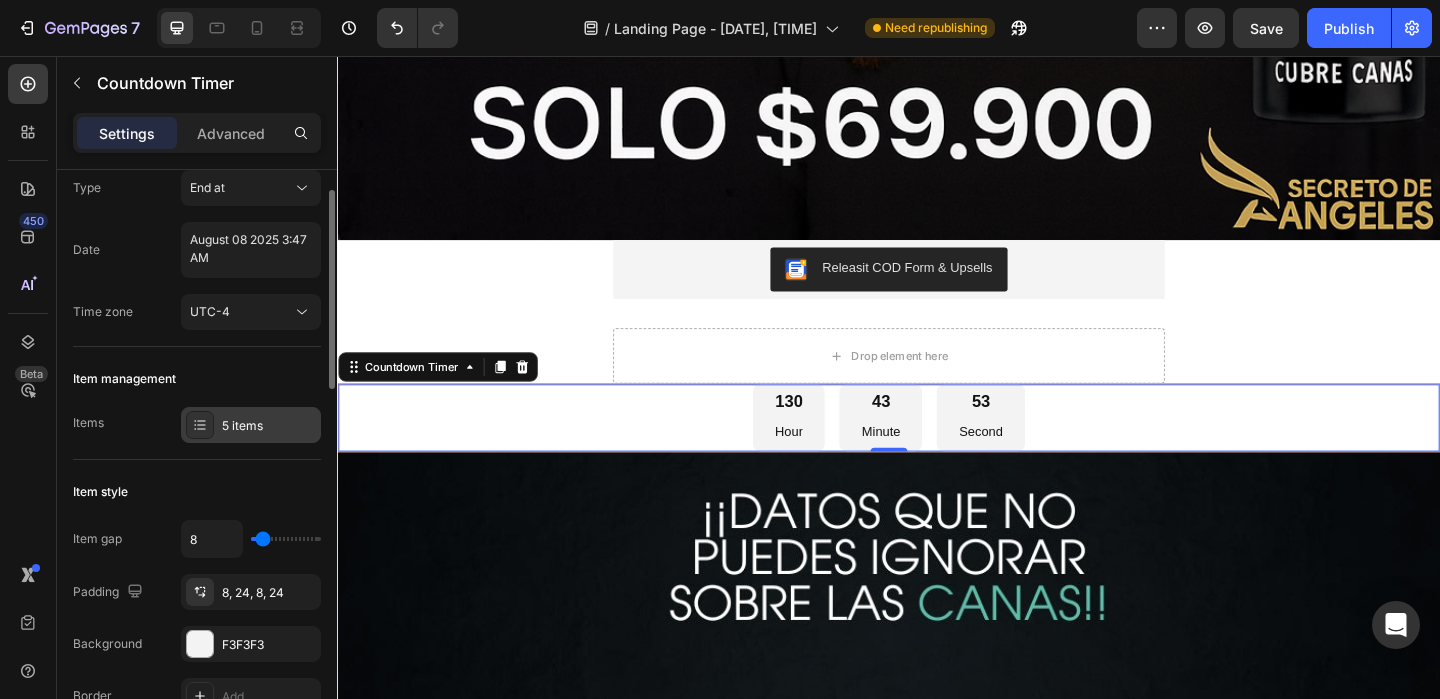 click on "5 items" at bounding box center (269, 426) 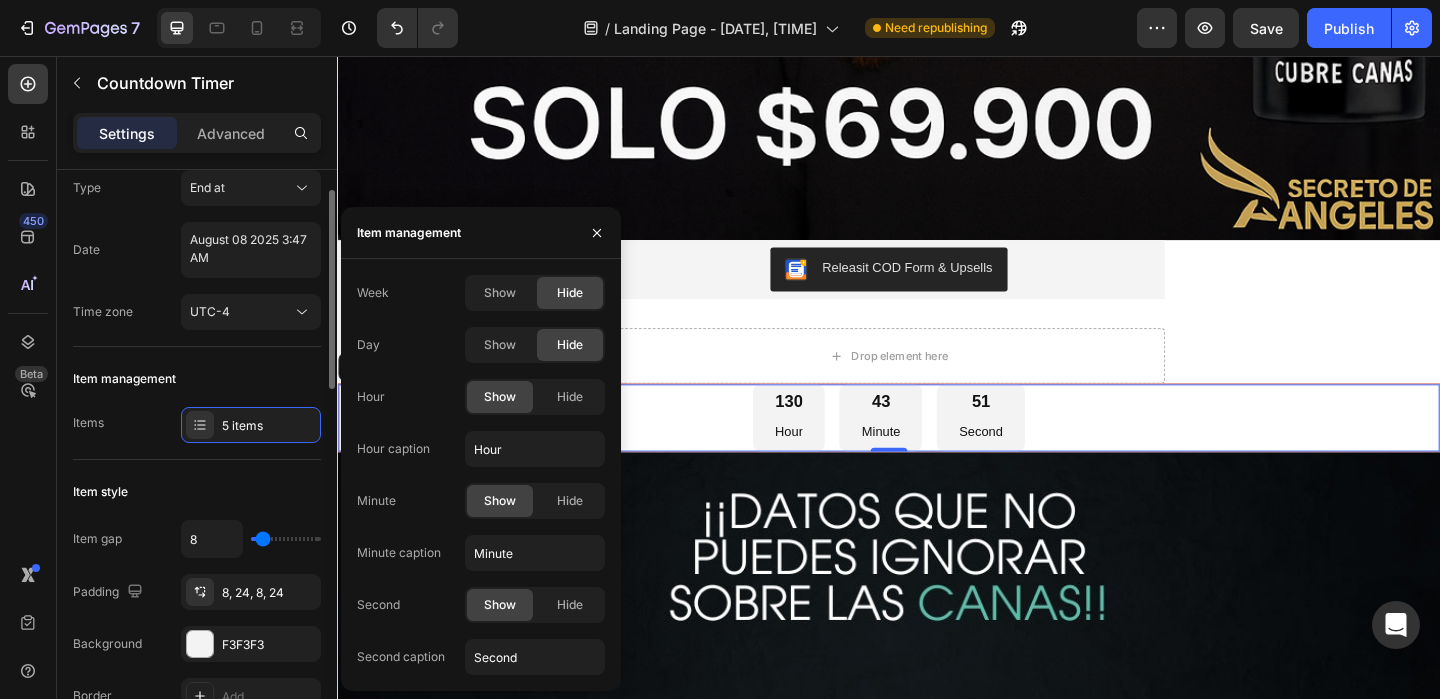 click on "Items 5 items" at bounding box center [197, 425] 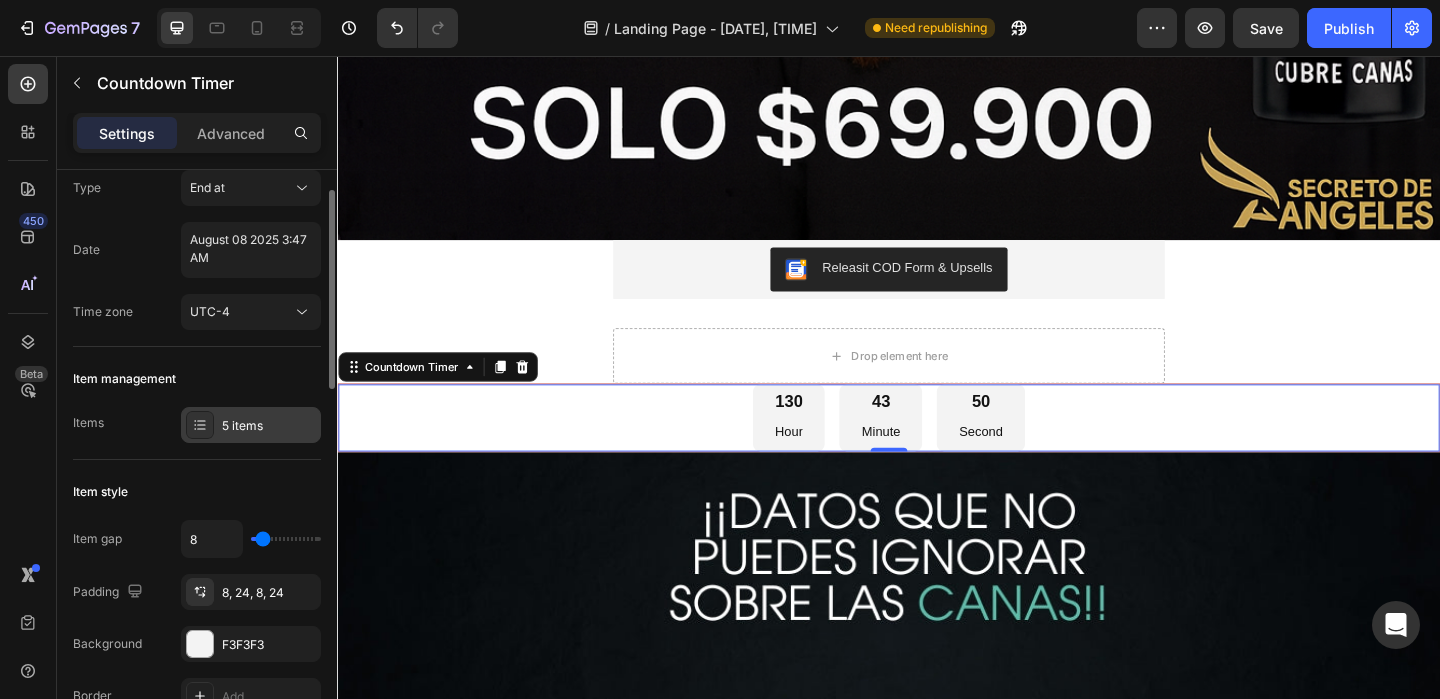 click on "5 items" at bounding box center (269, 426) 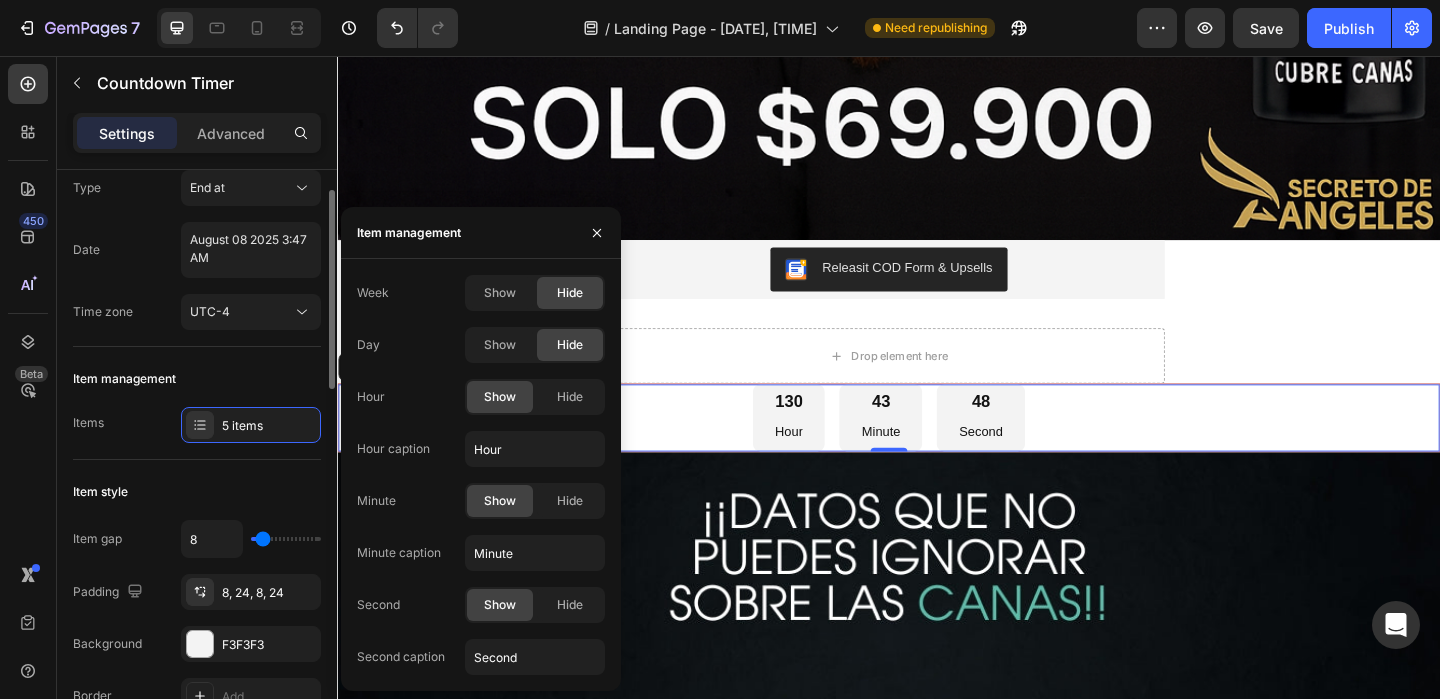 click on "Items 5 items" at bounding box center [197, 425] 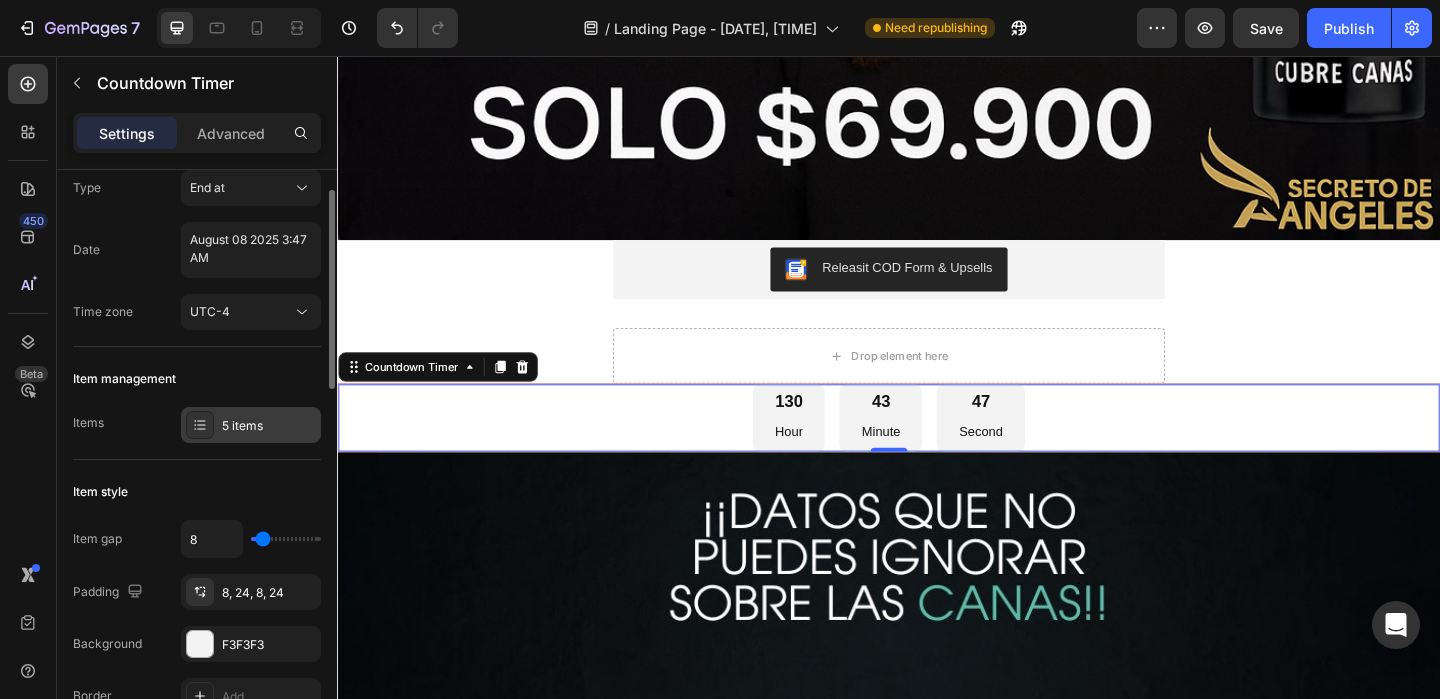 click on "5 items" at bounding box center [269, 426] 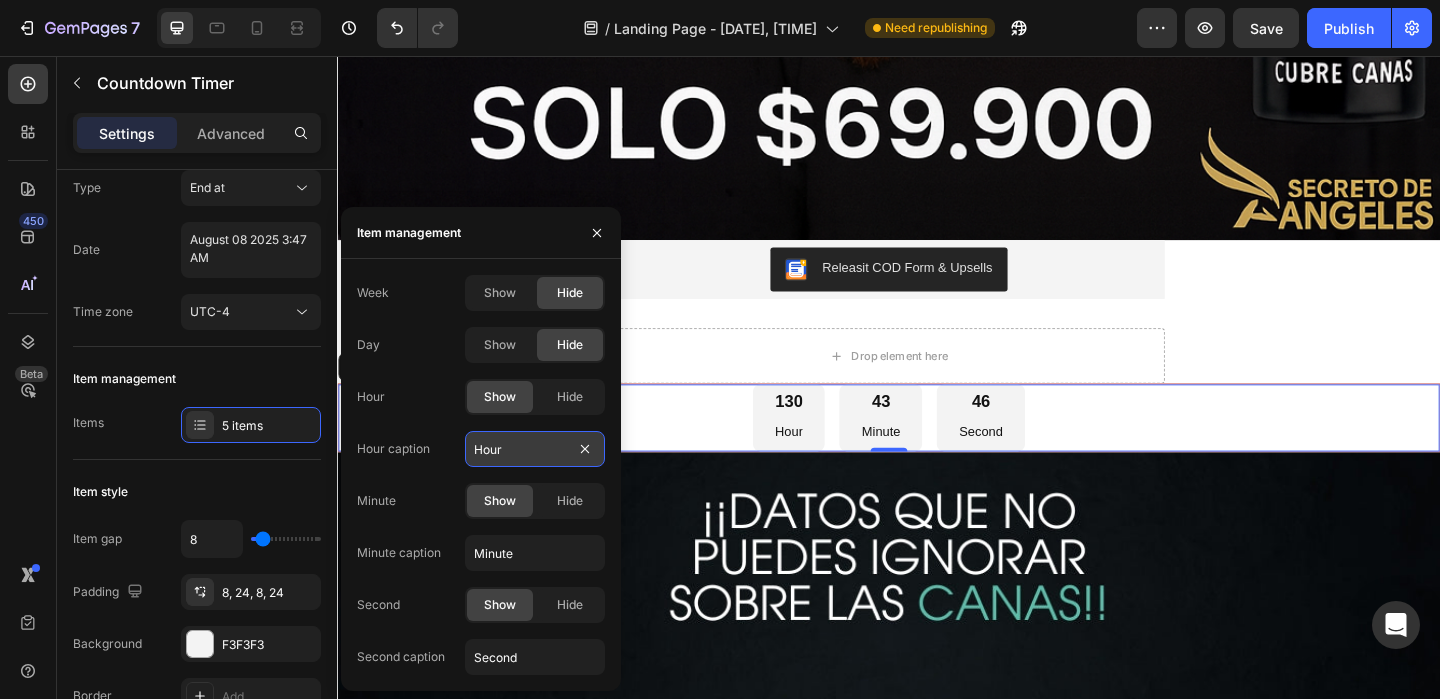 drag, startPoint x: 515, startPoint y: 450, endPoint x: 476, endPoint y: 449, distance: 39.012817 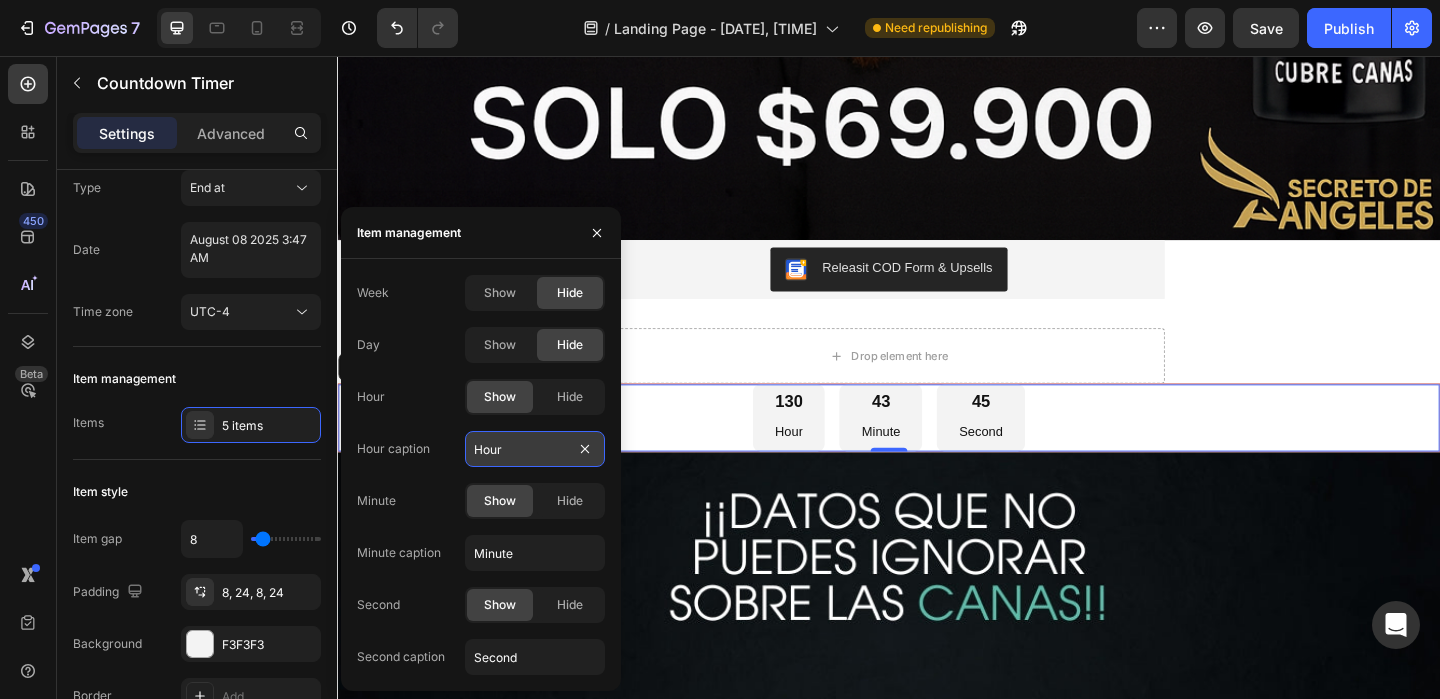 click on "Hour" at bounding box center [535, 449] 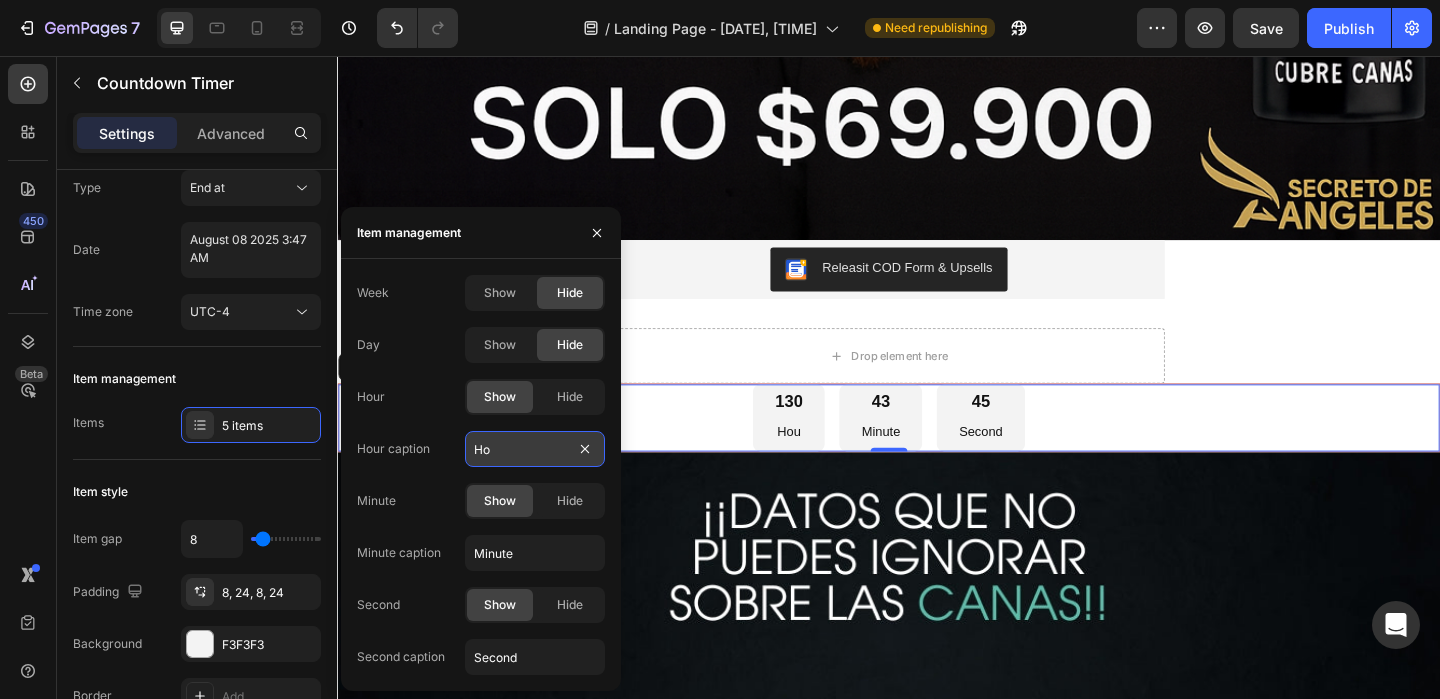type on "H" 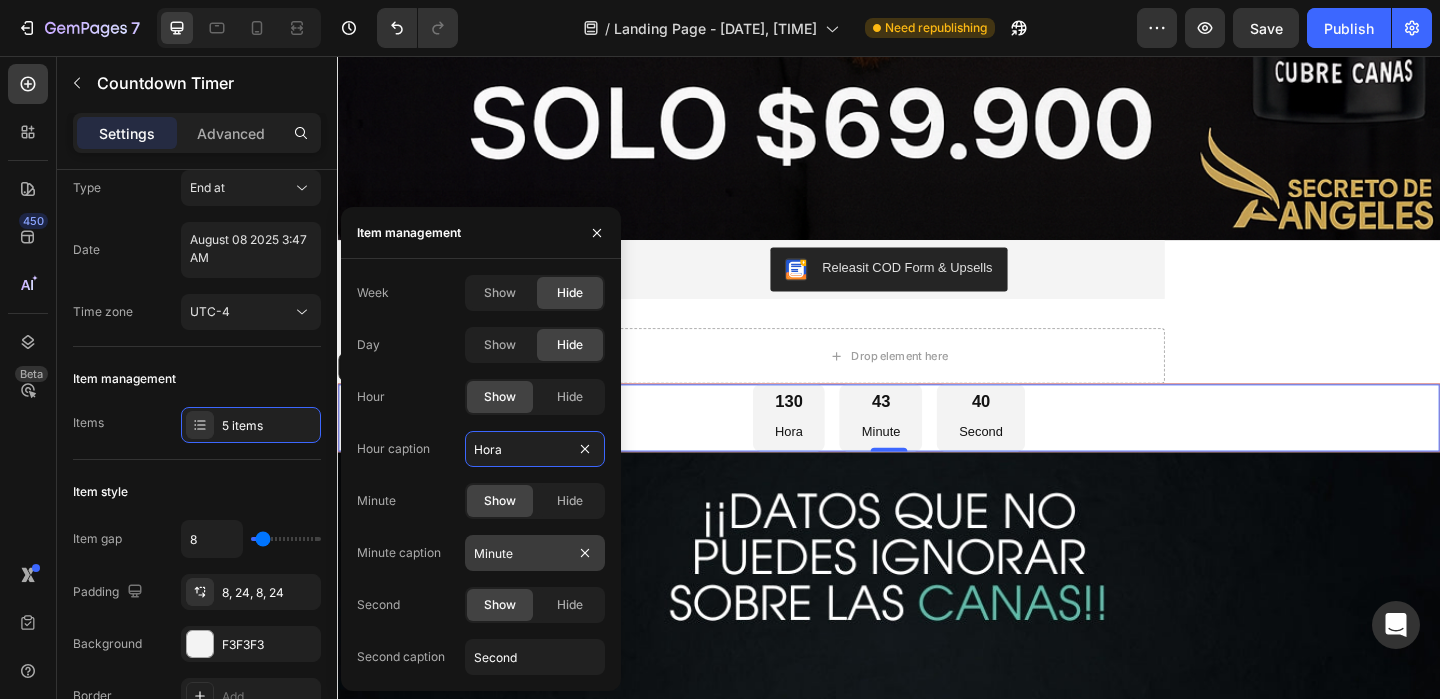type on "Hora" 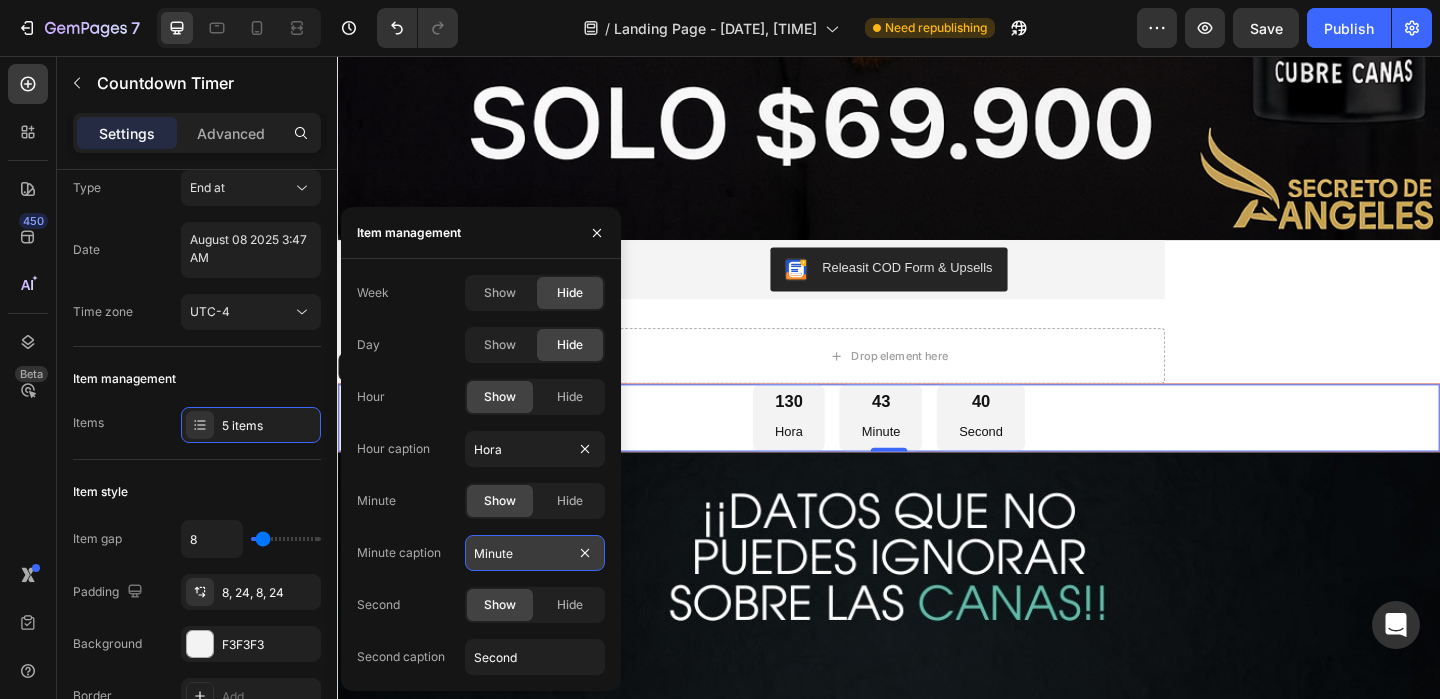 click on "Minute" at bounding box center (535, 553) 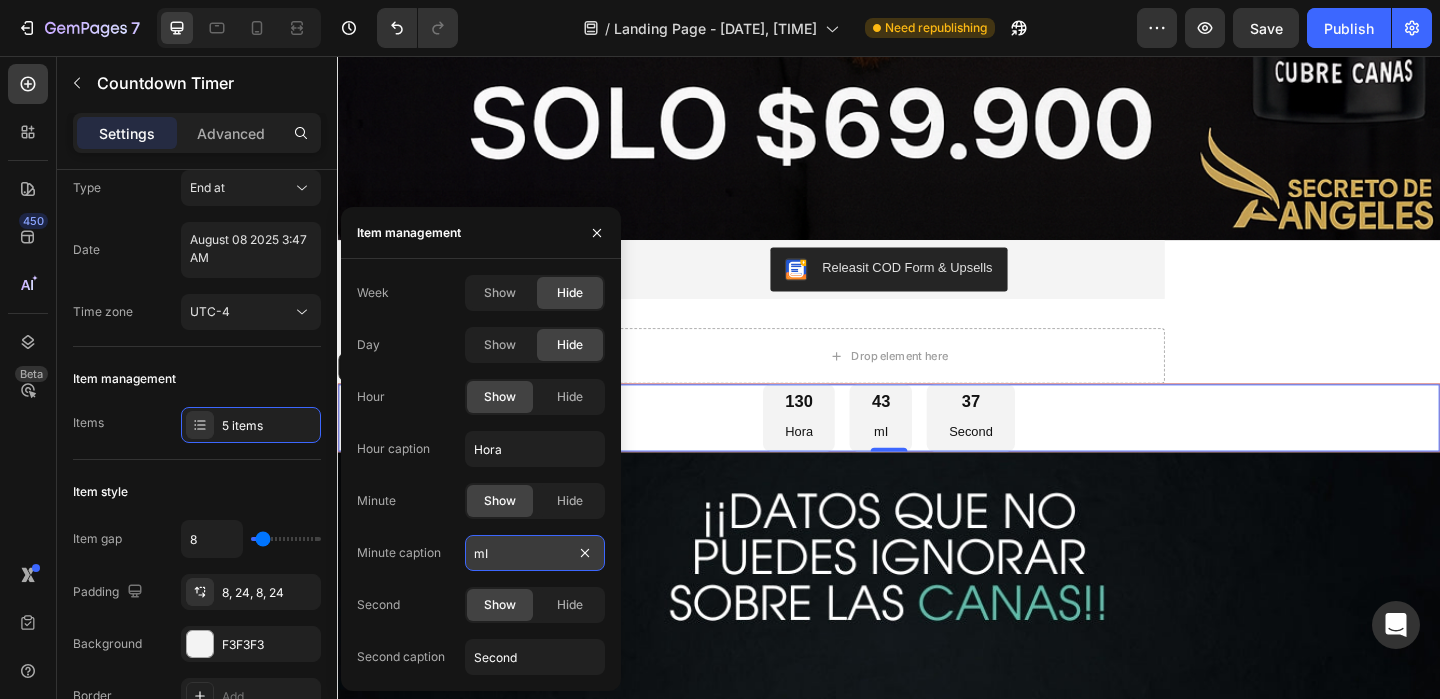 type on "m" 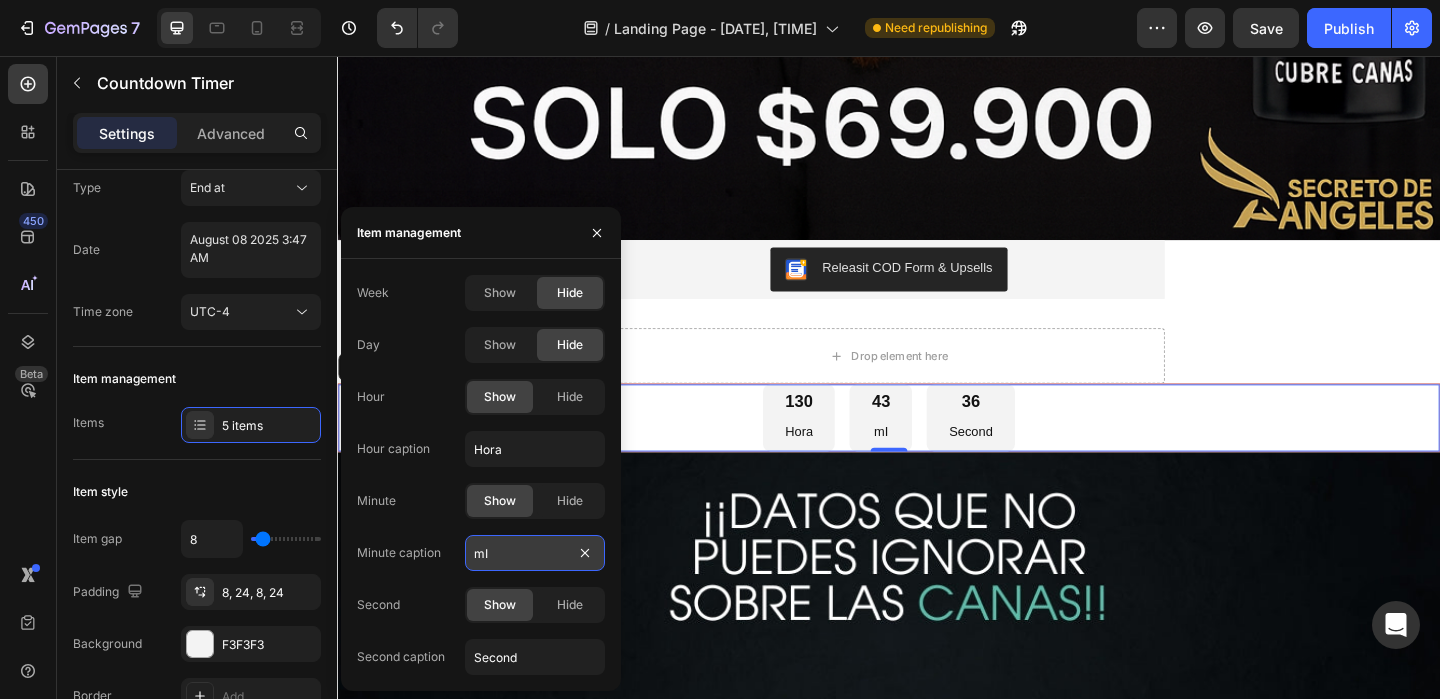 type on "m" 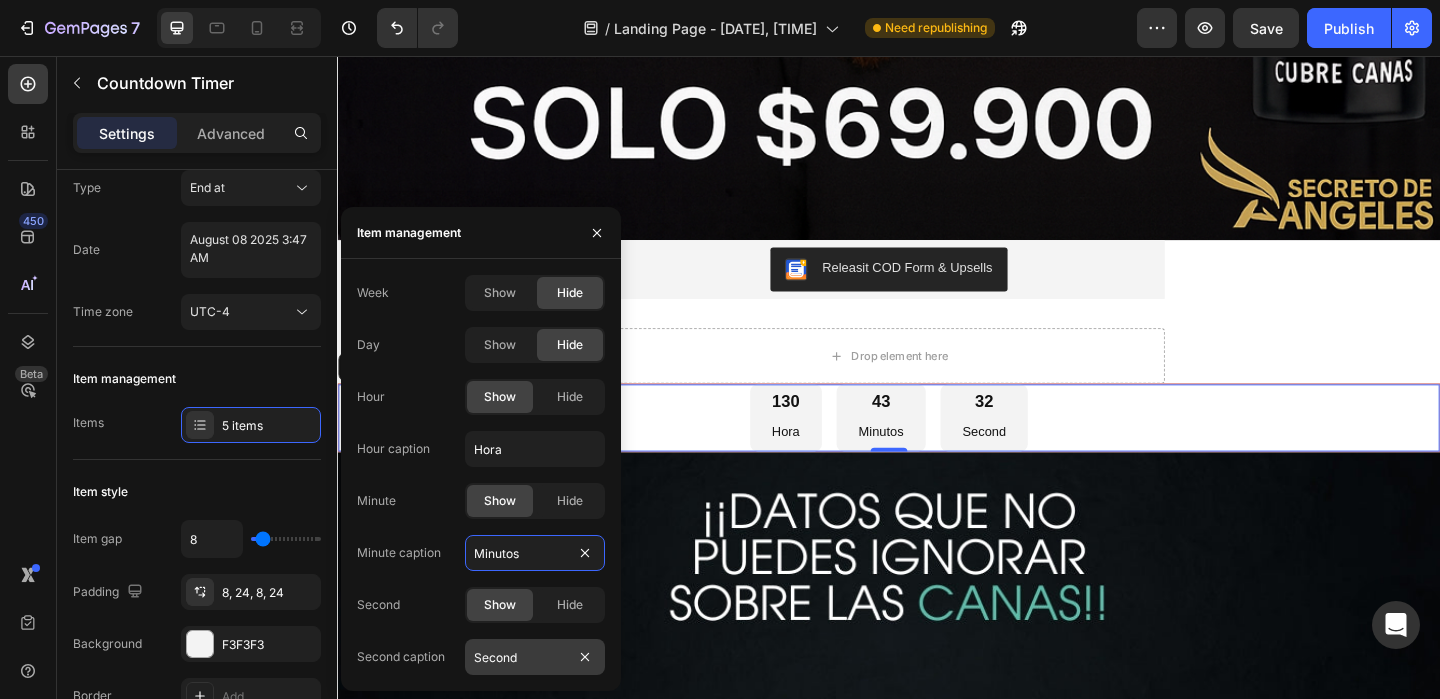 type on "Minutos" 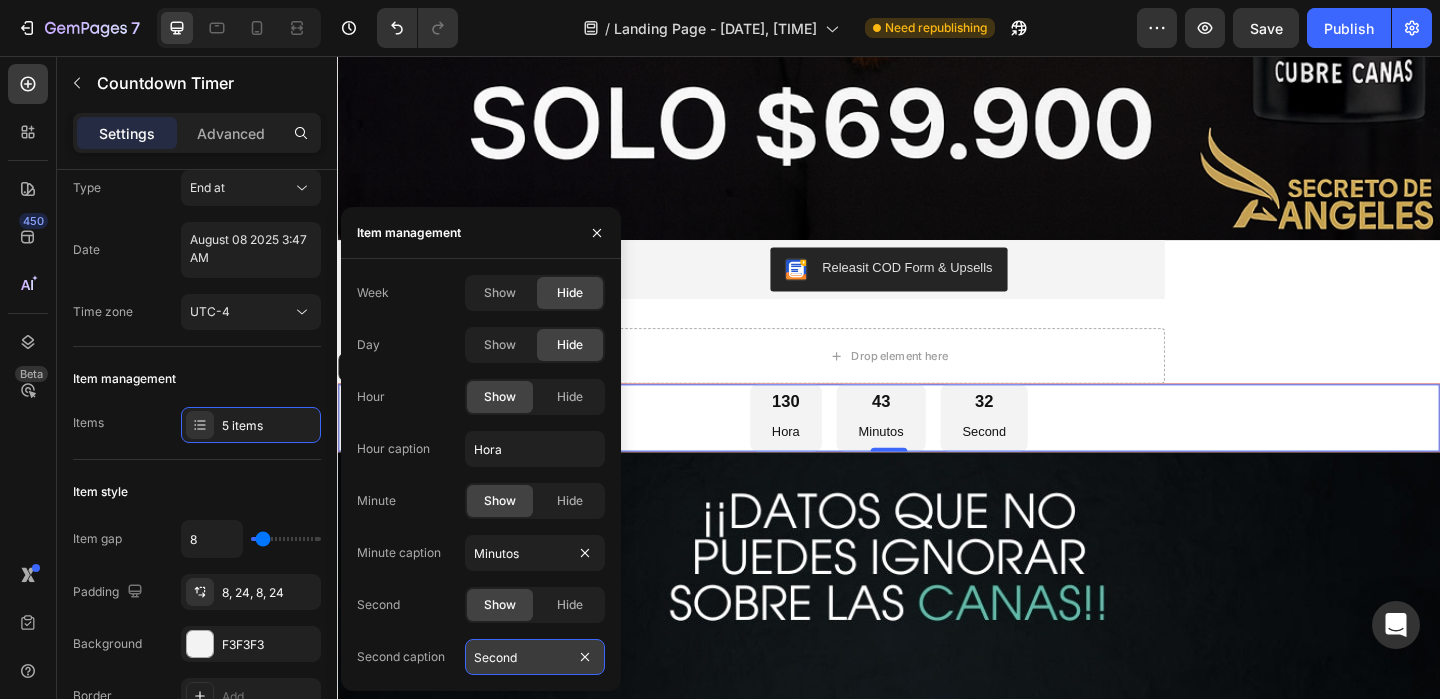 click on "Second" at bounding box center [535, 657] 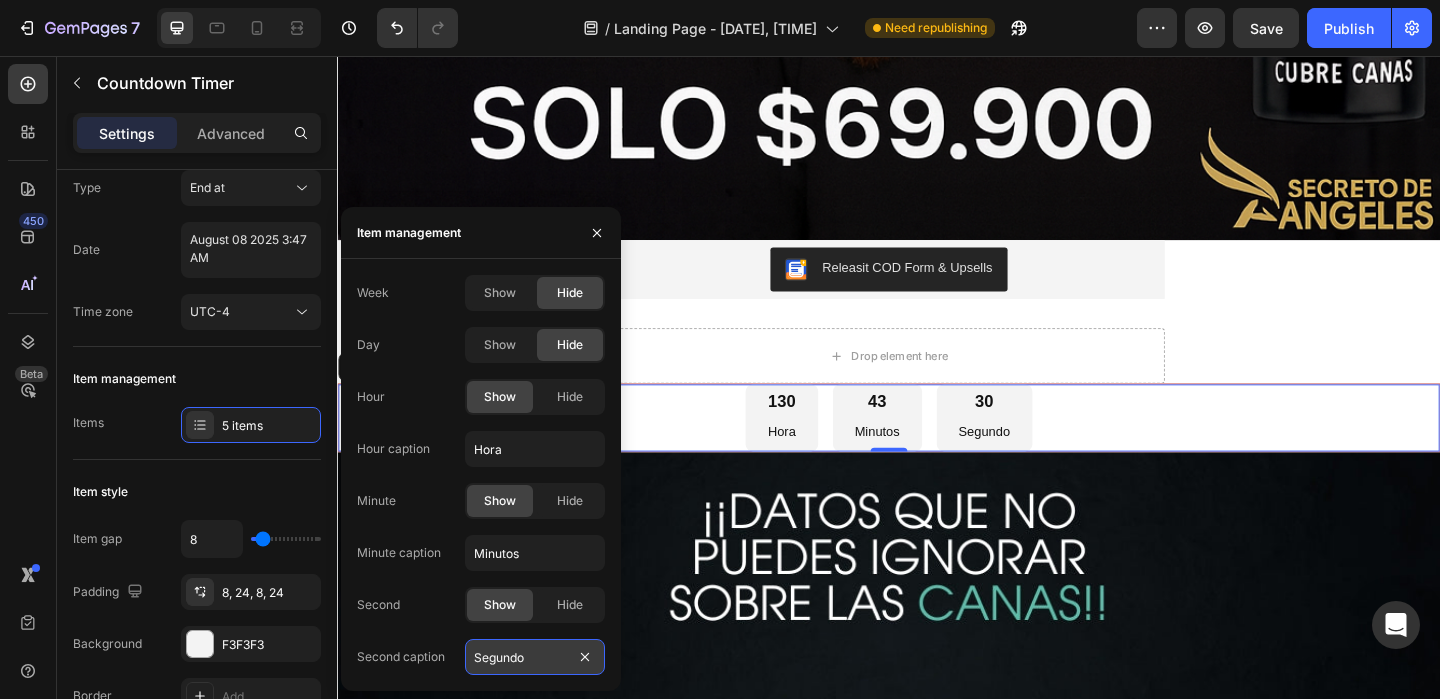 type on "Segundos" 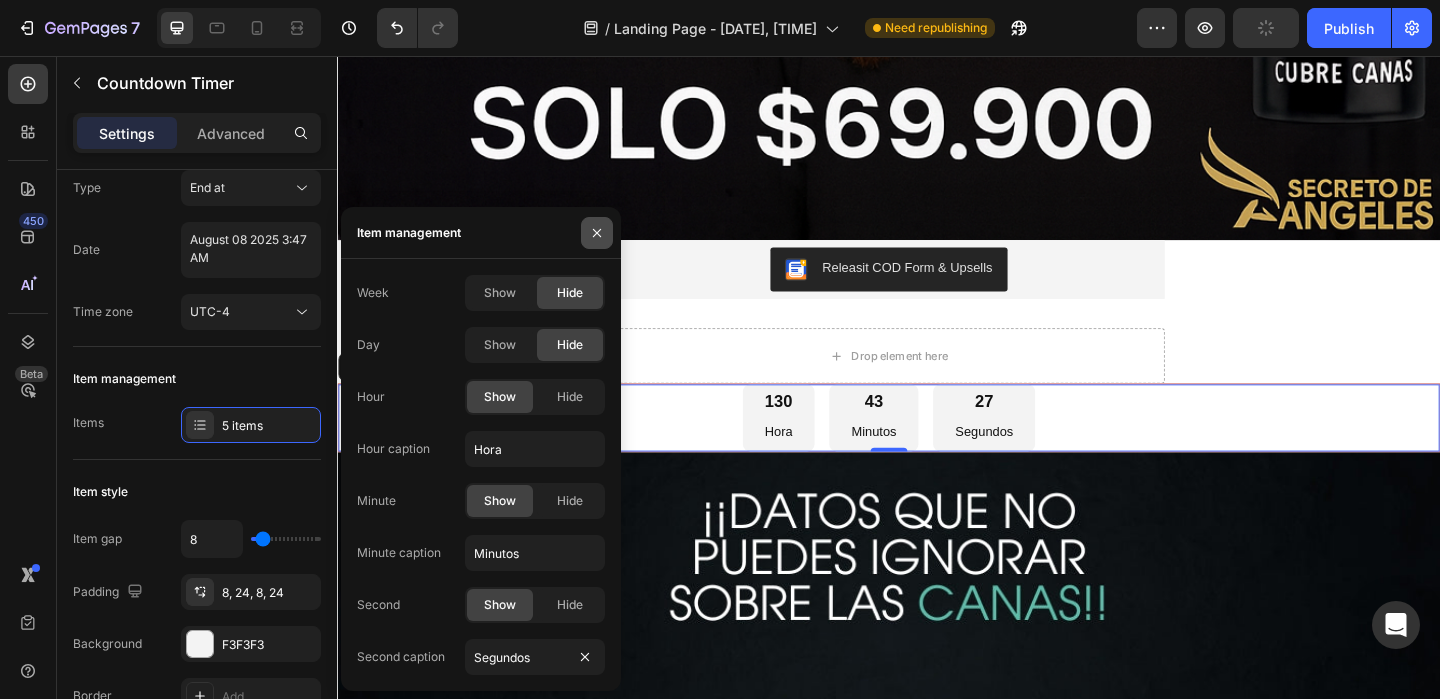 click 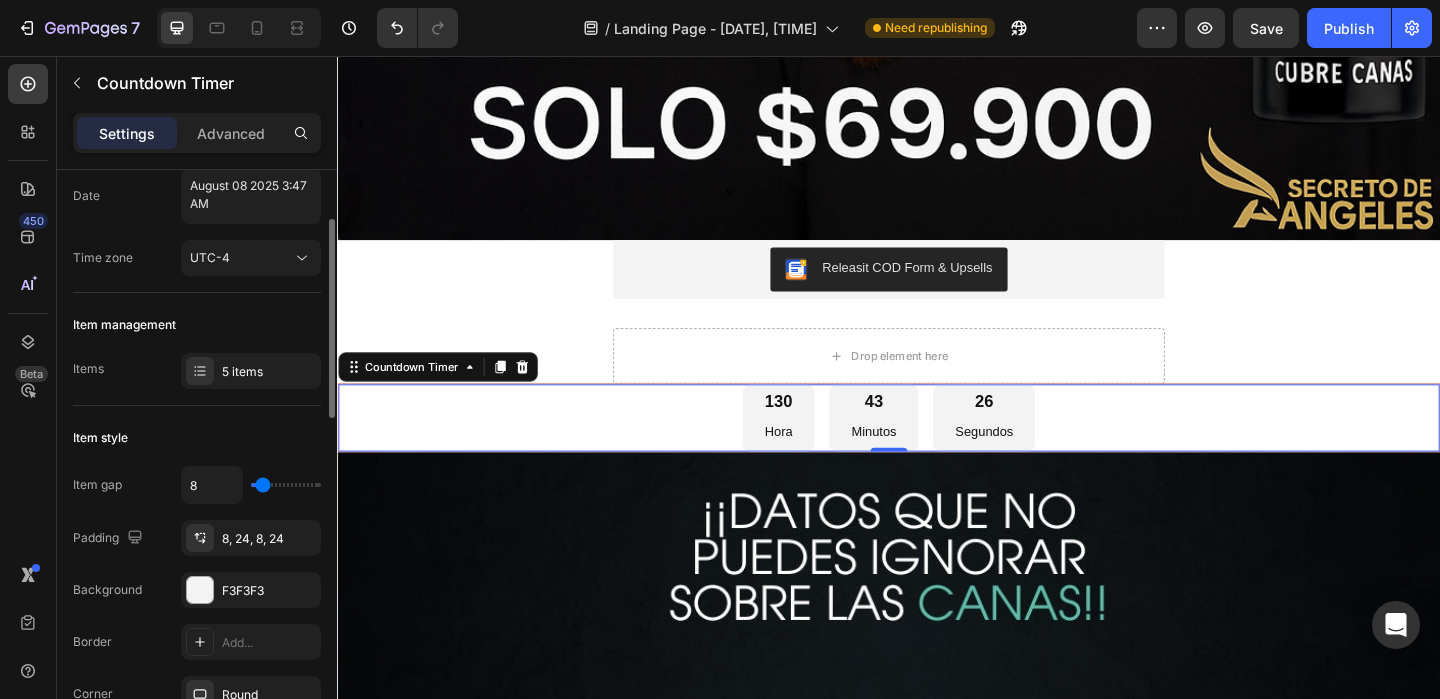 scroll, scrollTop: 131, scrollLeft: 0, axis: vertical 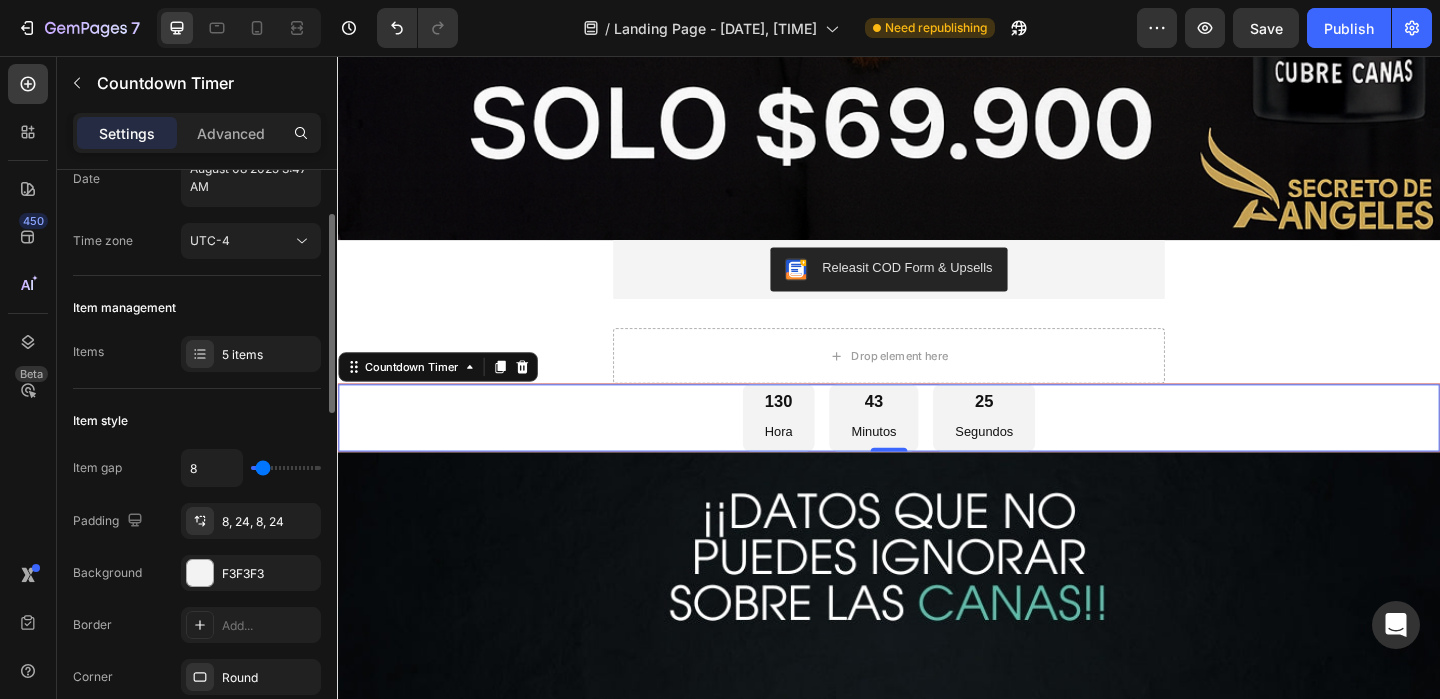 type on "19" 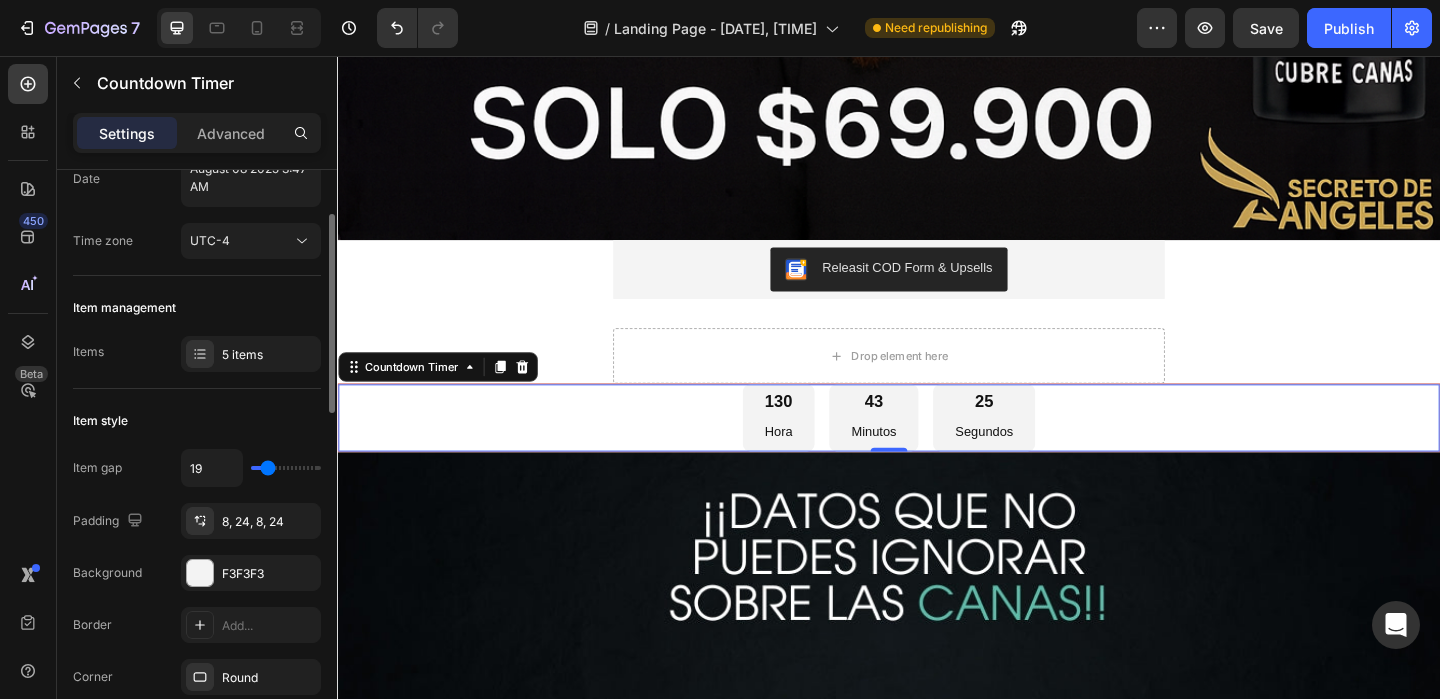 type on "20" 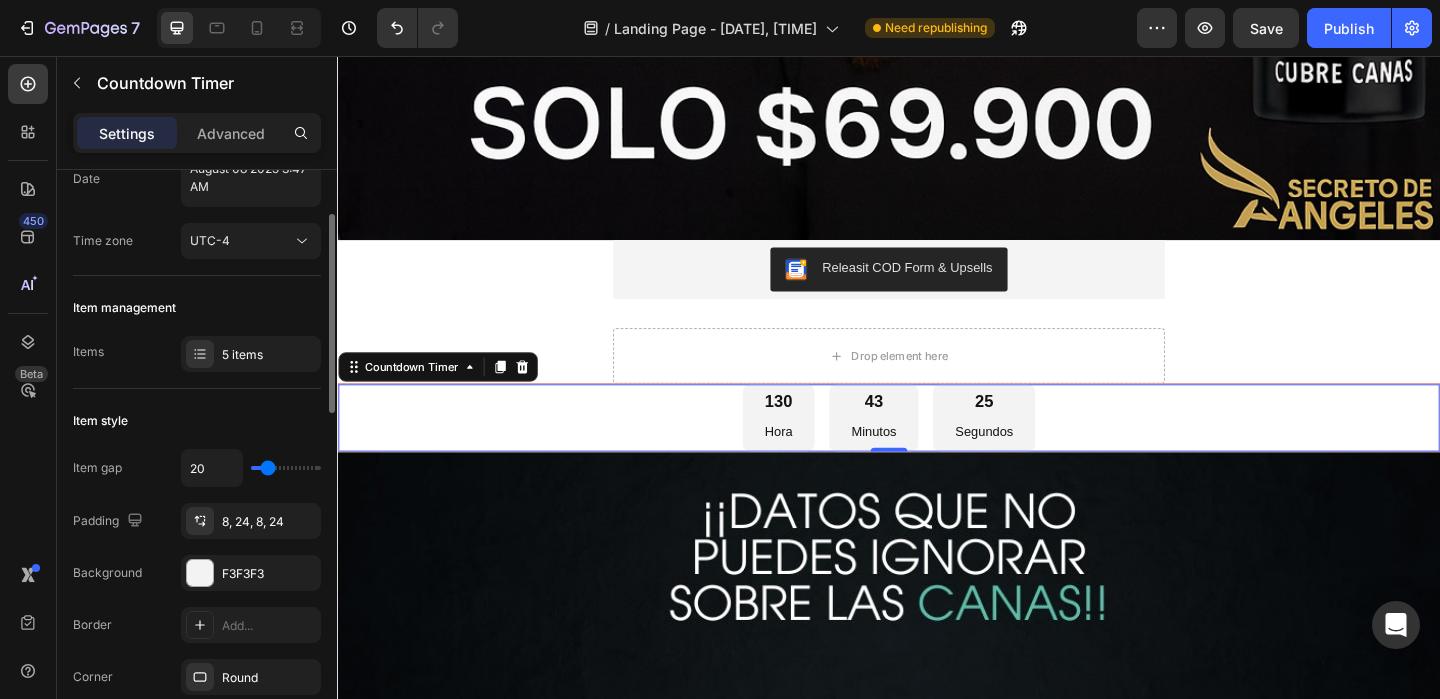 type on "21" 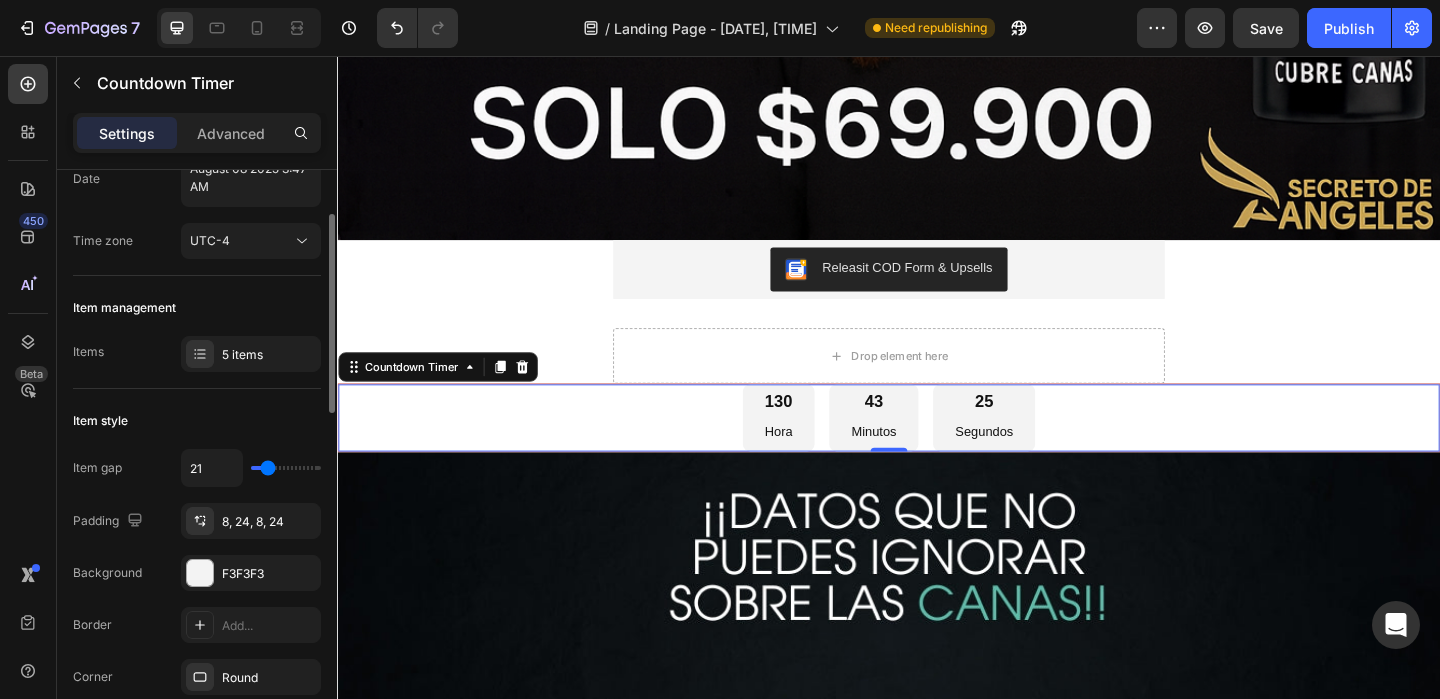 type on "22" 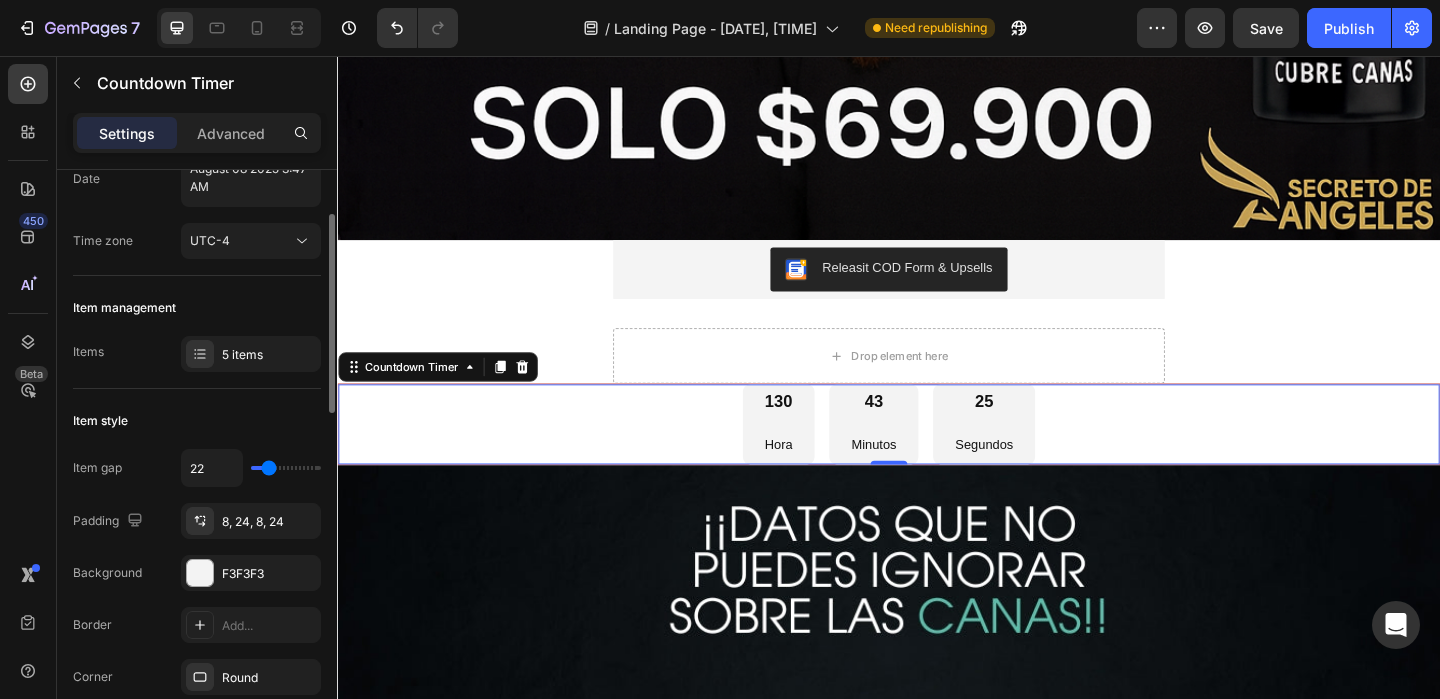 type on "24" 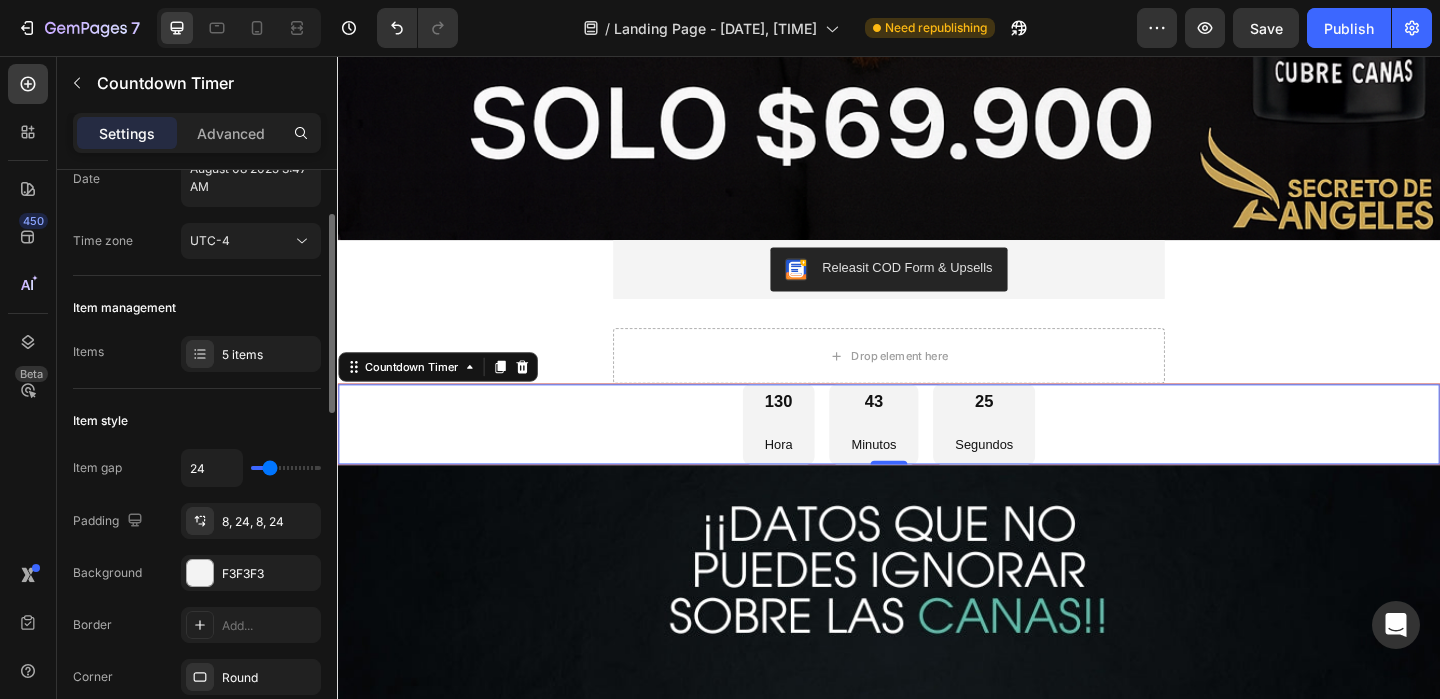 type on "25" 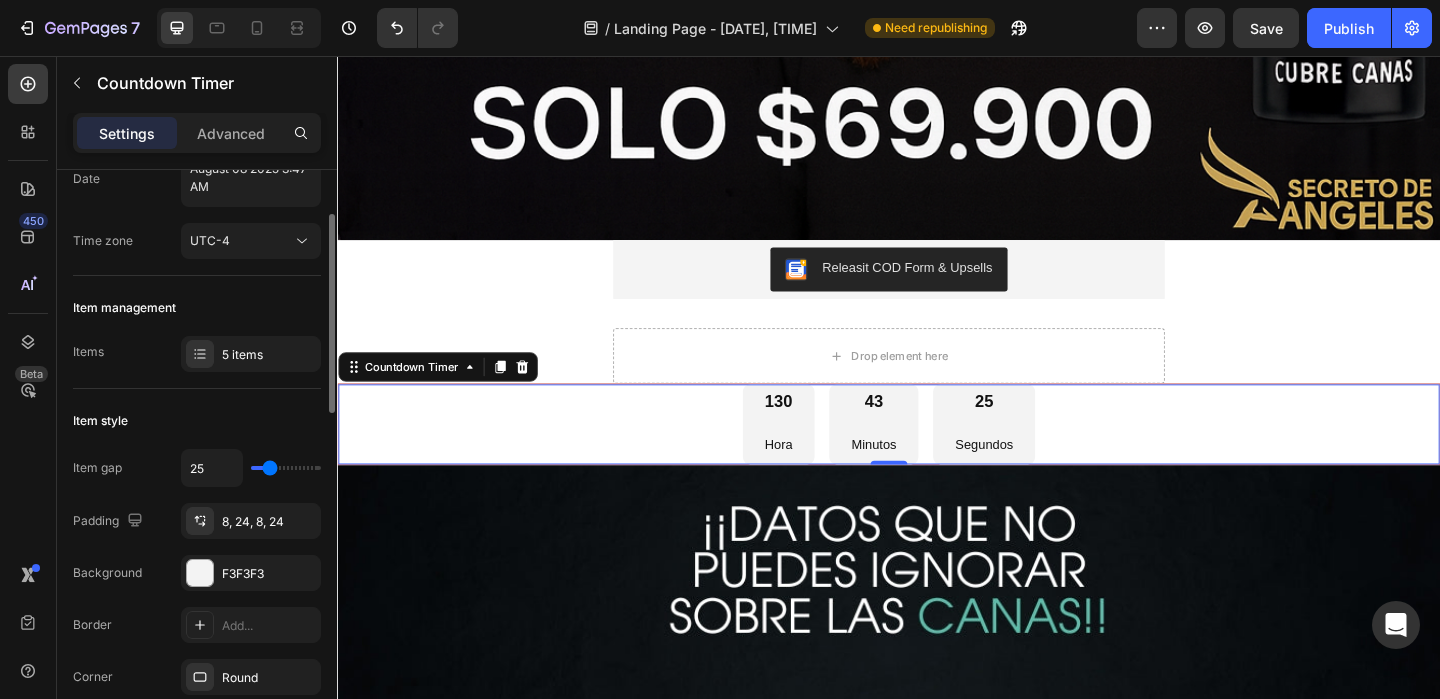 type on "27" 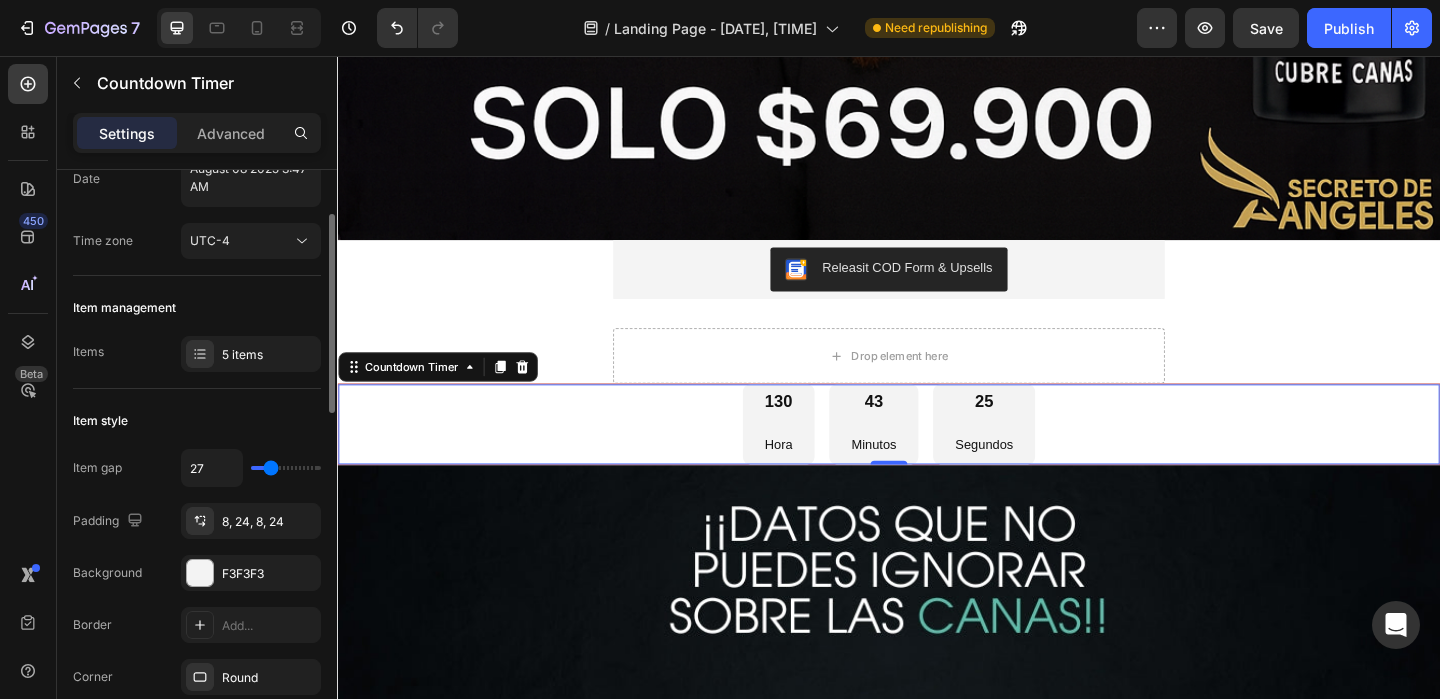 type on "28" 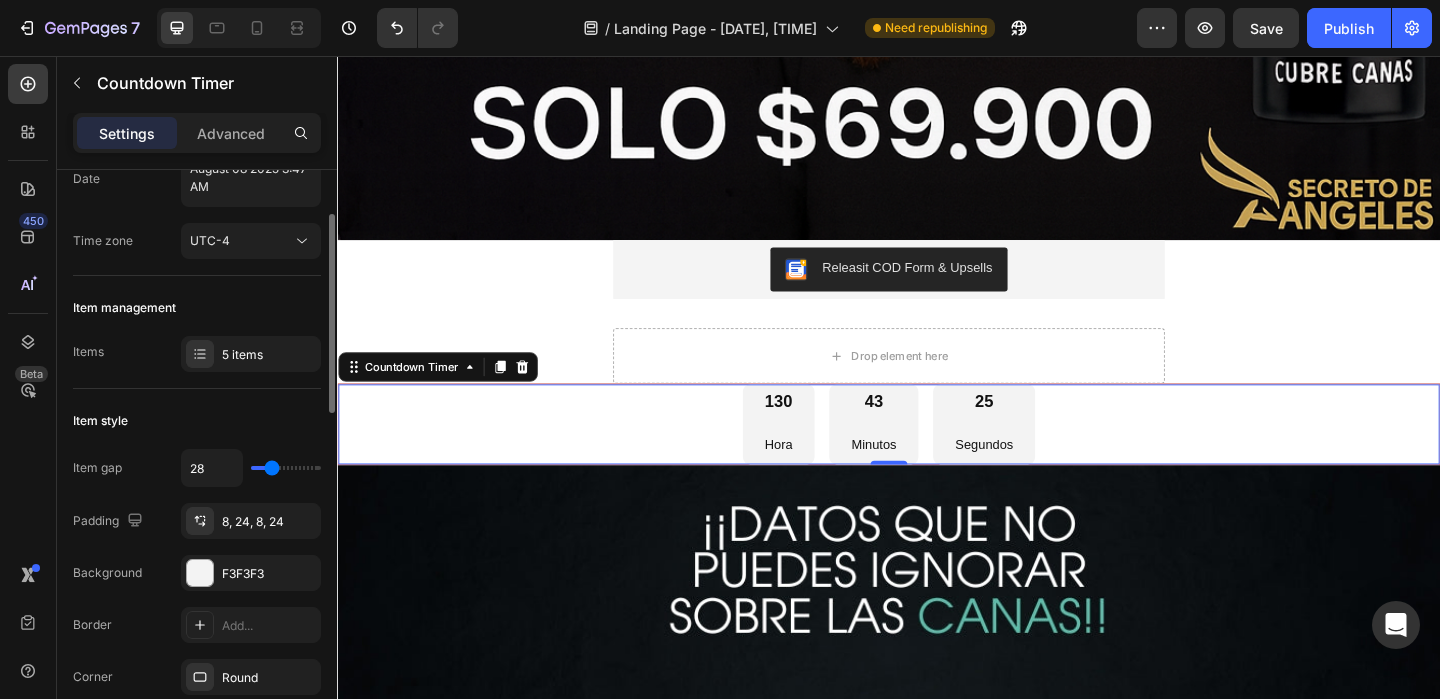 type on "30" 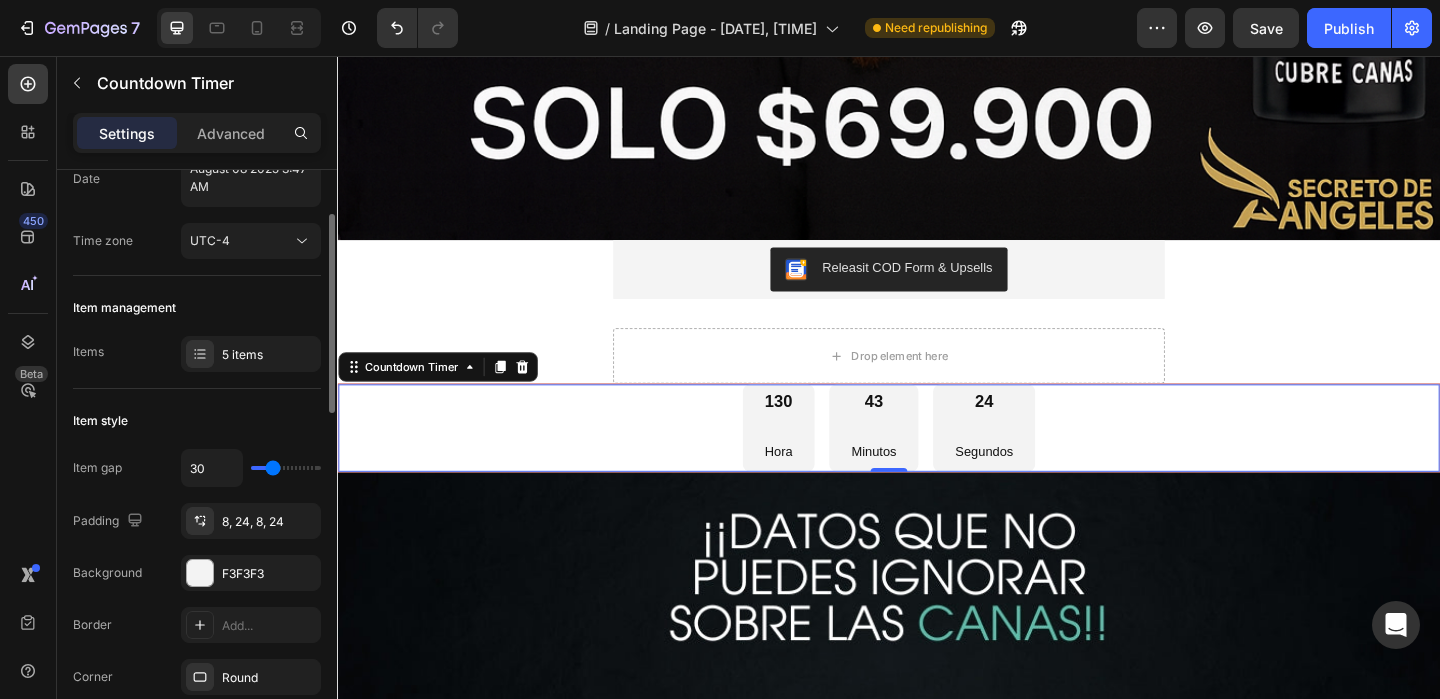 type on "28" 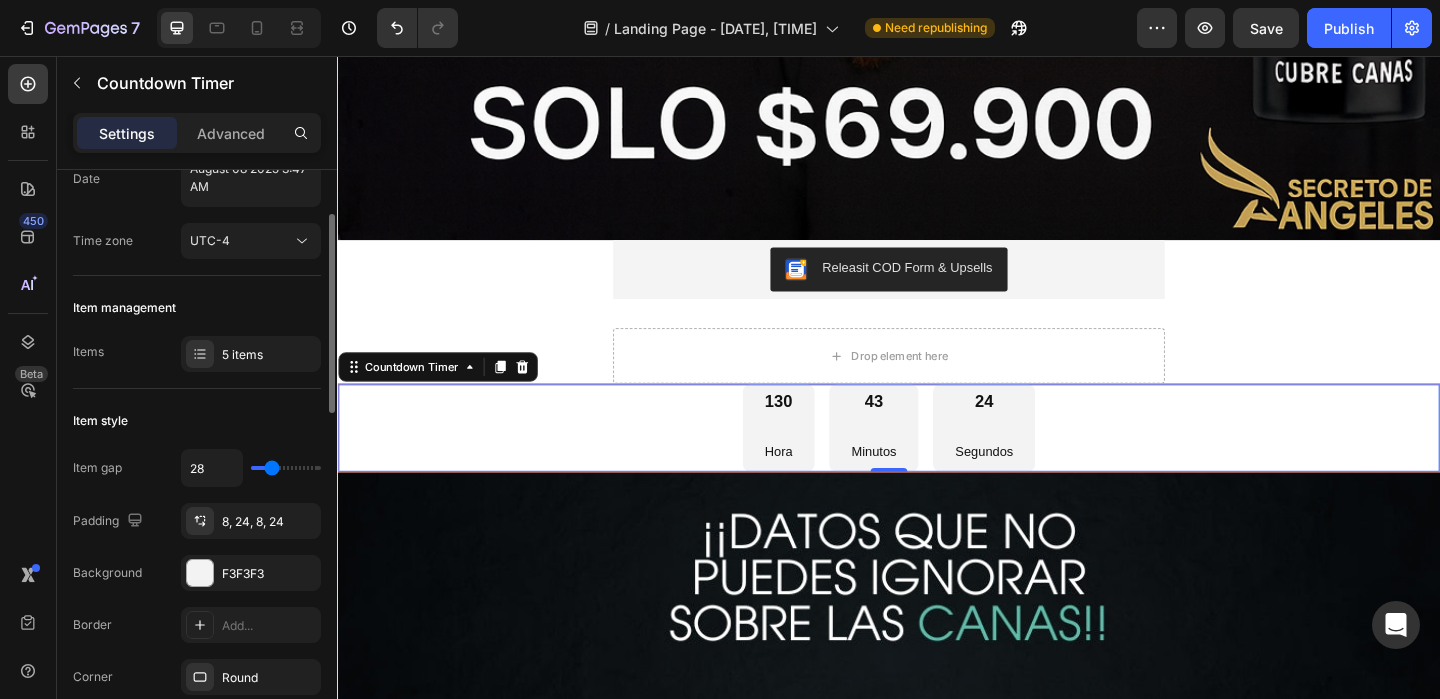 type on "27" 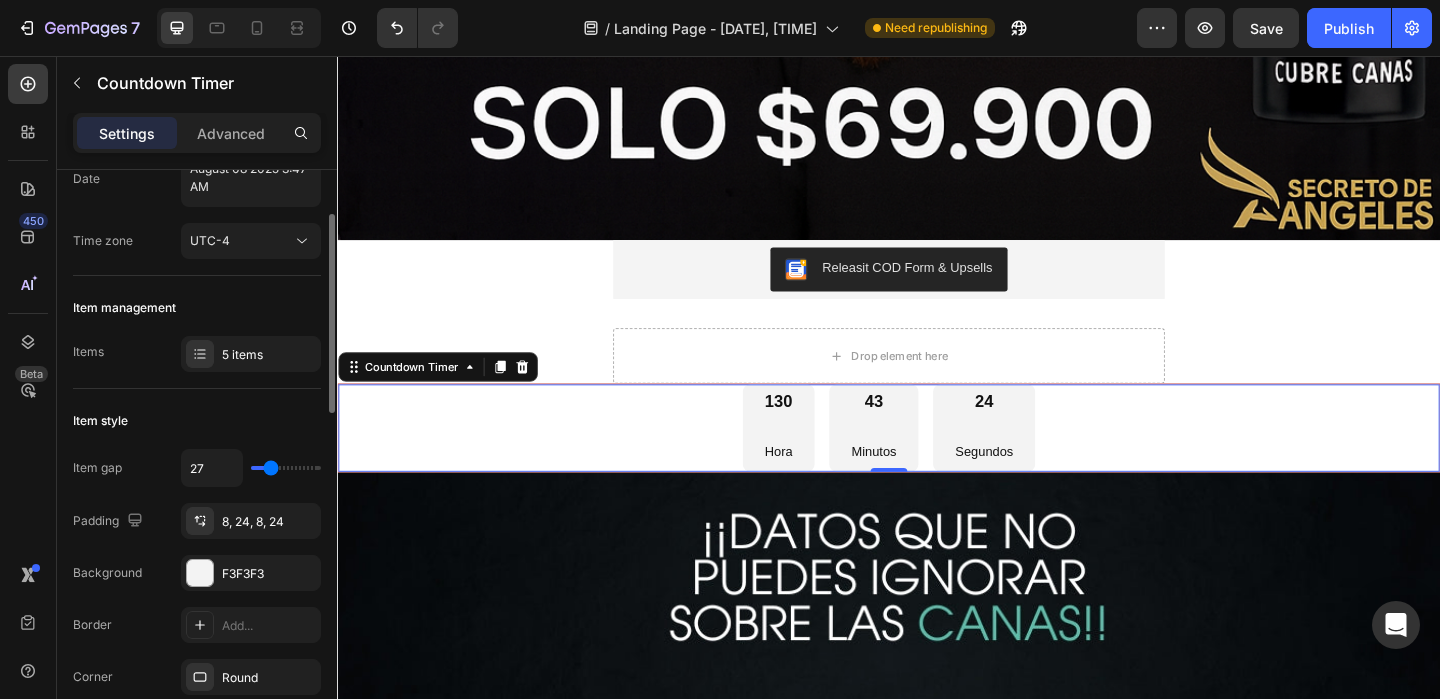 type on "25" 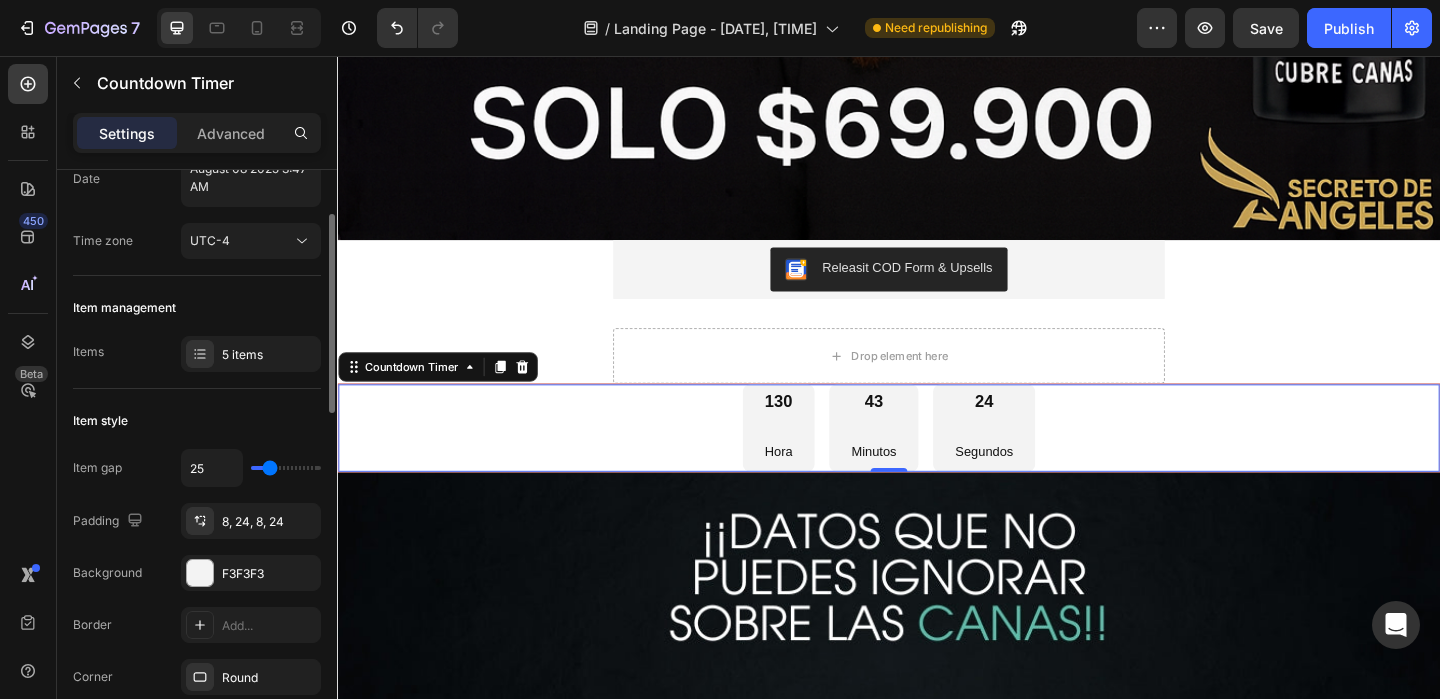type on "21" 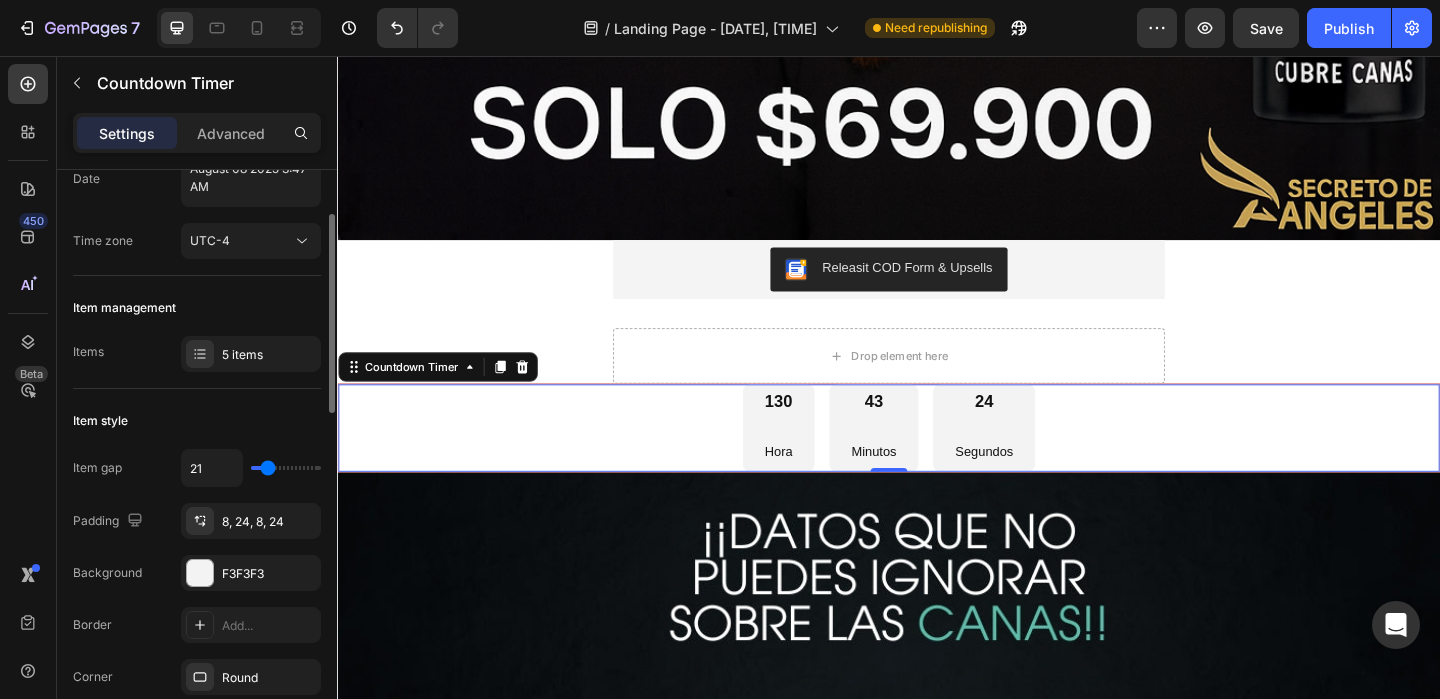 type on "20" 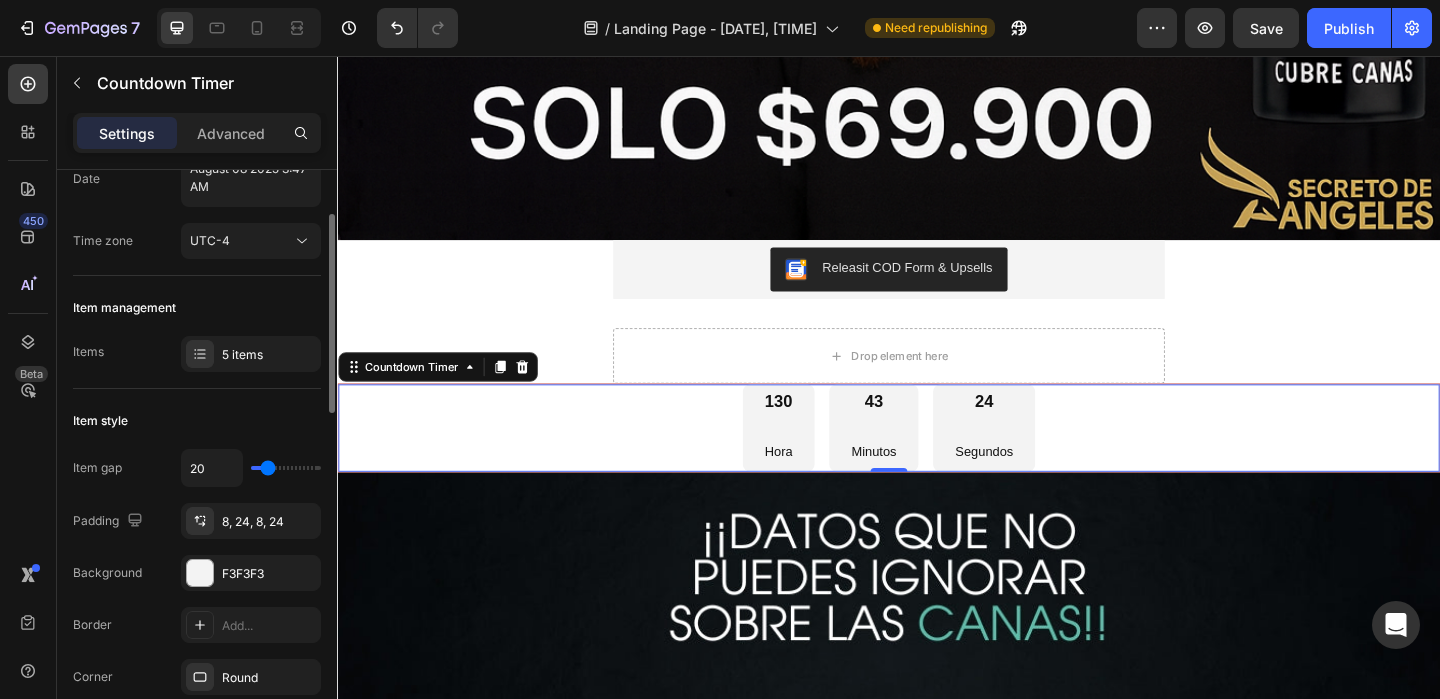 type on "19" 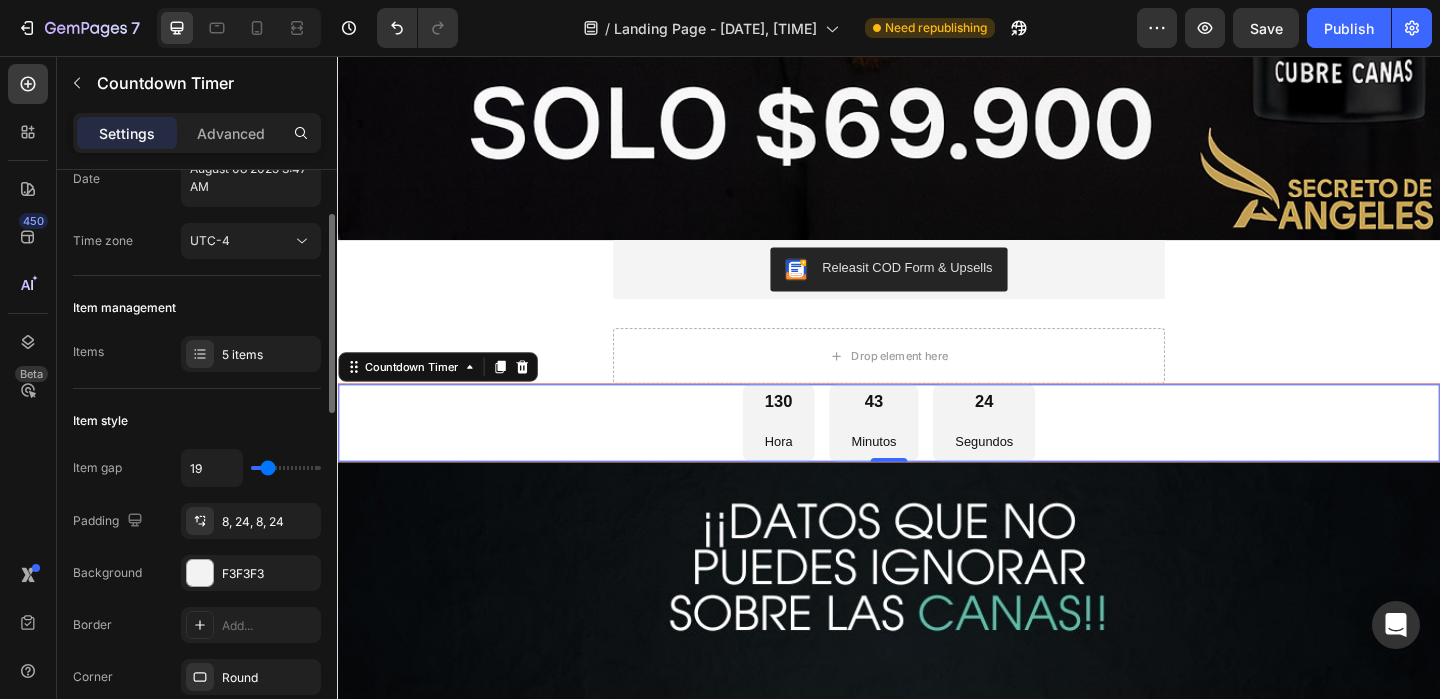 type on "17" 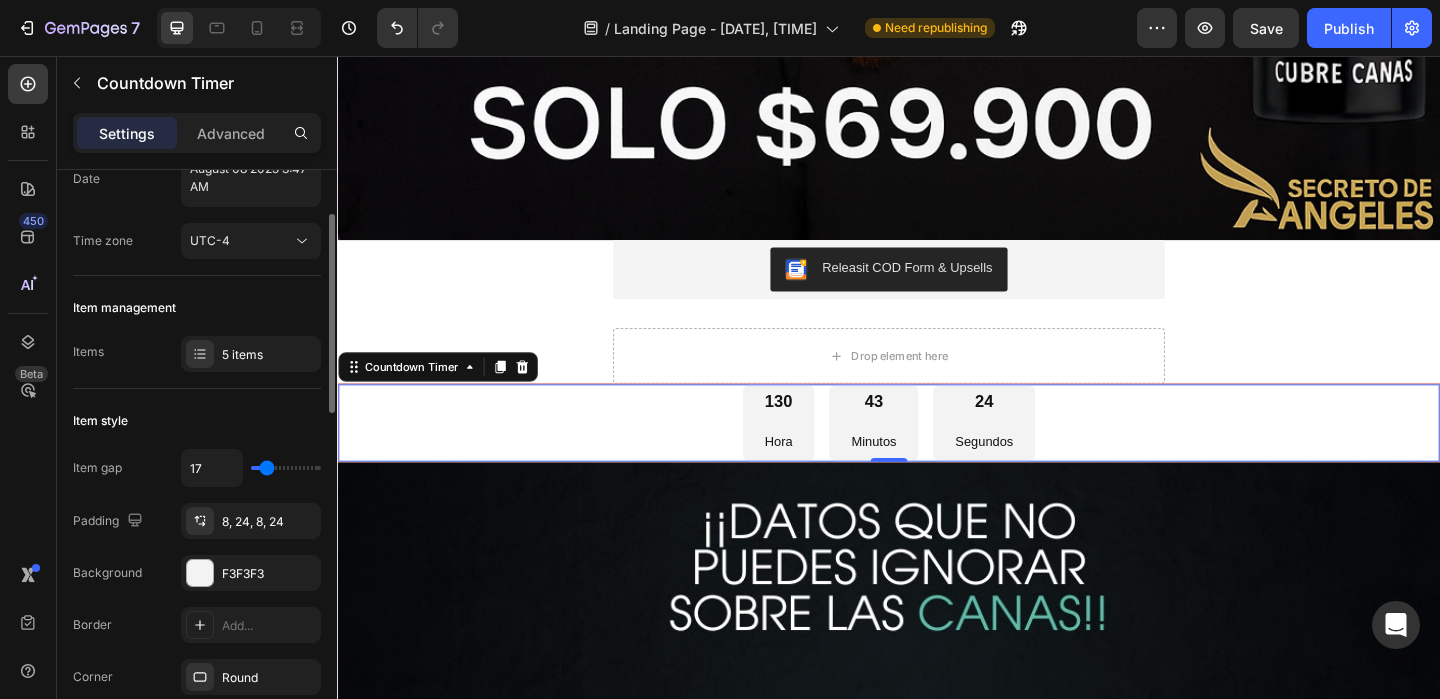 type on "16" 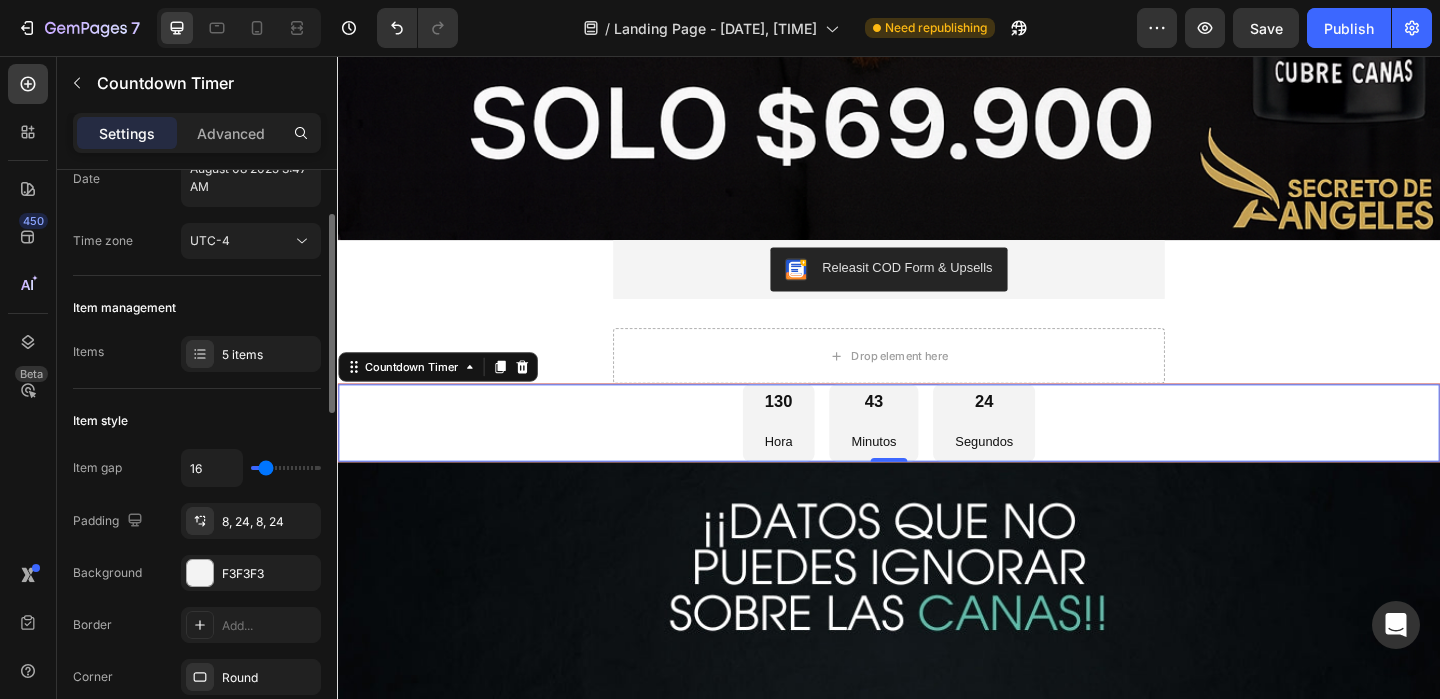 type on "14" 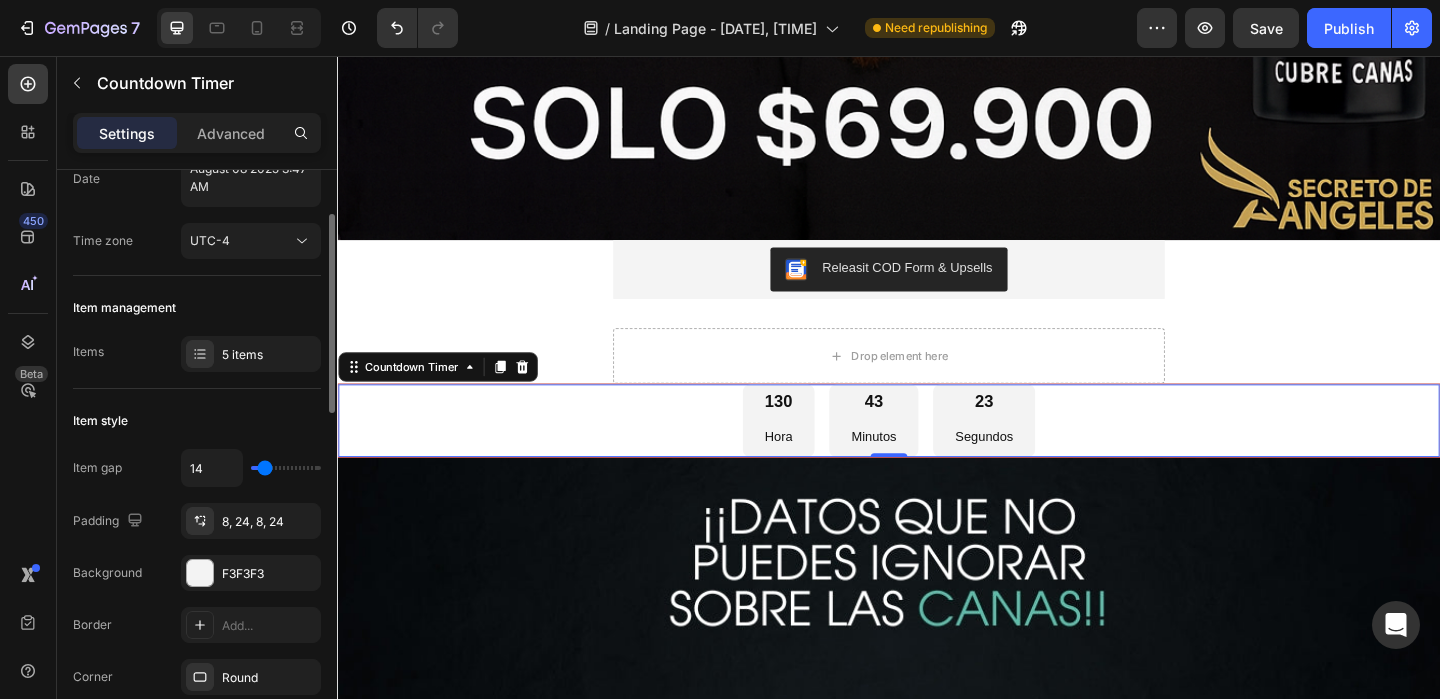 type on "13" 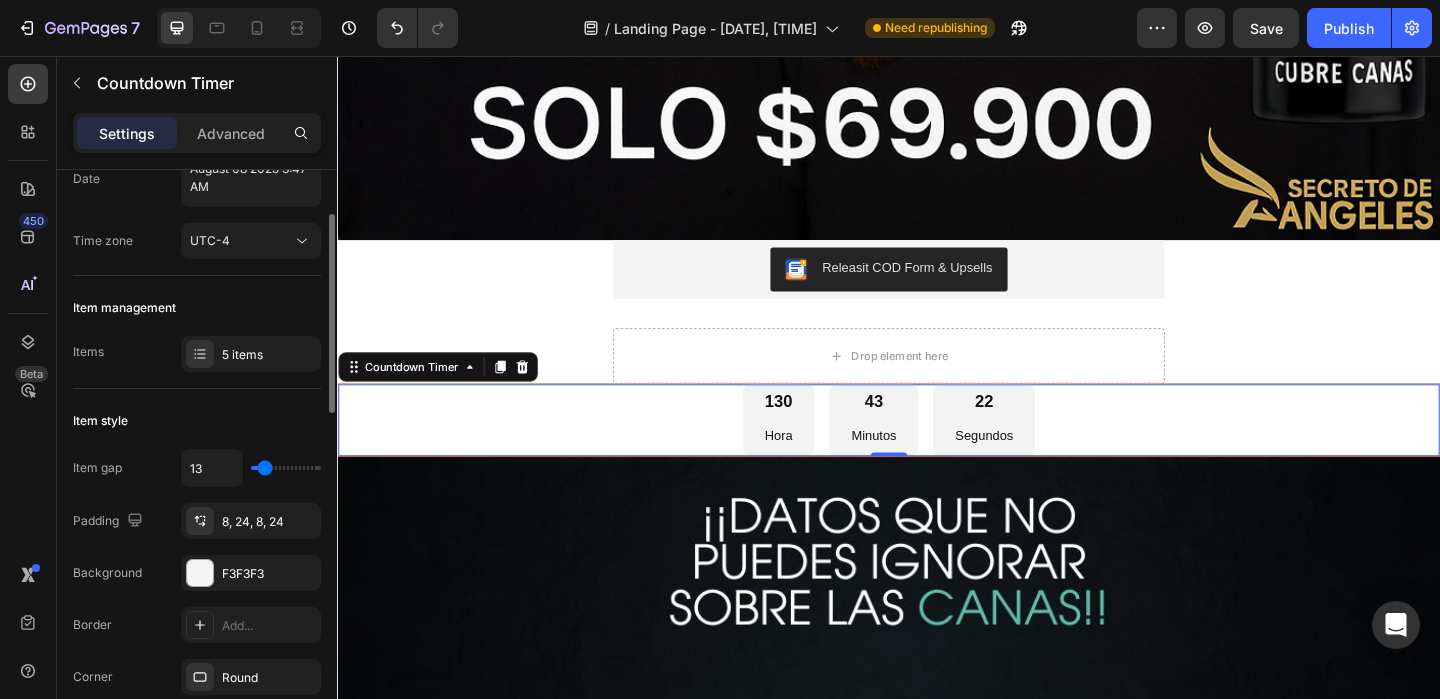 type on "13" 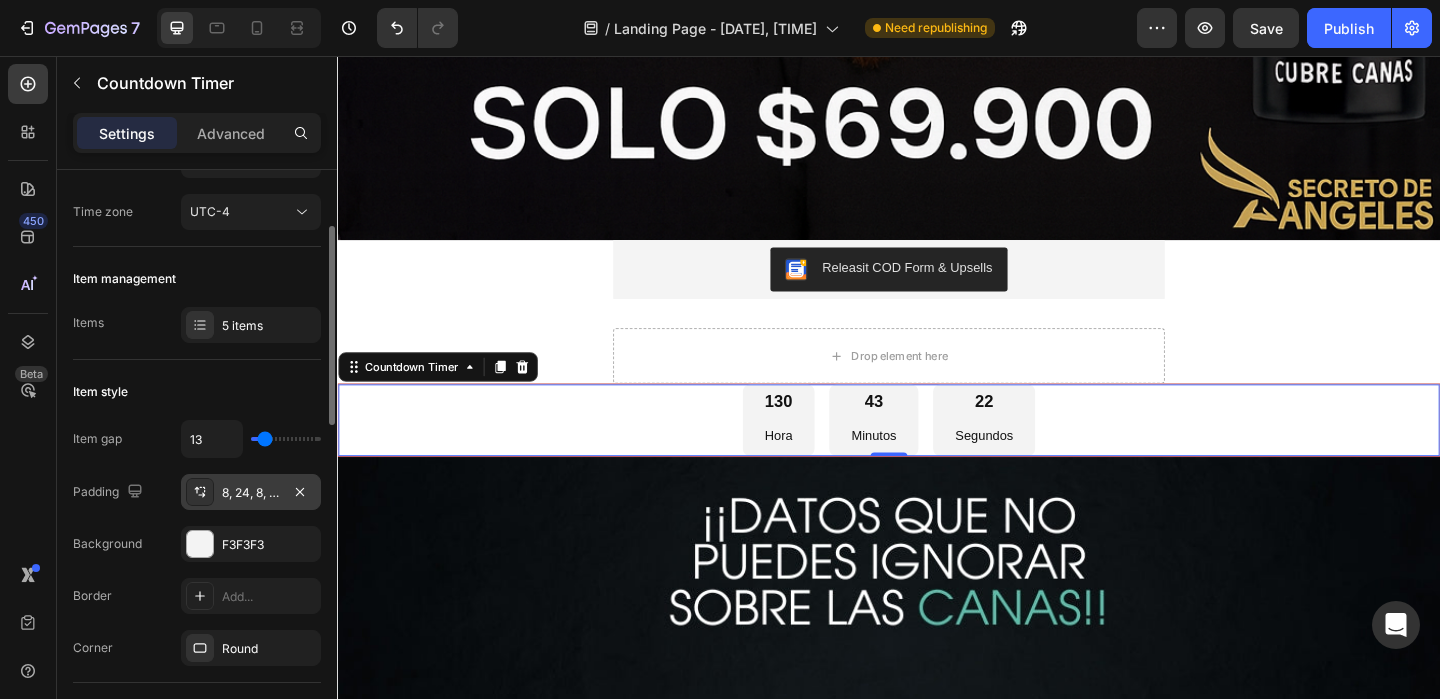 scroll, scrollTop: 161, scrollLeft: 0, axis: vertical 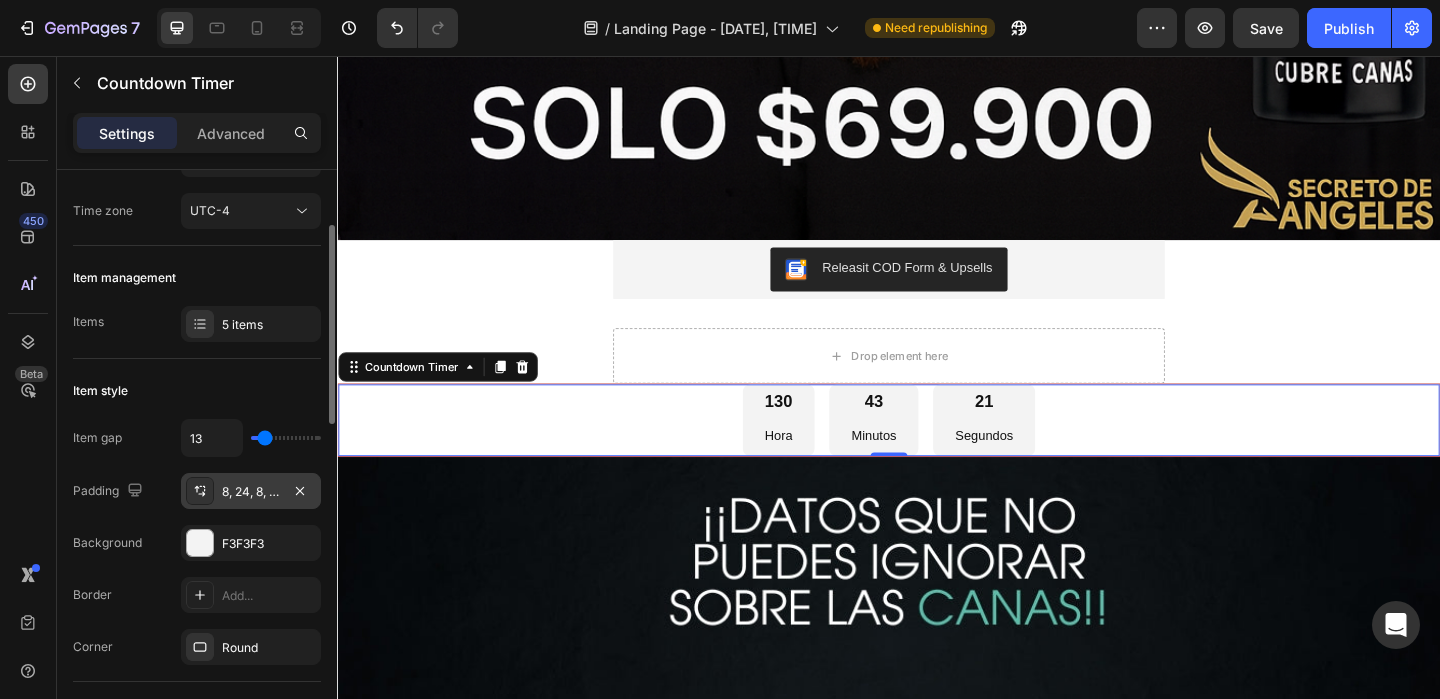 click on "8, 24, 8, 24" at bounding box center (251, 492) 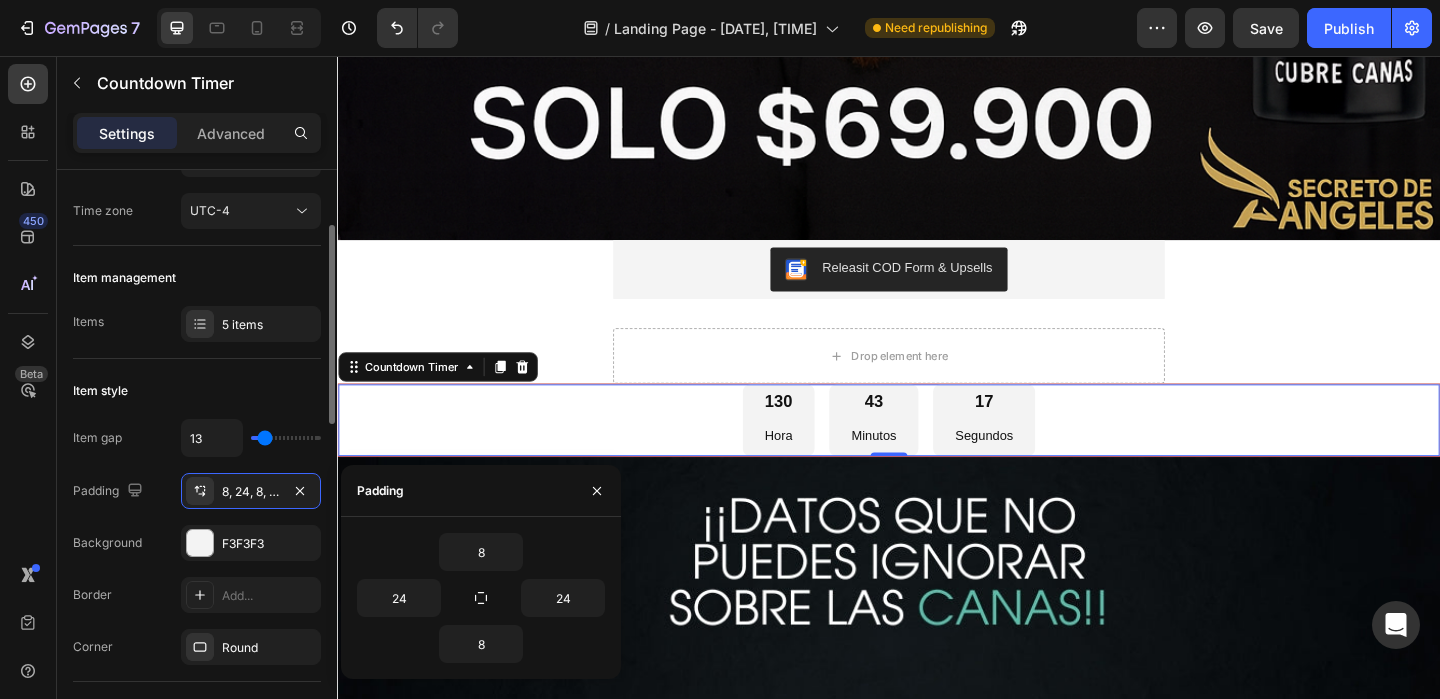 click on "Item style" at bounding box center (197, 391) 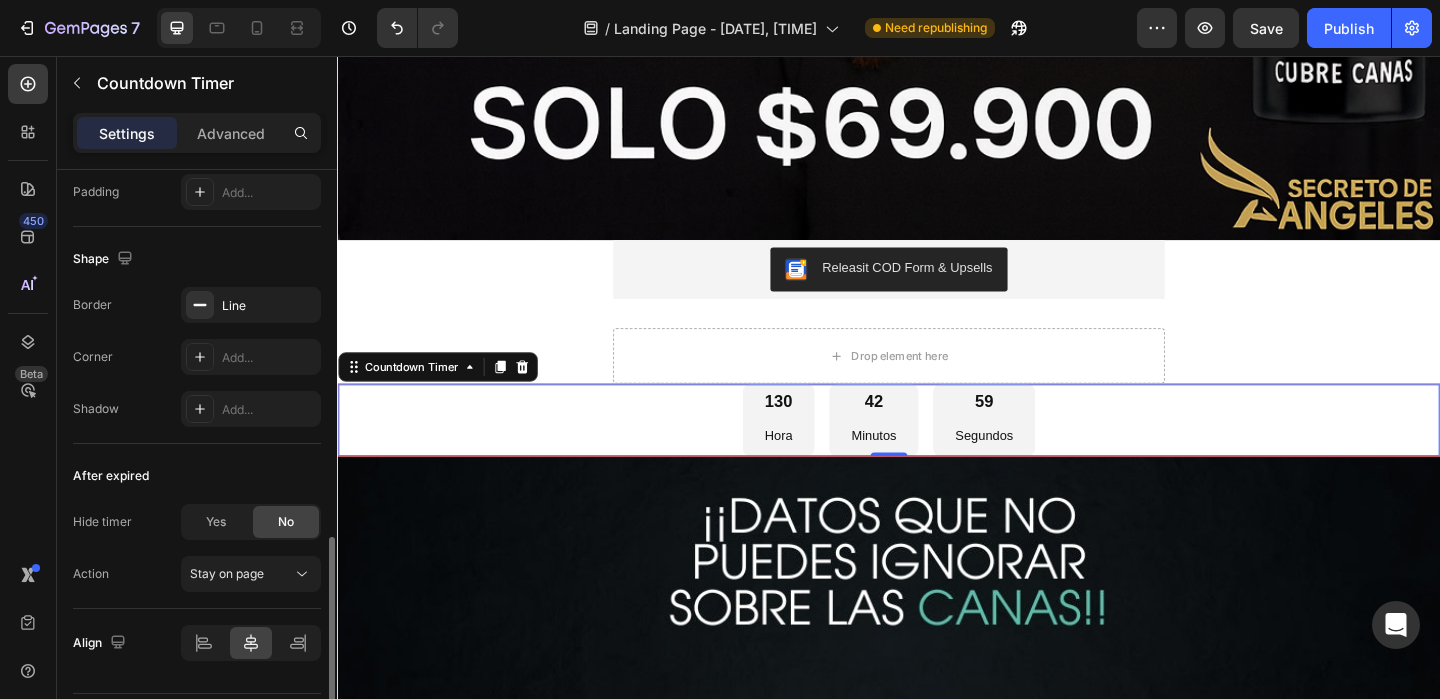 scroll, scrollTop: 1132, scrollLeft: 0, axis: vertical 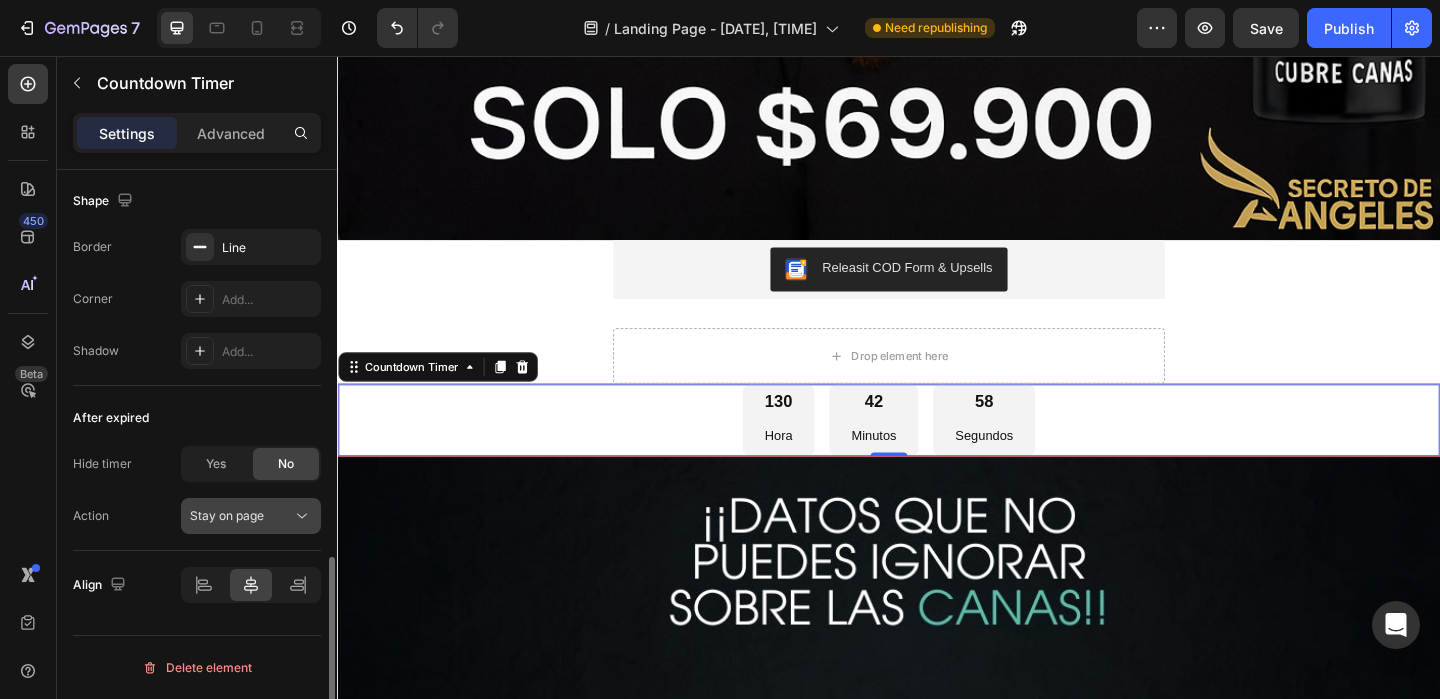 click on "Stay on page" at bounding box center [241, 516] 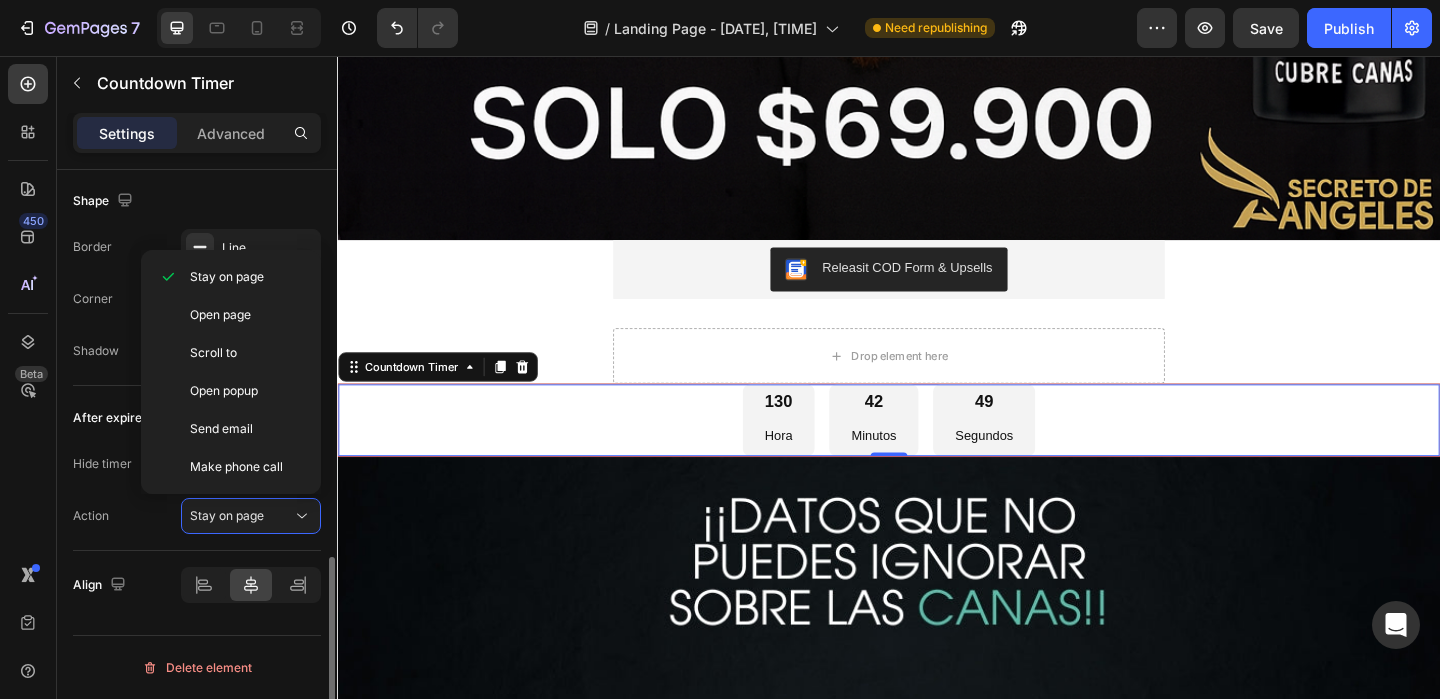 click on "Action Stay on page" at bounding box center [197, 516] 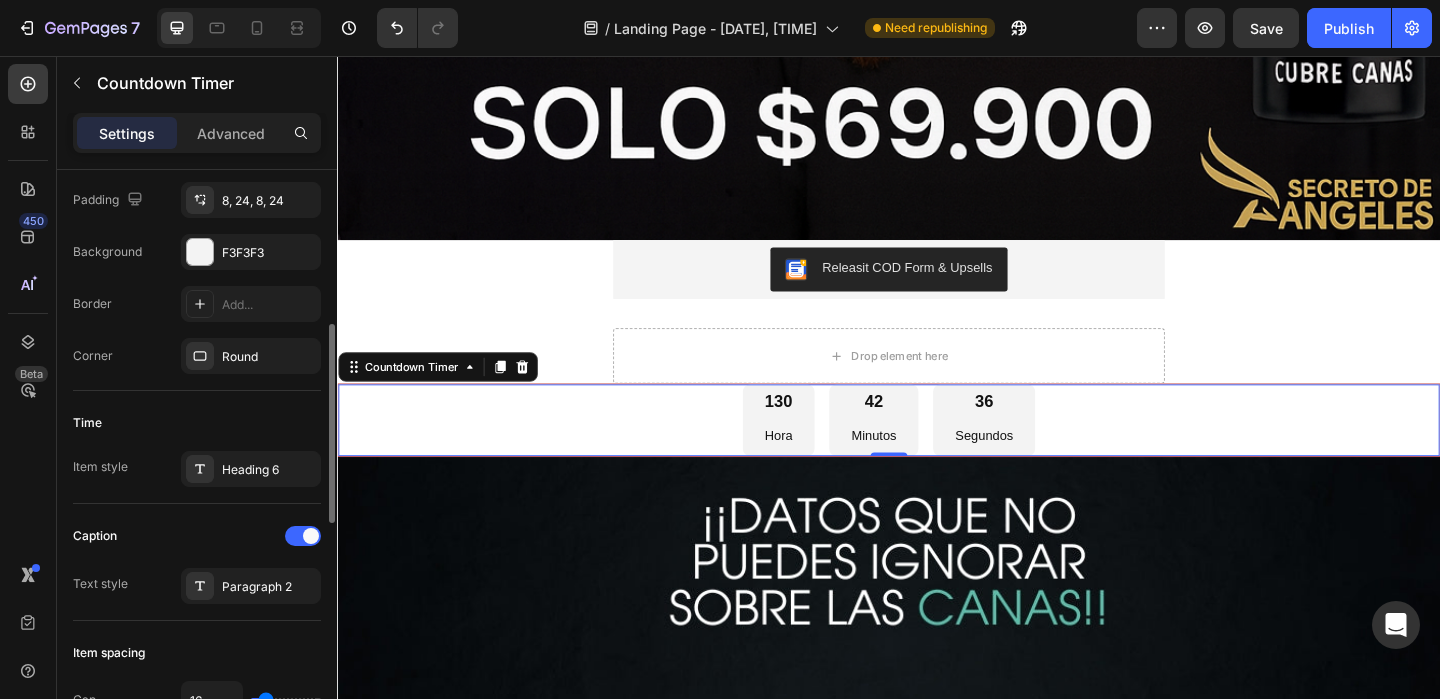 scroll, scrollTop: 445, scrollLeft: 0, axis: vertical 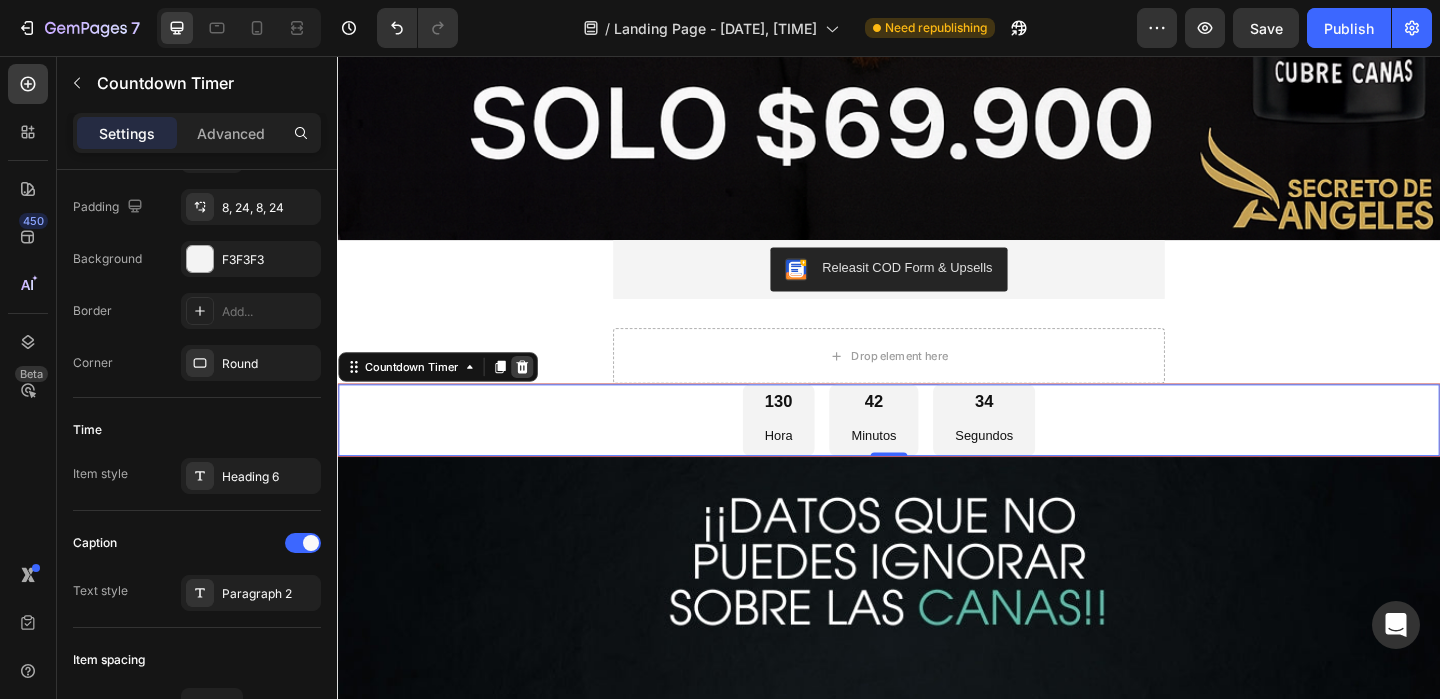 click 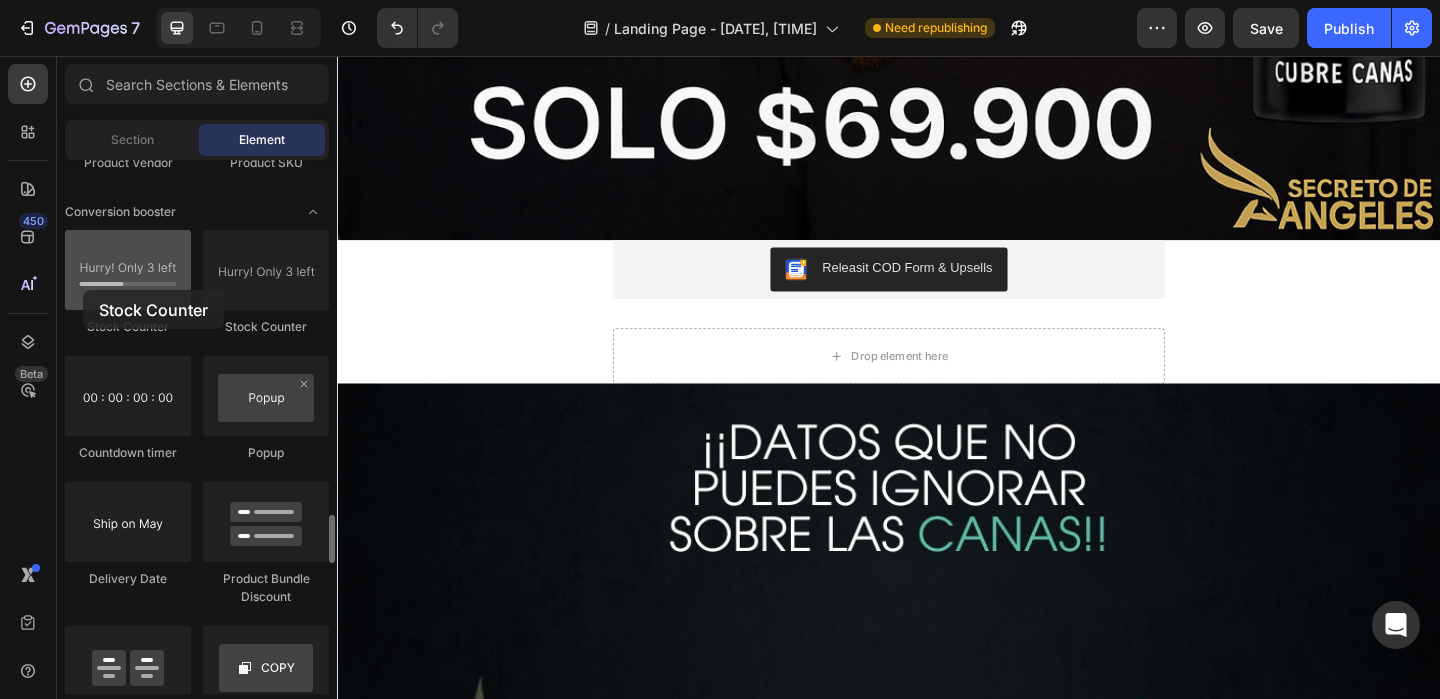 drag, startPoint x: 124, startPoint y: 275, endPoint x: 83, endPoint y: 285, distance: 42.201897 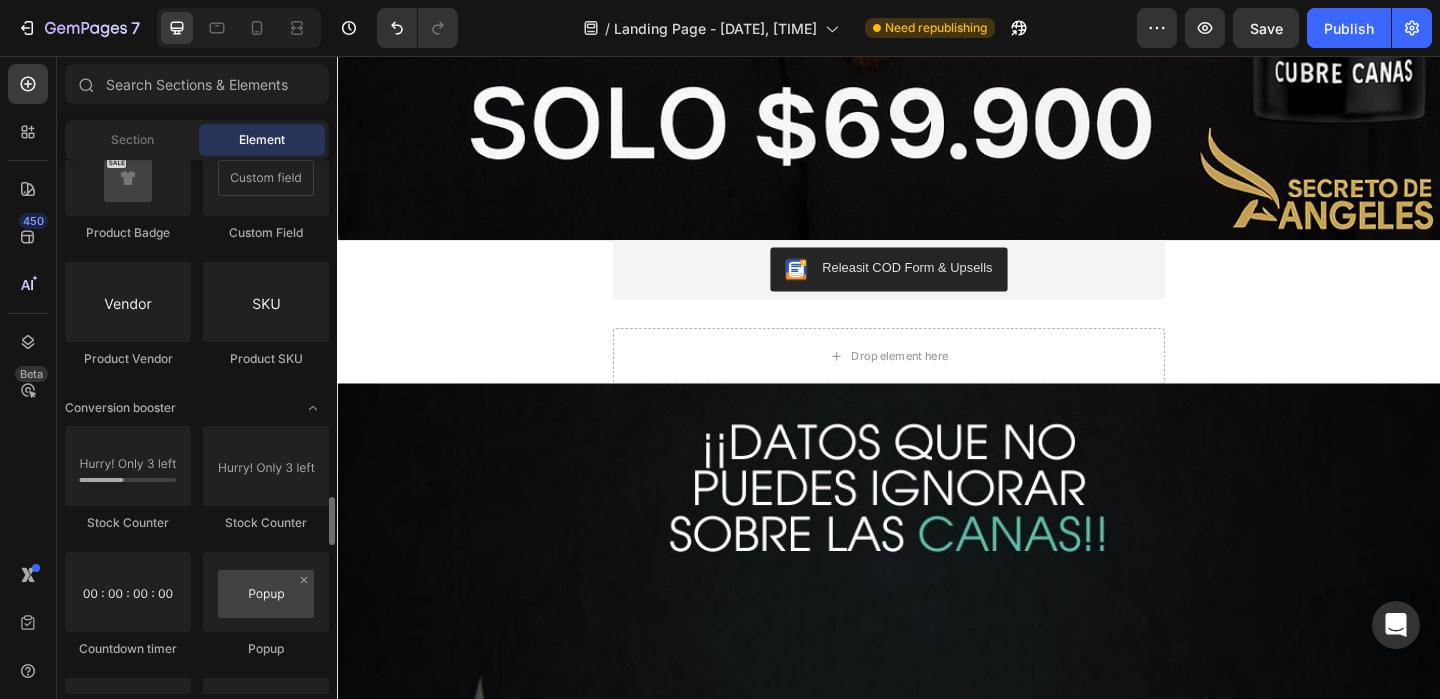 scroll, scrollTop: 3706, scrollLeft: 0, axis: vertical 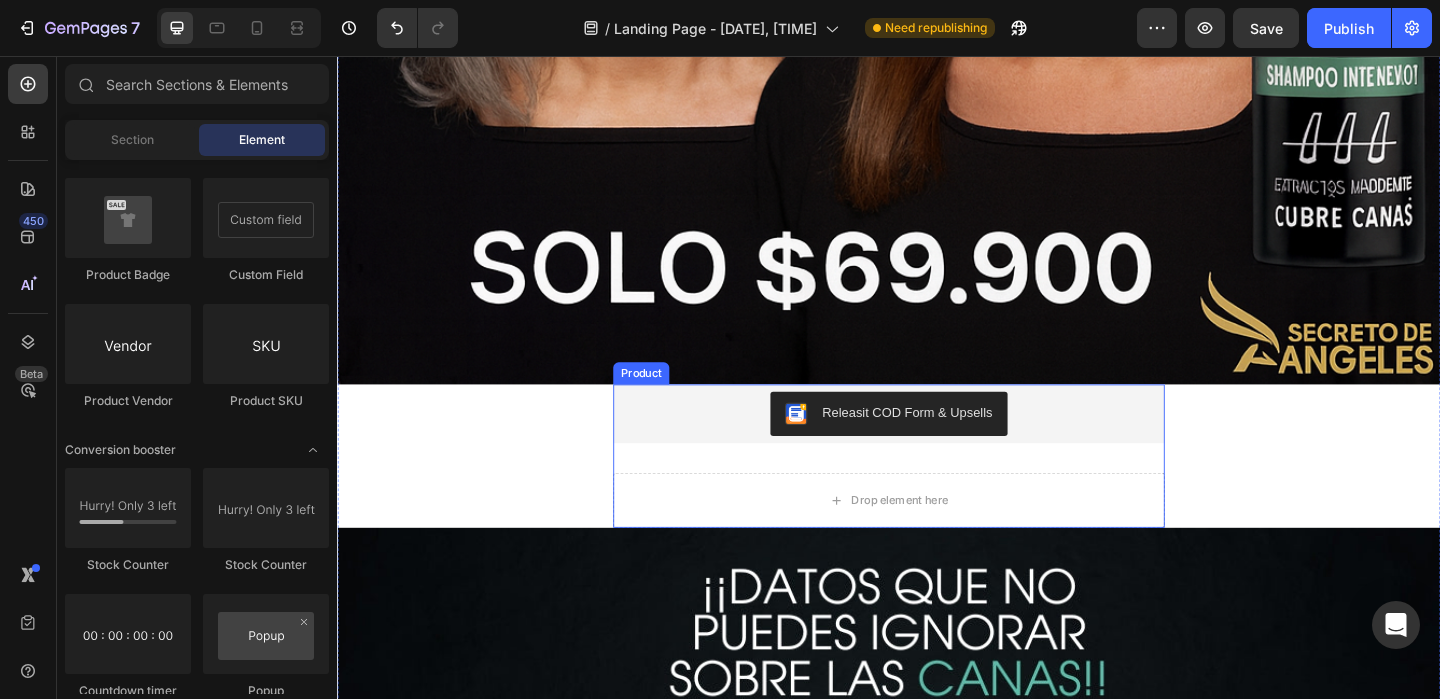 click on "Releasit COD Form & Upsells Releasit COD Form & Upsells
Drop element here Product" at bounding box center (937, 491) 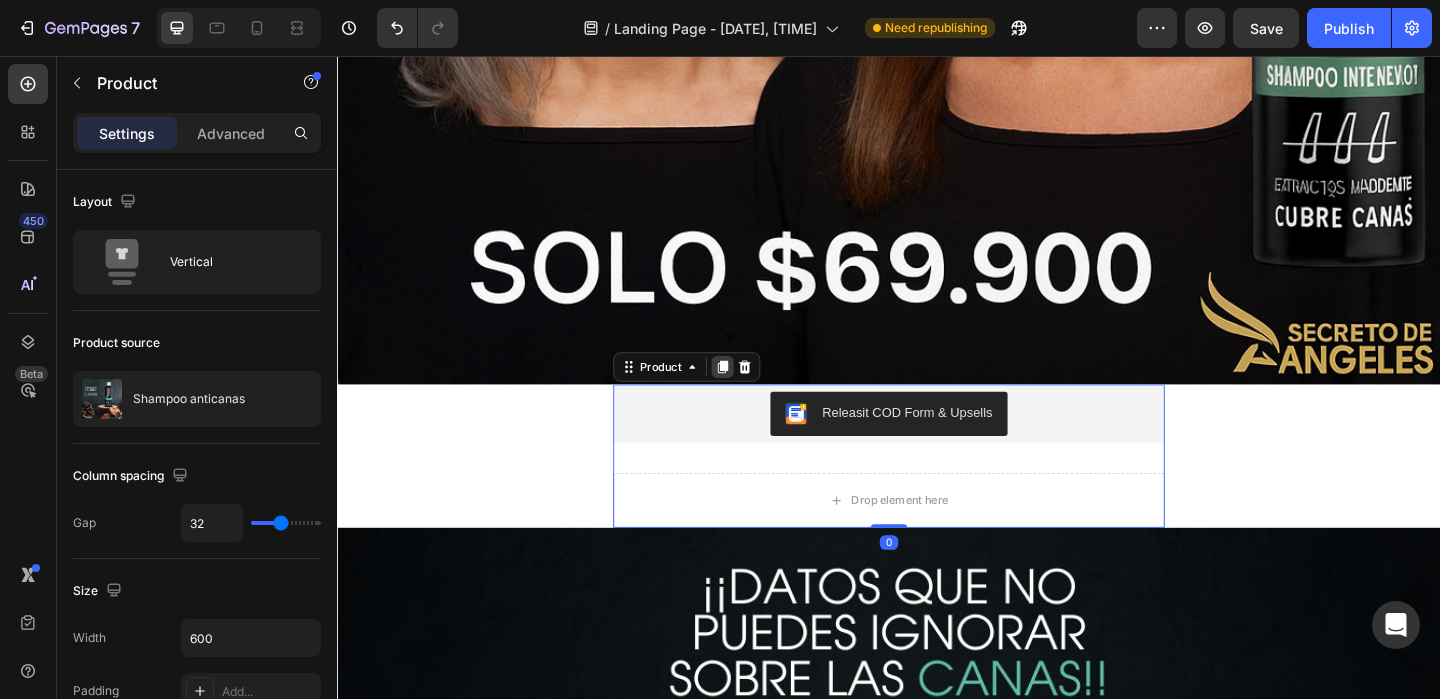 click 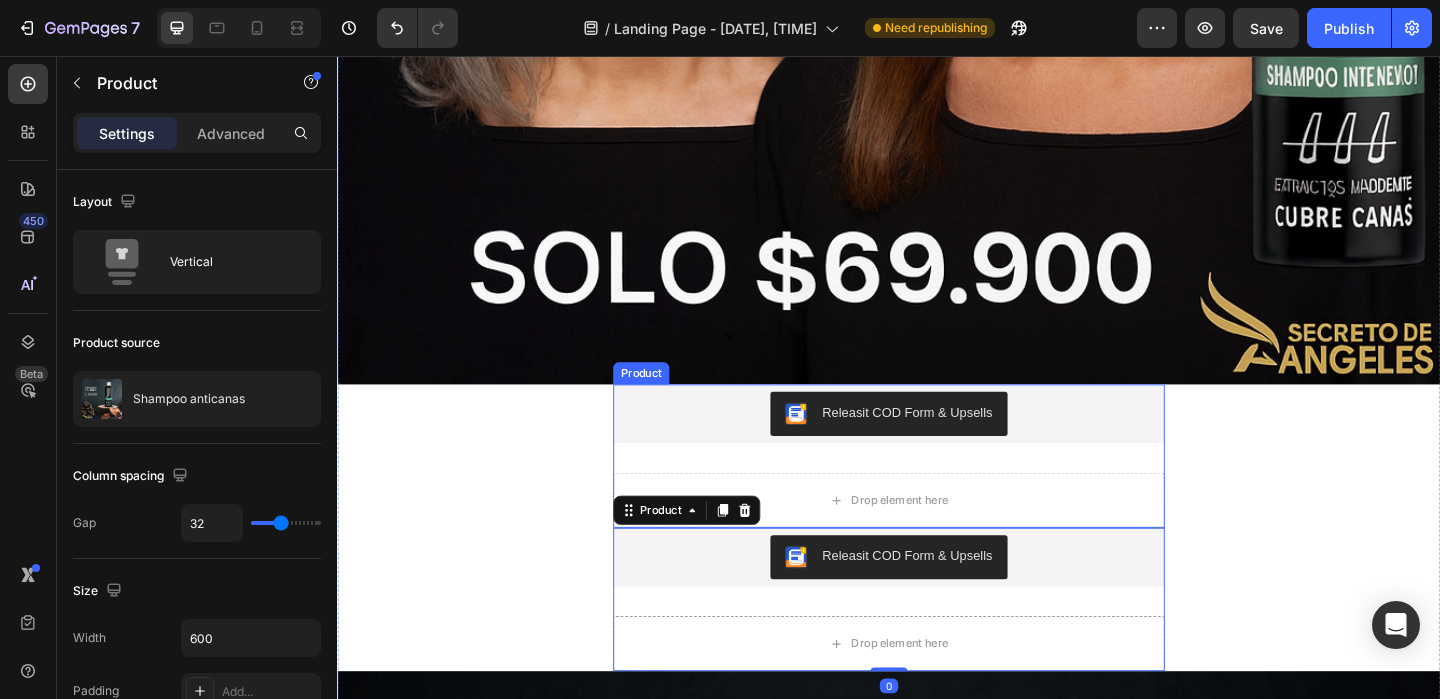 scroll, scrollTop: 445, scrollLeft: 0, axis: vertical 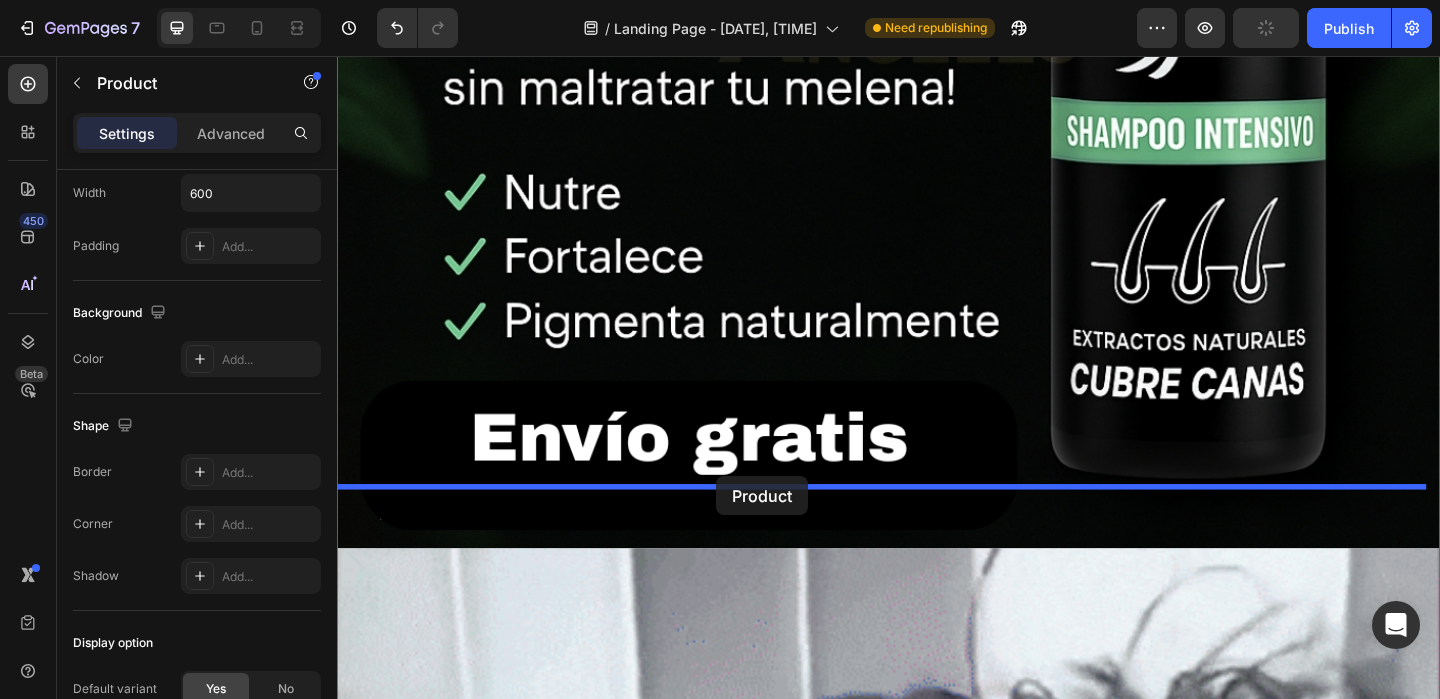 drag, startPoint x: 707, startPoint y: 421, endPoint x: 749, endPoint y: 513, distance: 101.133575 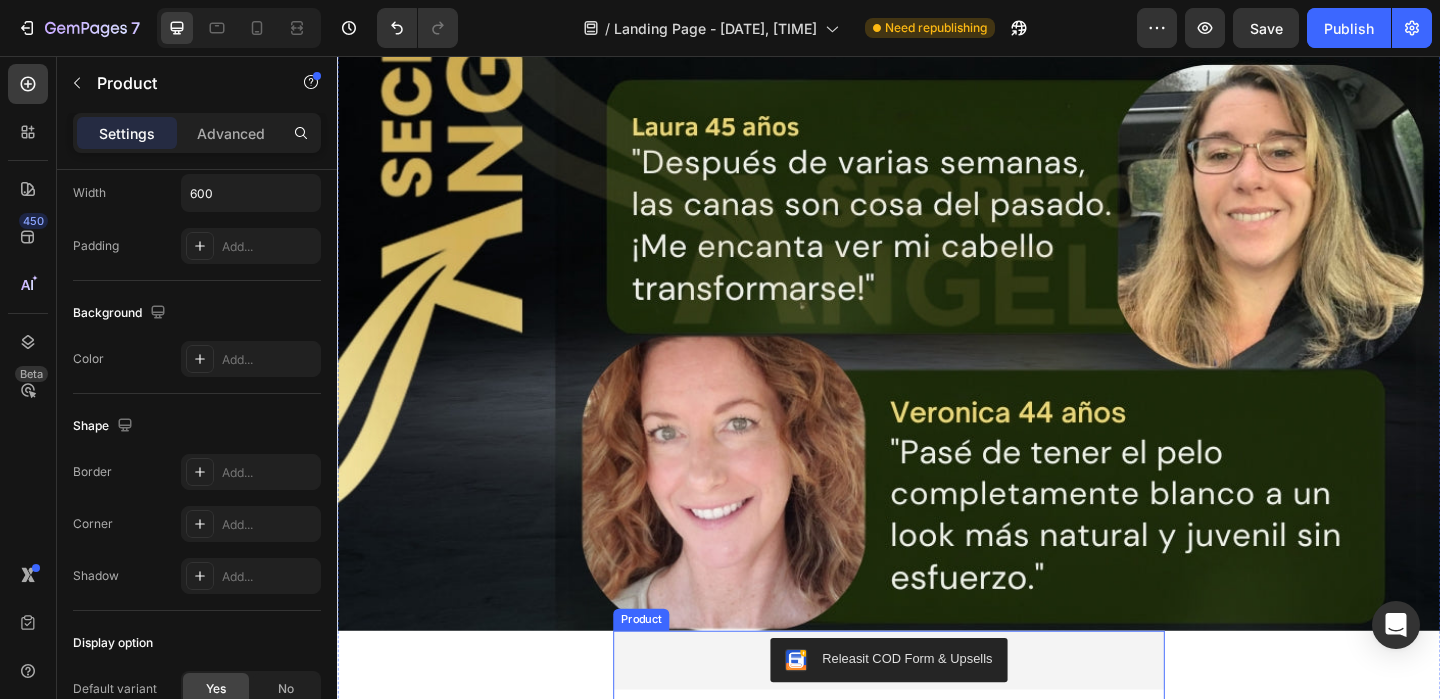 scroll, scrollTop: 11226, scrollLeft: 0, axis: vertical 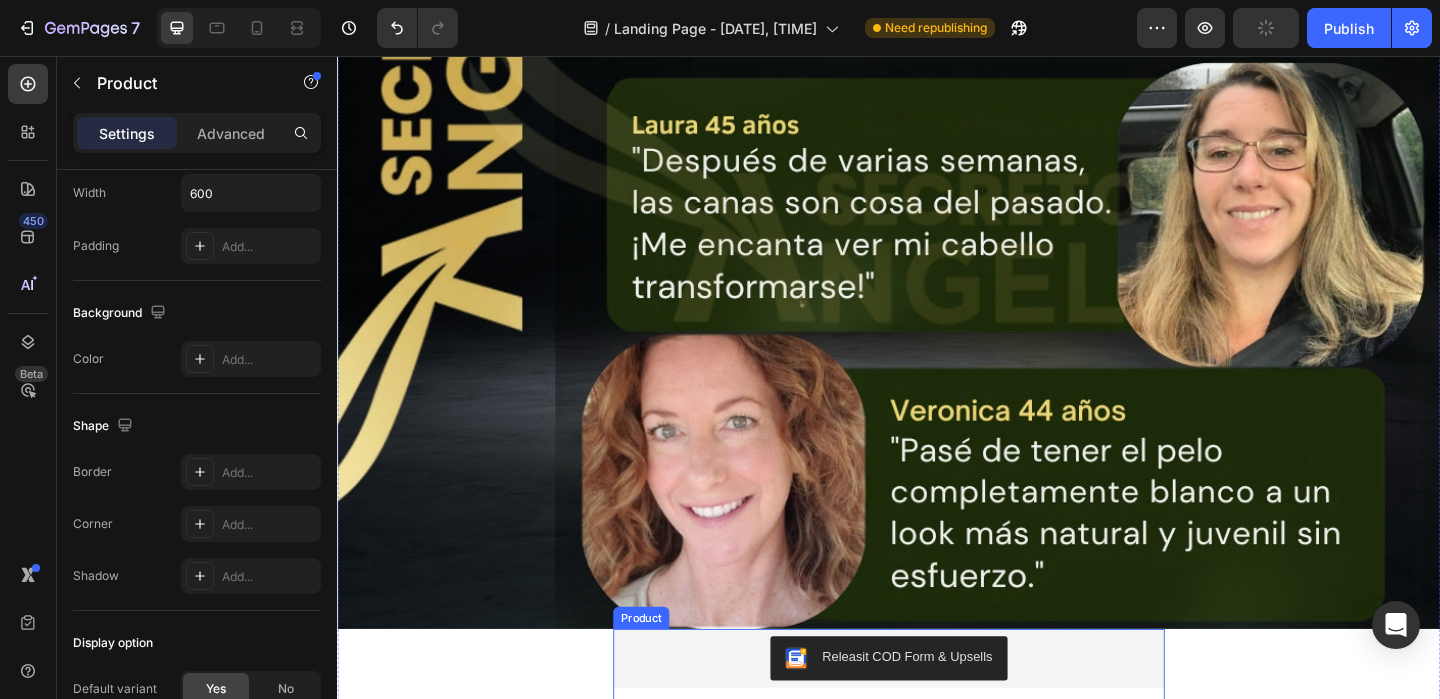 click on "Releasit COD Form & Upsells Releasit COD Form & Upsells
Drop element here Product" at bounding box center (937, 757) 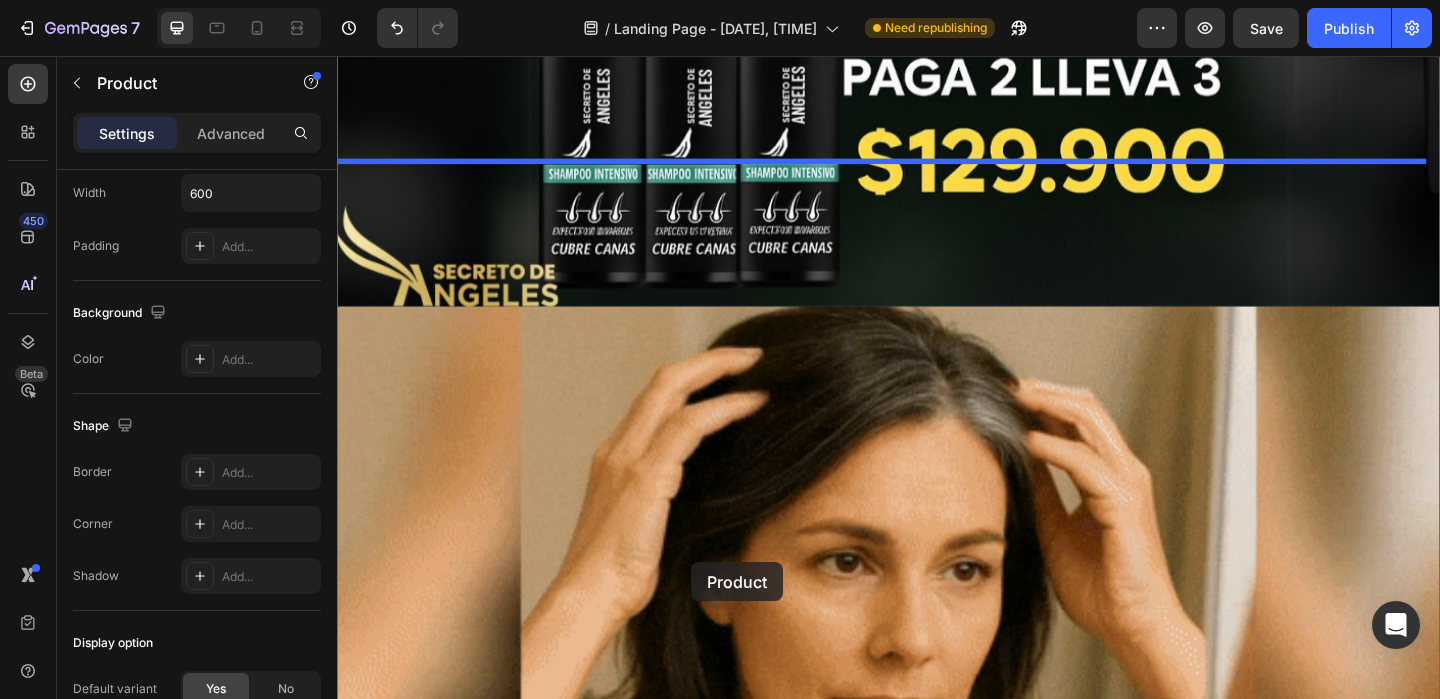 scroll, scrollTop: 12953, scrollLeft: 0, axis: vertical 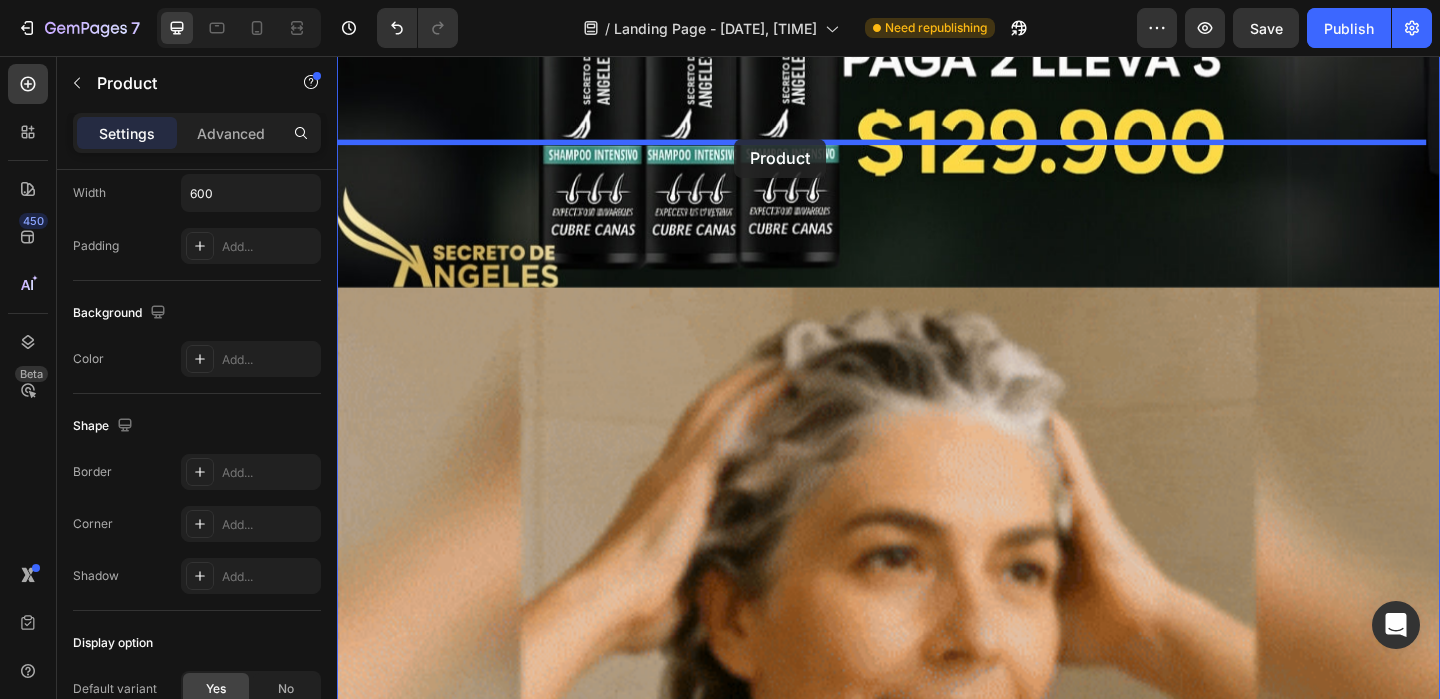 drag, startPoint x: 708, startPoint y: 522, endPoint x: 769, endPoint y: 146, distance: 380.91602 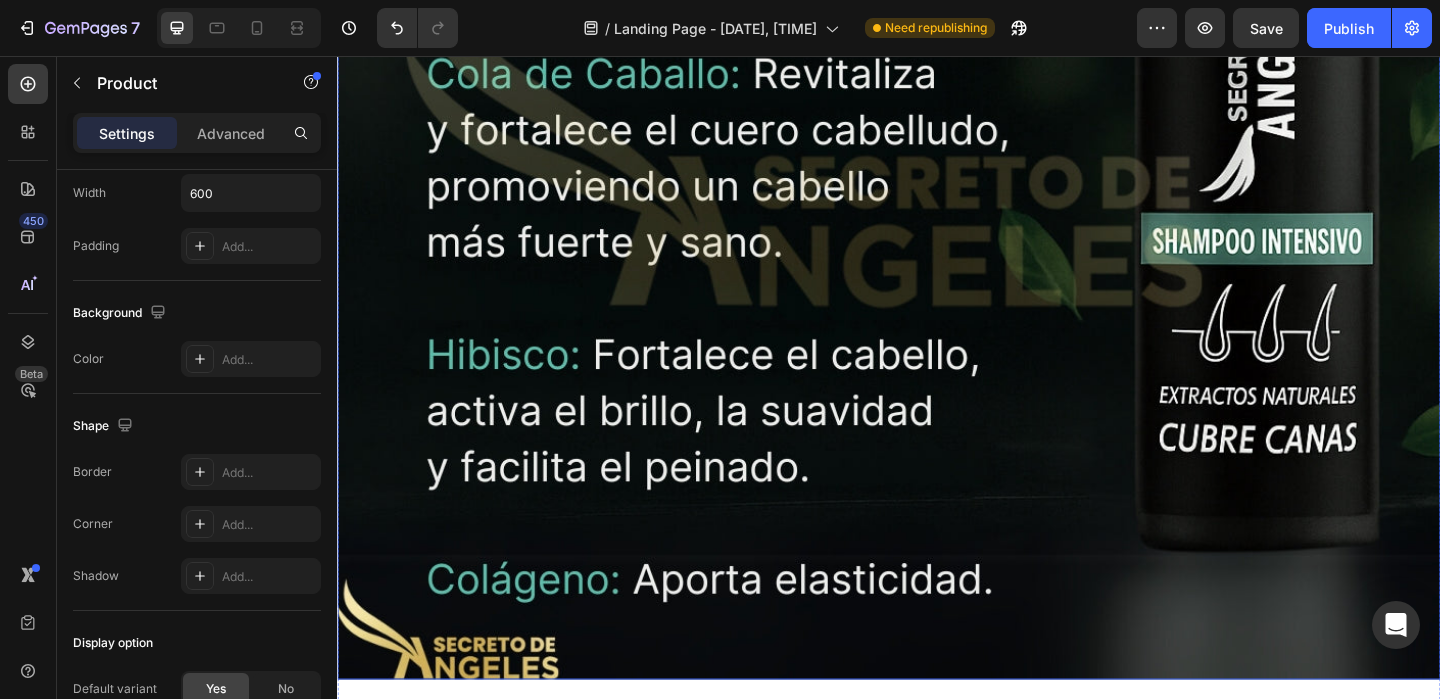 scroll, scrollTop: 14595, scrollLeft: 0, axis: vertical 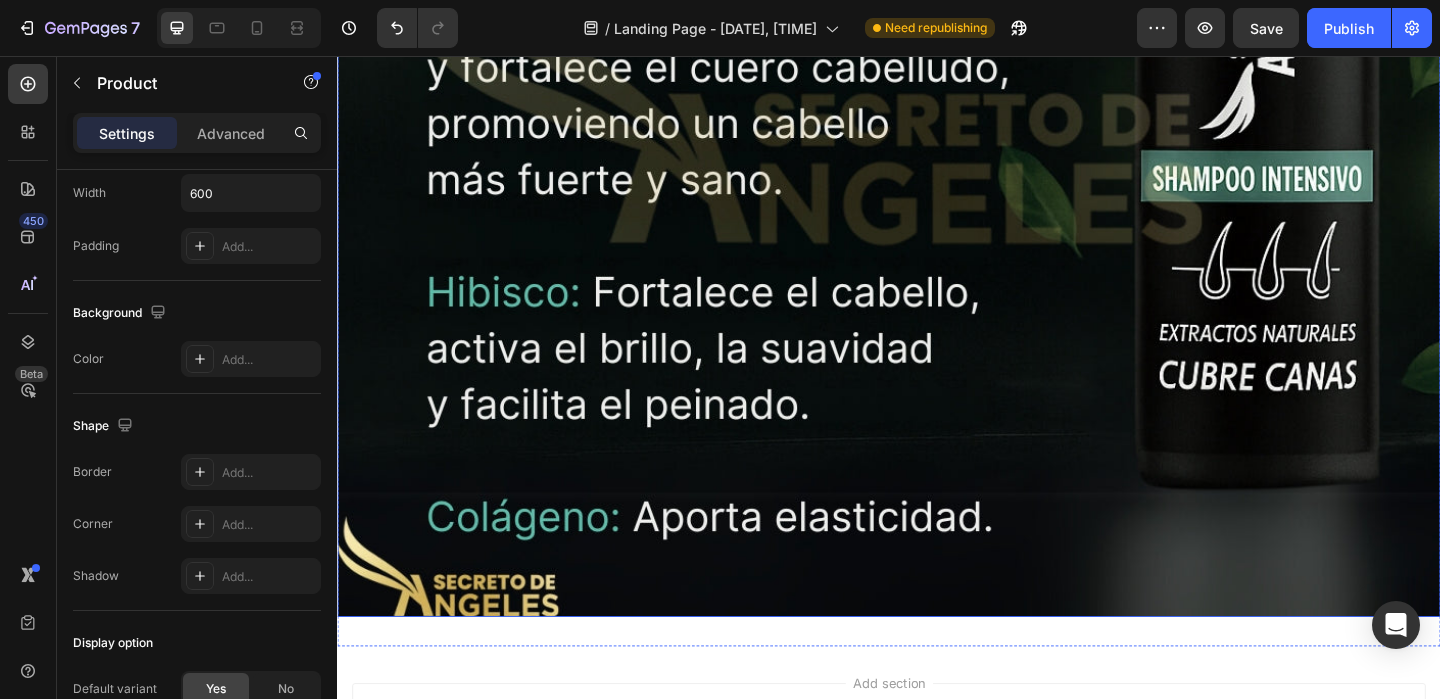 click at bounding box center [937, 66] 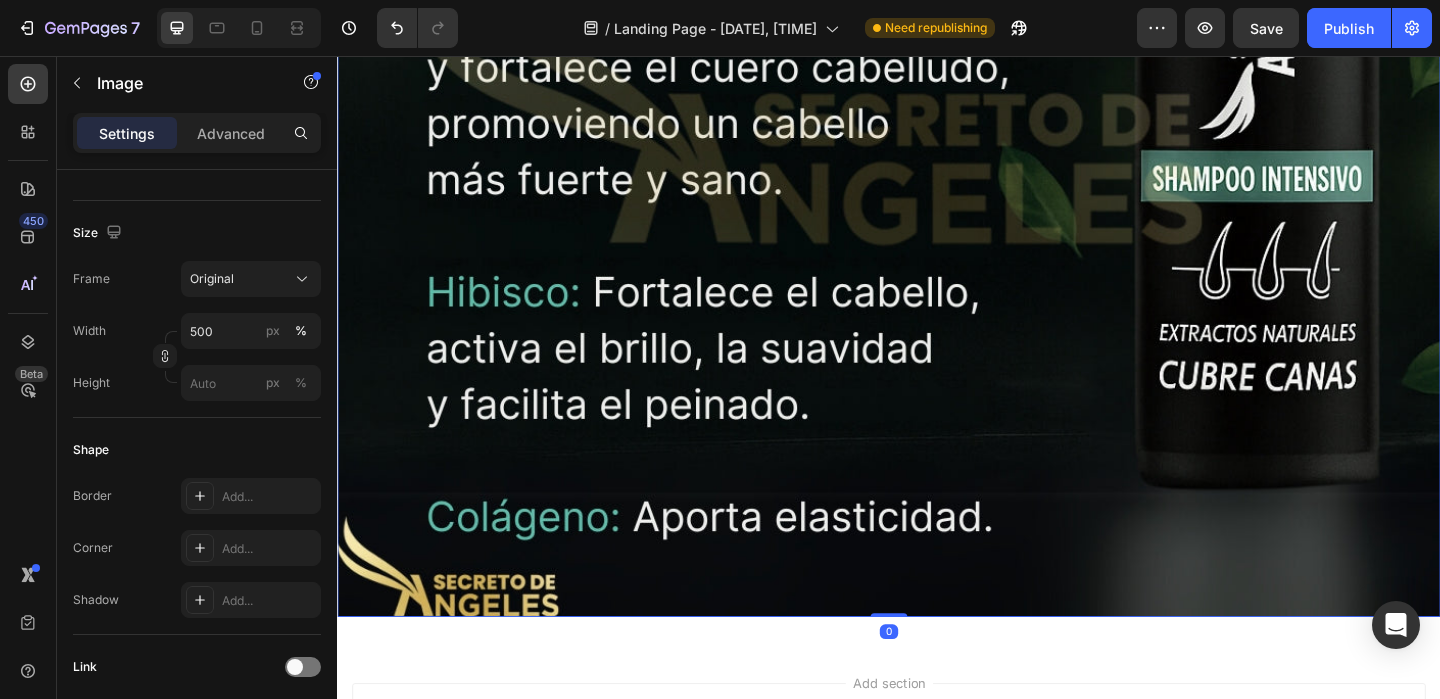 scroll, scrollTop: 0, scrollLeft: 0, axis: both 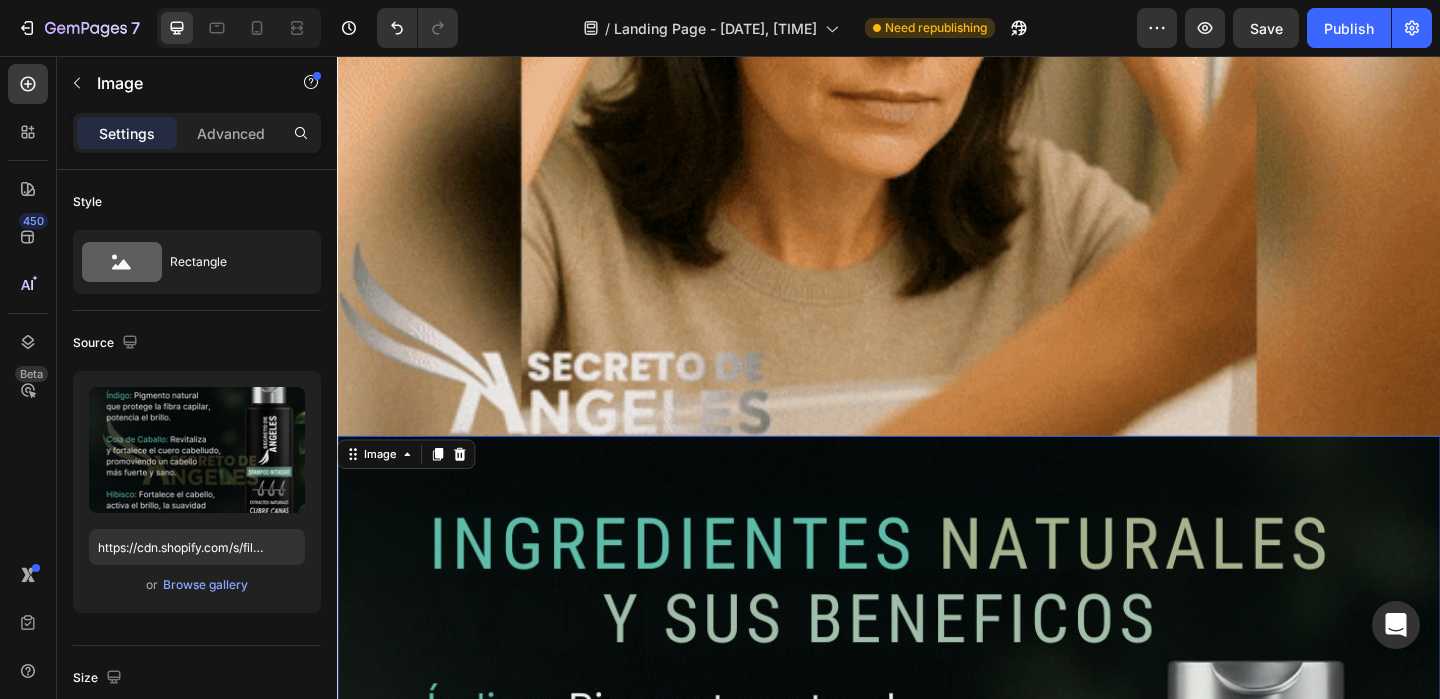 click at bounding box center (937, 1069) 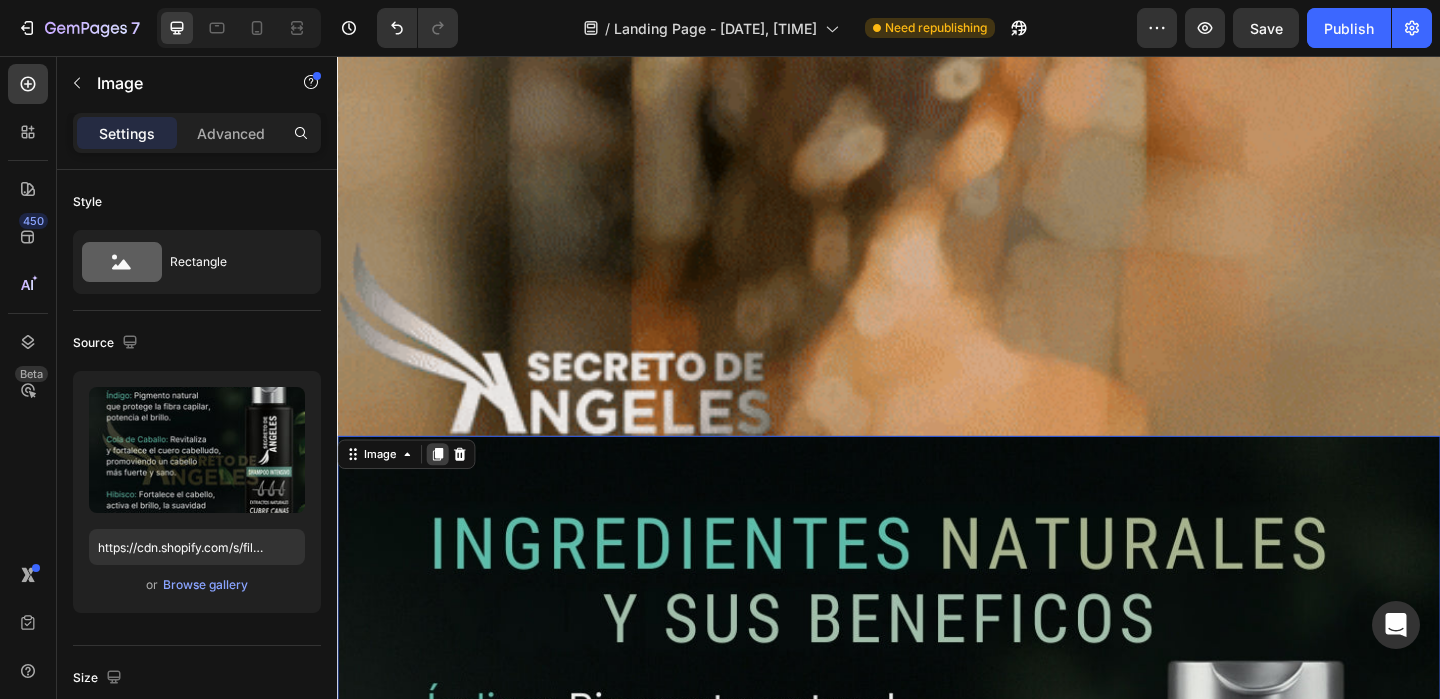 click 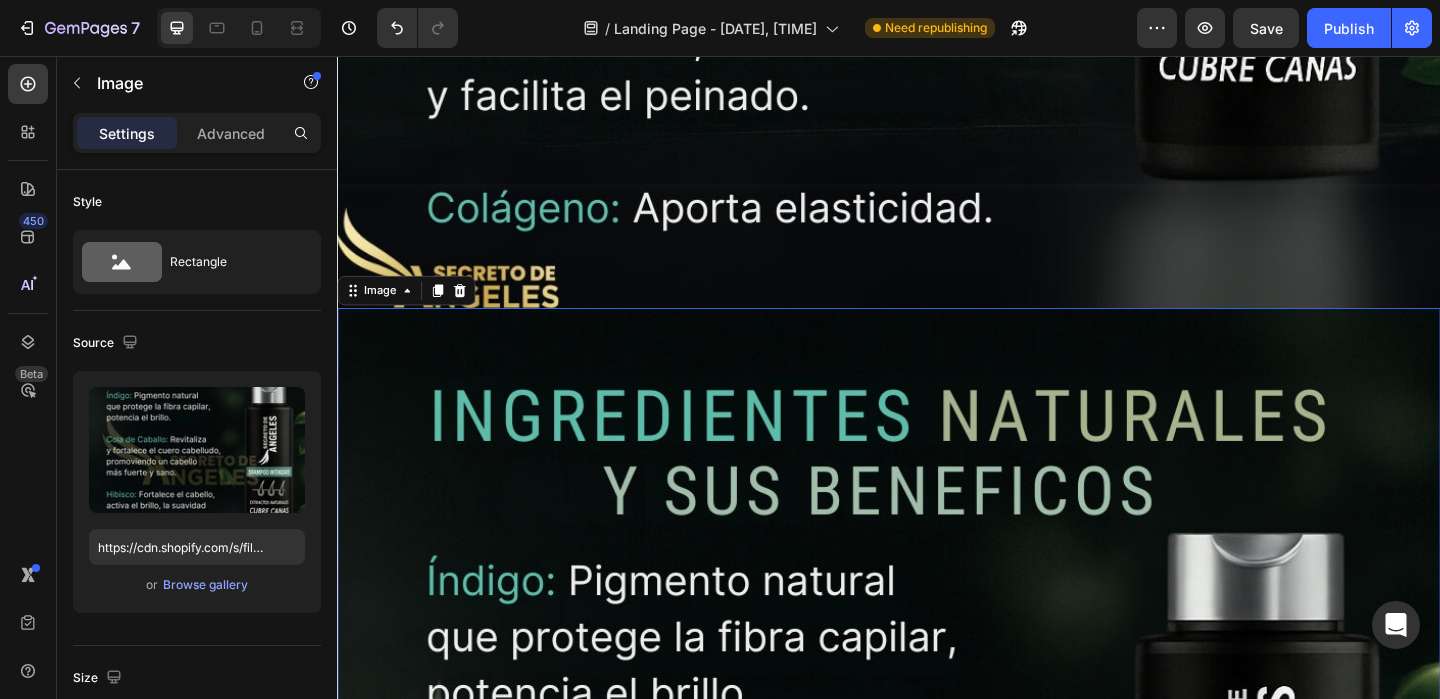 scroll, scrollTop: 14952, scrollLeft: 0, axis: vertical 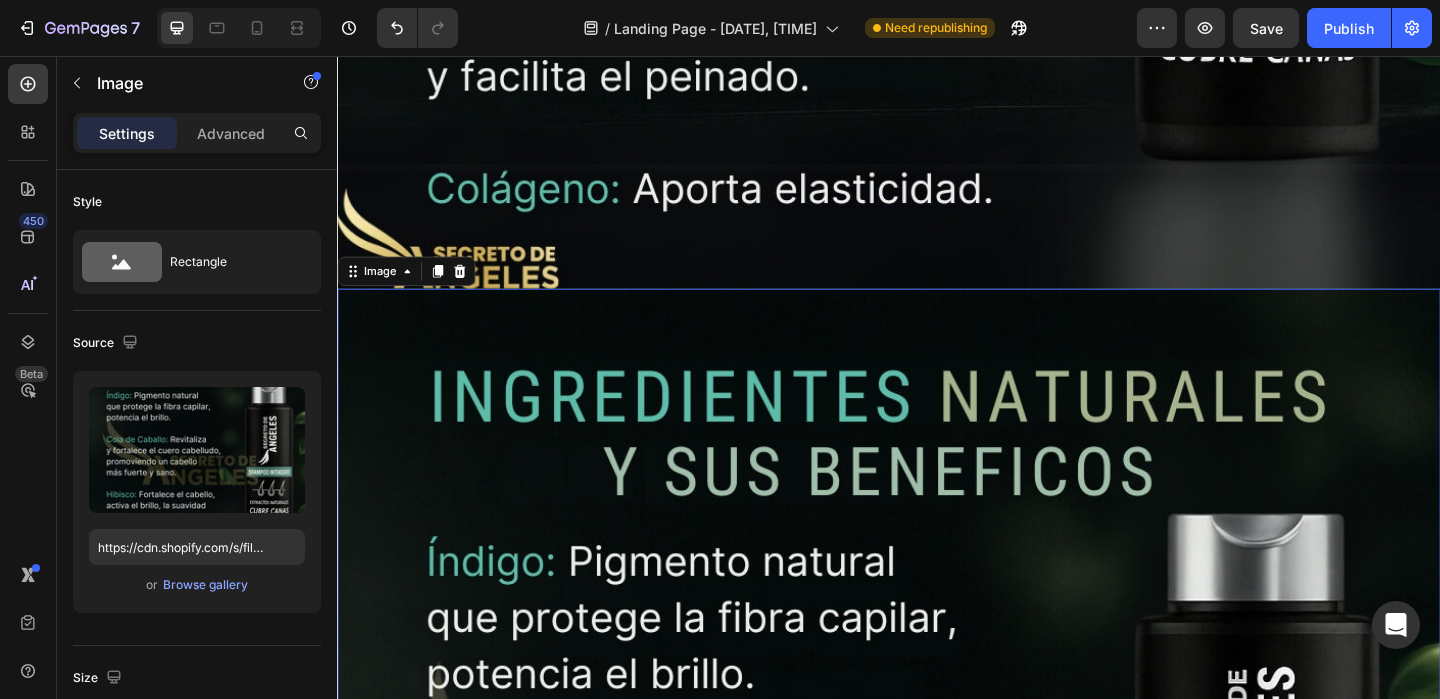 drag, startPoint x: 727, startPoint y: 528, endPoint x: 700, endPoint y: 506, distance: 34.828148 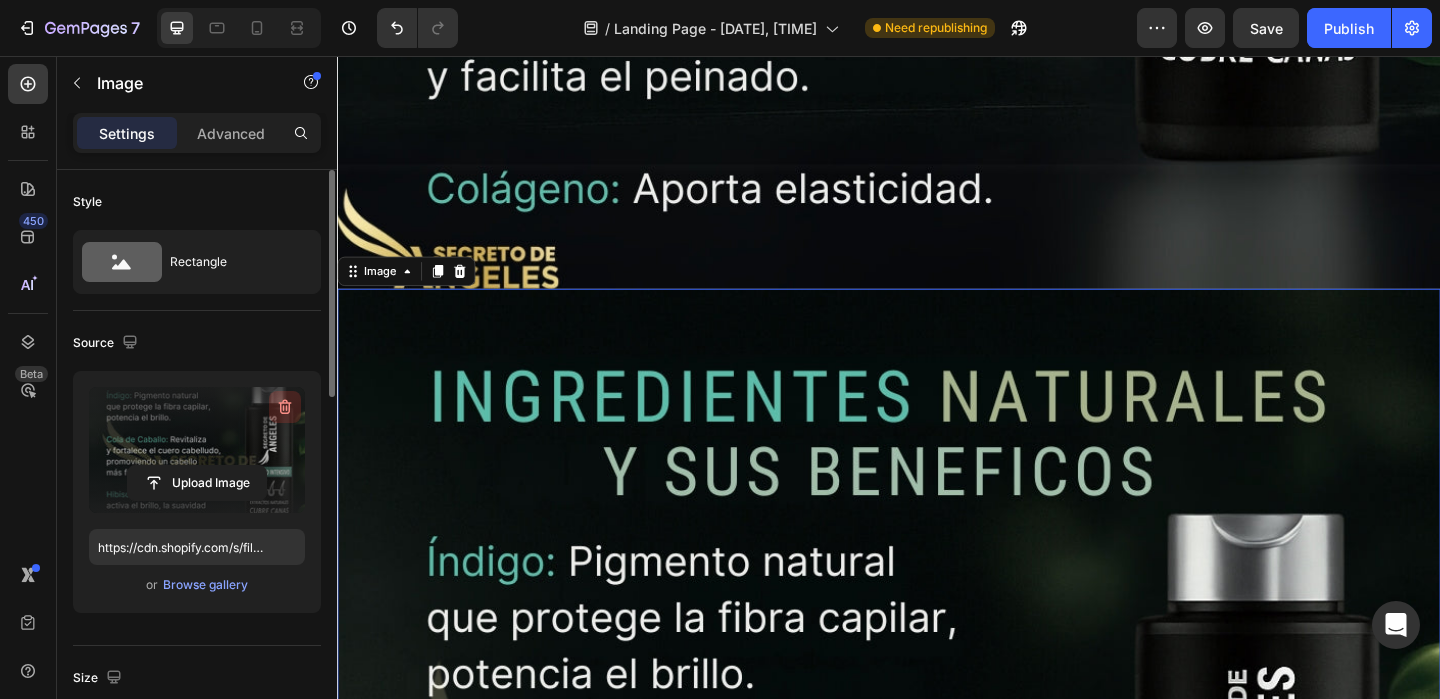 click 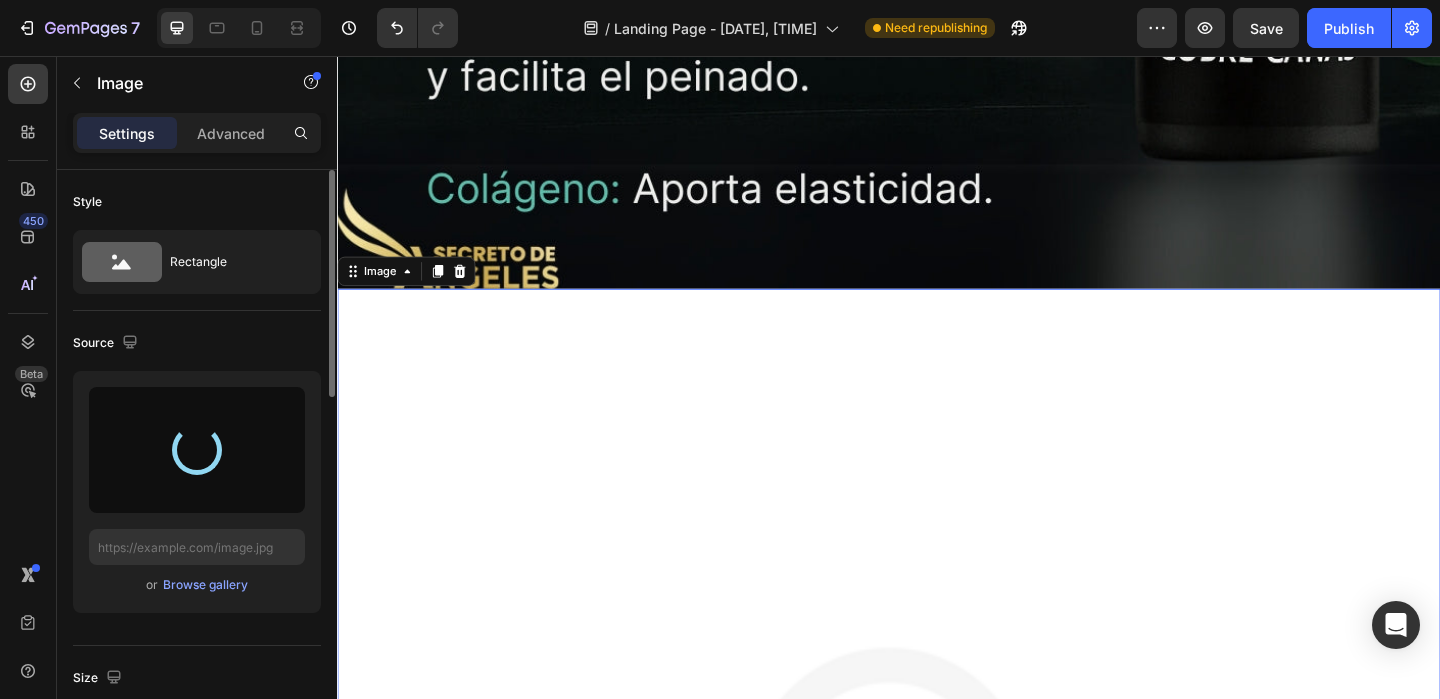 type on "https://cdn.shopify.com/s/files/1/0659/1276/6541/files/gempages_578197753411142418-cc9d4692-5bd7-4f5f-85b9-77b0f3f0b415.jpg" 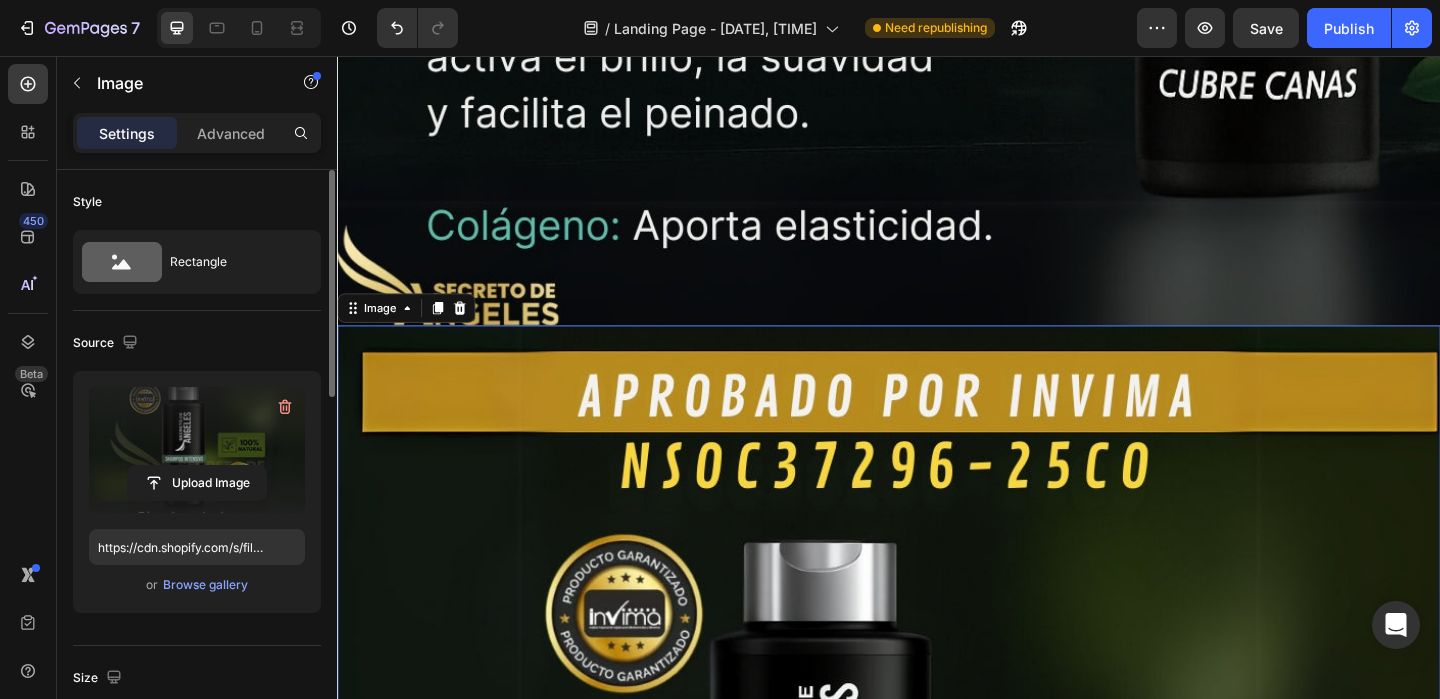 scroll, scrollTop: 14909, scrollLeft: 0, axis: vertical 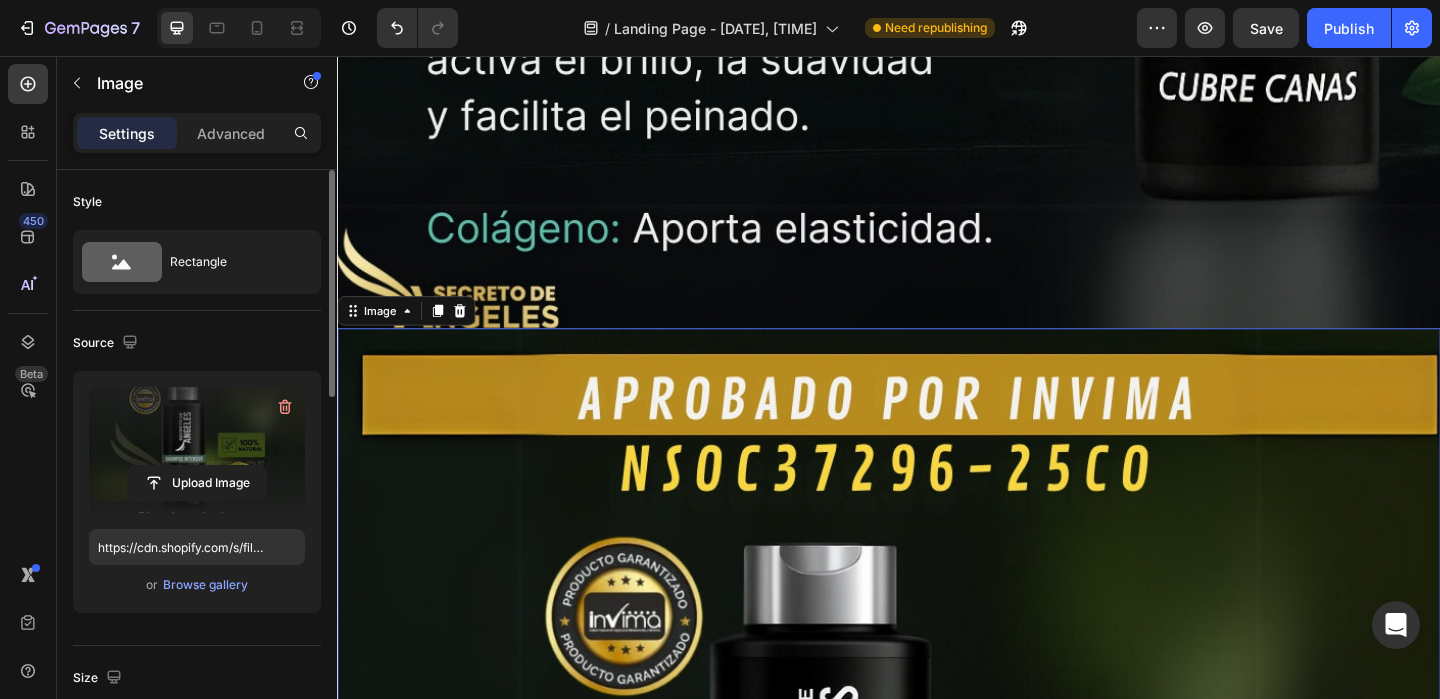 click at bounding box center (937, 952) 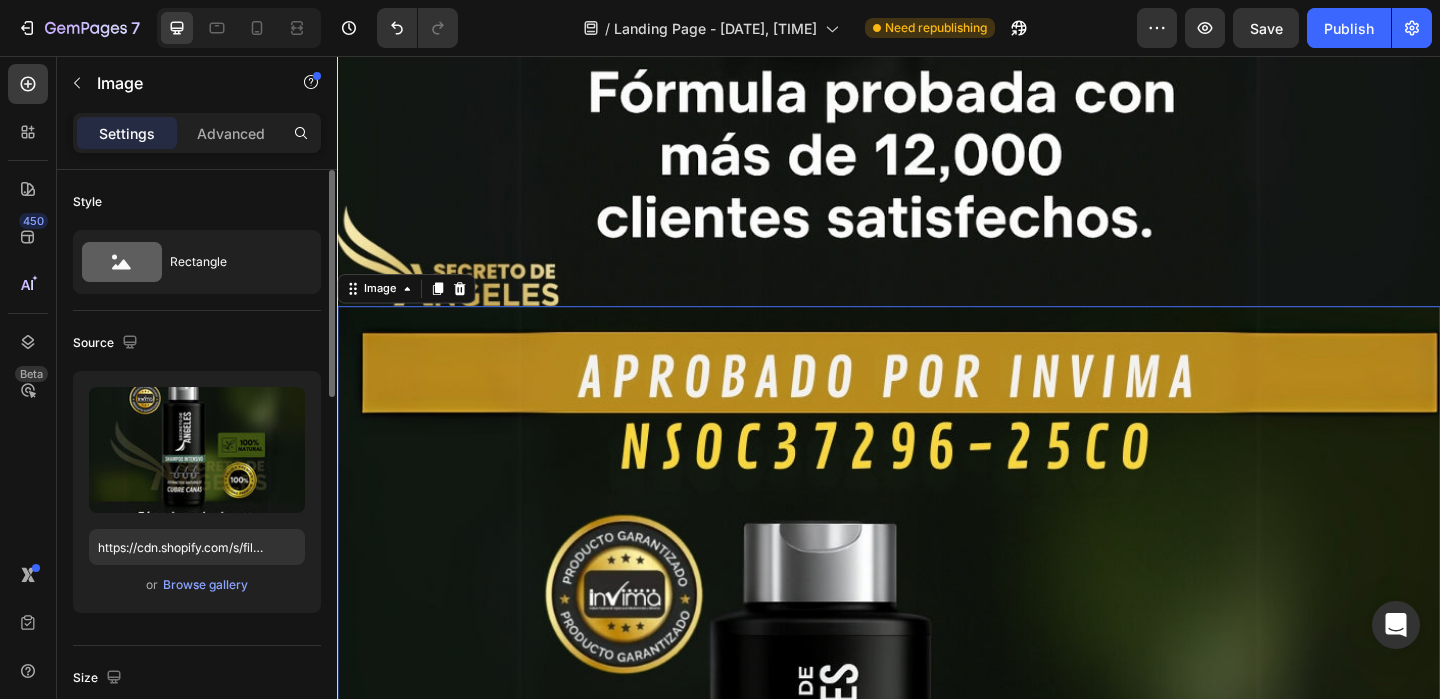 scroll, scrollTop: 16137, scrollLeft: 0, axis: vertical 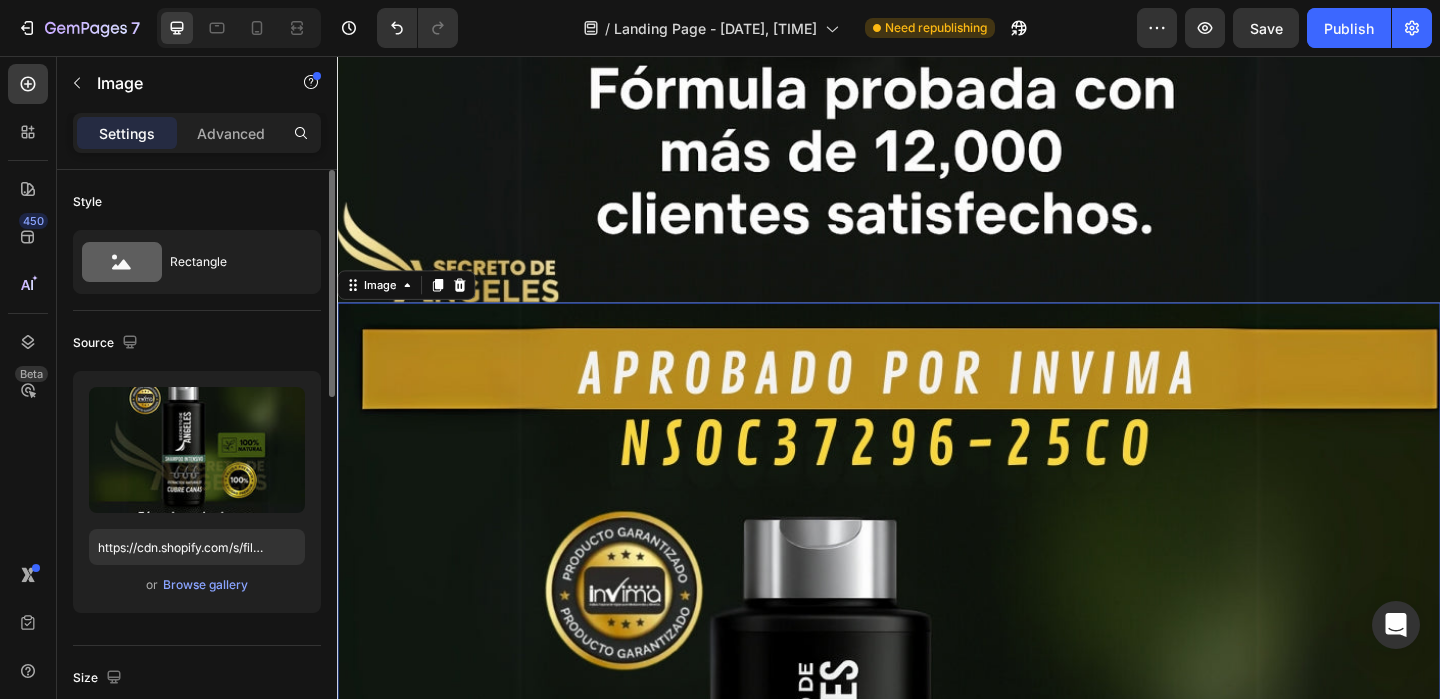 click at bounding box center (937, 924) 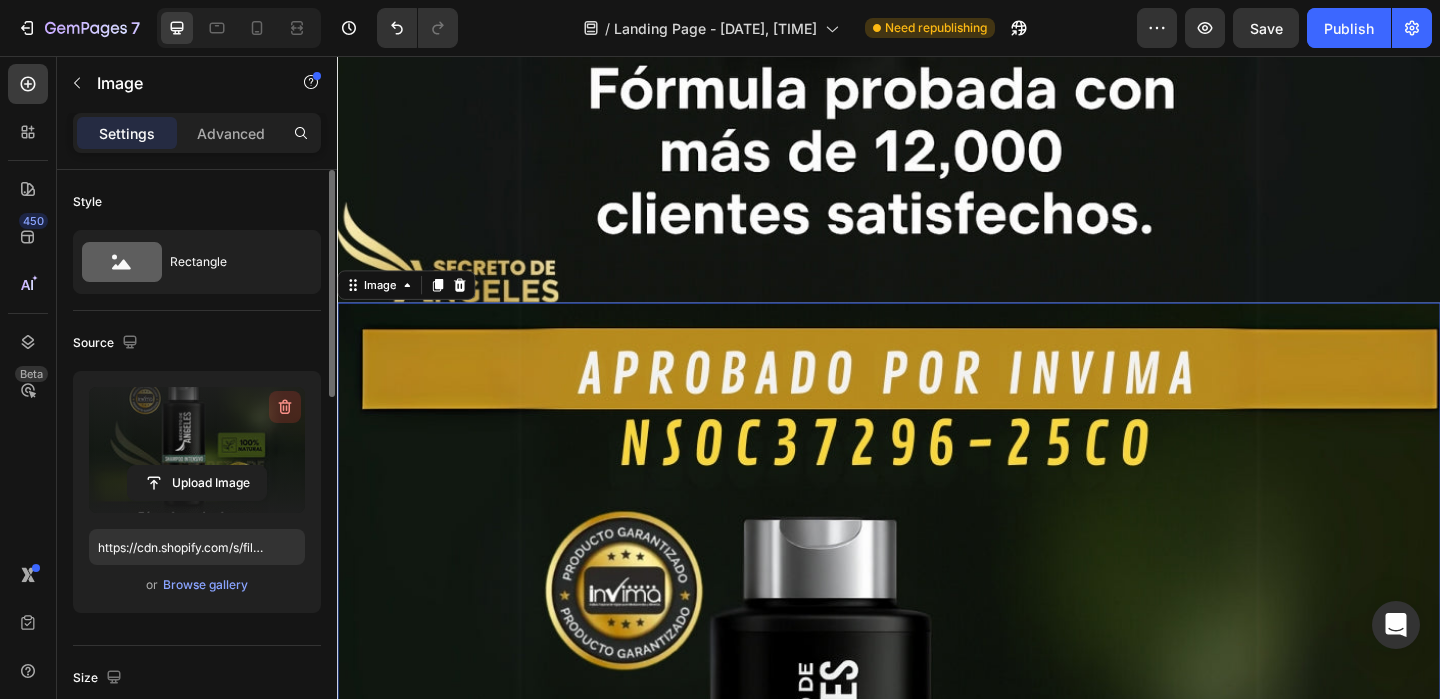 click 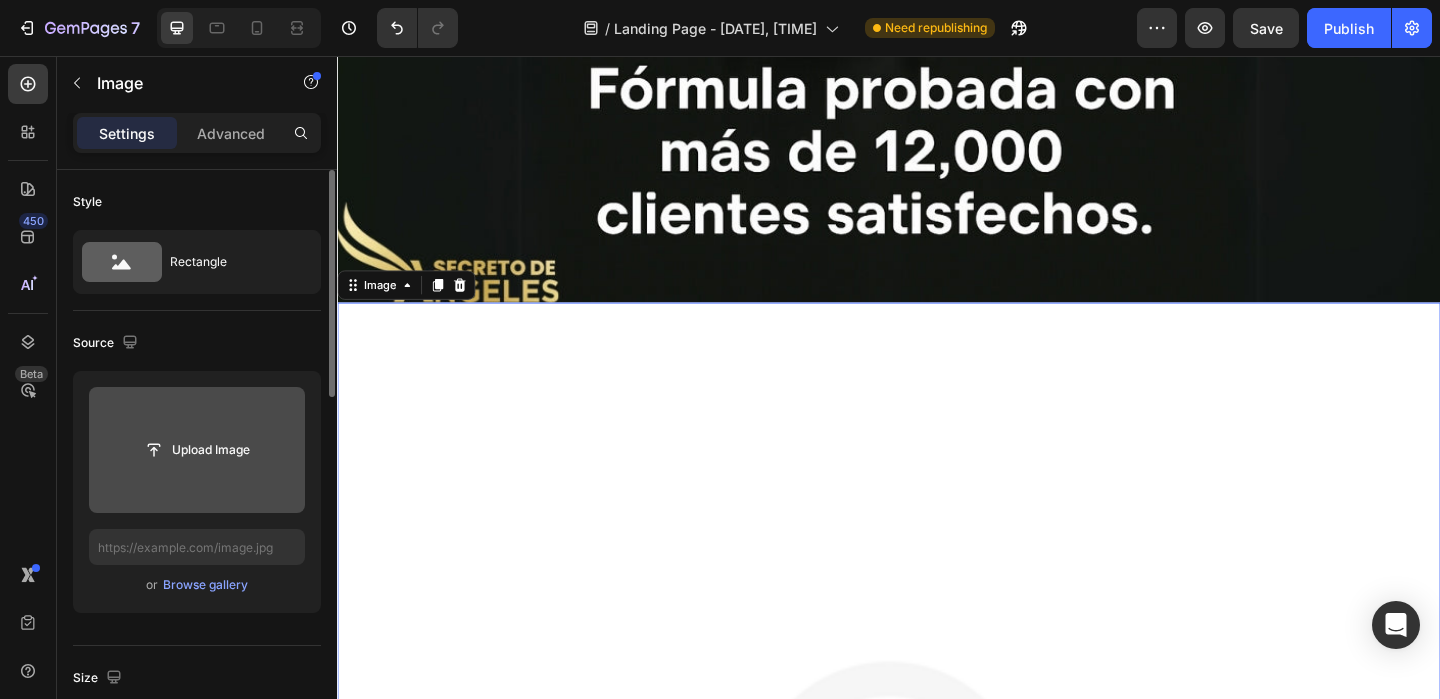 click at bounding box center (937, 924) 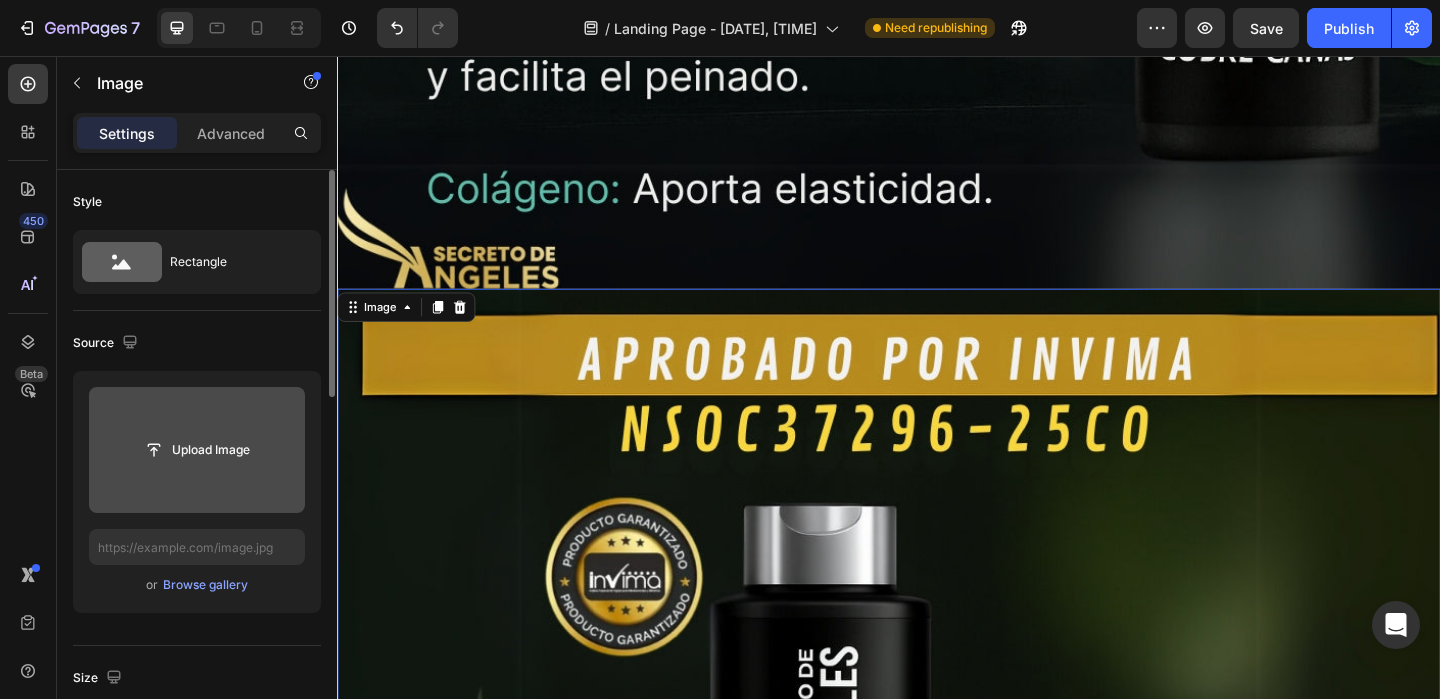 click at bounding box center (937, 909) 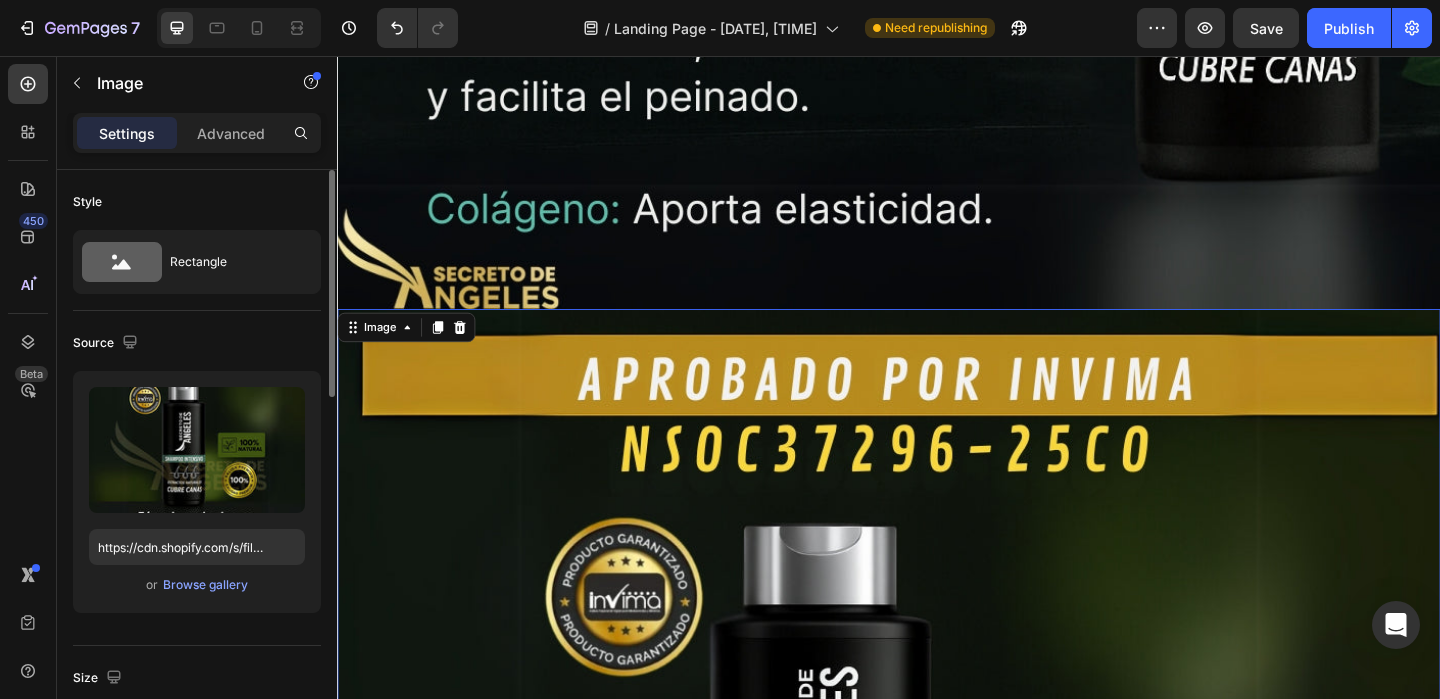 scroll, scrollTop: 14929, scrollLeft: 0, axis: vertical 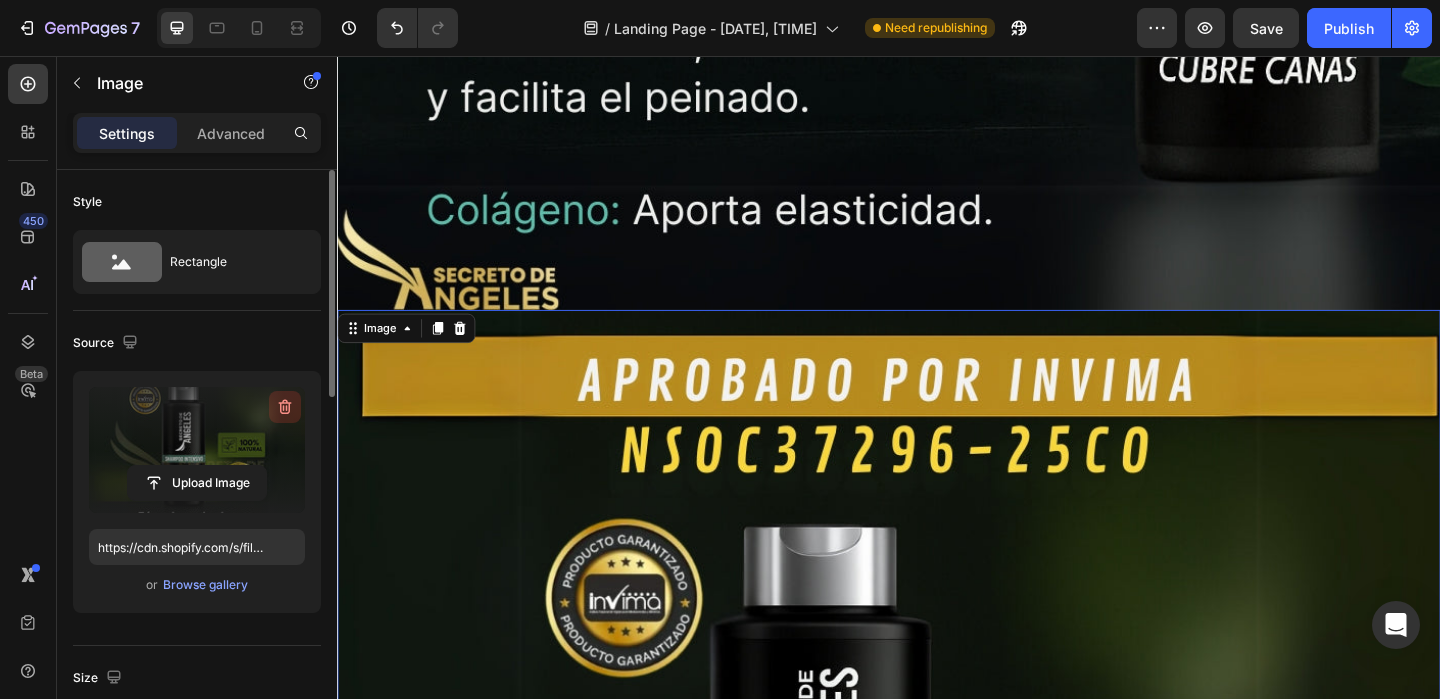 click 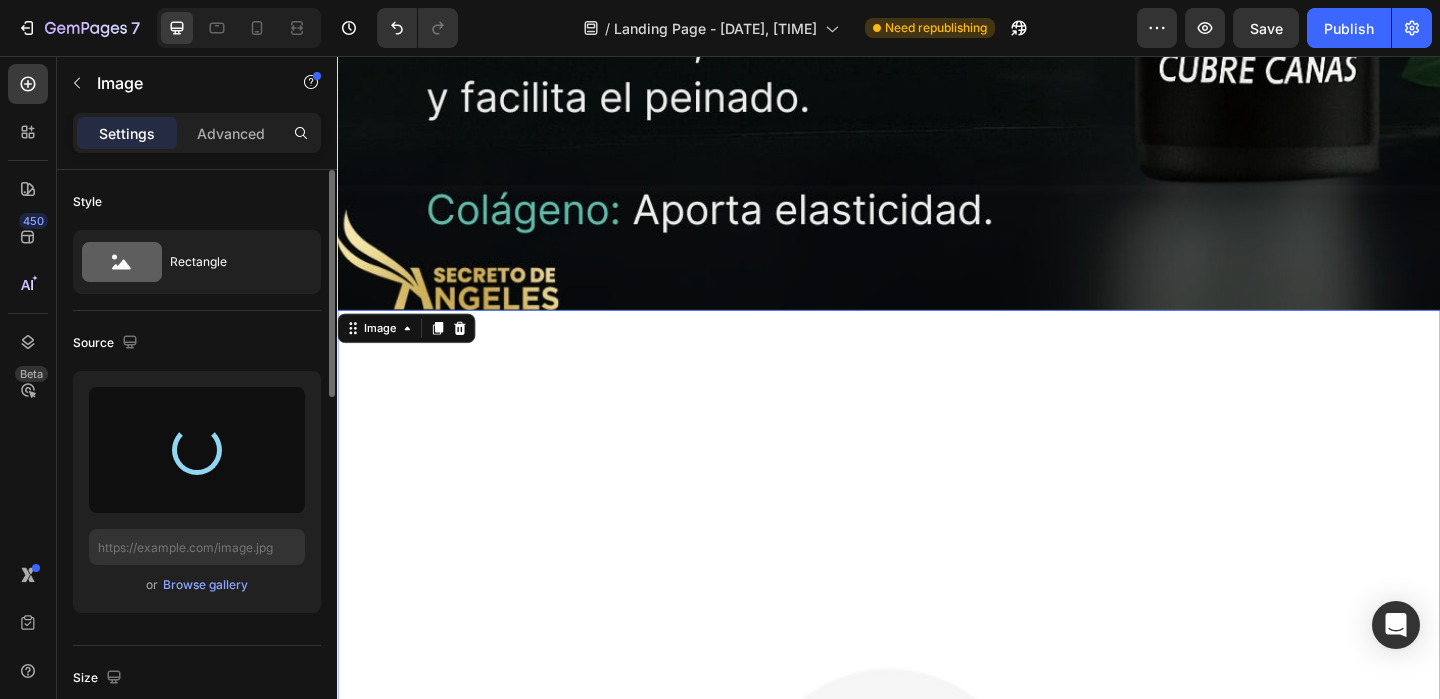 type on "https://cdn.shopify.com/s/files/1/0659/1276/6541/files/gempages_578197753411142418-f1be7a74-f93b-4bd3-af8c-49fa1b39ec38.jpg" 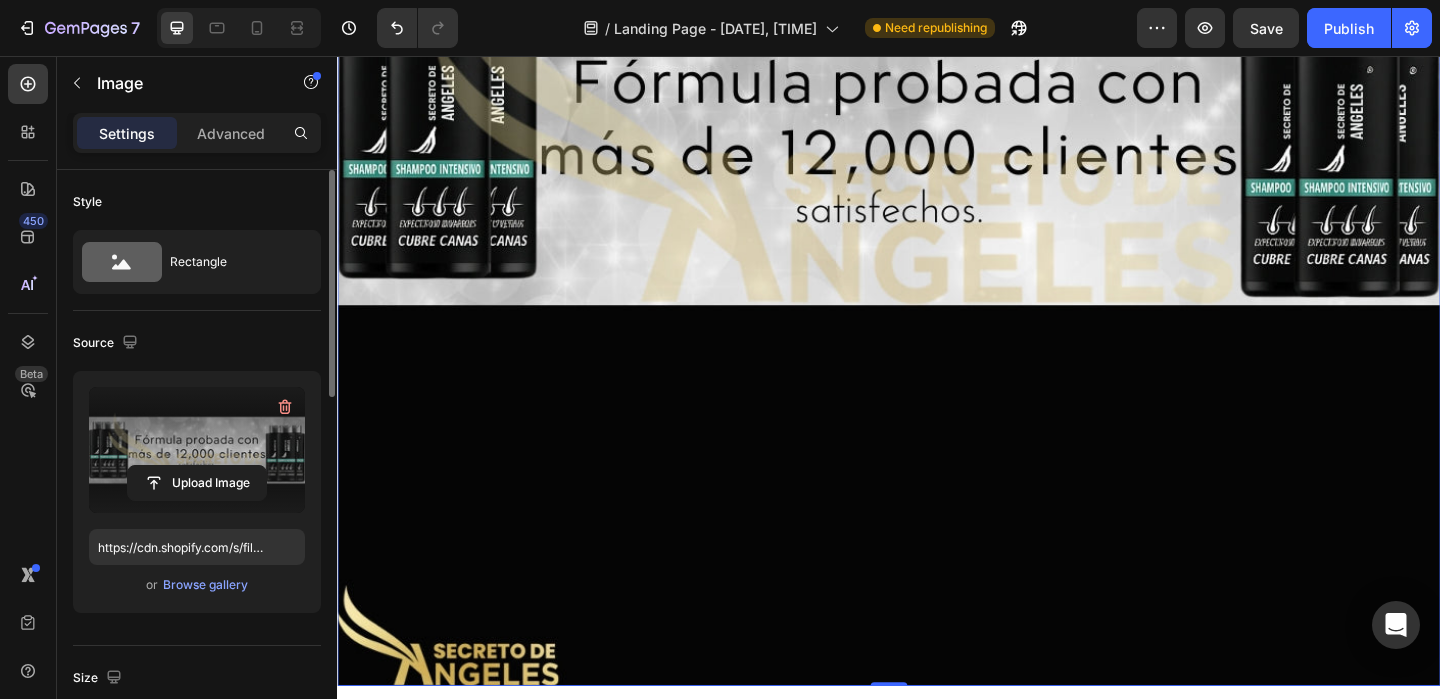 scroll, scrollTop: 15709, scrollLeft: 0, axis: vertical 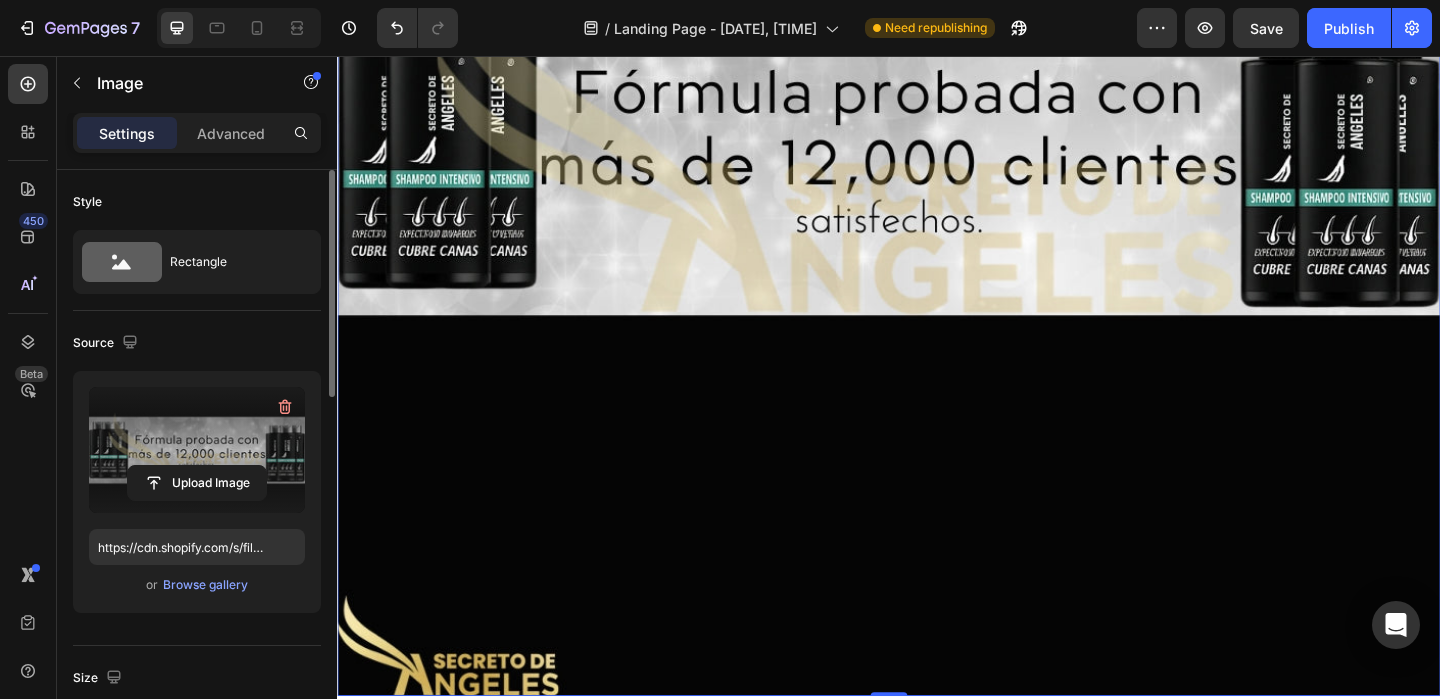 click at bounding box center (937, 152) 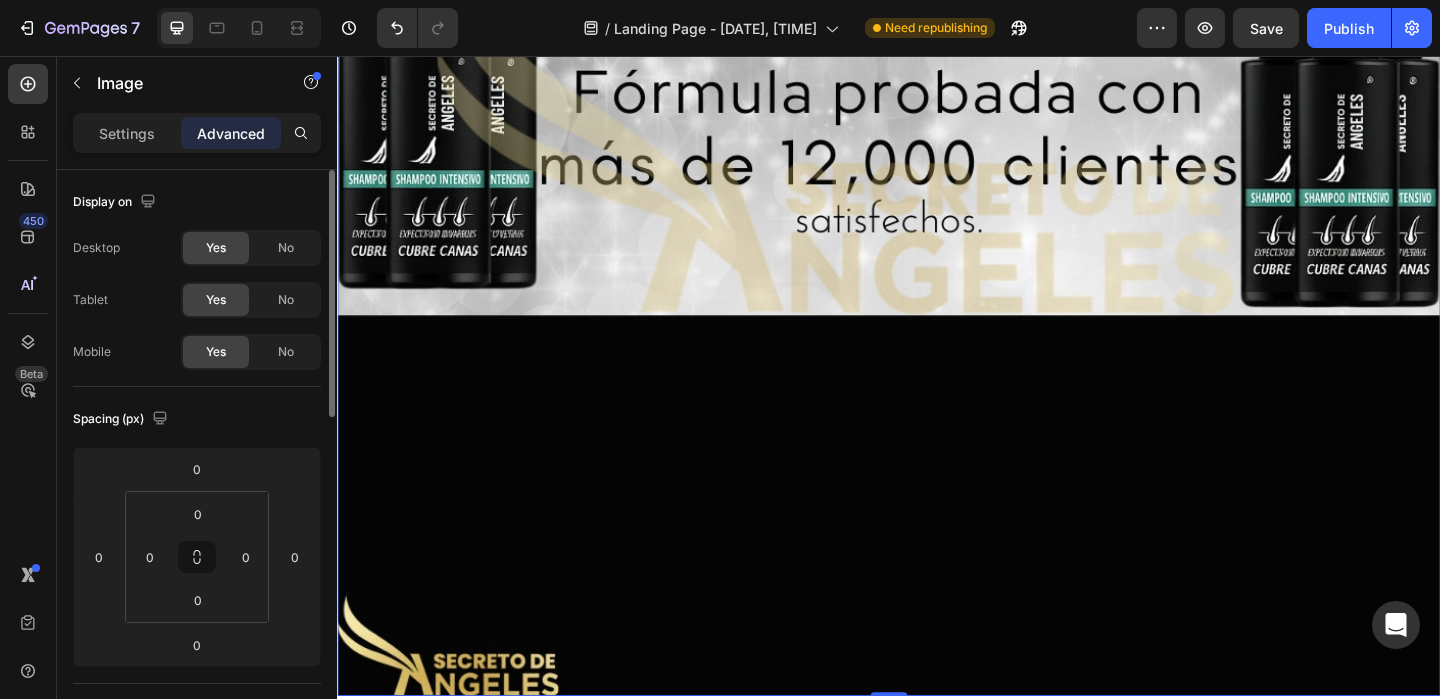drag, startPoint x: 931, startPoint y: 548, endPoint x: 914, endPoint y: 485, distance: 65.25335 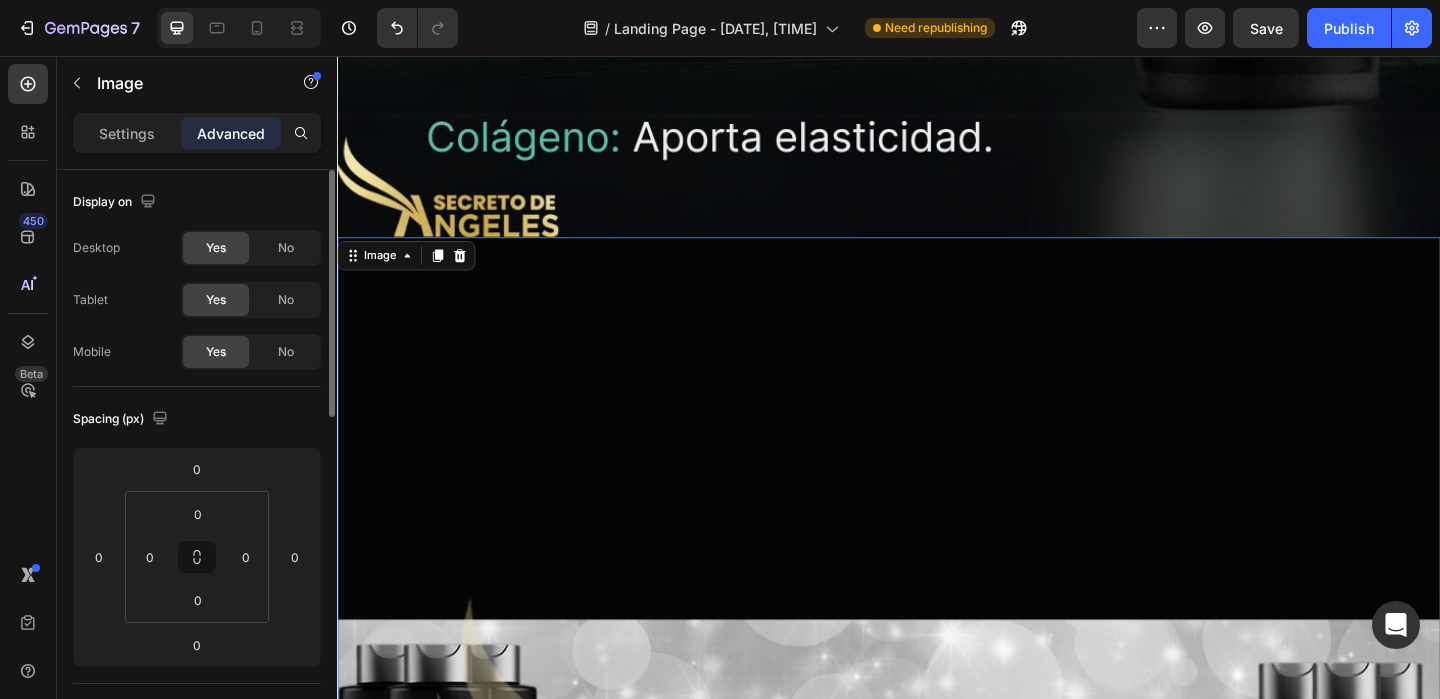 scroll, scrollTop: 14966, scrollLeft: 0, axis: vertical 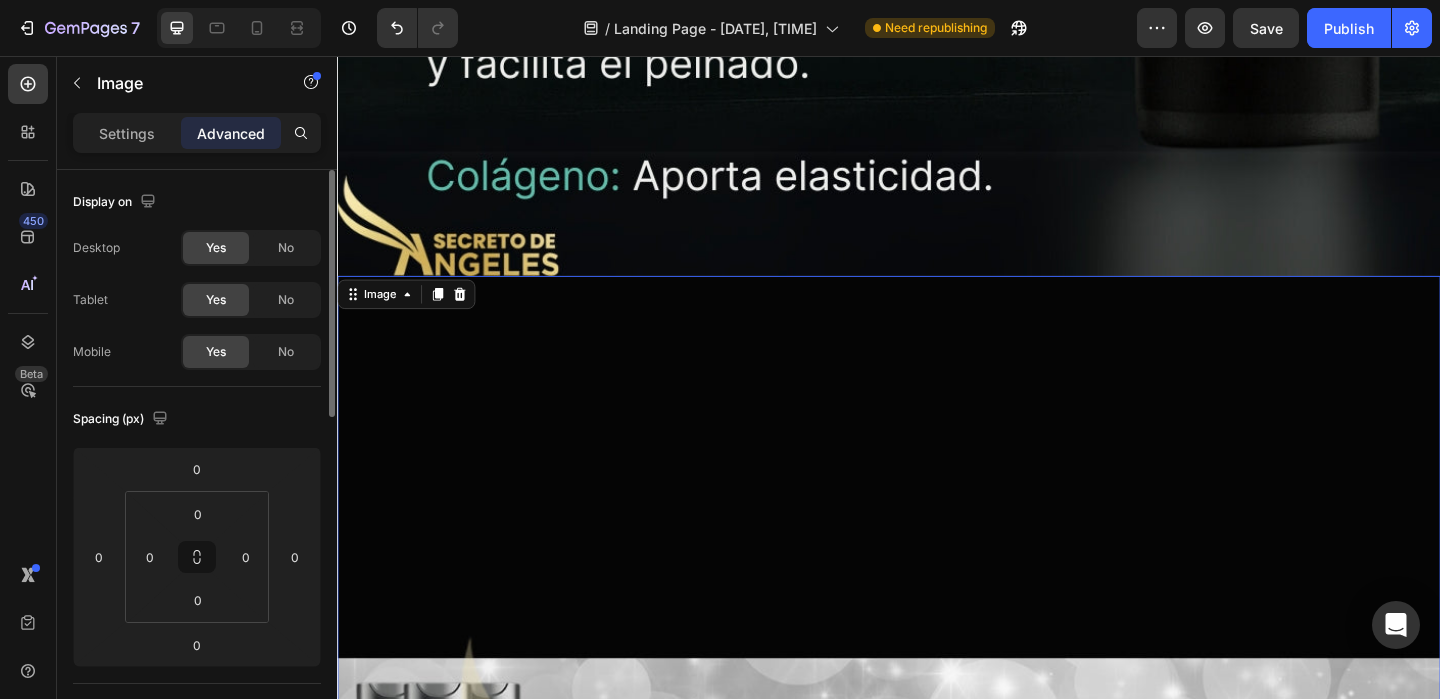 click at bounding box center [937, 895] 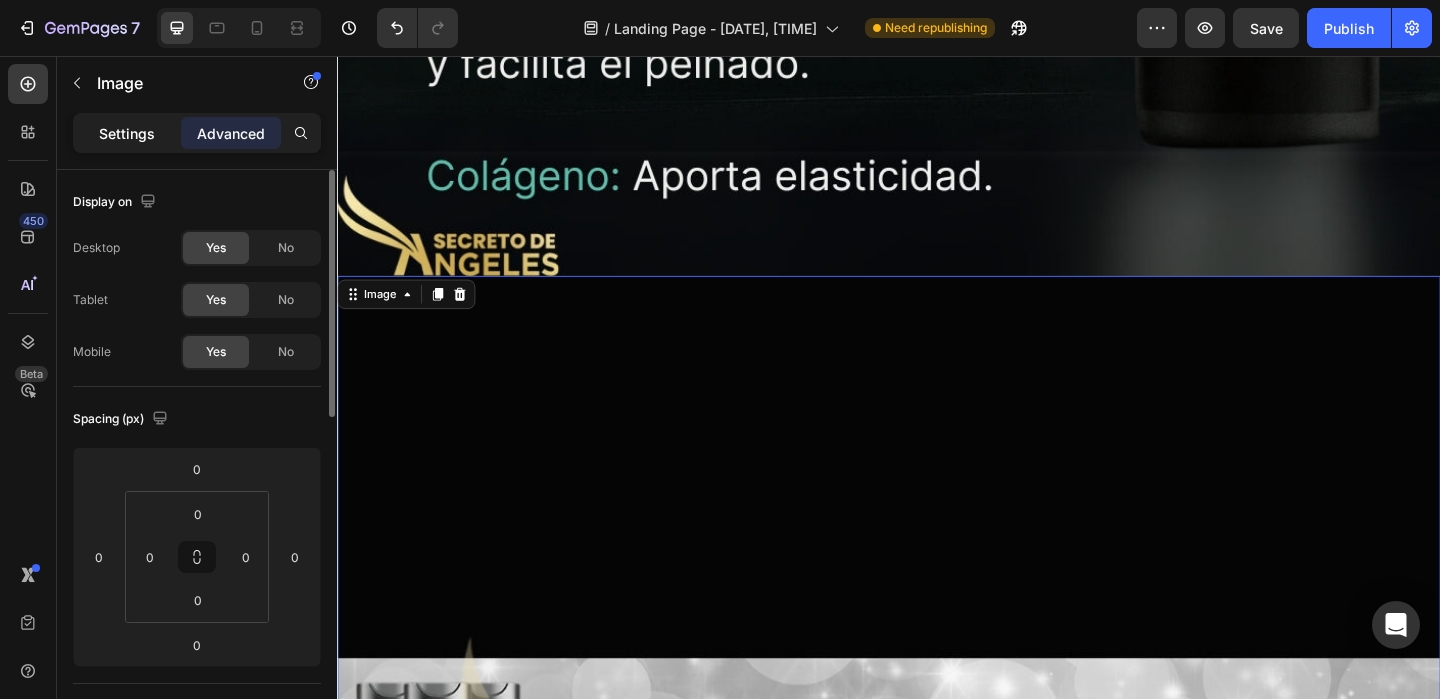 click on "Settings" 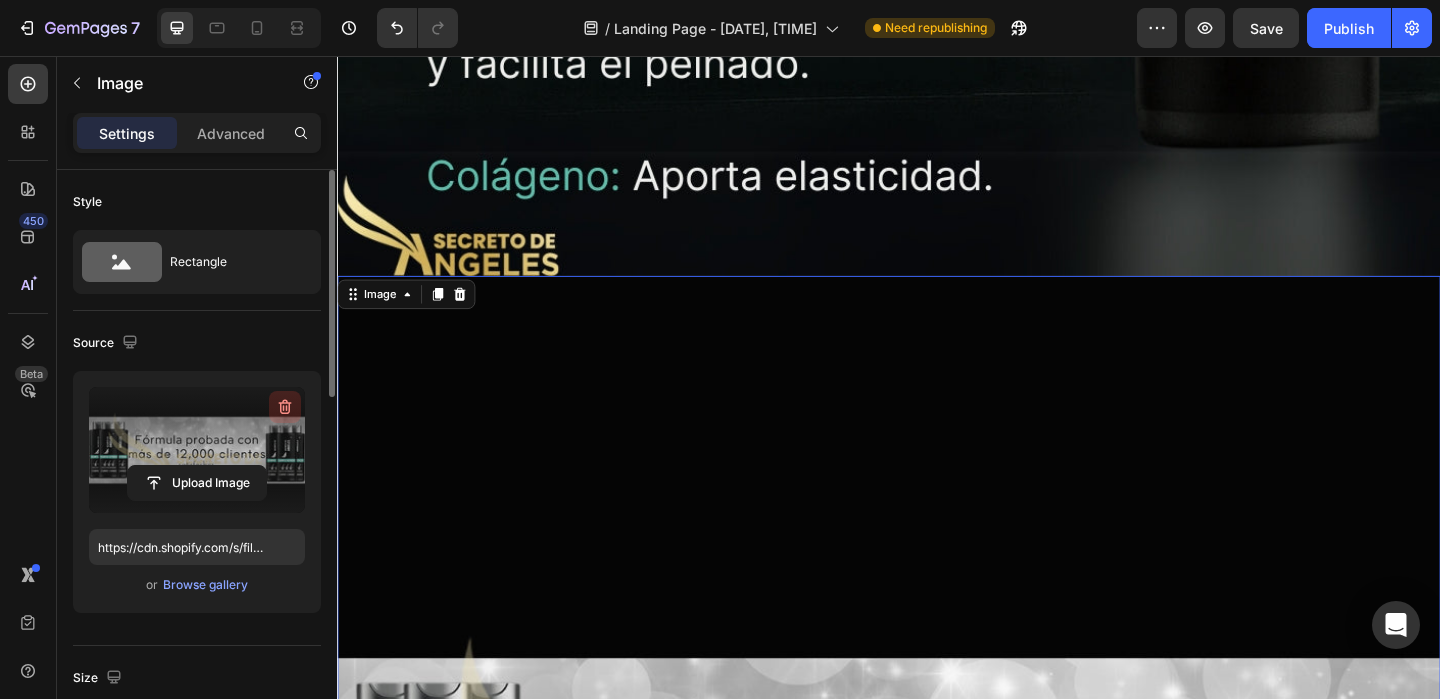 click 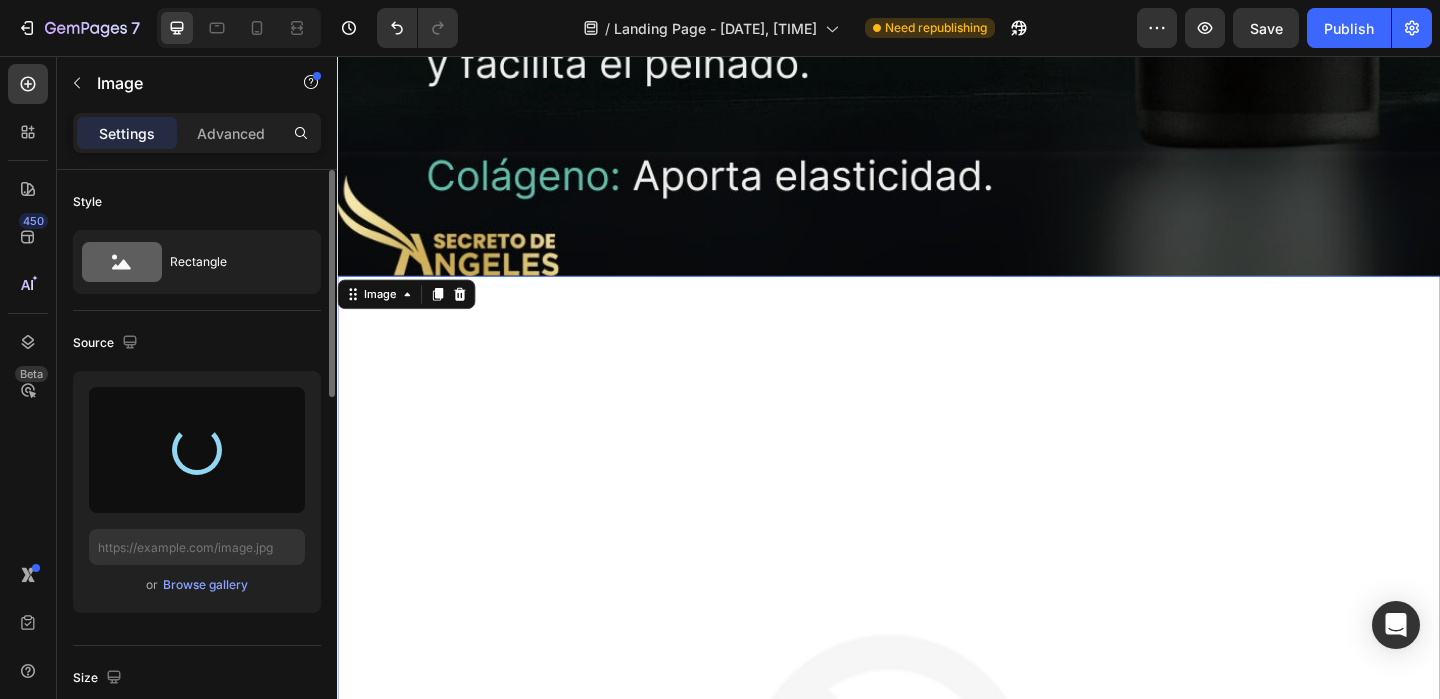 type on "https://cdn.shopify.com/s/files/1/0659/1276/6541/files/gempages_578197753411142418-4cea82ee-ce50-442a-b3a9-e73be36eedeb.png" 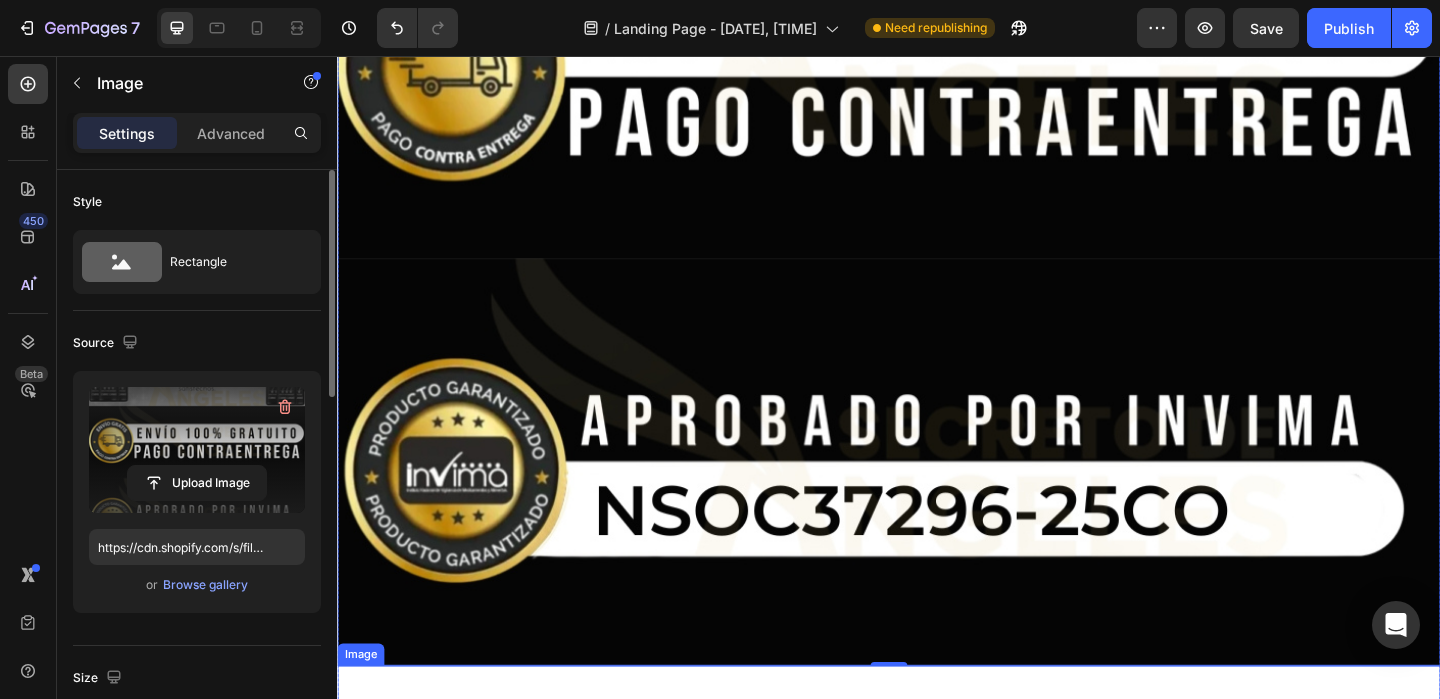scroll, scrollTop: 15911, scrollLeft: 0, axis: vertical 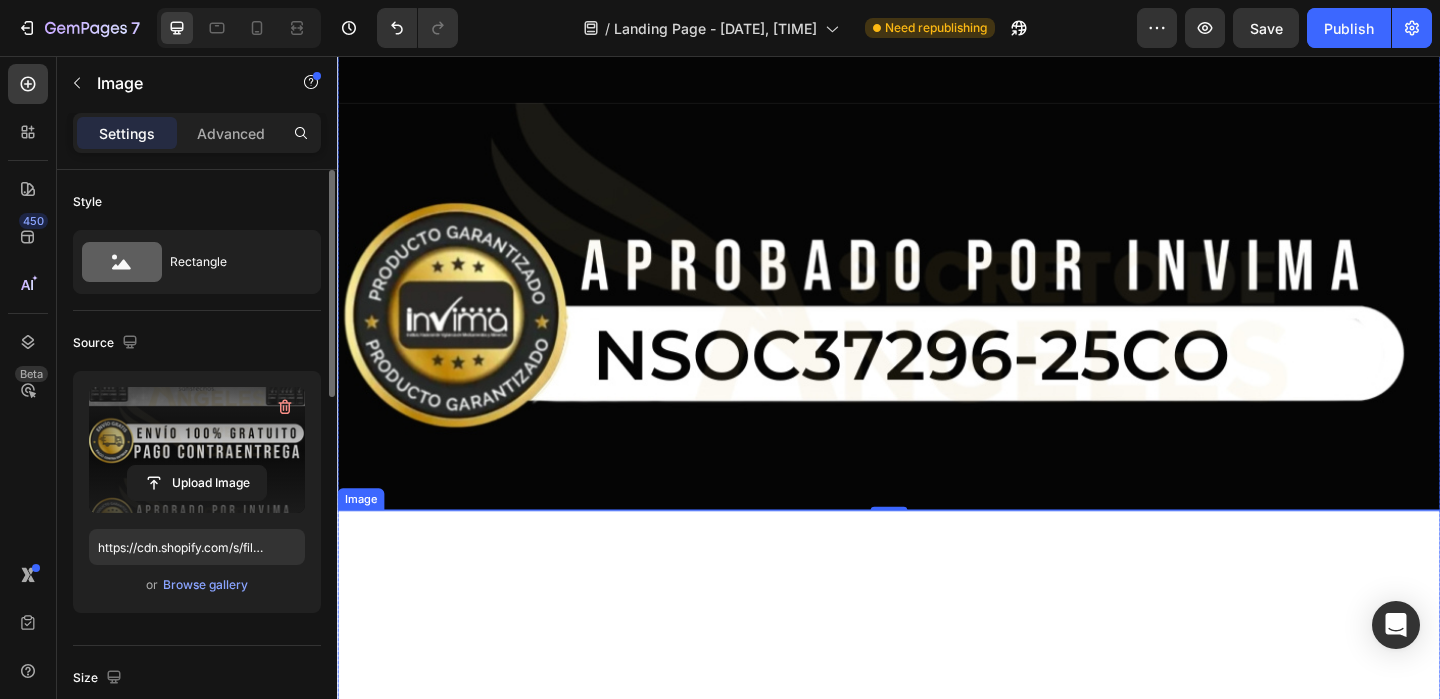click at bounding box center (937, 1150) 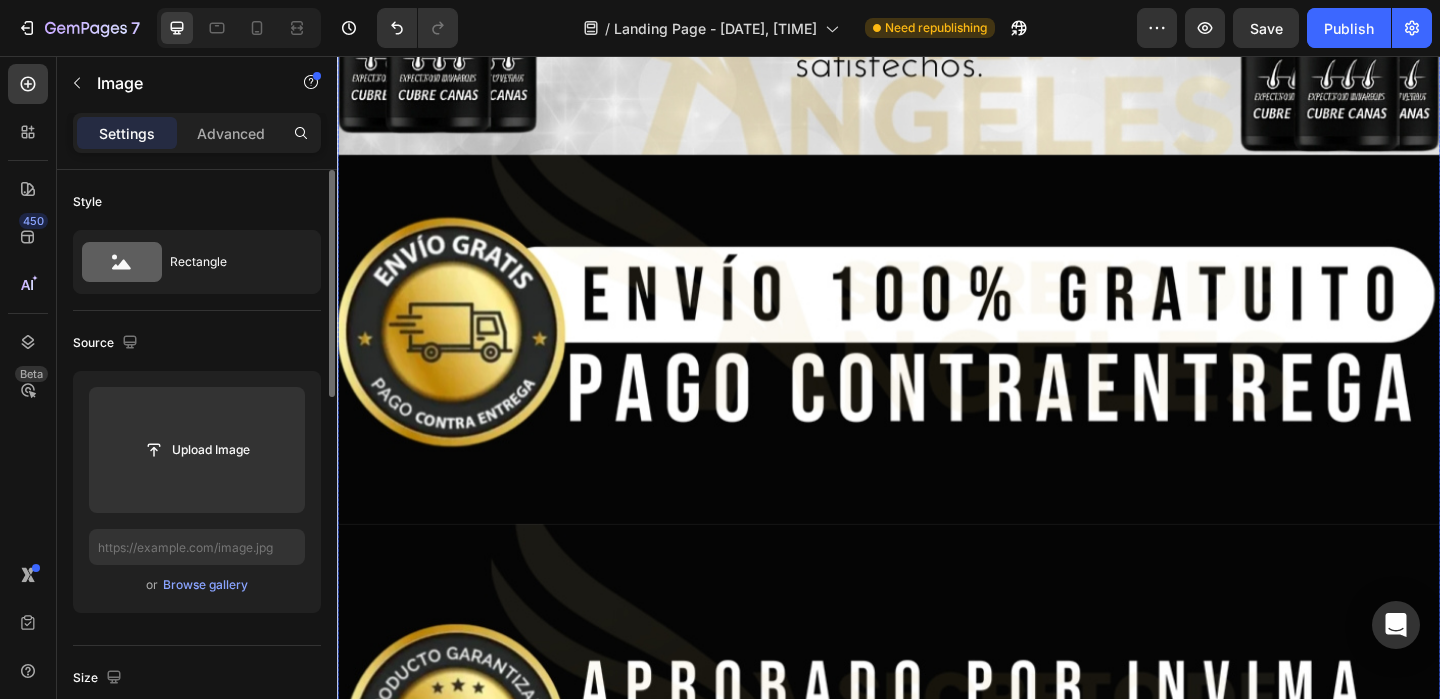 scroll, scrollTop: 15378, scrollLeft: 0, axis: vertical 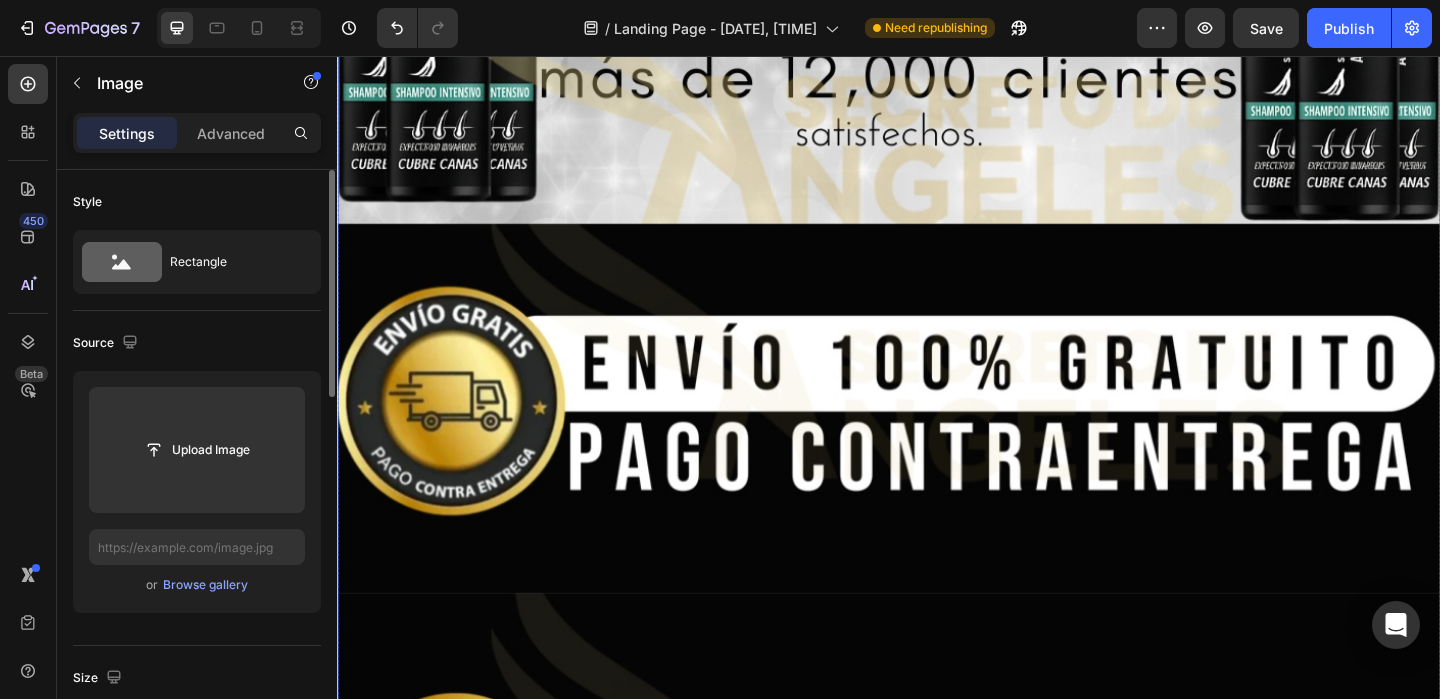 click at bounding box center (937, 483) 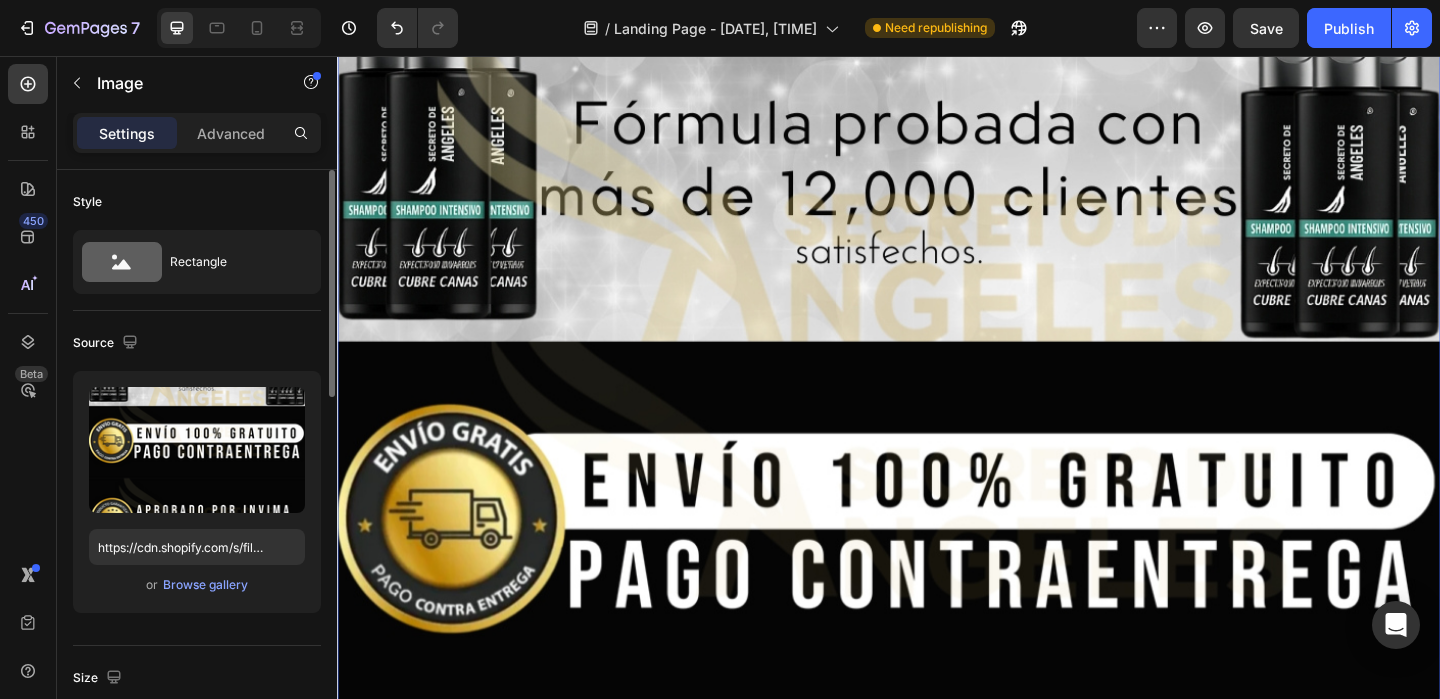 scroll, scrollTop: 15209, scrollLeft: 0, axis: vertical 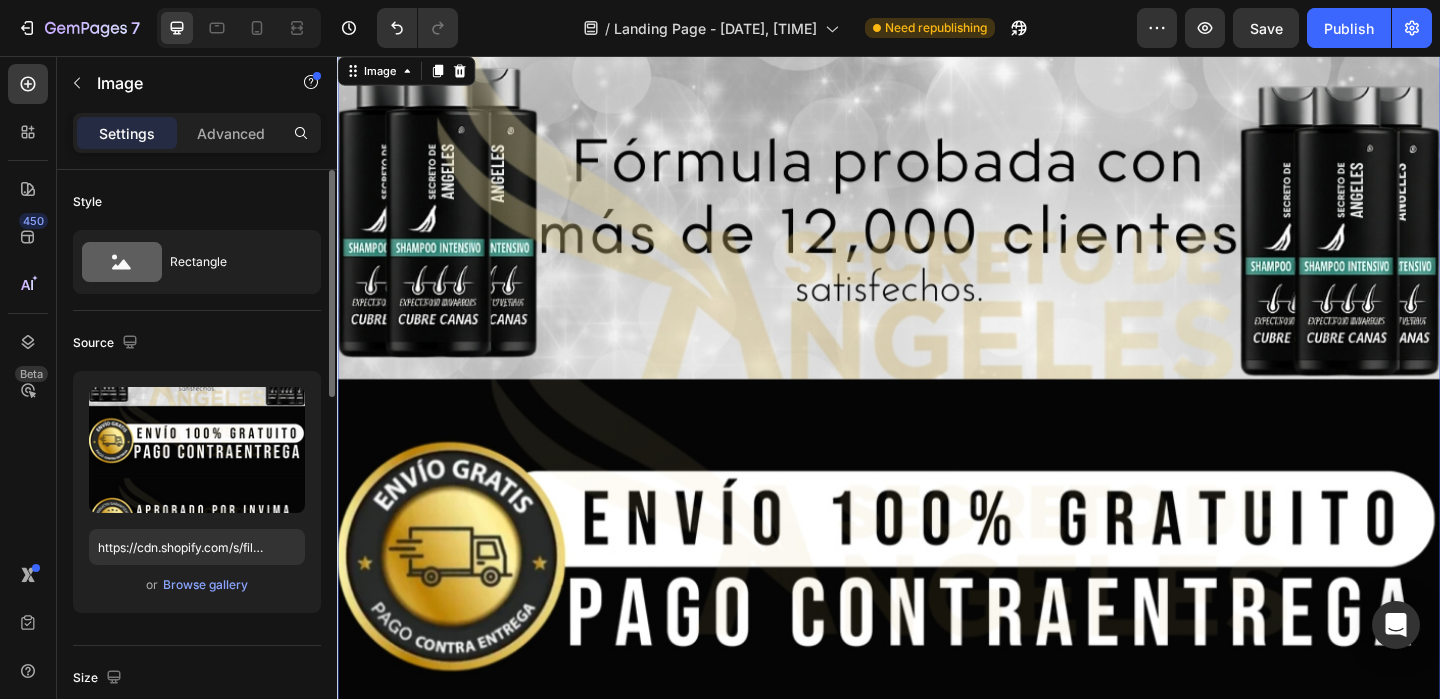 click at bounding box center [937, 652] 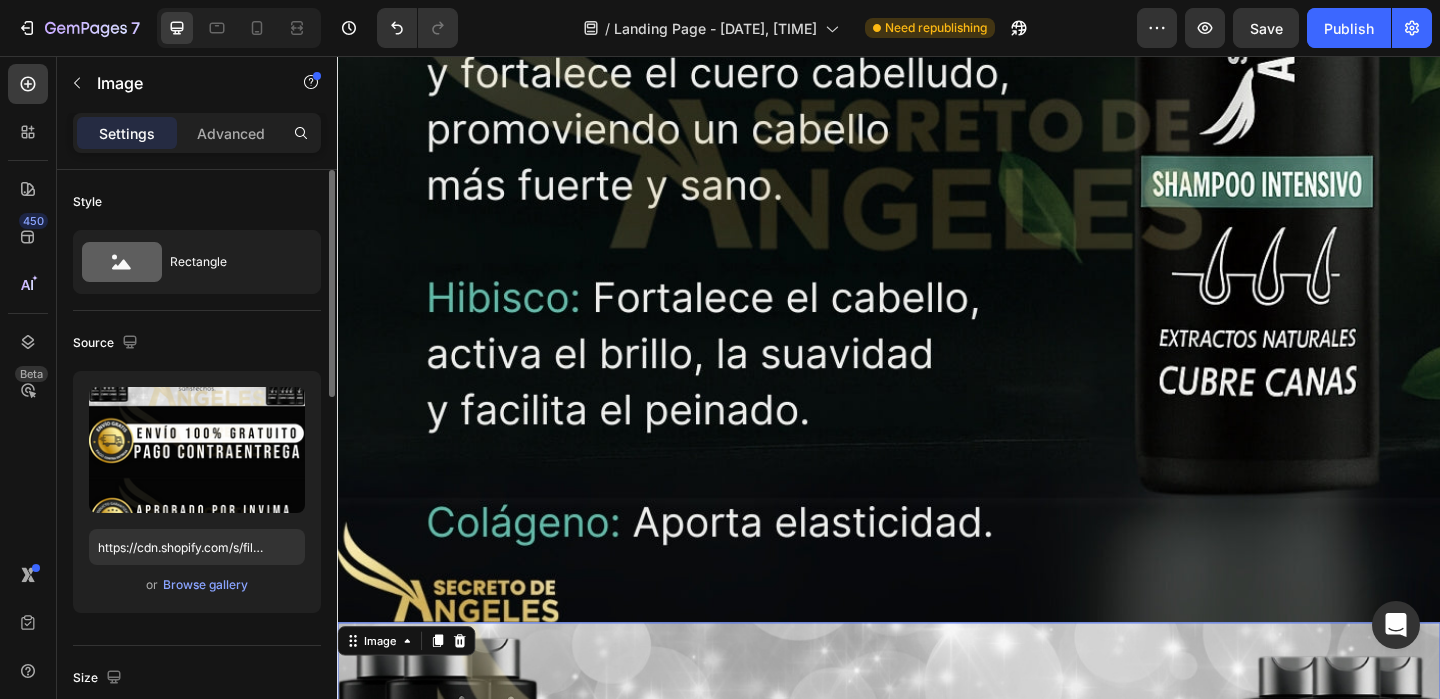scroll, scrollTop: 14674, scrollLeft: 0, axis: vertical 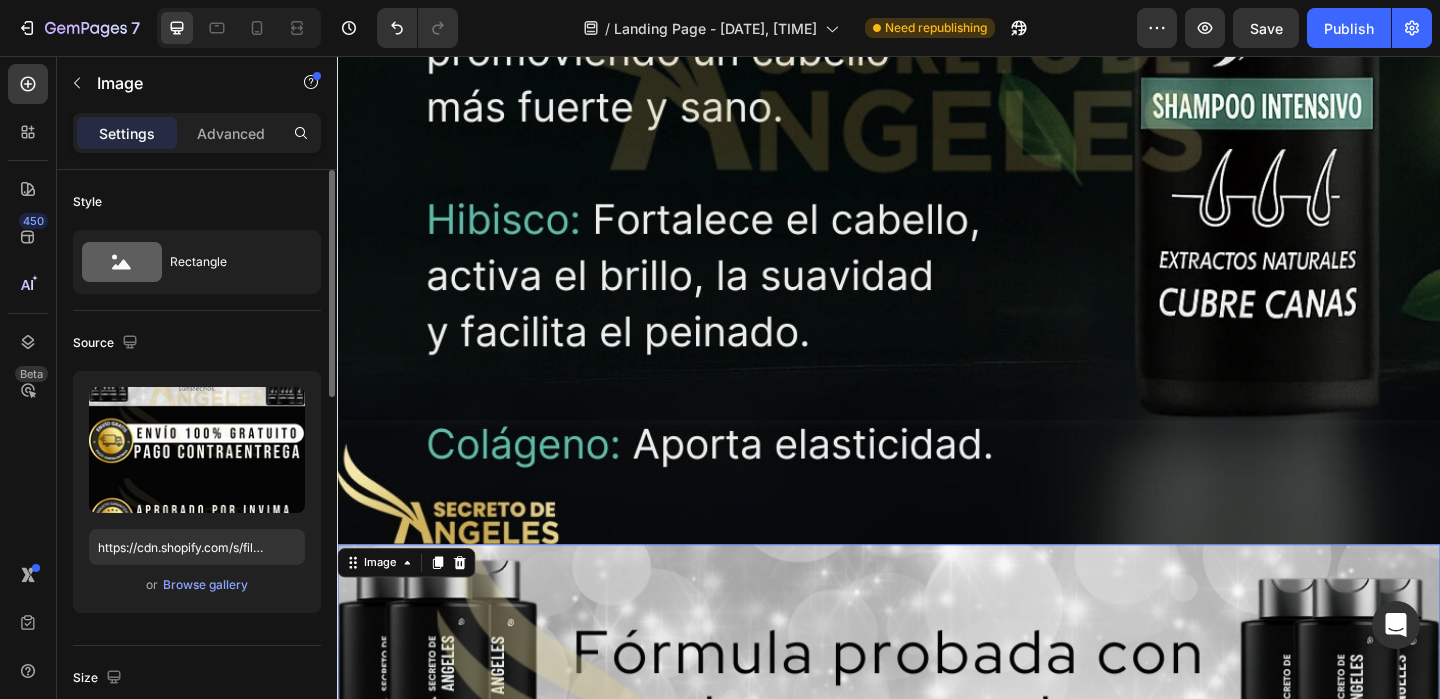 click at bounding box center (937, 1187) 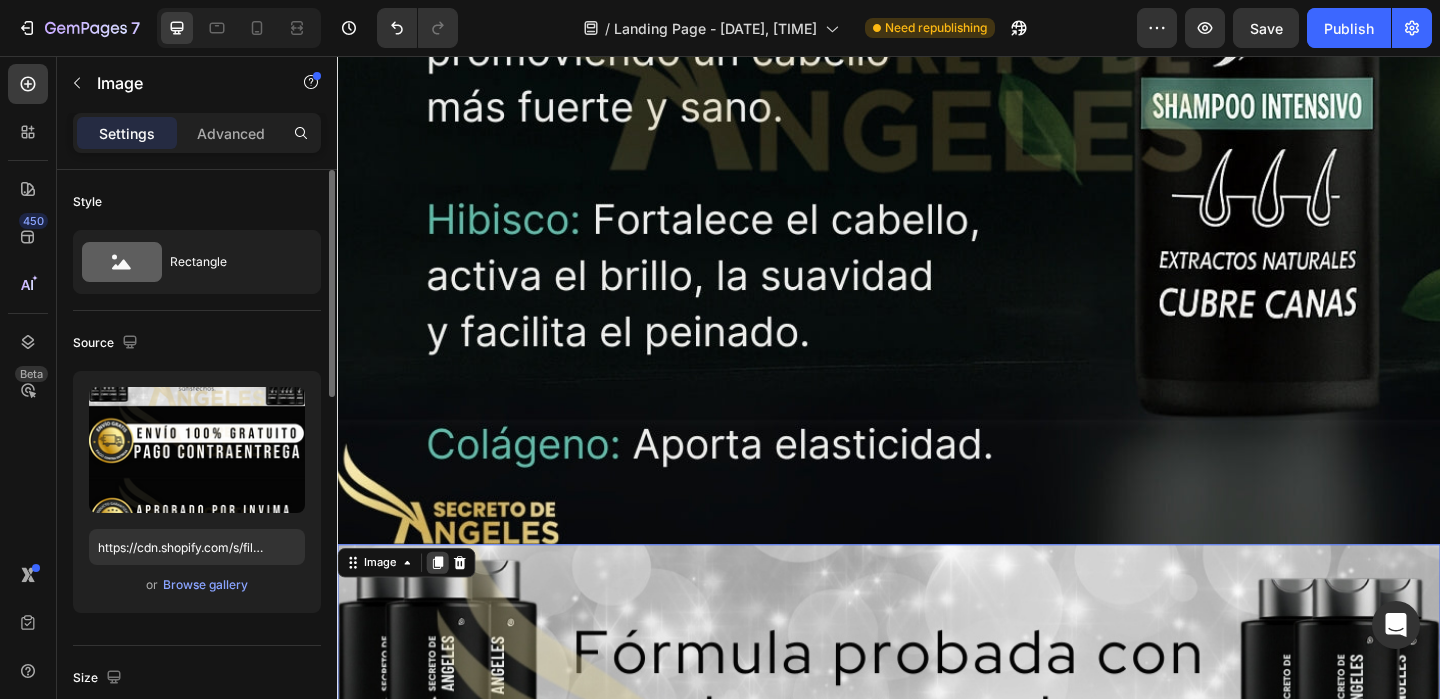 click 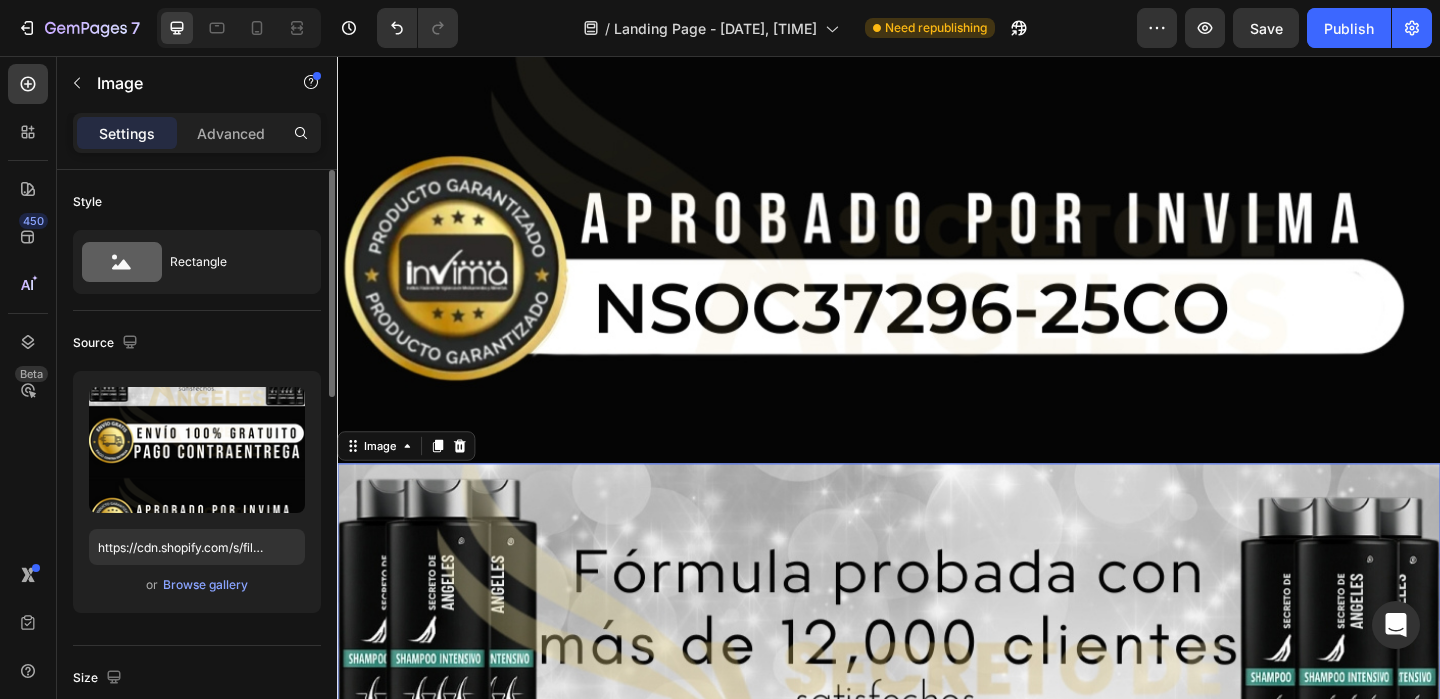 scroll, scrollTop: 16137, scrollLeft: 0, axis: vertical 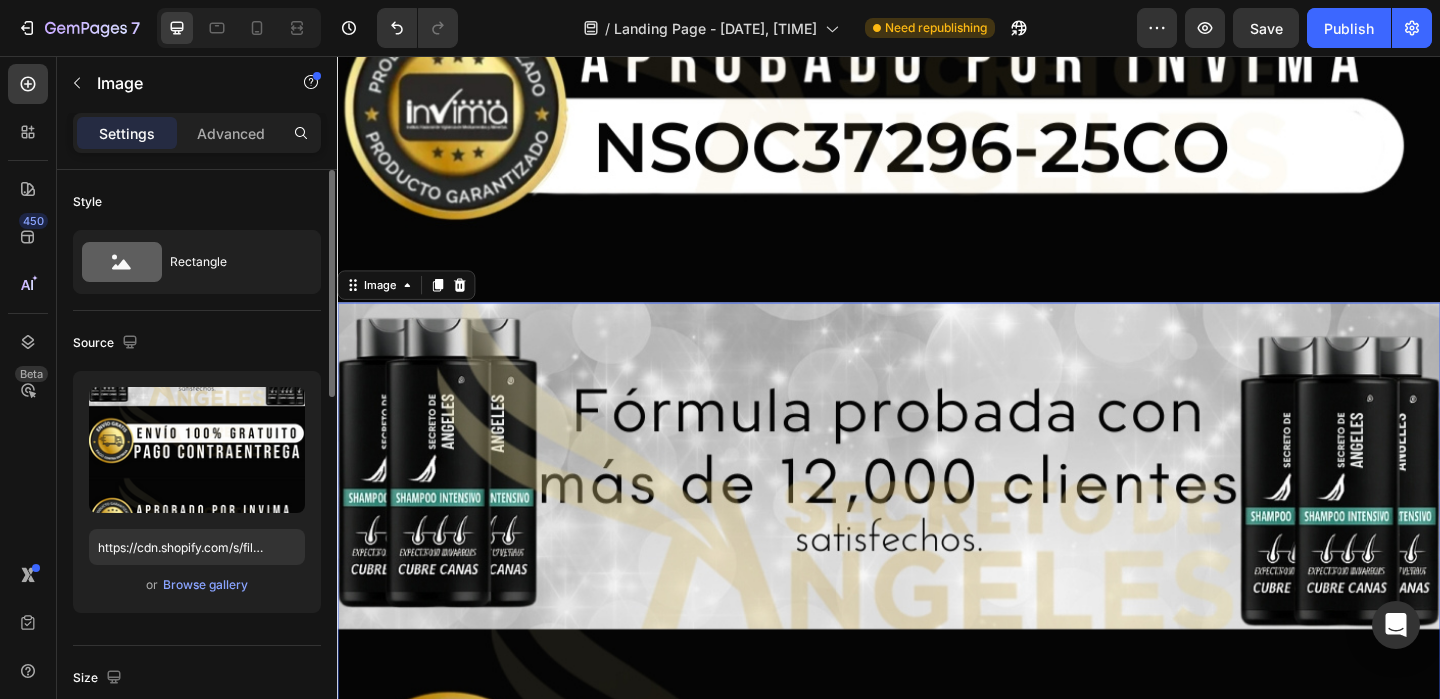 click at bounding box center [937, 924] 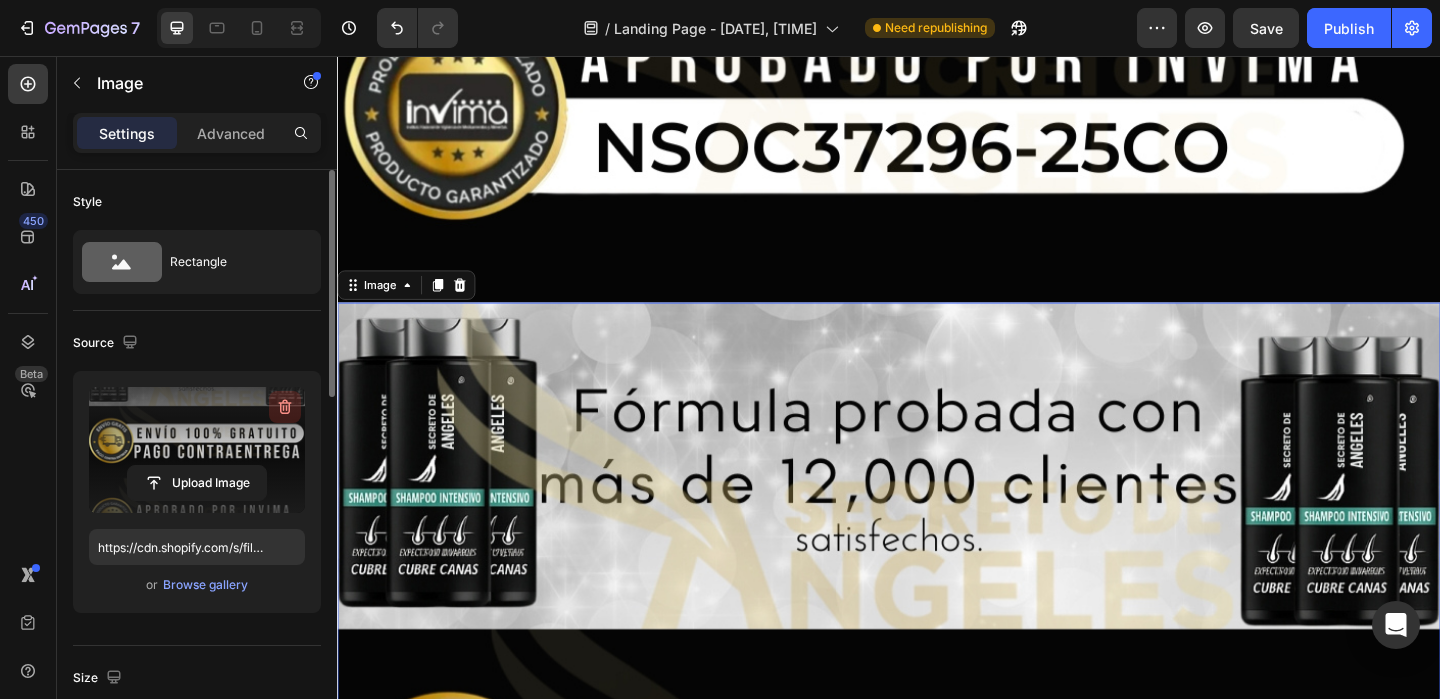 click 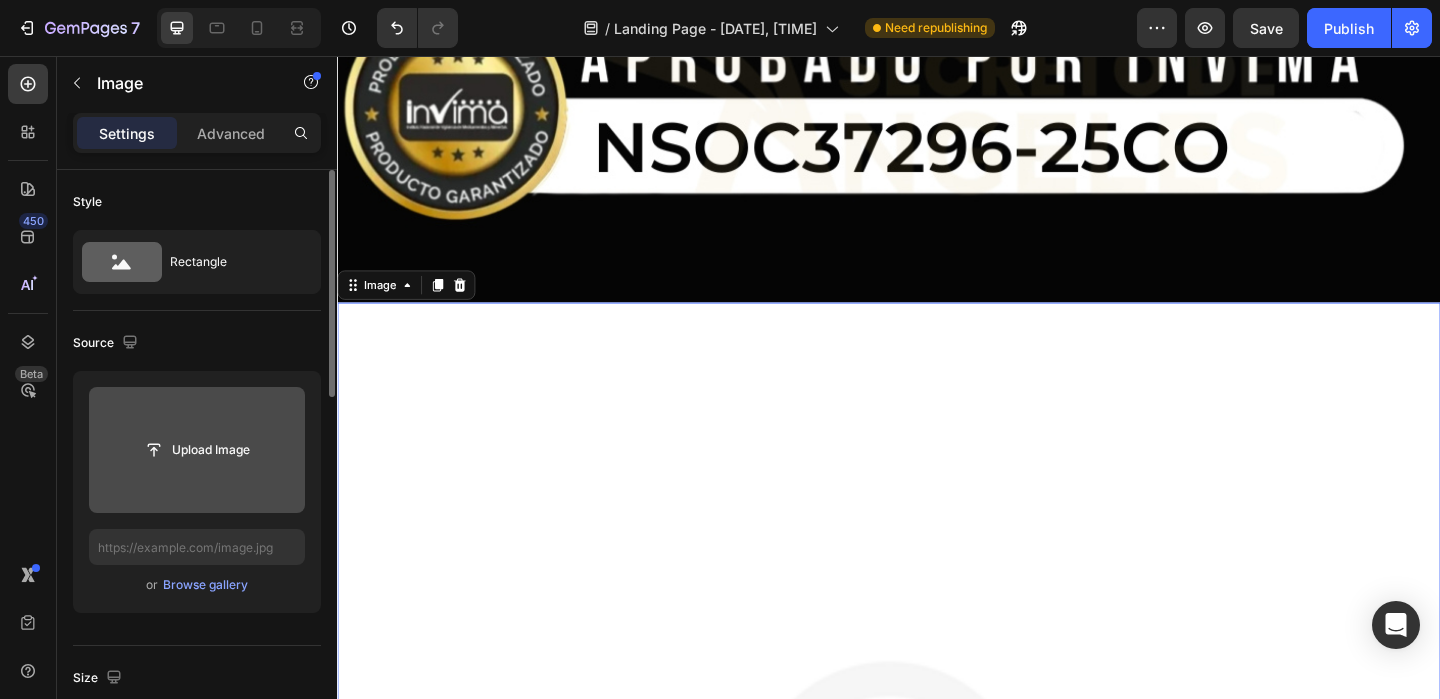 click at bounding box center (937, 924) 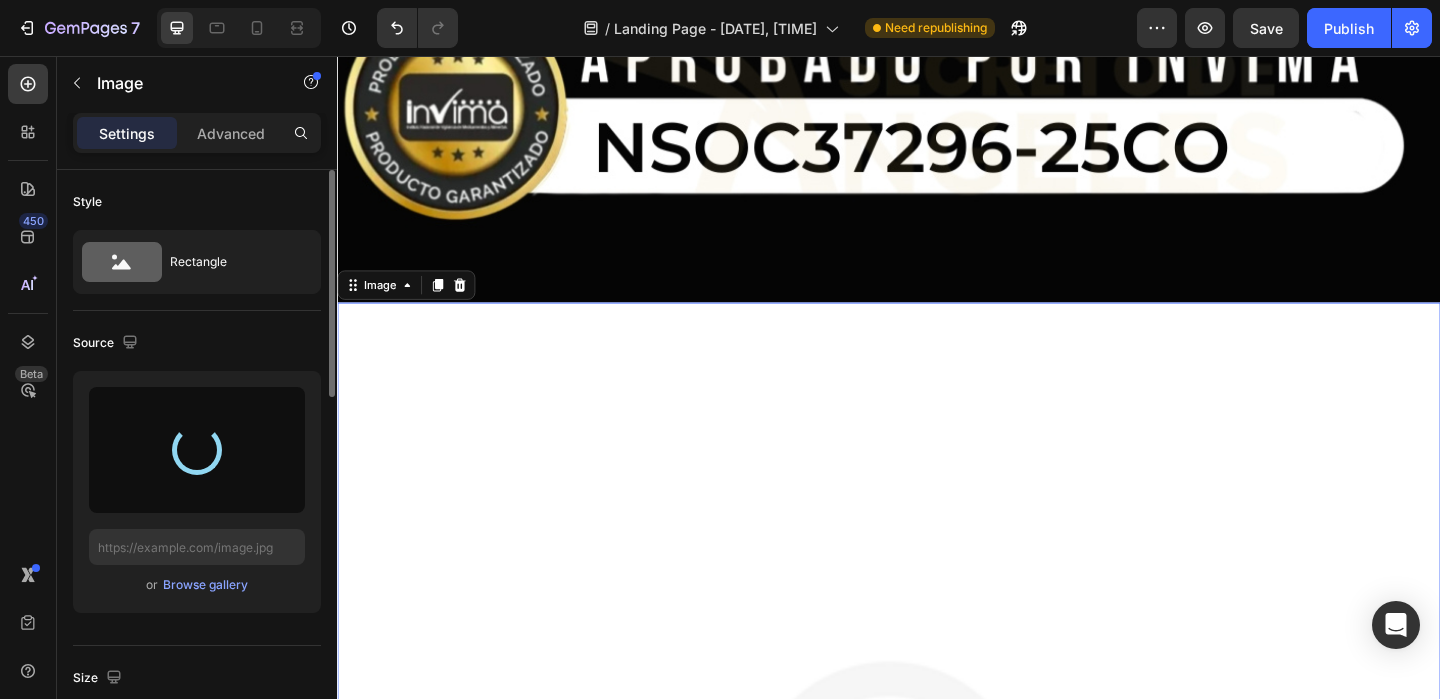 type on "https://cdn.shopify.com/s/files/1/0659/1276/6541/files/gempages_578197753411142418-bc92bdba-8dfb-4eb9-ac16-0c3080637f58.jpg" 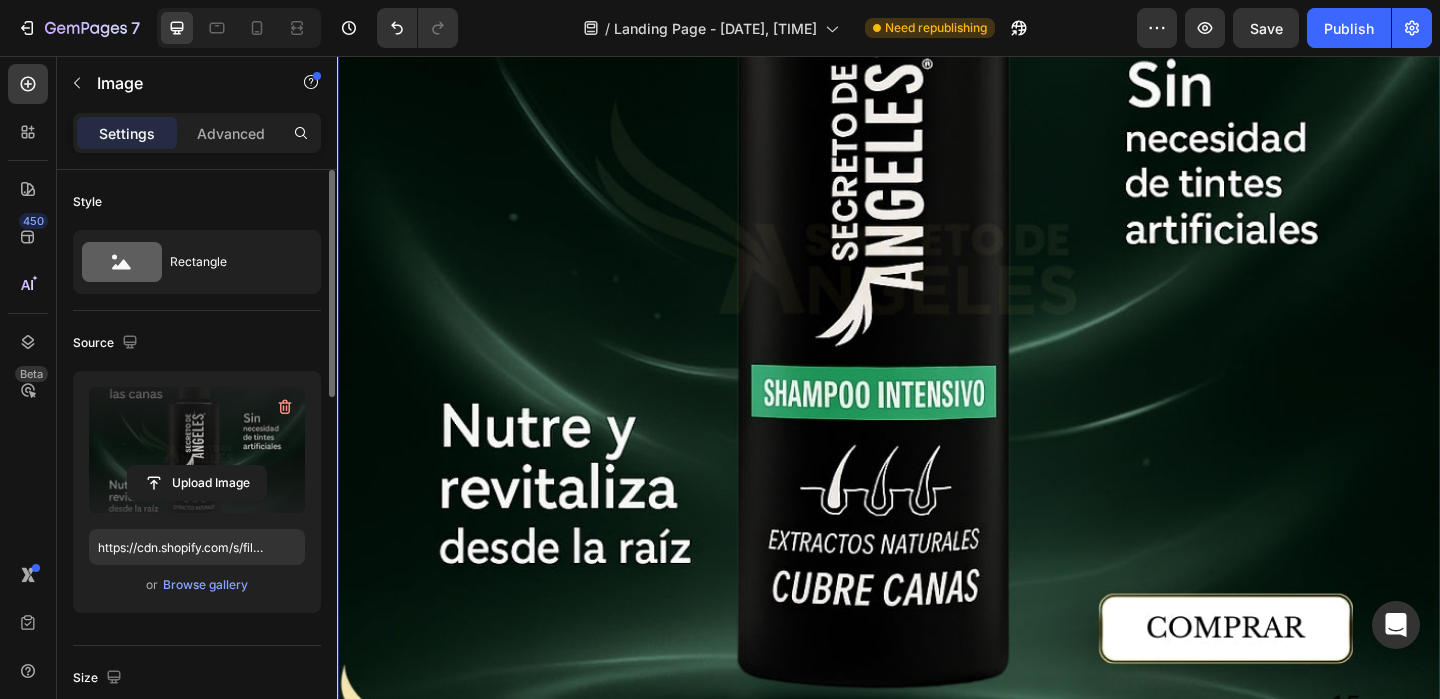 scroll, scrollTop: 17000, scrollLeft: 0, axis: vertical 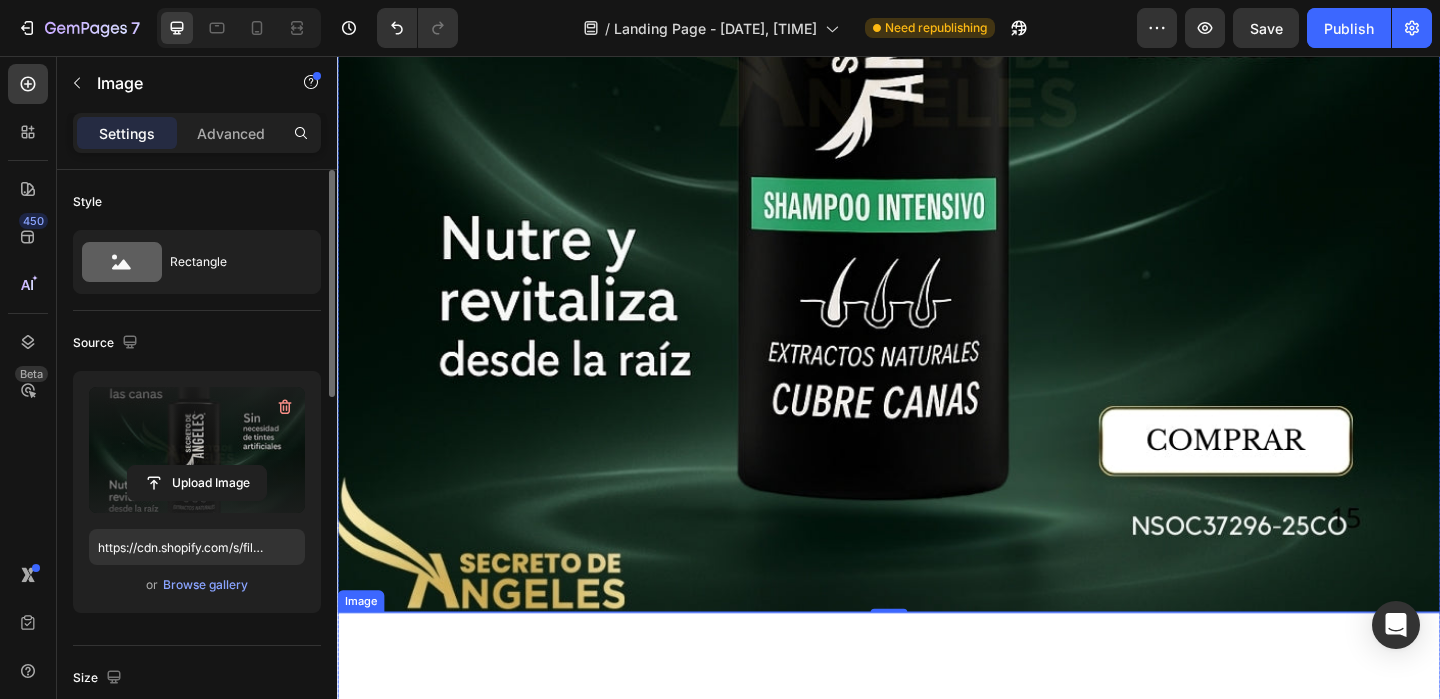 click at bounding box center (937, 1261) 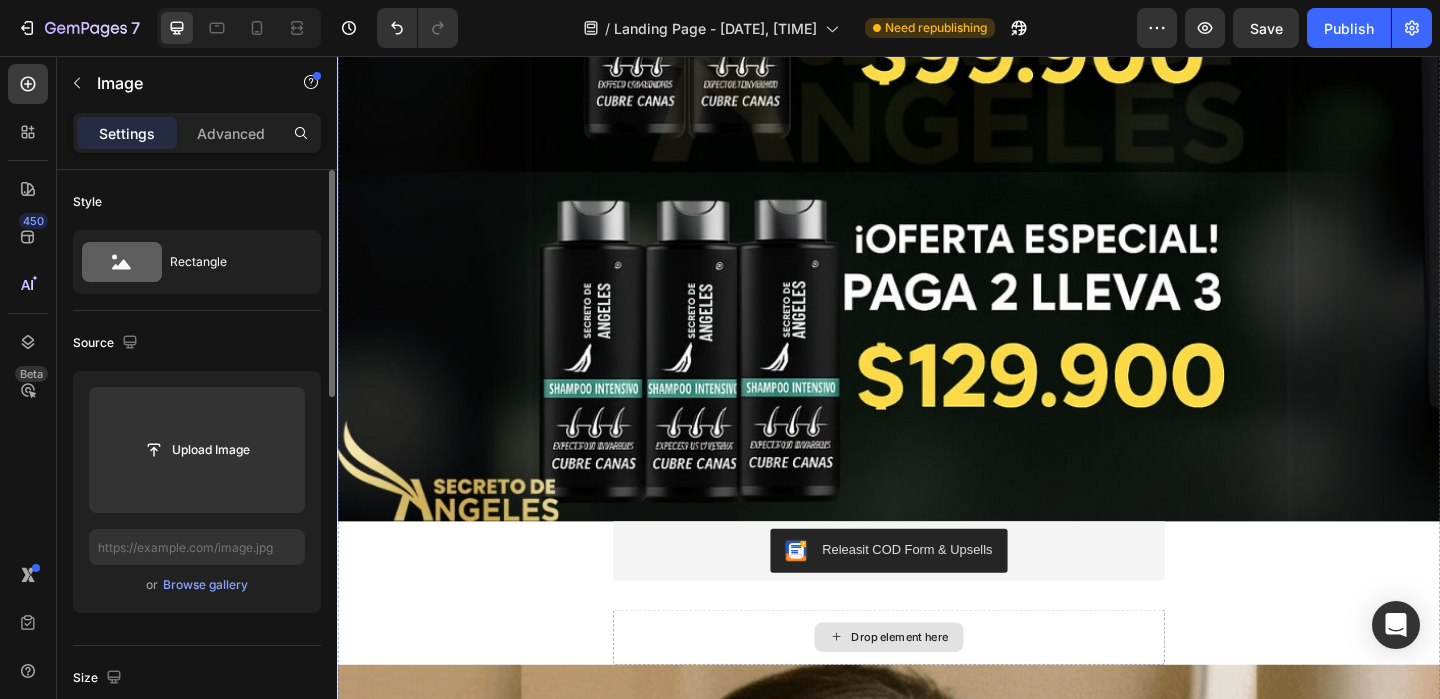 scroll, scrollTop: 12552, scrollLeft: 0, axis: vertical 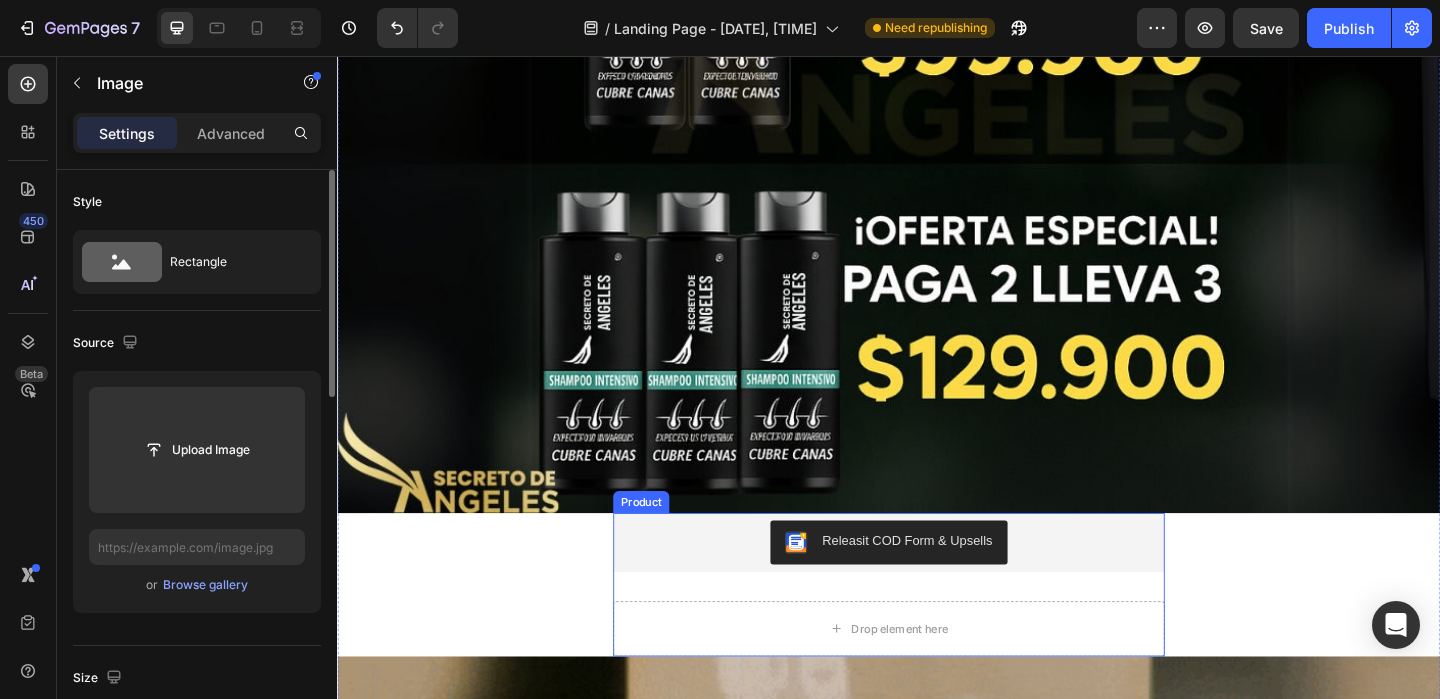 click on "Releasit COD Form & Upsells Releasit COD Form & Upsells
Drop element here Product" at bounding box center (937, 631) 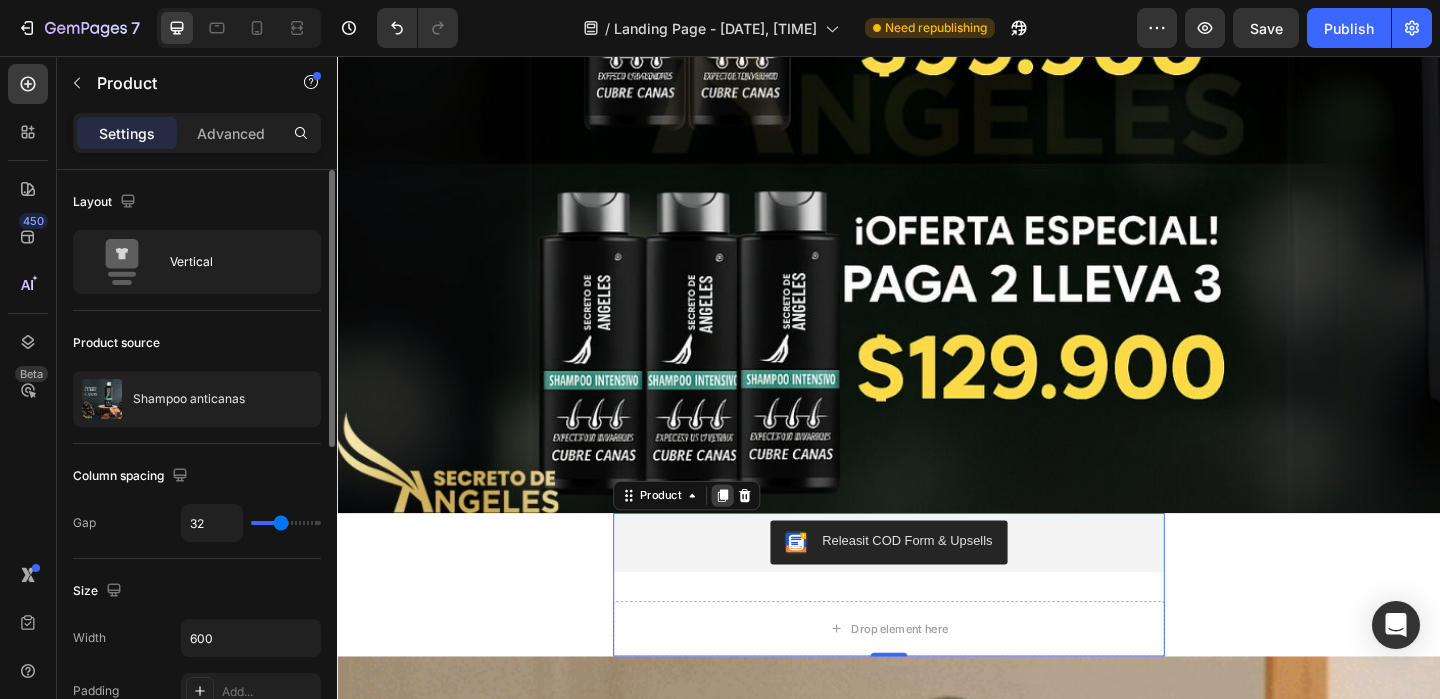 click 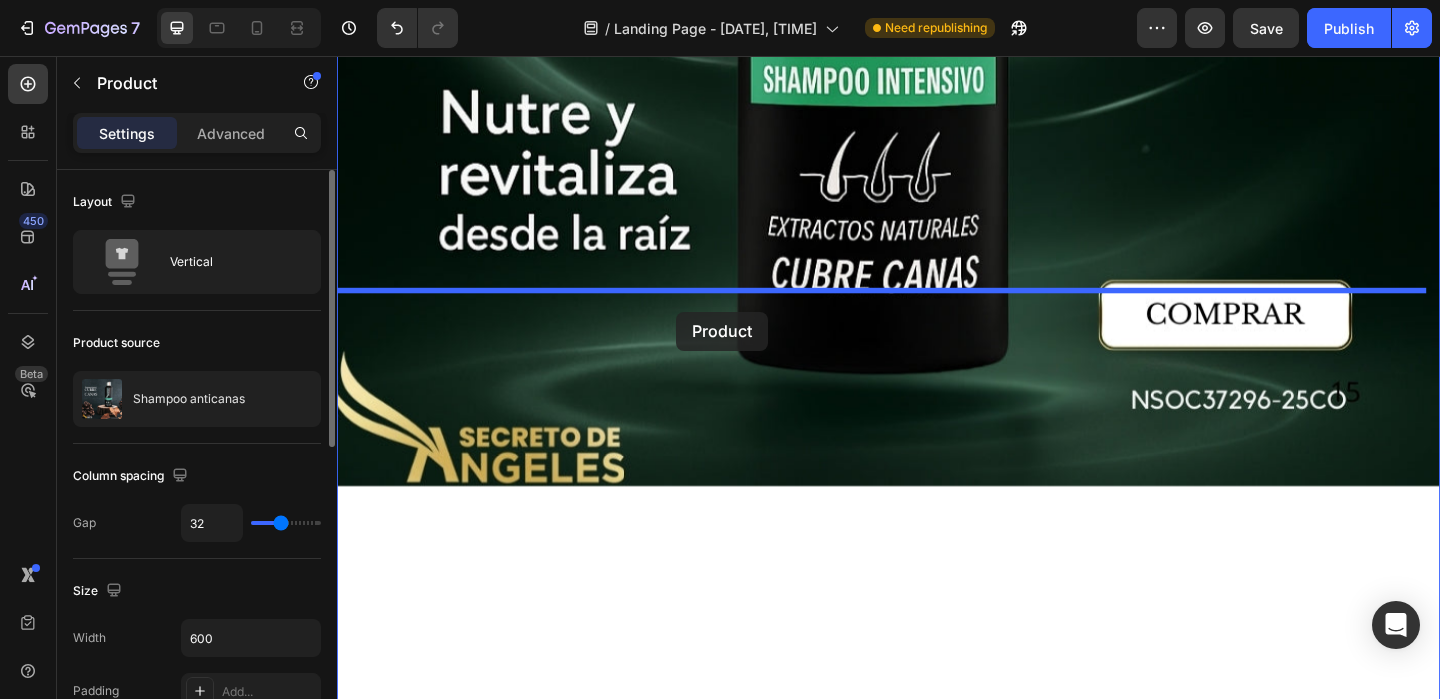 drag, startPoint x: 640, startPoint y: 532, endPoint x: 706, endPoint y: 330, distance: 212.50882 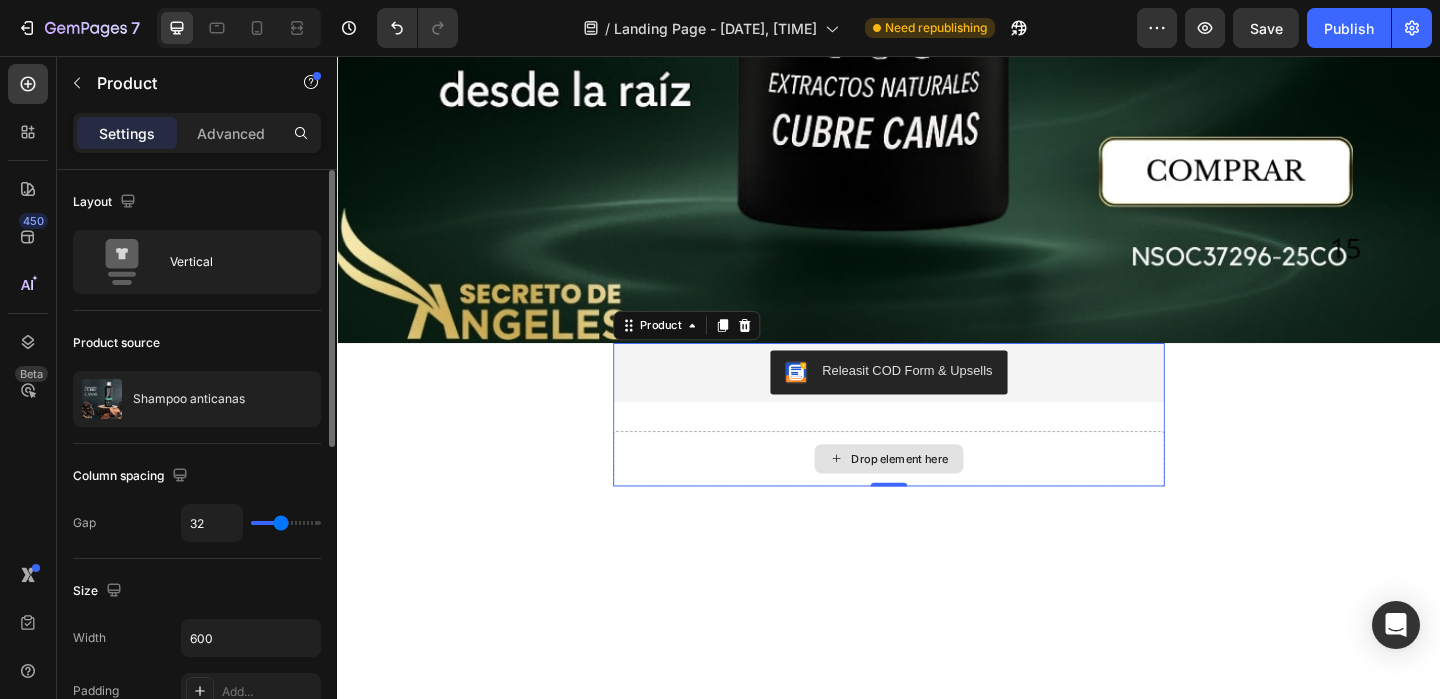 scroll, scrollTop: 17137, scrollLeft: 0, axis: vertical 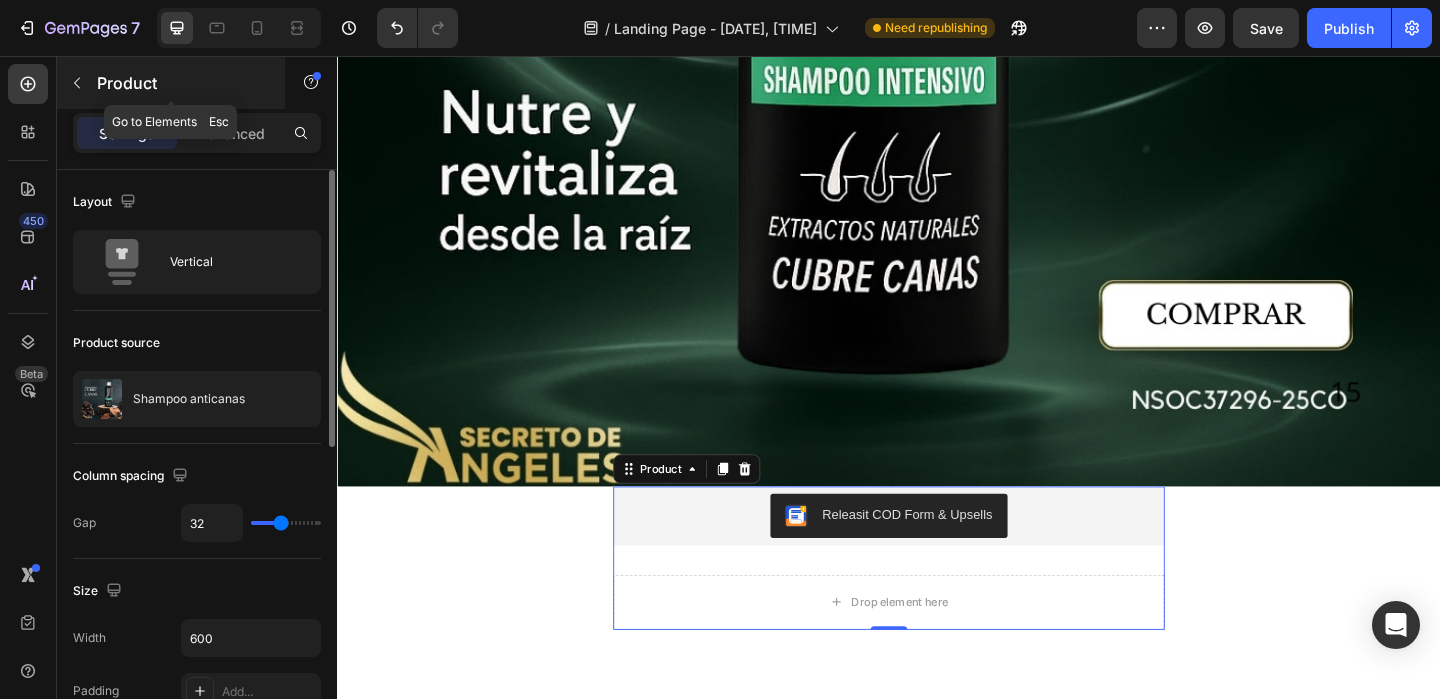 click 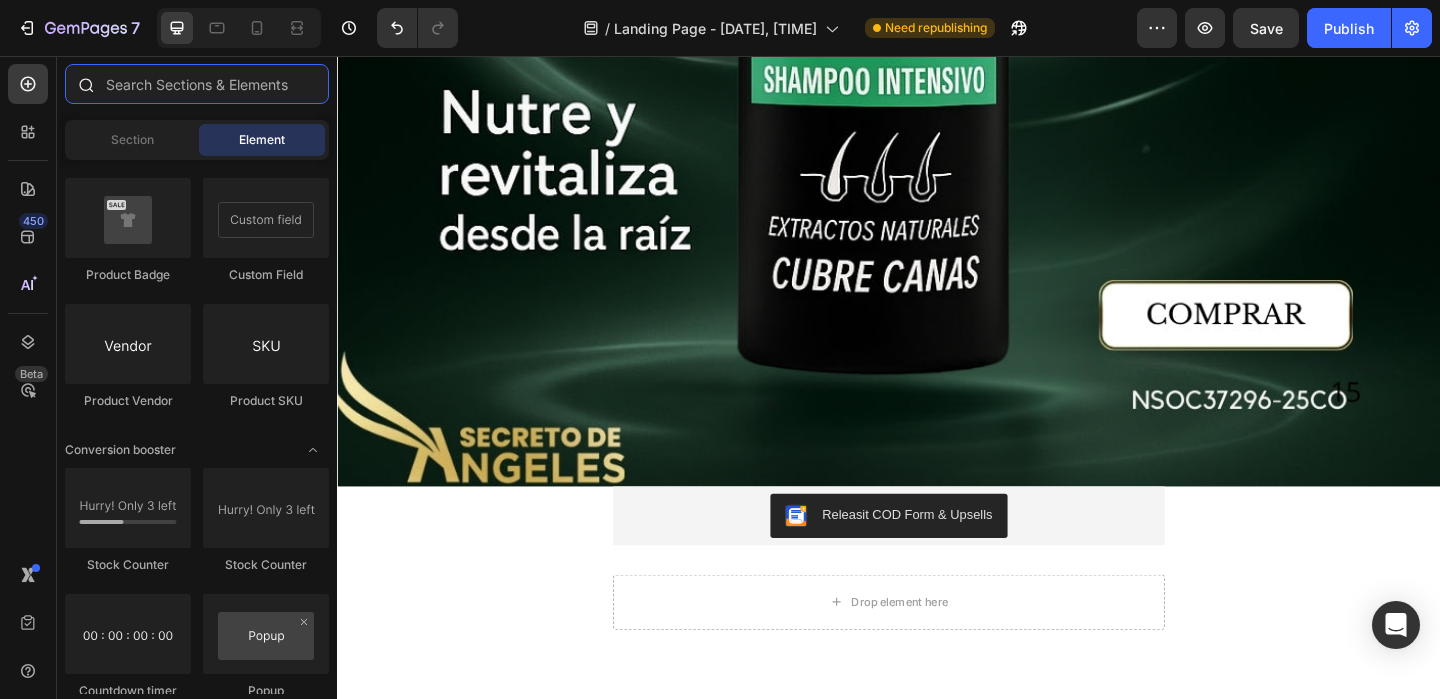 click at bounding box center [197, 84] 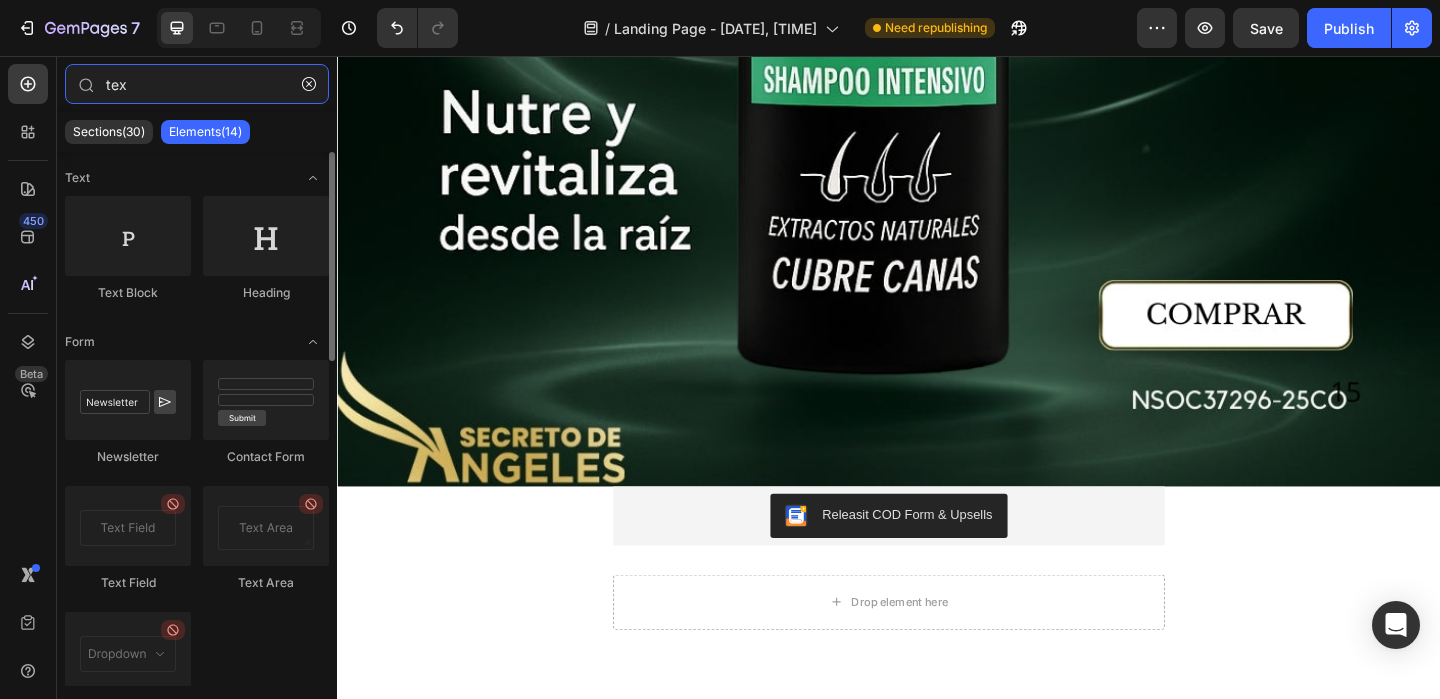 type on "tex" 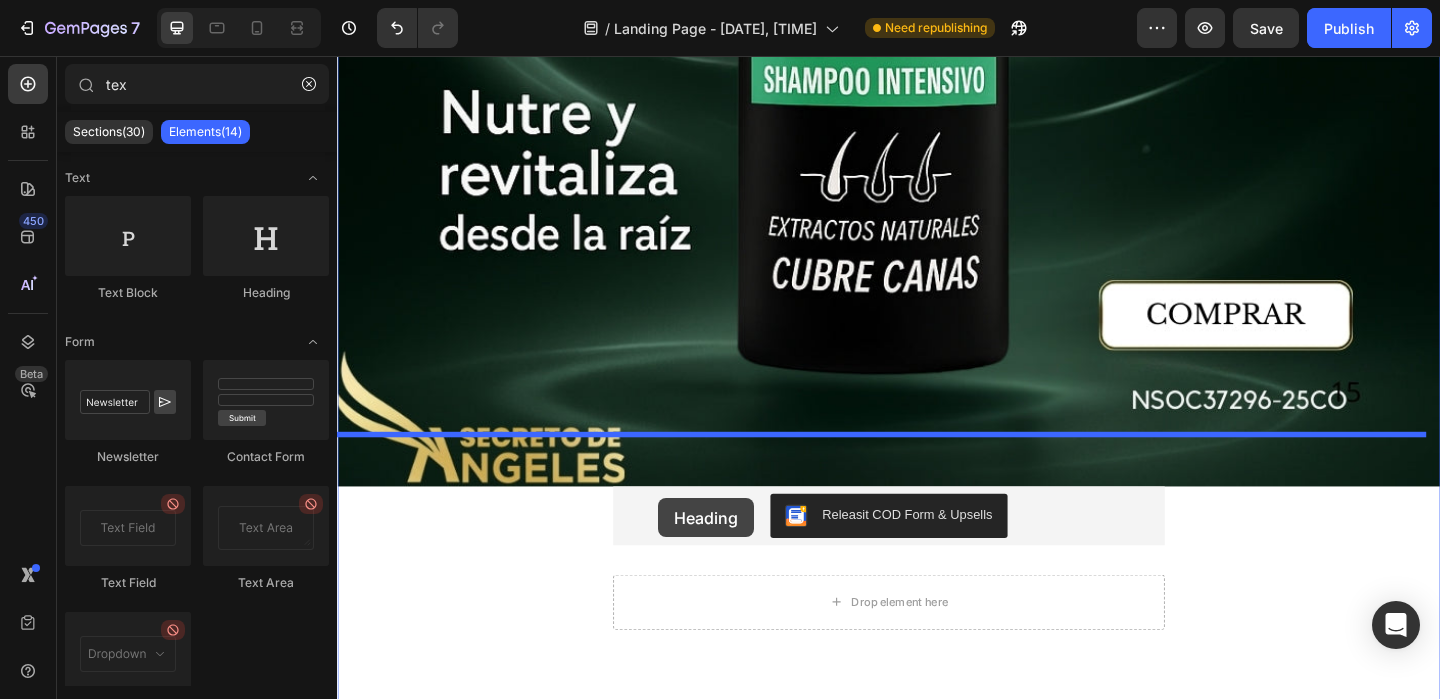 drag, startPoint x: 648, startPoint y: 345, endPoint x: 686, endPoint y: 537, distance: 195.72429 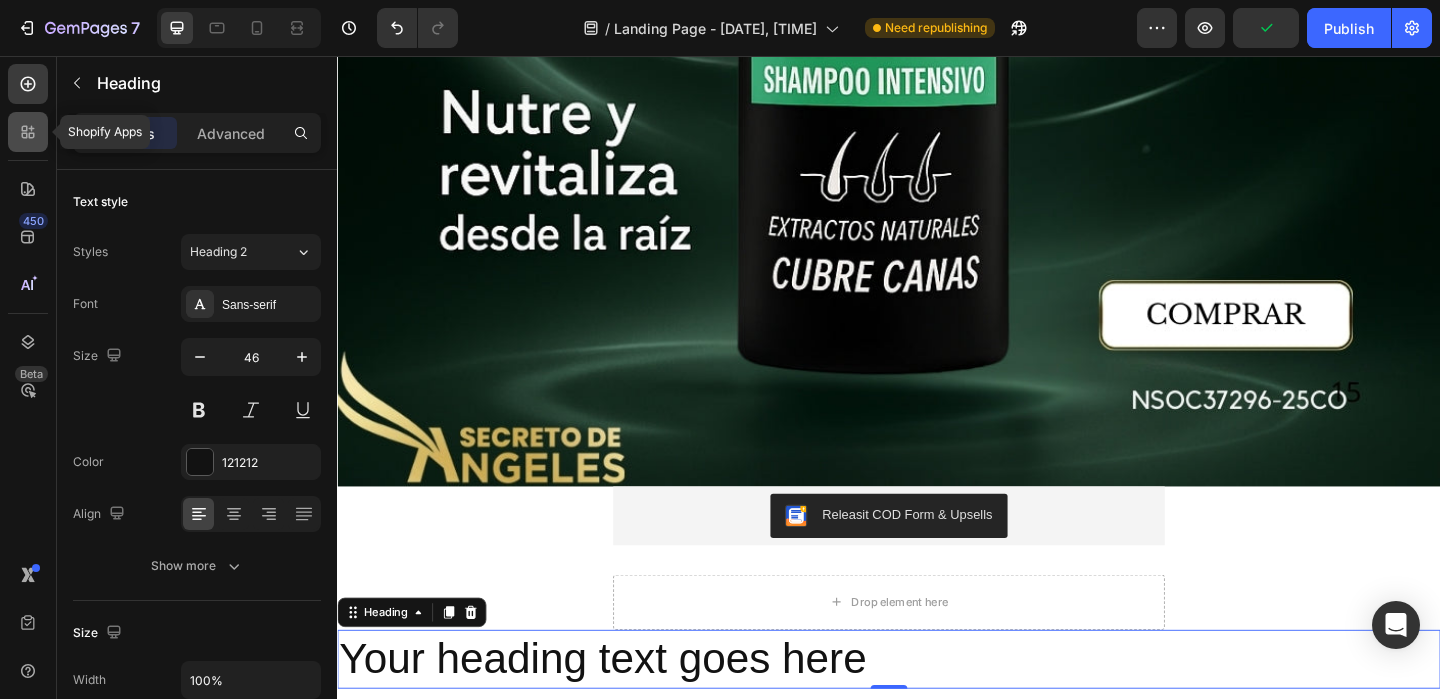 click 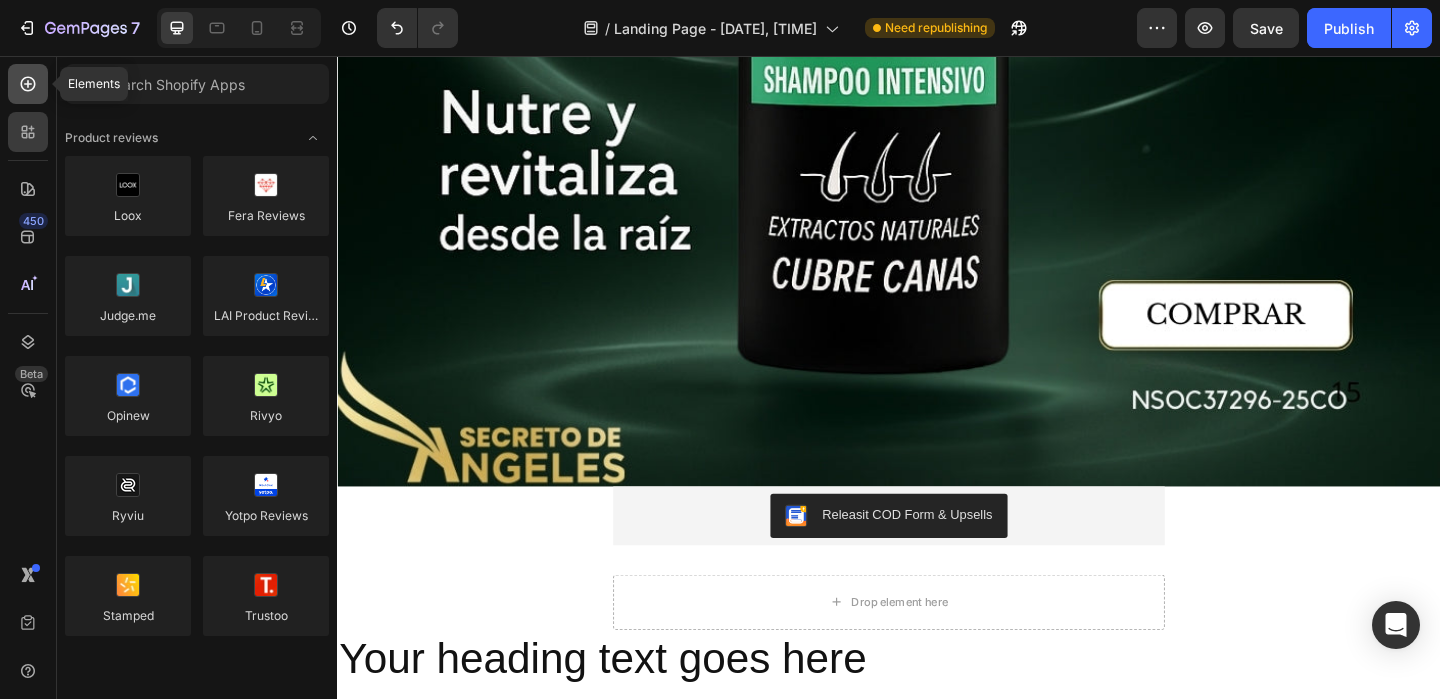 click 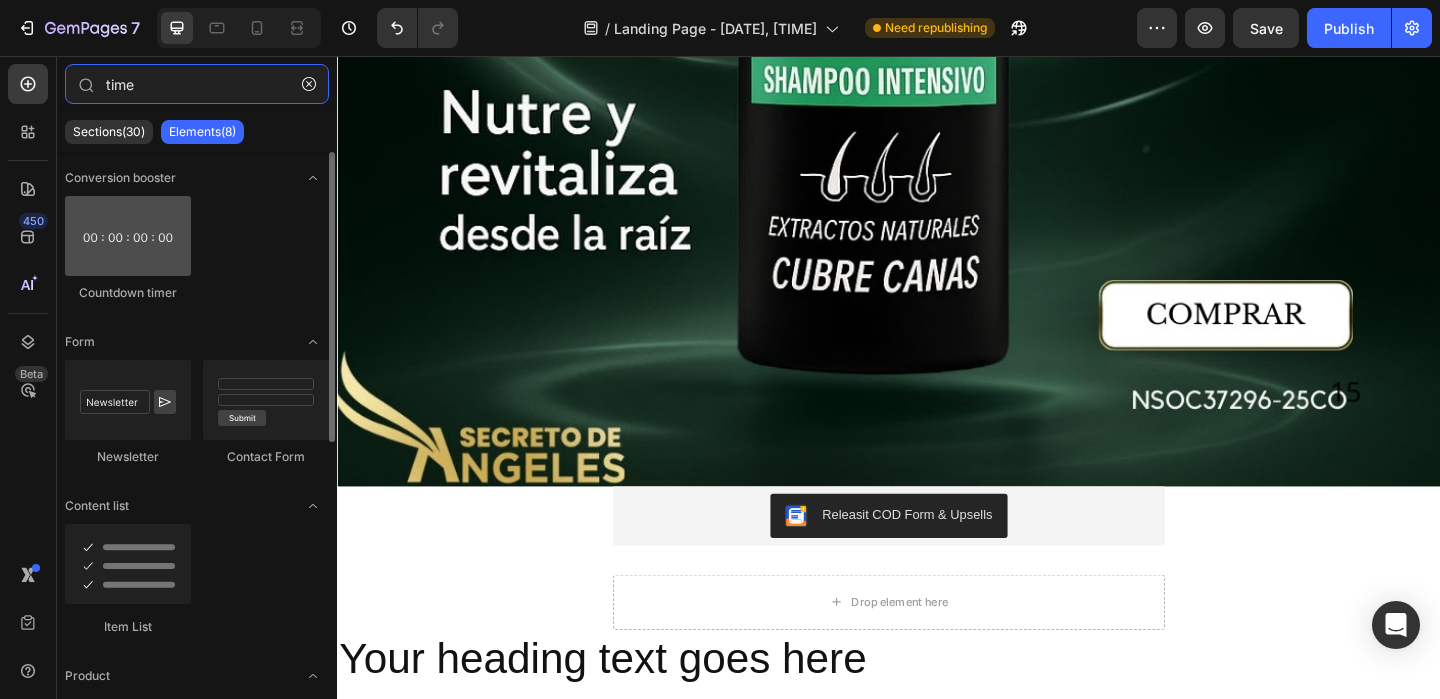 type on "time" 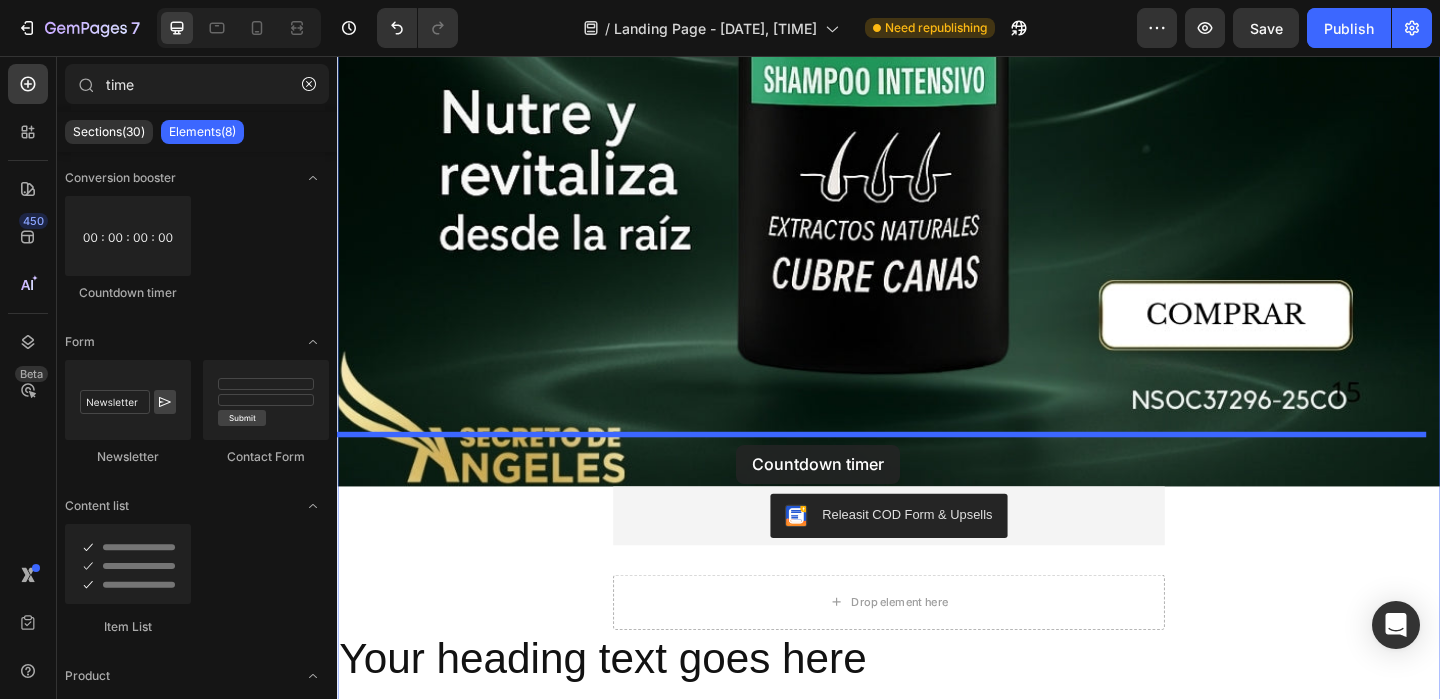 drag, startPoint x: 502, startPoint y: 323, endPoint x: 771, endPoint y: 479, distance: 310.96143 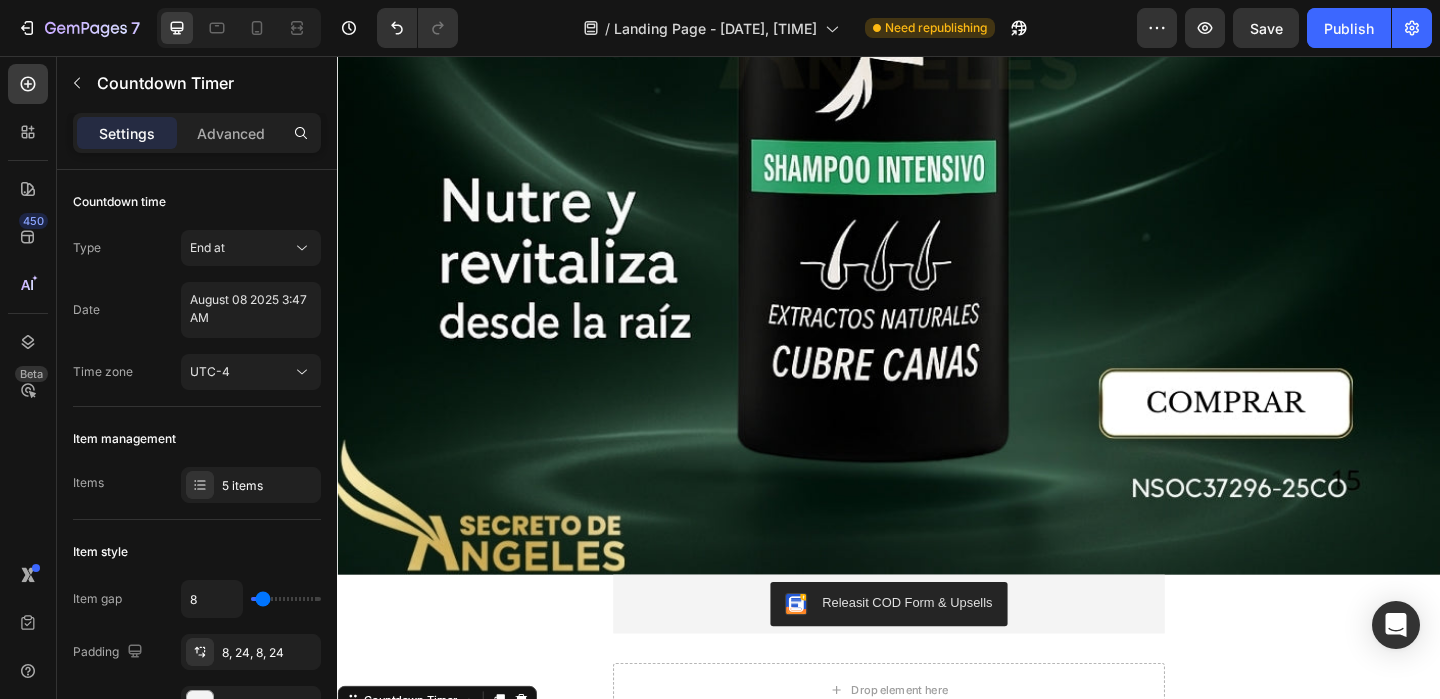 scroll, scrollTop: 17119, scrollLeft: 0, axis: vertical 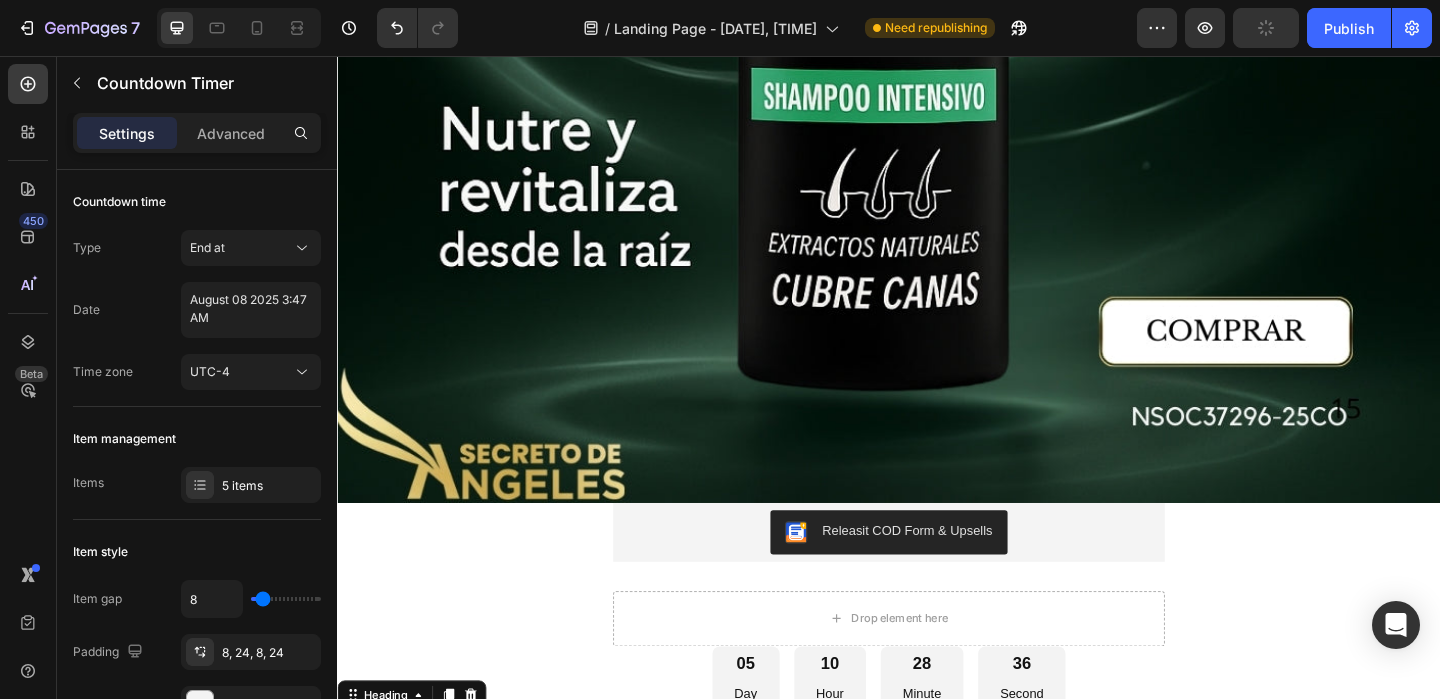 click on "Your heading text goes here" at bounding box center [937, 802] 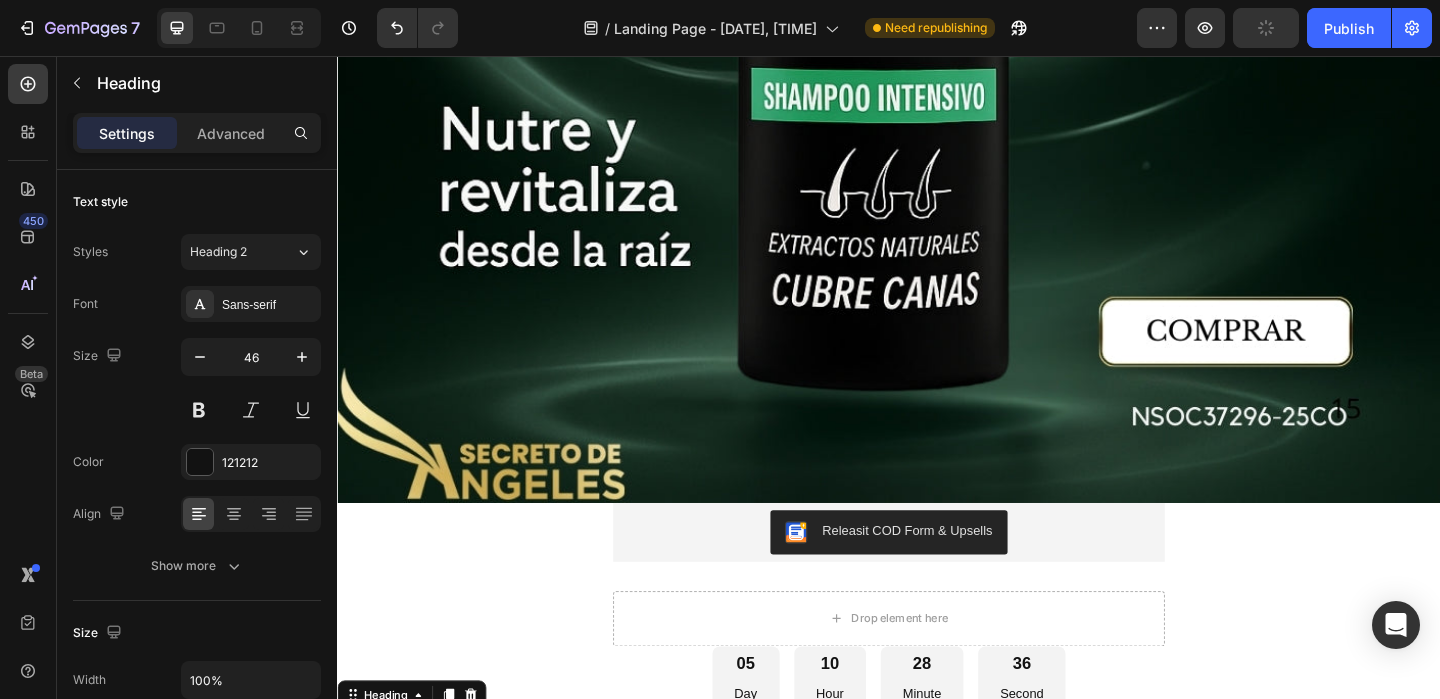 click on "Your heading text goes here" at bounding box center (937, 802) 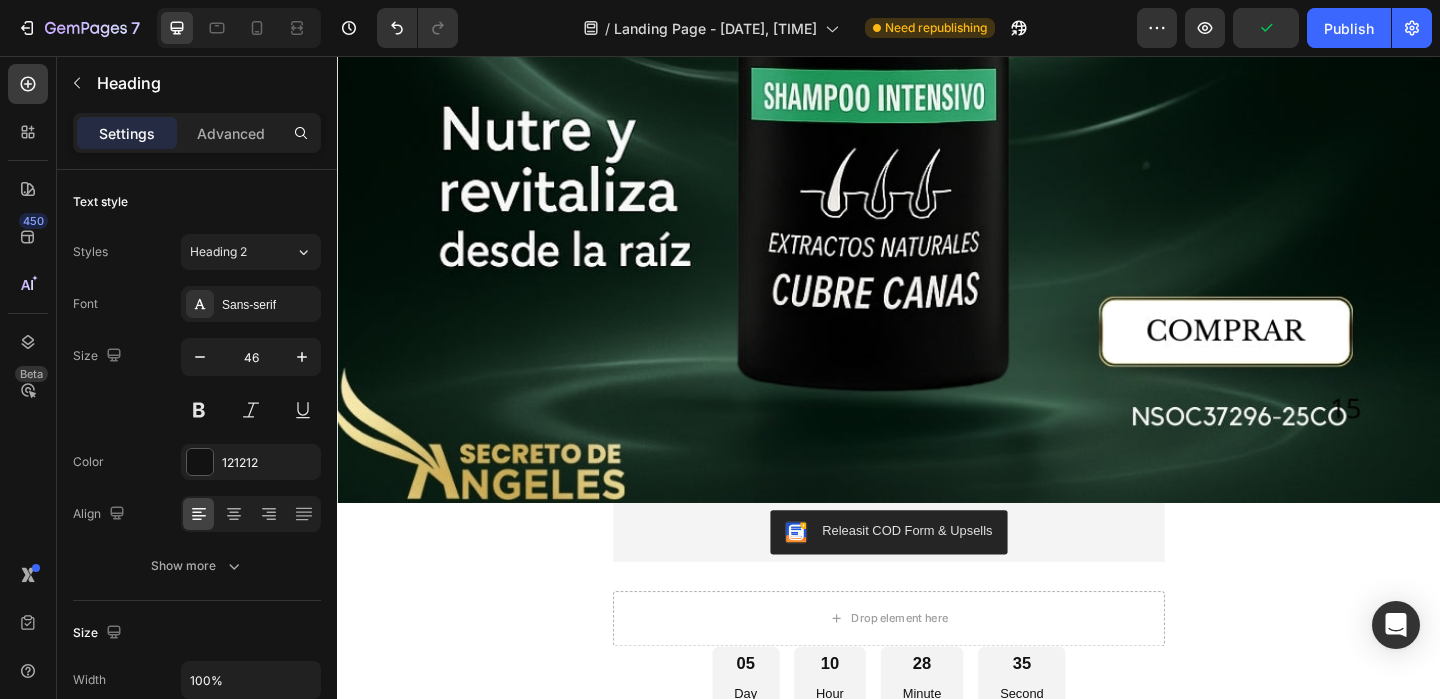 drag, startPoint x: 621, startPoint y: 590, endPoint x: 351, endPoint y: 573, distance: 270.53467 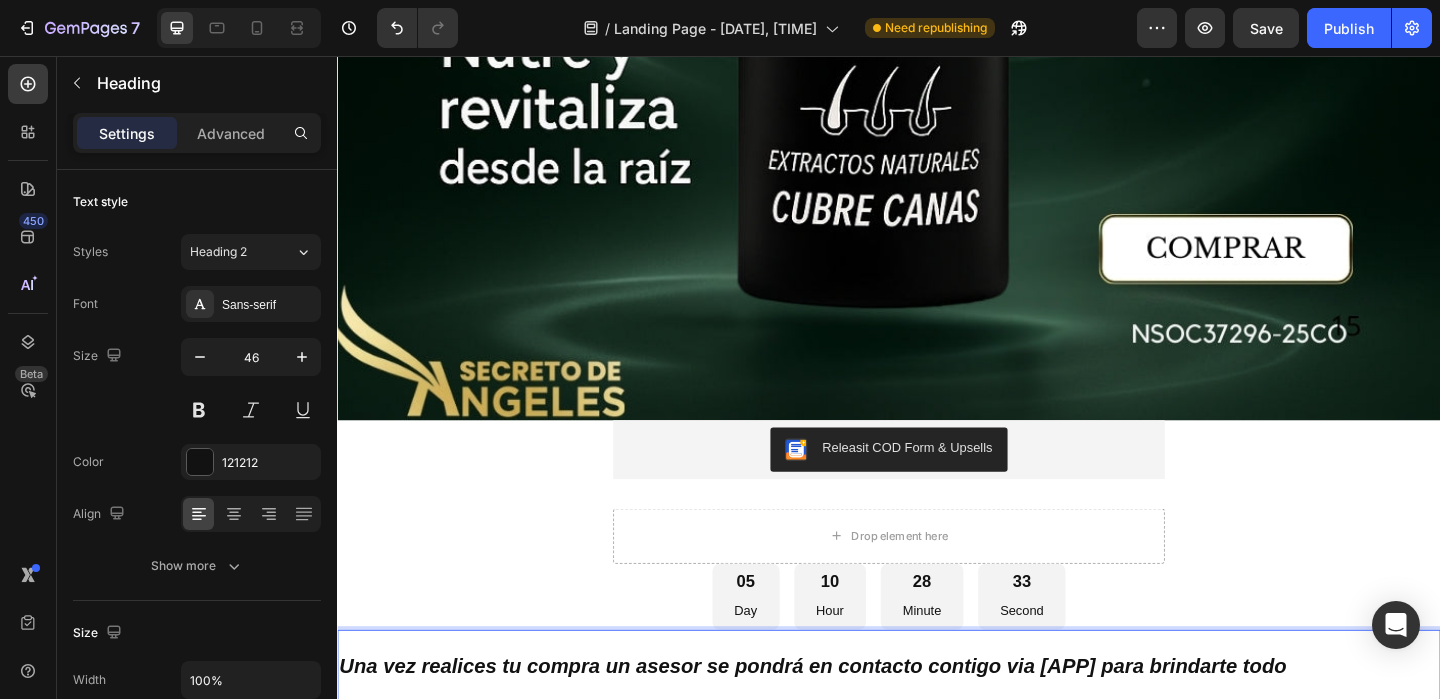 scroll, scrollTop: 17217, scrollLeft: 0, axis: vertical 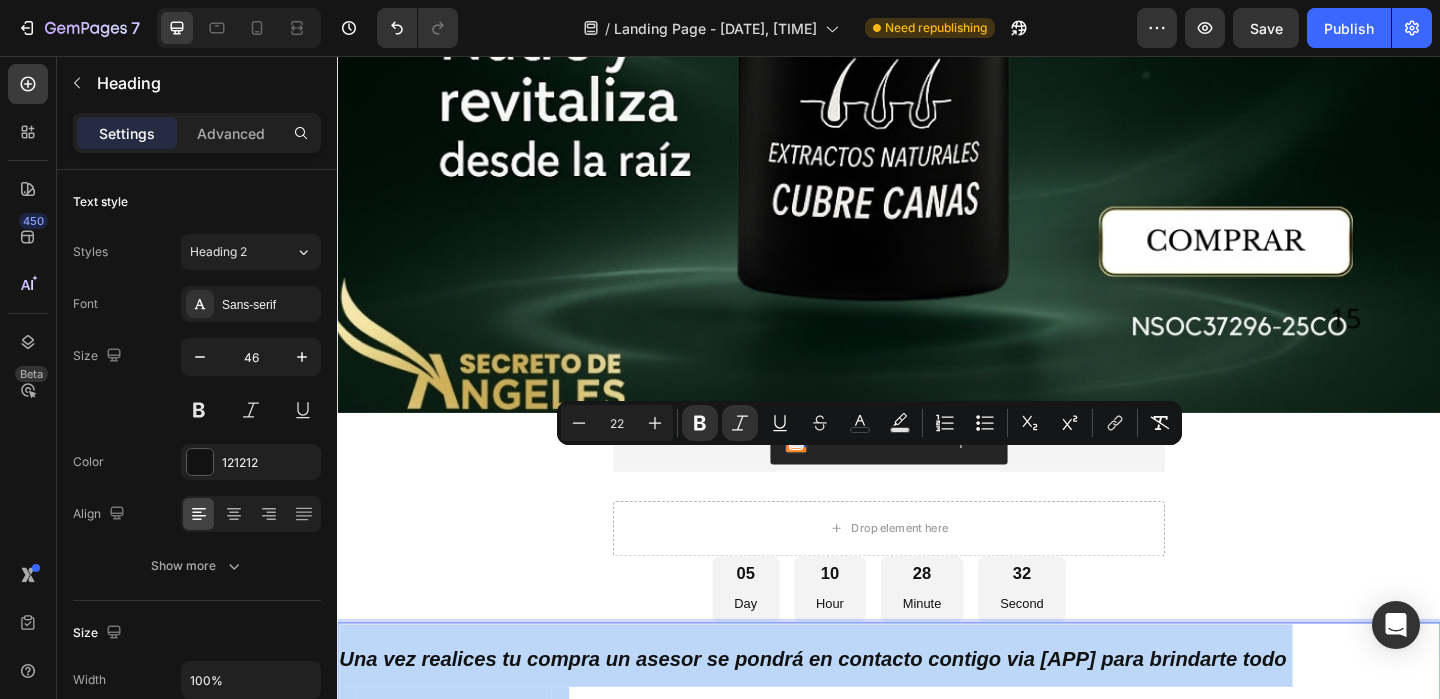 drag, startPoint x: 851, startPoint y: 638, endPoint x: 325, endPoint y: 515, distance: 540.18976 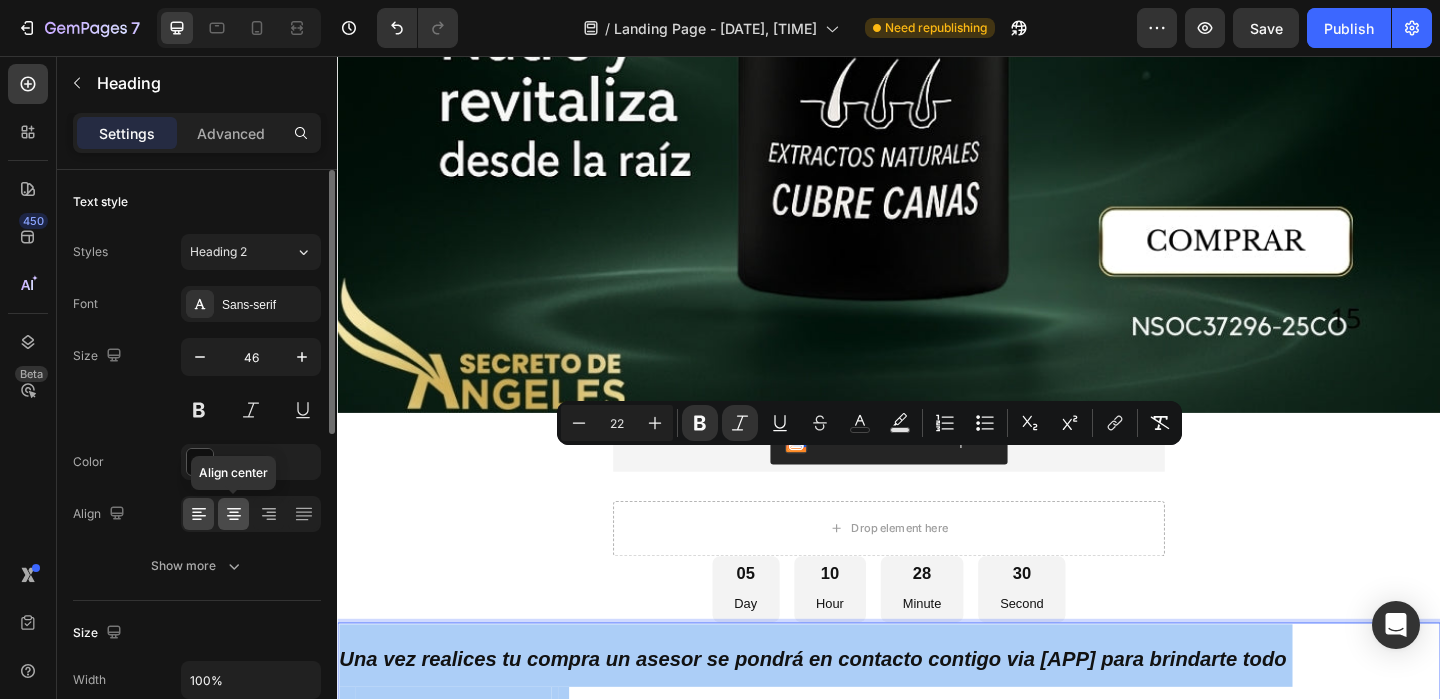 click 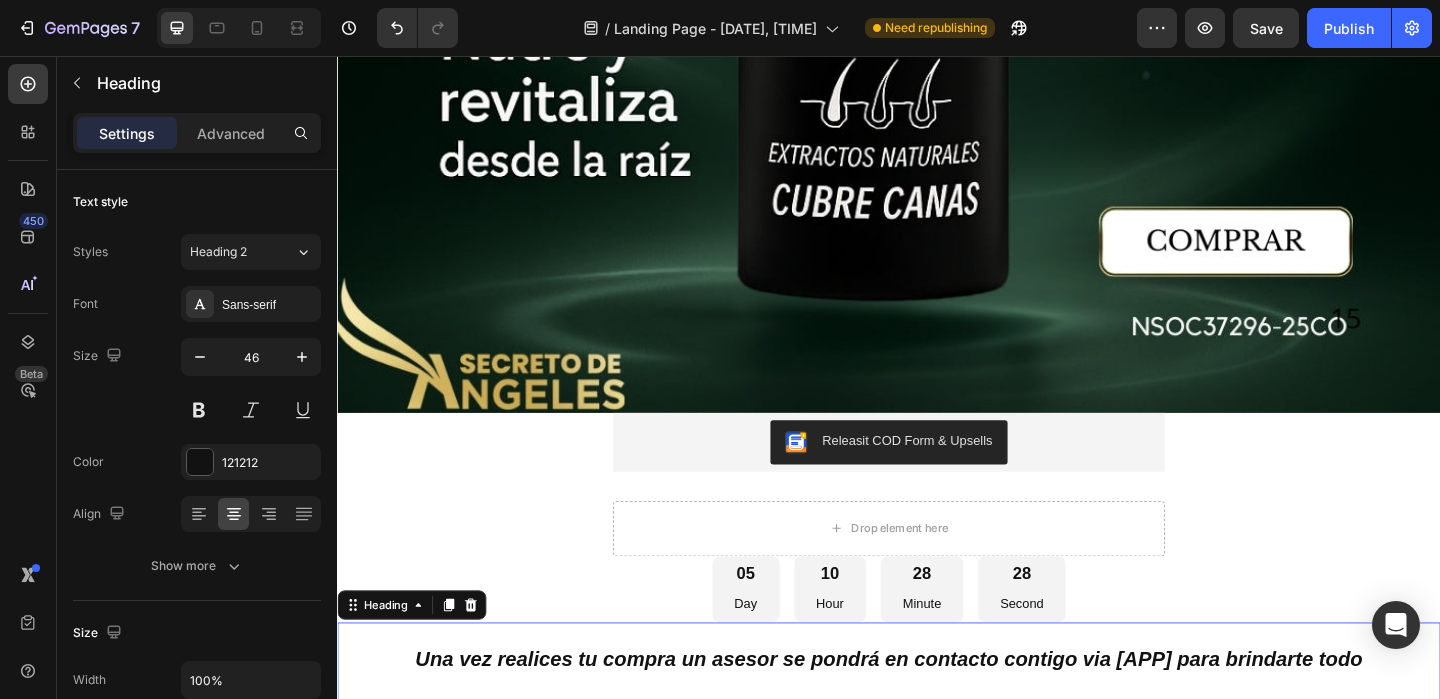 click on "Una vez realices tu compra un asesor se pondrá en contacto contigo via whatsApp para brindarte todo el  ACOMPAÑAMIENTO   hasta que veas los  CAMBIOS  en tu  CABELLO" at bounding box center (937, 775) 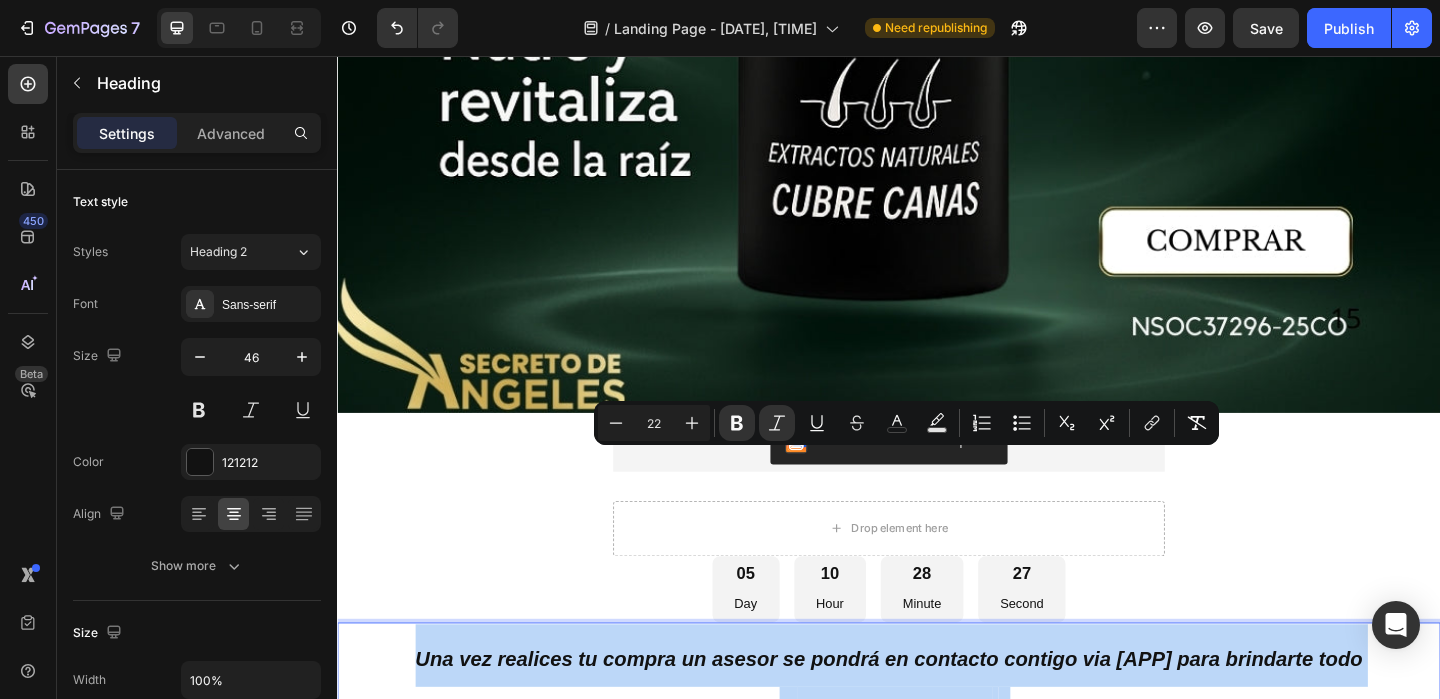 drag, startPoint x: 1192, startPoint y: 636, endPoint x: 354, endPoint y: 503, distance: 848.48865 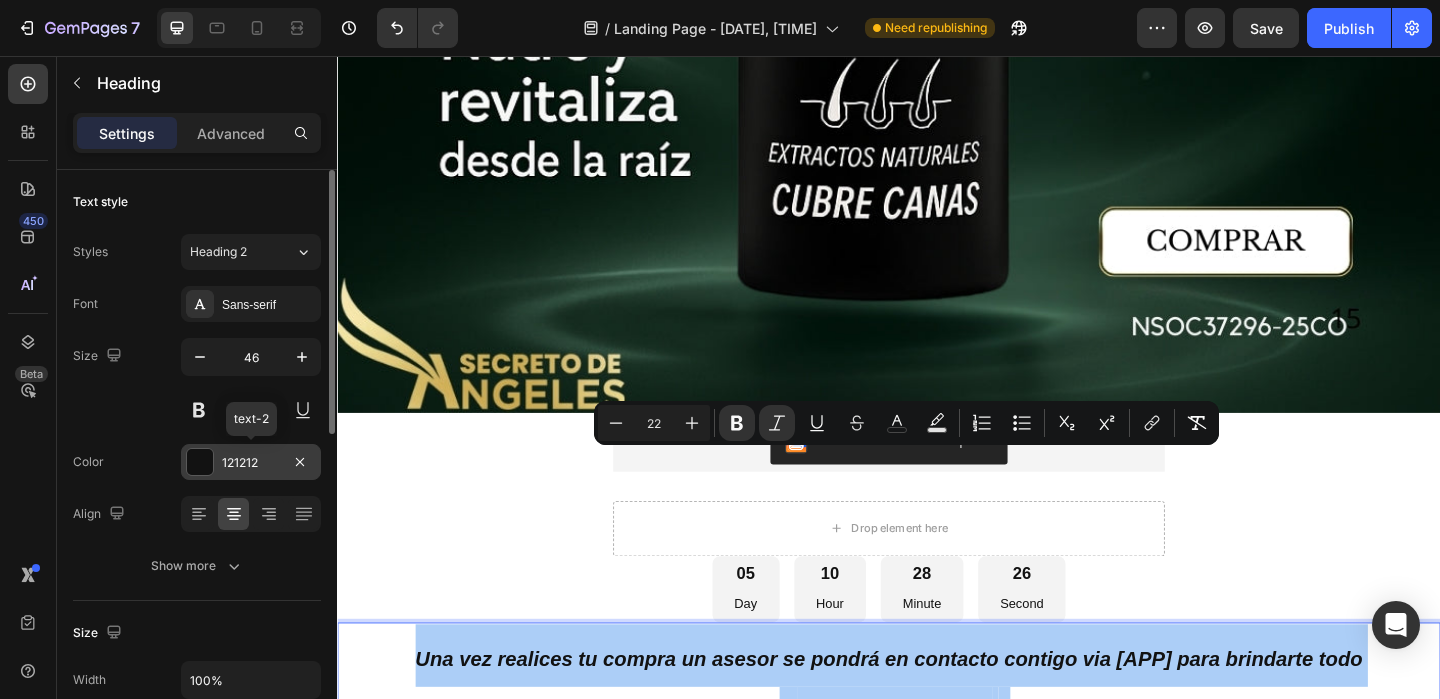 click at bounding box center [200, 462] 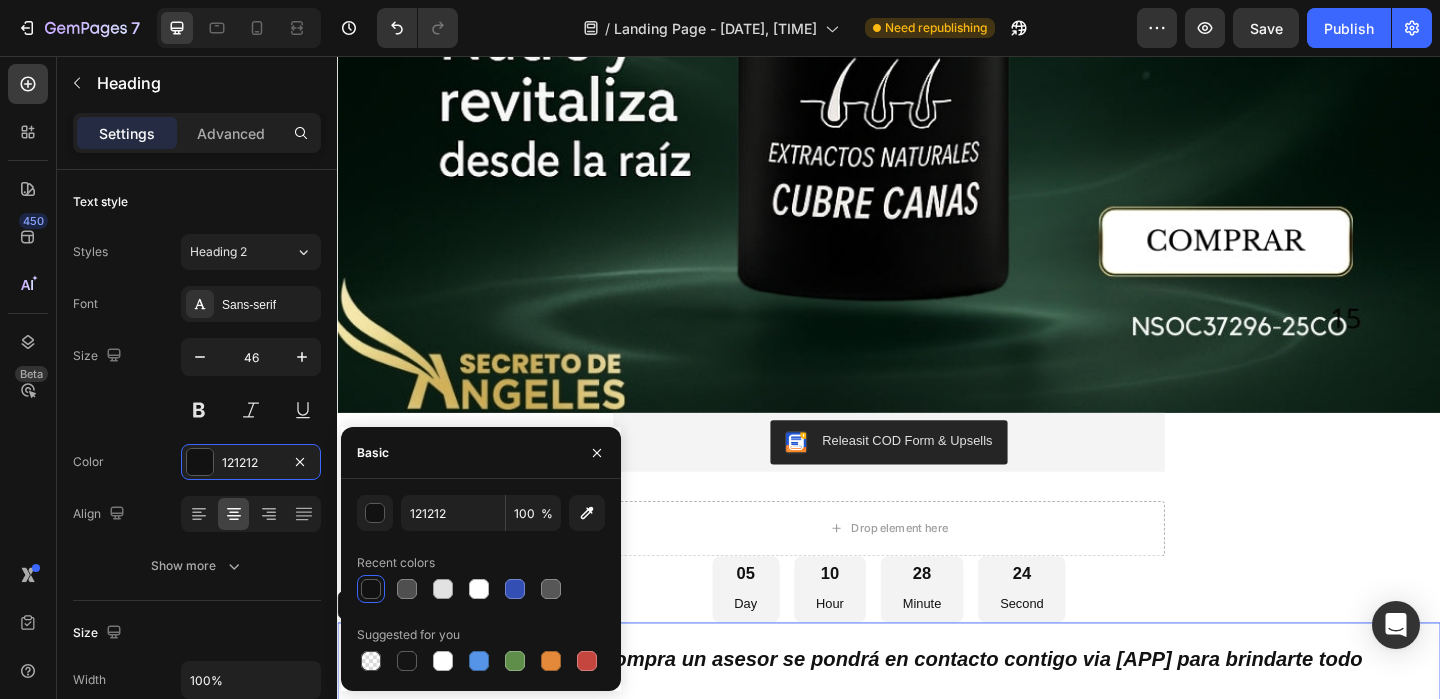 click at bounding box center (371, 589) 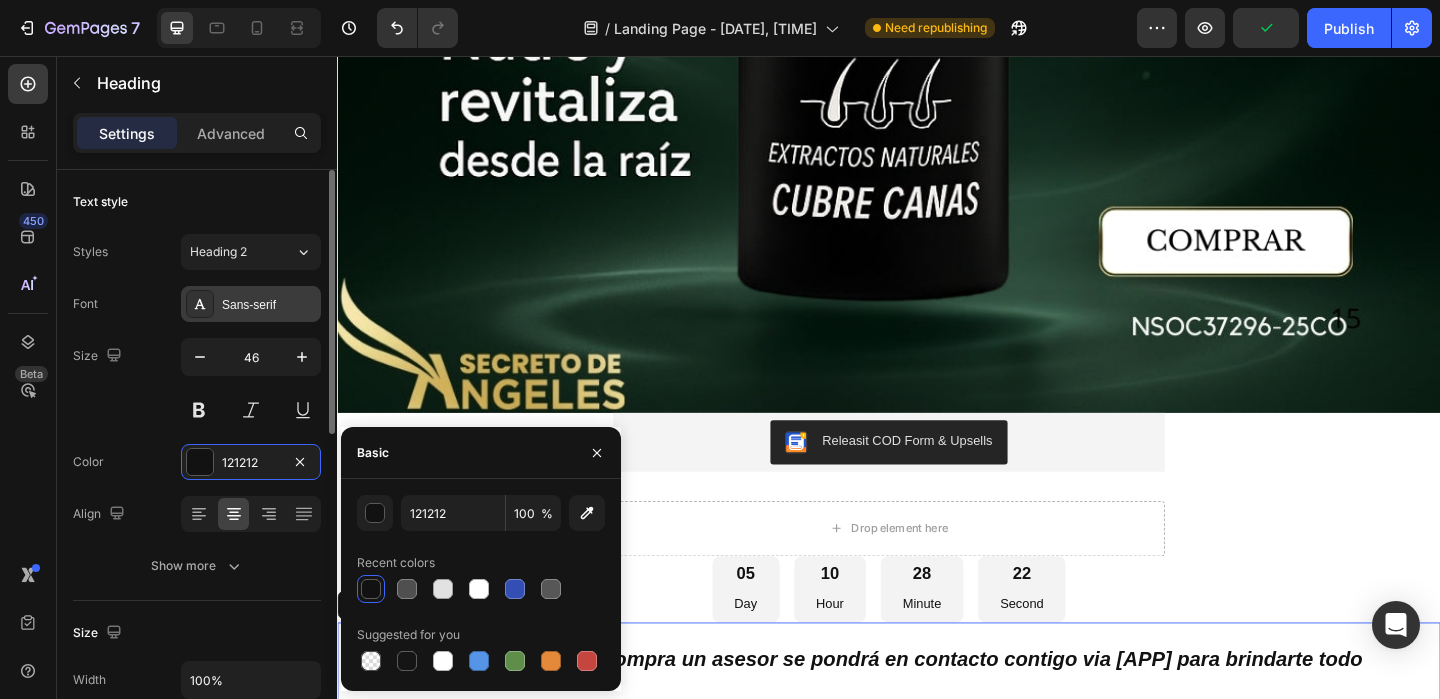 click on "Sans-serif" at bounding box center (269, 305) 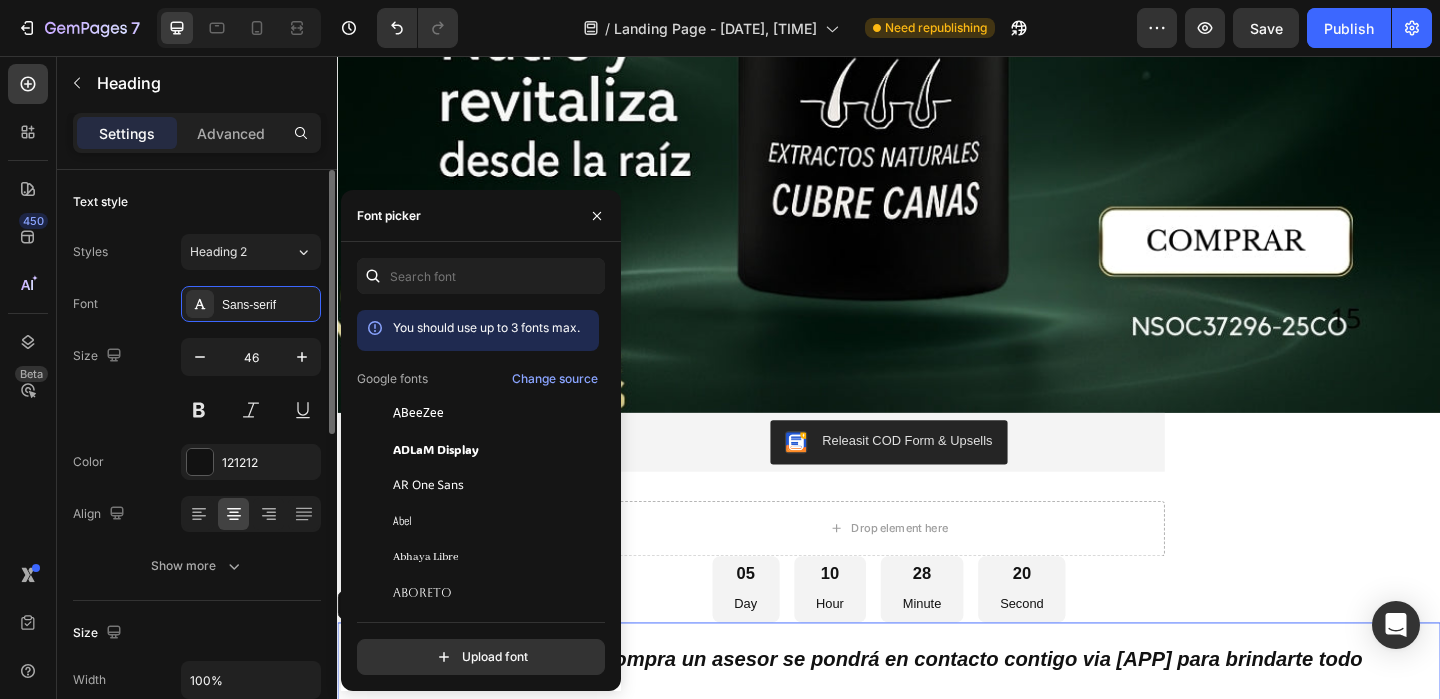 click on "Size 46" at bounding box center (197, 383) 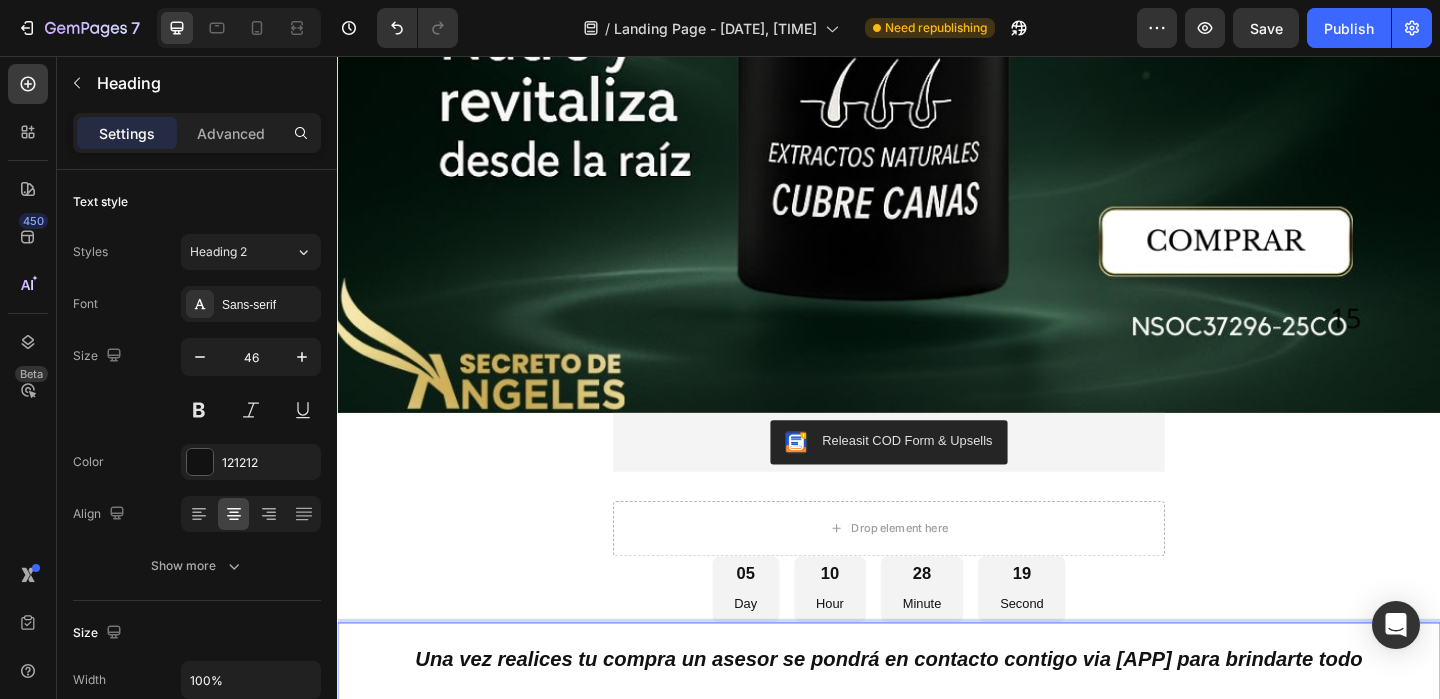 click on "ACOMPAÑAMIENTO" at bounding box center (943, 779) 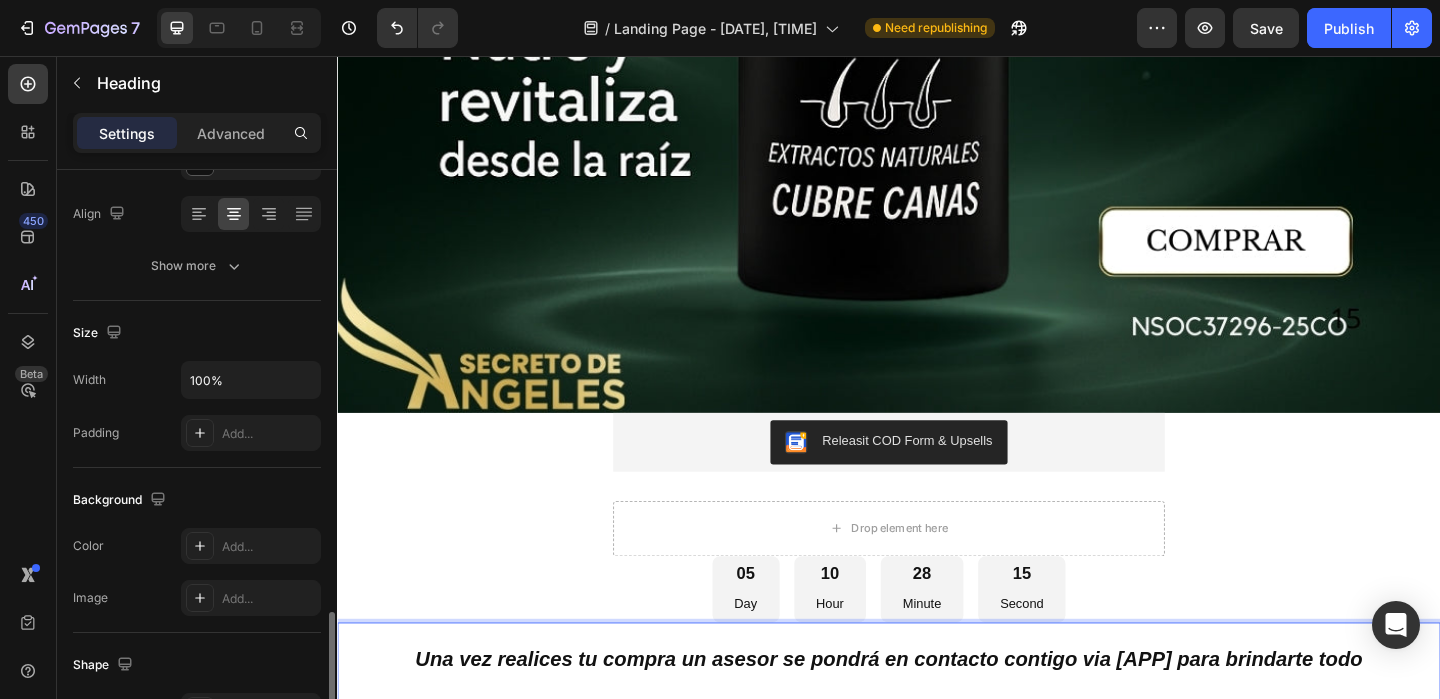 scroll, scrollTop: 0, scrollLeft: 0, axis: both 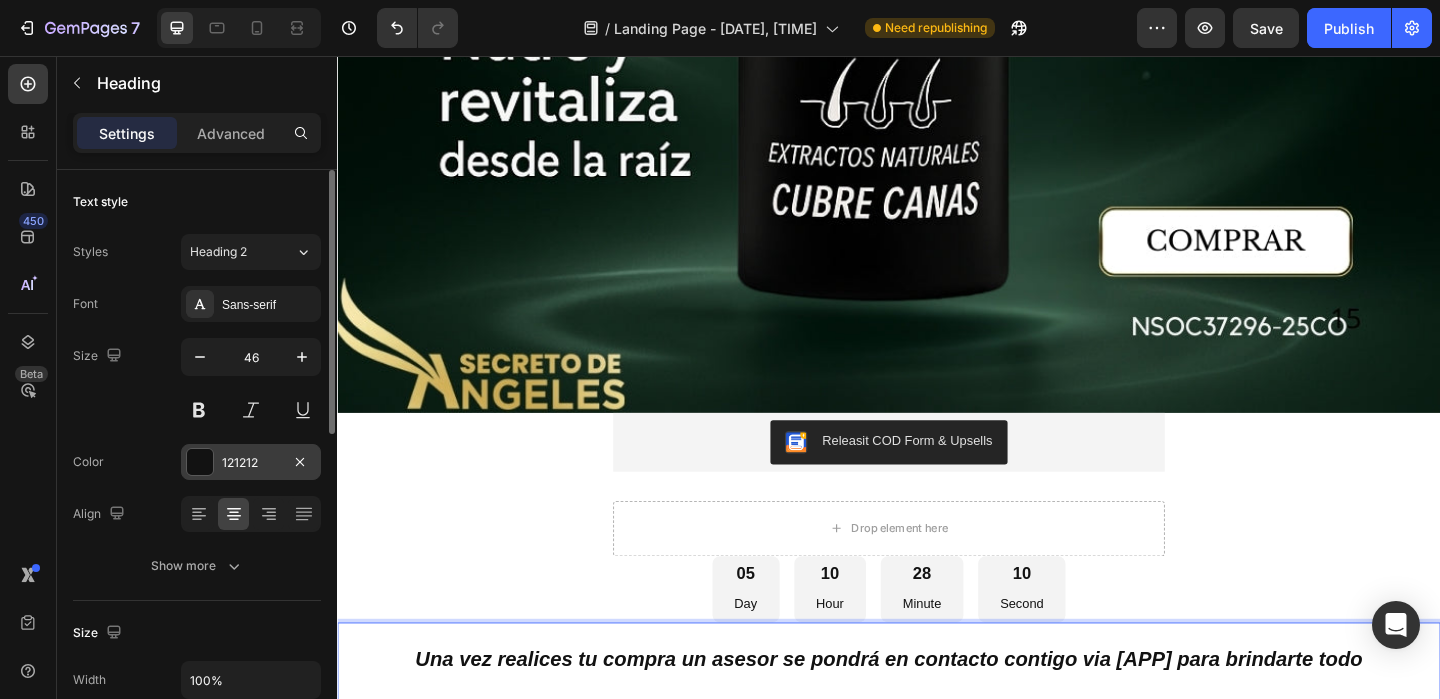 click on "121212" at bounding box center (251, 463) 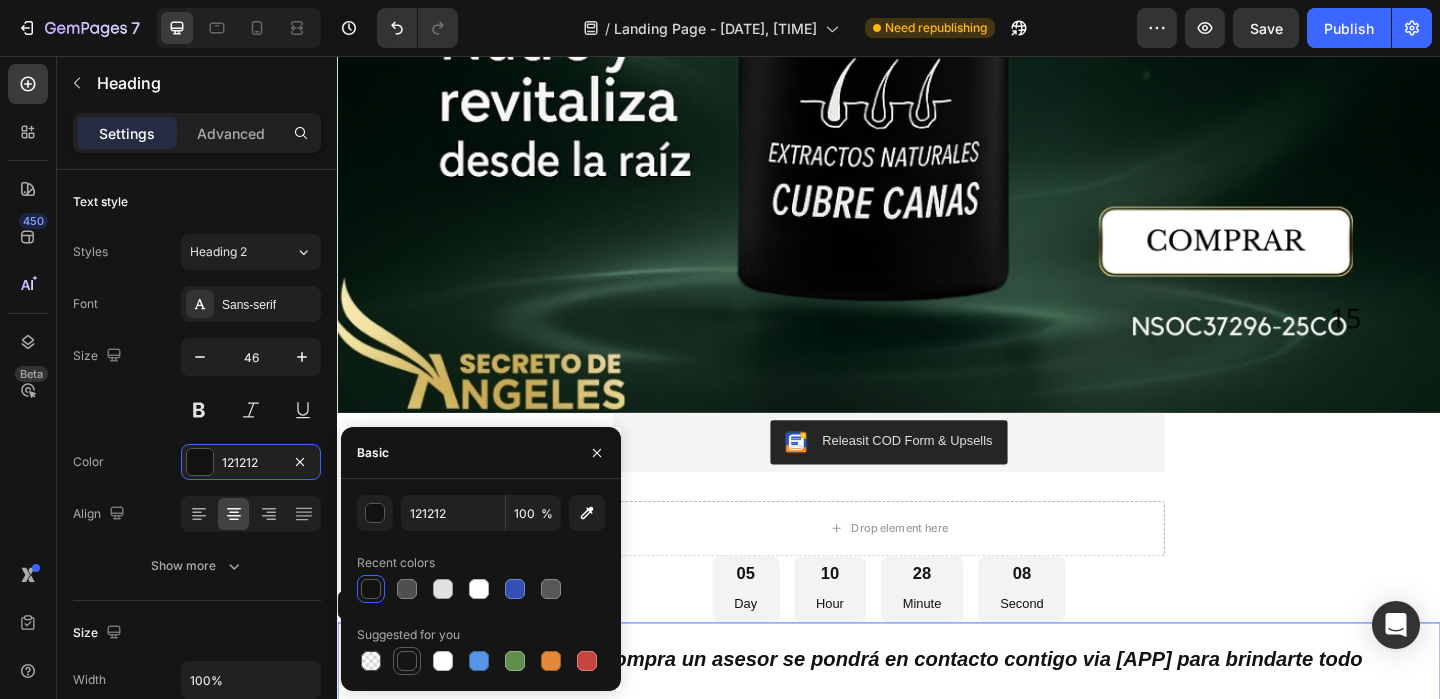 click at bounding box center (407, 661) 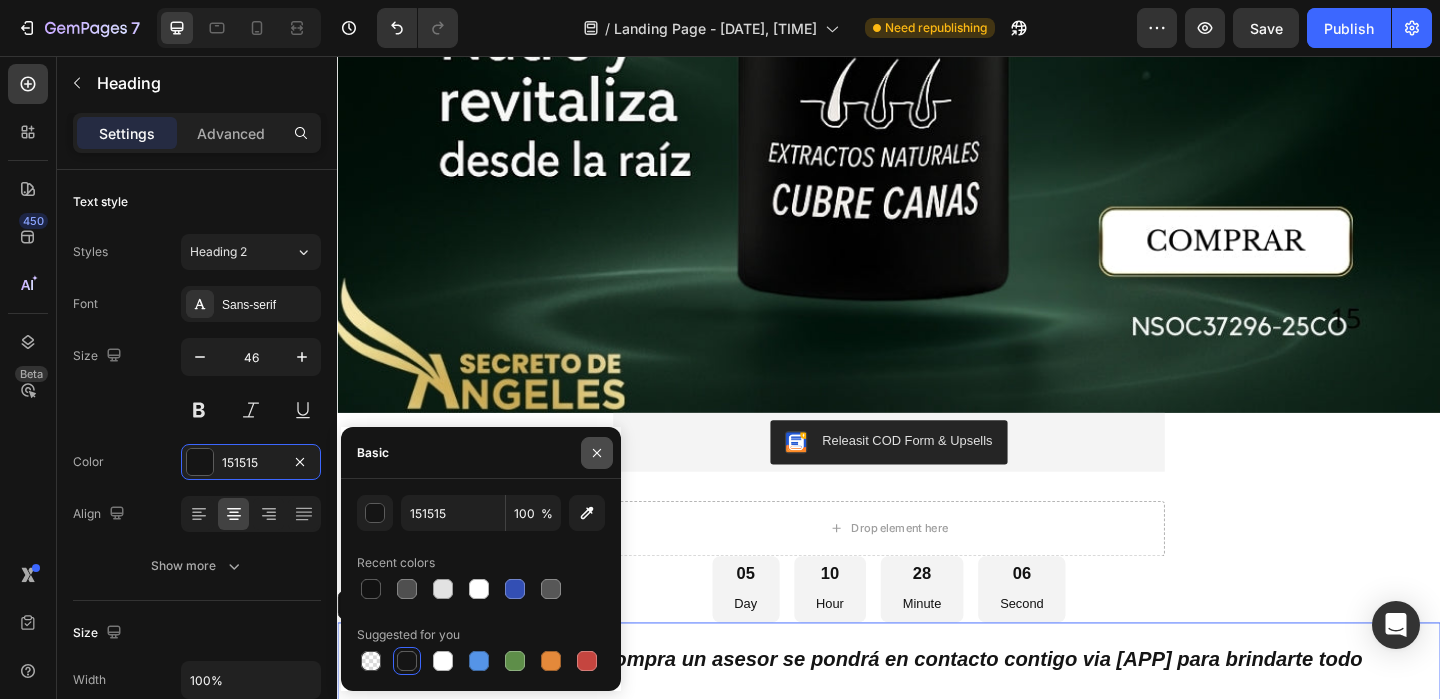 click 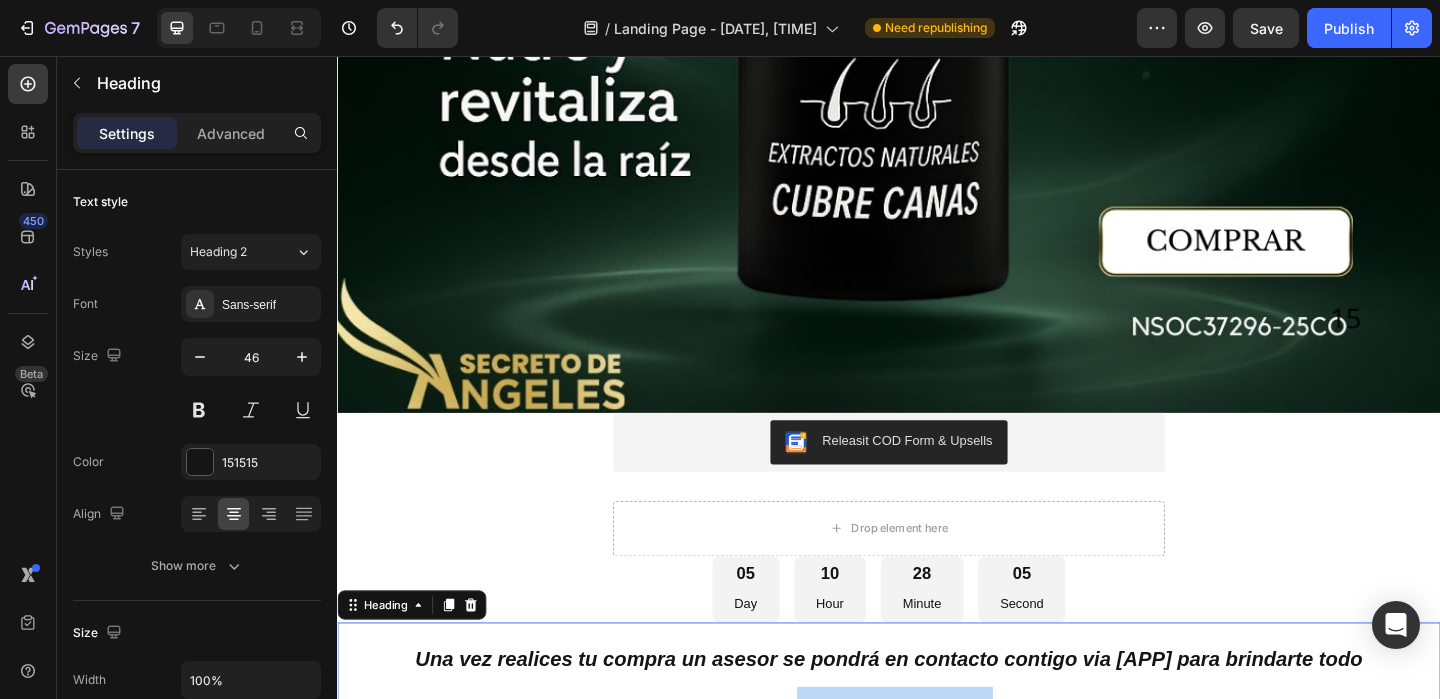click on "ACOMPAÑAMIENTO" at bounding box center (943, 779) 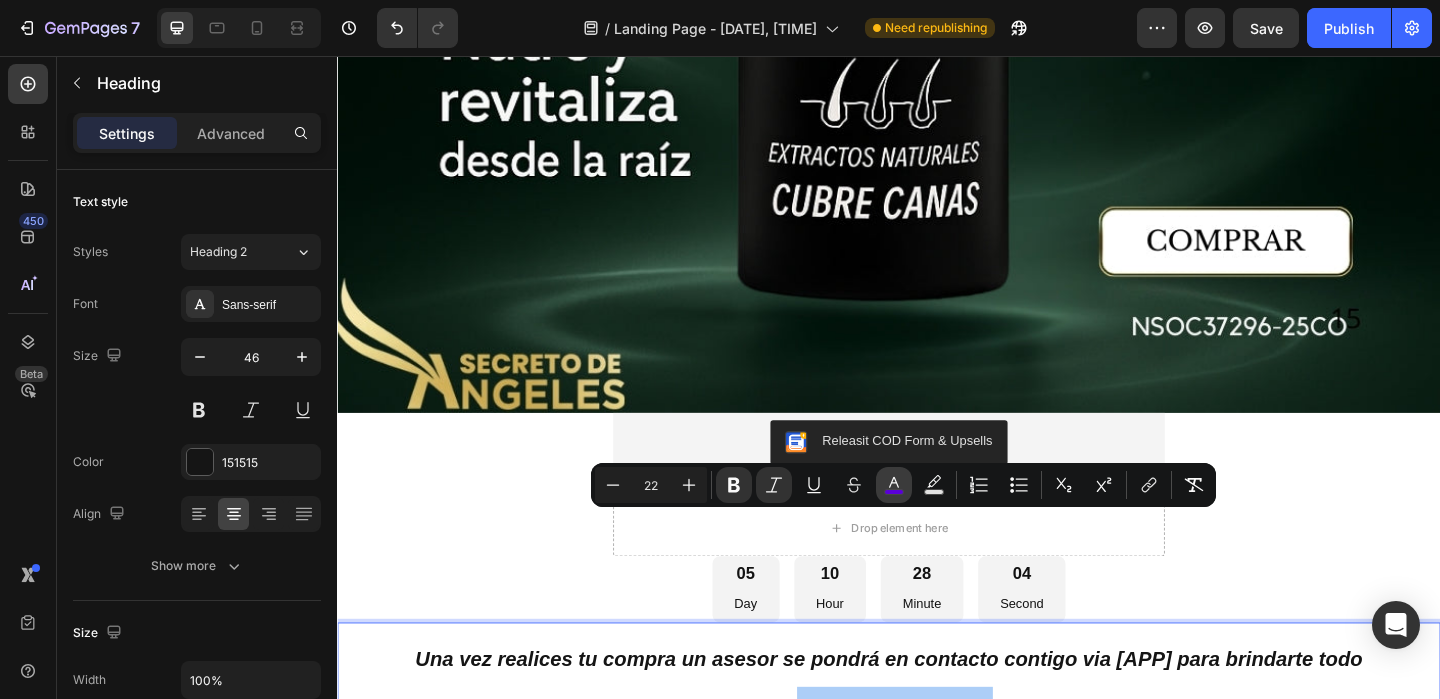 click 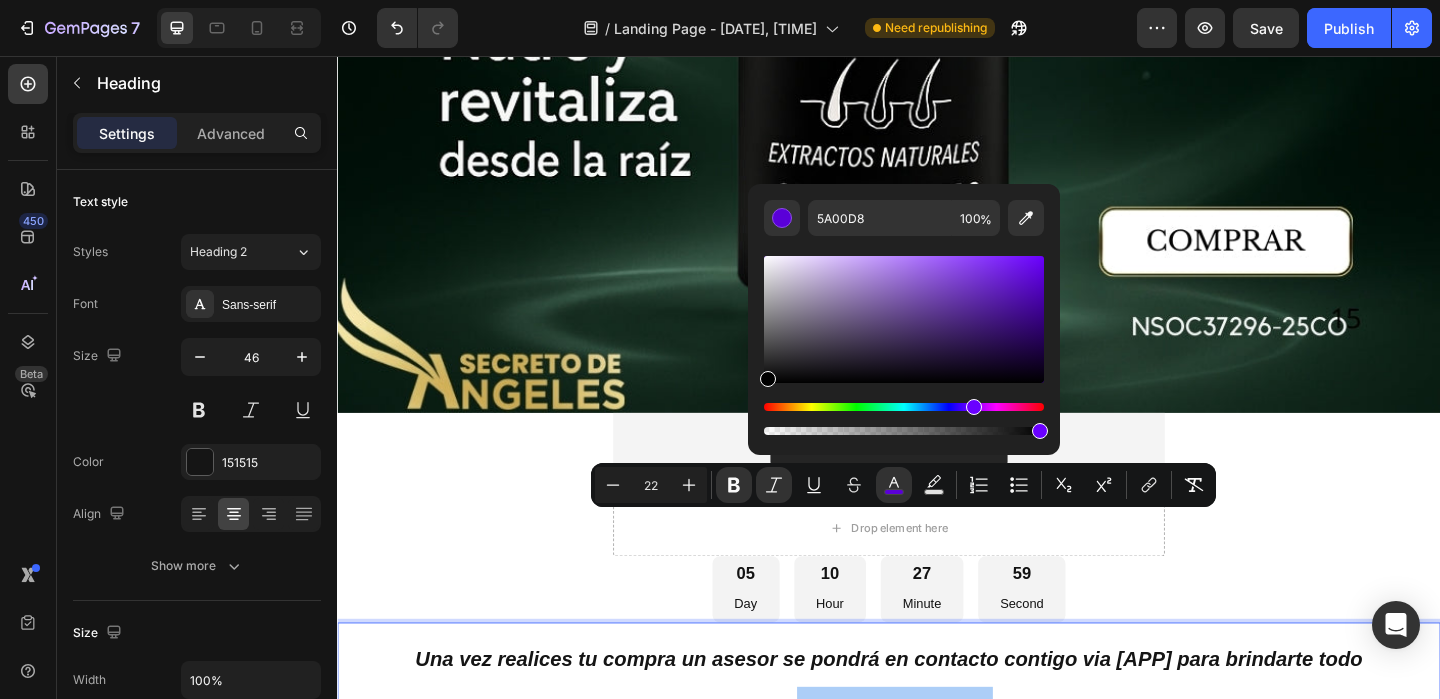 drag, startPoint x: 1033, startPoint y: 284, endPoint x: 763, endPoint y: 381, distance: 286.89545 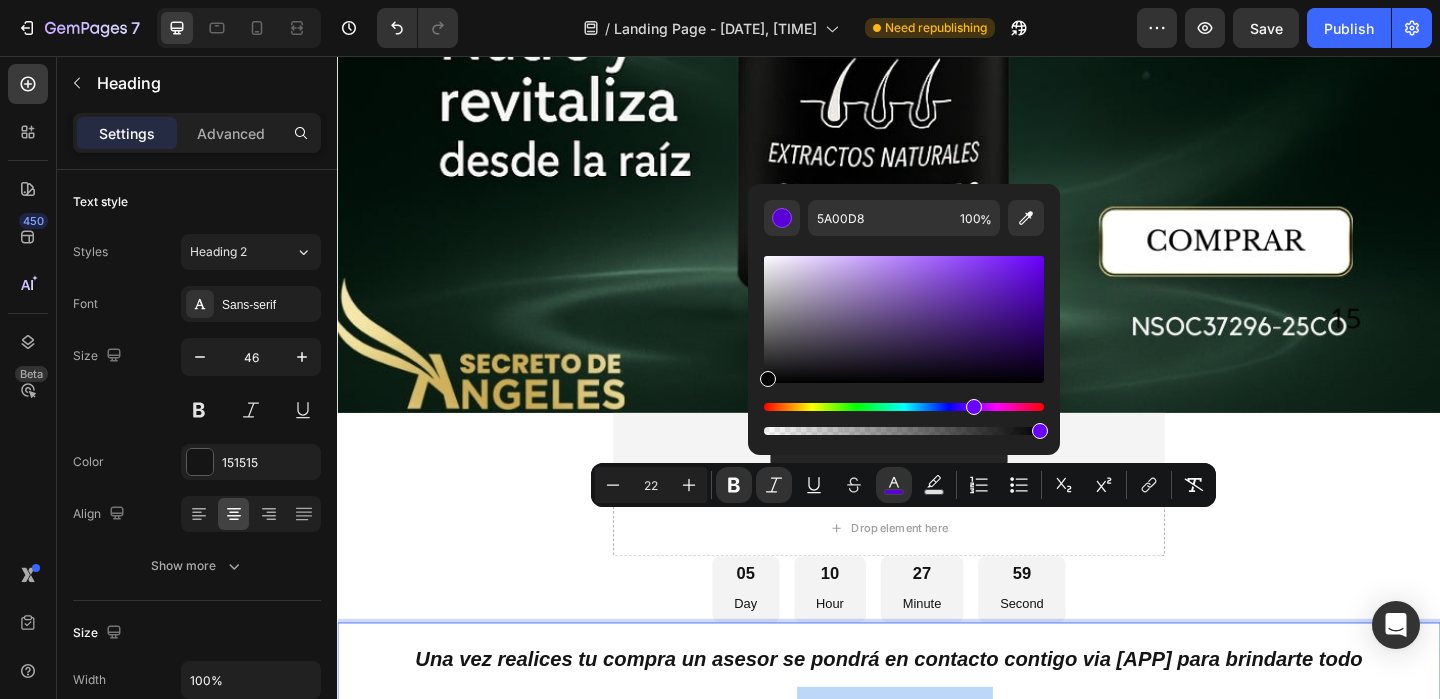 type on "020202" 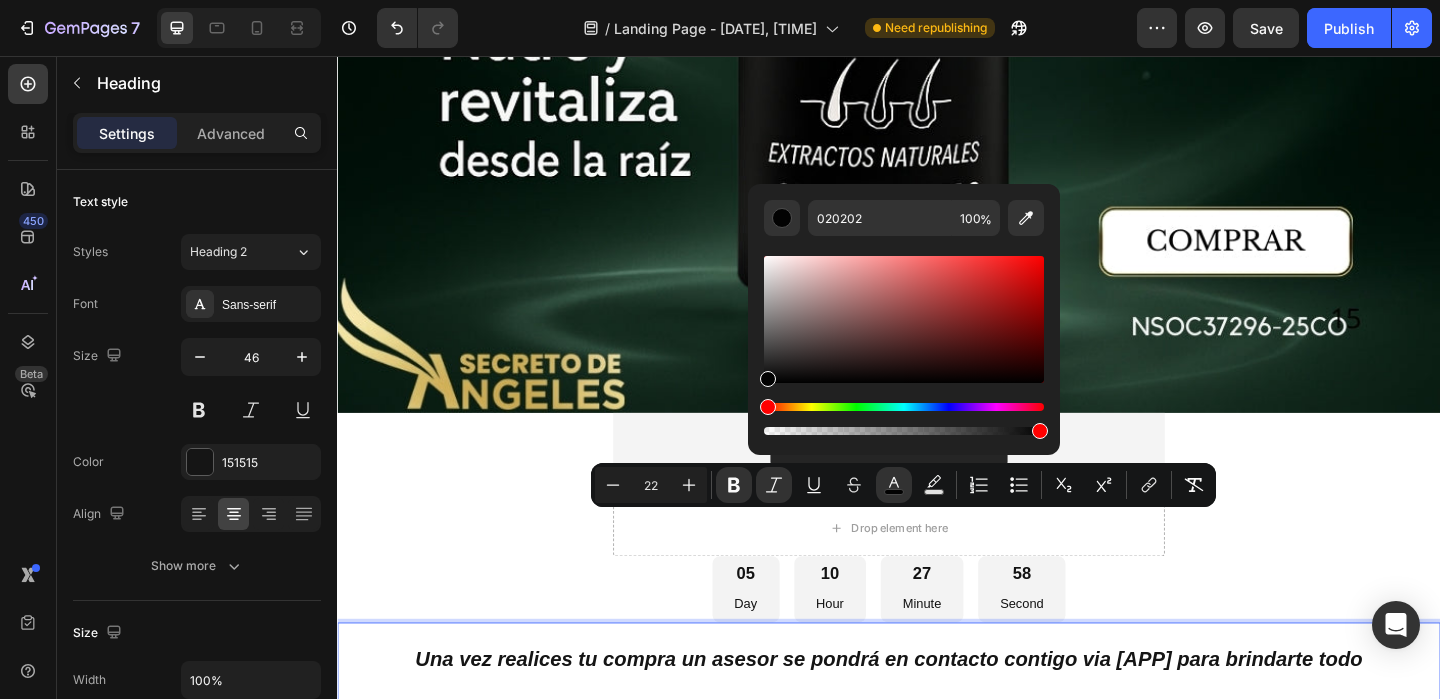 click on "CABELLO" at bounding box center [1113, 847] 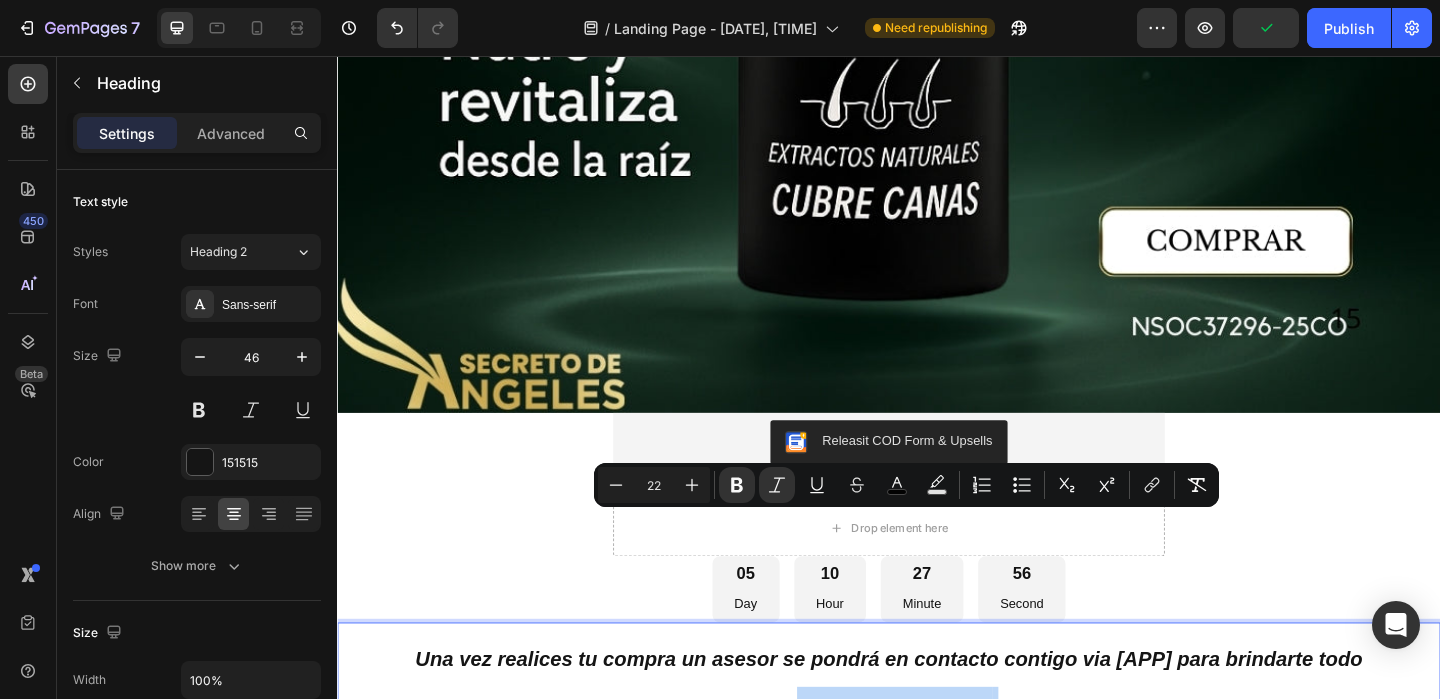 drag, startPoint x: 1044, startPoint y: 569, endPoint x: 751, endPoint y: 579, distance: 293.1706 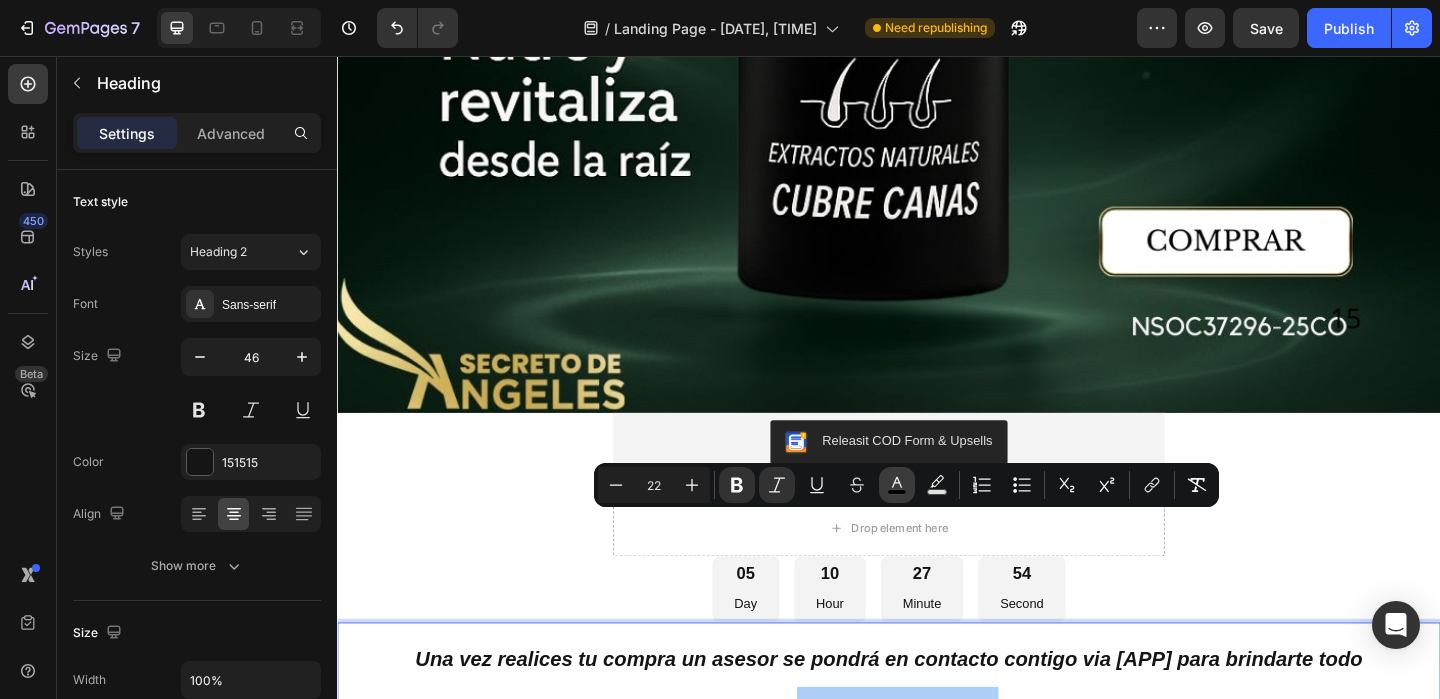 click 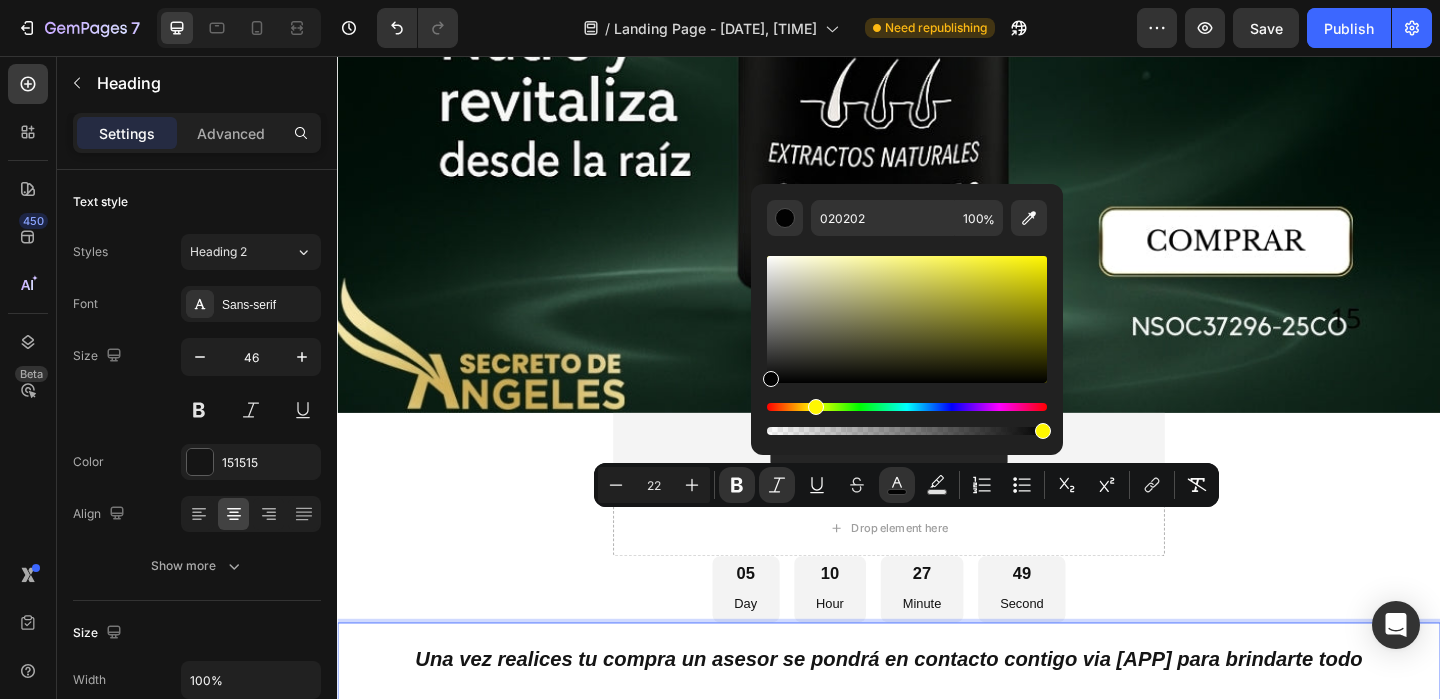 drag, startPoint x: 776, startPoint y: 409, endPoint x: 812, endPoint y: 416, distance: 36.67424 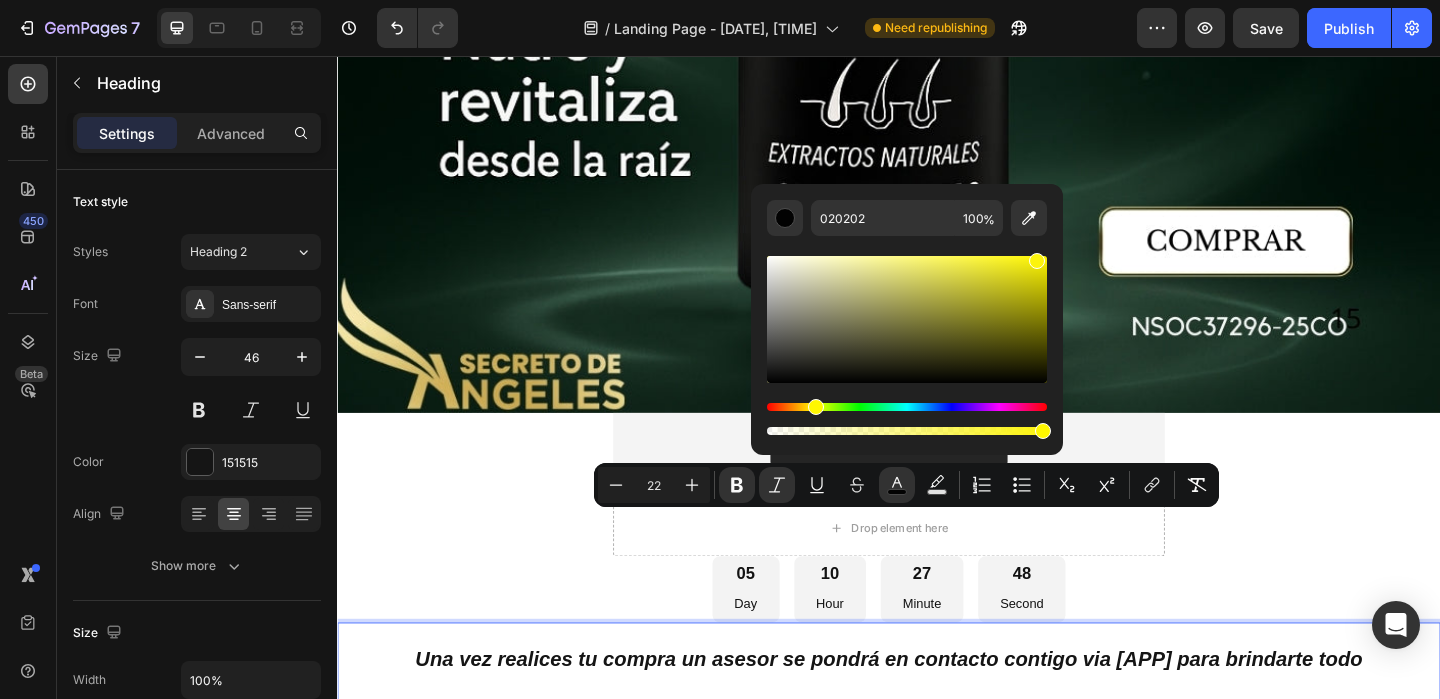 drag, startPoint x: 773, startPoint y: 375, endPoint x: 1035, endPoint y: 257, distance: 287.34647 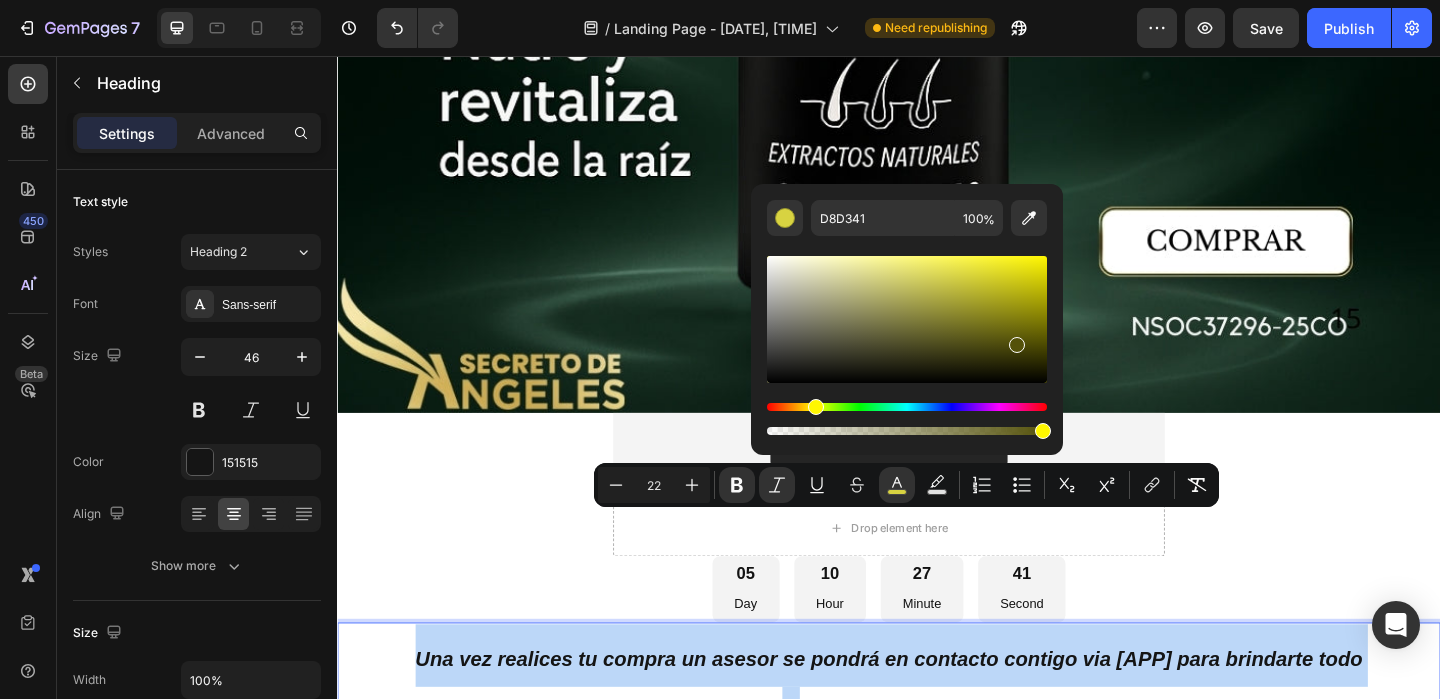 drag, startPoint x: 1037, startPoint y: 261, endPoint x: 1014, endPoint y: 342, distance: 84.20214 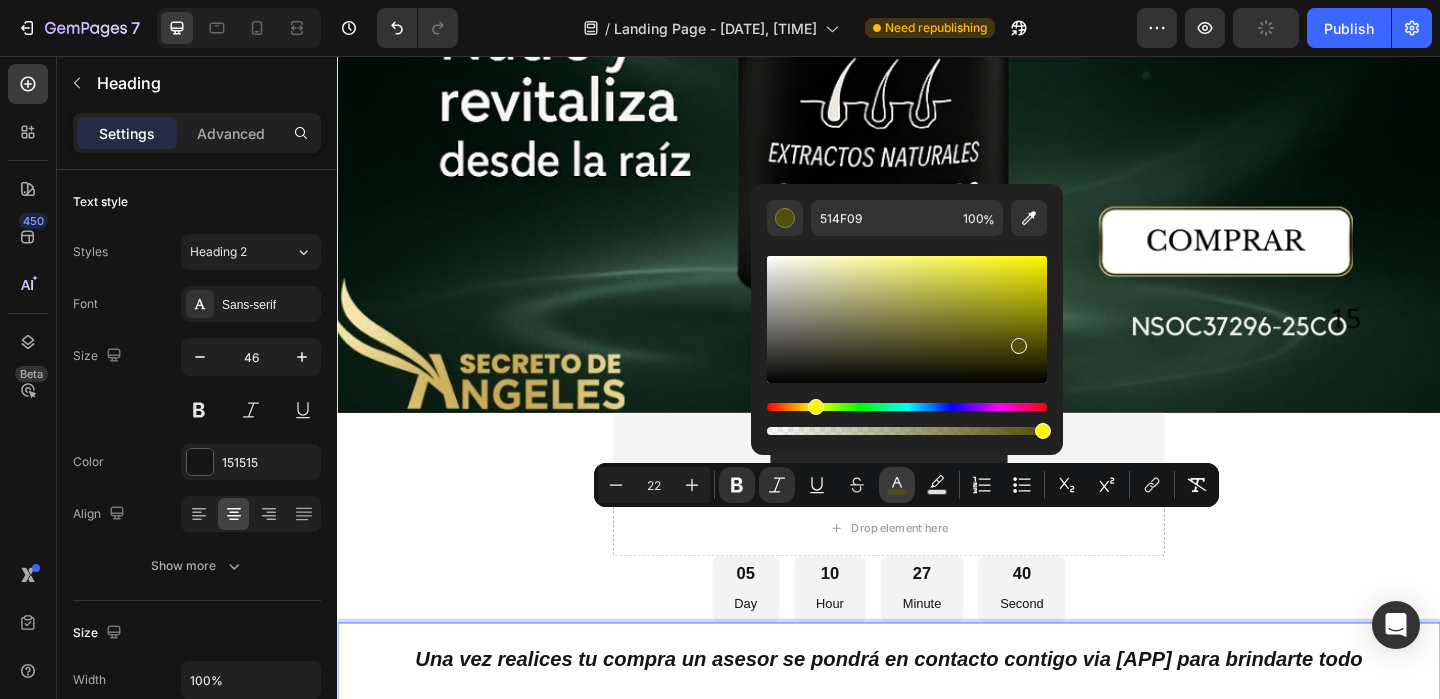 click 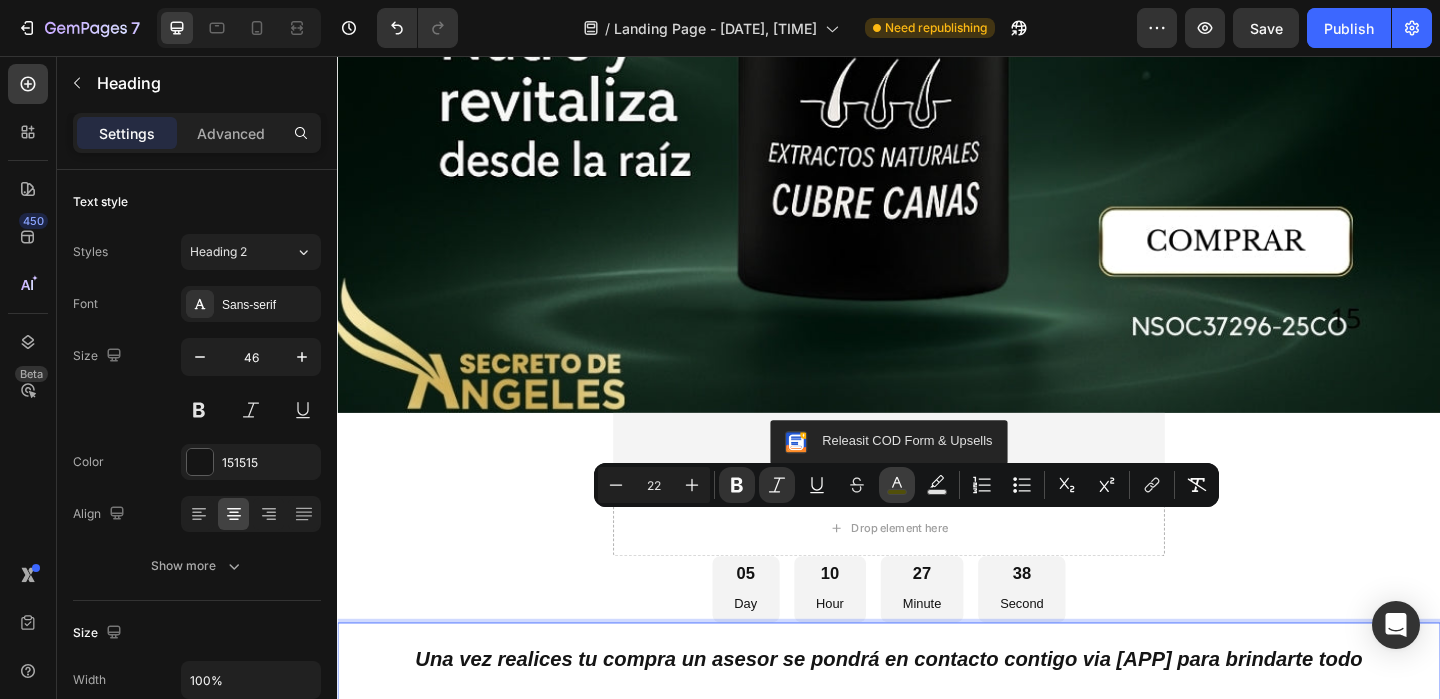 click 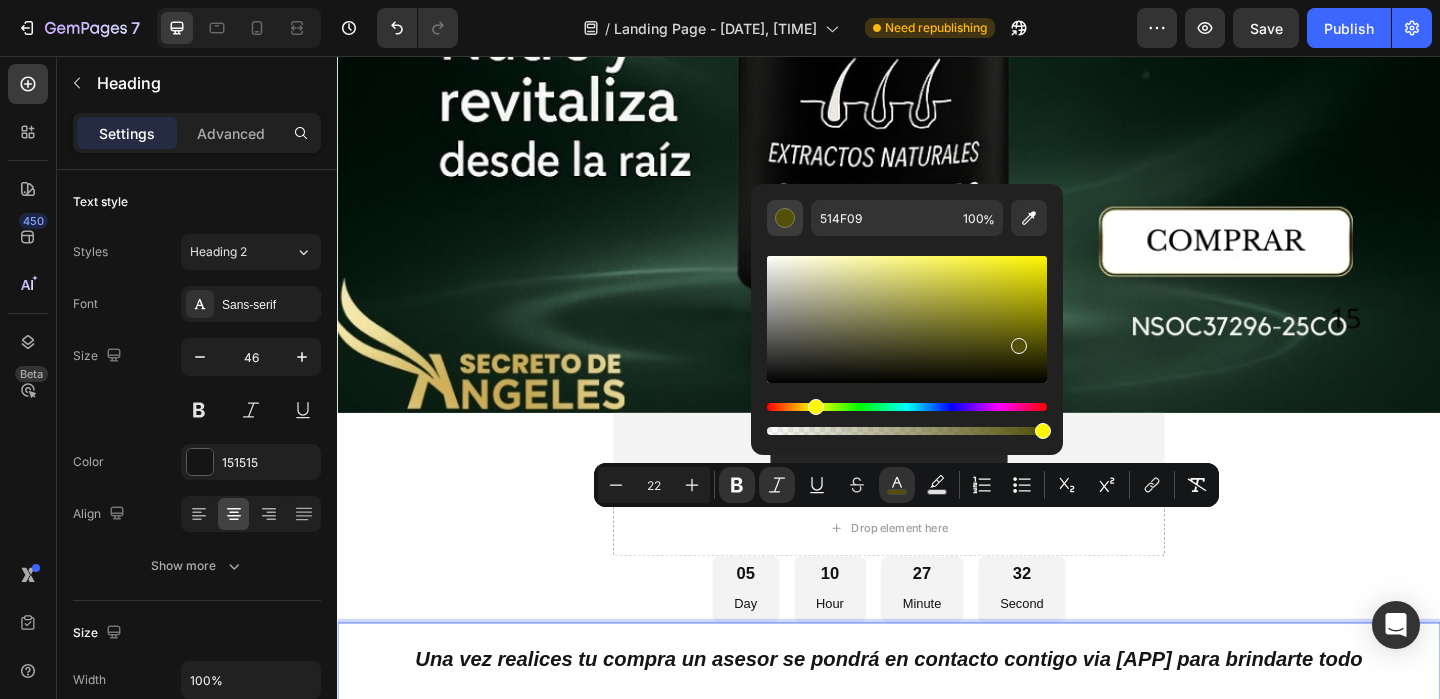 click at bounding box center [785, 218] 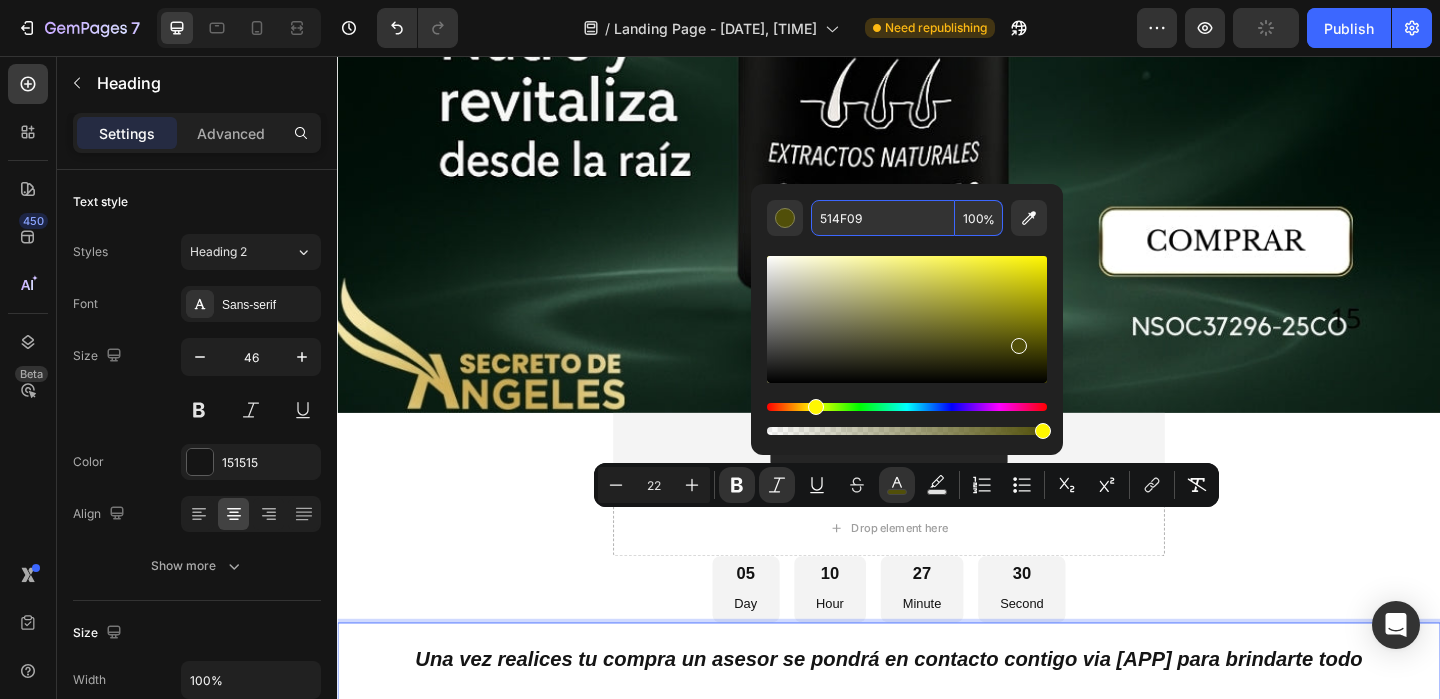 click on "514F09" at bounding box center [883, 218] 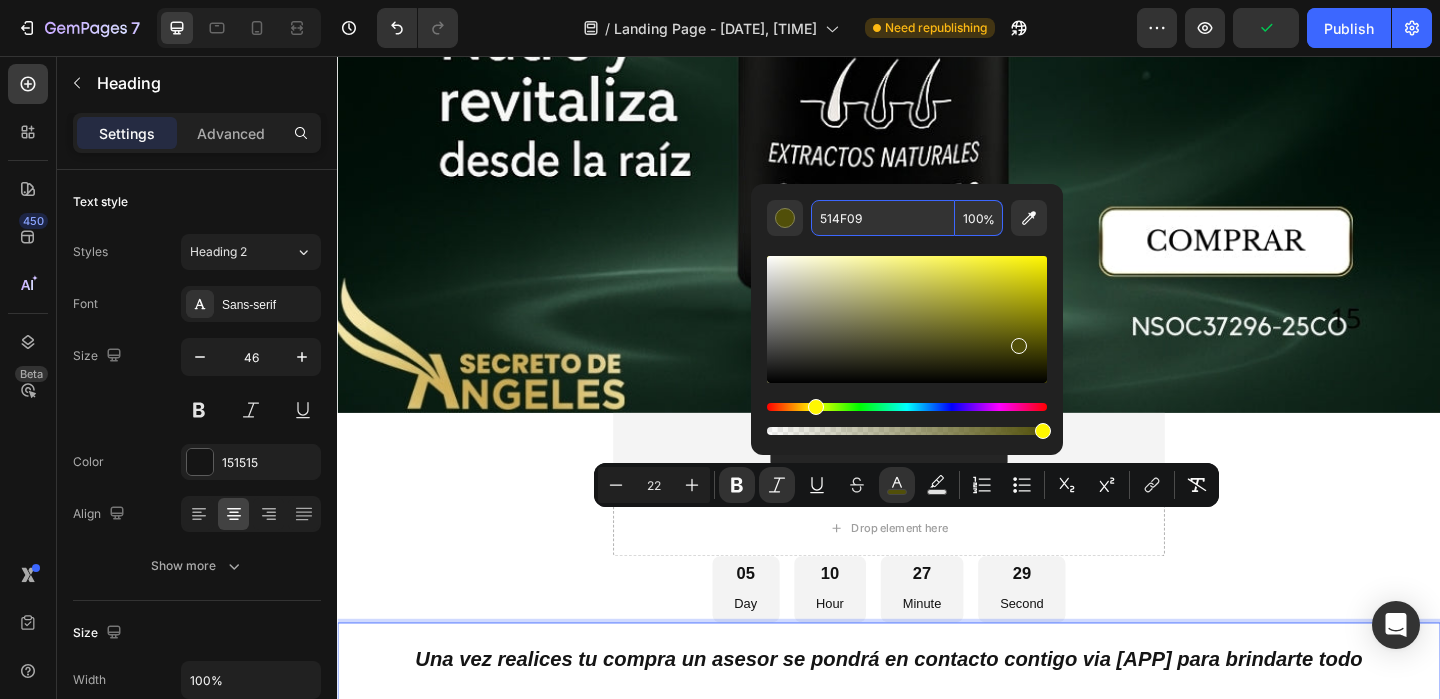 click on "Una vez realices tu compra un asesor se pondrá en contacto contigo via whatsApp para brindarte todo el  ACOMPAÑAMIENTO  hasta que veas los  CAMBIOS  en tu  CABELLO" at bounding box center [937, 775] 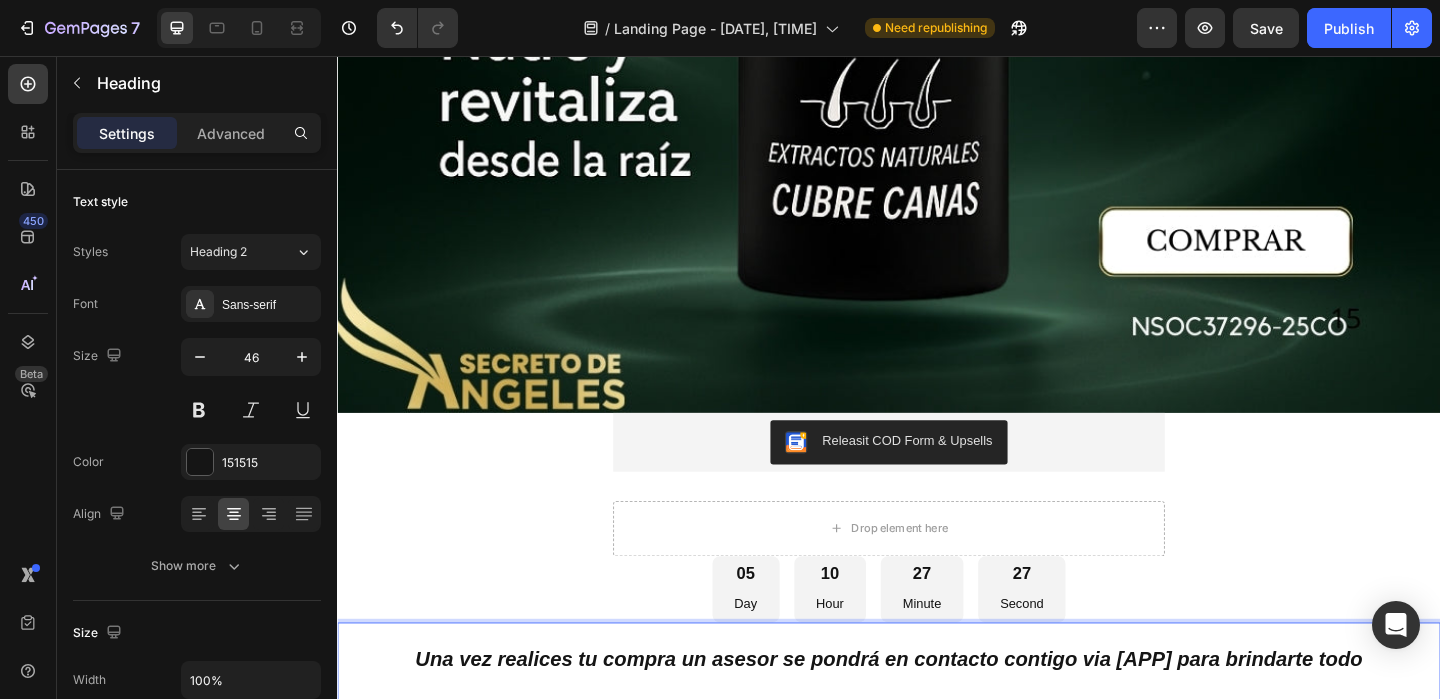 click on "ACOMPAÑAMIENTO" at bounding box center [946, 779] 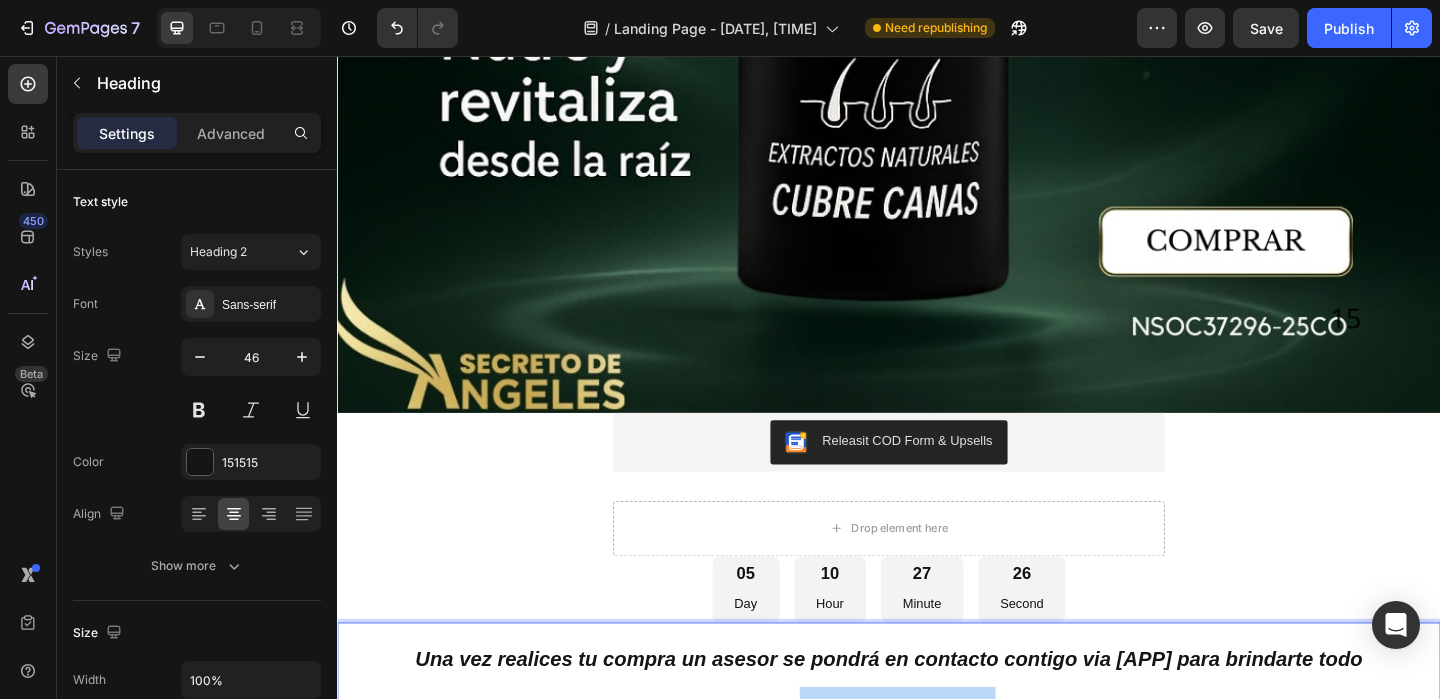 drag, startPoint x: 1034, startPoint y: 568, endPoint x: 822, endPoint y: 552, distance: 212.60292 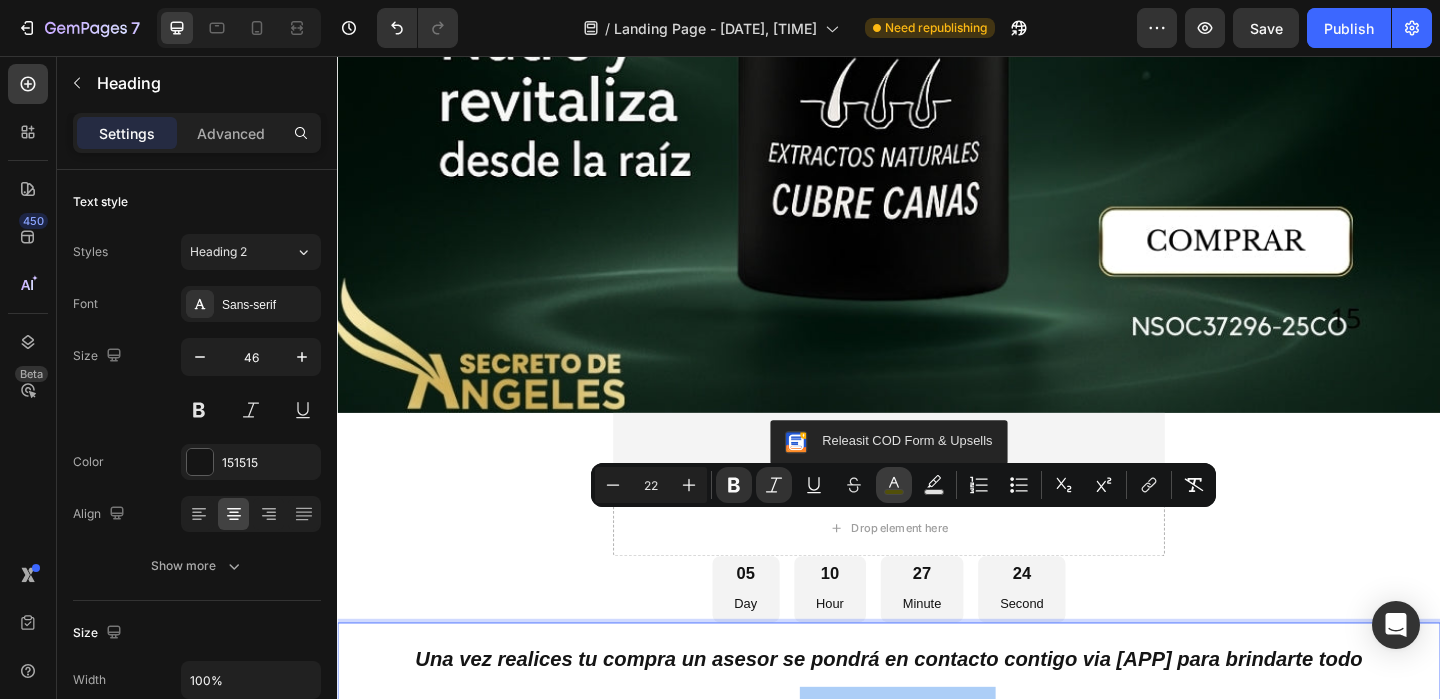 click 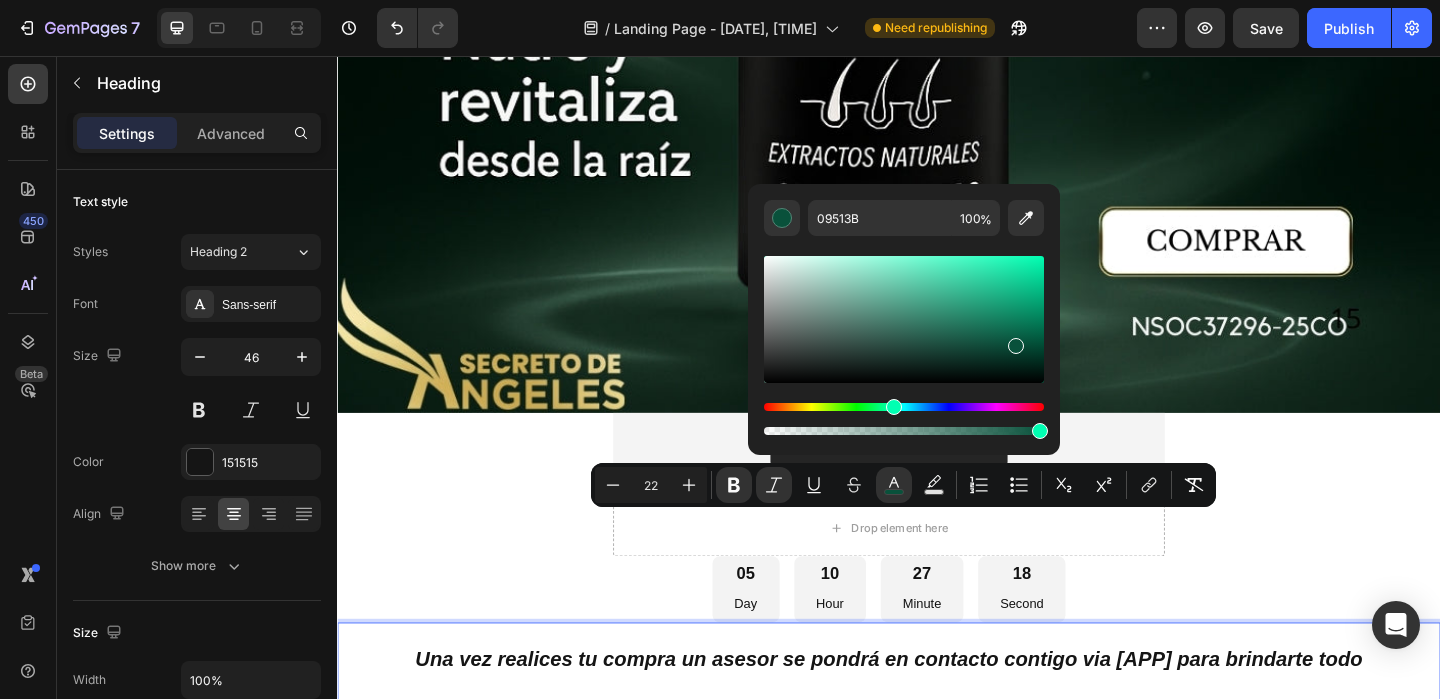 drag, startPoint x: 817, startPoint y: 411, endPoint x: 890, endPoint y: 418, distance: 73.33485 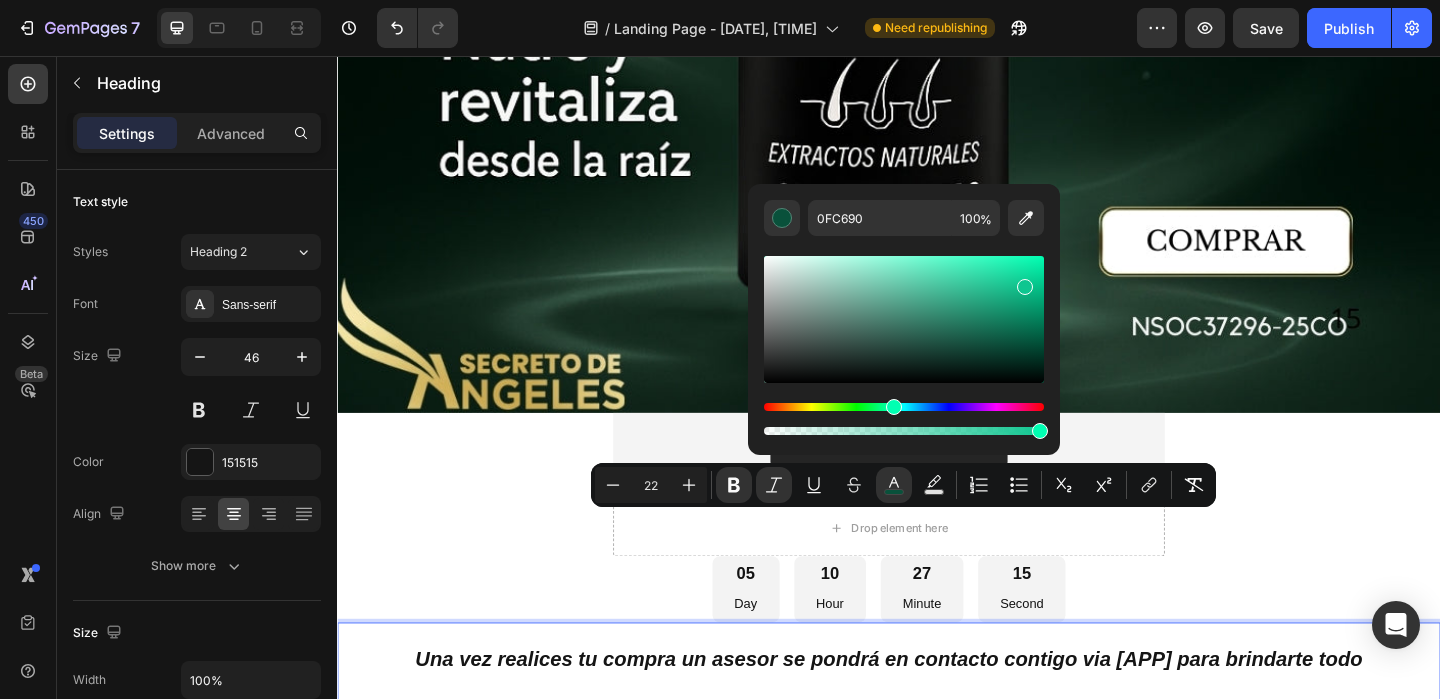 drag, startPoint x: 1014, startPoint y: 348, endPoint x: 1022, endPoint y: 283, distance: 65.490456 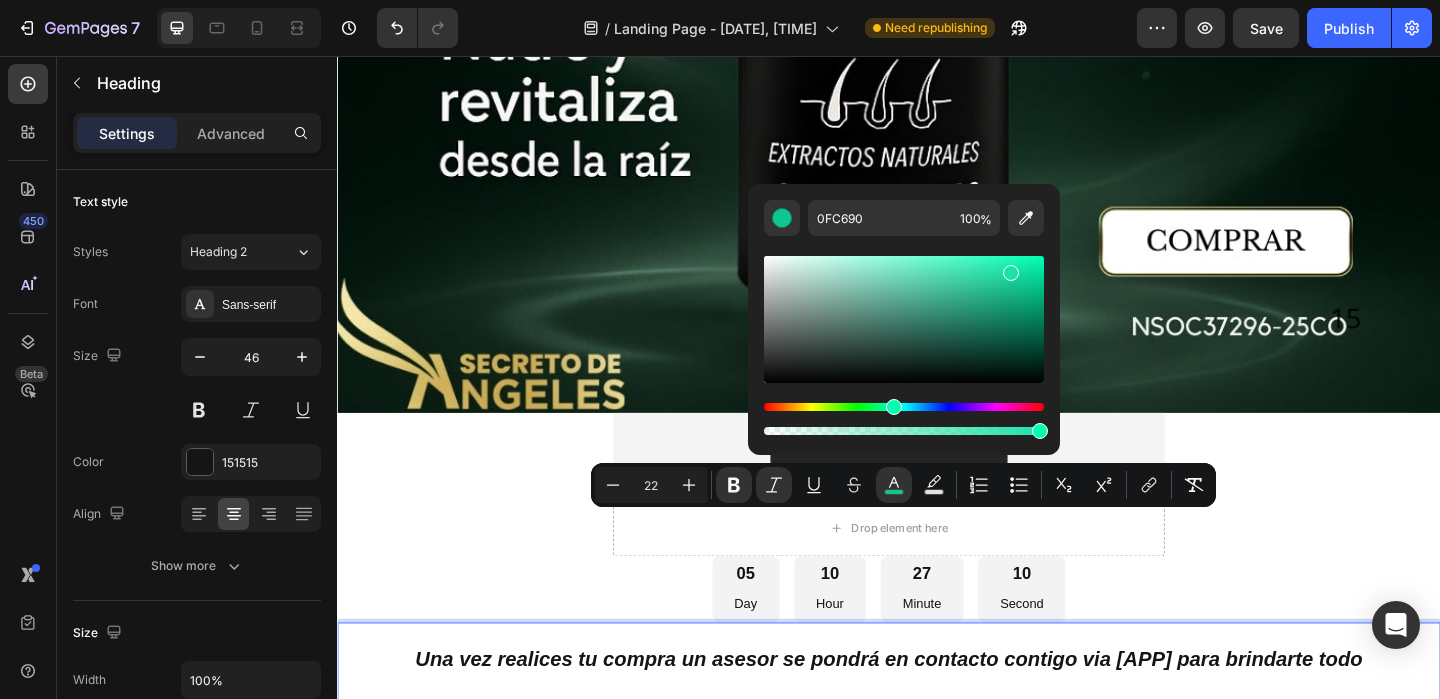 drag, startPoint x: 1026, startPoint y: 291, endPoint x: 1008, endPoint y: 269, distance: 28.42534 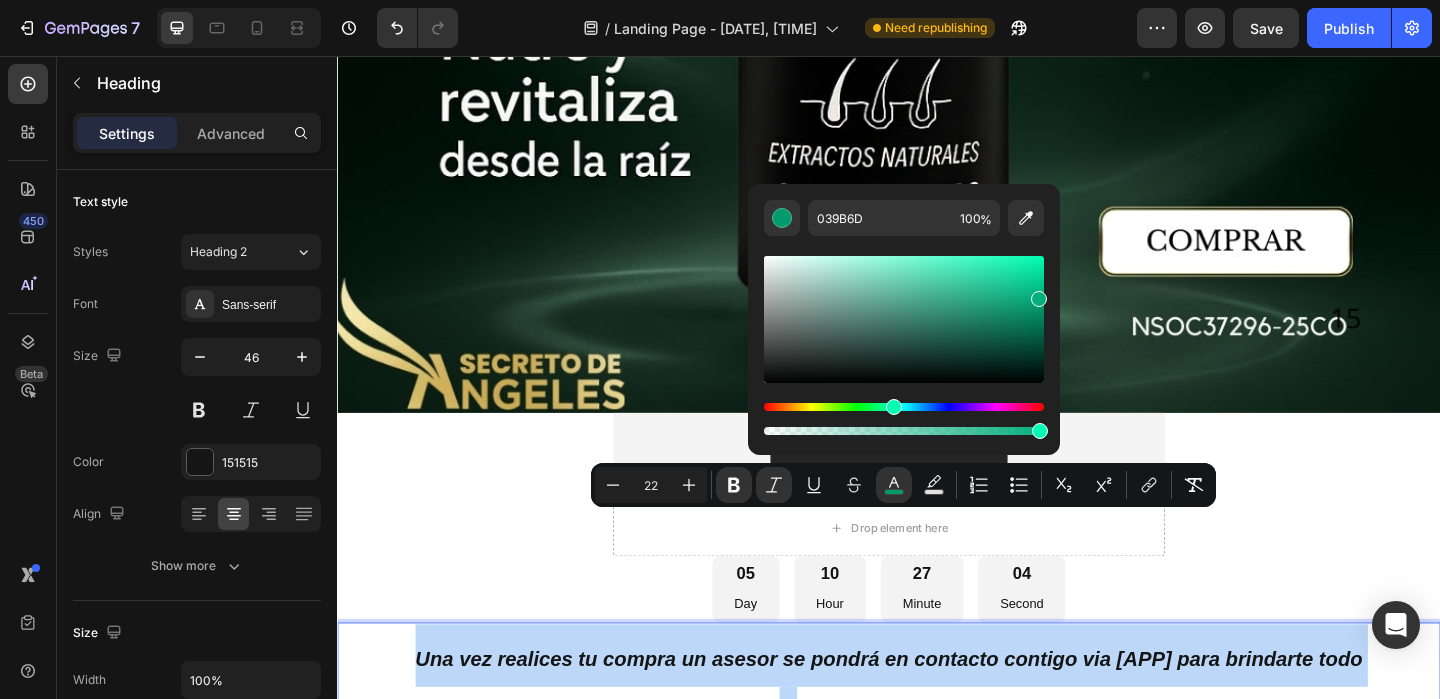 type on "05AF7C" 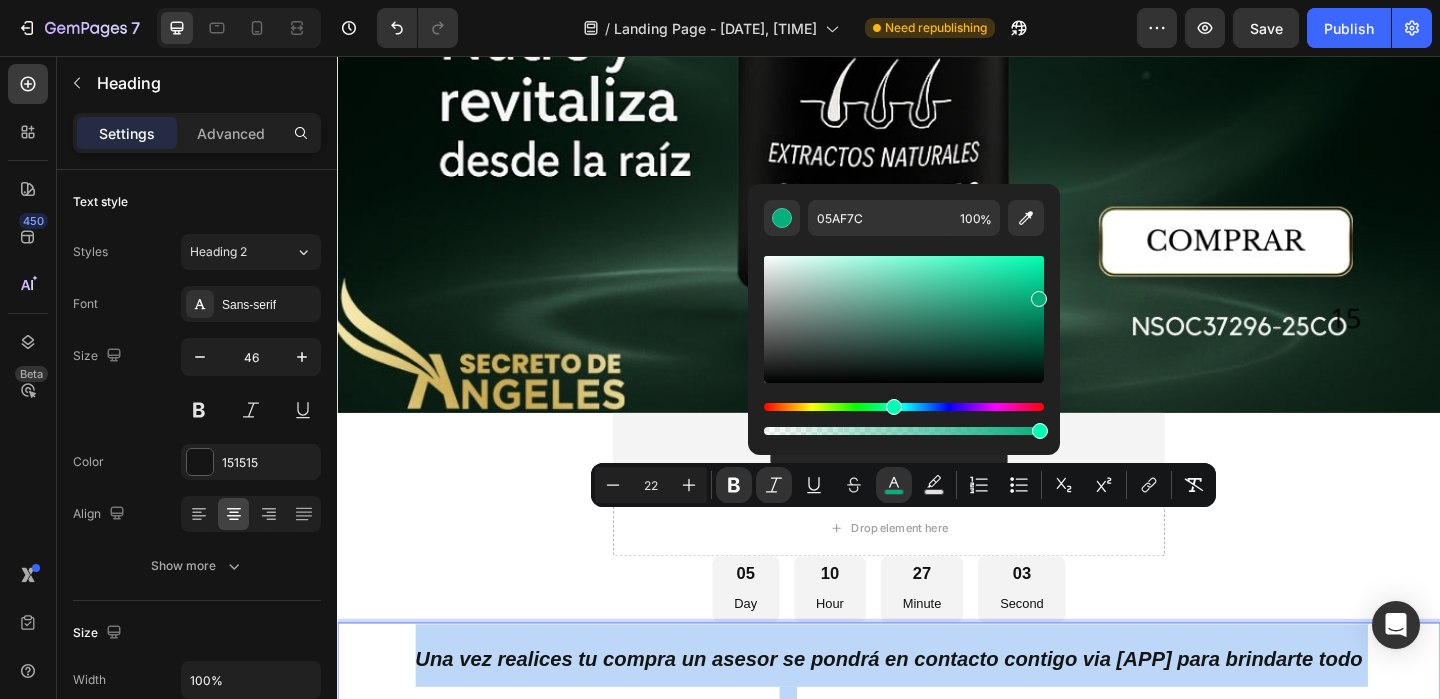 drag, startPoint x: 1018, startPoint y: 287, endPoint x: 1036, endPoint y: 295, distance: 19.697716 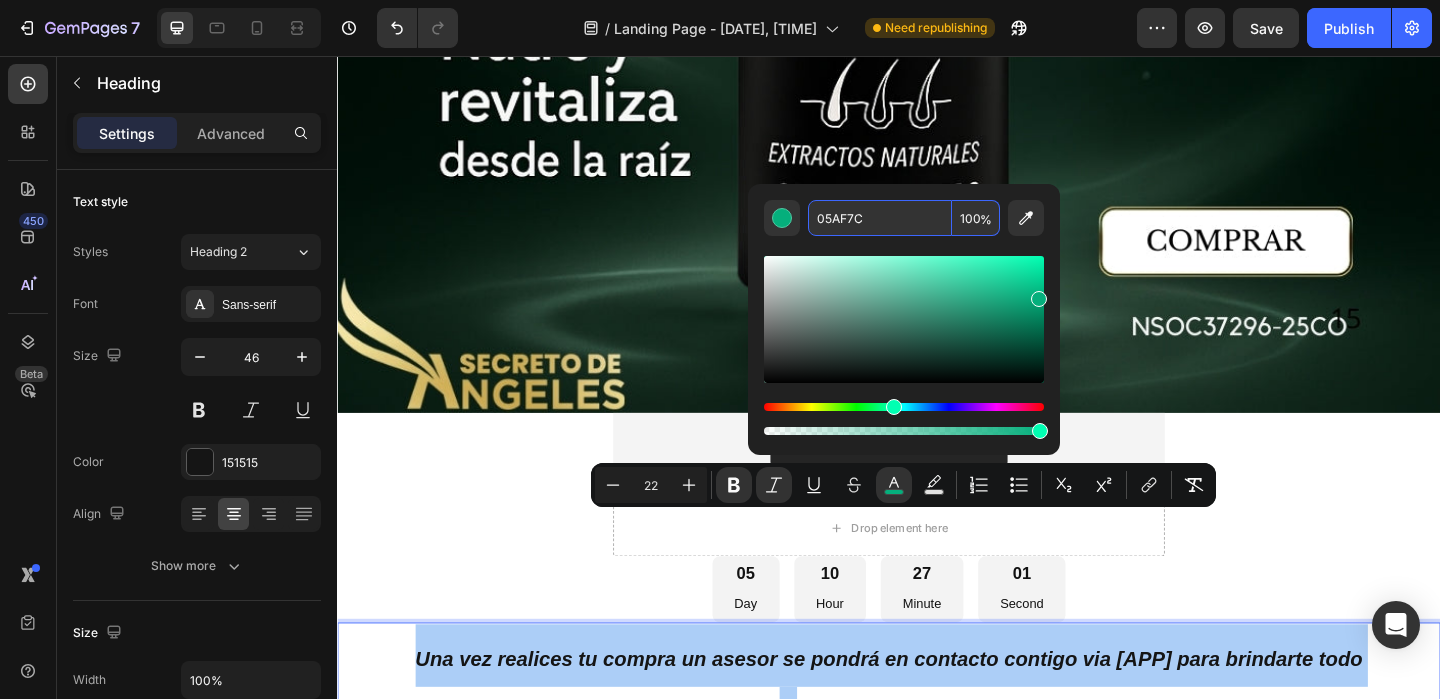 drag, startPoint x: 890, startPoint y: 219, endPoint x: 872, endPoint y: 216, distance: 18.248287 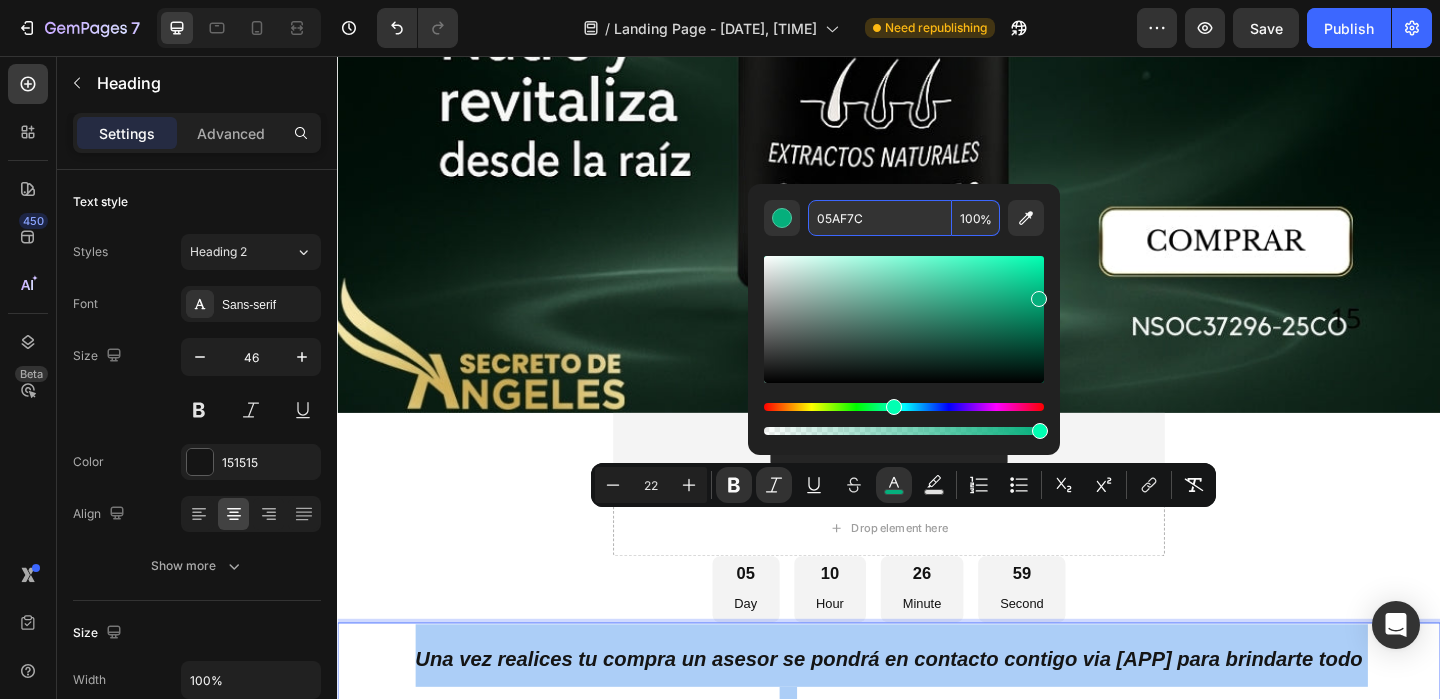 drag, startPoint x: 875, startPoint y: 219, endPoint x: 817, endPoint y: 216, distance: 58.077534 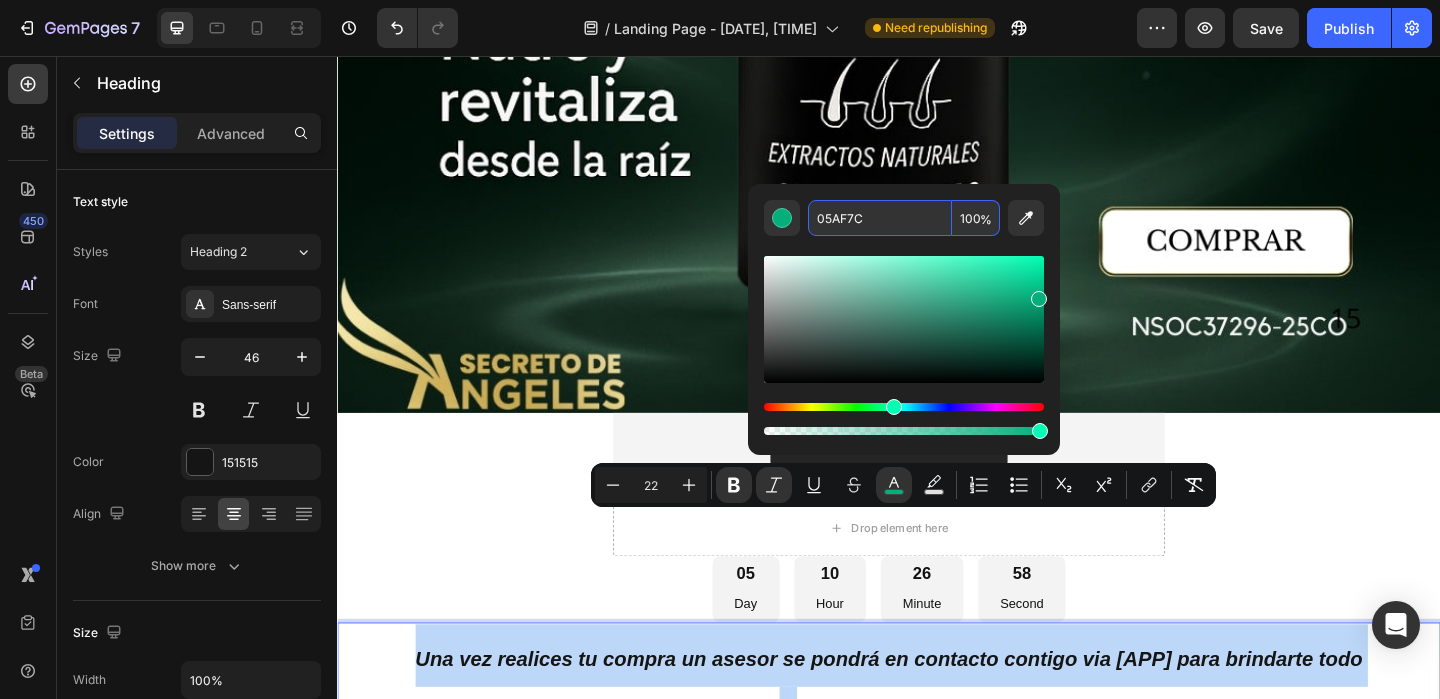 click on "en tu" at bounding box center [1033, 847] 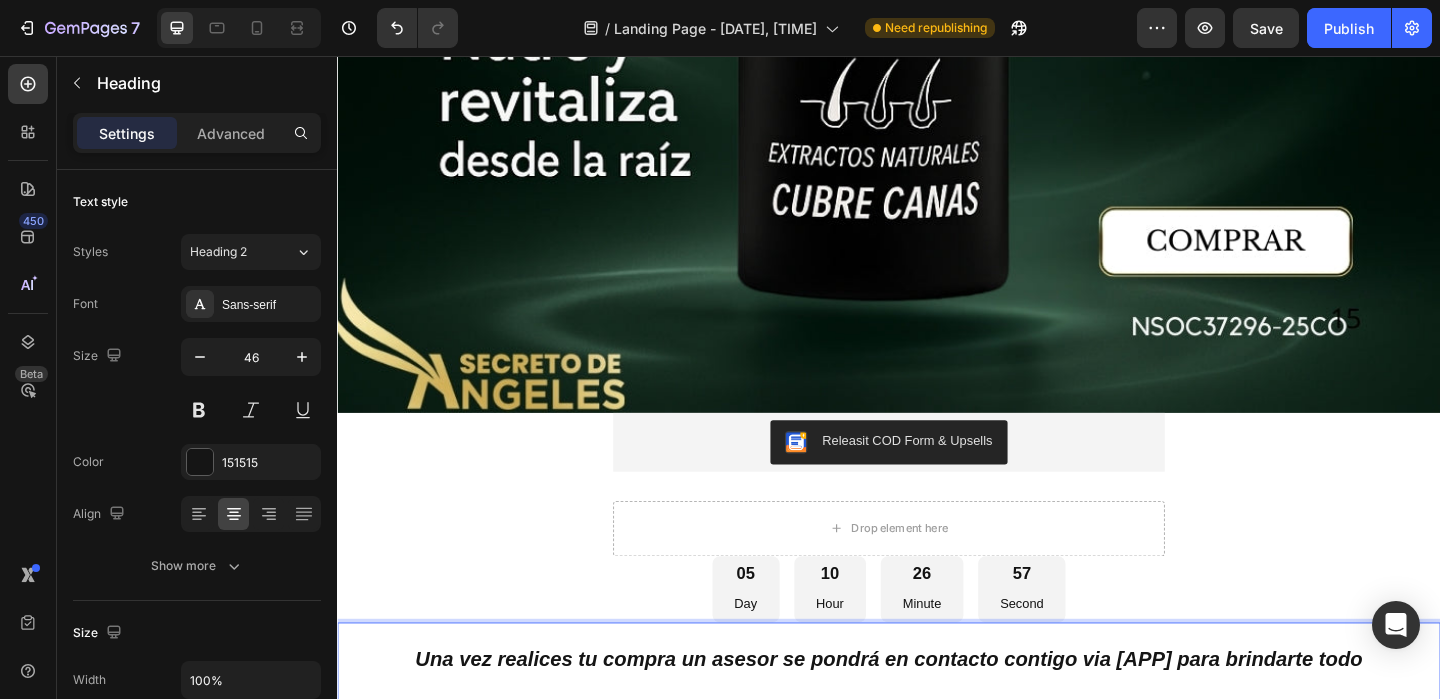 click on "CABELLO" at bounding box center (1113, 847) 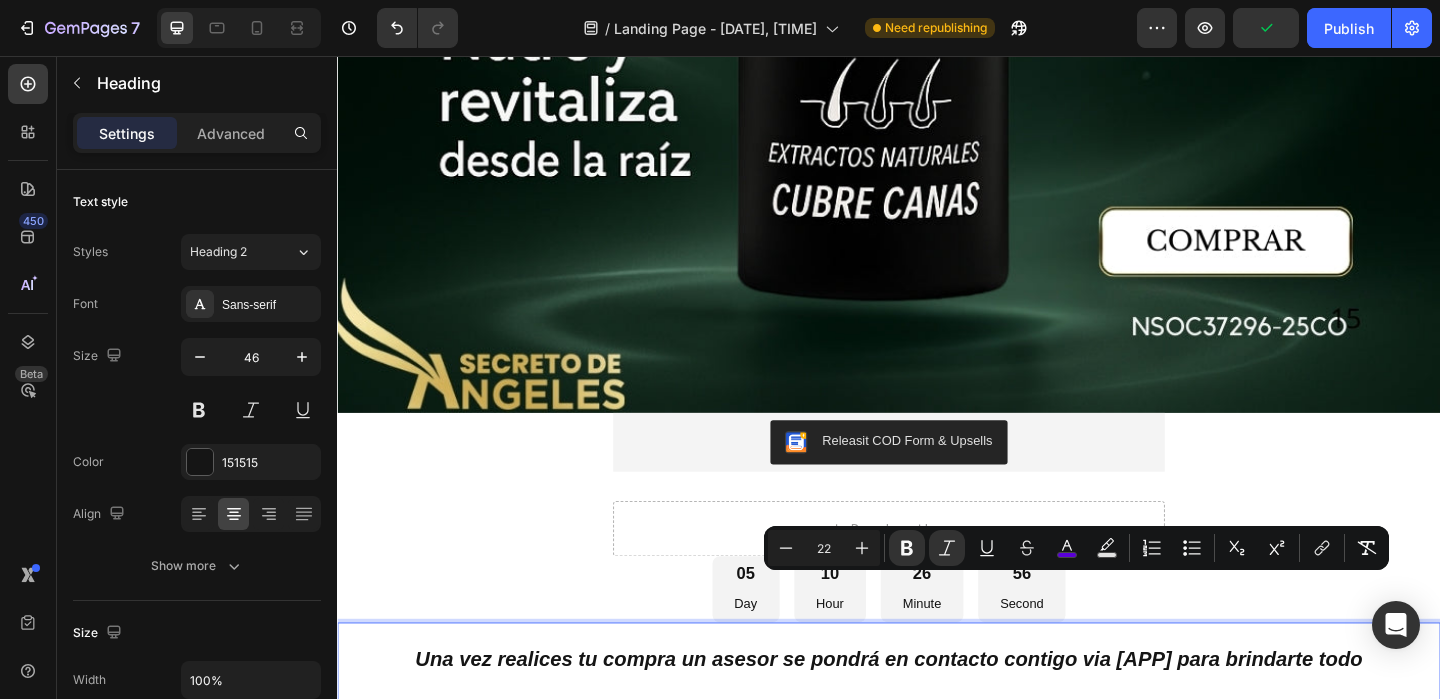 drag, startPoint x: 1199, startPoint y: 635, endPoint x: 1066, endPoint y: 632, distance: 133.03383 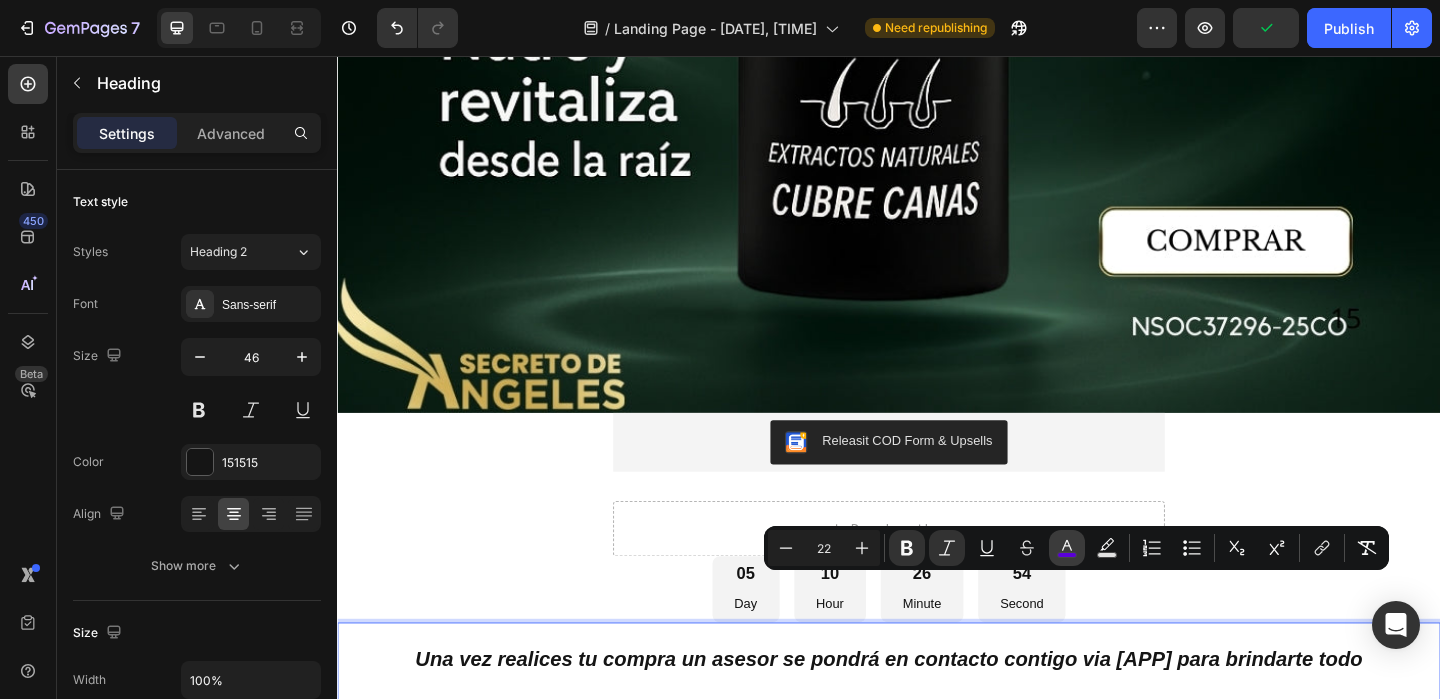 click on "color" at bounding box center [1067, 548] 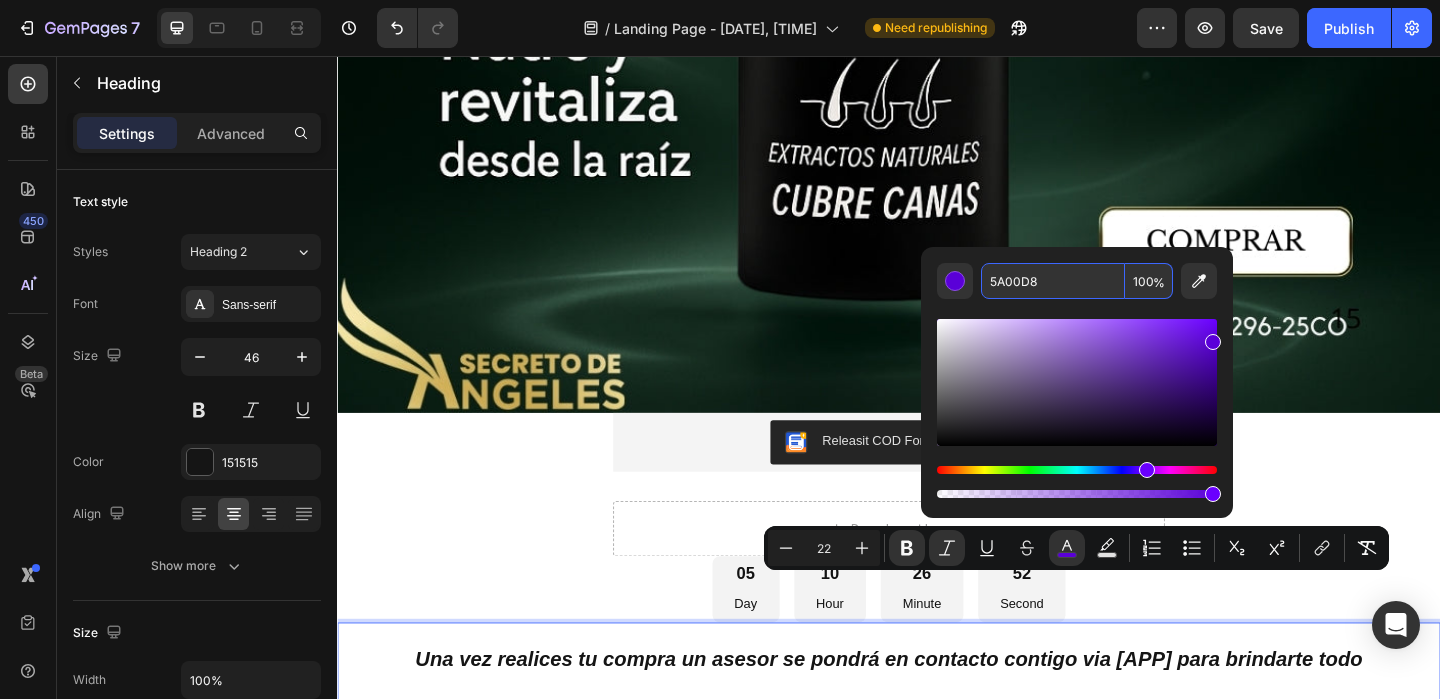 click on "5A00D8" at bounding box center [1053, 281] 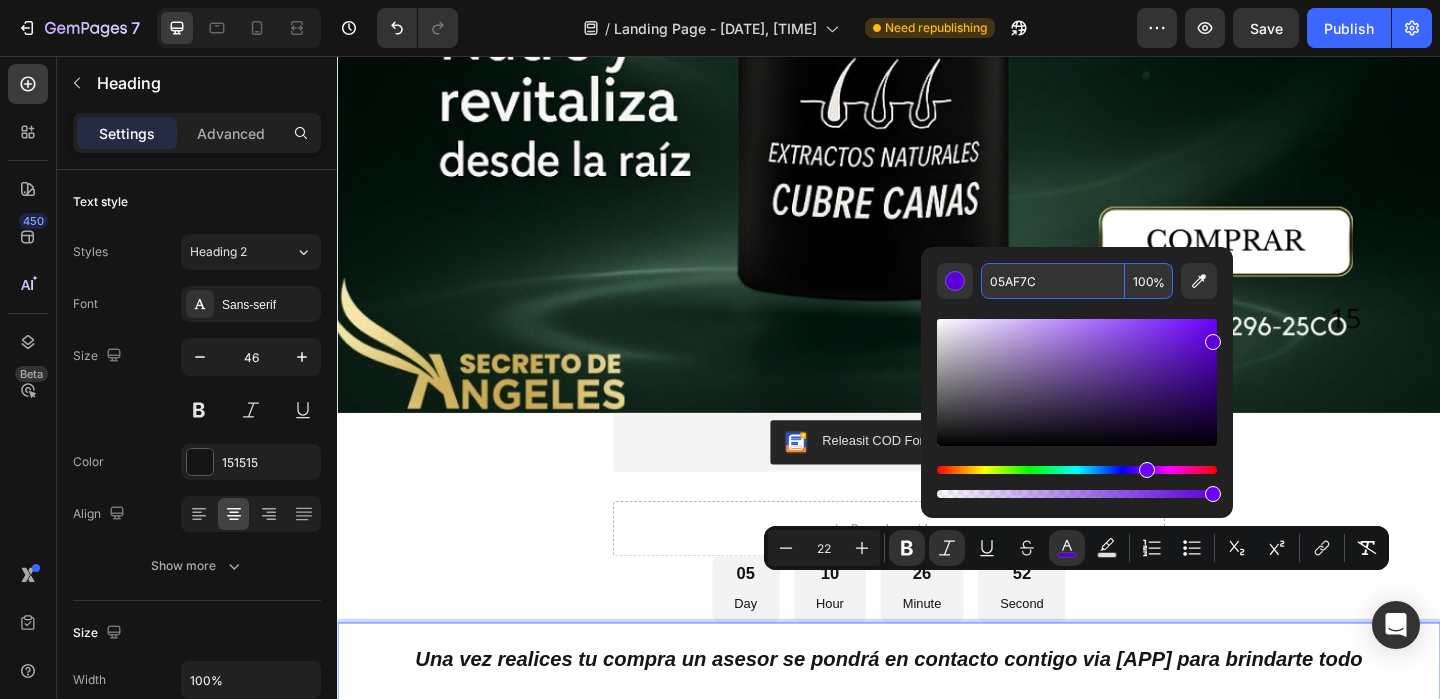 type on "05AF7C" 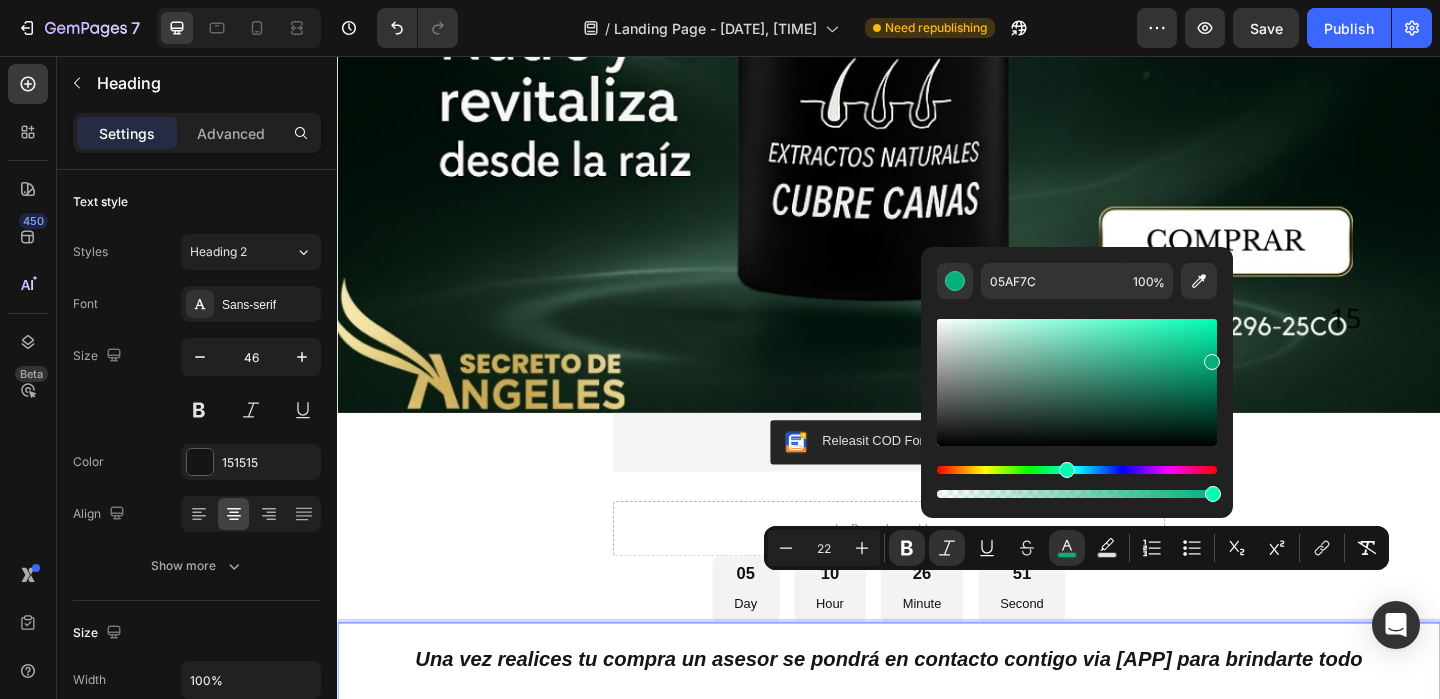 click on "CABELLO" at bounding box center (1113, 847) 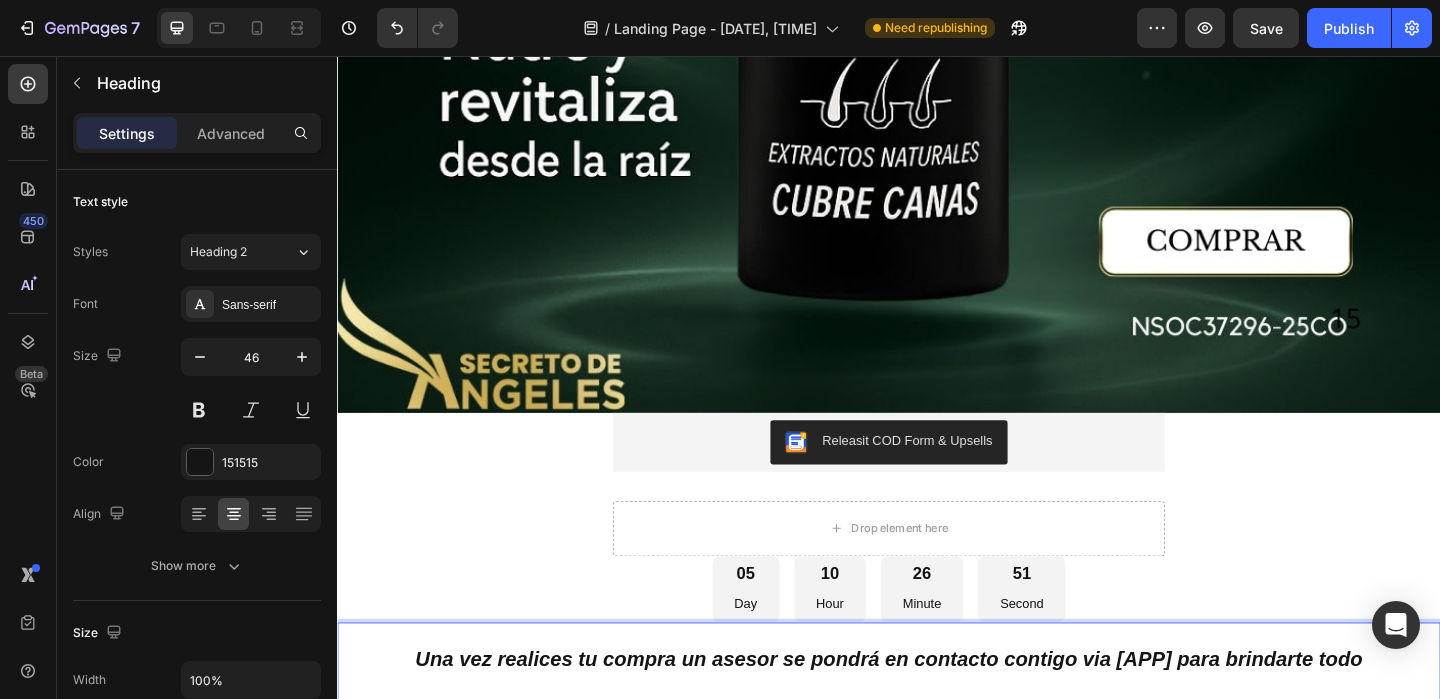 click on "CAMBIOS" at bounding box center (955, 847) 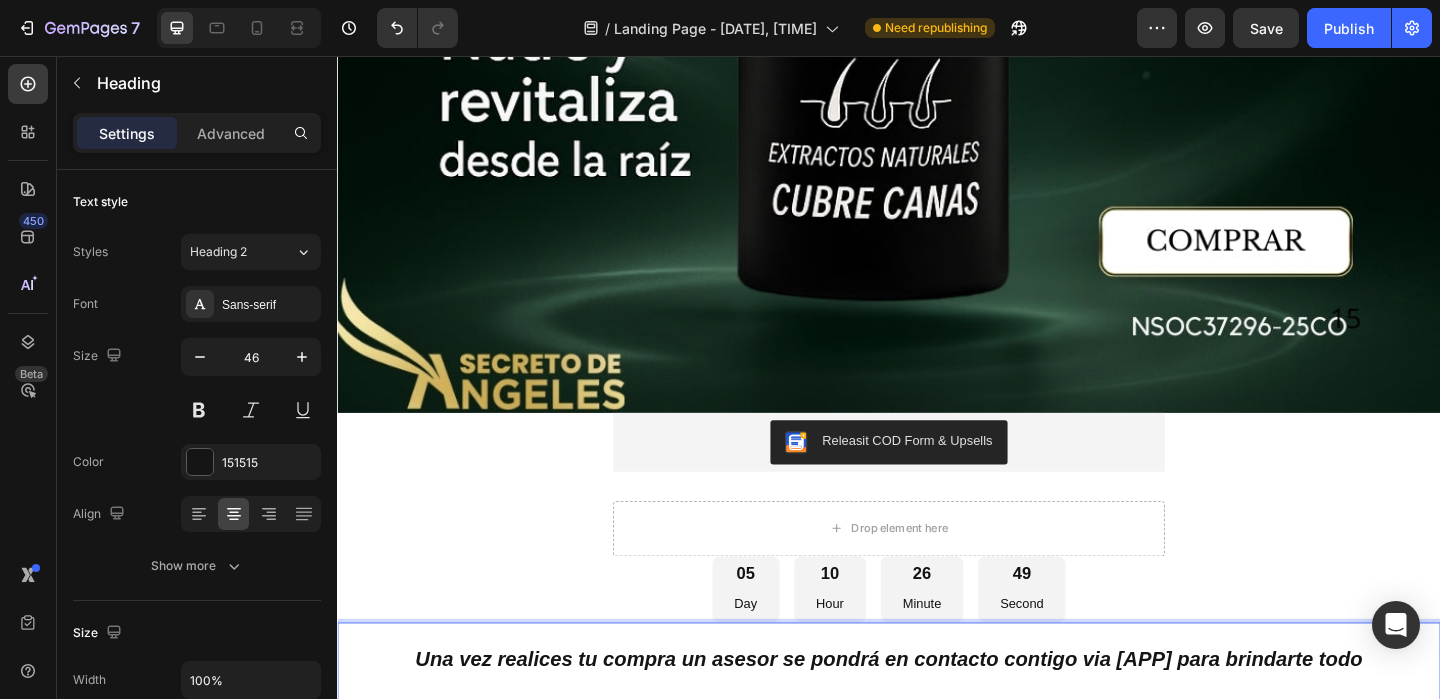 drag, startPoint x: 993, startPoint y: 630, endPoint x: 899, endPoint y: 631, distance: 94.00532 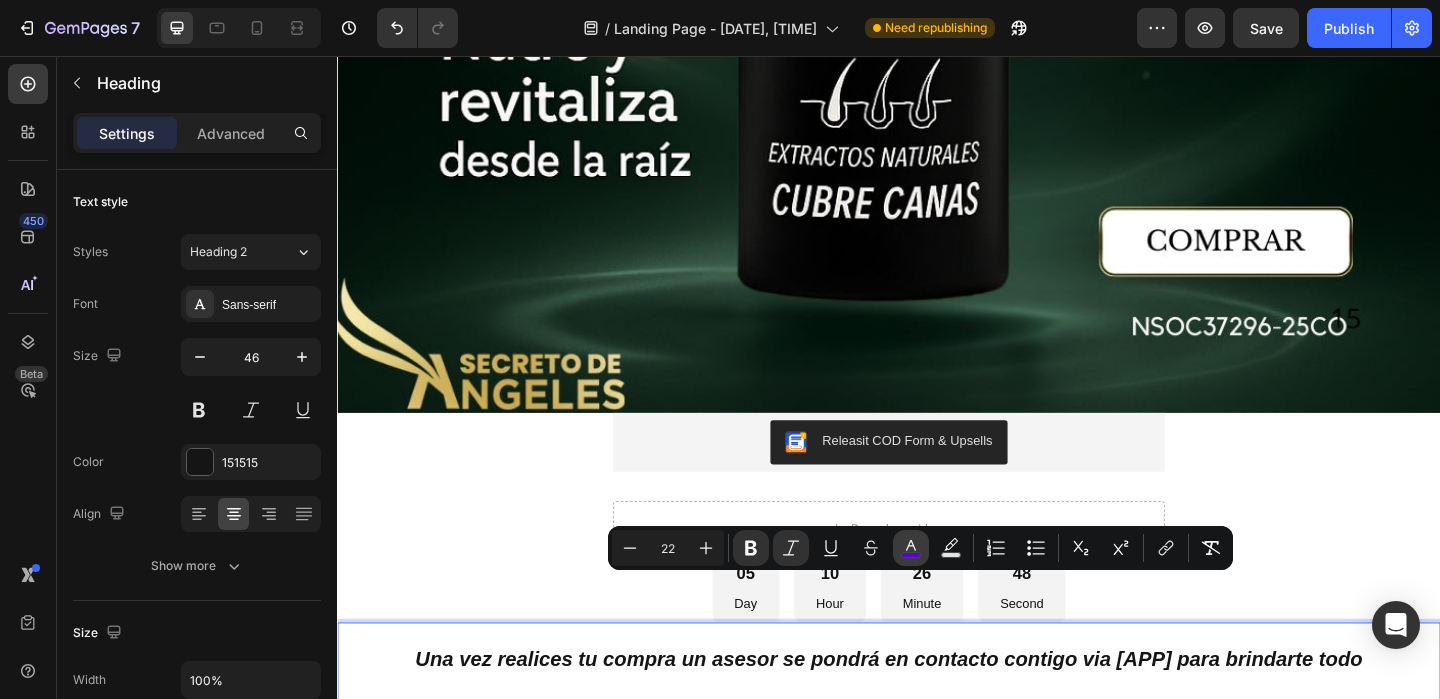 click 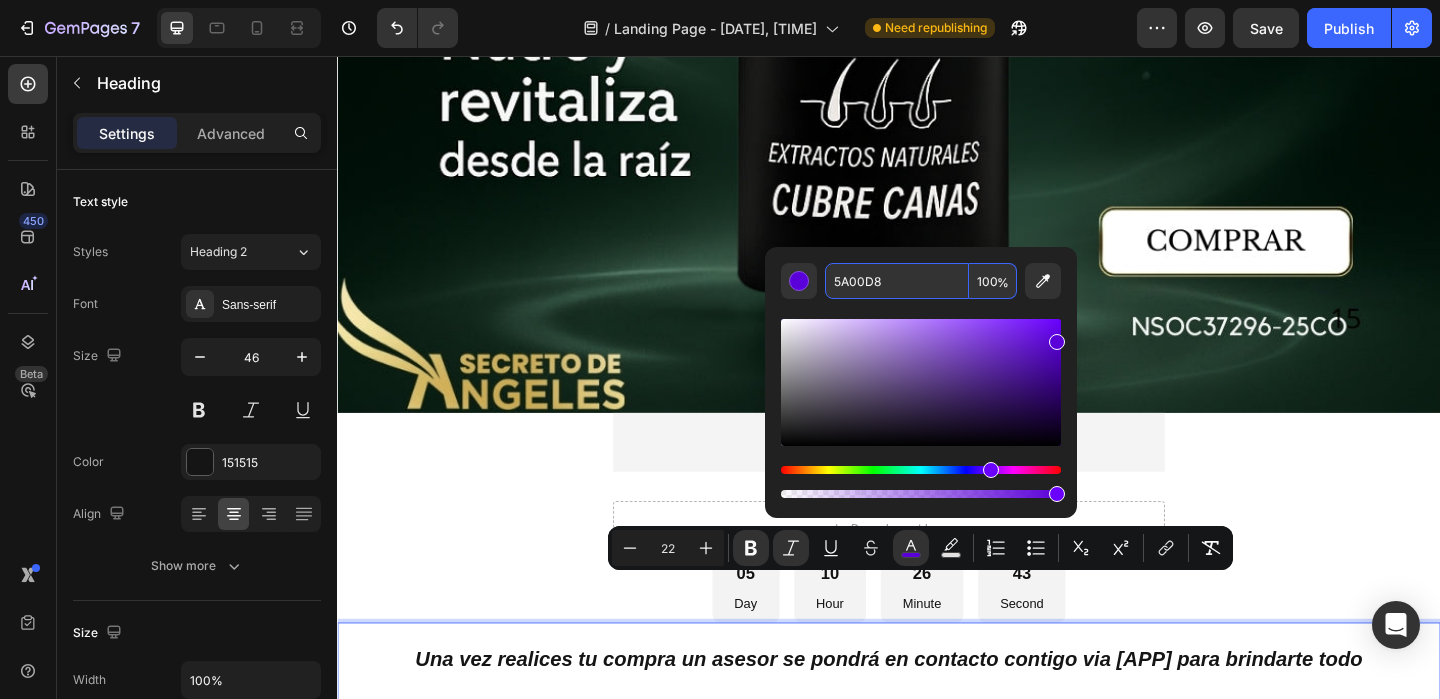 drag, startPoint x: 892, startPoint y: 286, endPoint x: 902, endPoint y: 276, distance: 14.142136 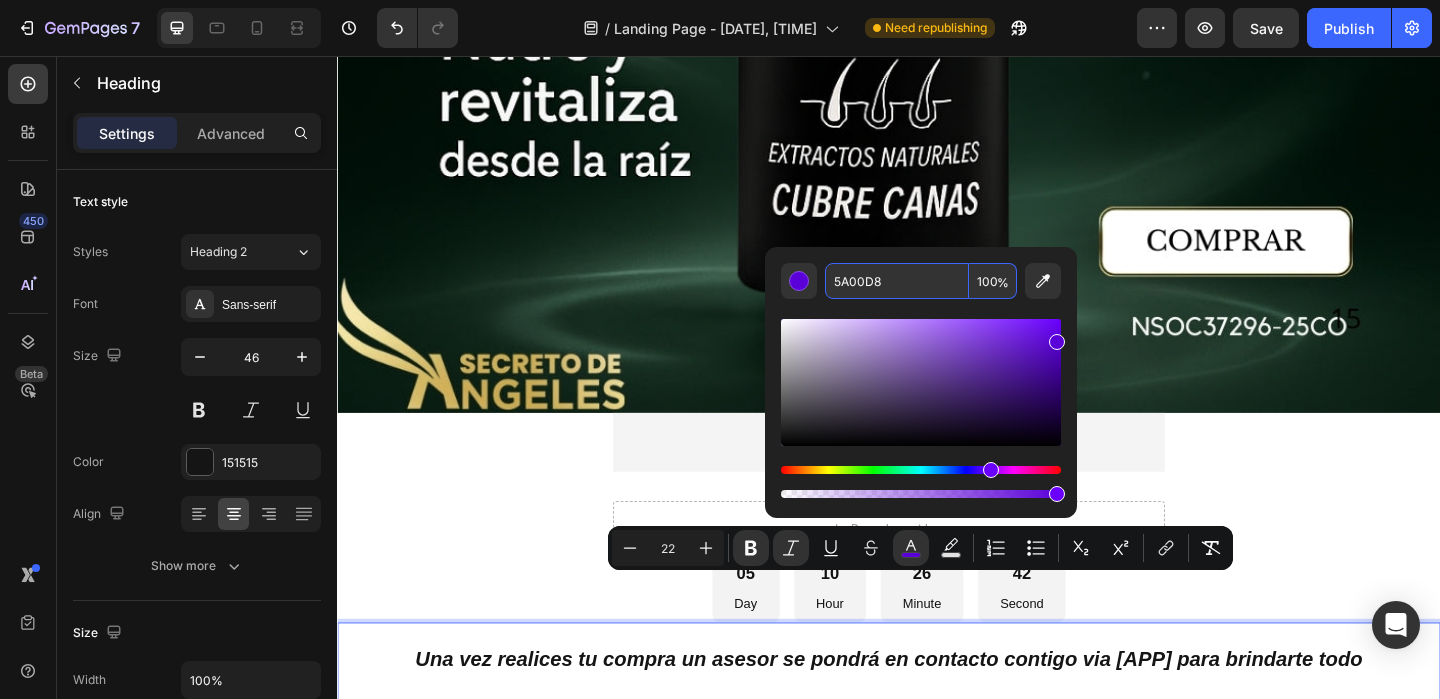 click on "5A00D8" at bounding box center (897, 281) 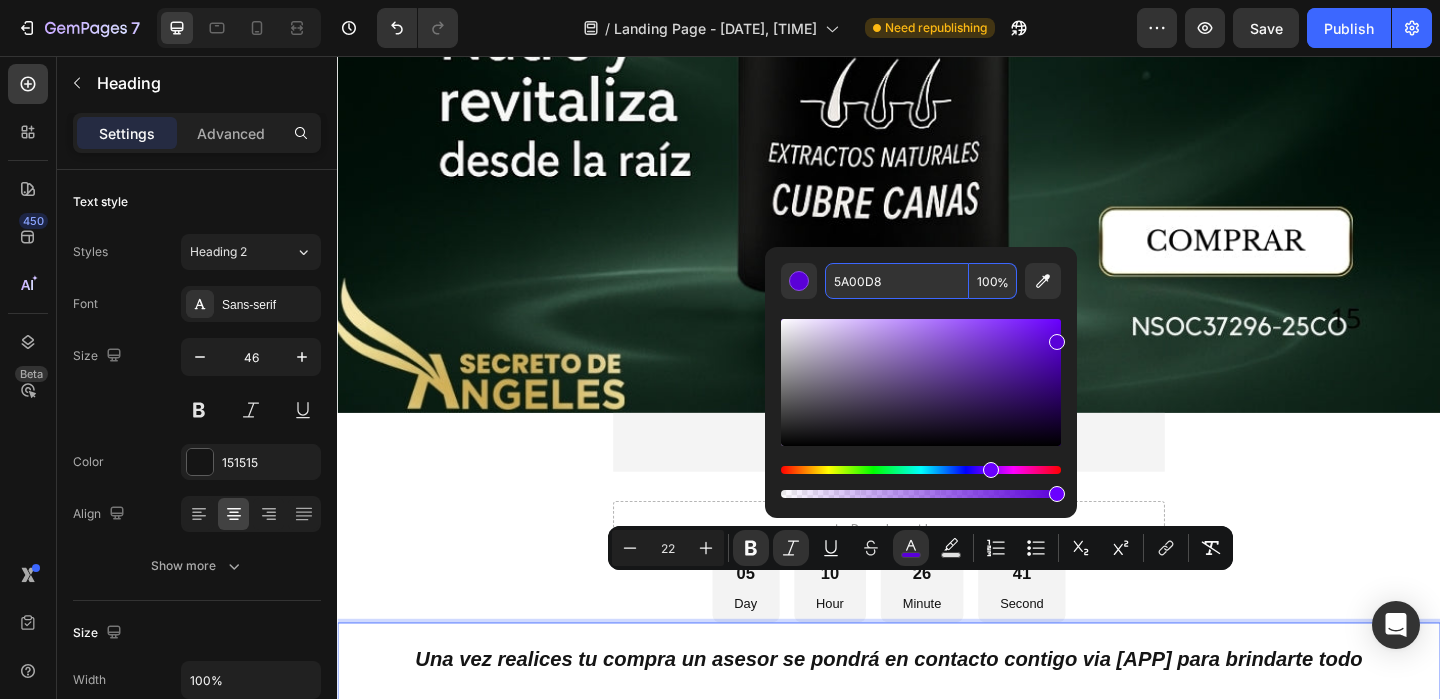 drag, startPoint x: 897, startPoint y: 283, endPoint x: 834, endPoint y: 278, distance: 63.1981 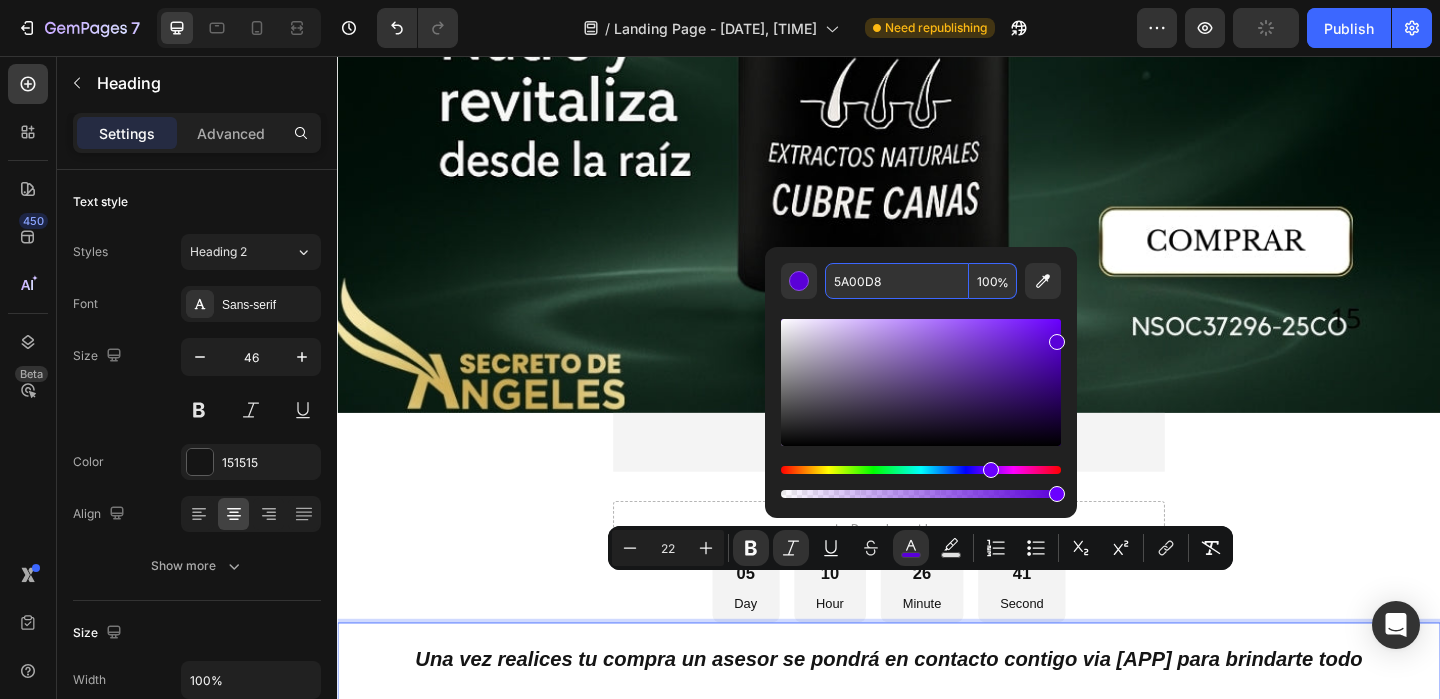 paste on "05AF7C" 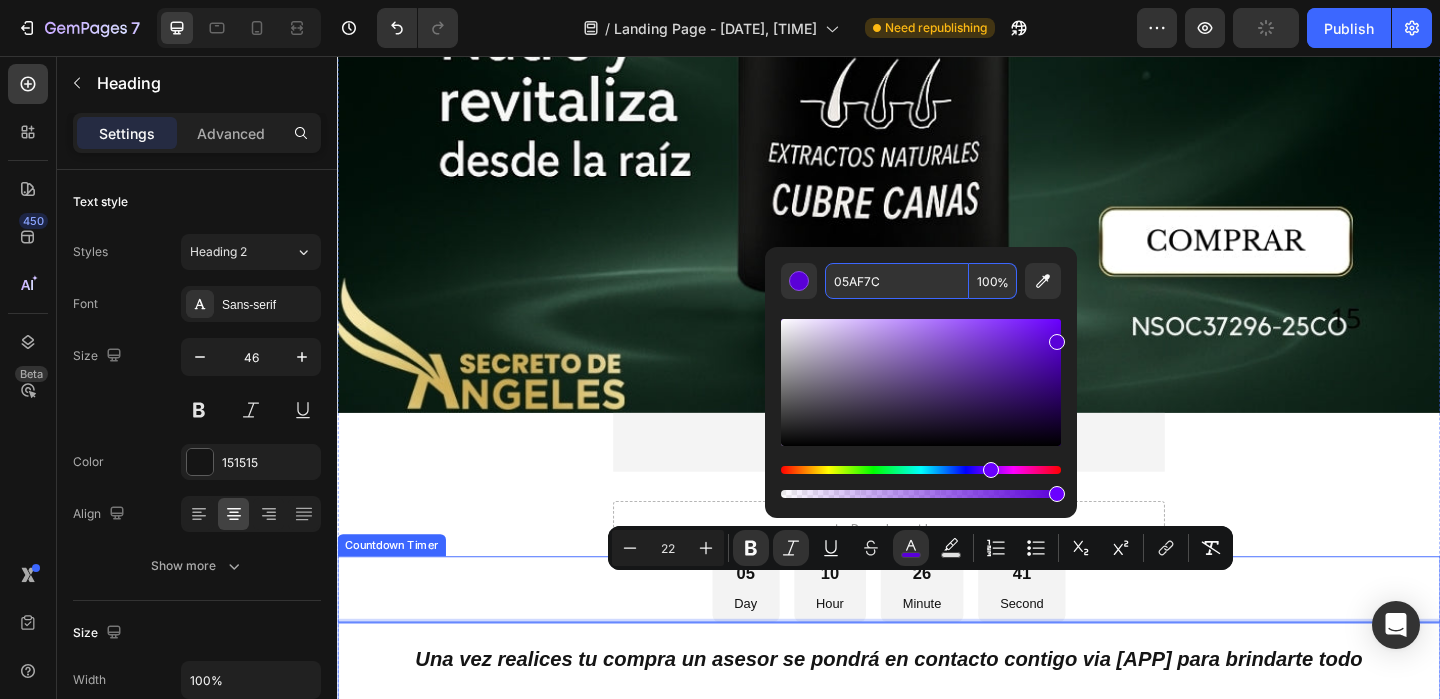 type on "05AF7C" 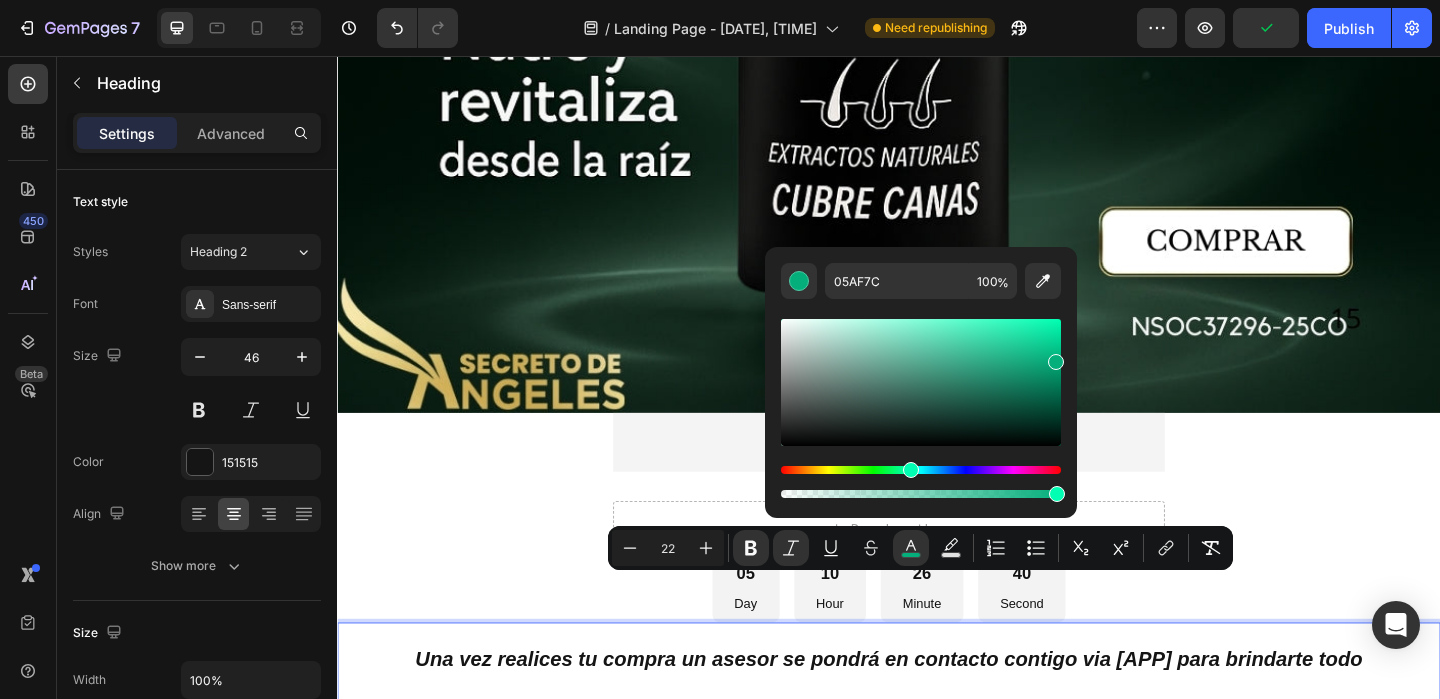 click on "Una vez realices tu compra un asesor se pondrá en contacto contigo via whatsApp para brindarte todo el  ACOMPAÑAMIENTO   hasta que veas los  CAMBIOS  en tu  CABELLO" at bounding box center (937, 775) 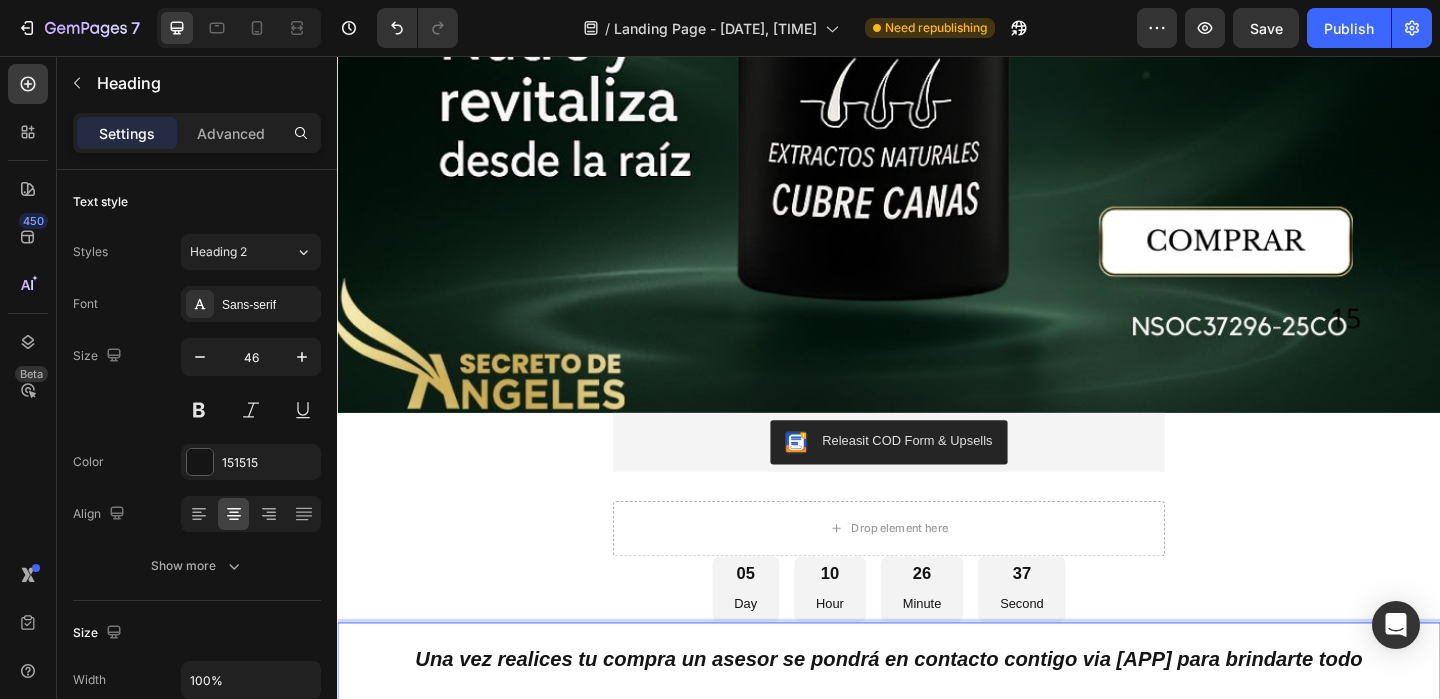 click on "Una vez realices tu compra un asesor se pondrá en contacto contigo via whatsApp para brindarte todo el" at bounding box center [937, 745] 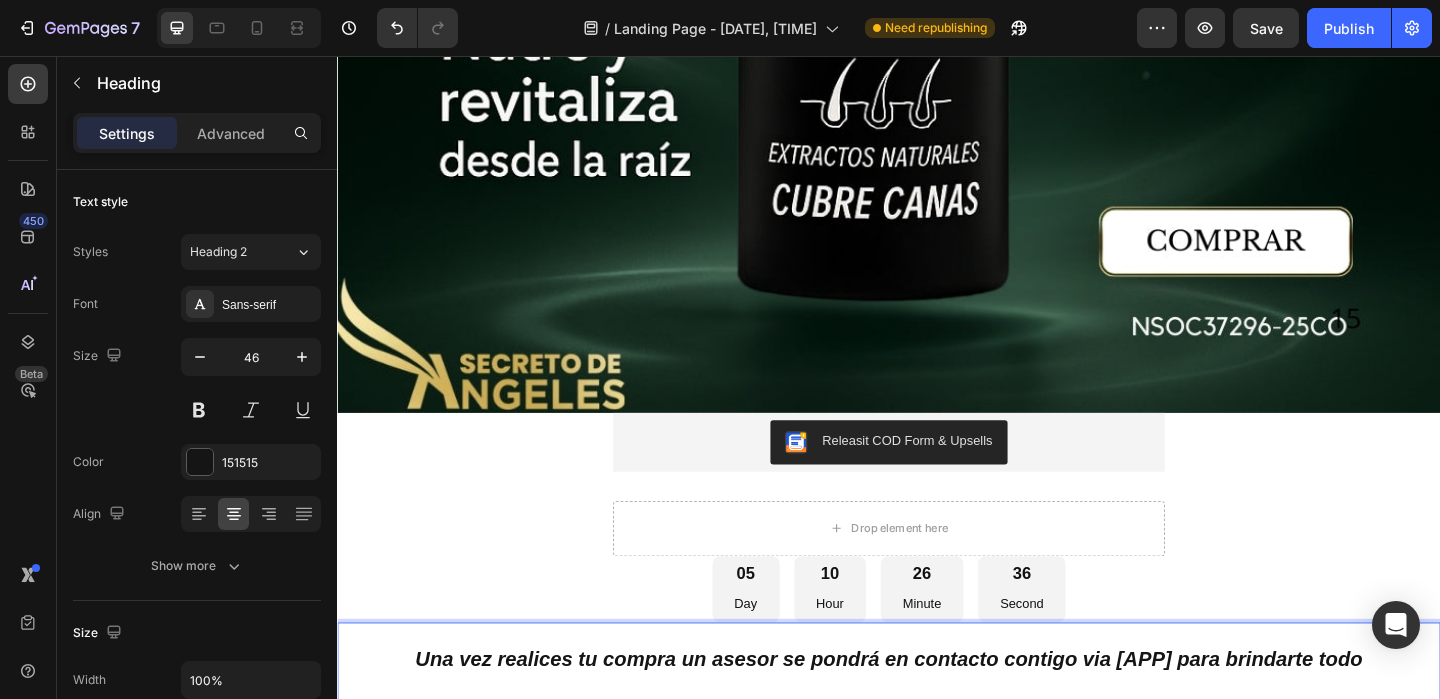click on "Una vez realices tu compra un asesor se pondrá en contacto contigo via whatsApp para brindarte todo el" at bounding box center (937, 745) 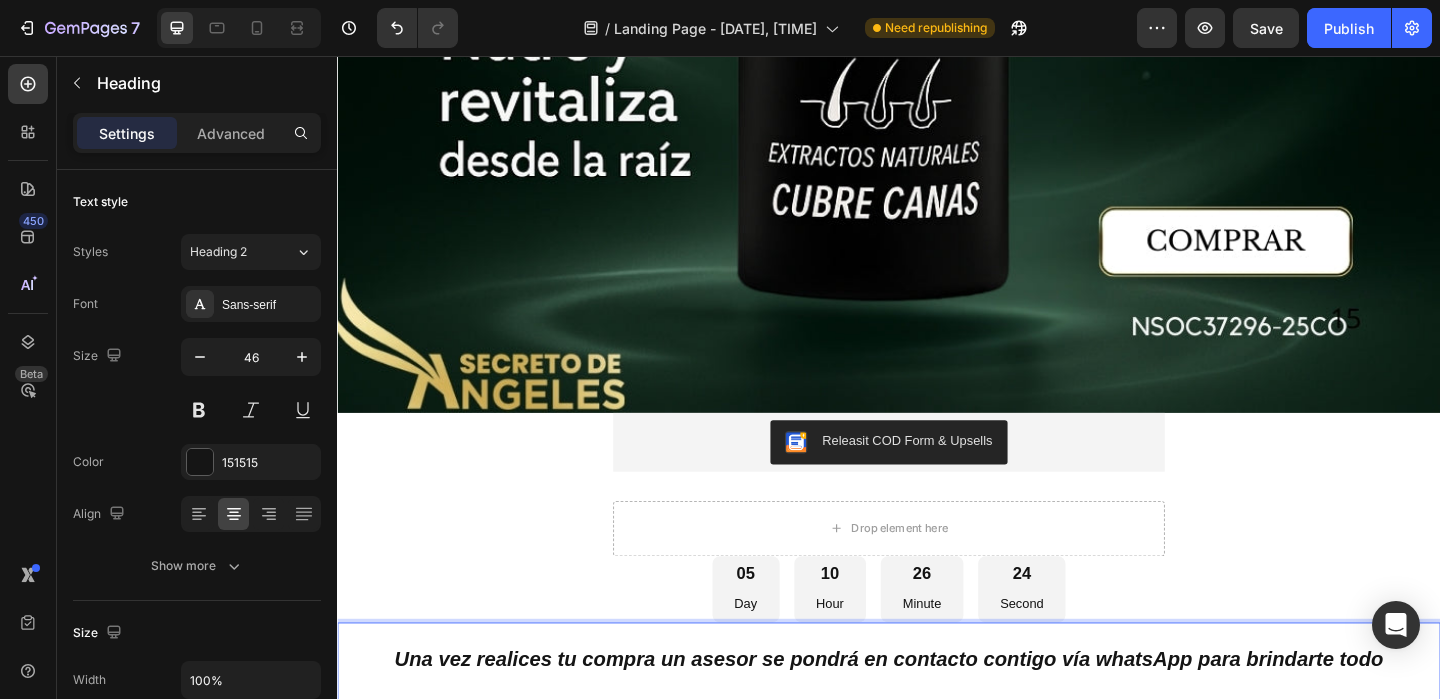 click on "hasta que veas los" at bounding box center (806, 847) 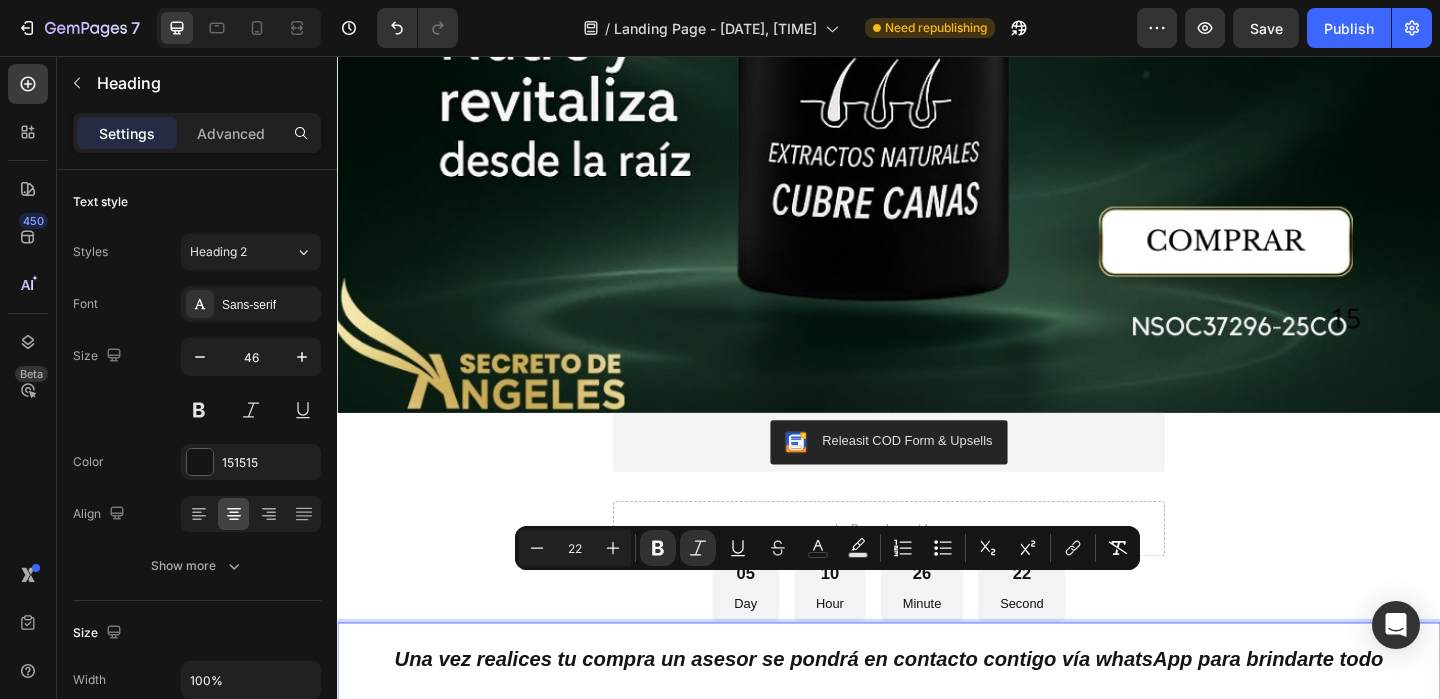 drag, startPoint x: 884, startPoint y: 638, endPoint x: 803, endPoint y: 643, distance: 81.154175 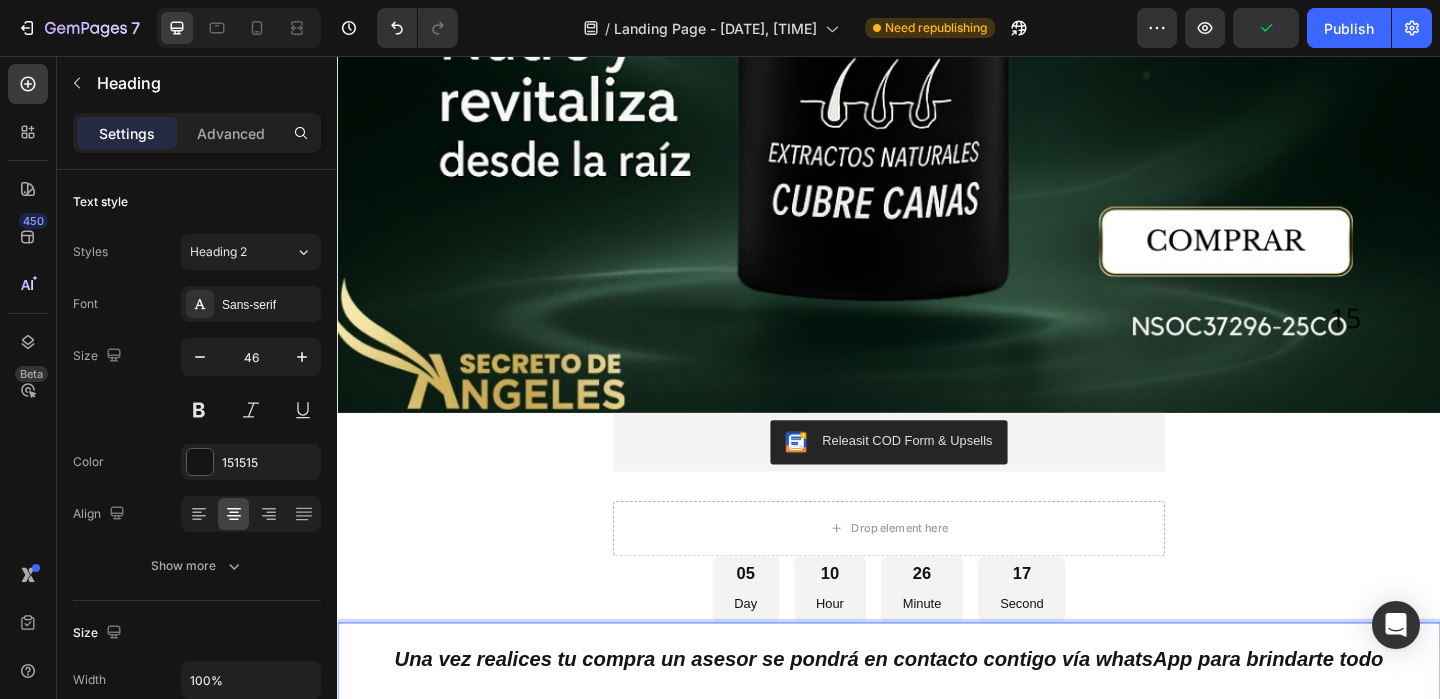 click on "en tu" at bounding box center (1052, 847) 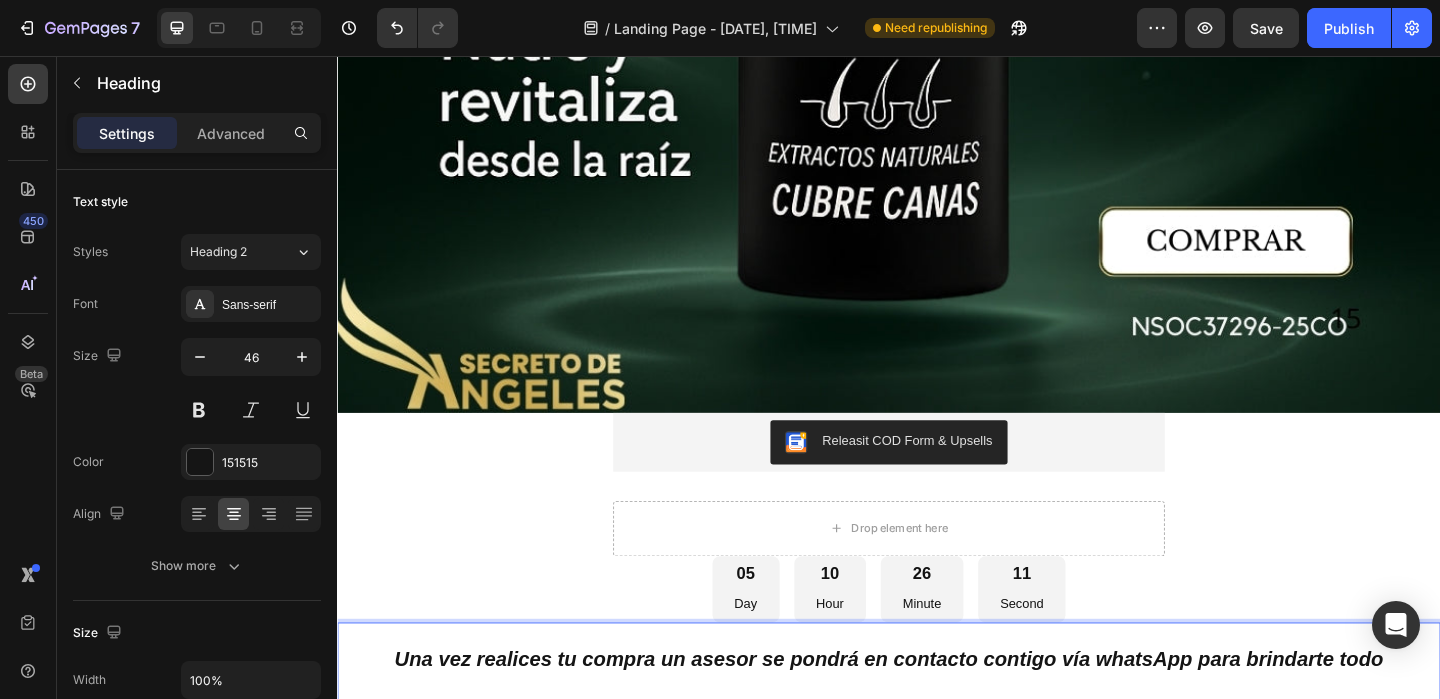 click on "CABELLO" at bounding box center (1119, 847) 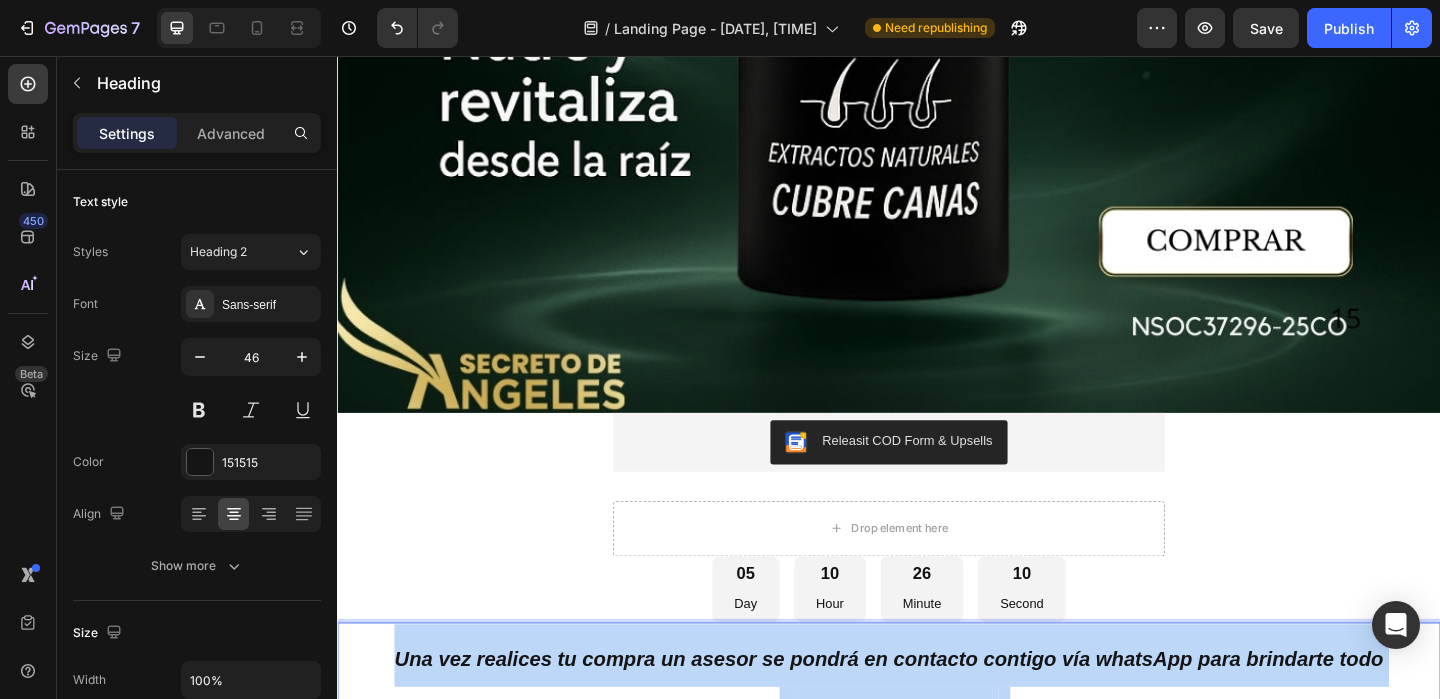 drag, startPoint x: 1208, startPoint y: 633, endPoint x: 382, endPoint y: 504, distance: 836.0126 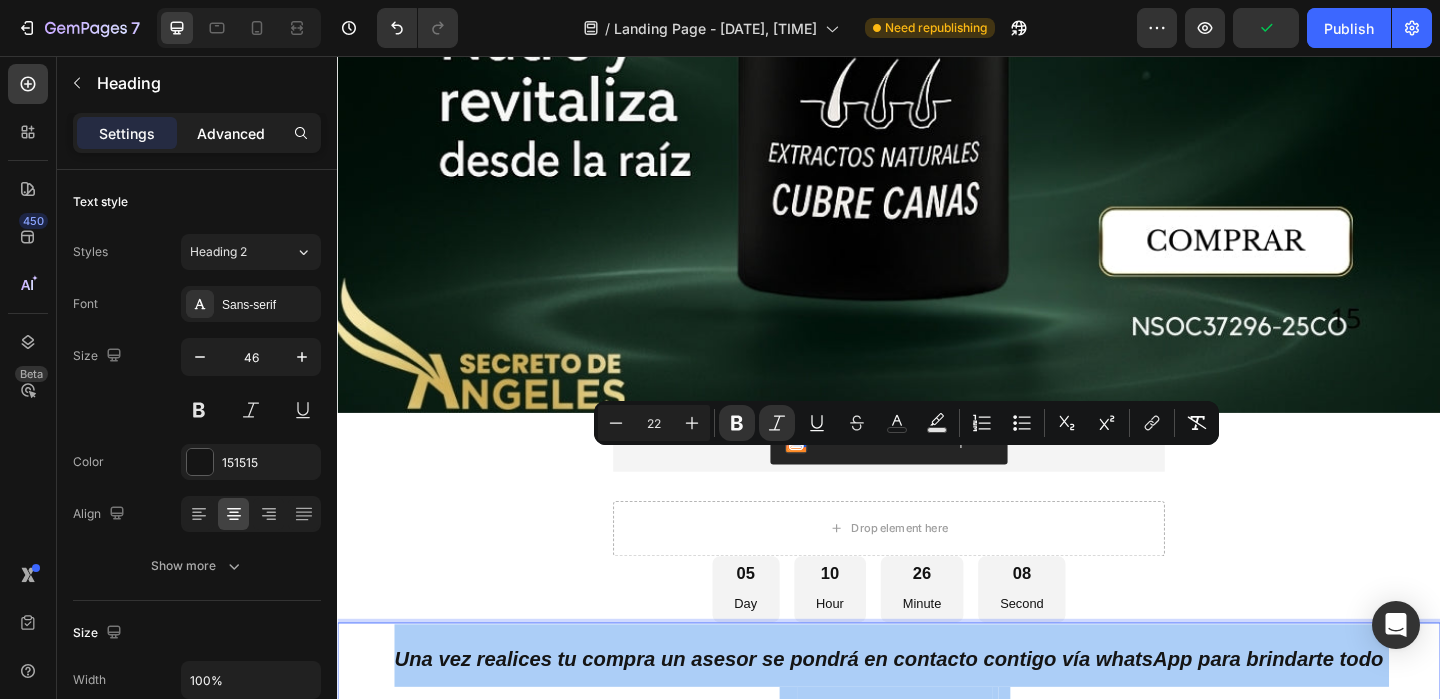 click on "Advanced" at bounding box center (231, 133) 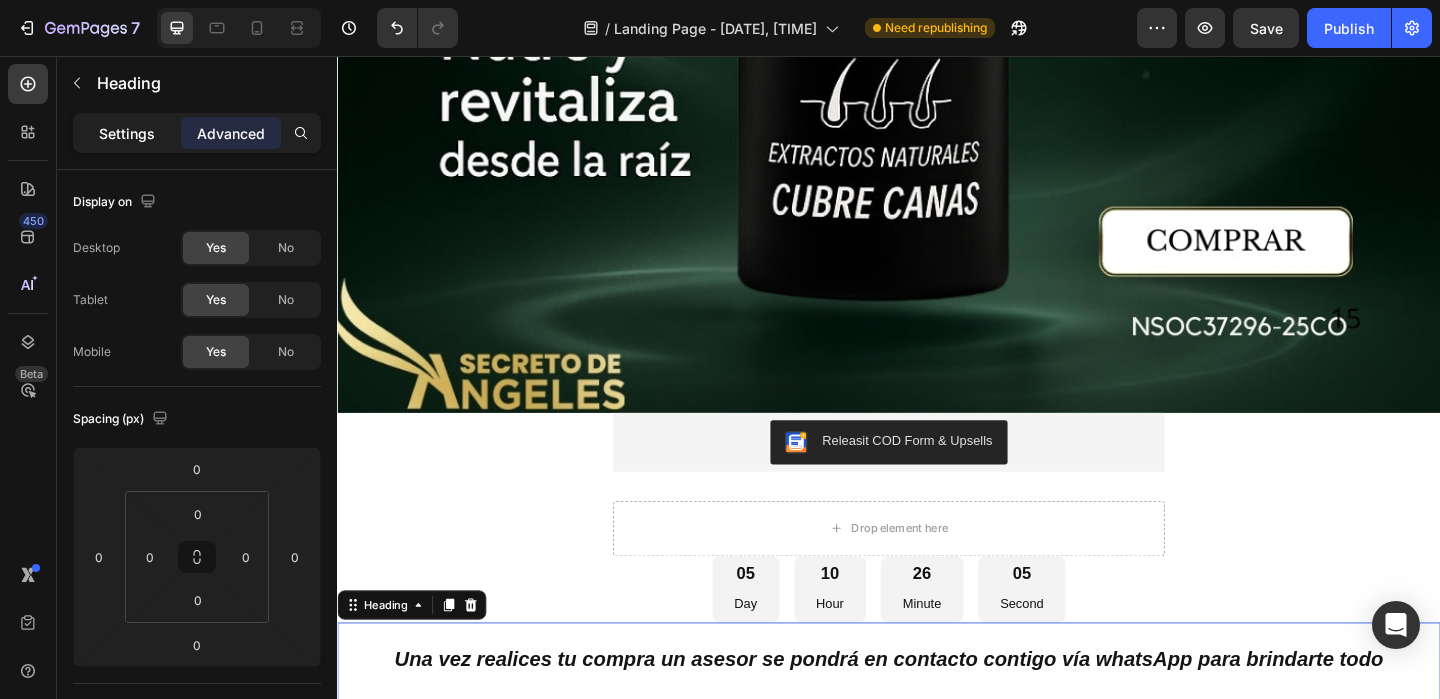 click on "Settings" at bounding box center (127, 133) 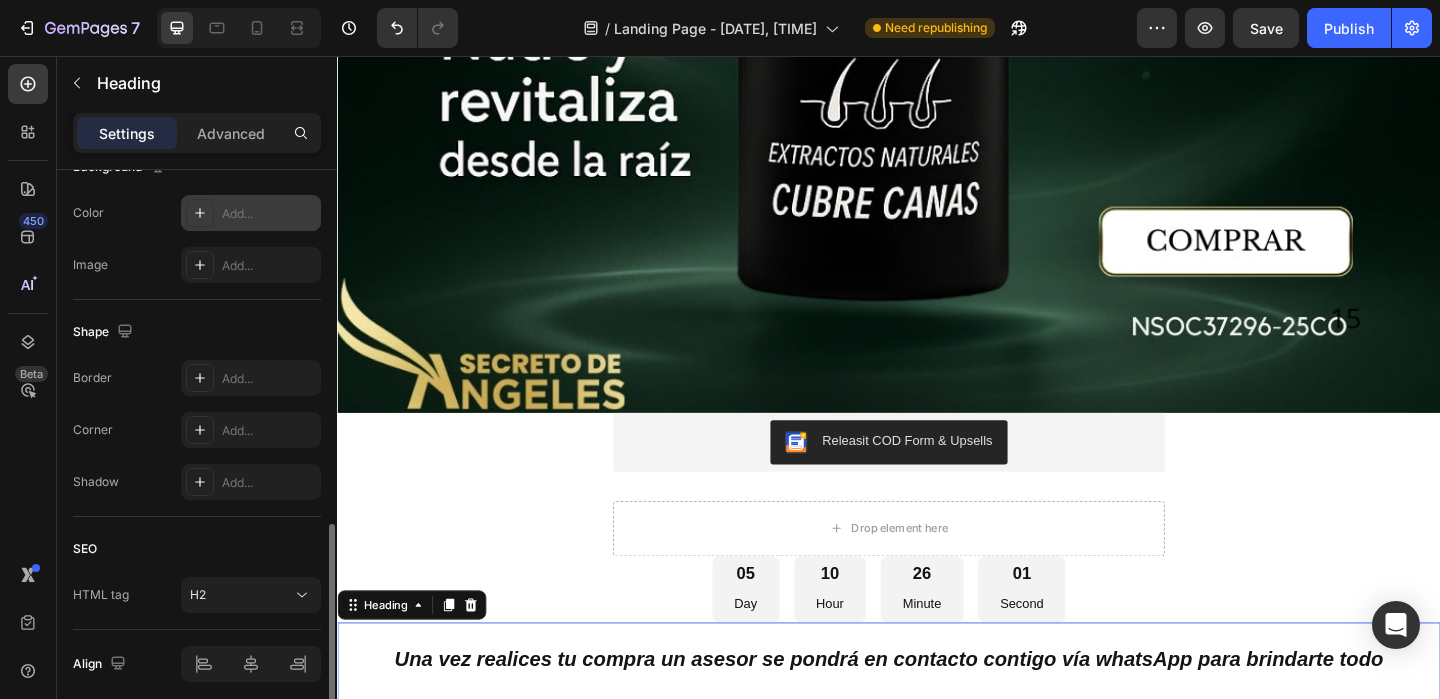 scroll, scrollTop: 712, scrollLeft: 0, axis: vertical 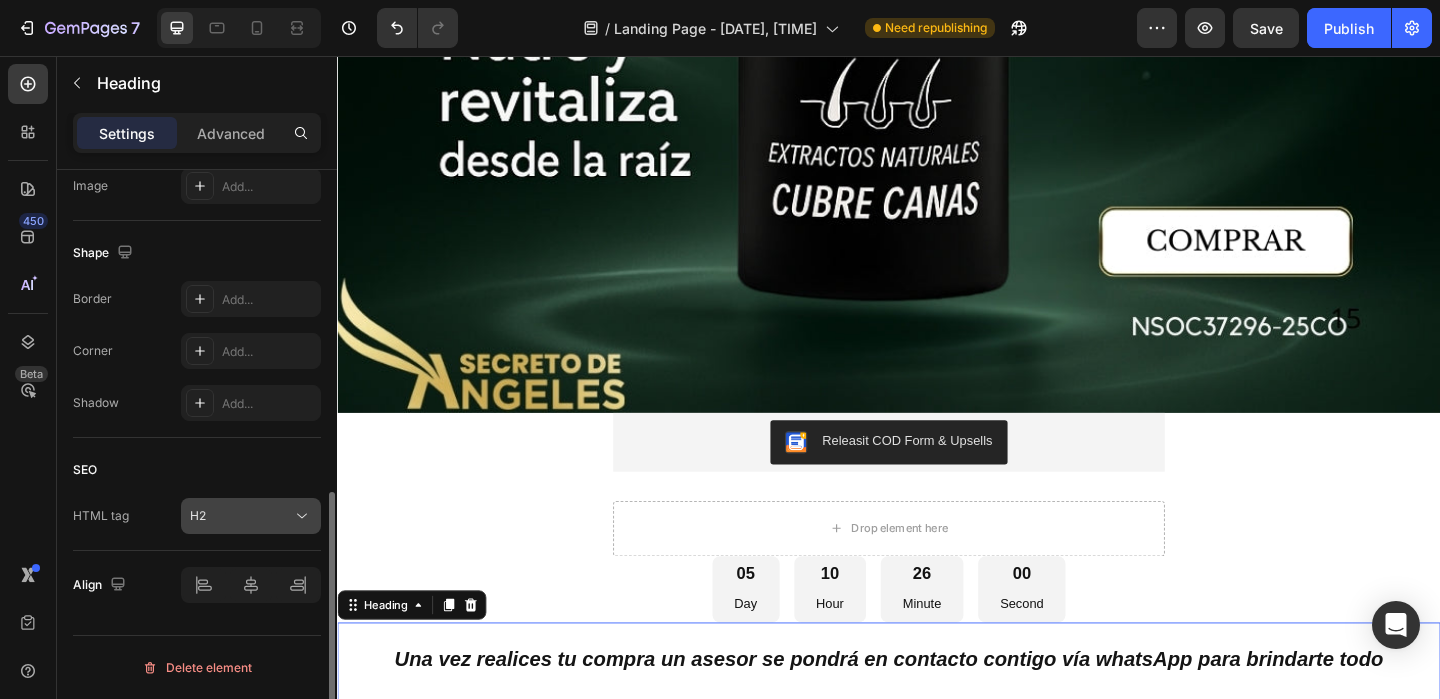 click on "H2" at bounding box center (241, 516) 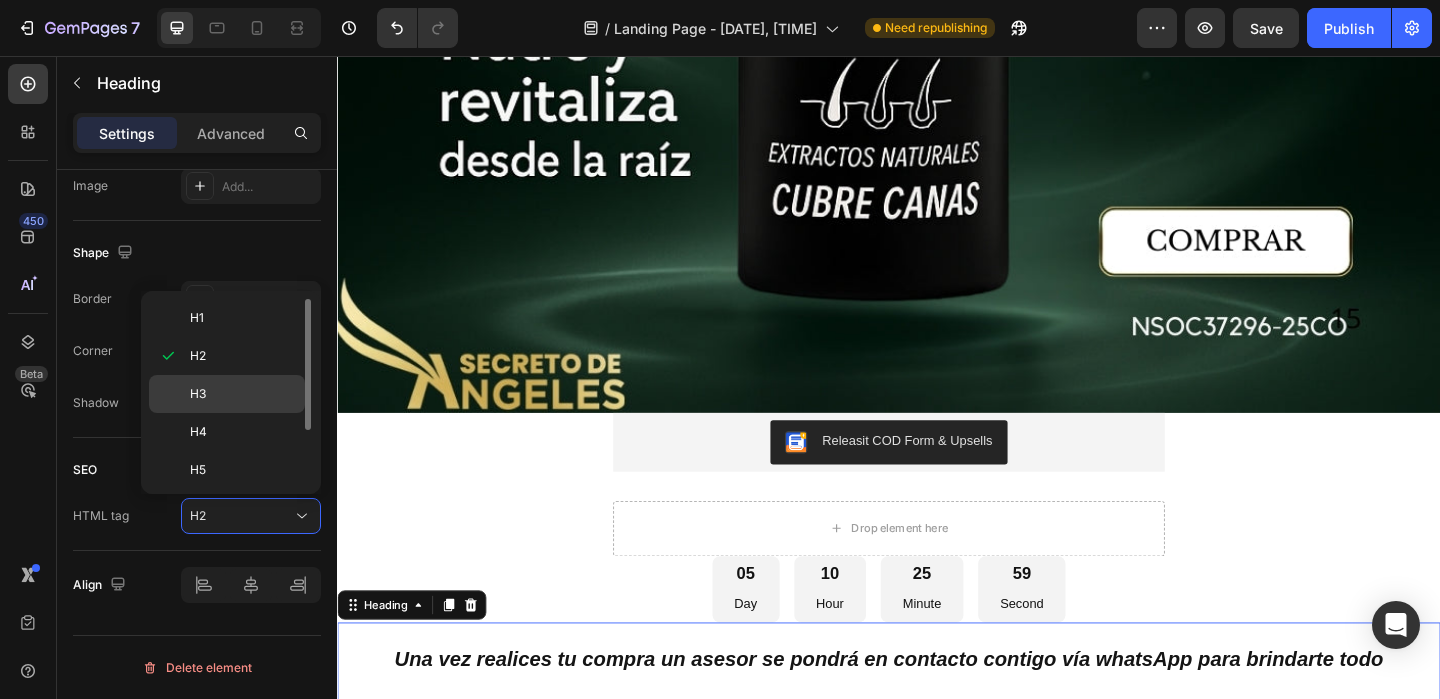 click on "H3" at bounding box center (243, 394) 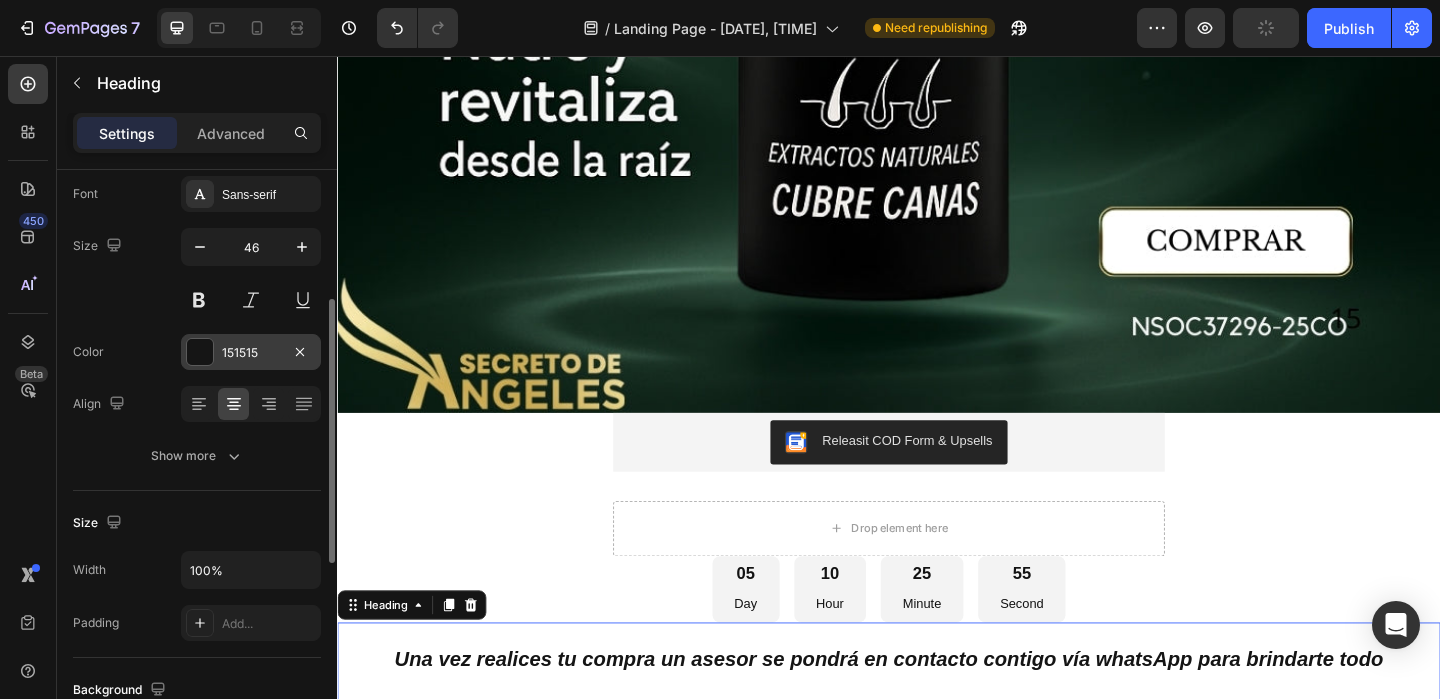 scroll, scrollTop: 0, scrollLeft: 0, axis: both 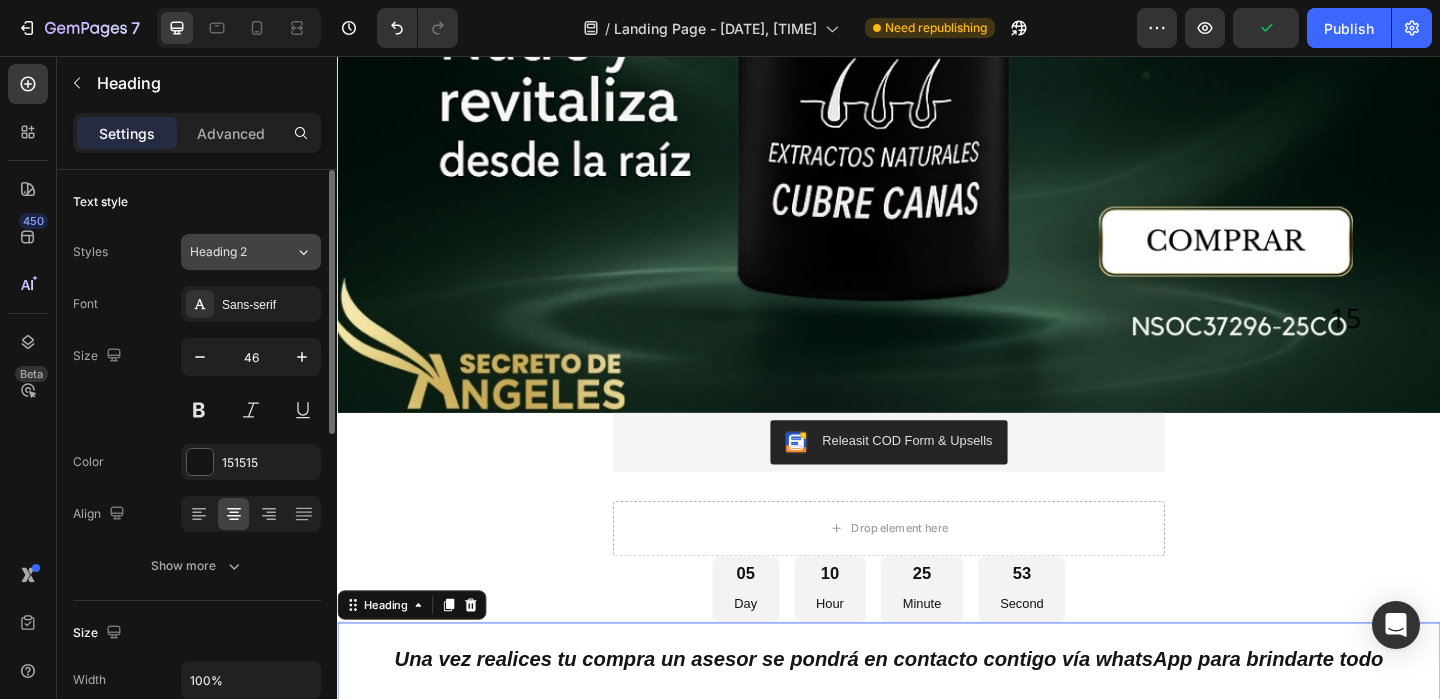 click 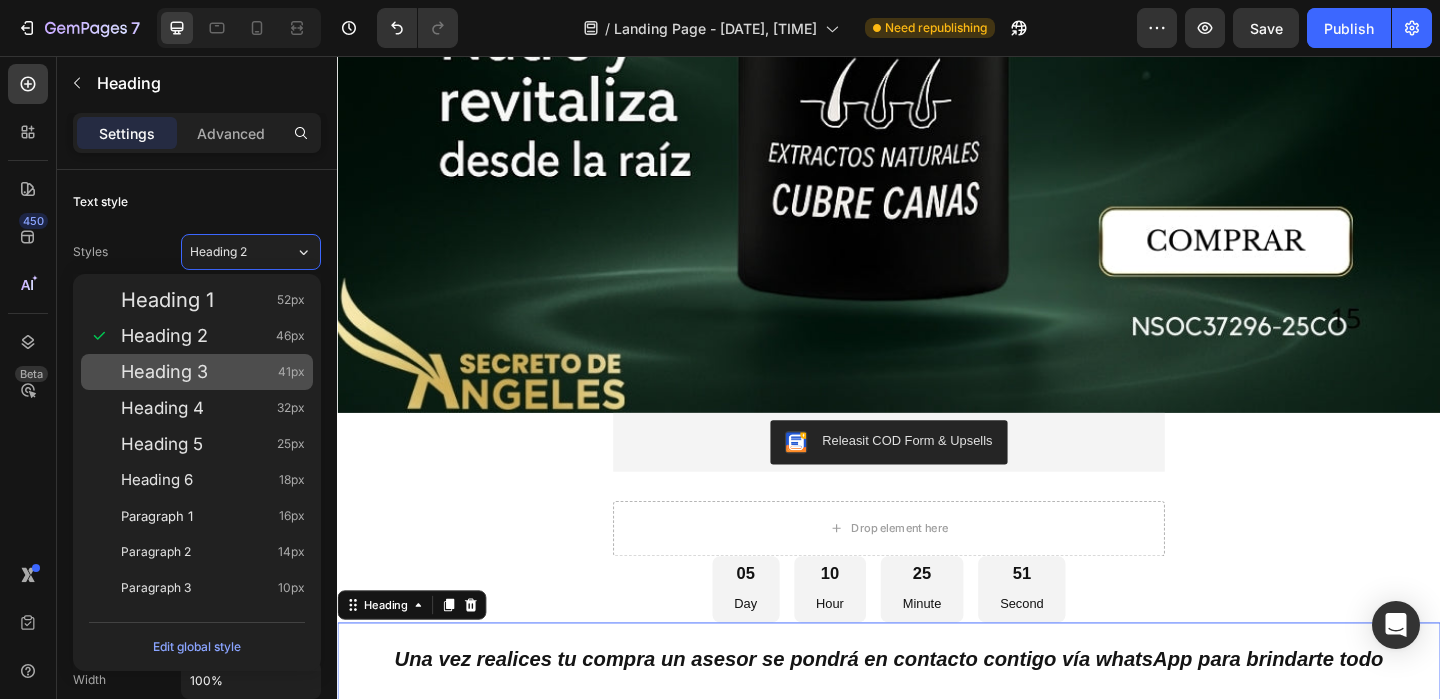 click on "Heading 3" at bounding box center [164, 372] 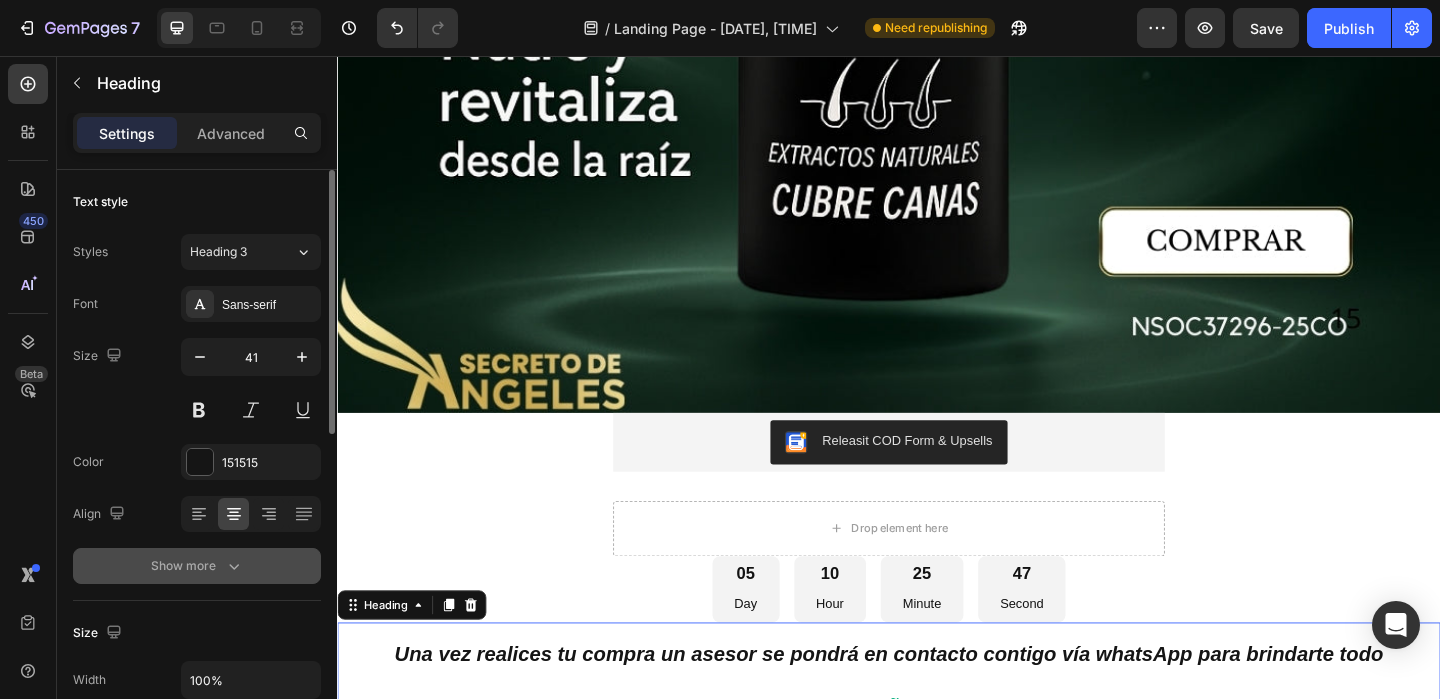 click on "Show more" at bounding box center [197, 566] 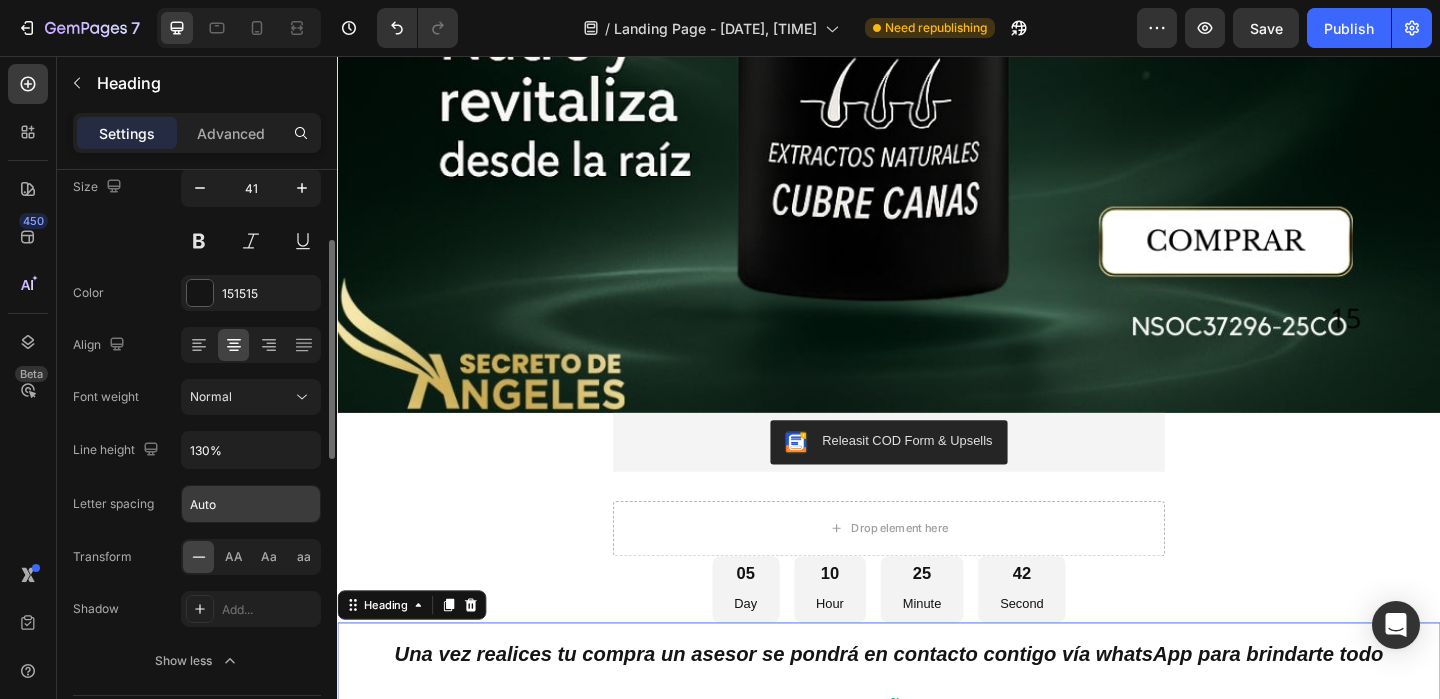 scroll, scrollTop: 174, scrollLeft: 0, axis: vertical 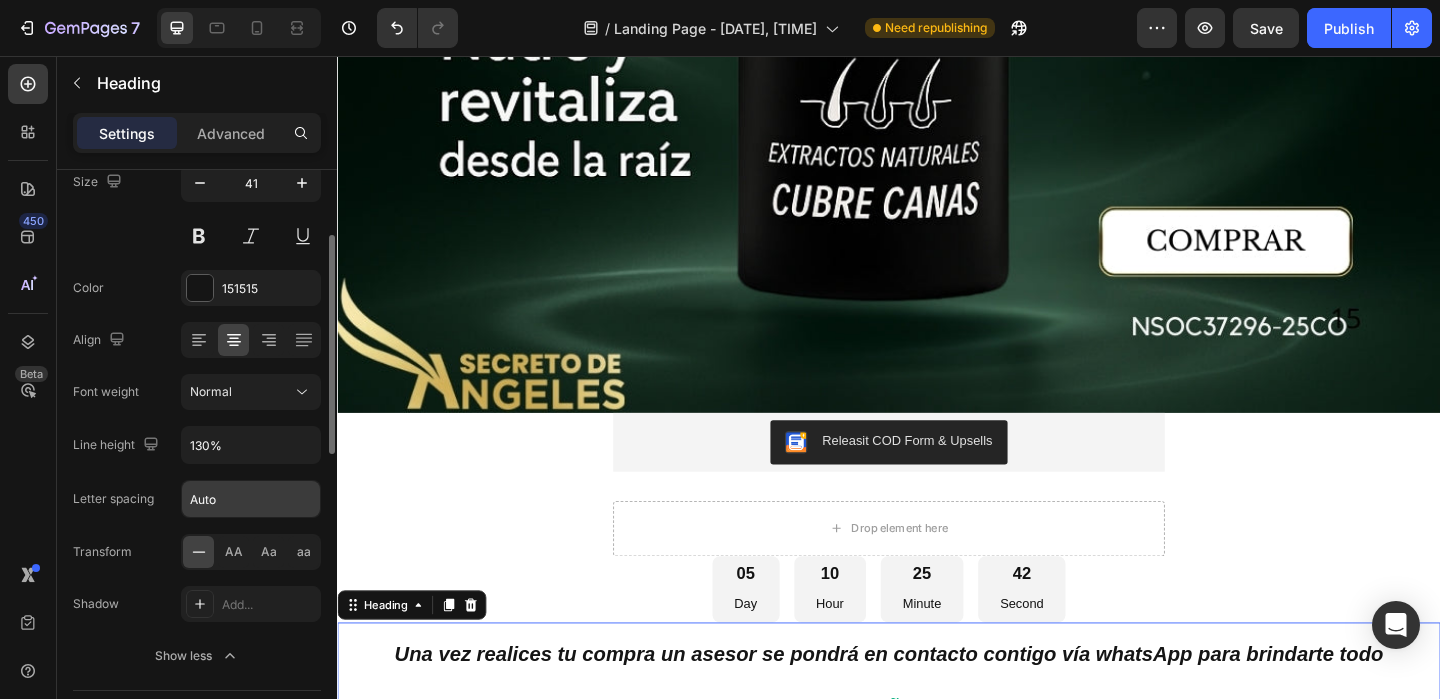 click on "Auto" at bounding box center (251, 499) 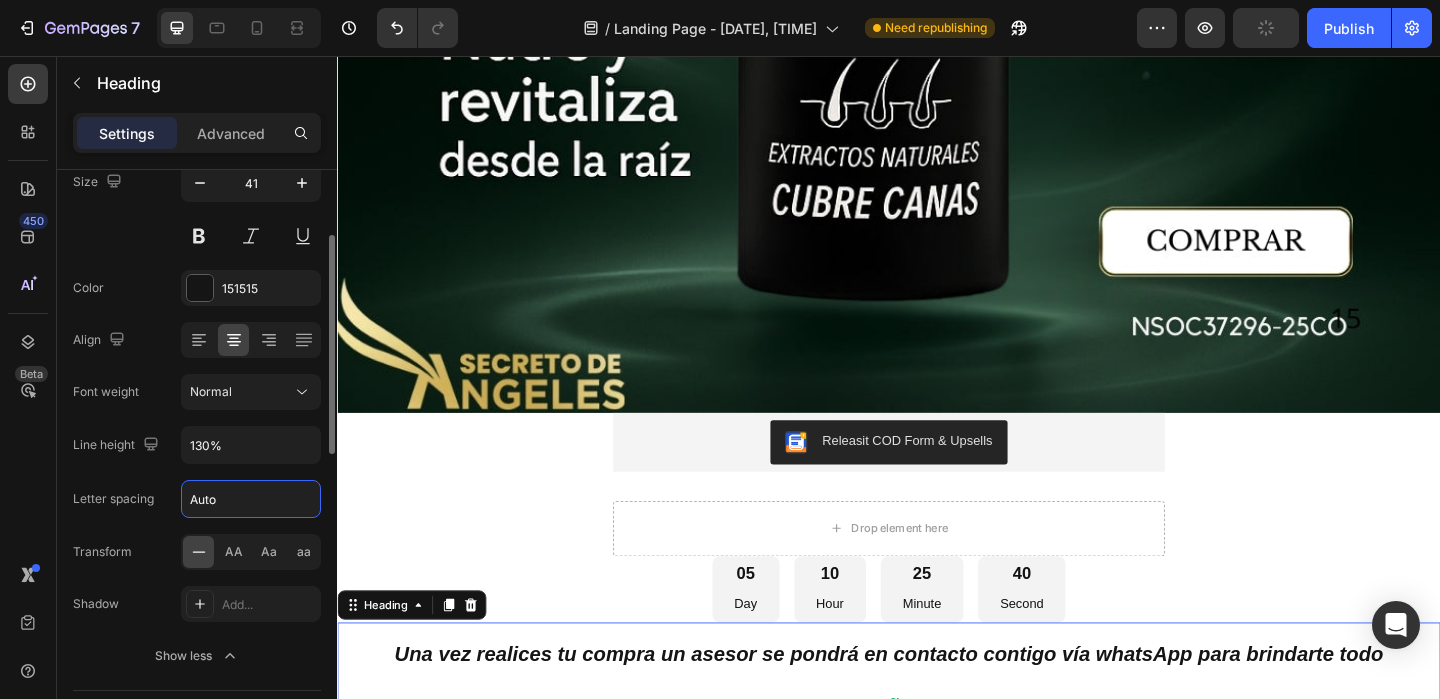 click on "Font Sans-serif Size 41 Color 151515 Align Font weight Normal Line height 130% Letter spacing Auto Transform AA Aa aa Shadow Add... Show less" at bounding box center [197, 393] 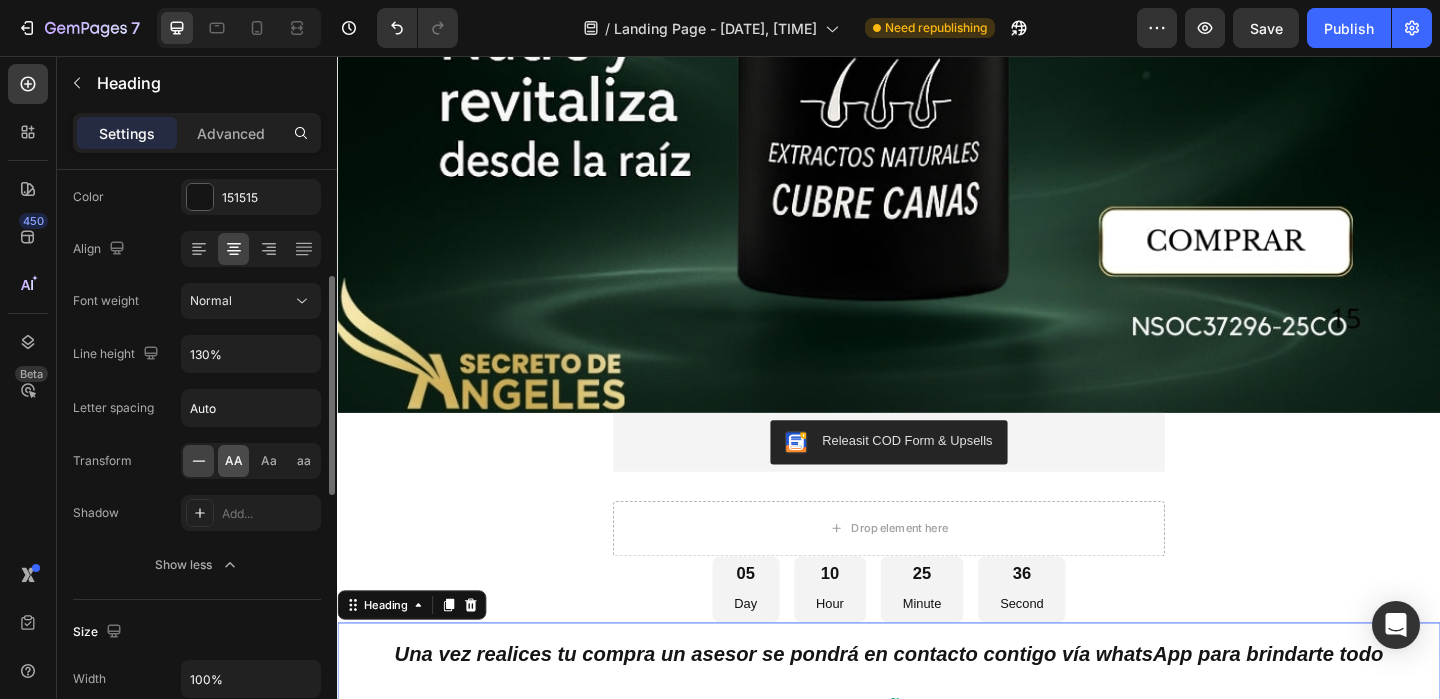 scroll, scrollTop: 270, scrollLeft: 0, axis: vertical 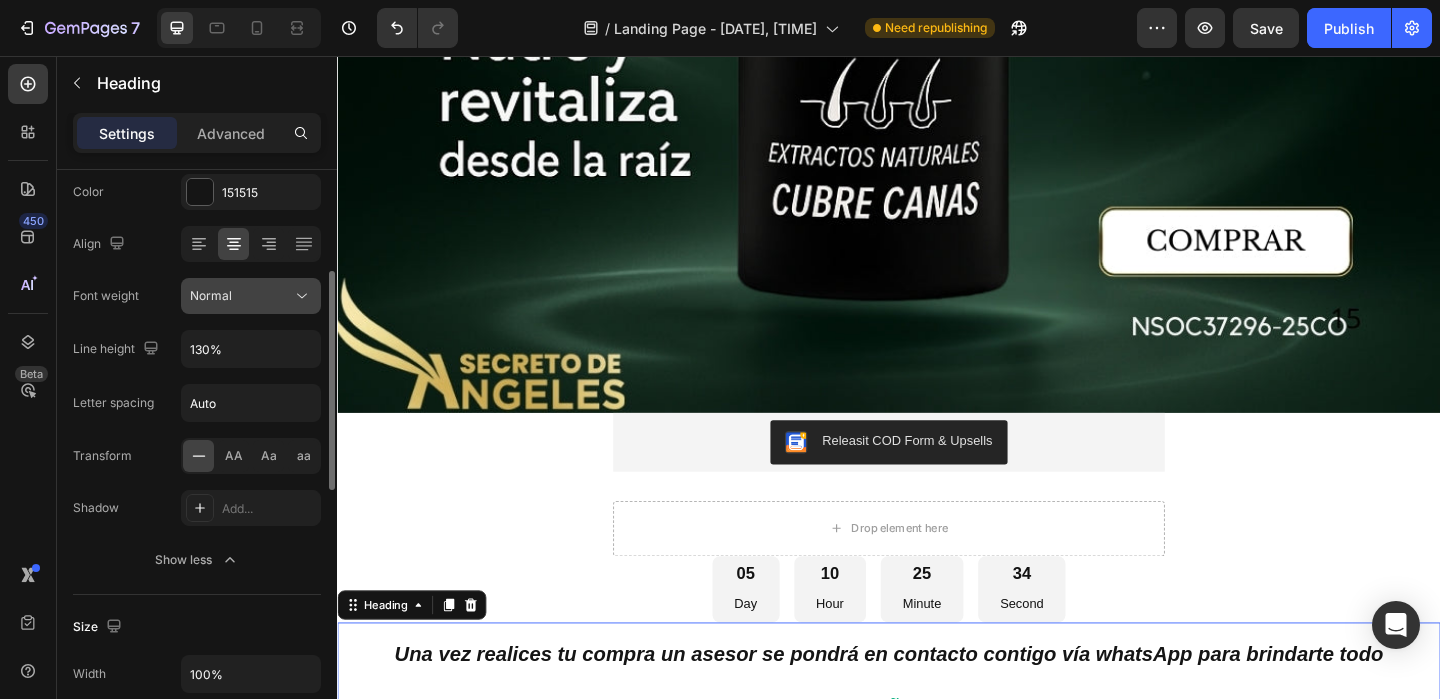 click on "Normal" at bounding box center (241, 296) 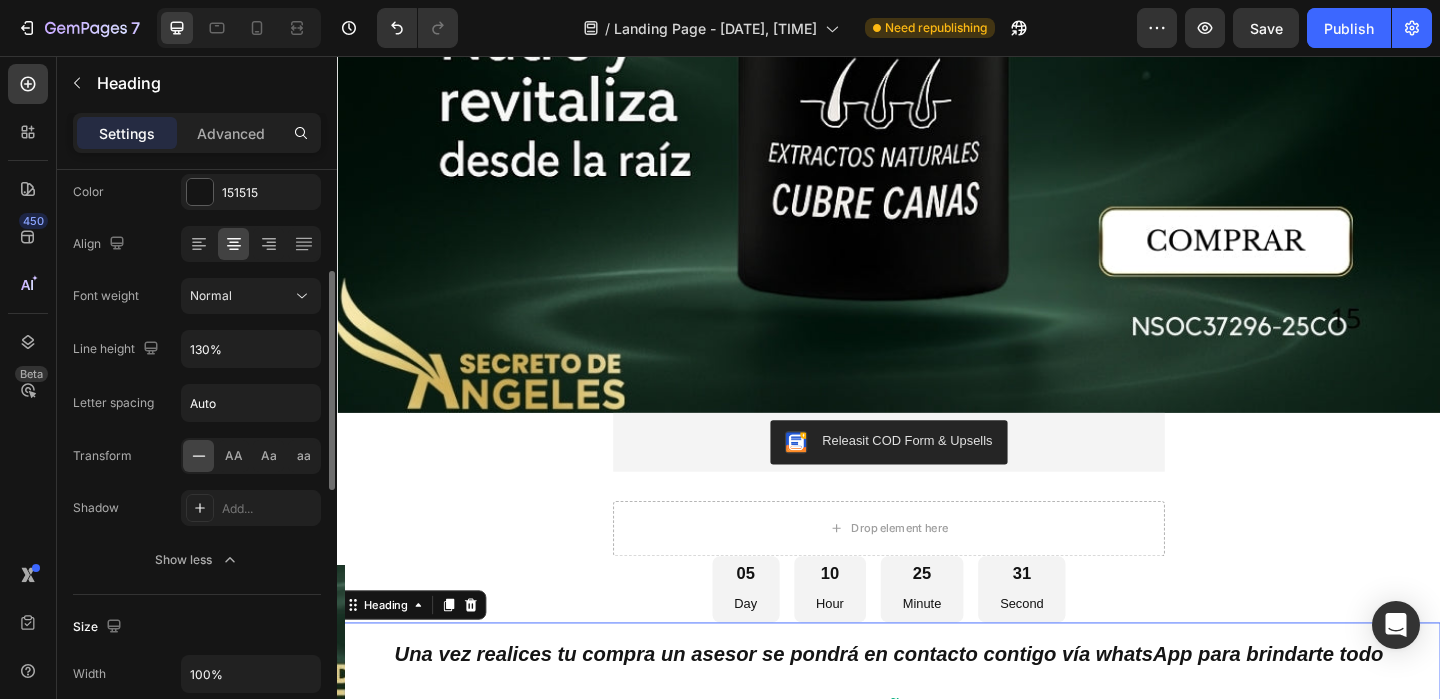 click on "Line height 130%" at bounding box center [197, 349] 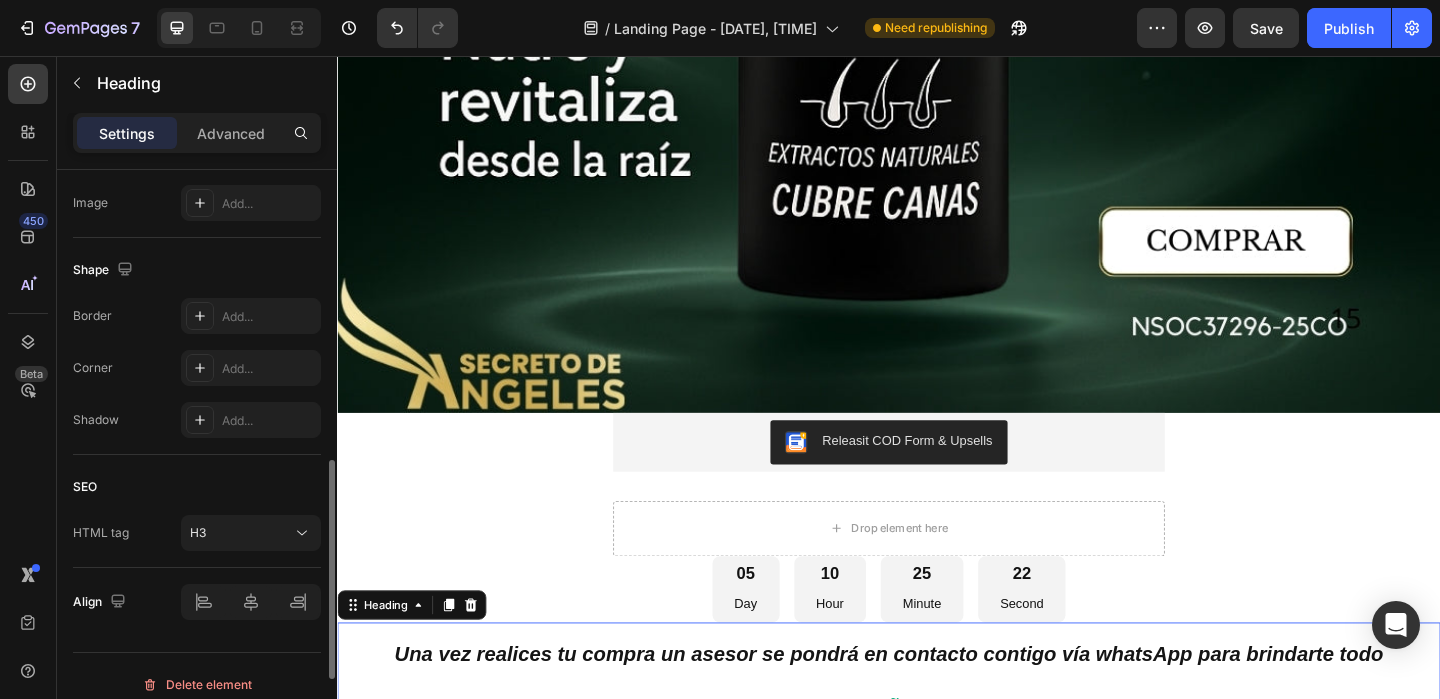 scroll, scrollTop: 976, scrollLeft: 0, axis: vertical 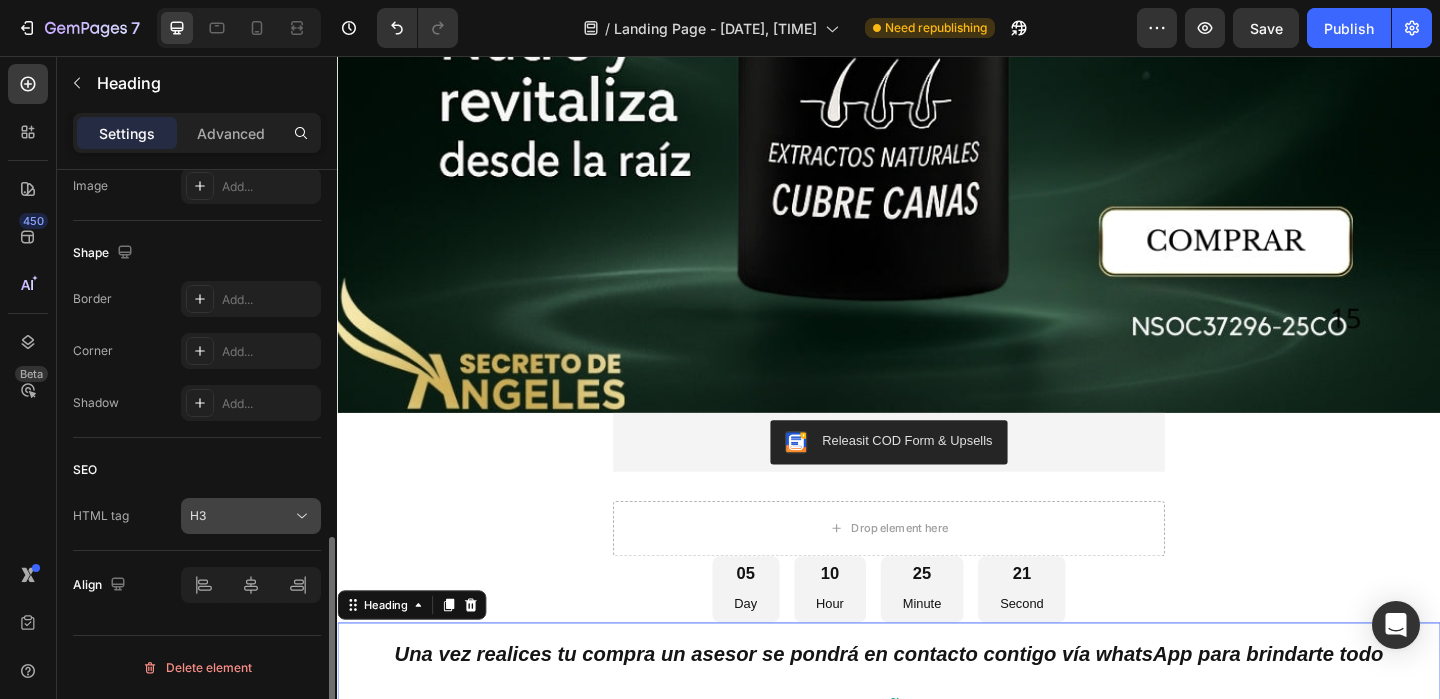click on "H3" at bounding box center [241, 516] 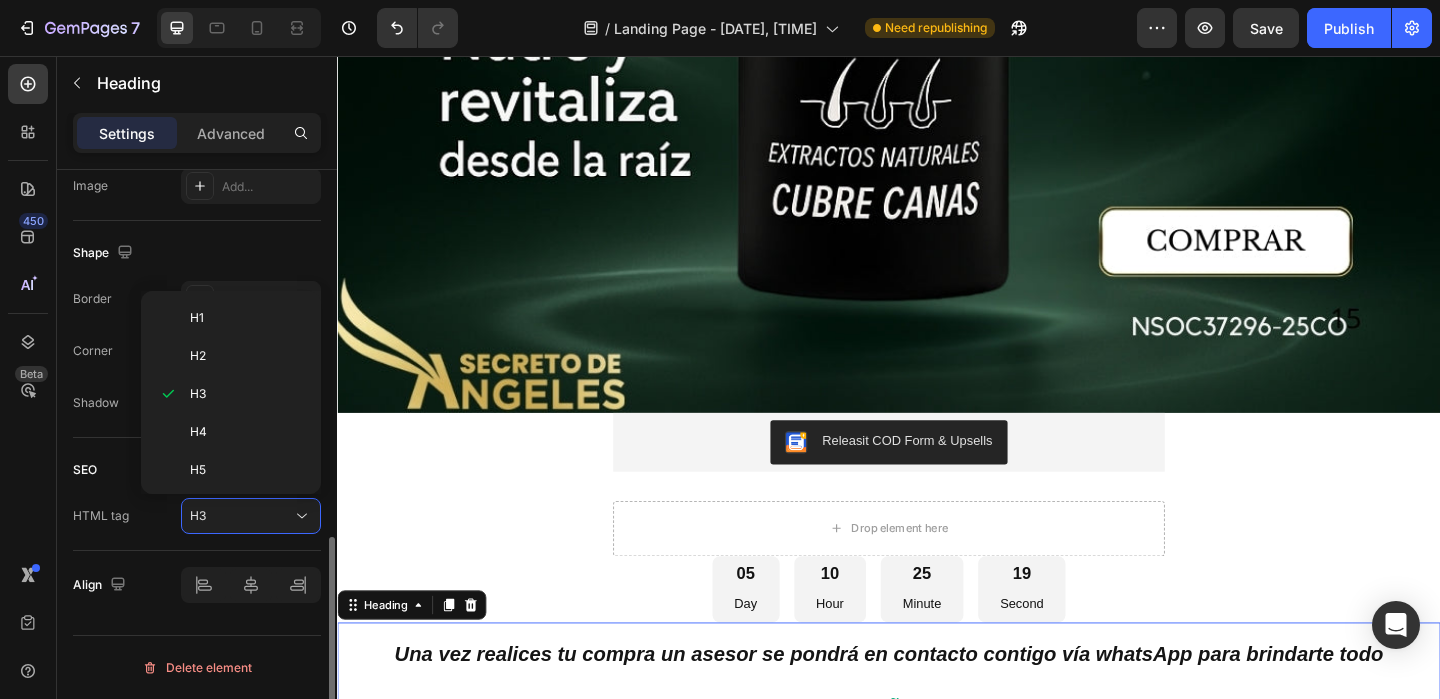 click on "SEO HTML tag H3" 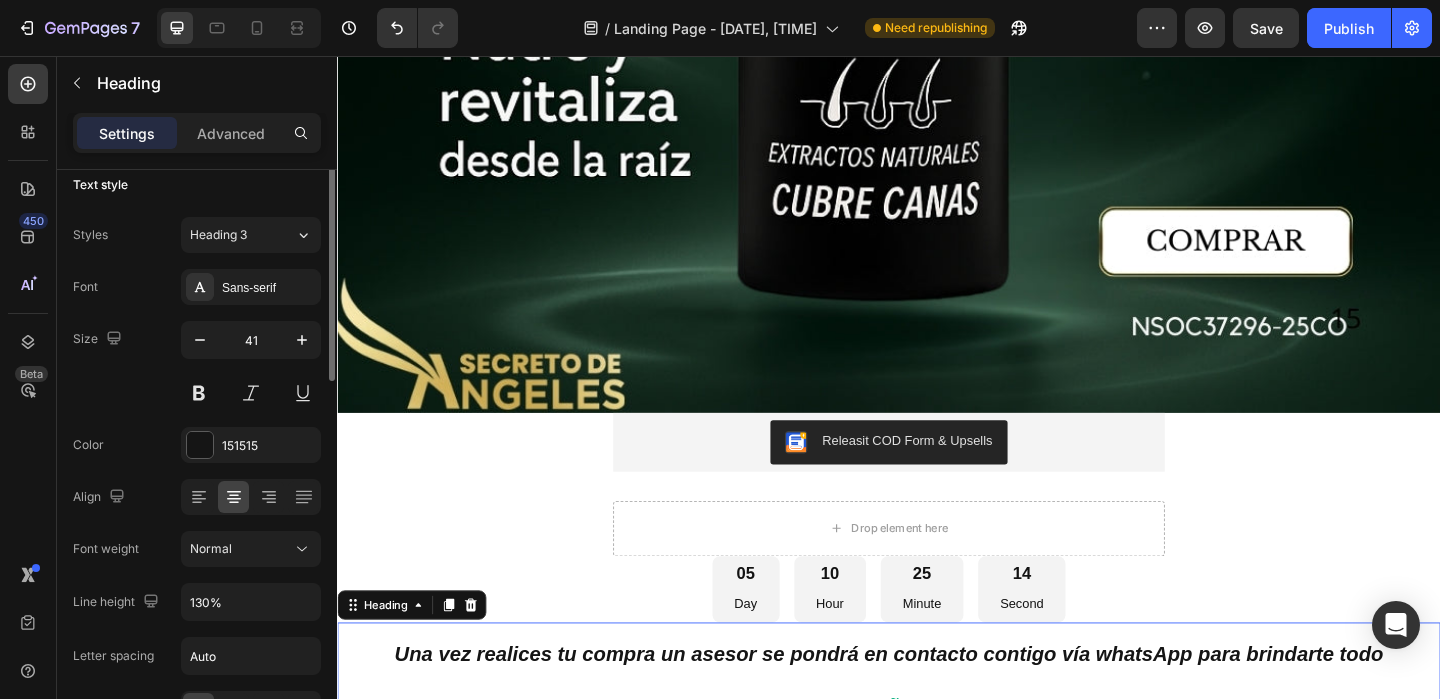 scroll, scrollTop: 0, scrollLeft: 0, axis: both 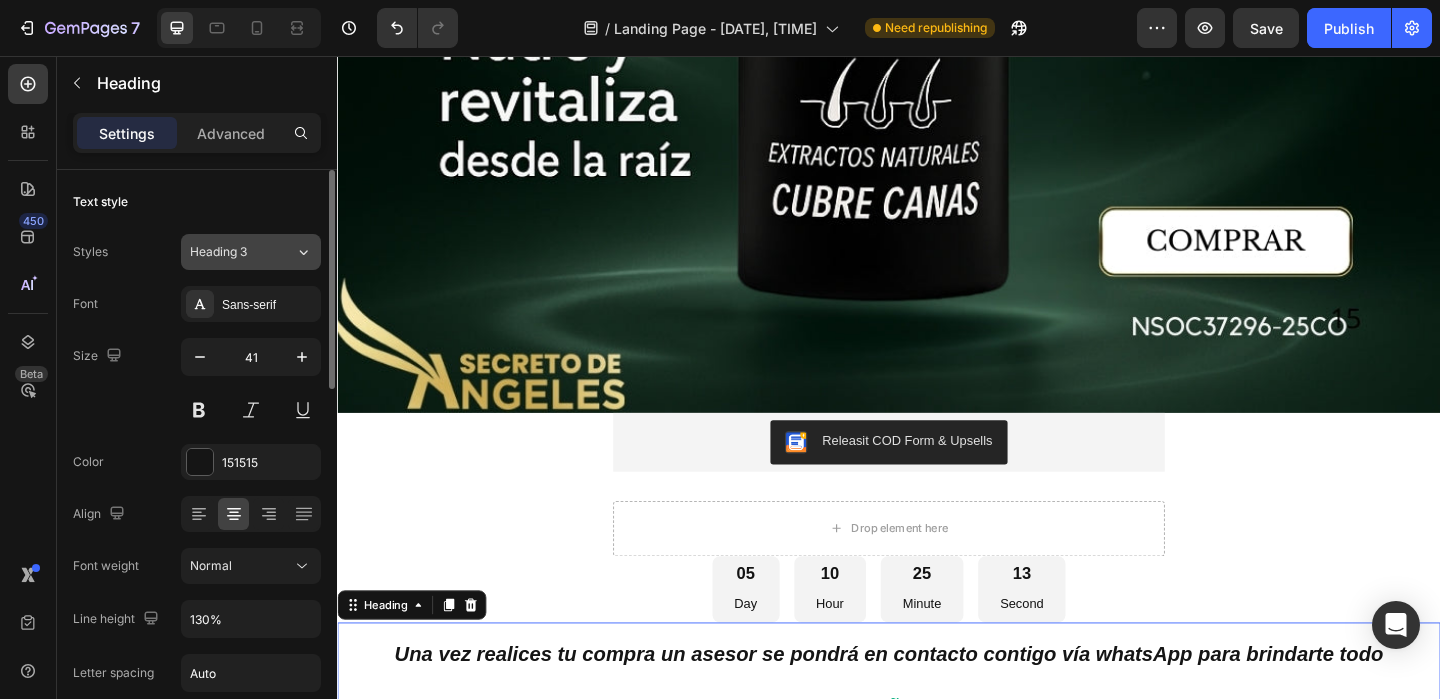 click on "Heading 3" at bounding box center (242, 252) 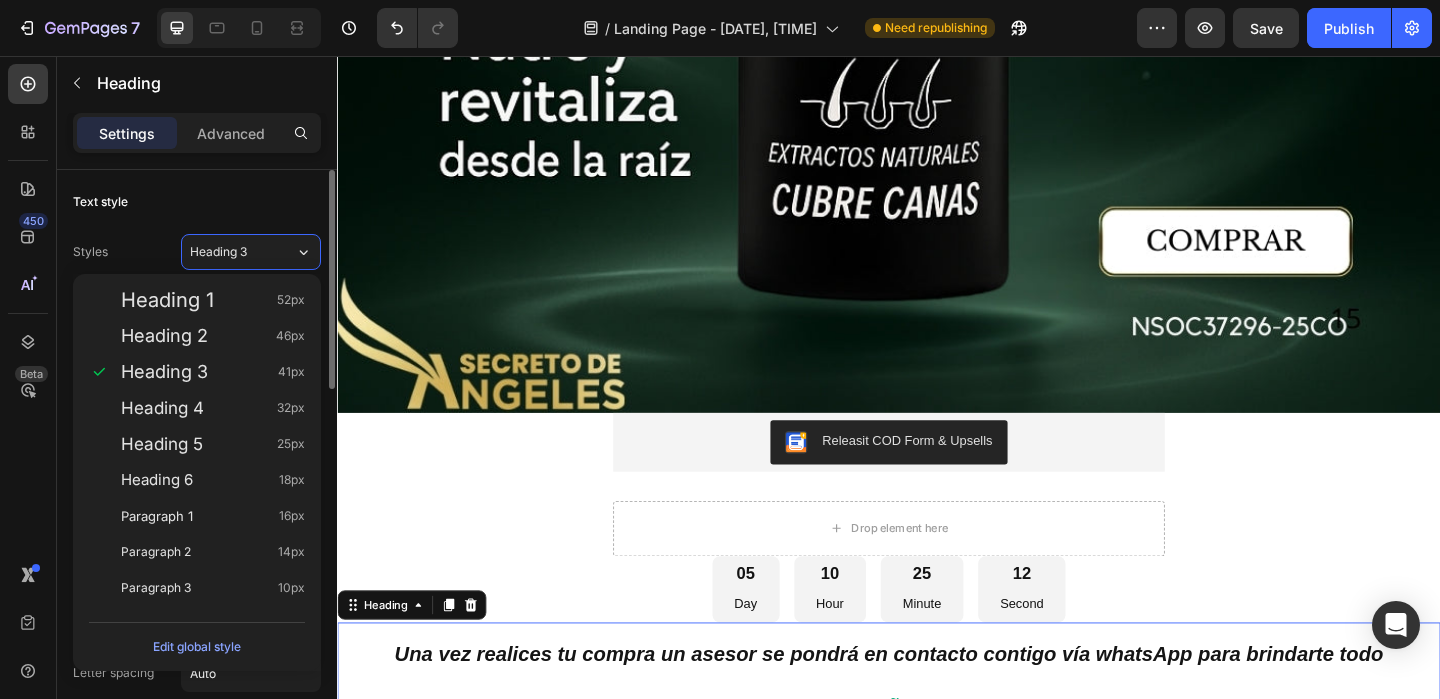 click on "Styles Heading 3" at bounding box center [197, 252] 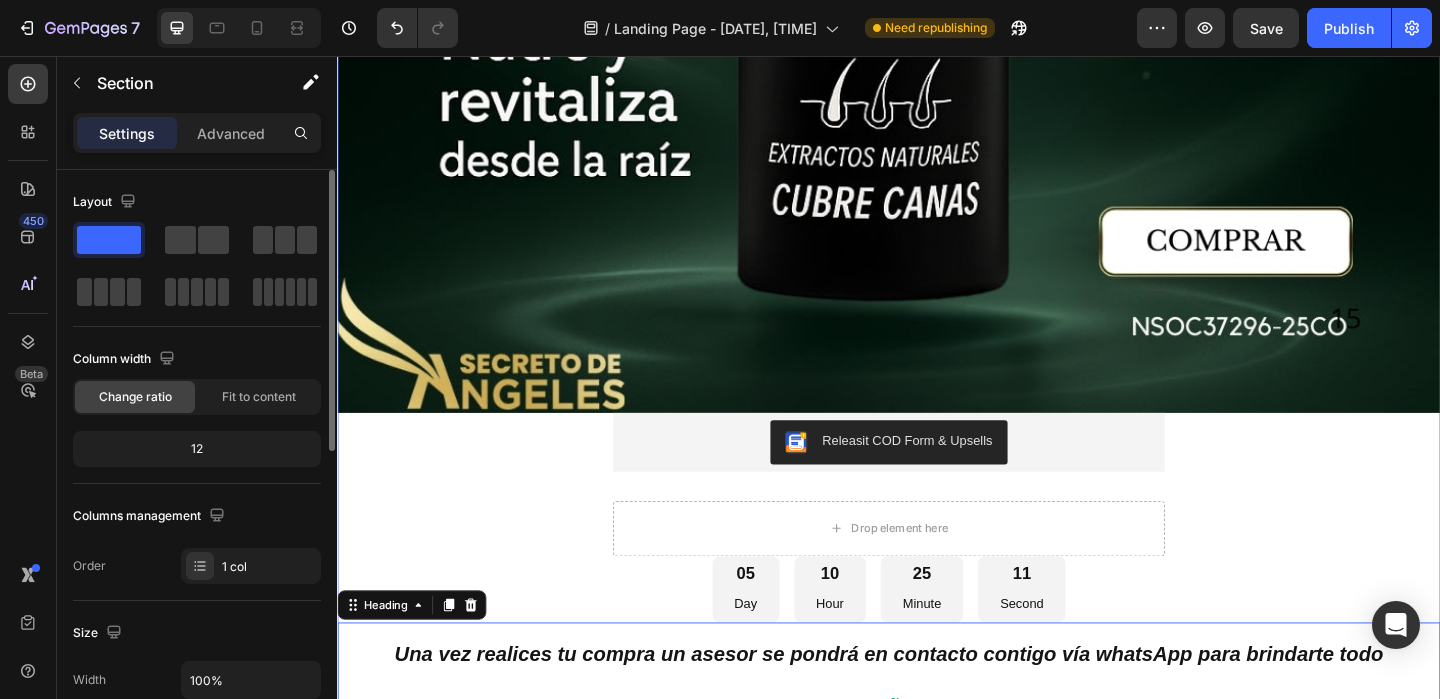 click on "Image Releasit COD Form & Upsells Releasit COD Form & Upsells
Drop element here Product Image Image Image Releasit COD Form & Upsells Releasit COD Form & Upsells
Drop element here Product Image Clientes 100% satisfechos Heading Image Image Image Image Image Releasit COD Form & Upsells Releasit COD Form & Upsells
Drop element here Product Image Image Image Image Releasit COD Form & Upsells Releasit COD Form & Upsells
Drop element here Product 05 Day 10 Hour 25 Minute 11 Second Countdown Timer Una vez realices tu compra un asesor se pondrá en contacto contigo vía whatsApp para brindarte todo el  ACOMPAÑAMIENTO   hasta que elimines las  CANAS  de tu  CABELLO Heading   0 Image" at bounding box center (937, -7517) 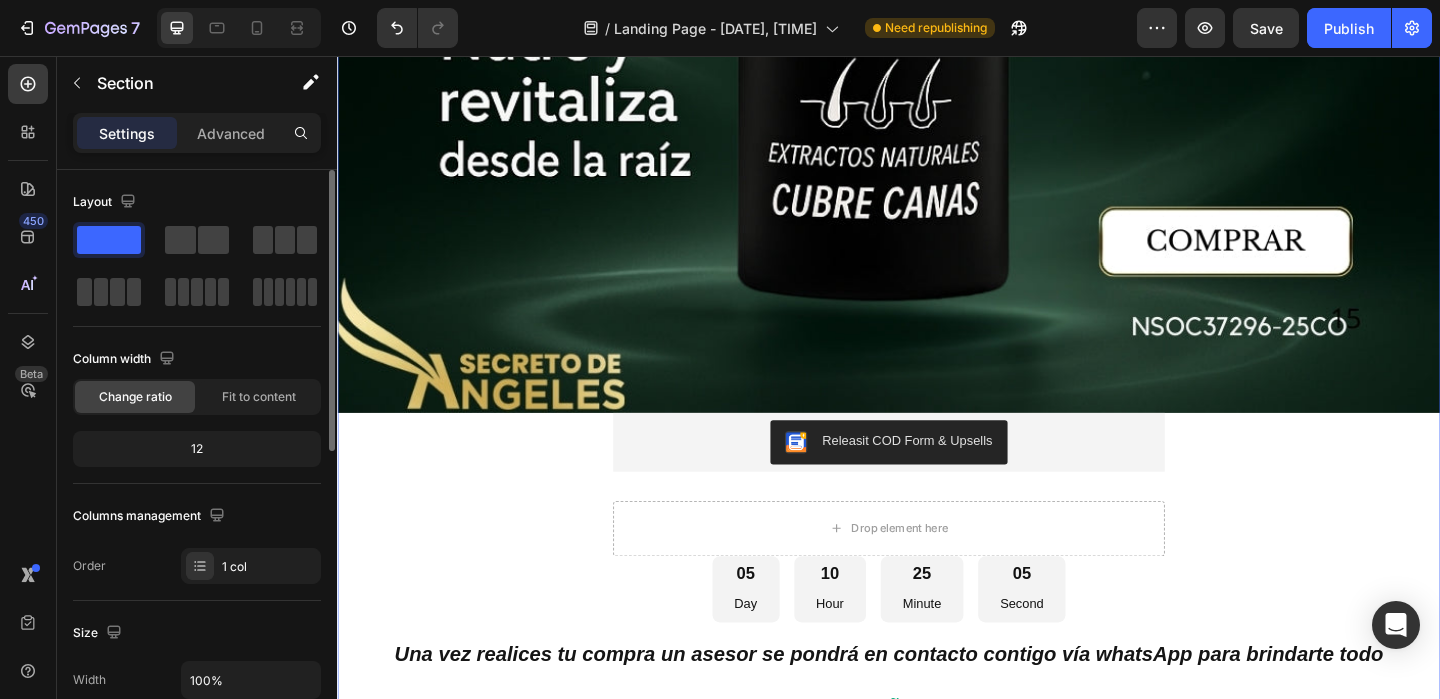 click on "Image Releasit COD Form & Upsells Releasit COD Form & Upsells
Drop element here Product Image Image Image Releasit COD Form & Upsells Releasit COD Form & Upsells
Drop element here Product Image Clientes 100% satisfechos Heading Image Image Image Image Image Releasit COD Form & Upsells Releasit COD Form & Upsells
Drop element here Product Image Image Image Image Releasit COD Form & Upsells Releasit COD Form & Upsells
Drop element here Product 05 Day 10 Hour 25 Minute 05 Second Countdown Timer Una vez realices tu compra un asesor se pondrá en contacto contigo vía whatsApp para brindarte todo el  ACOMPAÑAMIENTO   hasta que elimines las  CANAS  de tu  CABELLO Heading Image" at bounding box center [937, -7517] 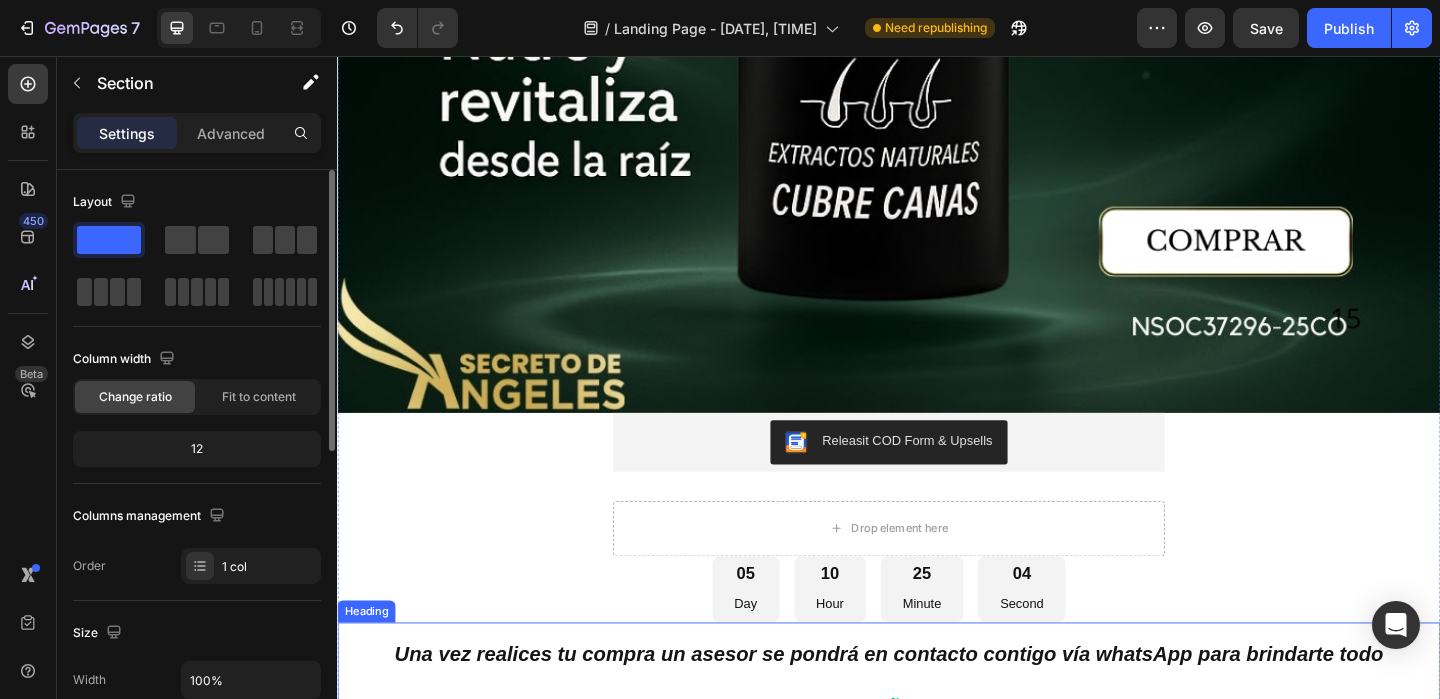 click on "Una vez realices tu compra un asesor se pondrá en contacto contigo vía whatsApp para brindarte todo el  ACOMPAÑAMIENTO   hasta que elimines las  CANAS  de tu  CABELLO" at bounding box center (937, 763) 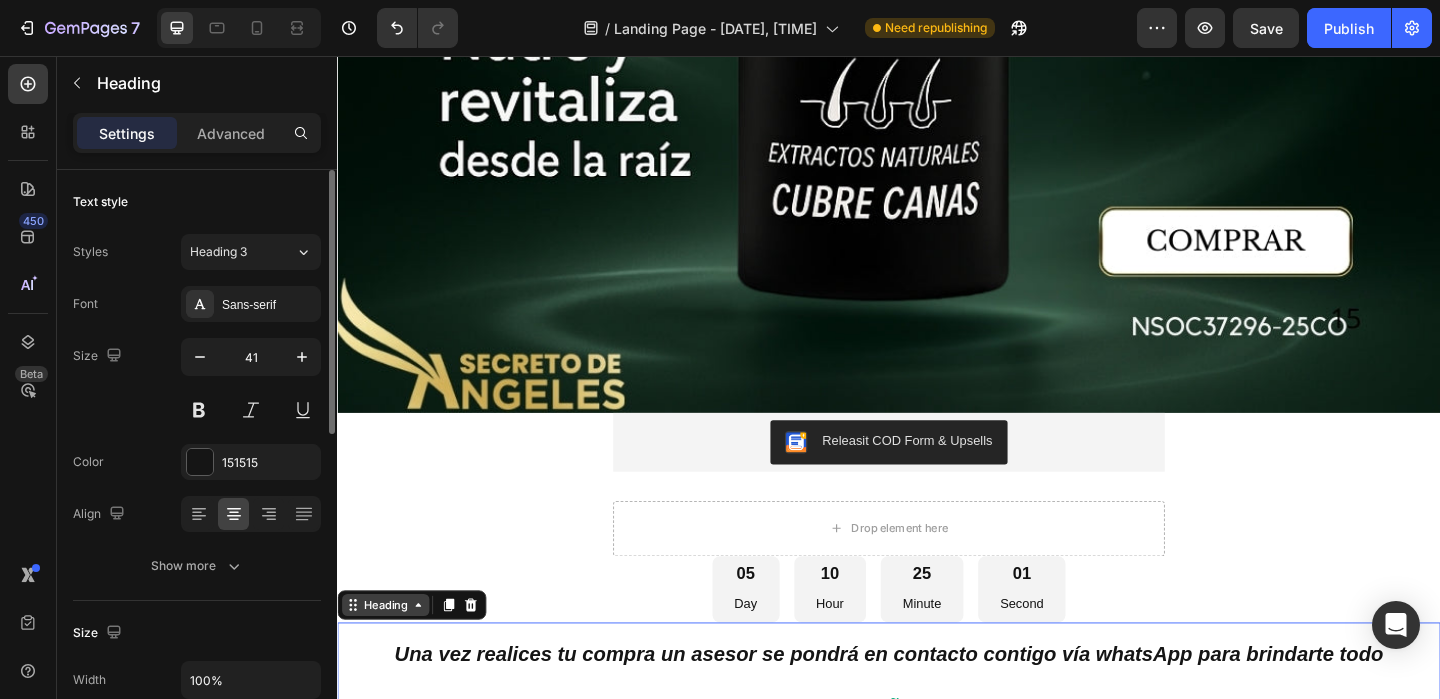 click on "Heading" at bounding box center (389, 653) 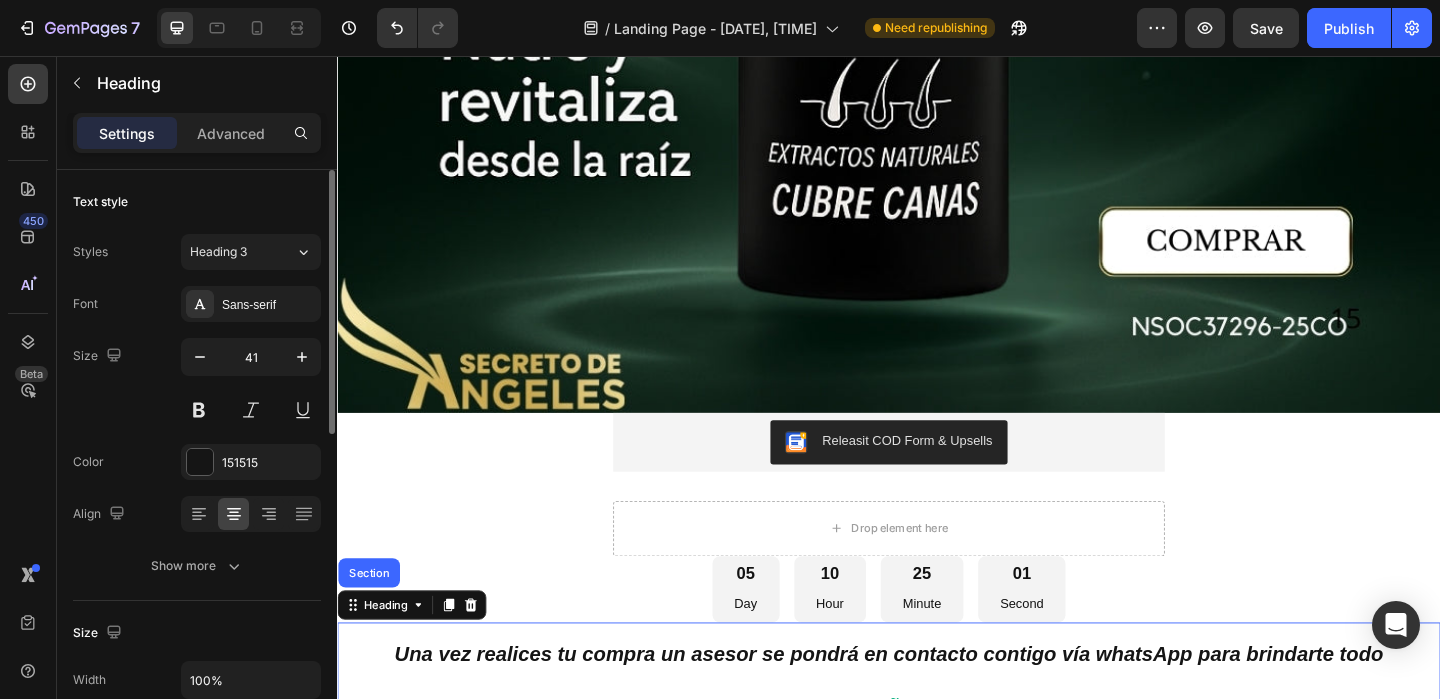 click on "Una vez realices tu compra un asesor se pondrá en contacto contigo vía whatsApp para brindarte todo el  ACOMPAÑAMIENTO   hasta que elimines las  CANAS  de tu  CABELLO" at bounding box center (937, 763) 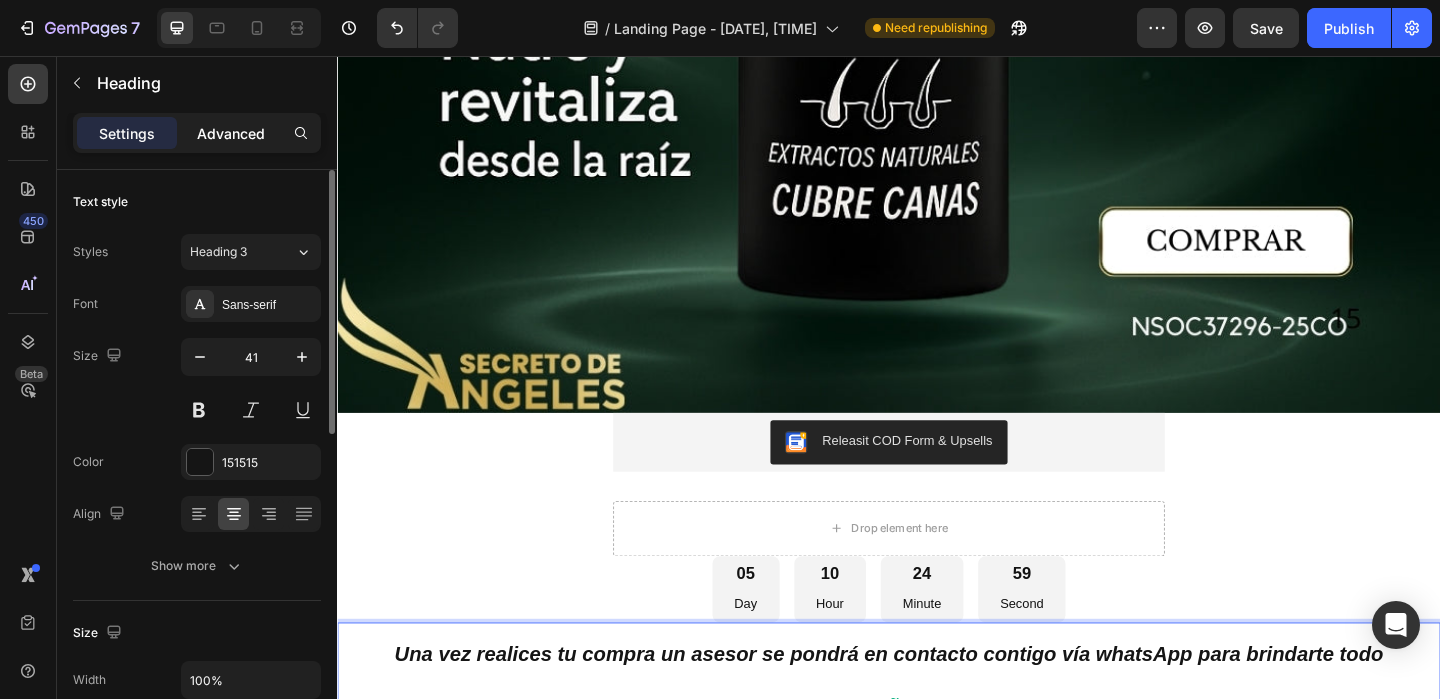 click on "Advanced" at bounding box center (231, 133) 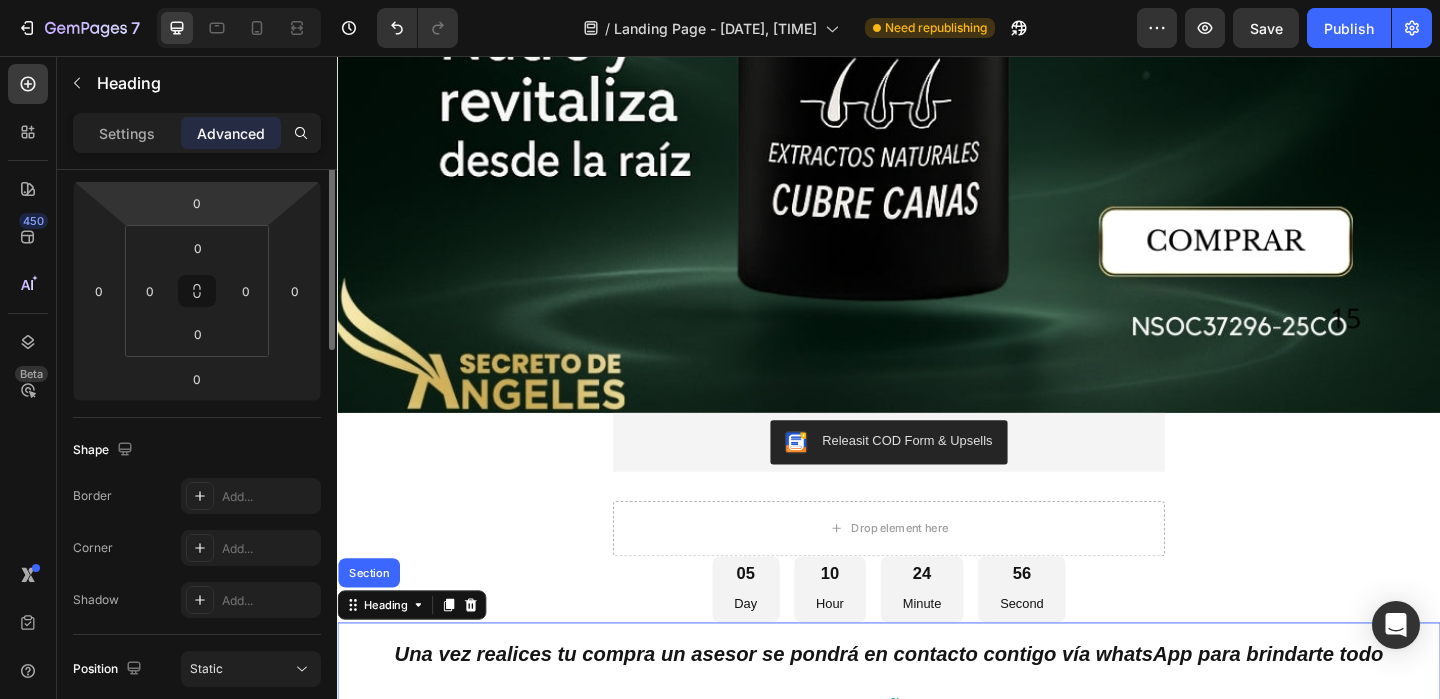 scroll, scrollTop: 140, scrollLeft: 0, axis: vertical 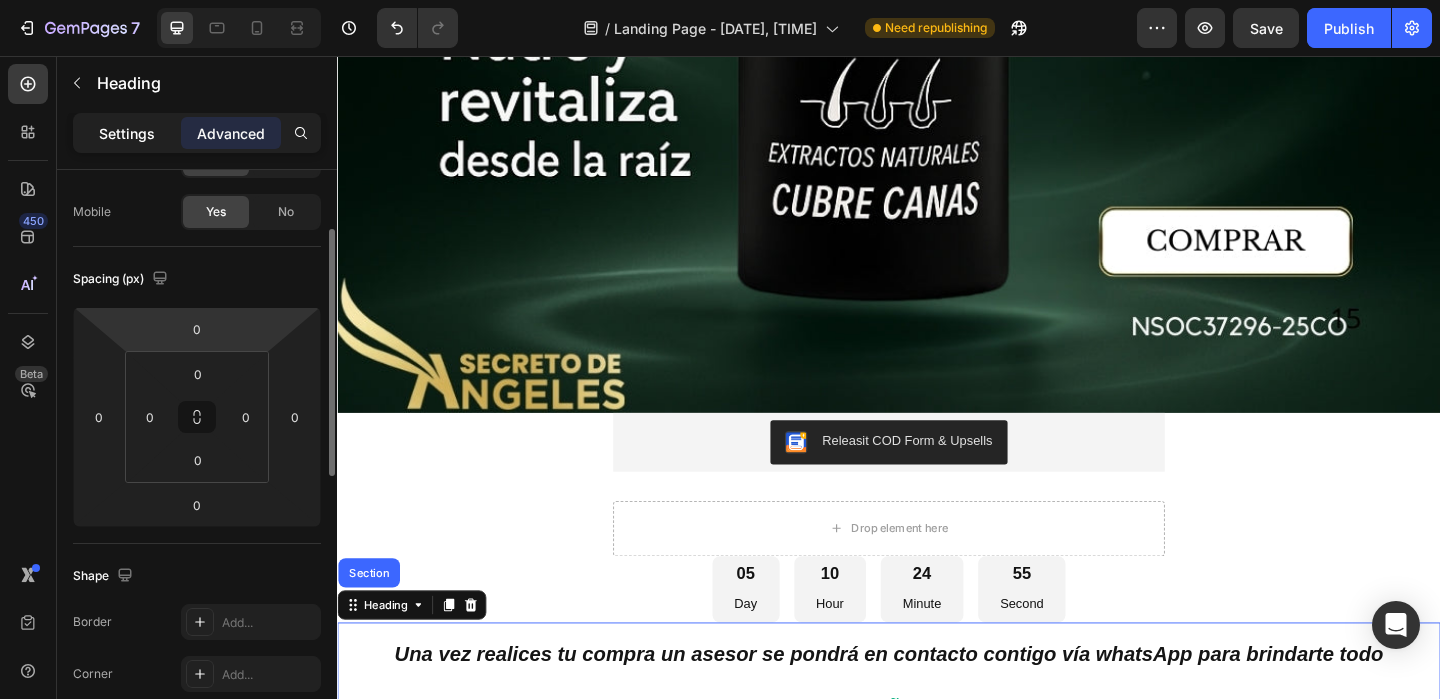 click on "Settings" at bounding box center (127, 133) 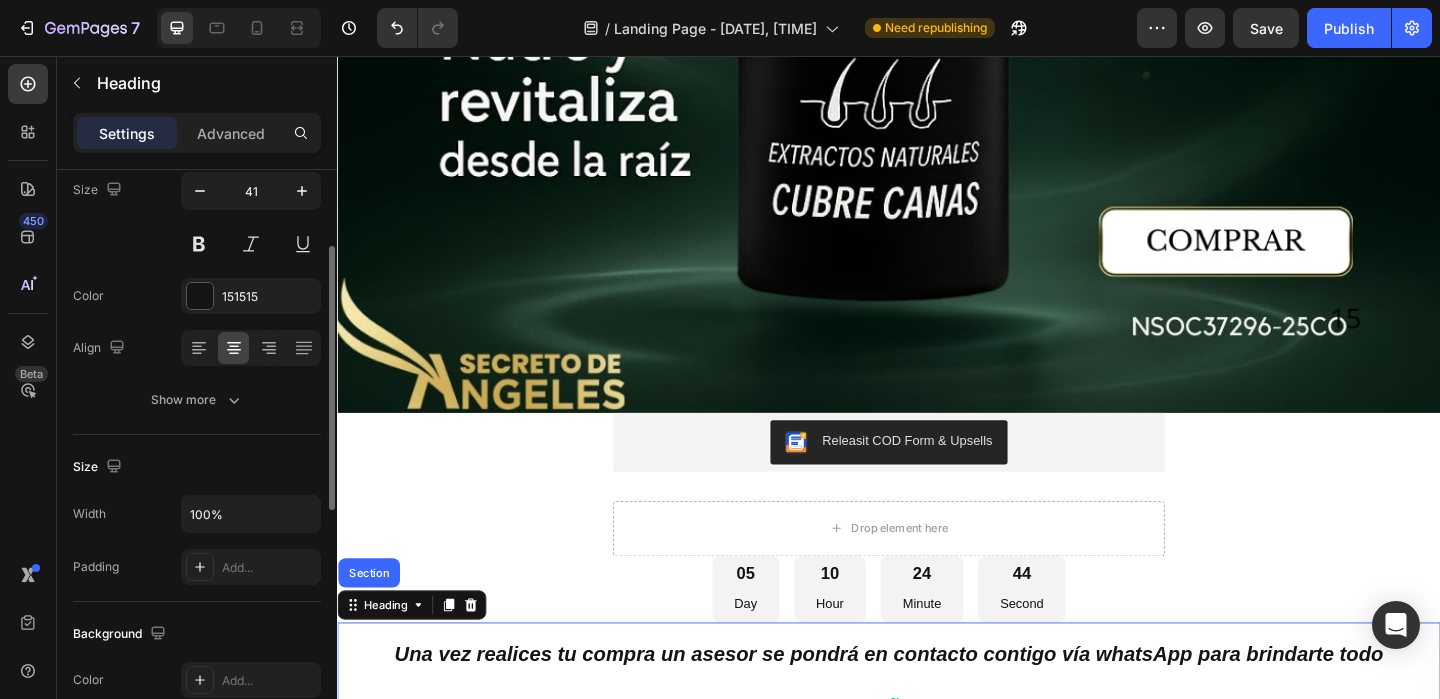 scroll, scrollTop: 165, scrollLeft: 0, axis: vertical 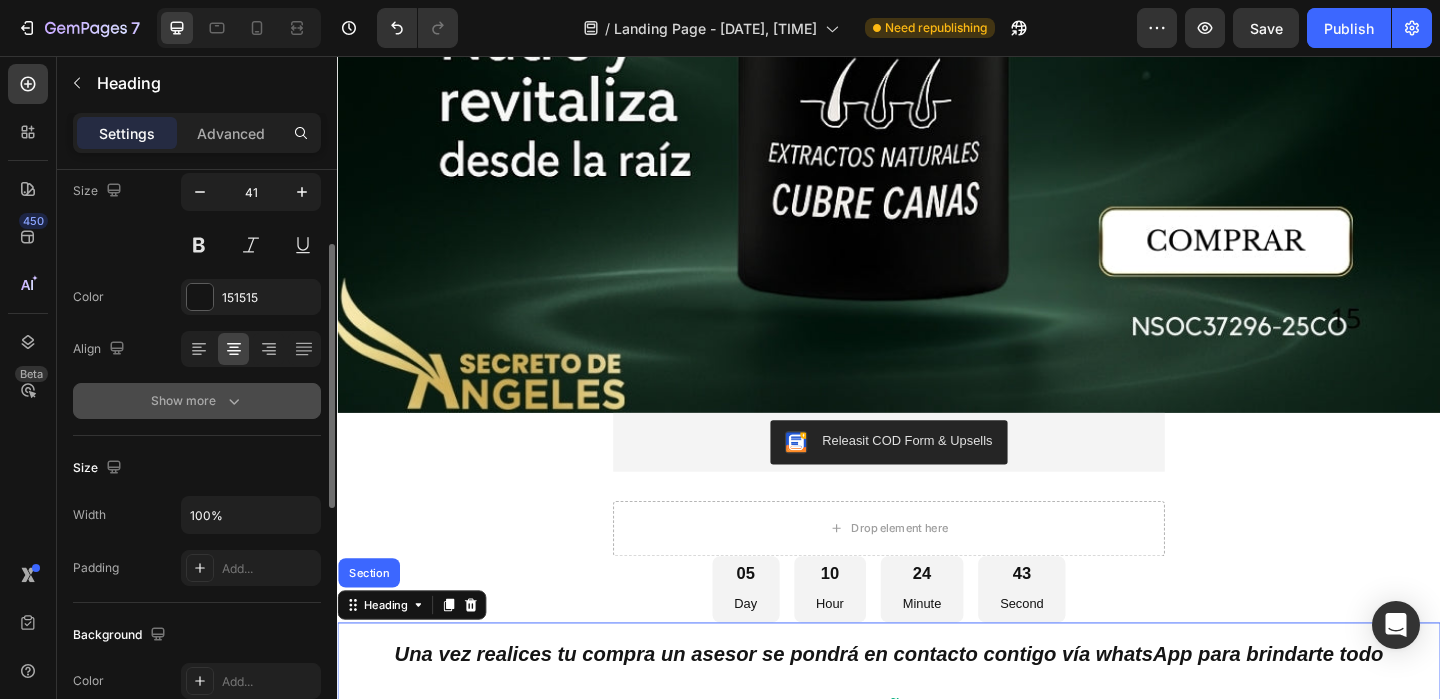 click on "Show more" at bounding box center (197, 401) 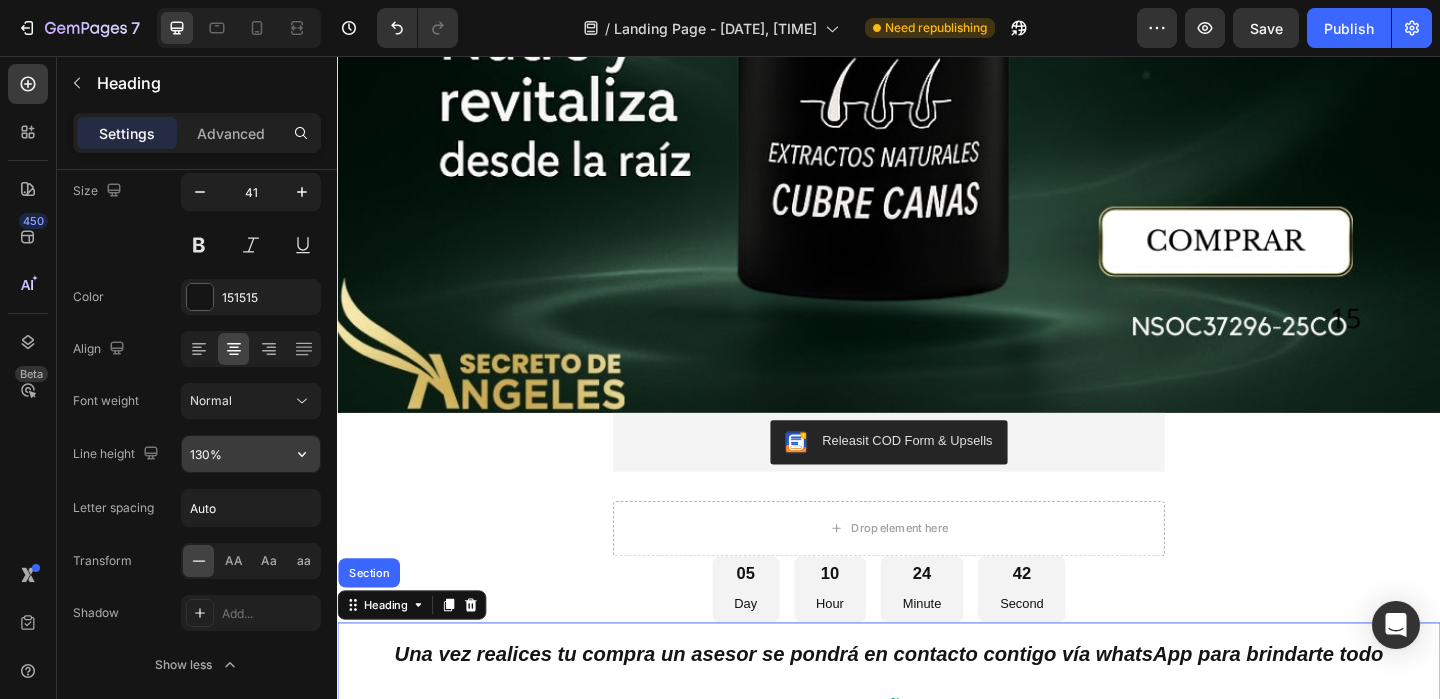 click on "130%" at bounding box center (251, 454) 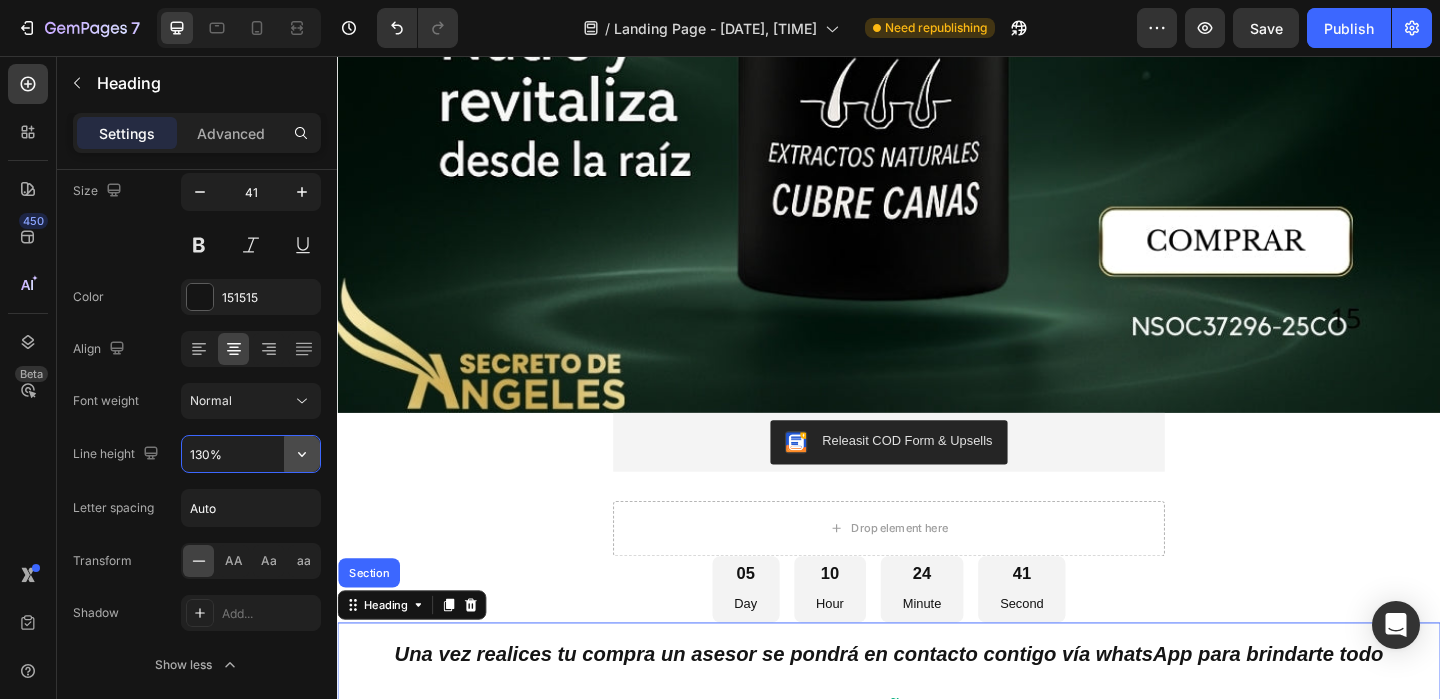 click 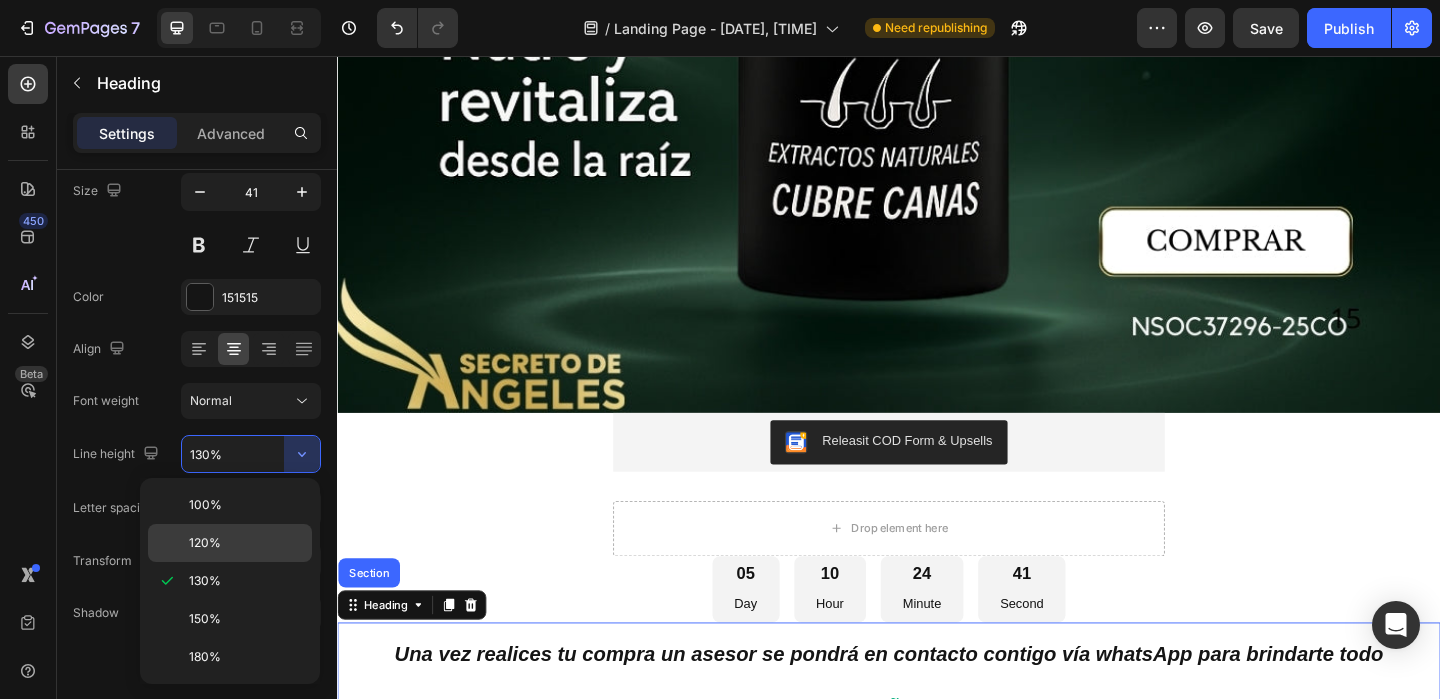 click on "120%" at bounding box center [246, 543] 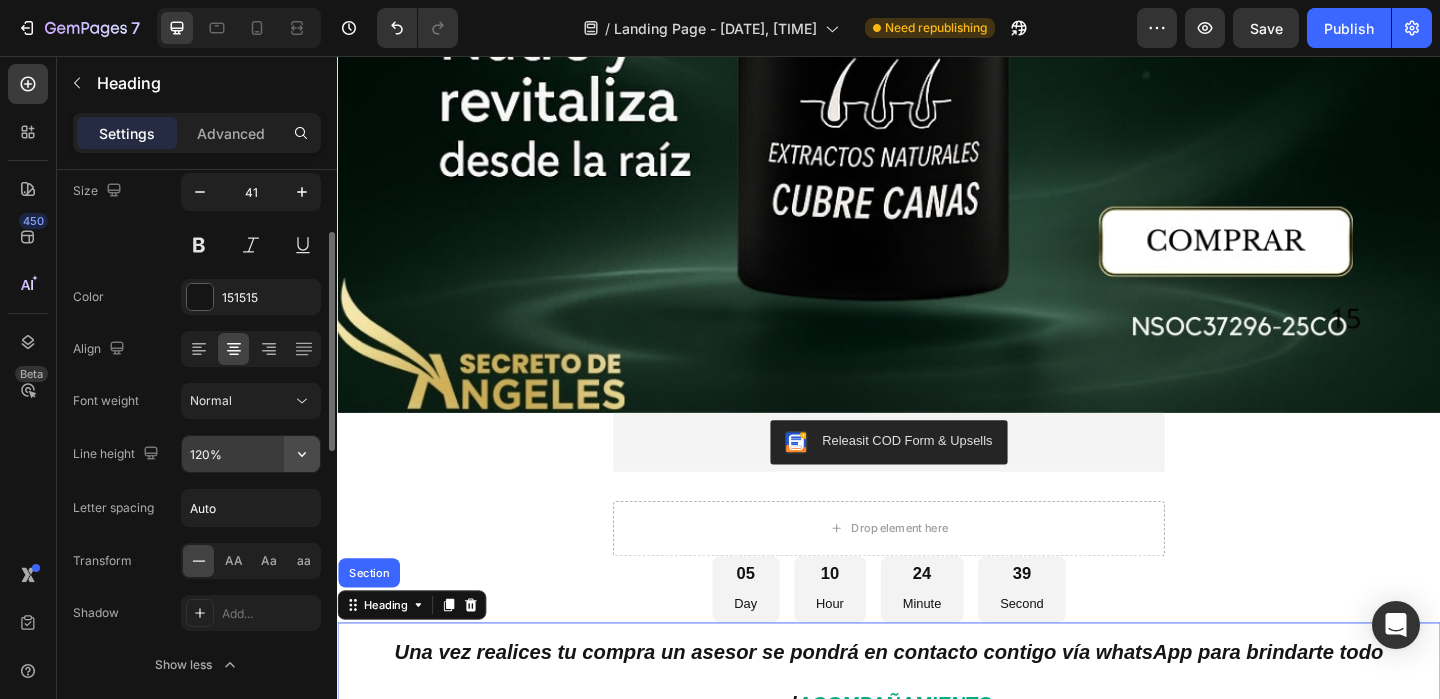 click 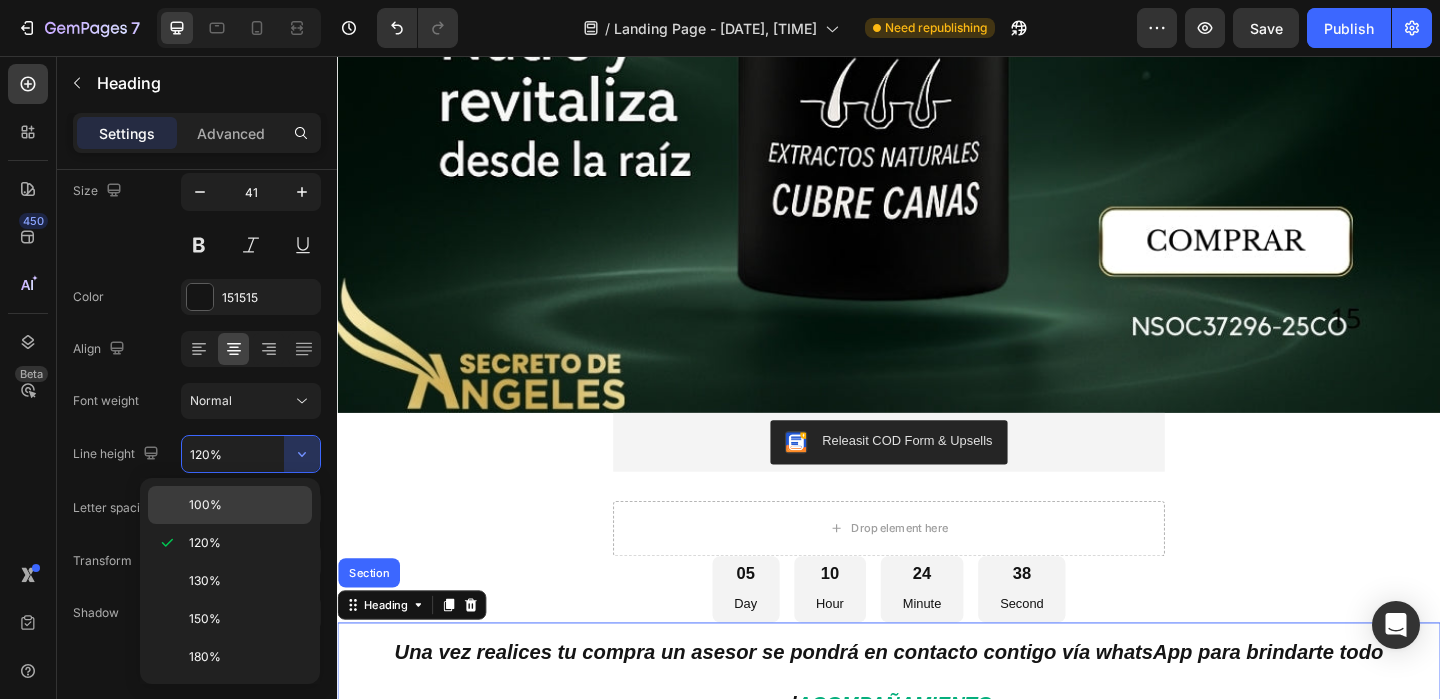 click on "100%" at bounding box center [246, 505] 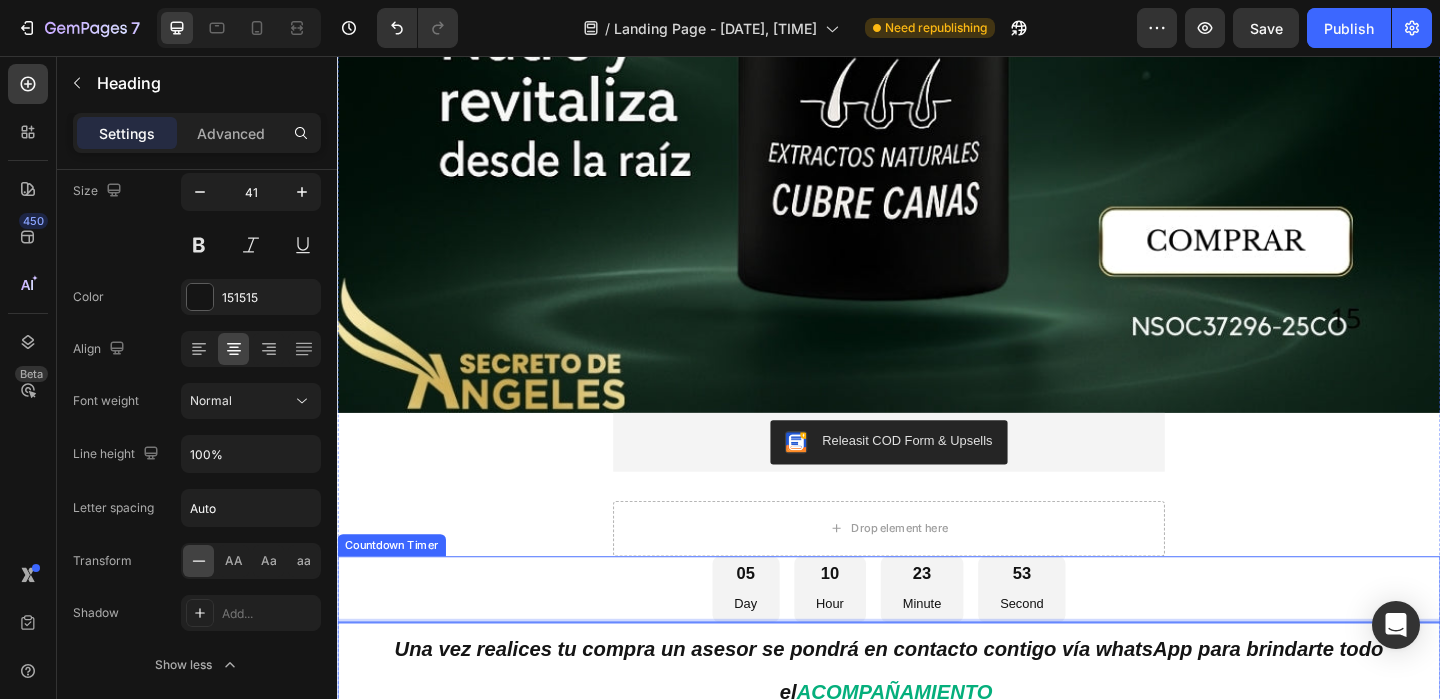 click on "05 Day 10 Hour 23 Minute 53 Second" at bounding box center [937, 636] 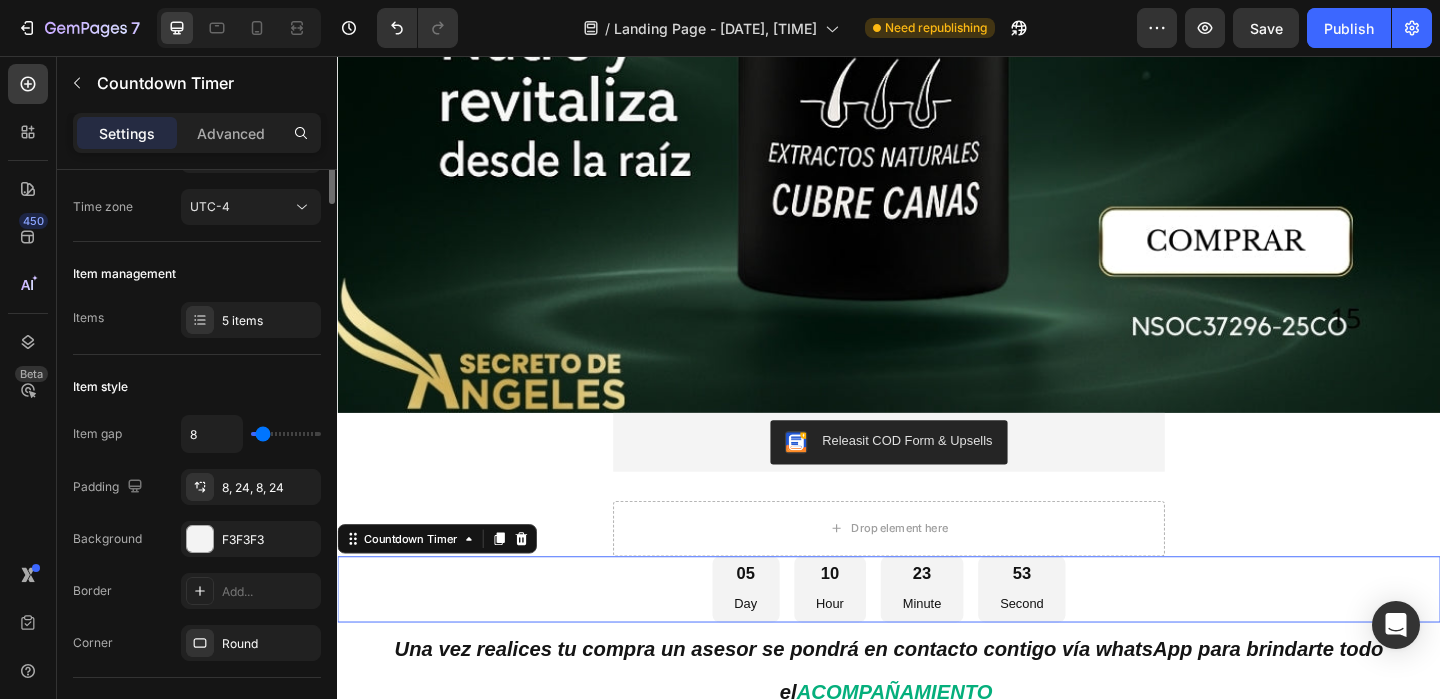 scroll, scrollTop: 0, scrollLeft: 0, axis: both 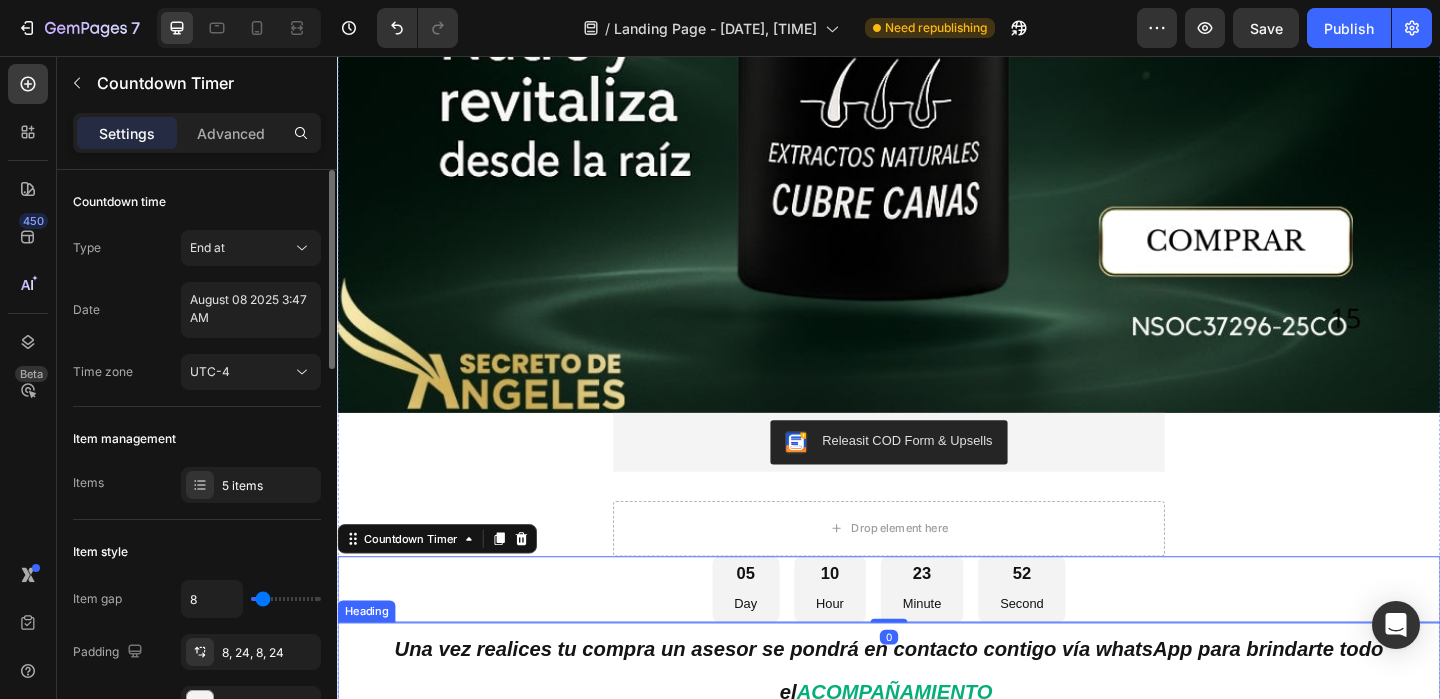 click on "⁠⁠⁠⁠⁠⁠⁠ Una vez realices tu compra un asesor se pondrá en contacto contigo vía whatsApp para brindarte todo el  ACOMPAÑAMIENTO   hasta que elimines las  CANAS  de tu  CABELLO" at bounding box center [937, 744] 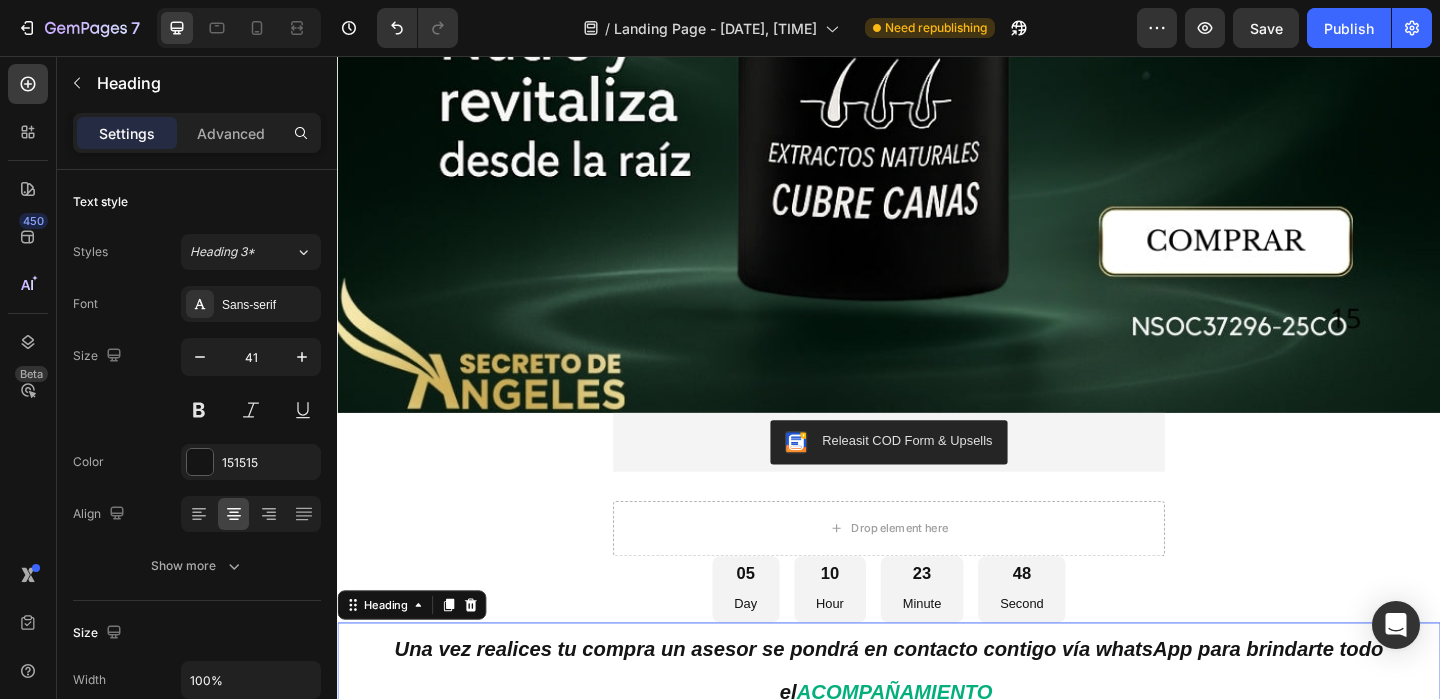 click 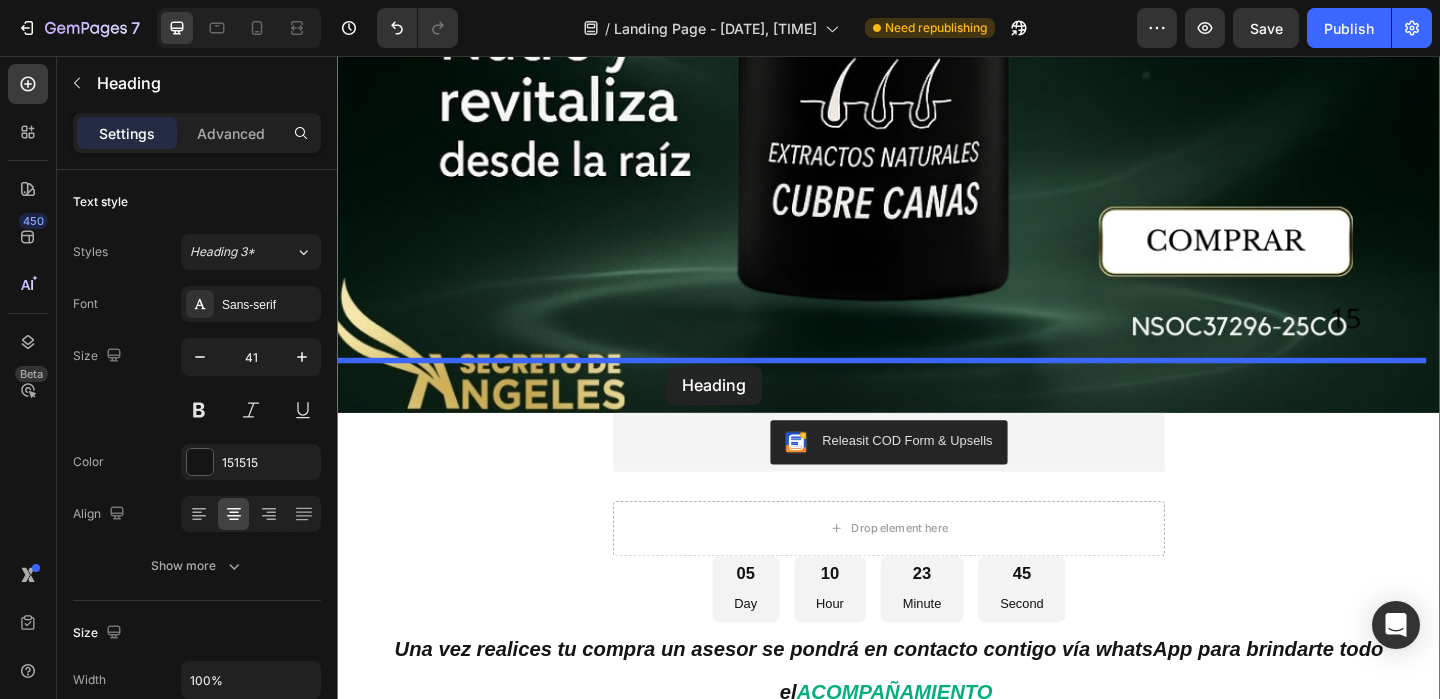 drag, startPoint x: 404, startPoint y: 594, endPoint x: 695, endPoint y: 393, distance: 353.66934 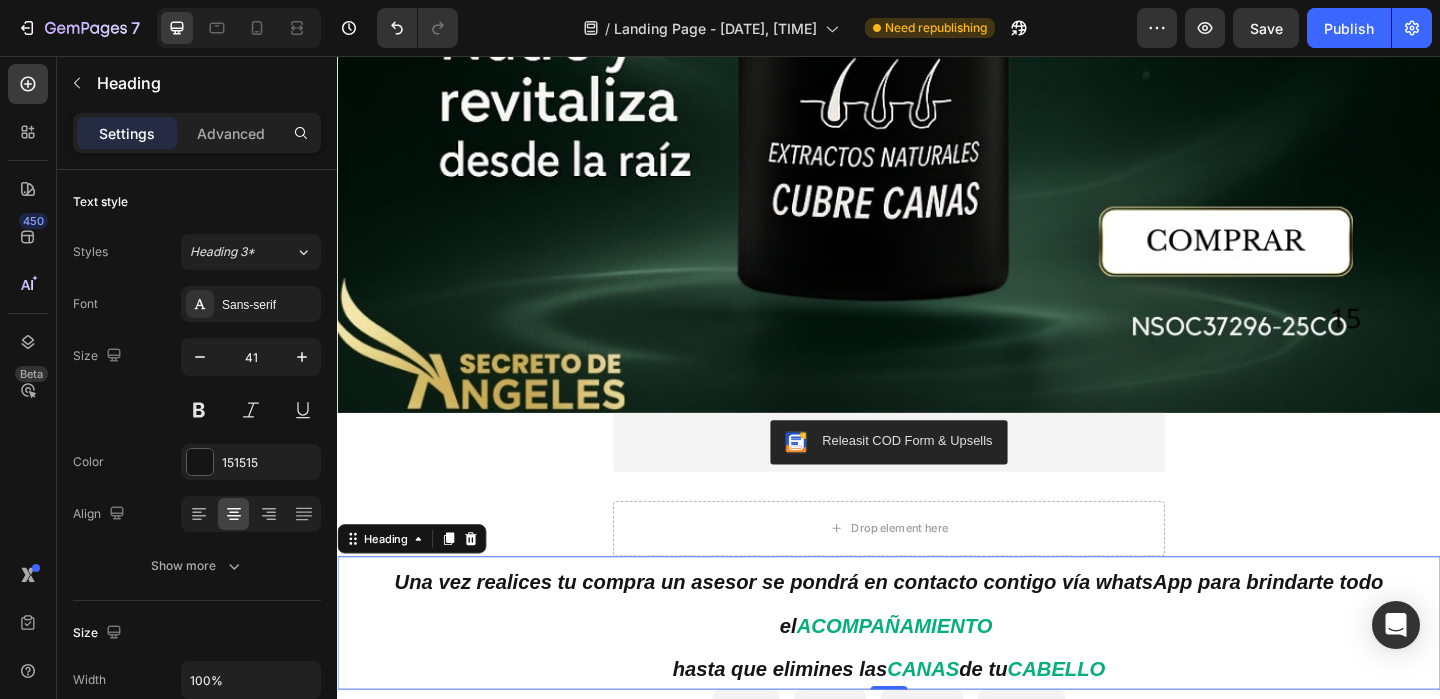click on "Una vez realices tu compra un asesor se pondrá en contacto contigo vía whatsApp para brindarte todo el  ACOMPAÑAMIENTO   hasta que elimines las  CANAS  de tu  CABELLO" at bounding box center [937, 672] 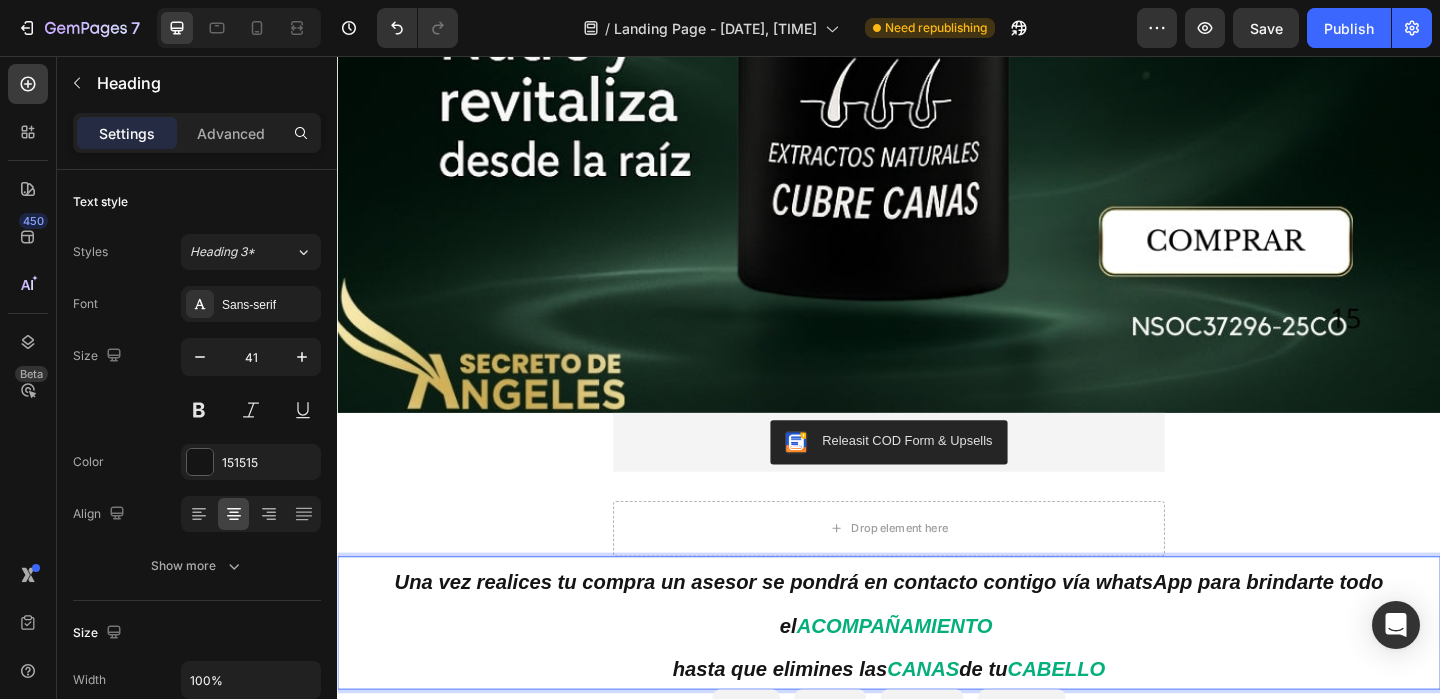 click on "Una vez realices tu compra un asesor se pondrá en contacto contigo vía whatsApp para brindarte todo el  ACOMPAÑAMIENTO   hasta que elimines las  CANAS  de tu  CABELLO" at bounding box center (937, 672) 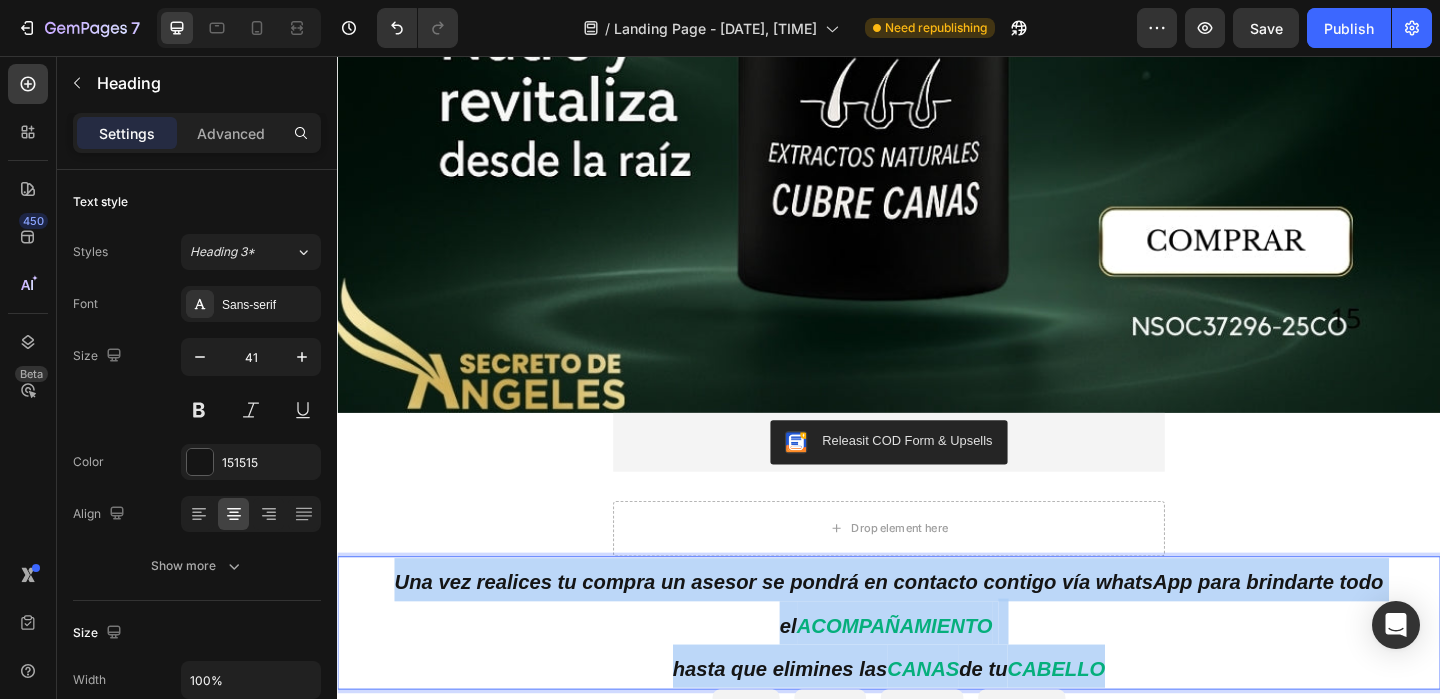 drag, startPoint x: 1199, startPoint y: 508, endPoint x: 363, endPoint y: 403, distance: 842.5681 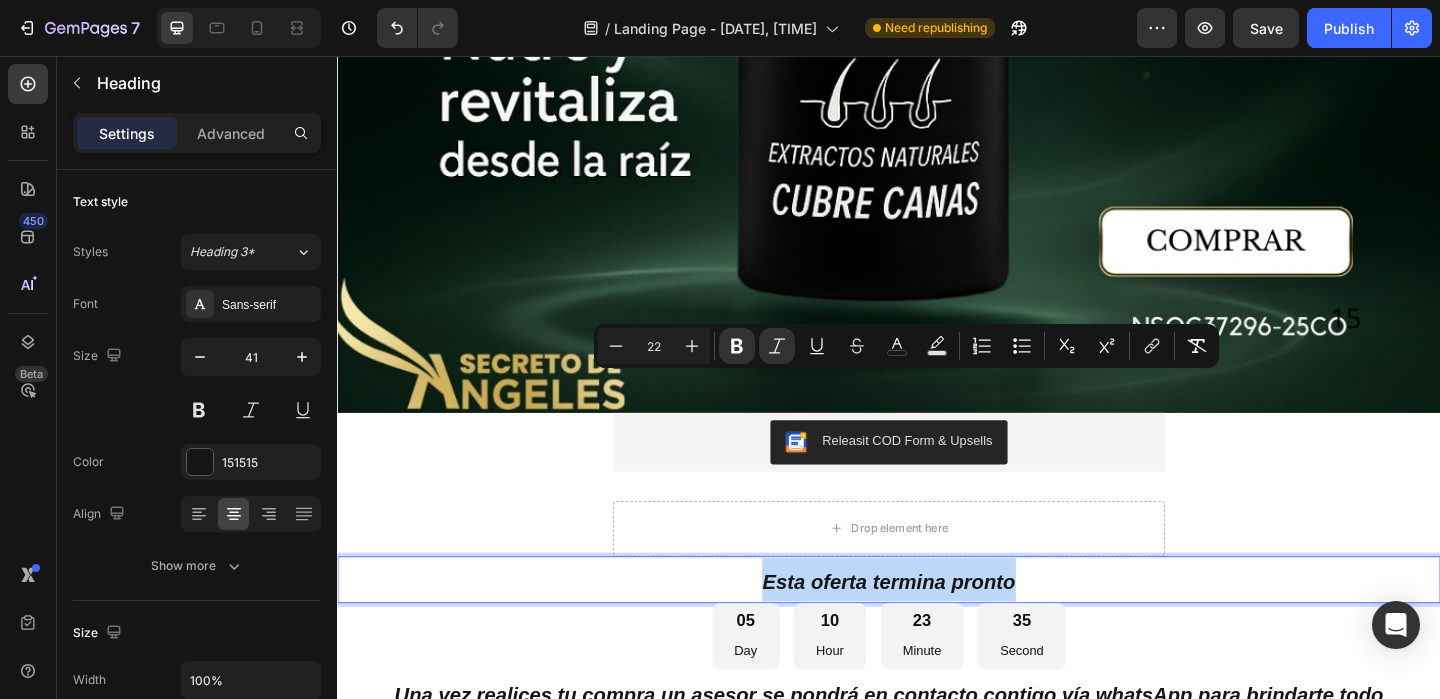drag, startPoint x: 1087, startPoint y: 417, endPoint x: 796, endPoint y: 414, distance: 291.01547 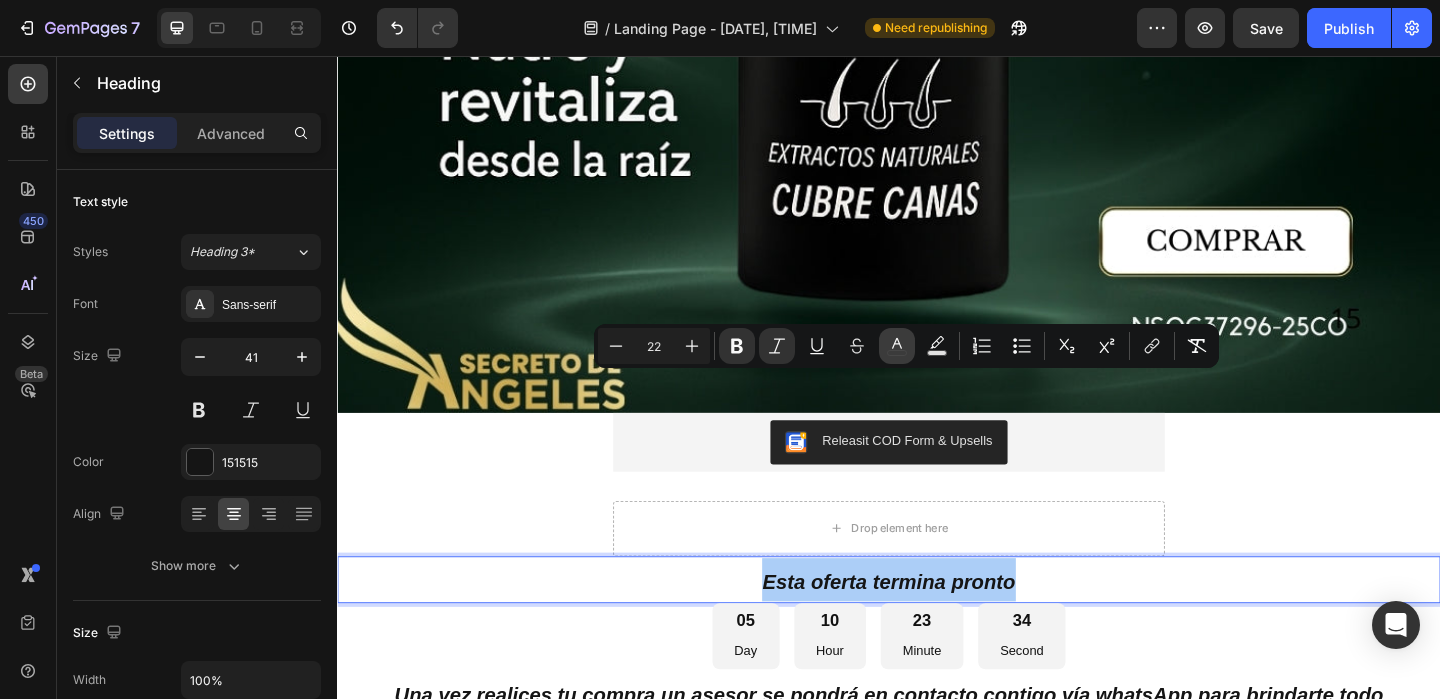 click 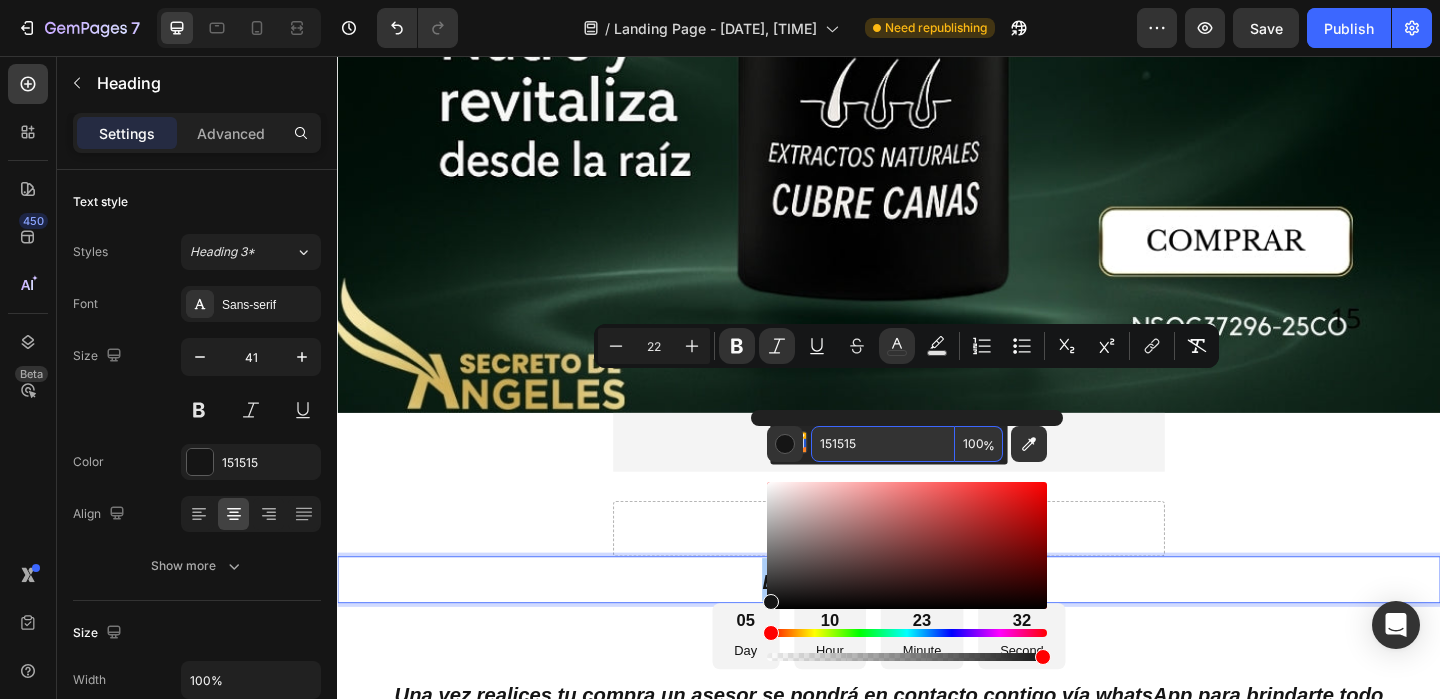 drag, startPoint x: 879, startPoint y: 447, endPoint x: 861, endPoint y: 451, distance: 18.439089 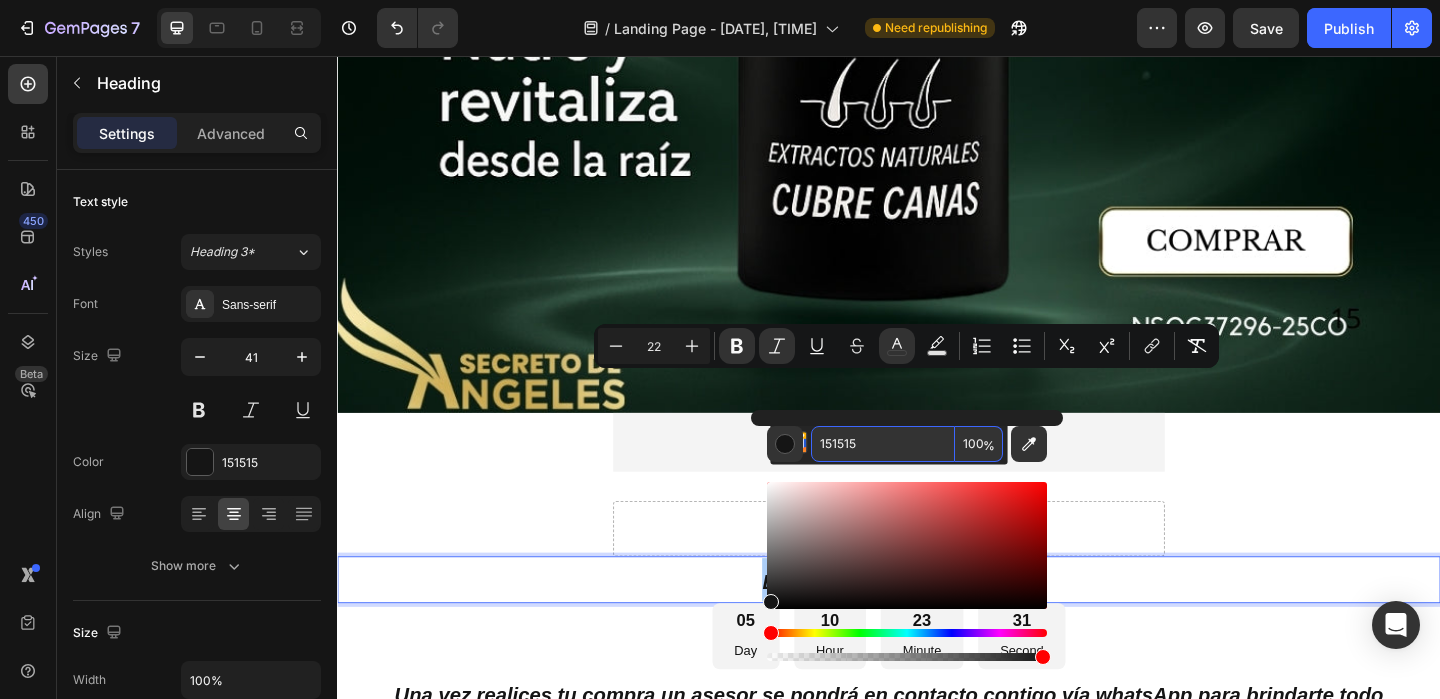 drag, startPoint x: 870, startPoint y: 441, endPoint x: 814, endPoint y: 441, distance: 56 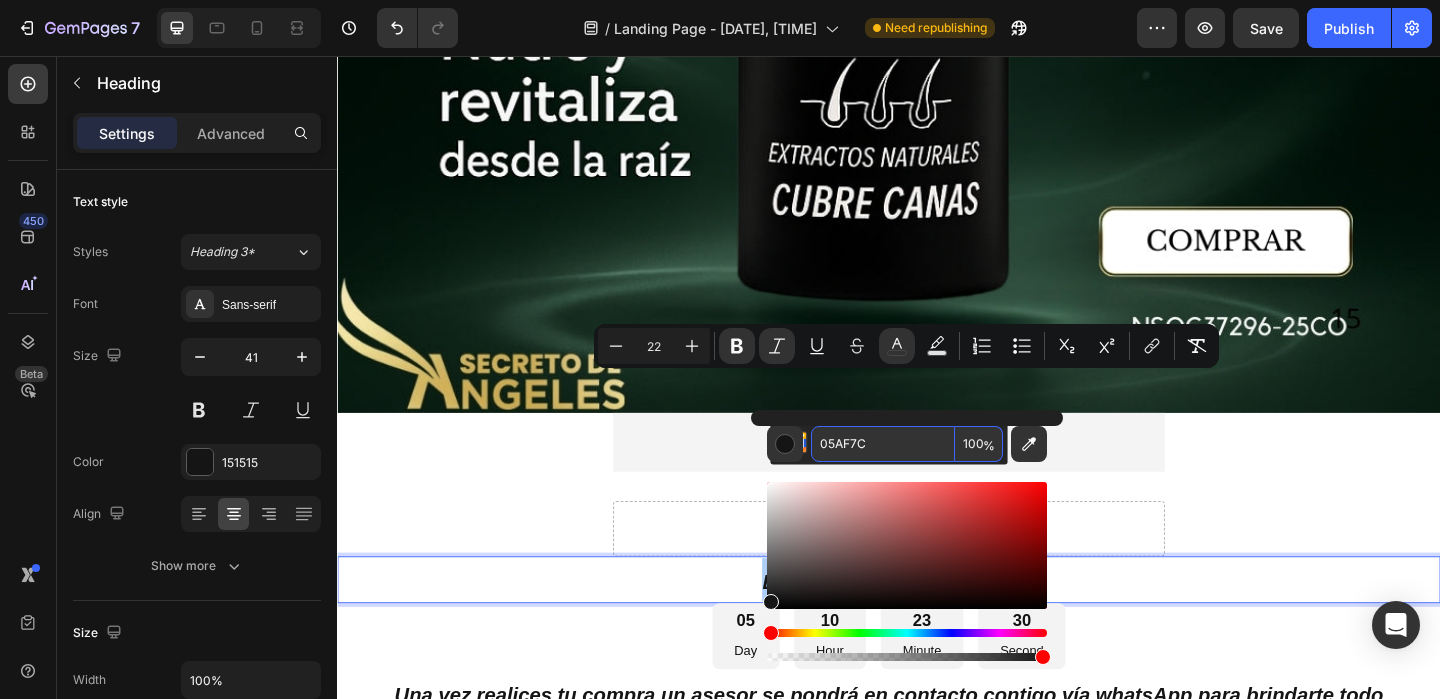 type on "05AF7C" 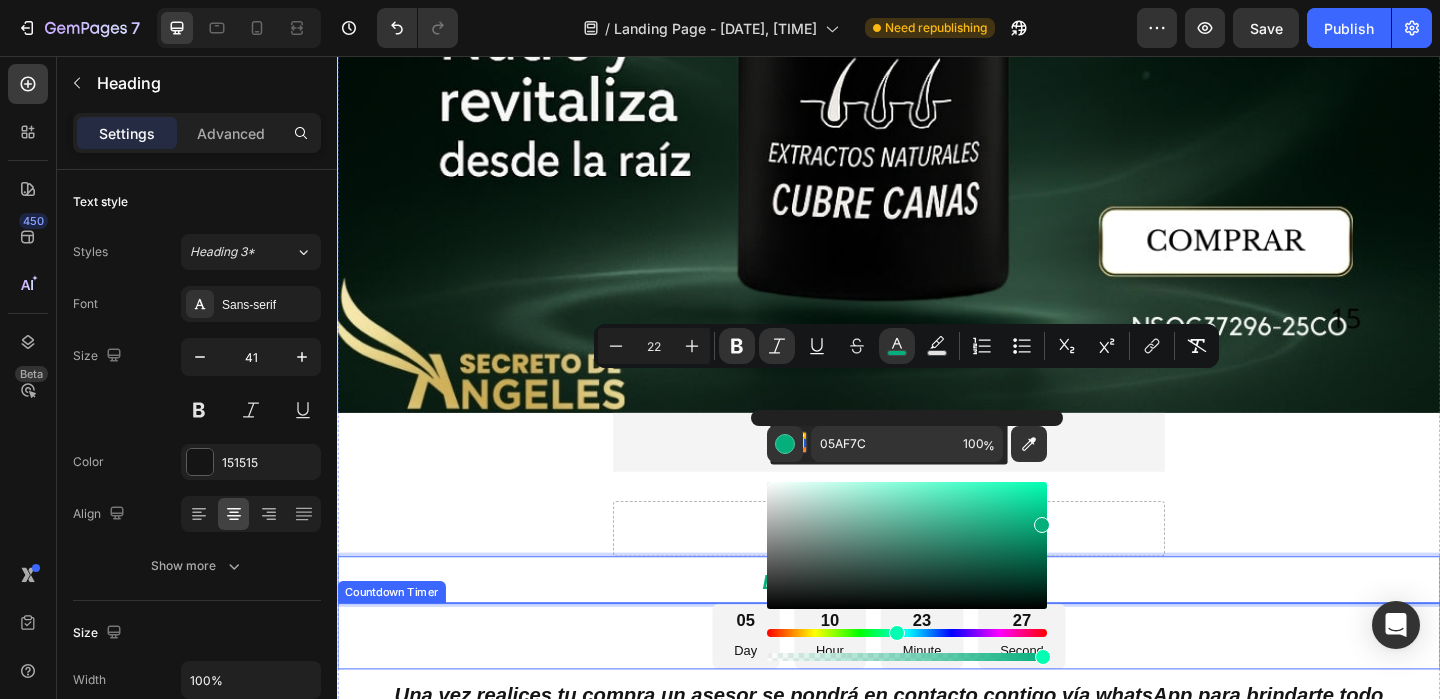 click on "05 Day 10 Hour 23 Minute 27 Second" at bounding box center (937, 687) 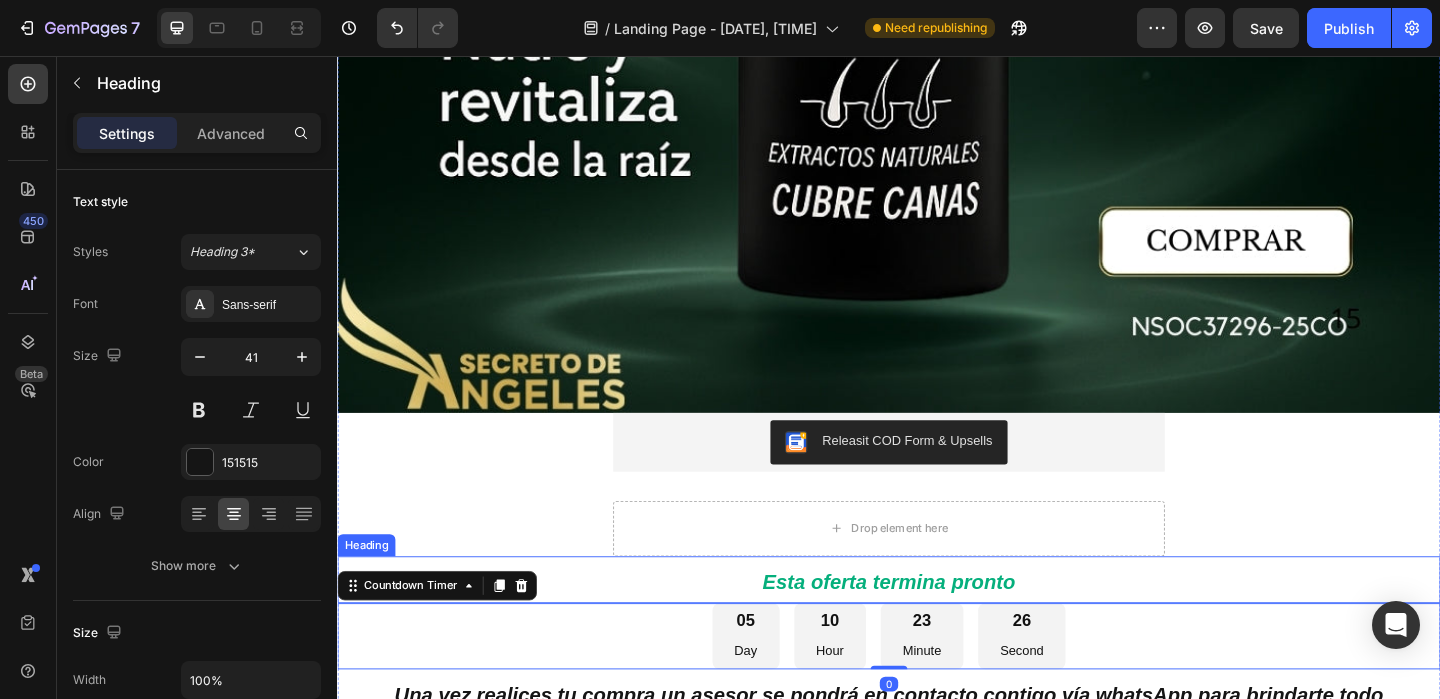 click on "Esta oferta termina pronto" at bounding box center [936, 628] 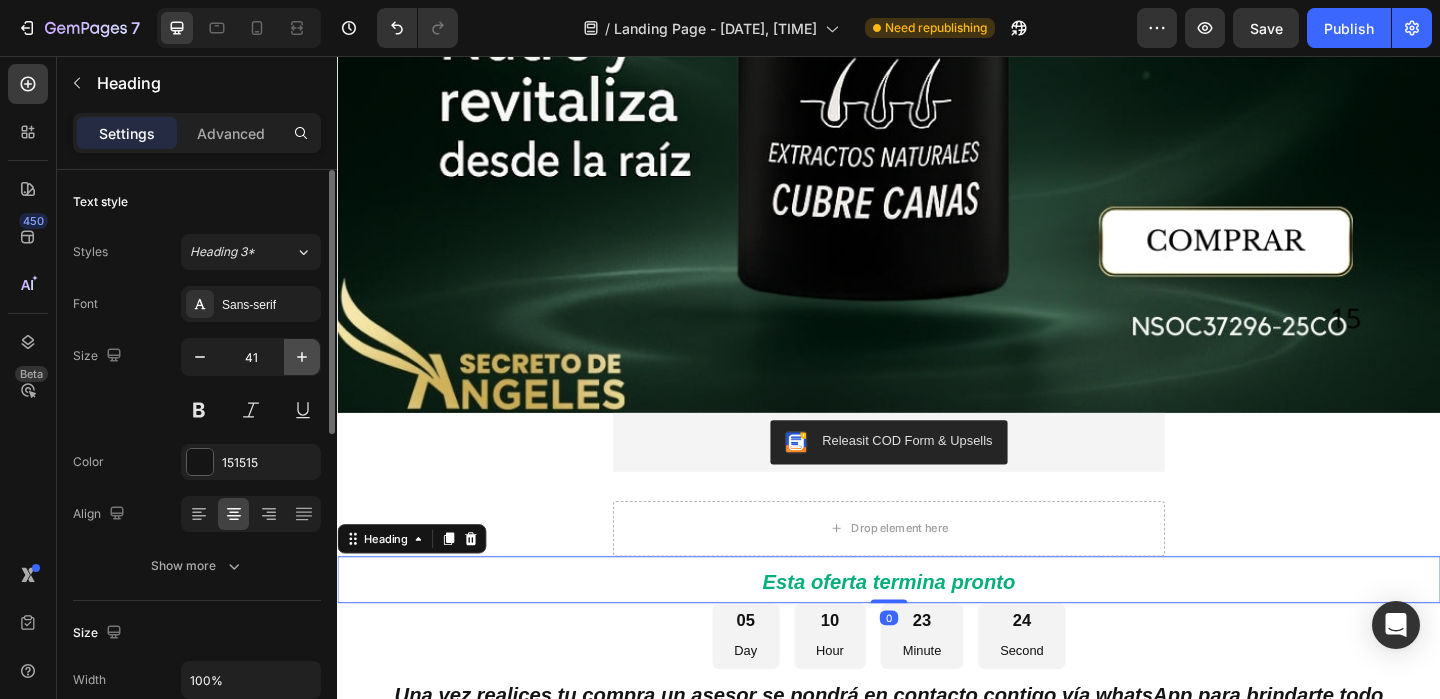 click 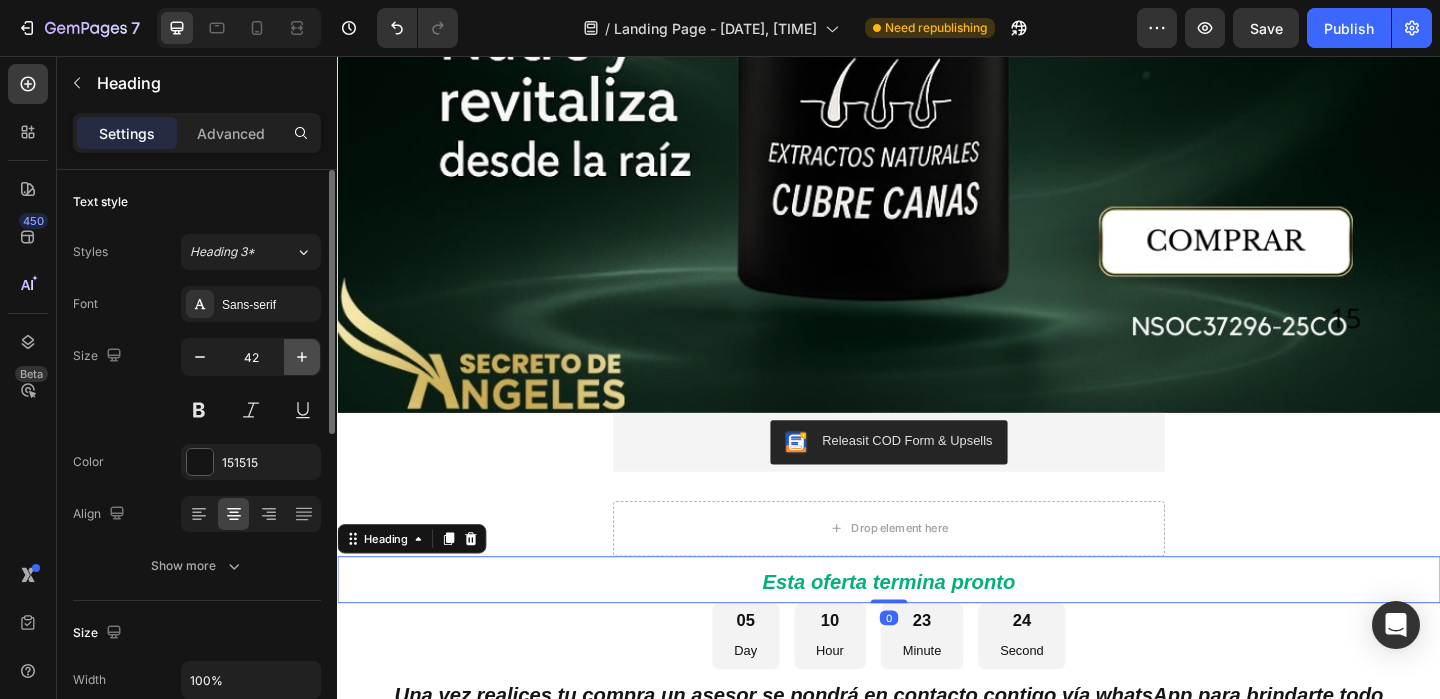 click 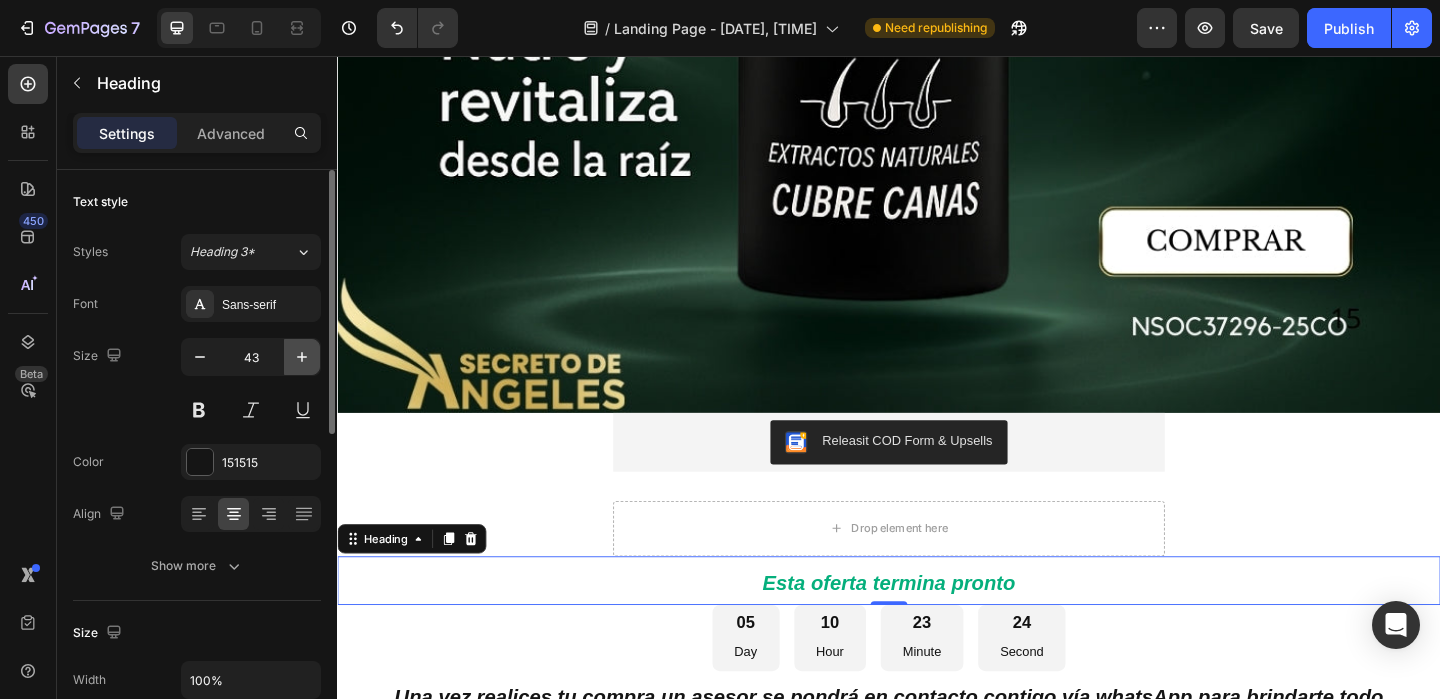 click 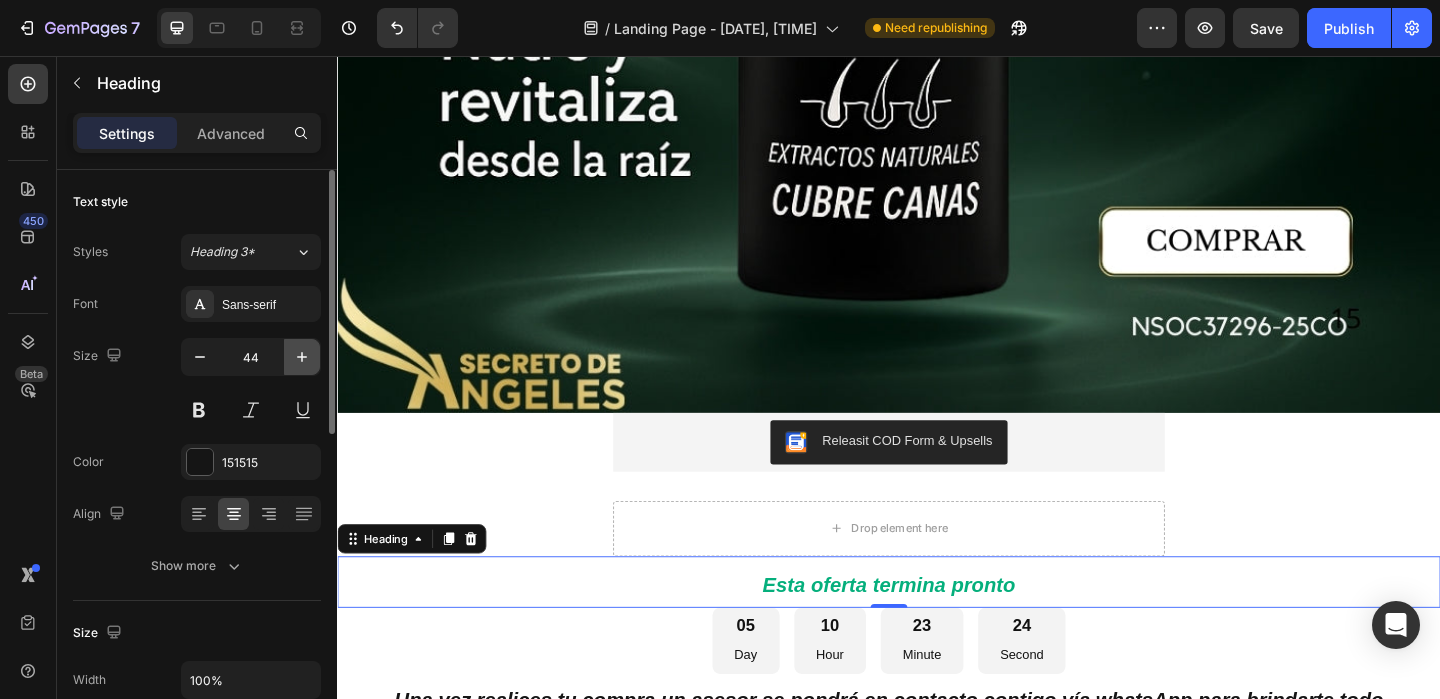click 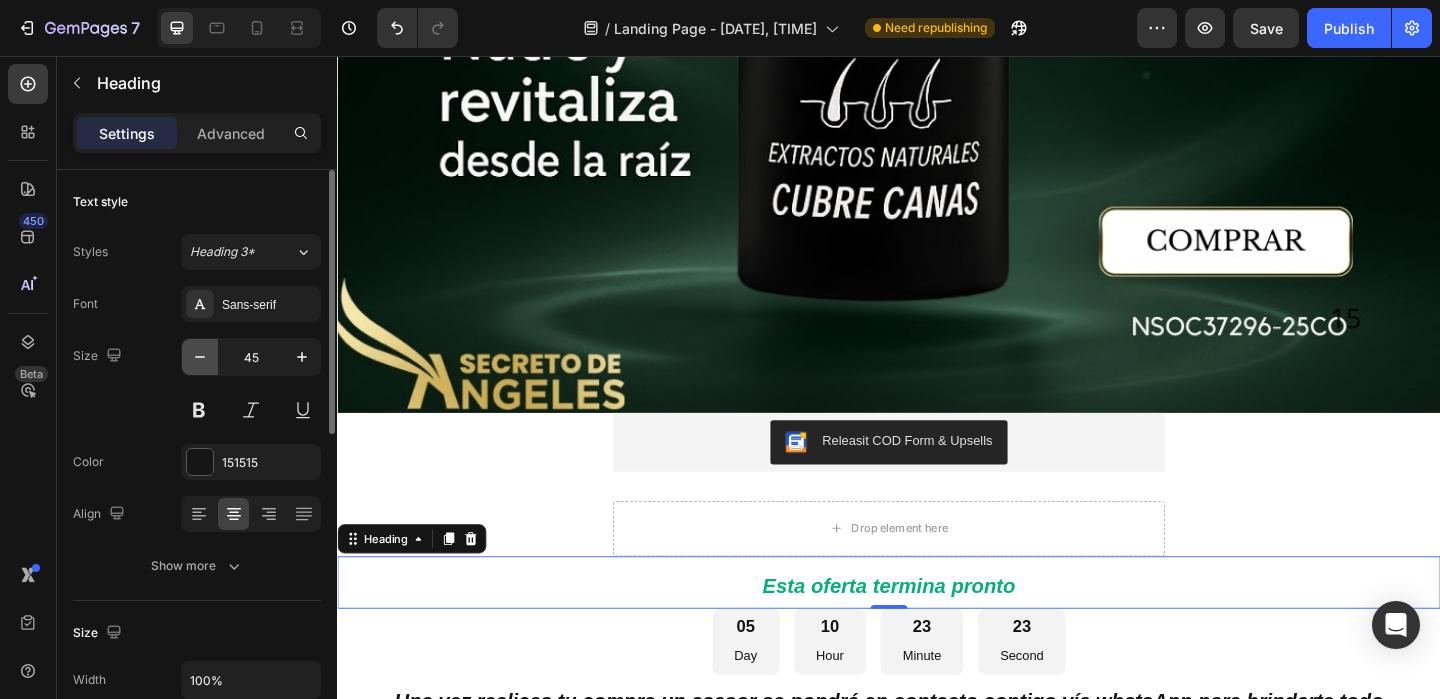 click 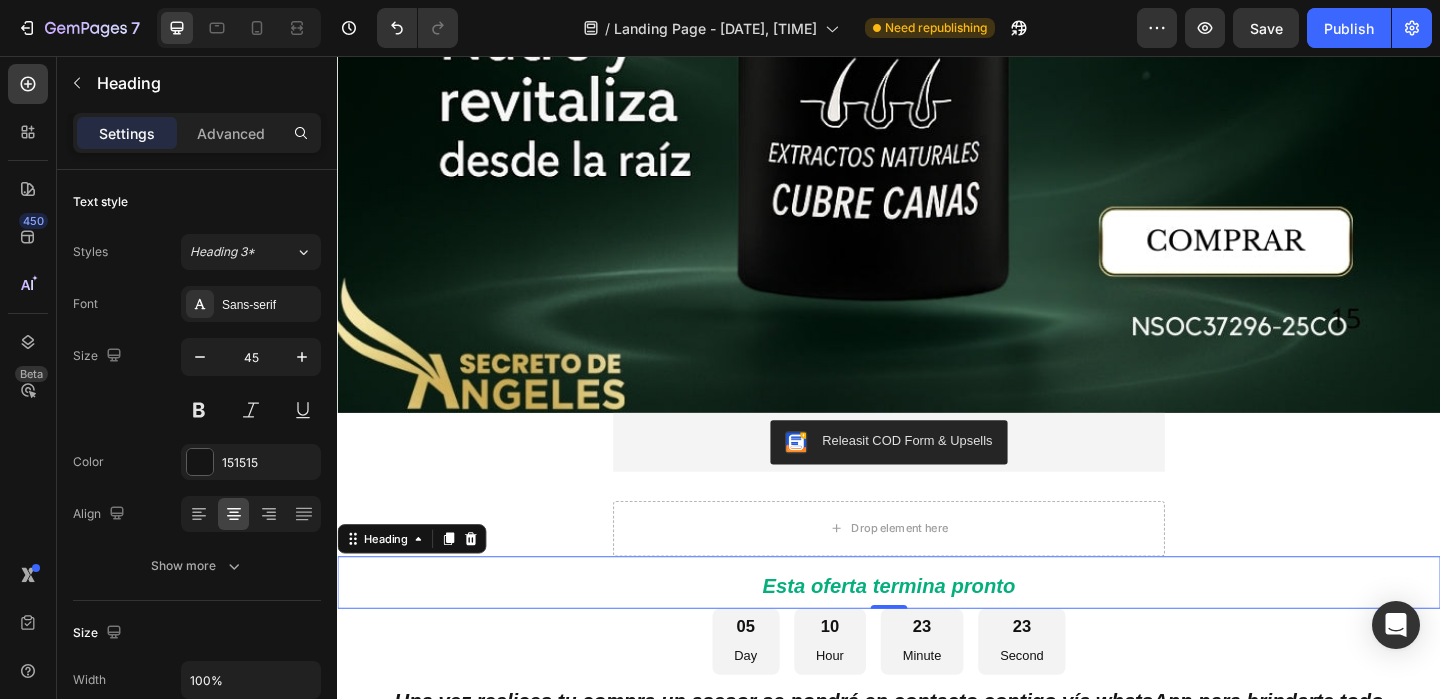 type on "44" 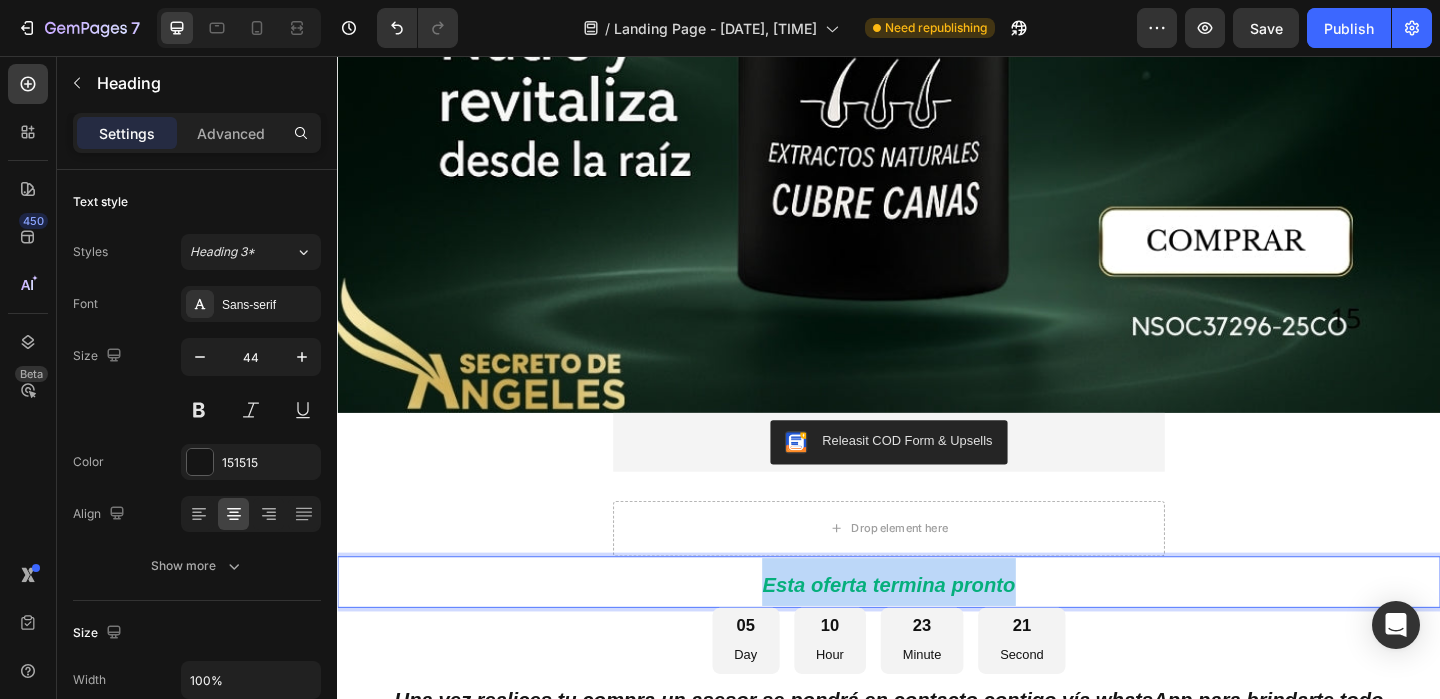 drag, startPoint x: 1076, startPoint y: 402, endPoint x: 761, endPoint y: 421, distance: 315.5725 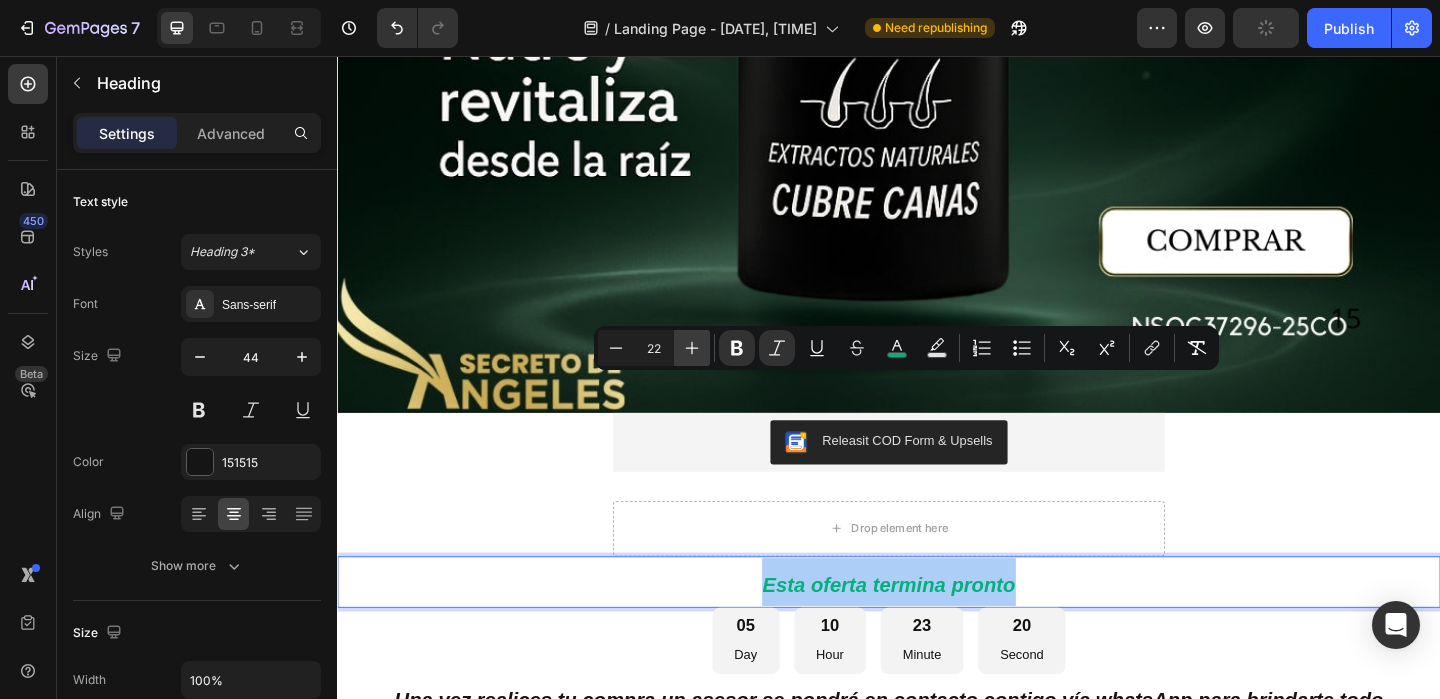 click 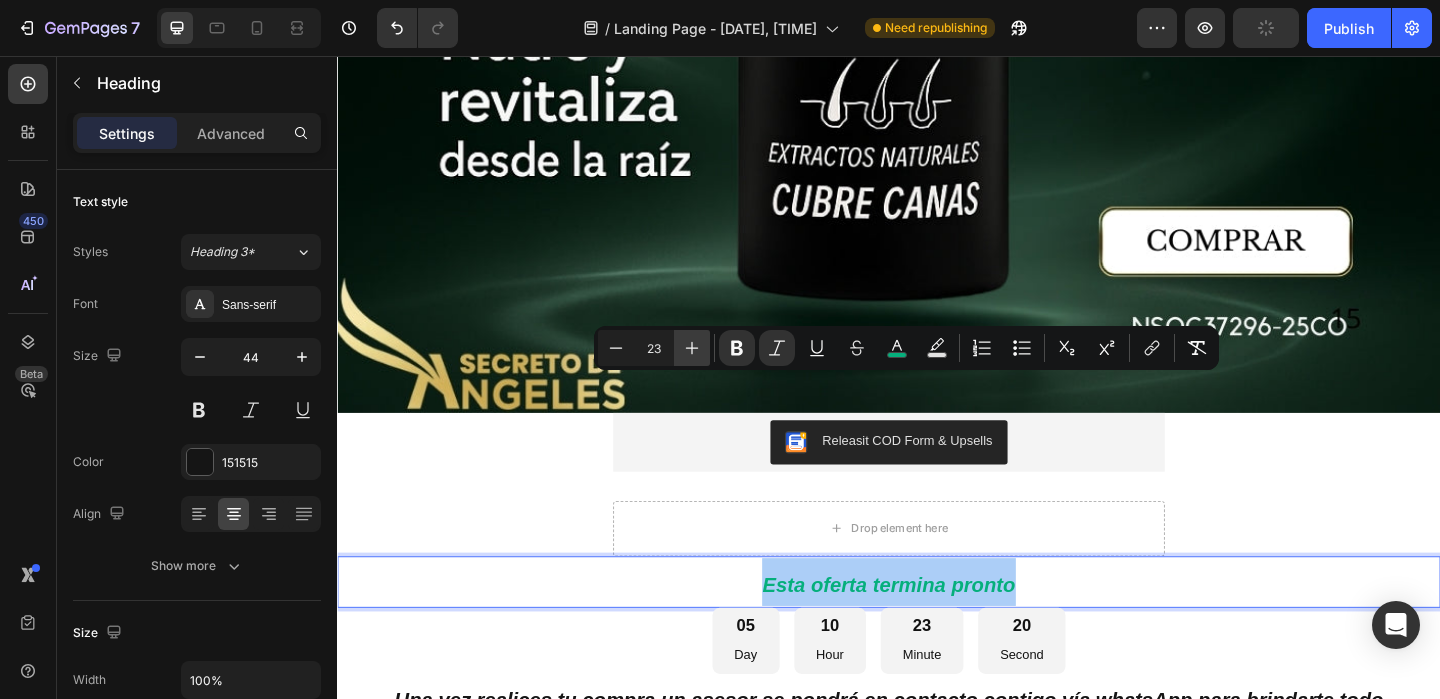 click 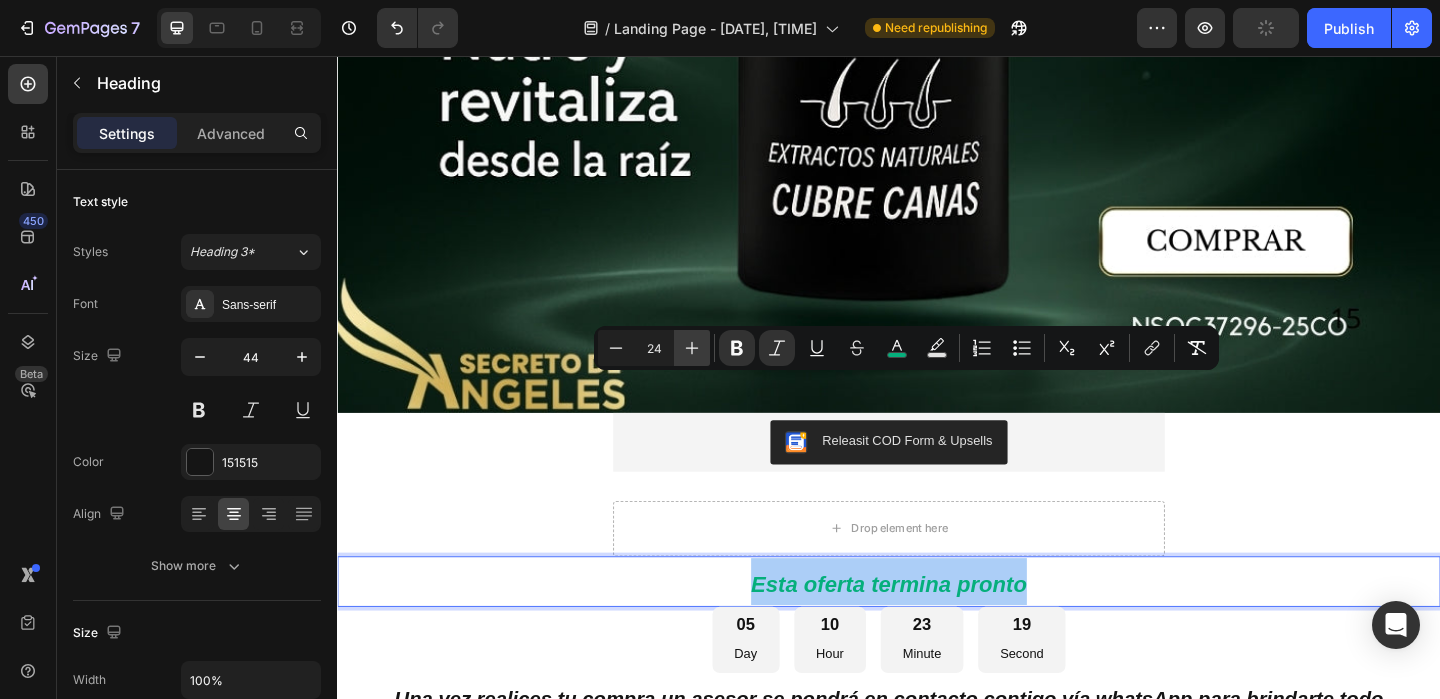 click 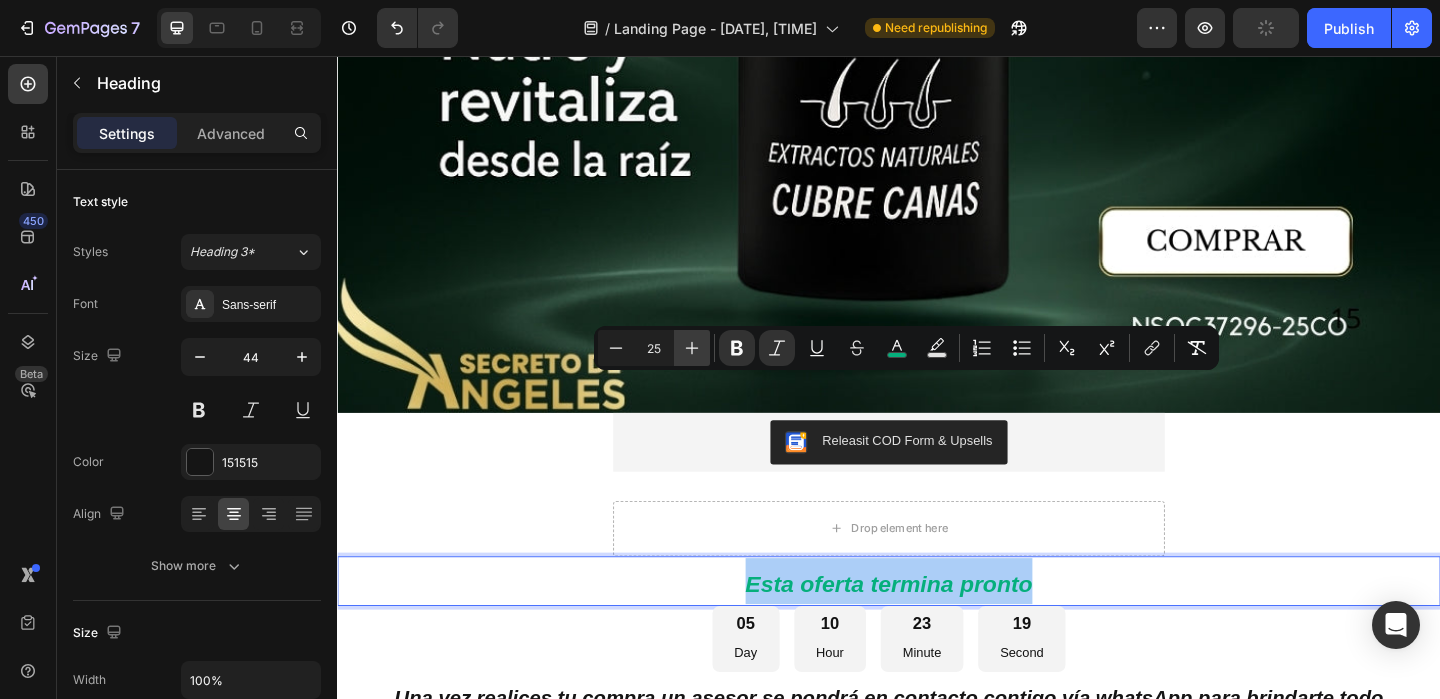 click 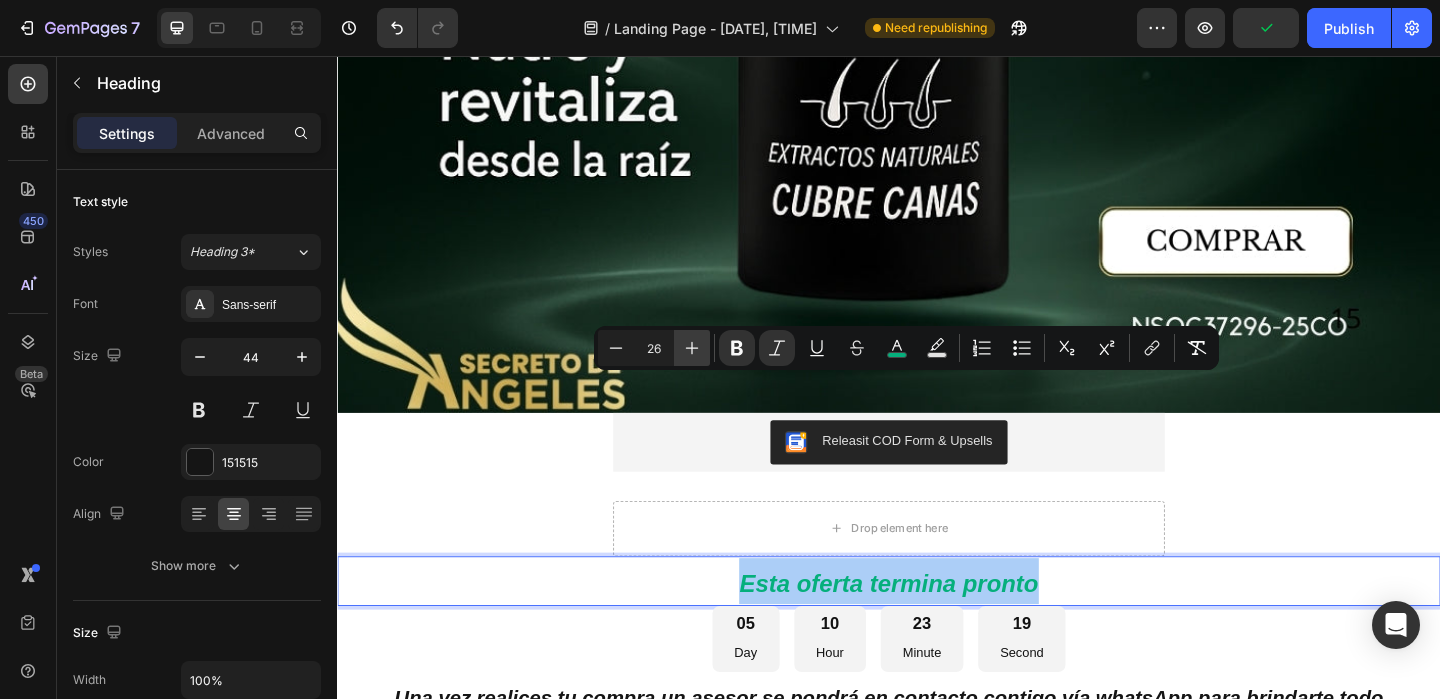 click 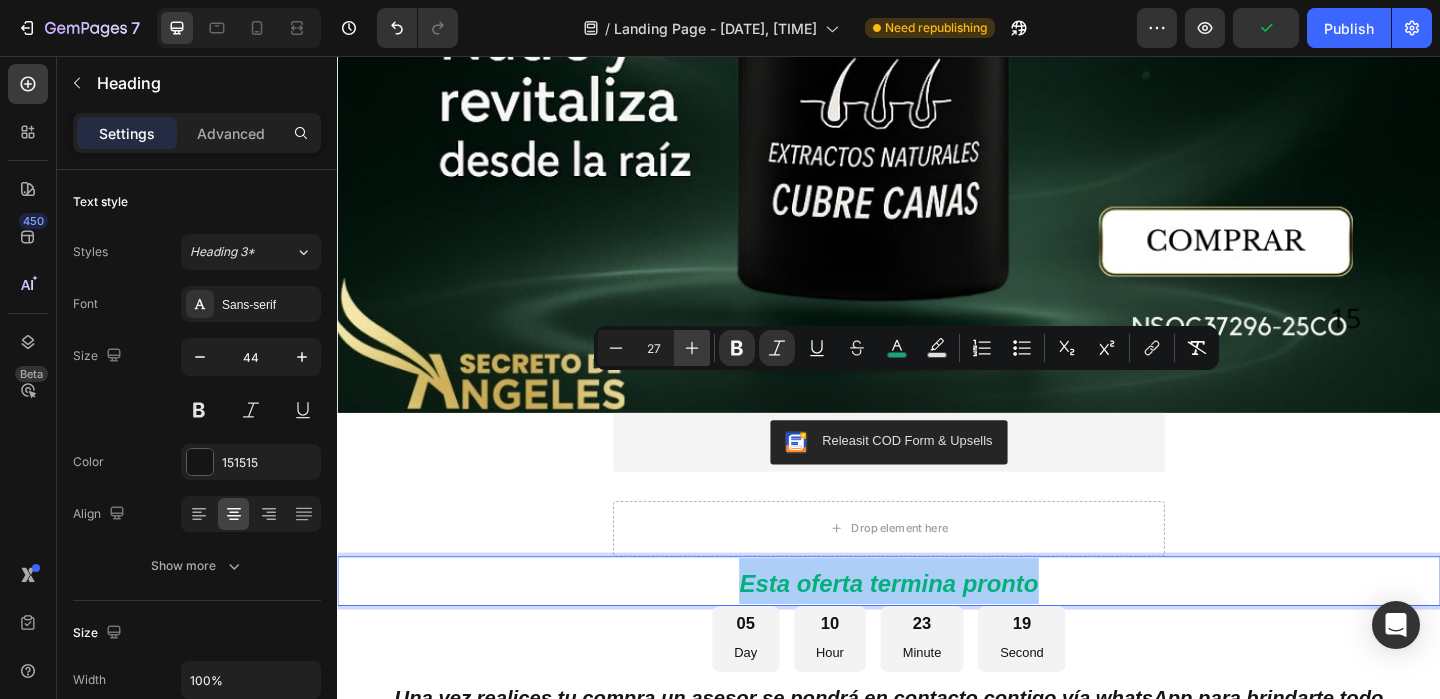 click 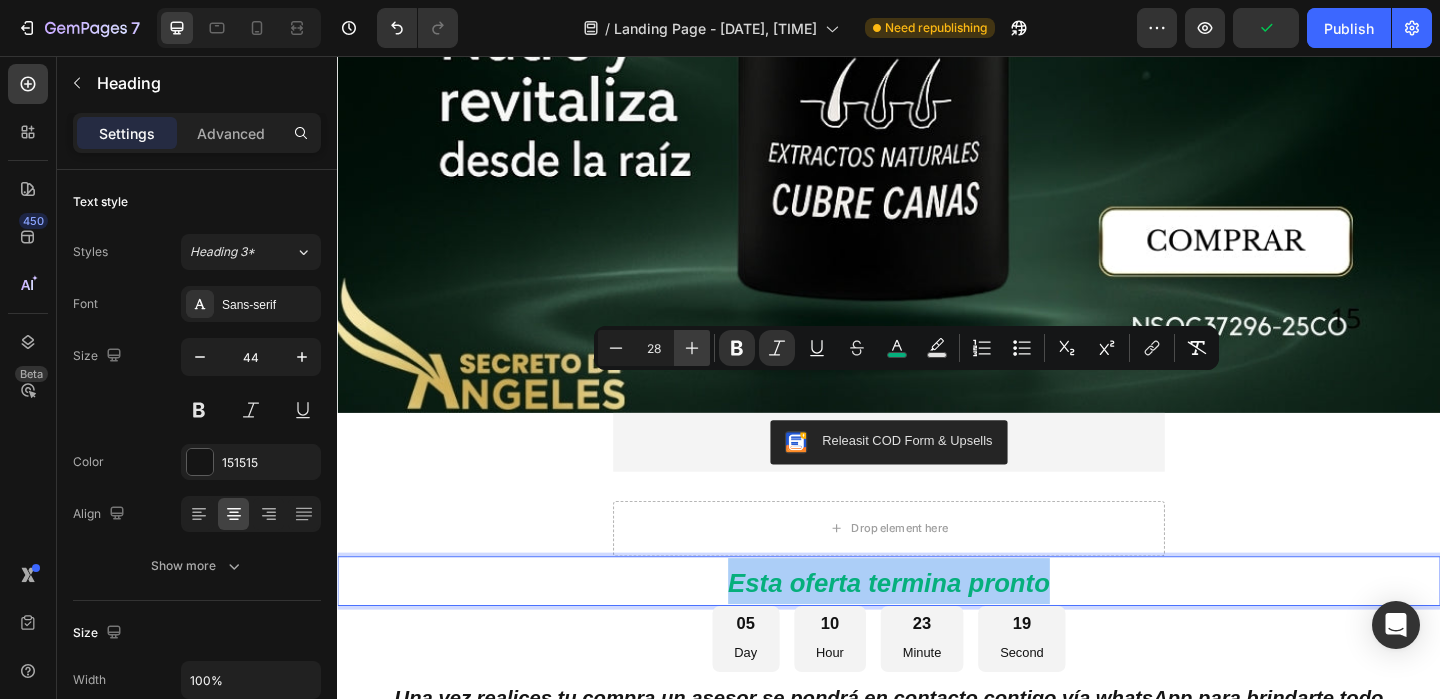 click 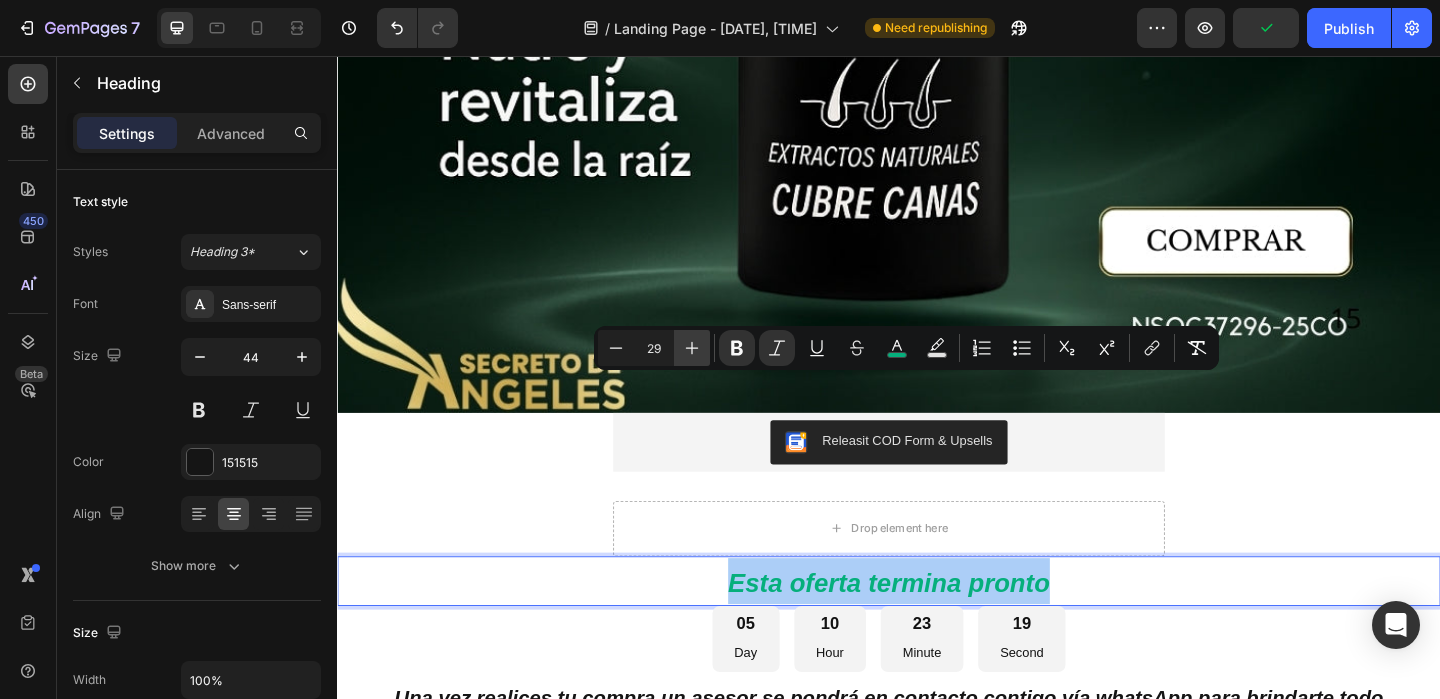 click 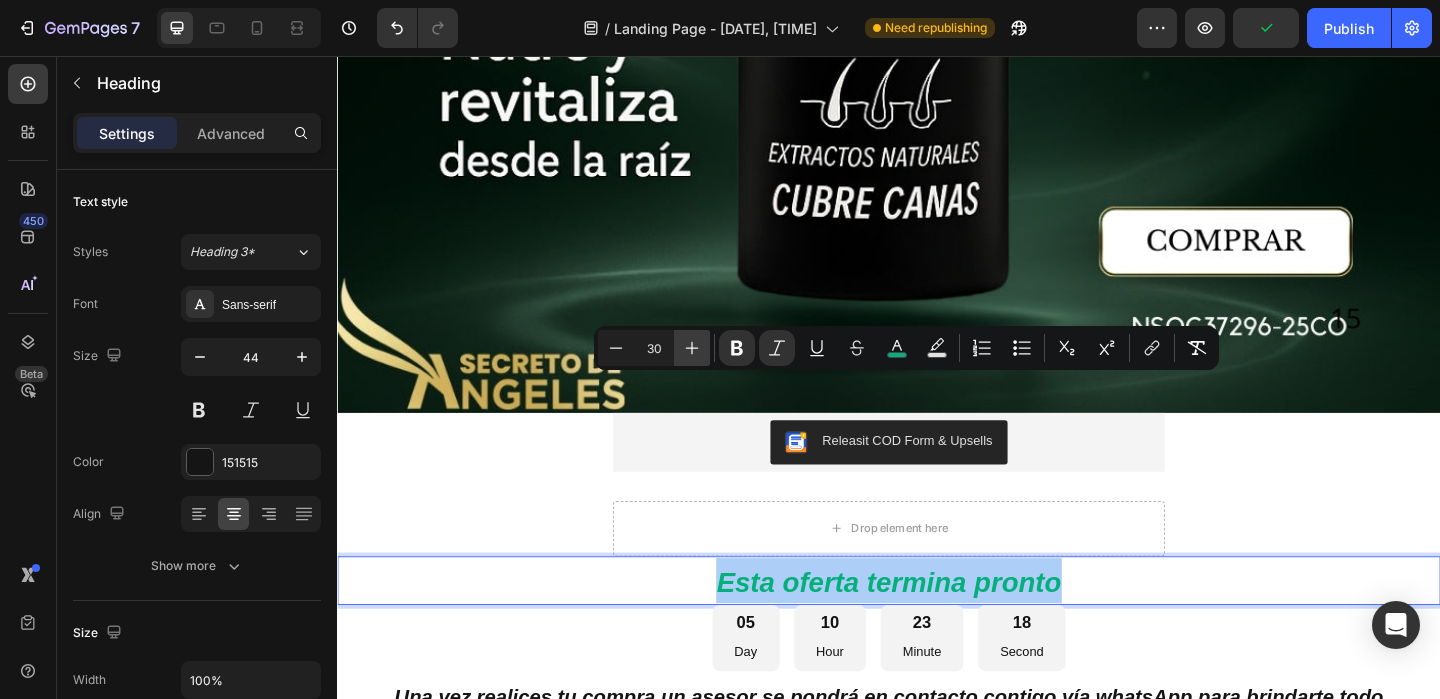 click 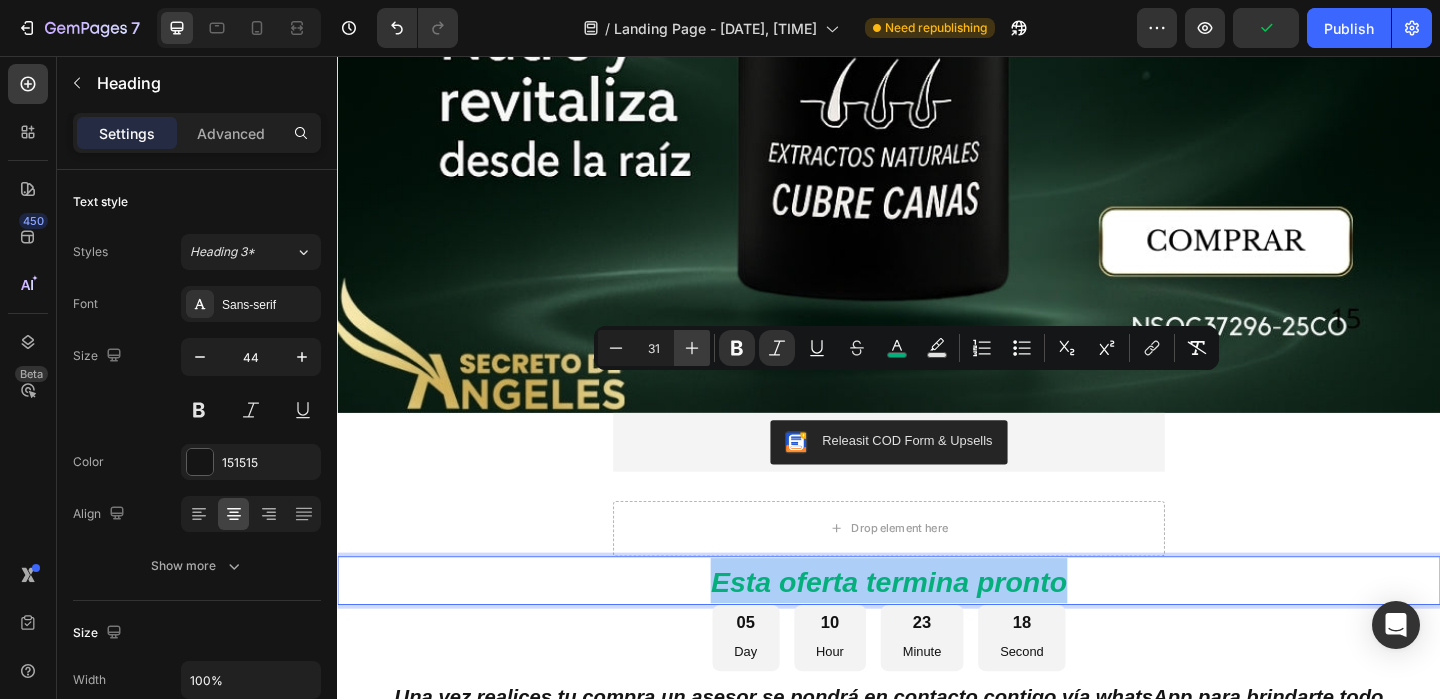 click 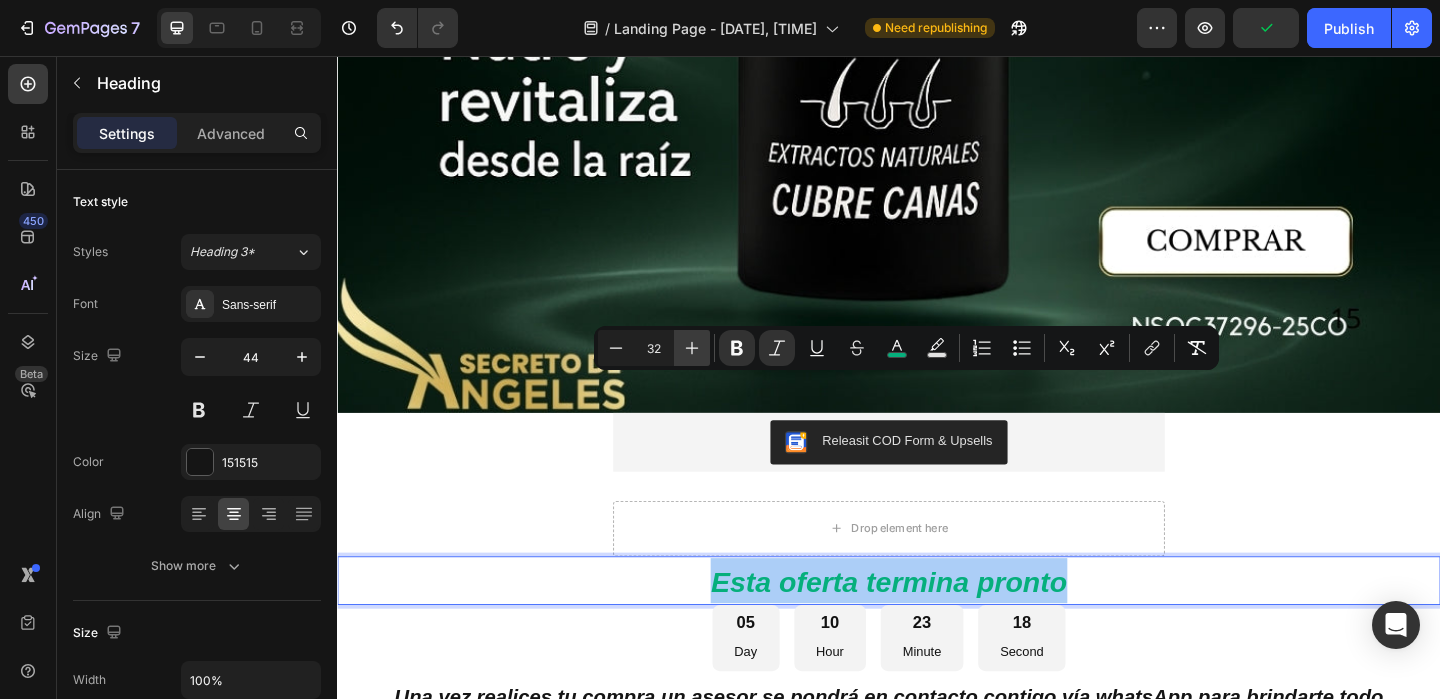 click 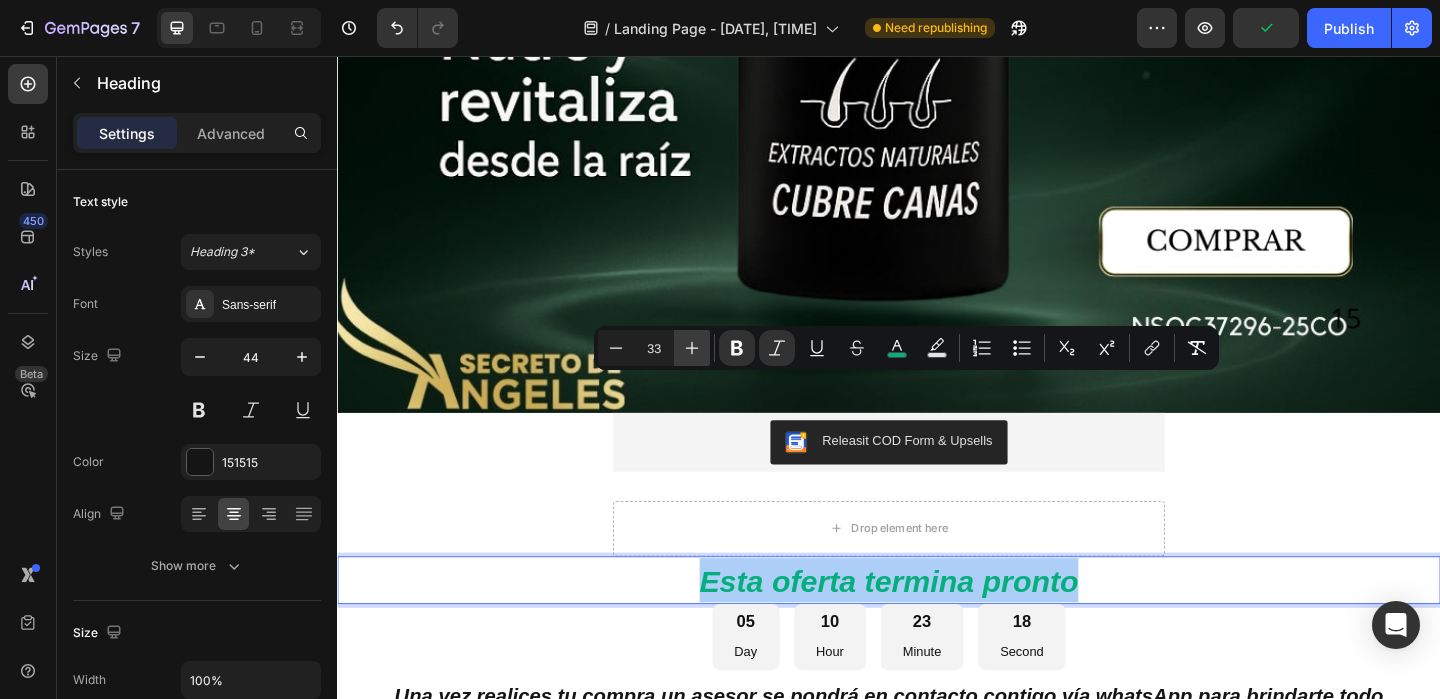click 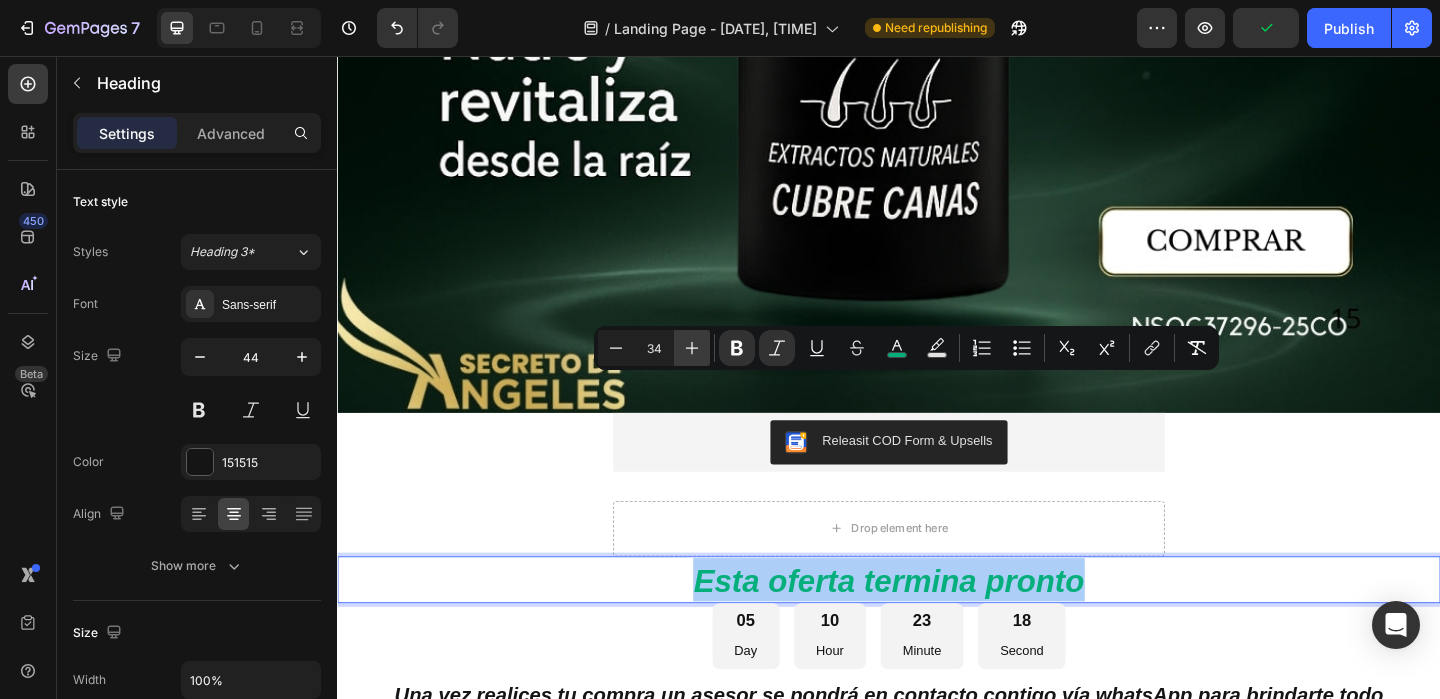 click 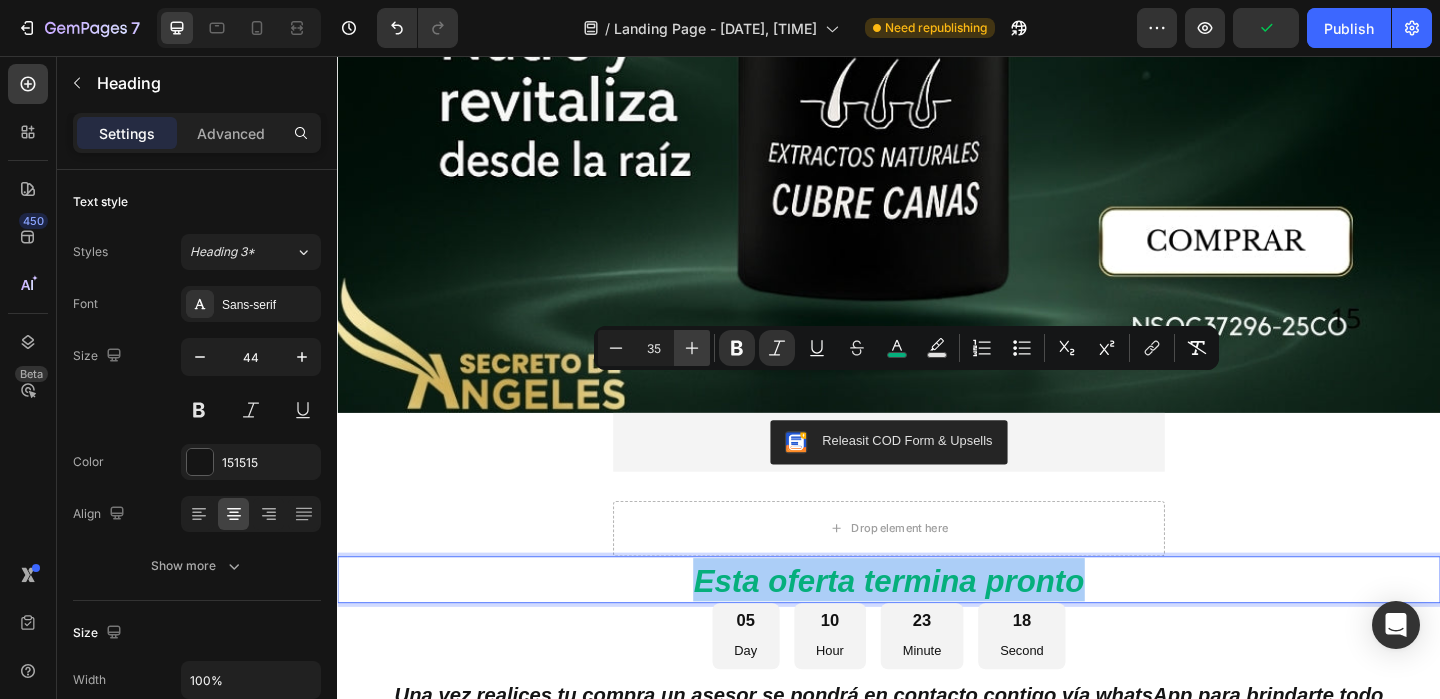 click 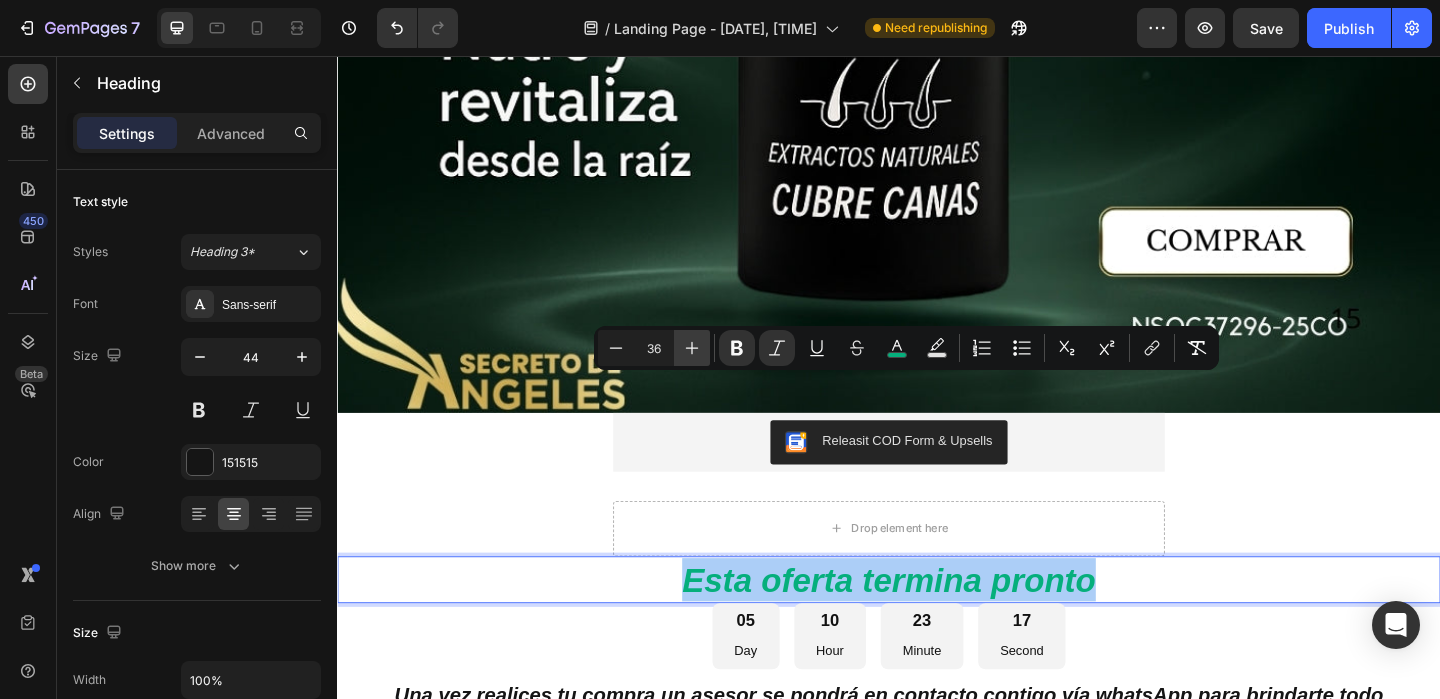 click 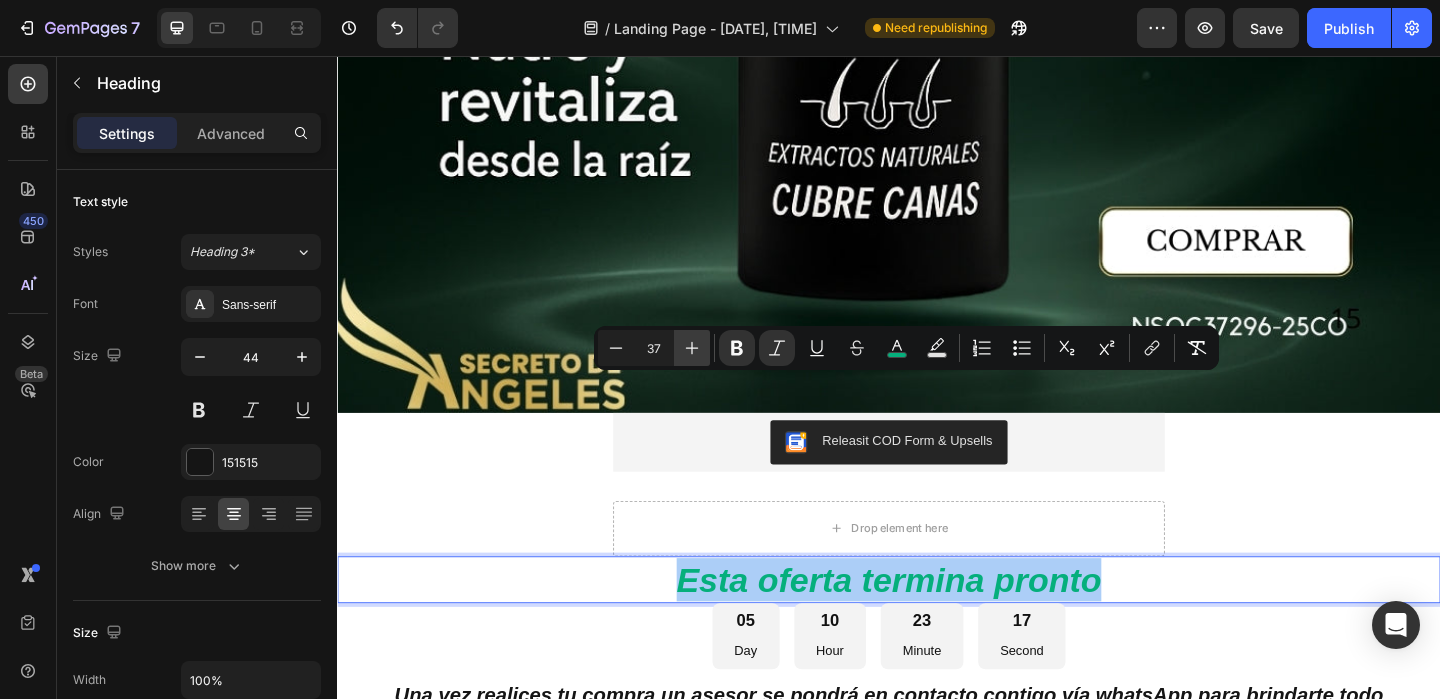 click 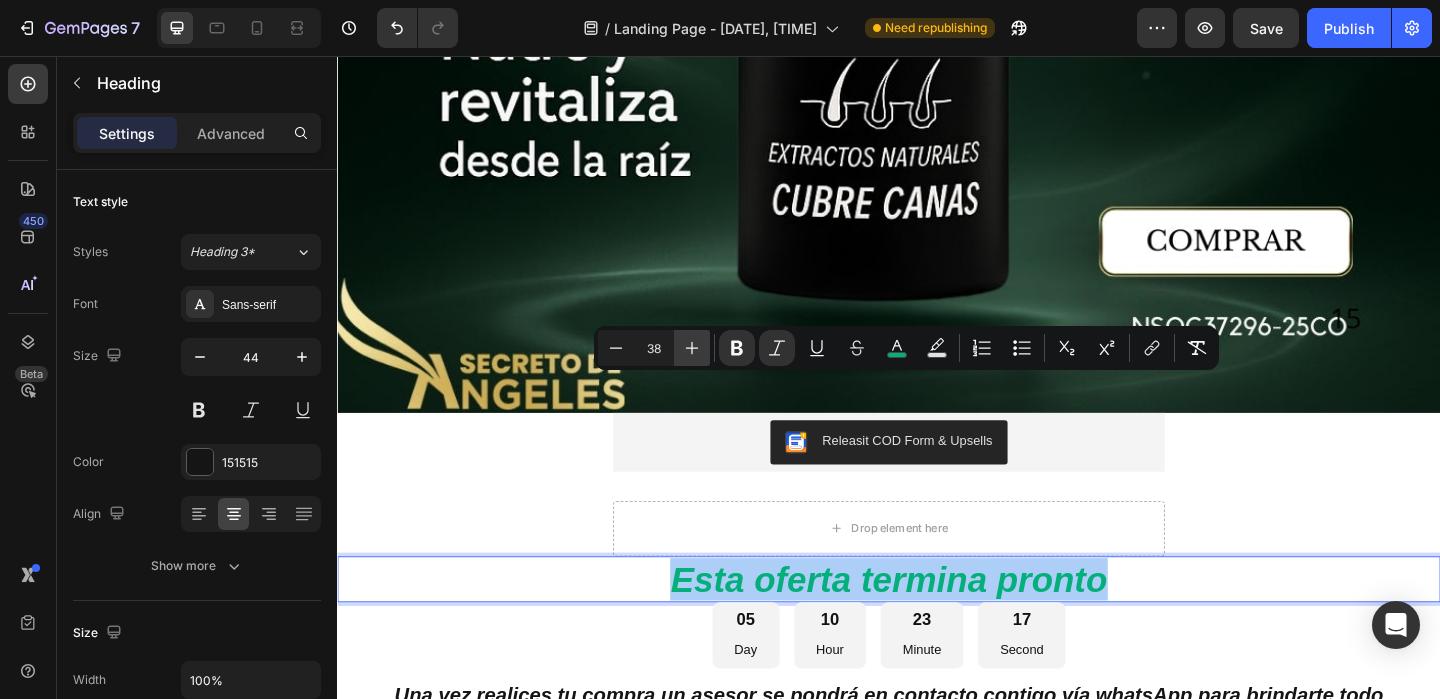 click 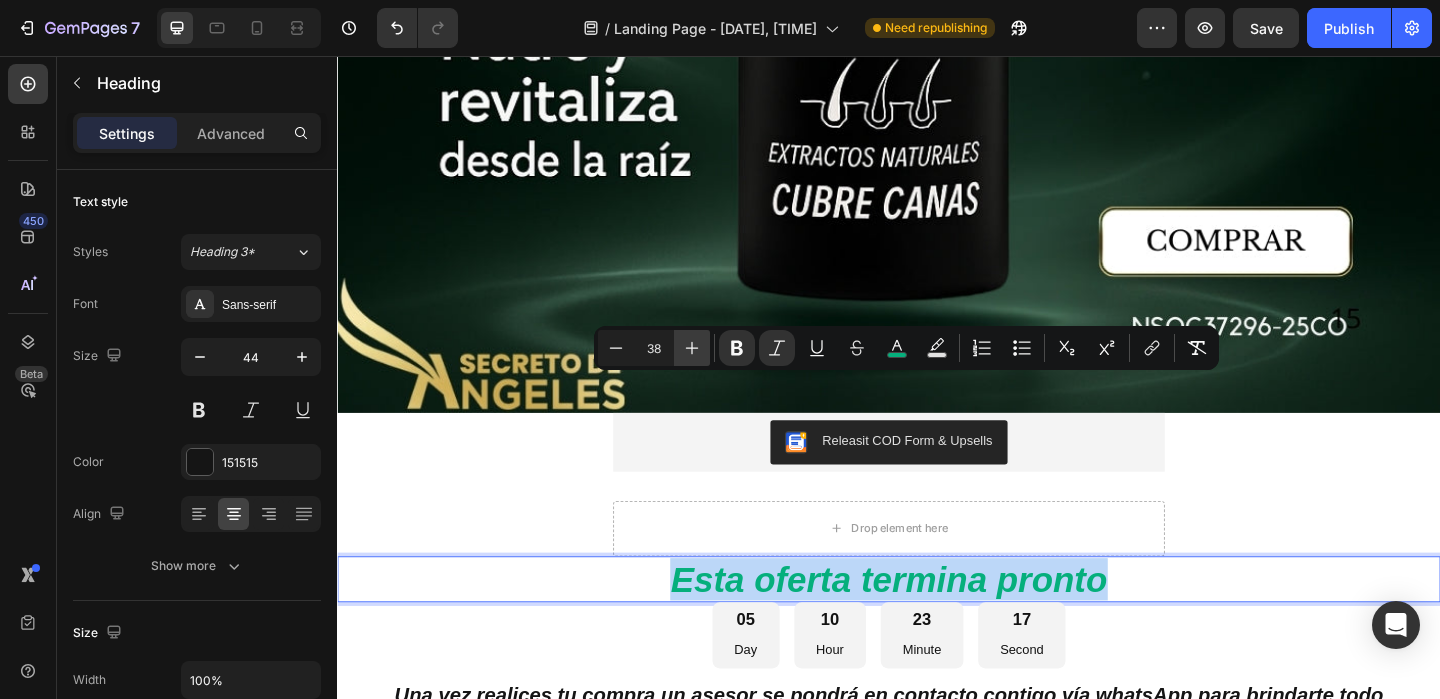 type on "39" 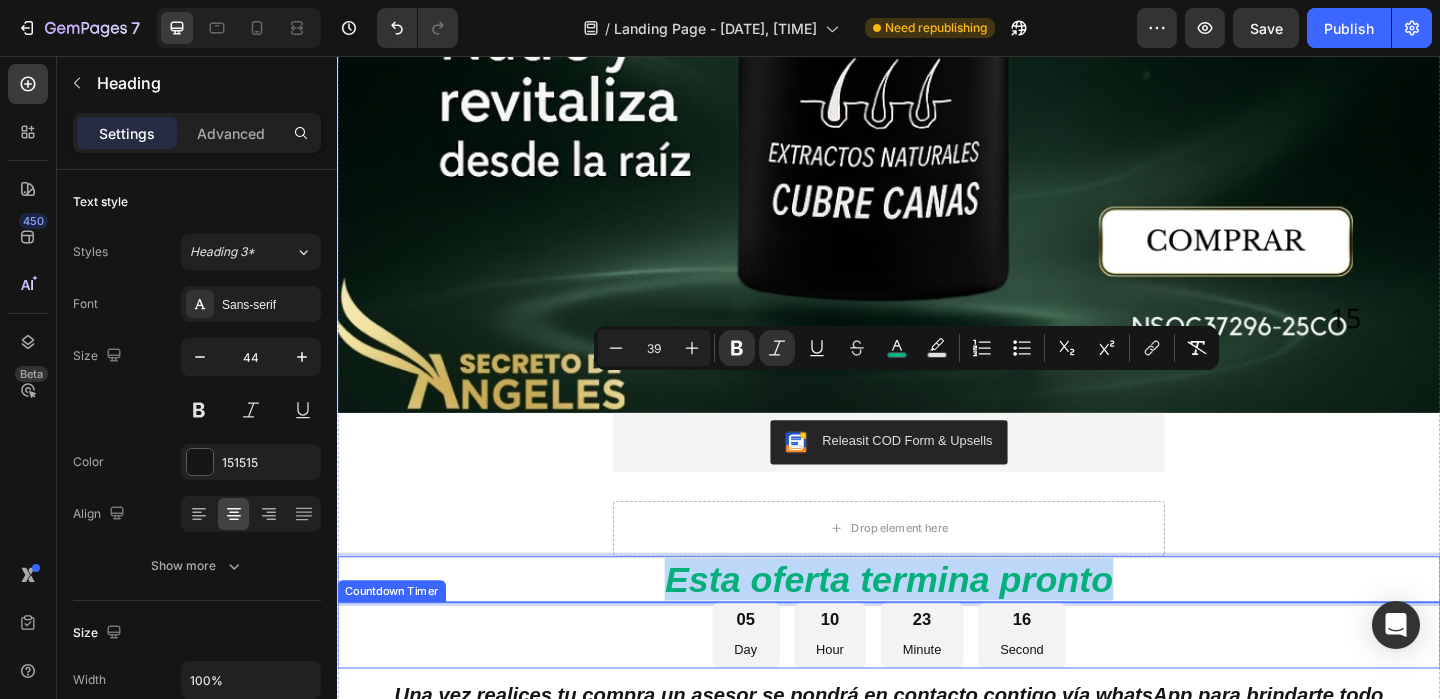 click on "Una vez realices tu compra un asesor se pondrá en contacto contigo vía whatsApp para brindarte todo el" at bounding box center (937, 774) 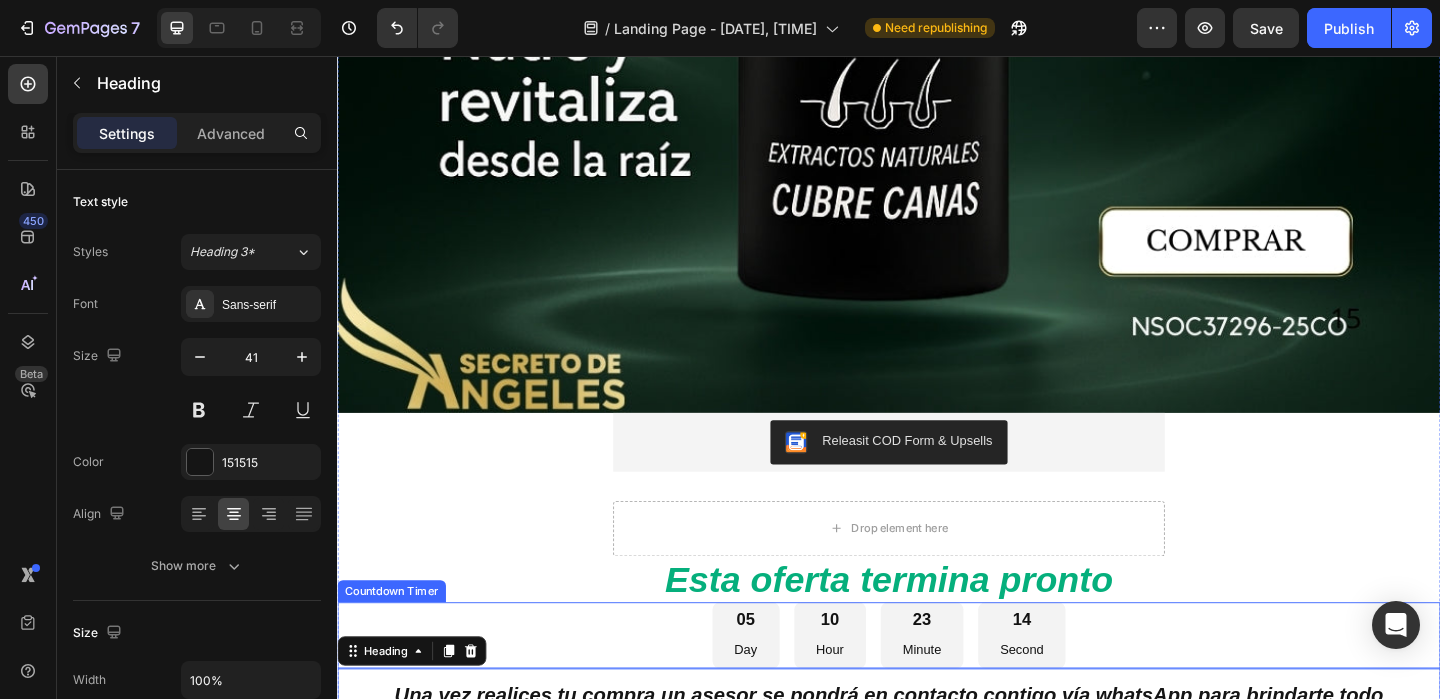 click on "05 Day 10 Hour 23 Minute 14 Second" at bounding box center [937, 686] 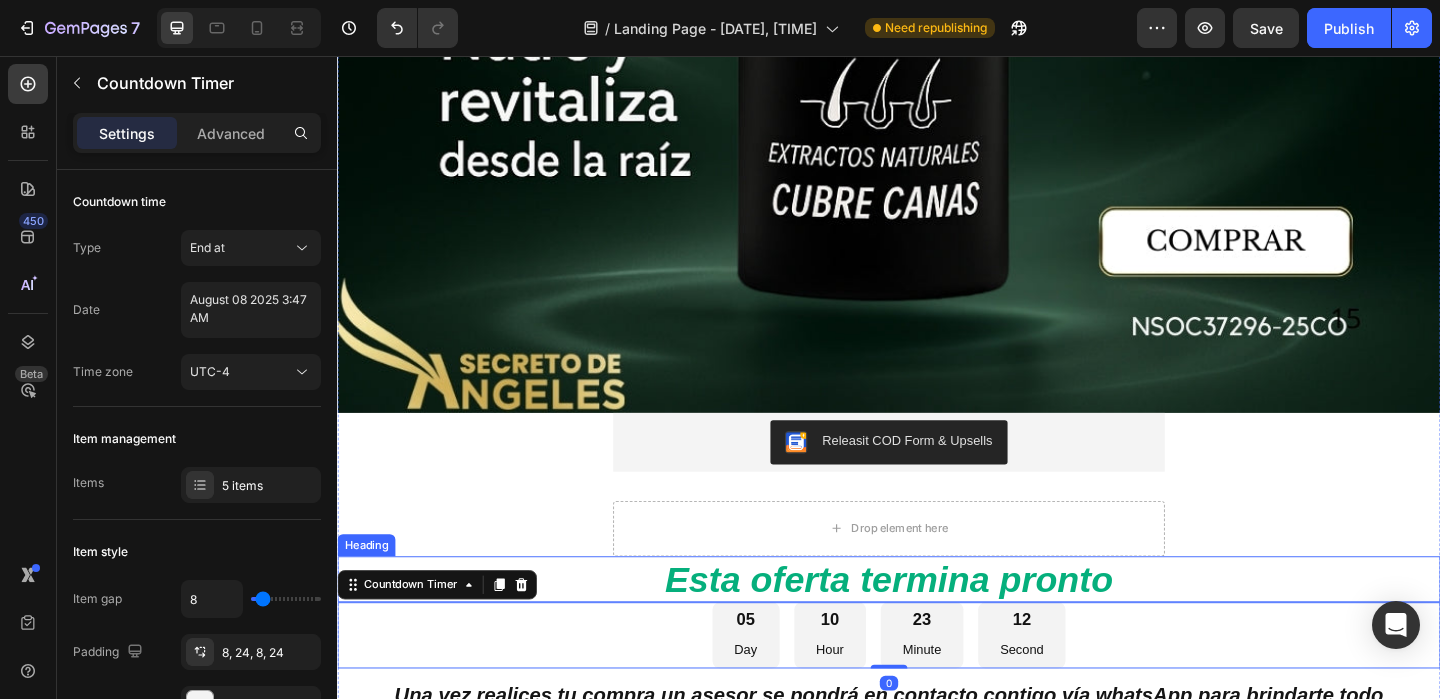 click on "Esta oferta termina pronto" at bounding box center (937, 625) 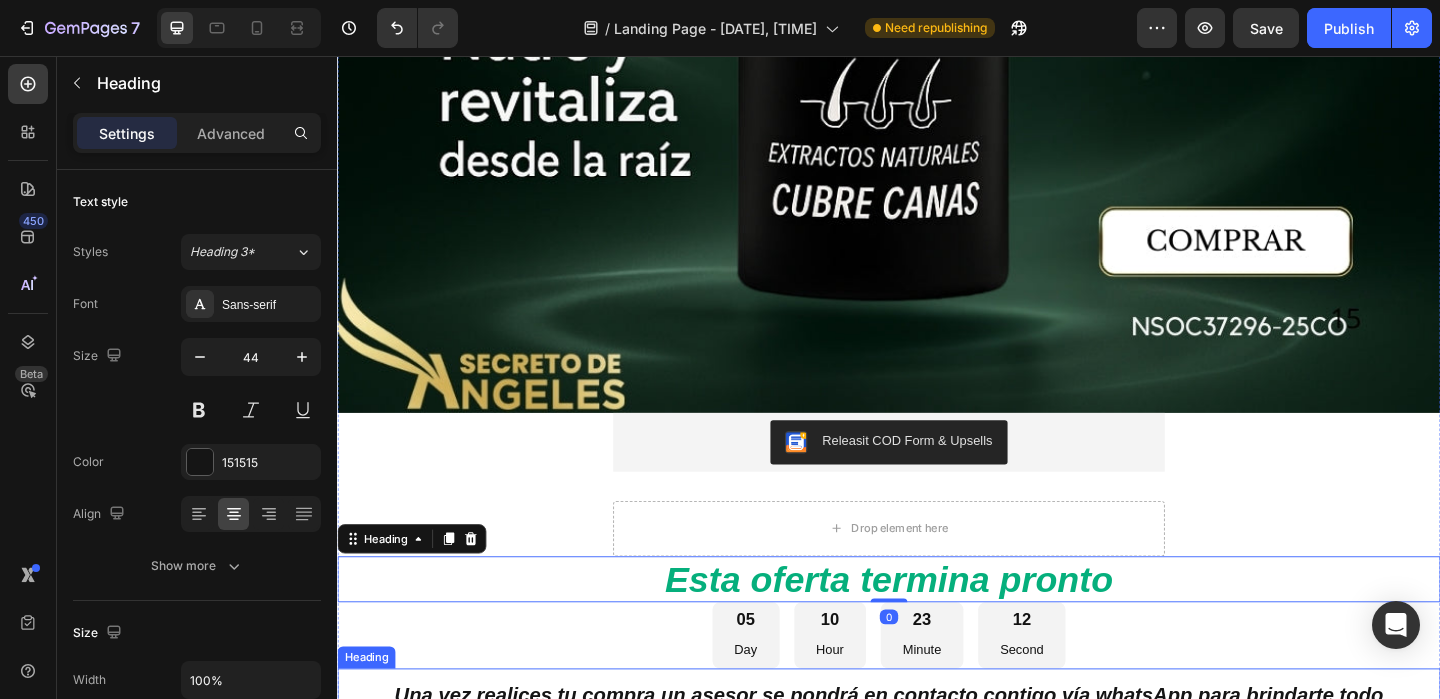 click on "⁠⁠⁠⁠⁠⁠⁠ Una vez realices tu compra un asesor se pondrá en contacto contigo vía whatsApp para brindarte todo el  ACOMPAÑAMIENTO   hasta que elimines las  CANAS  de tu  CABELLO" at bounding box center (937, 794) 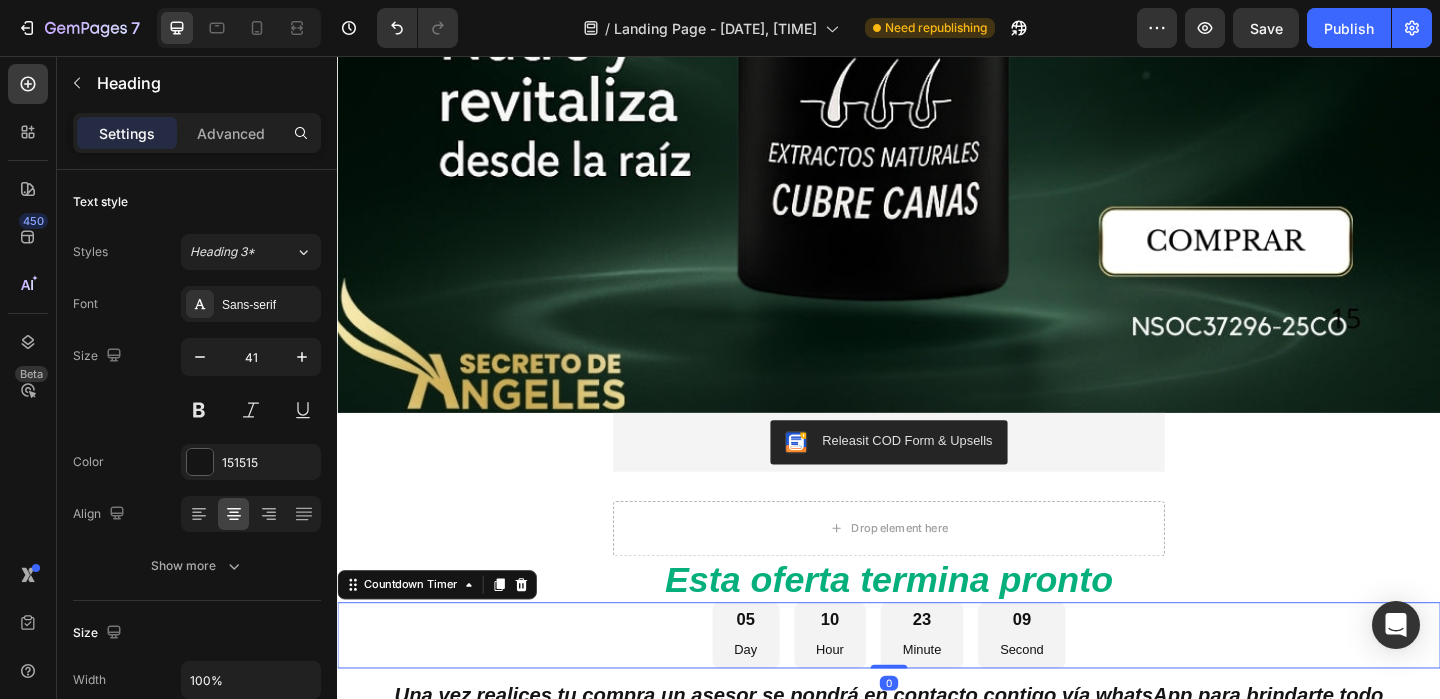click on "05 Day 10 Hour 23 Minute 09 Second" at bounding box center [937, 686] 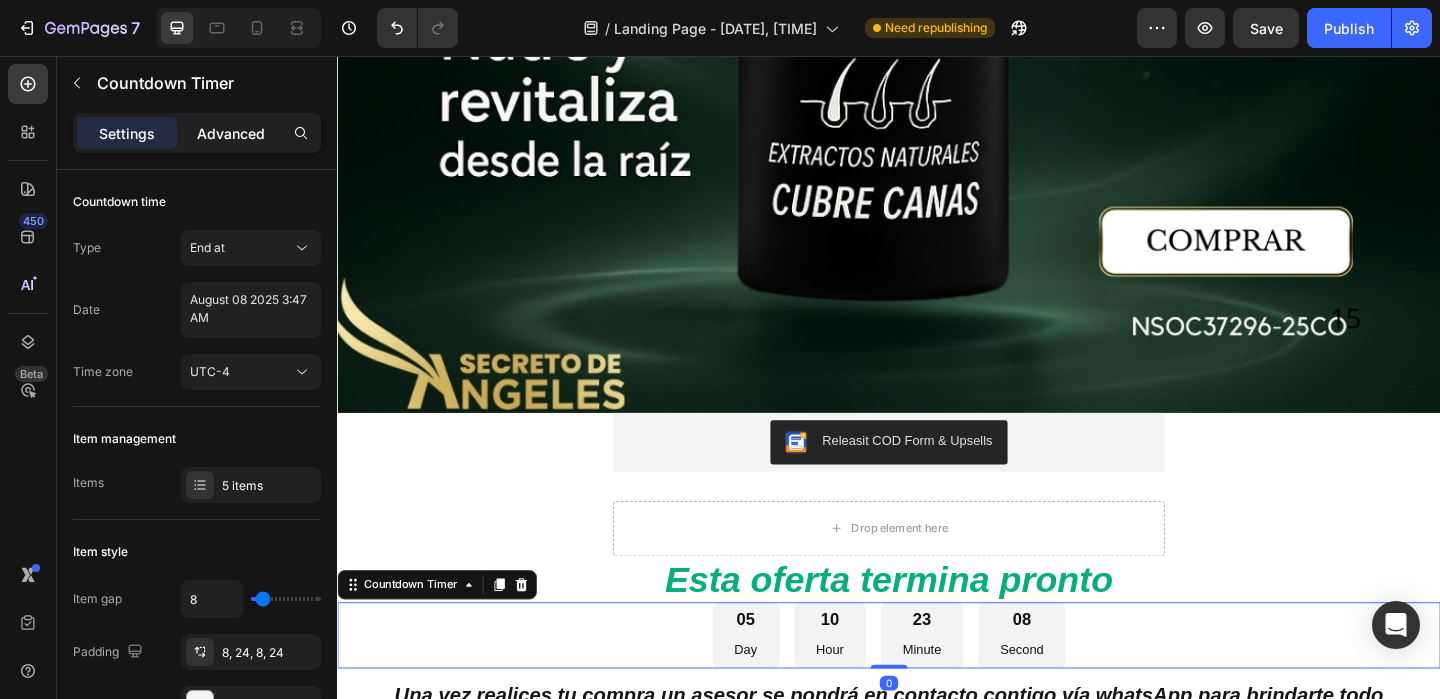 click on "Advanced" at bounding box center (231, 133) 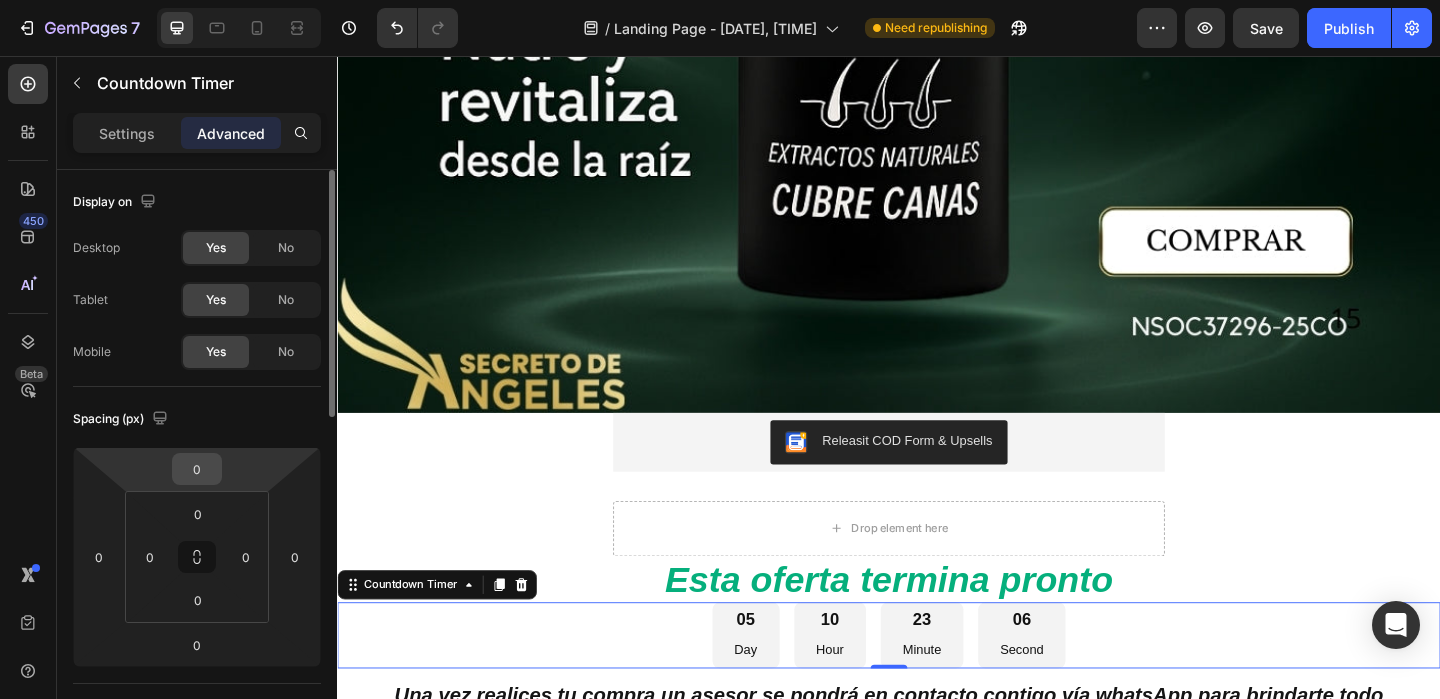 click on "0" at bounding box center (197, 469) 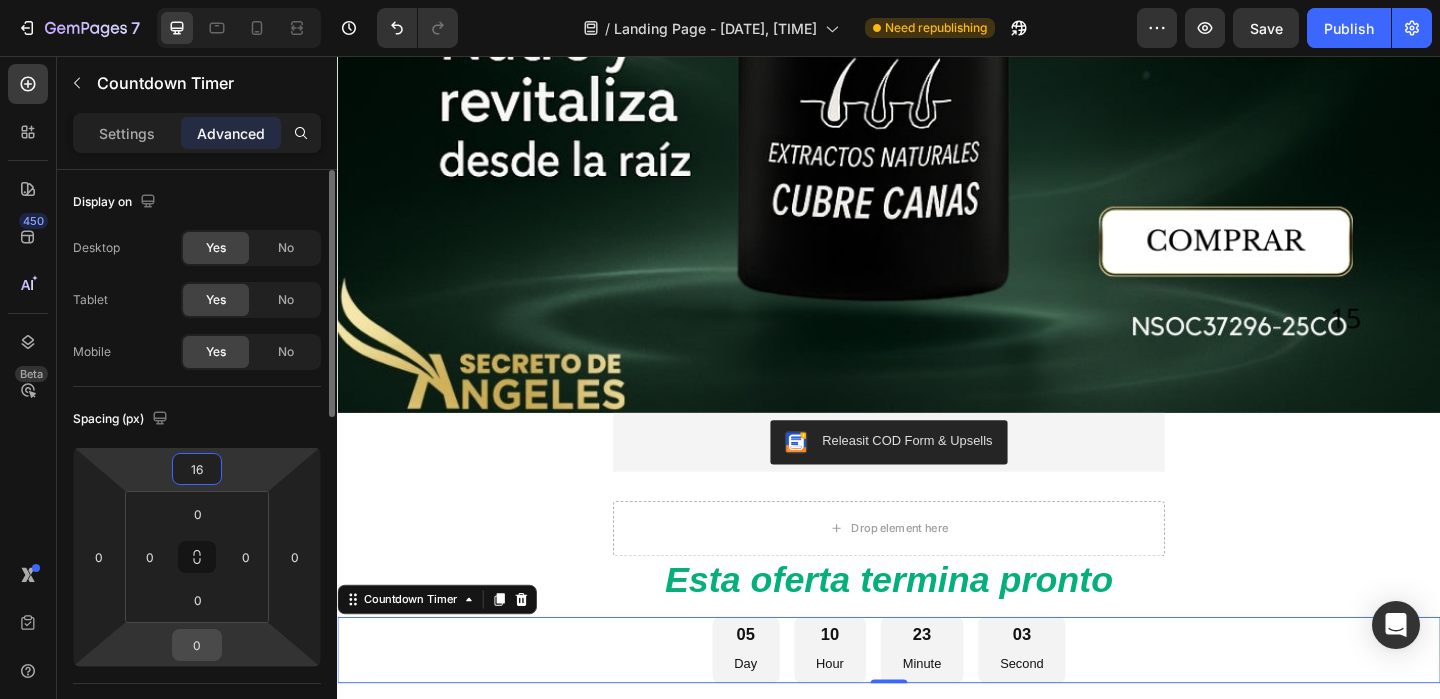 type on "16" 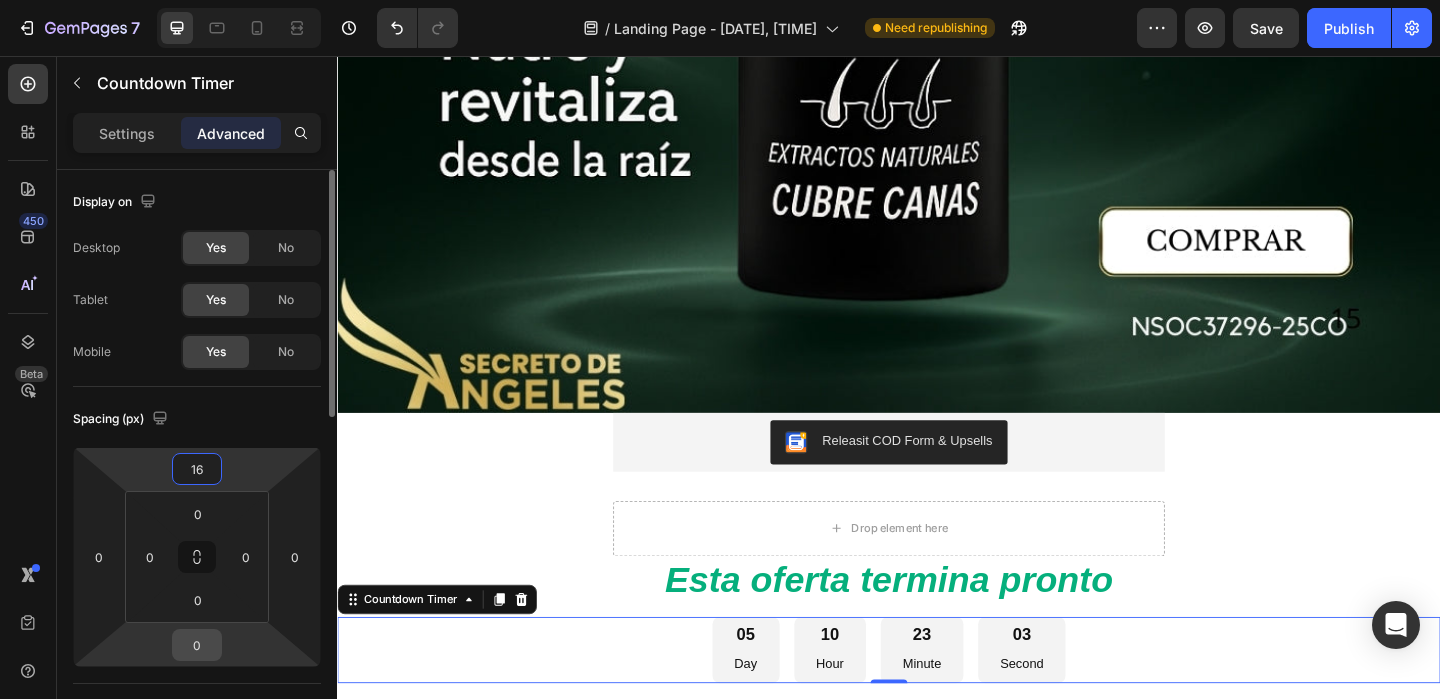 click on "0" at bounding box center (197, 645) 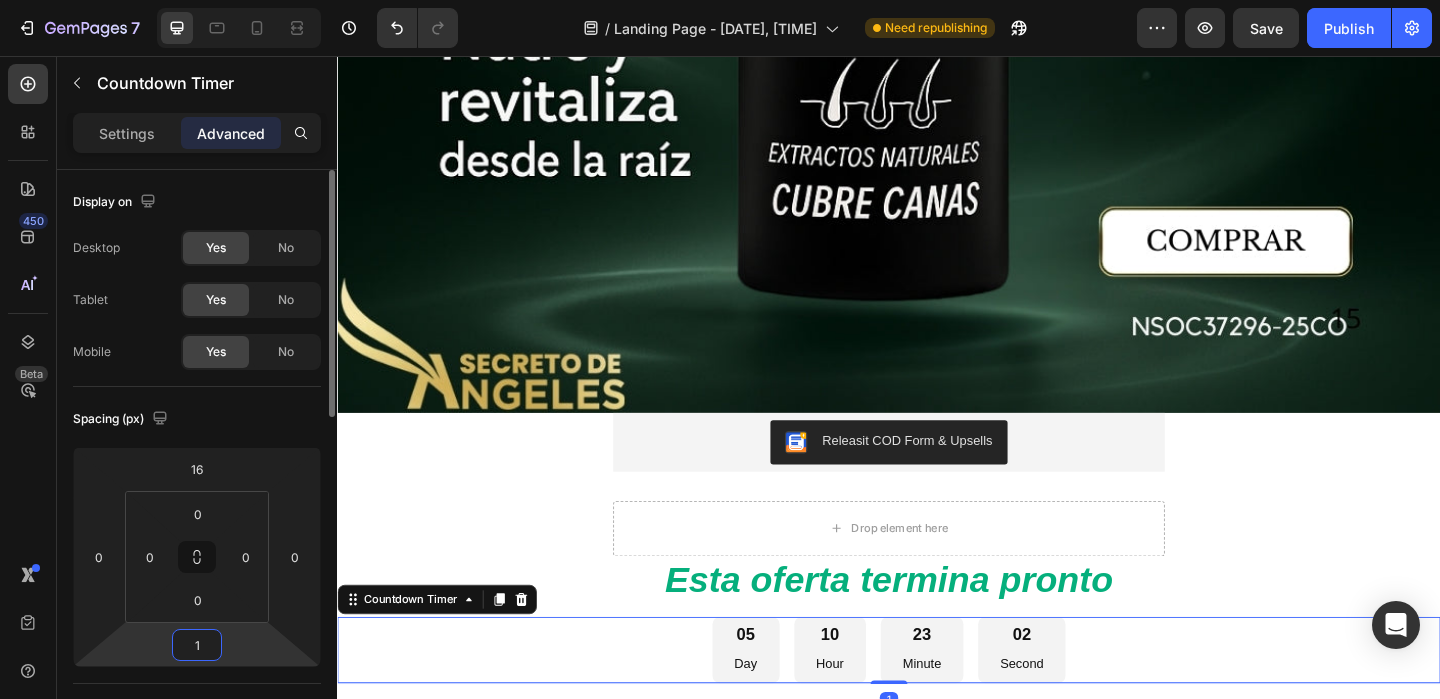 type on "16" 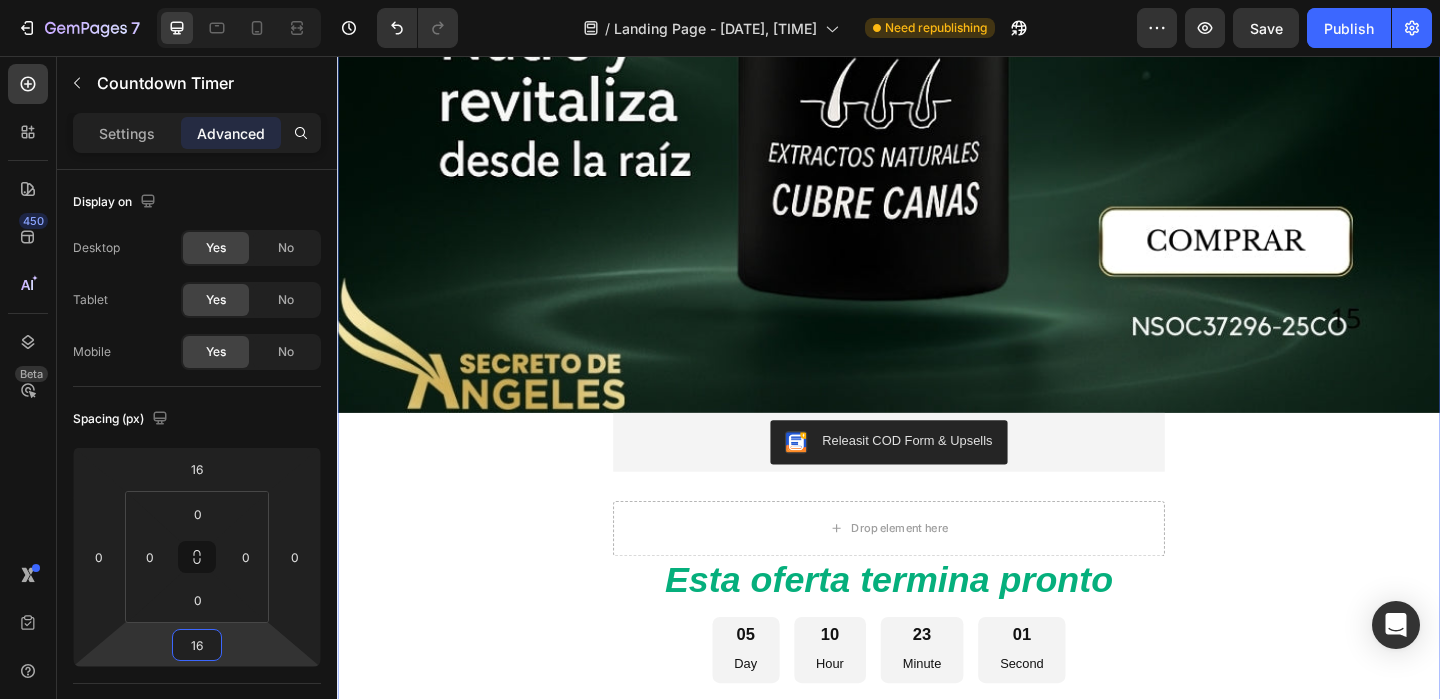 click on "Image Releasit COD Form & Upsells Releasit COD Form & Upsells
Drop element here Product Image Image Image Releasit COD Form & Upsells Releasit COD Form & Upsells
Drop element here Product Image Clientes 100% satisfechos Heading Image Image Image Image Image Releasit COD Form & Upsells Releasit COD Form & Upsells
Drop element here Product Image Image Image Image Releasit COD Form & Upsells Releasit COD Form & Upsells
Drop element here Product ⁠⁠⁠⁠⁠⁠⁠ Esta oferta termina pronto Heading 05 Day 10 Hour 23 Minute 01 Second Countdown Timer ⁠⁠⁠⁠⁠⁠⁠ Una vez realices tu compra un asesor se pondrá en contacto contigo vía whatsApp para brindarte todo el  ACOMPAÑAMIENTO   hasta que elimines las  CANAS  de tu  CABELLO Heading Image" at bounding box center (937, -7495) 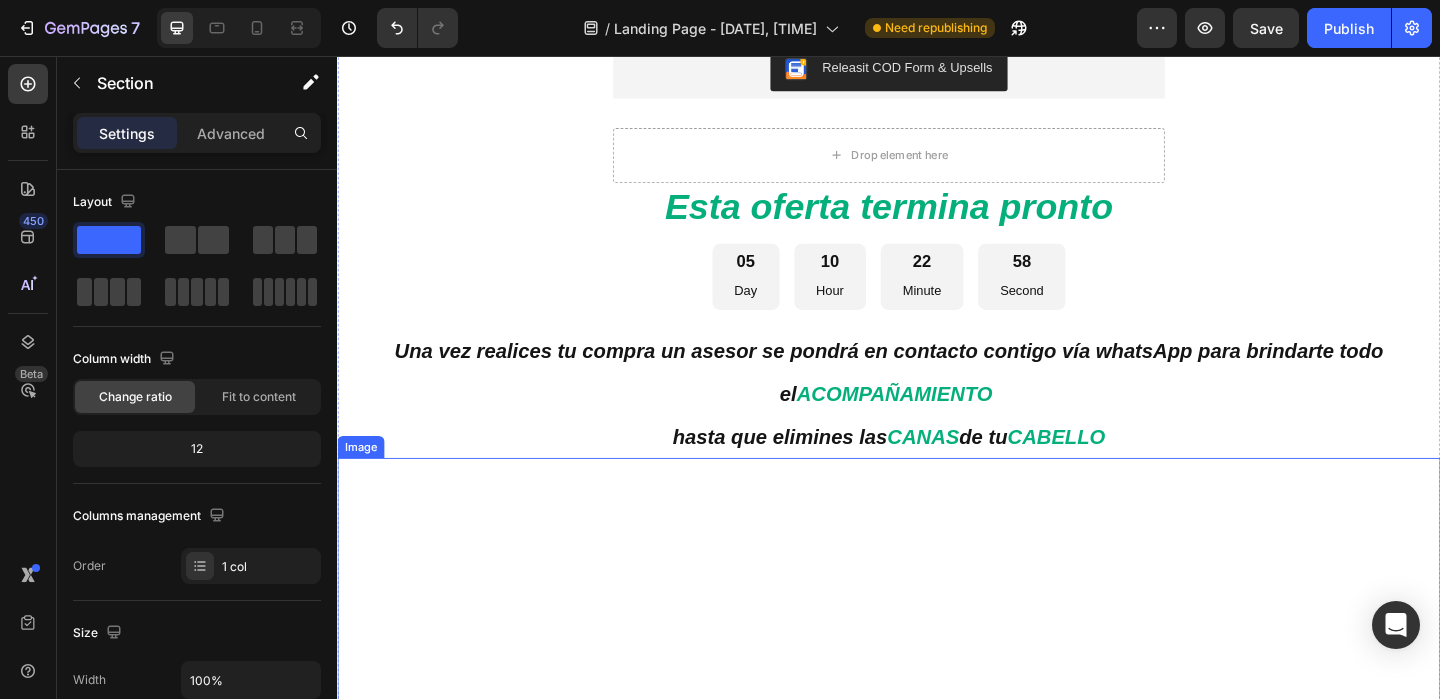 scroll, scrollTop: 17441, scrollLeft: 0, axis: vertical 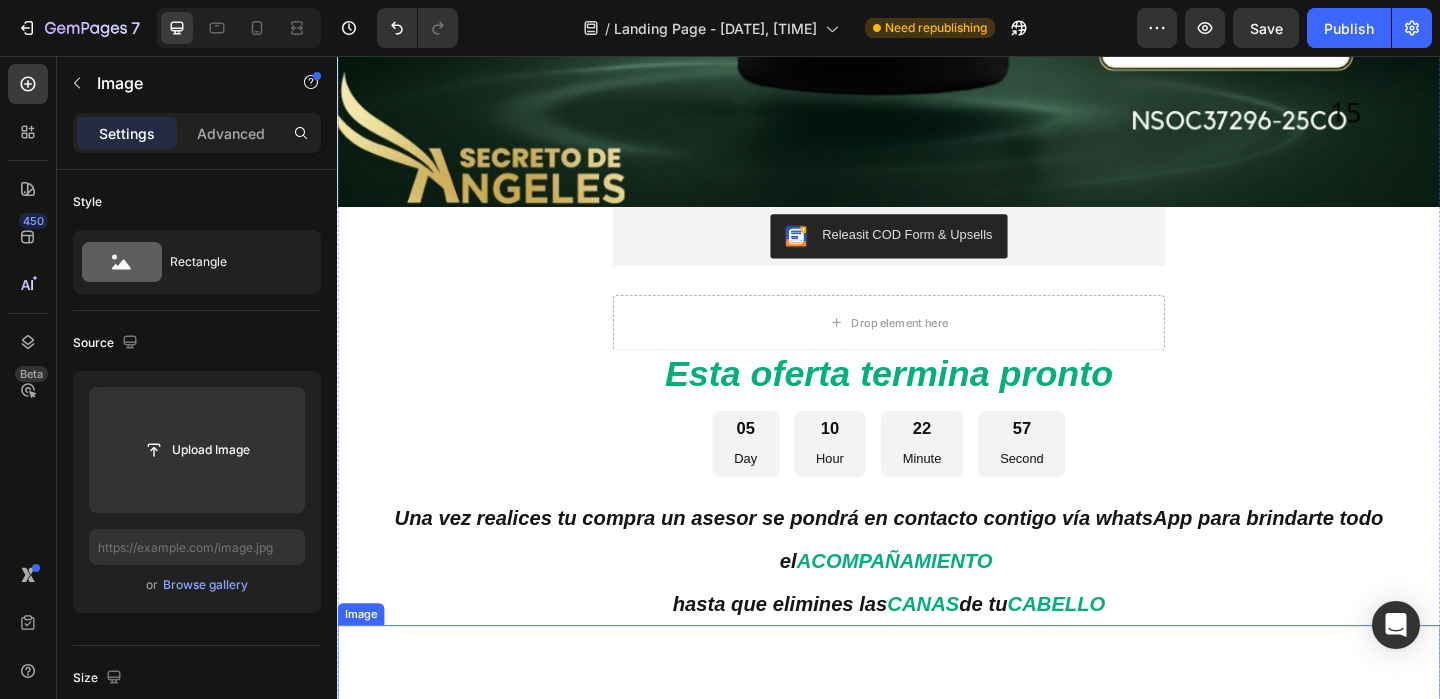 click at bounding box center [937, 1275] 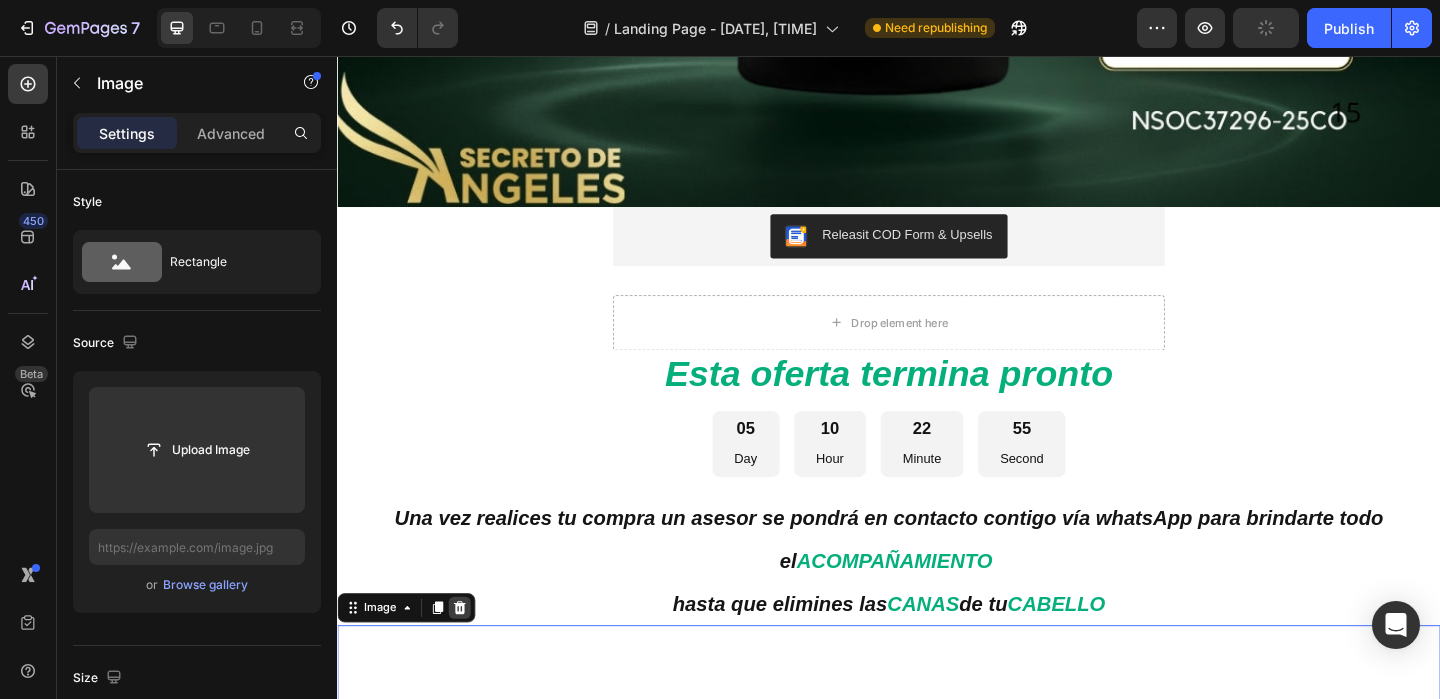 click 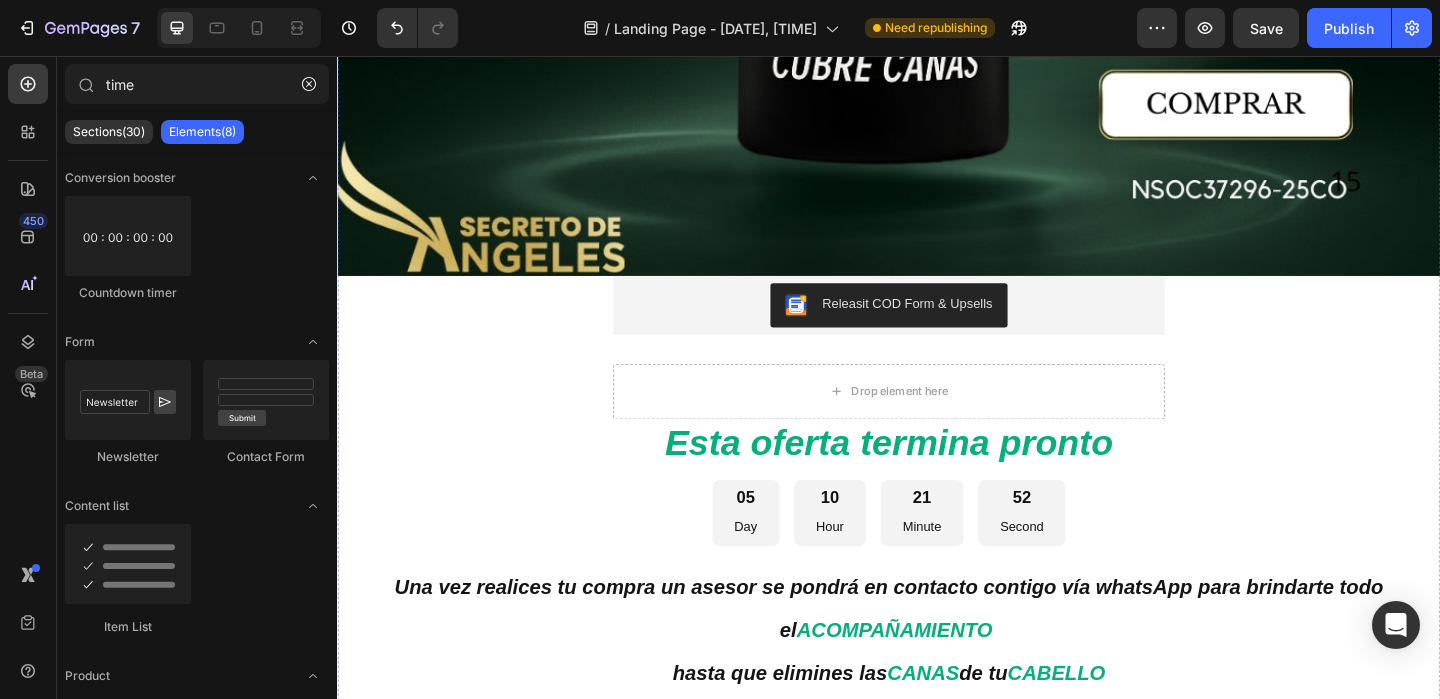 scroll, scrollTop: 17421, scrollLeft: 0, axis: vertical 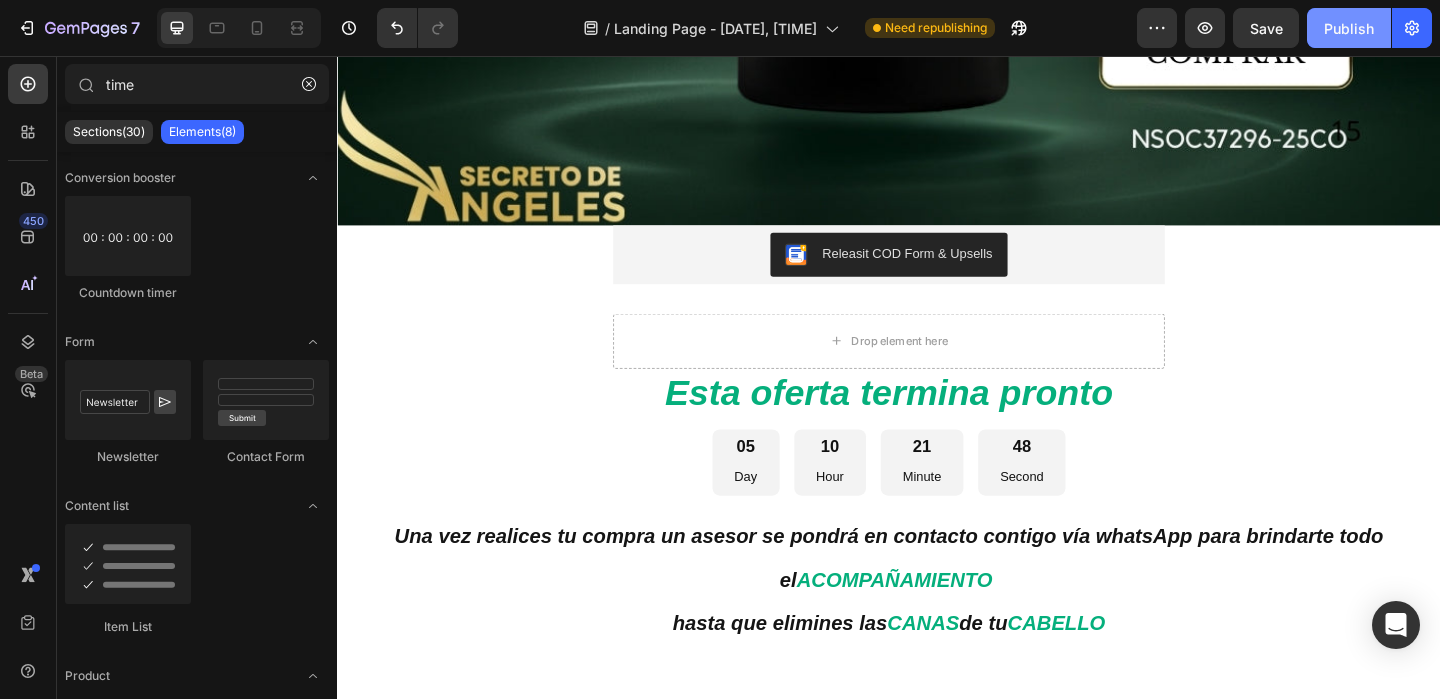 click on "Publish" 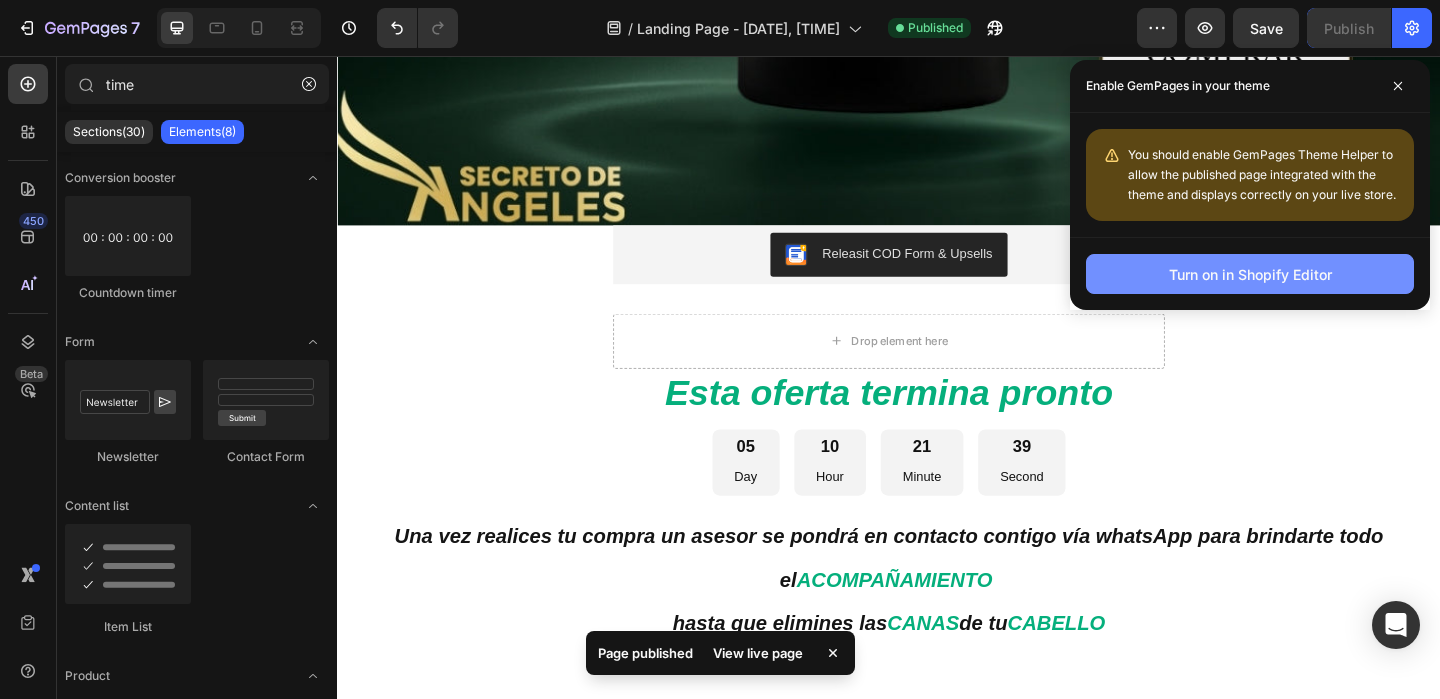 click on "Turn on in Shopify Editor" at bounding box center (1250, 274) 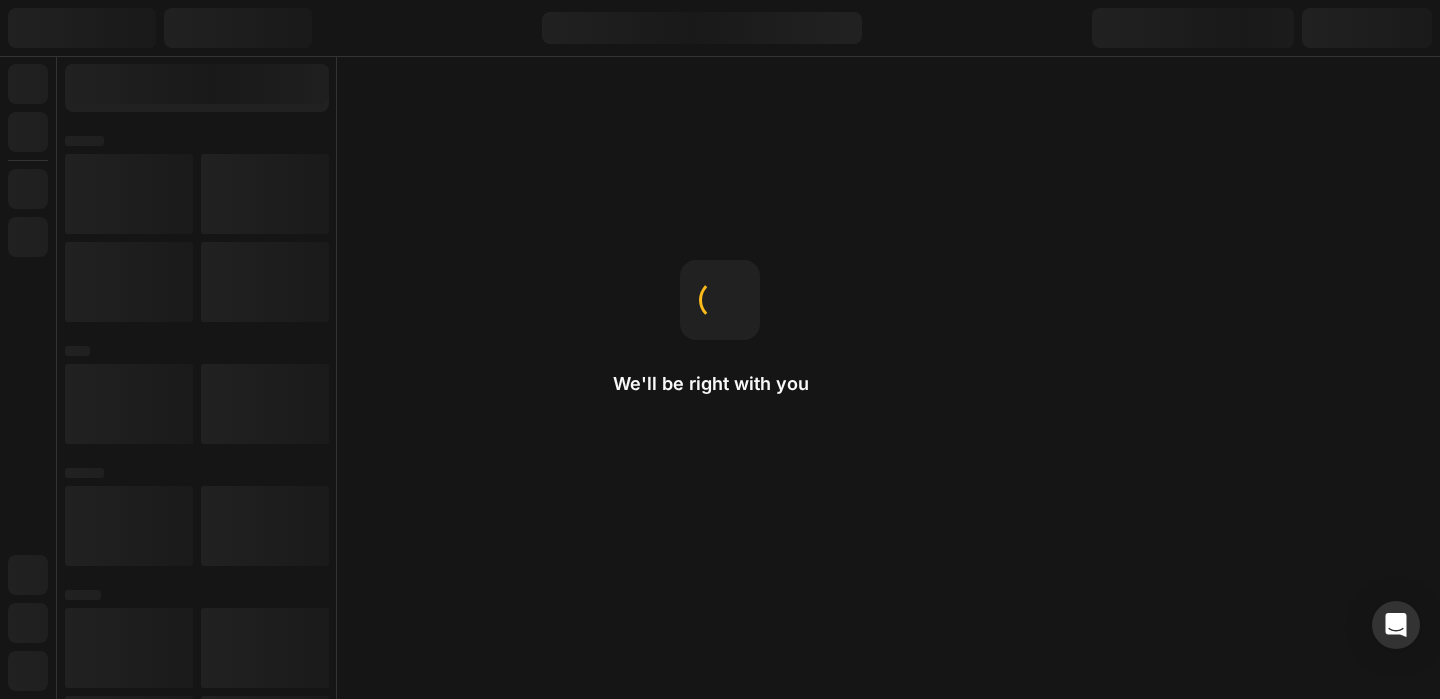 scroll, scrollTop: 0, scrollLeft: 0, axis: both 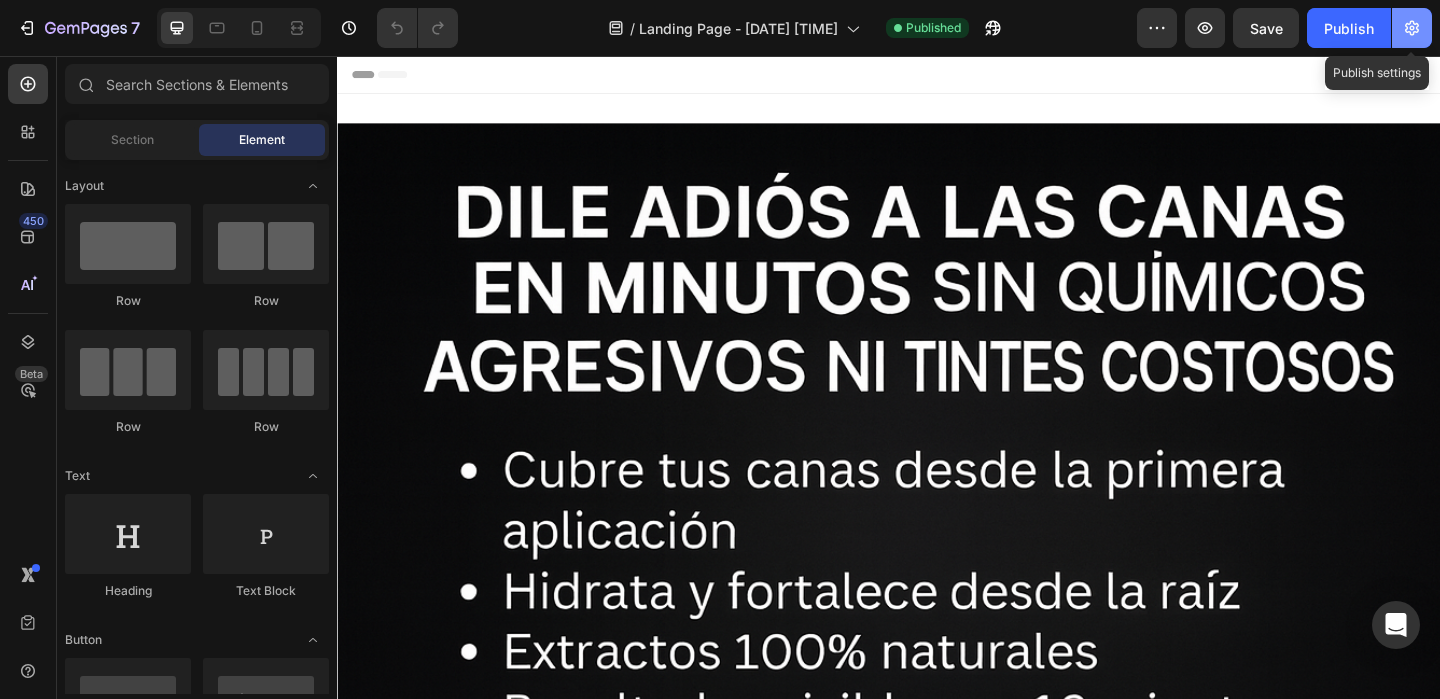 click 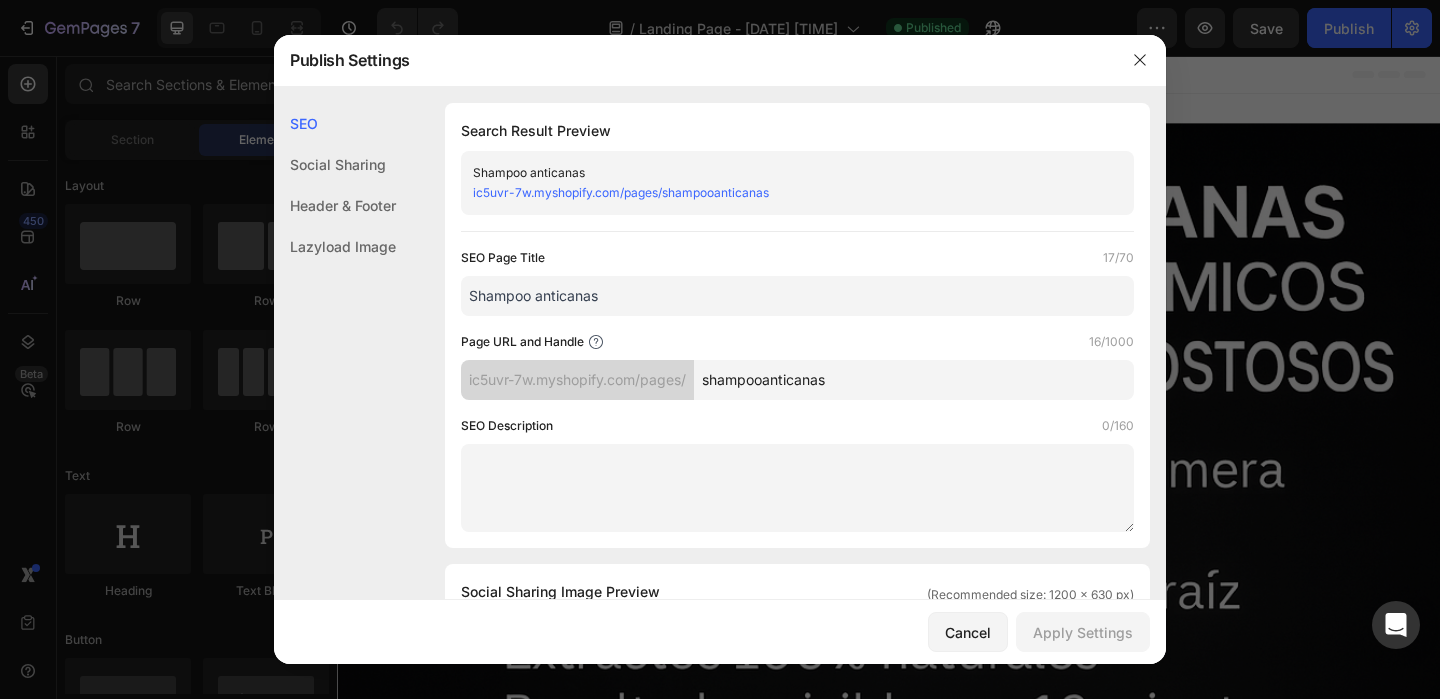 click 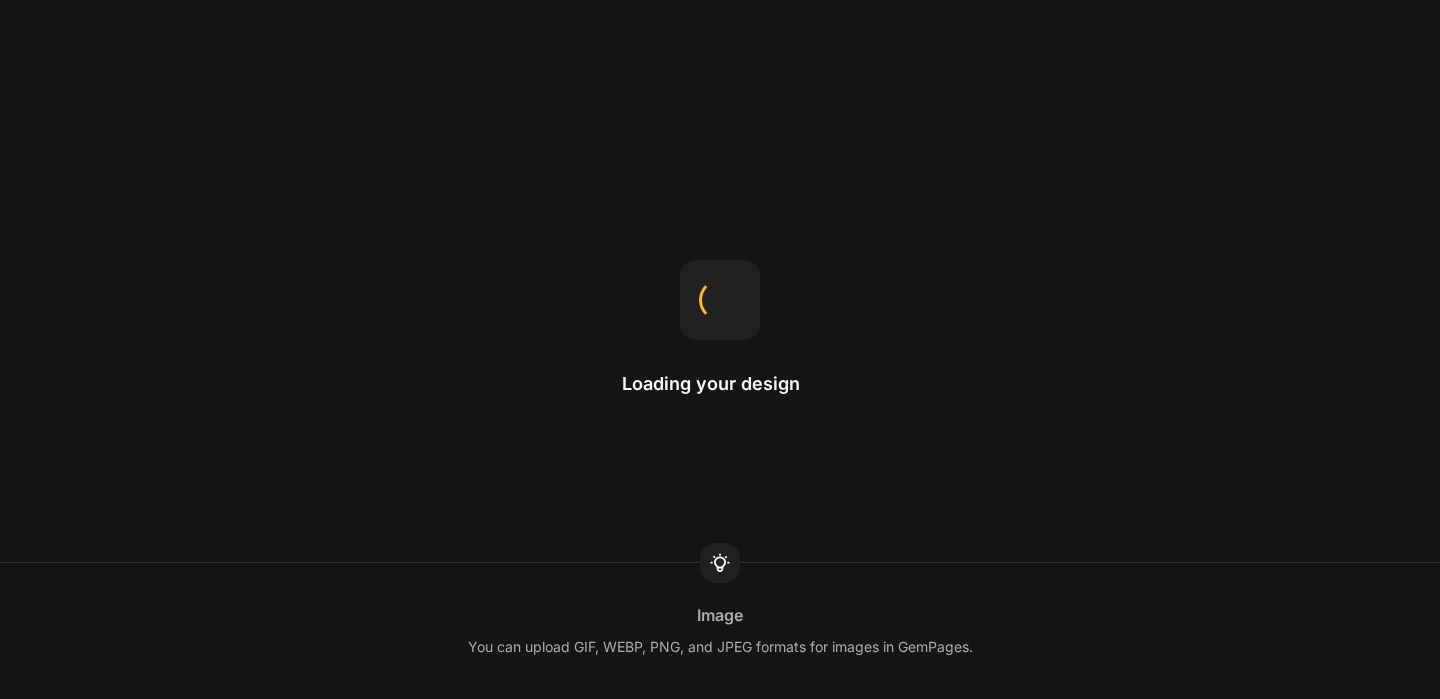 scroll, scrollTop: 0, scrollLeft: 0, axis: both 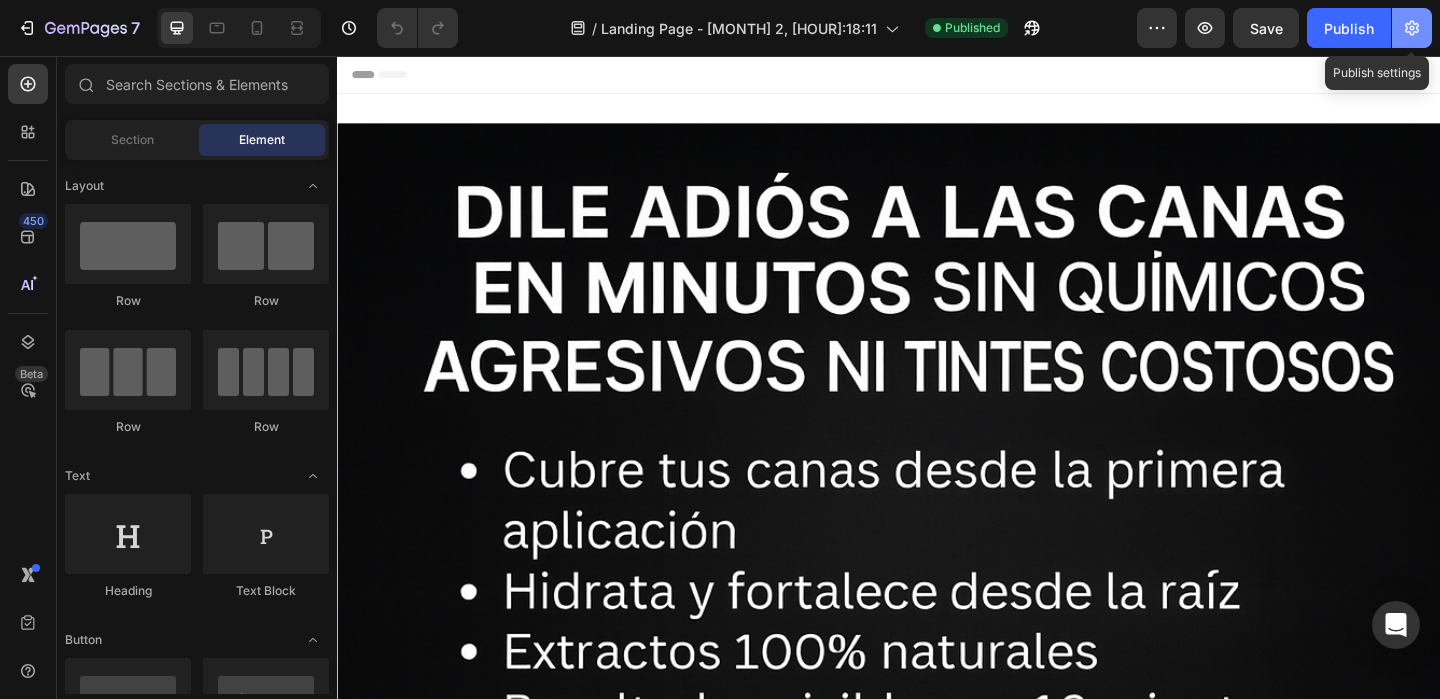 click 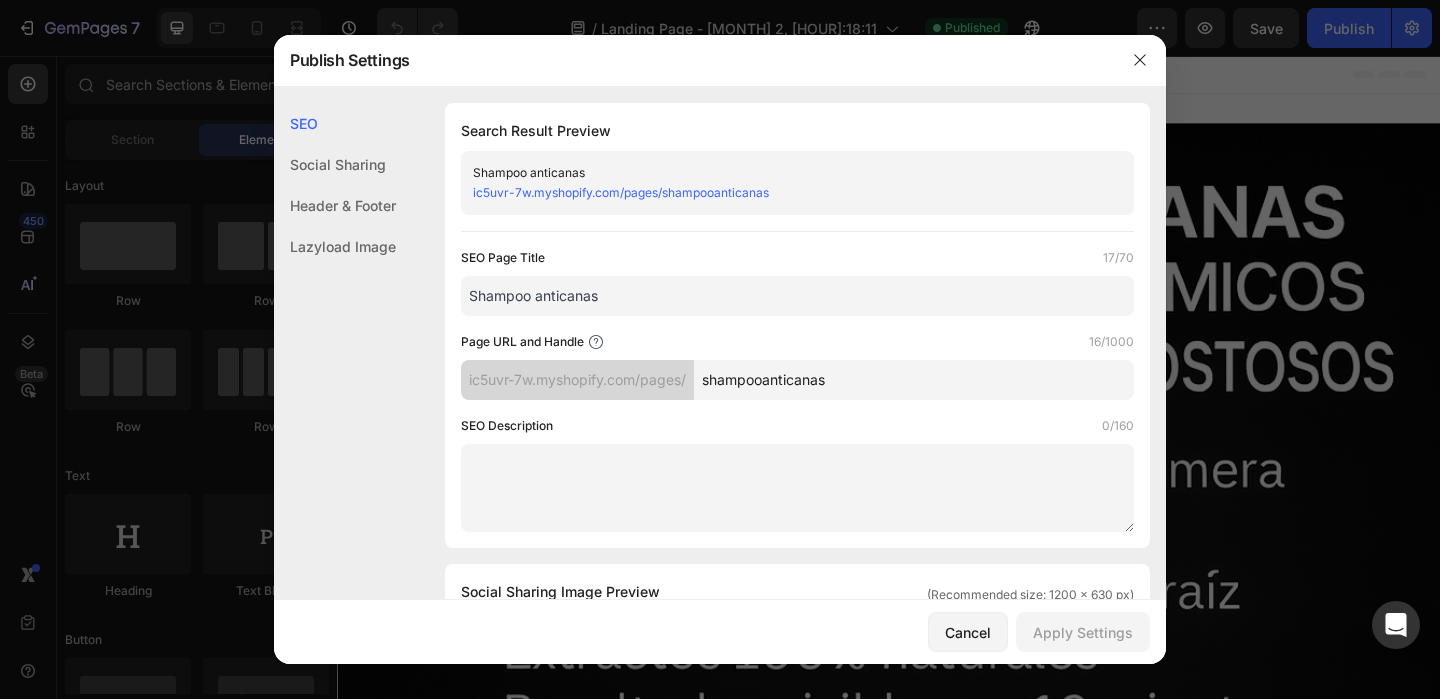 click on "shampooanticanas" at bounding box center [914, 380] 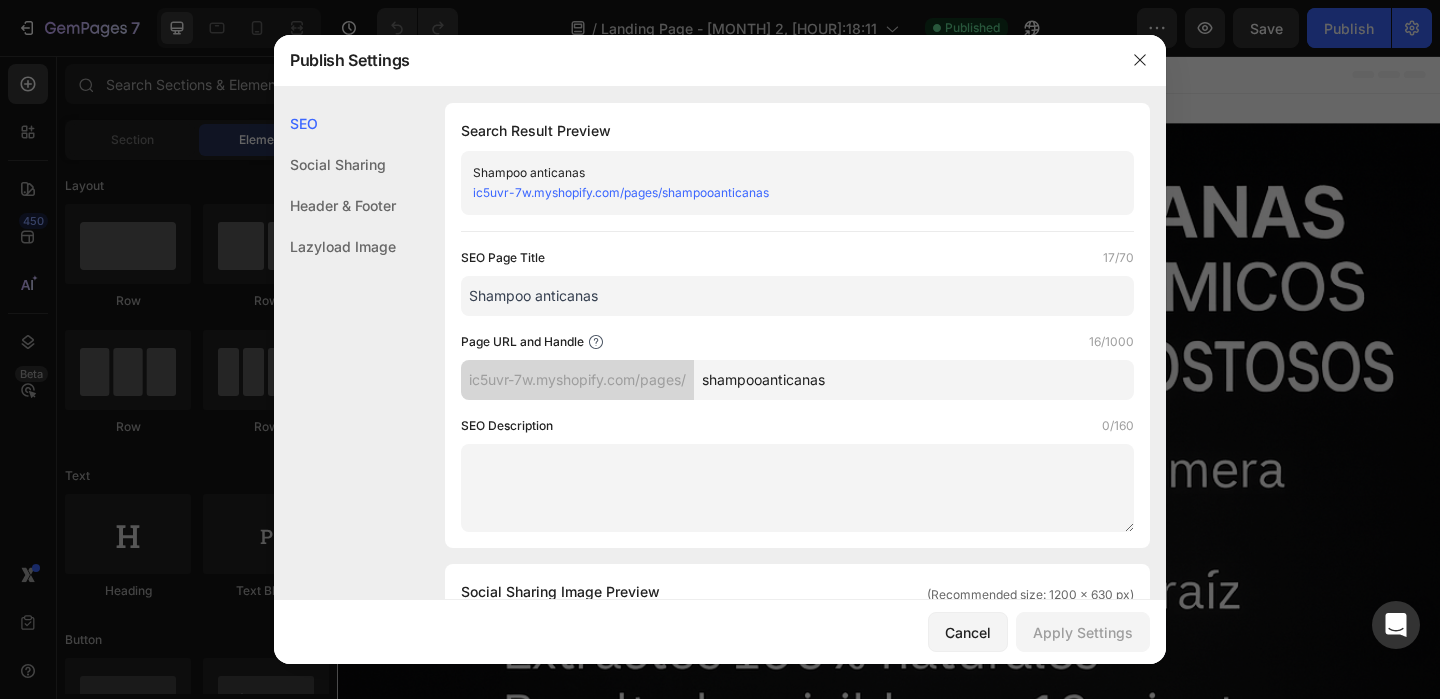 click on "shampooanticanas" at bounding box center [914, 380] 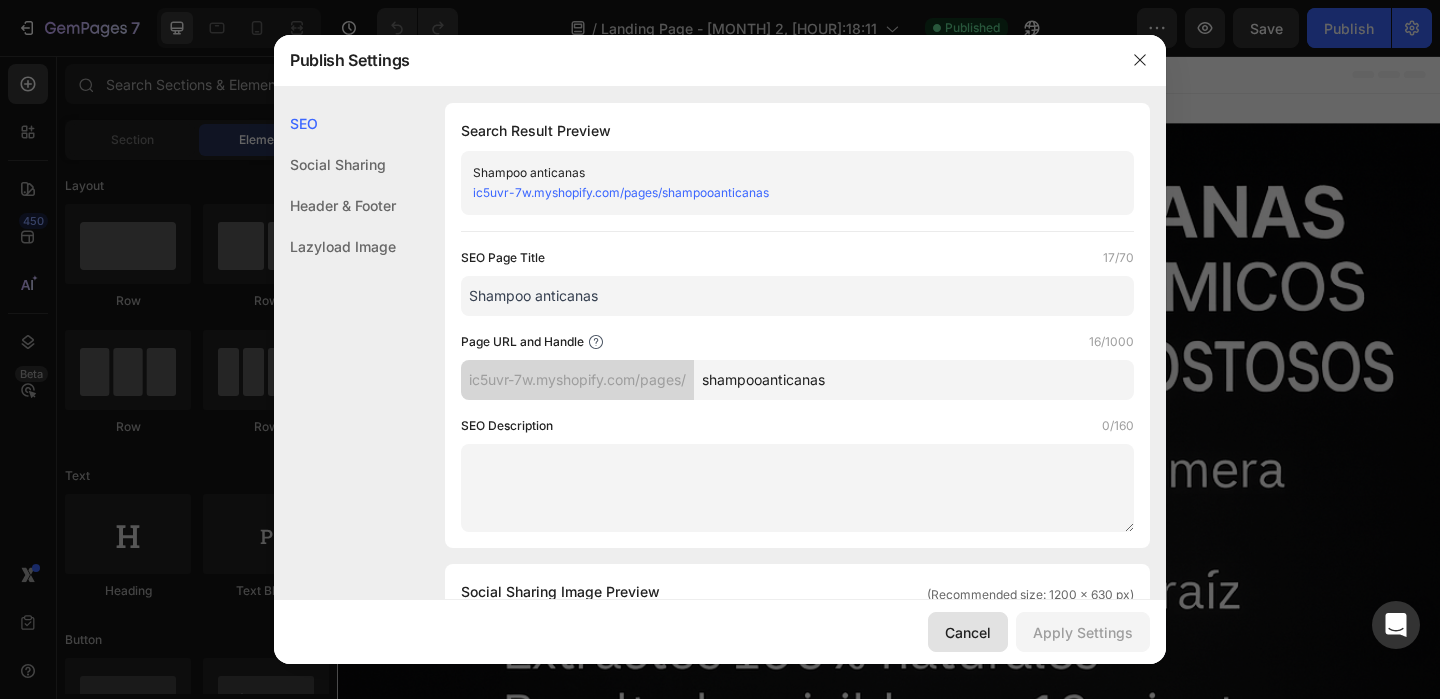 click on "Cancel" at bounding box center [968, 632] 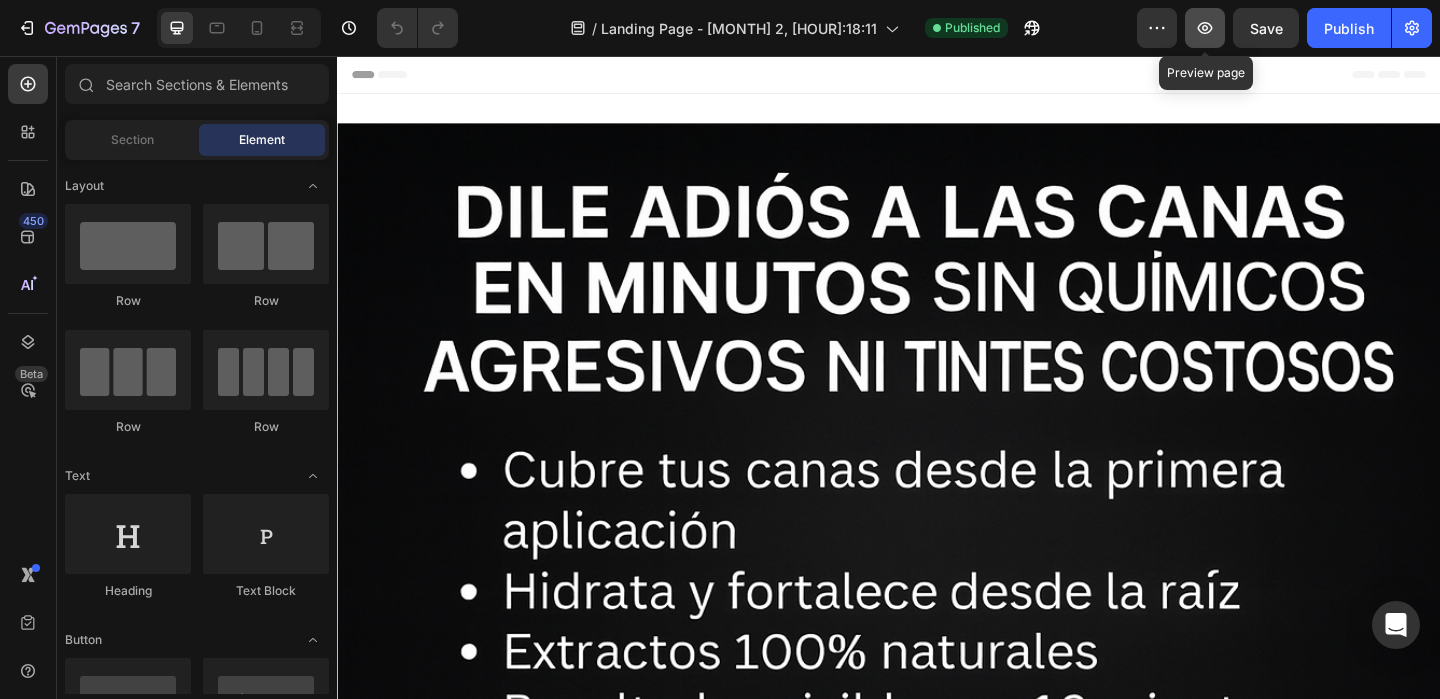 click 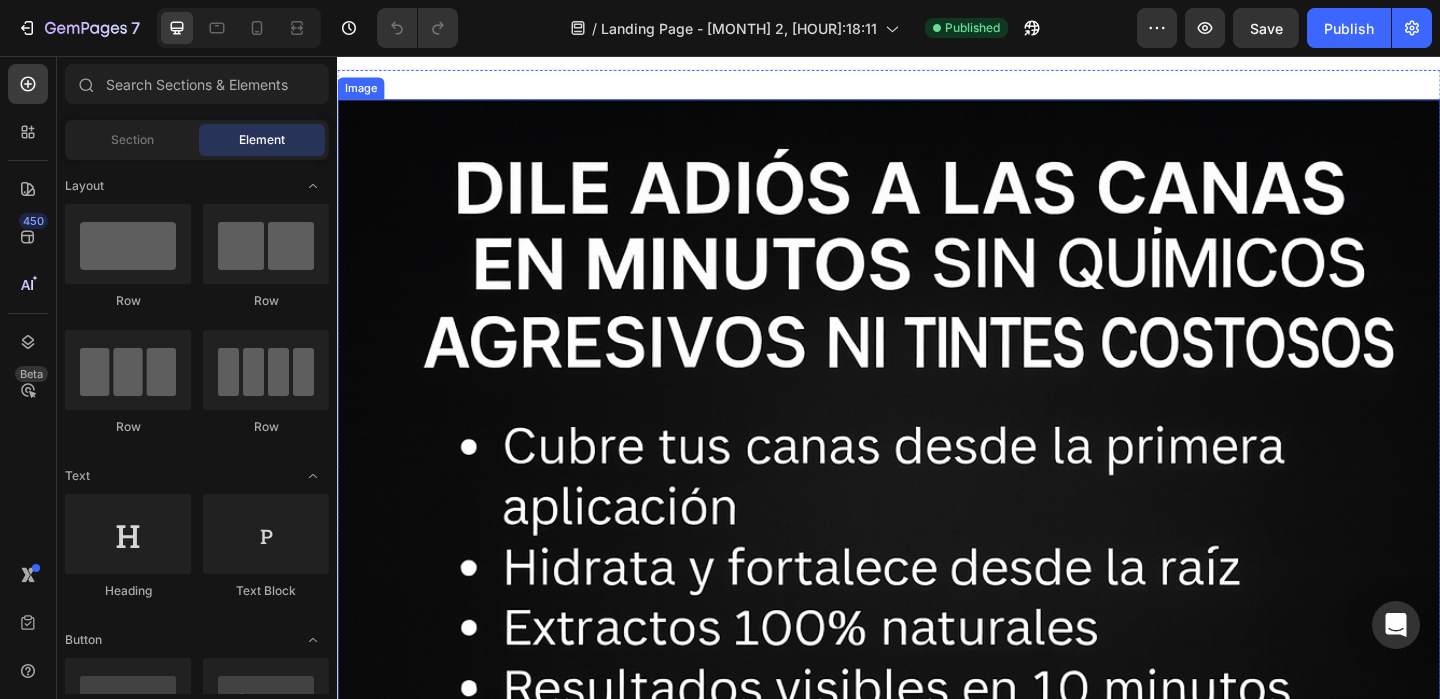 scroll, scrollTop: 60, scrollLeft: 0, axis: vertical 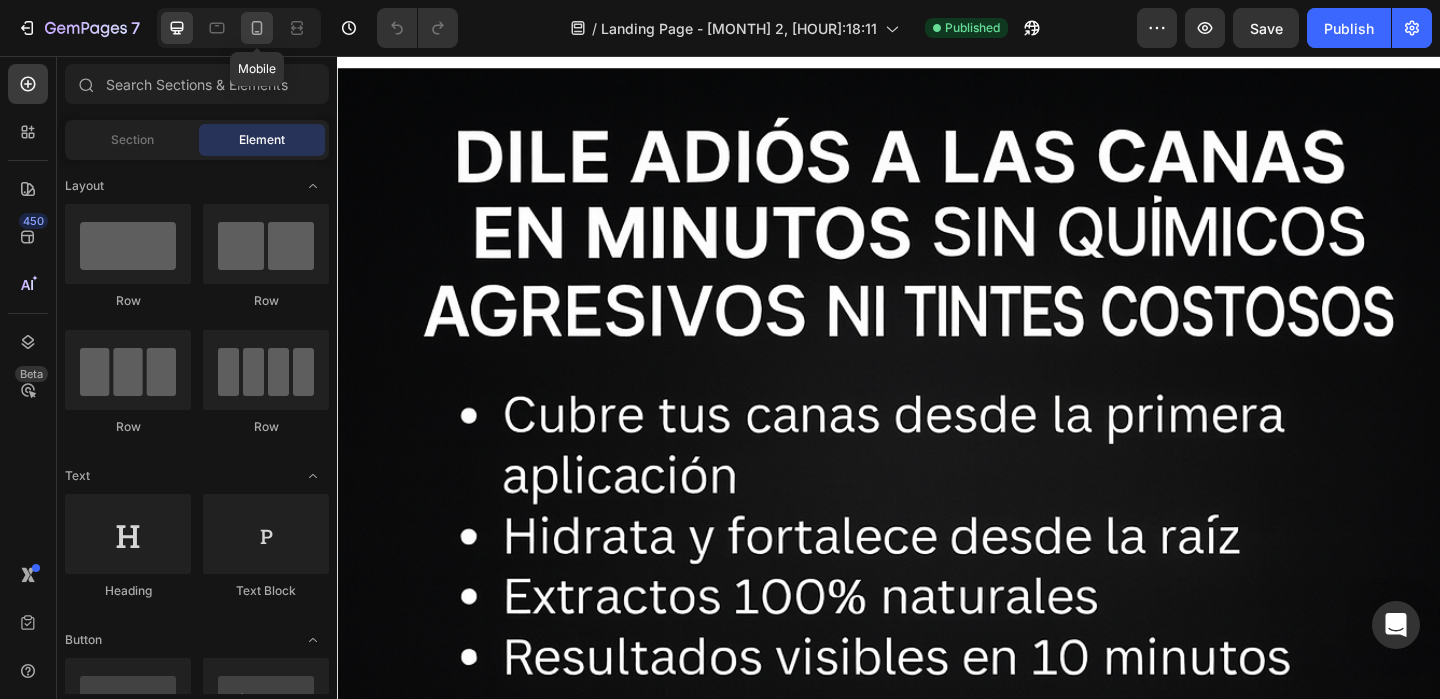 click 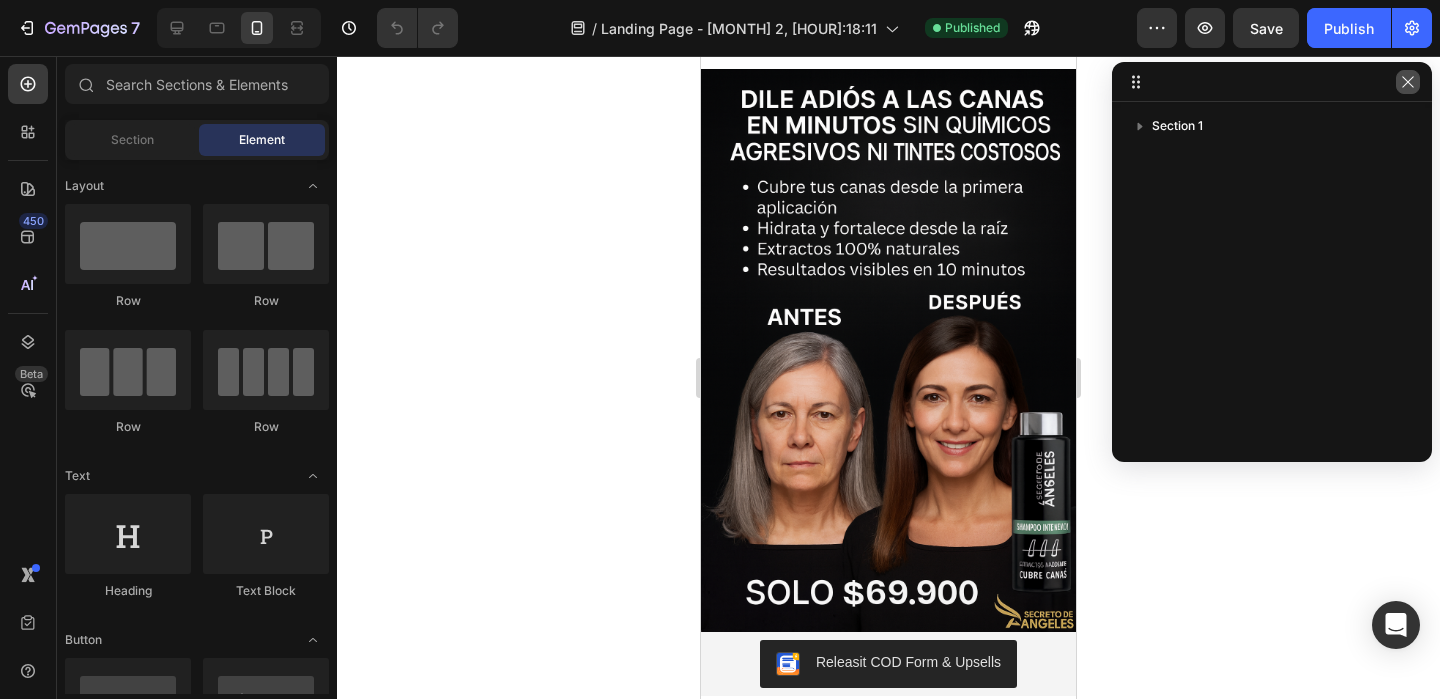 click 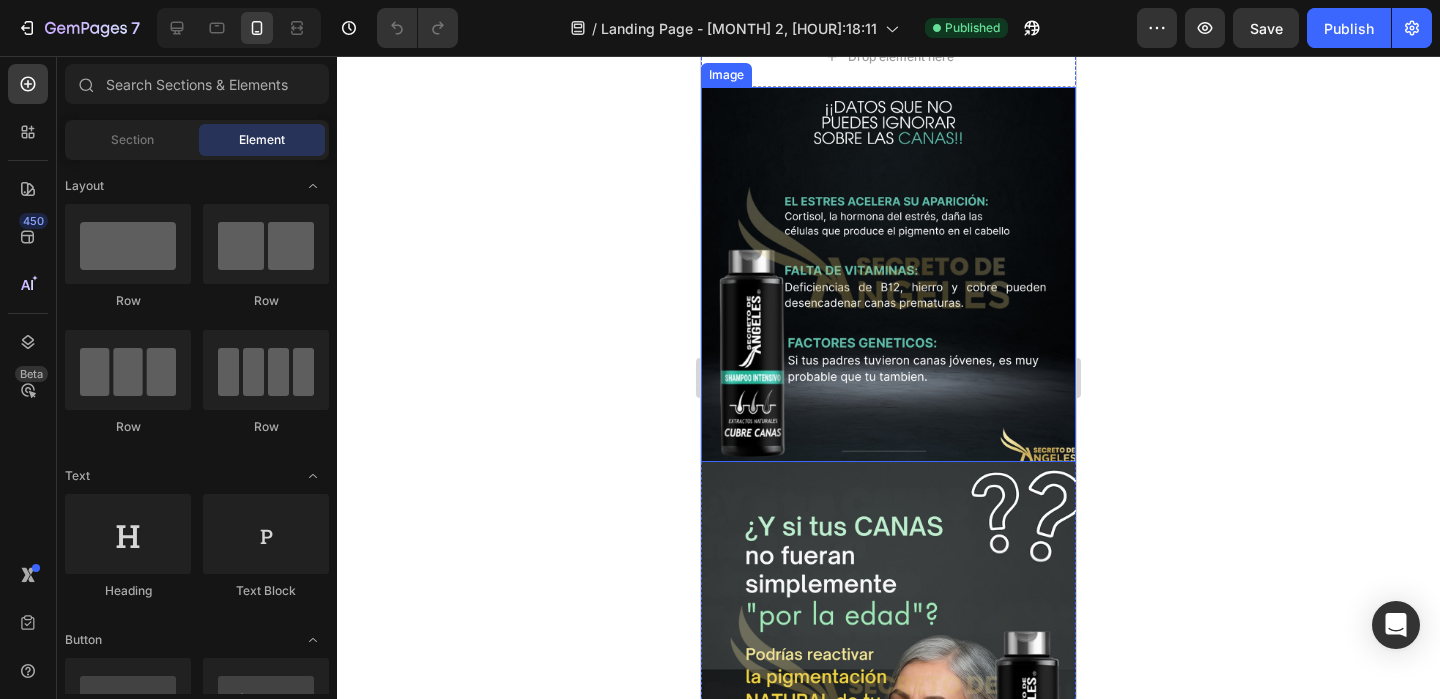 scroll, scrollTop: 743, scrollLeft: 0, axis: vertical 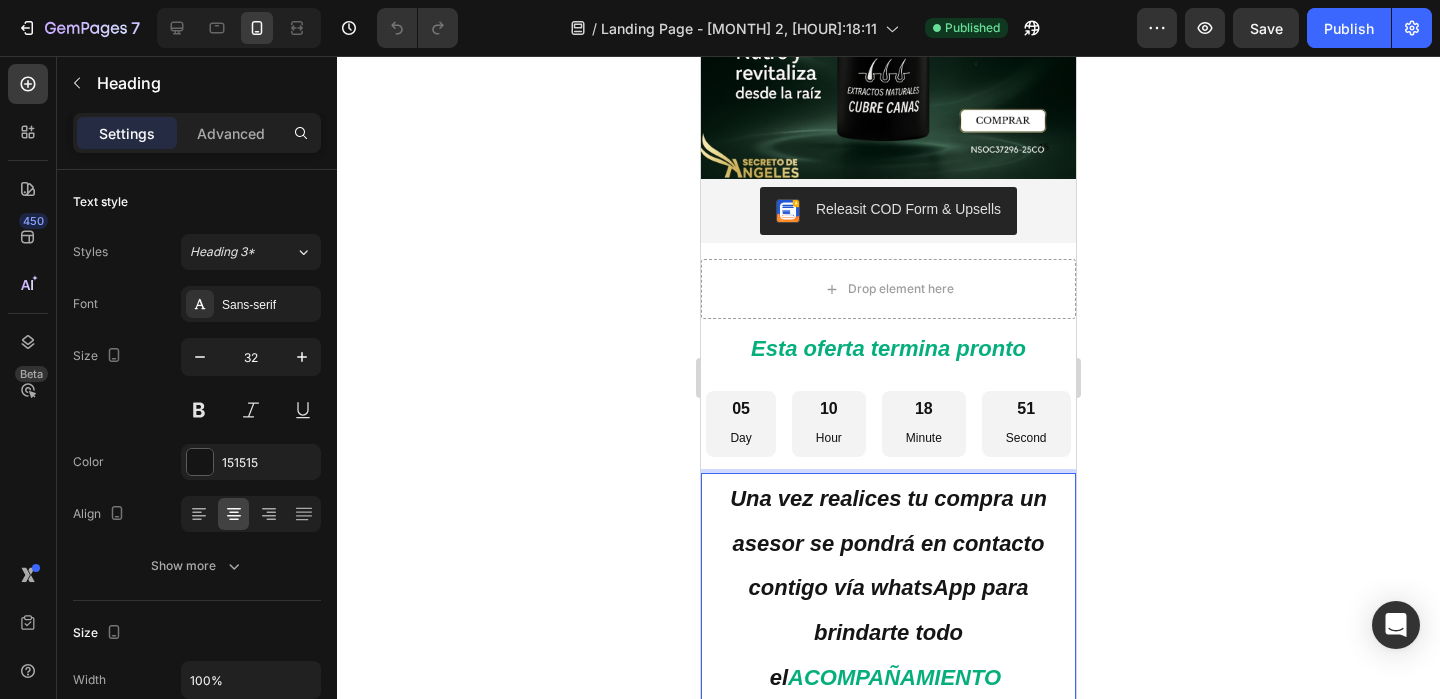 click on "Una vez realices tu compra un asesor se pondrá en contacto contigo vía whatsApp para brindarte todo el  ACOMPAÑAMIENTO   hasta que elimines las  CANAS  de tu  CABELLO" at bounding box center (888, 631) 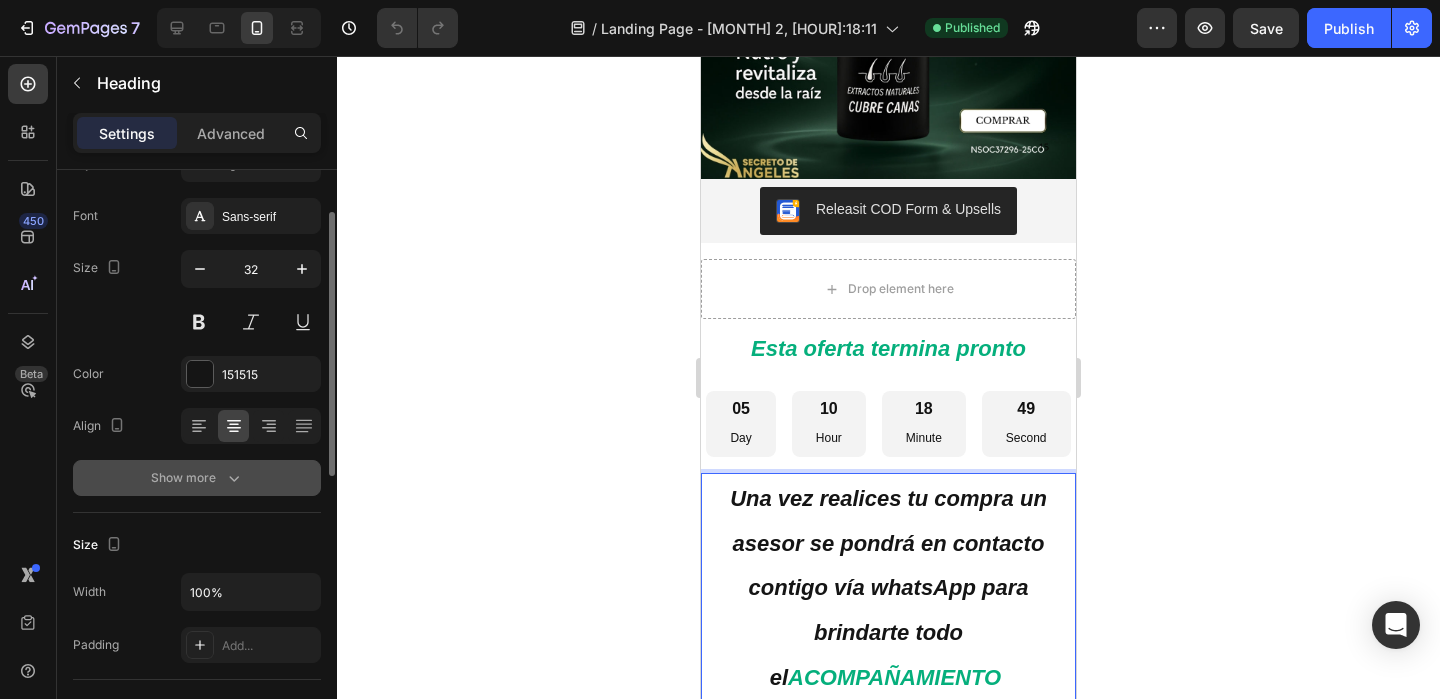 scroll, scrollTop: 90, scrollLeft: 0, axis: vertical 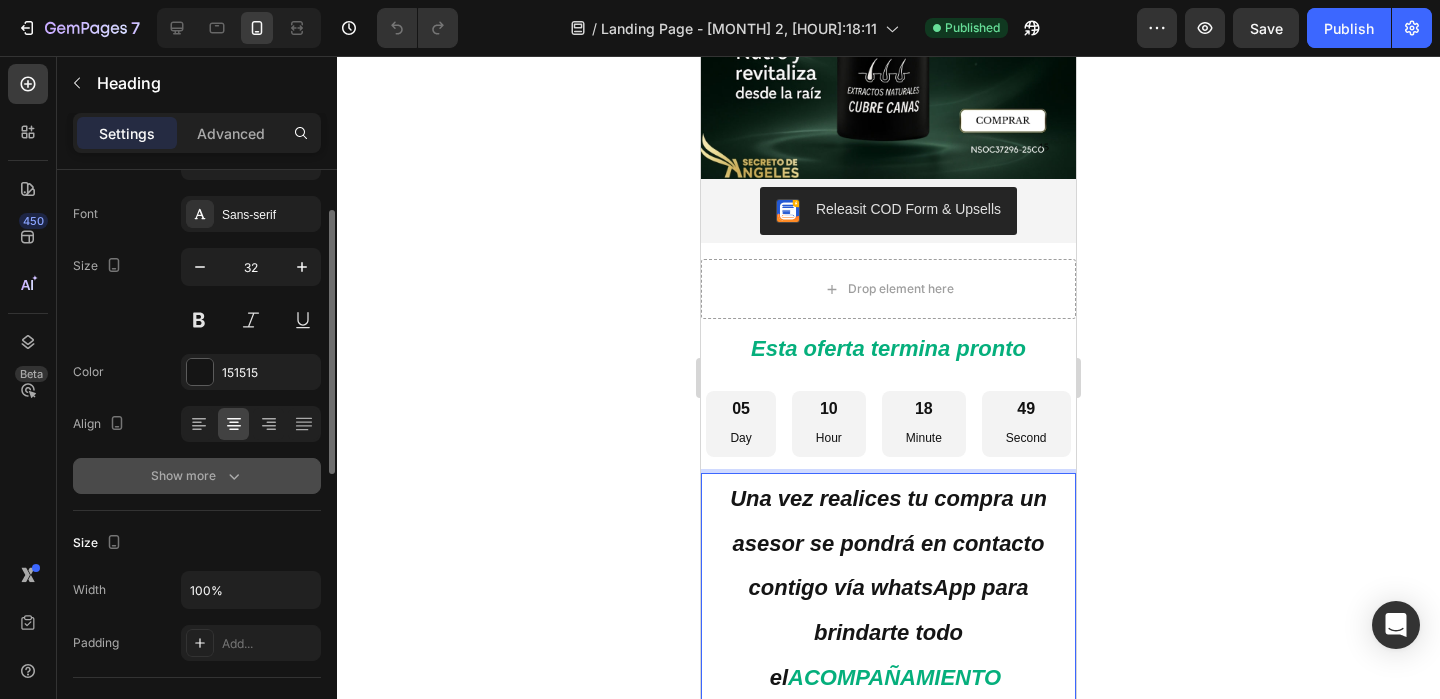 click on "Show more" at bounding box center (197, 476) 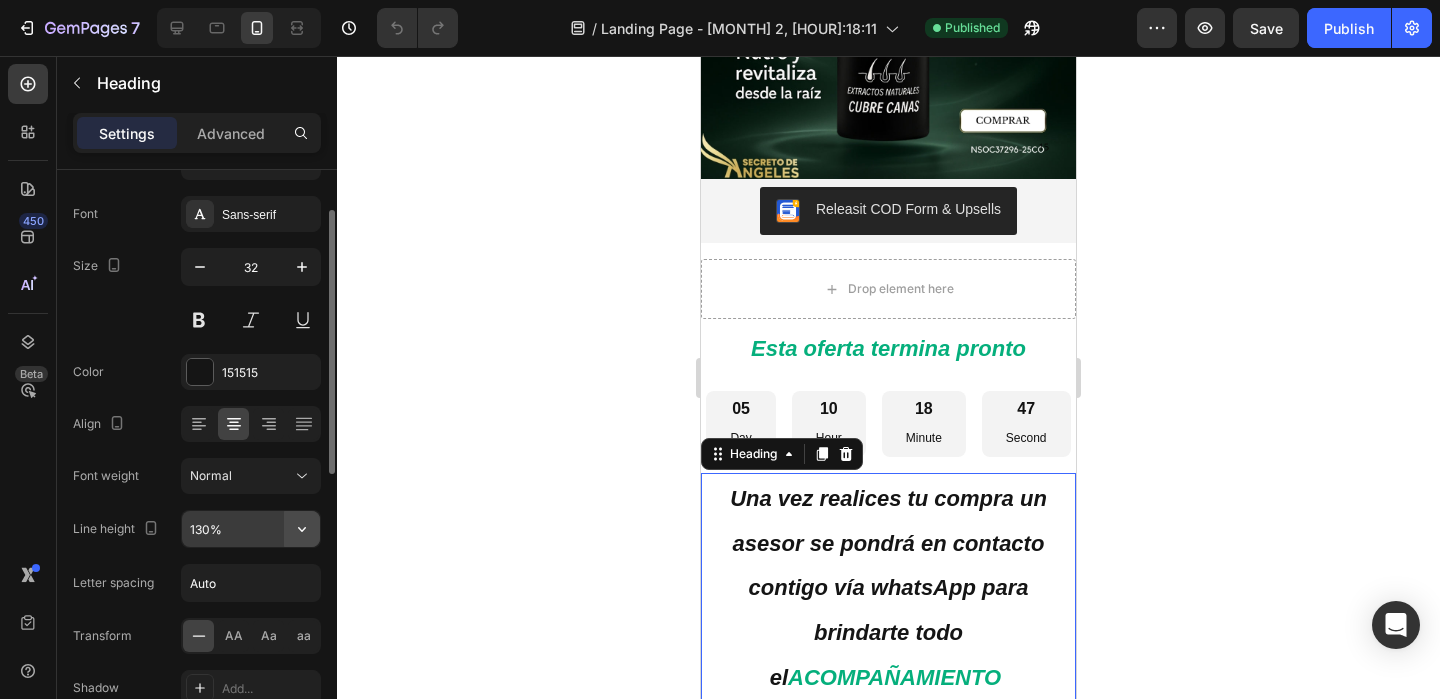 click 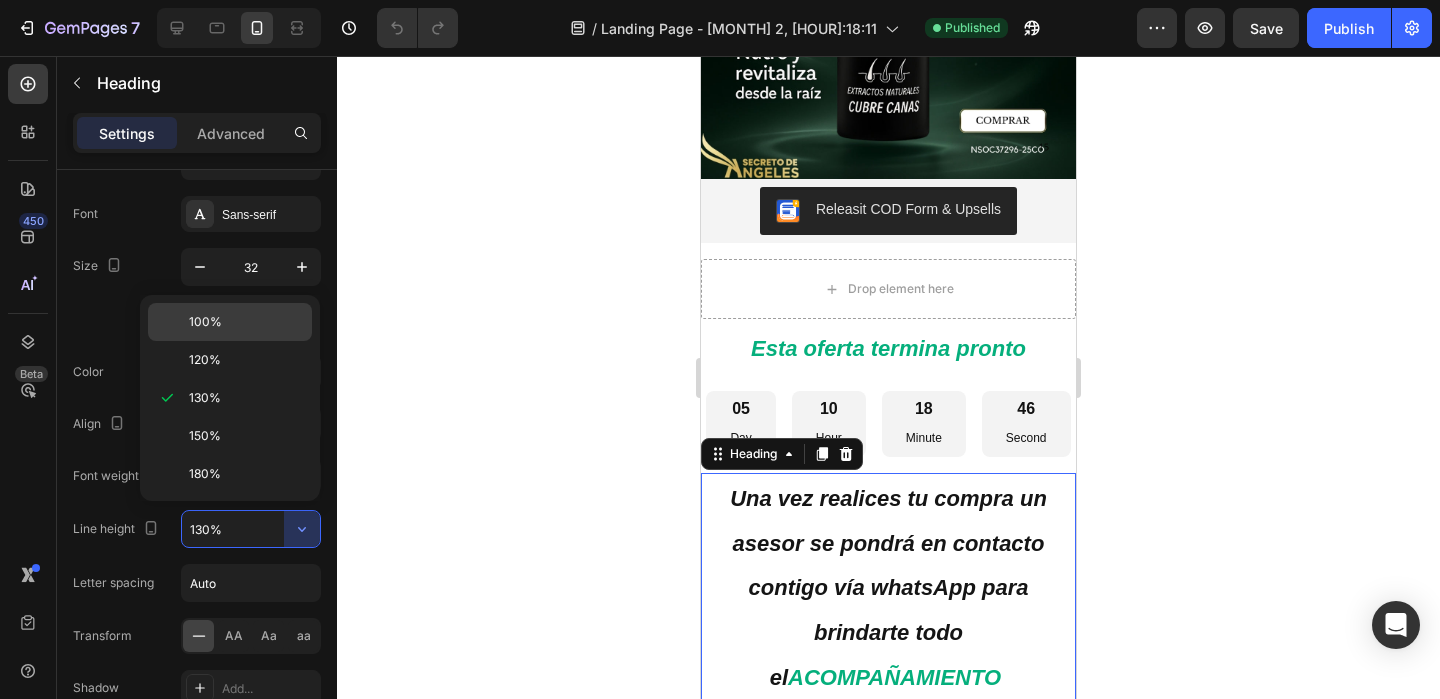 click on "100%" at bounding box center (205, 322) 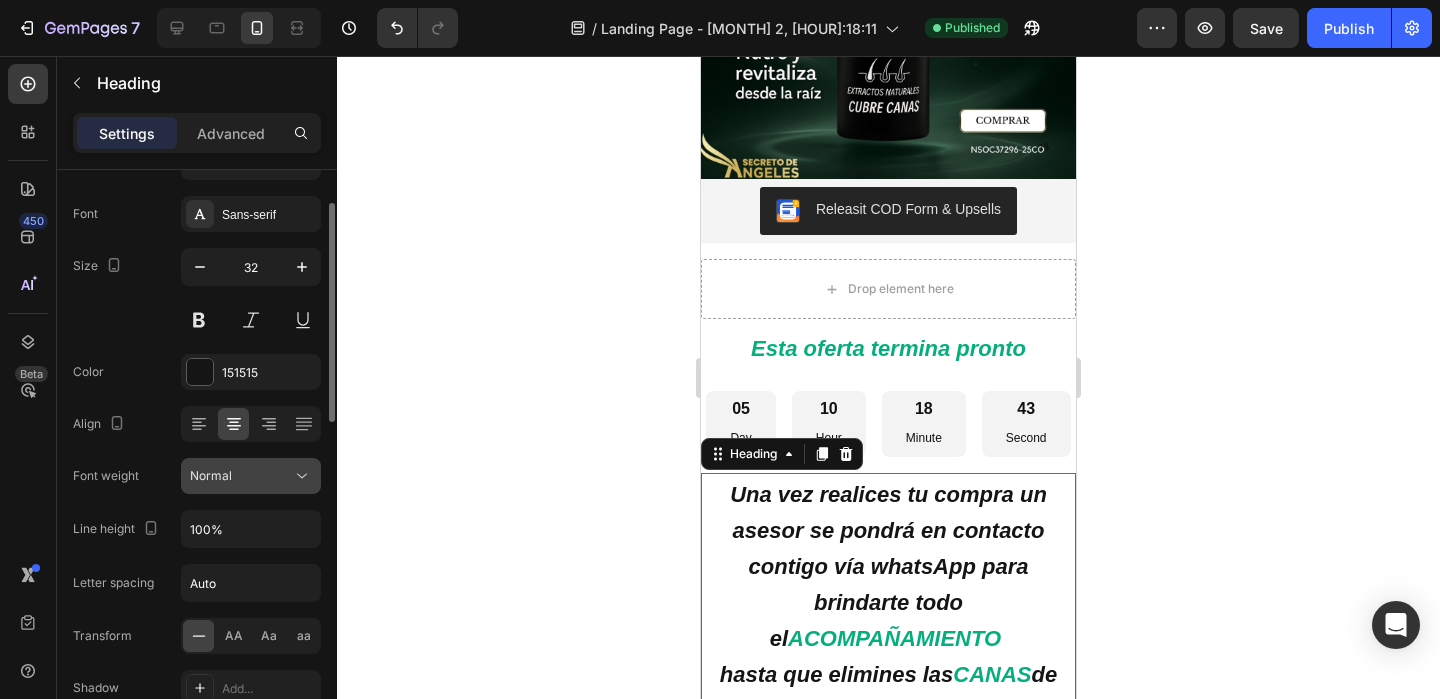 click 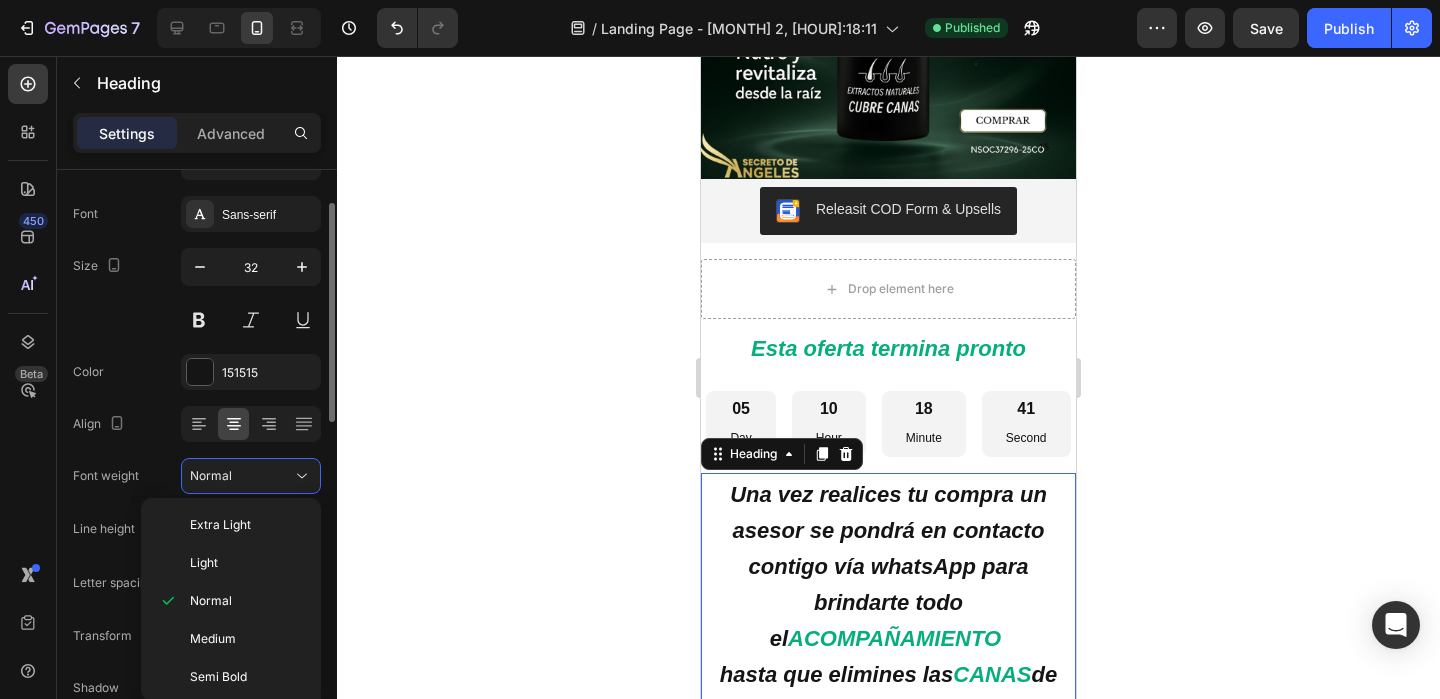 click on "Font Sans-serif Size 32 Color 151515 Align Font weight Normal Line height 100% Letter spacing Auto Transform AA Aa aa Shadow Add... Show less" at bounding box center (197, 477) 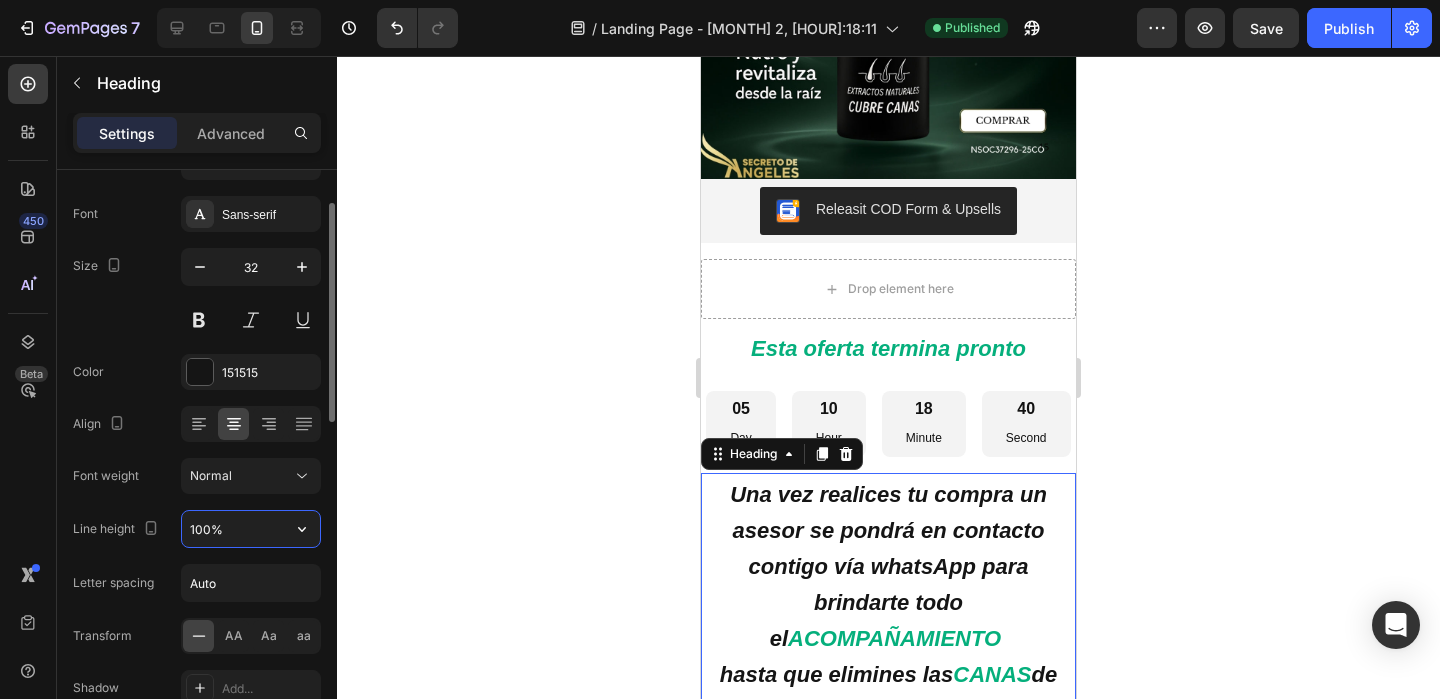 click on "100%" at bounding box center [251, 529] 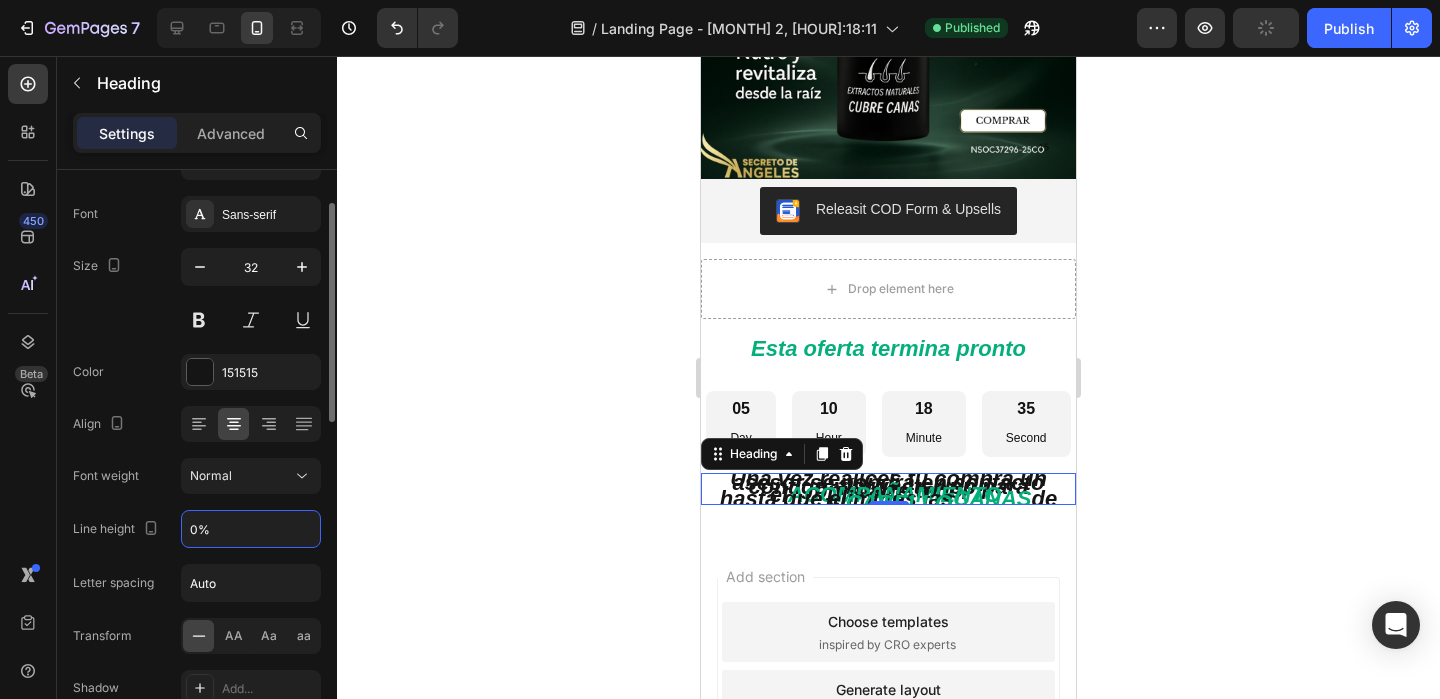 type on "90%" 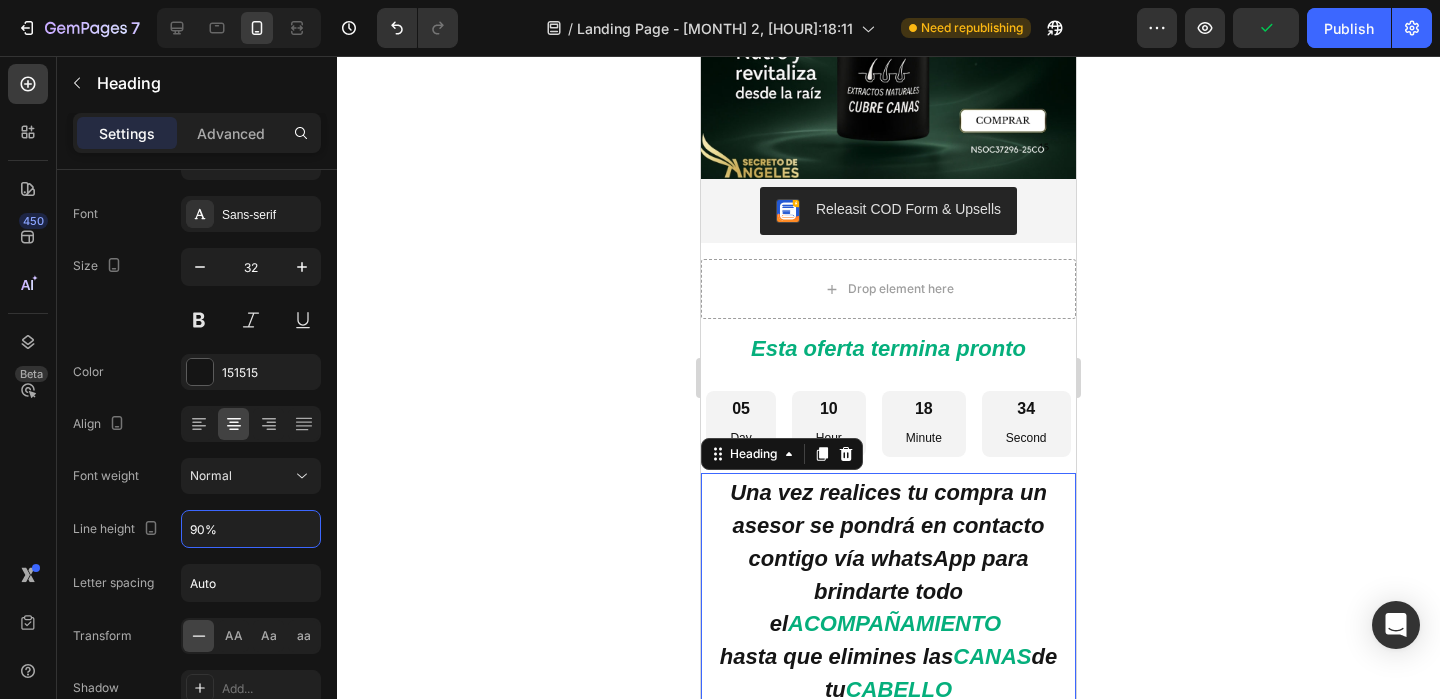 click 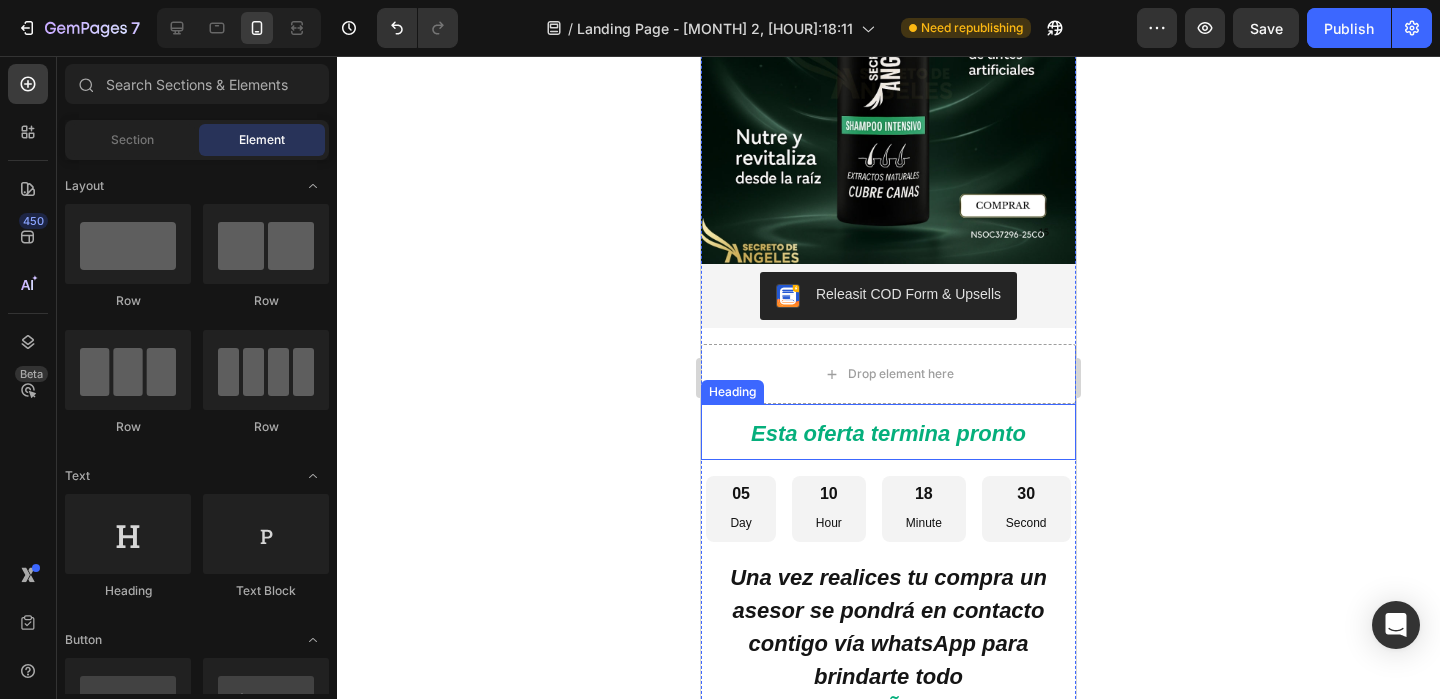 scroll, scrollTop: 5706, scrollLeft: 0, axis: vertical 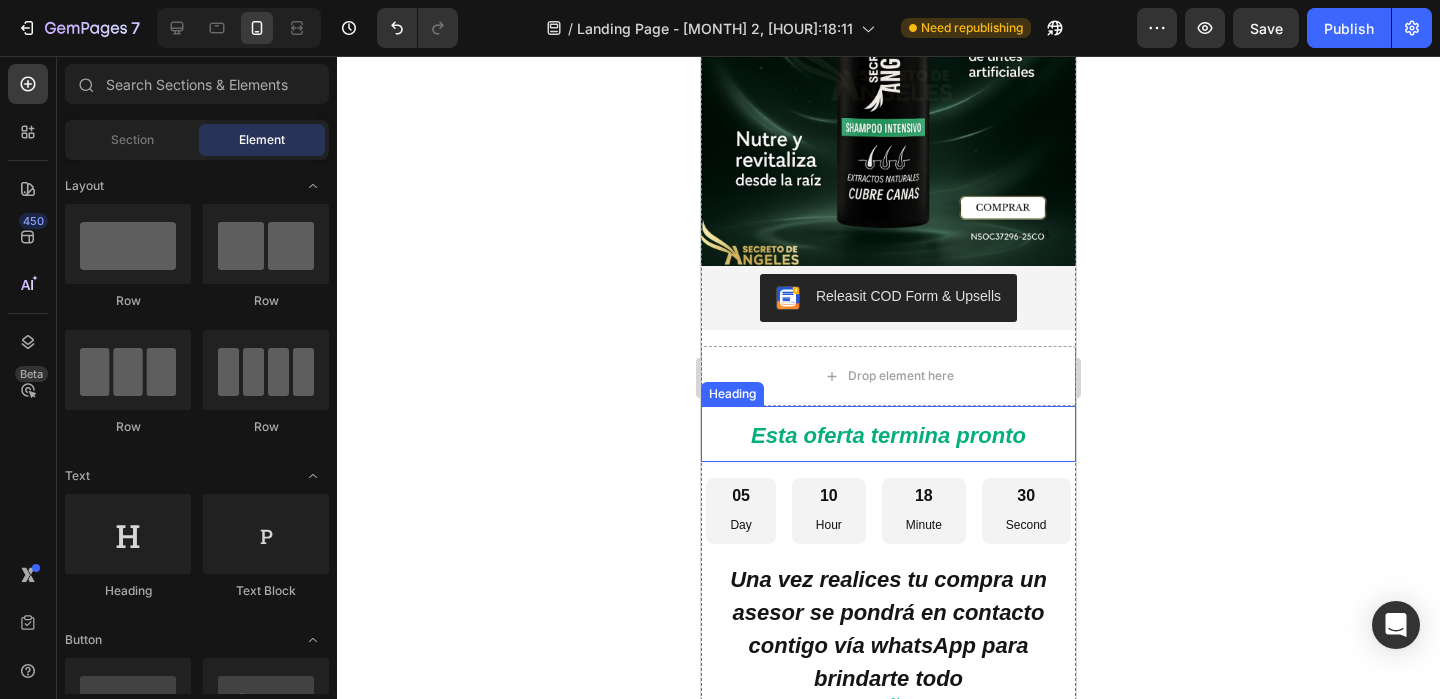 click on "Esta oferta termina pronto" at bounding box center [888, 435] 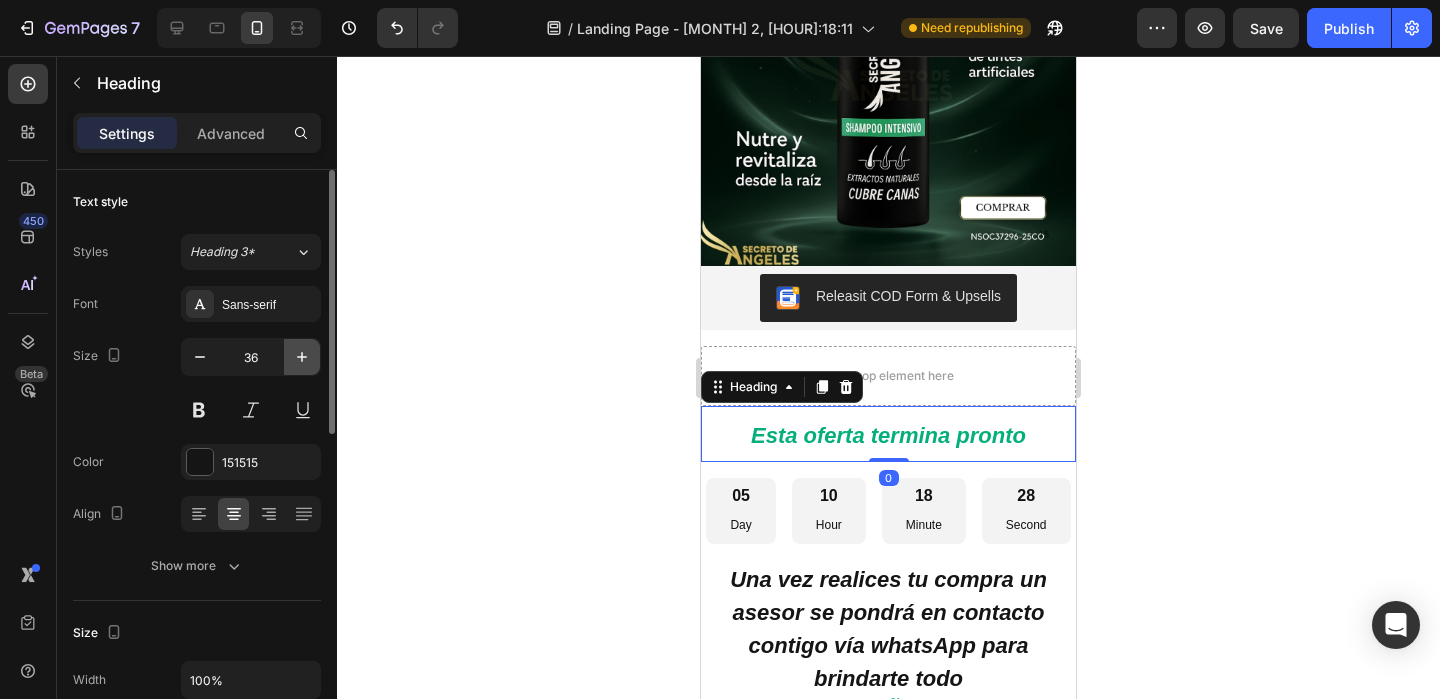click 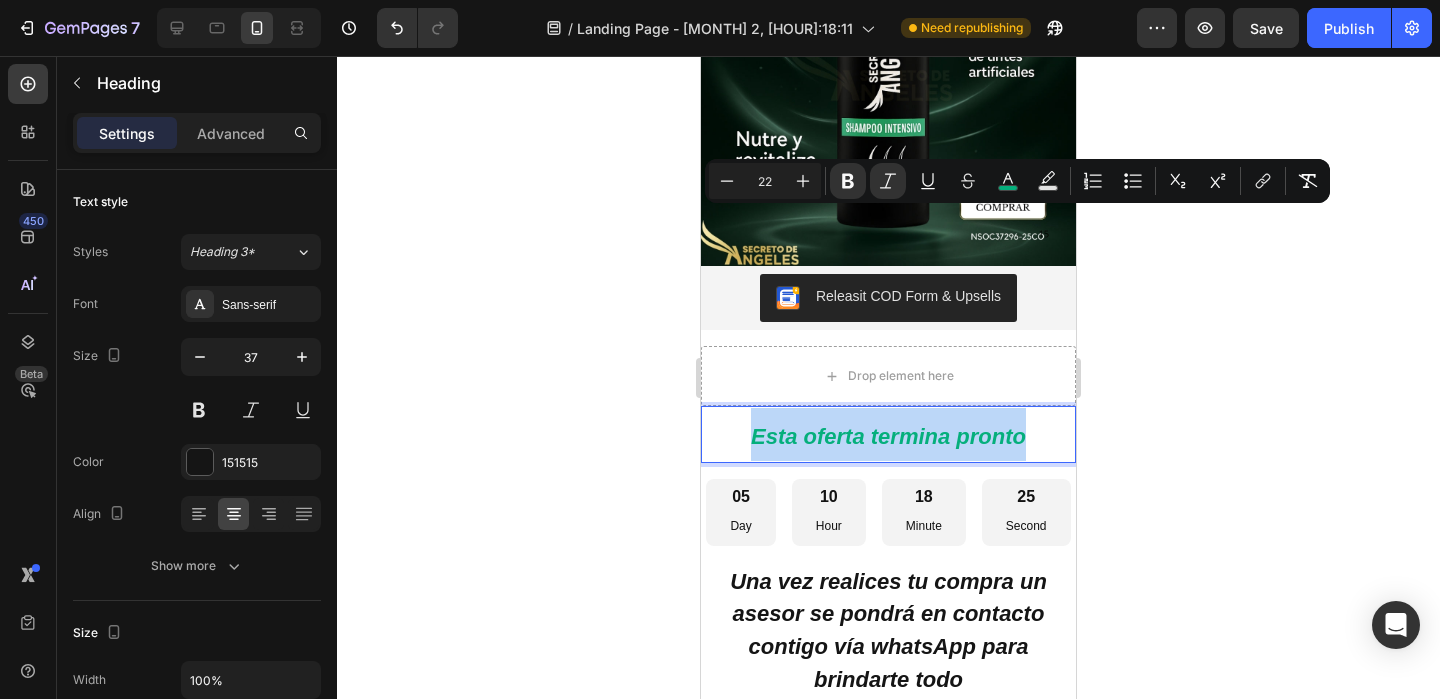drag, startPoint x: 1020, startPoint y: 220, endPoint x: 731, endPoint y: 222, distance: 289.00693 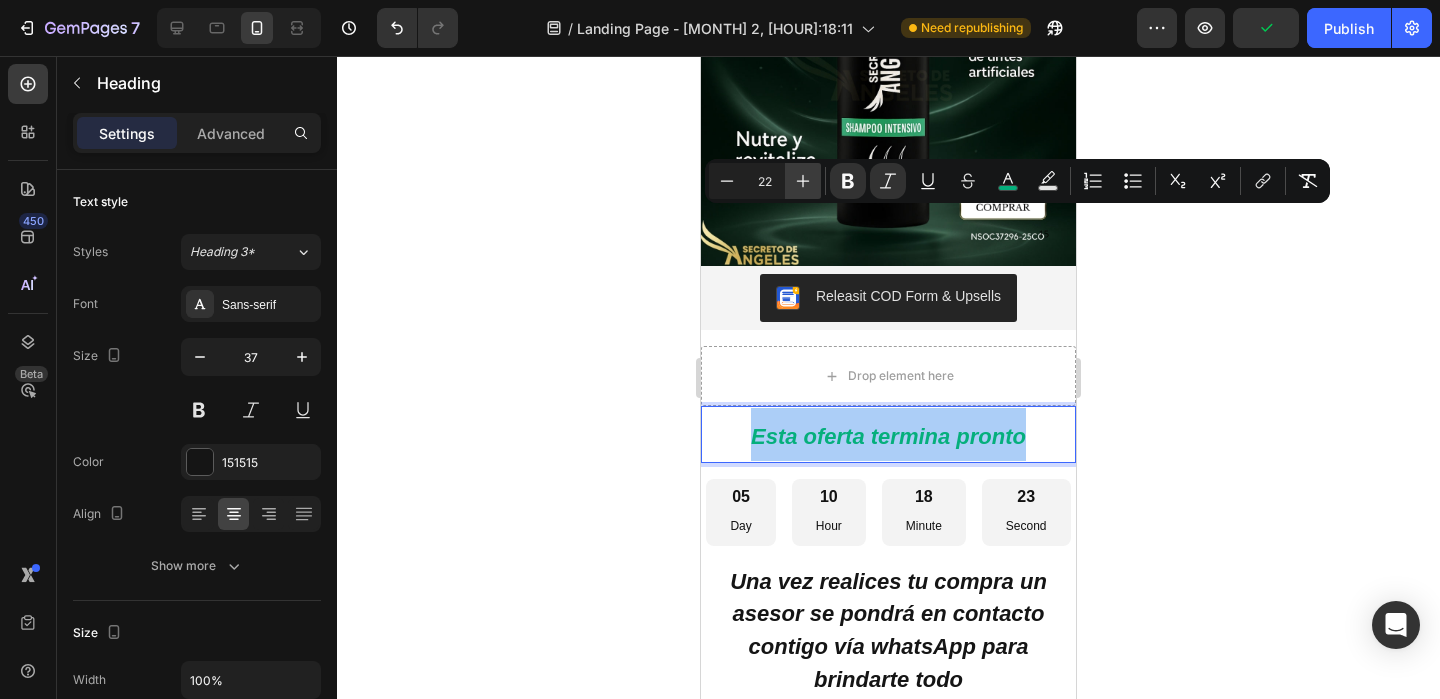 click 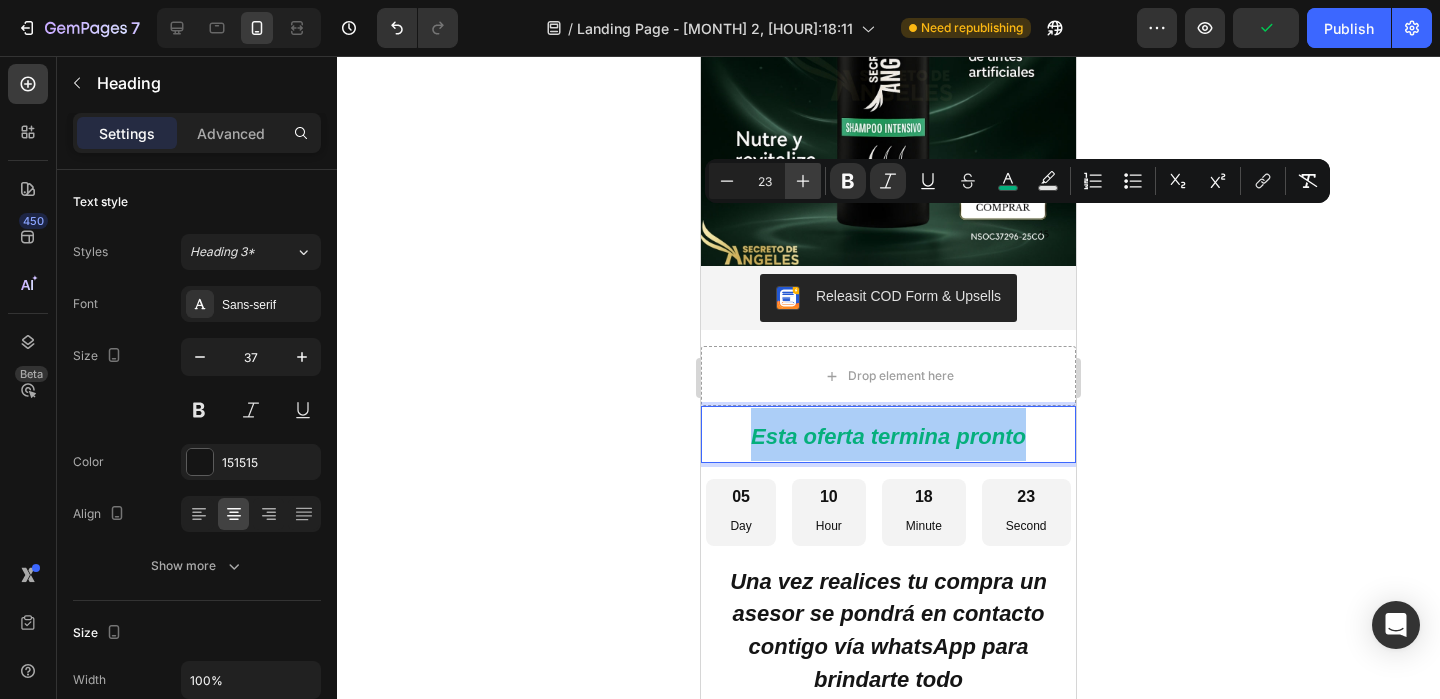 click 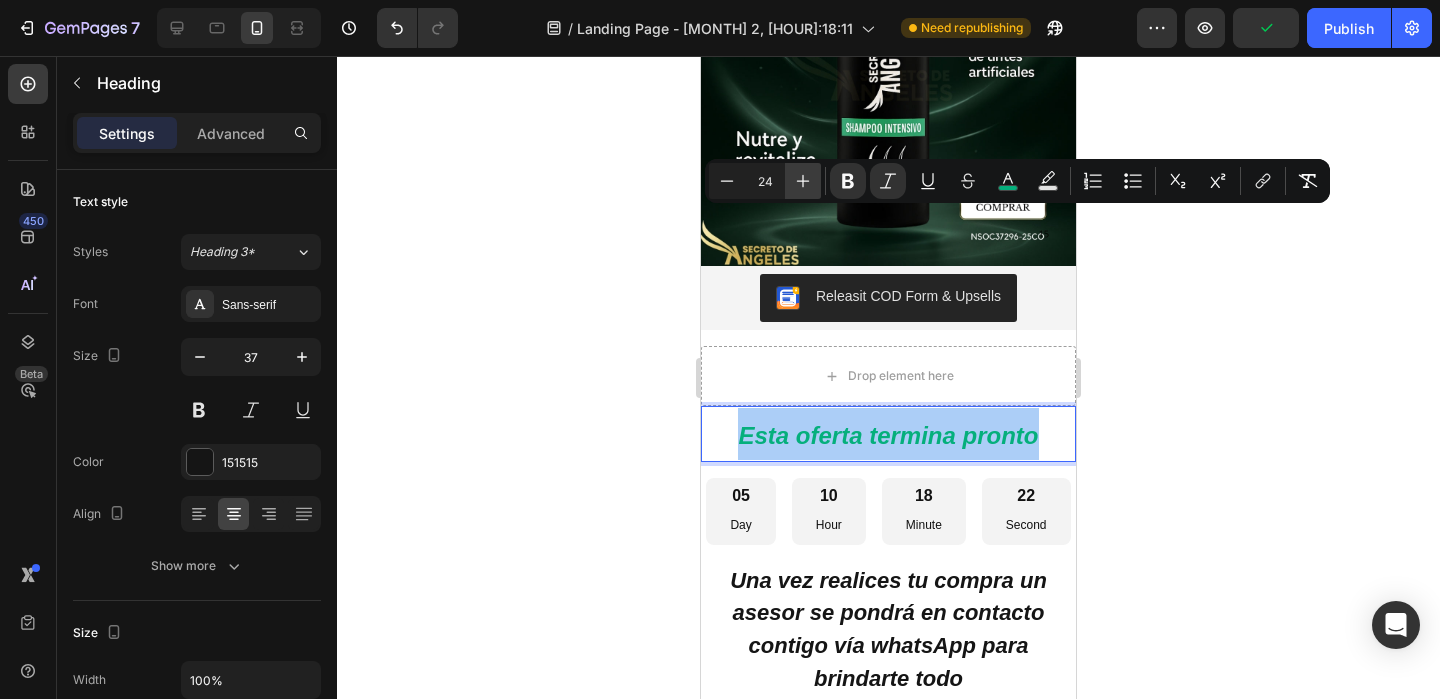 click 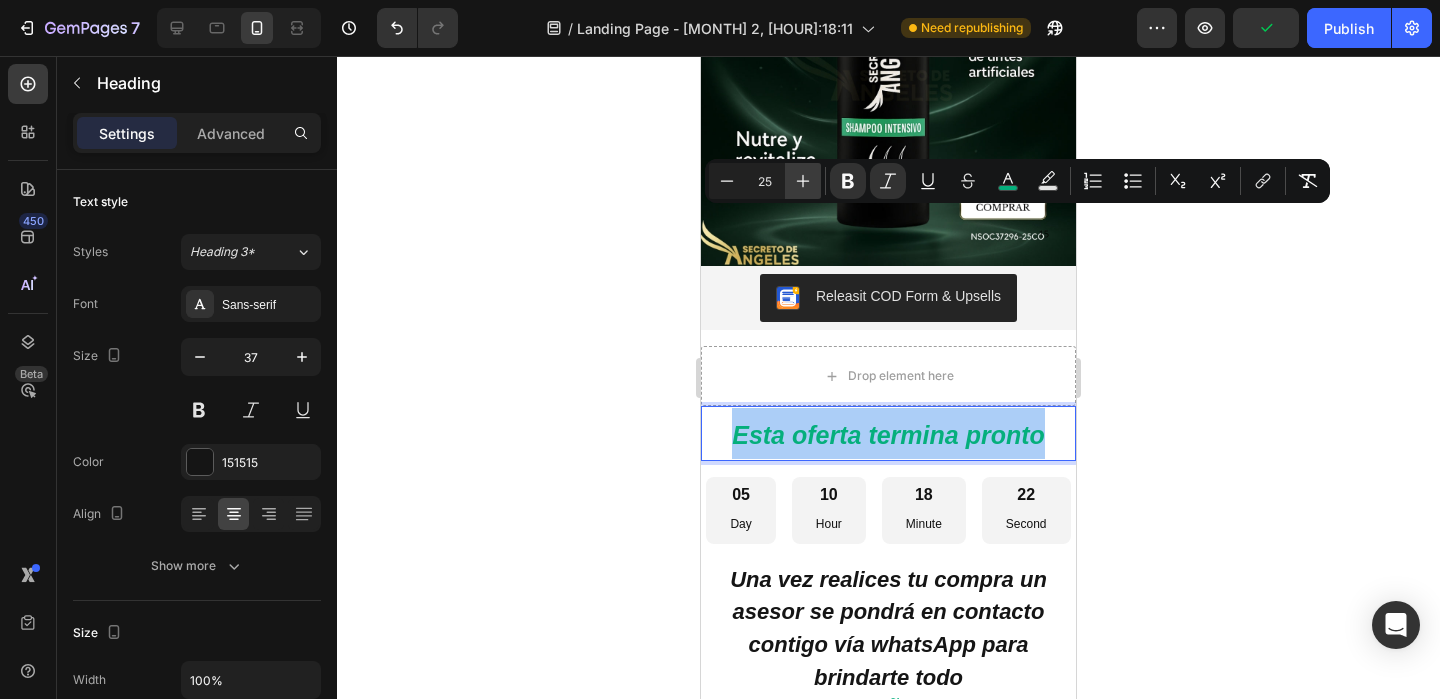 click 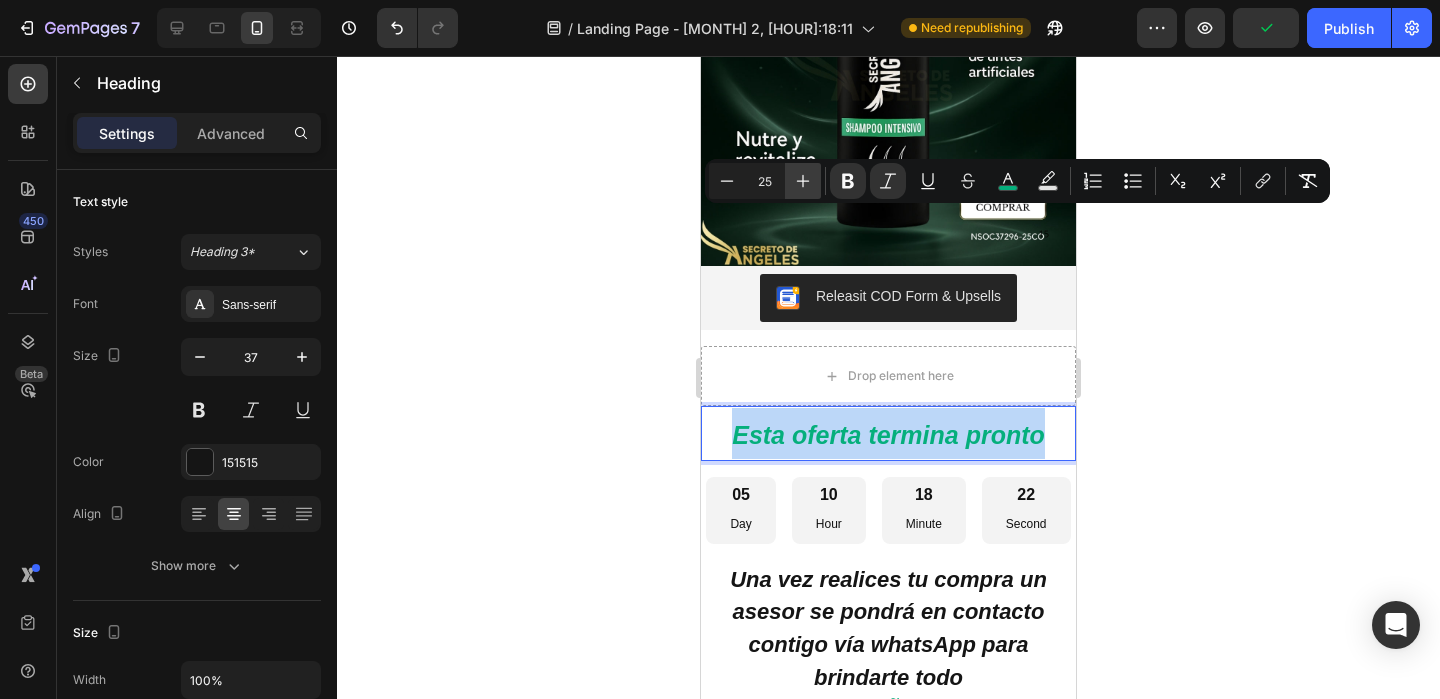 type on "26" 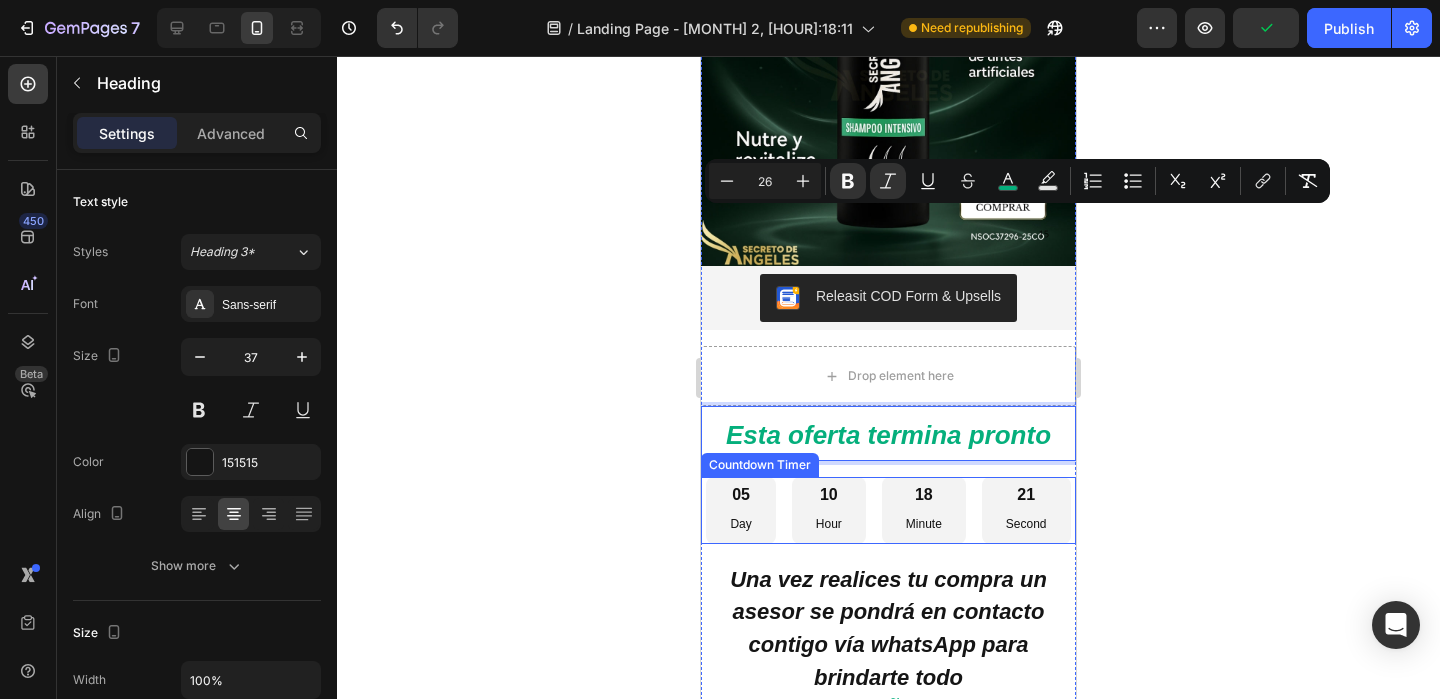 click 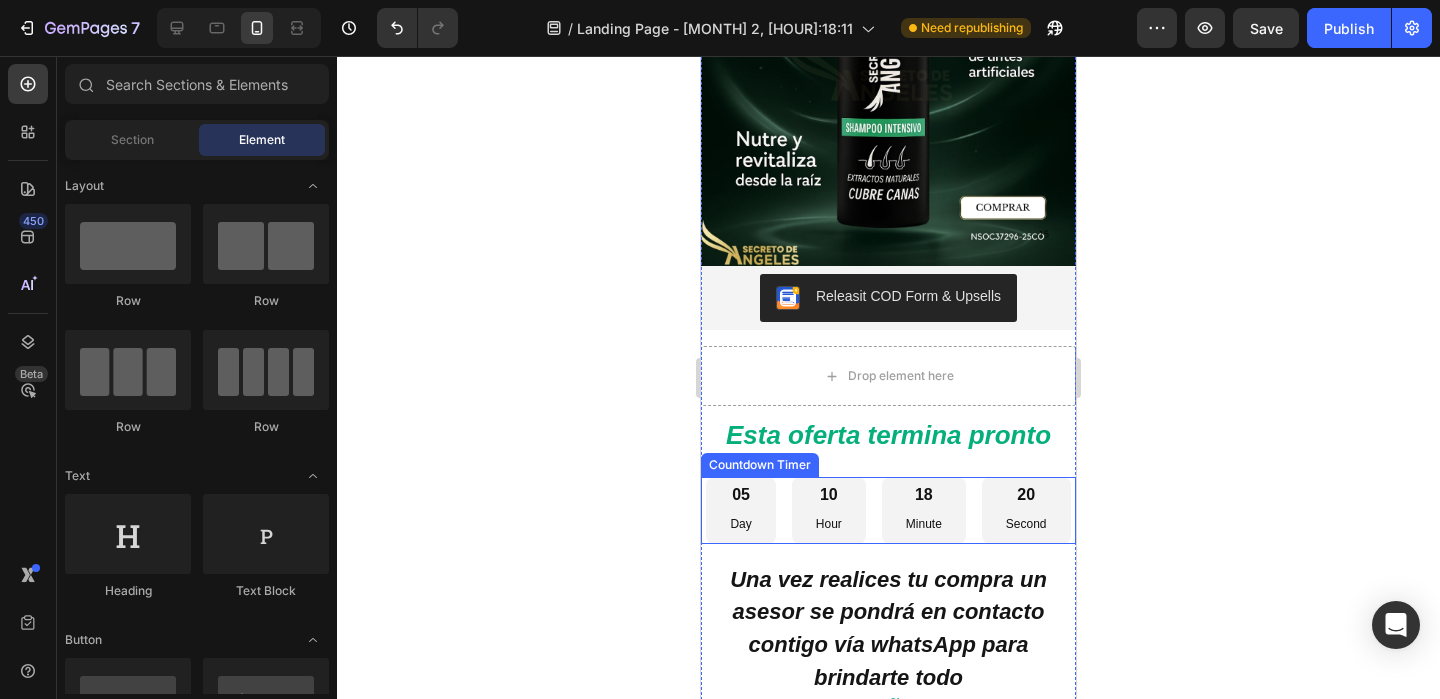 click on "05 Day" at bounding box center (740, 510) 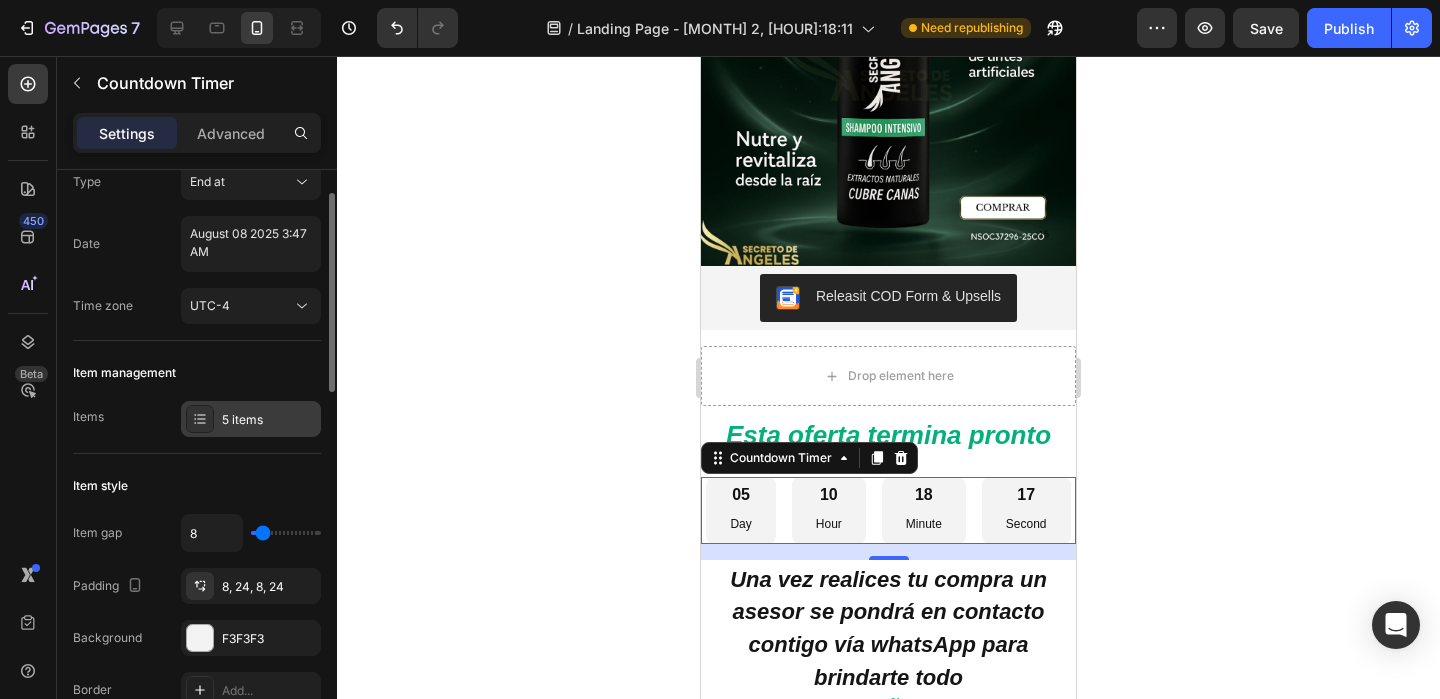 scroll, scrollTop: 69, scrollLeft: 0, axis: vertical 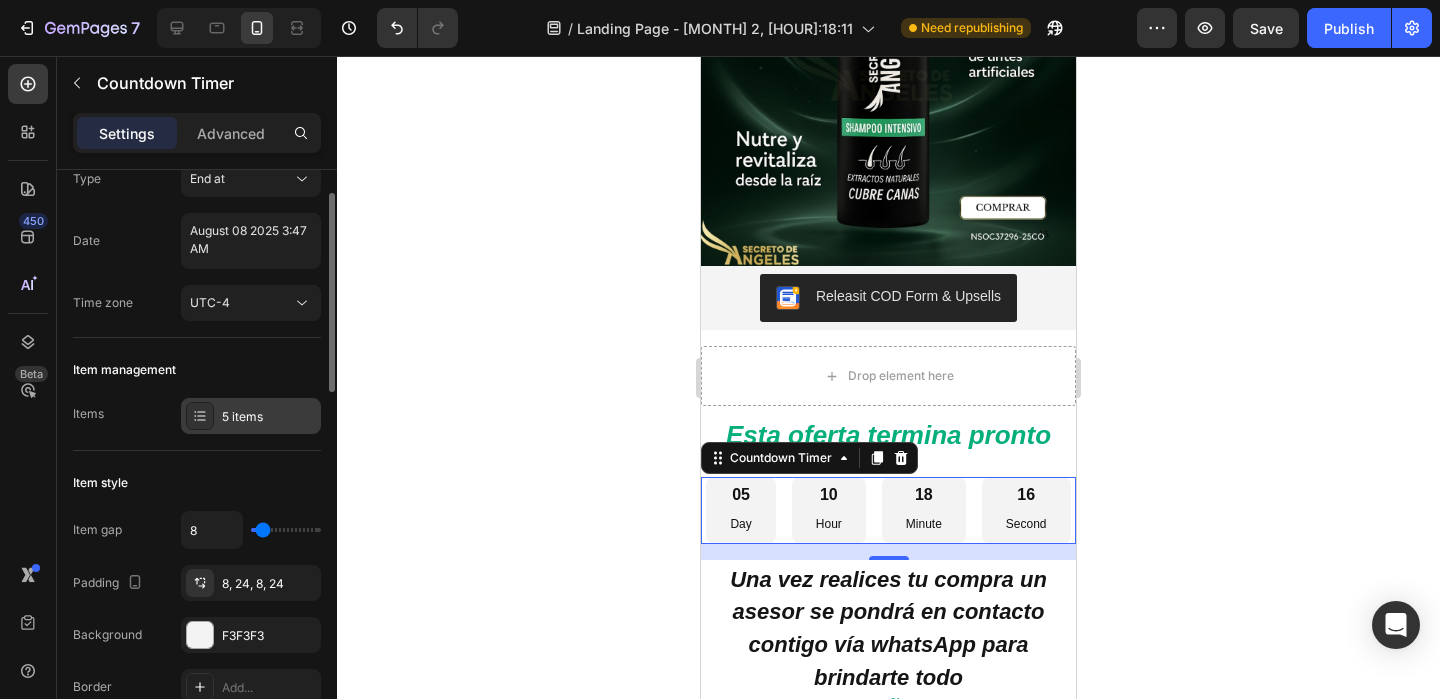 click on "5 items" at bounding box center [269, 417] 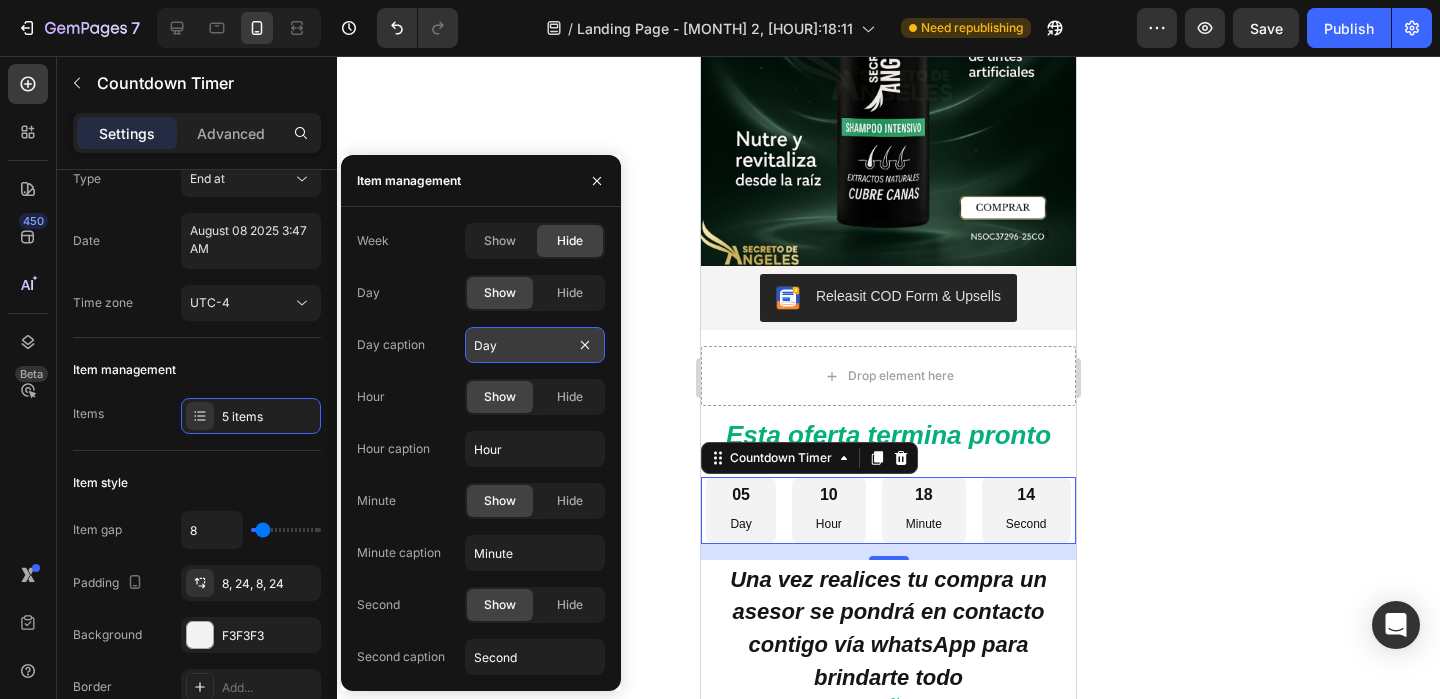 drag, startPoint x: 508, startPoint y: 348, endPoint x: 467, endPoint y: 347, distance: 41.01219 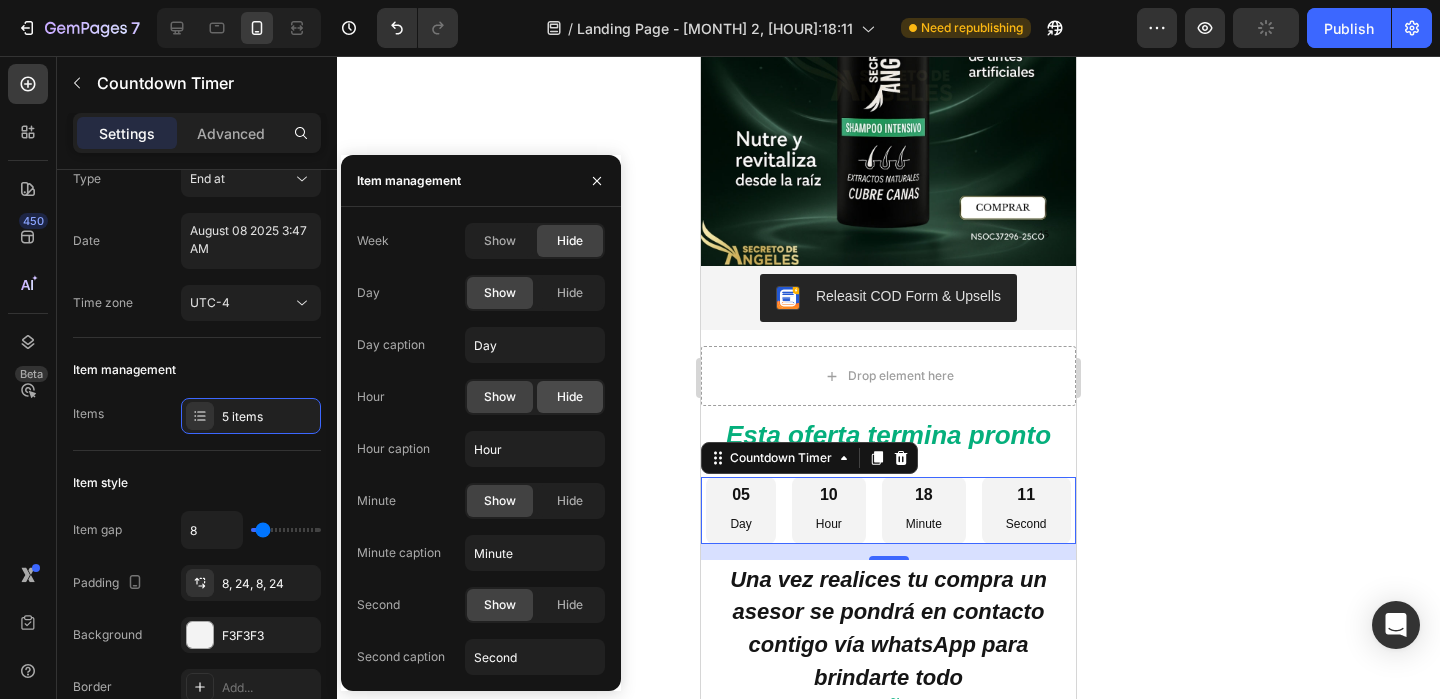 click on "Hide" 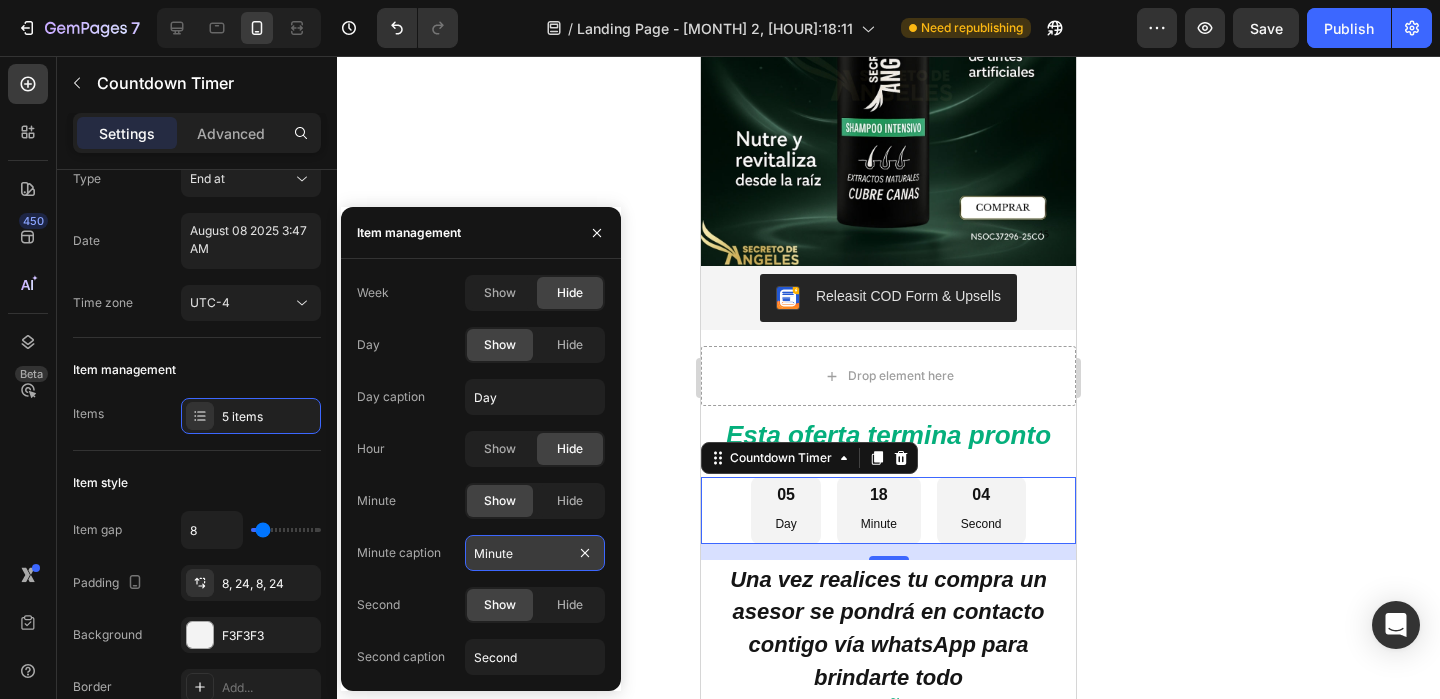 drag, startPoint x: 531, startPoint y: 549, endPoint x: 495, endPoint y: 548, distance: 36.013885 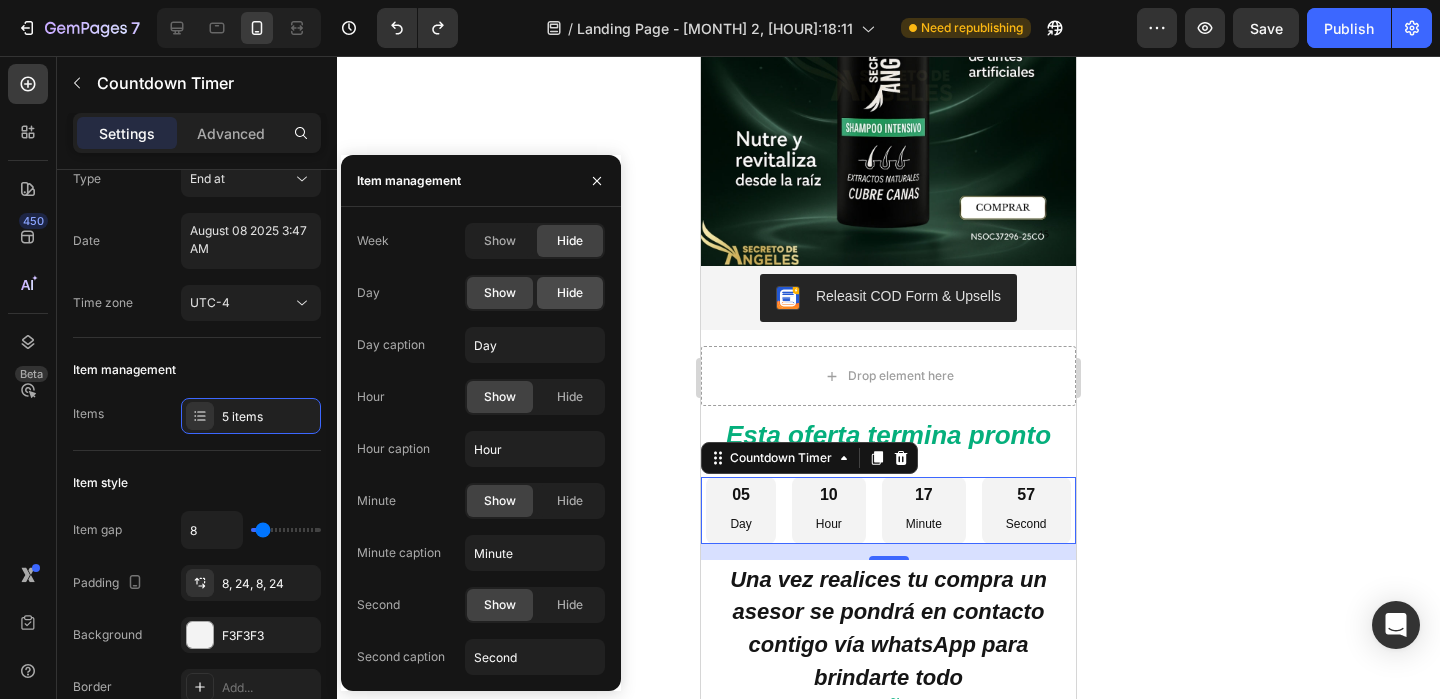 click on "Hide" 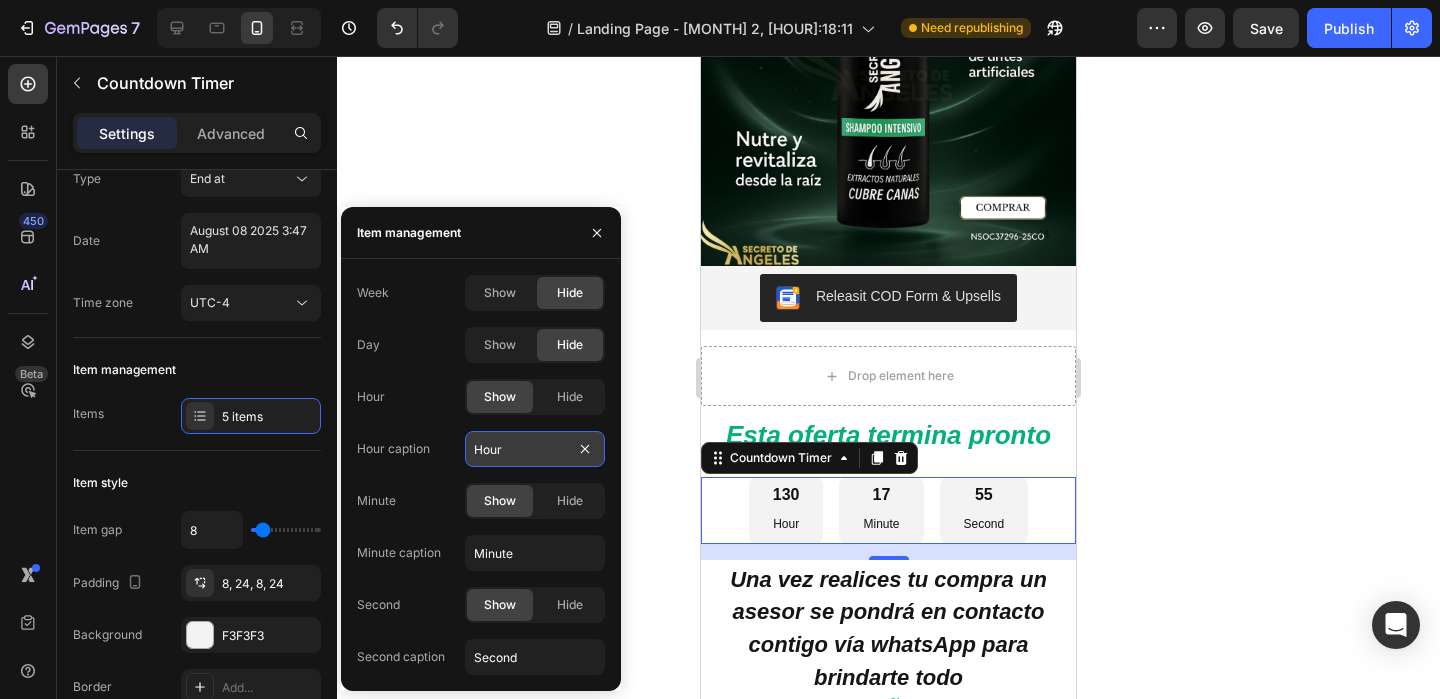 click on "Hour" at bounding box center (535, 449) 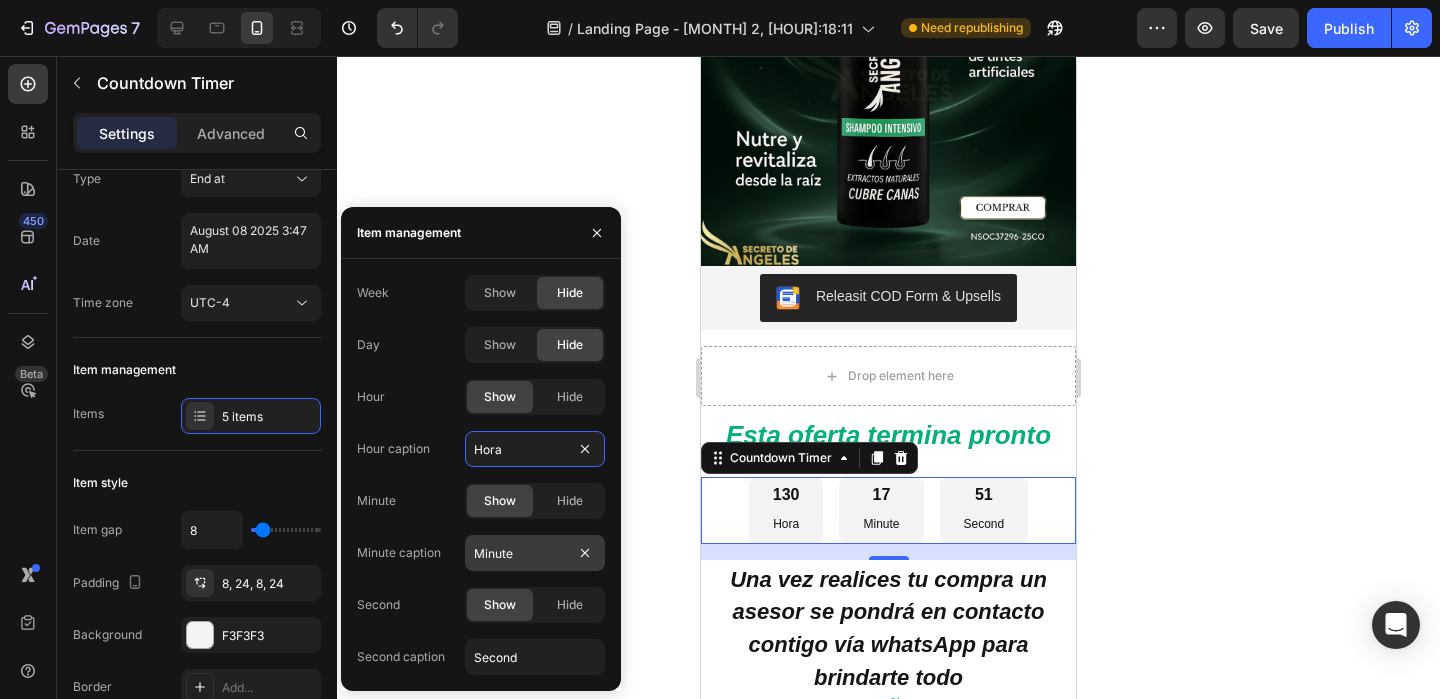 type on "Hora" 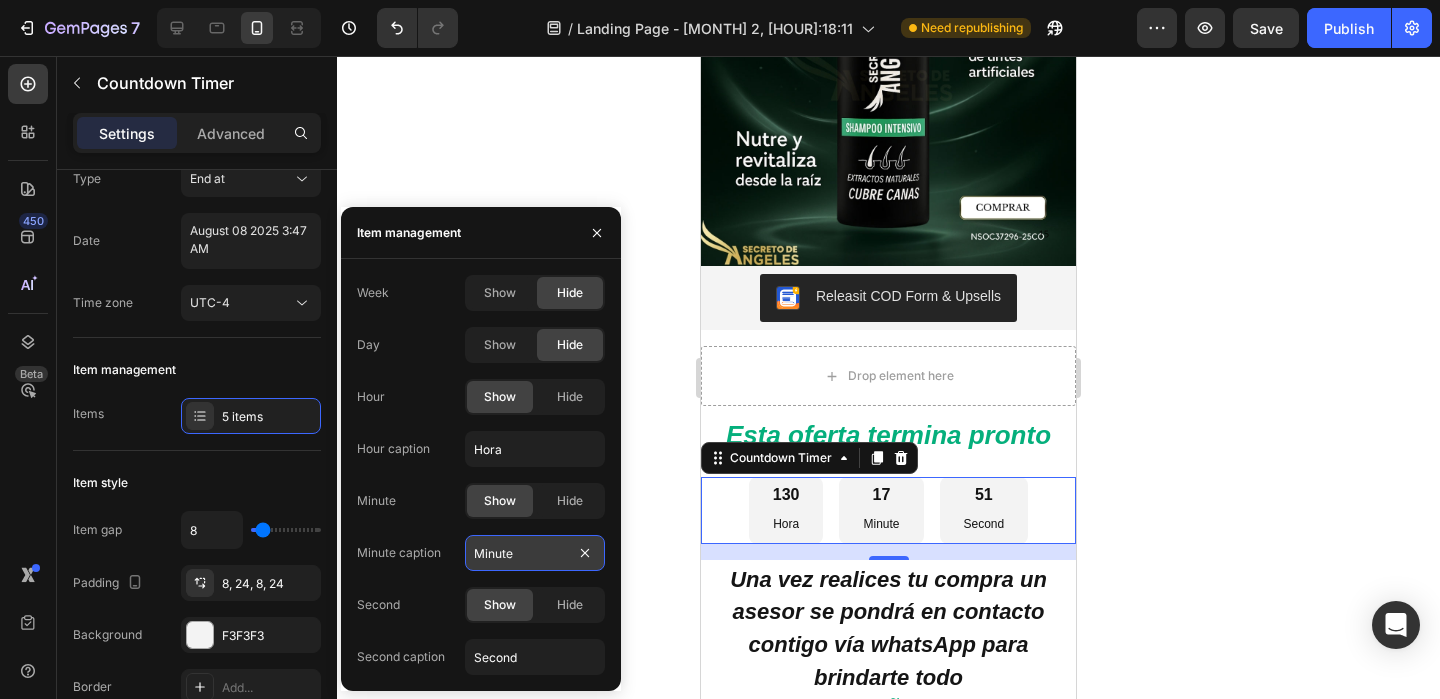 click on "Minute" at bounding box center (535, 553) 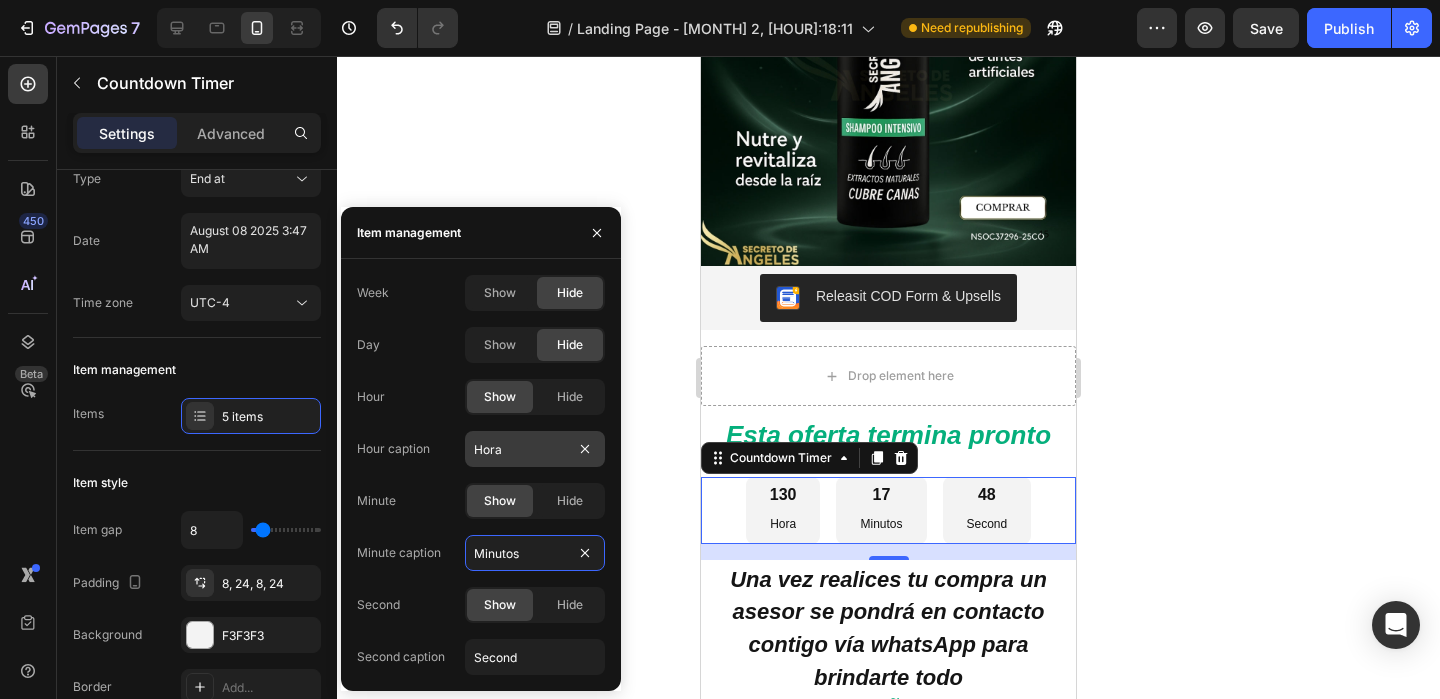 type on "Minutos" 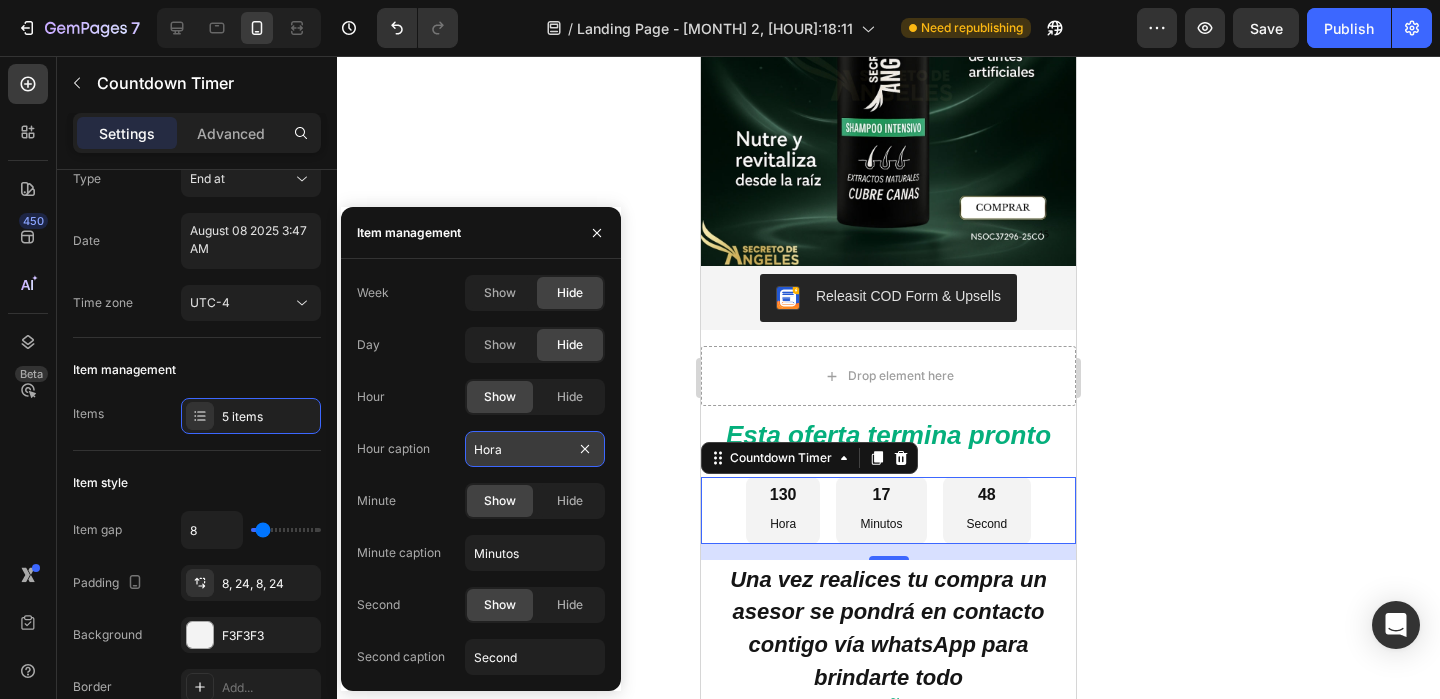click on "Hora" at bounding box center [535, 449] 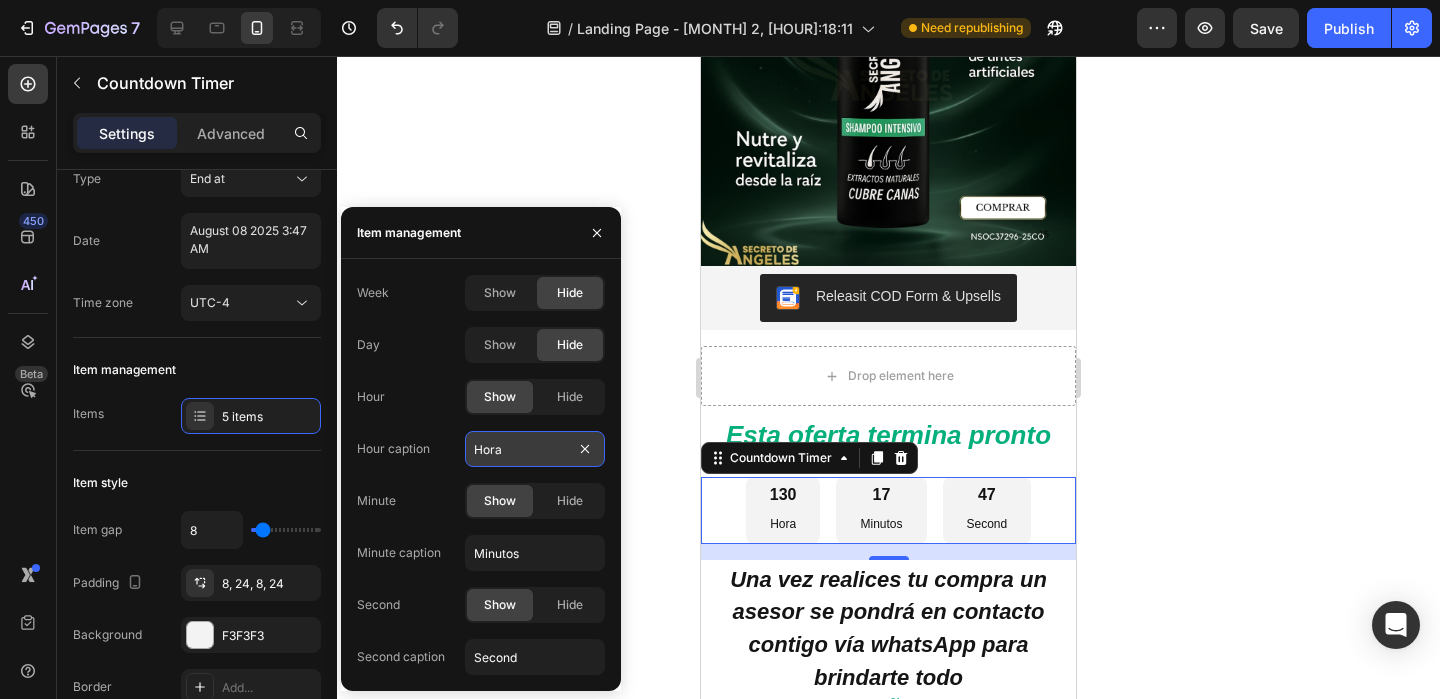 click on "Hora" at bounding box center [535, 449] 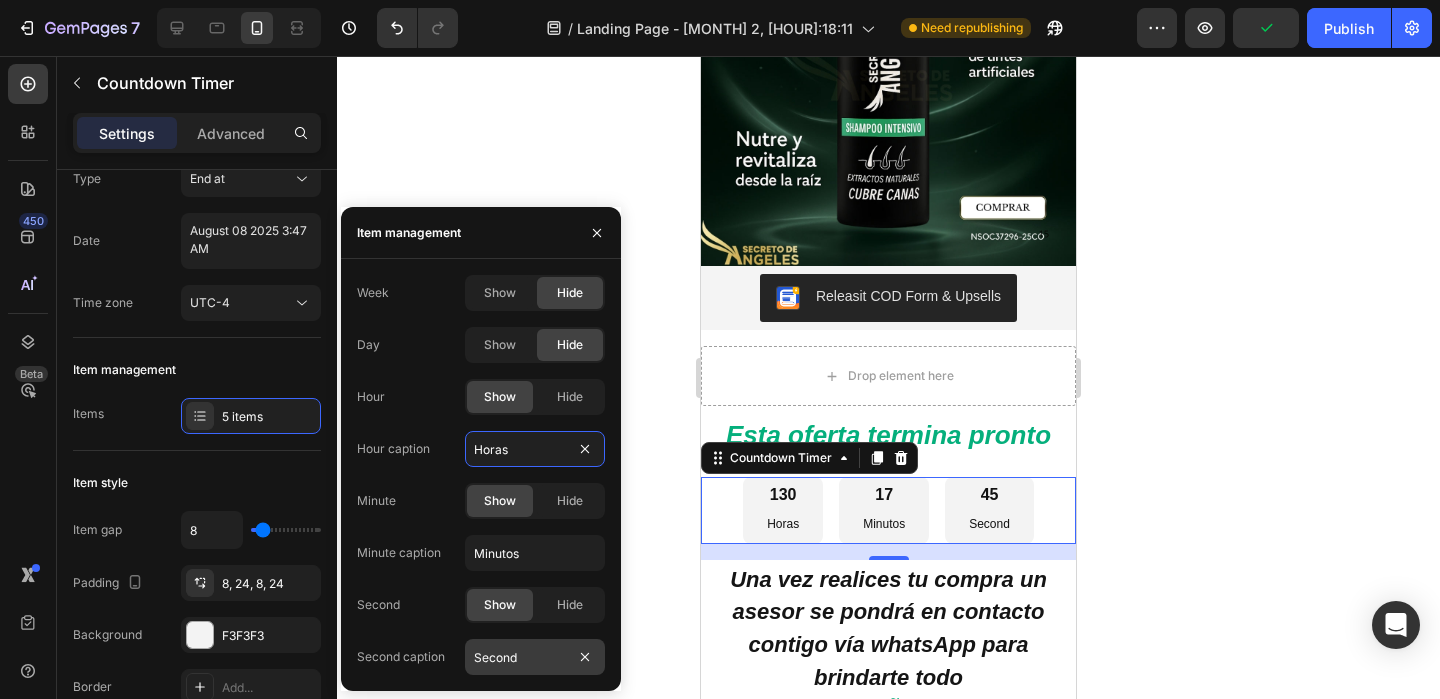 type on "Horas" 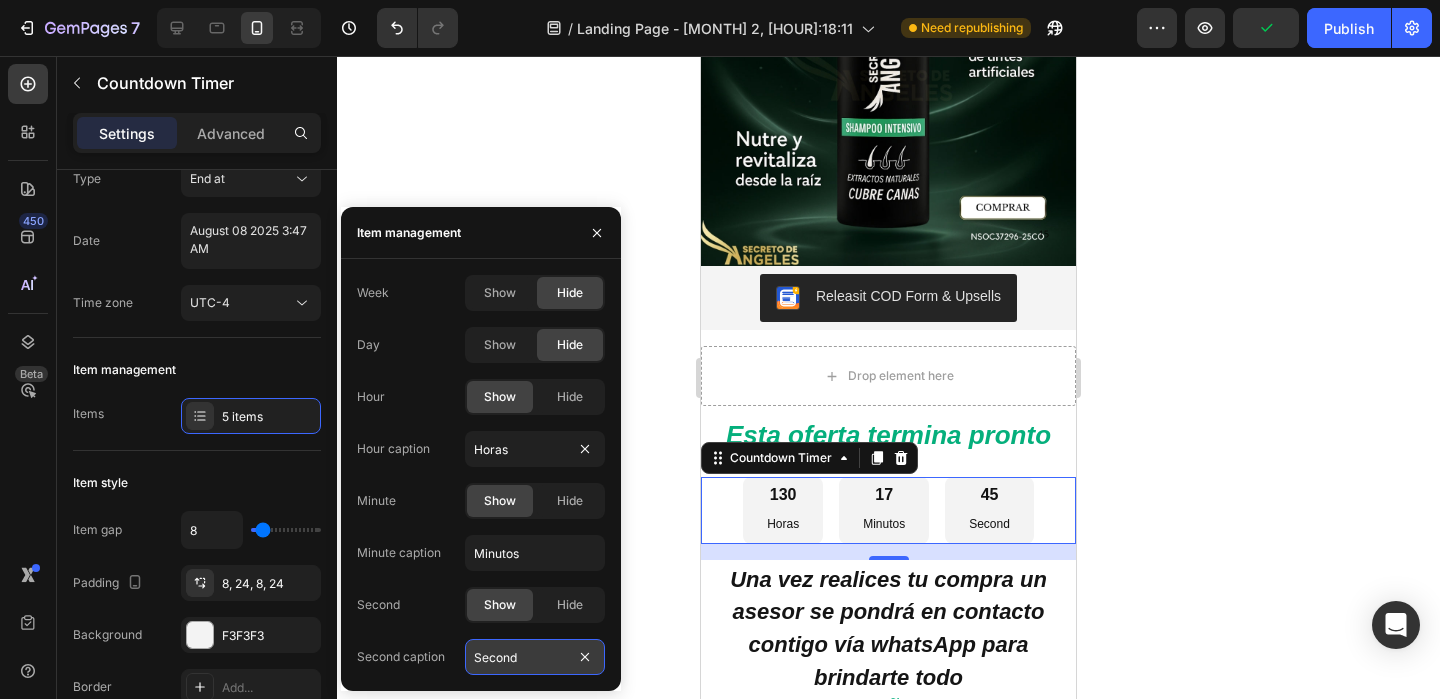 click on "Second" at bounding box center (535, 657) 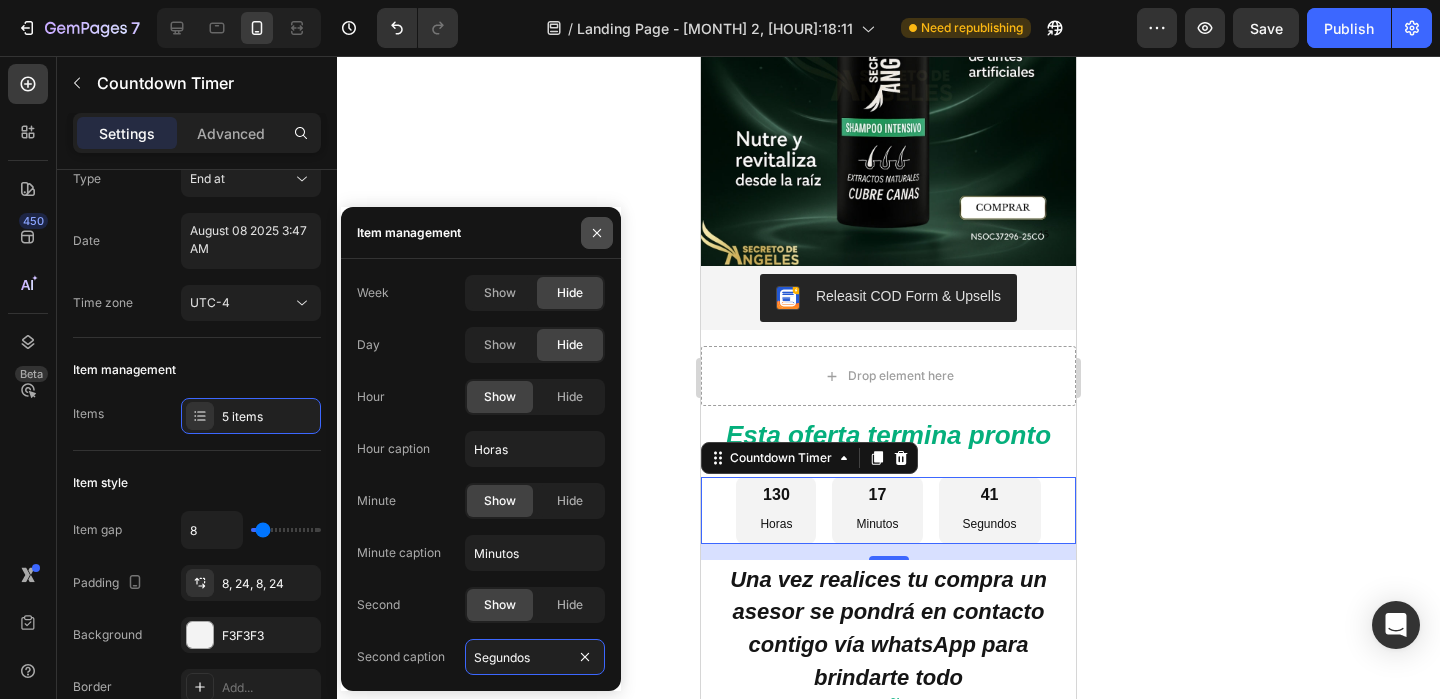 type on "Segundos" 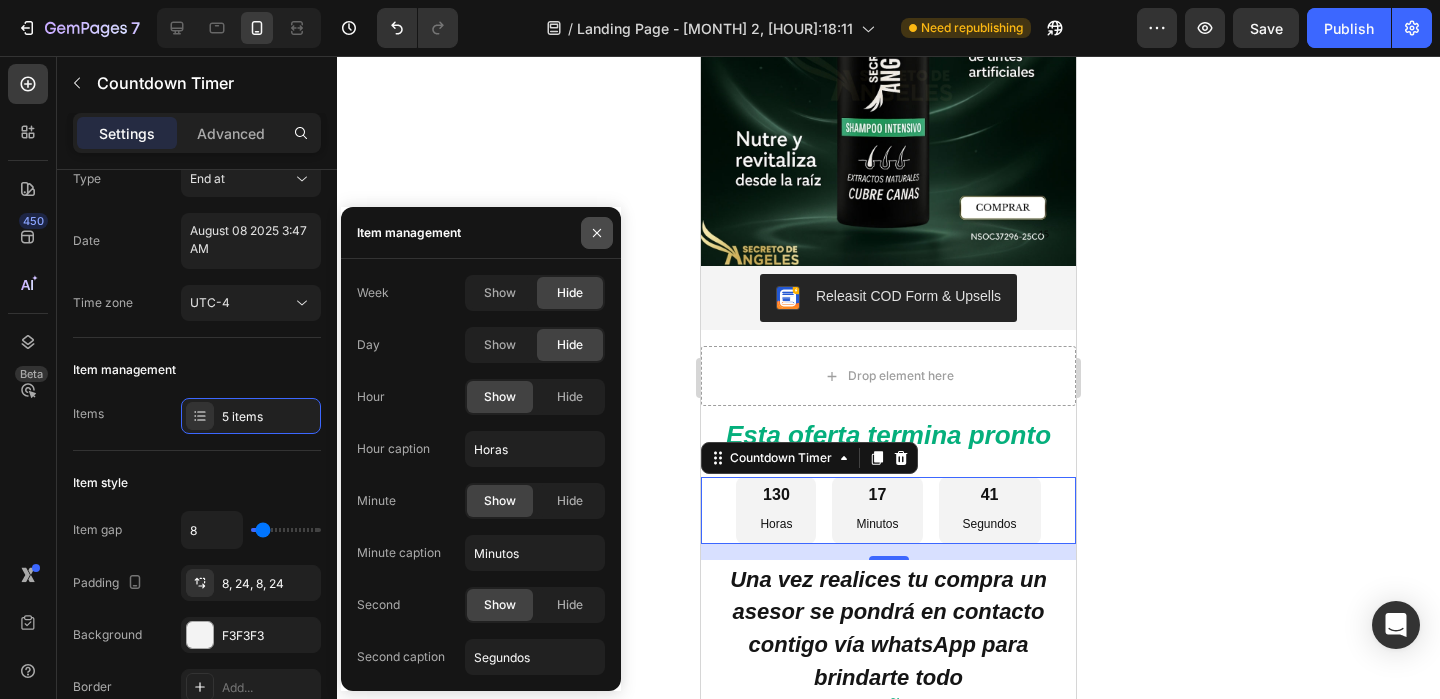 click 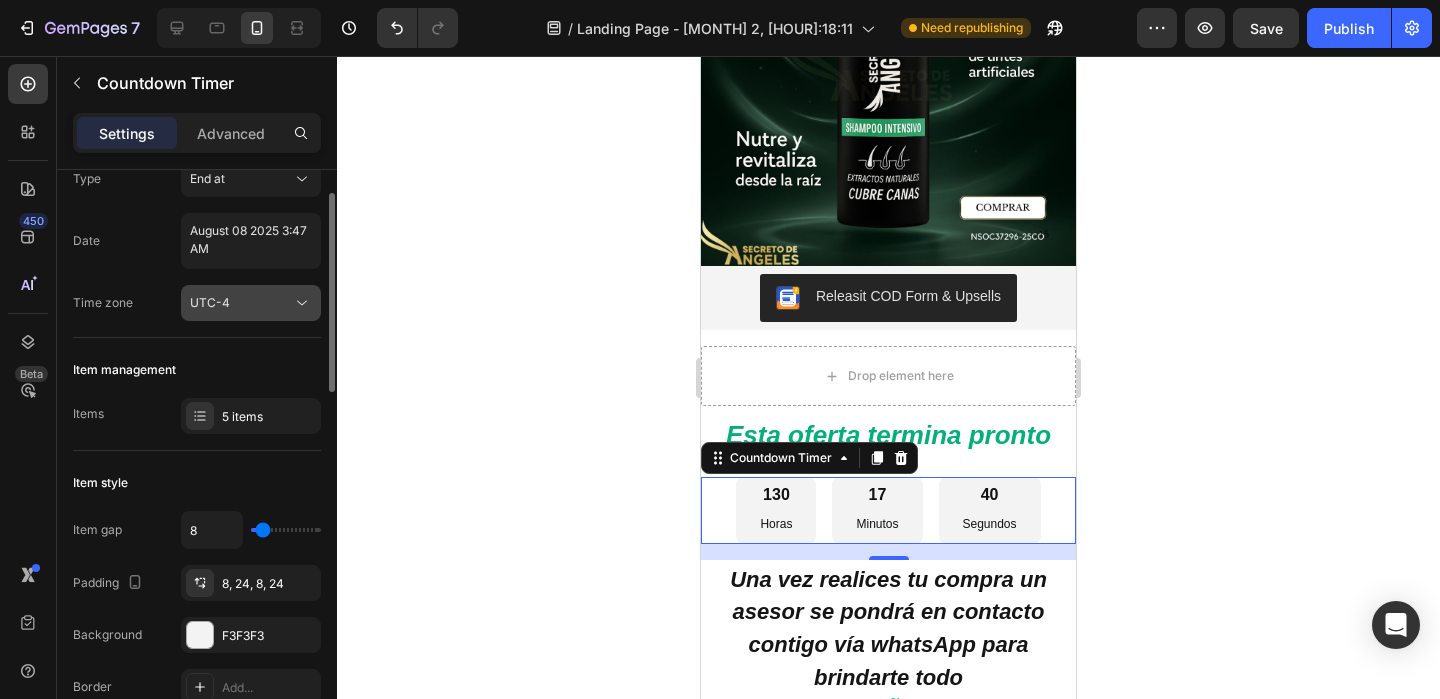 click on "UTC-4" at bounding box center (241, 303) 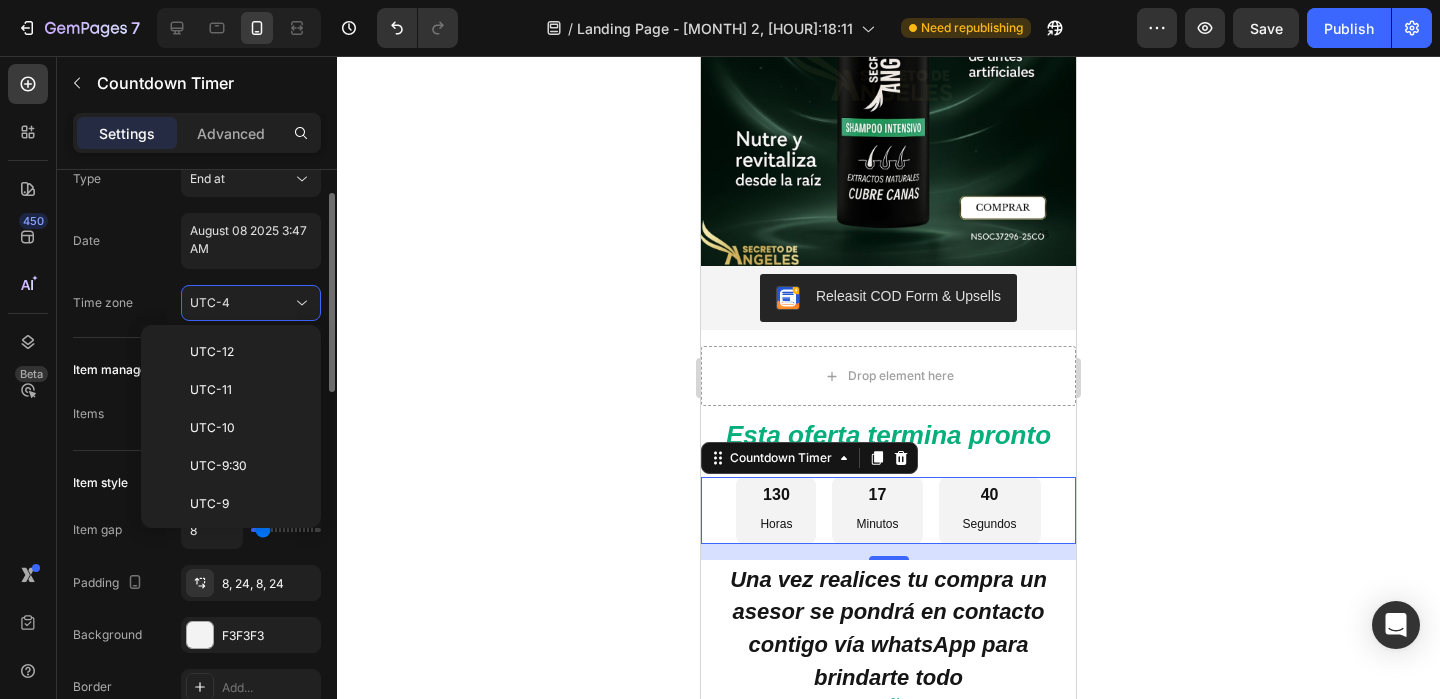 scroll, scrollTop: 216, scrollLeft: 0, axis: vertical 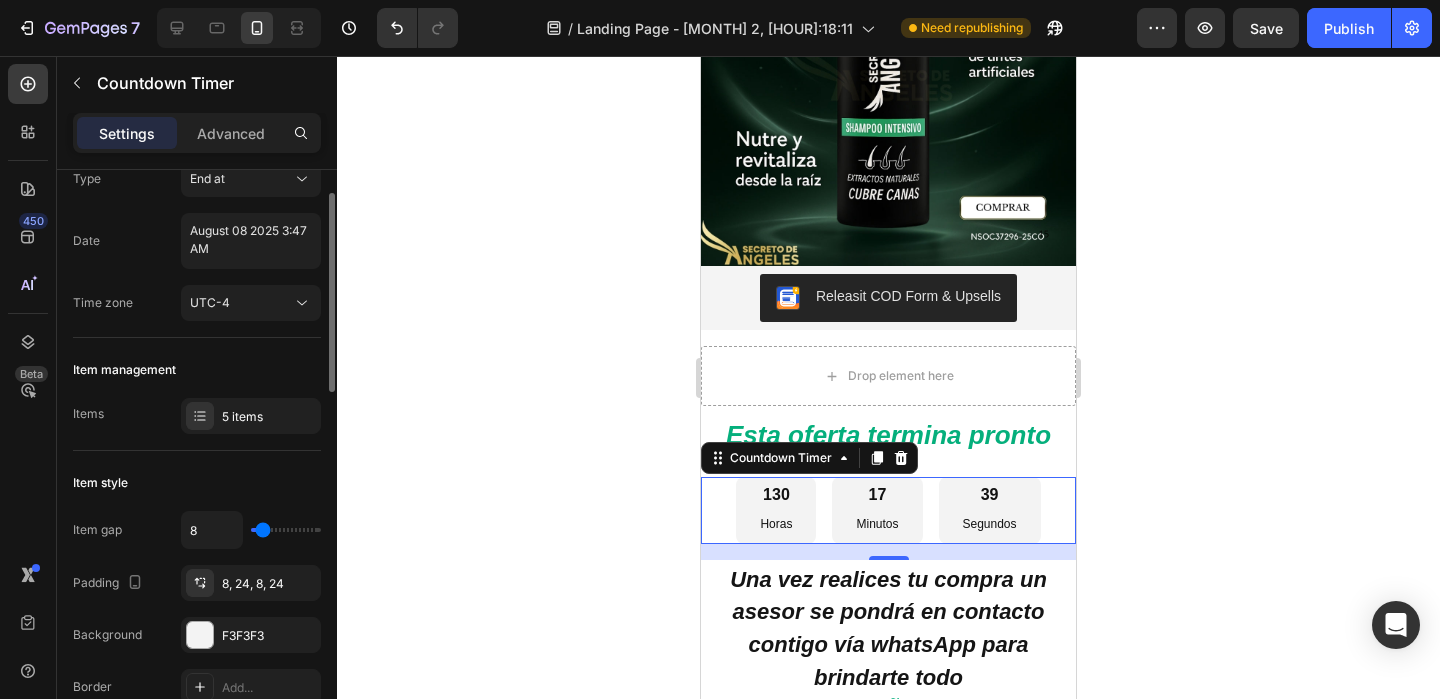 click on "Date August 08 2025 3:47 AM" at bounding box center [197, 241] 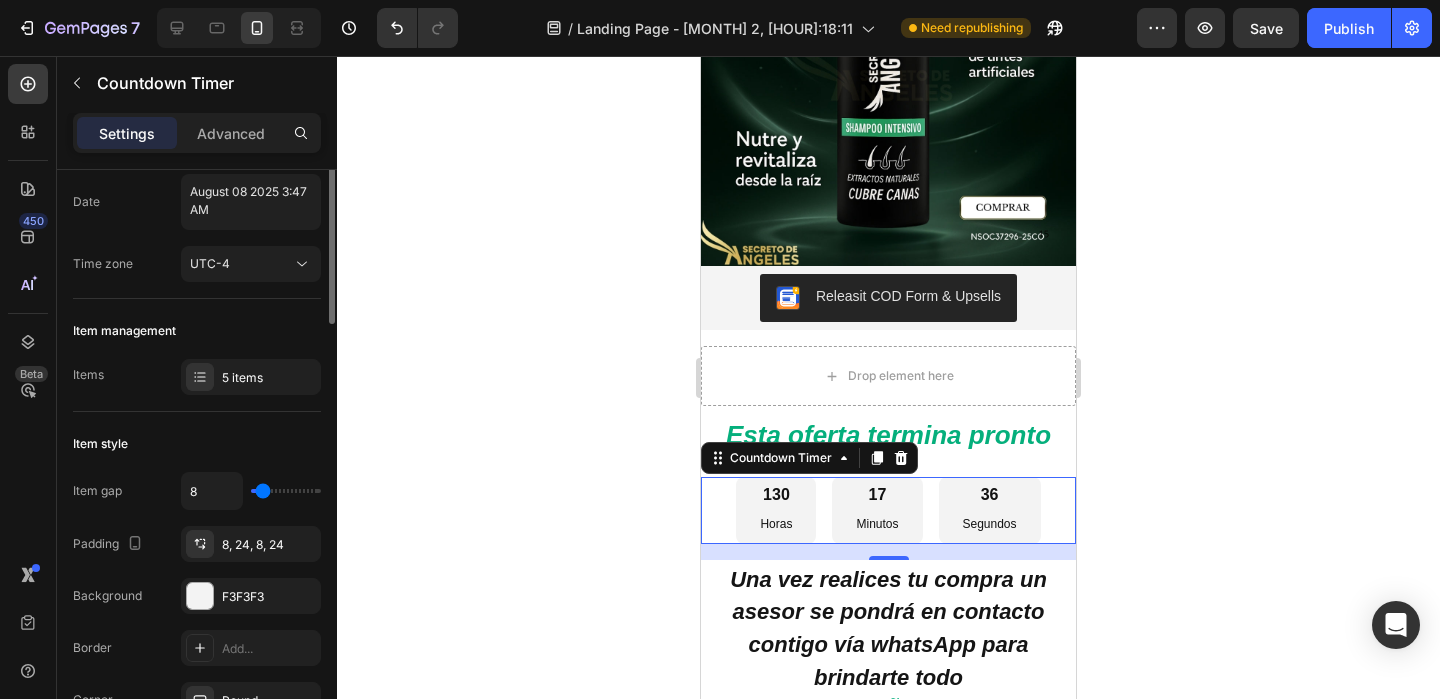 scroll, scrollTop: 0, scrollLeft: 0, axis: both 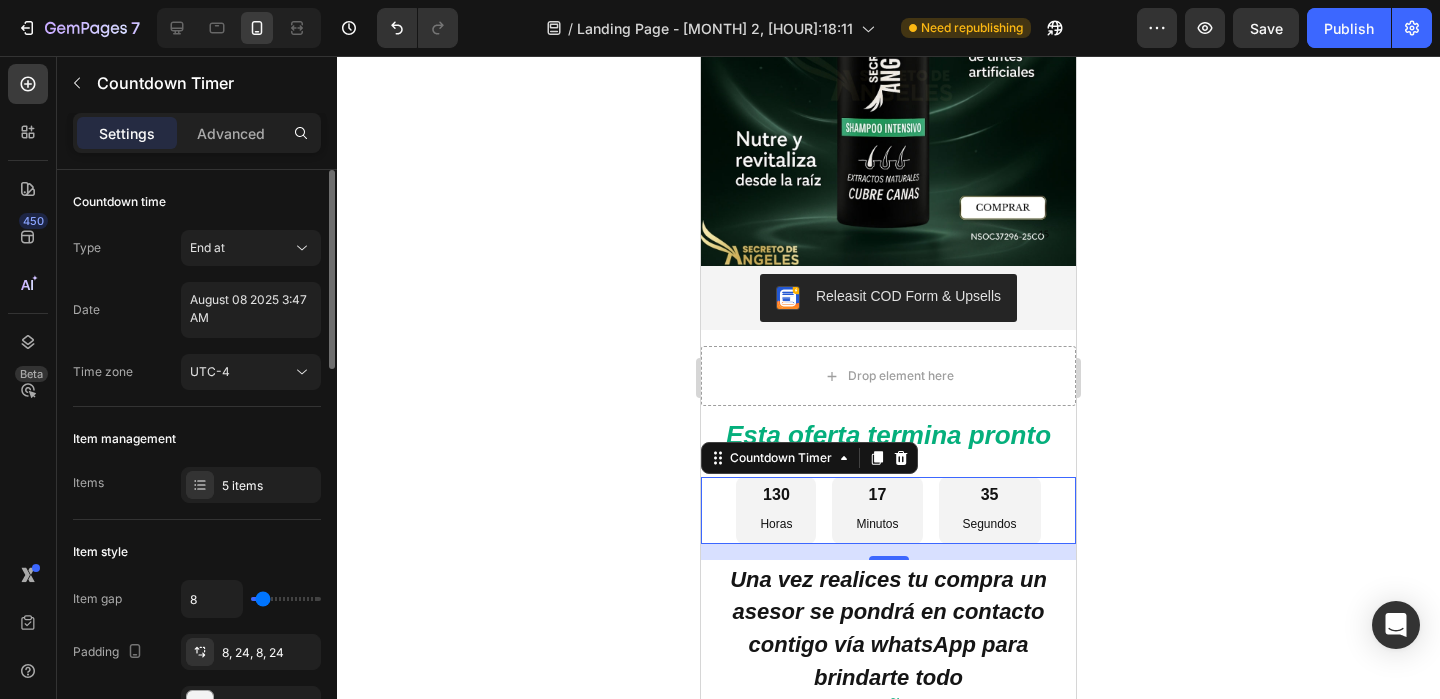 click on "130 Horas" at bounding box center (776, 510) 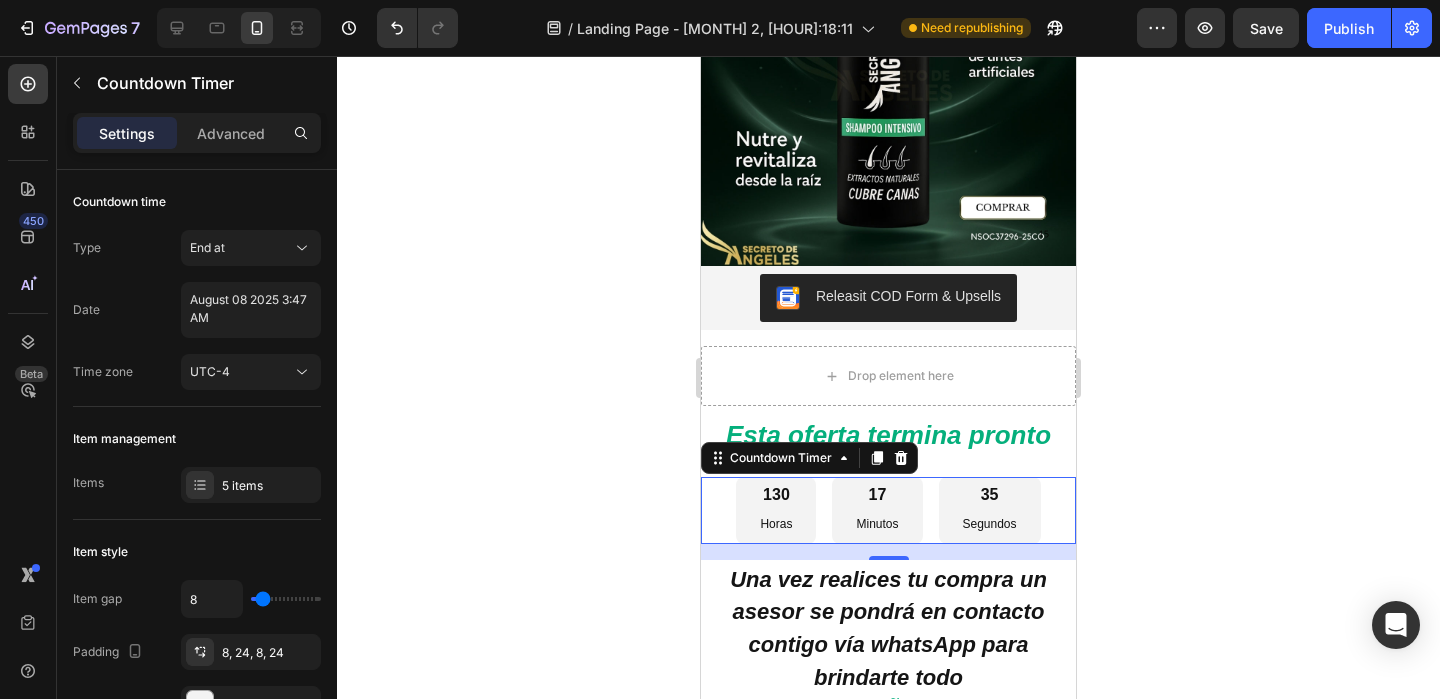 click on "130" at bounding box center [776, 495] 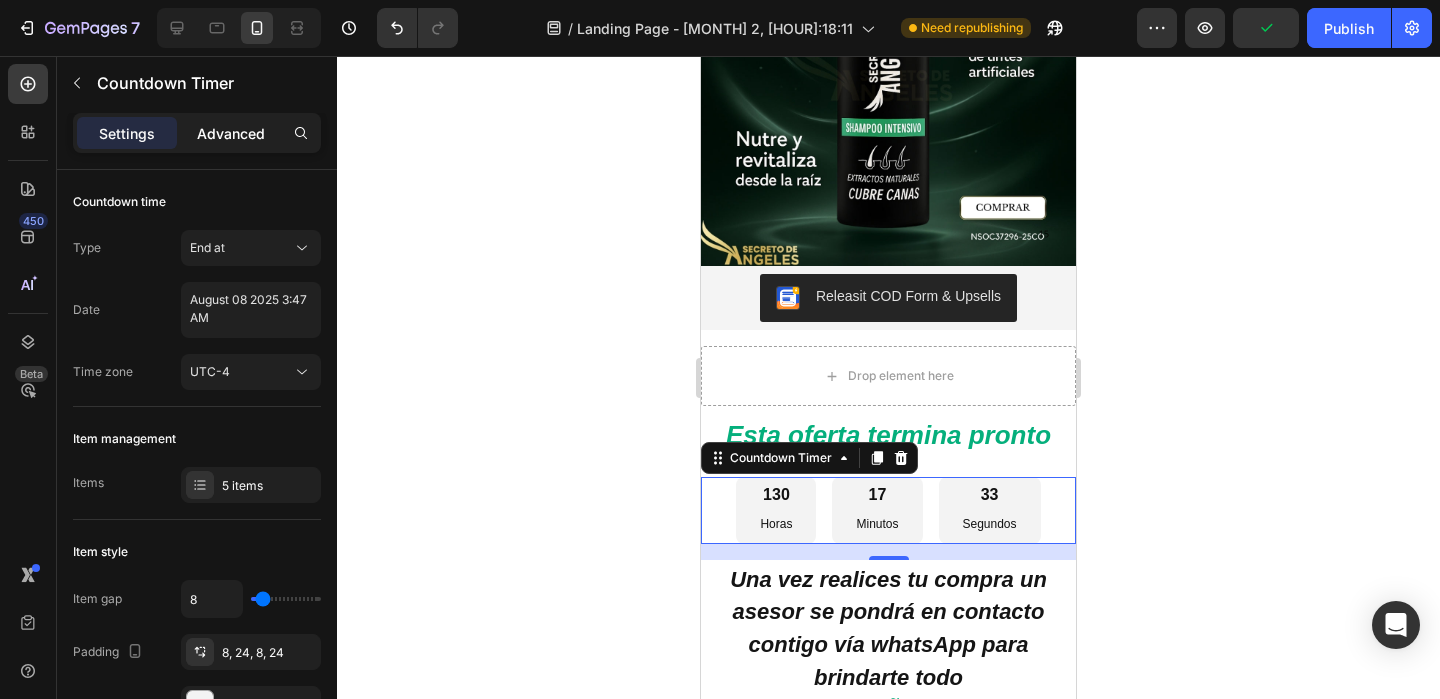 click on "Advanced" at bounding box center [231, 133] 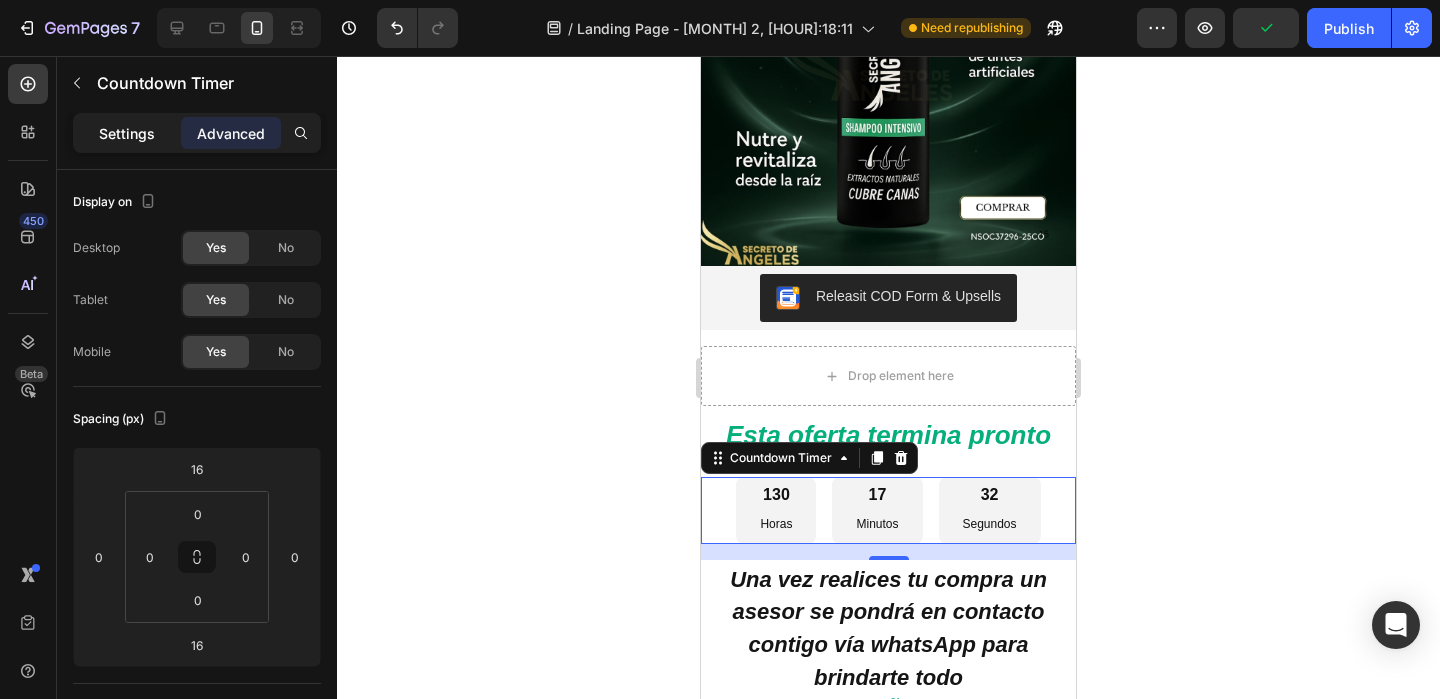 click on "Settings" at bounding box center [127, 133] 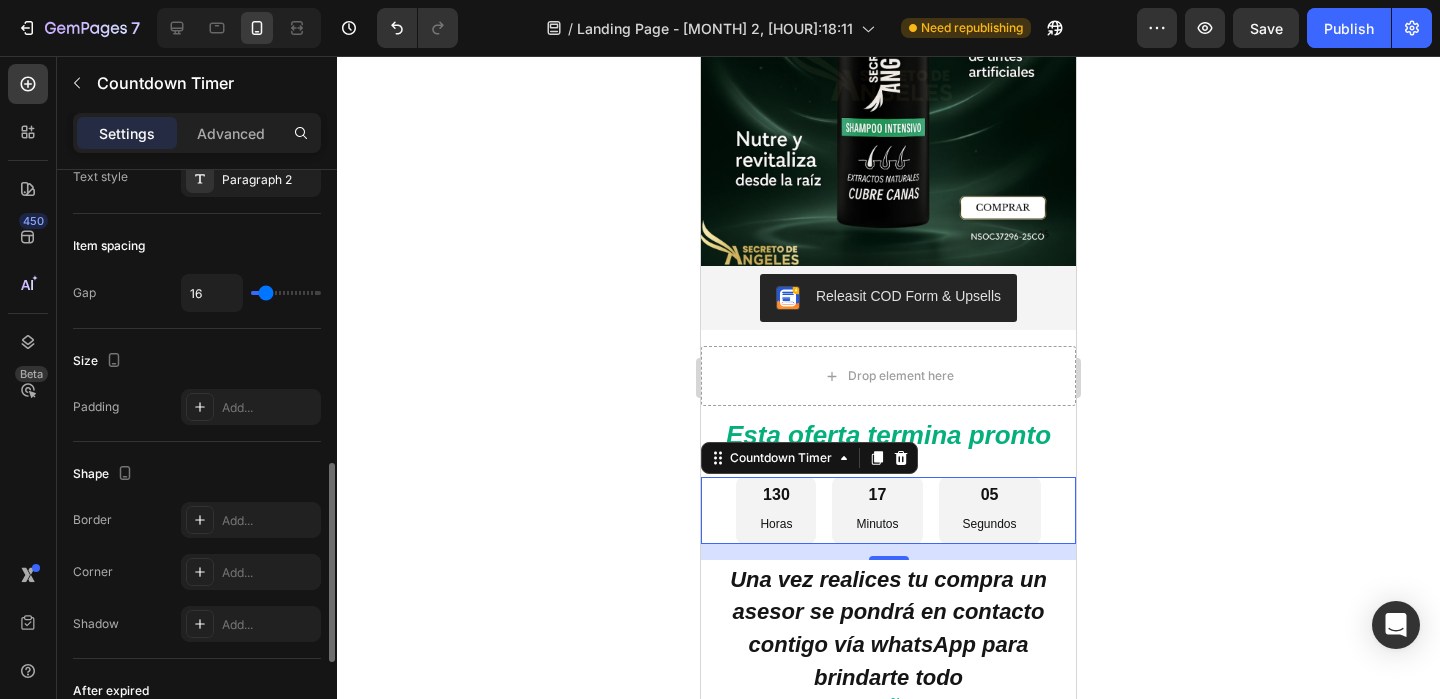 scroll, scrollTop: 746, scrollLeft: 0, axis: vertical 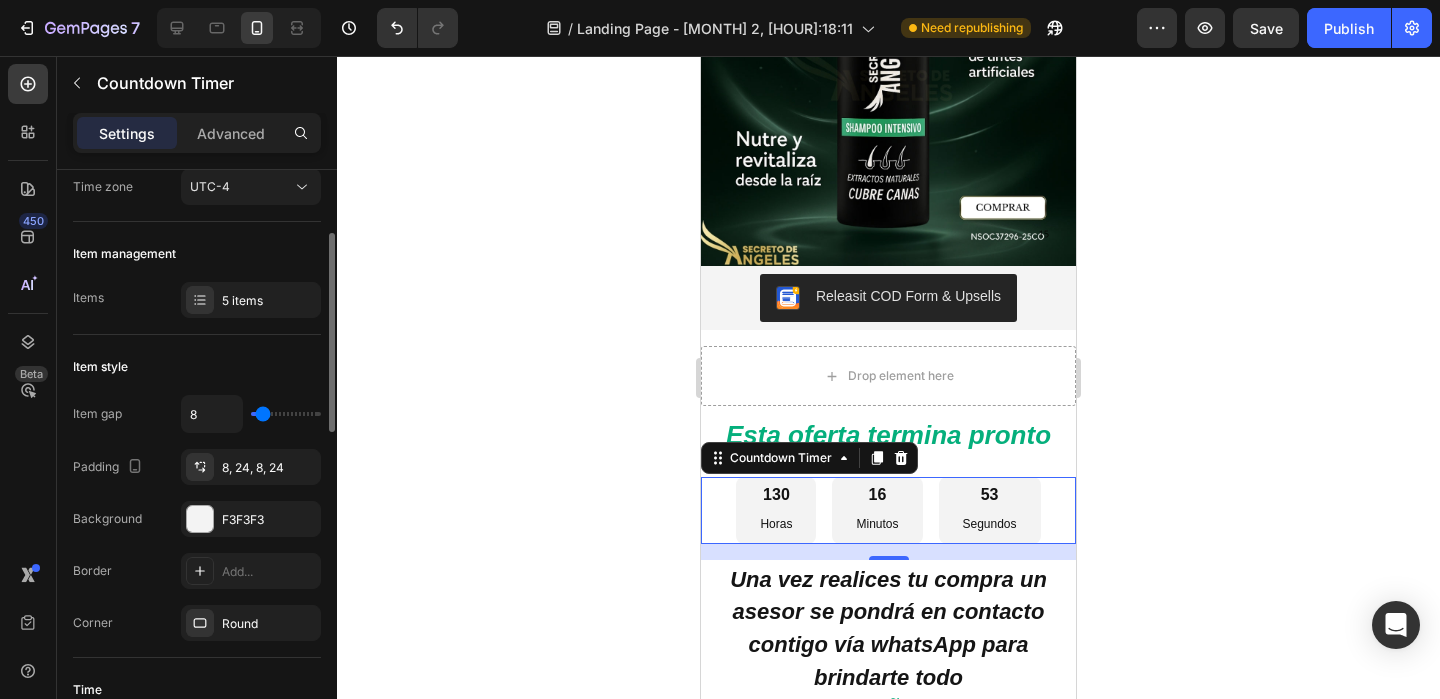 type on "21" 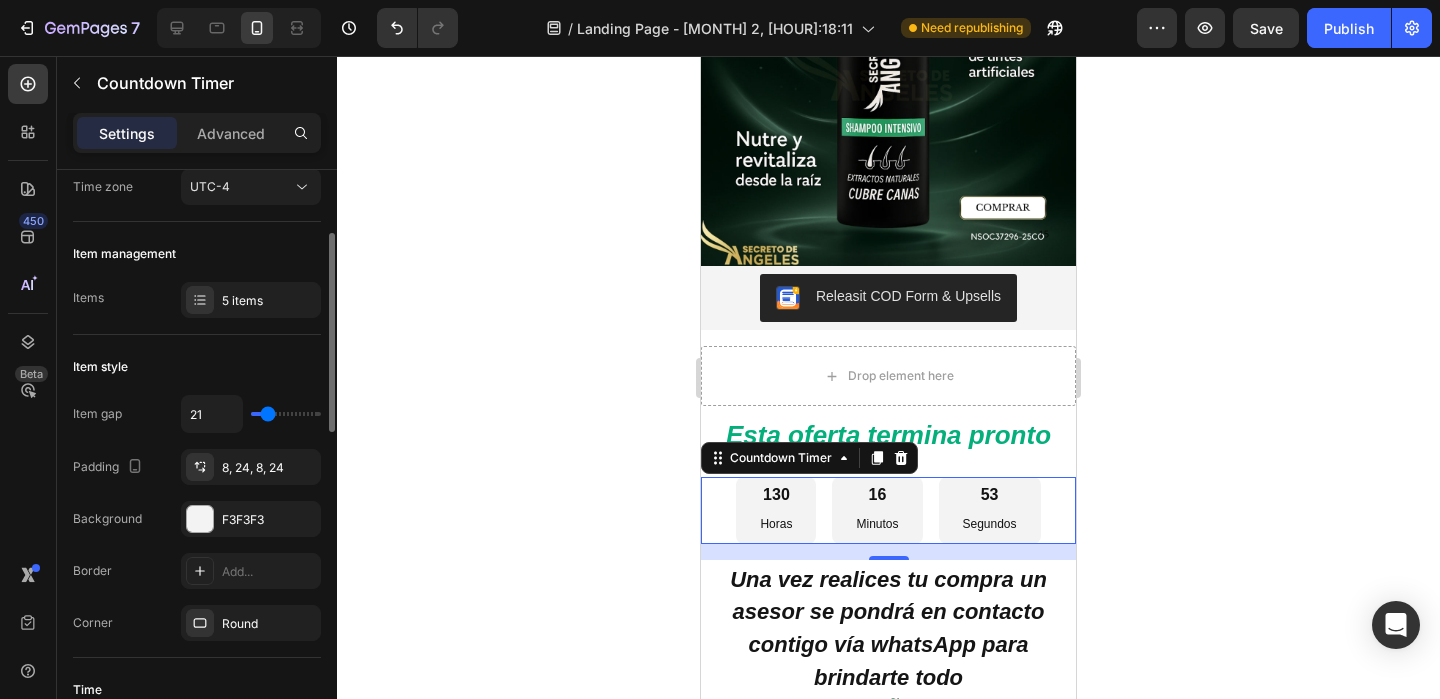 type on "23" 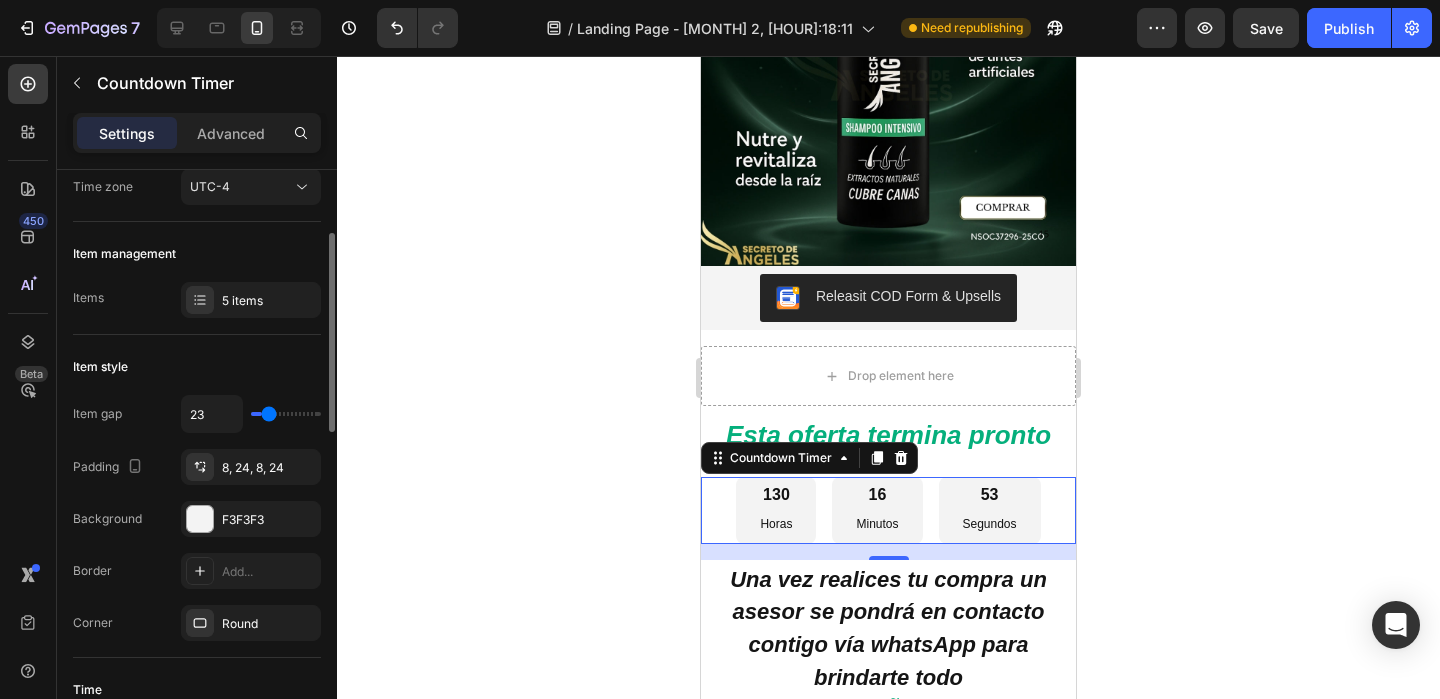 type on "25" 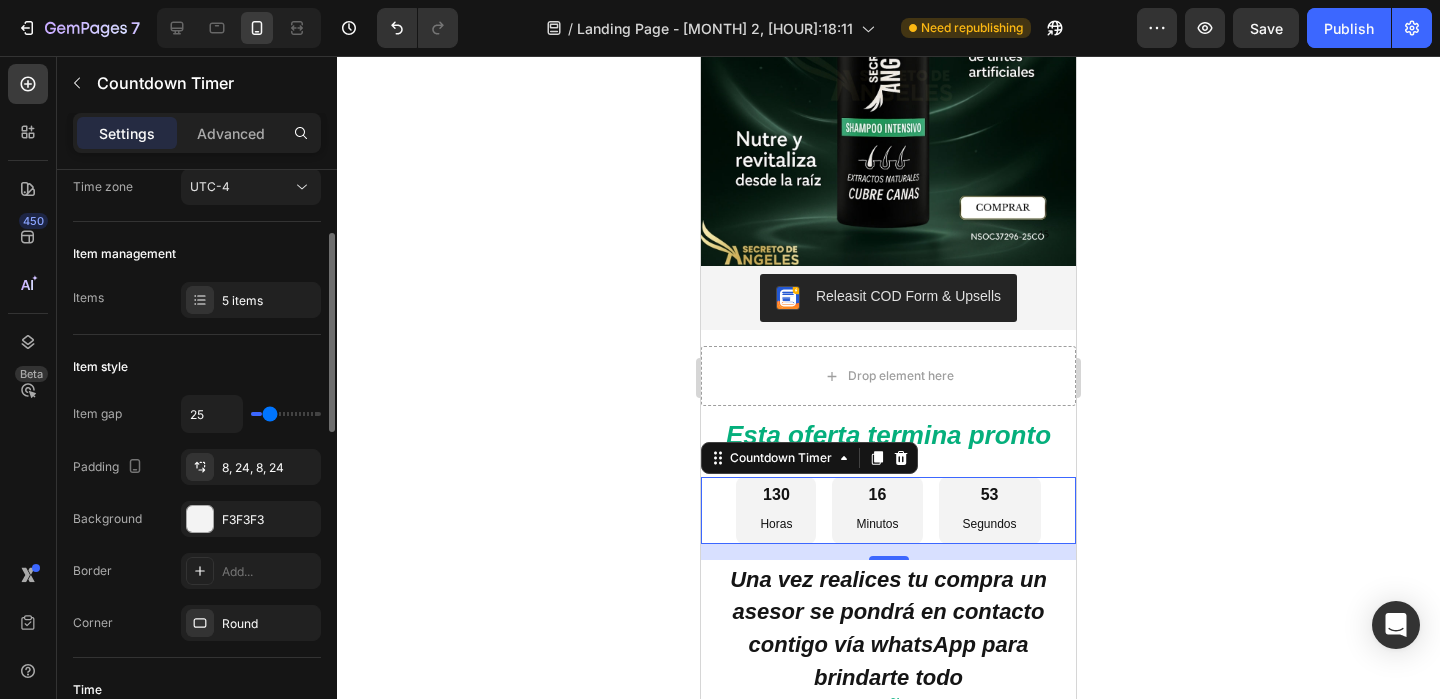 type on "27" 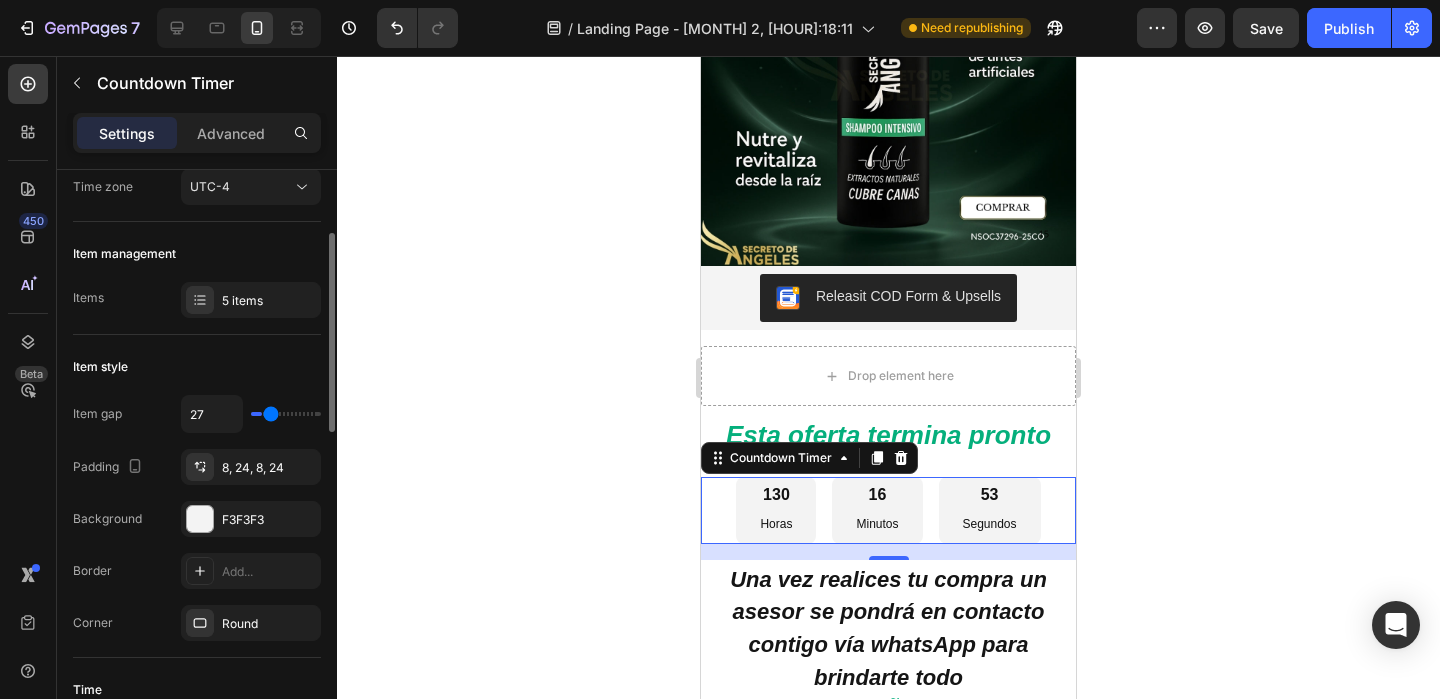 type on "28" 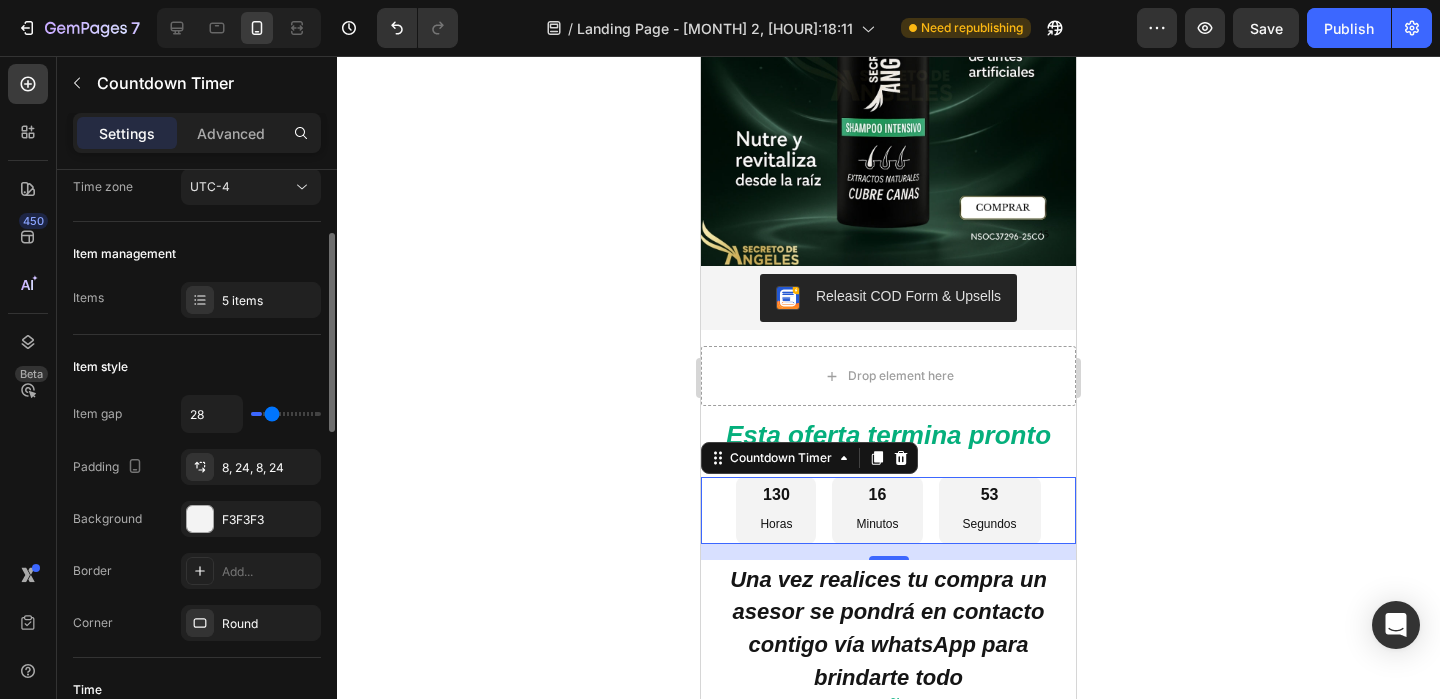 type on "30" 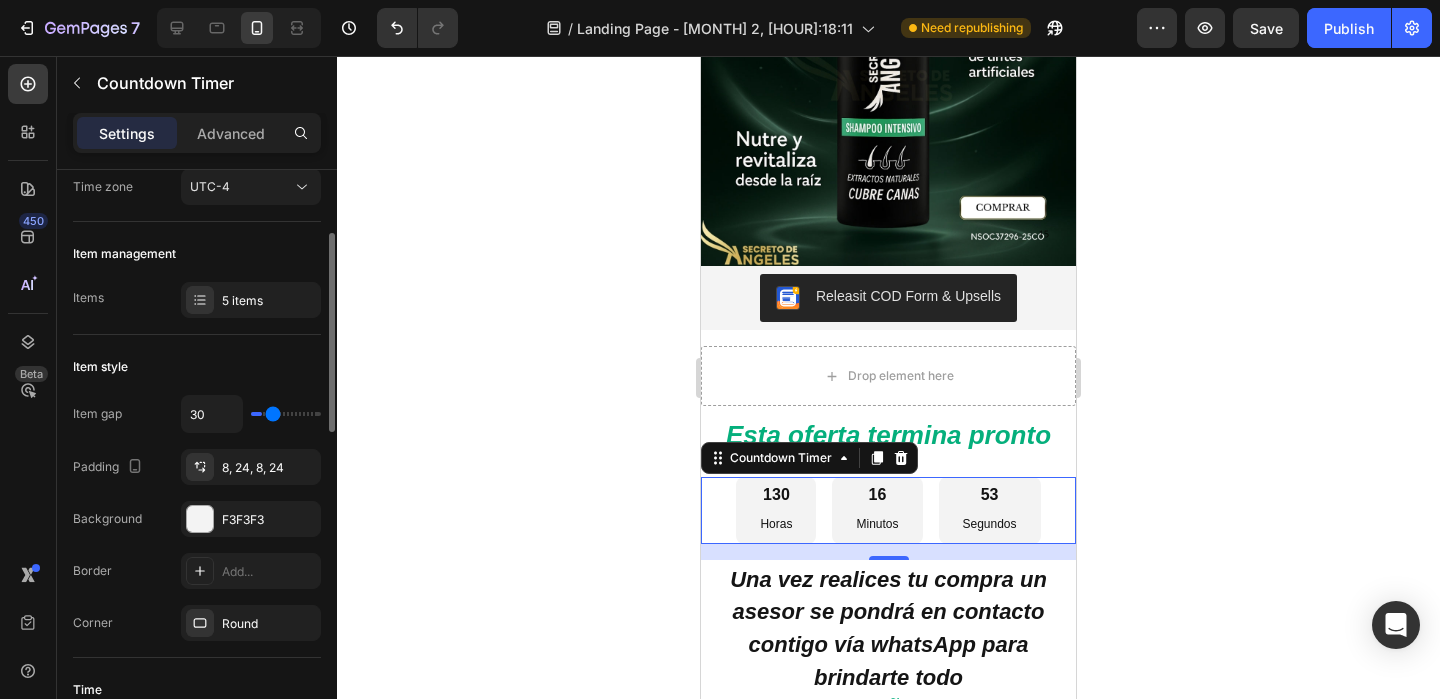 type on "31" 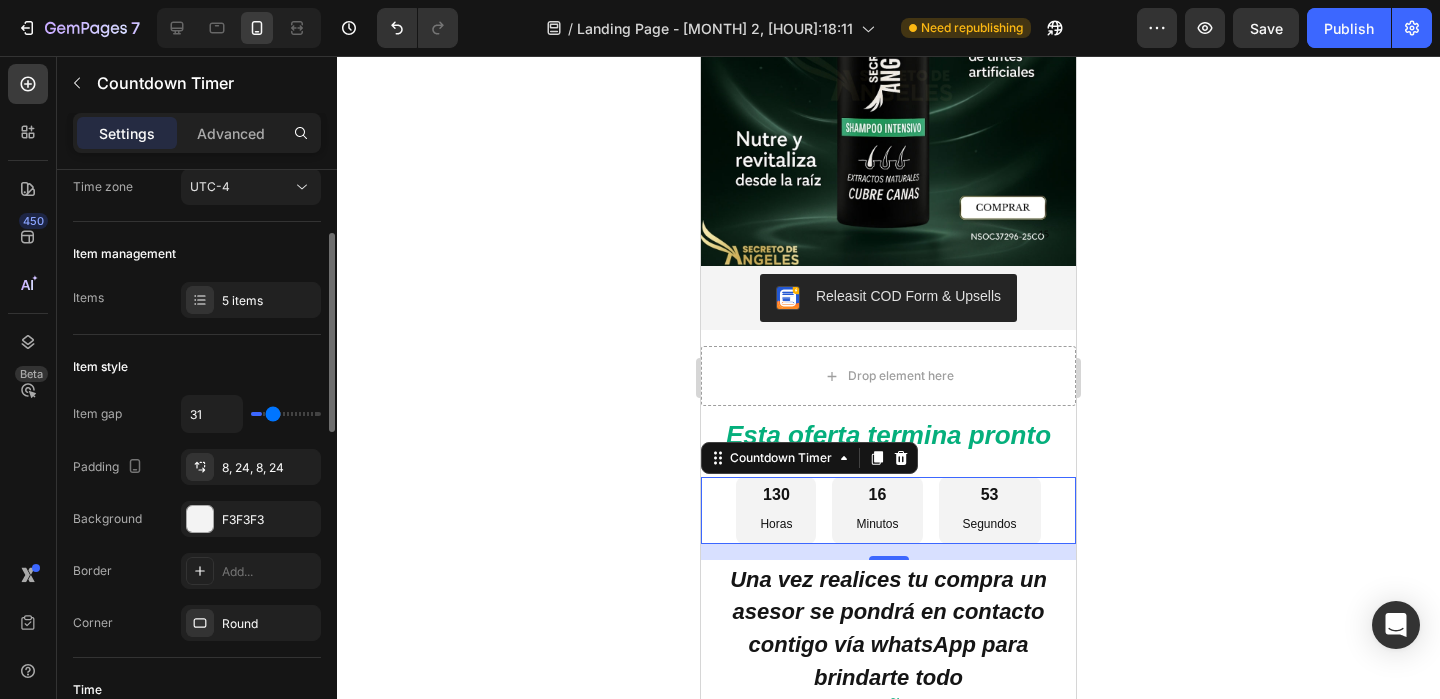 type on "32" 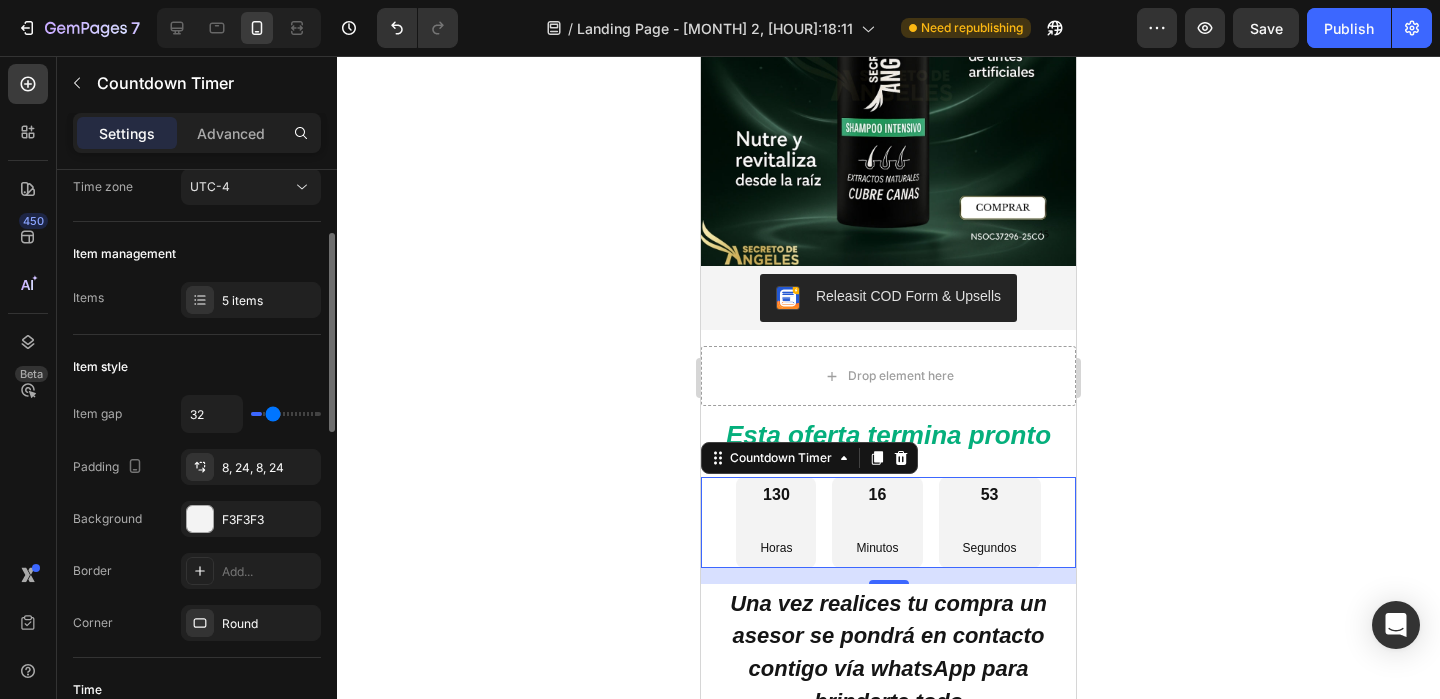 type on "33" 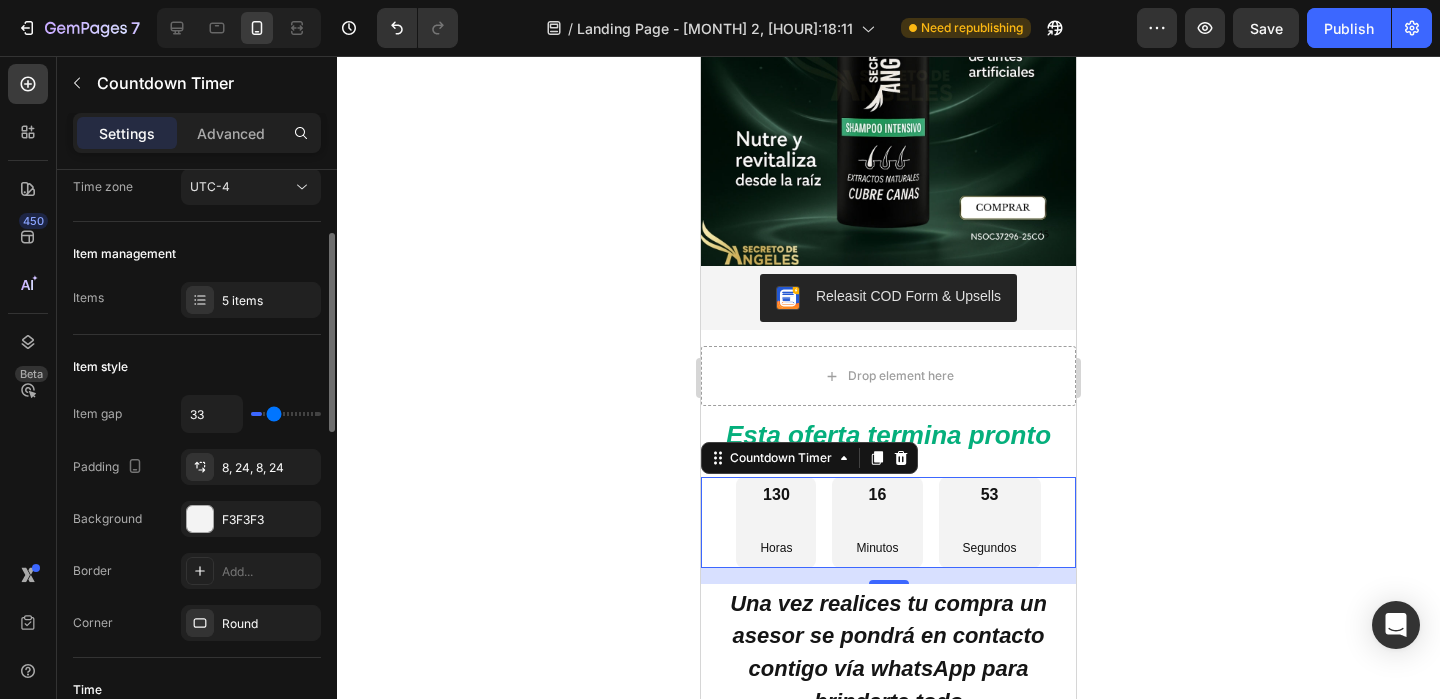 type on "35" 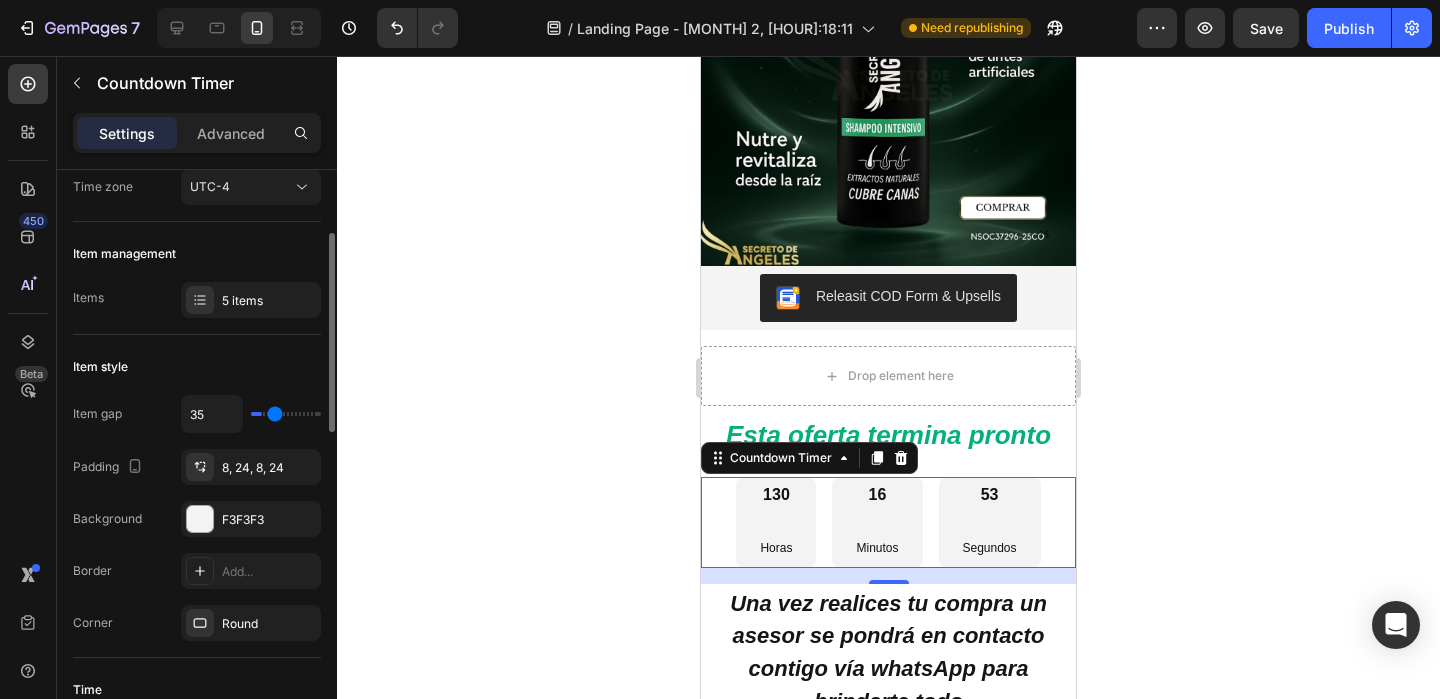 type on "36" 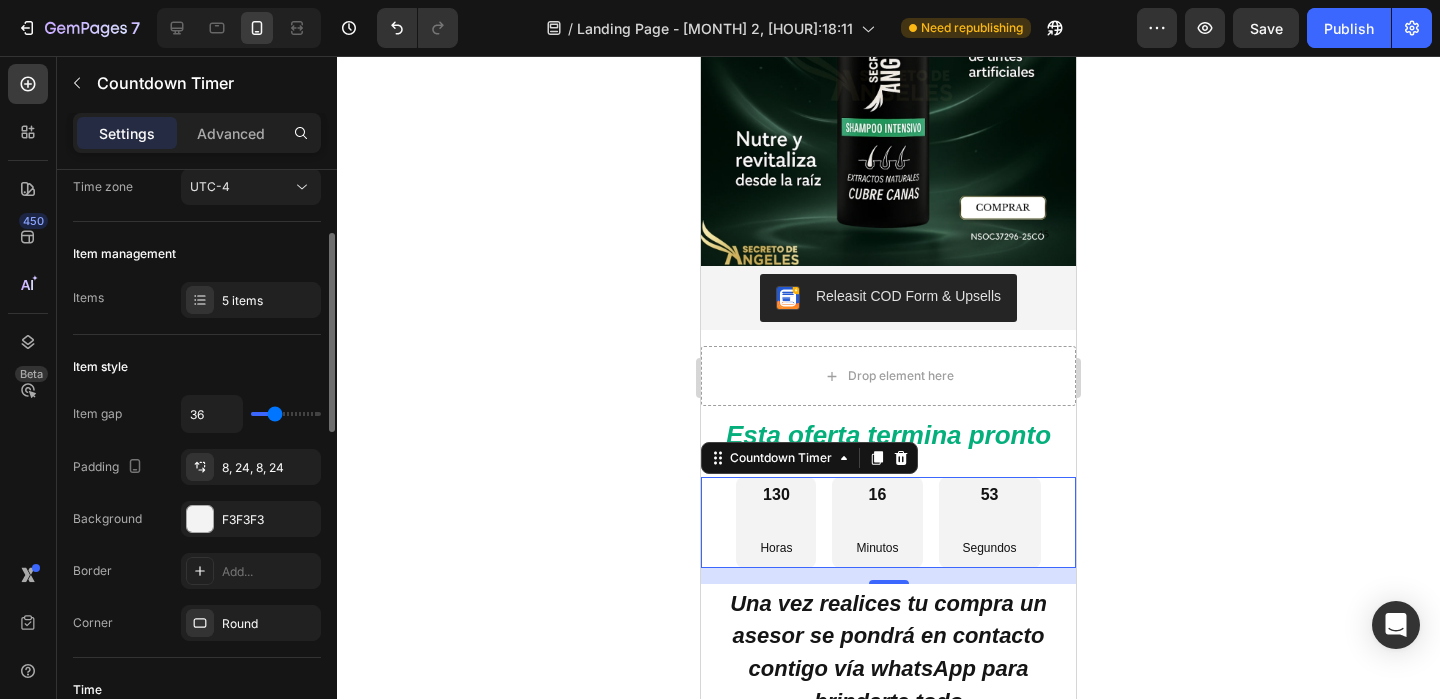 type on "38" 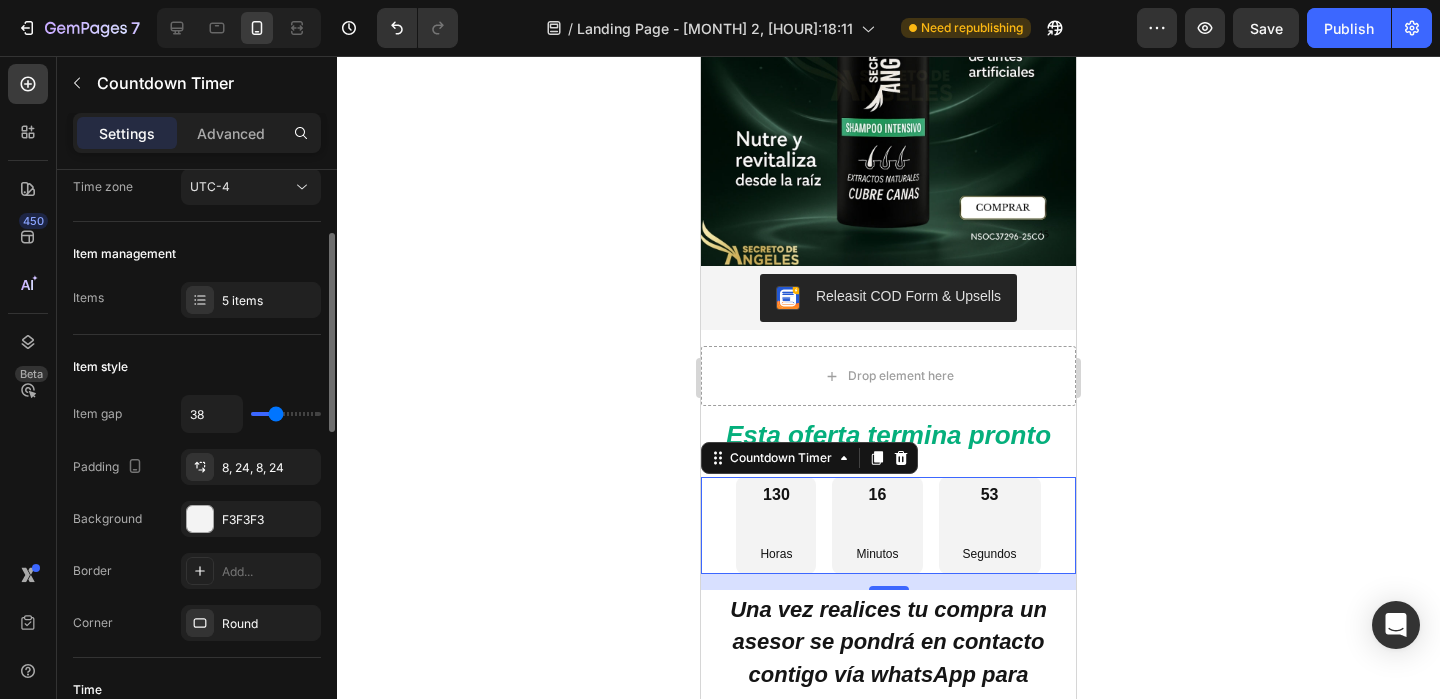 type on "36" 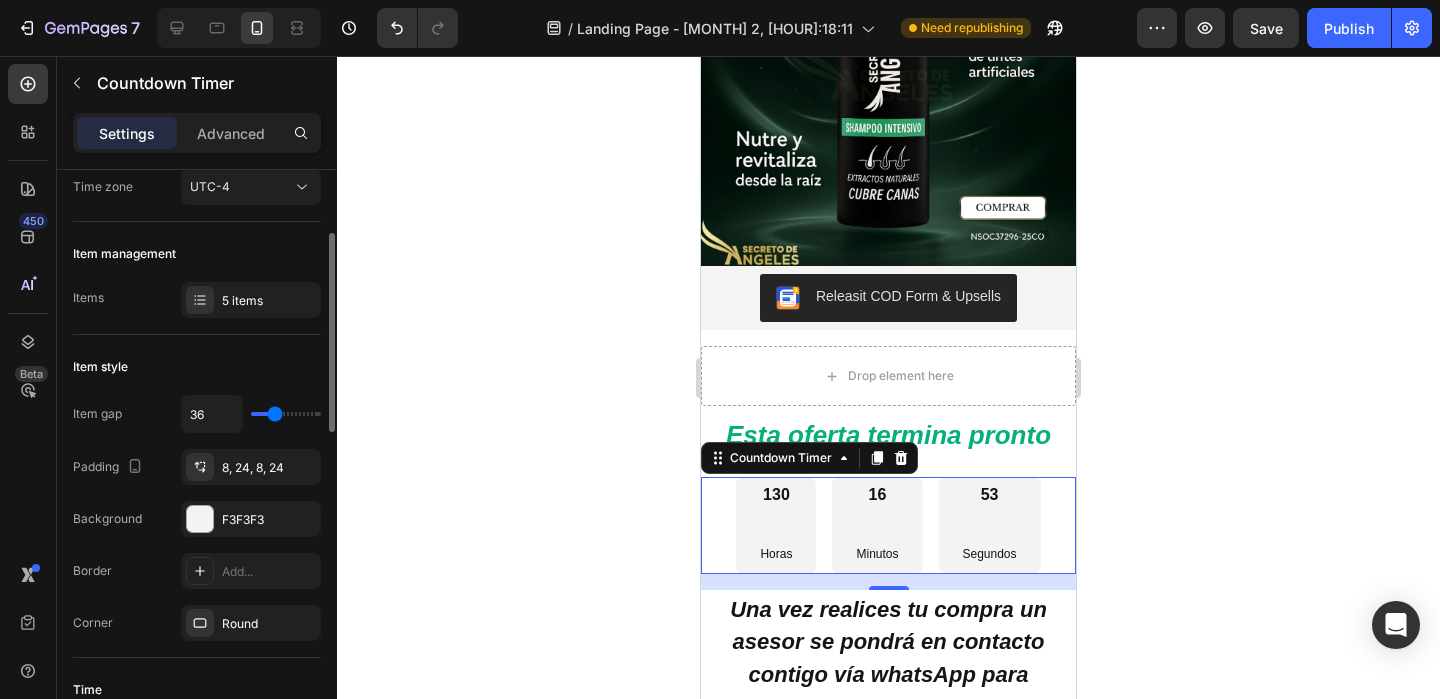type on "35" 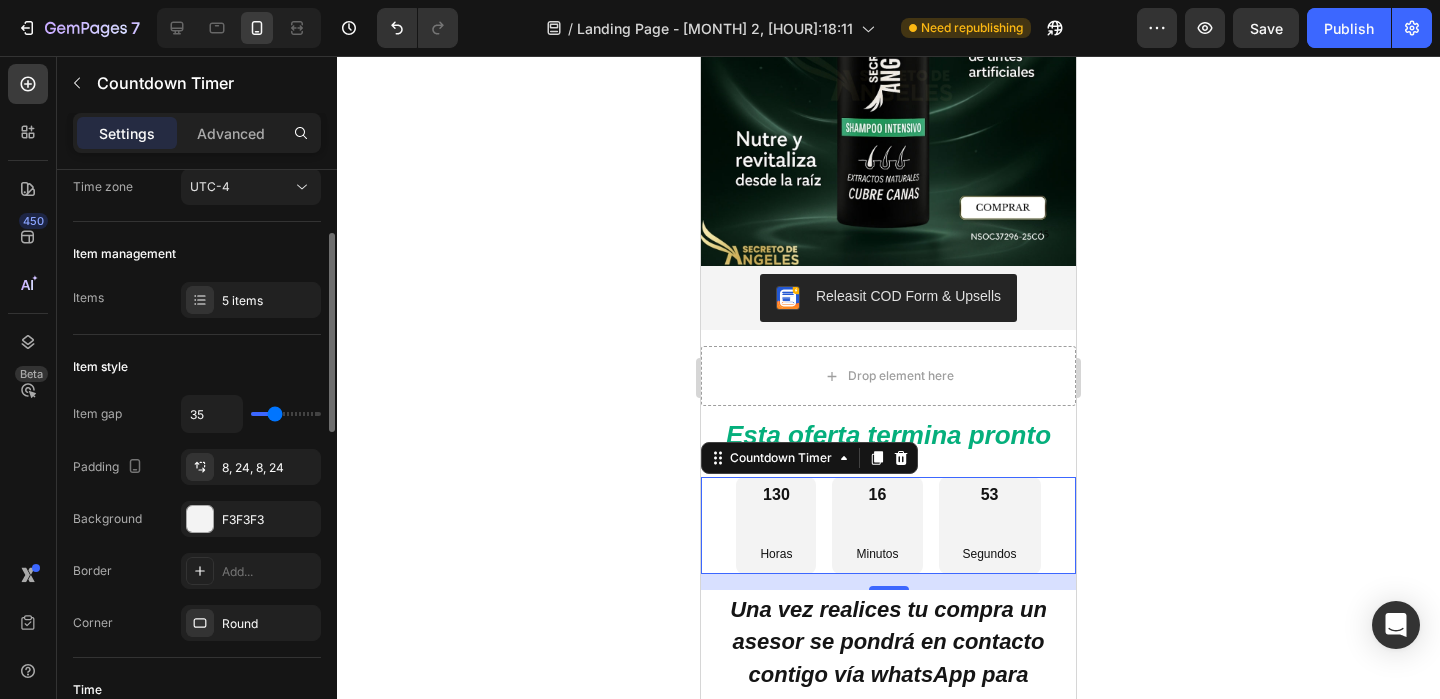 type on "33" 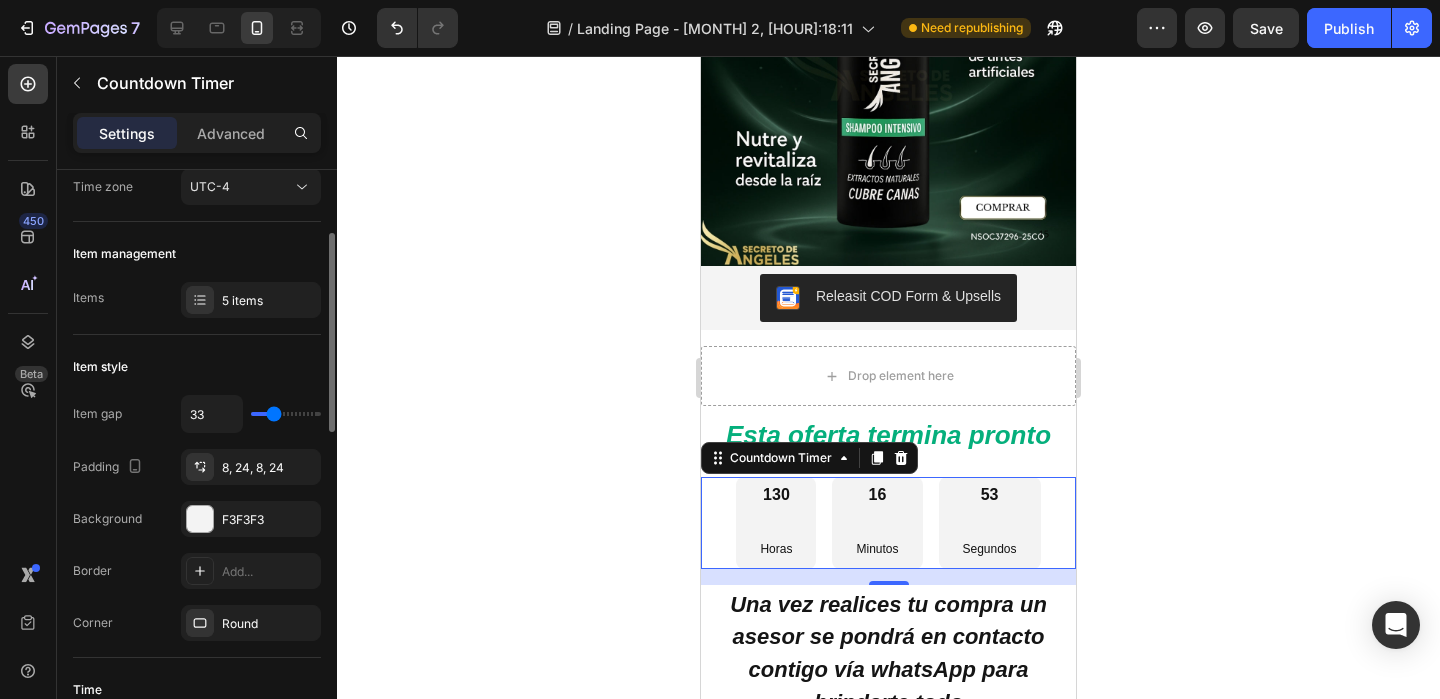 type on "32" 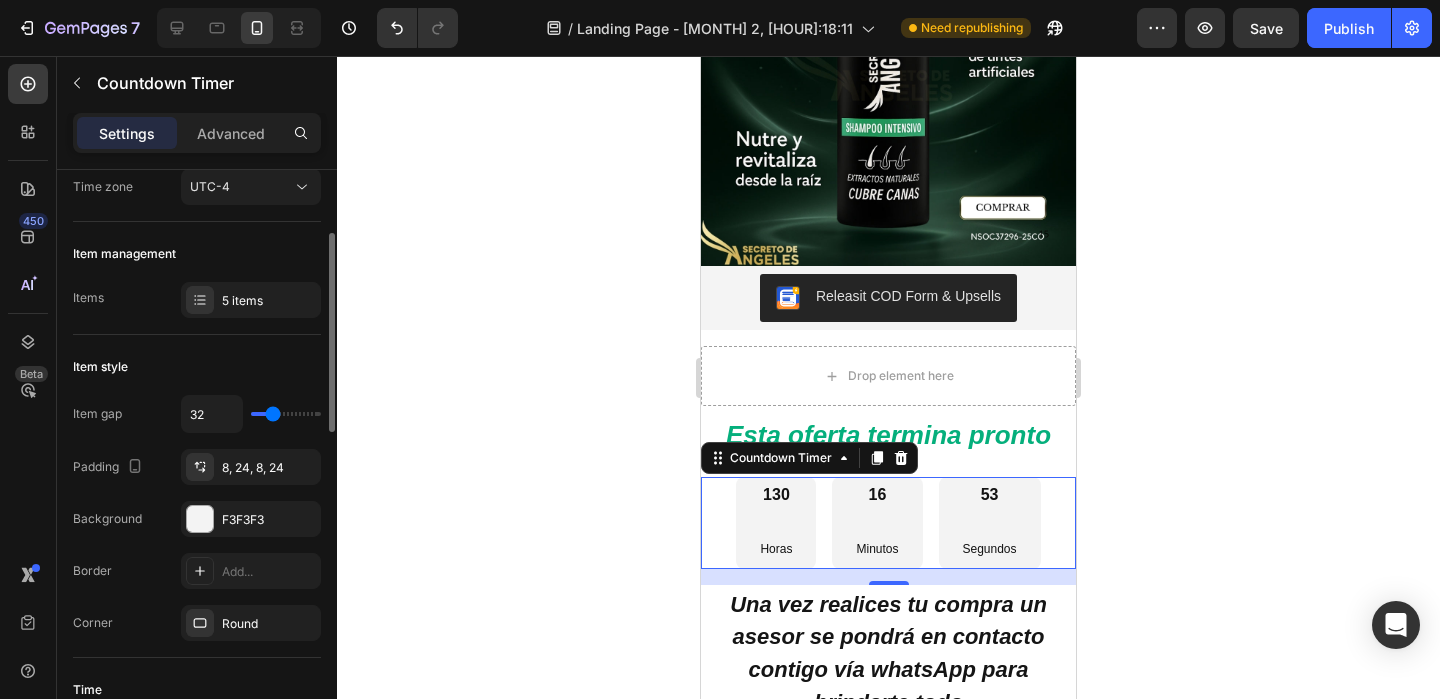 type on "31" 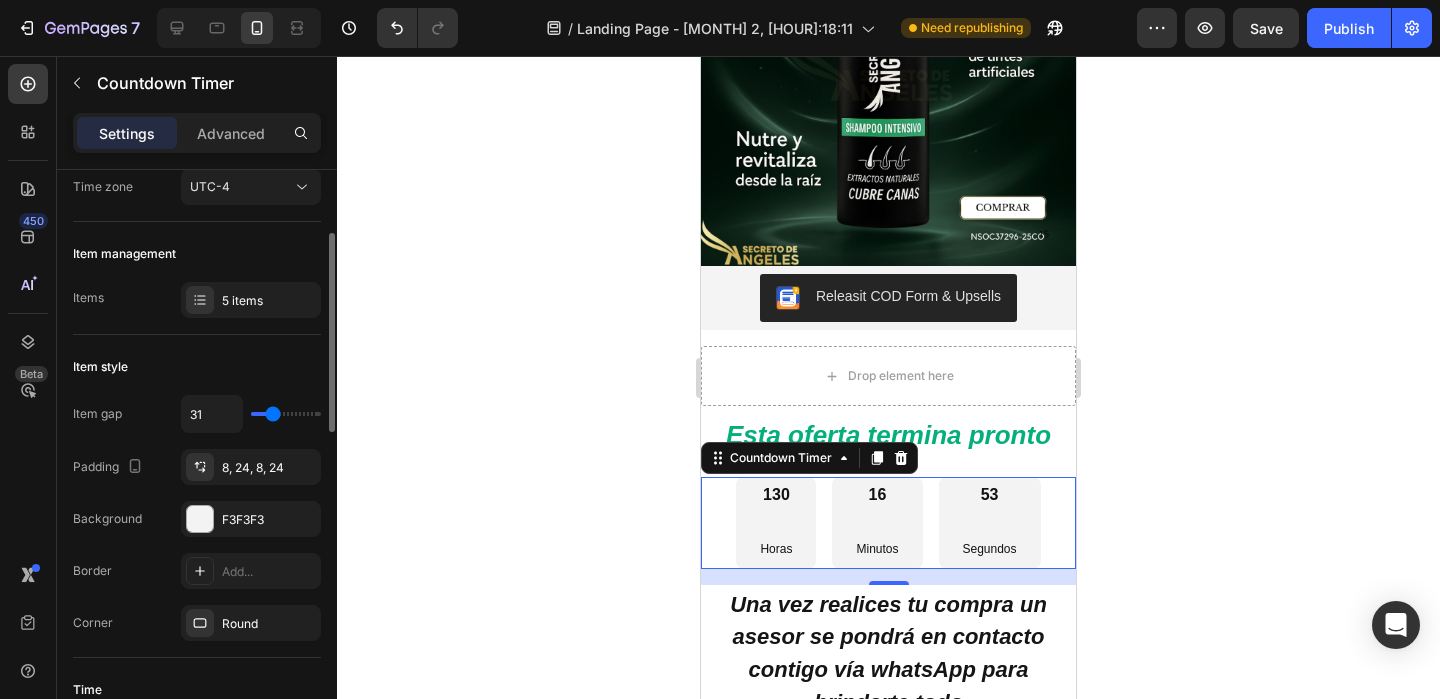 type on "30" 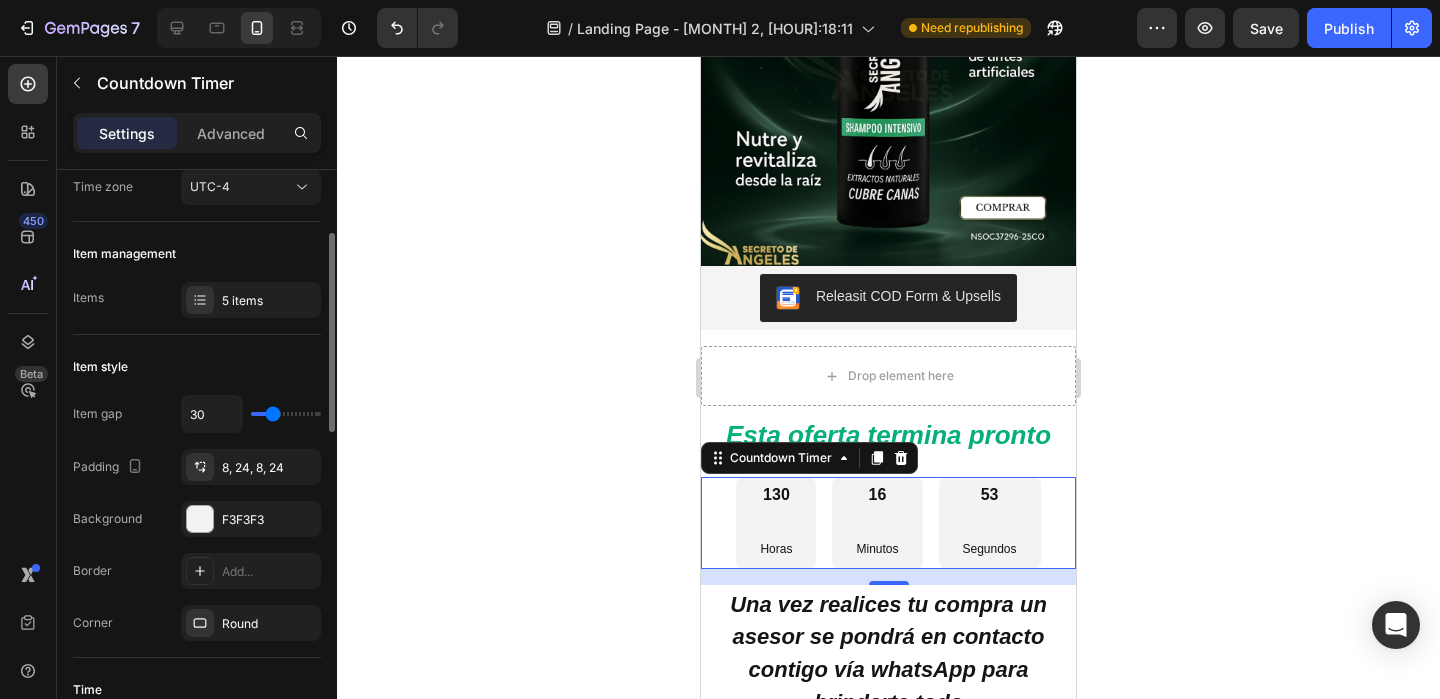 type on "28" 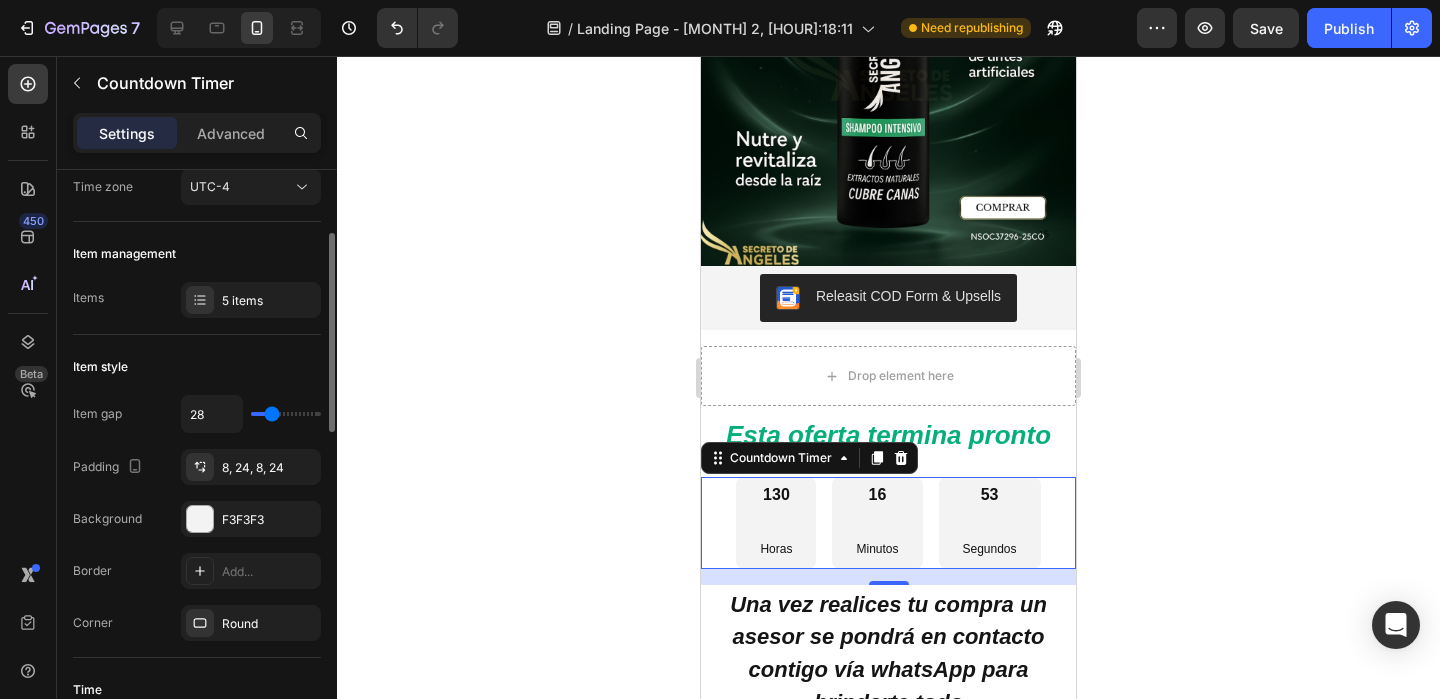 type on "27" 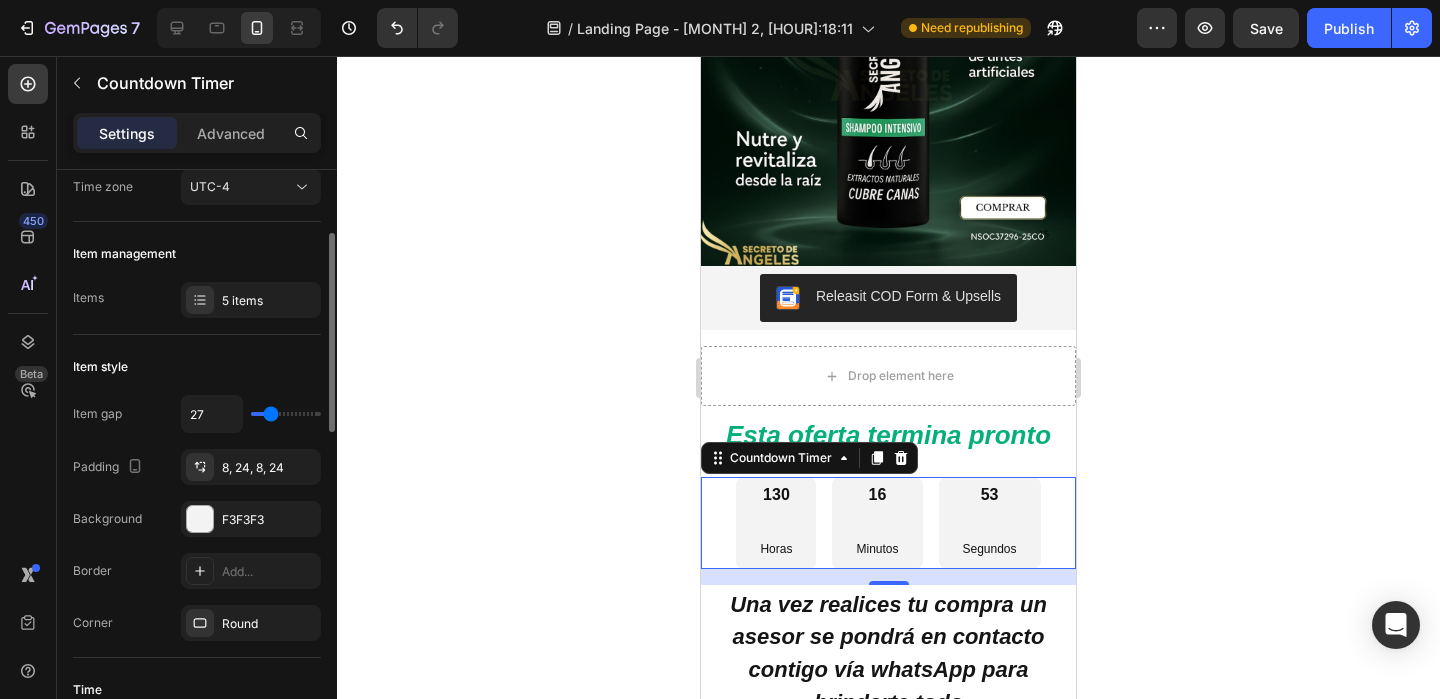 type on "24" 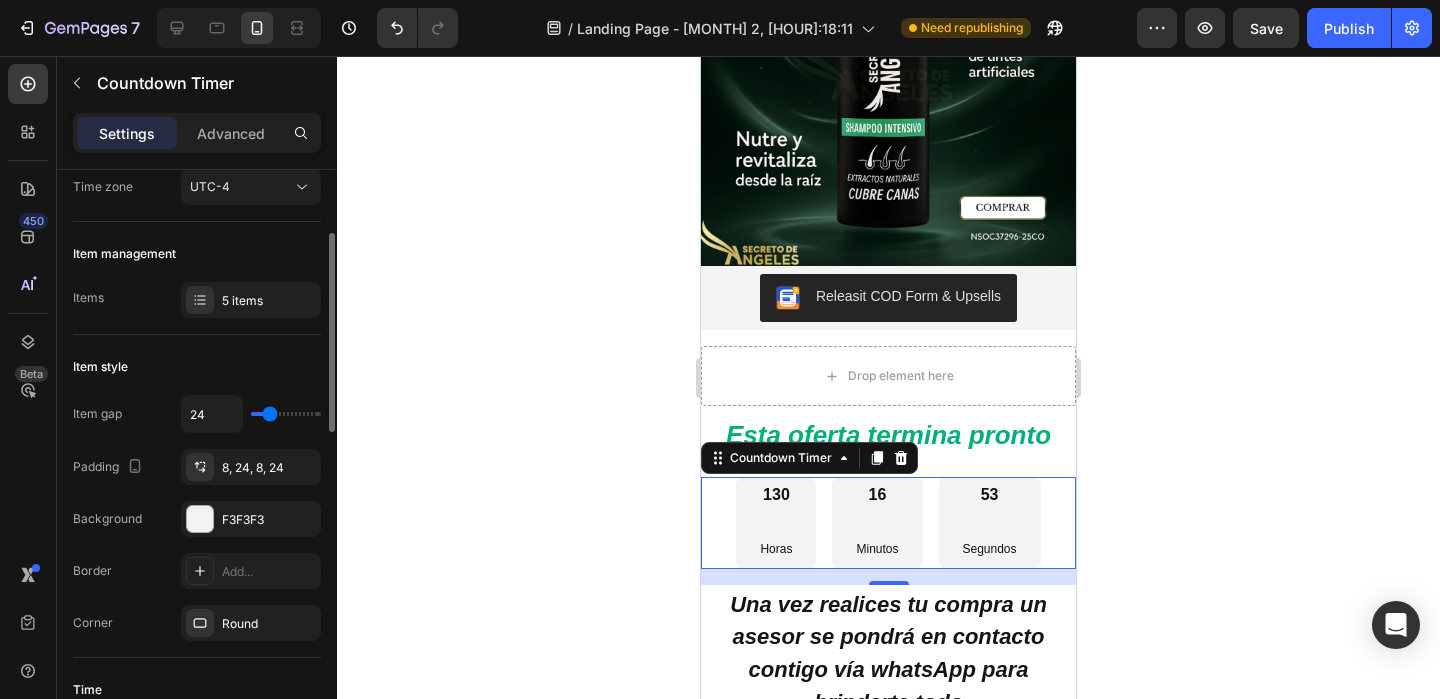 type on "22" 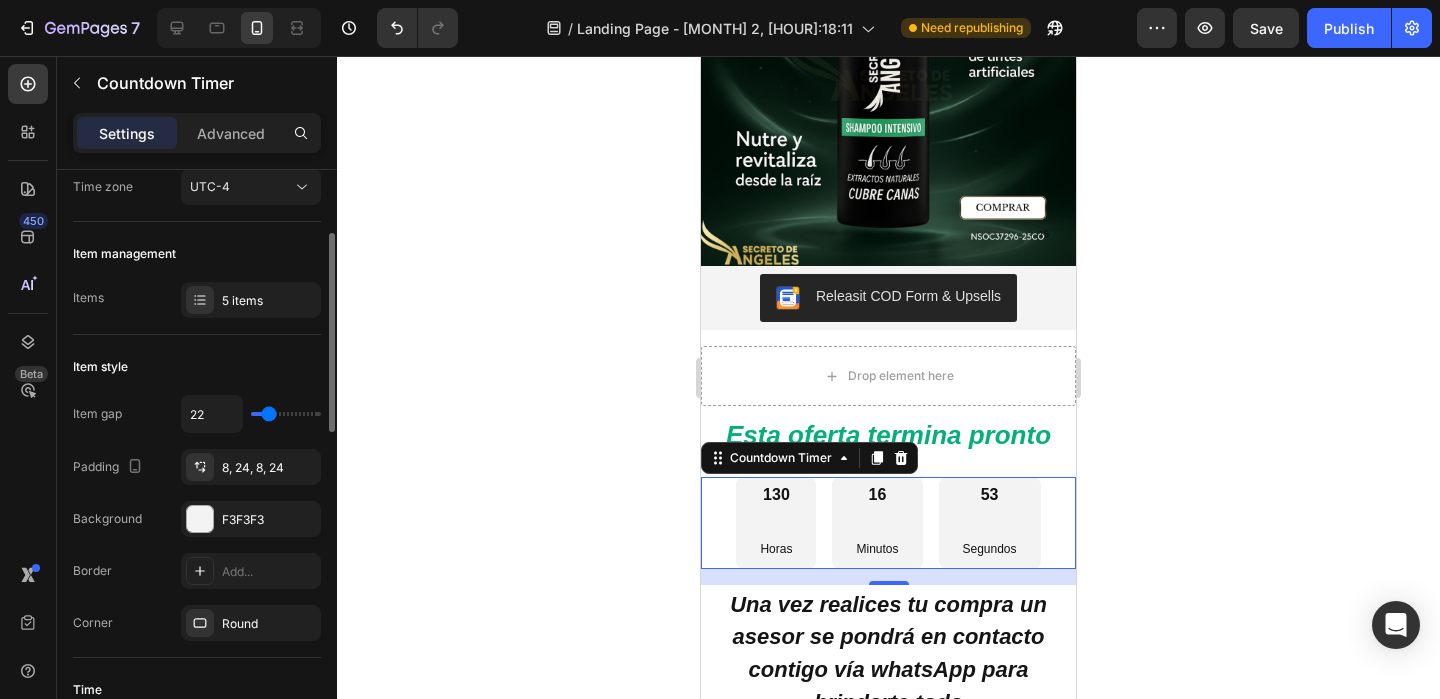 type on "21" 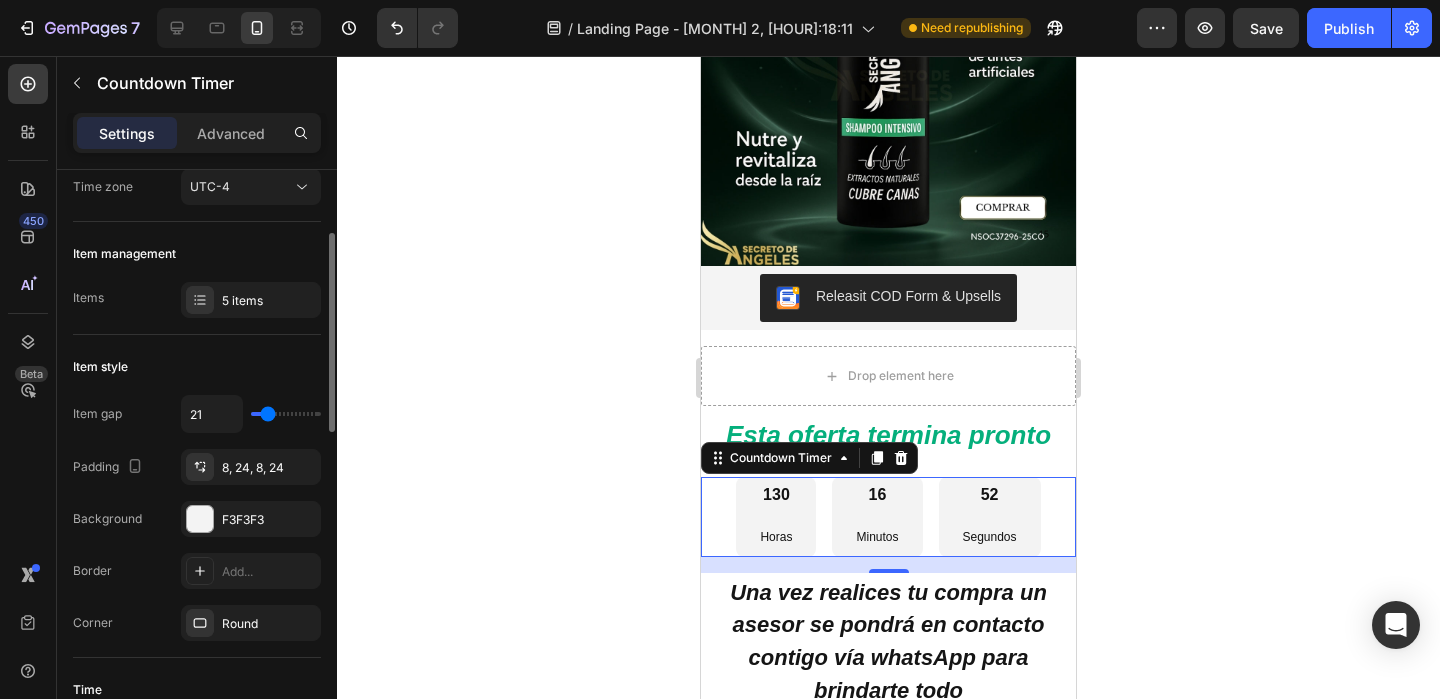 type on "20" 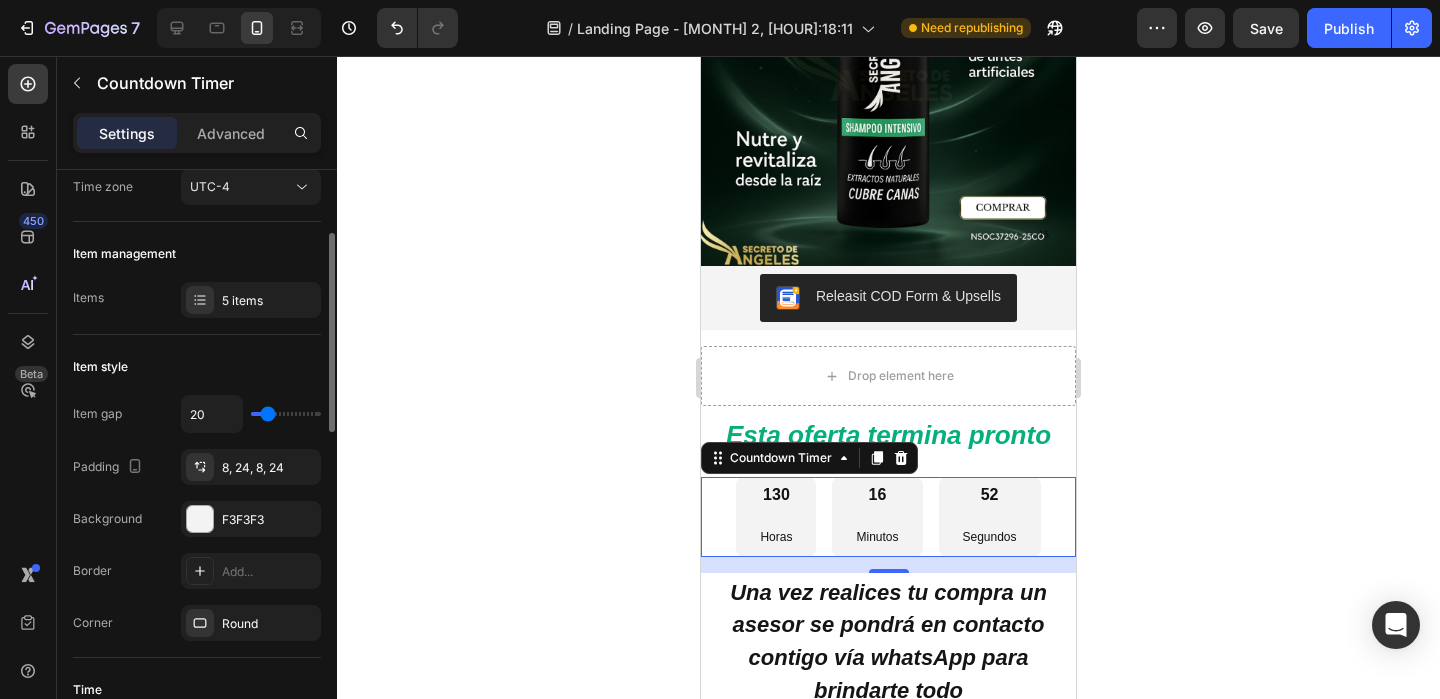 type on "19" 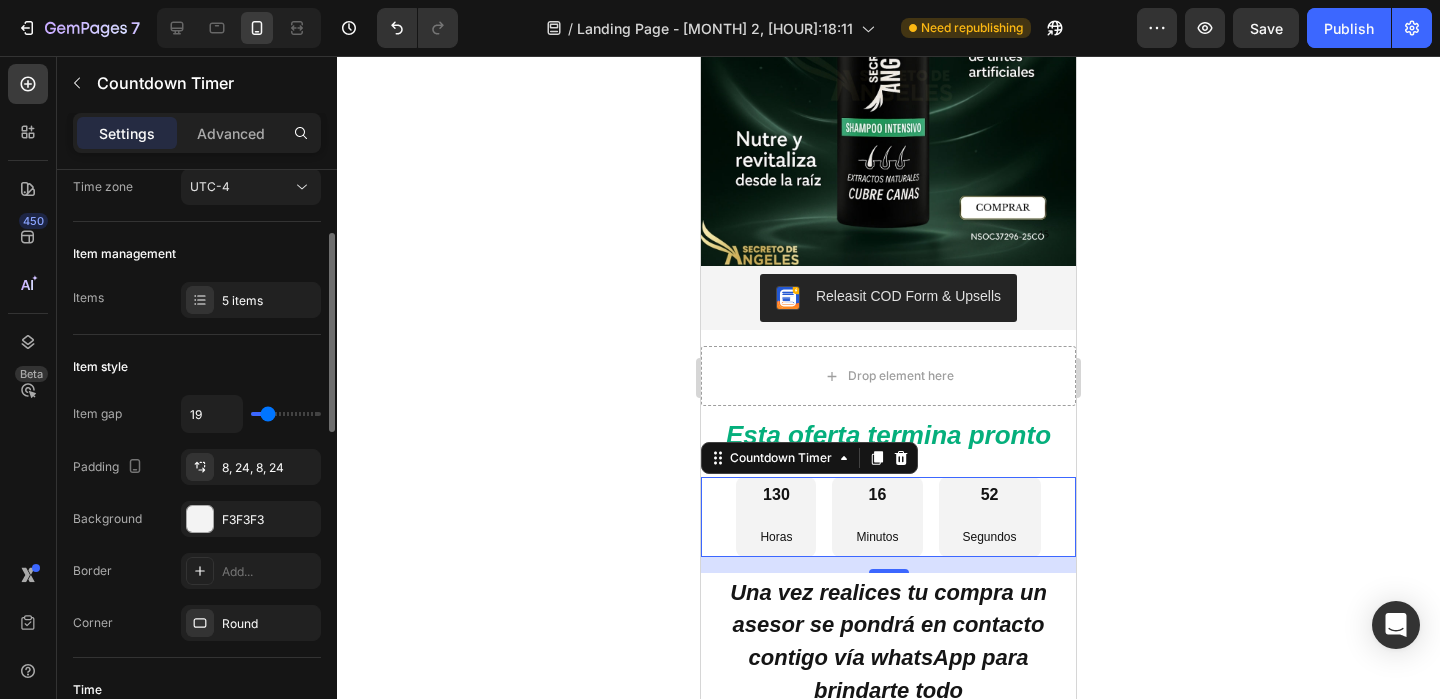 type on "17" 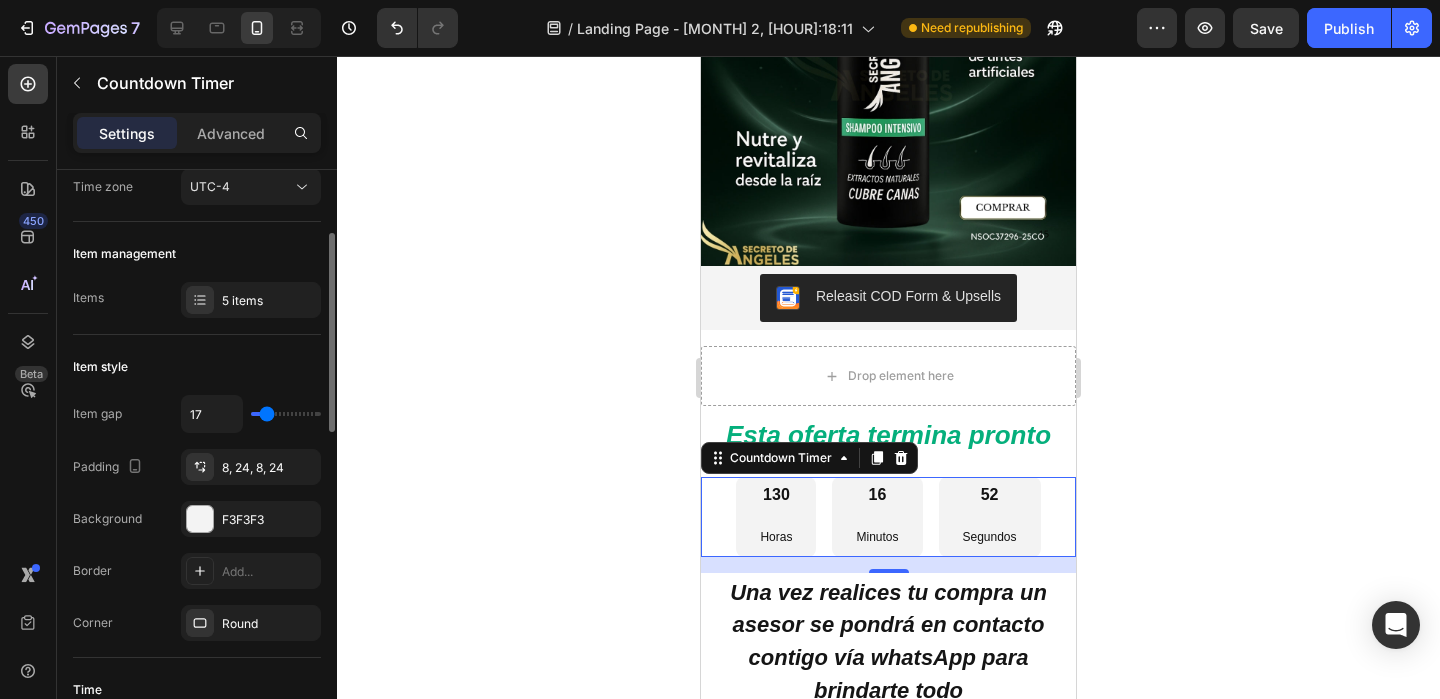 type on "16" 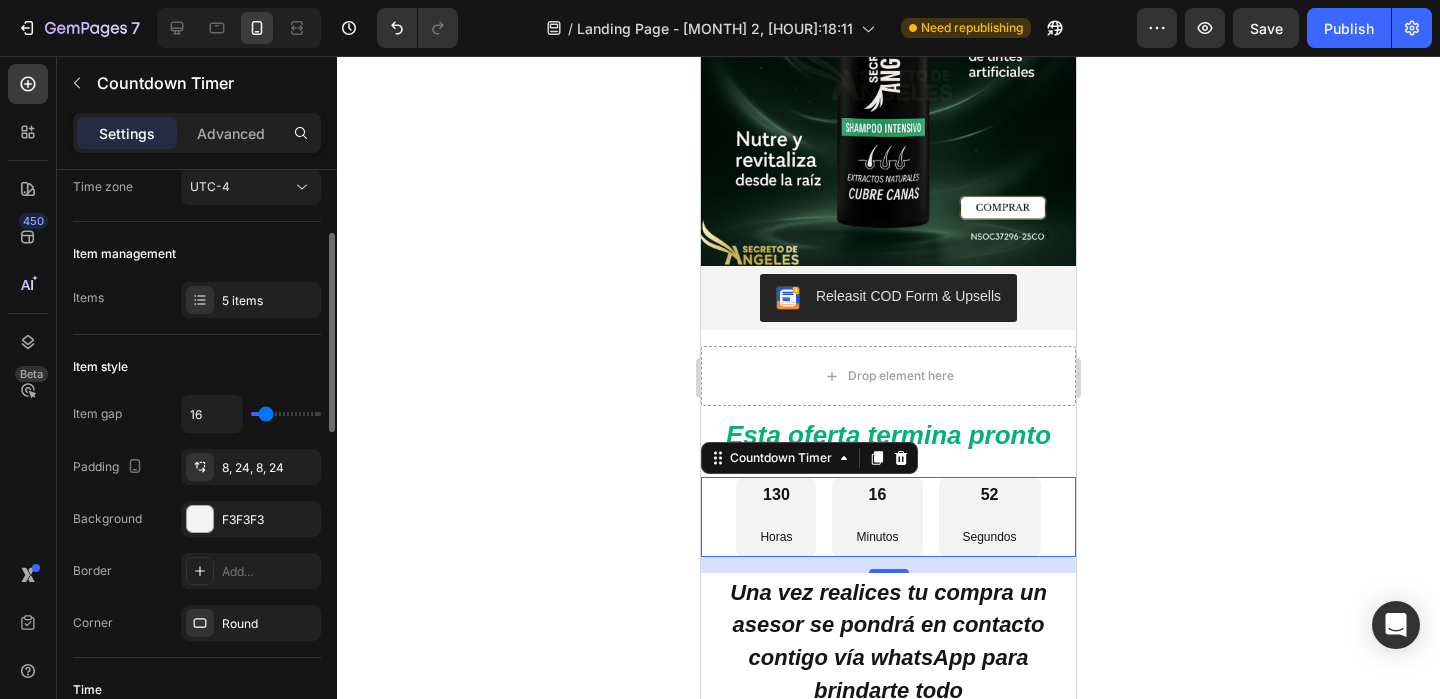 type on "13" 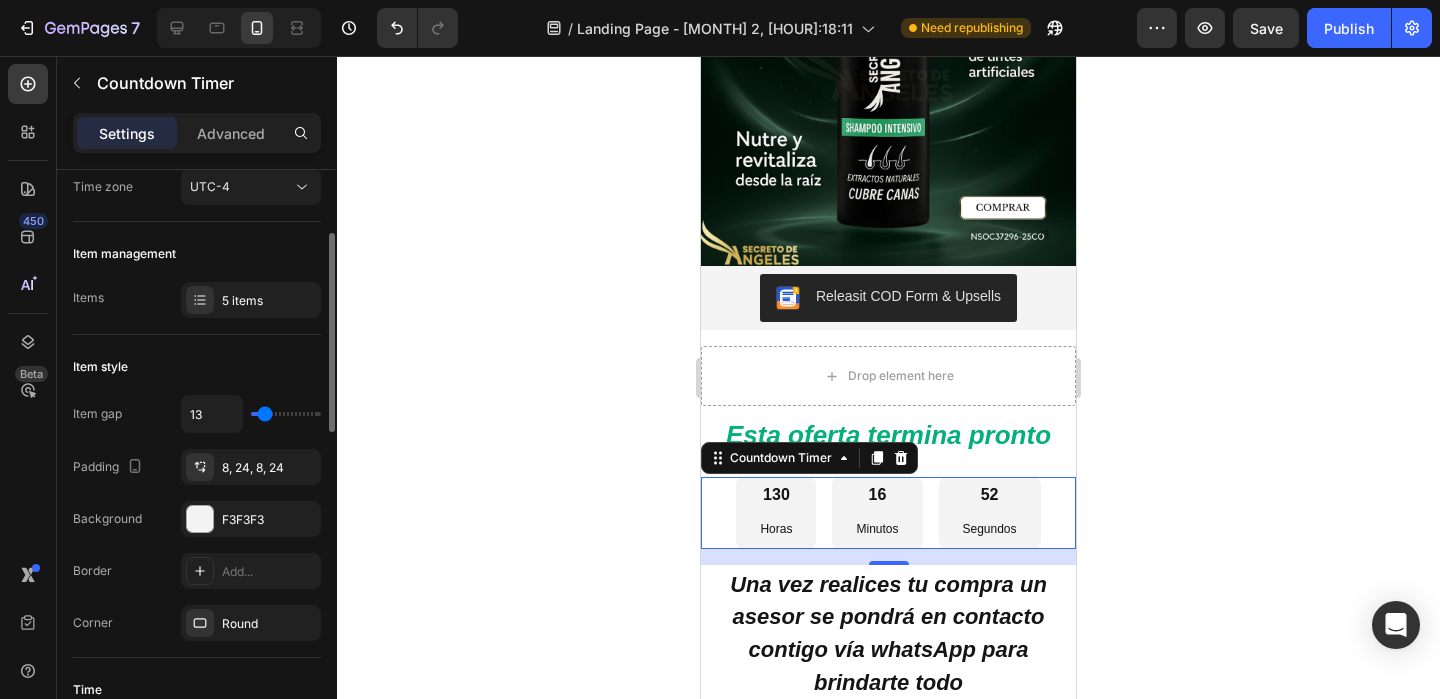 type on "11" 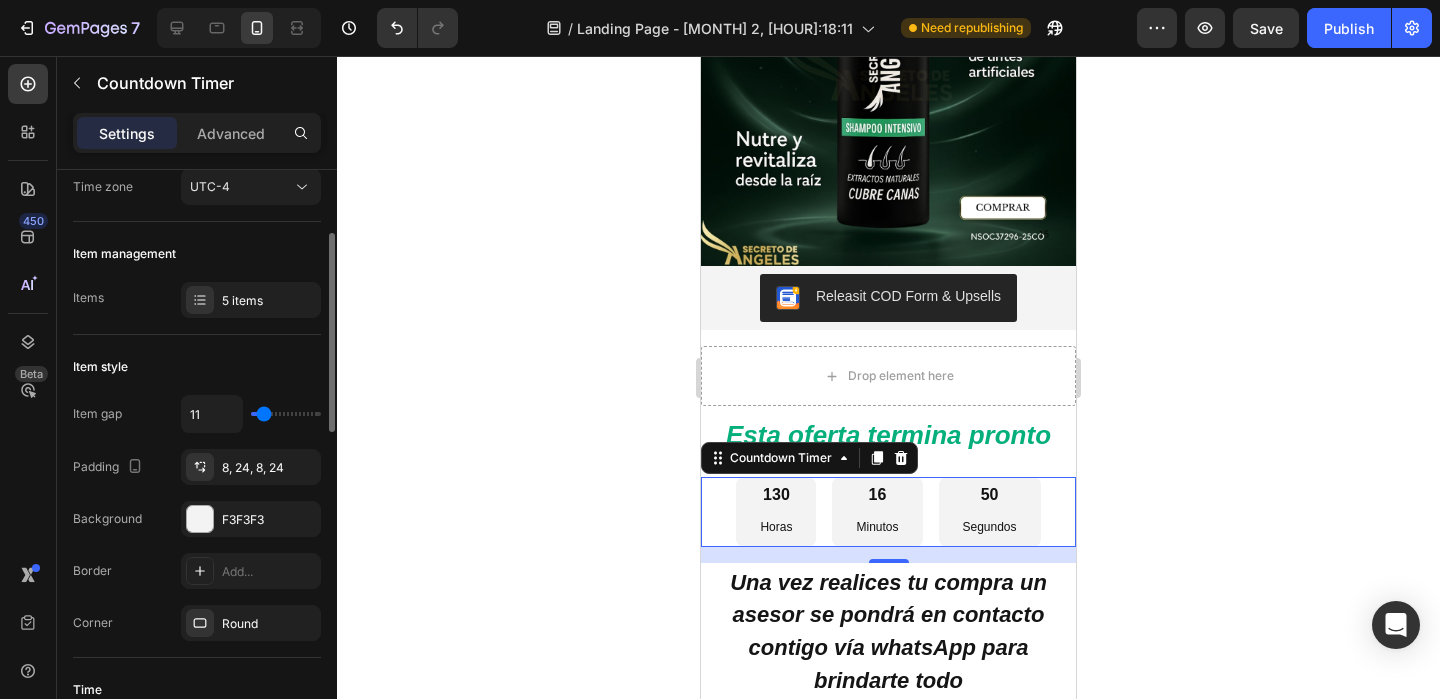 type on "11" 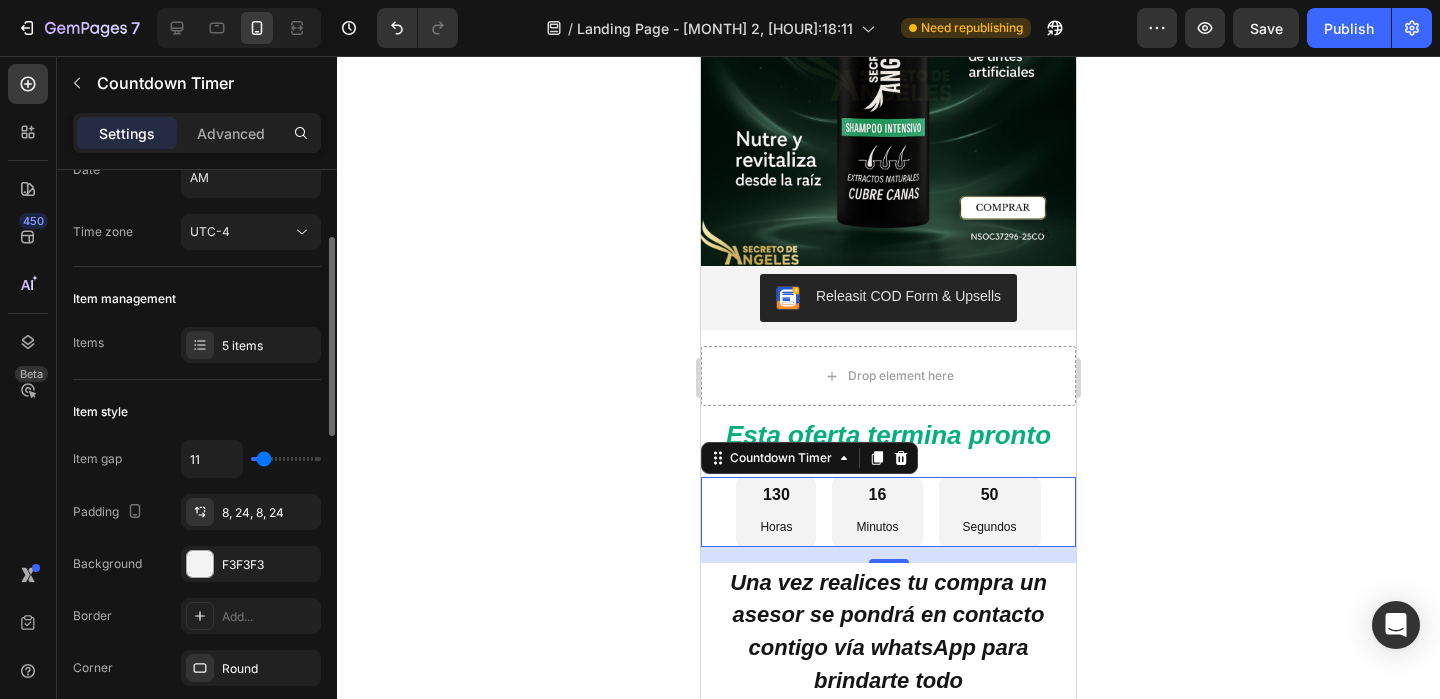 scroll, scrollTop: 116, scrollLeft: 0, axis: vertical 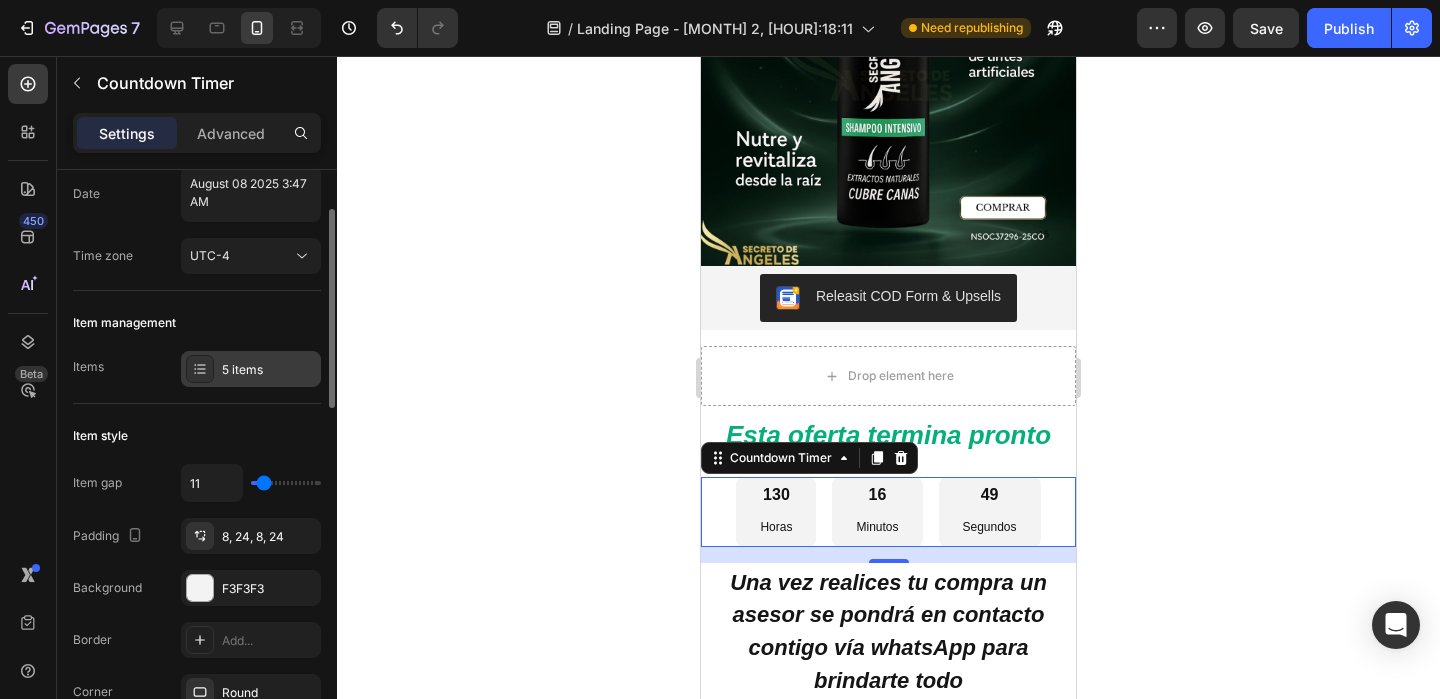 click on "5 items" at bounding box center [269, 370] 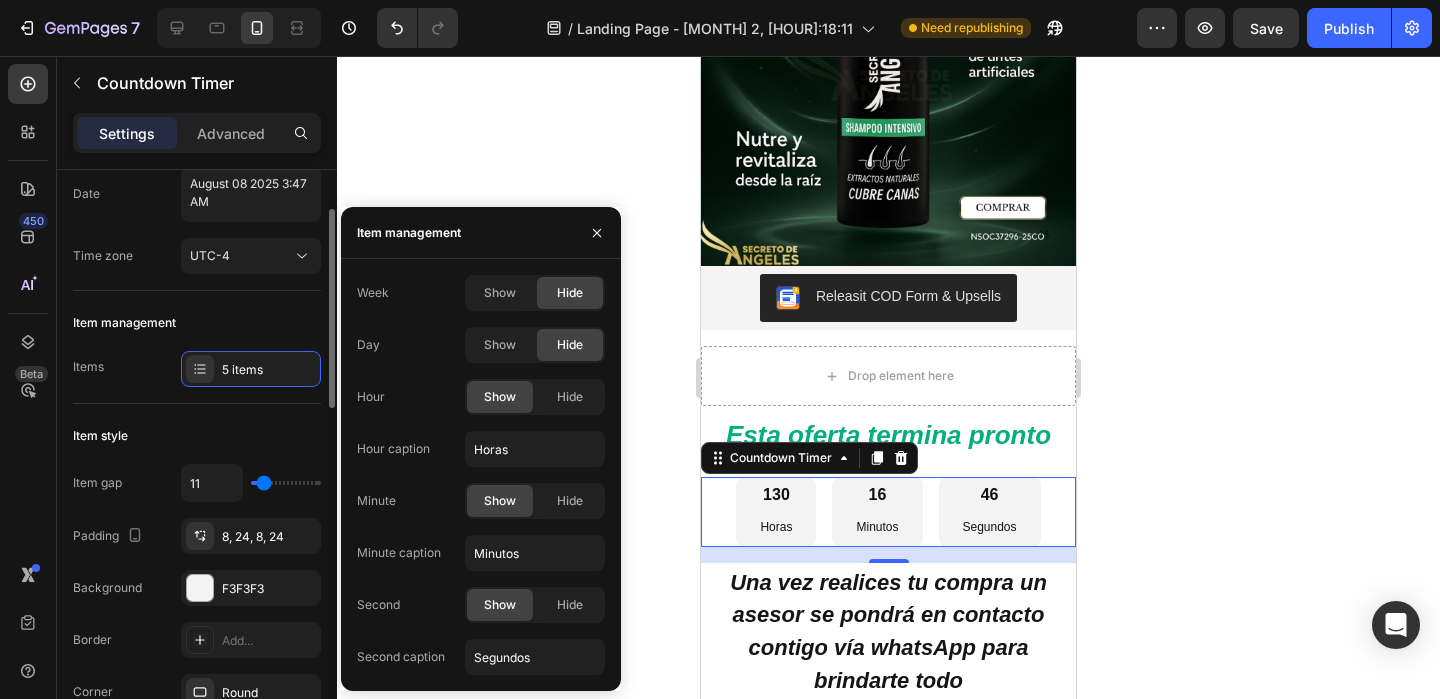 click on "Item management" at bounding box center [197, 323] 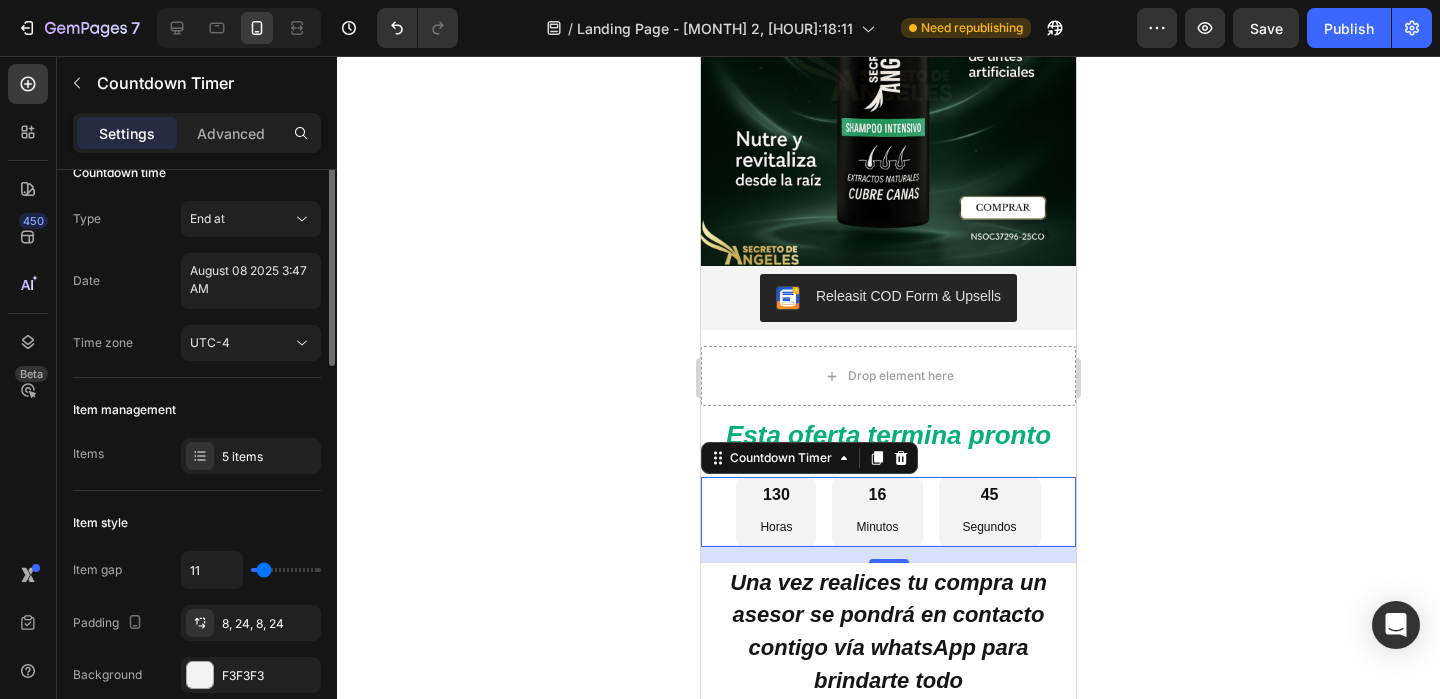 scroll, scrollTop: 20, scrollLeft: 0, axis: vertical 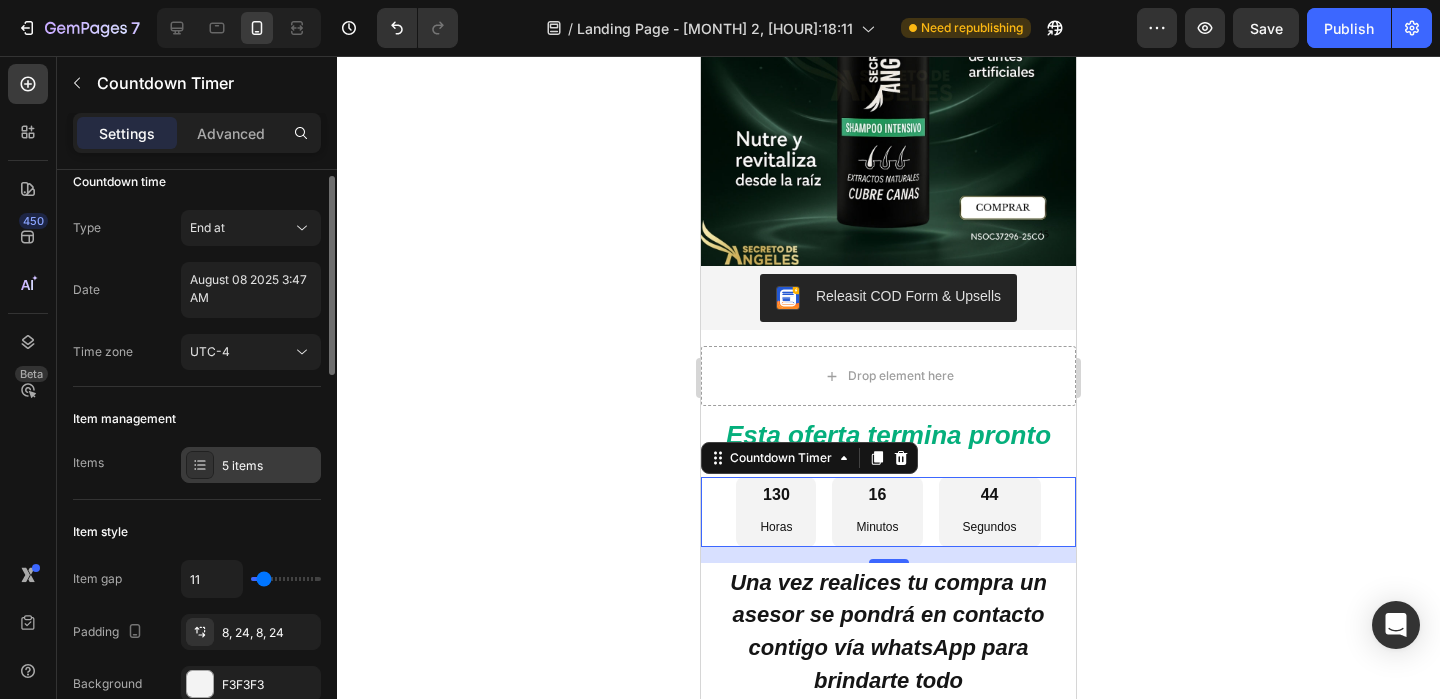 click on "5 items" at bounding box center (251, 465) 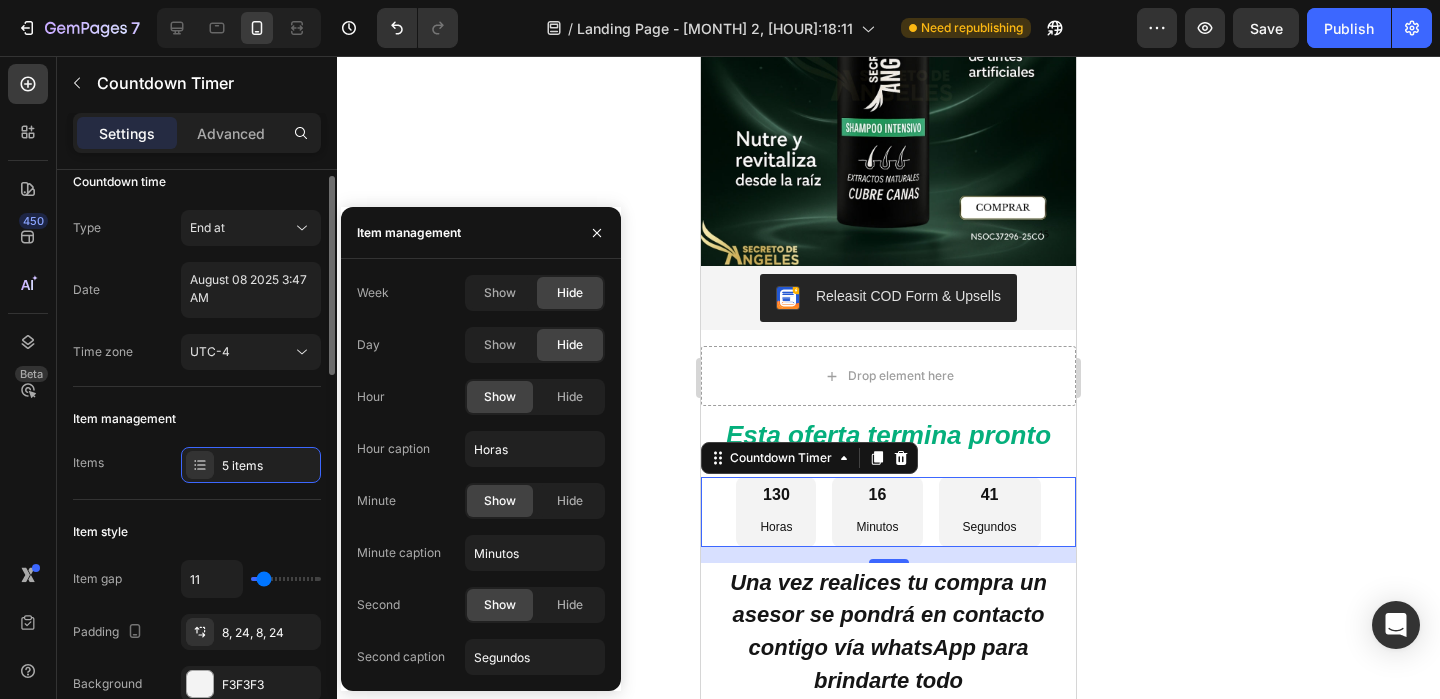 click on "Item management Items 5 items" 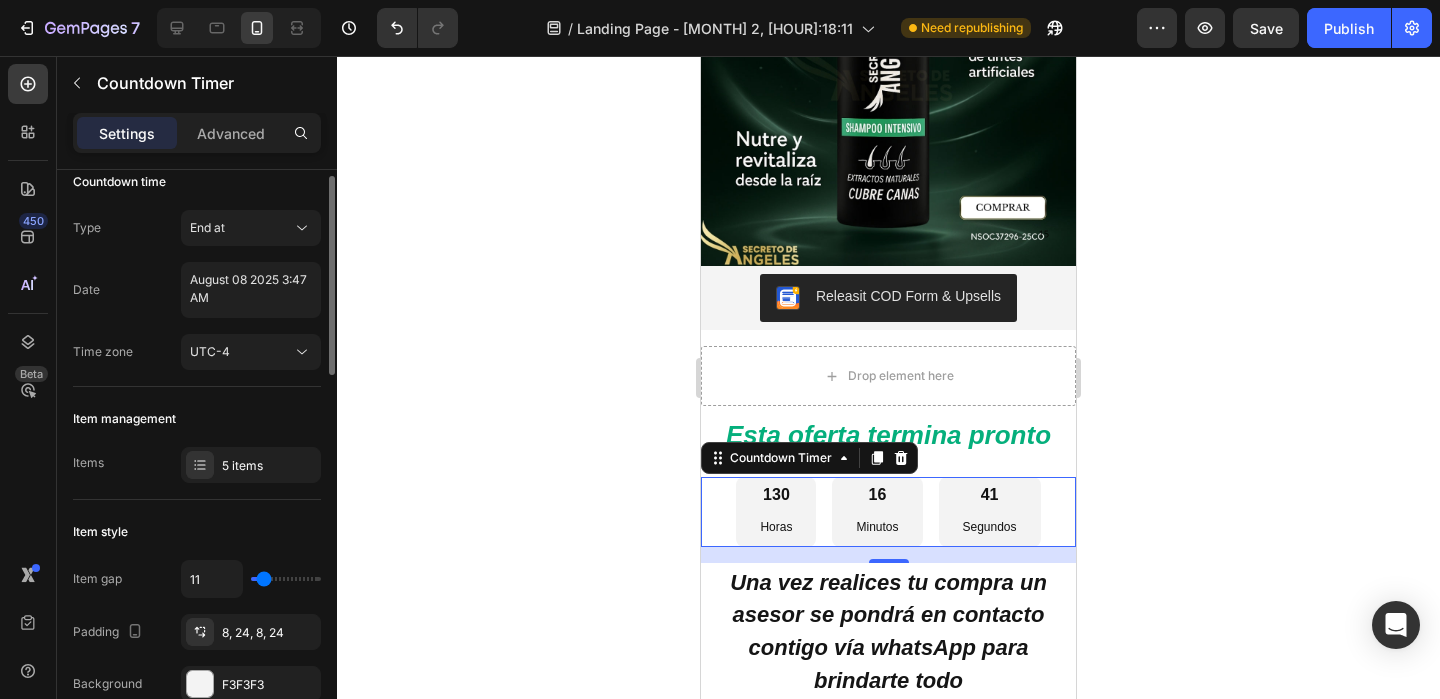 scroll, scrollTop: 0, scrollLeft: 0, axis: both 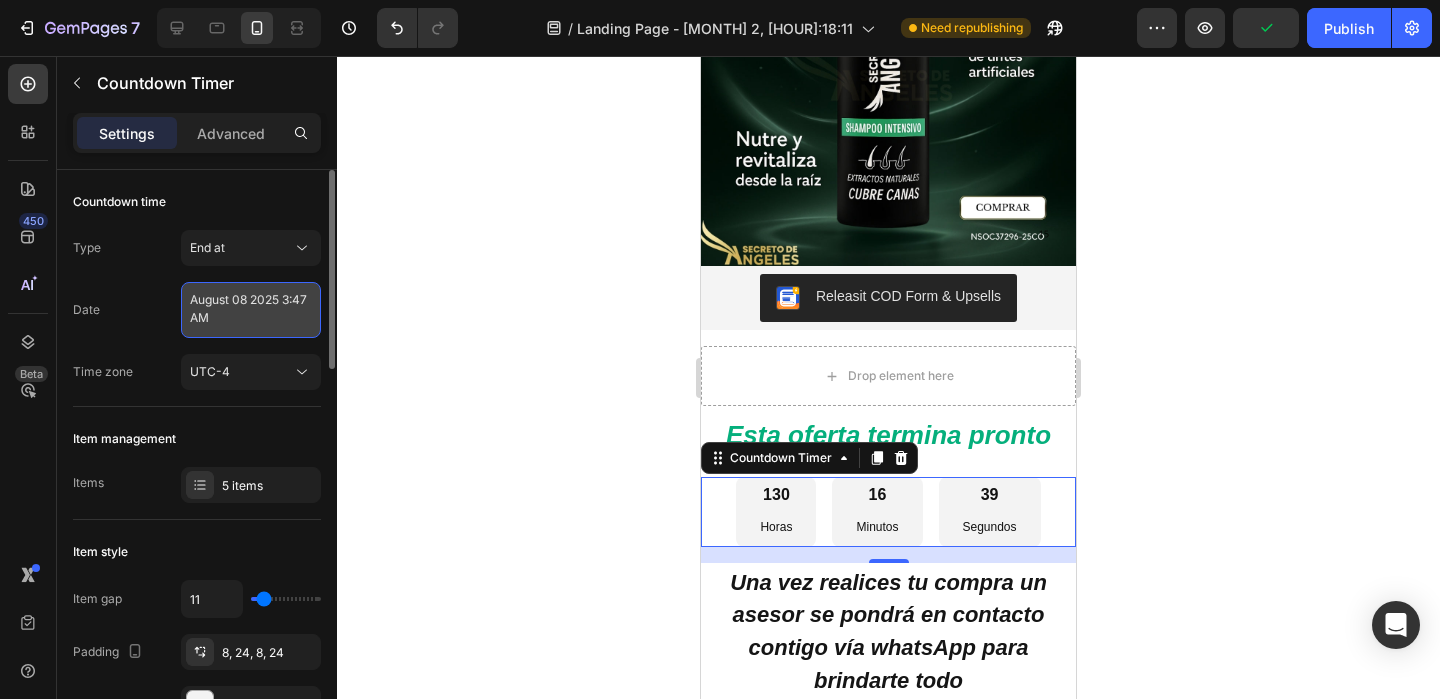 select on "3" 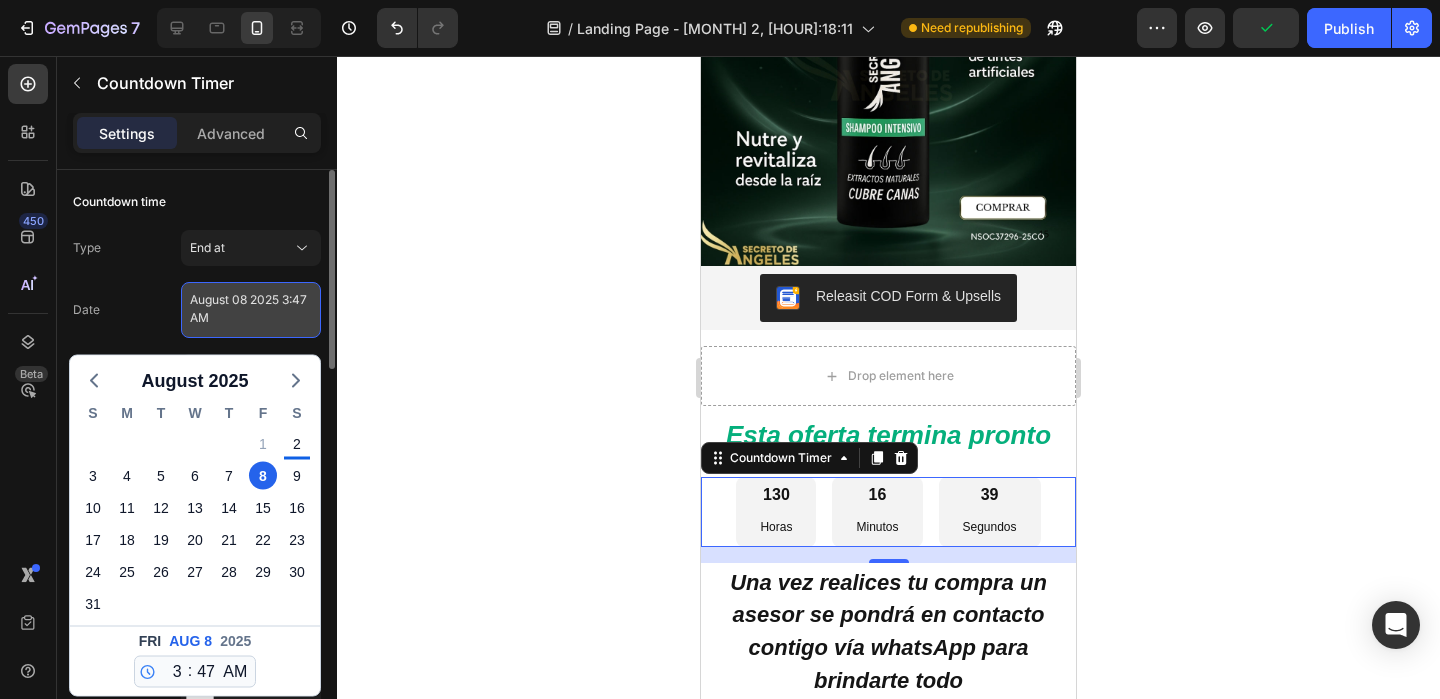 click on "August 08 2025 3:47 AM" at bounding box center [251, 310] 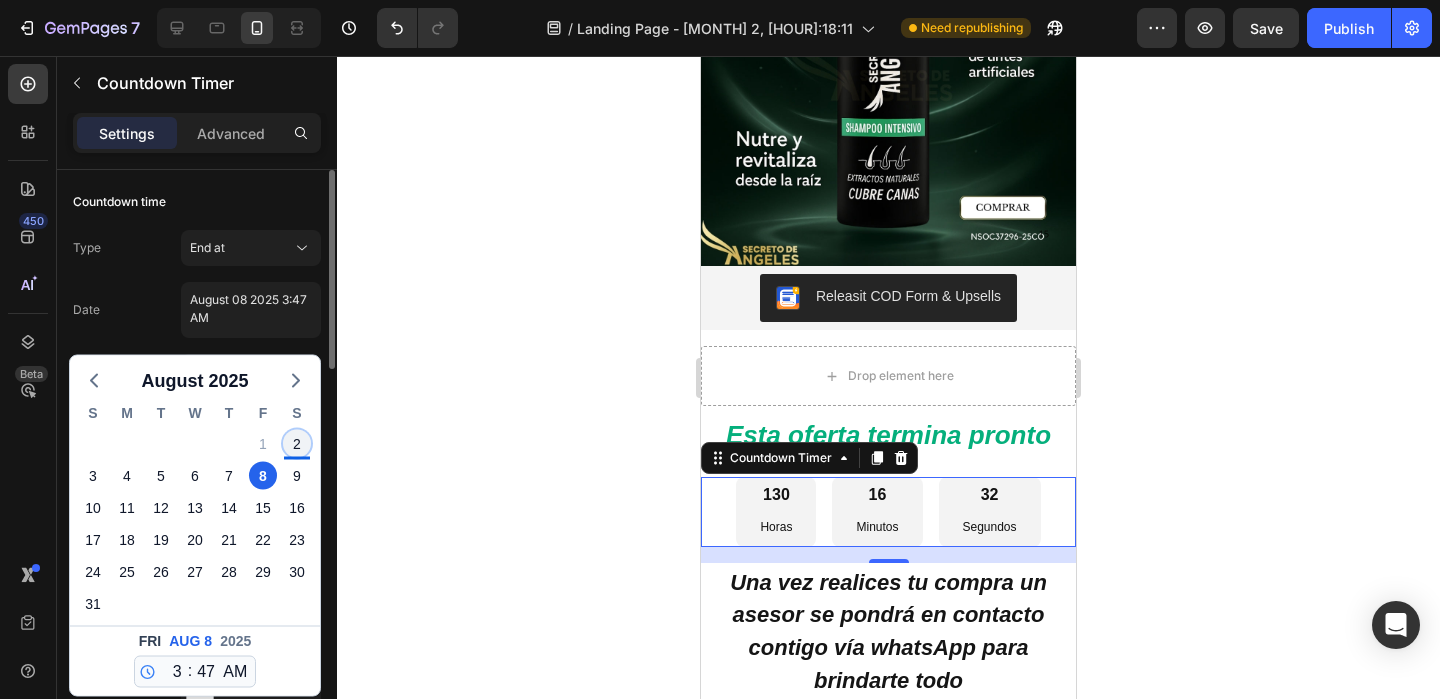 click on "2" 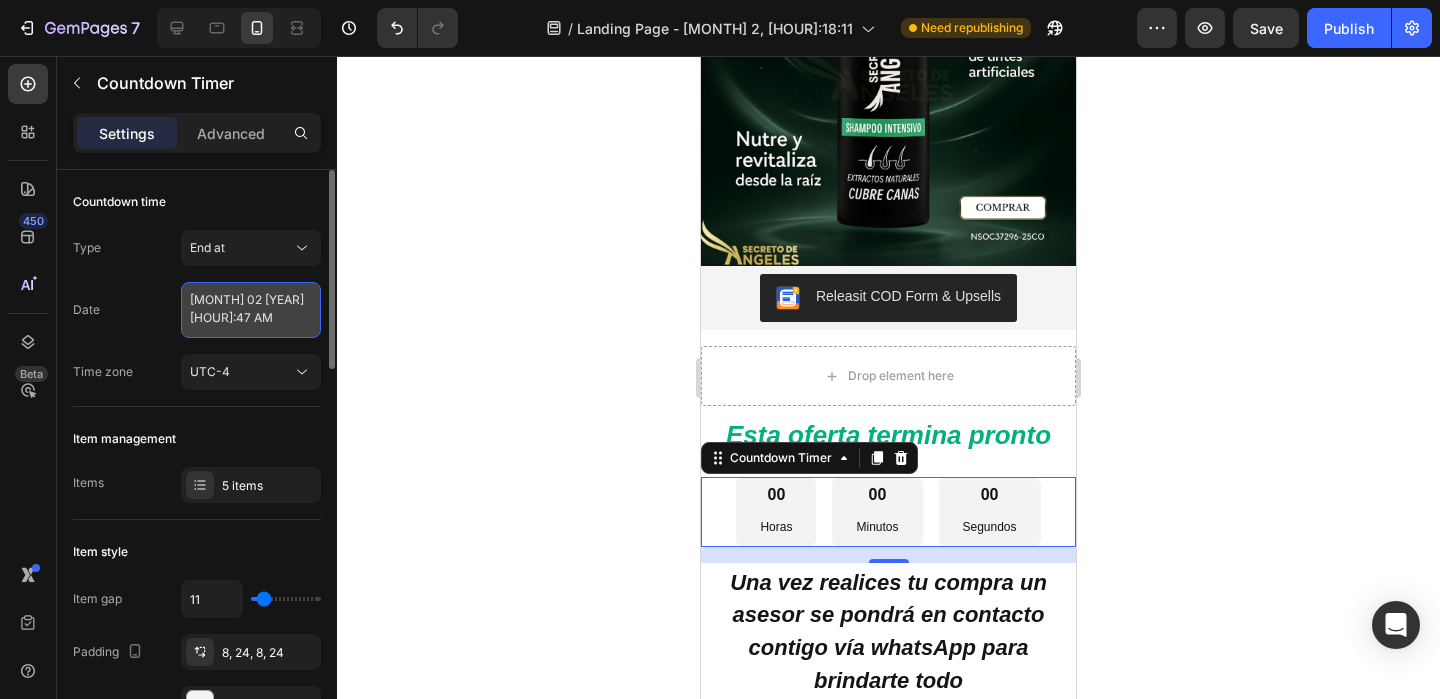click on "August 02 2025 3:47 AM" at bounding box center [251, 310] 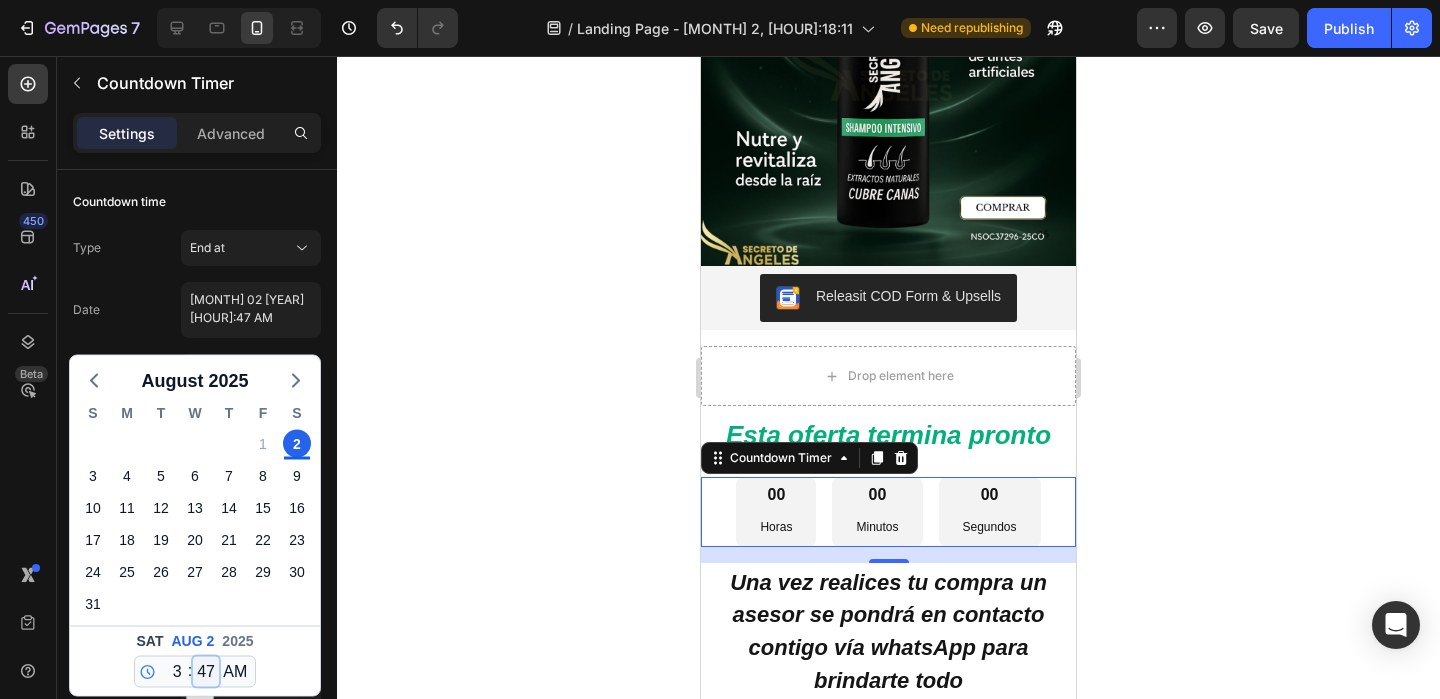 click on "00 01 02 03 04 05 06 07 08 09 10 11 12 13 14 15 16 17 18 19 20 21 22 23 24 25 26 27 28 29 30 31 32 33 34 35 36 37 38 39 40 41 42 43 44 45 46 47 48 49 50 51 52 53 54 55 56 57 58 59" at bounding box center (206, 672) 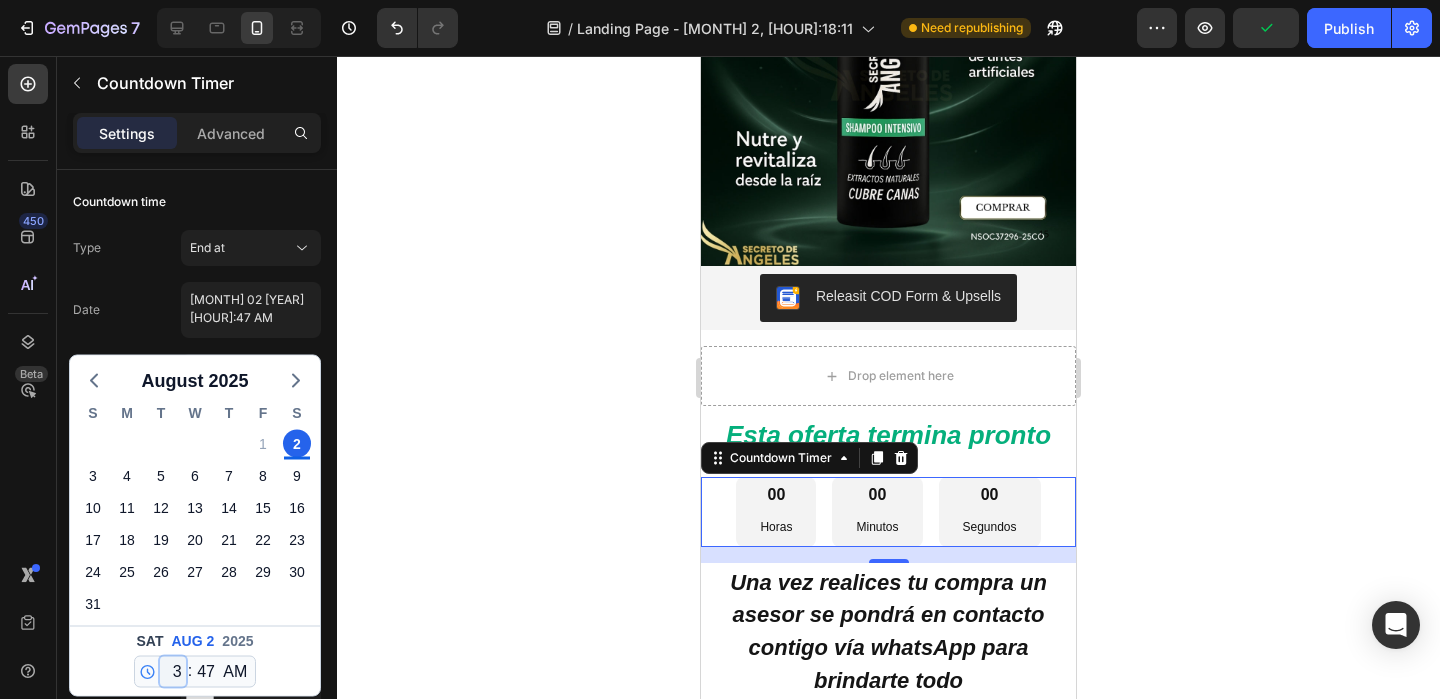 click on "12 1 2 3 4 5 6 7 8 9 10 11" at bounding box center (173, 672) 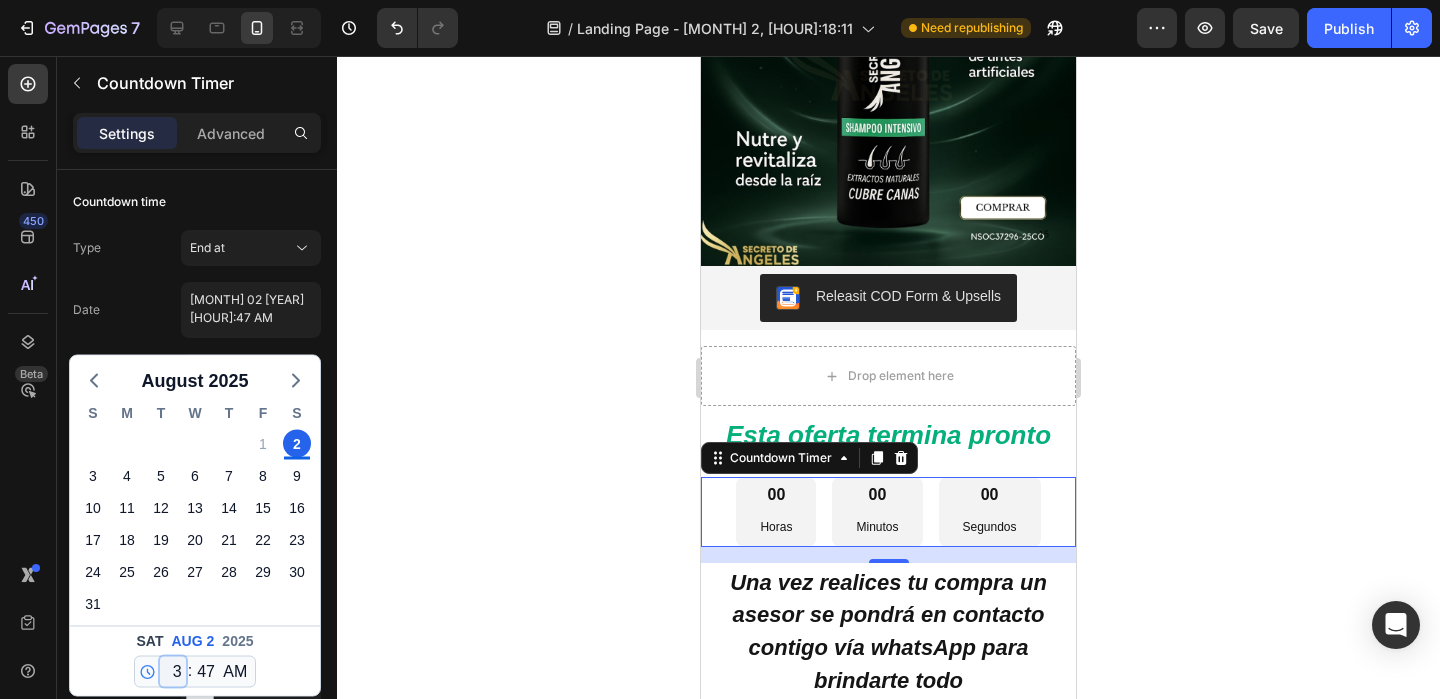 select on "5" 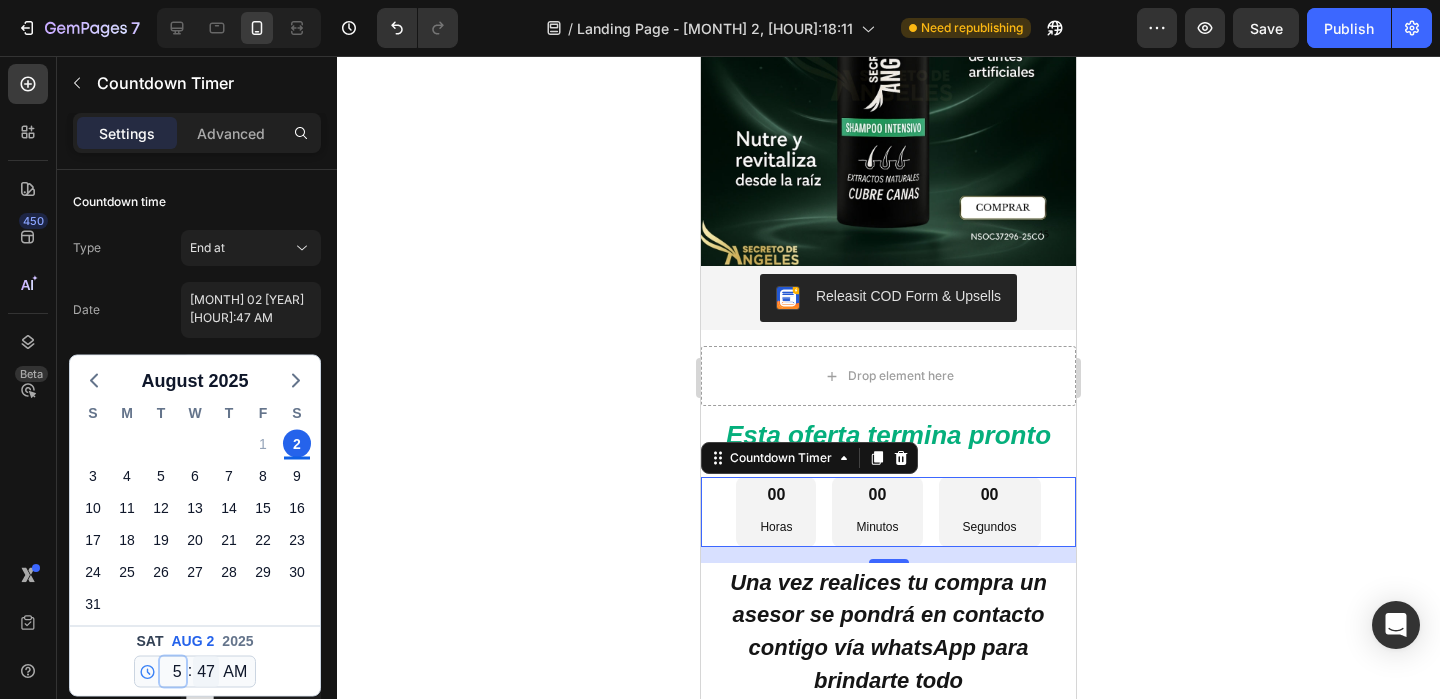 type on "August 02 2025 5:47 AM" 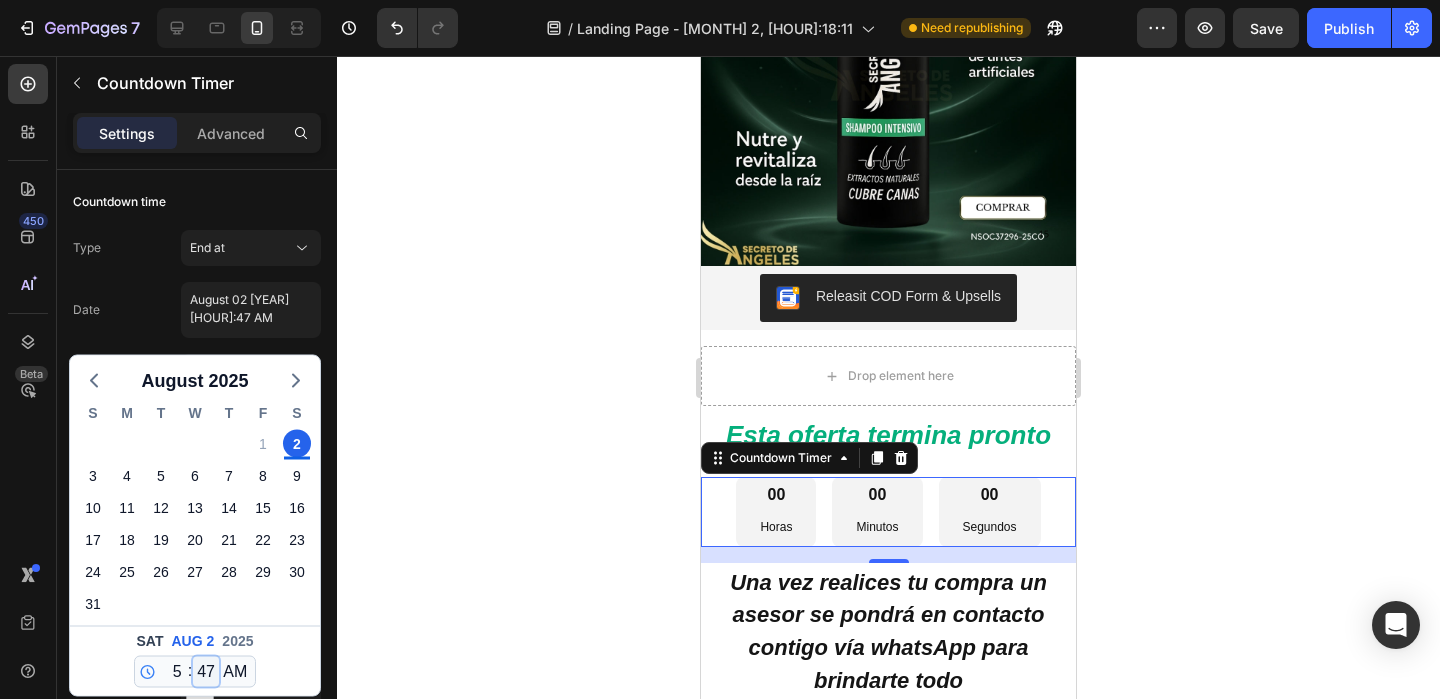 click on "00 01 02 03 04 05 06 07 08 09 10 11 12 13 14 15 16 17 18 19 20 21 22 23 24 25 26 27 28 29 30 31 32 33 34 35 36 37 38 39 40 41 42 43 44 45 46 47 48 49 50 51 52 53 54 55 56 57 58 59" at bounding box center [206, 672] 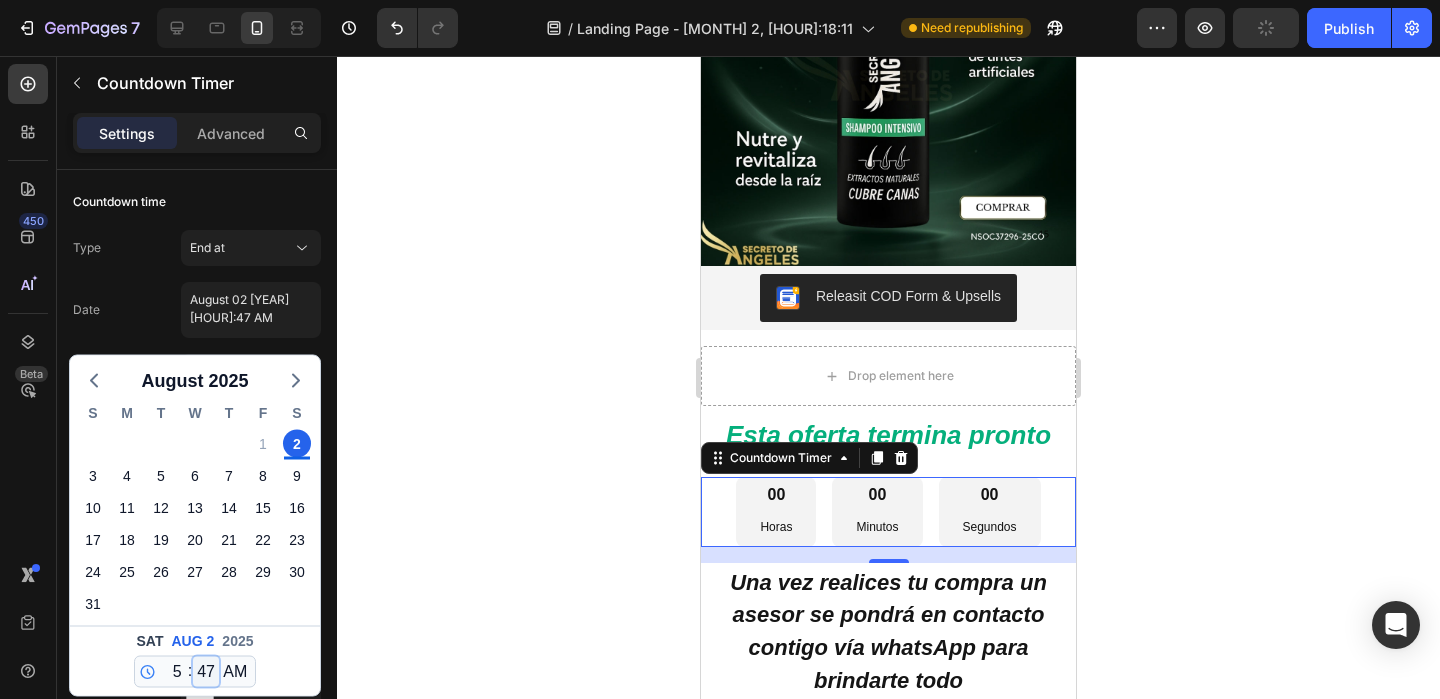 select on "31" 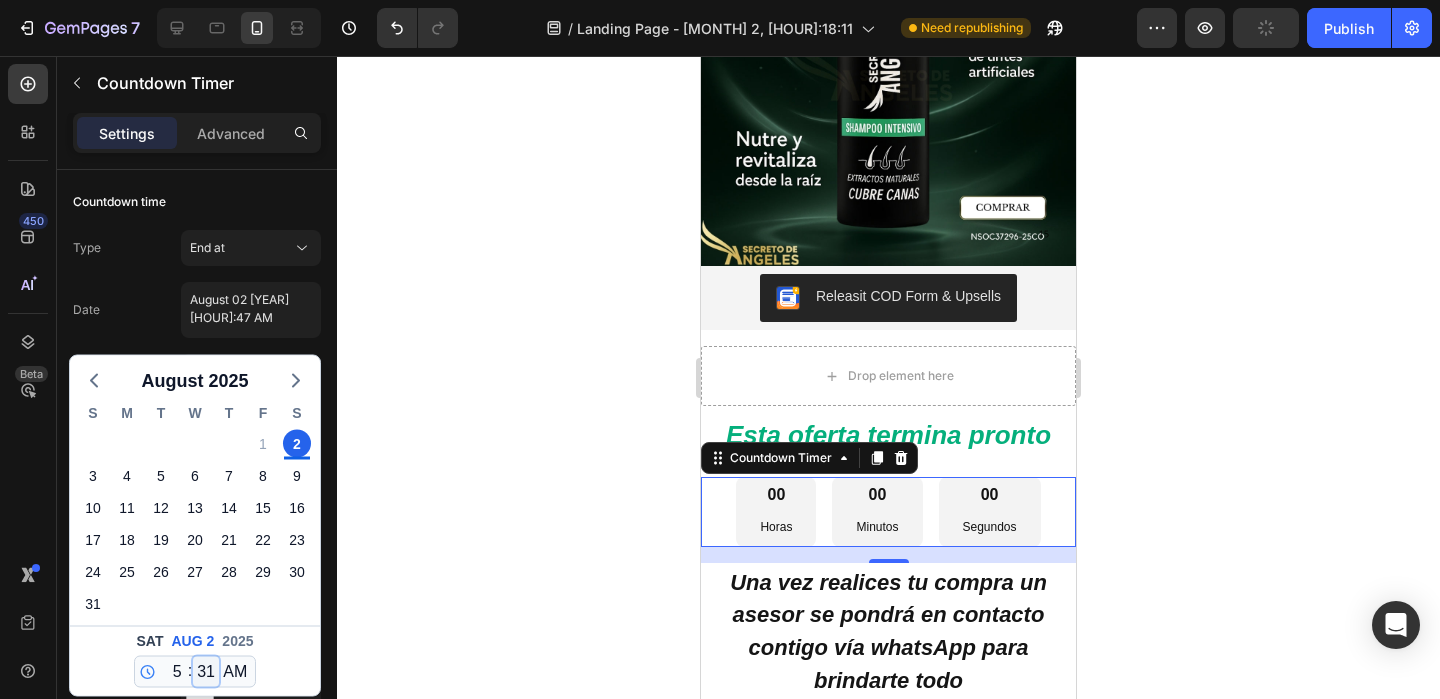 type on "August 02 2025 5:31 AM" 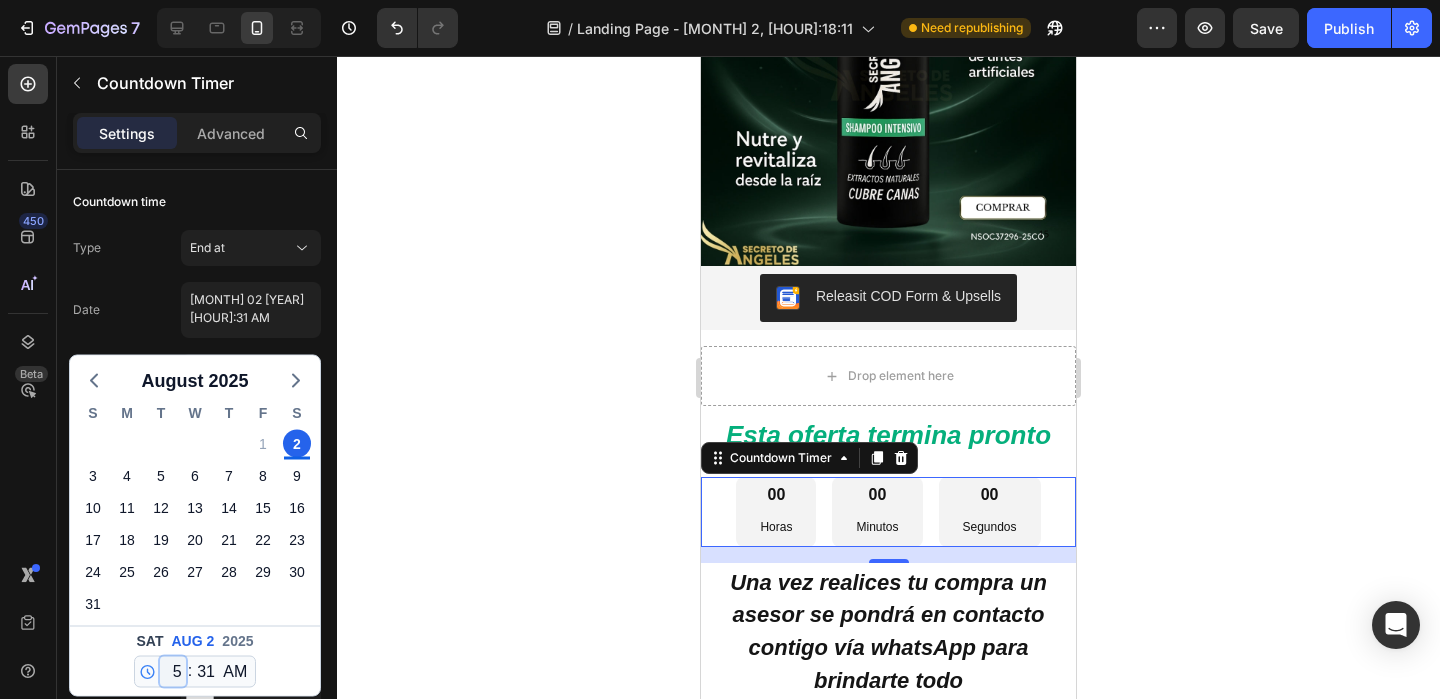 click on "12 1 2 3 4 5 6 7 8 9 10 11" at bounding box center [173, 672] 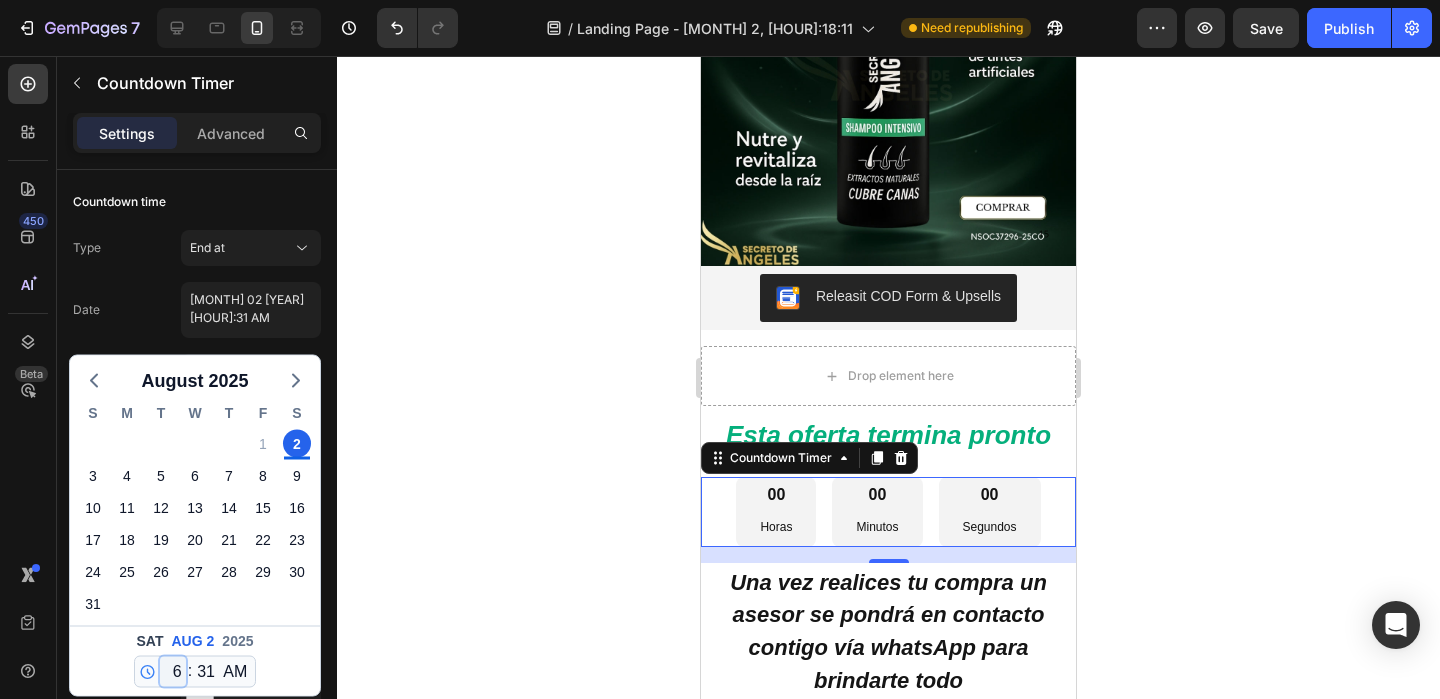 type on "August 02 2025 6:31 AM" 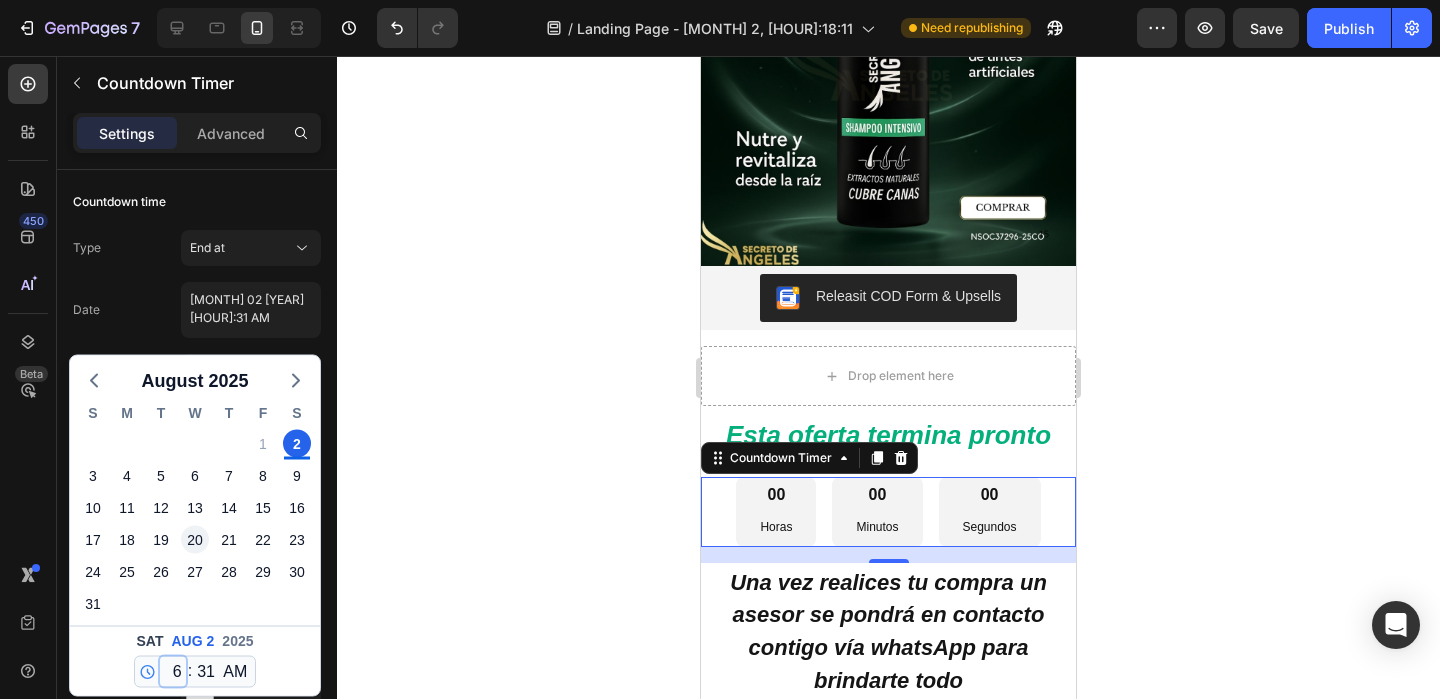 scroll, scrollTop: 4, scrollLeft: 0, axis: vertical 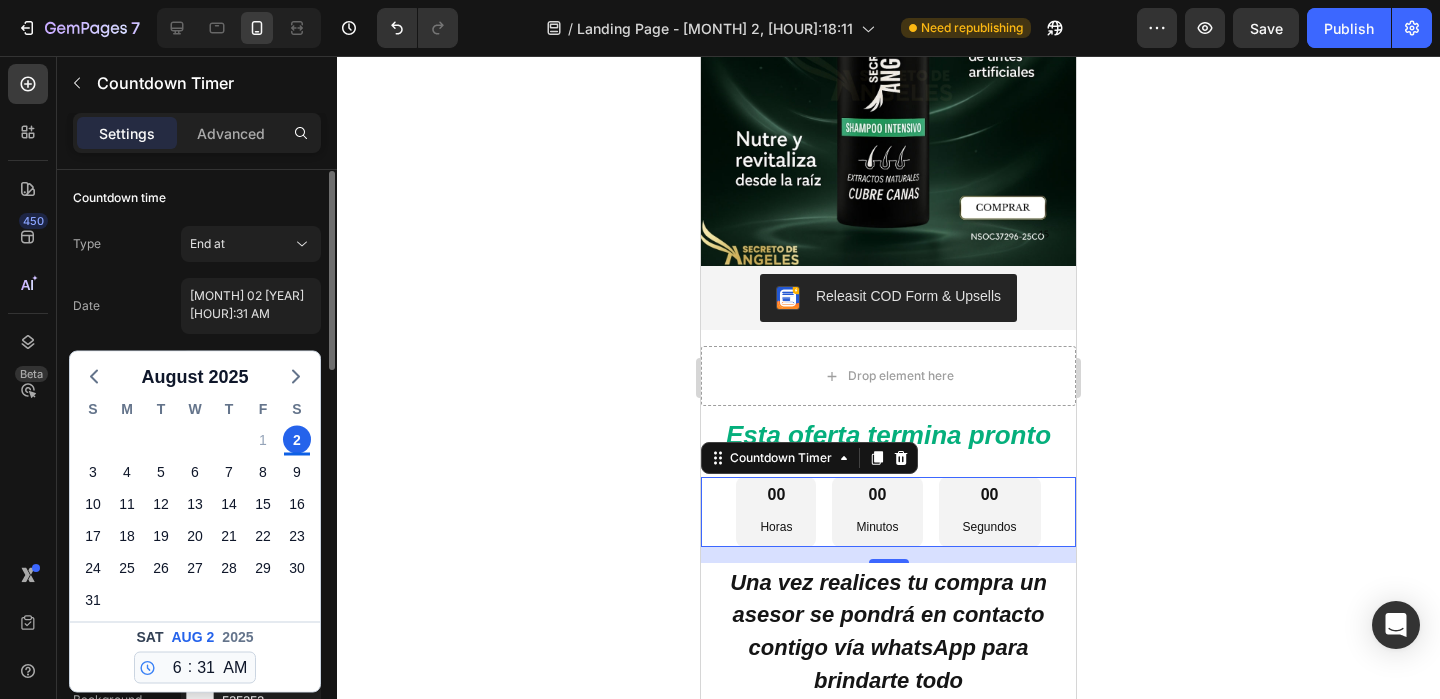 click on "Date August 02 2025 6:31 AM August 2025 S M T W T F S 27 28 29 30 31 1 2 3 4 5 6 7 8 9 10 11 12 13 14 15 16 17 18 19 20 21 22 23 24 25 26 27 28 29 30 31 1 2 3 4 5 6 Sat Aug 2 2025 12 1 2 3 4 5 6 7 8 9 10 11 : 00 01 02 03 04 05 06 07 08 09 10 11 12 13 14 15 16 17 18 19 20 21 22 23 24 25 26 27 28 29 30 31 32 33 34 35 36 37 38 39 40 41 42 43 44 45 46 47 48 49 50 51 52 53 54 55 56 57 58 59 AM PM" at bounding box center [197, 306] 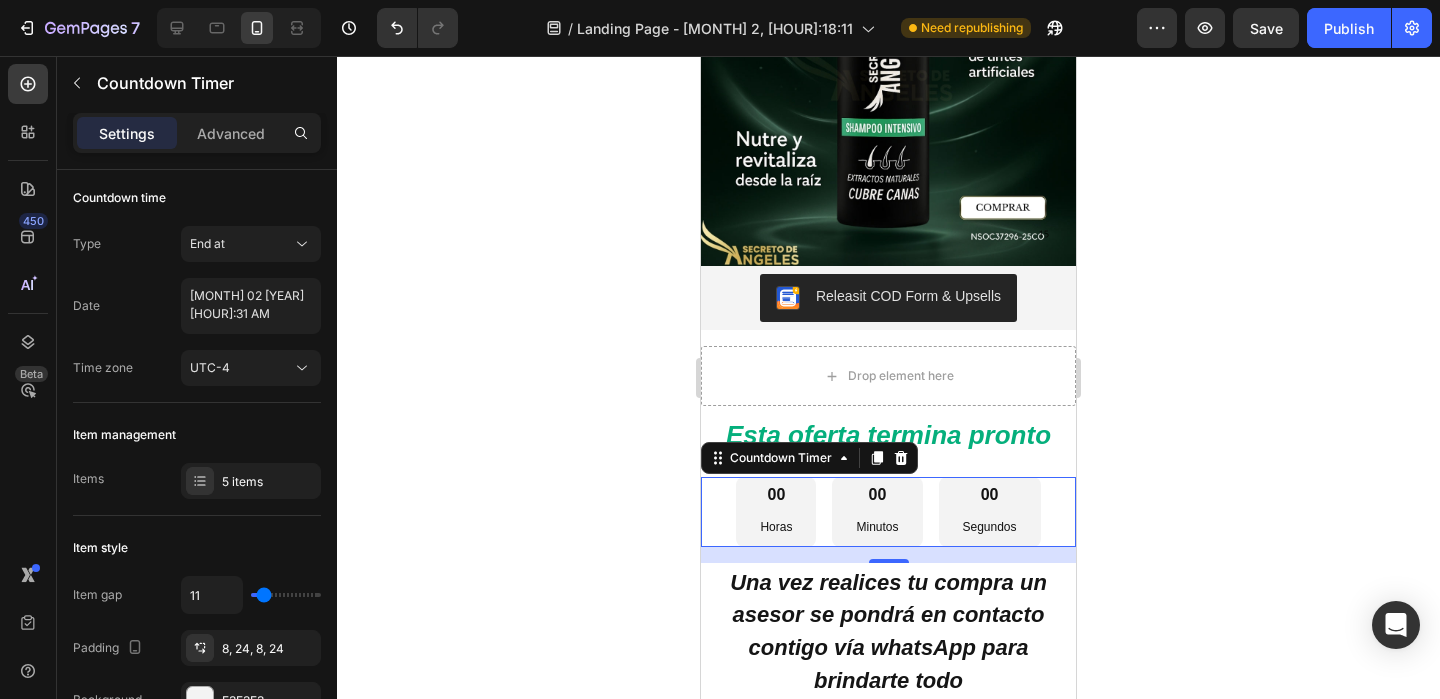 click on "00 Horas 00 Minutos 00 Segundos" at bounding box center (888, 511) 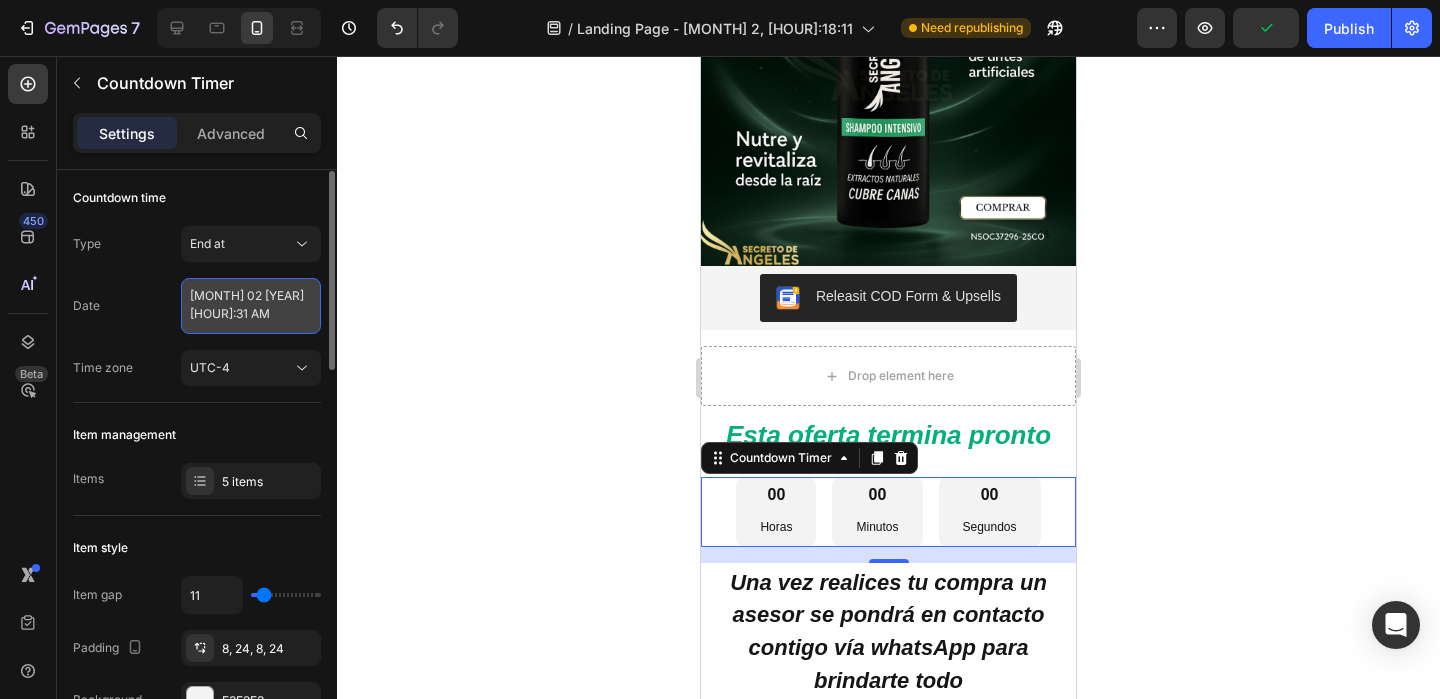 select on "6" 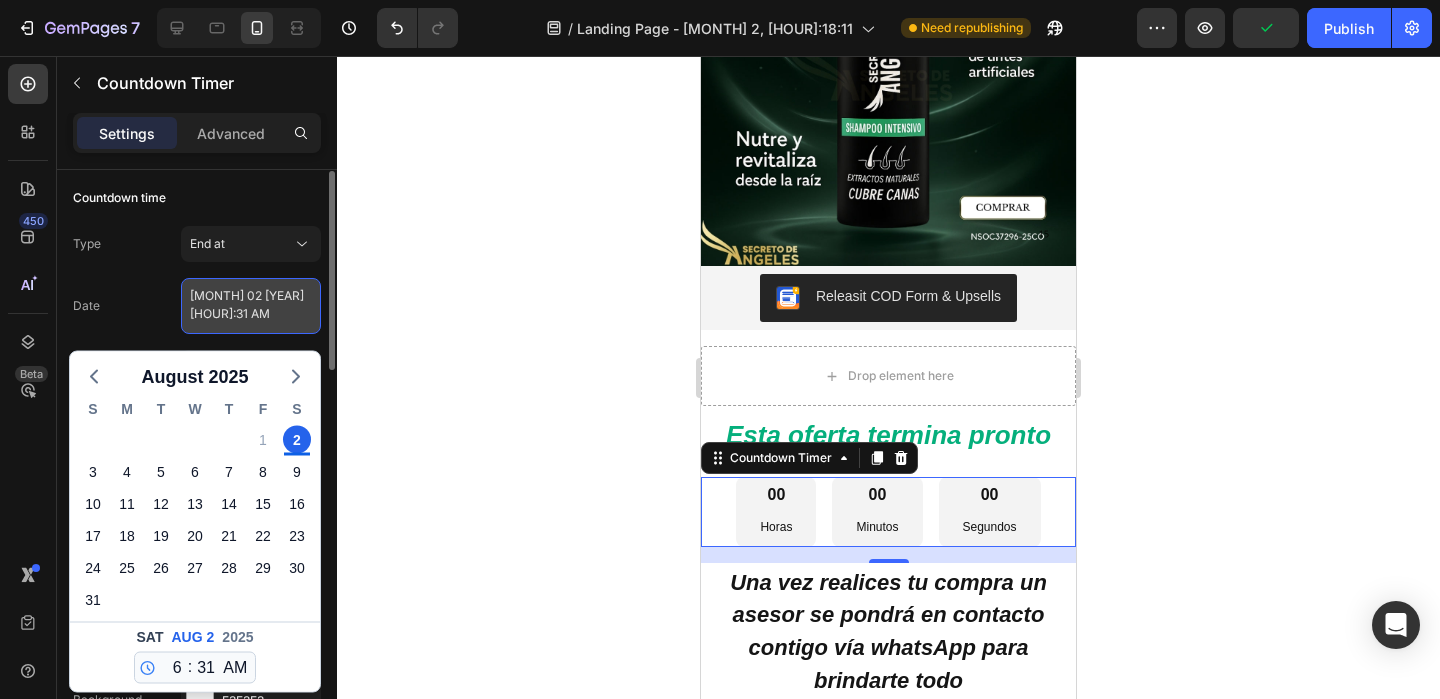 click on "August 02 2025 6:31 AM" at bounding box center (251, 306) 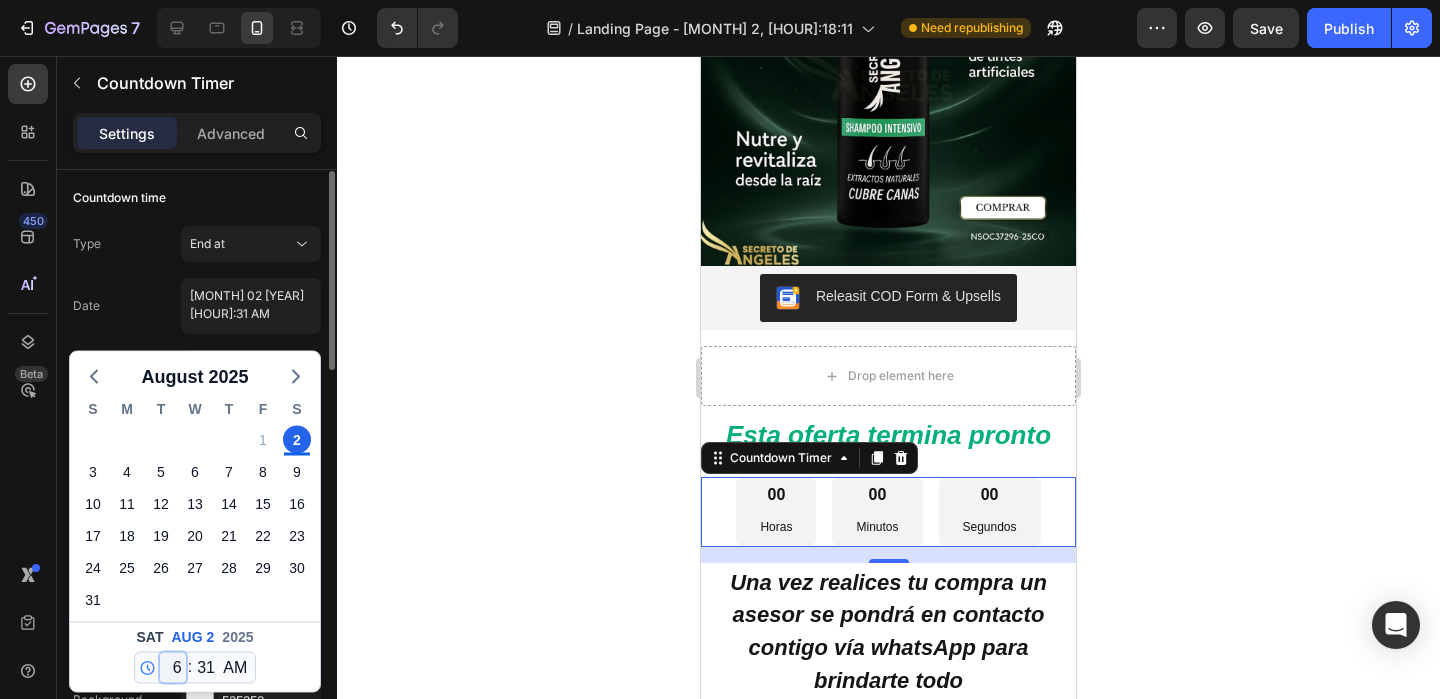 click on "12 1 2 3 4 5 6 7 8 9 10 11" at bounding box center [173, 668] 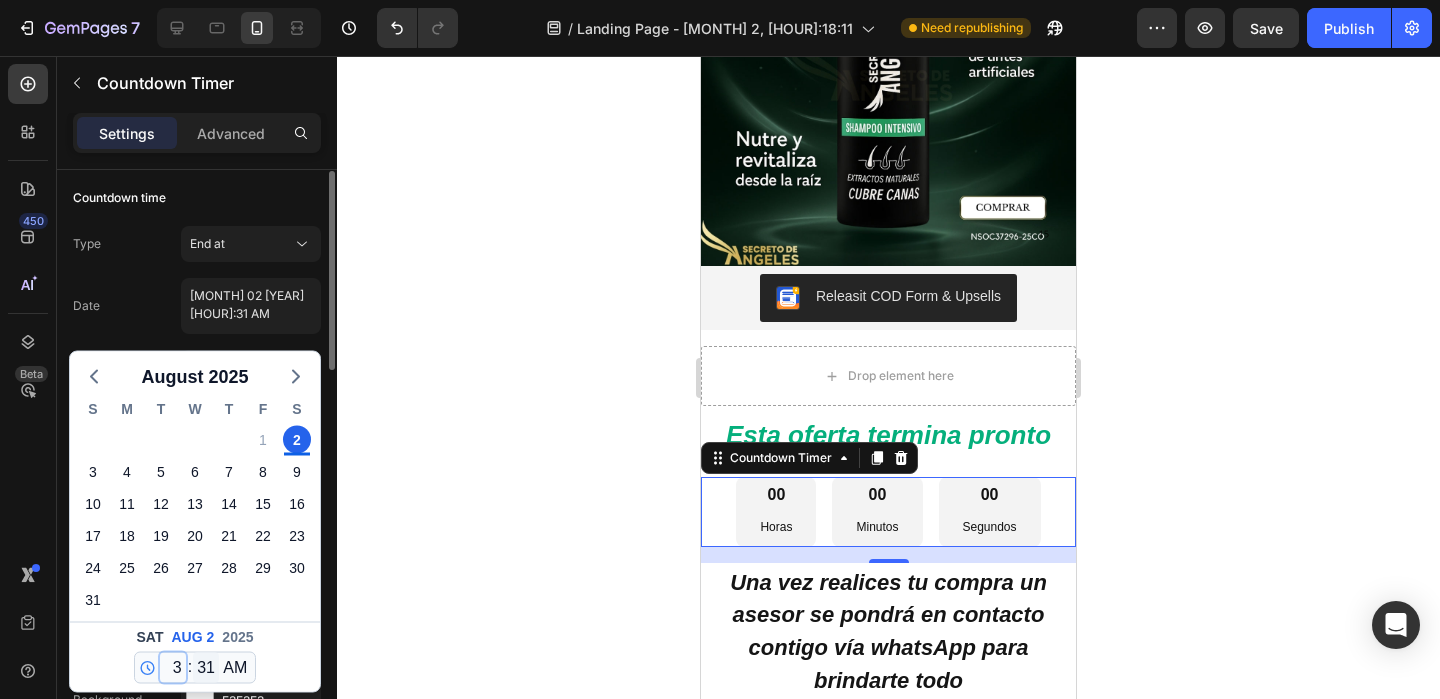 type on "August 02 2025 3:31 AM" 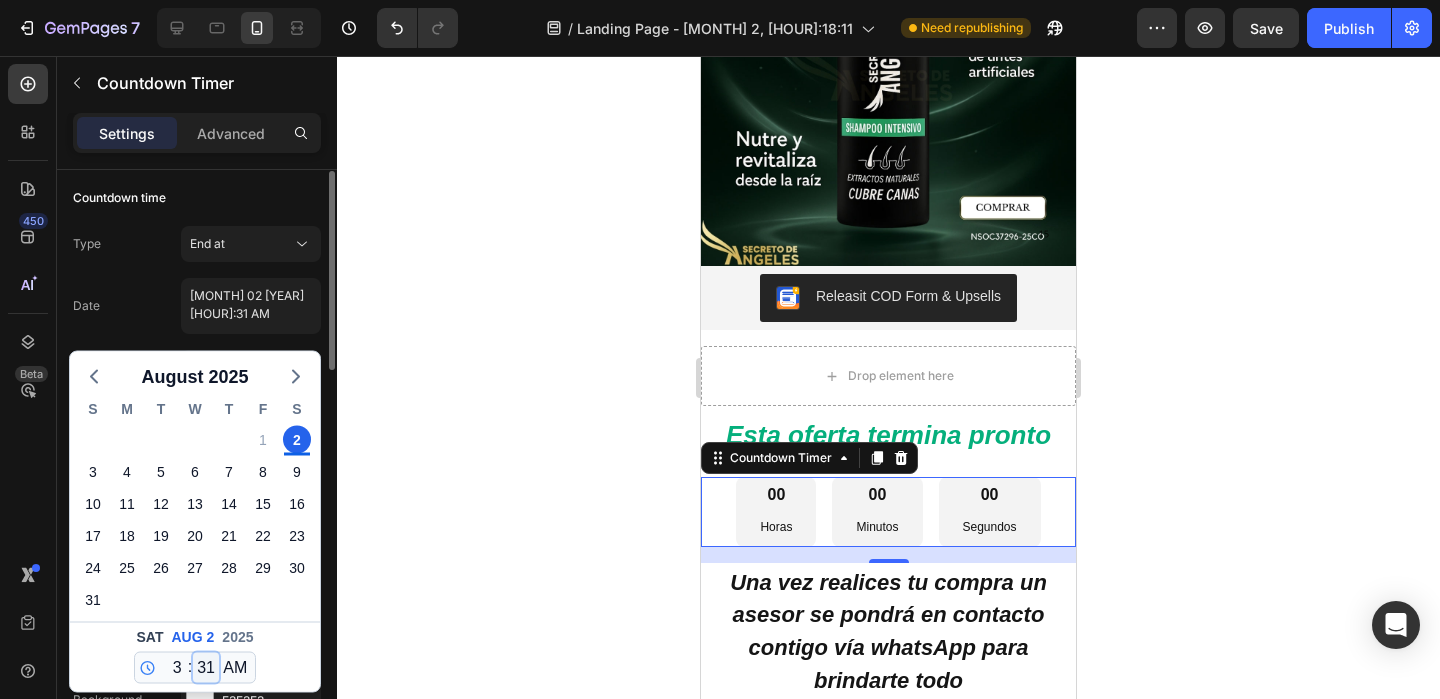 click on "00 01 02 03 04 05 06 07 08 09 10 11 12 13 14 15 16 17 18 19 20 21 22 23 24 25 26 27 28 29 30 31 32 33 34 35 36 37 38 39 40 41 42 43 44 45 46 47 48 49 50 51 52 53 54 55 56 57 58 59" at bounding box center [206, 668] 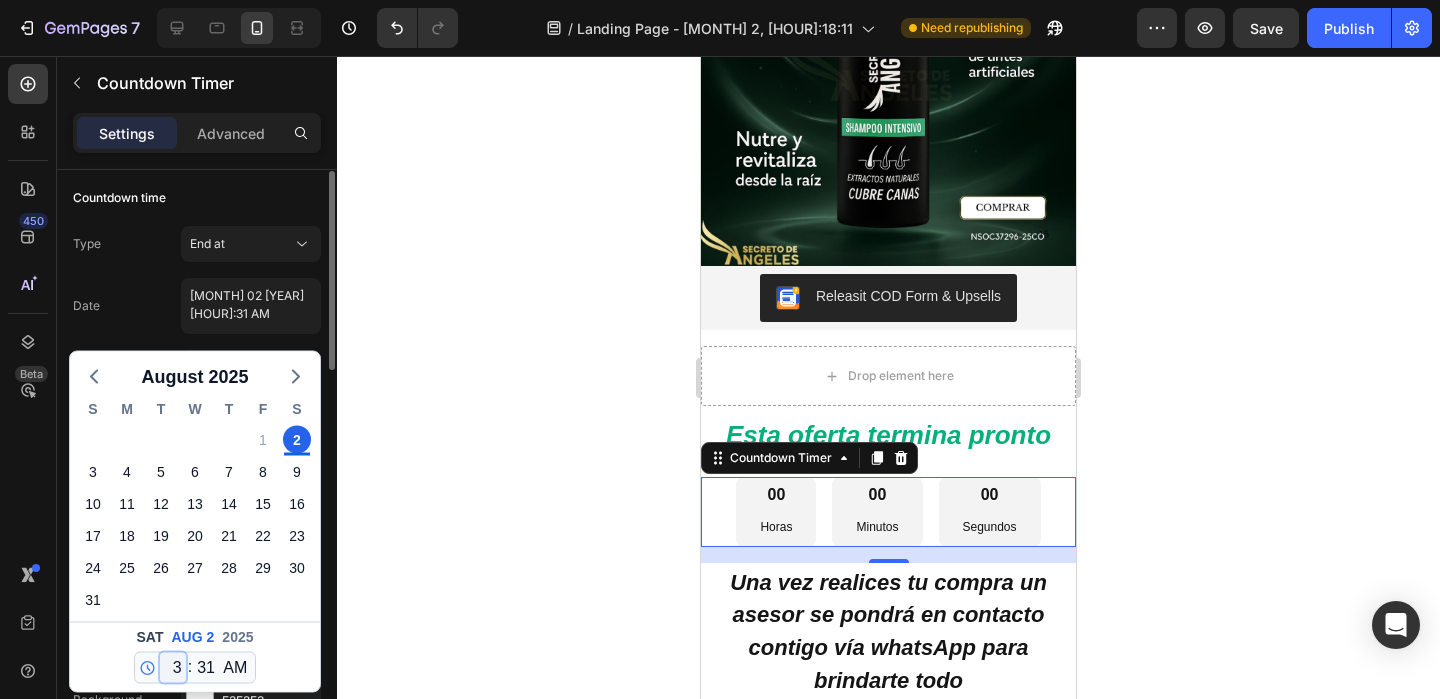 click on "12 1 2 3 4 5 6 7 8 9 10 11" at bounding box center [173, 668] 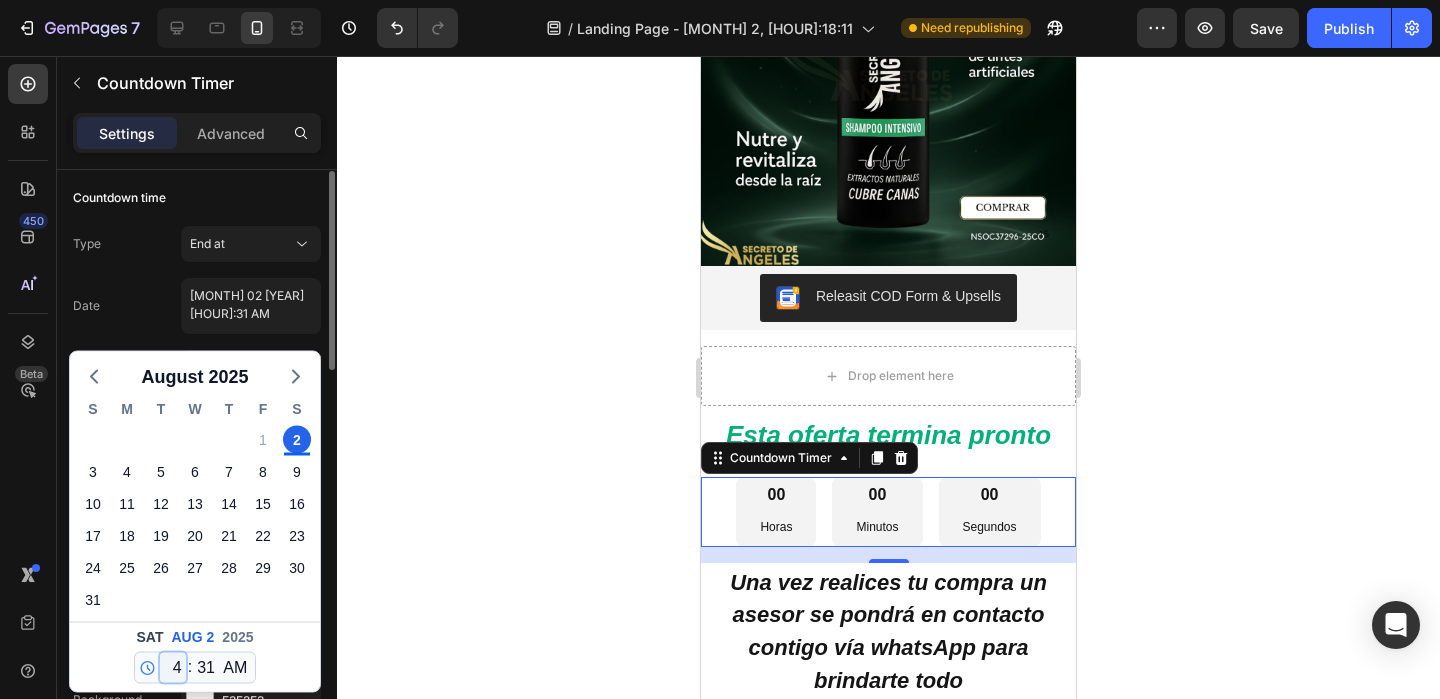 type on "August 02 2025 4:31 AM" 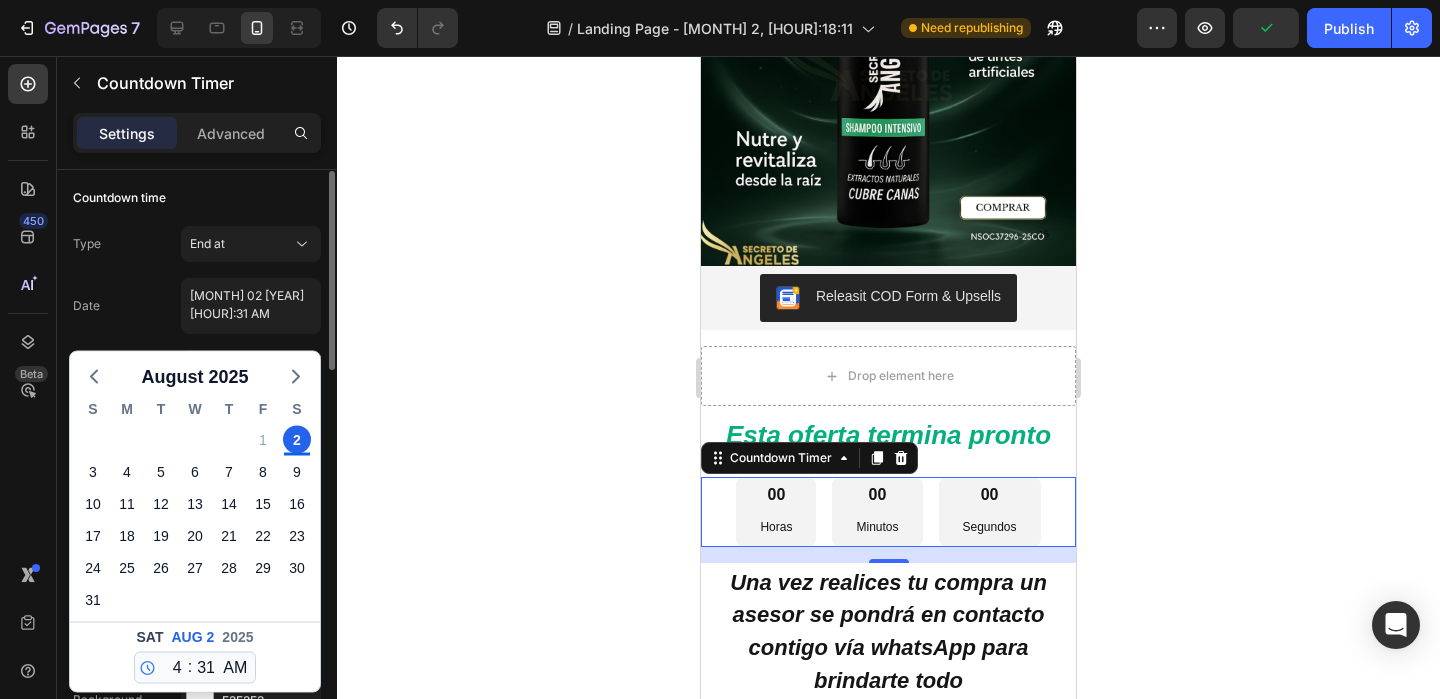 click on "Date August 02 2025 4:31 AM August 2025 S M T W T F S 27 28 29 30 31 1 2 3 4 5 6 7 8 9 10 11 12 13 14 15 16 17 18 19 20 21 22 23 24 25 26 27 28 29 30 31 1 2 3 4 5 6 Sat Aug 2 2025 12 1 2 3 4 5 6 7 8 9 10 11 : 00 01 02 03 04 05 06 07 08 09 10 11 12 13 14 15 16 17 18 19 20 21 22 23 24 25 26 27 28 29 30 31 32 33 34 35 36 37 38 39 40 41 42 43 44 45 46 47 48 49 50 51 52 53 54 55 56 57 58 59 AM PM" at bounding box center (197, 306) 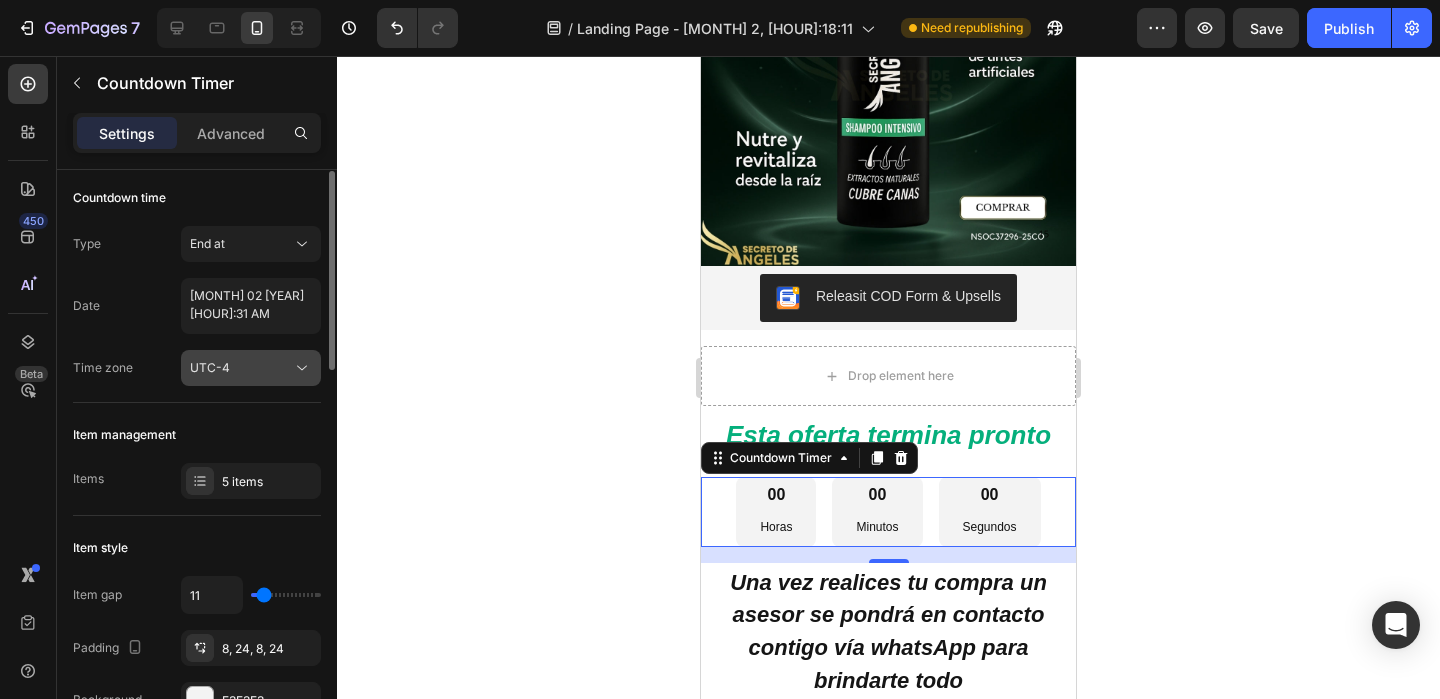 click on "UTC-4" at bounding box center [241, 368] 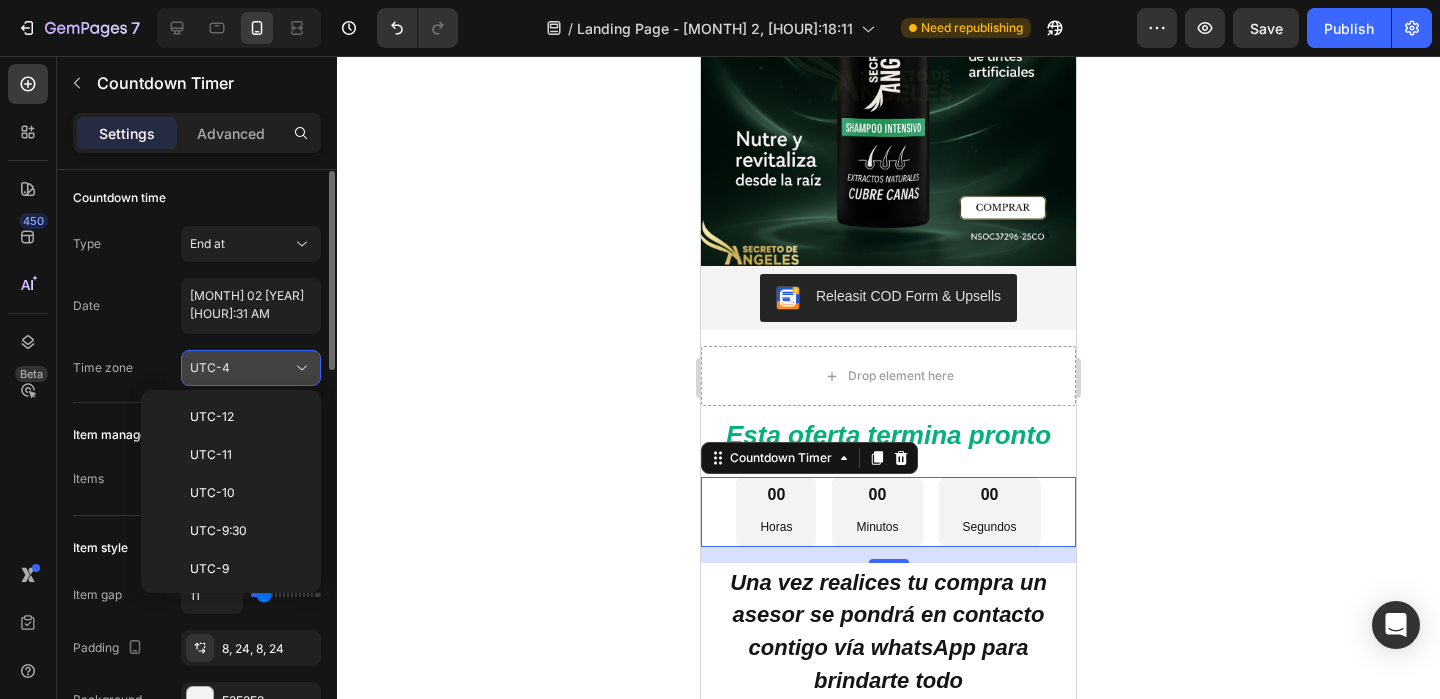 scroll, scrollTop: 216, scrollLeft: 0, axis: vertical 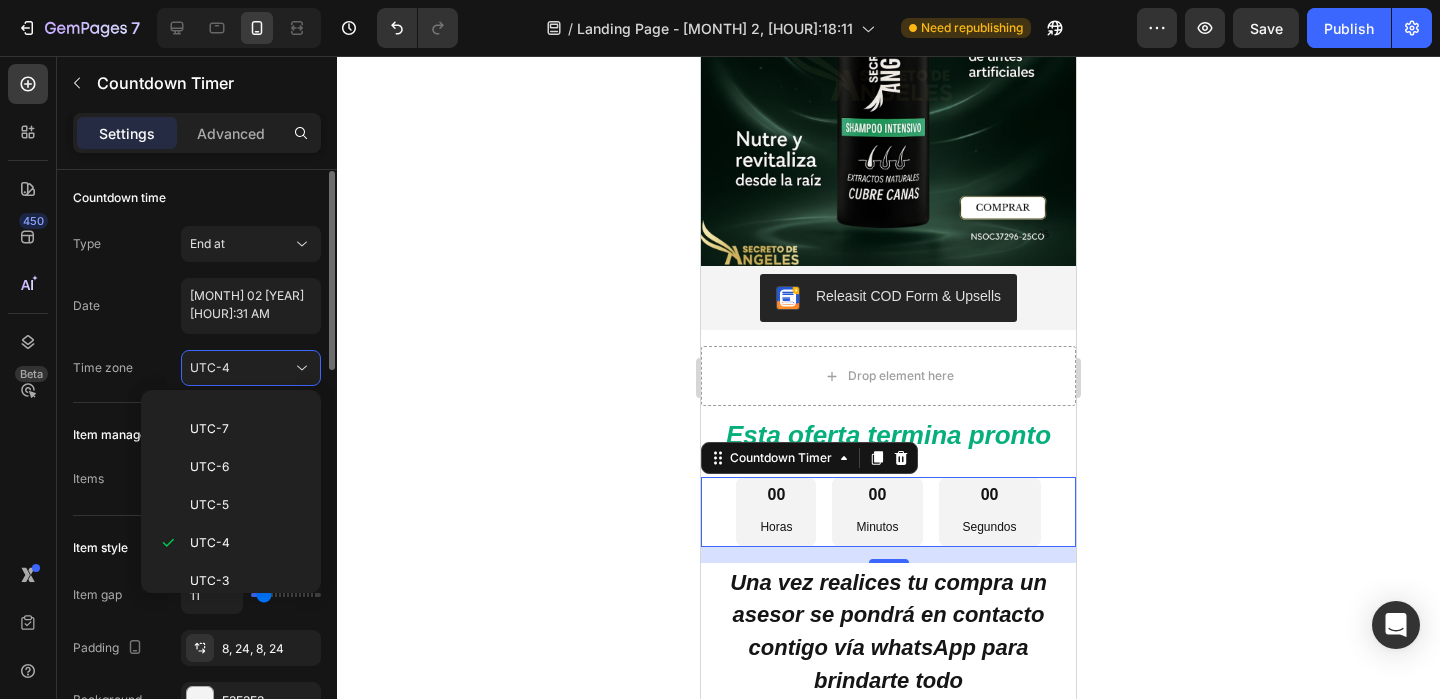click on "Date August 02 2025 4:31 AM" at bounding box center [197, 306] 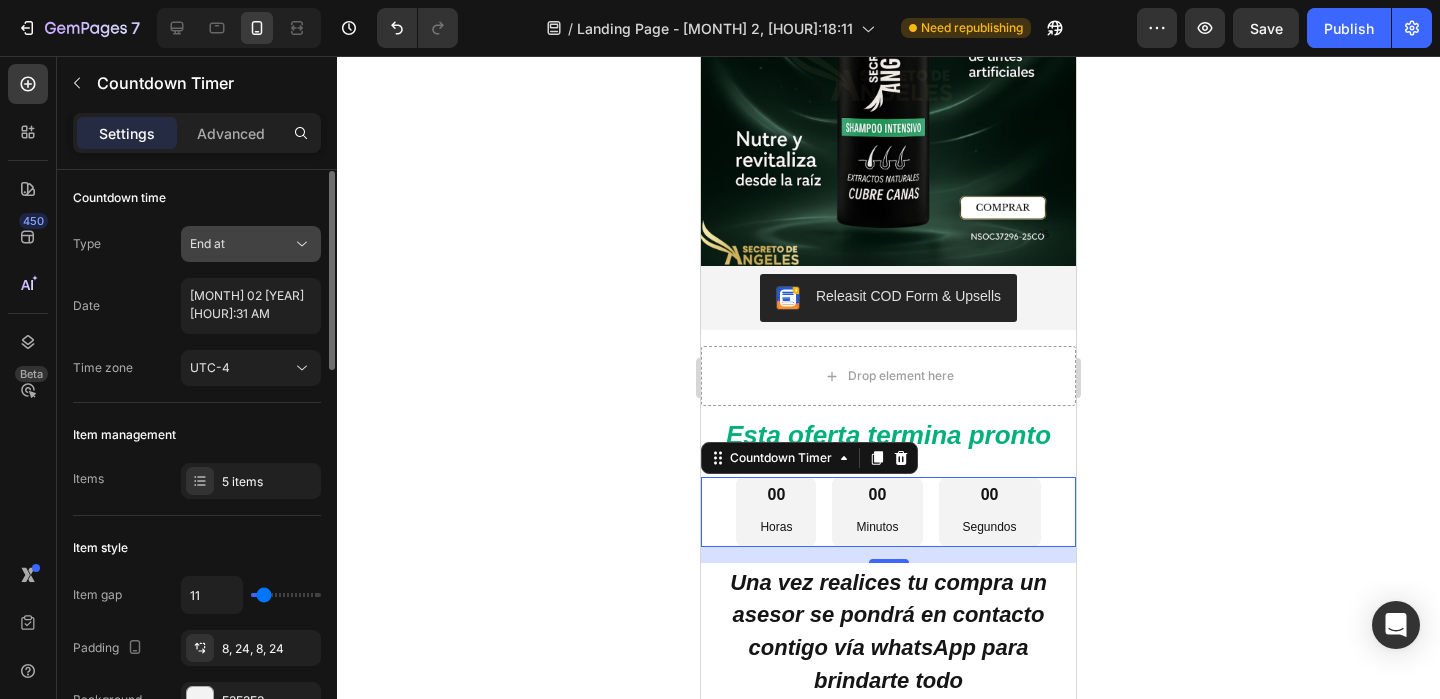 click on "End at" 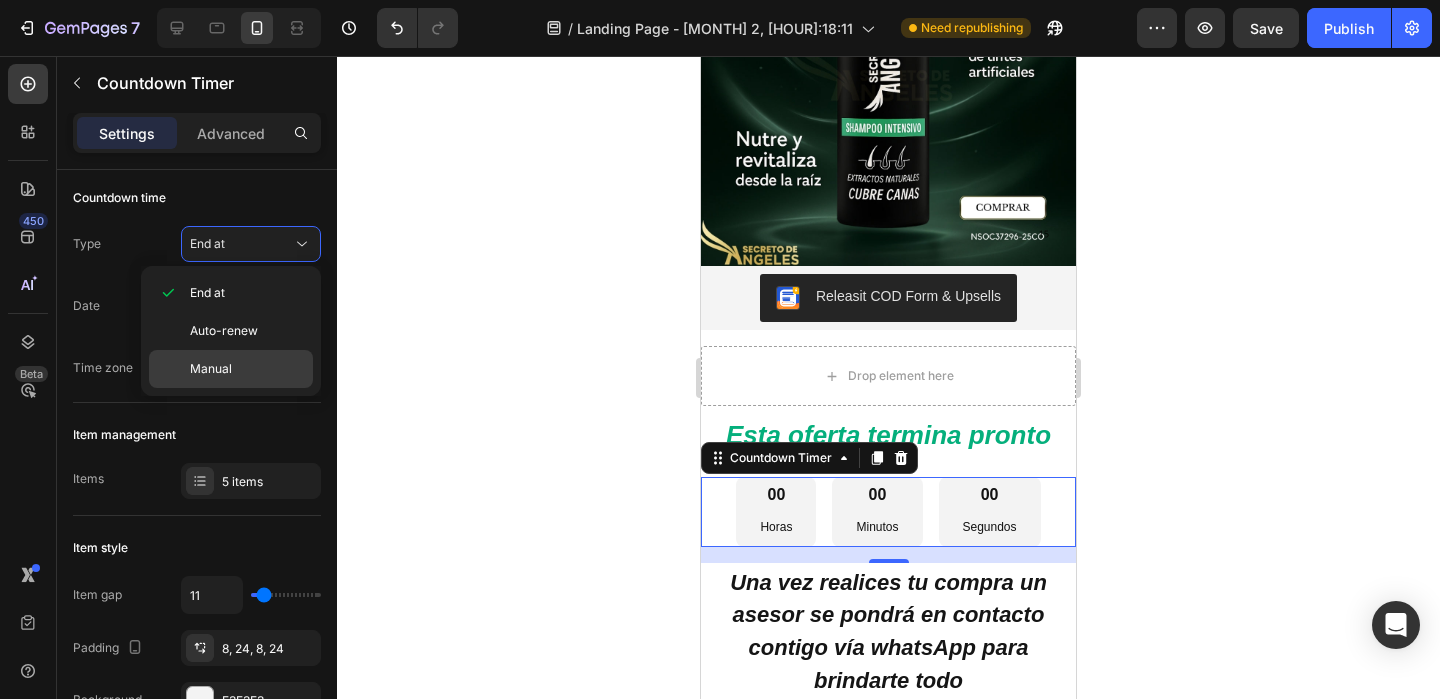 click on "Manual" at bounding box center [247, 369] 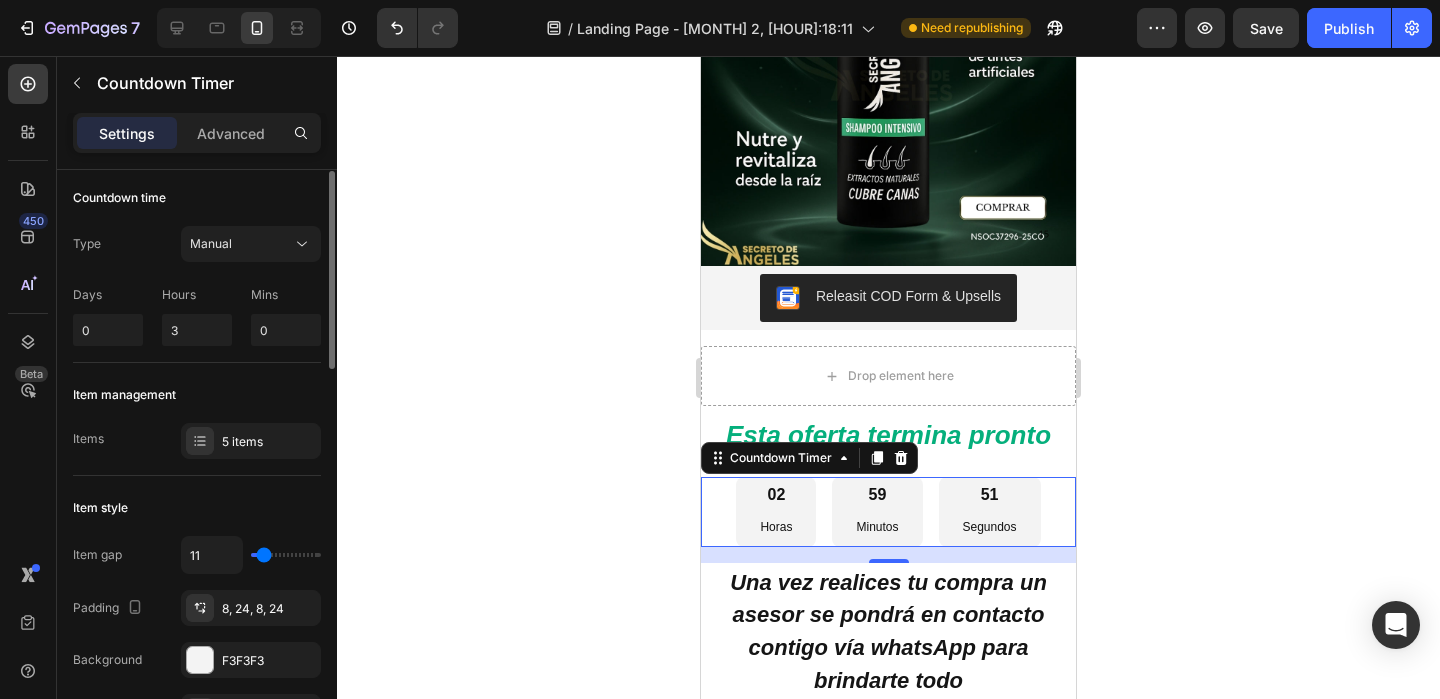 click on "Item management Items 5 items" 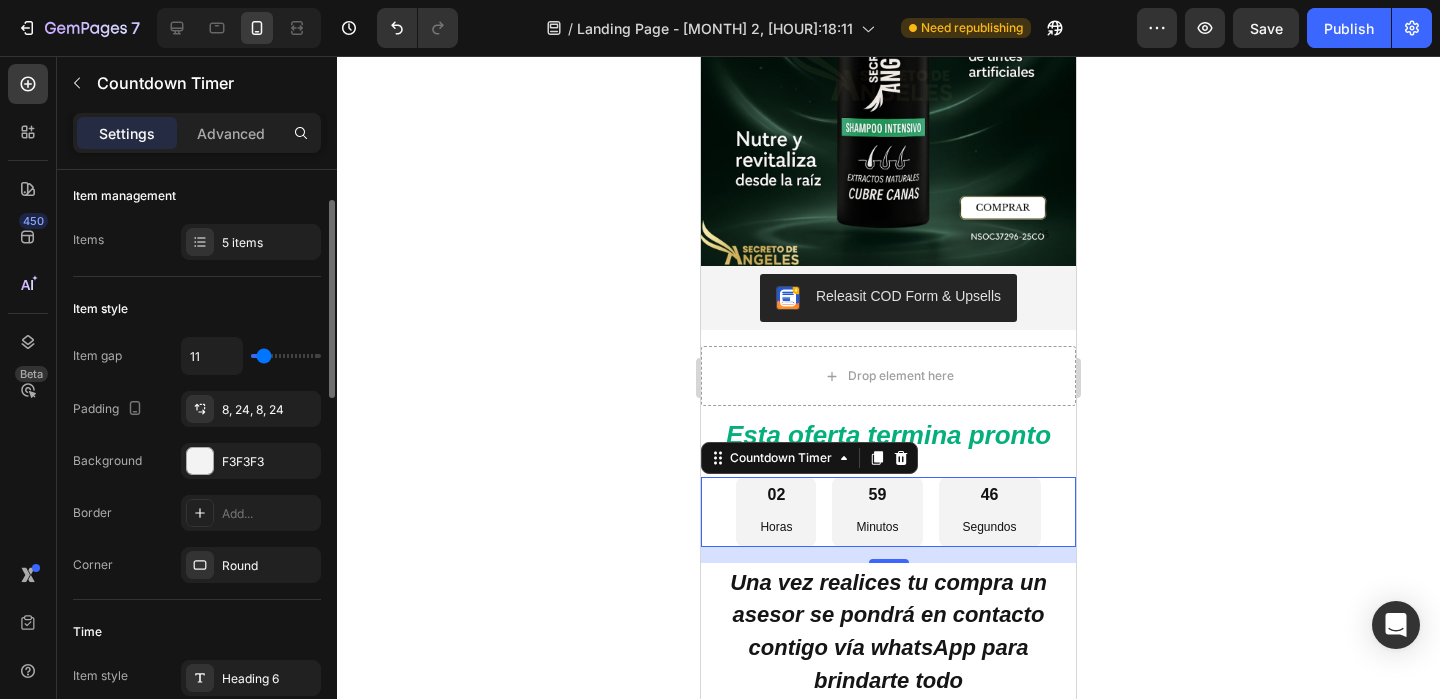 scroll, scrollTop: 232, scrollLeft: 0, axis: vertical 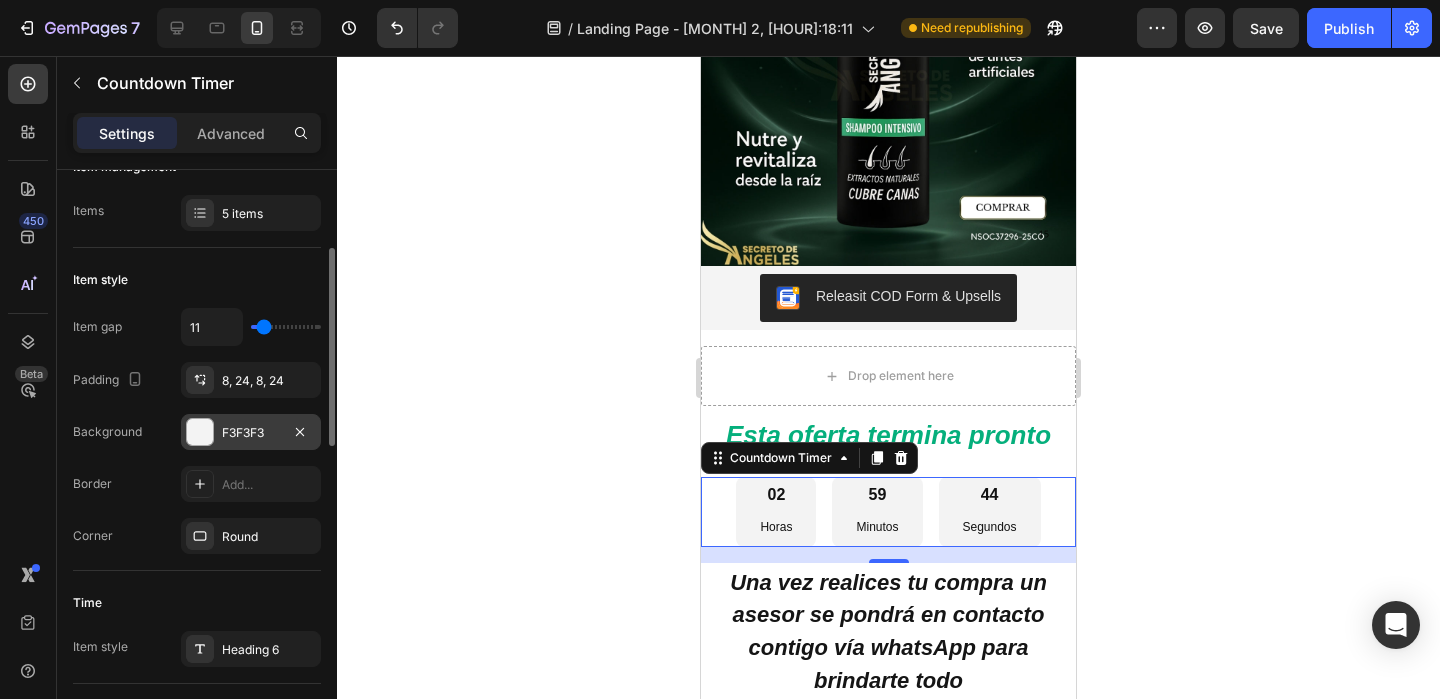 click at bounding box center (200, 432) 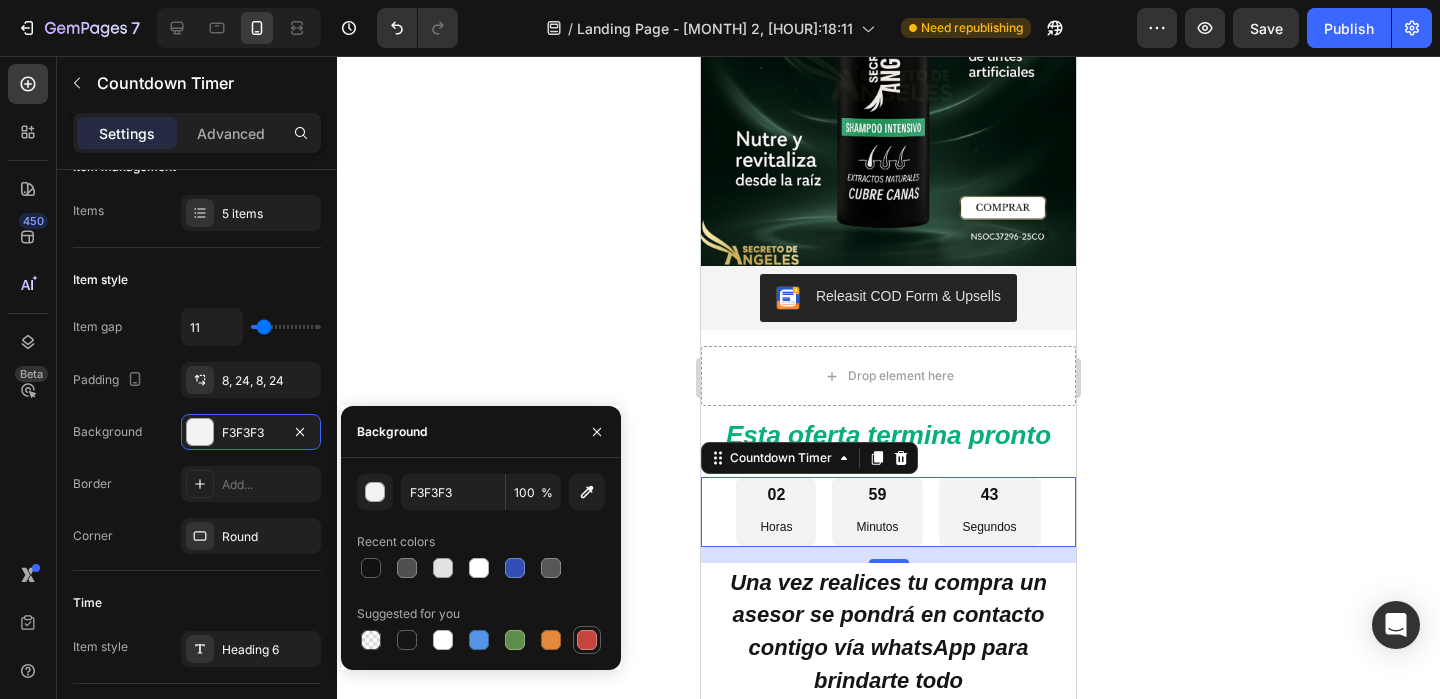 click at bounding box center (587, 640) 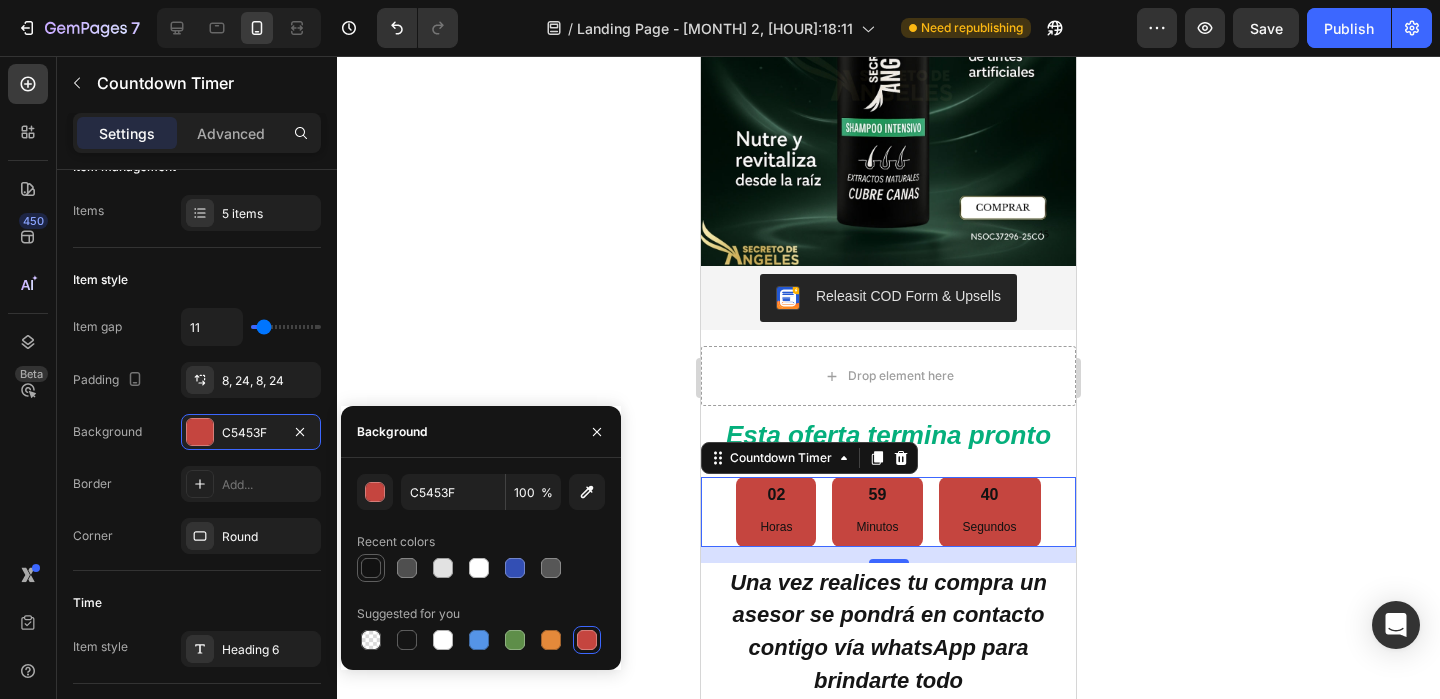 click at bounding box center [371, 568] 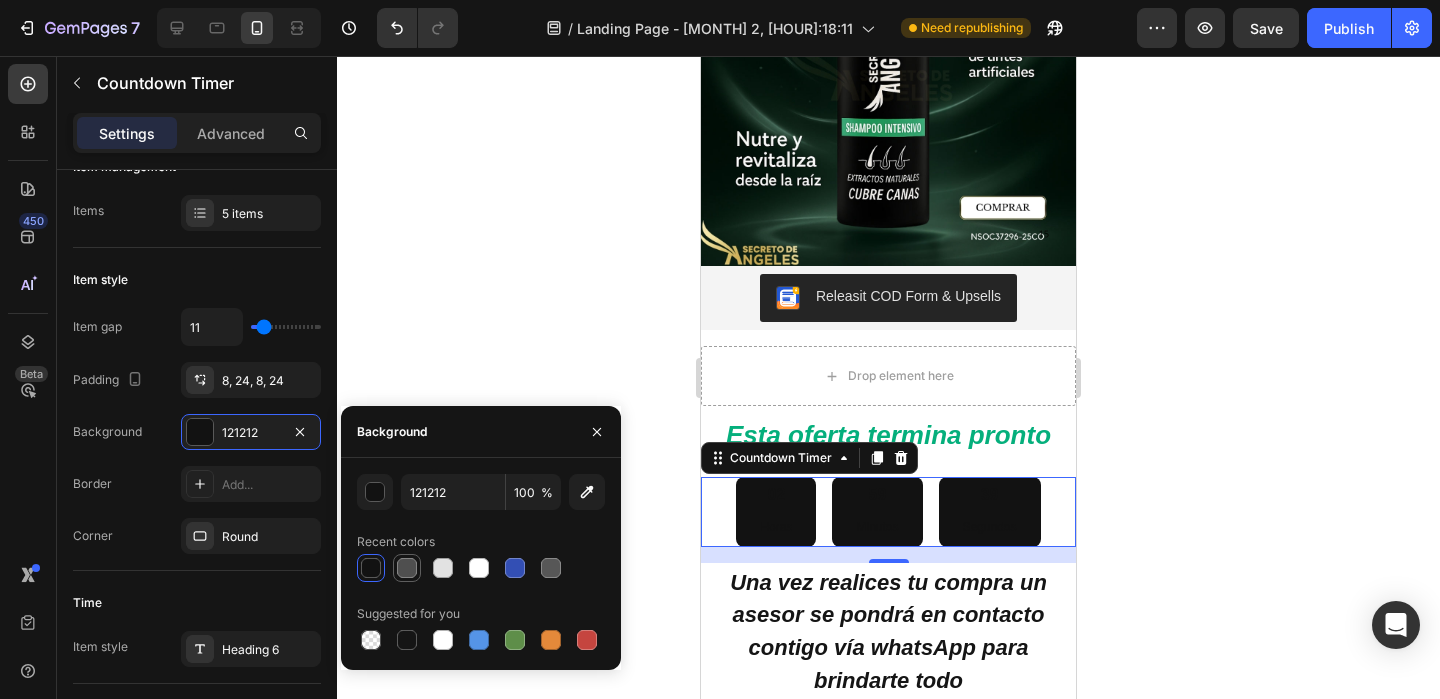 click at bounding box center (407, 568) 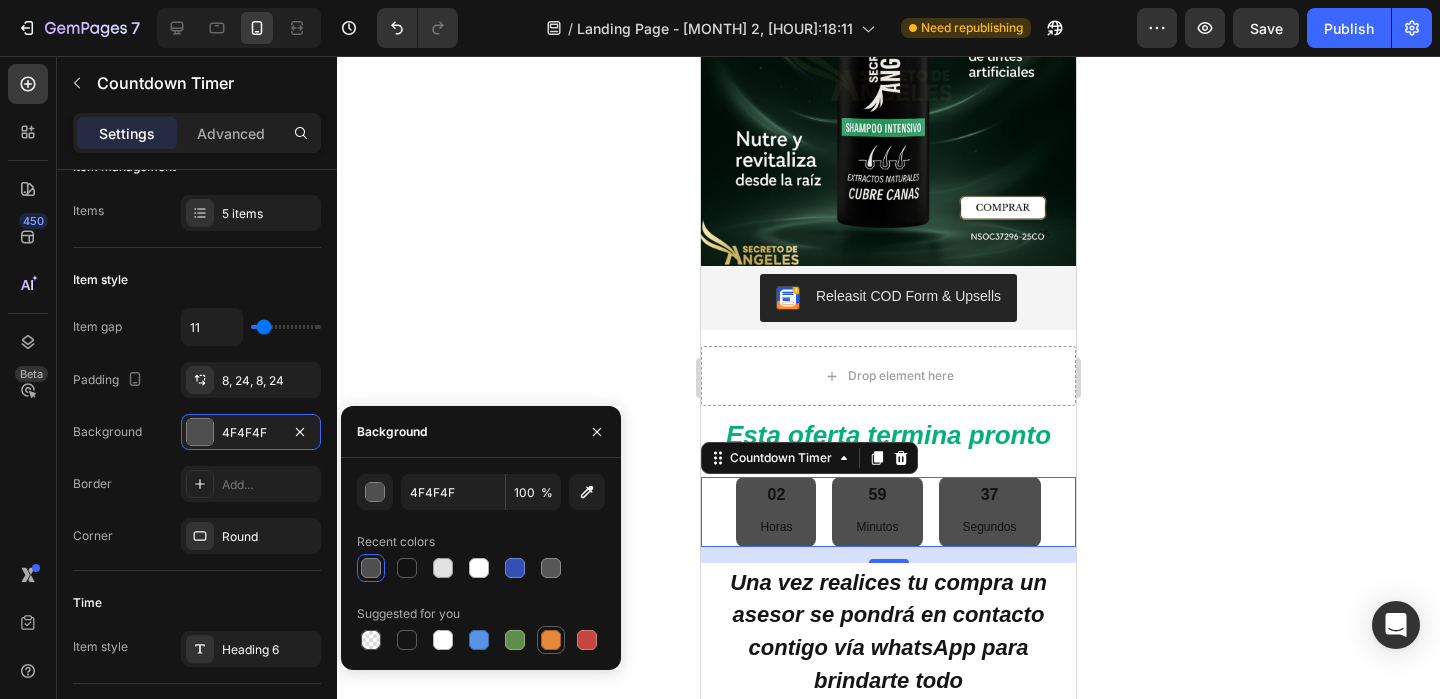 click at bounding box center [551, 640] 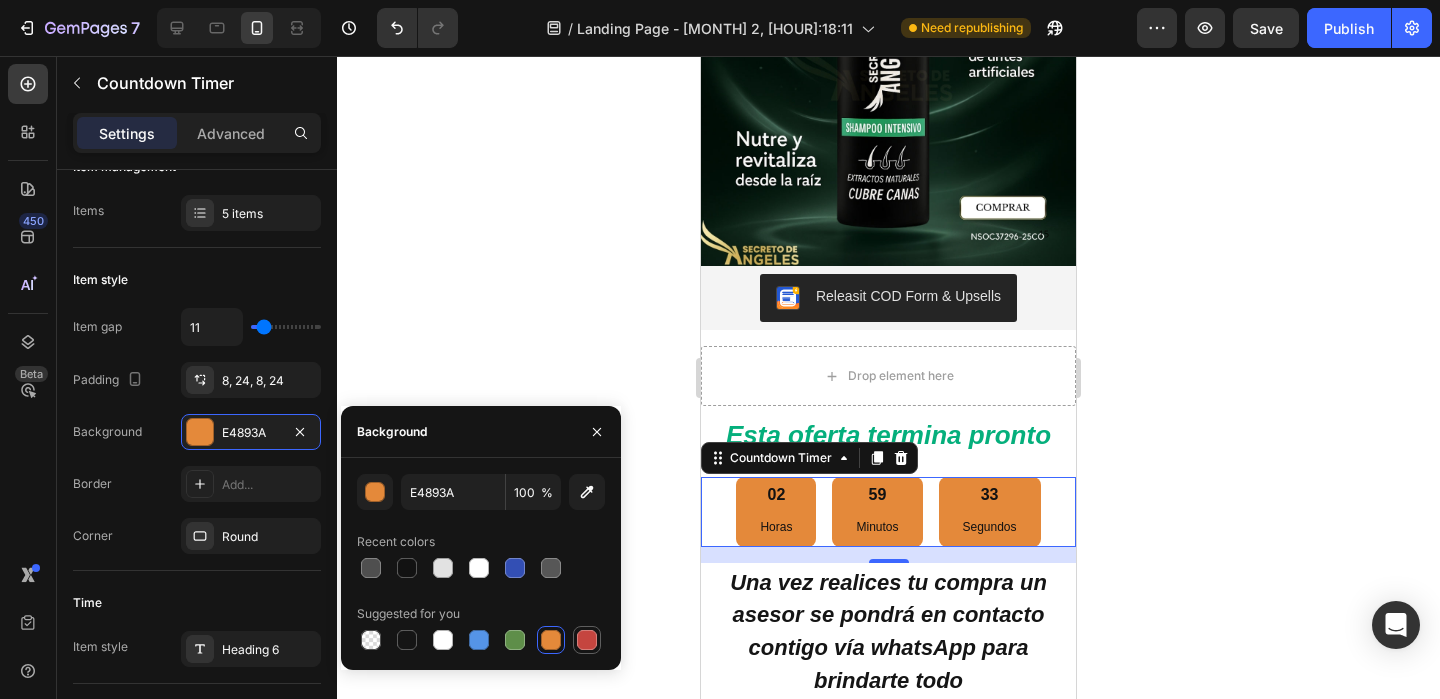 click at bounding box center [587, 640] 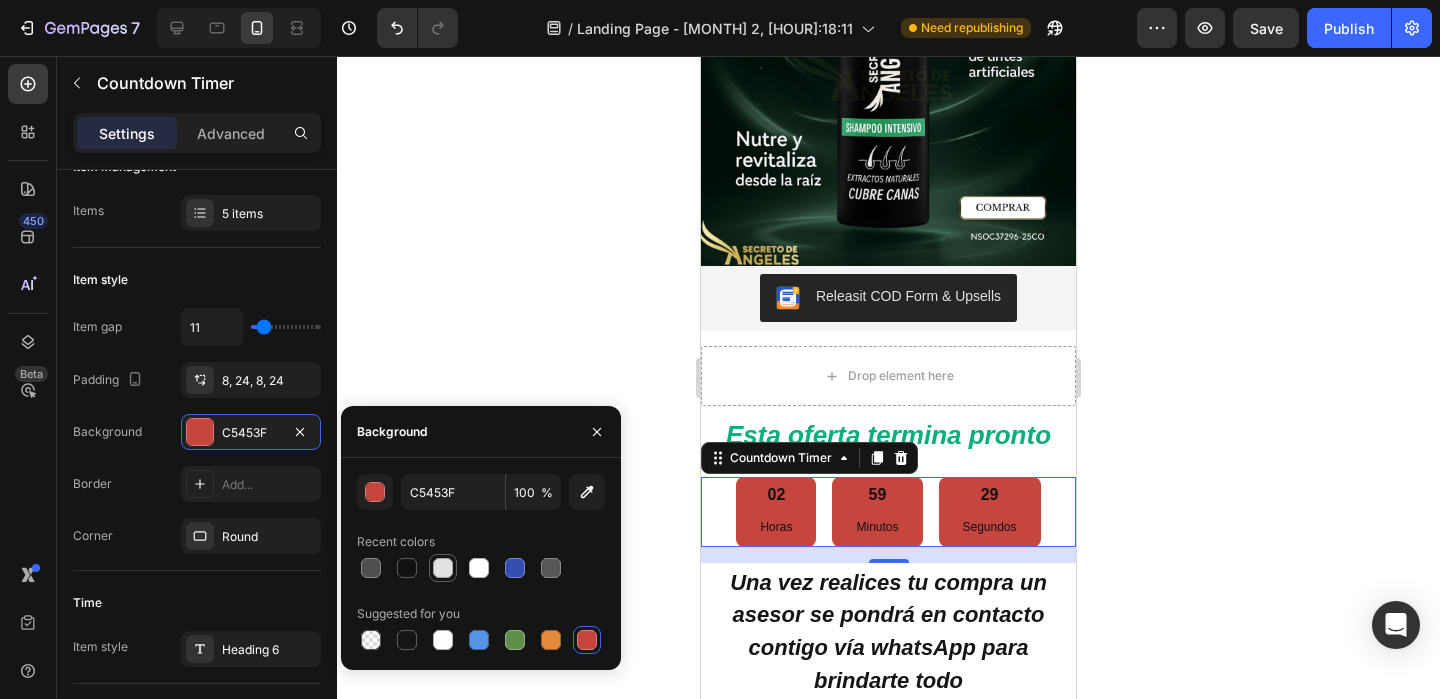 click at bounding box center (443, 568) 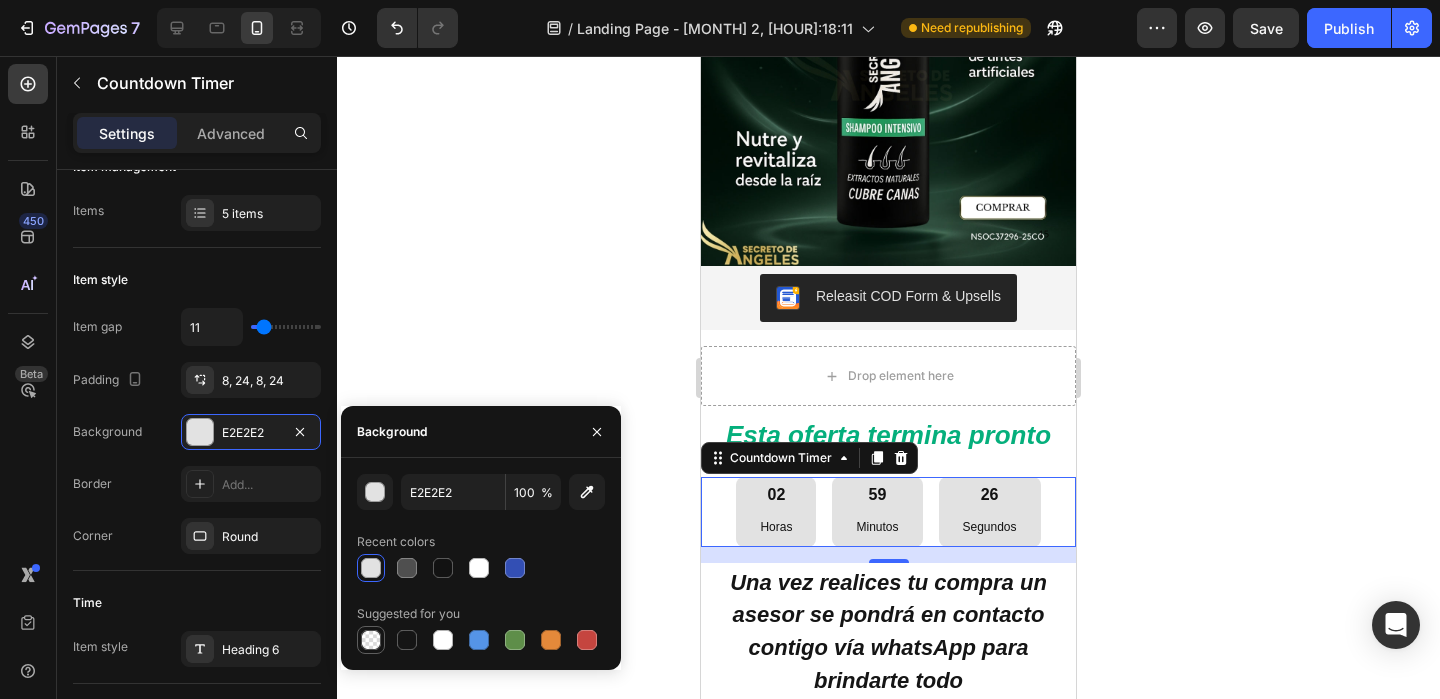 click at bounding box center (371, 640) 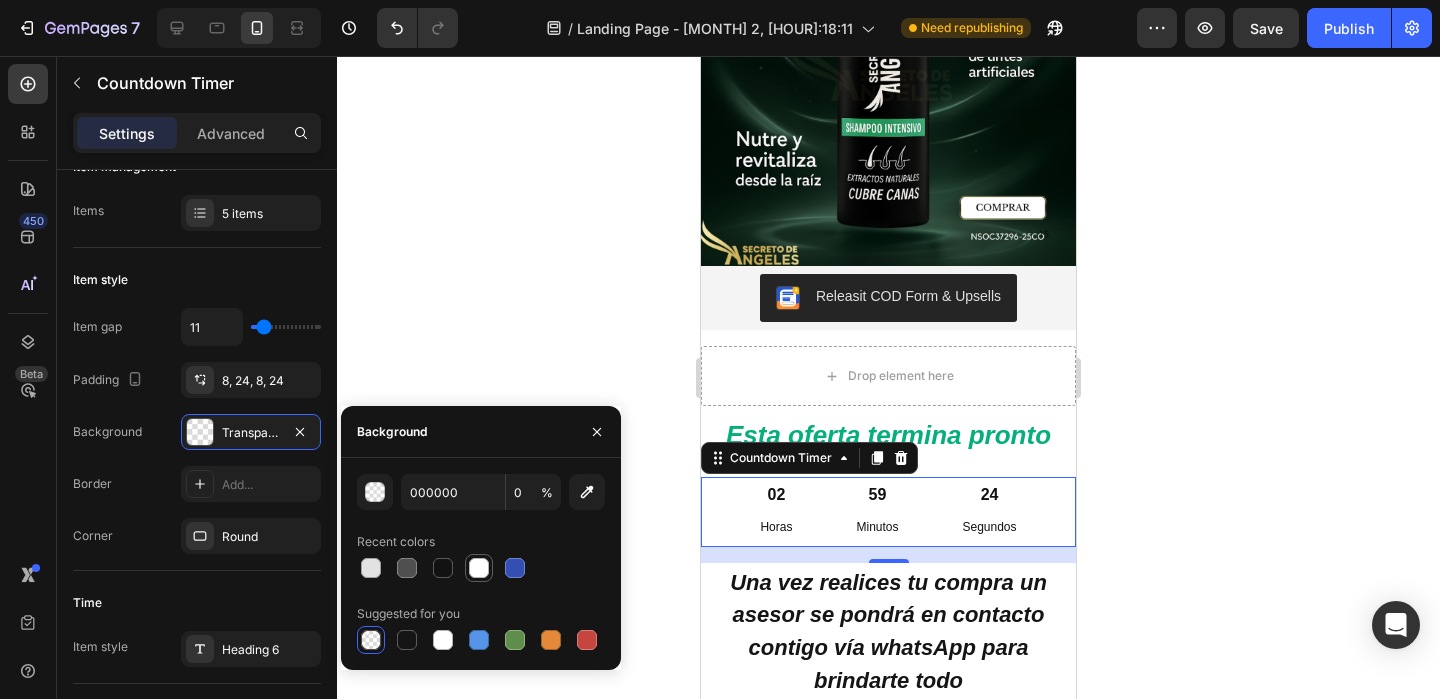 click at bounding box center (479, 568) 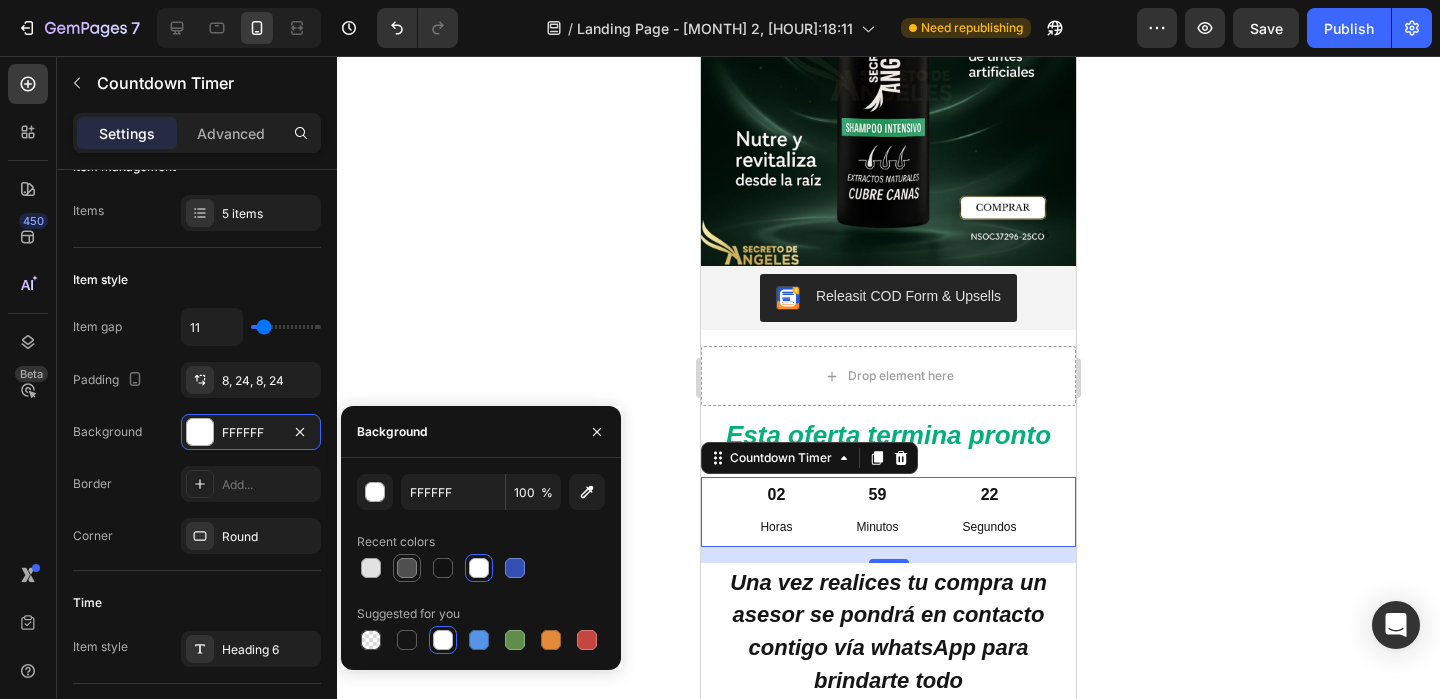 click at bounding box center (407, 568) 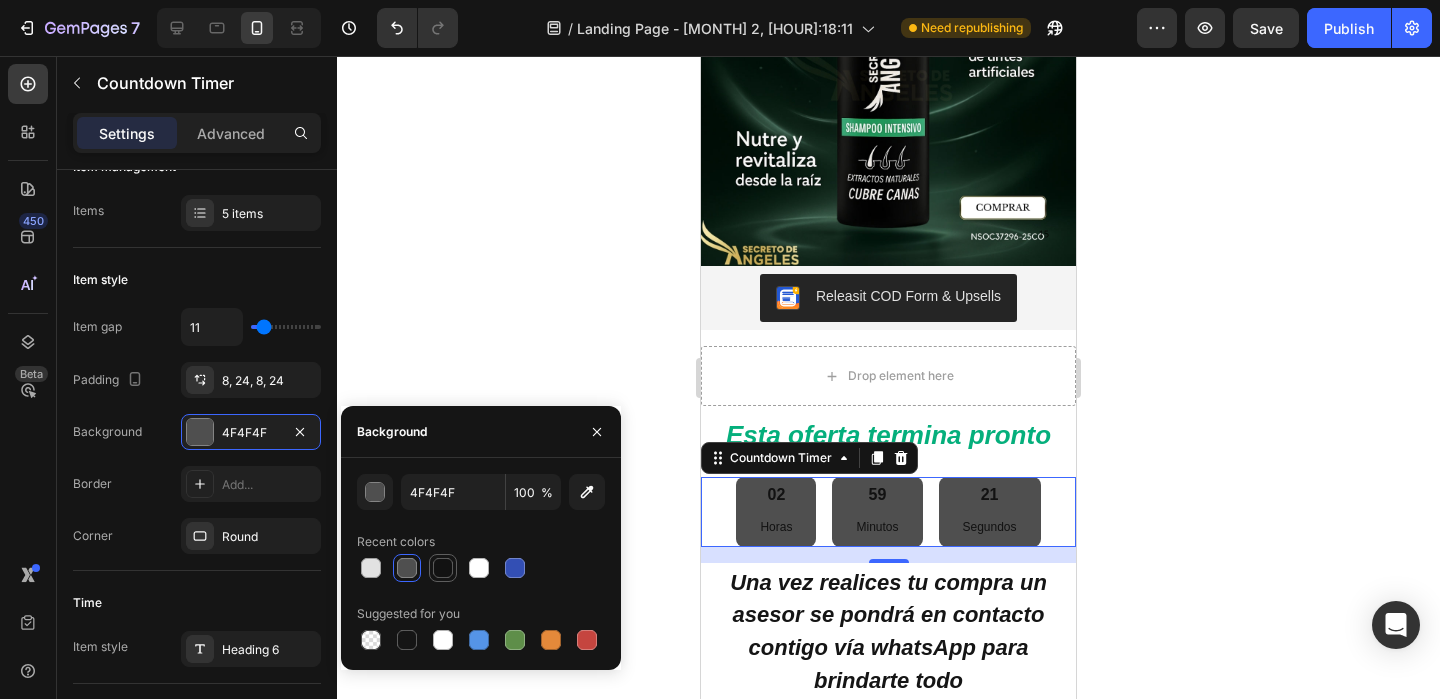 click at bounding box center [443, 568] 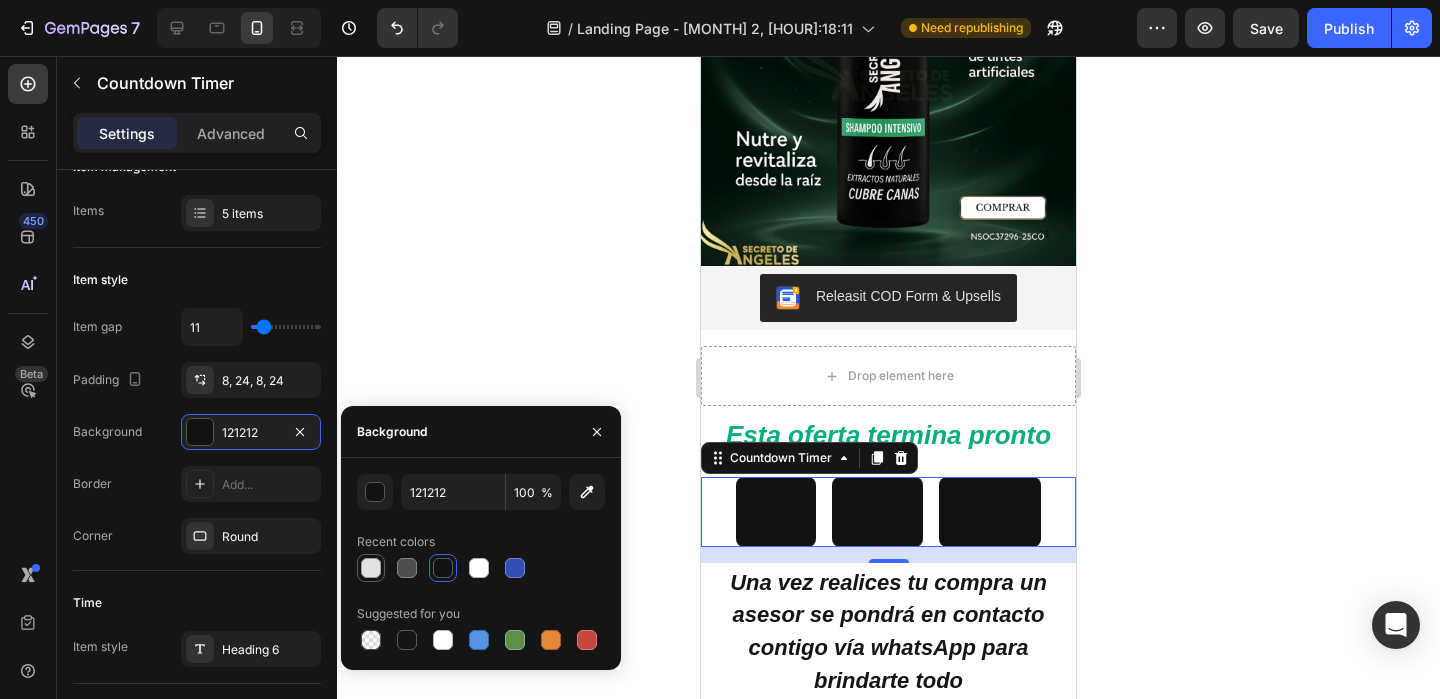 click at bounding box center [371, 568] 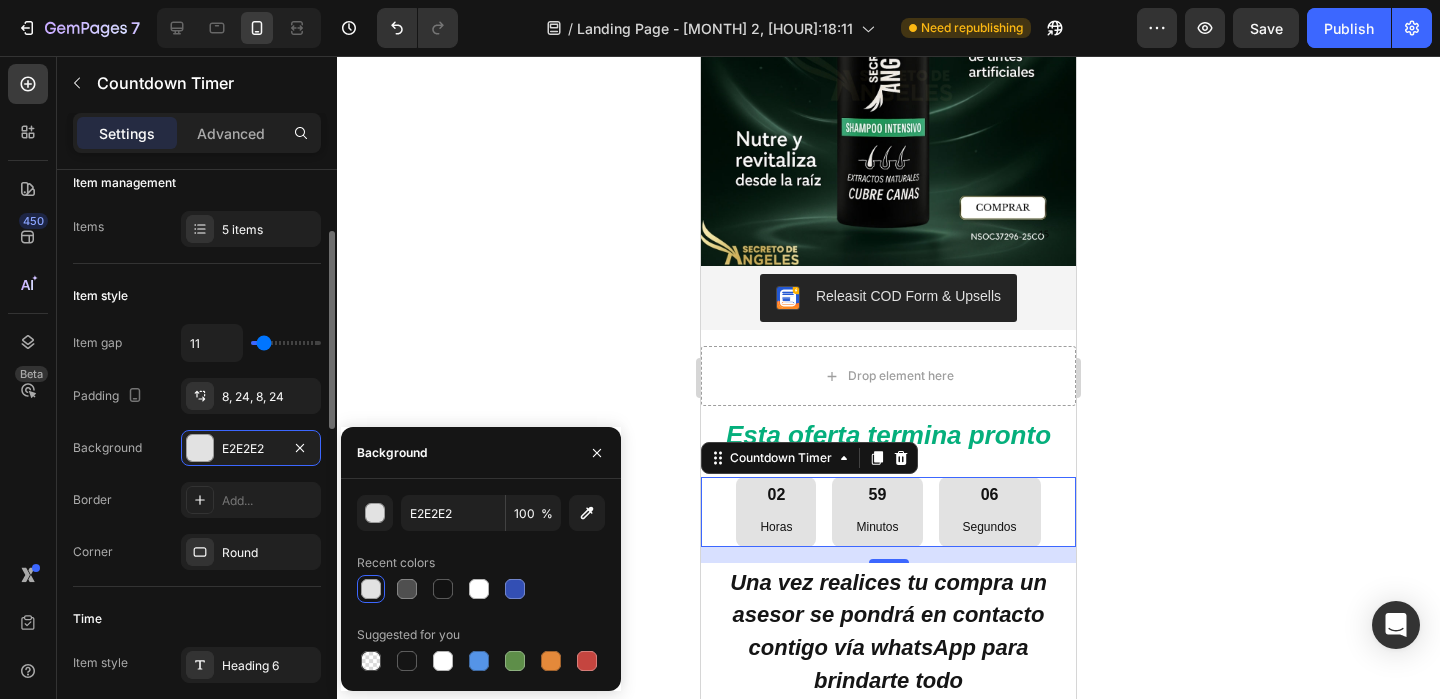 scroll, scrollTop: 179, scrollLeft: 0, axis: vertical 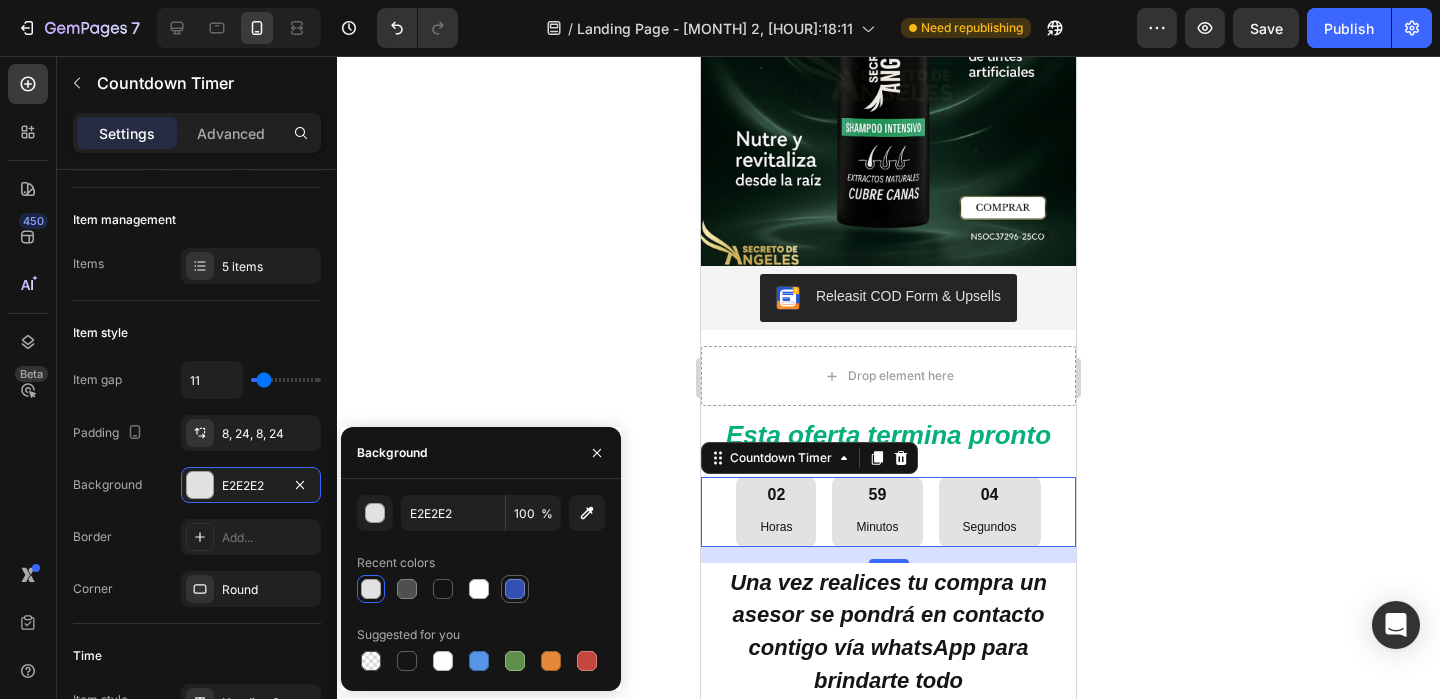 click at bounding box center (515, 589) 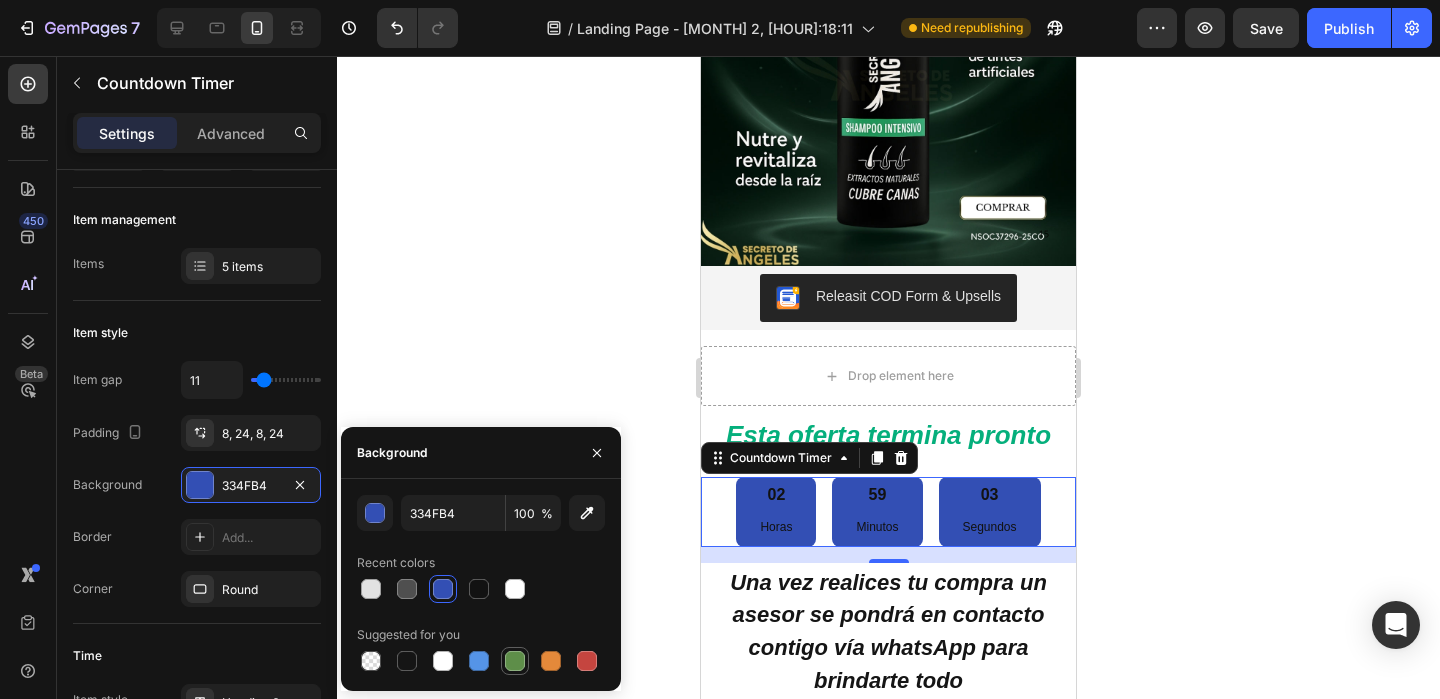 click at bounding box center [515, 661] 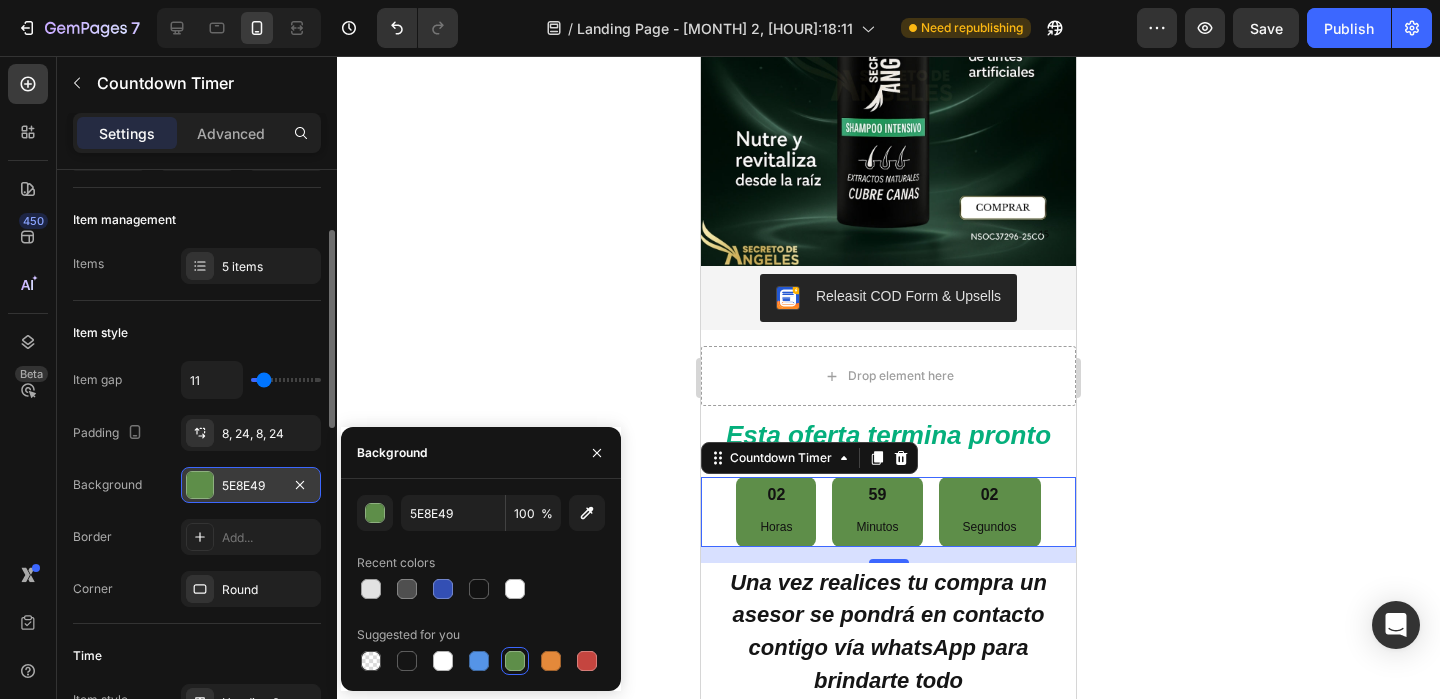 click on "5E8E49" at bounding box center [251, 486] 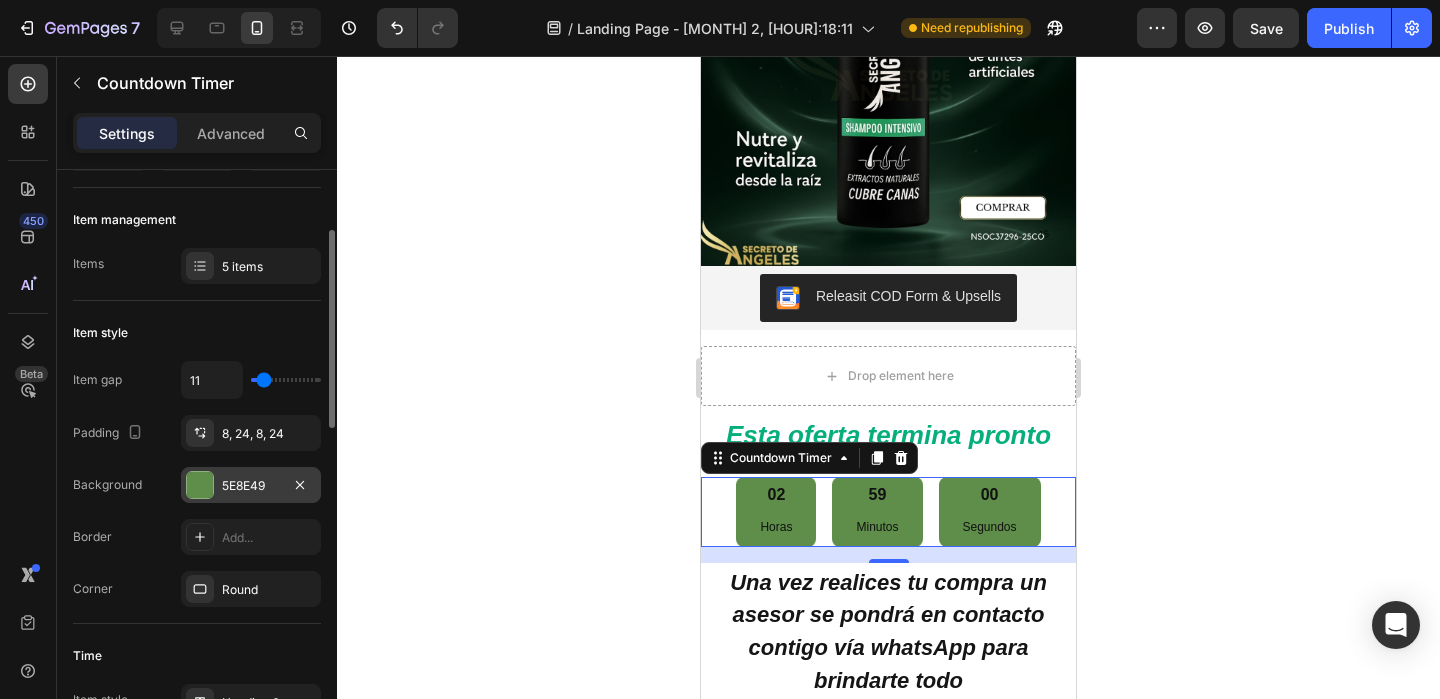 click on "5E8E49" at bounding box center [251, 485] 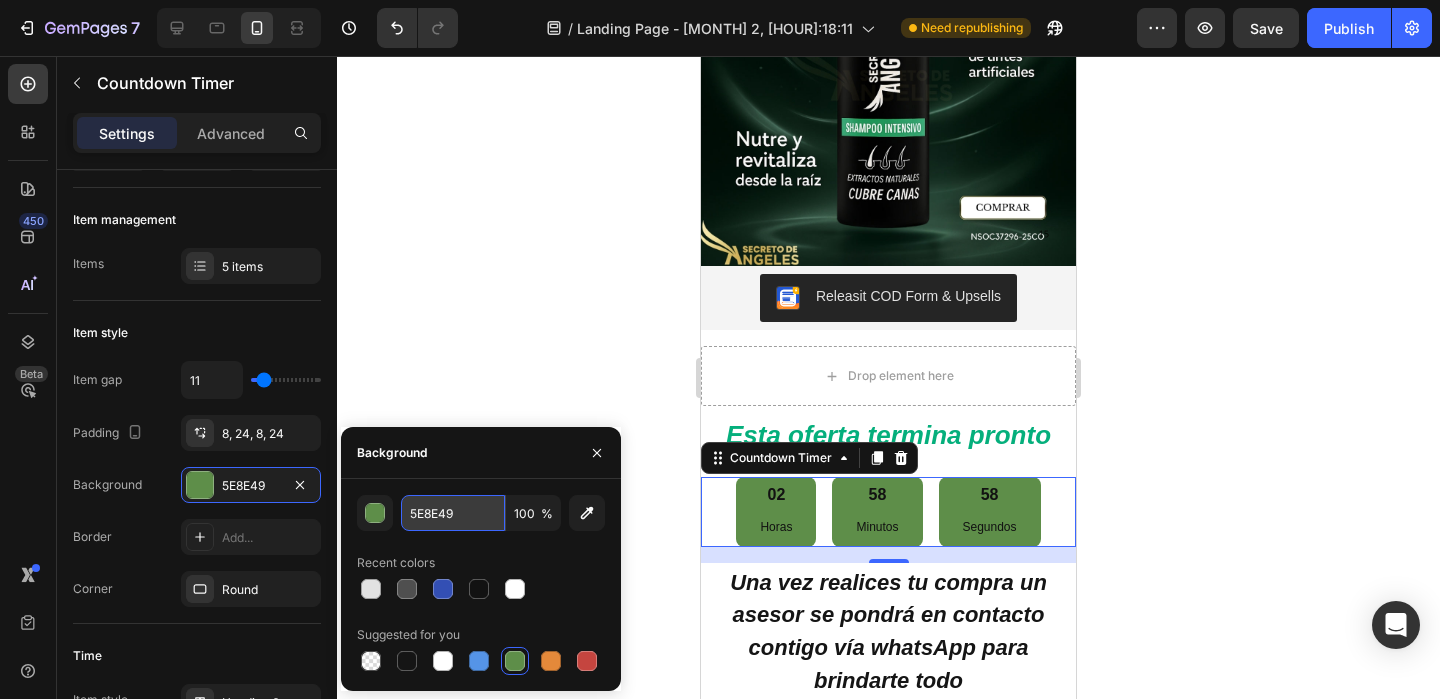 drag, startPoint x: 473, startPoint y: 518, endPoint x: 460, endPoint y: 518, distance: 13 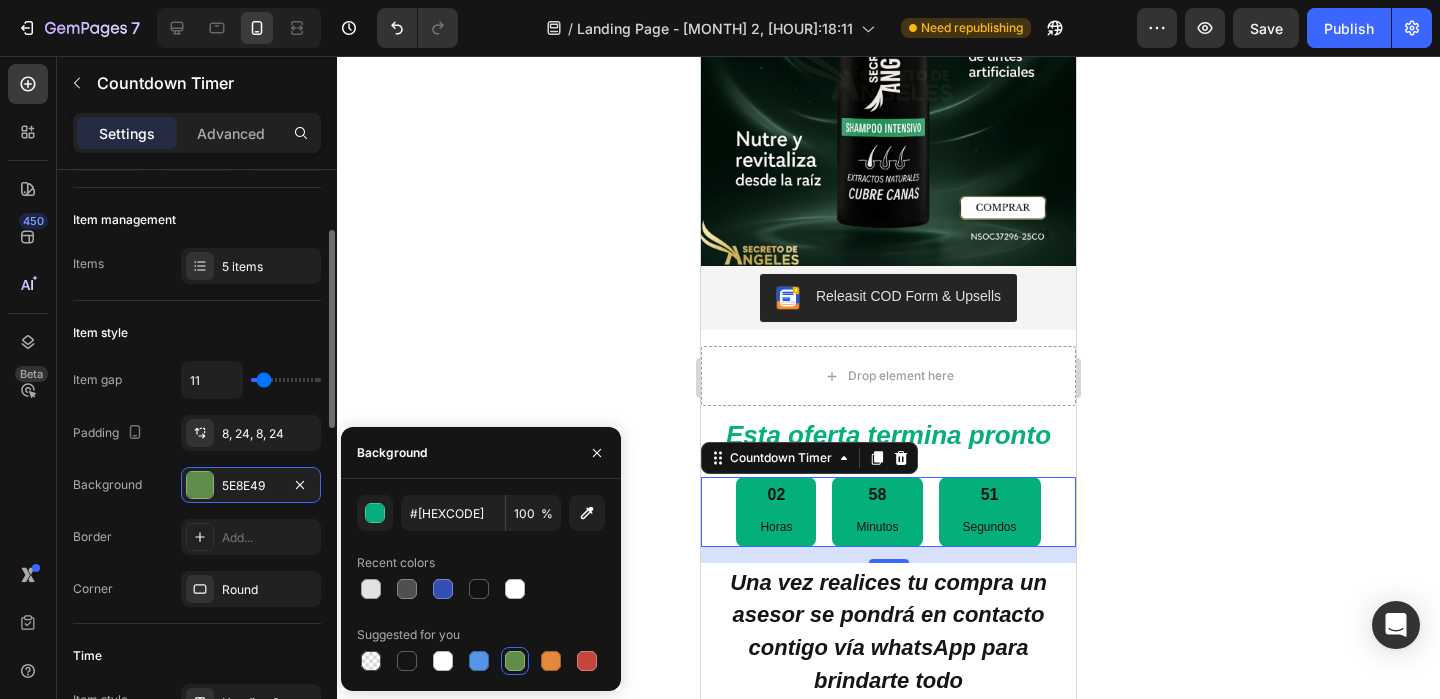 click on "Border Add..." at bounding box center [197, 537] 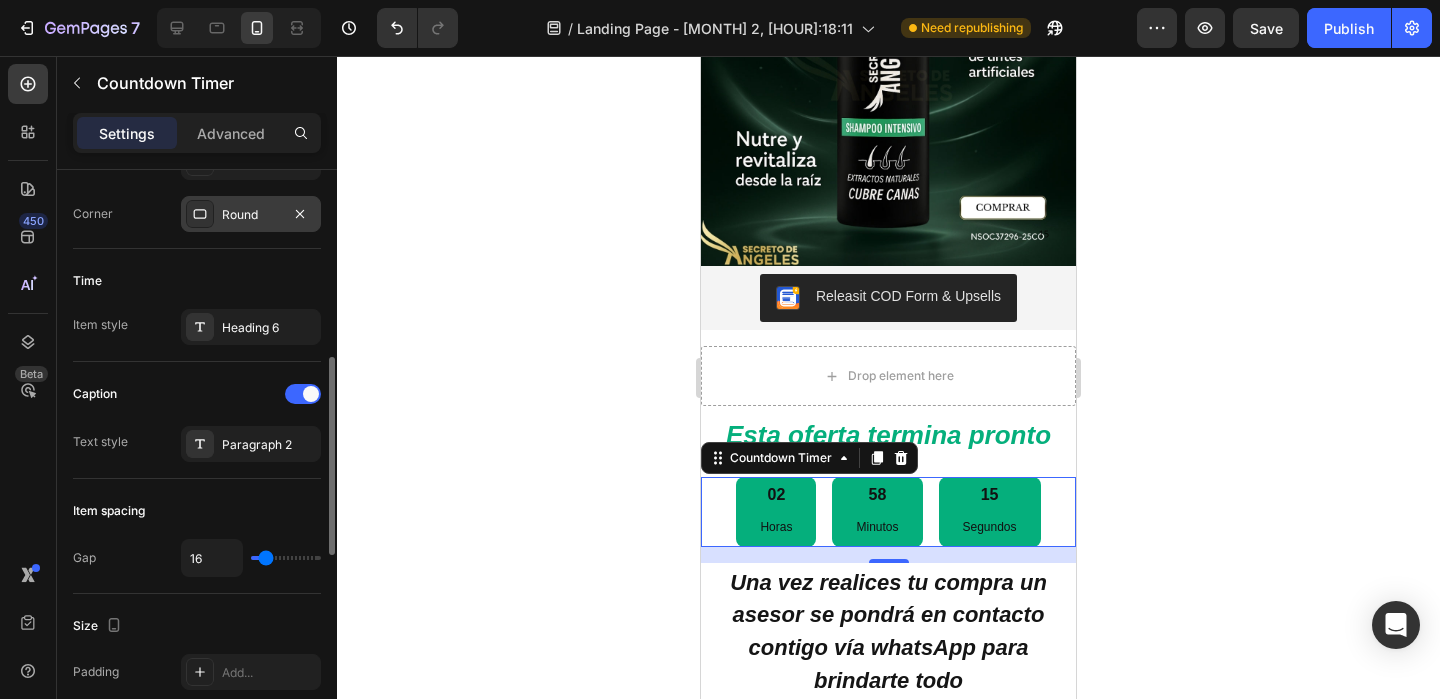 scroll, scrollTop: 165, scrollLeft: 0, axis: vertical 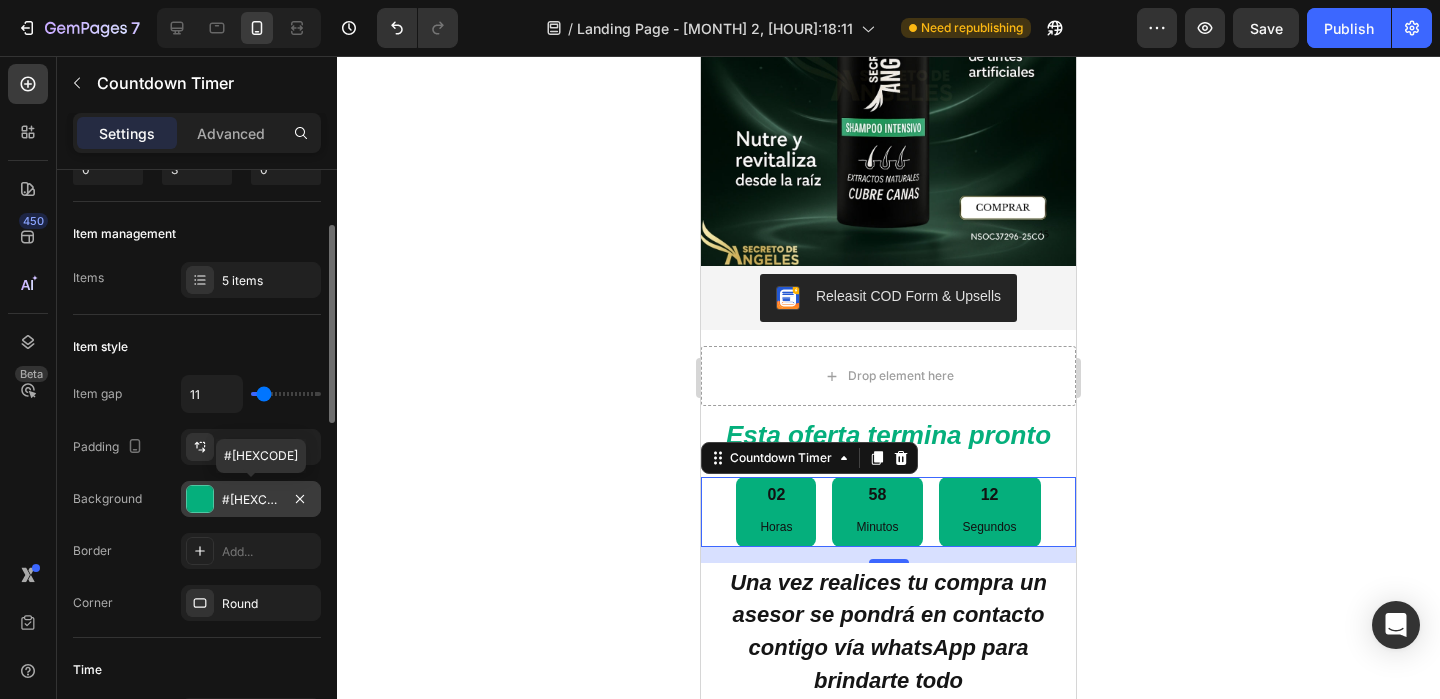 click on "05AF7C" at bounding box center (251, 500) 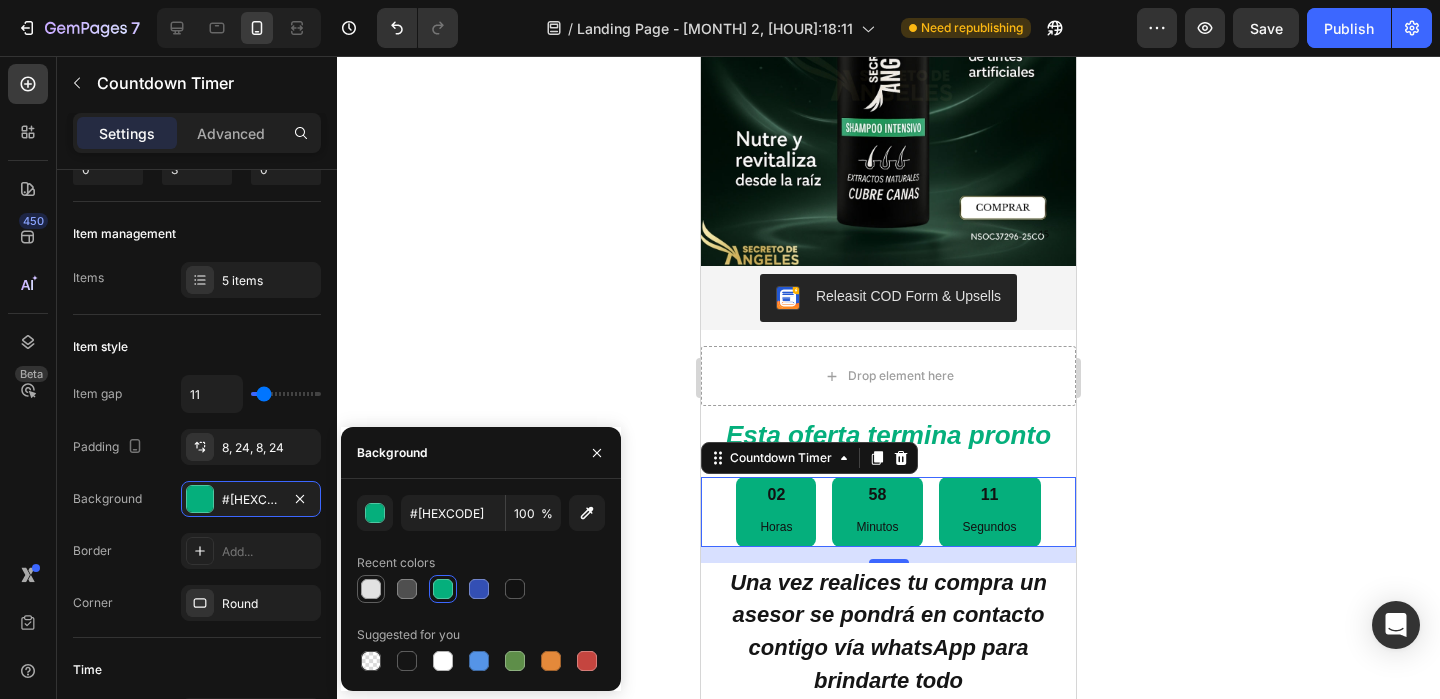 click at bounding box center (371, 589) 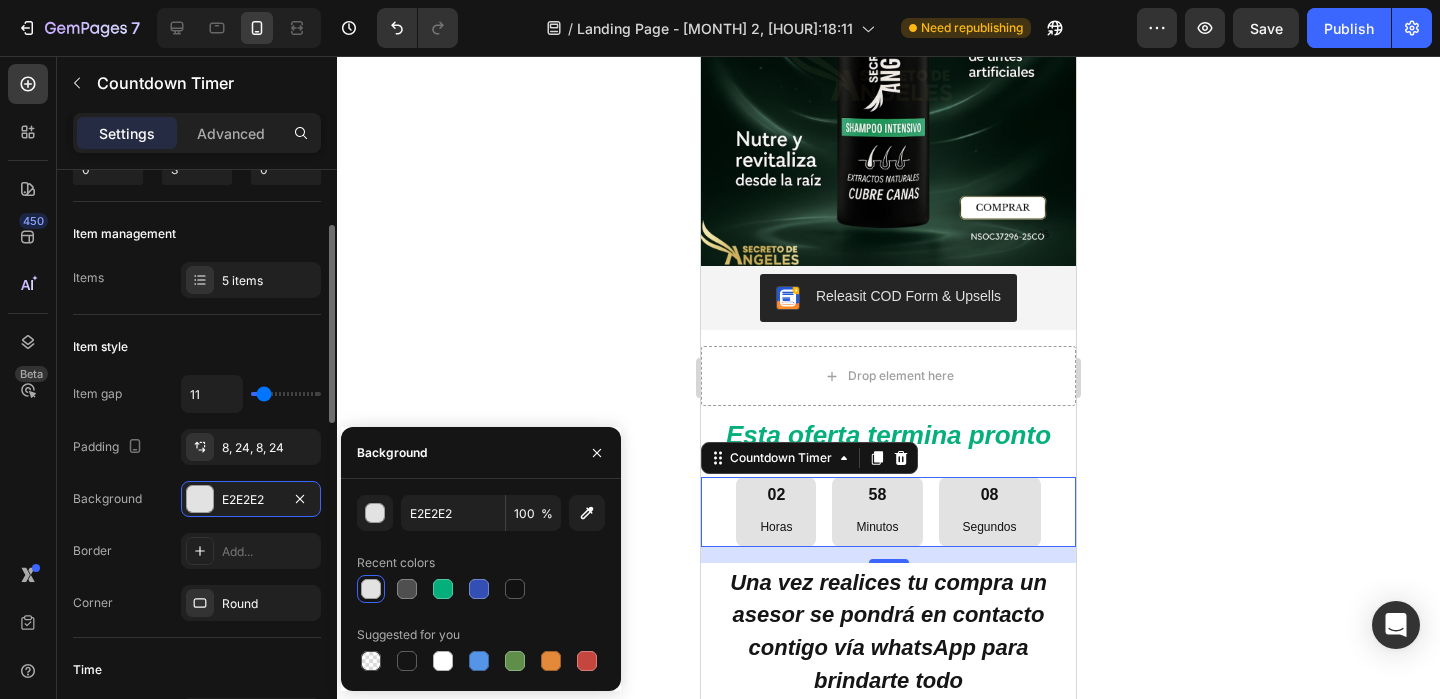 click on "Border Add..." at bounding box center (197, 551) 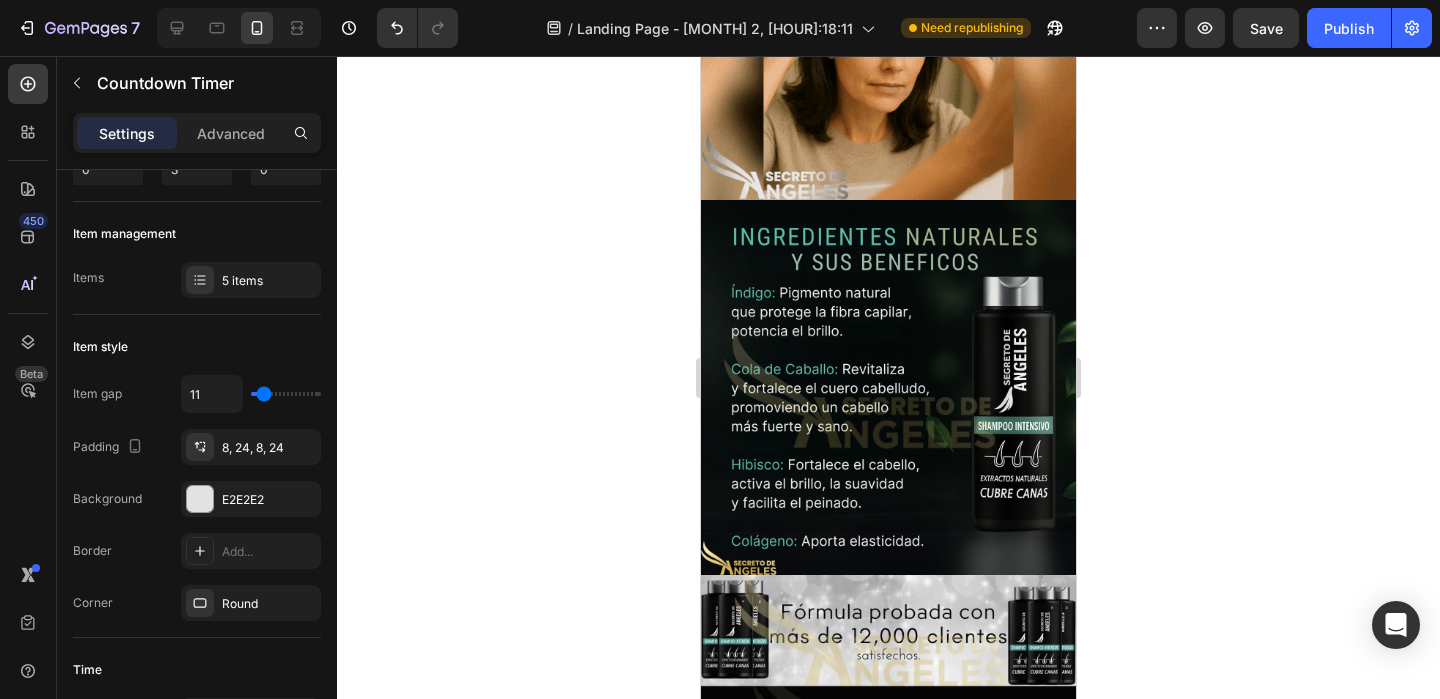 scroll, scrollTop: 4642, scrollLeft: 0, axis: vertical 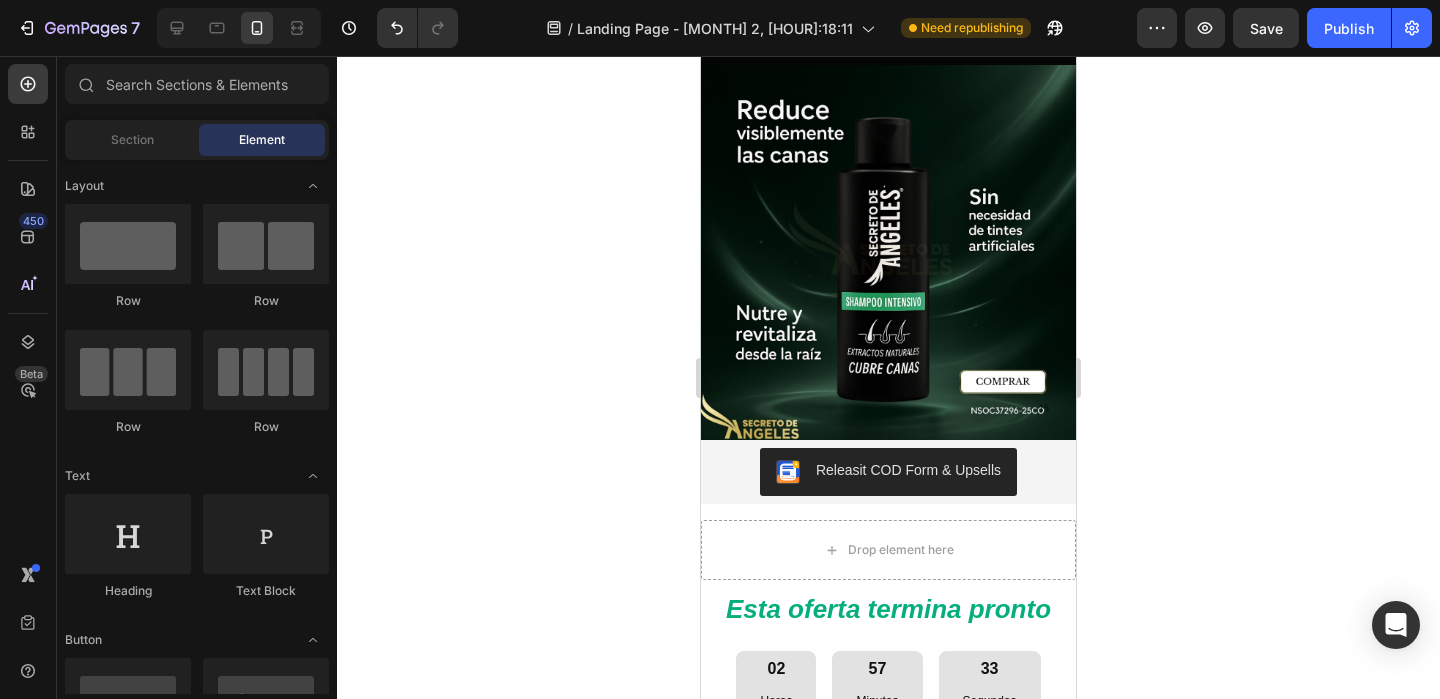 drag, startPoint x: 1069, startPoint y: 542, endPoint x: 1807, endPoint y: 105, distance: 857.67883 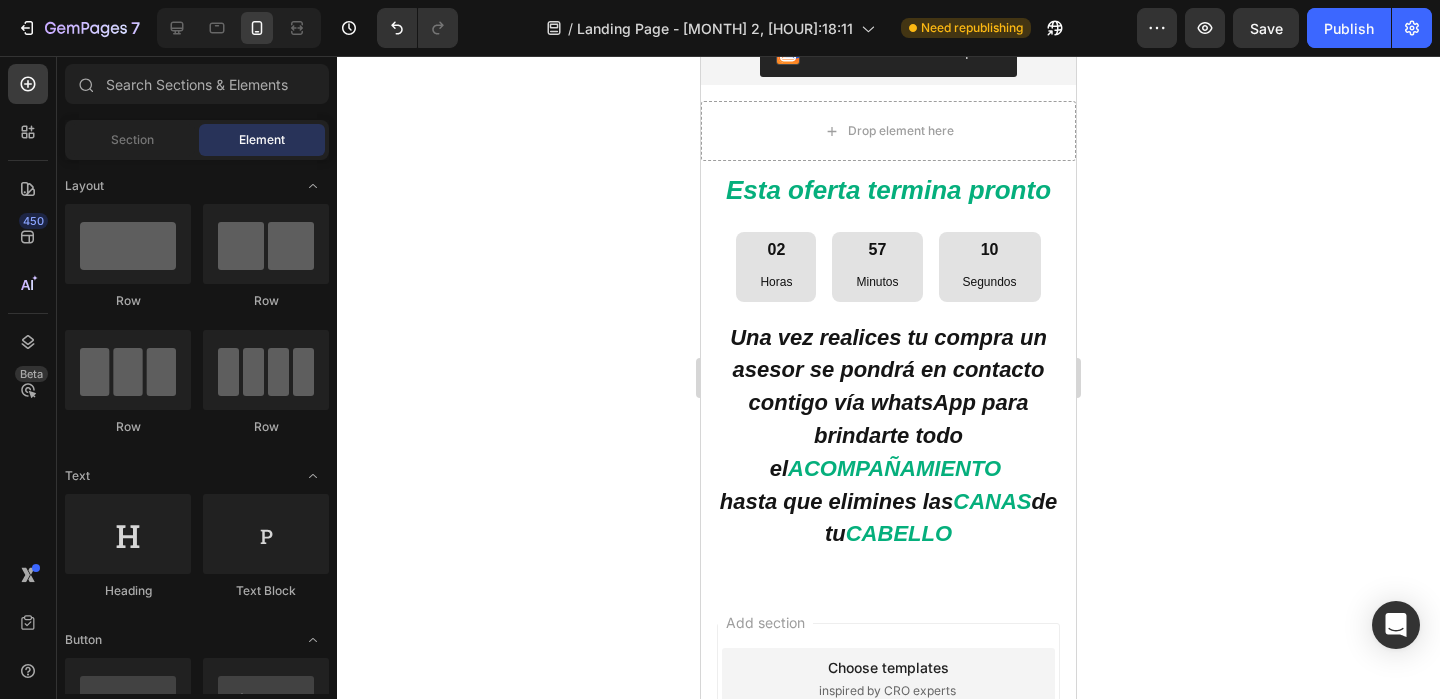 scroll, scrollTop: 5962, scrollLeft: 0, axis: vertical 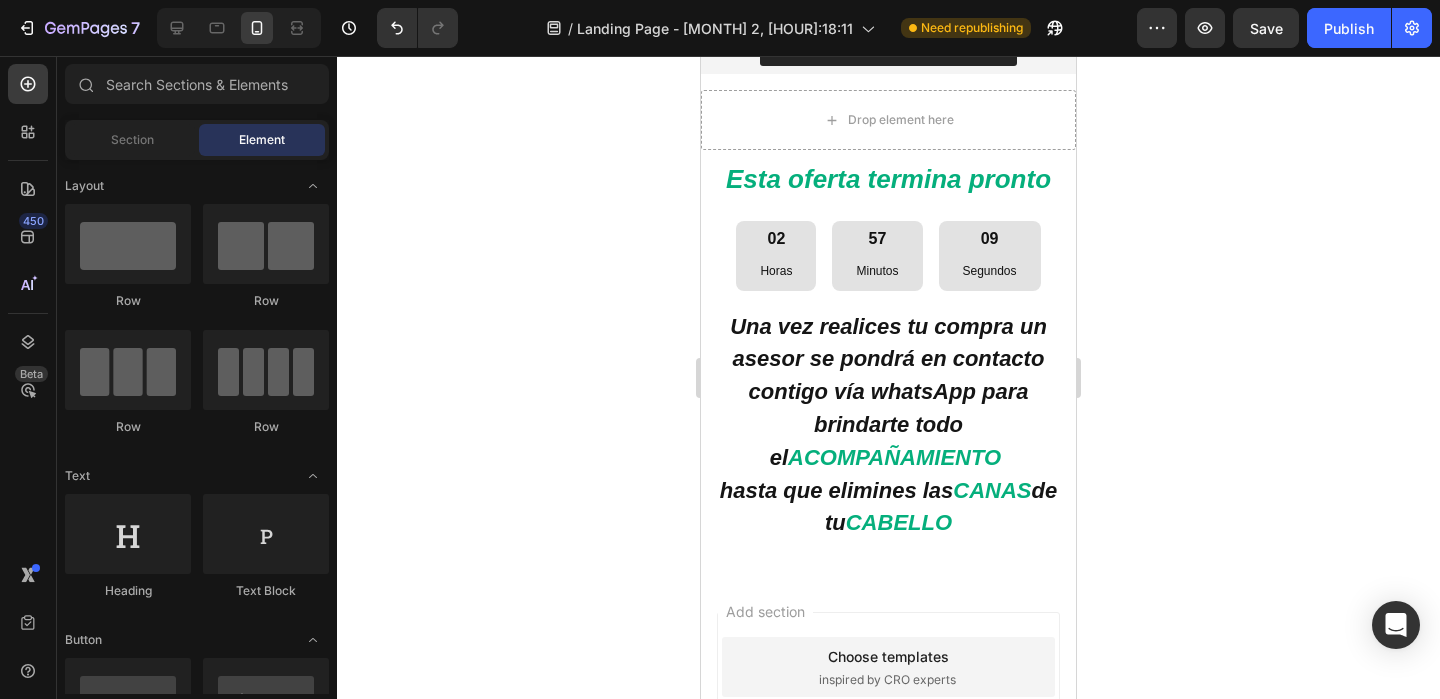 click on "Add section Choose templates inspired by CRO experts Generate layout from URL or image Add blank section then drag & drop elements" at bounding box center (888, 739) 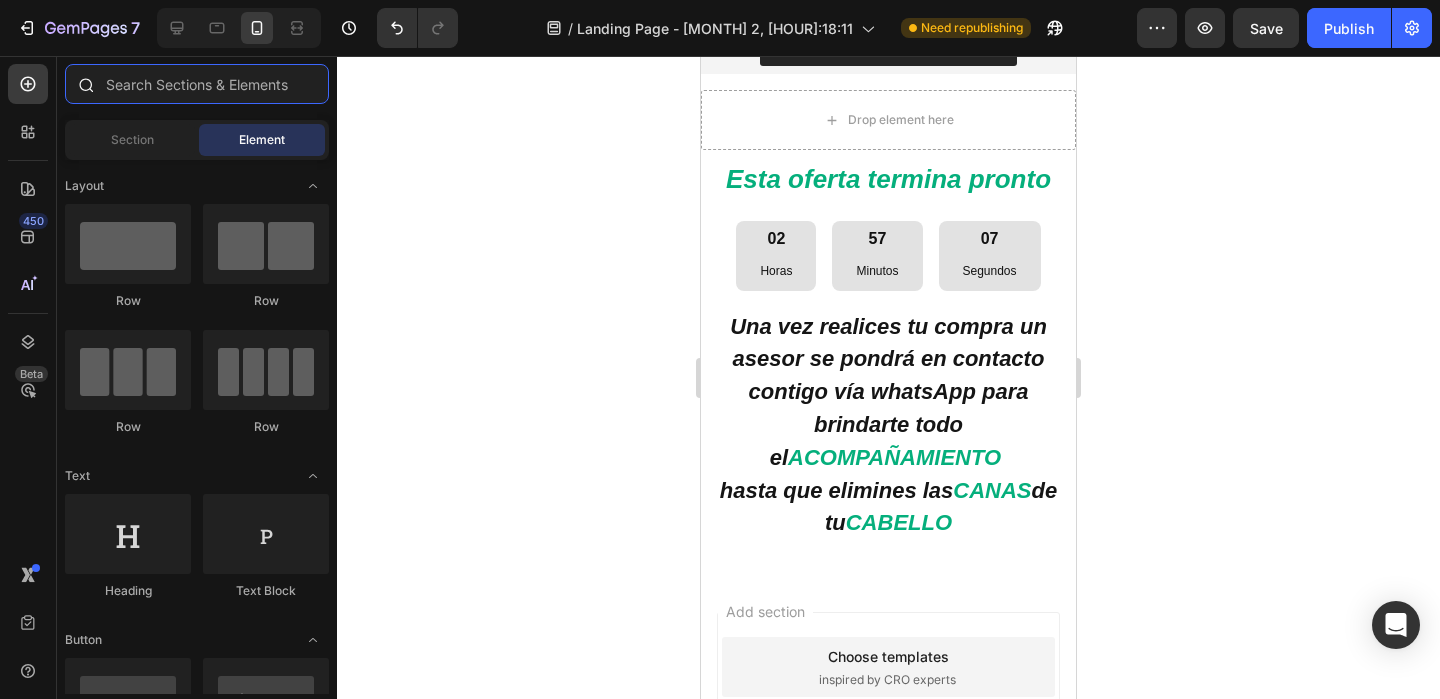 click at bounding box center [197, 84] 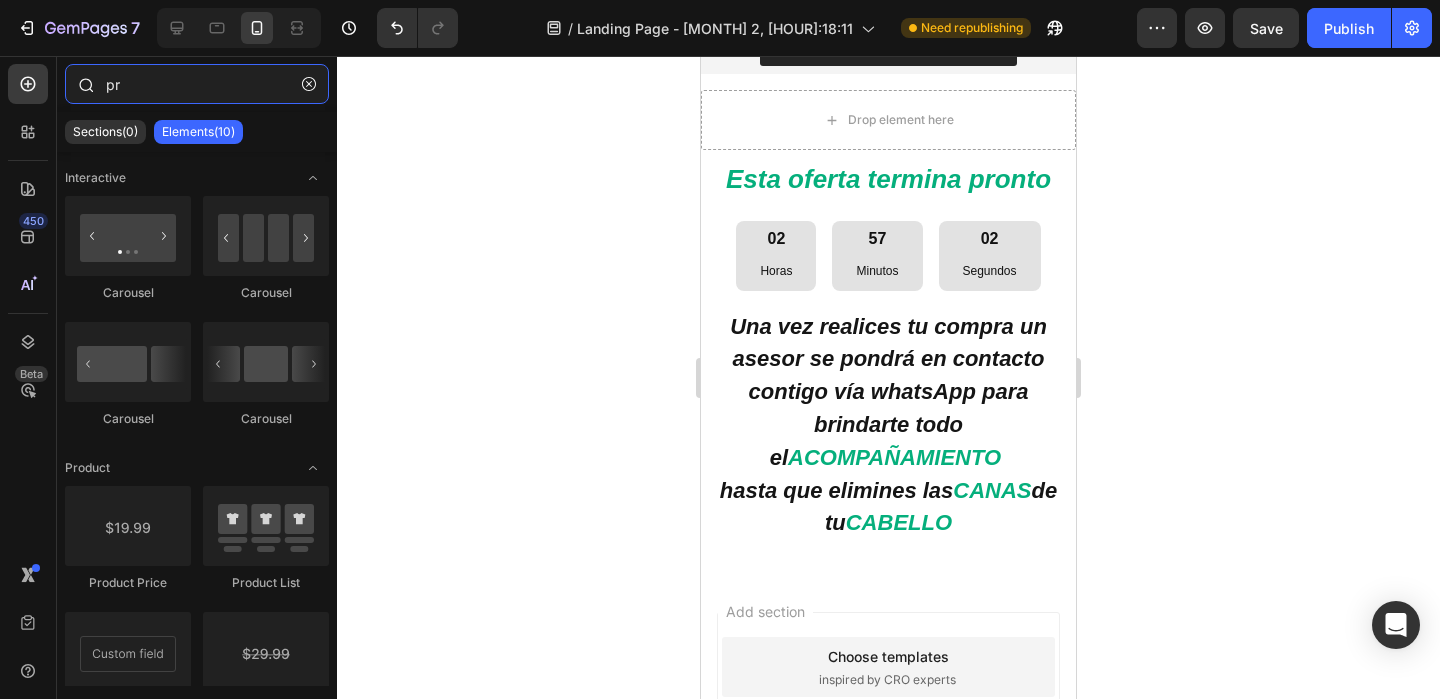 type on "p" 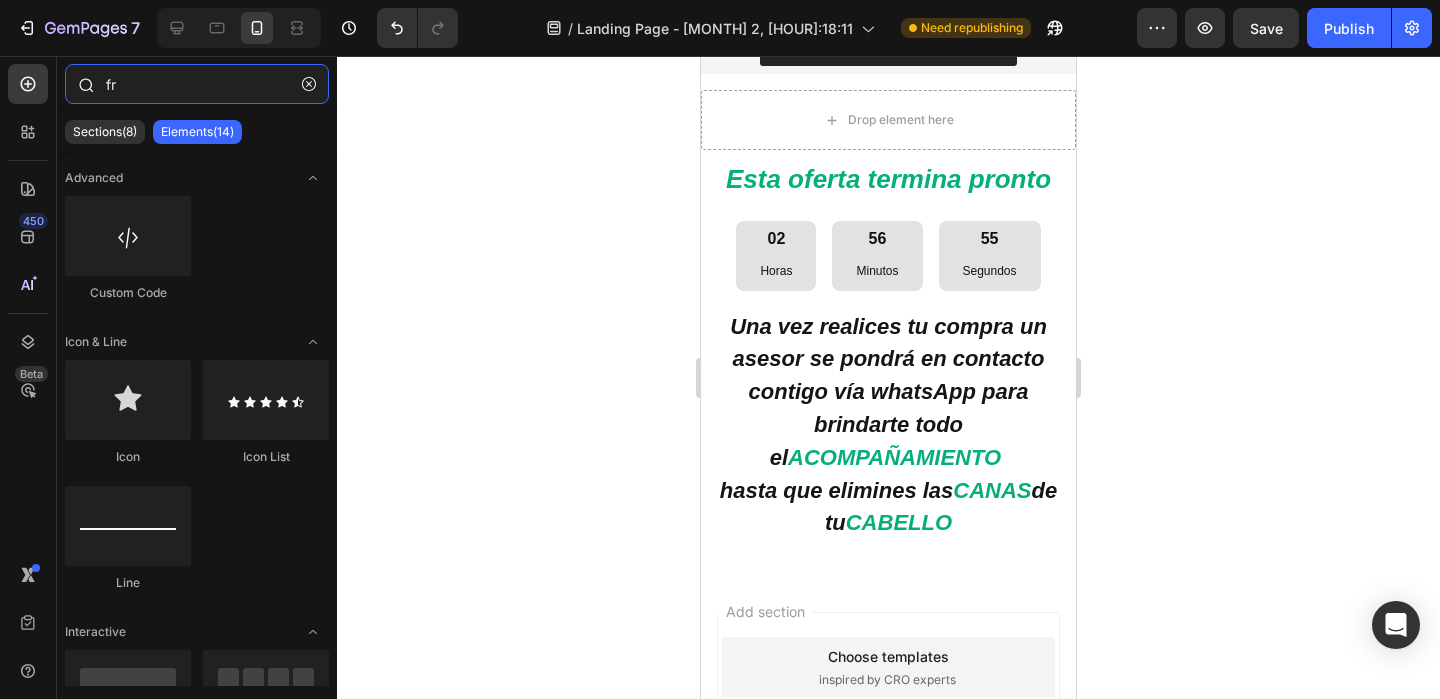 type on "f" 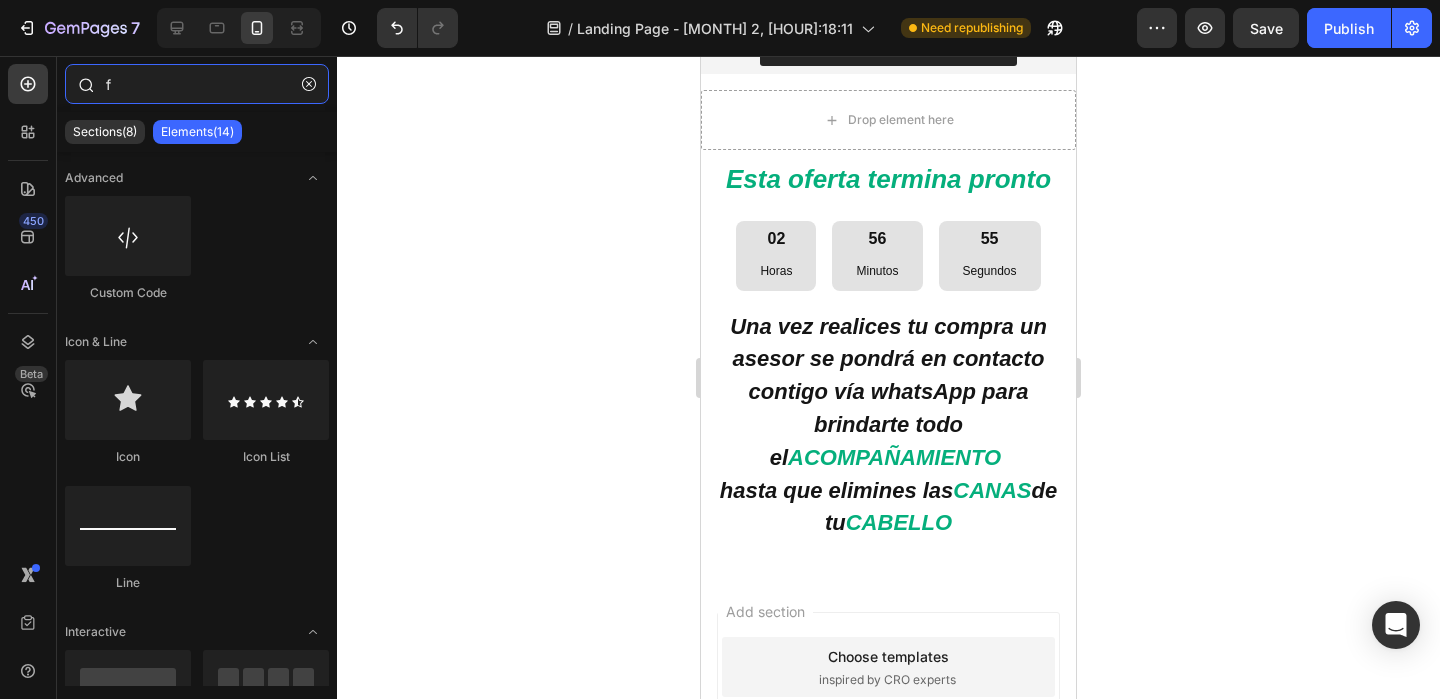 type 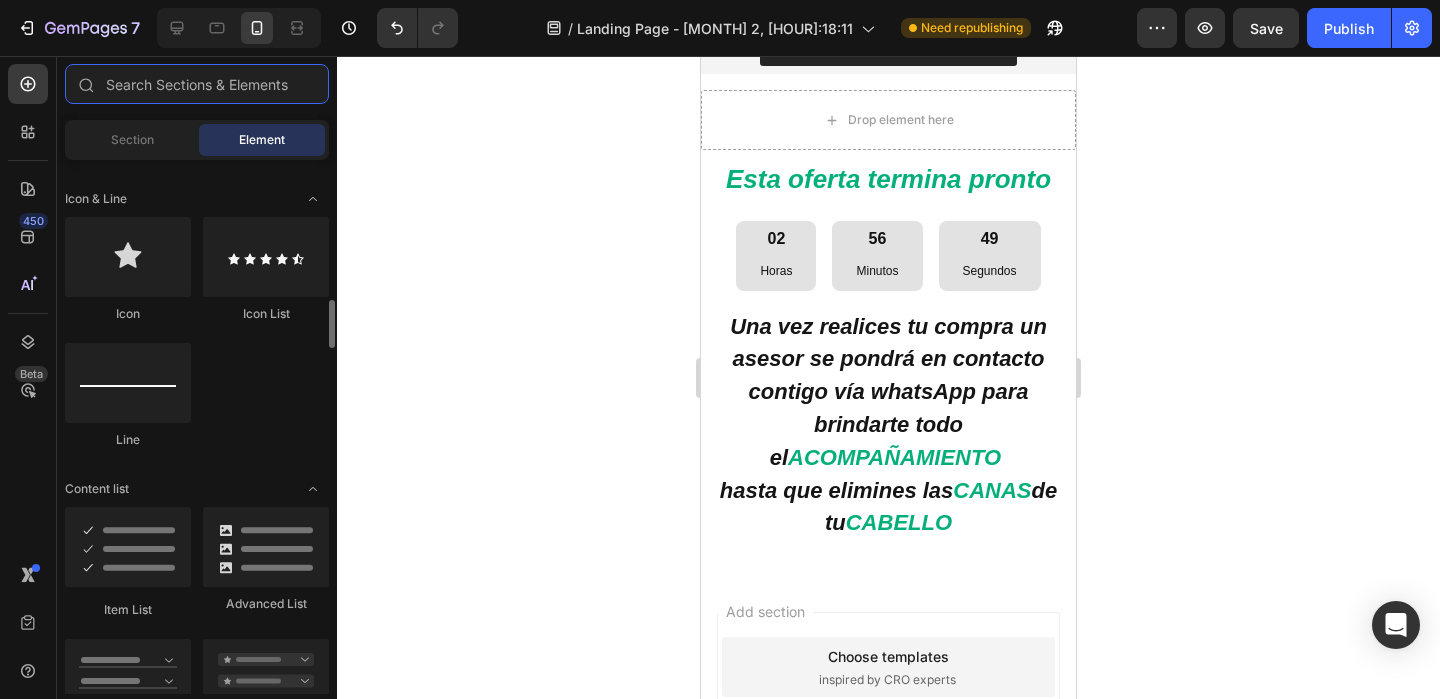 scroll, scrollTop: 1414, scrollLeft: 0, axis: vertical 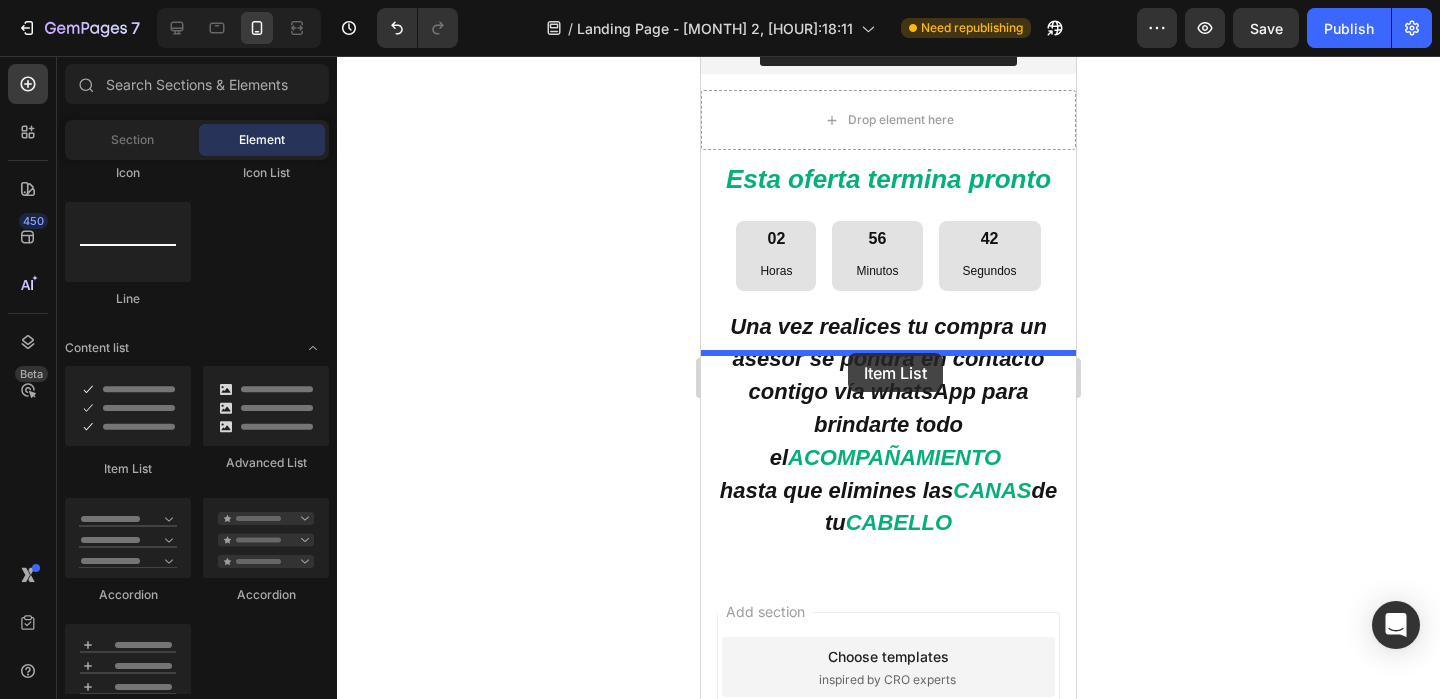 drag, startPoint x: 821, startPoint y: 483, endPoint x: 848, endPoint y: 353, distance: 132.77425 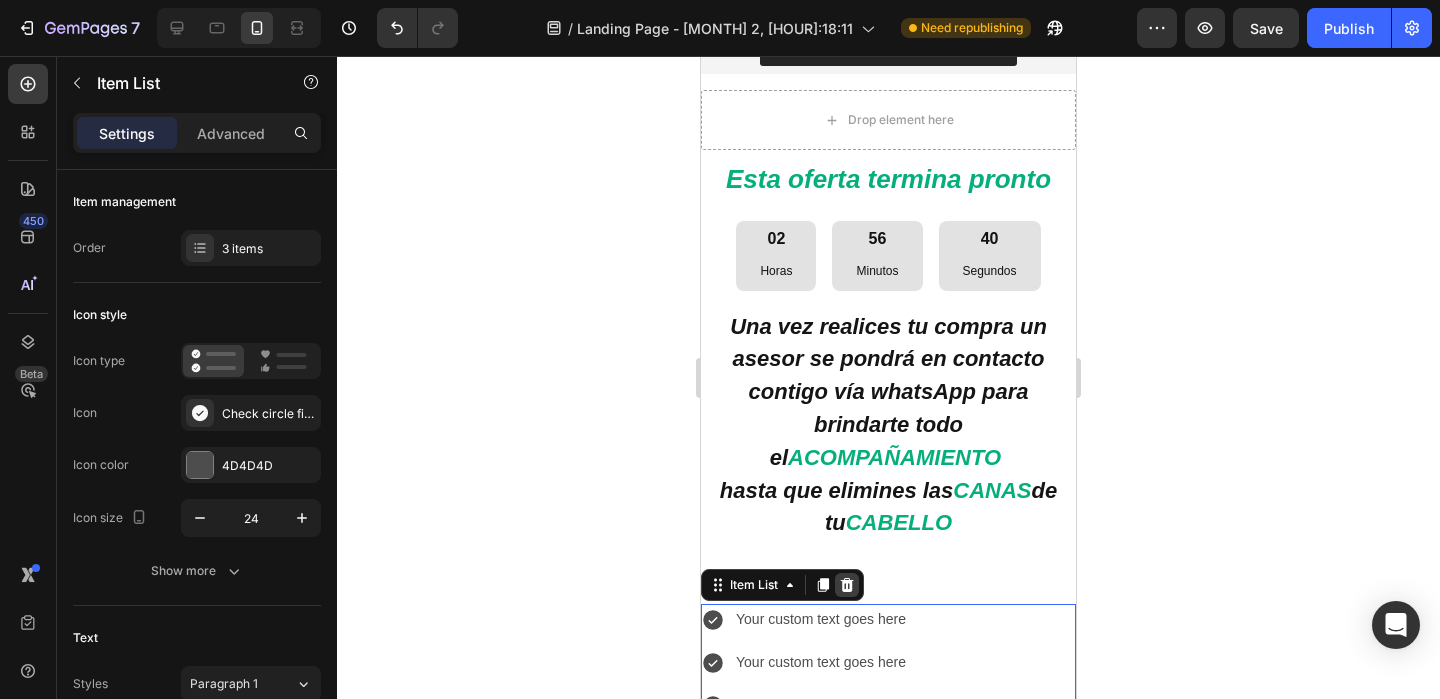 click 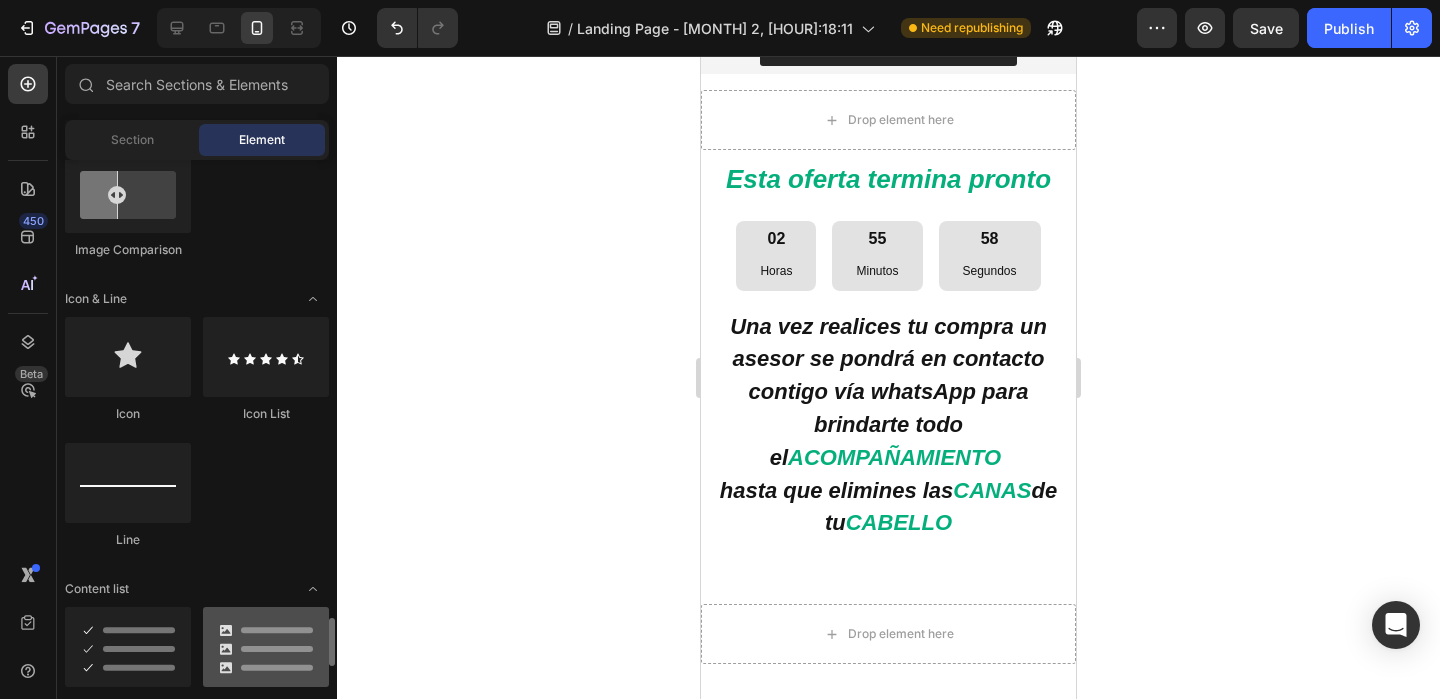 scroll, scrollTop: 1497, scrollLeft: 0, axis: vertical 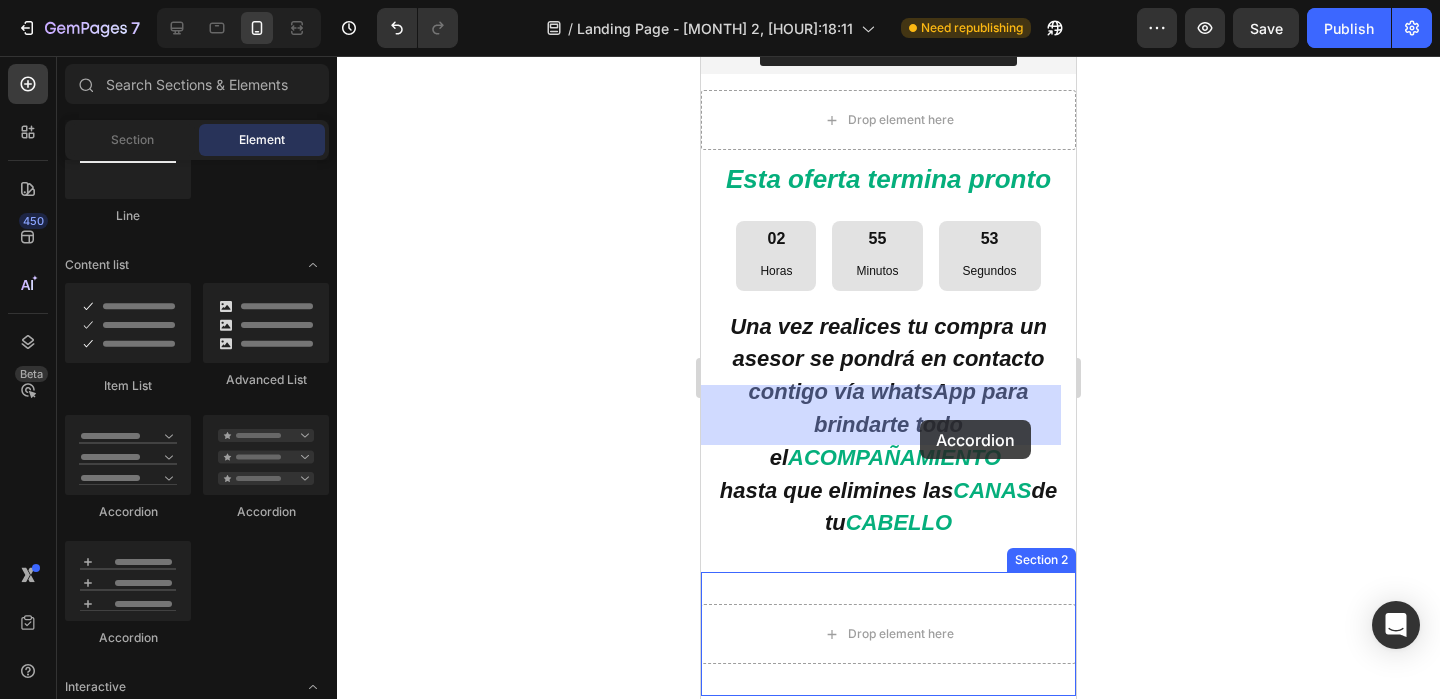 drag, startPoint x: 866, startPoint y: 650, endPoint x: 920, endPoint y: 420, distance: 236.2541 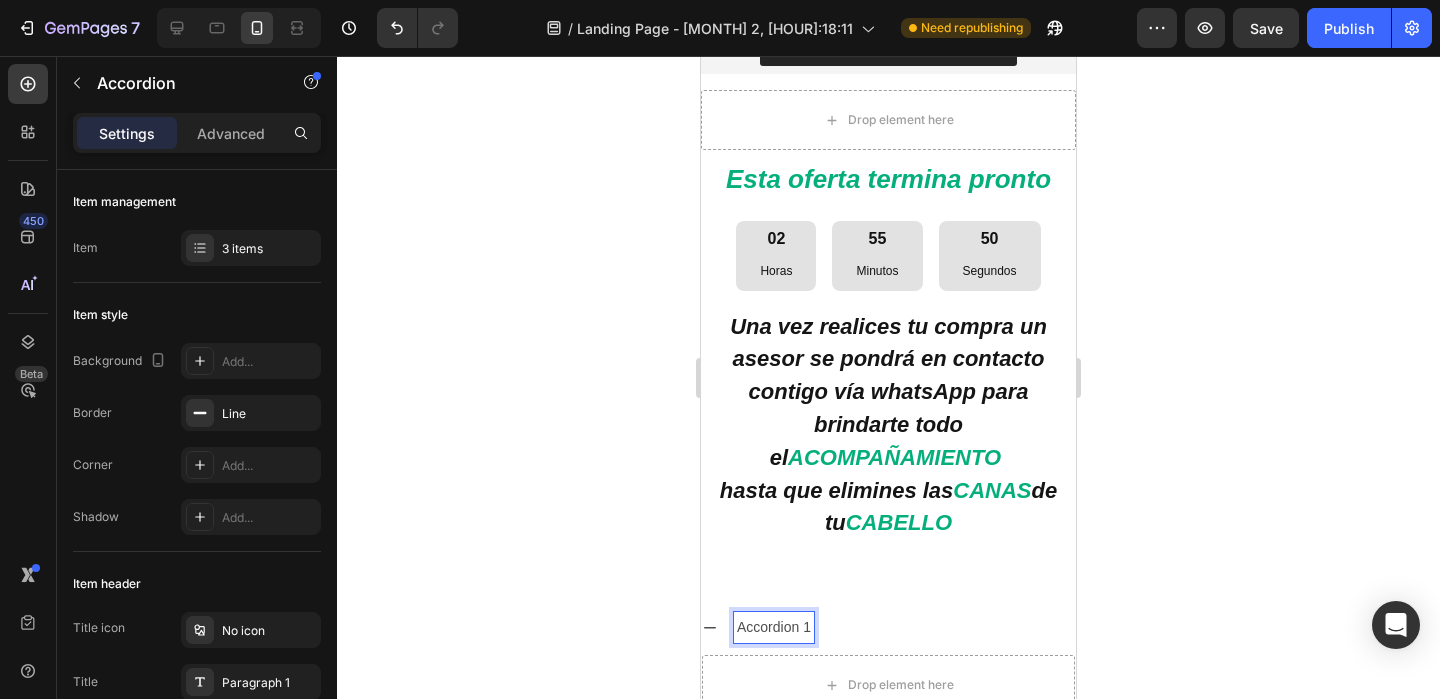 click on "Accordion 1" at bounding box center [774, 627] 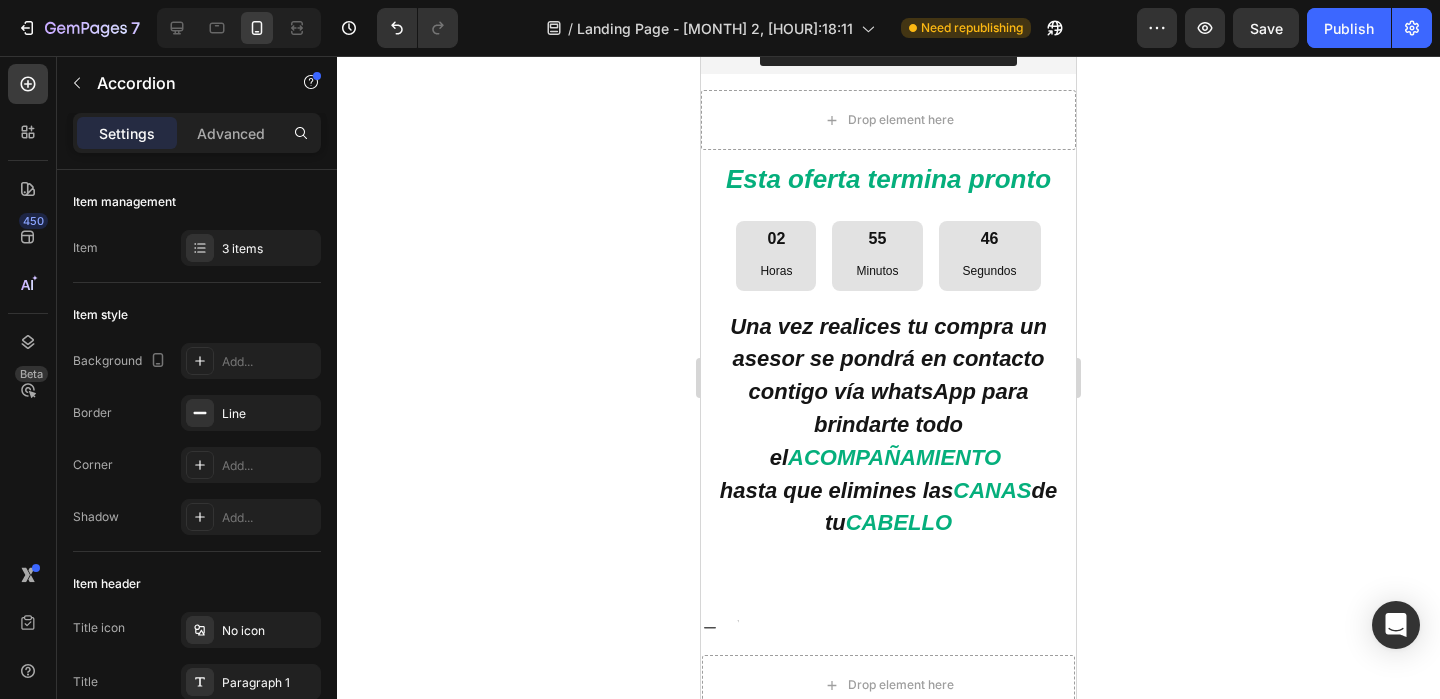 scroll, scrollTop: 5957, scrollLeft: 0, axis: vertical 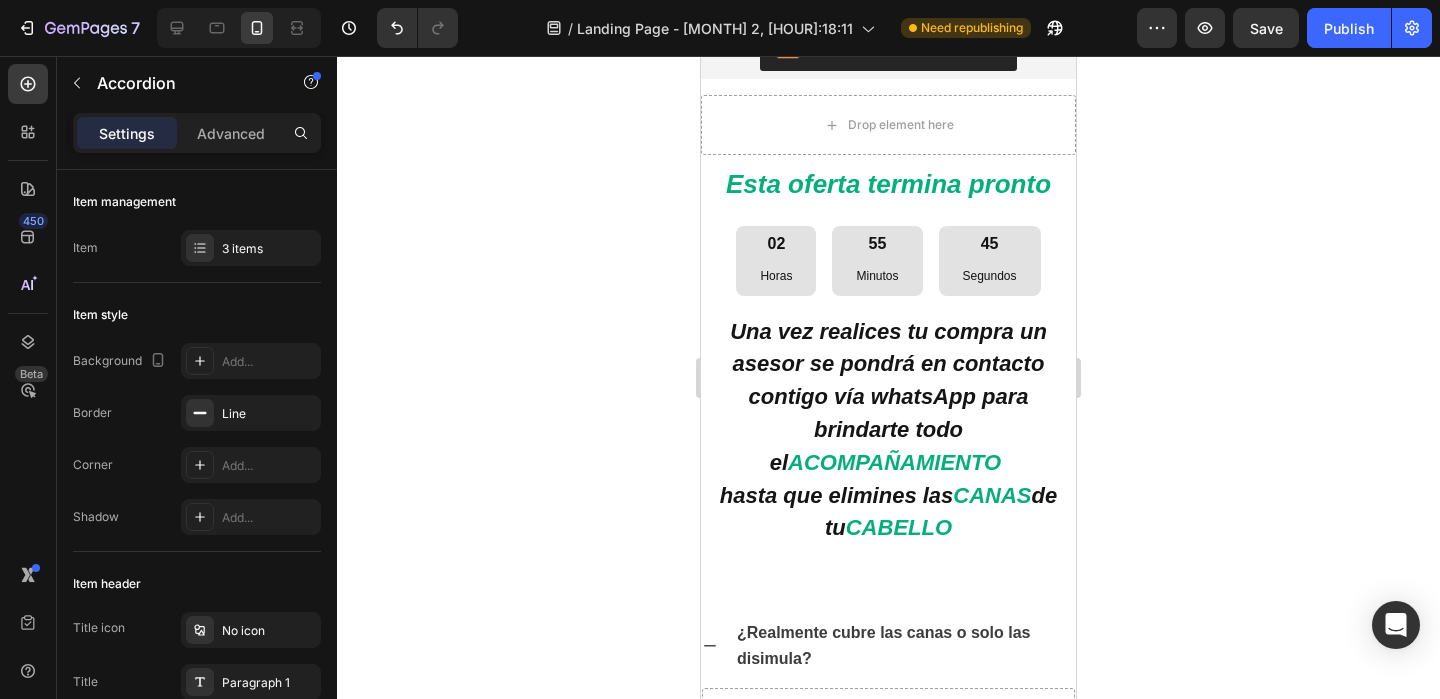 click 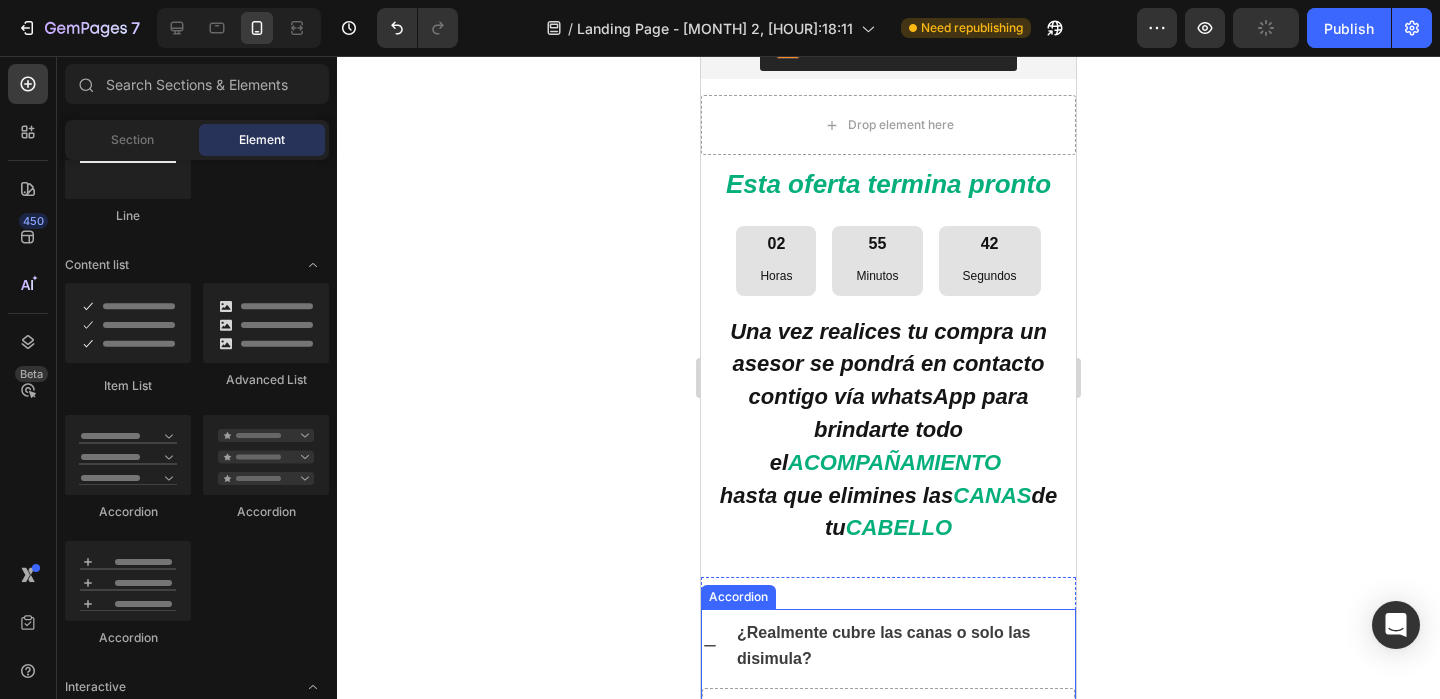 click 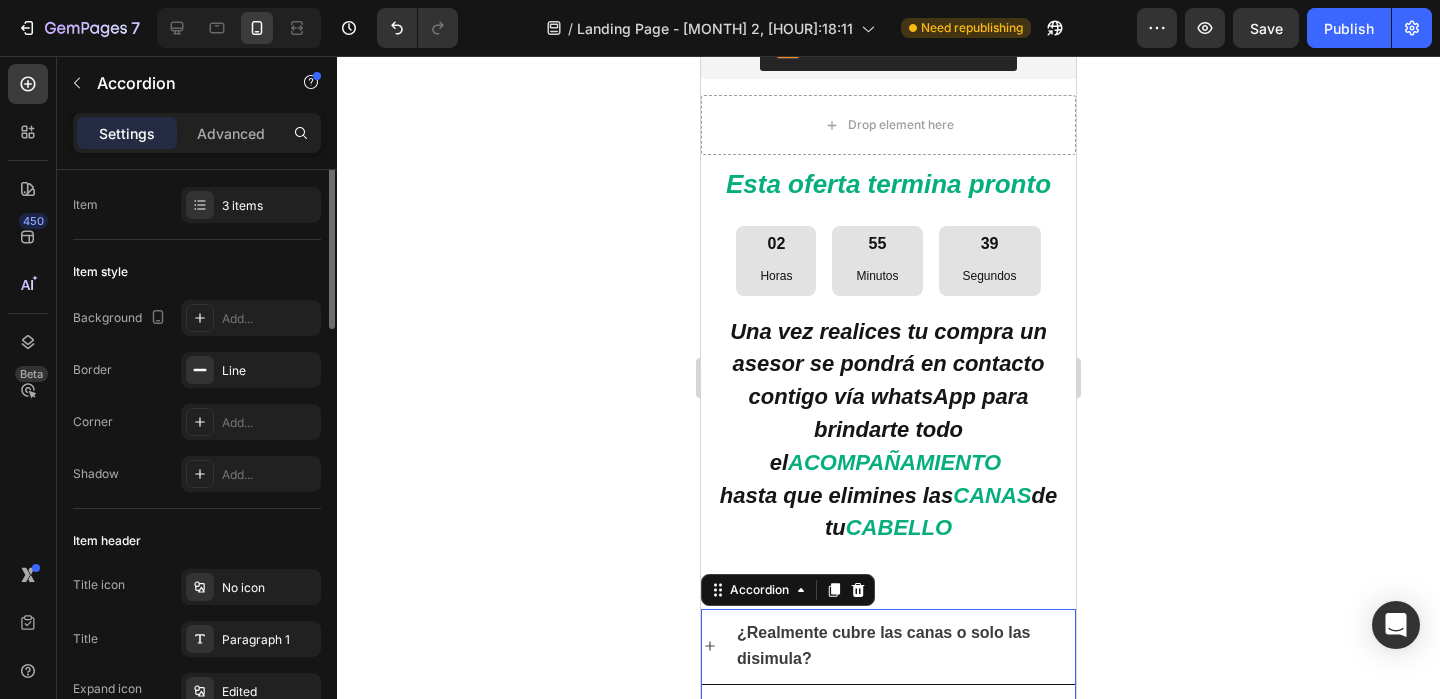 scroll, scrollTop: 51, scrollLeft: 0, axis: vertical 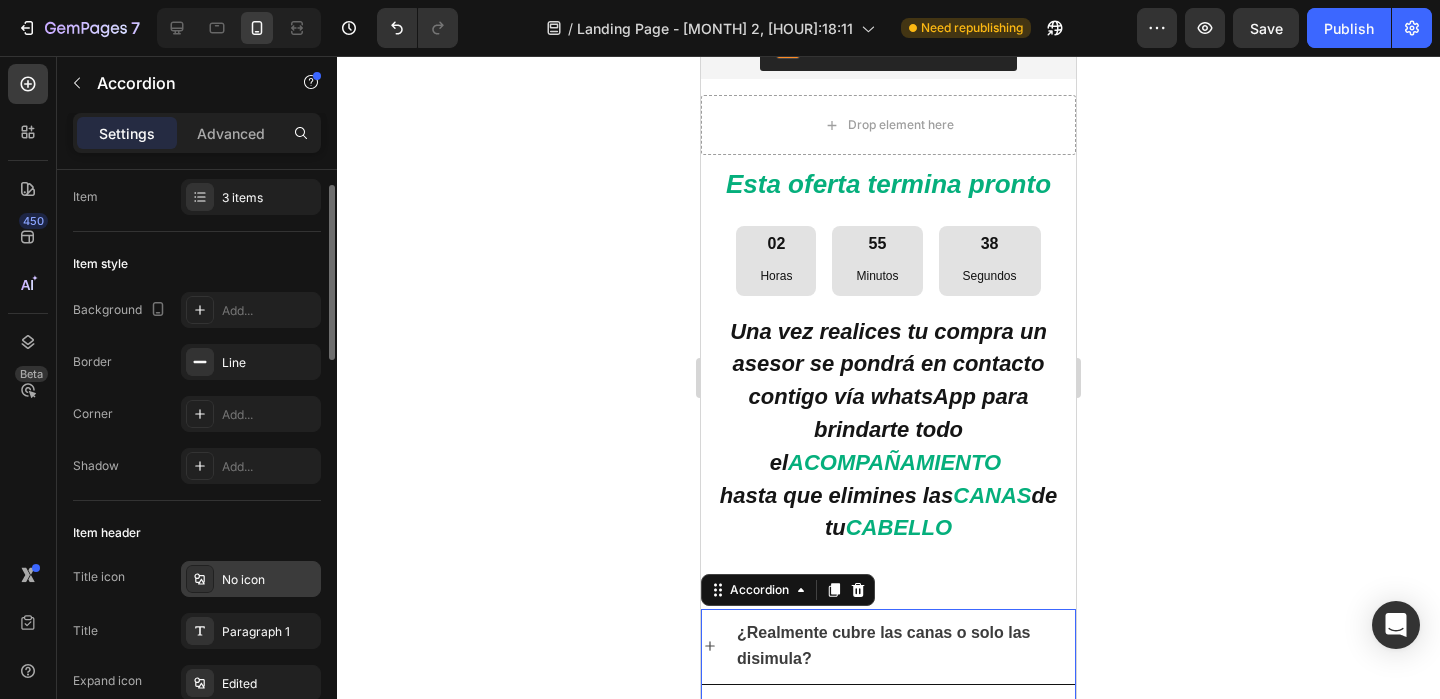 click on "No icon" at bounding box center [251, 579] 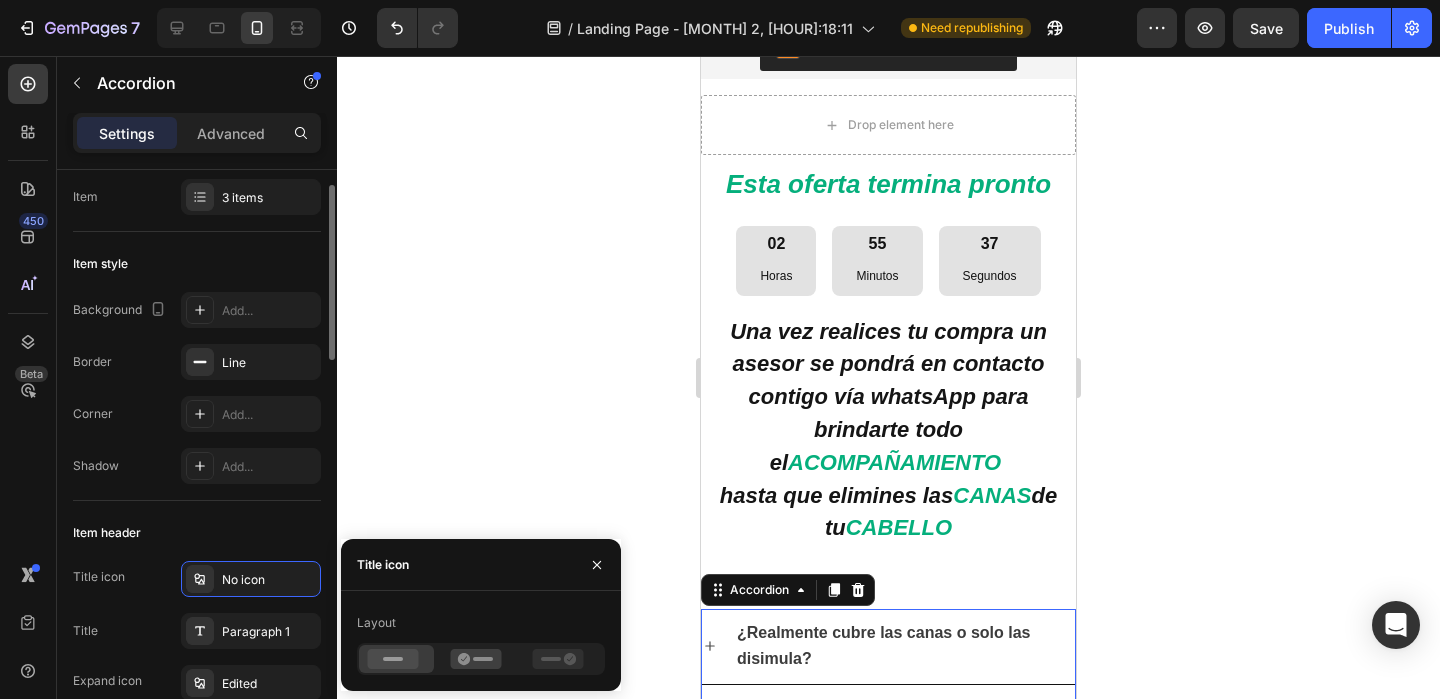 click on "Item header" at bounding box center (197, 533) 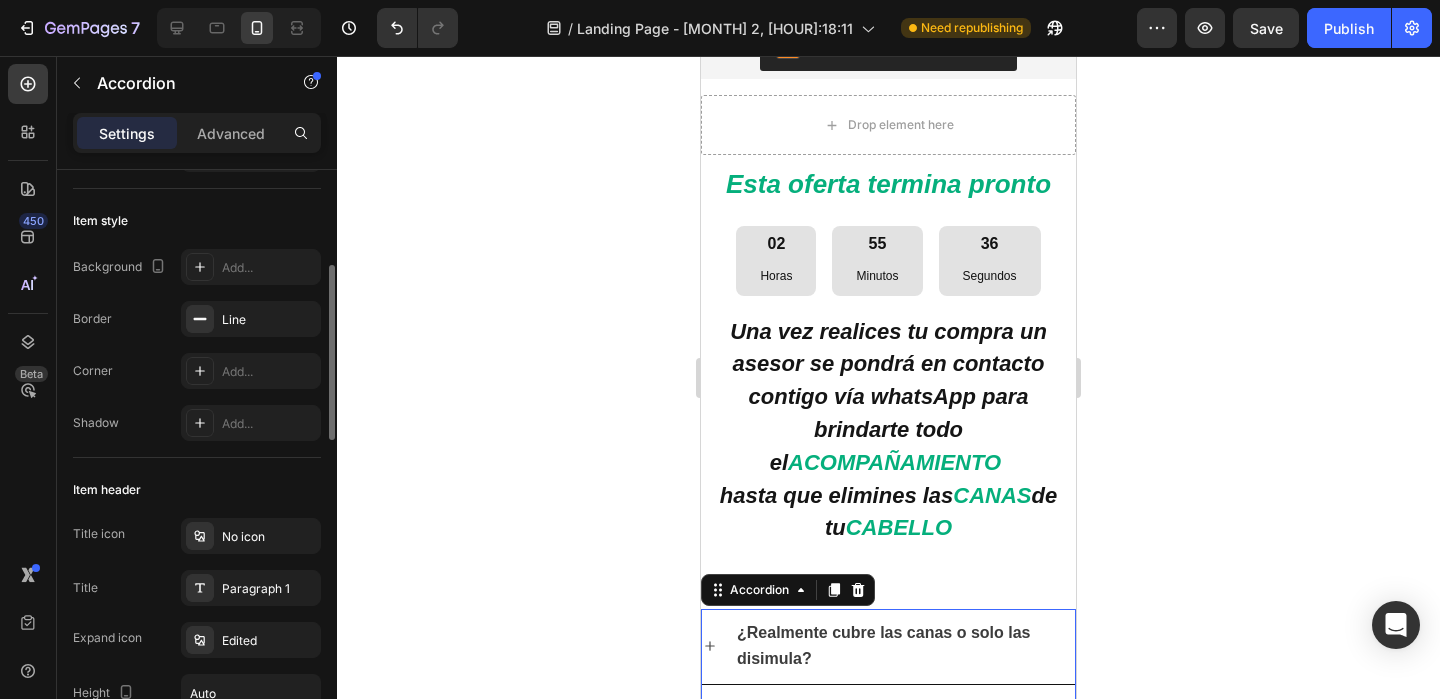 scroll, scrollTop: 190, scrollLeft: 0, axis: vertical 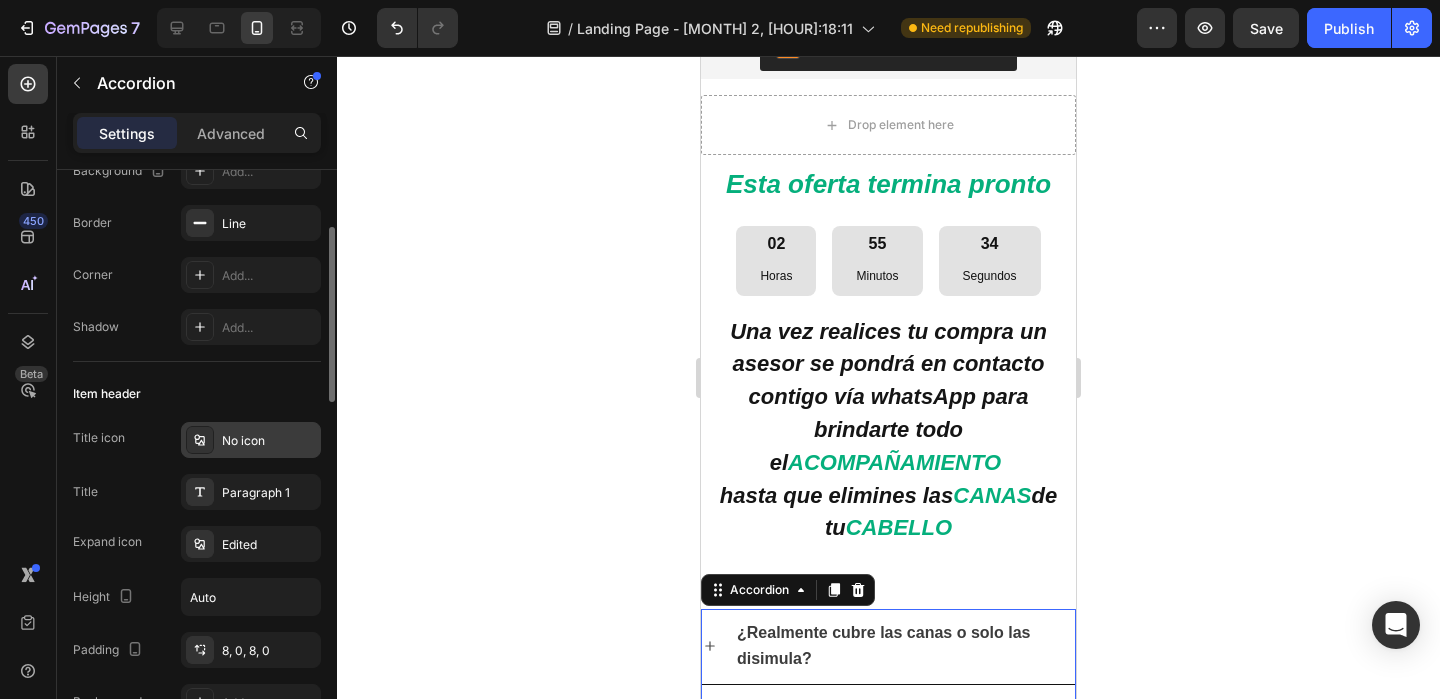 click on "No icon" at bounding box center (269, 441) 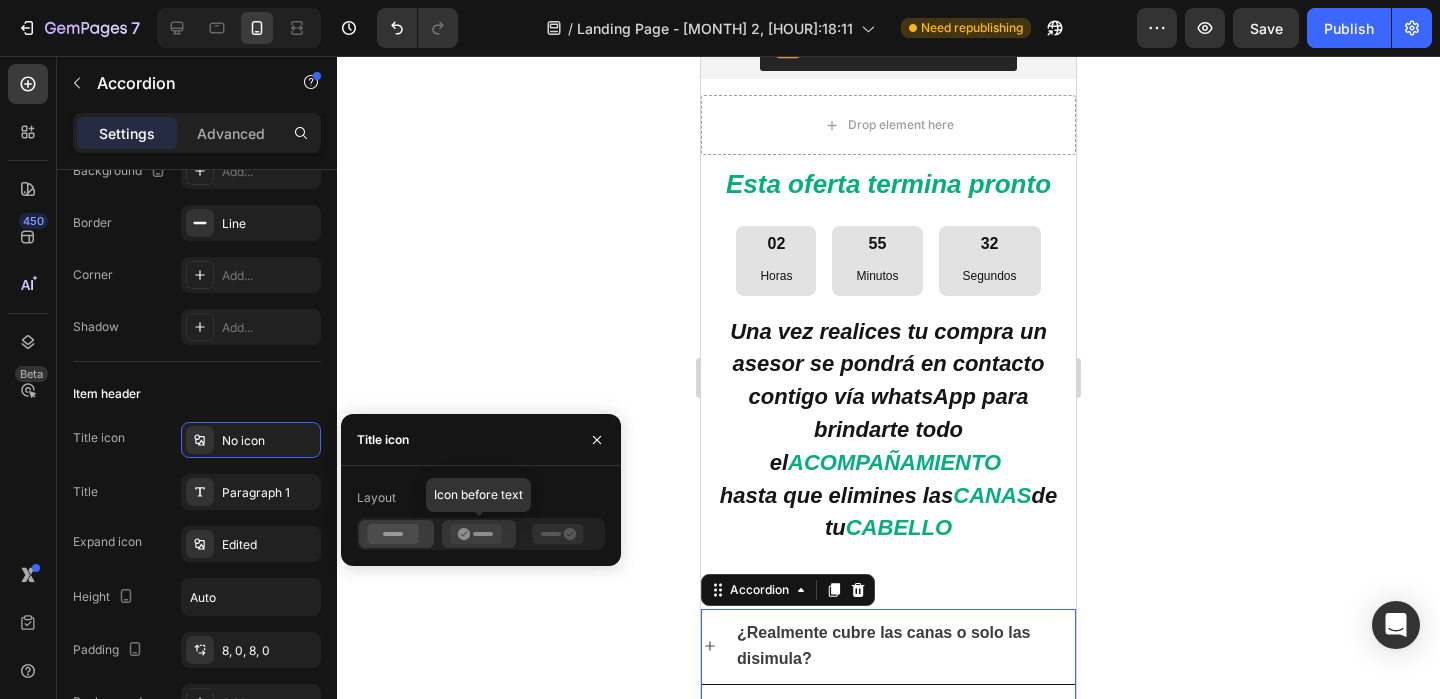 click 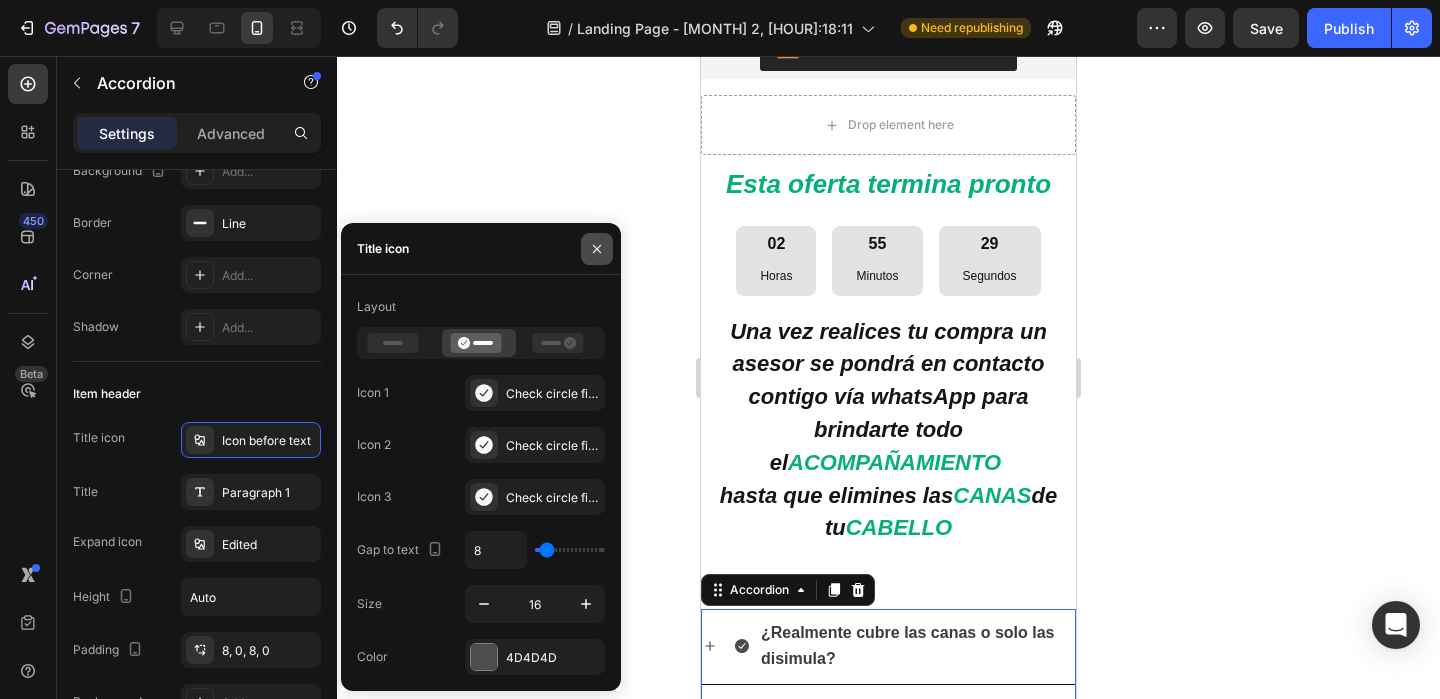 click 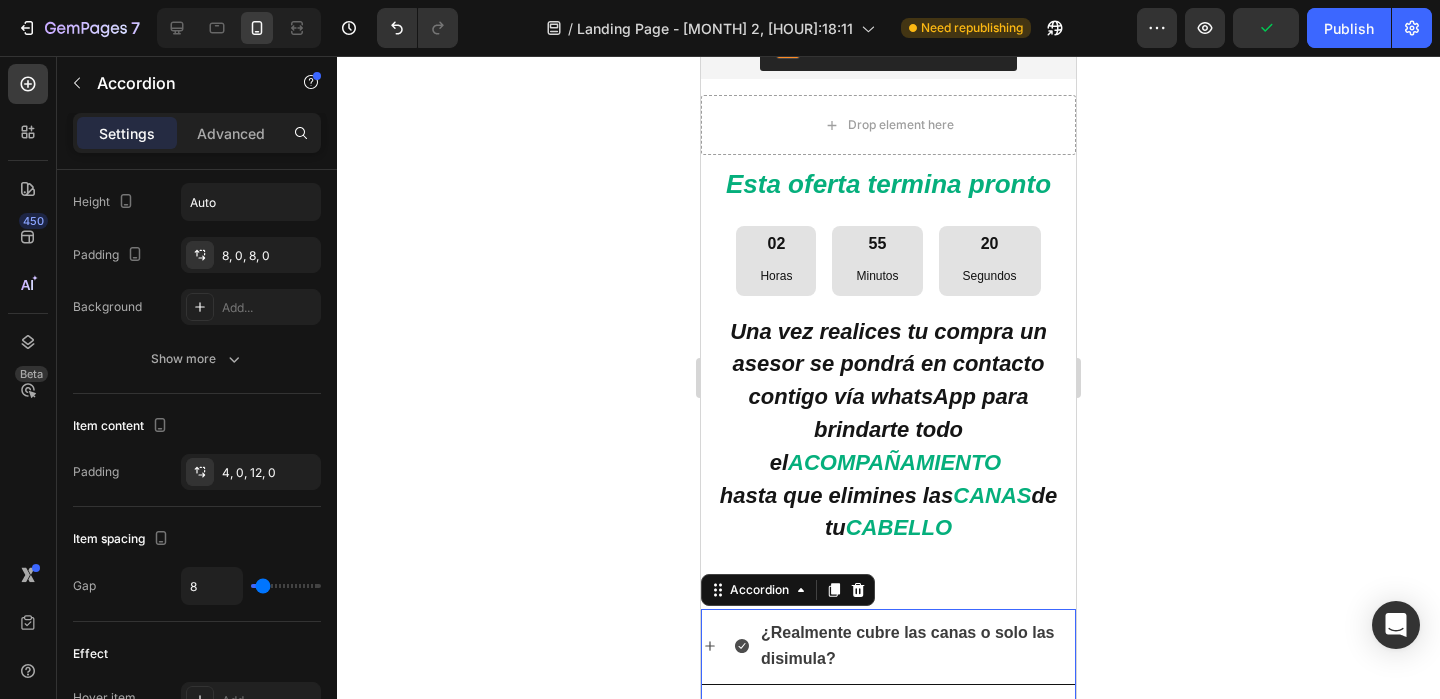 scroll, scrollTop: 0, scrollLeft: 0, axis: both 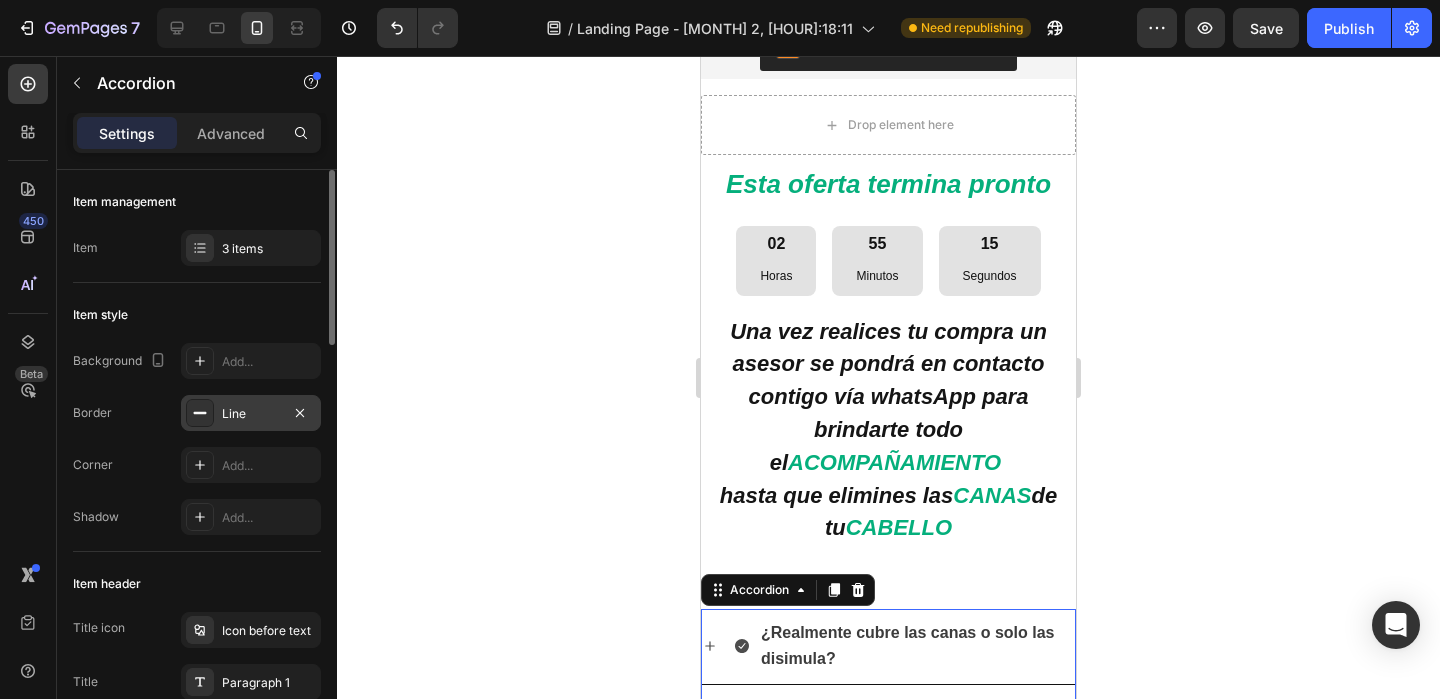 click on "Line" at bounding box center (251, 414) 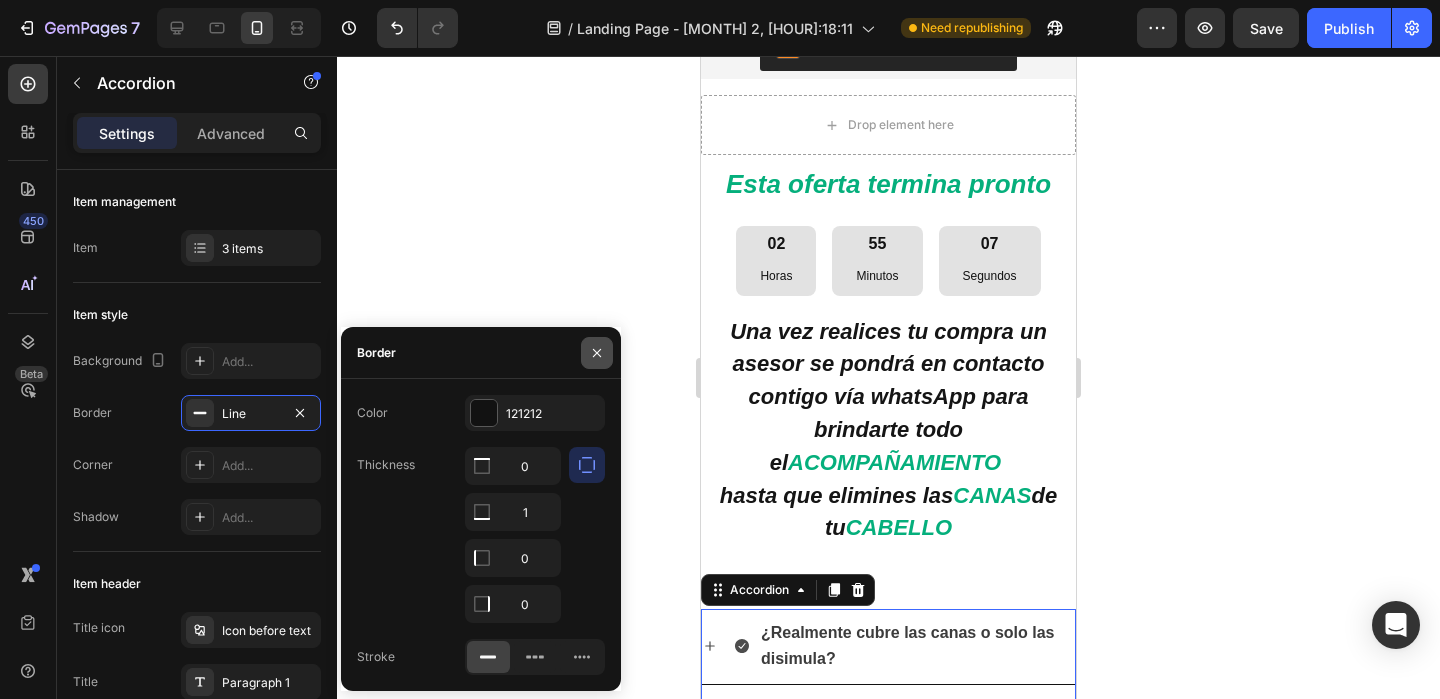 click at bounding box center [597, 353] 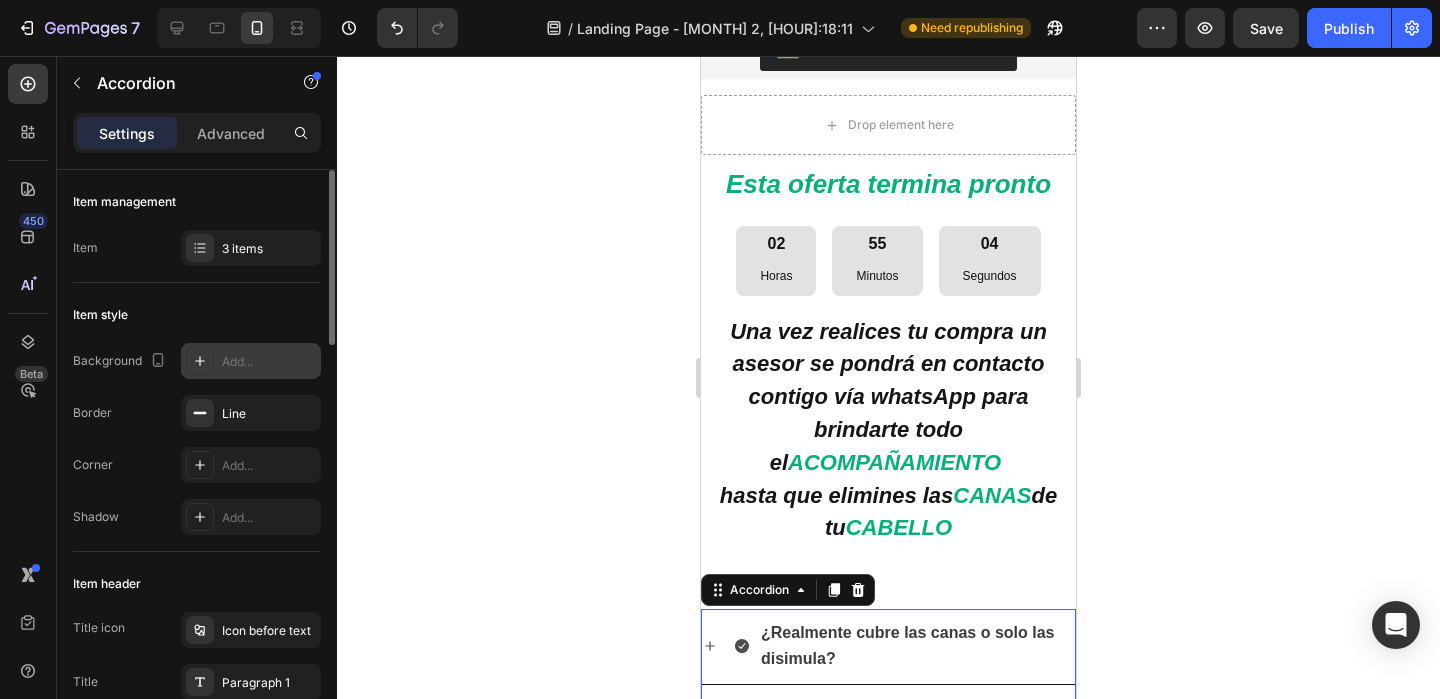 click on "Add..." at bounding box center (269, 362) 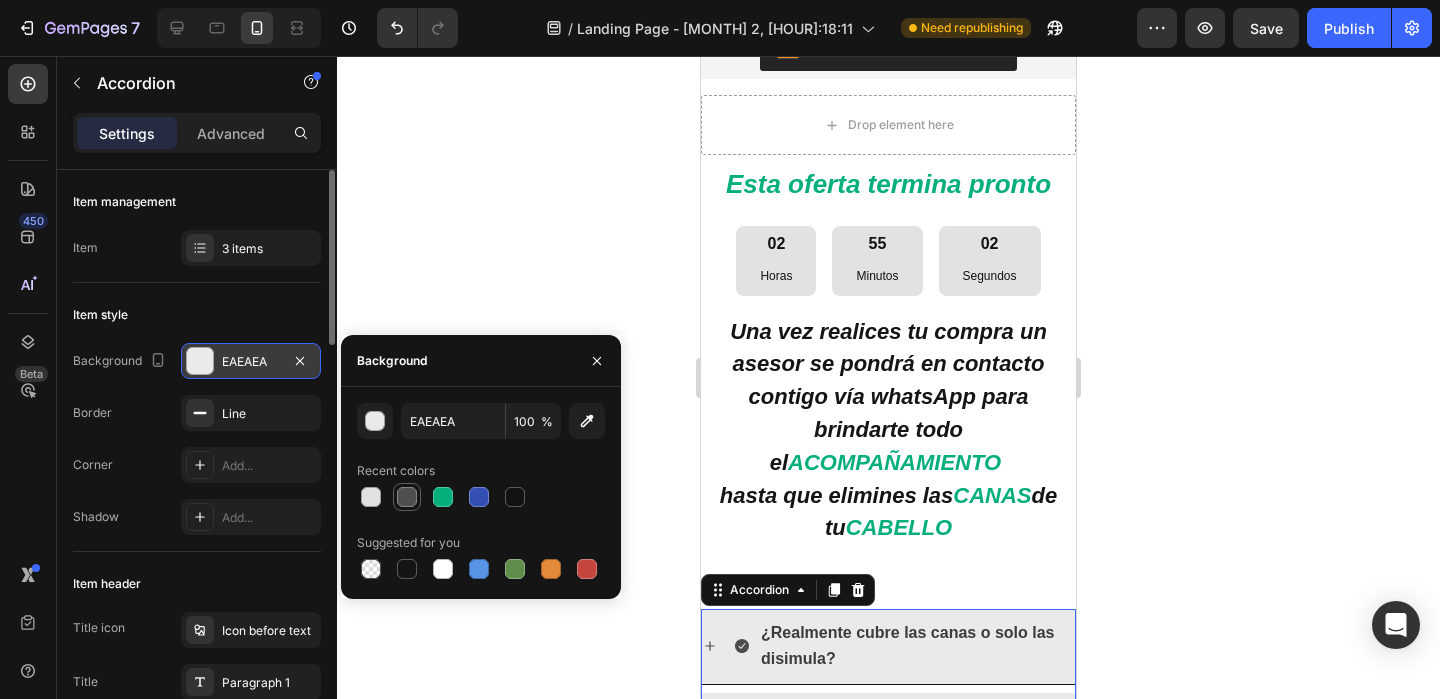 click at bounding box center (407, 497) 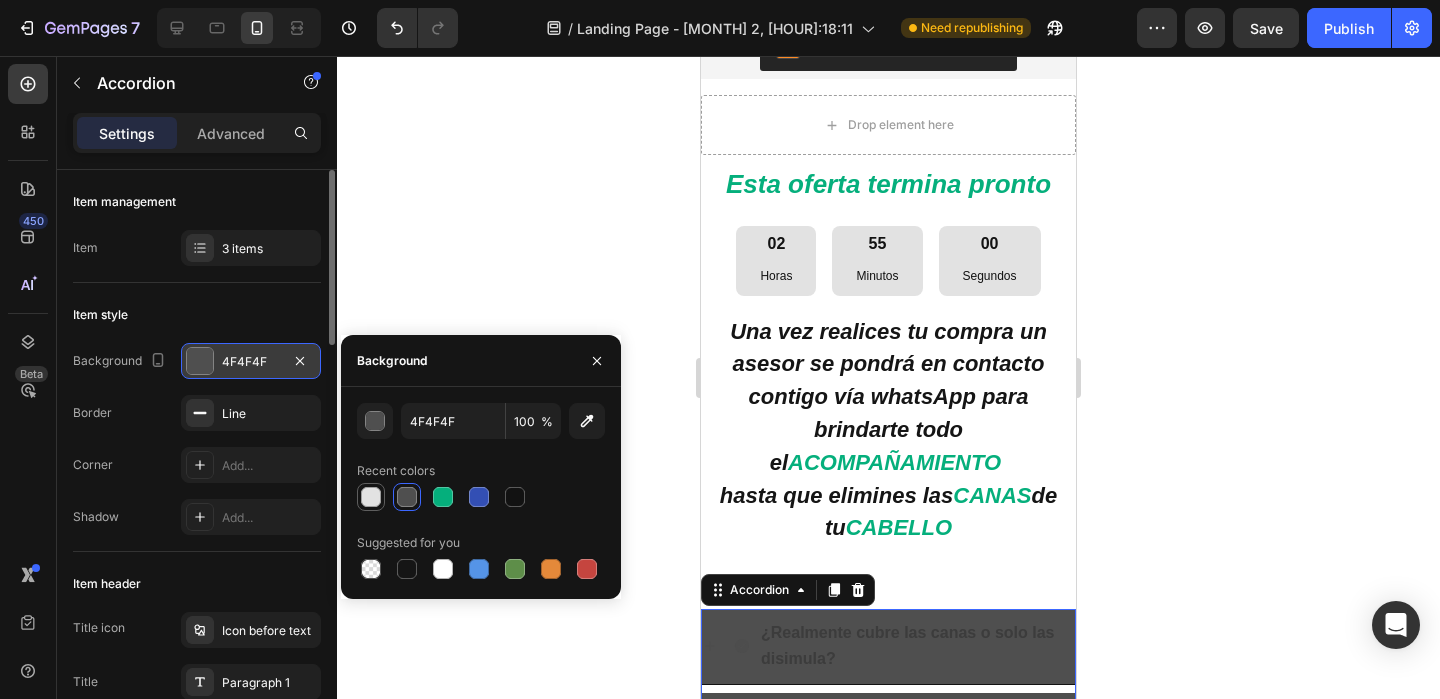 click at bounding box center [371, 497] 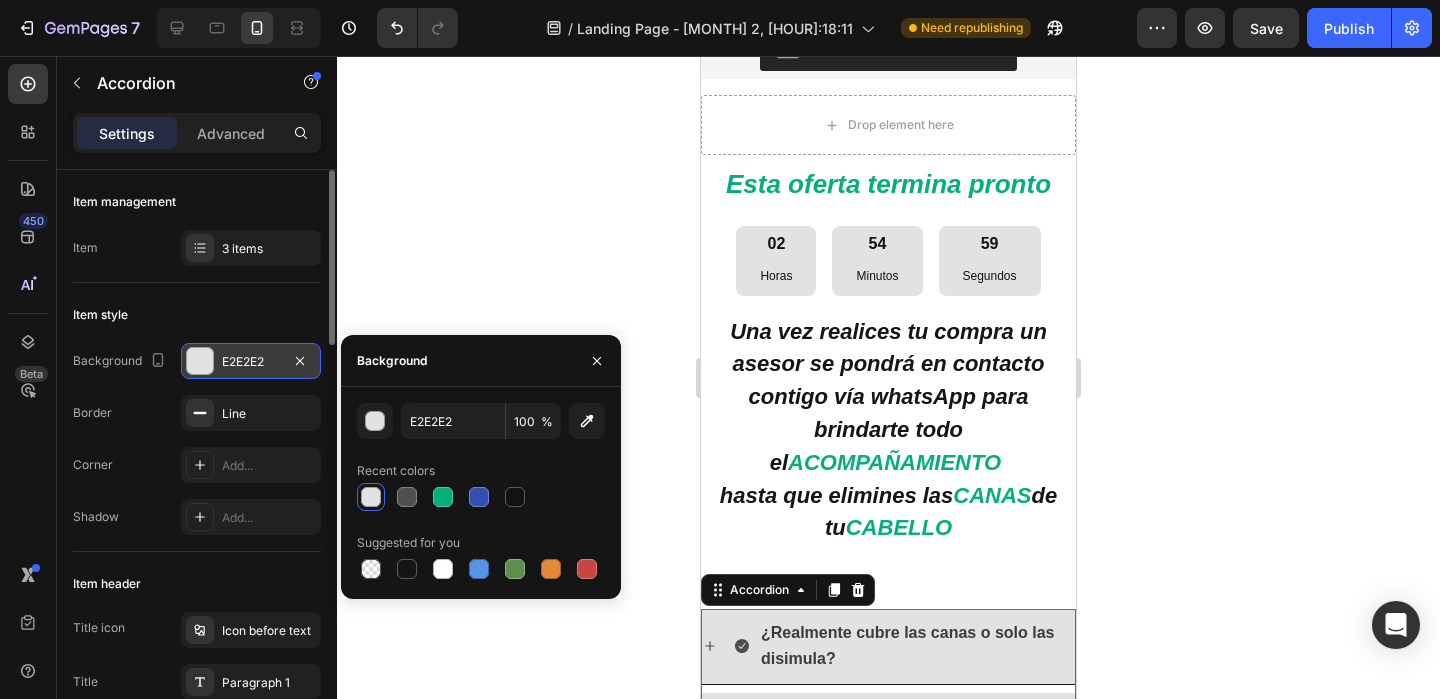 click on "Item style" at bounding box center [197, 315] 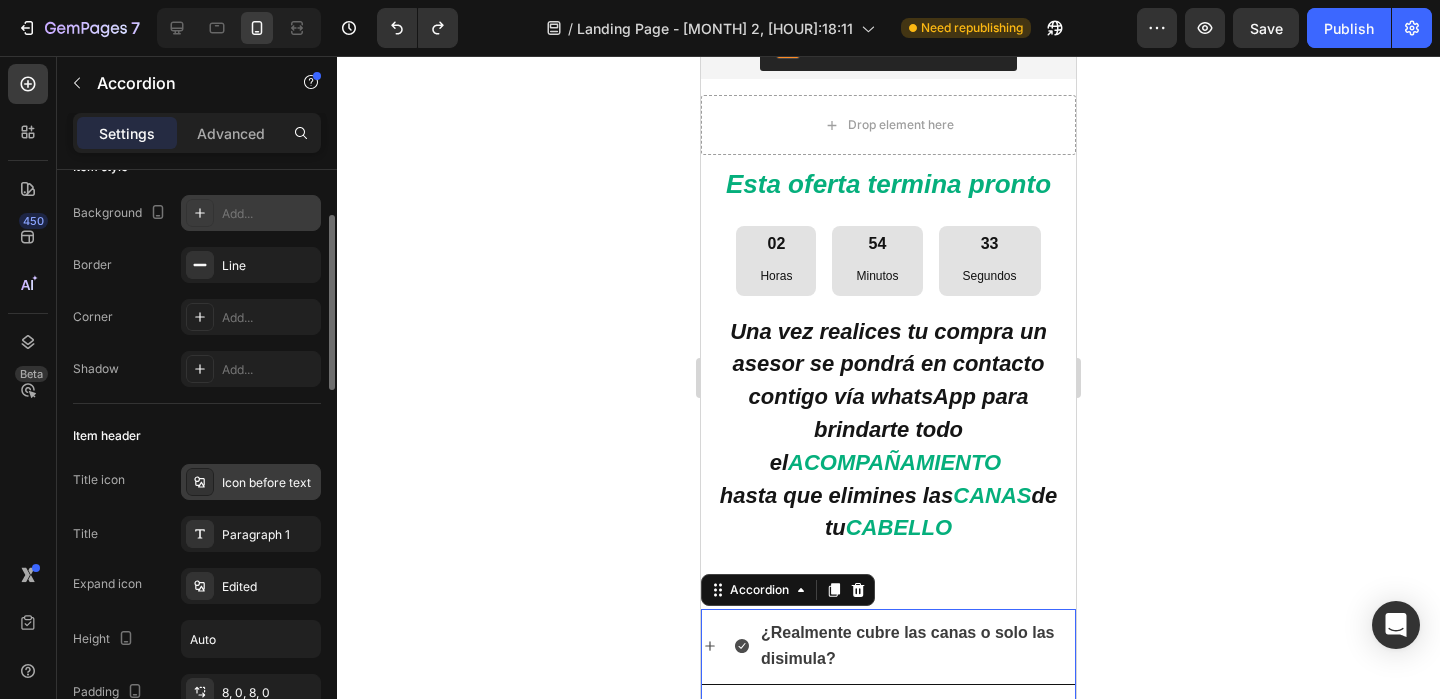 scroll, scrollTop: 149, scrollLeft: 0, axis: vertical 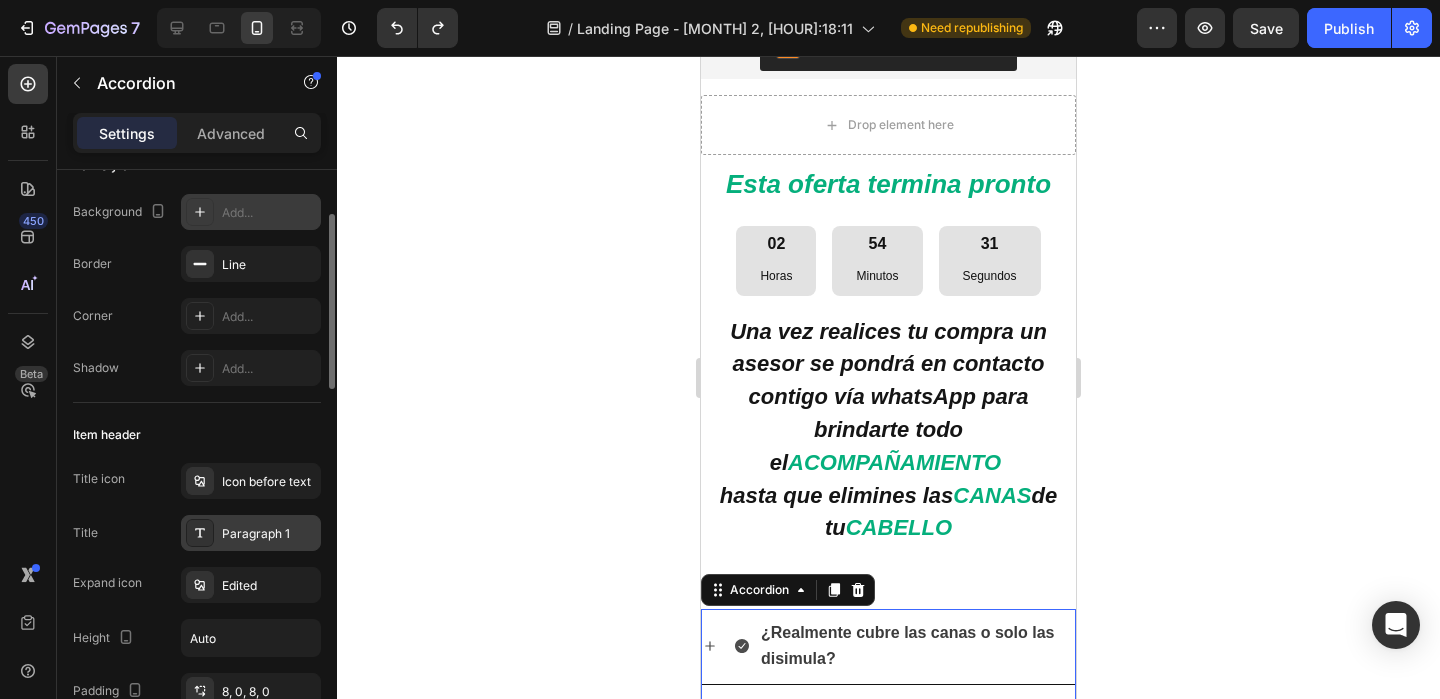 click on "Paragraph 1" at bounding box center (269, 534) 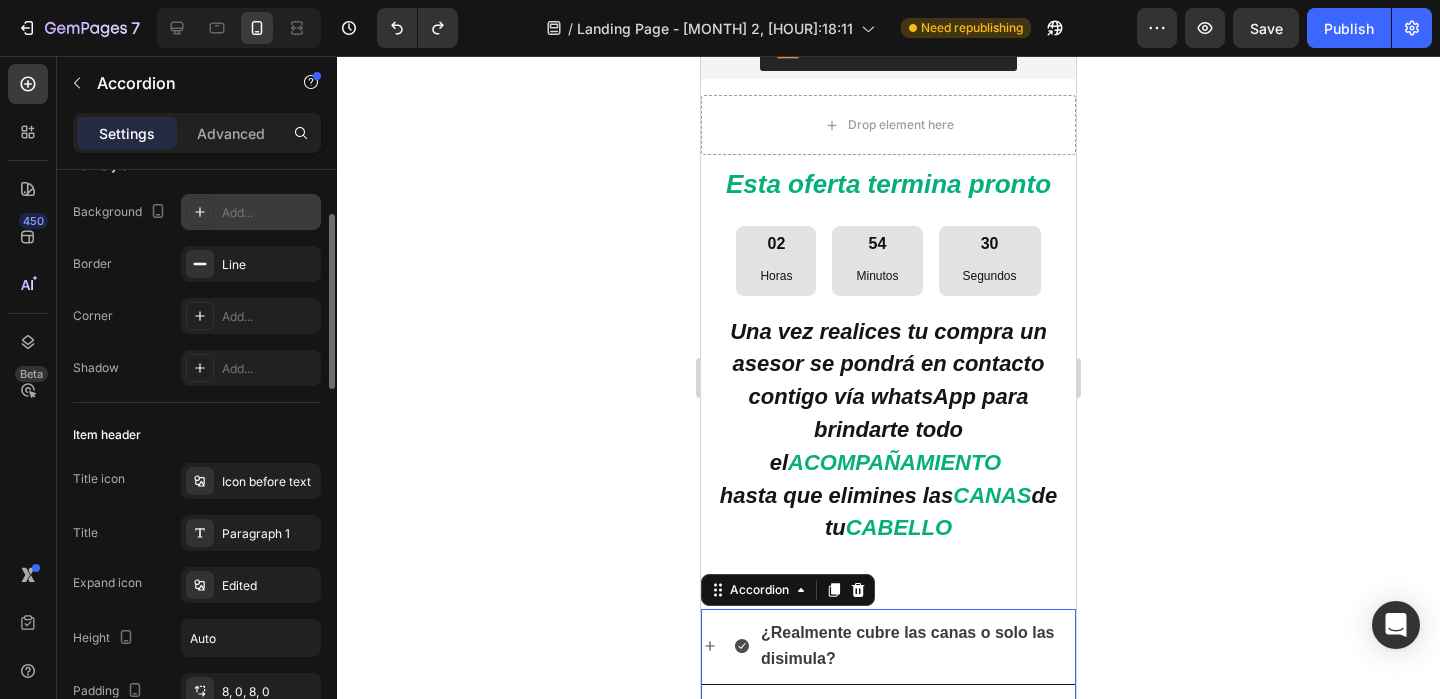 click on "Item header" at bounding box center [197, 435] 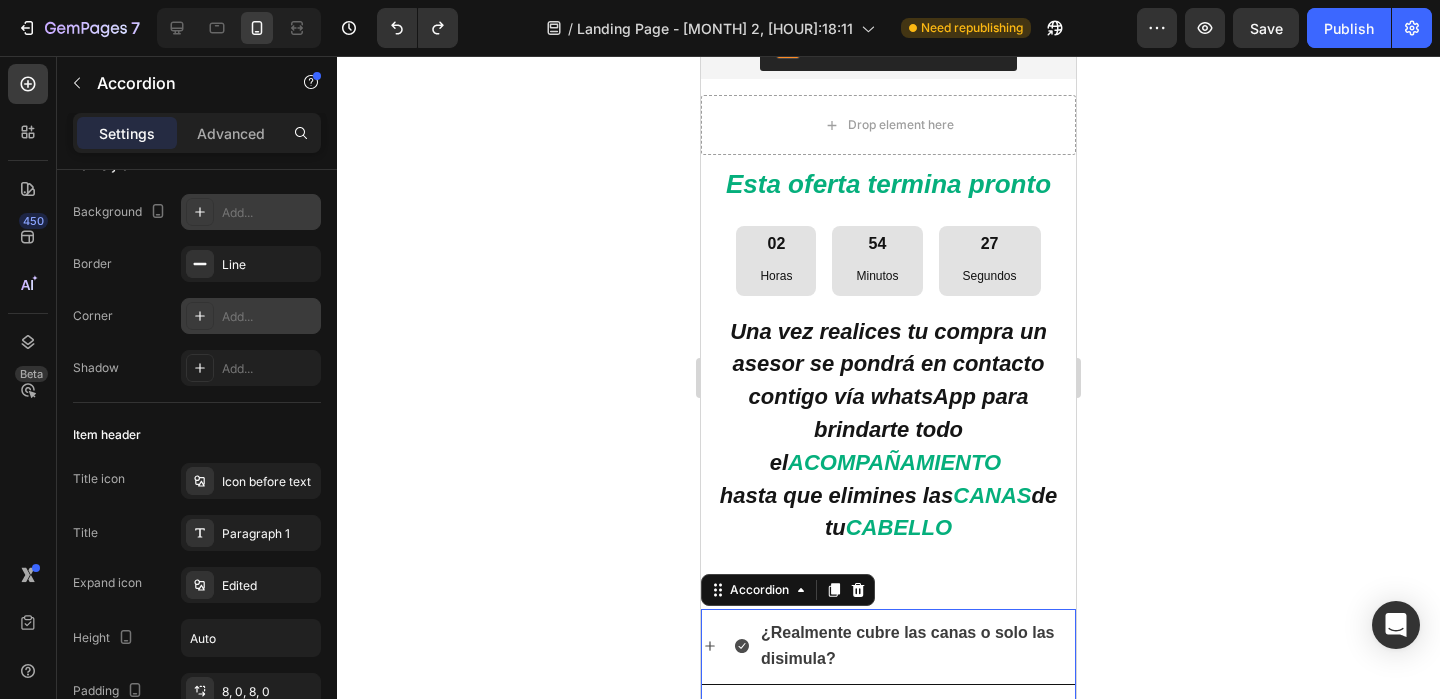 click on "Add..." at bounding box center (269, 317) 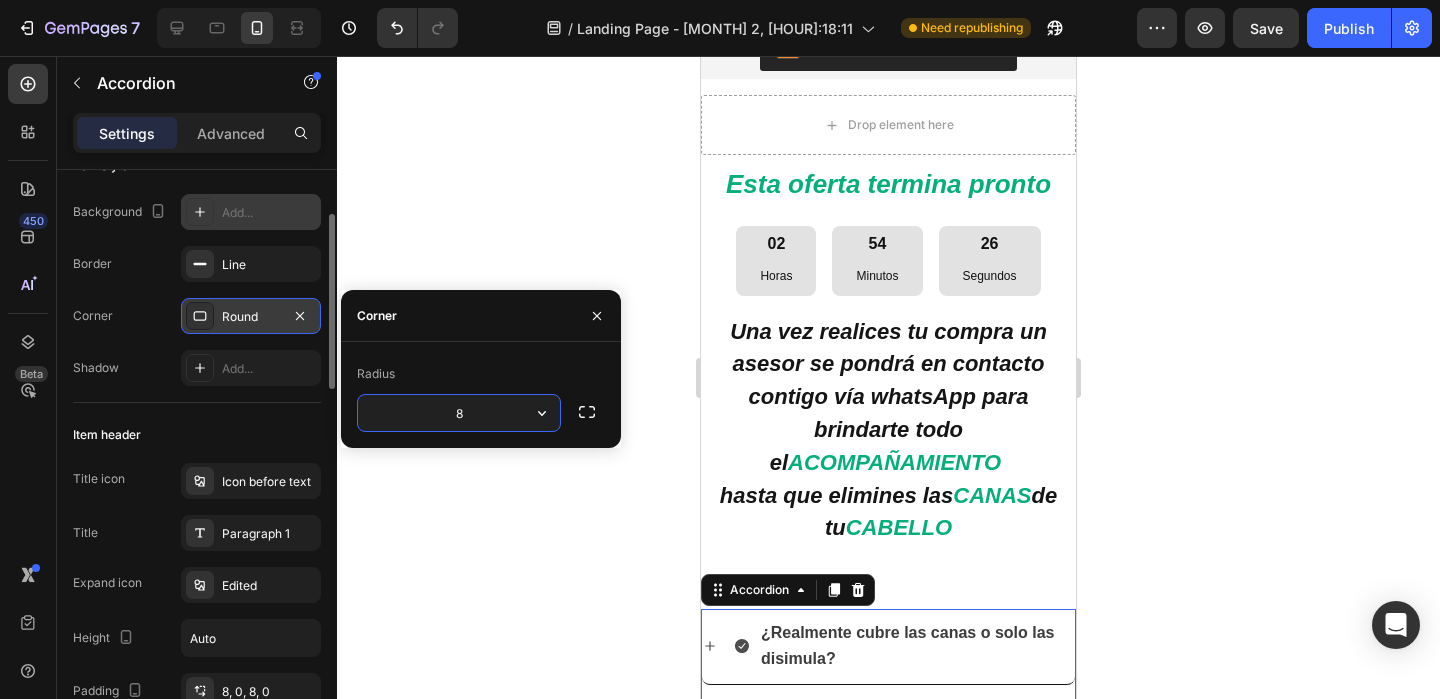 click on "Item header" at bounding box center [197, 435] 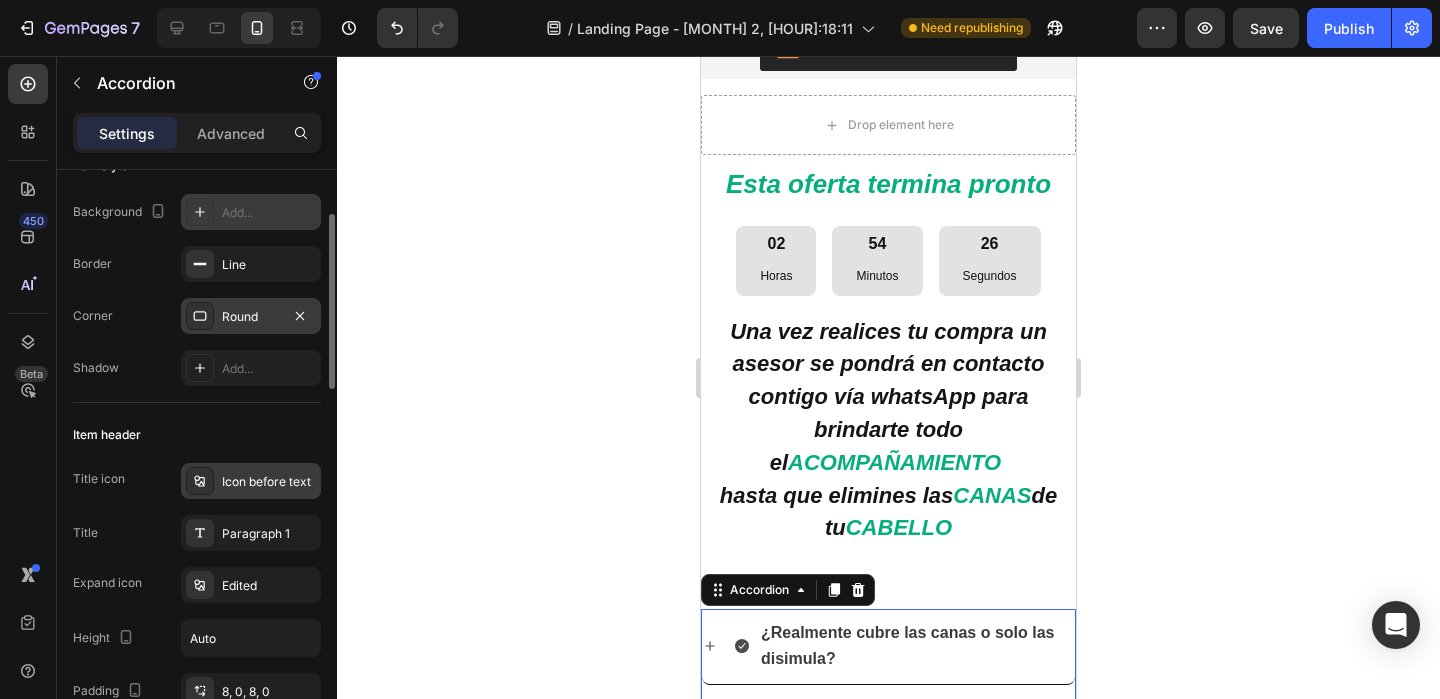 click on "Icon before text" at bounding box center (269, 482) 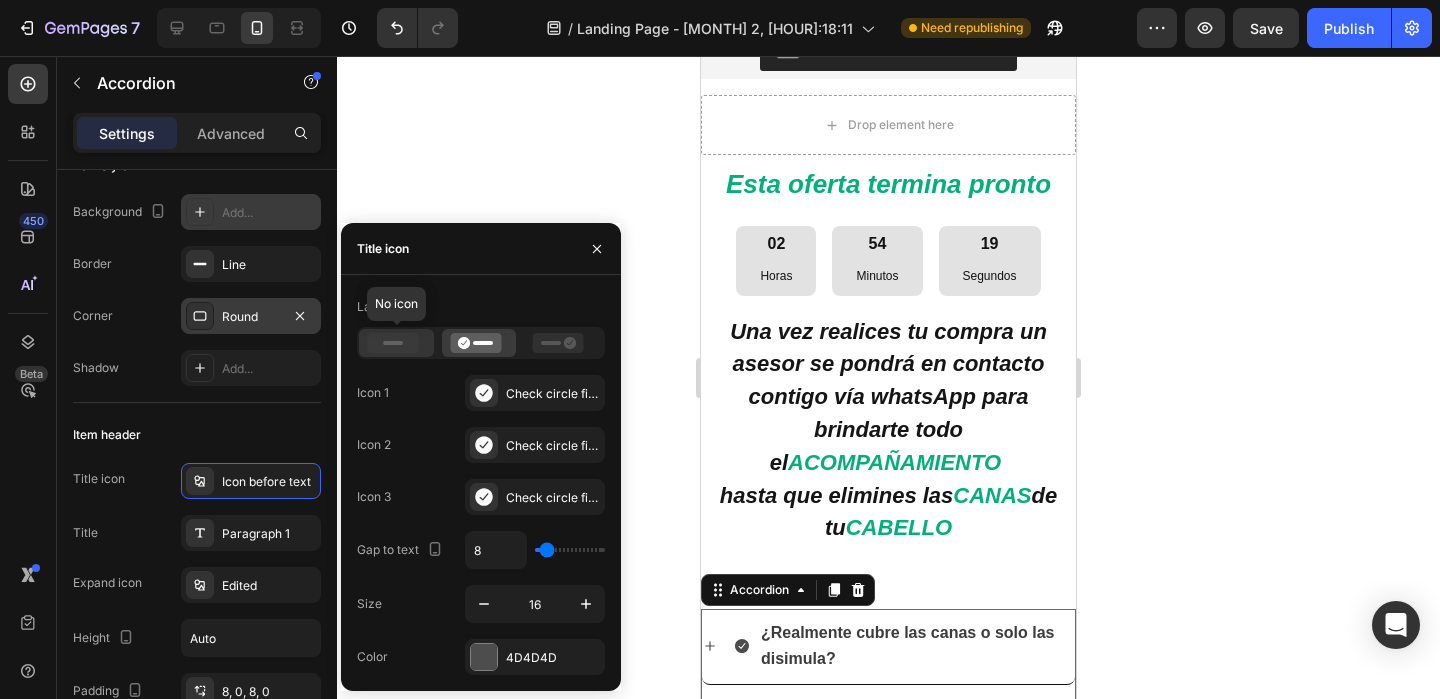click 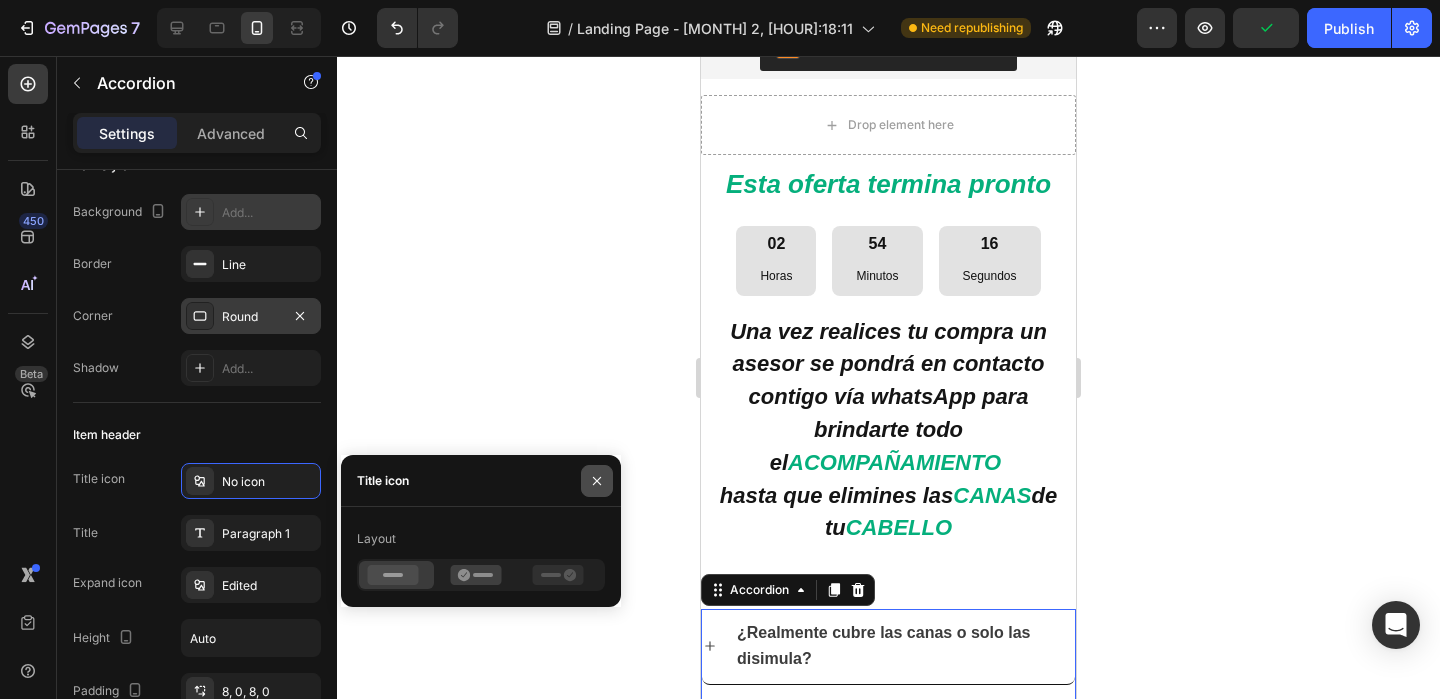 click 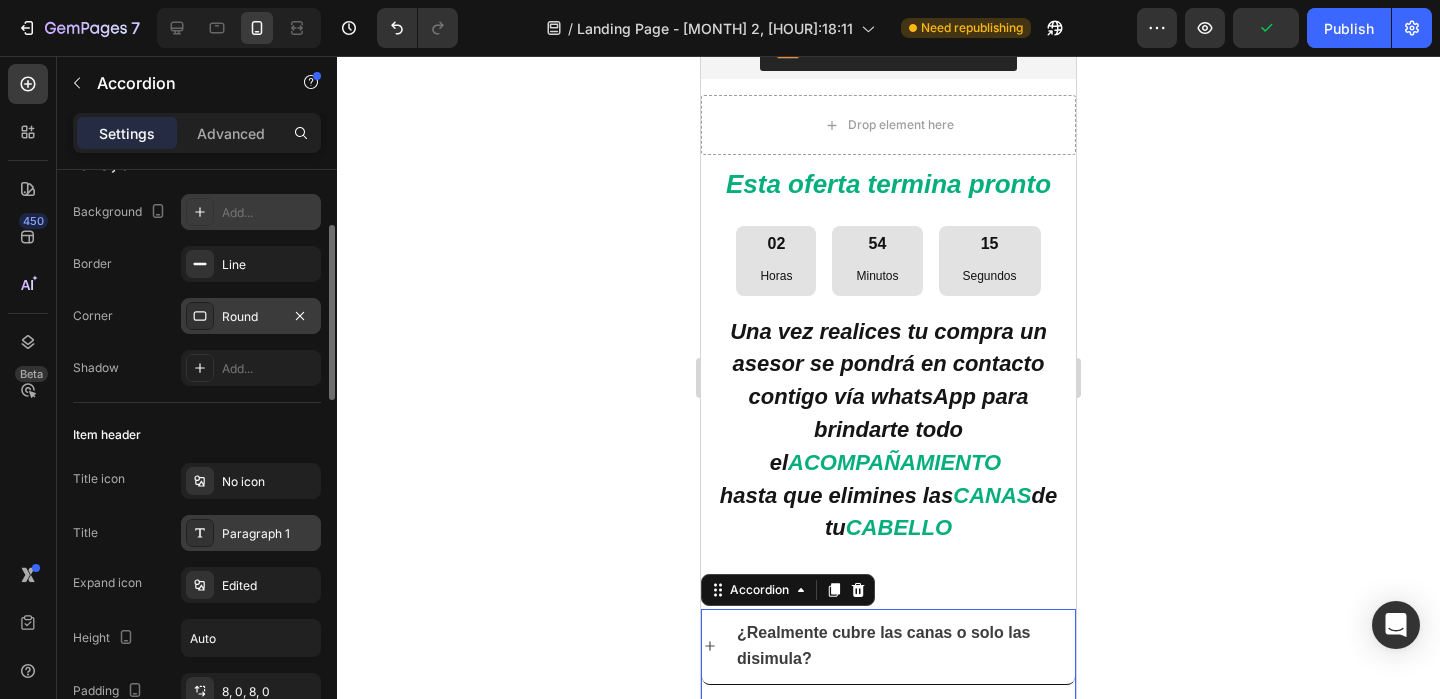 scroll, scrollTop: 176, scrollLeft: 0, axis: vertical 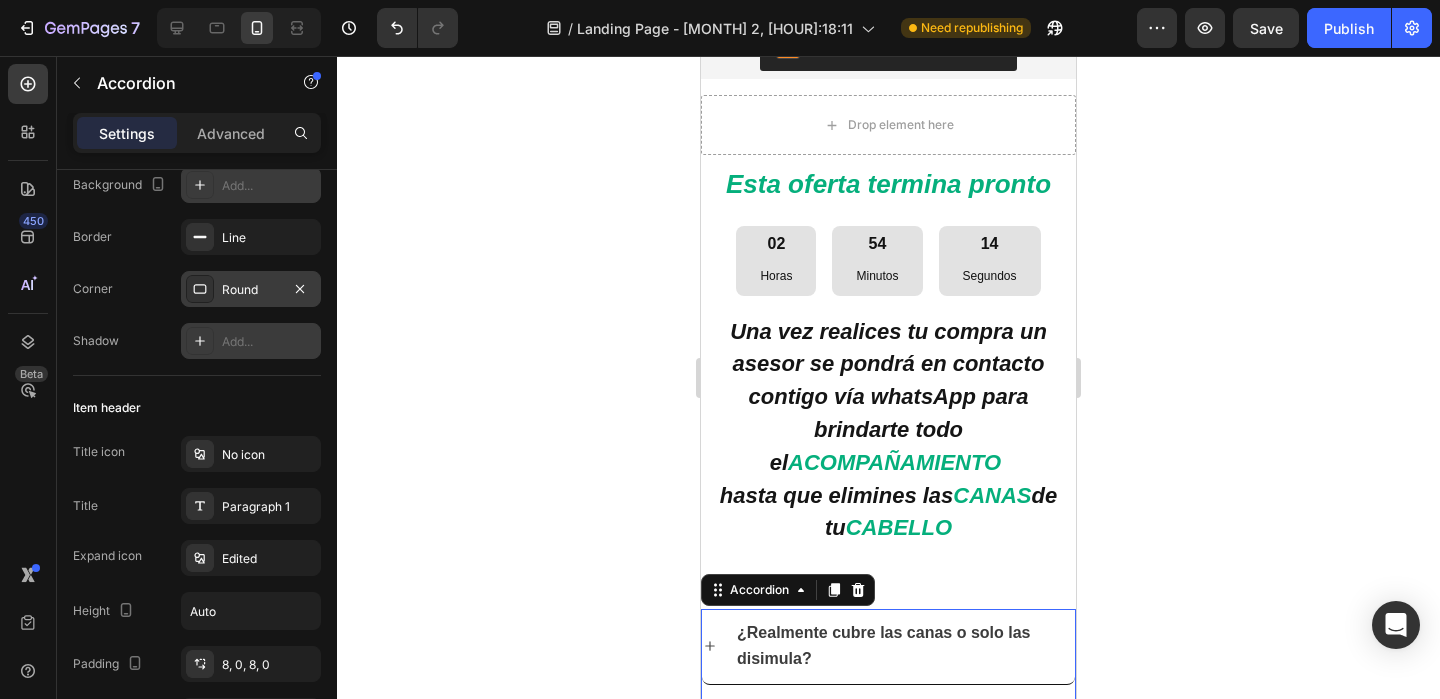 click on "Add..." at bounding box center [251, 341] 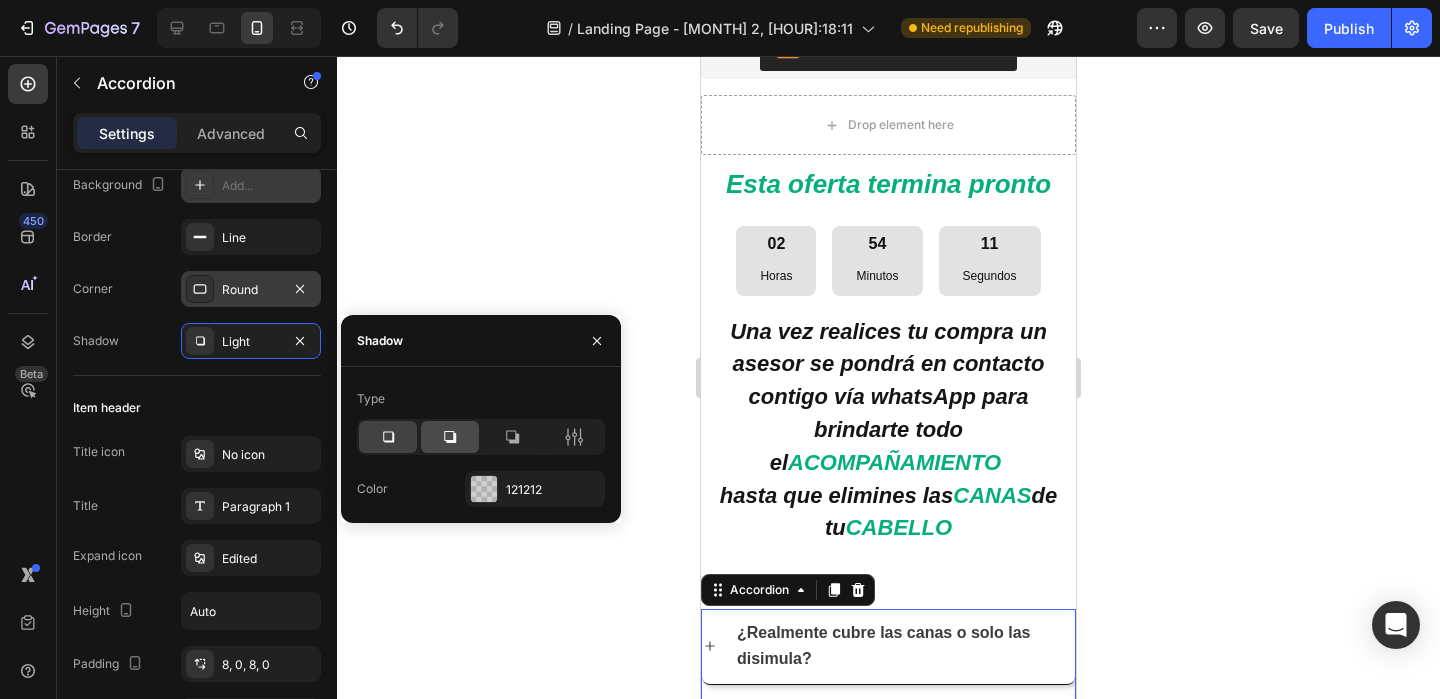 click 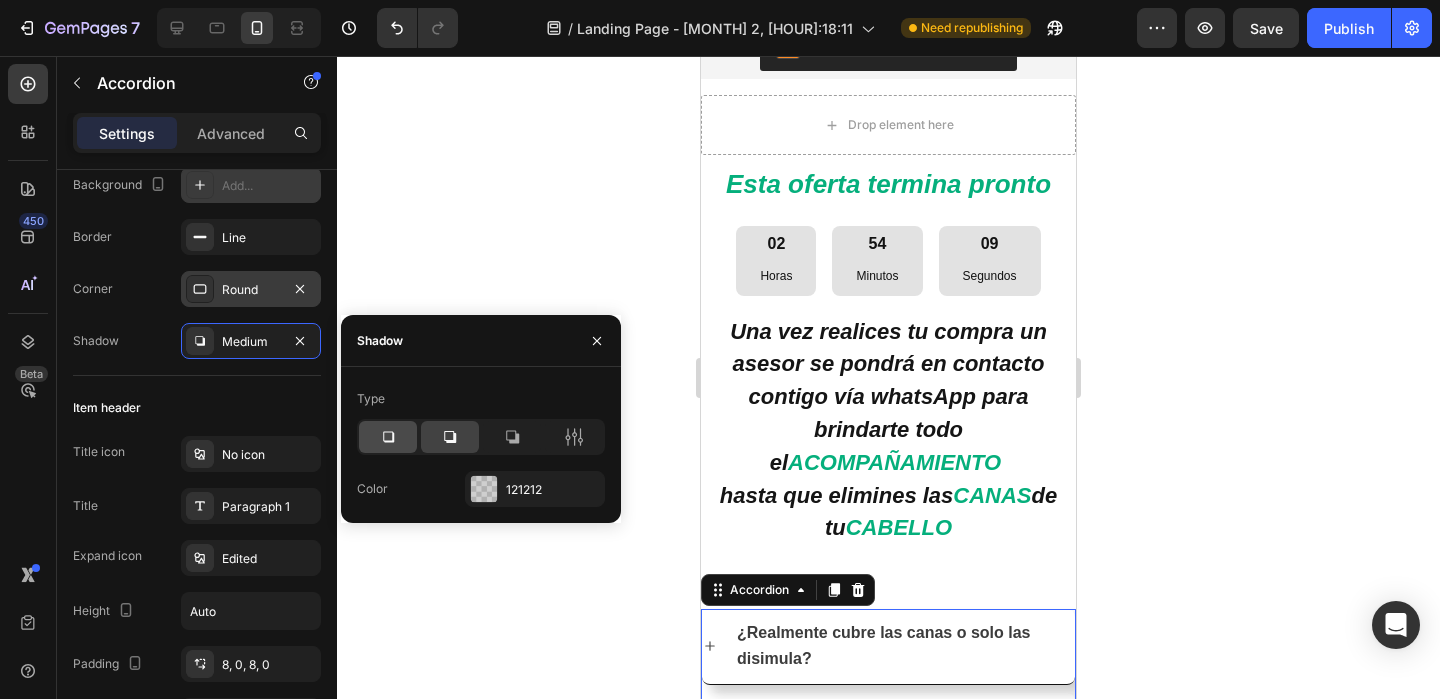 click 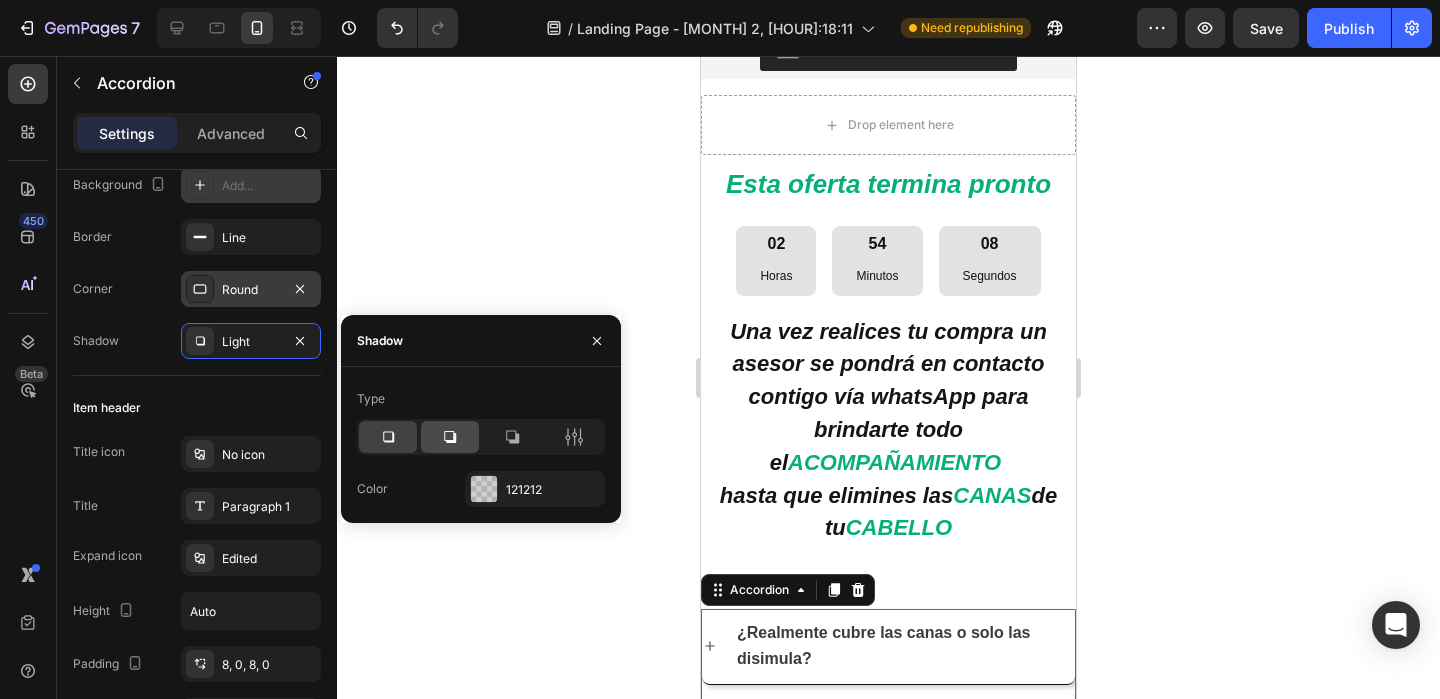 click 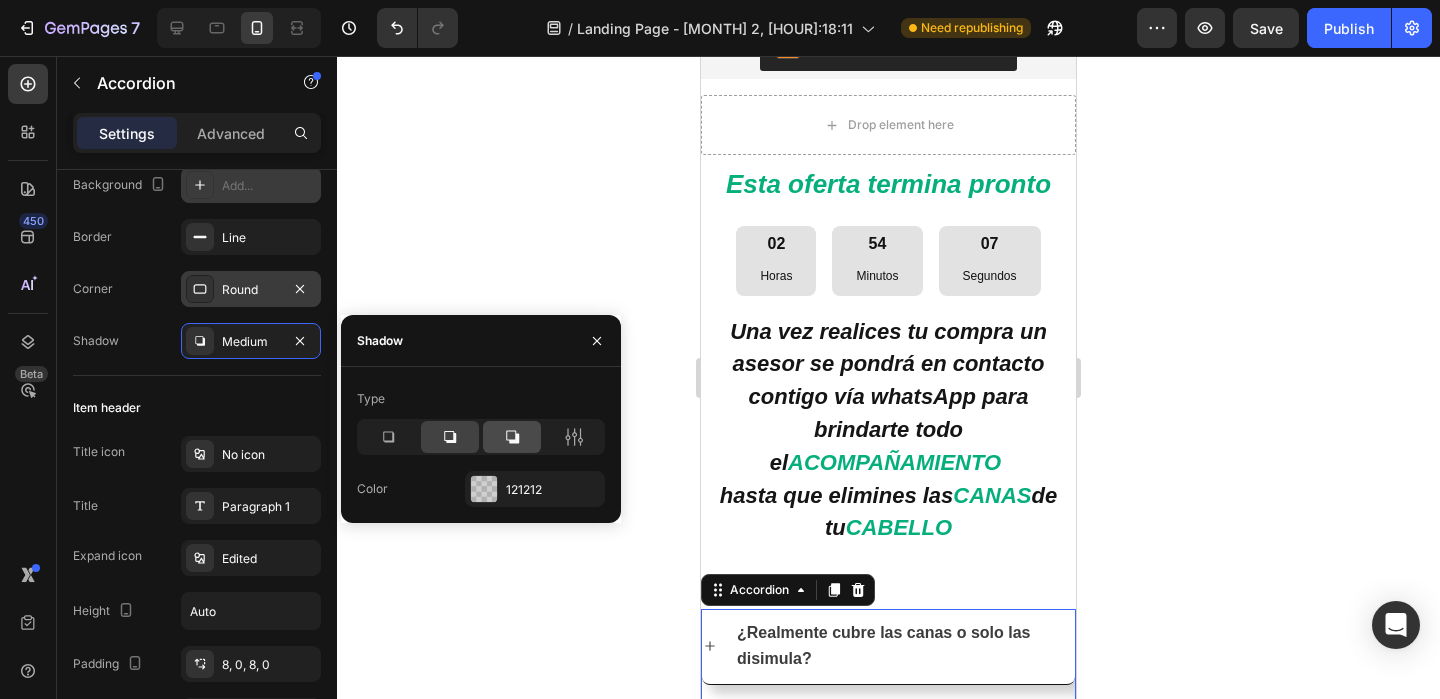 click 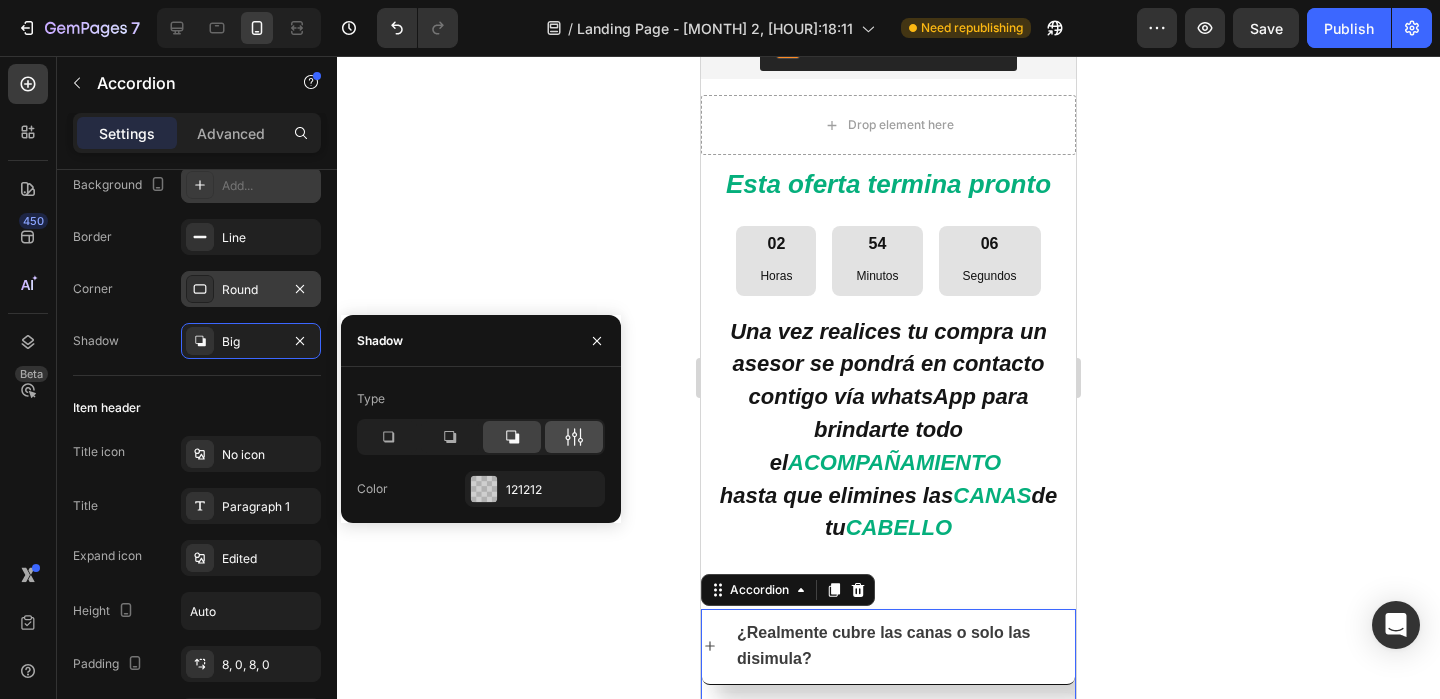 click 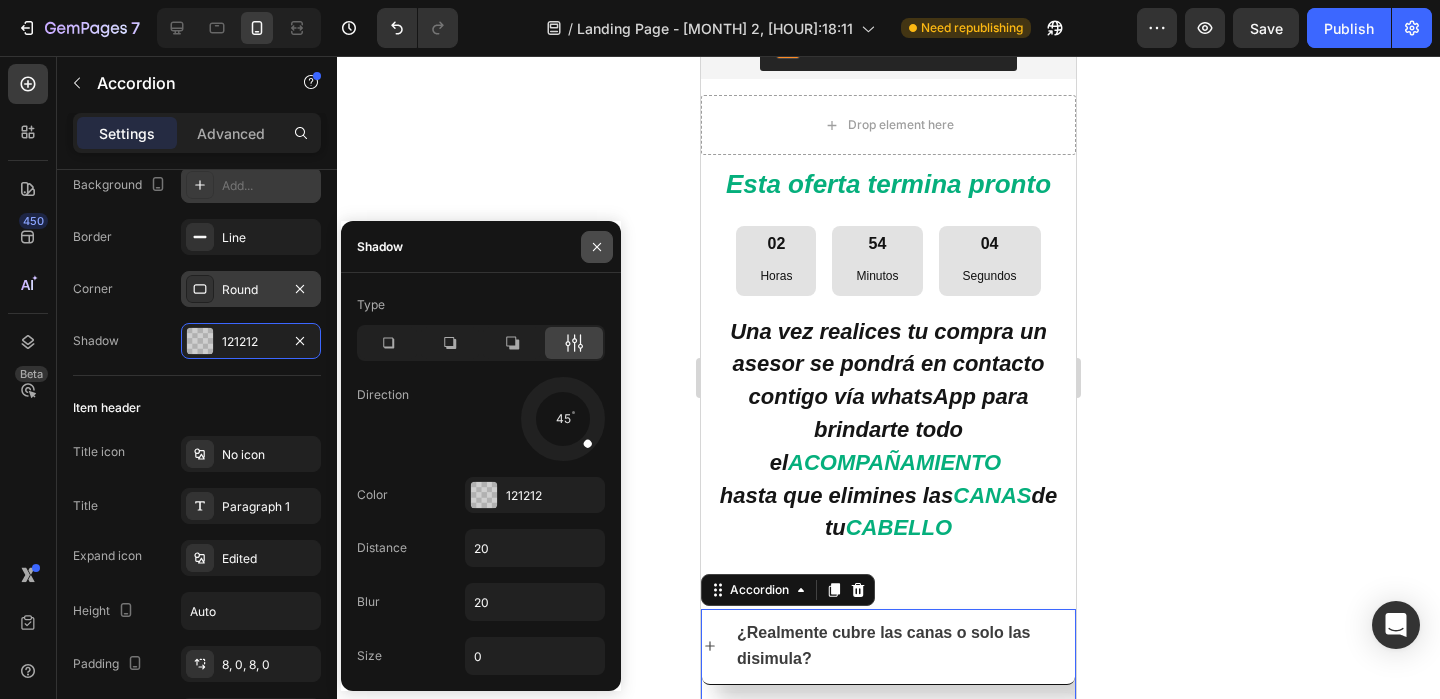 click 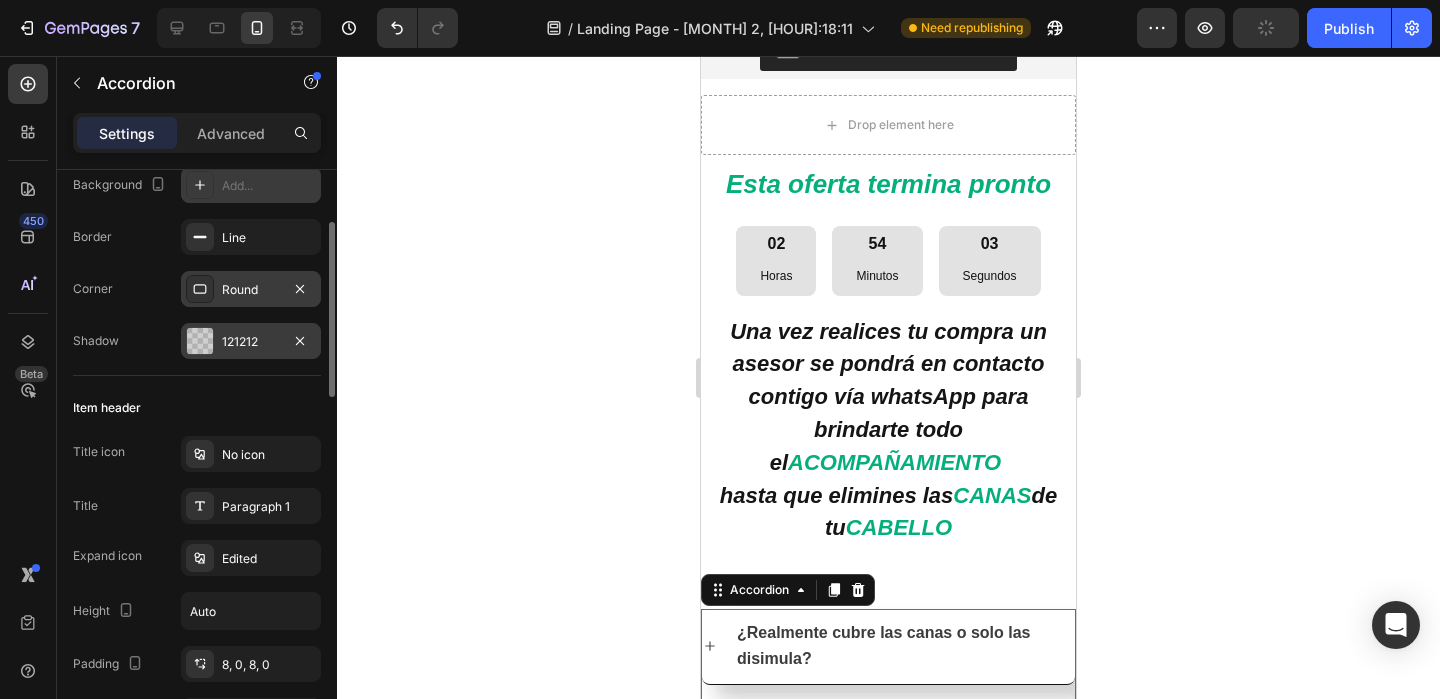 click on "121212" at bounding box center [251, 341] 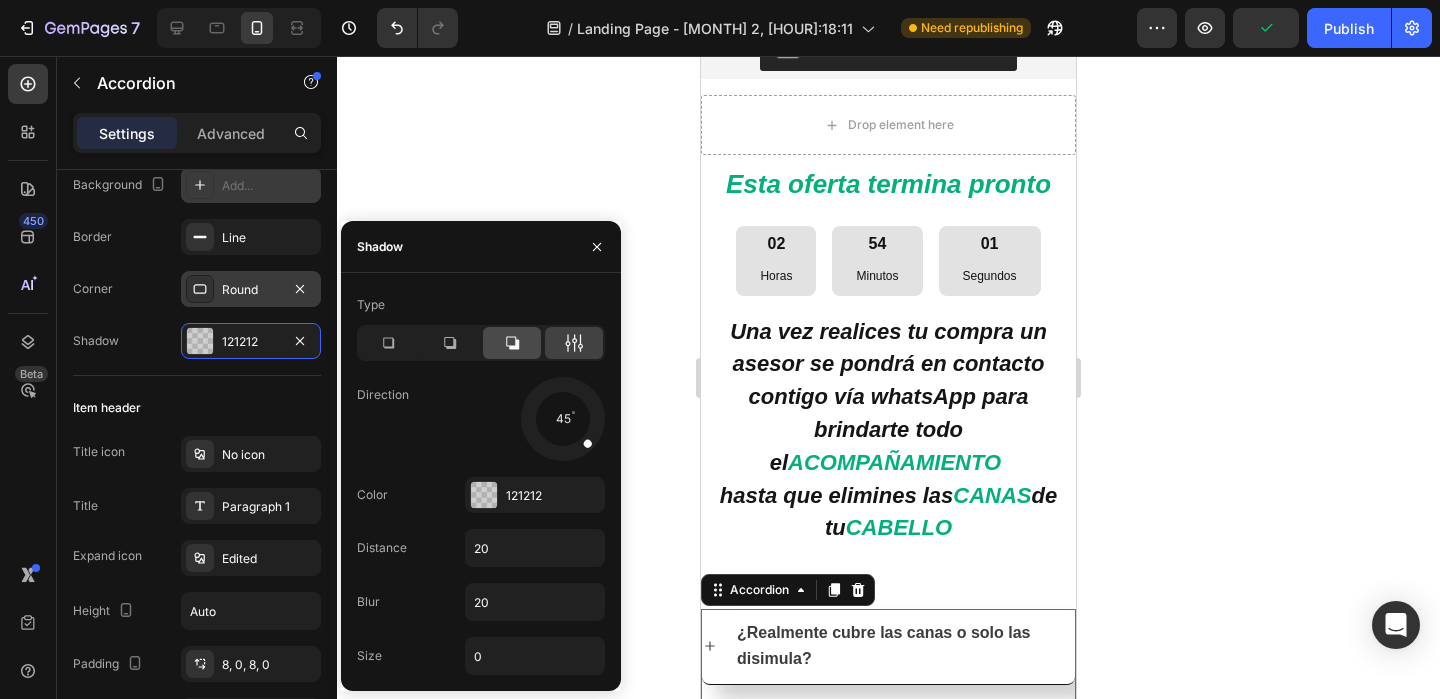 click 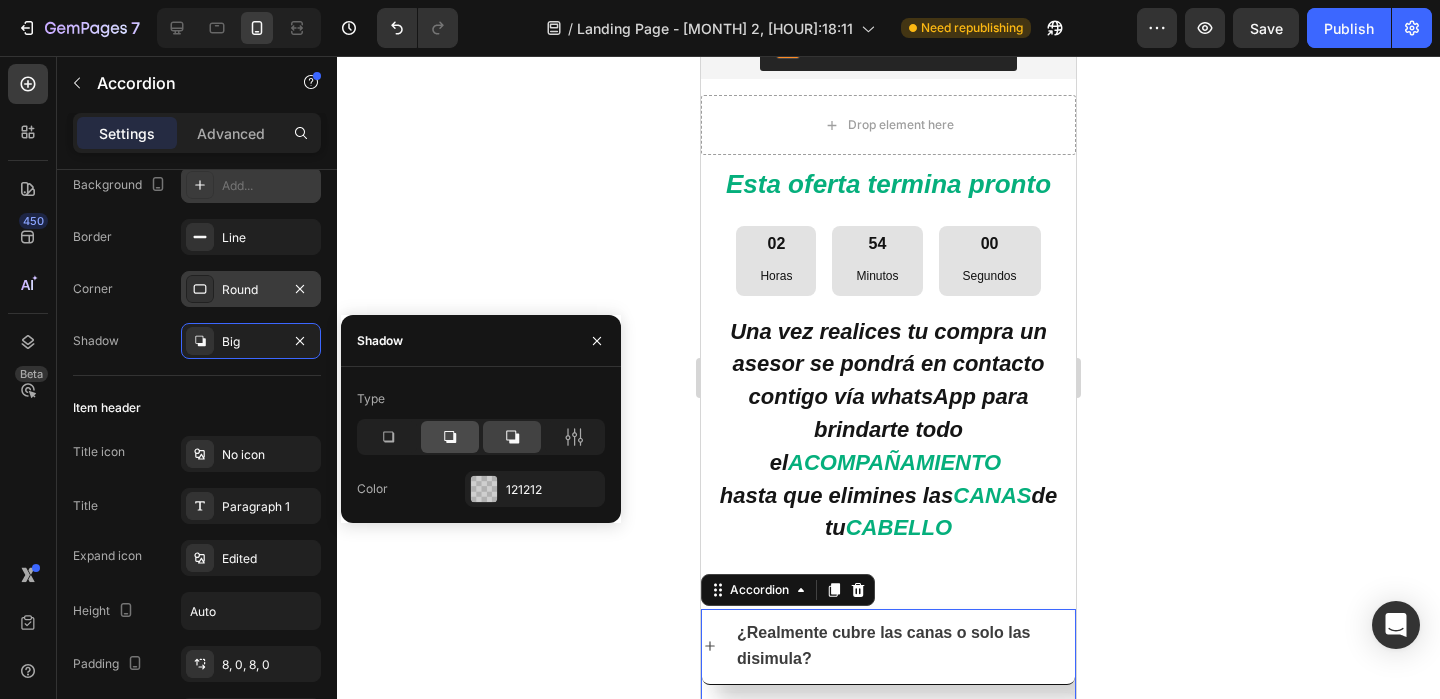 click 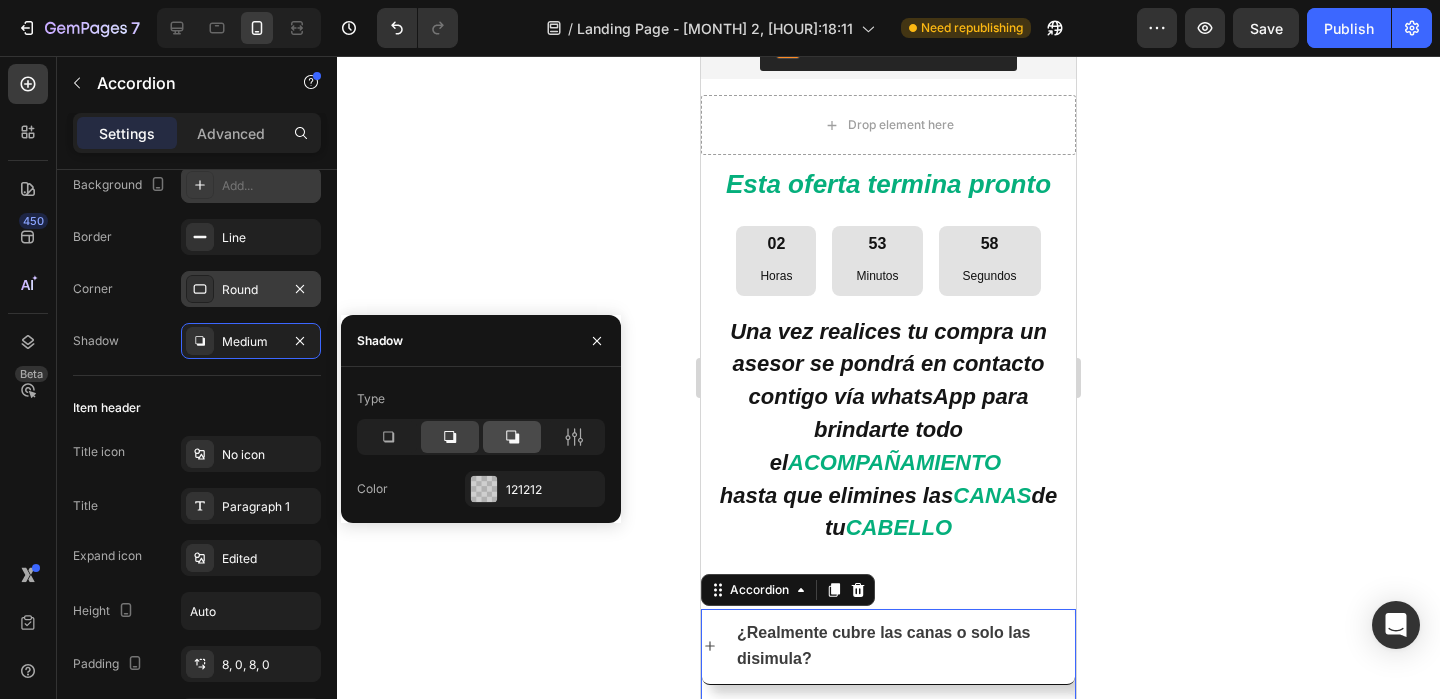 click 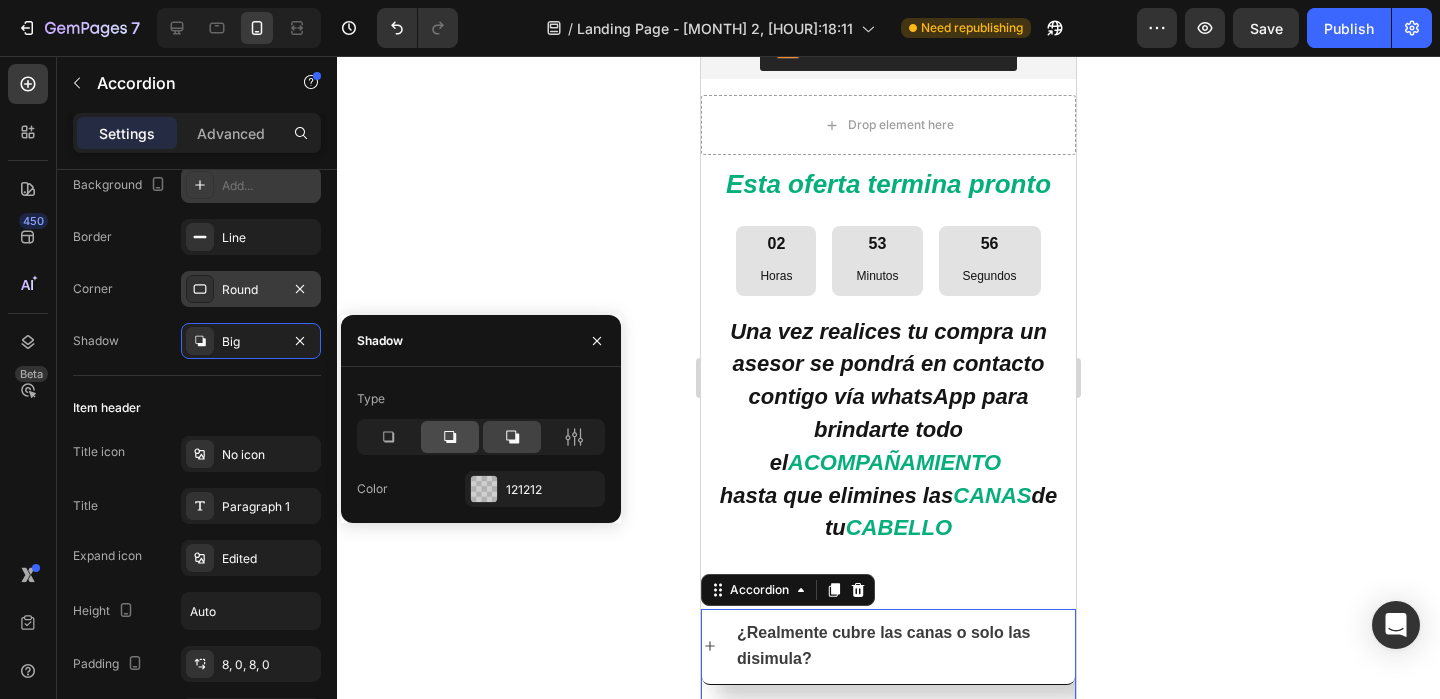 click 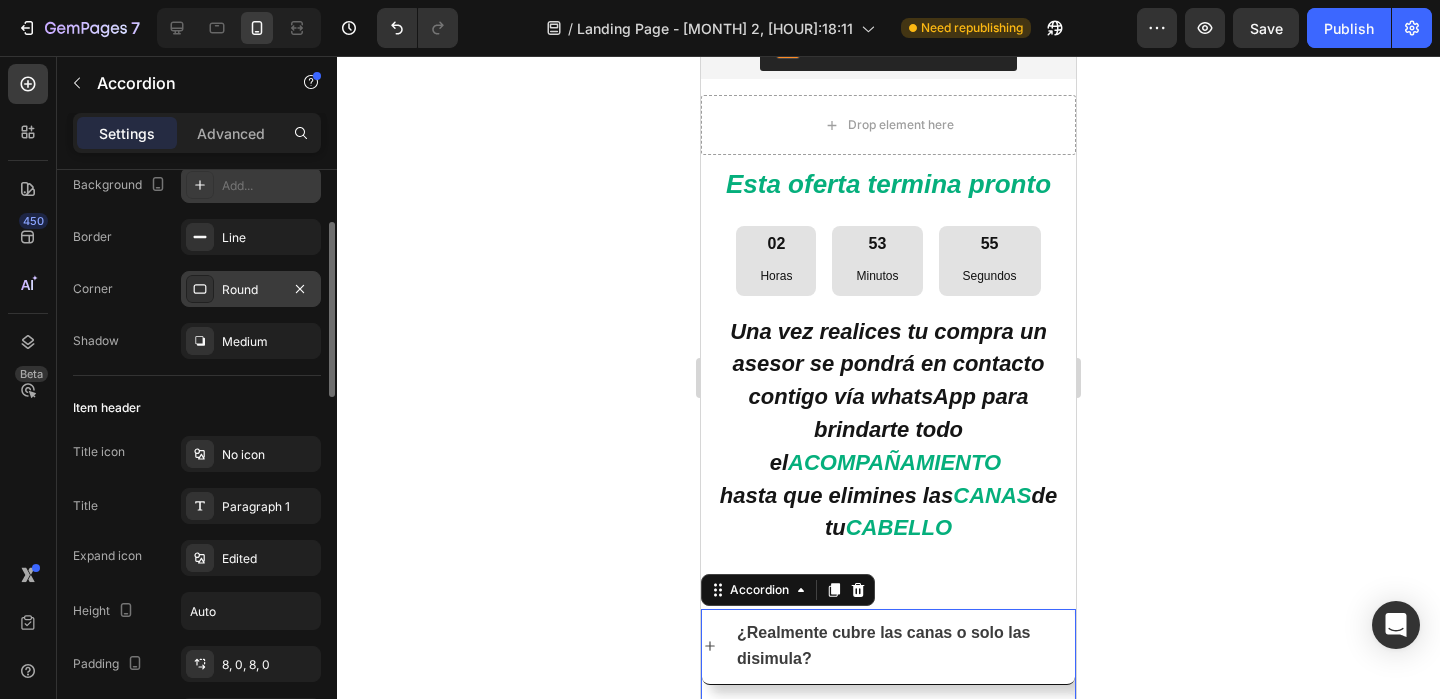 click on "Item header" at bounding box center [197, 408] 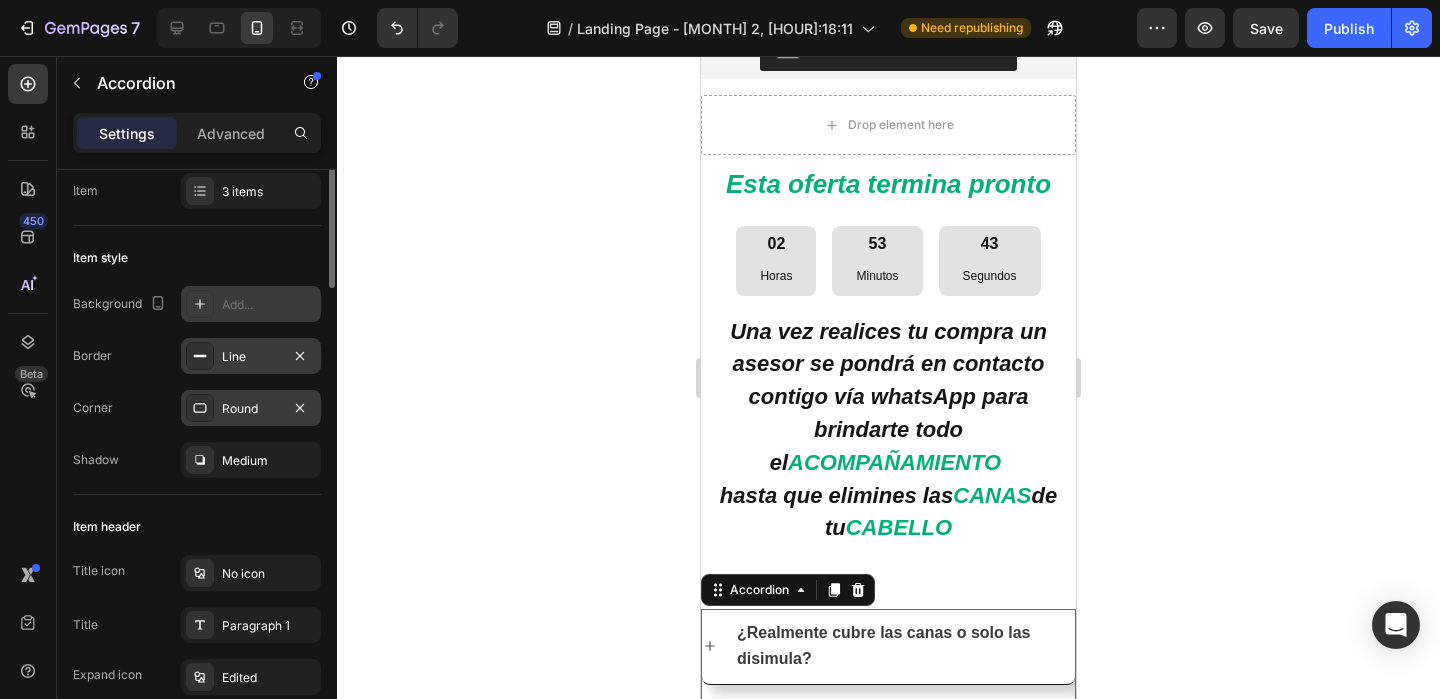 scroll, scrollTop: 0, scrollLeft: 0, axis: both 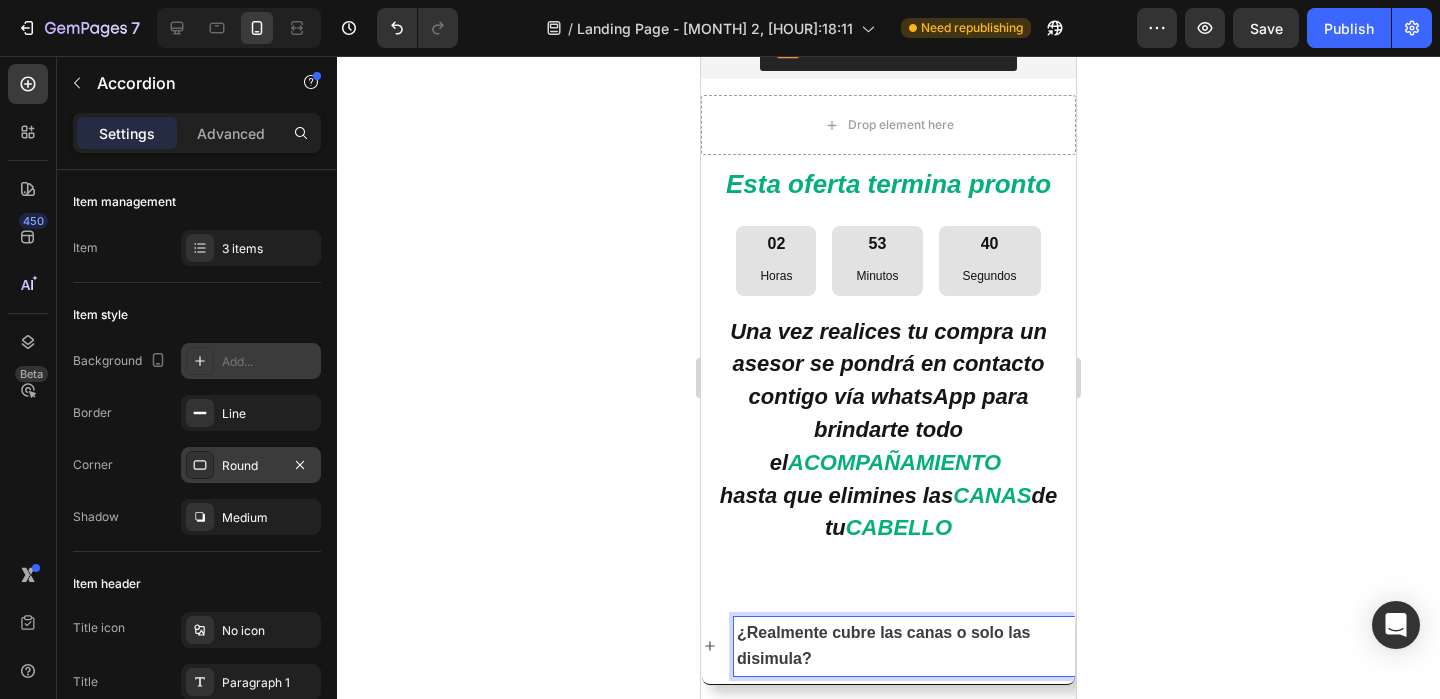 click 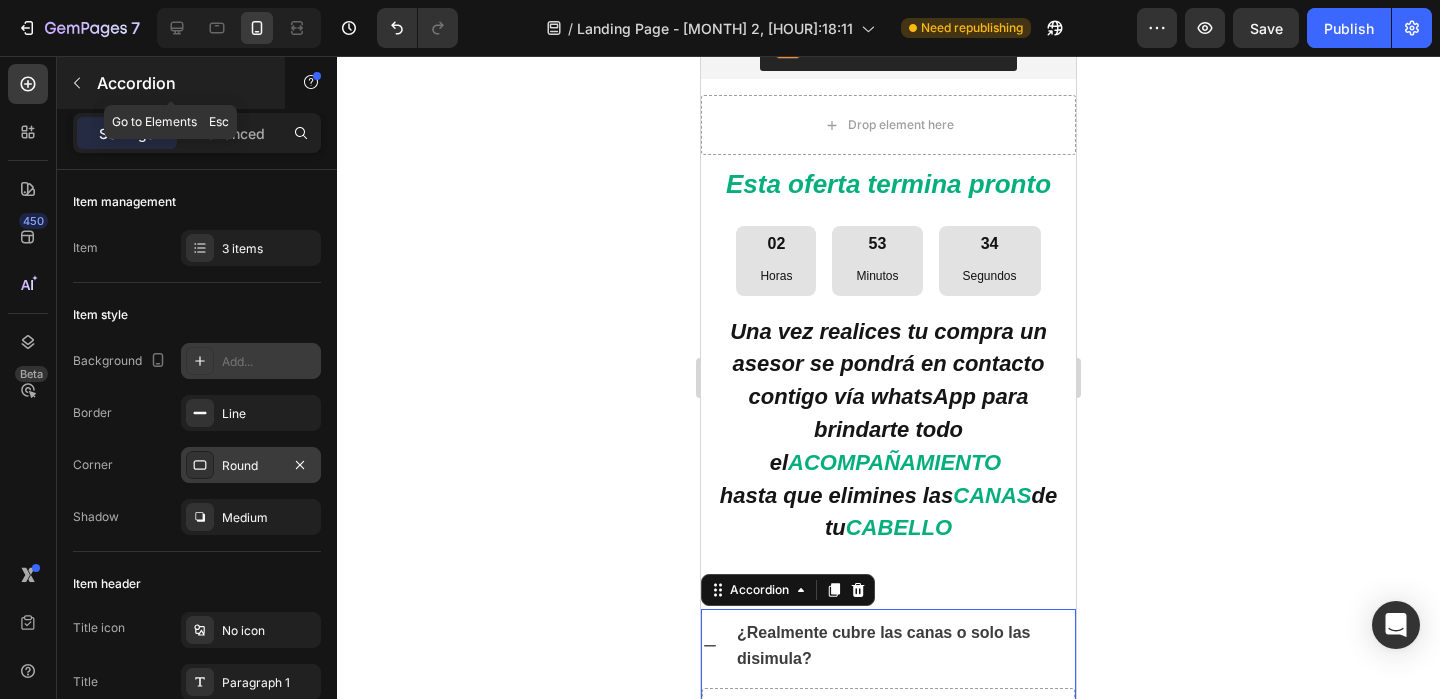 click 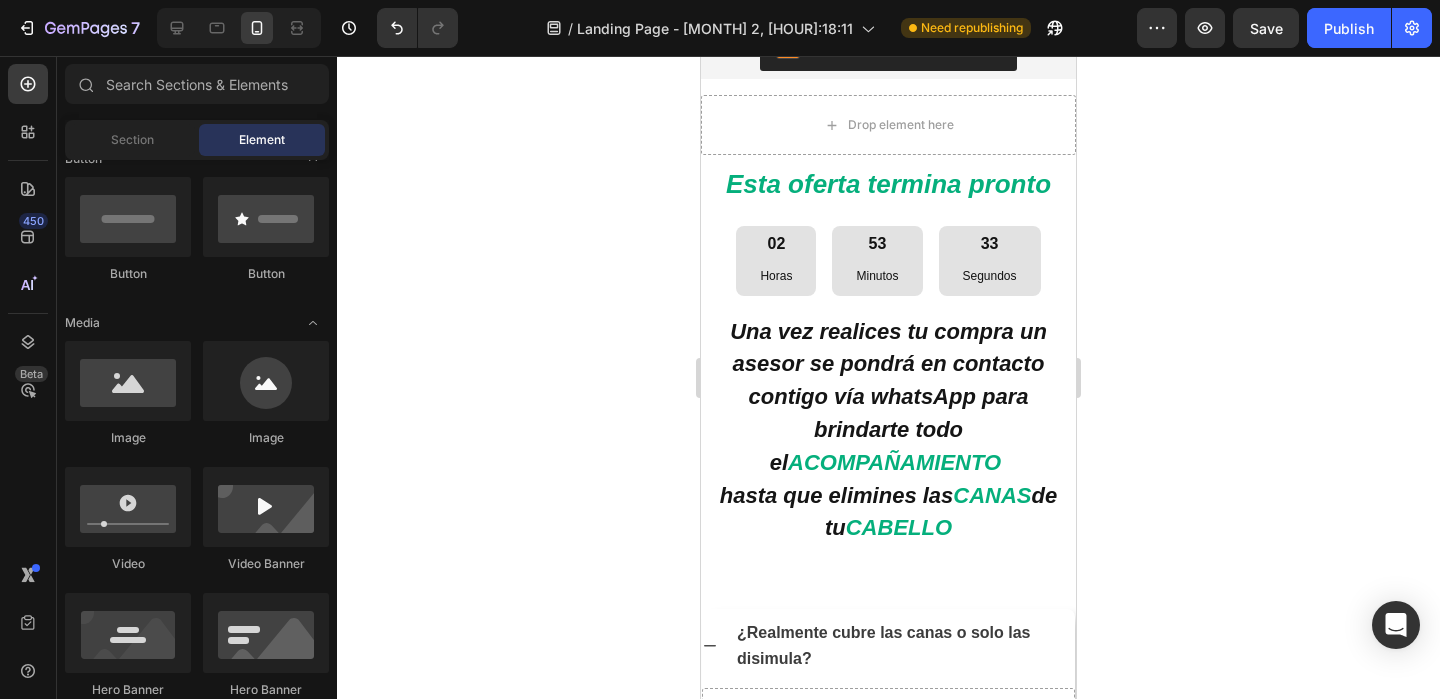 scroll, scrollTop: 0, scrollLeft: 0, axis: both 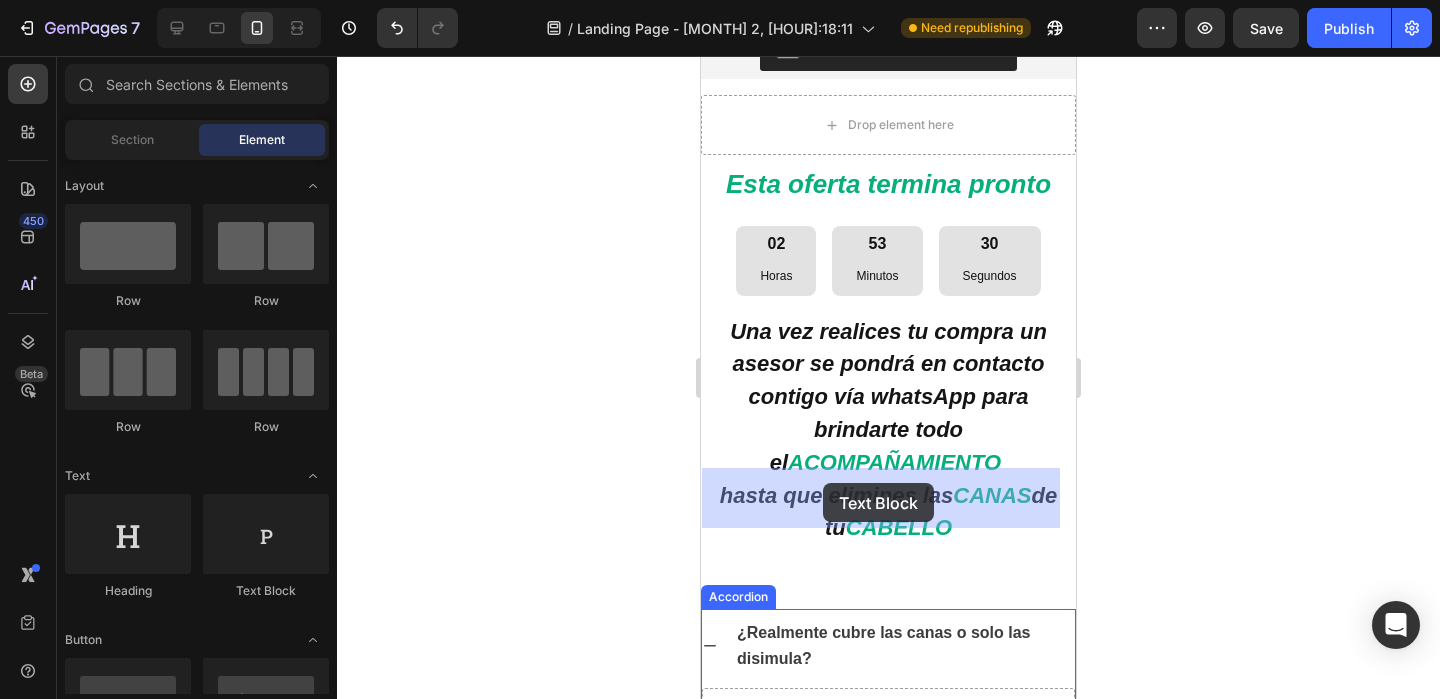 drag, startPoint x: 933, startPoint y: 602, endPoint x: 823, endPoint y: 483, distance: 162.05246 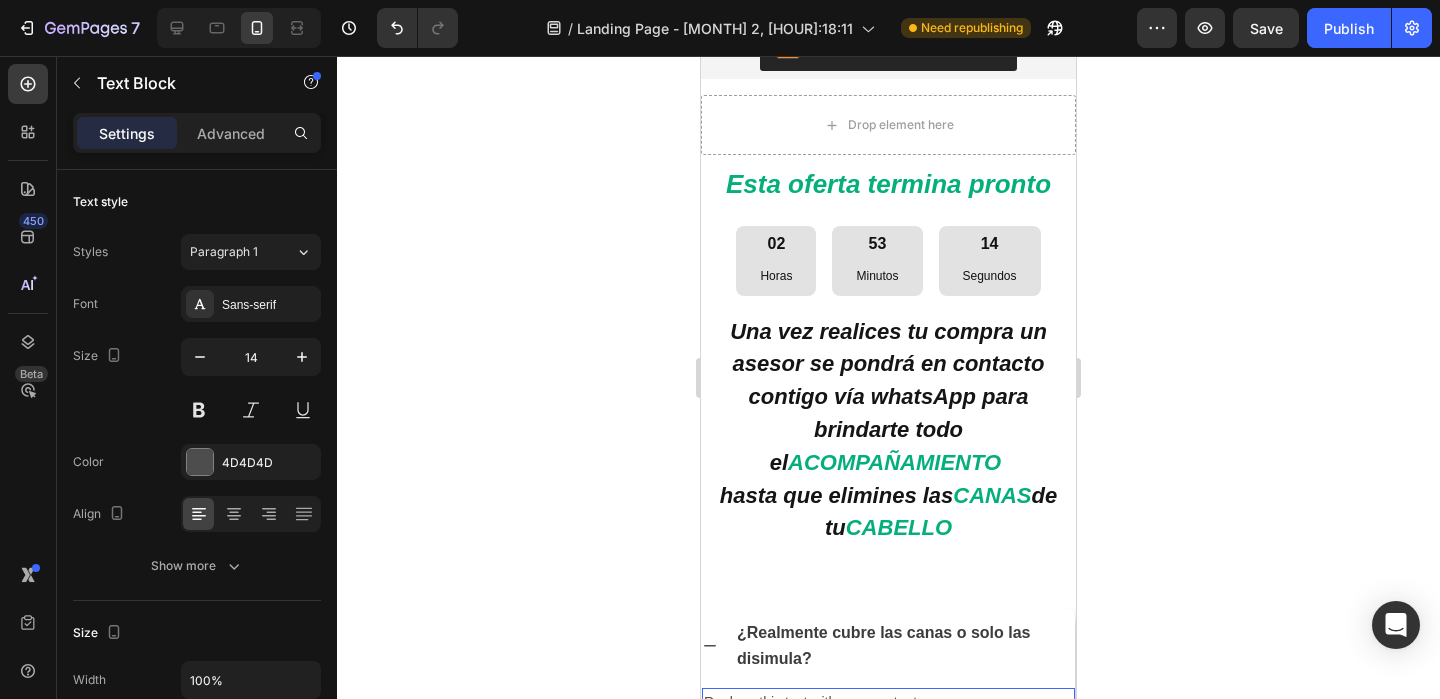 click on "Replace this text with your content" at bounding box center (888, 702) 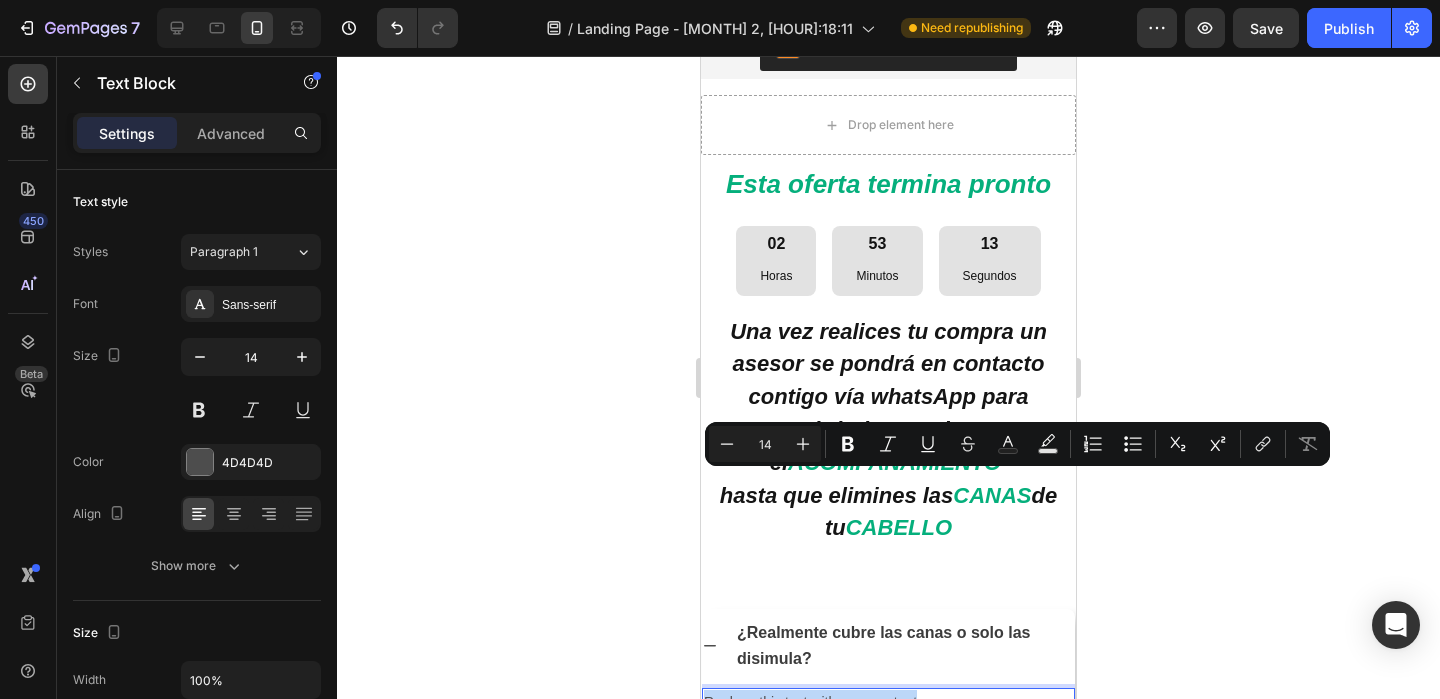 drag, startPoint x: 926, startPoint y: 485, endPoint x: 697, endPoint y: 484, distance: 229.00218 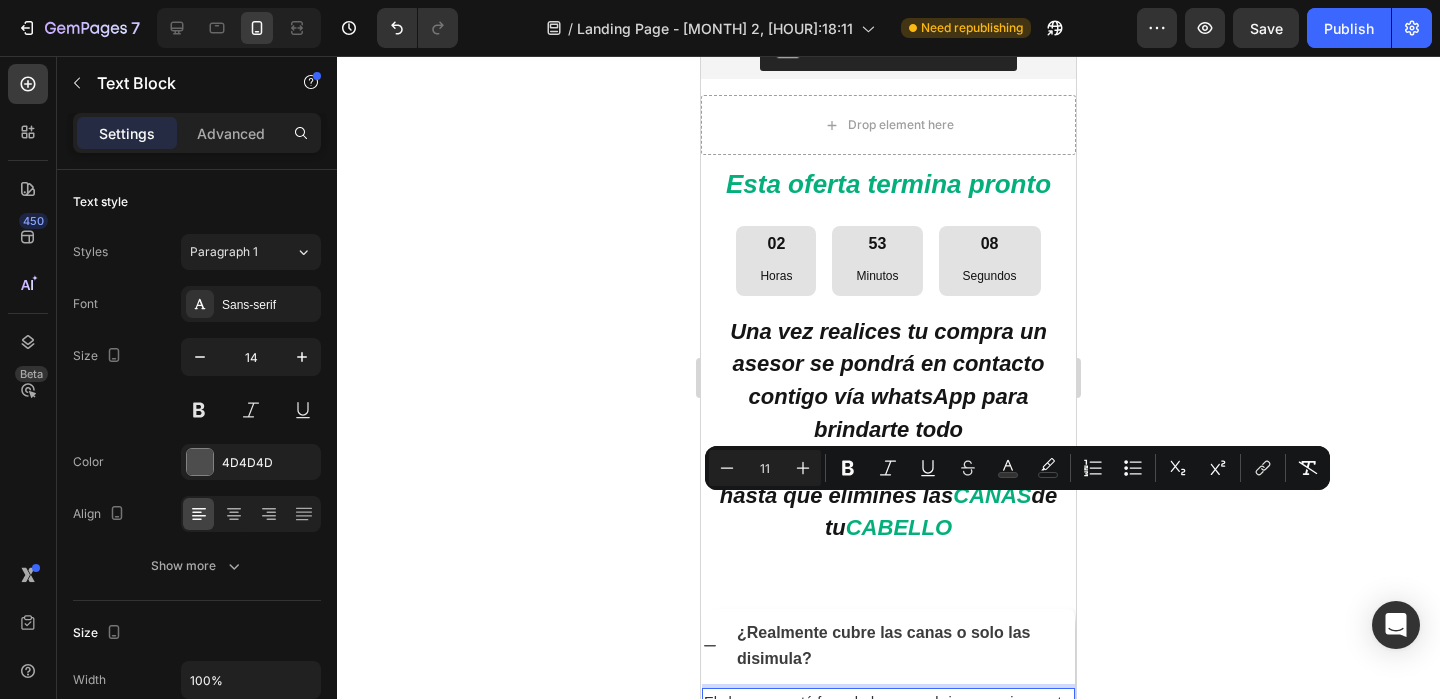 drag, startPoint x: 1050, startPoint y: 535, endPoint x: 1045, endPoint y: 508, distance: 27.45906 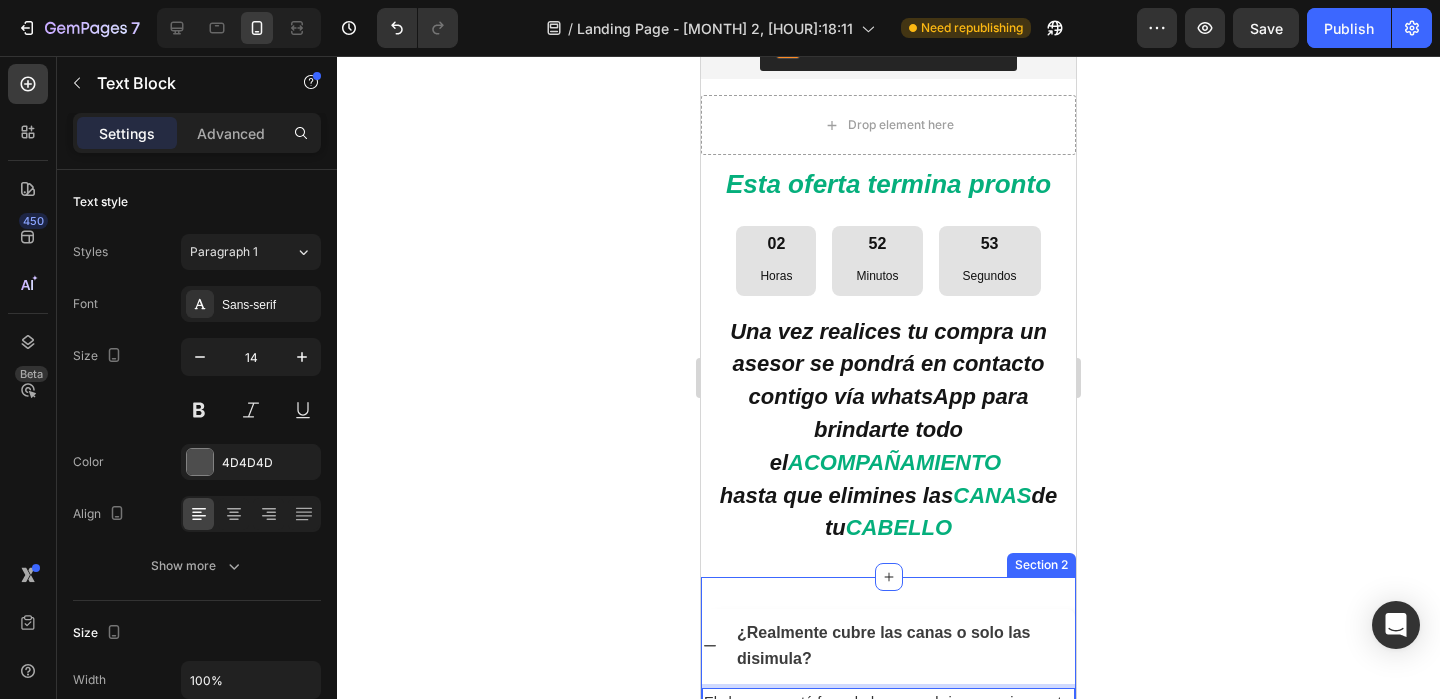 click 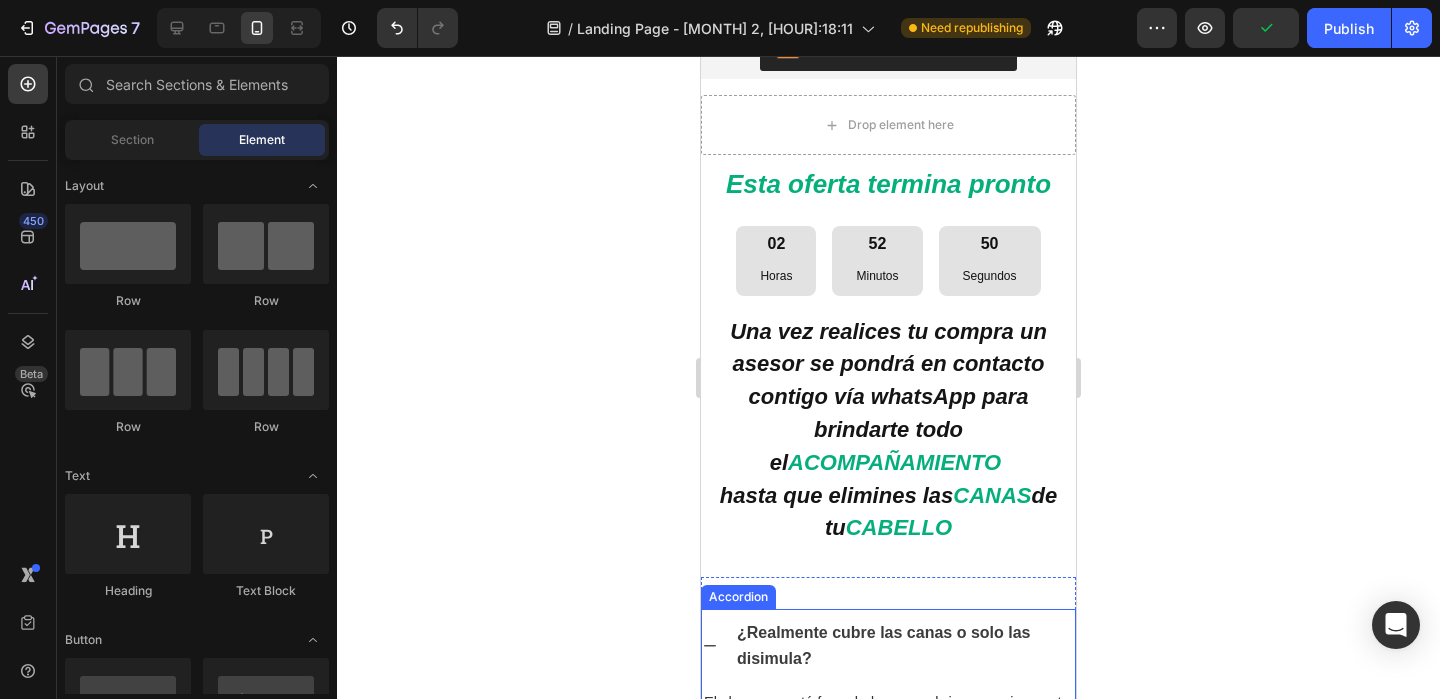 click 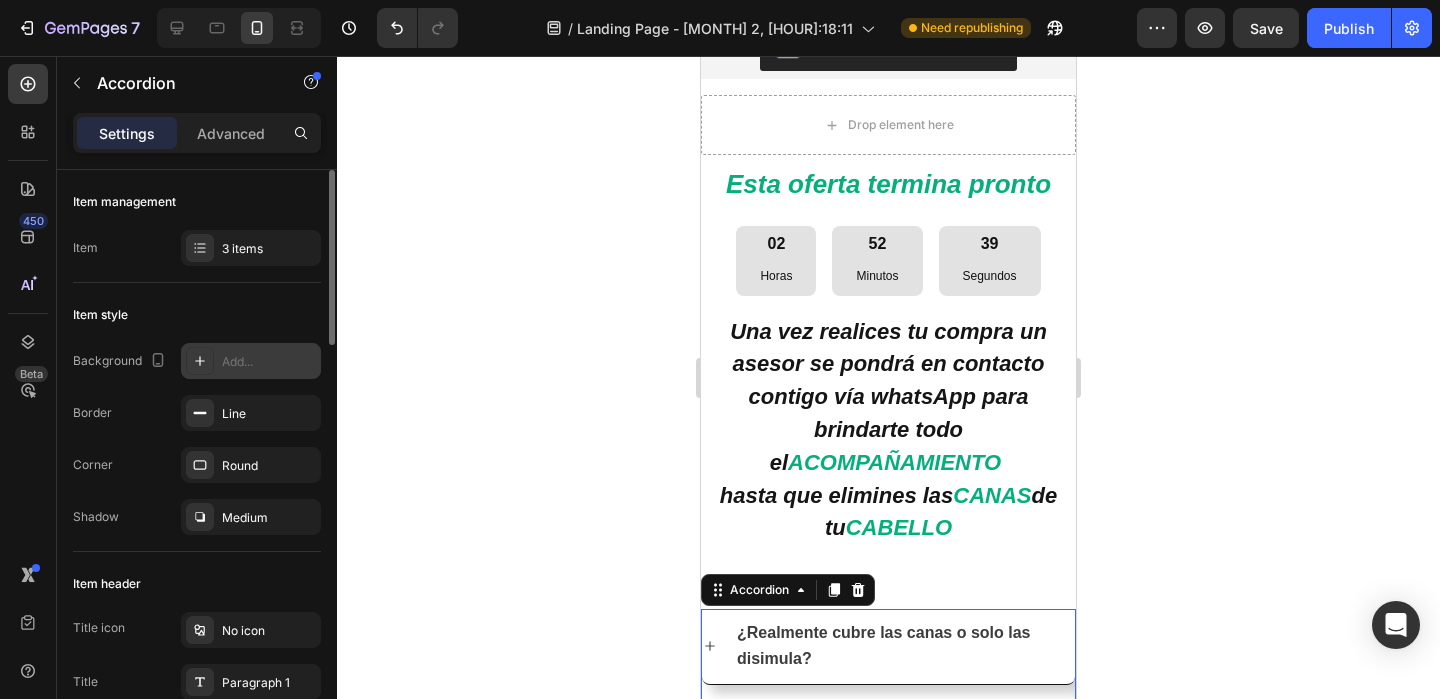 click on "Add..." at bounding box center (269, 362) 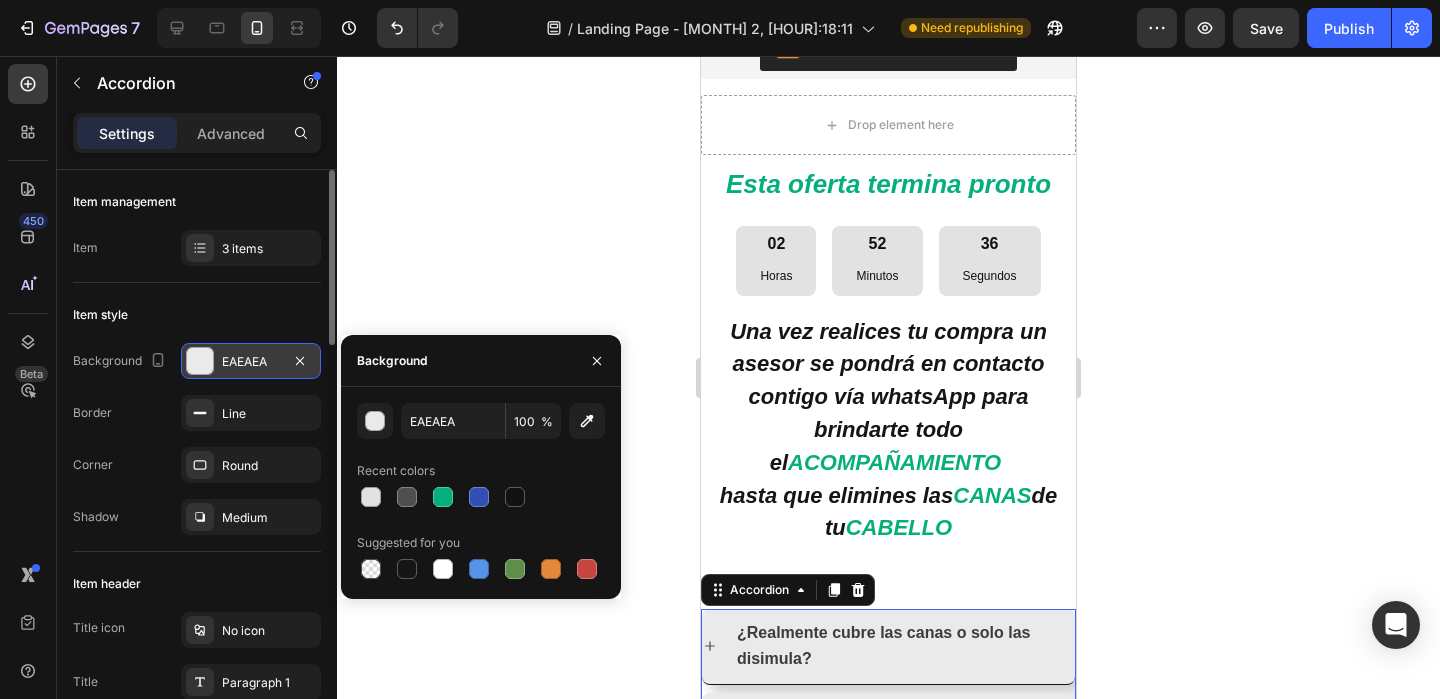 click on "Border Line" at bounding box center [197, 413] 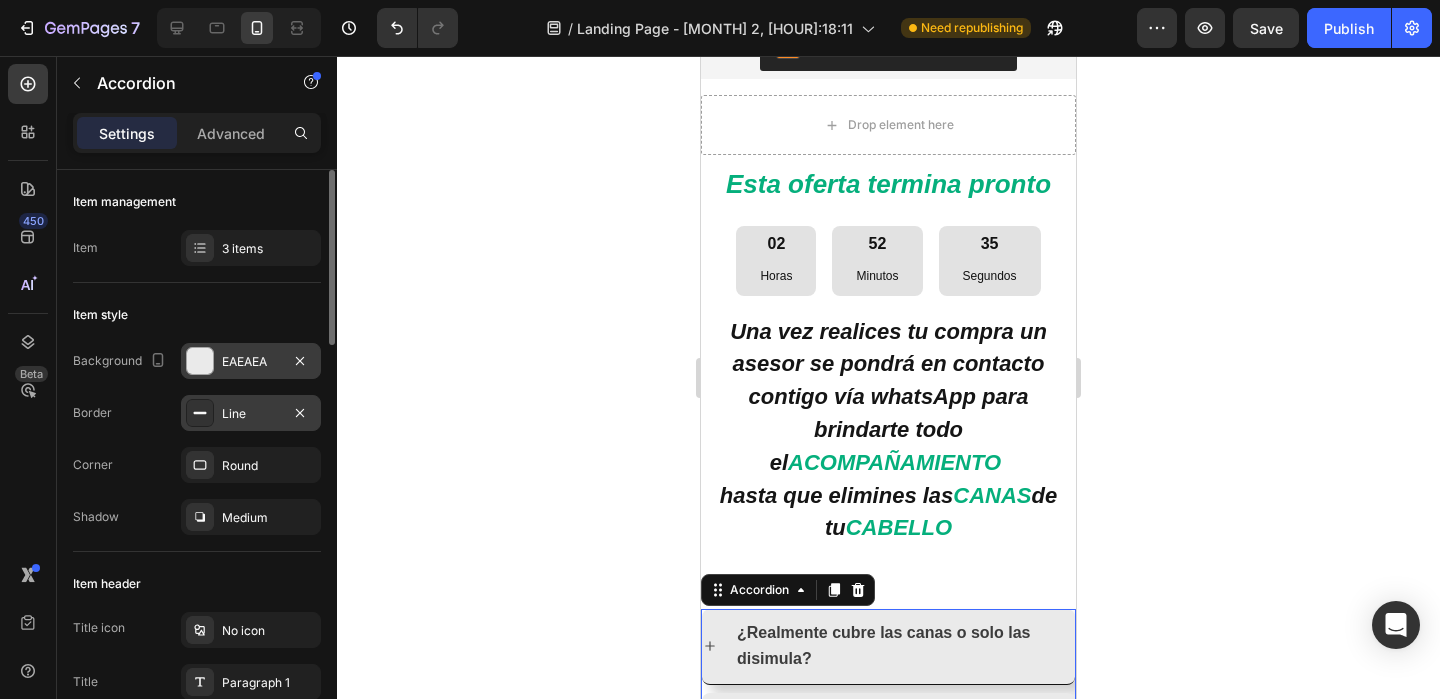click at bounding box center [200, 413] 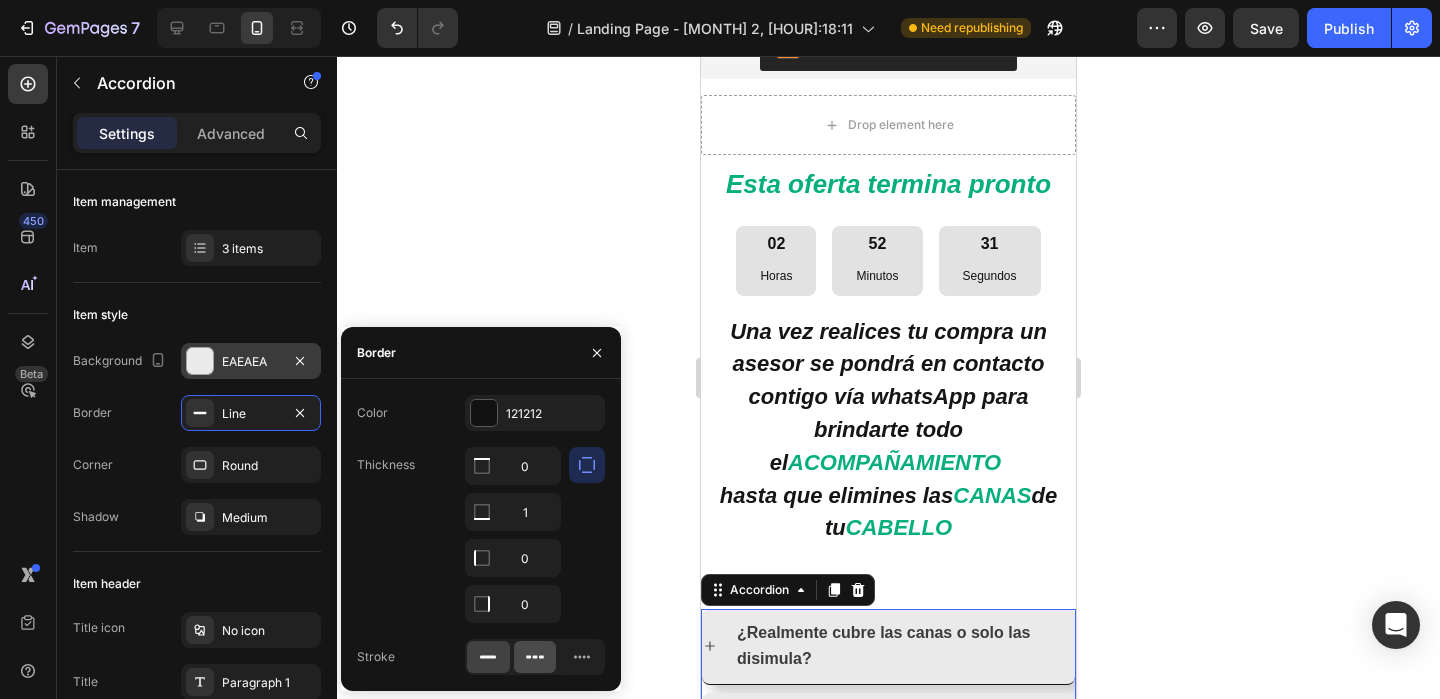 click 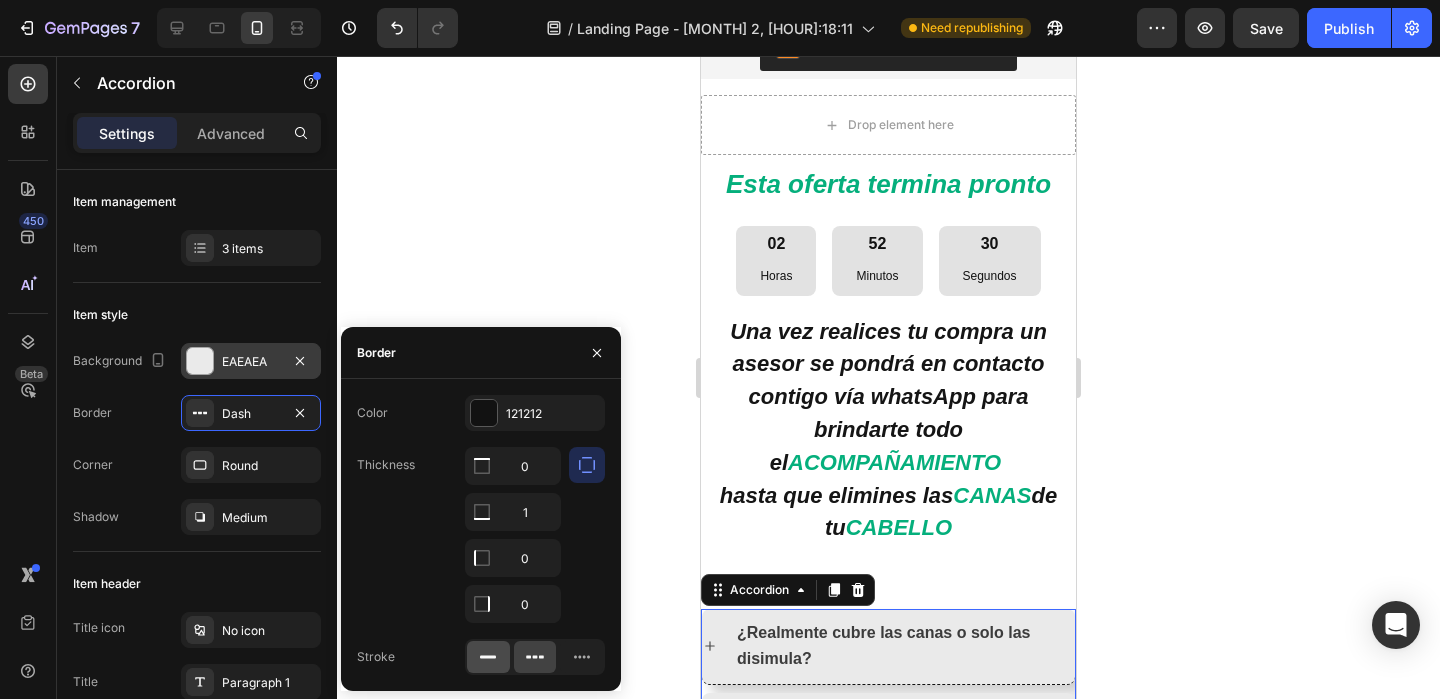 click 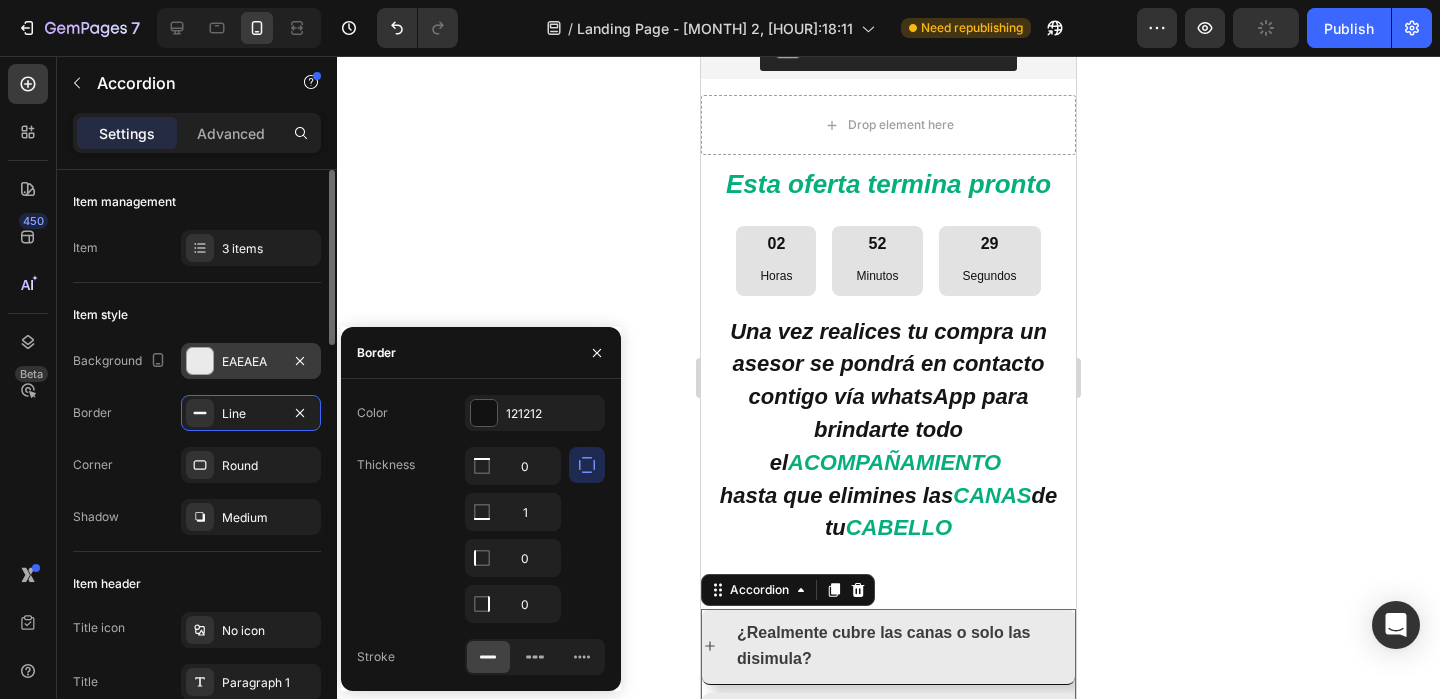 click on "Background EAEAEA Border Line Corner Round Shadow Medium" at bounding box center (197, 439) 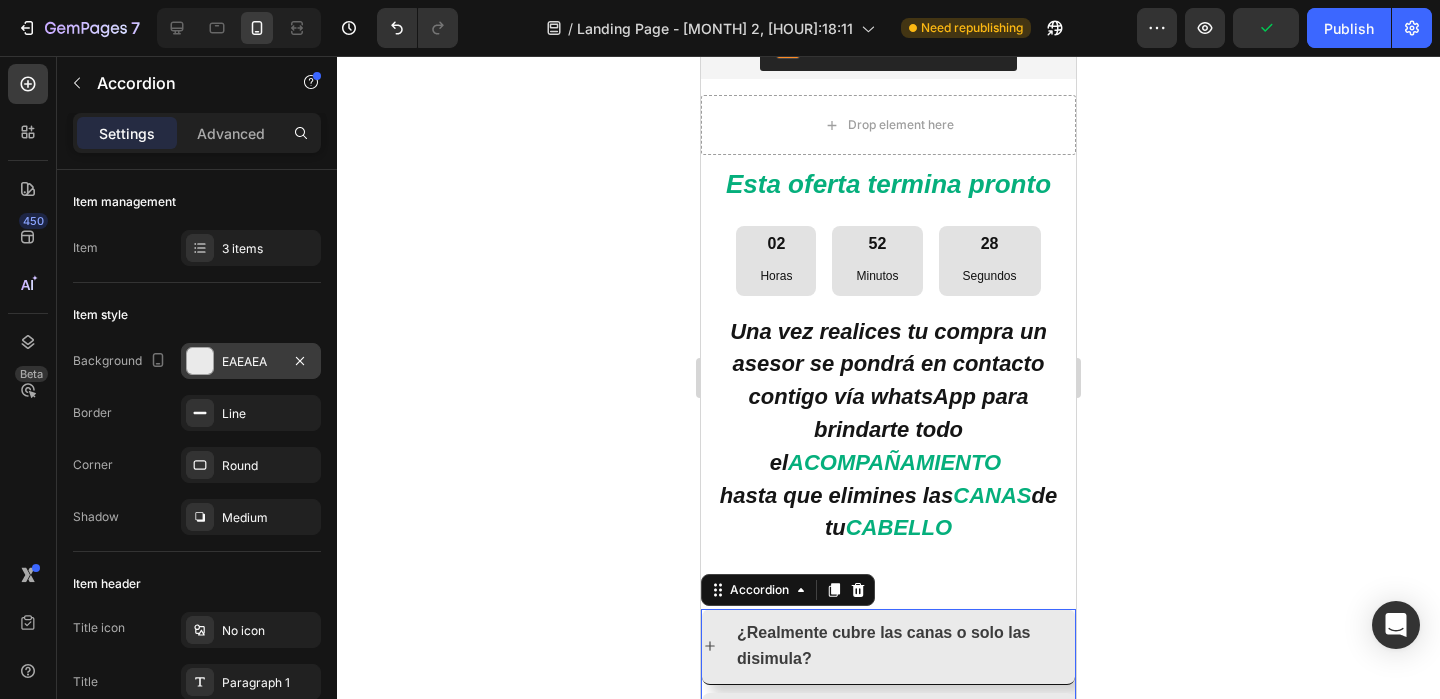 click on "EAEAEA" at bounding box center [251, 361] 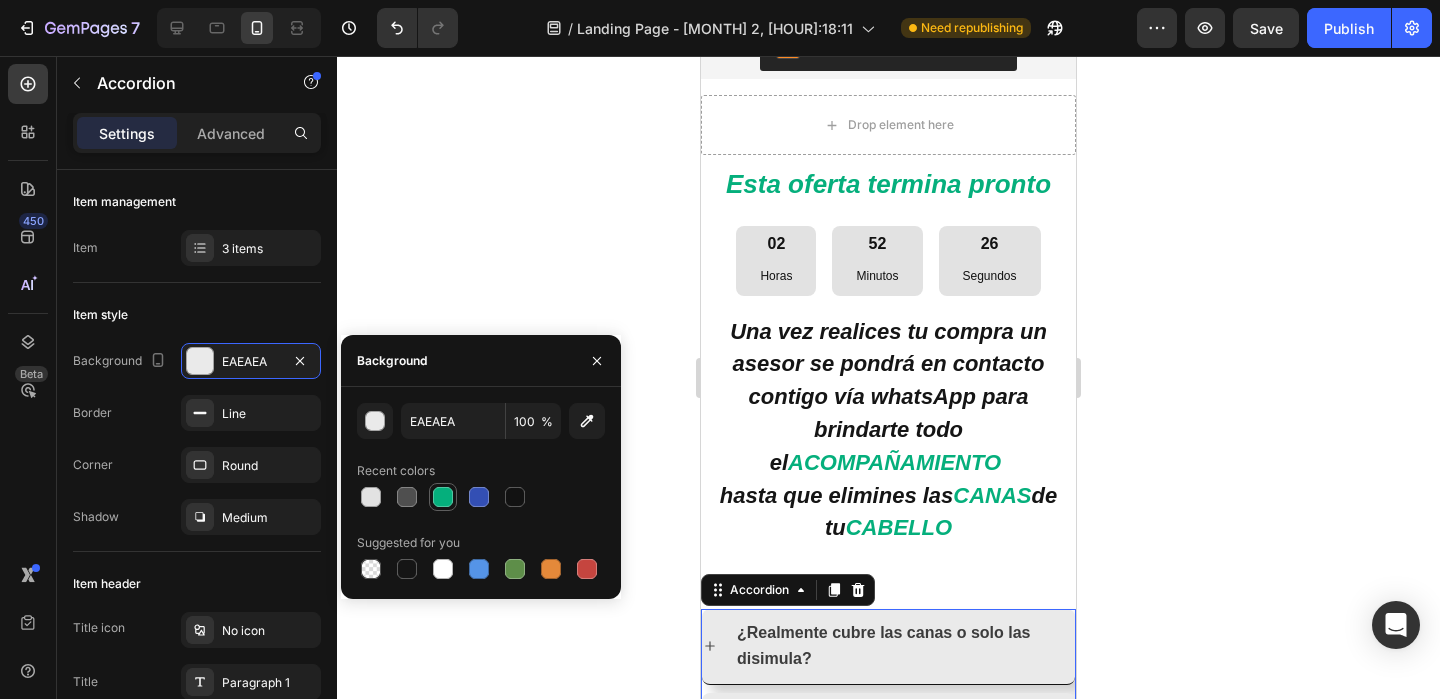 click at bounding box center [443, 497] 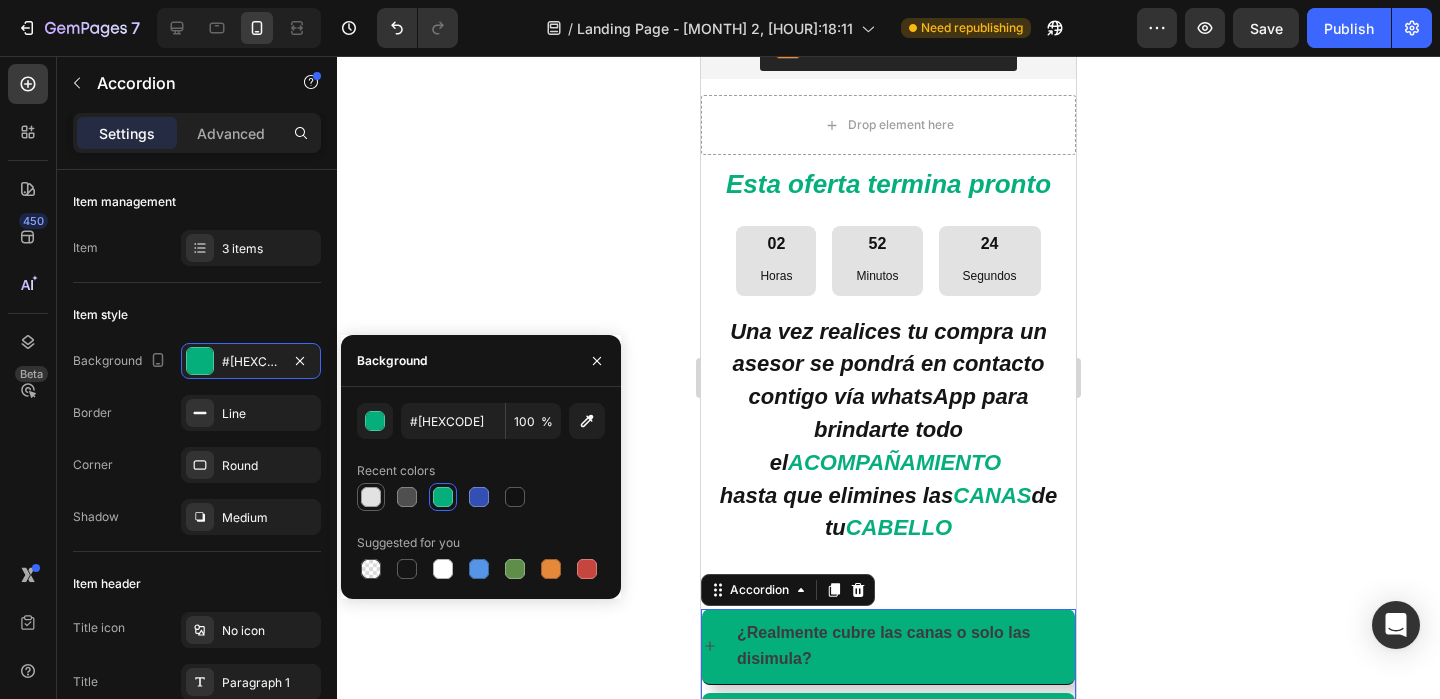 click at bounding box center (371, 497) 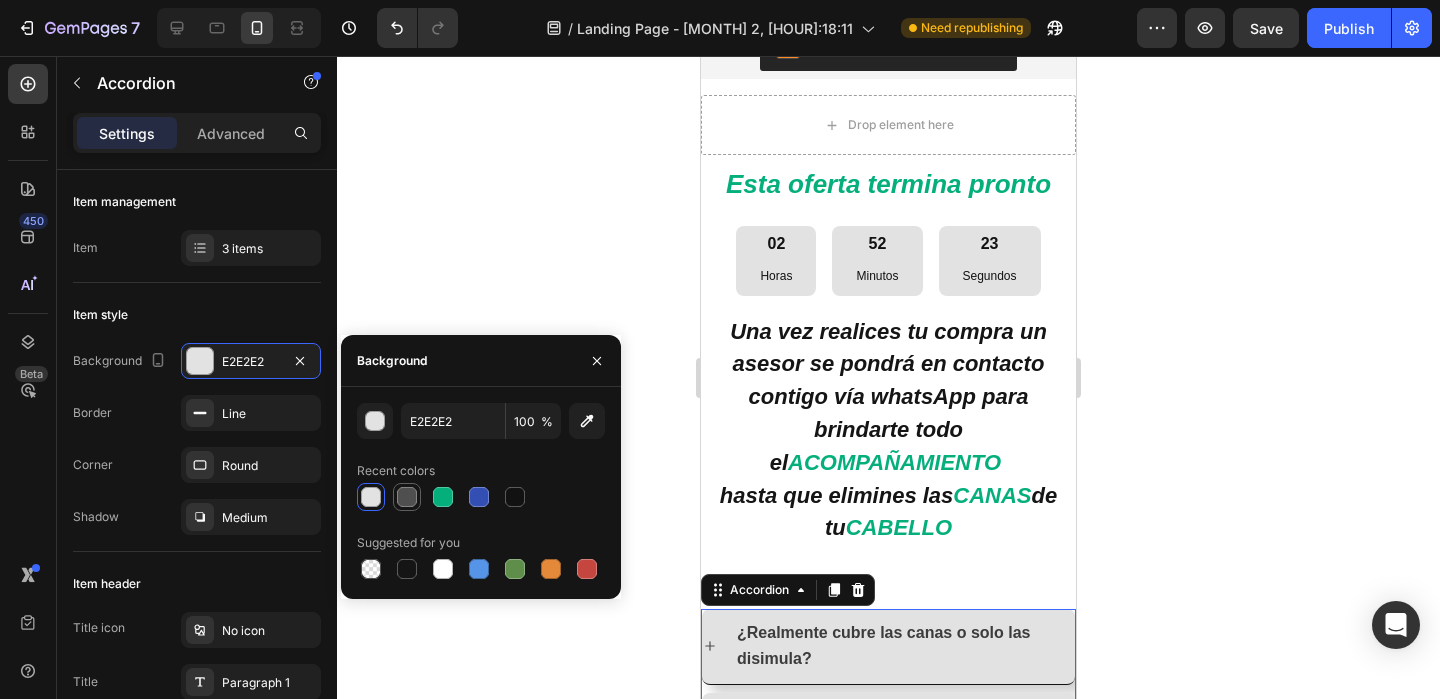 click at bounding box center [407, 497] 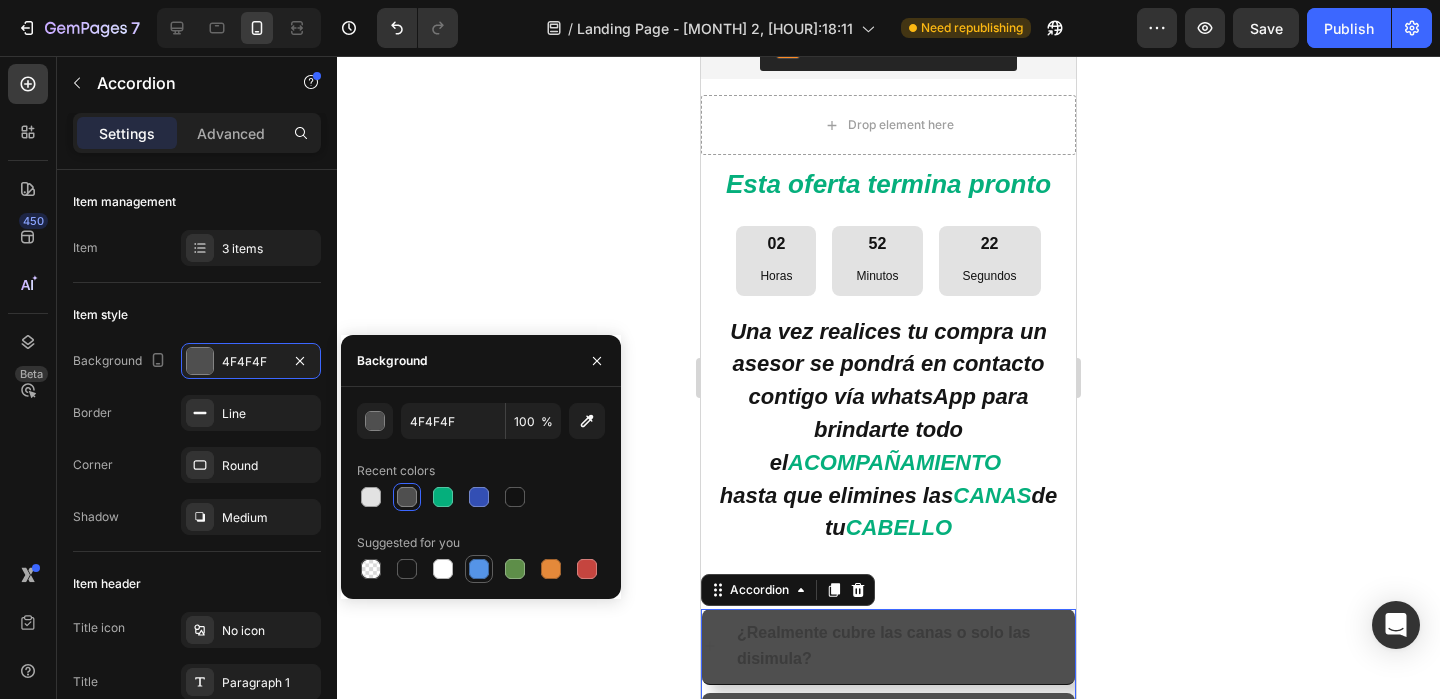 click at bounding box center (479, 569) 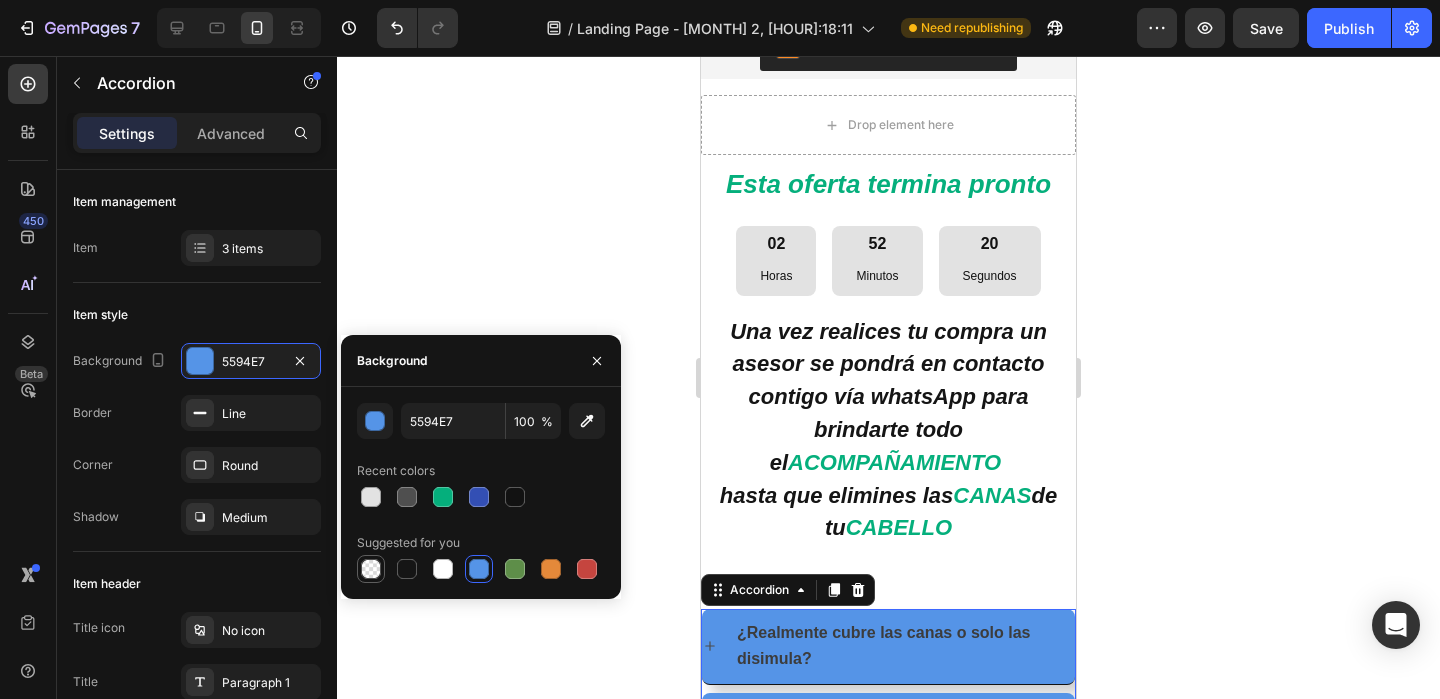 click at bounding box center (371, 569) 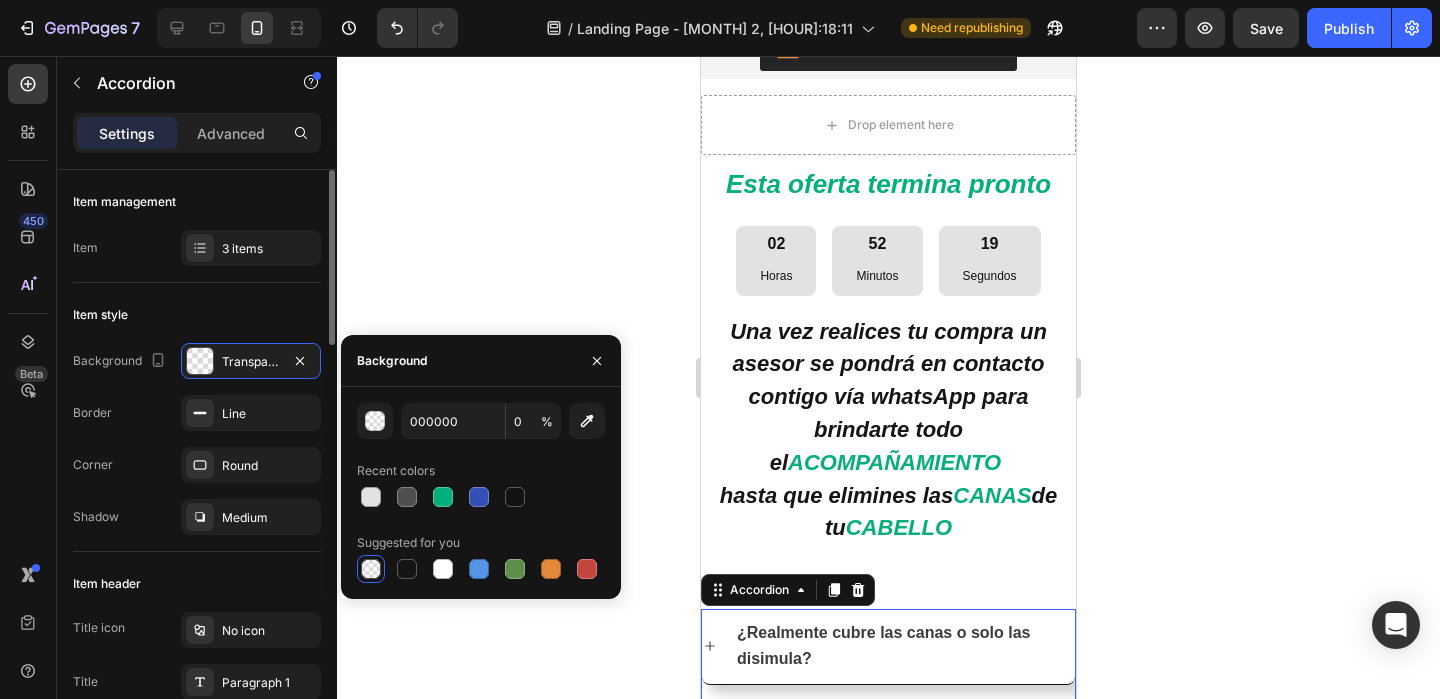 click on "Border Line" at bounding box center (197, 413) 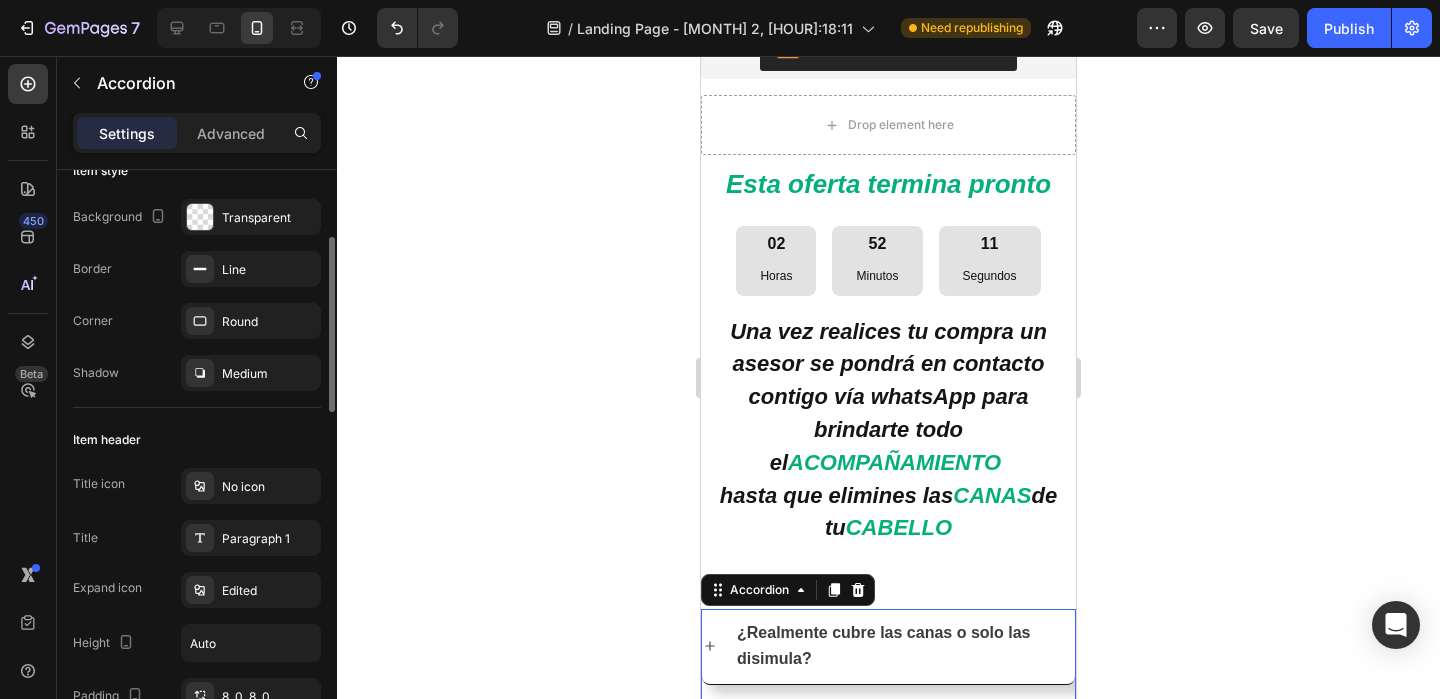 scroll, scrollTop: 176, scrollLeft: 0, axis: vertical 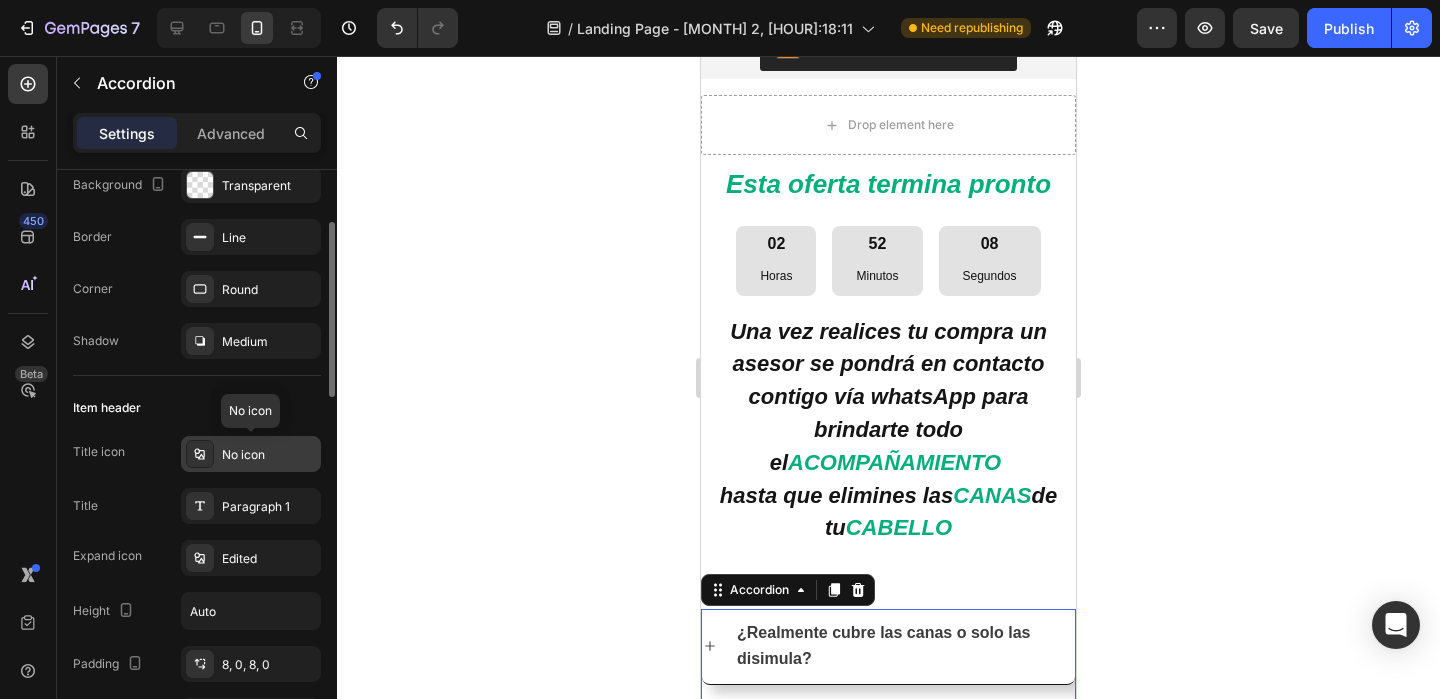 click on "No icon" at bounding box center (269, 455) 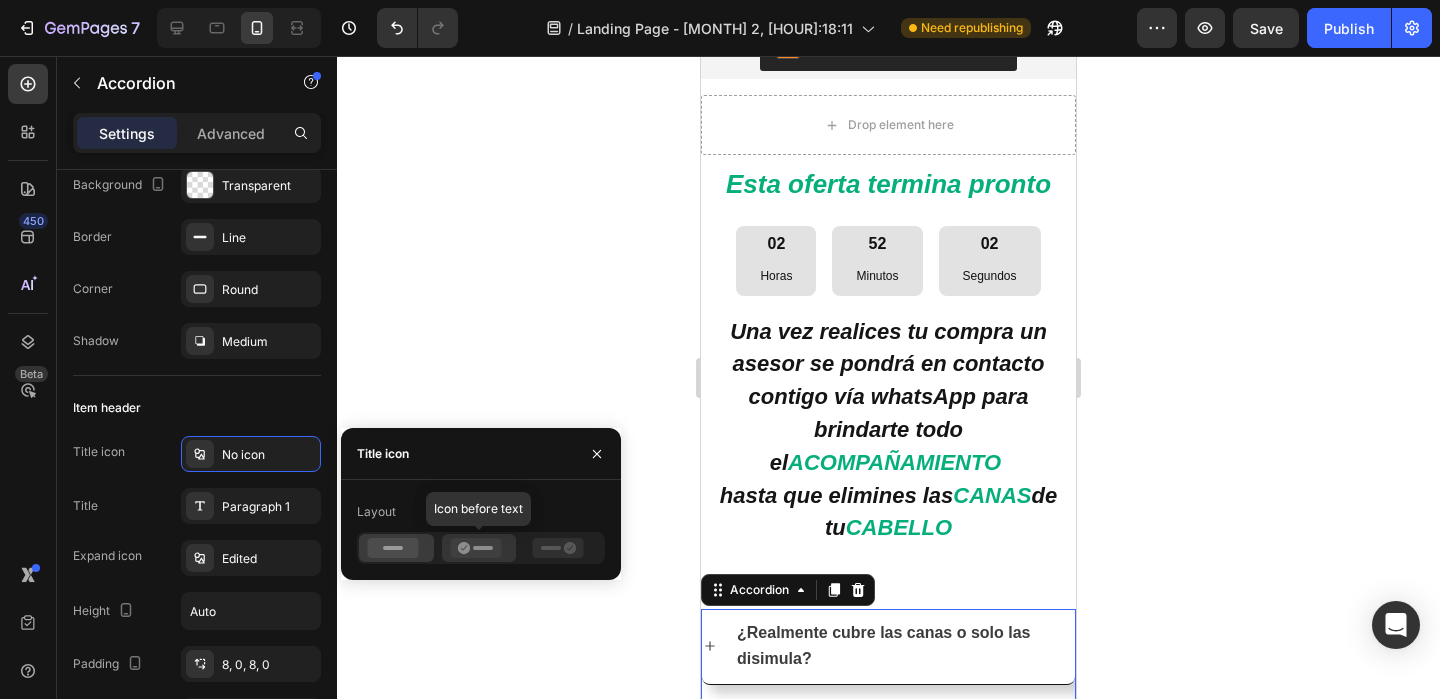 click 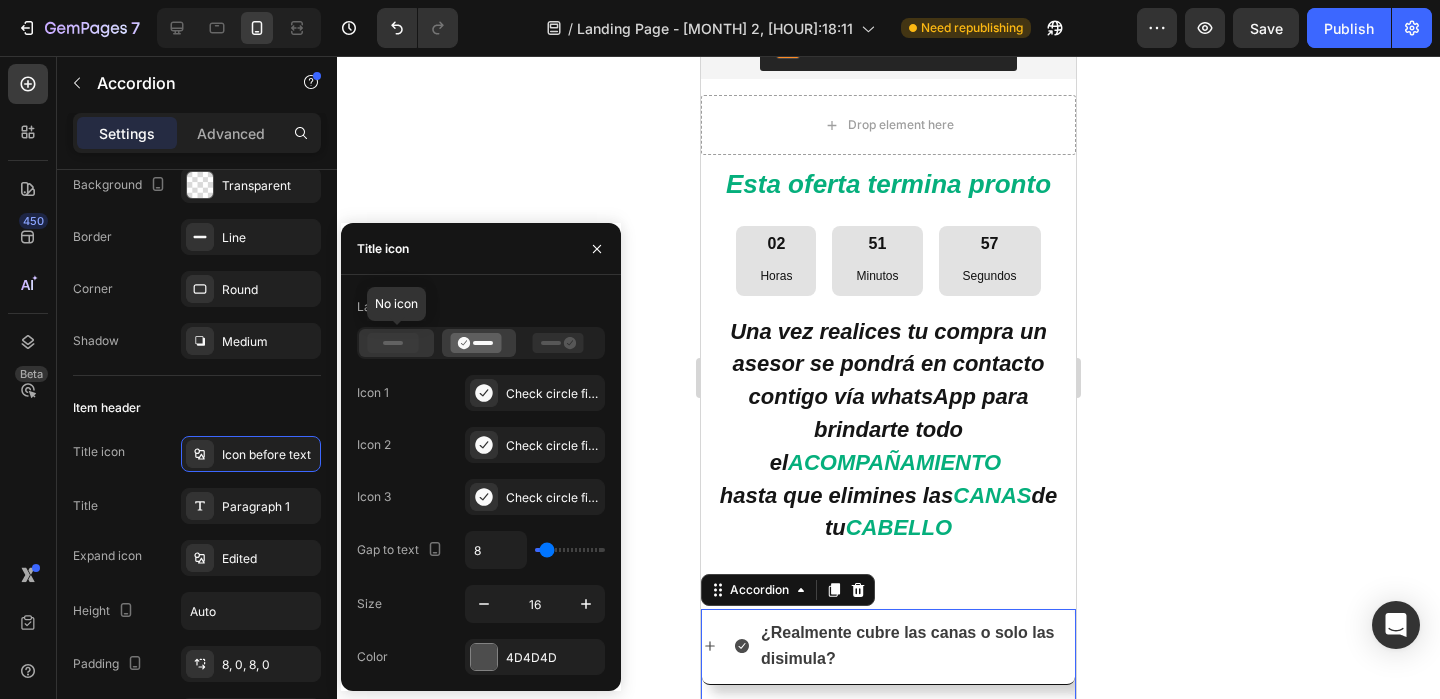 click 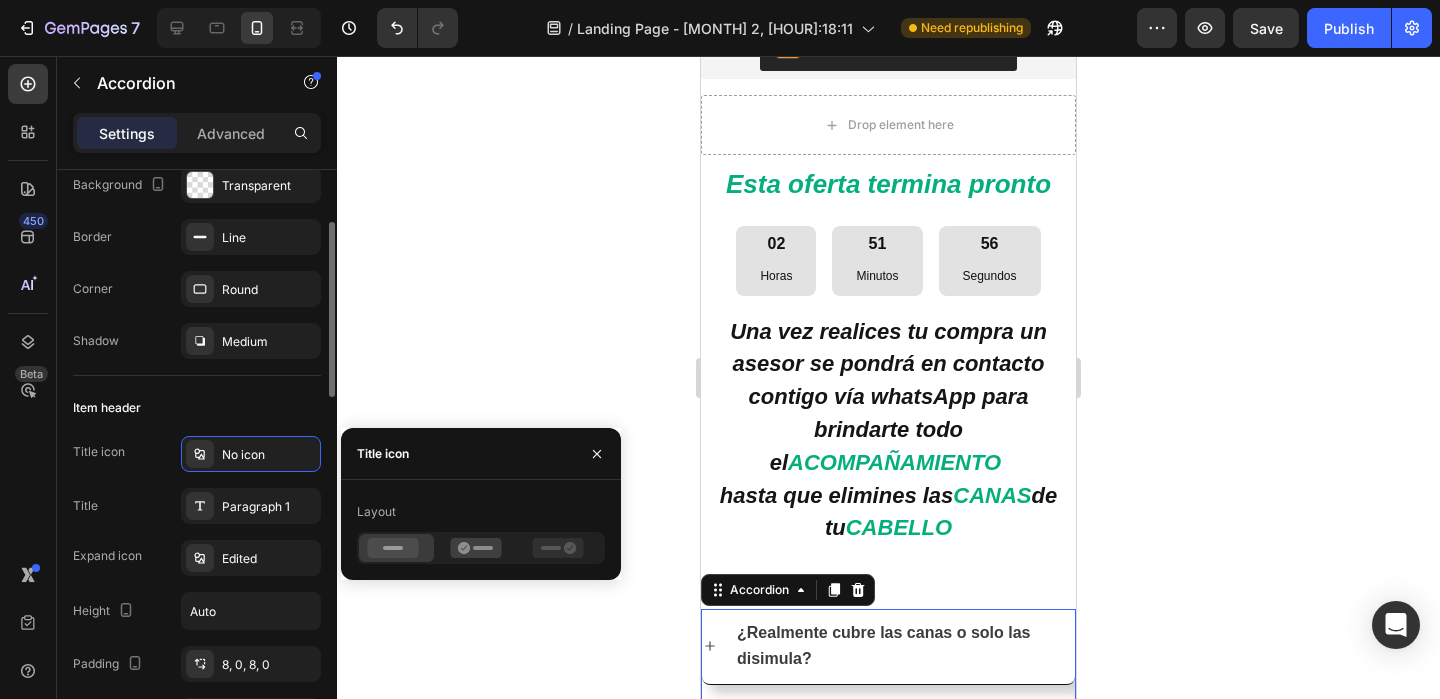 click on "Title icon No icon Title Paragraph 1 Expand icon Edited Height Auto Padding 8, 0, 8, 0 Background Add..." at bounding box center [197, 585] 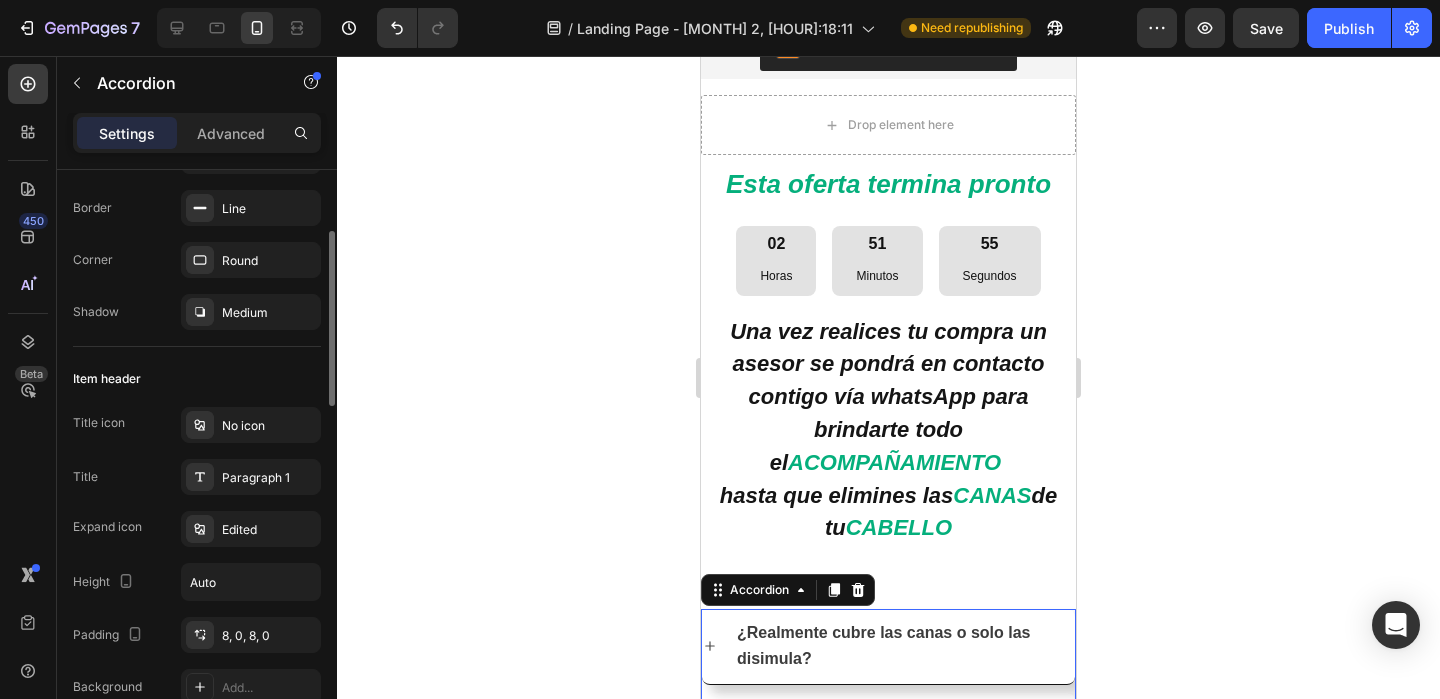 scroll, scrollTop: 217, scrollLeft: 0, axis: vertical 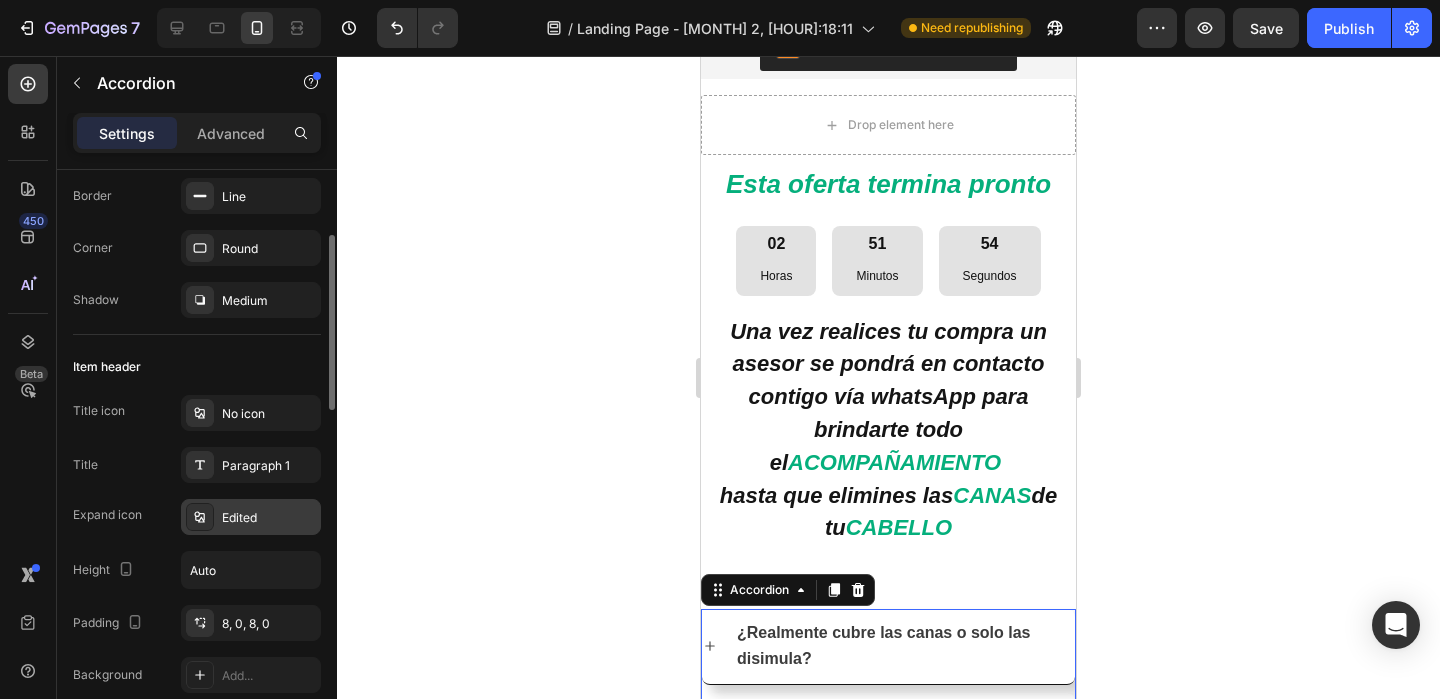 click on "Edited" at bounding box center (269, 518) 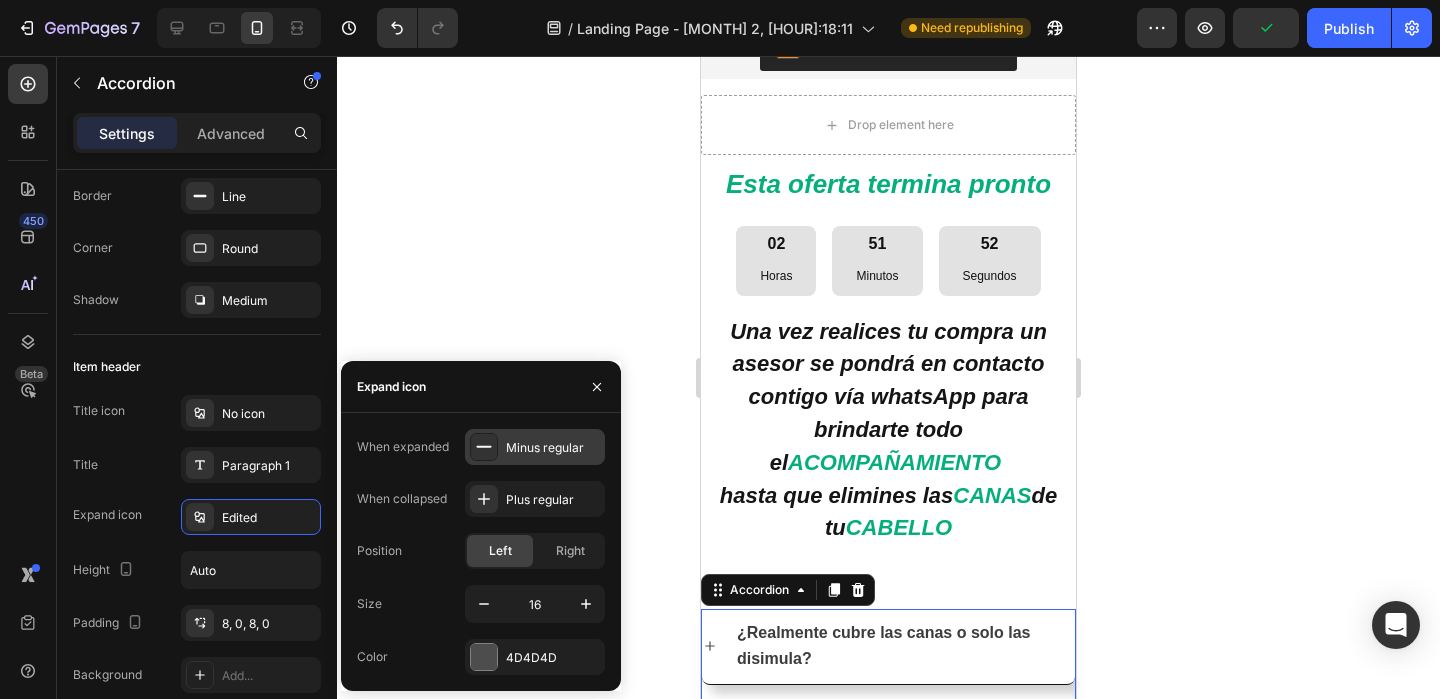 click 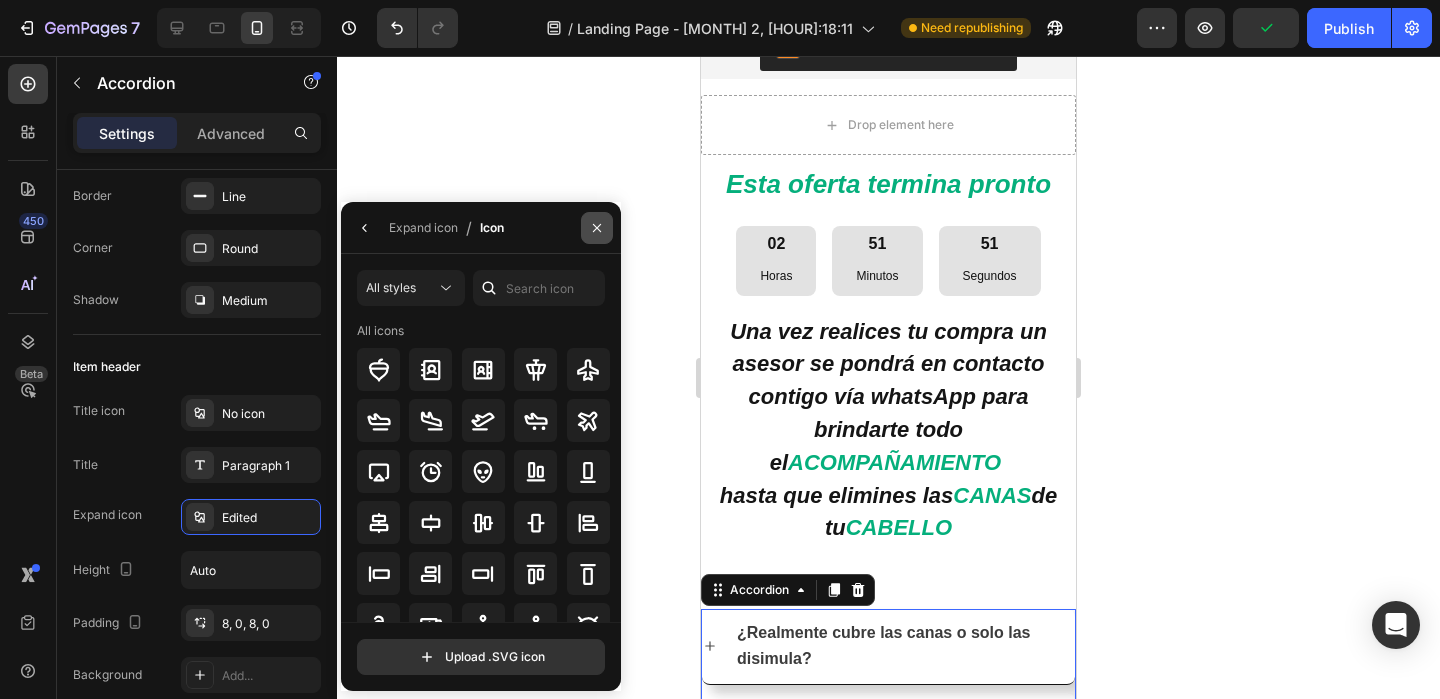 click 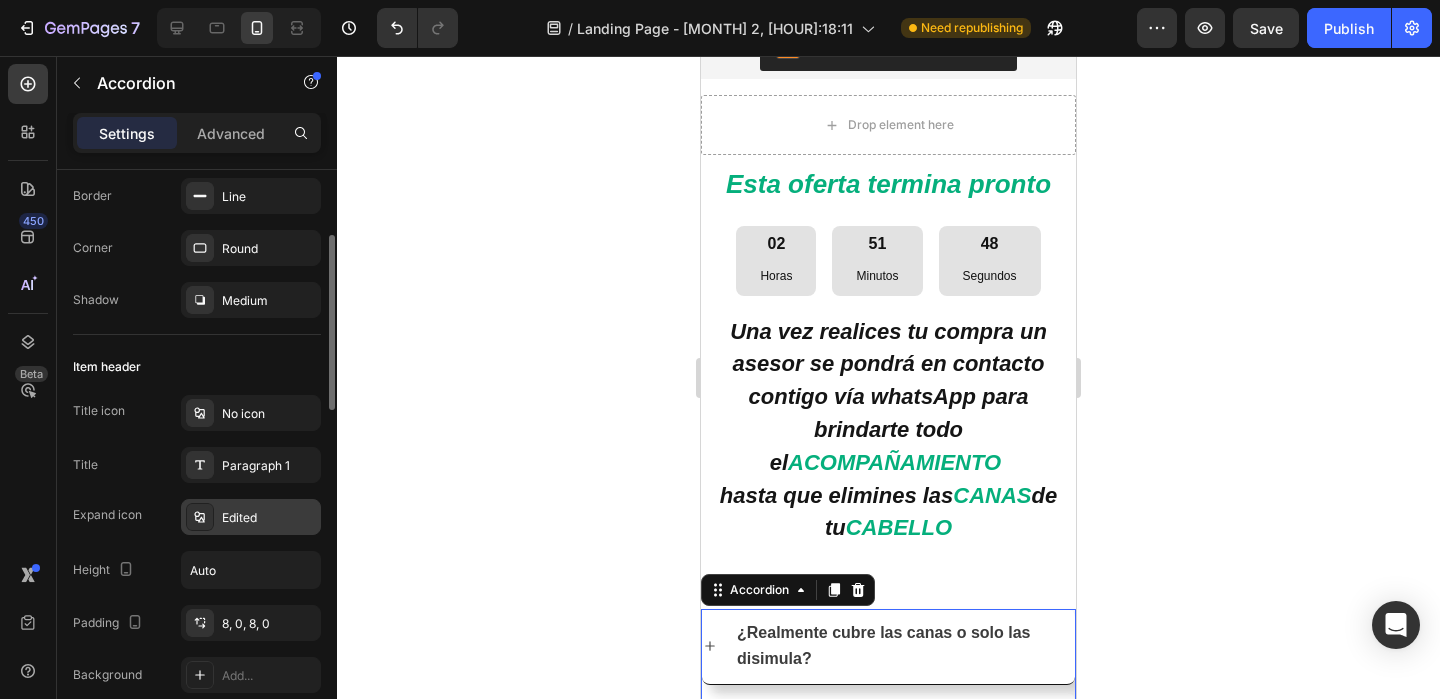 click on "Edited" at bounding box center (269, 518) 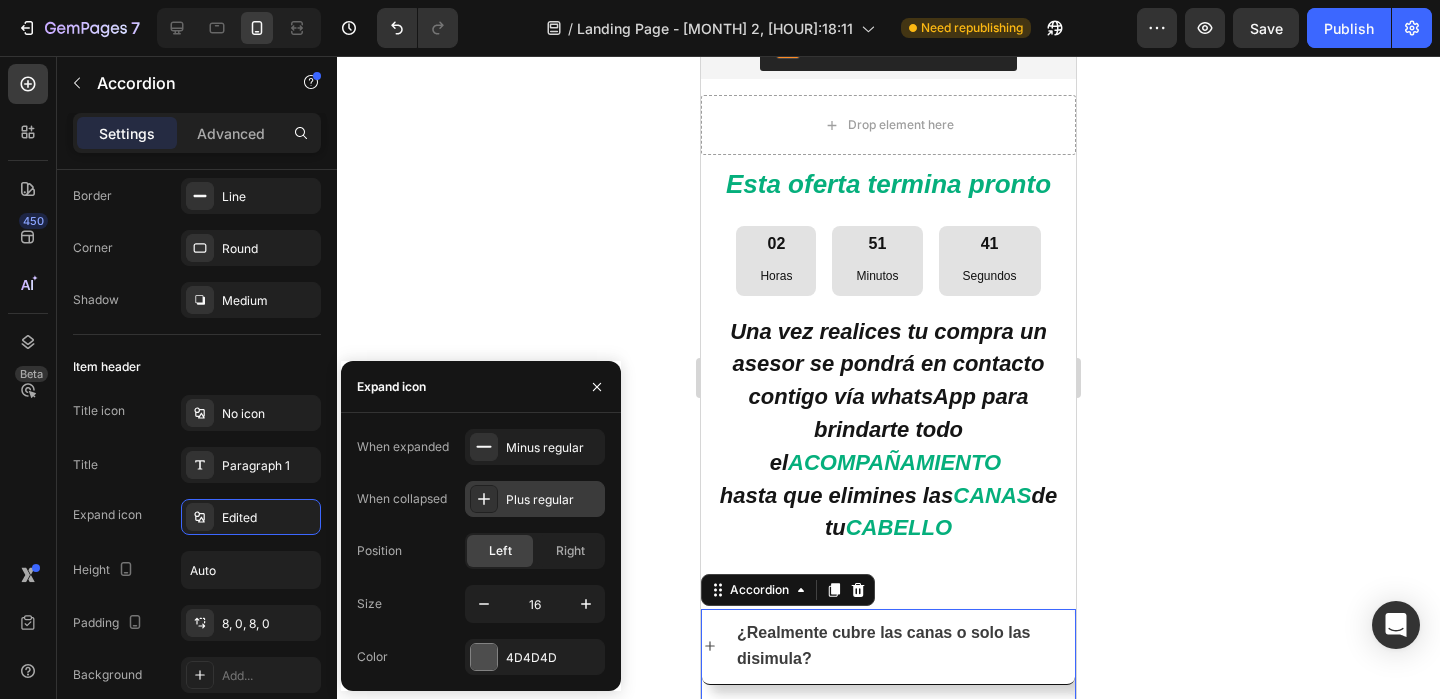 click on "Plus regular" at bounding box center [553, 500] 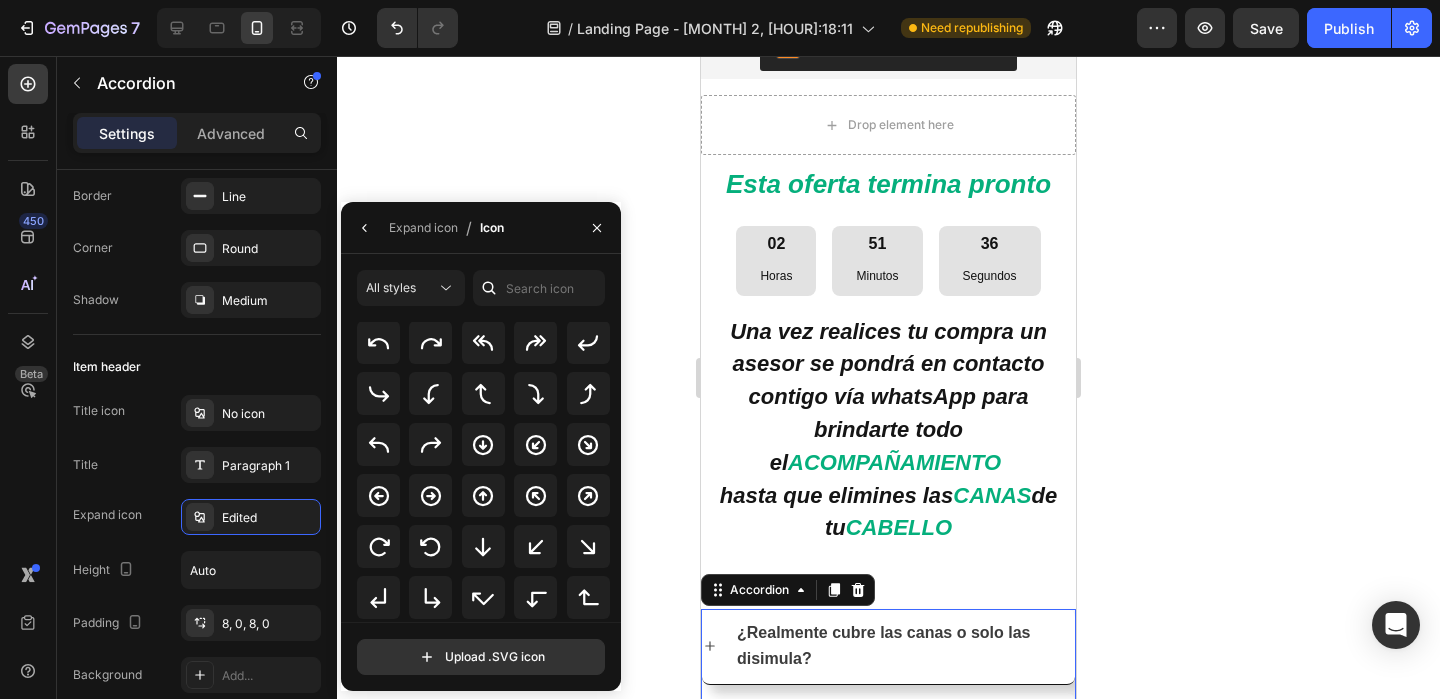 scroll, scrollTop: 420, scrollLeft: 0, axis: vertical 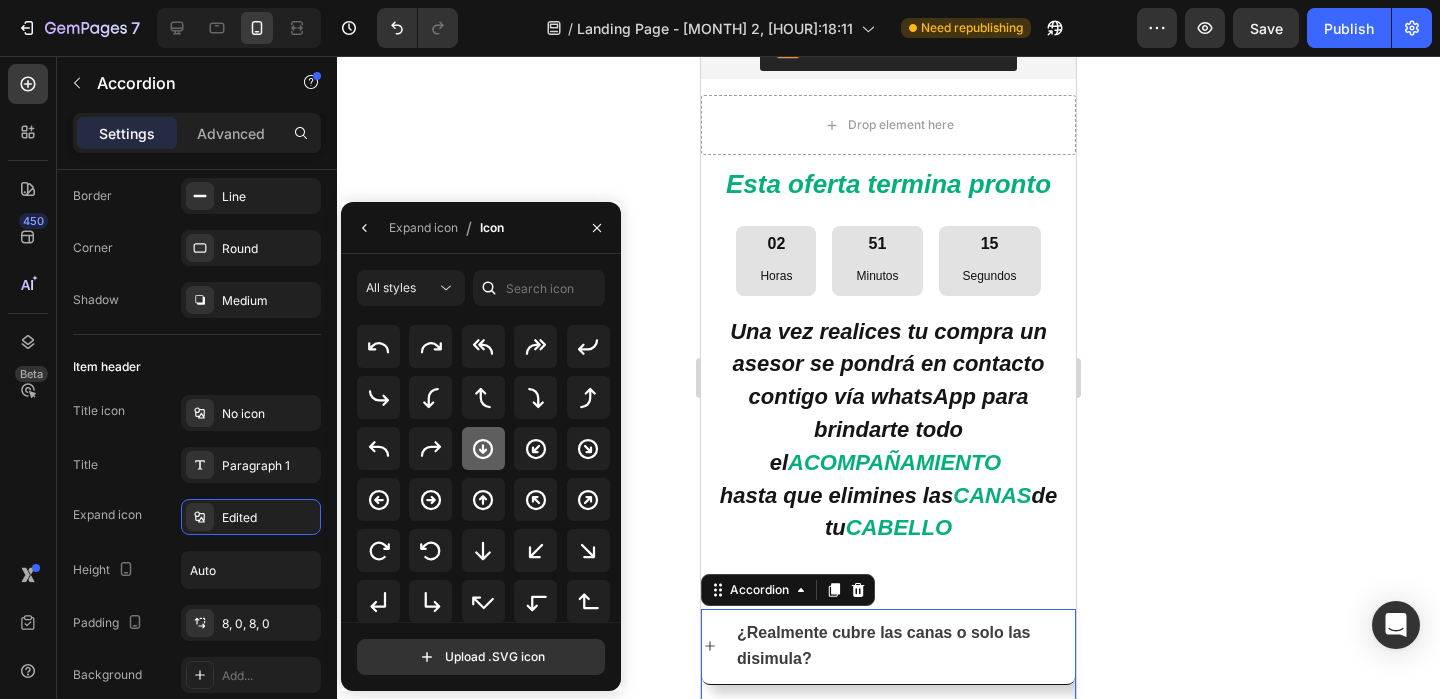 click 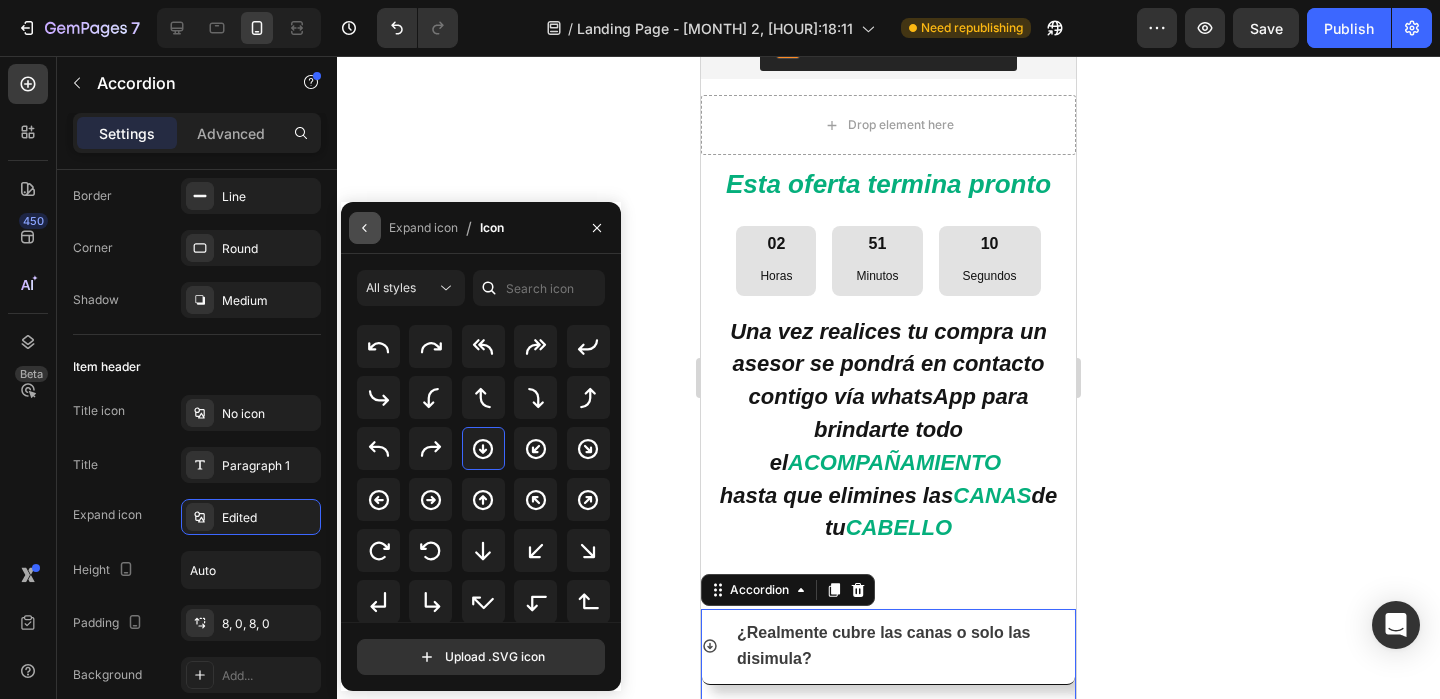 click 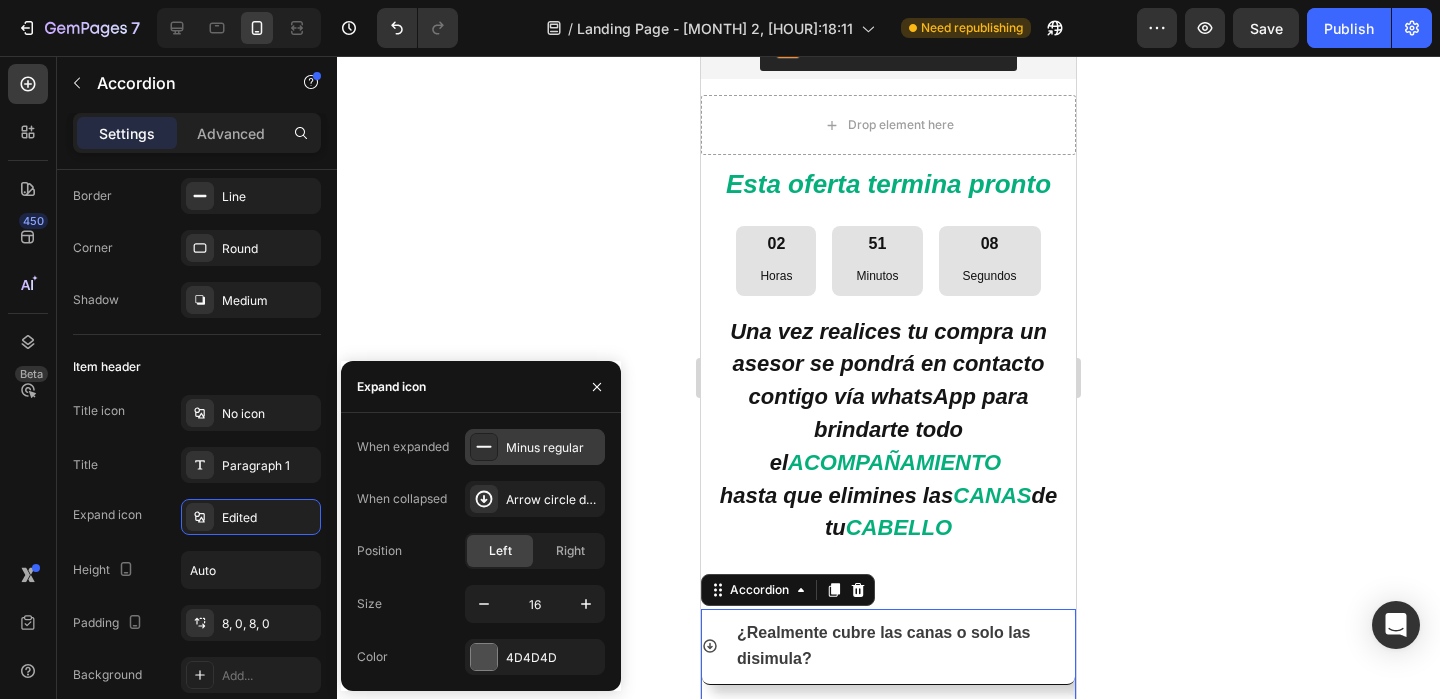 click on "Minus regular" at bounding box center (553, 448) 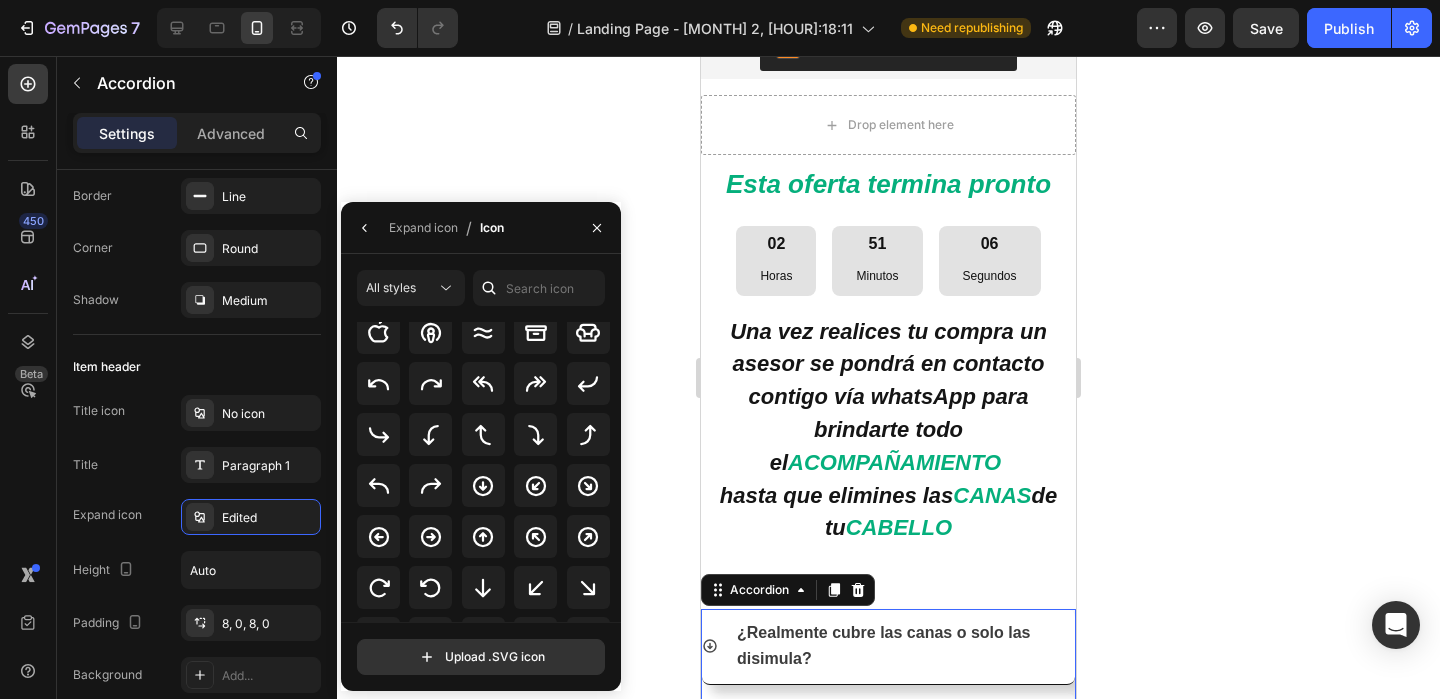 scroll, scrollTop: 449, scrollLeft: 0, axis: vertical 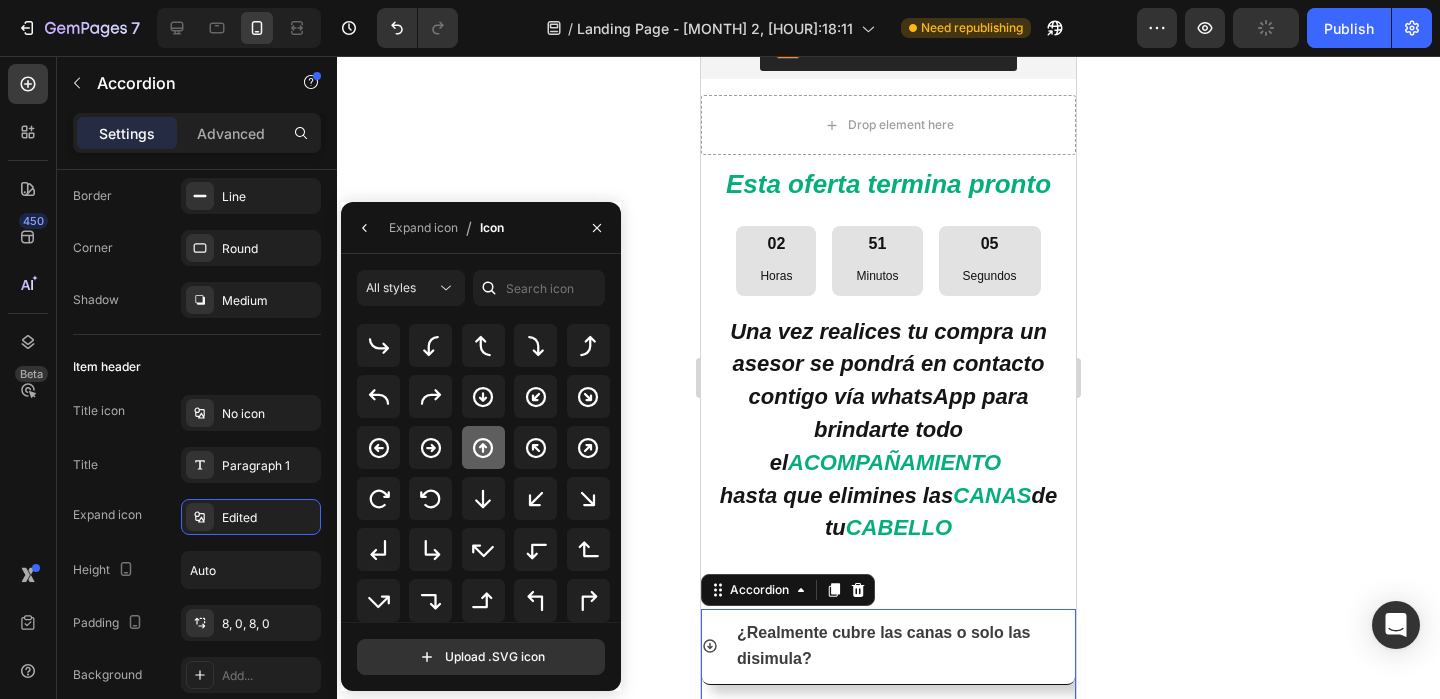 click 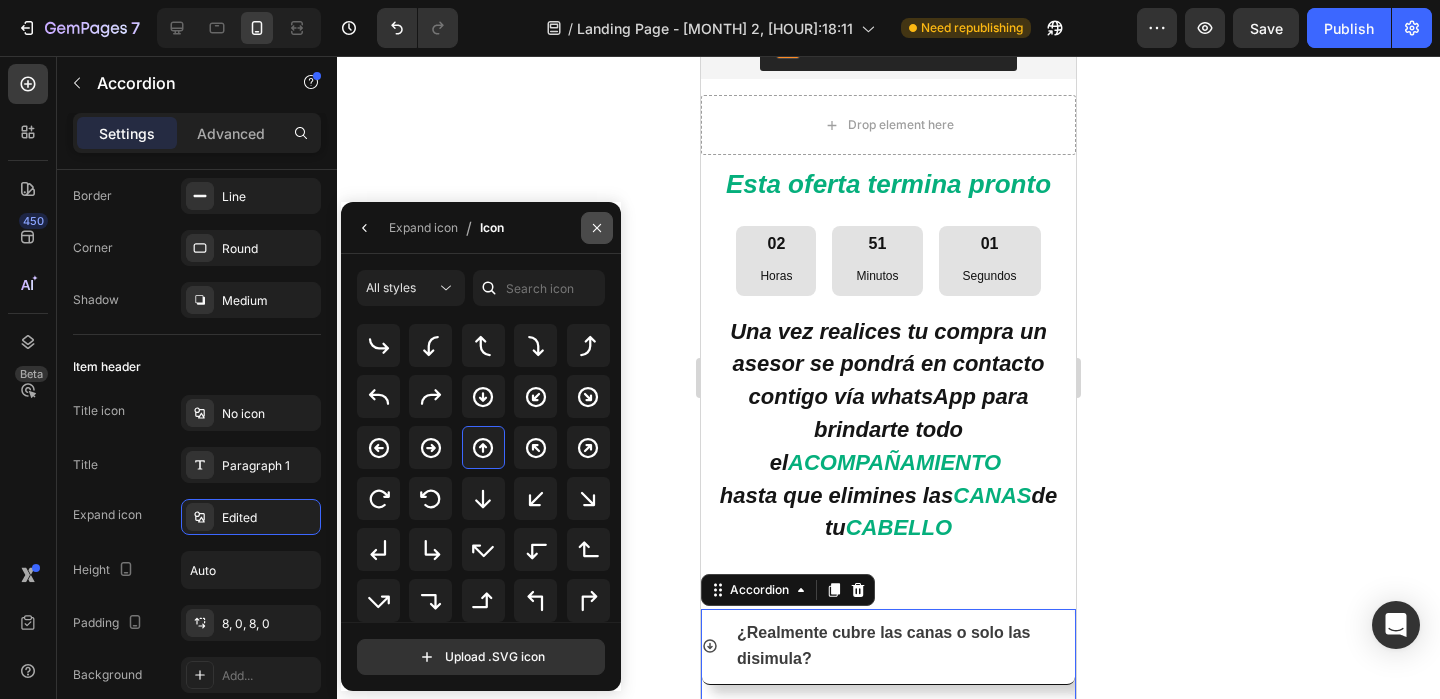 click 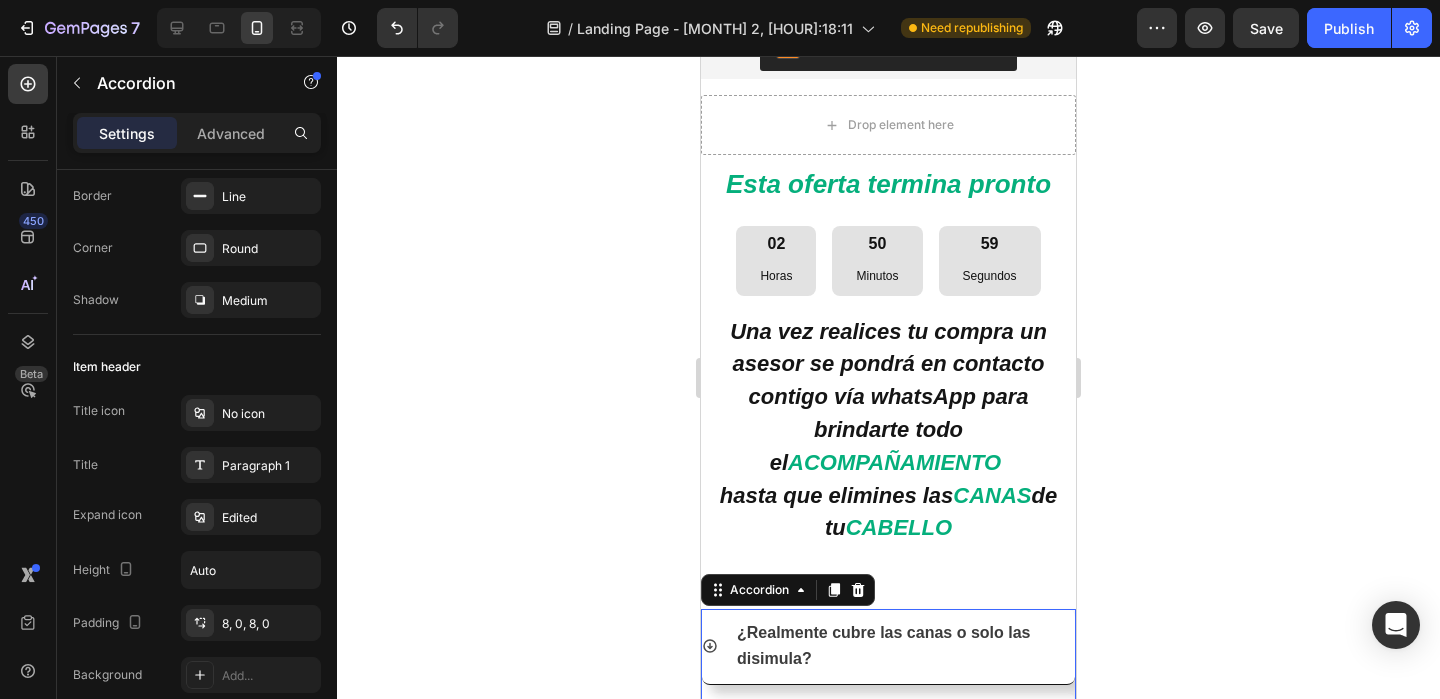 click 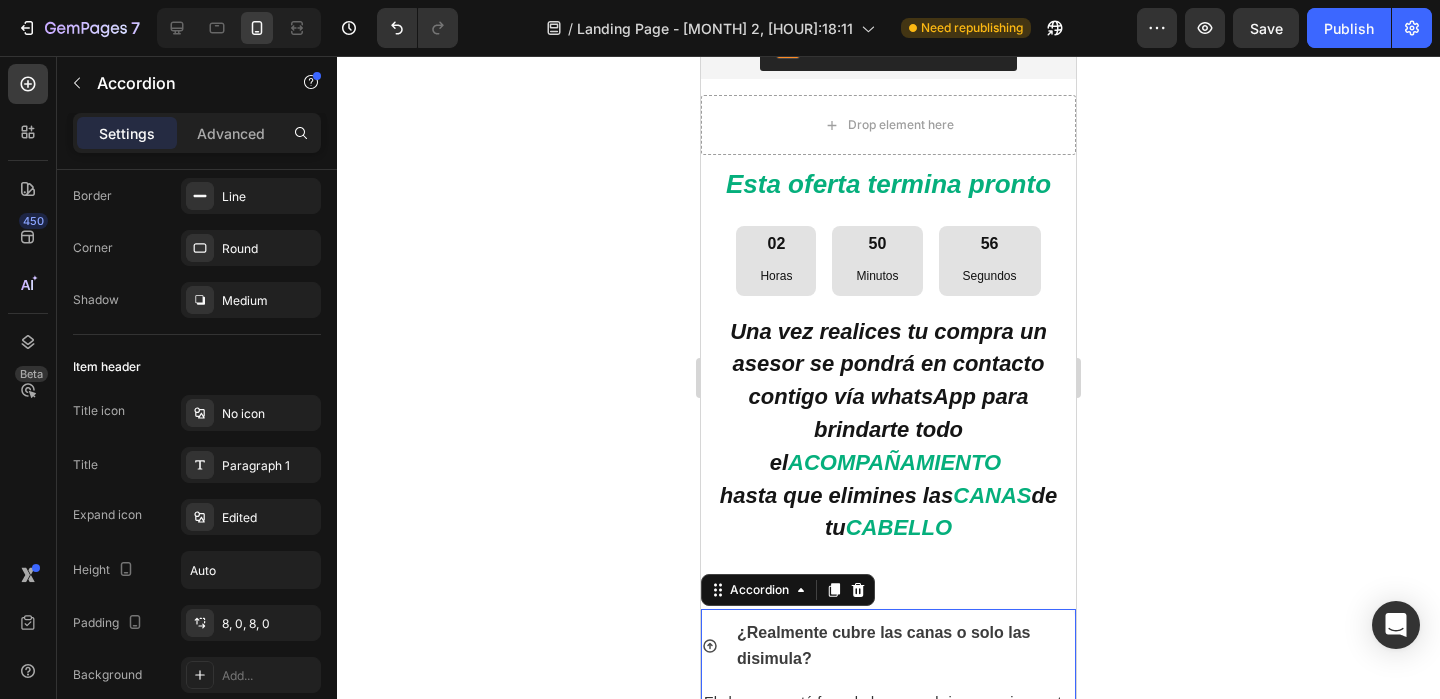 click 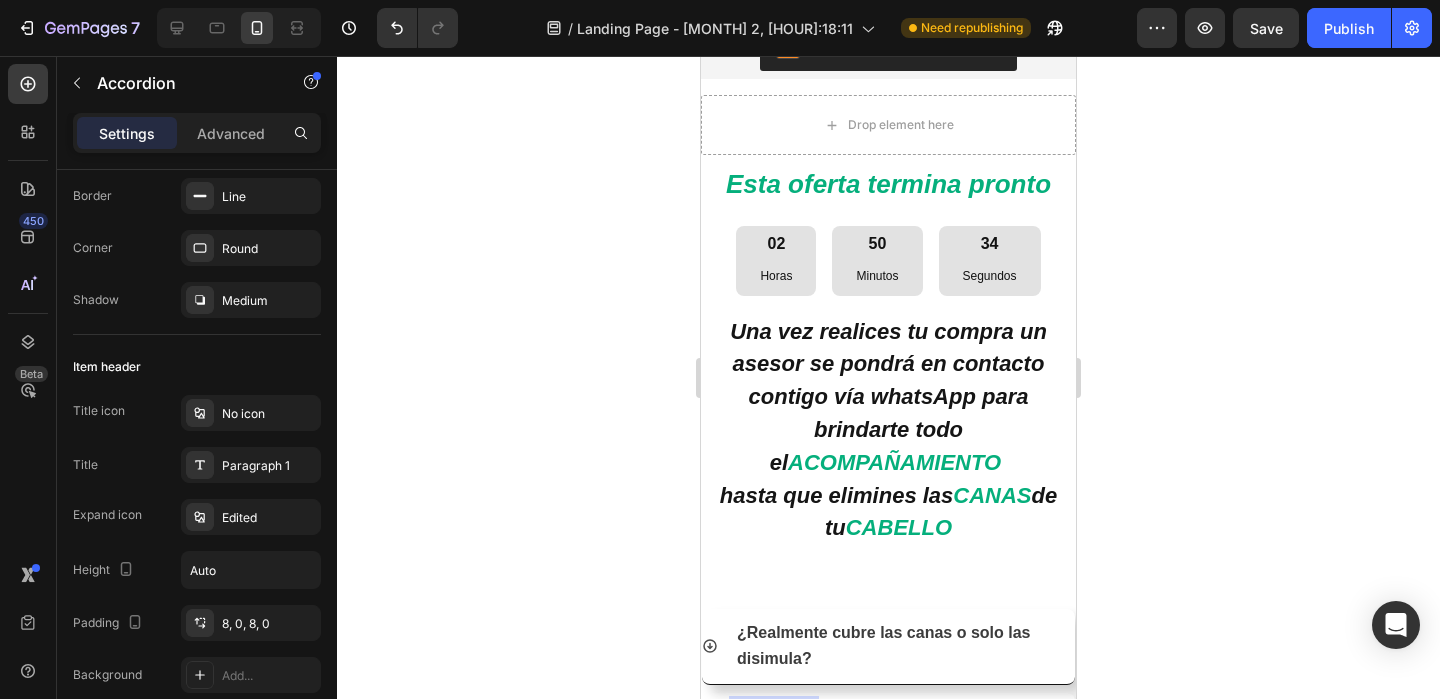drag, startPoint x: 808, startPoint y: 496, endPoint x: 736, endPoint y: 493, distance: 72.06247 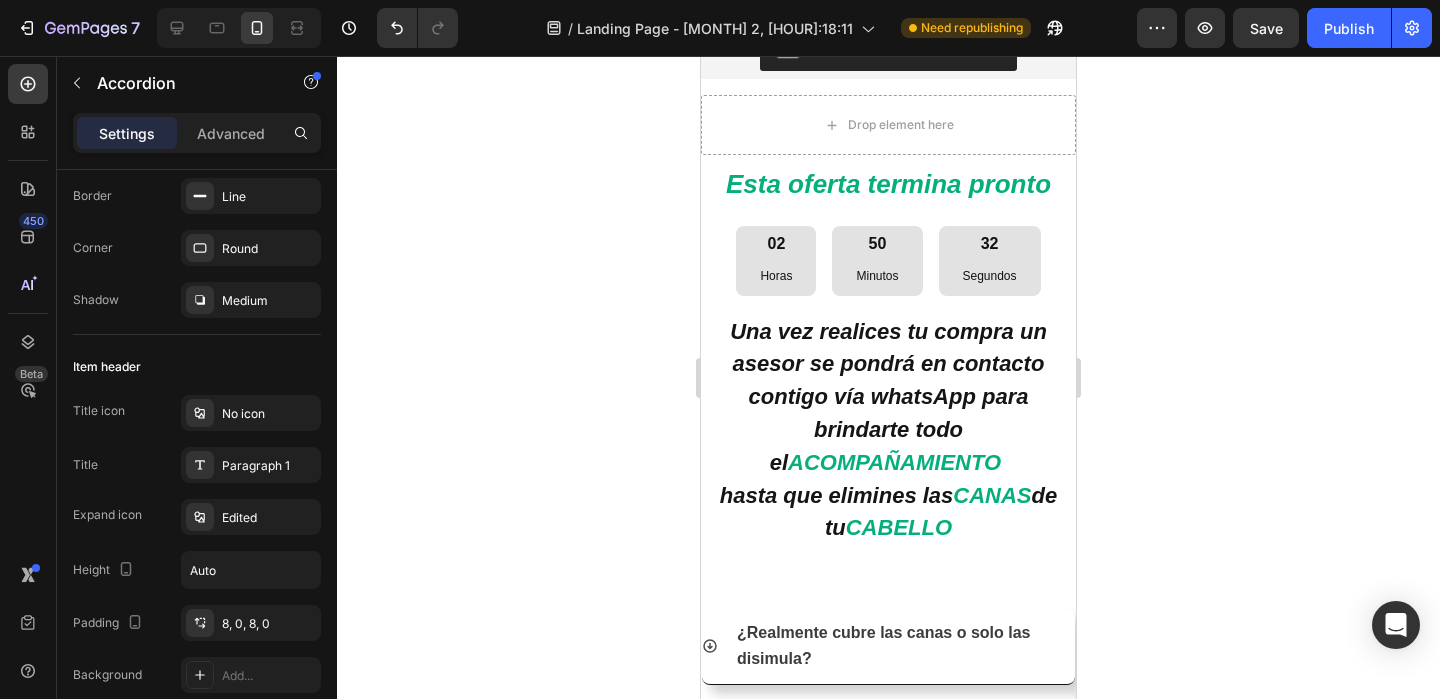 click 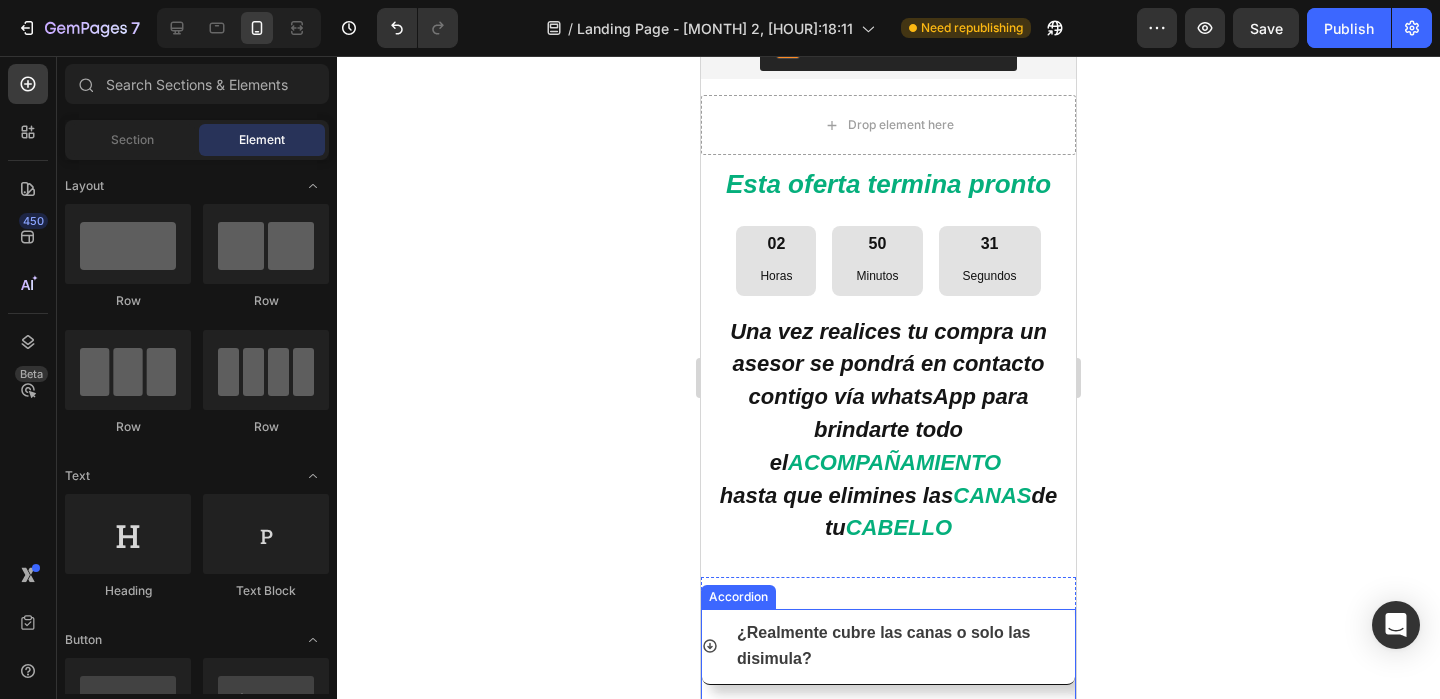 click 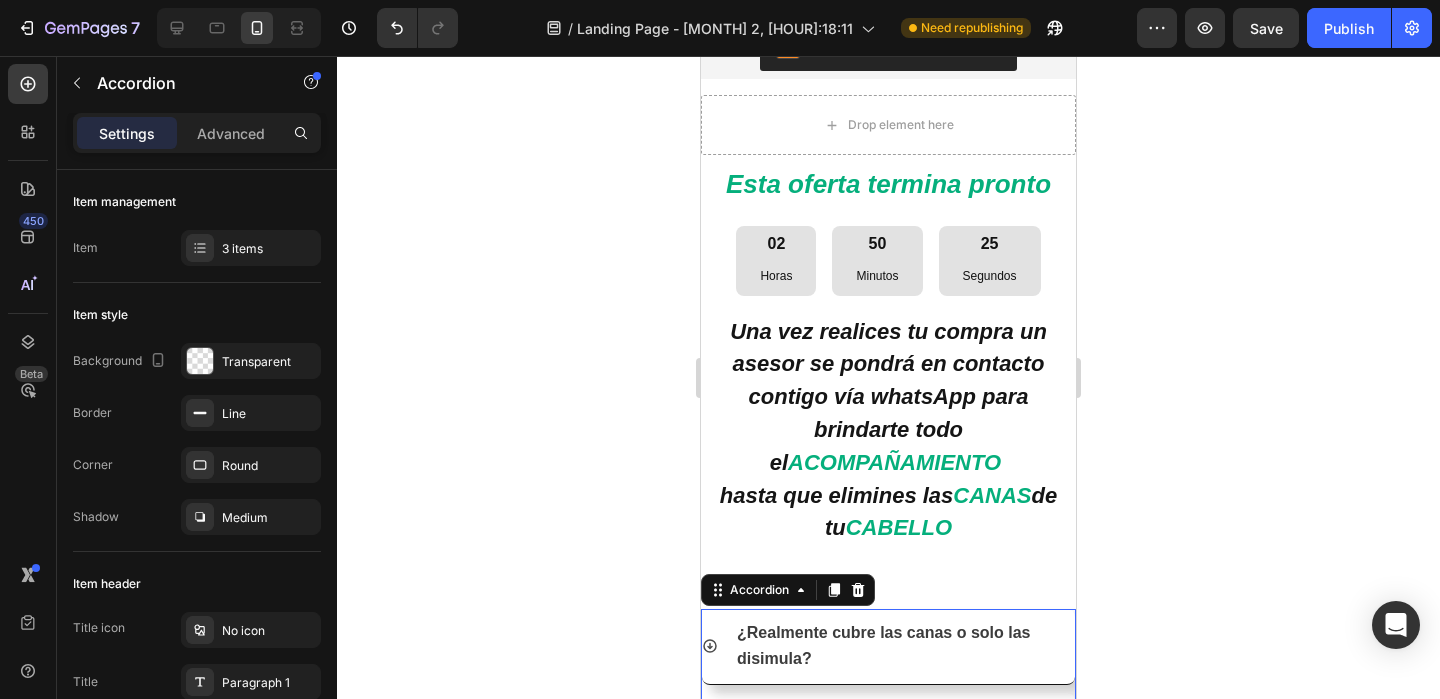 click on "¿Cuánto tiempo tarda en verse el efecto?" at bounding box center [888, 717] 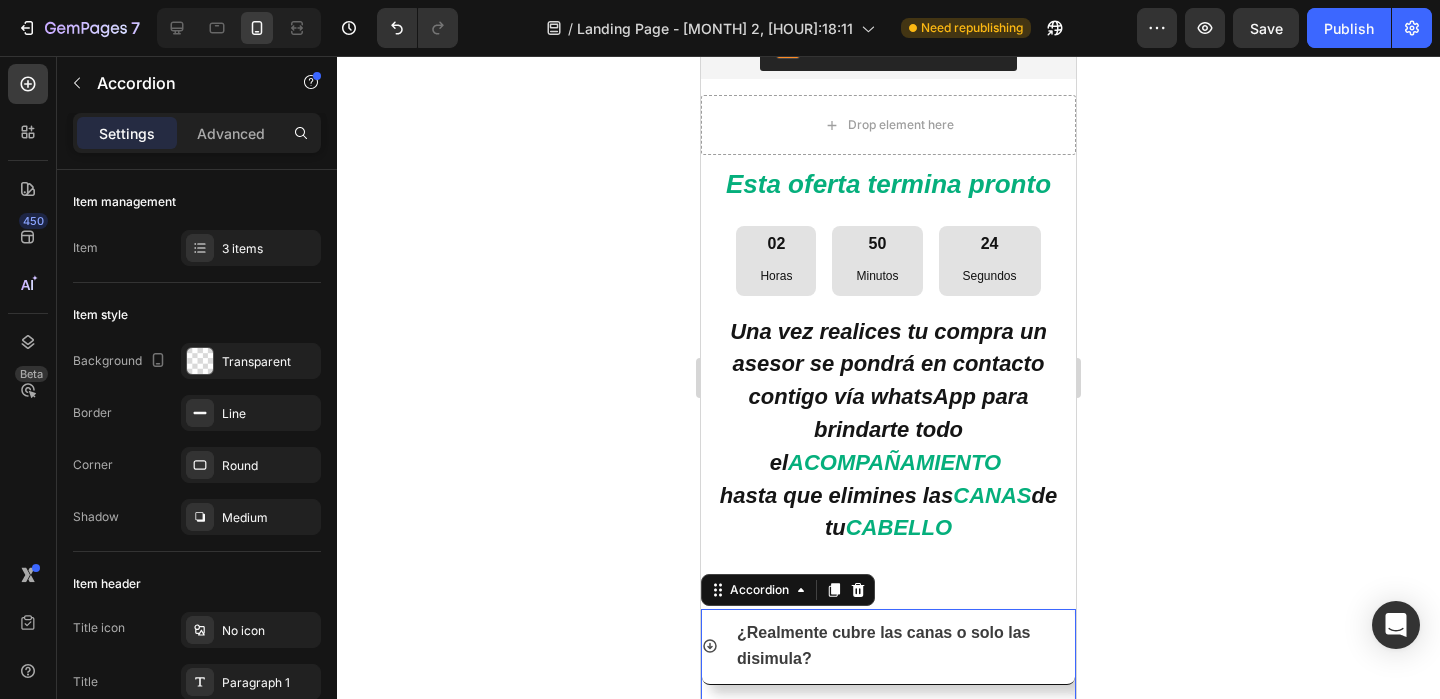 click on "¿Cuánto tiempo tarda en verse el efecto?" at bounding box center [888, 717] 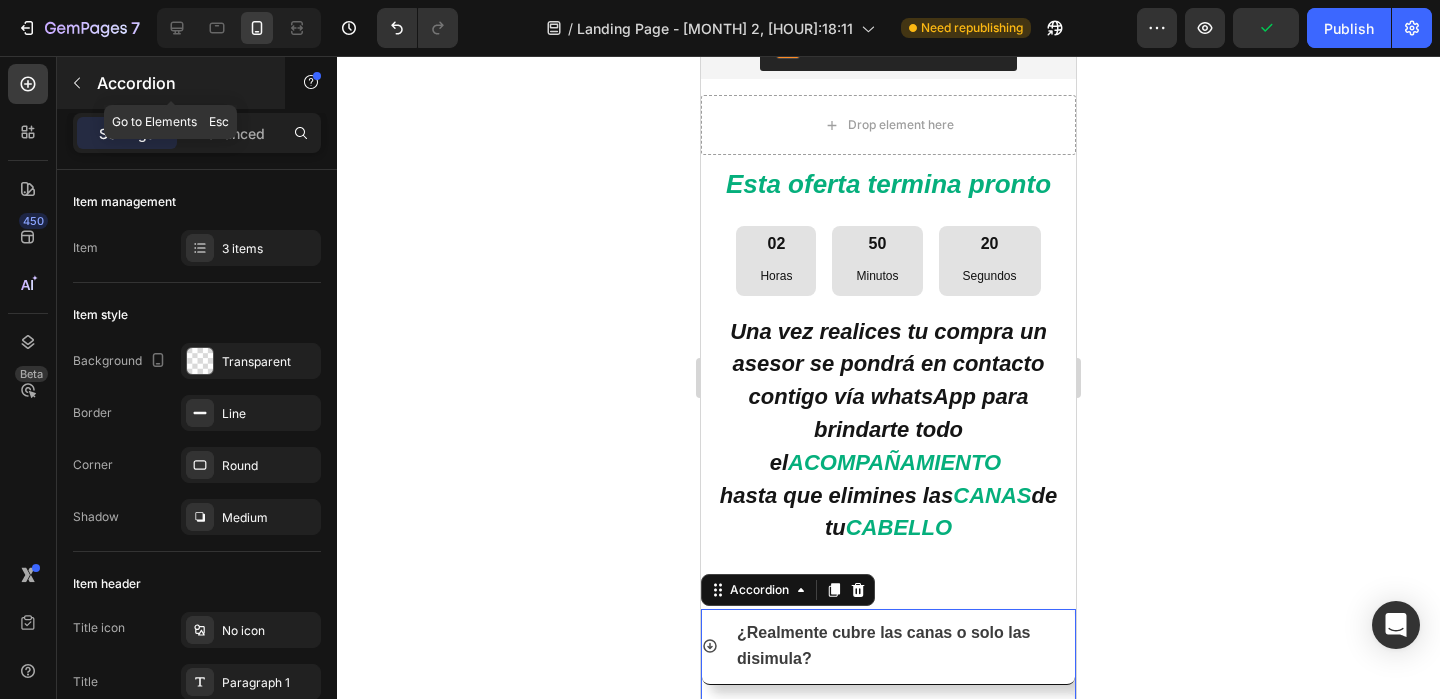 click 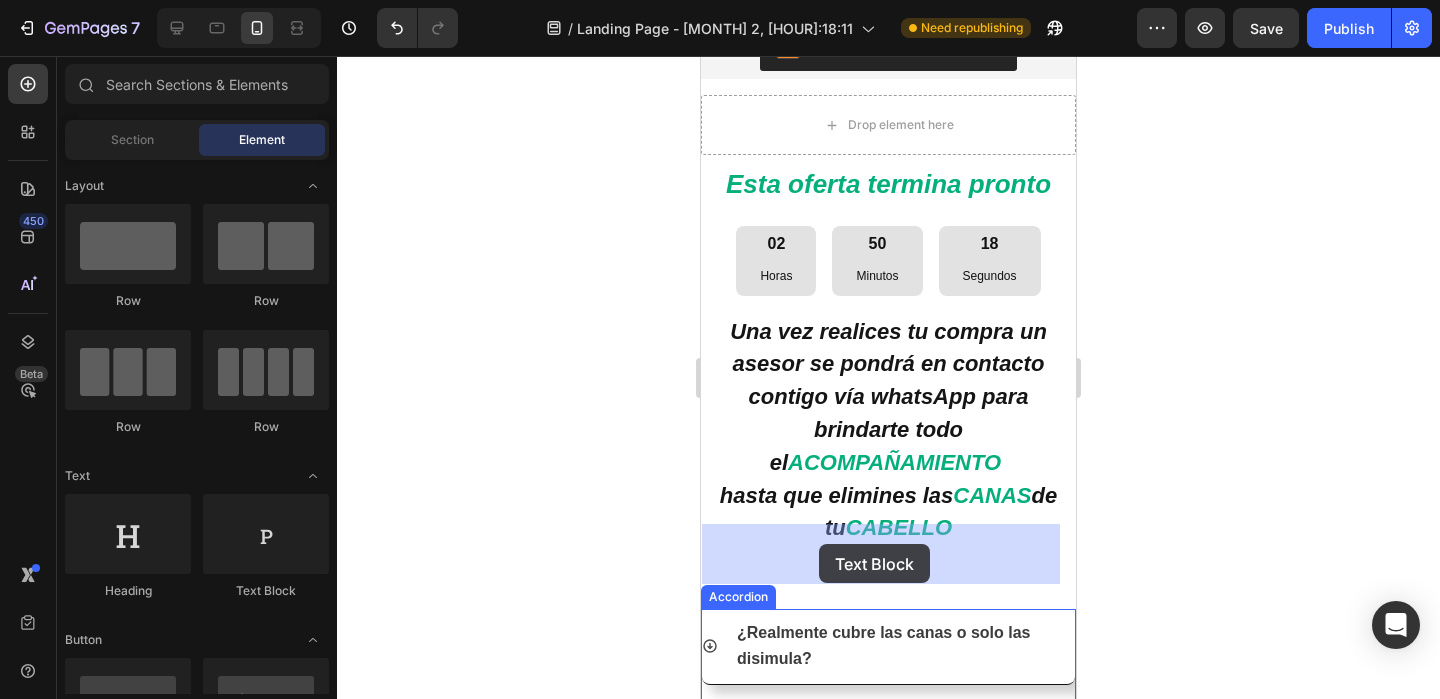 drag, startPoint x: 972, startPoint y: 615, endPoint x: 819, endPoint y: 544, distance: 168.67128 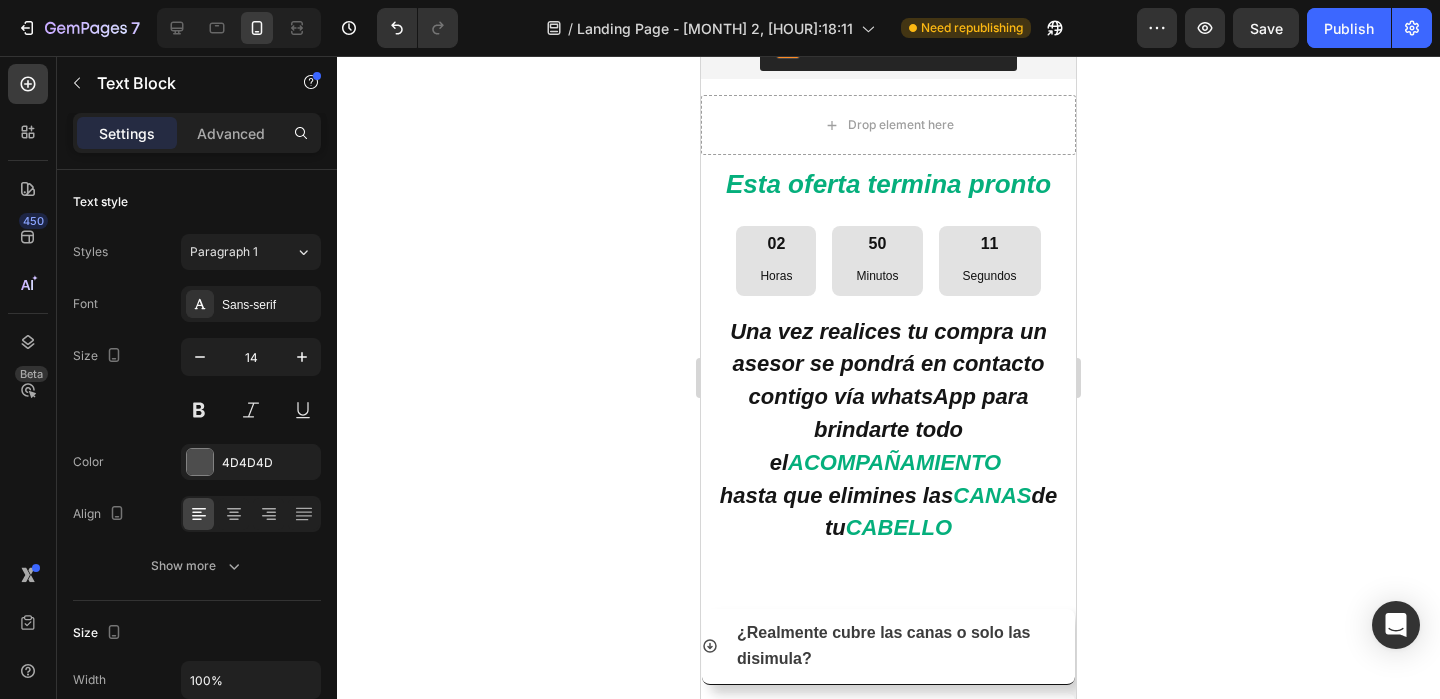 click on "Replace this text with your content" at bounding box center (888, 759) 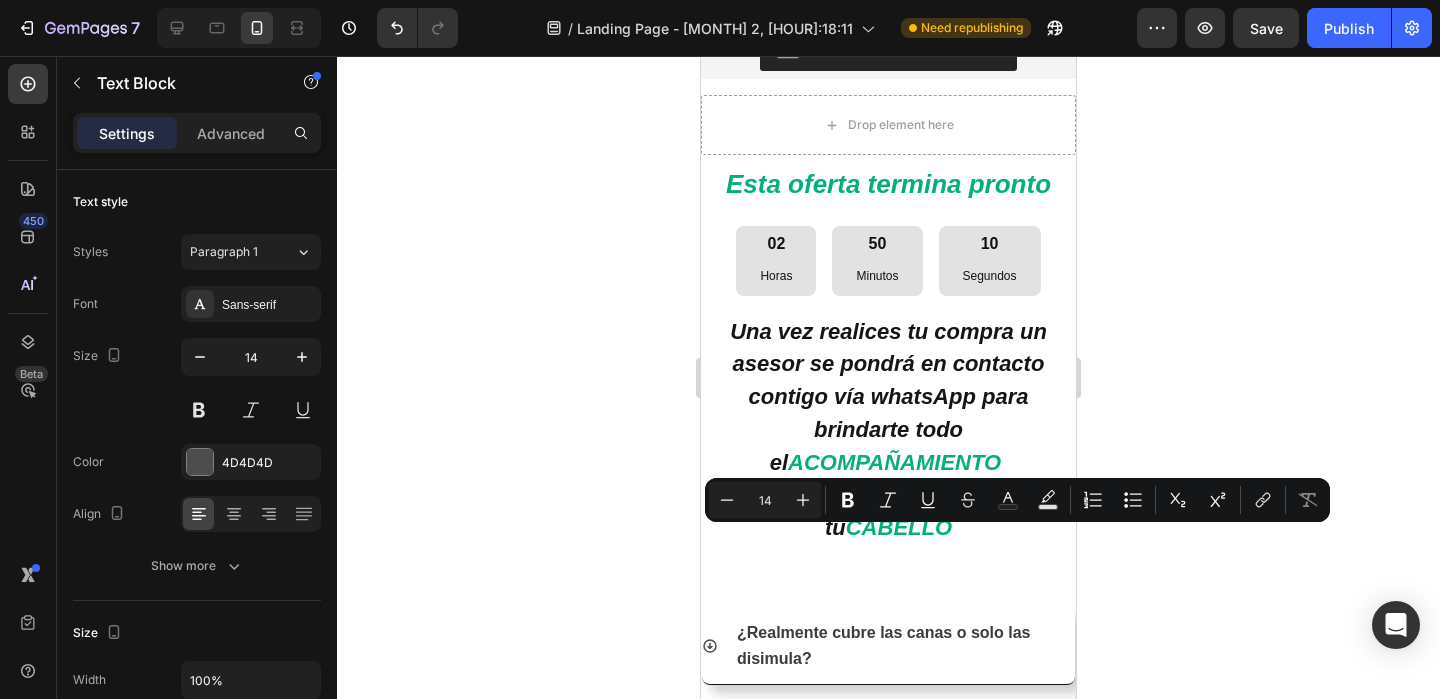 drag, startPoint x: 931, startPoint y: 539, endPoint x: 704, endPoint y: 536, distance: 227.01982 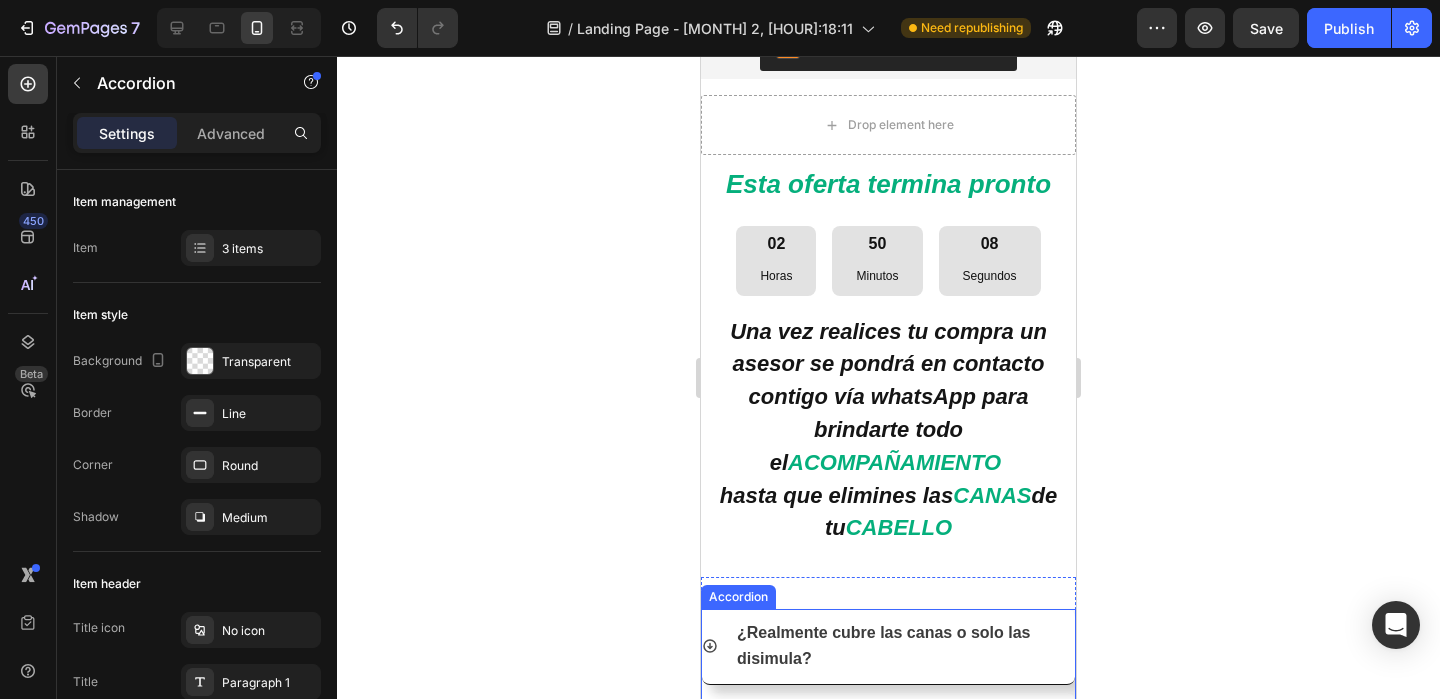 click on "Accordion 3" at bounding box center [904, 868] 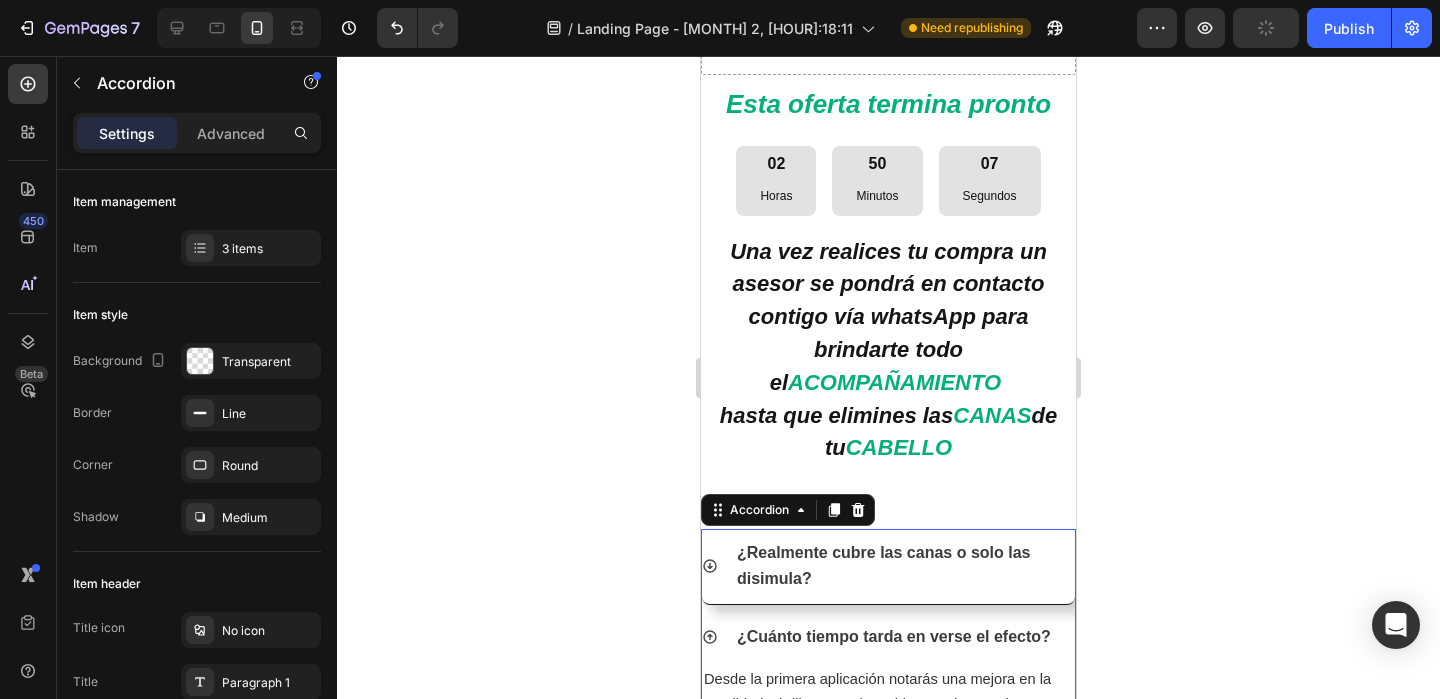 scroll, scrollTop: 6062, scrollLeft: 0, axis: vertical 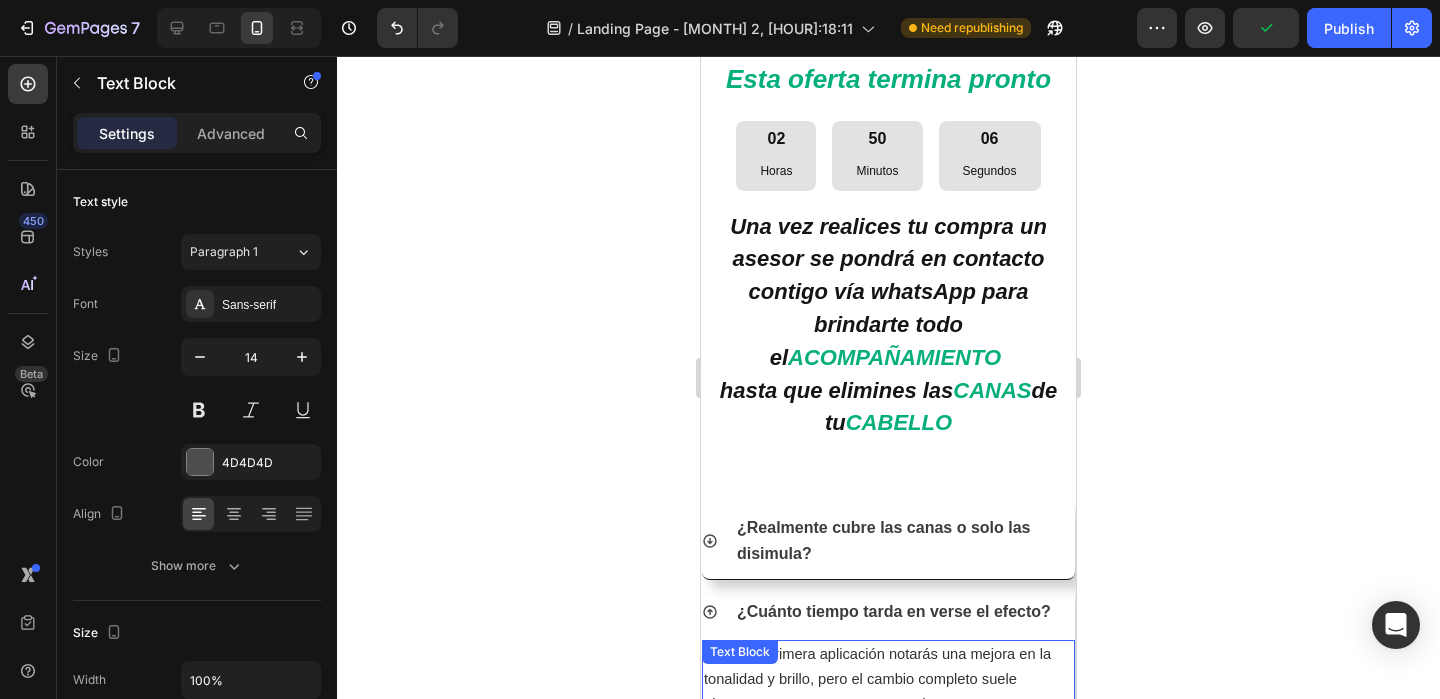 click on "Desde la primera aplicación notarás una mejora en la tonalidad y brillo, pero el cambio completo suele observarse entre 2 y 4 semanas de uso constante.  Text Block" at bounding box center [888, 680] 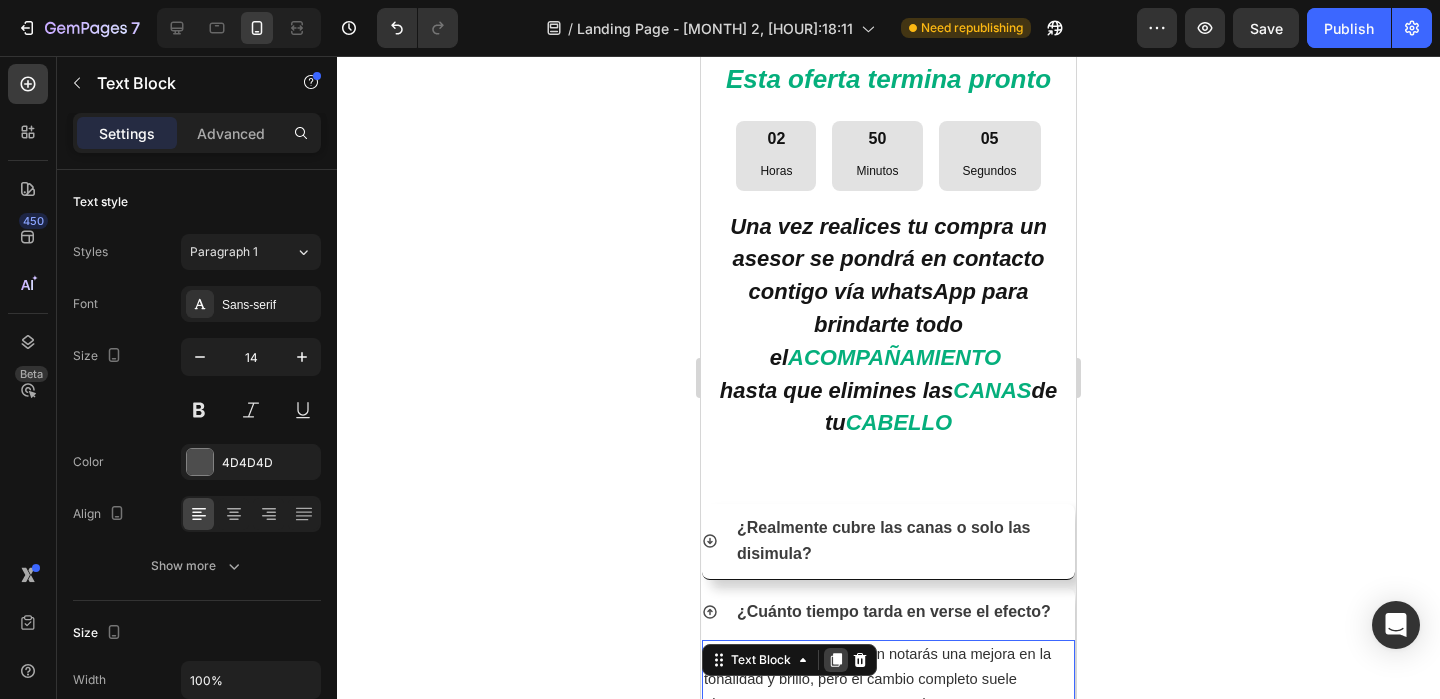click at bounding box center (836, 660) 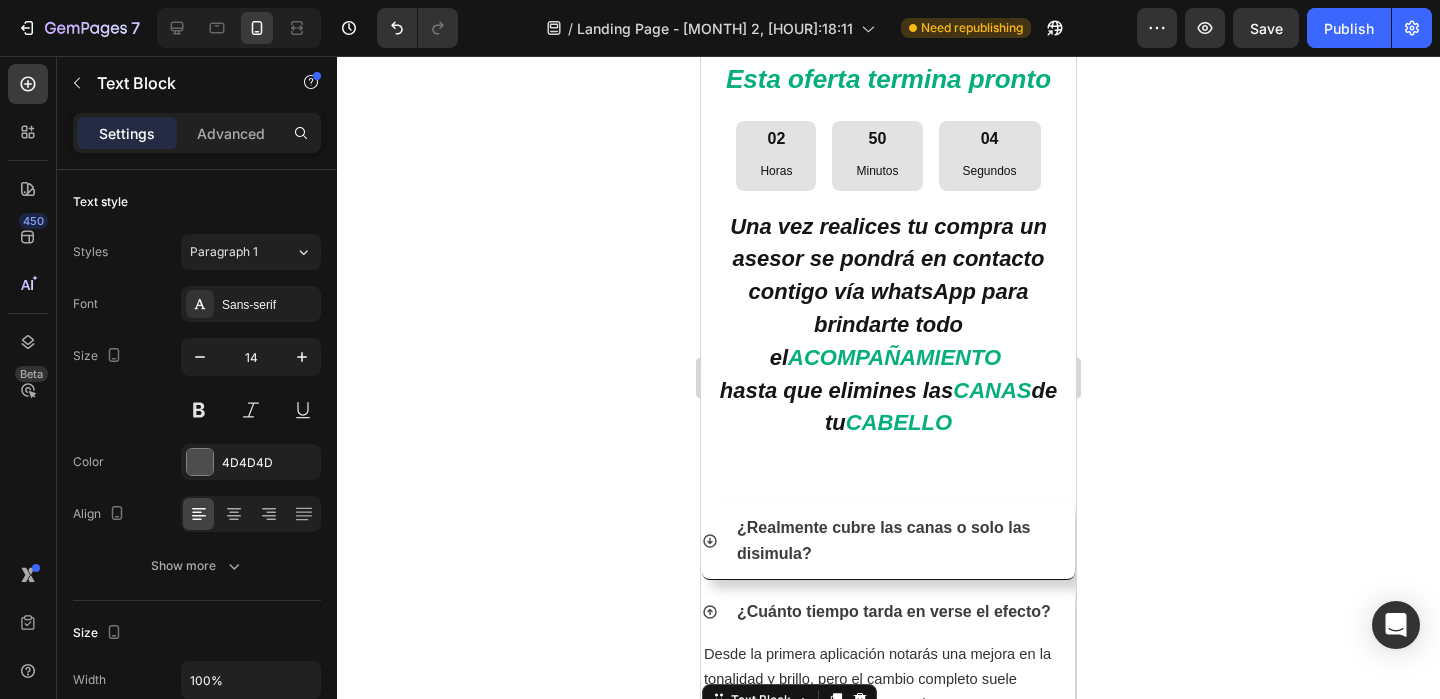 scroll, scrollTop: 217, scrollLeft: 0, axis: vertical 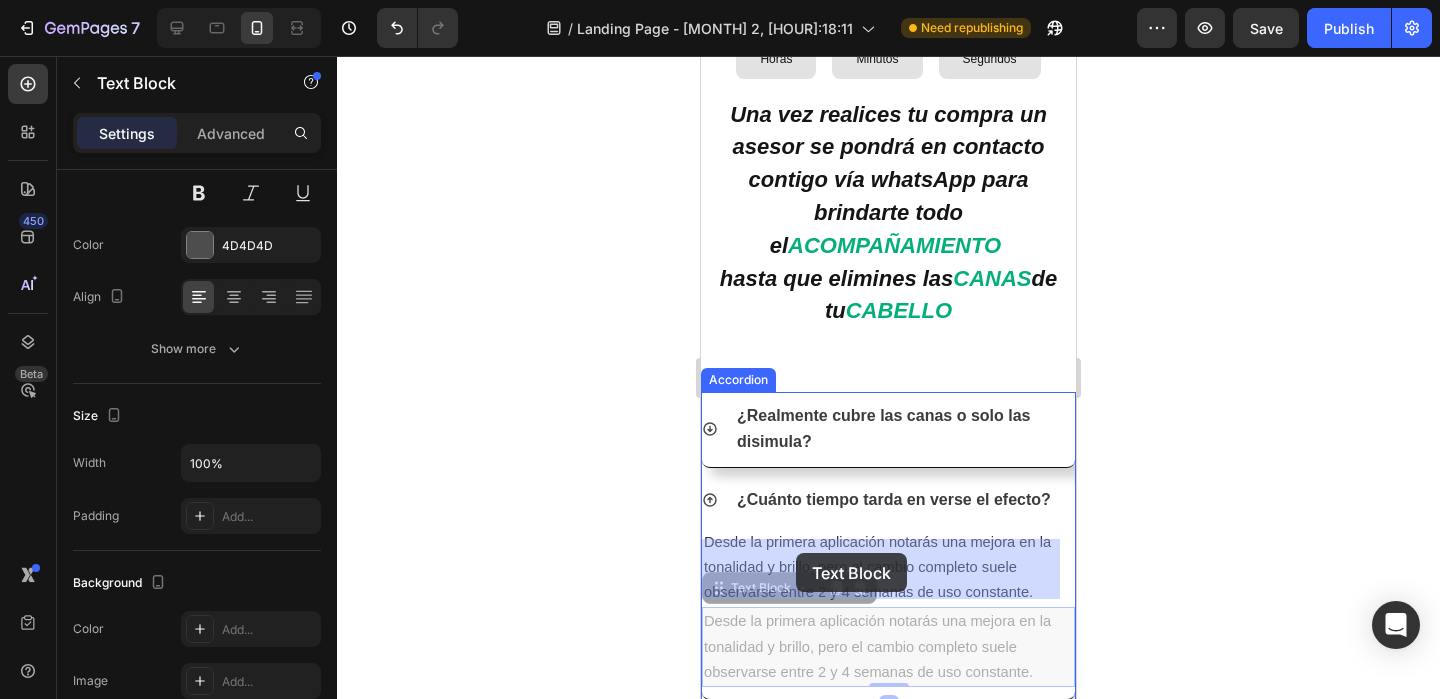 drag, startPoint x: 725, startPoint y: 368, endPoint x: 796, endPoint y: 553, distance: 198.15651 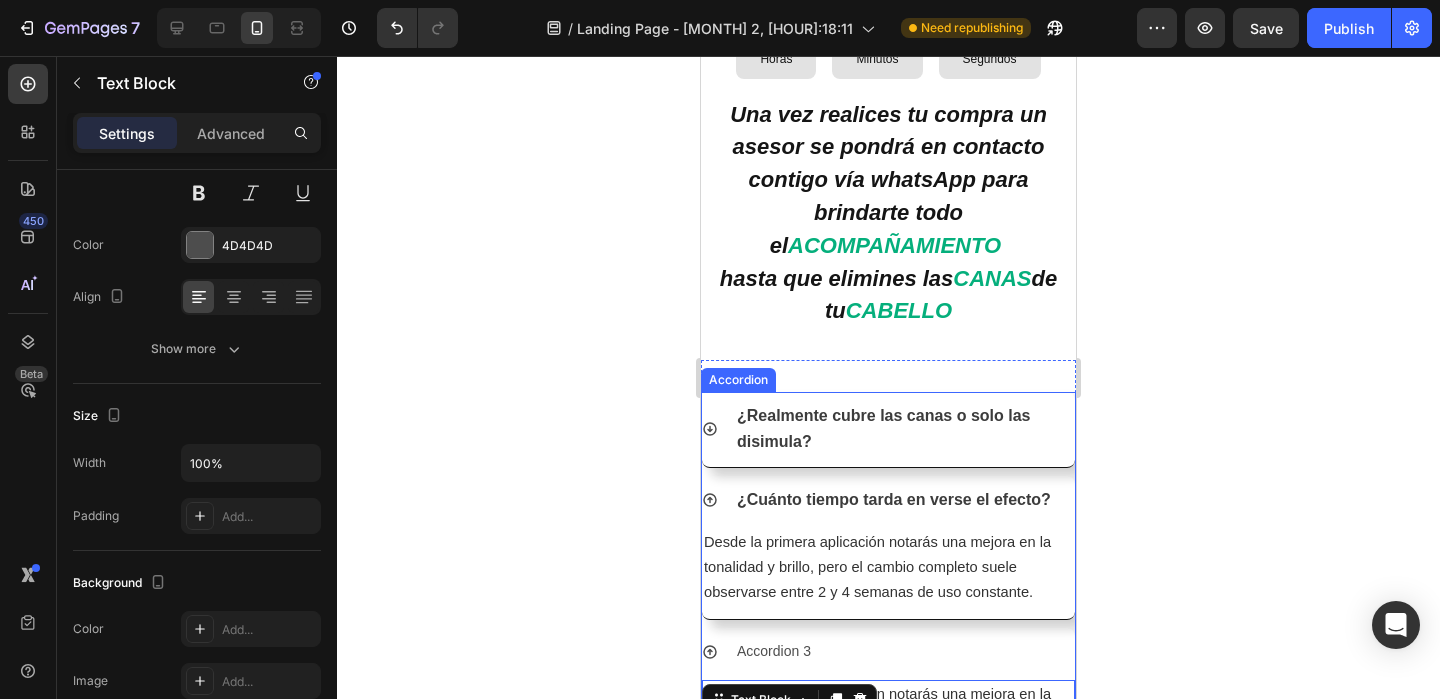 click on "Accordion 3" at bounding box center (774, 651) 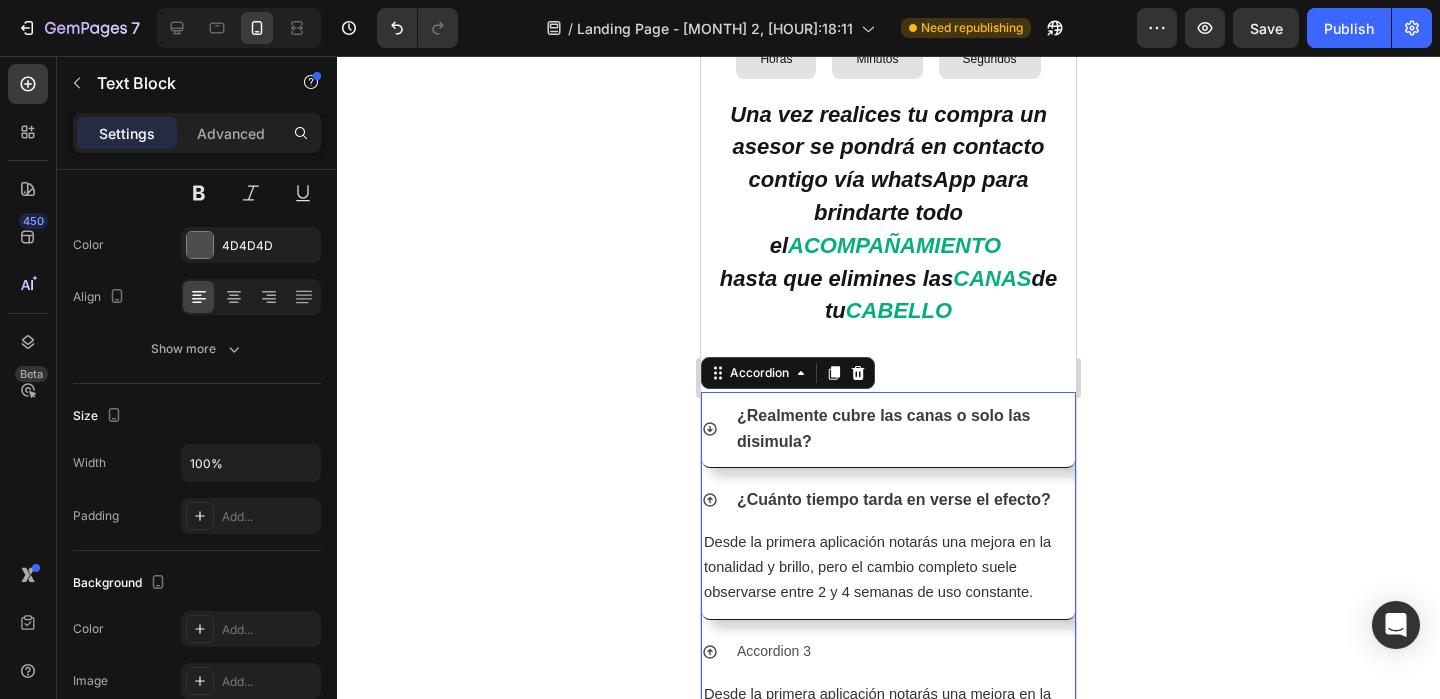 scroll, scrollTop: 0, scrollLeft: 0, axis: both 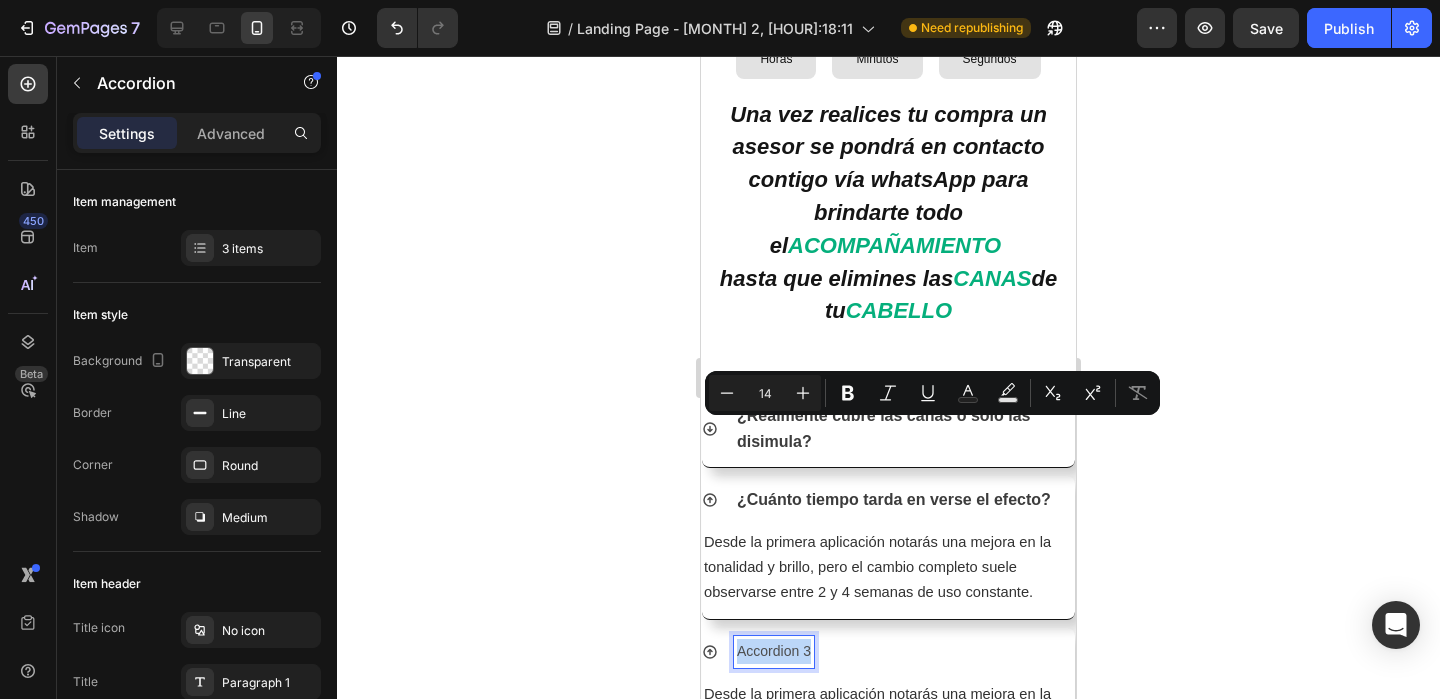 drag, startPoint x: 740, startPoint y: 430, endPoint x: 815, endPoint y: 440, distance: 75.66373 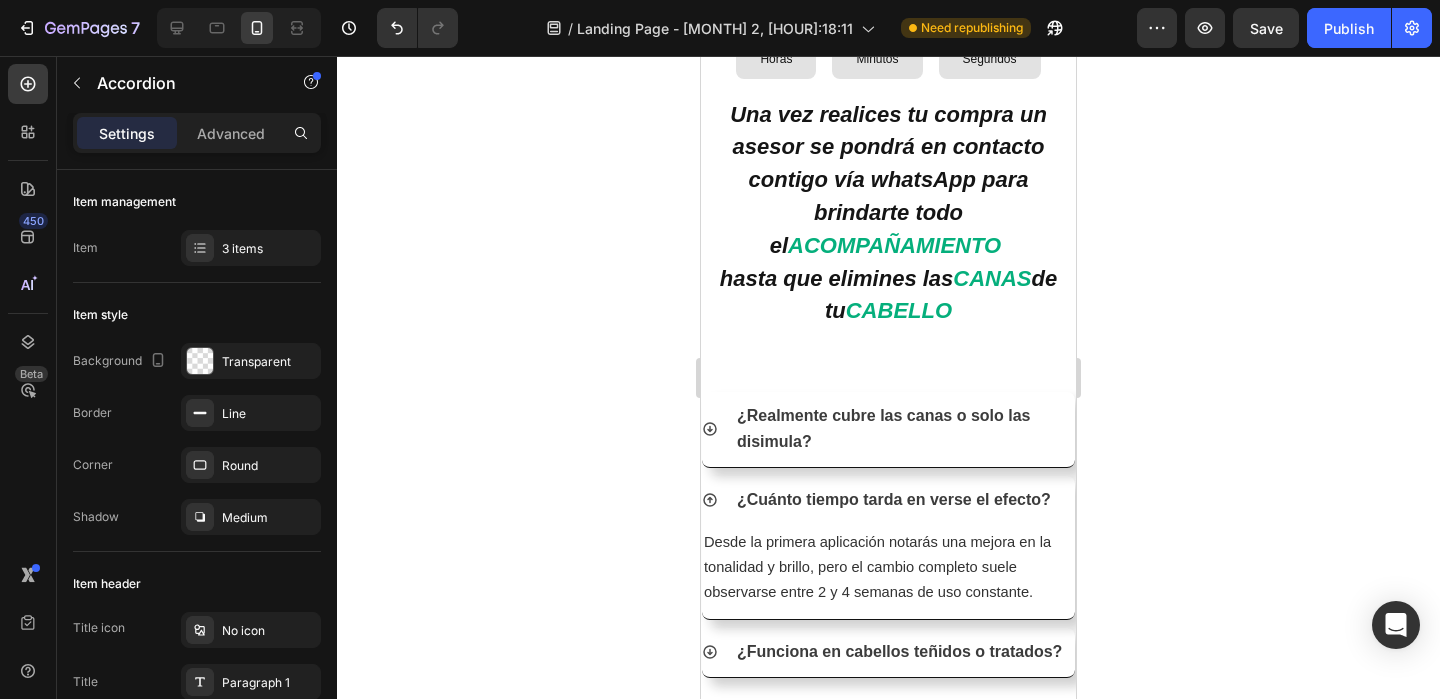 click 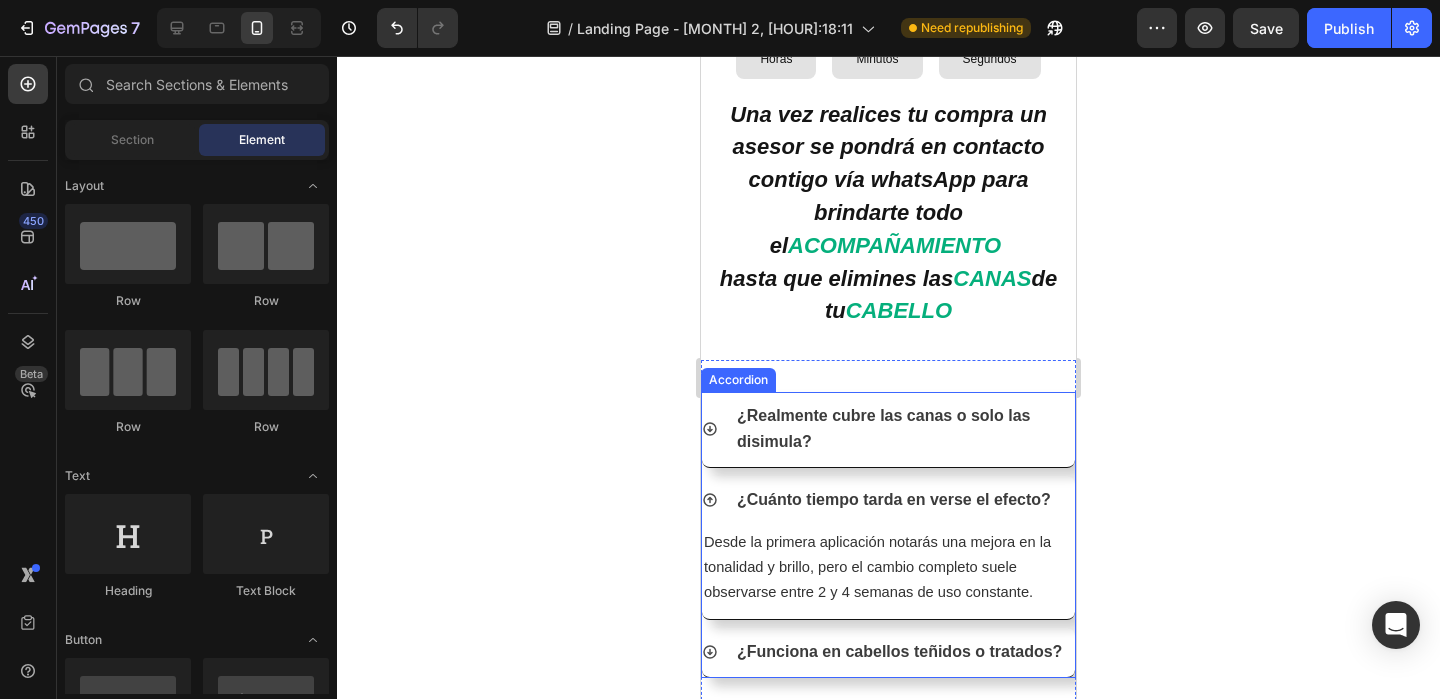 click on "¿Funciona en cabellos teñidos o tratados?" at bounding box center (899, 652) 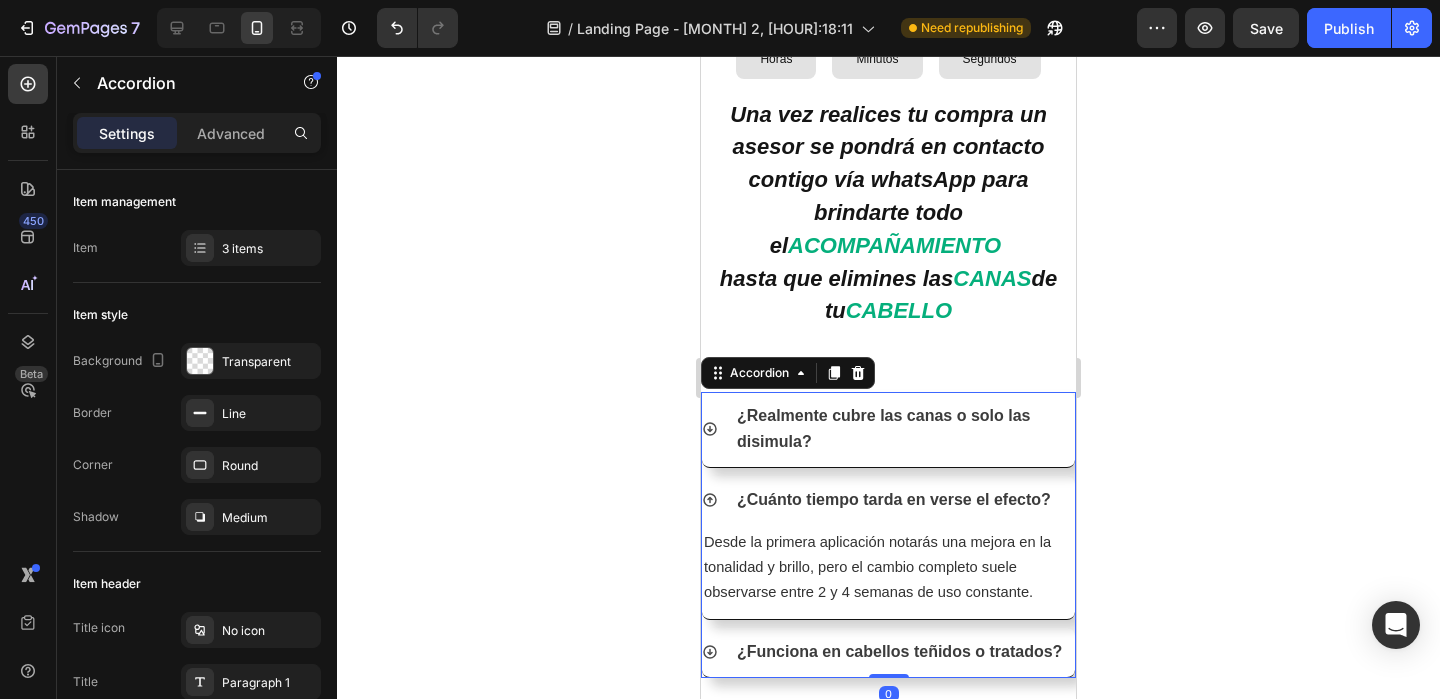 click 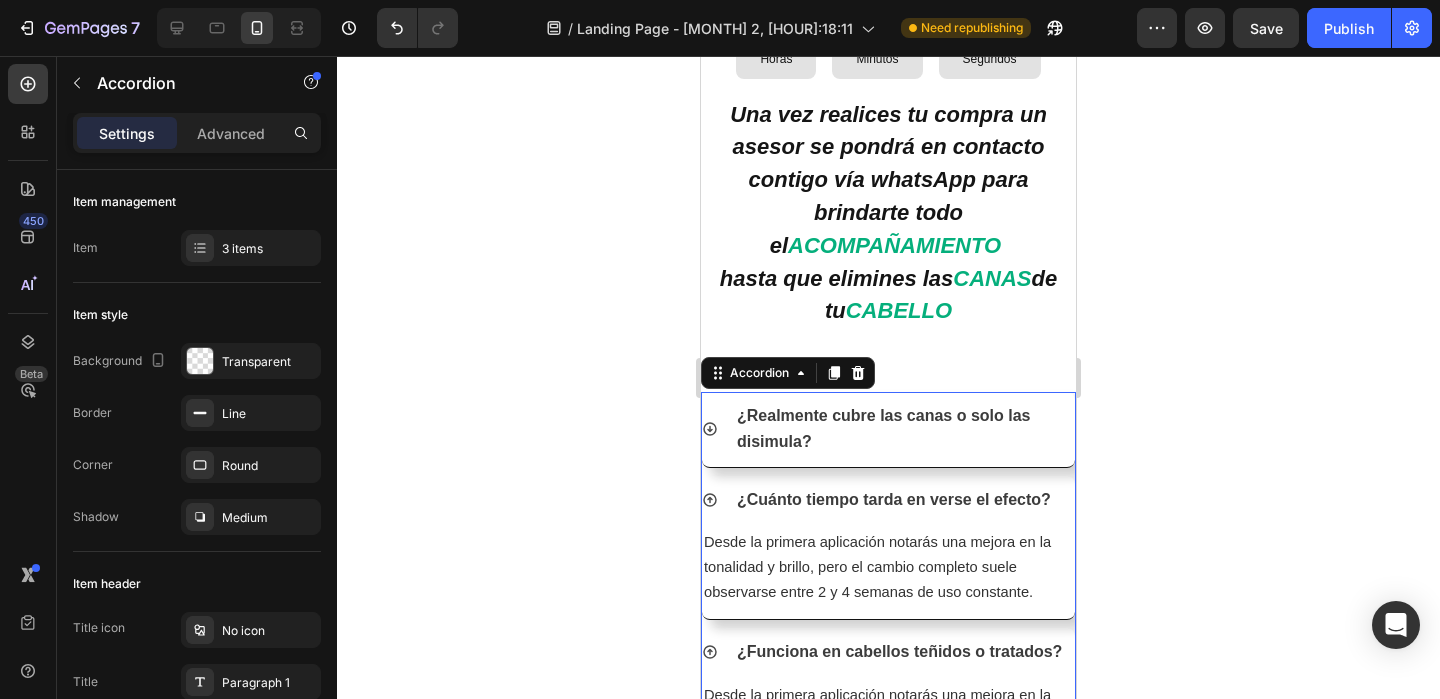 click on "Desde la primera aplicación notarás una mejora en la tonalidad y brillo, pero el cambio completo suele observarse entre 2 y 4 semanas de uso constante." at bounding box center [877, 720] 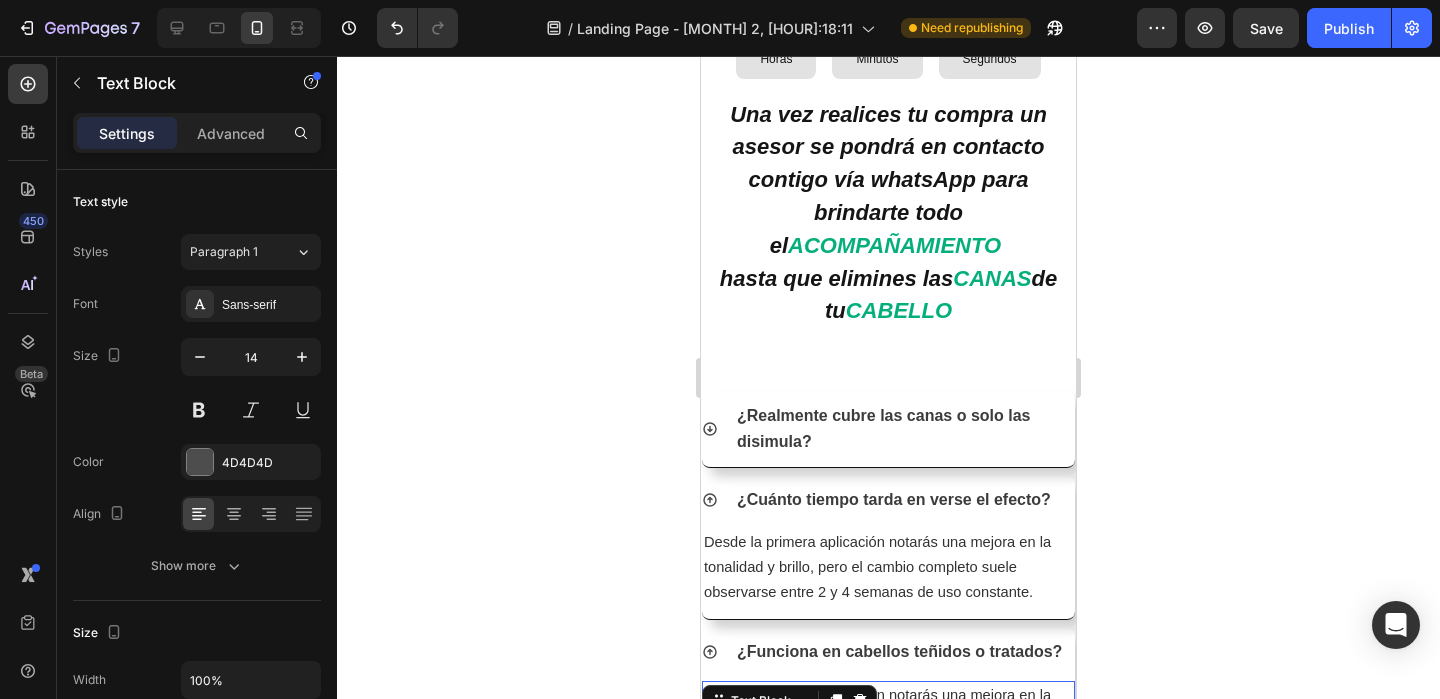 click at bounding box center [836, 701] 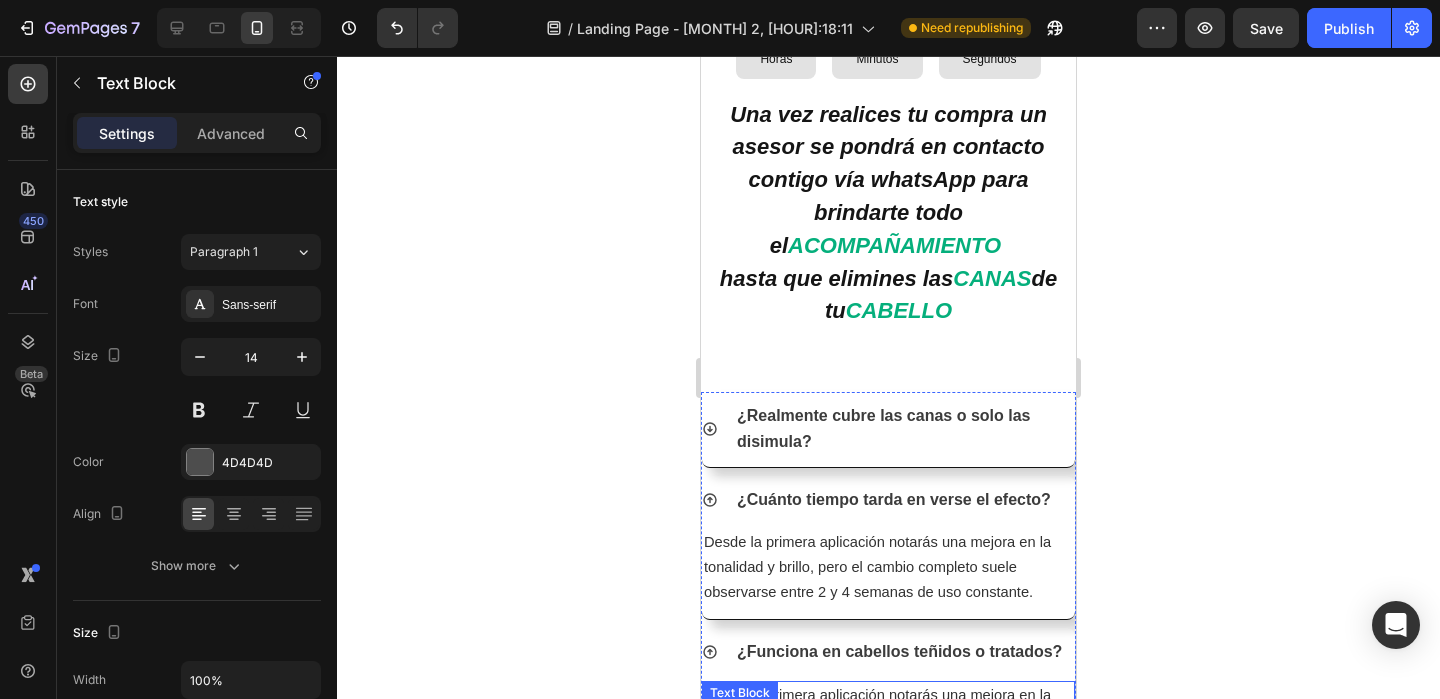 click on "Desde la primera aplicación notarás una mejora en la tonalidad y brillo, pero el cambio completo suele observarse entre 2 y 4 semanas de uso constante." at bounding box center (877, 720) 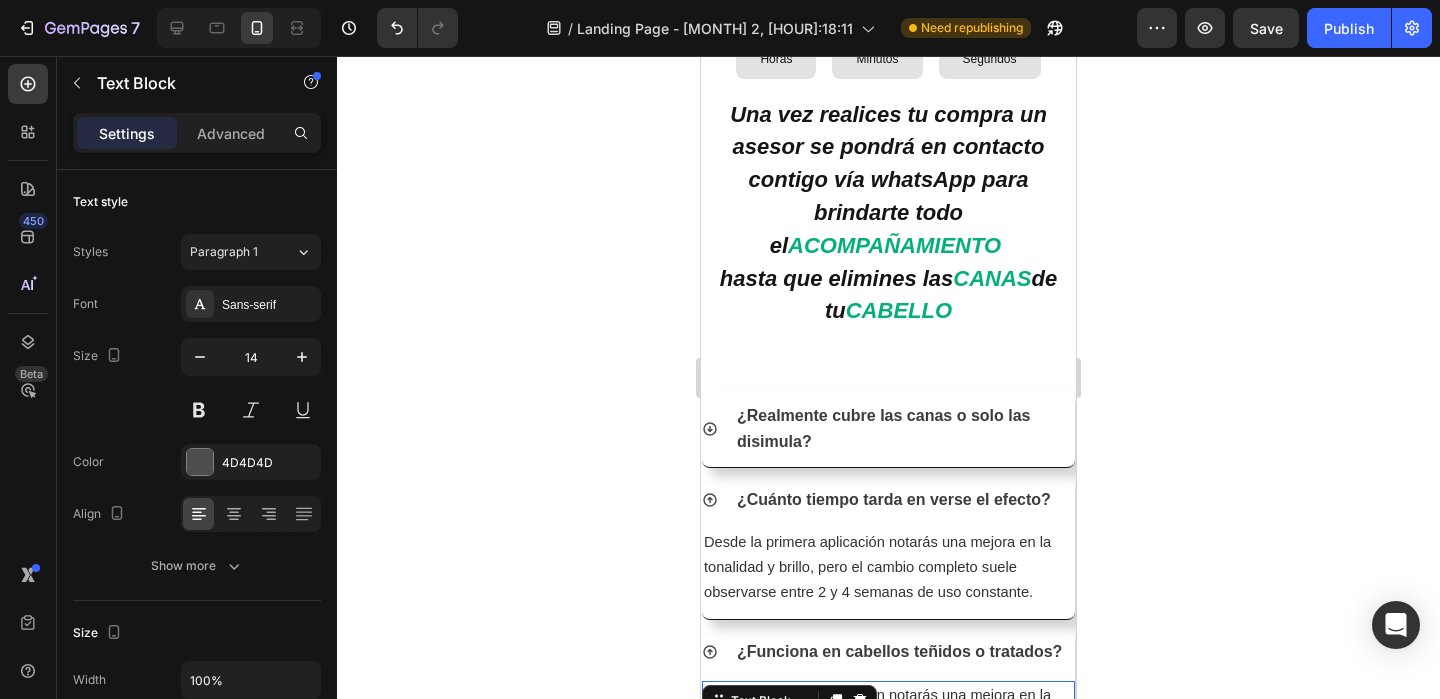 click on "Desde la primera aplicación notarás una mejora en la tonalidad y brillo, pero el cambio completo suele observarse entre 2 y 4 semanas de uso constante." at bounding box center (877, 720) 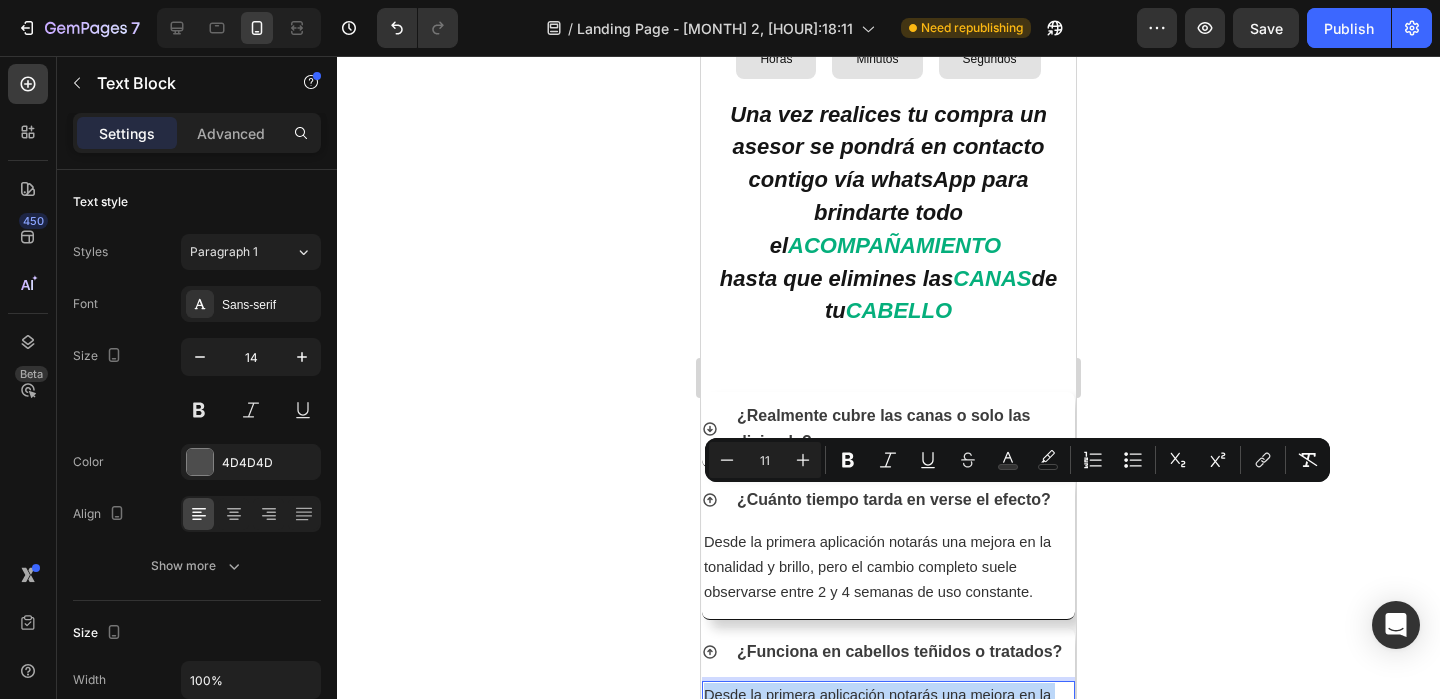 drag, startPoint x: 1033, startPoint y: 547, endPoint x: 694, endPoint y: 505, distance: 341.59186 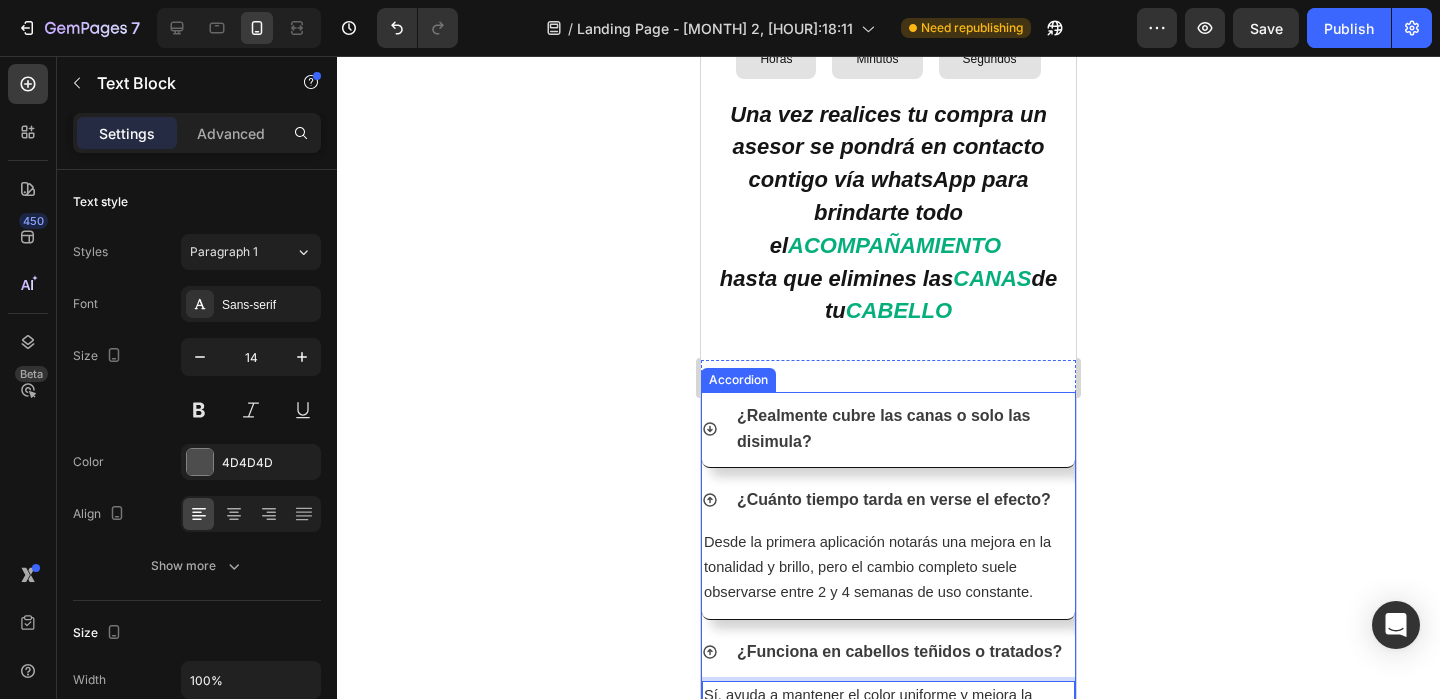 click 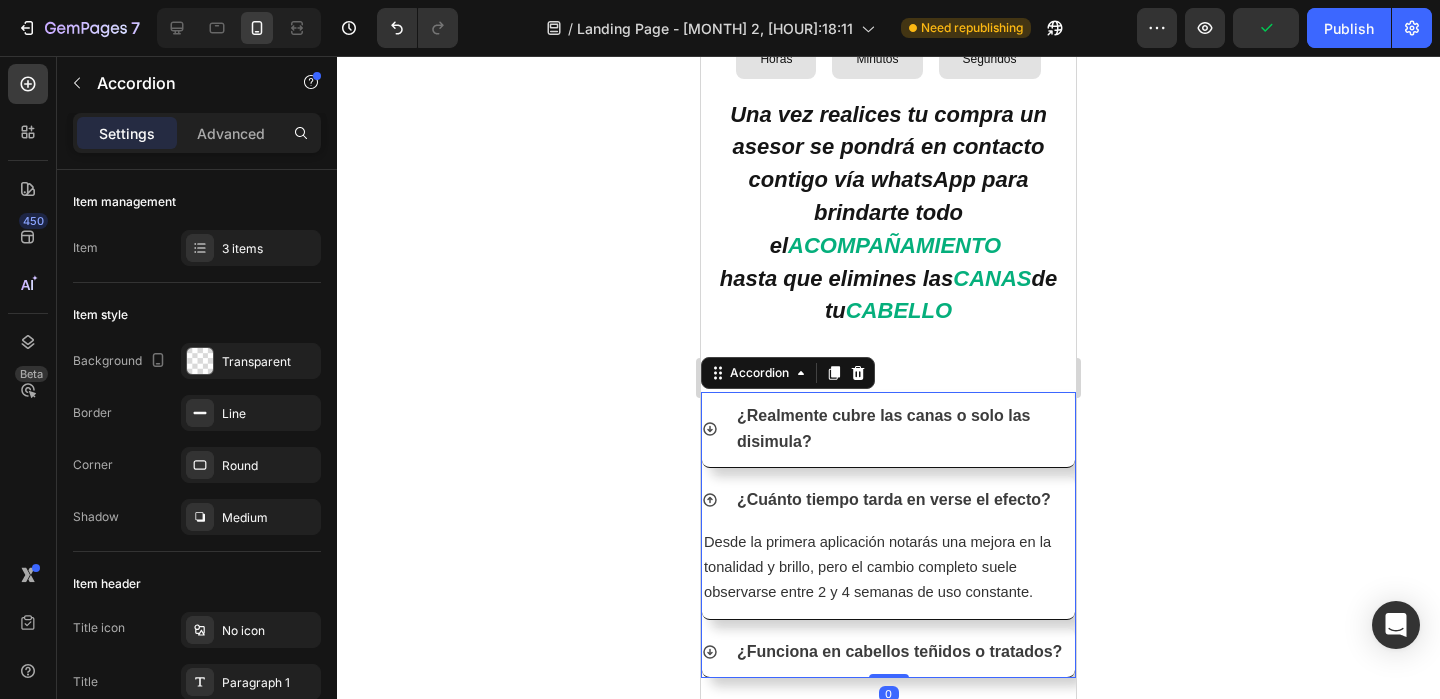 click 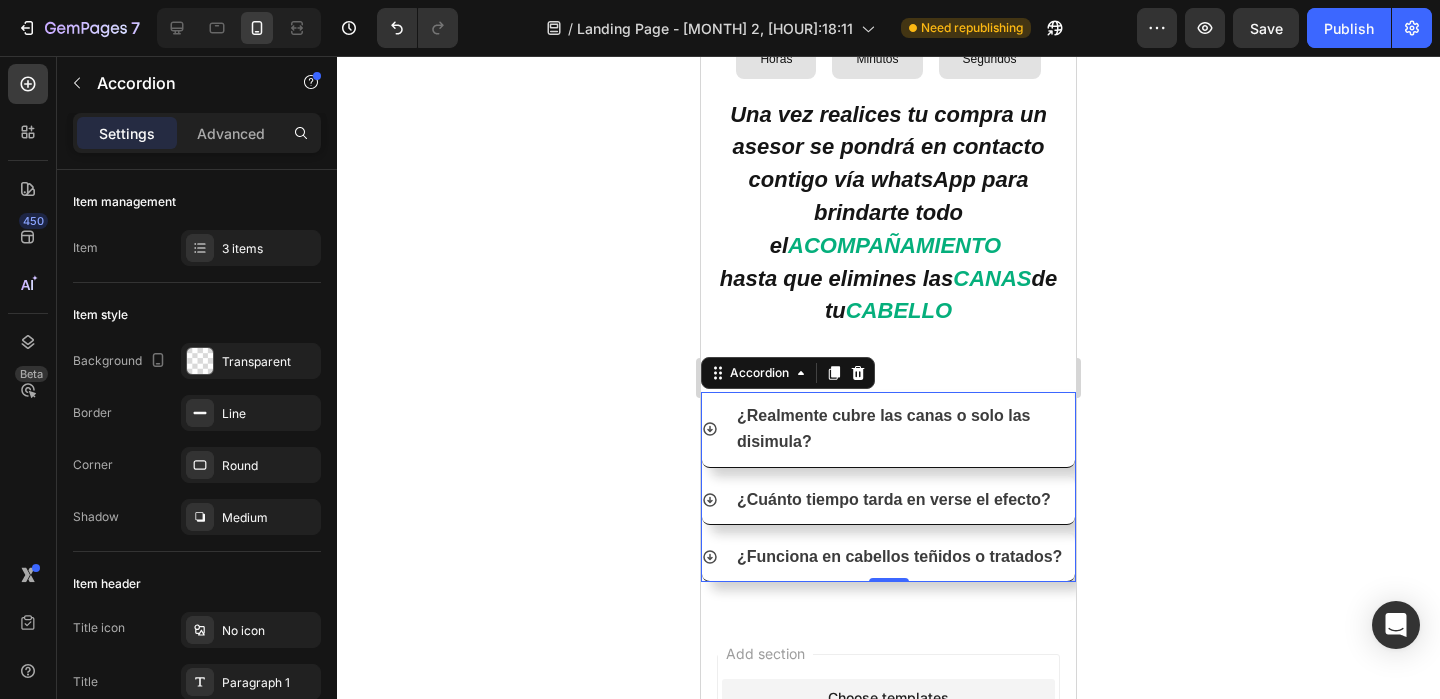 click 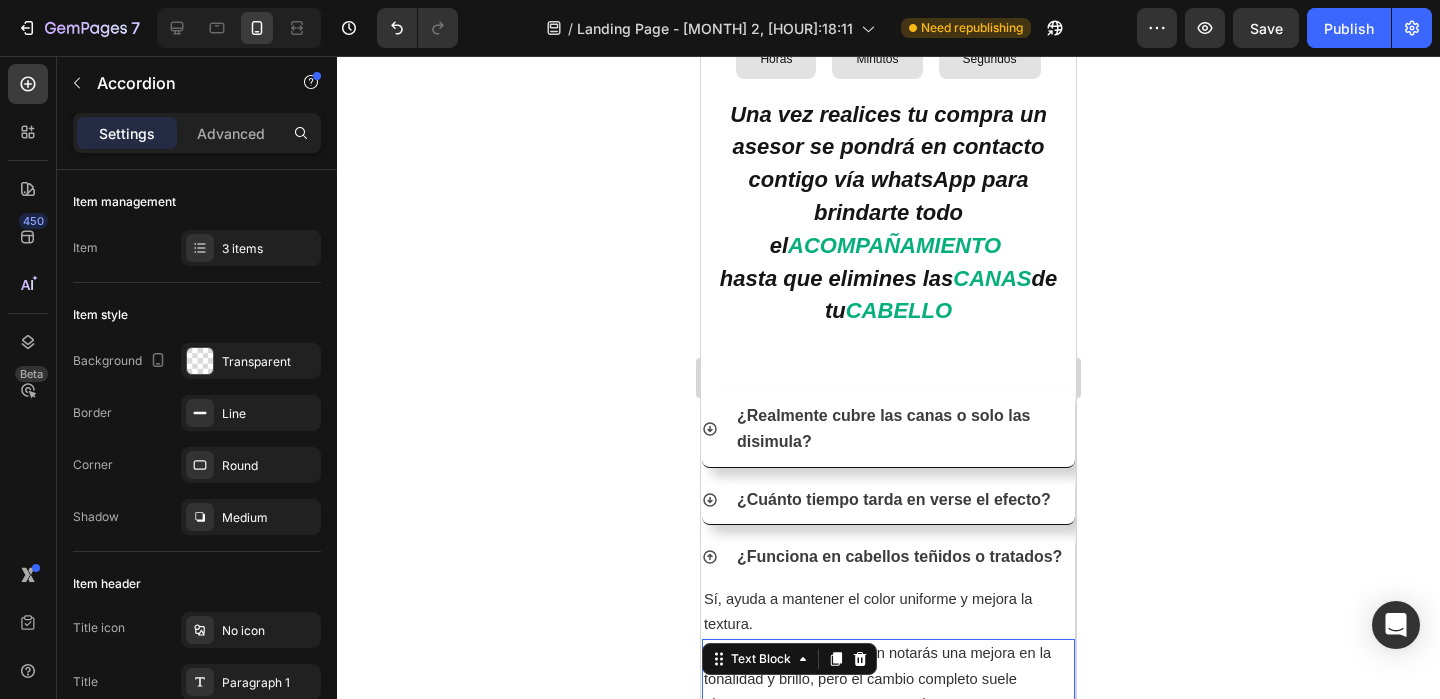 click on "Desde la primera aplicación notarás una mejora en la tonalidad y brillo, pero el cambio completo suele observarse entre 2 y 4 semanas de uso constante." at bounding box center [877, 678] 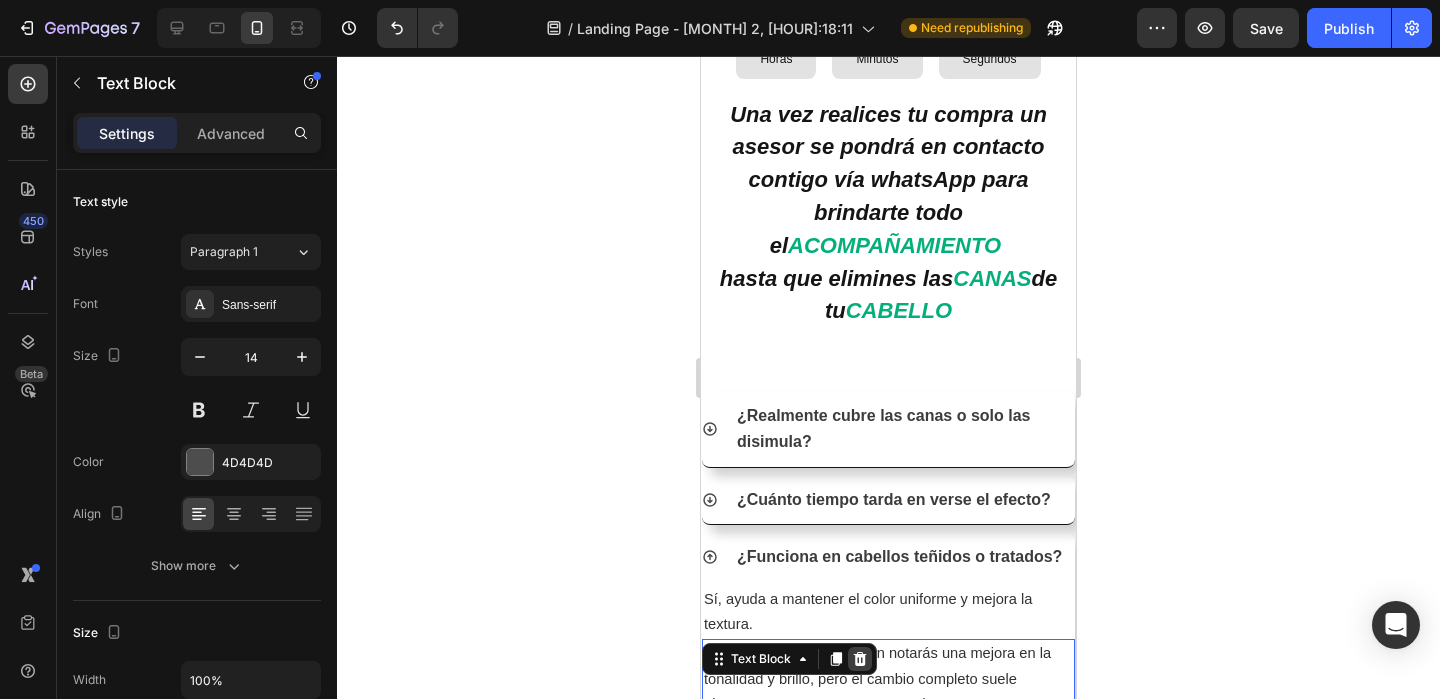 click 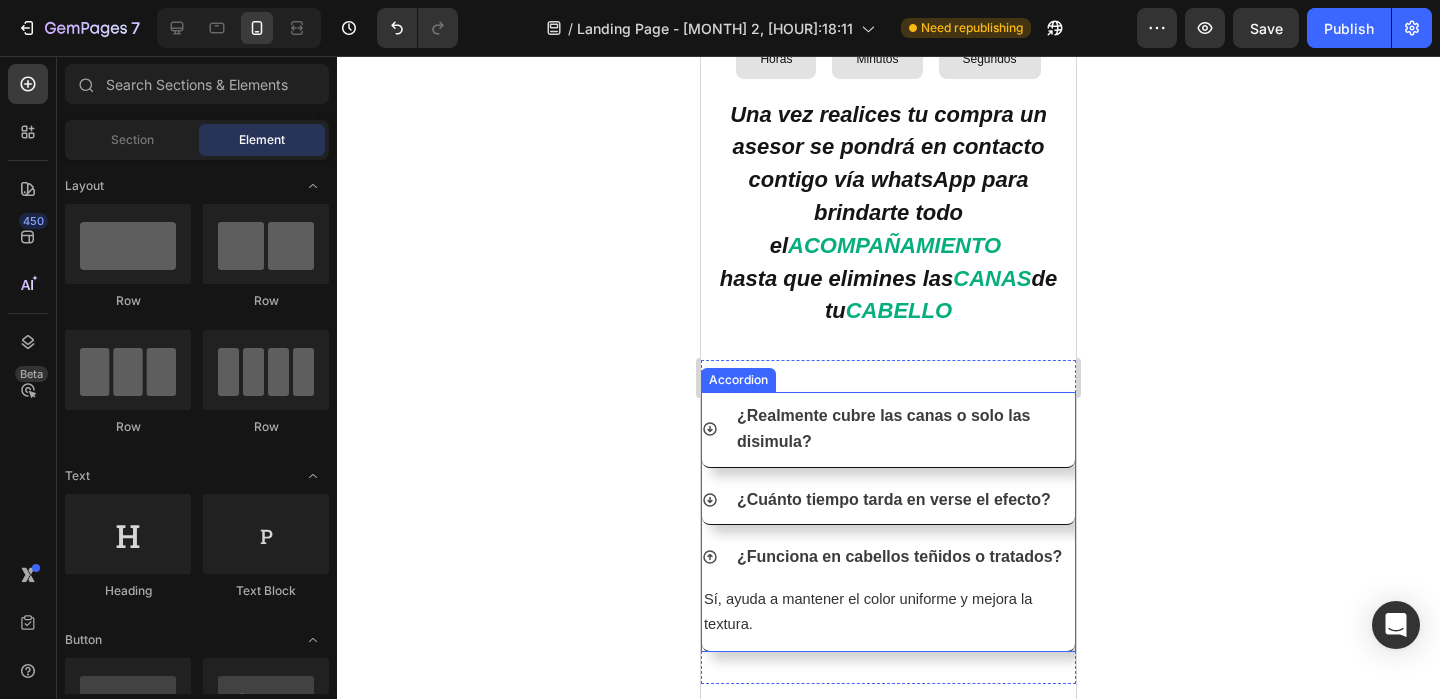 click 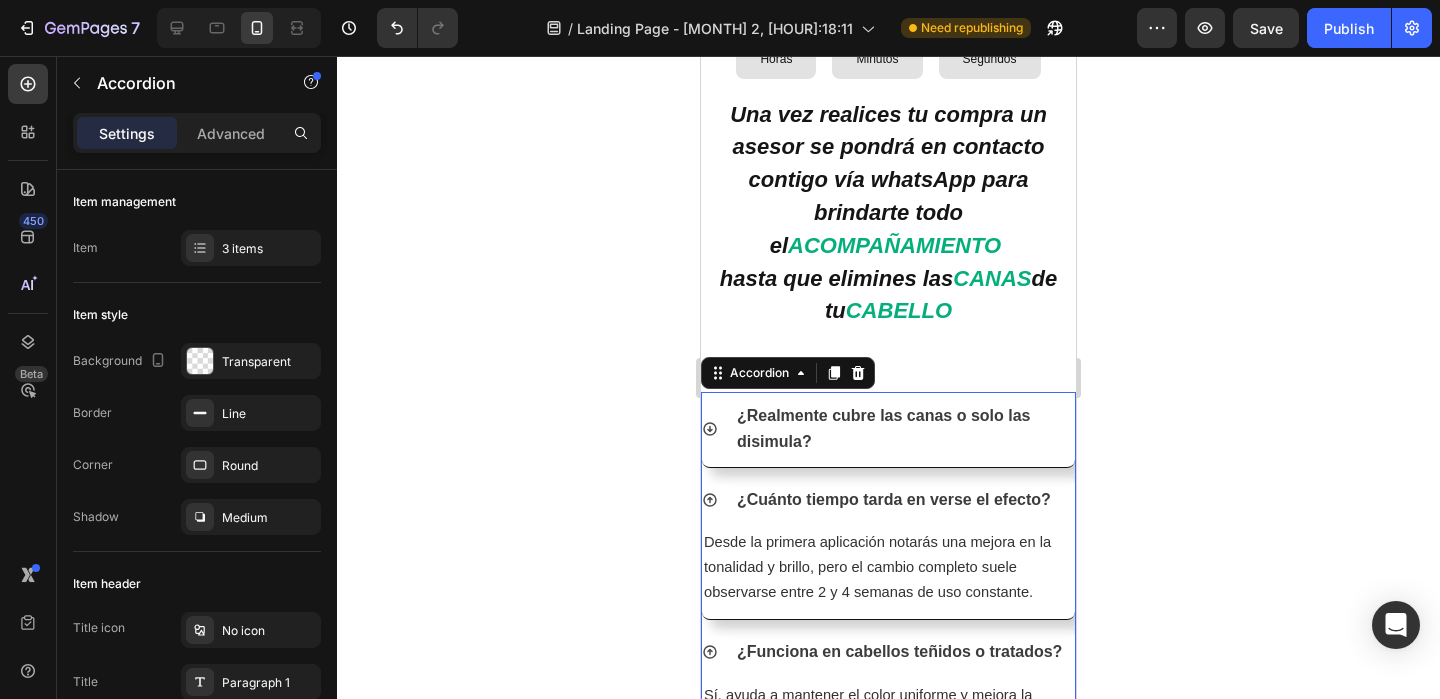 click 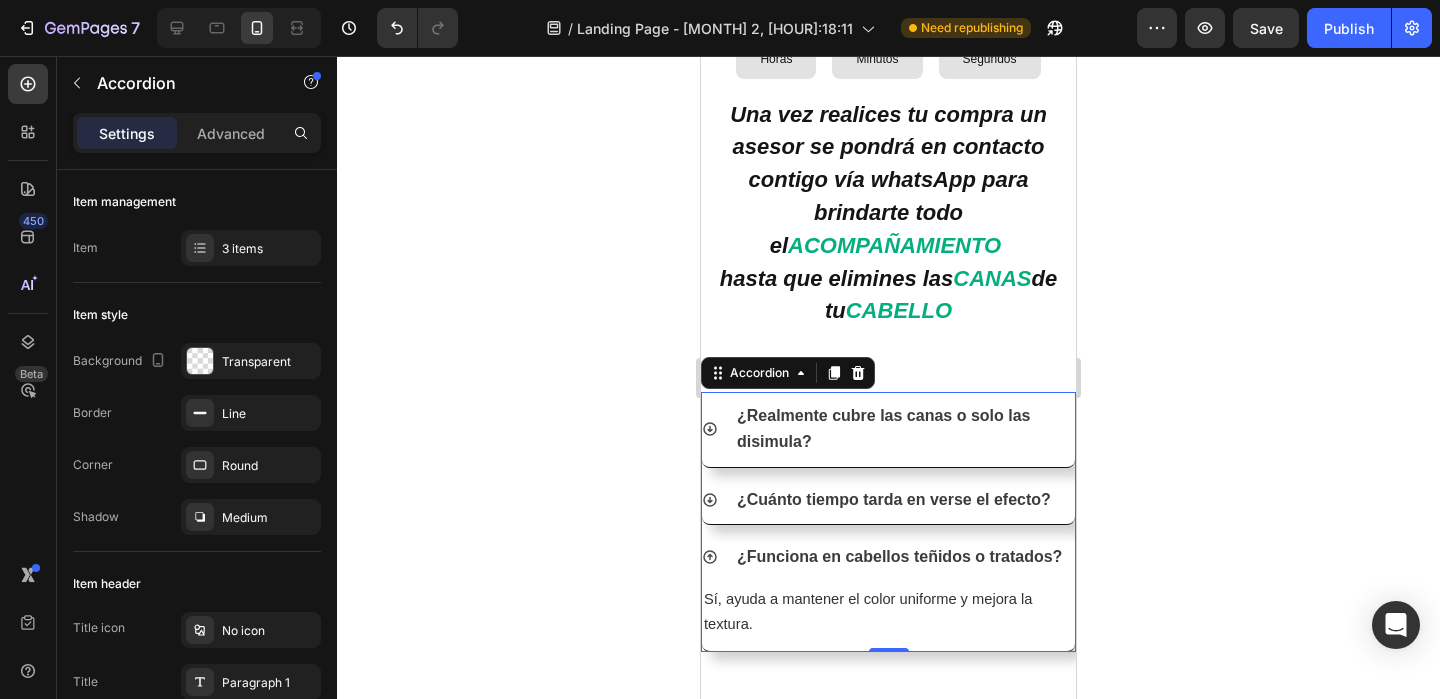 click 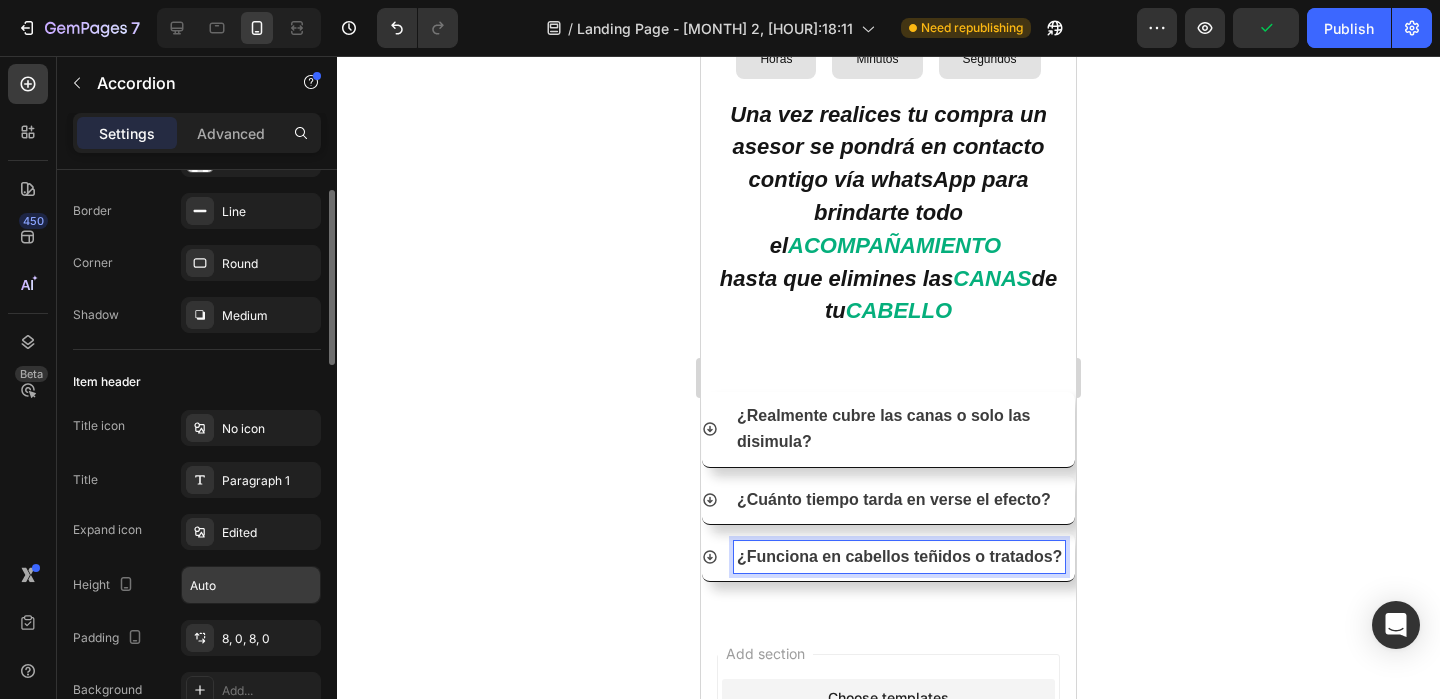 scroll, scrollTop: 0, scrollLeft: 0, axis: both 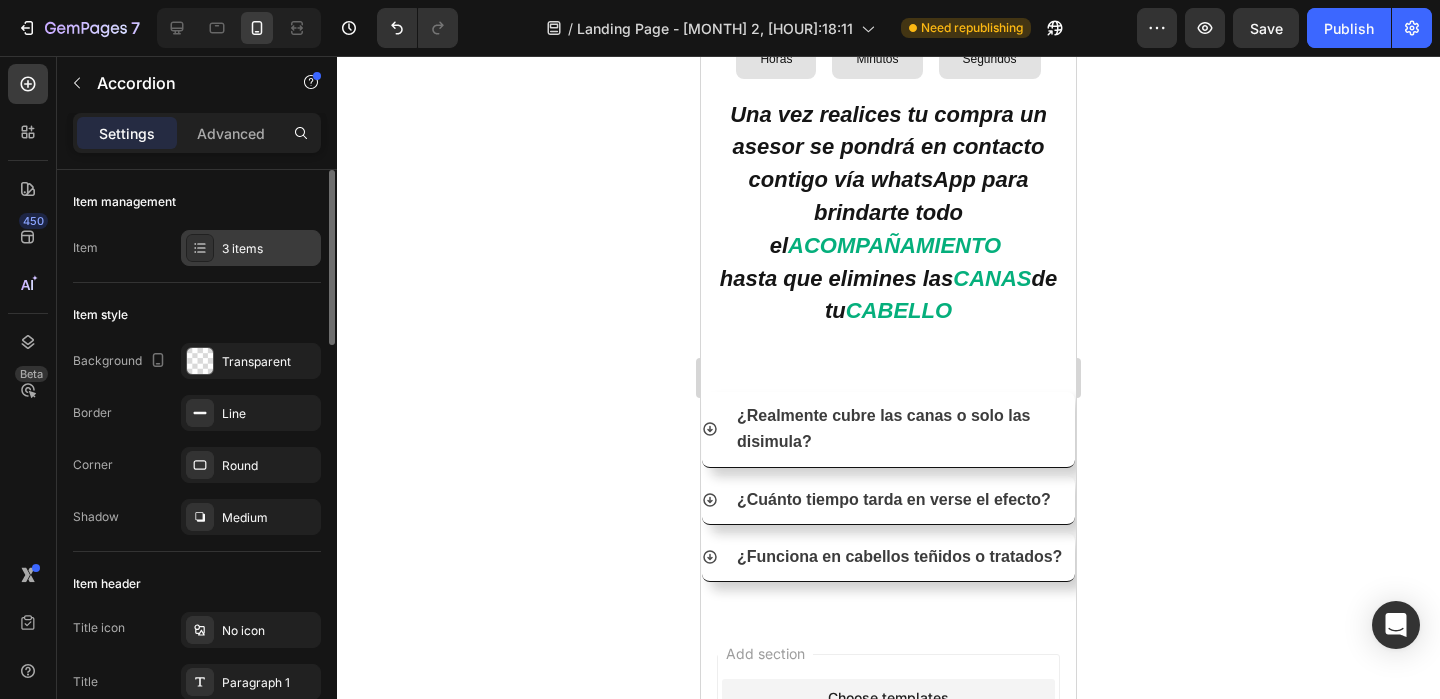 click on "3 items" at bounding box center [251, 248] 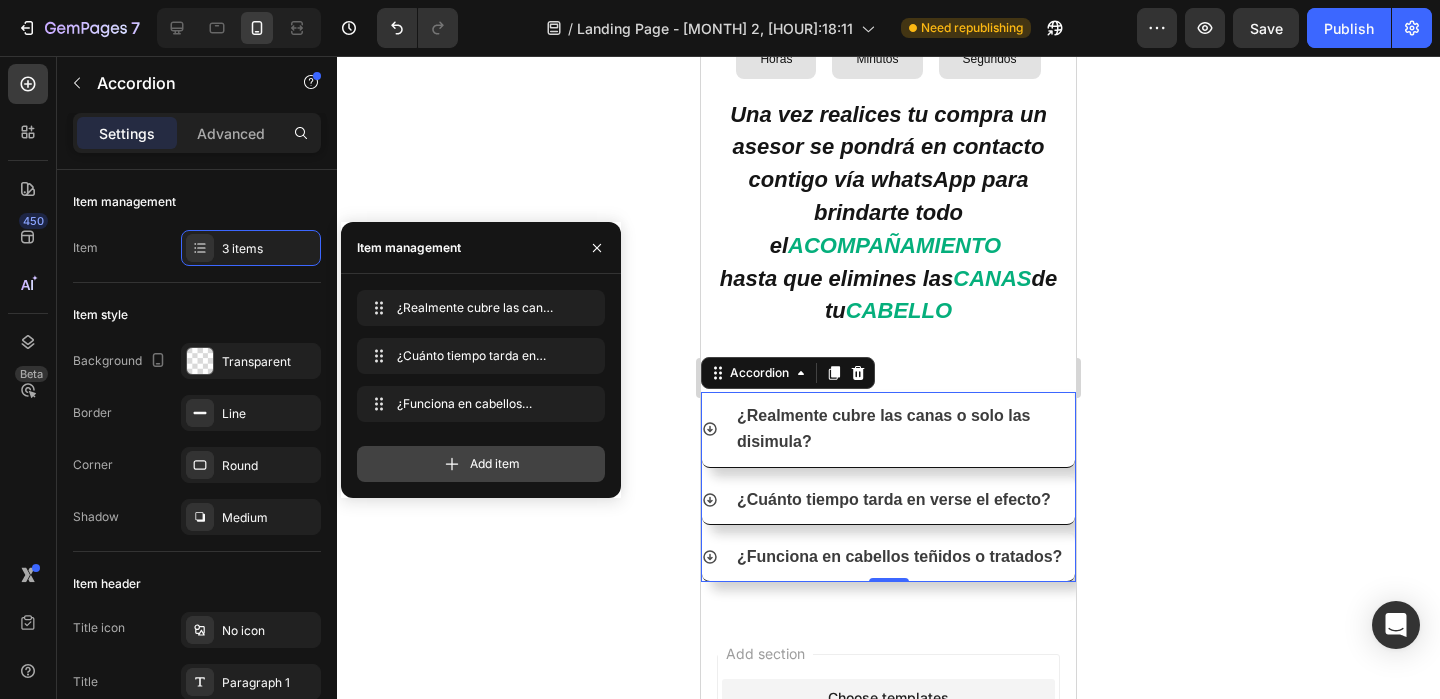 click on "Add item" at bounding box center (495, 464) 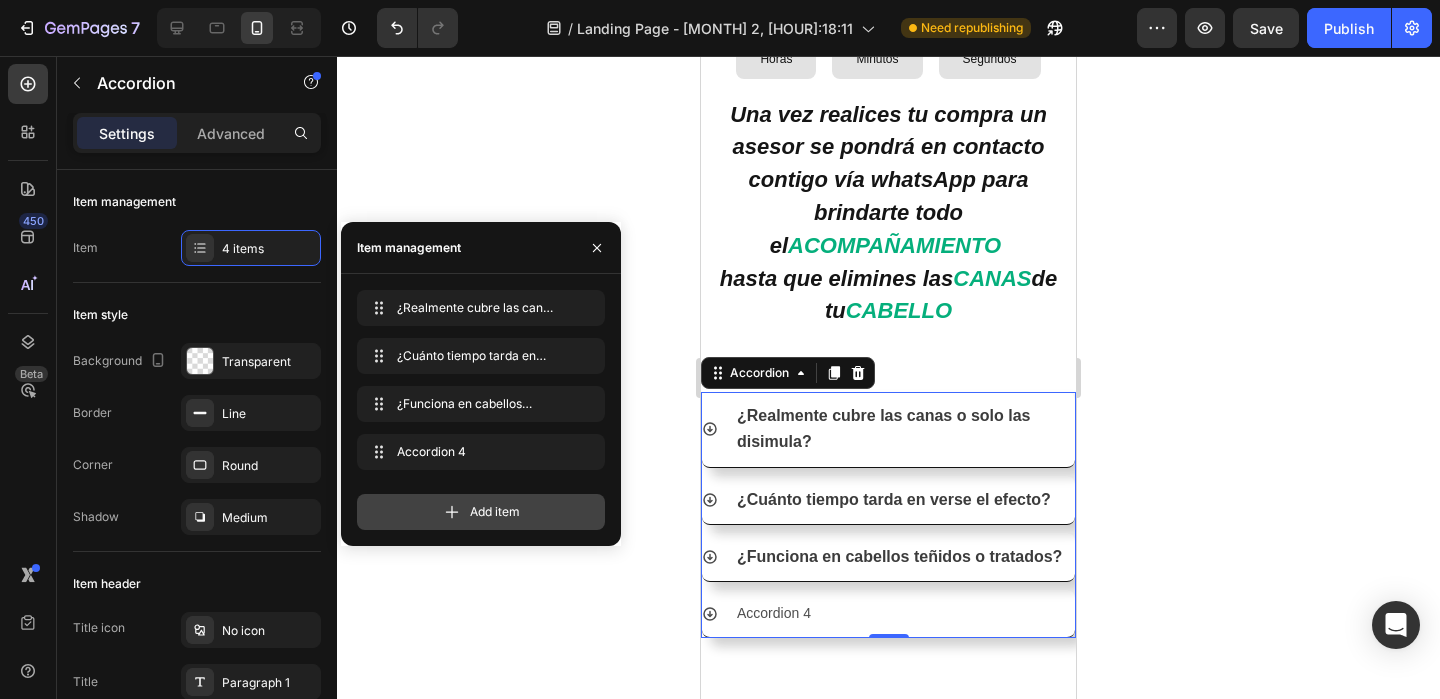 click on "Add item" at bounding box center [495, 512] 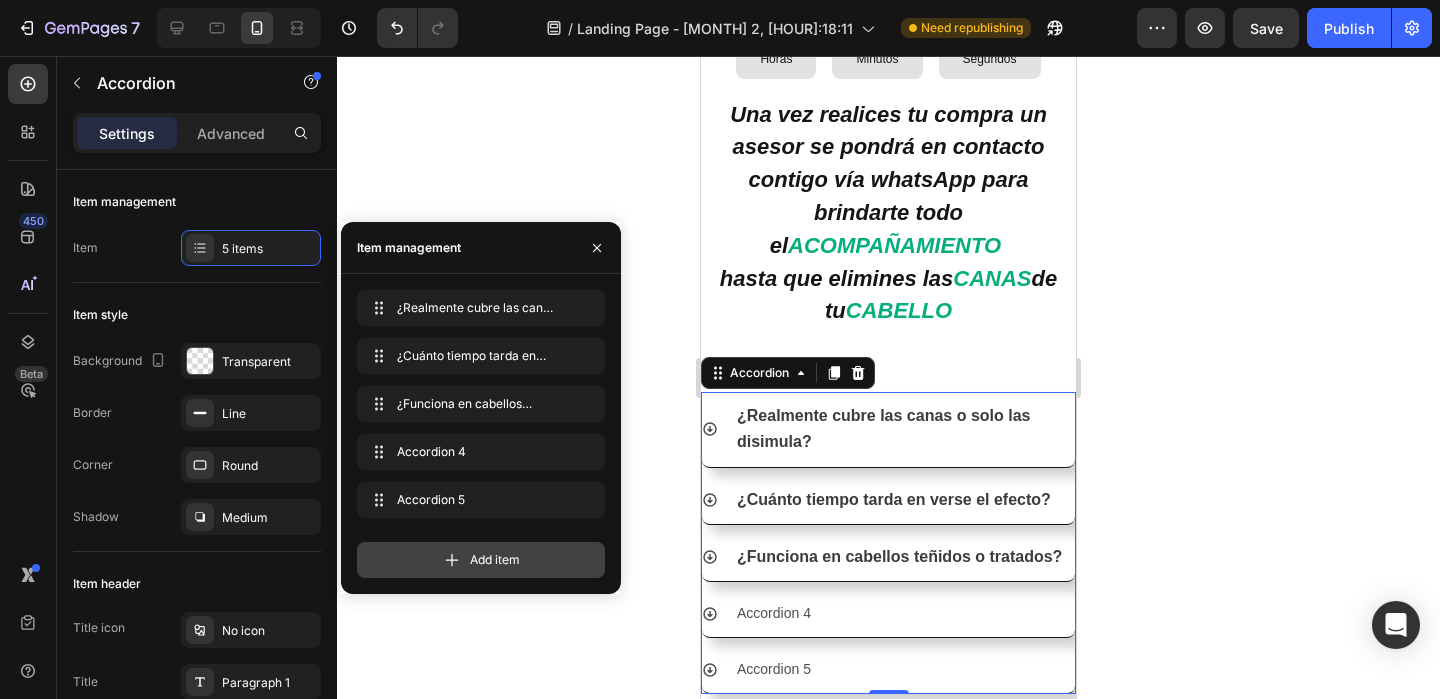 click on "Add item" at bounding box center [495, 560] 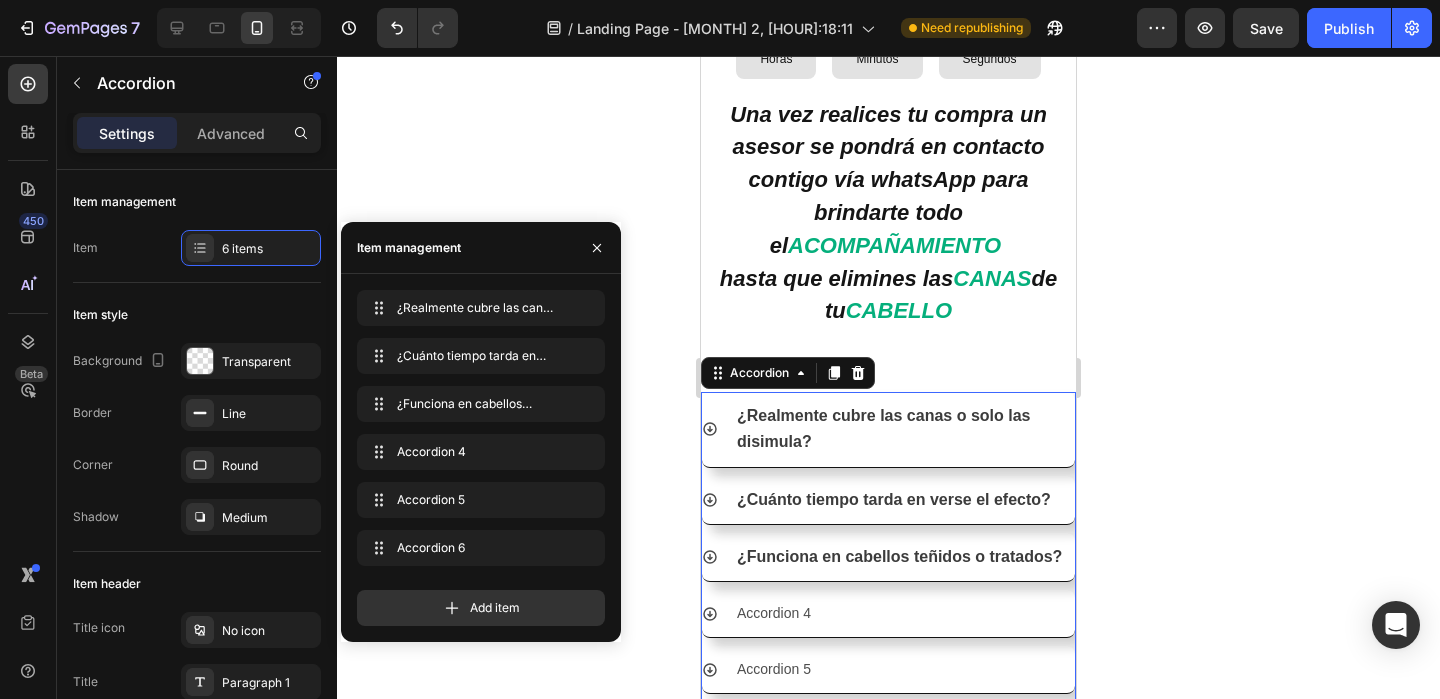 click 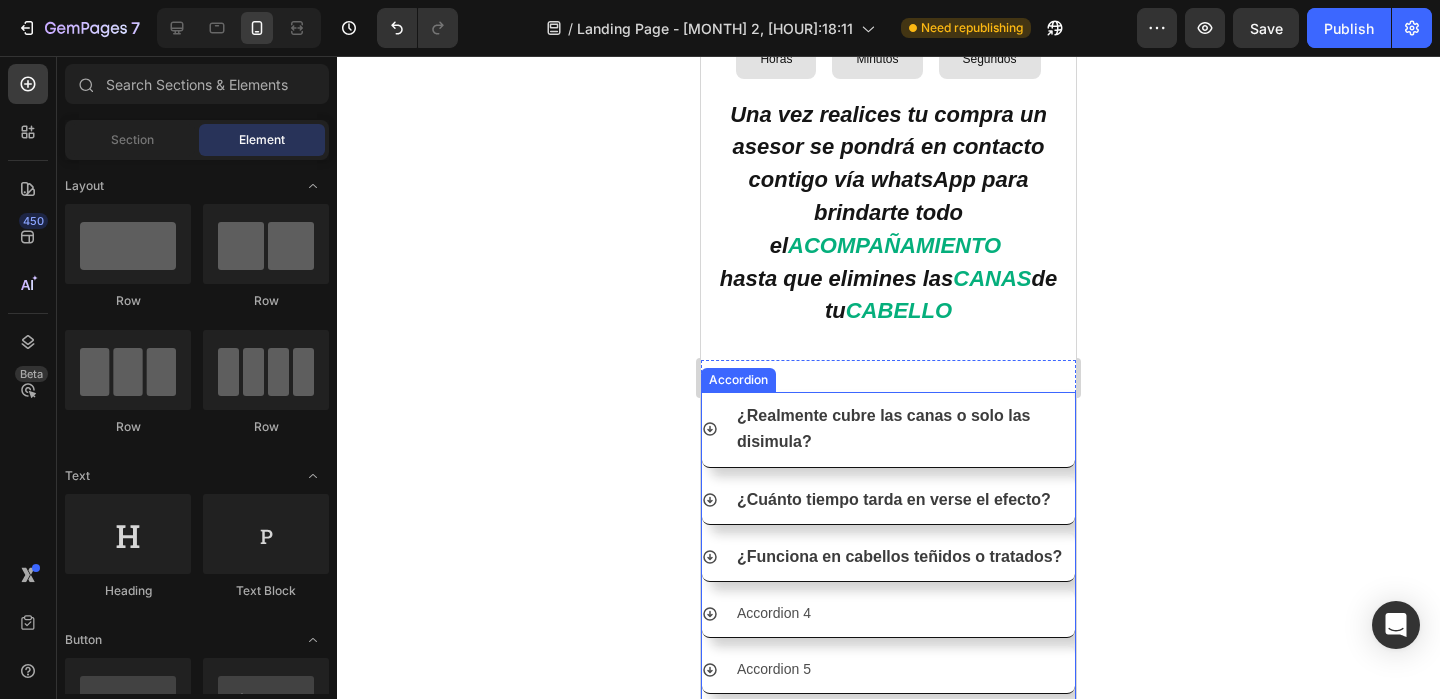 click on "Accordion 4" at bounding box center (774, 613) 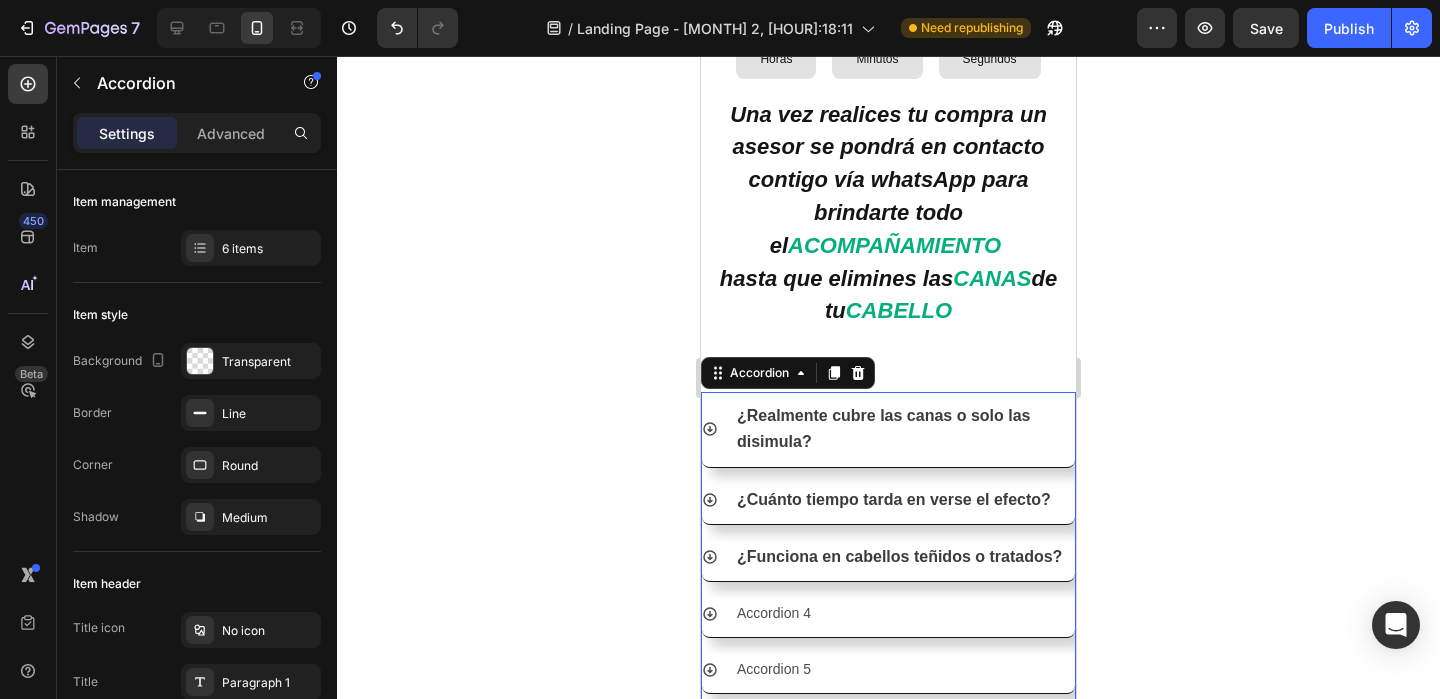 click on "Accordion 4" at bounding box center (774, 613) 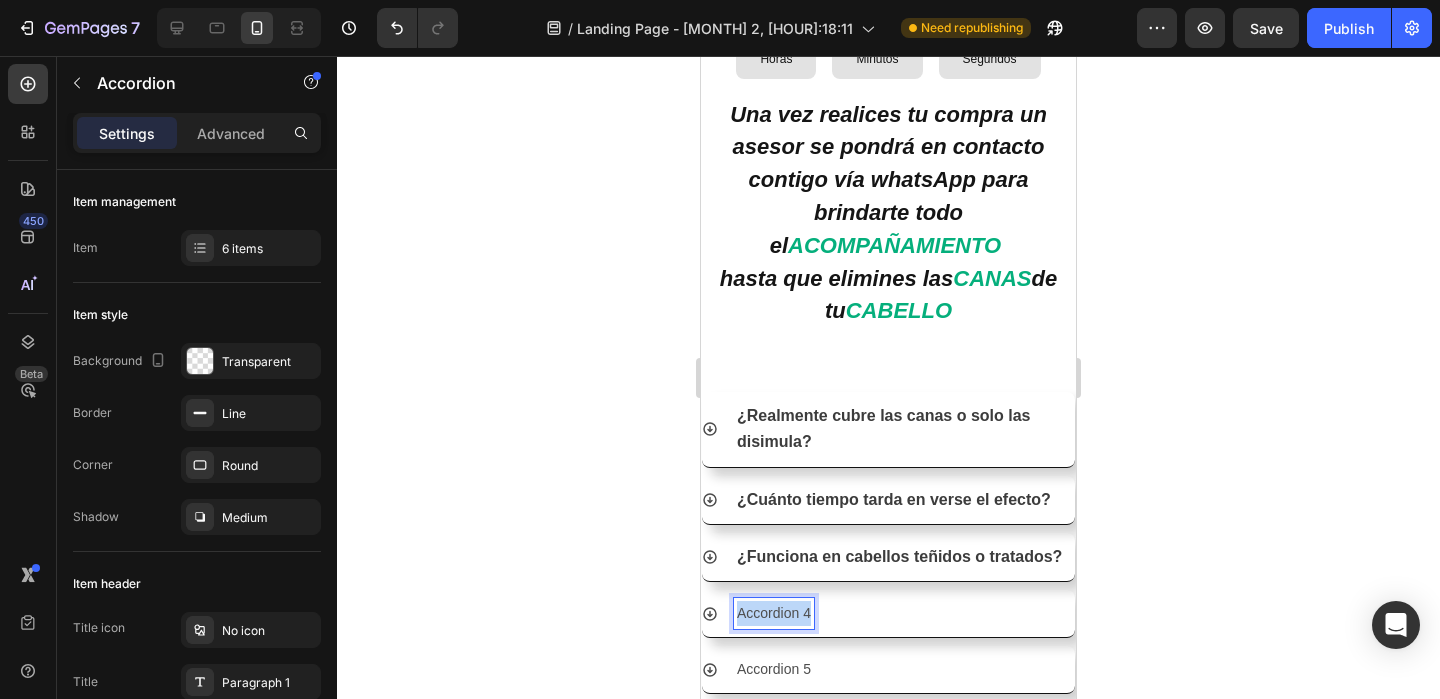 drag, startPoint x: 811, startPoint y: 417, endPoint x: 736, endPoint y: 420, distance: 75.059975 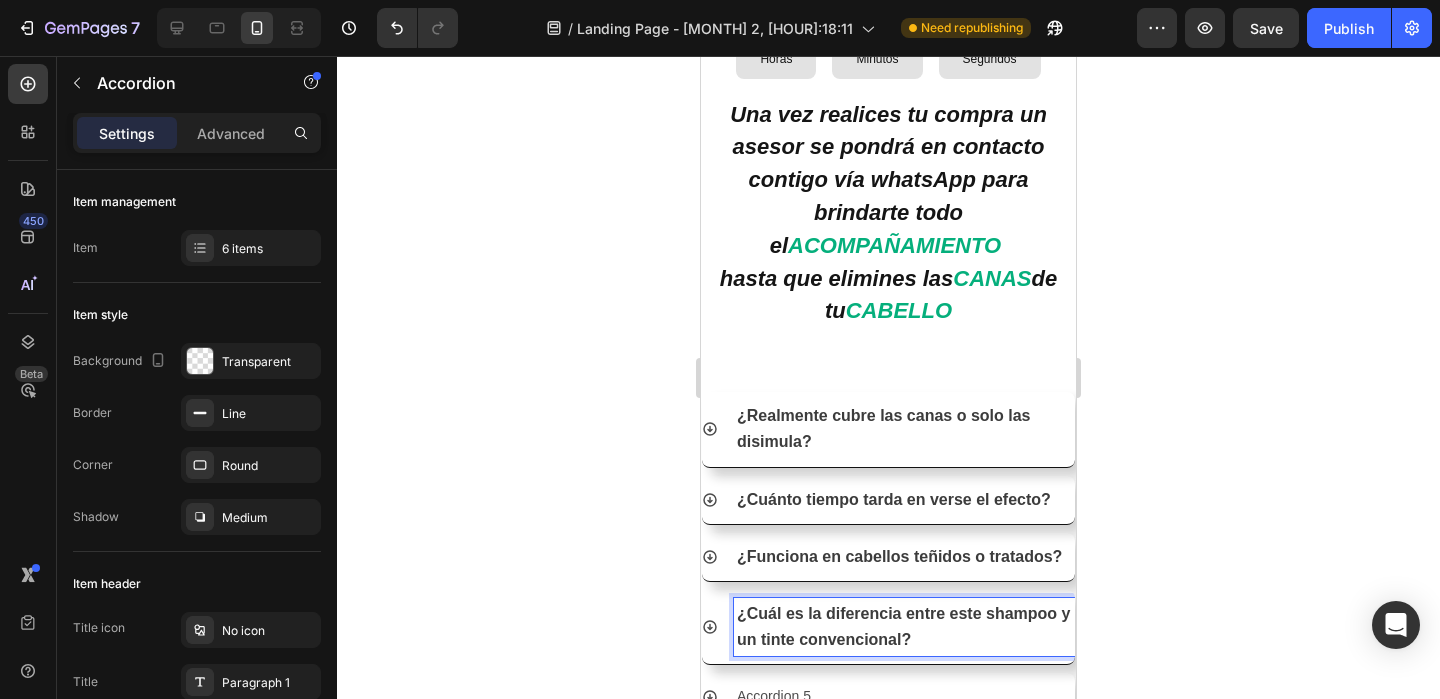 drag, startPoint x: 1186, startPoint y: 489, endPoint x: 157, endPoint y: 431, distance: 1030.6333 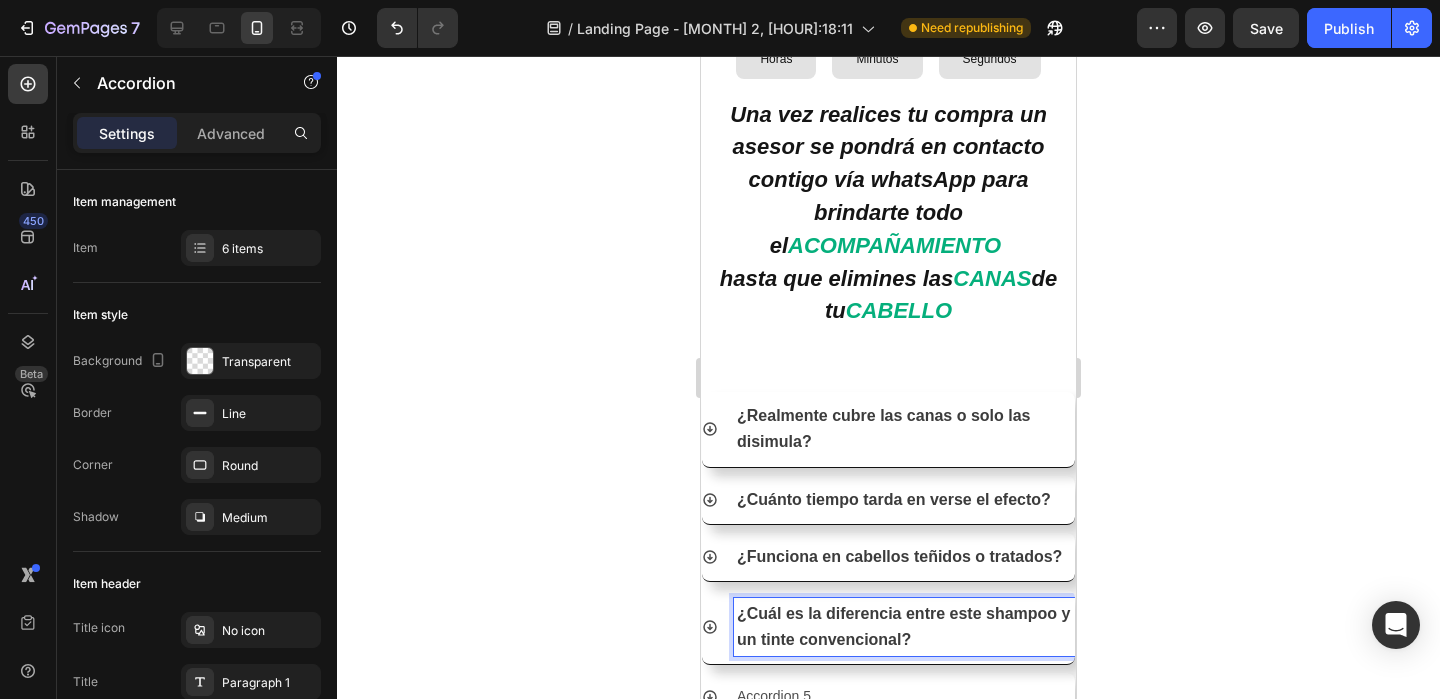 click 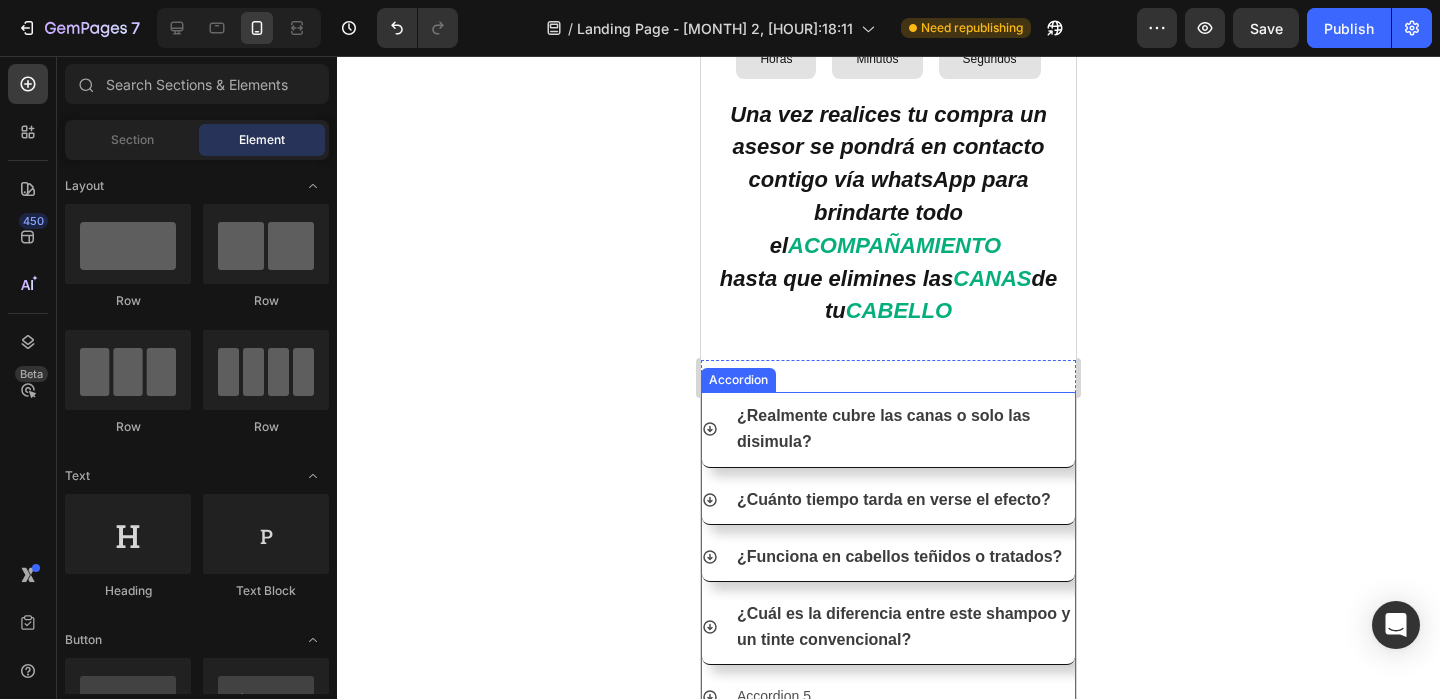 click 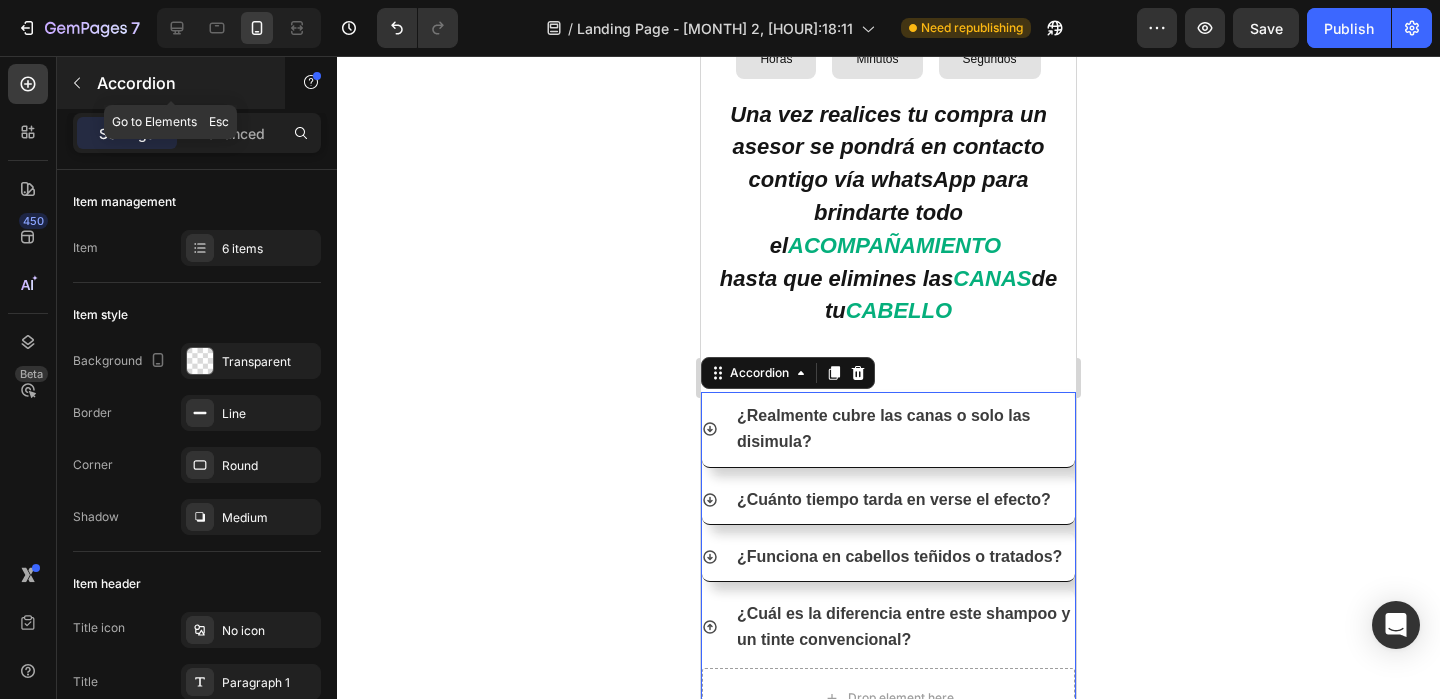 click 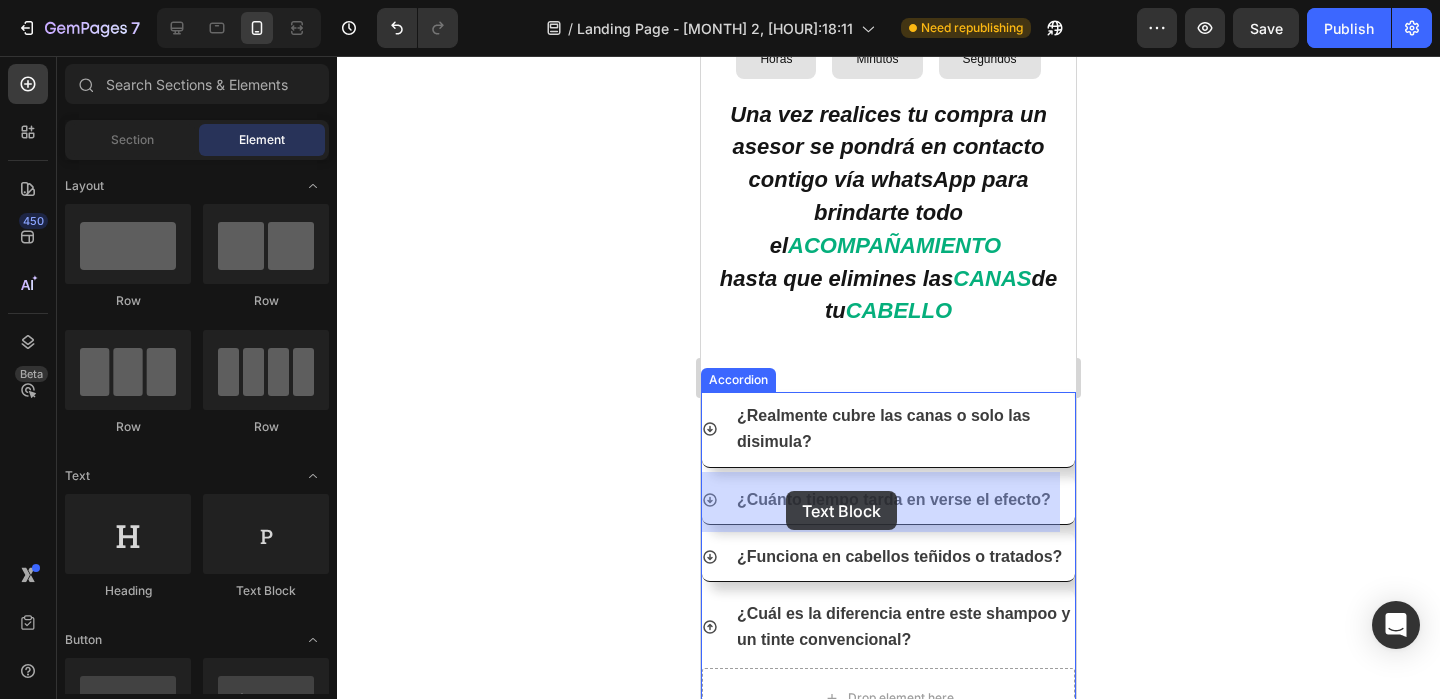 drag, startPoint x: 973, startPoint y: 601, endPoint x: 786, endPoint y: 491, distance: 216.95392 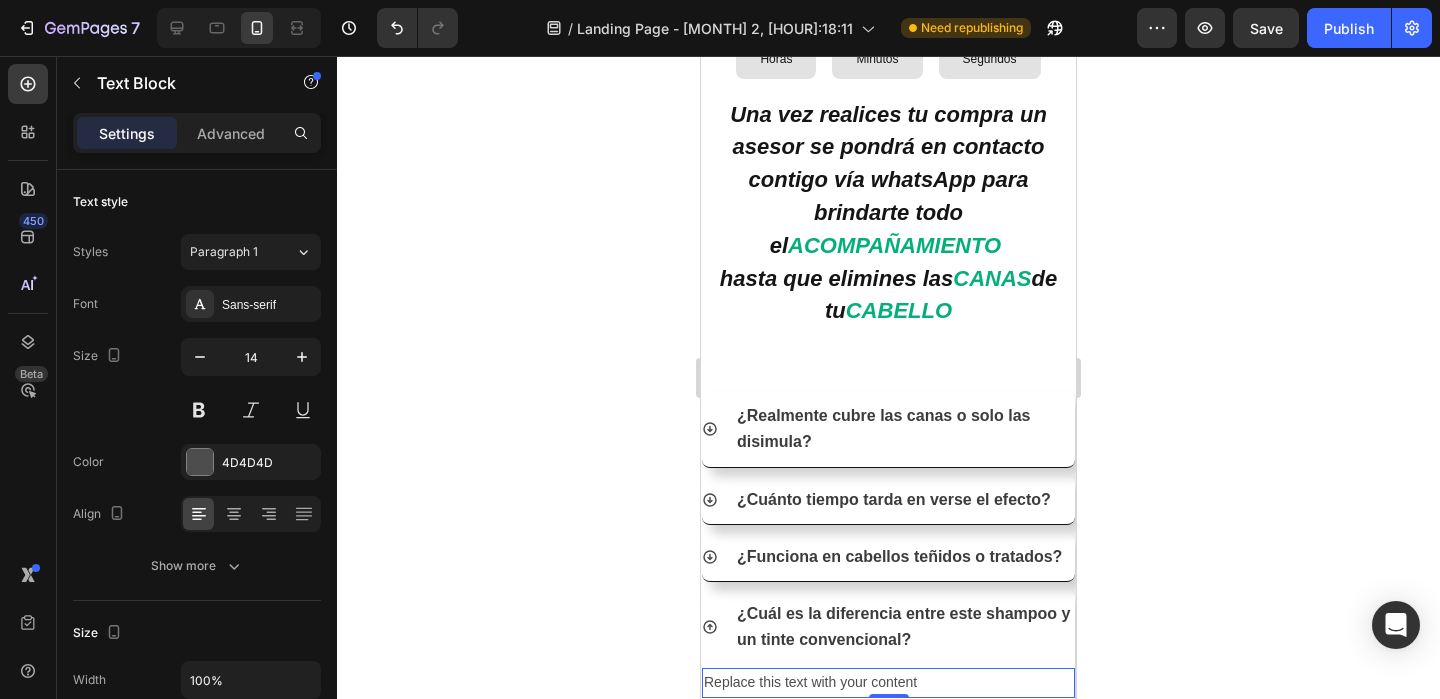 click on "Replace this text with your content" at bounding box center (888, 682) 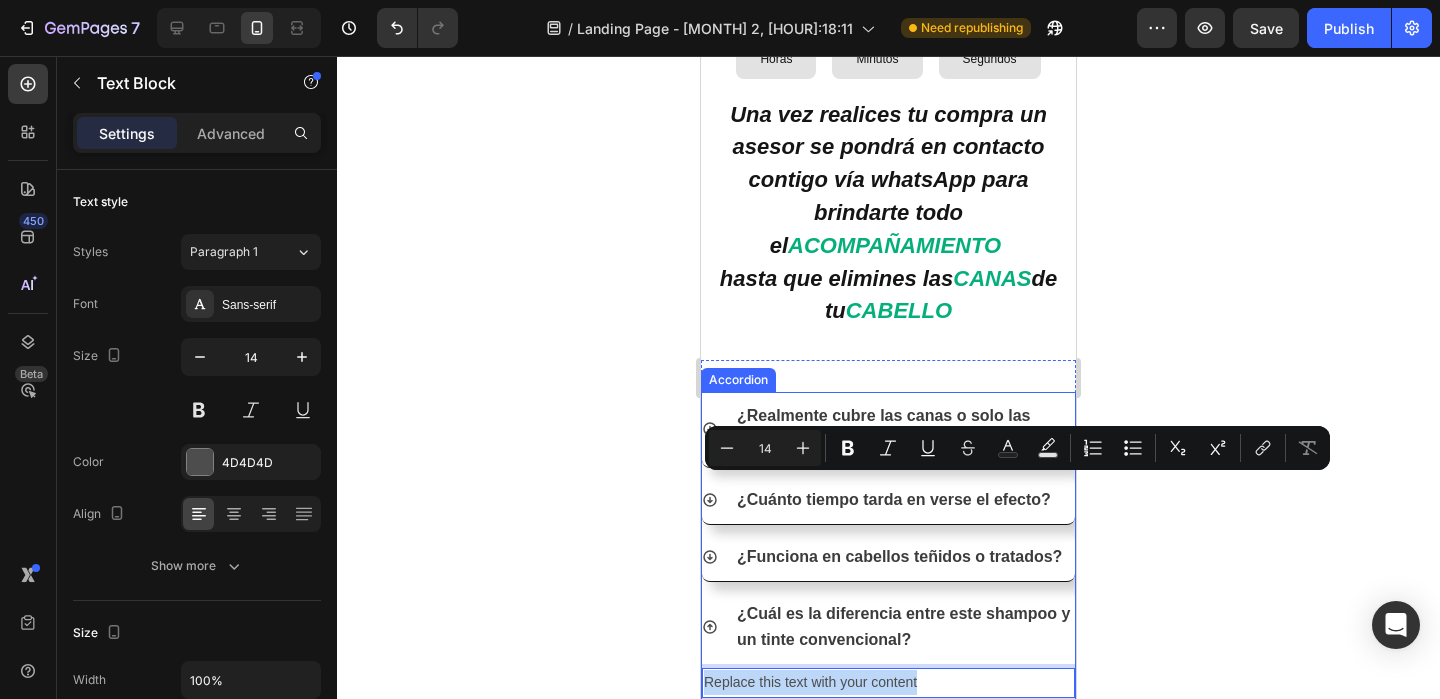 drag, startPoint x: 925, startPoint y: 487, endPoint x: 701, endPoint y: 488, distance: 224.00223 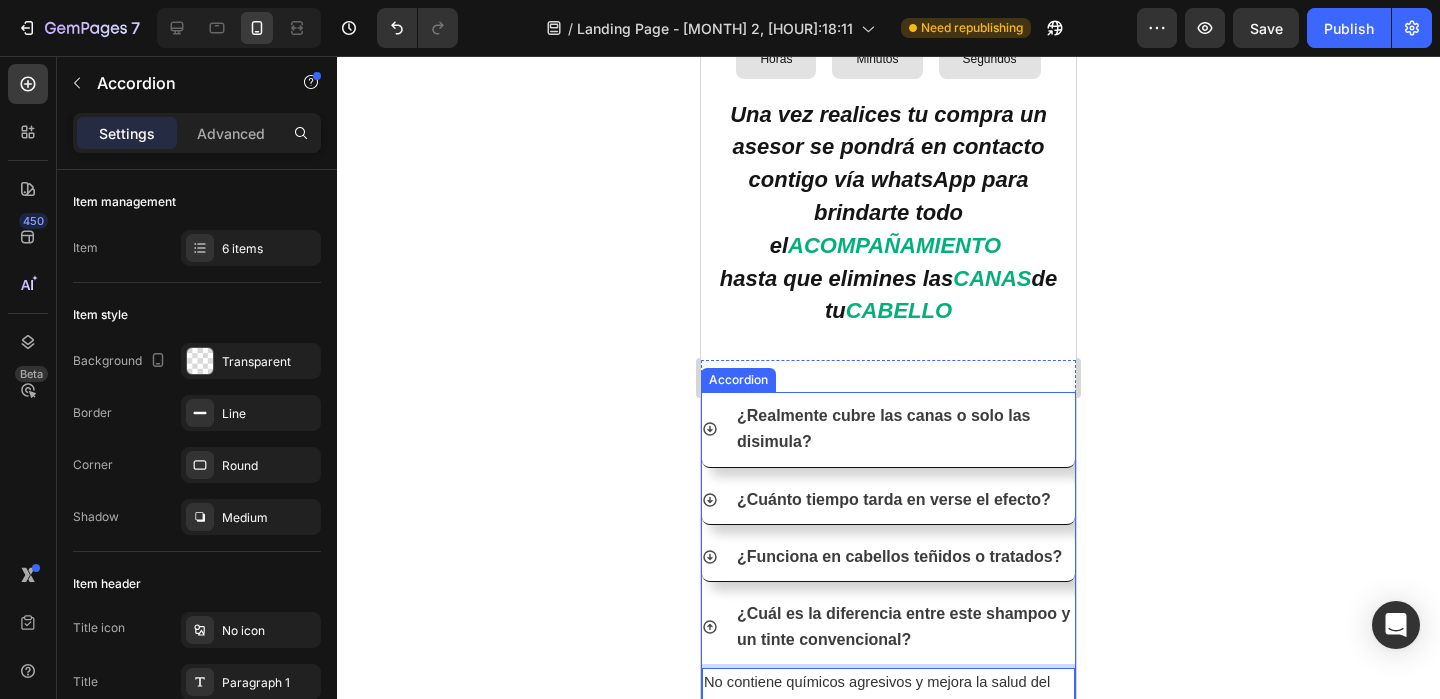 click 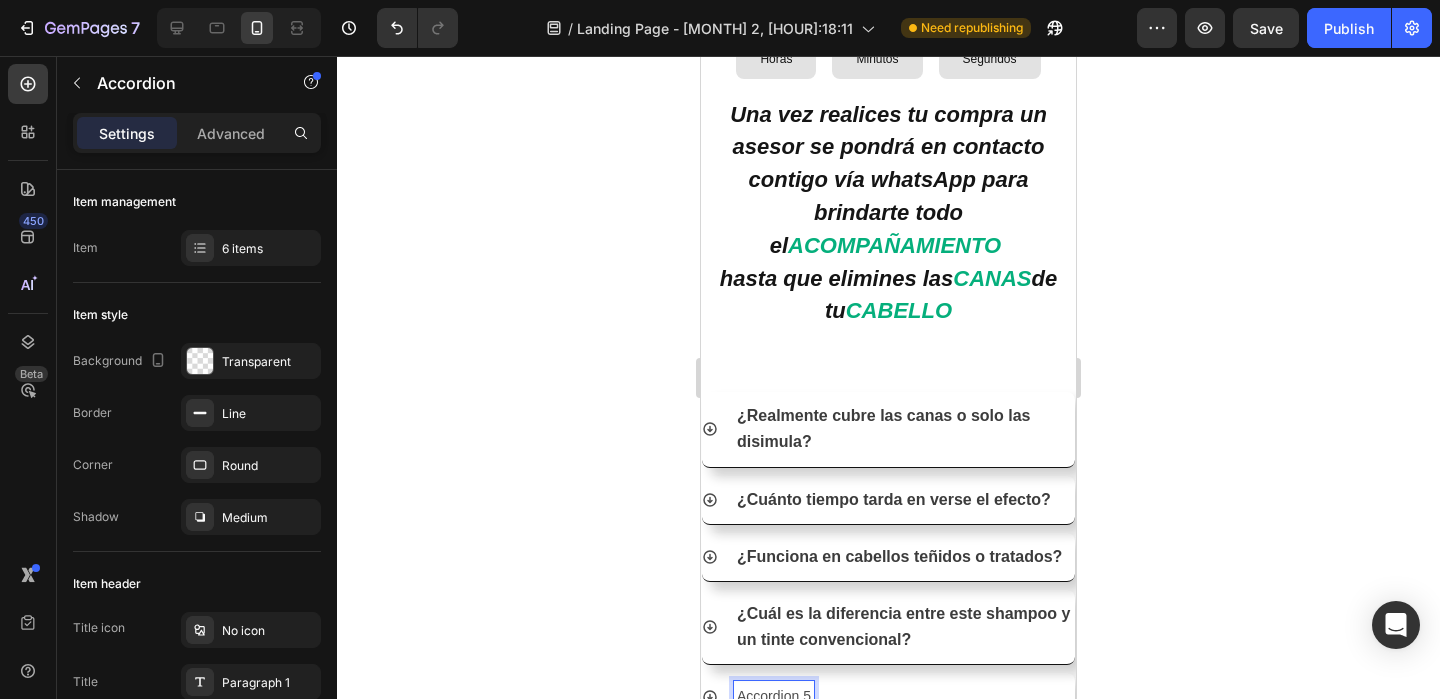 click on "Accordion 5" at bounding box center [774, 696] 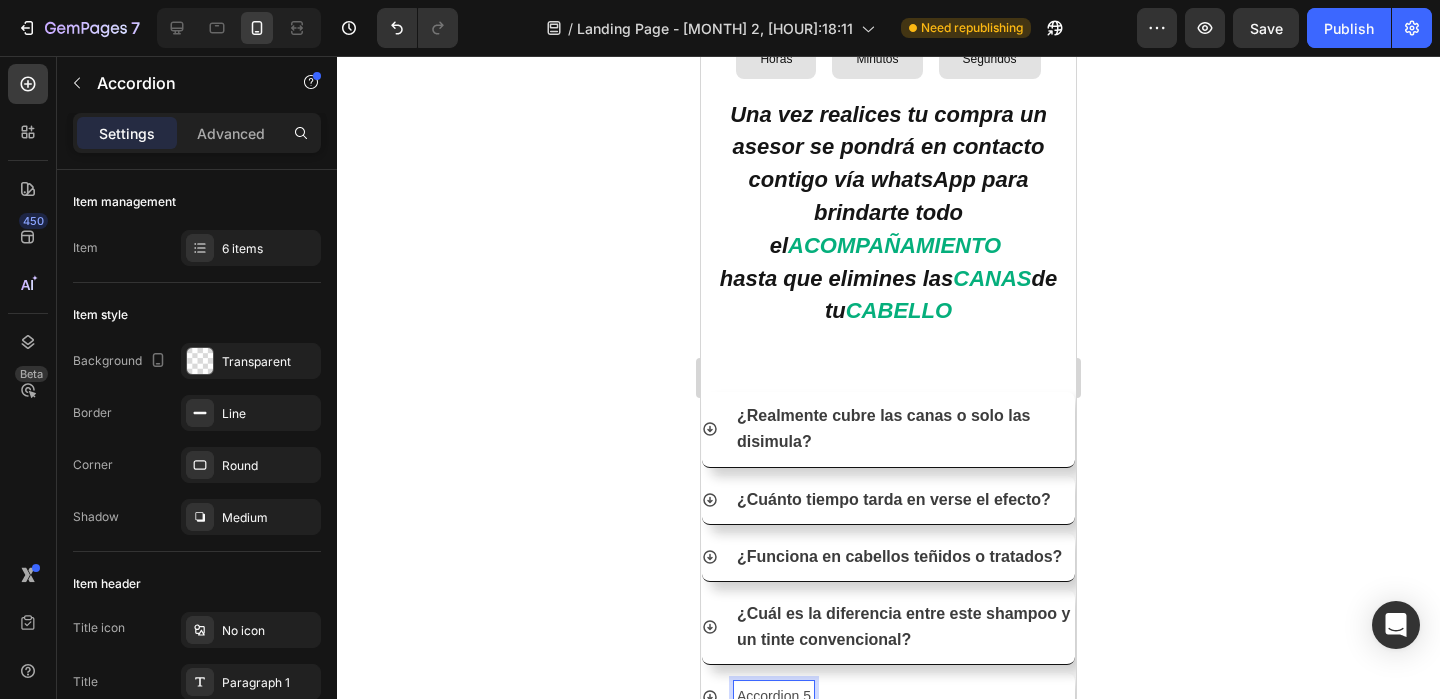 click on "Accordion 5" at bounding box center (774, 696) 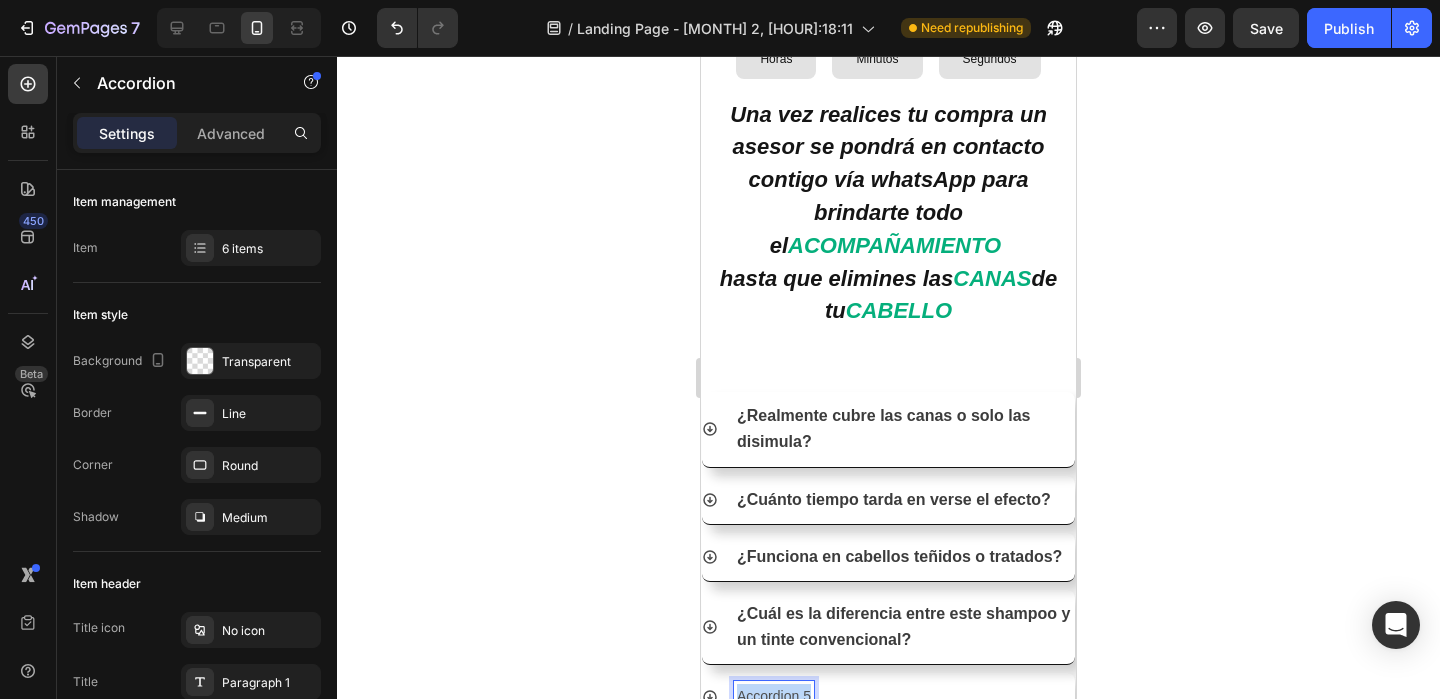 drag, startPoint x: 810, startPoint y: 498, endPoint x: 740, endPoint y: 500, distance: 70.028564 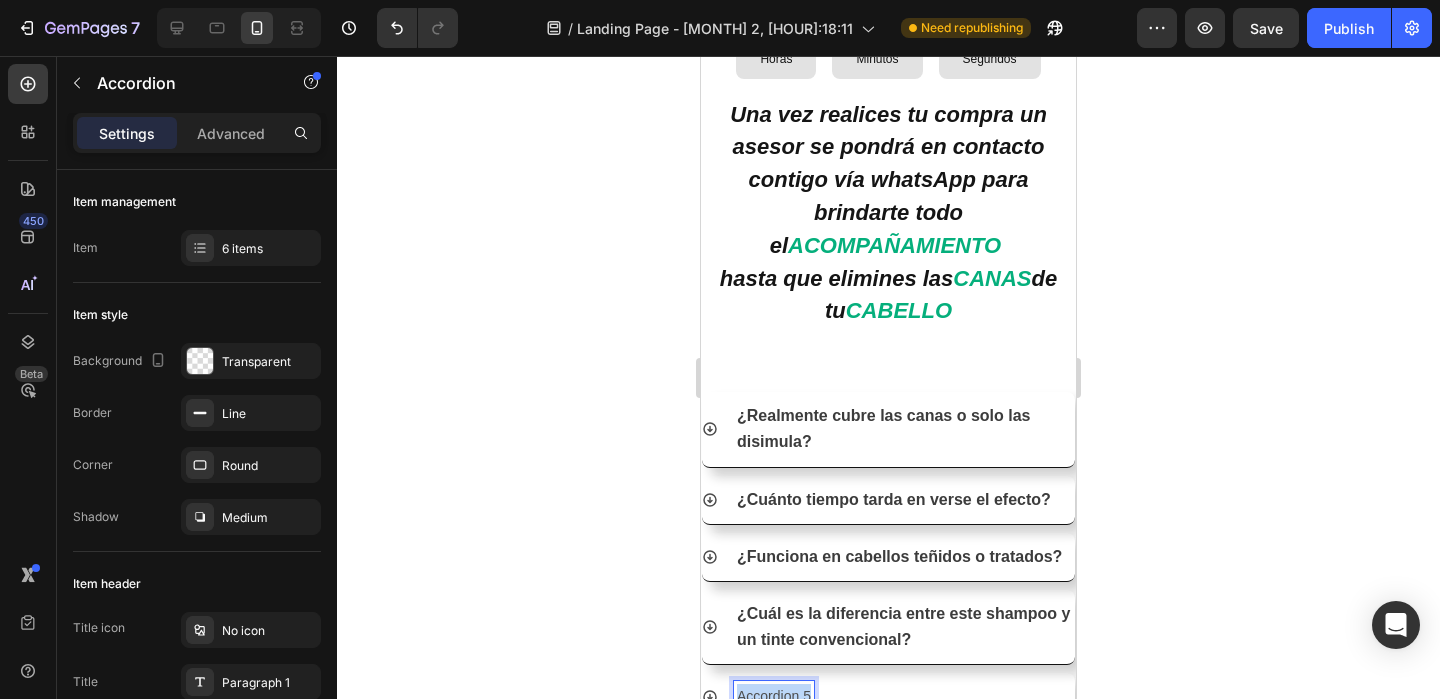 click on "Accordion 5" at bounding box center (774, 696) 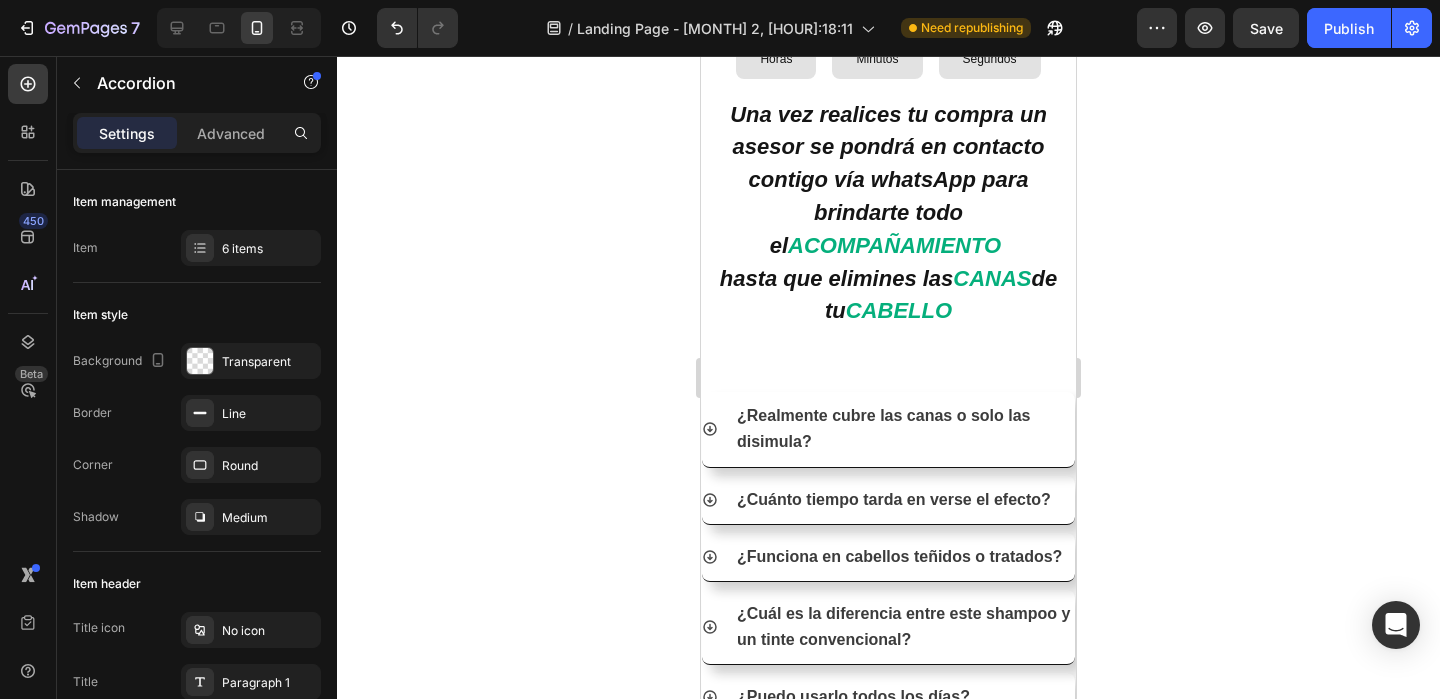 click 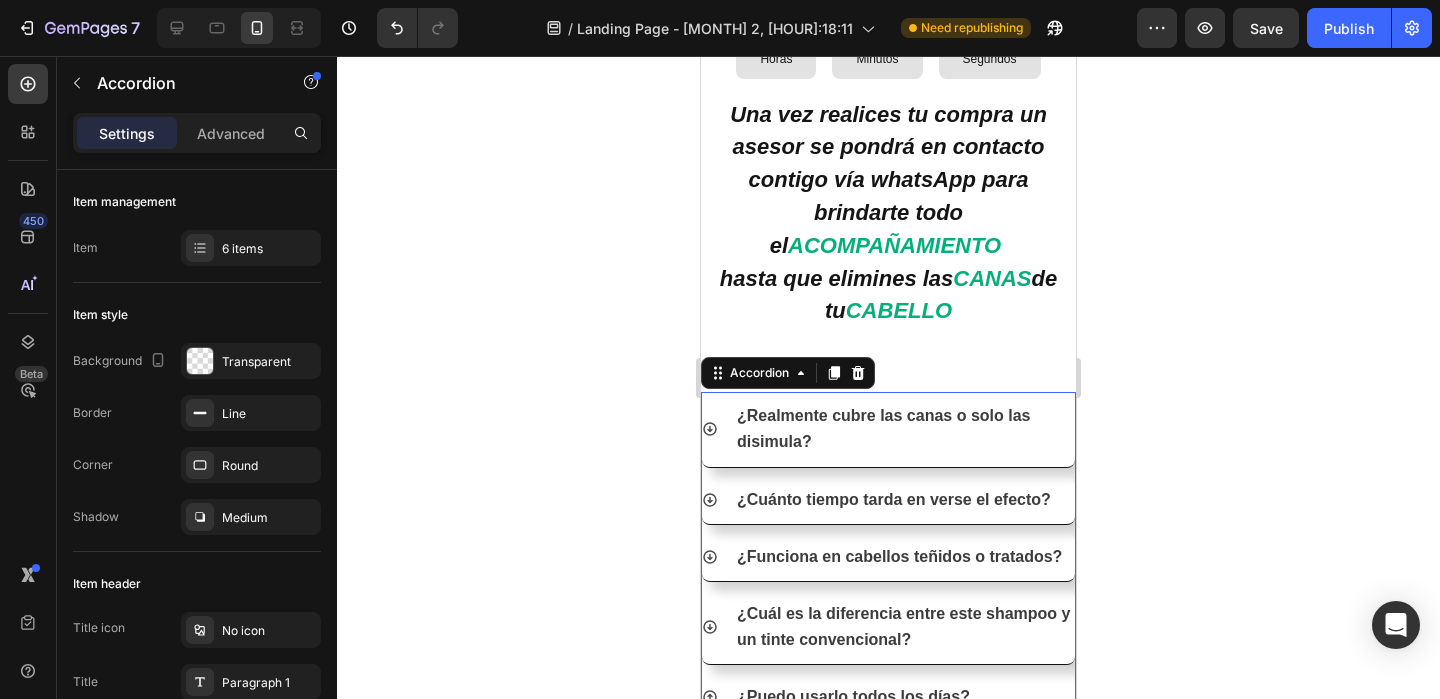 click 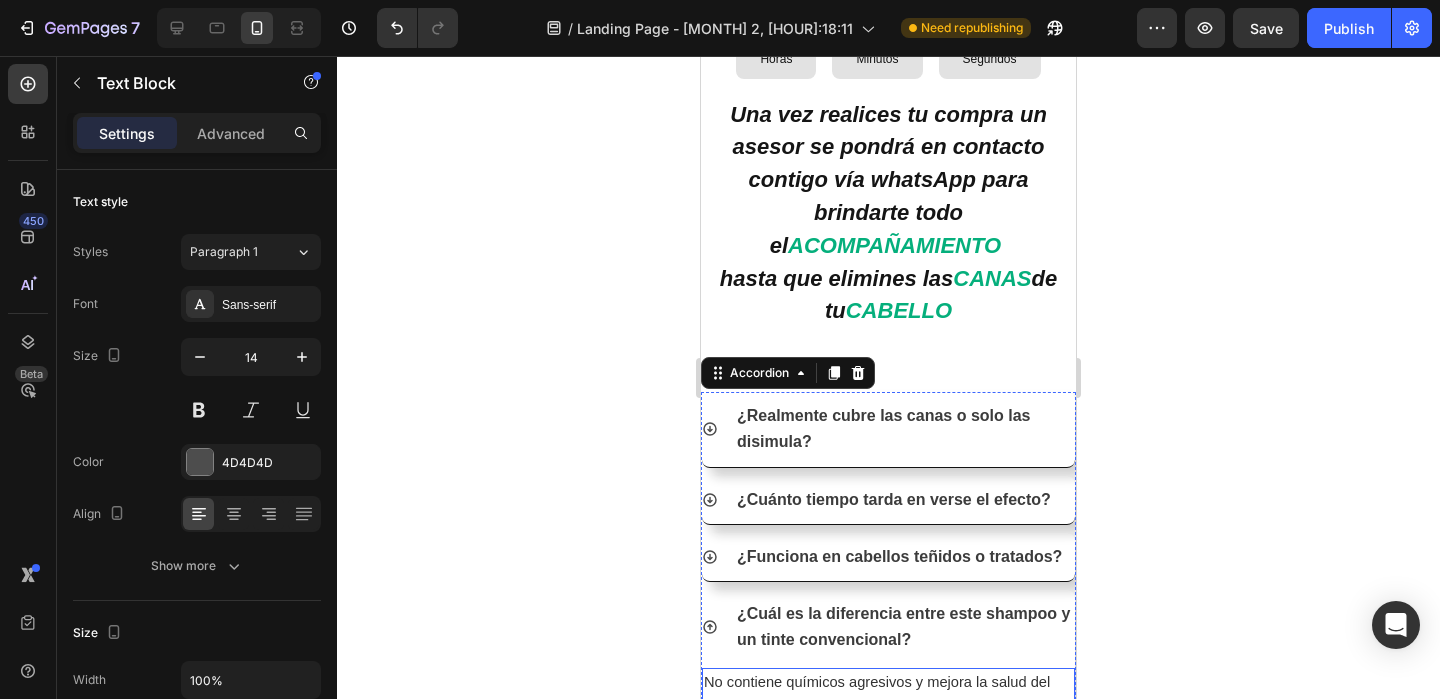 click on "No contiene químicos agresivos y mejora la salud del cabello." at bounding box center (888, 695) 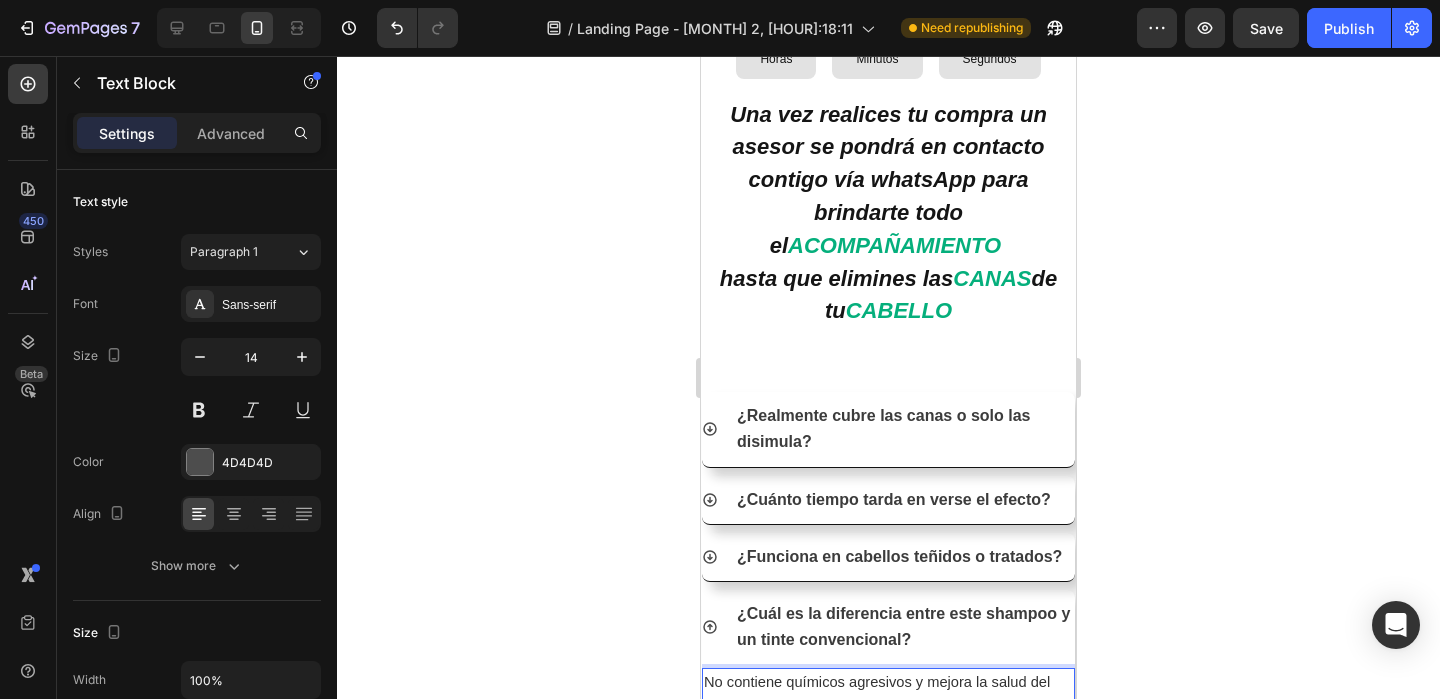 click on "No contiene químicos agresivos y mejora la salud del cabello." at bounding box center (877, 694) 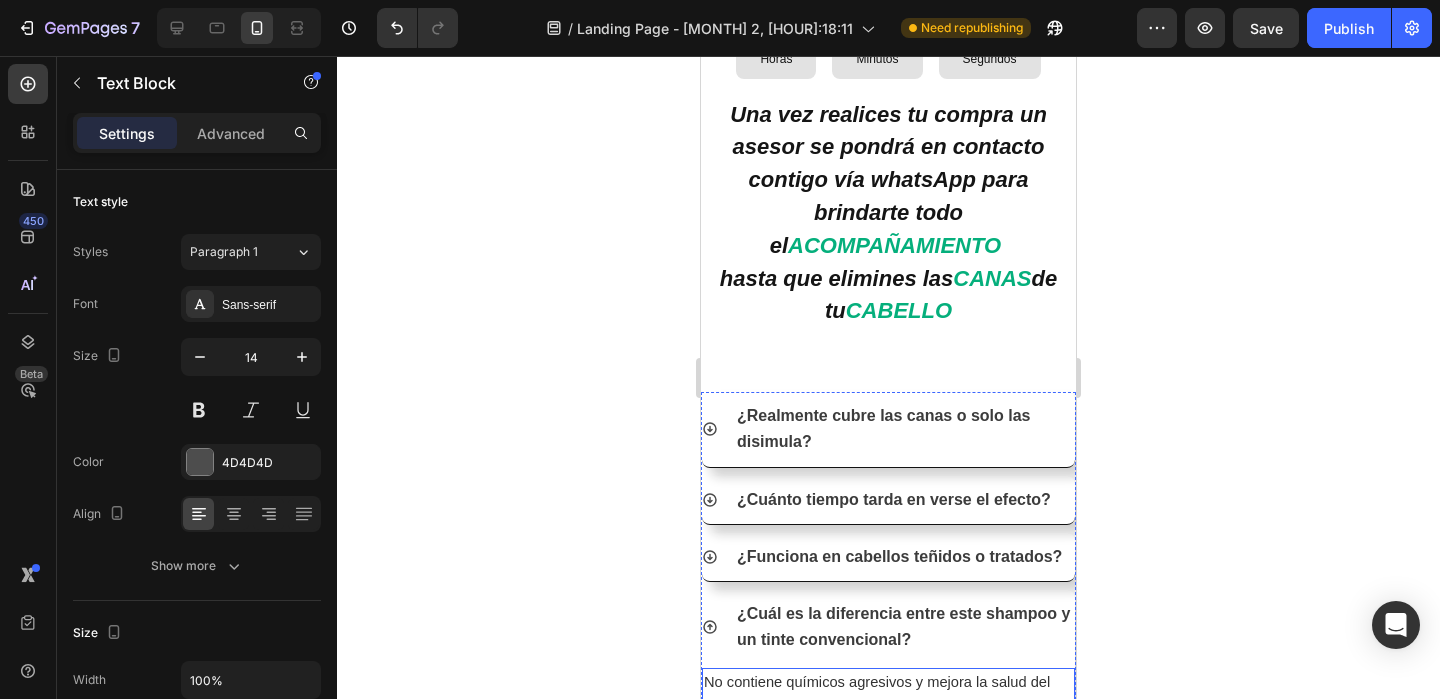 click on "No contiene químicos agresivos y mejora la salud del cabello." at bounding box center [888, 695] 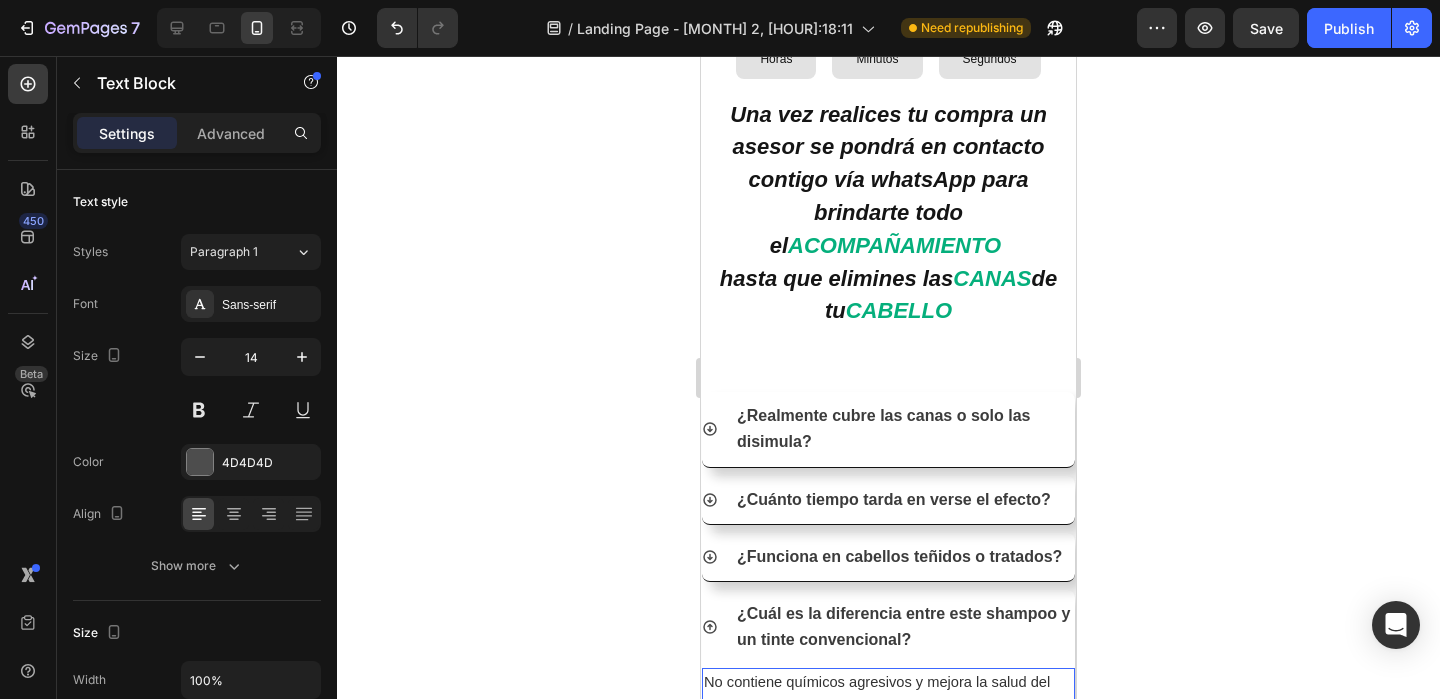 click 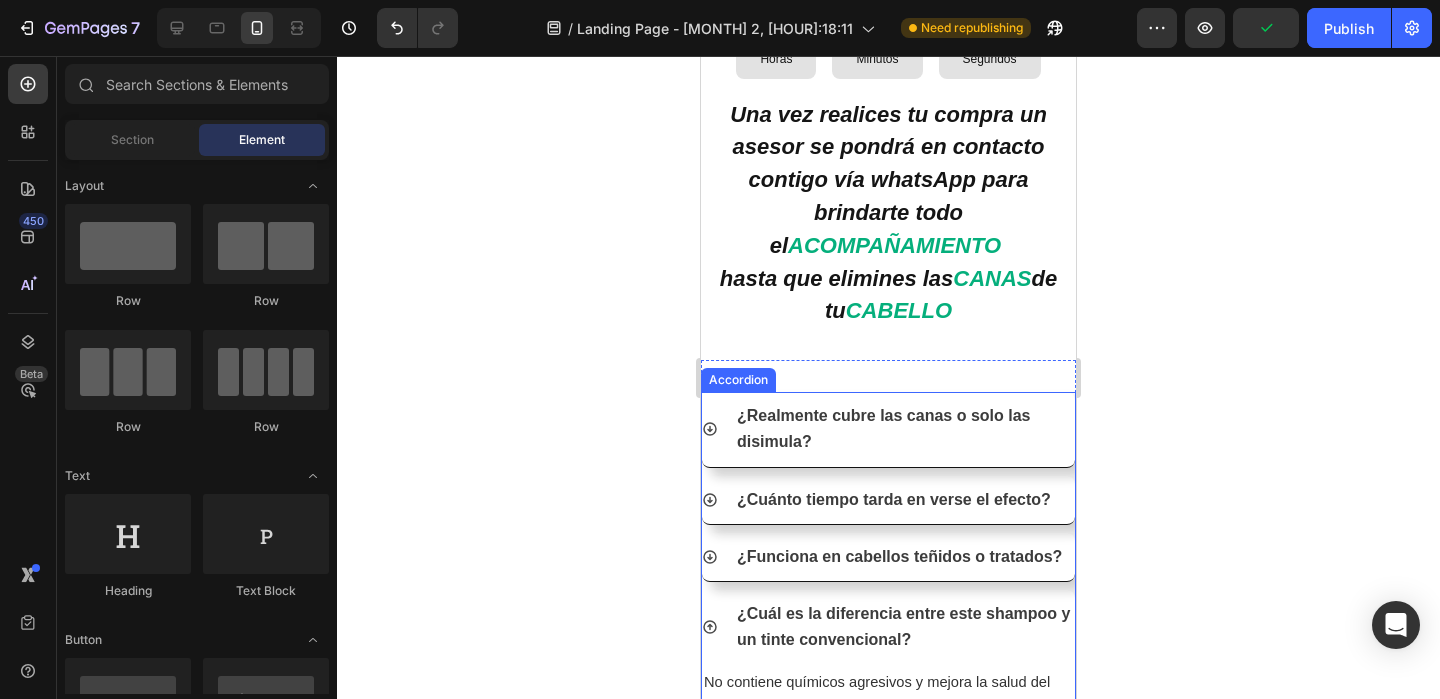 click 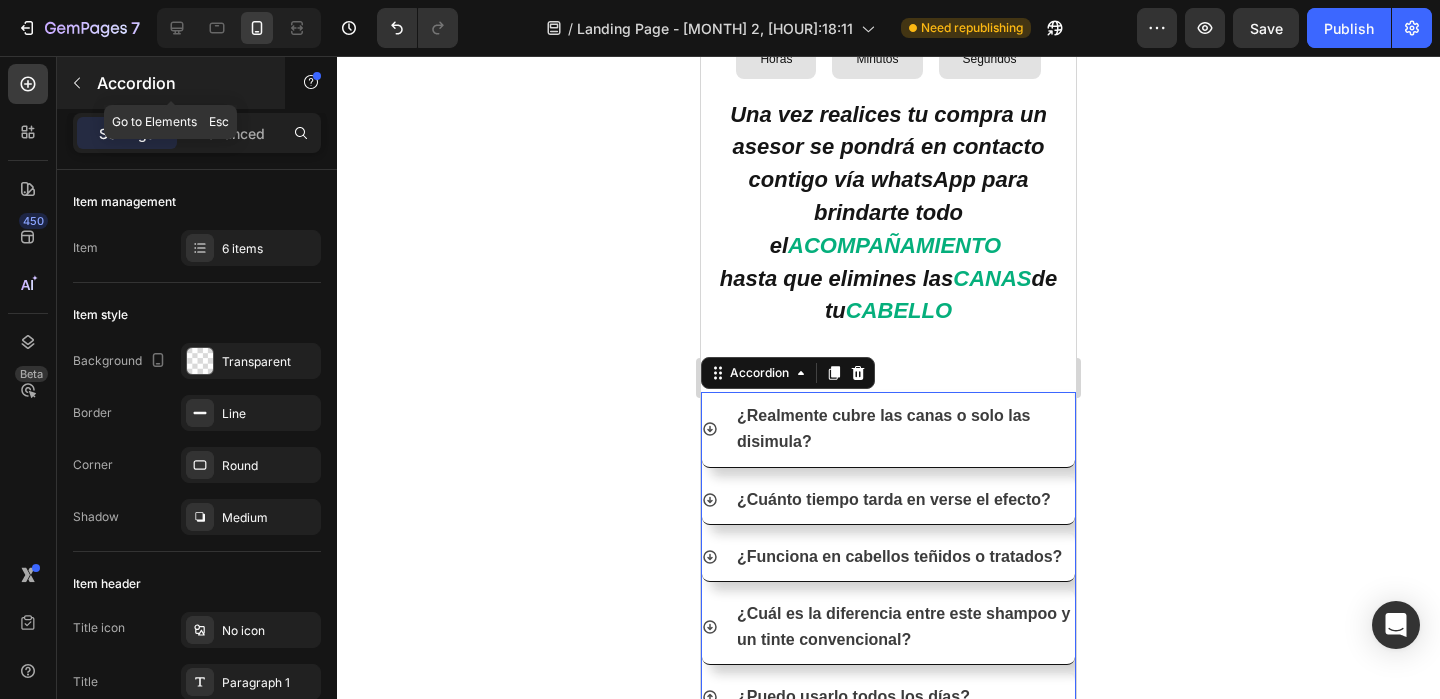 click 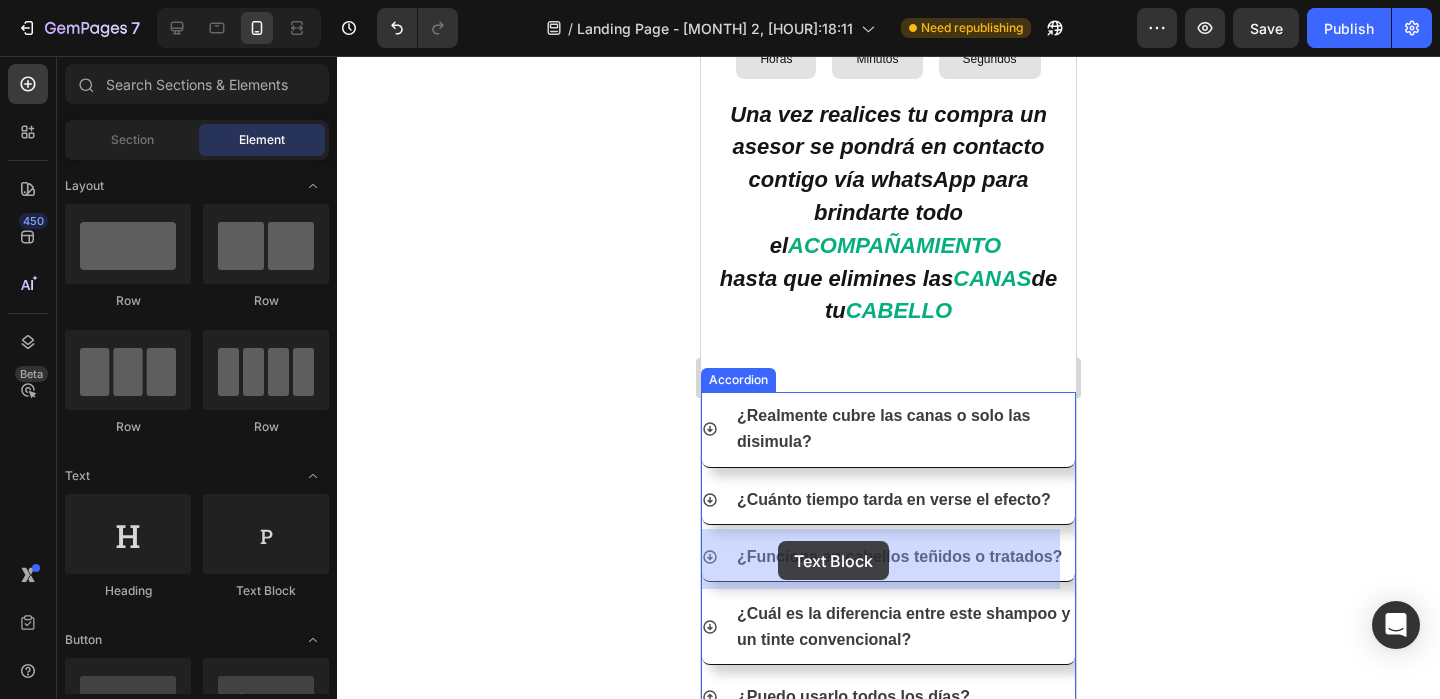 drag, startPoint x: 978, startPoint y: 606, endPoint x: 778, endPoint y: 541, distance: 210.29741 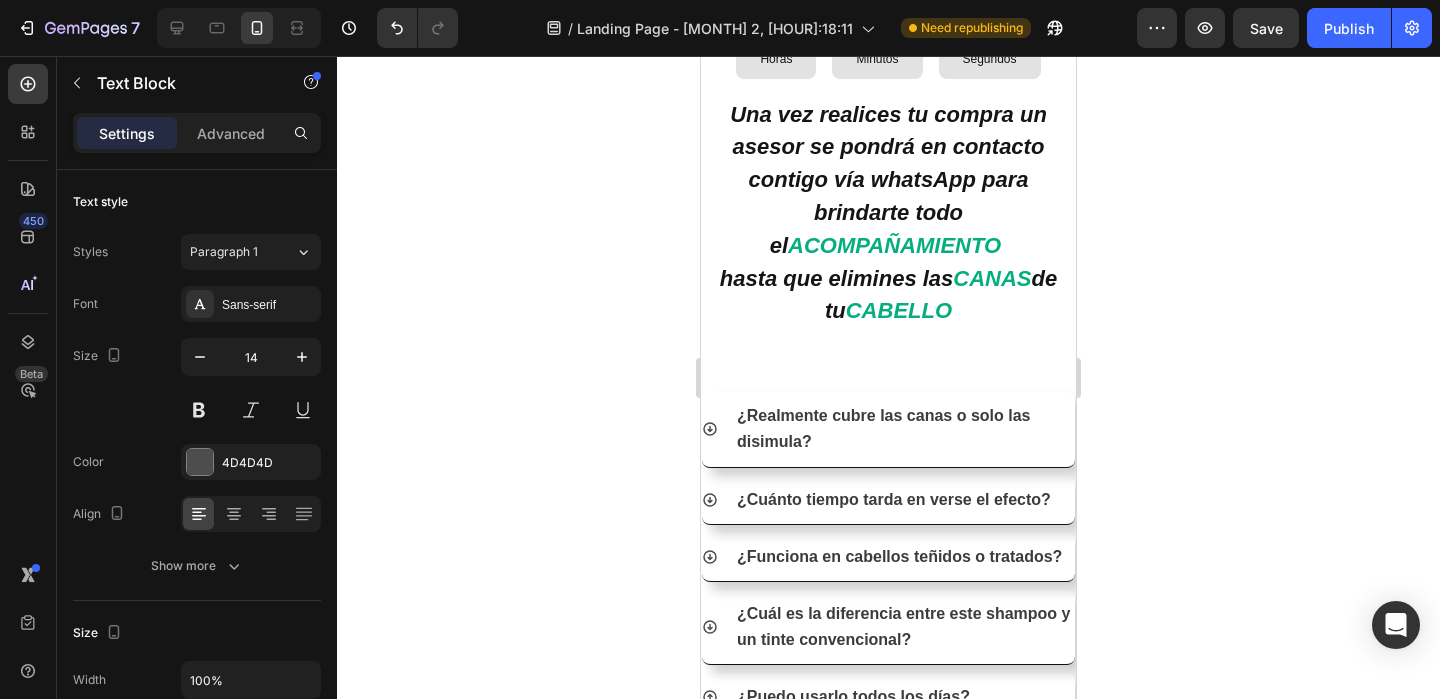 click on "Replace this text with your content" at bounding box center (888, 740) 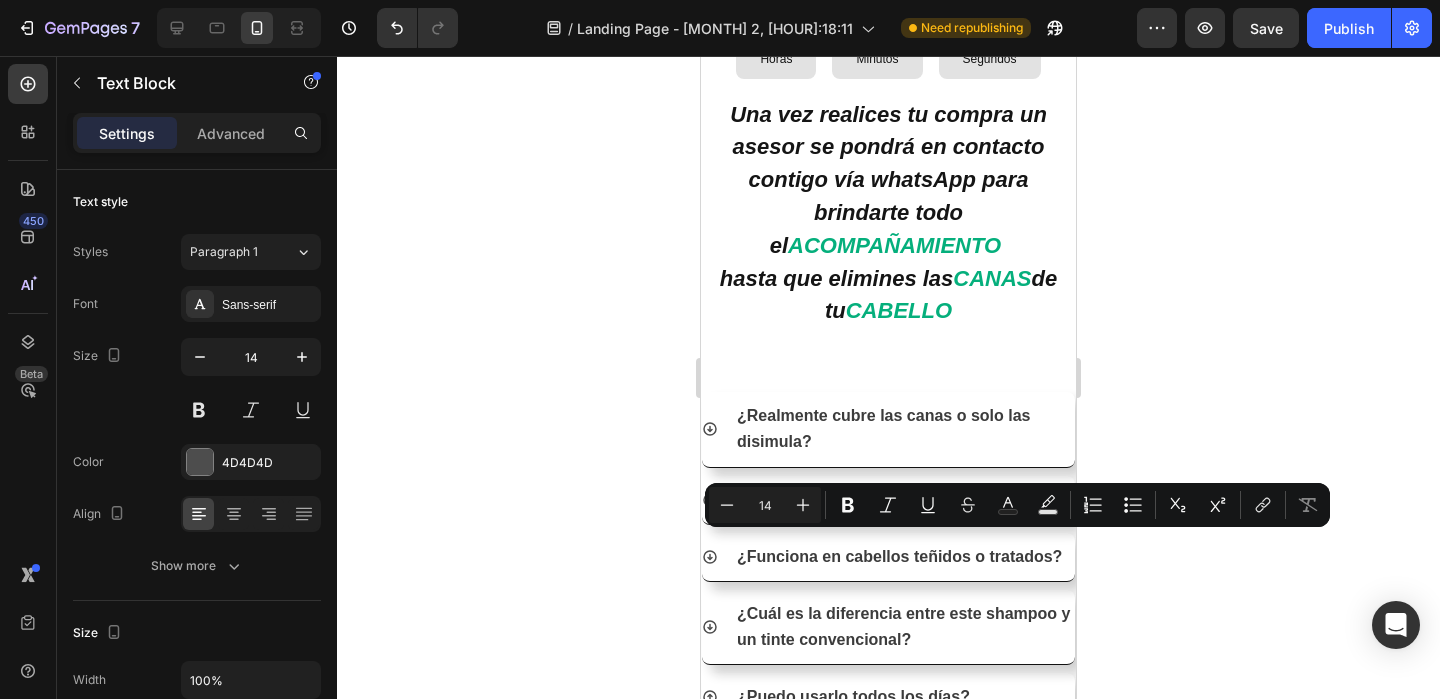 drag, startPoint x: 923, startPoint y: 544, endPoint x: 706, endPoint y: 545, distance: 217.0023 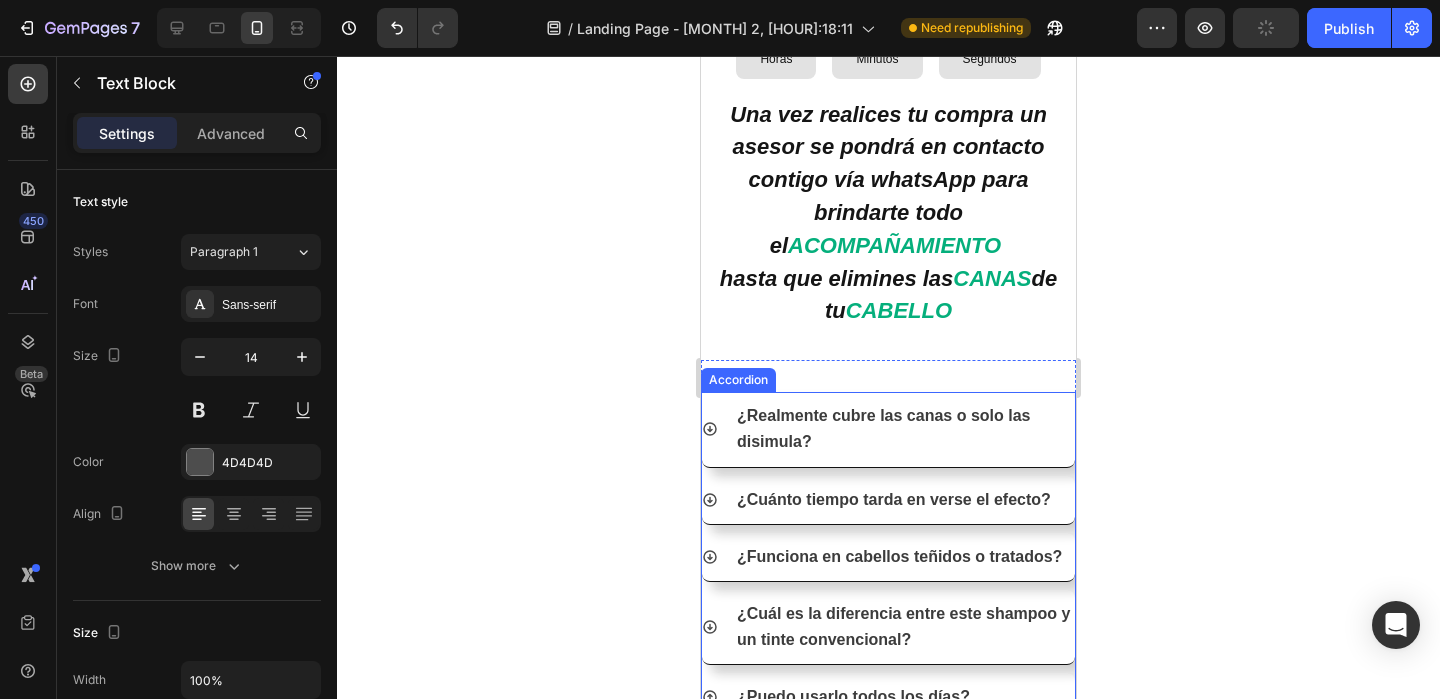 click 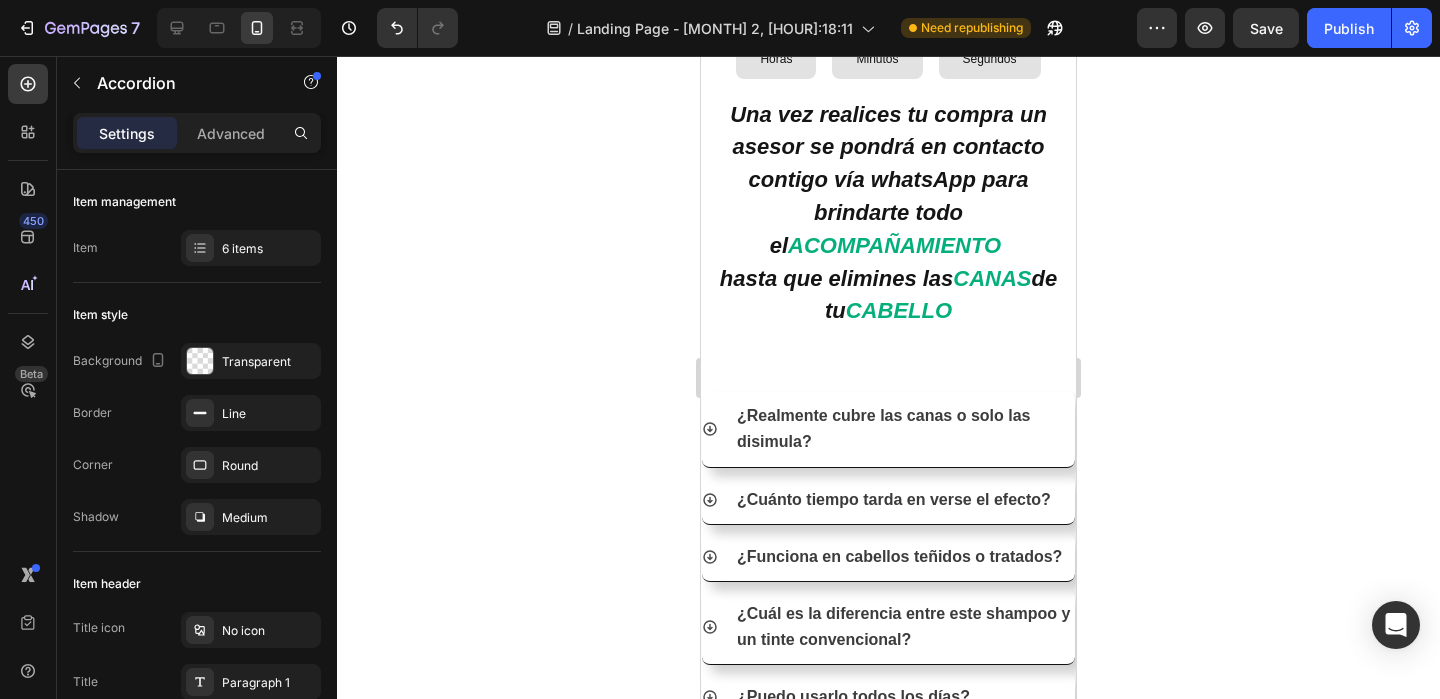drag, startPoint x: 809, startPoint y: 557, endPoint x: 739, endPoint y: 558, distance: 70.00714 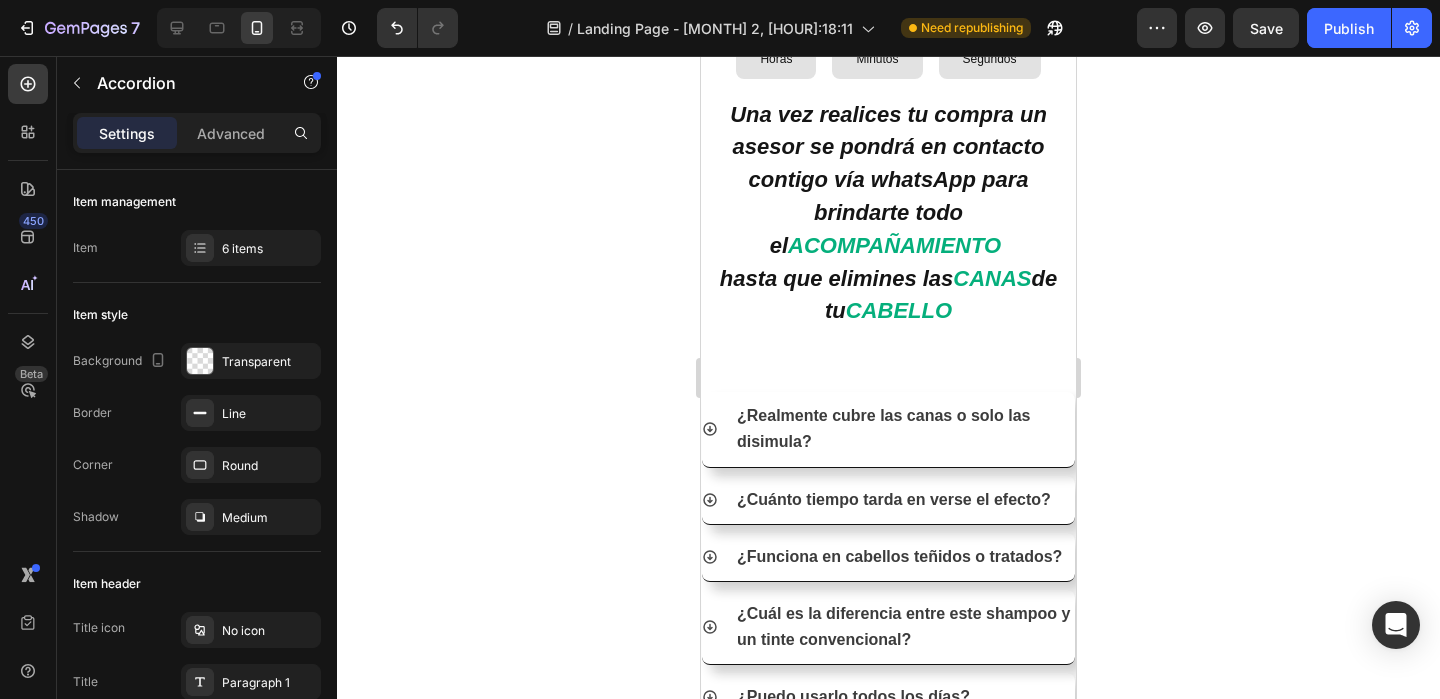 drag, startPoint x: 1138, startPoint y: 521, endPoint x: 302, endPoint y: 491, distance: 836.5381 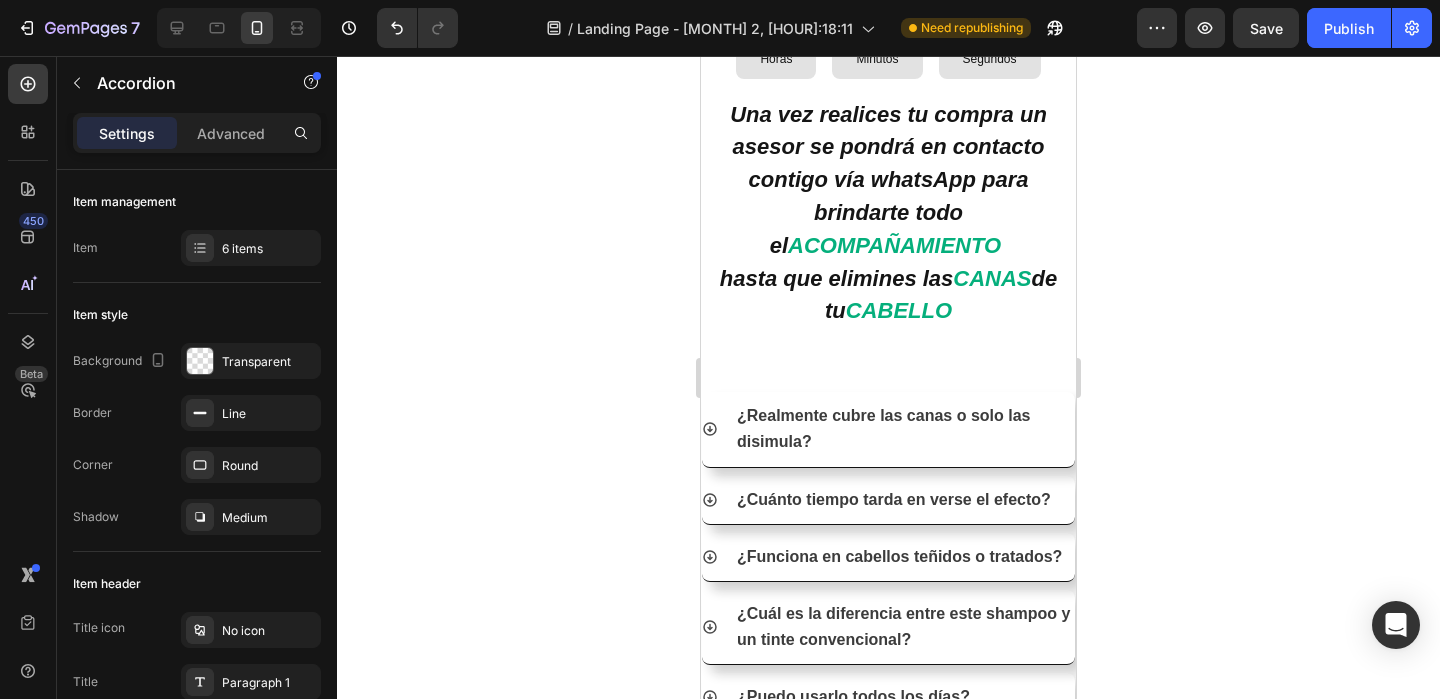 click 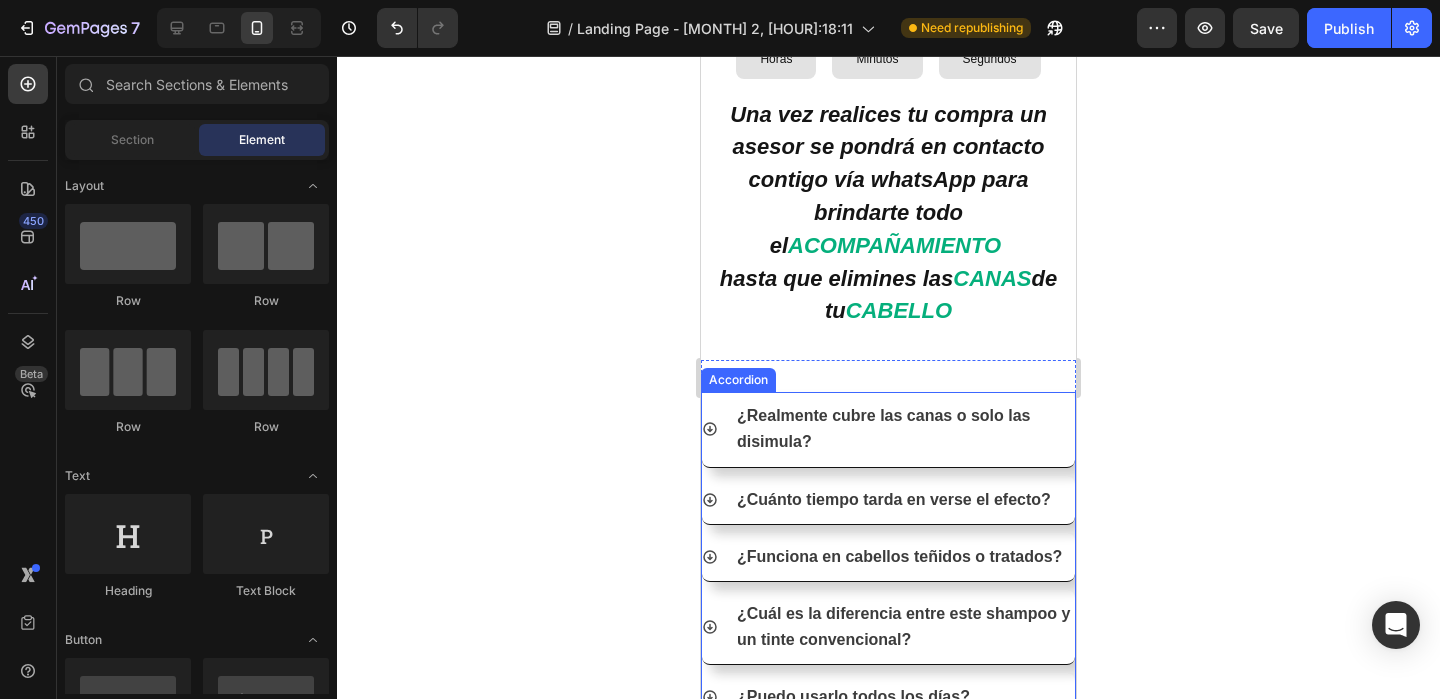 click 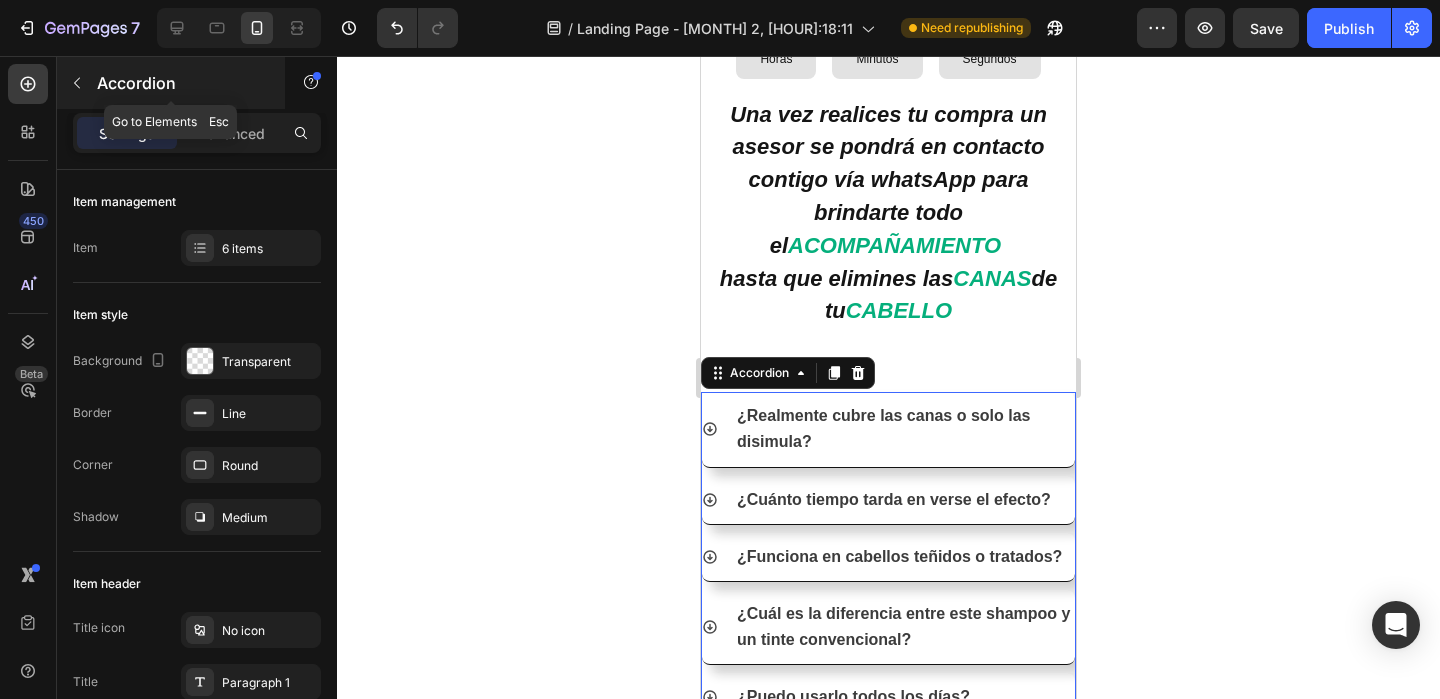 click 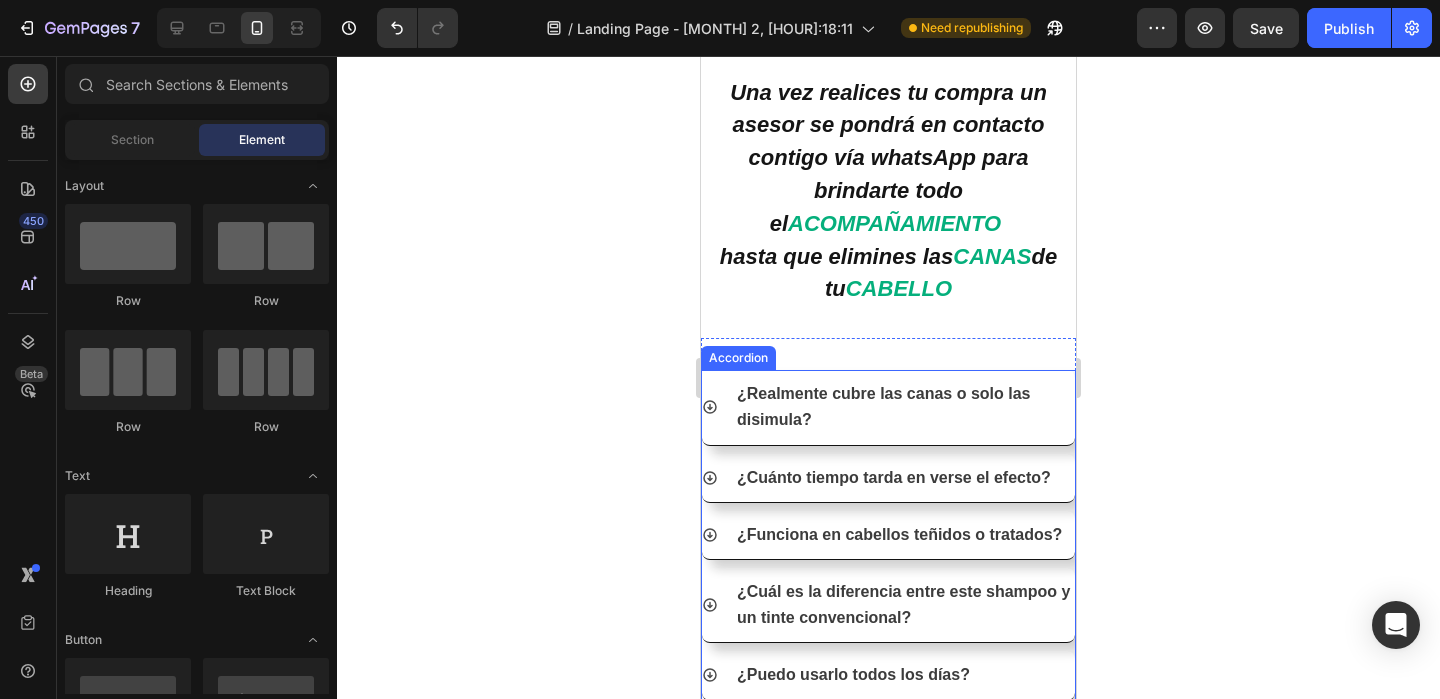 scroll, scrollTop: 6205, scrollLeft: 0, axis: vertical 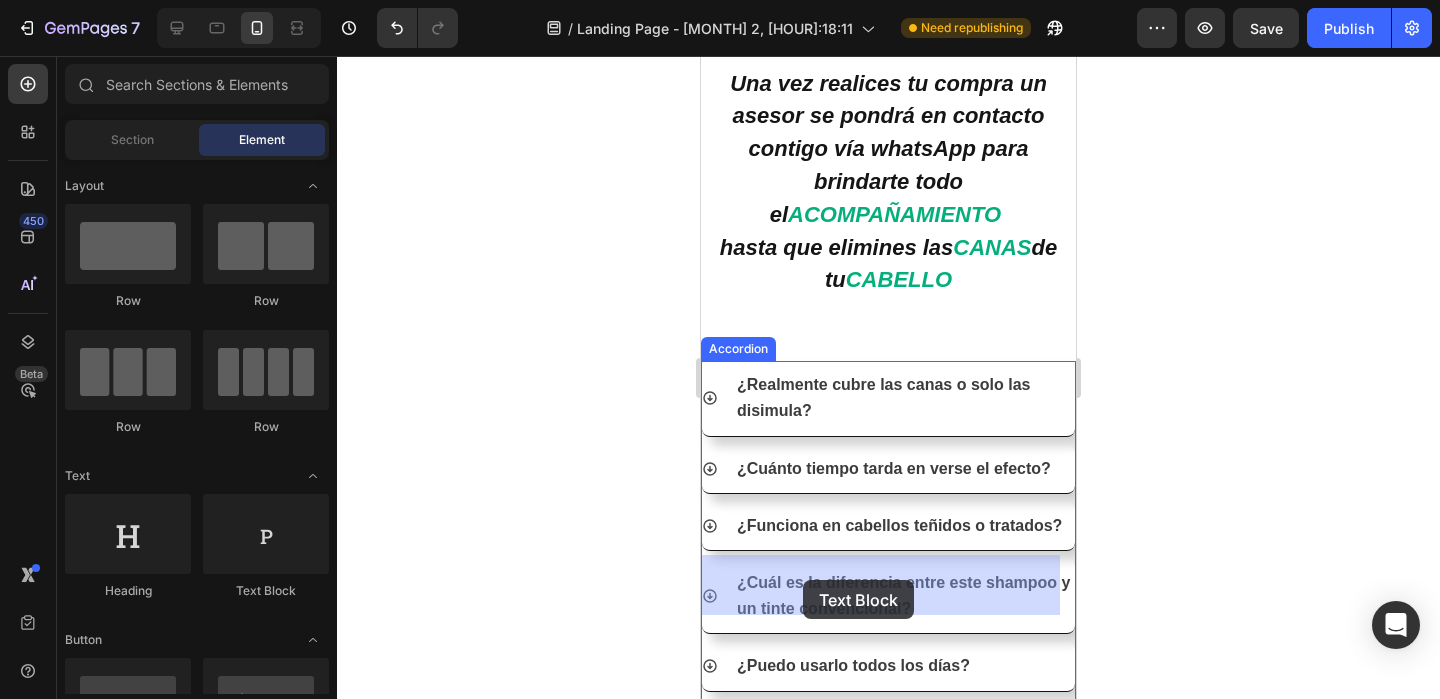 drag, startPoint x: 966, startPoint y: 615, endPoint x: 803, endPoint y: 580, distance: 166.71533 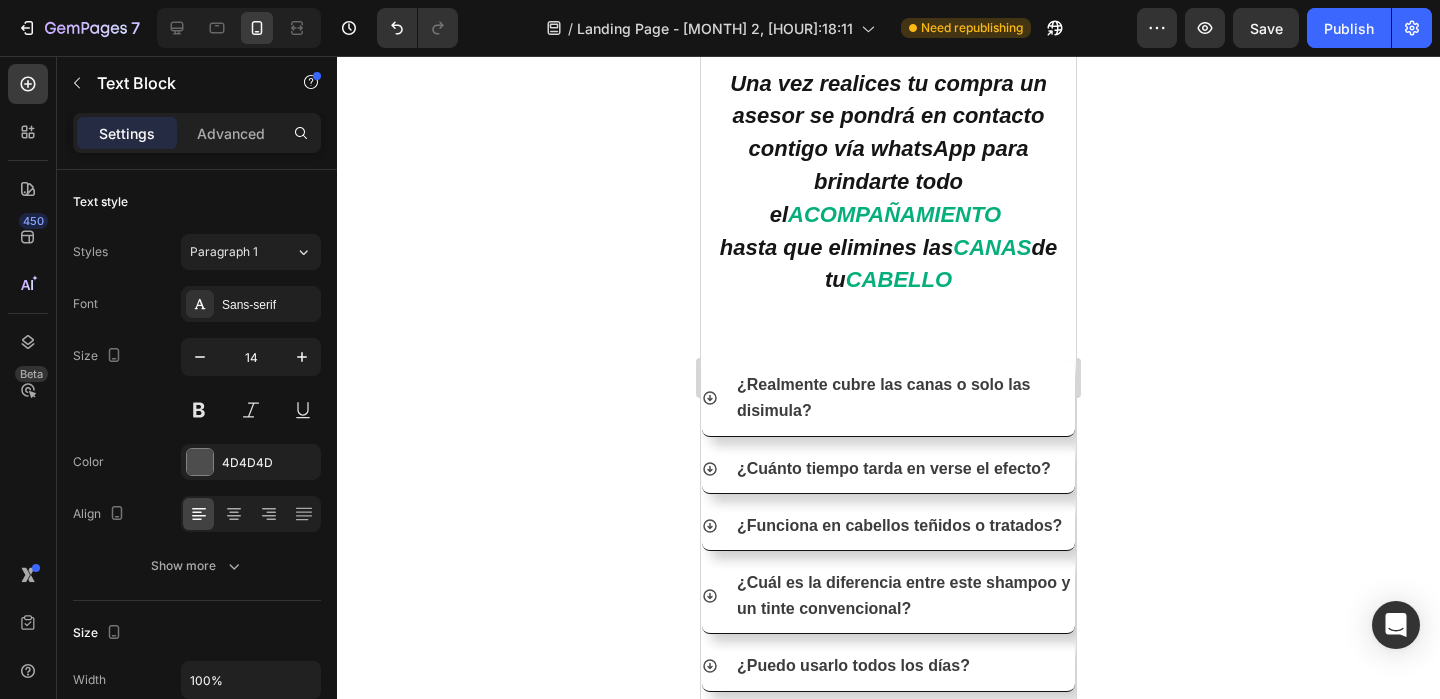 click on "Replace this text with your content" at bounding box center [888, 766] 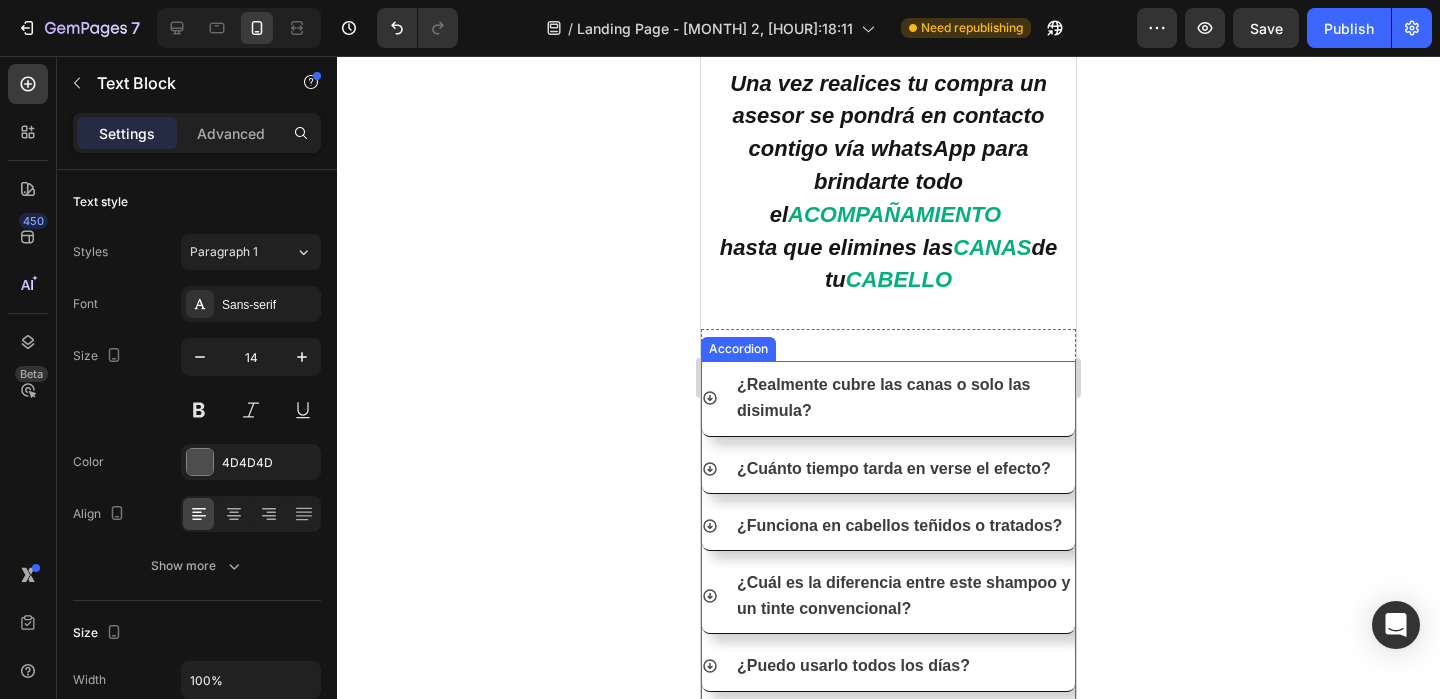 click 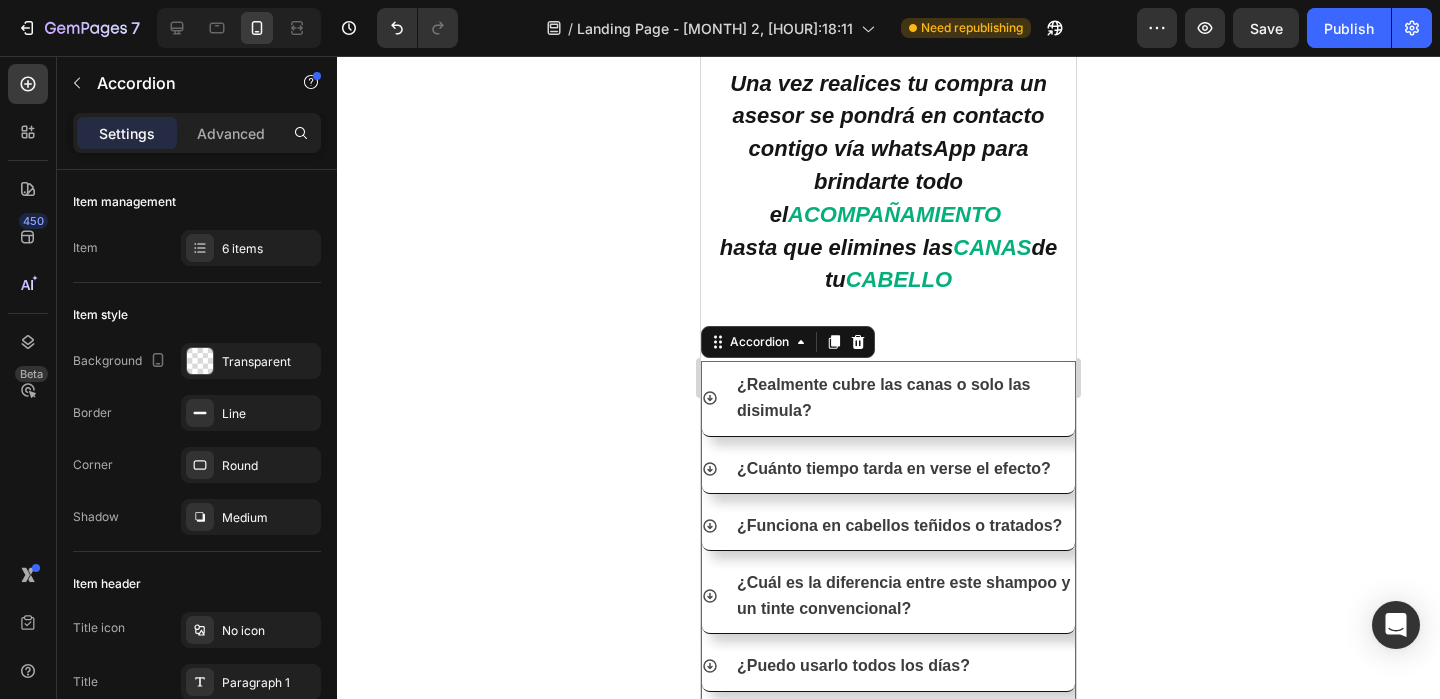 click on "¿Se puede usar en cabello claro o rubio?" at bounding box center (888, 724) 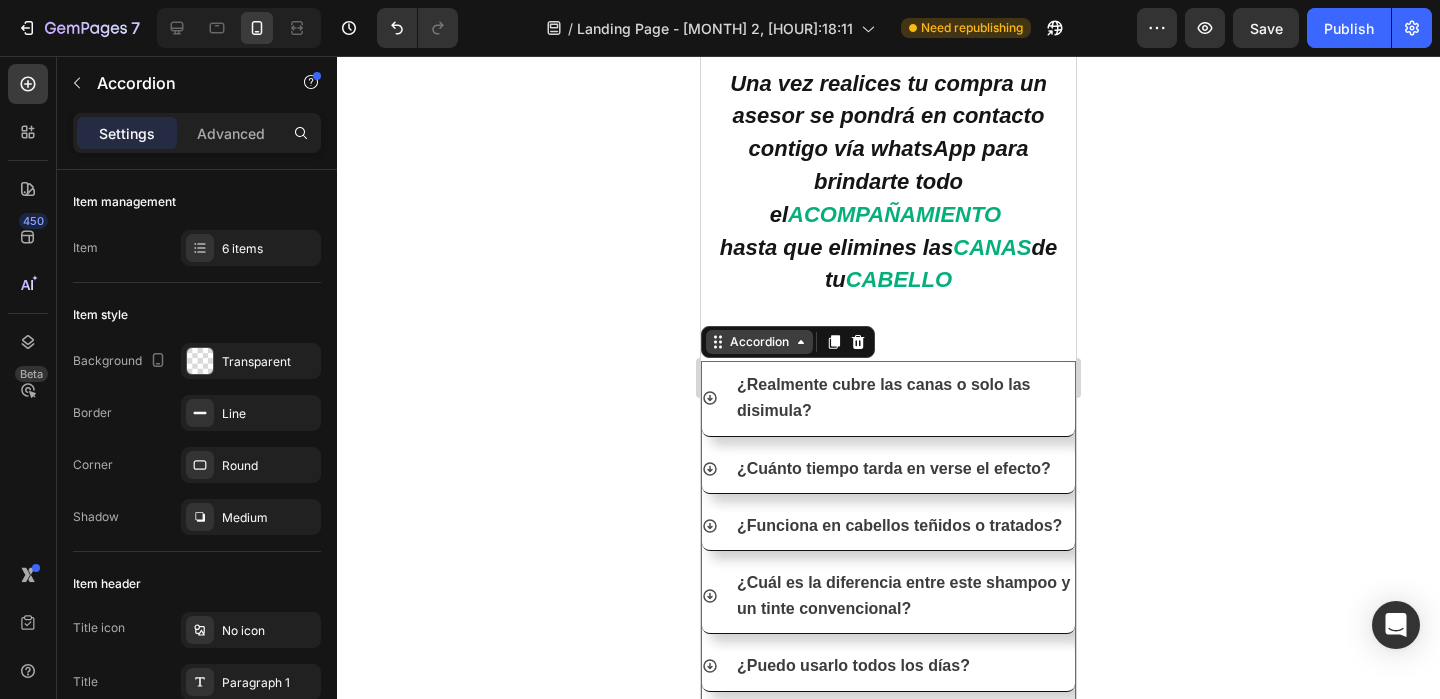 click on "Accordion" at bounding box center [759, 342] 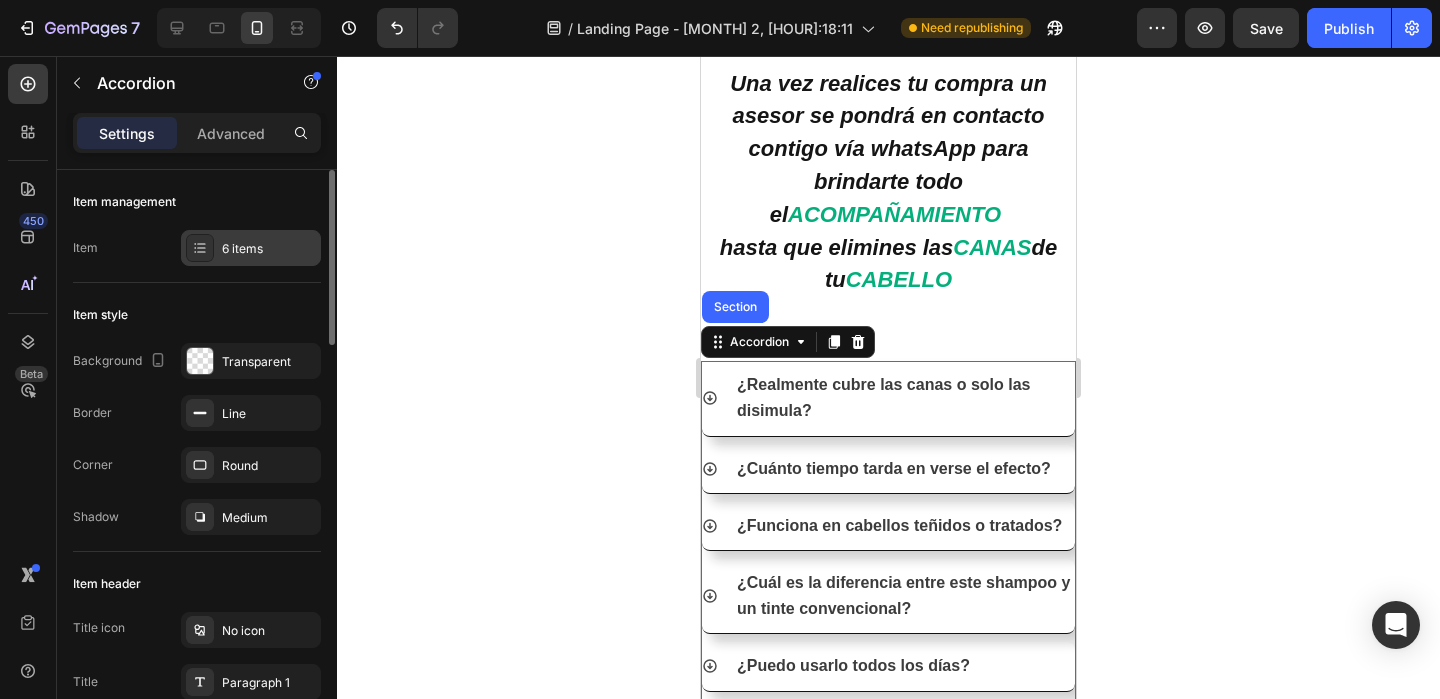 click on "6 items" at bounding box center [269, 249] 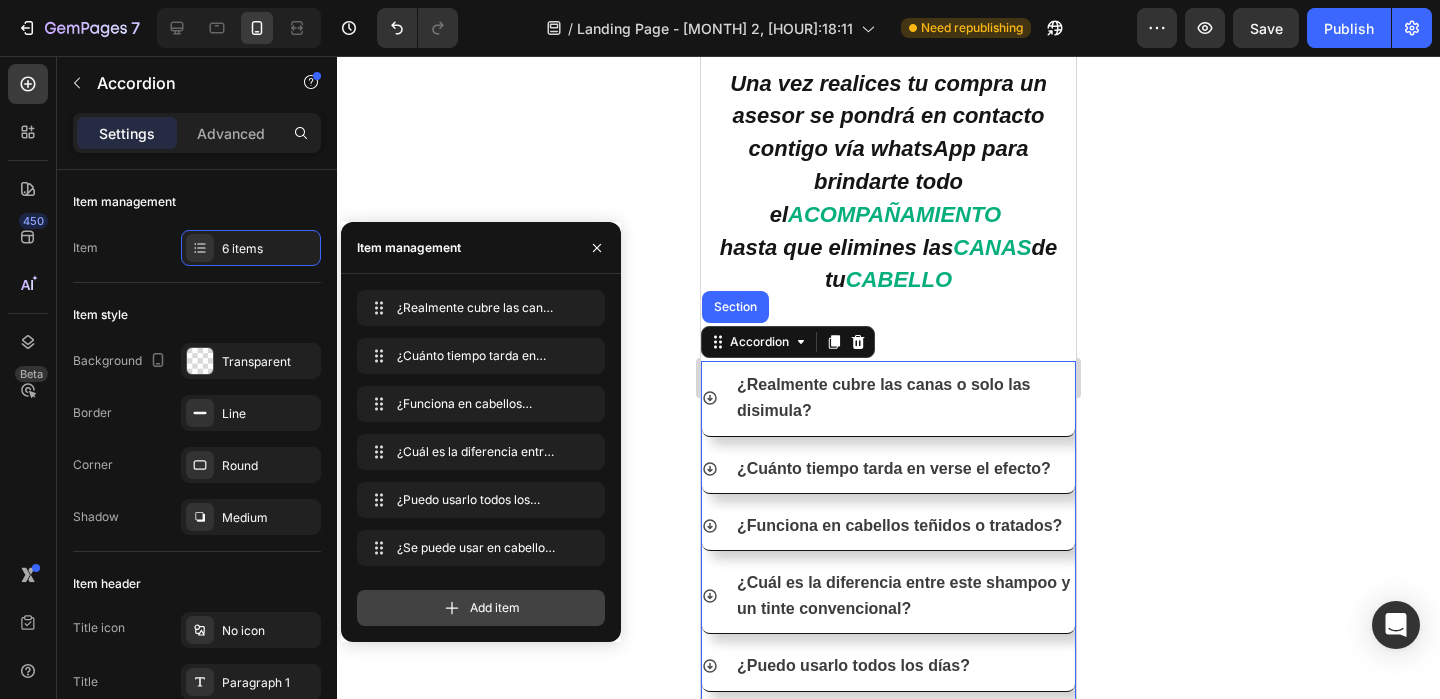 click 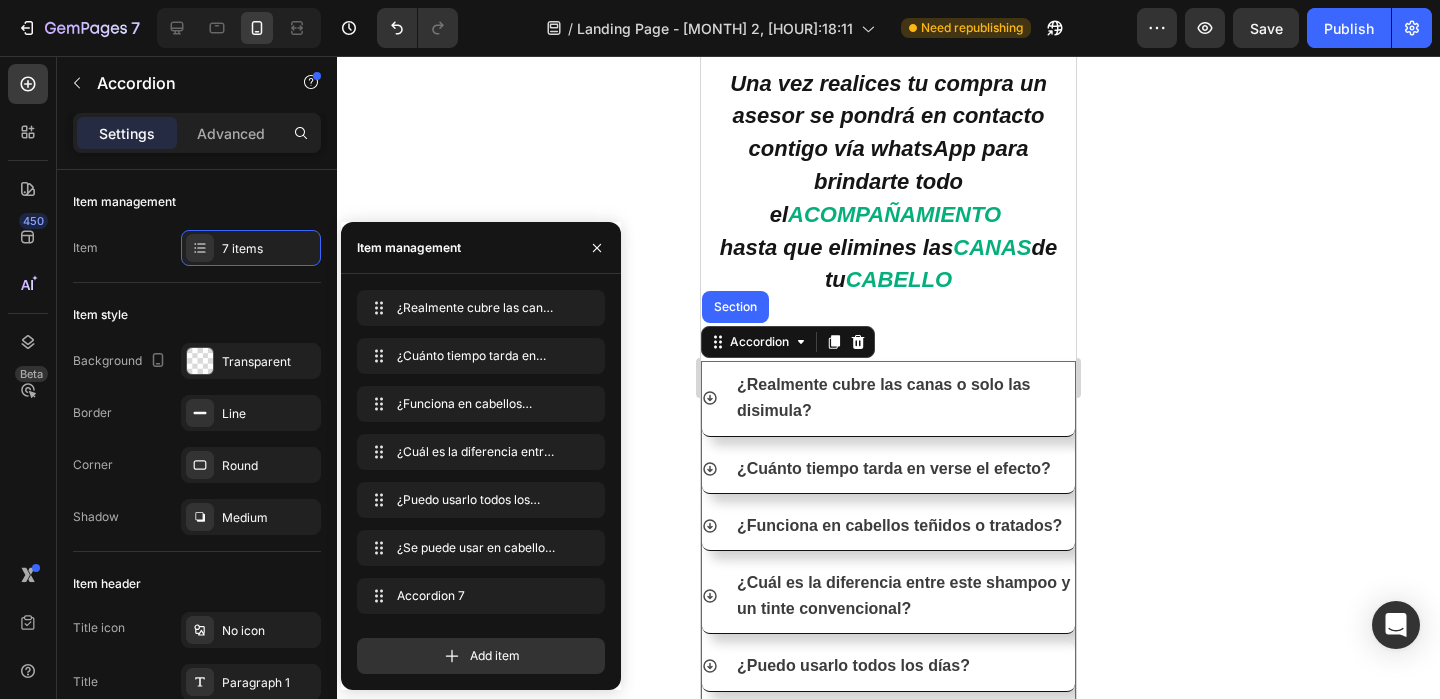 click on "Accordion 7" at bounding box center [774, 780] 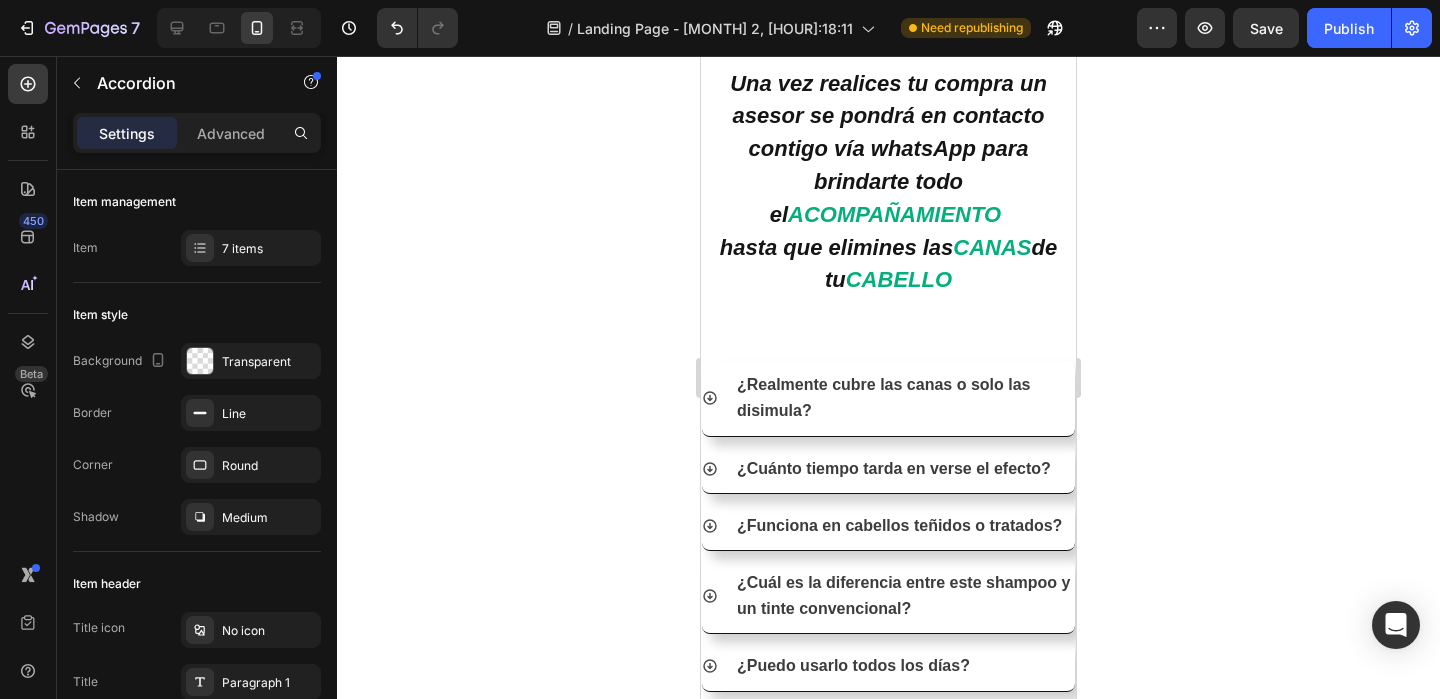 drag, startPoint x: 807, startPoint y: 584, endPoint x: 738, endPoint y: 584, distance: 69 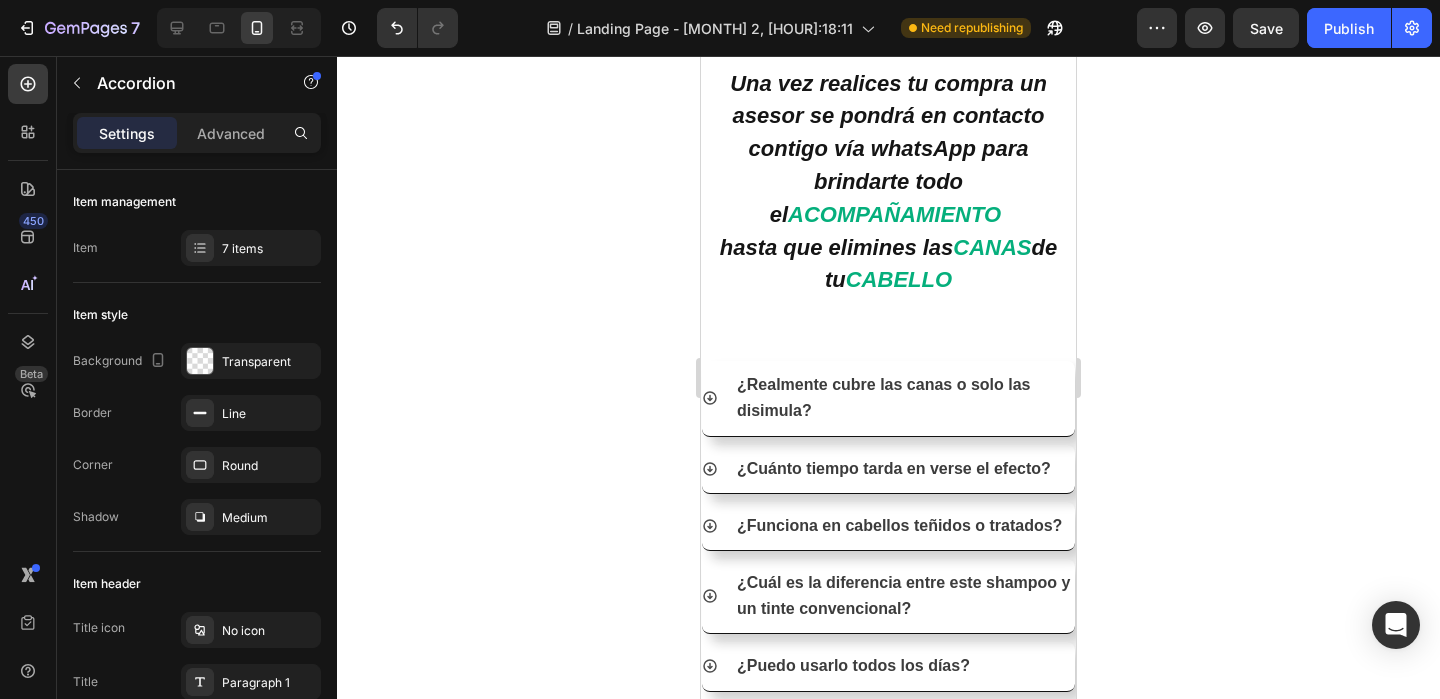 click on "Accordion 7" at bounding box center (774, 780) 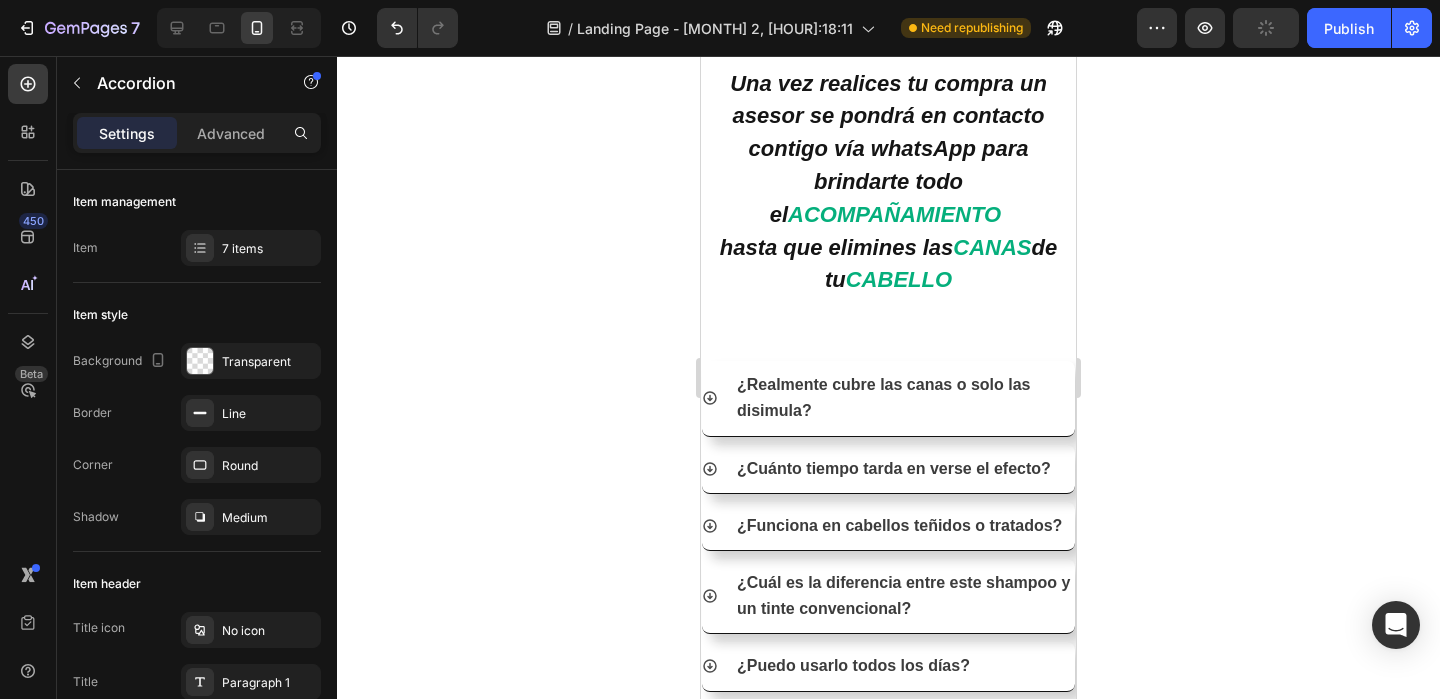 click 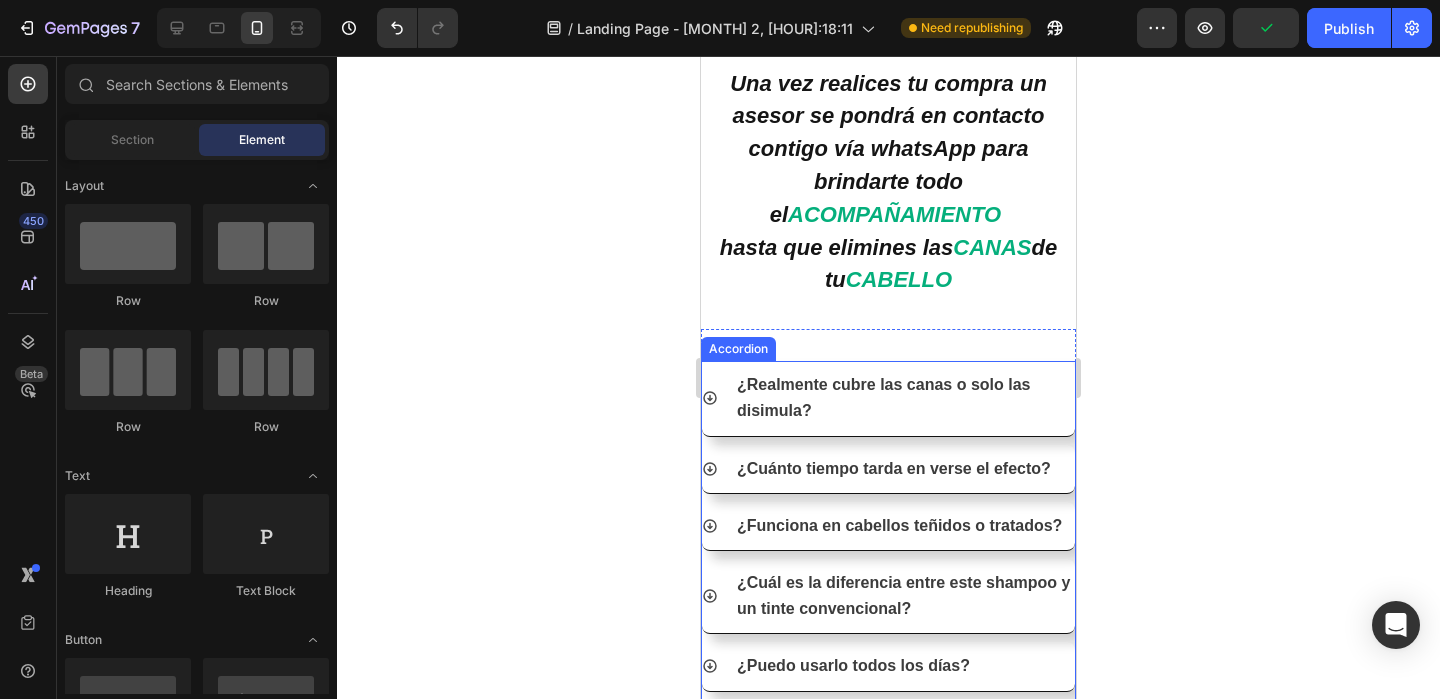click on "¿El resultado es permanente?" at bounding box center [851, 780] 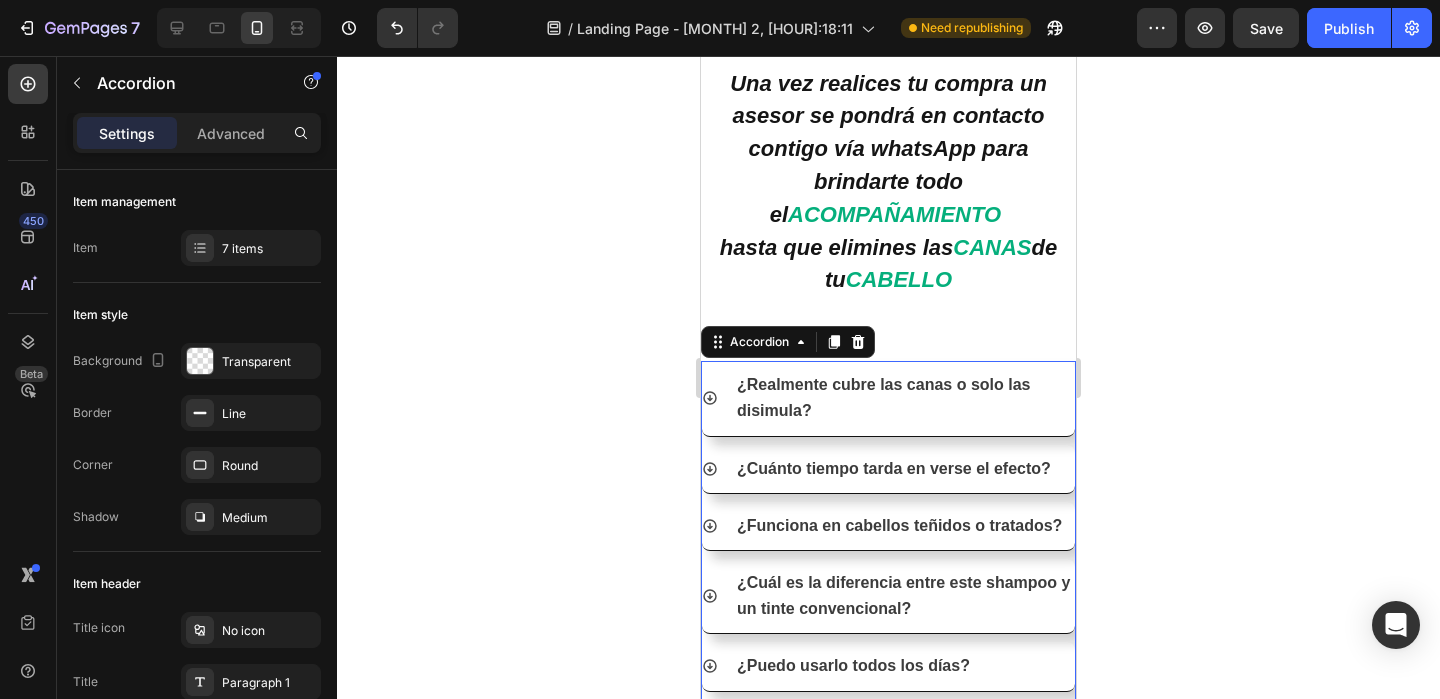 click 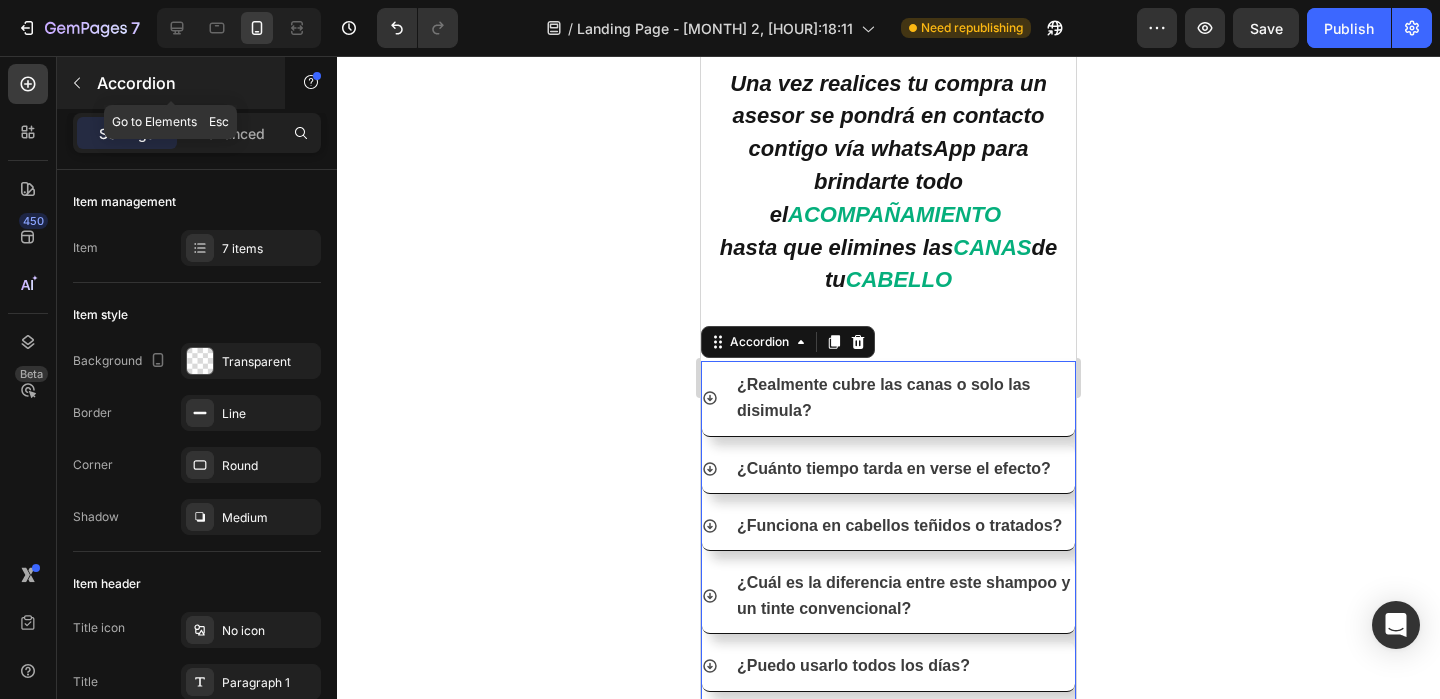 click at bounding box center (77, 83) 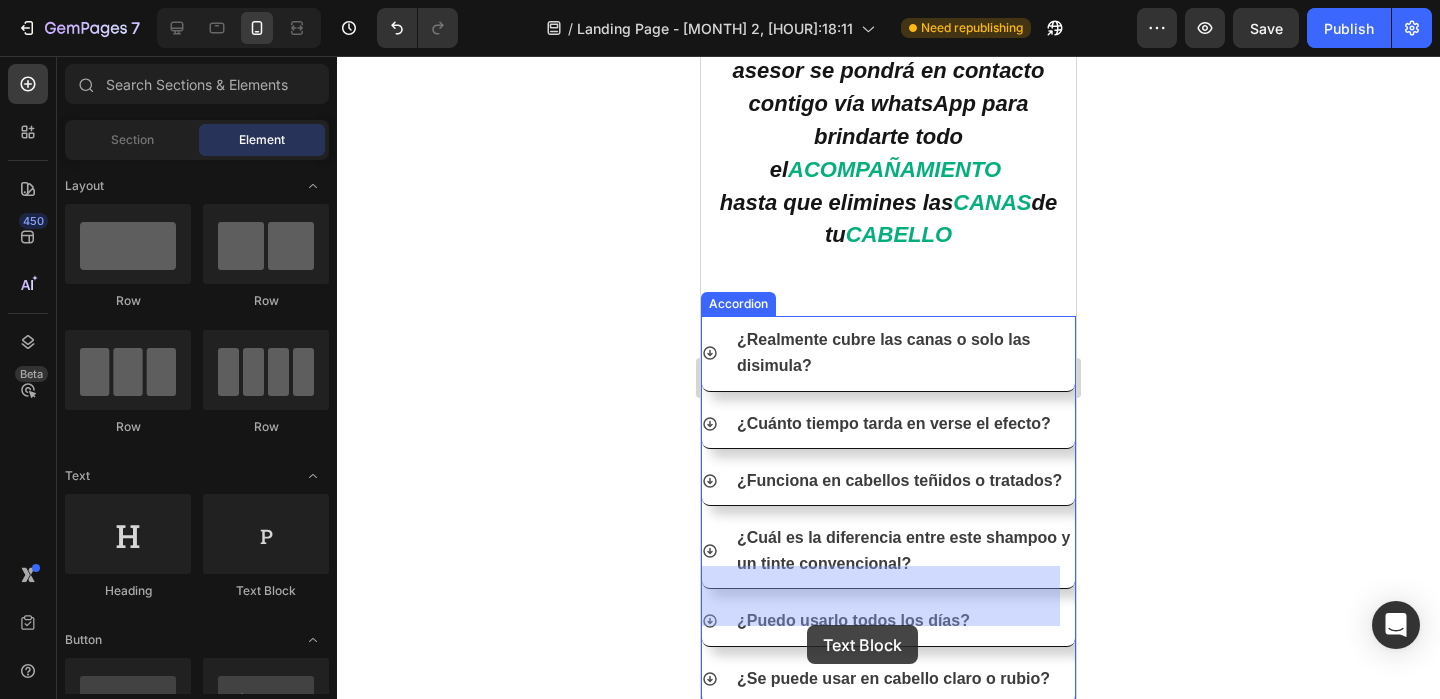 drag, startPoint x: 1027, startPoint y: 610, endPoint x: 747, endPoint y: 615, distance: 280.04465 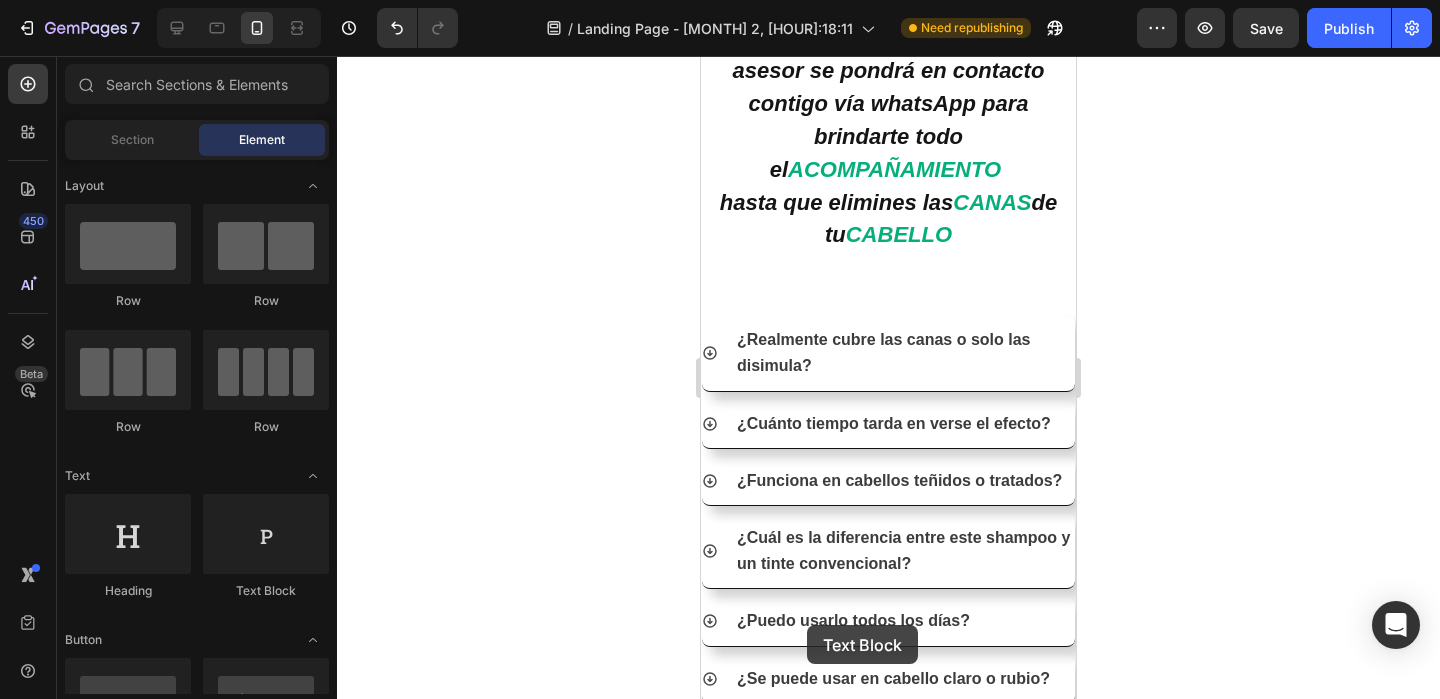 scroll, scrollTop: 6259, scrollLeft: 0, axis: vertical 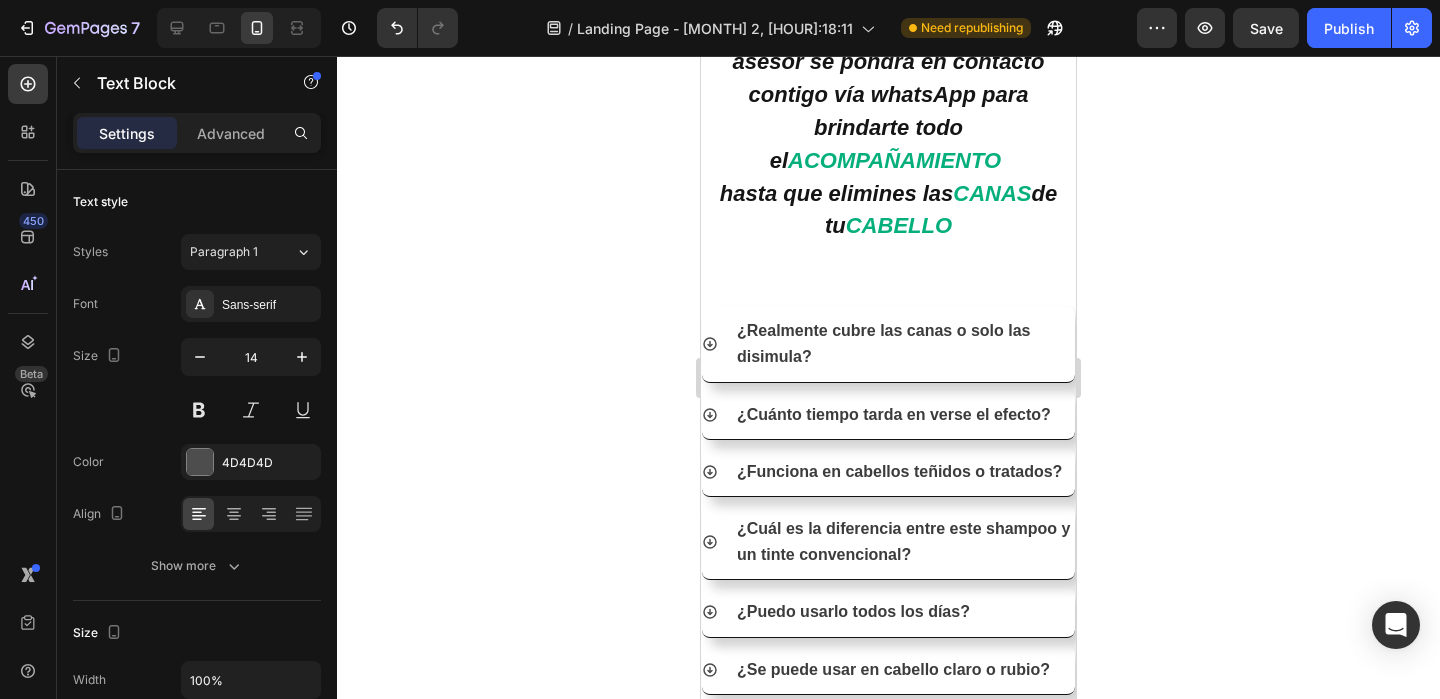 click on "Replace this text with your content" at bounding box center [888, 769] 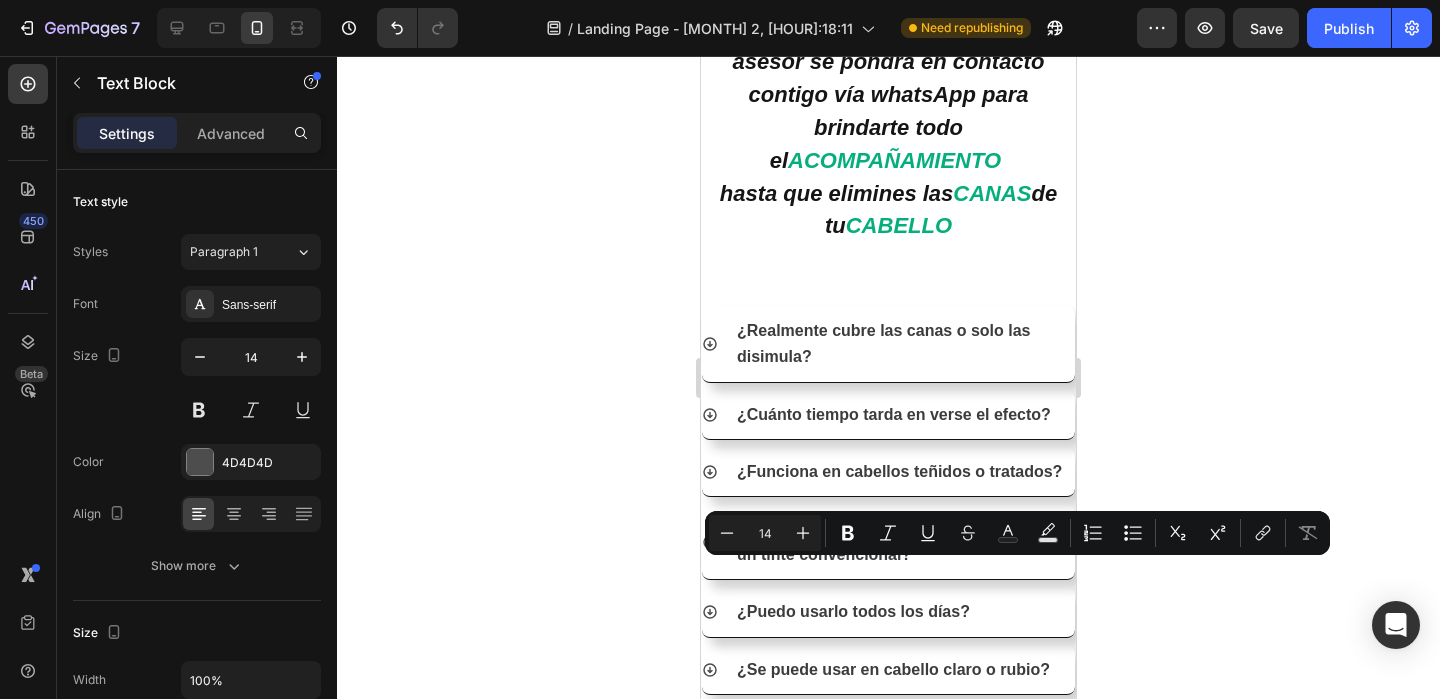 drag, startPoint x: 839, startPoint y: 571, endPoint x: 707, endPoint y: 566, distance: 132.09467 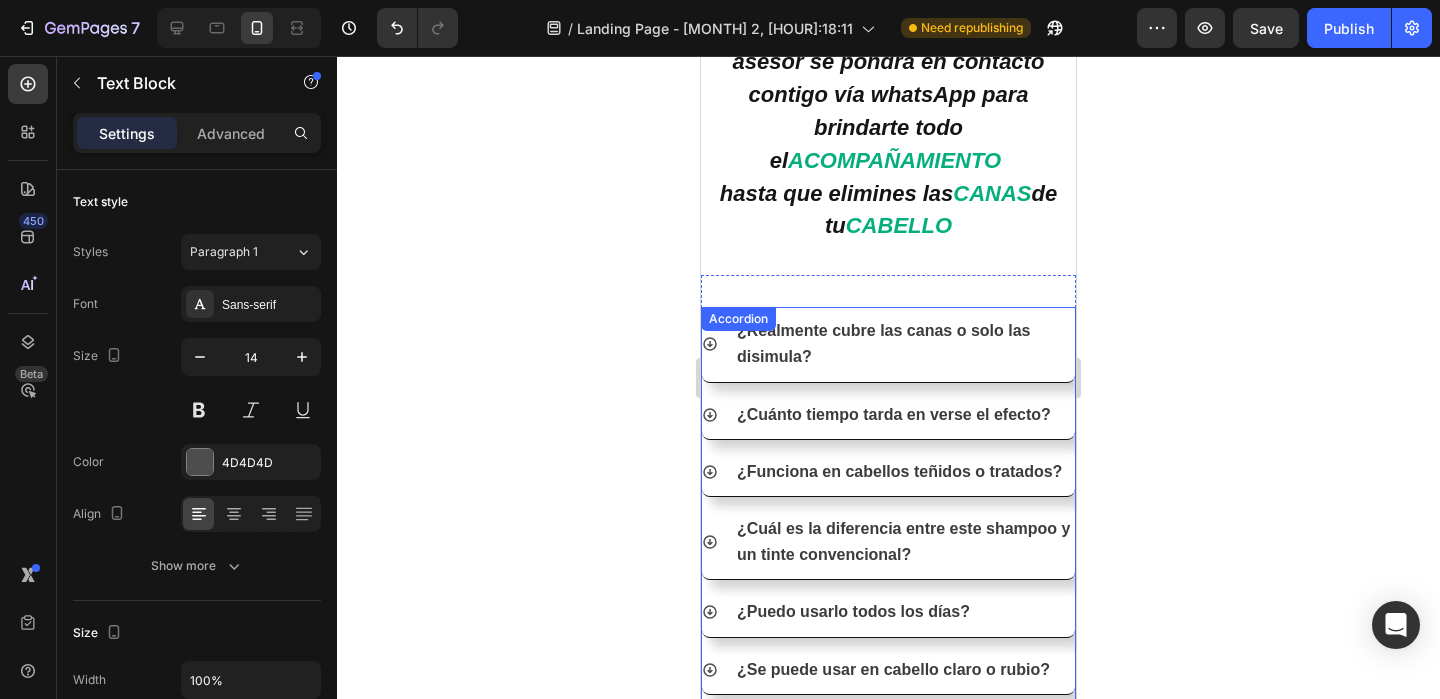 click 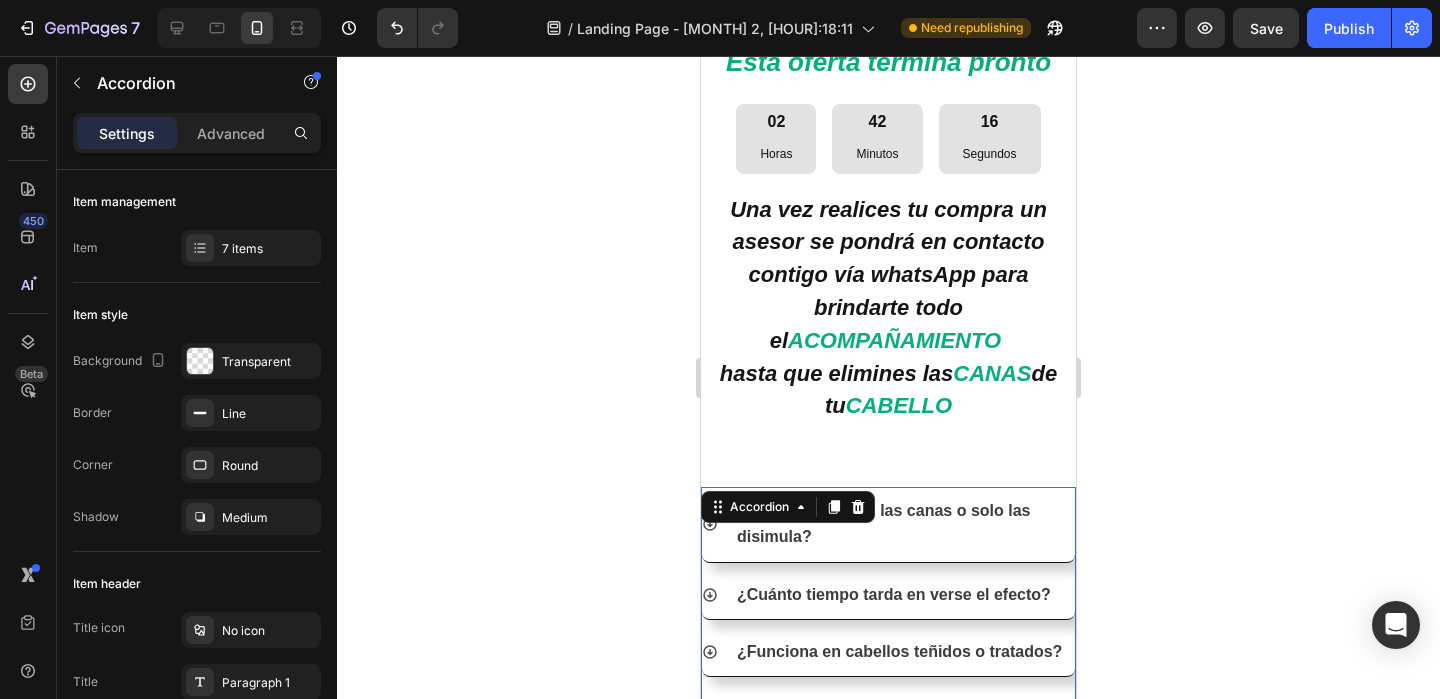 scroll, scrollTop: 6069, scrollLeft: 0, axis: vertical 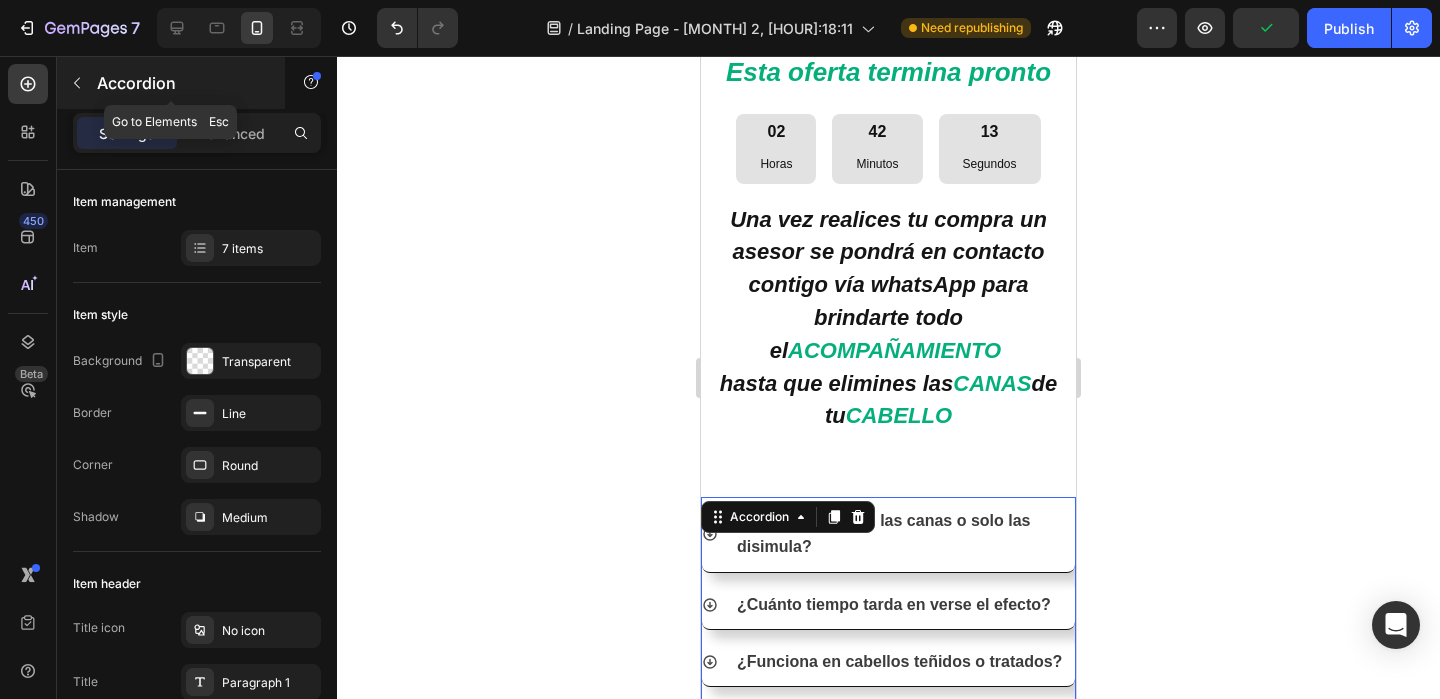 click at bounding box center (77, 83) 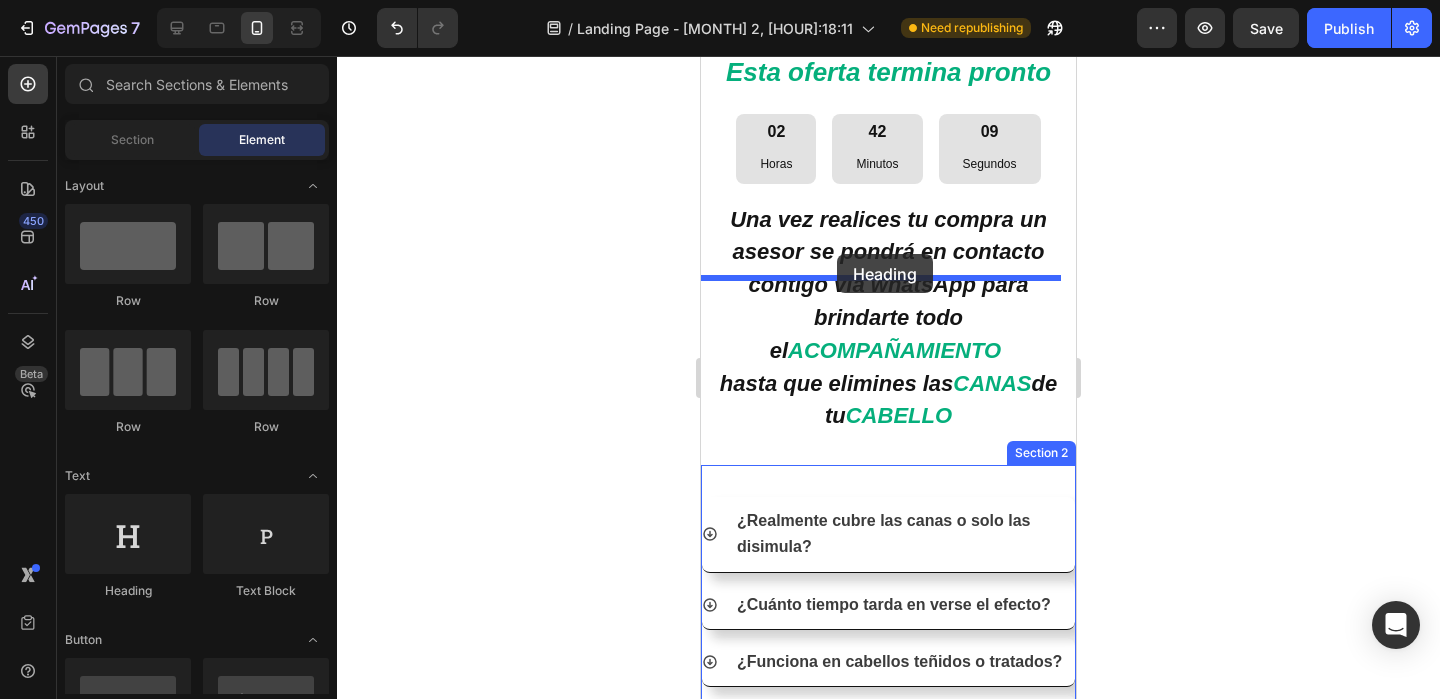 drag, startPoint x: 842, startPoint y: 585, endPoint x: 837, endPoint y: 254, distance: 331.03775 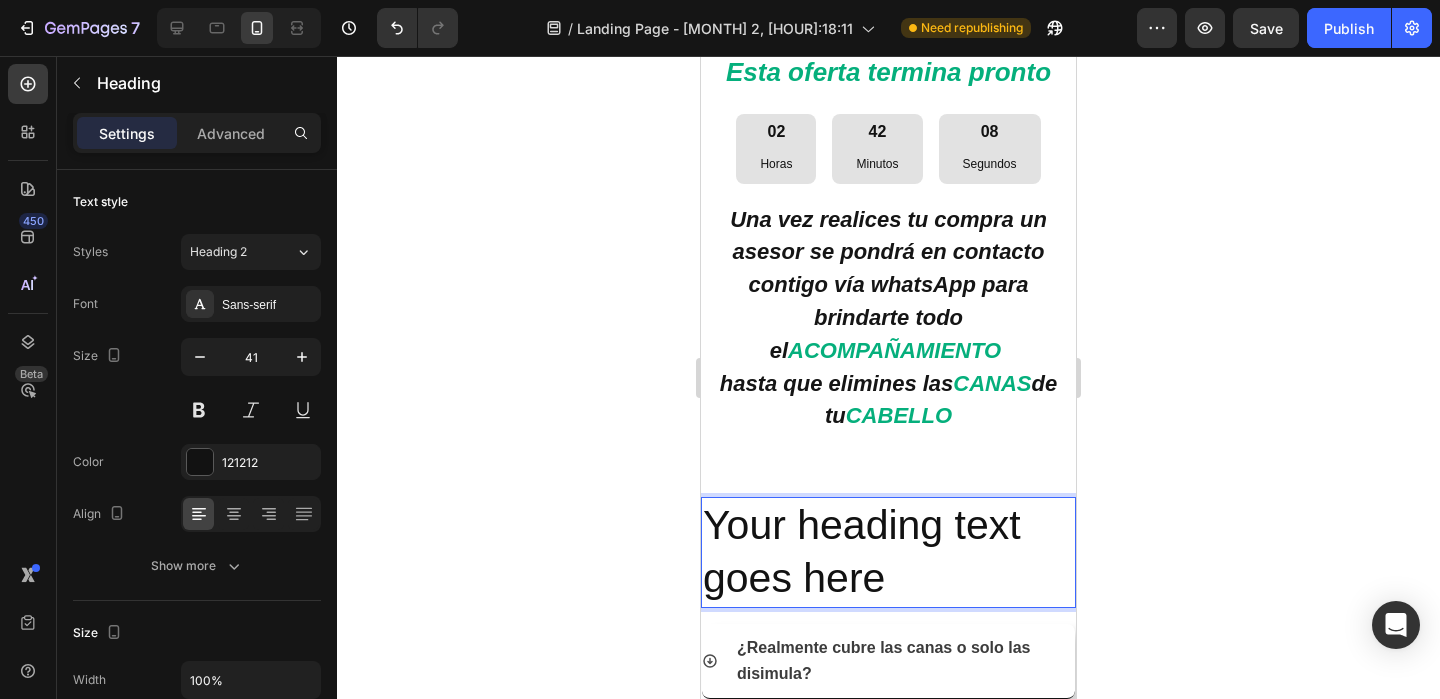 click on "Your heading text goes here" at bounding box center [888, 552] 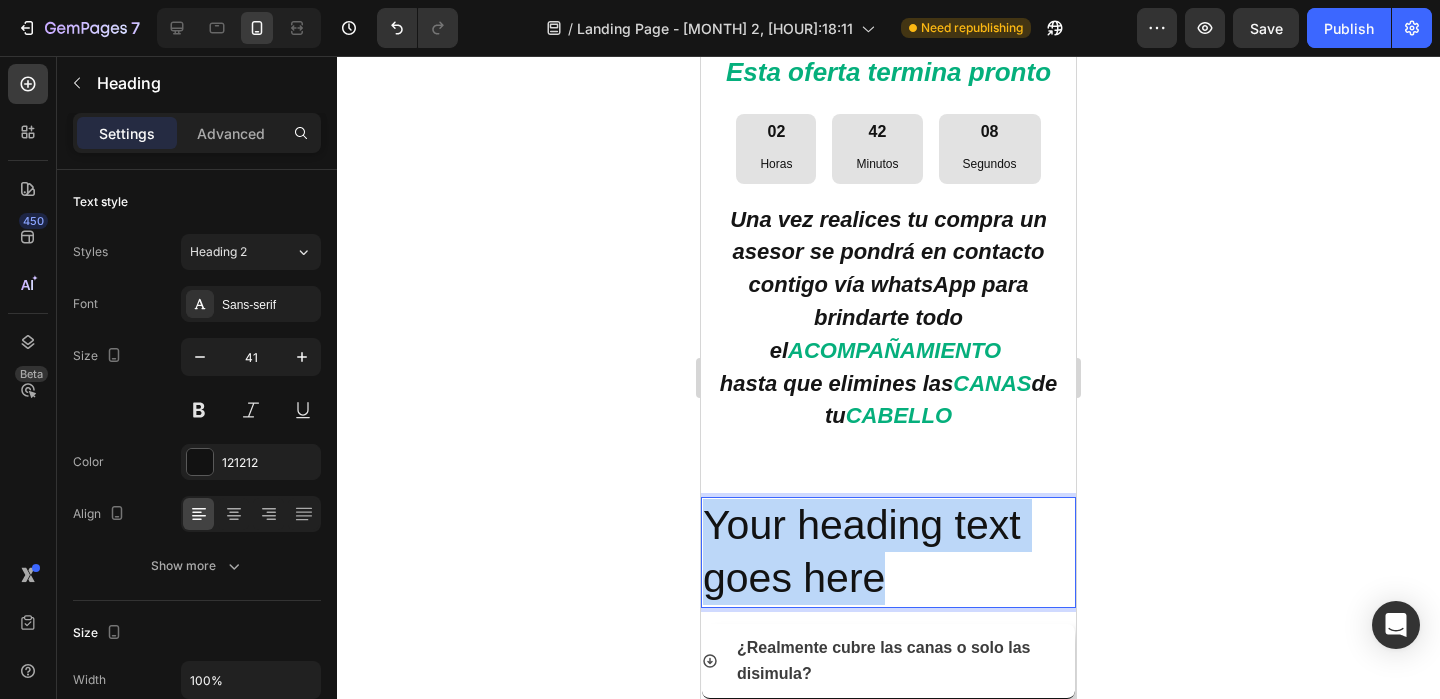 drag, startPoint x: 712, startPoint y: 318, endPoint x: 684, endPoint y: 290, distance: 39.59798 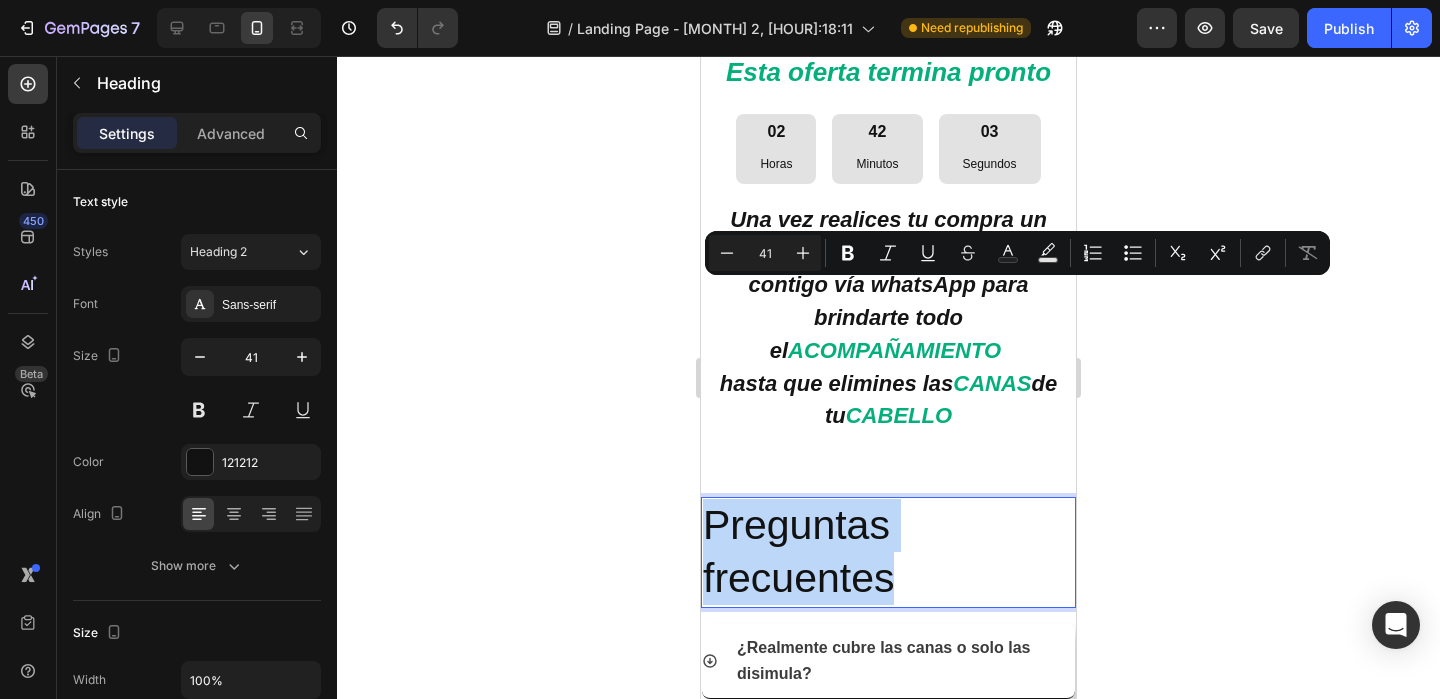 drag, startPoint x: 889, startPoint y: 366, endPoint x: 710, endPoint y: 308, distance: 188.16217 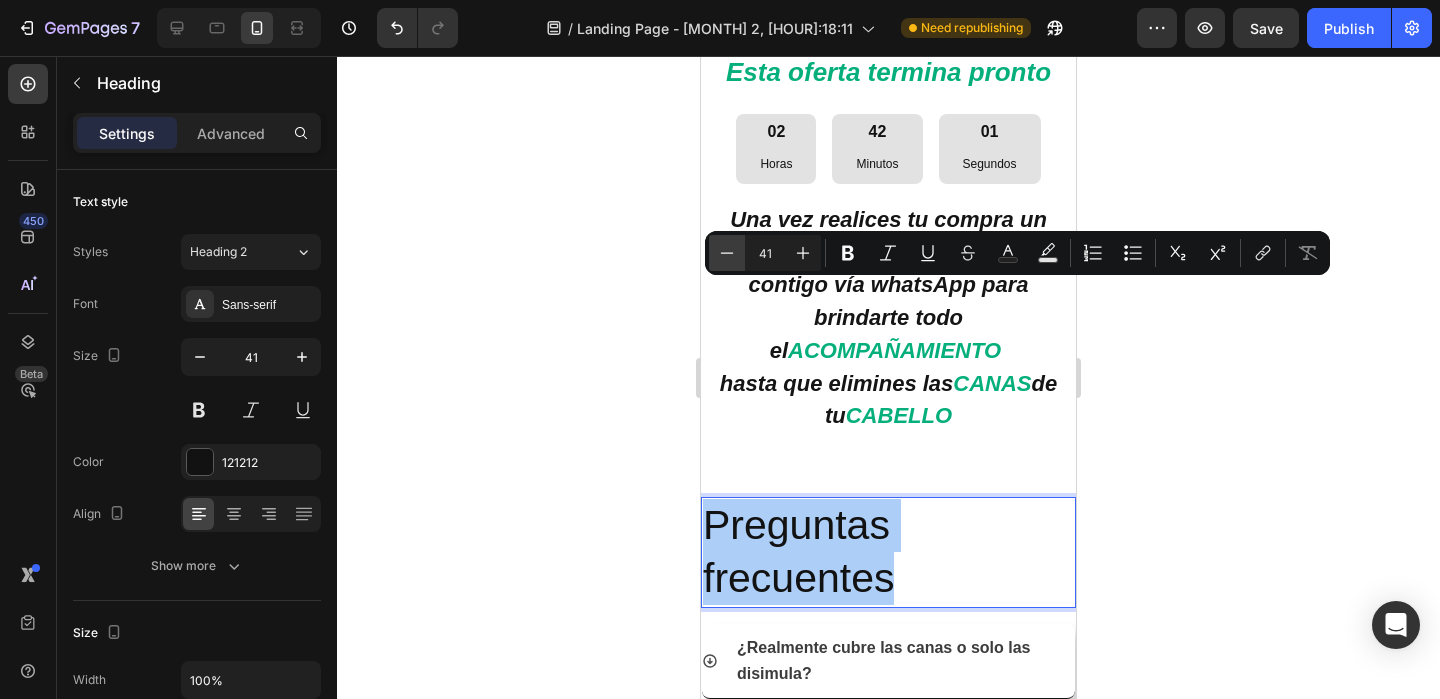 click 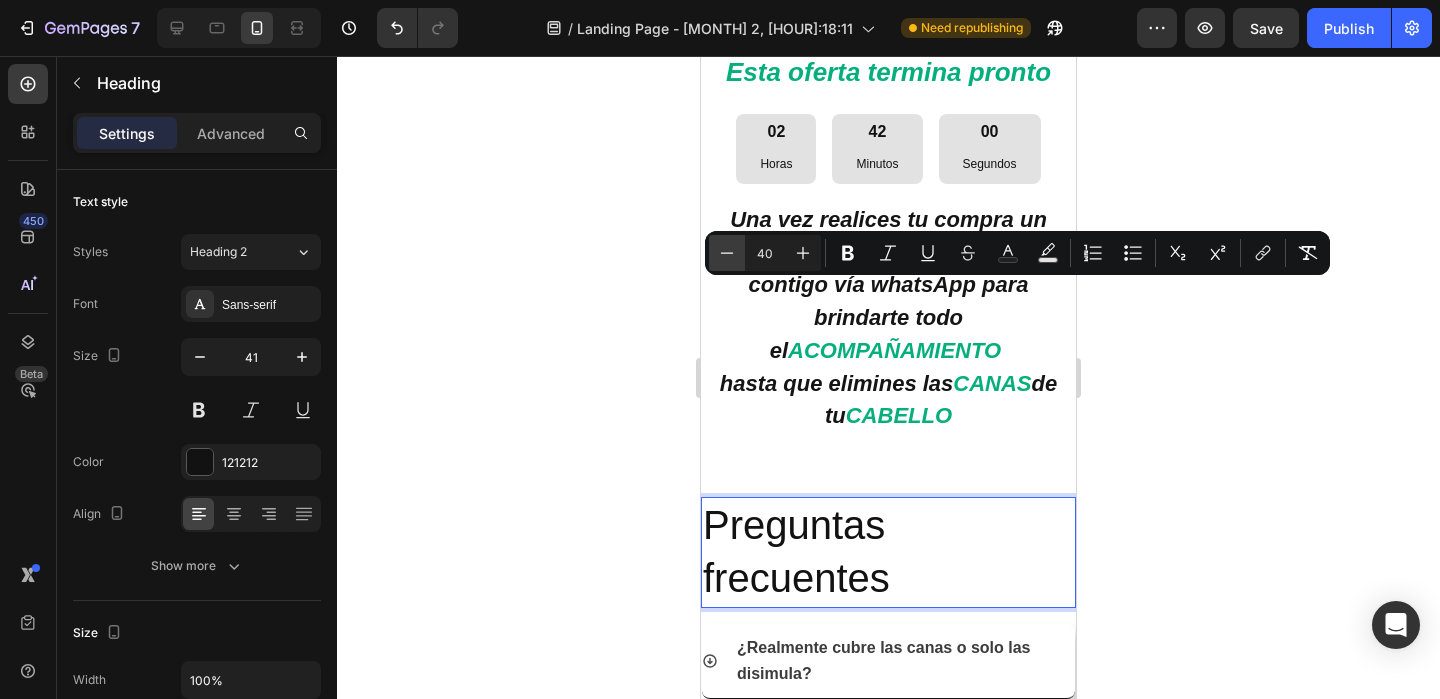 click 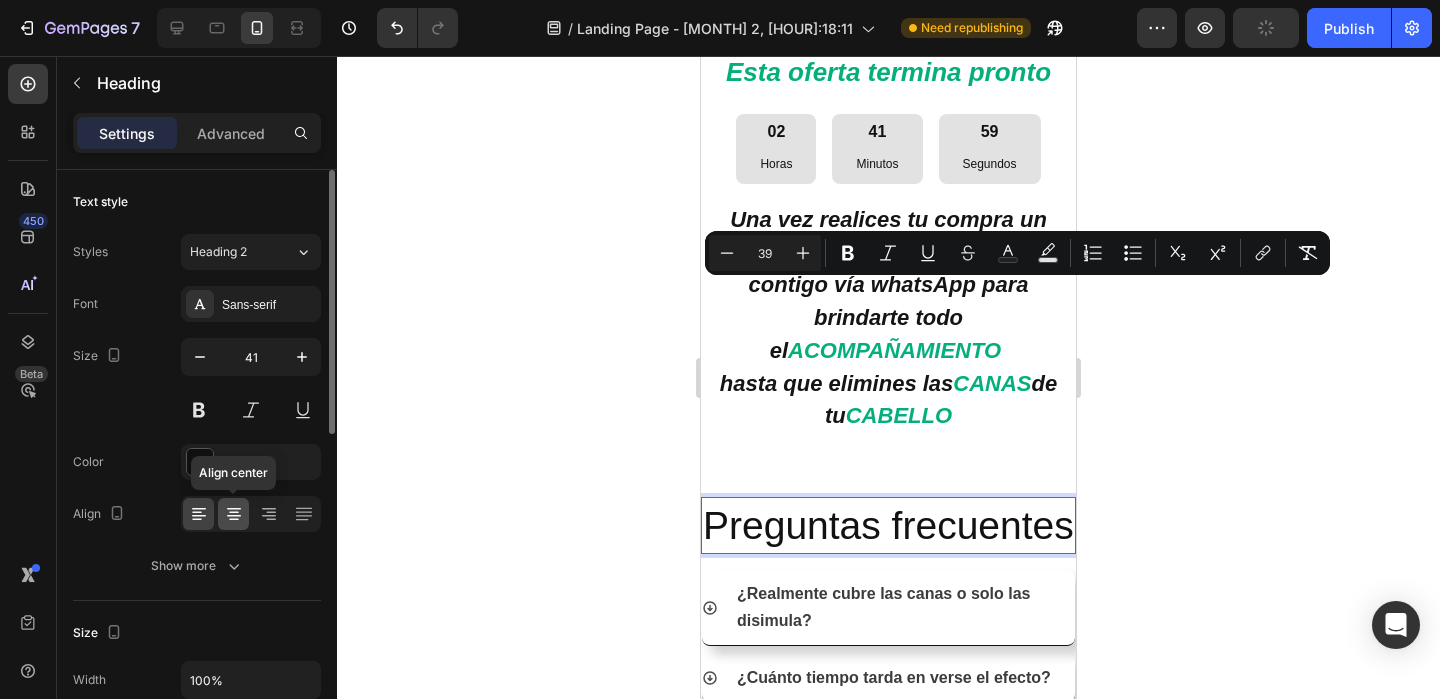 click 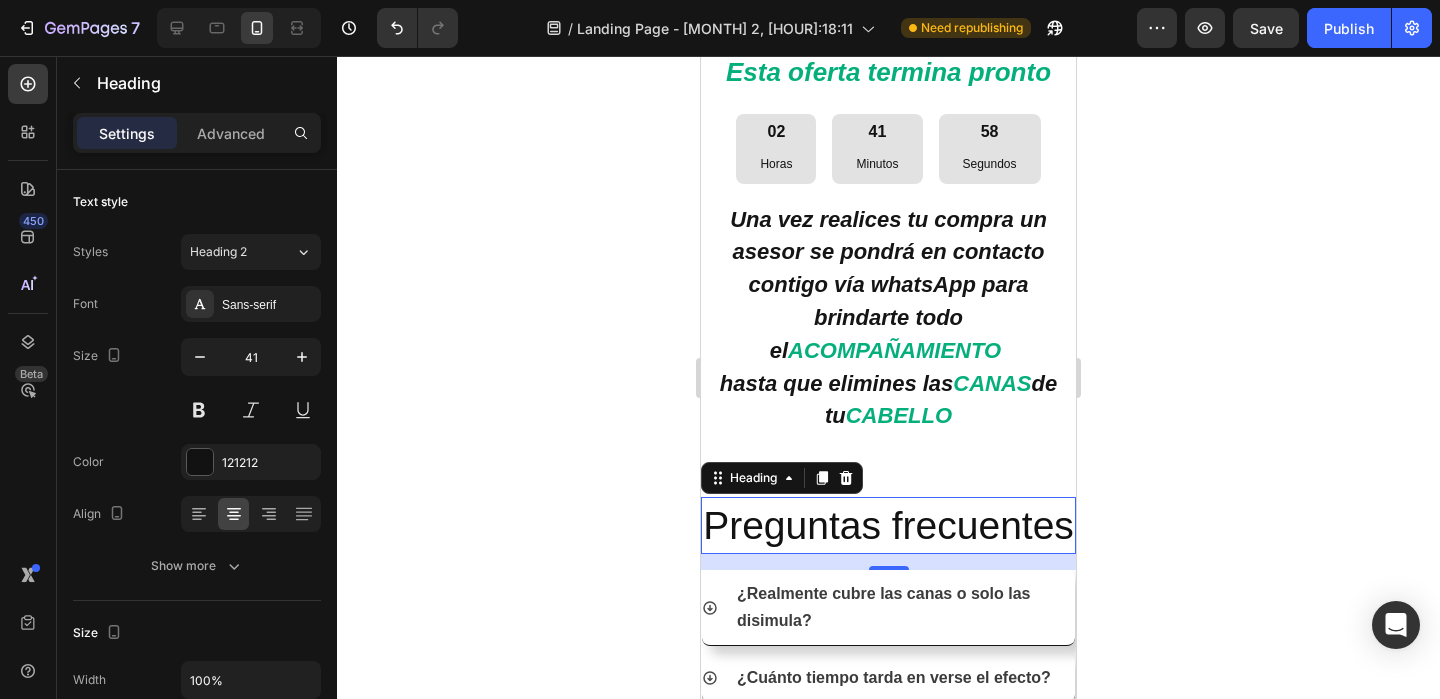click on "Preguntas frecuentes" at bounding box center [888, 525] 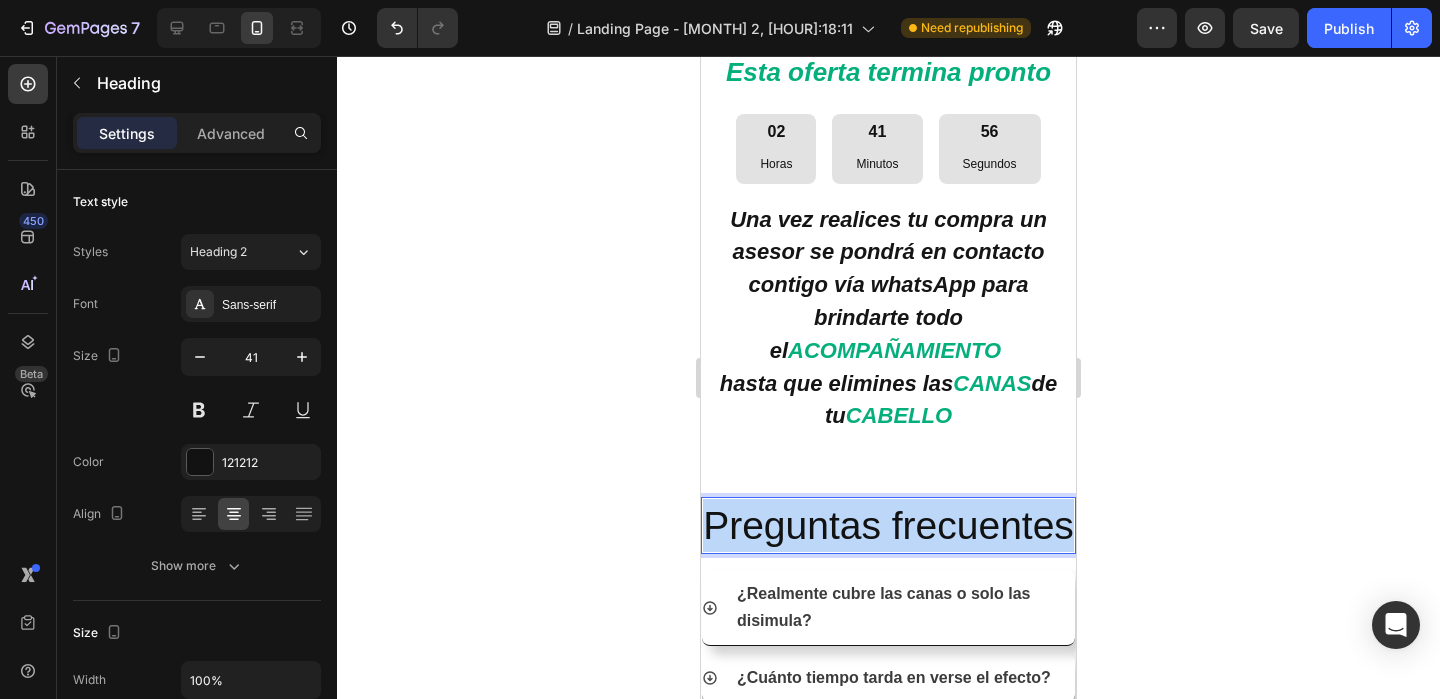 drag, startPoint x: 994, startPoint y: 360, endPoint x: 802, endPoint y: 313, distance: 197.66891 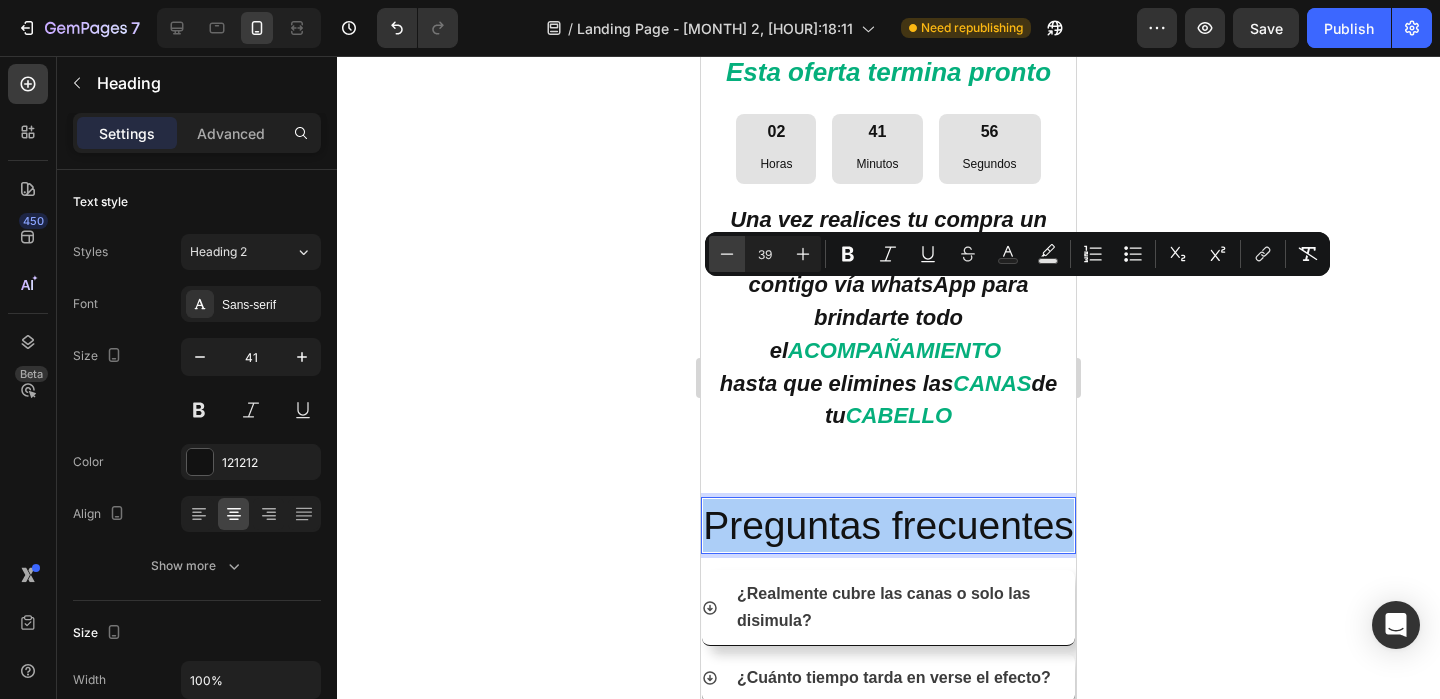 click 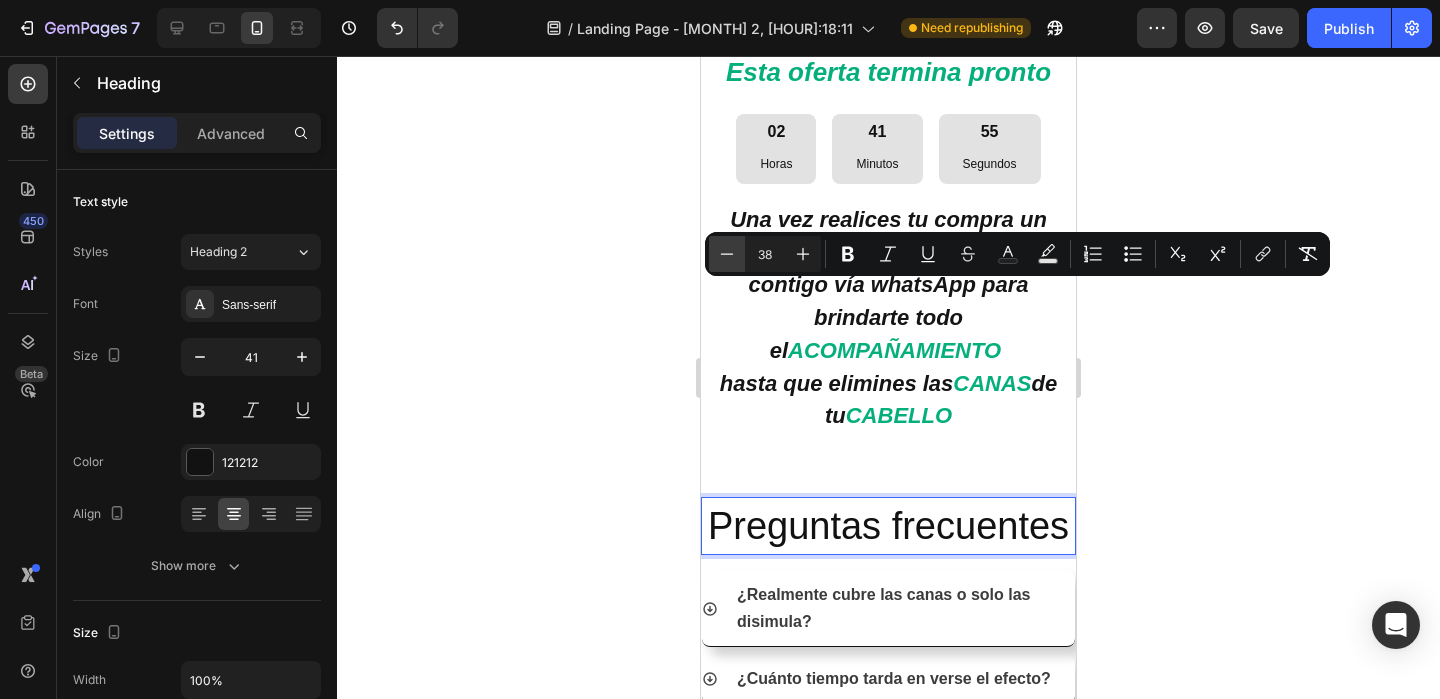 click 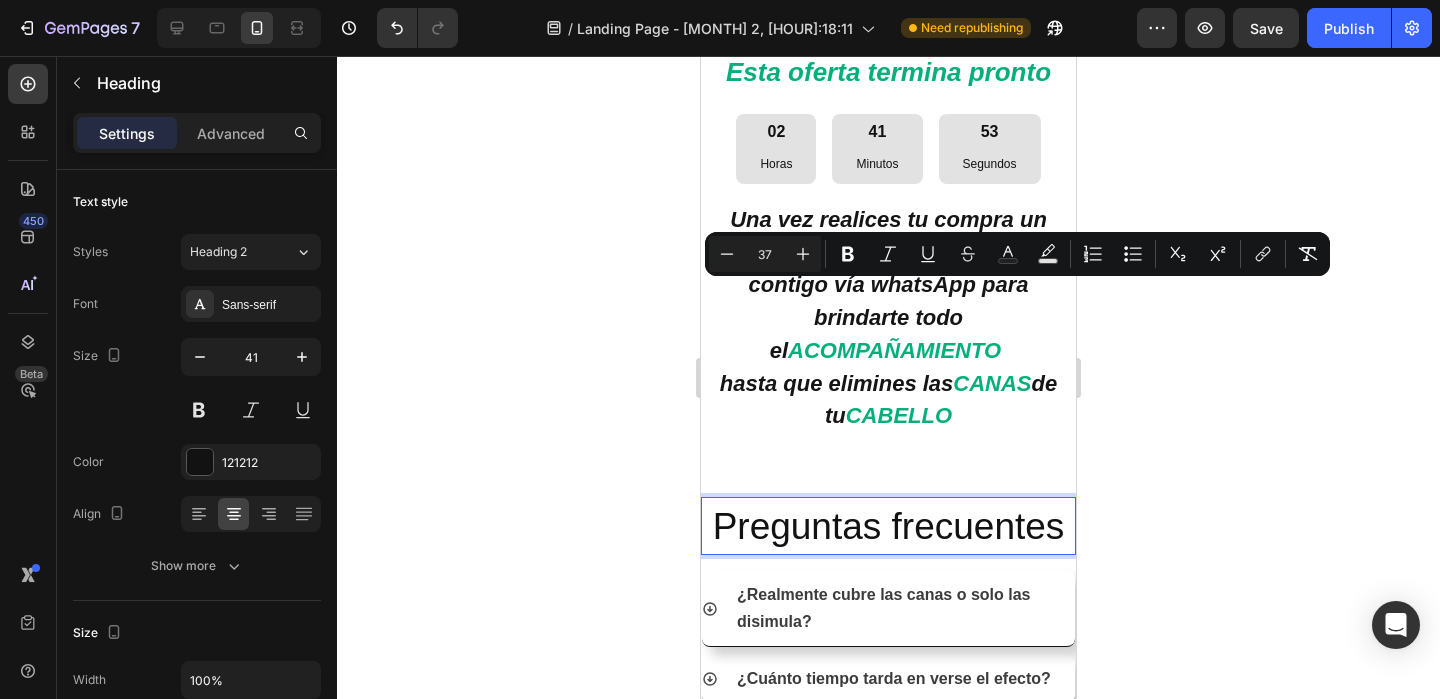 click 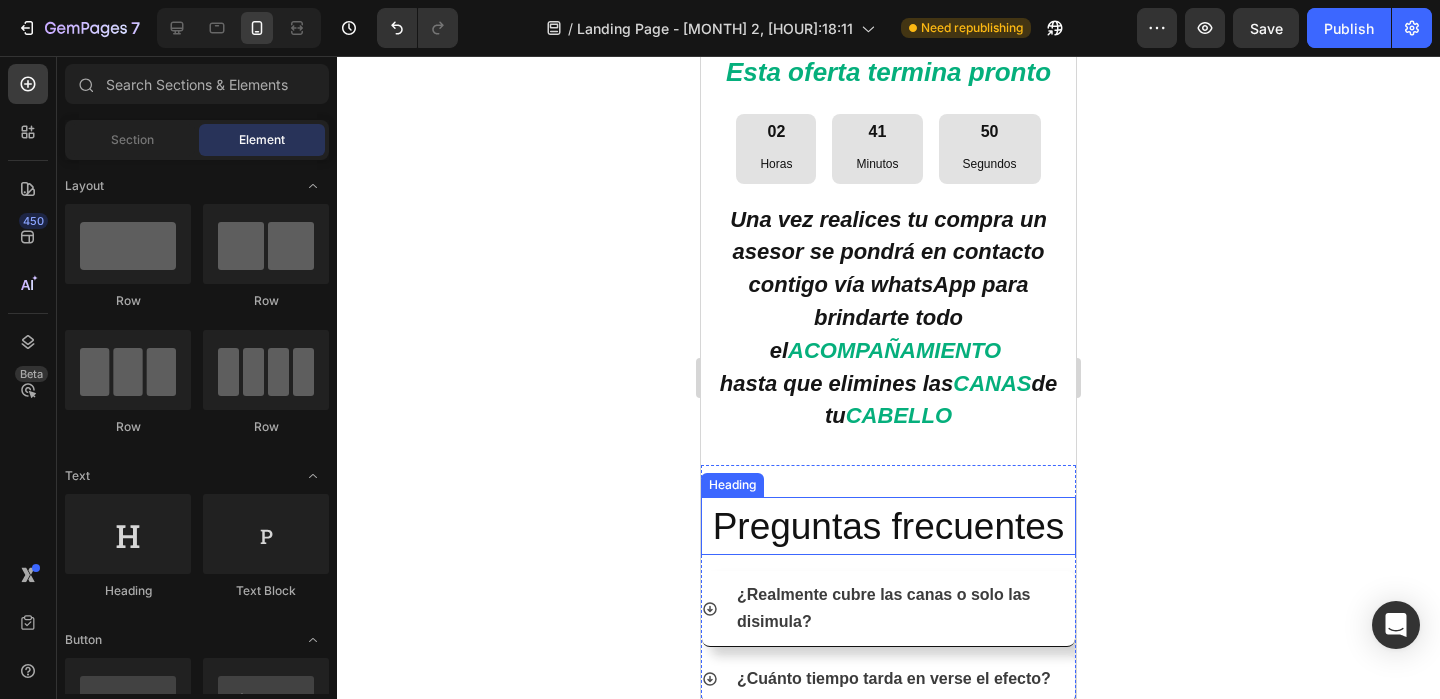 click on "Preguntas frecuentes" at bounding box center (889, 526) 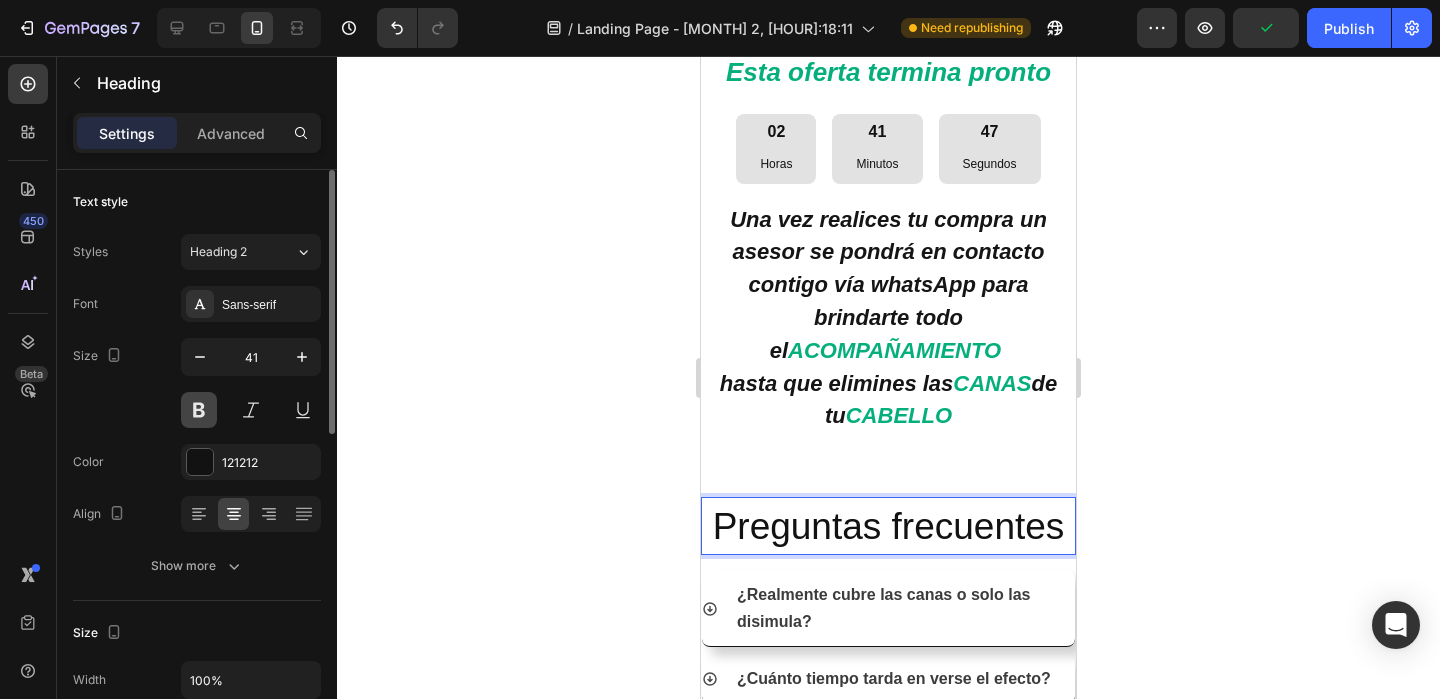 click at bounding box center [199, 410] 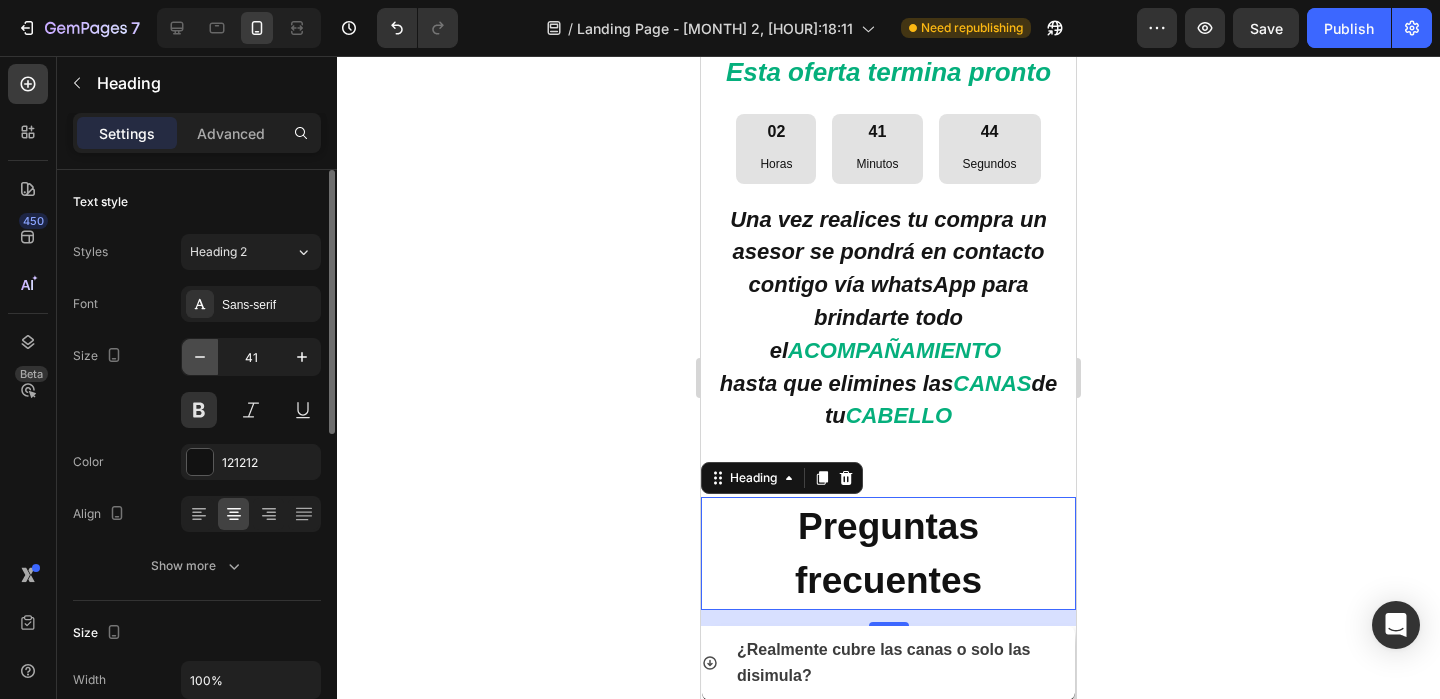 click 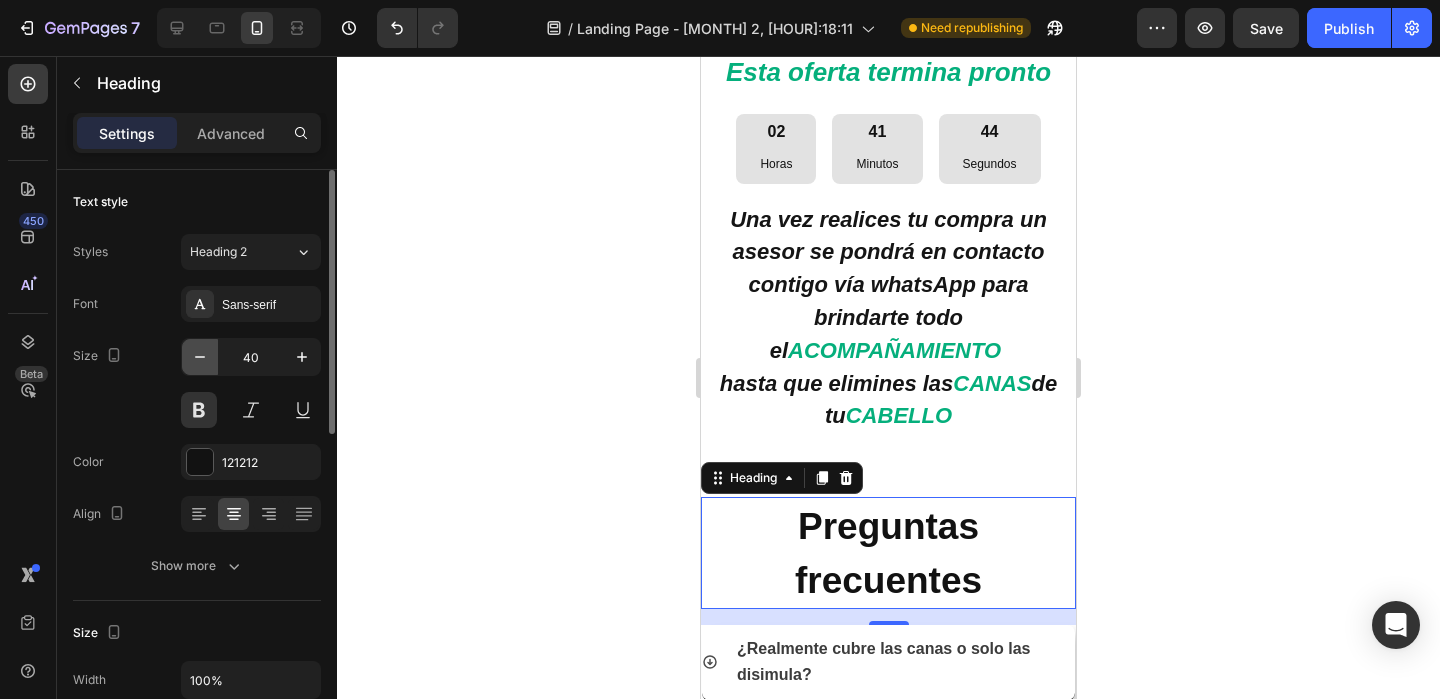click 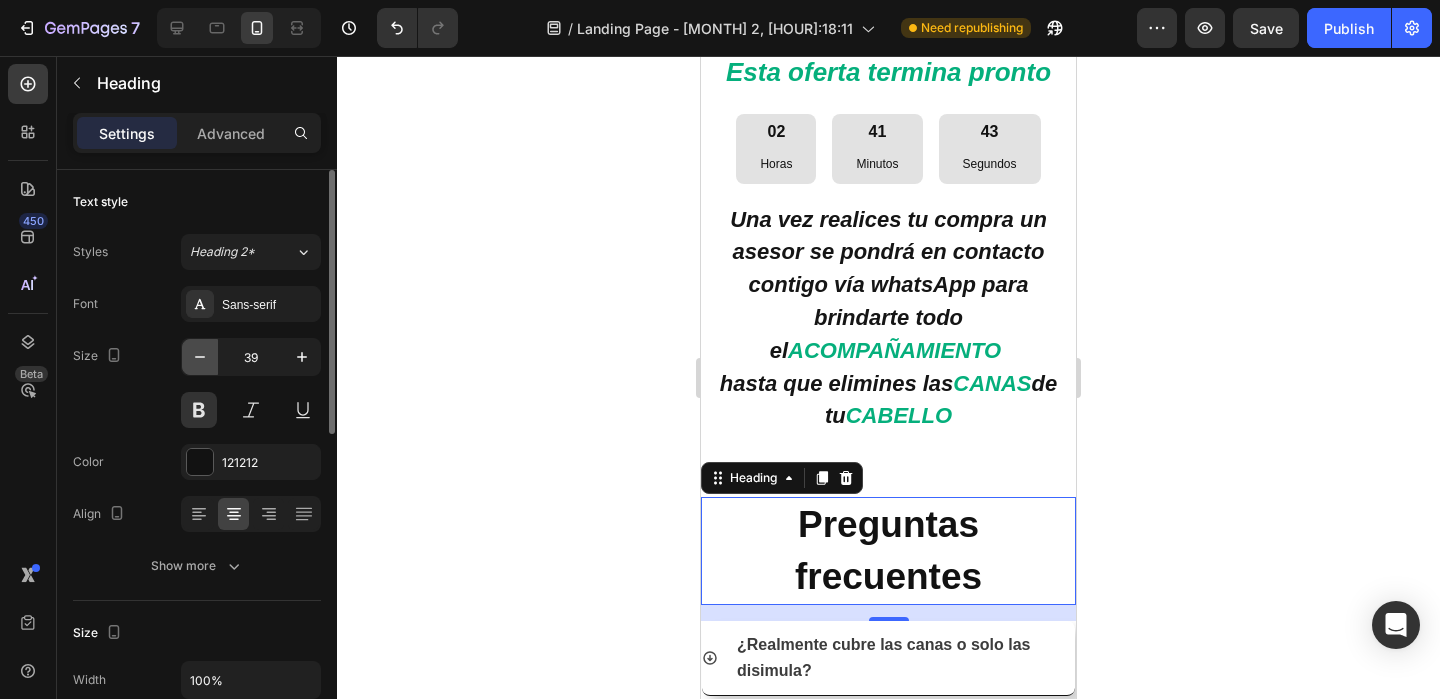 click 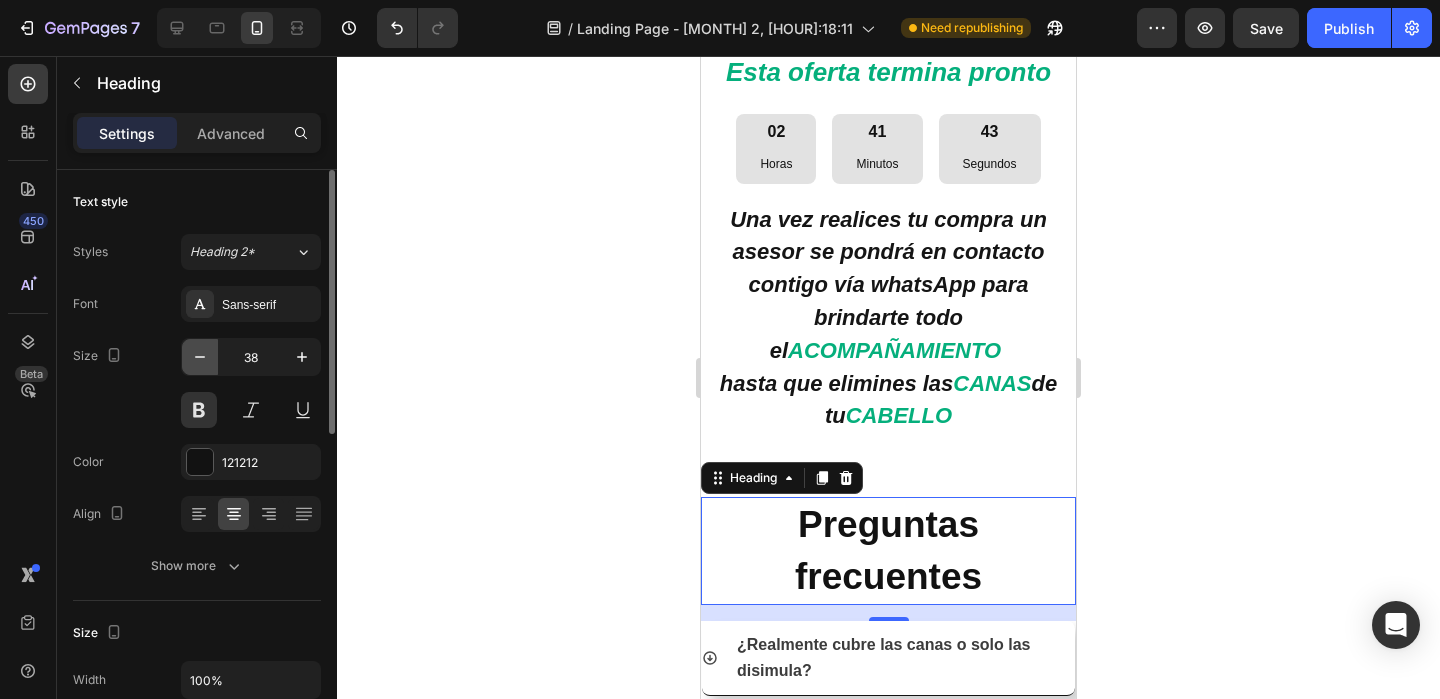 click 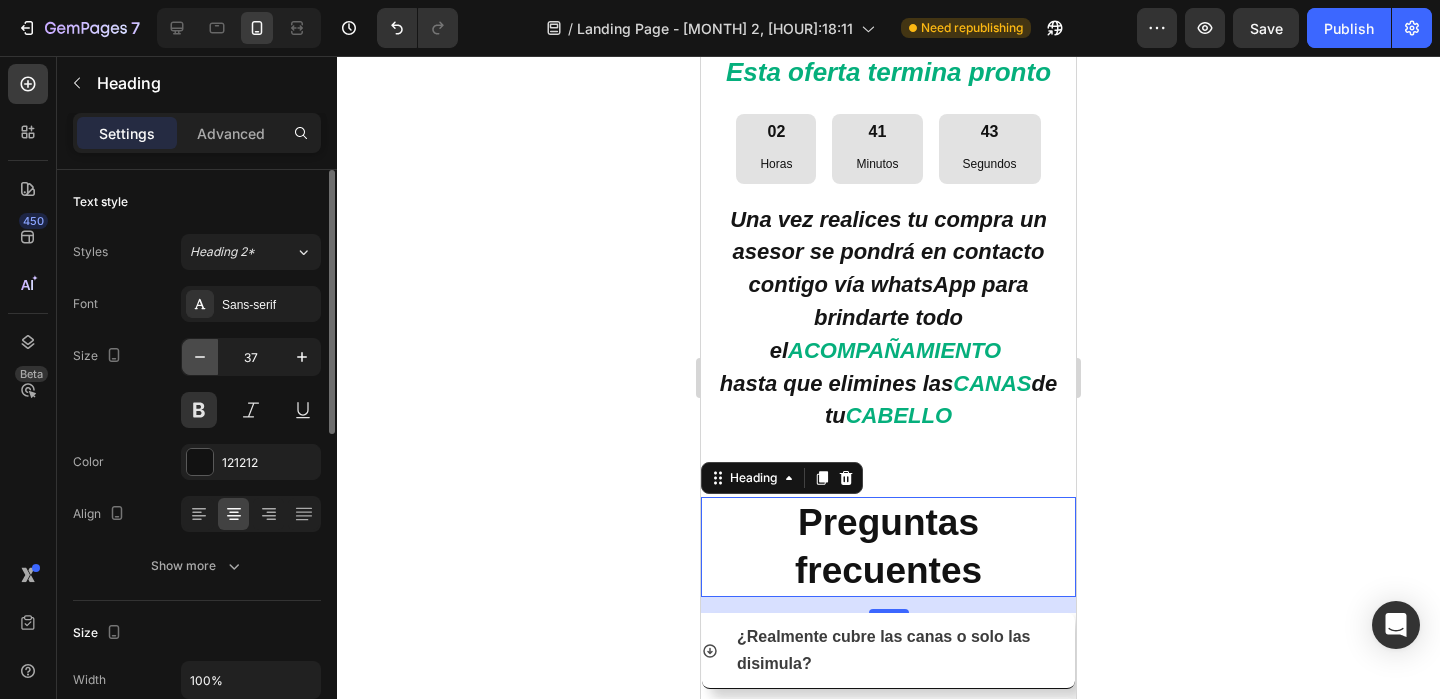 click 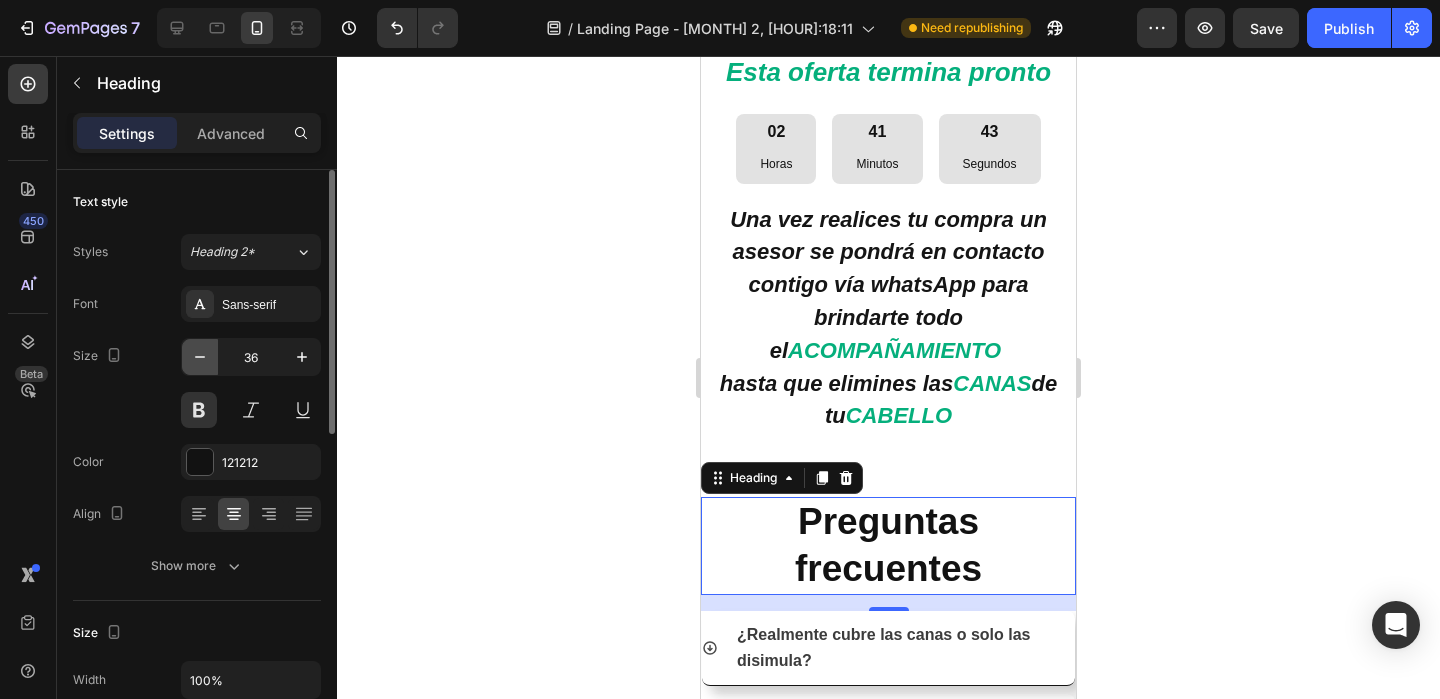 click 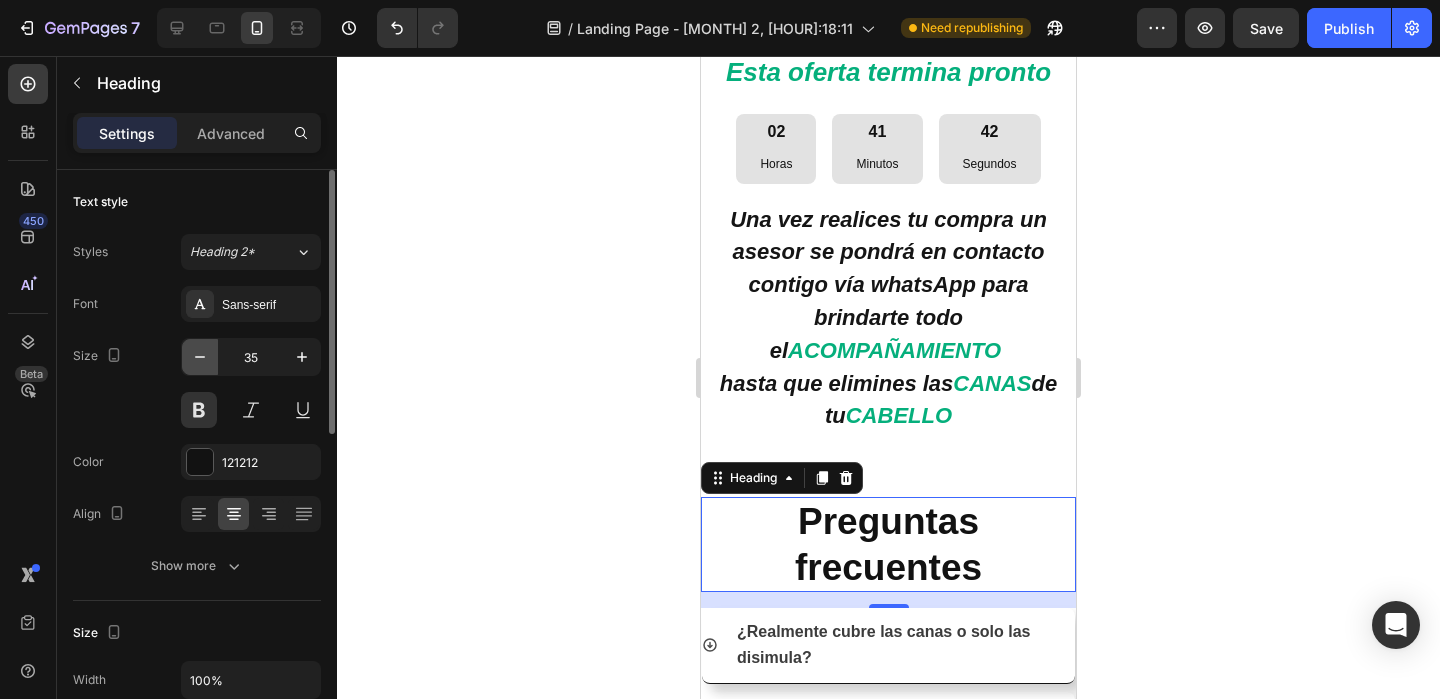 click 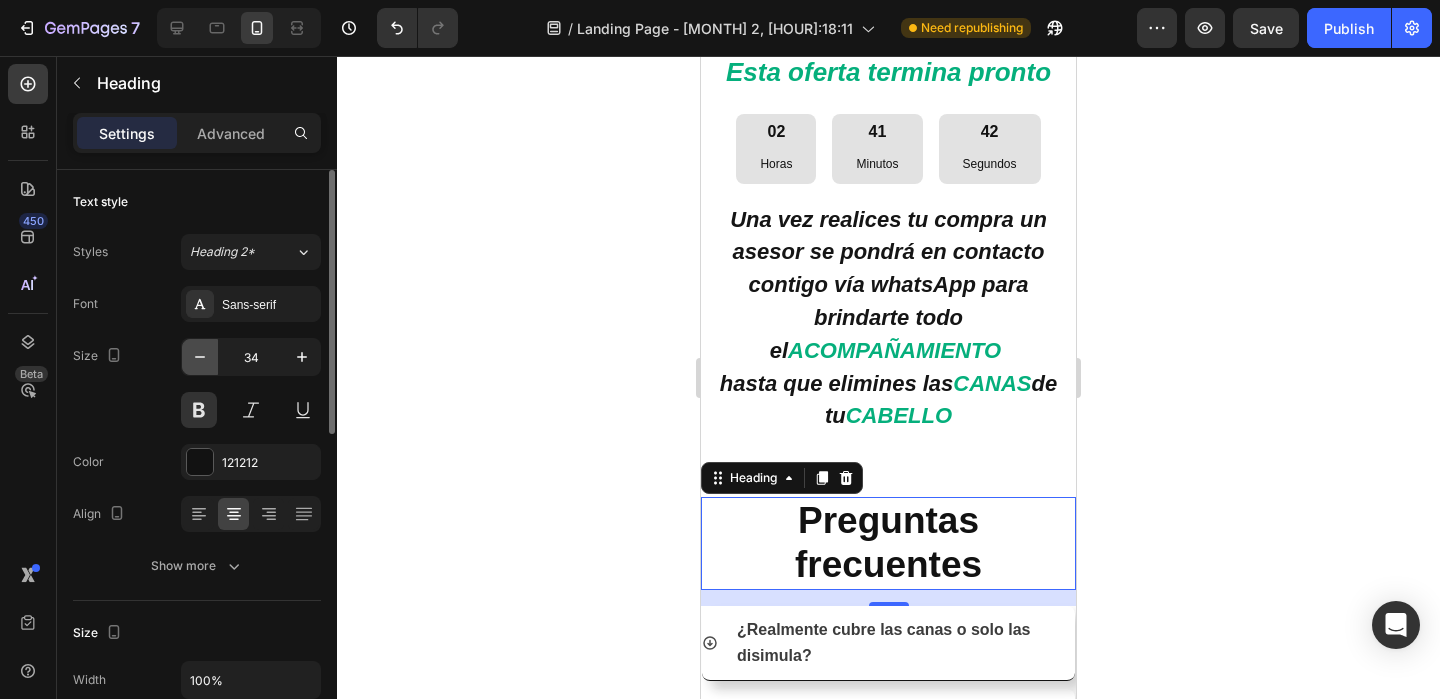 click 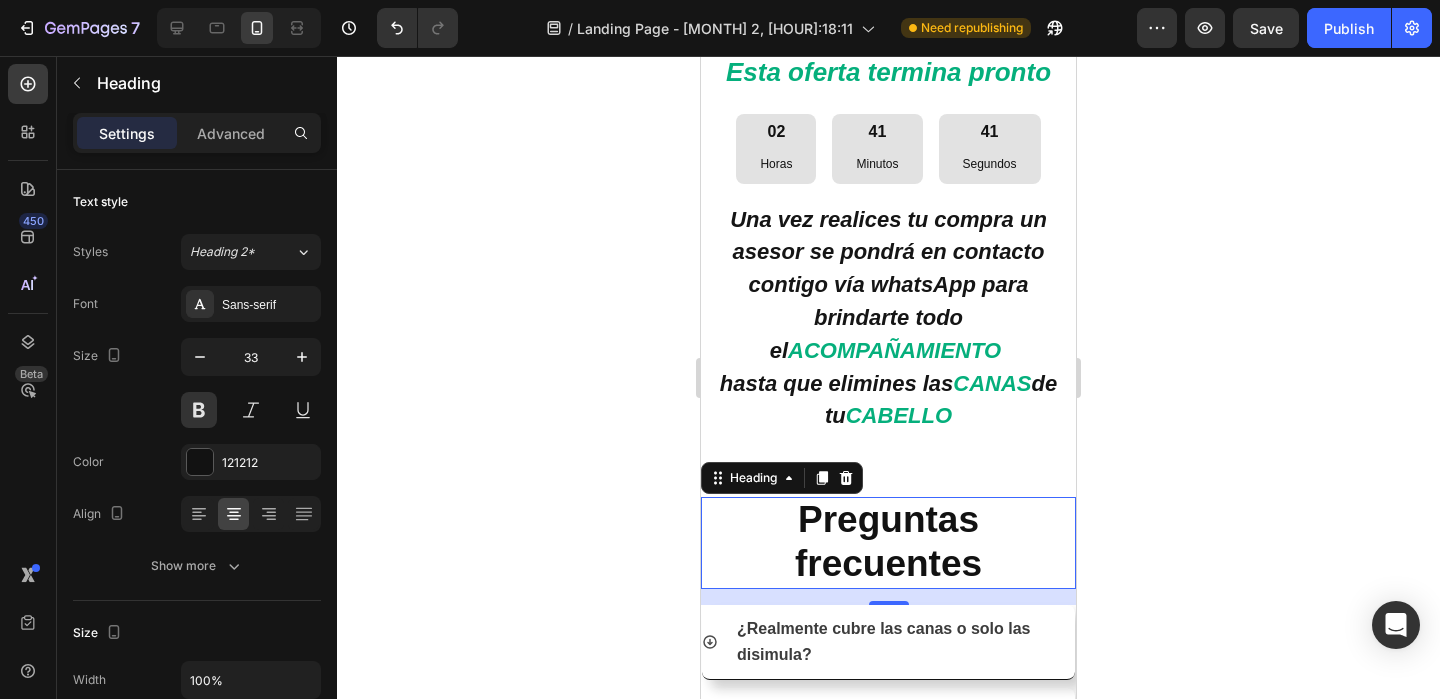 click 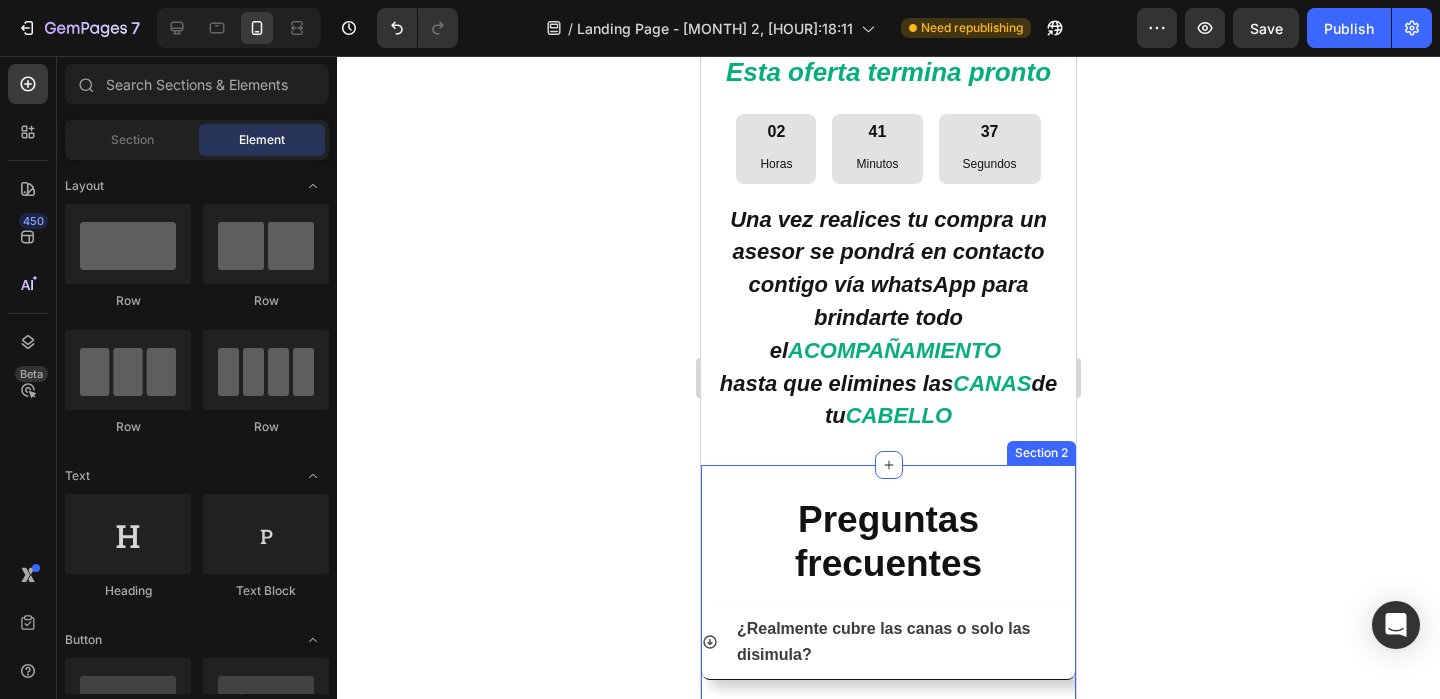 click on "⁠⁠⁠⁠⁠⁠⁠ Preguntas frecuentes Heading
¿Realmente cubre las canas o solo las disimula?
¿Cuánto tiempo tarda en verse el efecto?
¿Funciona en cabellos teñidos o tratados?
¿Cuál es la diferencia entre este shampoo y un tinte convencional?
¿Puedo usarlo todos los días?
¿Se puede usar en cabello claro o rubio?
¿El resultado es permanente? Accordion Section 2" at bounding box center [888, 773] 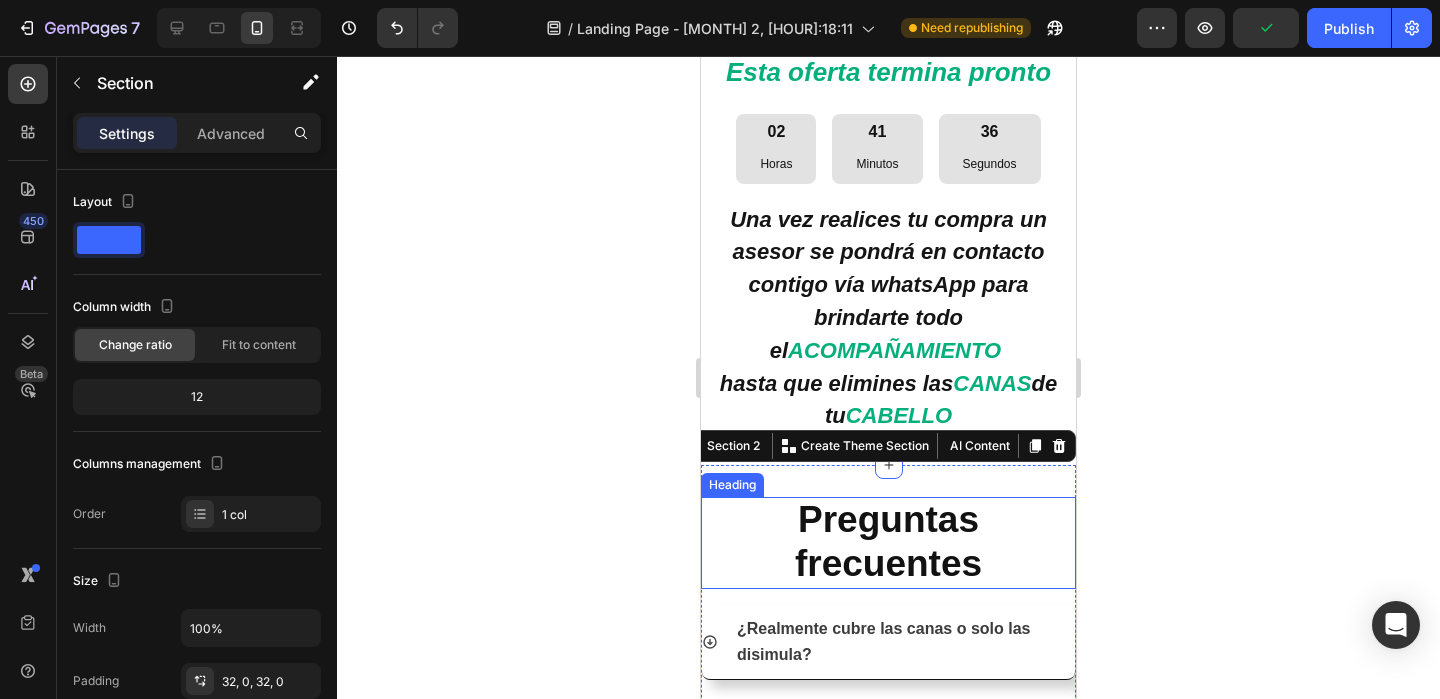 click on "Preguntas frecuentes" at bounding box center (888, 541) 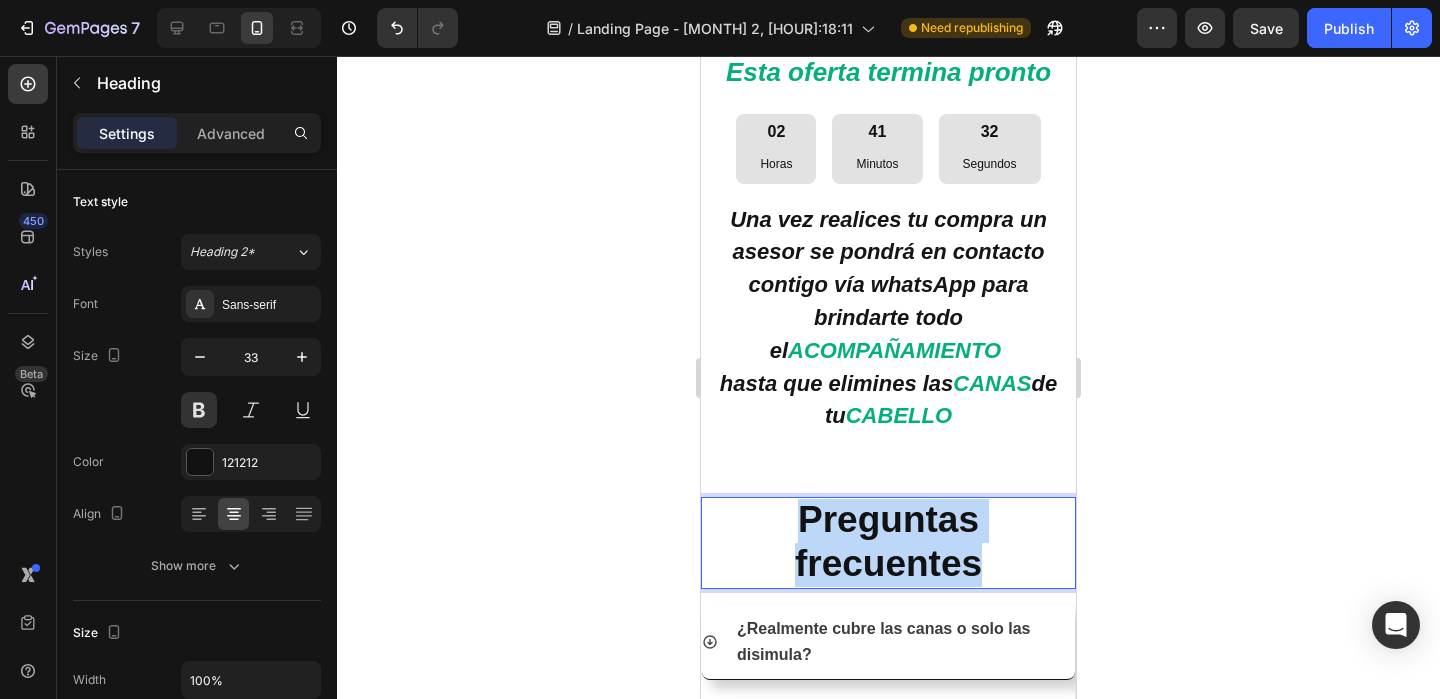 drag, startPoint x: 981, startPoint y: 352, endPoint x: 798, endPoint y: 295, distance: 191.6716 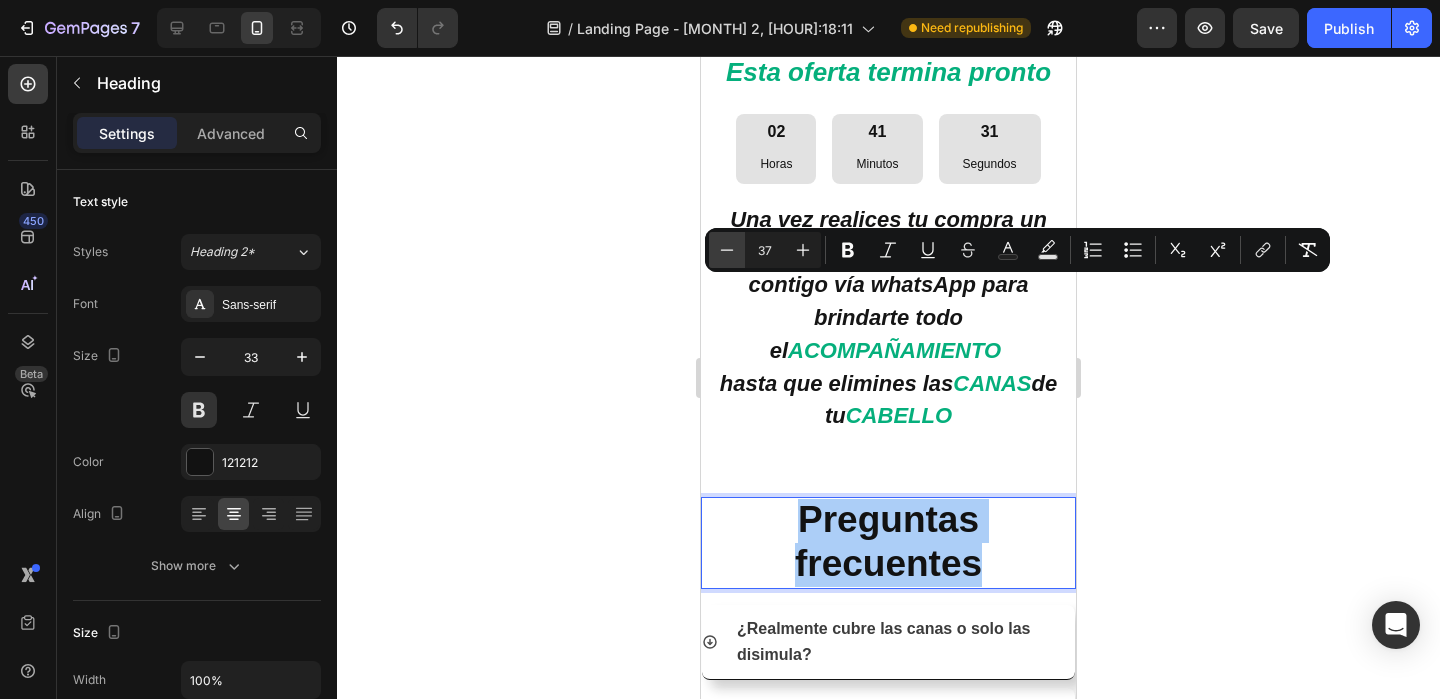 click 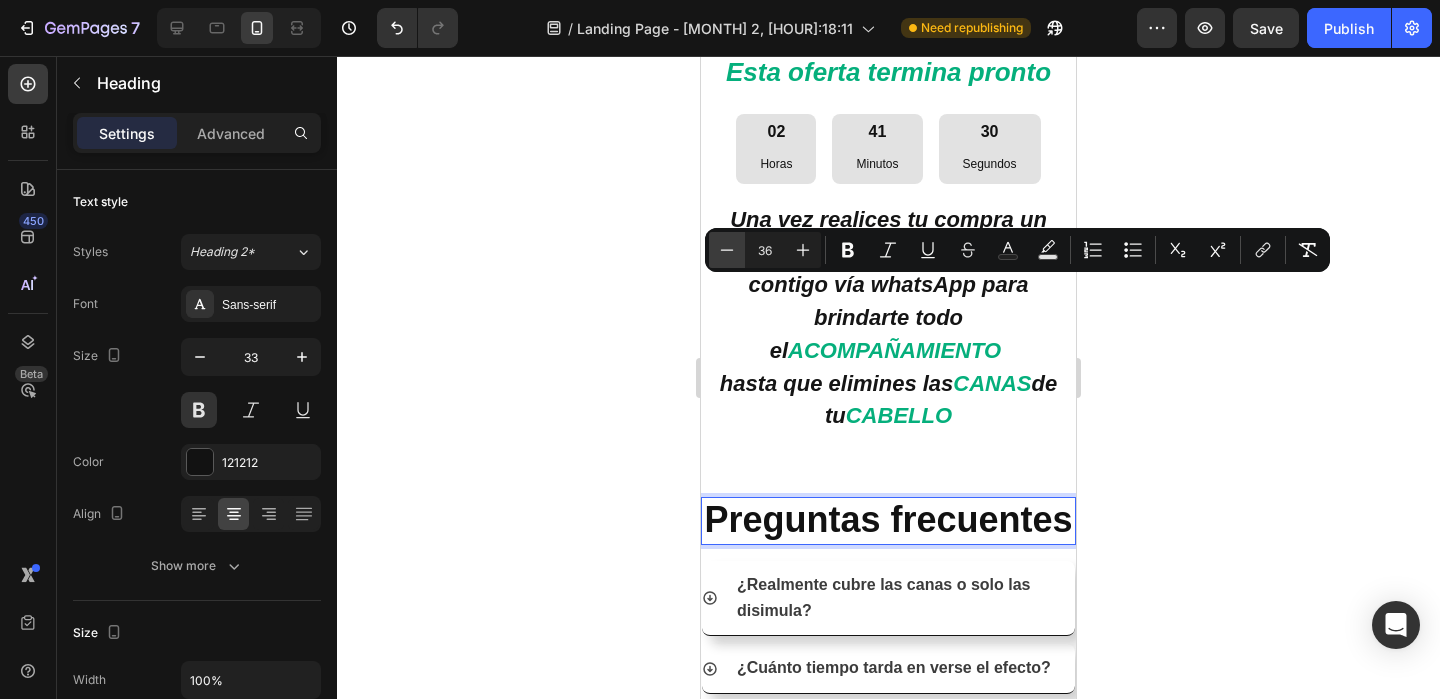 click 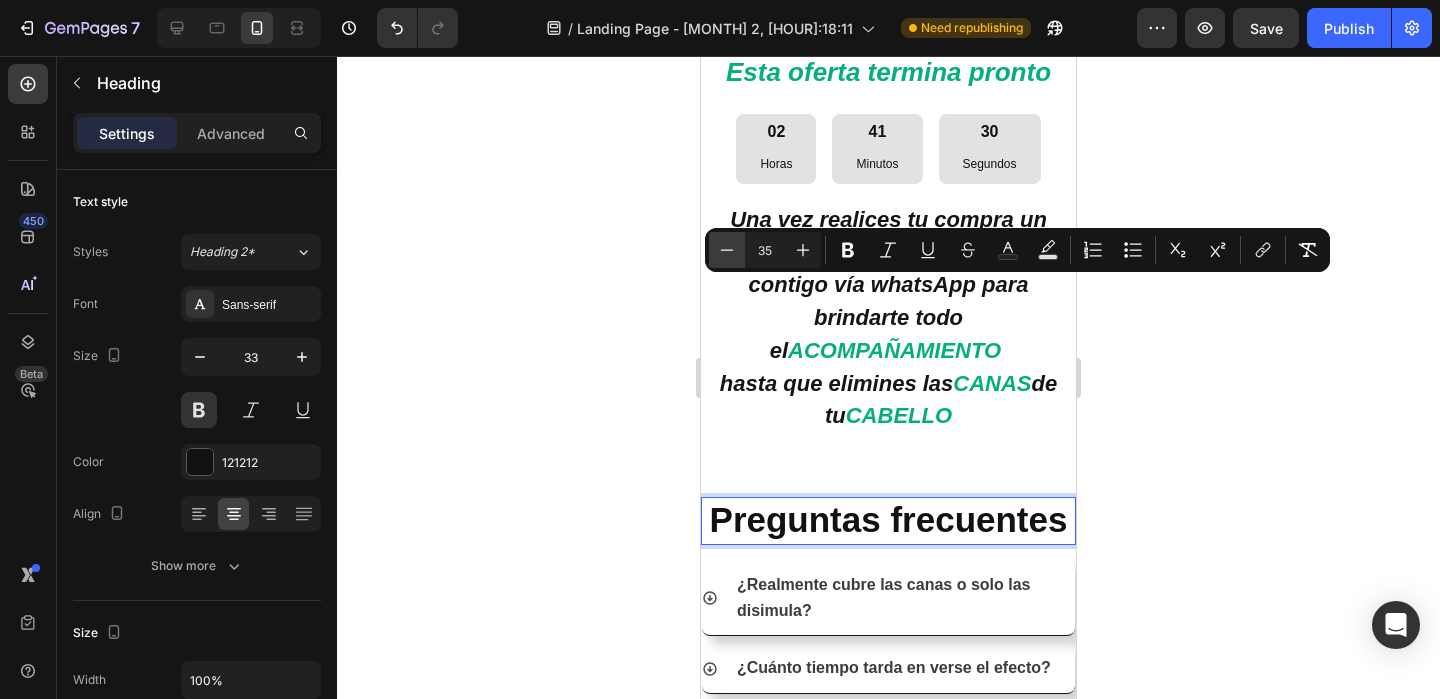 click 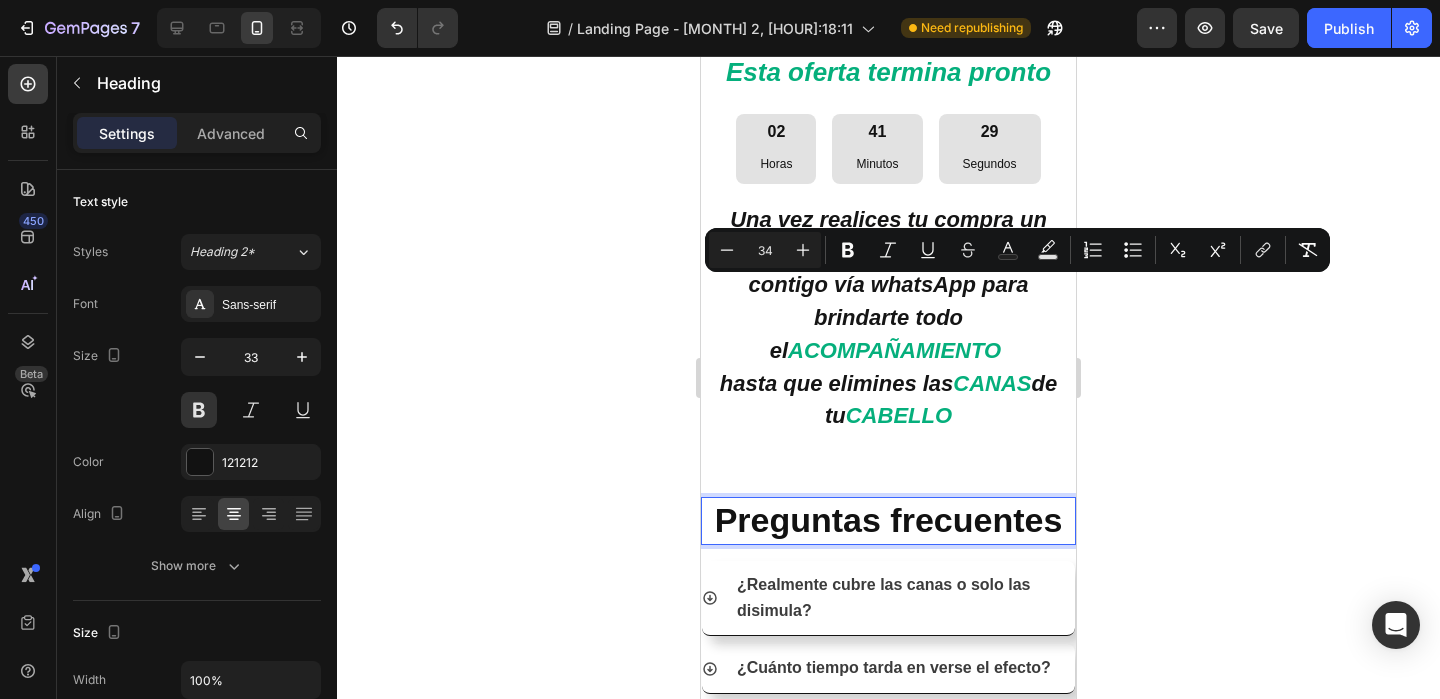 click 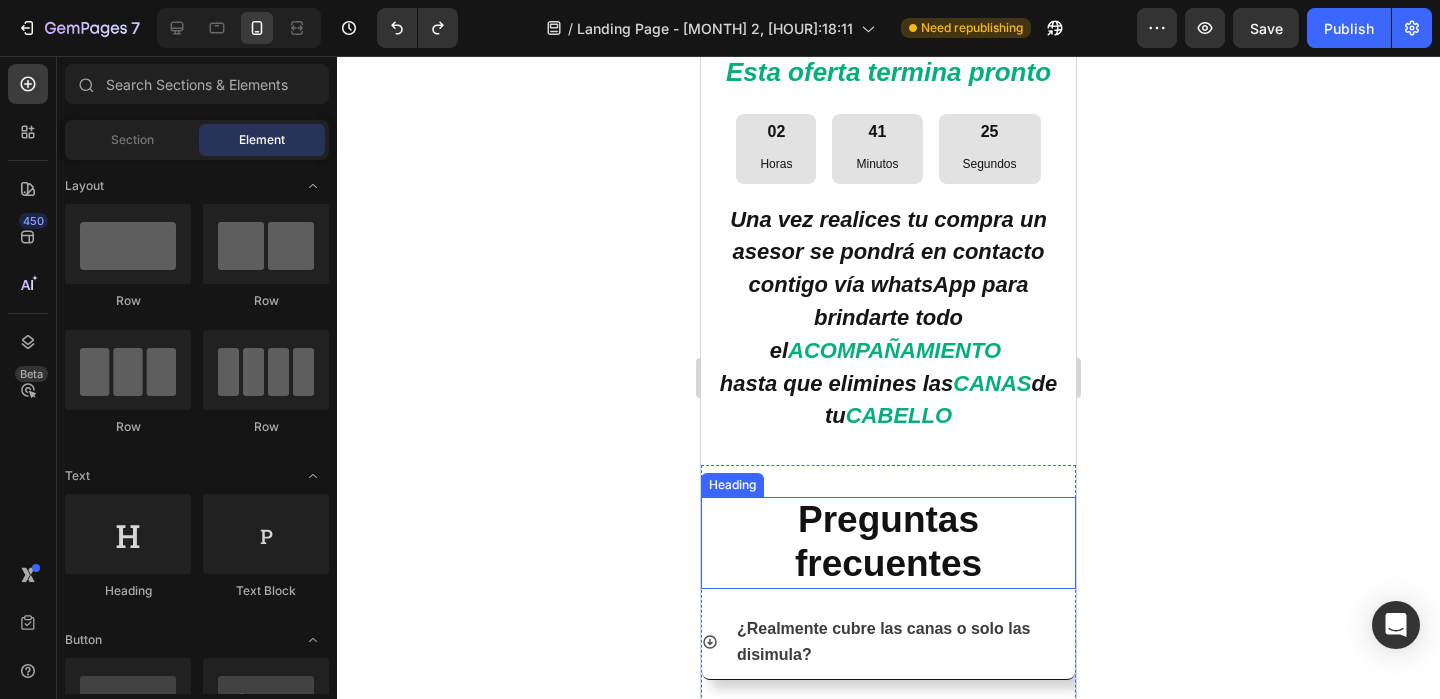 click on "Preguntas frecuentes" at bounding box center [888, 541] 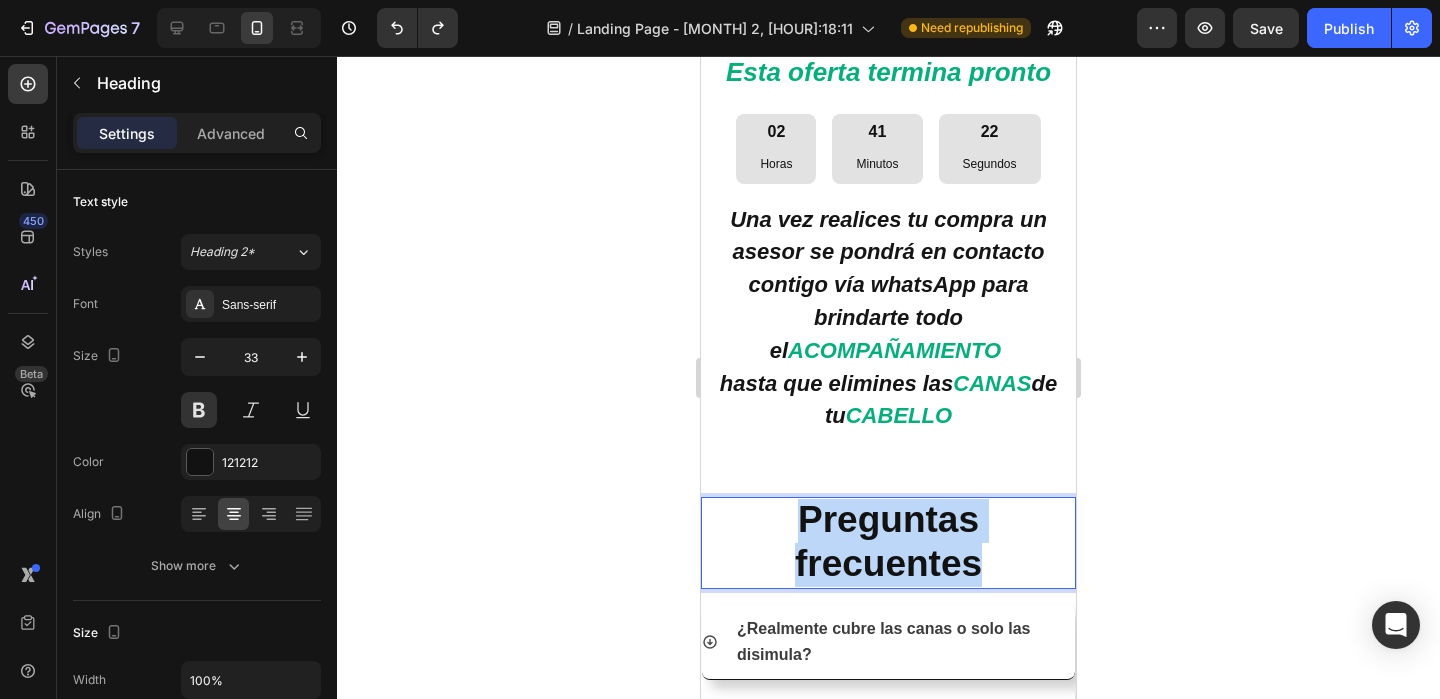 drag, startPoint x: 971, startPoint y: 351, endPoint x: 721, endPoint y: 304, distance: 254.37964 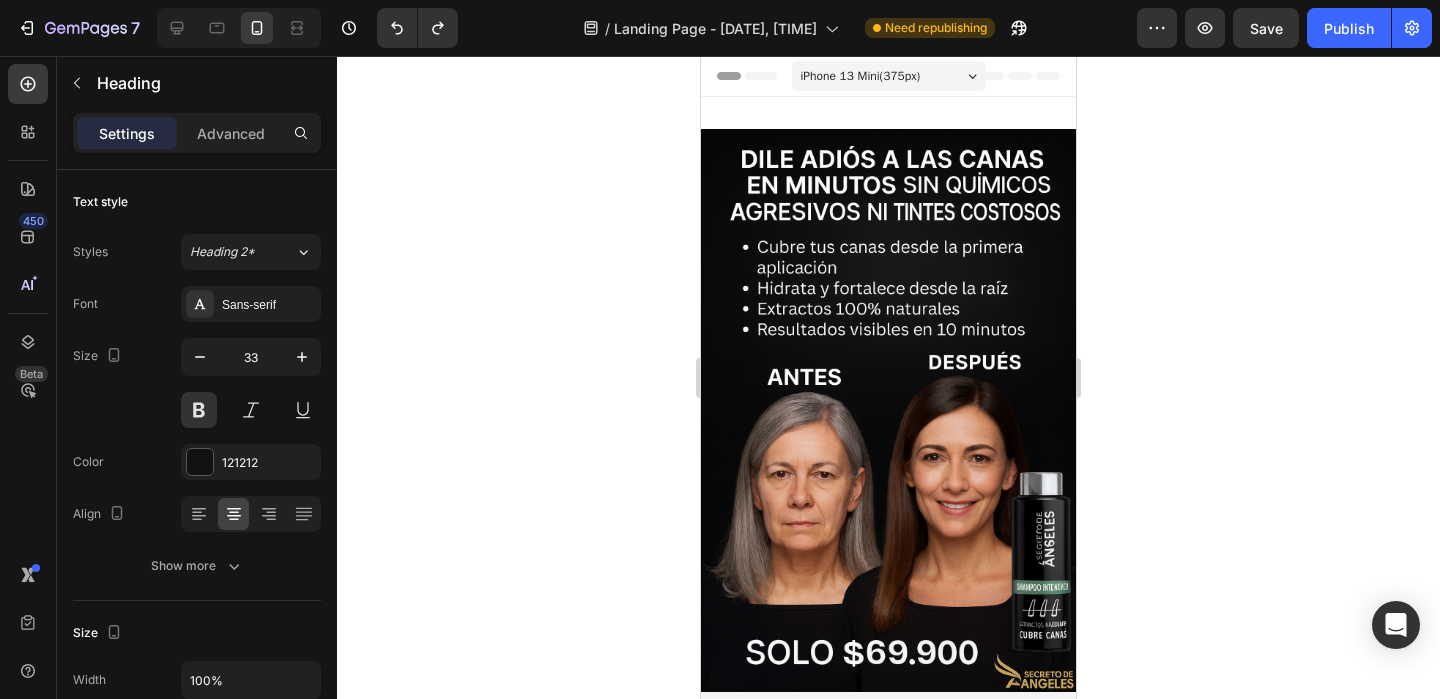 scroll, scrollTop: 6069, scrollLeft: 0, axis: vertical 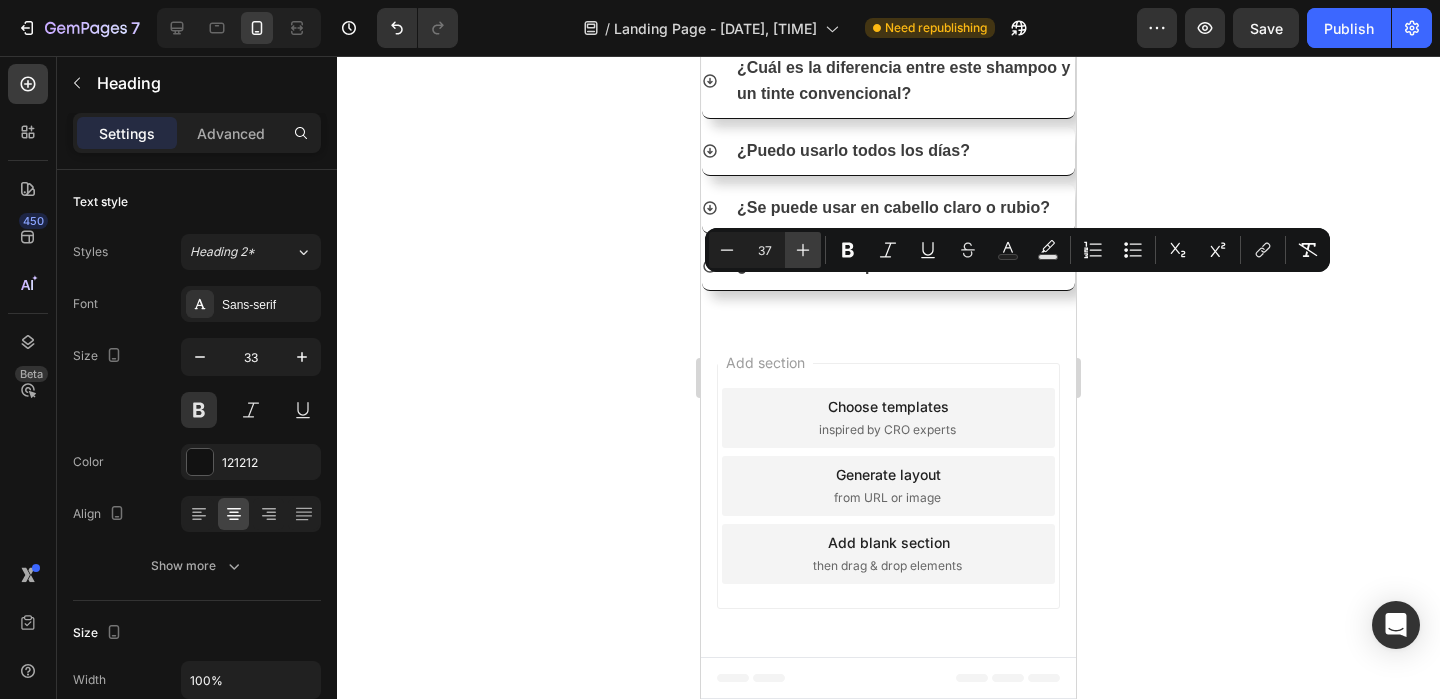 click 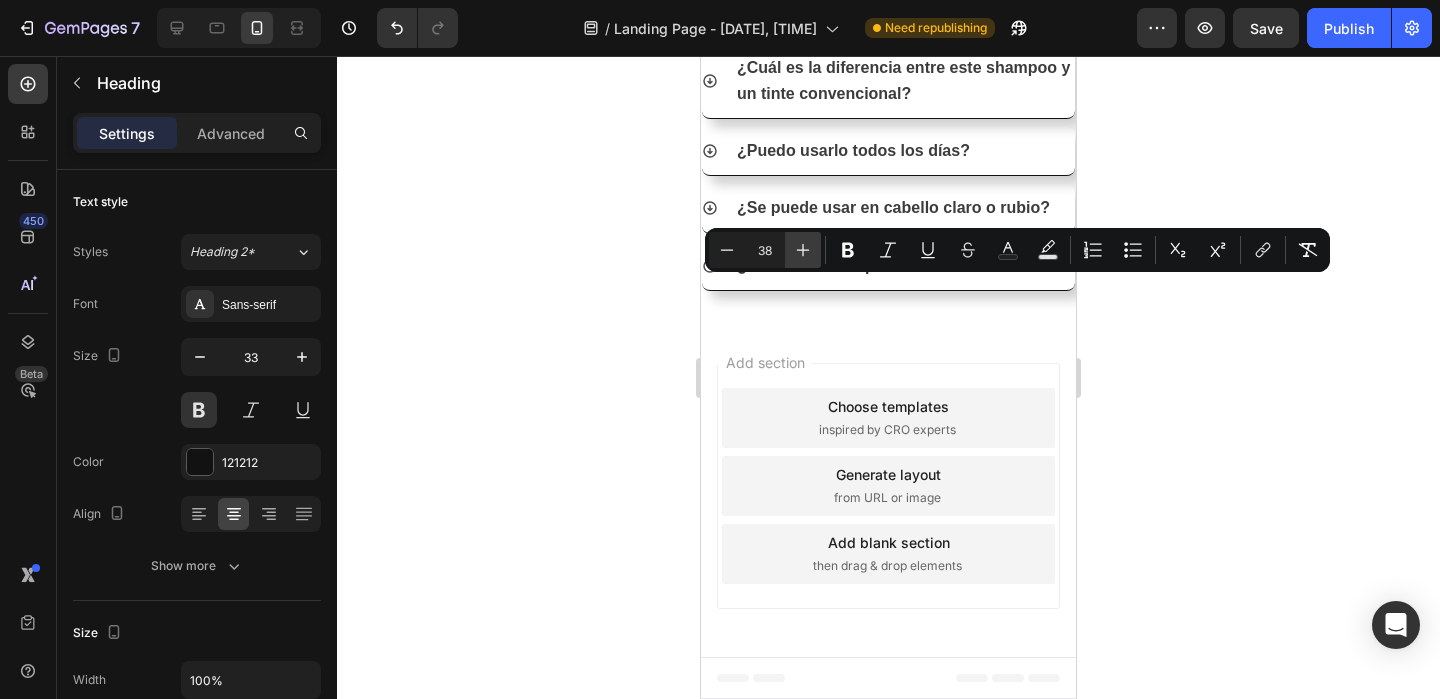 click 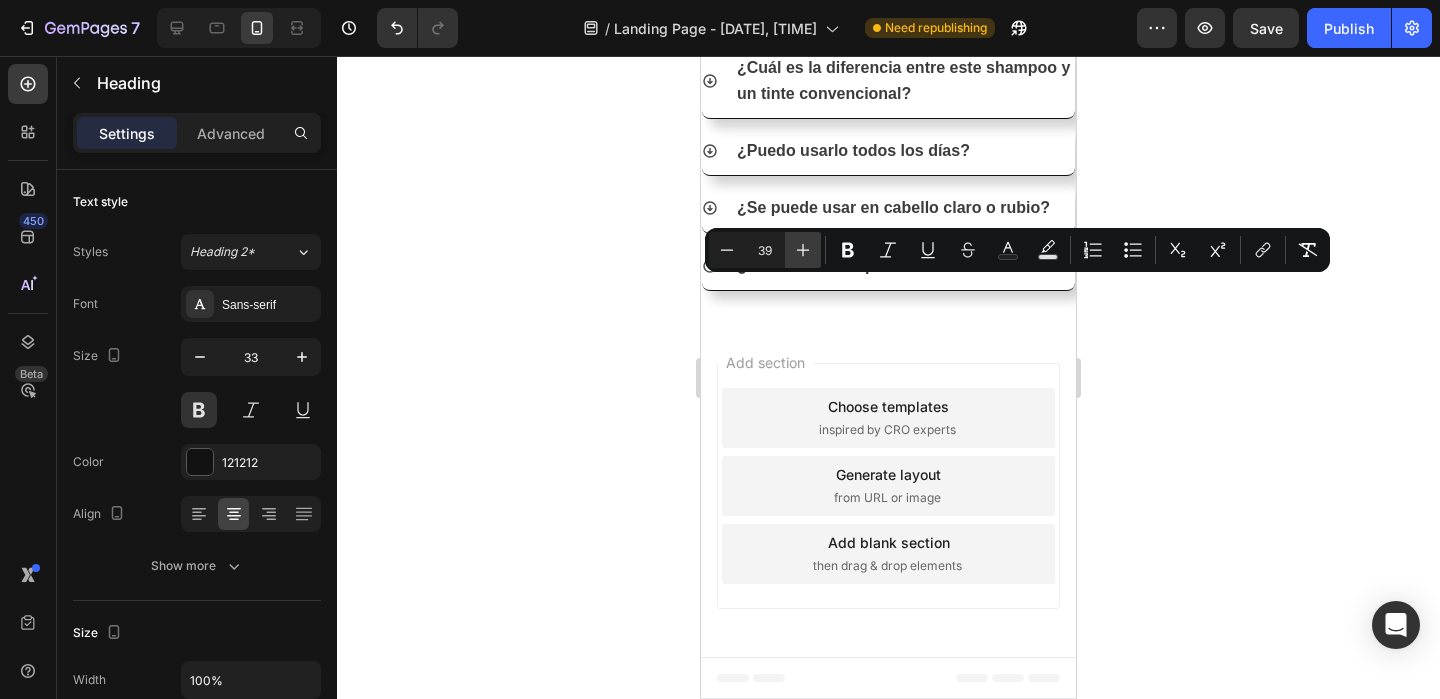 click 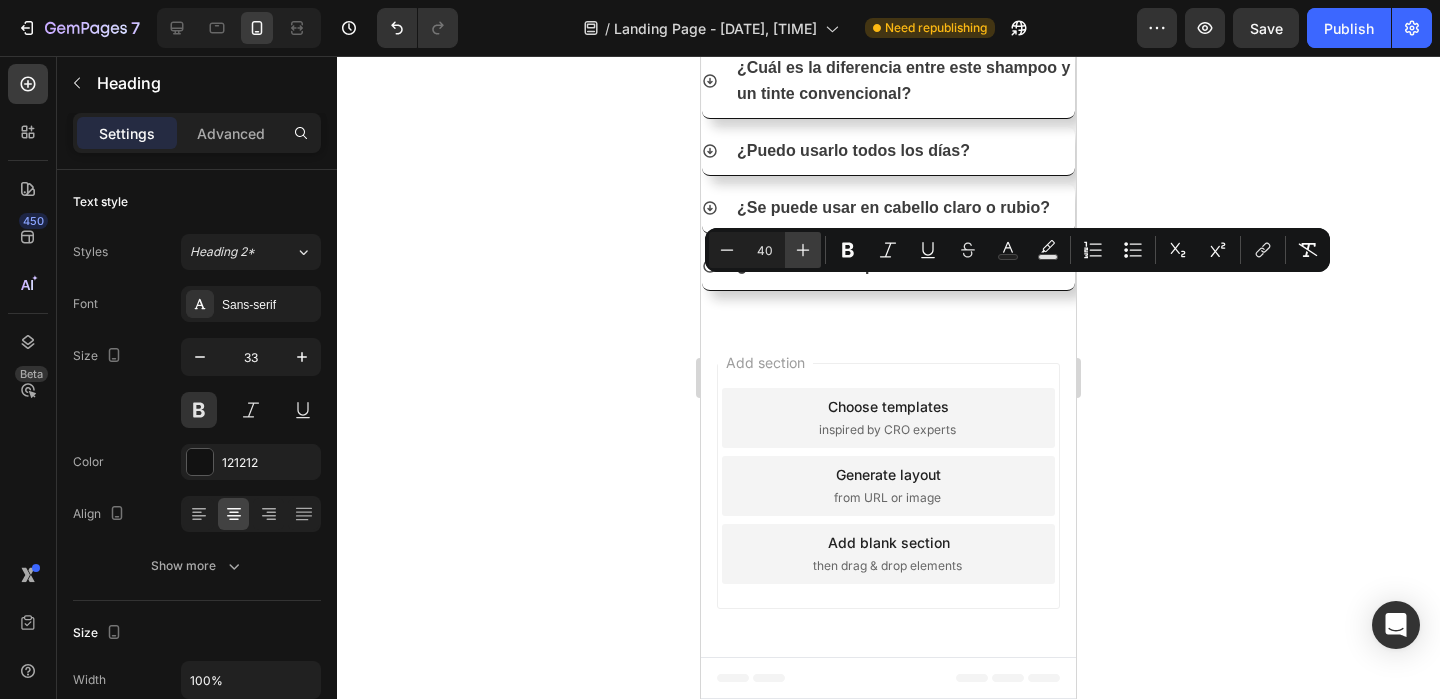 click 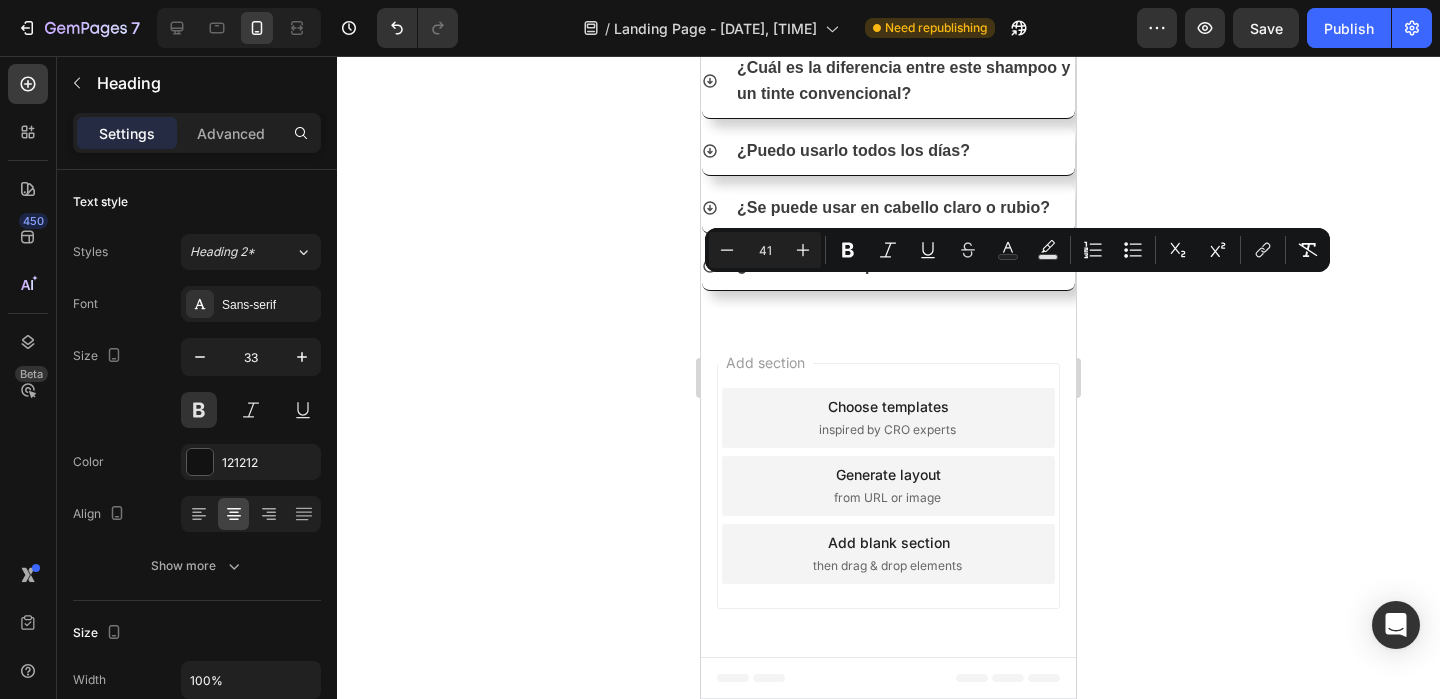 click 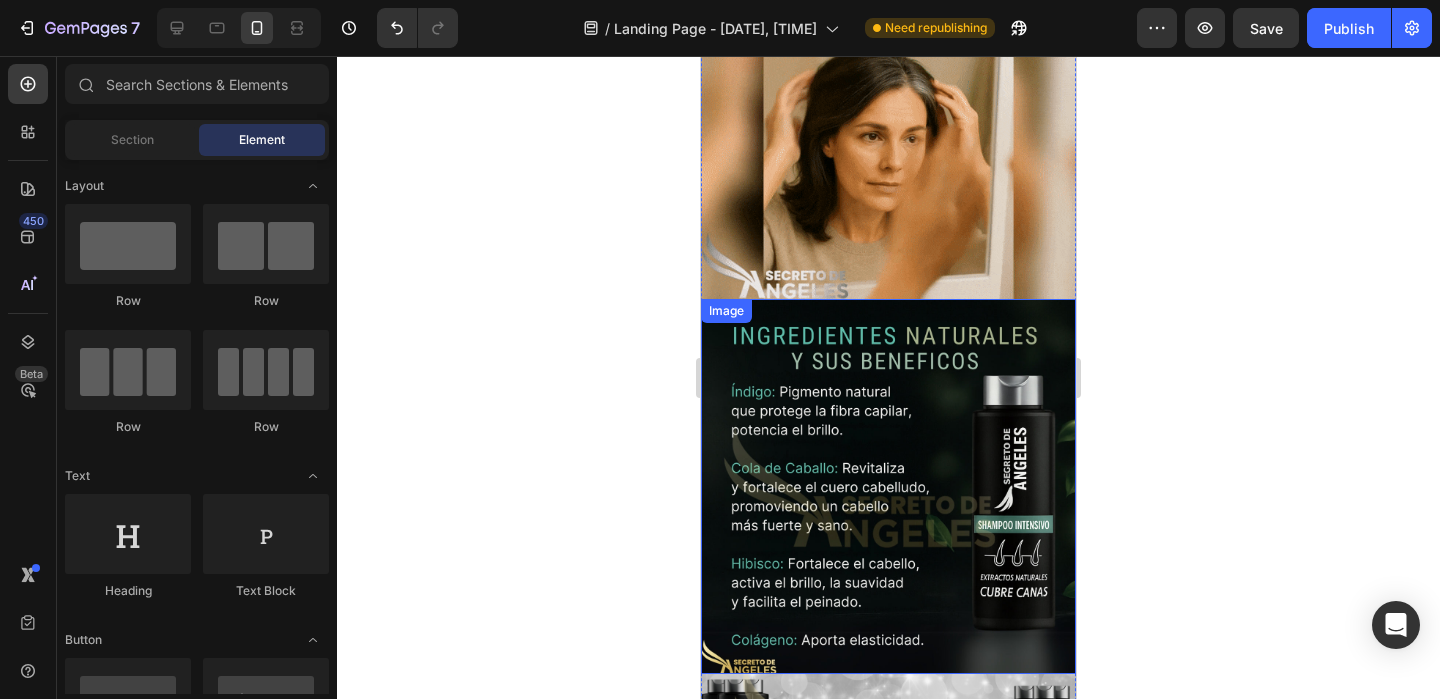 scroll, scrollTop: 4549, scrollLeft: 0, axis: vertical 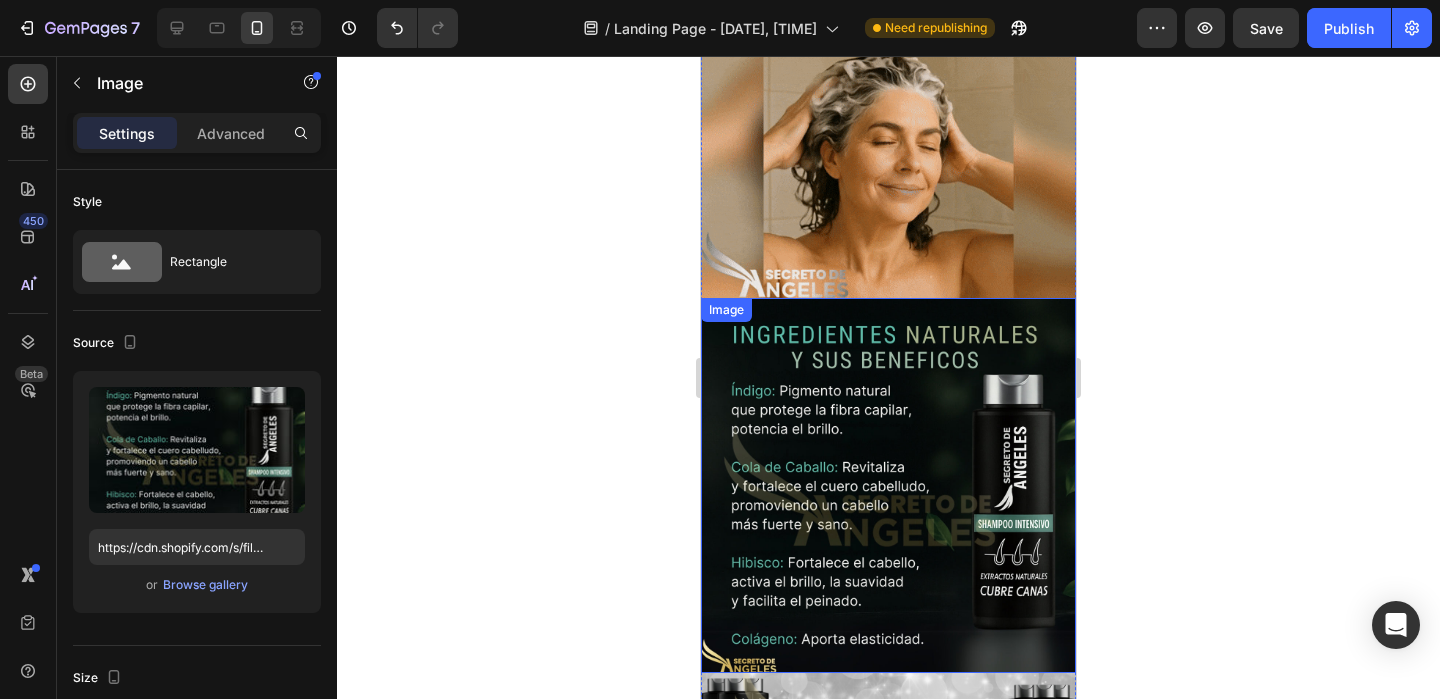 click at bounding box center (888, 485) 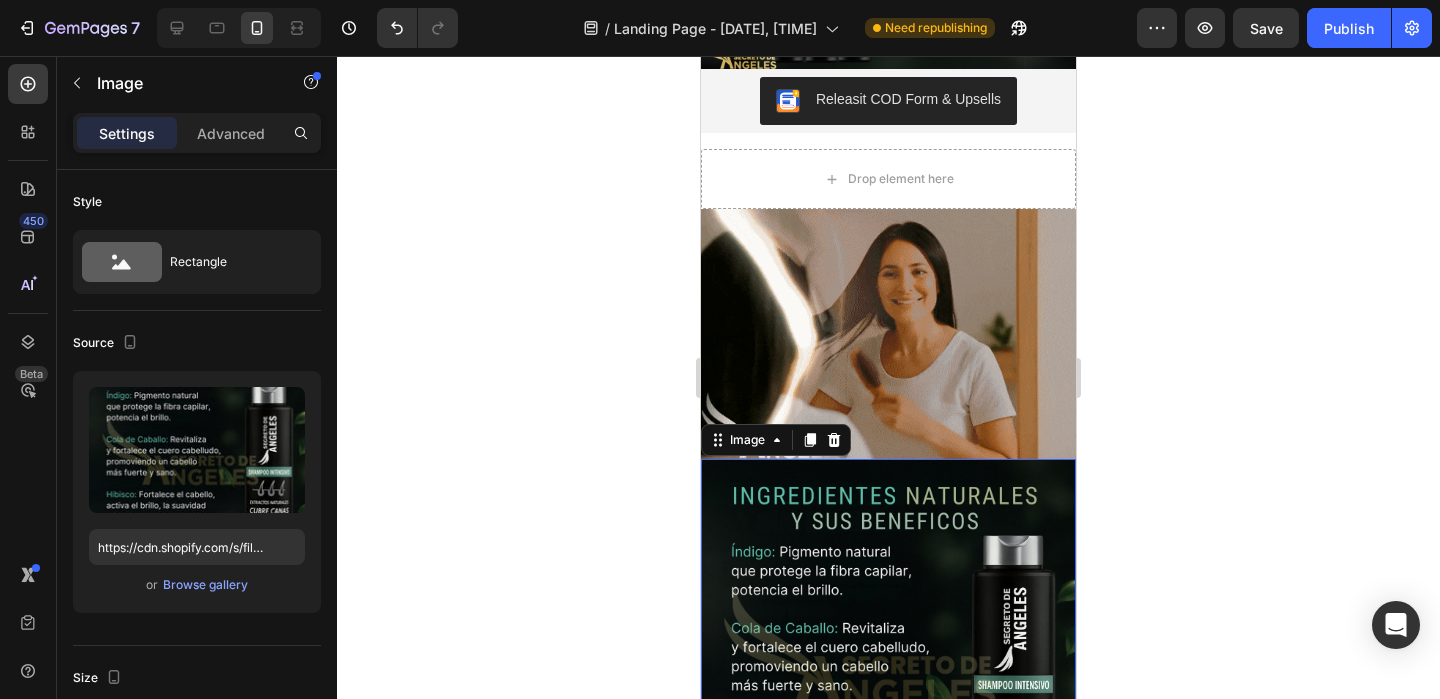 scroll, scrollTop: 4387, scrollLeft: 0, axis: vertical 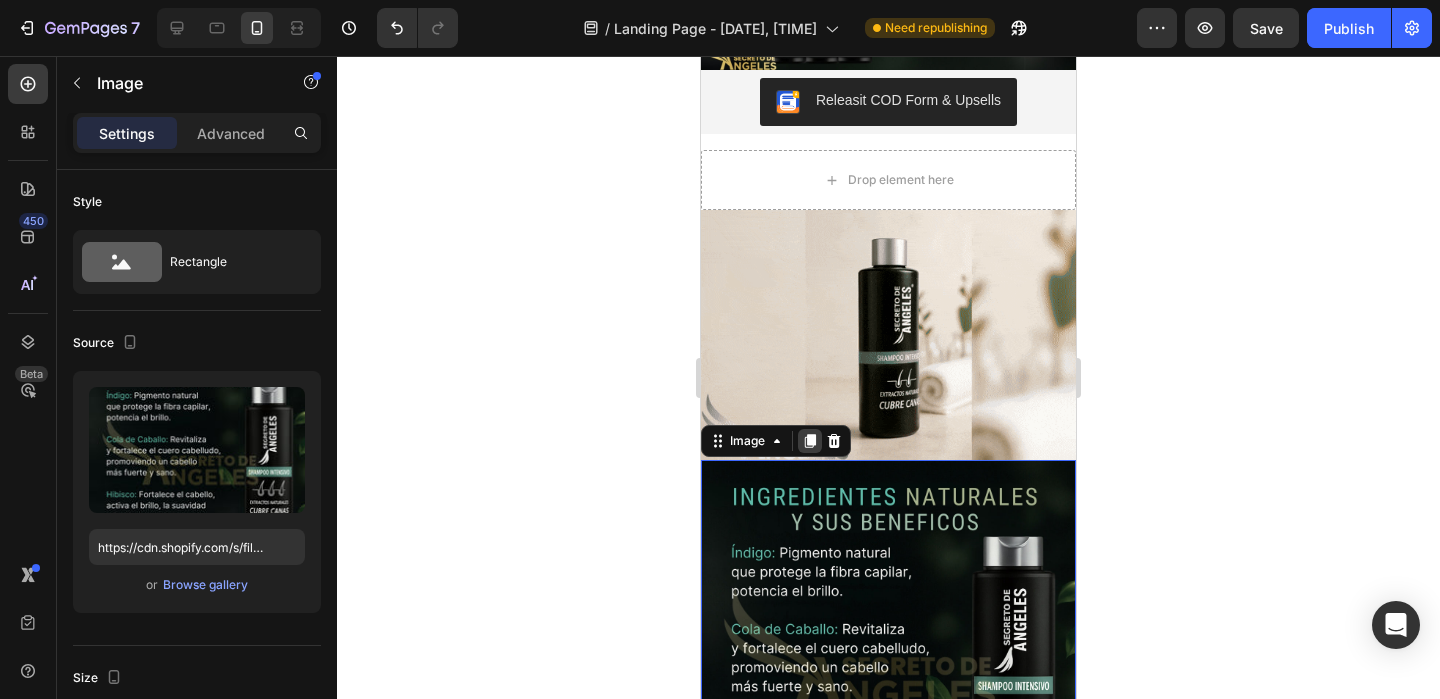 click 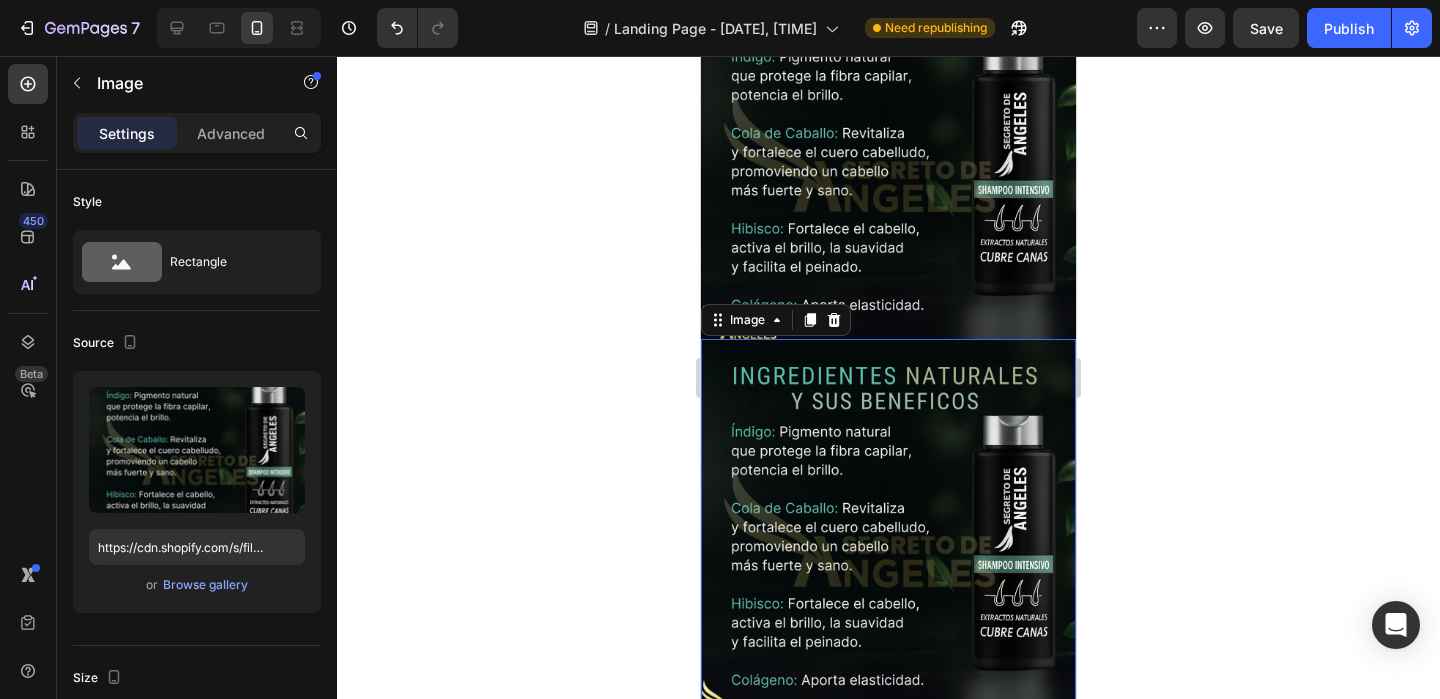 scroll, scrollTop: 4913, scrollLeft: 0, axis: vertical 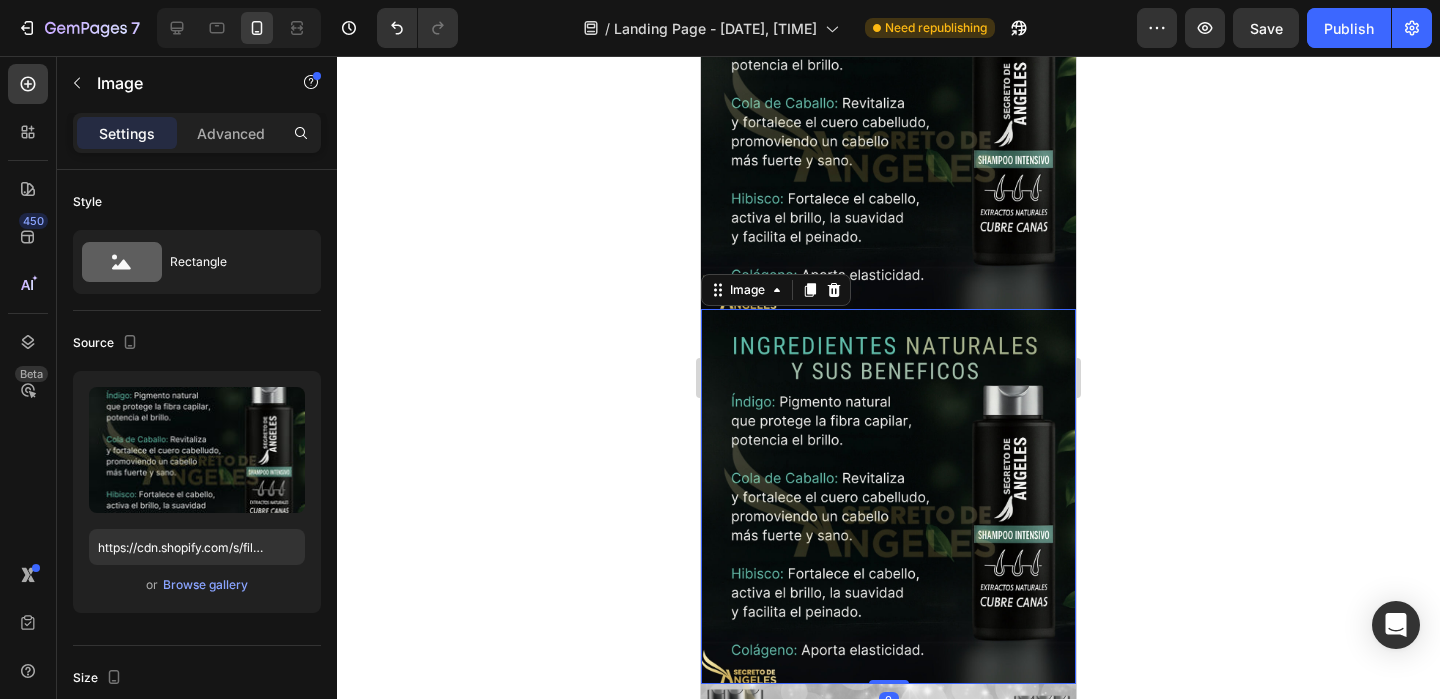 drag, startPoint x: 829, startPoint y: 394, endPoint x: 1043, endPoint y: 509, distance: 242.94238 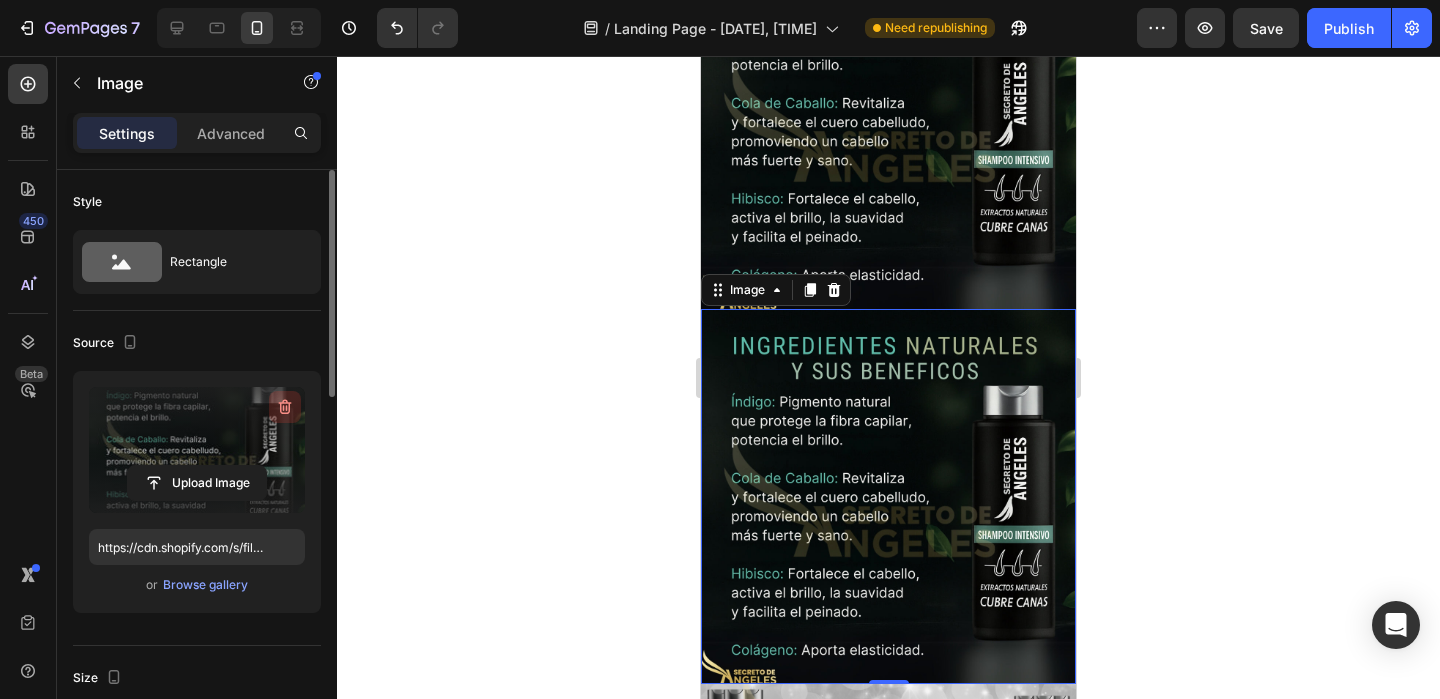 click 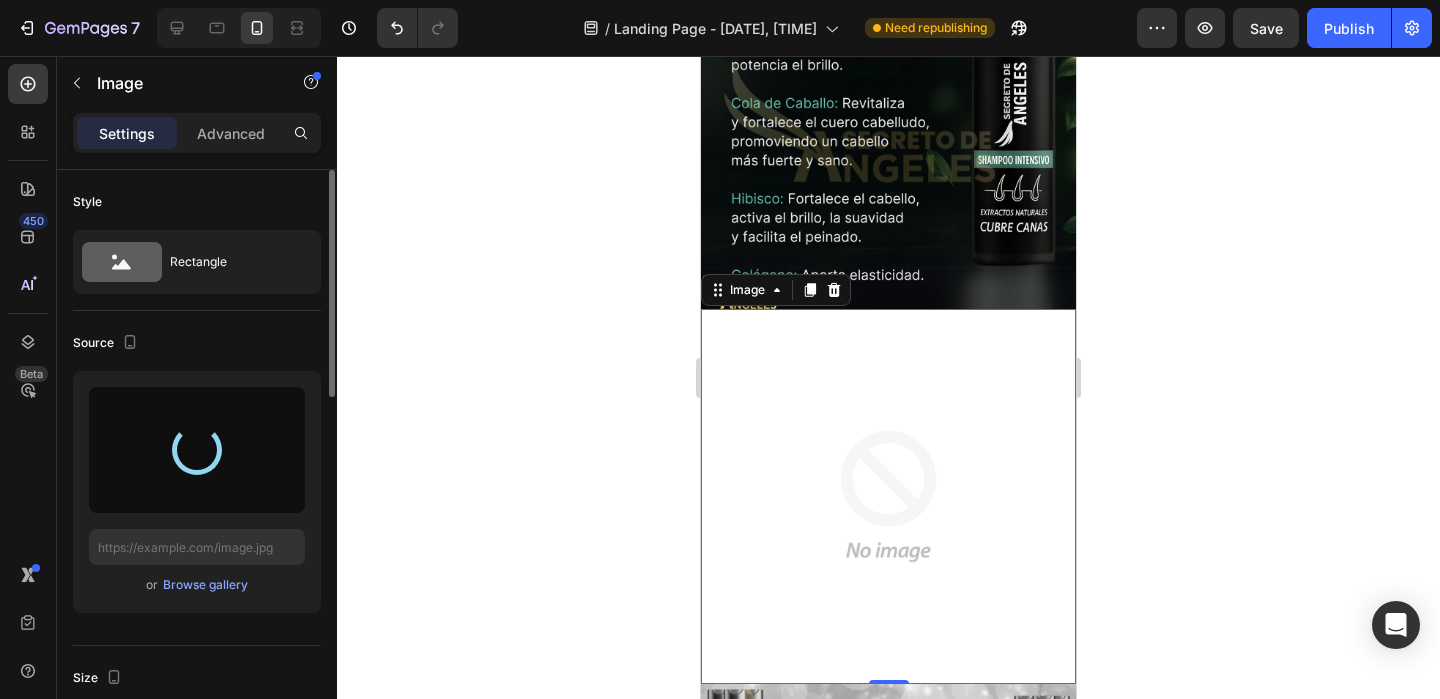 type on "https://cdn.shopify.com/s/files/1/0659/1276/6541/files/gempages_578197753411142418-d38c1394-1719-44c4-afee-de55e635c863.jpg" 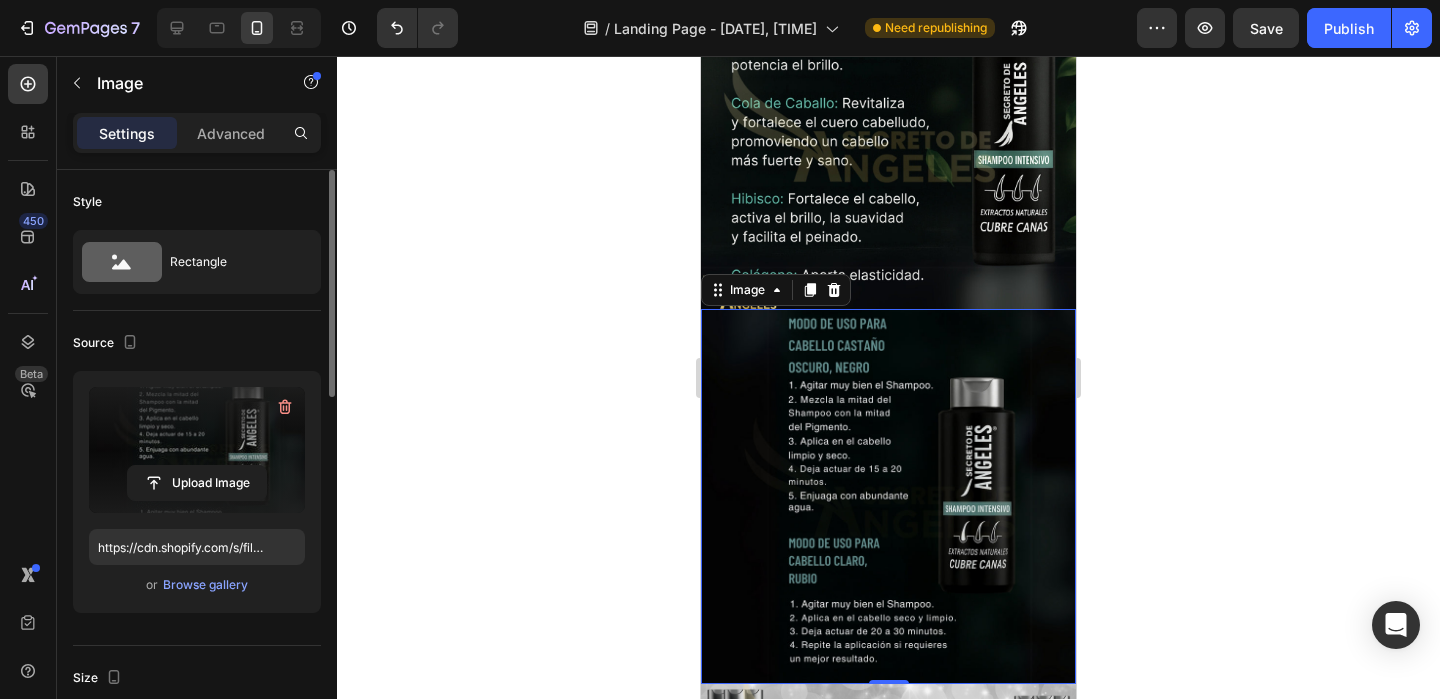 click 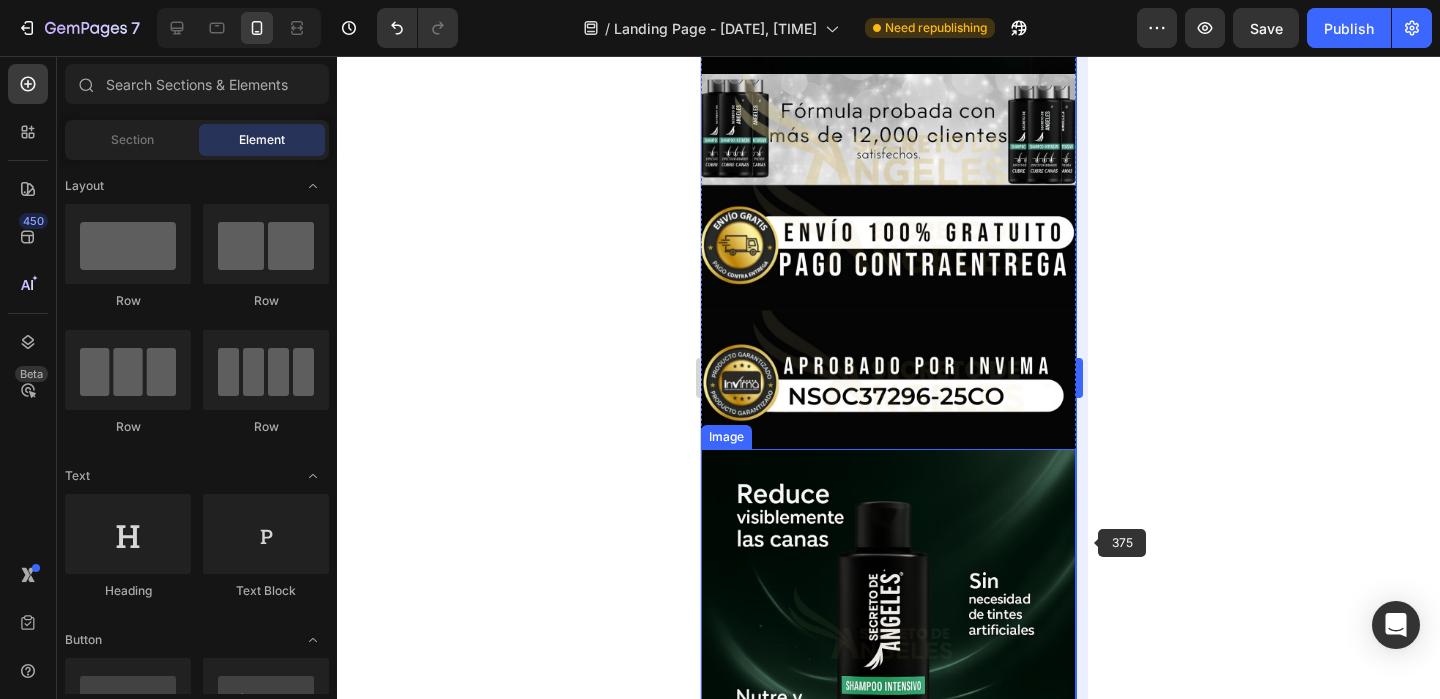 scroll, scrollTop: 5532, scrollLeft: 0, axis: vertical 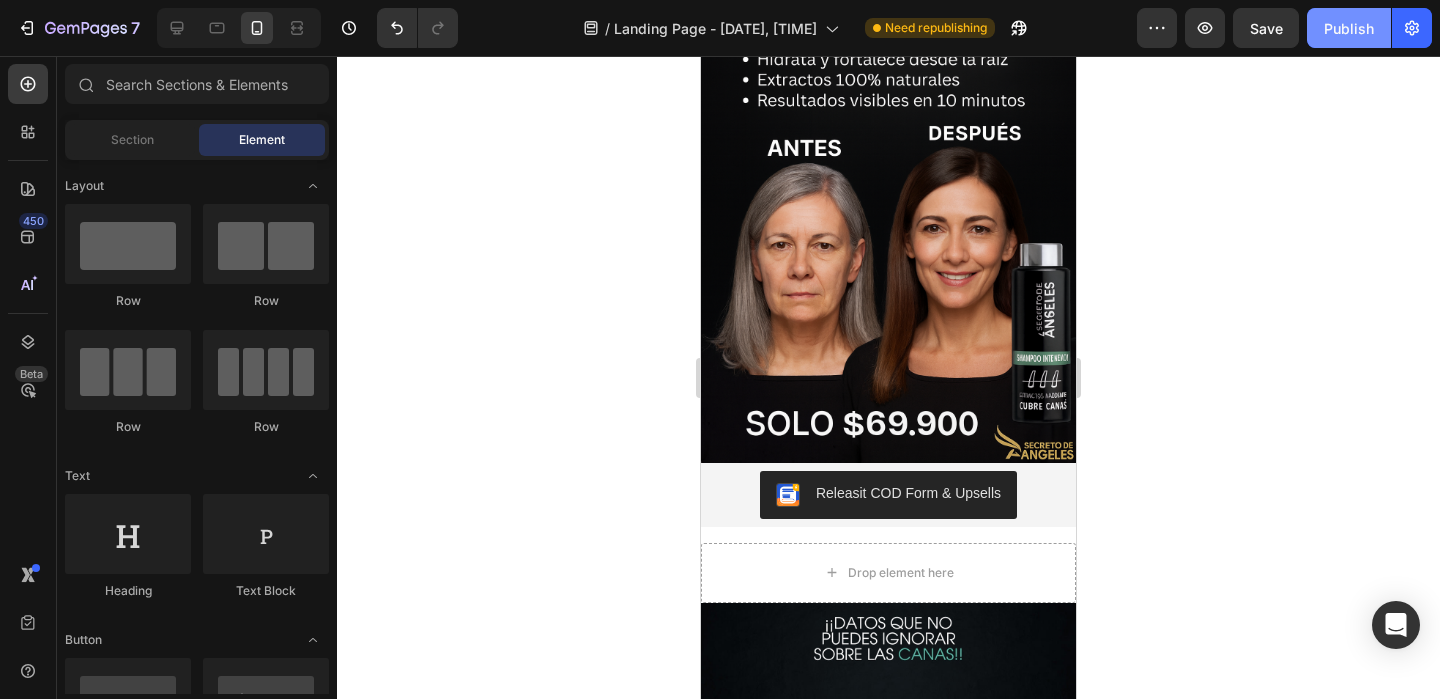 click on "Publish" at bounding box center [1349, 28] 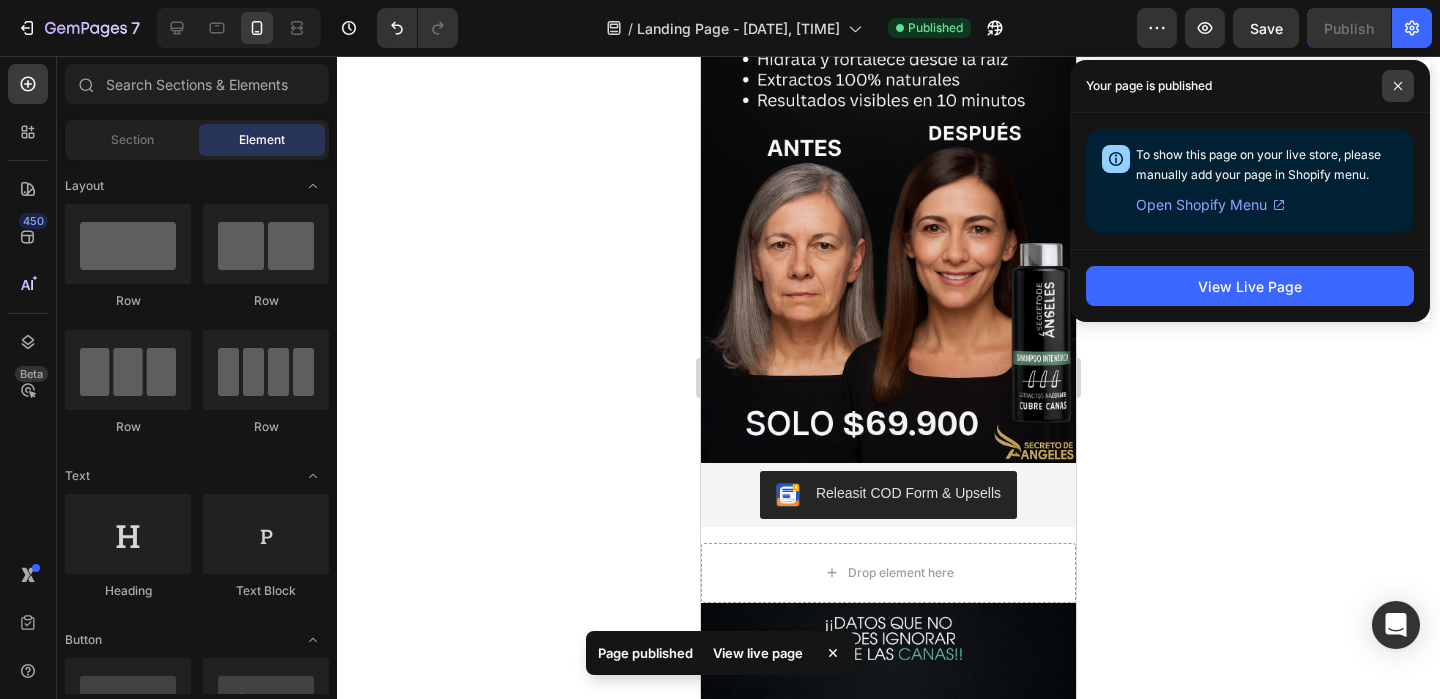 click 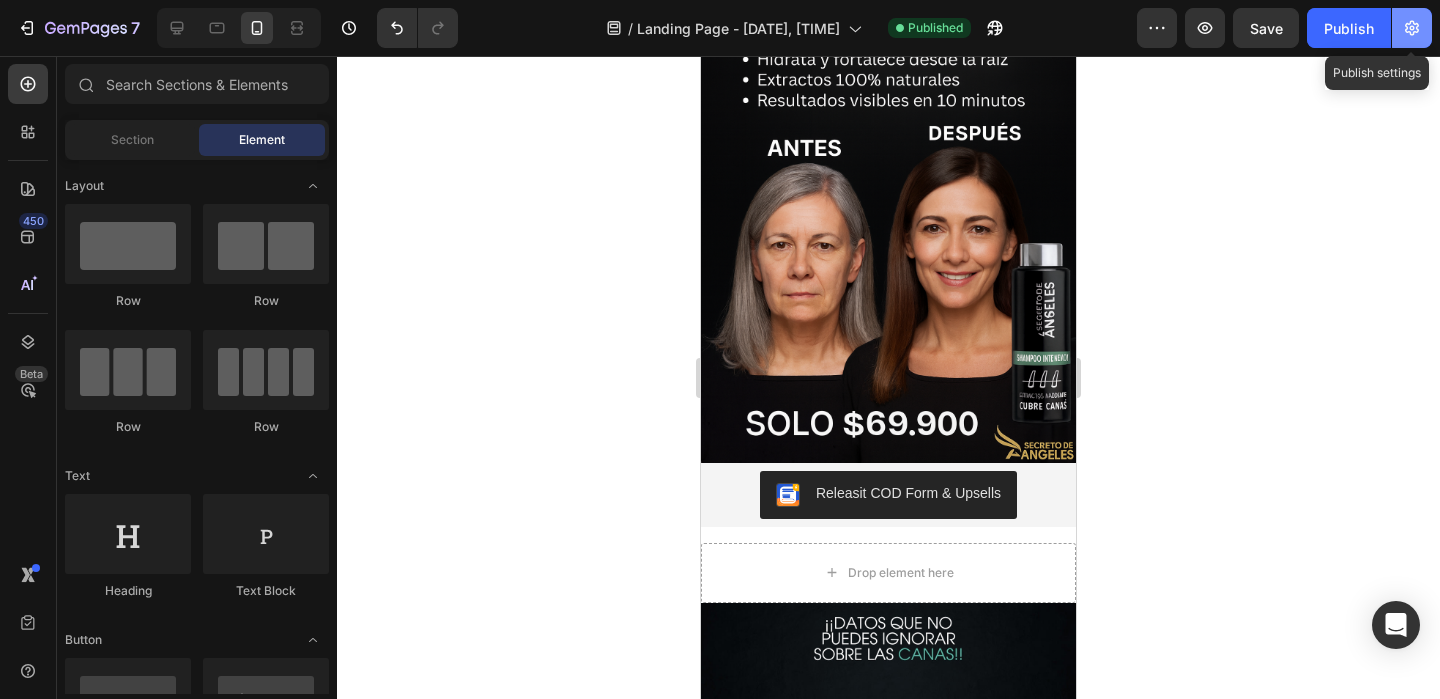 click 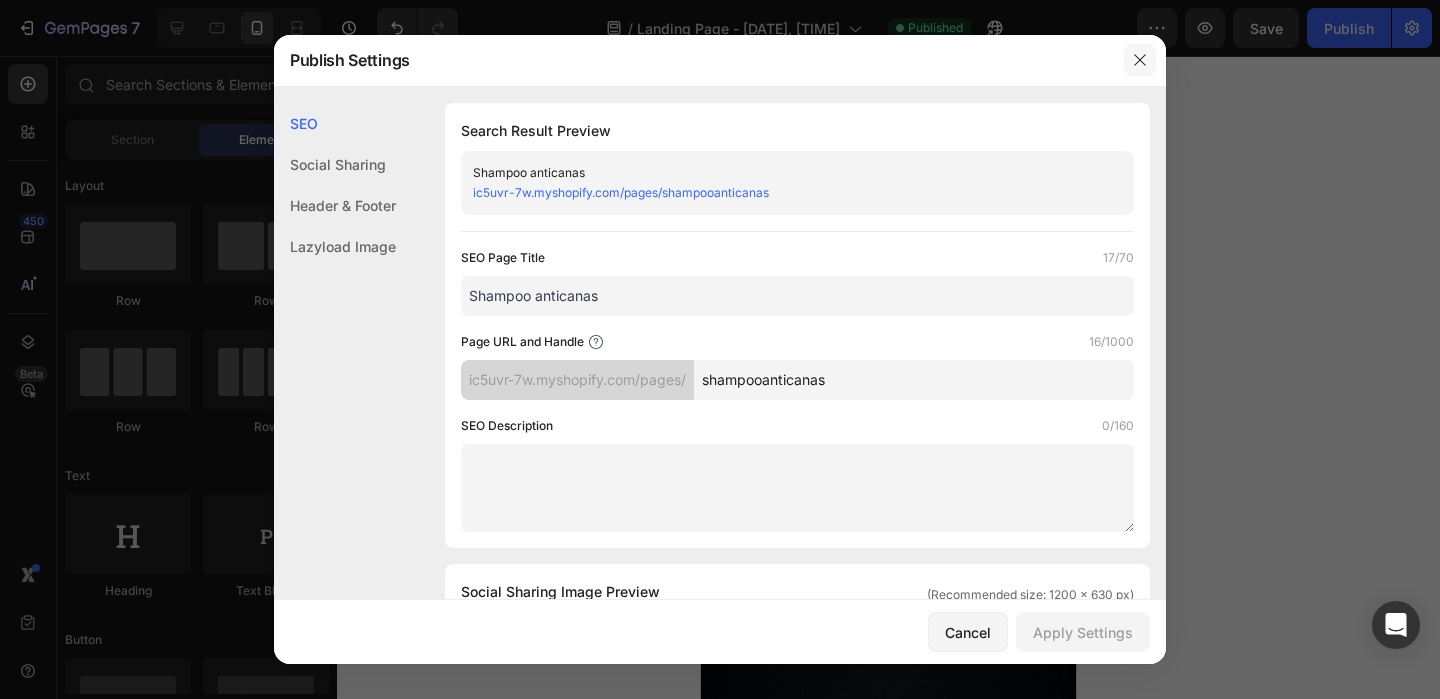 click 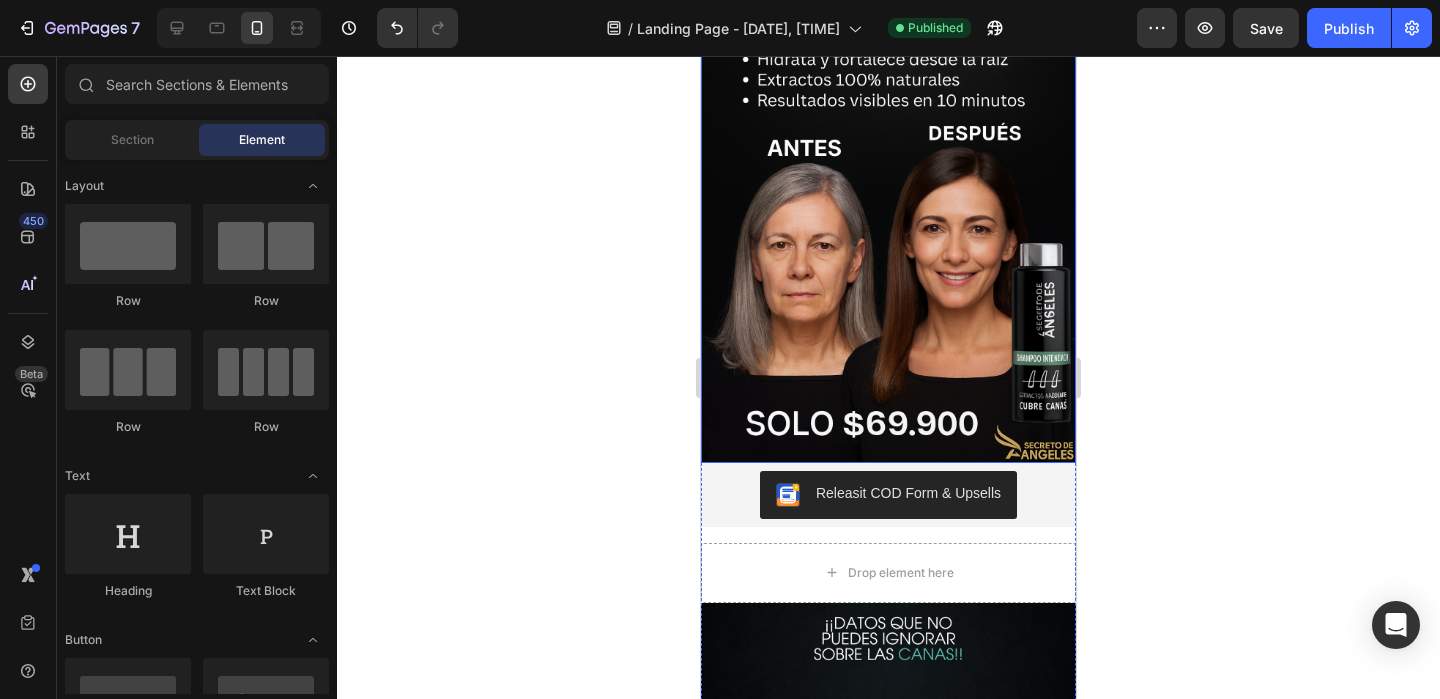 click at bounding box center (888, 181) 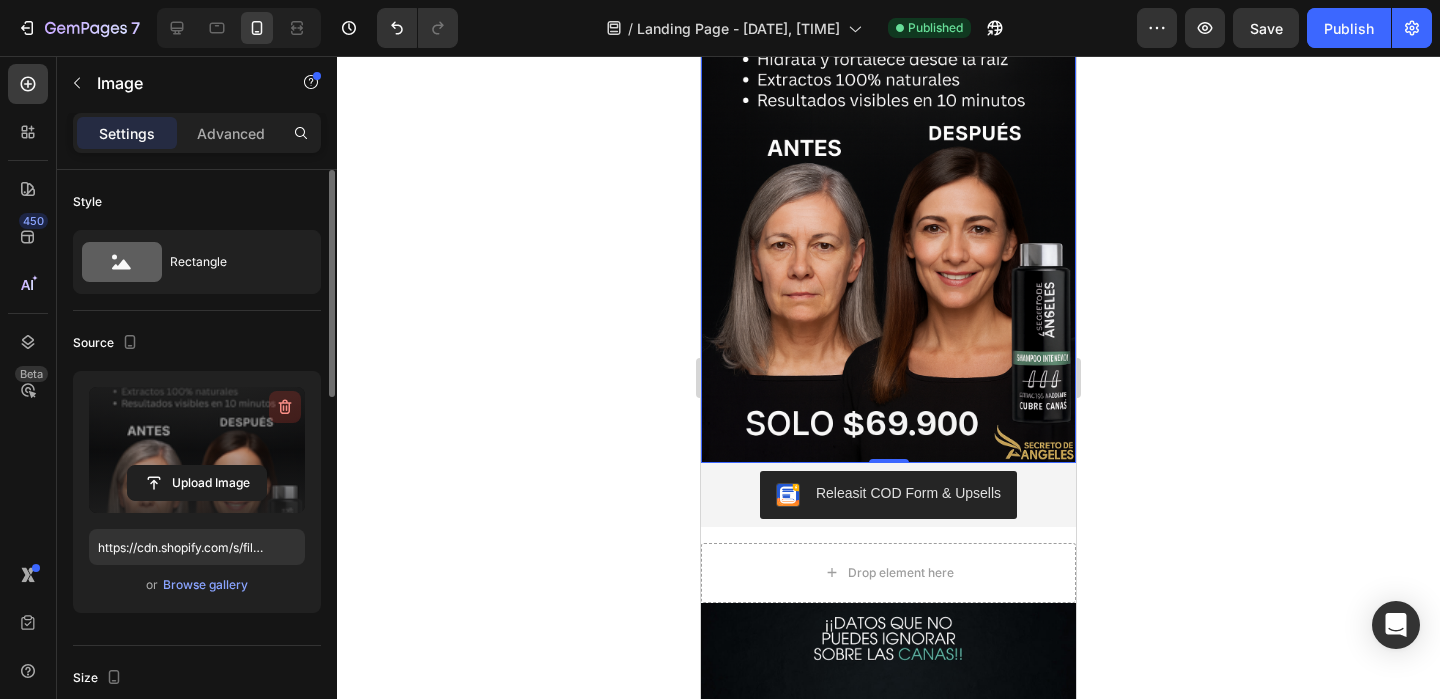 click 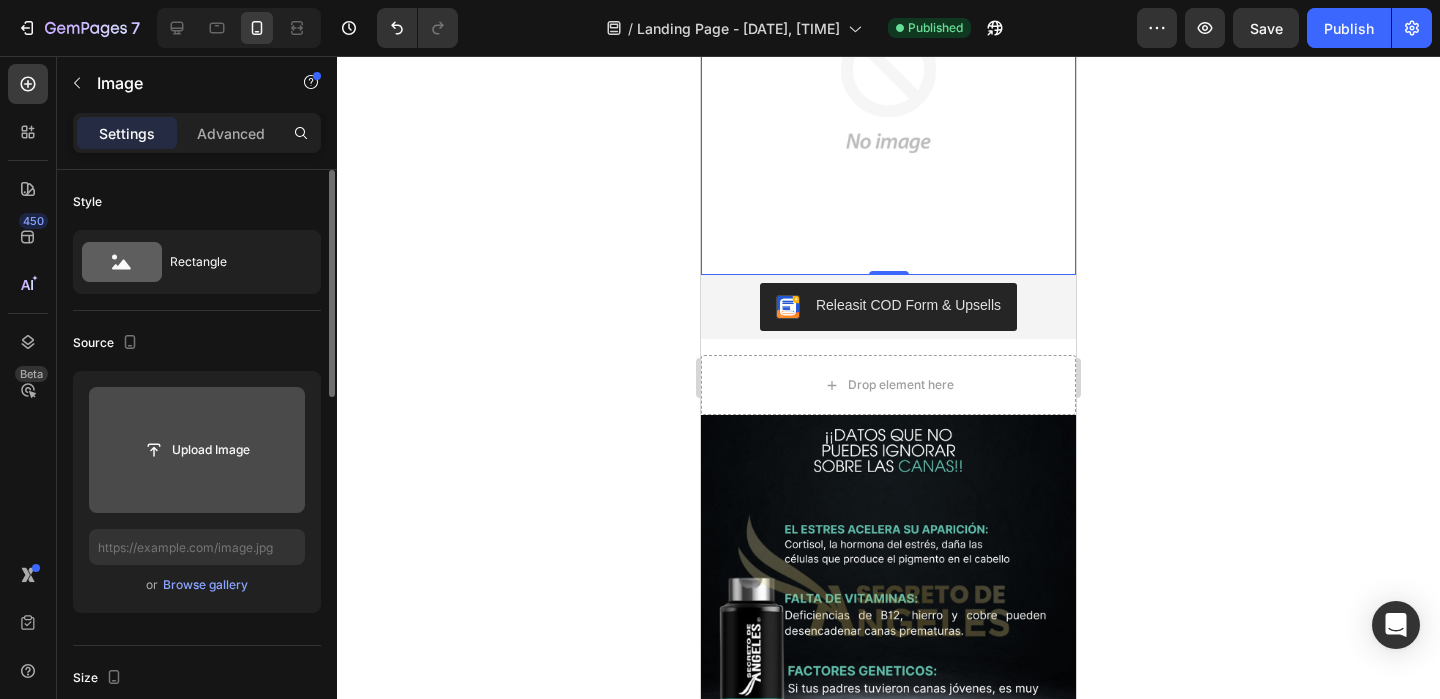 click 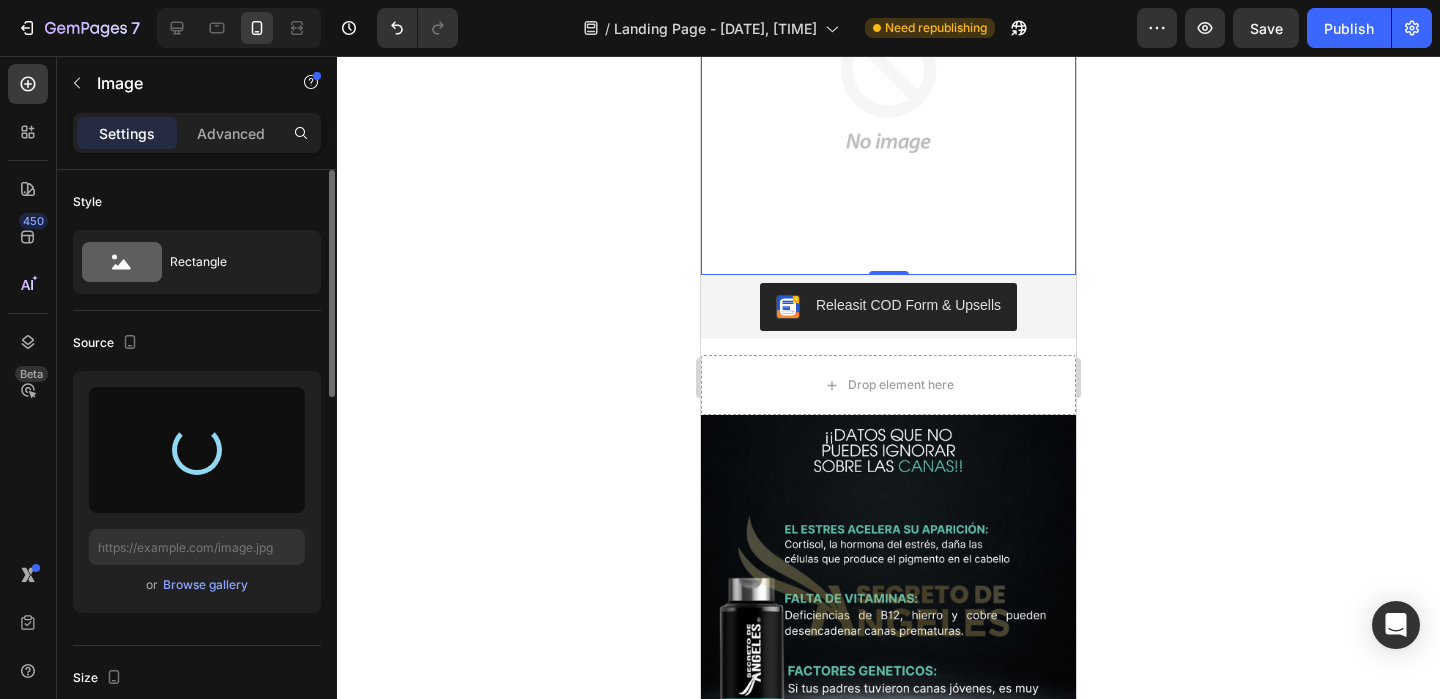 type on "https://cdn.shopify.com/s/files/1/0659/1276/6541/files/gempages_578197753411142418-ef843c3d-14d9-47dd-ae59-0b17a782b8c2.png" 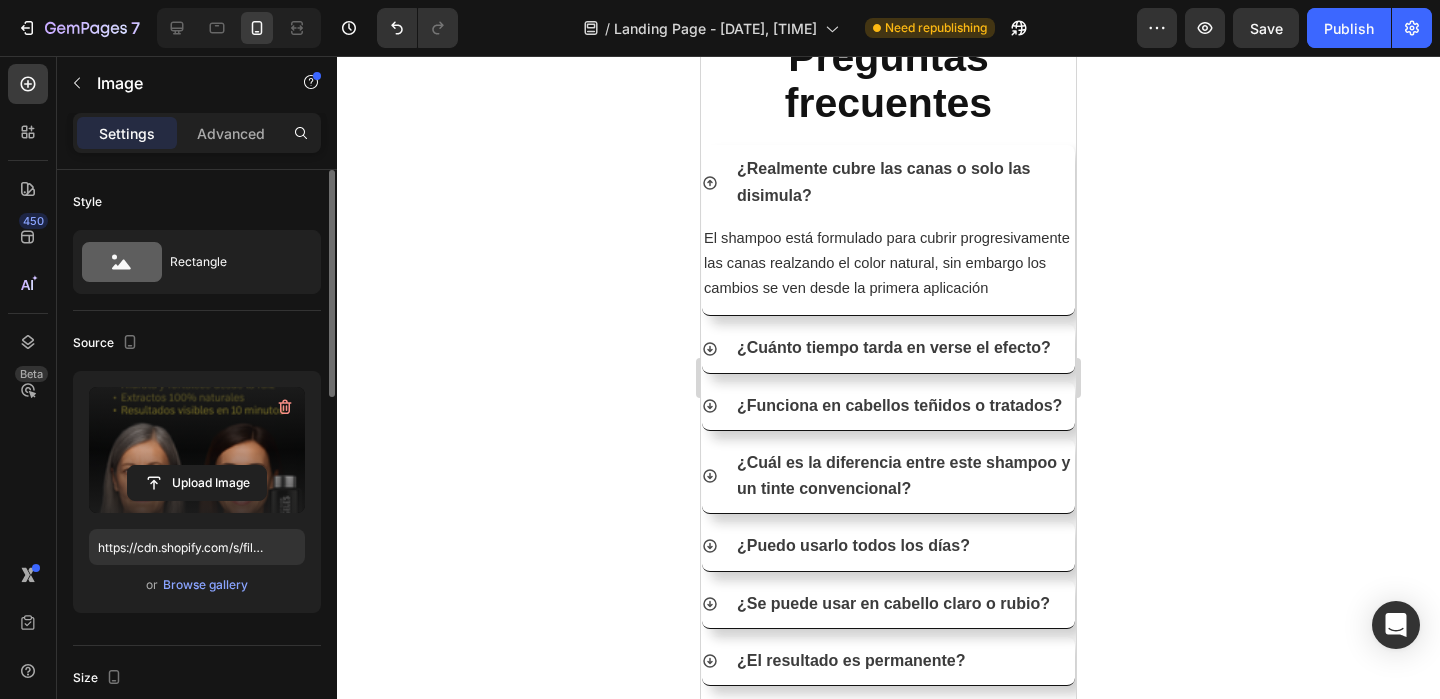 scroll, scrollTop: 6344, scrollLeft: 0, axis: vertical 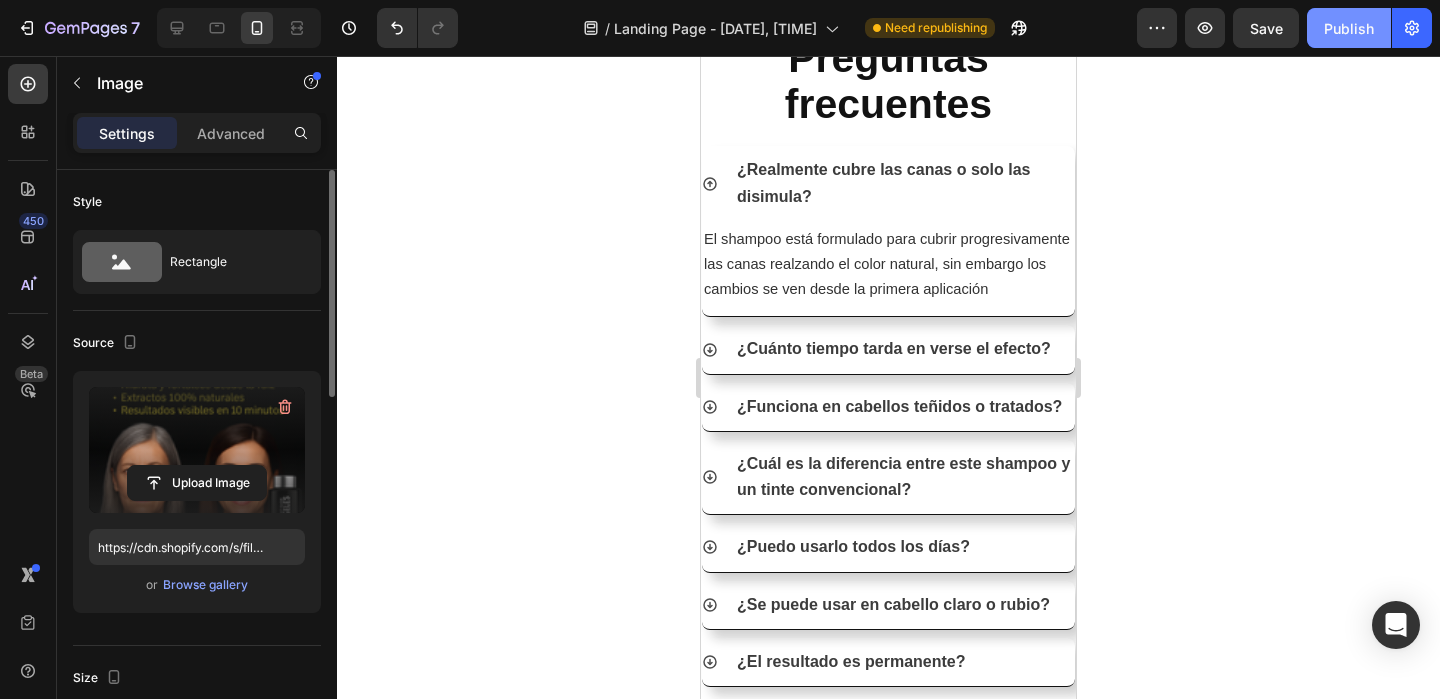 click on "Publish" at bounding box center (1349, 28) 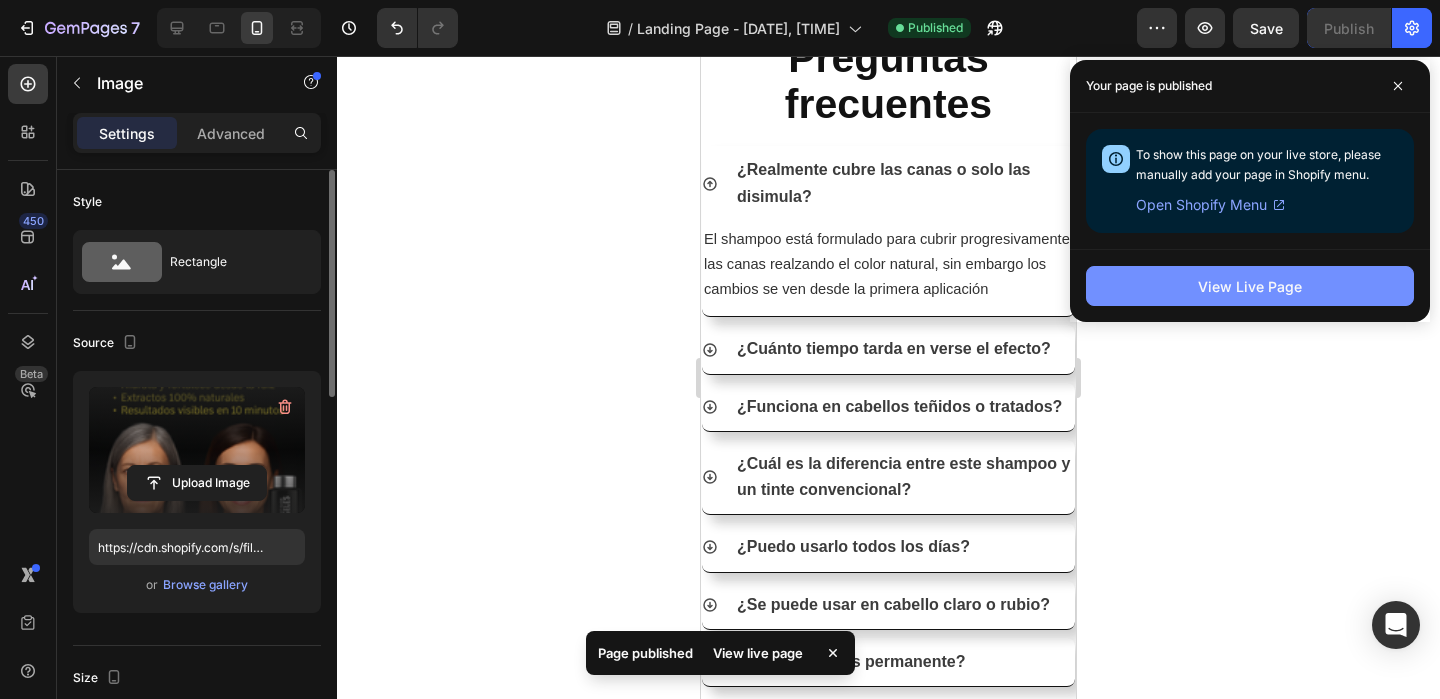 click on "View Live Page" at bounding box center [1250, 286] 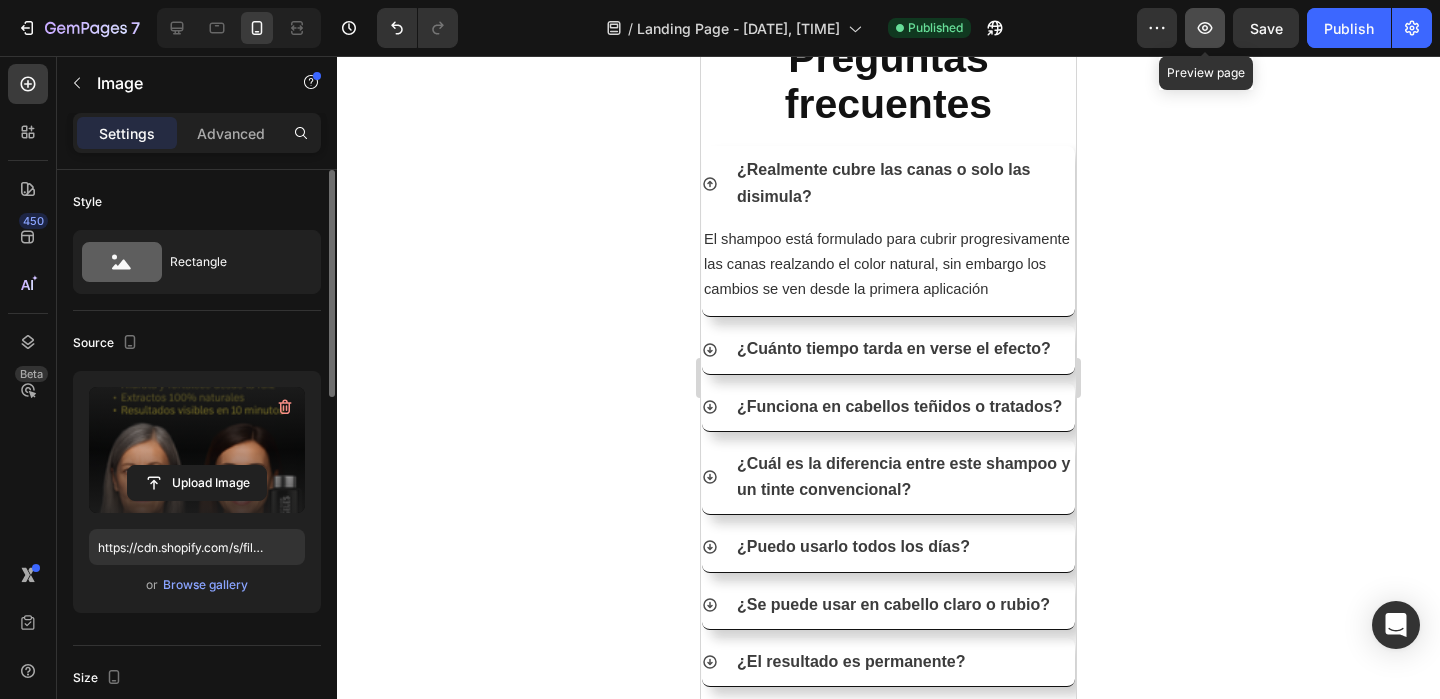 click 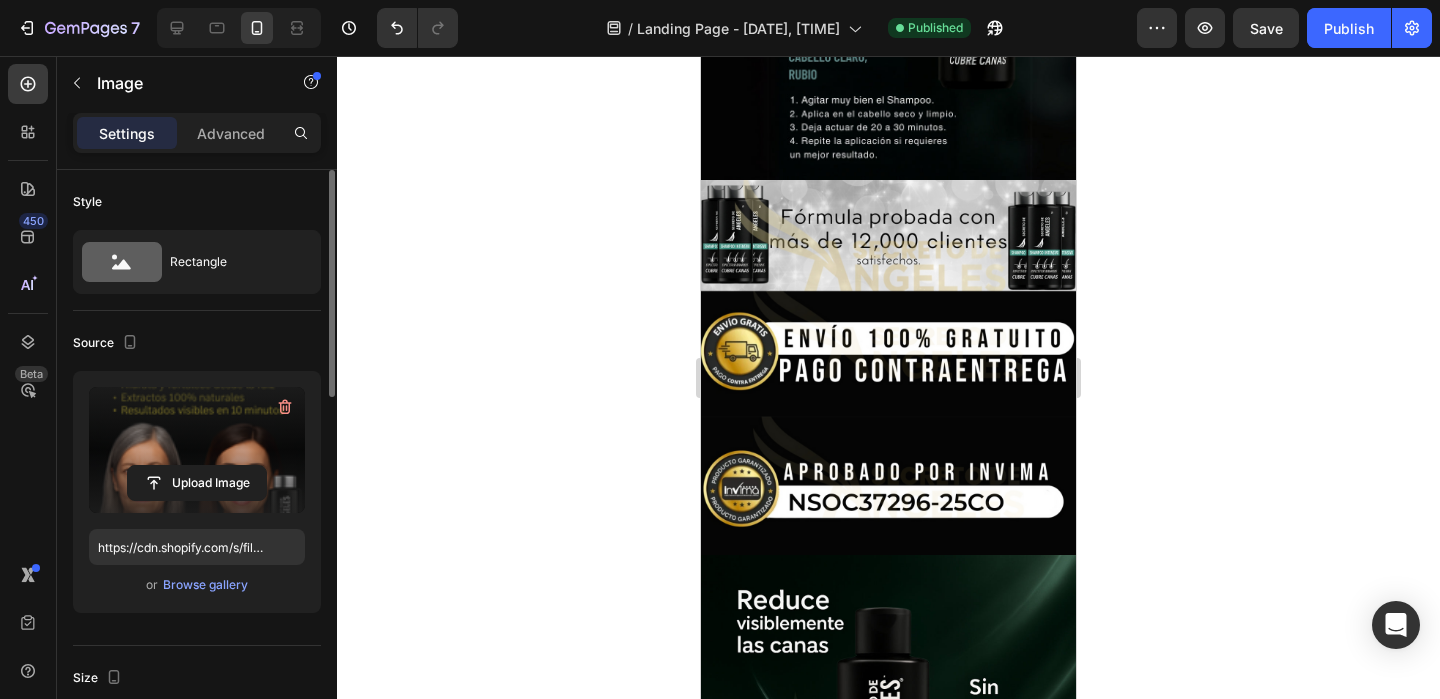 scroll, scrollTop: 4544, scrollLeft: 0, axis: vertical 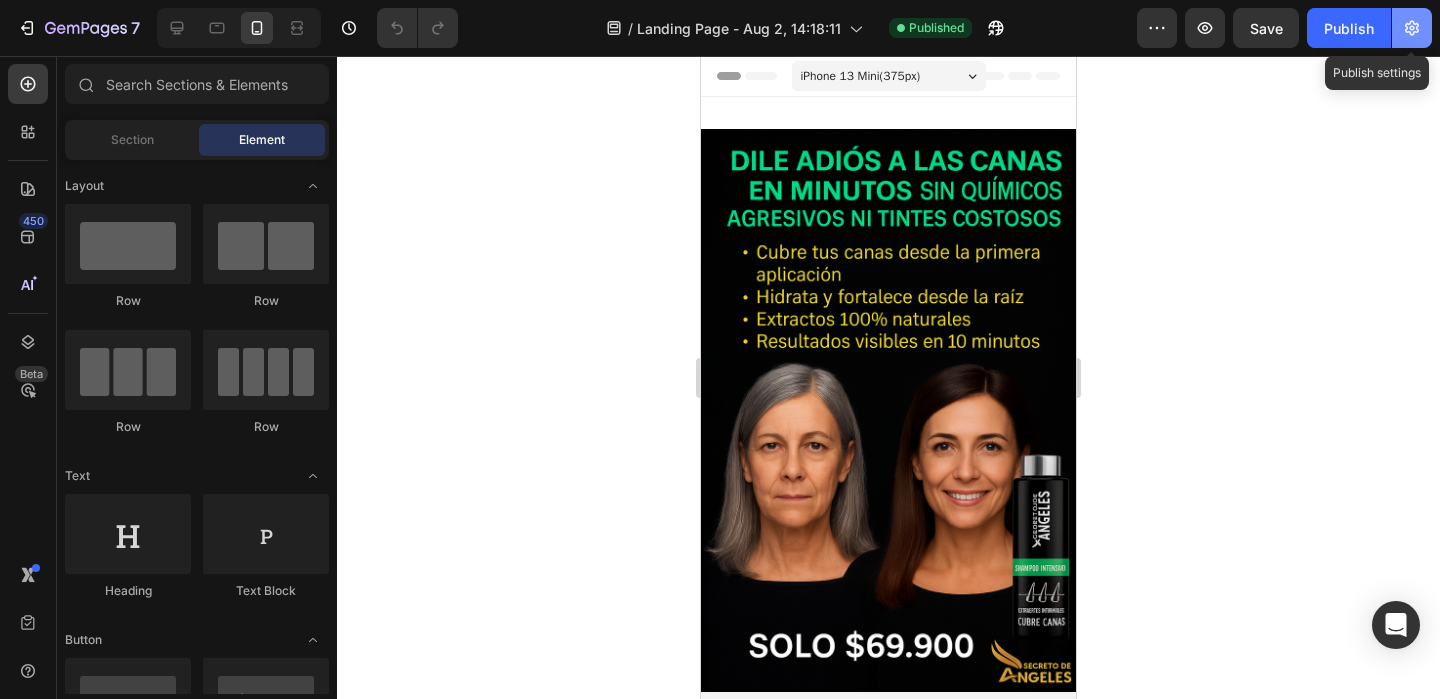 click 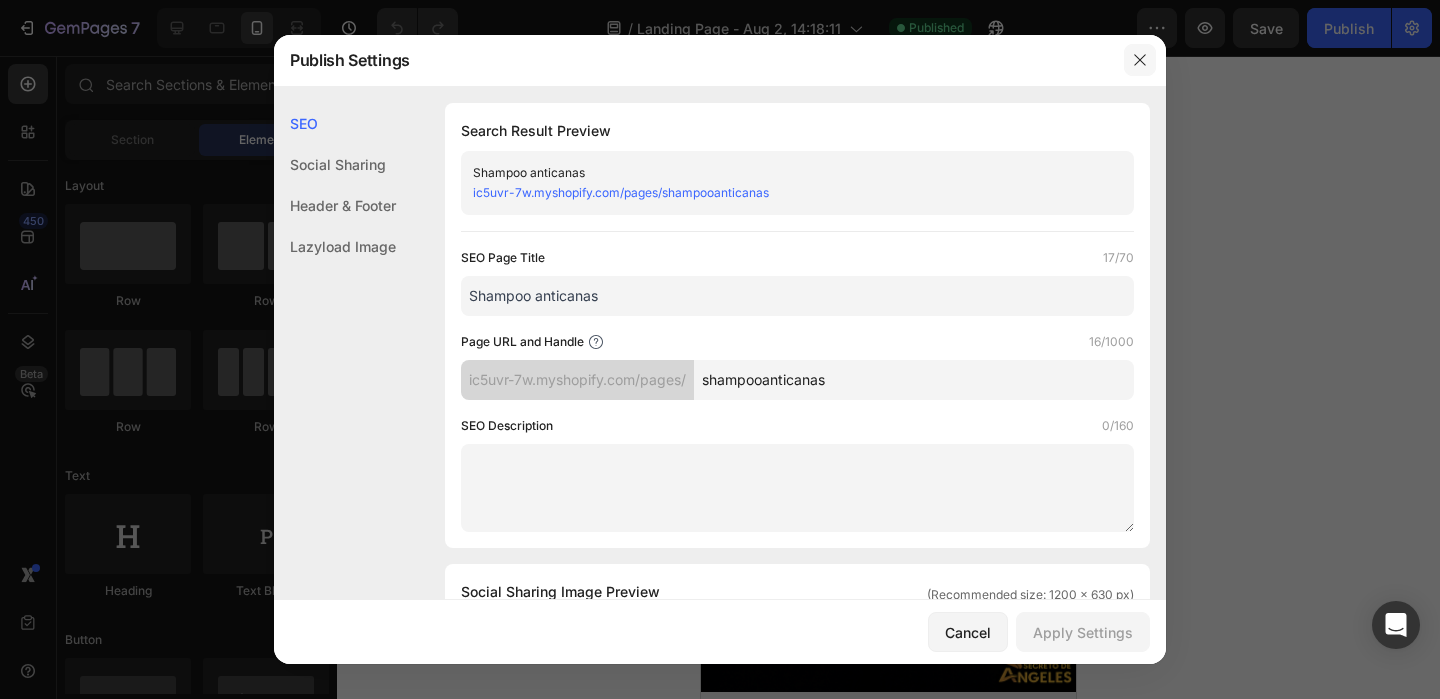 click 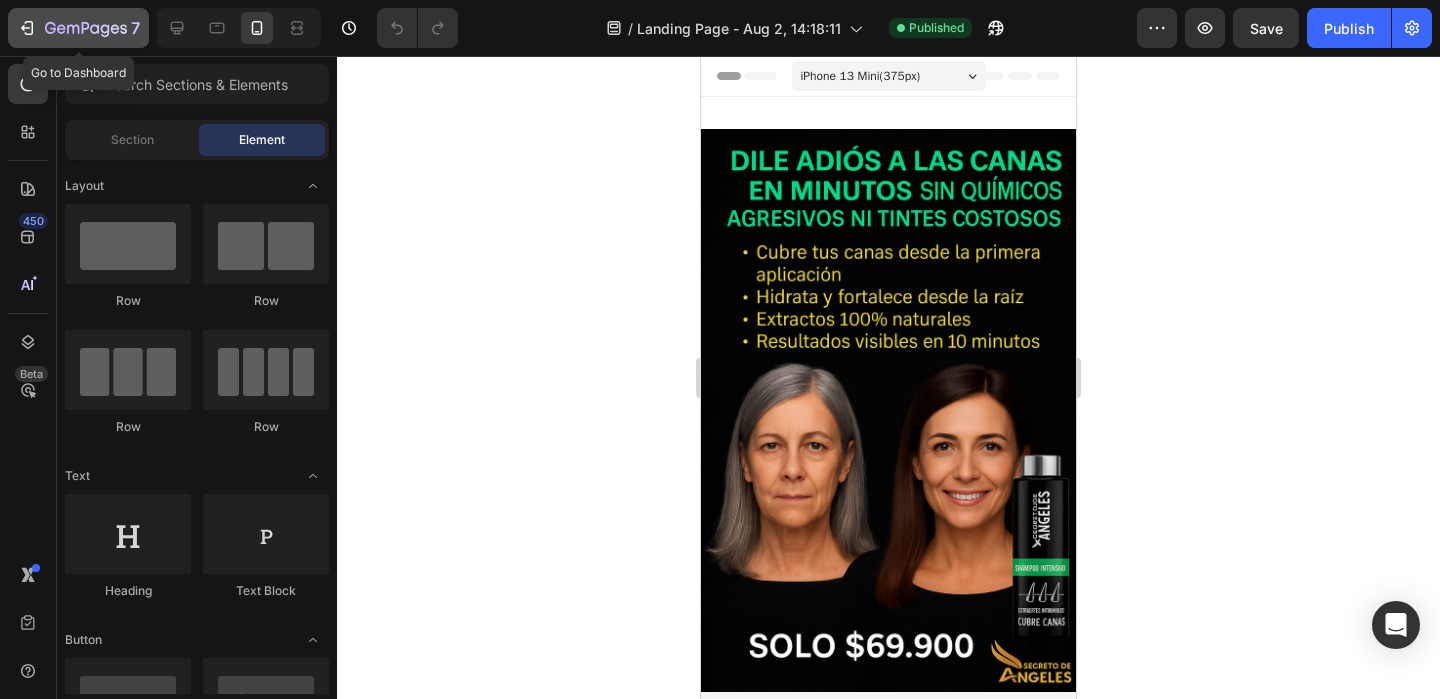 click 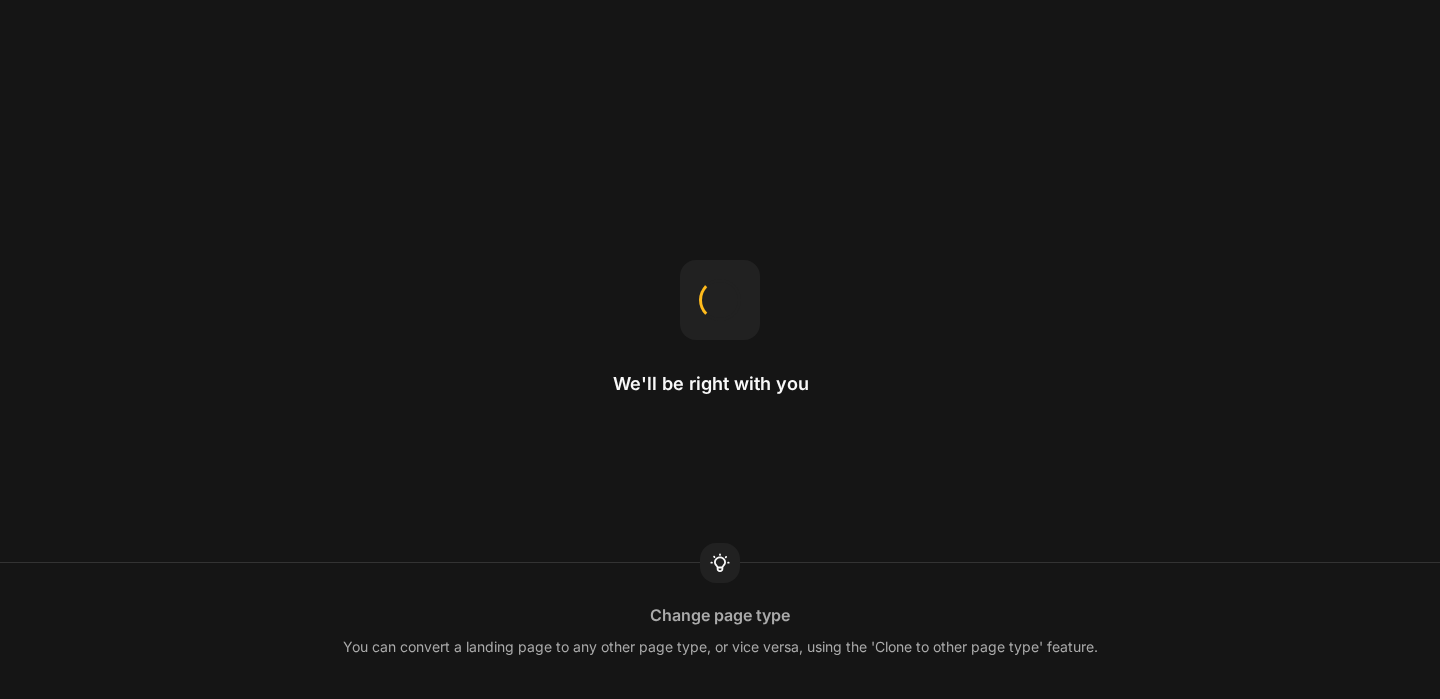 scroll, scrollTop: 0, scrollLeft: 0, axis: both 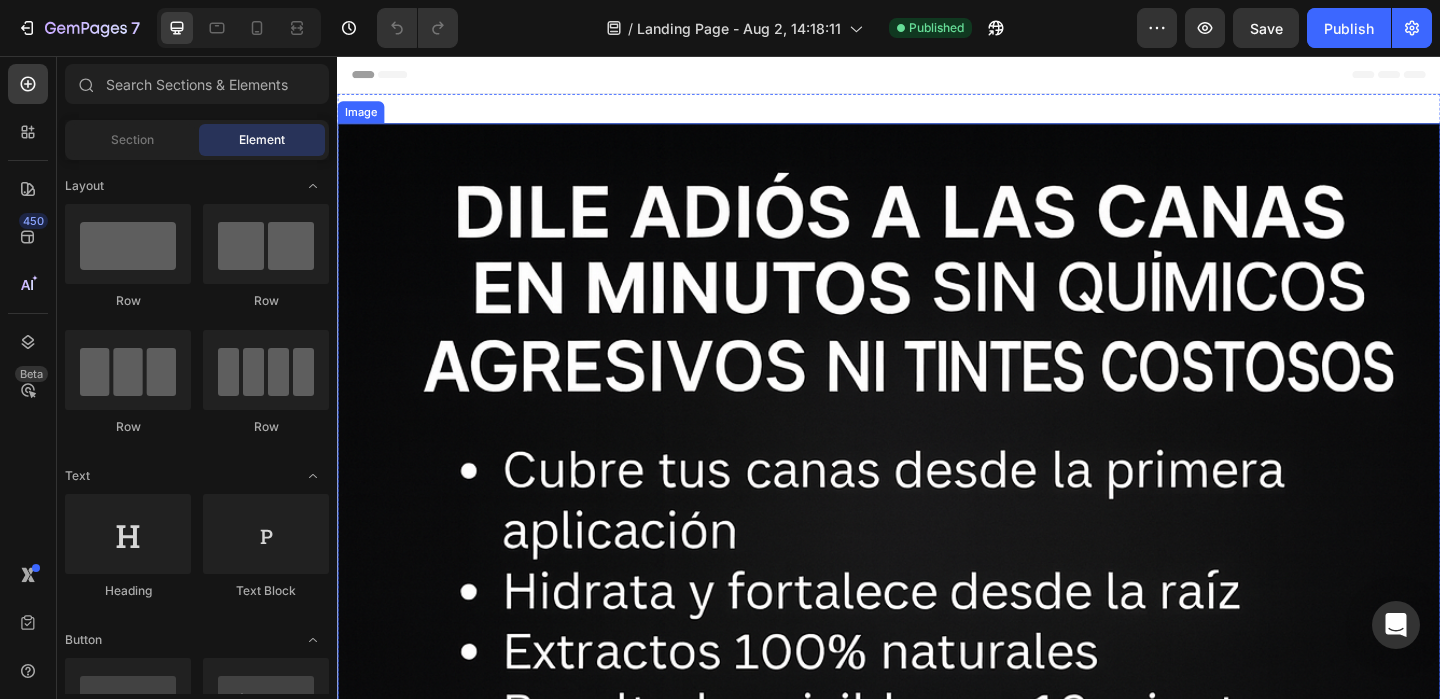 click at bounding box center (937, 1029) 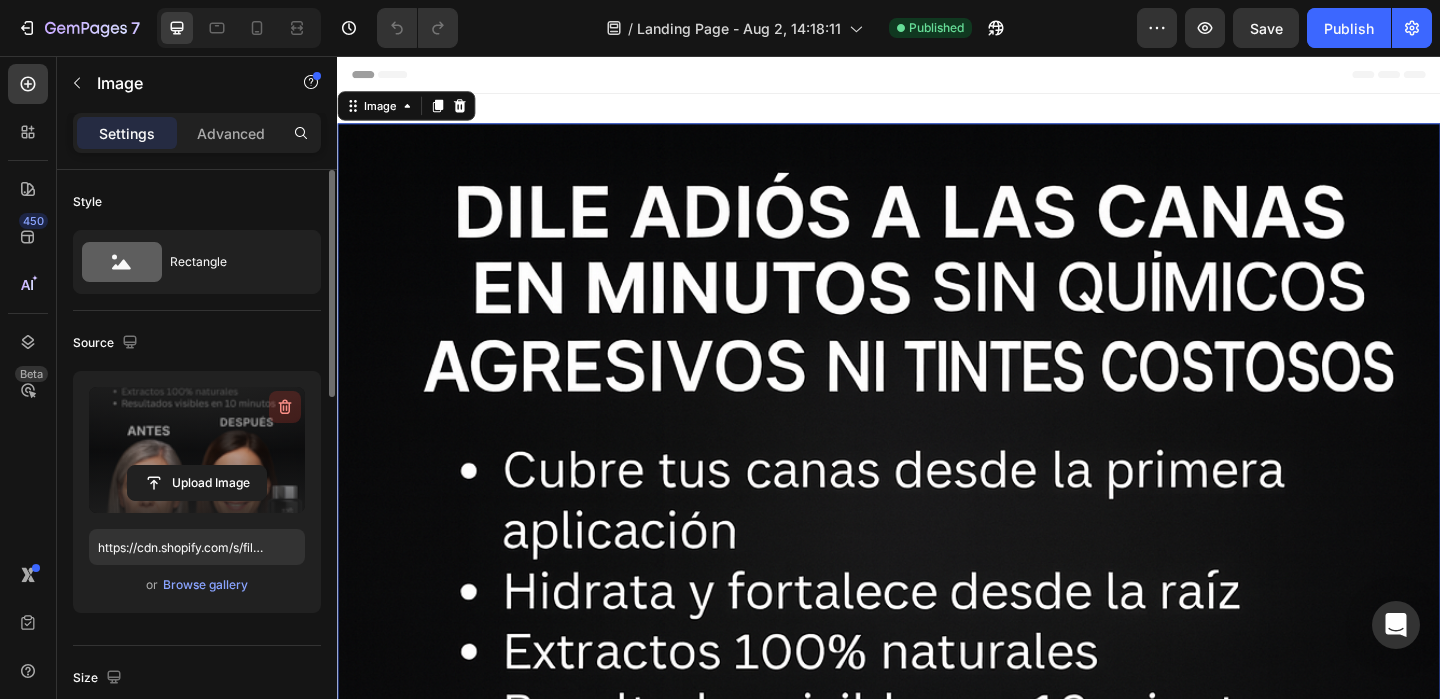 click 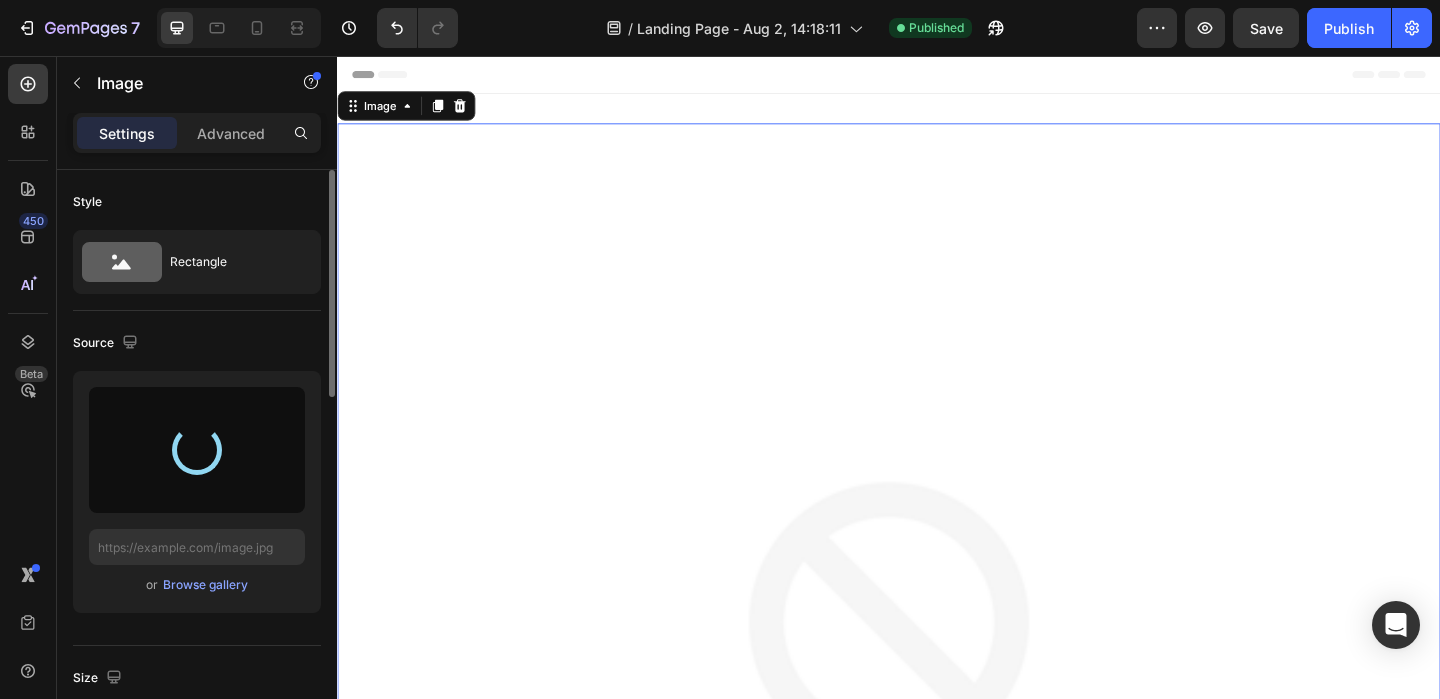 type on "https://cdn.shopify.com/s/files/1/0659/1276/6541/files/gempages_578197753411142418-ef843c3d-14d9-47dd-ae59-0b17a782b8c2.png" 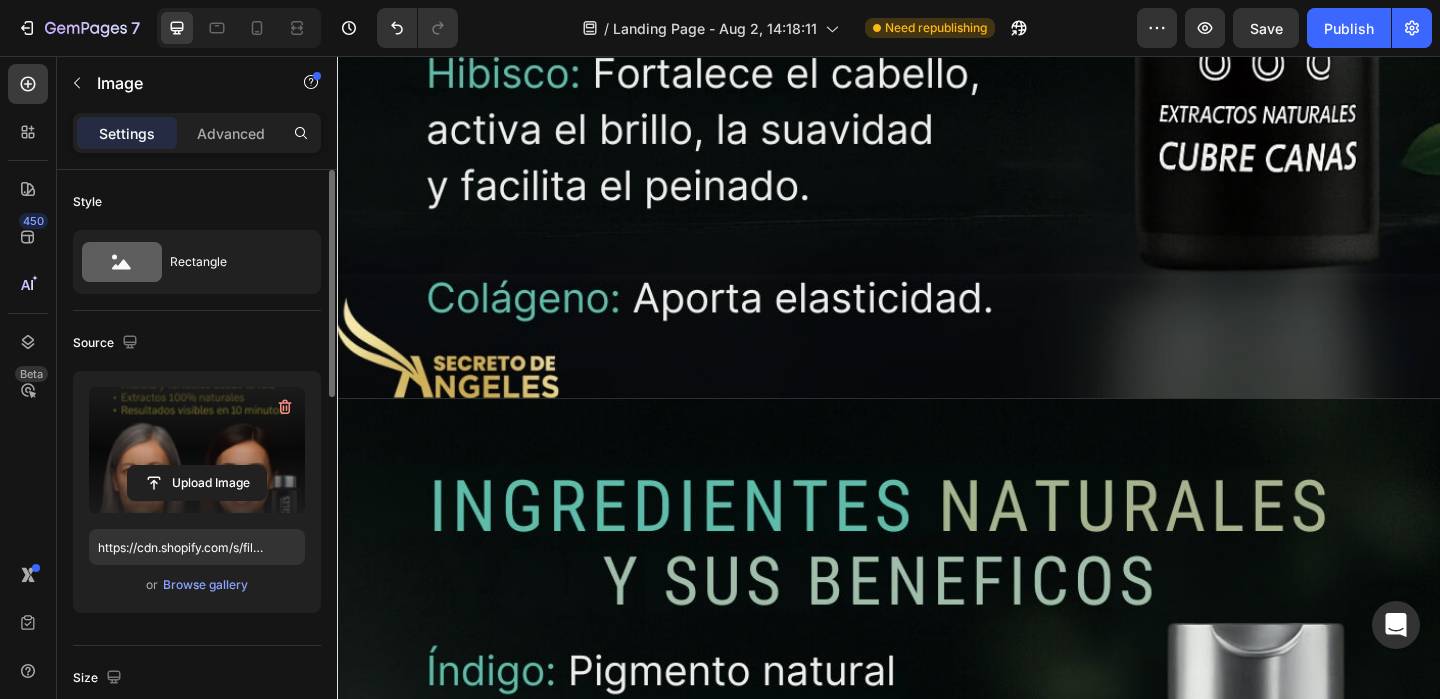 scroll, scrollTop: 14791, scrollLeft: 0, axis: vertical 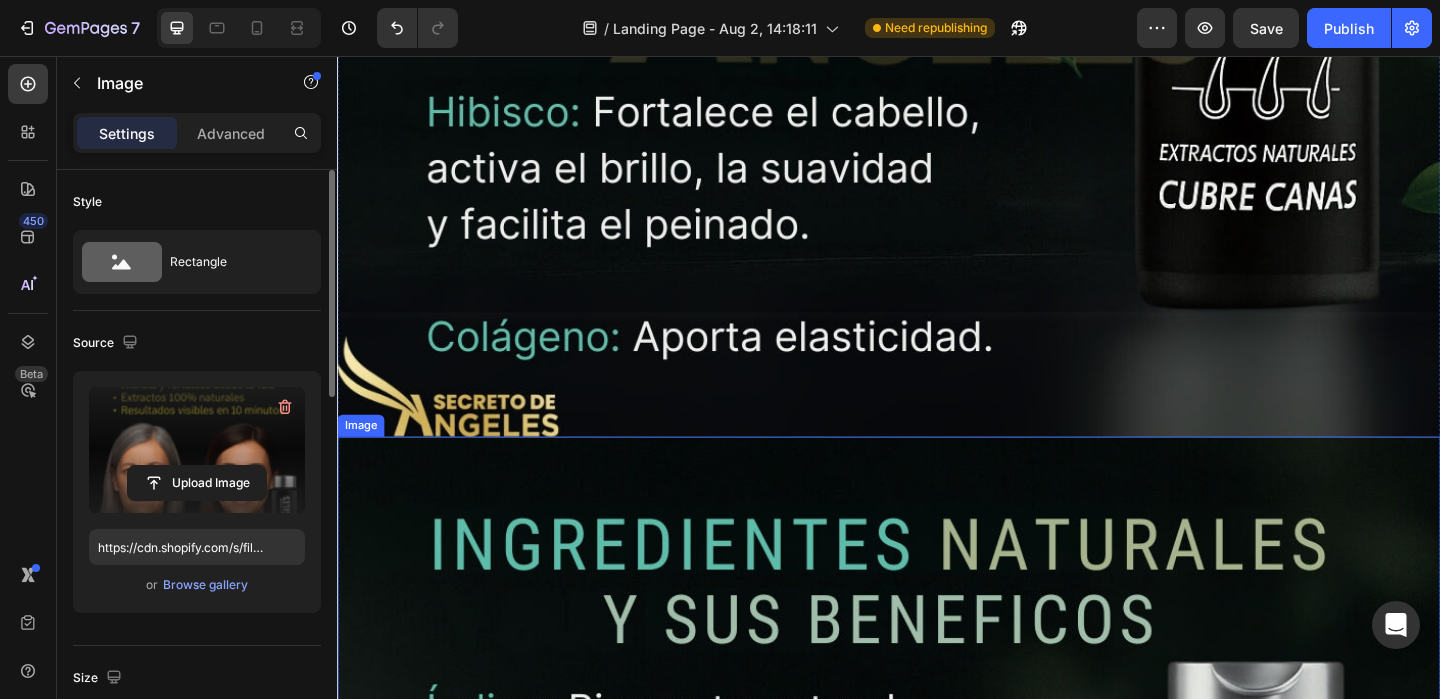 click at bounding box center (937, 1070) 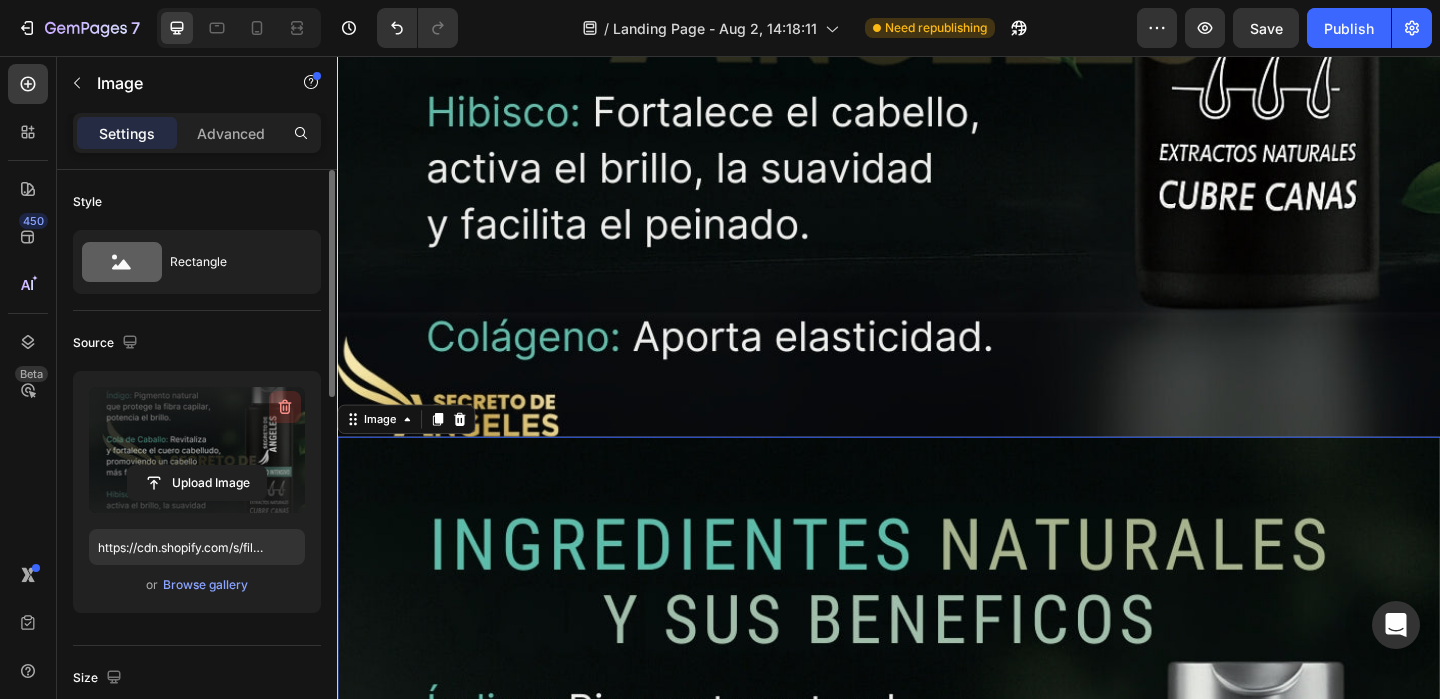 click 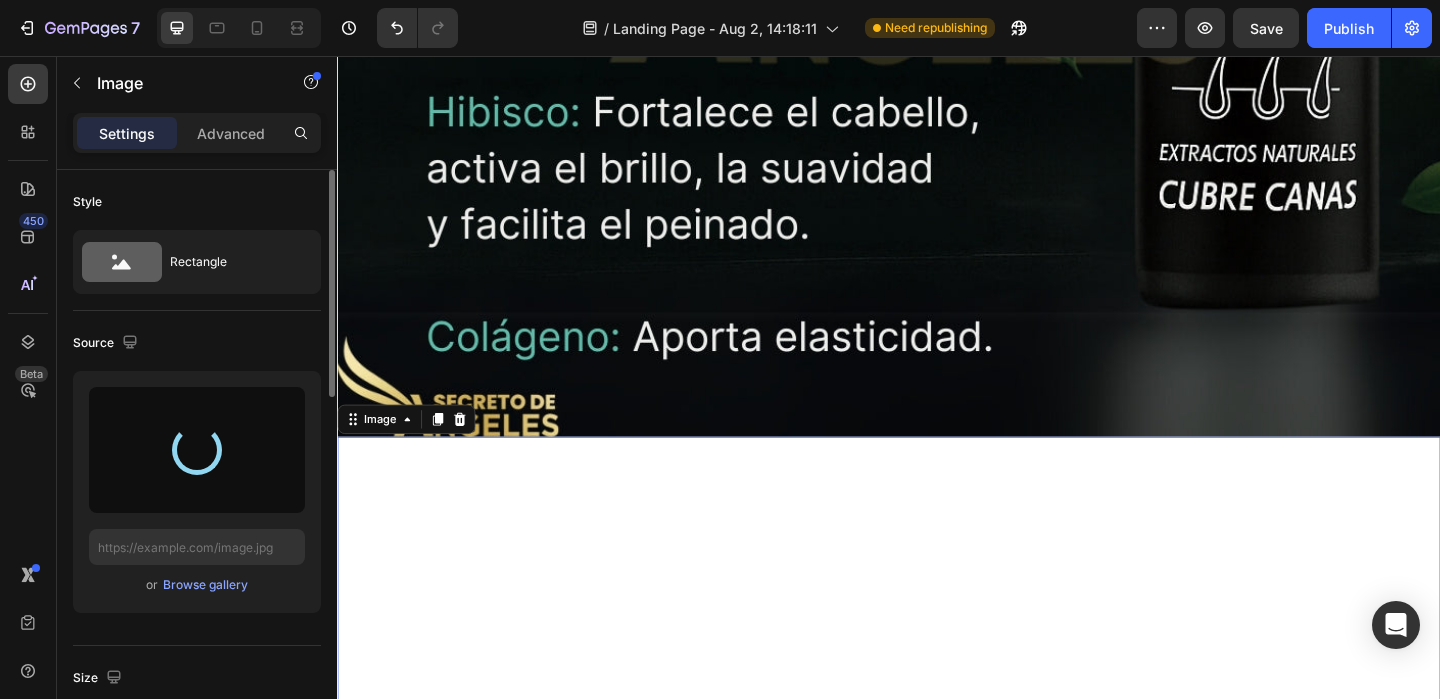 type on "https://cdn.shopify.com/s/files/1/0659/1276/6541/files/gempages_578197753411142418-d38c1394-1719-44c4-afee-de55e635c863.jpg" 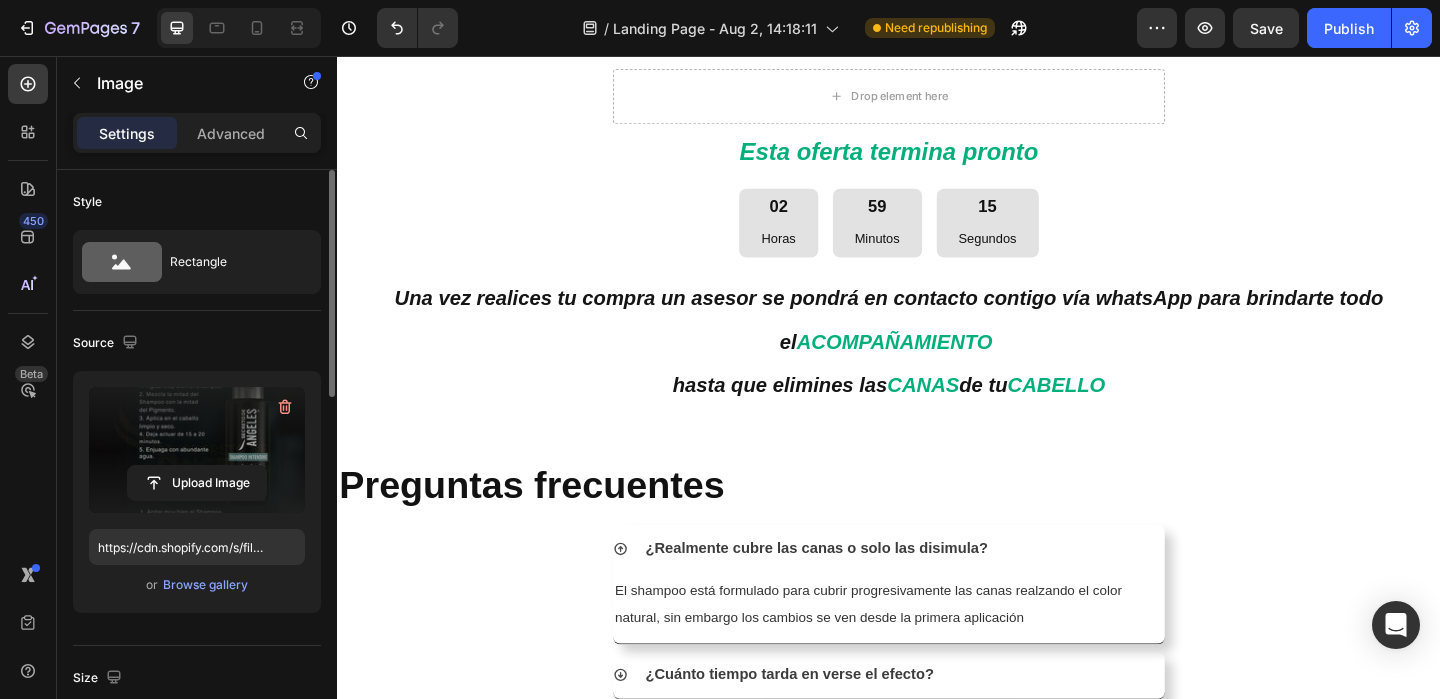 scroll, scrollTop: 18889, scrollLeft: 0, axis: vertical 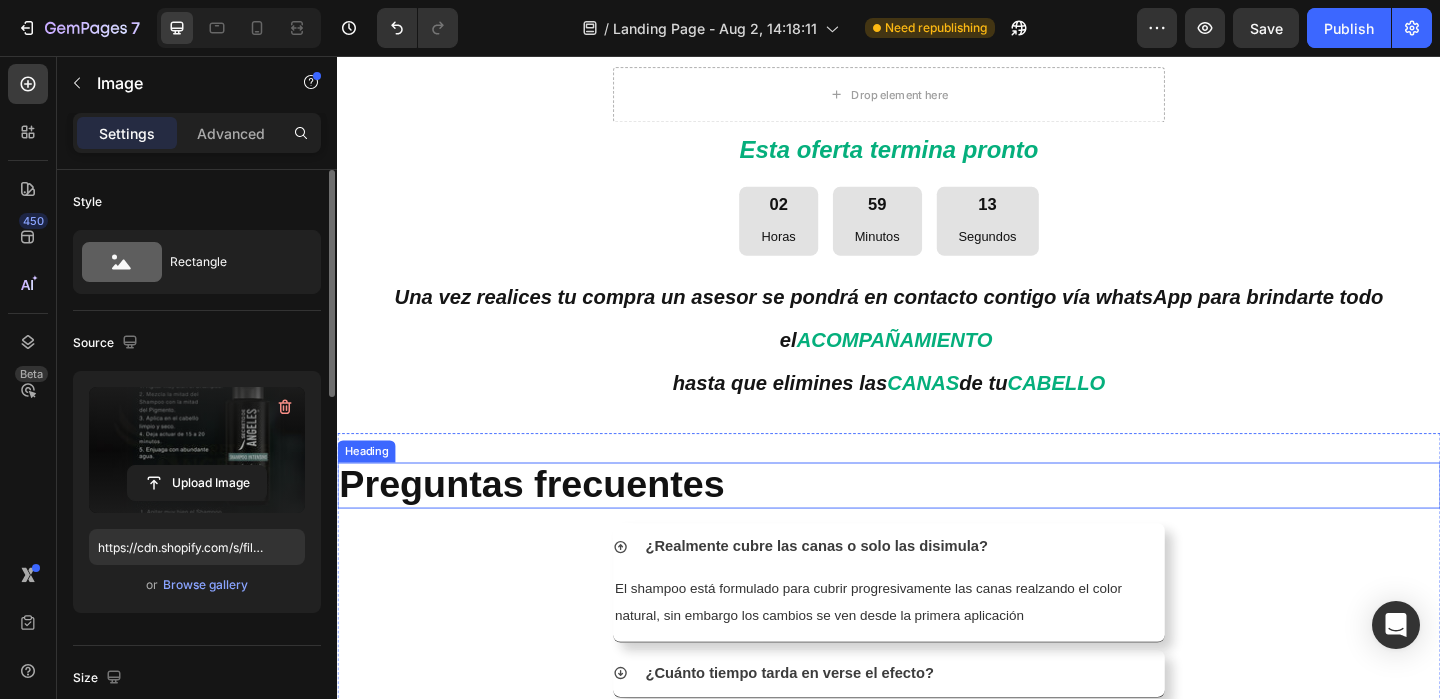 click on "Preguntas frecuentes" at bounding box center (937, 523) 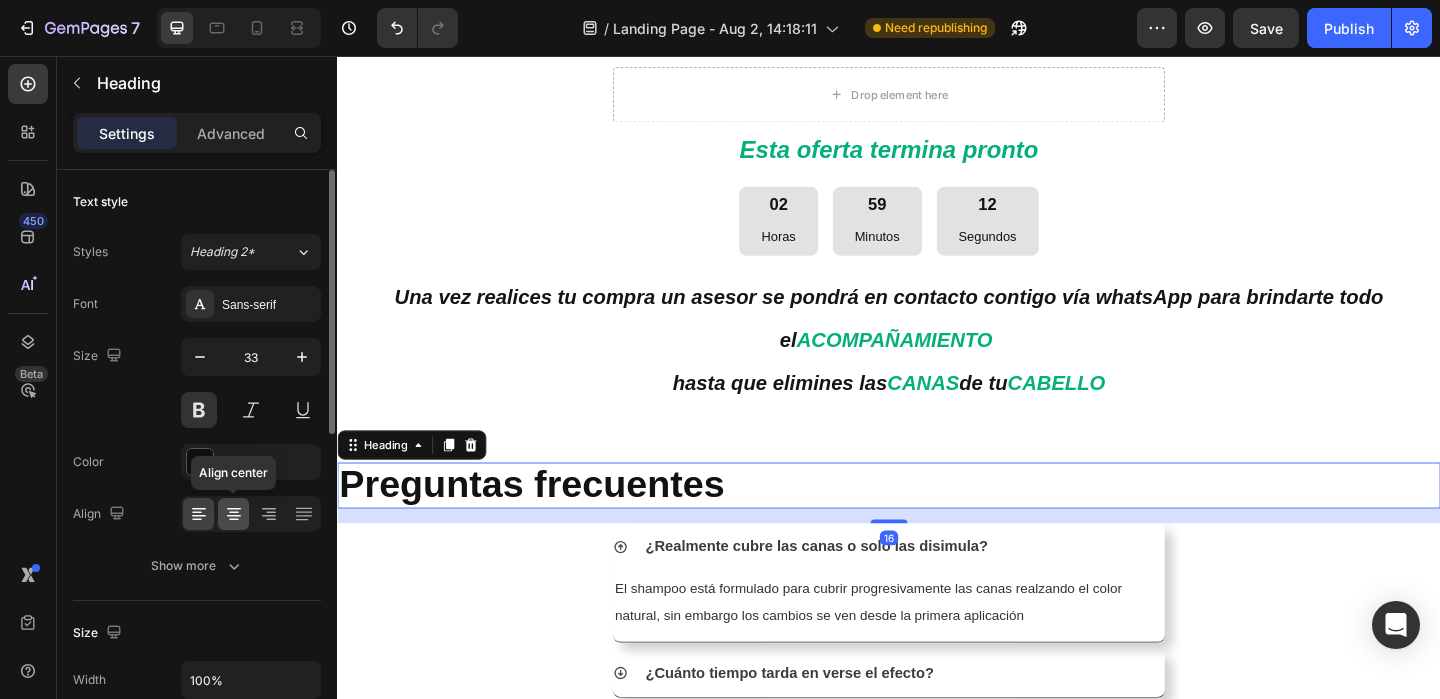 click 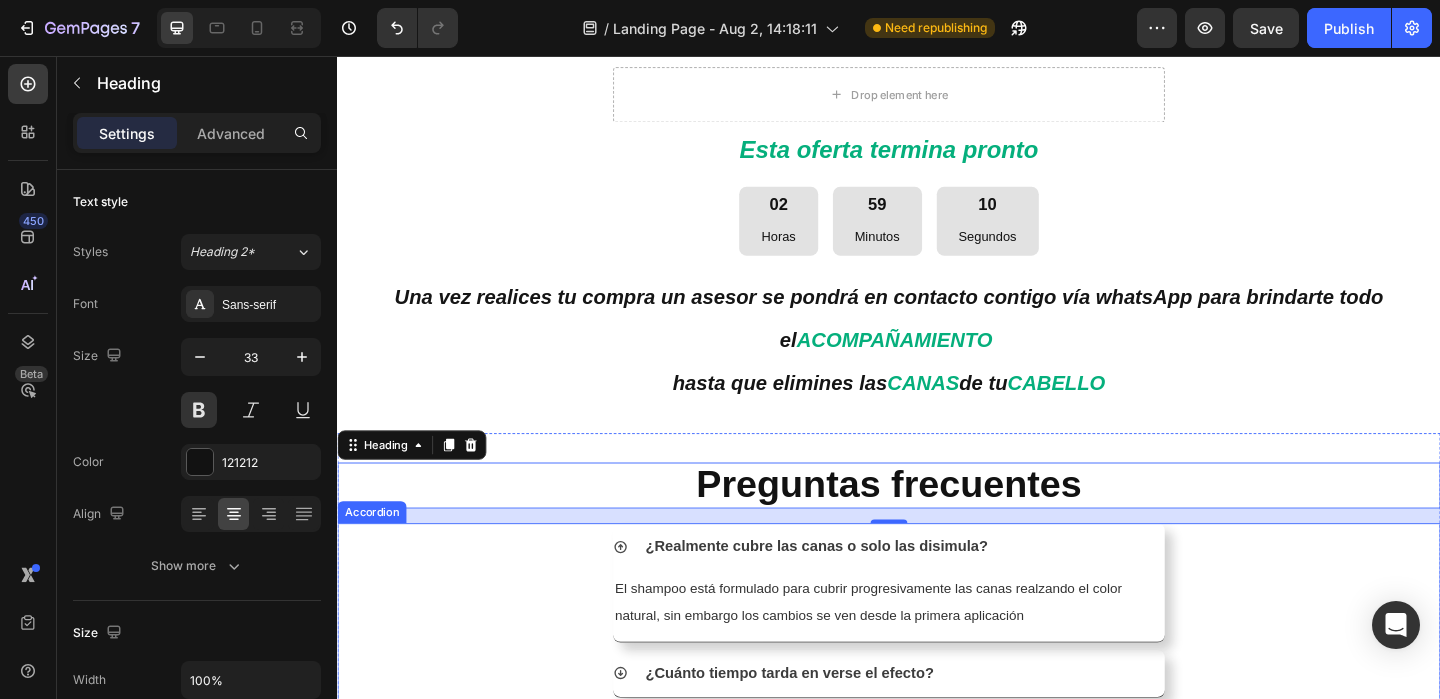 click on "¿Realmente cubre las canas o solo las disimula?  El shampoo está formulado para cubrir progresivamente las canas realzando el color natural, sin embargo los cambios se ven desde la primera aplicación  Text Block" at bounding box center (937, 628) 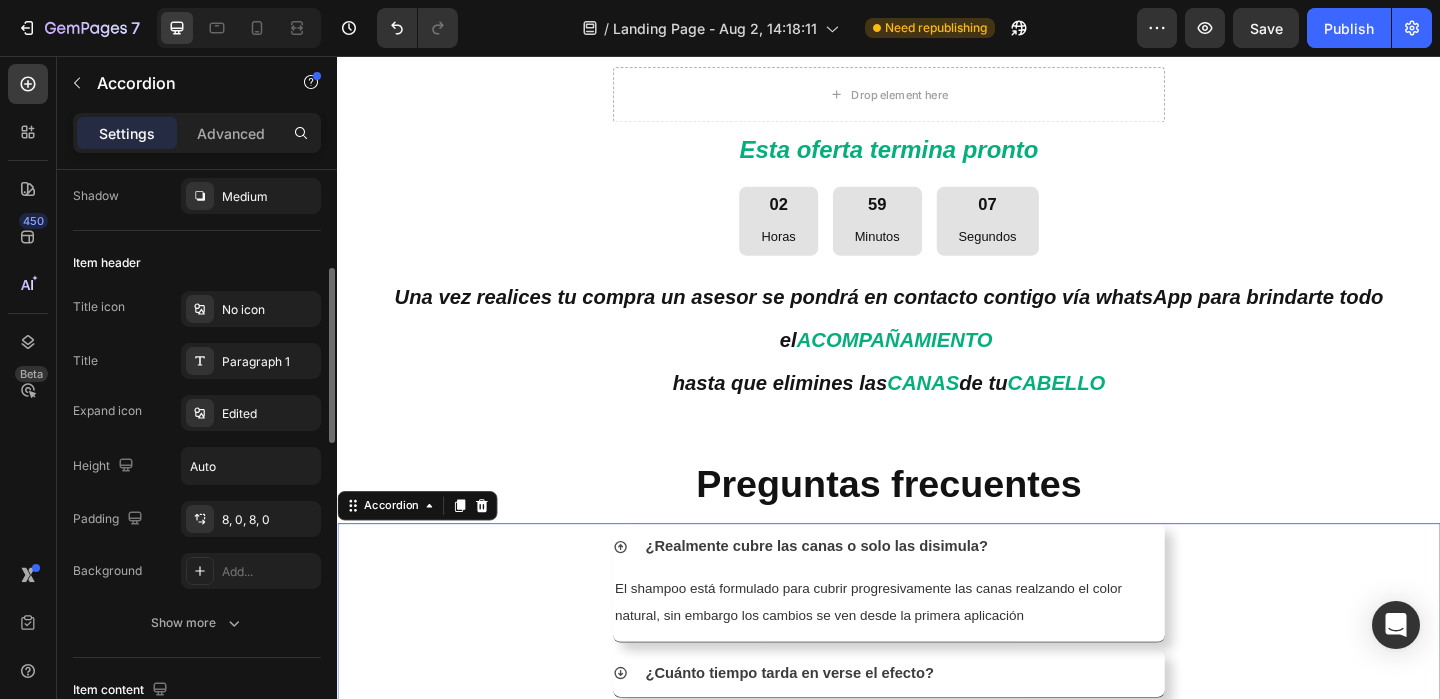 scroll, scrollTop: 341, scrollLeft: 0, axis: vertical 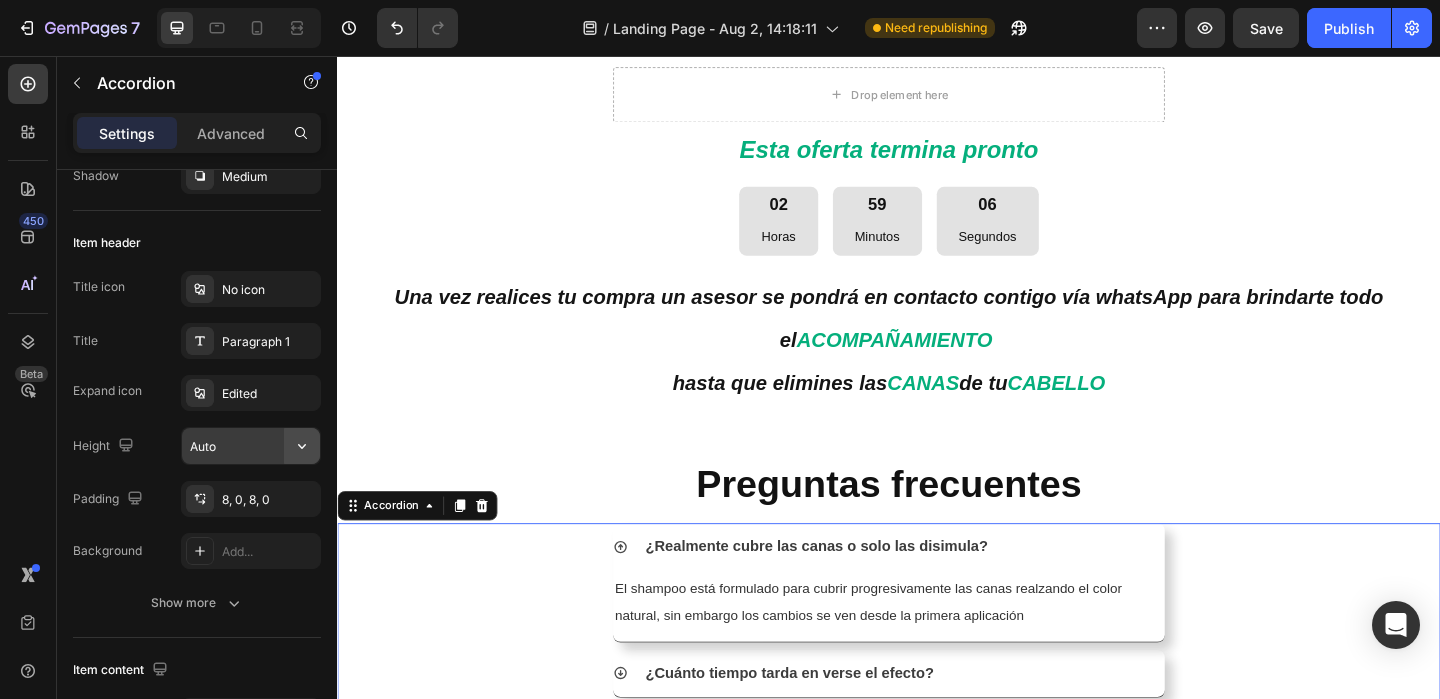click 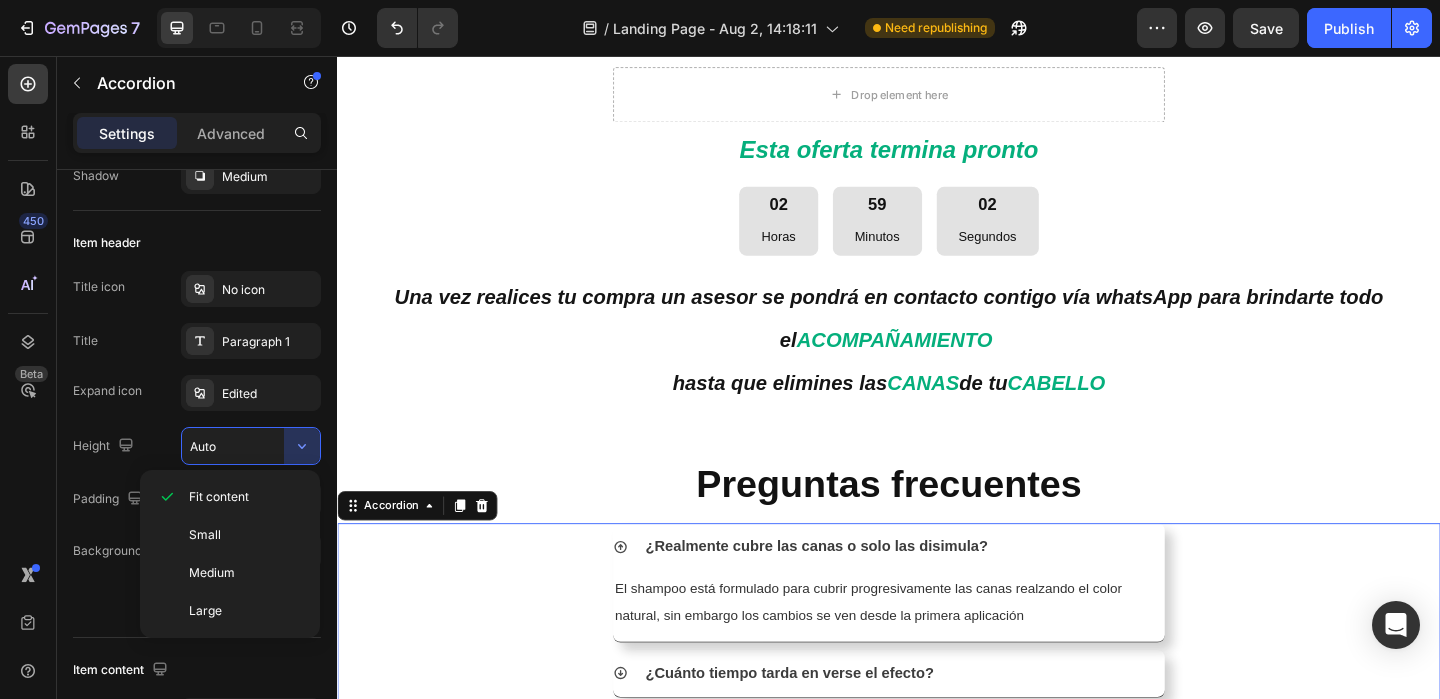 click on "Height Auto" at bounding box center (197, 446) 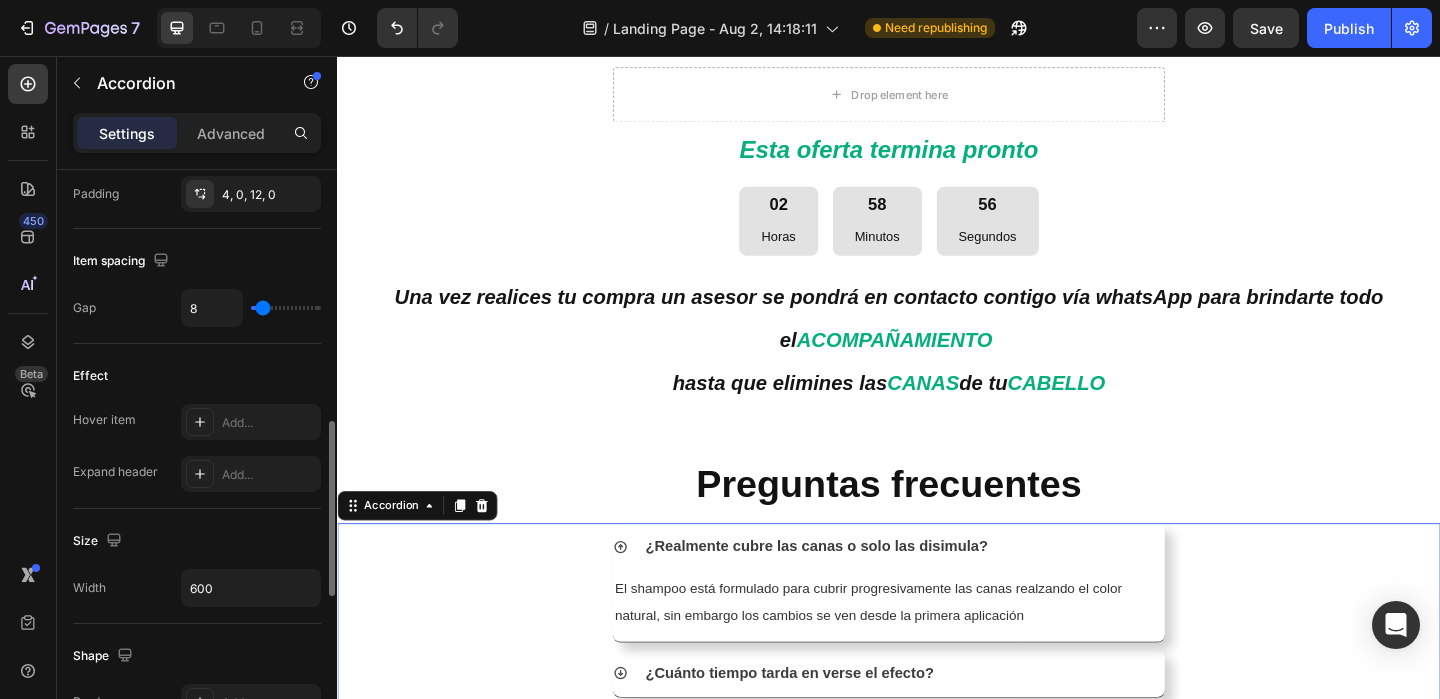 scroll, scrollTop: 902, scrollLeft: 0, axis: vertical 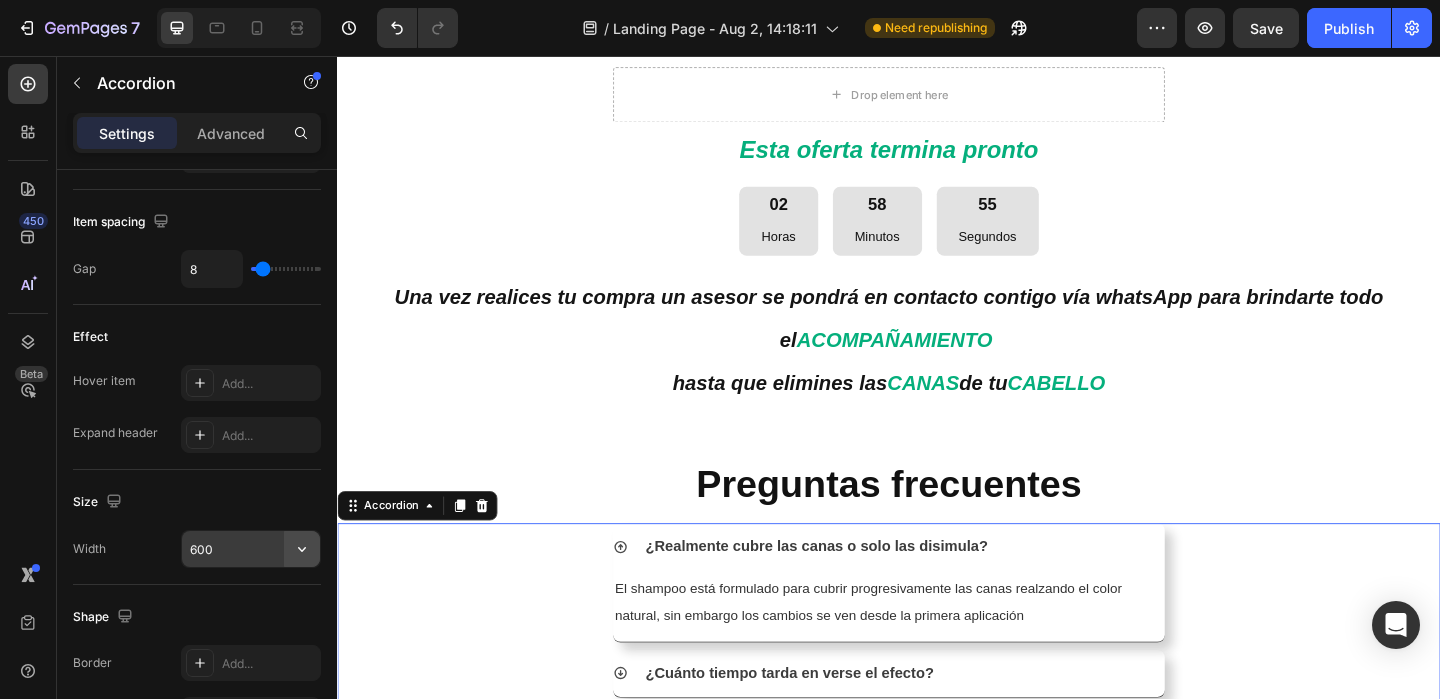 click 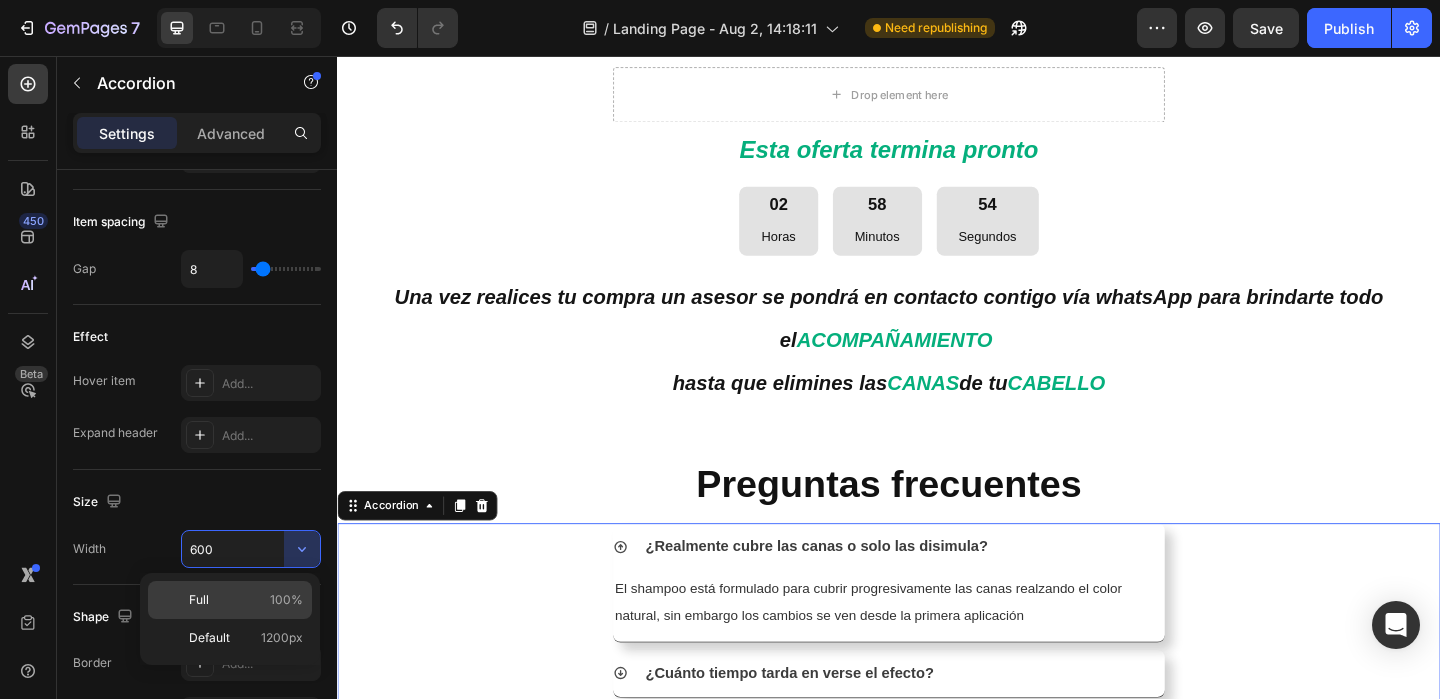 click on "100%" at bounding box center [286, 600] 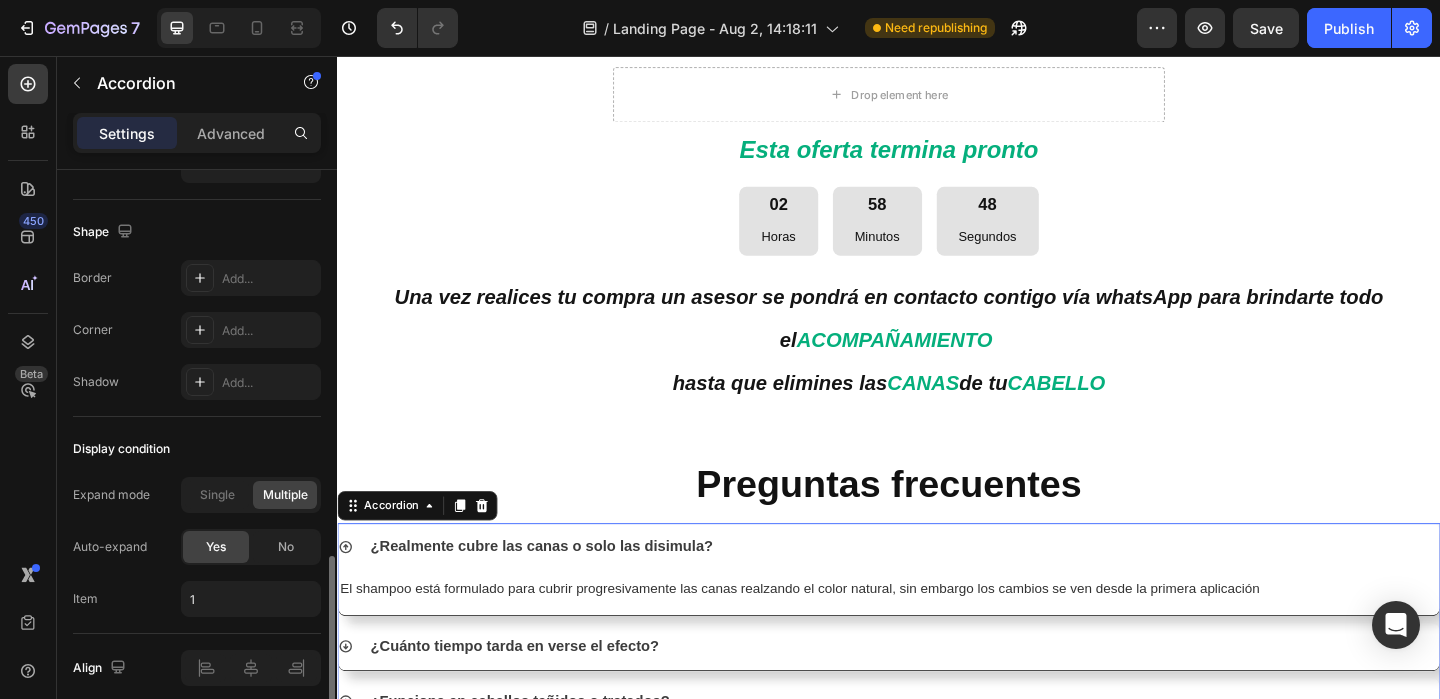 scroll, scrollTop: 1370, scrollLeft: 0, axis: vertical 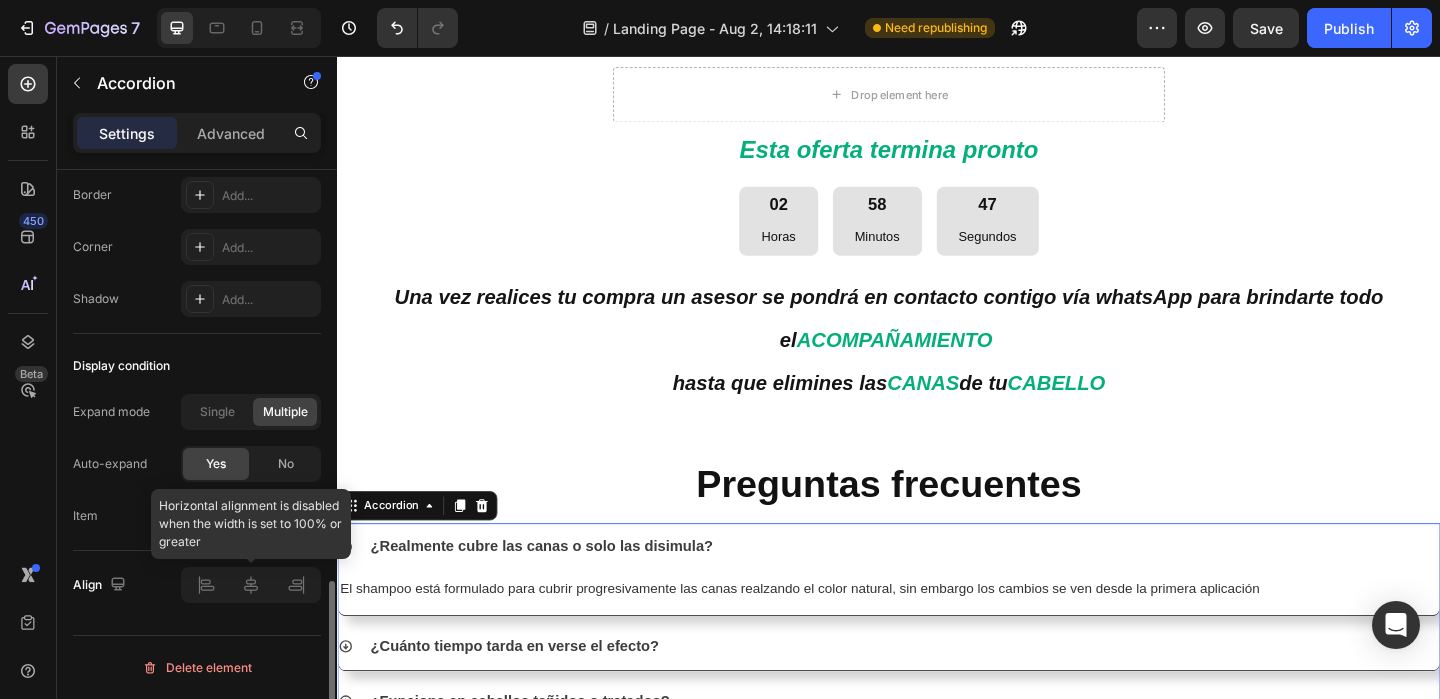 click 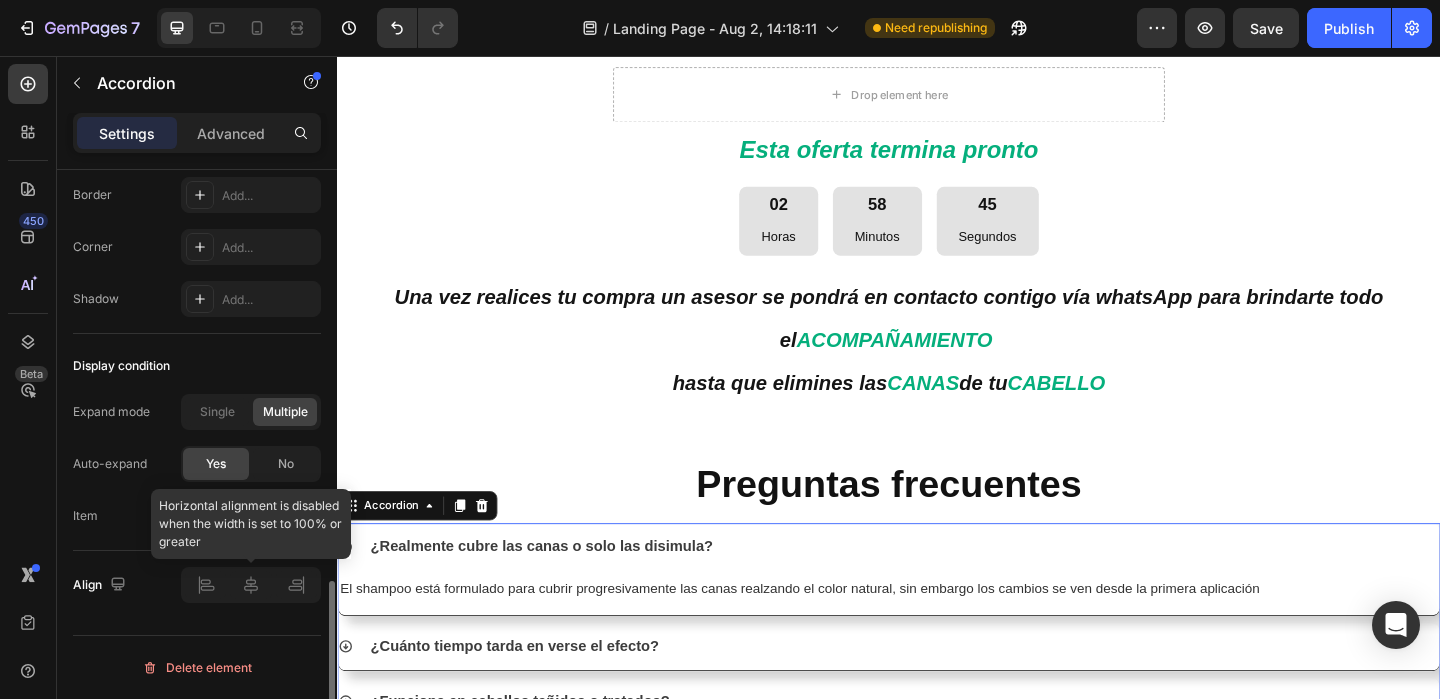 click 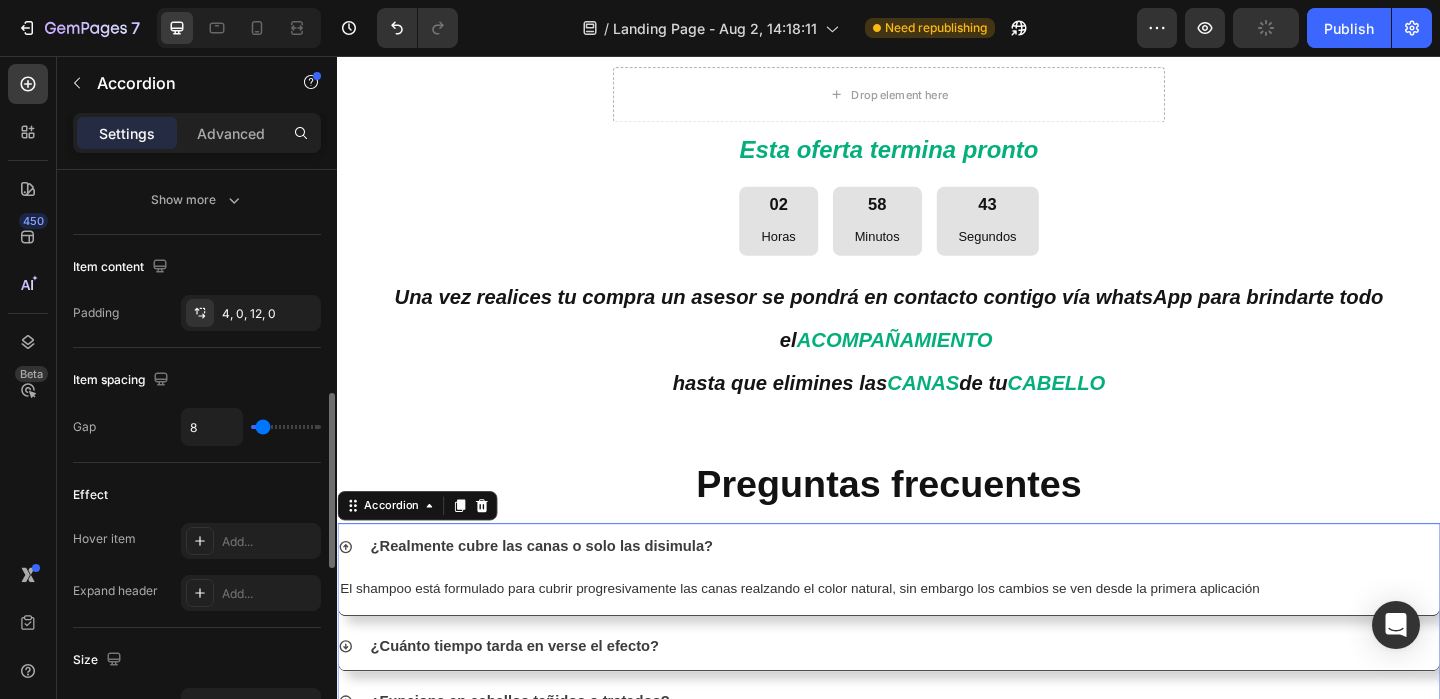 scroll, scrollTop: 743, scrollLeft: 0, axis: vertical 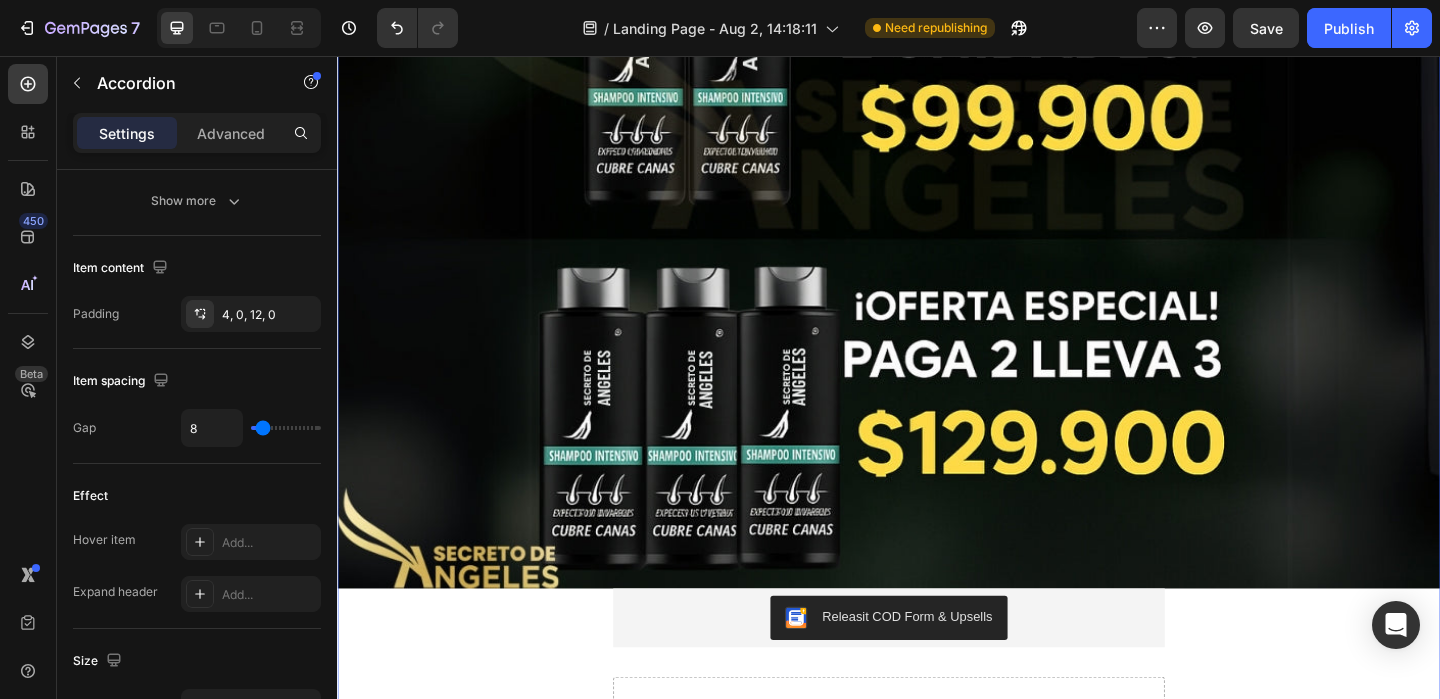 click on "Image Releasit COD Form & Upsells Releasit COD Form & Upsells
Drop element here Product Image Image Image Releasit COD Form & Upsells Releasit COD Form & Upsells
Drop element here Product Image Clientes [NUMBER]% satisfechos Heading Image Image Image Image Image Releasit COD Form & Upsells Releasit COD Form & Upsells
Drop element here Product Image Image Image Image Image Releasit COD Form & Upsells Releasit COD Form & Upsells
Drop element here Product Esta oferta termina pronto Heading [NUMBER] Horas [NUMBER] Minutos [NUMBER] Segundos Countdown Timer Una vez realices tu compra un asesor se pondrá en contacto contigo vía whatsApp para brindarte todo el ACOMPAÑAMIENTO hasta que elimines las CANAS de tu CABELLO Heading" at bounding box center [937, -2744] 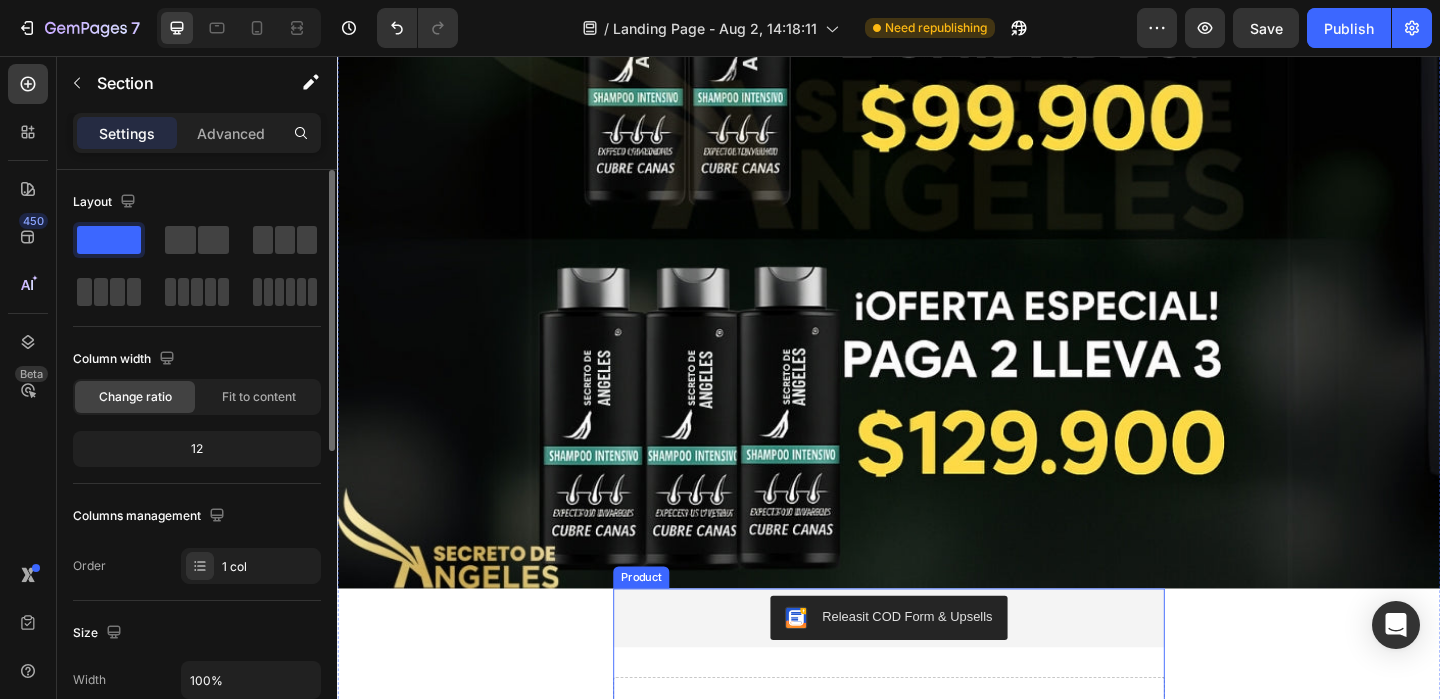 click on "Releasit COD Form & Upsells Releasit COD Form & Upsells
Drop element here Product" at bounding box center (937, 713) 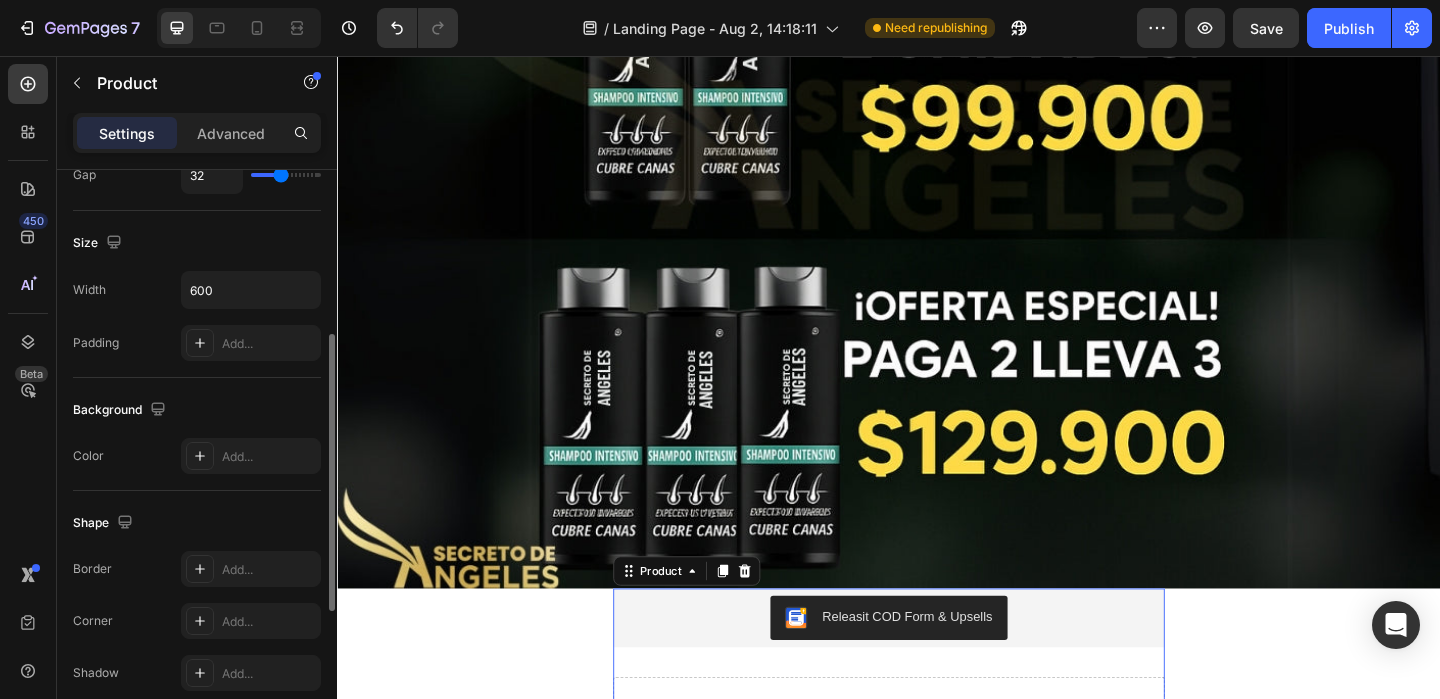 scroll, scrollTop: 401, scrollLeft: 0, axis: vertical 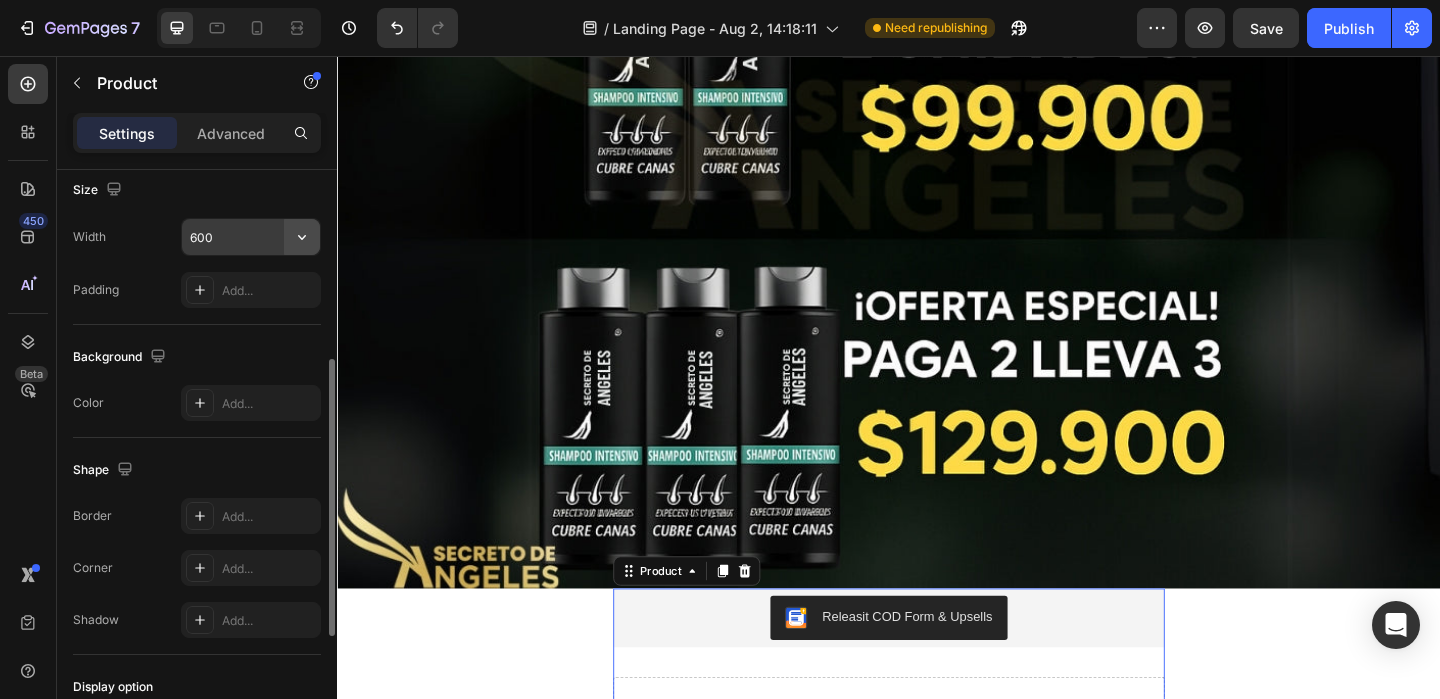 click 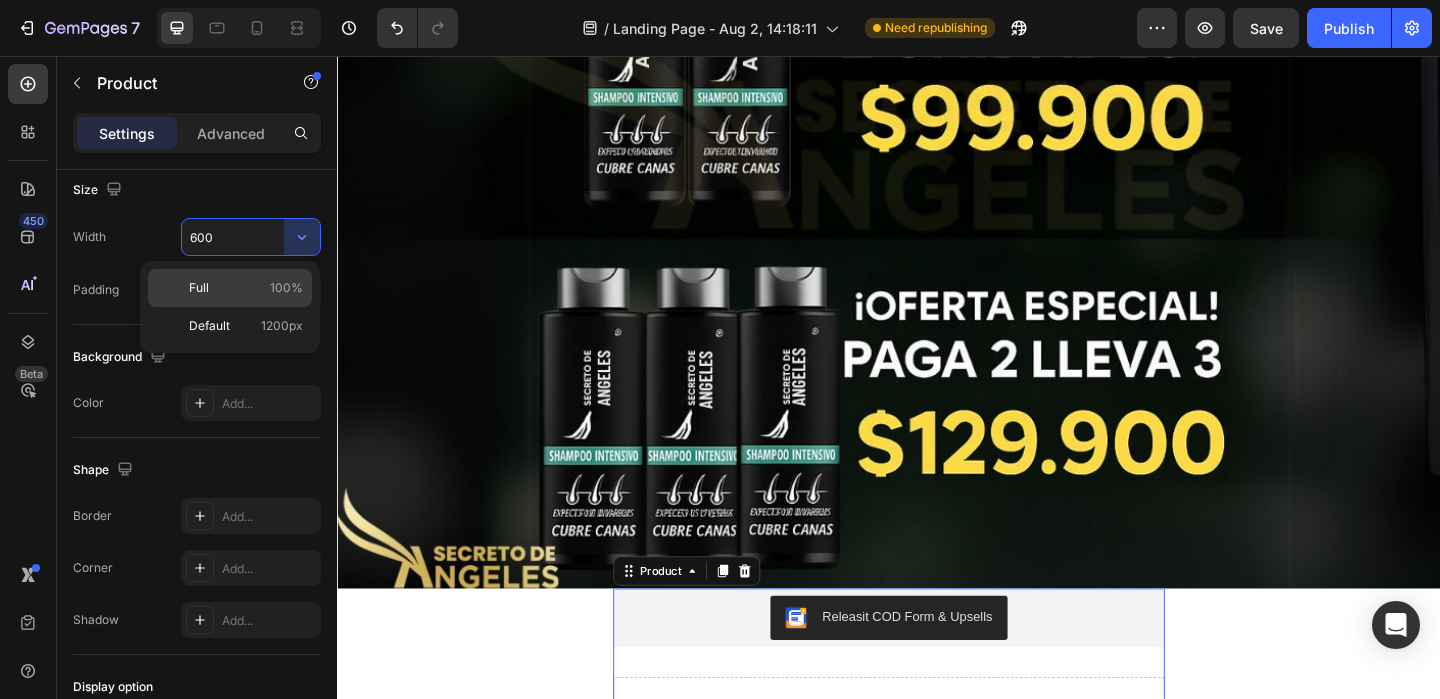 click on "Full 100%" at bounding box center [246, 288] 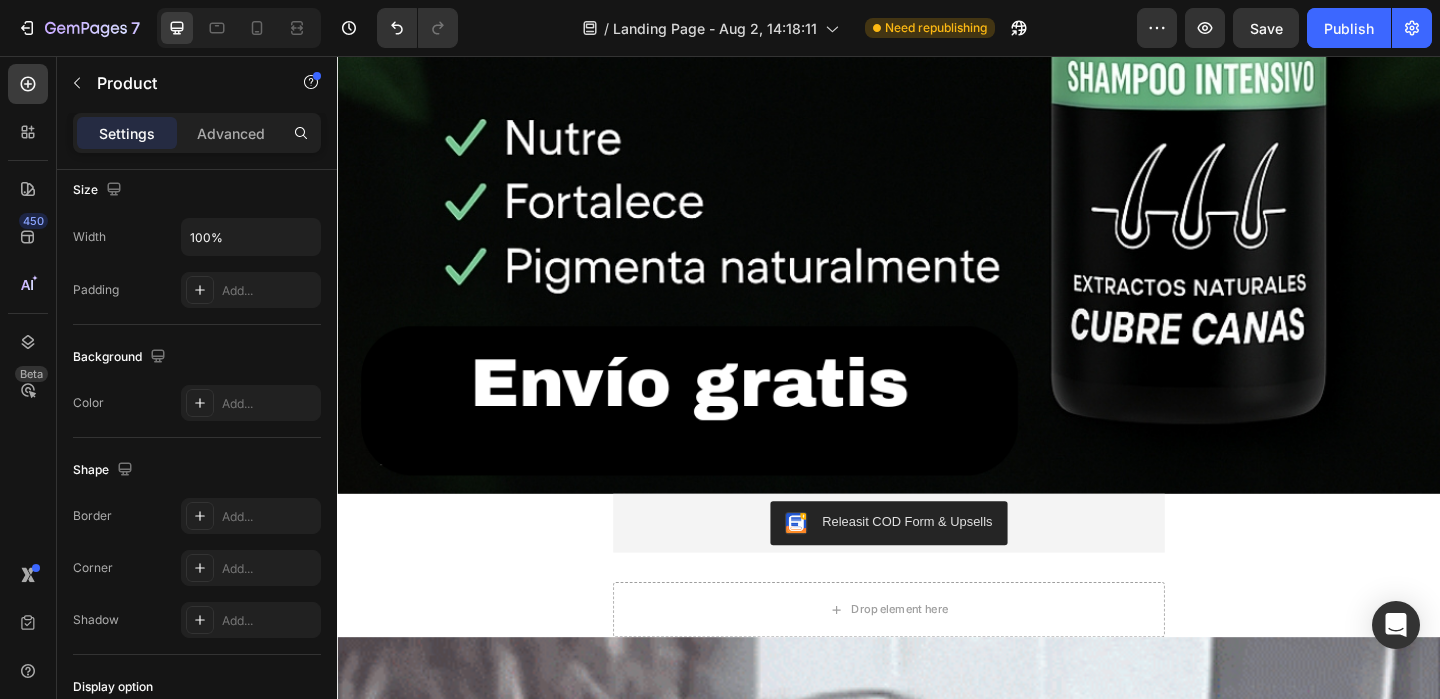 scroll, scrollTop: 5171, scrollLeft: 0, axis: vertical 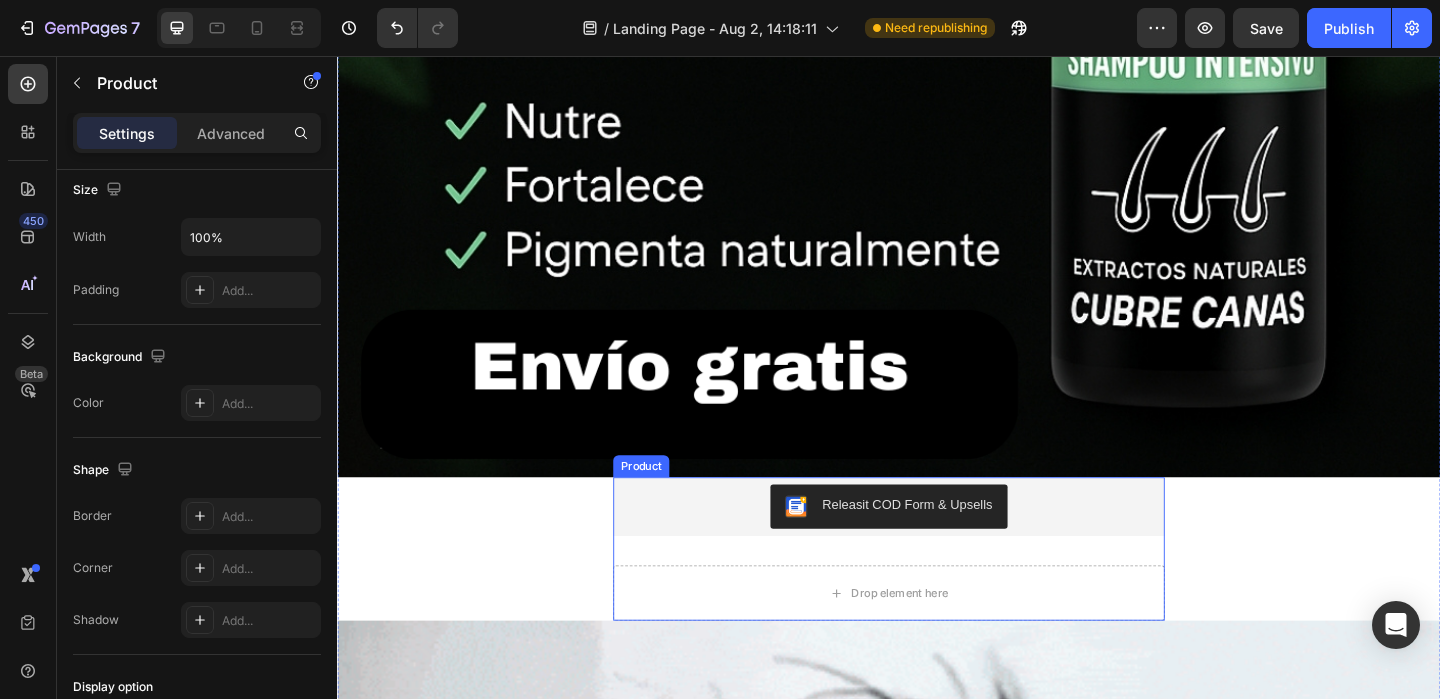 click on "Releasit COD Form & Upsells Releasit COD Form & Upsells
Drop element here Product" at bounding box center (937, 592) 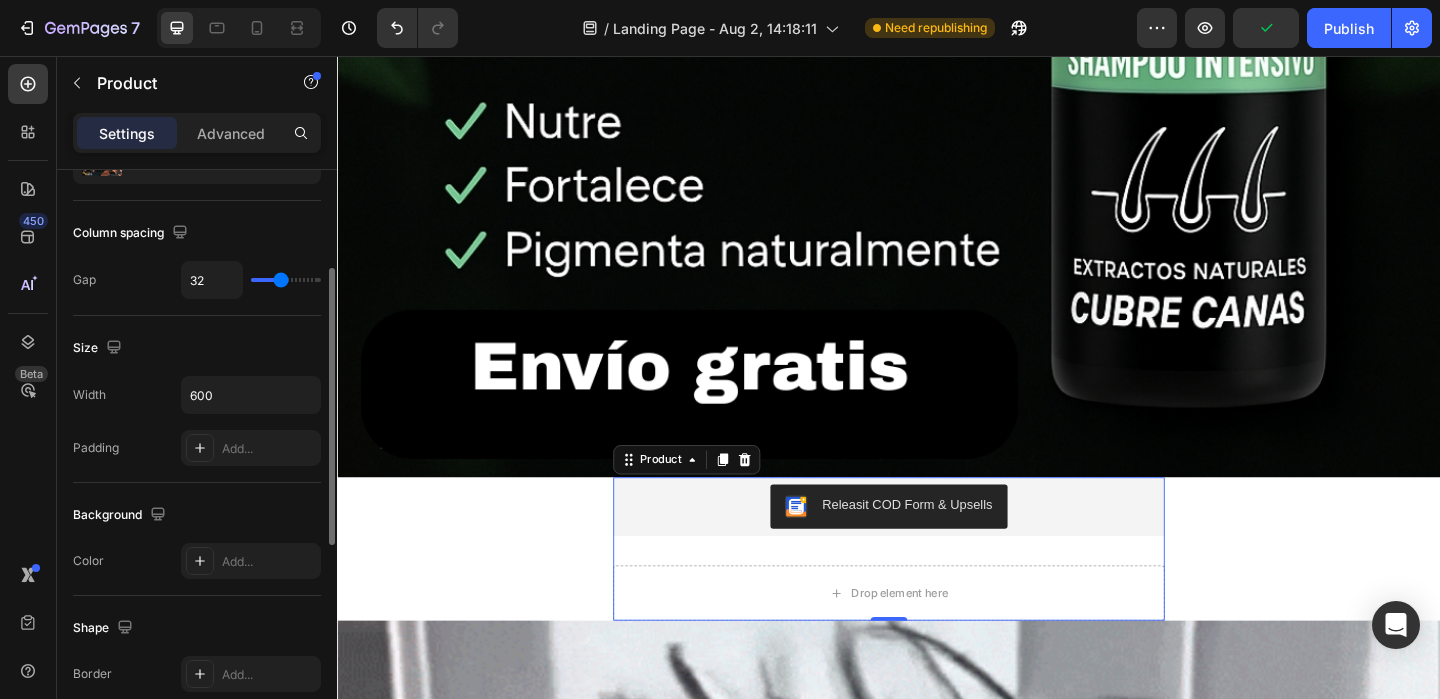 scroll, scrollTop: 194, scrollLeft: 0, axis: vertical 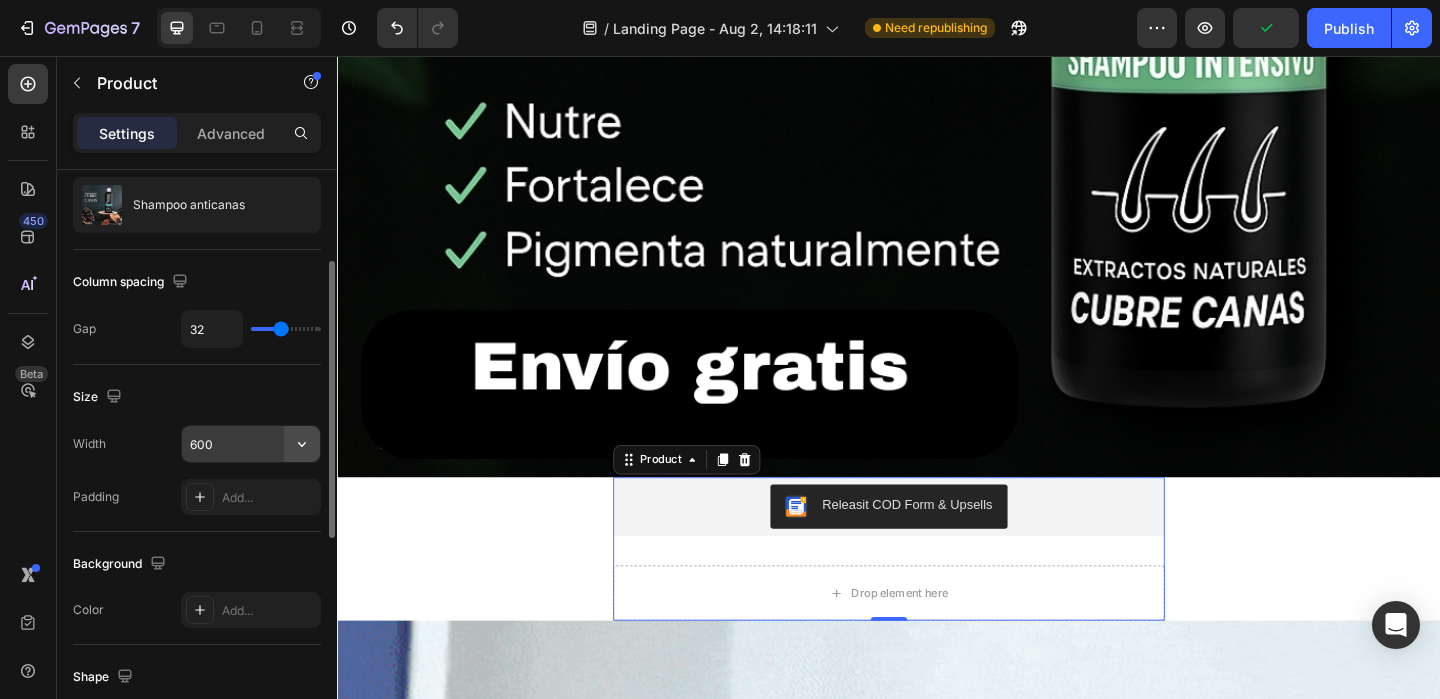 click 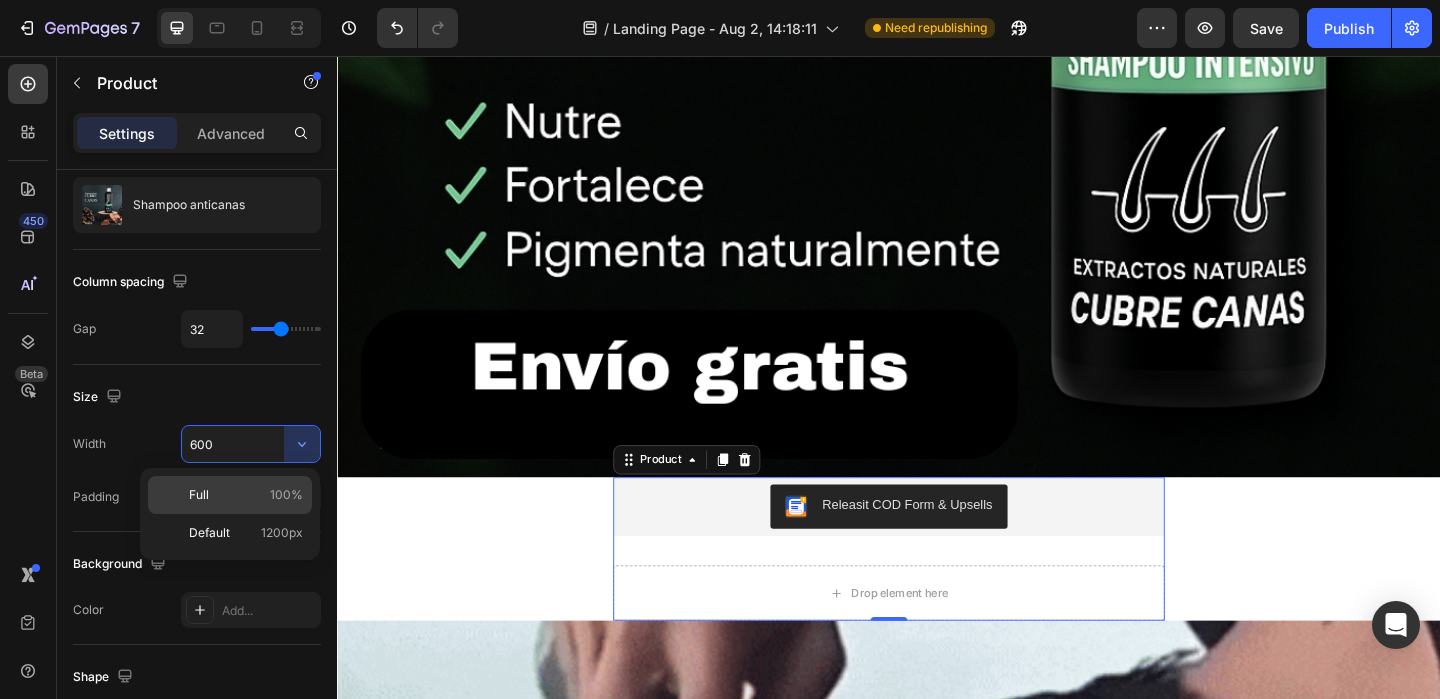 click on "Full 100%" at bounding box center [246, 495] 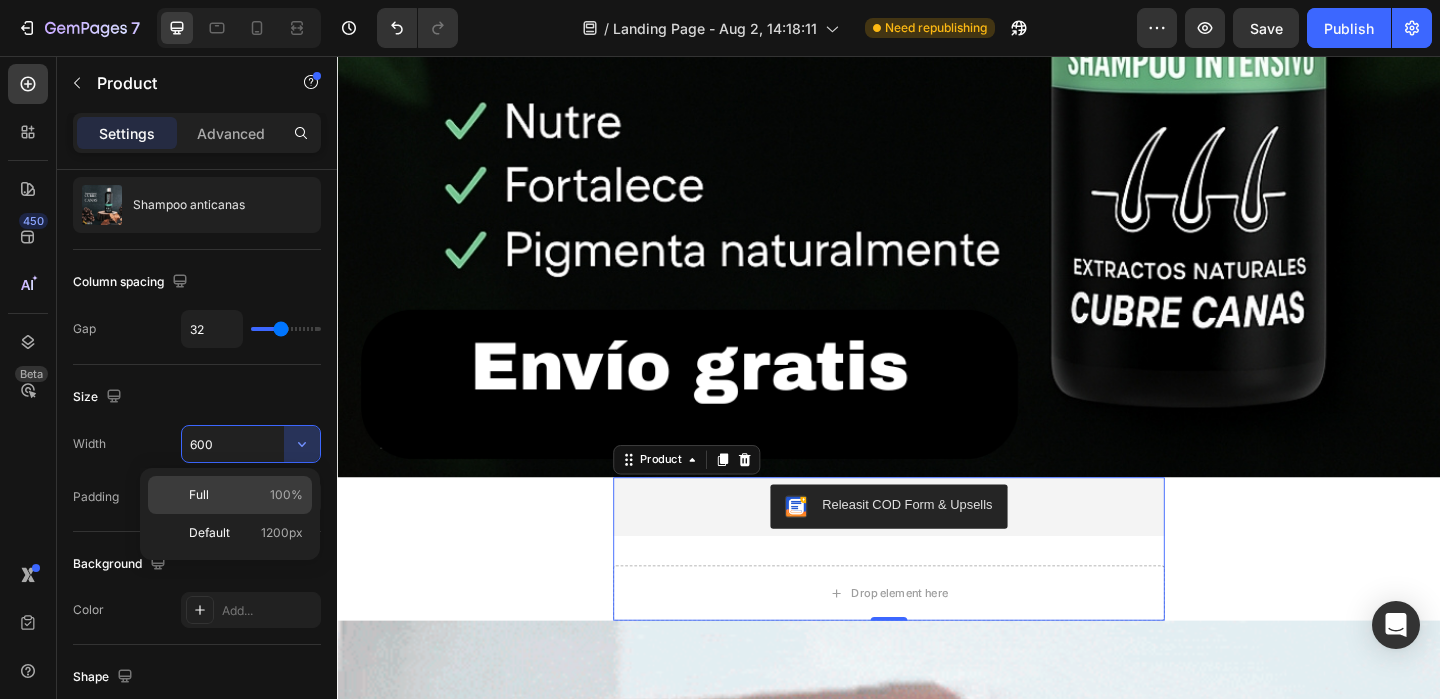 type on "100%" 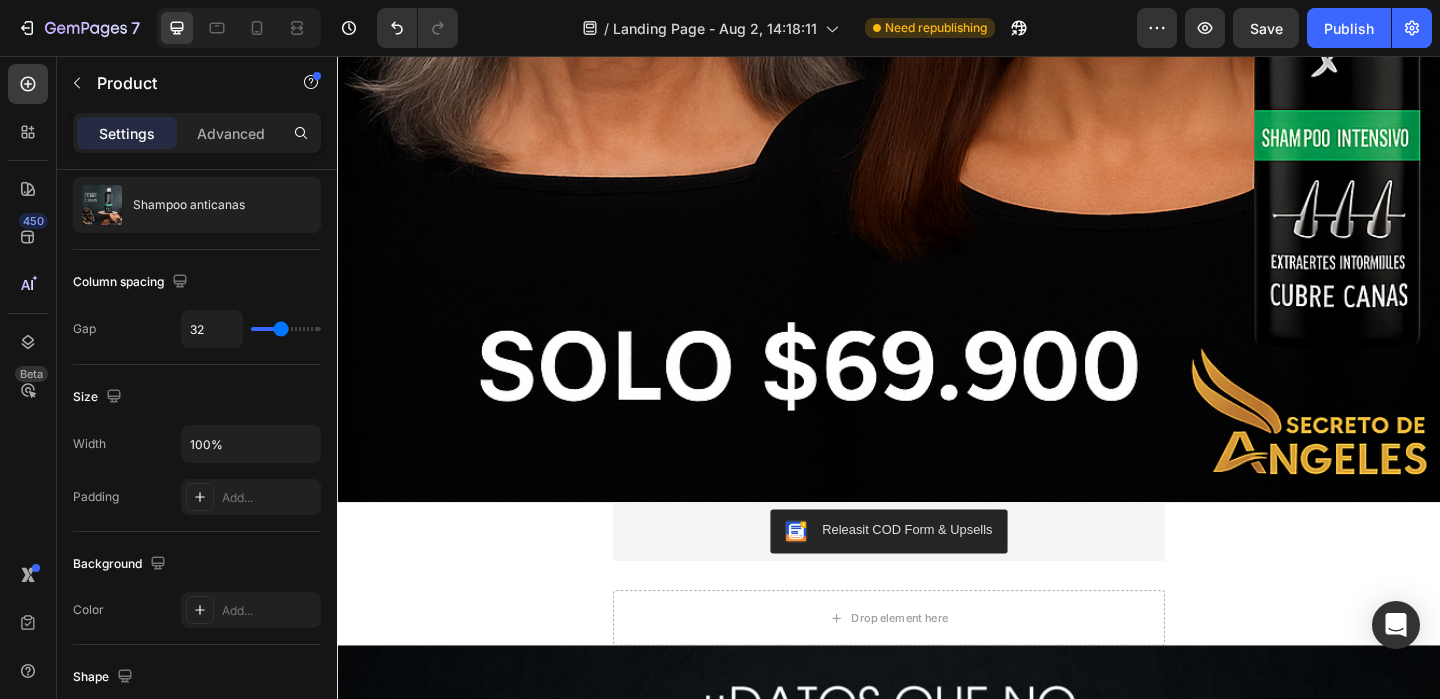 scroll, scrollTop: 1393, scrollLeft: 0, axis: vertical 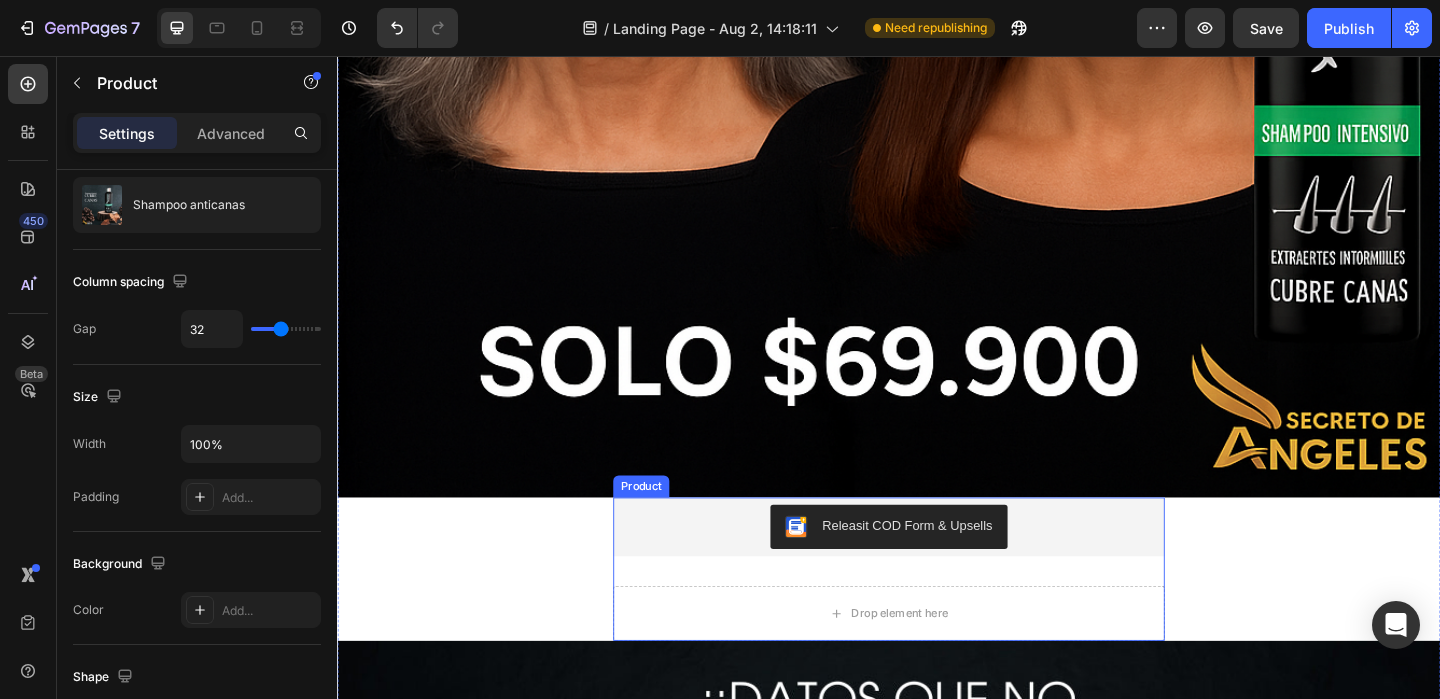 click on "Releasit COD Form & Upsells Releasit COD Form & Upsells
Drop element here Product" at bounding box center (937, 614) 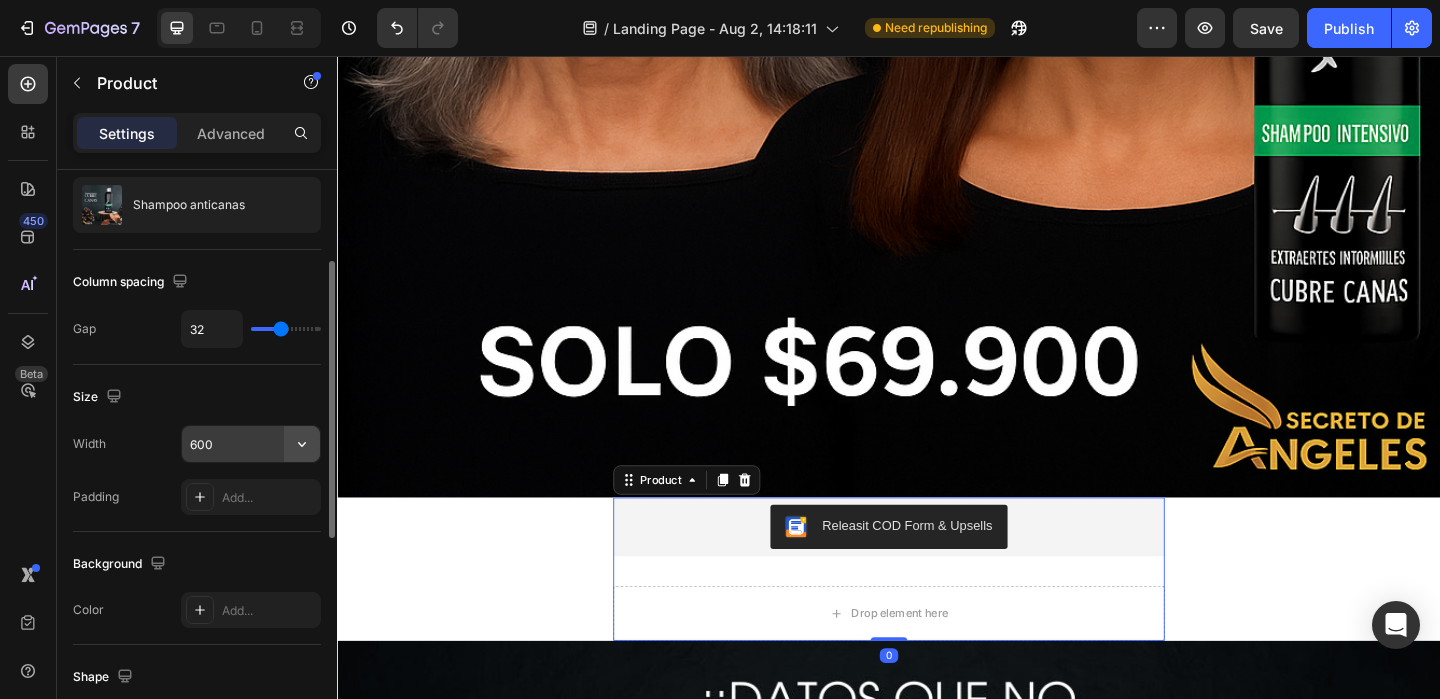 click 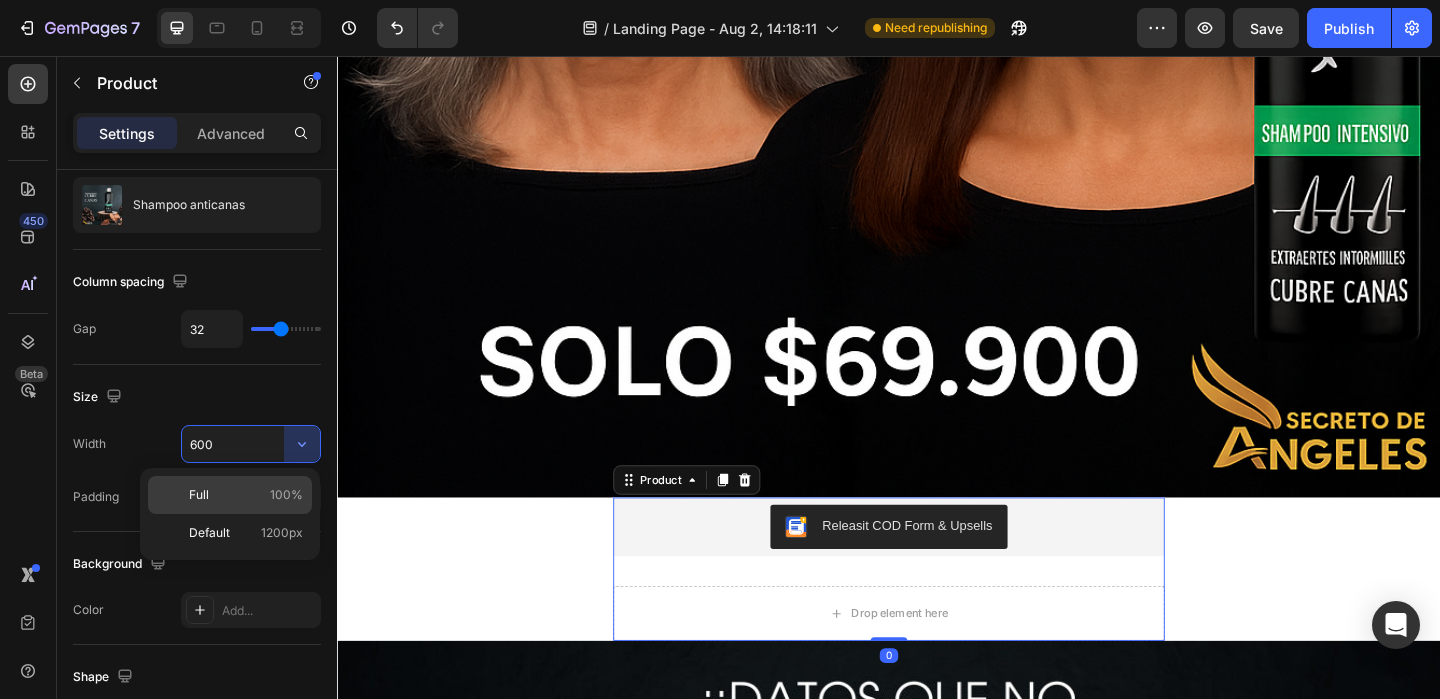 click on "Full 100%" at bounding box center (246, 495) 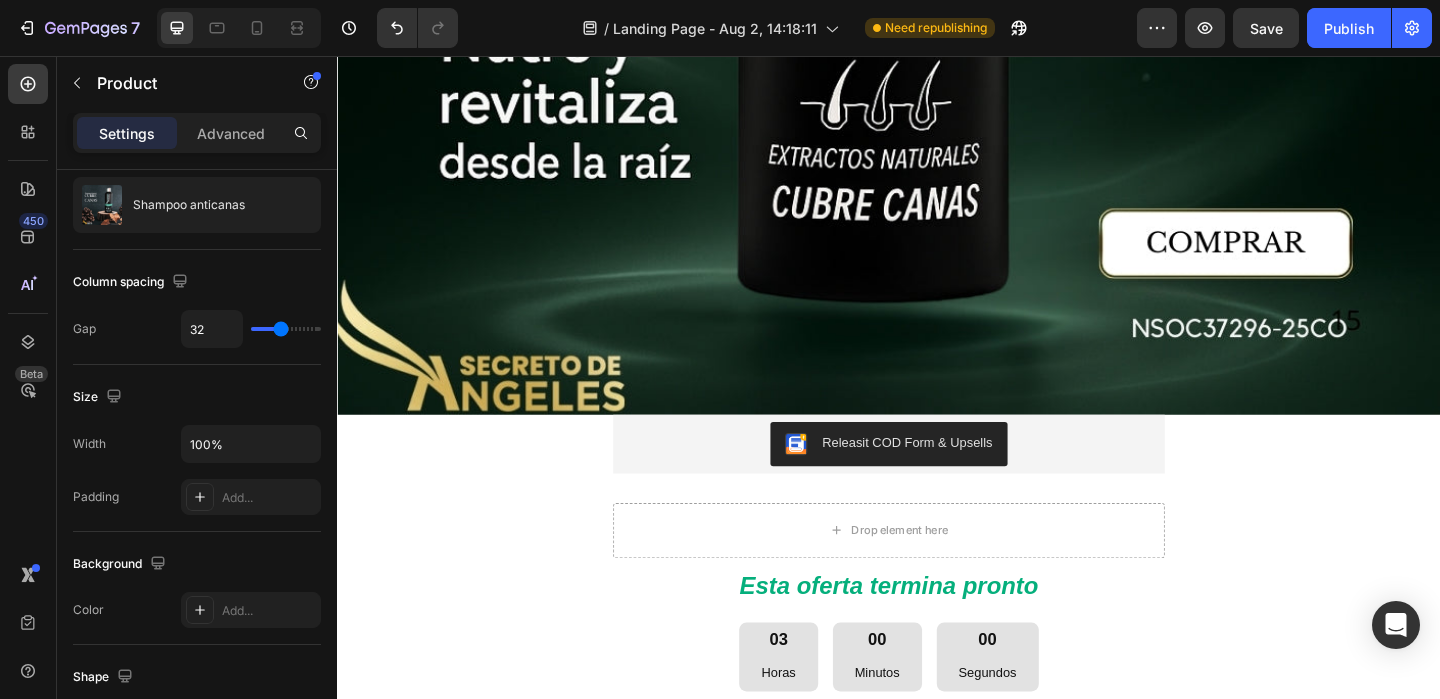 scroll, scrollTop: 18414, scrollLeft: 0, axis: vertical 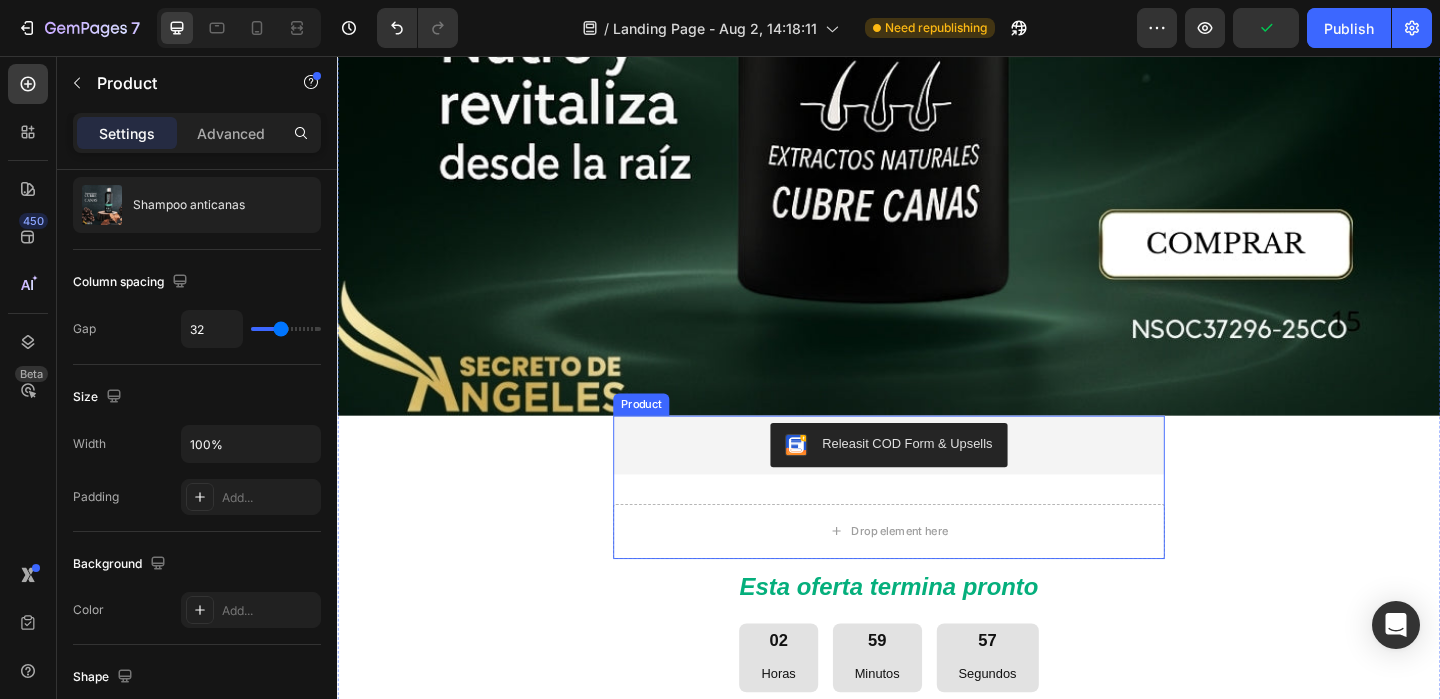 click on "Releasit COD Form & Upsells Releasit COD Form & Upsells
Drop element here Product" at bounding box center [937, 525] 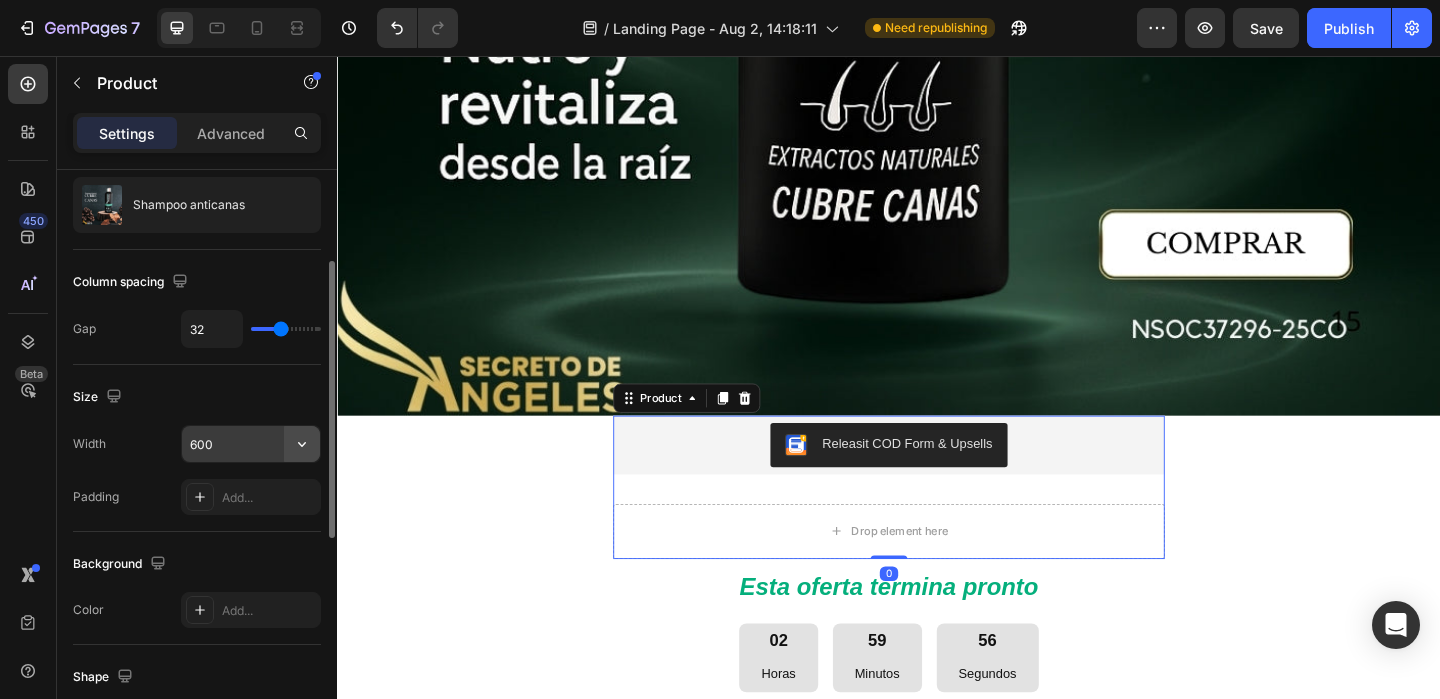 click 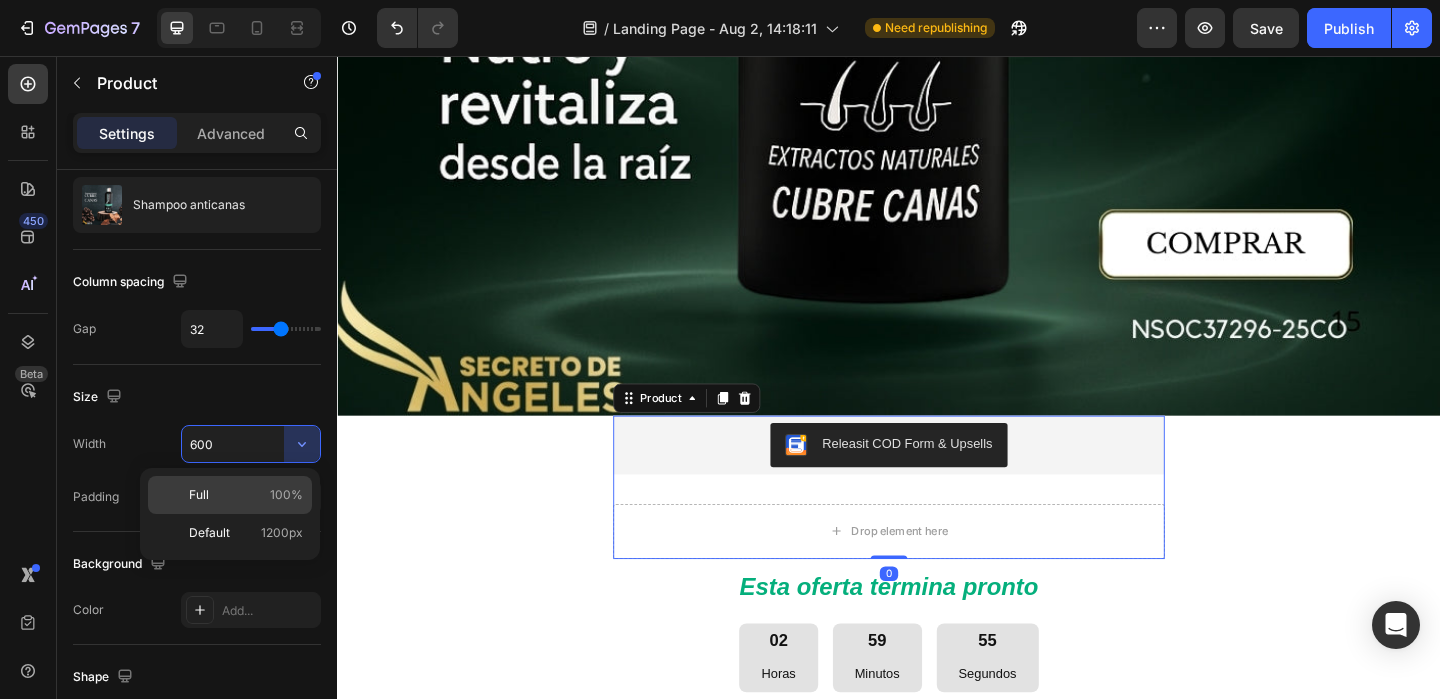 click on "Full 100%" at bounding box center (246, 495) 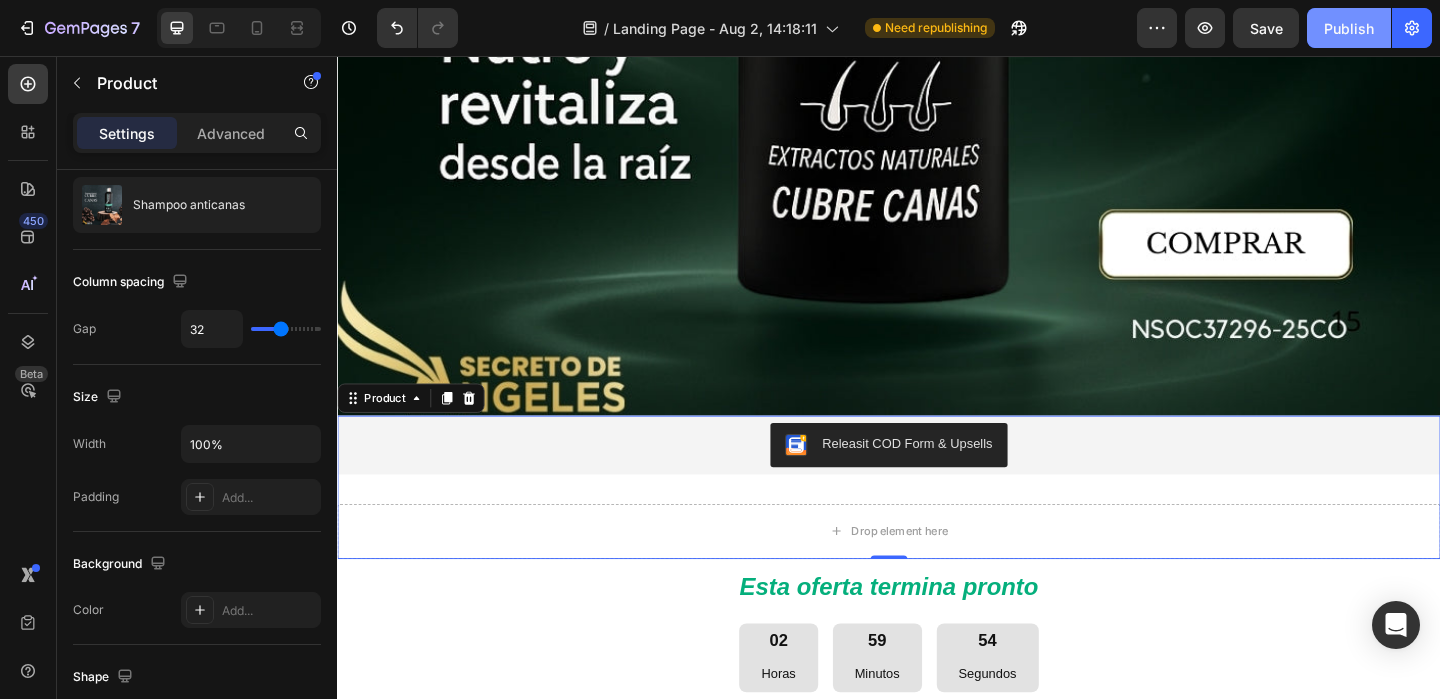 click on "Publish" at bounding box center (1349, 28) 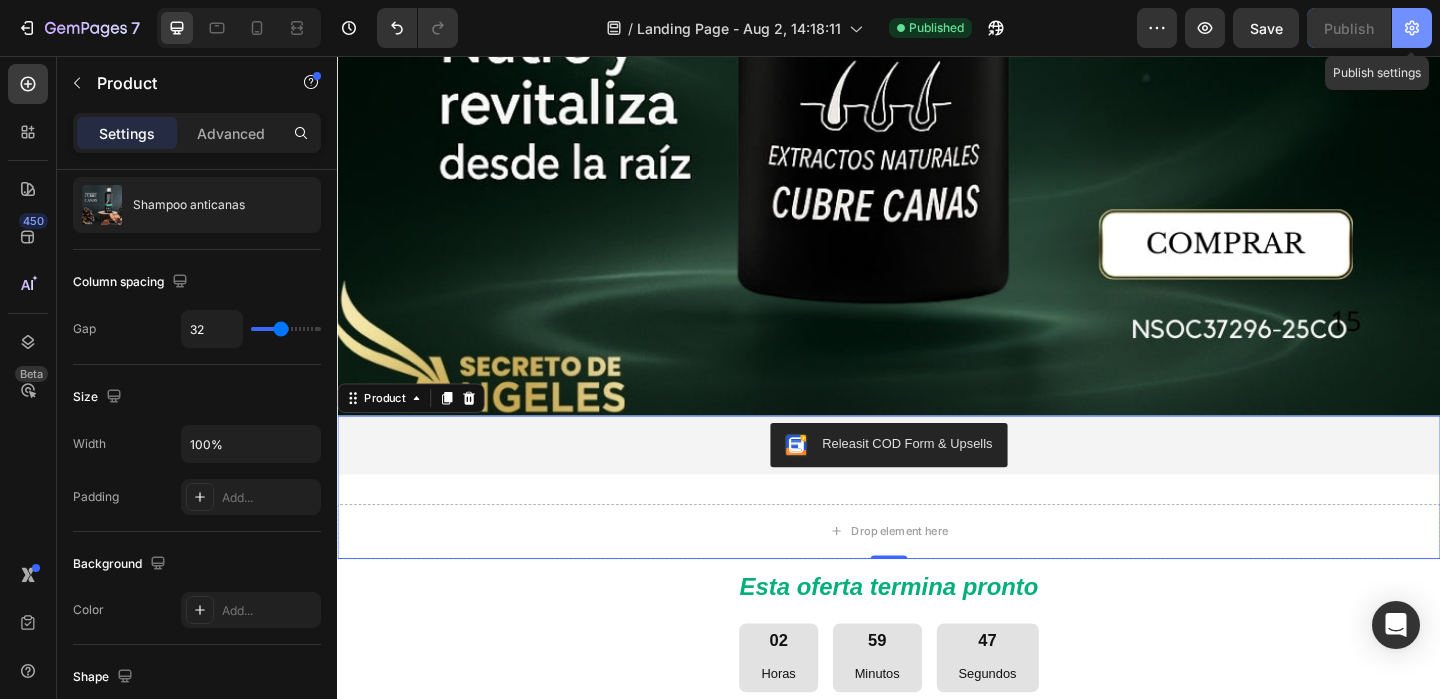 click 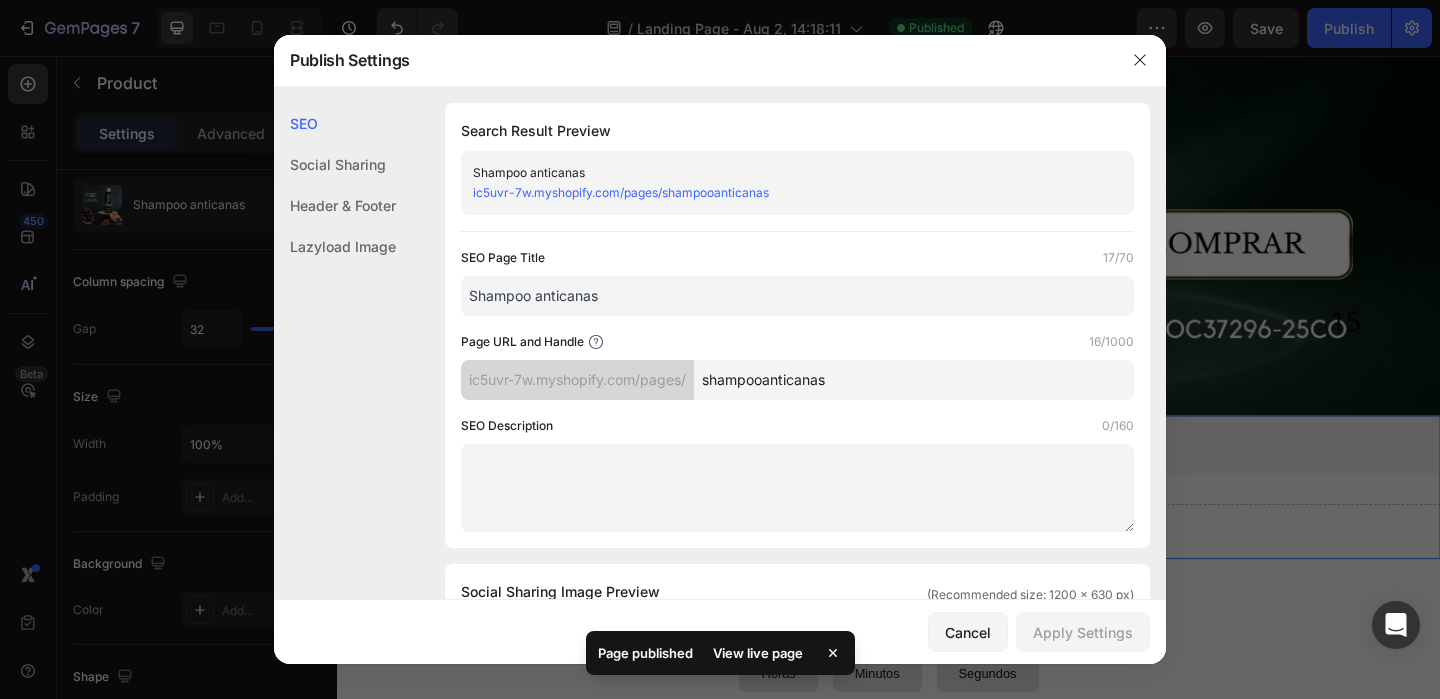 click on "ic5uvr-7w.myshopify.com/pages/shampooanticanas" at bounding box center [621, 192] 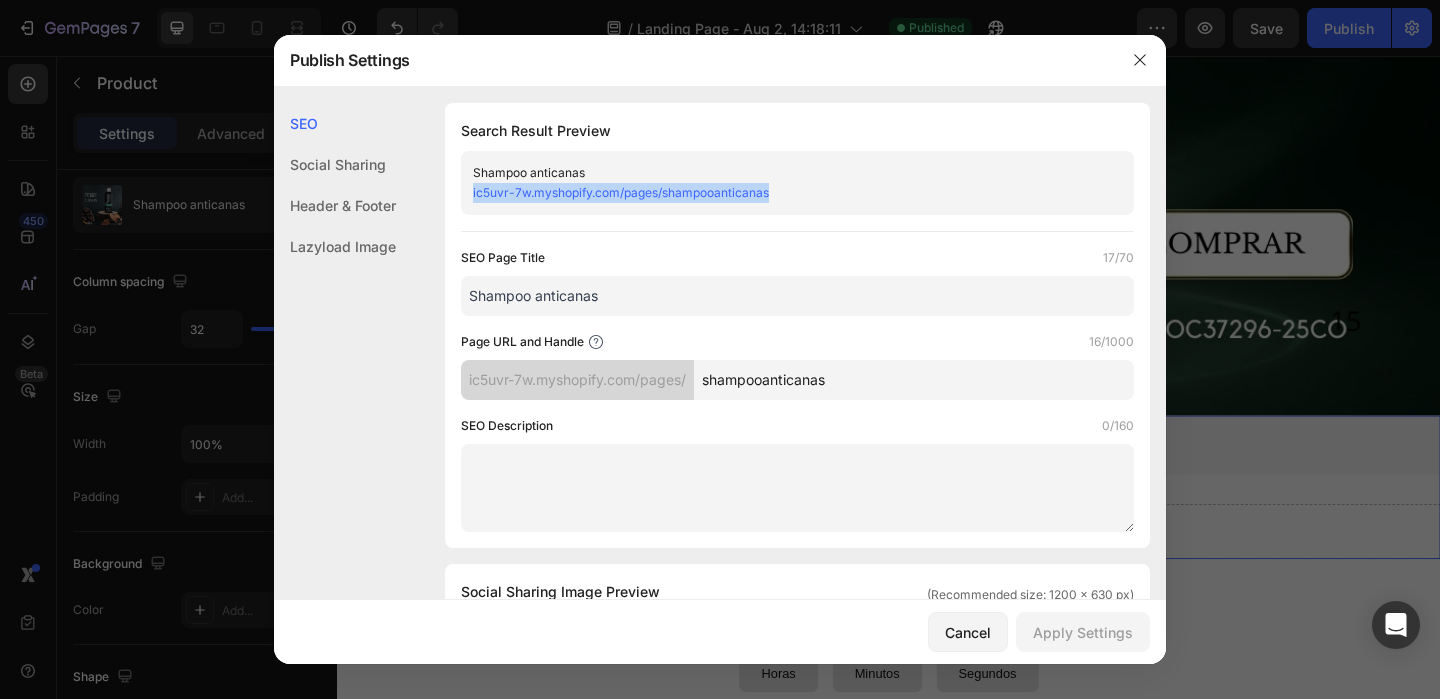 drag, startPoint x: 783, startPoint y: 190, endPoint x: 442, endPoint y: 189, distance: 341.00146 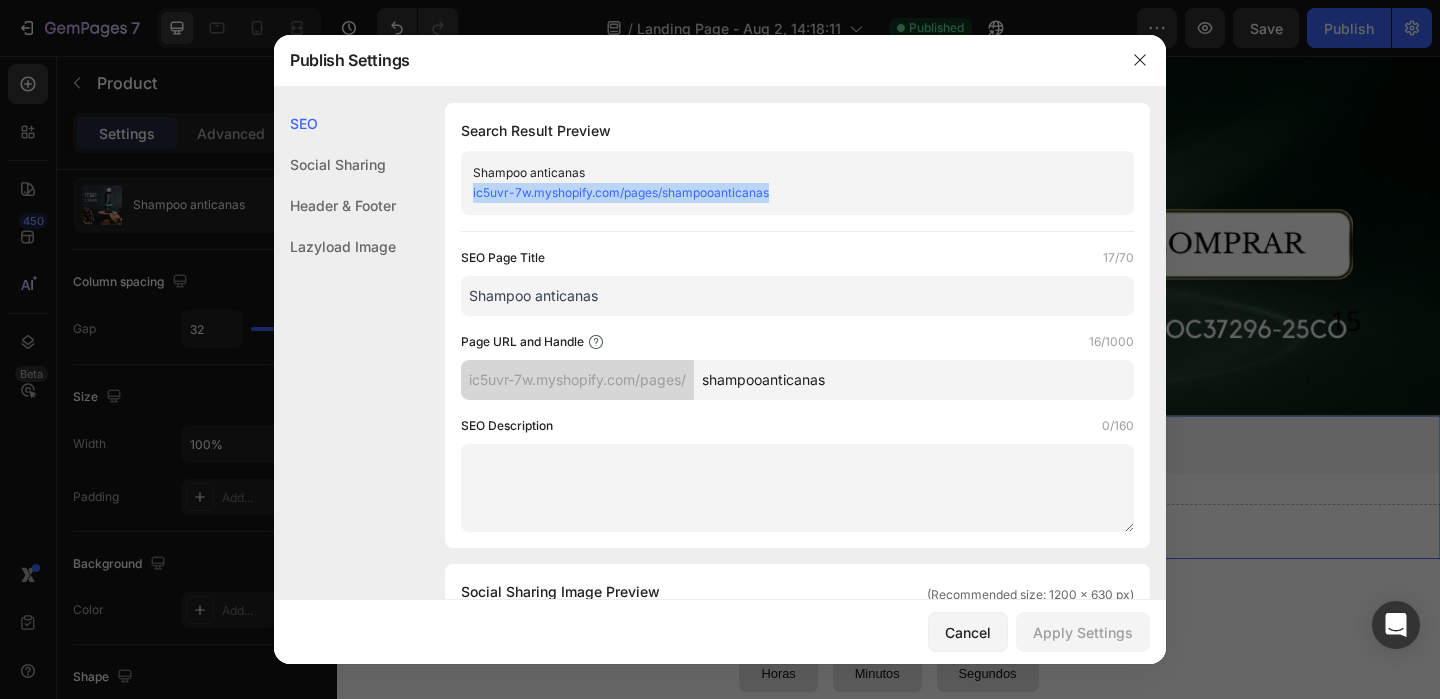 click on "SEO Search Result Preview Shampoo anticanas ic5uvr-7w.myshopify.com/pages/shampooanticanas SEO Page Title  17/70  Shampoo anticanas  Page URL and Handle  16/1000  ic5uvr-7w.myshopify.com/pages/ shampooanticanas  SEO Description  0/160  Social Sharing Social Sharing Image Preview (Recommended size: 1200 x 630 px) Upload Image  Supported file: .jpg, .jpeg, .png, .gif, .webp  Shampoo anticanas ic5uvr-7w.myshopify.com/pages/shampooanticanas Header & Footer Shopify theme header & footer  To edit those sections, please follow instruction in  this article Use Shopify theme header Use Shopify theme footer GemPages Design Lazyload Image Lazyload Image Lazyload Image" at bounding box center (720, 816) 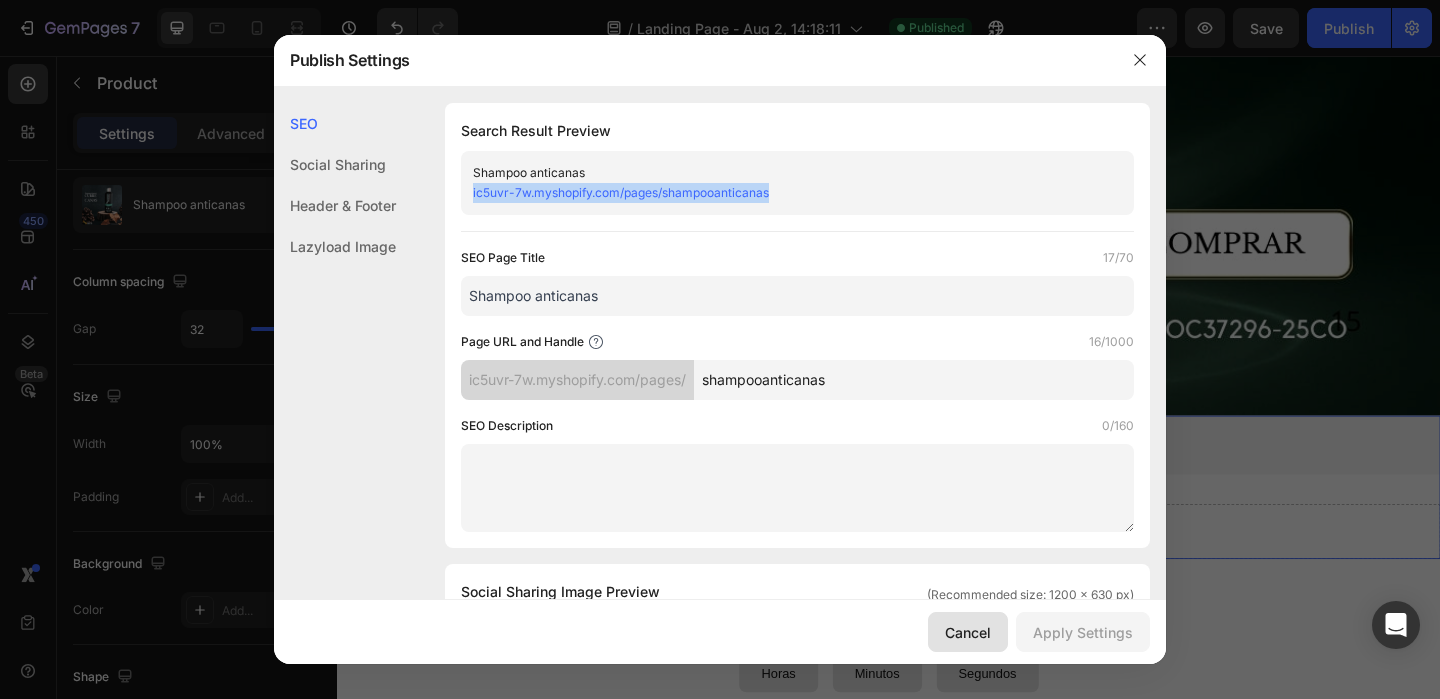 click on "Cancel" at bounding box center (968, 632) 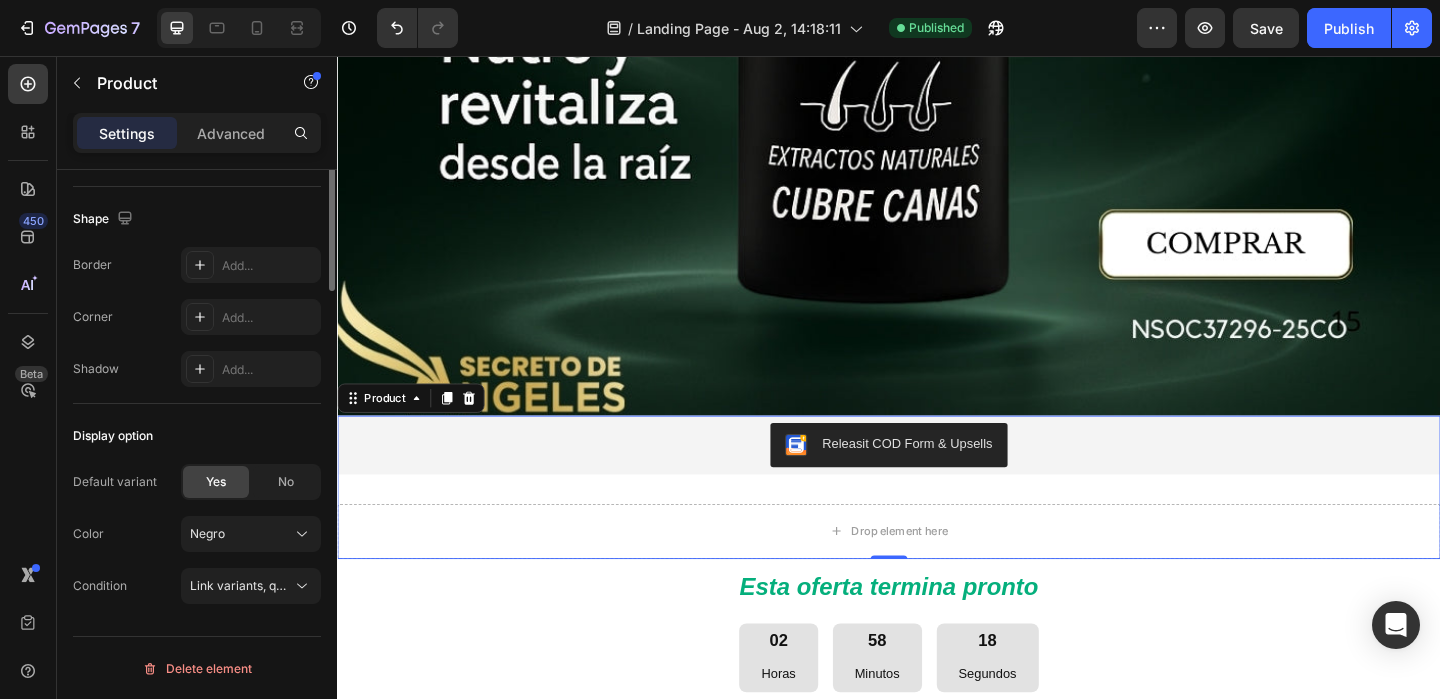 scroll, scrollTop: 653, scrollLeft: 0, axis: vertical 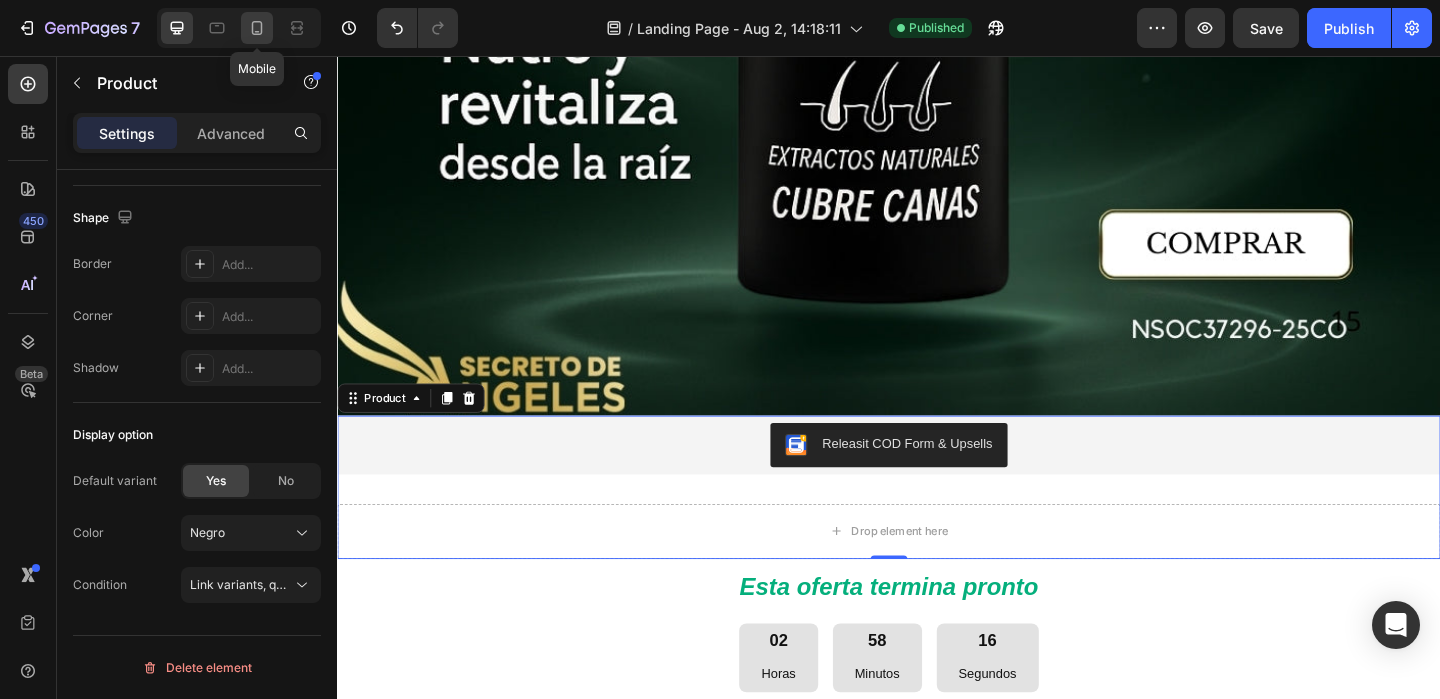 click 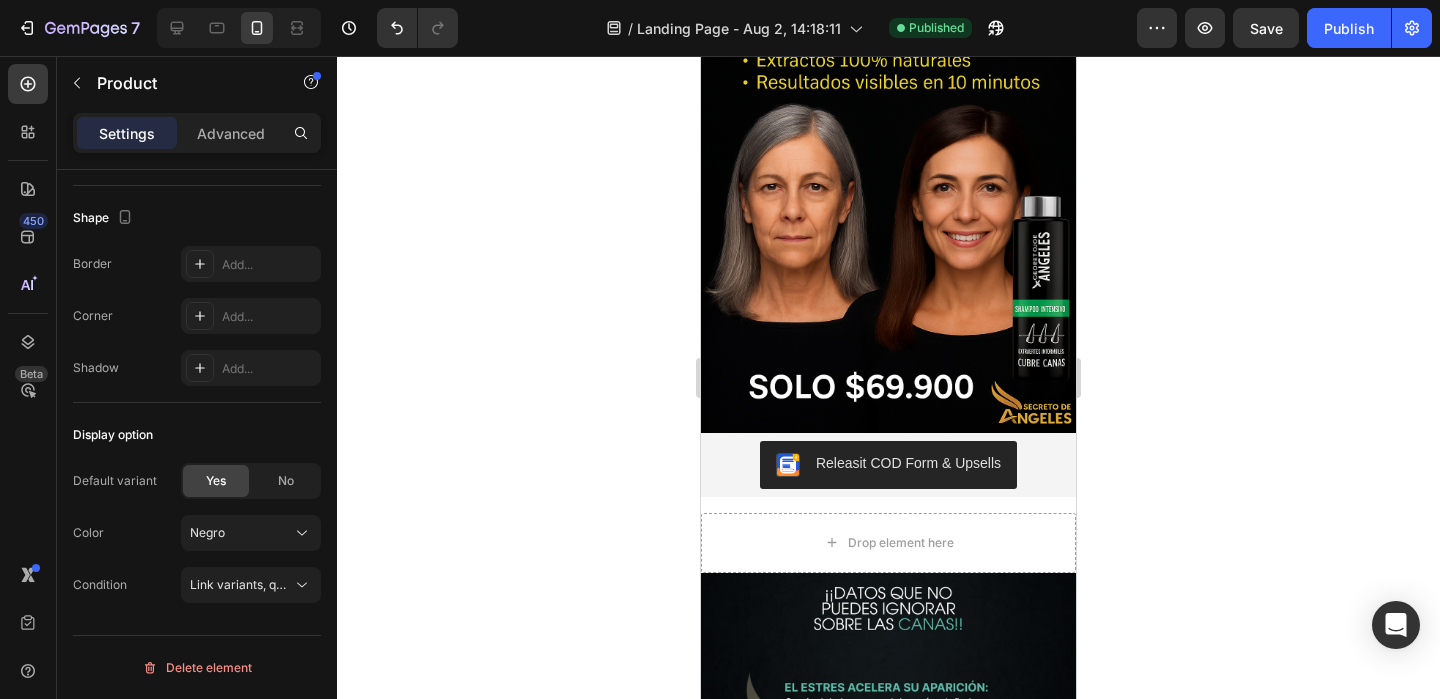 scroll, scrollTop: 278, scrollLeft: 0, axis: vertical 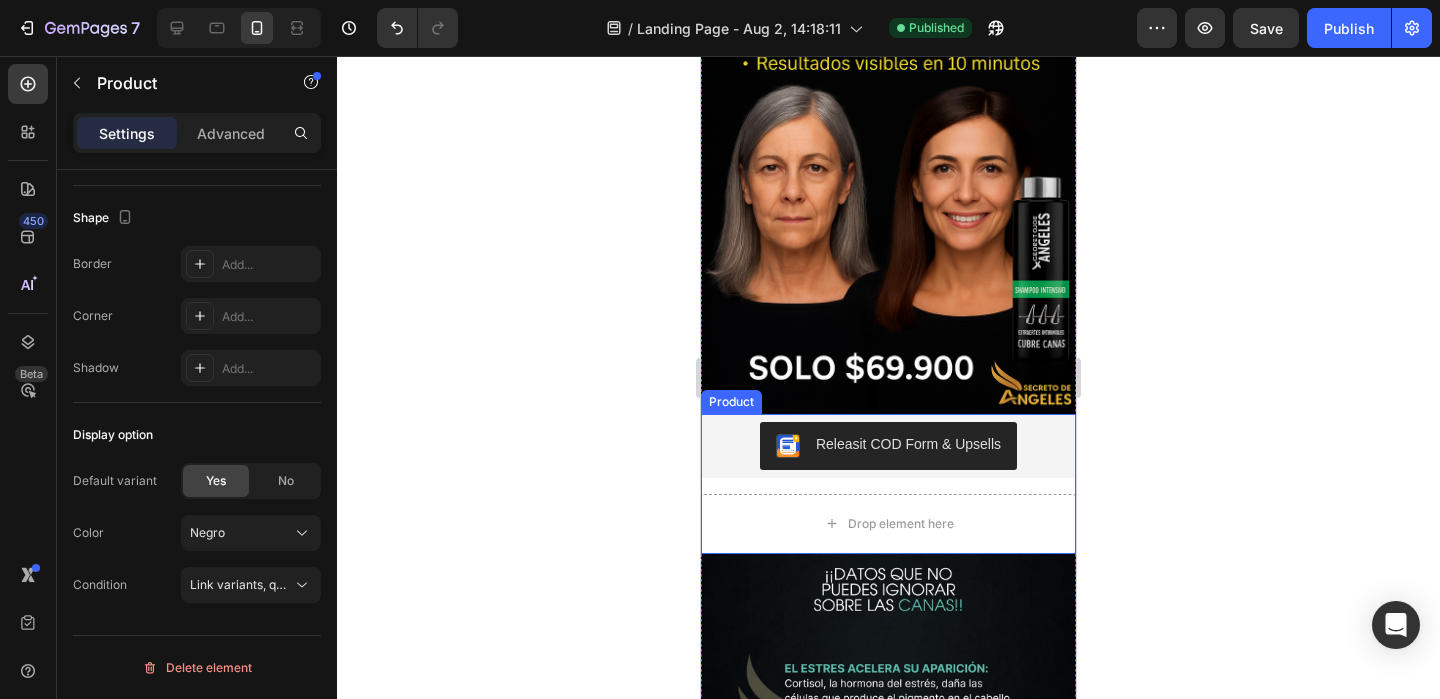click on "Releasit COD Form & Upsells Releasit COD Form & Upsells
Drop element here Product" at bounding box center (888, 484) 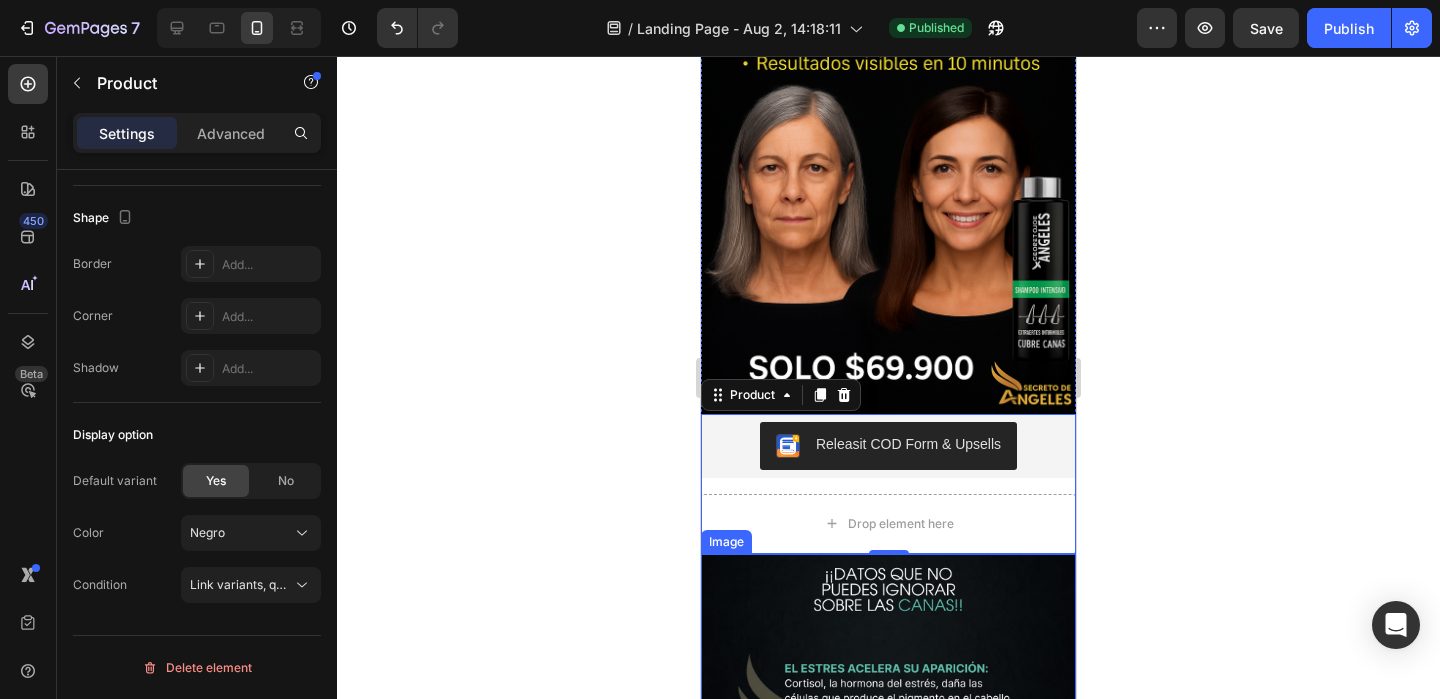click at bounding box center (888, 741) 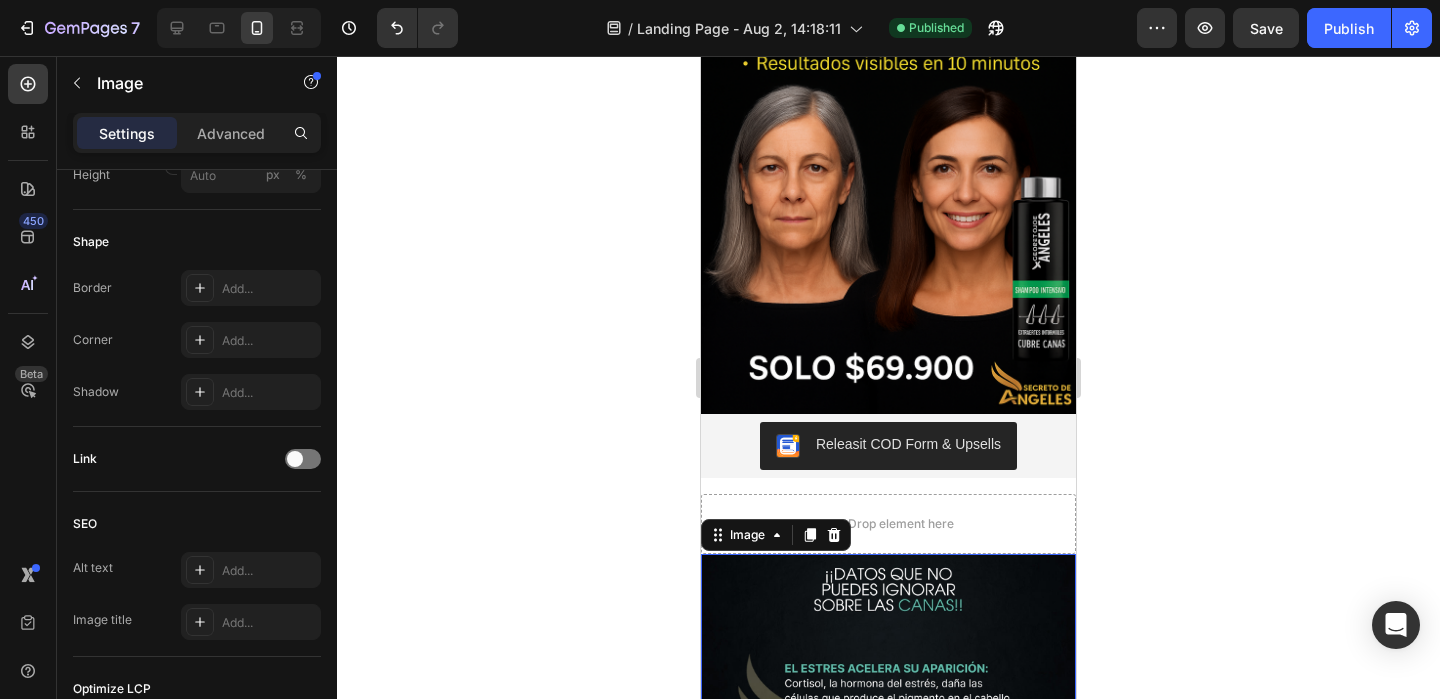 scroll, scrollTop: 0, scrollLeft: 0, axis: both 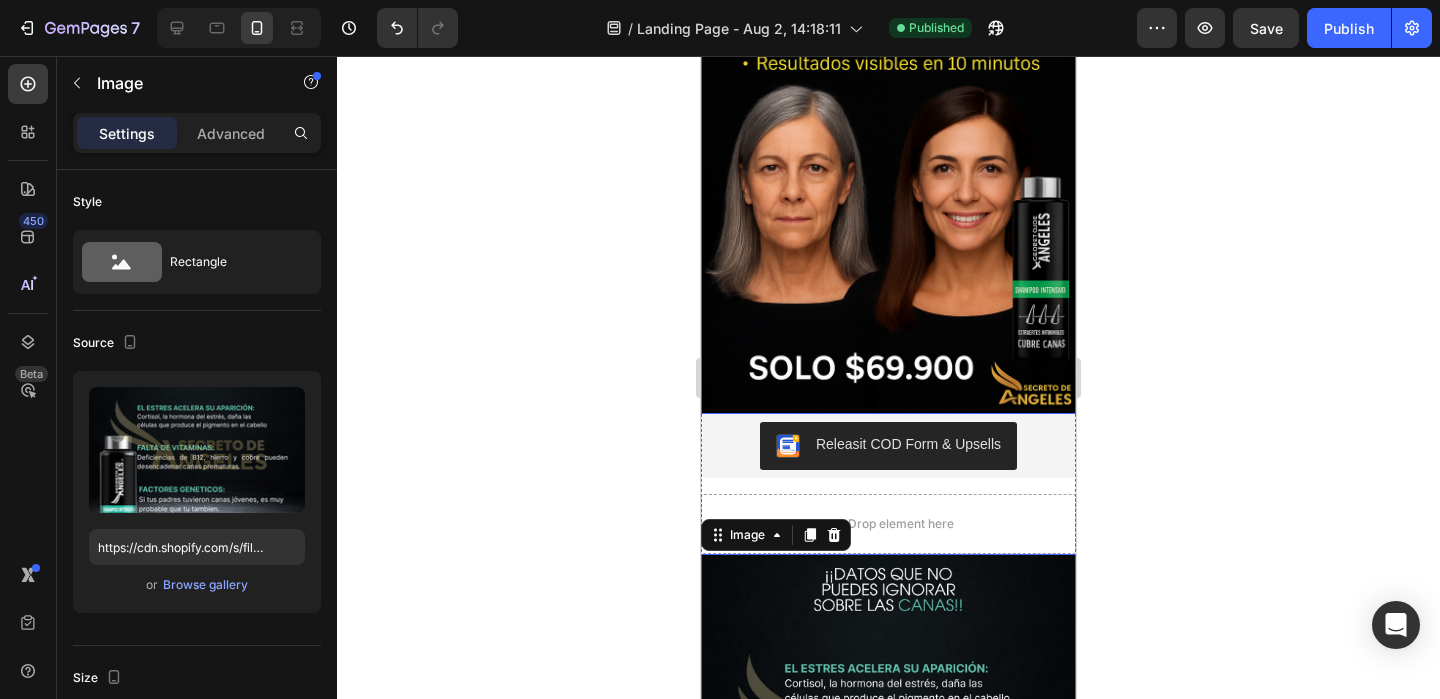 click at bounding box center [888, 132] 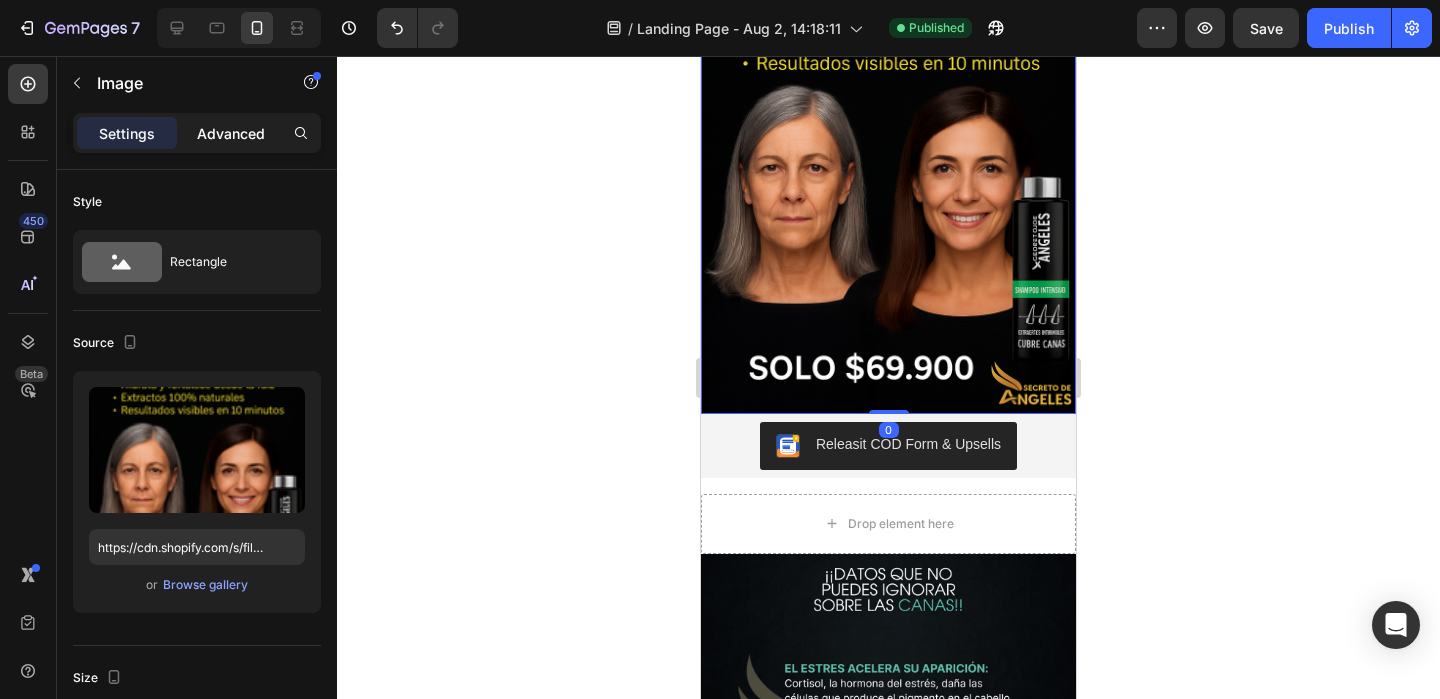 click on "Advanced" at bounding box center (231, 133) 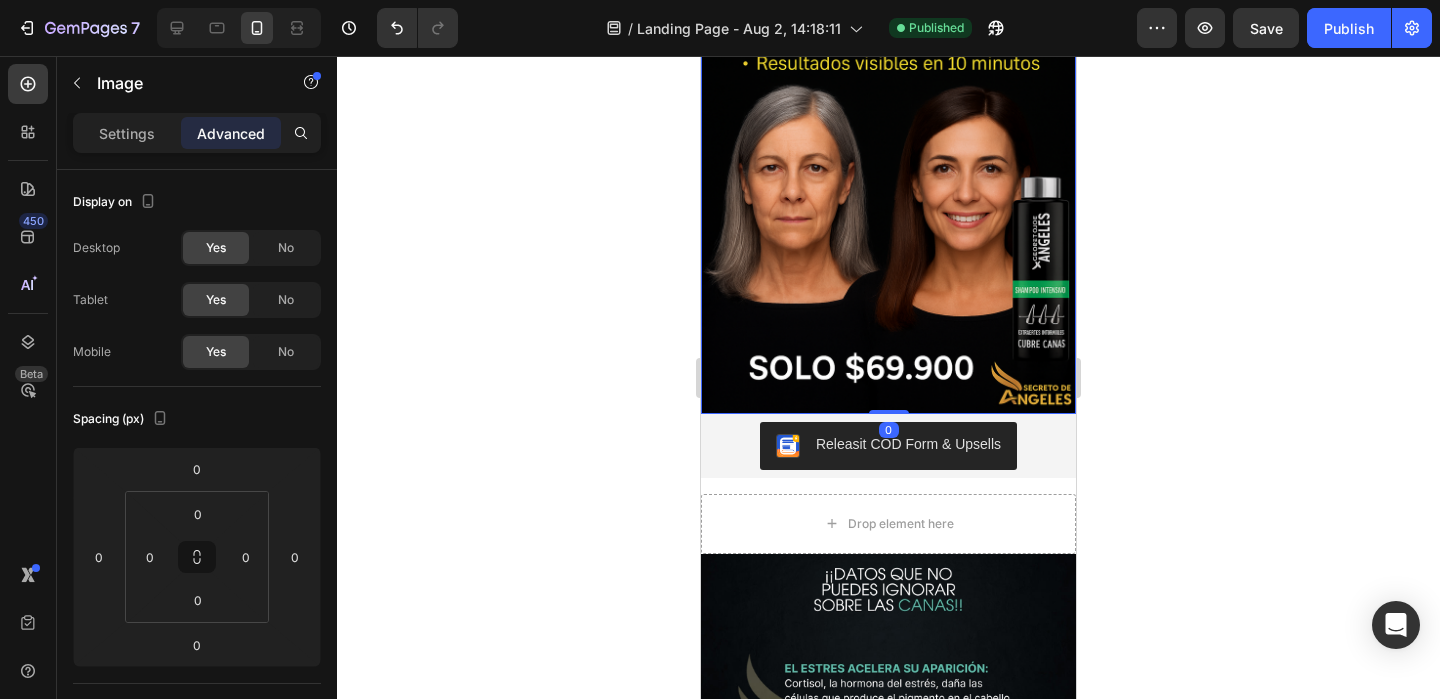 drag, startPoint x: 893, startPoint y: 387, endPoint x: 880, endPoint y: 373, distance: 19.104973 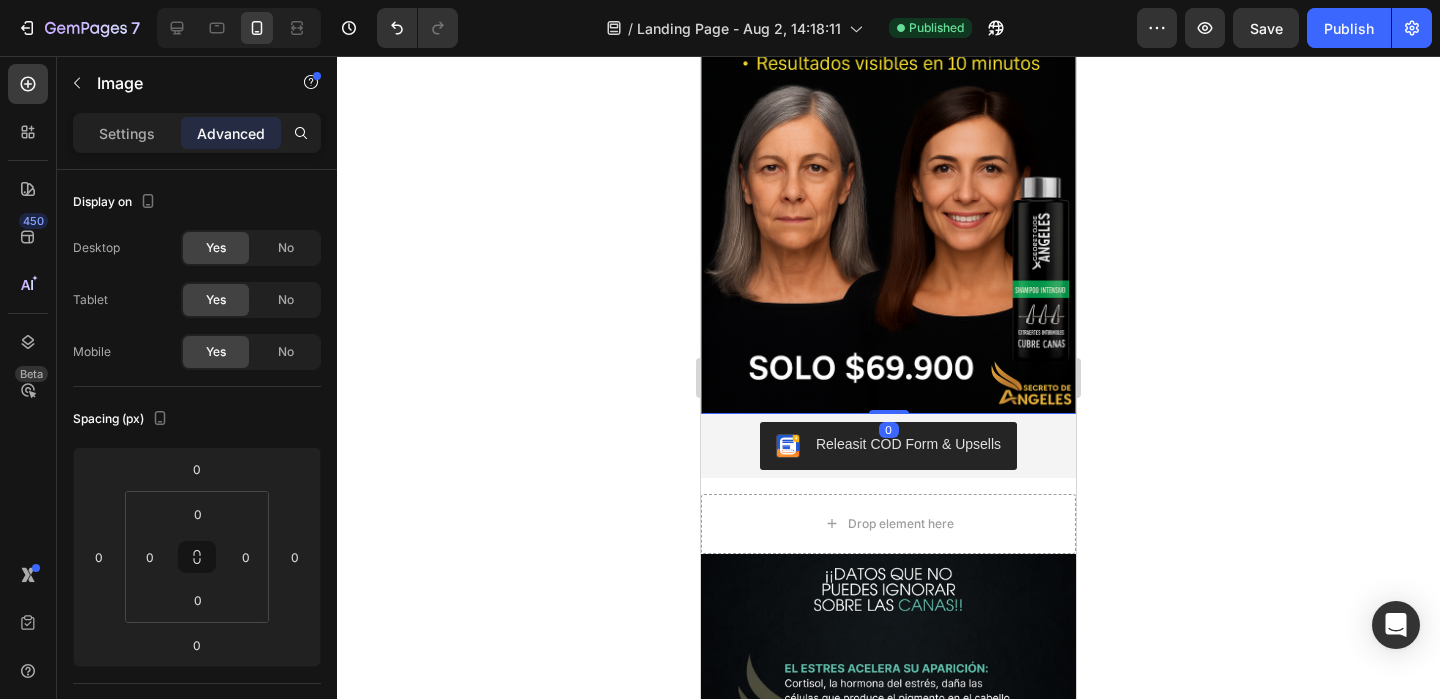 drag, startPoint x: 882, startPoint y: 389, endPoint x: 874, endPoint y: 382, distance: 10.630146 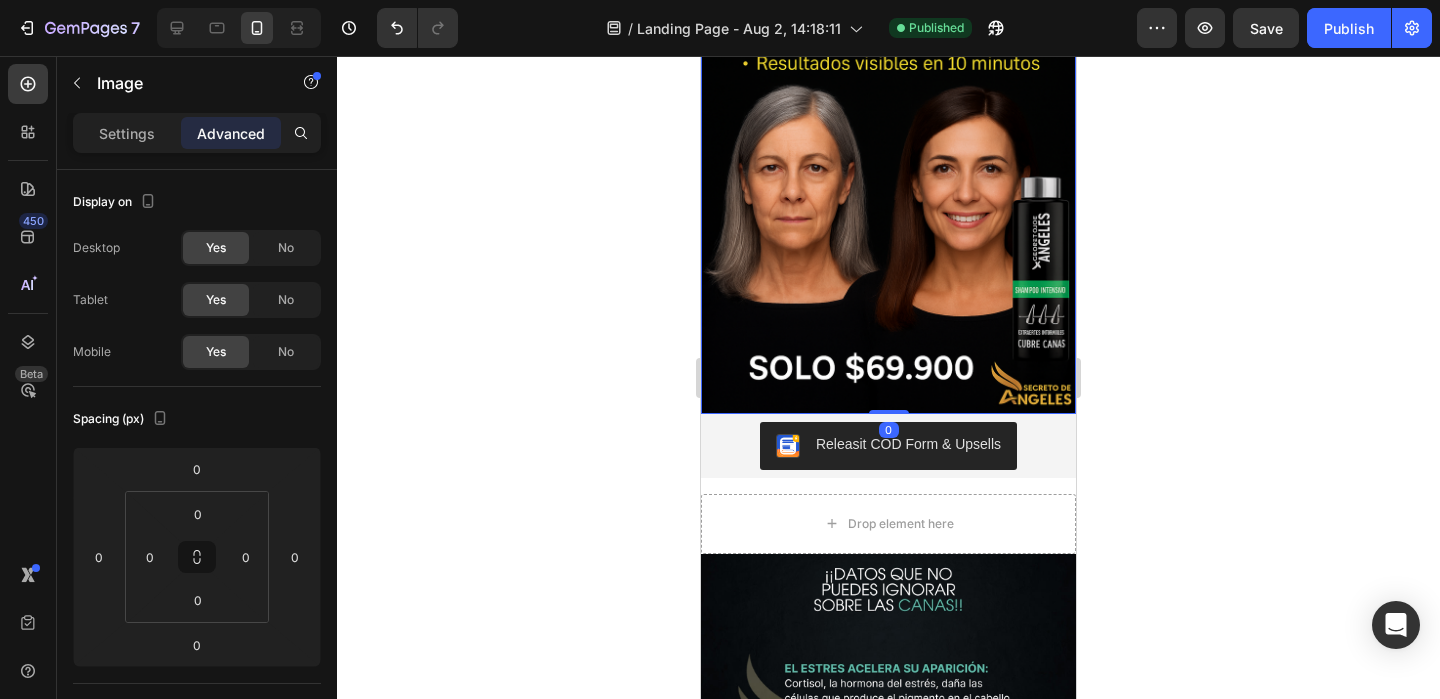 click on "Image   0" at bounding box center [888, 132] 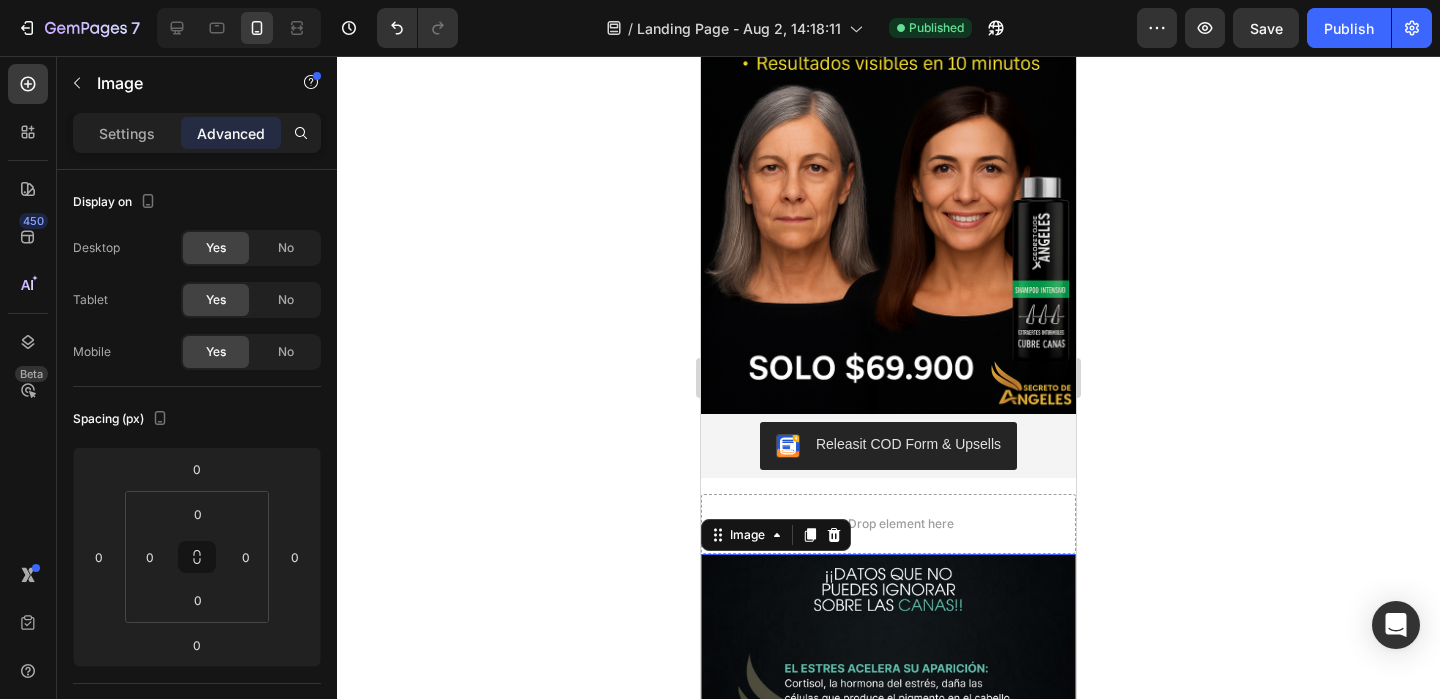 click at bounding box center [888, 741] 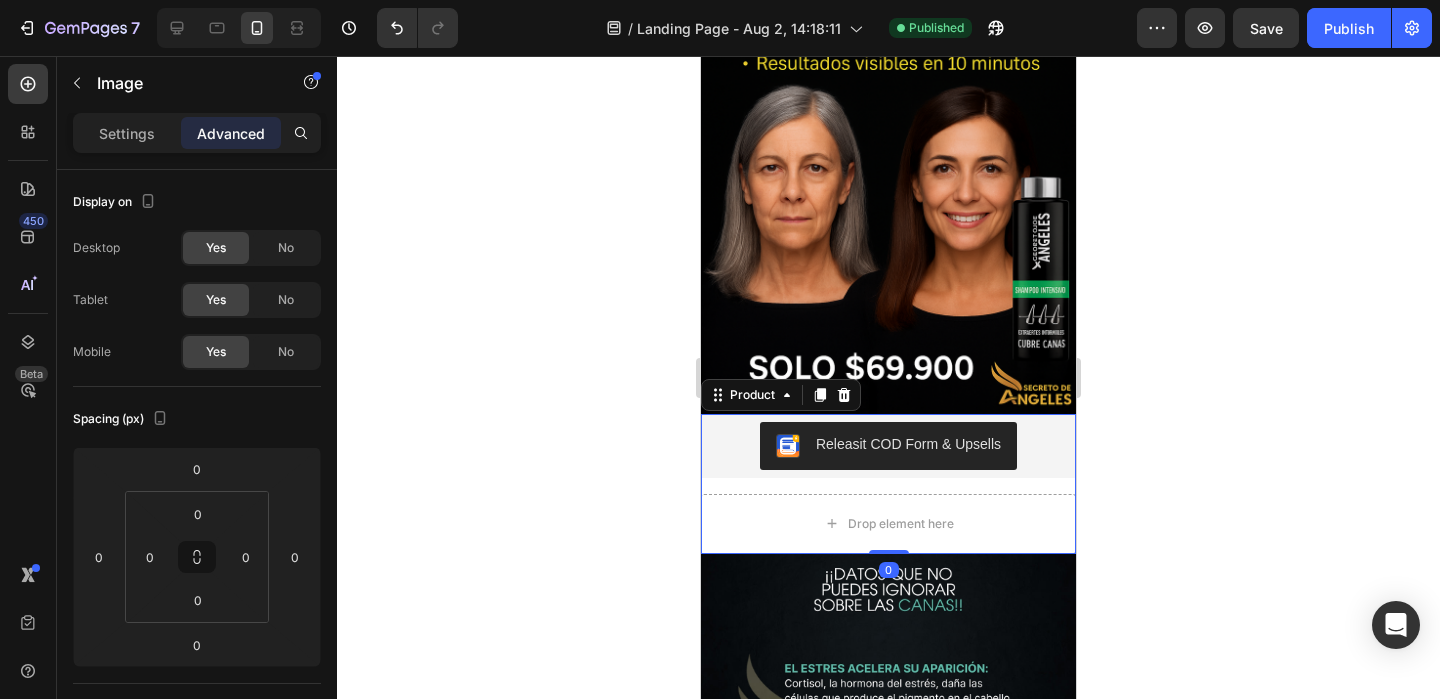 click on "Releasit COD Form & Upsells Releasit COD Form & Upsells
Drop element here Product   0" at bounding box center [888, 484] 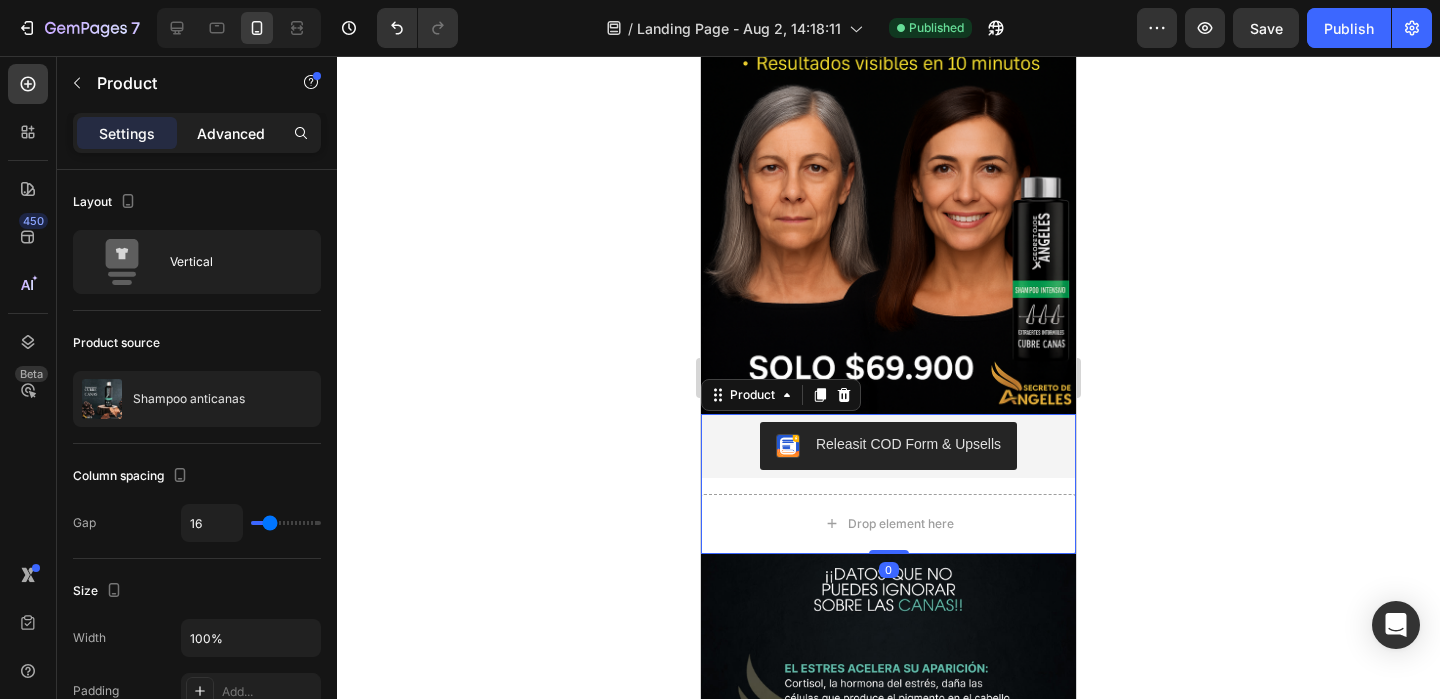 click on "Advanced" at bounding box center (231, 133) 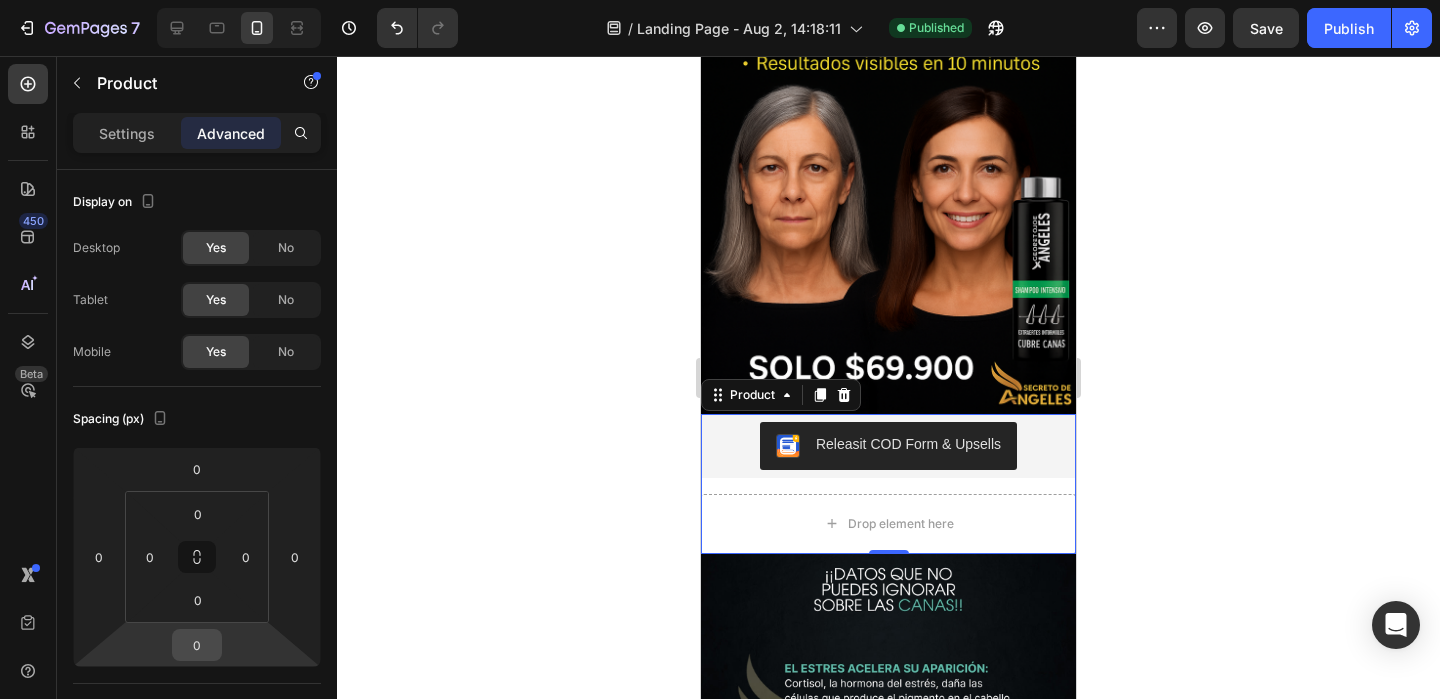 click on "0" at bounding box center (197, 645) 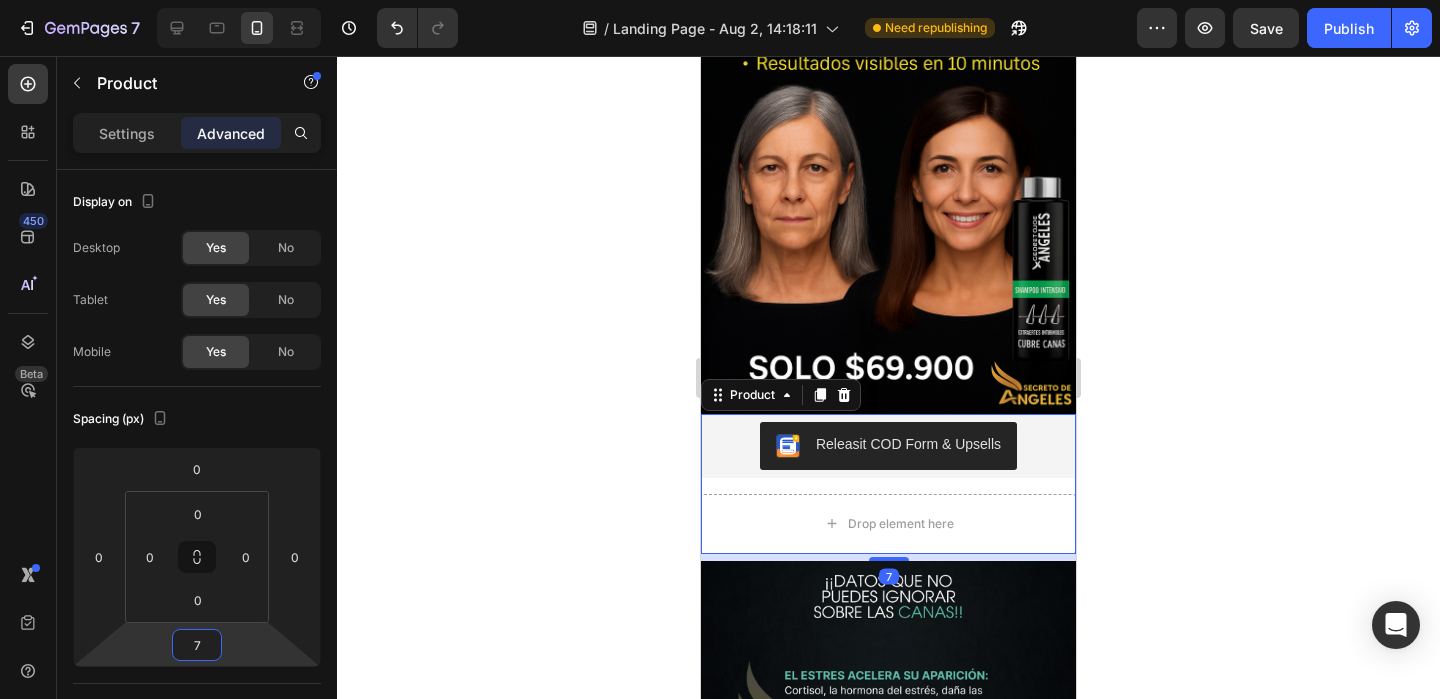 type on "7" 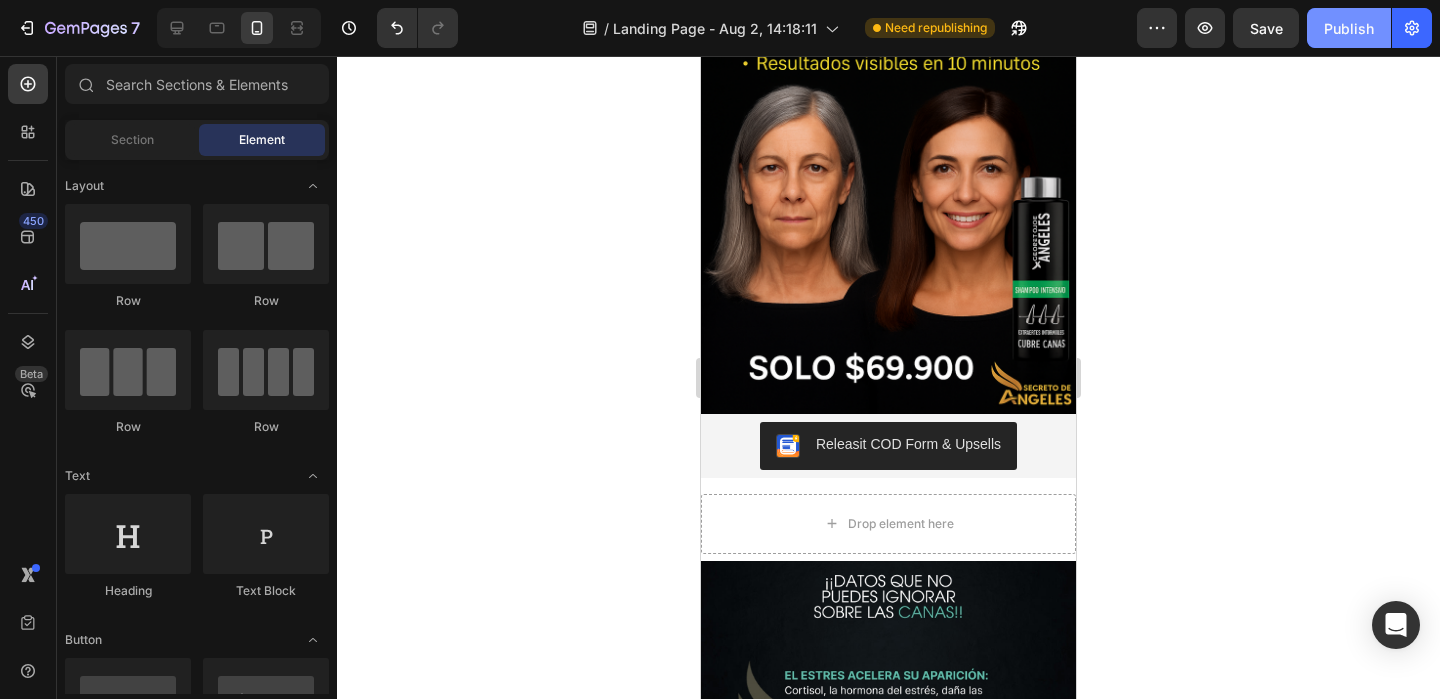 click on "Publish" at bounding box center [1349, 28] 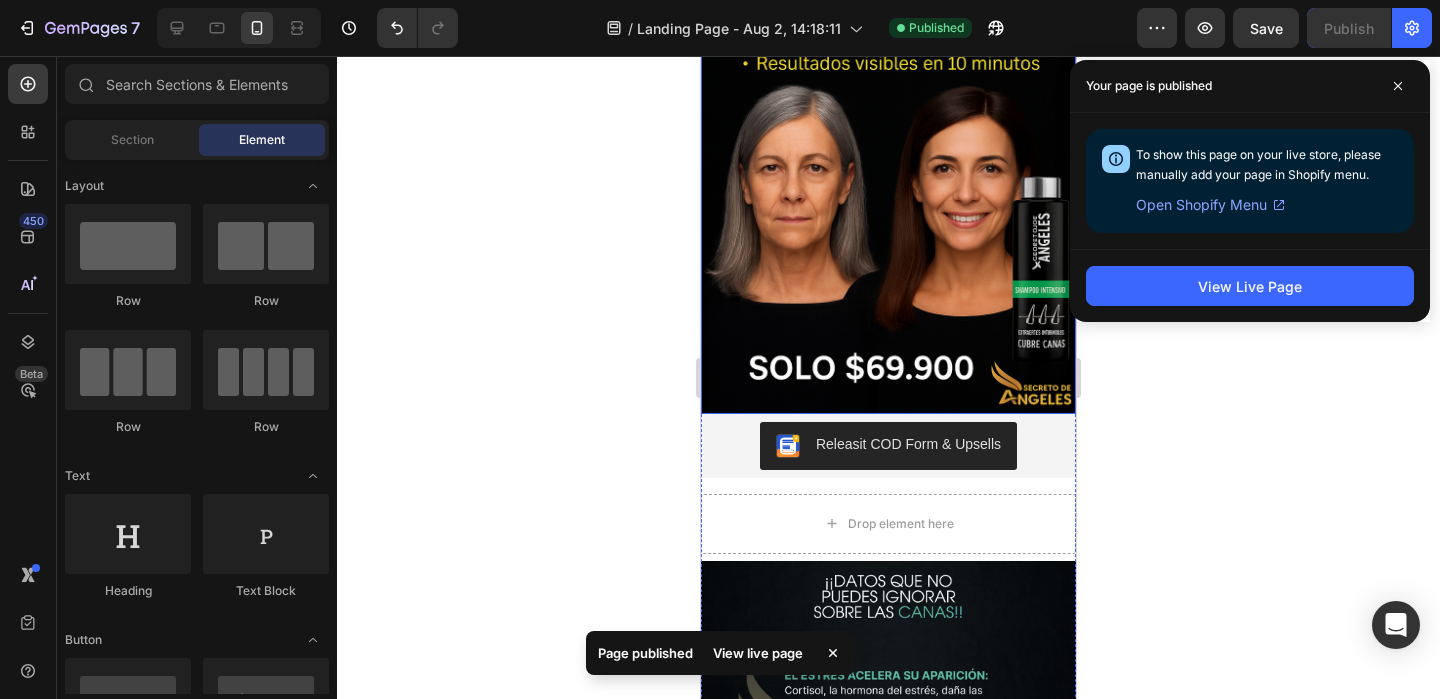 click at bounding box center (888, 132) 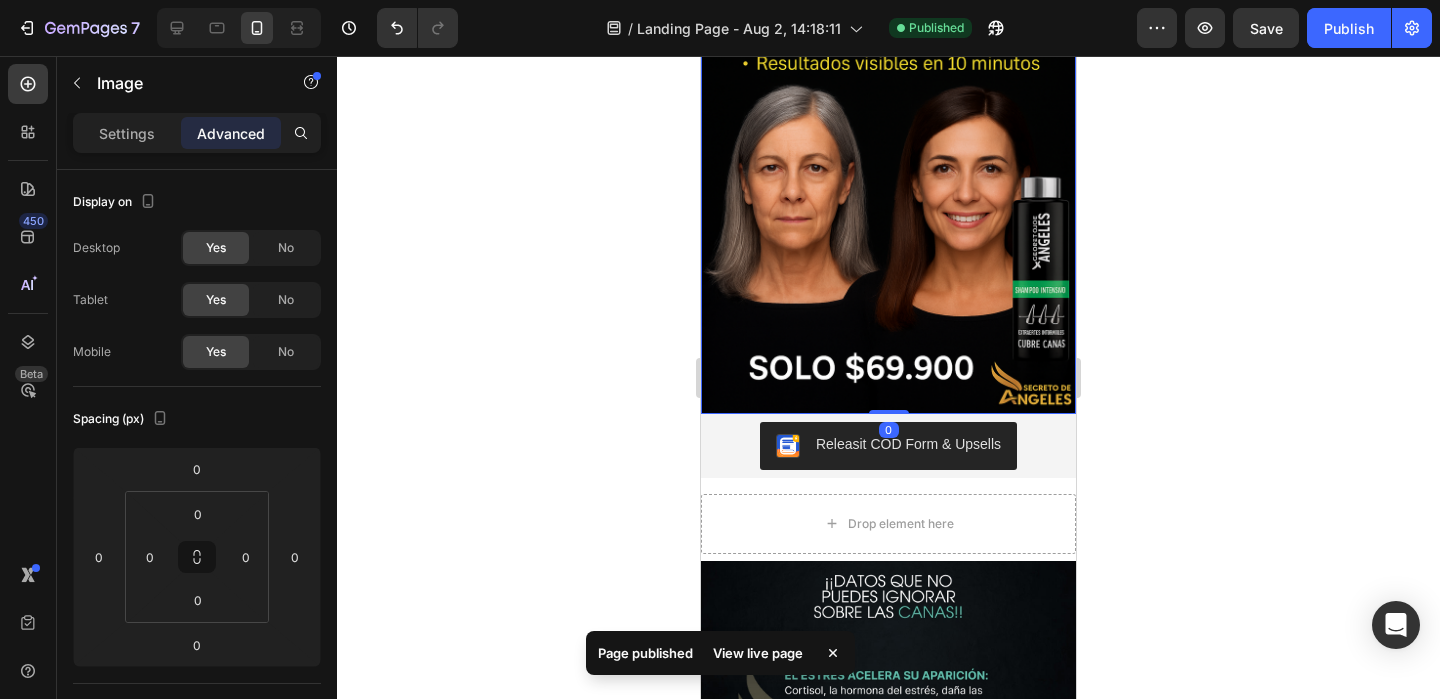 click at bounding box center [888, 132] 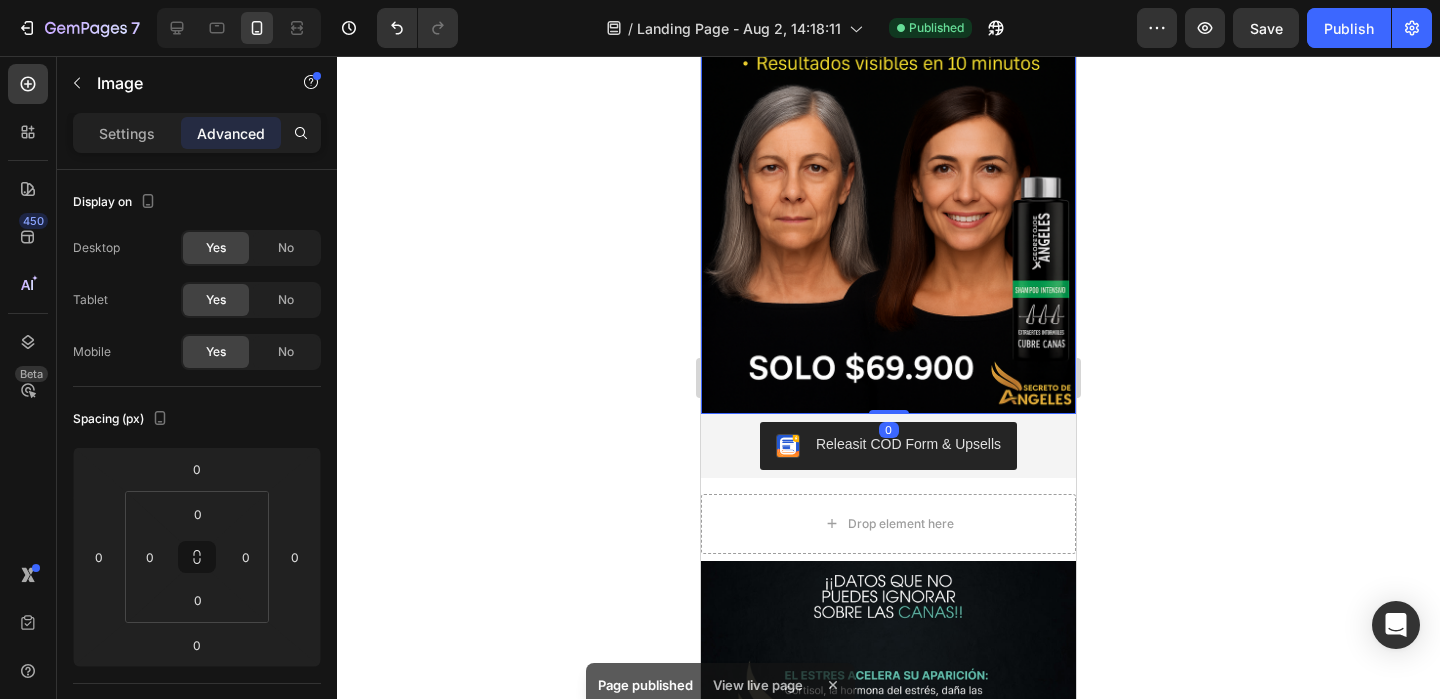 click on "Advanced" 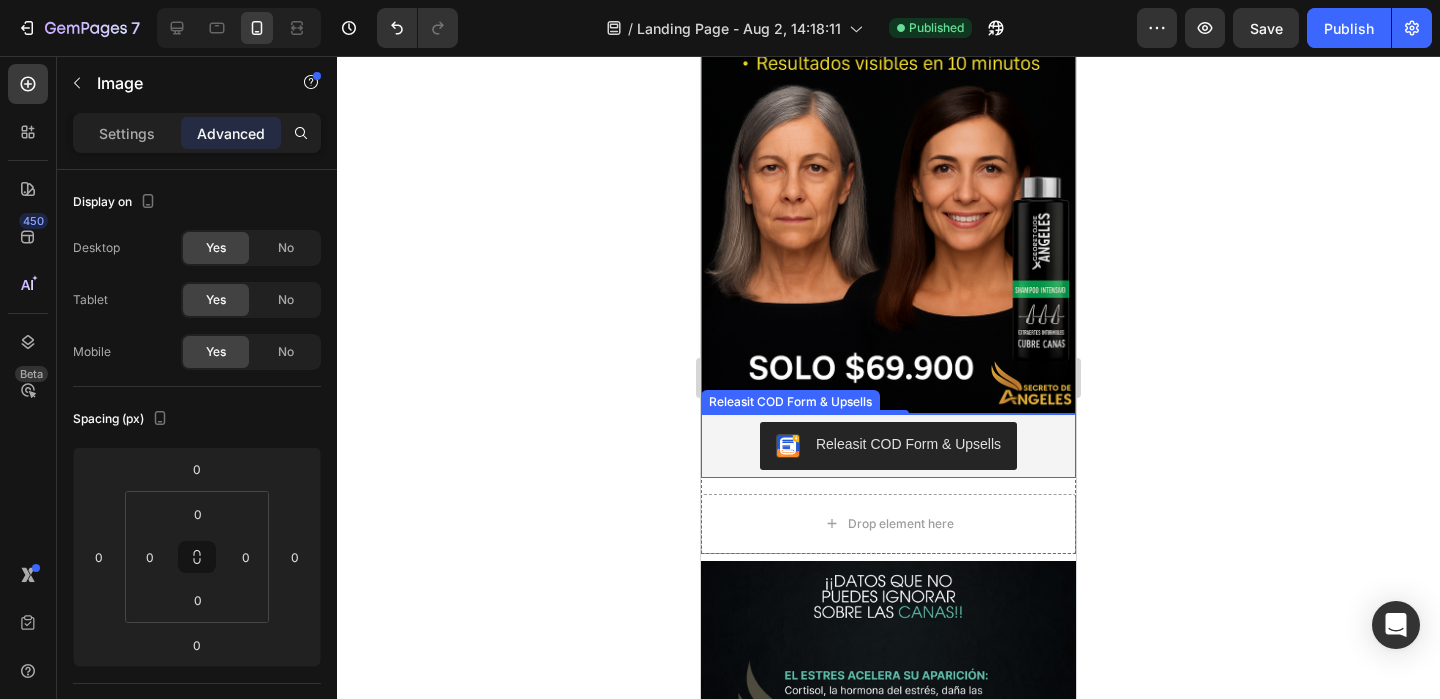 click on "Releasit COD Form & Upsells" at bounding box center (888, 446) 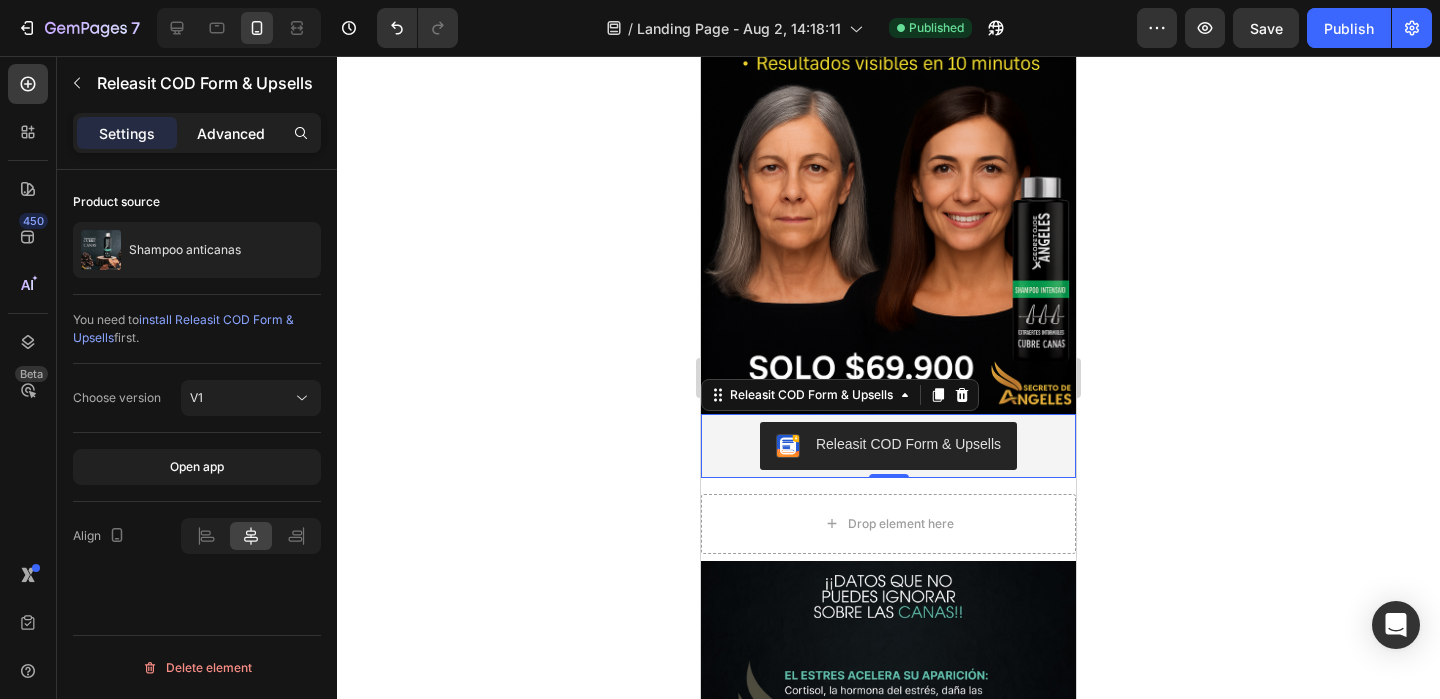 click on "Advanced" at bounding box center (231, 133) 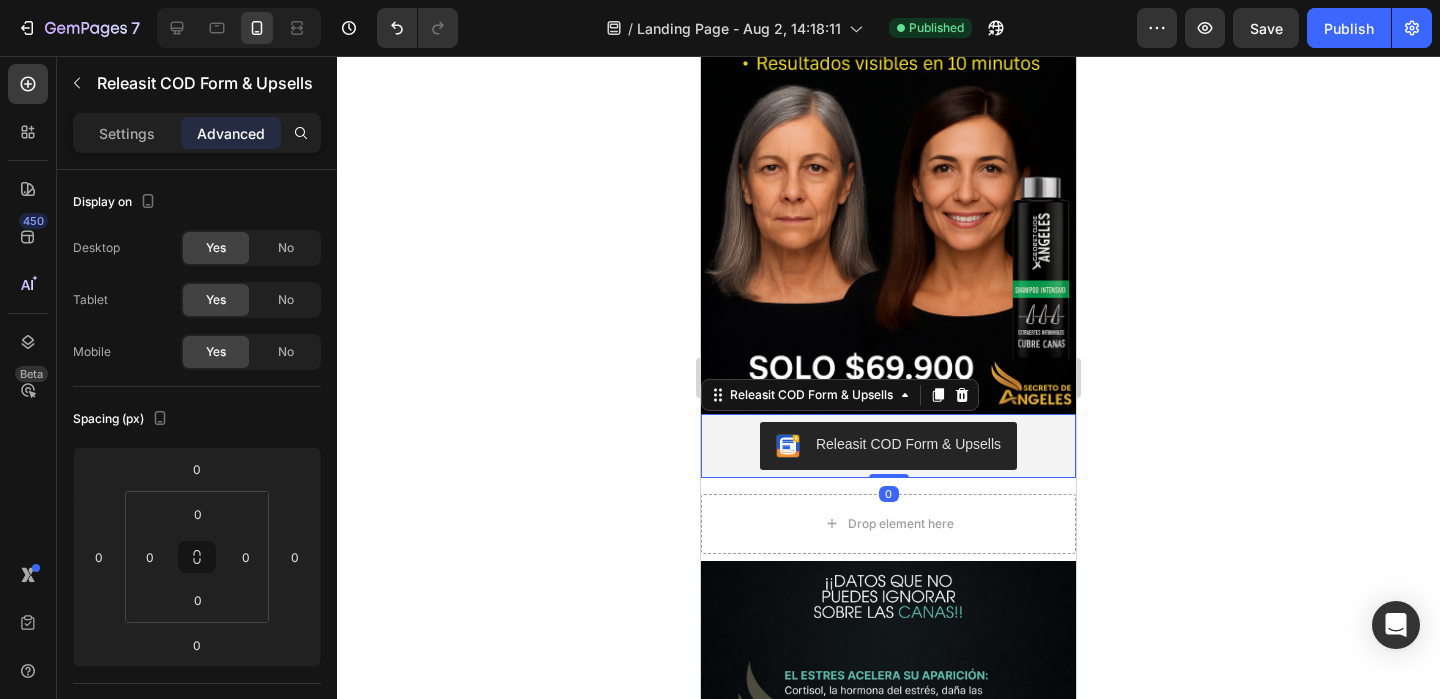 drag, startPoint x: 884, startPoint y: 450, endPoint x: 869, endPoint y: 437, distance: 19.849434 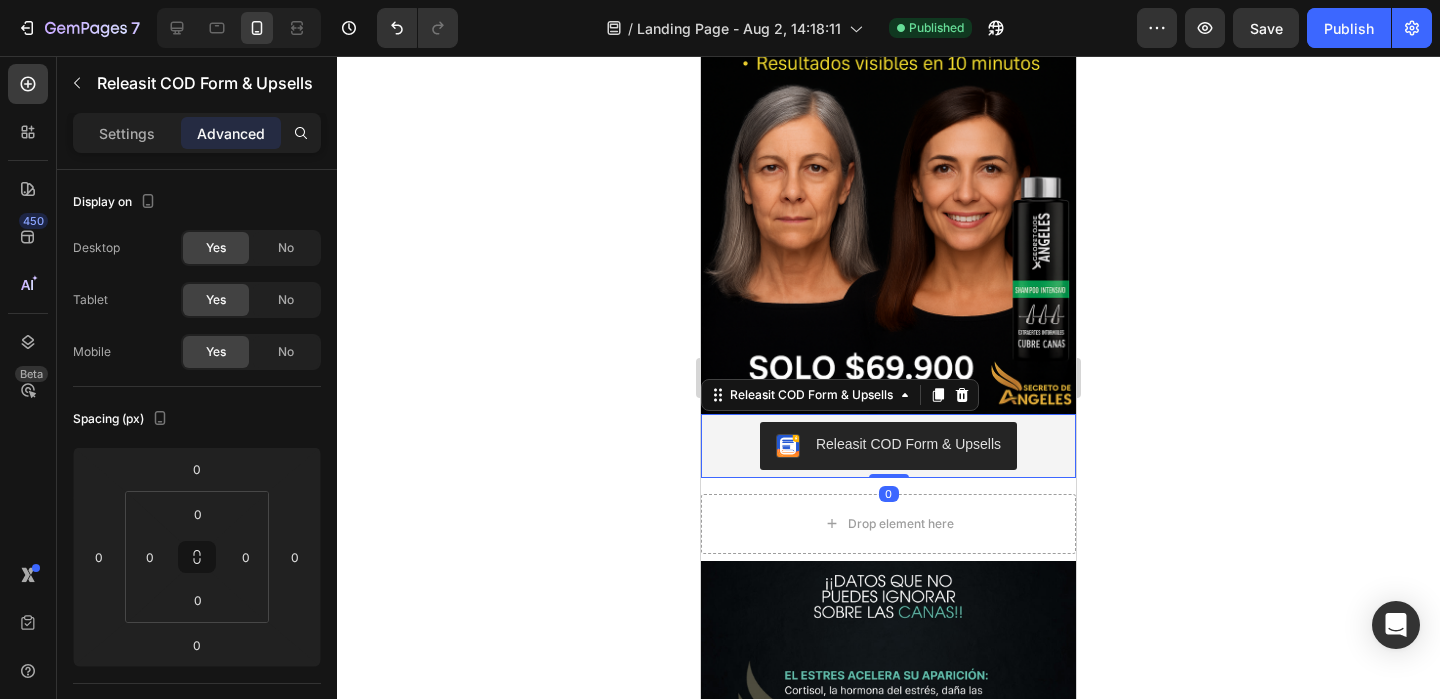 click on "Releasit COD Form & Upsells Releasit COD Form & Upsells   0" at bounding box center (888, 446) 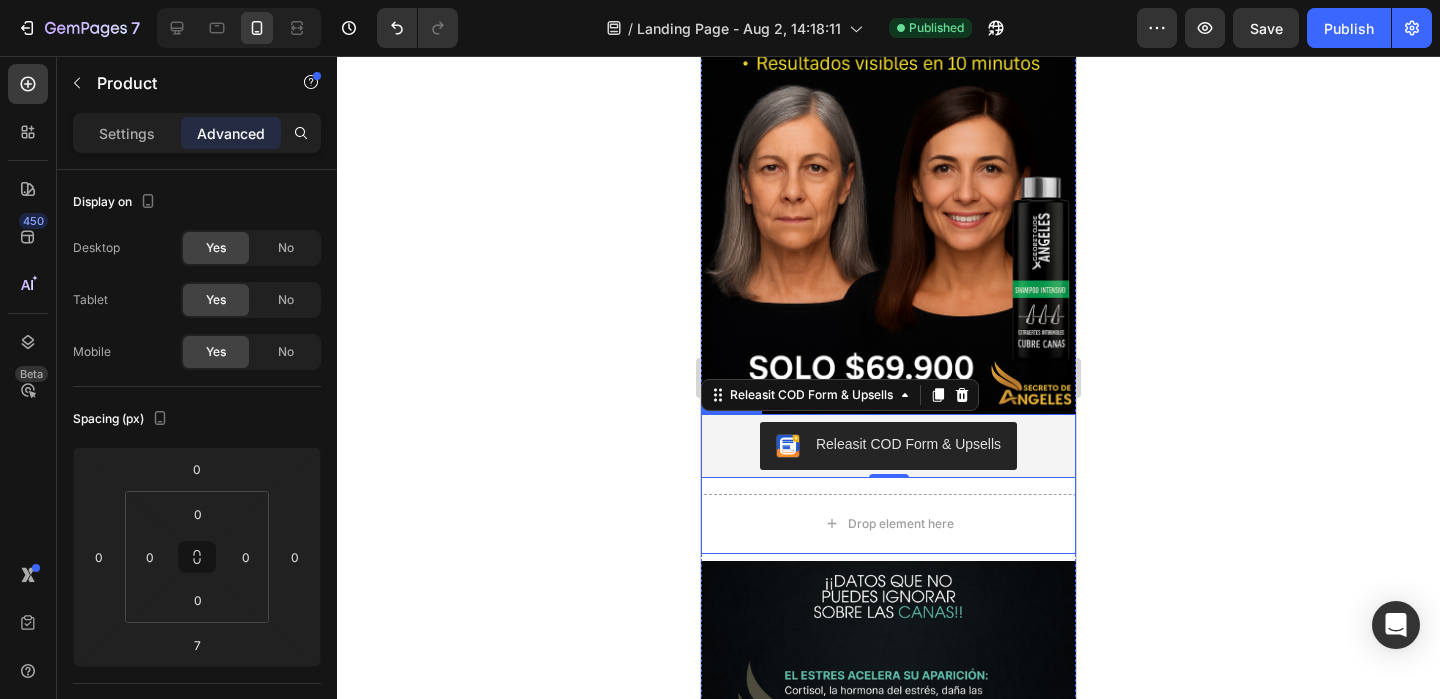 click on "Releasit COD Form & Upsells Releasit COD Form & Upsells   0
Drop element here Product" at bounding box center [888, 484] 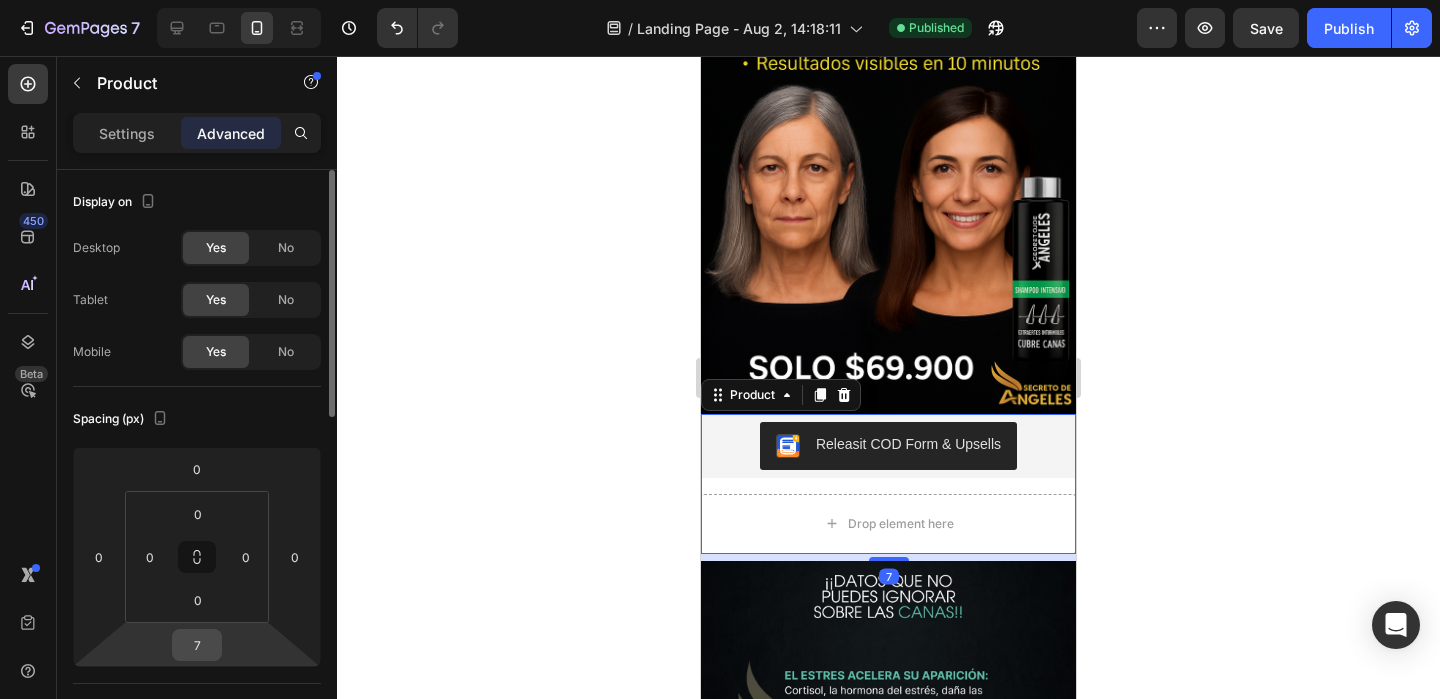 click on "7" at bounding box center [197, 645] 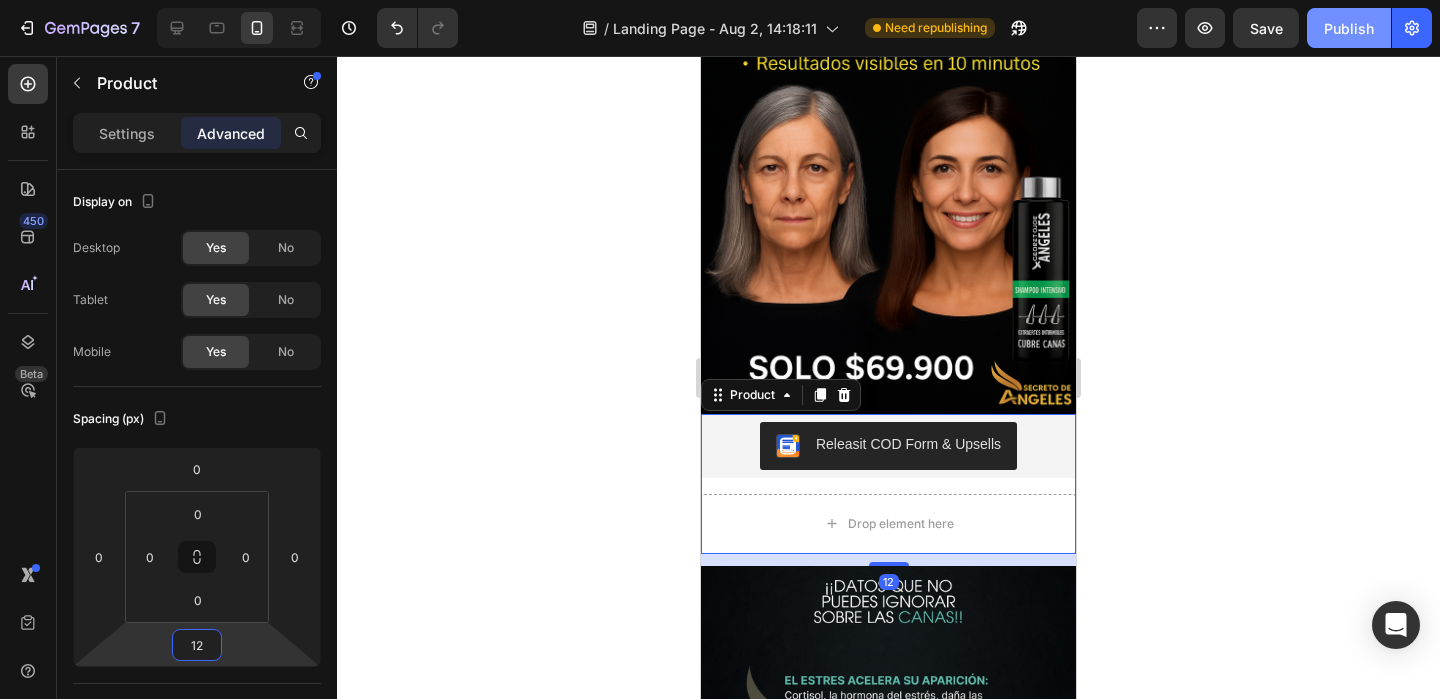 type on "12" 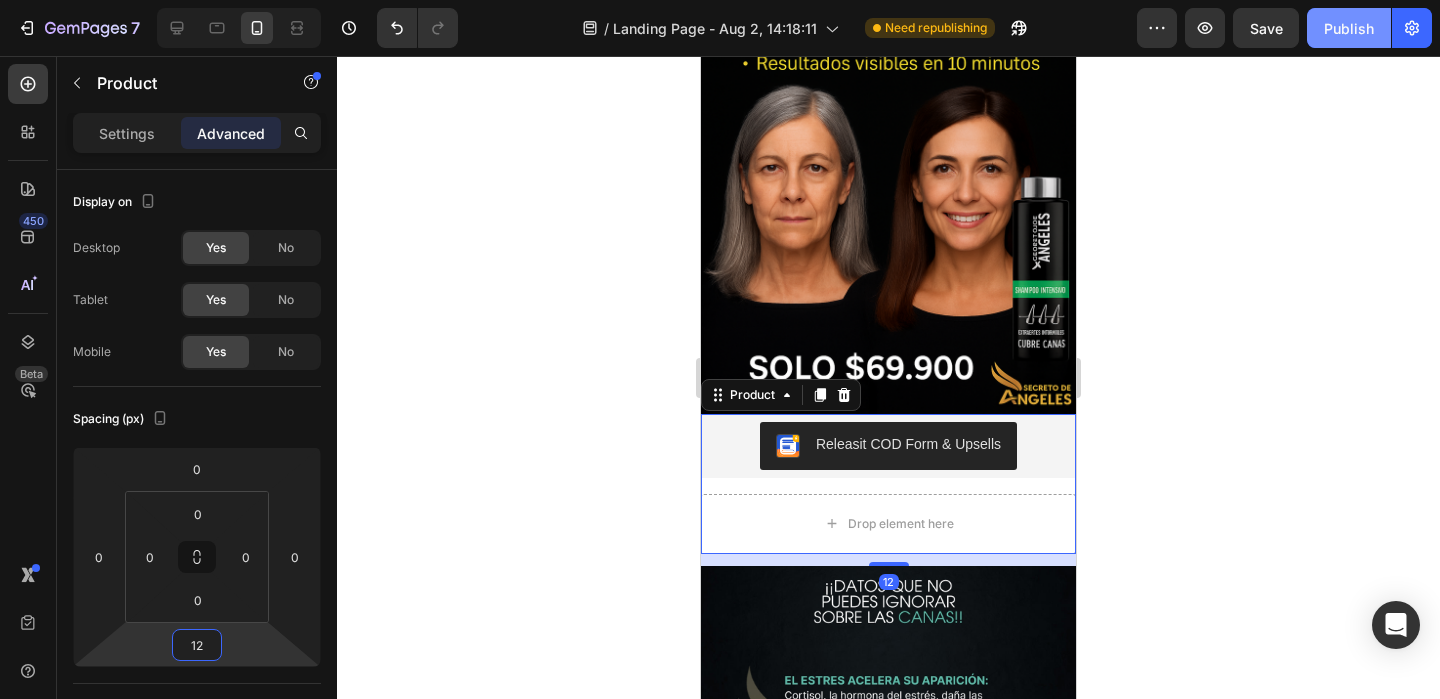click on "Publish" at bounding box center (1349, 28) 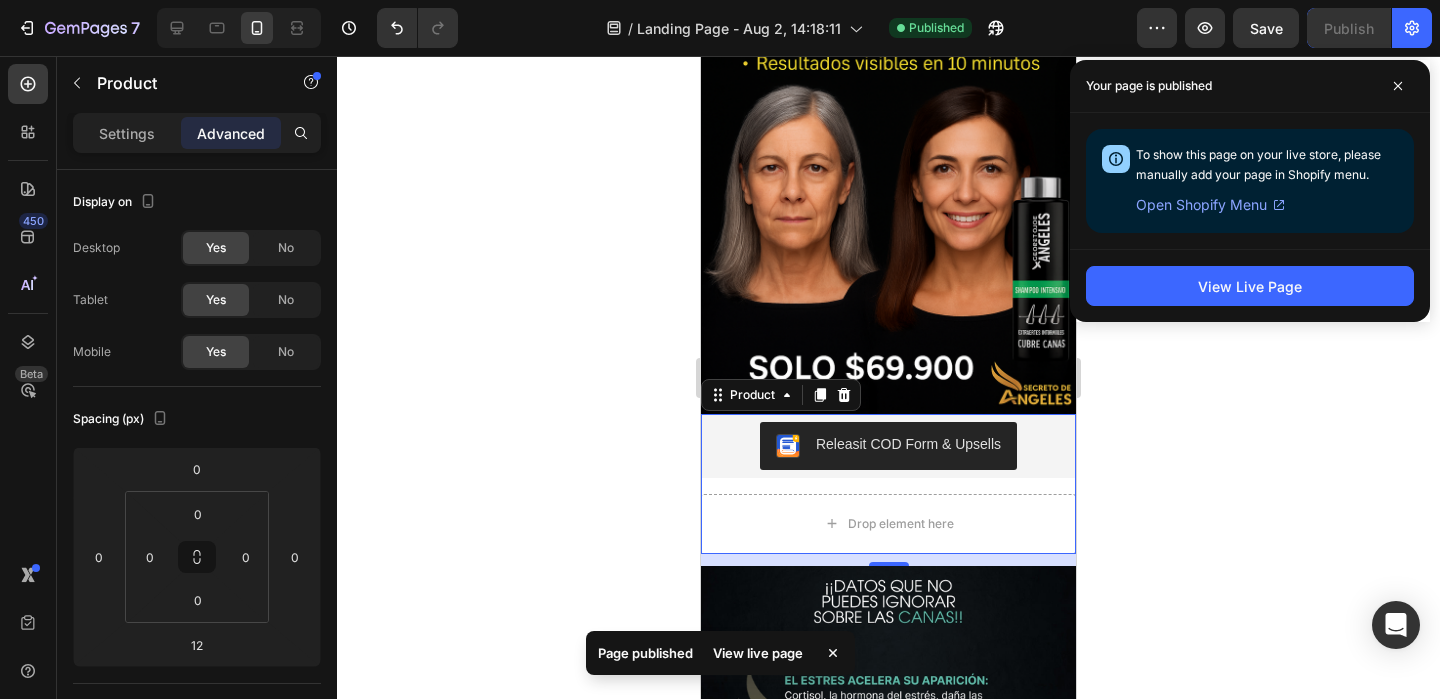 click 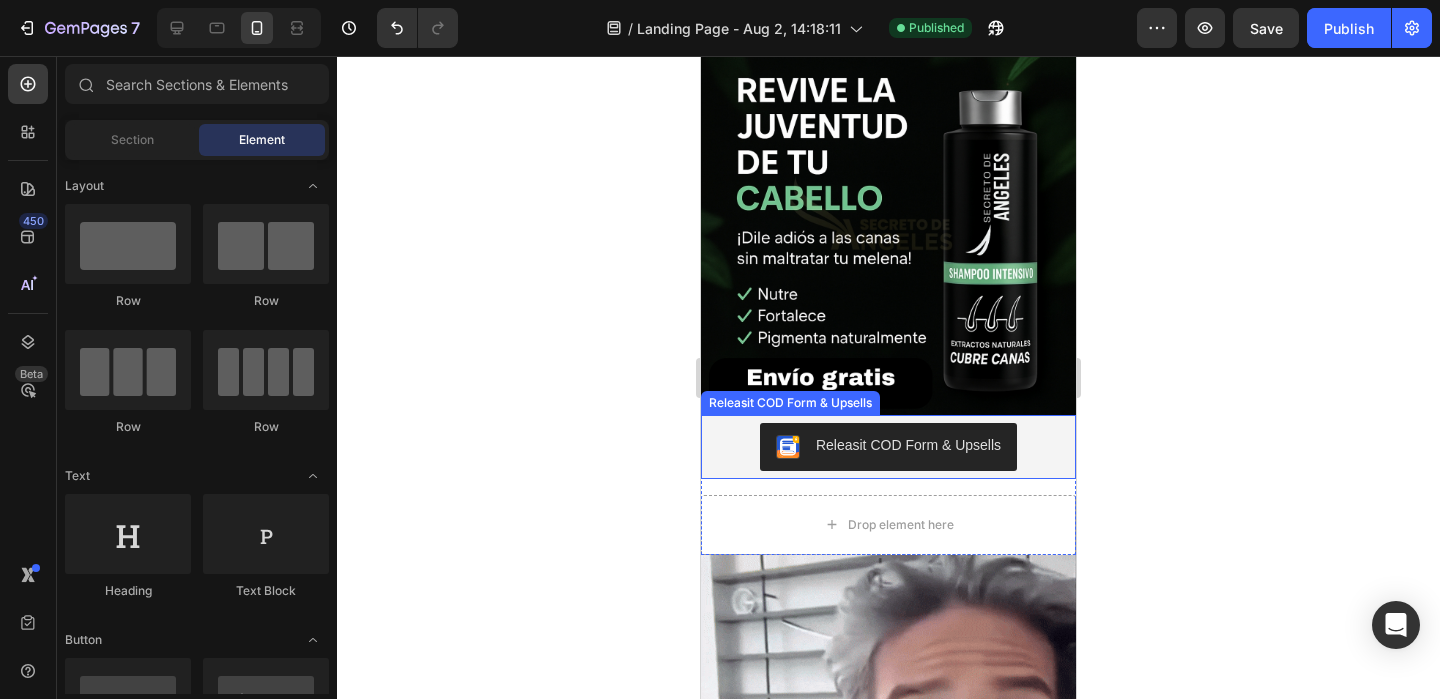 scroll, scrollTop: 1590, scrollLeft: 0, axis: vertical 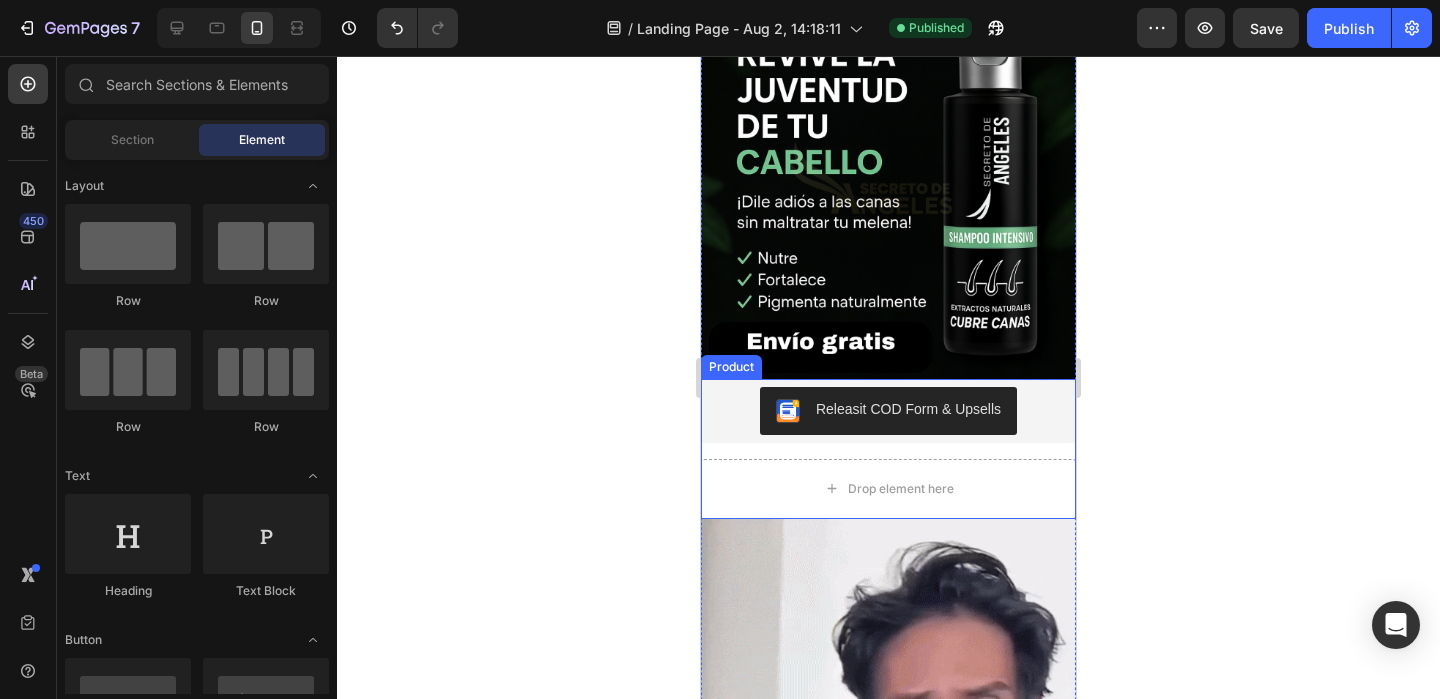 click on "Releasit COD Form & Upsells Releasit COD Form & Upsells
Drop element here Product" at bounding box center [888, 449] 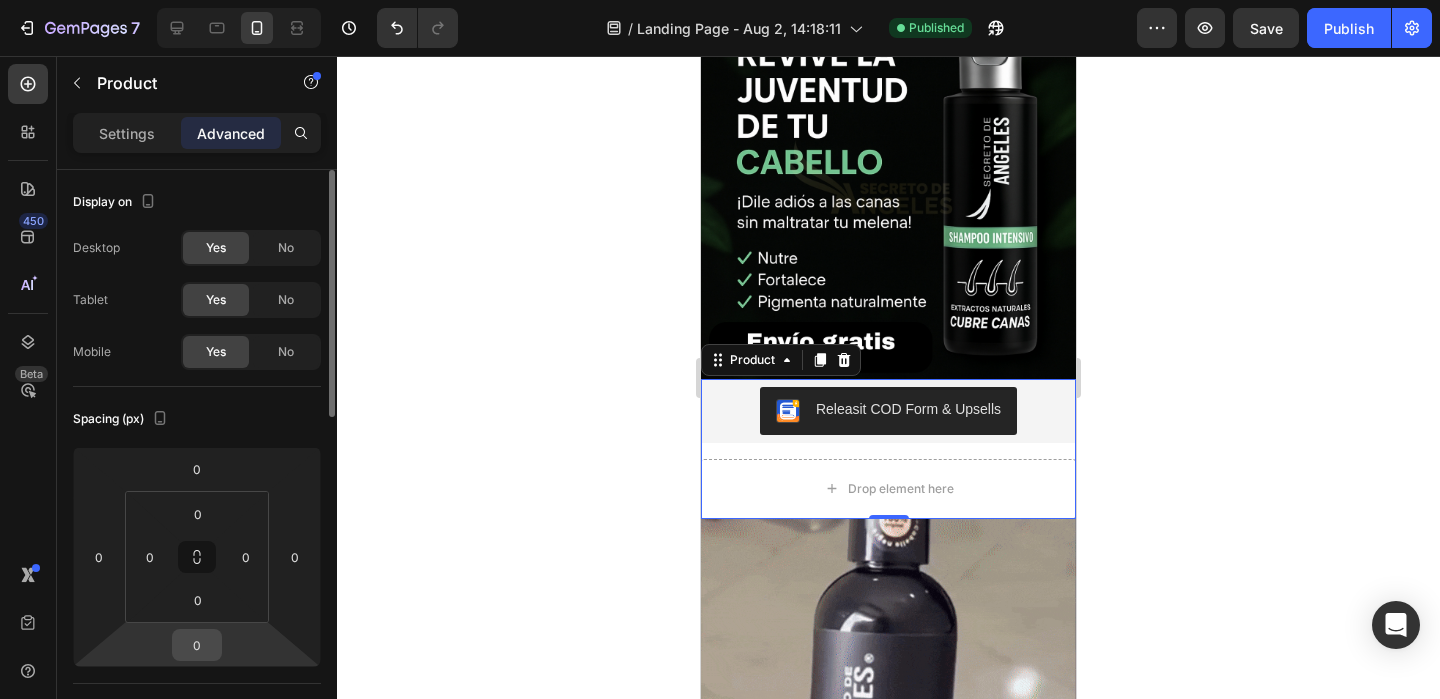 click on "0" at bounding box center [197, 645] 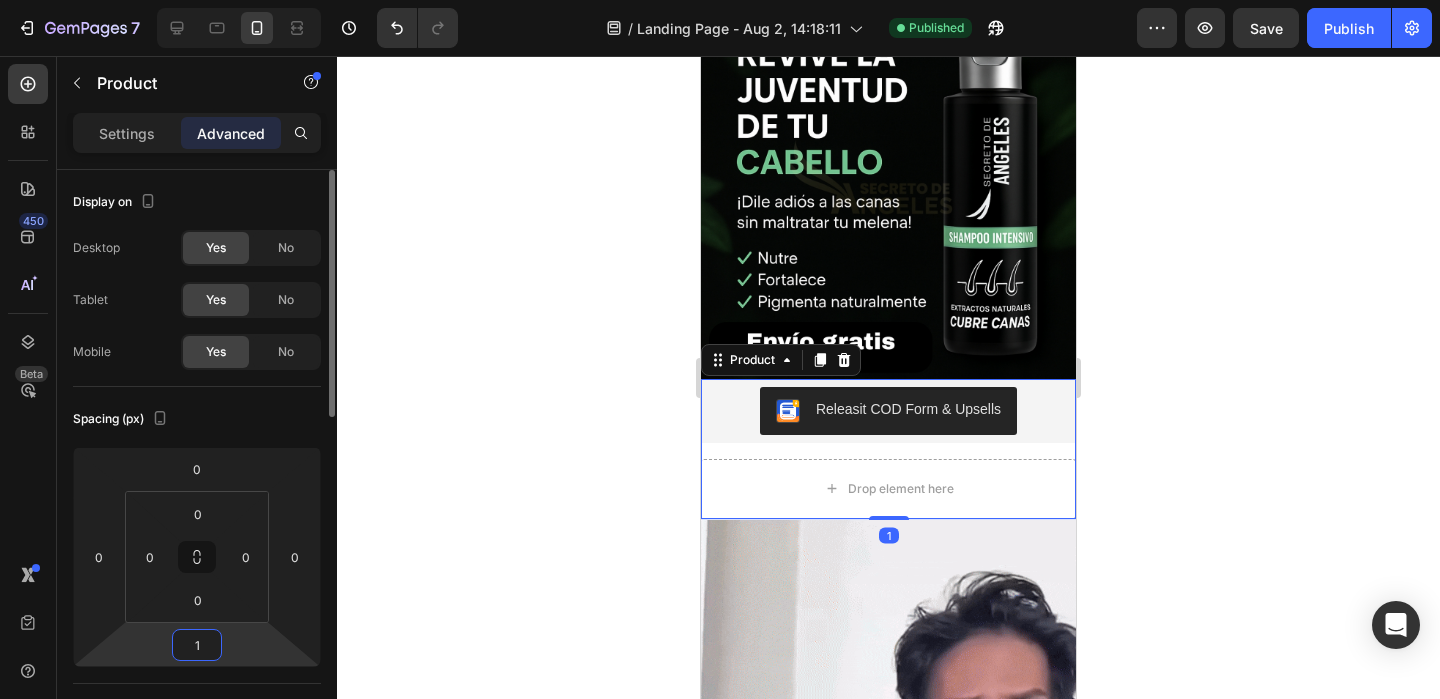 type on "12" 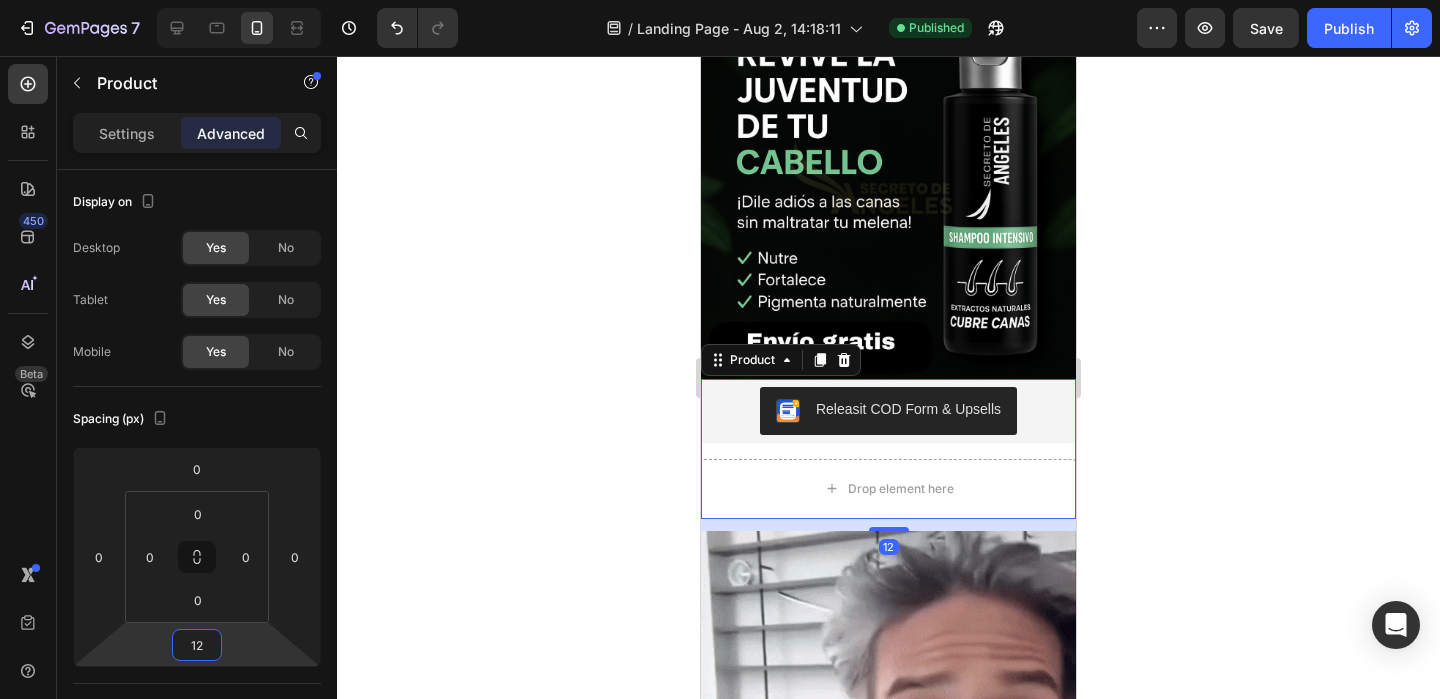 click 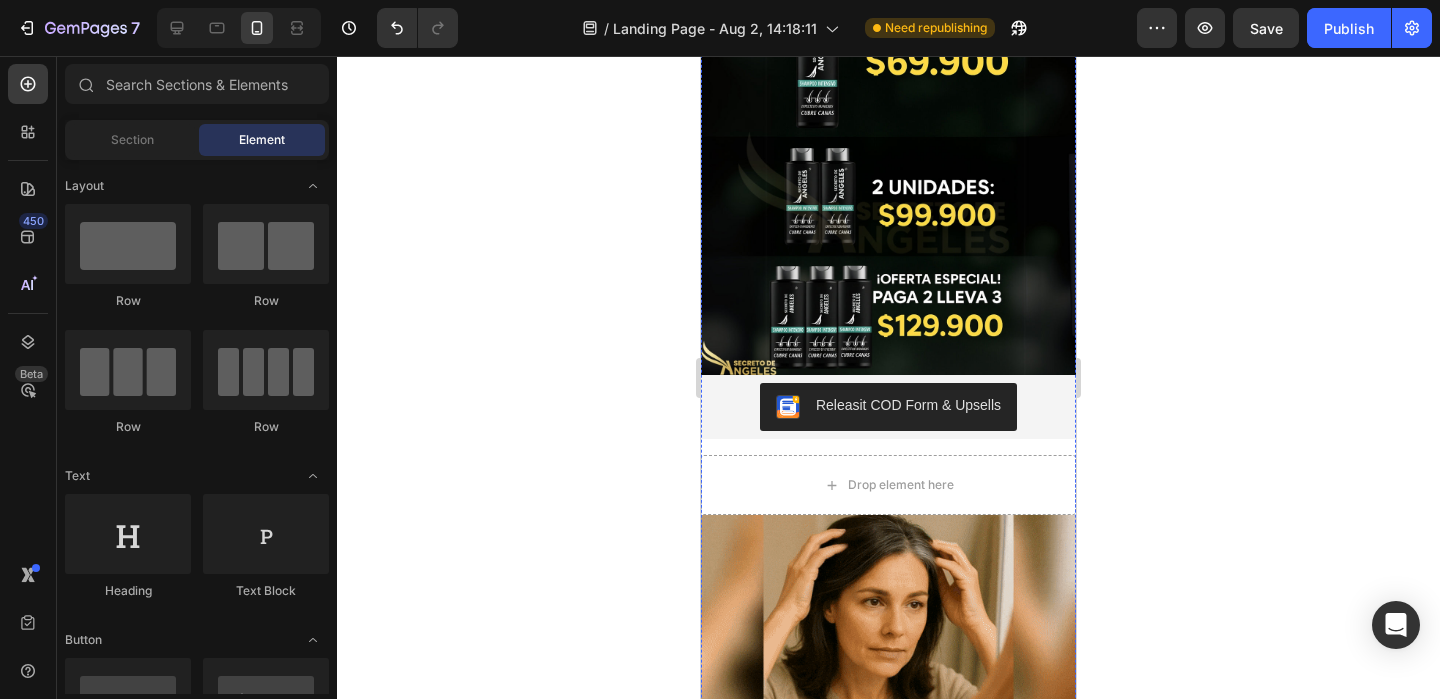 scroll, scrollTop: 4086, scrollLeft: 0, axis: vertical 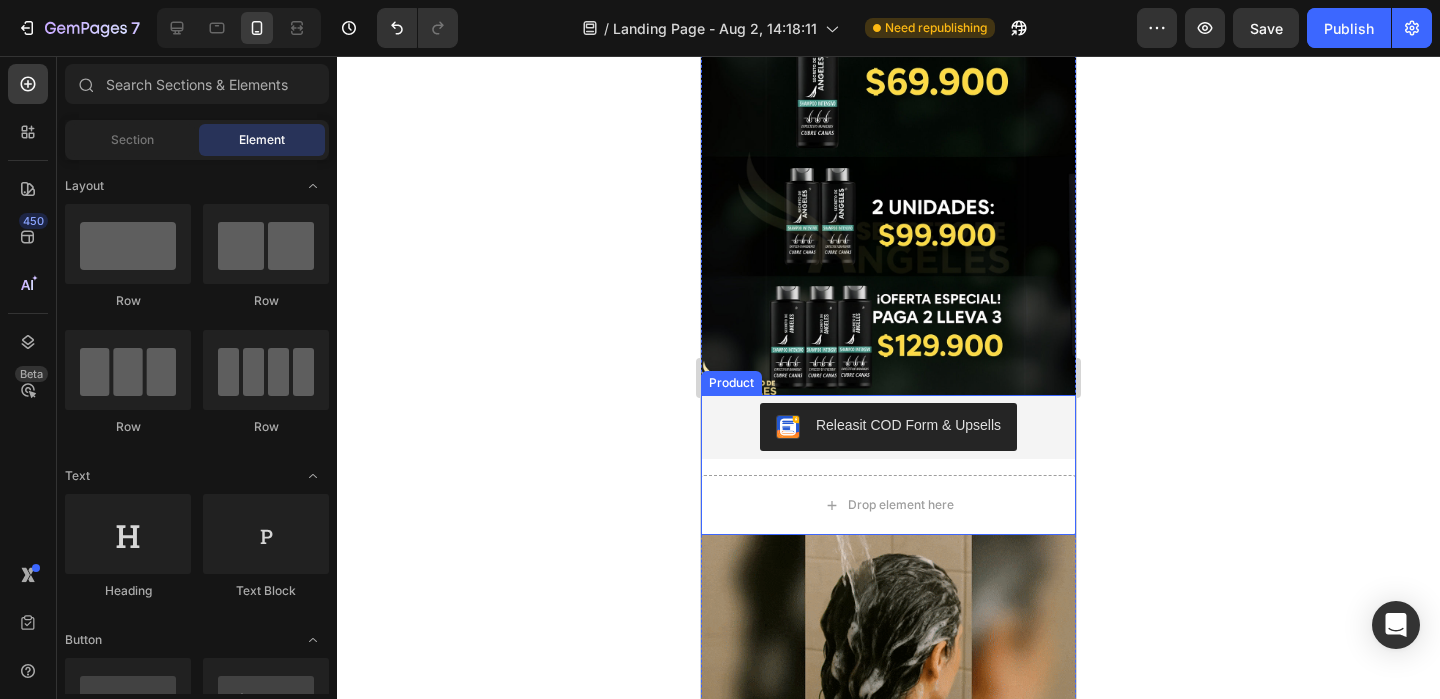 click on "Releasit COD Form & Upsells Releasit COD Form & Upsells
Drop element here Product" at bounding box center (888, 465) 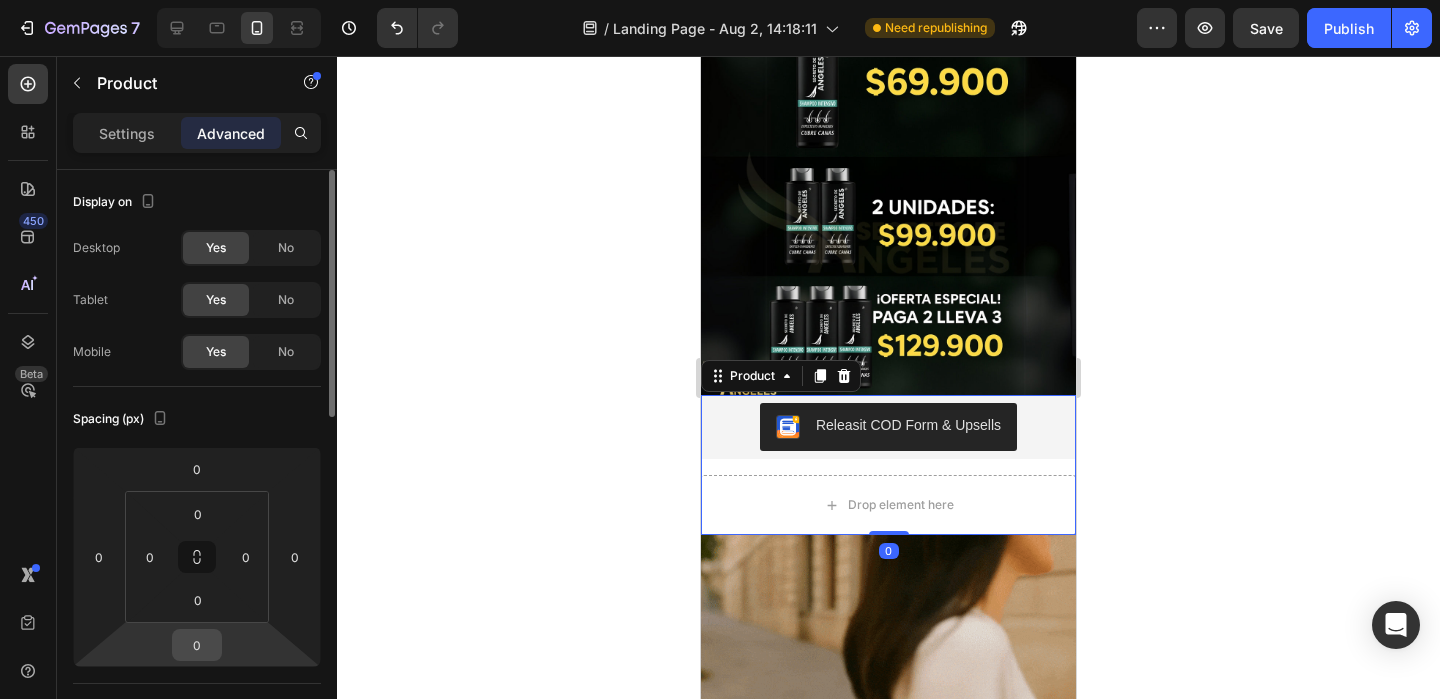 click on "0" at bounding box center [197, 645] 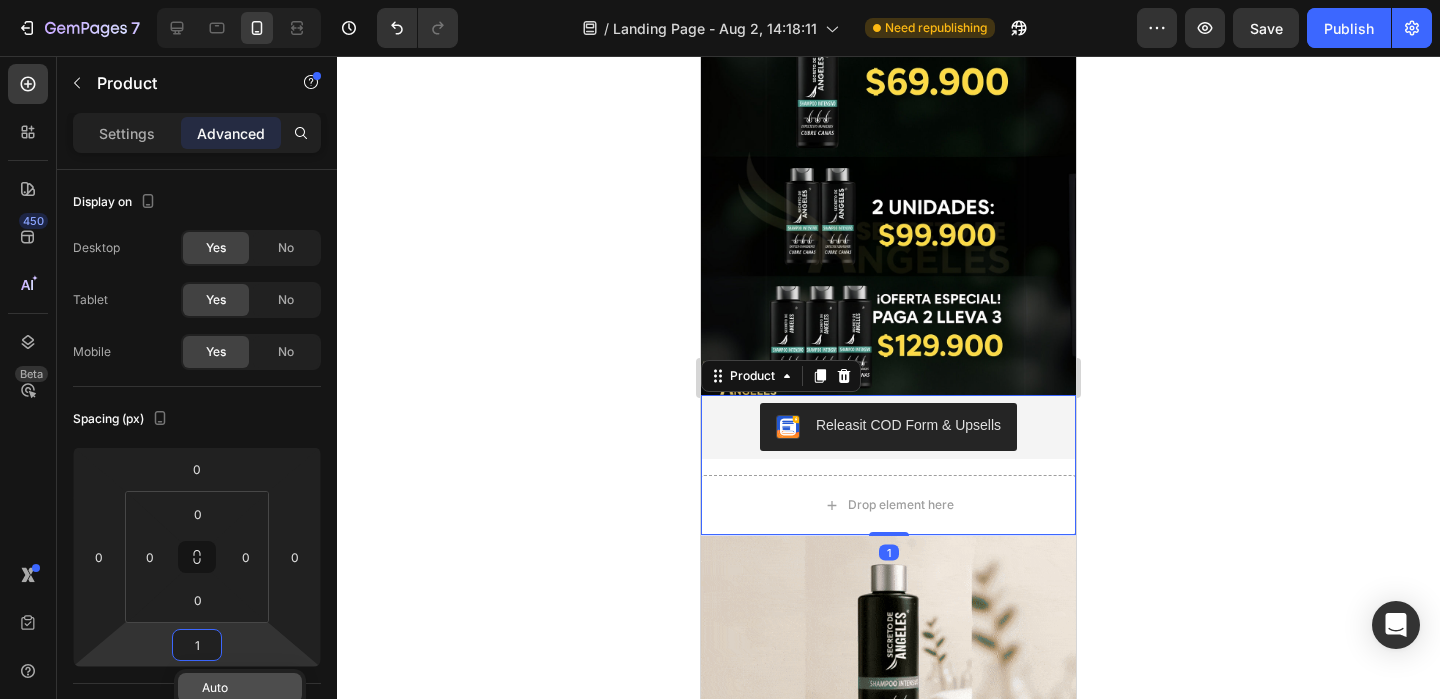 type on "12" 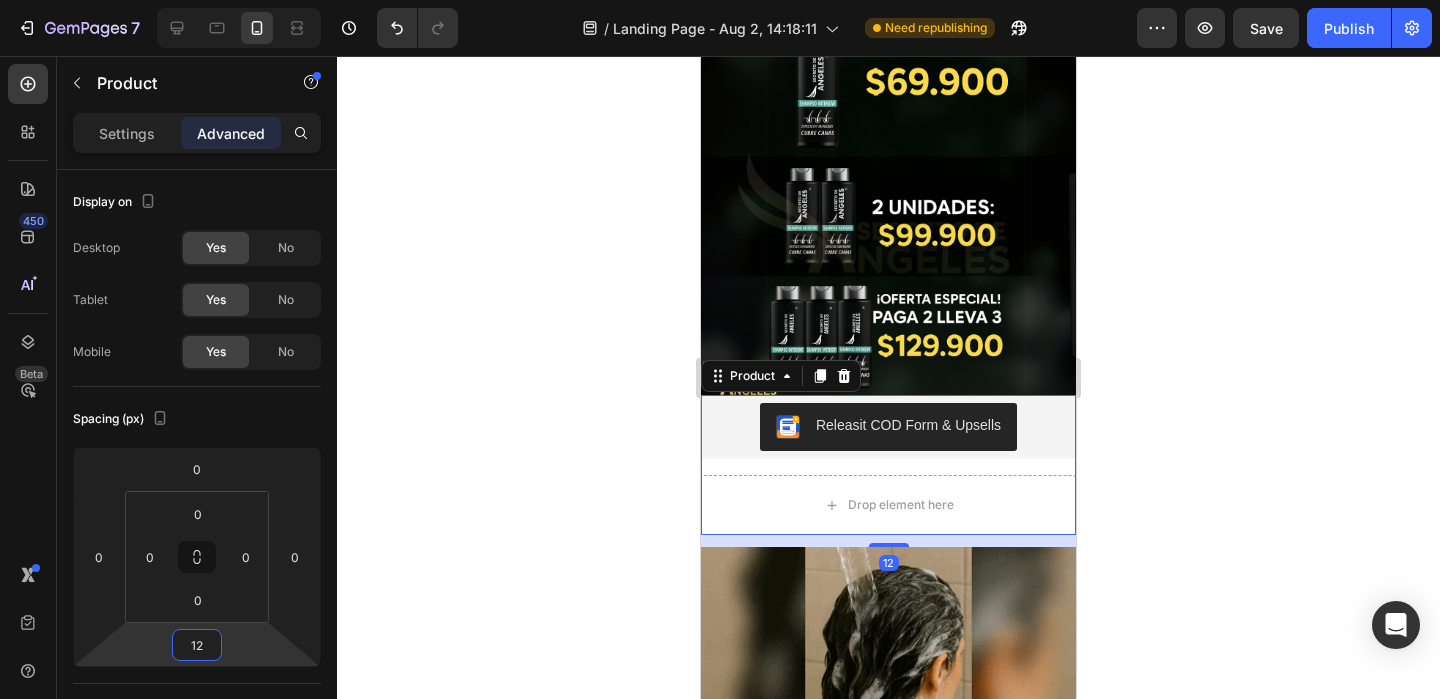 click 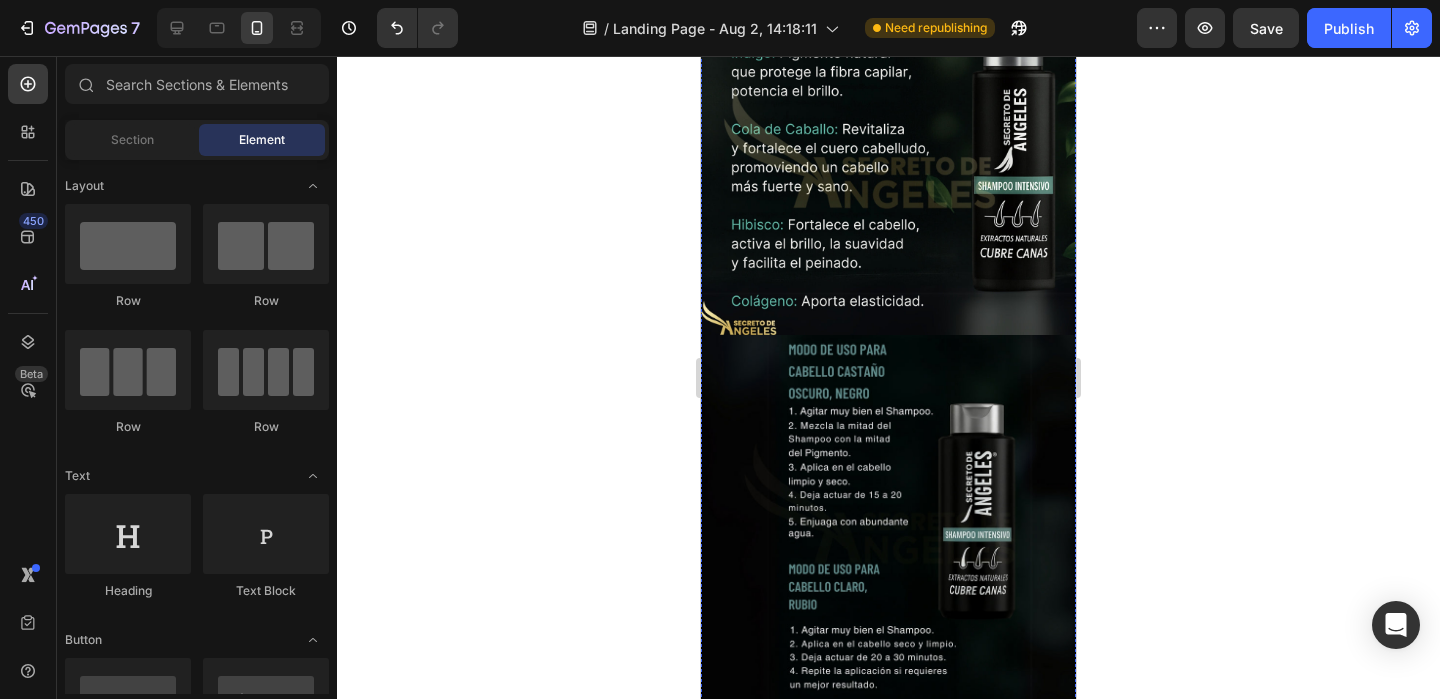 scroll, scrollTop: 4924, scrollLeft: 0, axis: vertical 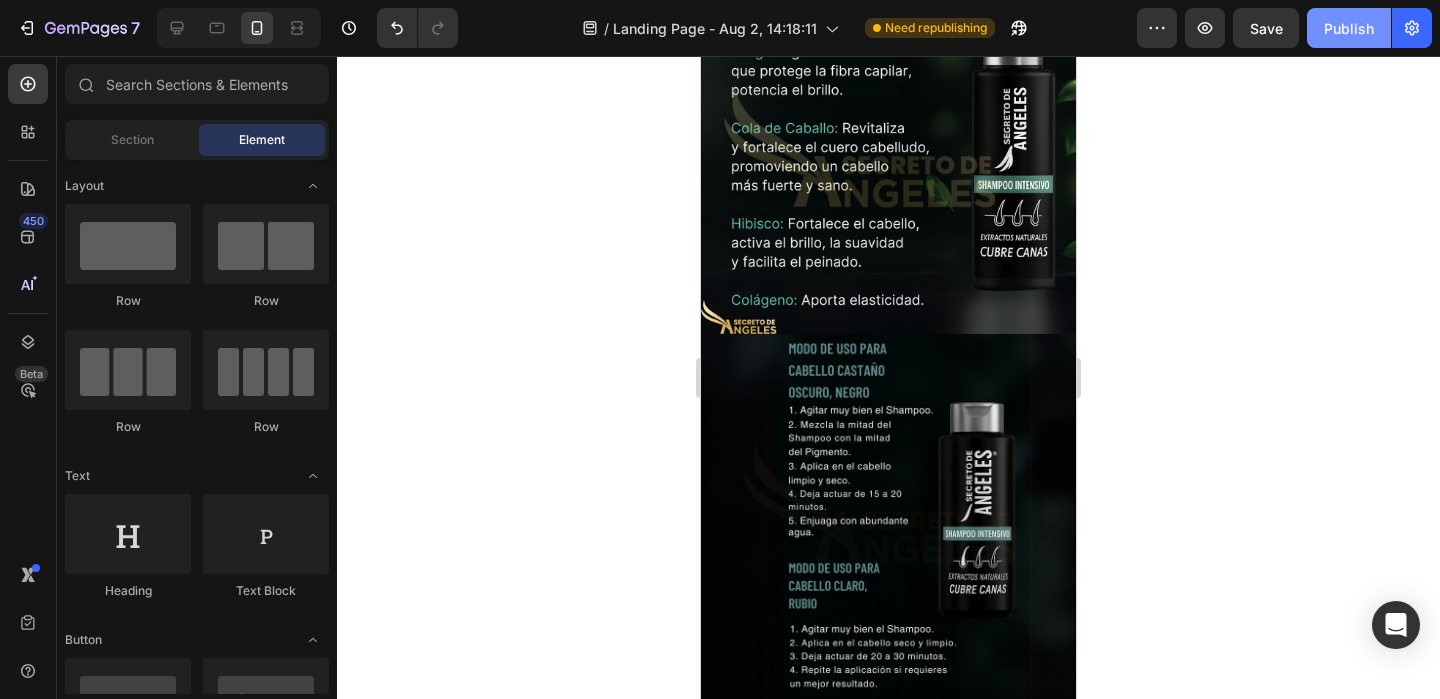 click on "Publish" at bounding box center [1349, 28] 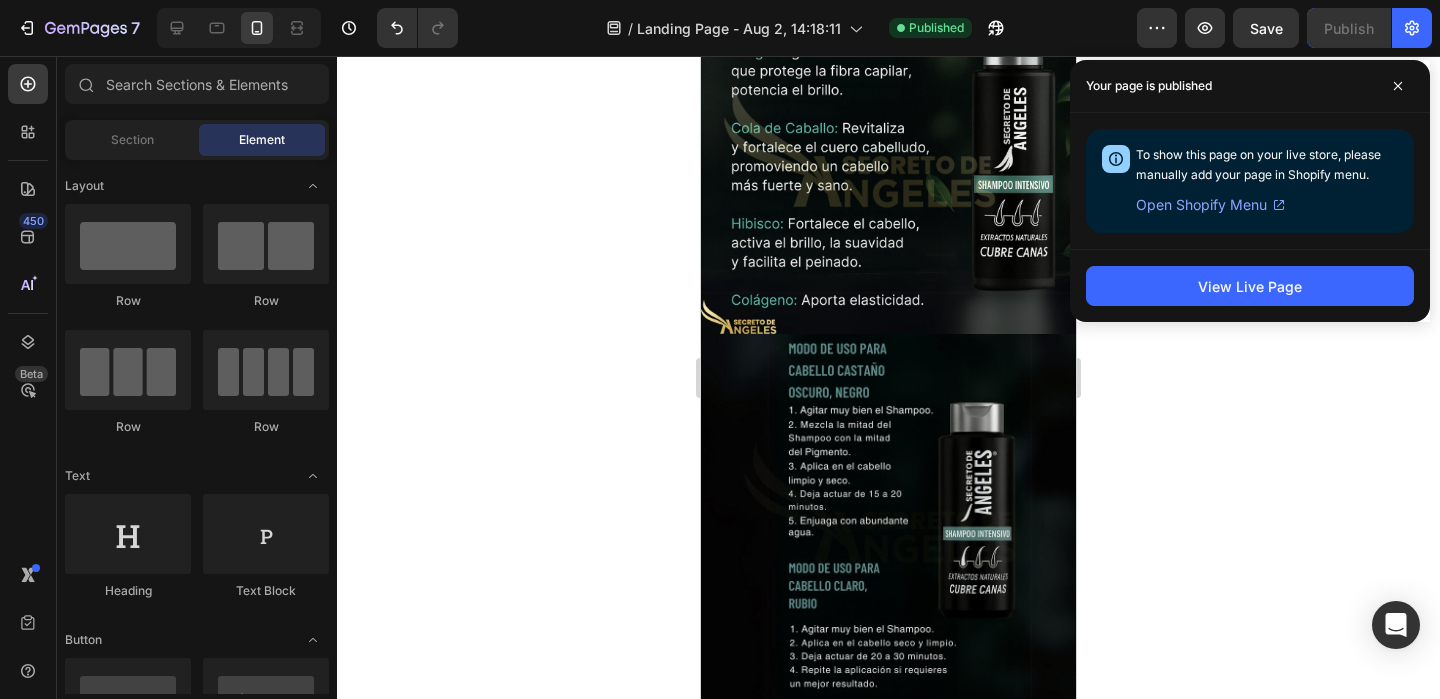 click on "Open Shopify Menu" at bounding box center (1201, 205) 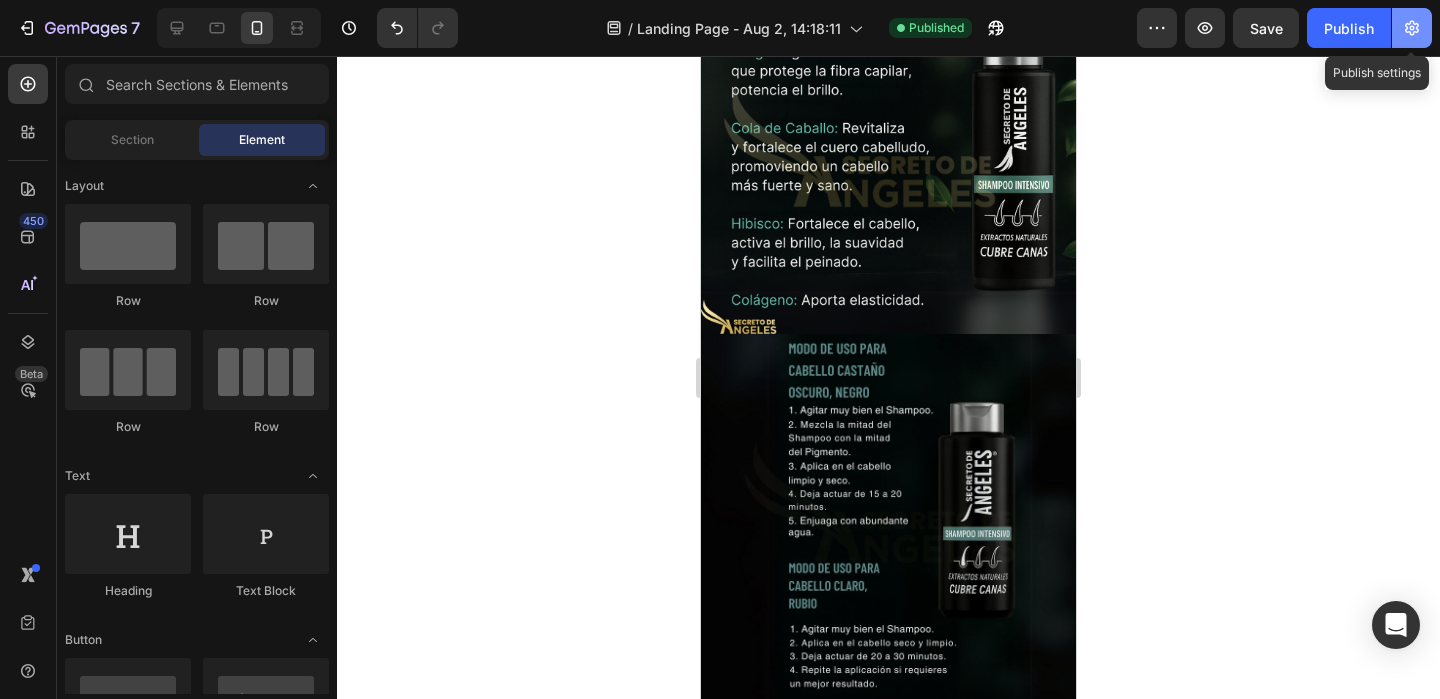 click 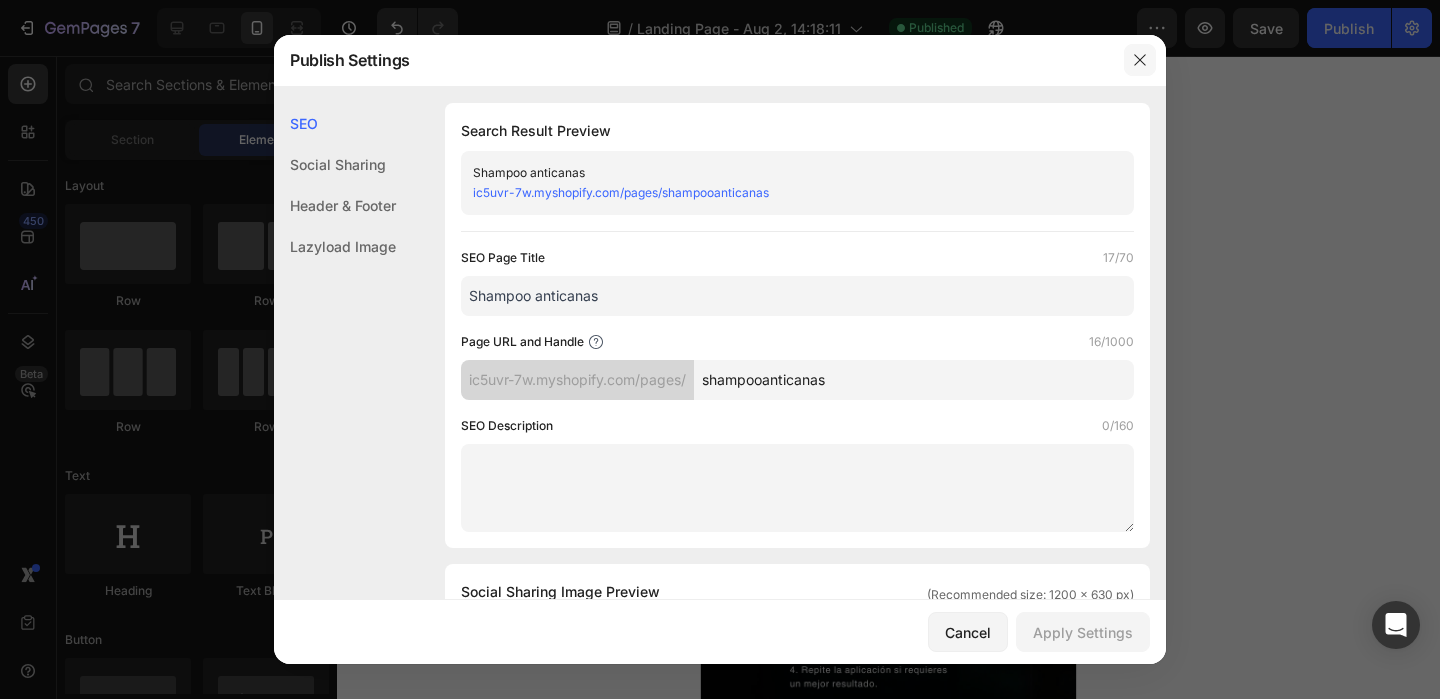 click 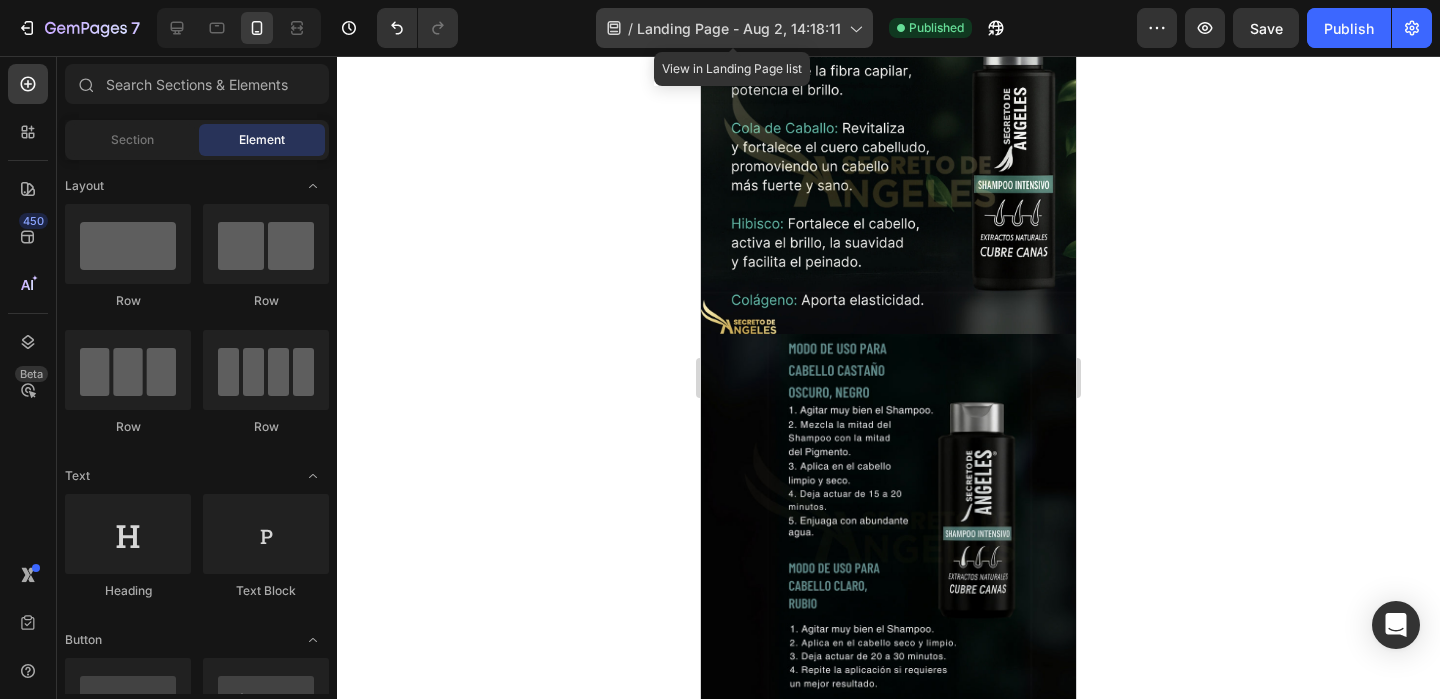 click 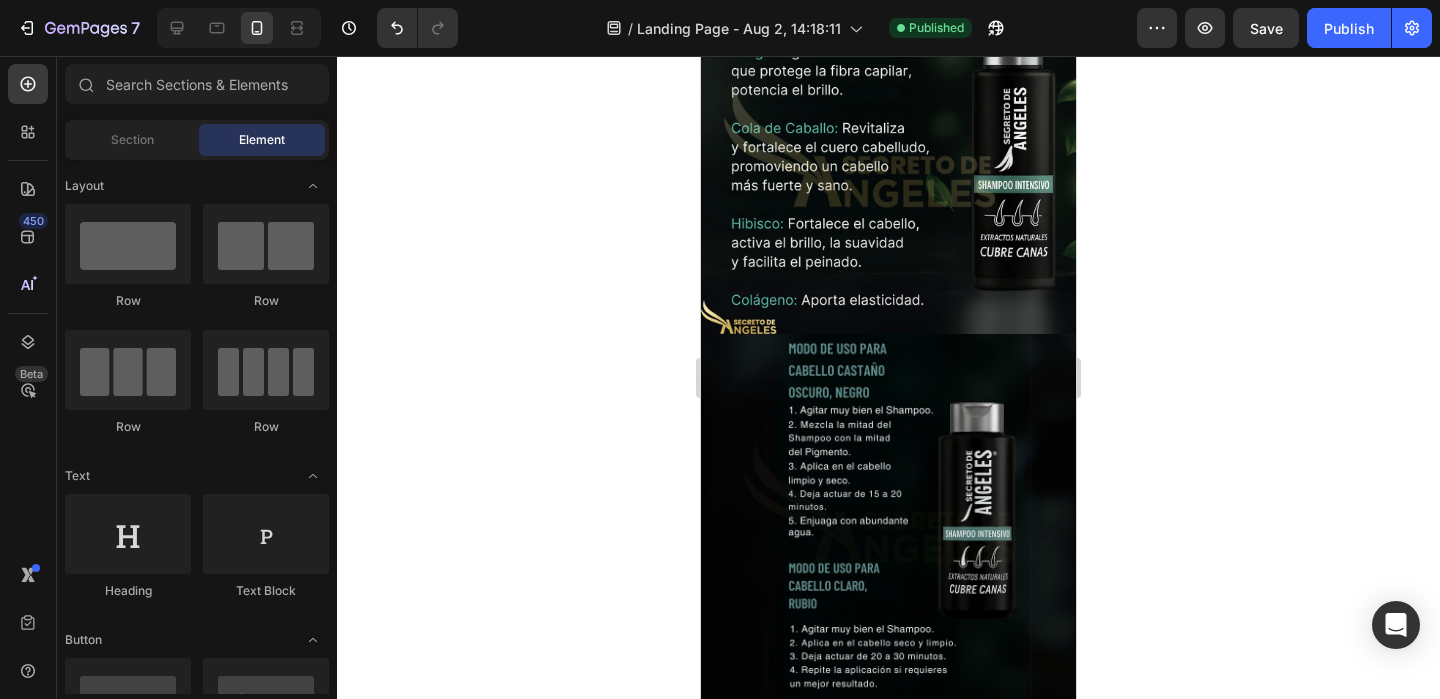 click 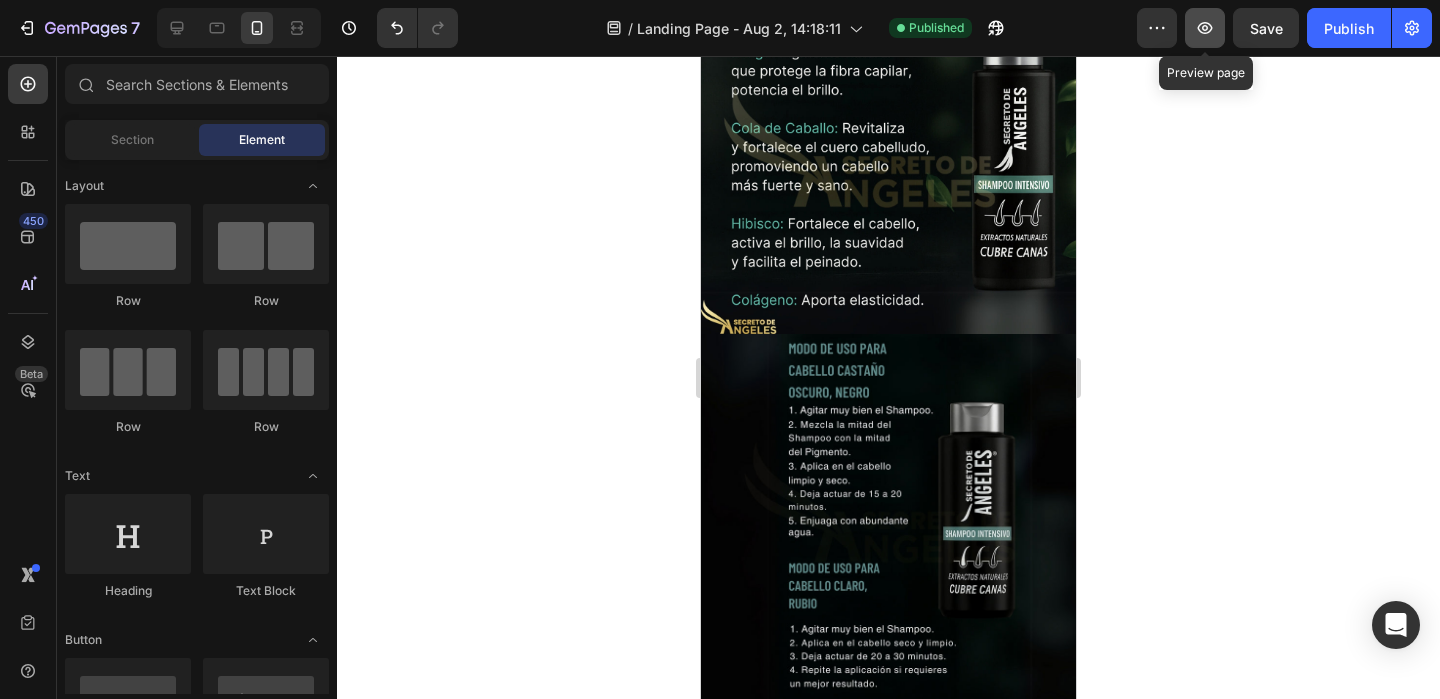 click 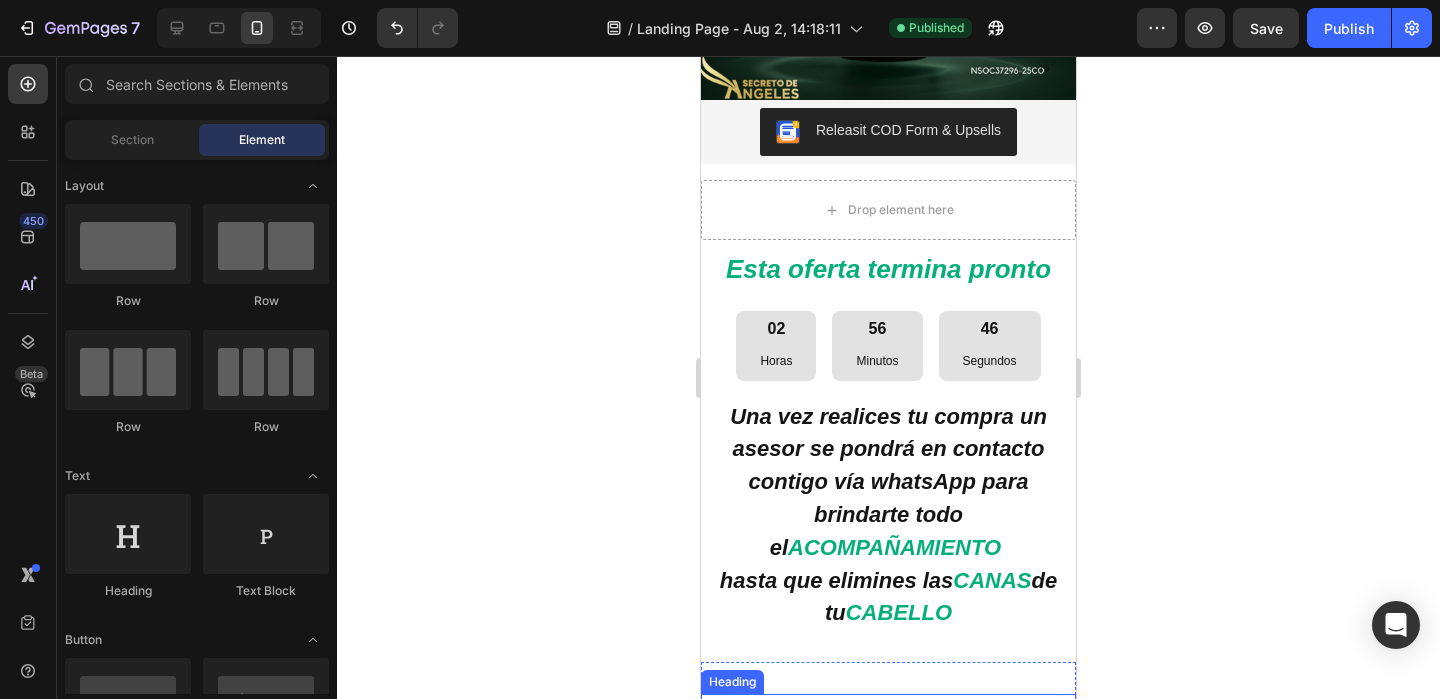 scroll, scrollTop: 5957, scrollLeft: 0, axis: vertical 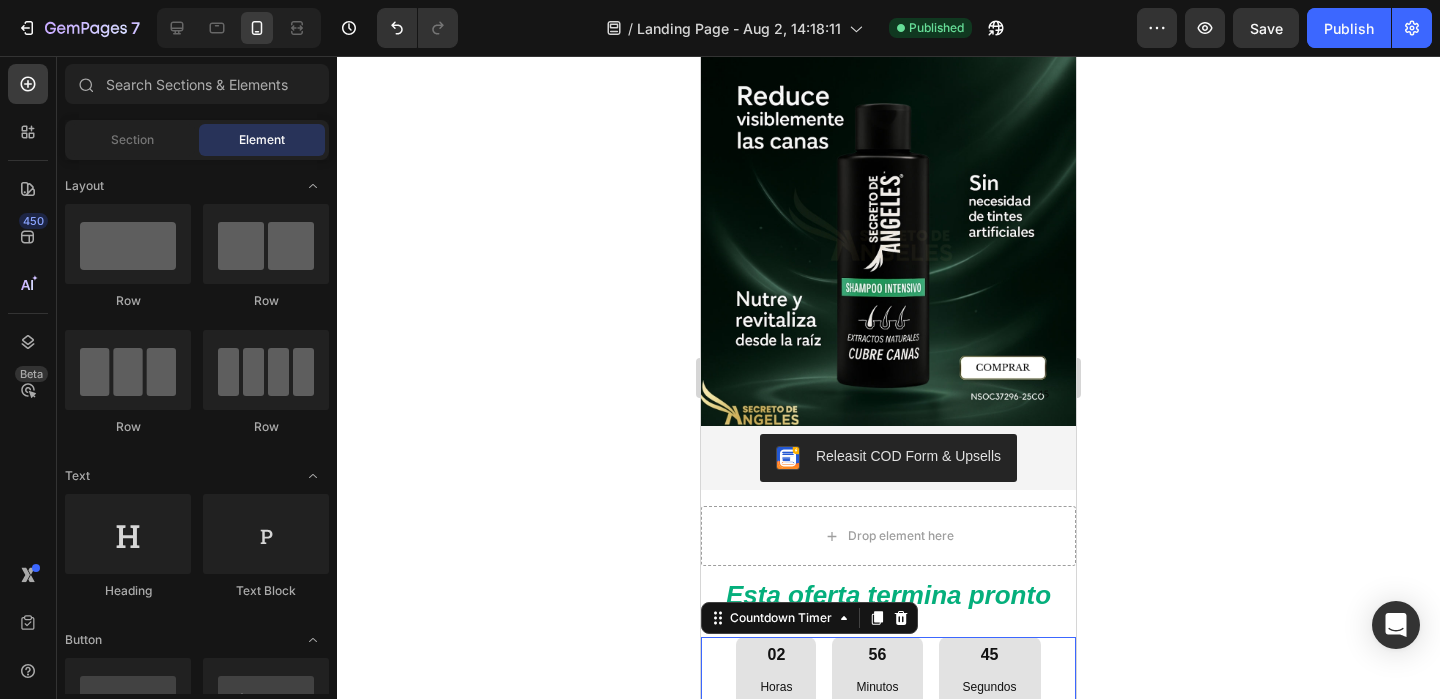 click on "56 Minutos" at bounding box center (877, 671) 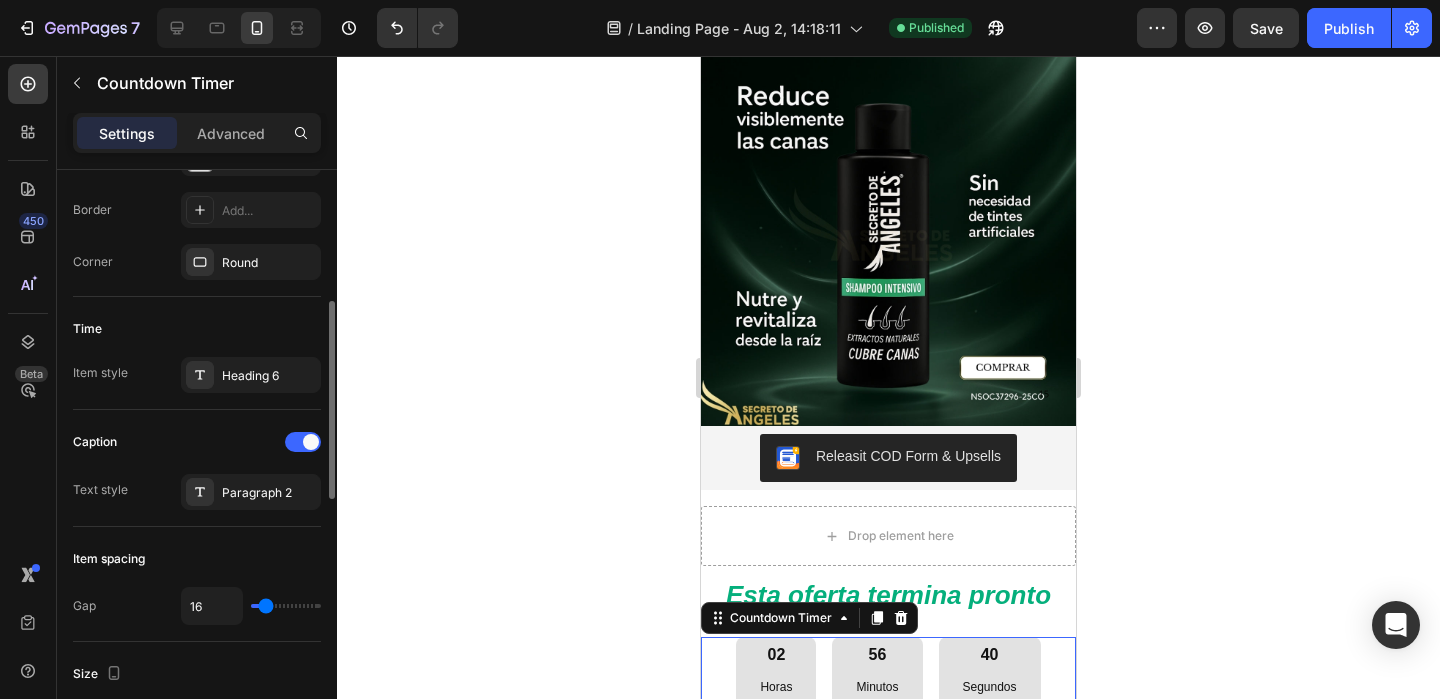 scroll, scrollTop: 515, scrollLeft: 0, axis: vertical 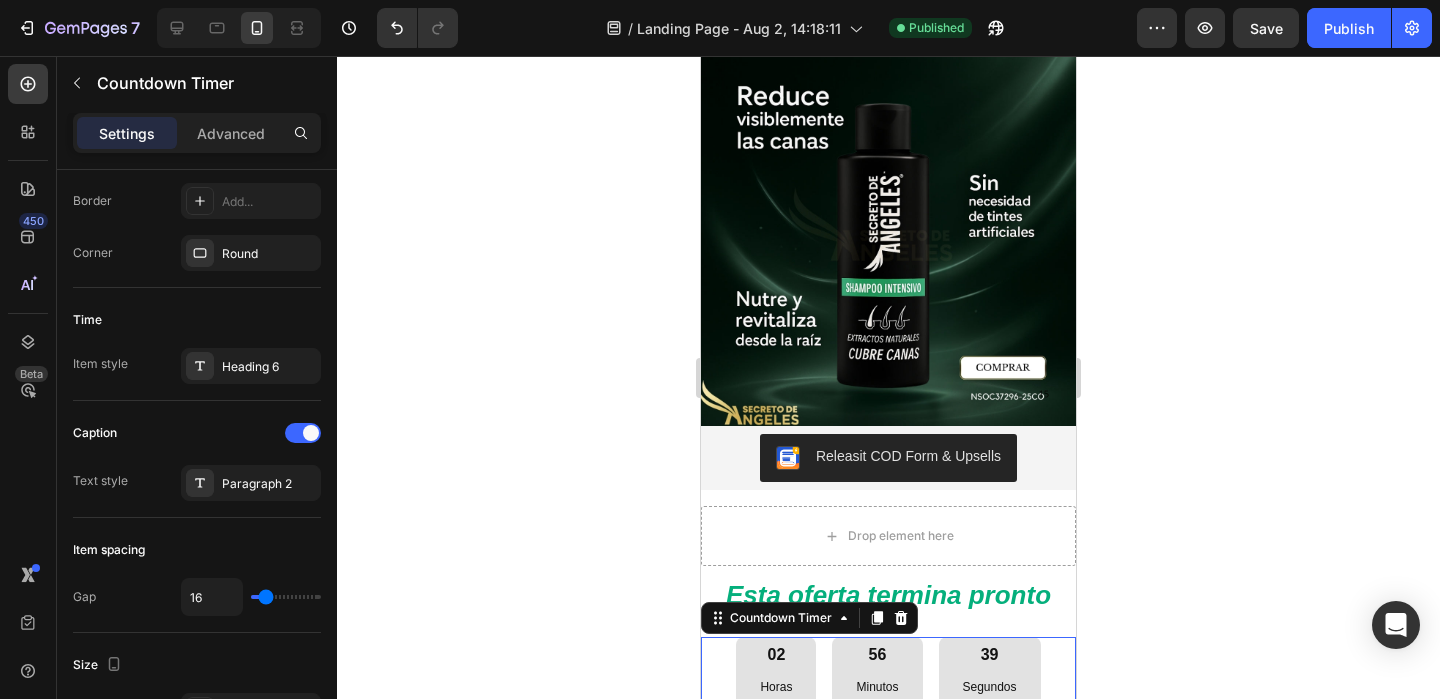 click on "Horas" at bounding box center [776, 688] 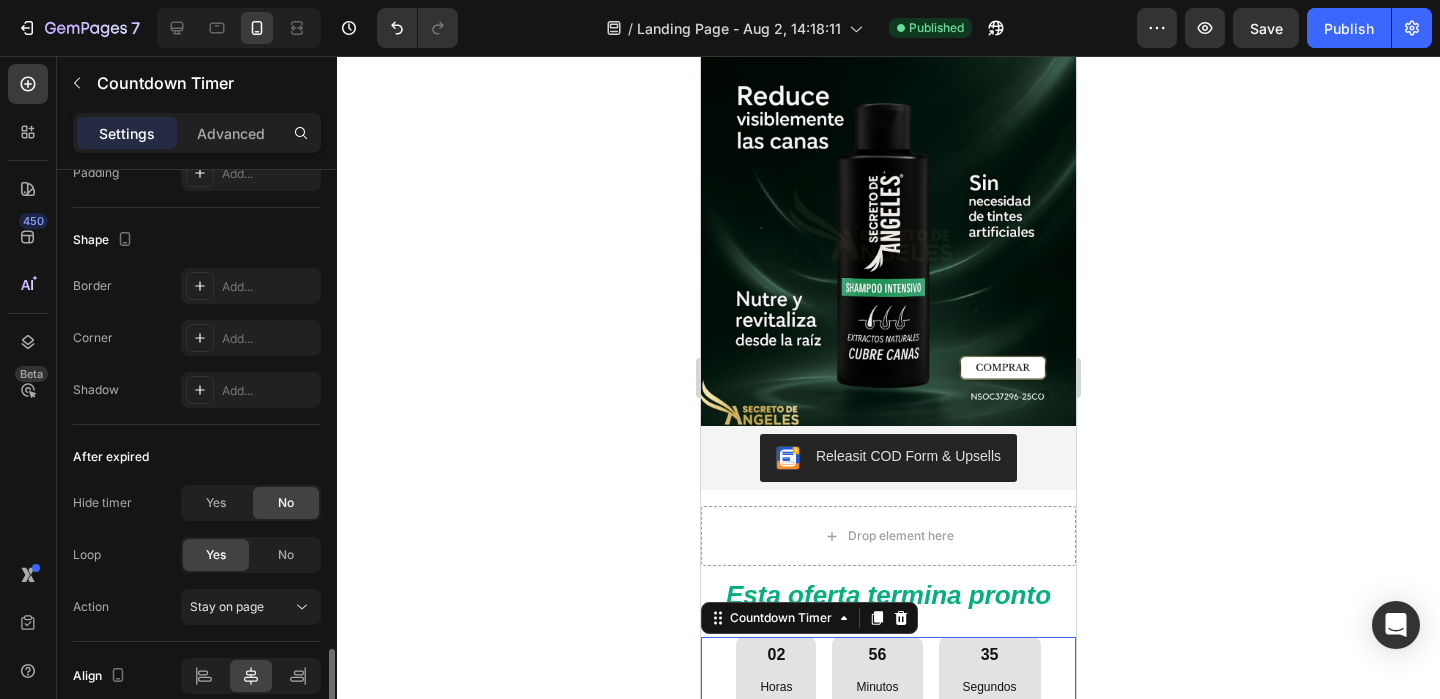 scroll, scrollTop: 1144, scrollLeft: 0, axis: vertical 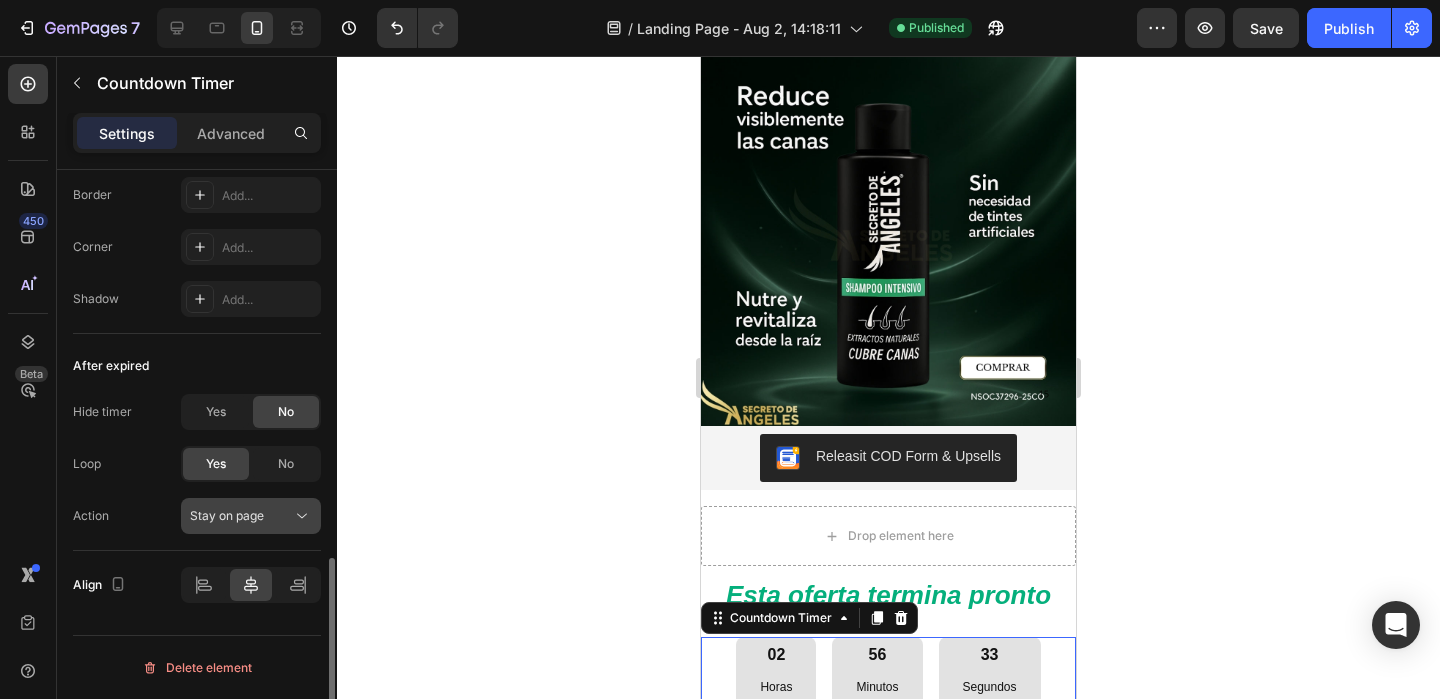 click on "Stay on page" 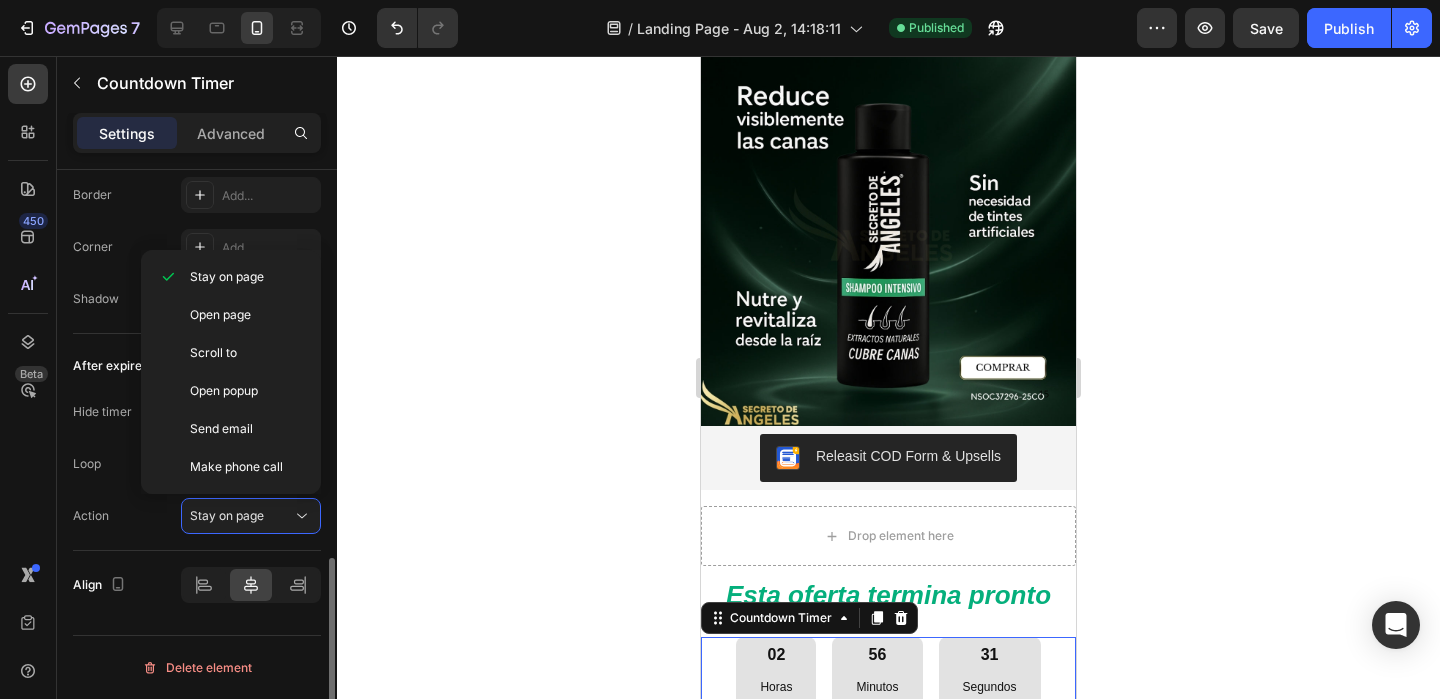 click on "Action Stay on page" at bounding box center (197, 516) 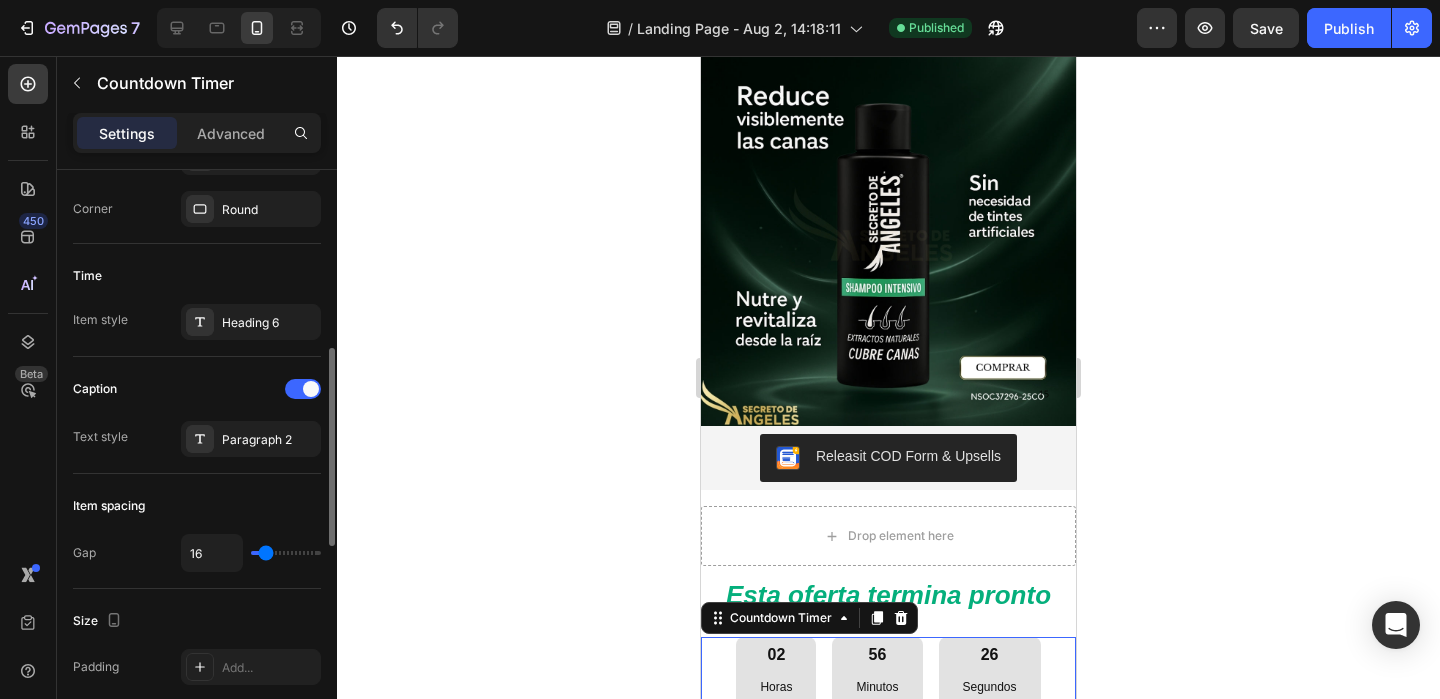 scroll, scrollTop: 528, scrollLeft: 0, axis: vertical 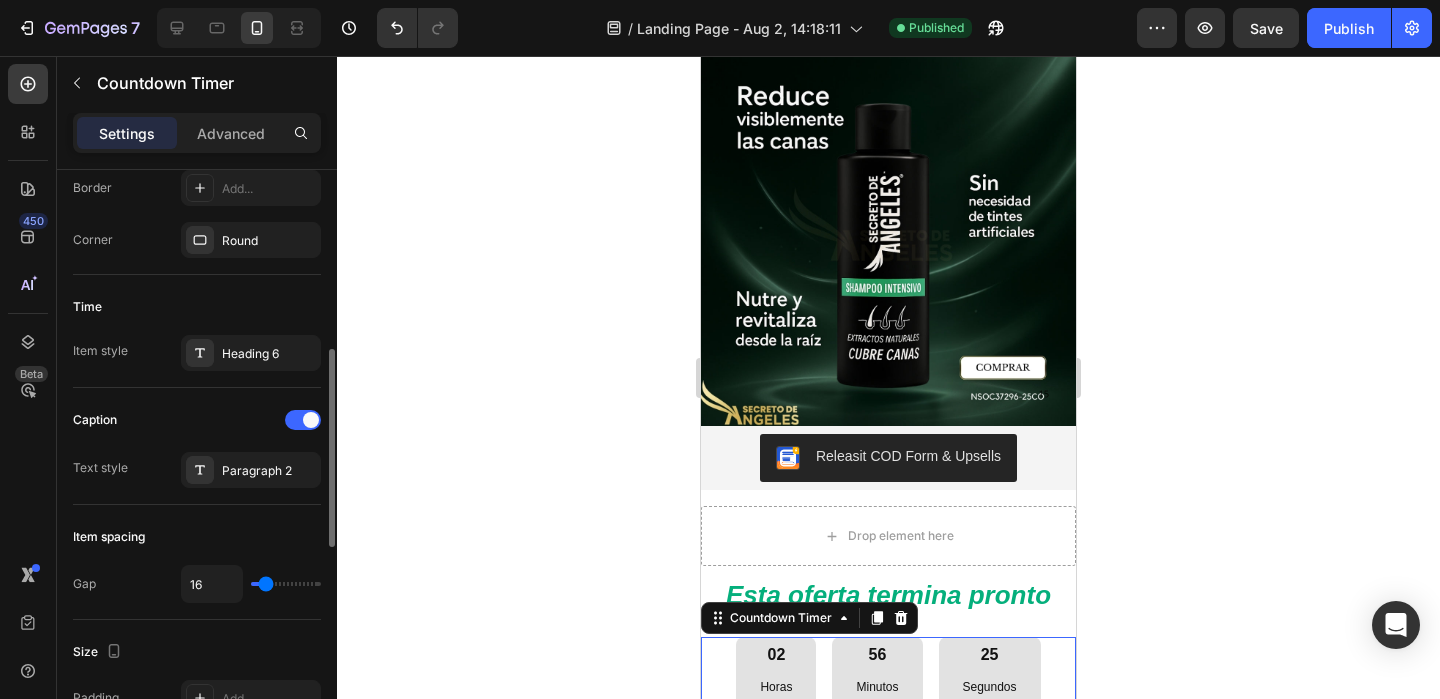 click on "Caption Text style Paragraph 2" 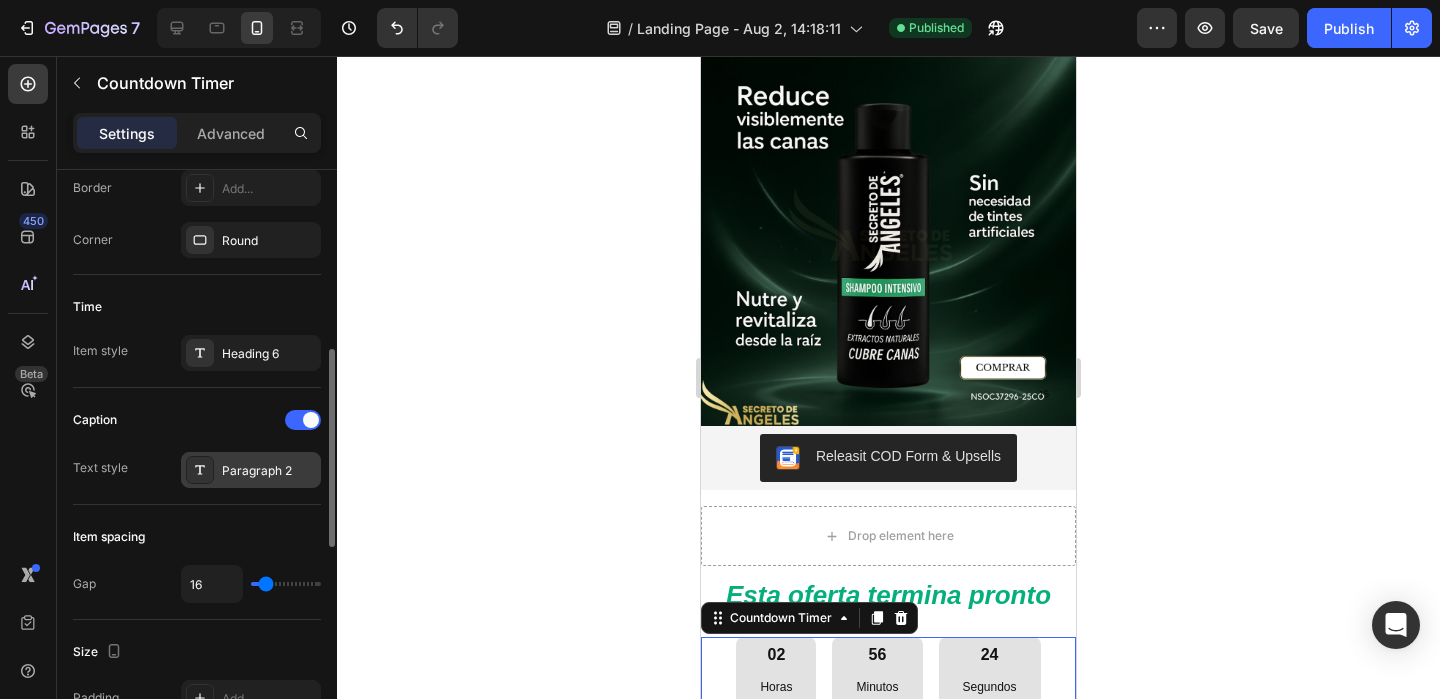 click on "Paragraph 2" at bounding box center (251, 470) 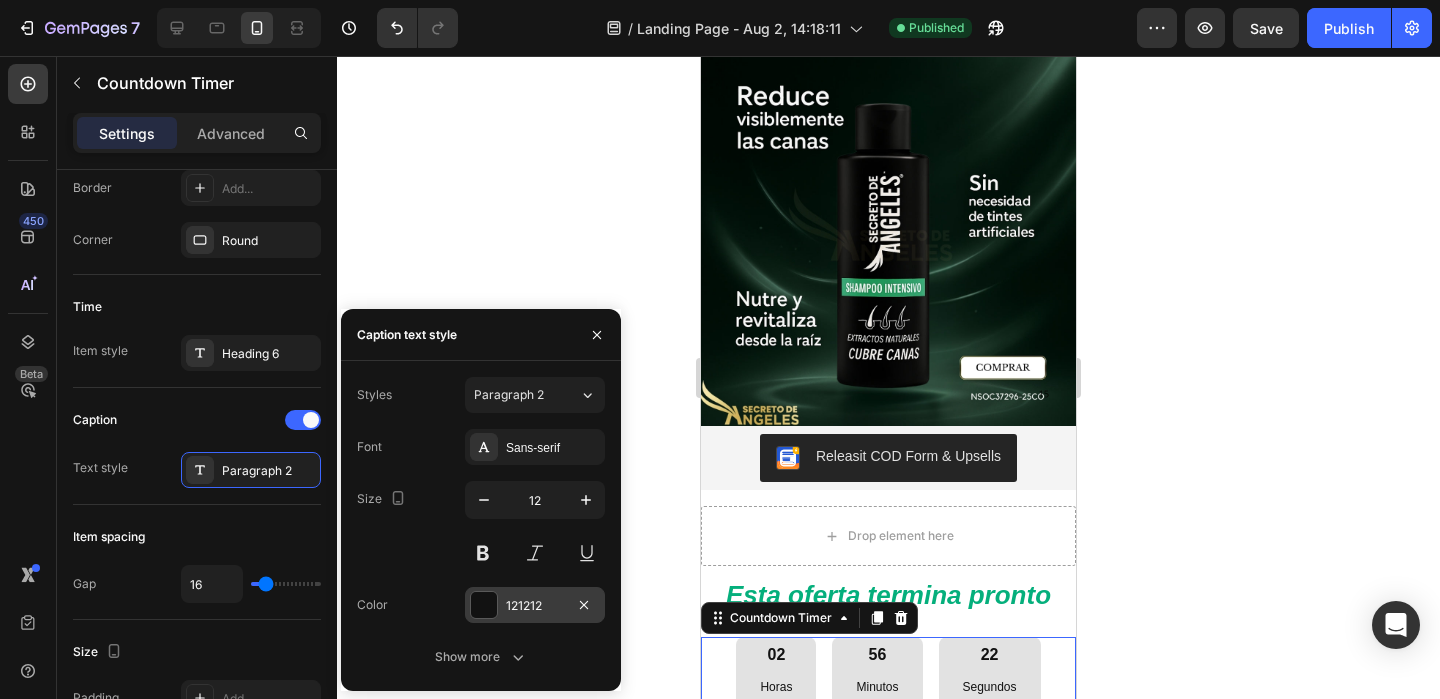 click at bounding box center (484, 605) 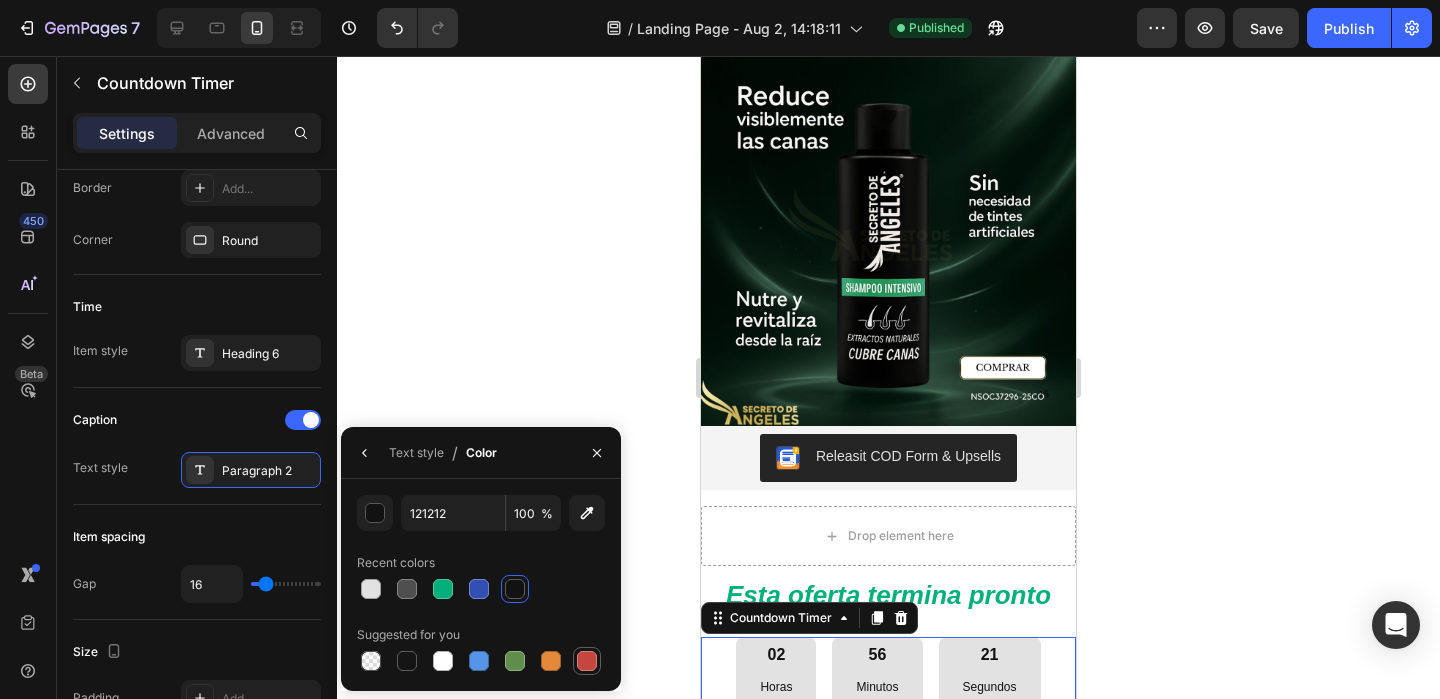 click at bounding box center [587, 661] 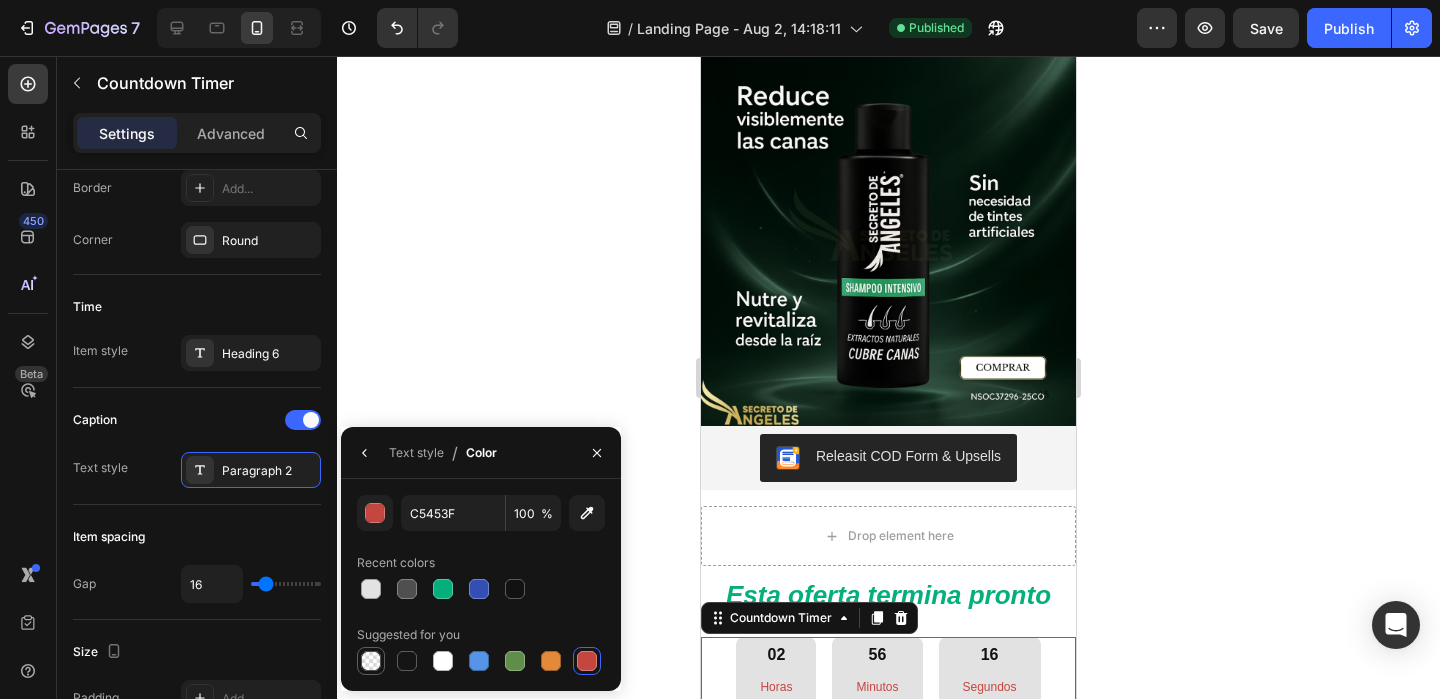 click at bounding box center [371, 661] 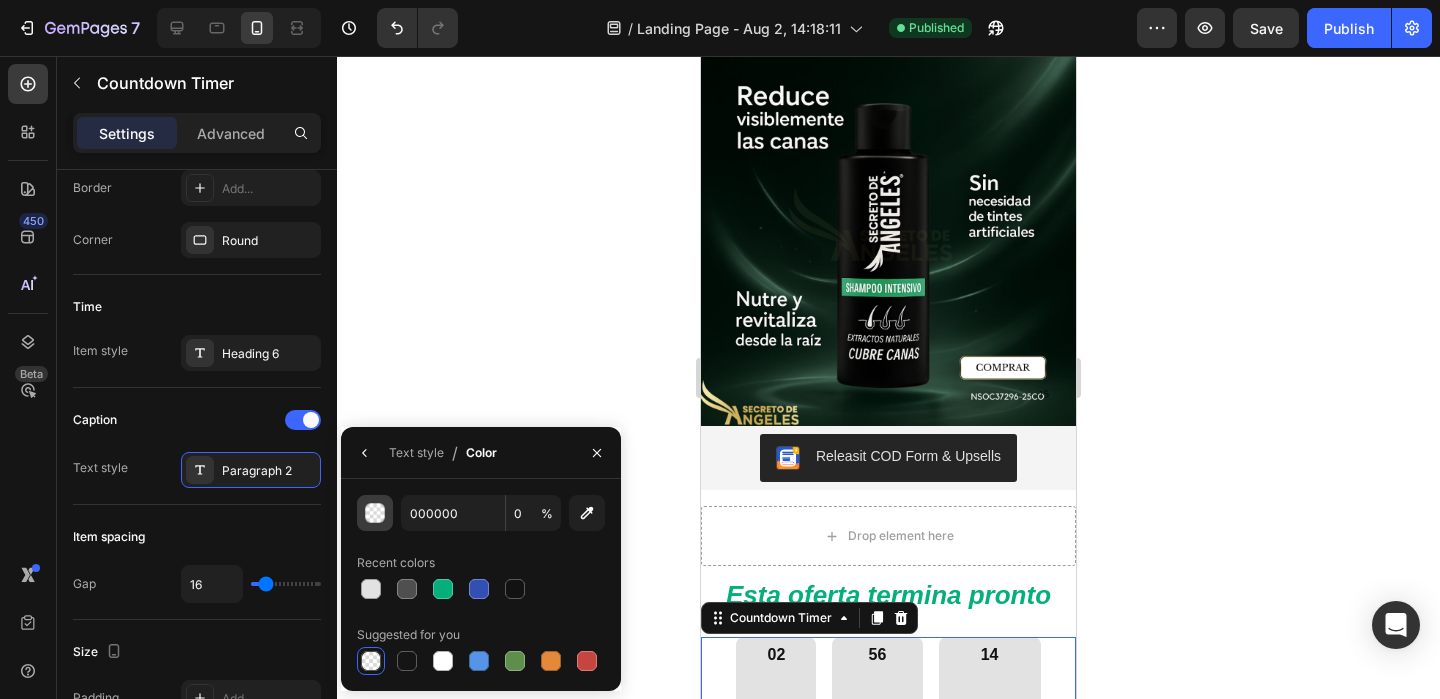 click at bounding box center (376, 514) 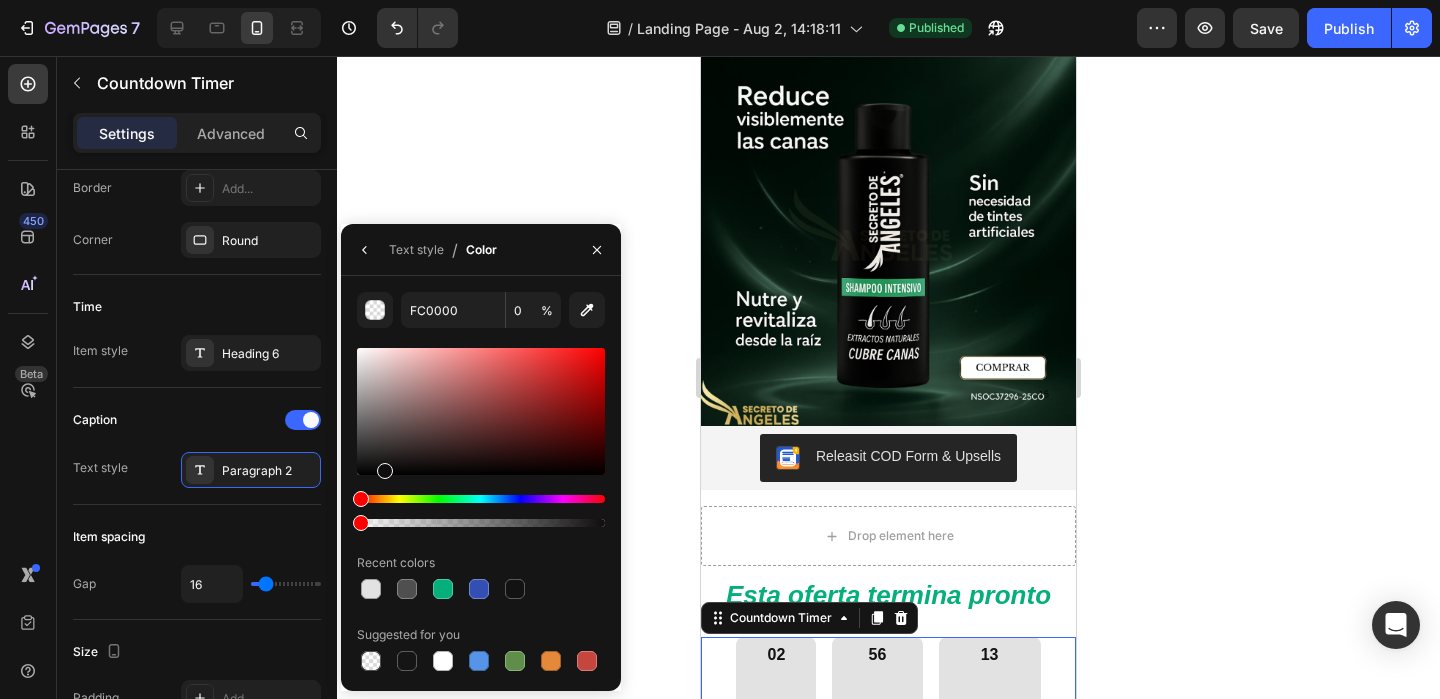 type on "FF0000" 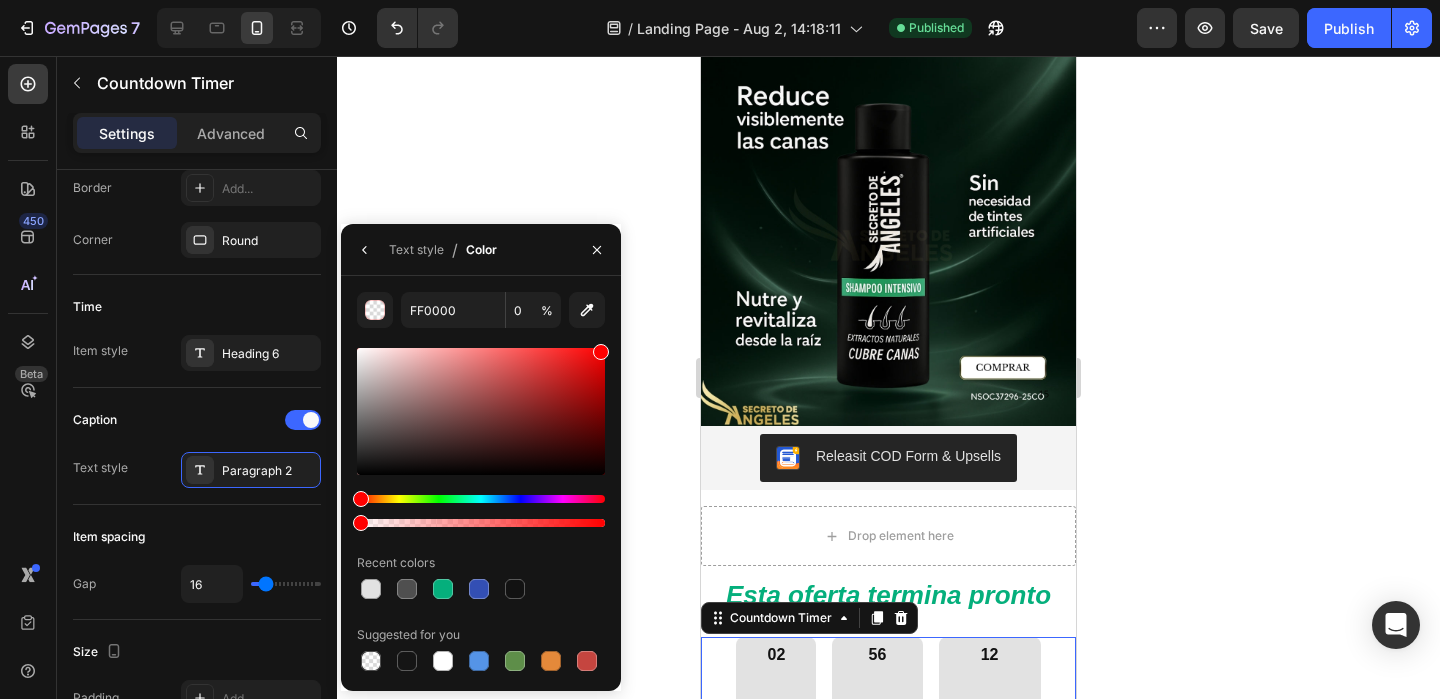 drag, startPoint x: 366, startPoint y: 470, endPoint x: 637, endPoint y: 338, distance: 301.43823 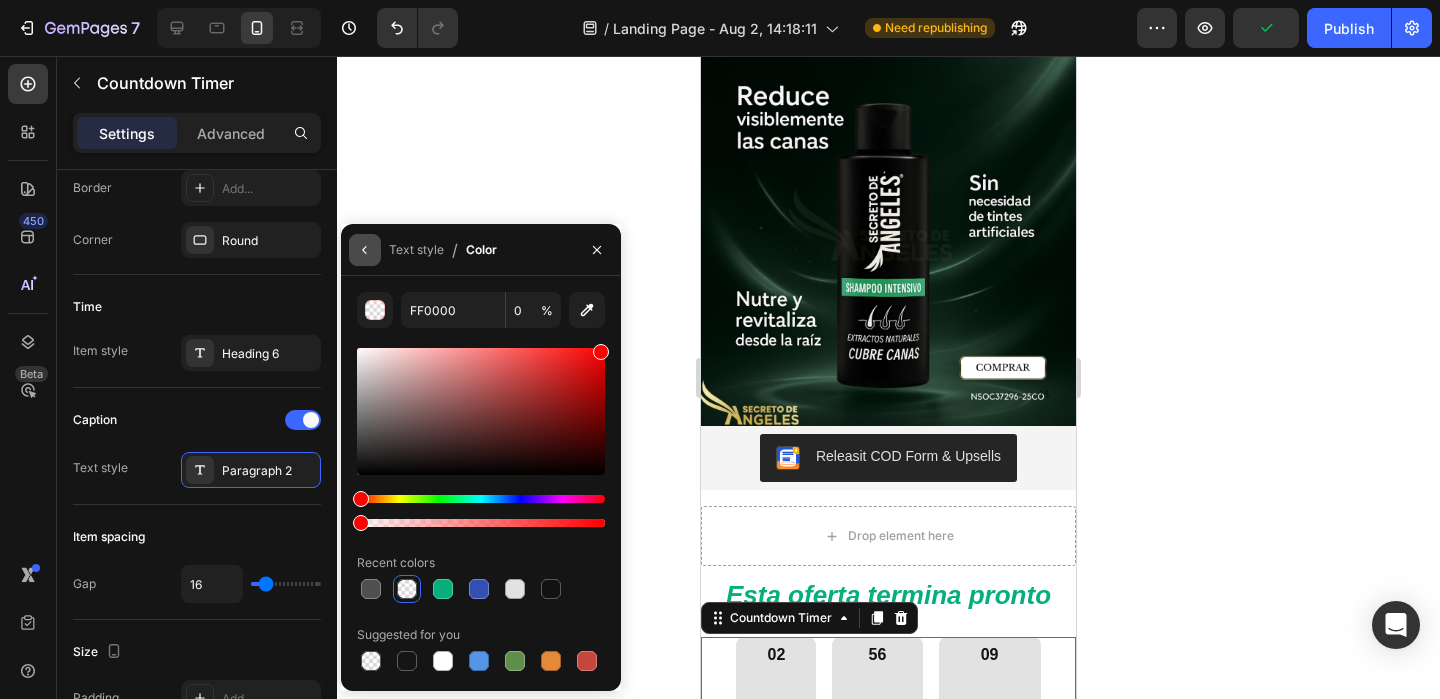 click at bounding box center (365, 250) 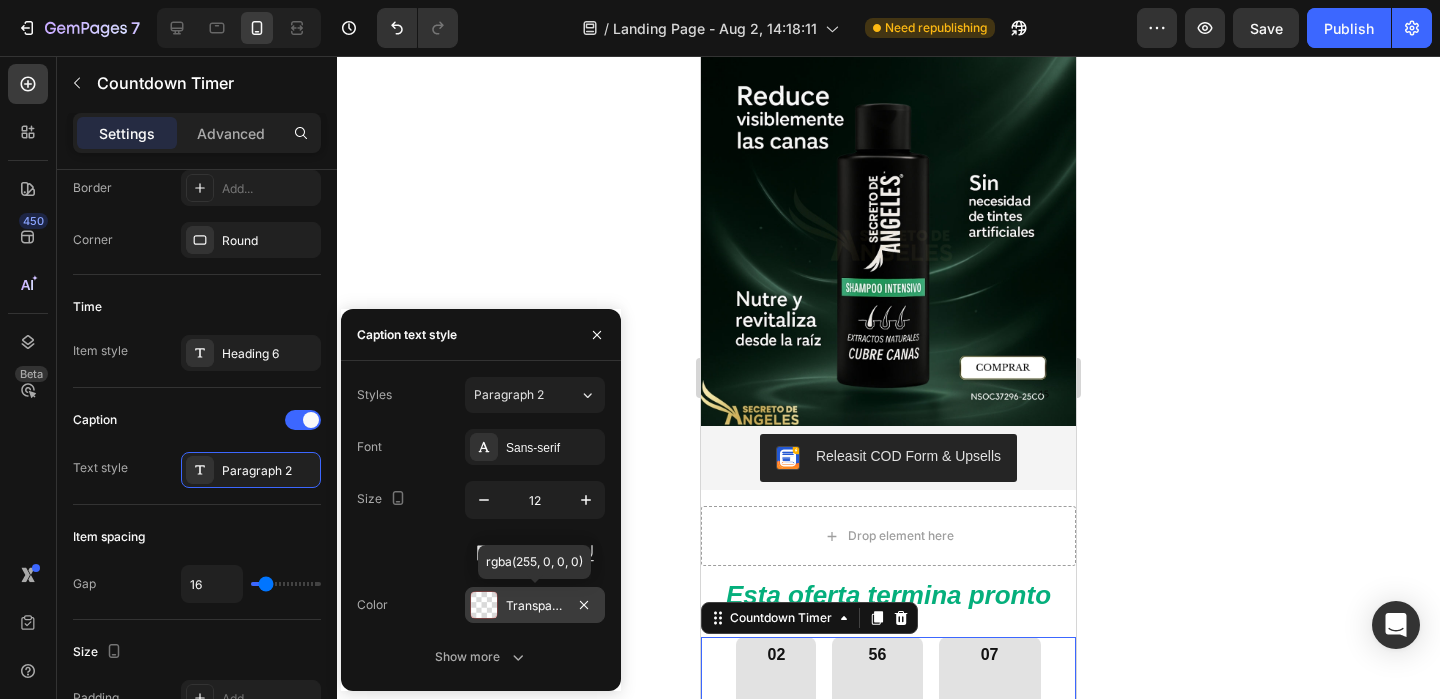 click at bounding box center [484, 605] 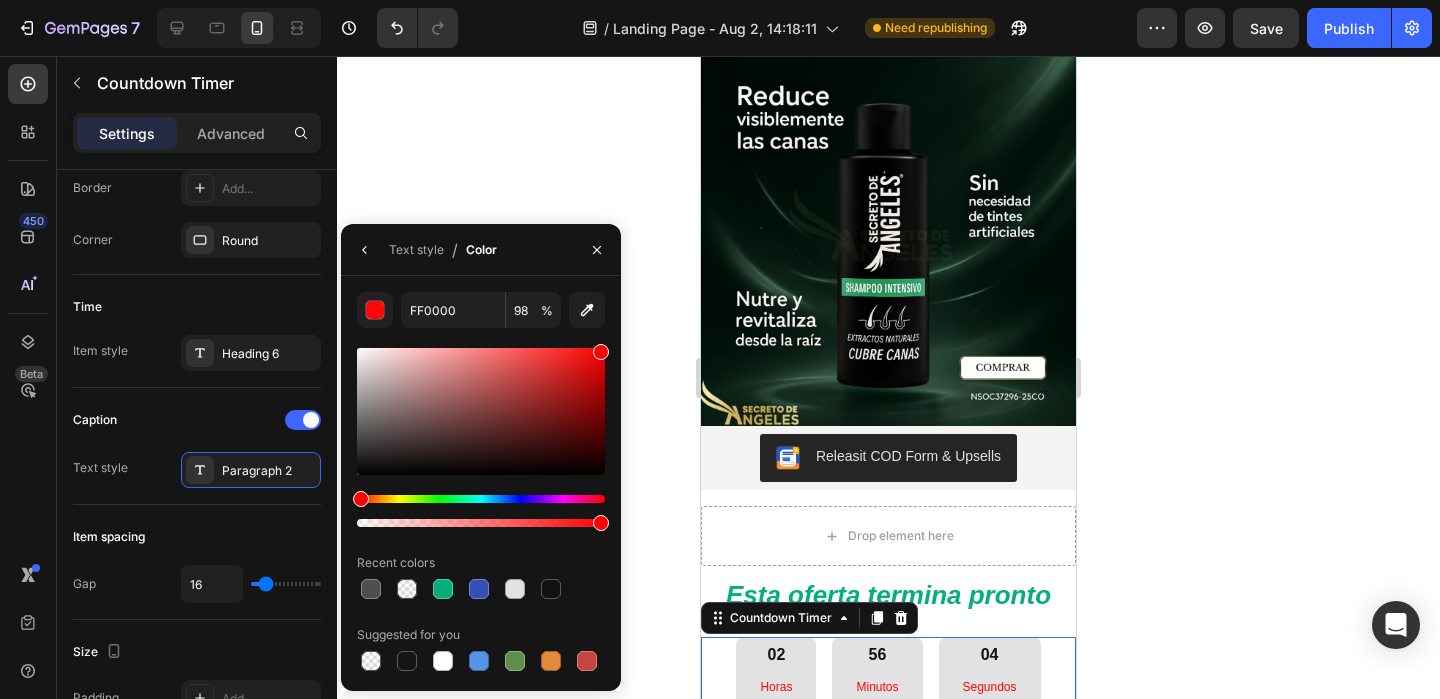 type on "100" 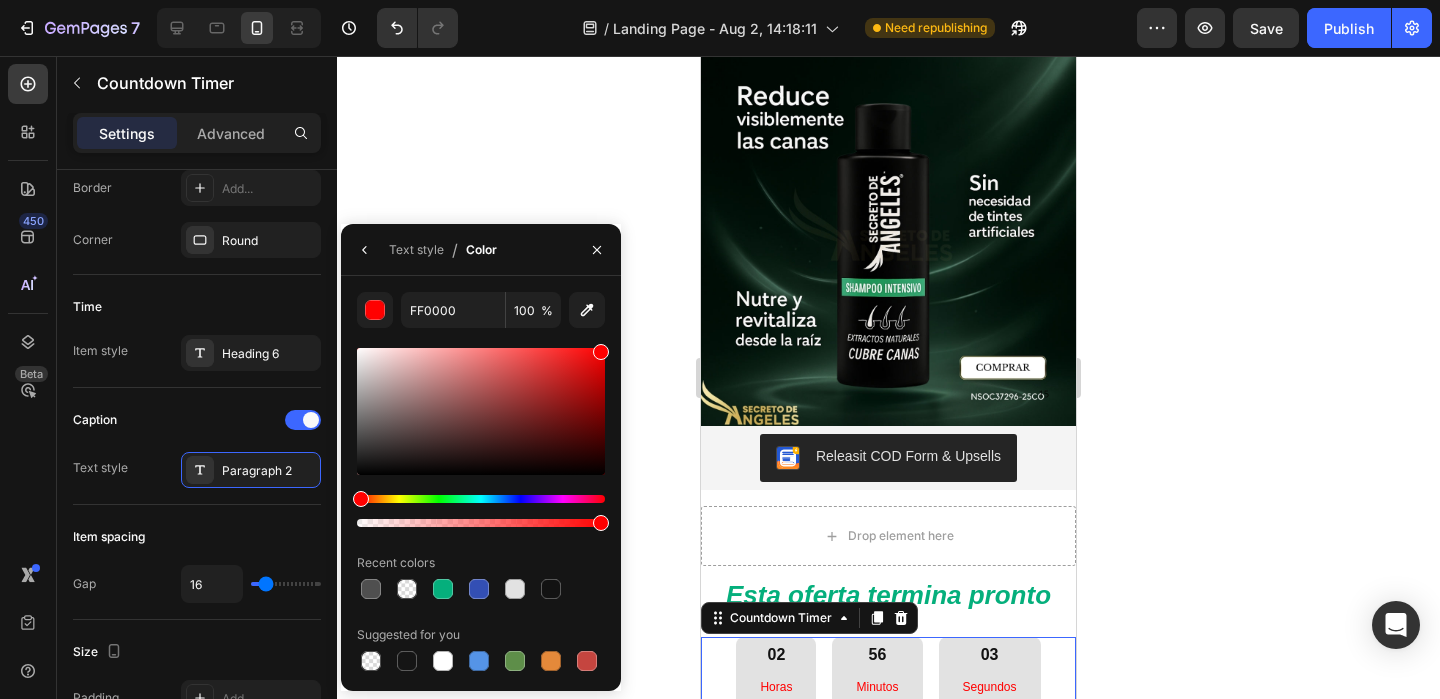 drag, startPoint x: 476, startPoint y: 531, endPoint x: 620, endPoint y: 538, distance: 144.17004 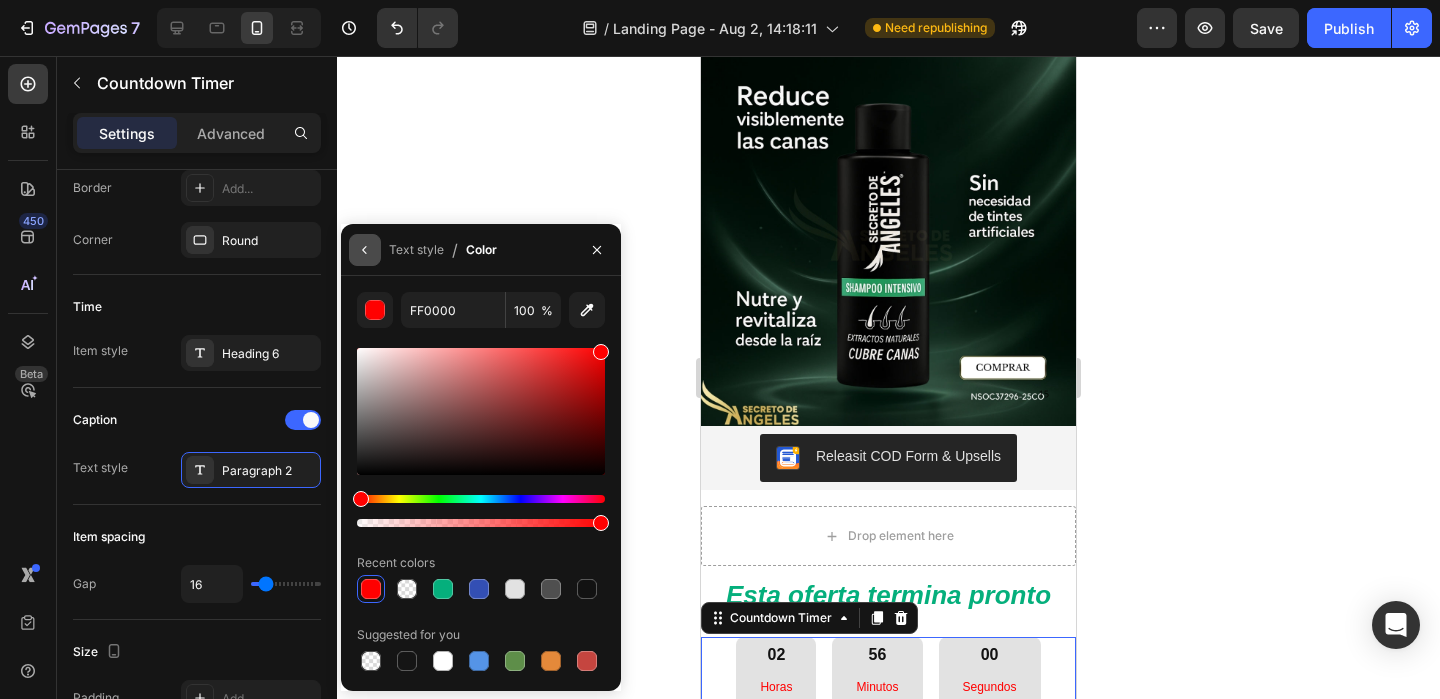click 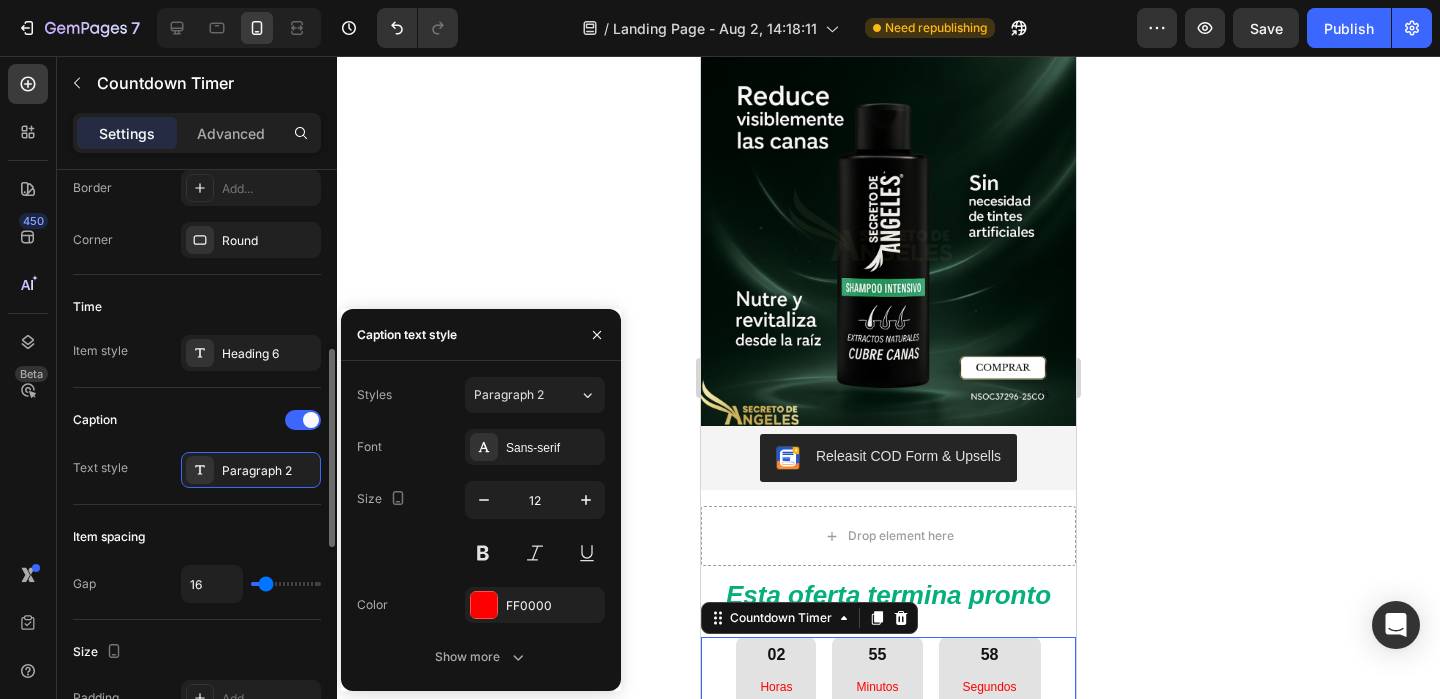 click on "Caption" at bounding box center (197, 420) 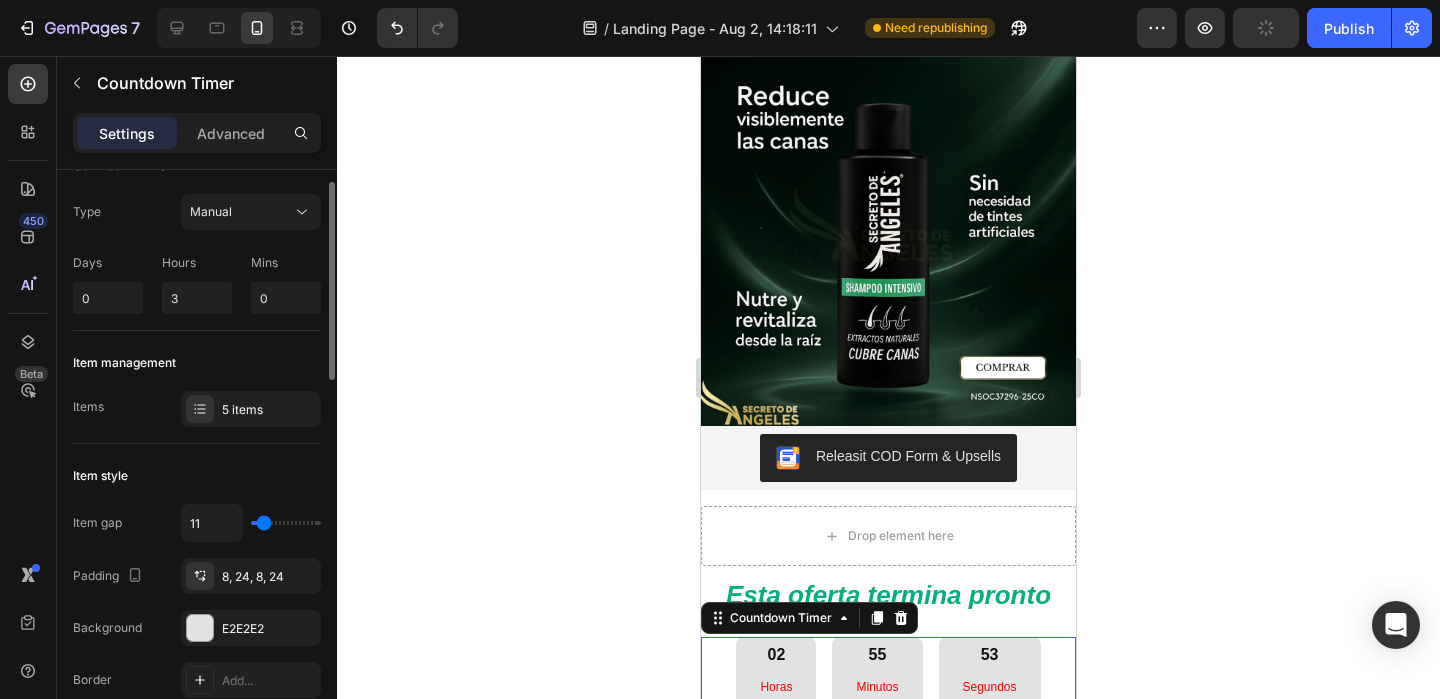 scroll, scrollTop: 0, scrollLeft: 0, axis: both 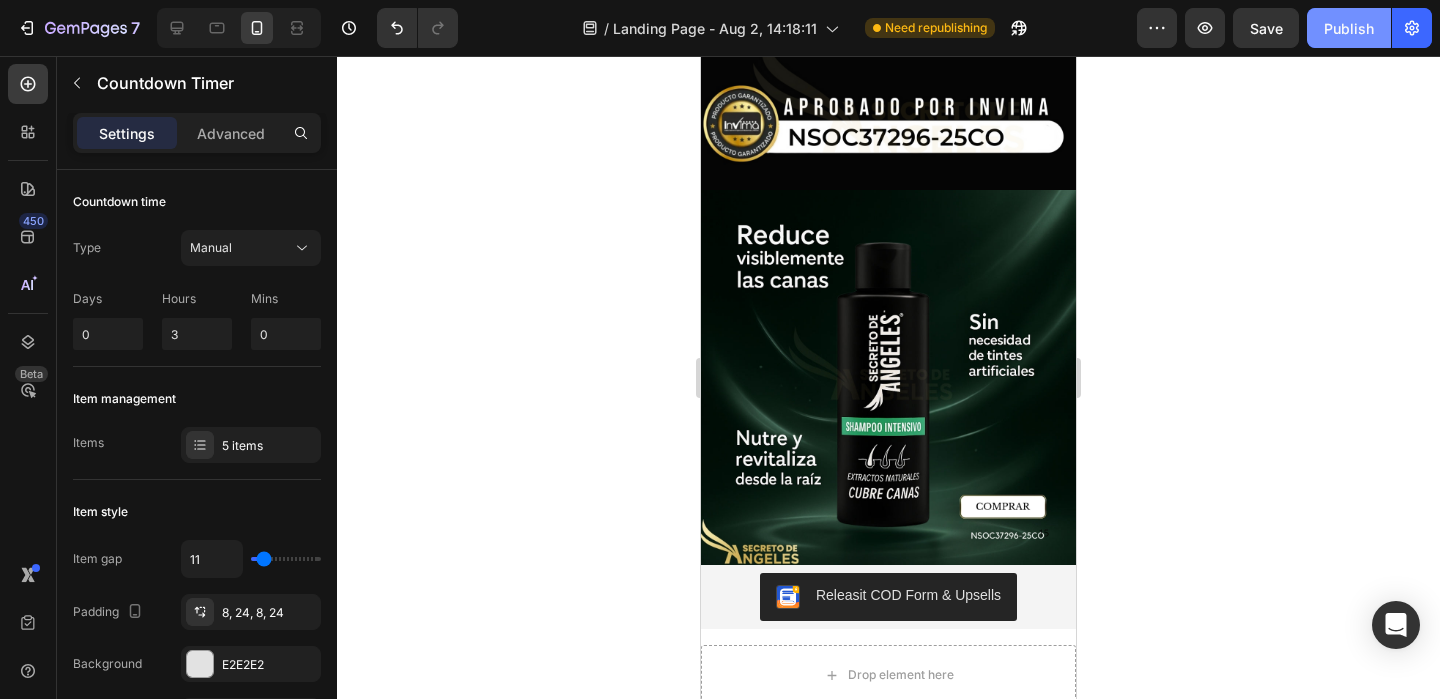 click on "Publish" at bounding box center [1349, 28] 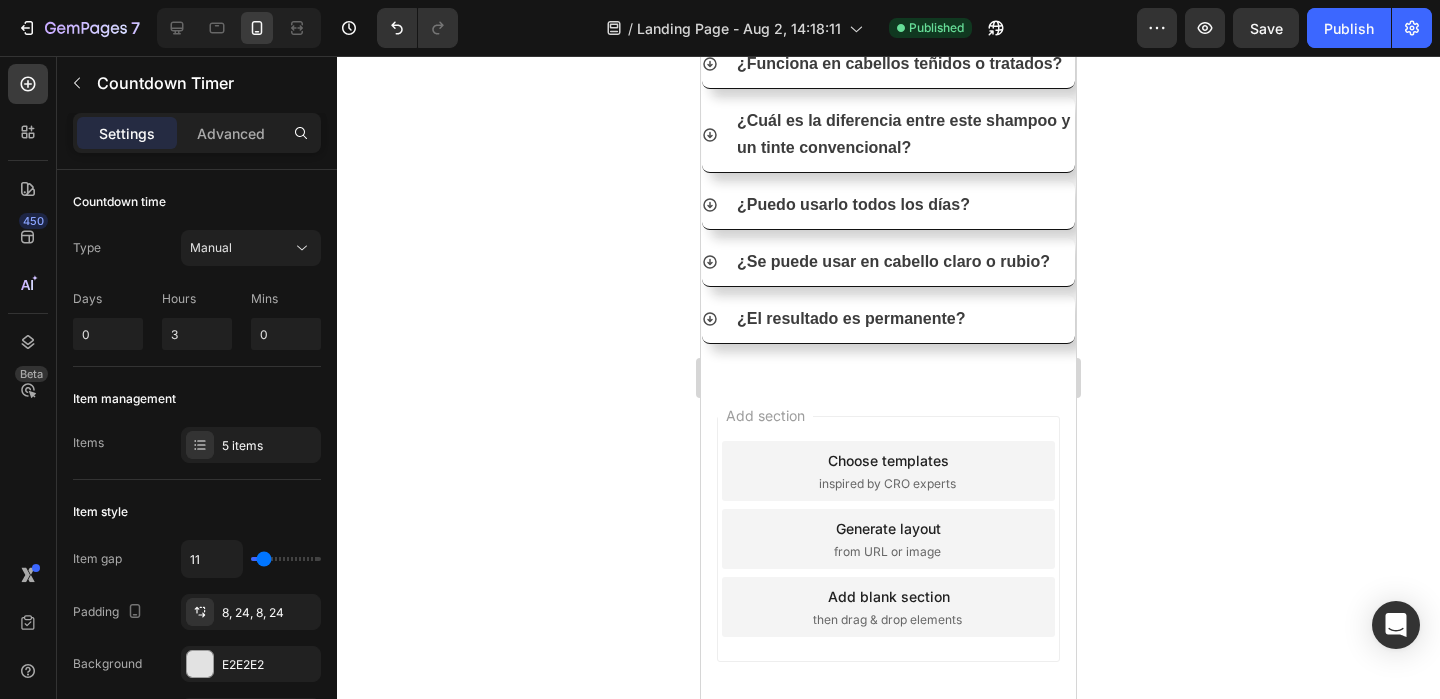 scroll, scrollTop: 7044, scrollLeft: 0, axis: vertical 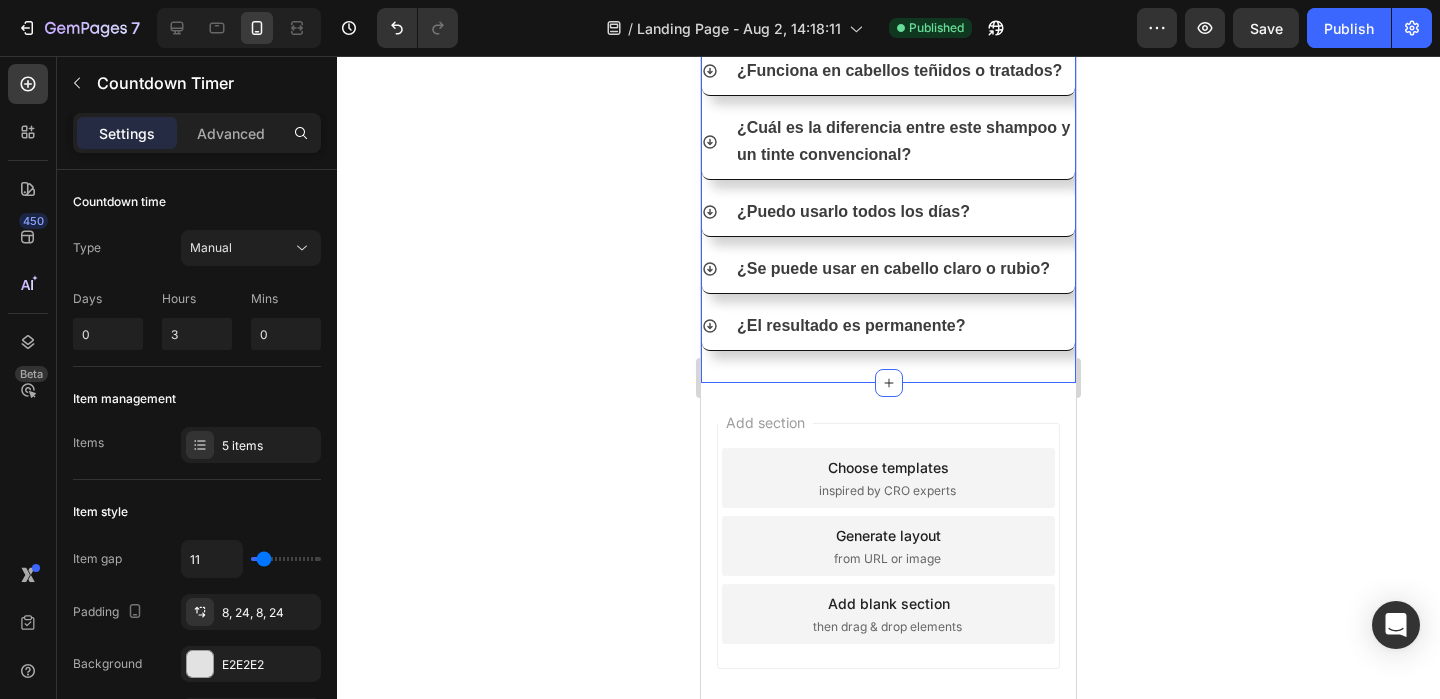 click on "Preguntas frecuentes Heading
¿Realmente cubre las canas o solo las disimula?  El shampoo está formulado para cubrir progresivamente las canas realzando el color natural, sin embargo los cambios se ven desde la primera aplicación  Text Block
¿Cuánto tiempo tarda en verse el efecto?
¿Funciona en cabellos teñidos o tratados?
¿Cuál es la diferencia entre este shampoo y un tinte convencional?
¿Puedo usarlo todos los días?
¿Se puede usar en cabello claro o rubio?
¿El resultado es permanente? Accordion Section 2" at bounding box center (888, 25) 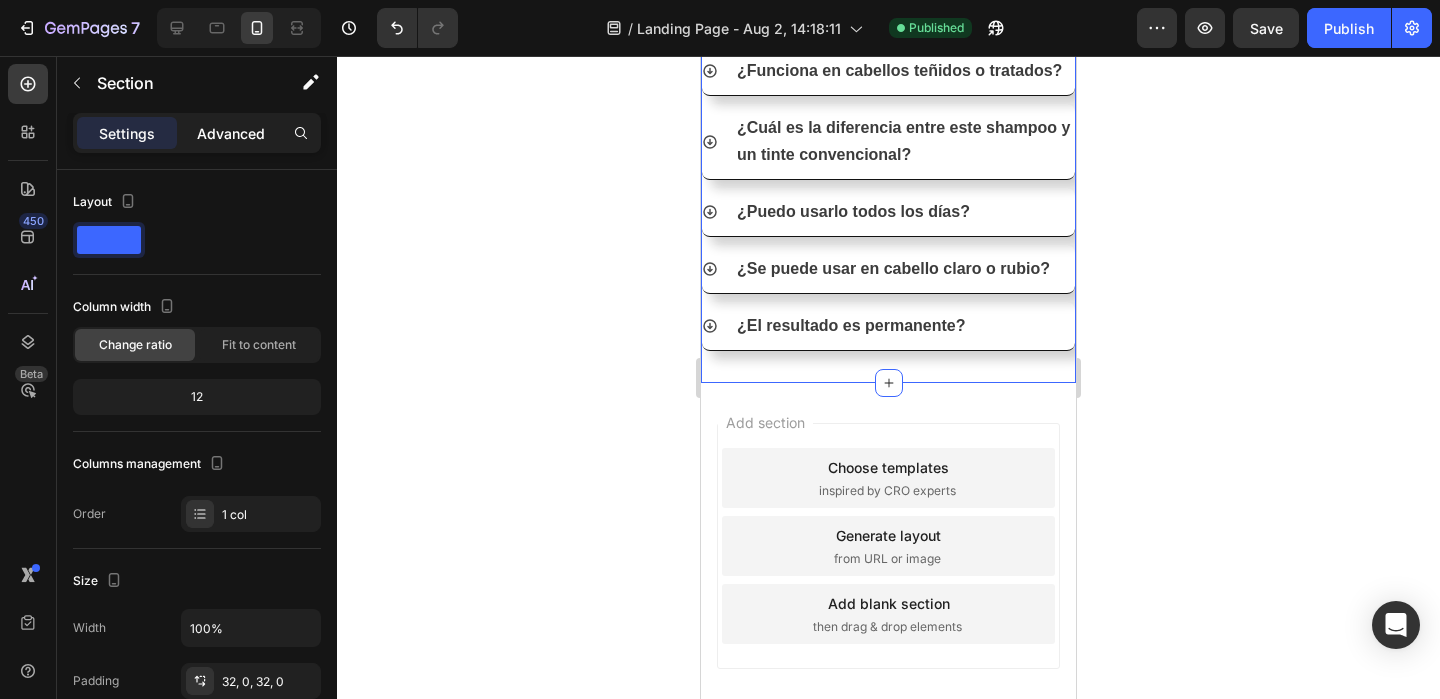 click on "Advanced" 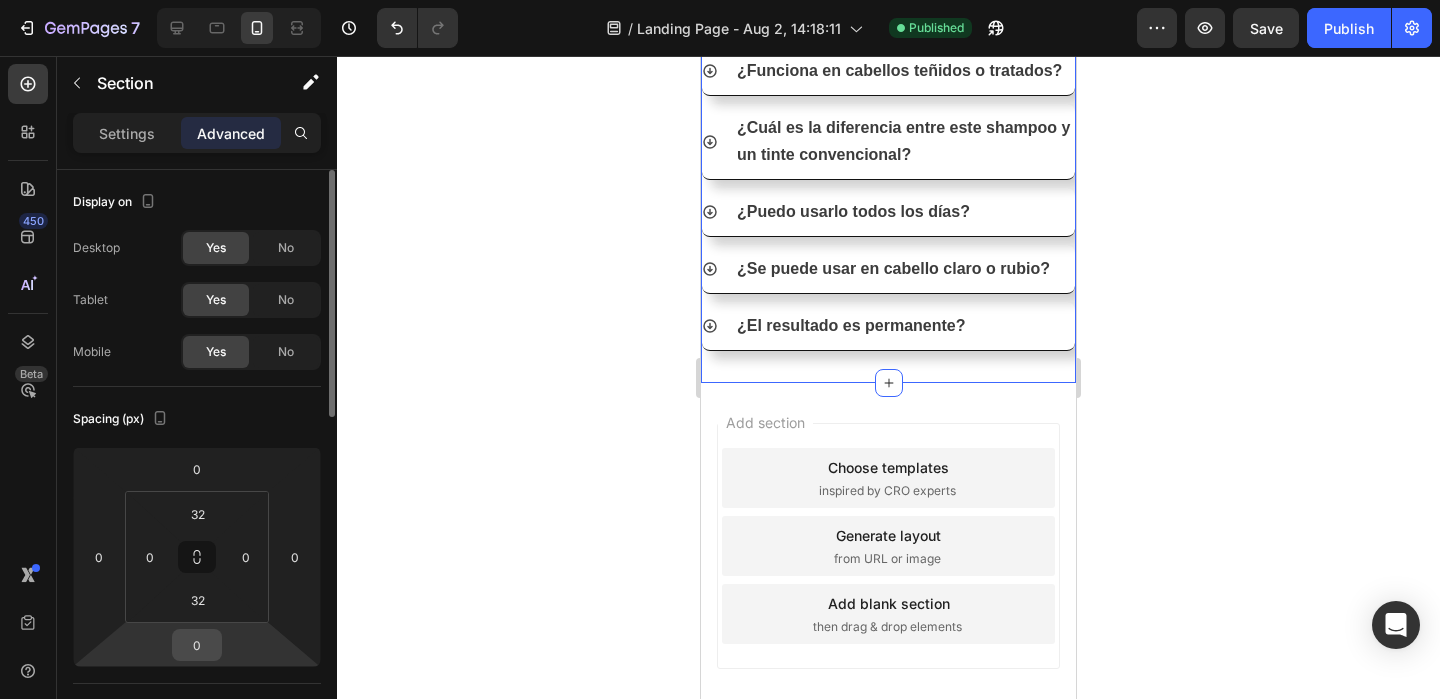 click on "0" at bounding box center [197, 645] 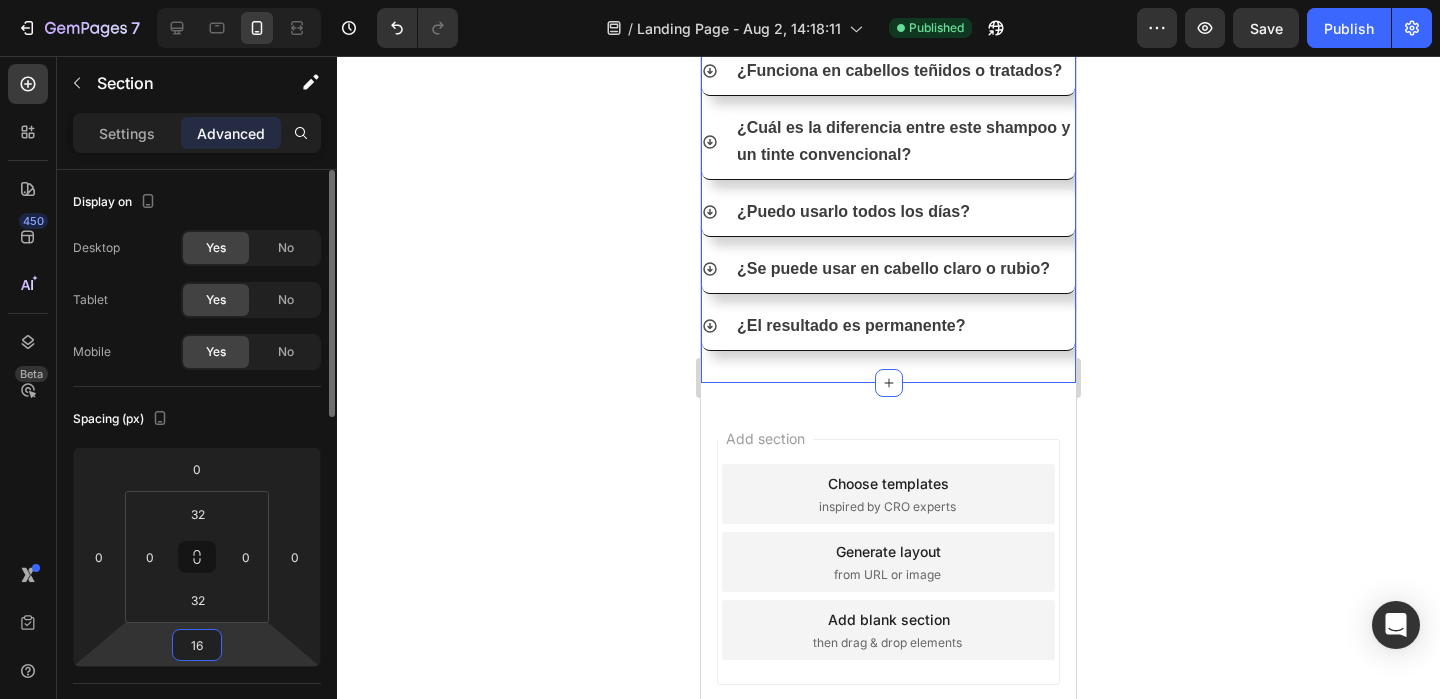 type on "1" 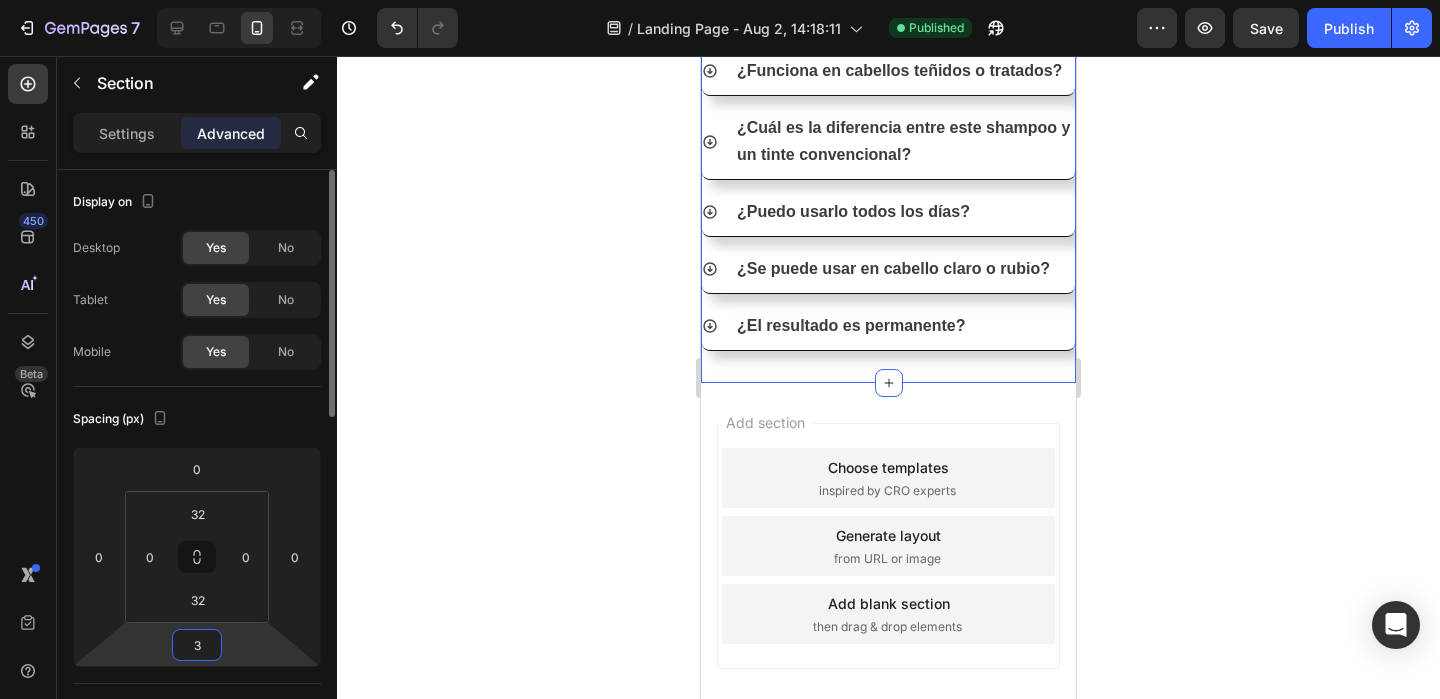 type on "32" 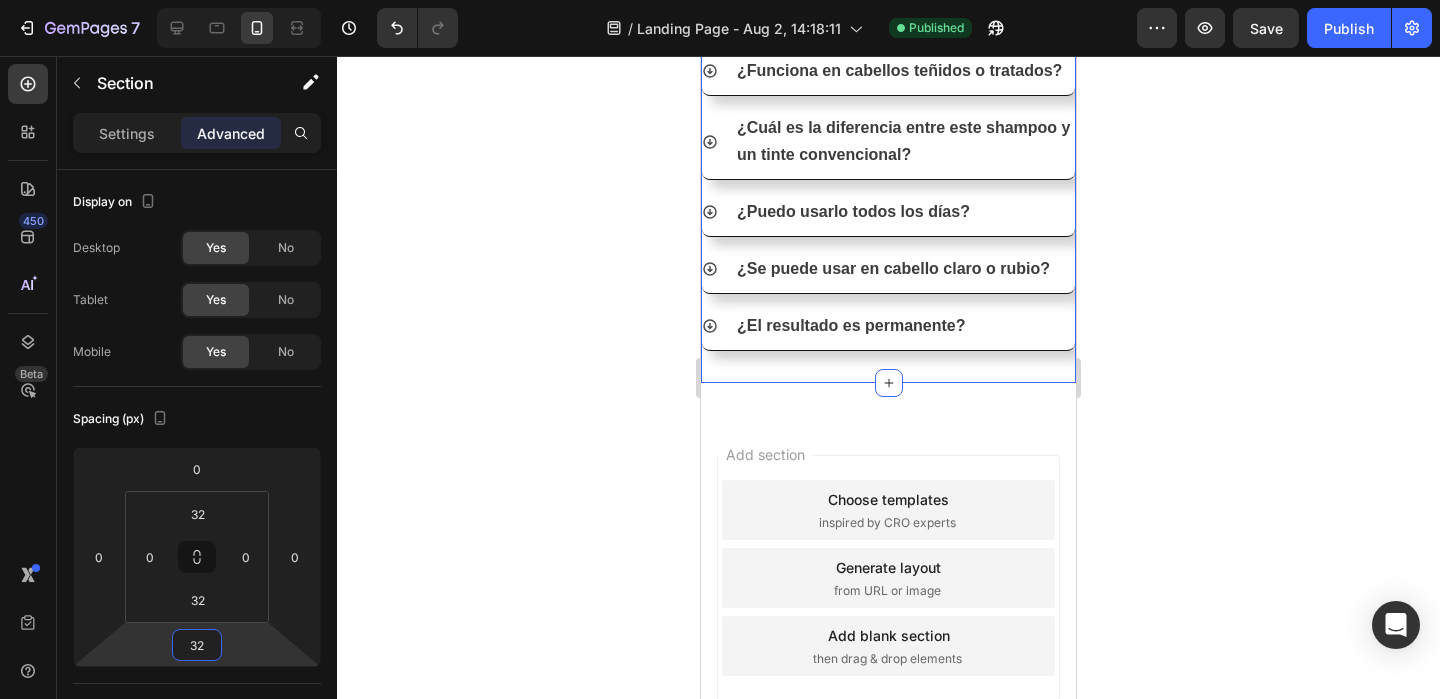 click 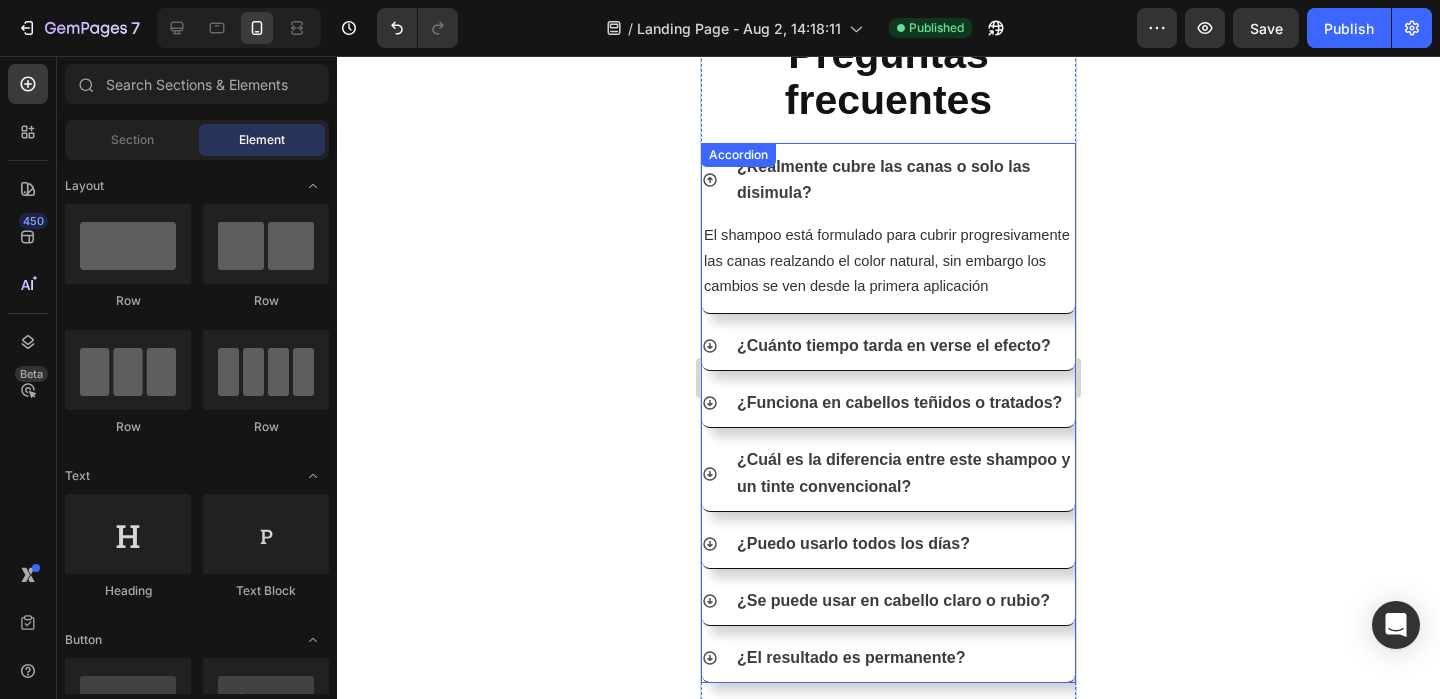scroll, scrollTop: 6708, scrollLeft: 0, axis: vertical 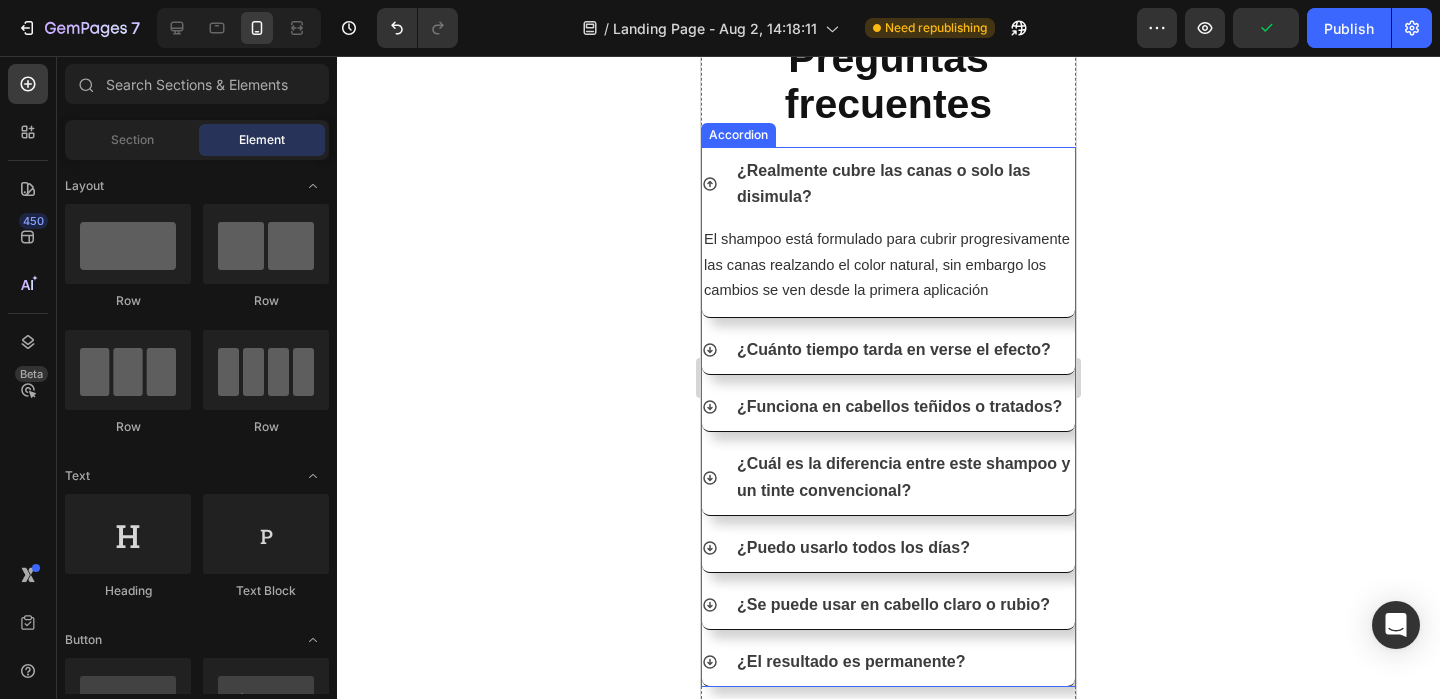 click on "¿Realmente cubre las canas o solo las disimula?" at bounding box center [888, 184] 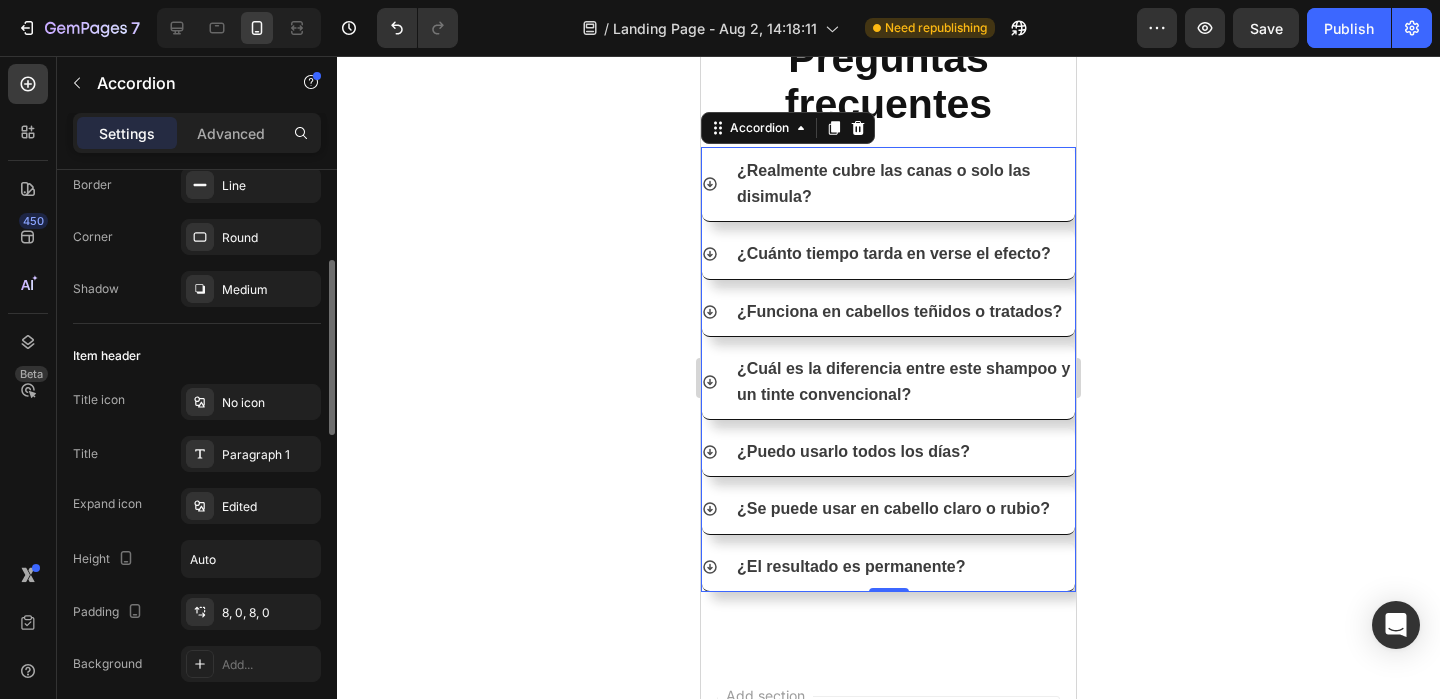 scroll, scrollTop: 245, scrollLeft: 0, axis: vertical 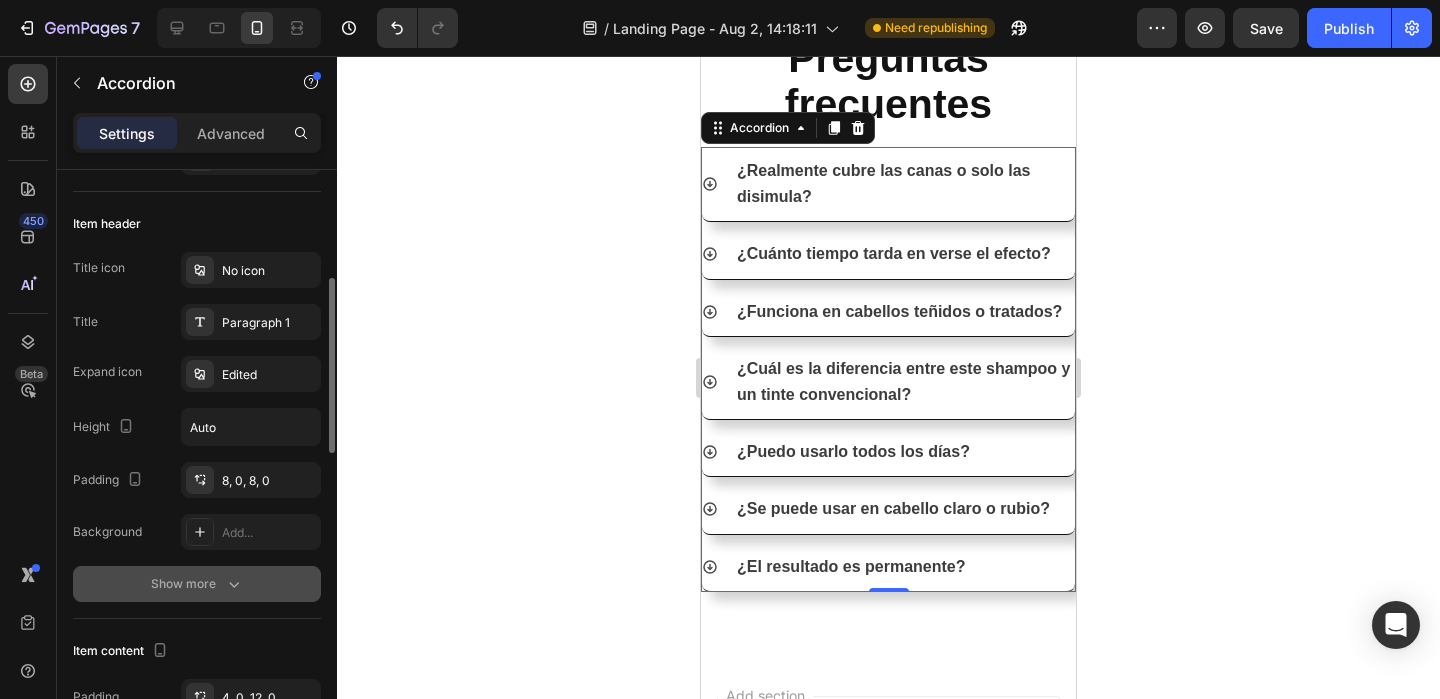 click on "Show more" at bounding box center (197, 584) 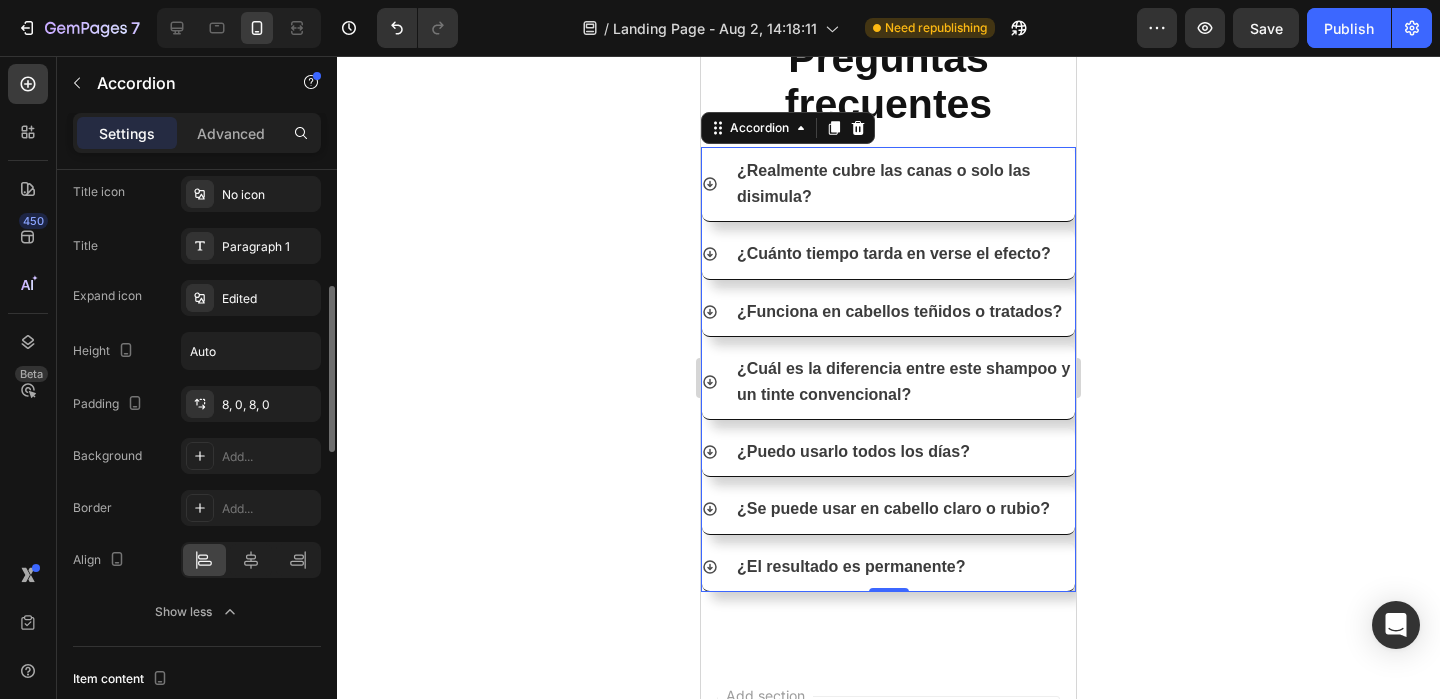 scroll, scrollTop: 416, scrollLeft: 0, axis: vertical 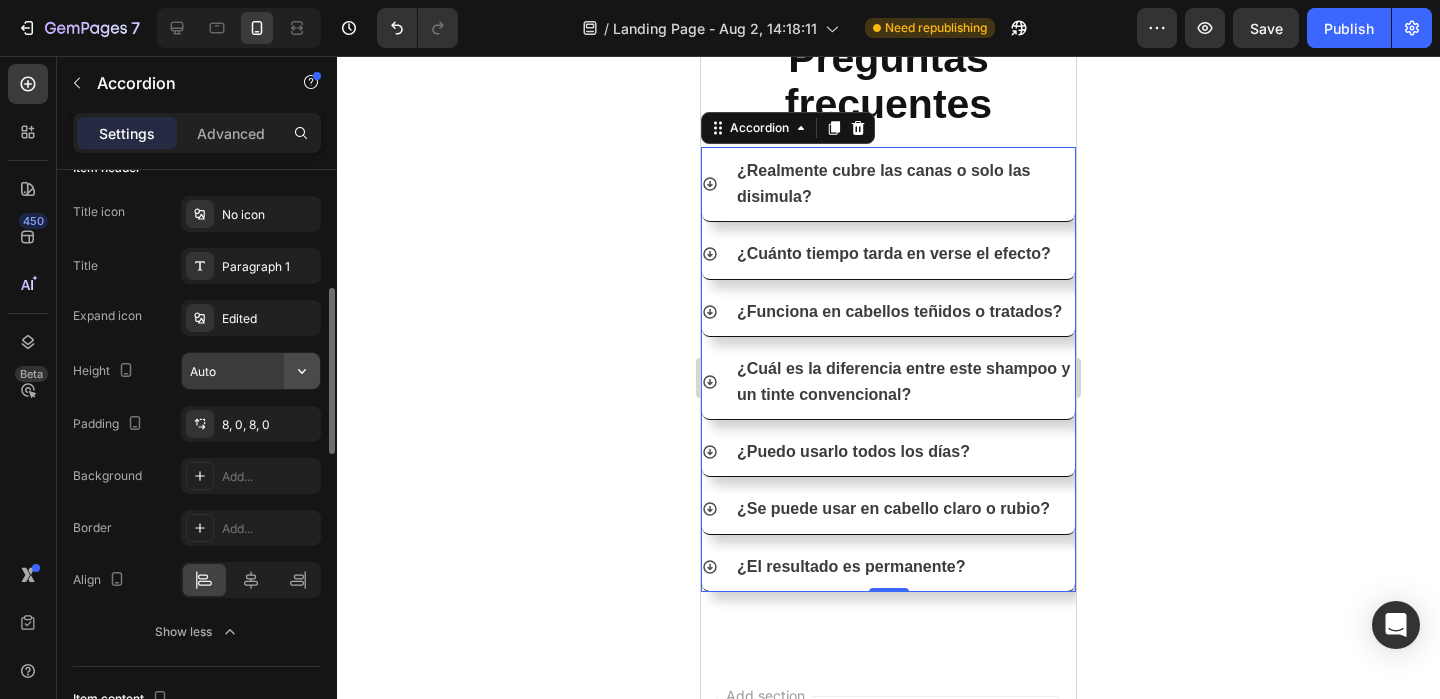 click 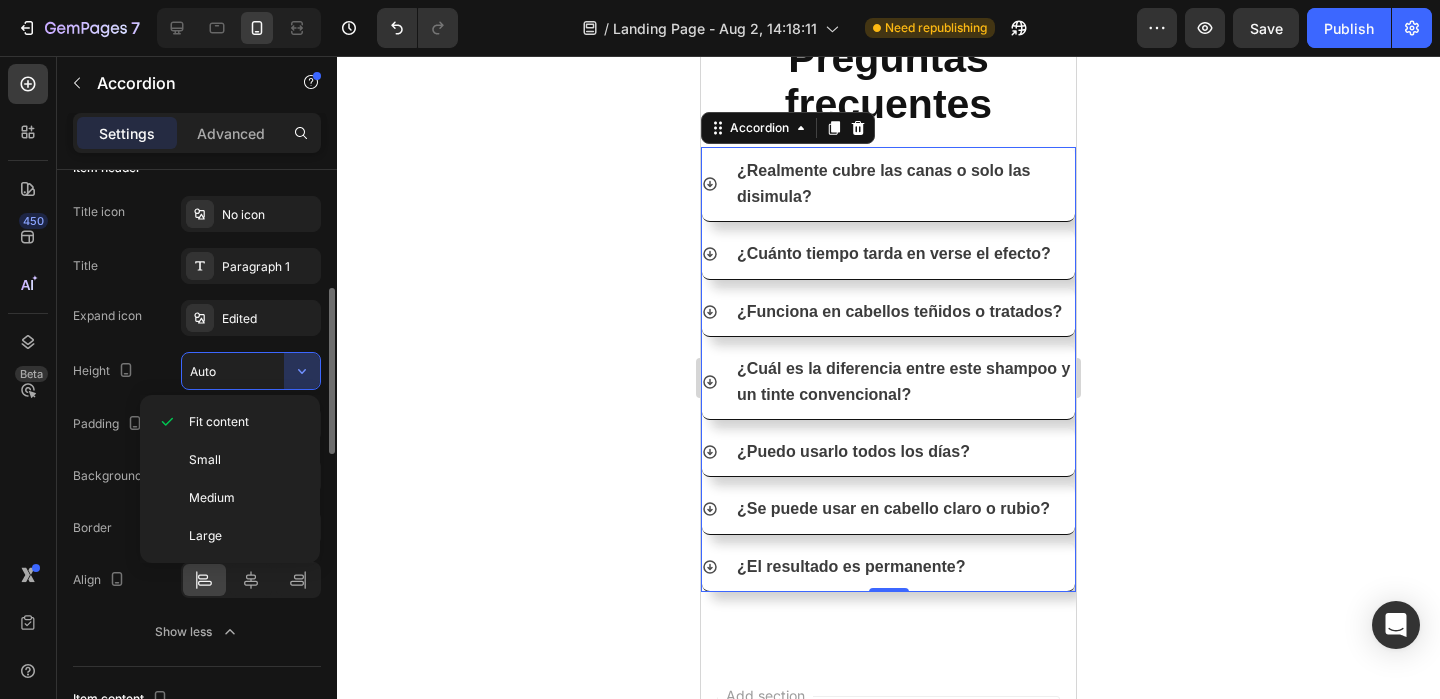 click on "Height Auto" at bounding box center [197, 371] 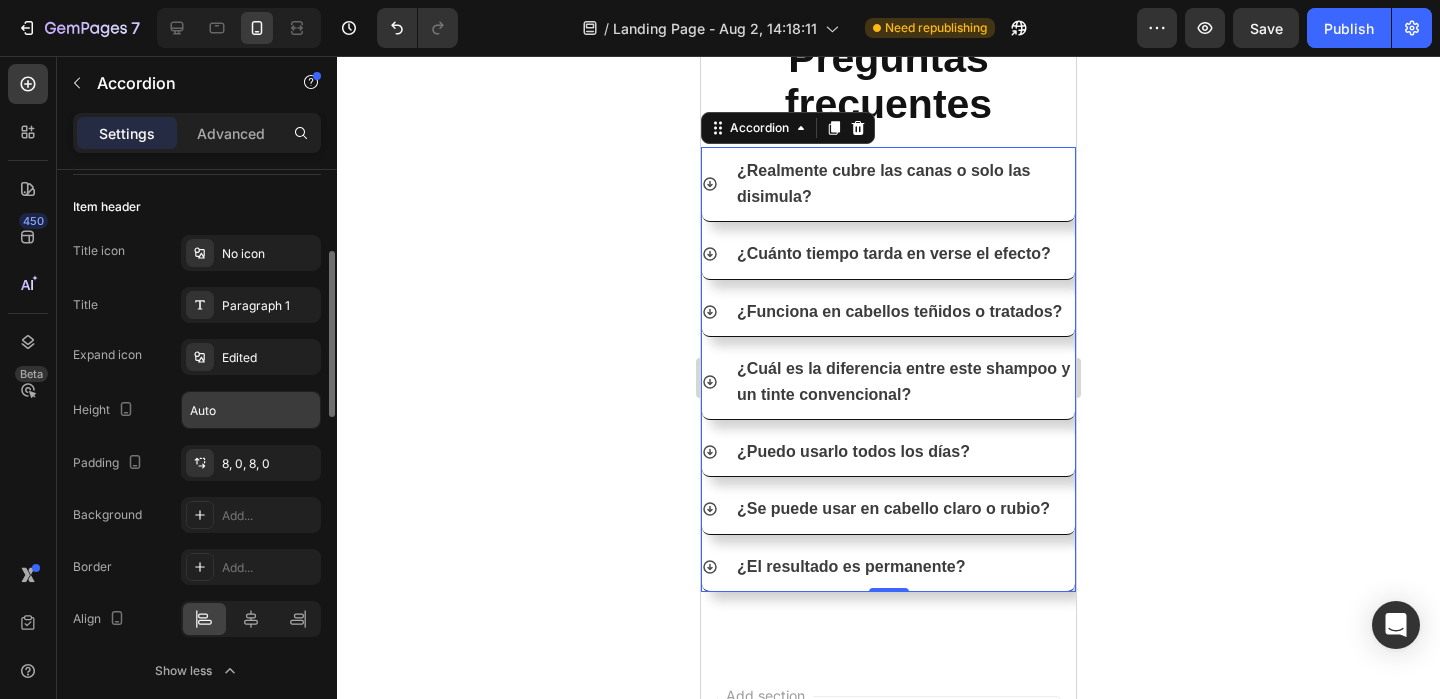scroll, scrollTop: 356, scrollLeft: 0, axis: vertical 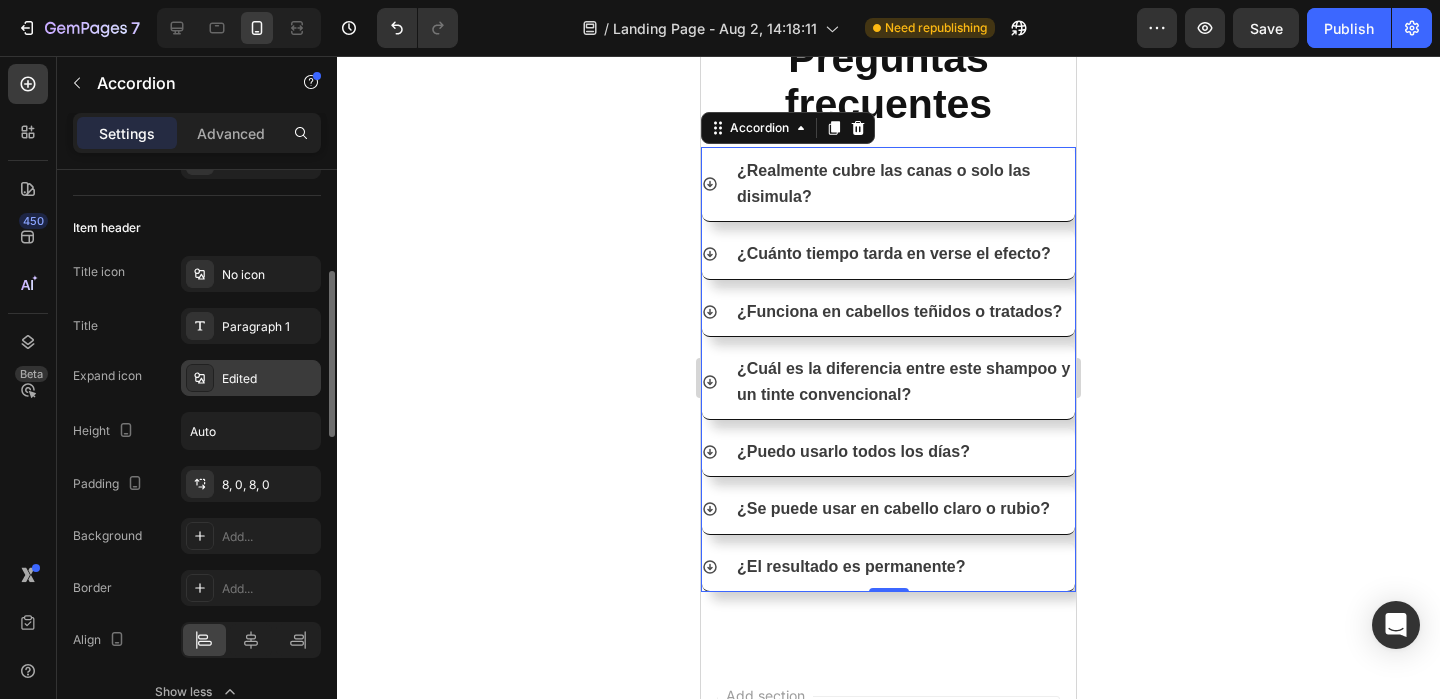 click on "Edited" at bounding box center [269, 379] 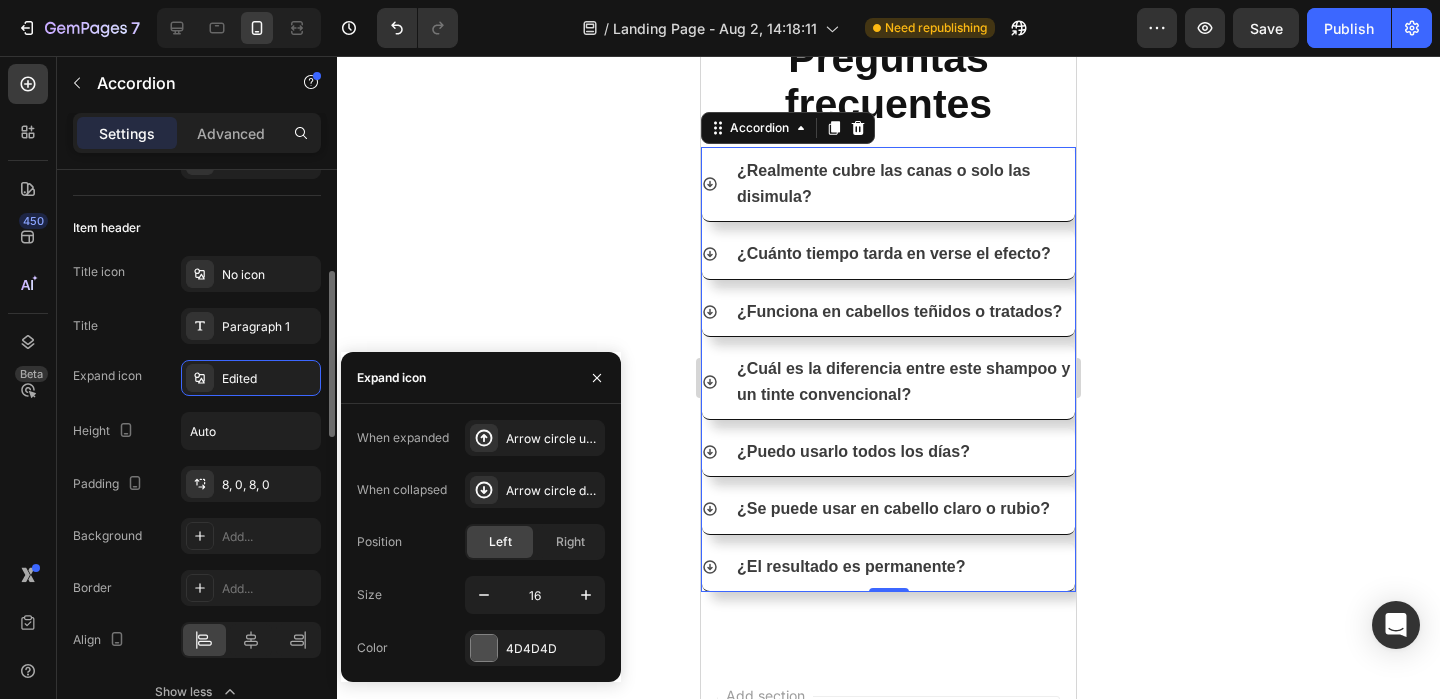 click on "Title icon No icon Title Paragraph 1 Expand icon Edited Height Auto Padding 8, 0, 8, 0 Background Add..." at bounding box center [197, 405] 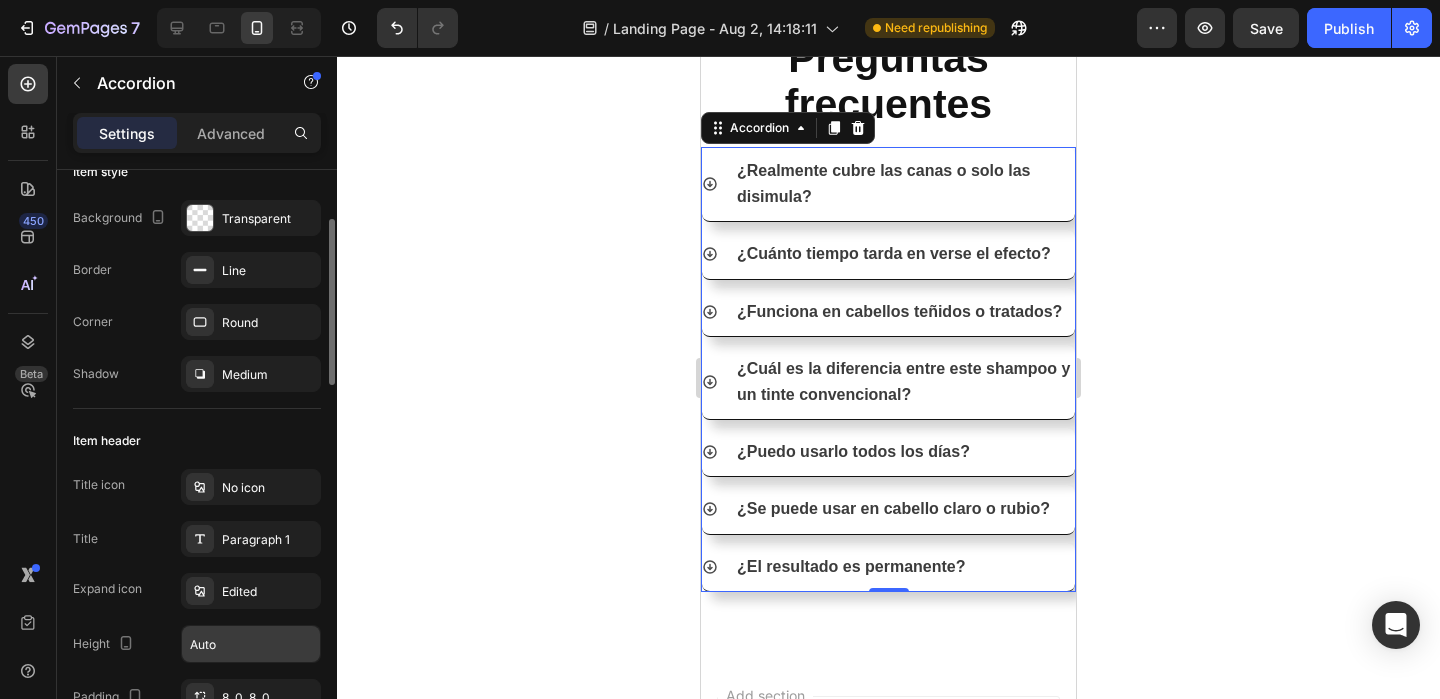scroll, scrollTop: 135, scrollLeft: 0, axis: vertical 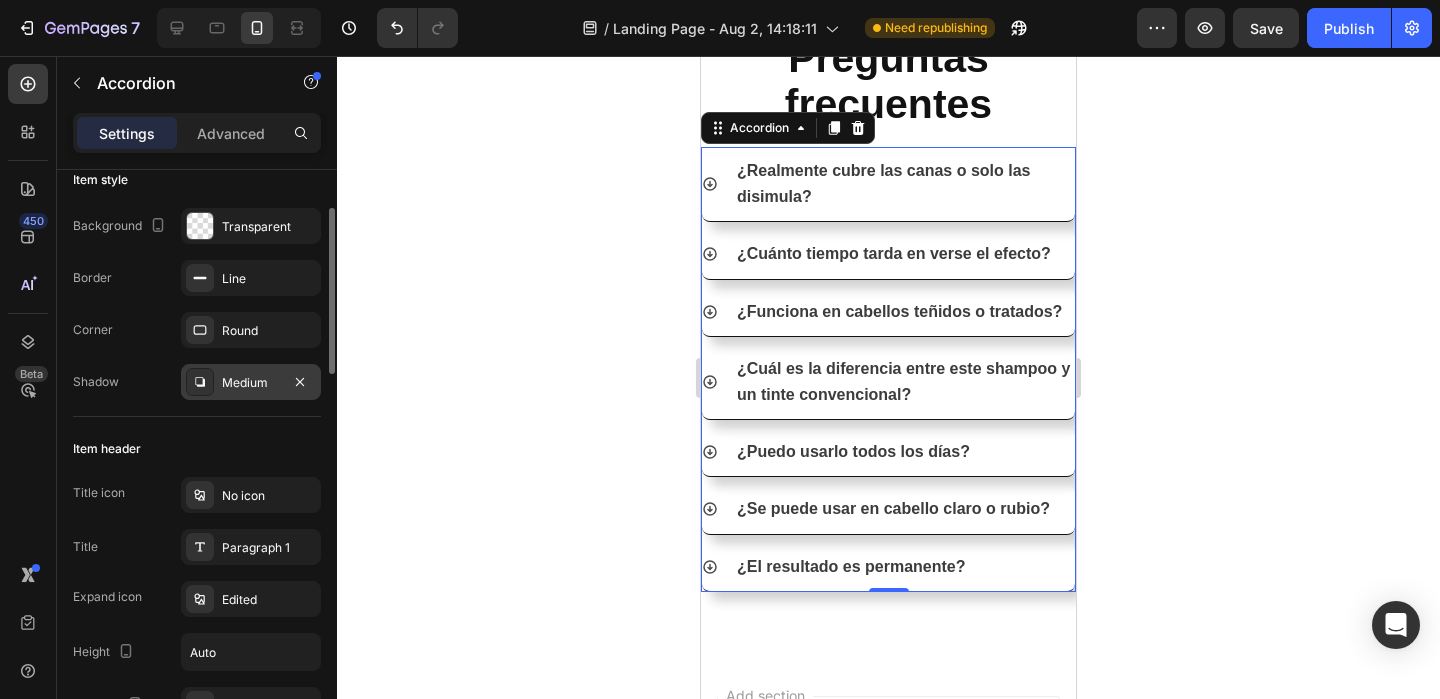 click on "Medium" at bounding box center (251, 383) 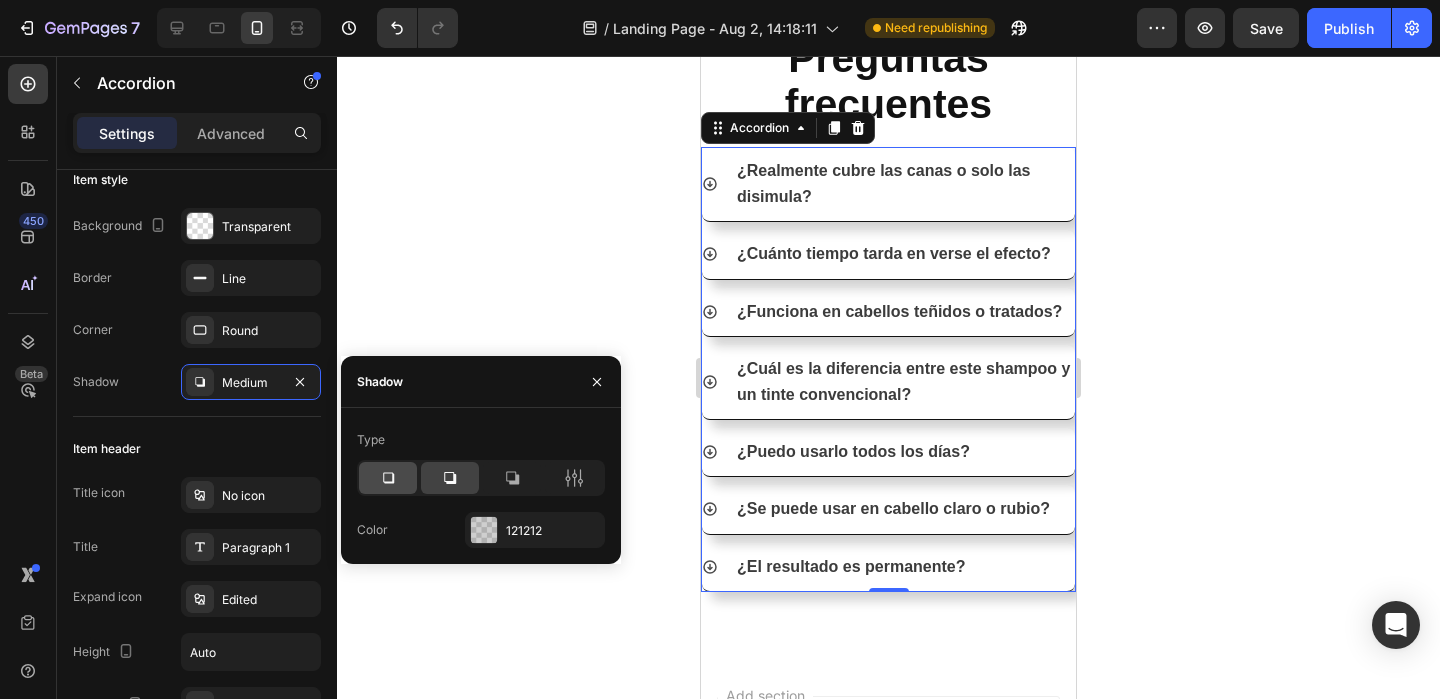 click 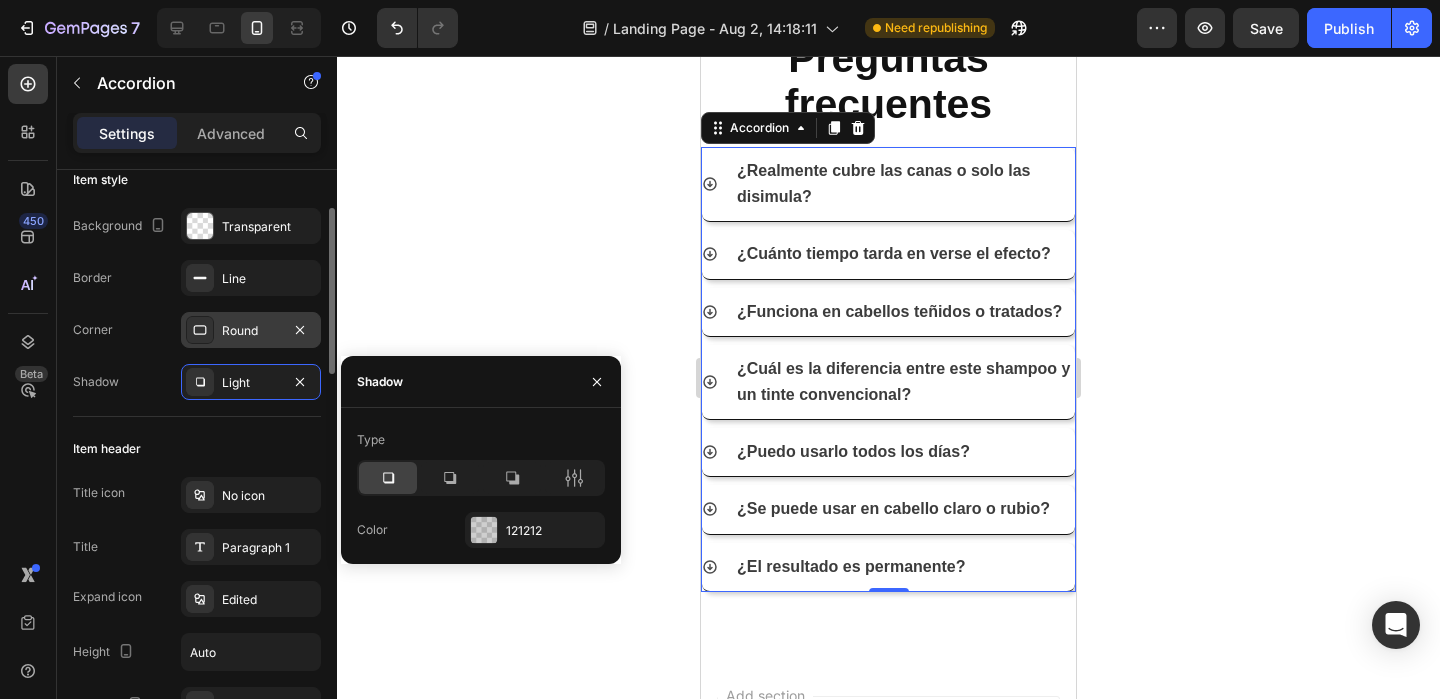 click on "Round" at bounding box center (251, 331) 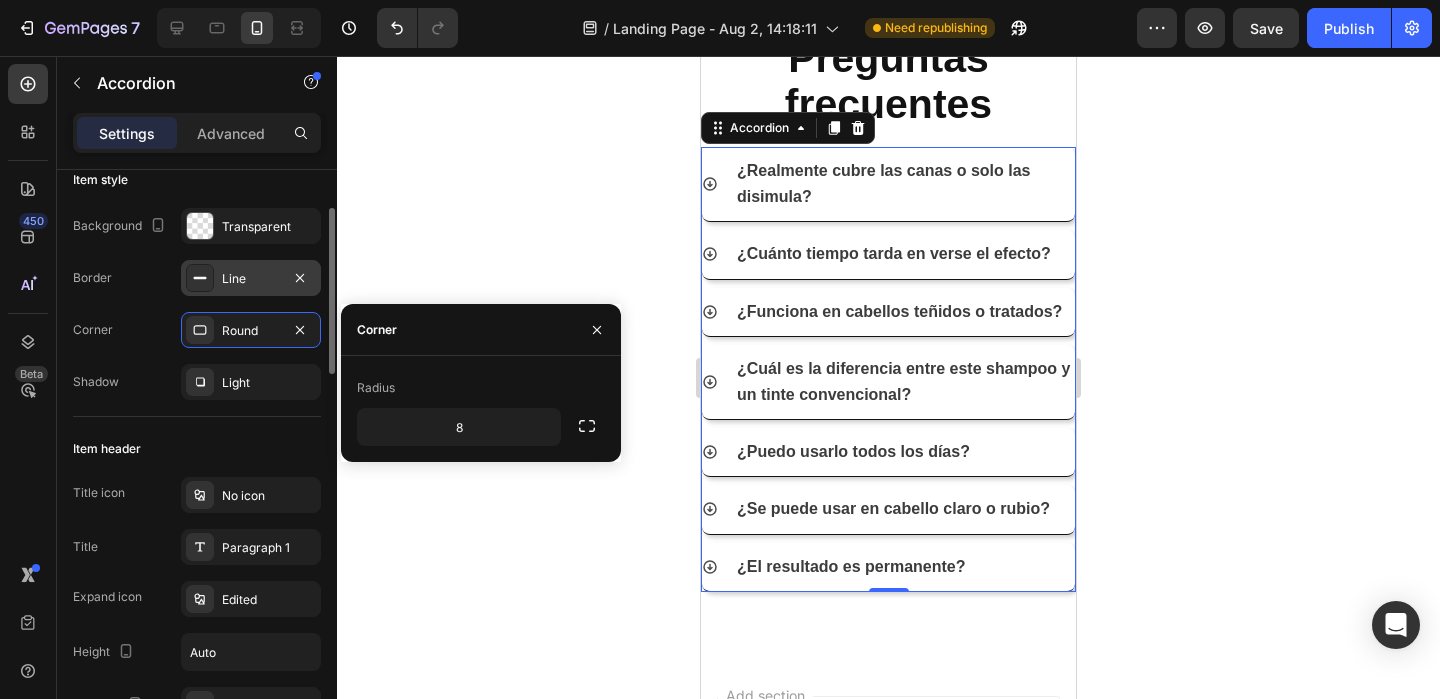 click on "Line" at bounding box center (251, 279) 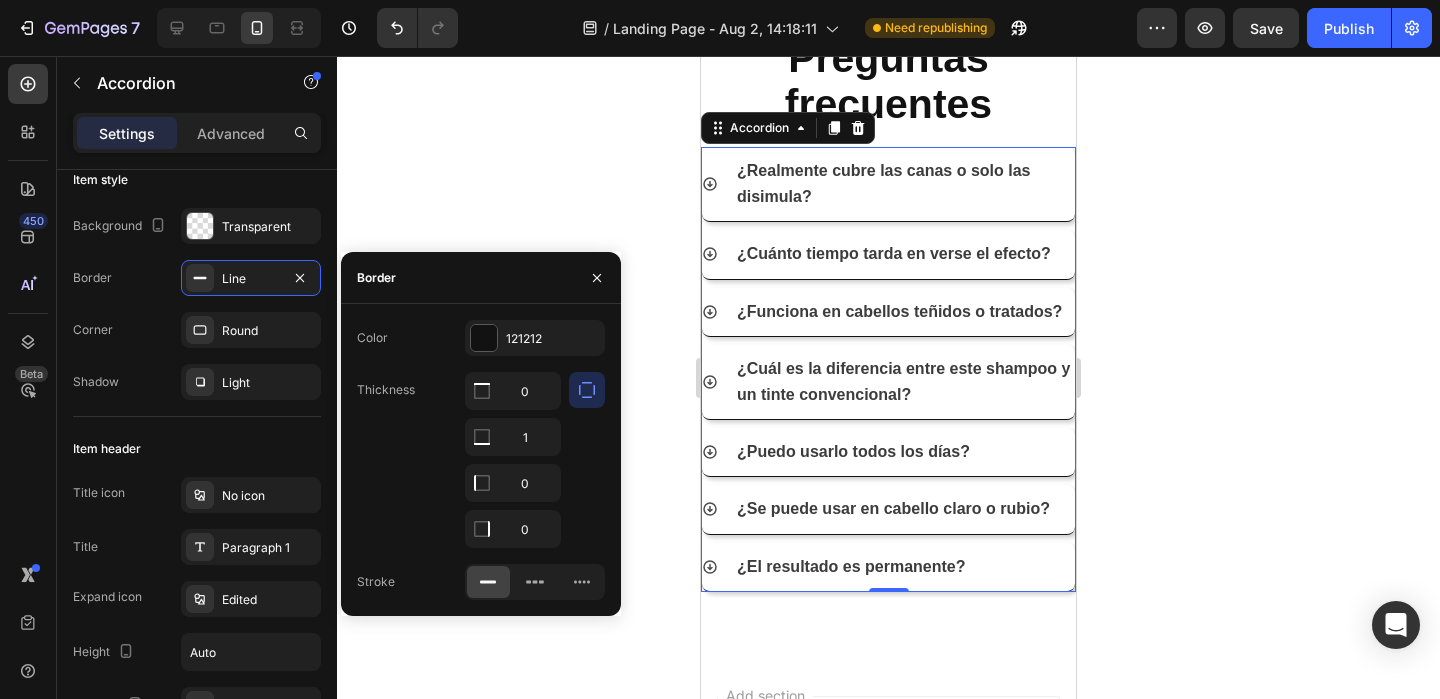 click 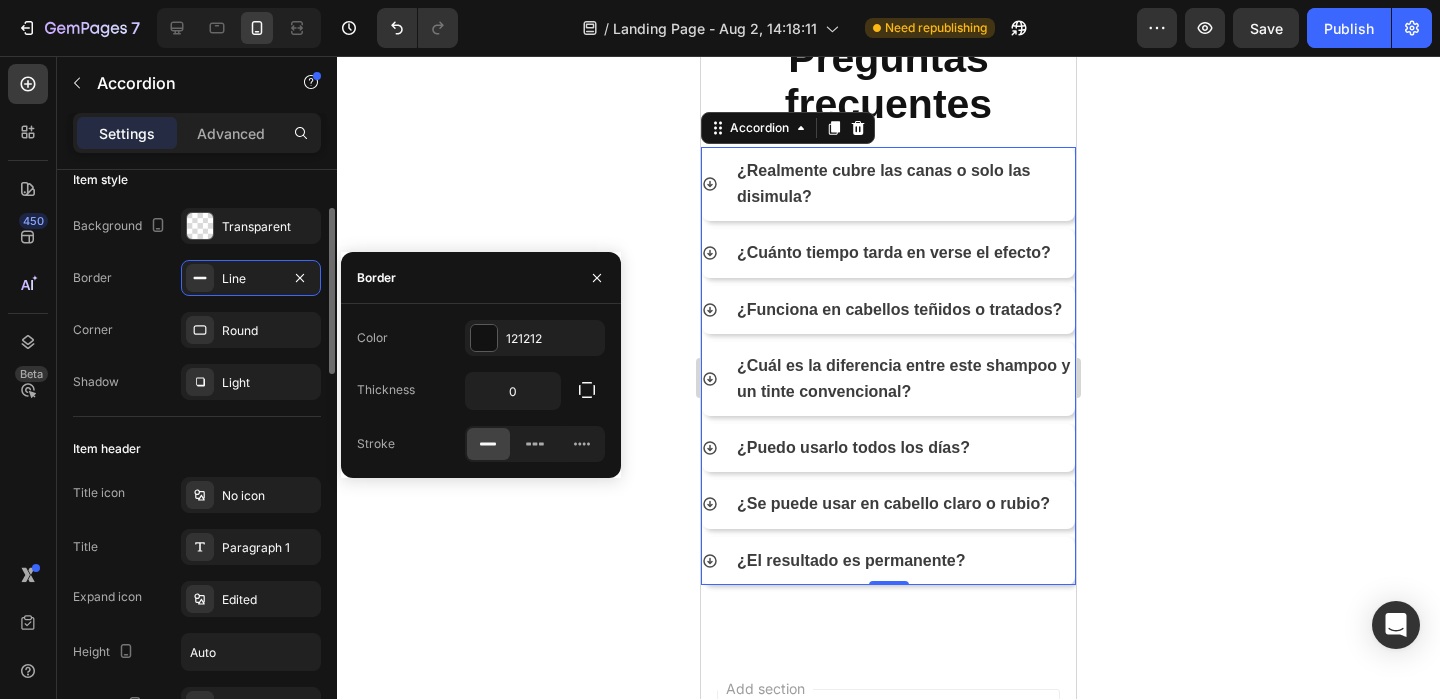 click on "Item header Title icon No icon Title Paragraph 1 Expand icon Edited Height Auto Padding 8, 0, 8, 0 Background Add... Border Add... Align Show less" 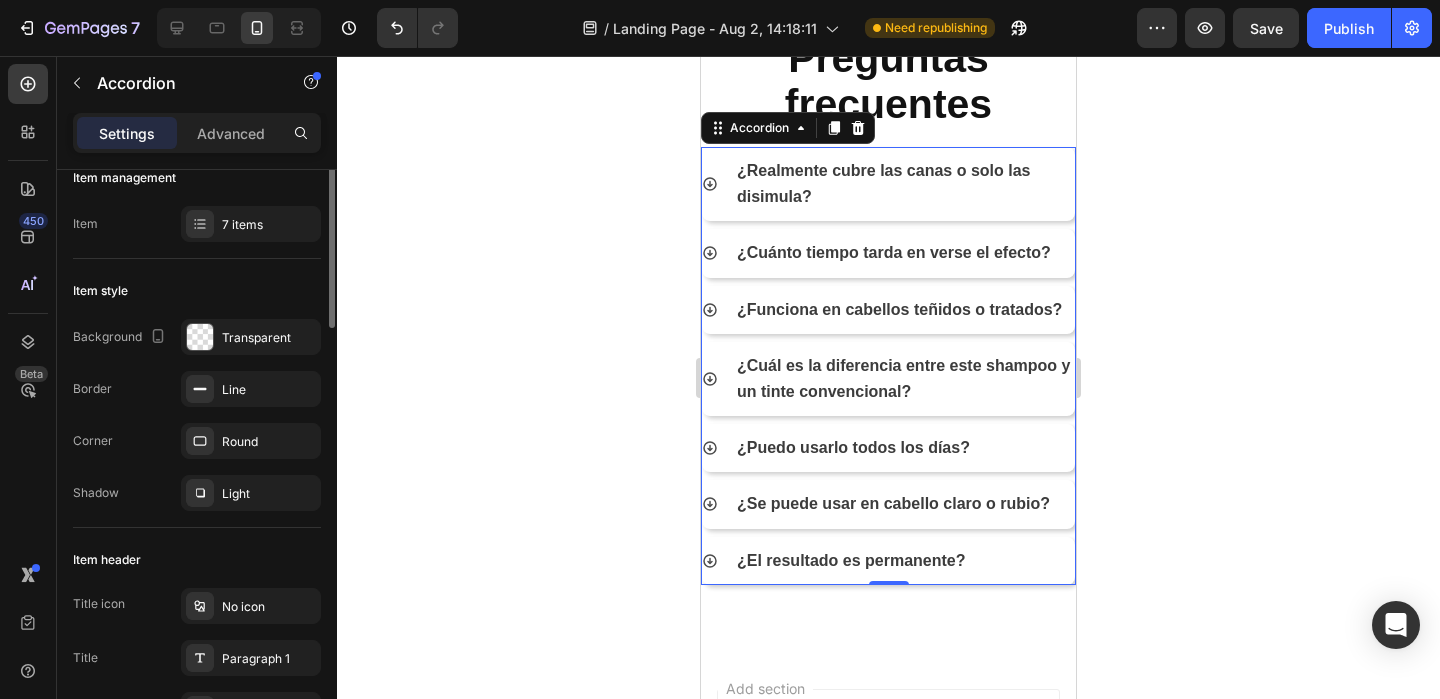 scroll, scrollTop: 3, scrollLeft: 0, axis: vertical 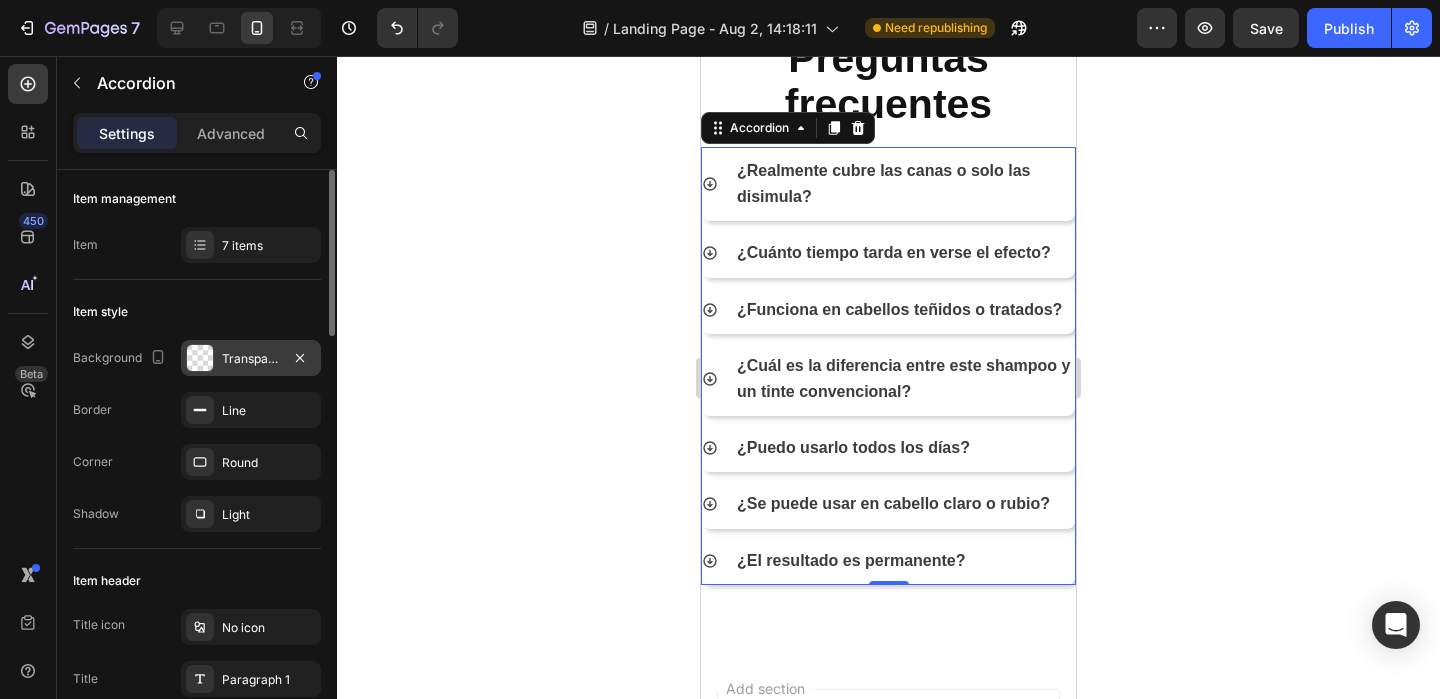 click on "Transparent" at bounding box center (251, 359) 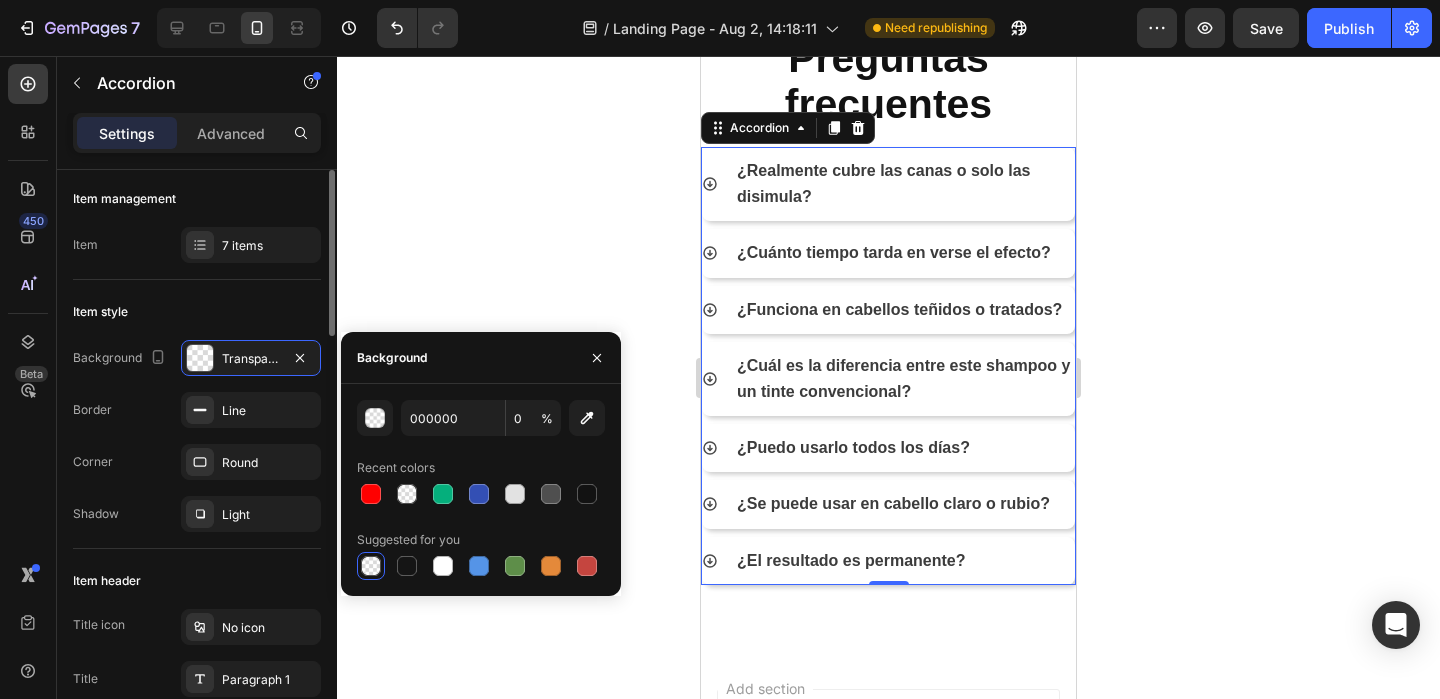 click on "Border Line" at bounding box center (197, 410) 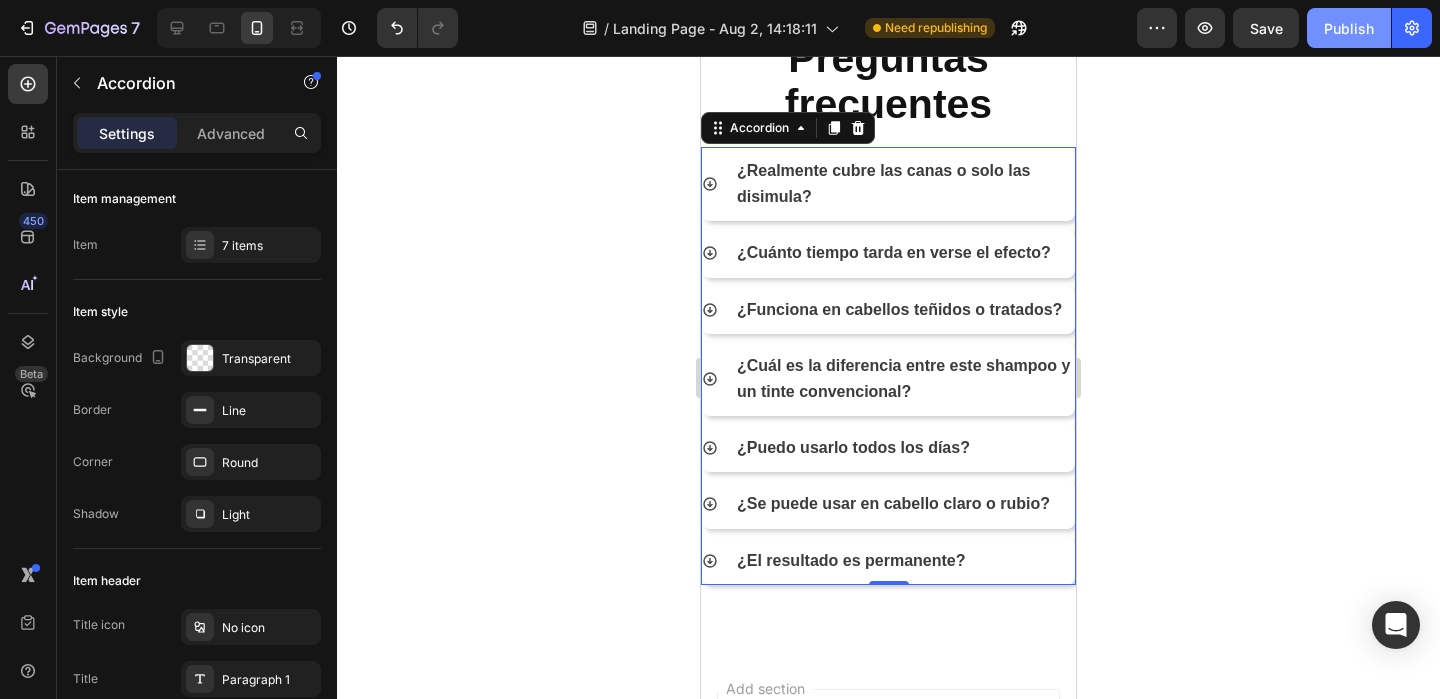 click on "Publish" at bounding box center [1349, 28] 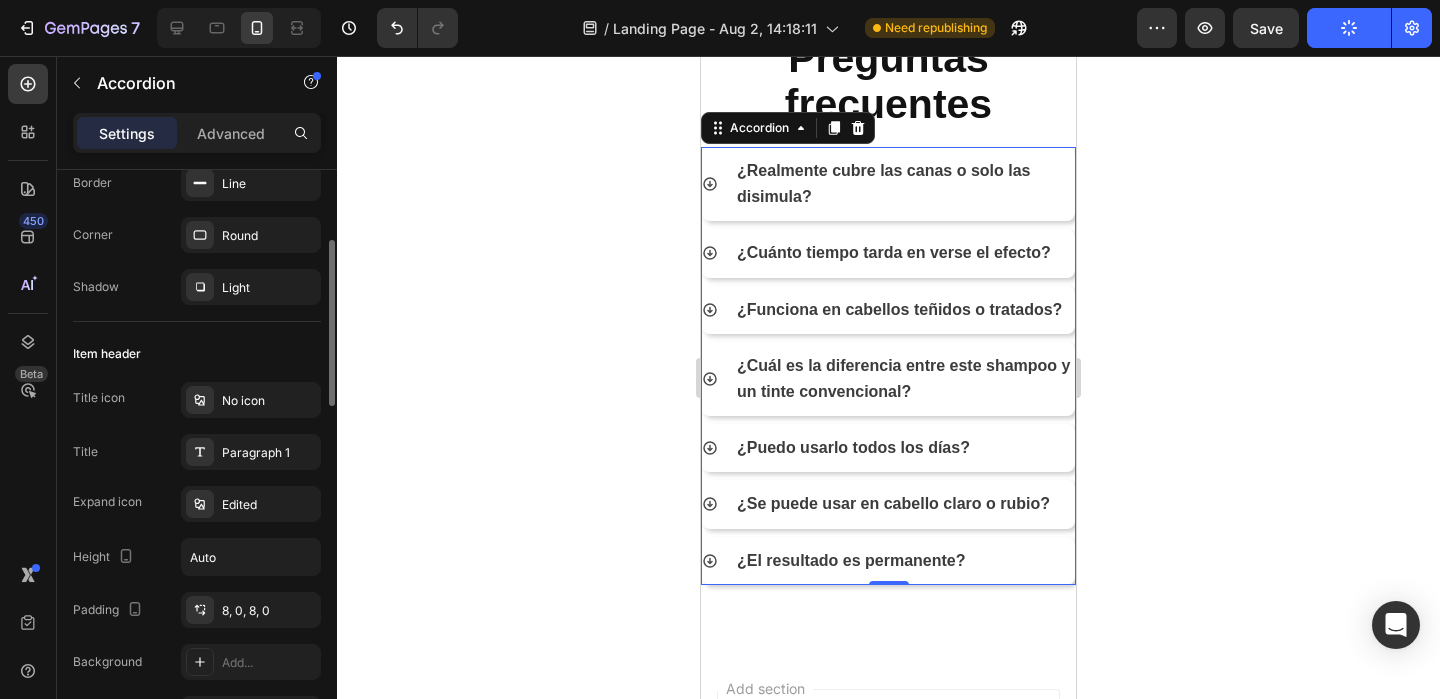 scroll, scrollTop: 244, scrollLeft: 0, axis: vertical 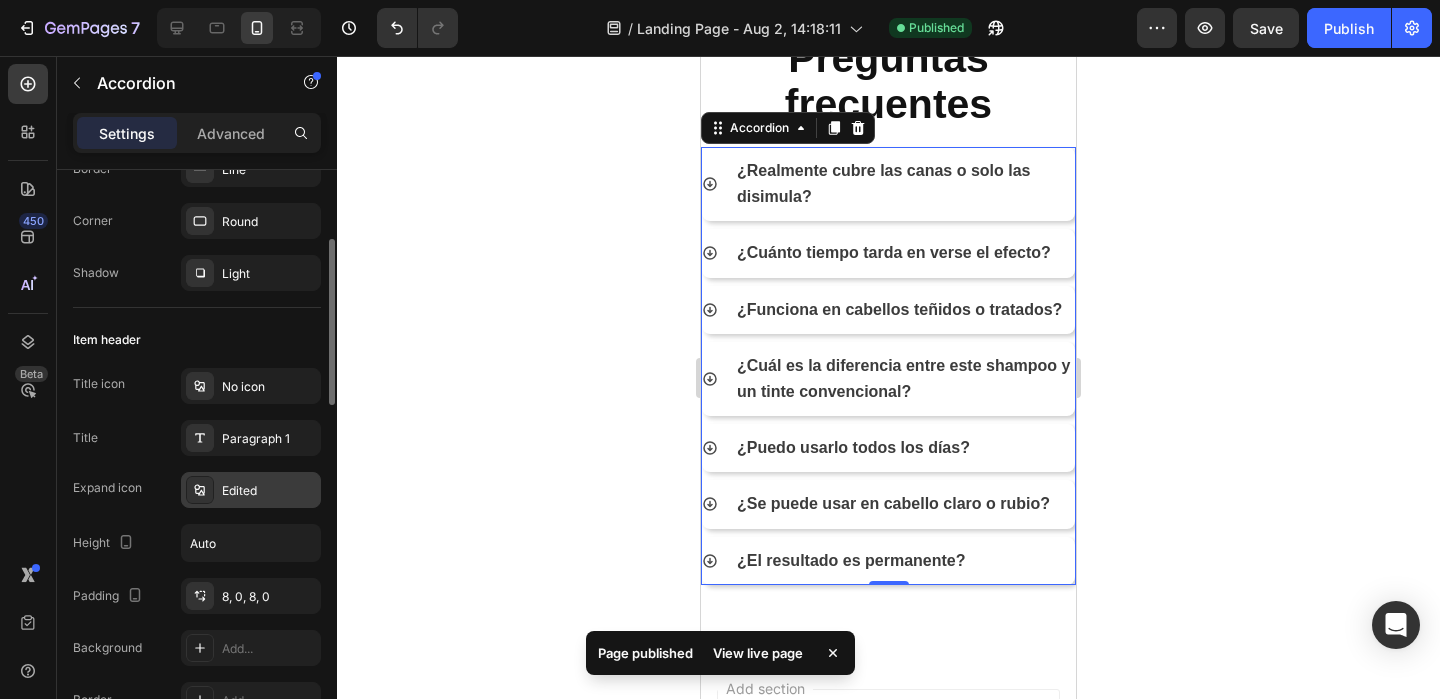 click on "Edited" at bounding box center (269, 491) 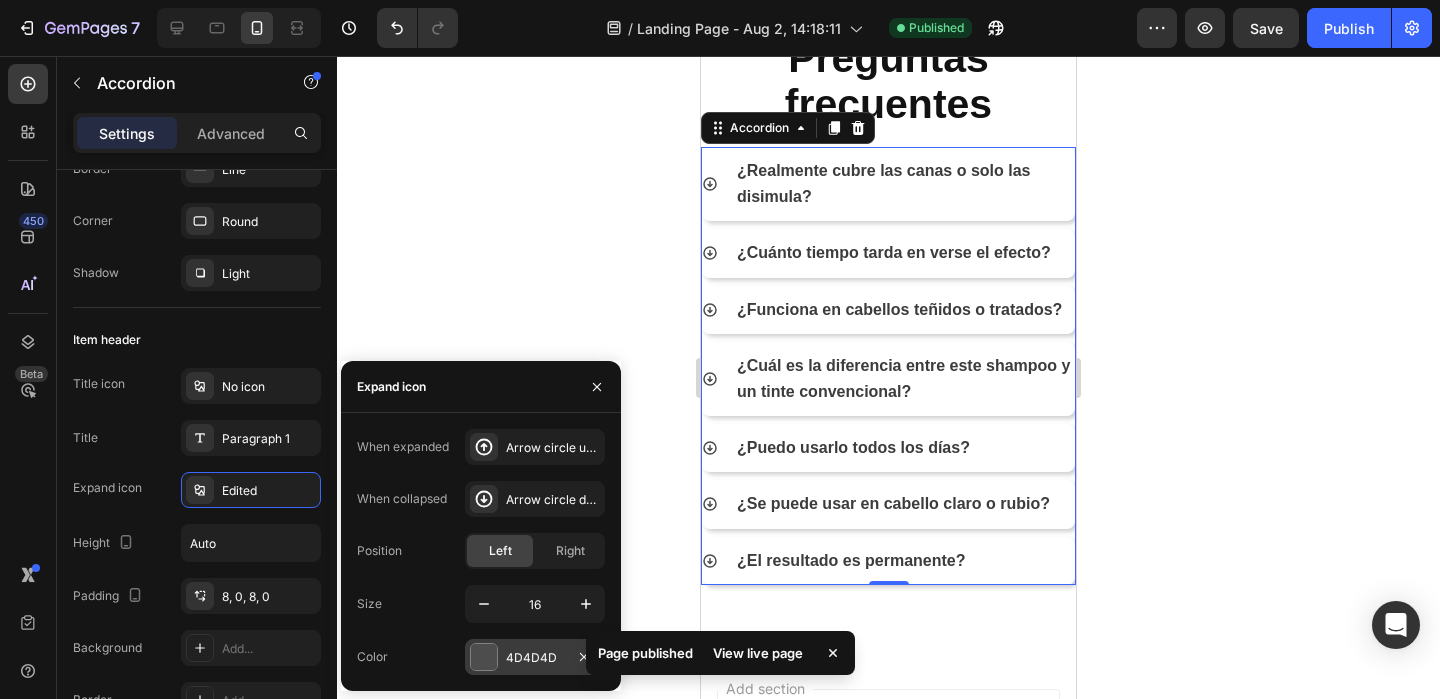 click at bounding box center (484, 657) 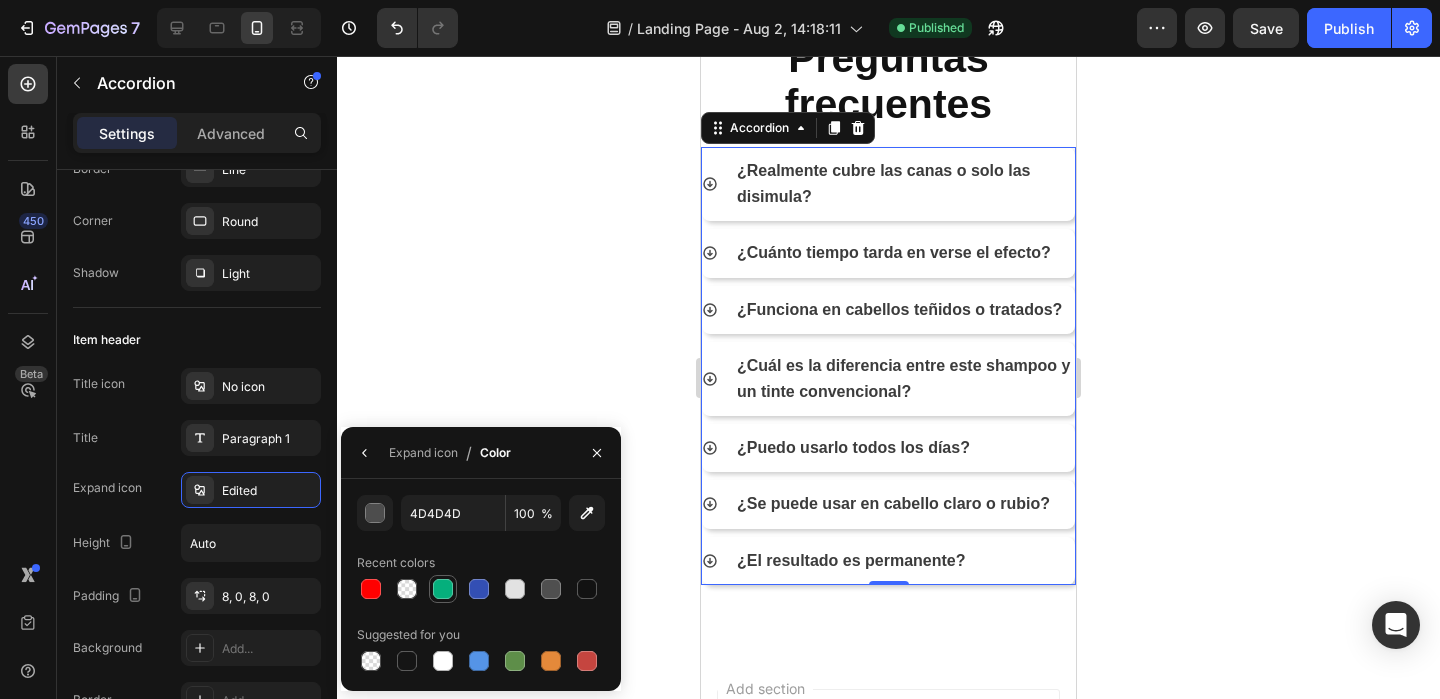 click at bounding box center [443, 589] 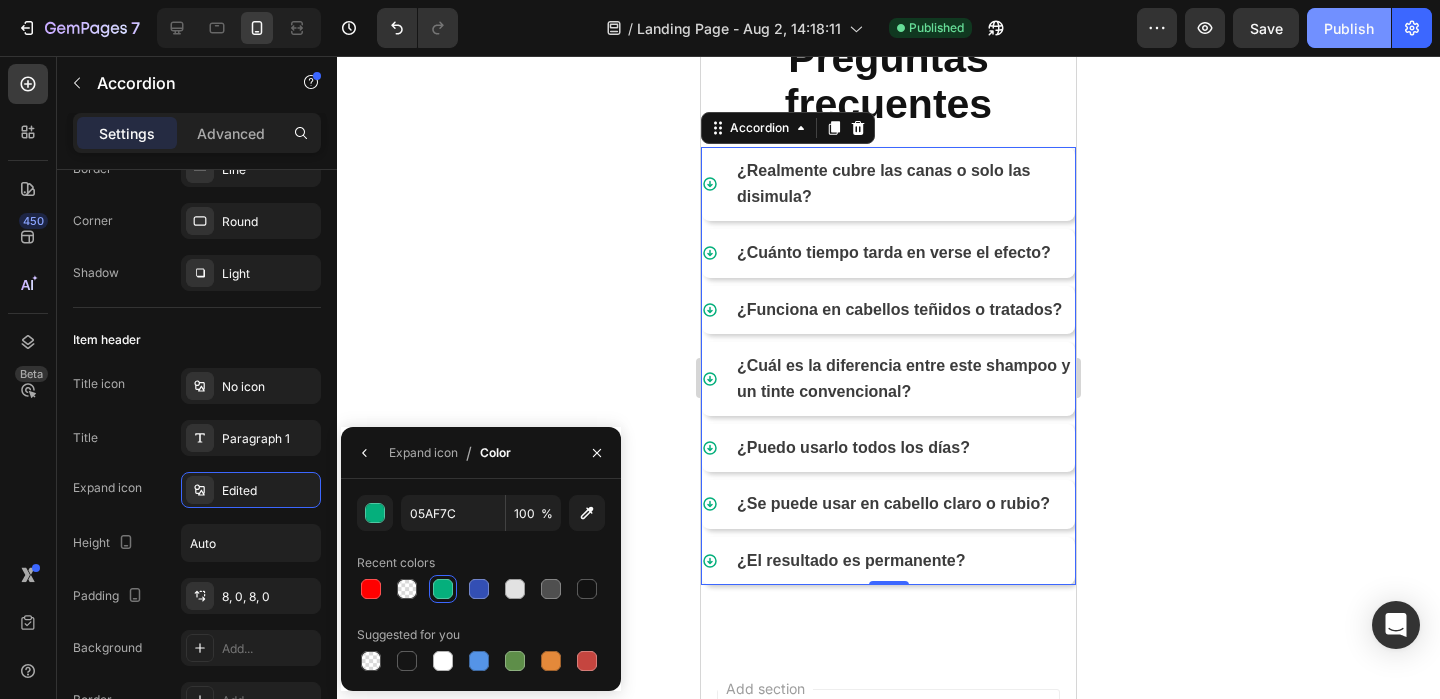 click on "Publish" at bounding box center [1349, 28] 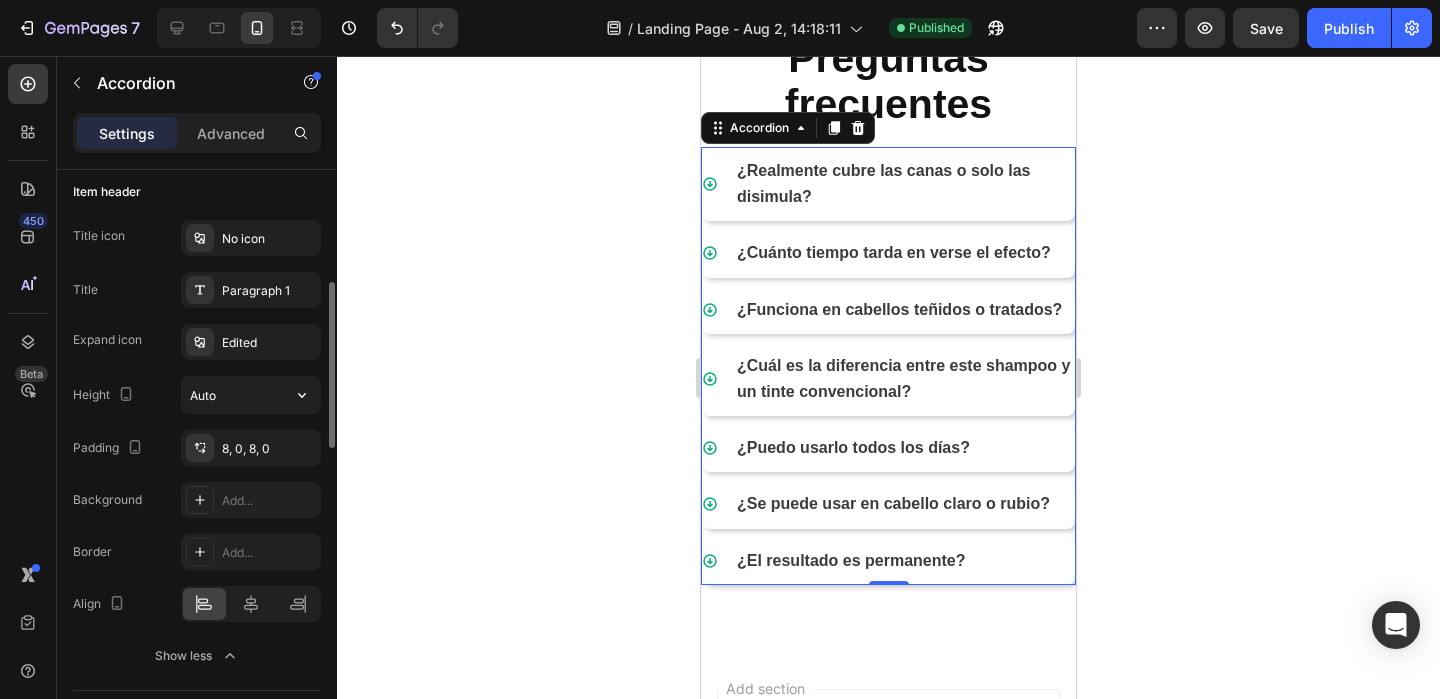scroll, scrollTop: 393, scrollLeft: 0, axis: vertical 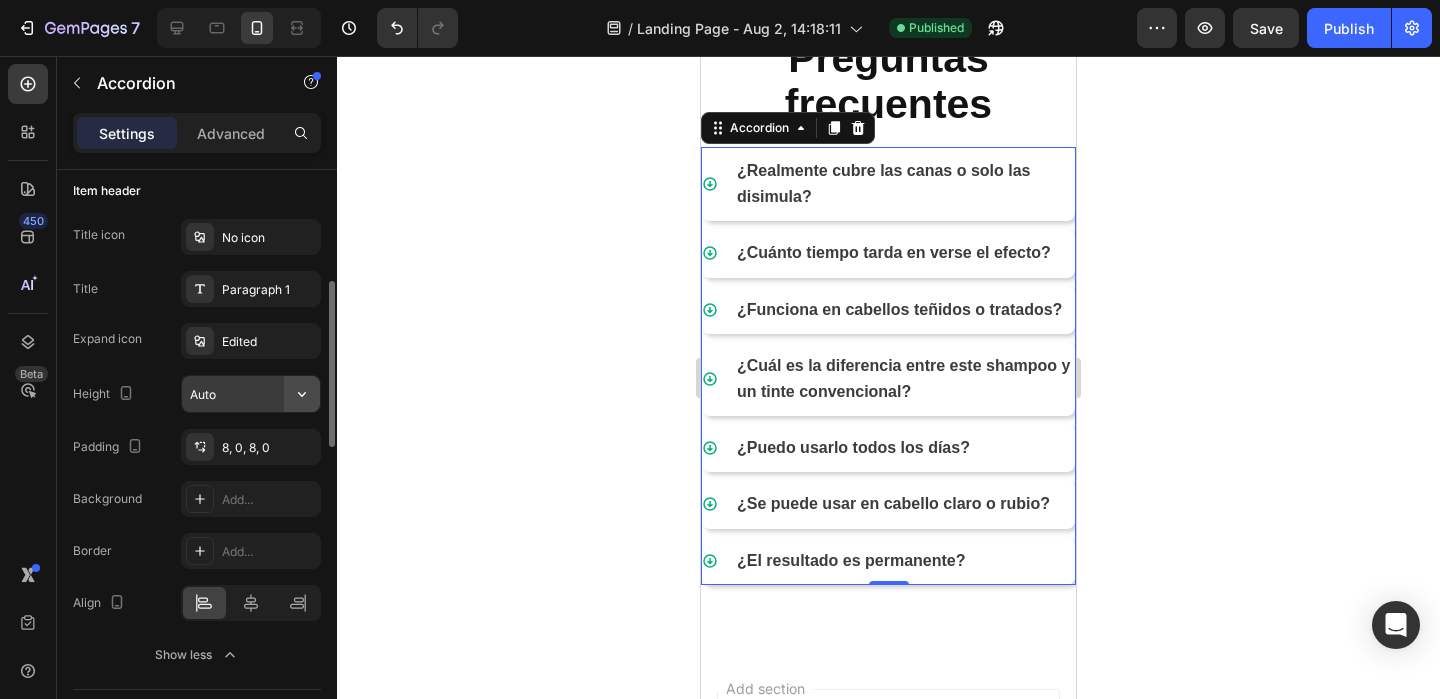 click 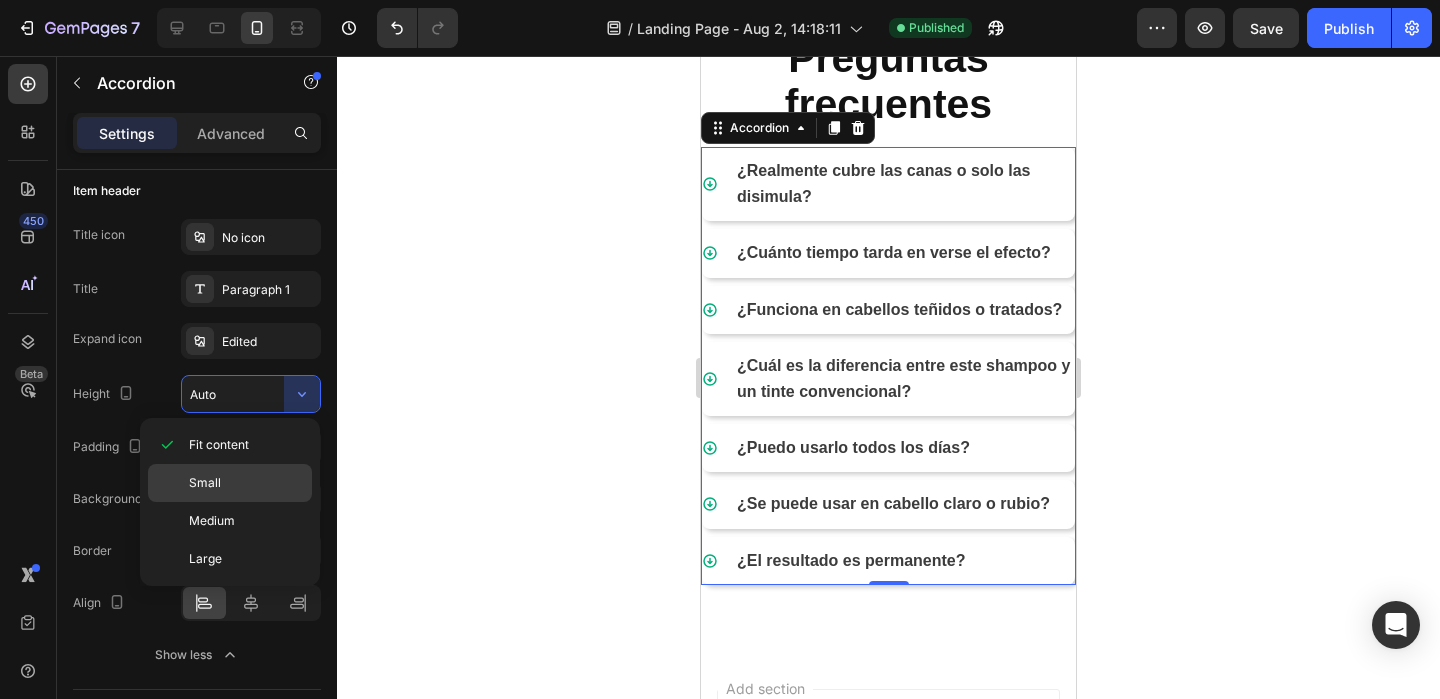 click on "Small" at bounding box center [246, 483] 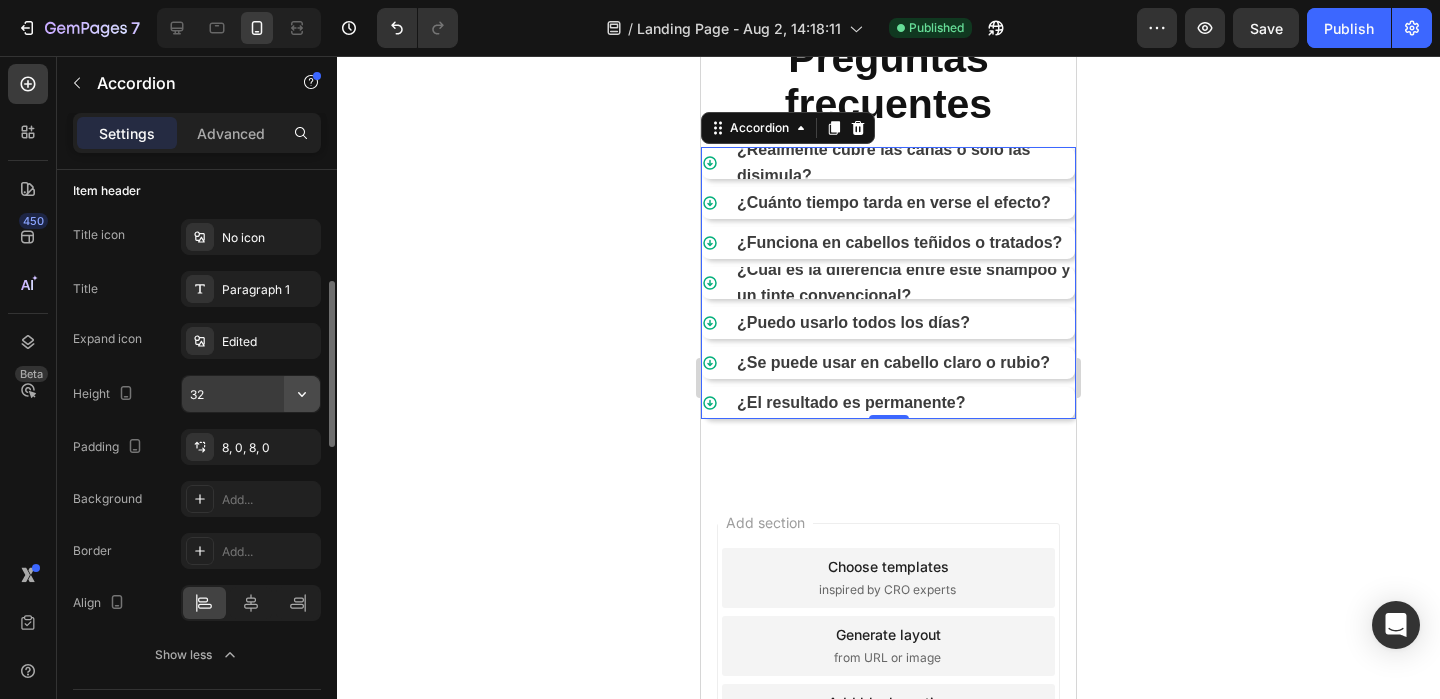 click 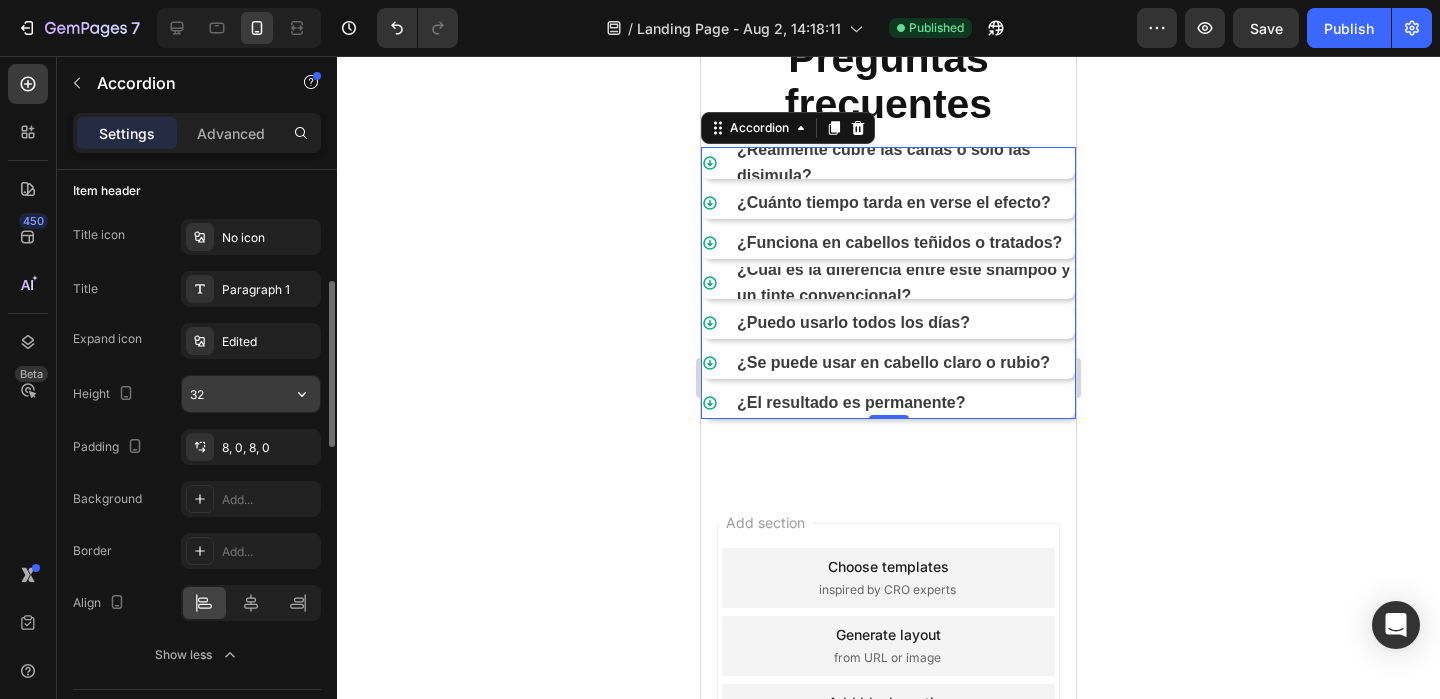 click 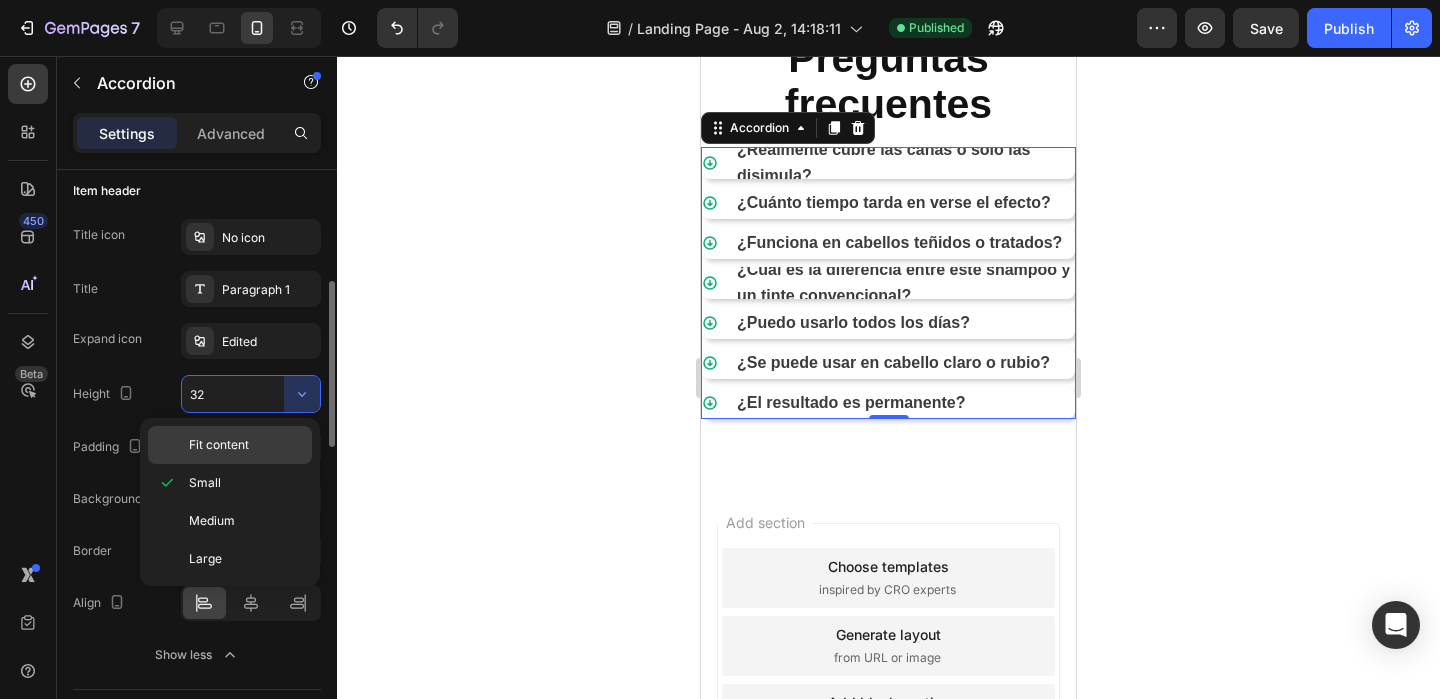 click on "Fit content" 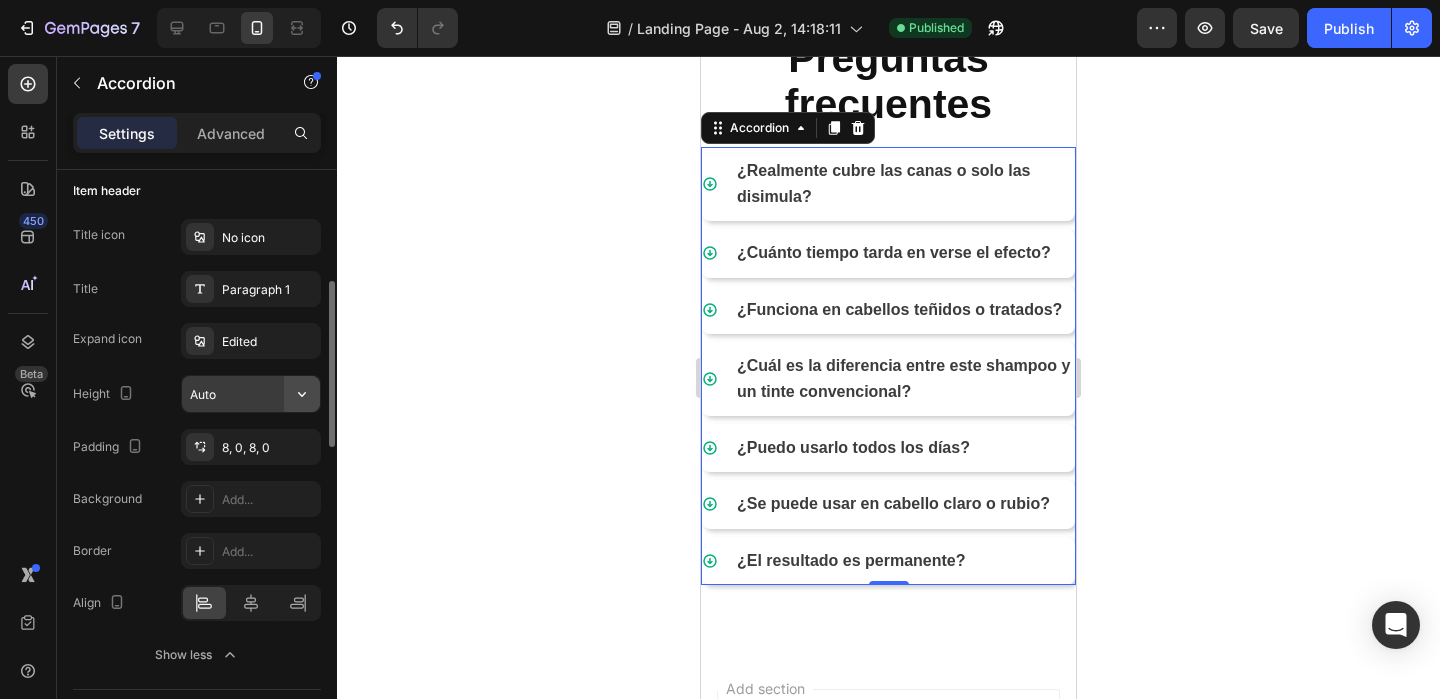 click 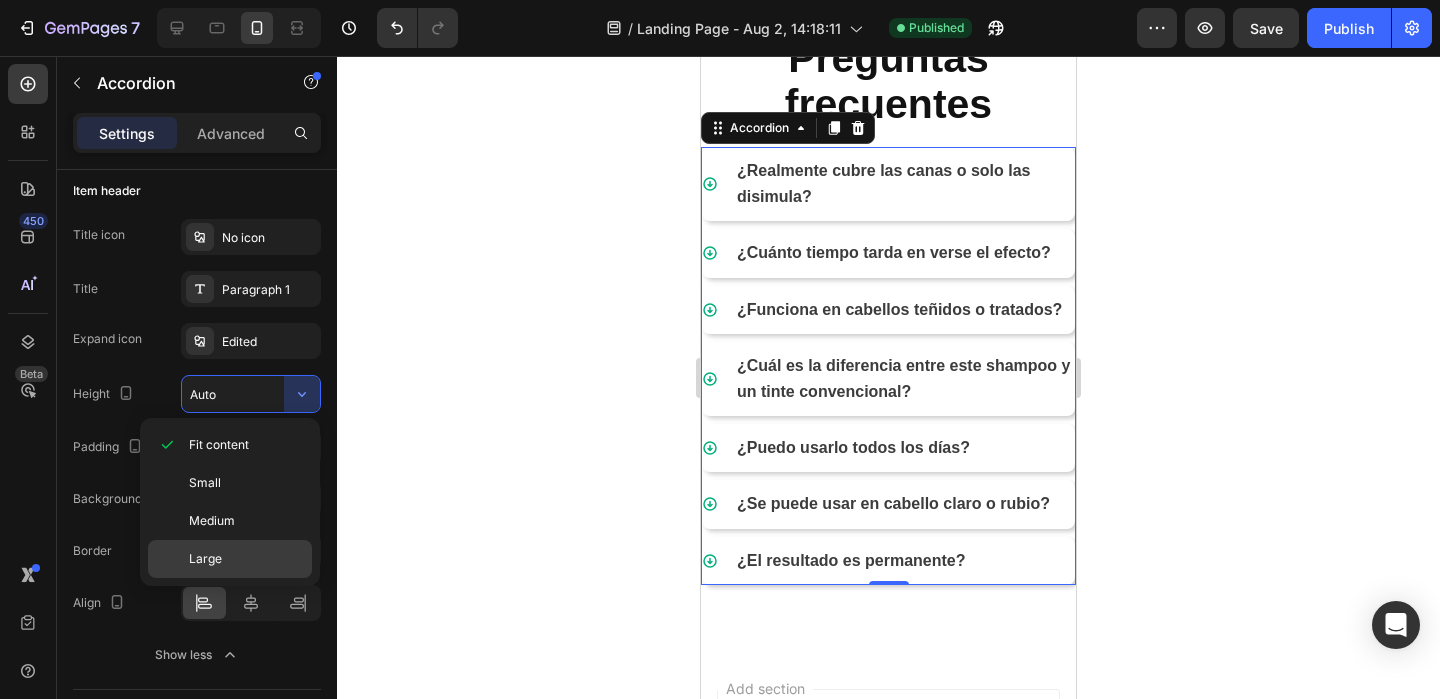click on "Large" at bounding box center [246, 559] 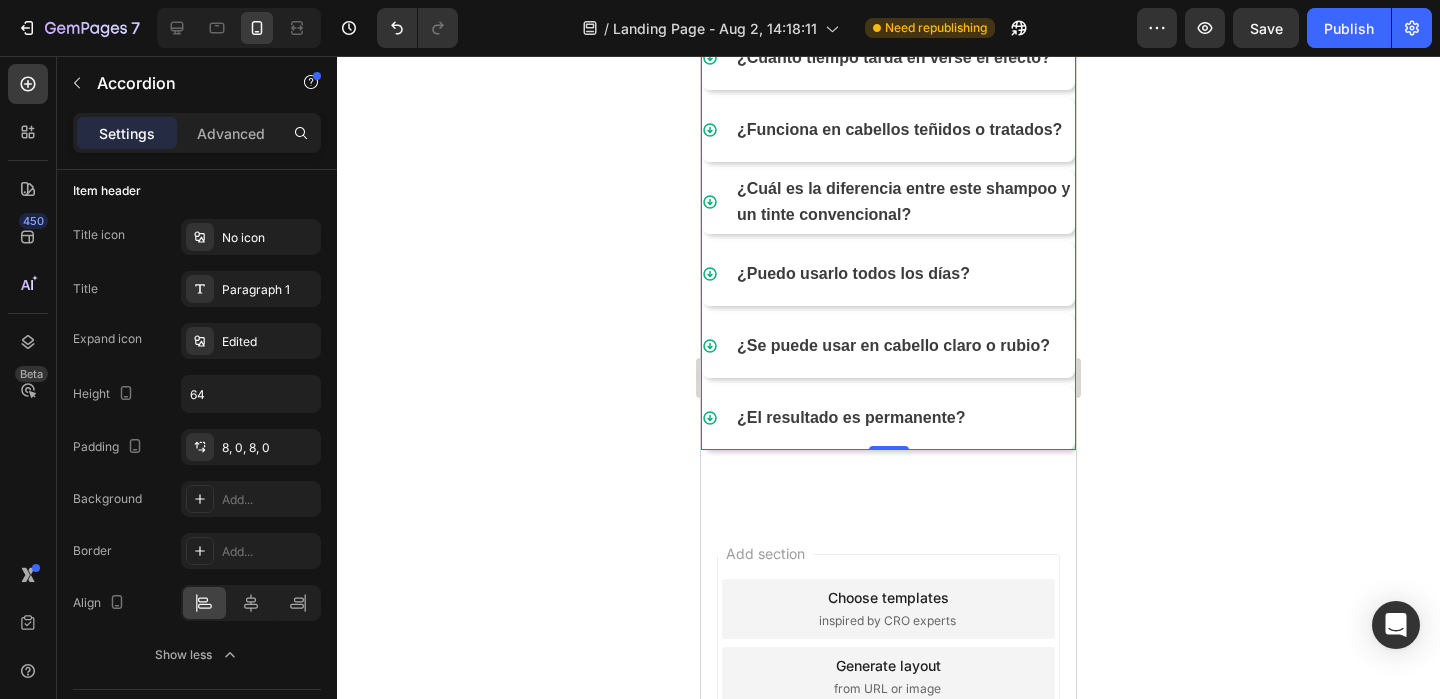 scroll, scrollTop: 6902, scrollLeft: 0, axis: vertical 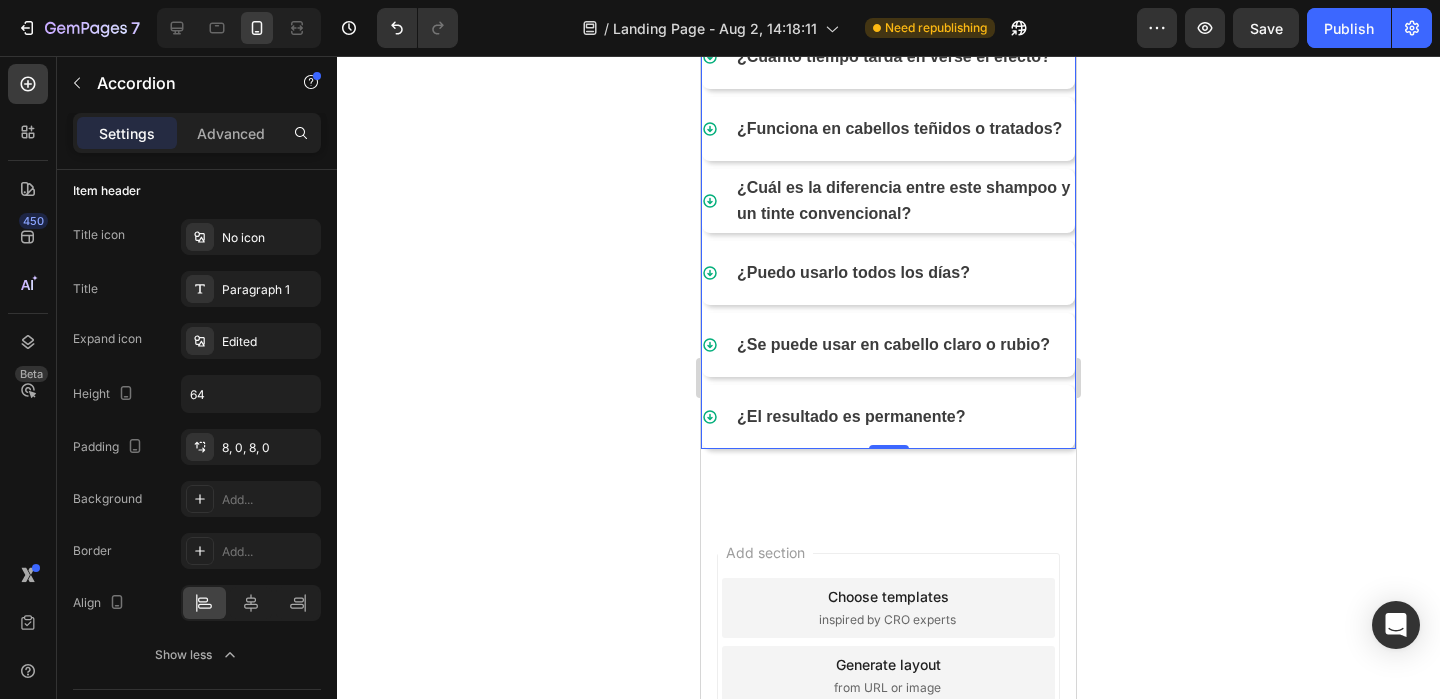 click on "0" at bounding box center [889, 465] 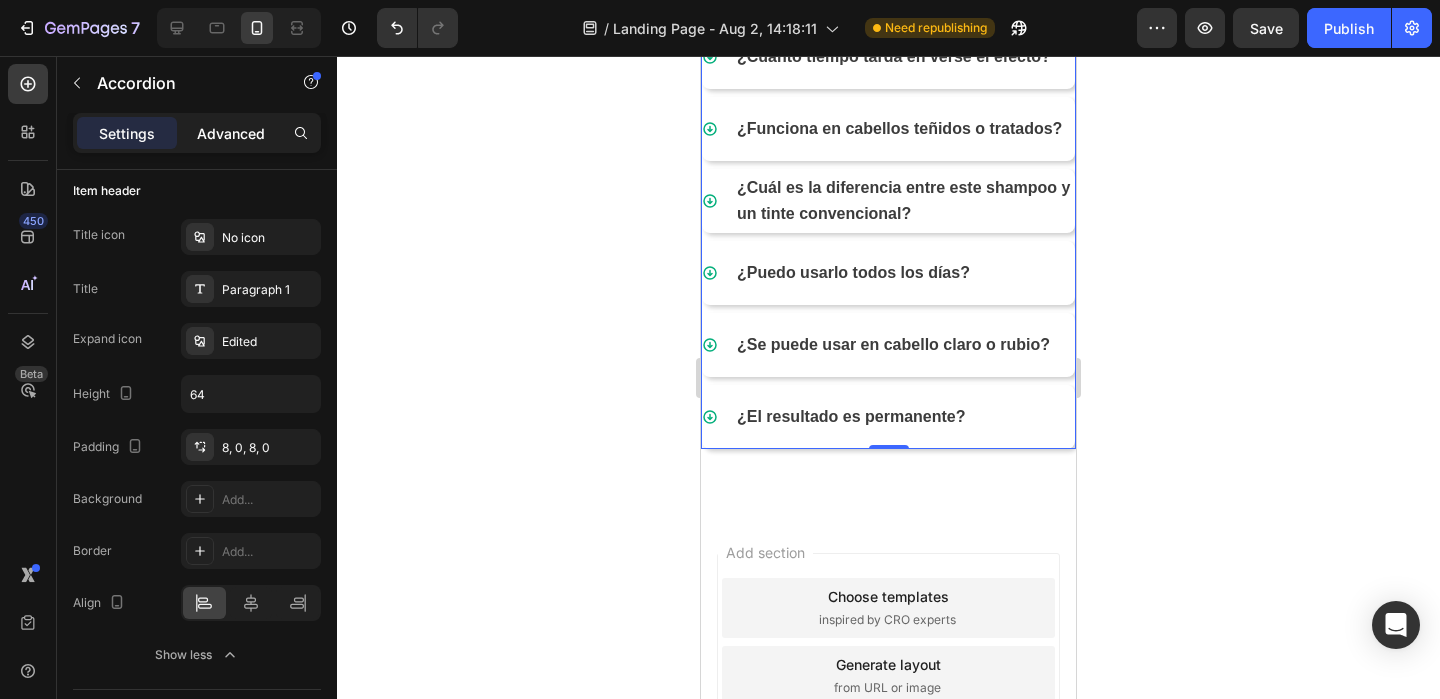 click on "Advanced" at bounding box center (231, 133) 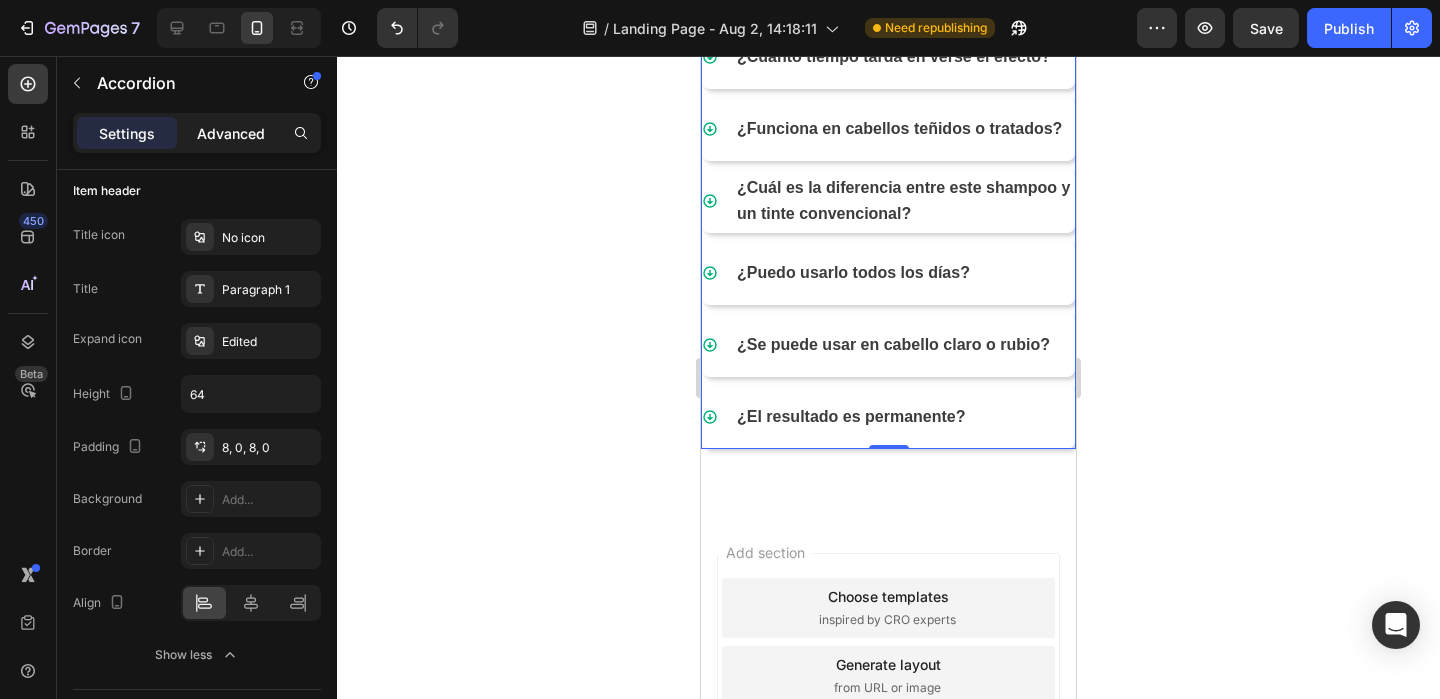 type on "100%" 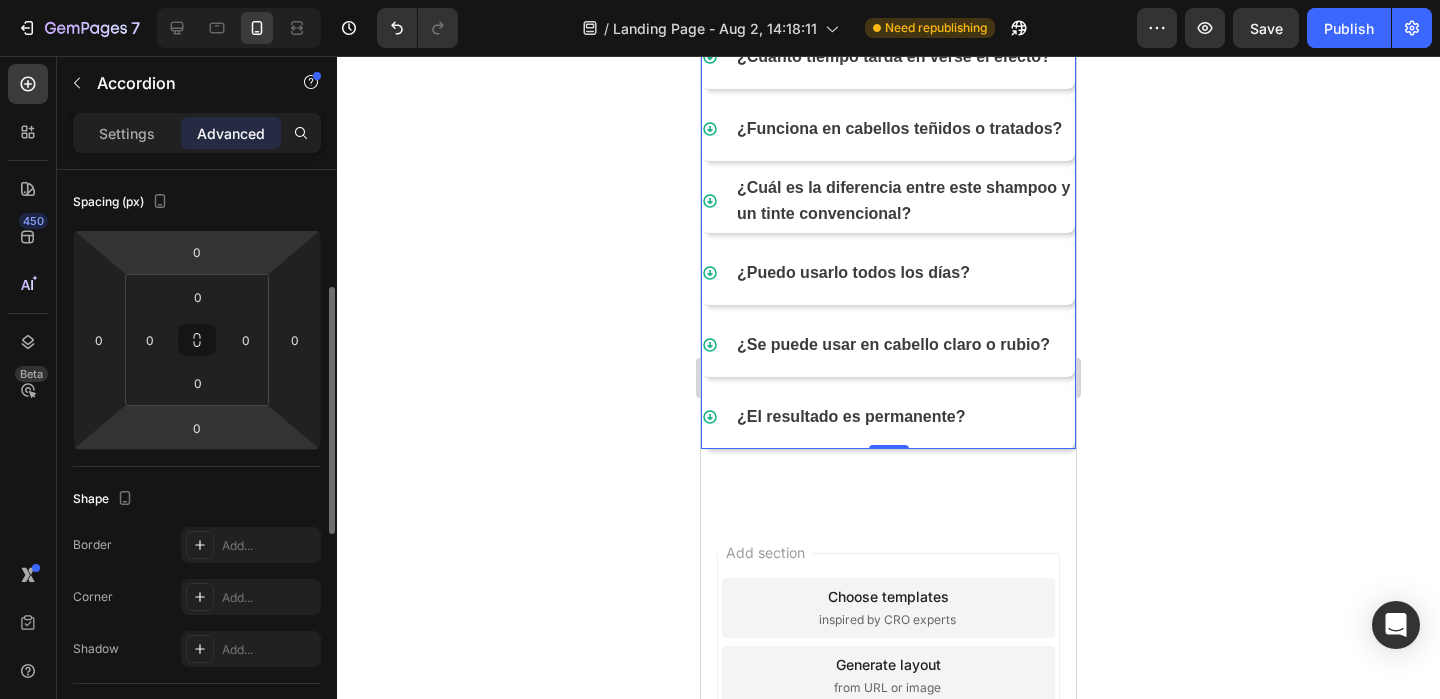 scroll, scrollTop: 170, scrollLeft: 0, axis: vertical 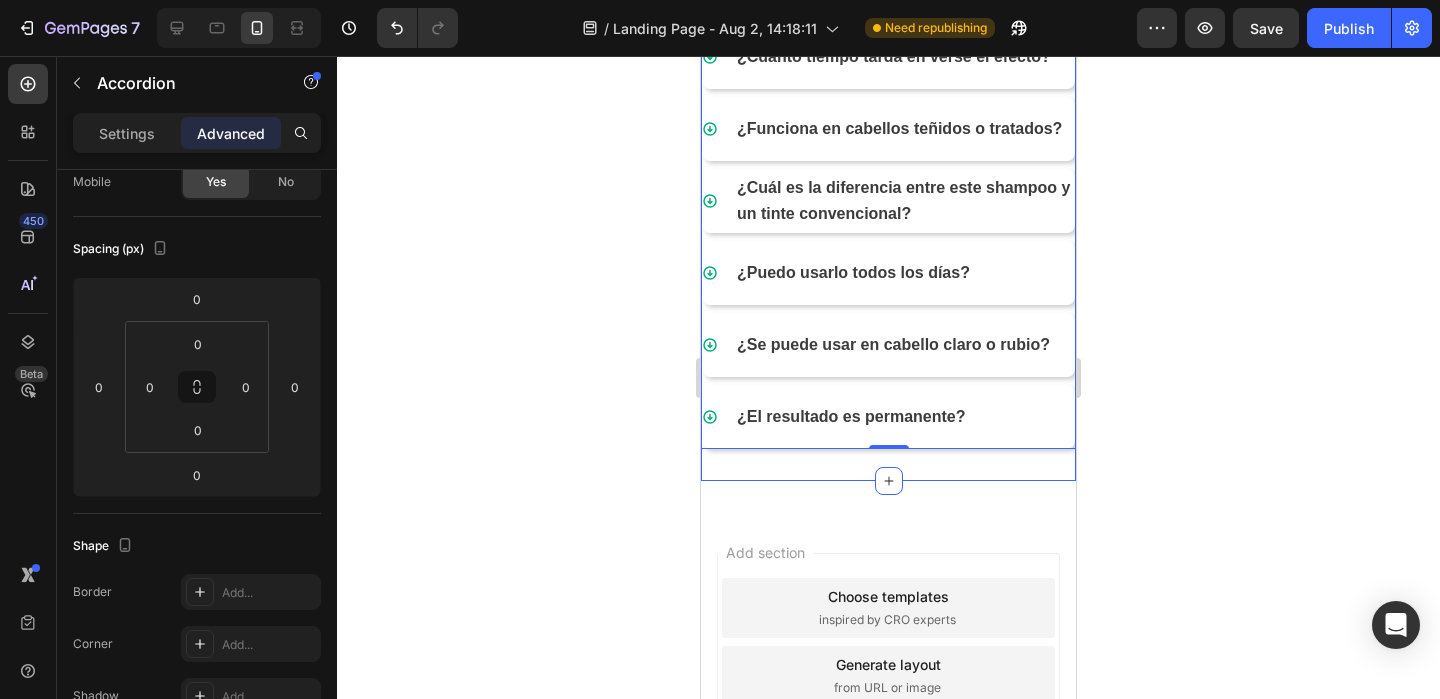 click on "Preguntas frecuentes Heading
¿Realmente cubre las canas o solo las disimula?
¿Cuánto tiempo tarda en verse el efecto?
¿Funciona en cabellos teñidos o tratados?
¿Cuál es la diferencia entre este shampoo y un tinte convencional?
¿Puedo usarlo todos los días?
¿Se puede usar en cabello claro o rubio?
¿El resultado es permanente? Accordion   0 Section 2" at bounding box center [888, 145] 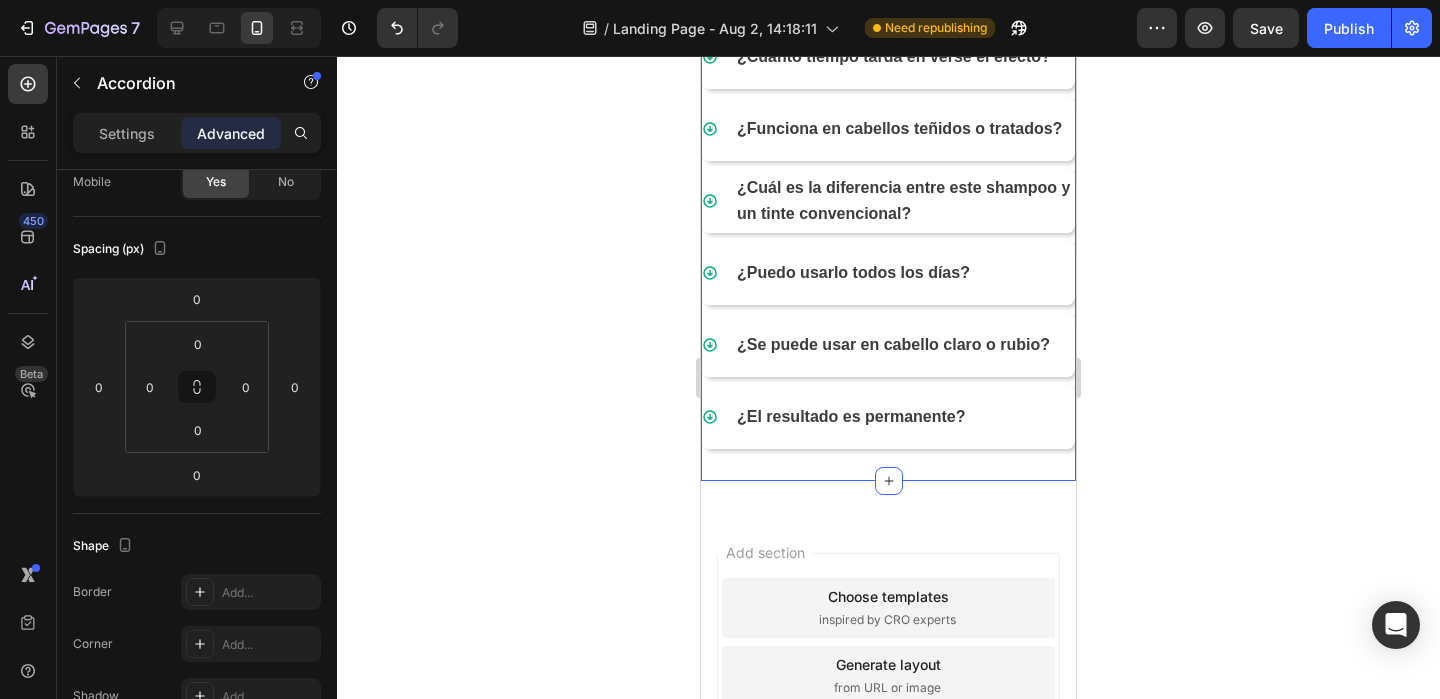 scroll, scrollTop: 0, scrollLeft: 0, axis: both 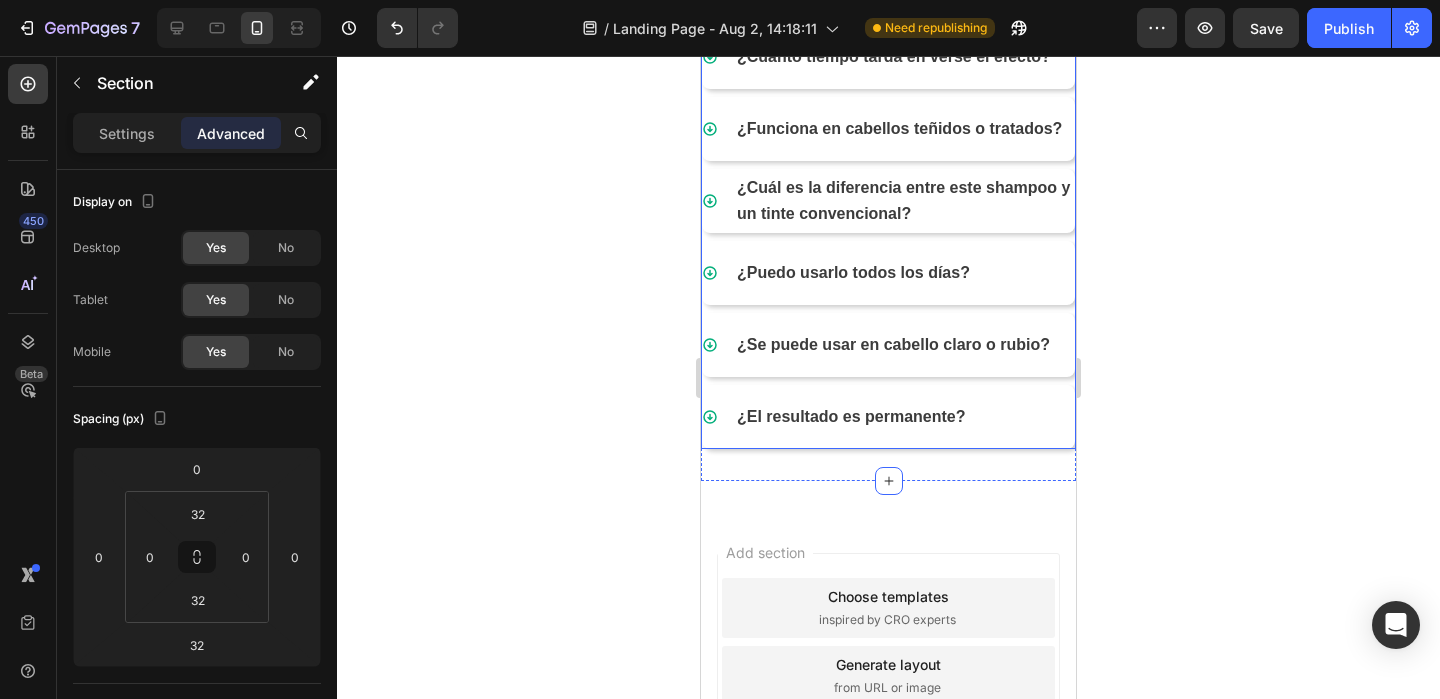 click on "¿El resultado es permanente?" at bounding box center (904, 417) 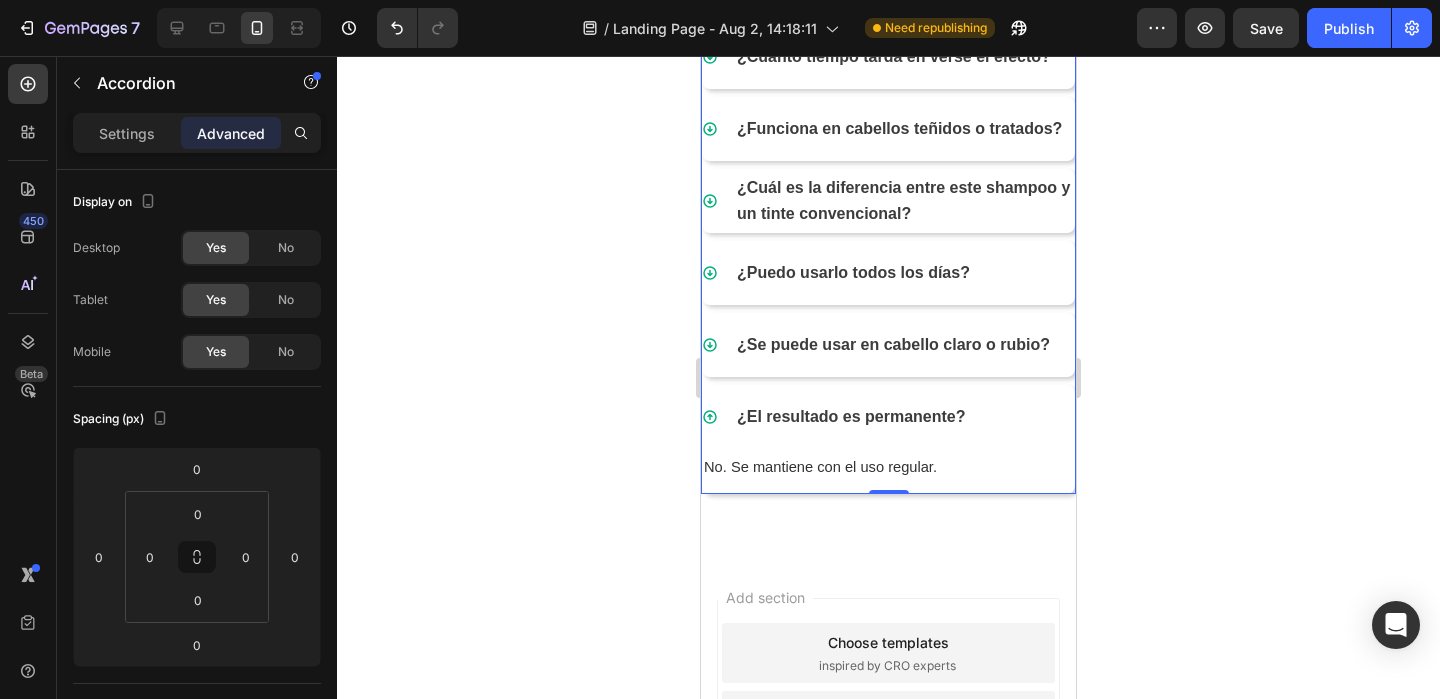 click 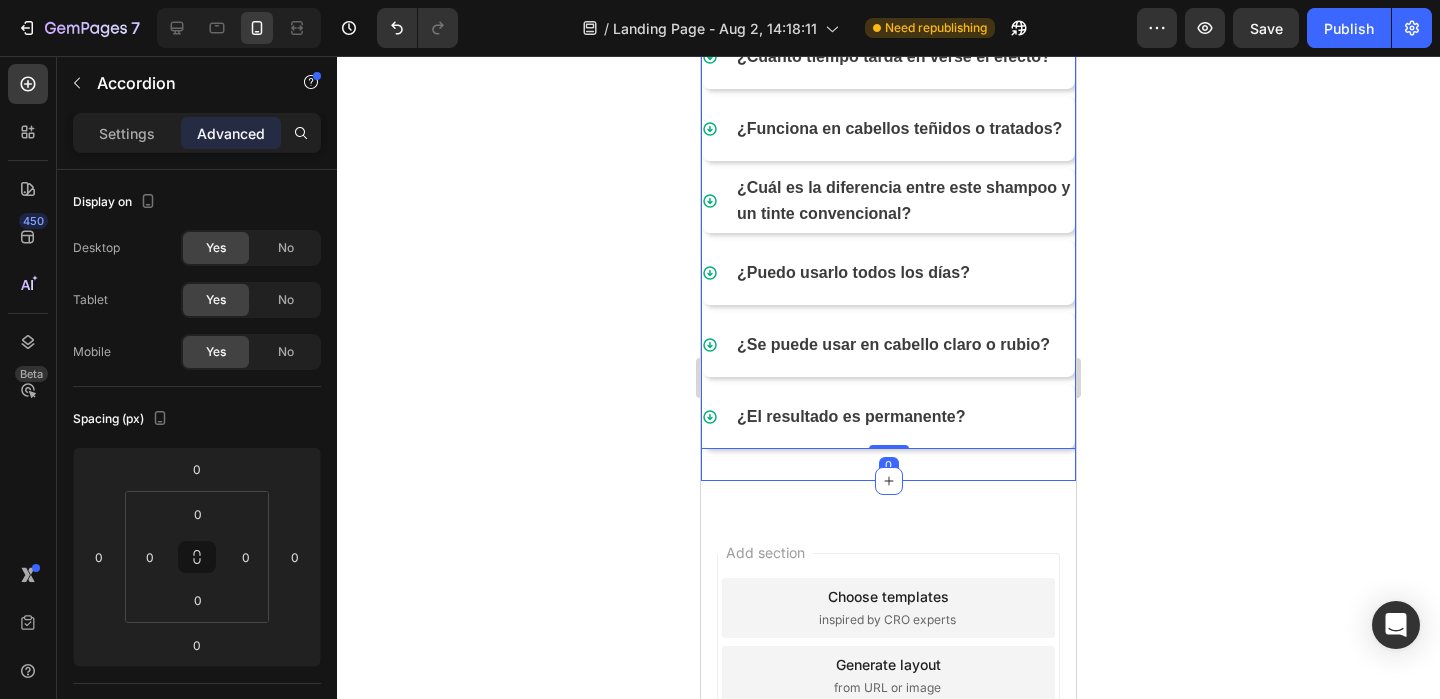 click on "Preguntas frecuentes Heading
¿Realmente cubre las canas o solo las disimula?
¿Cuánto tiempo tarda en verse el efecto?
¿Funciona en cabellos teñidos o tratados?
¿Cuál es la diferencia entre este shampoo y un tinte convencional?
¿Puedo usarlo todos los días?
¿Se puede usar en cabello claro o rubio?
¿El resultado es permanente? Accordion   0 Section 2" at bounding box center [888, 145] 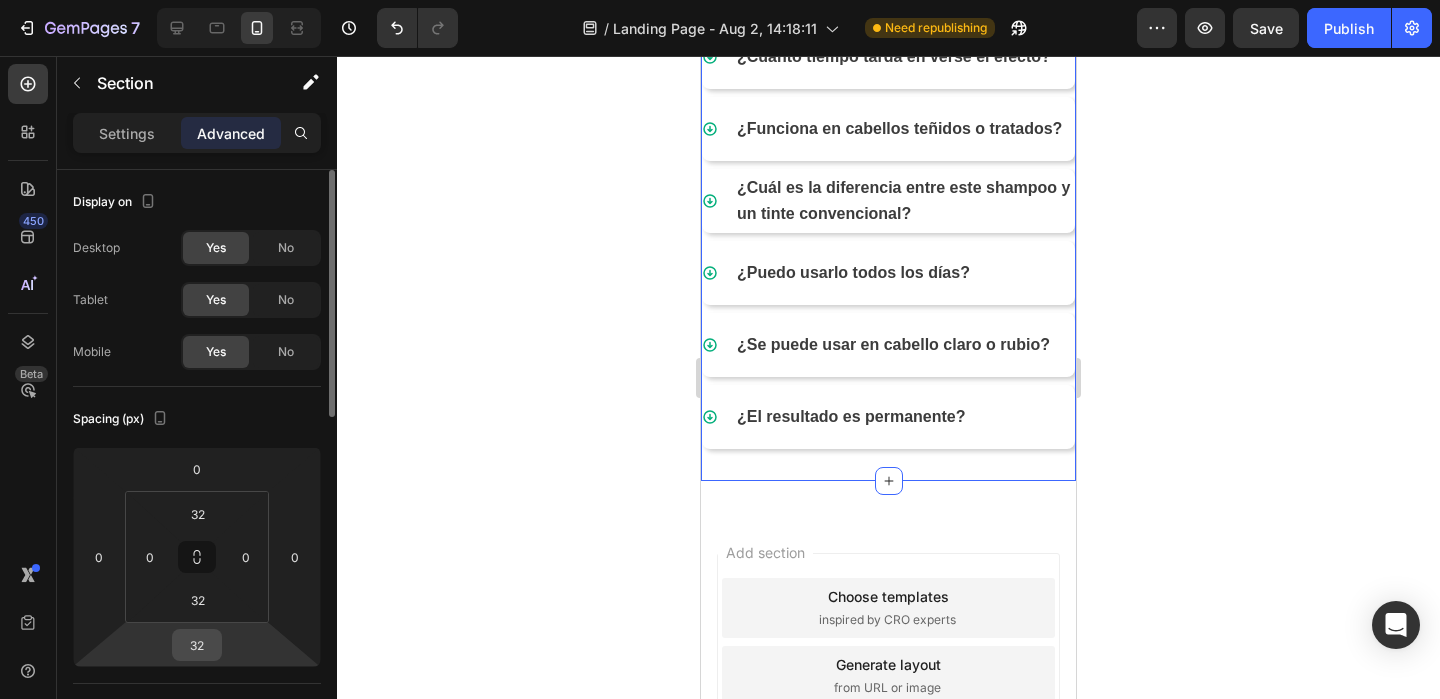 click on "32" at bounding box center (197, 645) 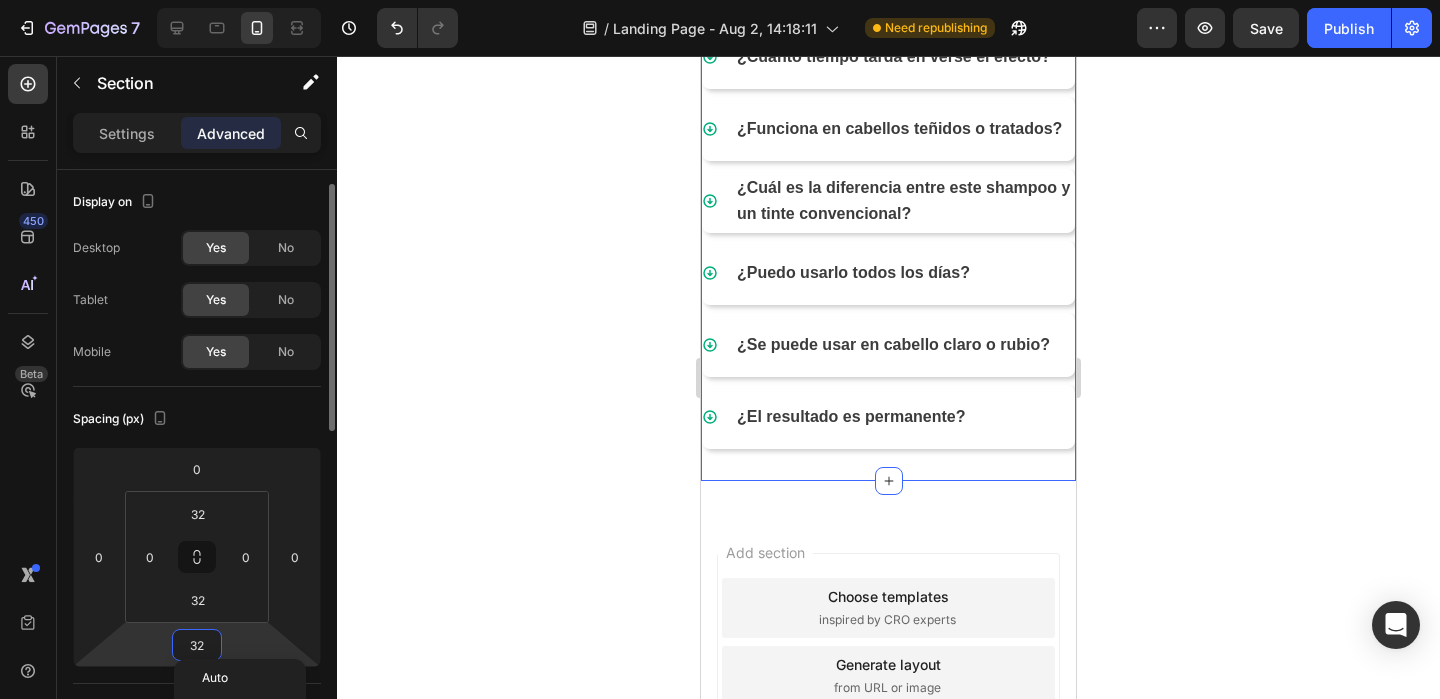 scroll, scrollTop: 30, scrollLeft: 0, axis: vertical 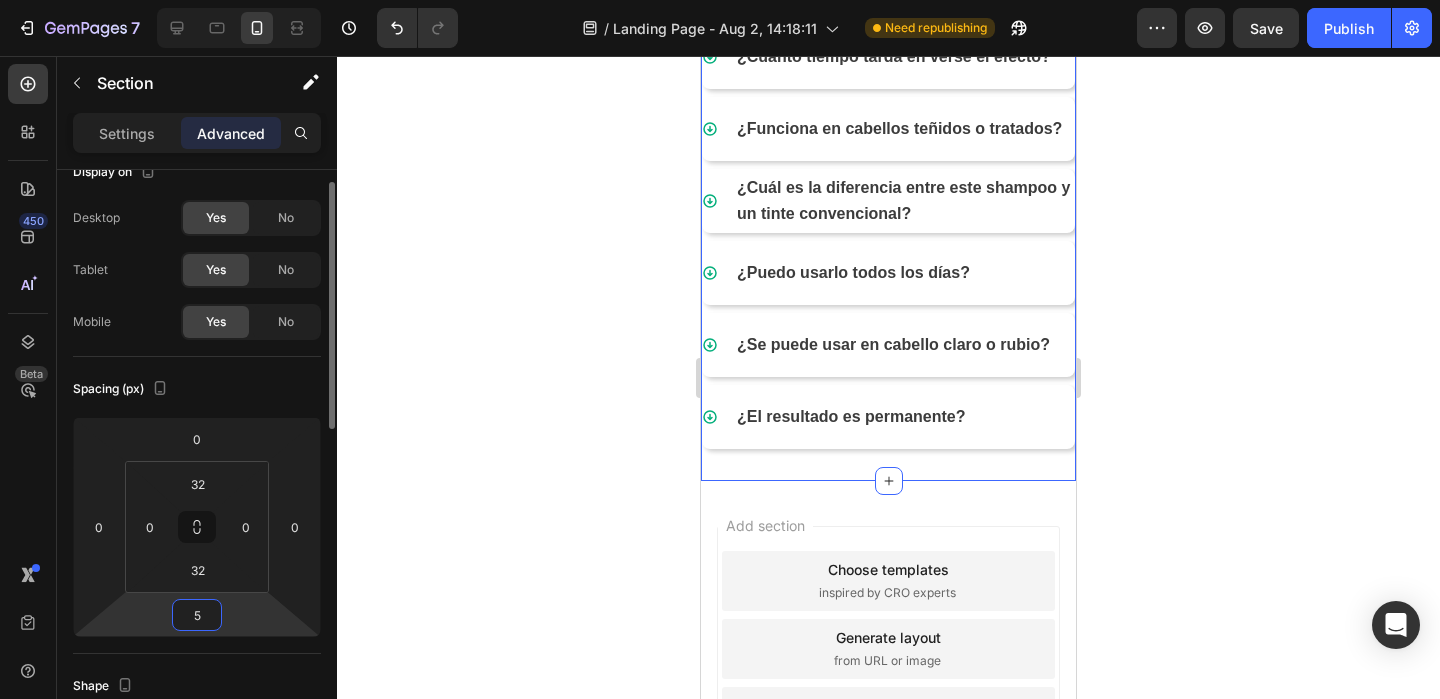 type on "50" 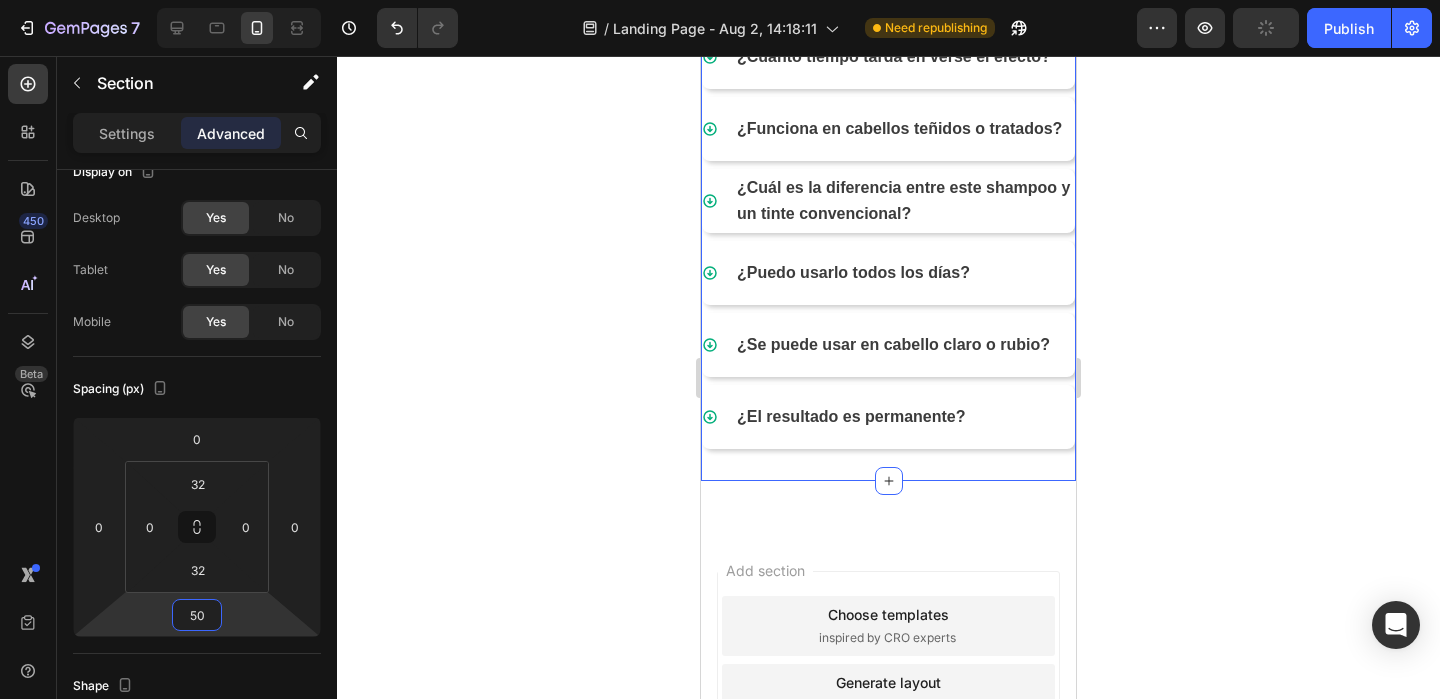click 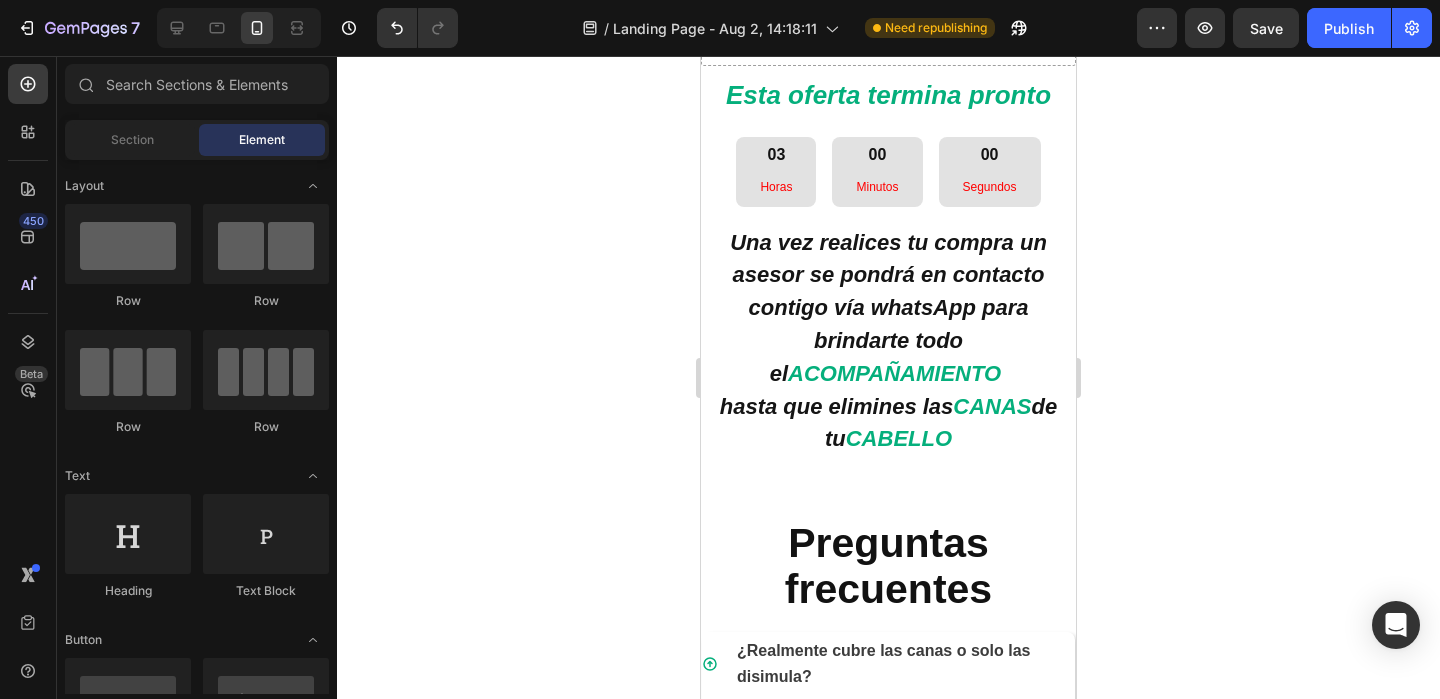 scroll, scrollTop: 6459, scrollLeft: 0, axis: vertical 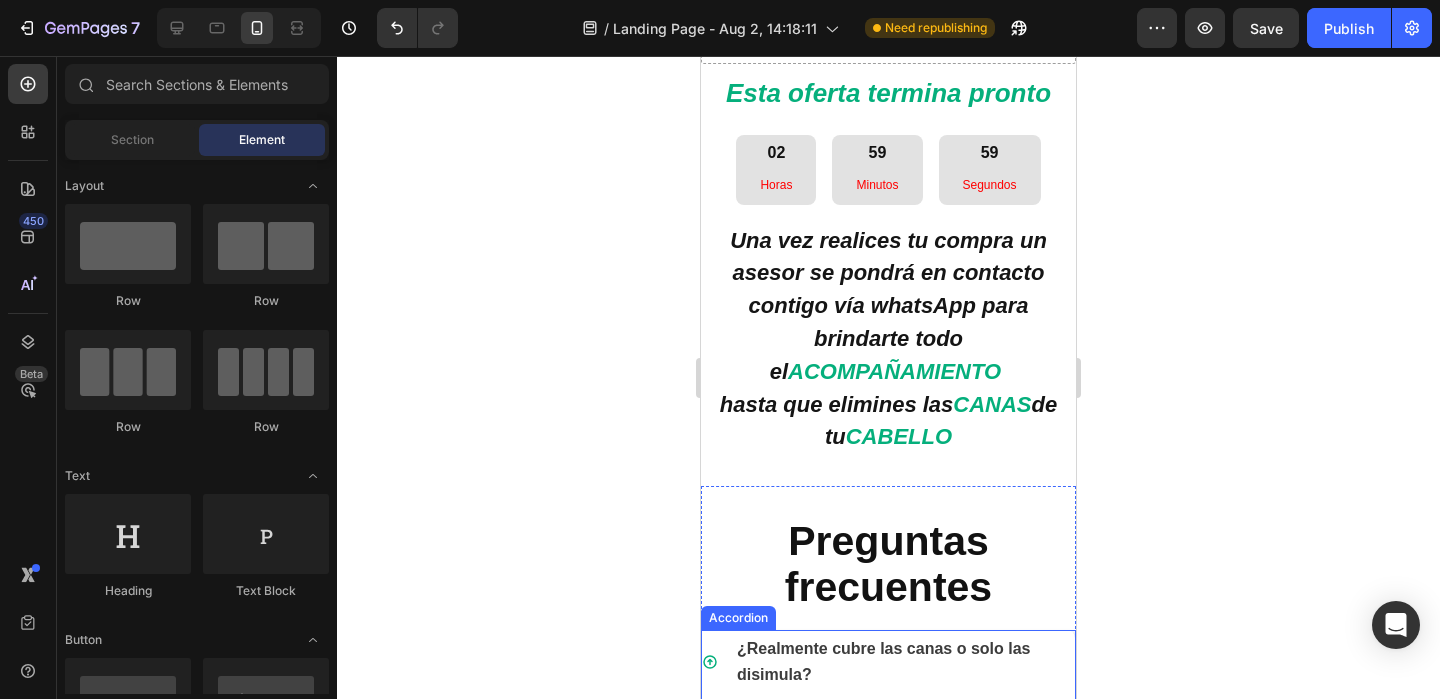 click 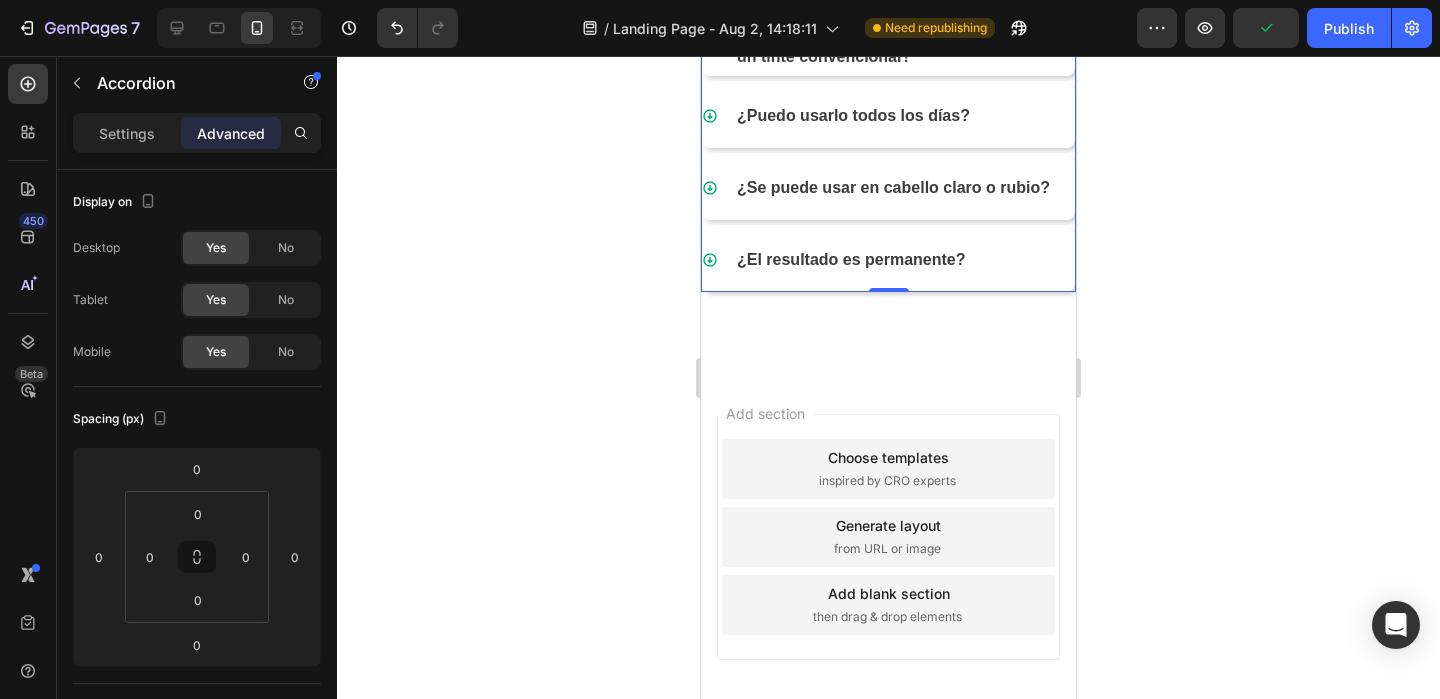 scroll, scrollTop: 7036, scrollLeft: 0, axis: vertical 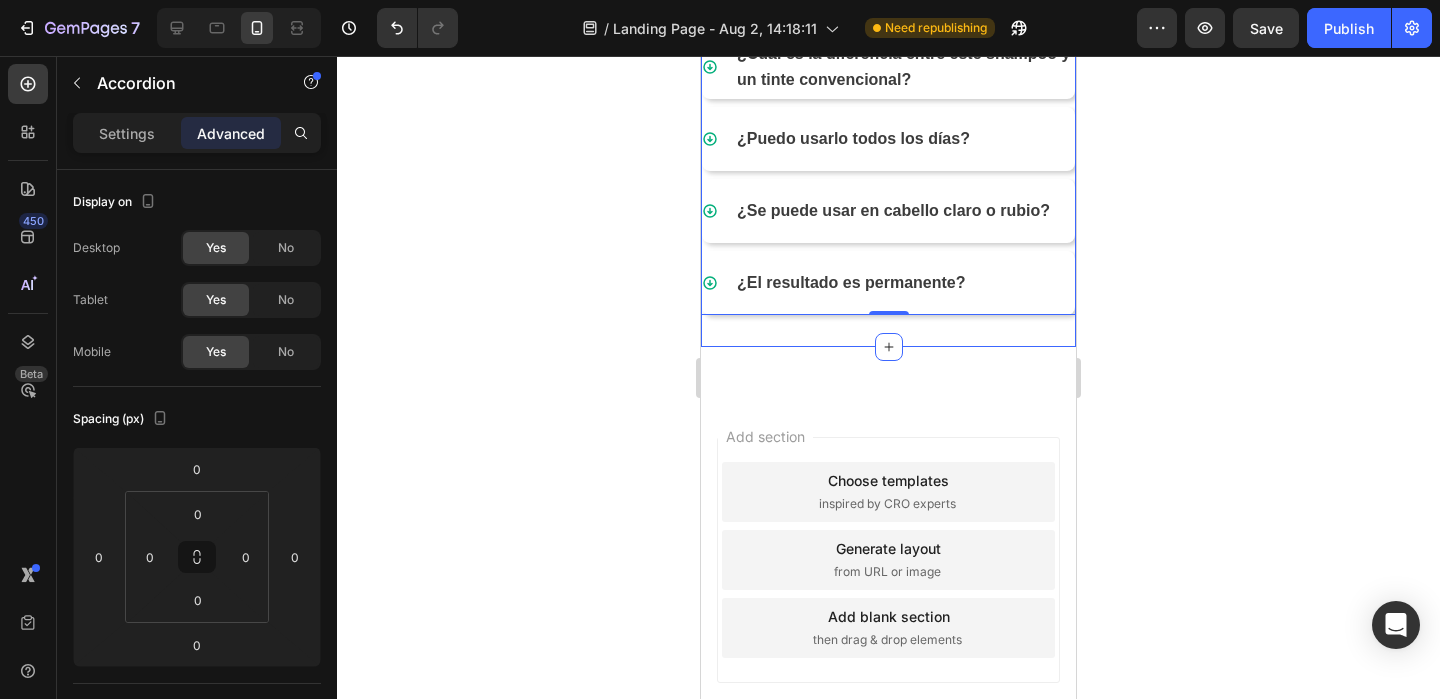 click on "Preguntas frecuentes Heading
¿Realmente cubre las canas o solo las disimula?
¿Cuánto tiempo tarda en verse el efecto?
¿Funciona en cabellos teñidos o tratados?
¿Cuál es la diferencia entre este shampoo y un tinte convencional?
¿Puedo usarlo todos los días?
¿Se puede usar en cabello claro o rubio?
¿El resultado es permanente? Accordion   0 Section 2" at bounding box center (888, 11) 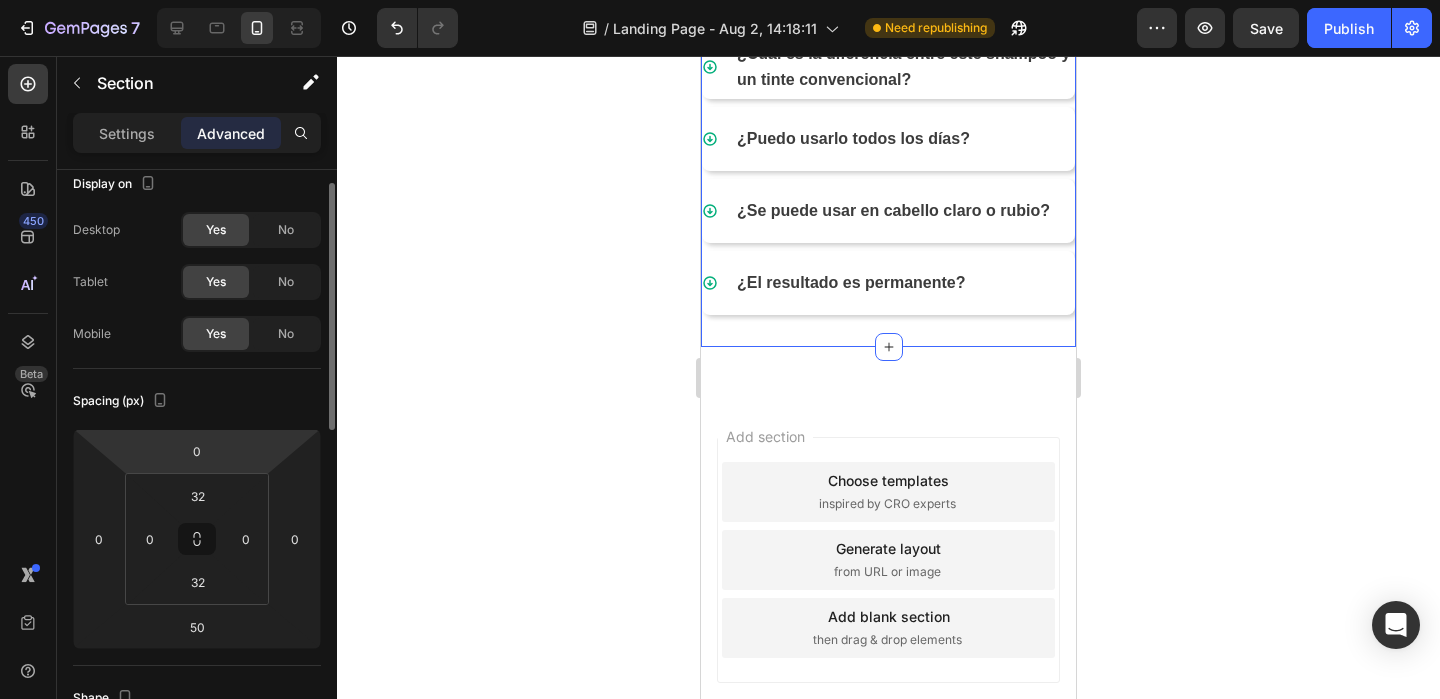 scroll, scrollTop: 27, scrollLeft: 0, axis: vertical 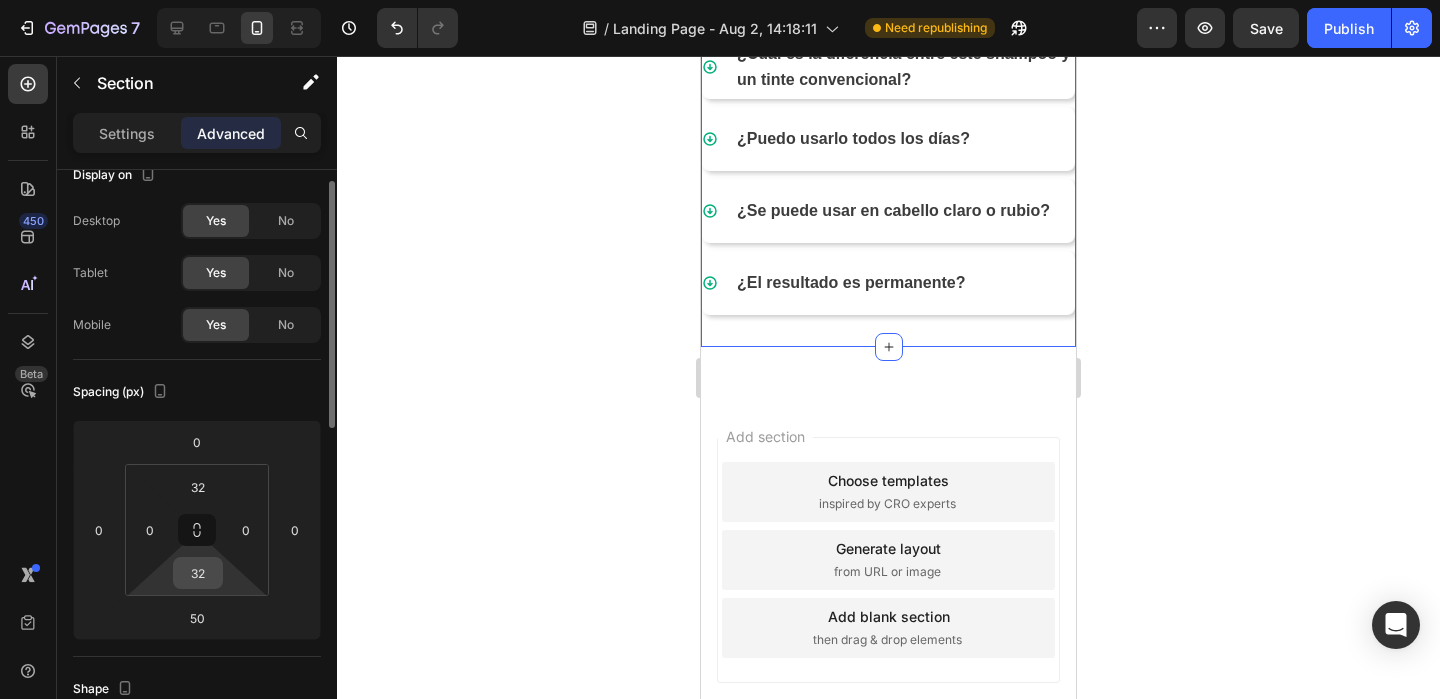 click on "32" at bounding box center [198, 573] 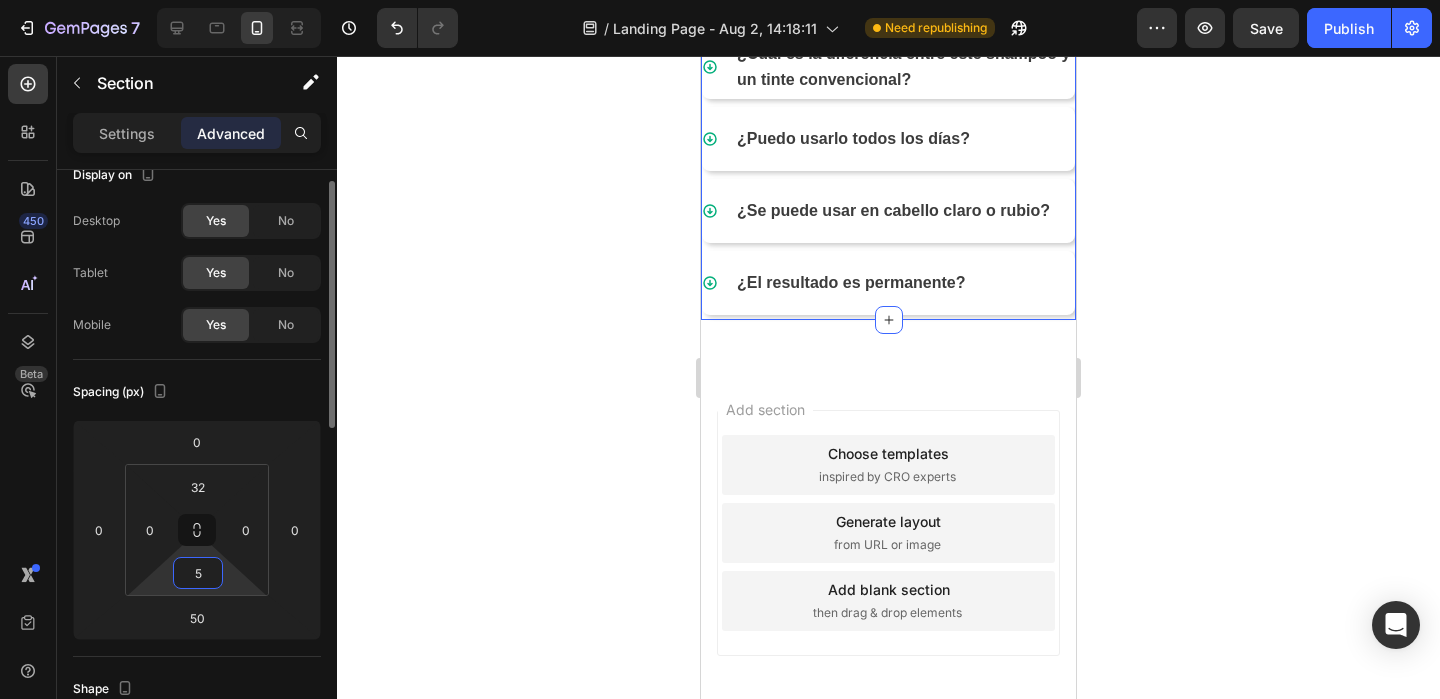 type on "50" 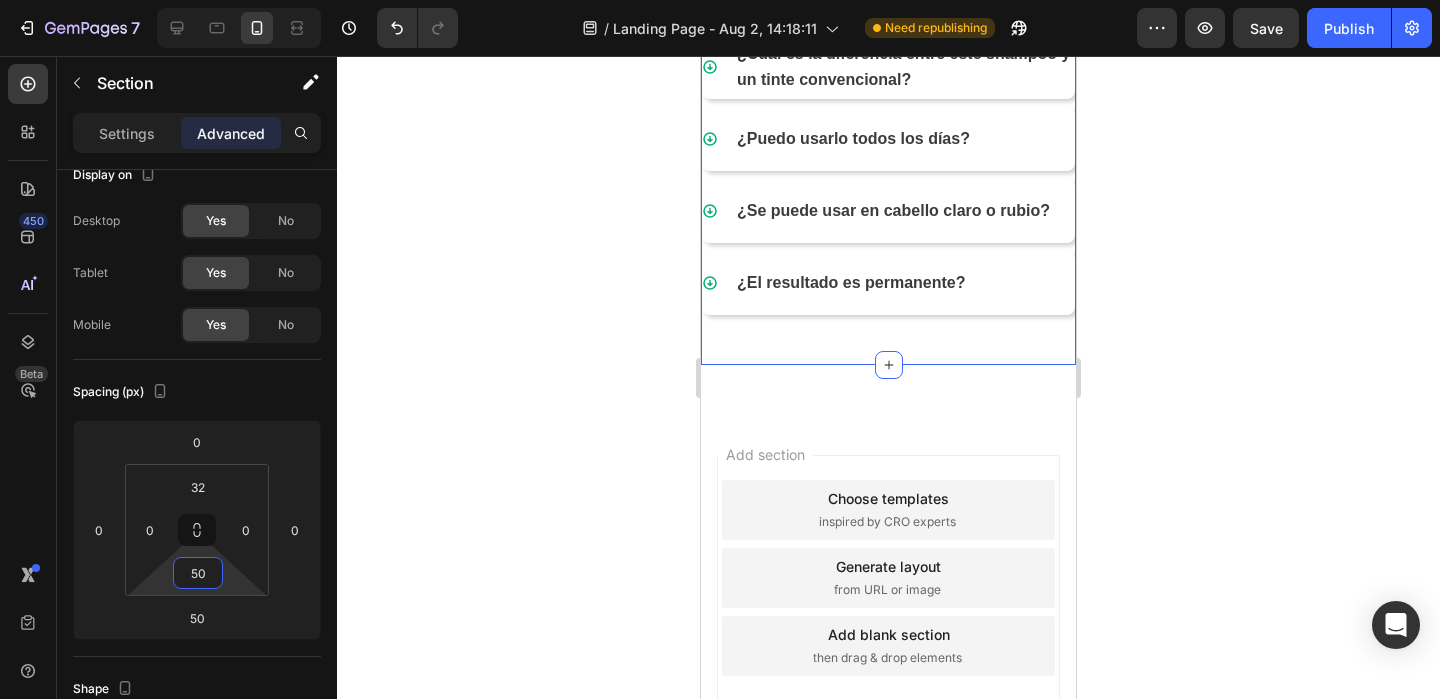 click 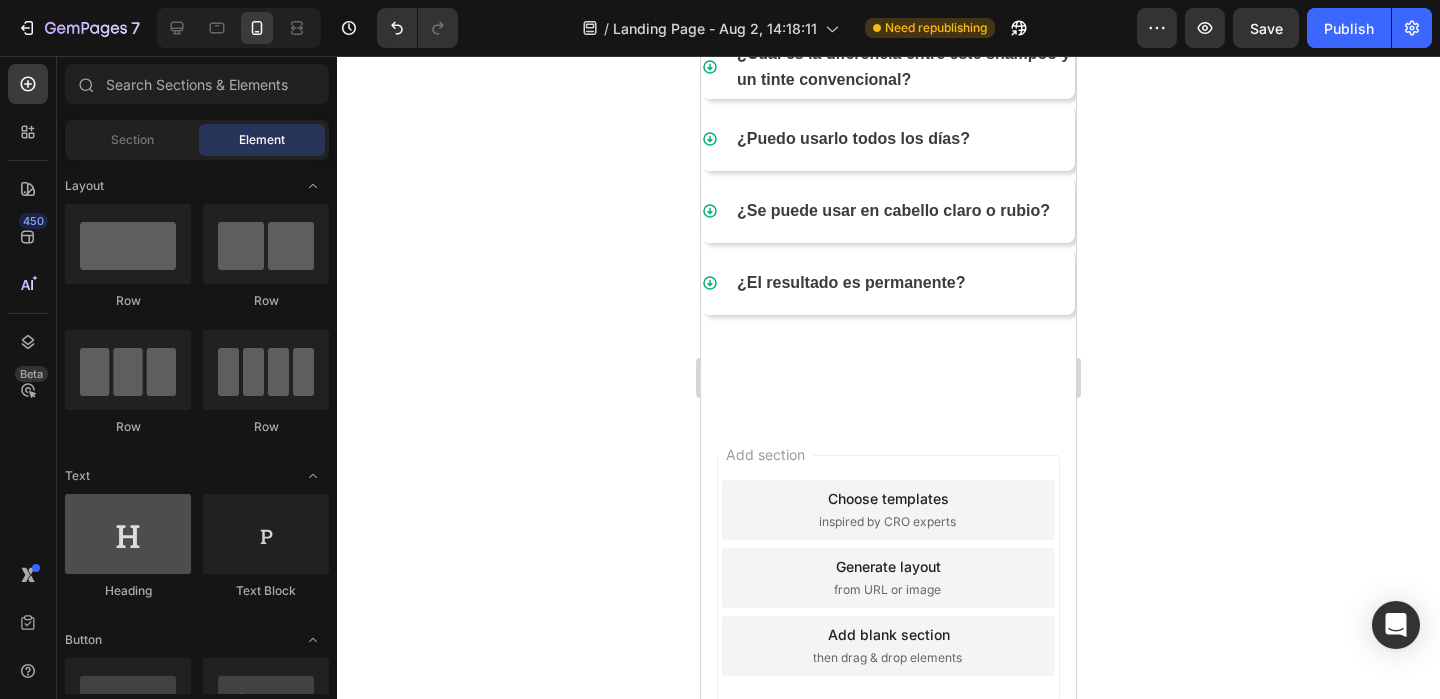 scroll, scrollTop: 40, scrollLeft: 0, axis: vertical 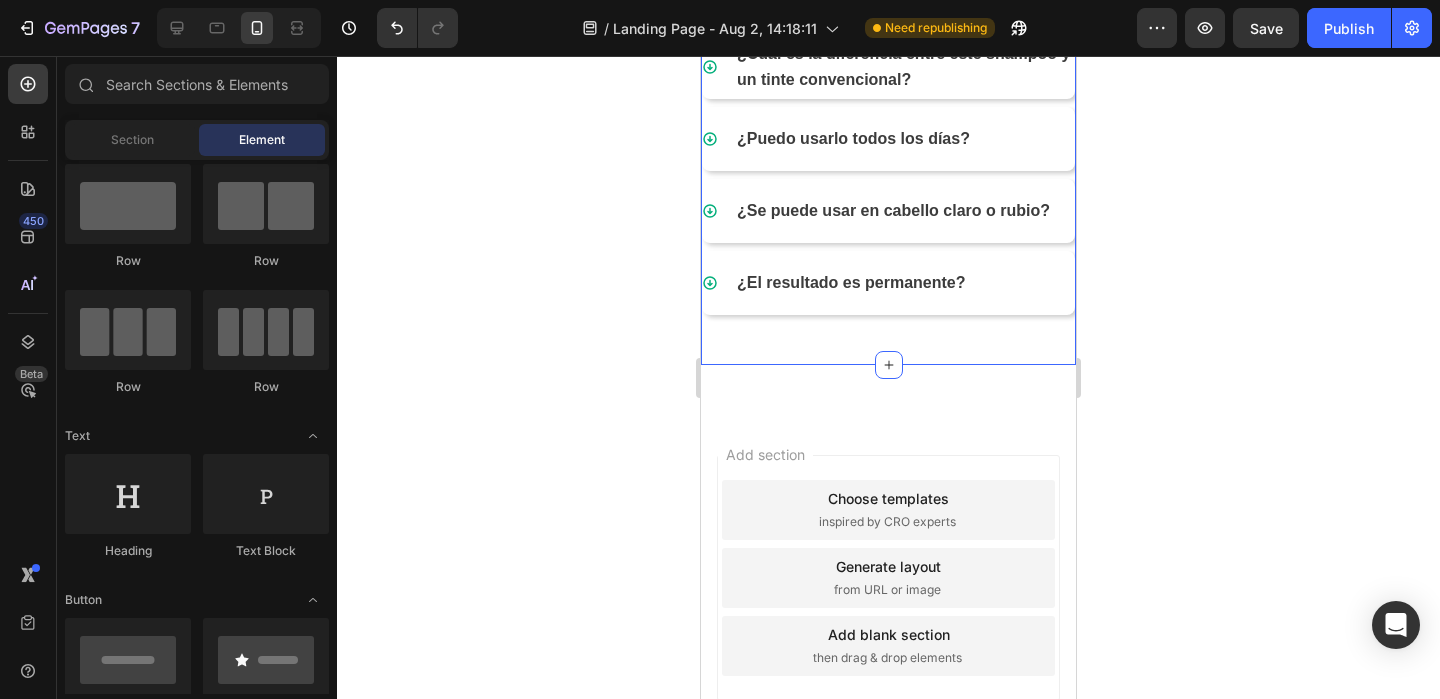 click on "Preguntas frecuentes Heading
¿Realmente cubre las canas o solo las disimula?
¿Cuánto tiempo tarda en verse el efecto?
¿Funciona en cabellos teñidos o tratados?
¿Cuál es la diferencia entre este shampoo y un tinte convencional?
¿Puedo usarlo todos los días?
¿Se puede usar en cabello claro o rubio?
¿El resultado es permanente? Accordion Section 2" at bounding box center (888, 20) 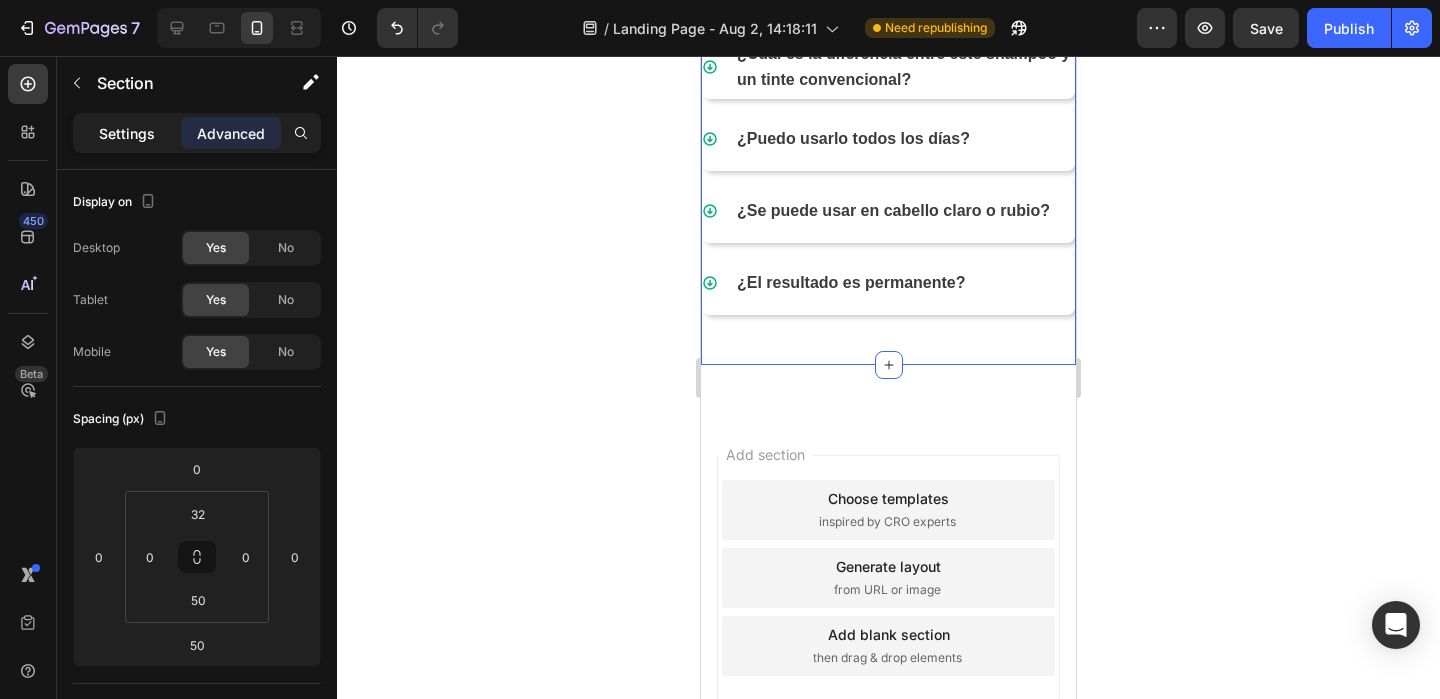 click on "Settings" at bounding box center (127, 133) 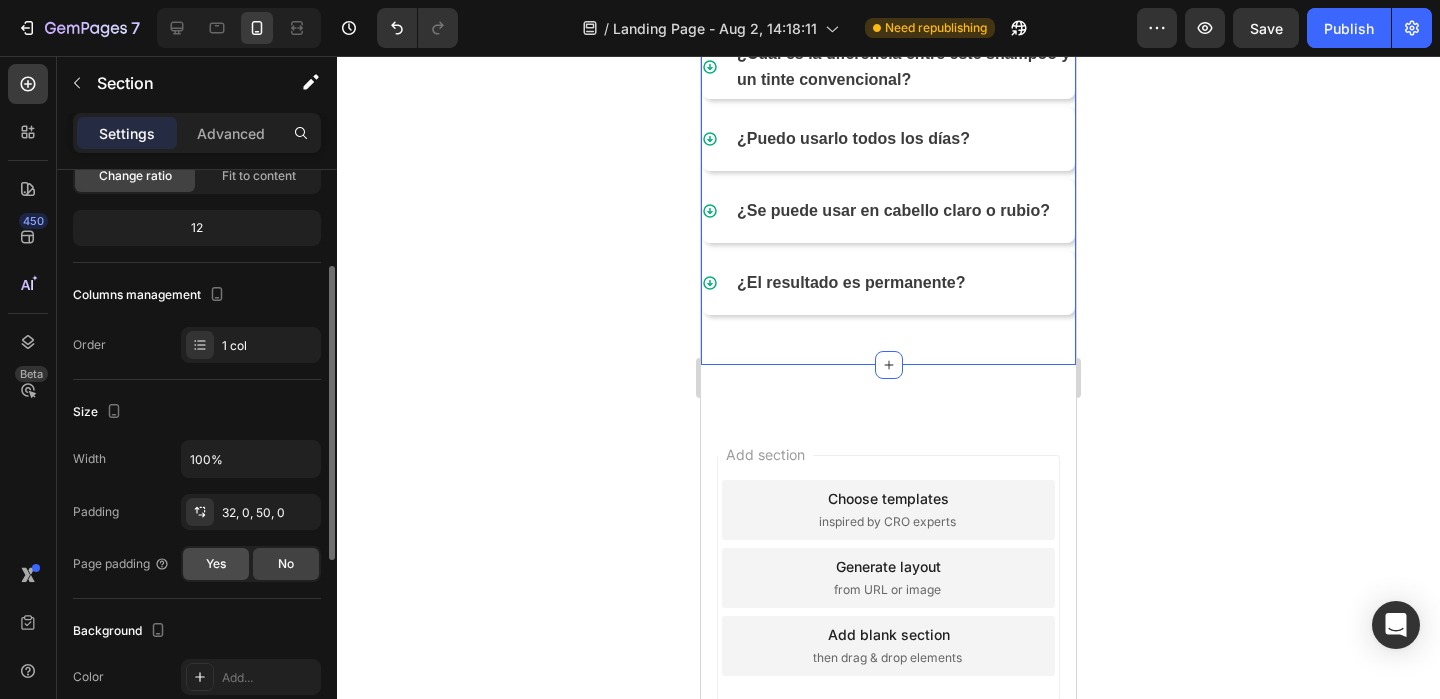 scroll, scrollTop: 177, scrollLeft: 0, axis: vertical 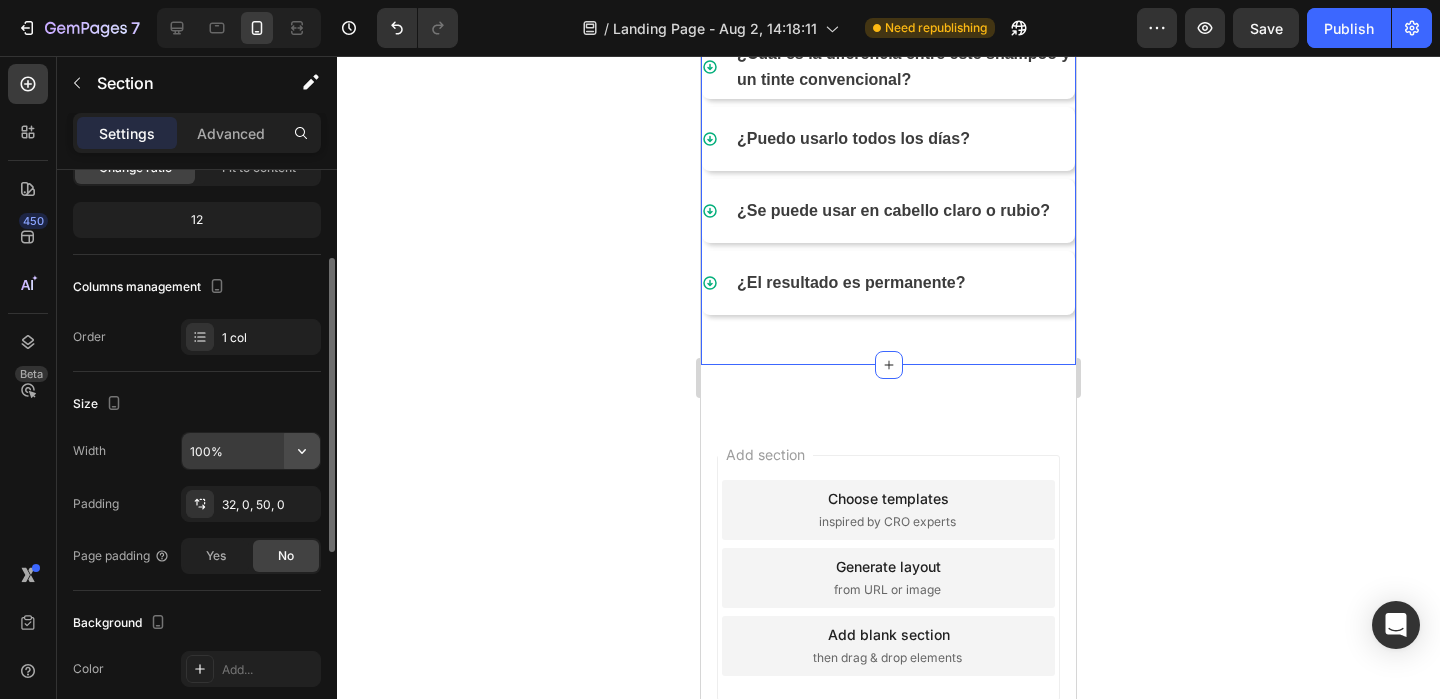click 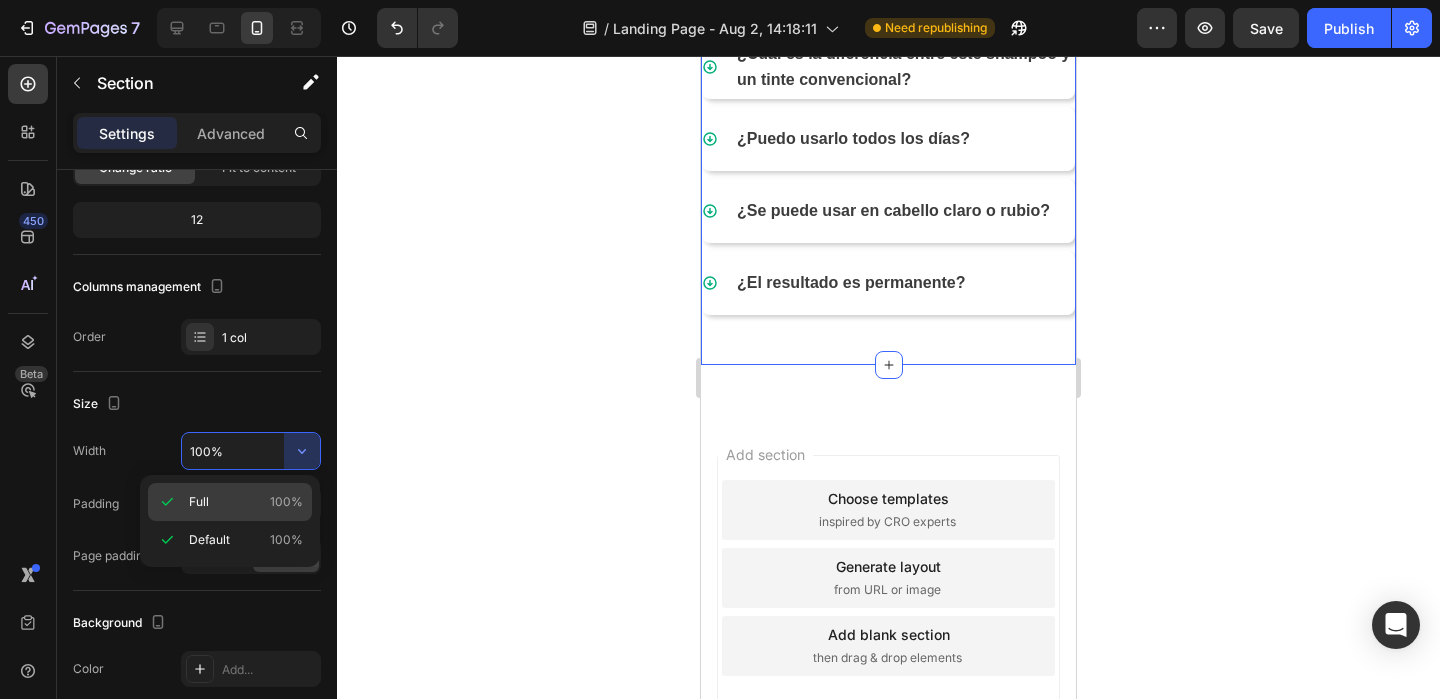 click on "Full 100%" at bounding box center (246, 502) 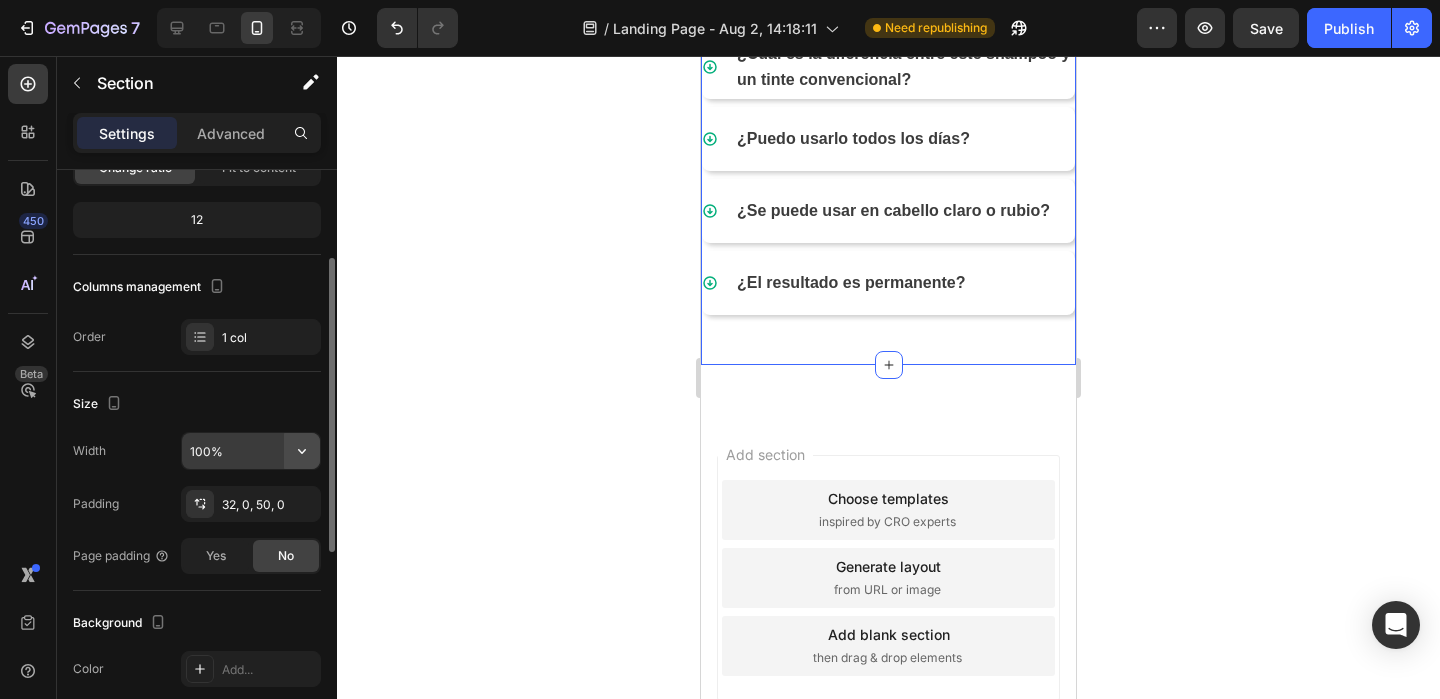 click 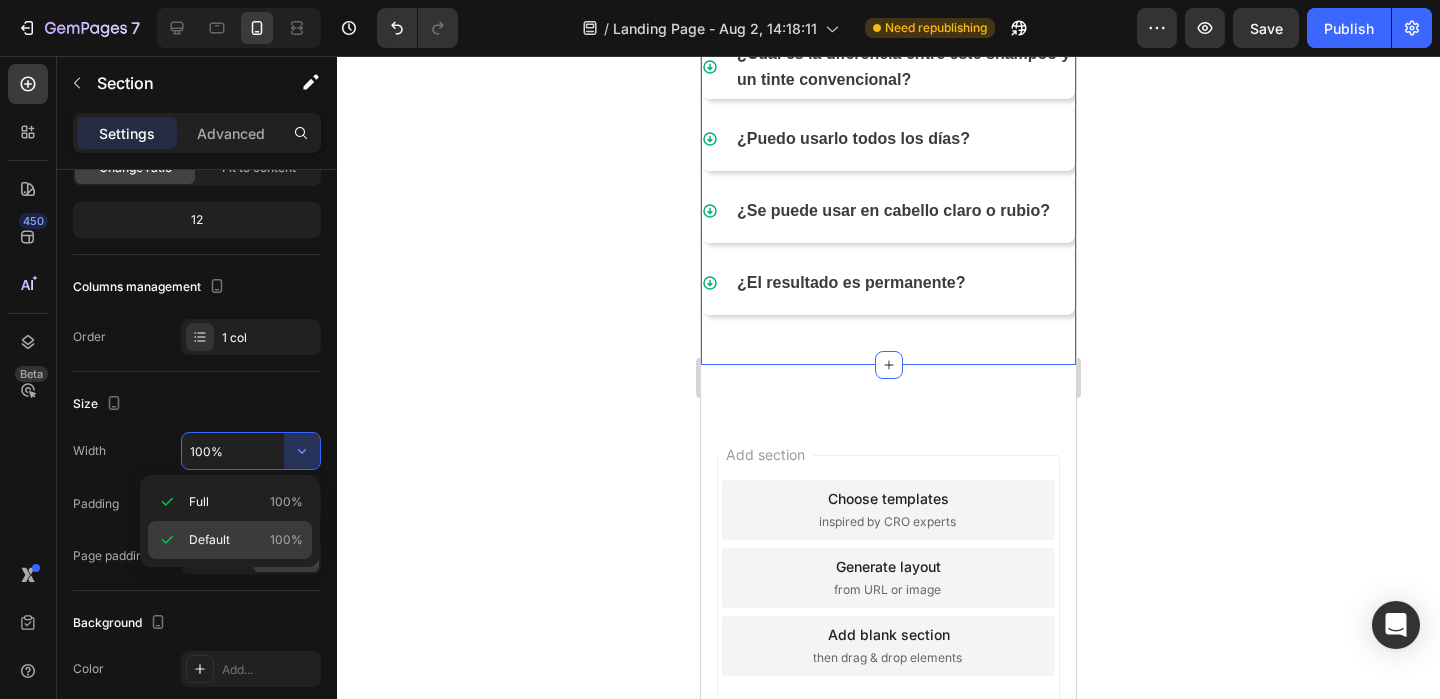 click on "Default 100%" at bounding box center [246, 540] 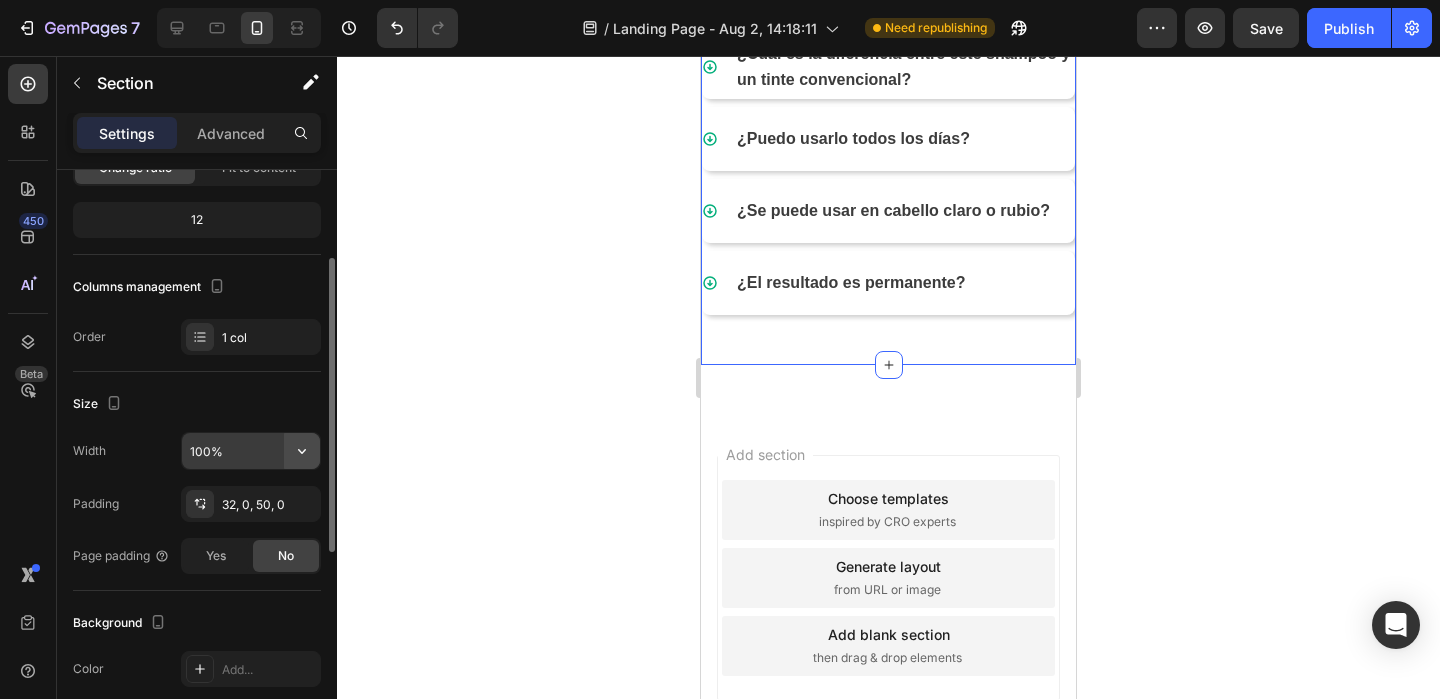 click 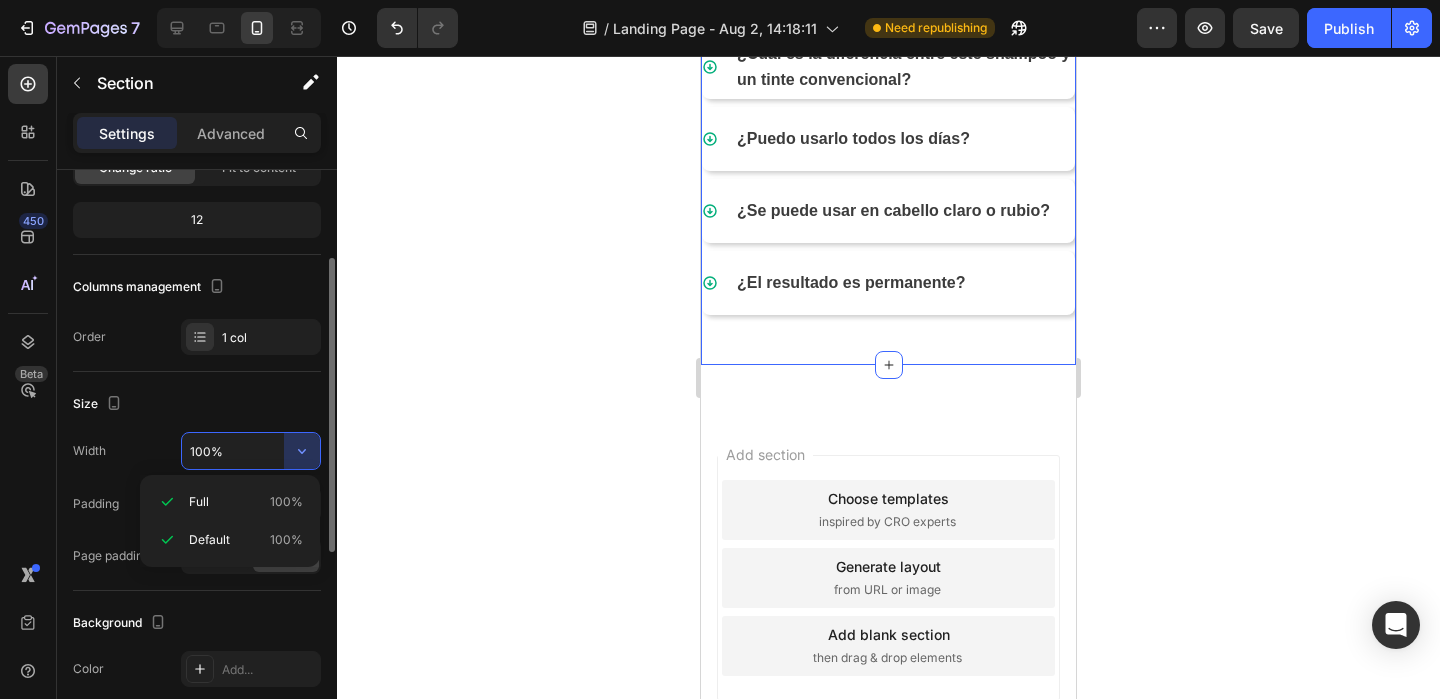 click on "Size" at bounding box center (197, 404) 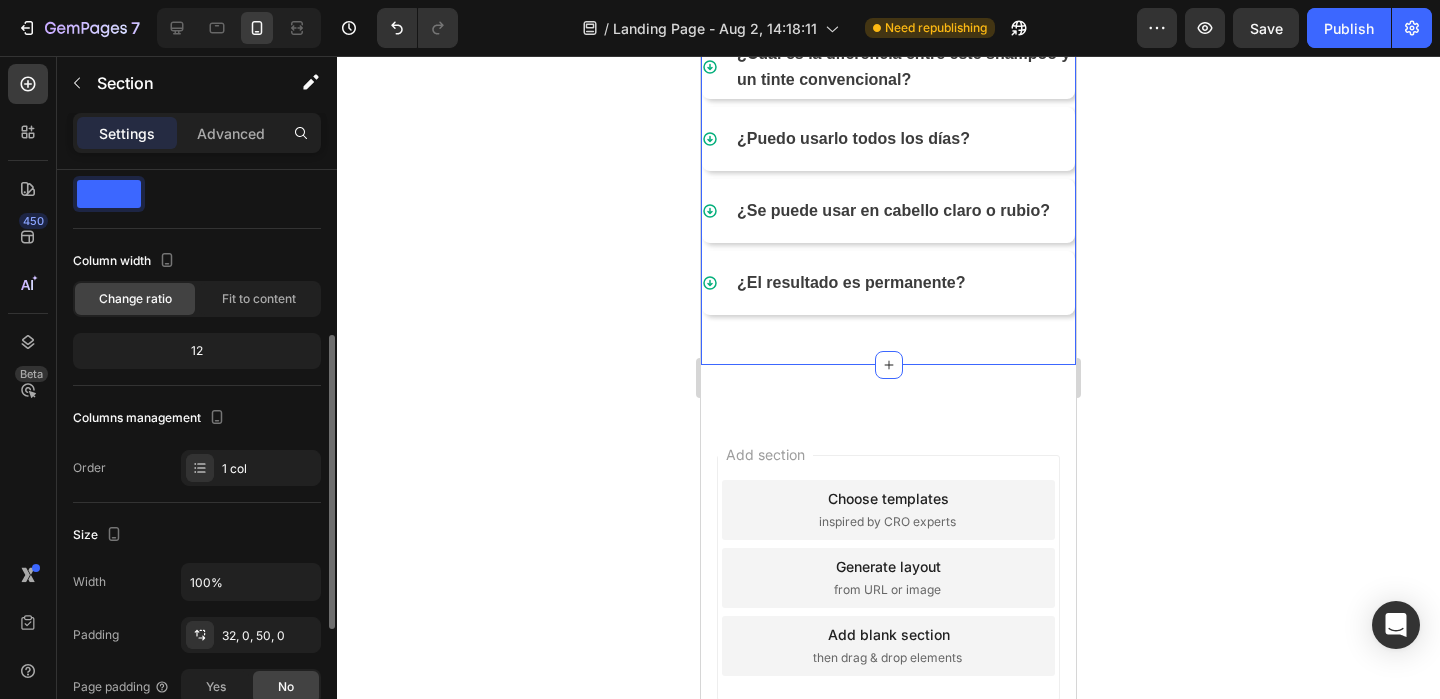 scroll, scrollTop: 0, scrollLeft: 0, axis: both 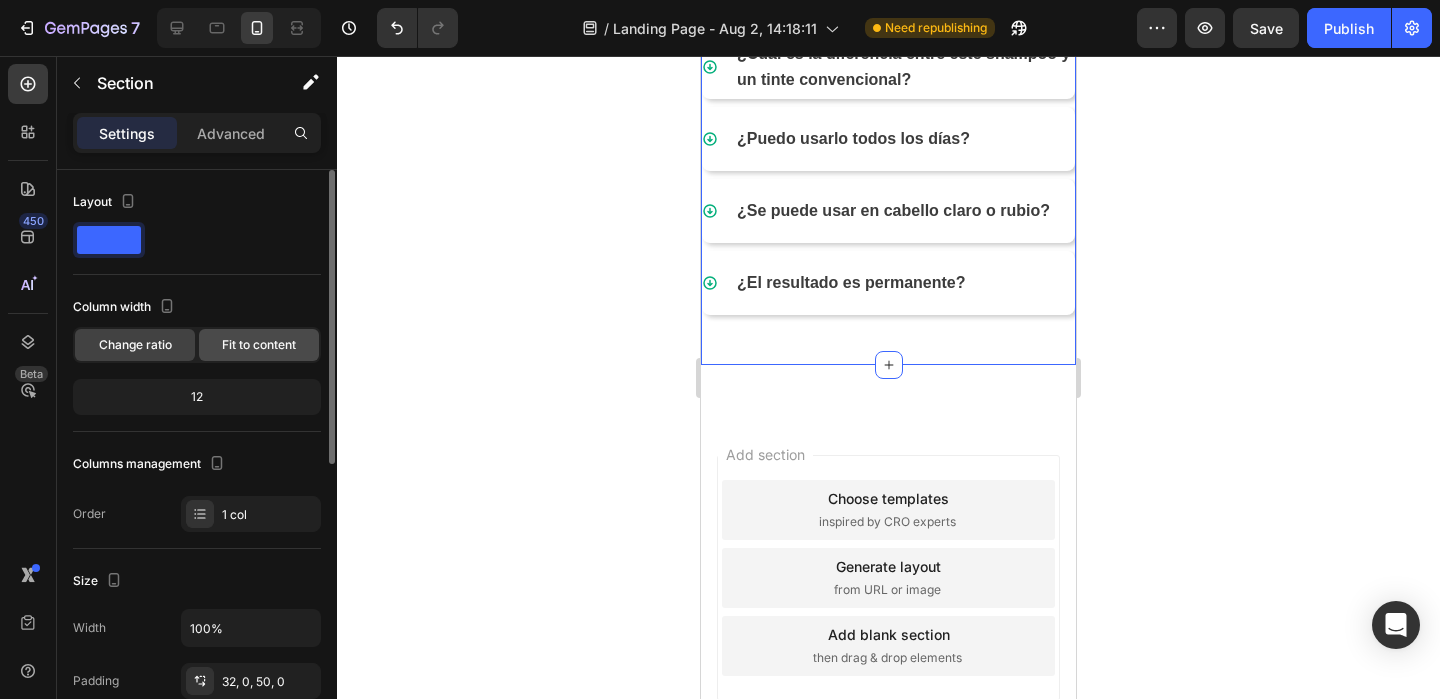 click on "Fit to content" 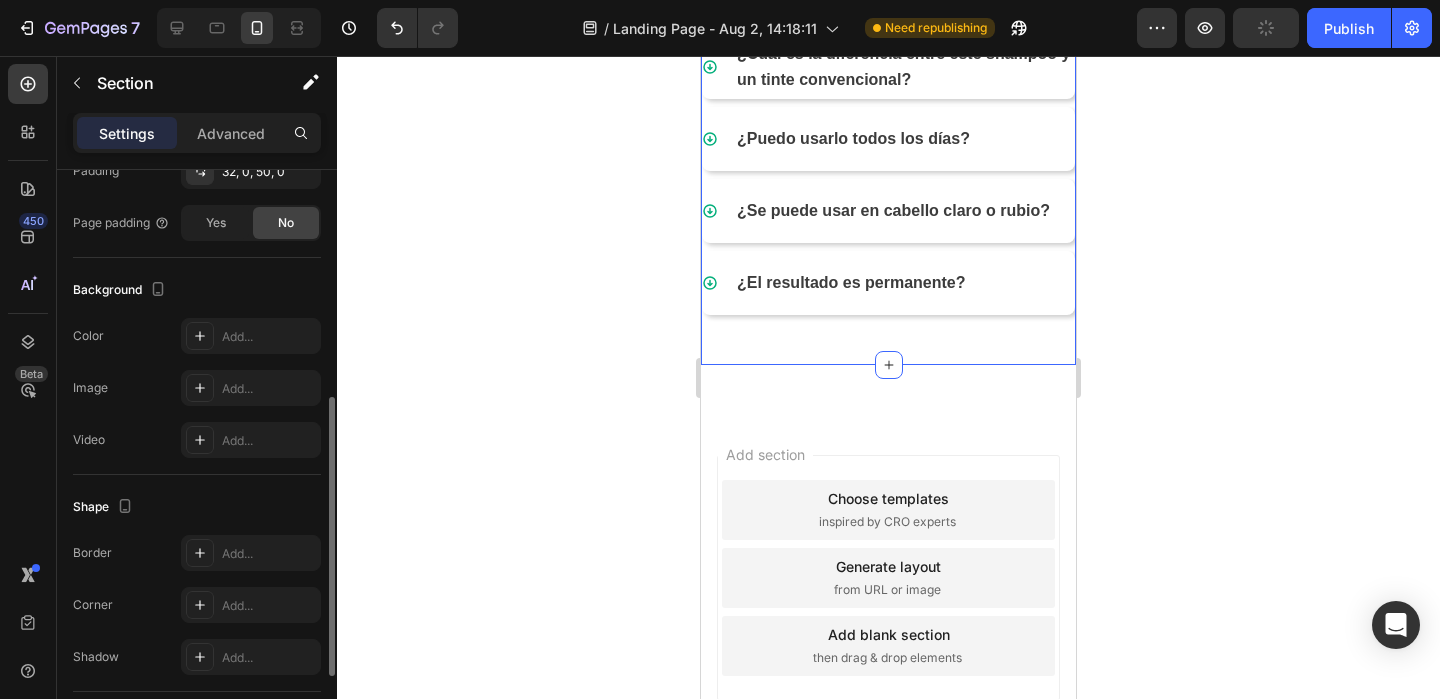 scroll, scrollTop: 464, scrollLeft: 0, axis: vertical 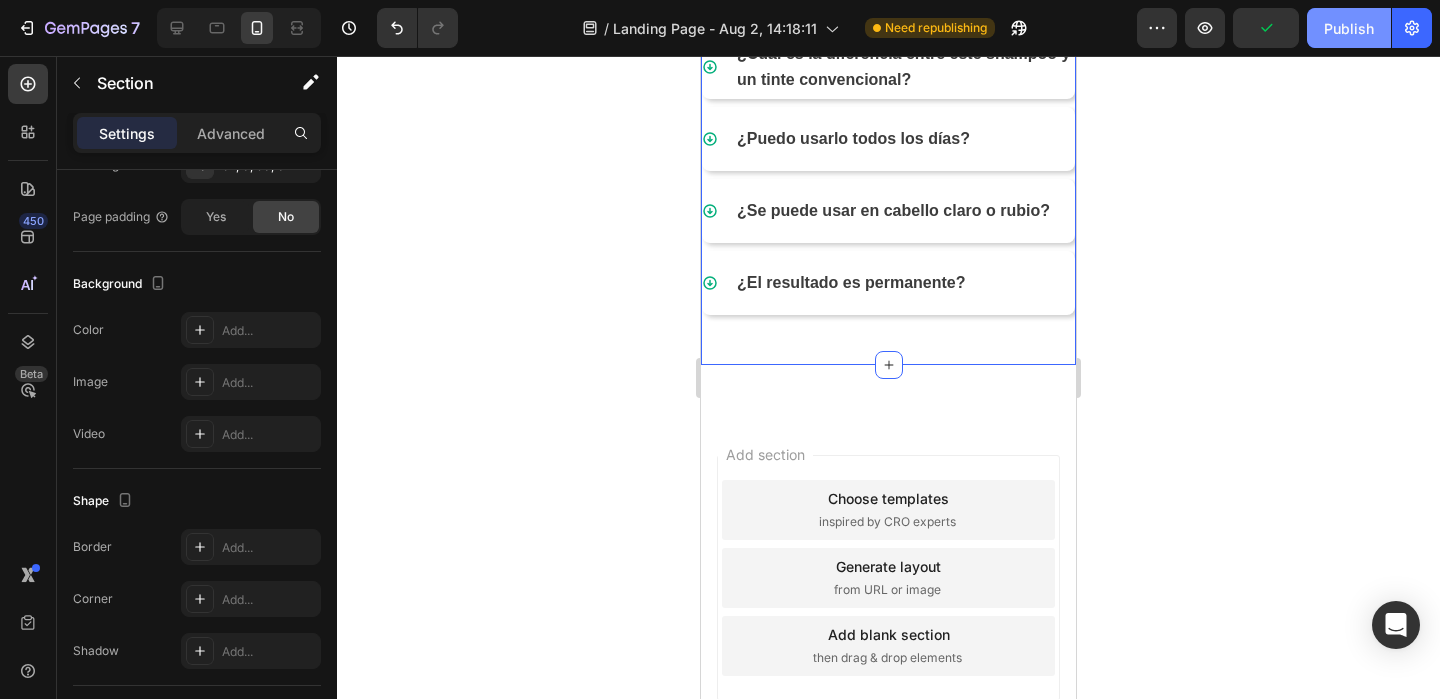 click on "Publish" 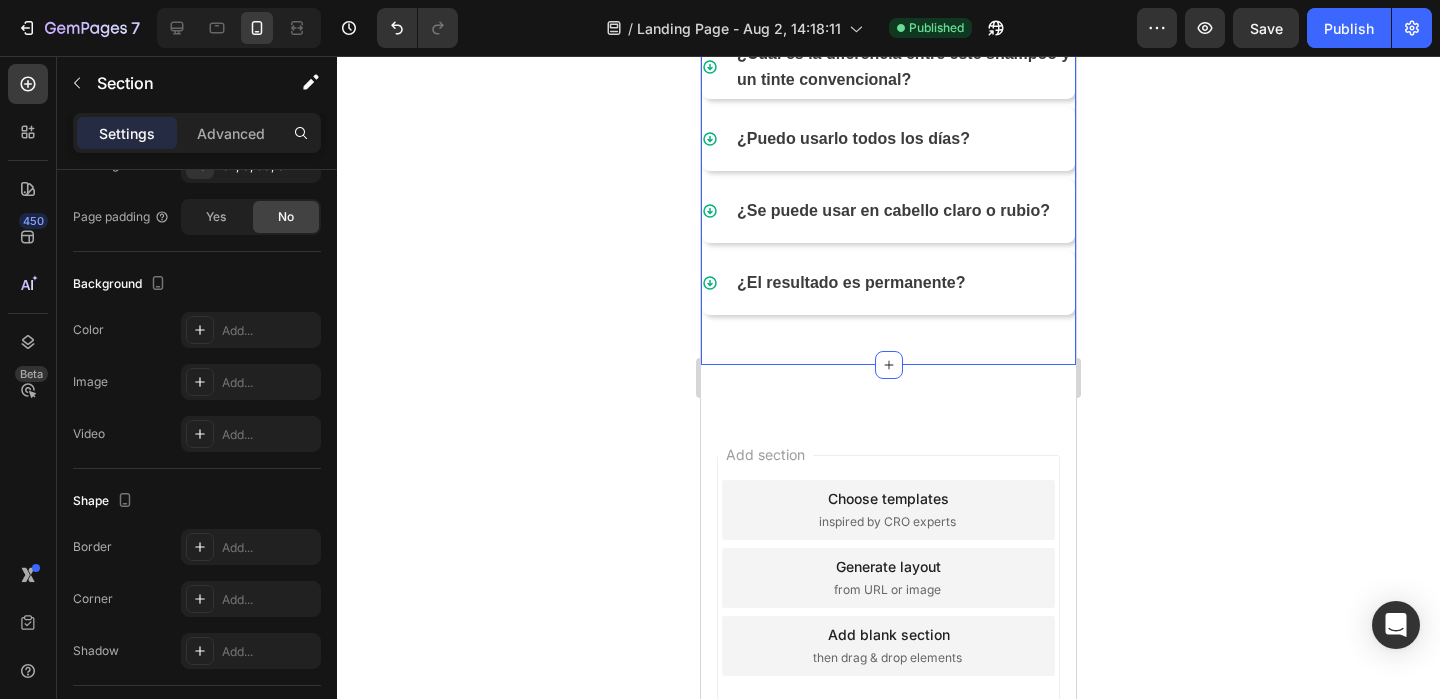 click on "Preguntas frecuentes Heading
¿Realmente cubre las canas o solo las disimula?
¿Cuánto tiempo tarda en verse el efecto?
¿Funciona en cabellos teñidos o tratados?
¿Cuál es la diferencia entre este shampoo y un tinte convencional?
¿Puedo usarlo todos los días?
¿Se puede usar en cabello claro o rubio?
¿El resultado es permanente? Accordion Section 2   You can create reusable sections Create Theme Section AI Content Write with GemAI What would you like to describe here? Tone and Voice Persuasive Product Shampoo anticanas Show more Generate" at bounding box center [888, 20] 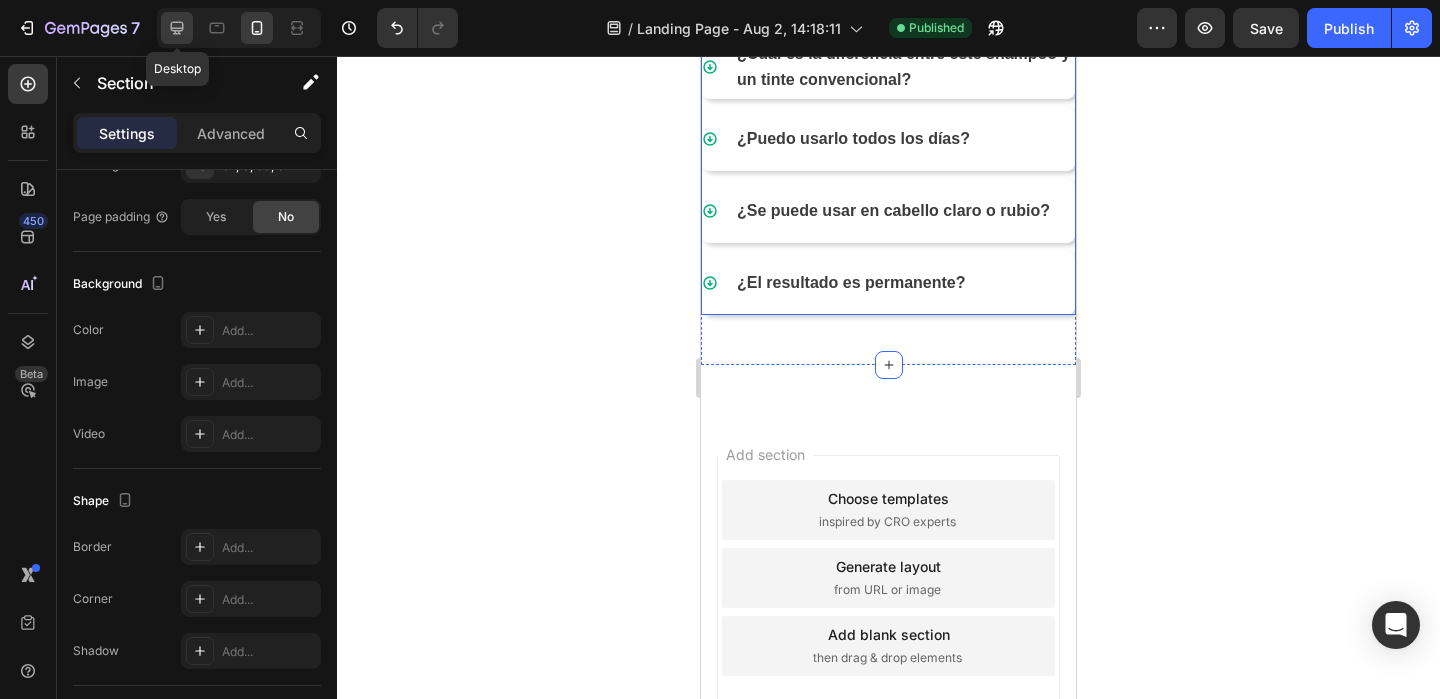 click 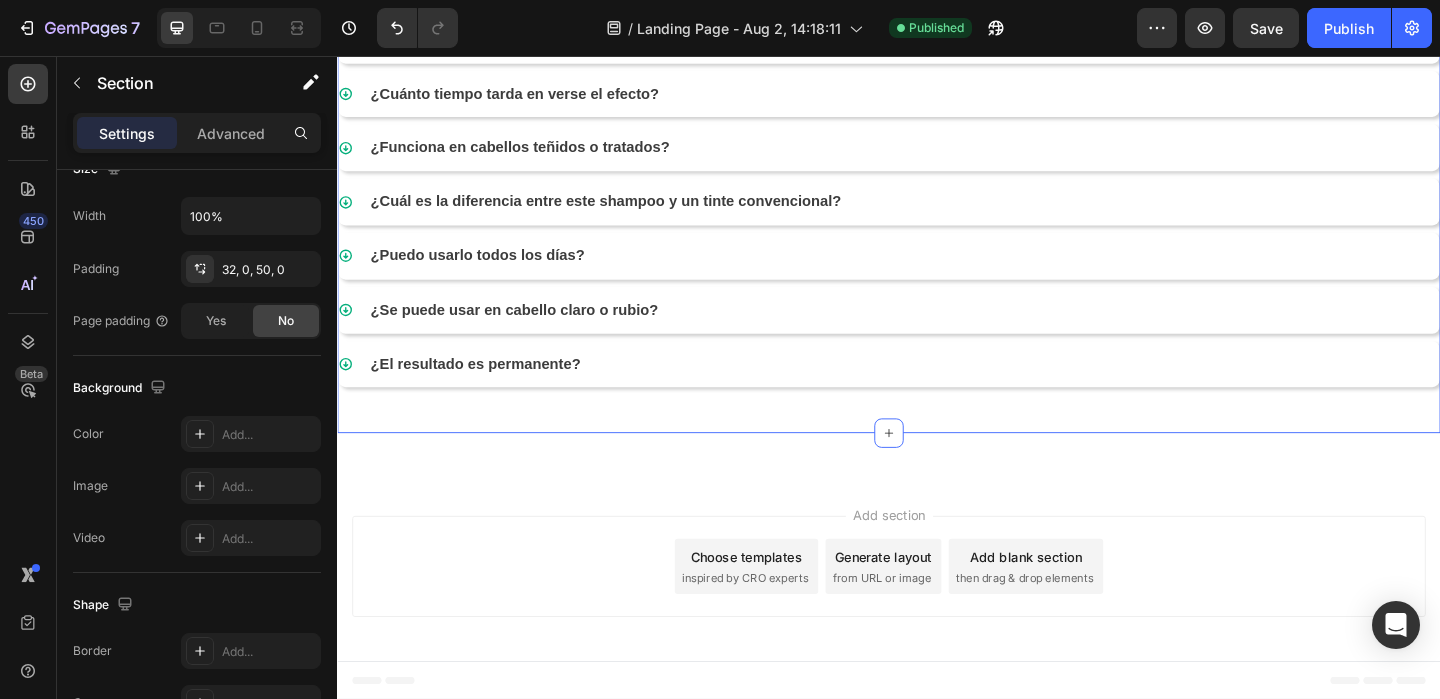 scroll, scrollTop: 1266, scrollLeft: 0, axis: vertical 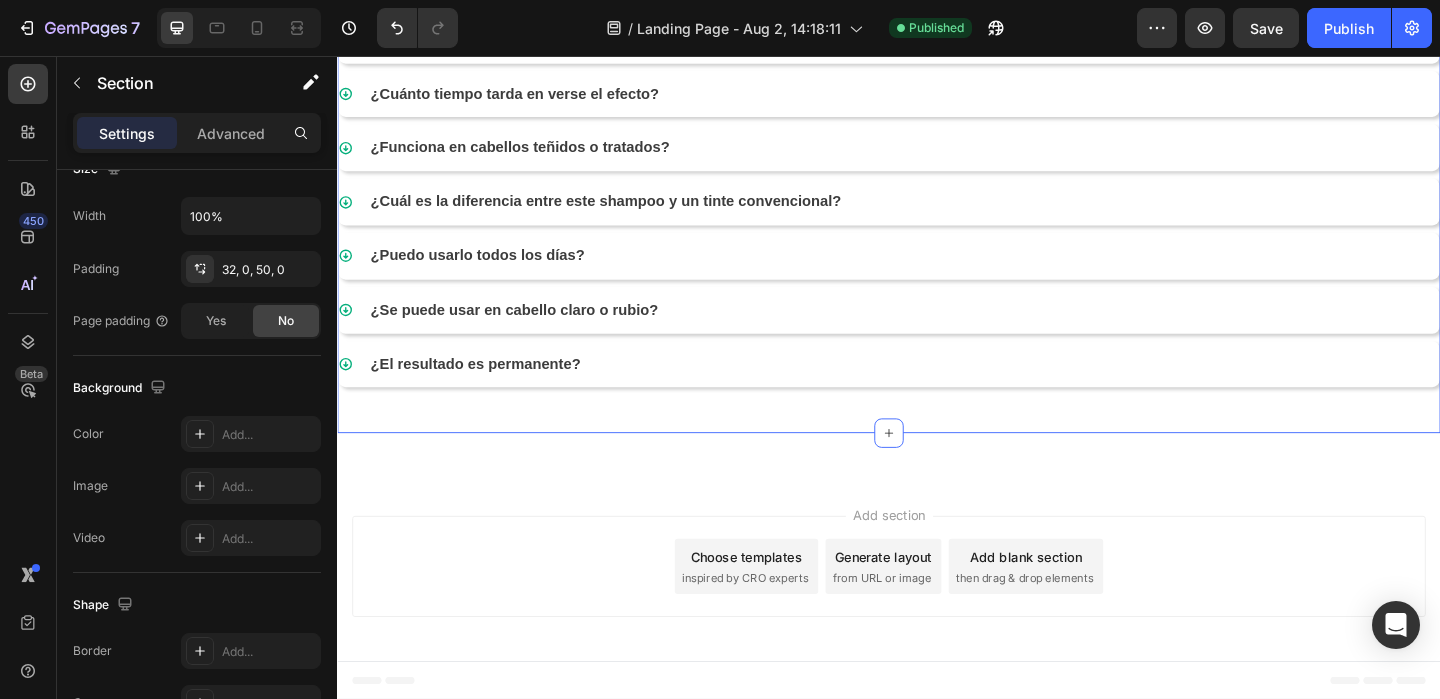 click on "Preguntas frecuentes Heading
¿Realmente cubre las canas o solo las disimula?
¿Cuánto tiempo tarda en verse el efecto?
¿Funciona en cabellos teñidos o tratados?
¿Cuál es la diferencia entre este shampoo y un tinte convencional?
¿Puedo usarlo todos los días?
¿Se puede usar en cabello claro o rubio?
¿El resultado es permanente? Accordion Section 2   You can create reusable sections Create Theme Section AI Content Write with GemAI What would you like to describe here? Tone and Voice Persuasive Product Shampoo anticanas Show more Generate" at bounding box center [937, 190] 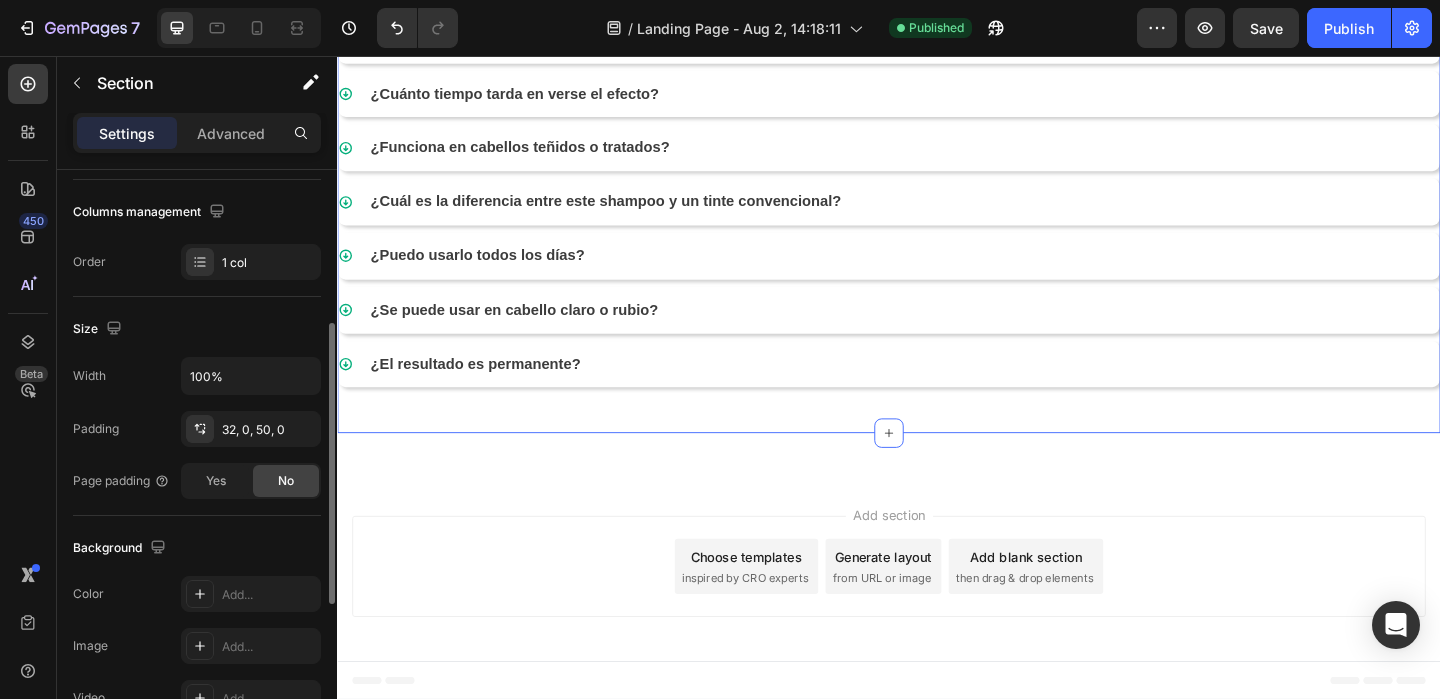 scroll, scrollTop: 309, scrollLeft: 0, axis: vertical 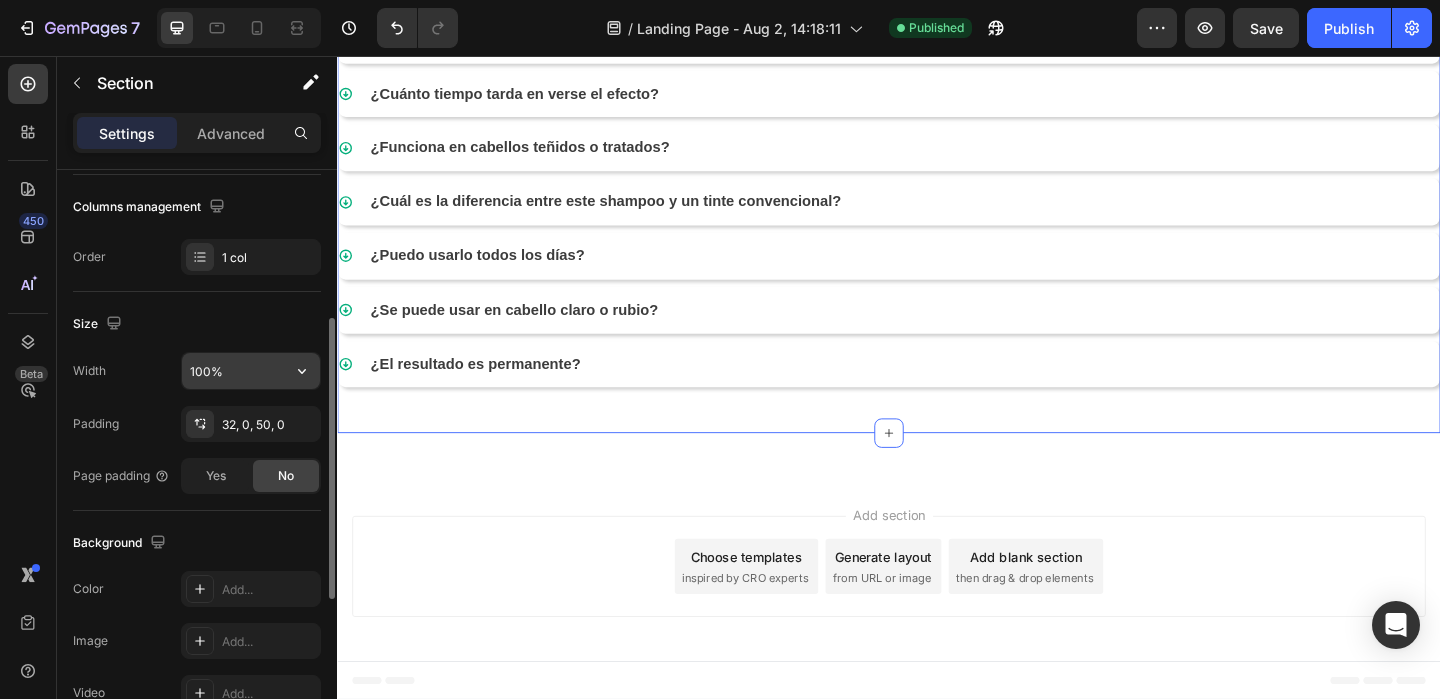 click 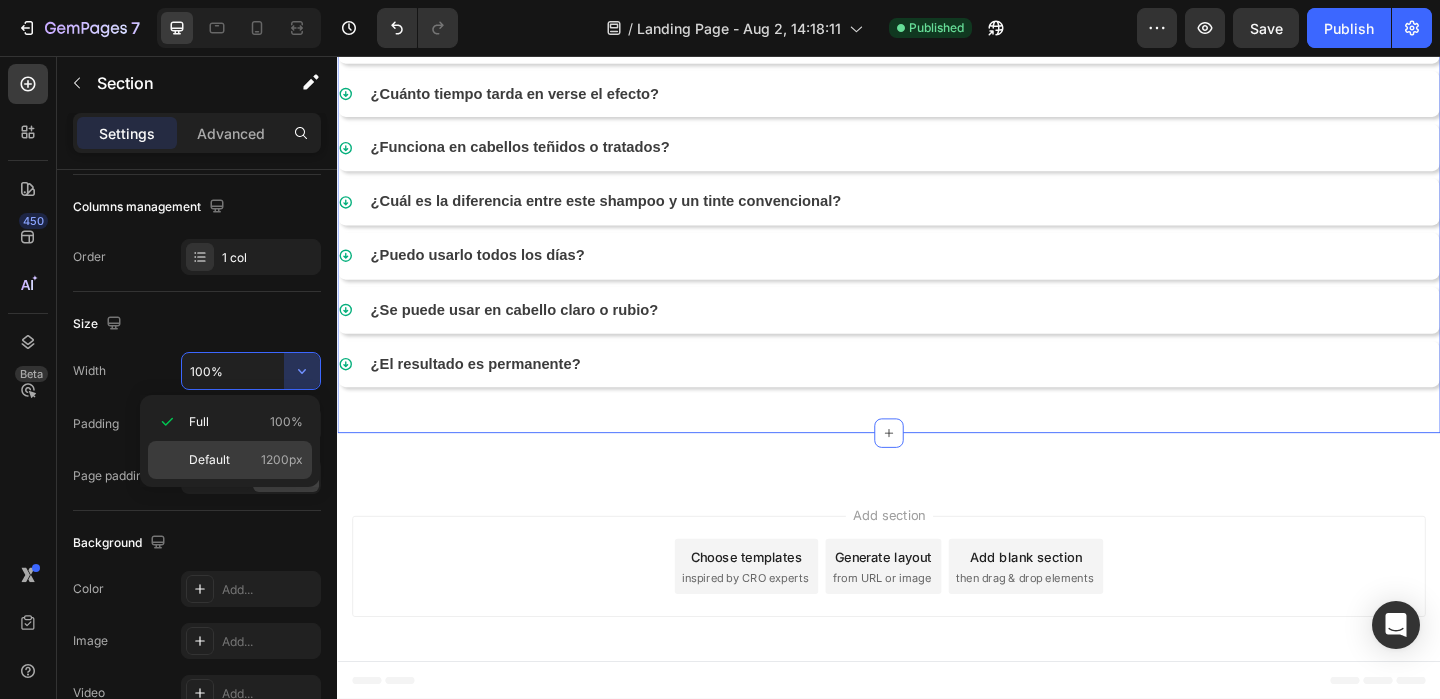 click on "Default 1200px" at bounding box center [246, 460] 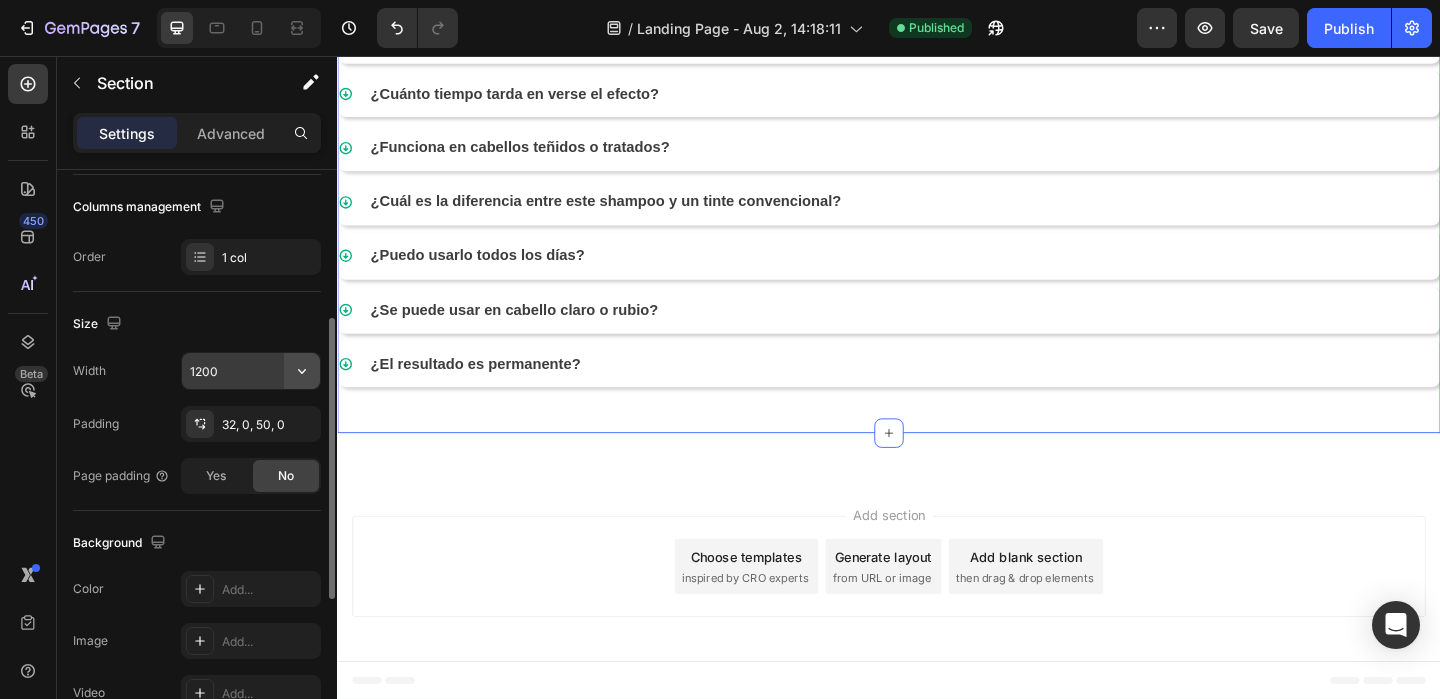 click 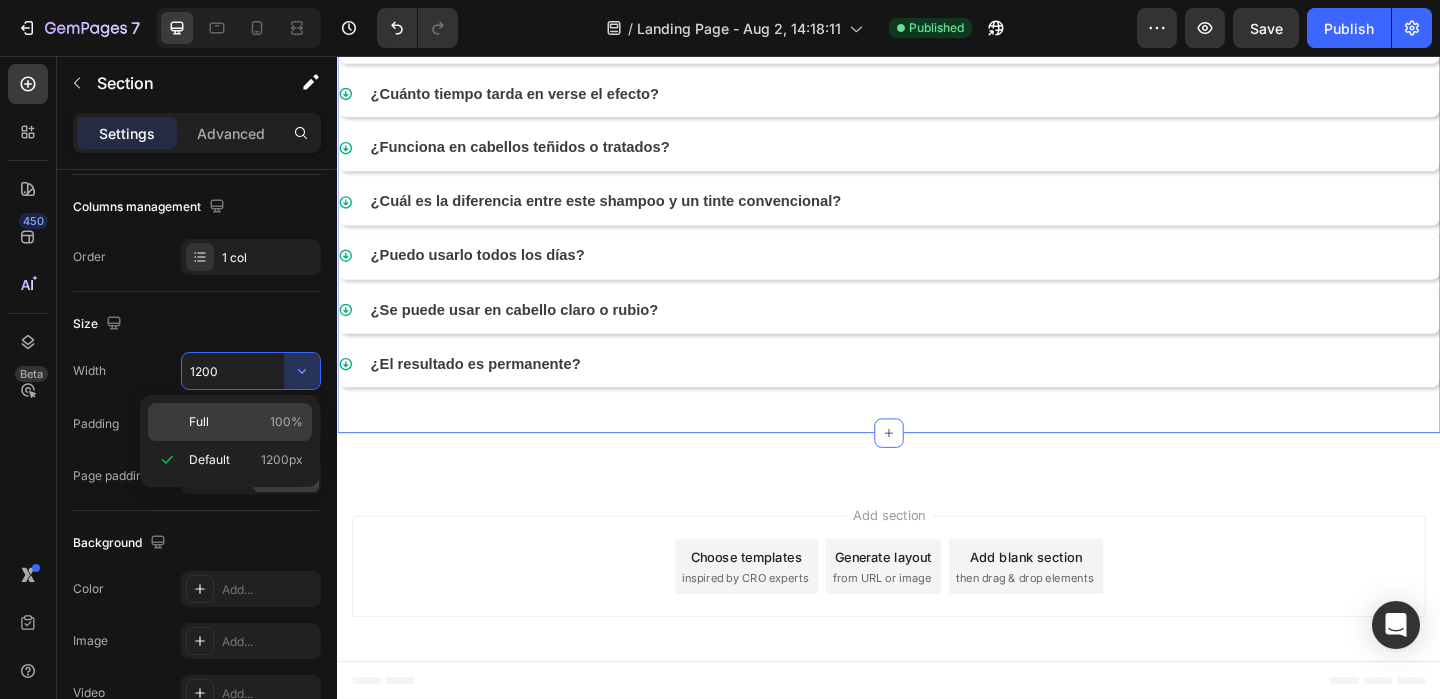 click on "Full 100%" at bounding box center [246, 422] 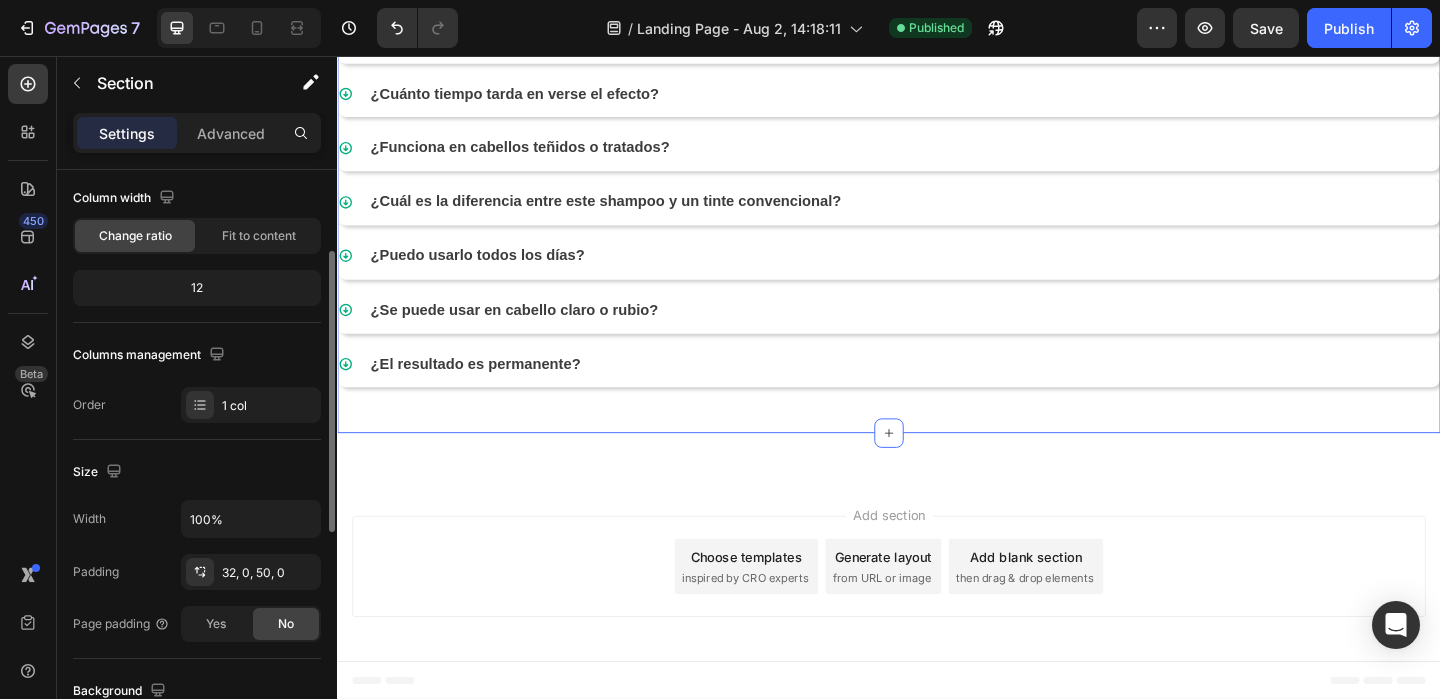 scroll, scrollTop: 160, scrollLeft: 0, axis: vertical 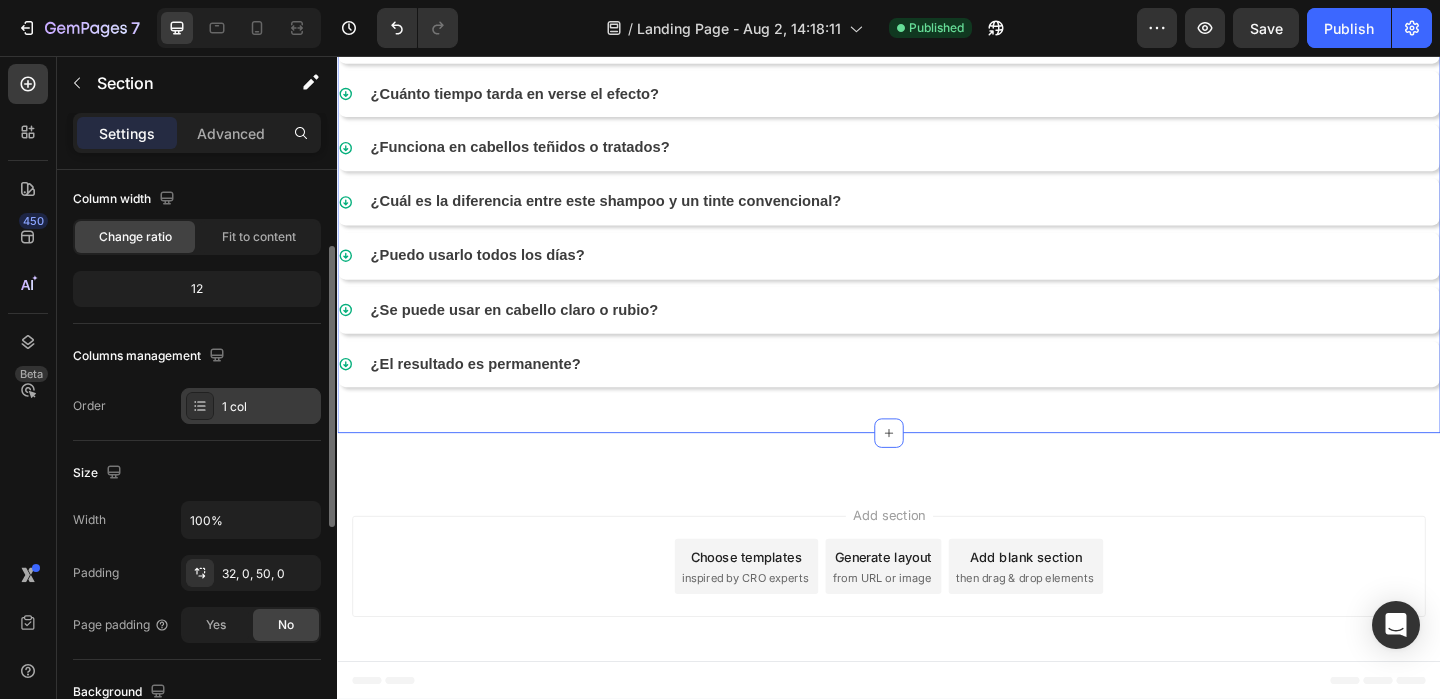 click on "1 col" at bounding box center [269, 407] 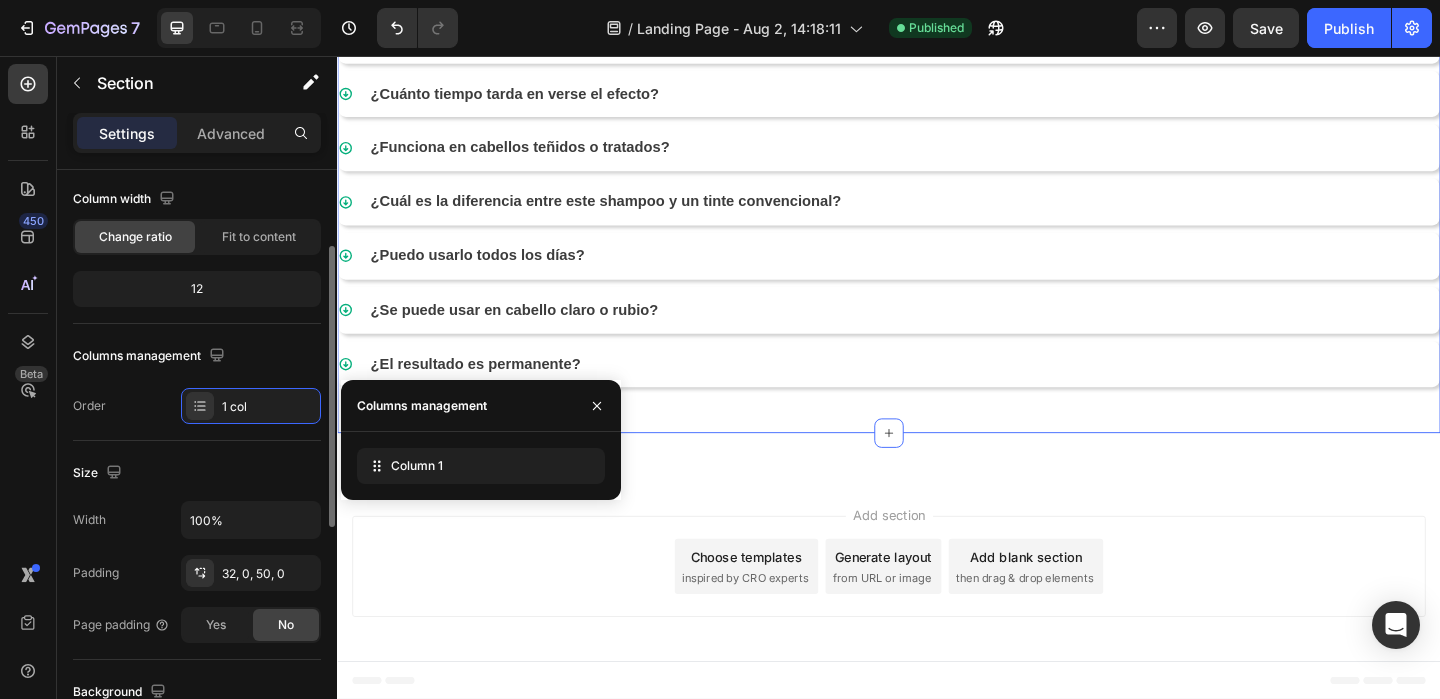 click on "Size" at bounding box center (197, 473) 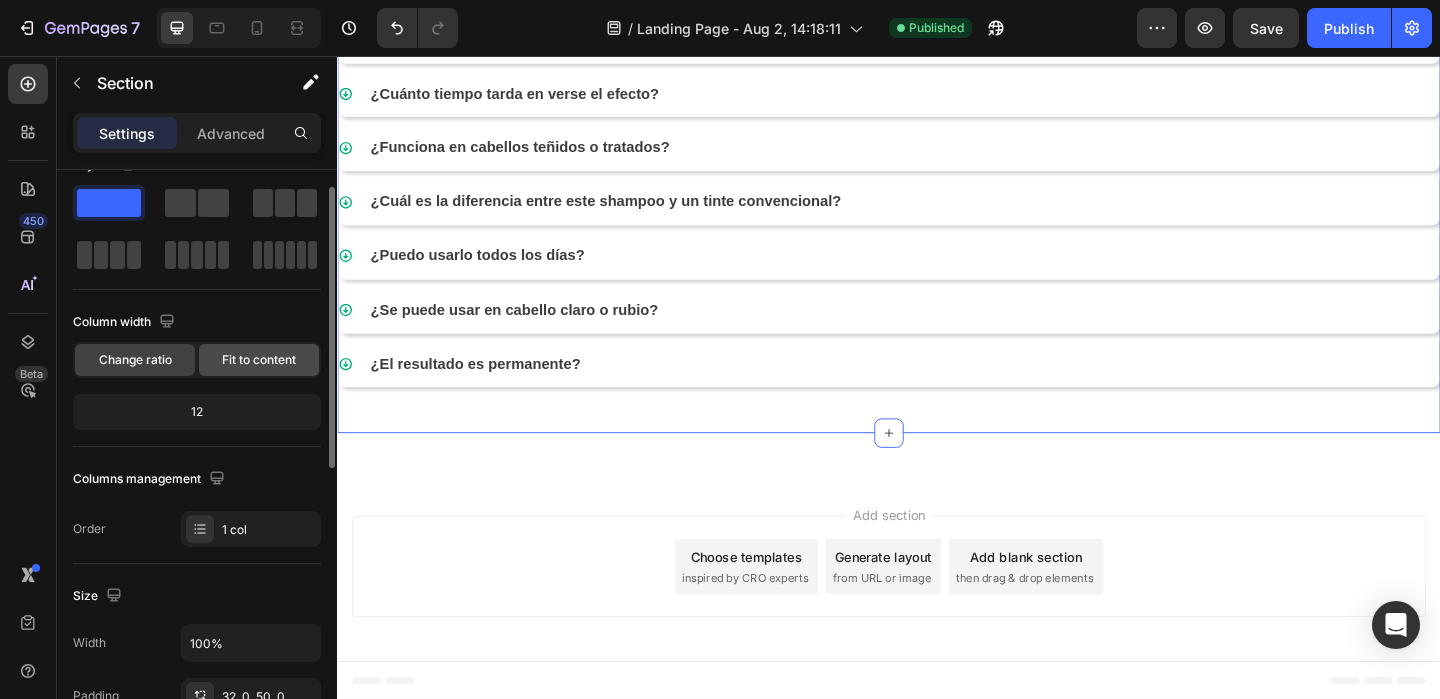 scroll, scrollTop: 0, scrollLeft: 0, axis: both 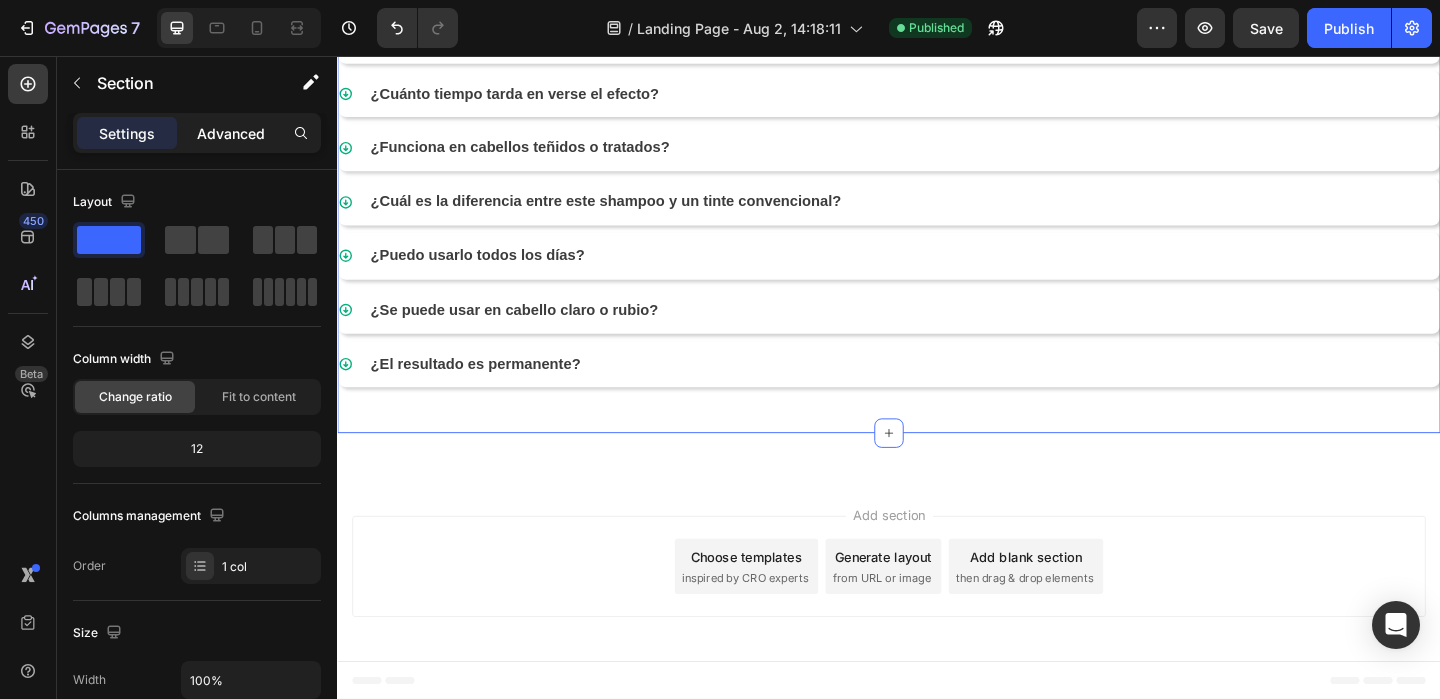 click on "Advanced" 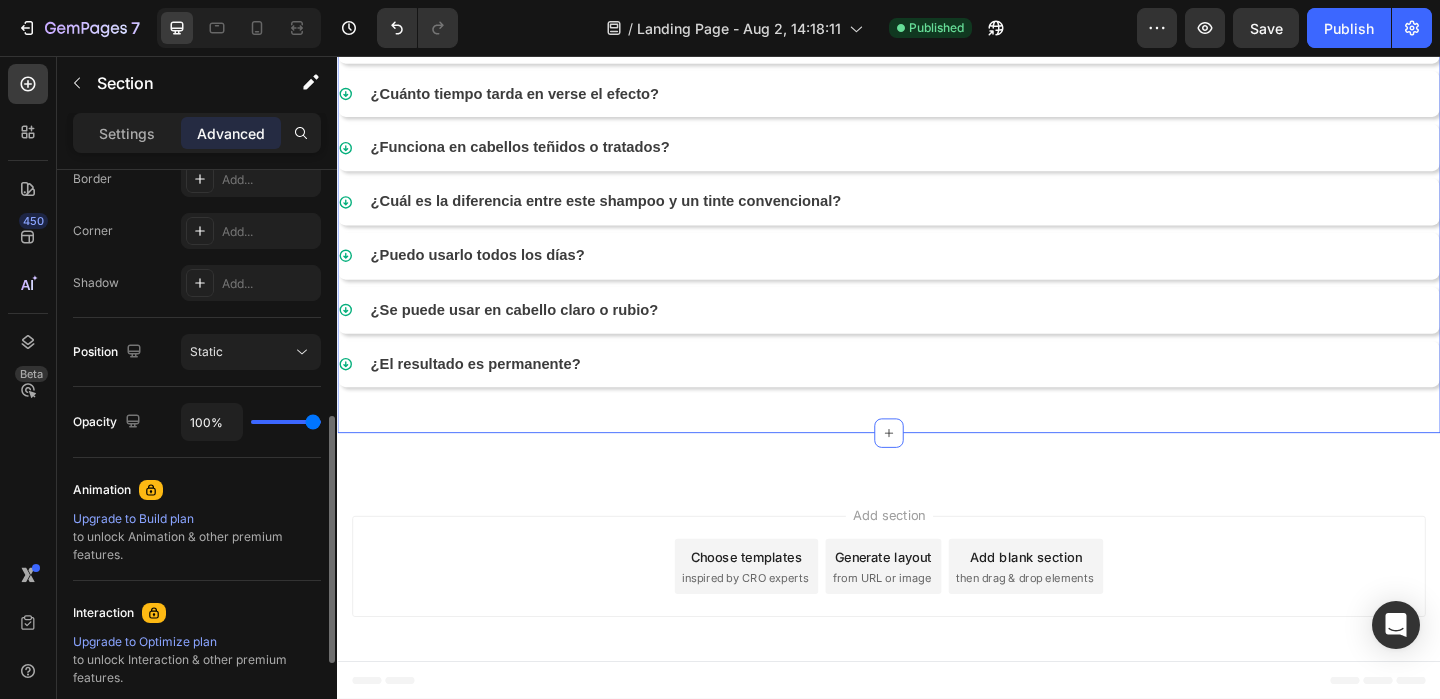 scroll, scrollTop: 503, scrollLeft: 0, axis: vertical 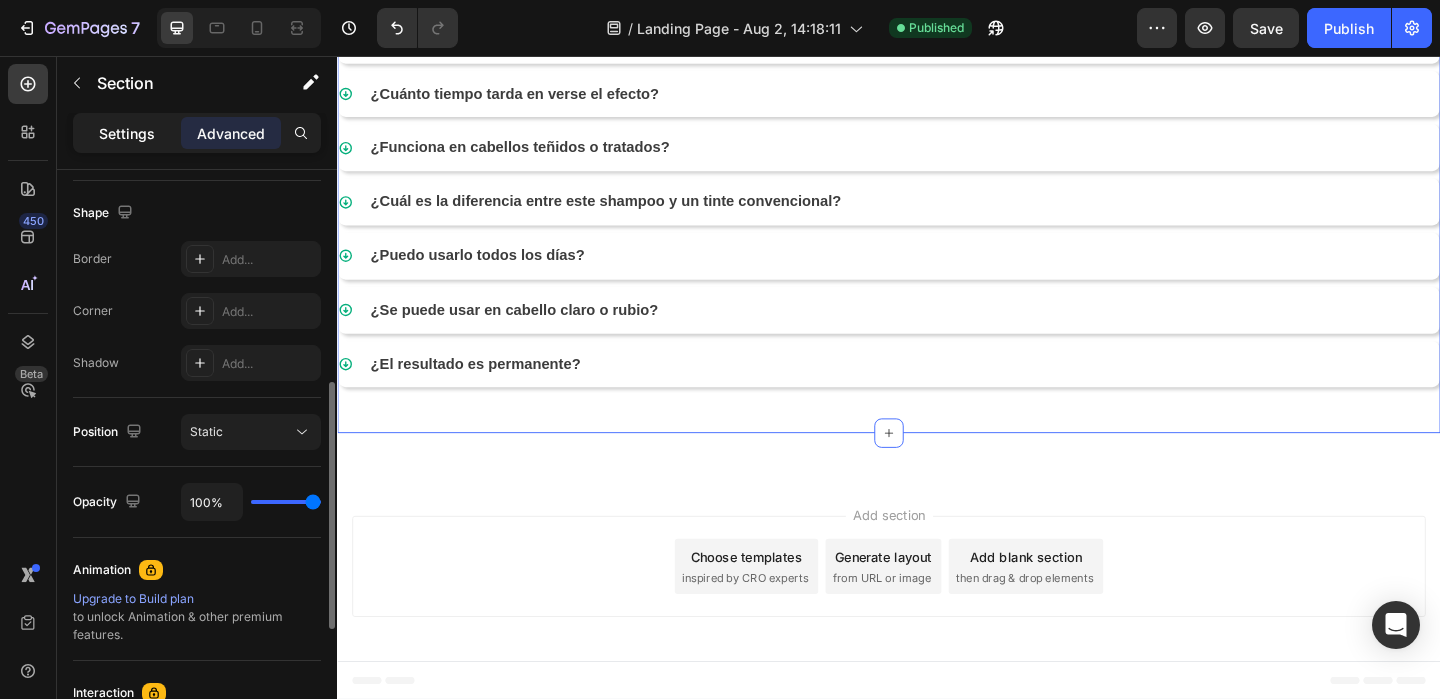 click on "Settings" at bounding box center [127, 133] 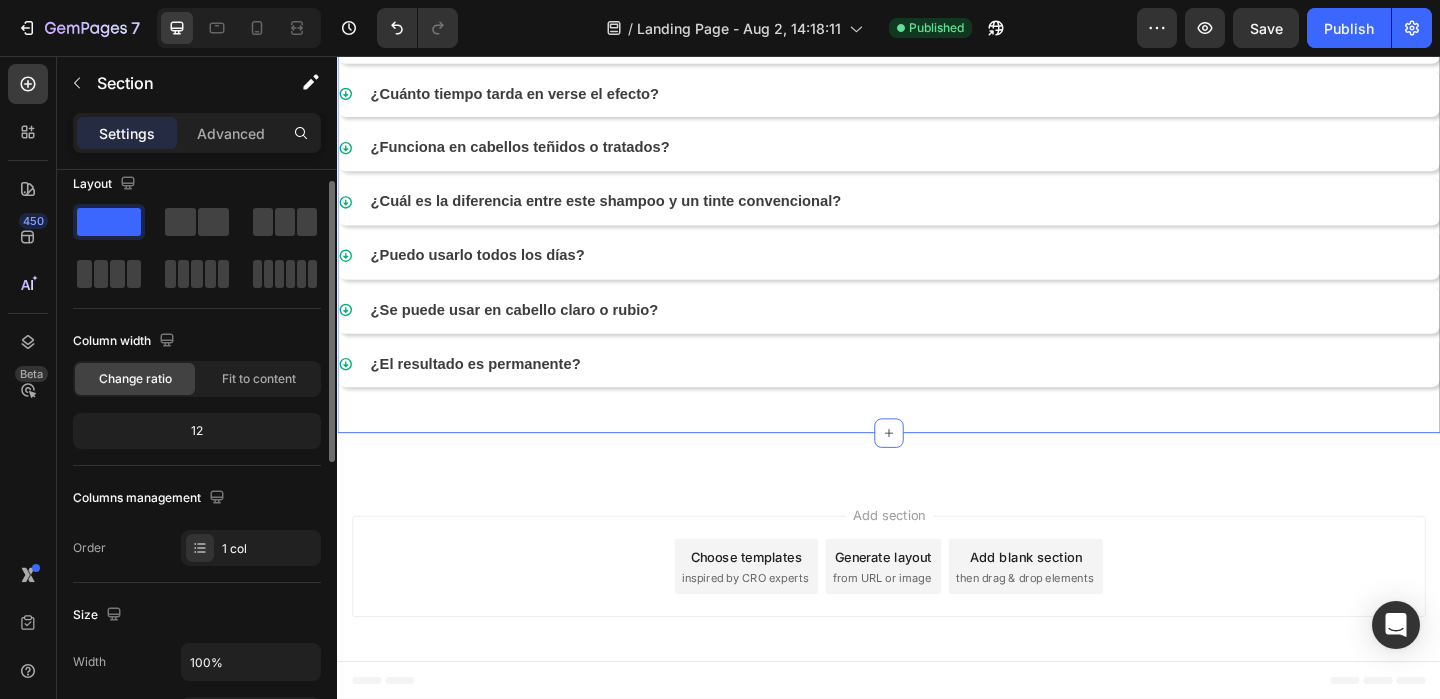 scroll, scrollTop: 0, scrollLeft: 0, axis: both 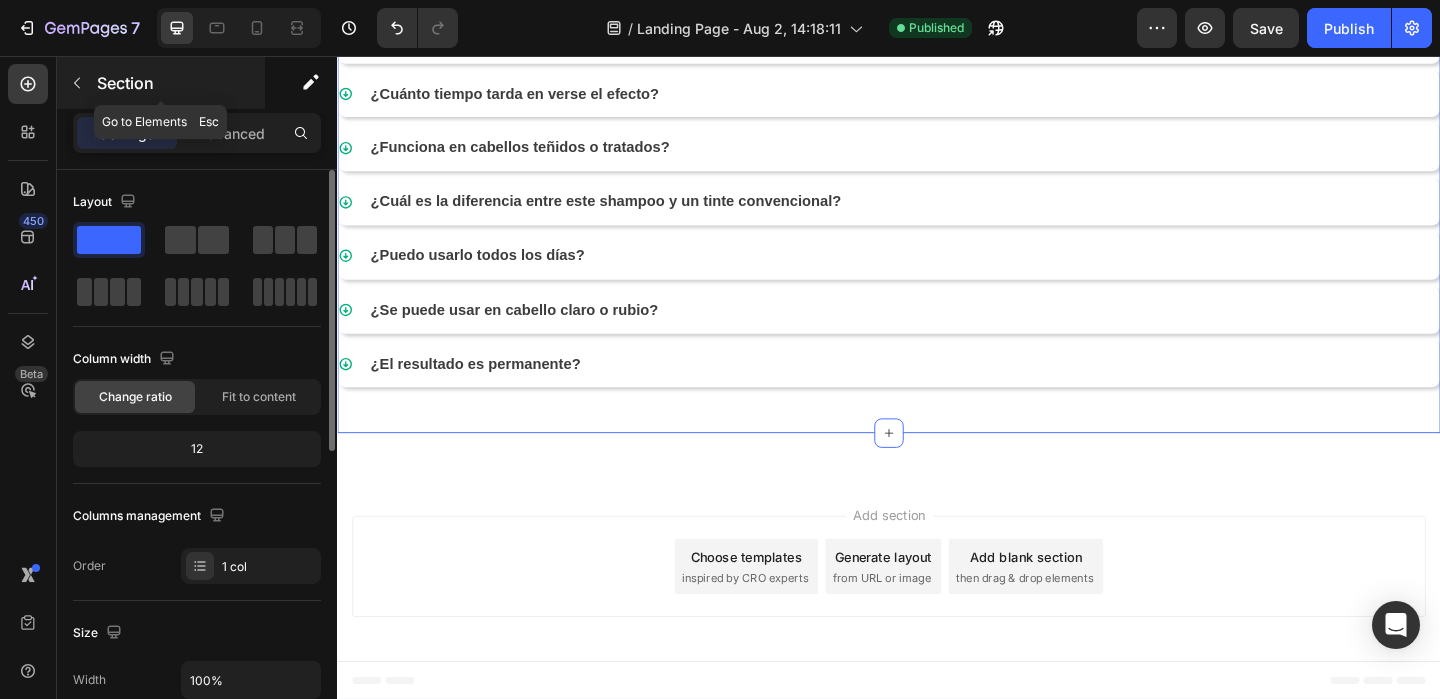 click 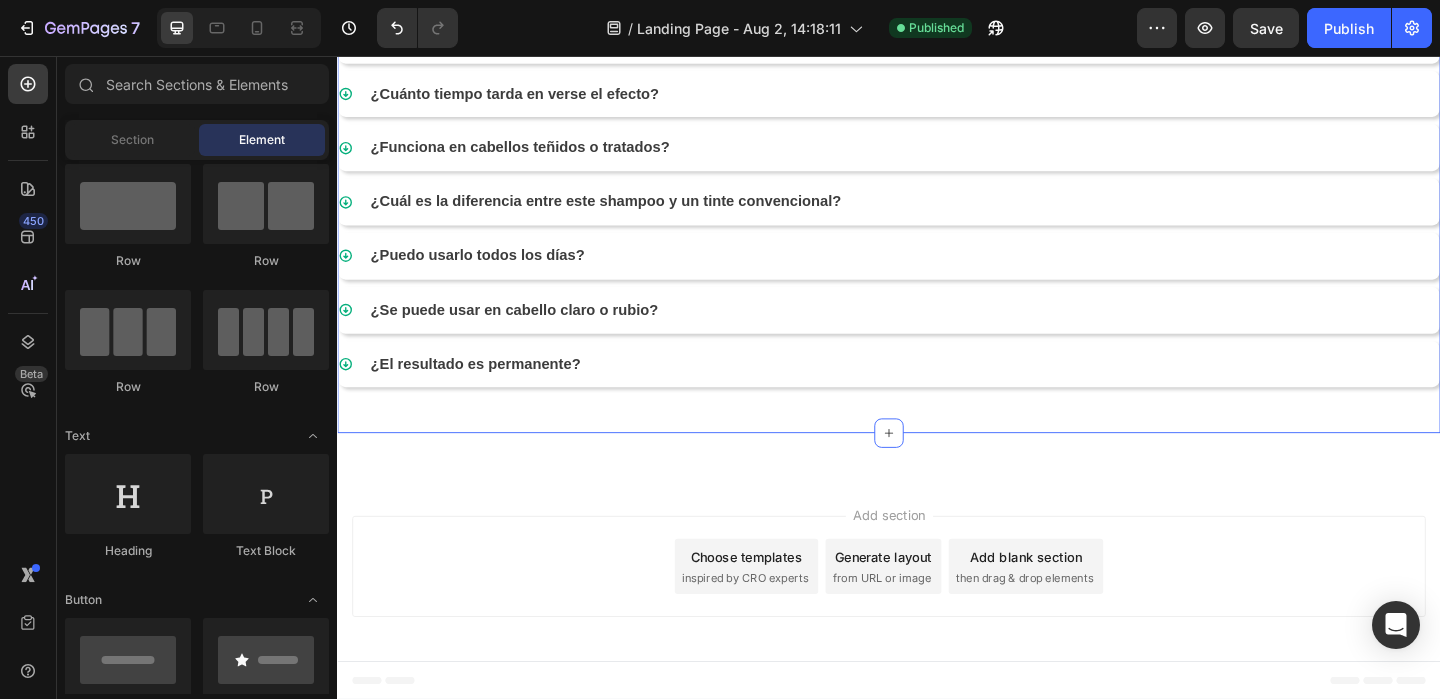 click on "Preguntas frecuentes Heading
¿Realmente cubre las canas o solo las disimula?
¿Cuánto tiempo tarda en verse el efecto?
¿Funciona en cabellos teñidos o tratados?
¿Cuál es la diferencia entre este shampoo y un tinte convencional?
¿Puedo usarlo todos los días?
¿Se puede usar en cabello claro o rubio?
¿El resultado es permanente? Accordion Section 2" at bounding box center (937, 190) 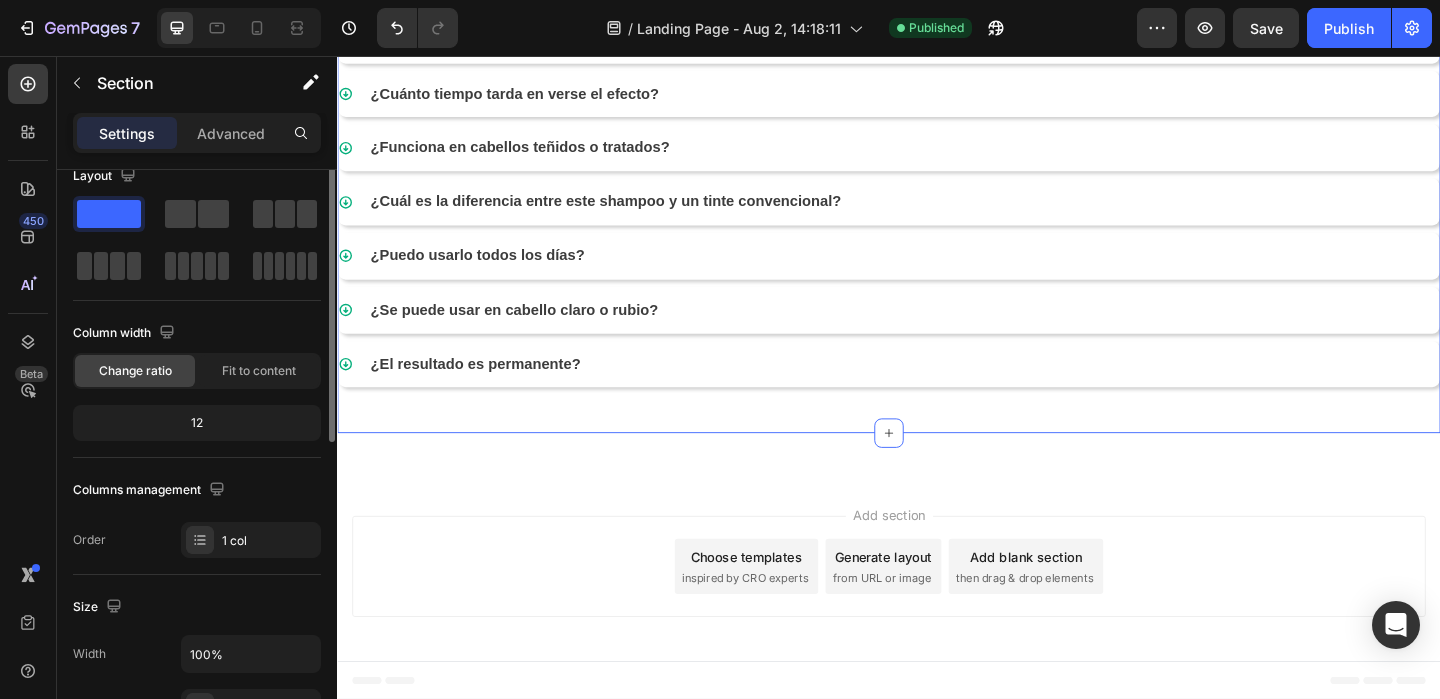 scroll, scrollTop: 100, scrollLeft: 0, axis: vertical 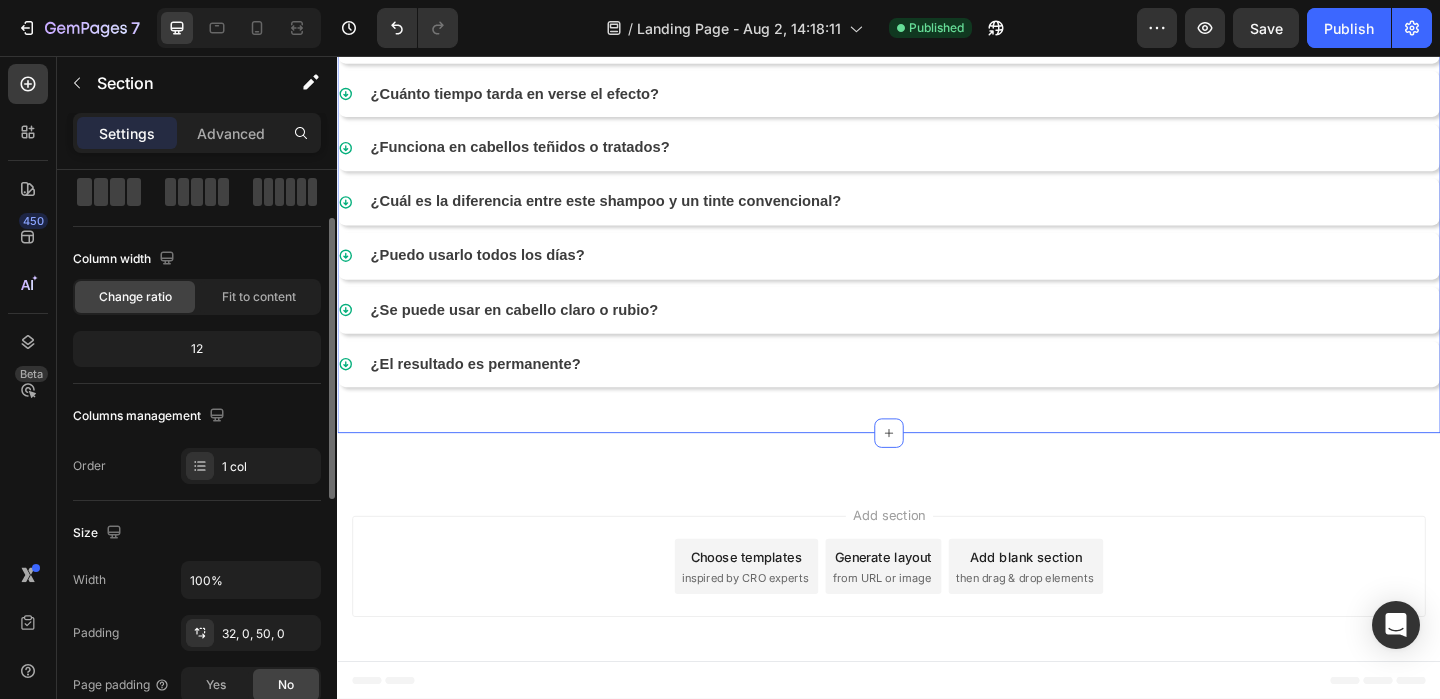 click on "12" 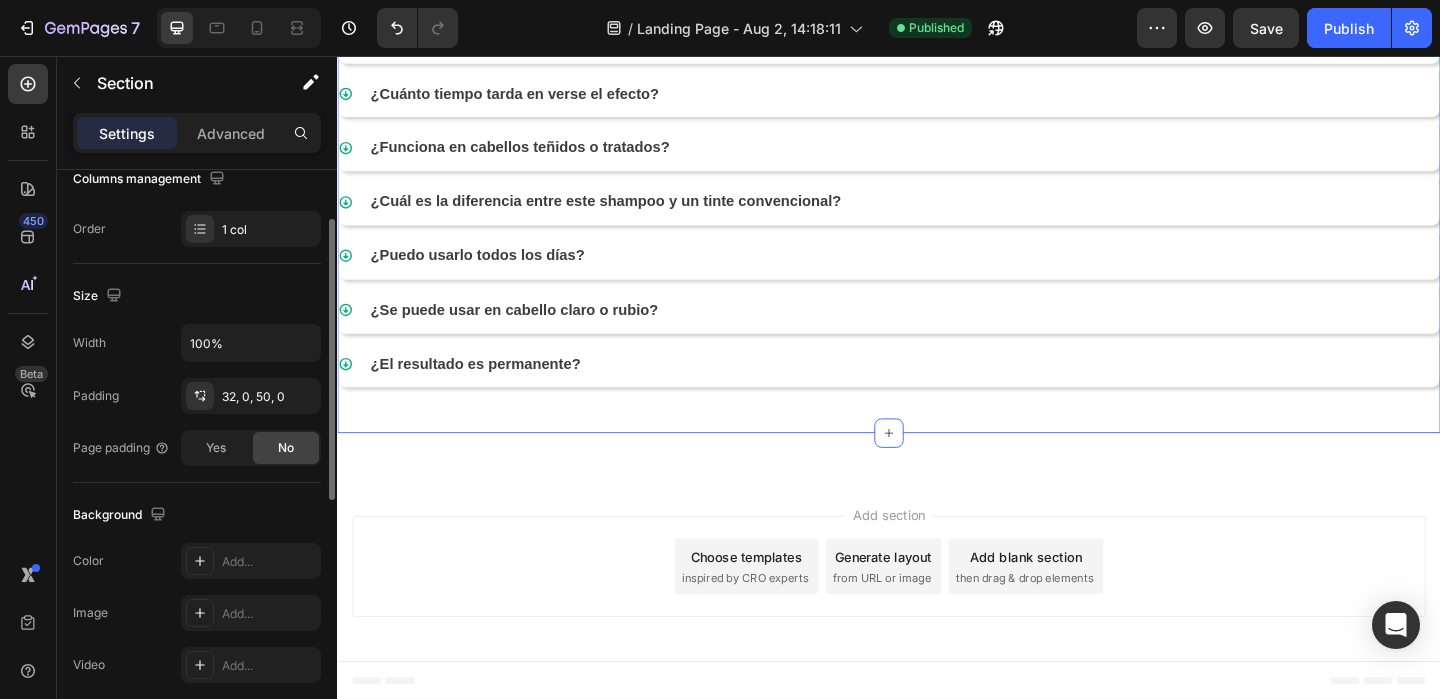 scroll, scrollTop: 347, scrollLeft: 0, axis: vertical 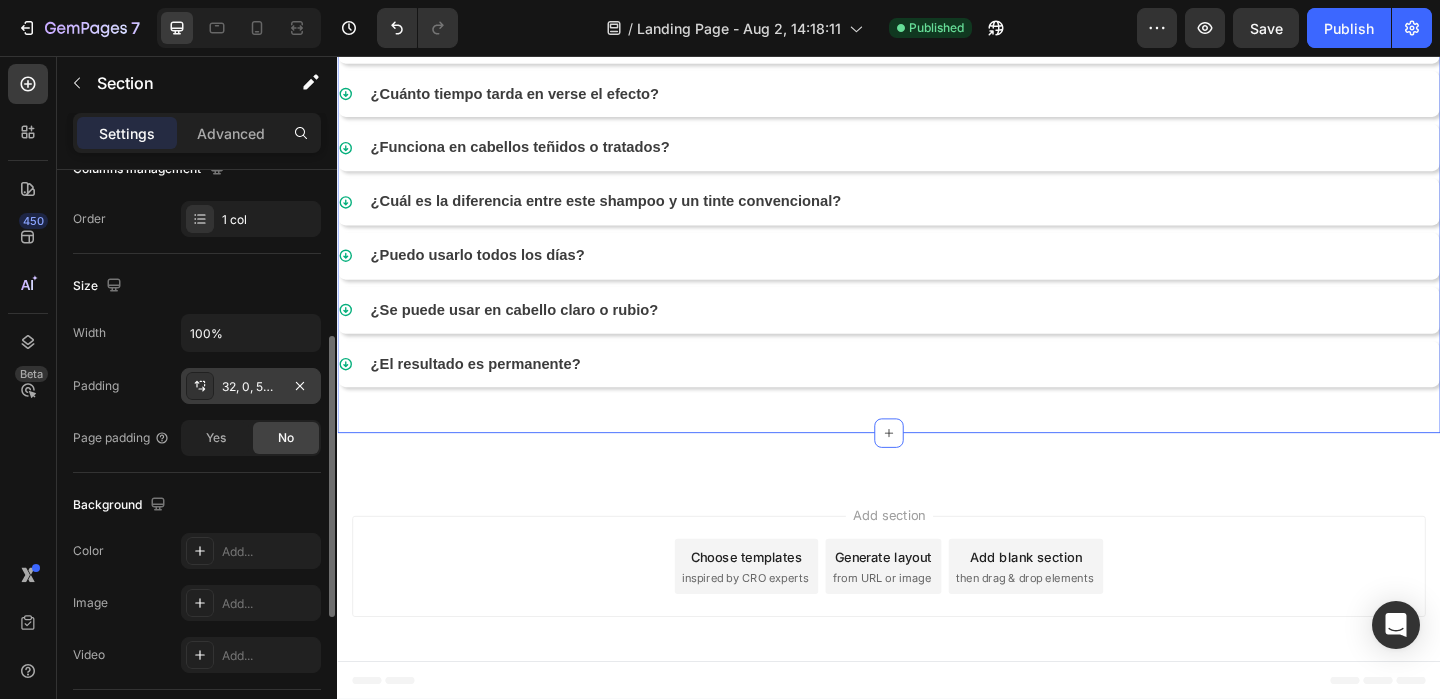 click on "32, 0, 50, 0" at bounding box center (251, 387) 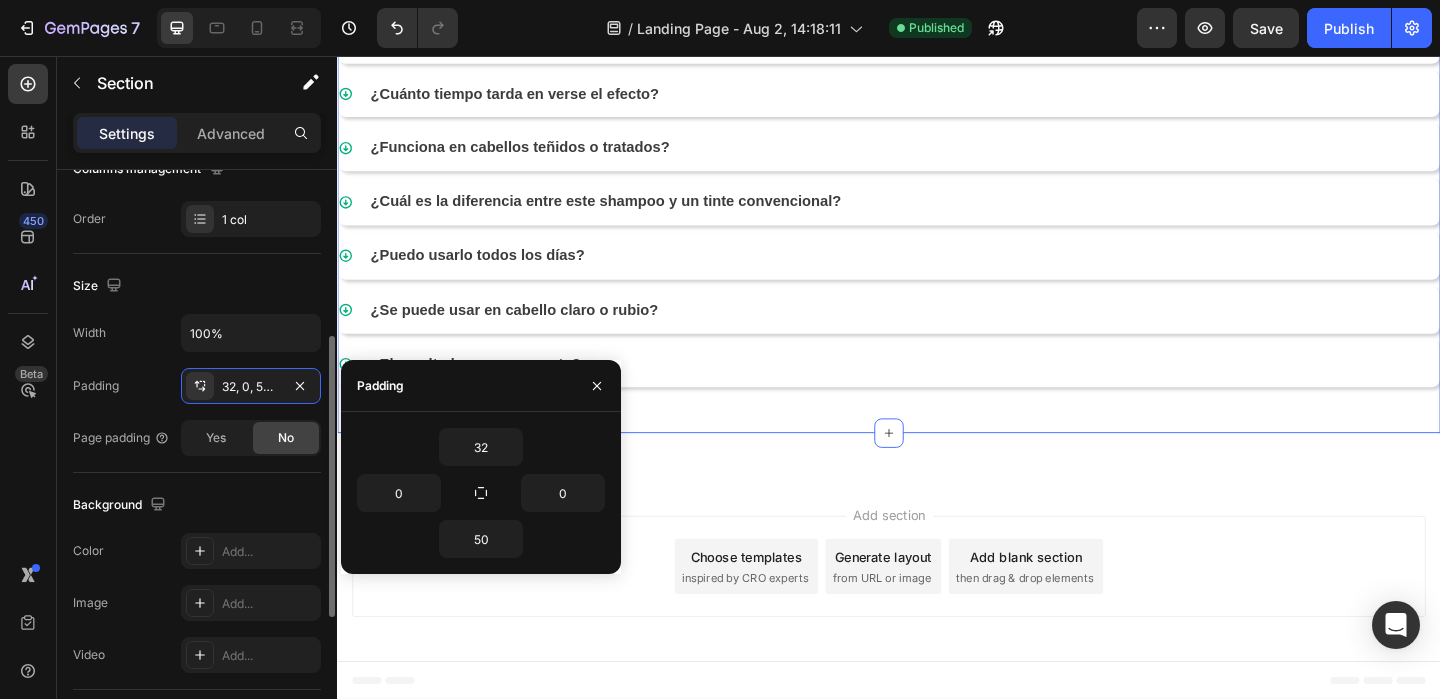 click on "Width 100% Padding 32, 0, 50, 0 Page padding Yes No" at bounding box center (197, 385) 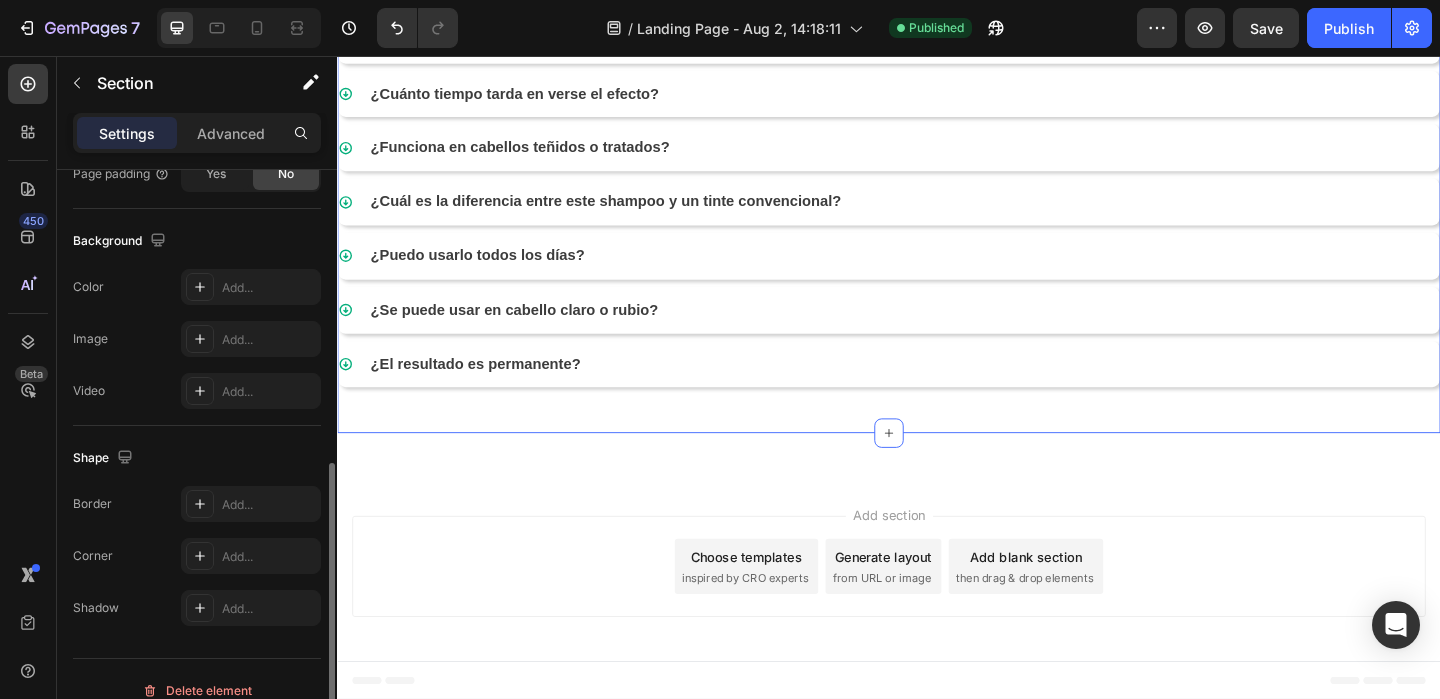 scroll, scrollTop: 634, scrollLeft: 0, axis: vertical 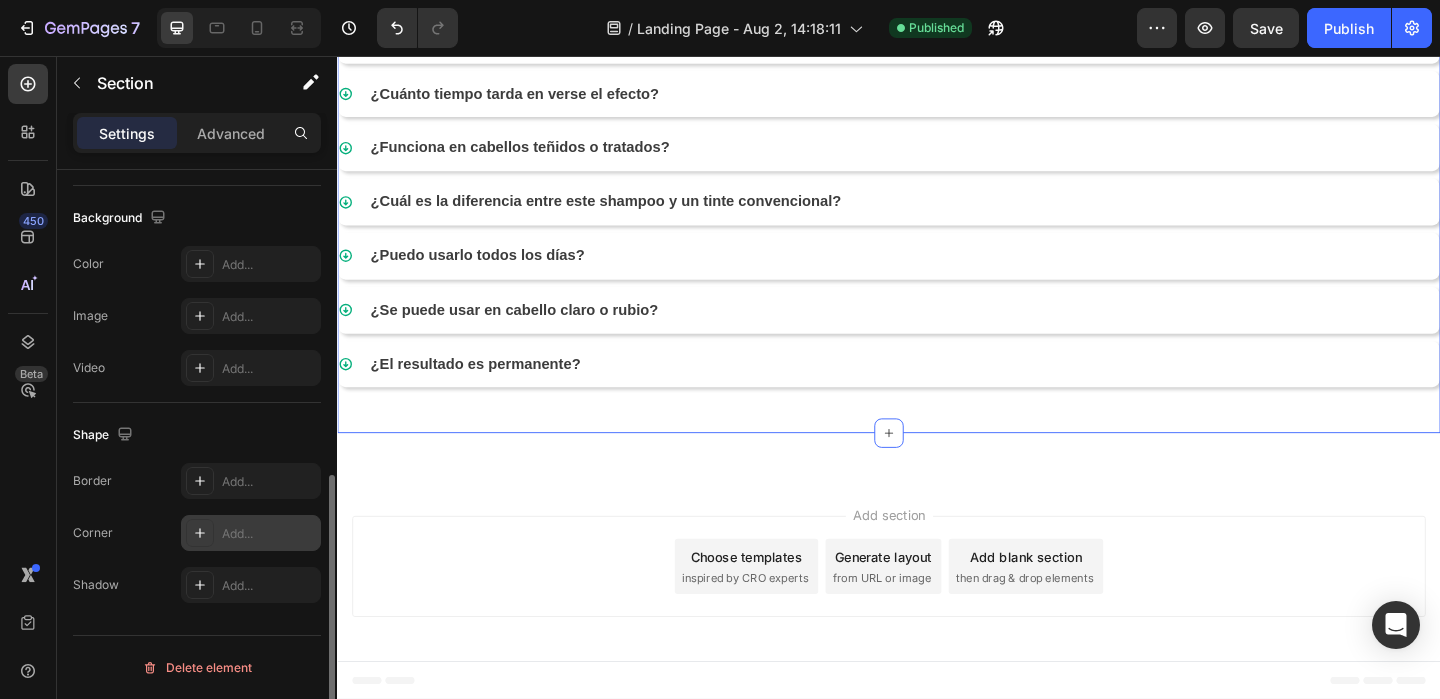 click on "Add..." at bounding box center (269, 534) 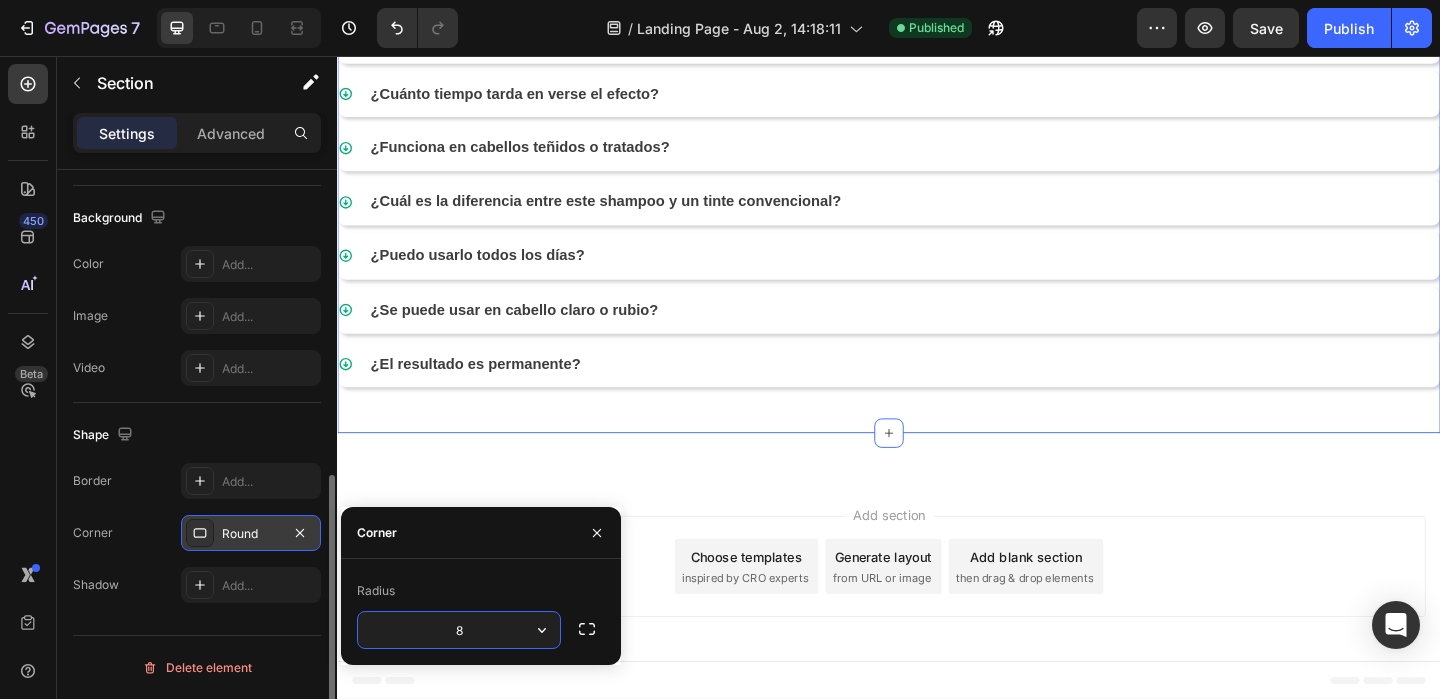 click on "Corner Round" at bounding box center [197, 533] 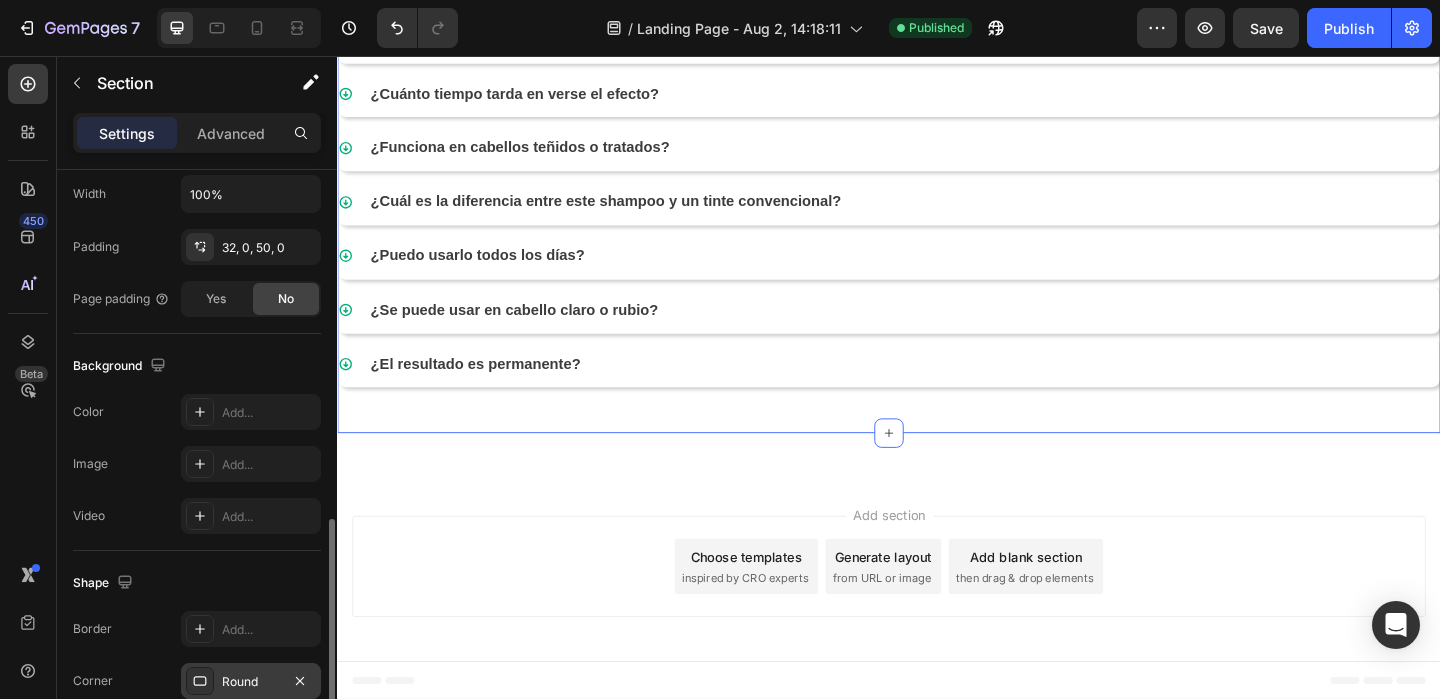 scroll, scrollTop: 634, scrollLeft: 0, axis: vertical 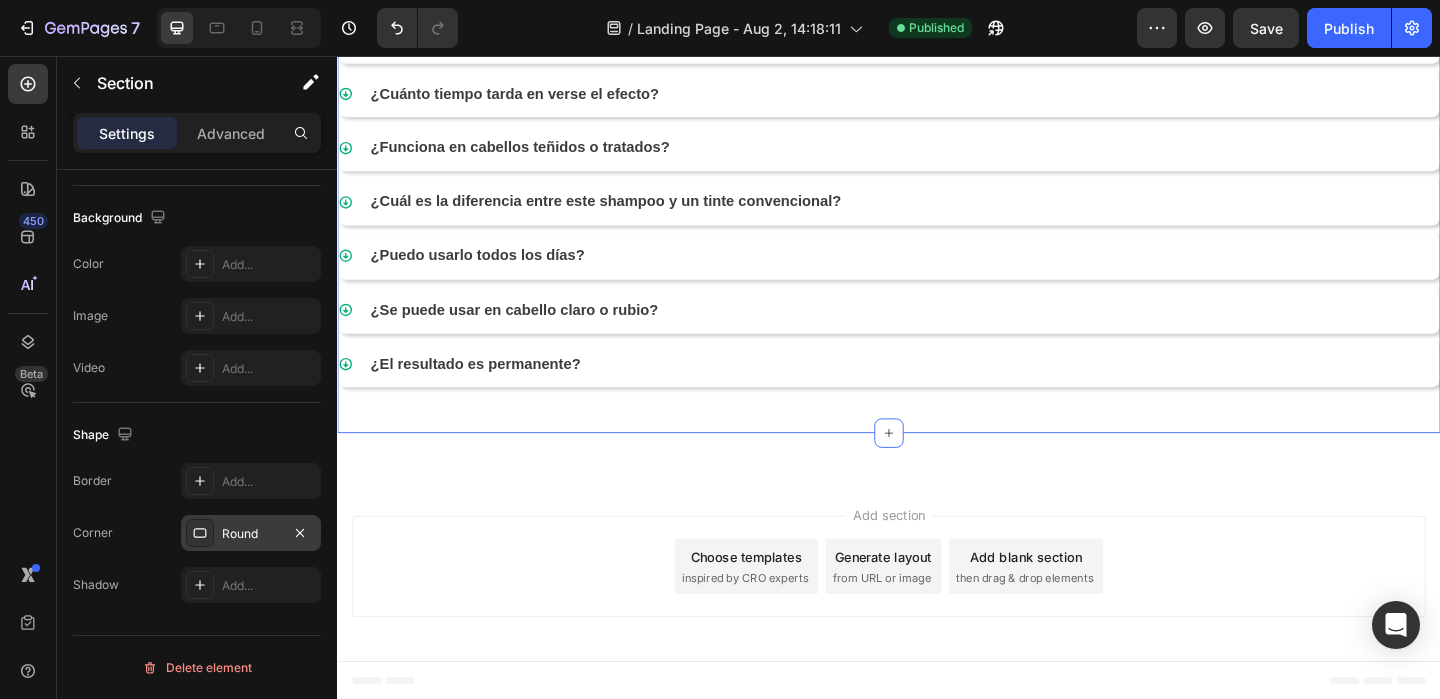 click on "Round" at bounding box center [251, 534] 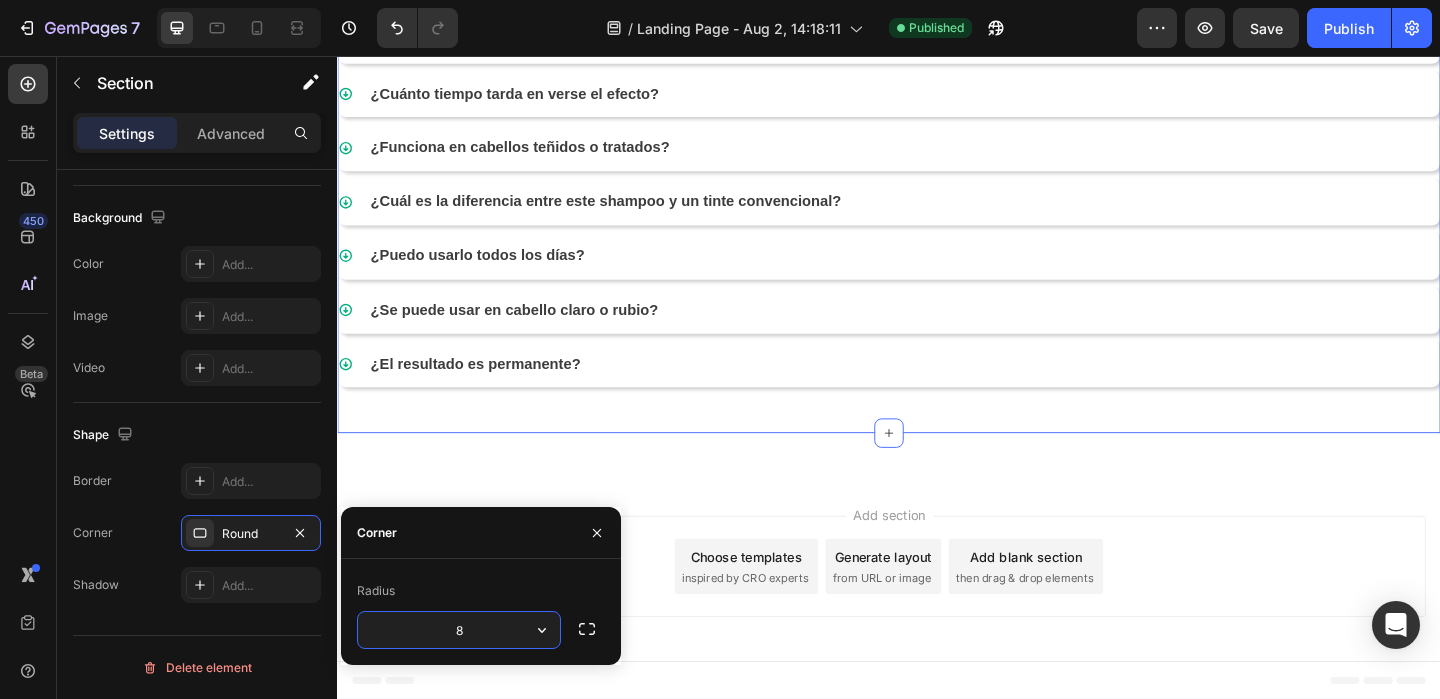 click on "Border Add... Corner Round Shadow Add..." at bounding box center [197, 533] 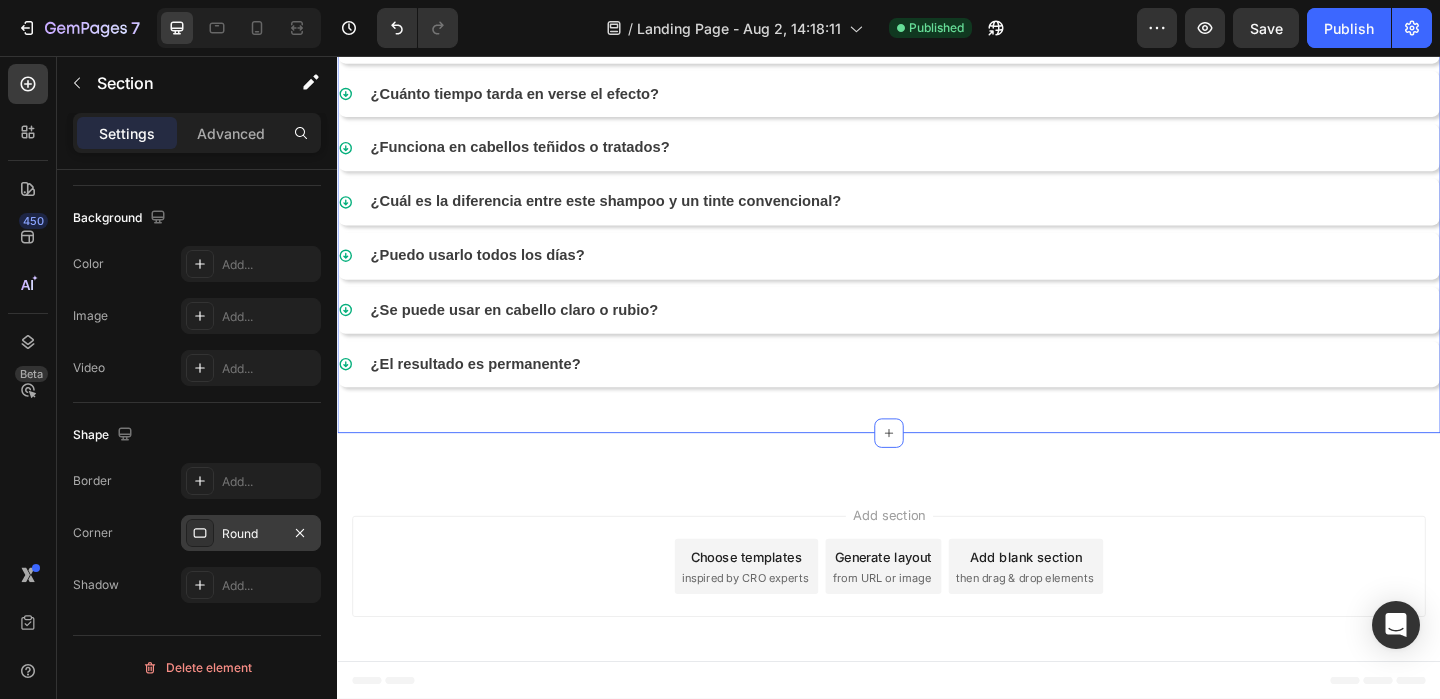click on "Round" at bounding box center (251, 533) 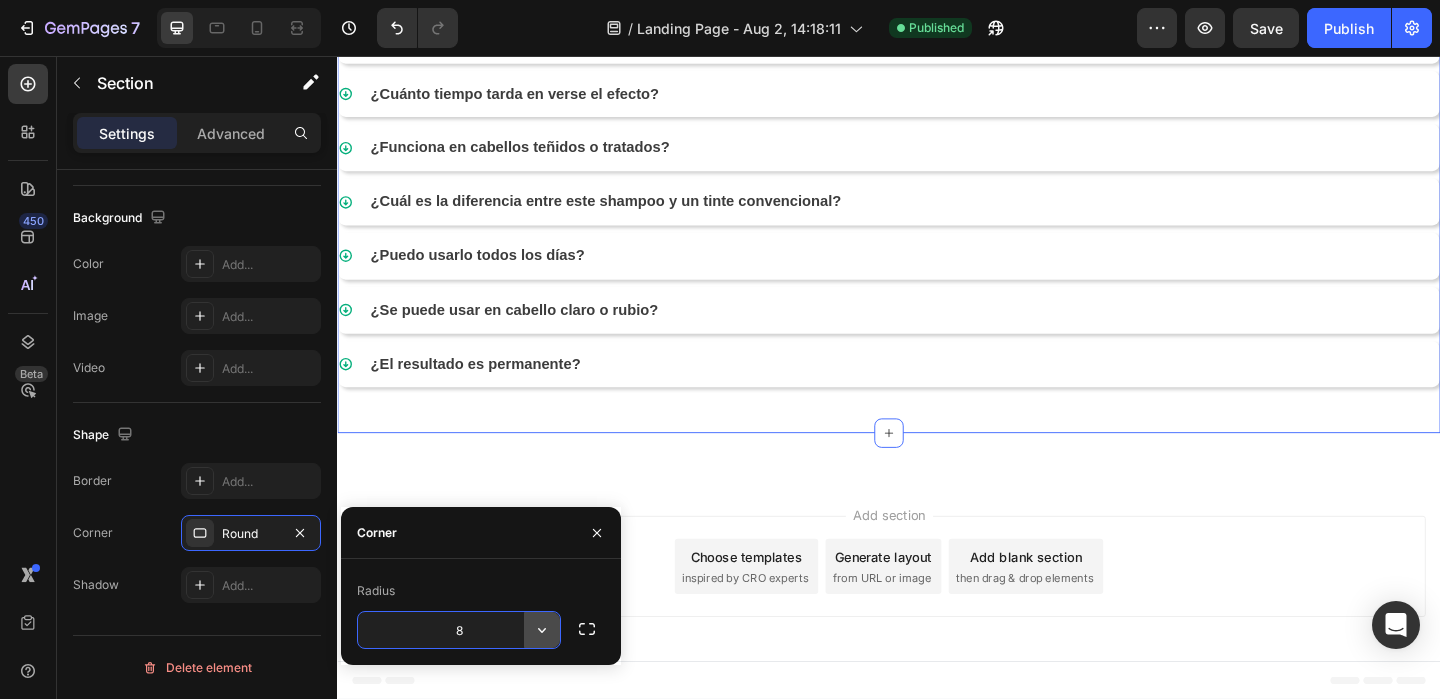 click 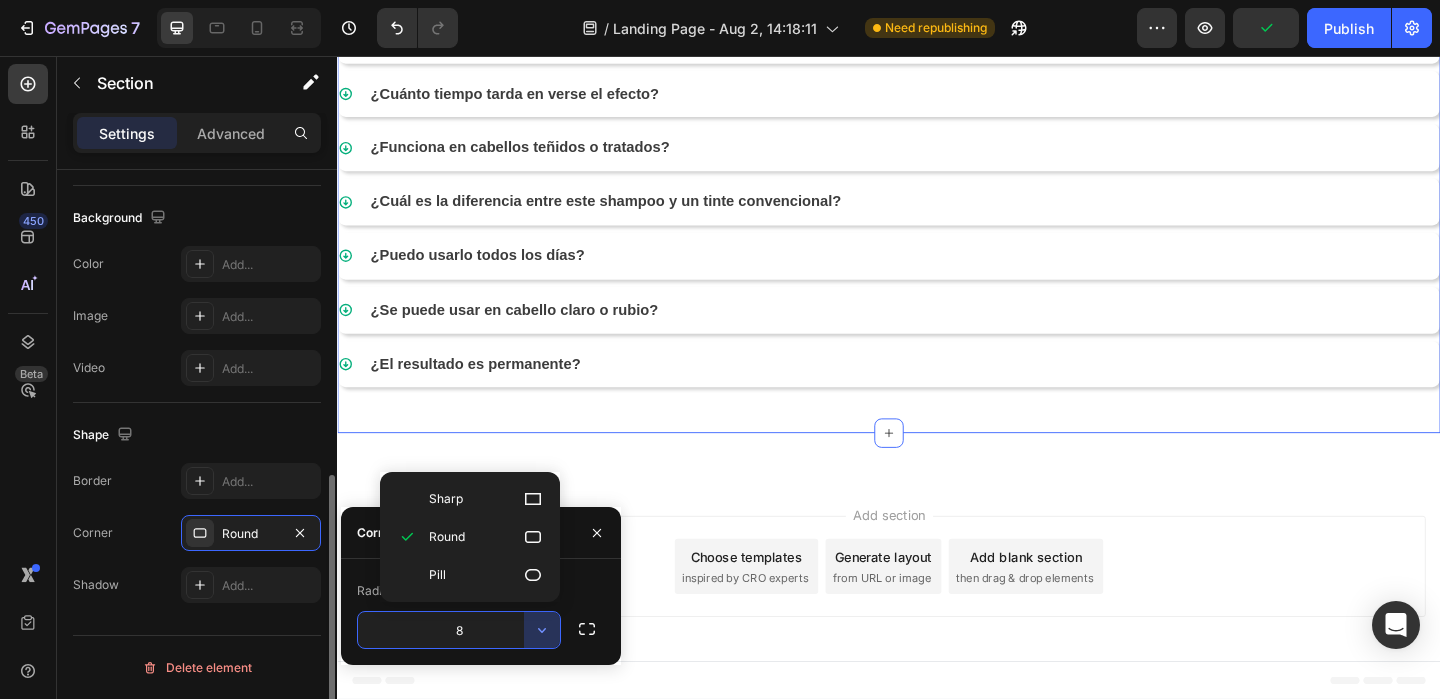 click on "Shape" at bounding box center [197, 435] 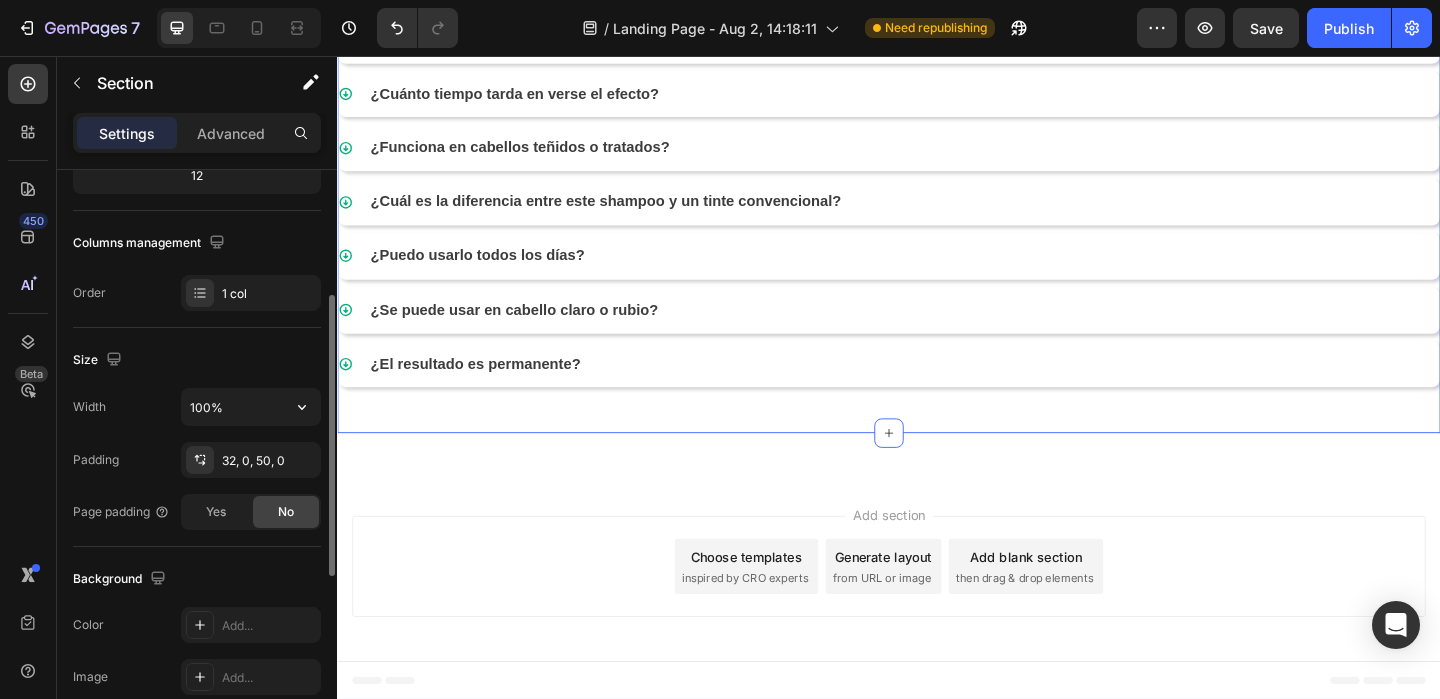 scroll, scrollTop: 266, scrollLeft: 0, axis: vertical 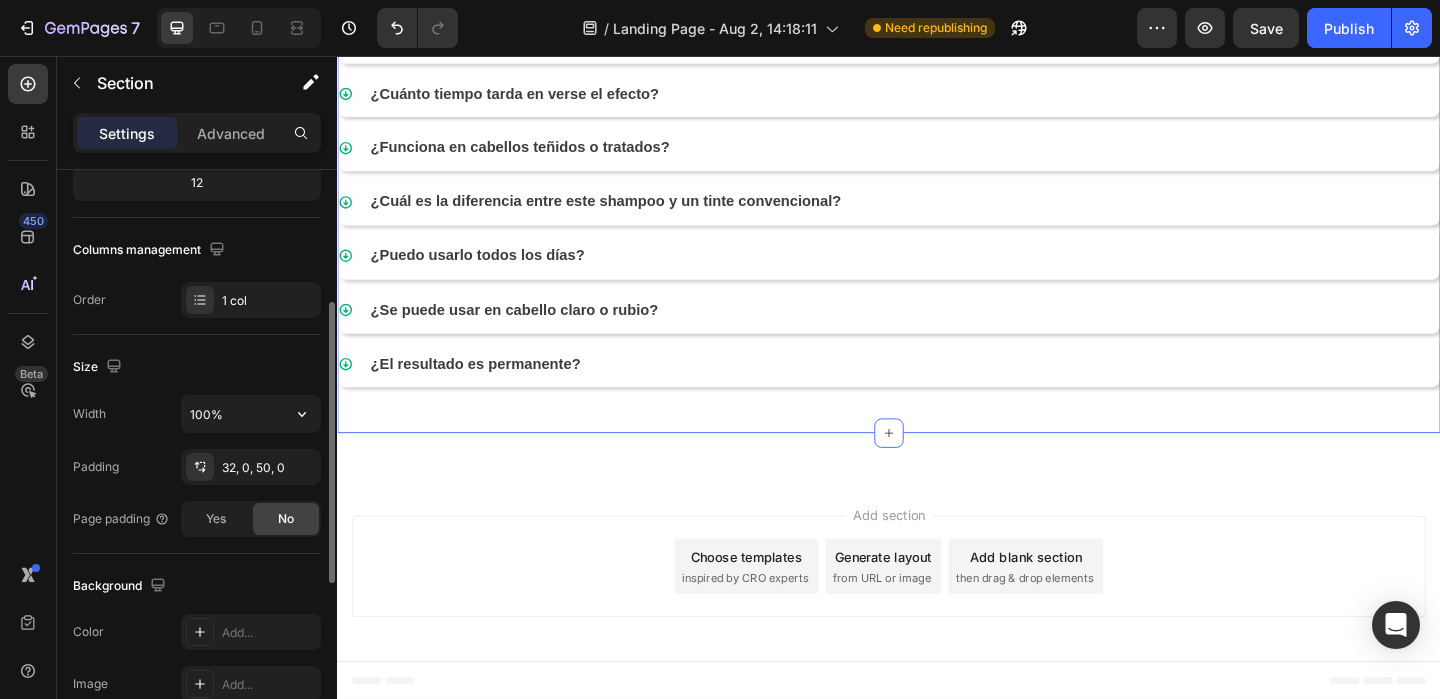 click on "100%" at bounding box center [251, 414] 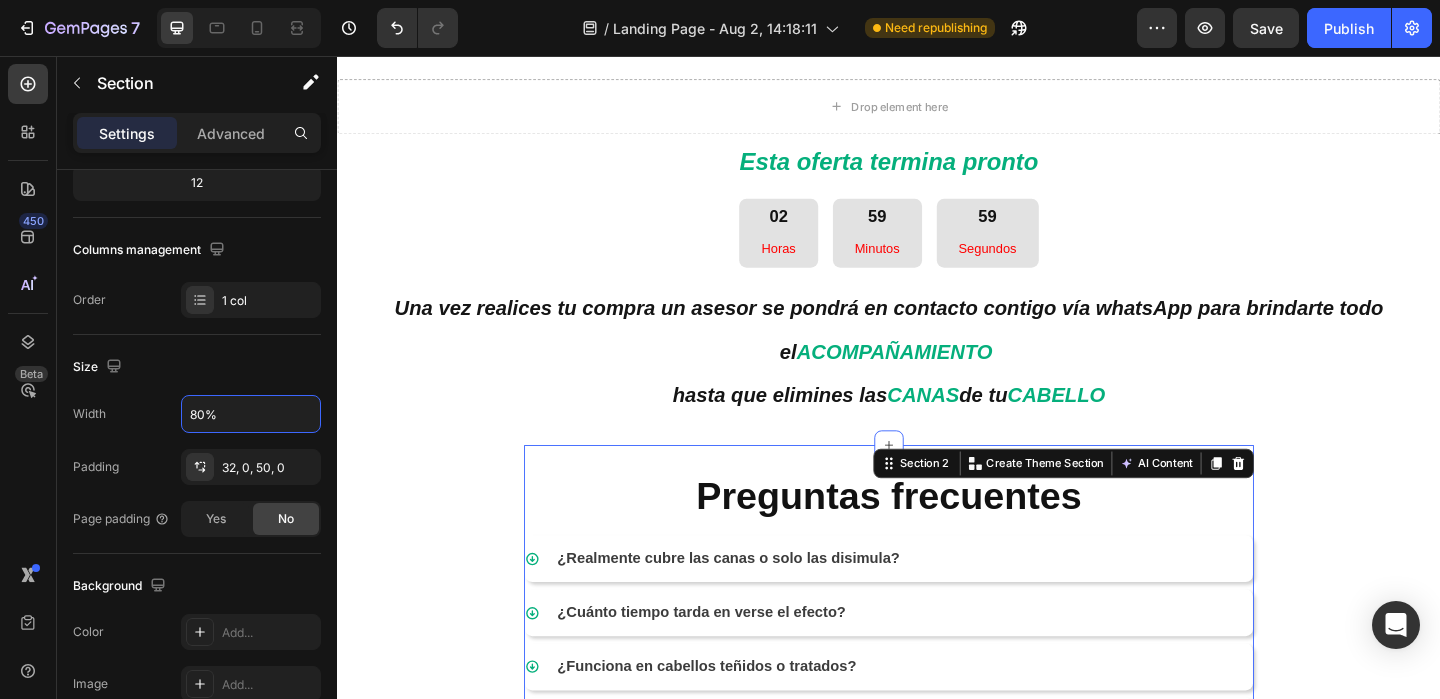 scroll, scrollTop: 18914, scrollLeft: 0, axis: vertical 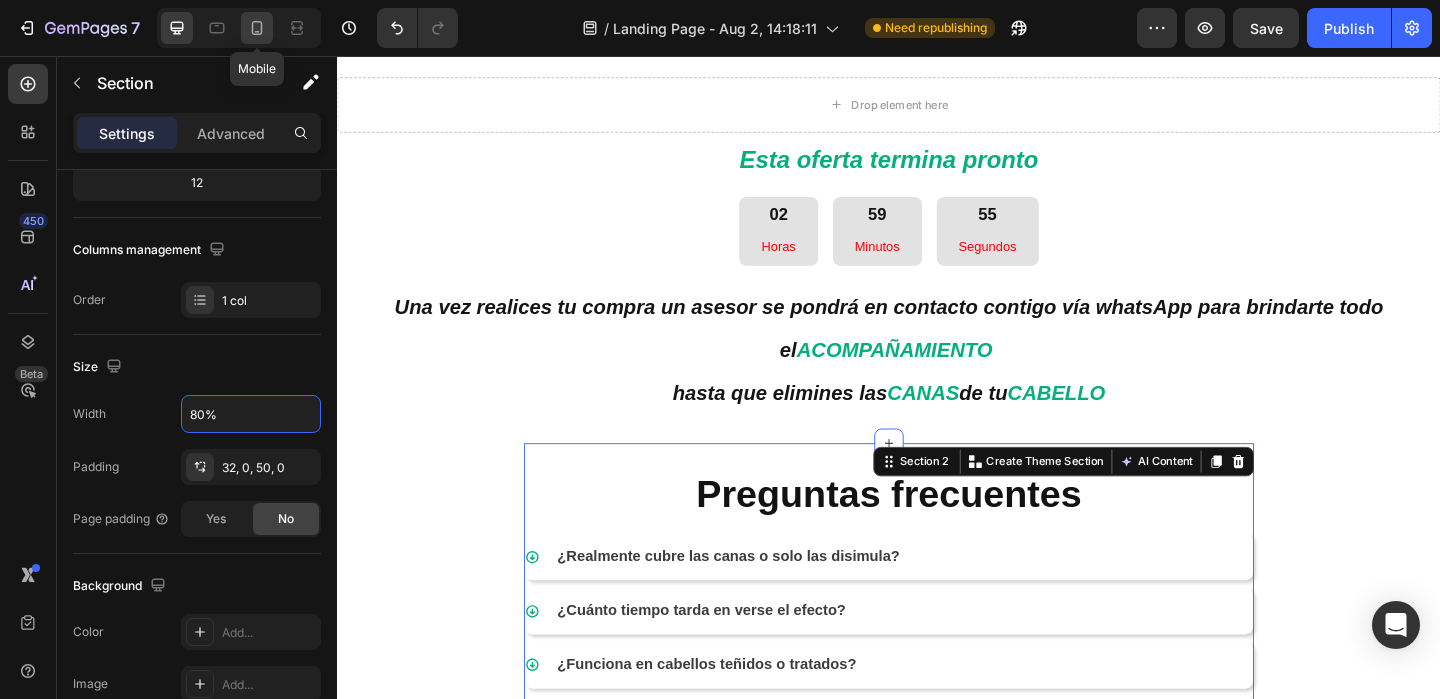 click 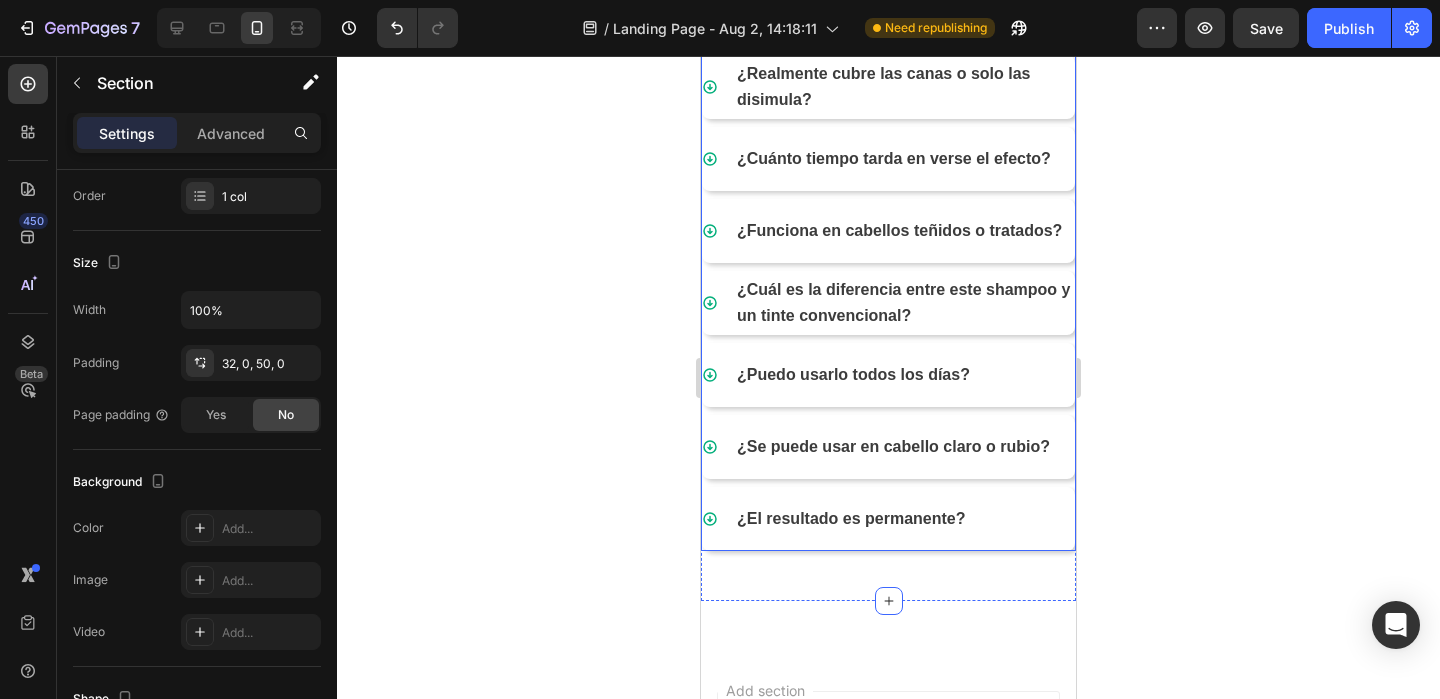 scroll, scrollTop: 5918, scrollLeft: 0, axis: vertical 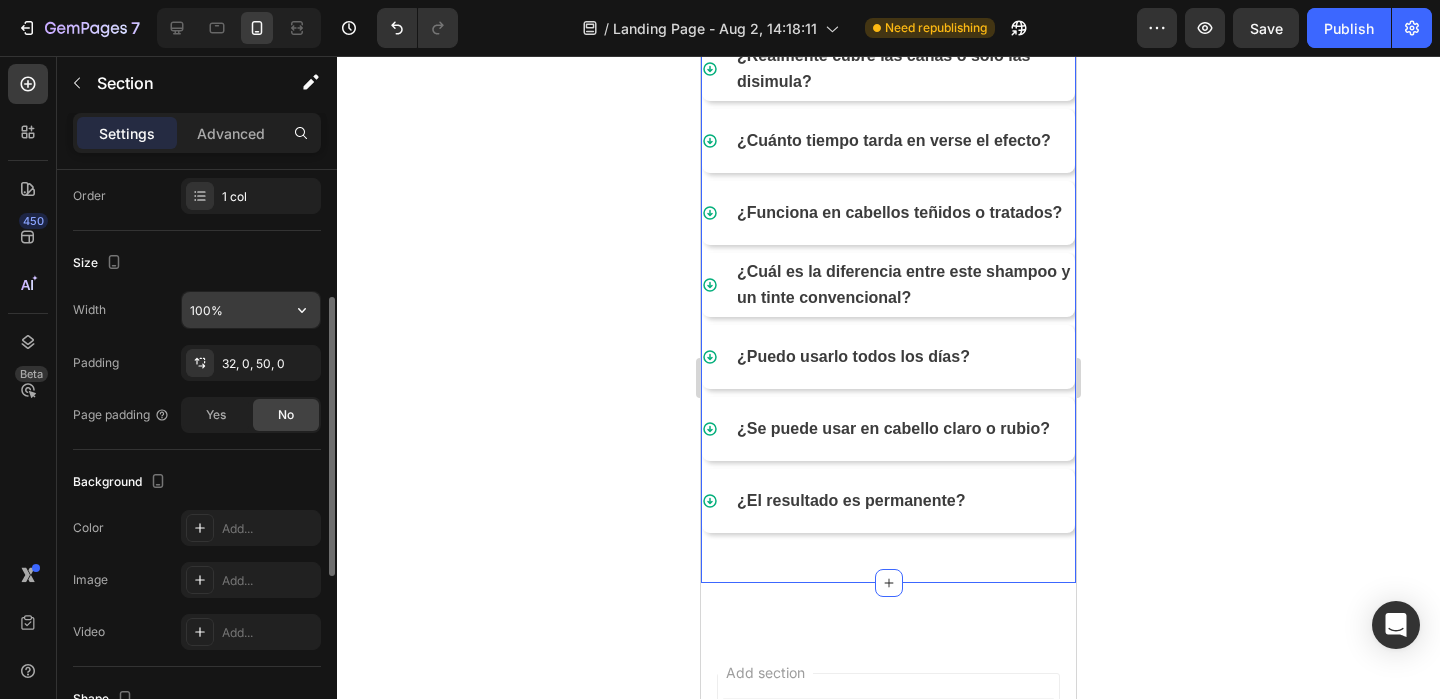 click on "100%" at bounding box center (251, 310) 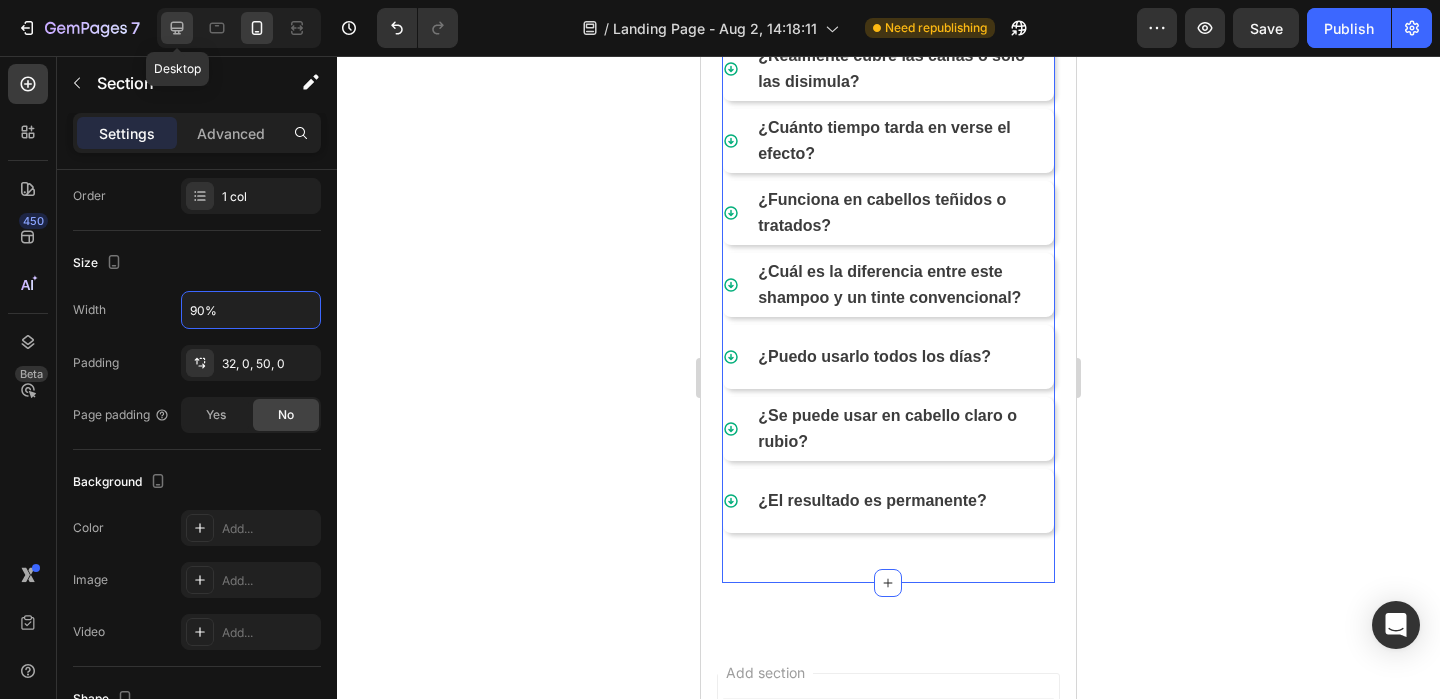 click 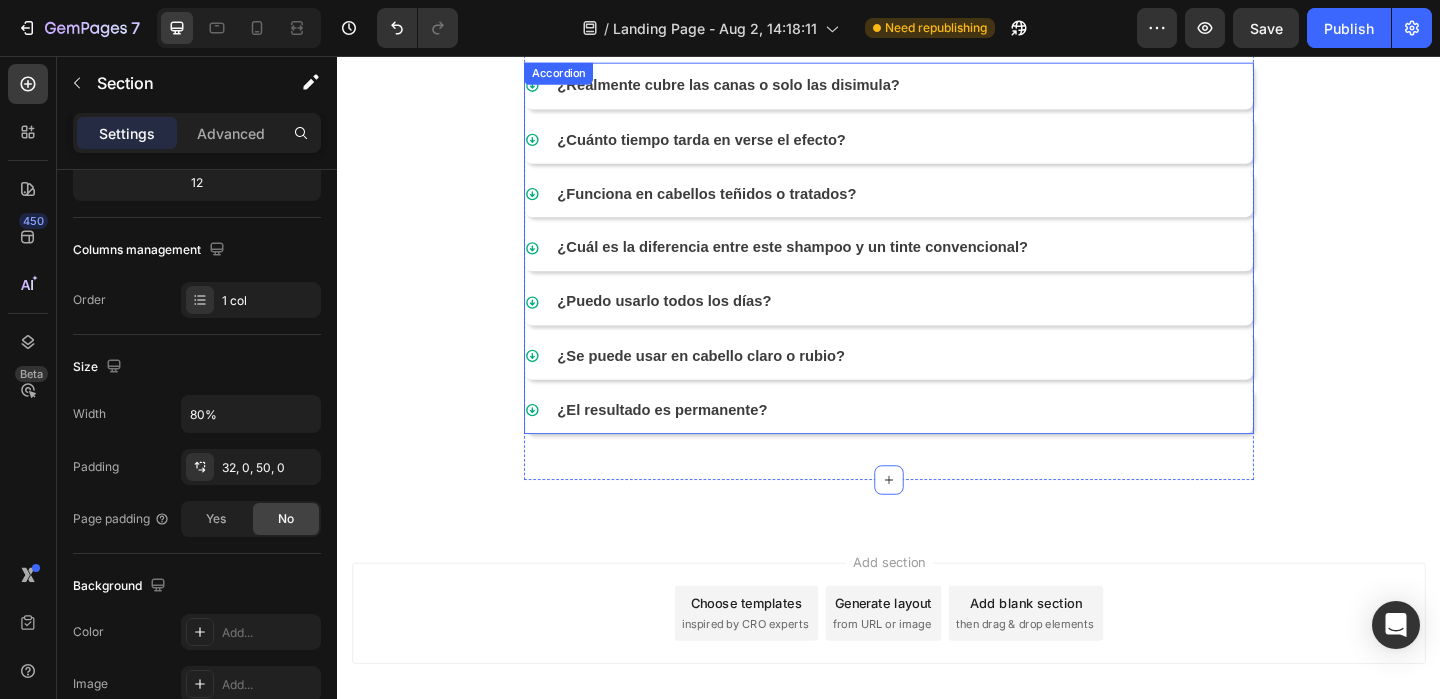 scroll, scrollTop: 3253, scrollLeft: 0, axis: vertical 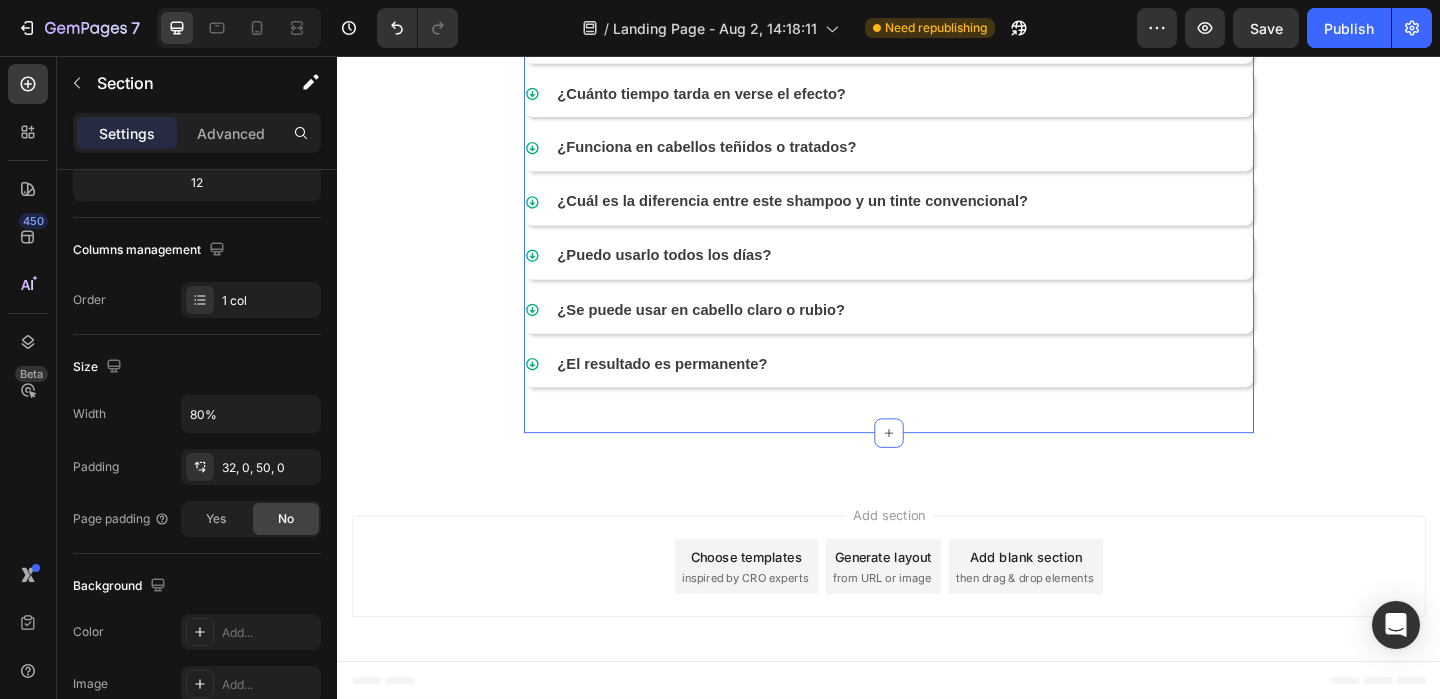 click on "Preguntas frecuentes Heading
¿Realmente cubre las canas o solo las disimula?
¿Cuánto tiempo tarda en verse el efecto?
¿Funciona en cabellos teñidos o tratados?
¿Cuál es la diferencia entre este shampoo y un tinte convencional?
¿Puedo usarlo todos los días?
¿Se puede usar en cabello claro o rubio?
¿El resultado es permanente? Accordion Section 2   You can create reusable sections Create Theme Section AI Content Write with GemAI What would you like to describe here? Tone and Voice Persuasive Product Shampoo anticanas Show more Generate" at bounding box center (937, 190) 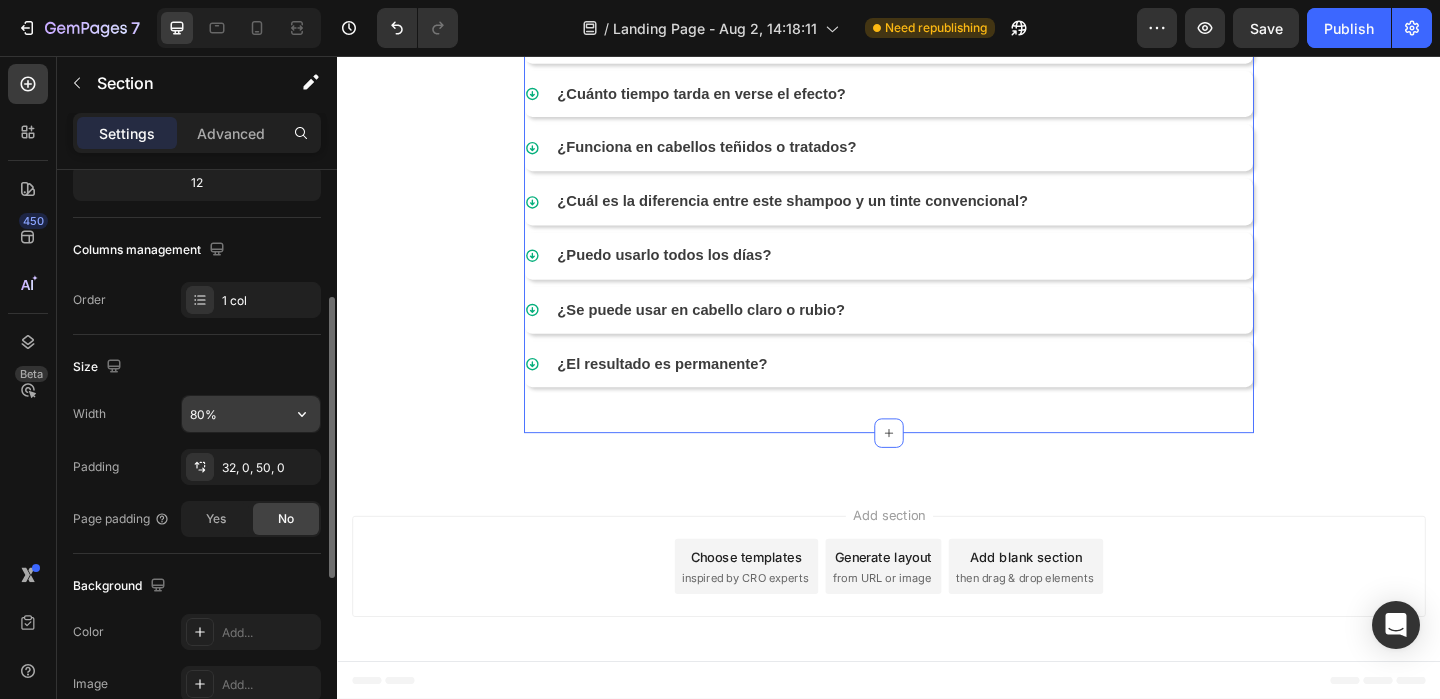 click on "80%" at bounding box center (251, 414) 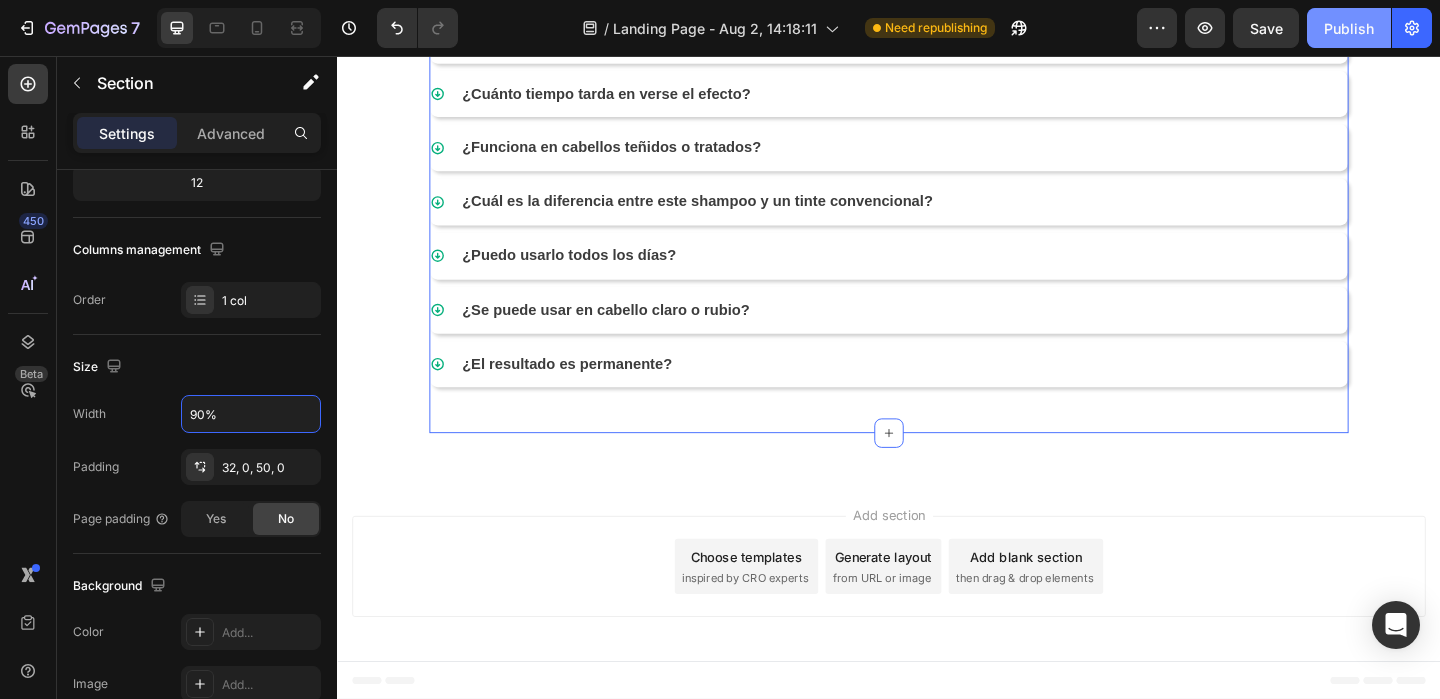 type on "90%" 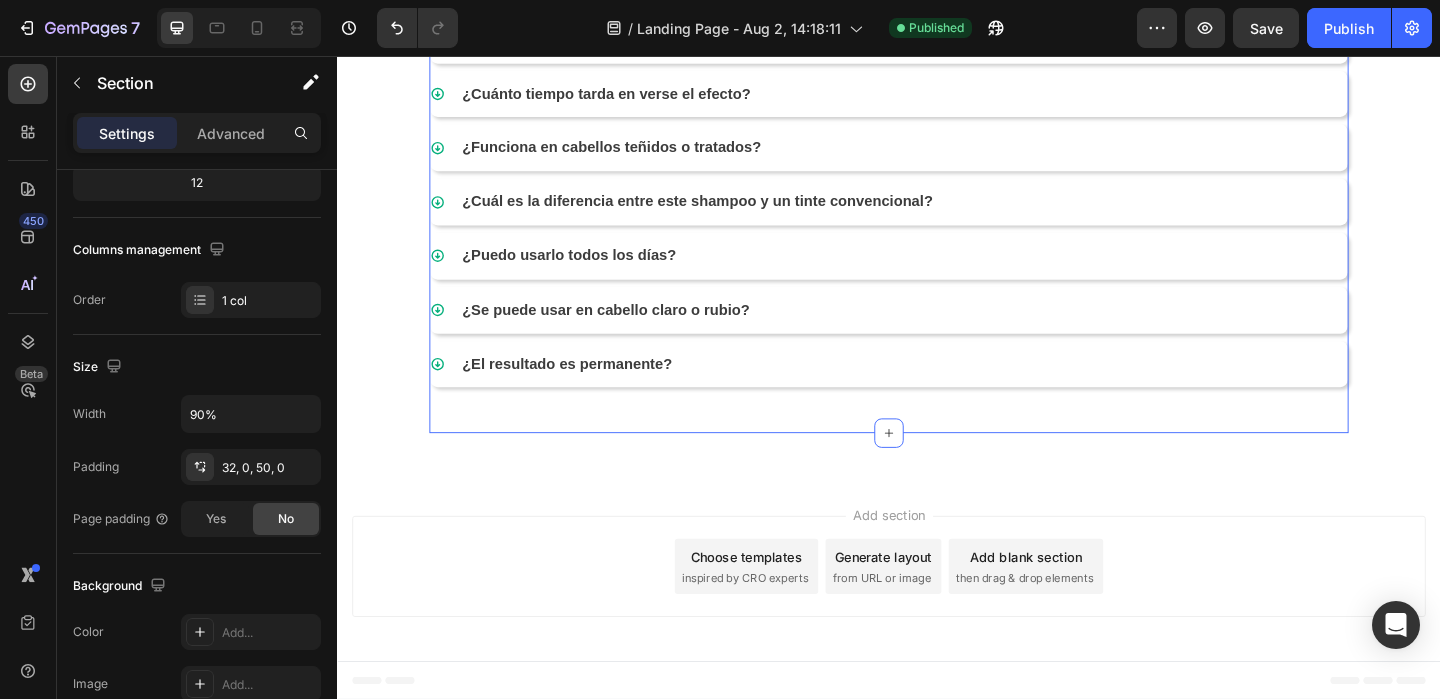 click on "Preguntas frecuentes Heading
¿Realmente cubre las canas o solo las disimula?
¿Cuánto tiempo tarda en verse el efecto?
¿Funciona en cabellos teñidos o tratados?
¿Cuál es la diferencia entre este shampoo y un tinte convencional?
¿Puedo usarlo todos los días?
¿Se puede usar en cabello claro o rubio?
¿El resultado es permanente? Accordion Section 2   You can create reusable sections Create Theme Section AI Content Write with GemAI What would you like to describe here? Tone and Voice Persuasive Product Shampoo anticanas Show more Generate" at bounding box center [937, 190] 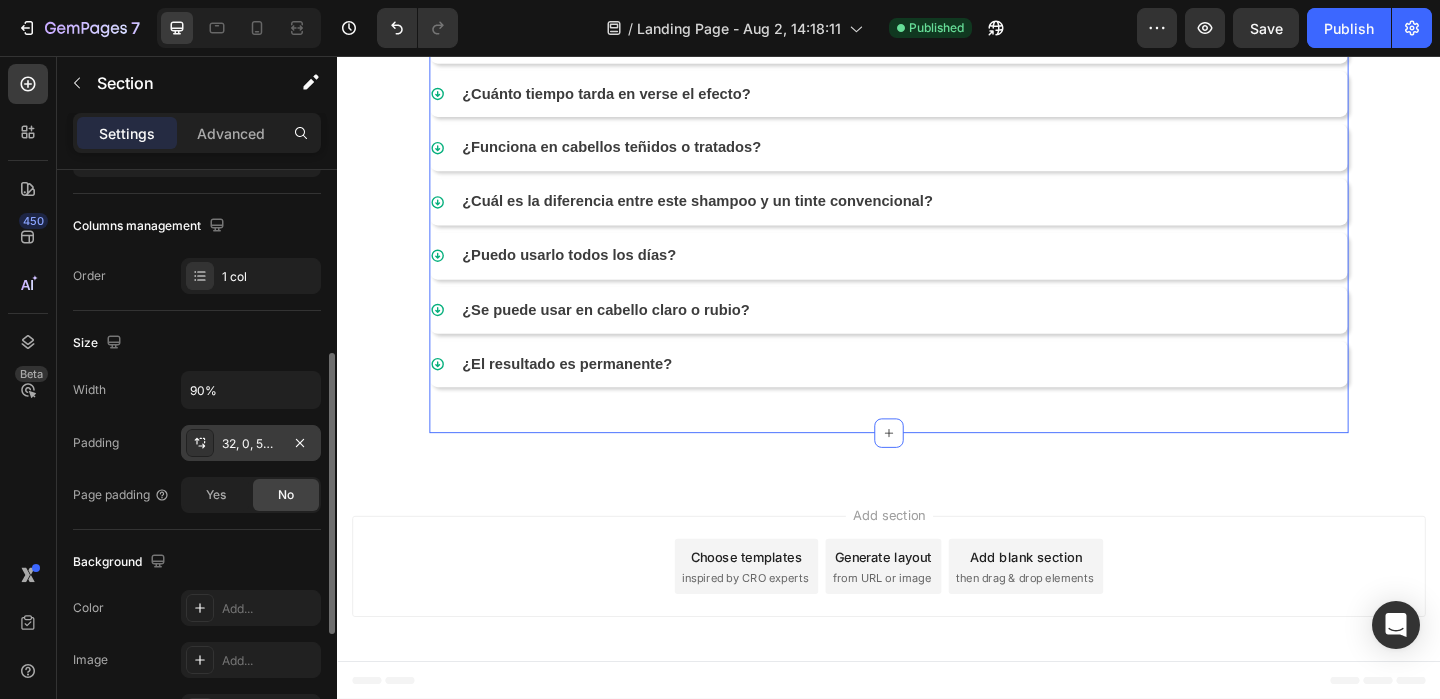scroll, scrollTop: 326, scrollLeft: 0, axis: vertical 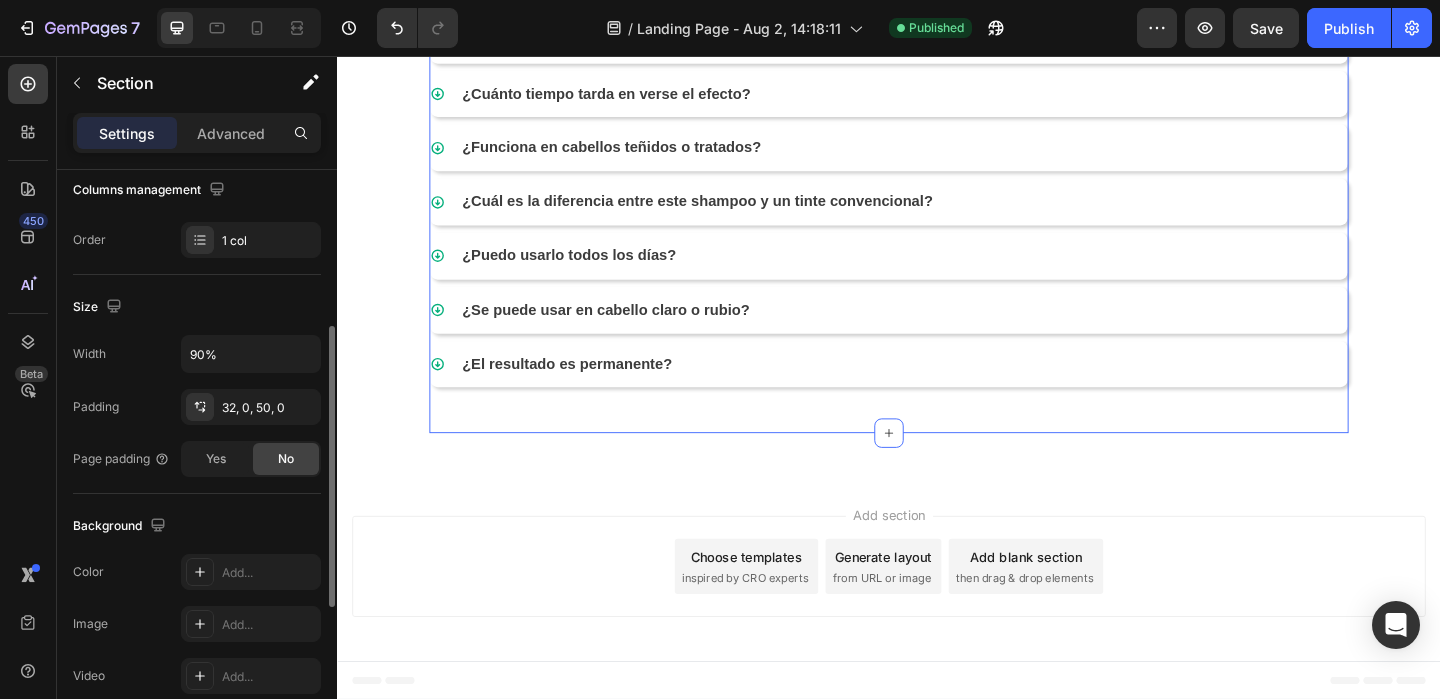 click on "Preguntas frecuentes Heading
¿Realmente cubre las canas o solo las disimula?
¿Cuánto tiempo tarda en verse el efecto?
¿Funciona en cabellos teñidos o tratados?
¿Cuál es la diferencia entre este shampoo y un tinte convencional?
¿Puedo usarlo todos los días?
¿Se puede usar en cabello claro o rubio?
¿El resultado es permanente? Accordion Section 2   You can create reusable sections Create Theme Section AI Content Write with GemAI What would you like to describe here? Tone and Voice Persuasive Product Shampoo anticanas Show more Generate" at bounding box center [937, 190] 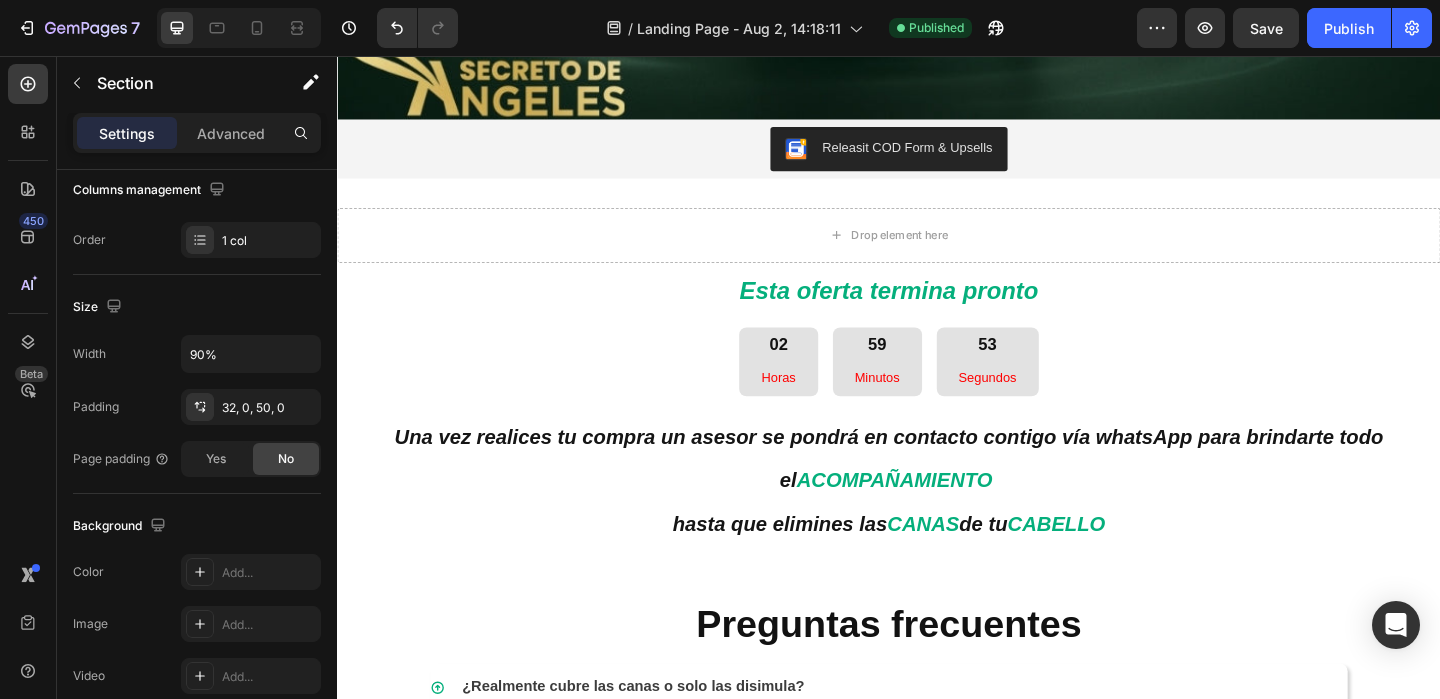 scroll, scrollTop: 18854, scrollLeft: 0, axis: vertical 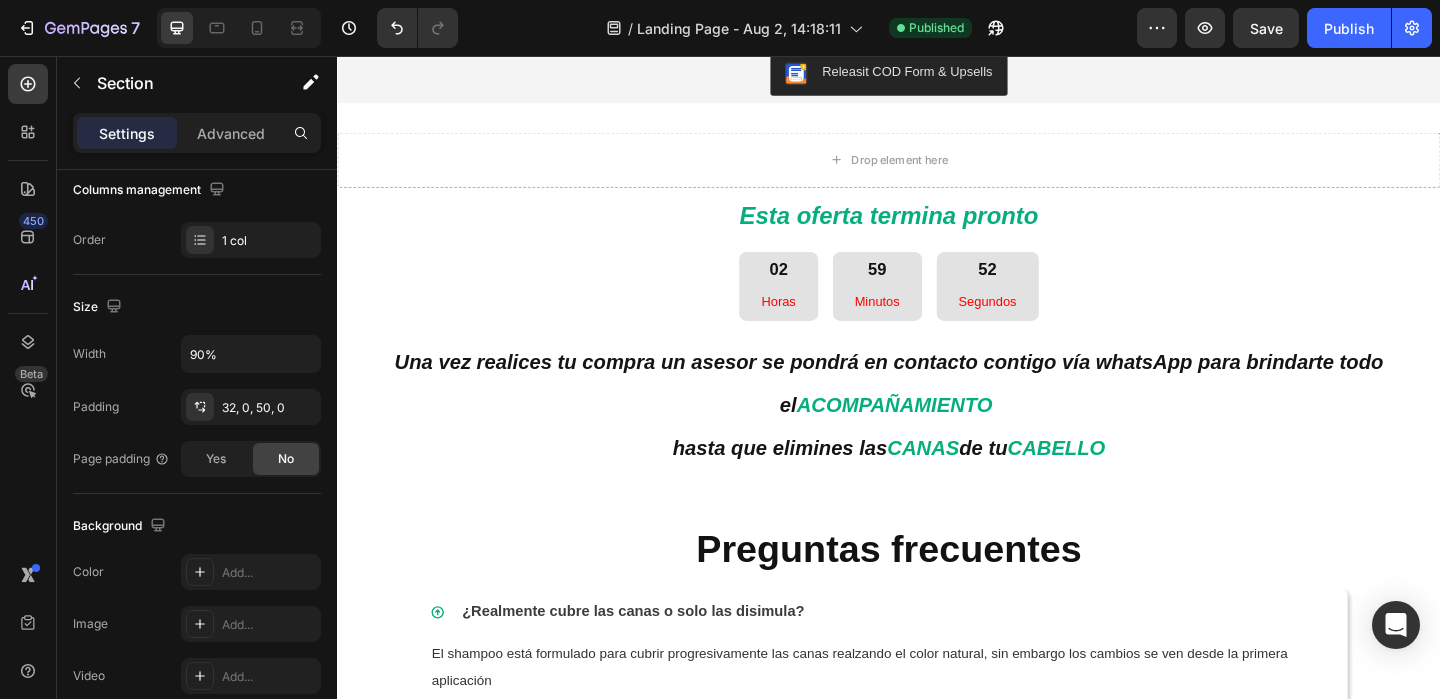 click on "Preguntas frecuentes Heading
¿Realmente cubre las canas o solo las disimula?  El shampoo está formulado para cubrir progresivamente las canas realzando el color natural, sin embargo los cambios se ven desde la primera aplicación  Text Block
¿Cuánto tiempo tarda en verse el efecto?
¿Funciona en cabellos teñidos o tratados?
¿Cuál es la diferencia entre este shampoo y un tinte convencional?
¿Puedo usarlo todos los días?
¿Se puede usar en cabello claro o rubio?
¿El resultado es permanente? Accordion" at bounding box center [937, 842] 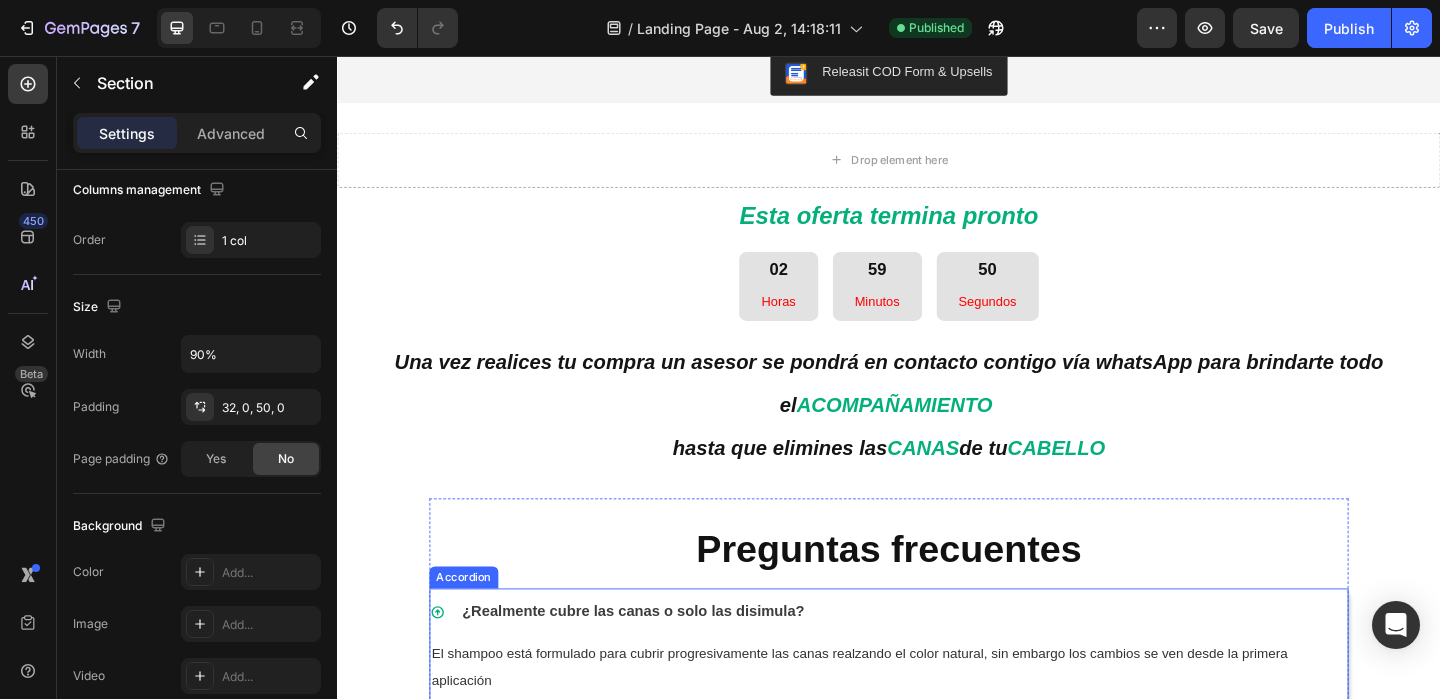 click on "¿Realmente cubre las canas o solo las disimula?" at bounding box center [937, 660] 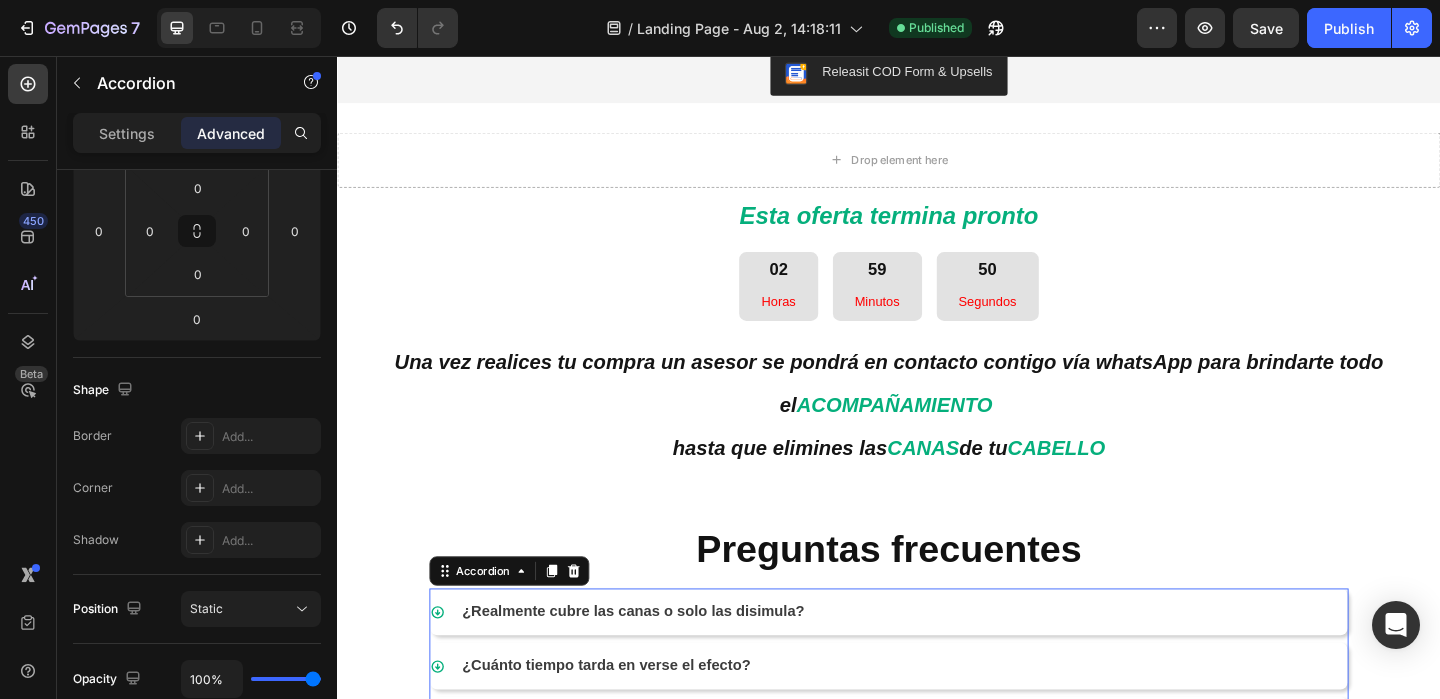 scroll, scrollTop: 0, scrollLeft: 0, axis: both 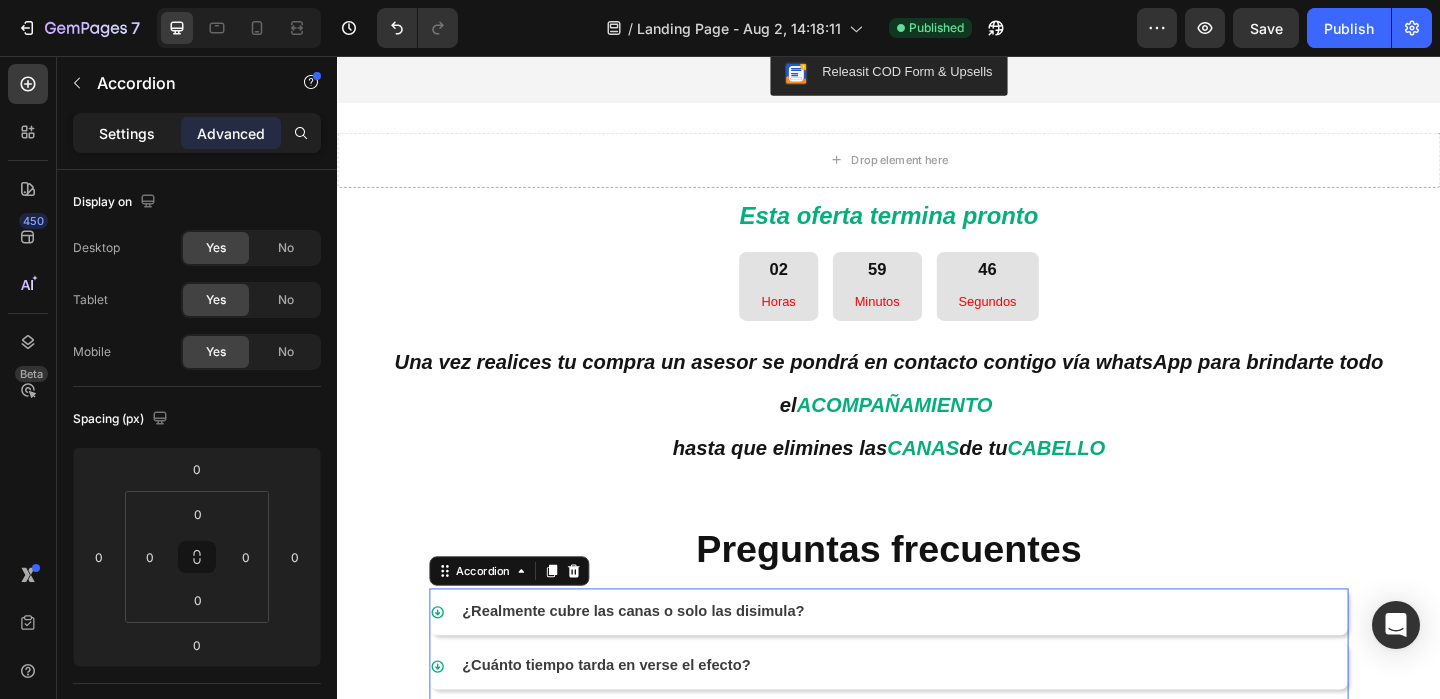 click on "Settings" at bounding box center (127, 133) 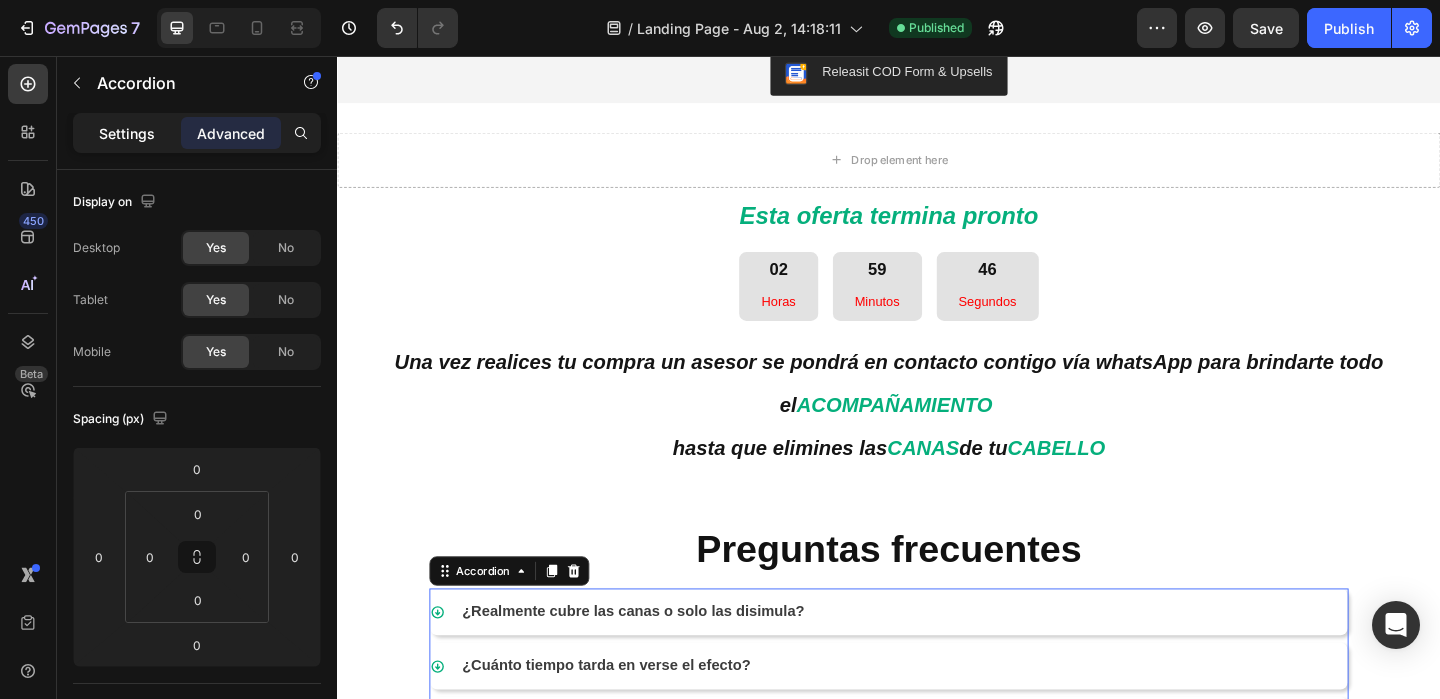 type on "8" 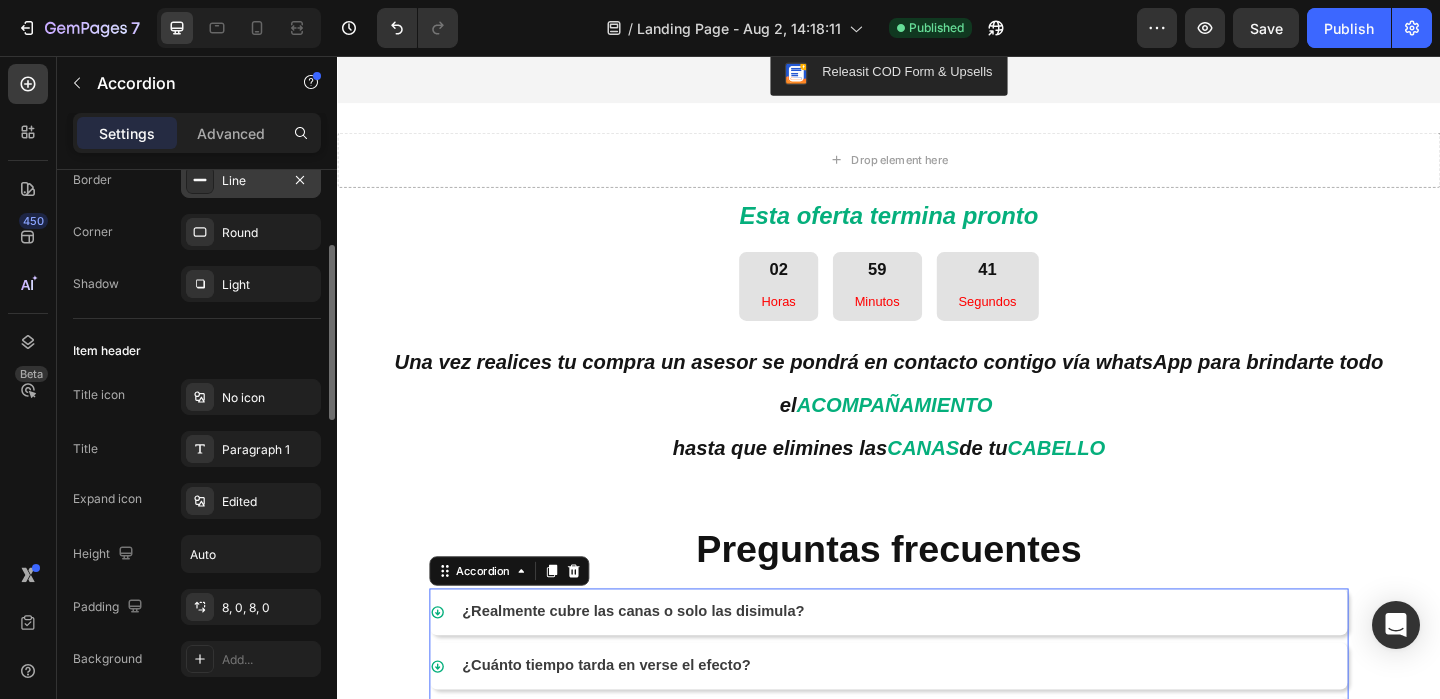 scroll, scrollTop: 242, scrollLeft: 0, axis: vertical 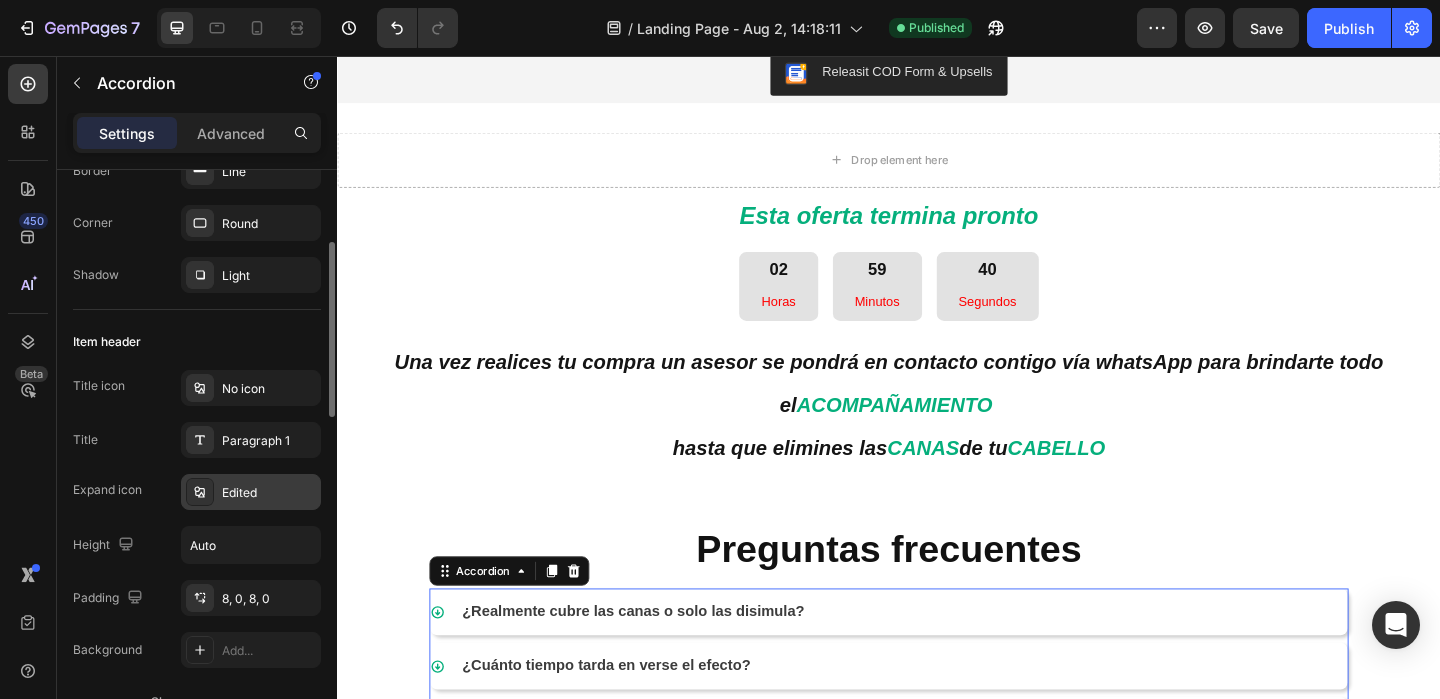 click on "Edited" at bounding box center (269, 493) 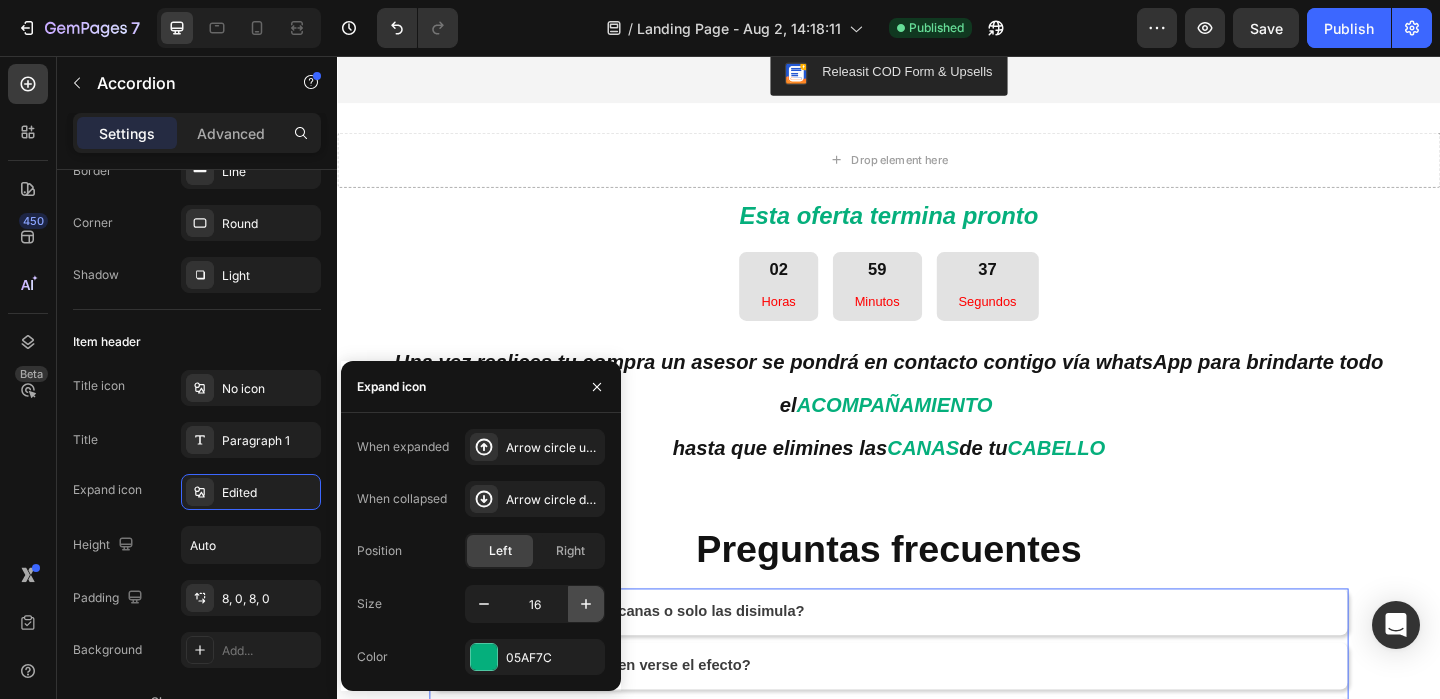 click 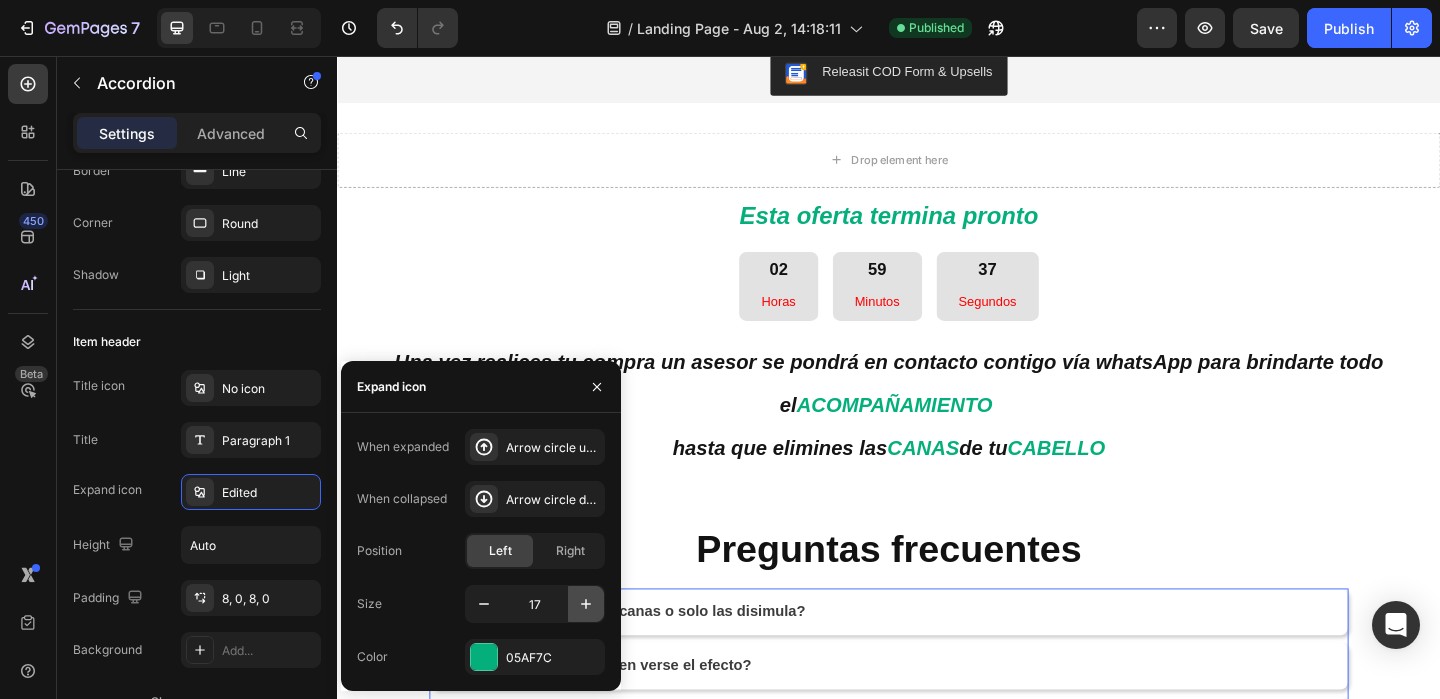 click 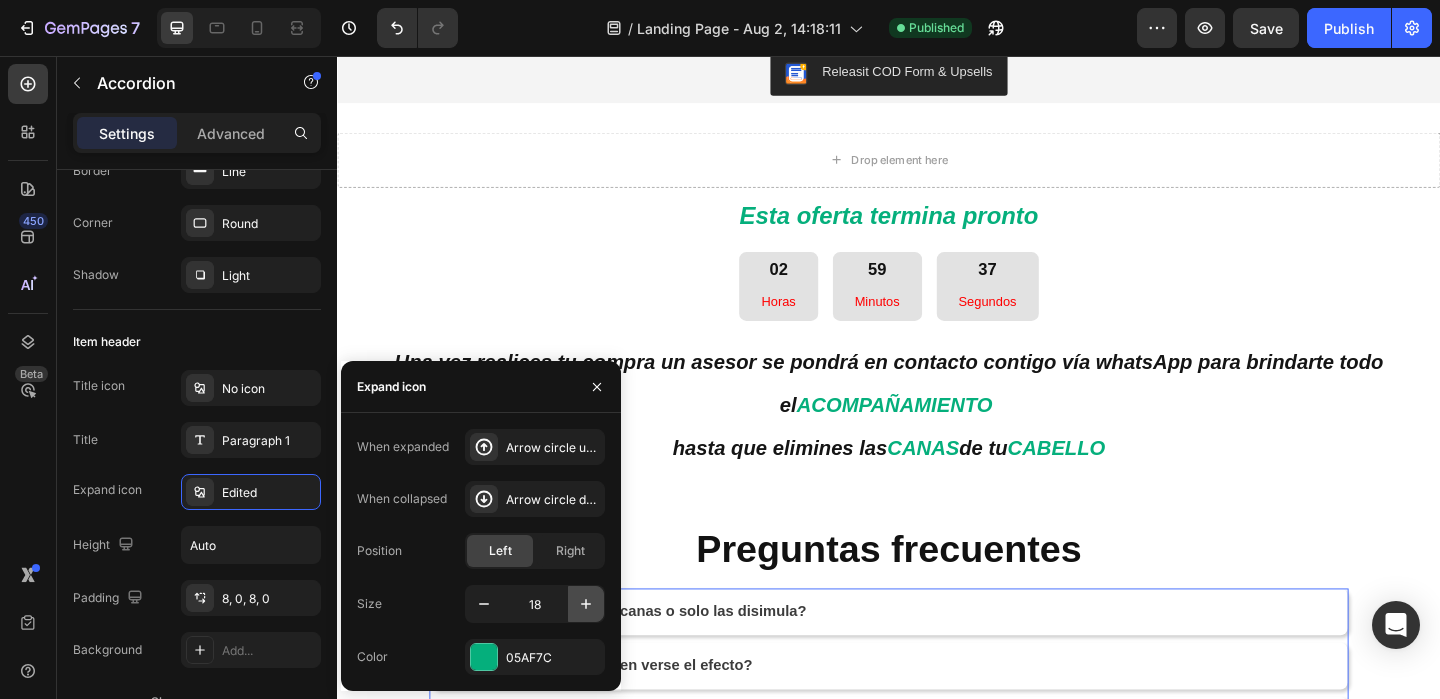 click 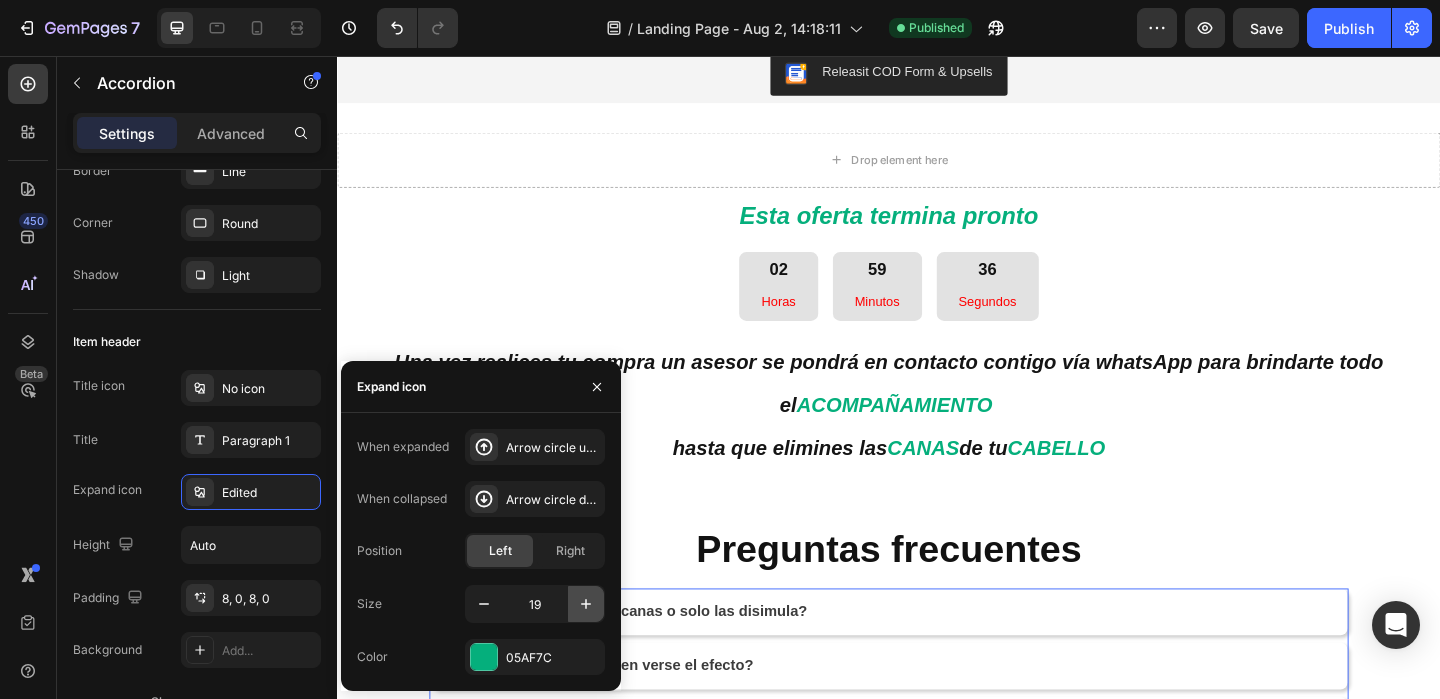 click 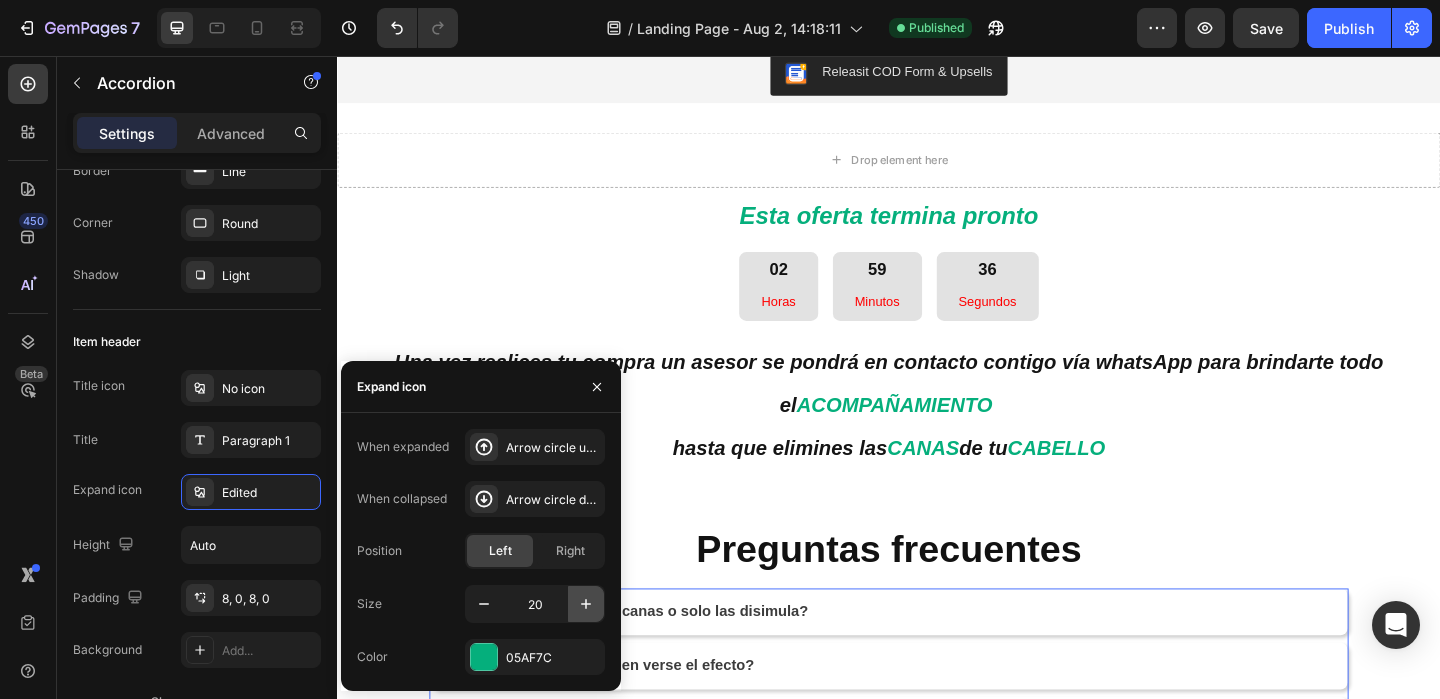 click 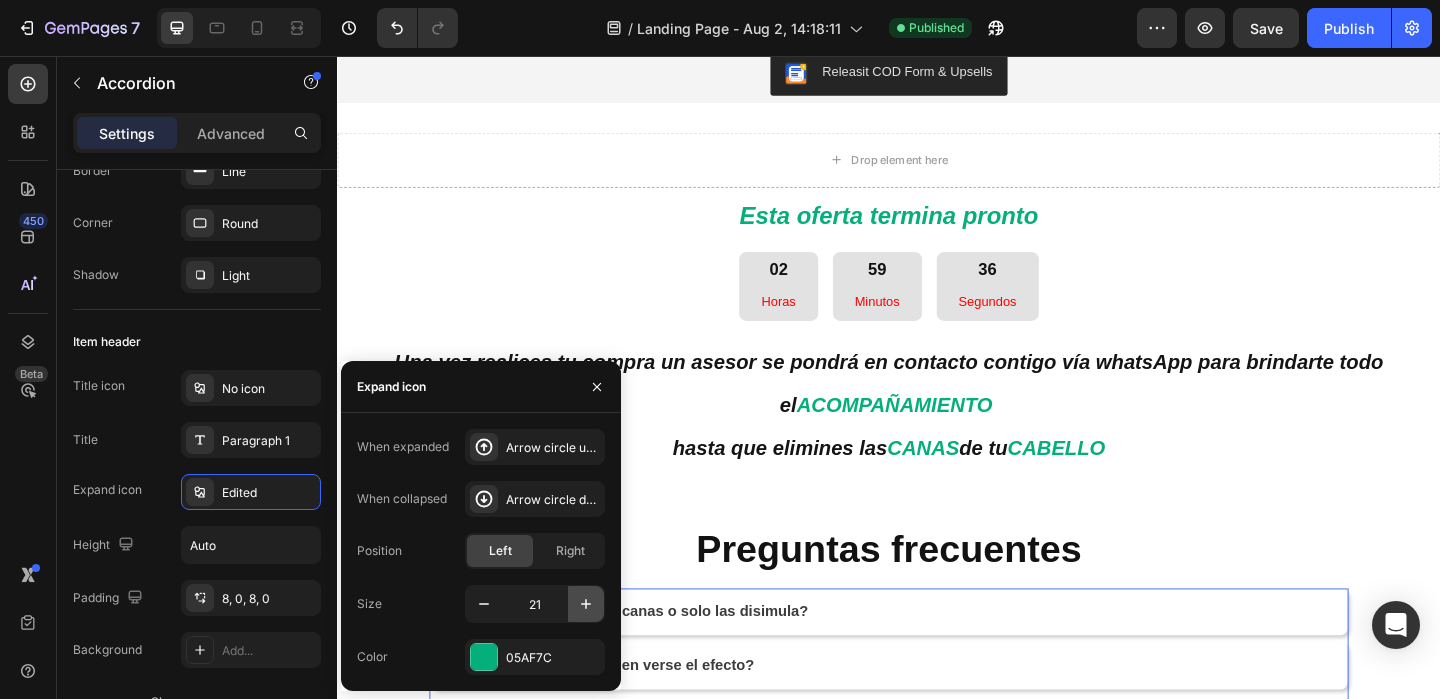 click 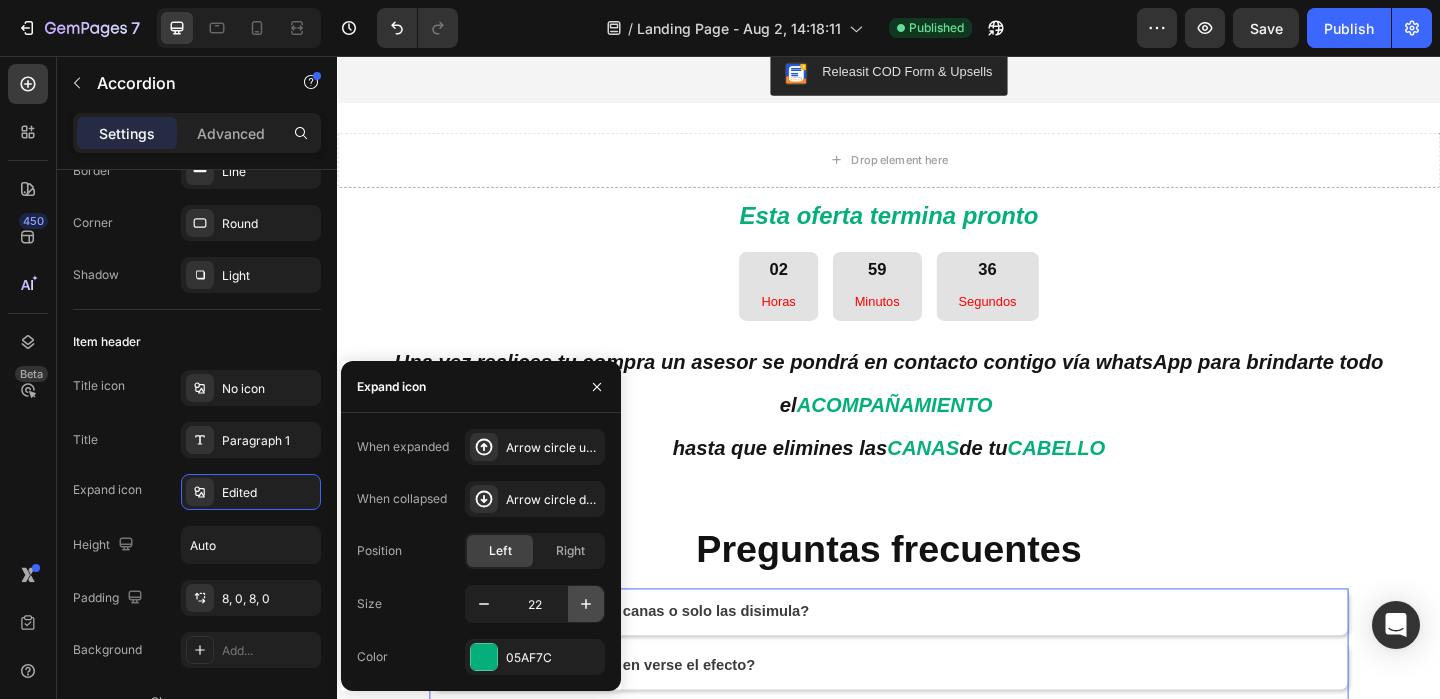 click 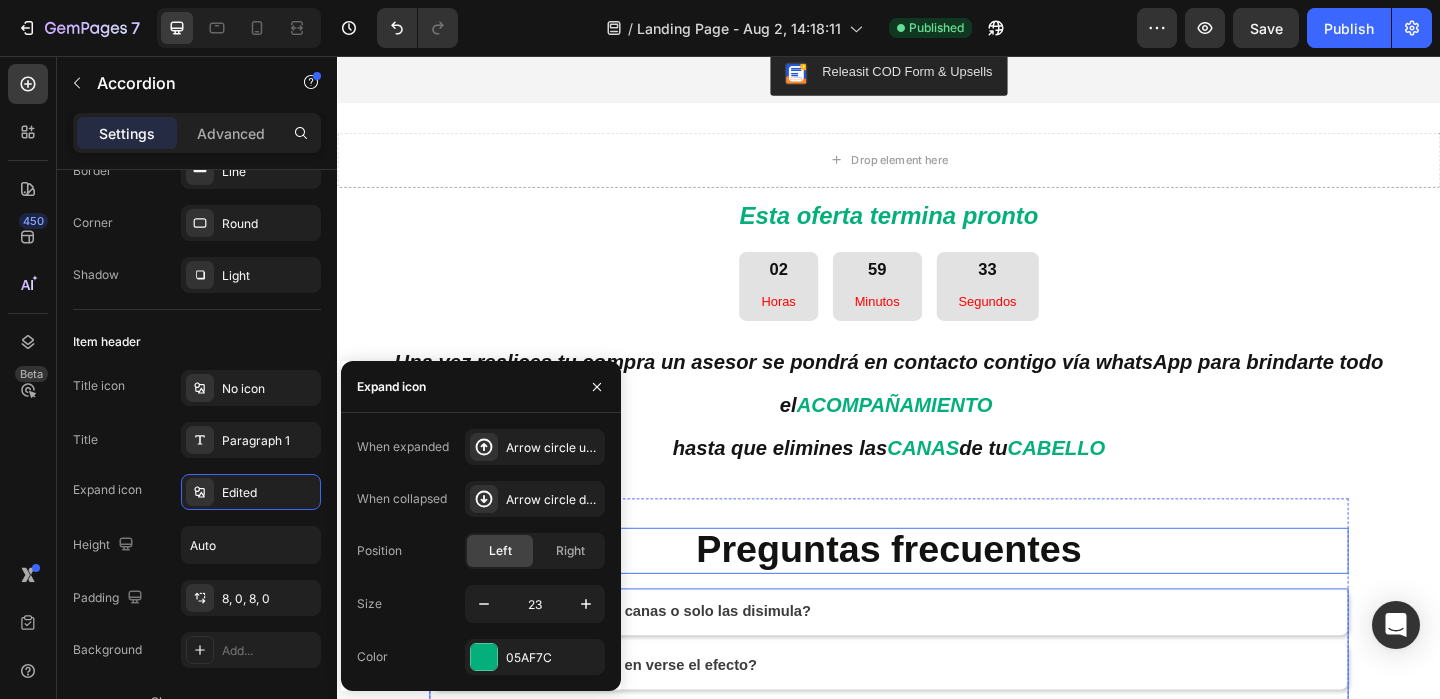 drag, startPoint x: 849, startPoint y: 440, endPoint x: 722, endPoint y: 385, distance: 138.39798 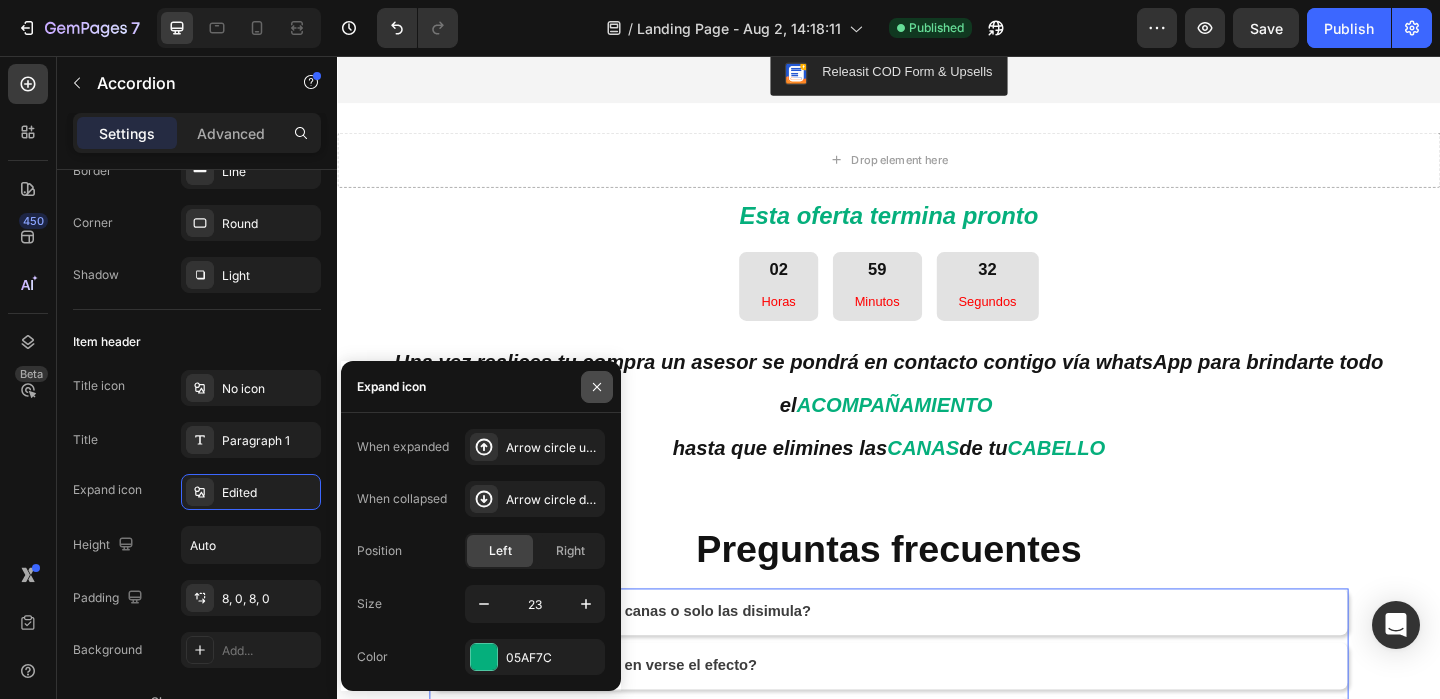 click 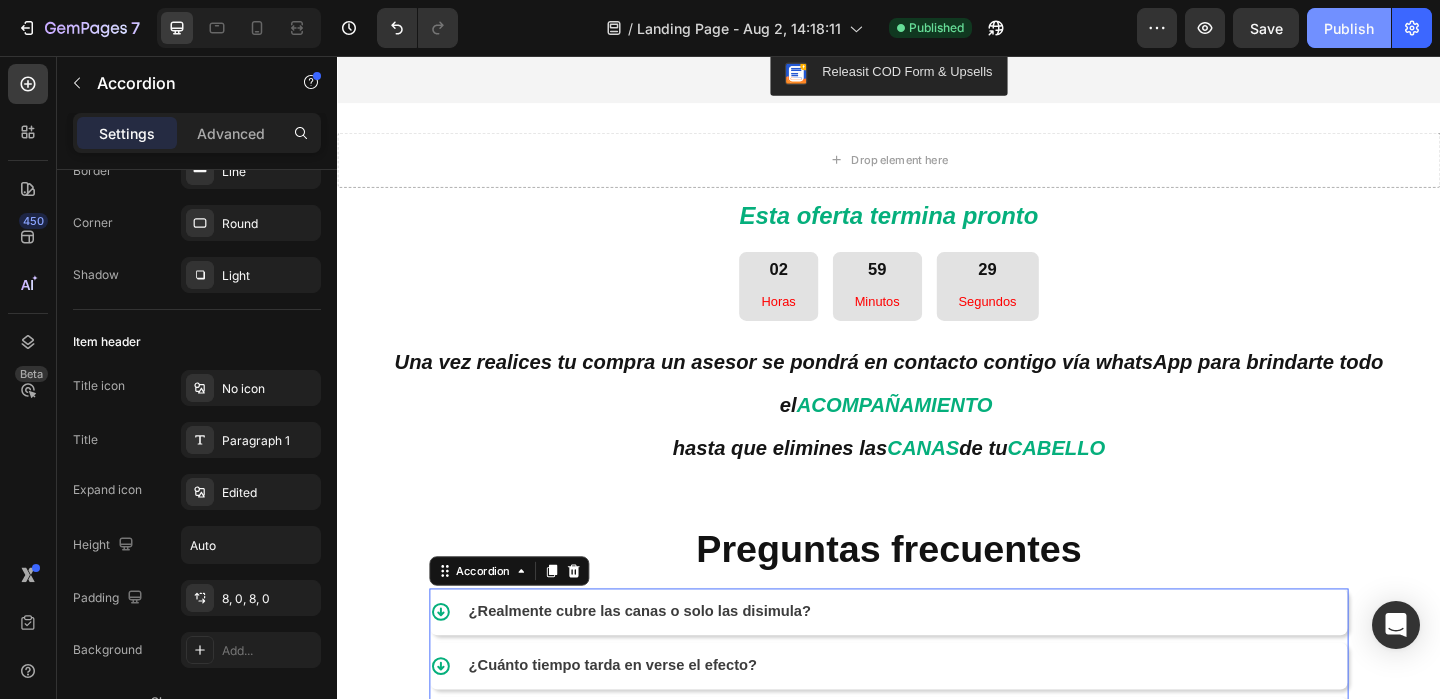 click on "Publish" at bounding box center [1349, 28] 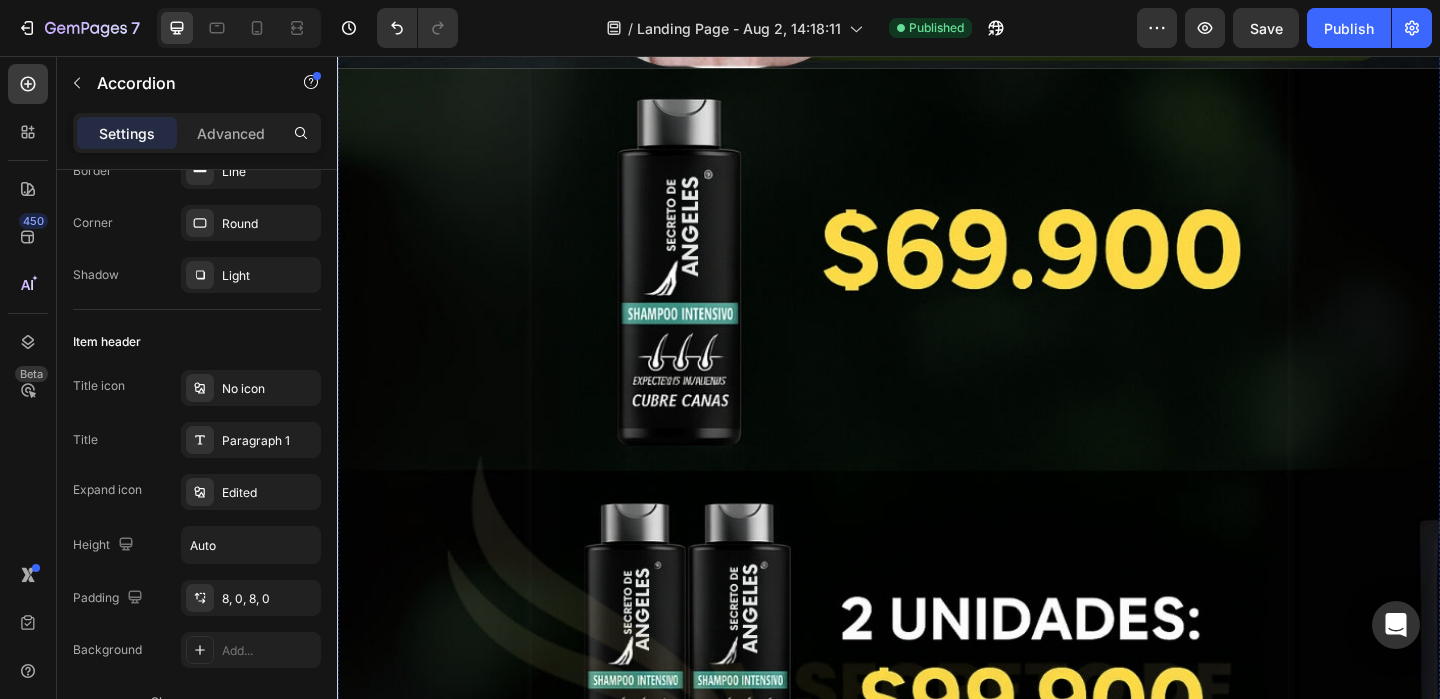 scroll, scrollTop: 11869, scrollLeft: 0, axis: vertical 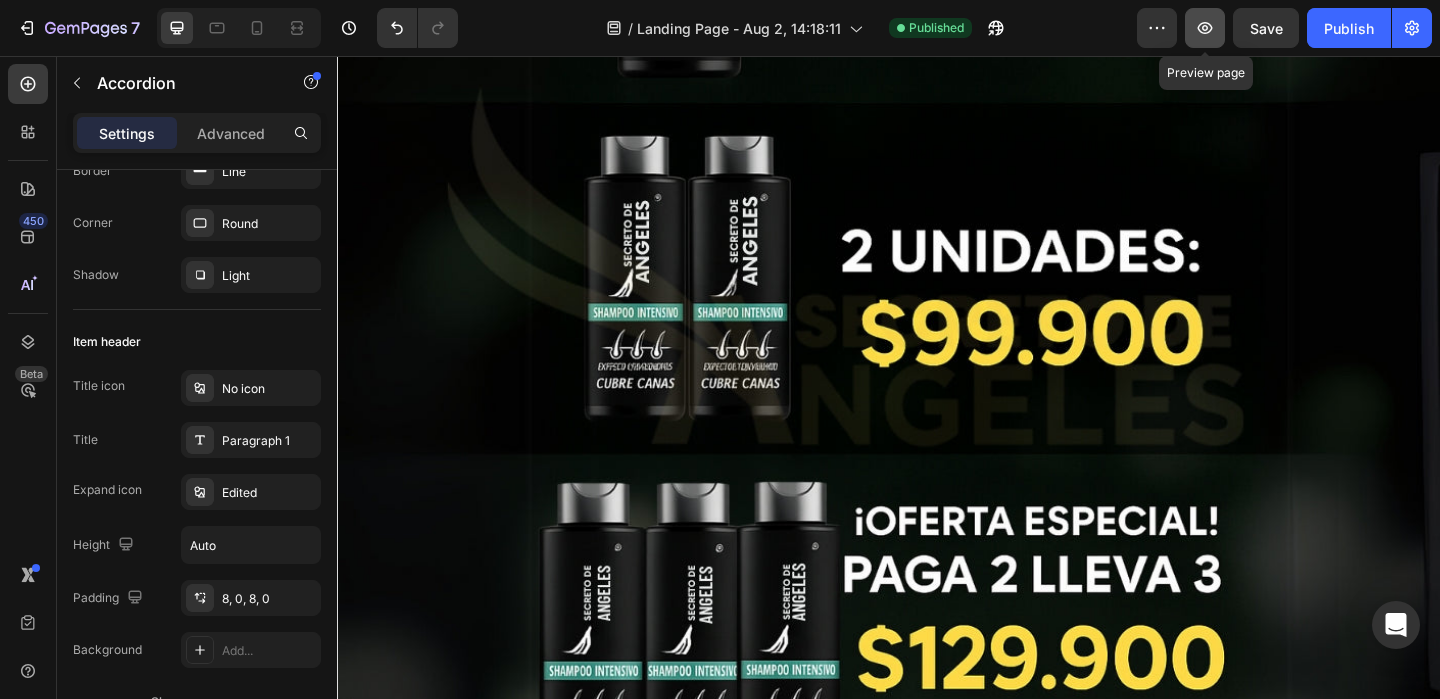 click 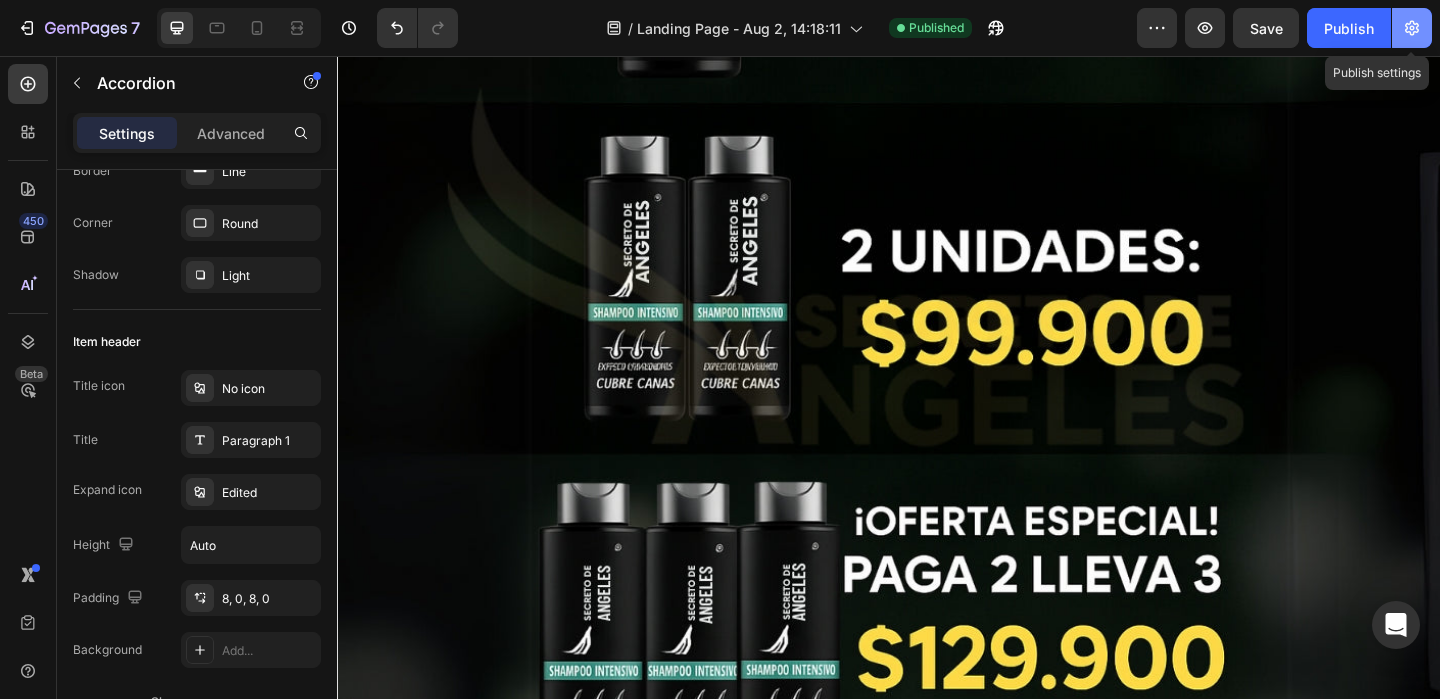 click 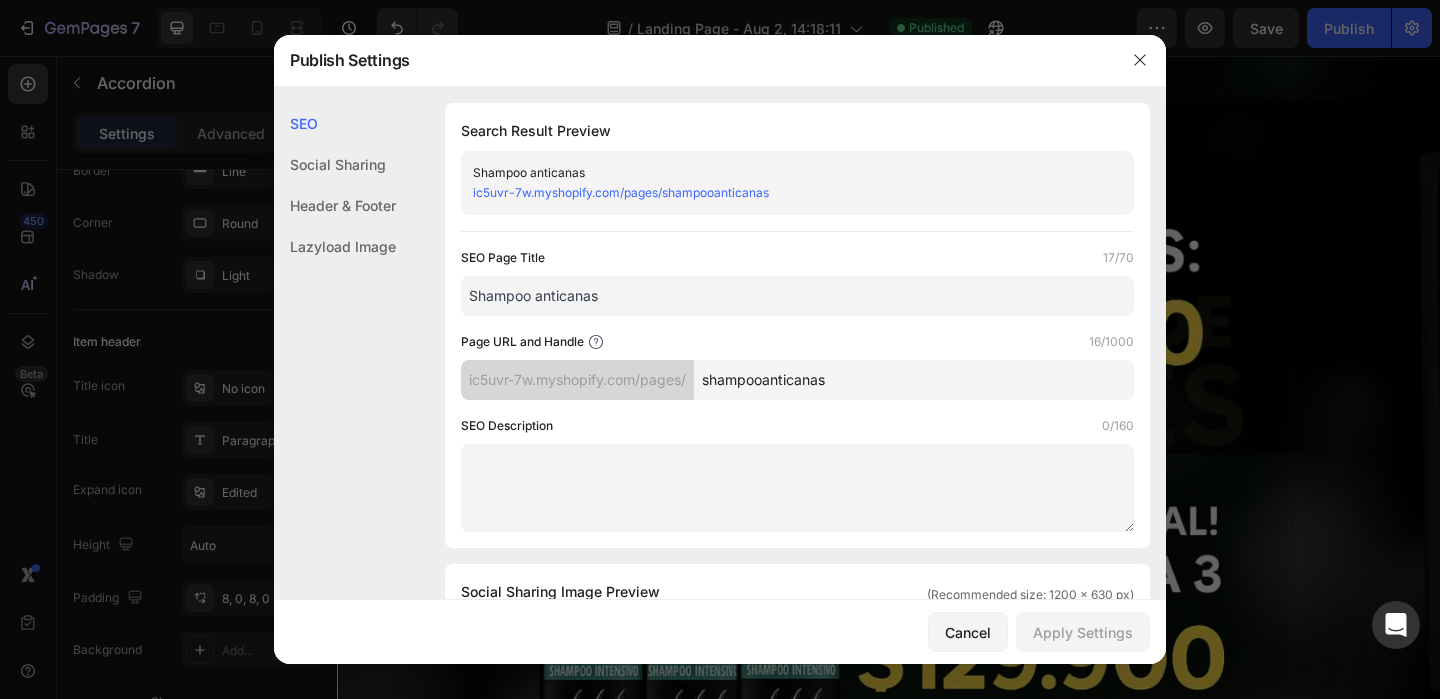 click on "ic5uvr-7w.myshopify.com/pages/shampooanticanas" at bounding box center [621, 192] 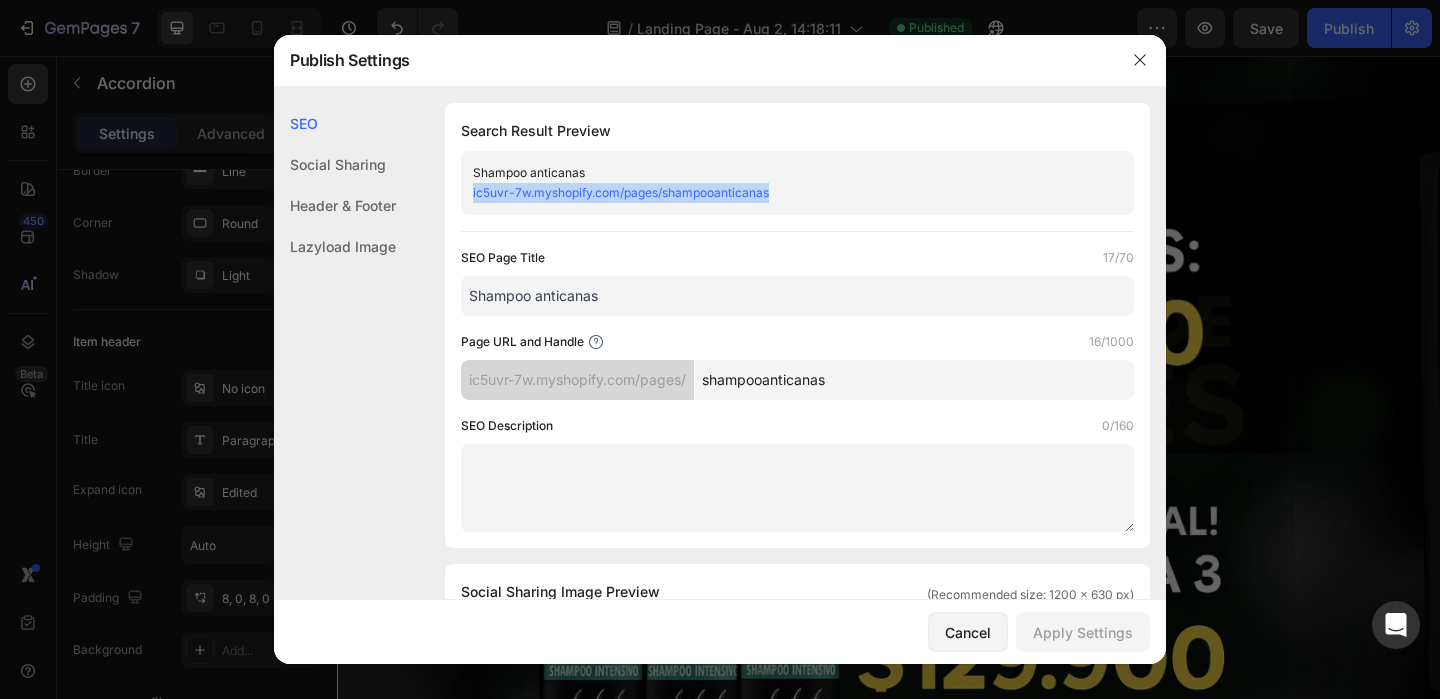 drag, startPoint x: 776, startPoint y: 193, endPoint x: 454, endPoint y: 188, distance: 322.03882 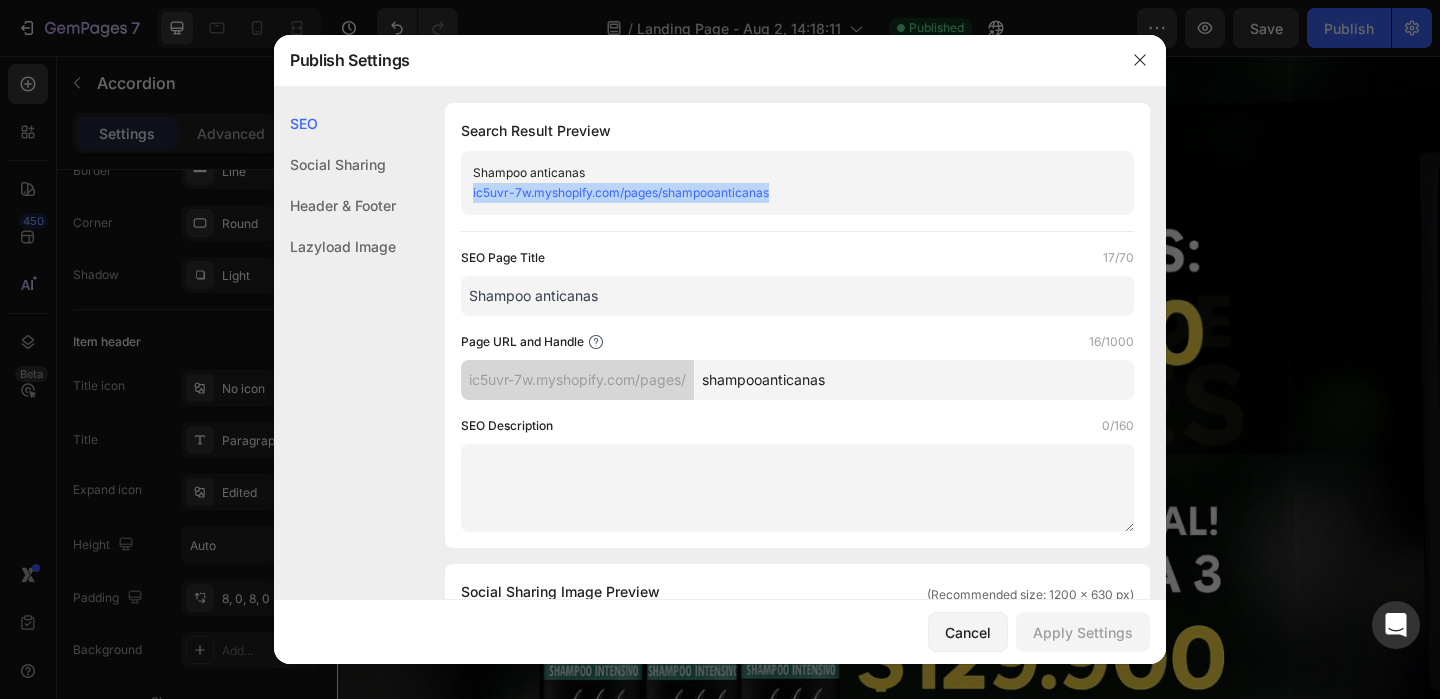 click on "Search Result Preview Shampoo anticanas ic5uvr-7w.myshopify.com/pages/shampooanticanas SEO Page Title  17/70  Shampoo anticanas  Page URL and Handle  16/1000  ic5uvr-7w.myshopify.com/pages/ shampooanticanas  SEO Description  0/160" at bounding box center [797, 325] 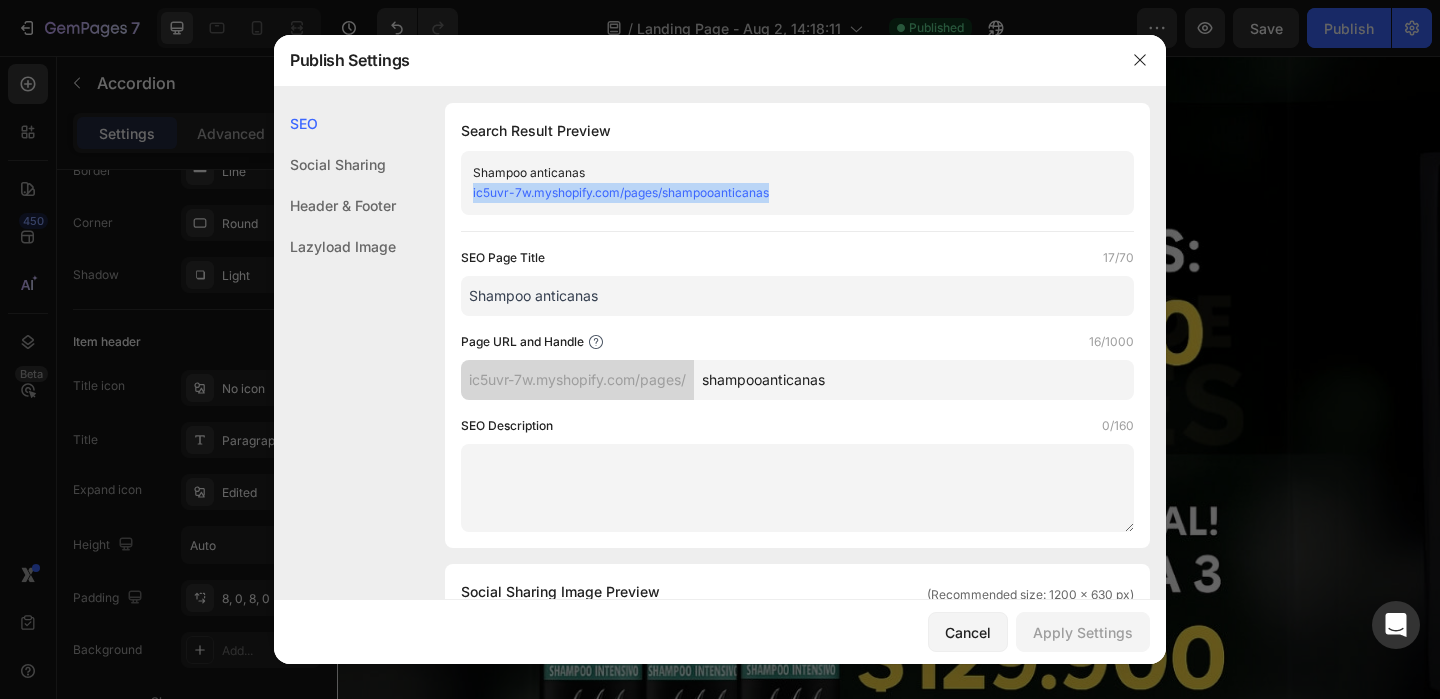 copy on "ic5uvr-7w.myshopify.com/pages/shampooanticanas" 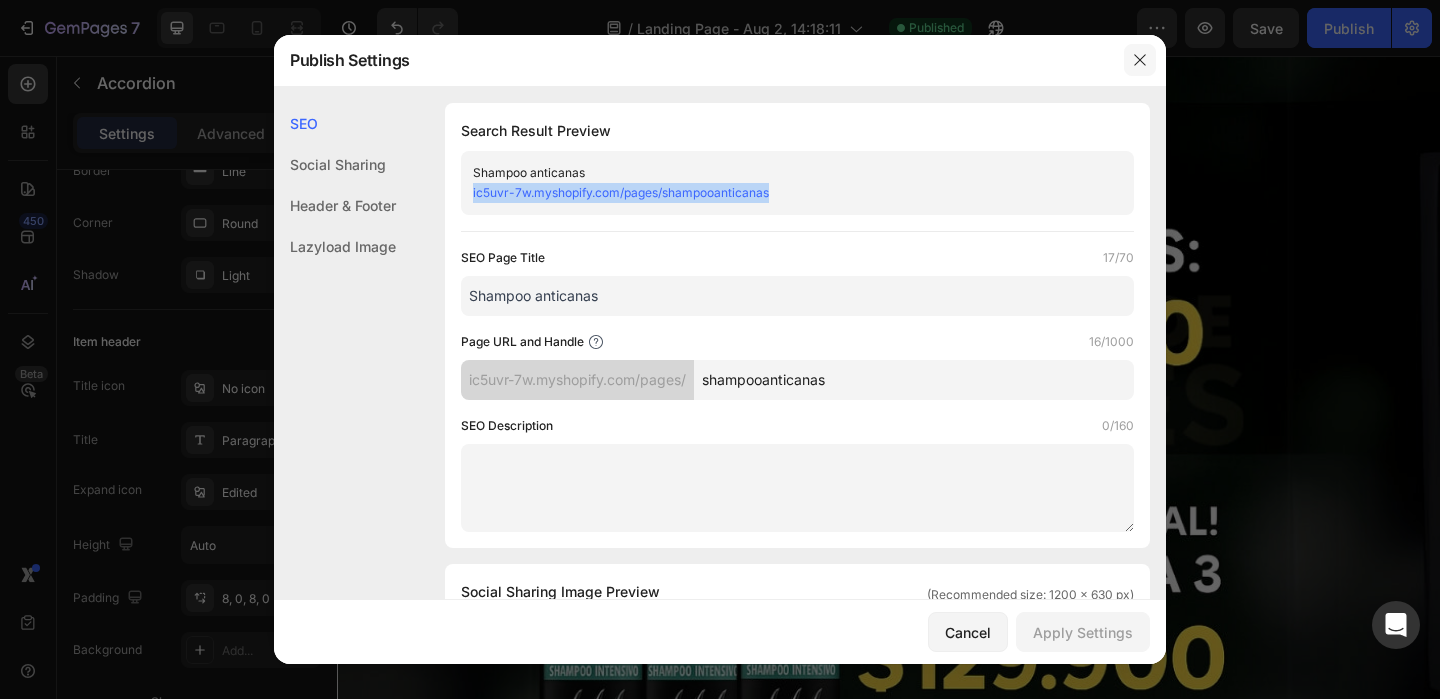 click 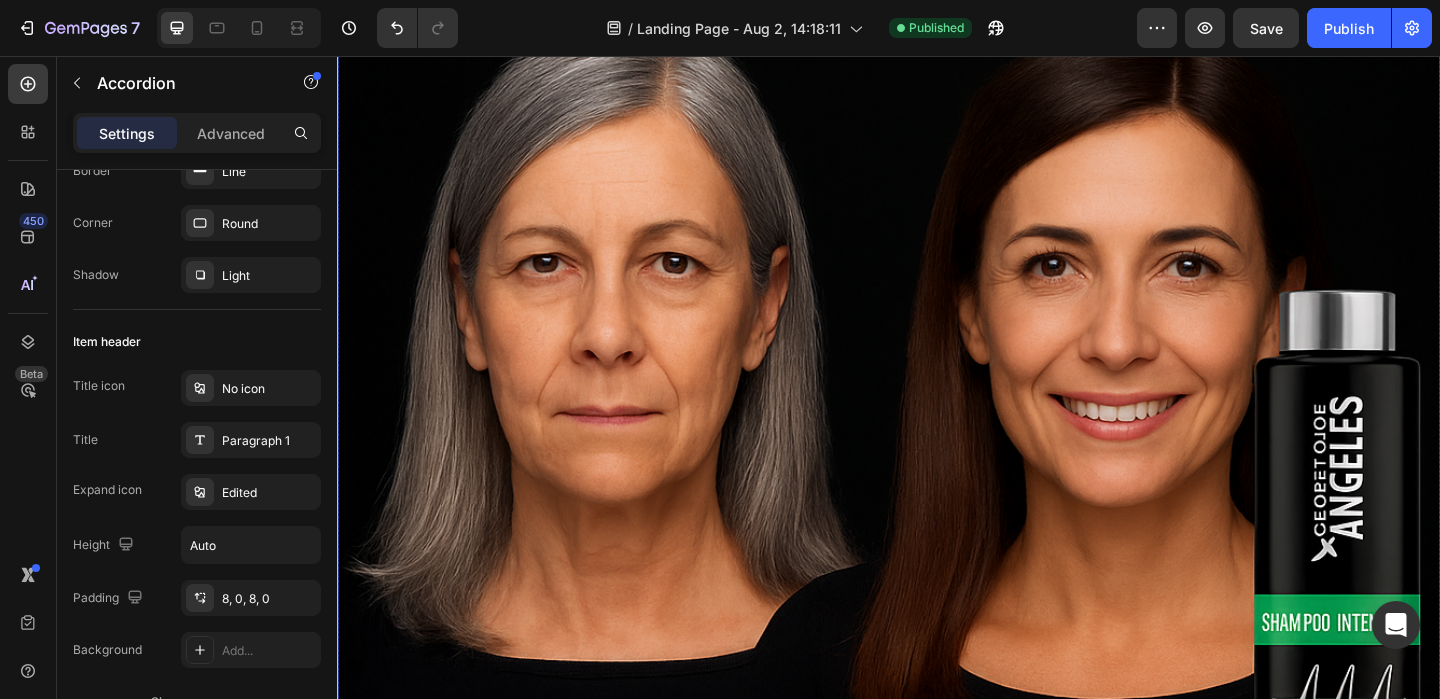 scroll, scrollTop: 854, scrollLeft: 0, axis: vertical 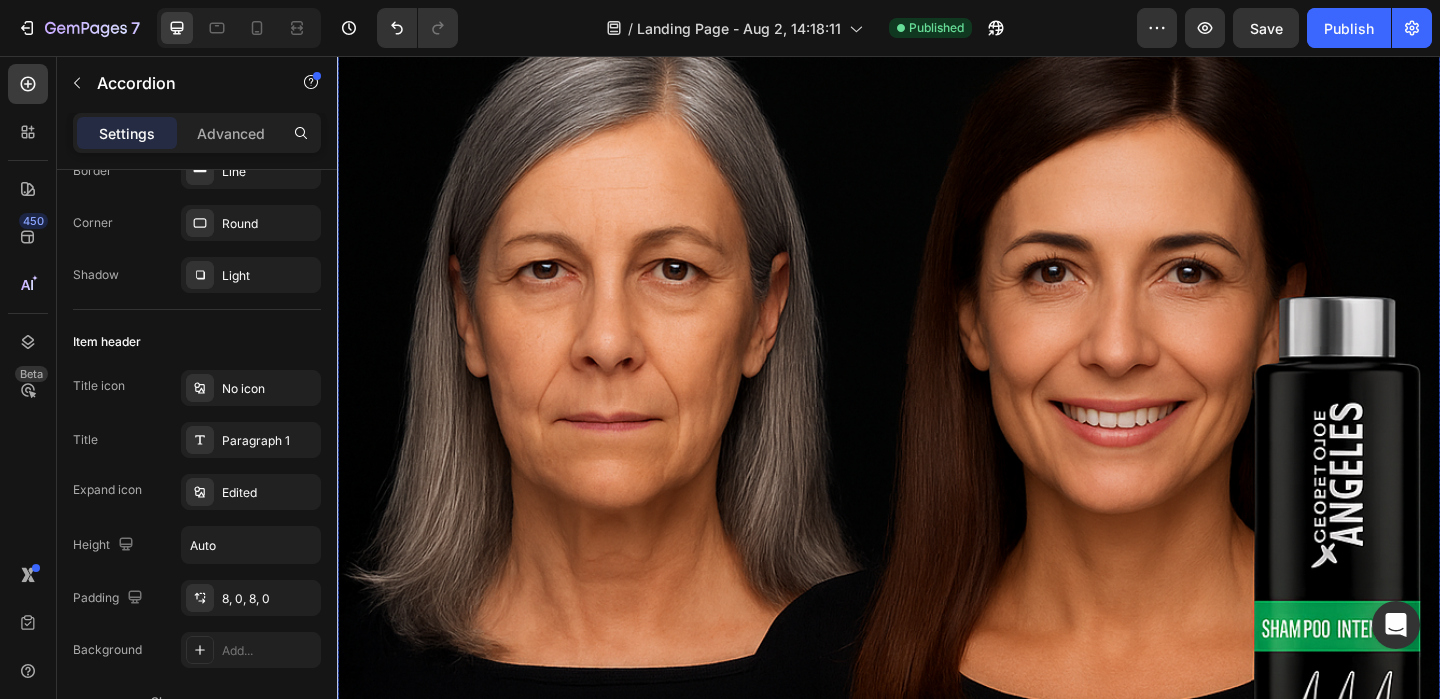 click at bounding box center [937, 175] 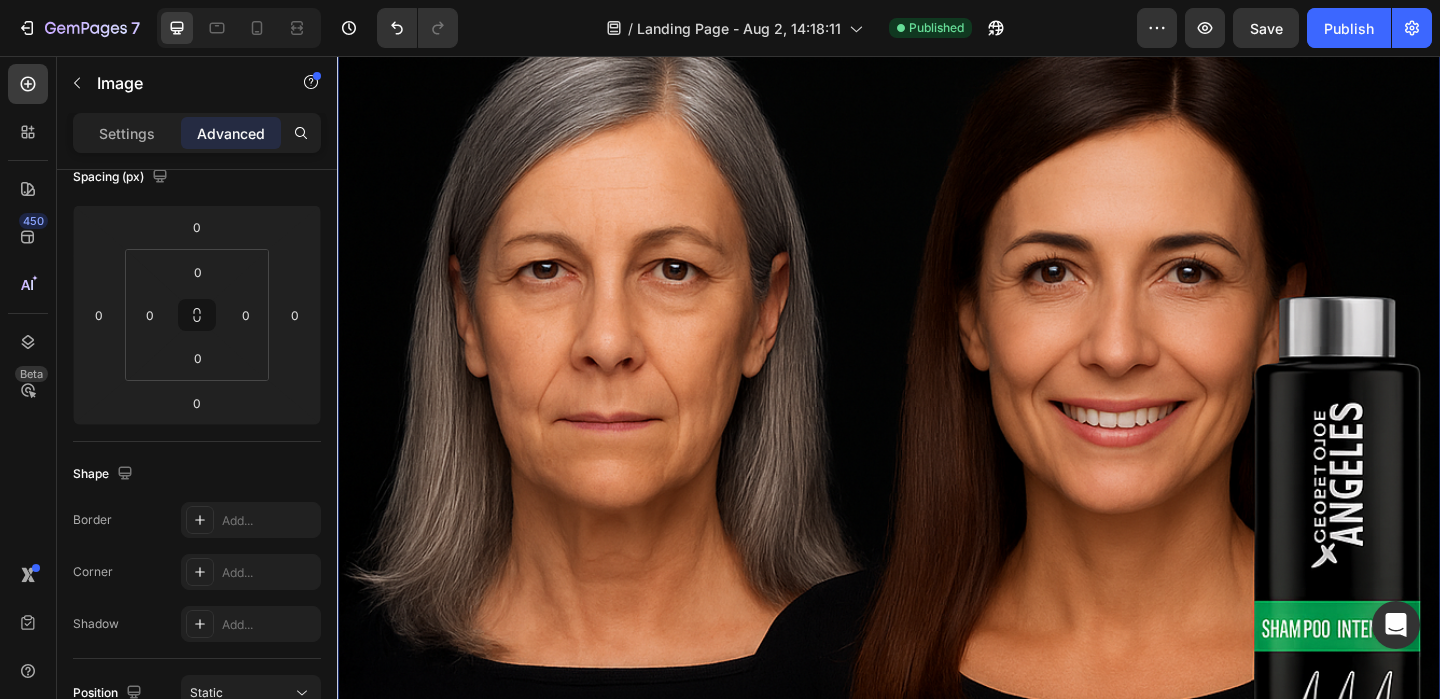 scroll, scrollTop: 0, scrollLeft: 0, axis: both 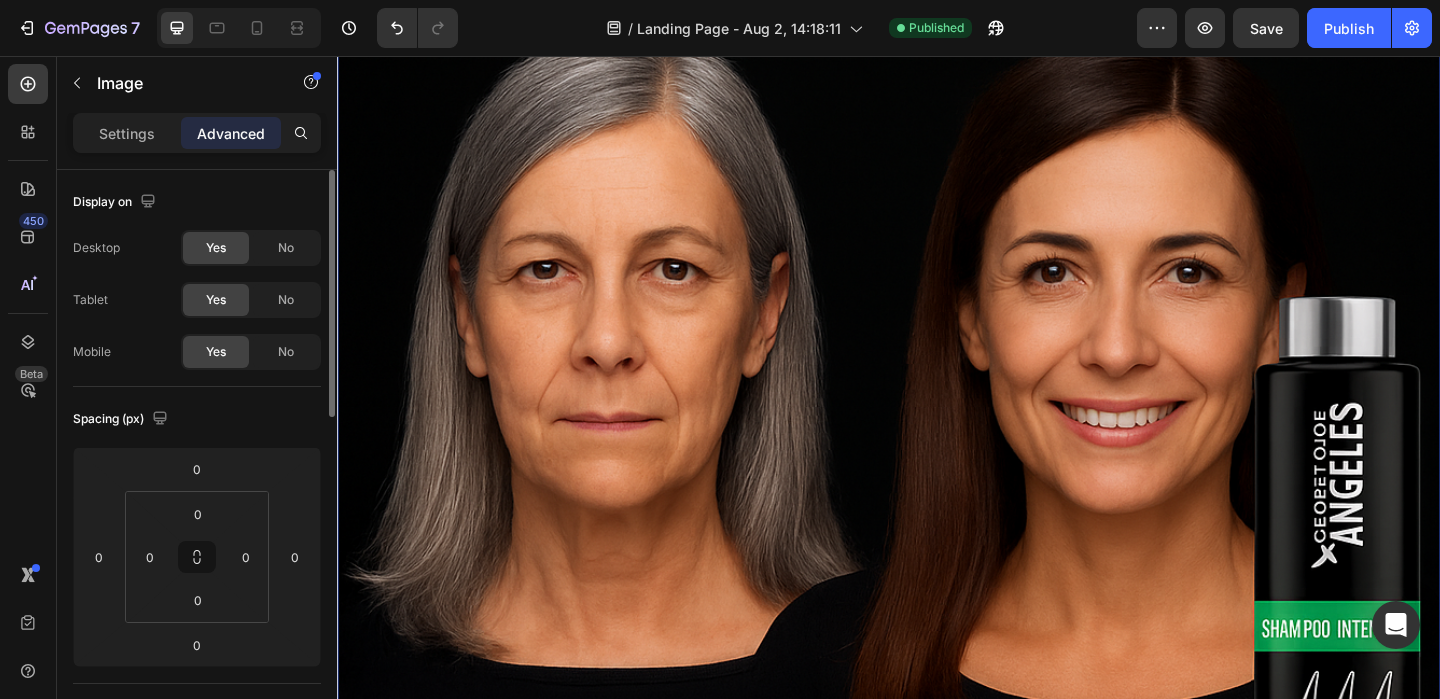 click at bounding box center (937, 175) 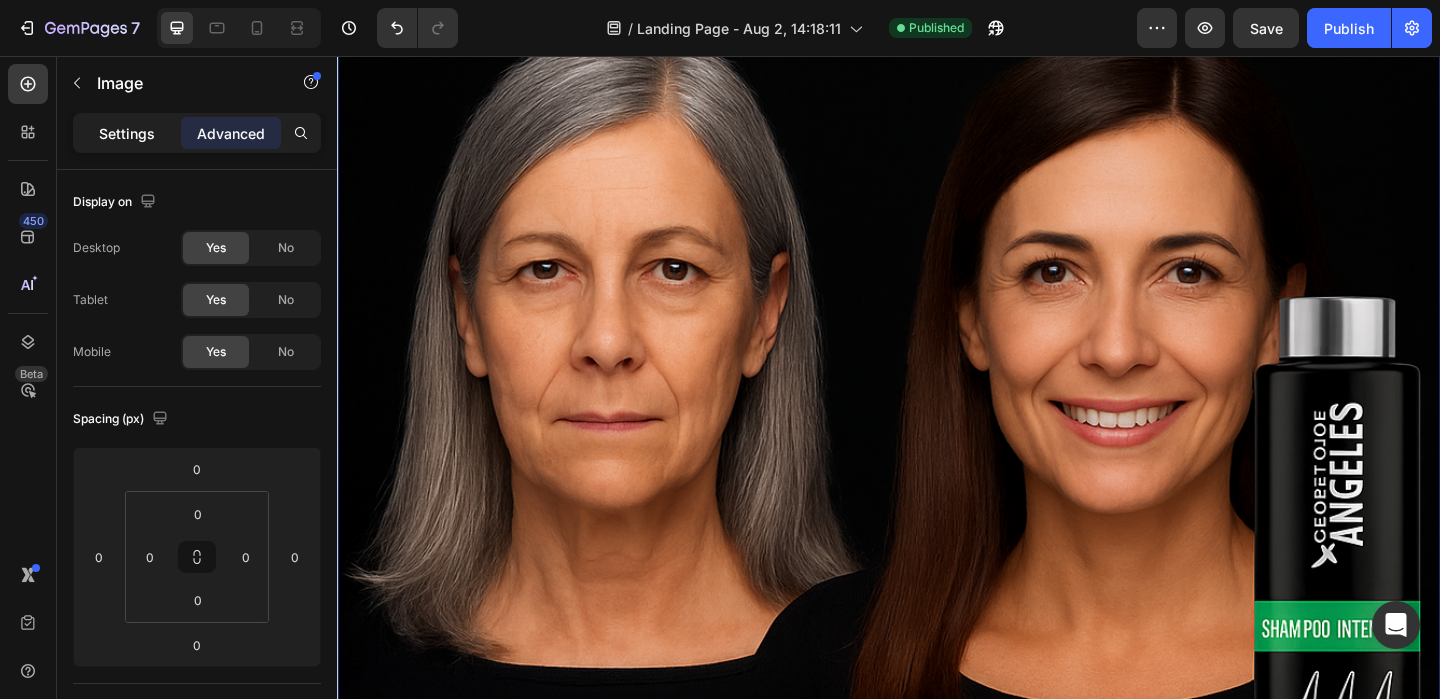 click on "Settings" 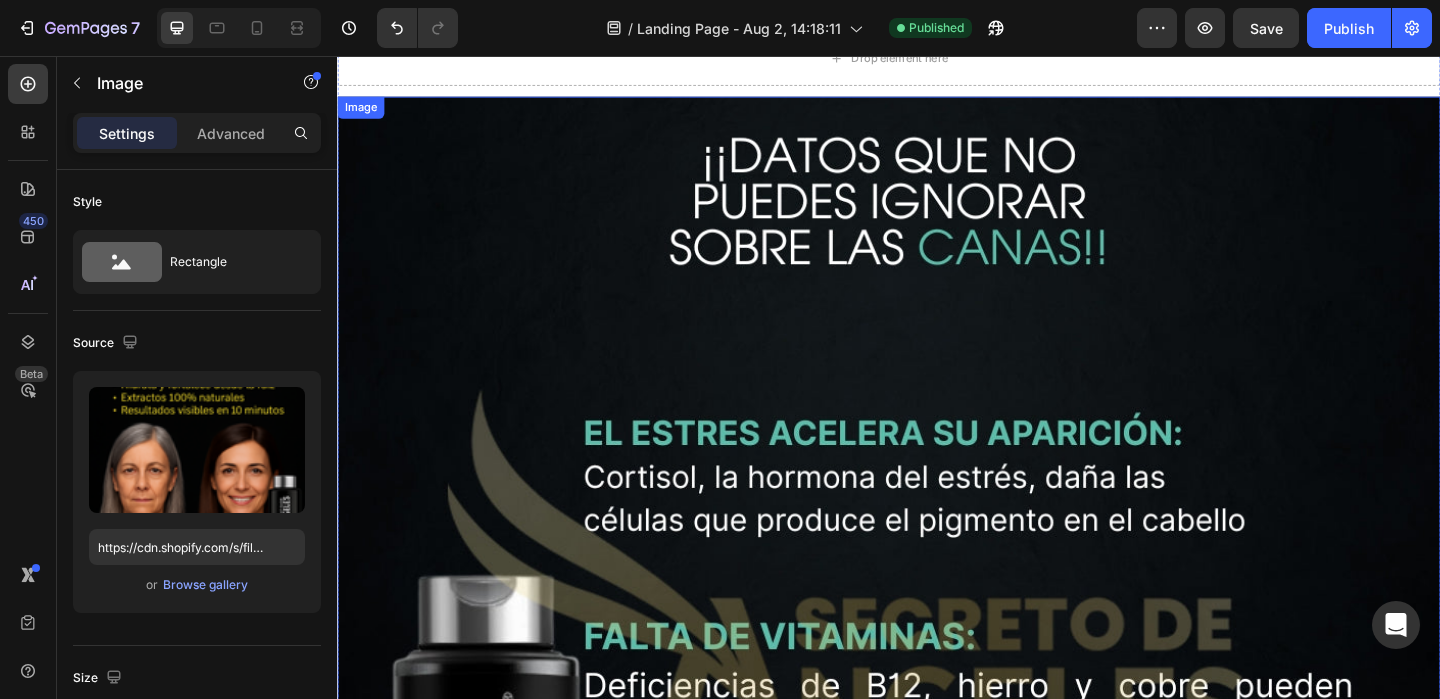 scroll, scrollTop: 1880, scrollLeft: 0, axis: vertical 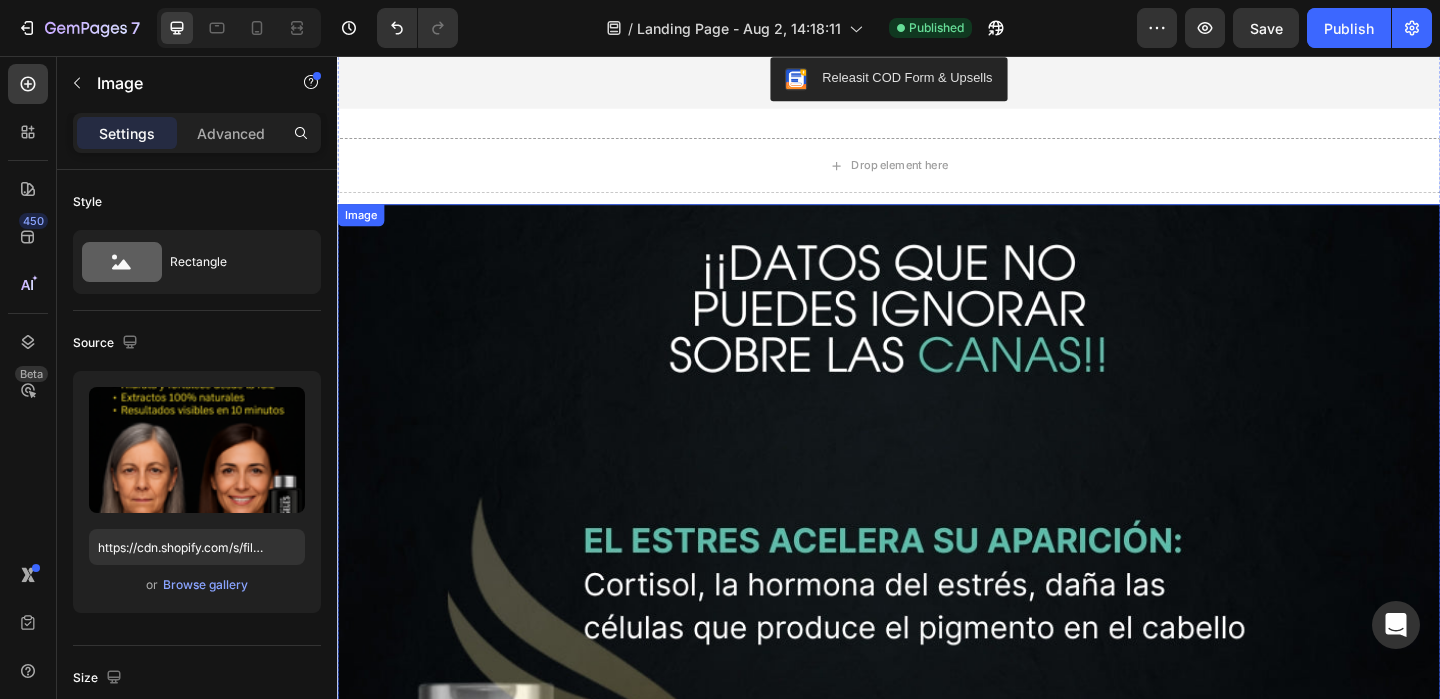 click at bounding box center [937, 817] 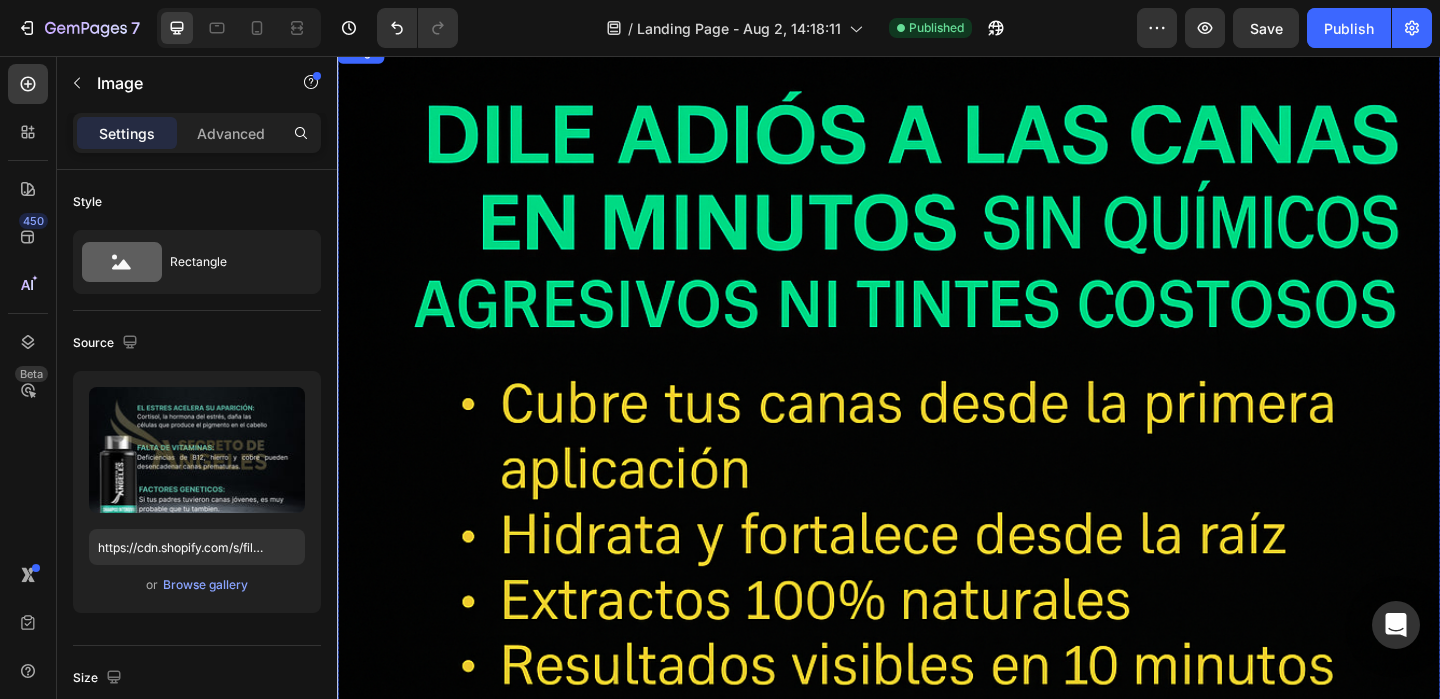 scroll, scrollTop: 0, scrollLeft: 0, axis: both 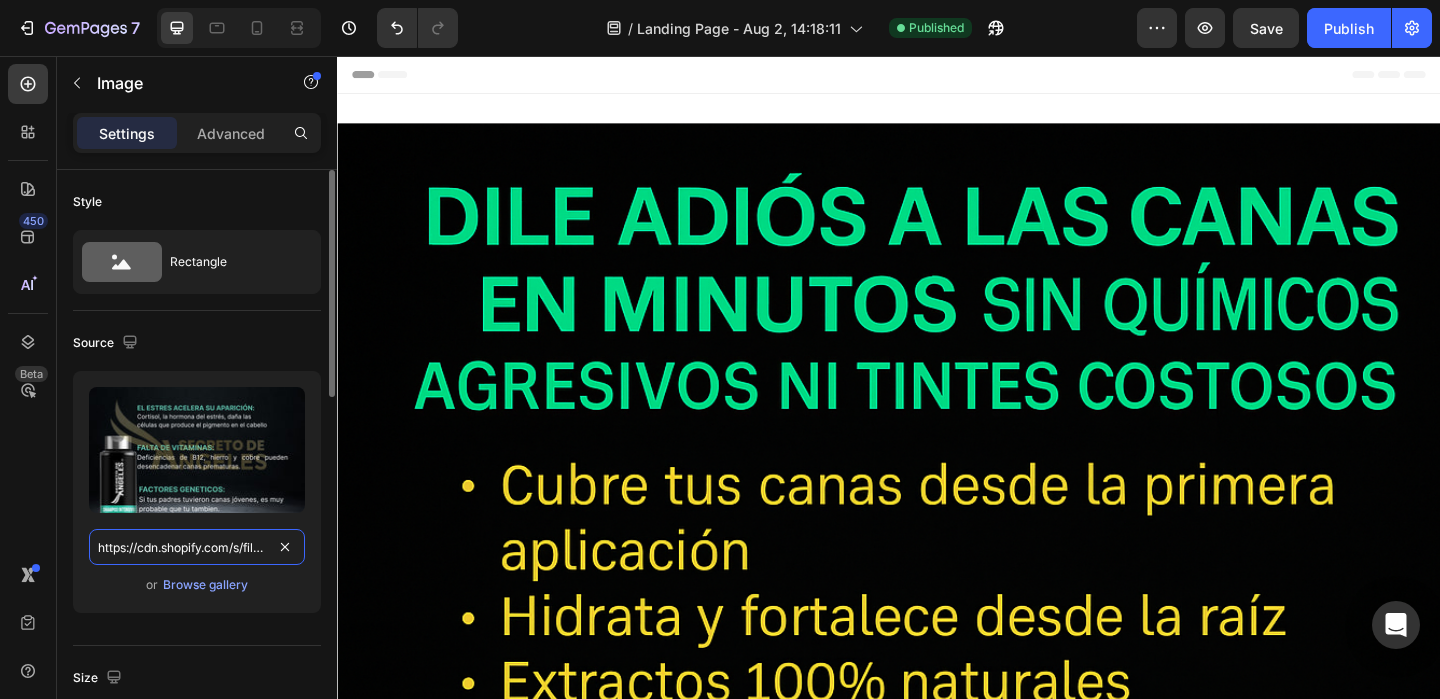click on "https://cdn.shopify.com/s/files/1/0659/1276/6541/files/gempages_578197753411142418-9268122e-acbd-44a4-bac5-e3244850442c.jpg" at bounding box center (197, 547) 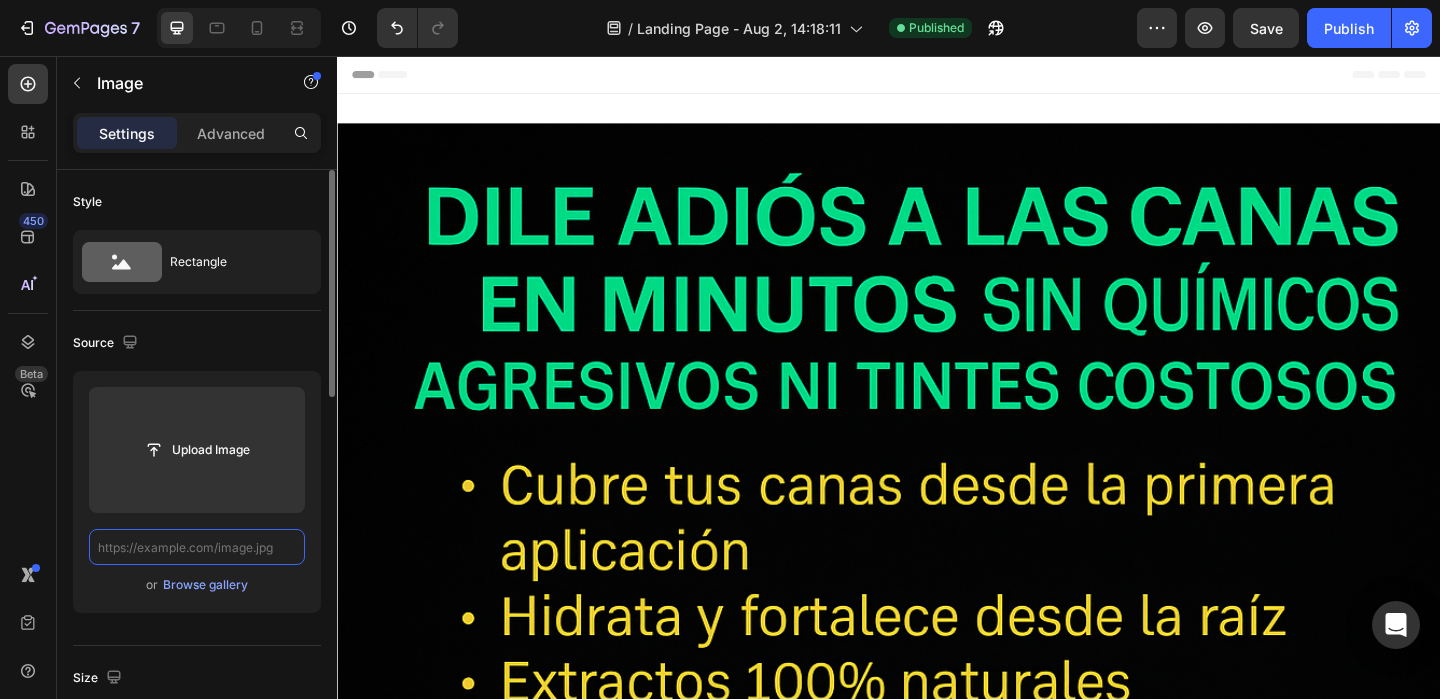 click at bounding box center [197, 547] 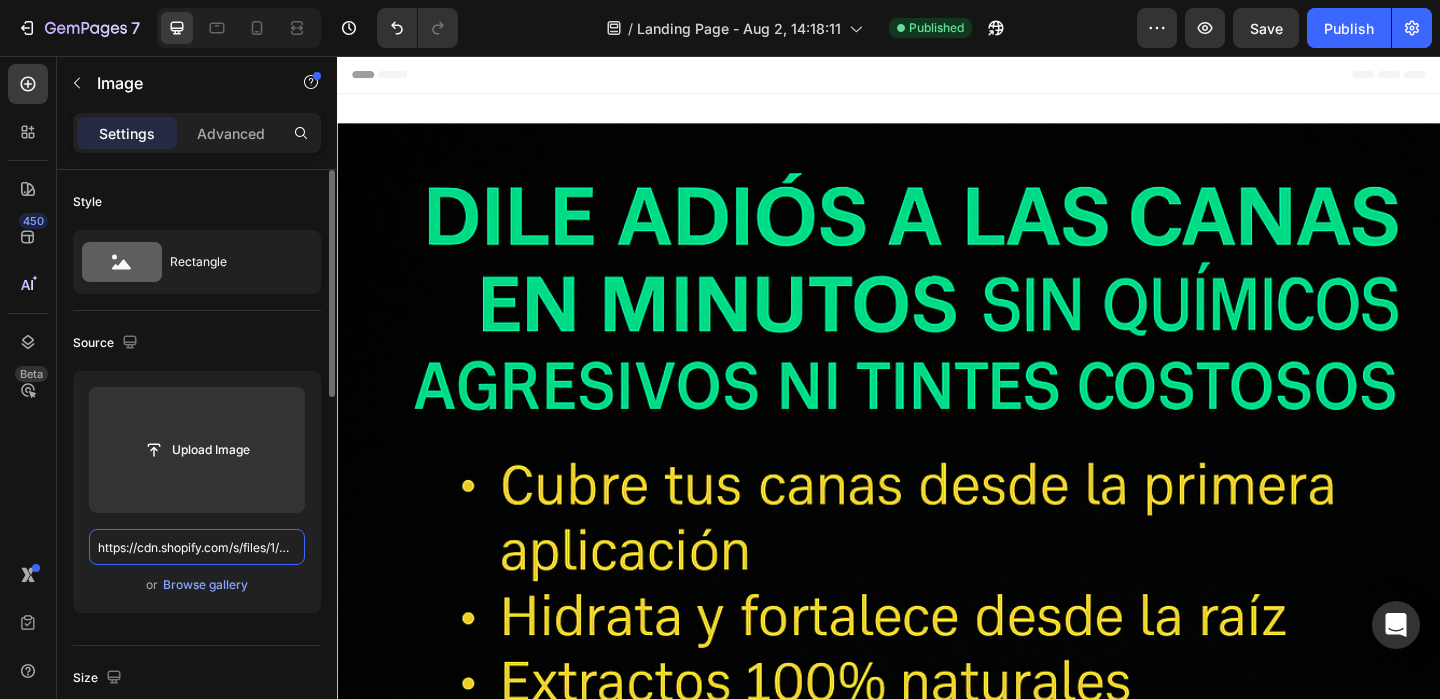 scroll, scrollTop: 0, scrollLeft: 485, axis: horizontal 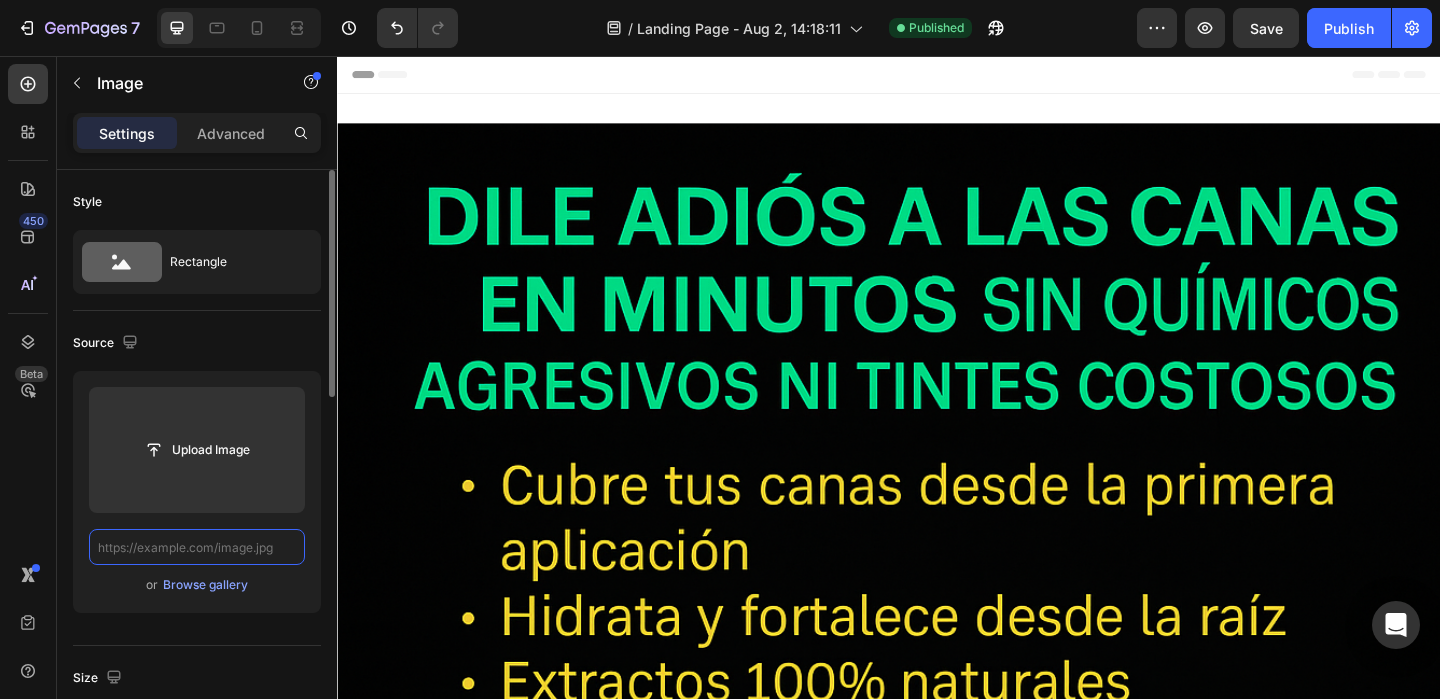 click at bounding box center (197, 547) 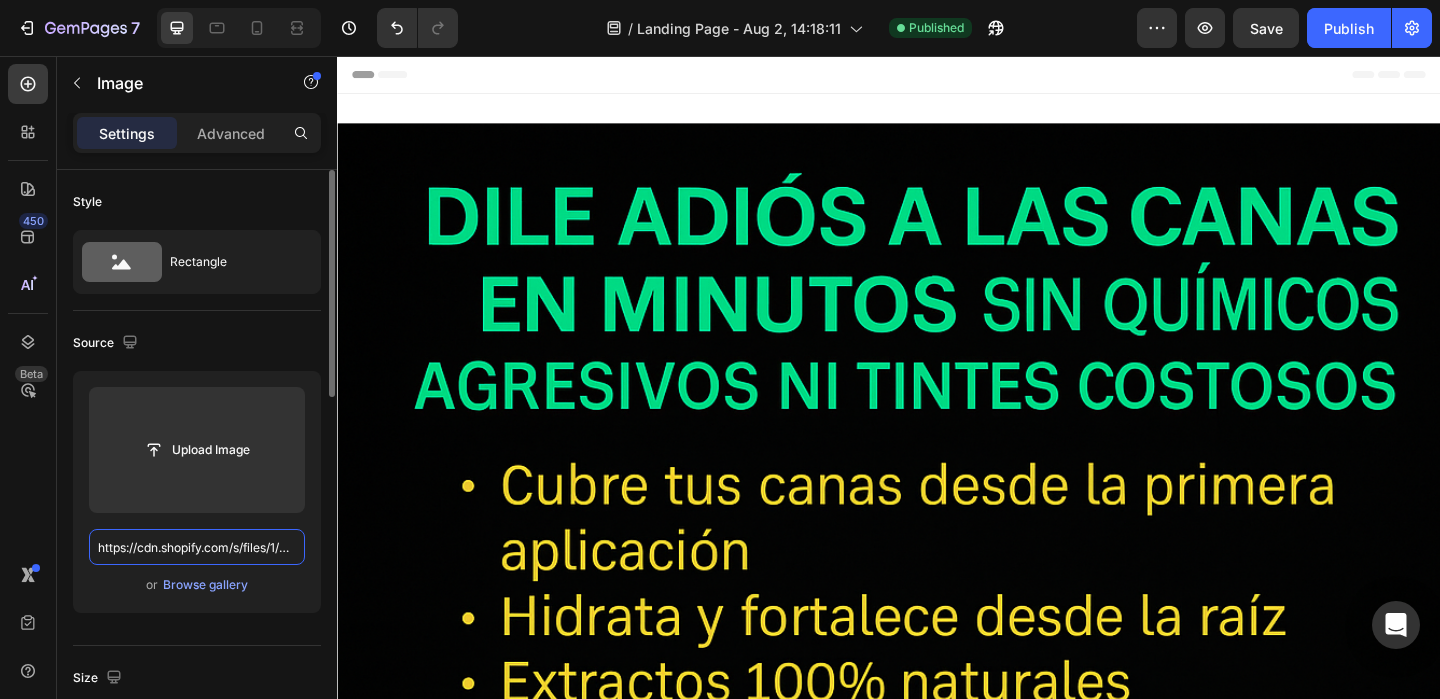 scroll, scrollTop: 0, scrollLeft: 485, axis: horizontal 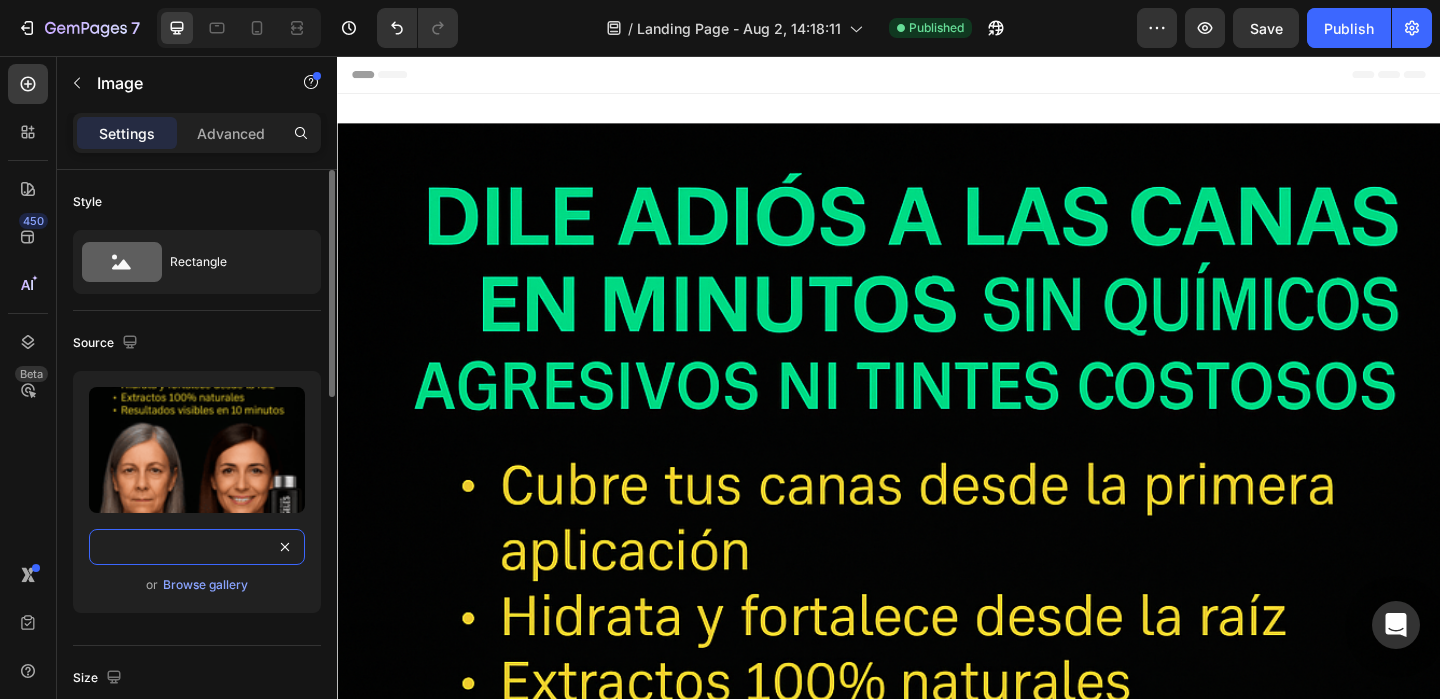 type on "https://cdn.shopify.com/s/files/1/0659/1276/6541/files/ChatGPT_Image_2_ago_2025_16_58_51_2.png?v=1754178147" 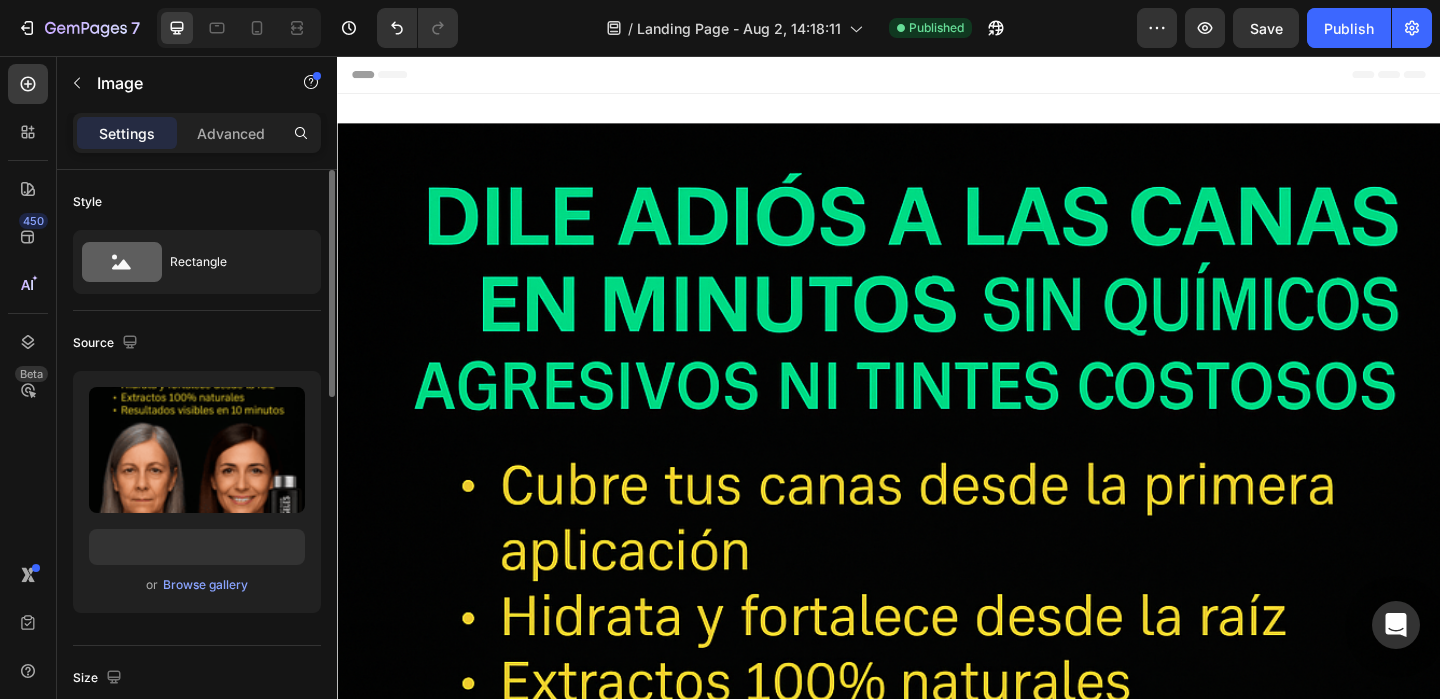click on "Upload Image https://cdn.shopify.com/s/files/1/0659/1276/6541/files/ChatGPT_Image_2_ago_2025_16_58_51_2.png?v=1754178147 or  Browse gallery" at bounding box center (197, 492) 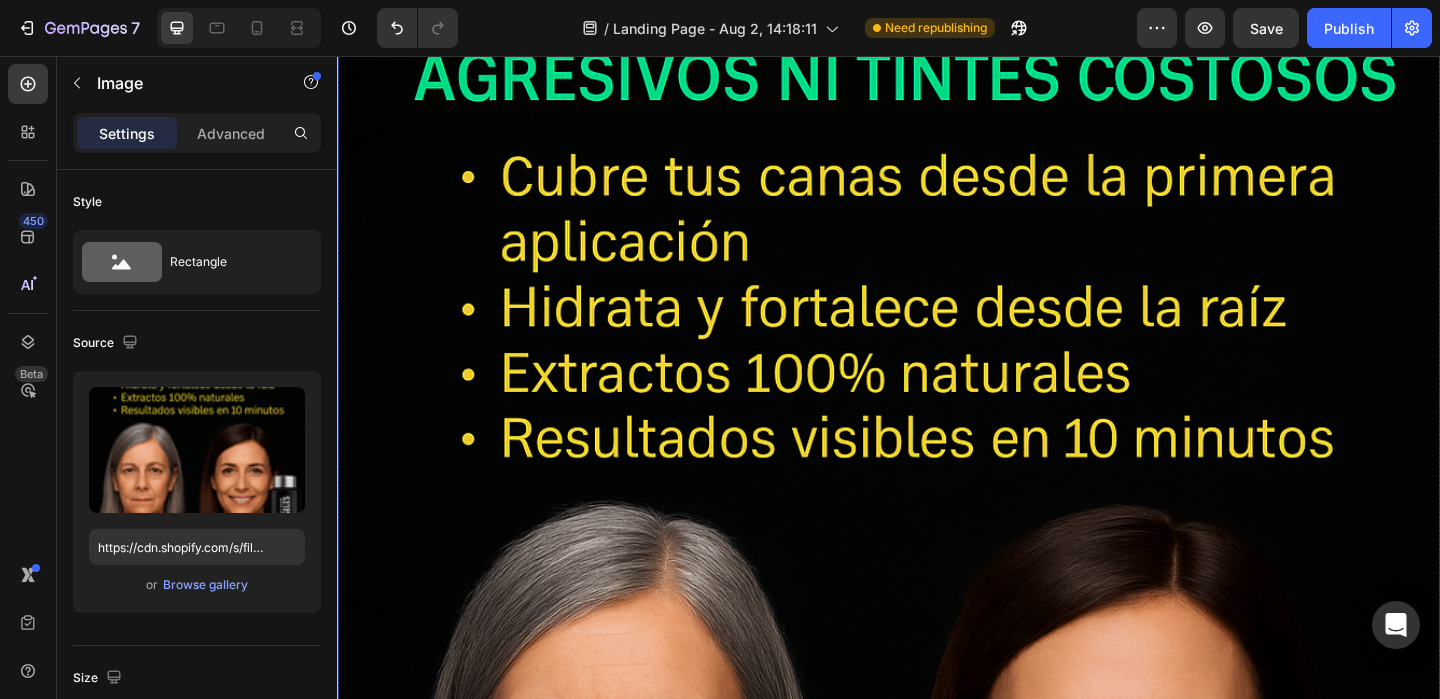 scroll, scrollTop: 0, scrollLeft: 0, axis: both 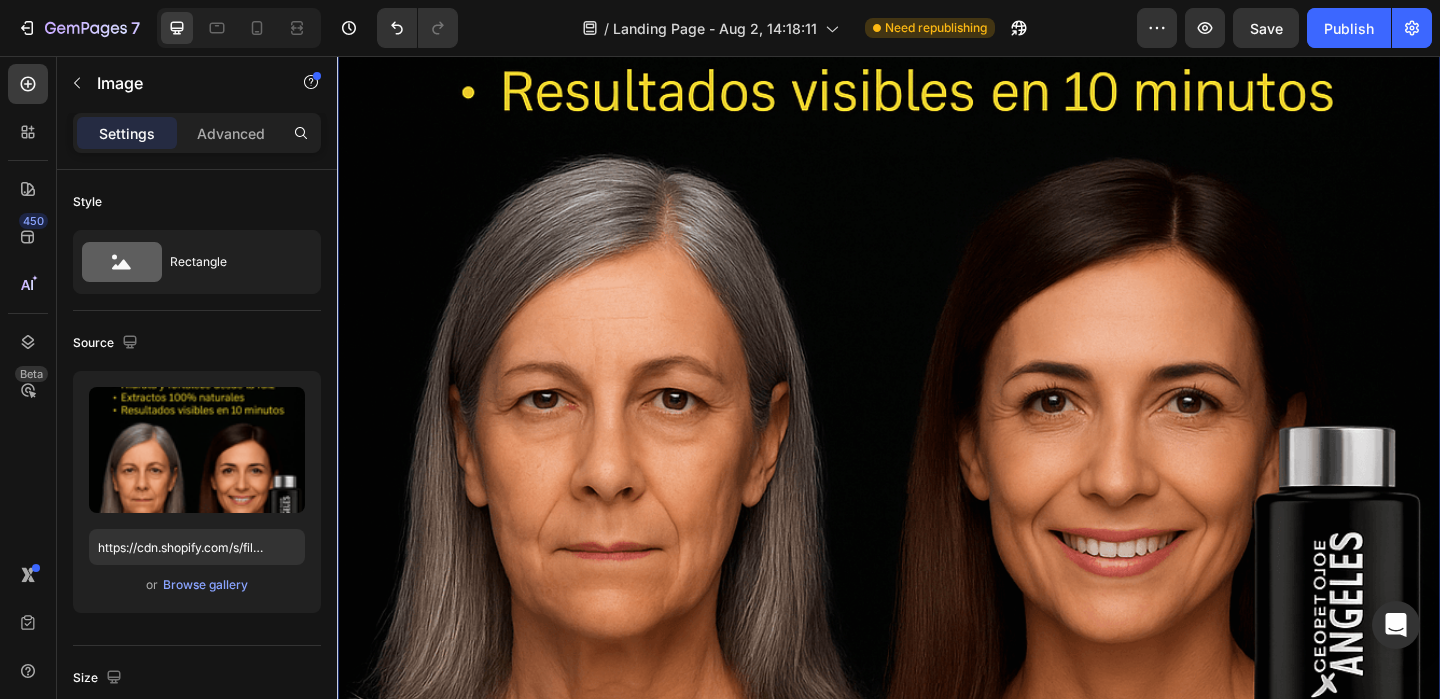 click at bounding box center [937, 316] 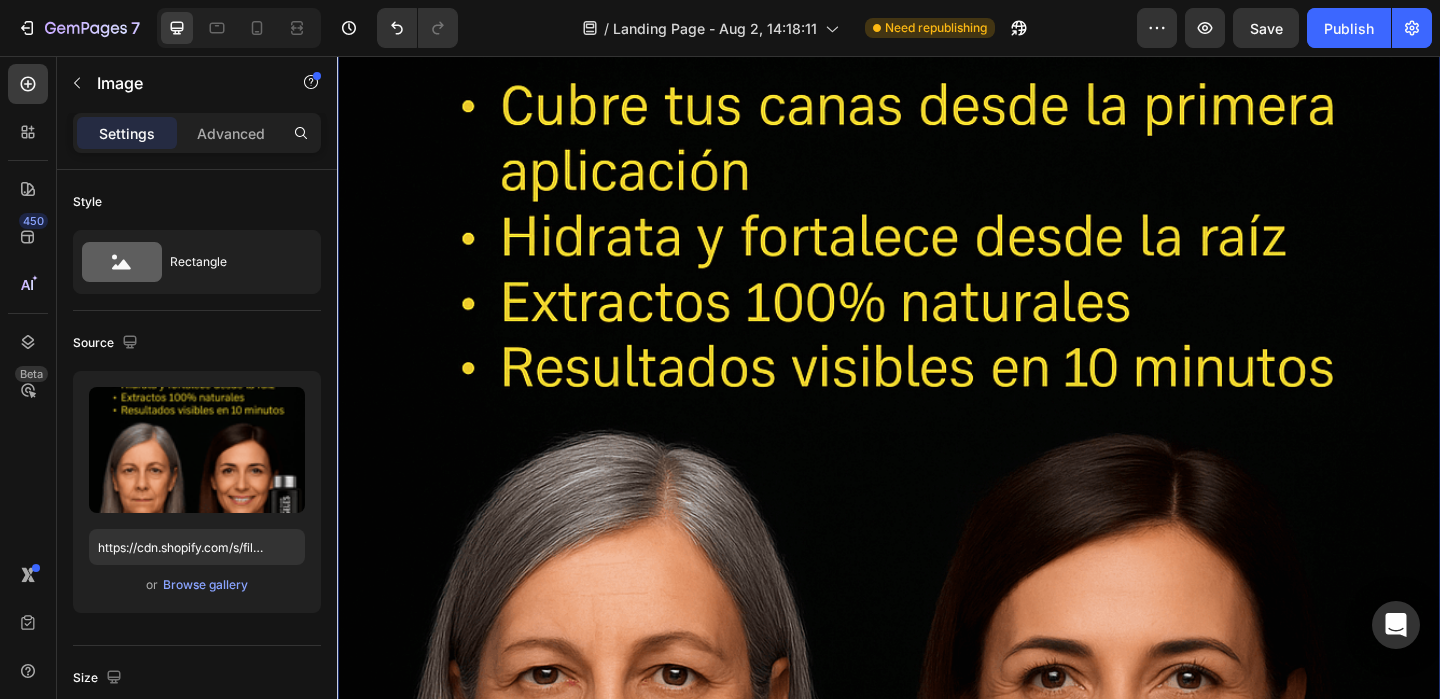 click at bounding box center (937, 616) 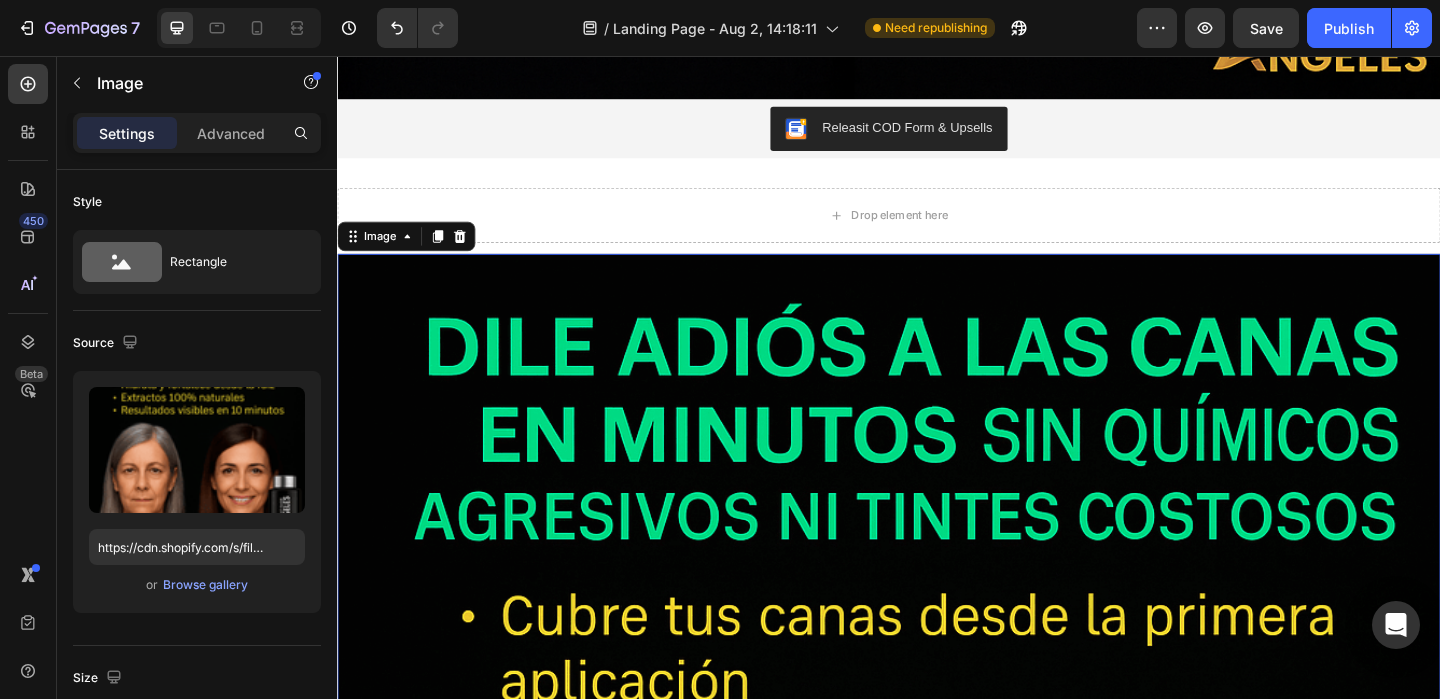 scroll, scrollTop: 1794, scrollLeft: 0, axis: vertical 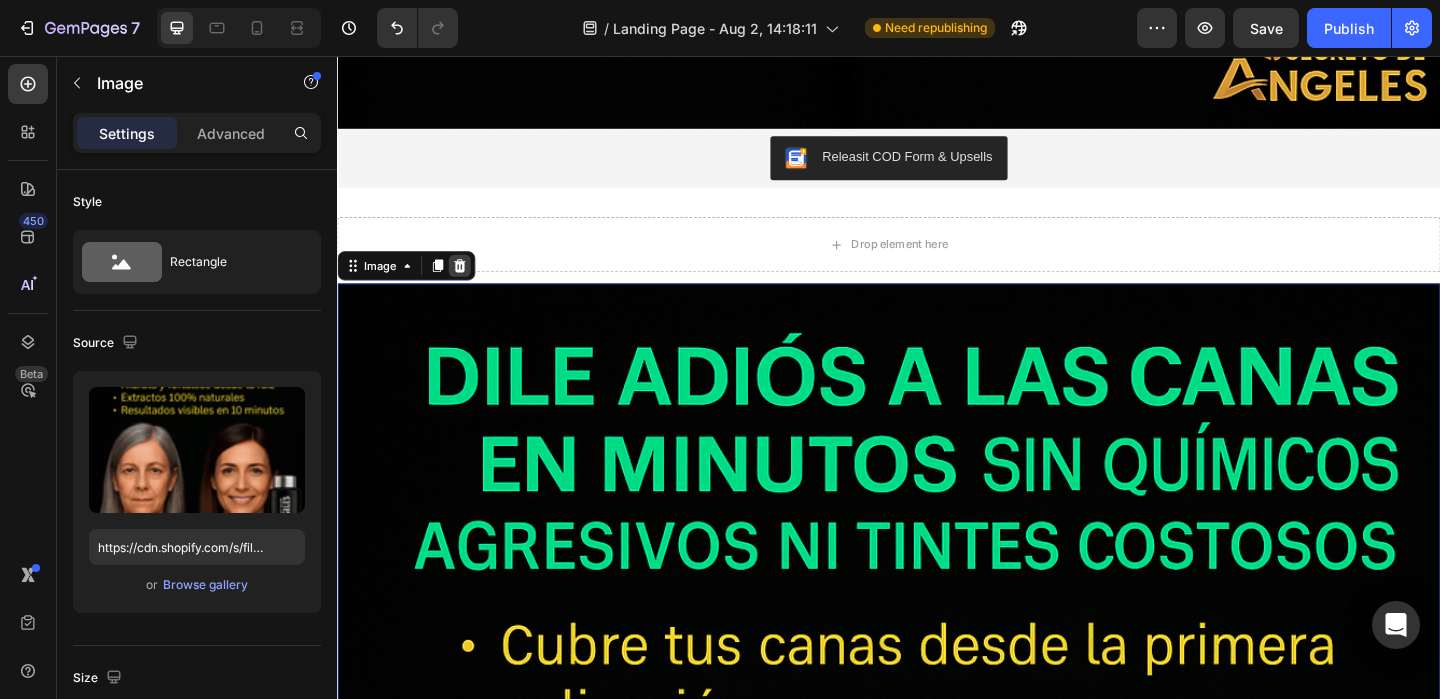 click 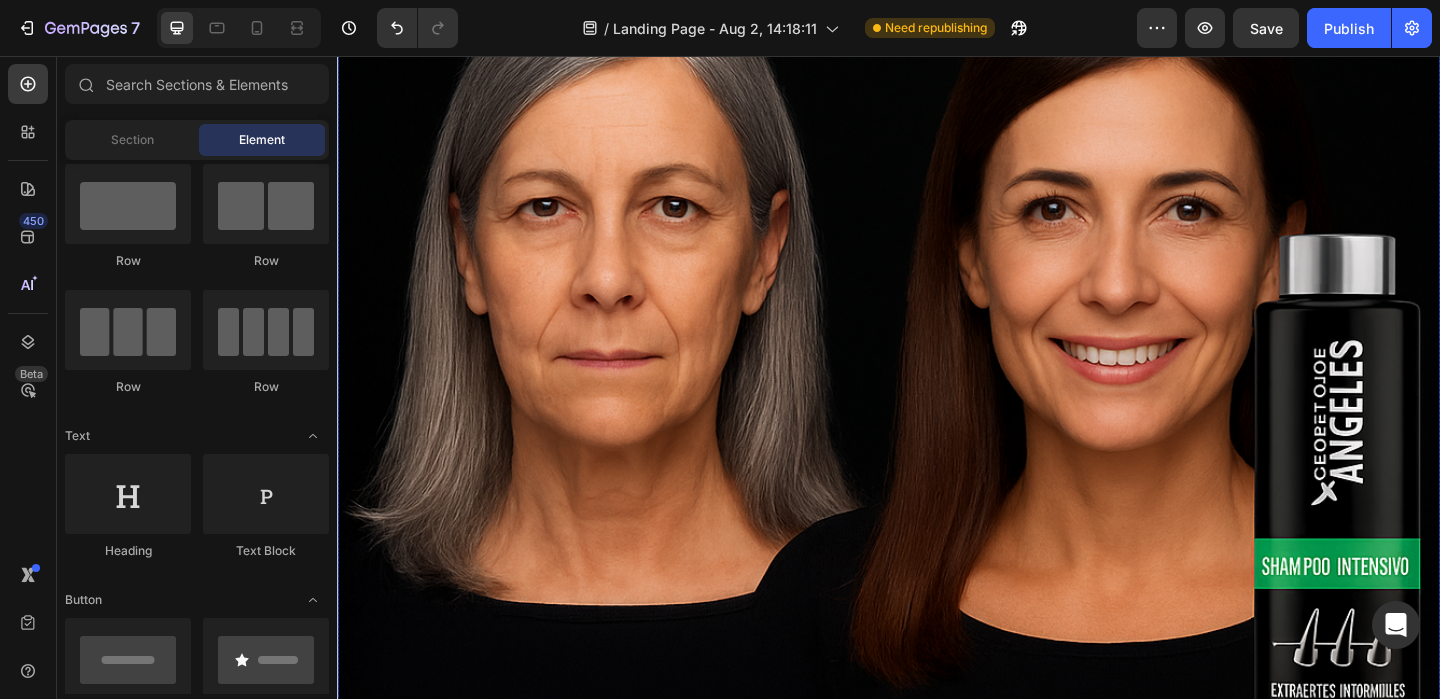 scroll, scrollTop: 918, scrollLeft: 0, axis: vertical 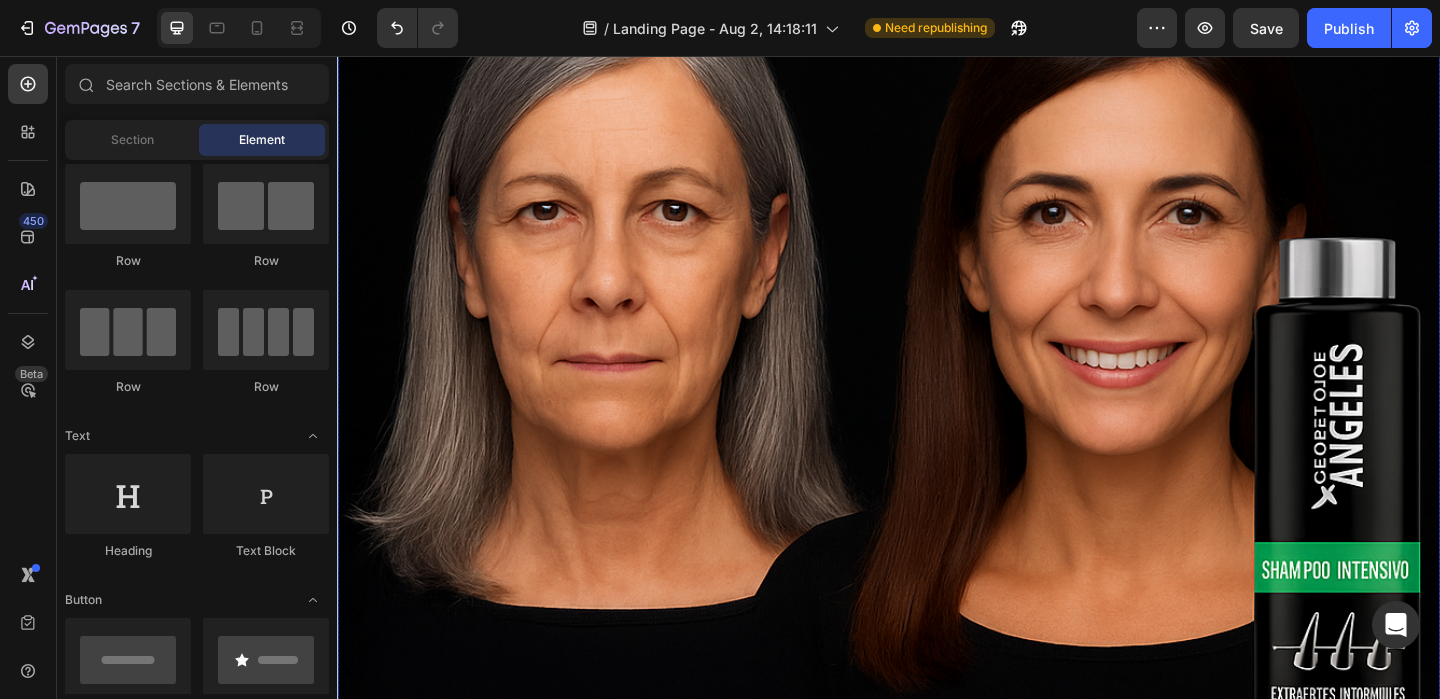 click at bounding box center (937, 111) 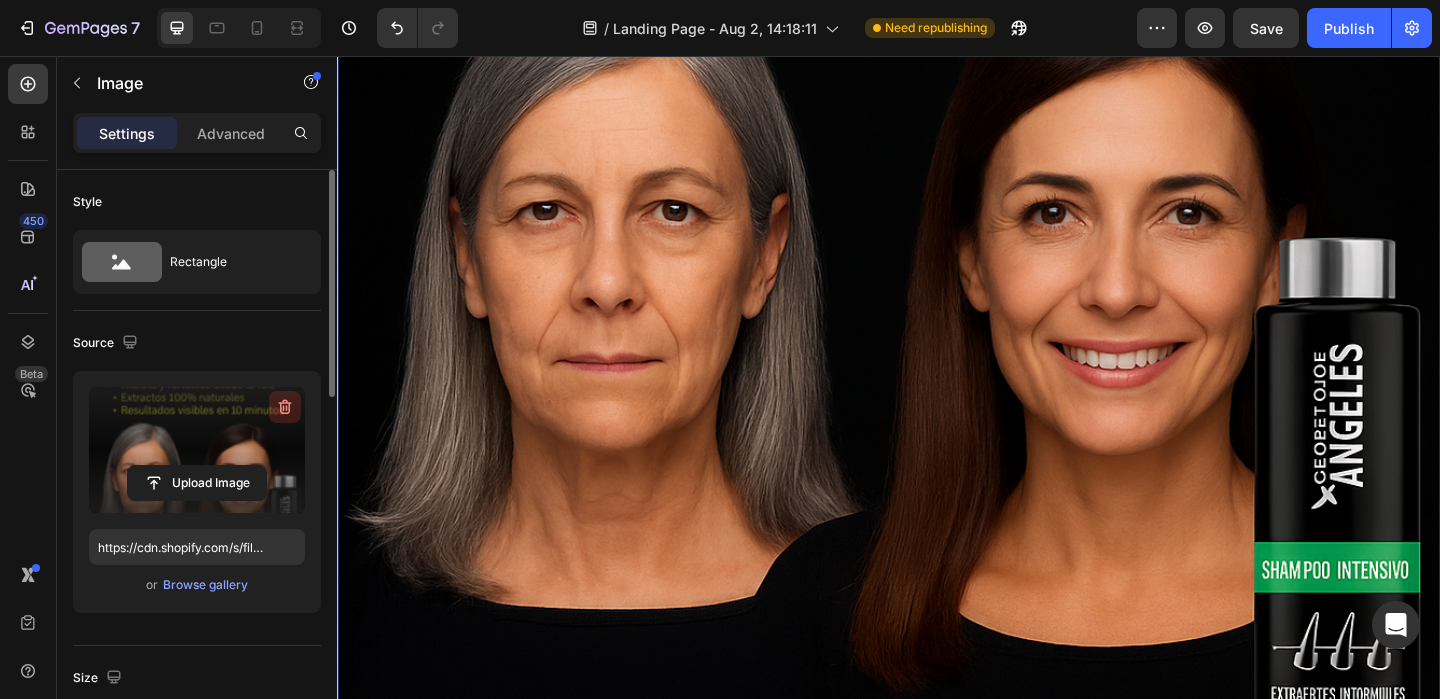 click 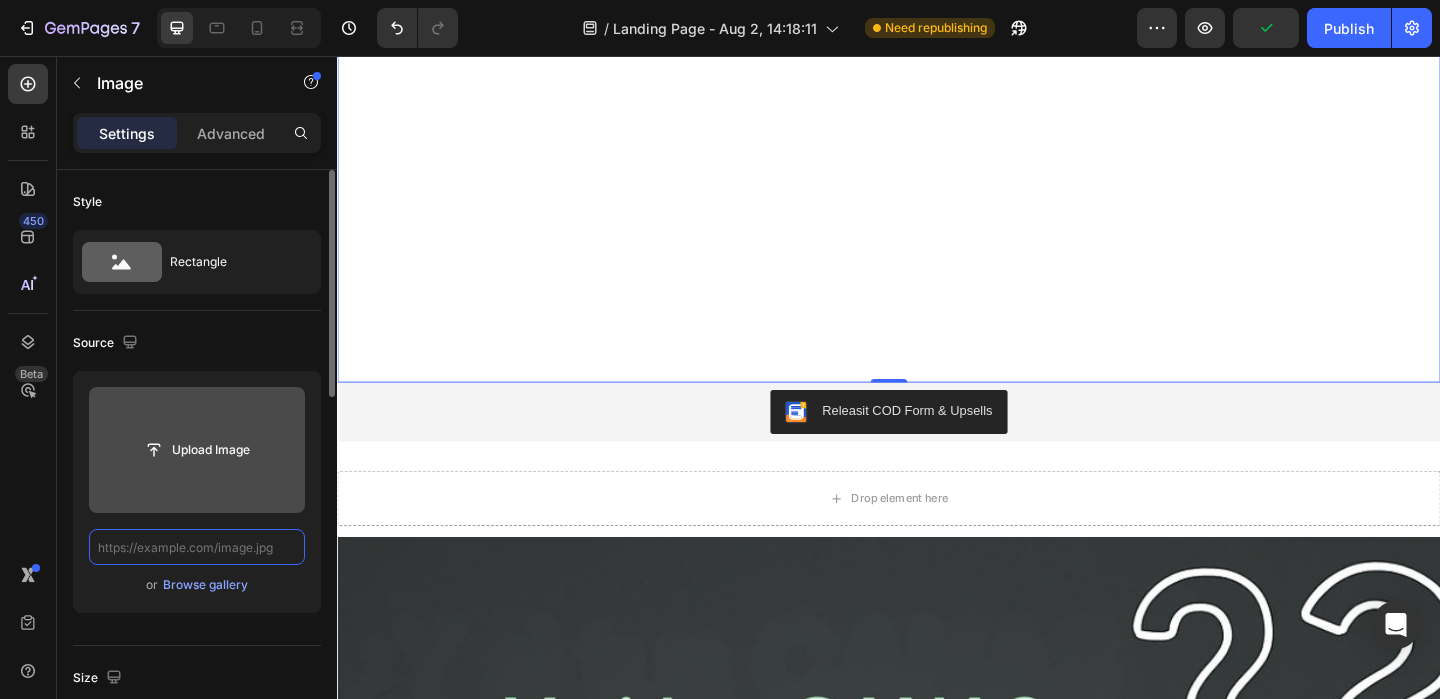 click at bounding box center (197, 547) 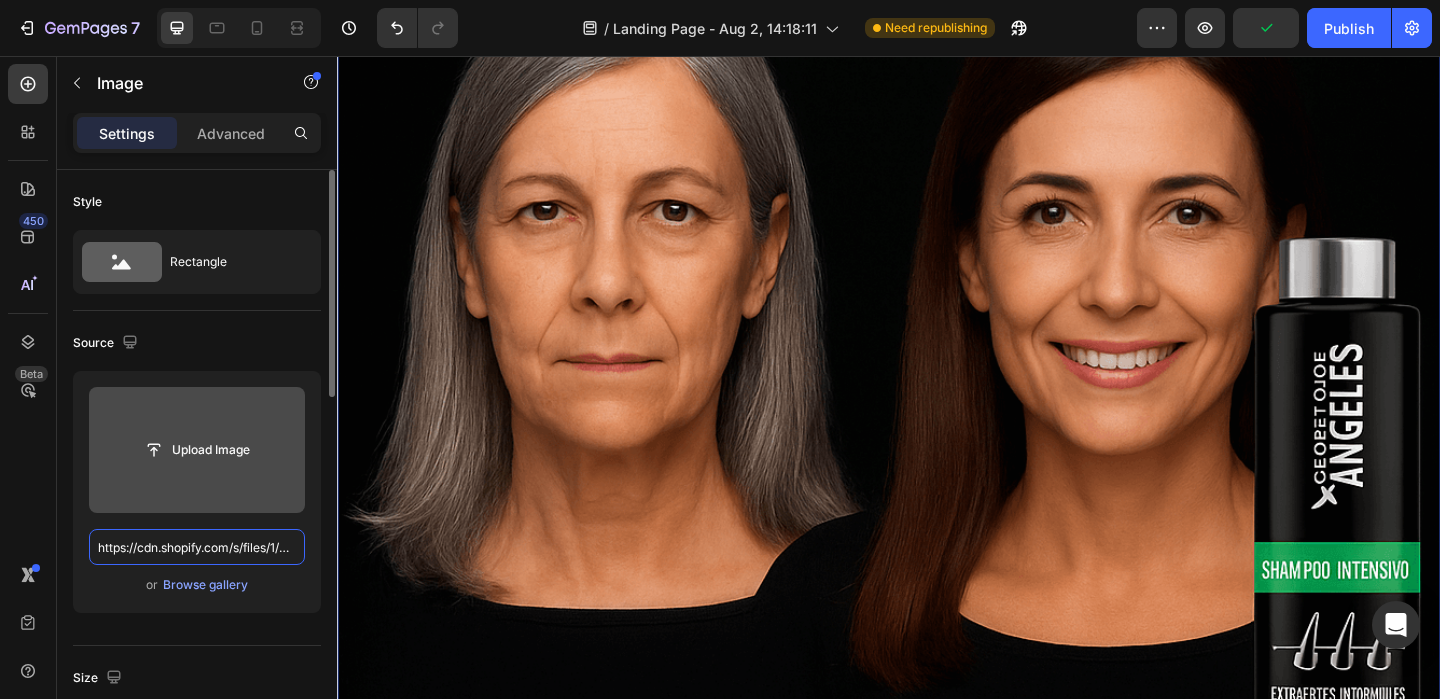 scroll, scrollTop: 0, scrollLeft: 485, axis: horizontal 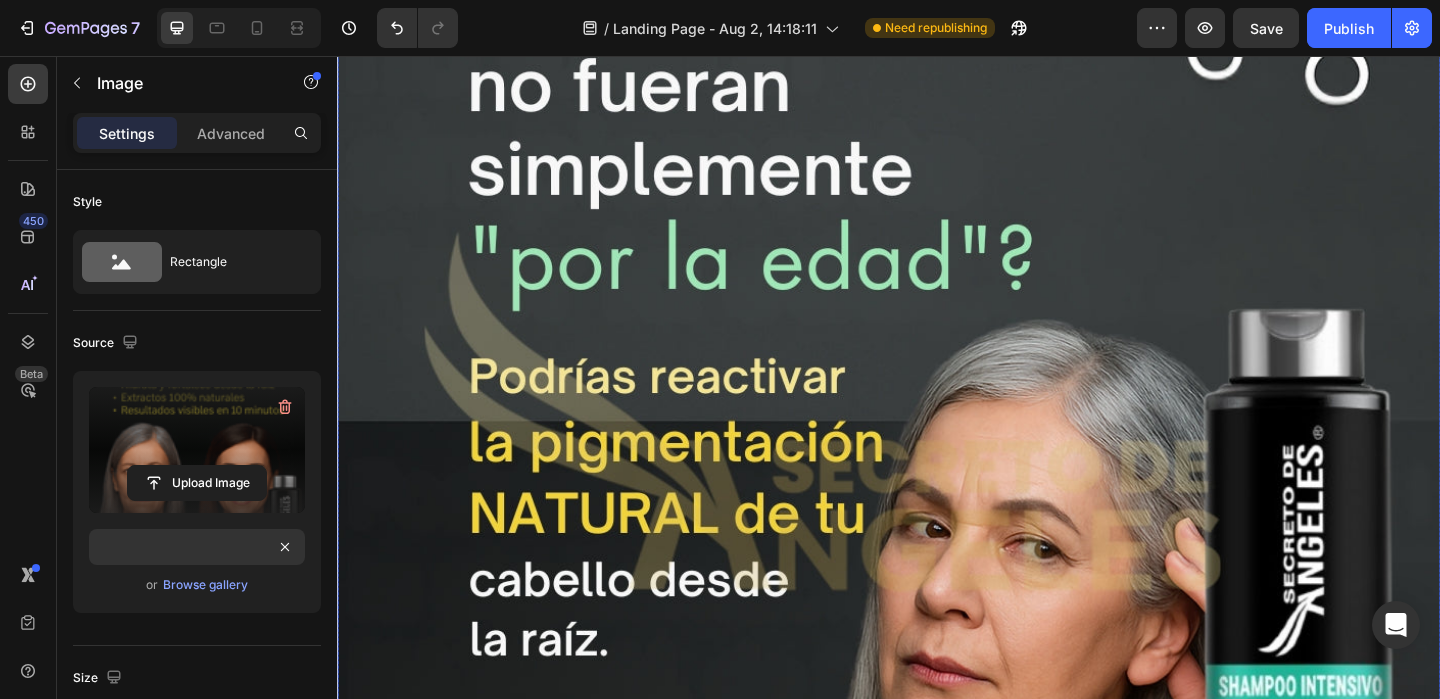 click at bounding box center (937, 389) 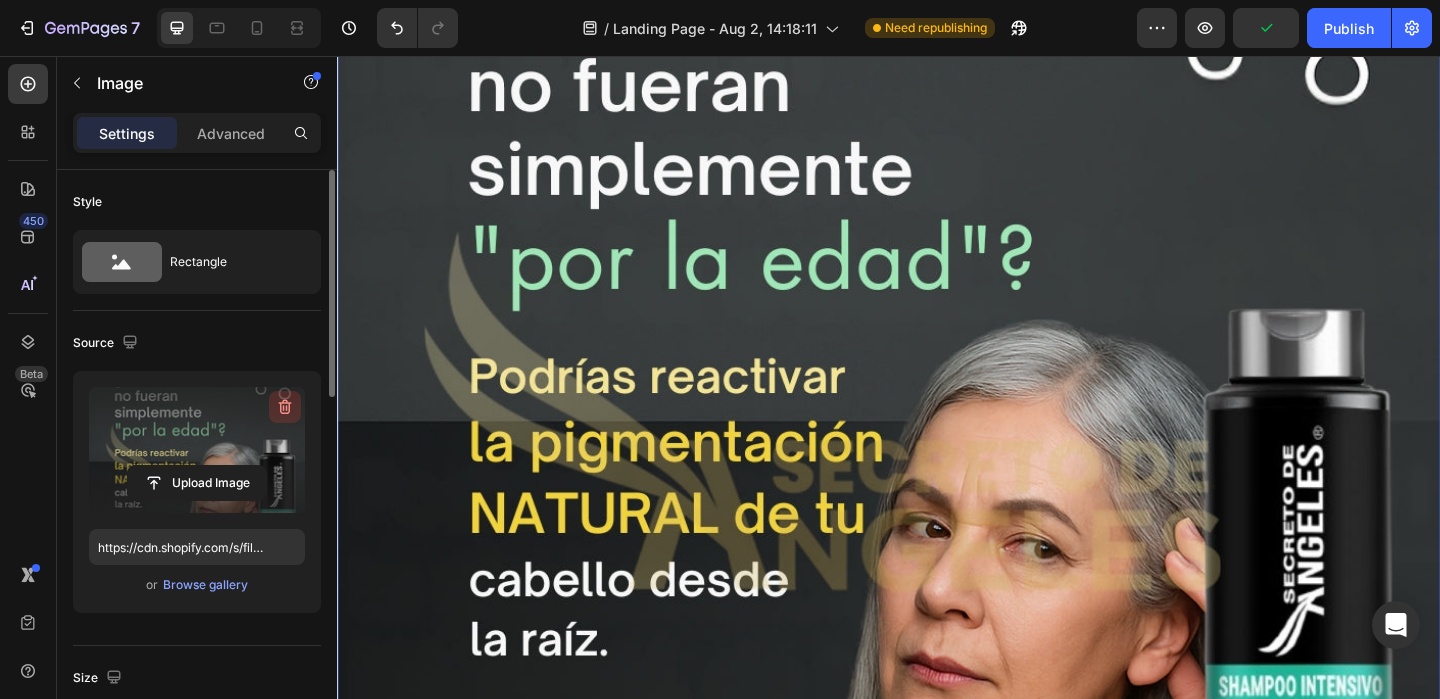click 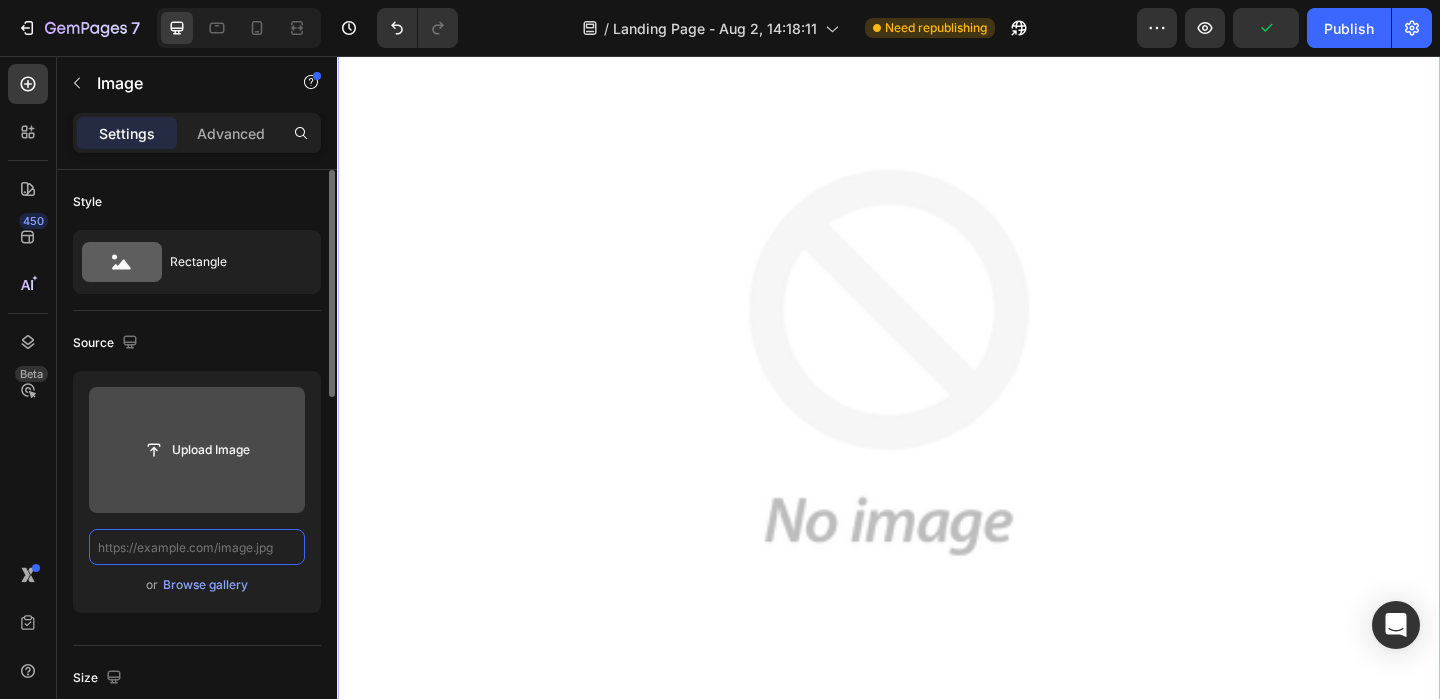 click at bounding box center [197, 547] 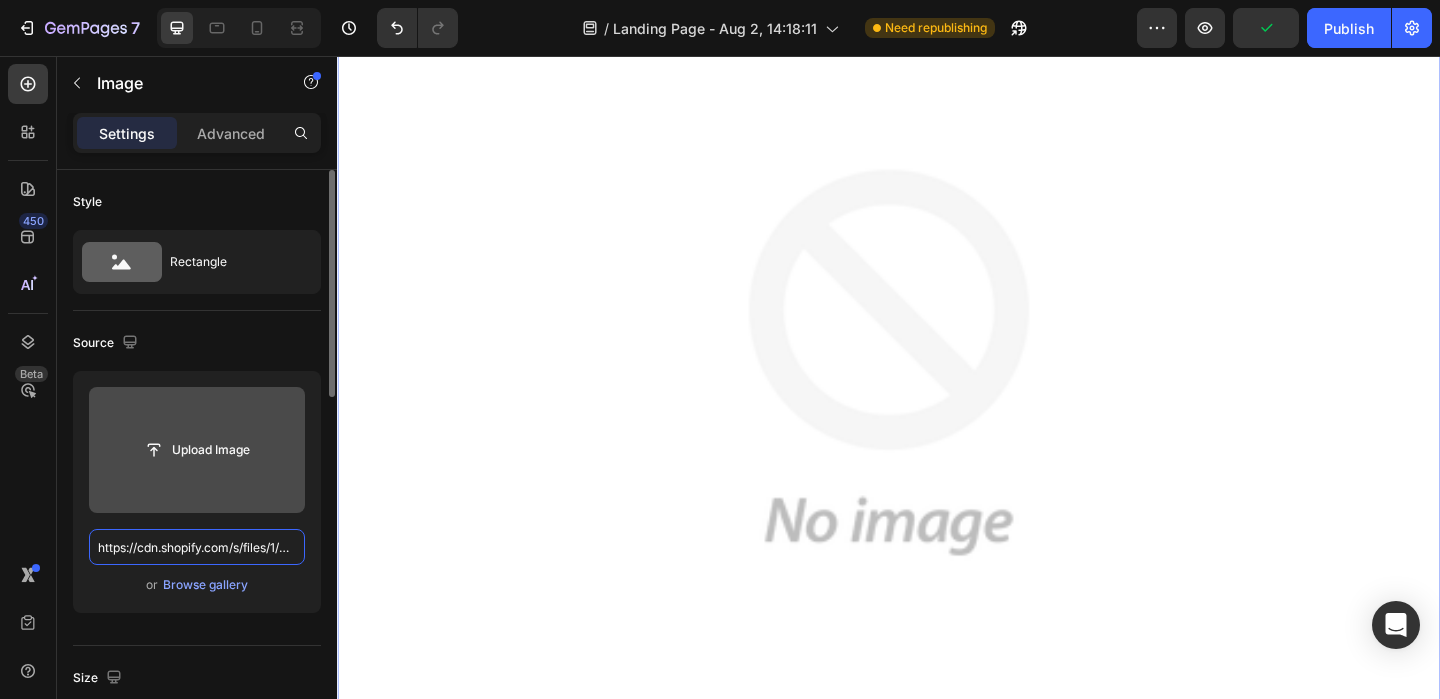 scroll, scrollTop: 0, scrollLeft: 261, axis: horizontal 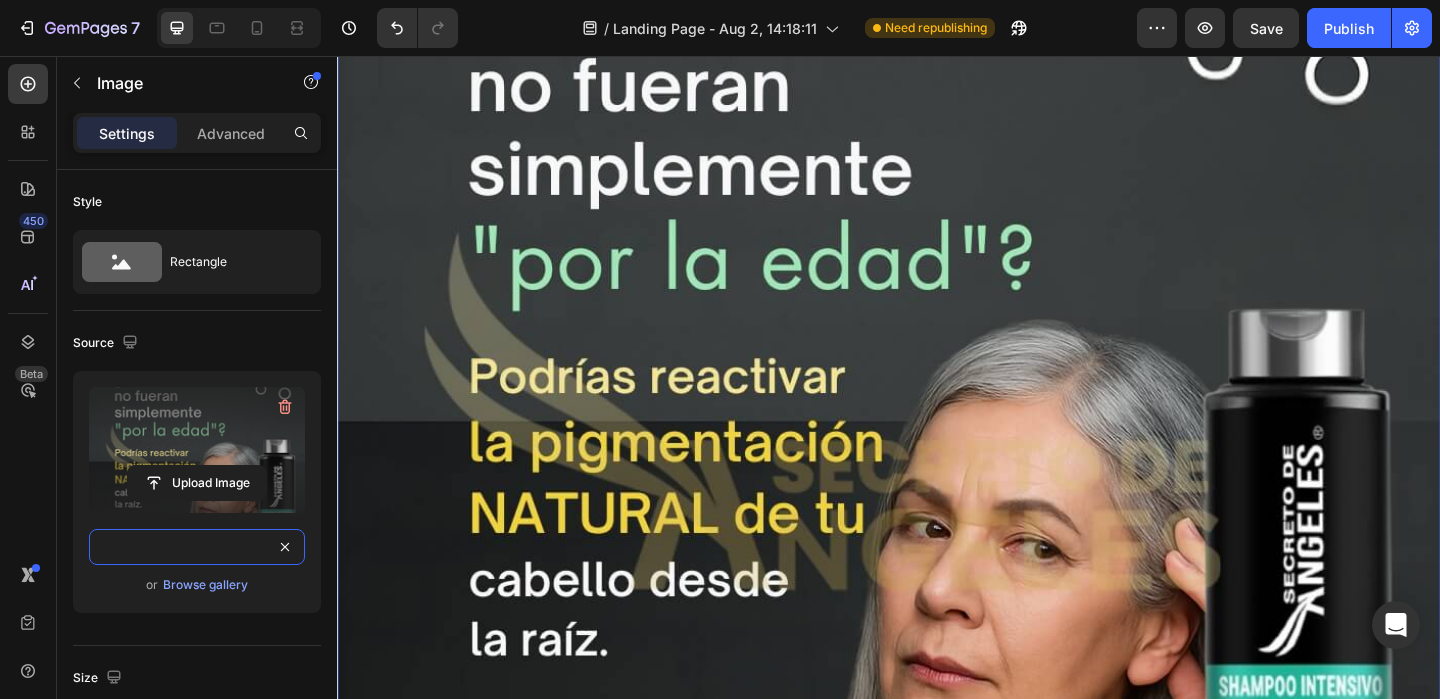 type on "https://cdn.shopify.com/s/files/1/0659/1276/6541/files/3.jpg?v=1754179048" 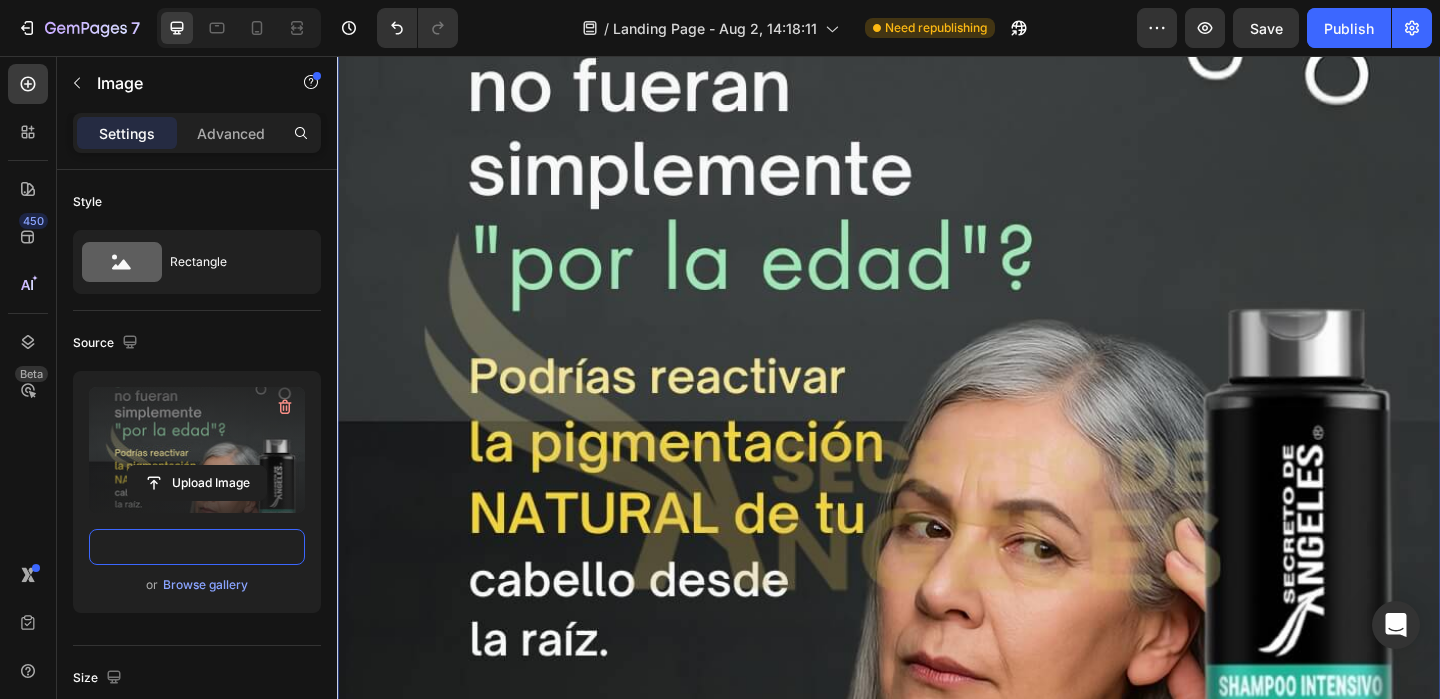 scroll, scrollTop: 0, scrollLeft: 0, axis: both 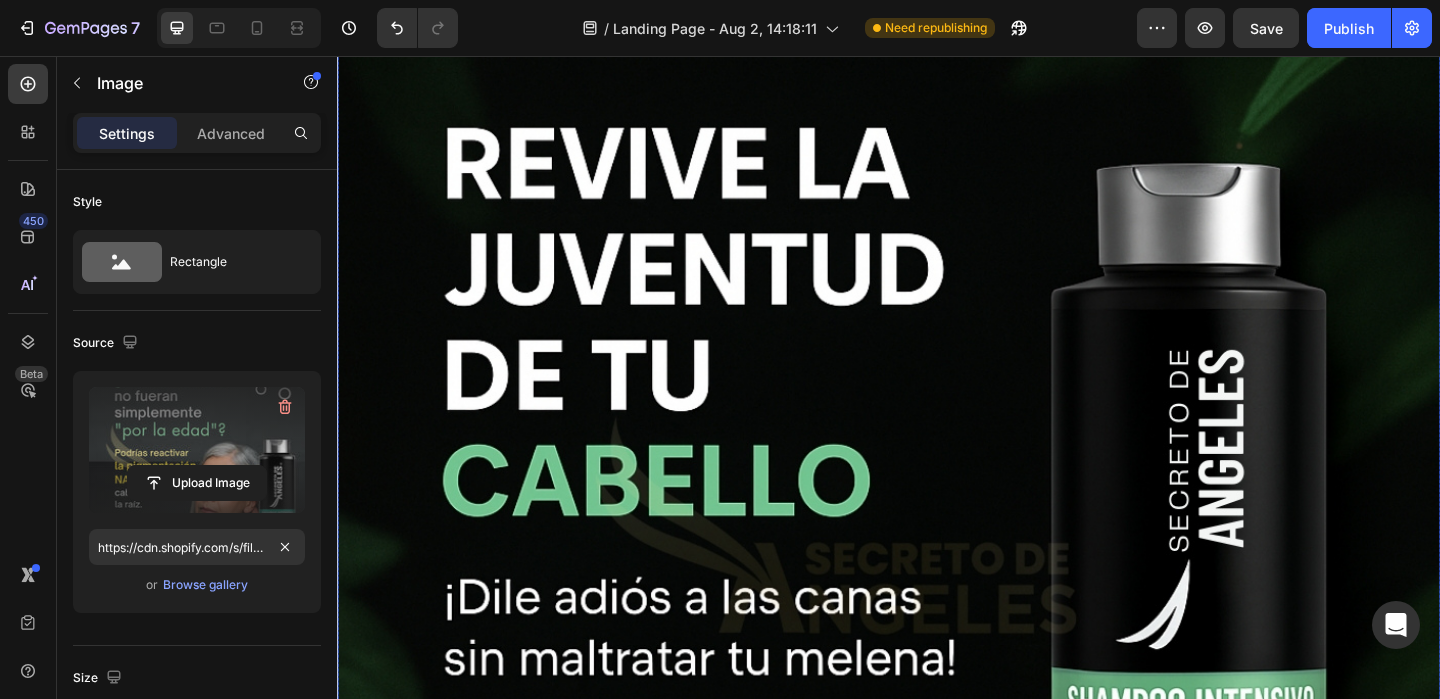 click at bounding box center [937, 612] 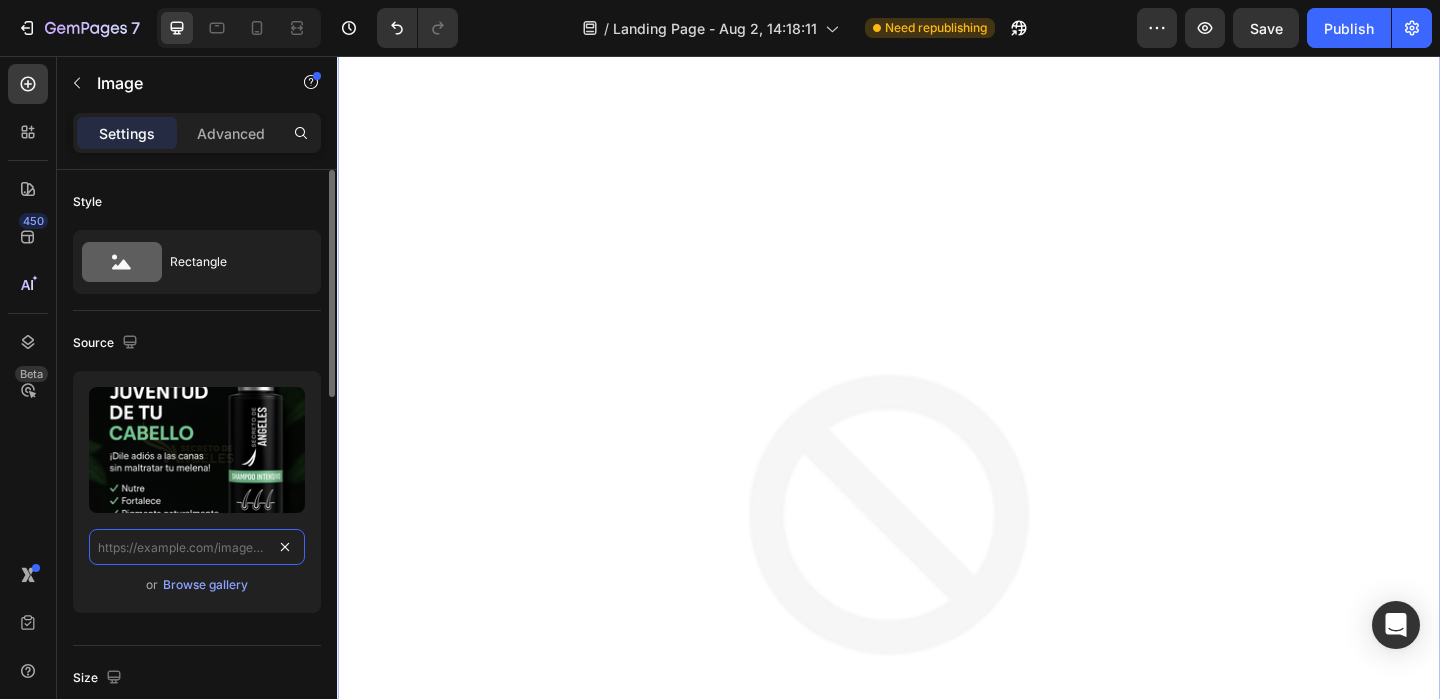 scroll, scrollTop: 0, scrollLeft: 0, axis: both 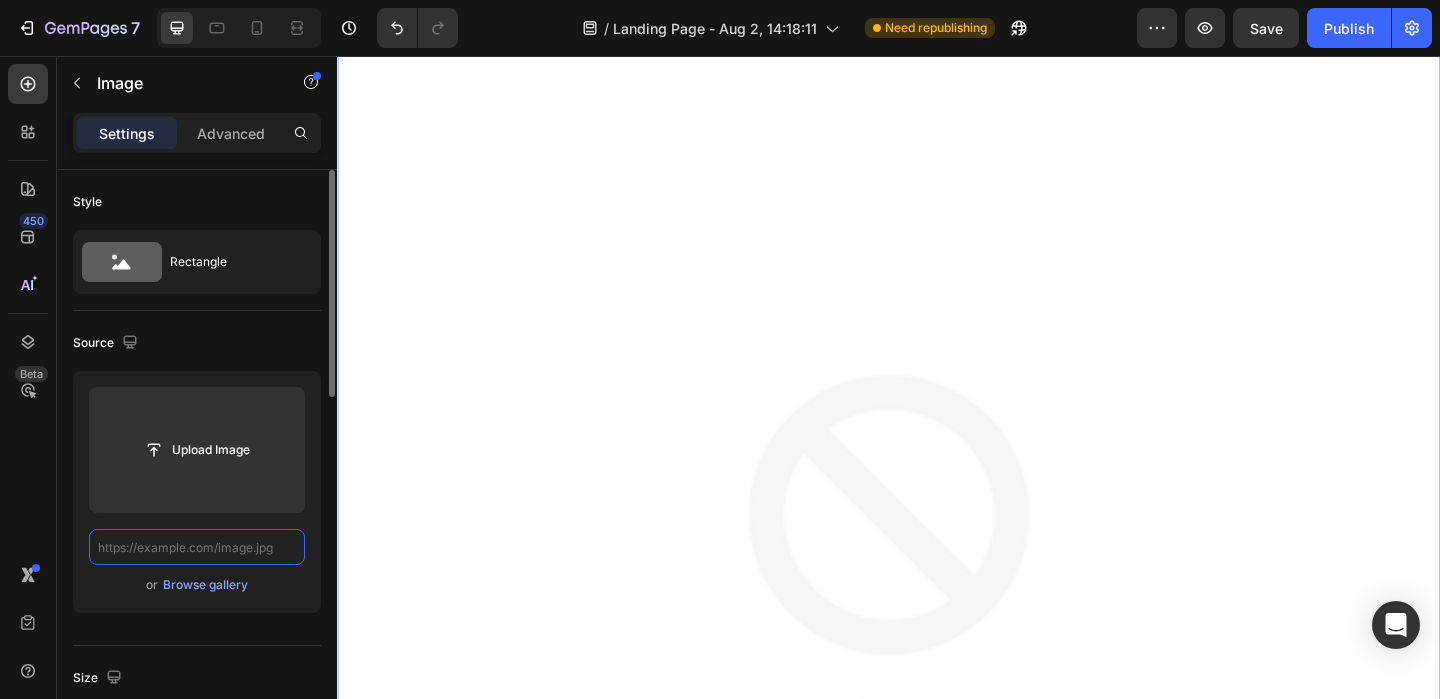 click at bounding box center (197, 547) 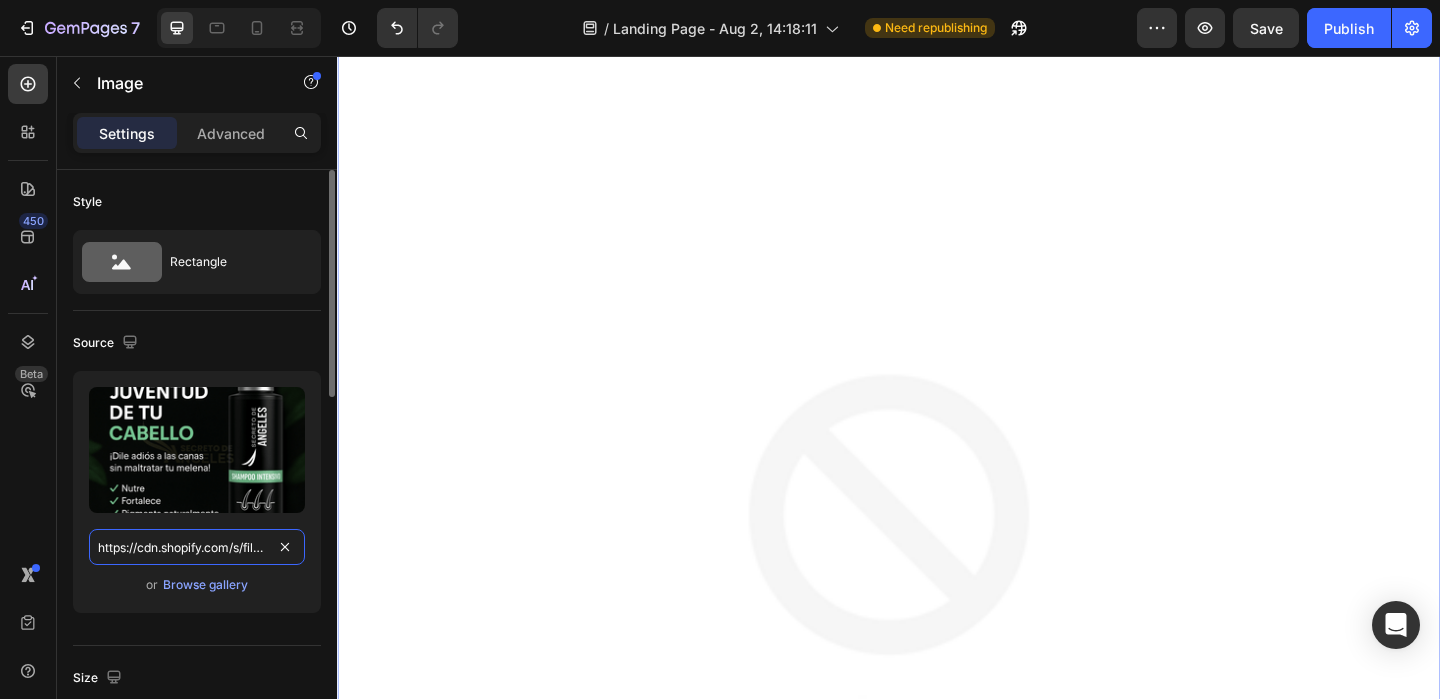 scroll, scrollTop: 0, scrollLeft: 274, axis: horizontal 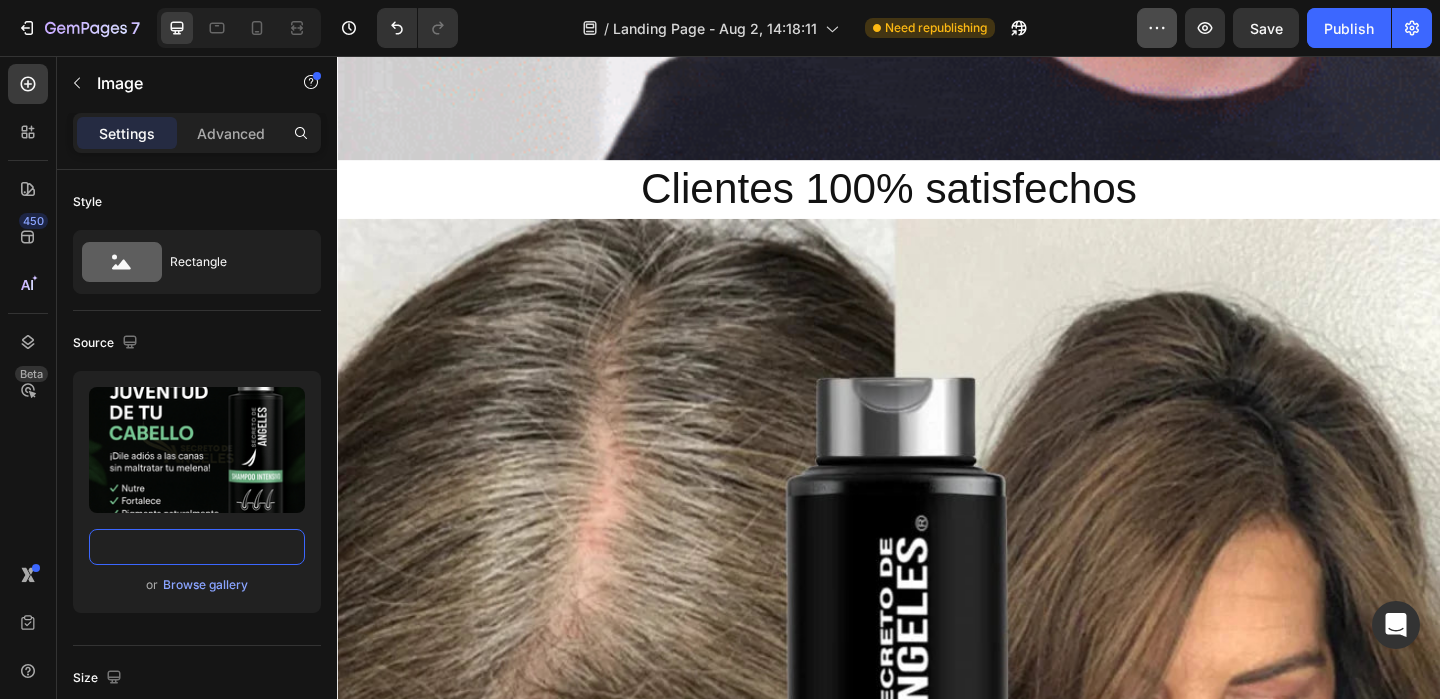type on "https://cdn.shopify.com/s/files/1/0659/1276/6541/files/2_1.png?v=1754179048" 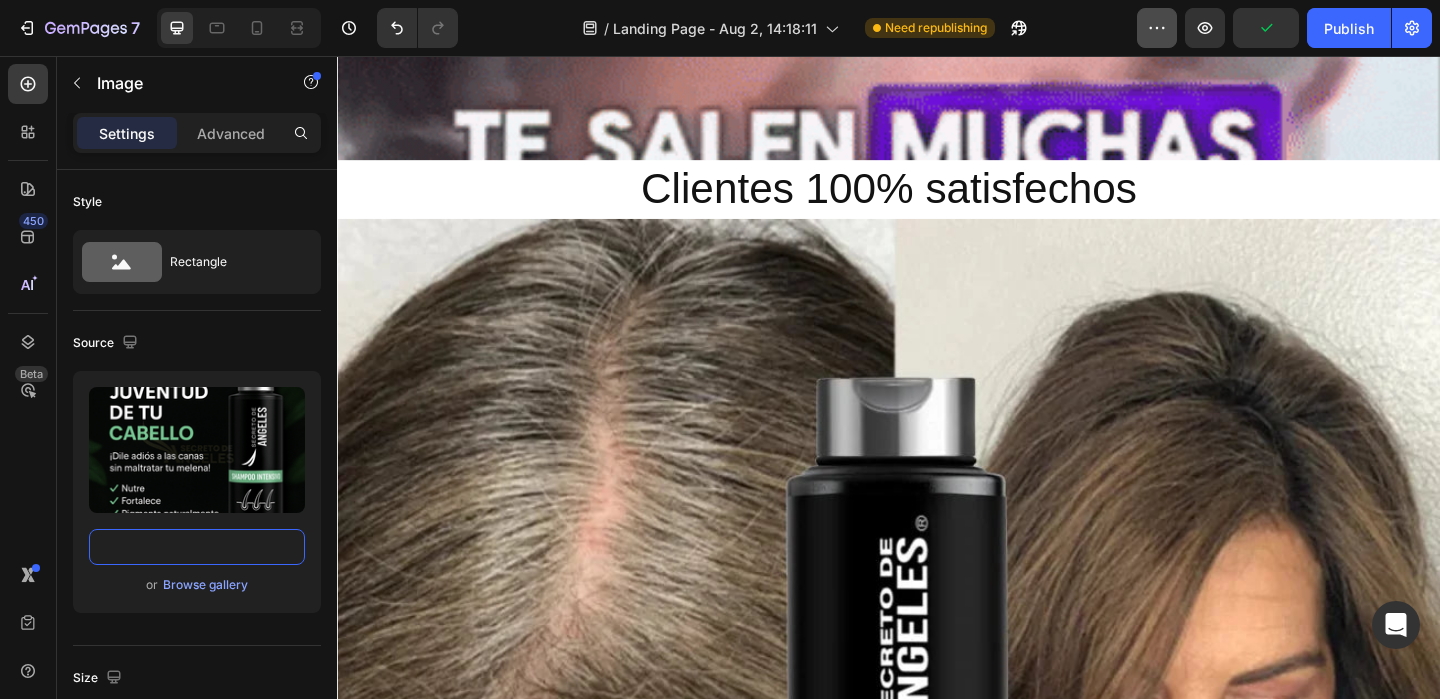 scroll, scrollTop: 0, scrollLeft: 0, axis: both 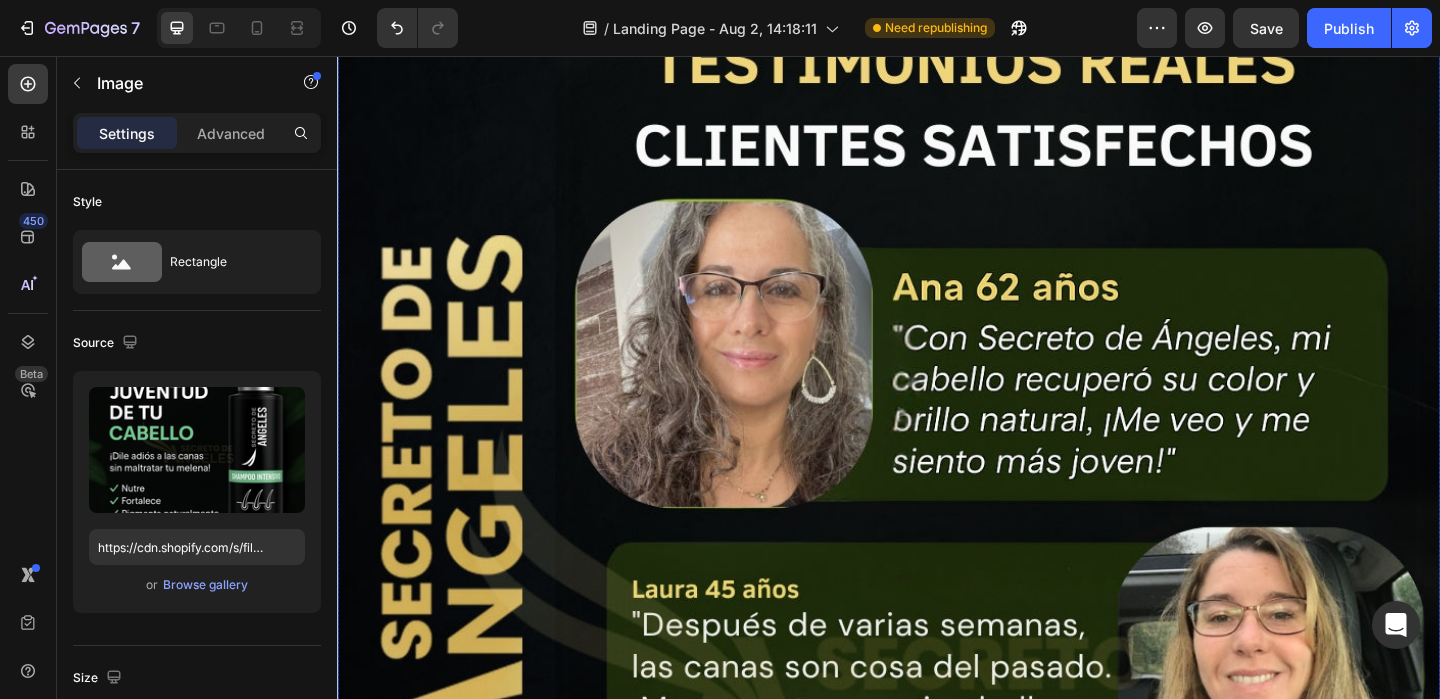 click at bounding box center (937, 584) 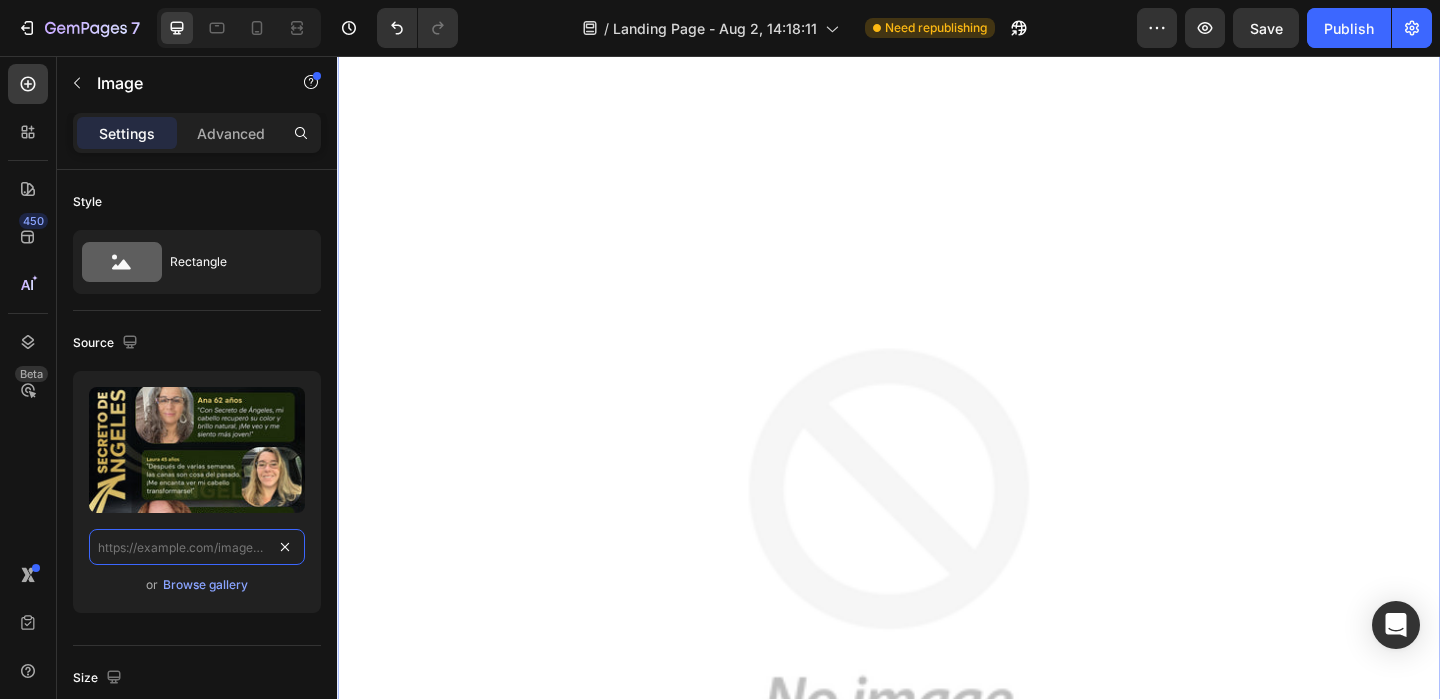 scroll, scrollTop: 0, scrollLeft: 0, axis: both 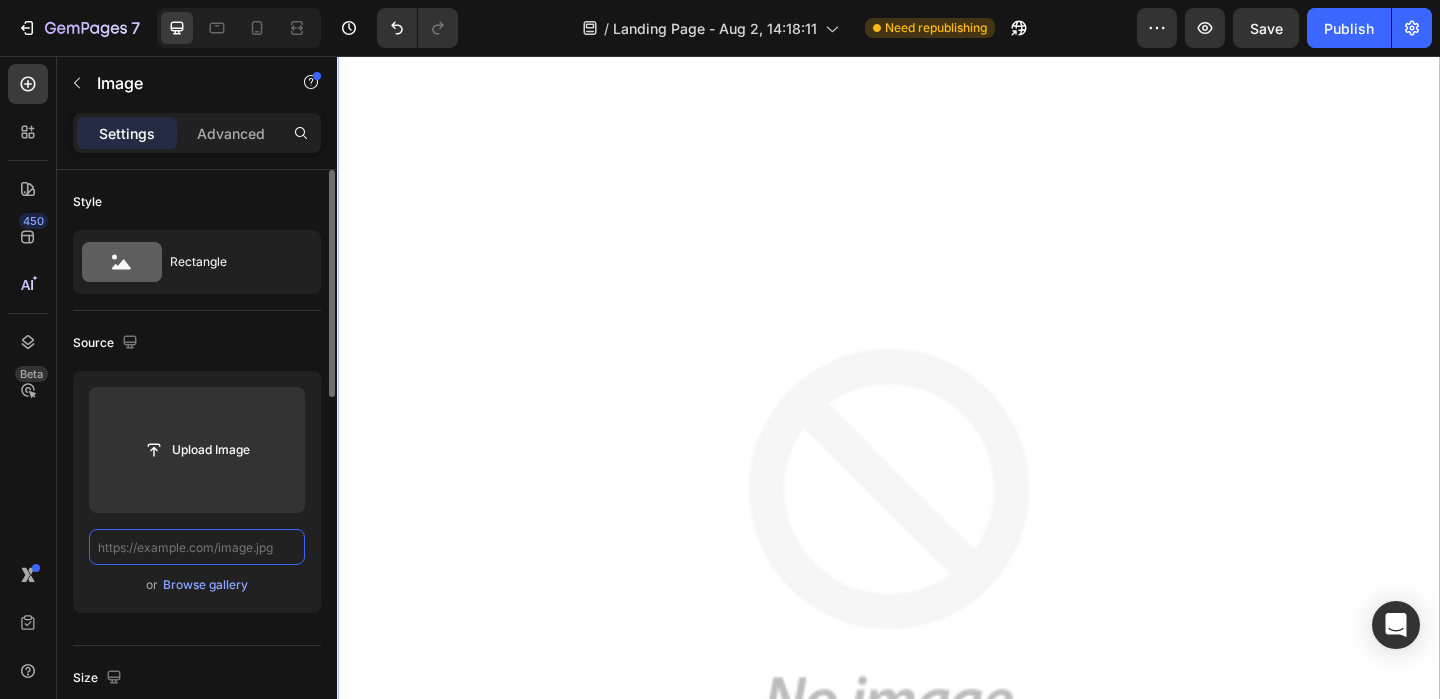 click at bounding box center [197, 547] 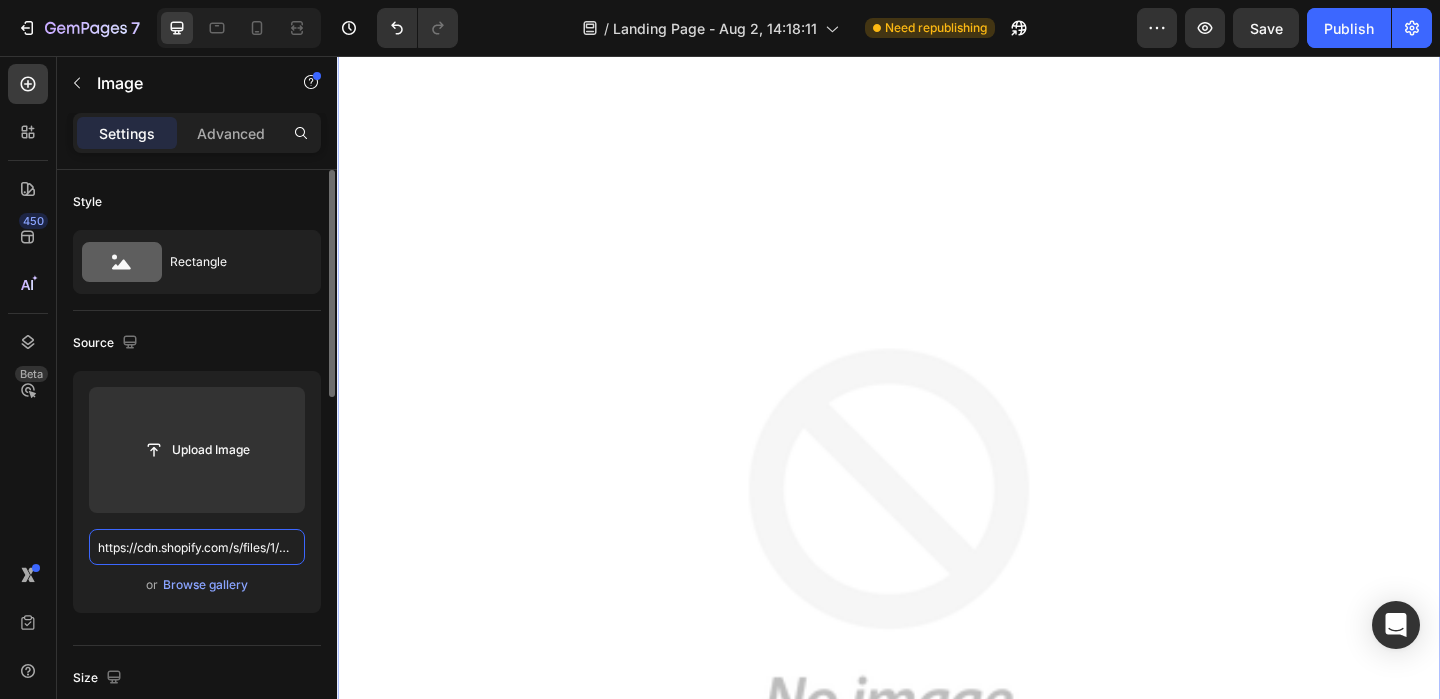 scroll, scrollTop: 0, scrollLeft: 261, axis: horizontal 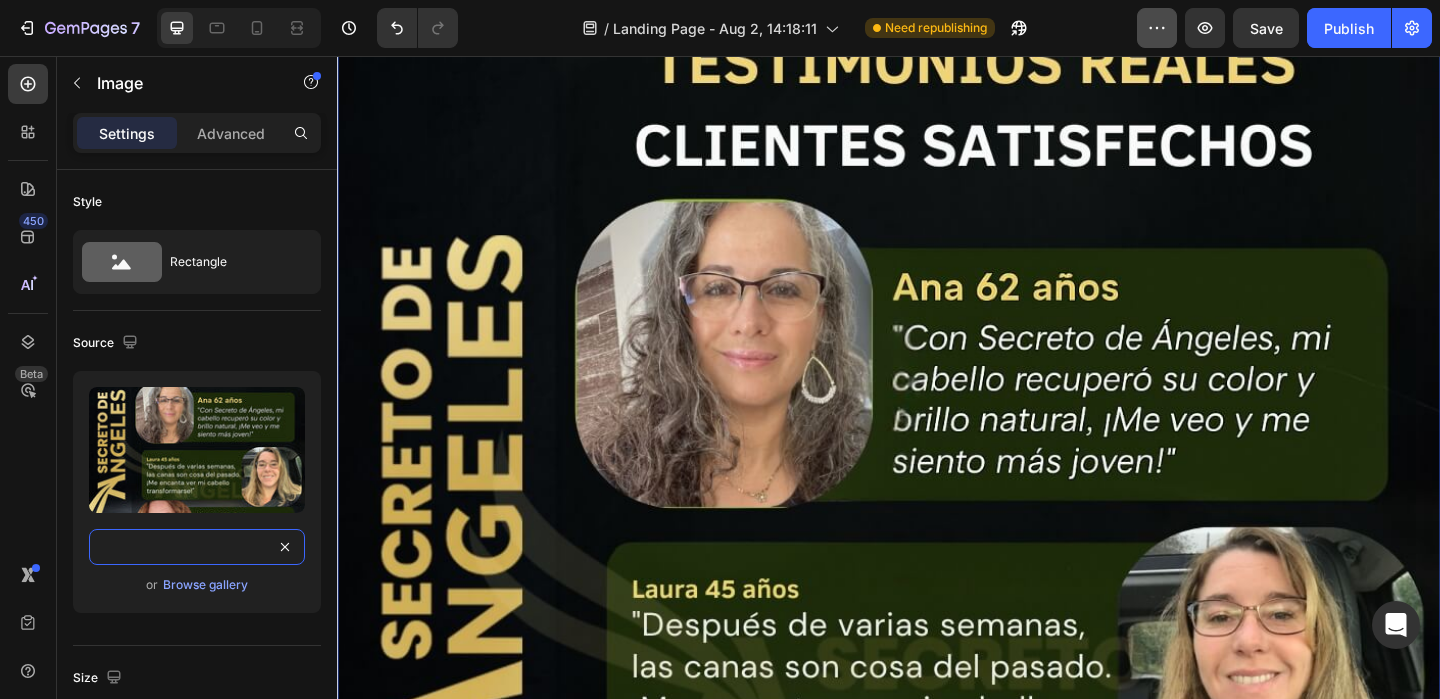 type on "https://cdn.shopify.com/s/files/1/0659/1276/6541/files/6.jpg?v=1754179048" 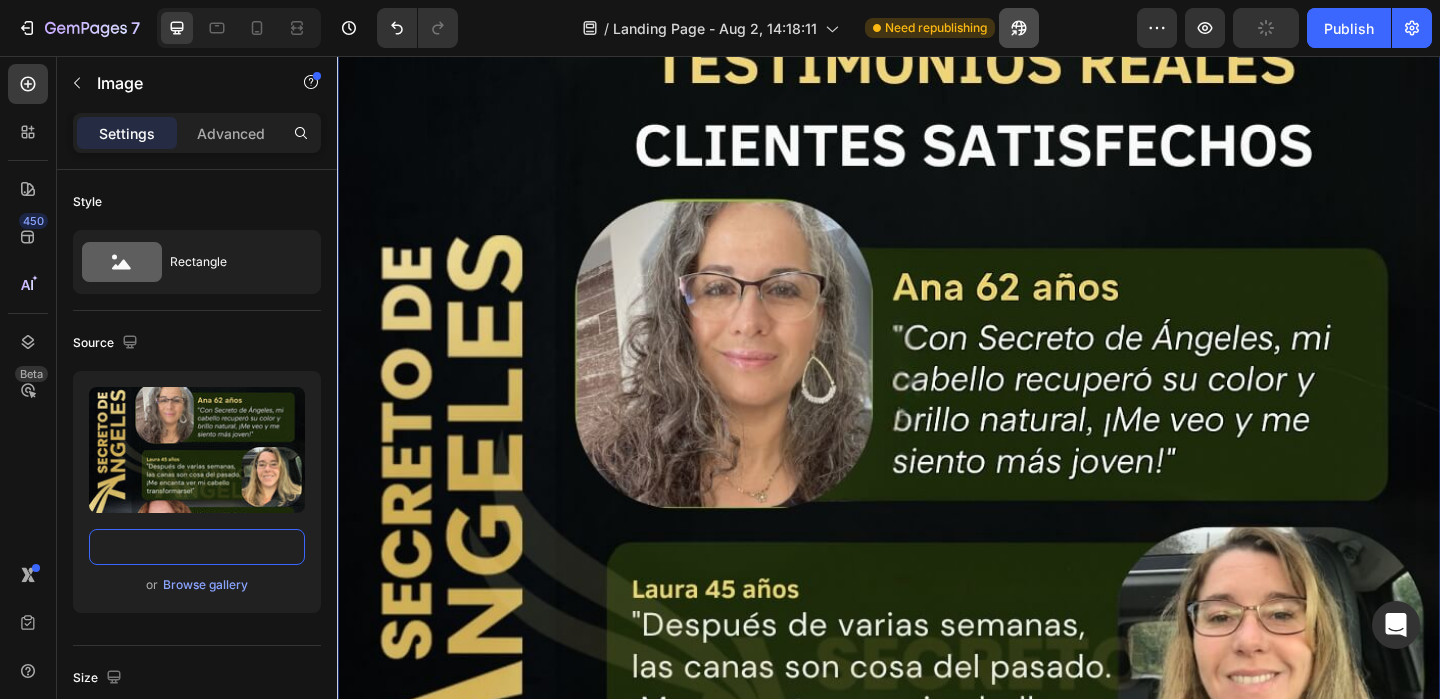 scroll, scrollTop: 0, scrollLeft: 0, axis: both 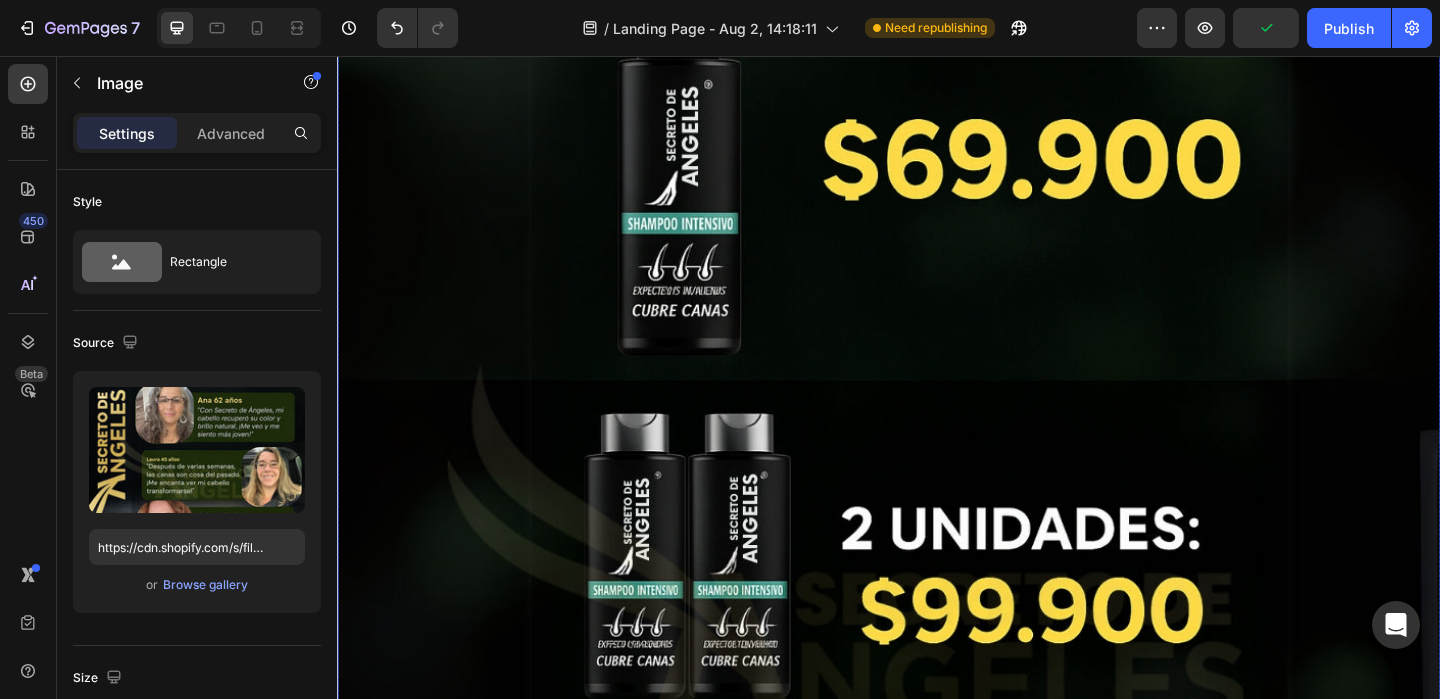 click at bounding box center [937, 571] 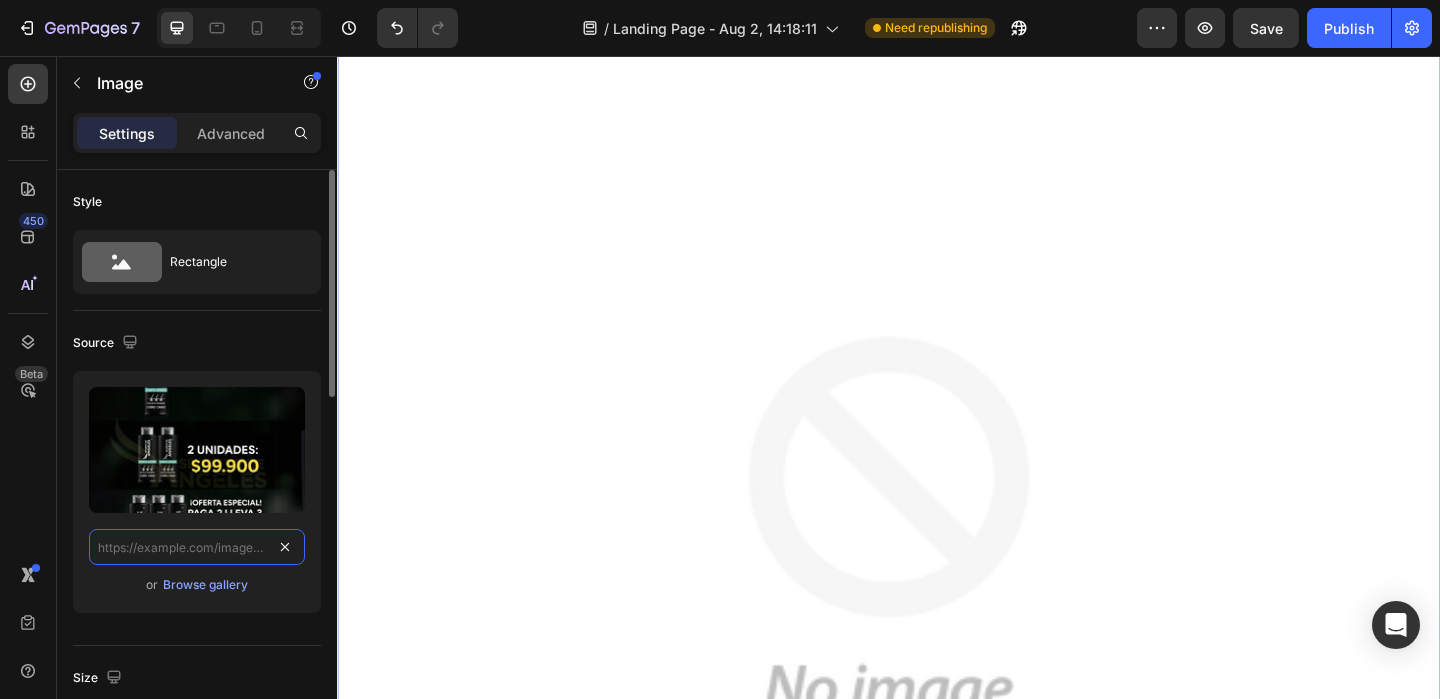 scroll, scrollTop: 0, scrollLeft: 0, axis: both 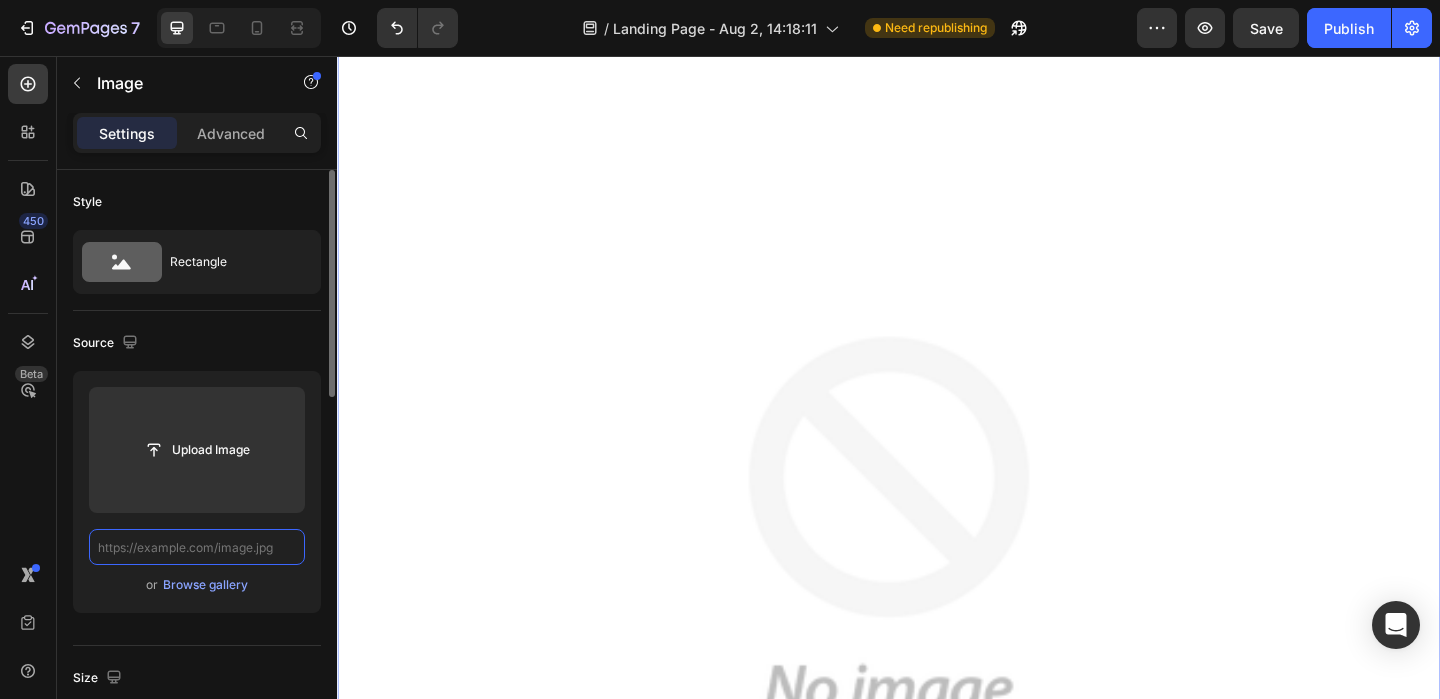 click at bounding box center (197, 547) 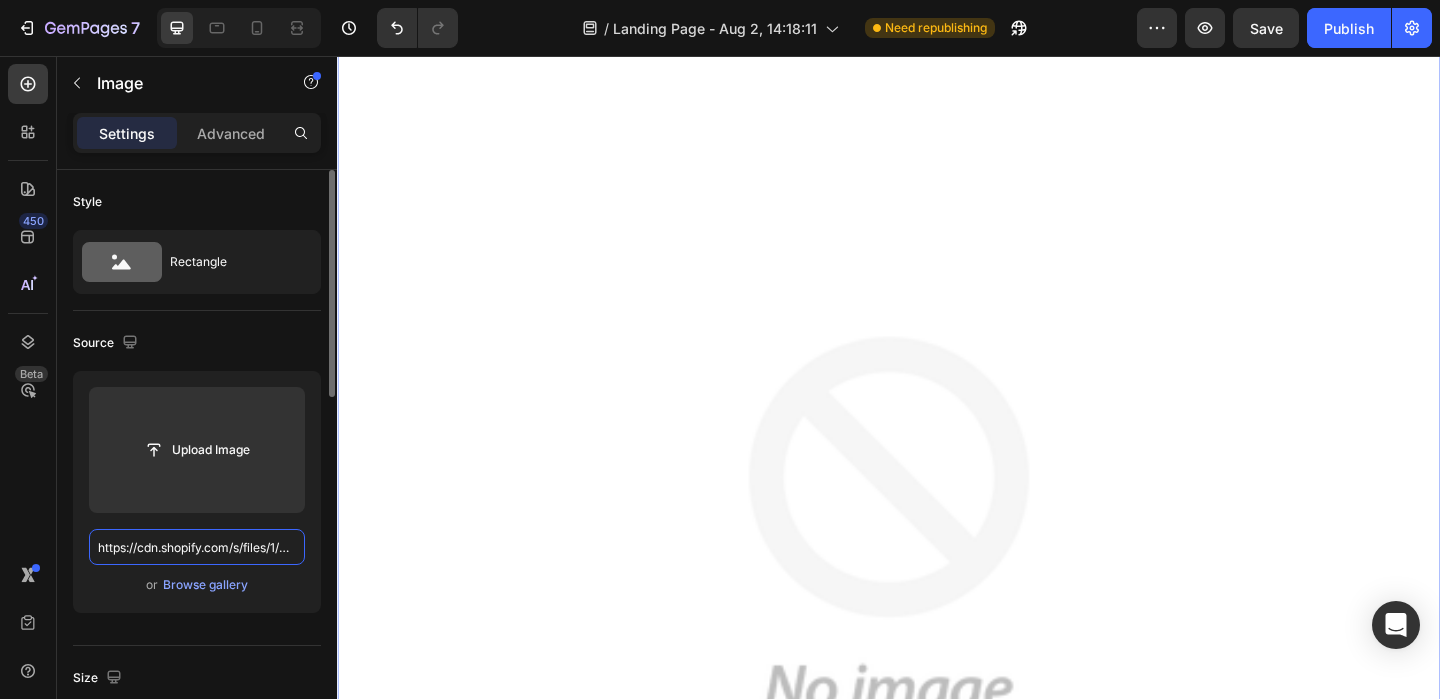 scroll, scrollTop: 0, scrollLeft: 261, axis: horizontal 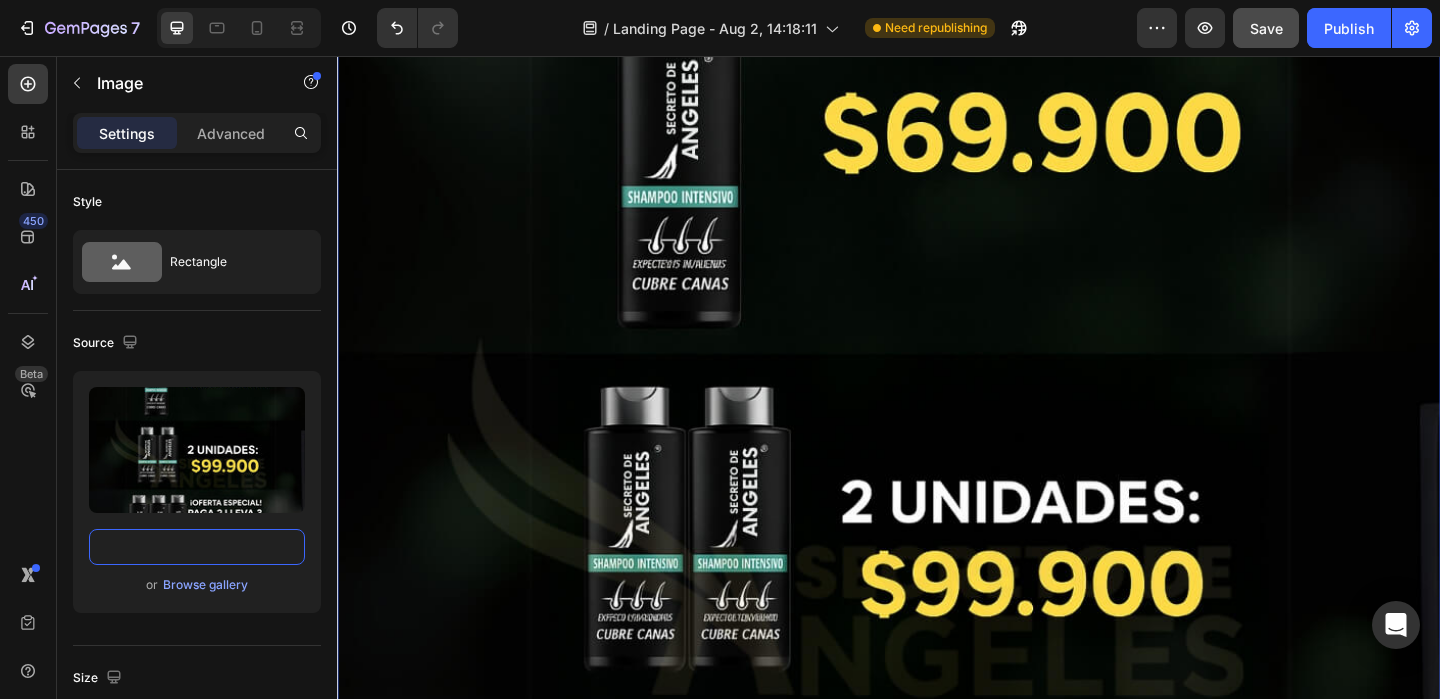 type on "https://cdn.shopify.com/s/files/1/0659/1276/6541/files/8.jpg?v=1754179048" 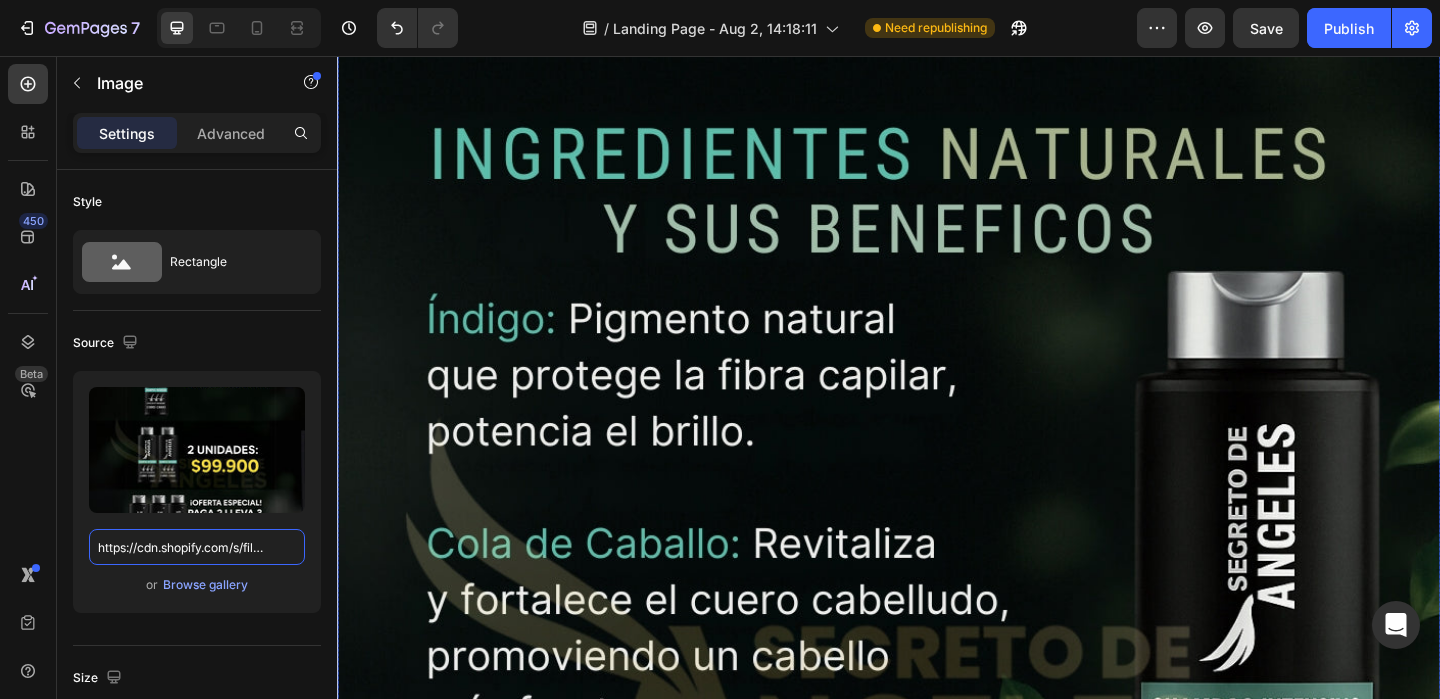 scroll, scrollTop: 12855, scrollLeft: 0, axis: vertical 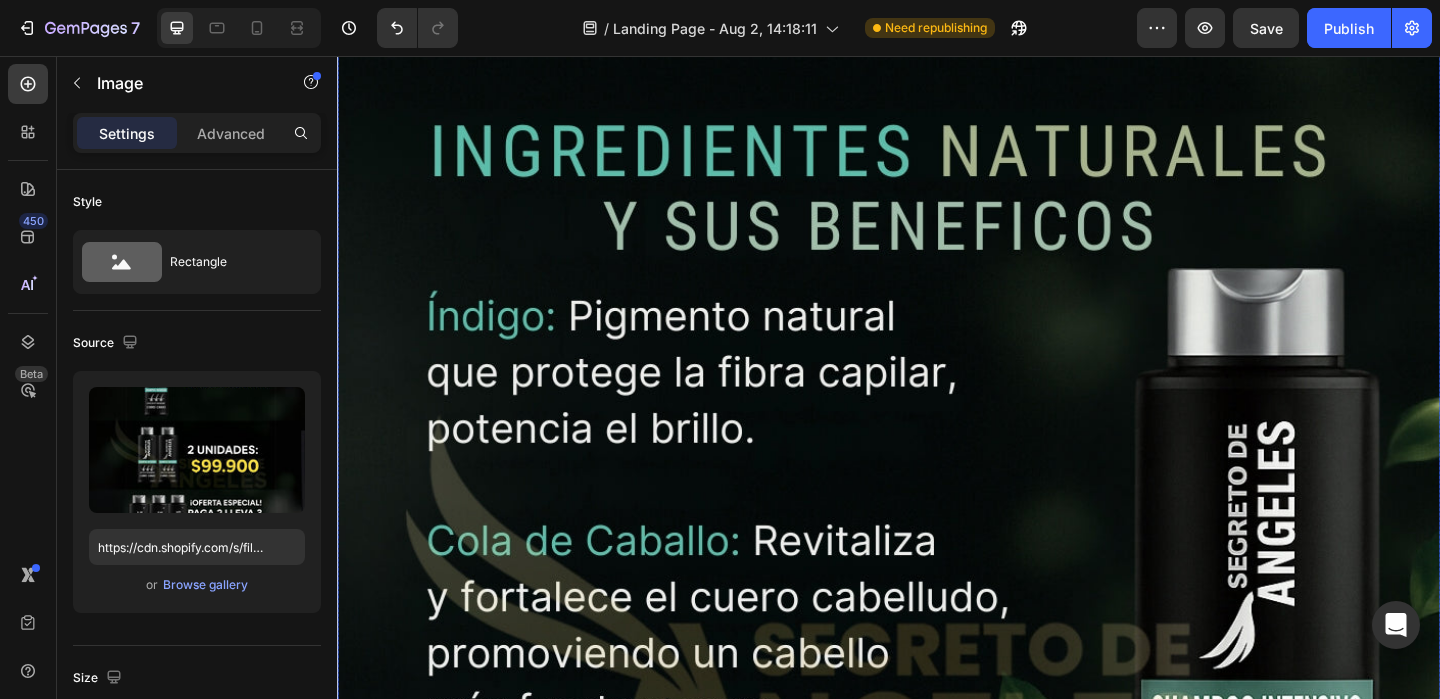 click at bounding box center [937, 642] 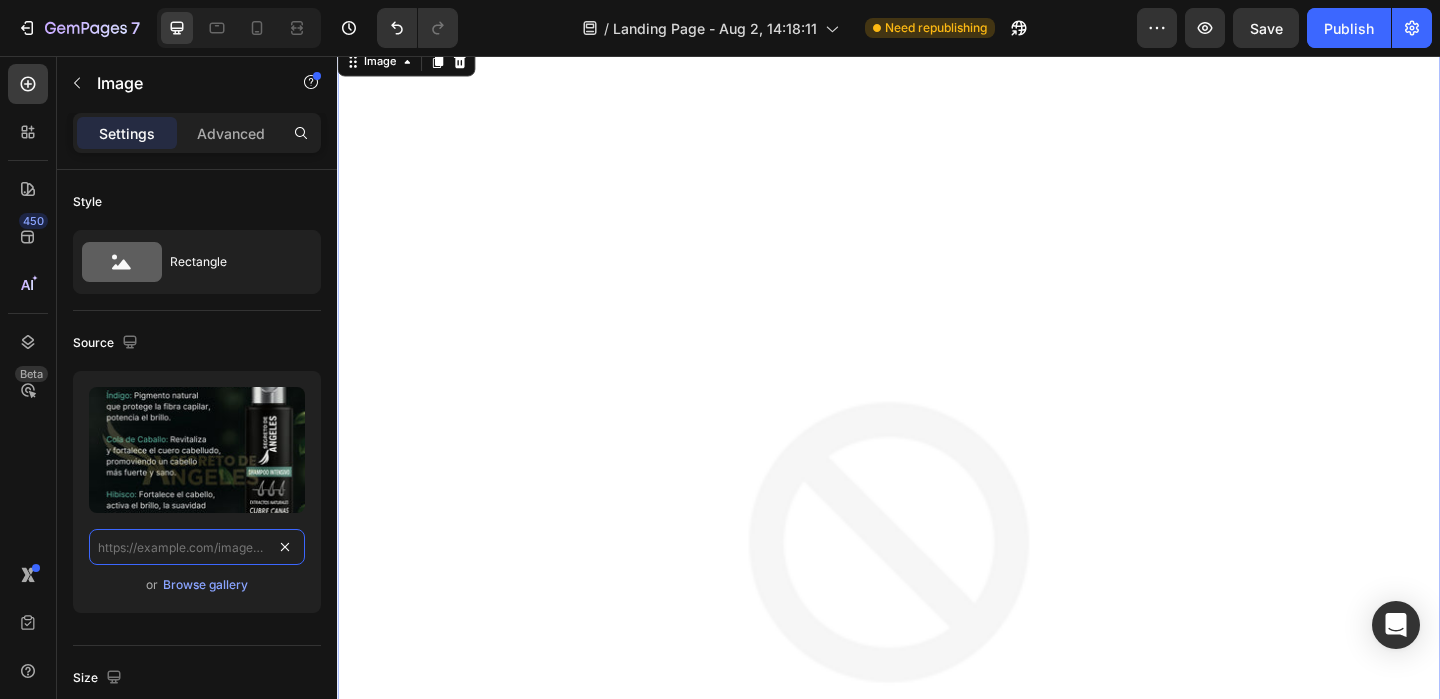 scroll, scrollTop: 0, scrollLeft: 0, axis: both 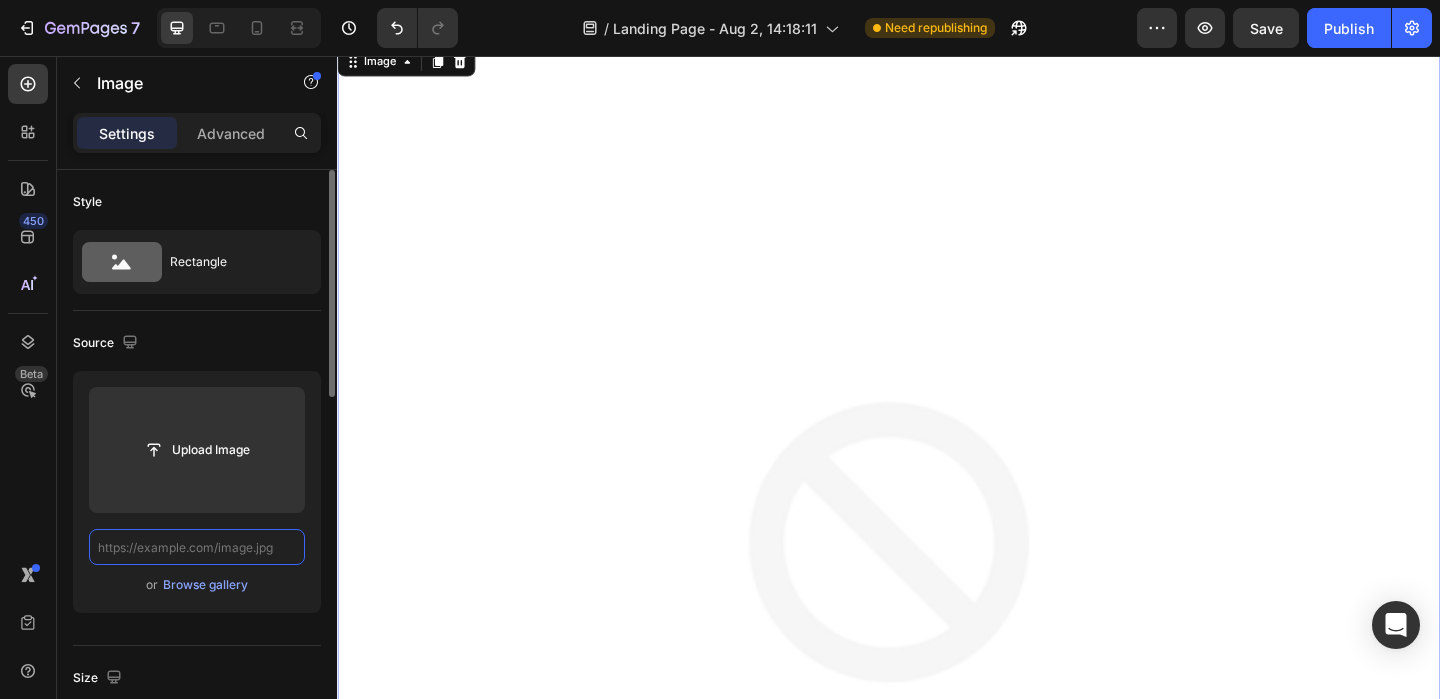 paste on "https://cdn.shopify.com/s/files/1/0659/1276/6541/files/4.jpg?v=1754179048" 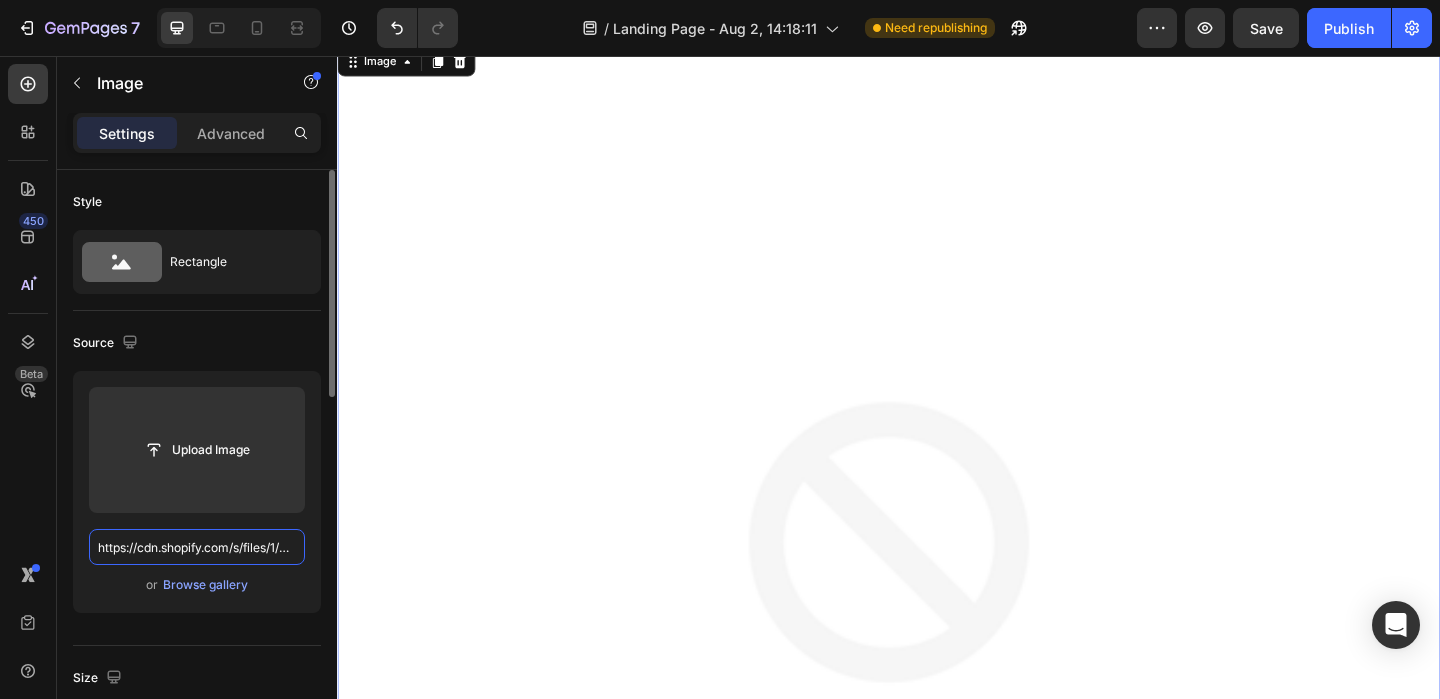 scroll, scrollTop: 0, scrollLeft: 261, axis: horizontal 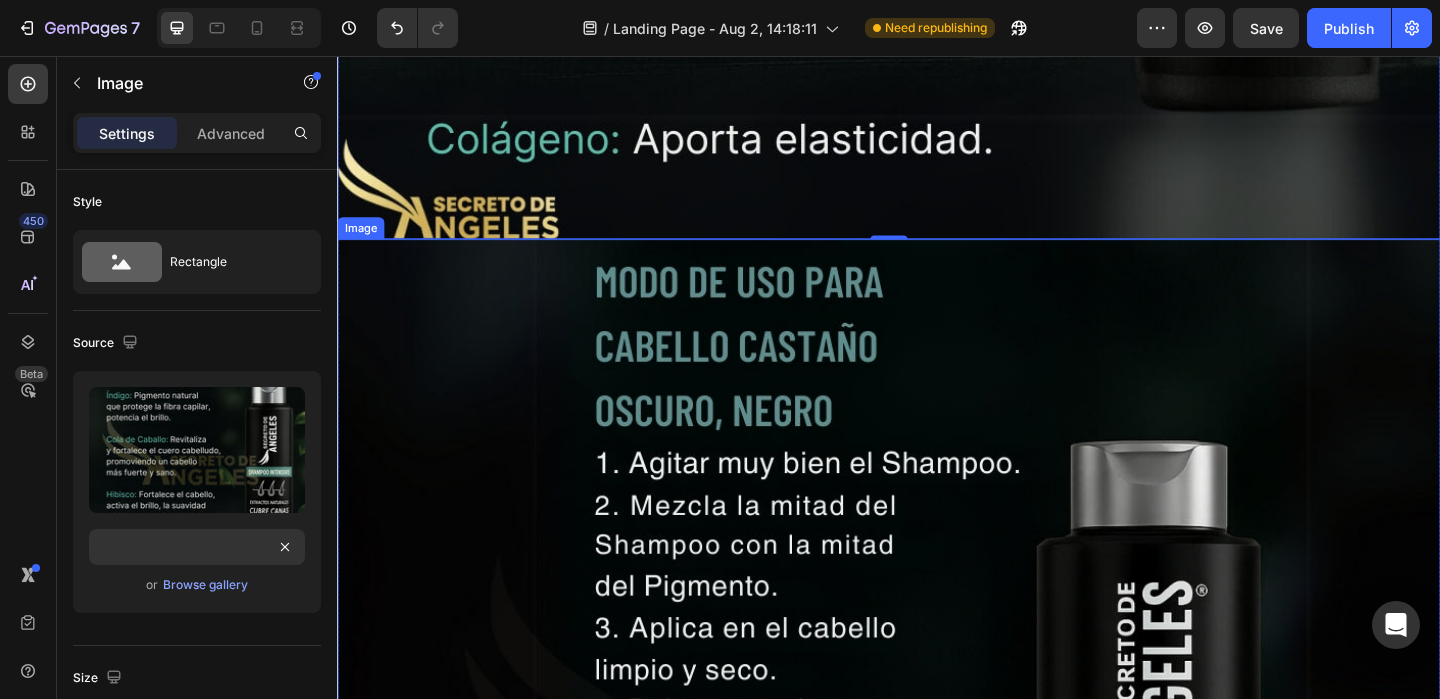 click at bounding box center [937, 855] 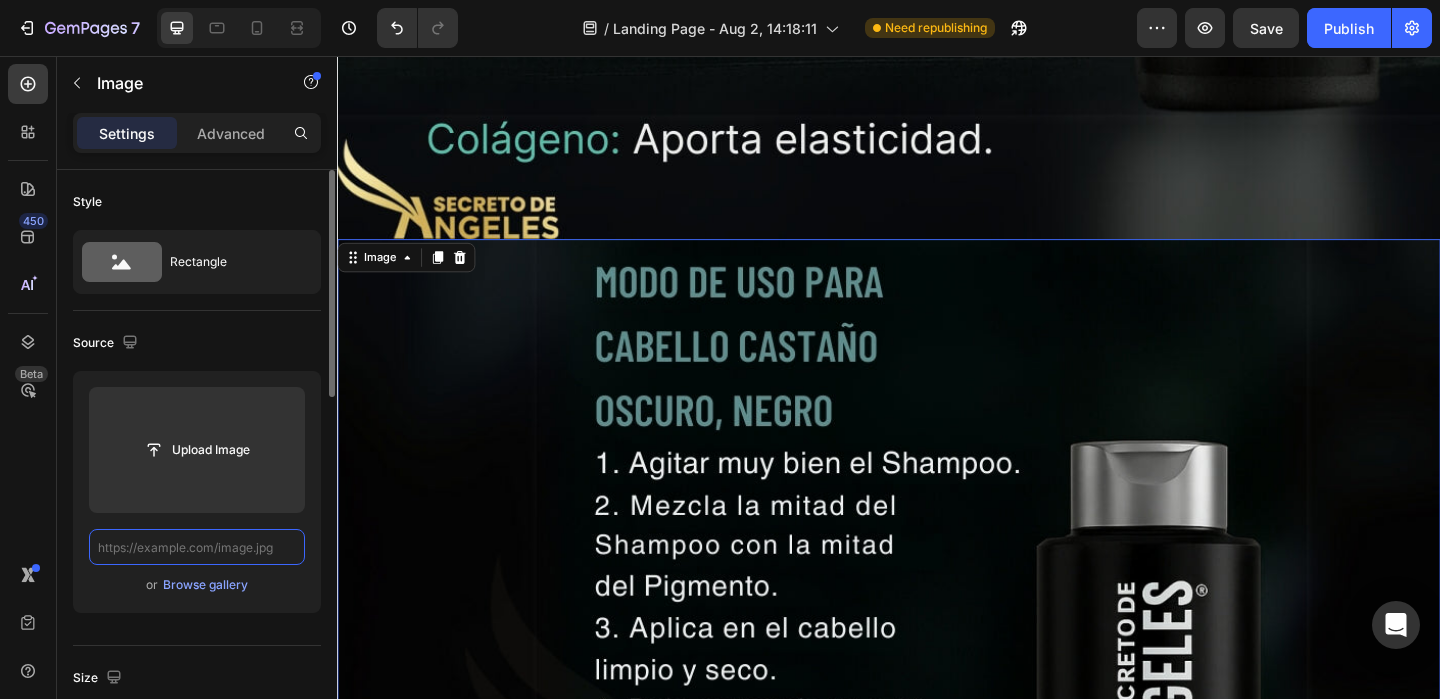 scroll, scrollTop: 0, scrollLeft: 0, axis: both 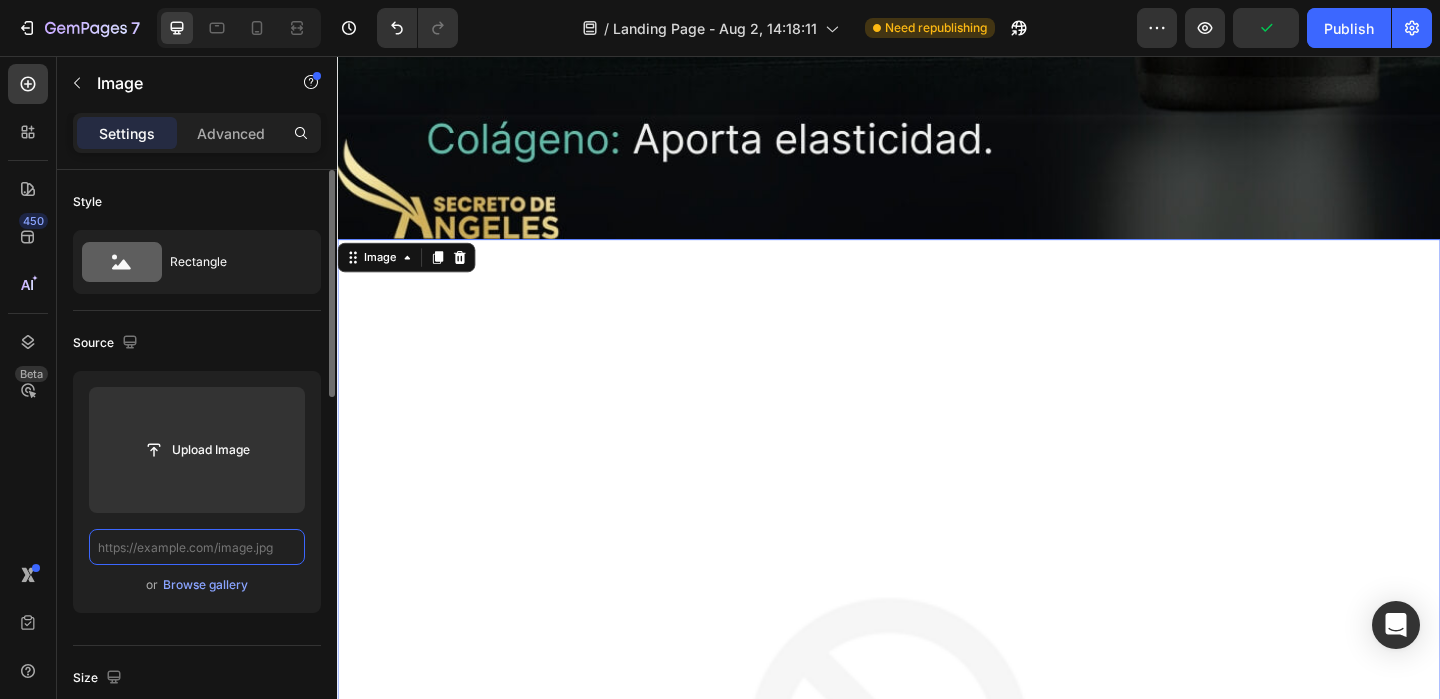 paste on "https://cdn.shopify.com/s/files/1/0659/1276/6541/files/2_1.jpg?v=1754179048" 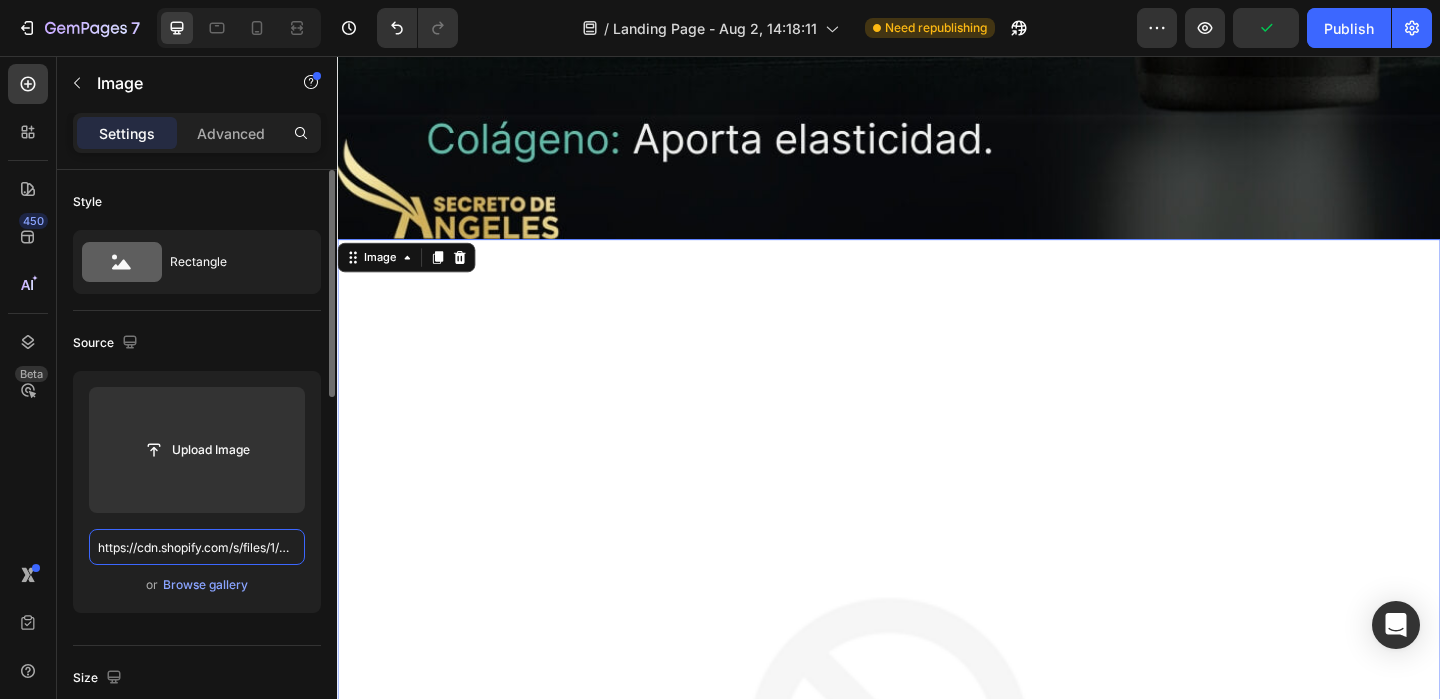 scroll, scrollTop: 0, scrollLeft: 270, axis: horizontal 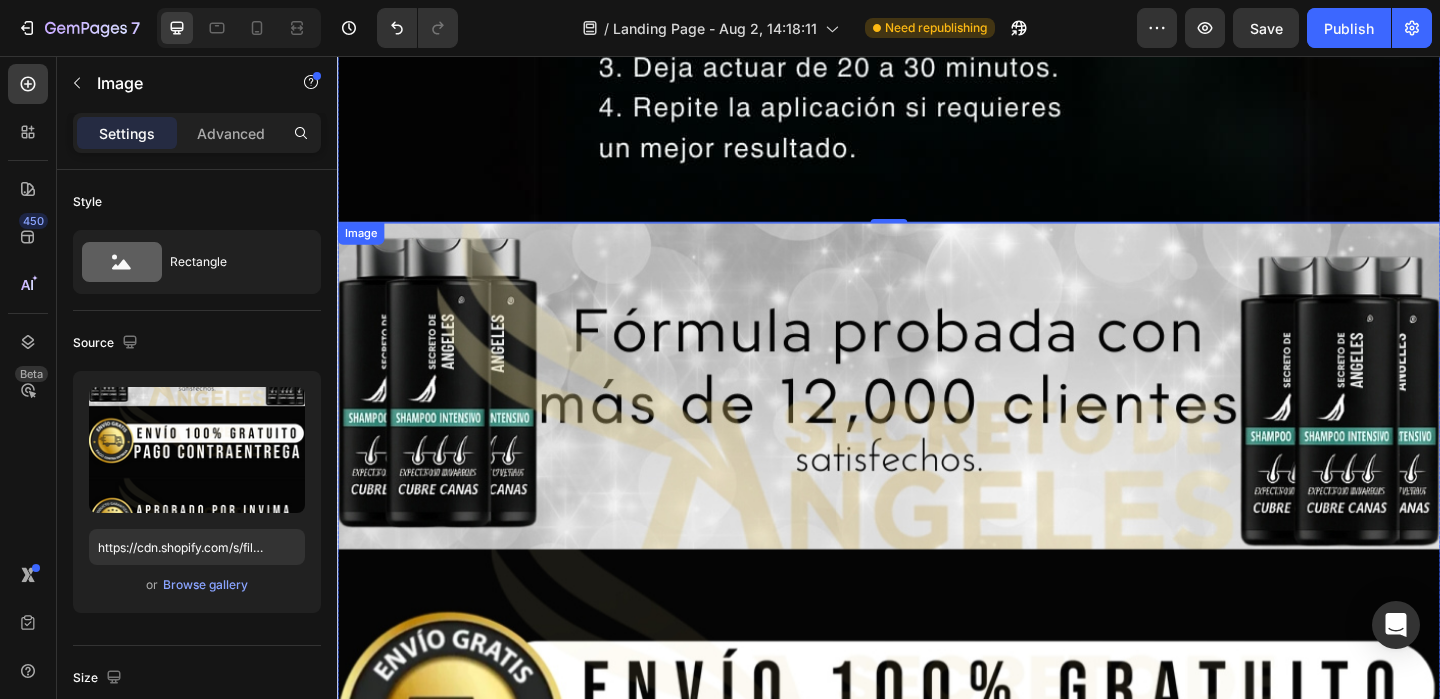 click at bounding box center (937, 837) 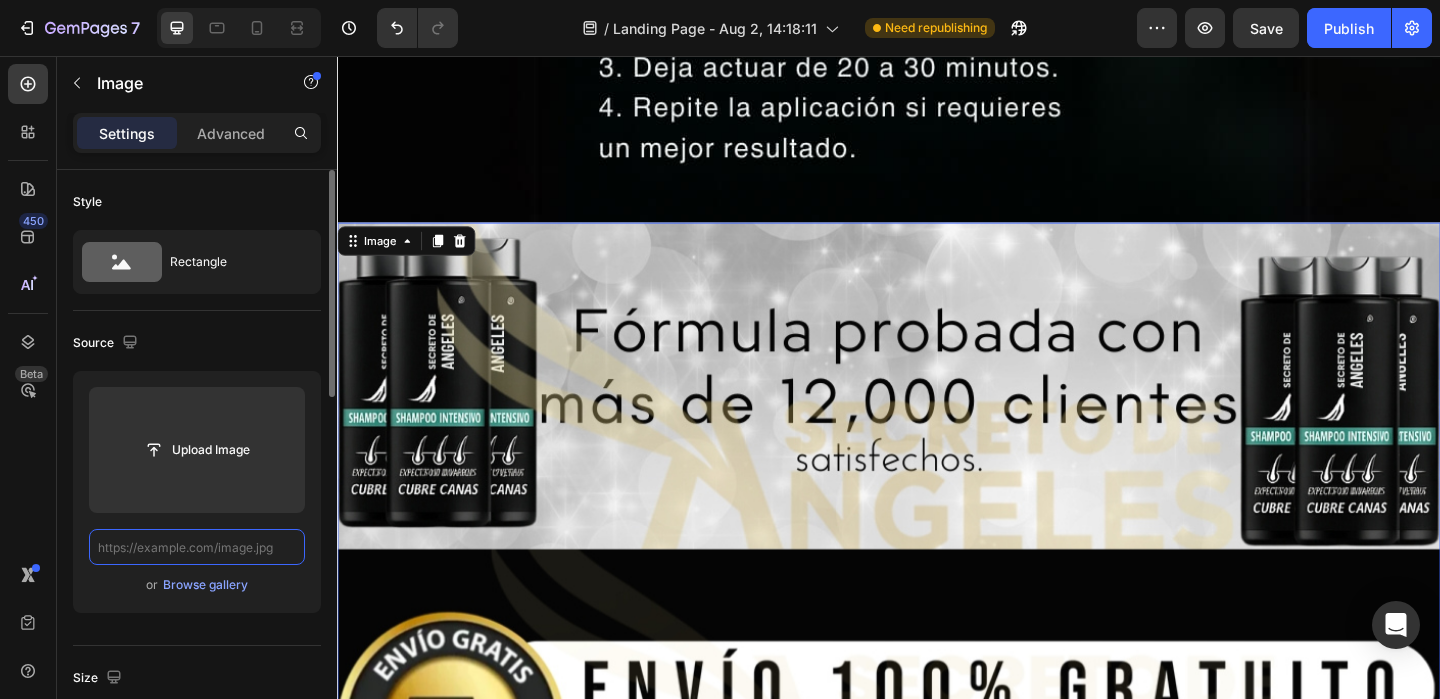 scroll, scrollTop: 0, scrollLeft: 0, axis: both 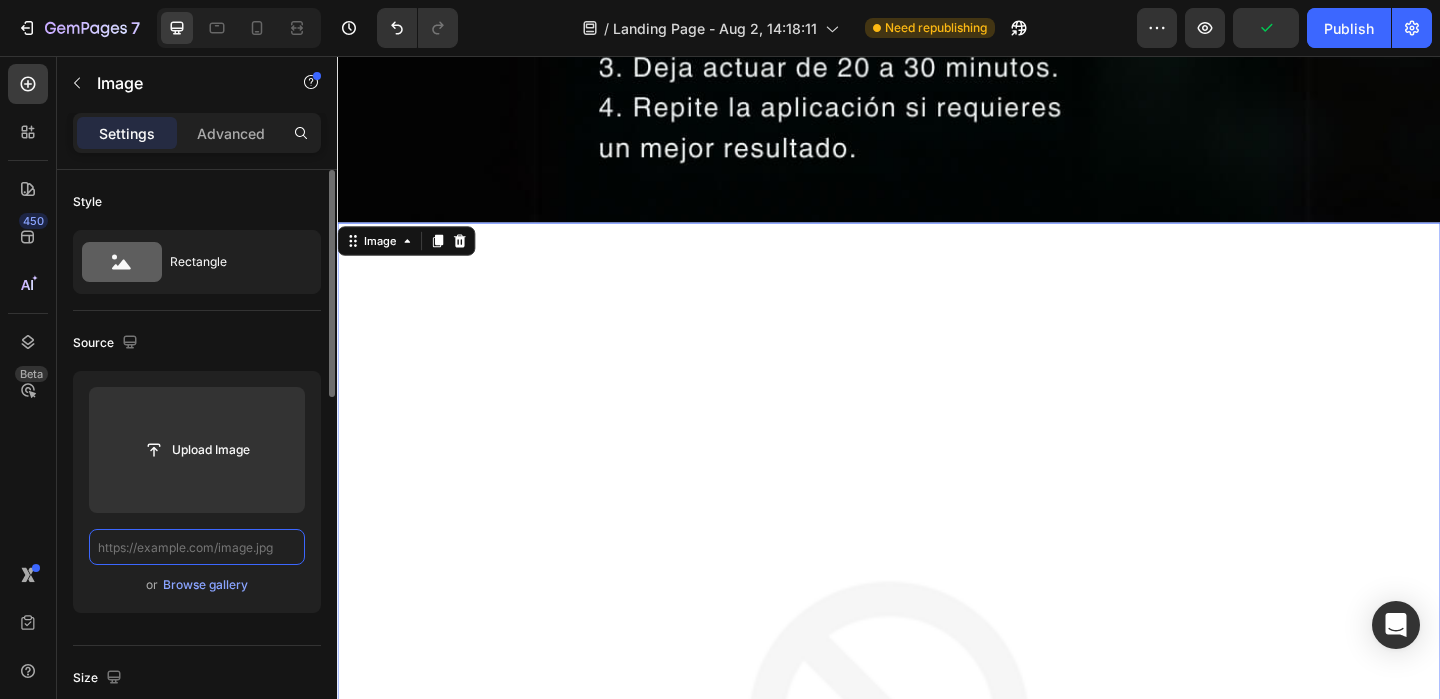 paste on "https://cdn.shopify.com/s/files/1/0659/1276/6541/files/Diseno_sin_titulo_40.png?v=1754179048" 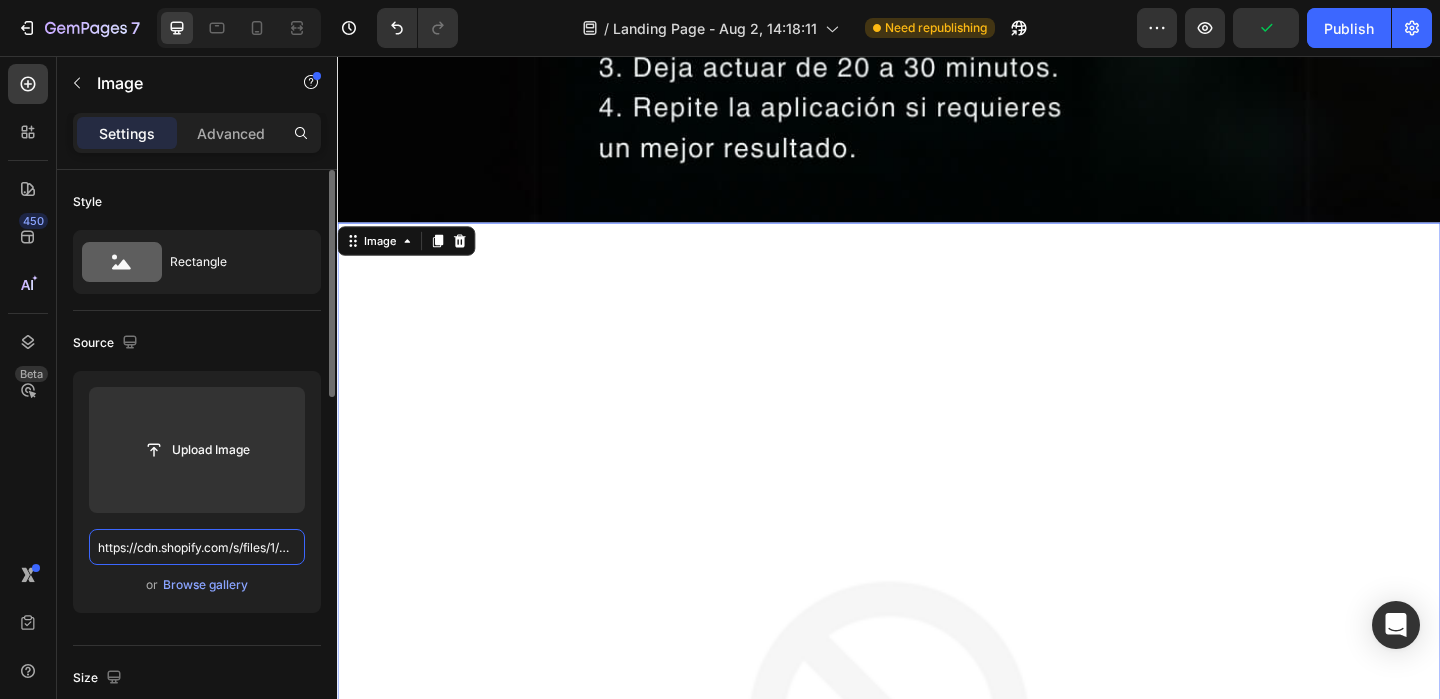 scroll, scrollTop: 0, scrollLeft: 372, axis: horizontal 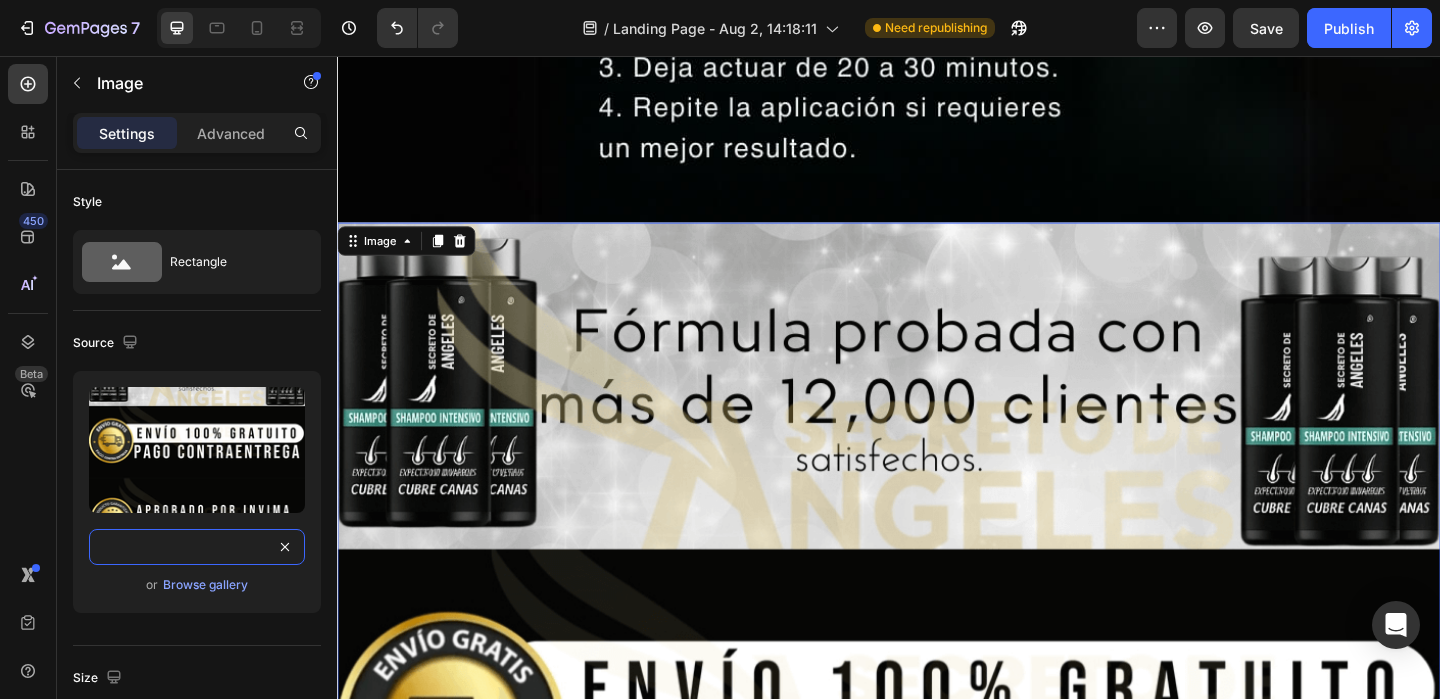 type on "https://cdn.shopify.com/s/files/1/0659/1276/6541/files/Diseno_sin_titulo_40.png?v=1754179048" 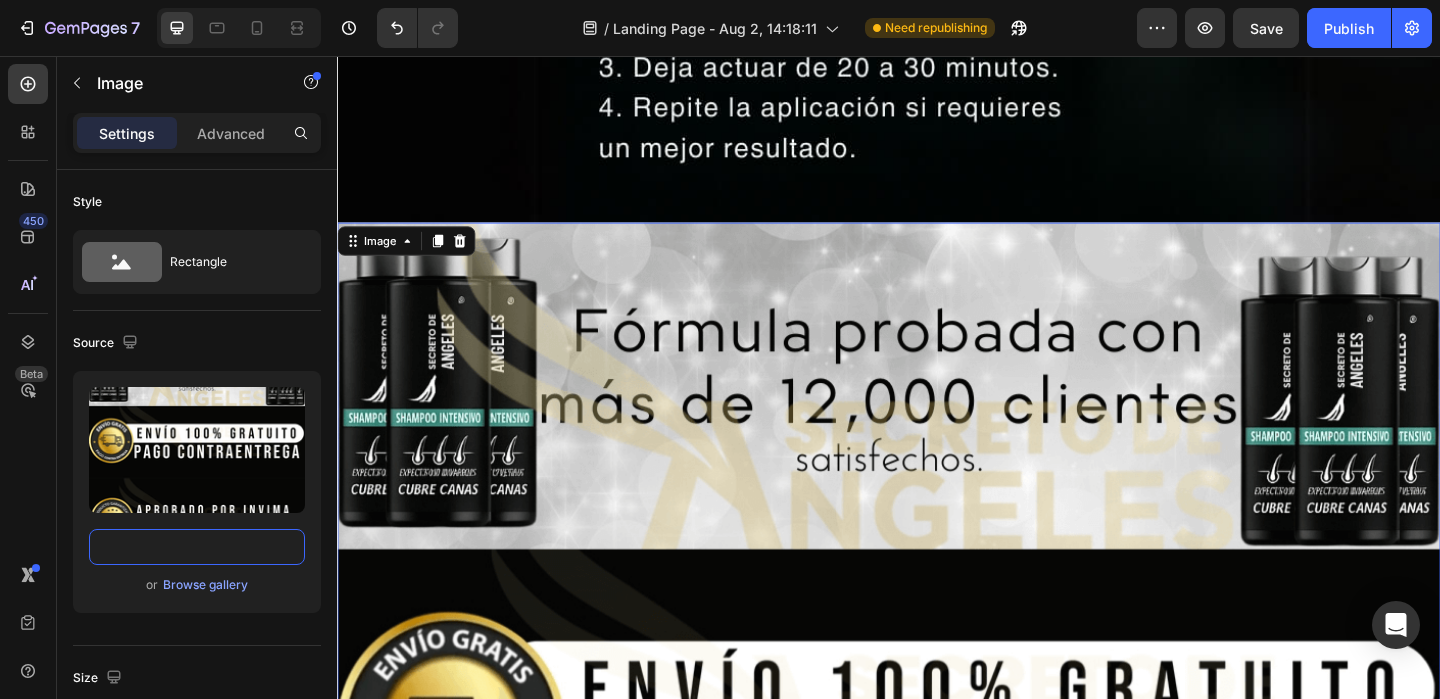 scroll, scrollTop: 0, scrollLeft: 0, axis: both 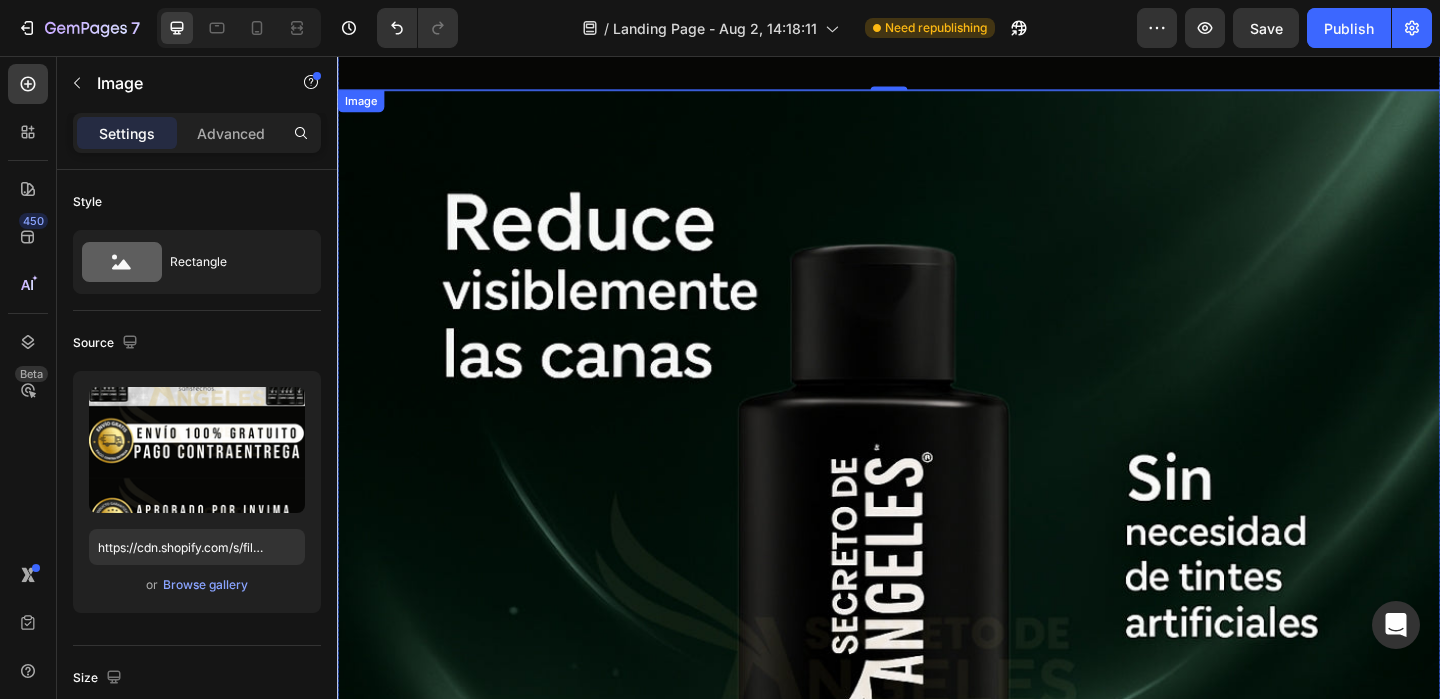 click at bounding box center (937, 693) 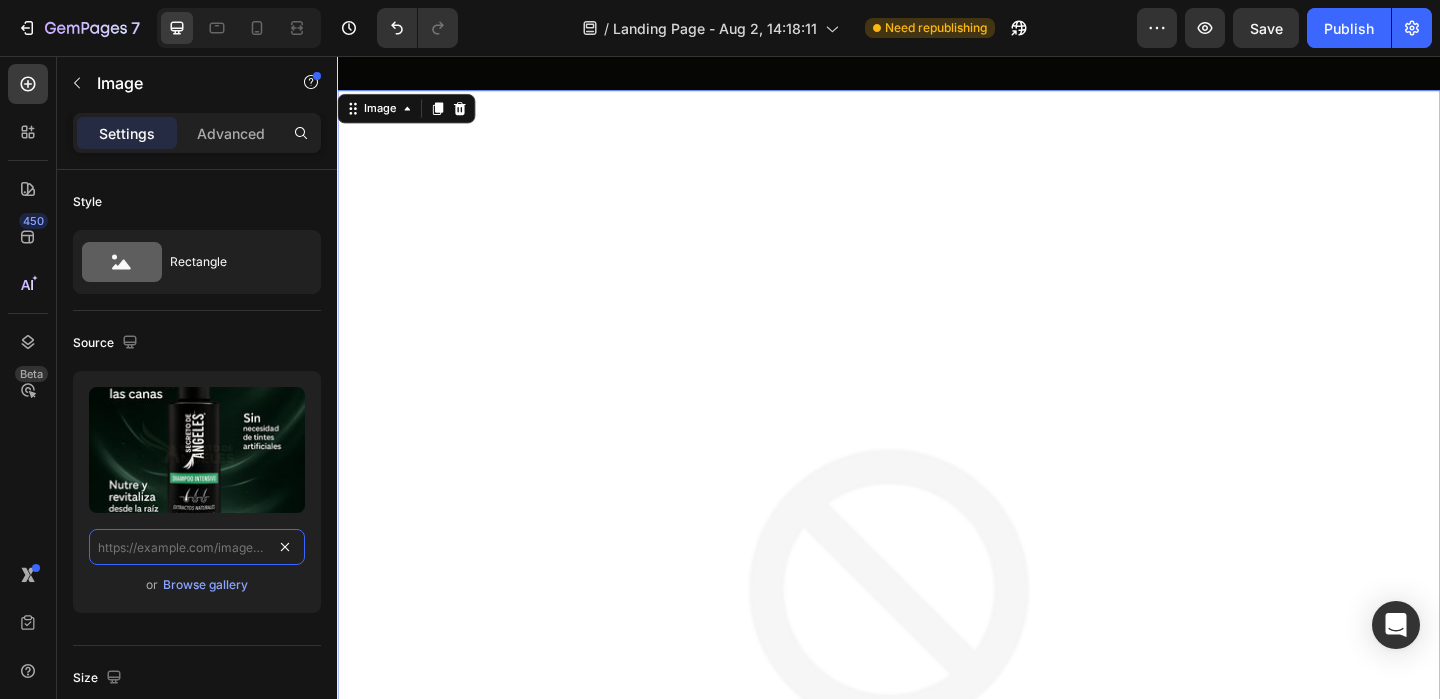 scroll, scrollTop: 0, scrollLeft: 0, axis: both 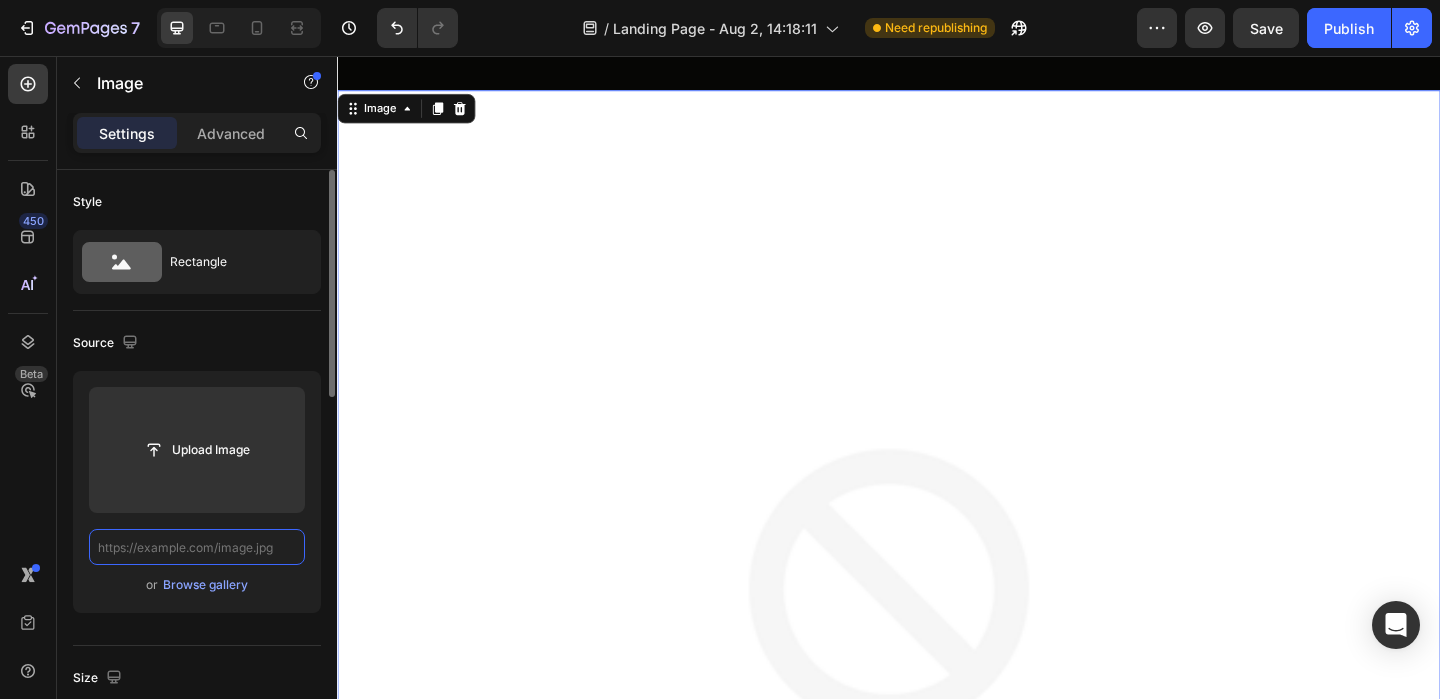 paste on "https://cdn.shopify.com/s/files/1/0659/1276/6541/files/15.jpg?v=1754179049" 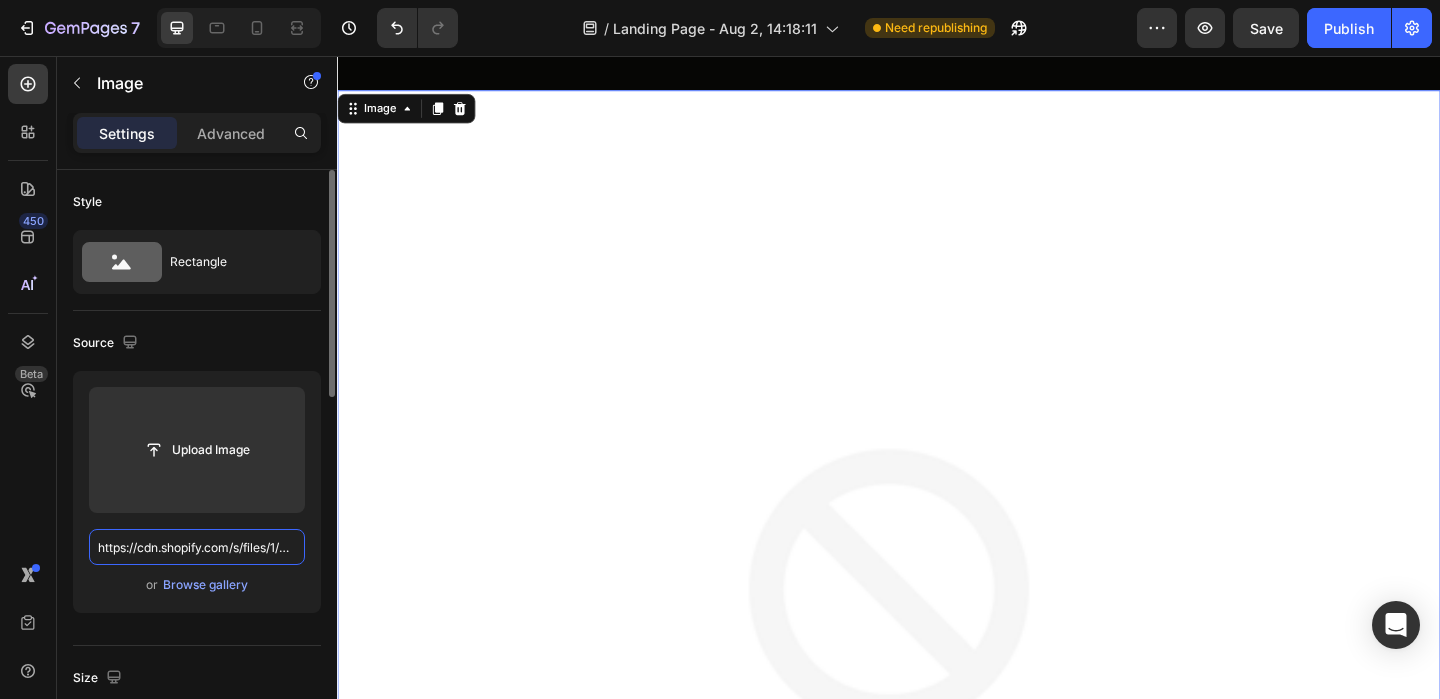 scroll, scrollTop: 0, scrollLeft: 265, axis: horizontal 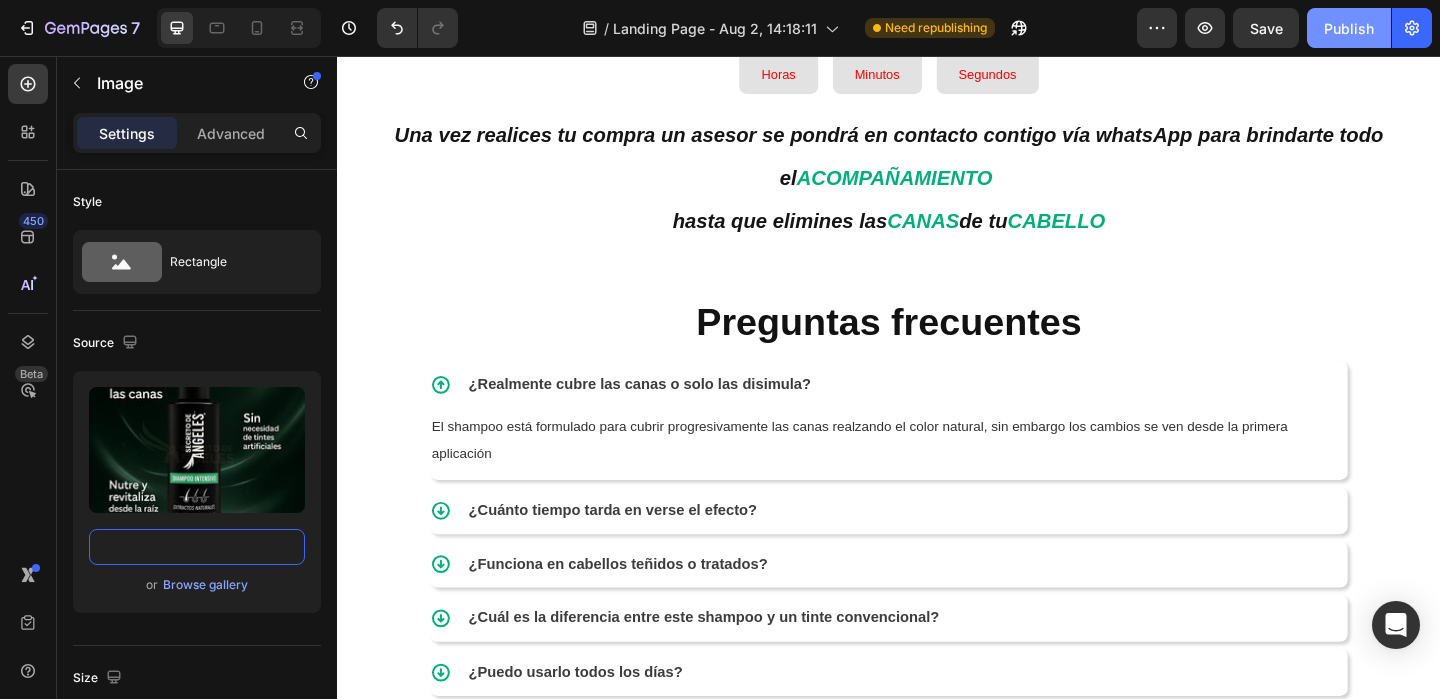 type on "https://cdn.shopify.com/s/files/1/0659/1276/6541/files/15.jpg?v=1754179049" 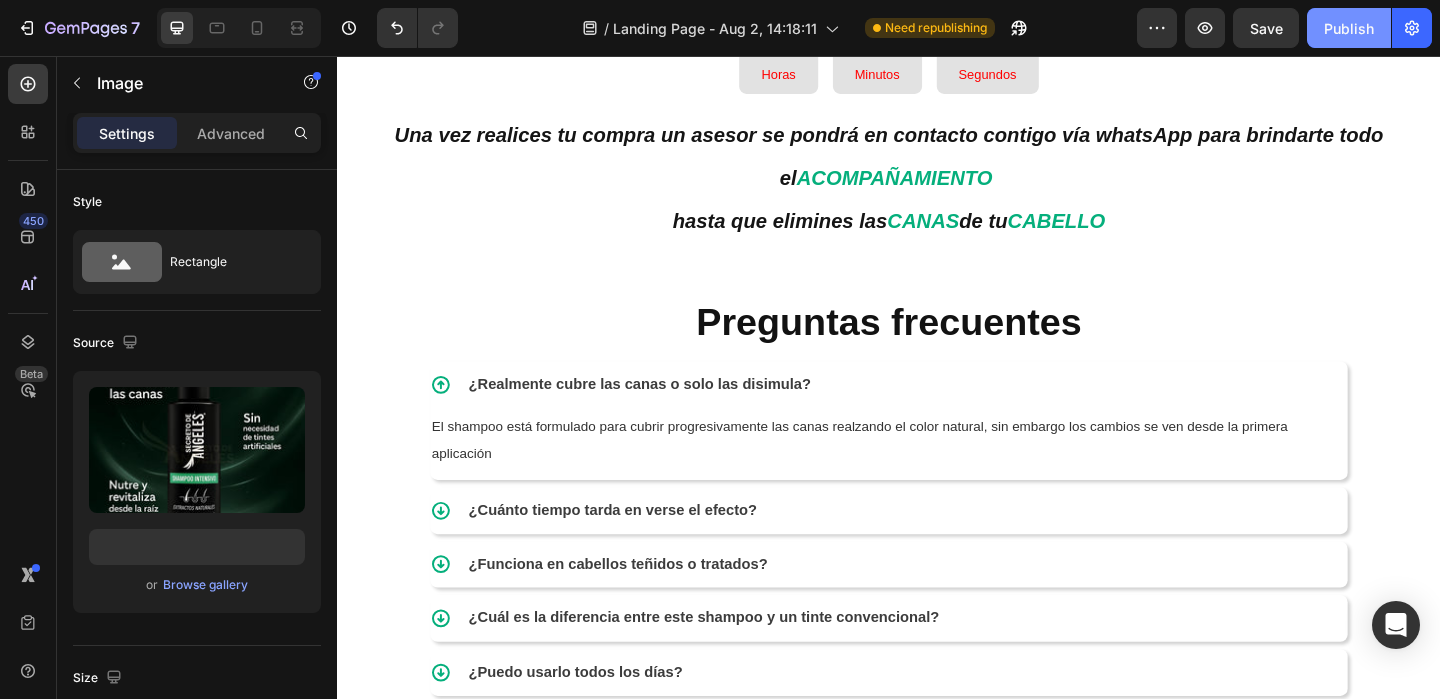 drag, startPoint x: 1348, startPoint y: 26, endPoint x: 1041, endPoint y: 40, distance: 307.31906 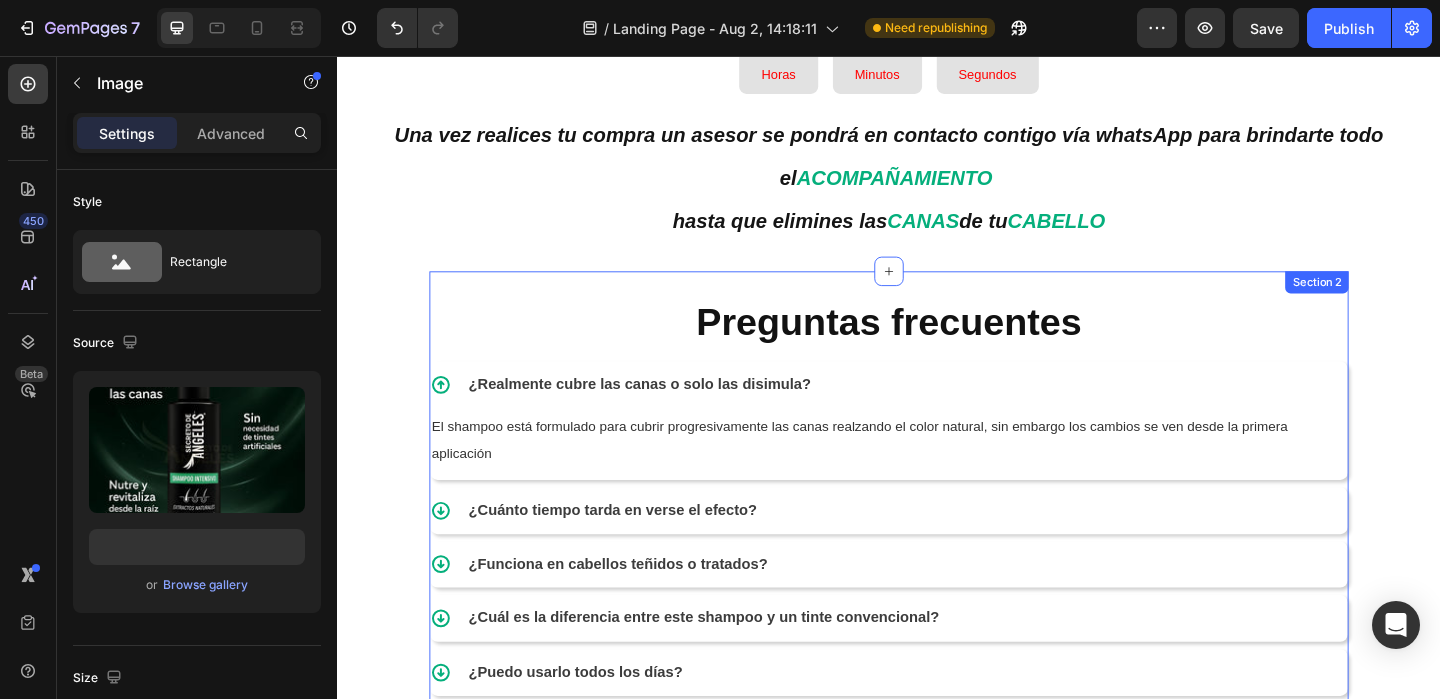 scroll, scrollTop: 0, scrollLeft: 0, axis: both 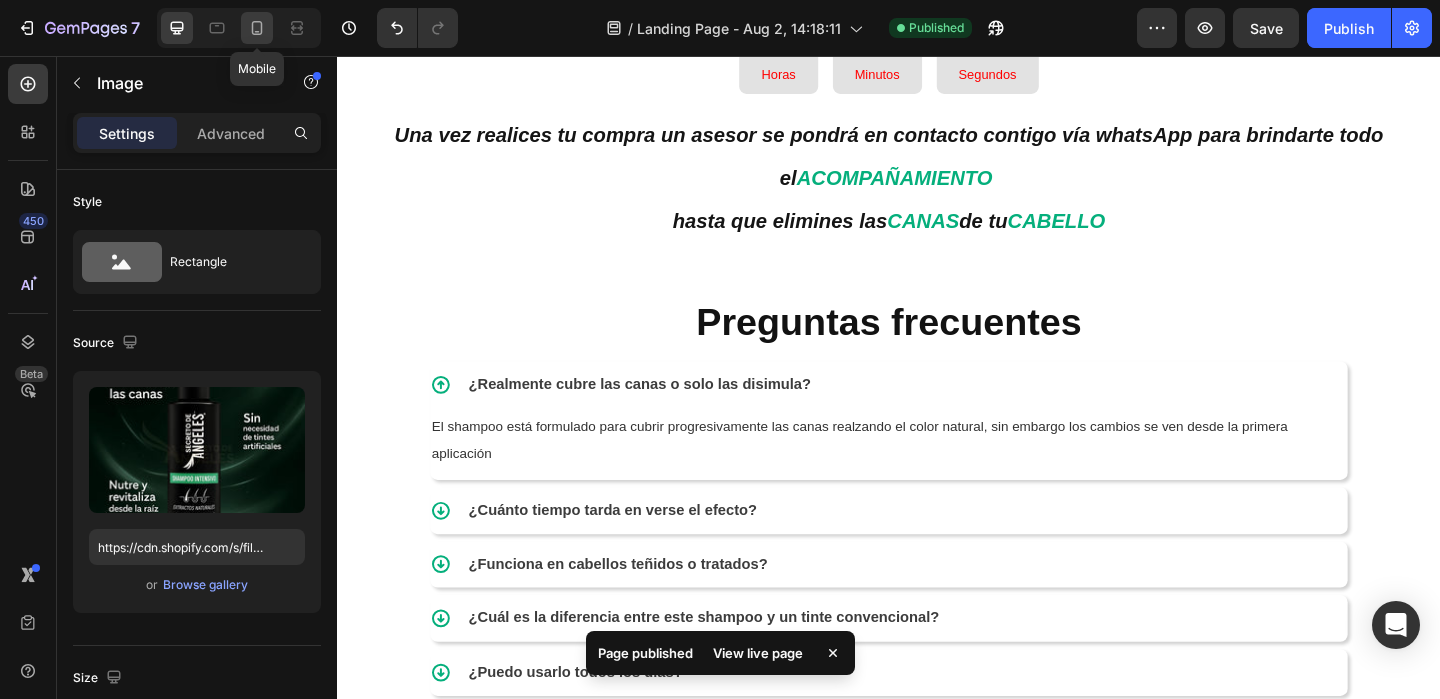 click 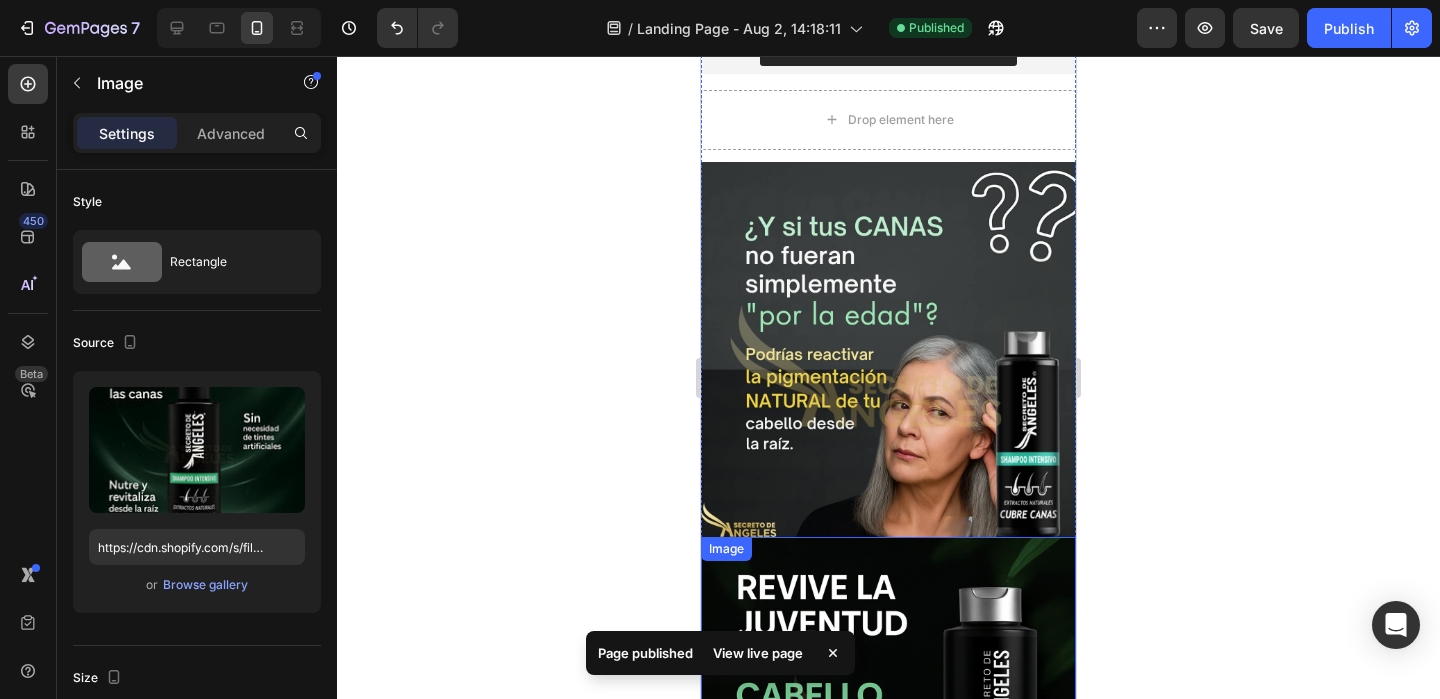 scroll, scrollTop: 0, scrollLeft: 0, axis: both 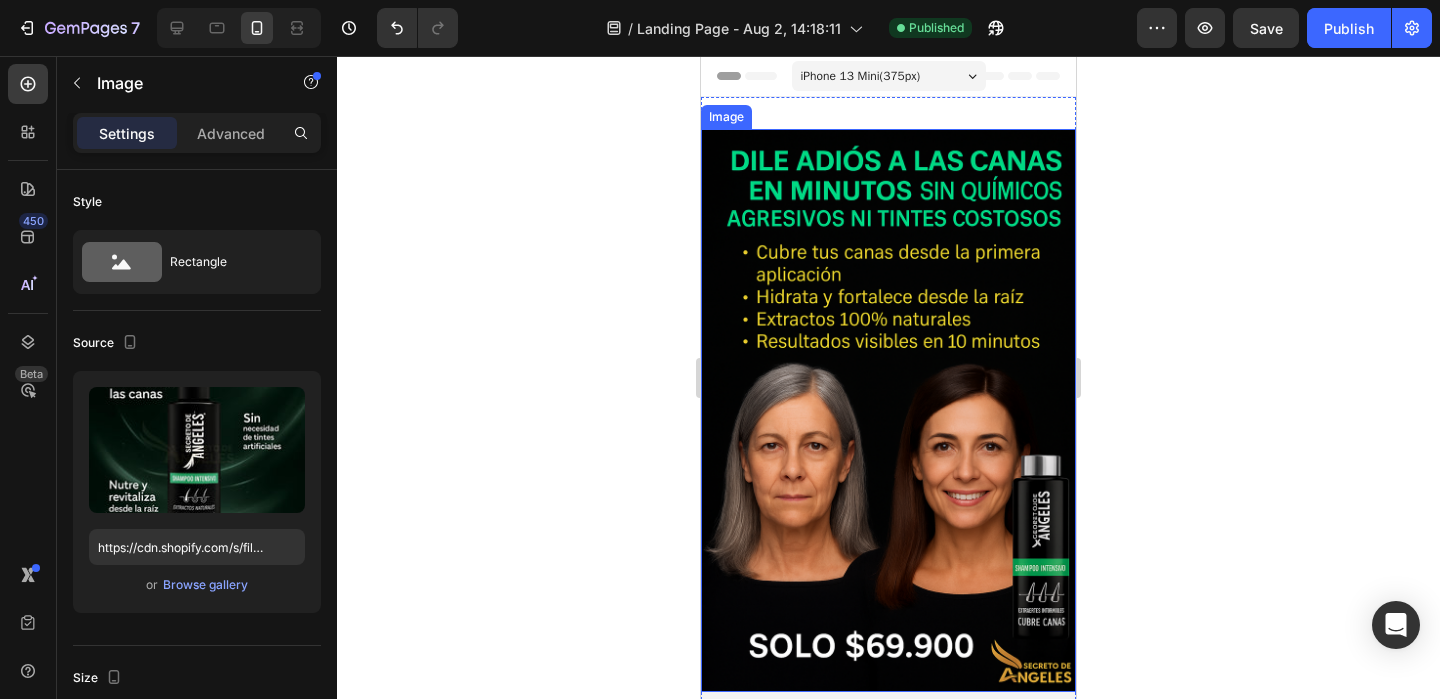 click at bounding box center [888, 410] 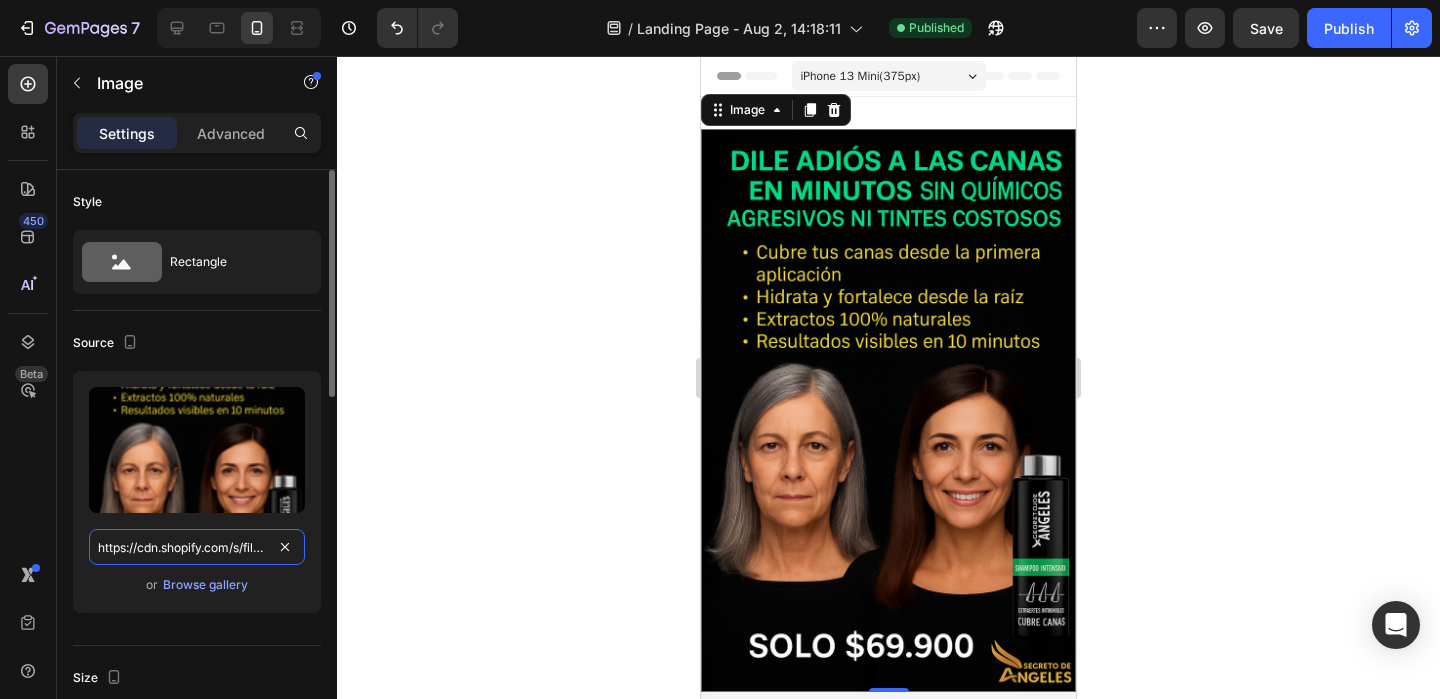 click on "https://cdn.shopify.com/s/files/1/0659/1276/6541/files/gempages_578197753411142418-ef843c3d-14d9-47dd-ae59-0b17a782b8c2.png" at bounding box center (197, 547) 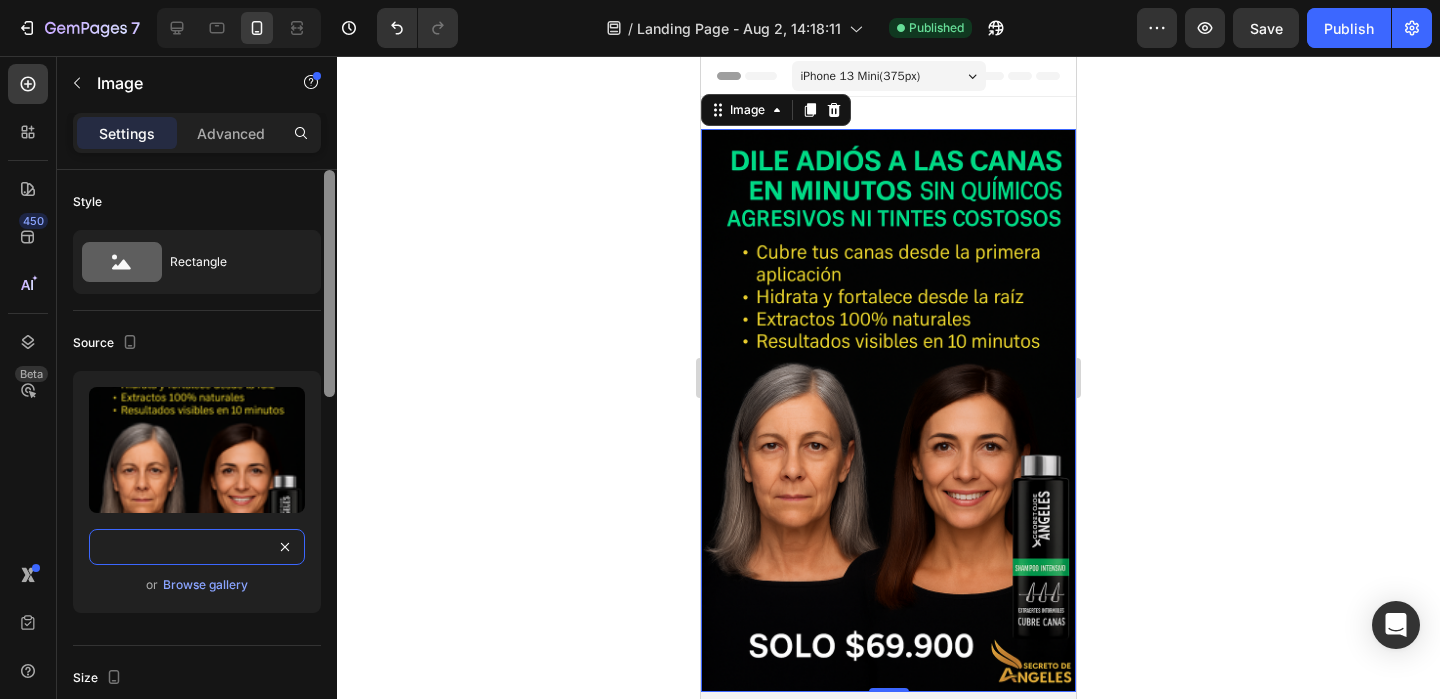 scroll, scrollTop: 0, scrollLeft: 603, axis: horizontal 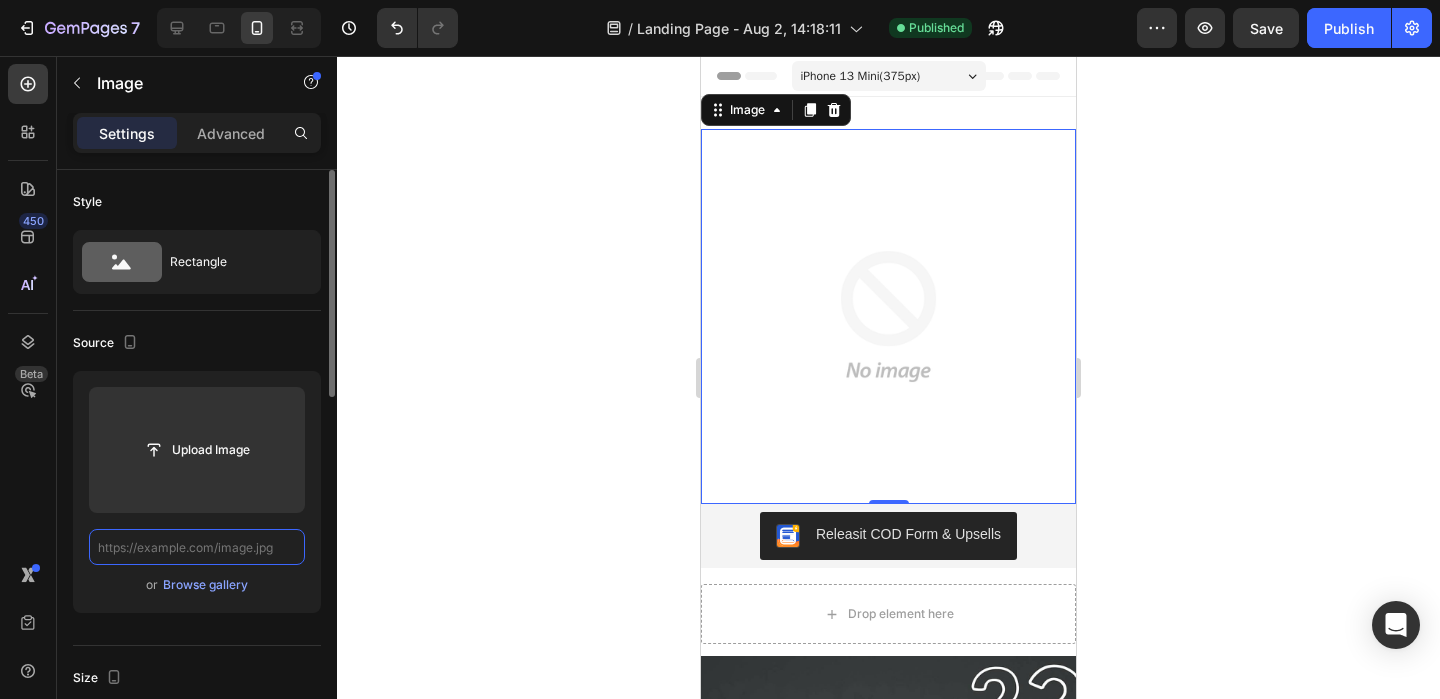 click at bounding box center [197, 547] 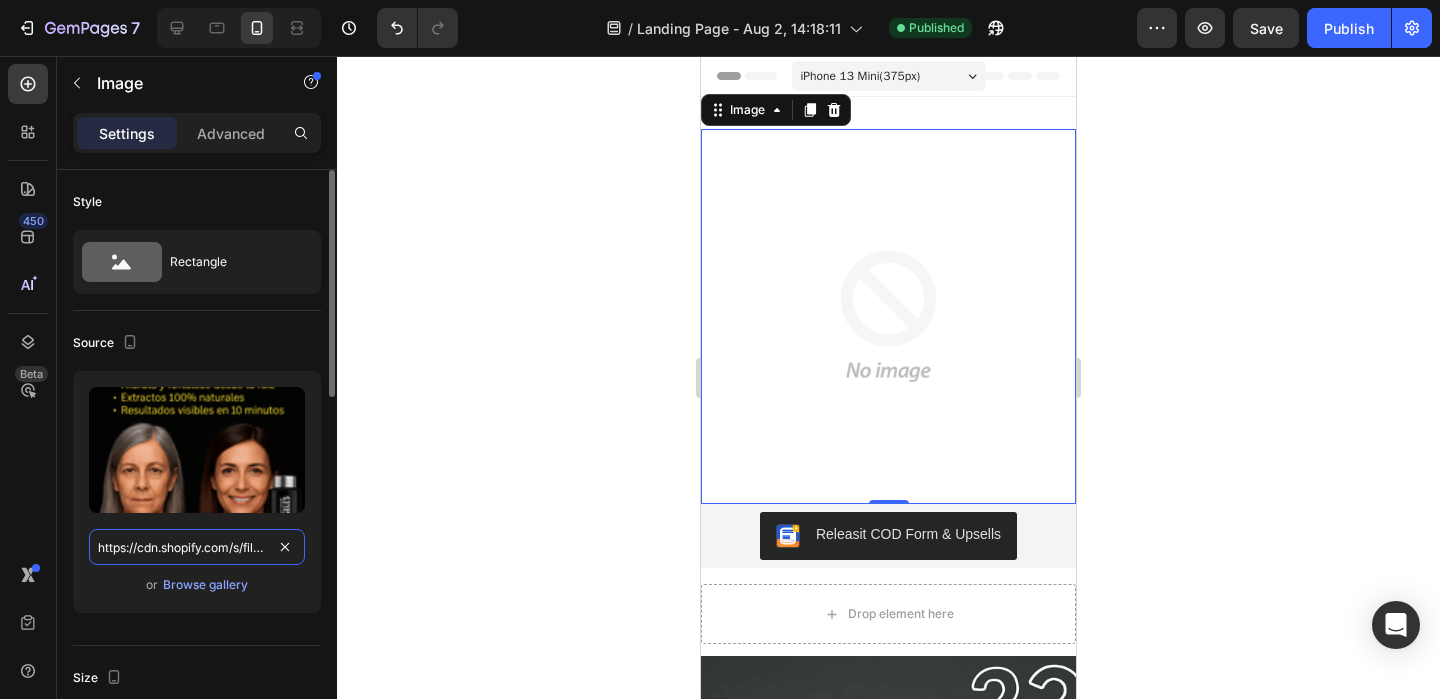 scroll, scrollTop: 0, scrollLeft: 485, axis: horizontal 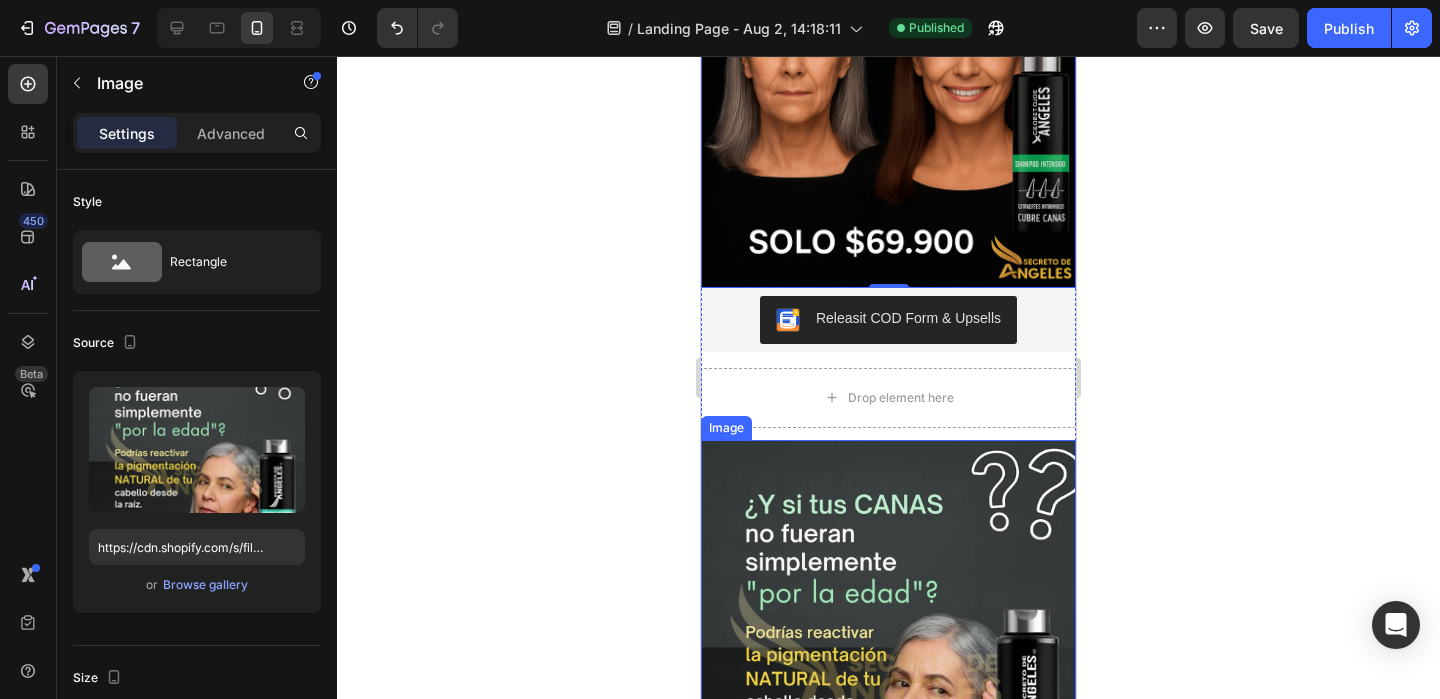click at bounding box center (888, 627) 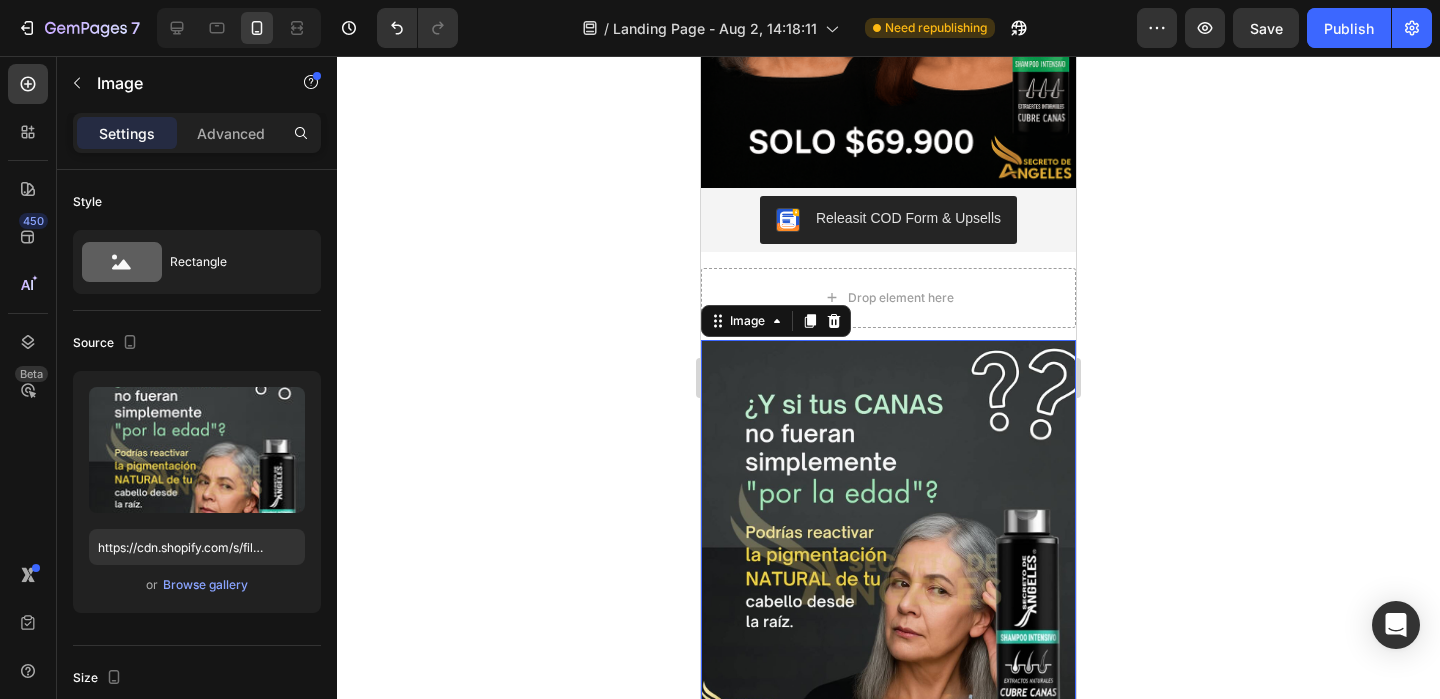 scroll, scrollTop: 513, scrollLeft: 0, axis: vertical 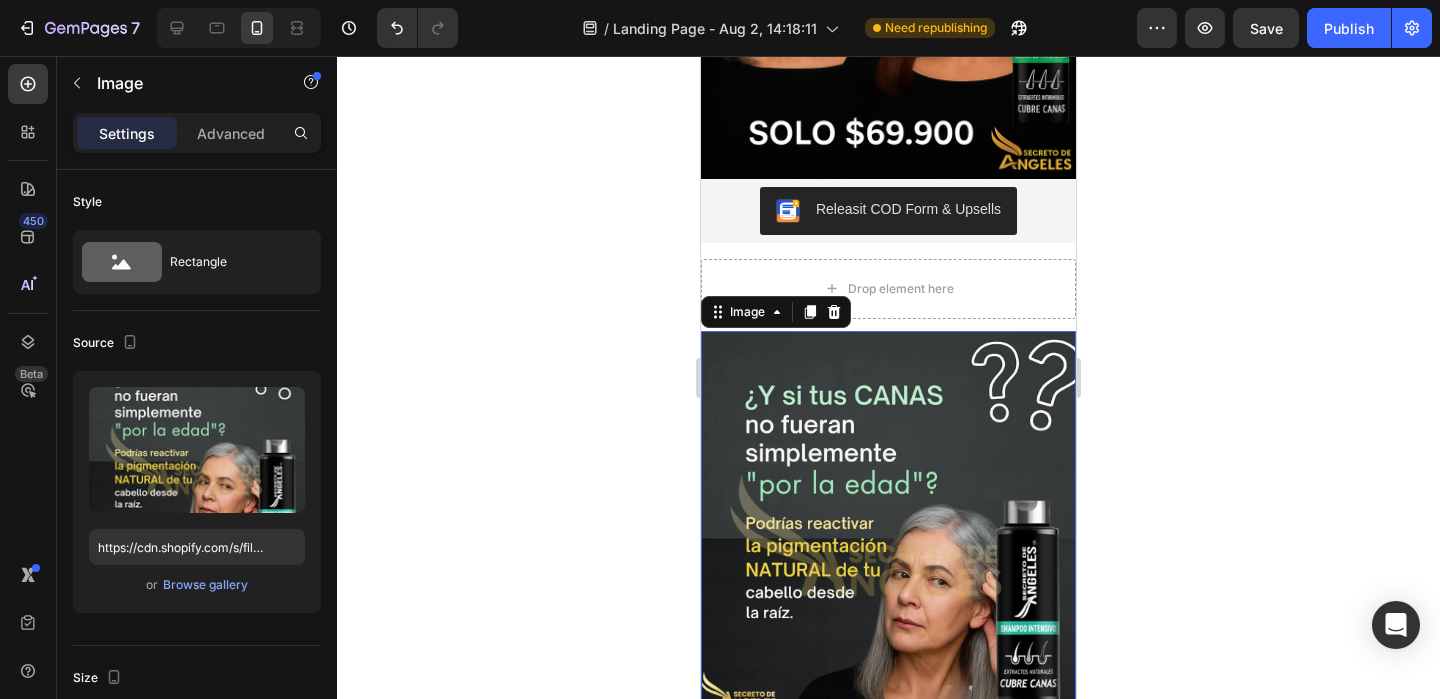 click at bounding box center (888, 518) 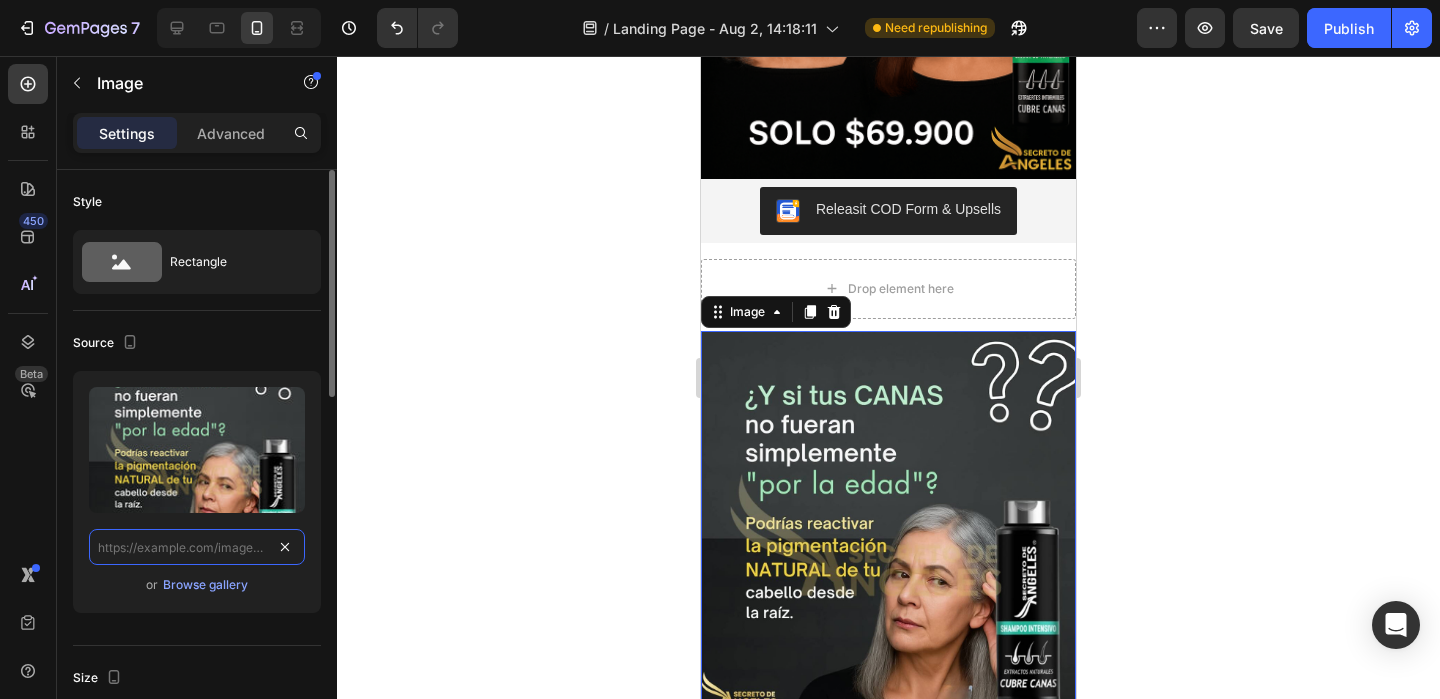 scroll, scrollTop: 0, scrollLeft: 0, axis: both 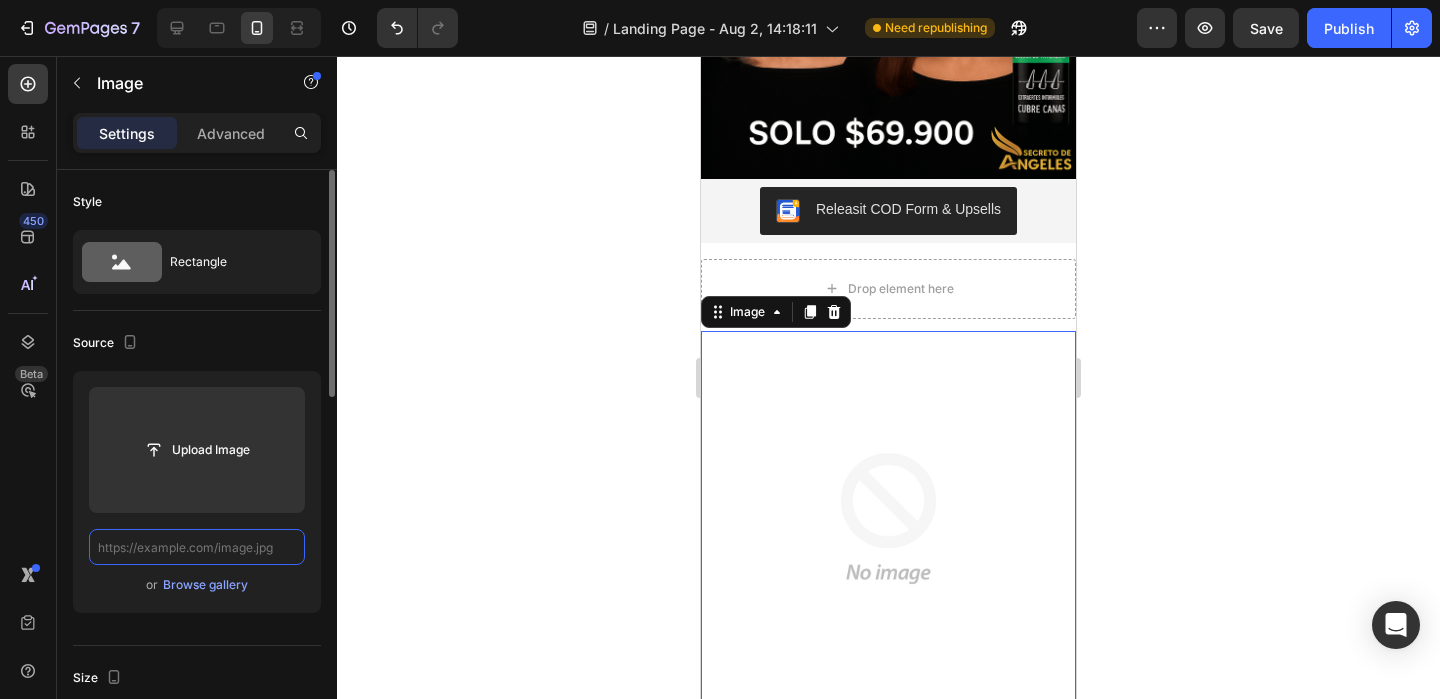 click at bounding box center [197, 547] 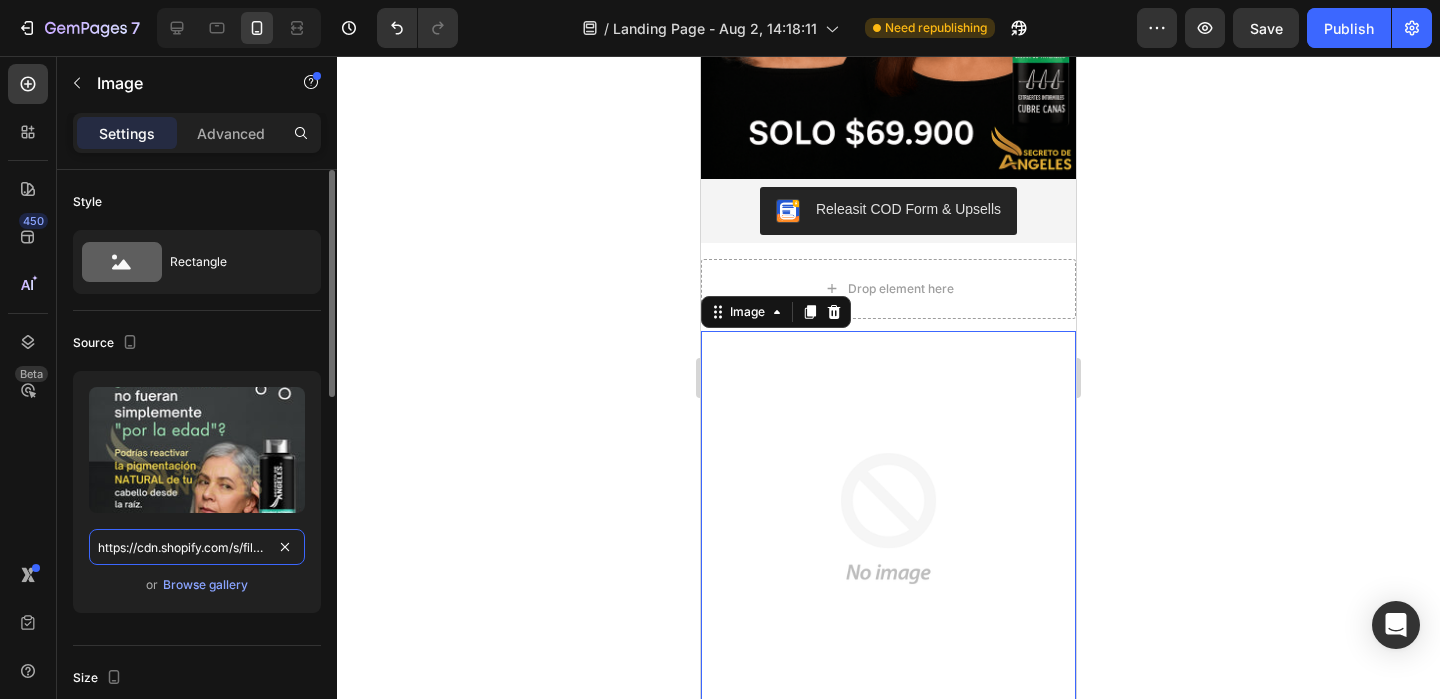 scroll, scrollTop: 0, scrollLeft: 261, axis: horizontal 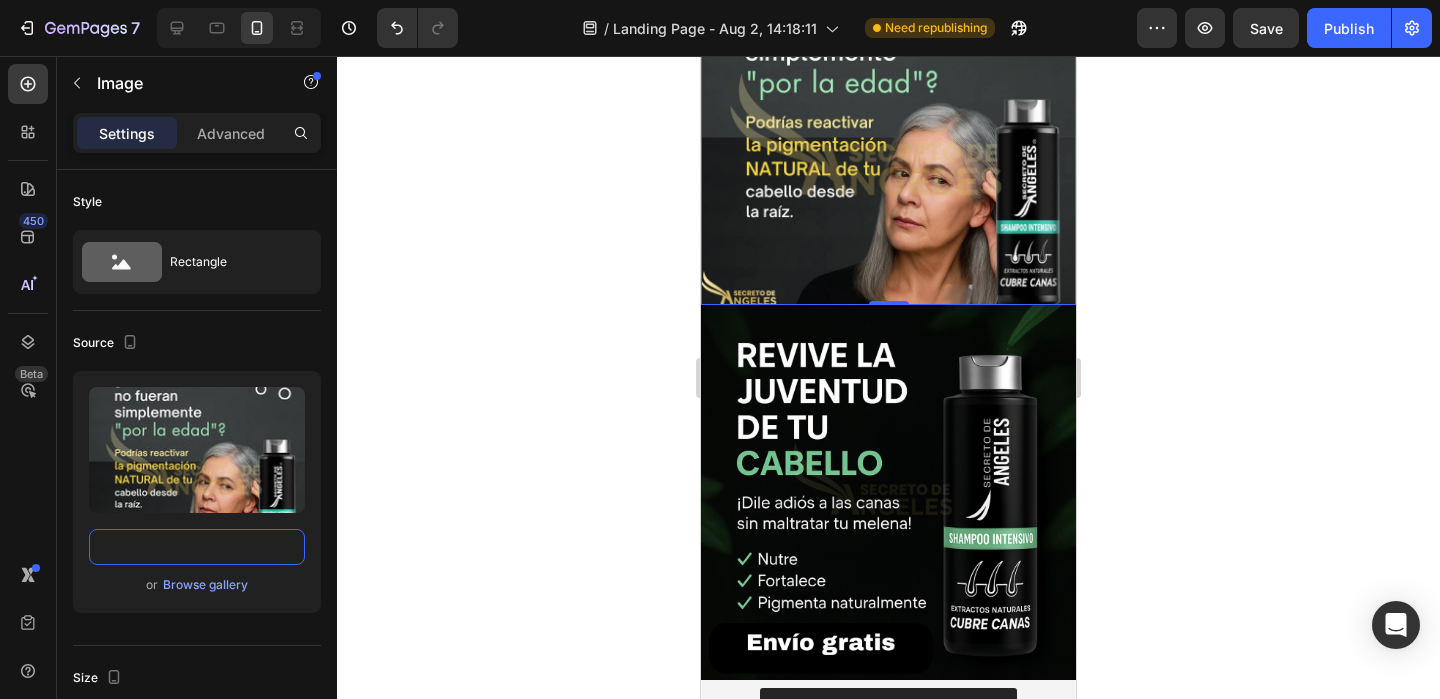 type on "https://cdn.shopify.com/s/files/1/0659/1276/6541/files/3.jpg?v=1754179048" 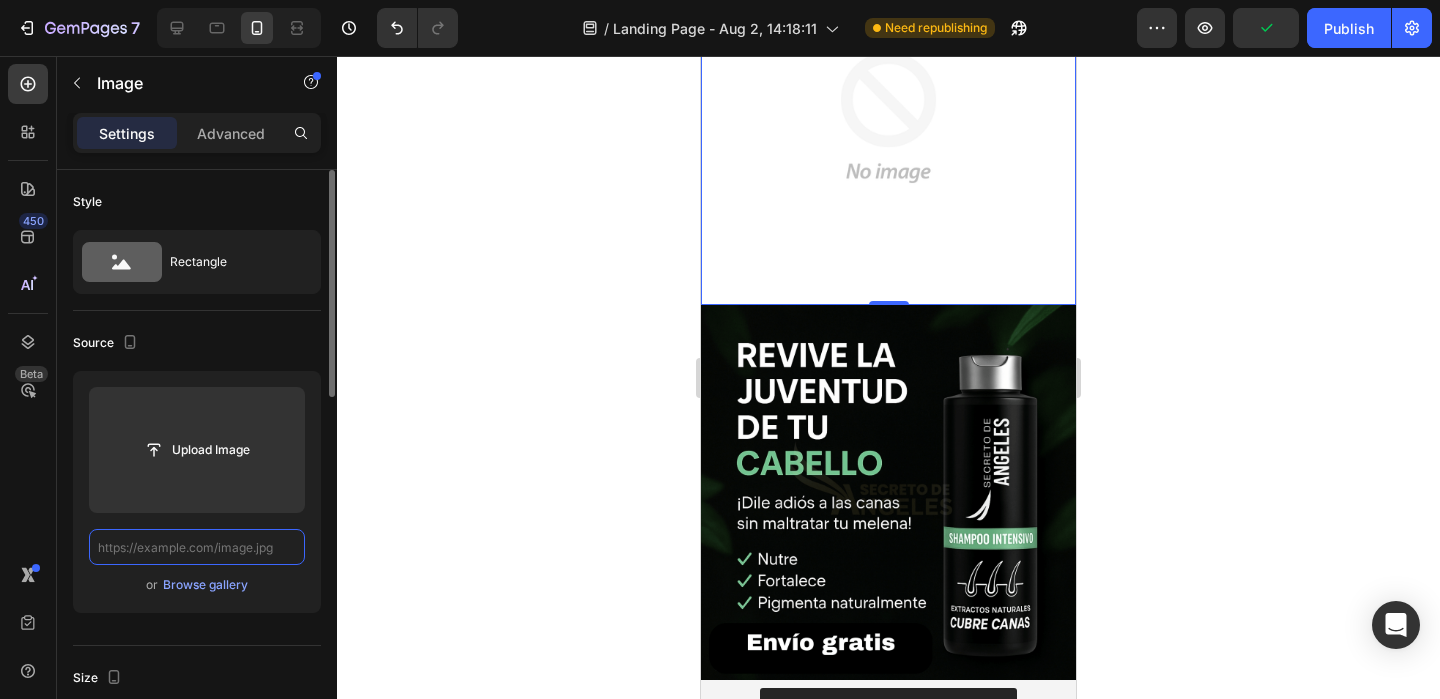 click at bounding box center (197, 547) 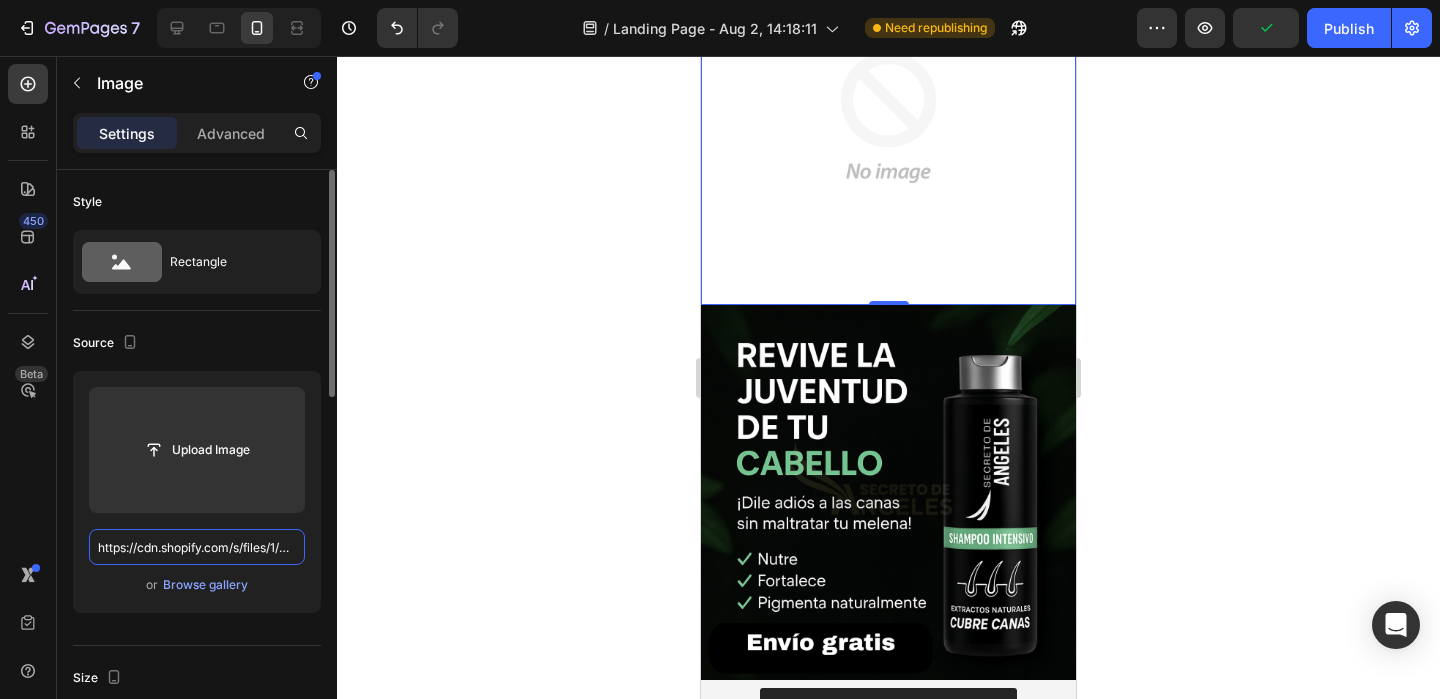 scroll, scrollTop: 0, scrollLeft: 274, axis: horizontal 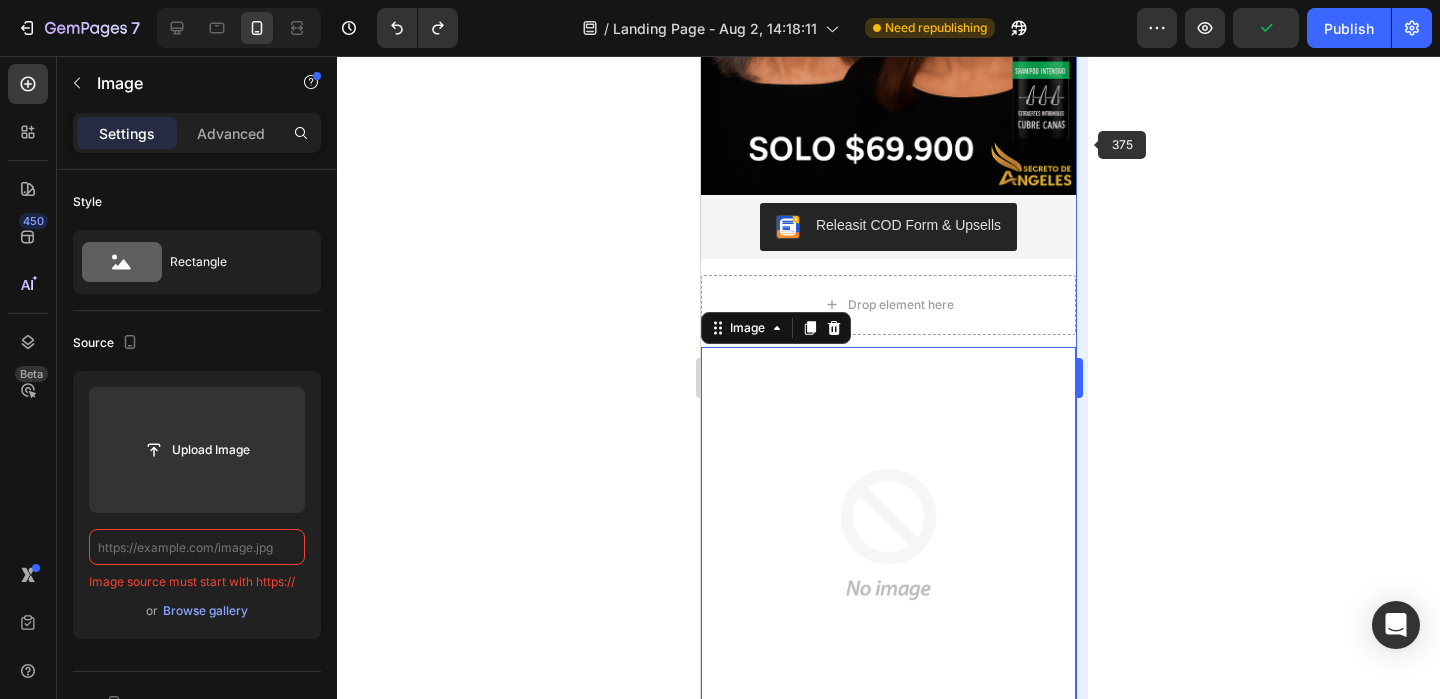 type on "https://cdn.shopify.com/s/files/1/0659/1276/6541/files/3.jpg?v=1754179048" 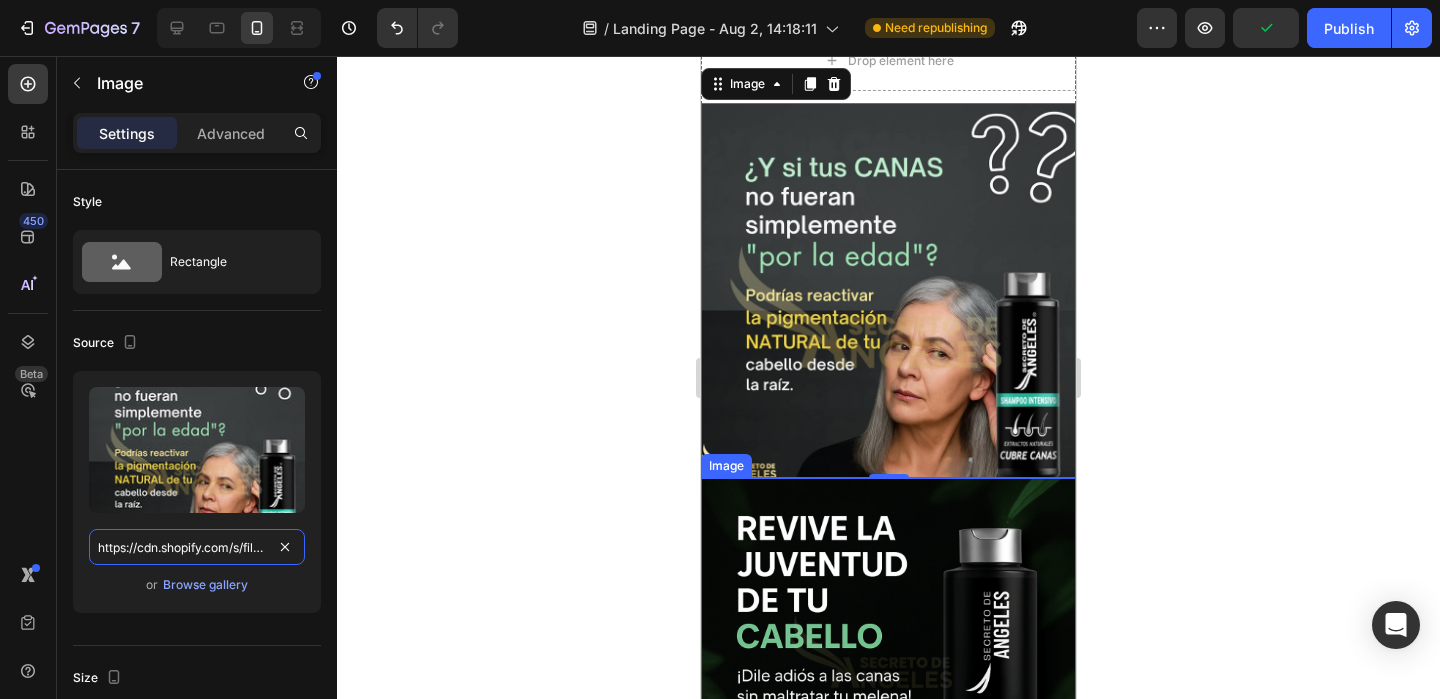 scroll, scrollTop: 917, scrollLeft: 0, axis: vertical 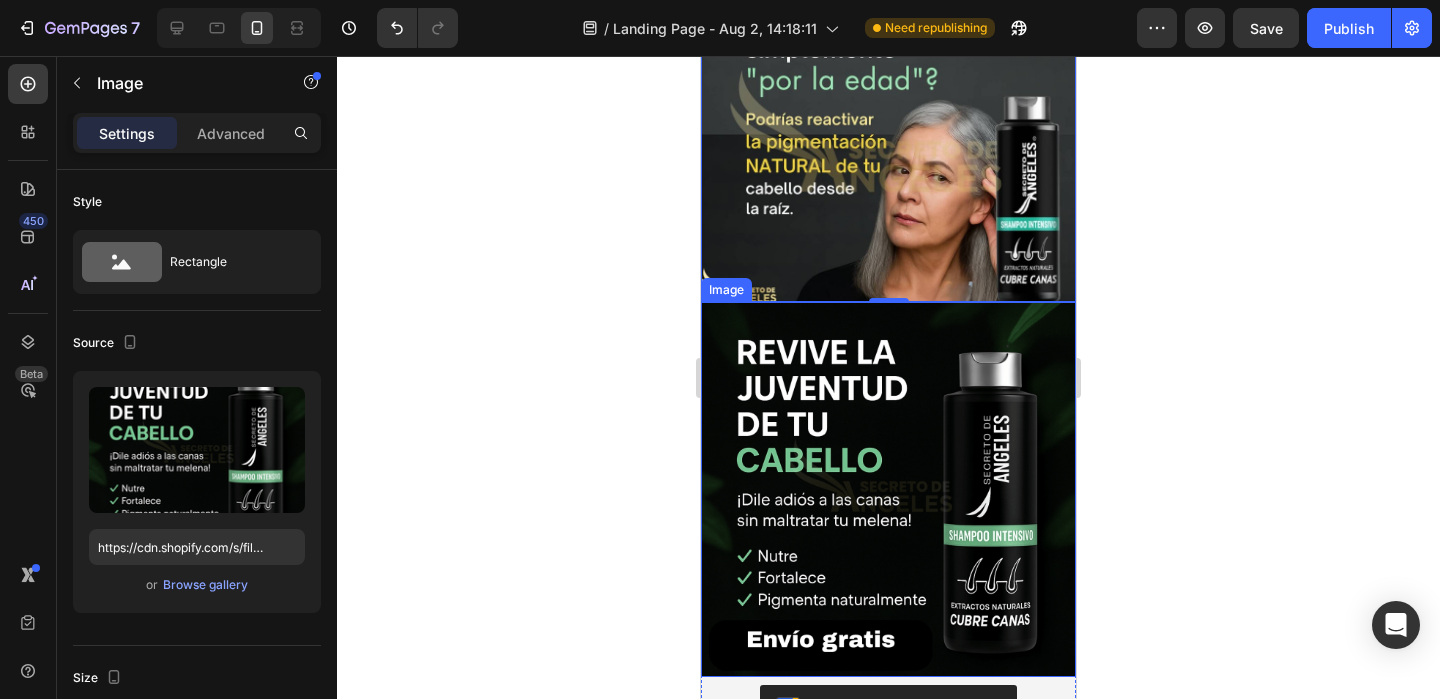 click at bounding box center [888, 489] 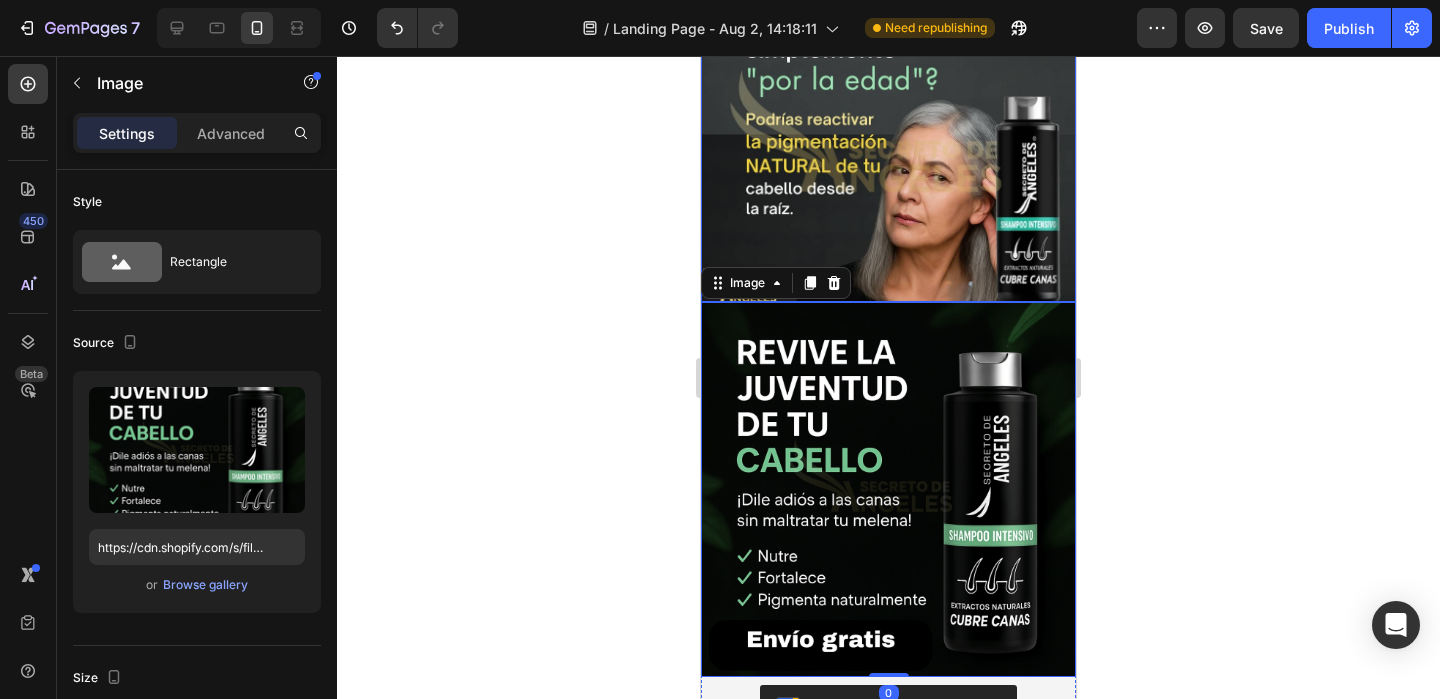 click at bounding box center (888, 114) 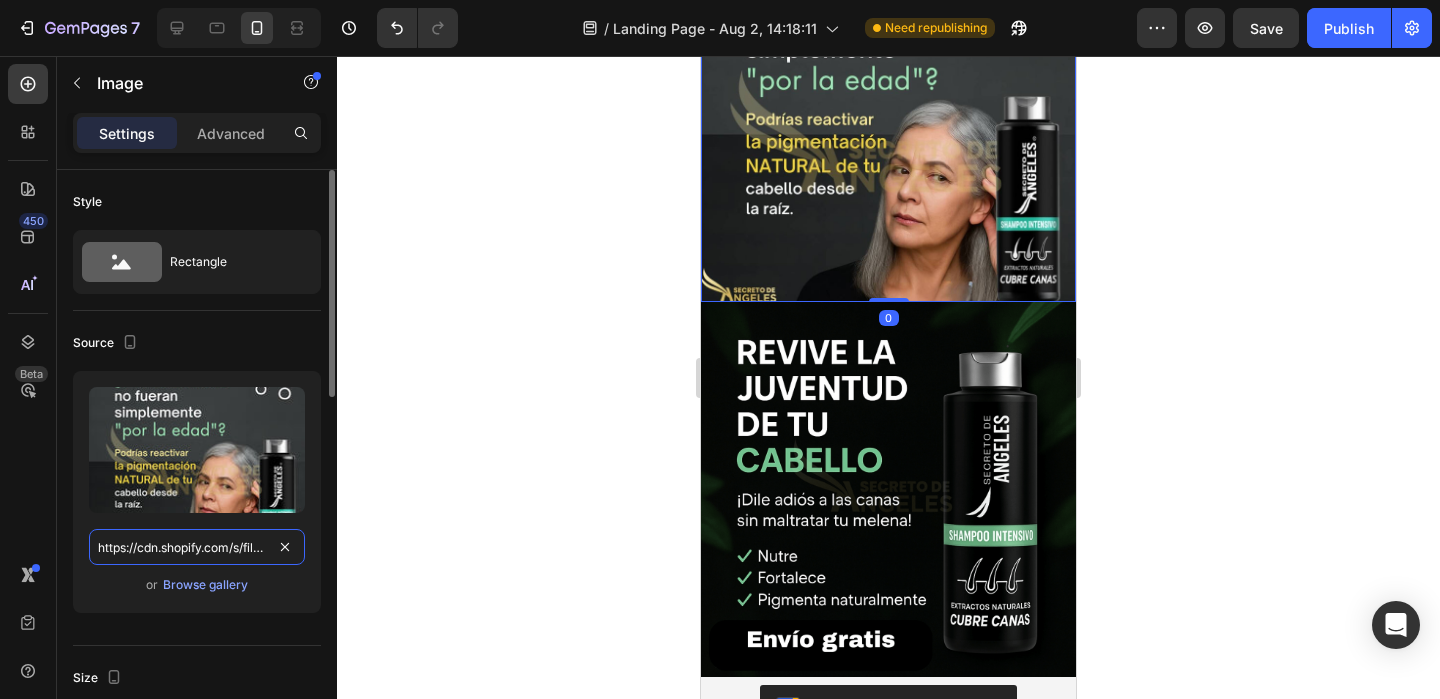 click on "https://cdn.shopify.com/s/files/1/0659/1276/6541/files/3.jpg?v=1754179048" at bounding box center (197, 547) 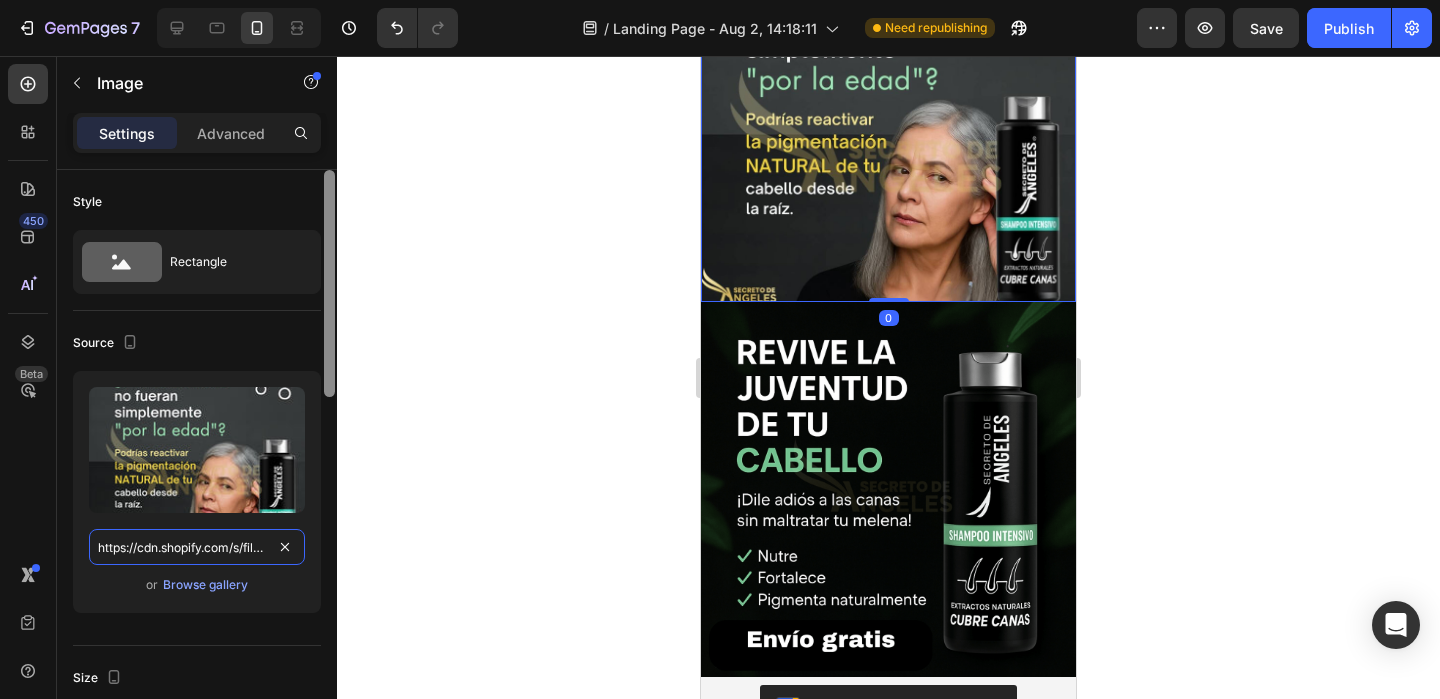 scroll, scrollTop: 0, scrollLeft: 261, axis: horizontal 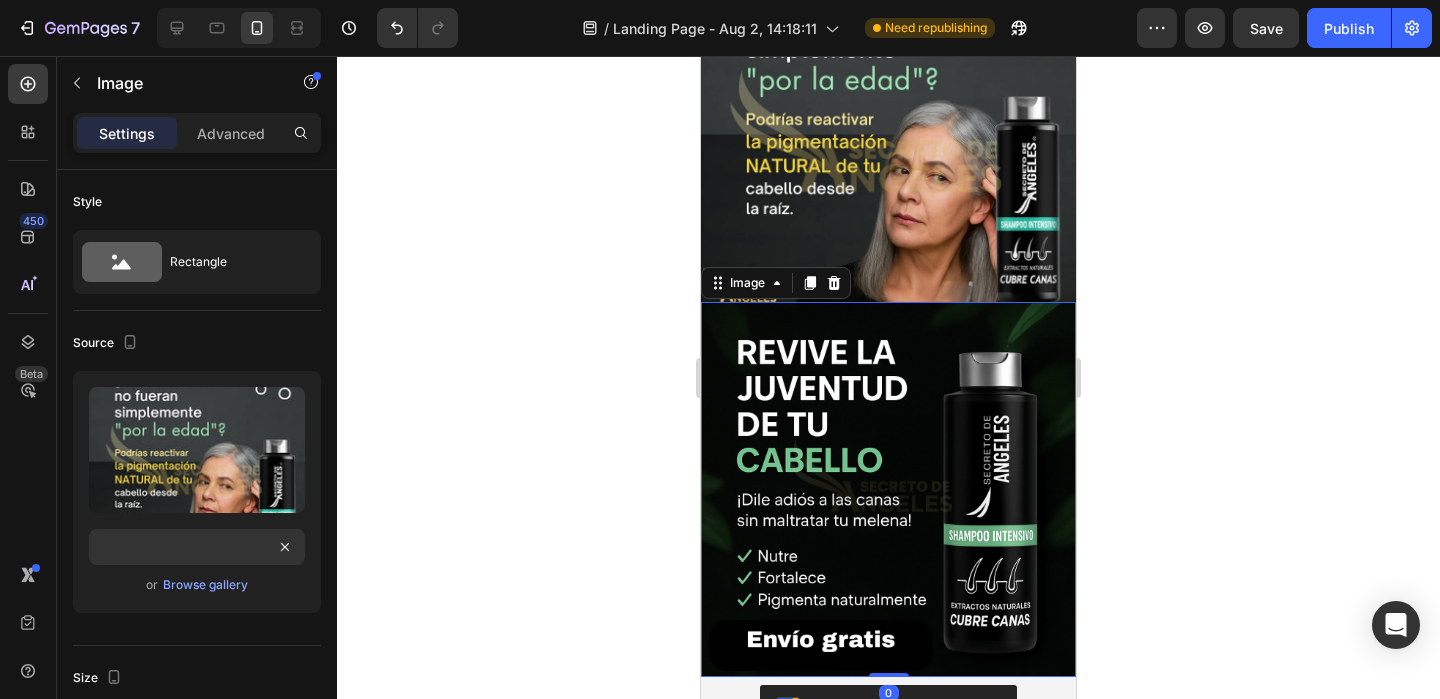 click at bounding box center [888, 489] 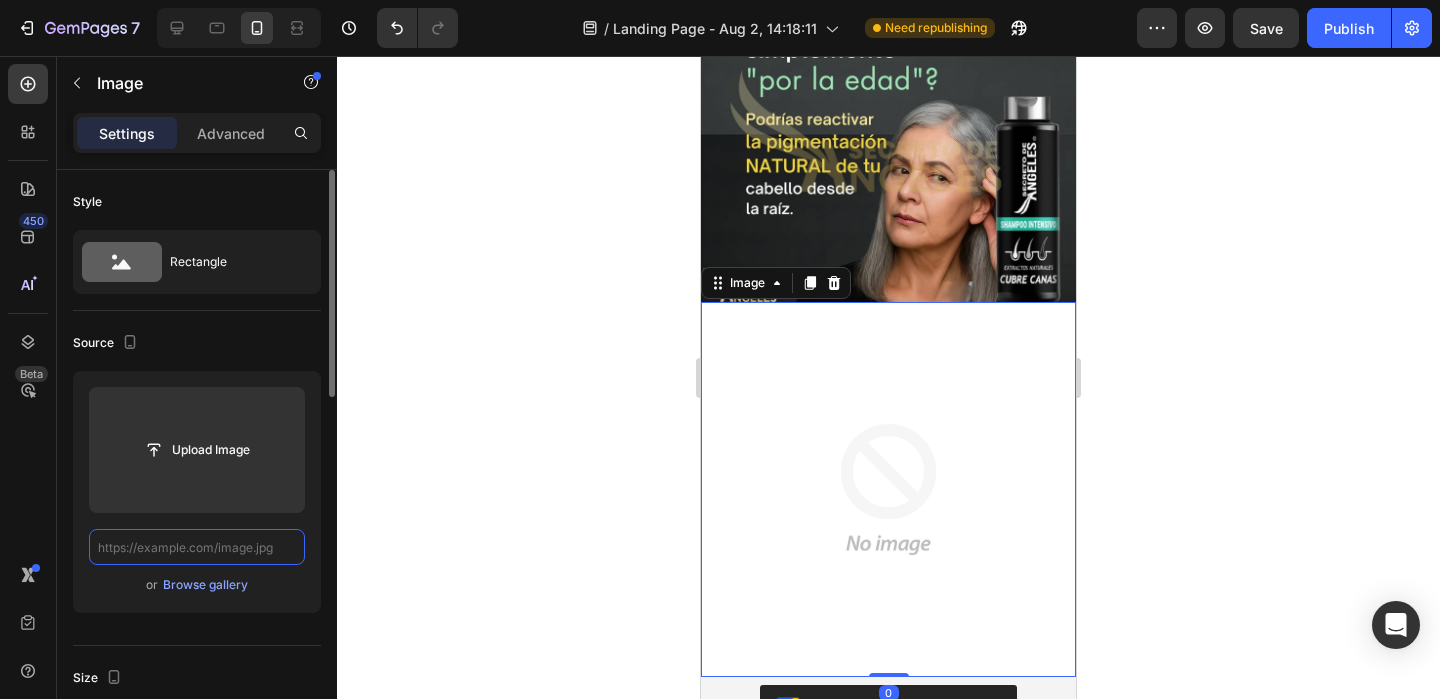 scroll, scrollTop: 0, scrollLeft: 0, axis: both 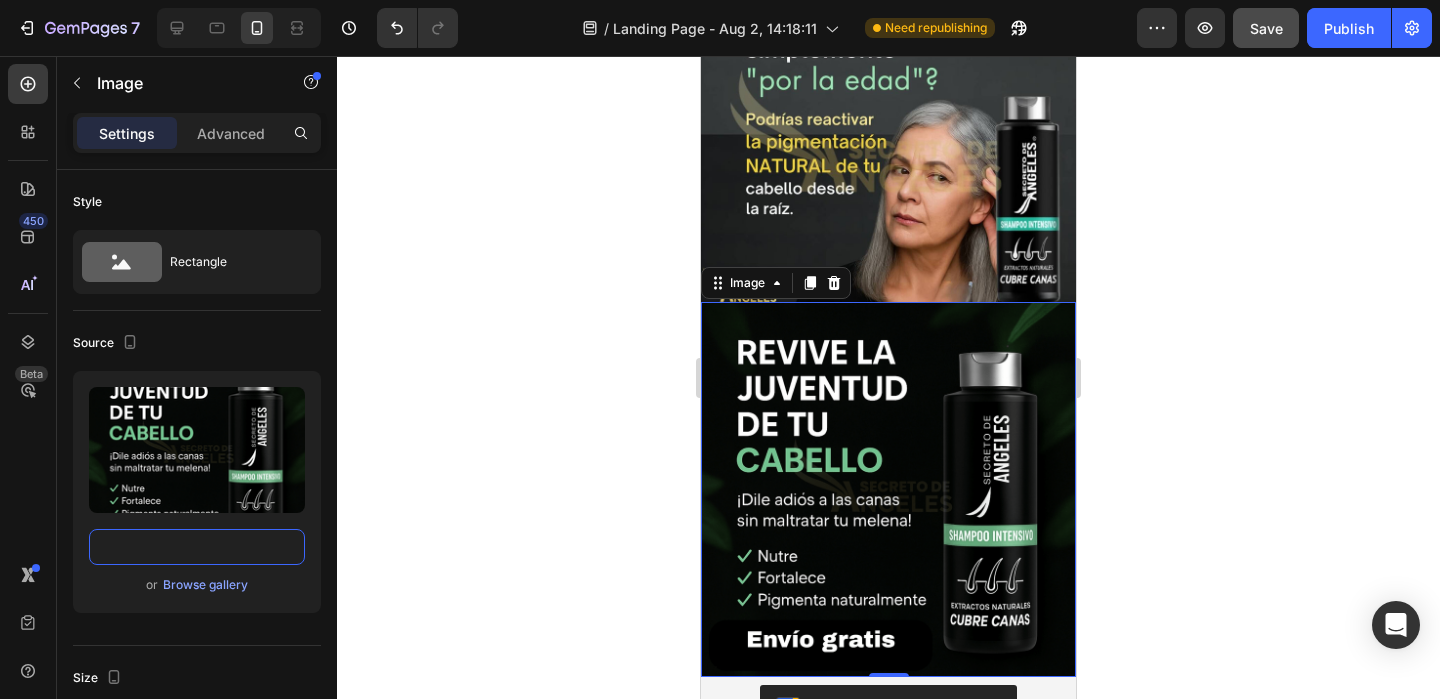 type on "https://cdn.shopify.com/s/files/1/0659/1276/6541/files/2_1.png?v=1754179048" 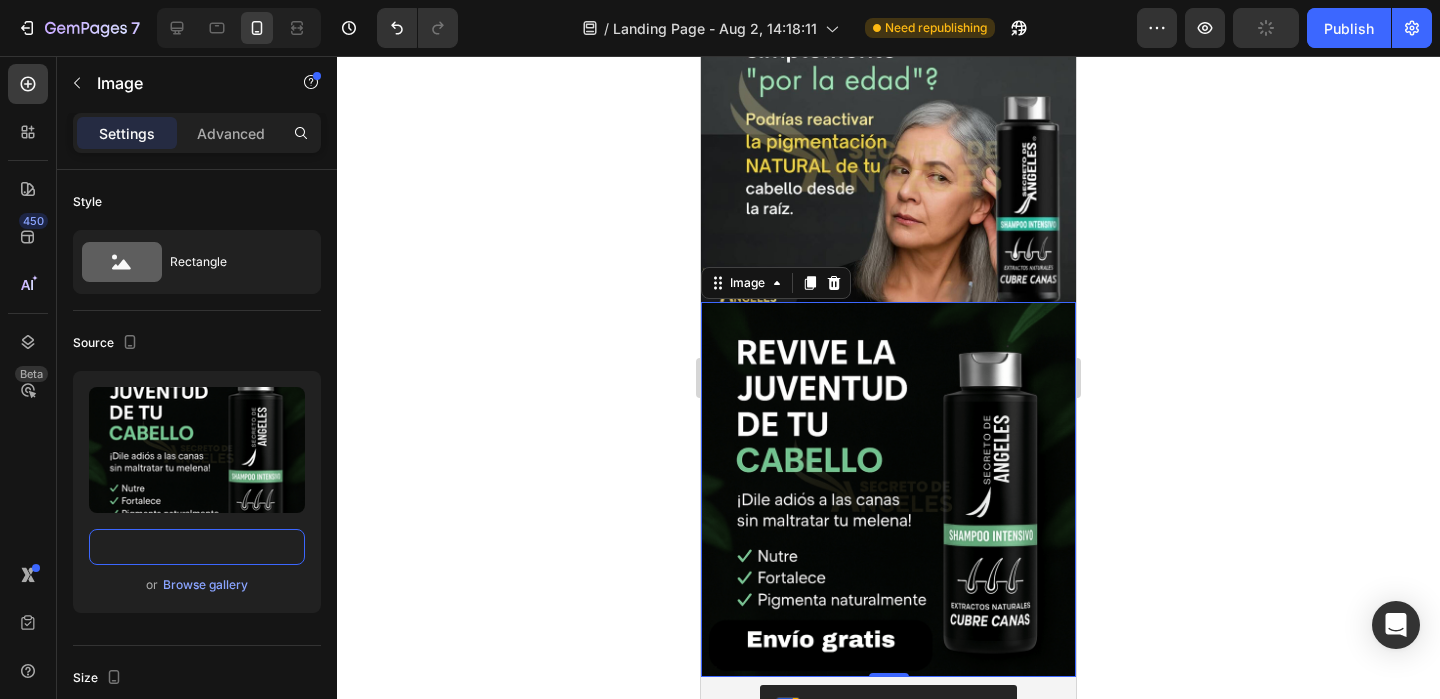 scroll, scrollTop: 0, scrollLeft: 0, axis: both 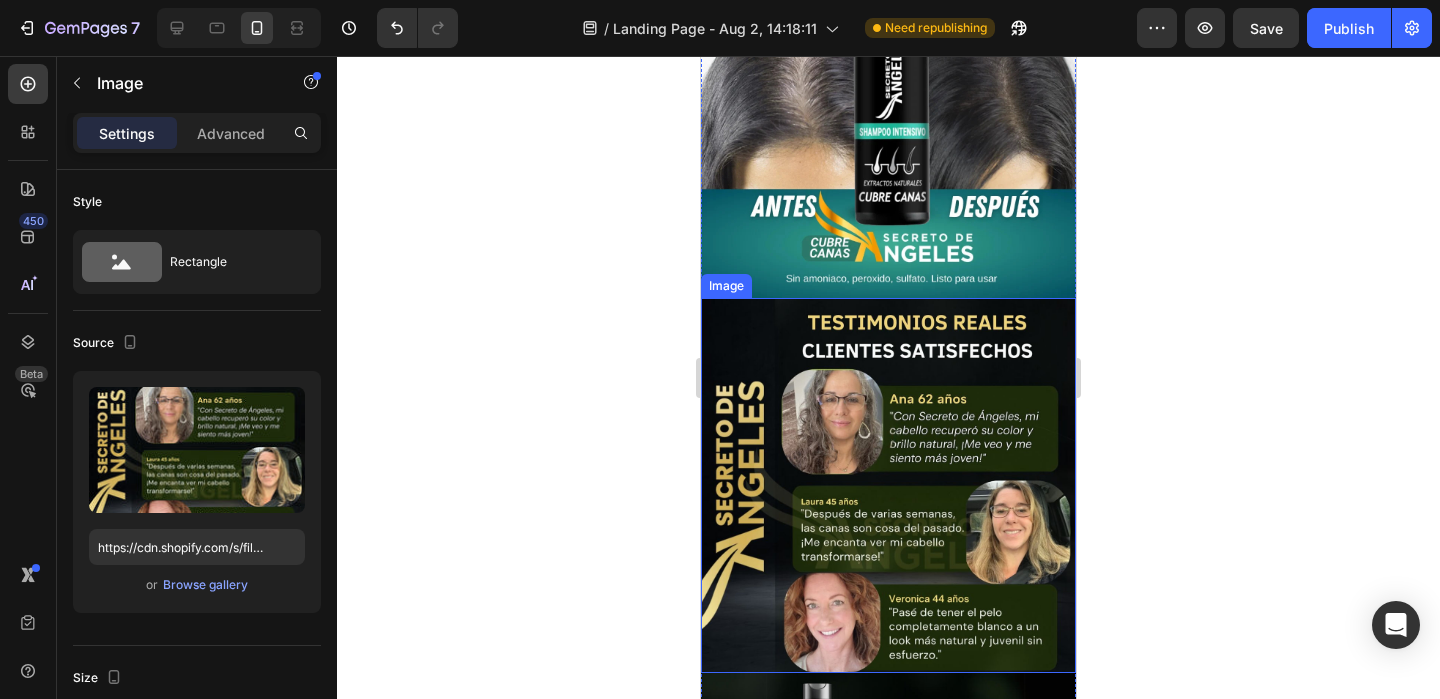 click at bounding box center [888, 485] 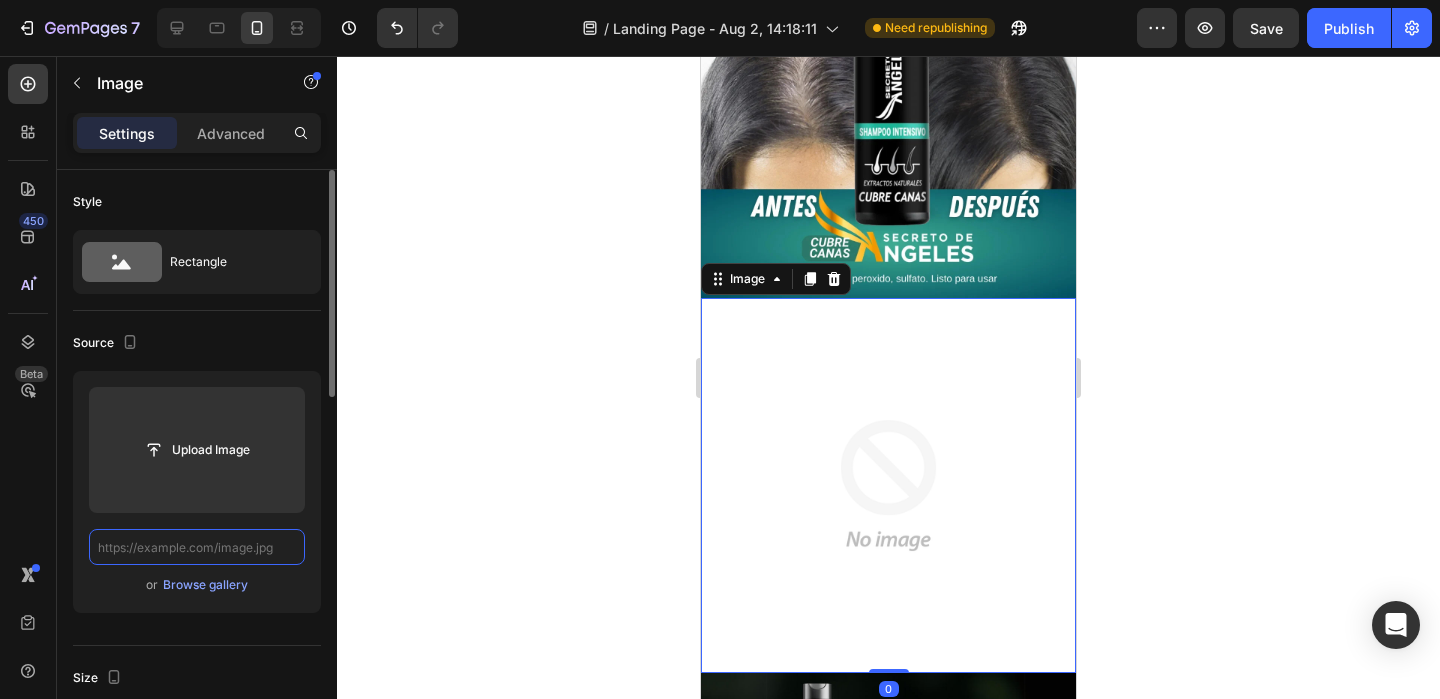 scroll, scrollTop: 0, scrollLeft: 0, axis: both 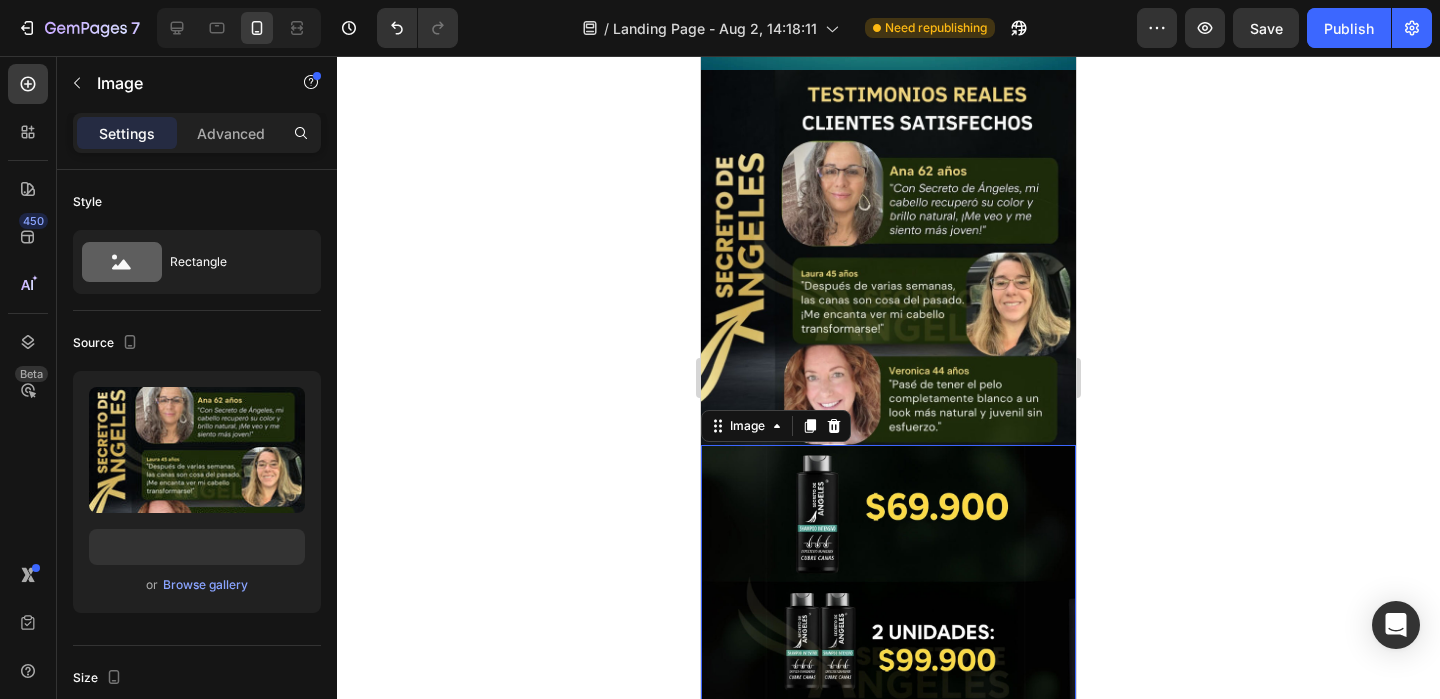 click at bounding box center (888, 632) 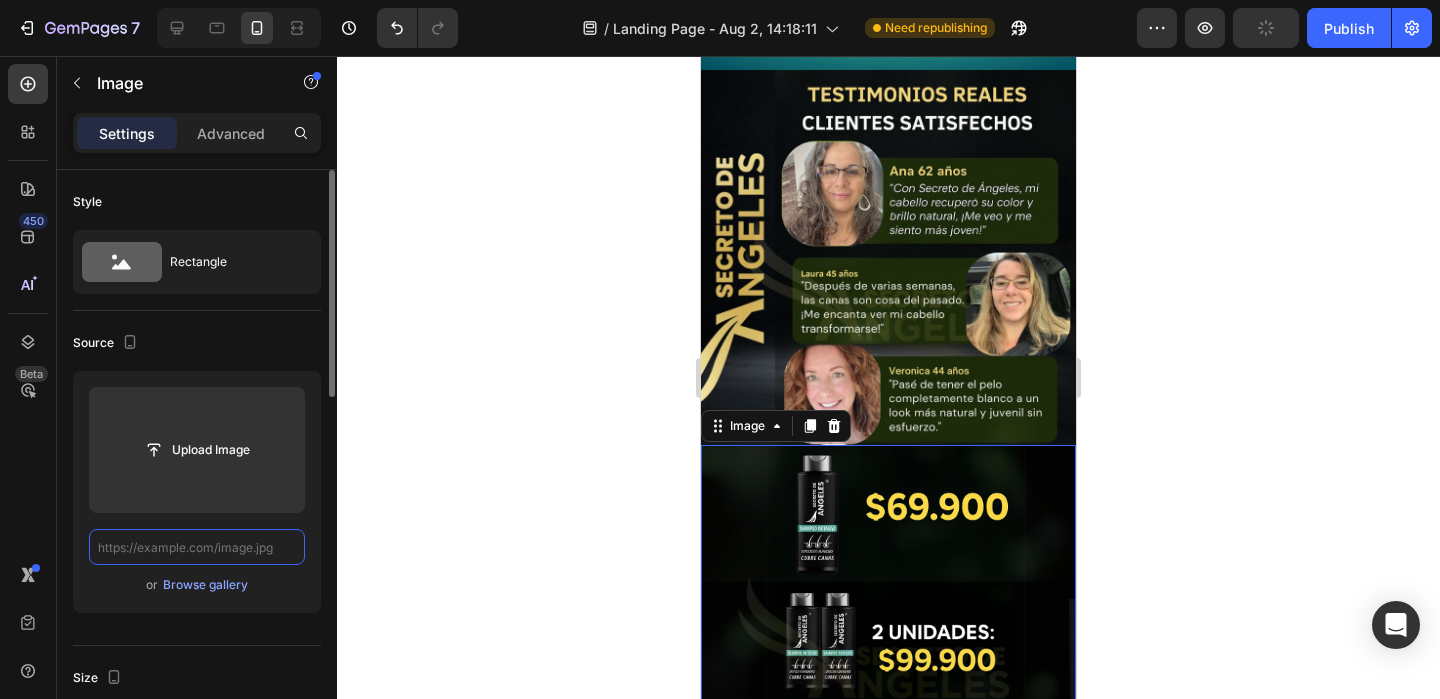 scroll, scrollTop: 0, scrollLeft: 0, axis: both 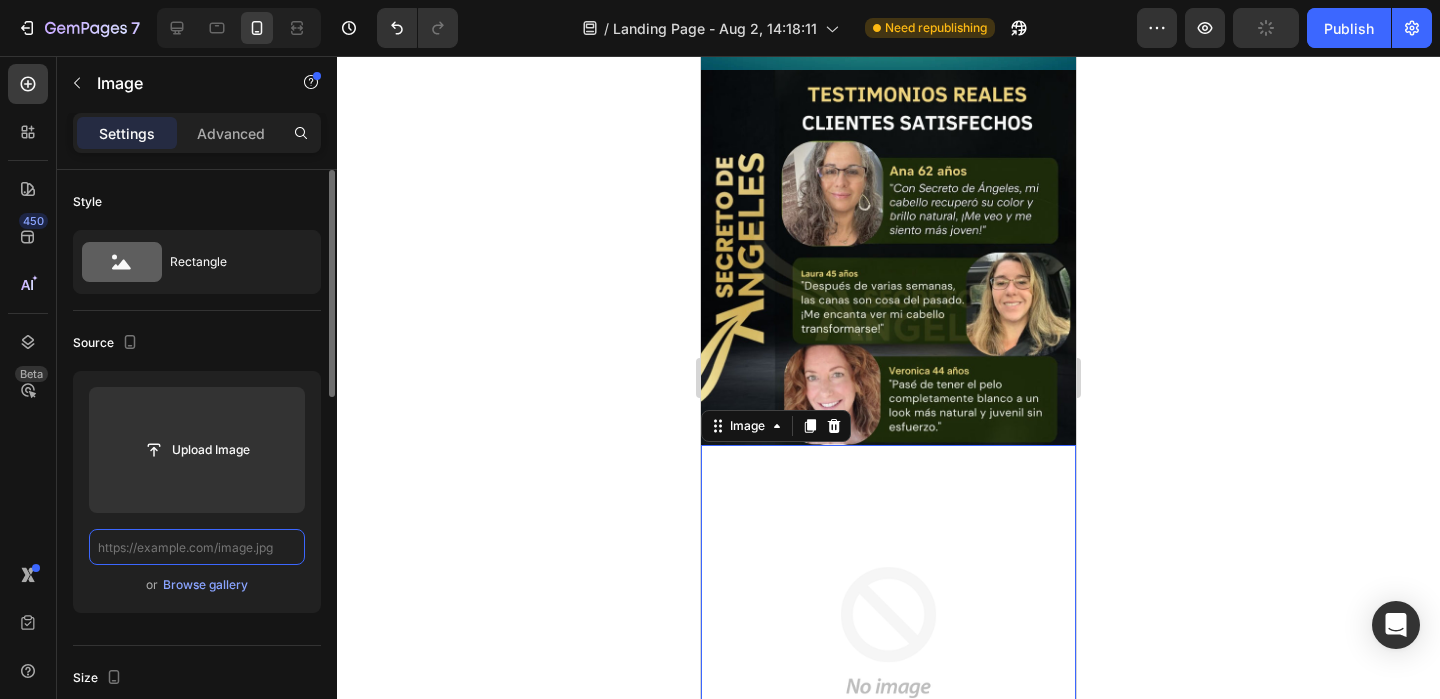 click at bounding box center [197, 547] 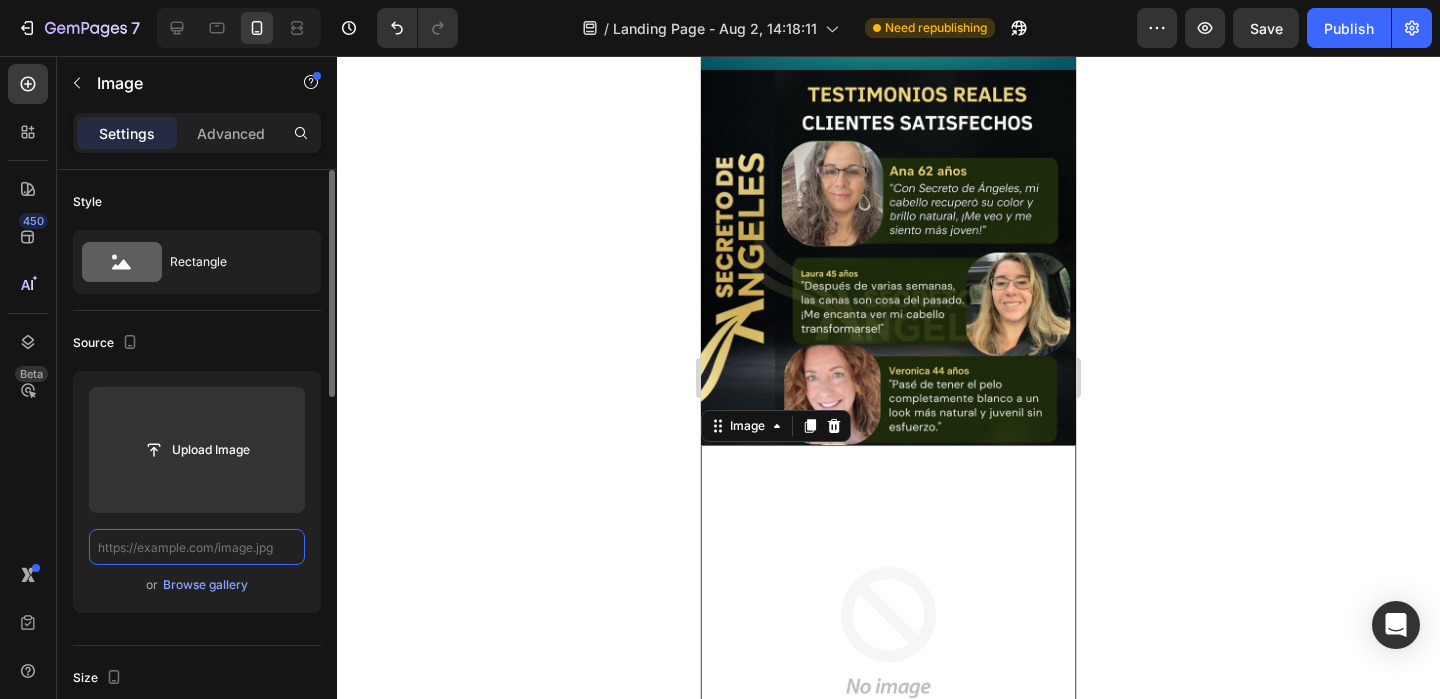 paste on "https://cdn.shopify.com/s/files/1/0659/1276/6541/files/8.jpg?v=1754179048" 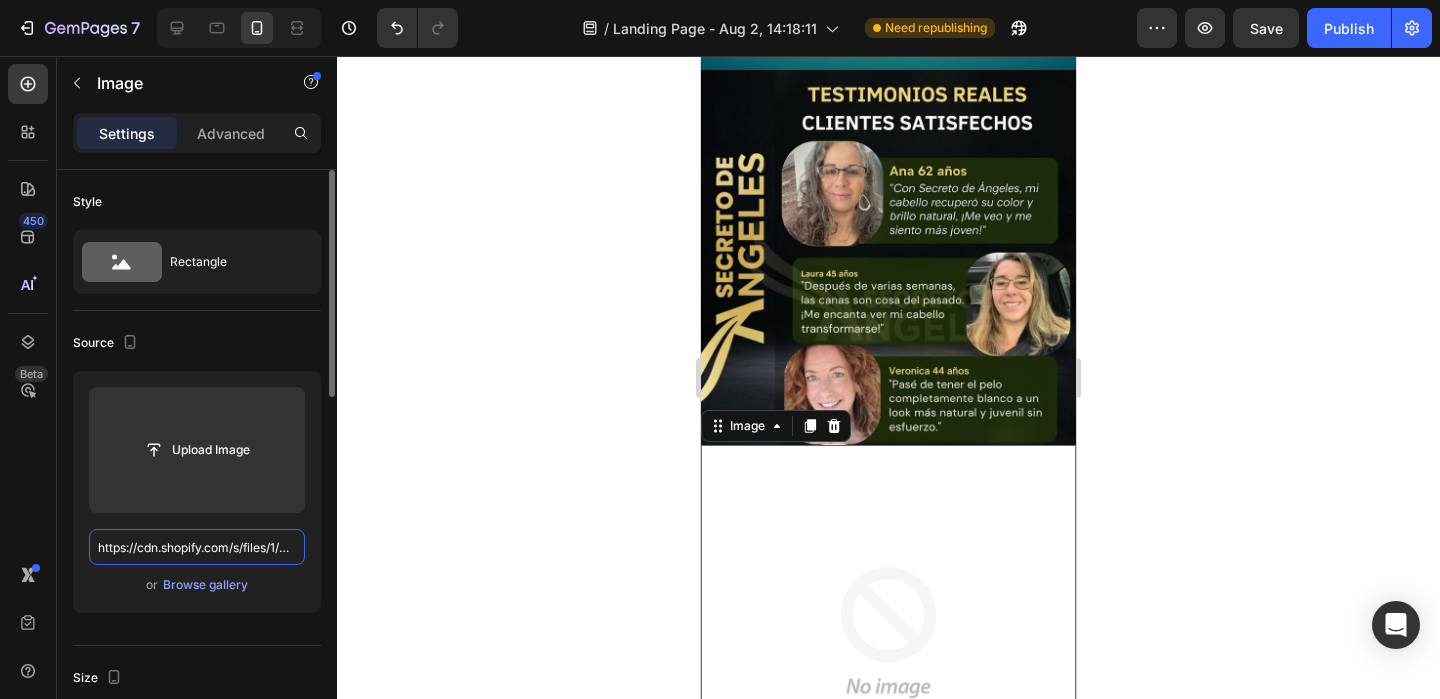 scroll, scrollTop: 0, scrollLeft: 261, axis: horizontal 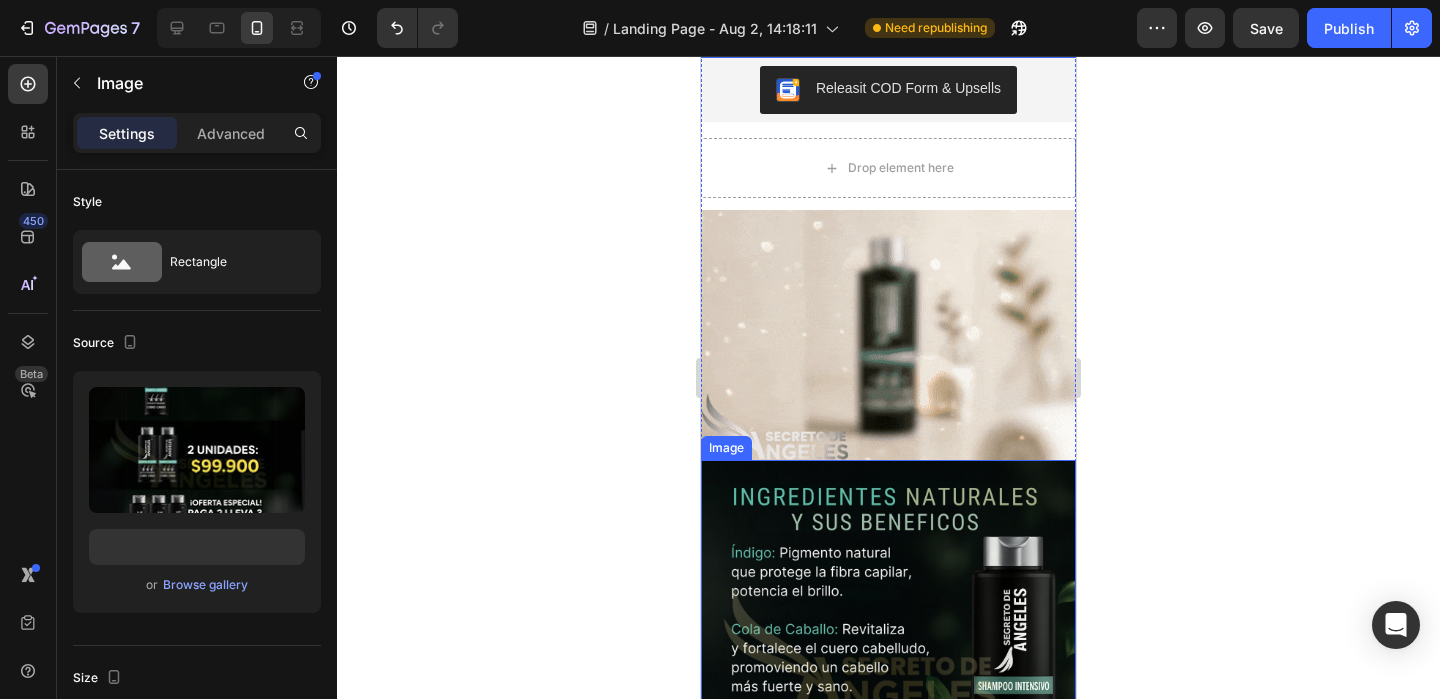 click at bounding box center (888, 647) 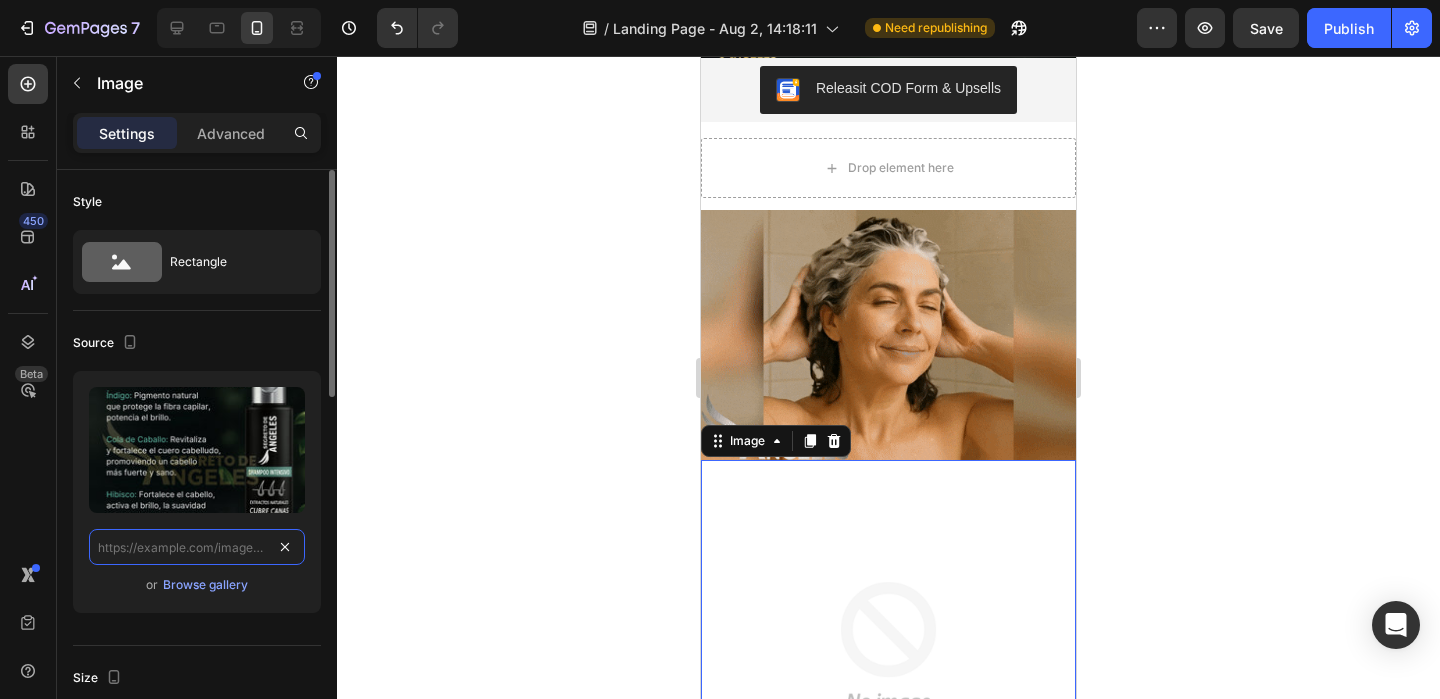 scroll, scrollTop: 0, scrollLeft: 0, axis: both 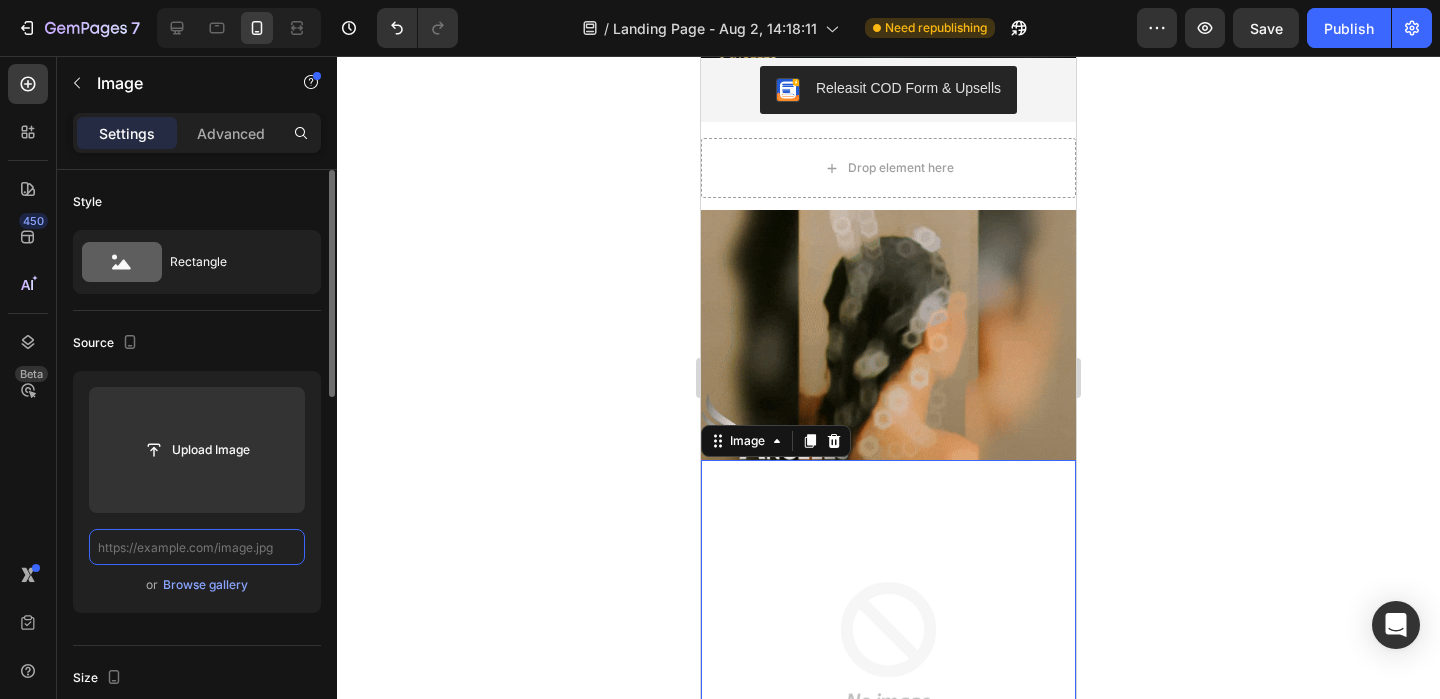 click at bounding box center (197, 547) 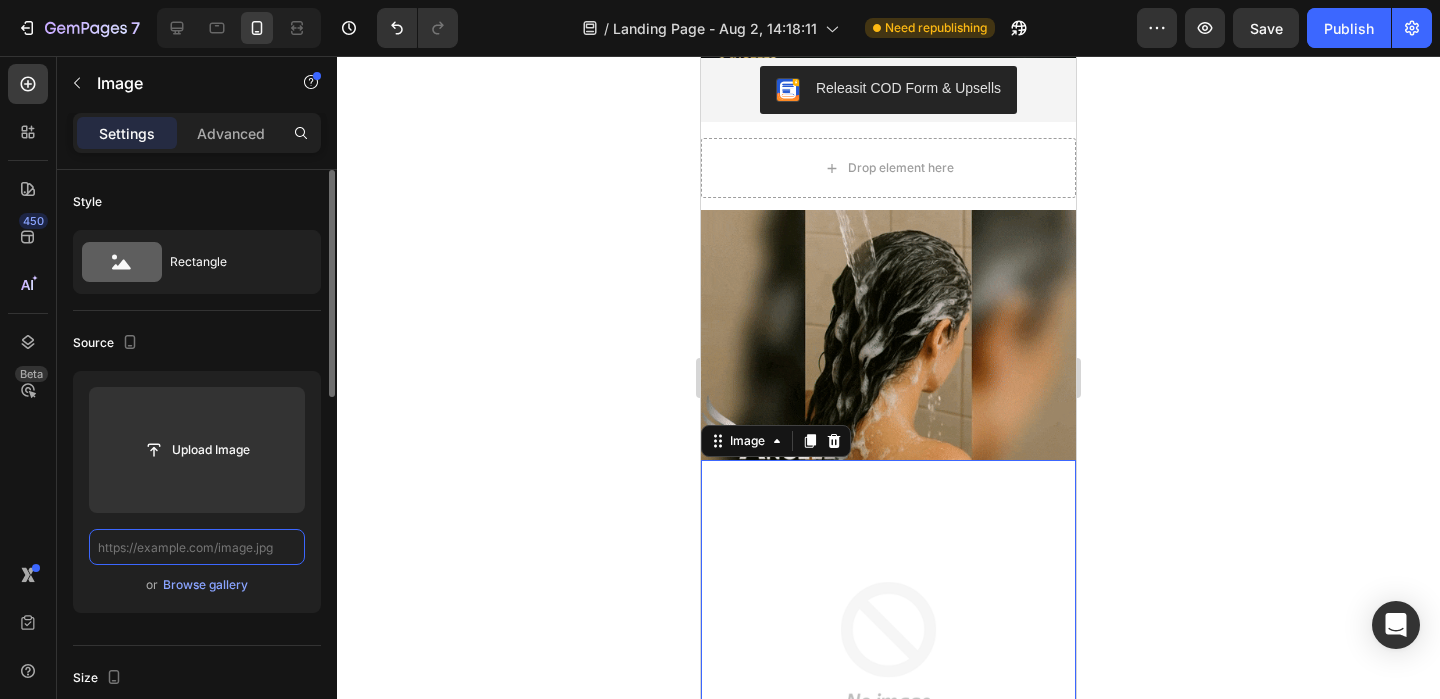 paste on "https://cdn.shopify.com/s/files/1/0659/1276/6541/files/4.jpg?v=1754179048" 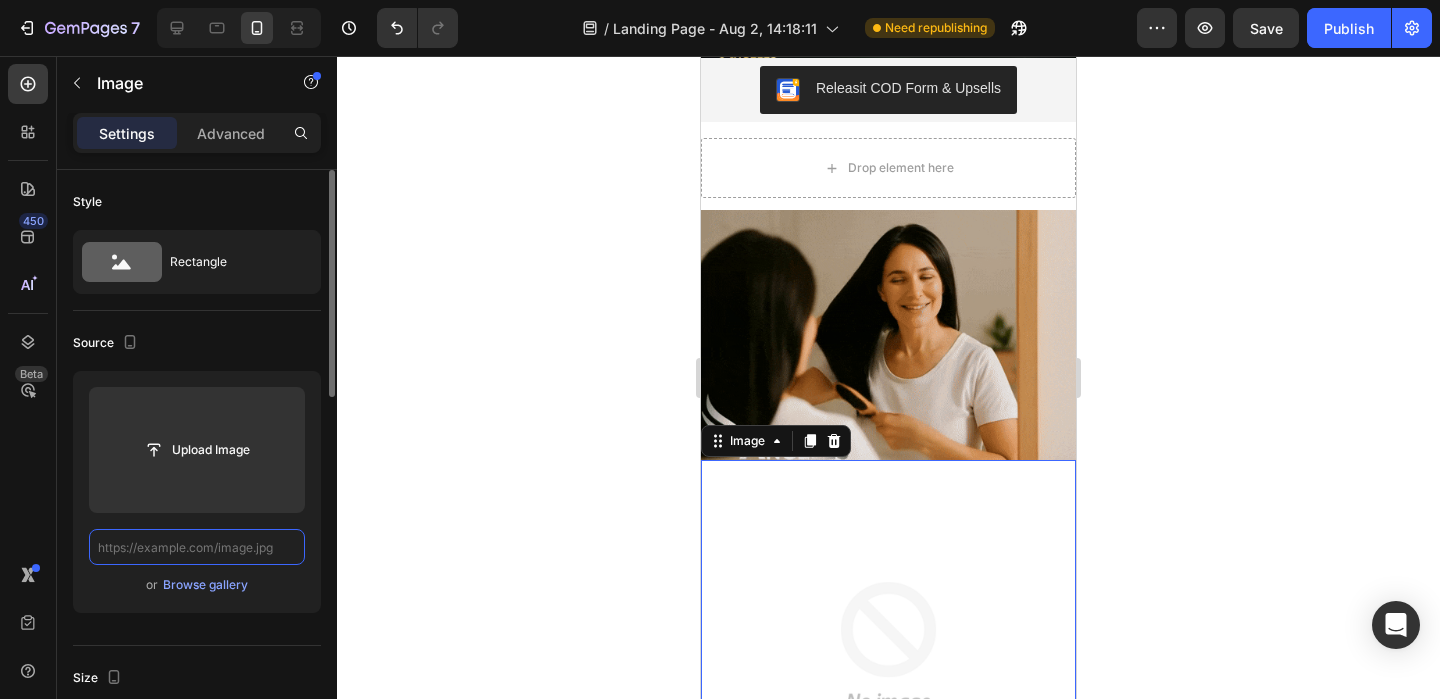 type on "https://cdn.shopify.com/s/files/1/0659/1276/6541/files/4.jpg?v=1754179048" 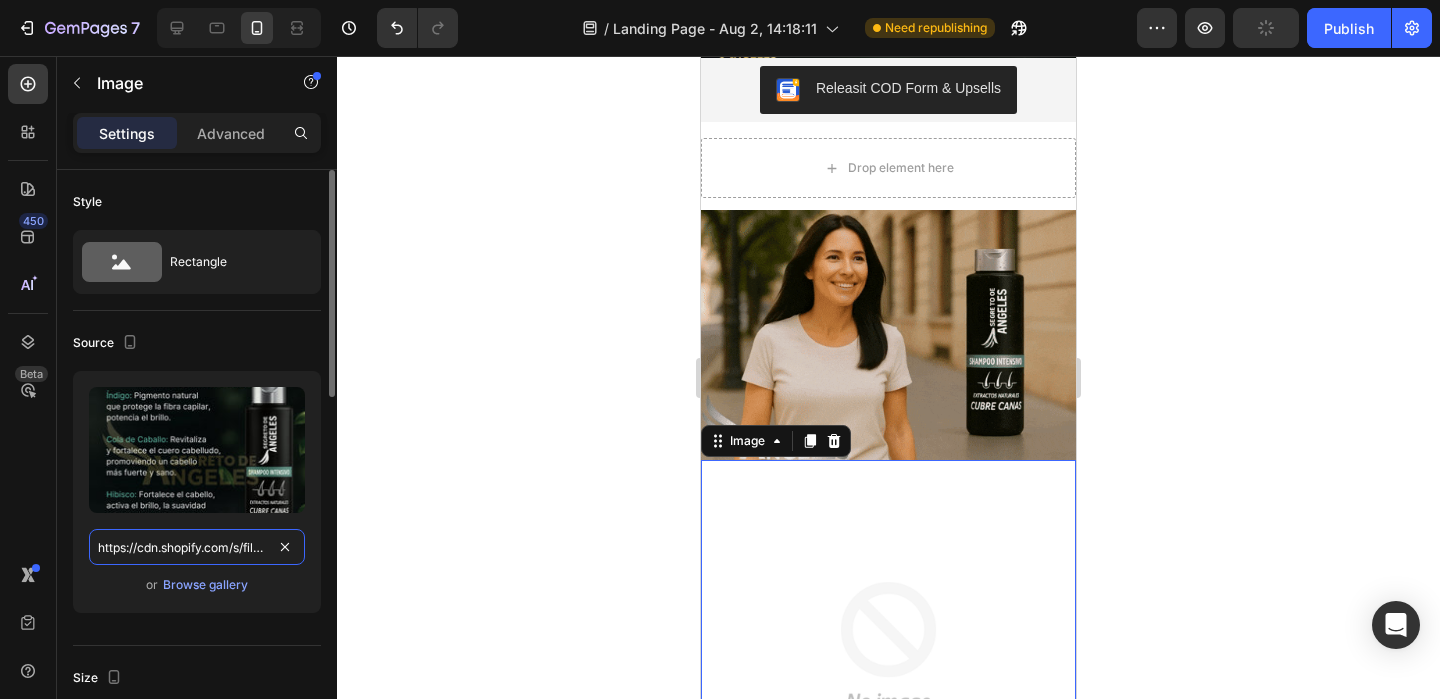 scroll, scrollTop: 0, scrollLeft: 261, axis: horizontal 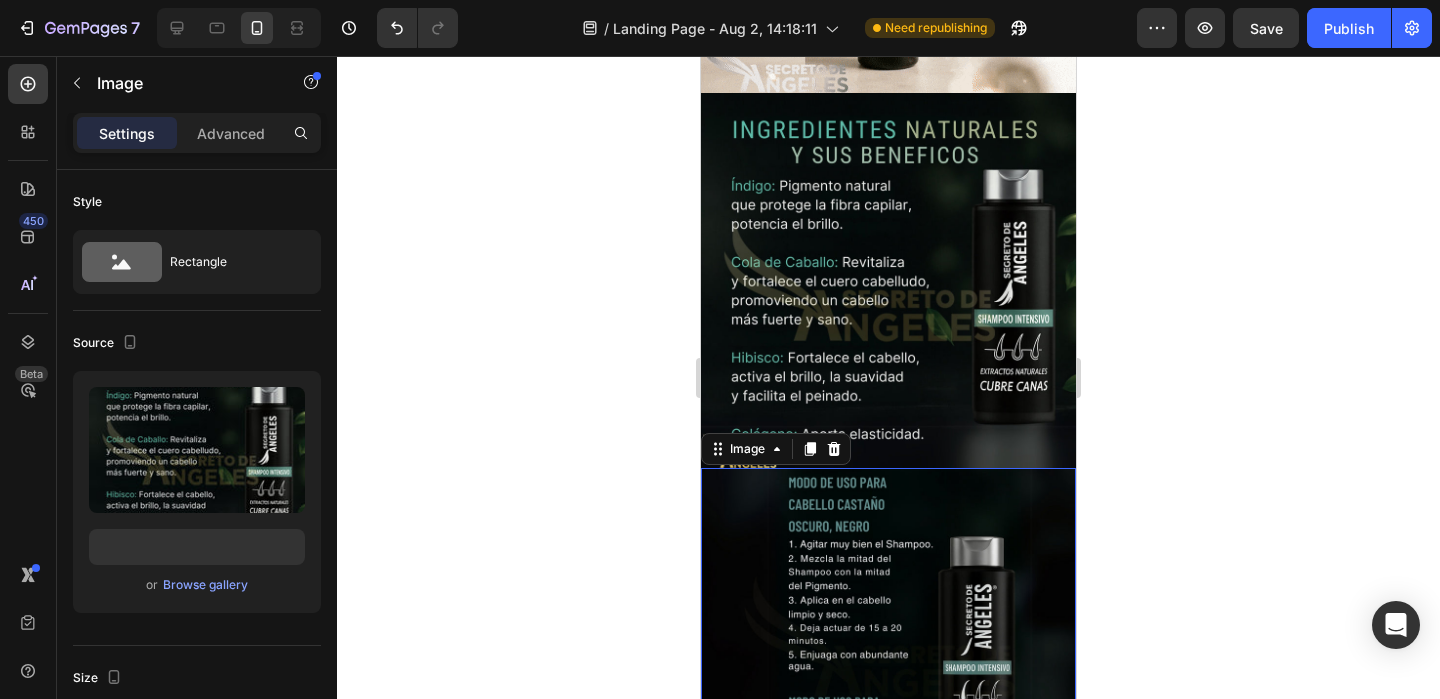 click at bounding box center [888, 655] 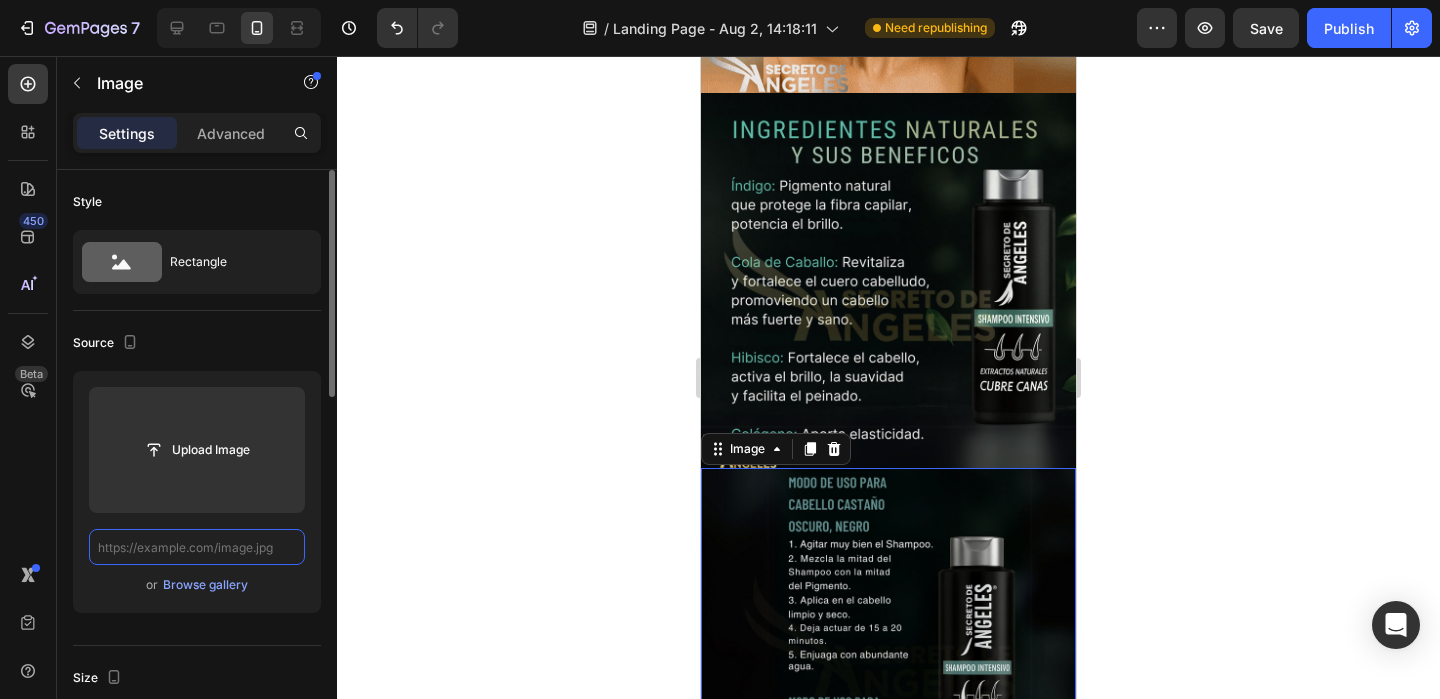 scroll, scrollTop: 0, scrollLeft: 0, axis: both 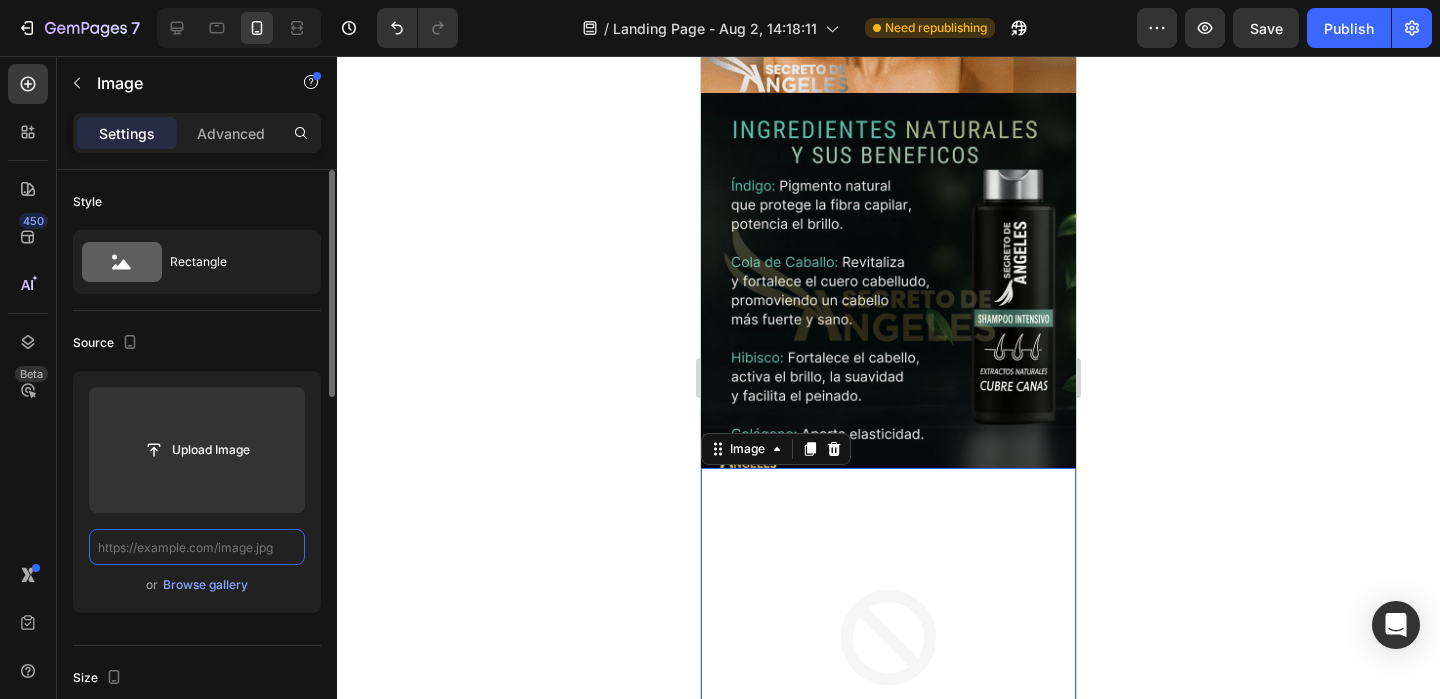 click at bounding box center [197, 547] 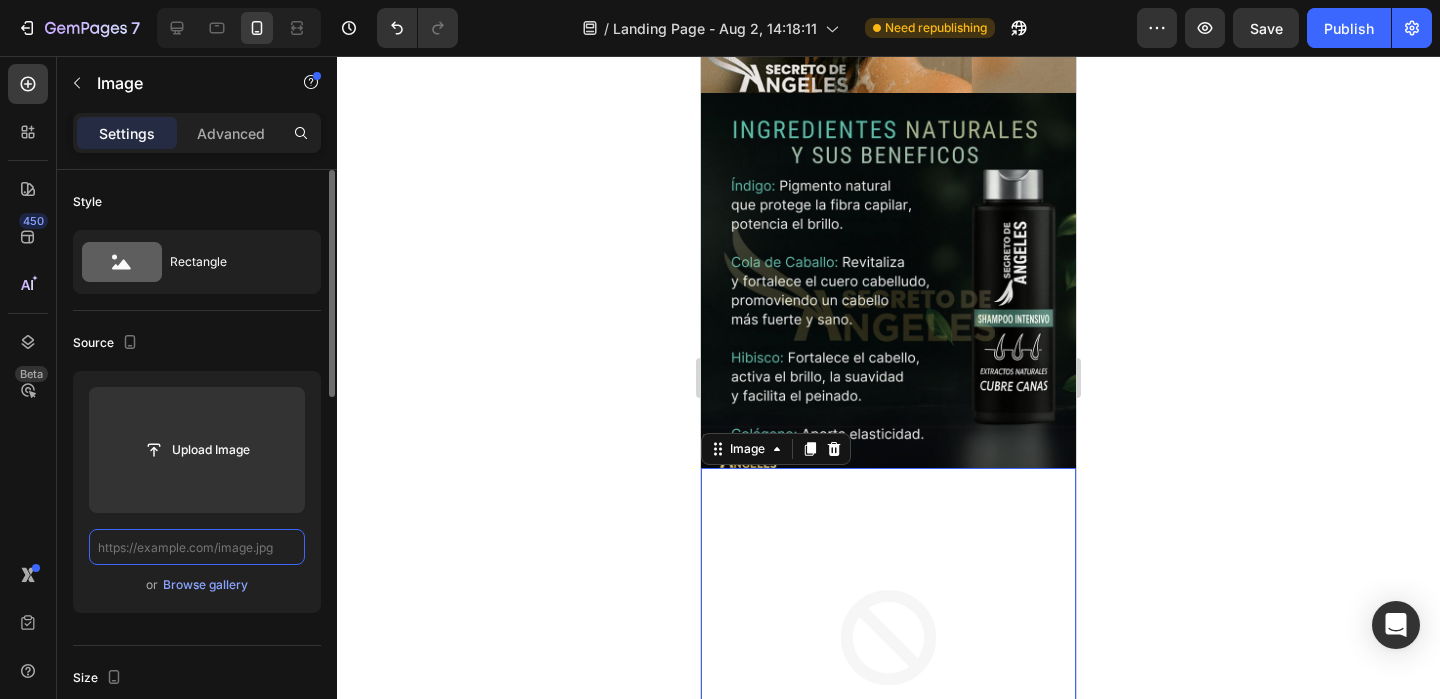 paste on "https://cdn.shopify.com/s/files/1/0659/1276/6541/files/2_1.jpg?v=1754179048" 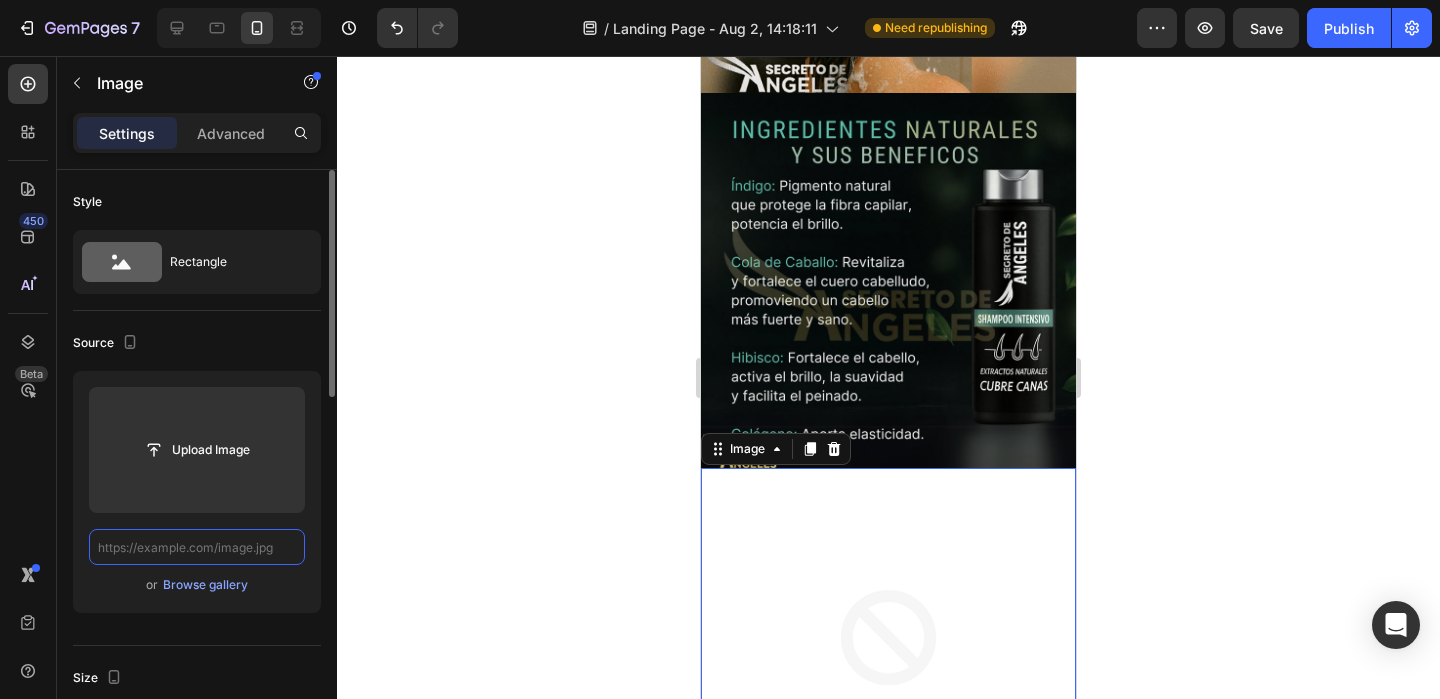 type on "https://cdn.shopify.com/s/files/1/0659/1276/6541/files/2_1.jpg?v=1754179048" 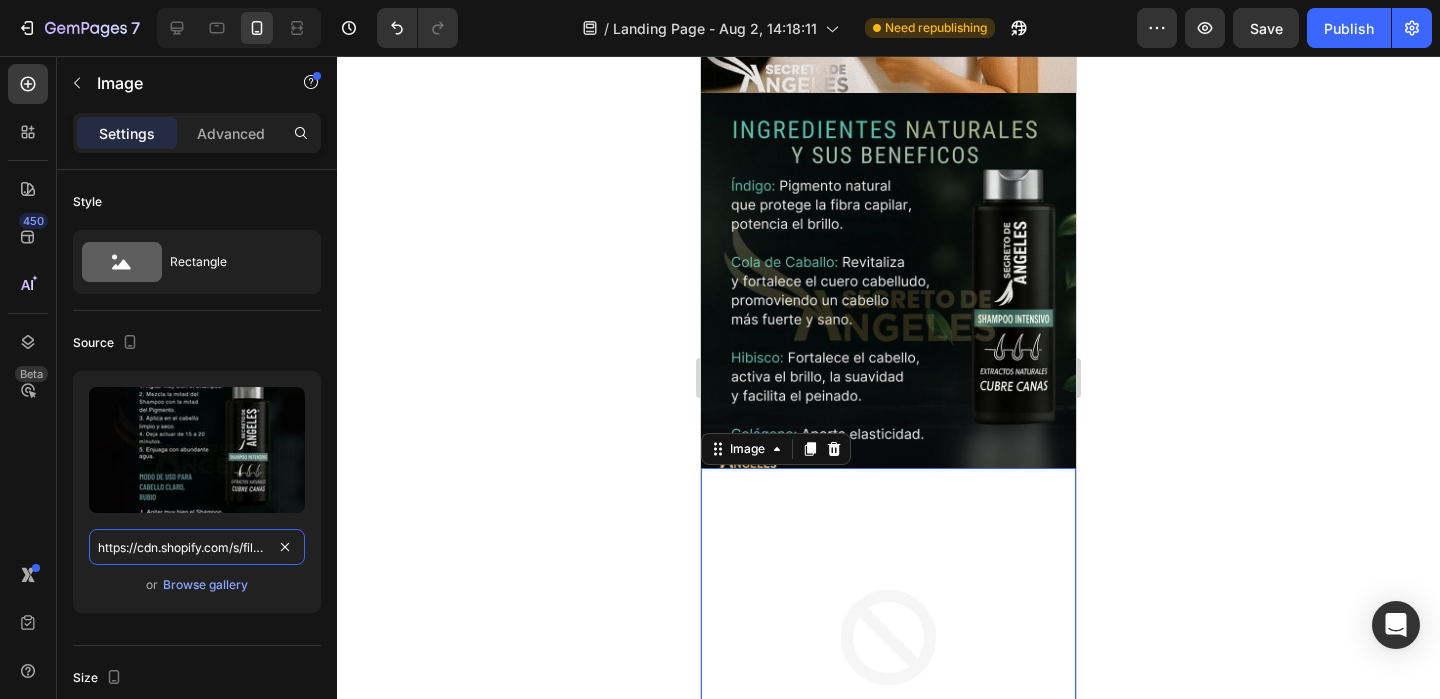 scroll, scrollTop: 0, scrollLeft: 270, axis: horizontal 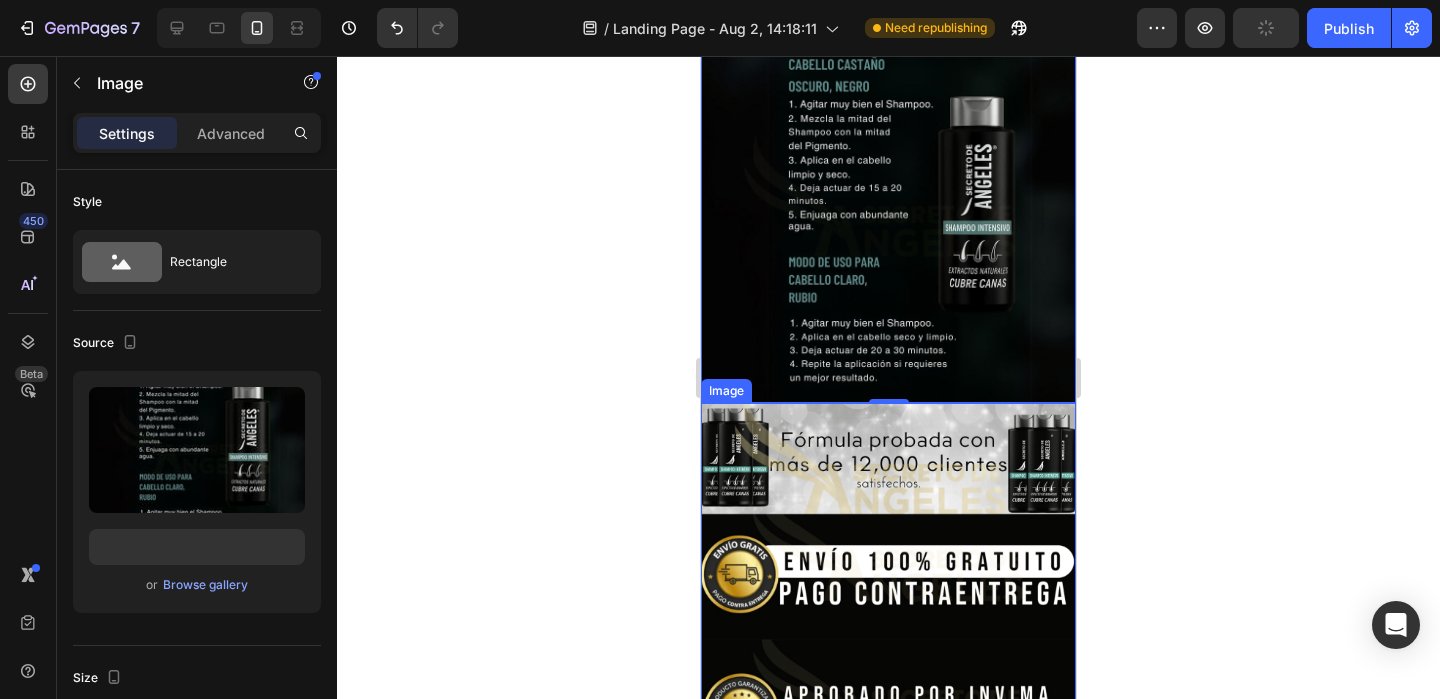 click at bounding box center [888, 590] 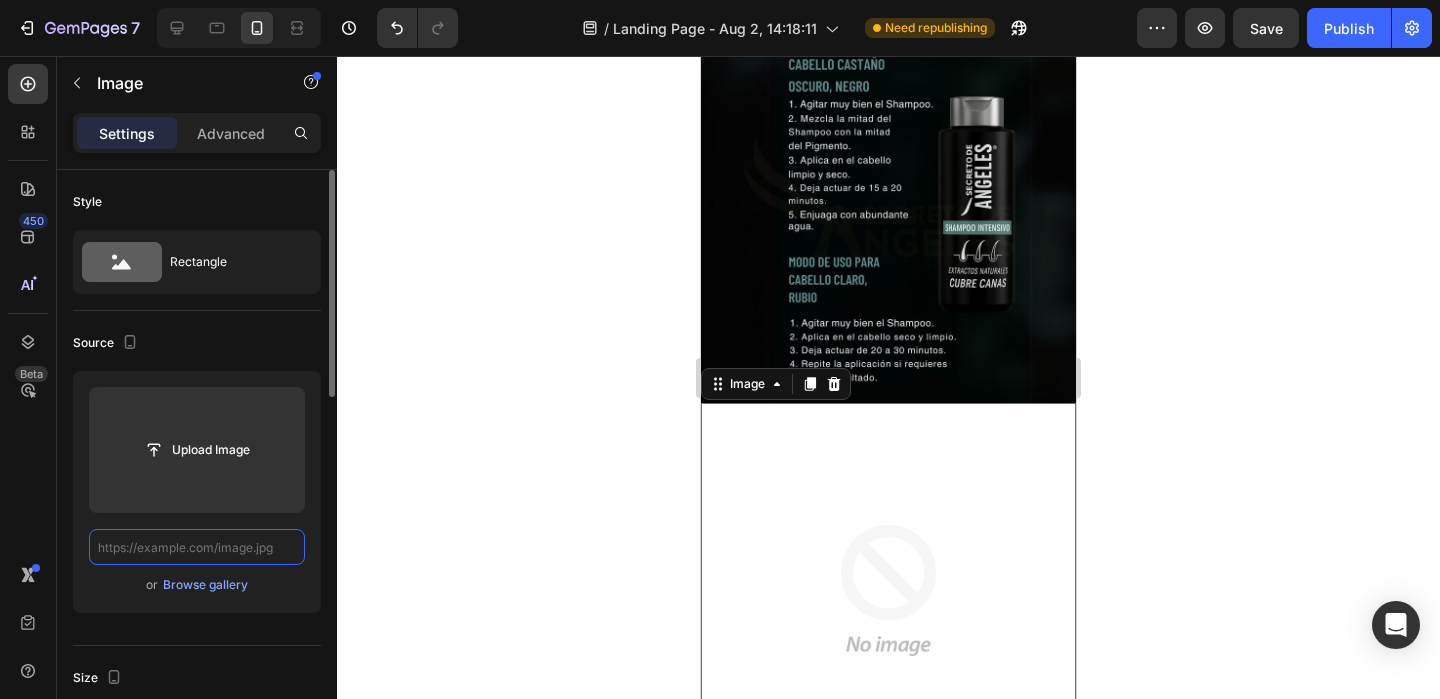scroll, scrollTop: 0, scrollLeft: 0, axis: both 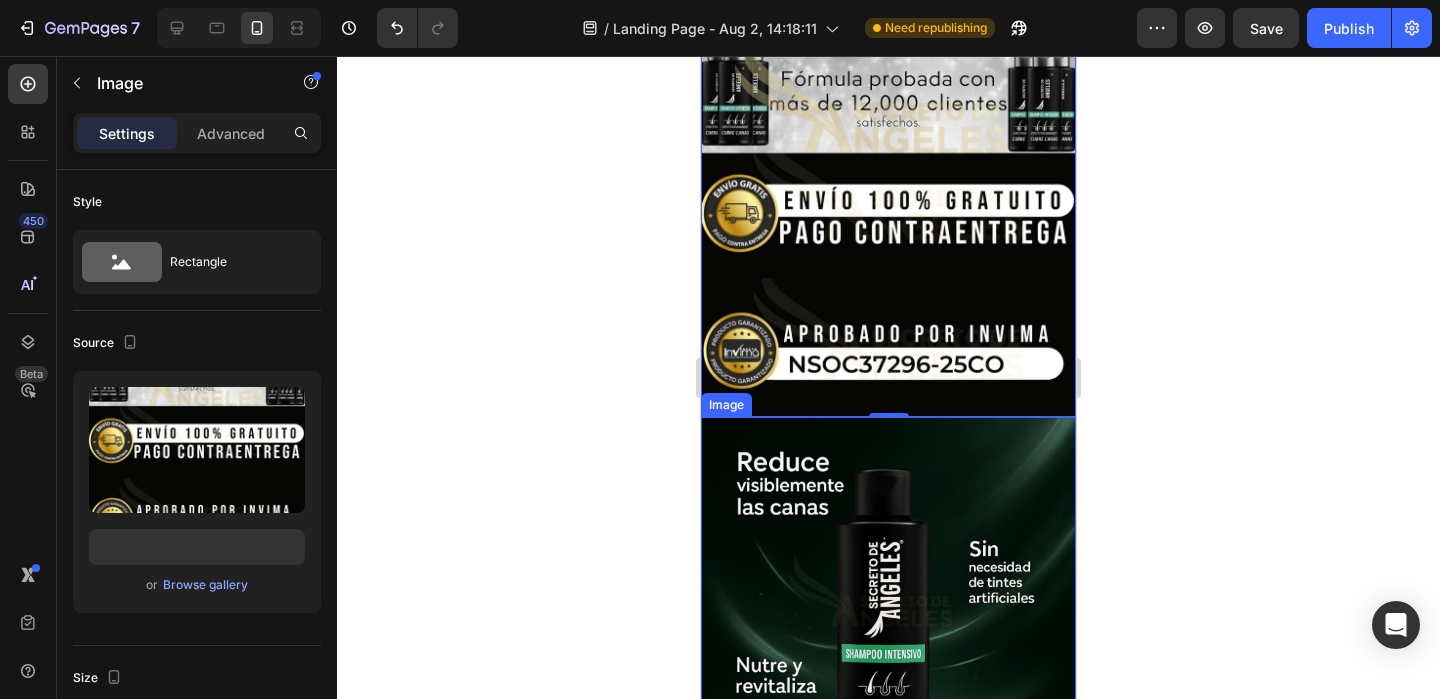 click at bounding box center [888, 604] 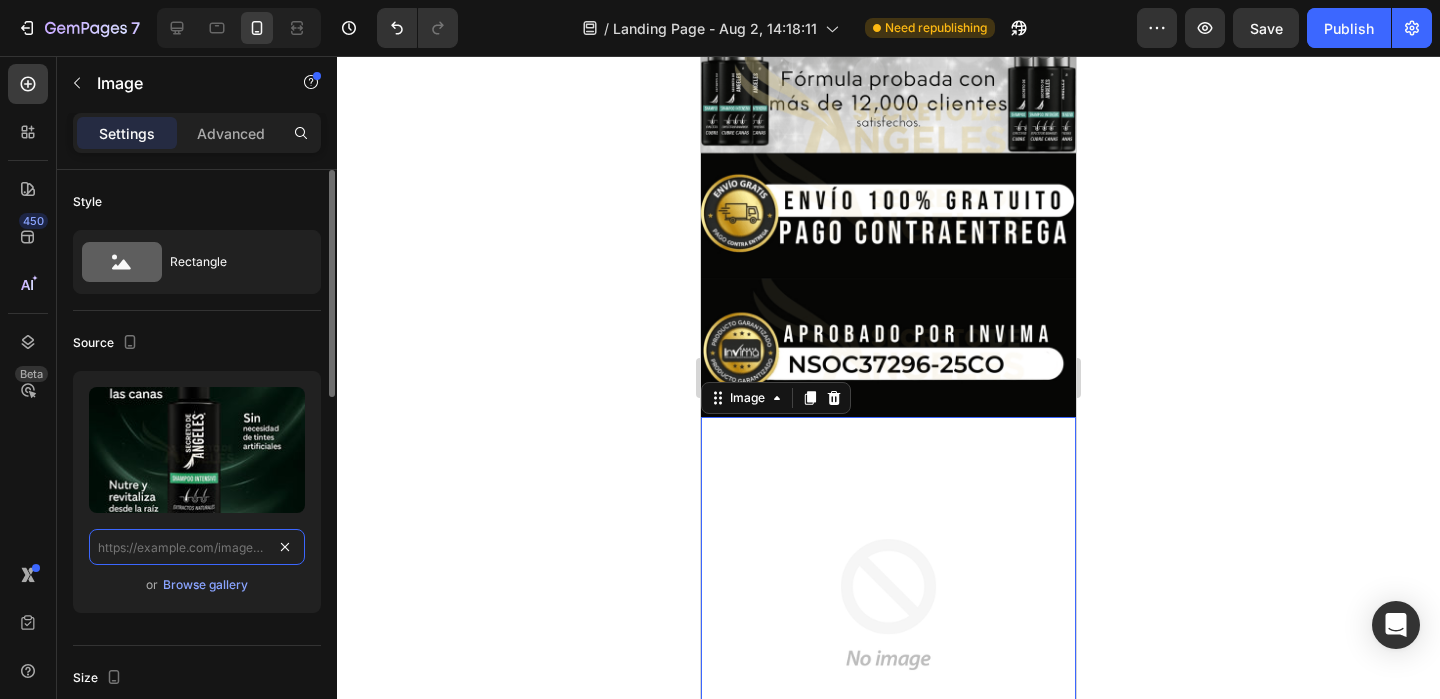 scroll, scrollTop: 0, scrollLeft: 0, axis: both 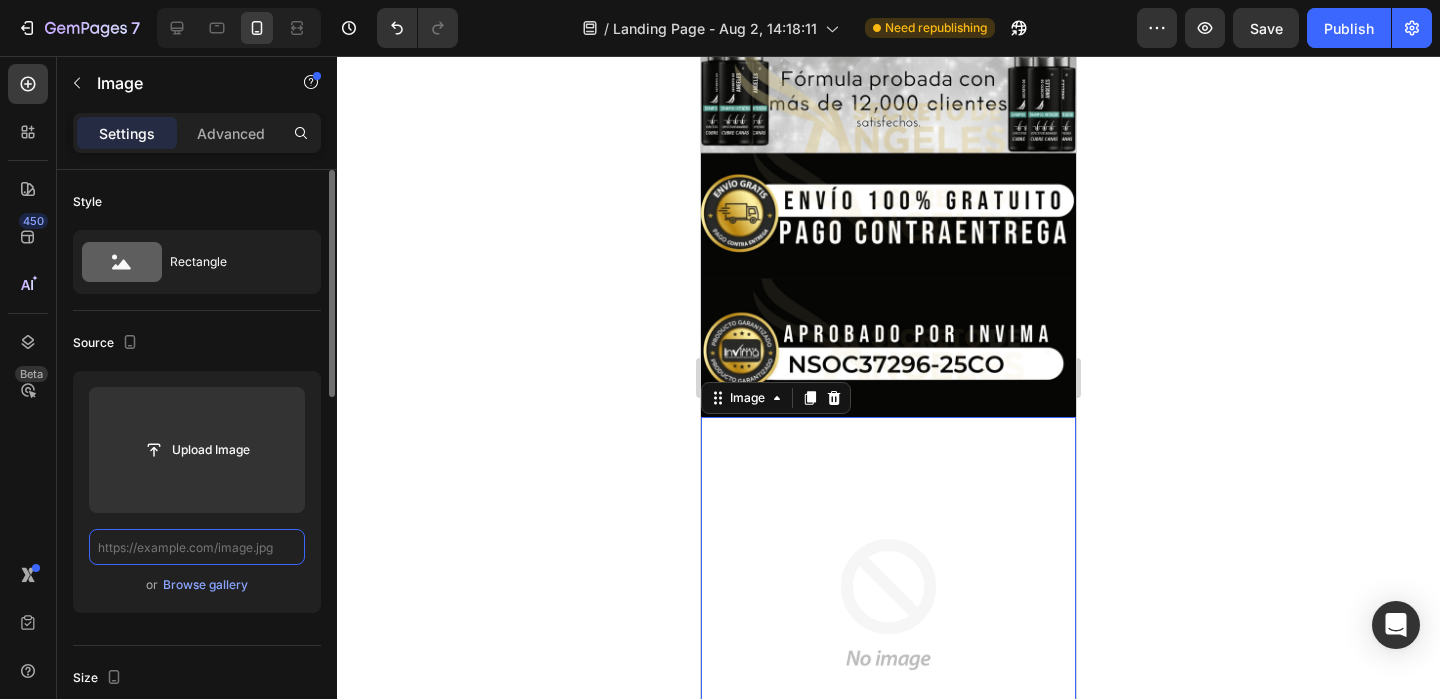 click at bounding box center [197, 547] 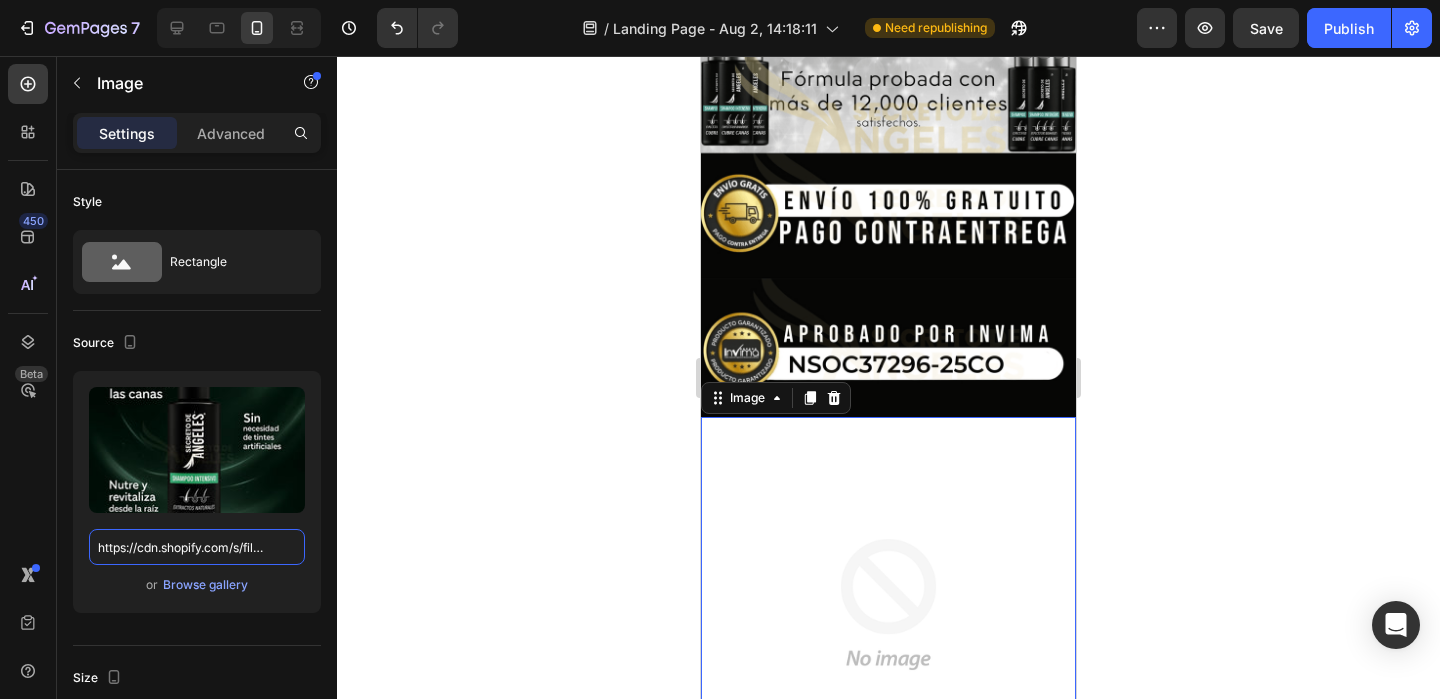 scroll, scrollTop: 0, scrollLeft: 265, axis: horizontal 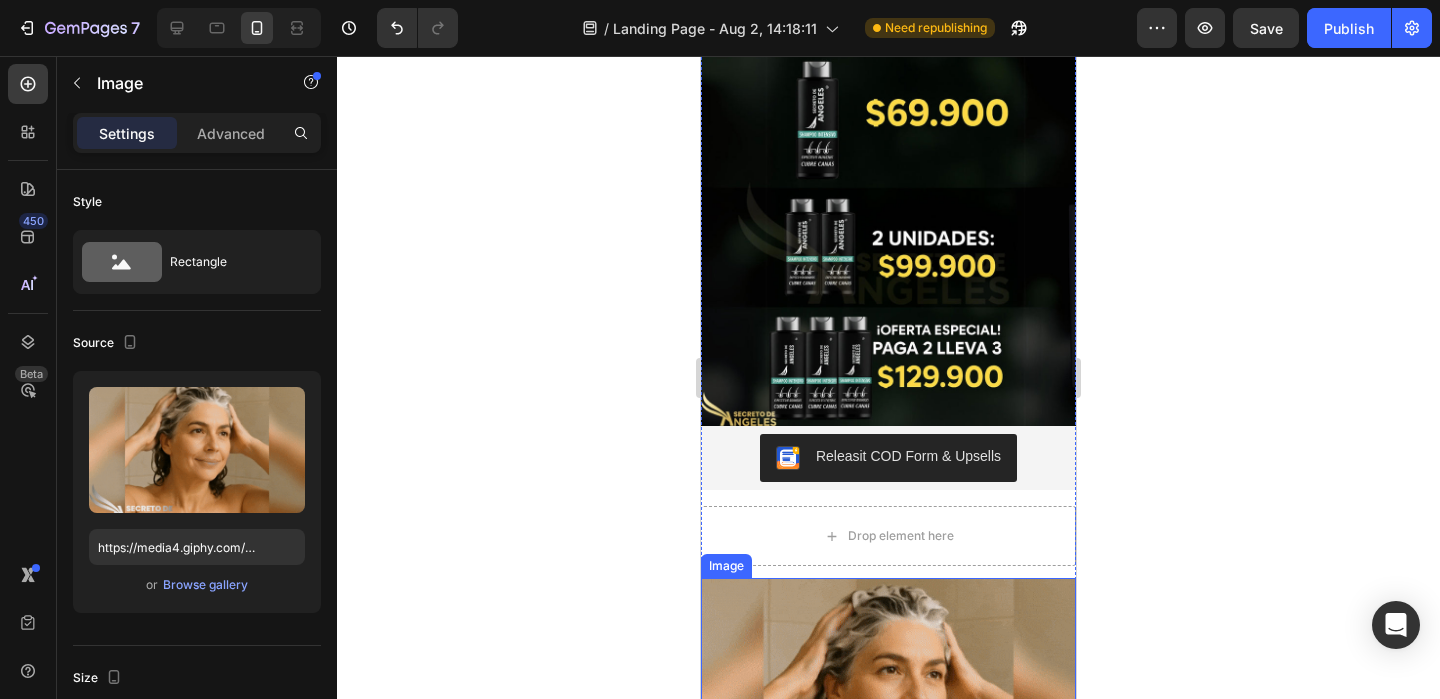 click at bounding box center (888, 703) 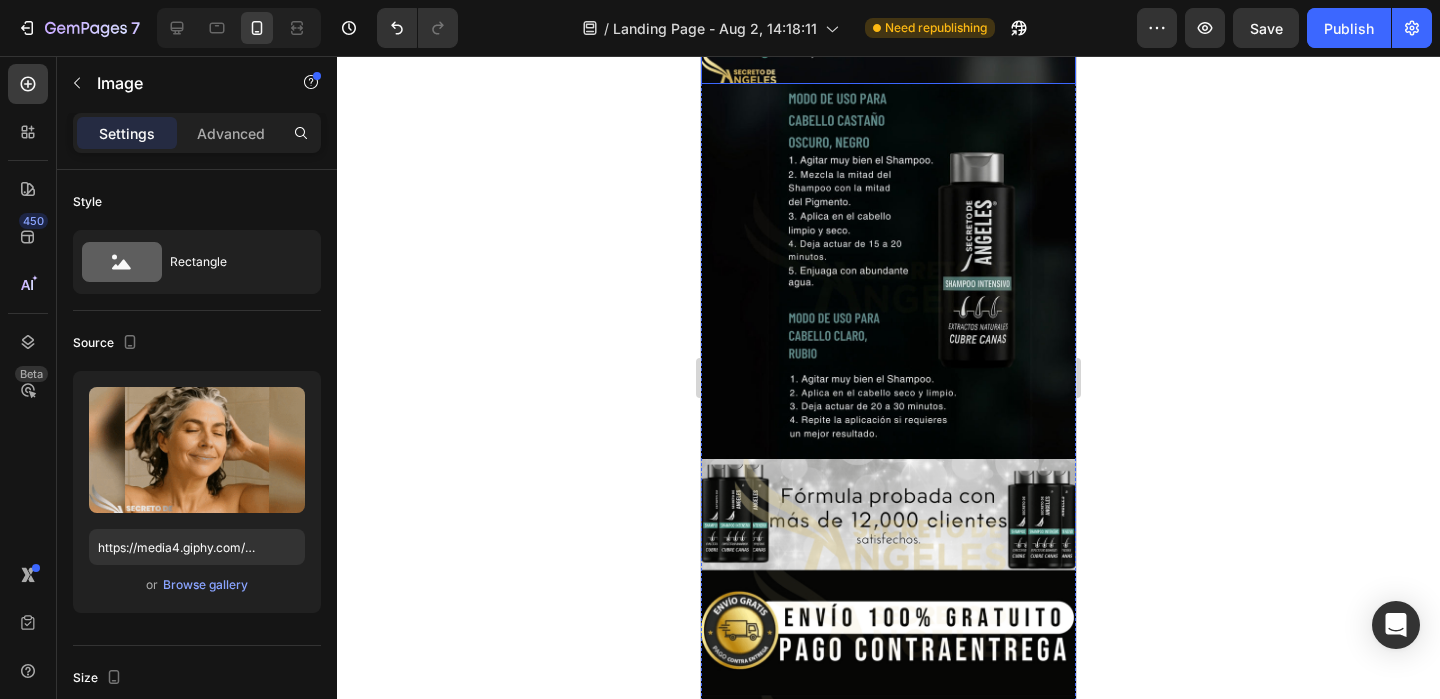 scroll, scrollTop: 4818, scrollLeft: 0, axis: vertical 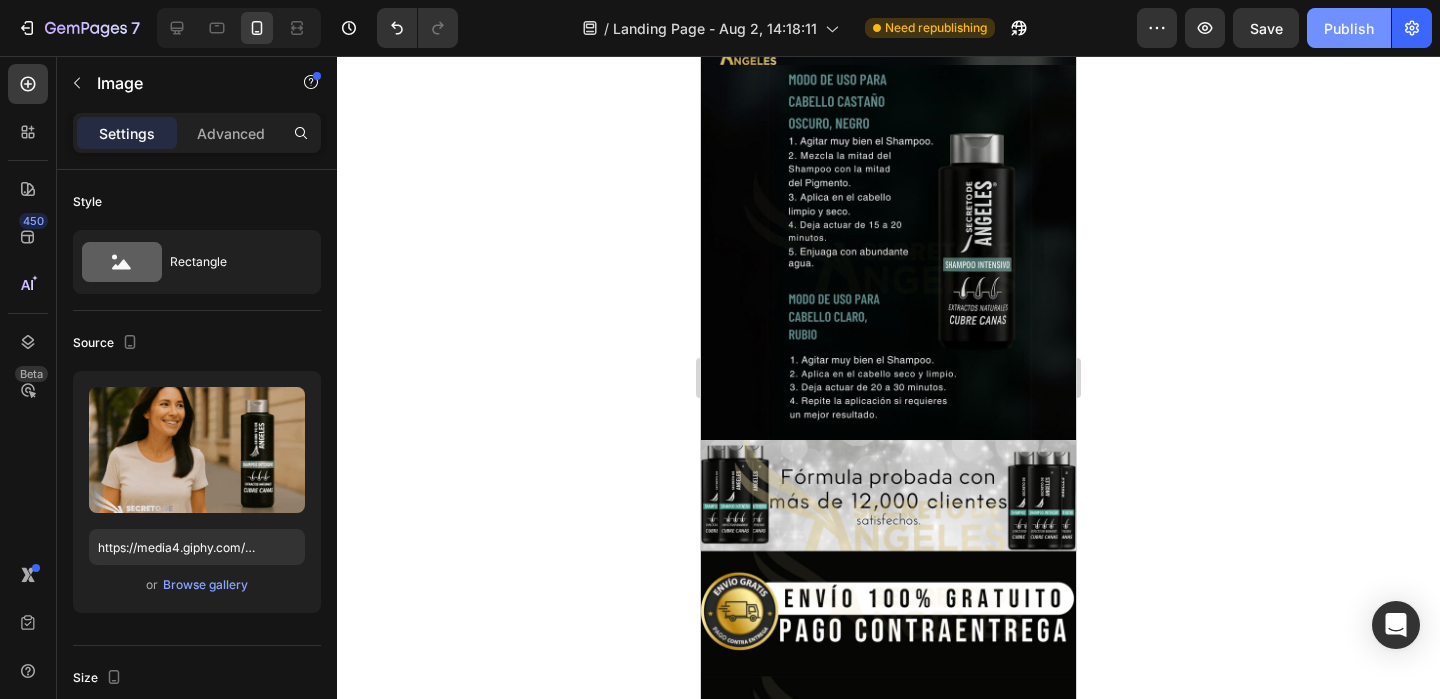 click on "Publish" 